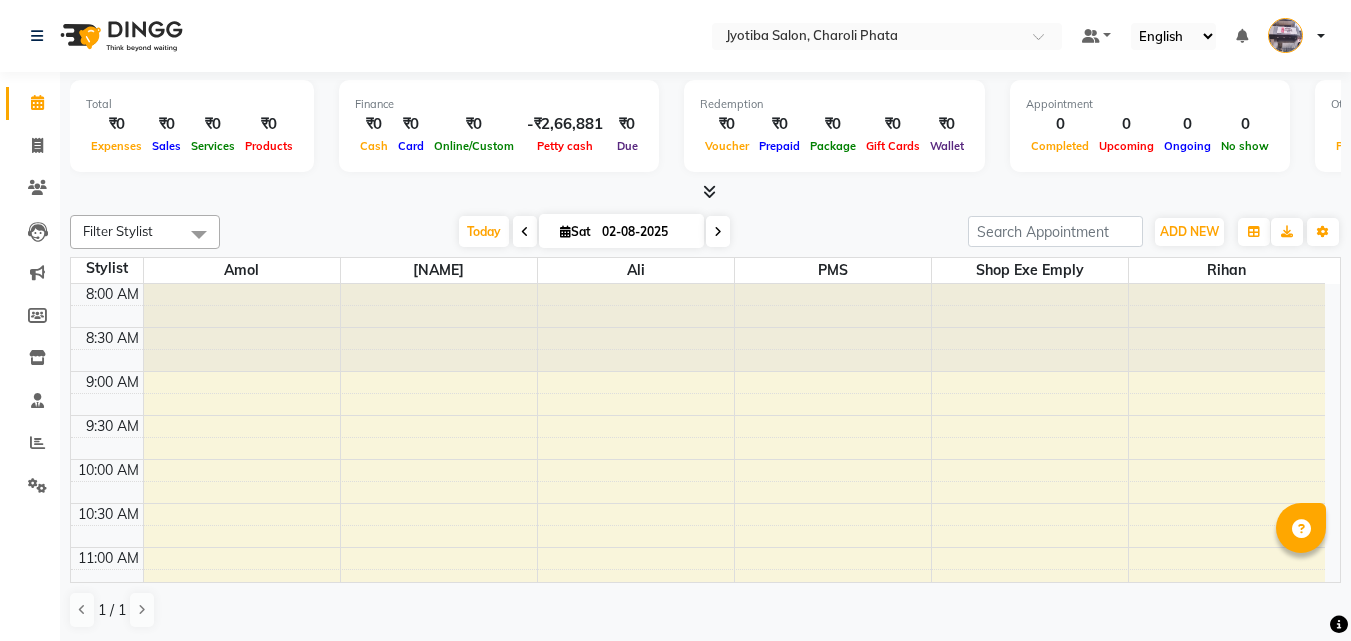 scroll, scrollTop: 0, scrollLeft: 0, axis: both 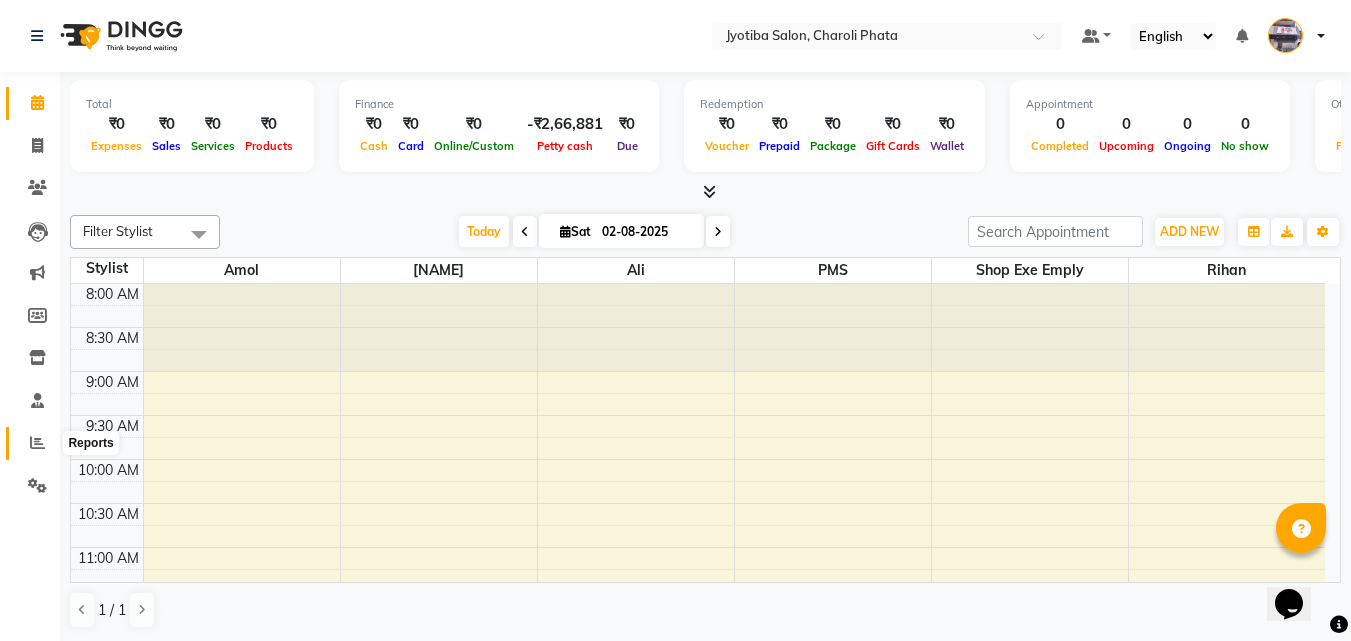 click 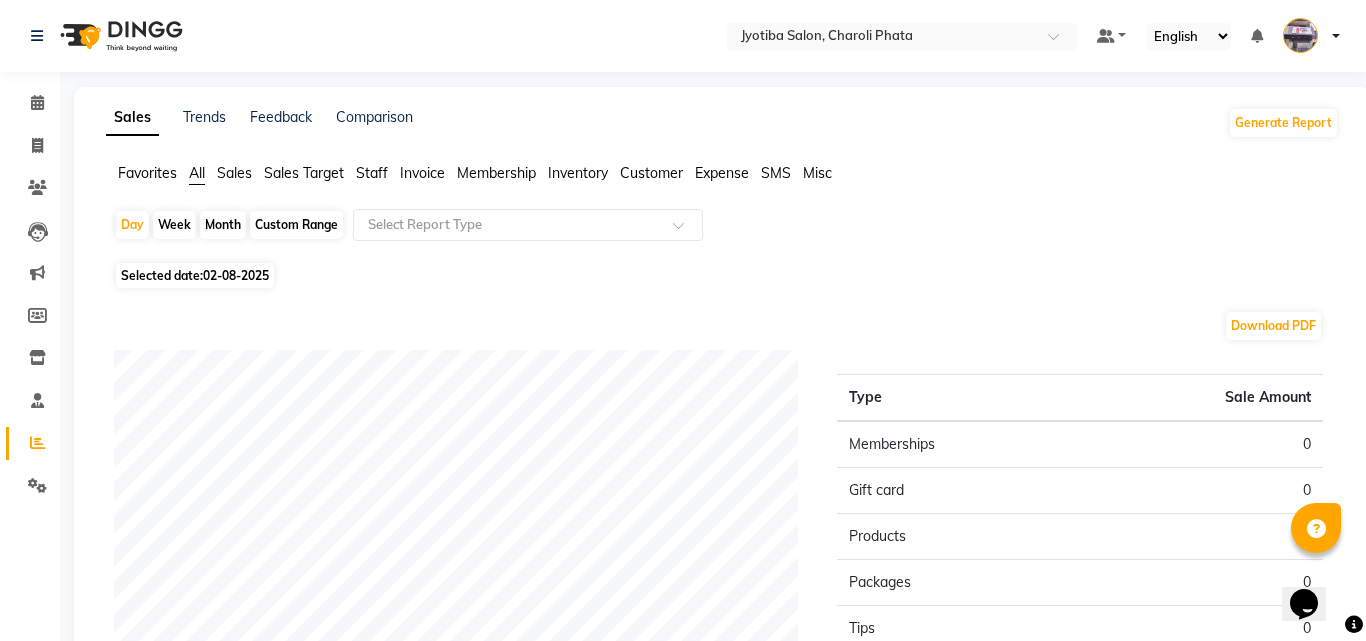 click on "Month" 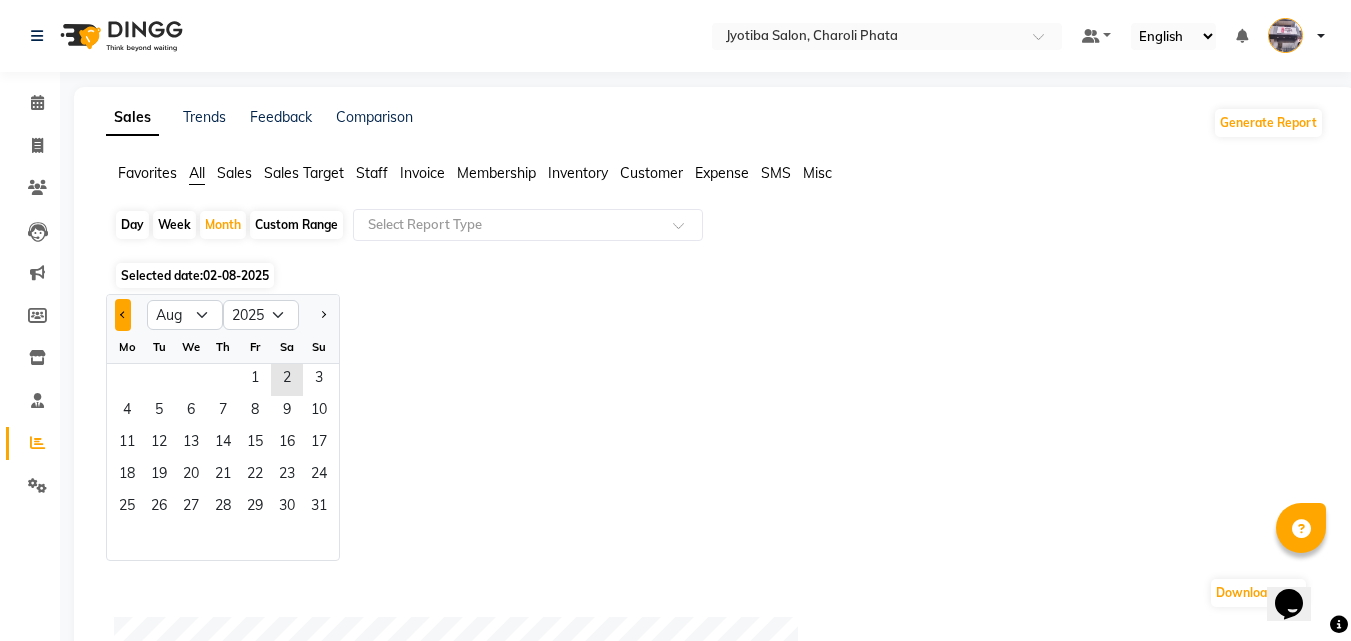 drag, startPoint x: 120, startPoint y: 313, endPoint x: 119, endPoint y: 303, distance: 10.049875 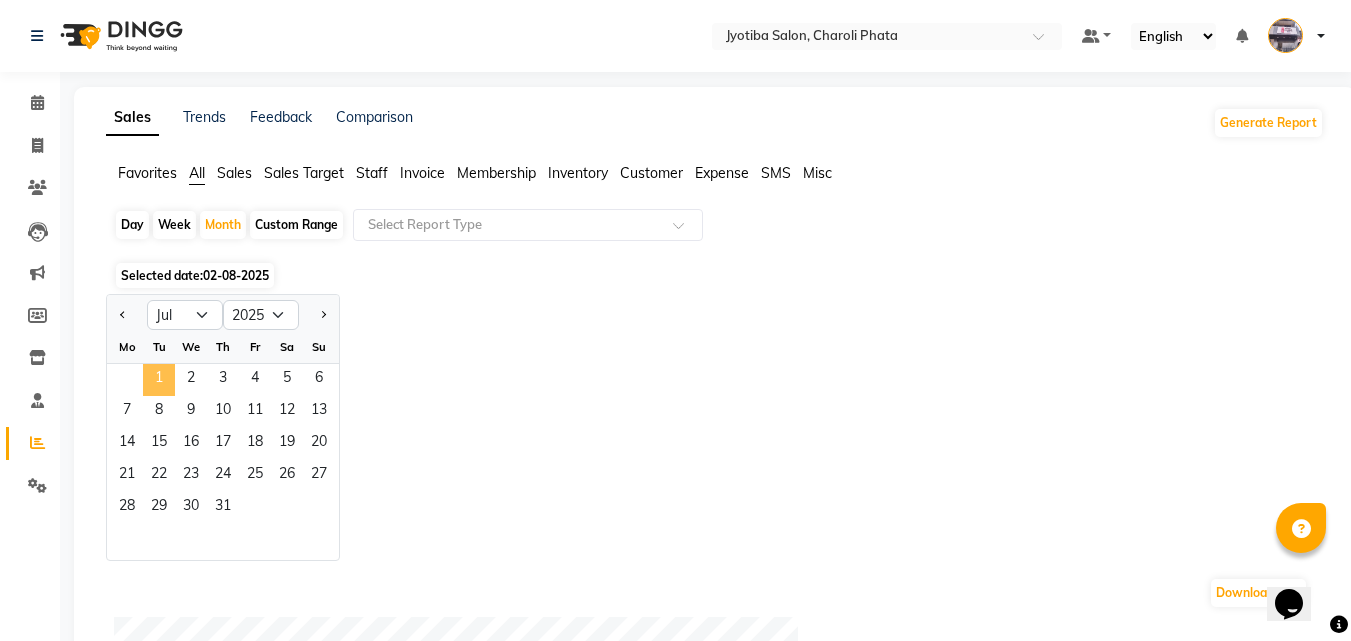 click on "1" 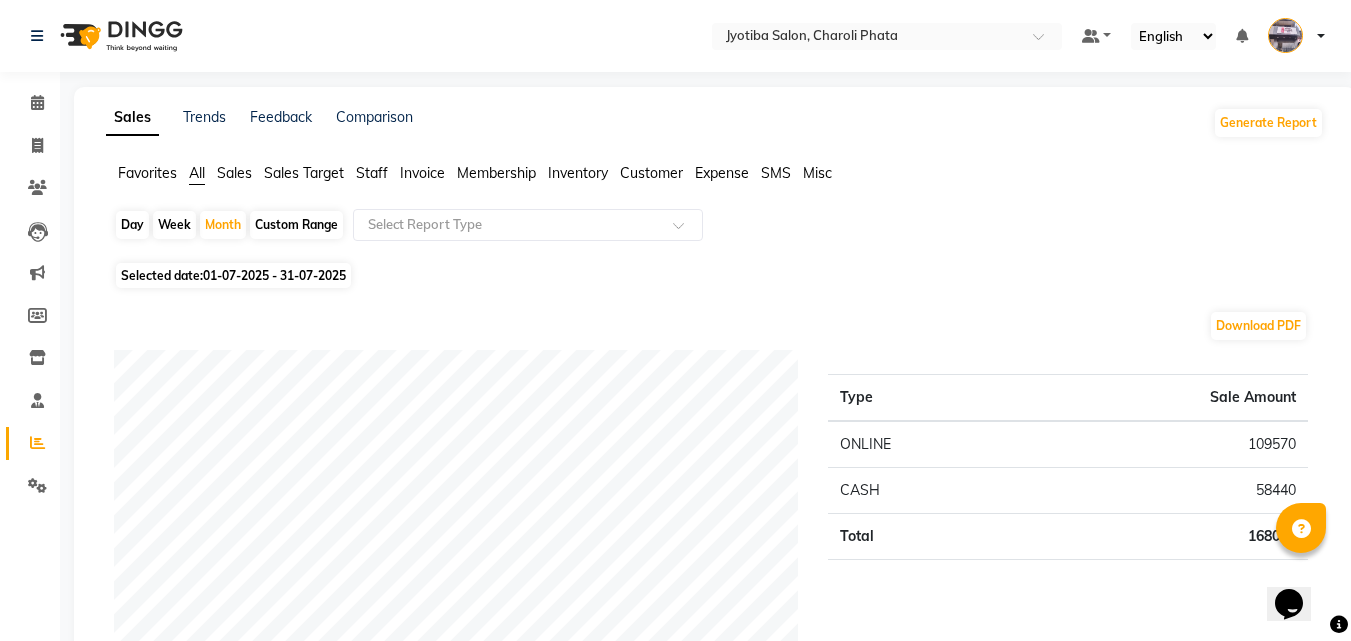 click on "Expense" 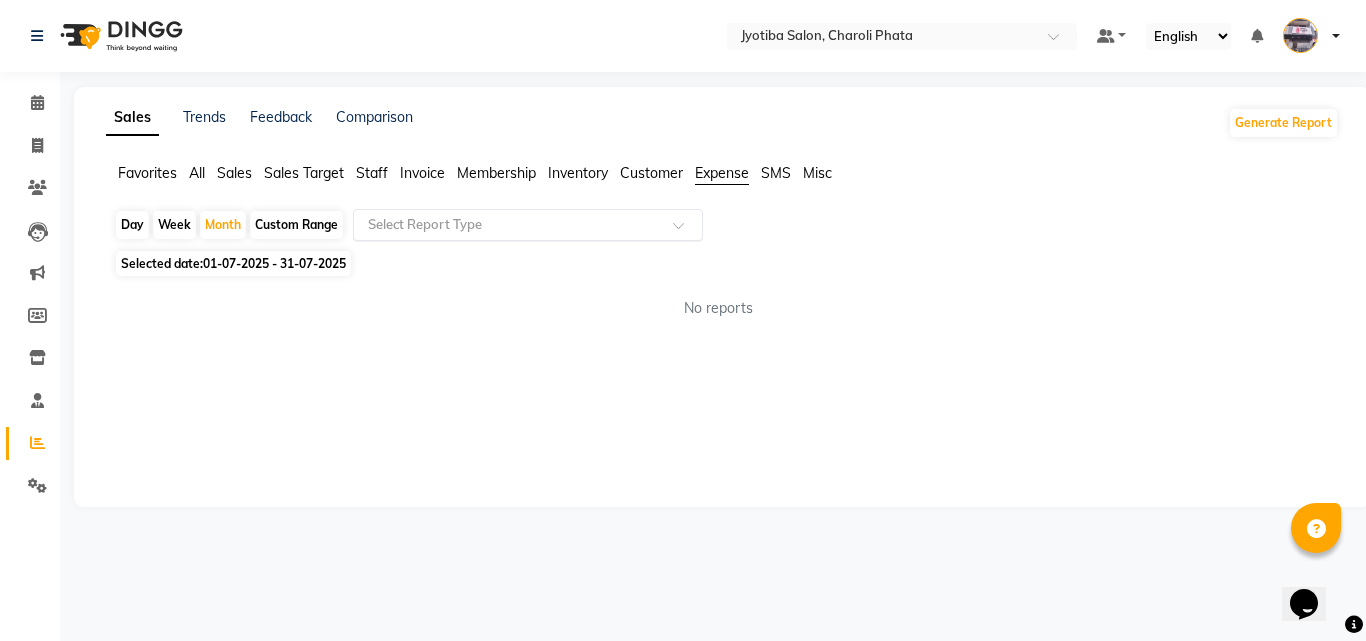 click on "Select Report Type" 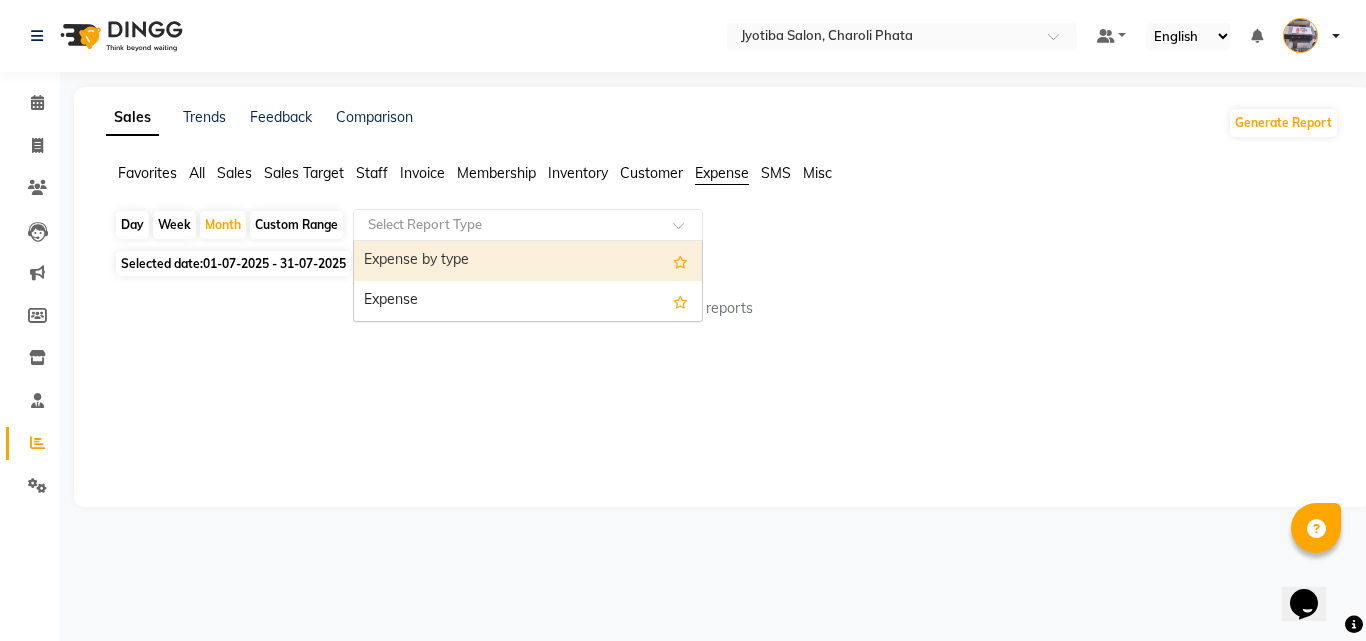 click on "Select Report Type" 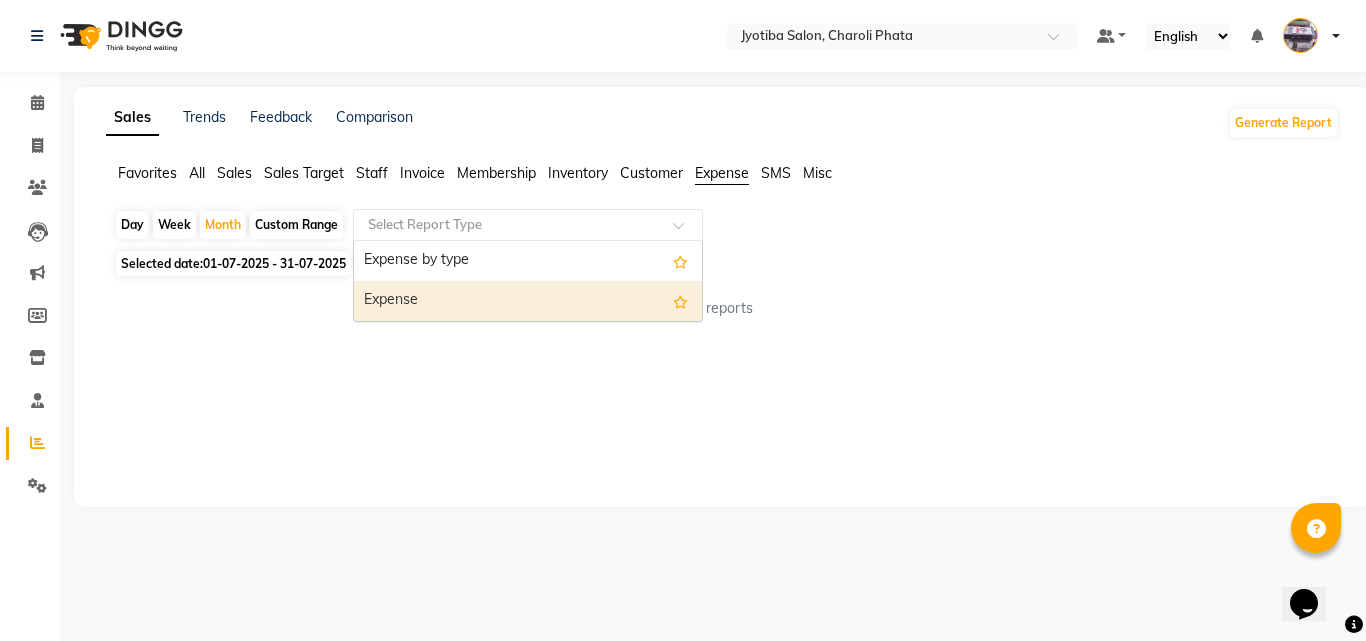 click on "Expense" at bounding box center (528, 301) 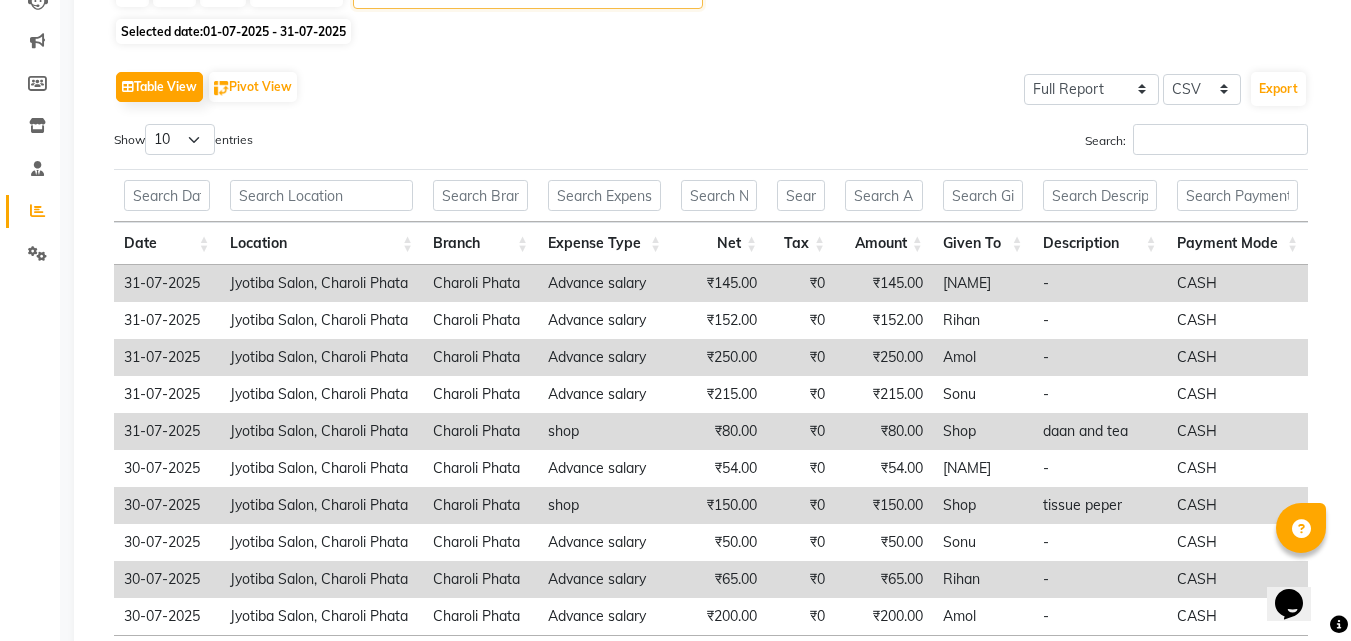 scroll, scrollTop: 392, scrollLeft: 0, axis: vertical 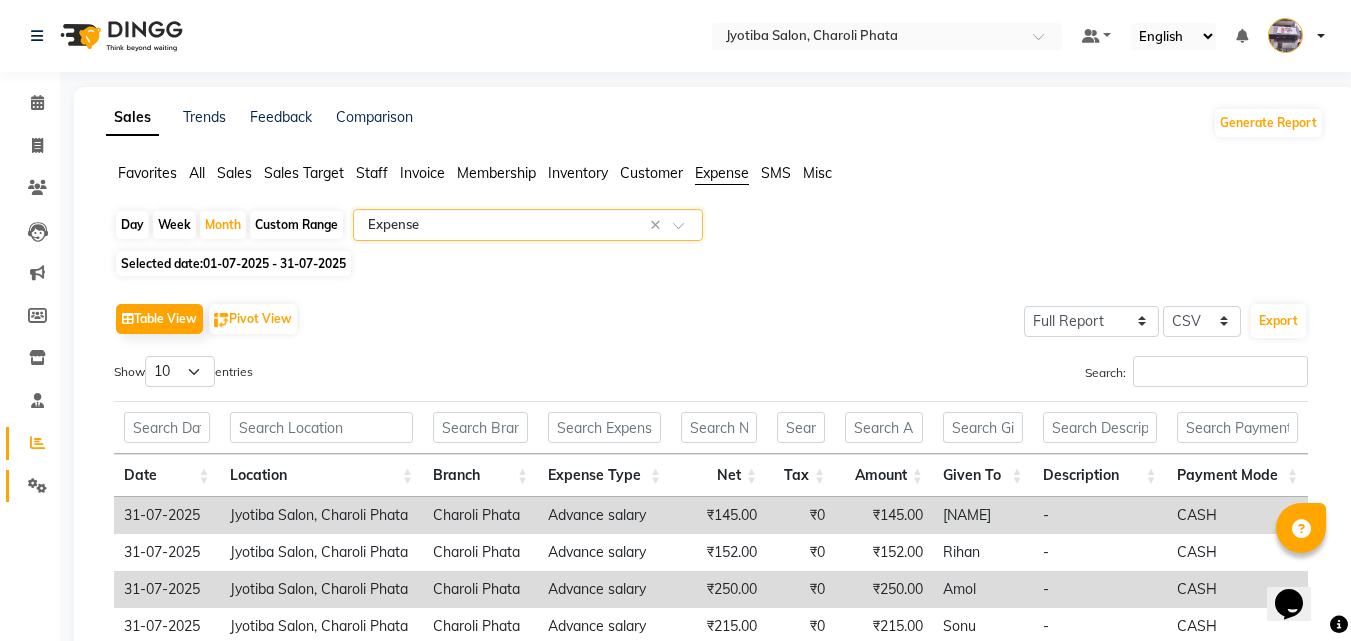 click 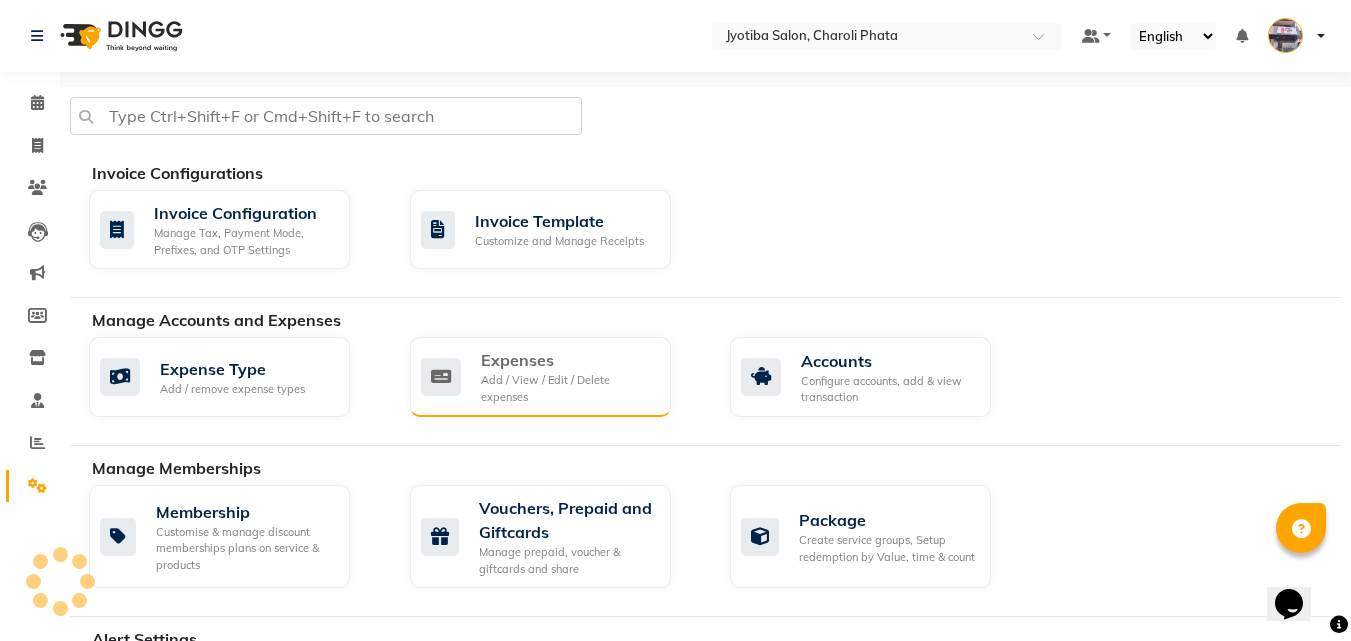 click on "Add / View / Edit / Delete expenses" 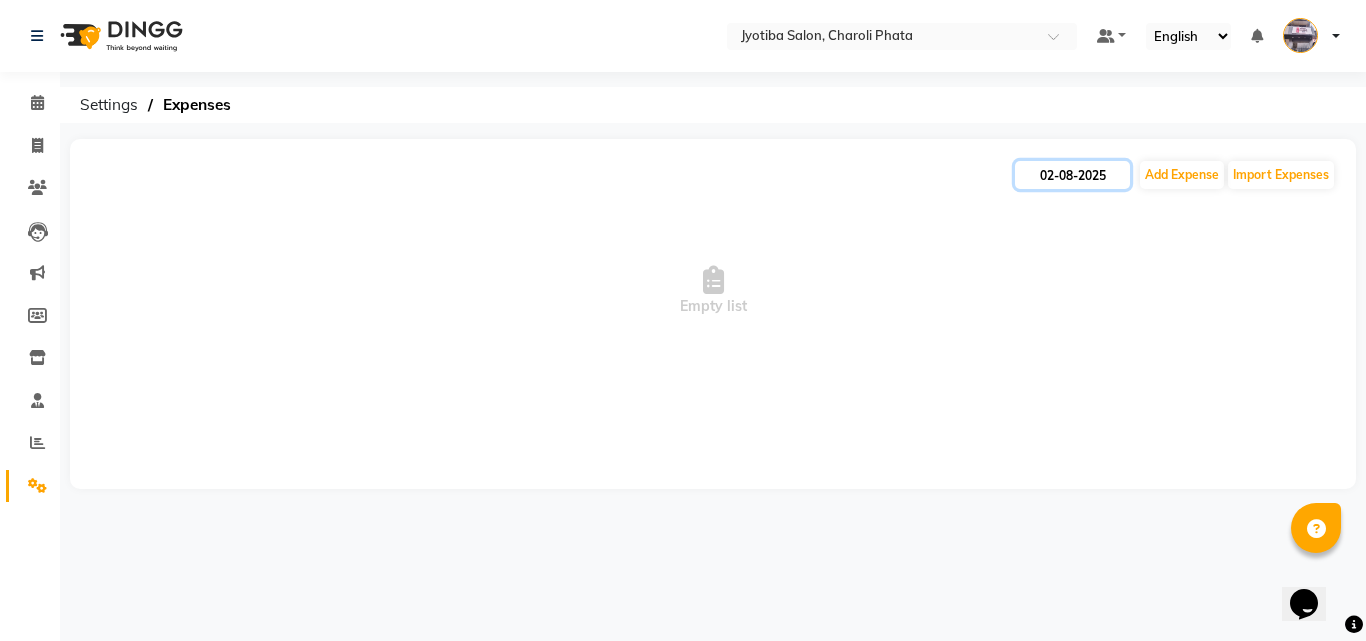click on "02-08-2025" 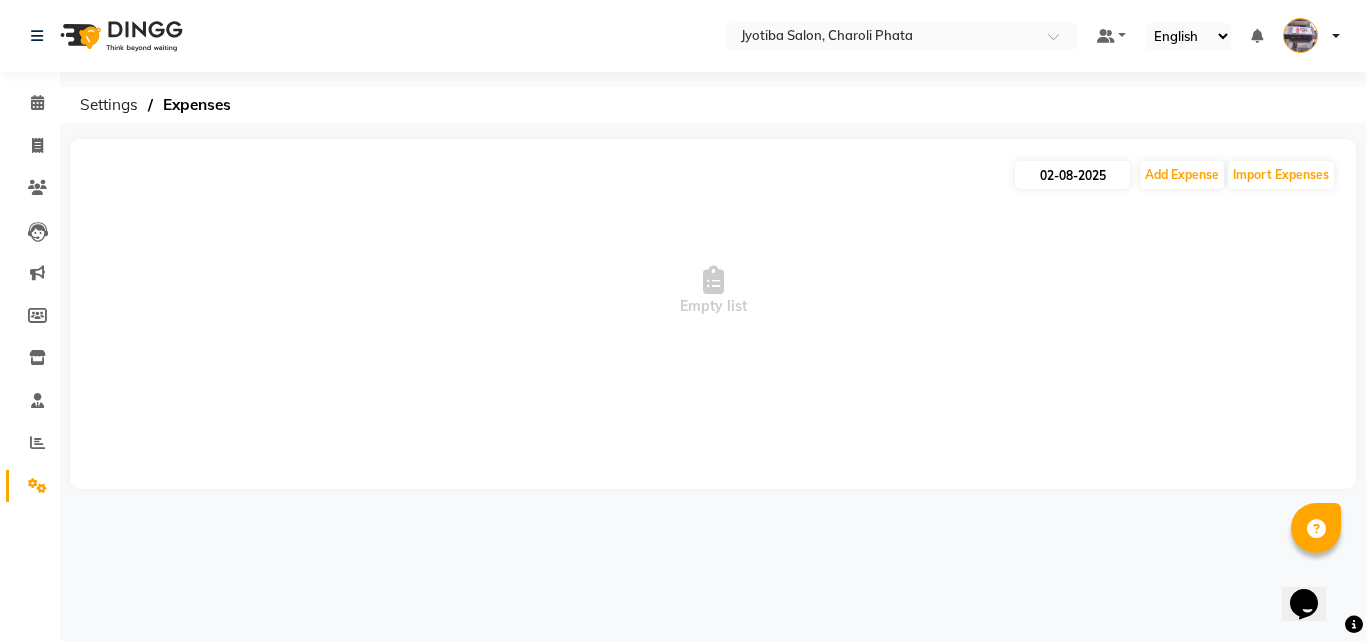 select on "8" 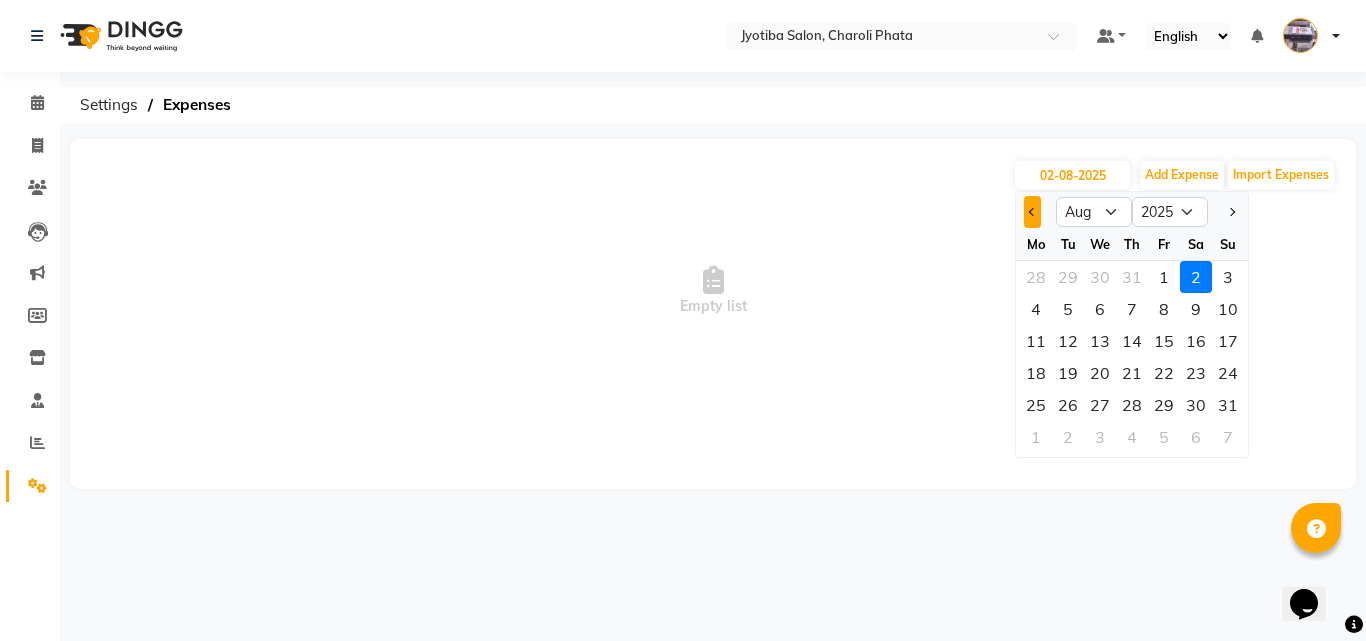 click 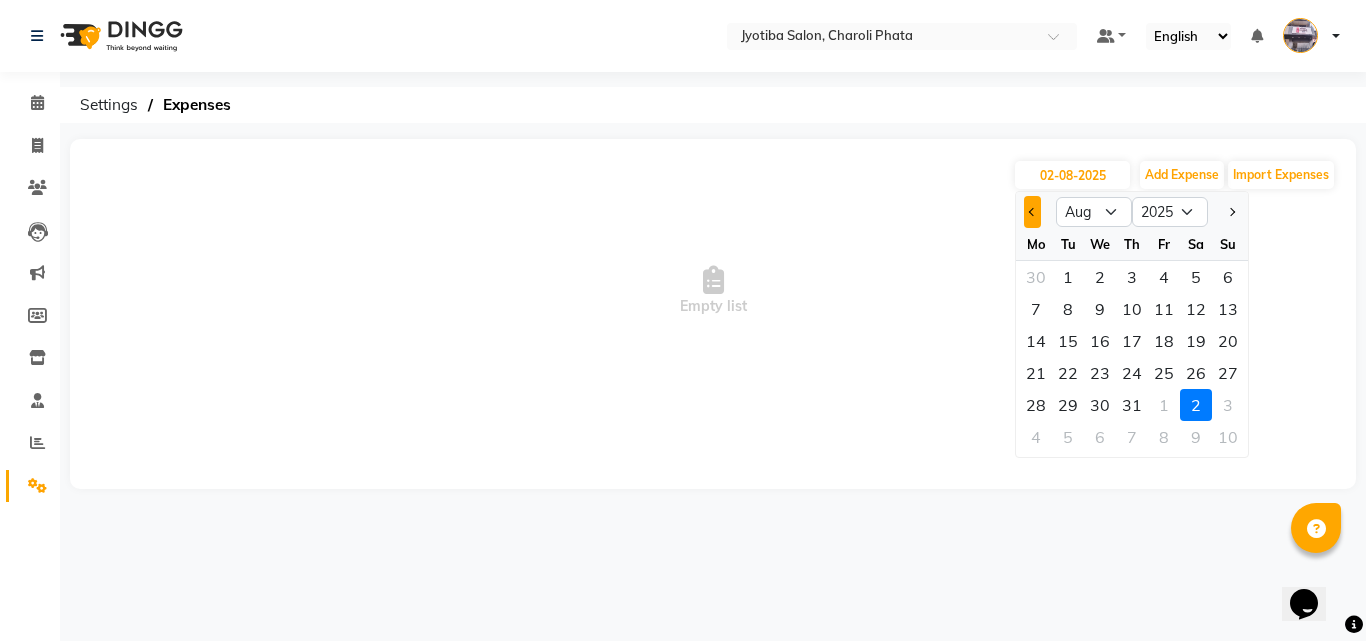 select on "7" 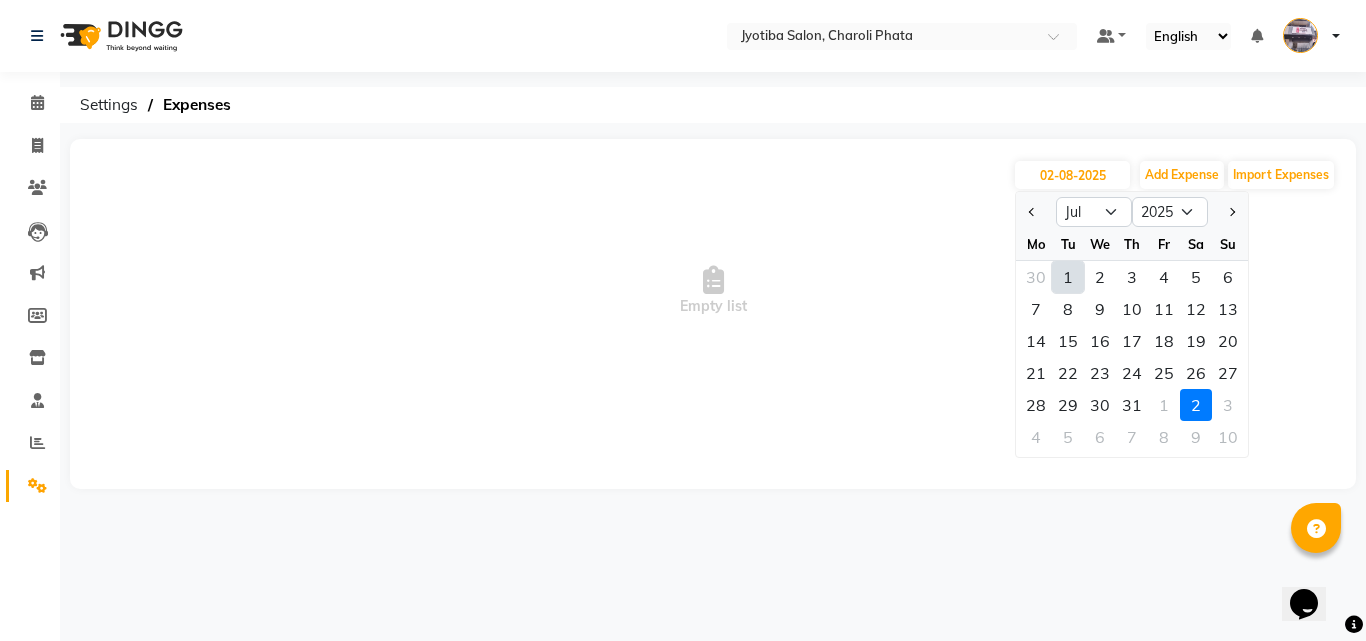click on "1" 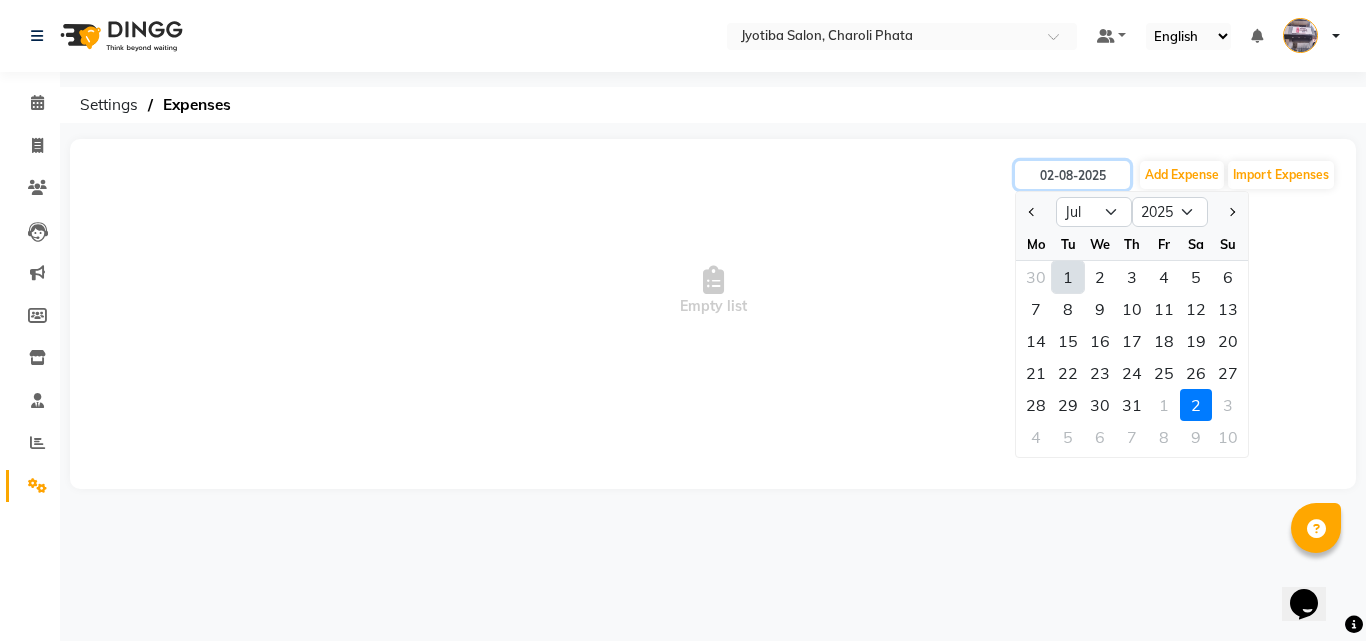 type on "01-07-2025" 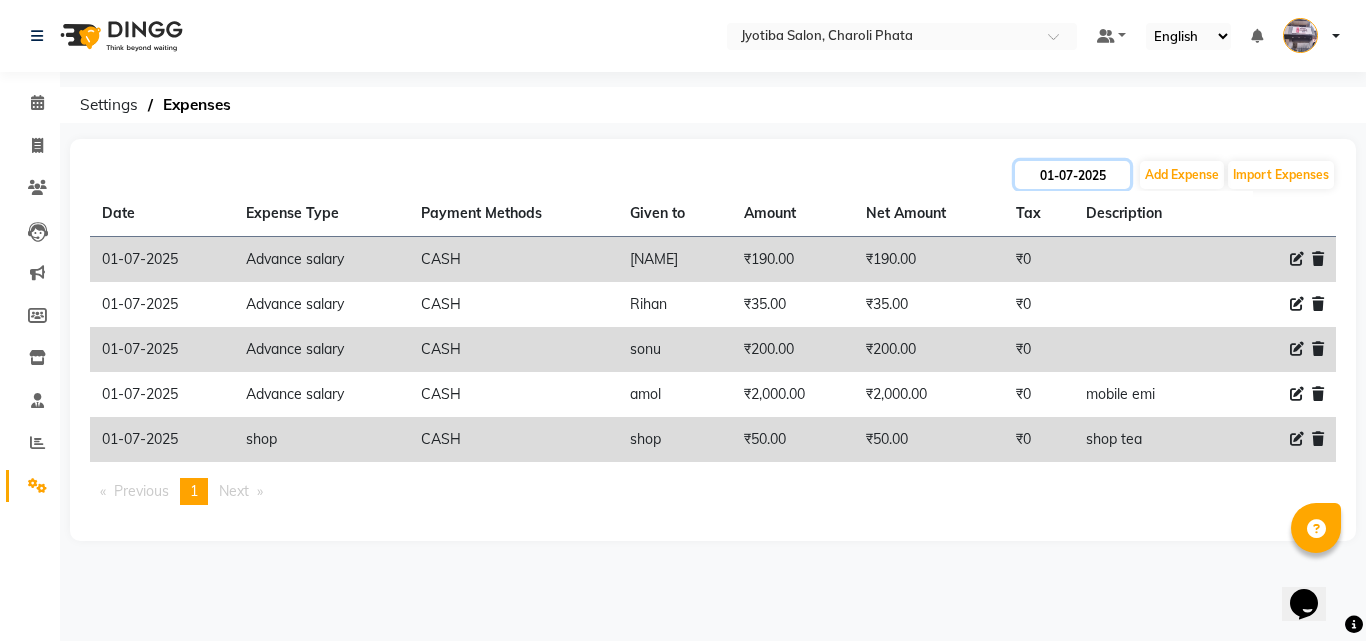 click on "01-07-2025" 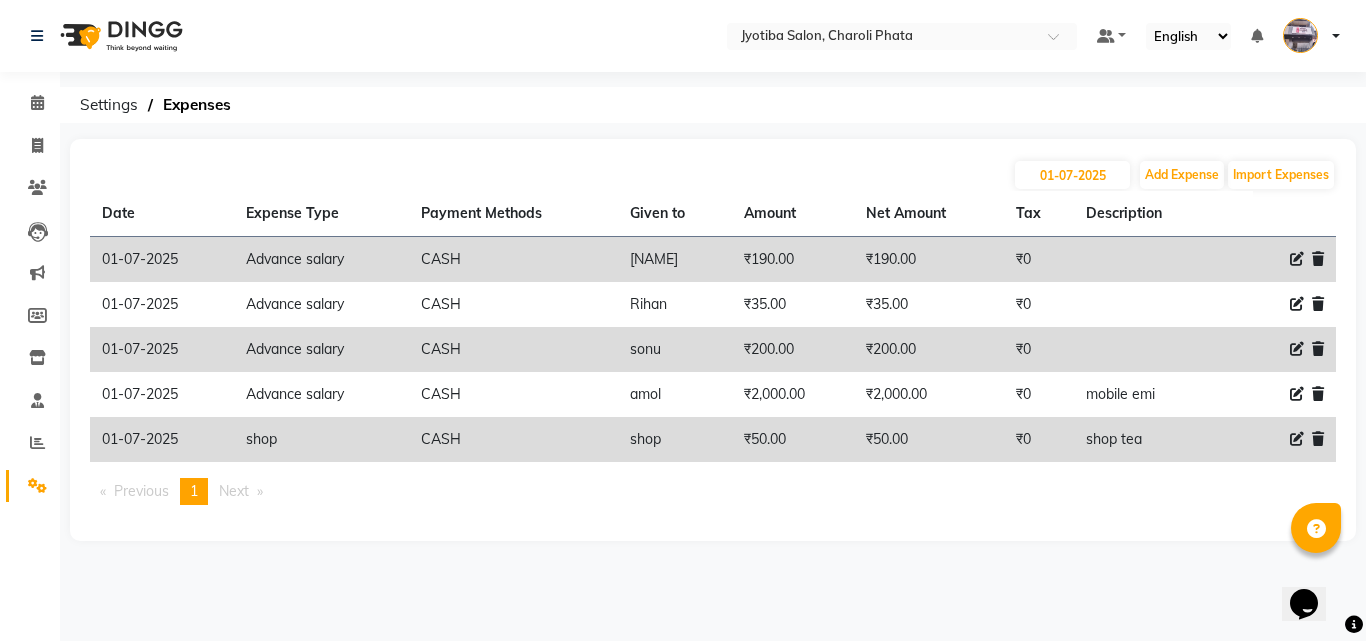 select on "7" 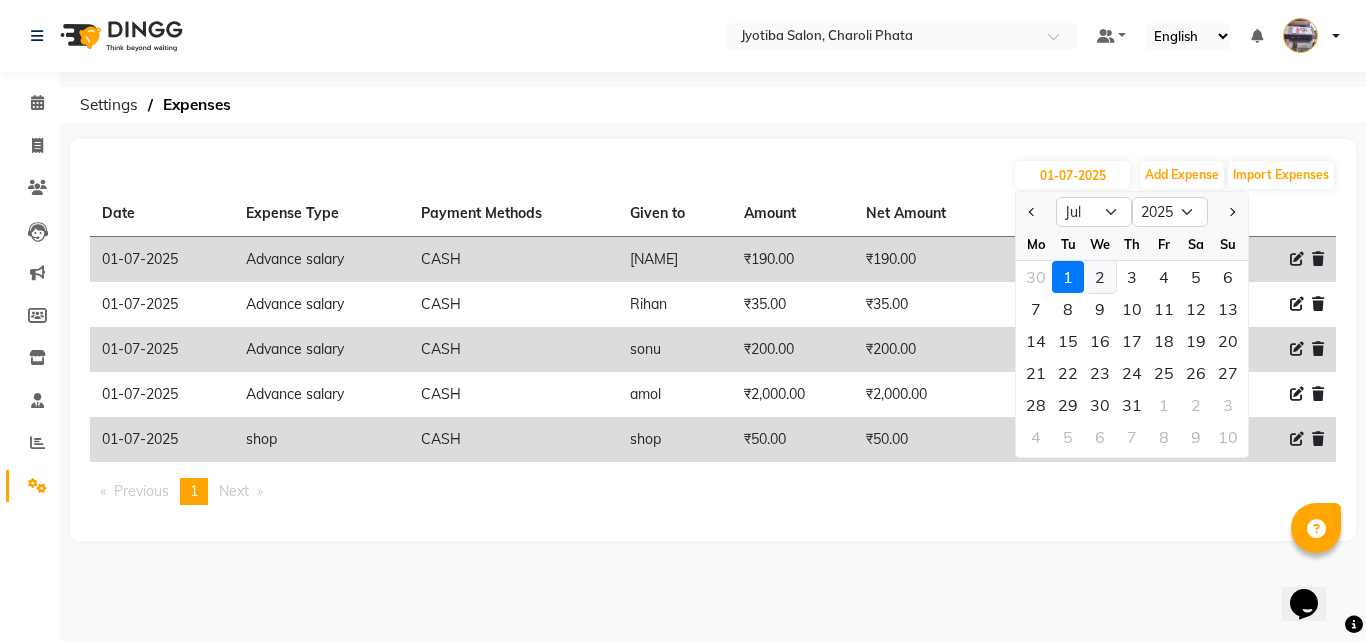 click on "2" 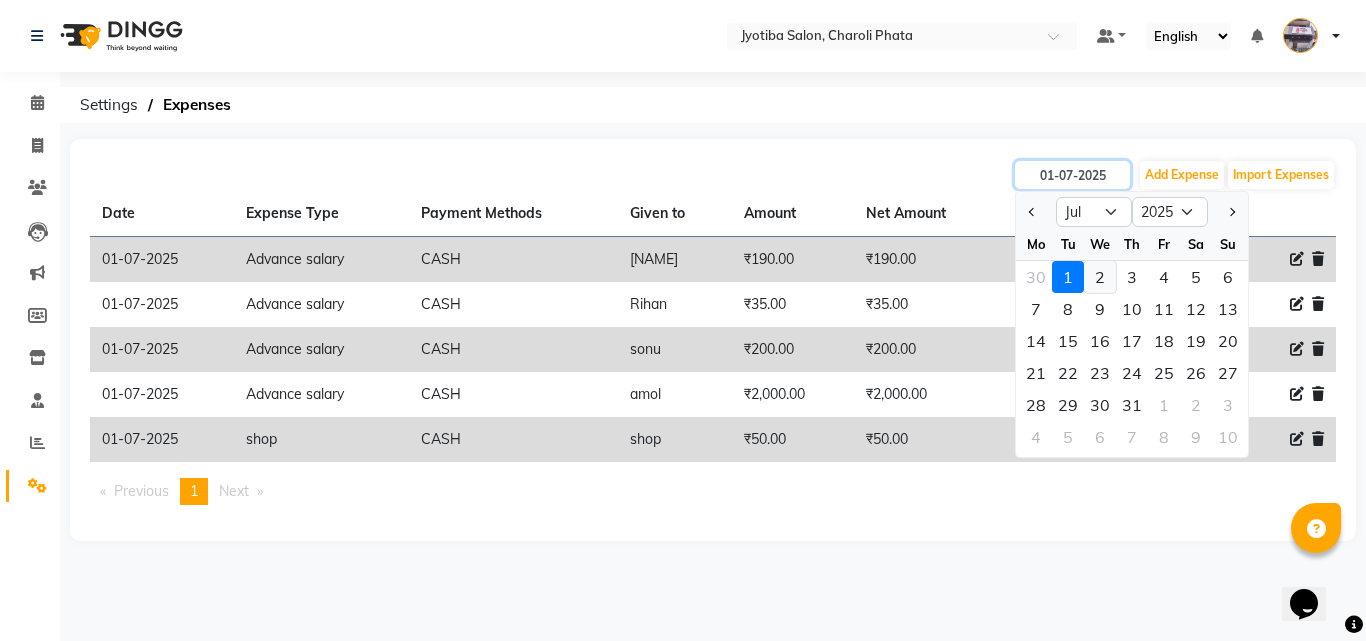 type on "02-07-2025" 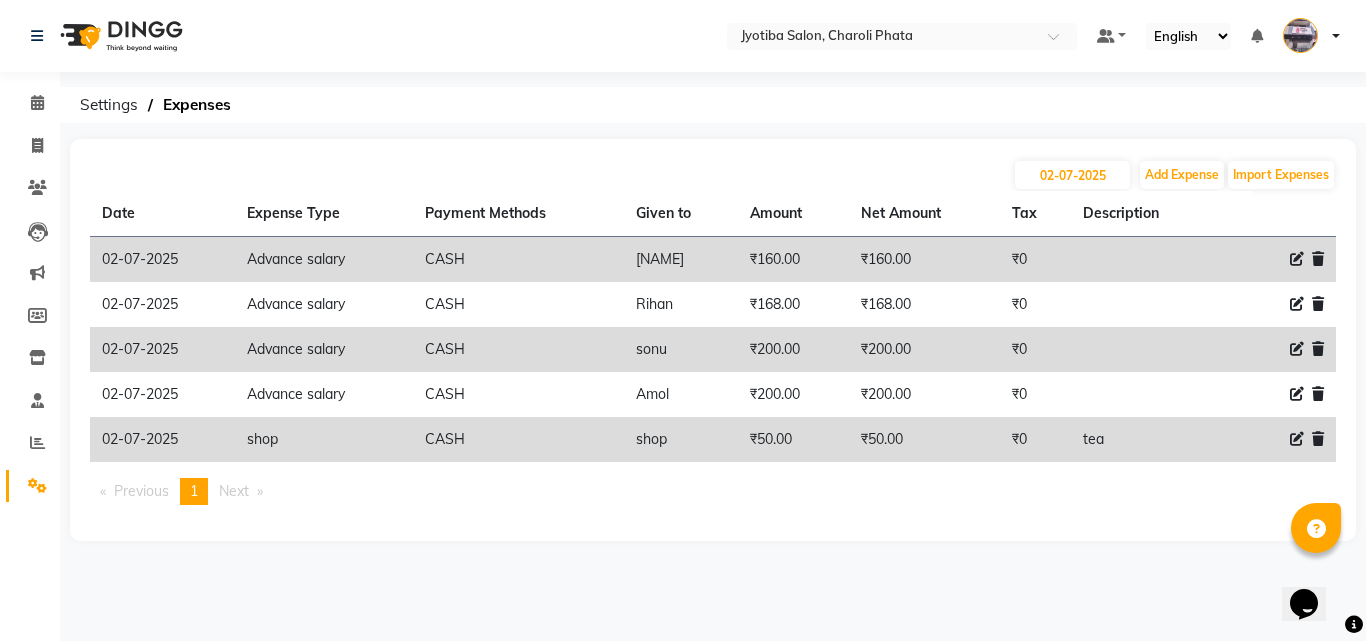 click 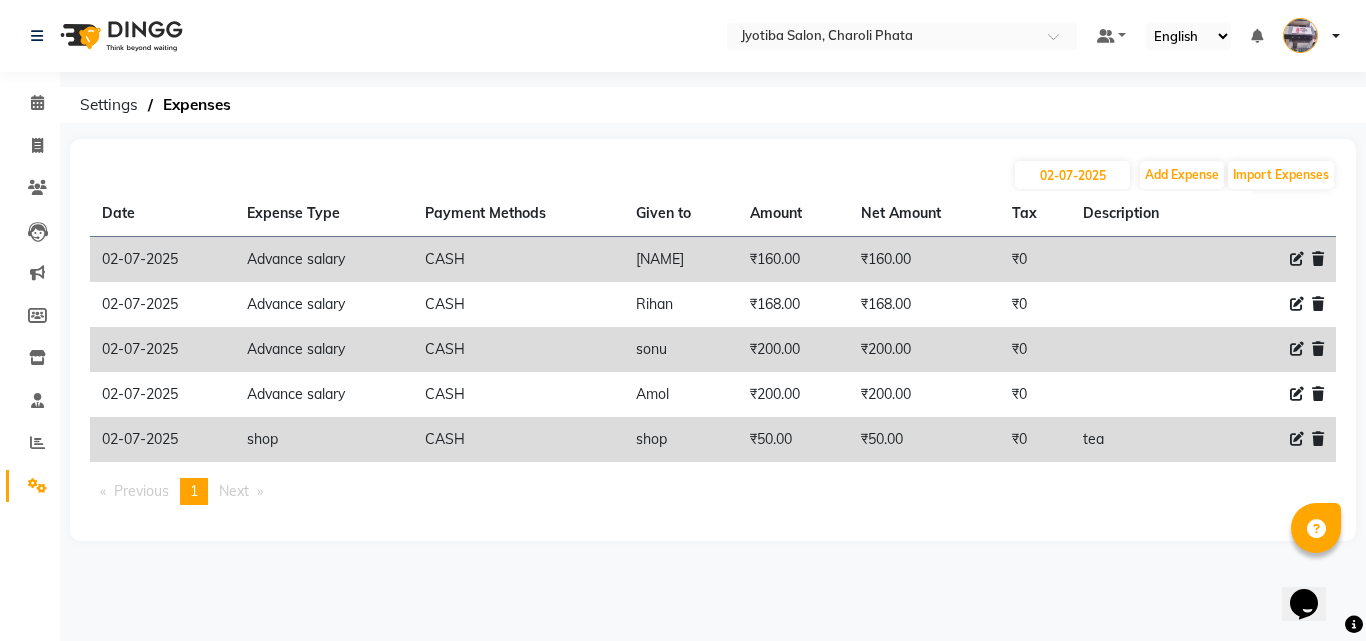 select on "18043" 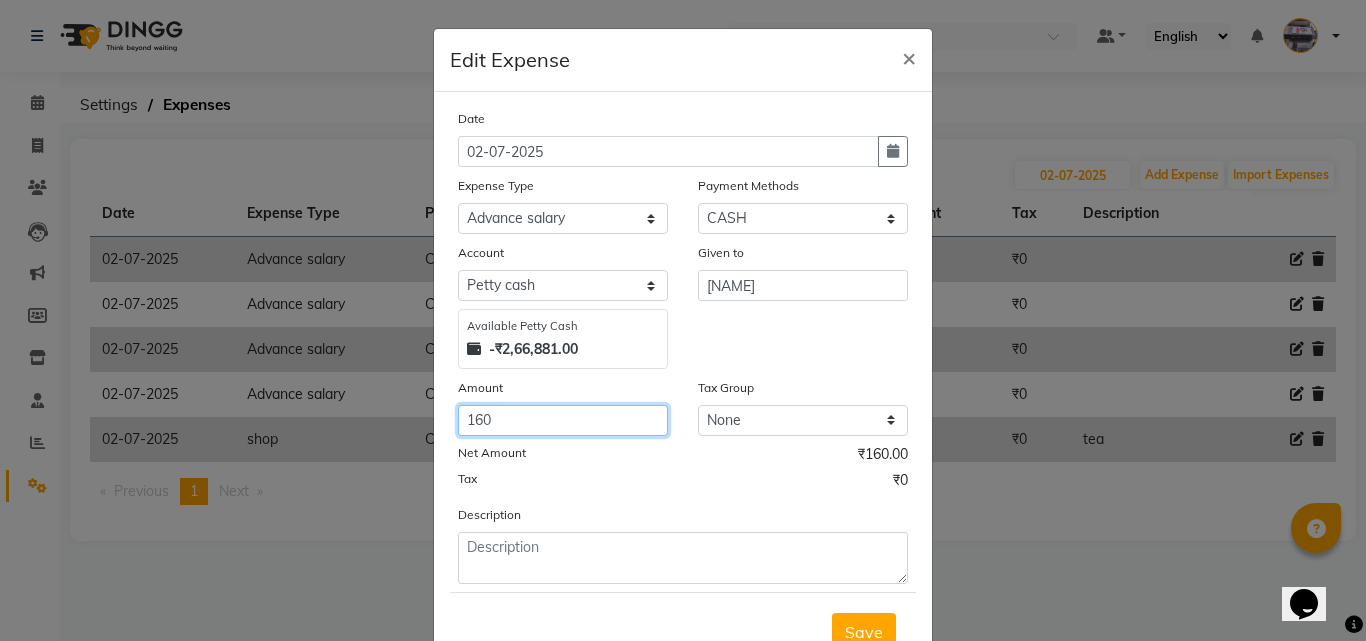 click on "160" 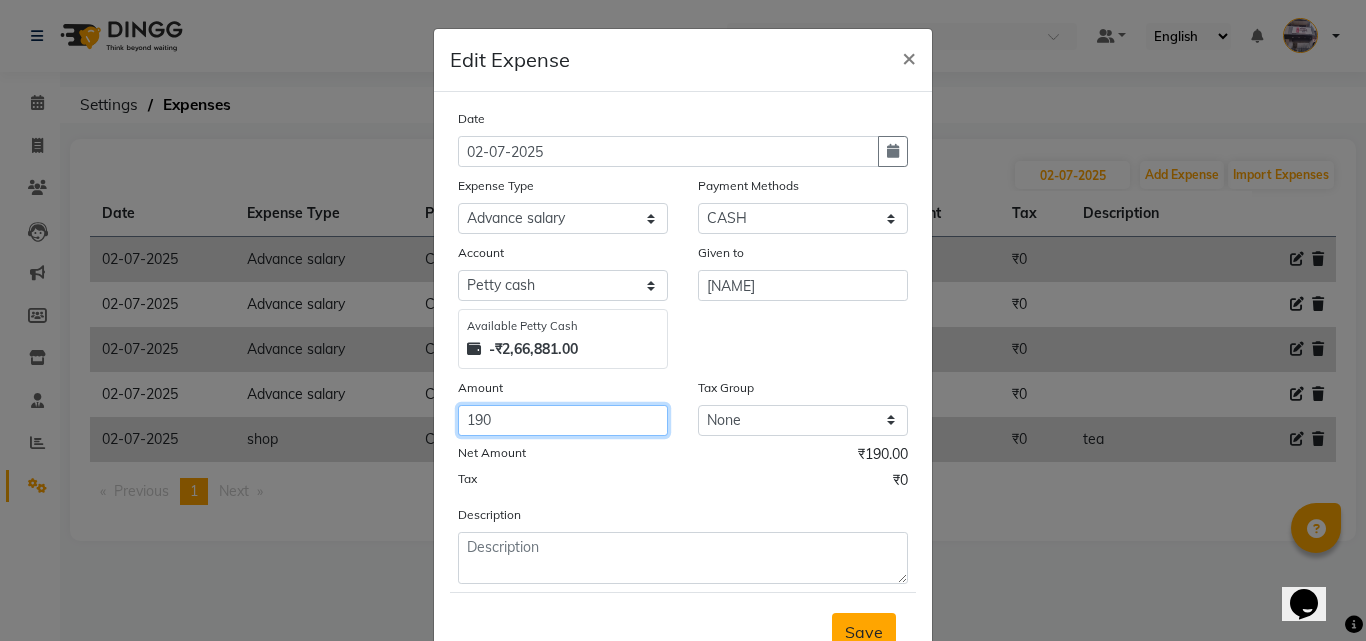 type on "190" 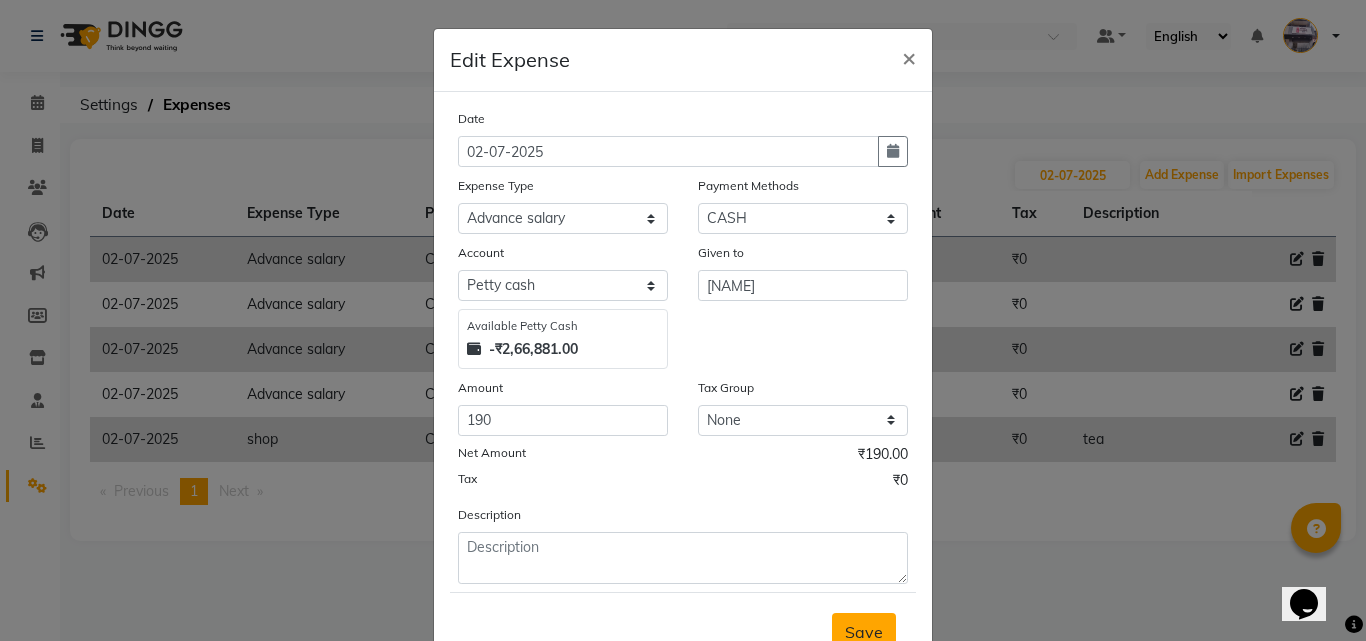click on "Save" at bounding box center (864, 632) 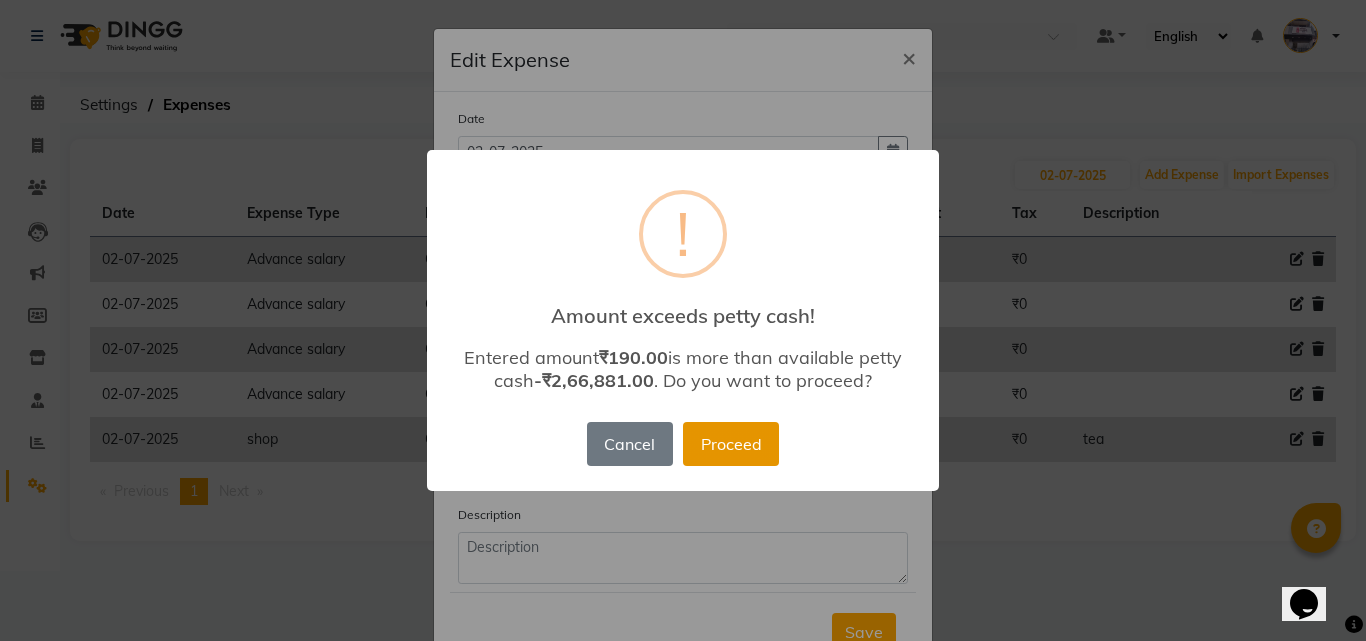 click on "Proceed" at bounding box center (731, 444) 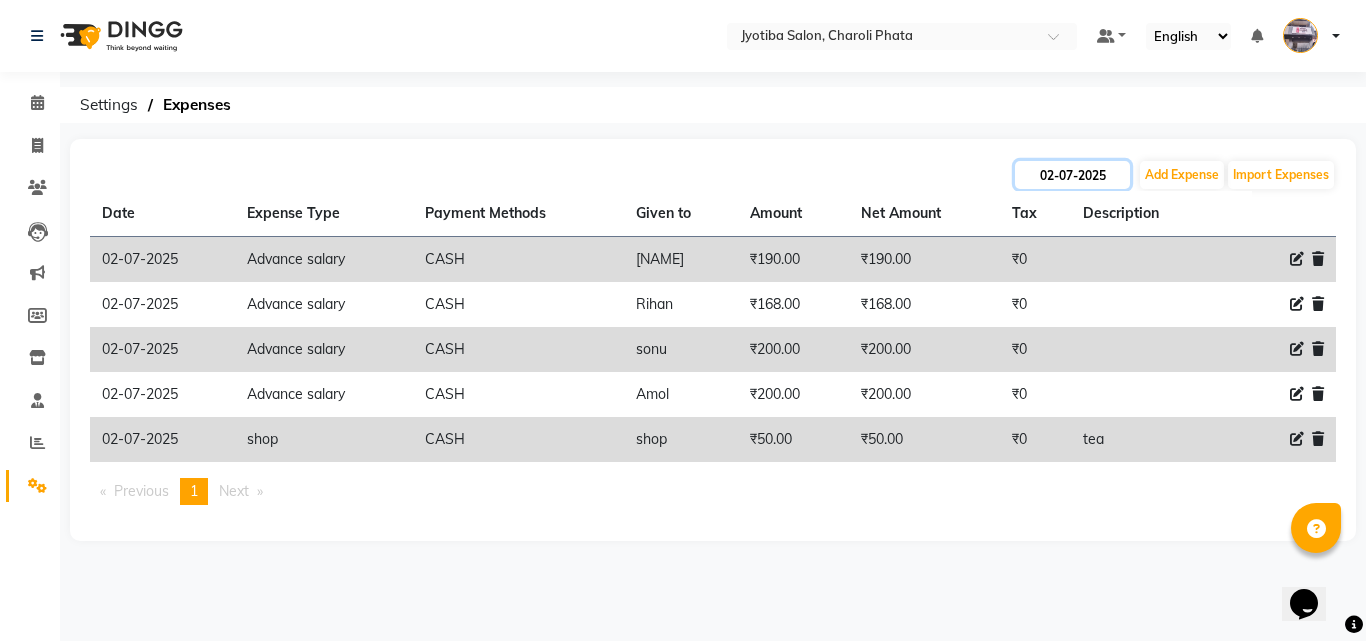 click on "02-07-2025" 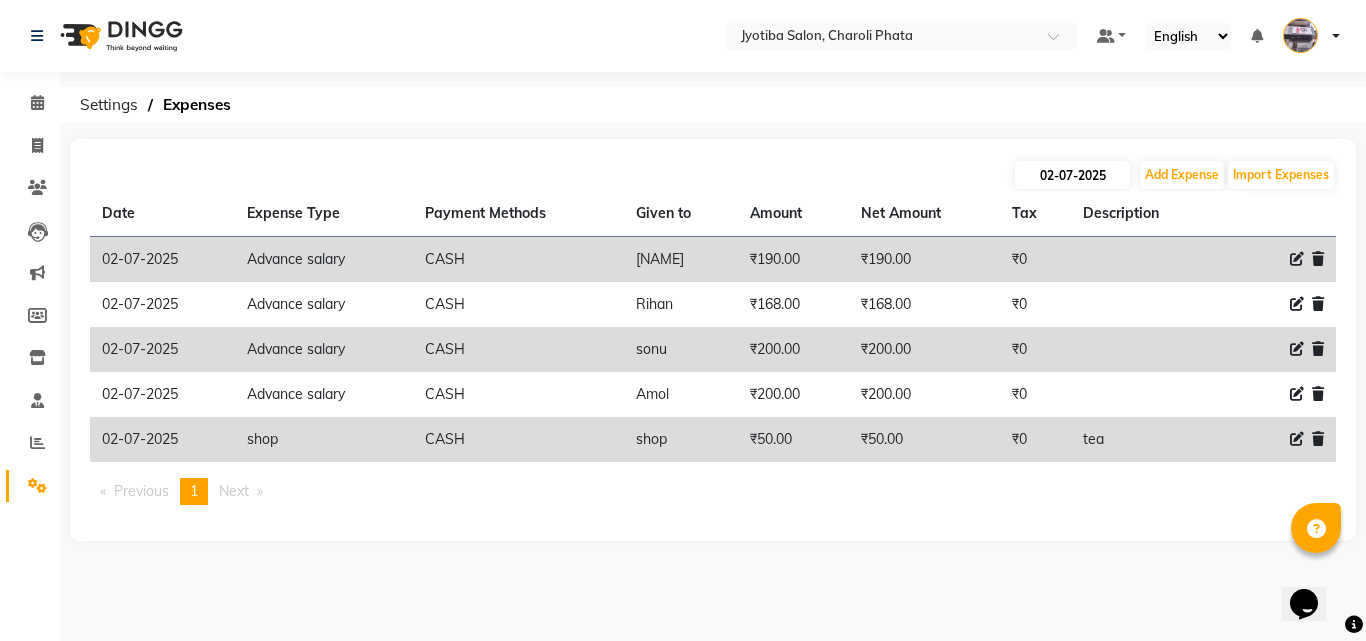 select on "7" 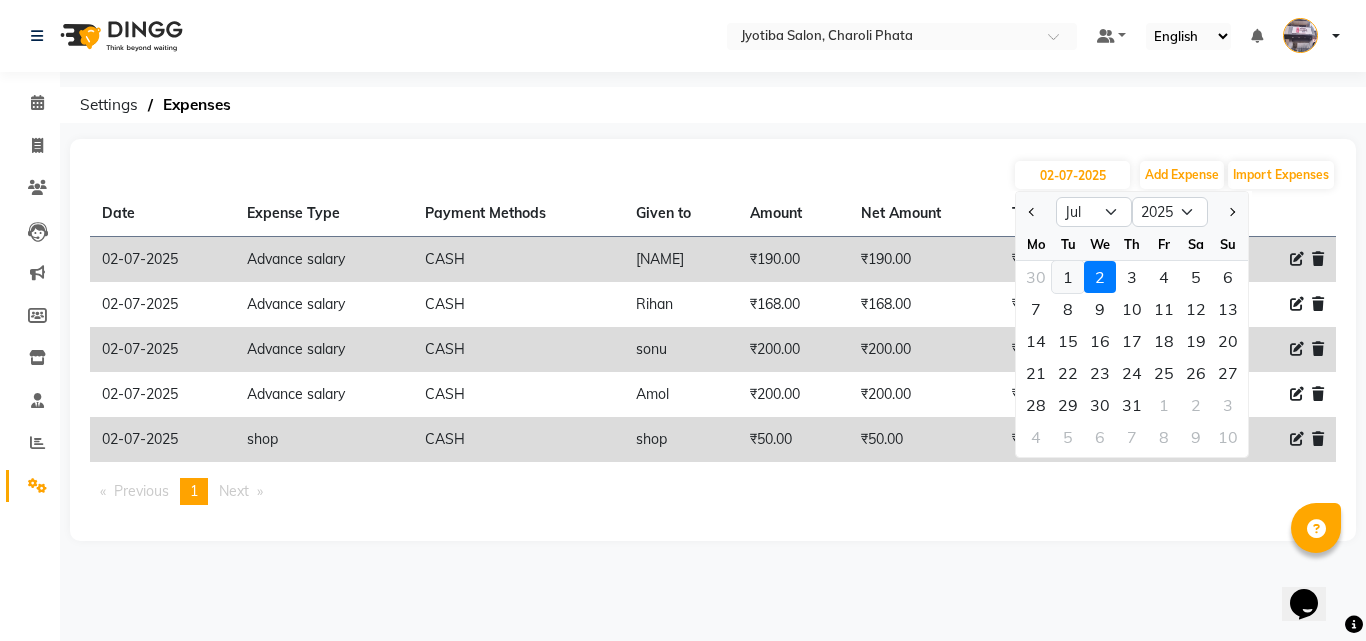 click on "1" 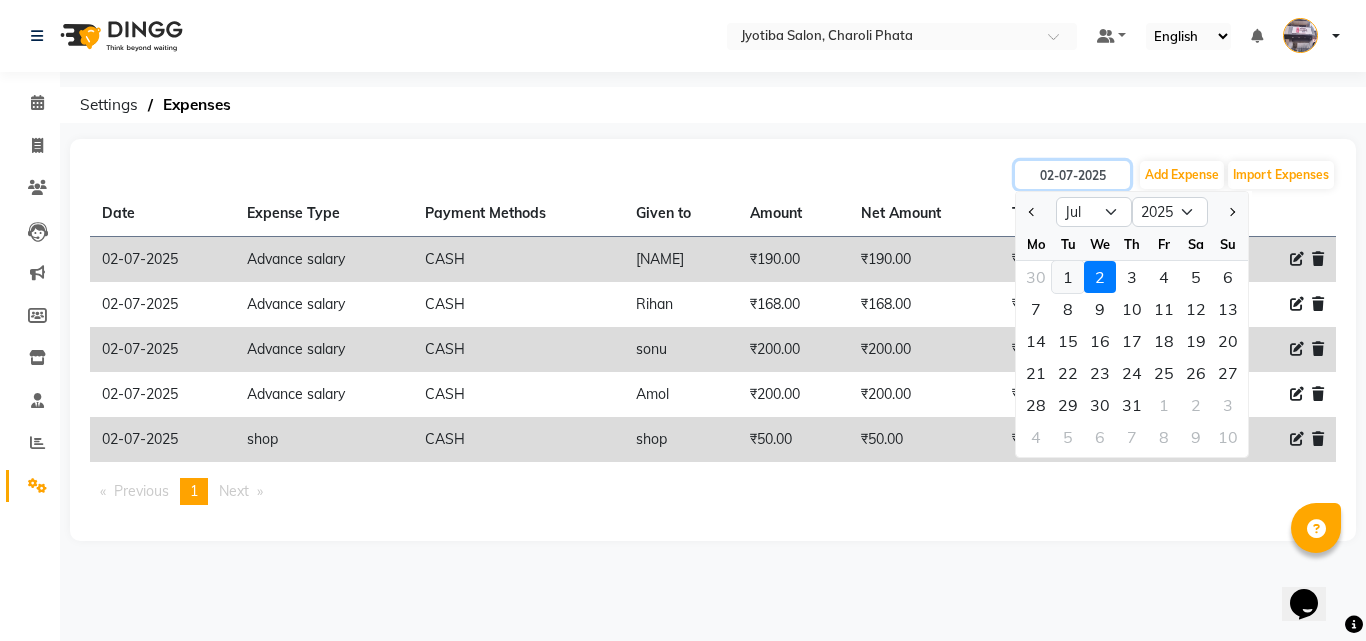 type on "01-07-2025" 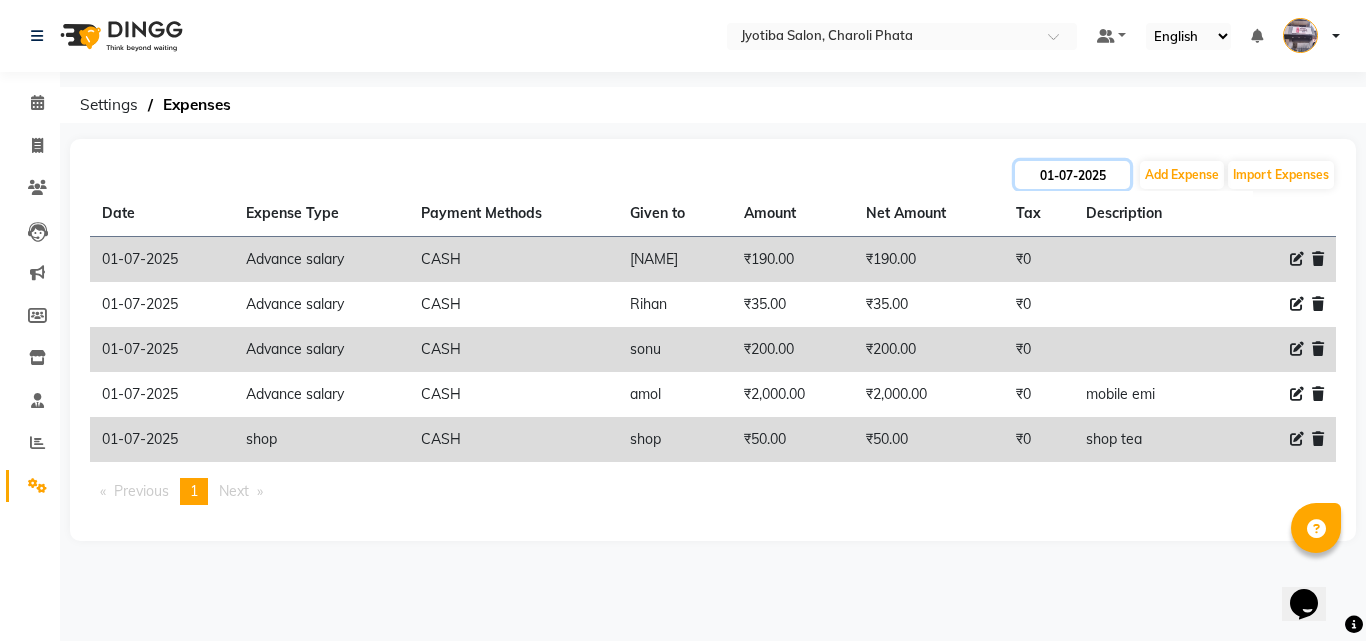 click on "01-07-2025" 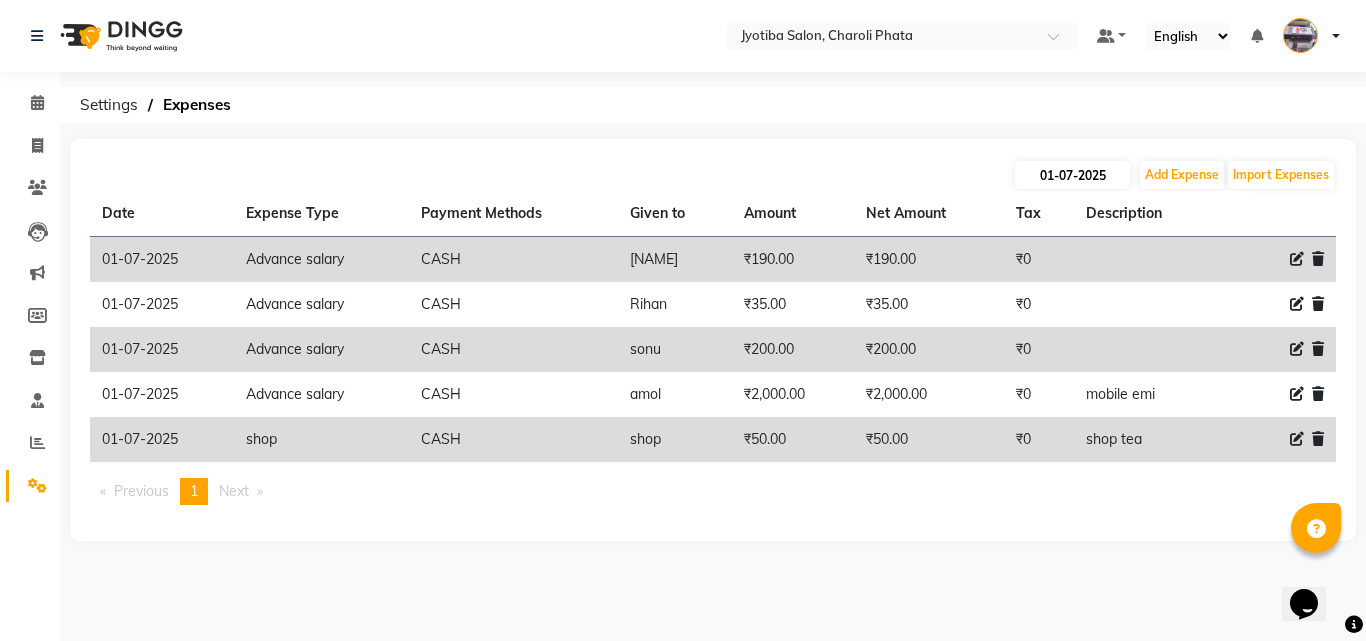 select on "7" 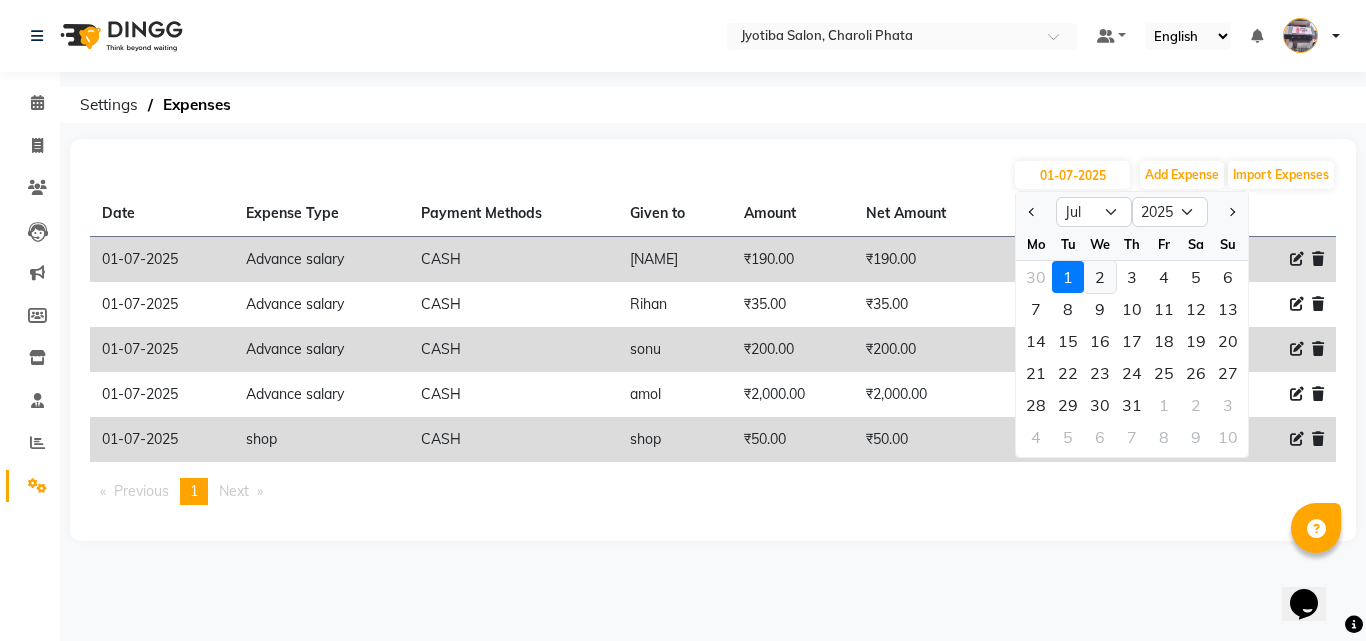 click on "2" 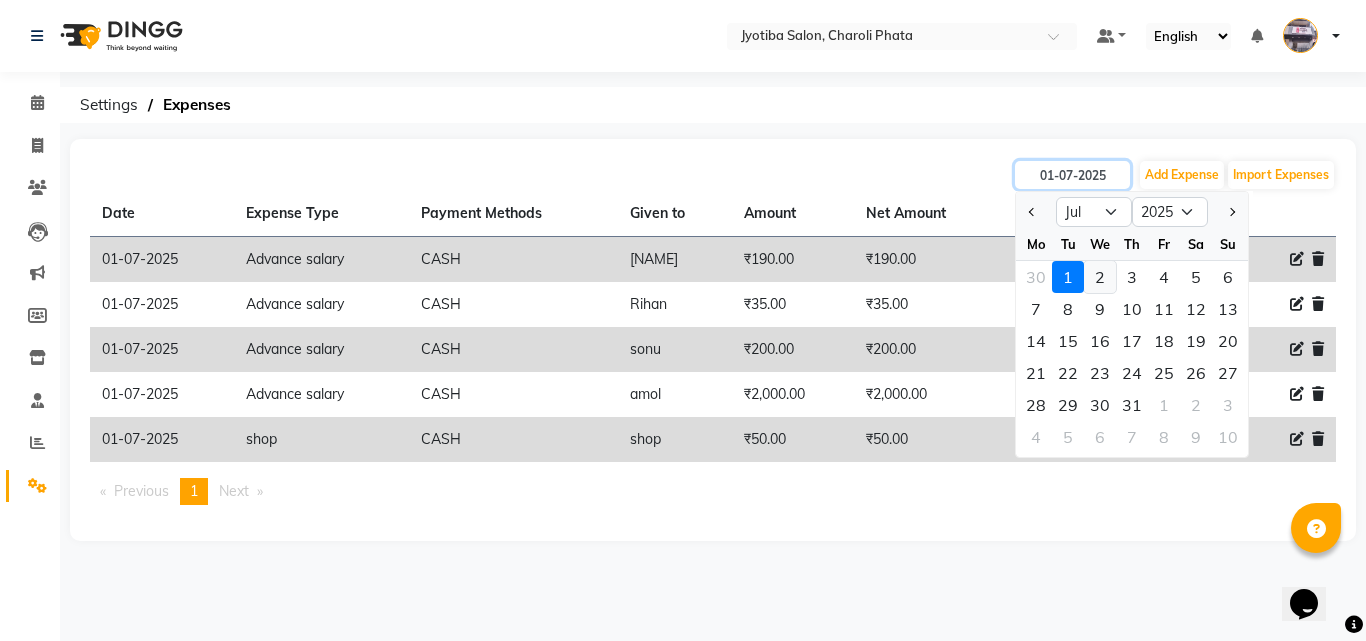 type on "02-07-2025" 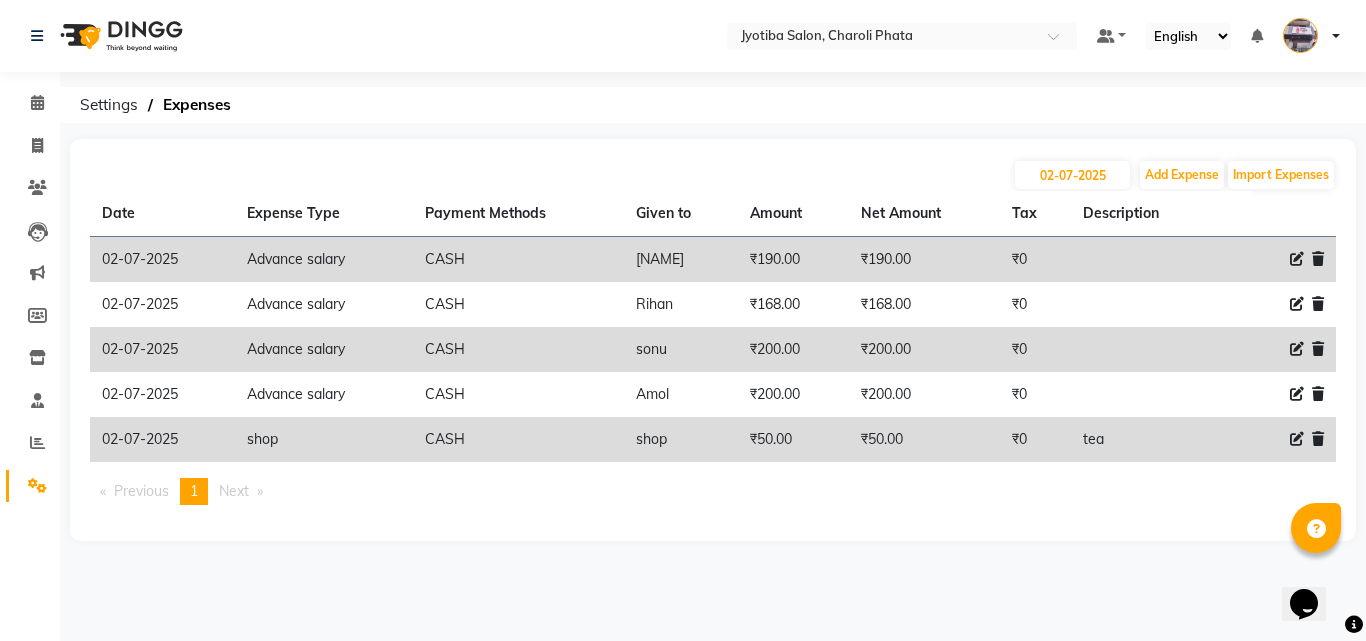 click 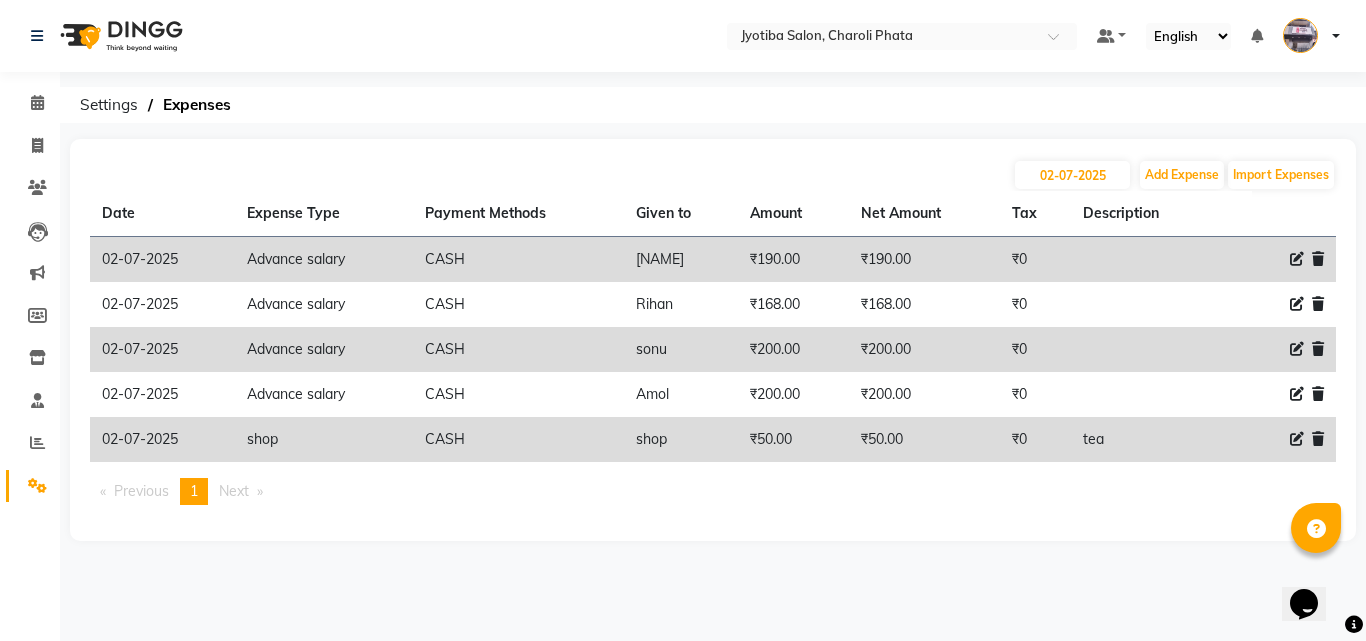 select on "1" 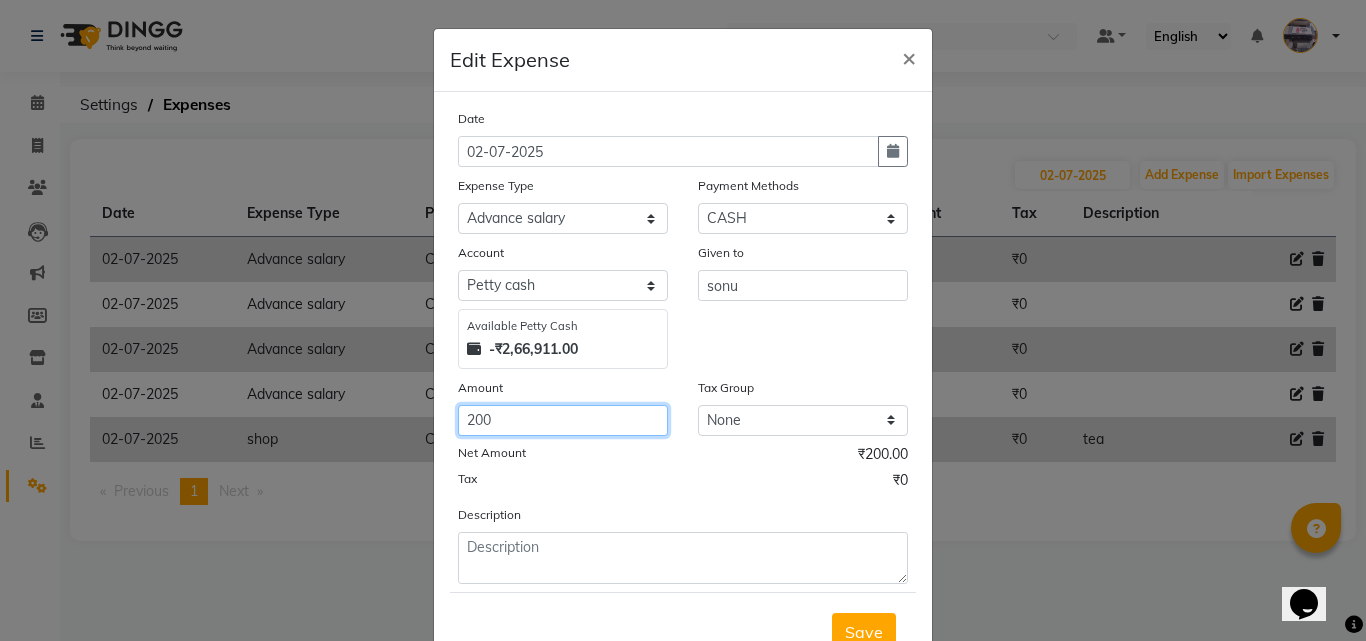 click on "200" 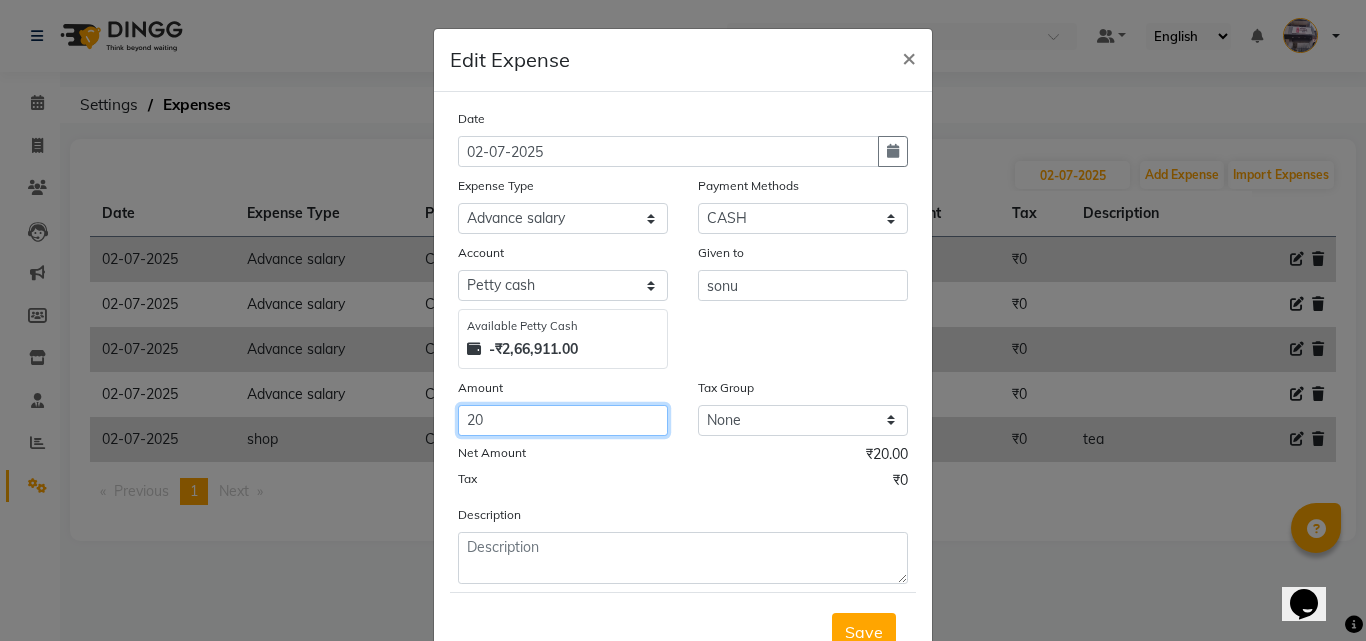 type on "2" 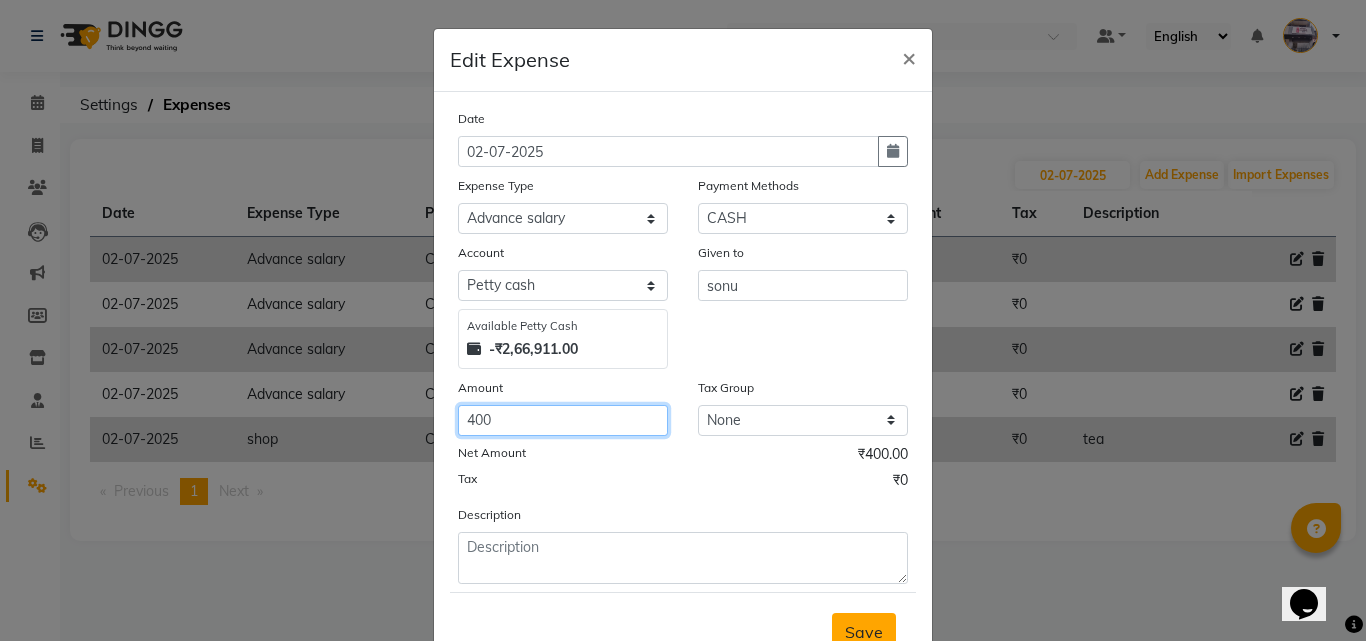 type on "400" 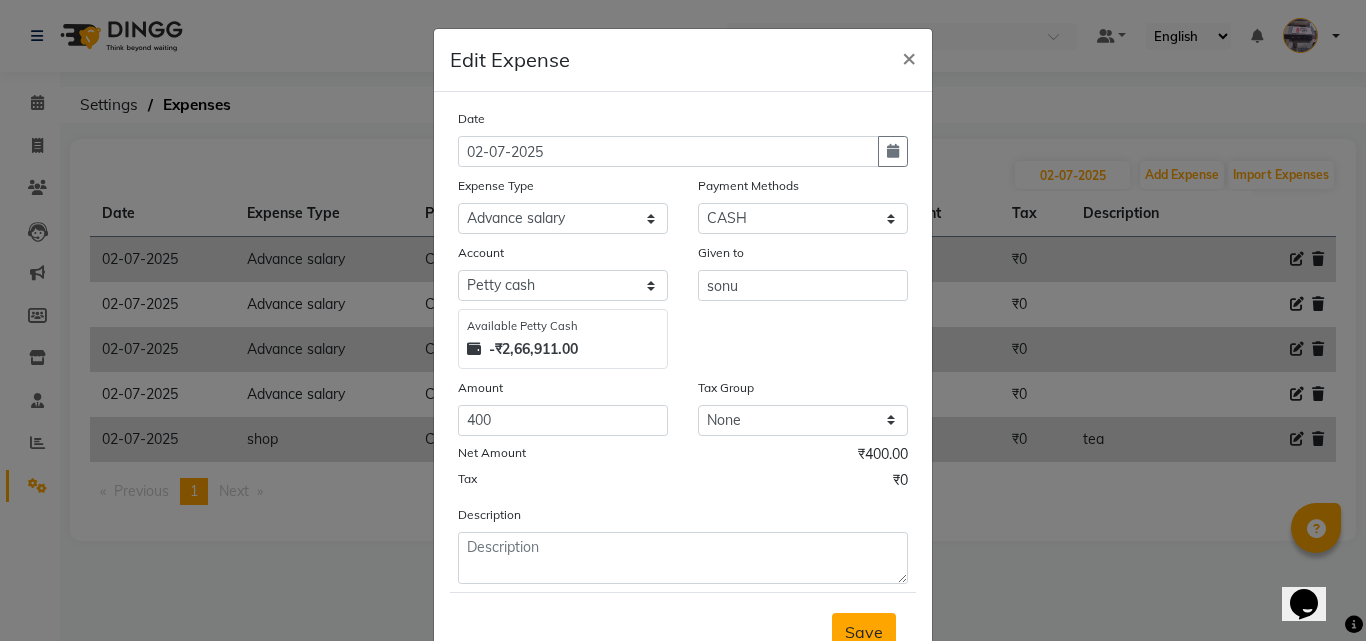 click on "Save" at bounding box center [864, 632] 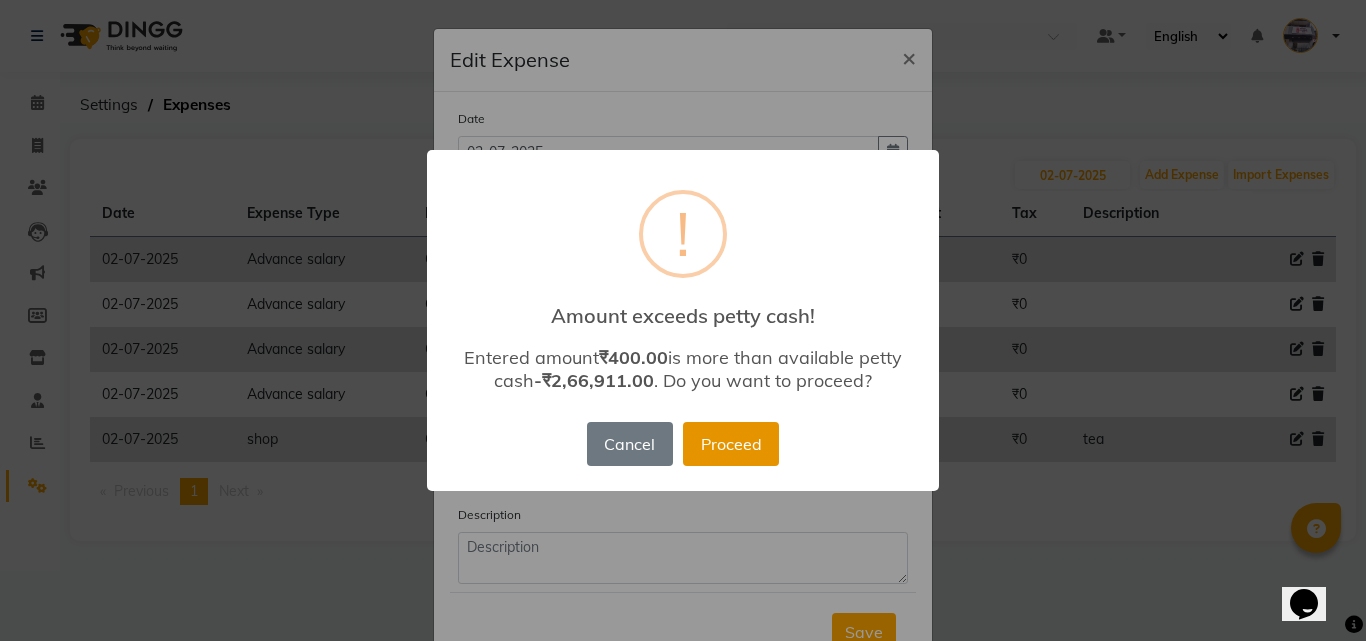 click on "Proceed" at bounding box center (731, 444) 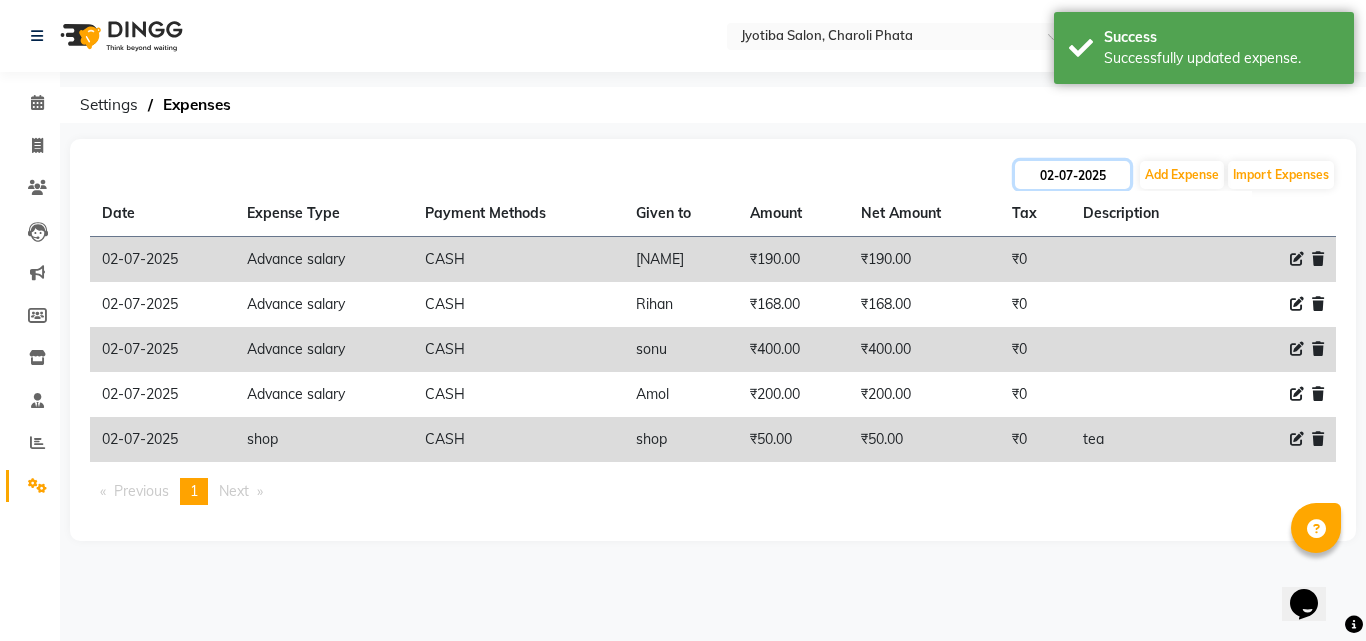 click on "02-07-2025" 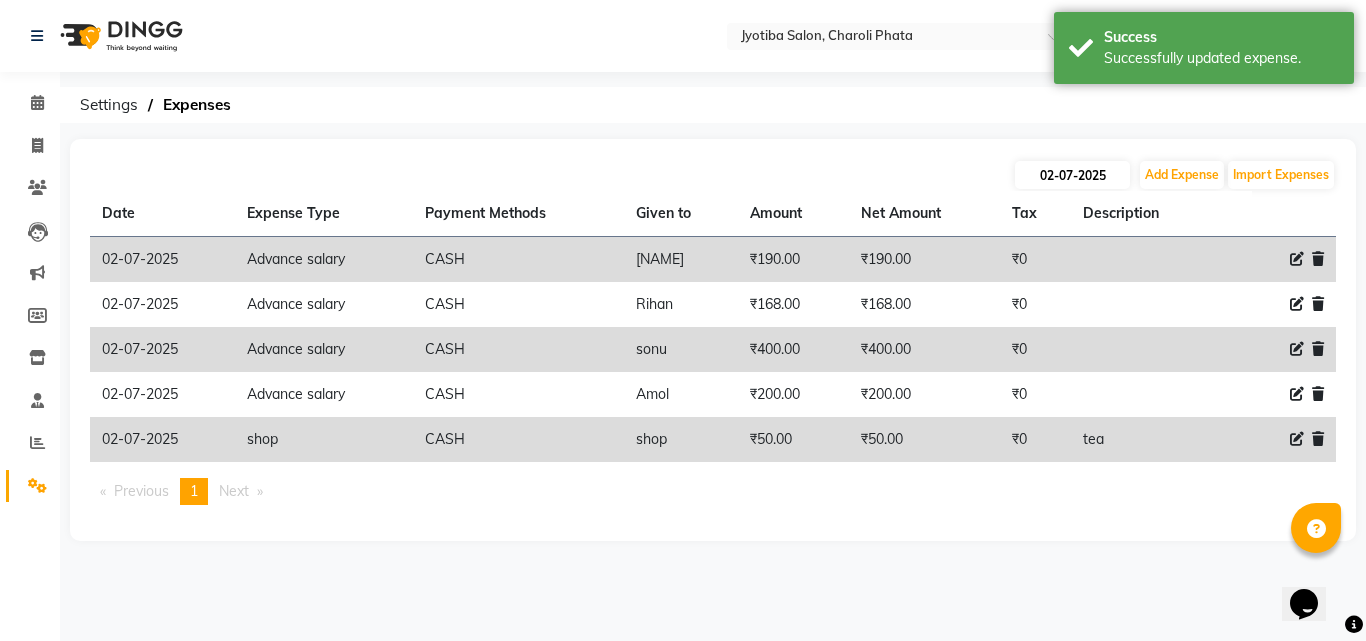 select on "7" 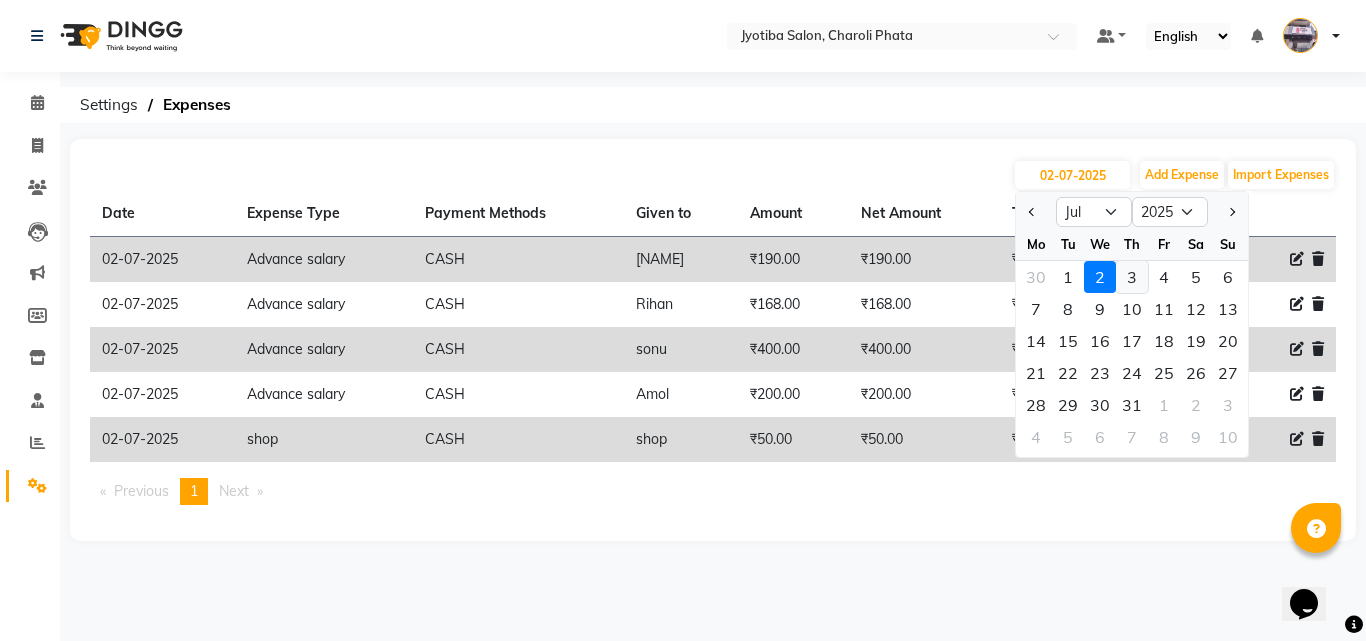 click on "3" 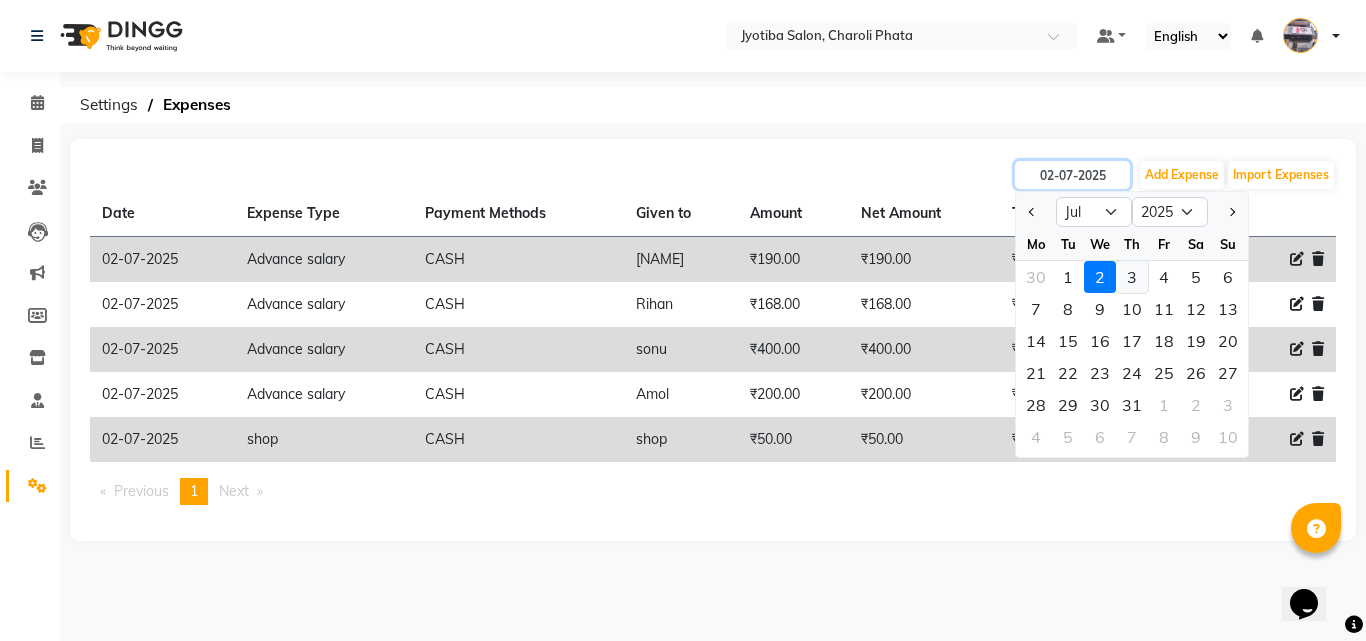 type on "03-07-2025" 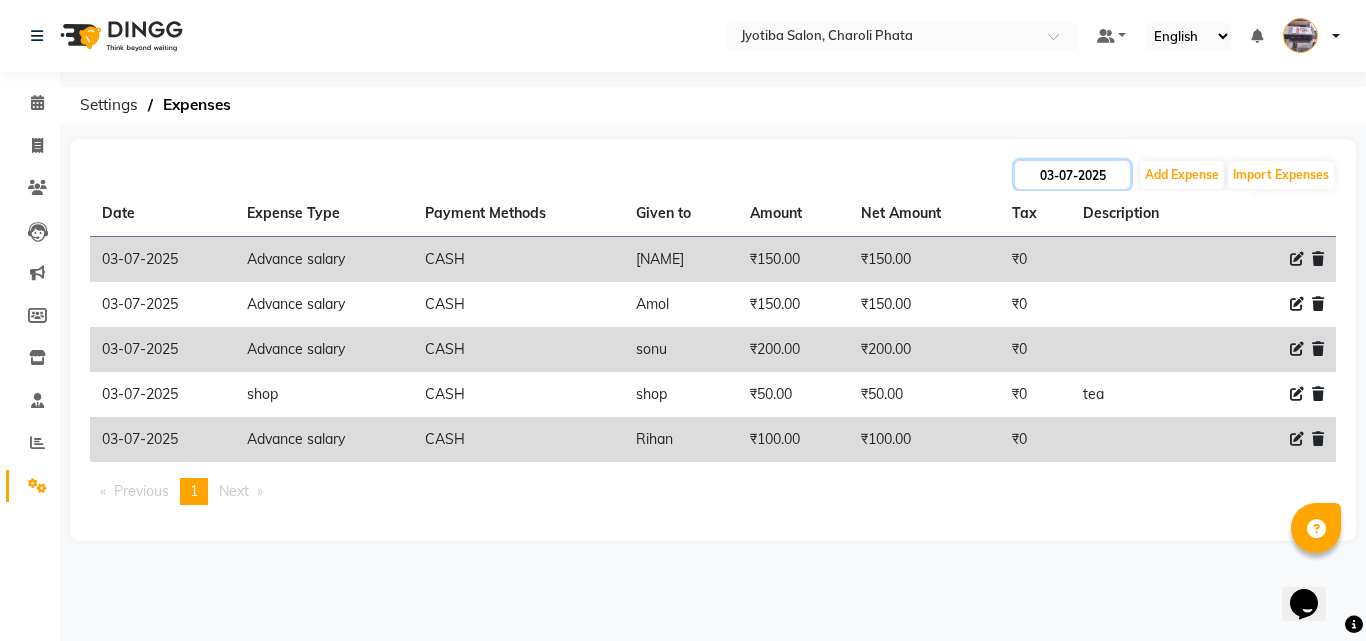 click on "03-07-2025" 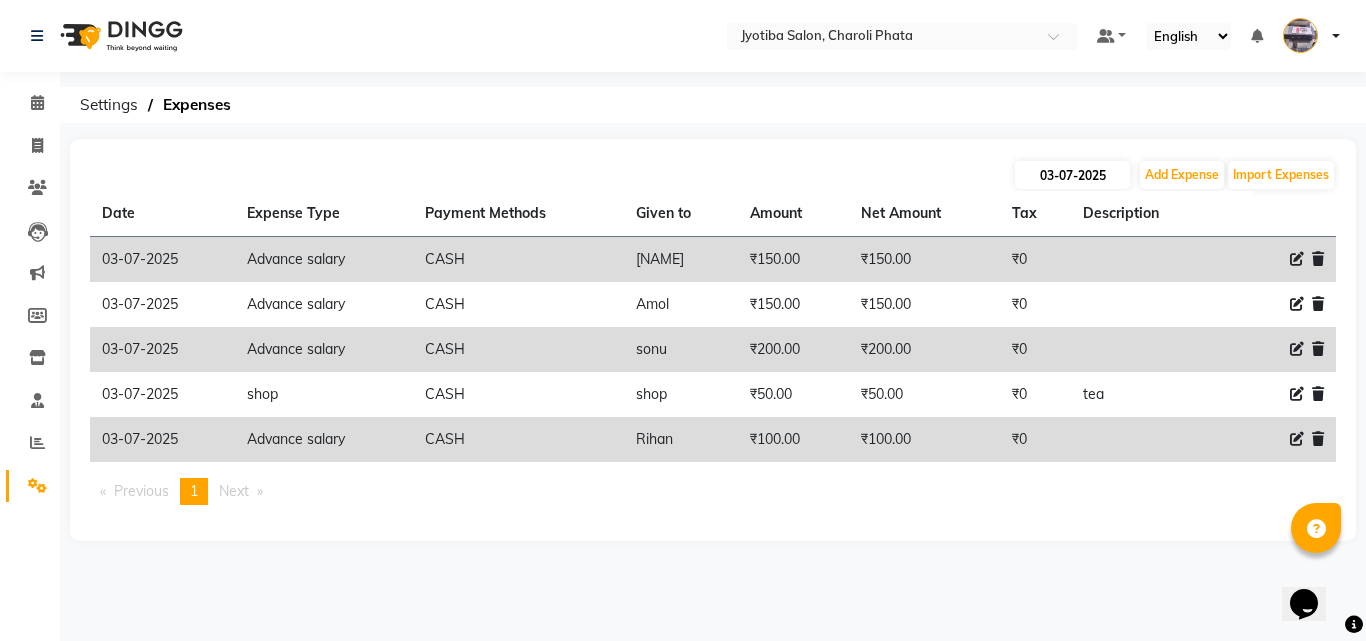 select on "7" 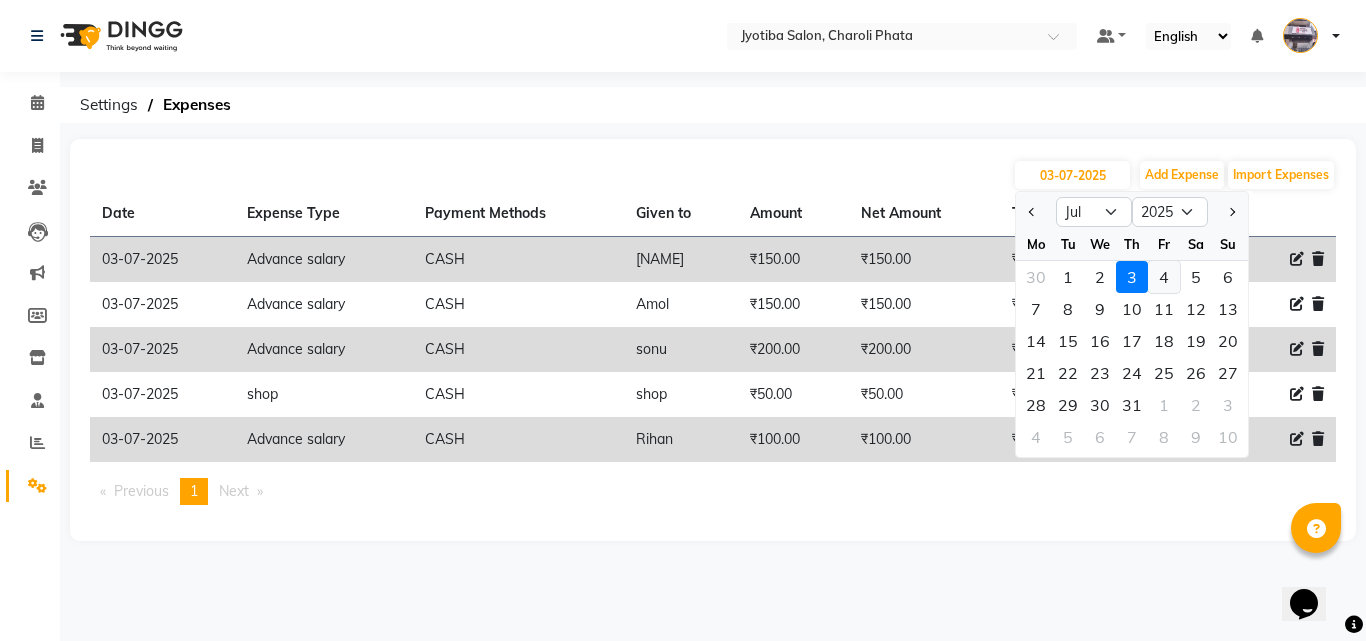 click on "4" 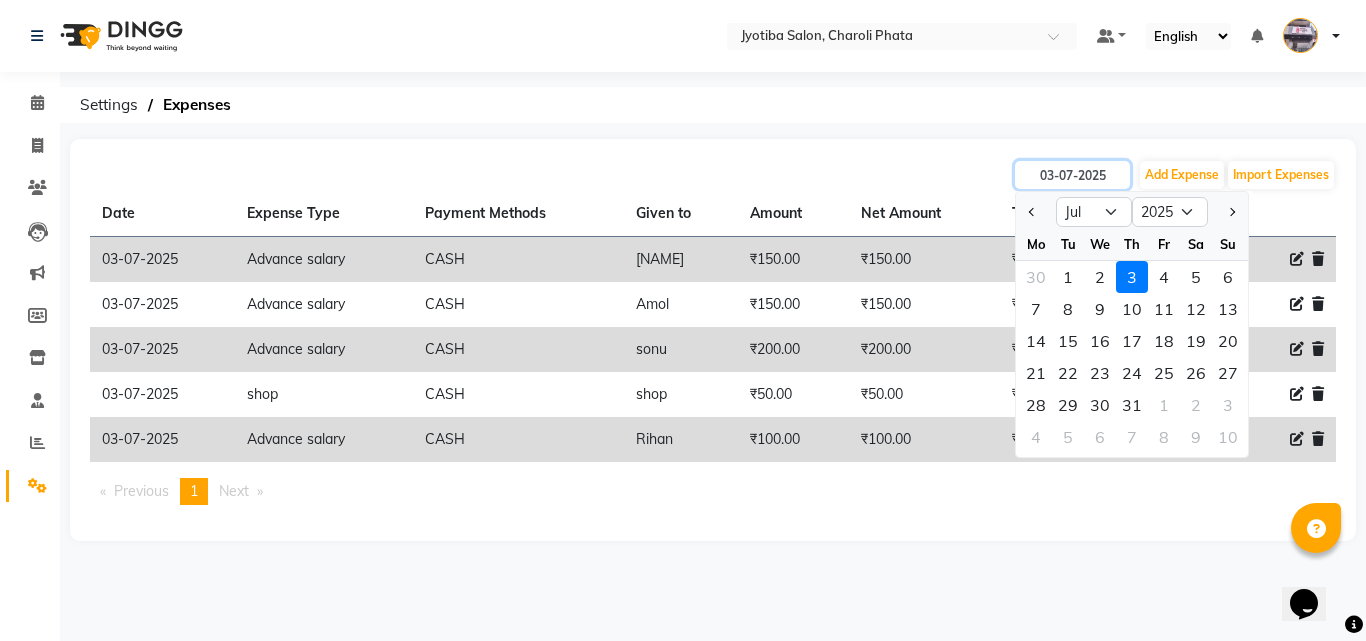 type on "04-07-2025" 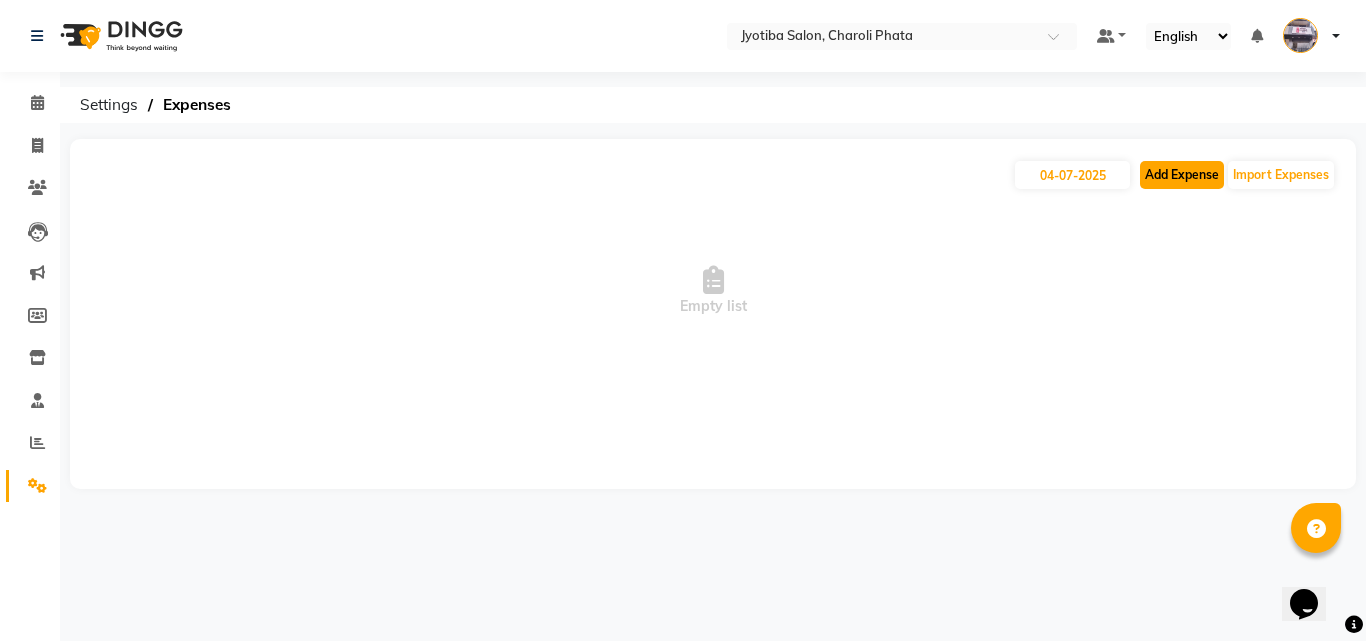 click on "Add Expense" 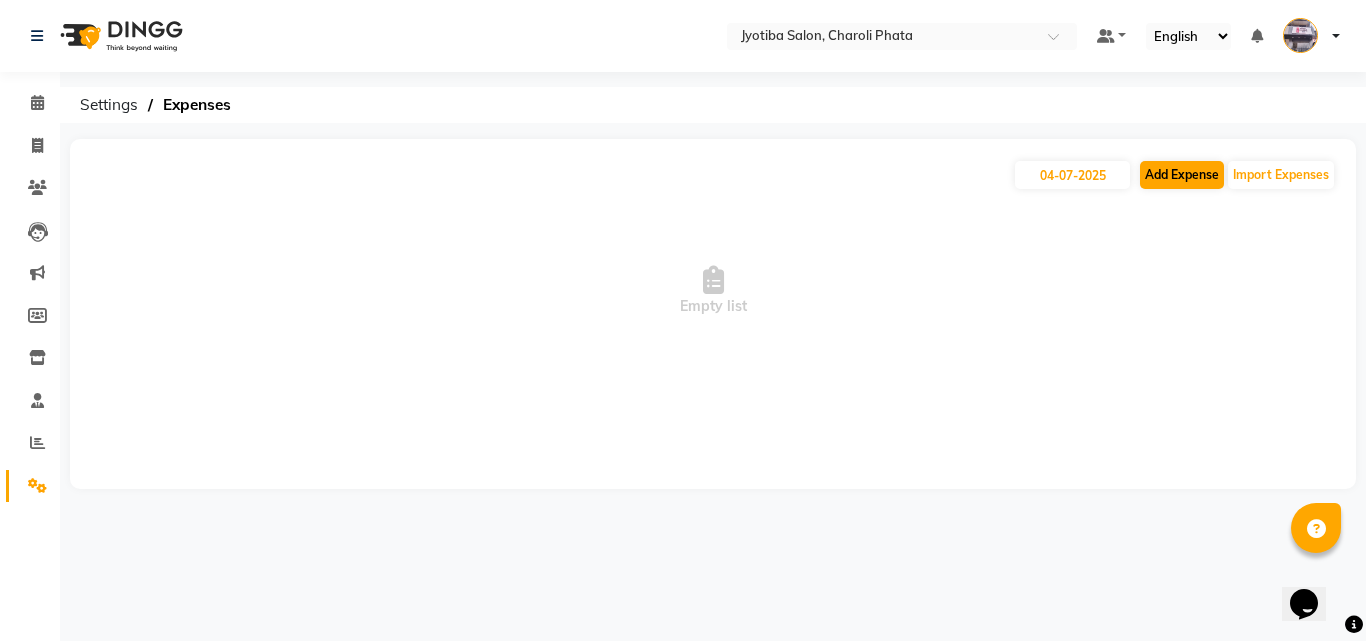select on "1" 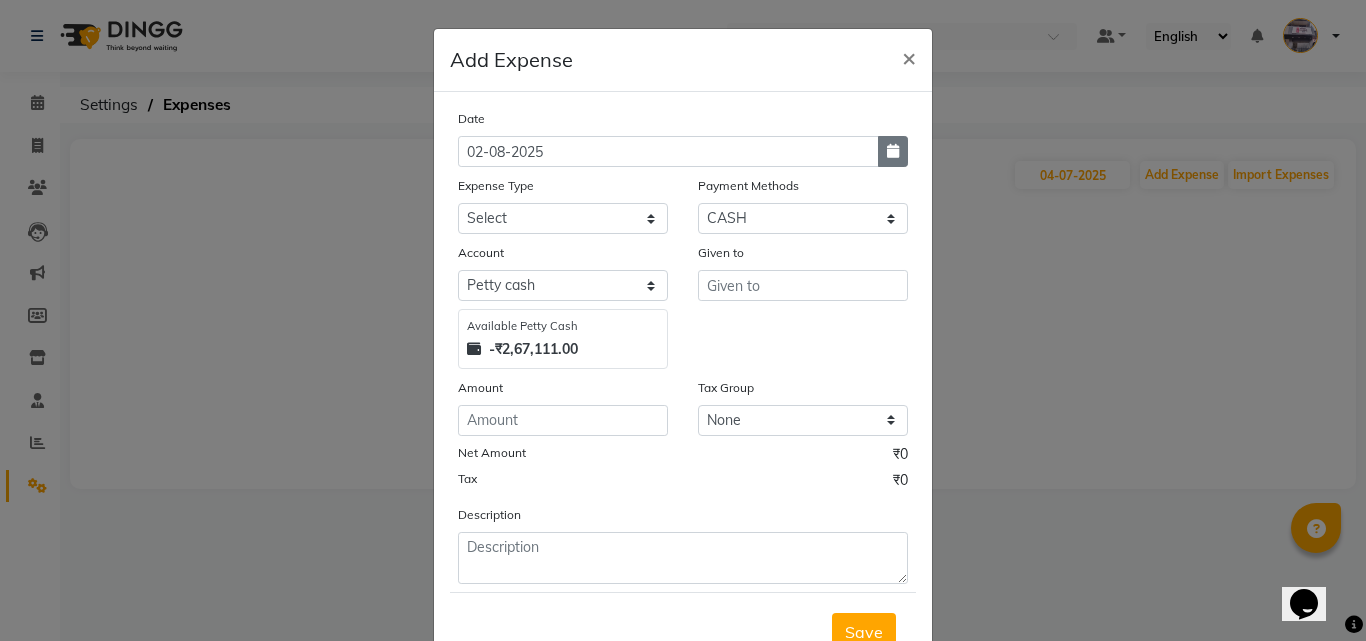 click 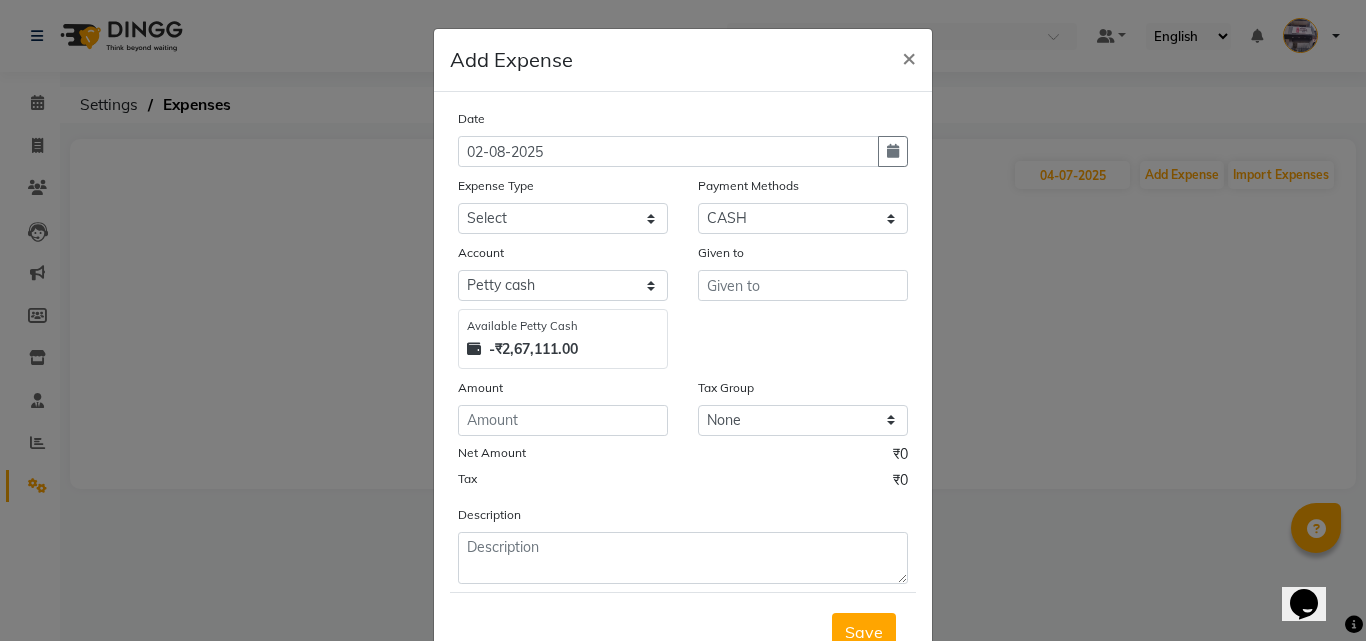 select on "8" 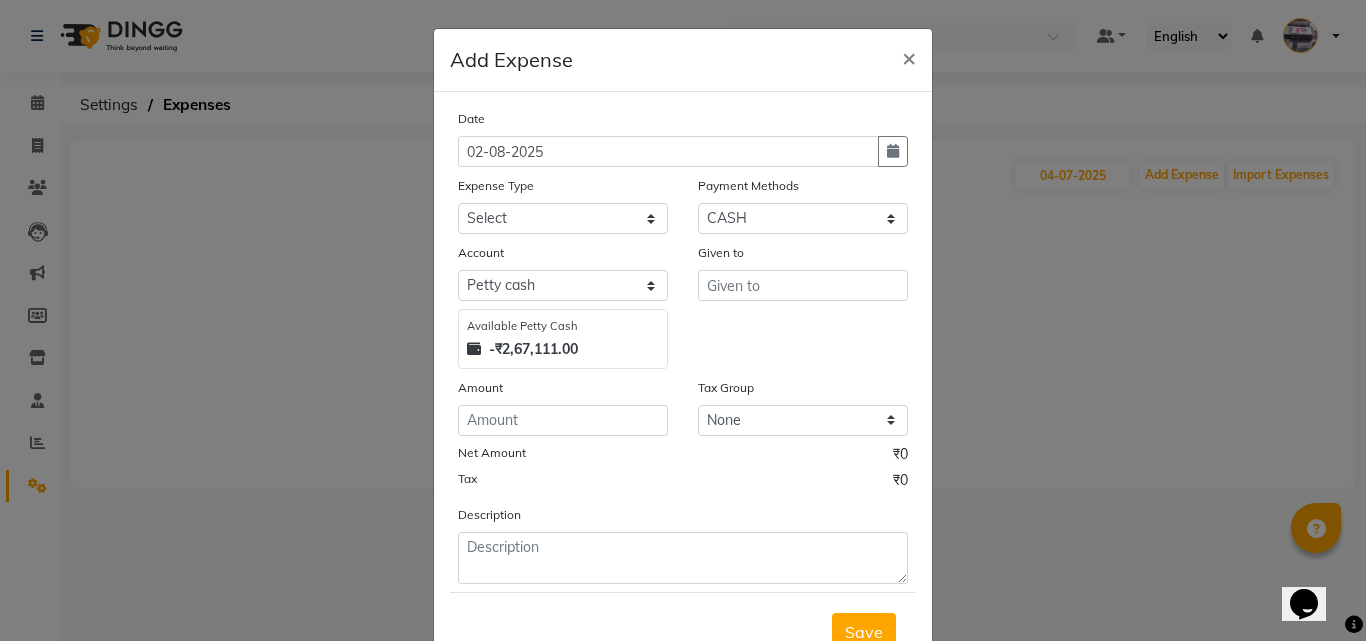 select on "2025" 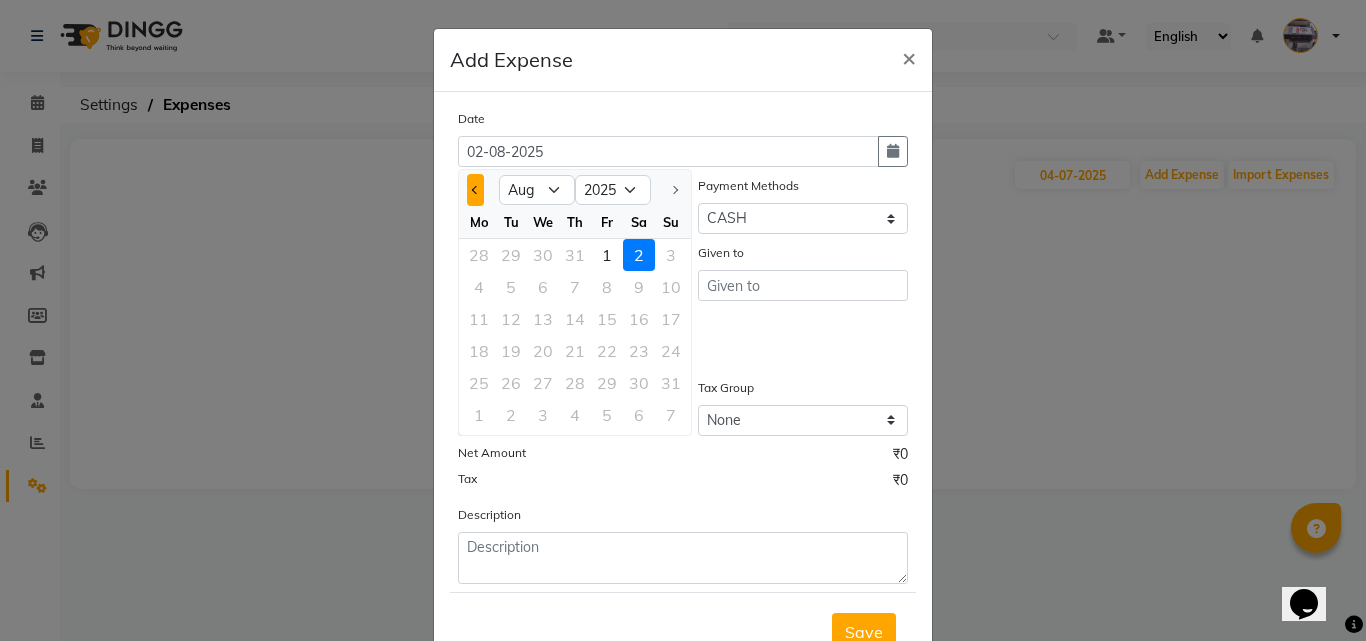 click 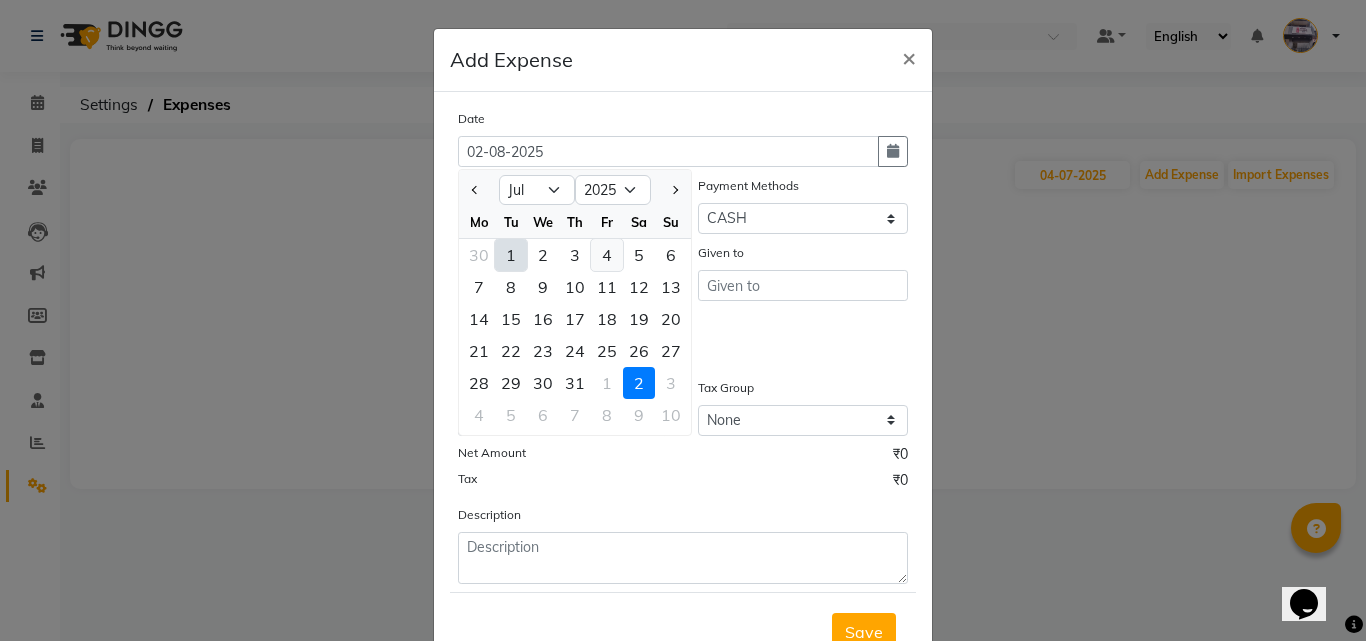 click on "4" 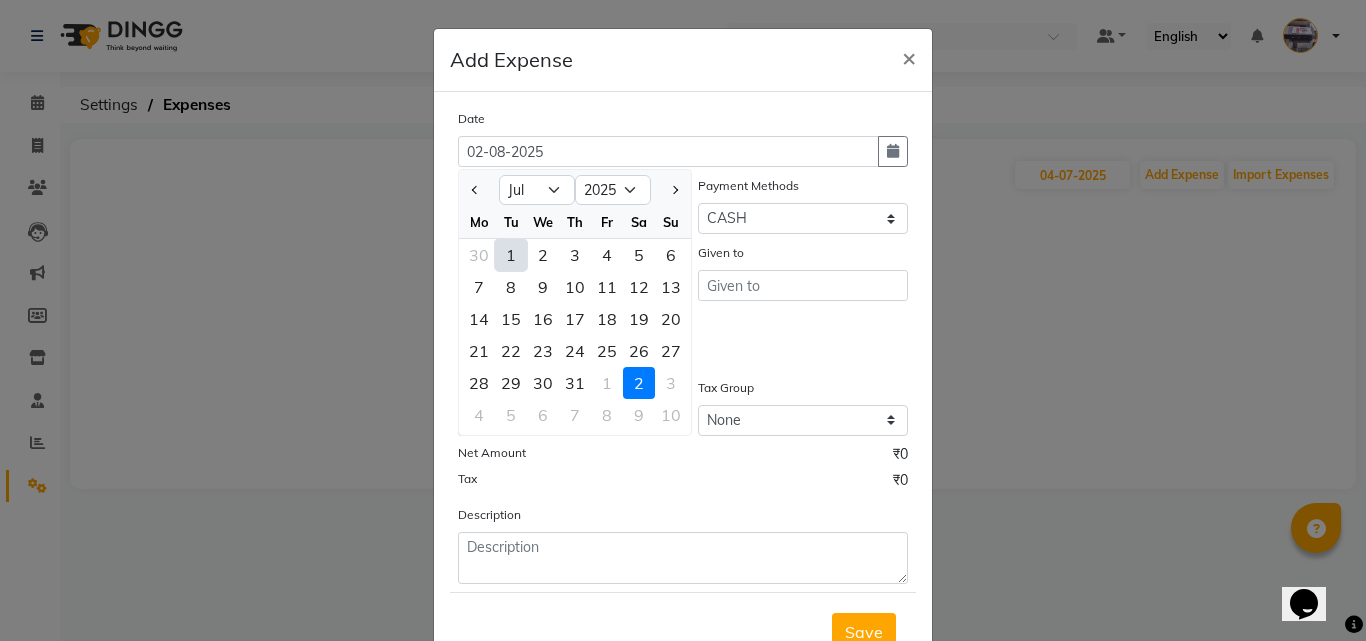 type on "04-07-2025" 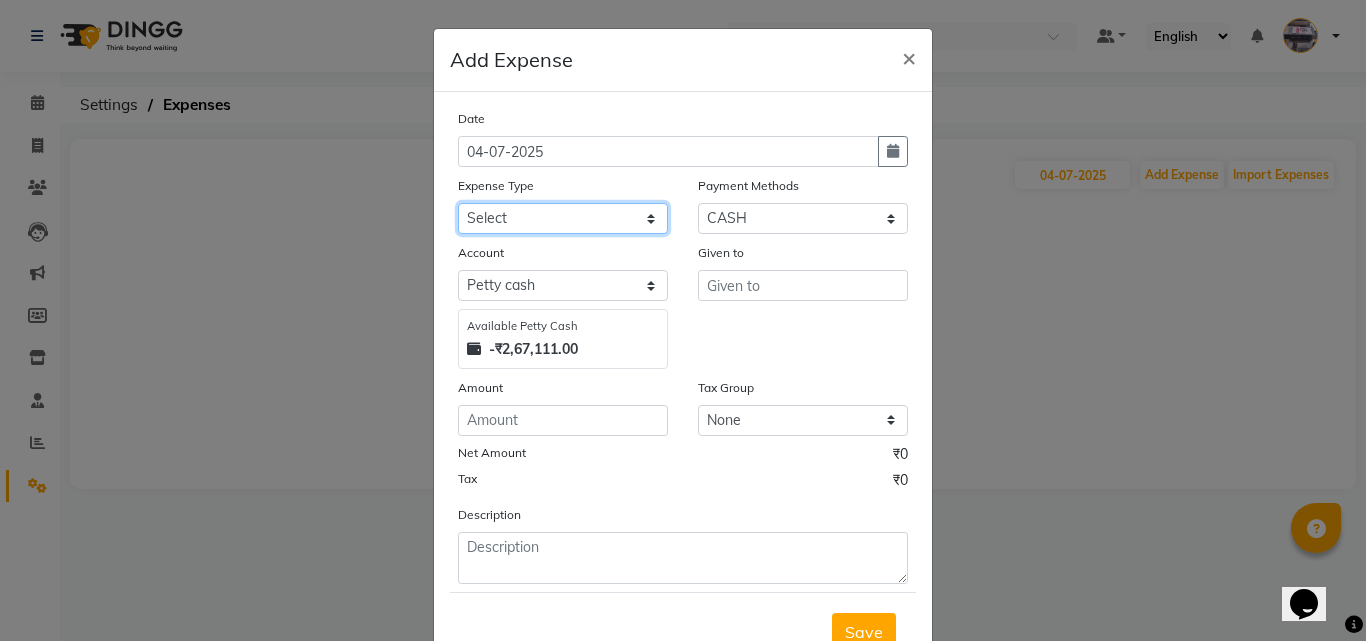 click on "Select Advance salary Advance salary ajaj Bank charges Car maintenance  Cash transfer to bank Cash transfer to hub Client Snacks Clinical charges Equipment Fuel Govt fee home Incentive Insurance International purchase Loan Repayment Maintenance Marketing Miscellaneous MRA Other Over times Pantry Product Rent Salary shop shop Staff Snacks Tax Tea & Refreshment TIP Utilities Wifi recharge" 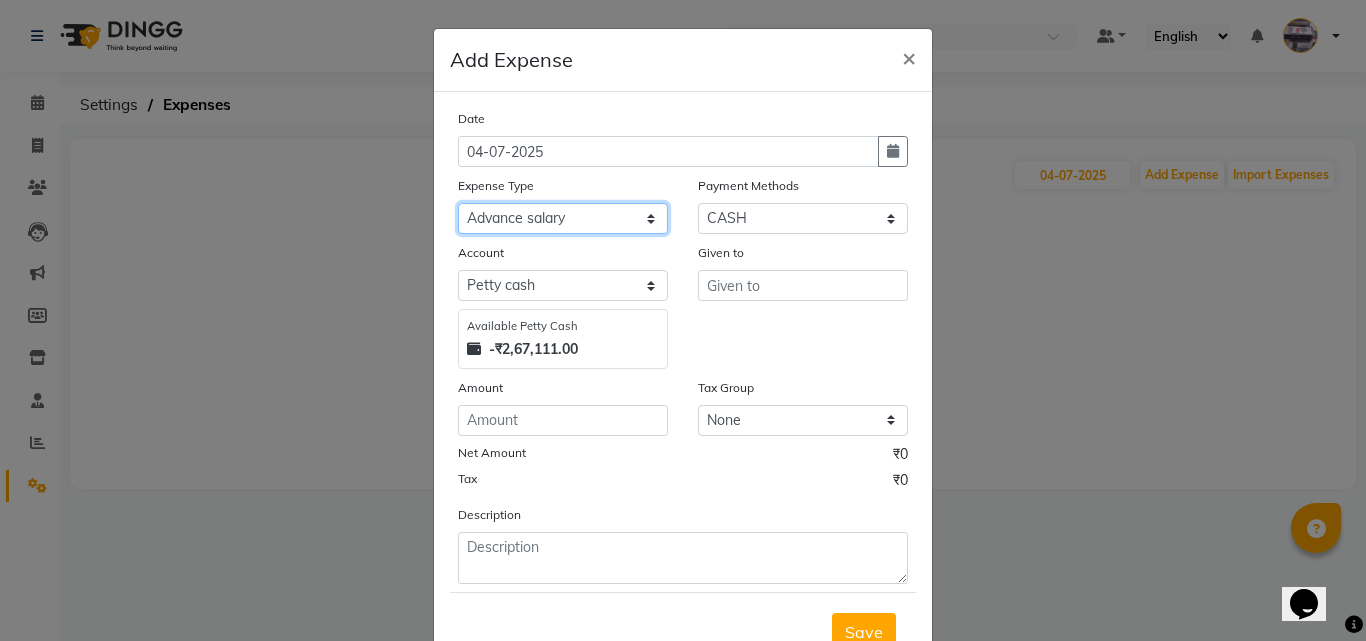 click on "Select Advance salary Advance salary ajaj Bank charges Car maintenance  Cash transfer to bank Cash transfer to hub Client Snacks Clinical charges Equipment Fuel Govt fee home Incentive Insurance International purchase Loan Repayment Maintenance Marketing Miscellaneous MRA Other Over times Pantry Product Rent Salary shop shop Staff Snacks Tax Tea & Refreshment TIP Utilities Wifi recharge" 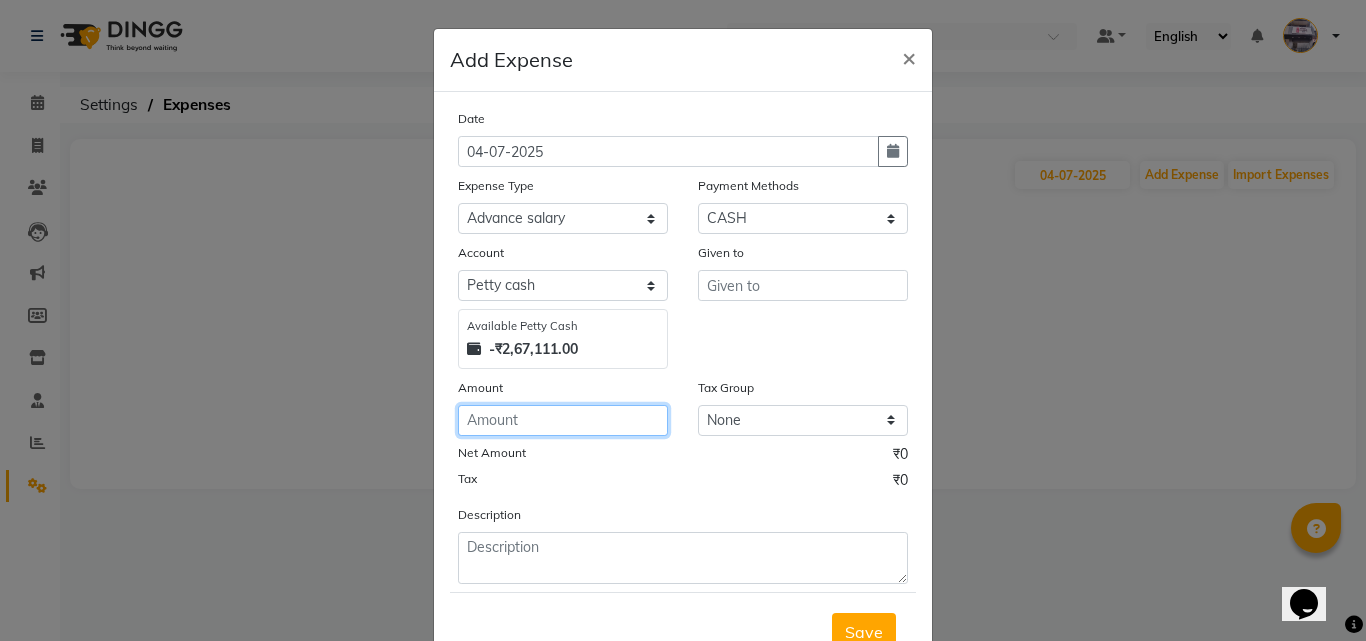 click 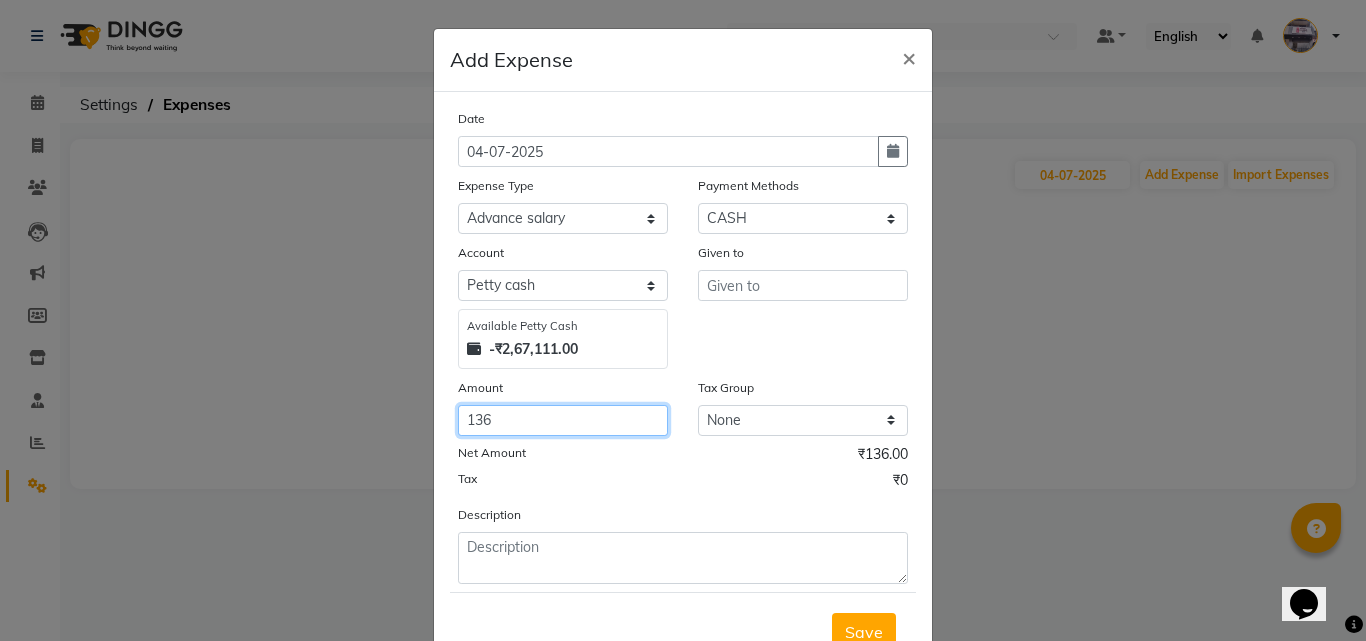 type on "136" 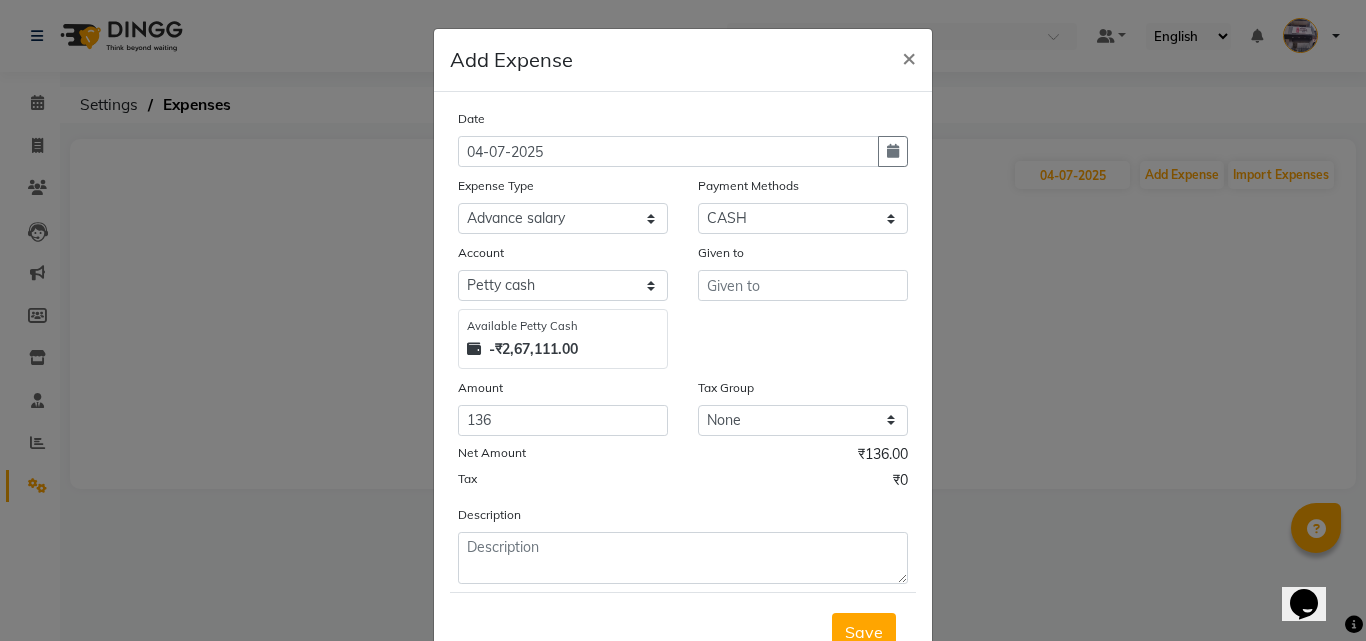 click on "Given to" 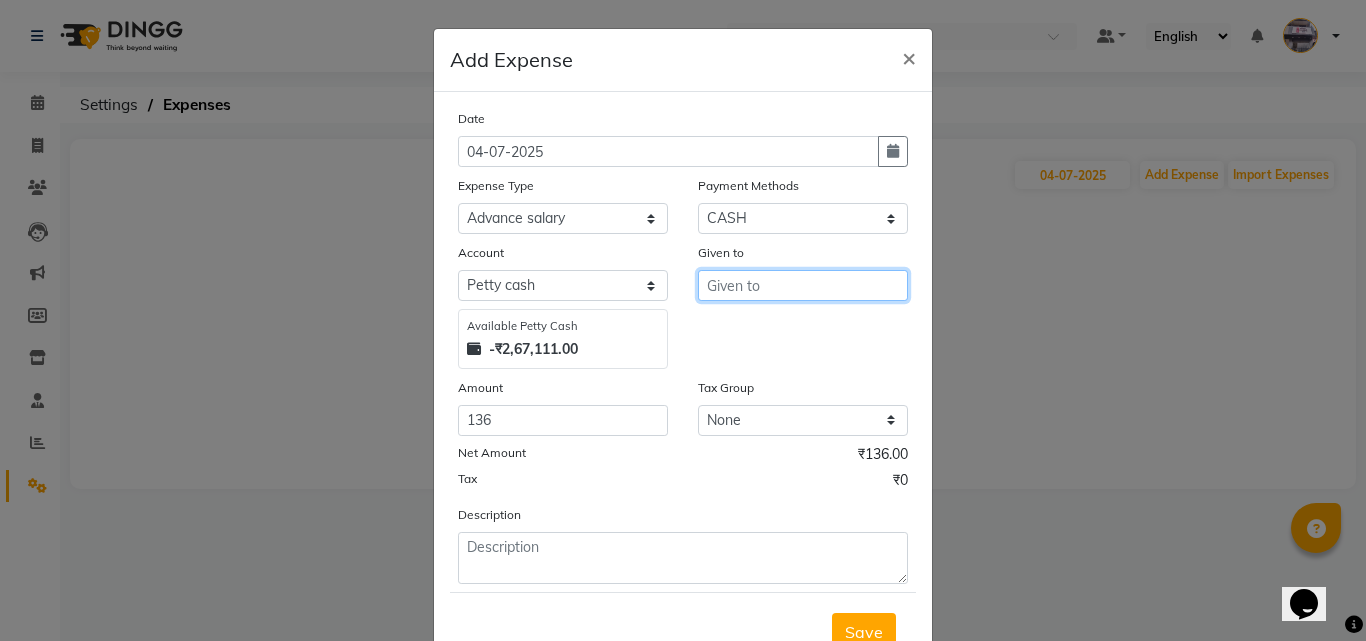 click at bounding box center [803, 285] 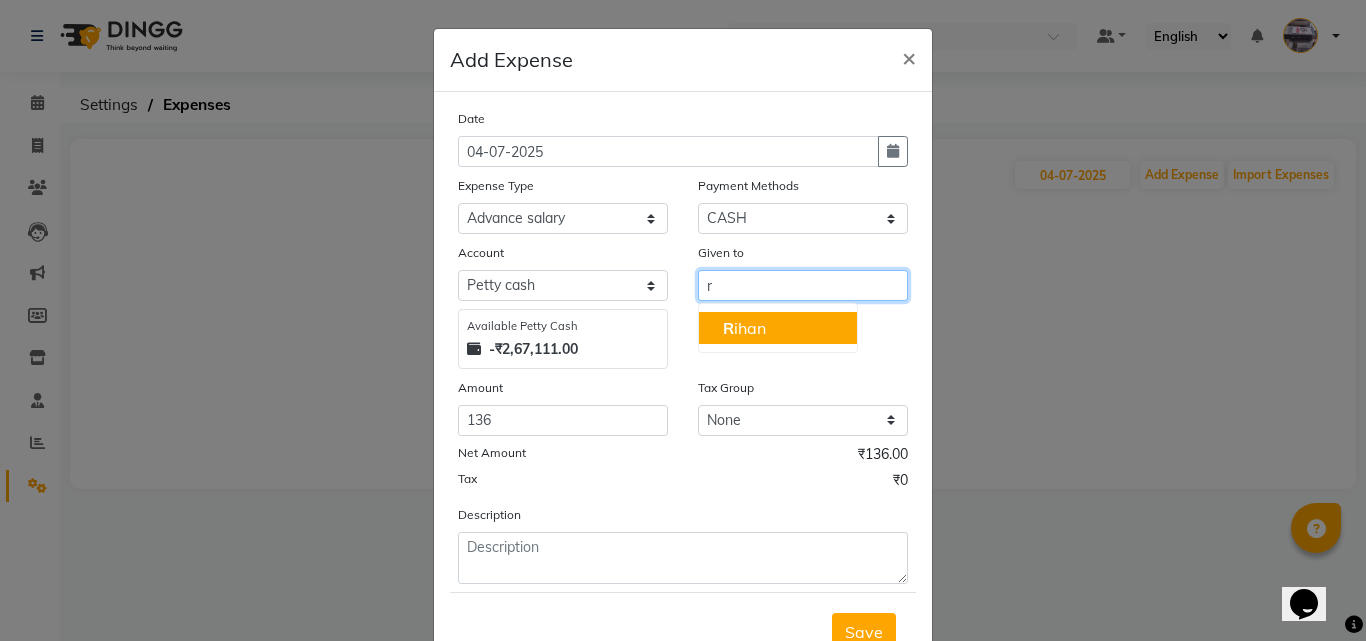 click on "R ihan" at bounding box center (778, 328) 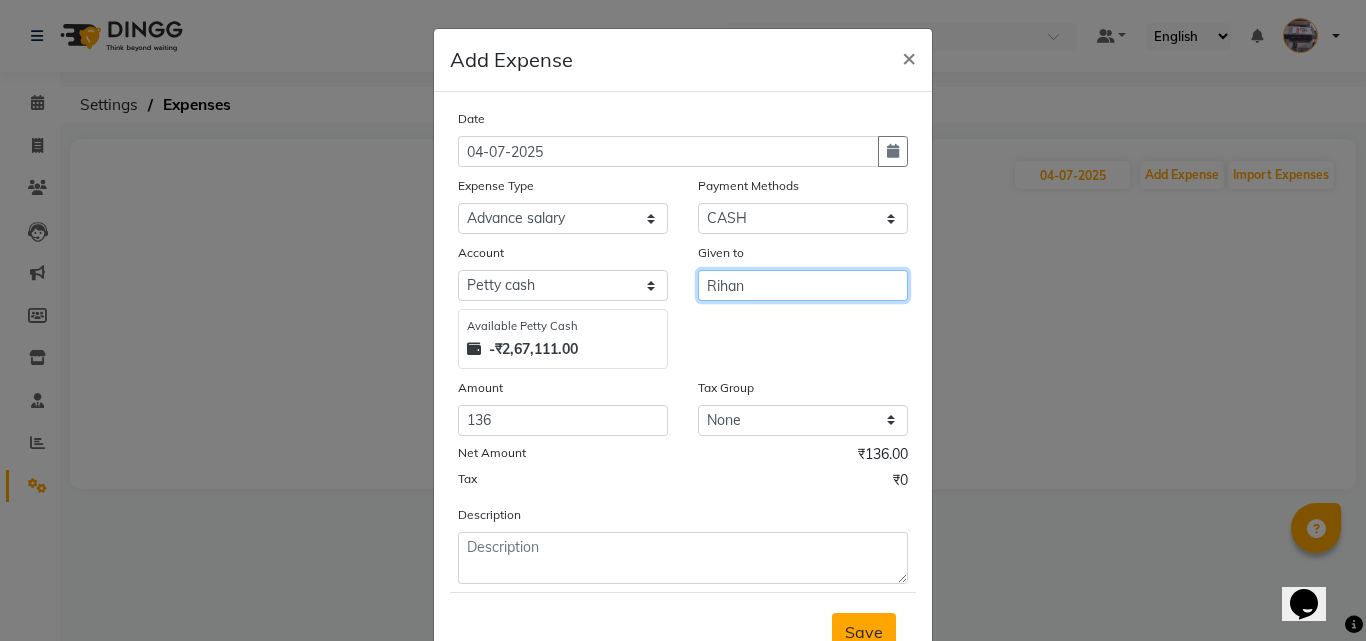 type on "Rihan" 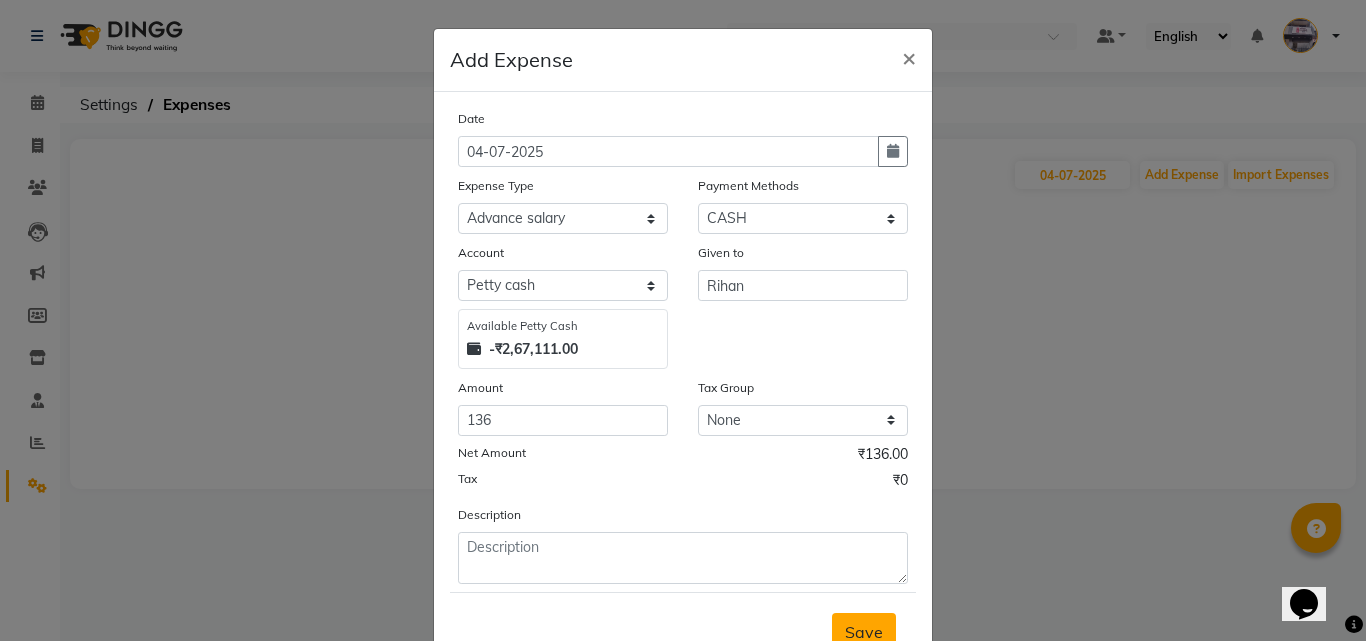 click on "Save" at bounding box center [864, 632] 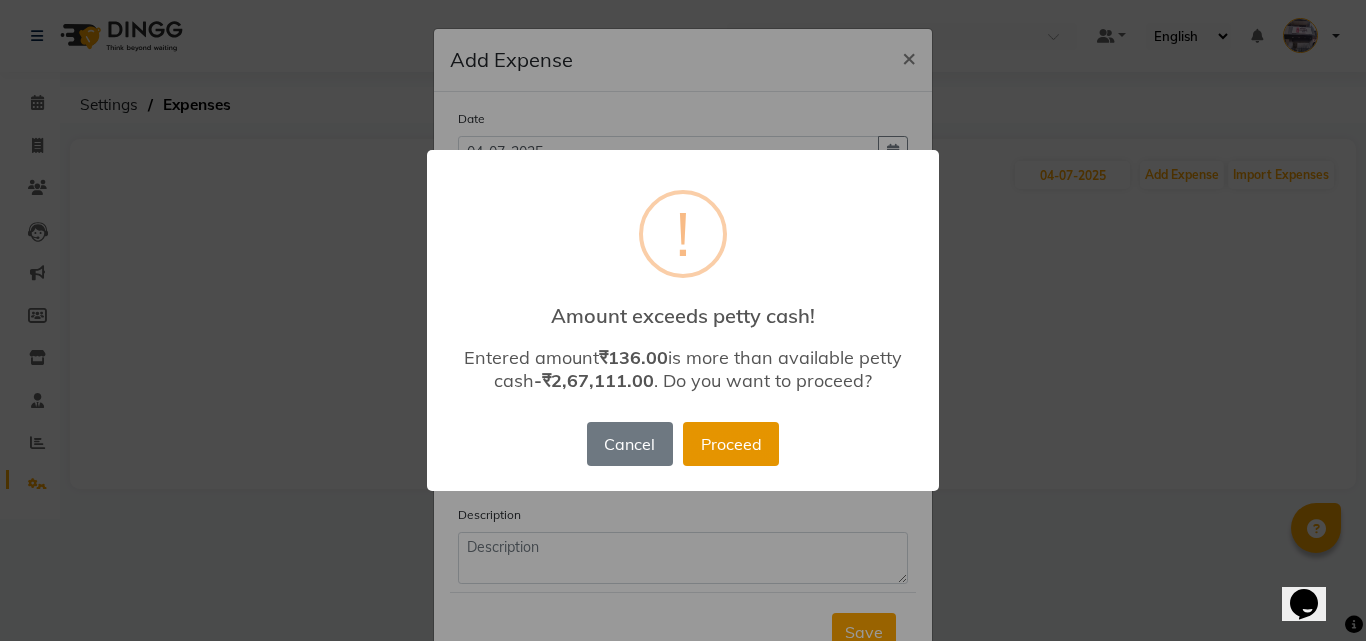 click on "Proceed" at bounding box center (731, 444) 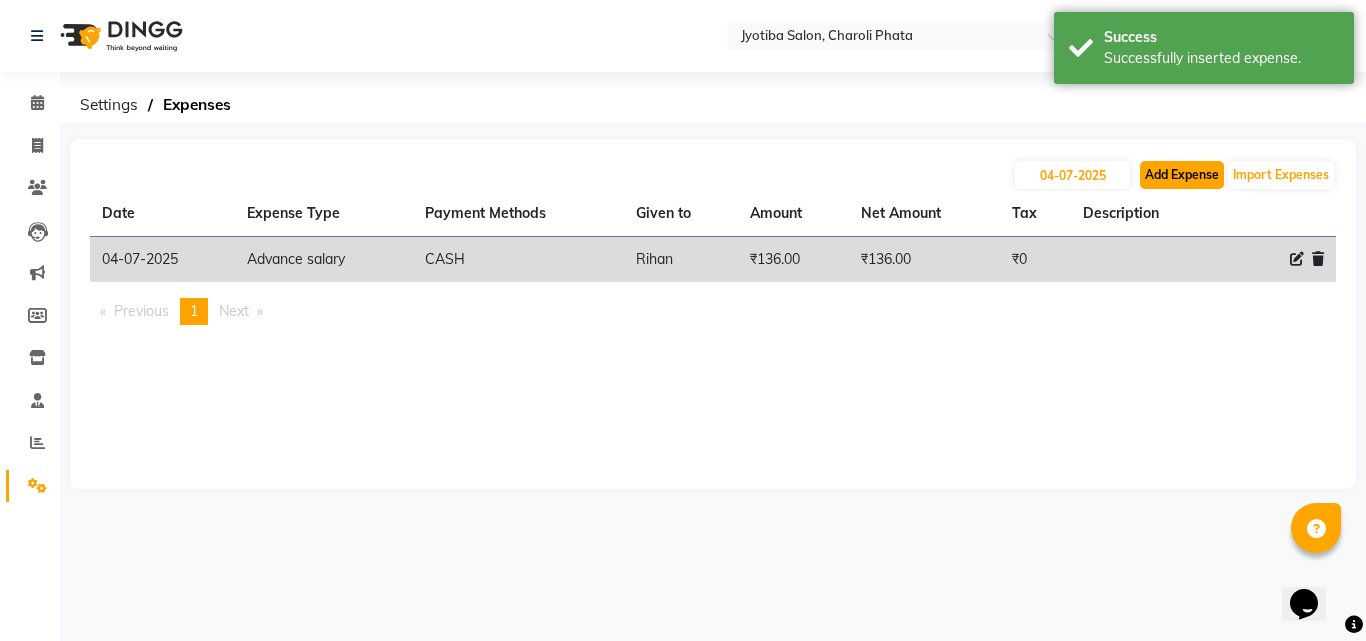 click on "Add Expense" 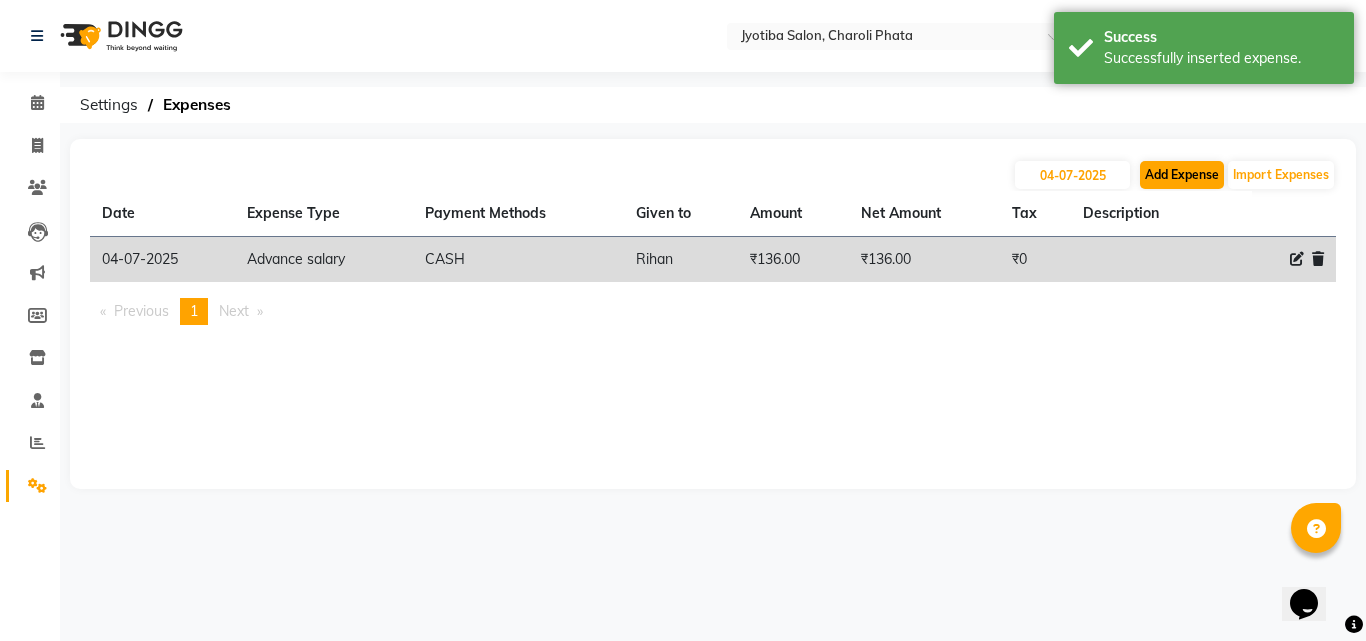 select on "1" 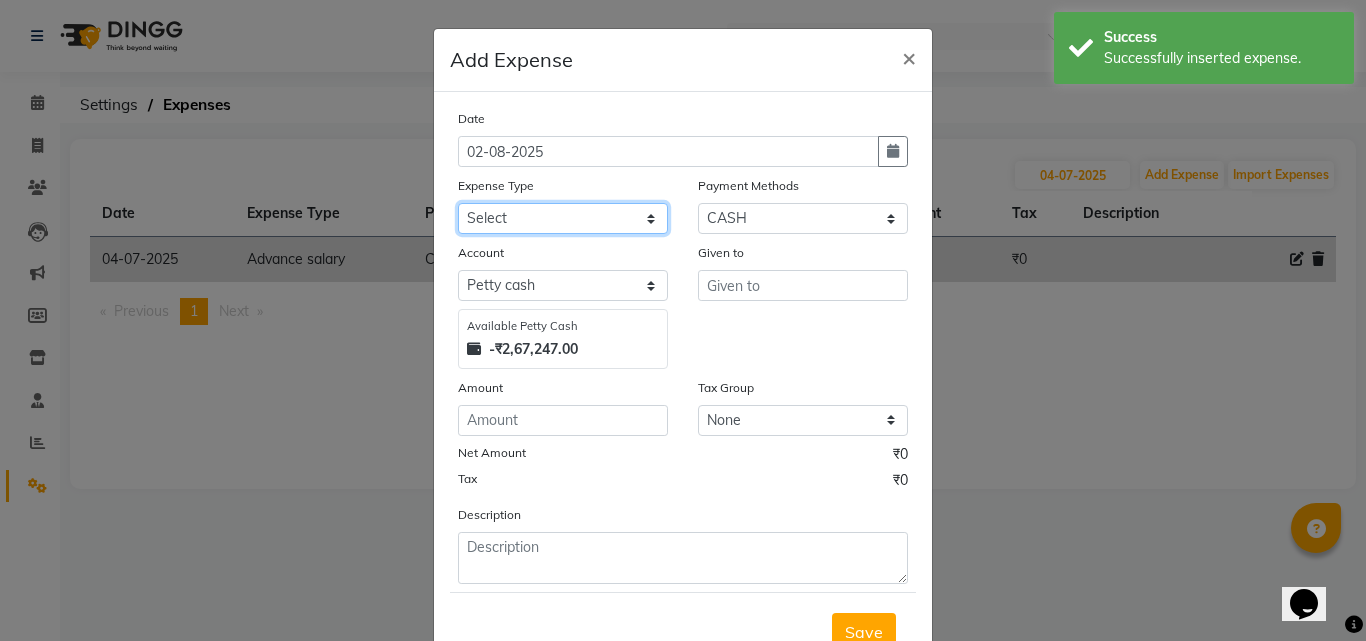drag, startPoint x: 491, startPoint y: 220, endPoint x: 495, endPoint y: 233, distance: 13.601471 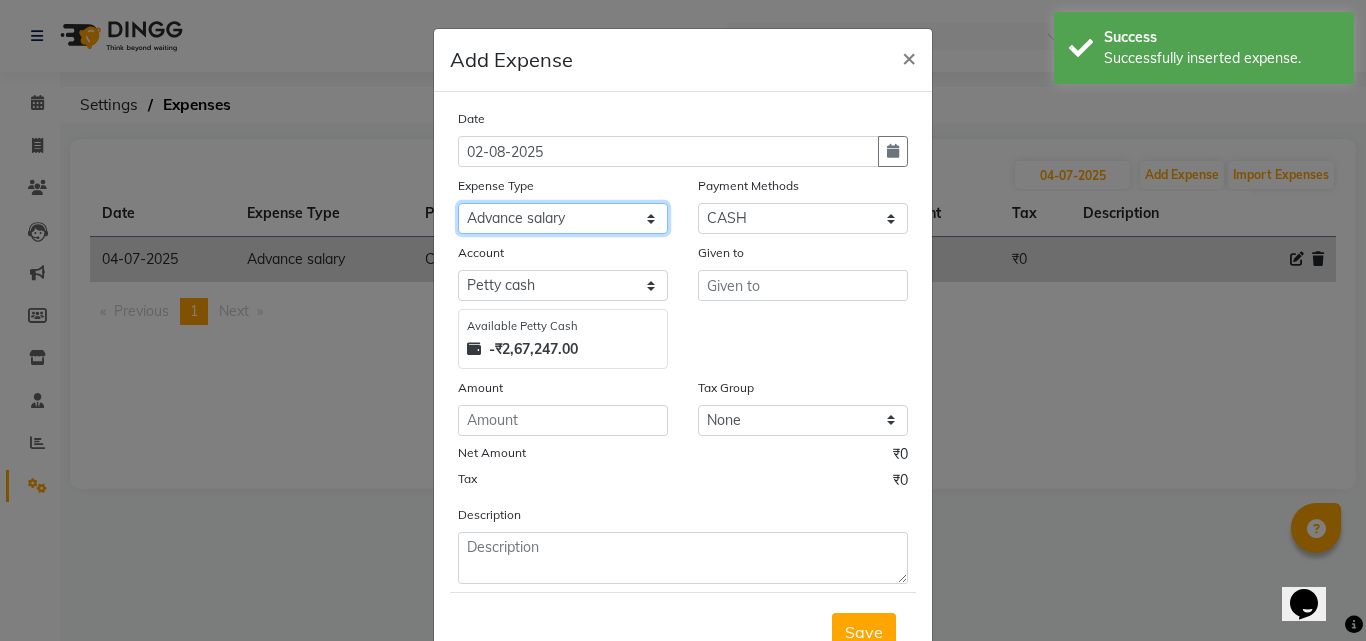click on "Select Advance salary Advance salary ajaj Bank charges Car maintenance  Cash transfer to bank Cash transfer to hub Client Snacks Clinical charges Equipment Fuel Govt fee home Incentive Insurance International purchase Loan Repayment Maintenance Marketing Miscellaneous MRA Other Over times Pantry Product Rent Salary shop shop Staff Snacks Tax Tea & Refreshment TIP Utilities Wifi recharge" 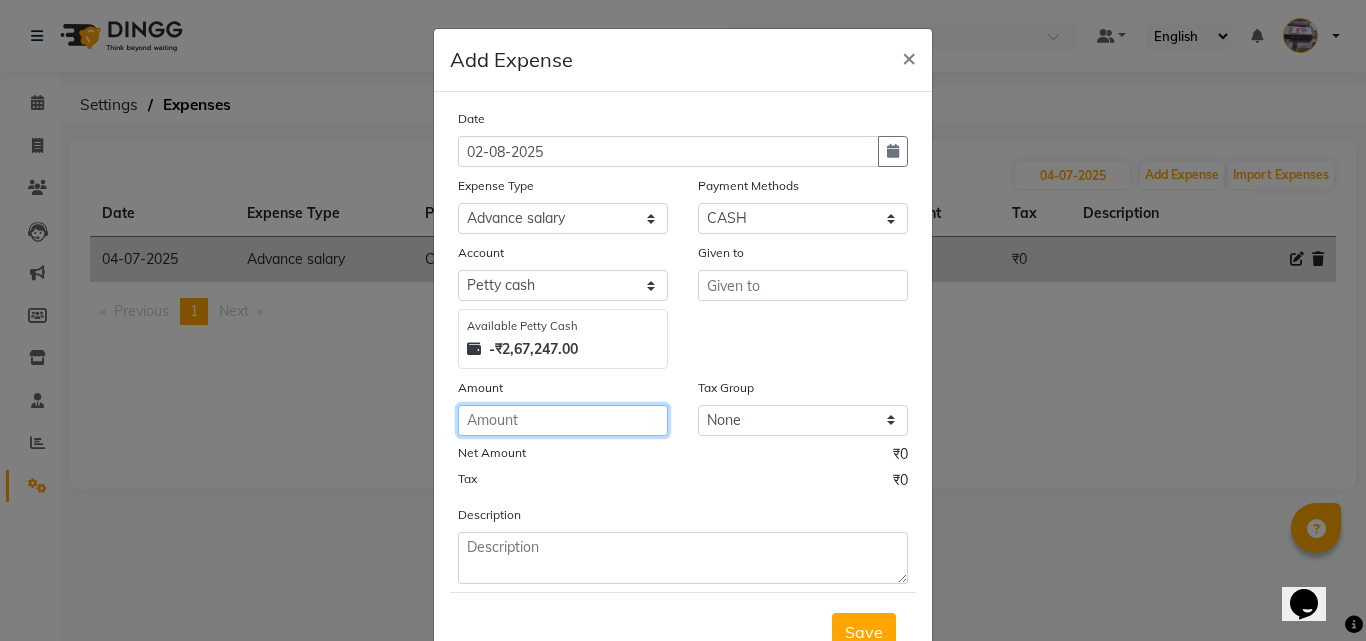click 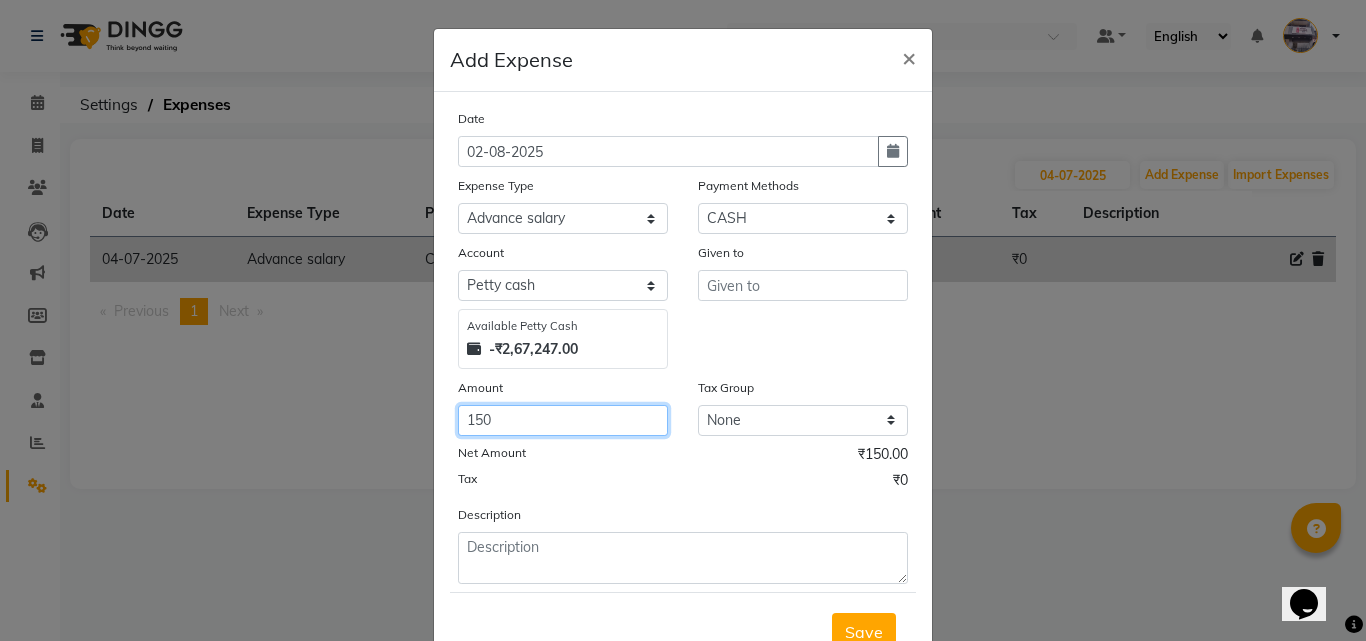type on "150" 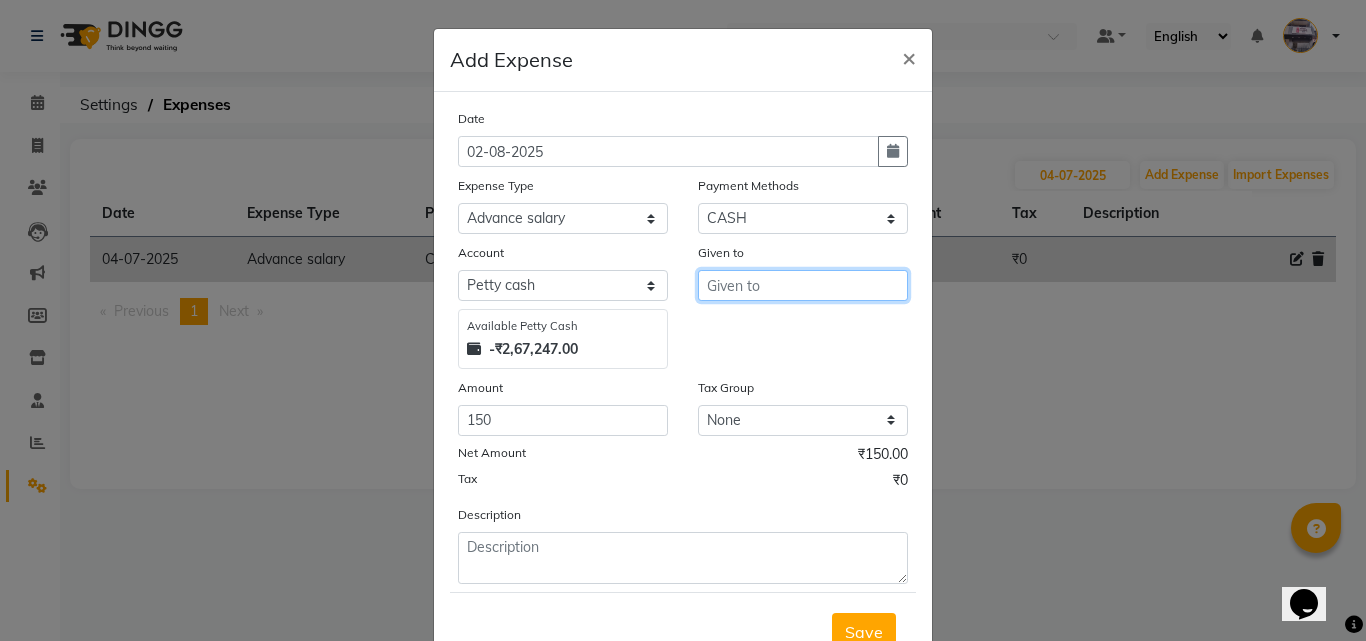 click at bounding box center (803, 285) 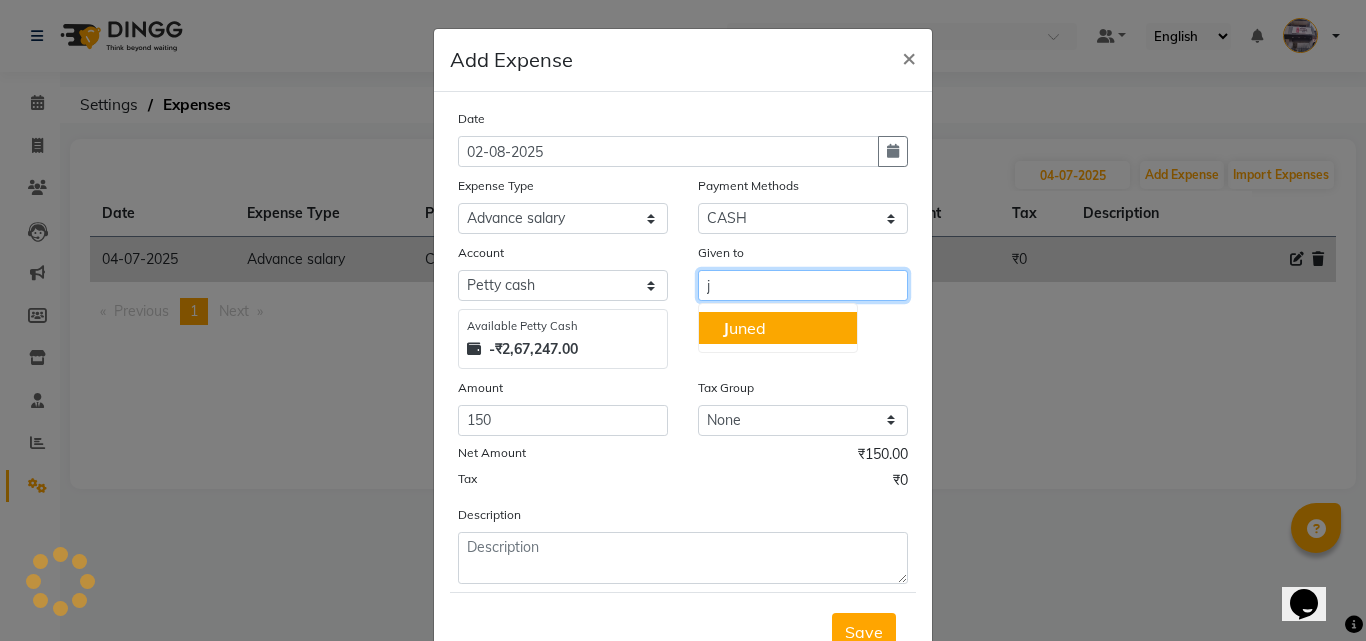 click on "J" 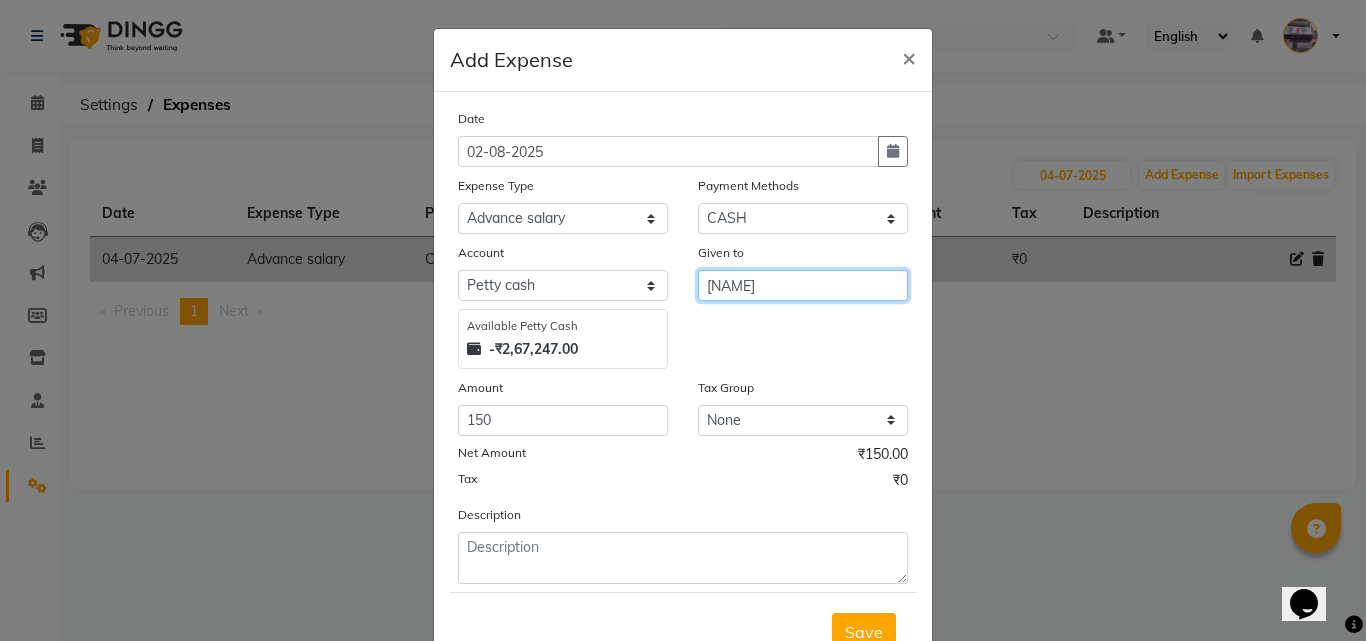 type on "[NAME]" 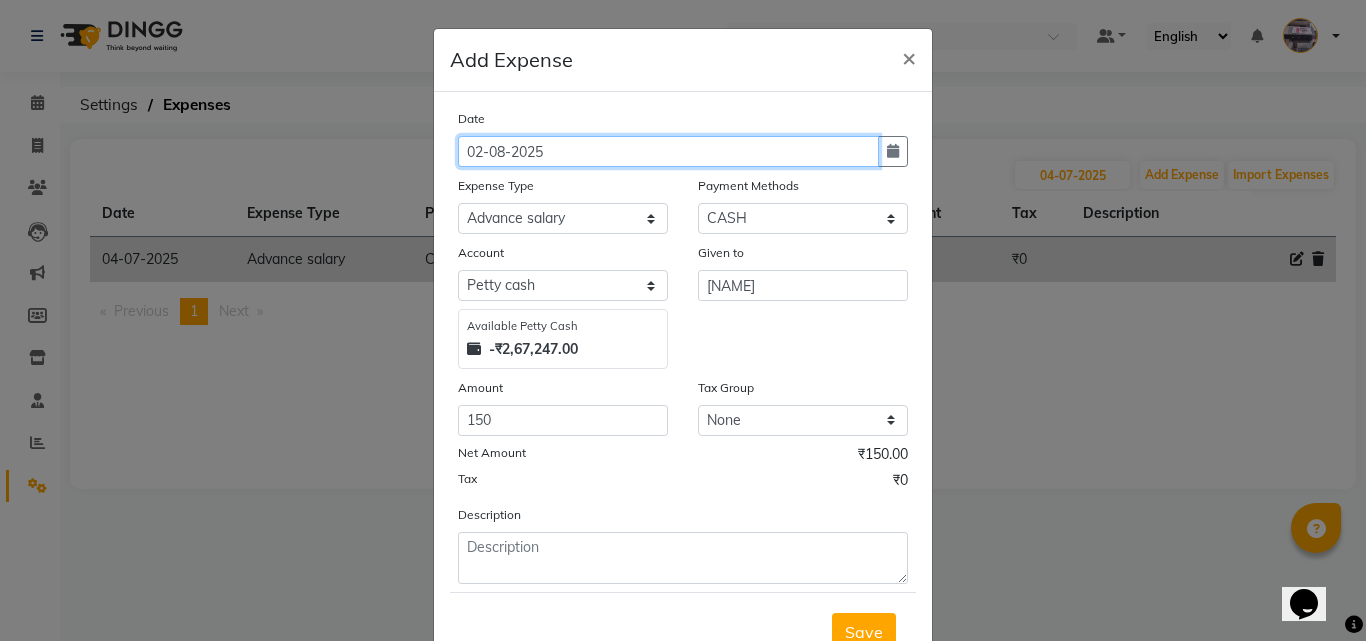 click on "02-08-2025" 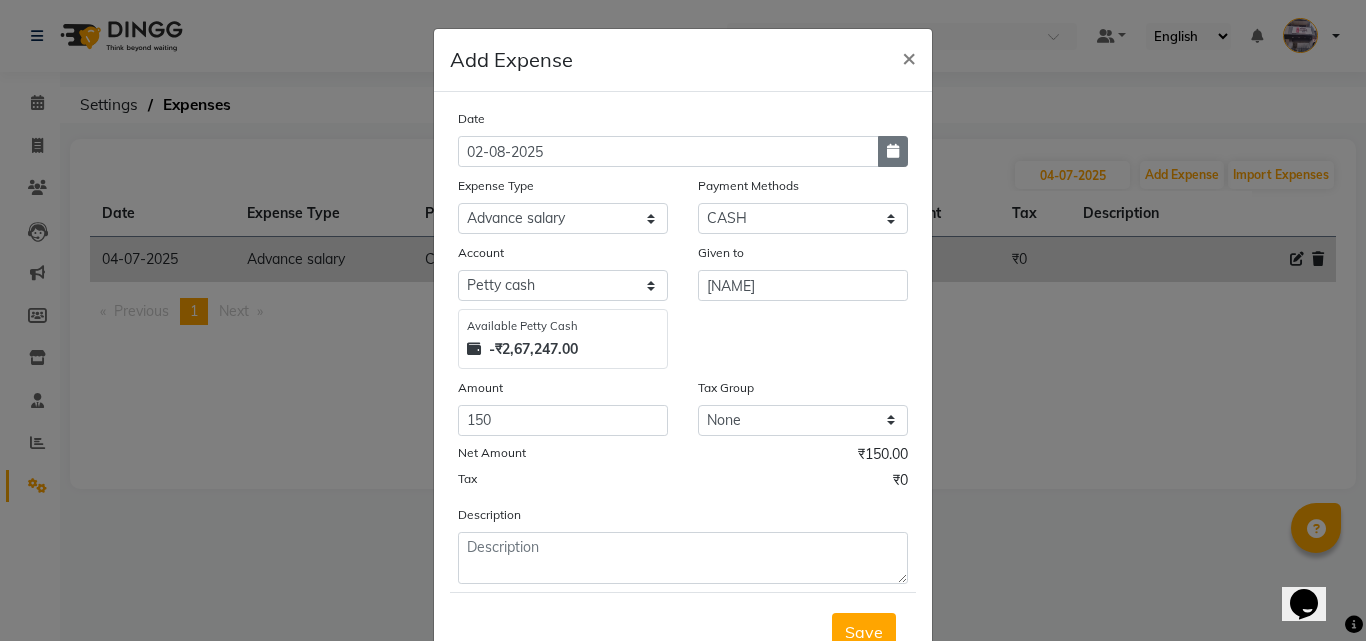 click 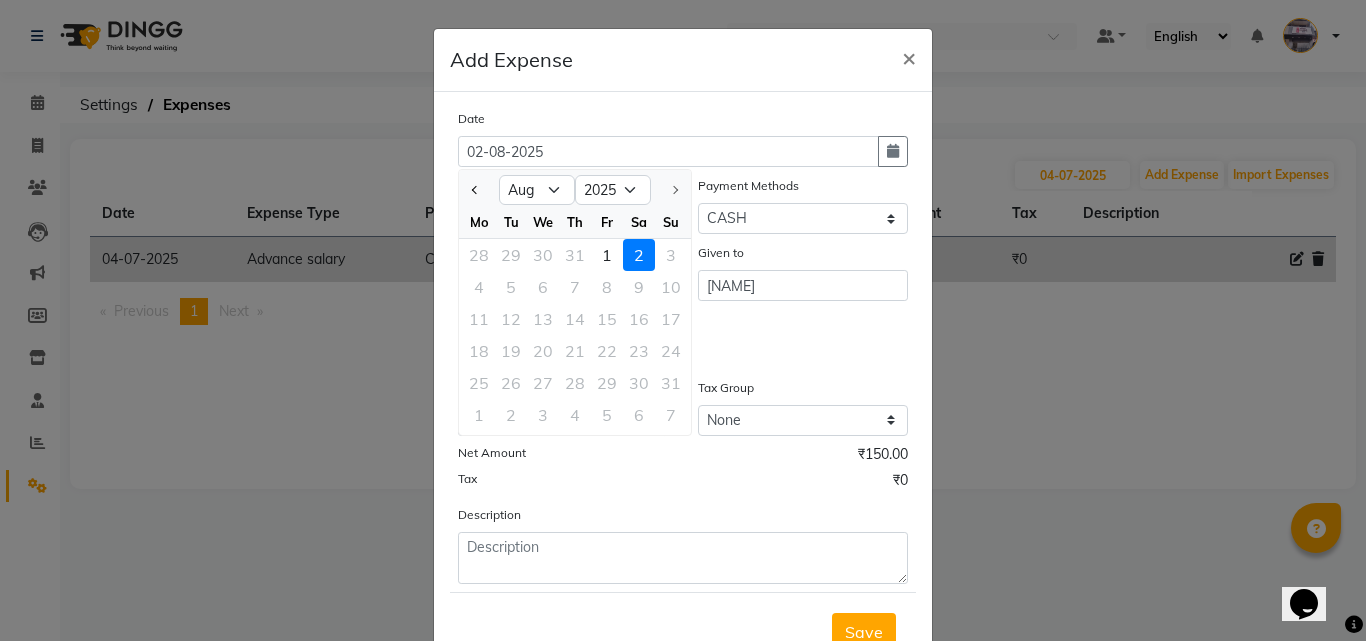 click 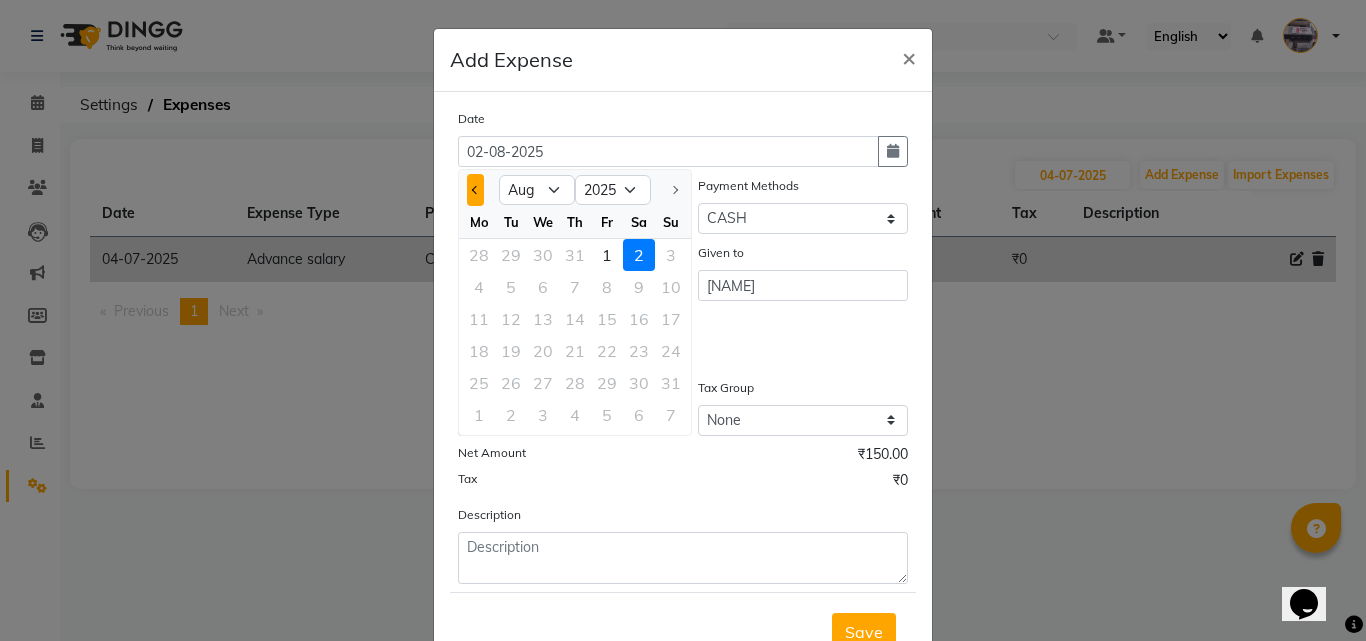 click 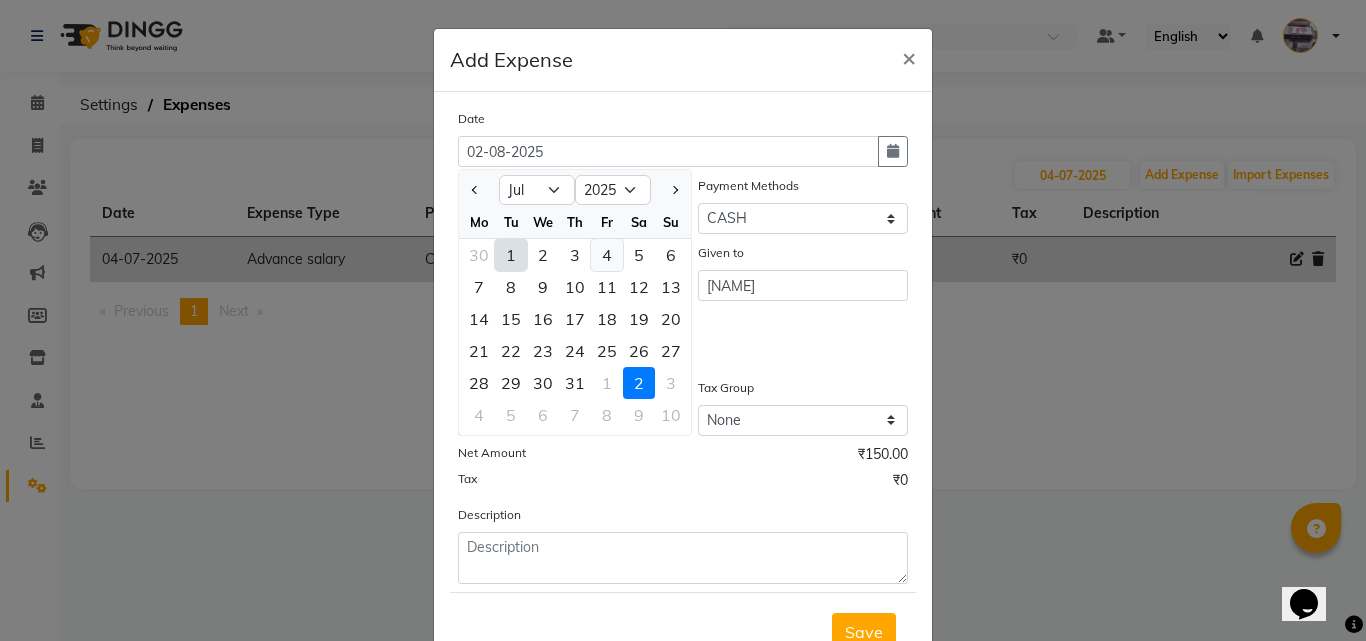 click on "4" 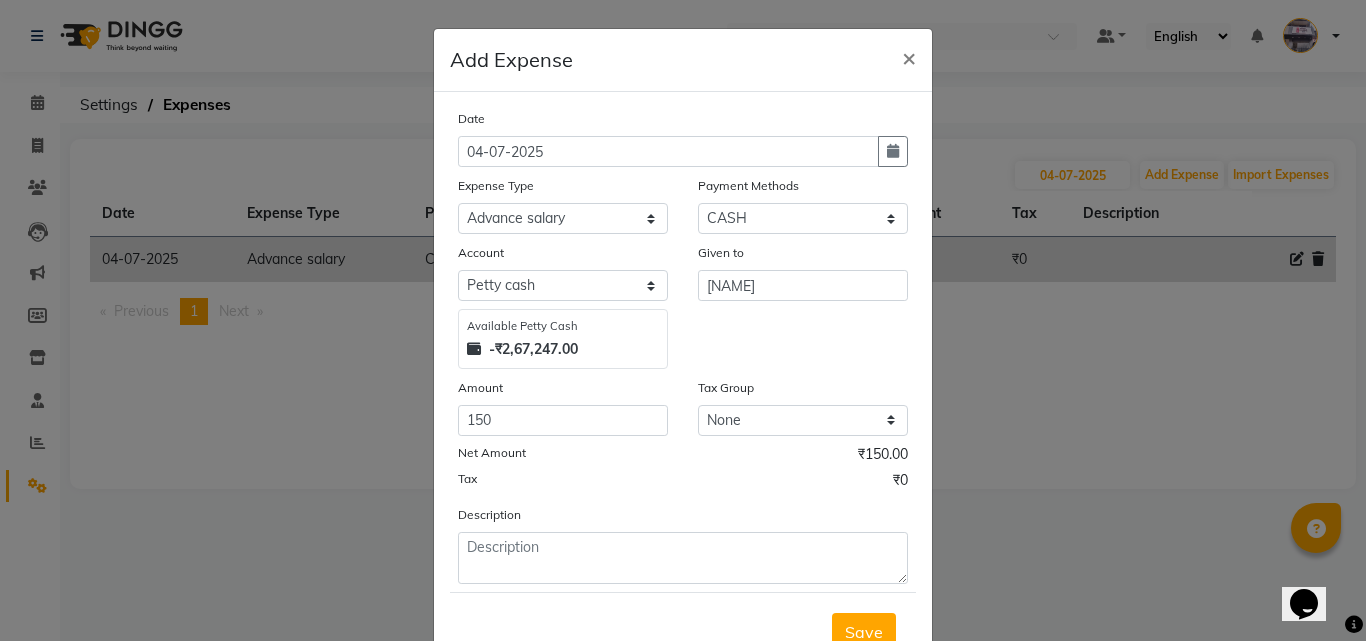 scroll, scrollTop: 75, scrollLeft: 0, axis: vertical 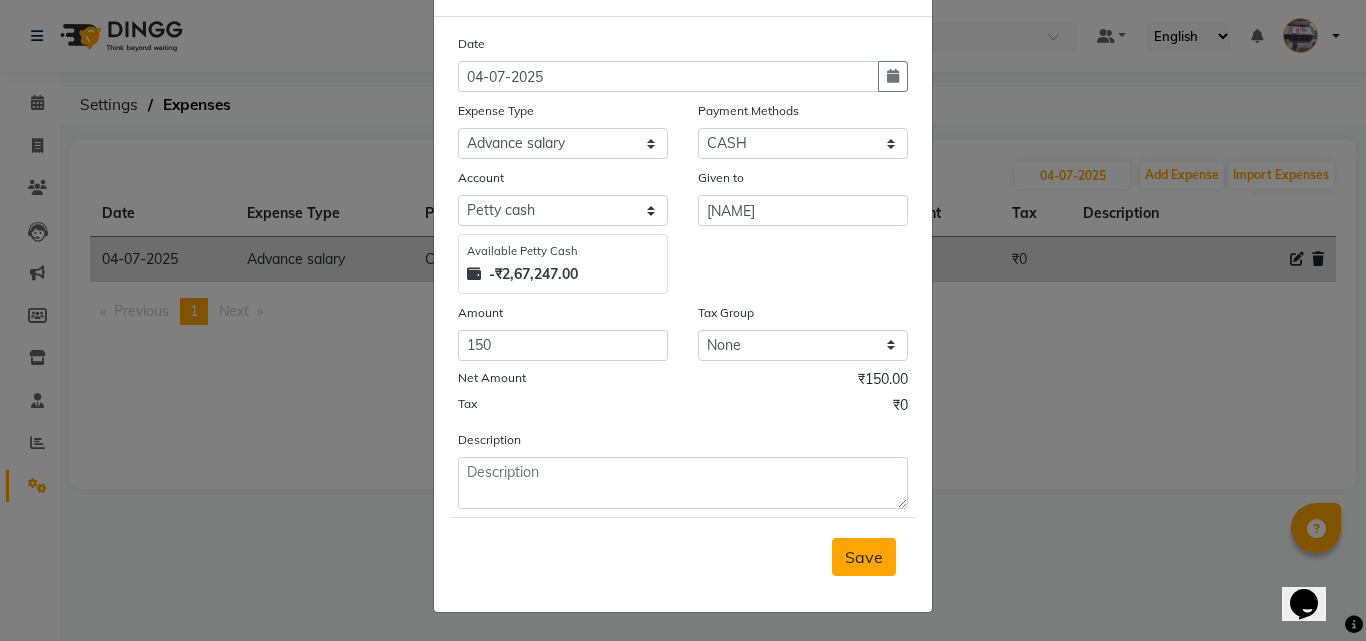 click on "Save" at bounding box center (864, 557) 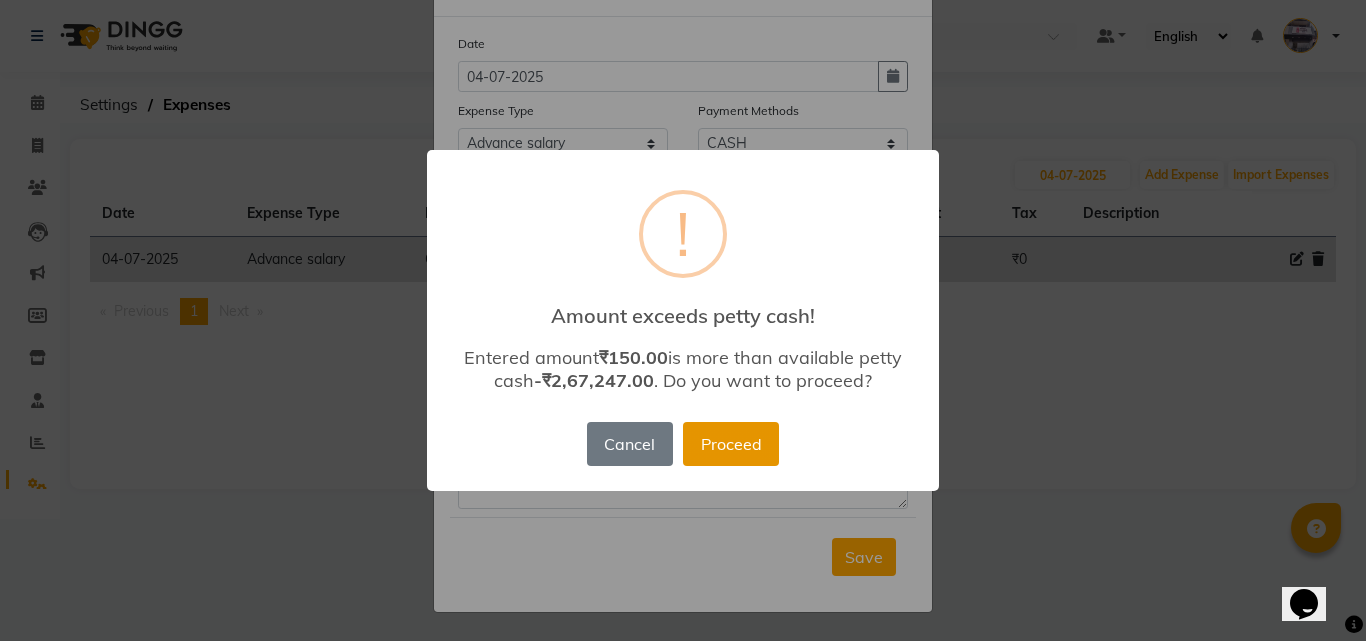 click on "Proceed" at bounding box center [731, 444] 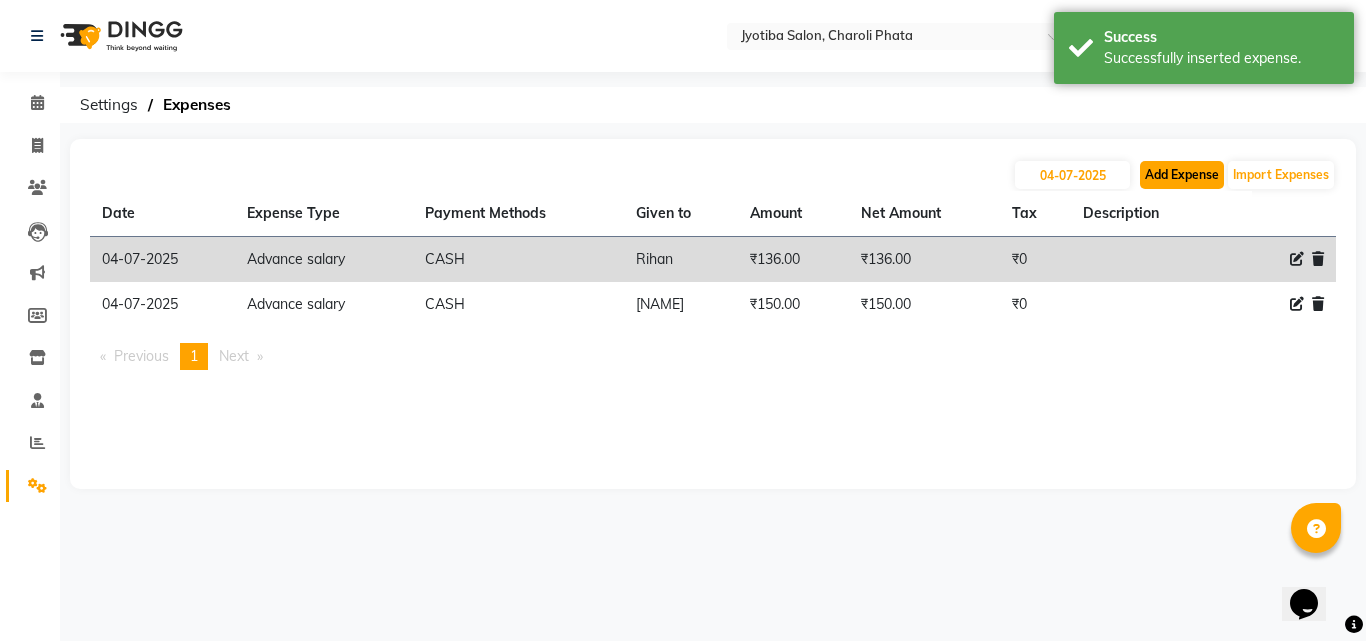click on "Add Expense" 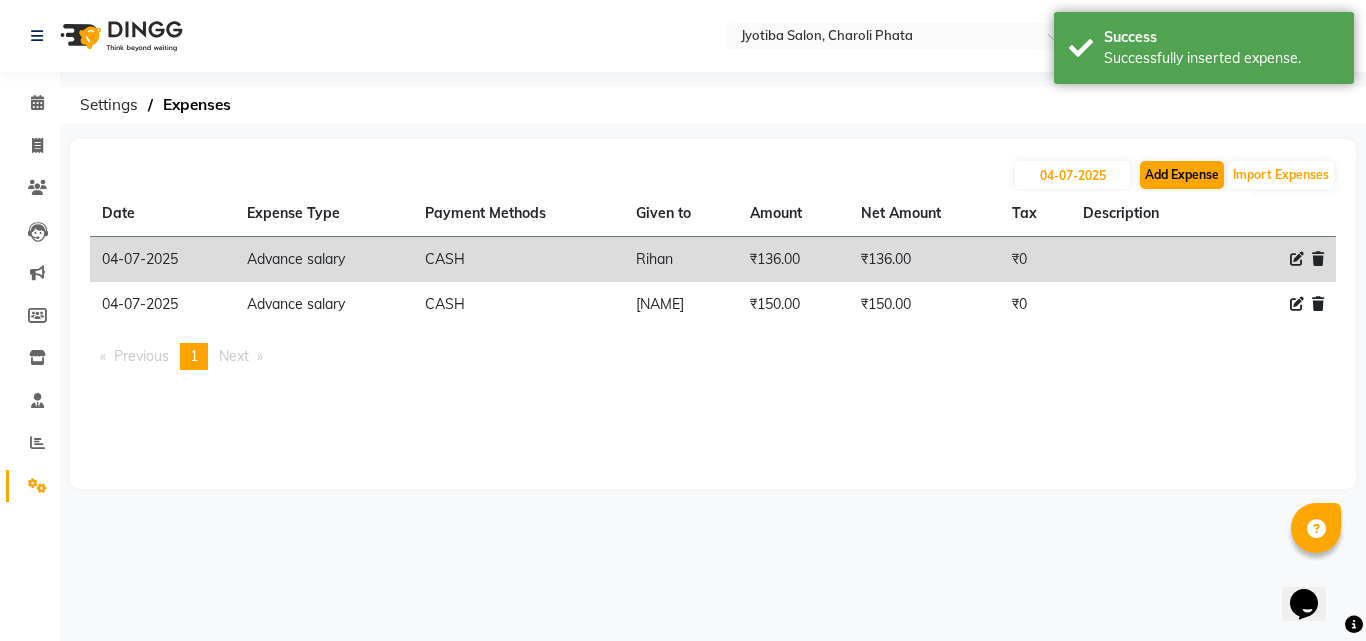 select on "1" 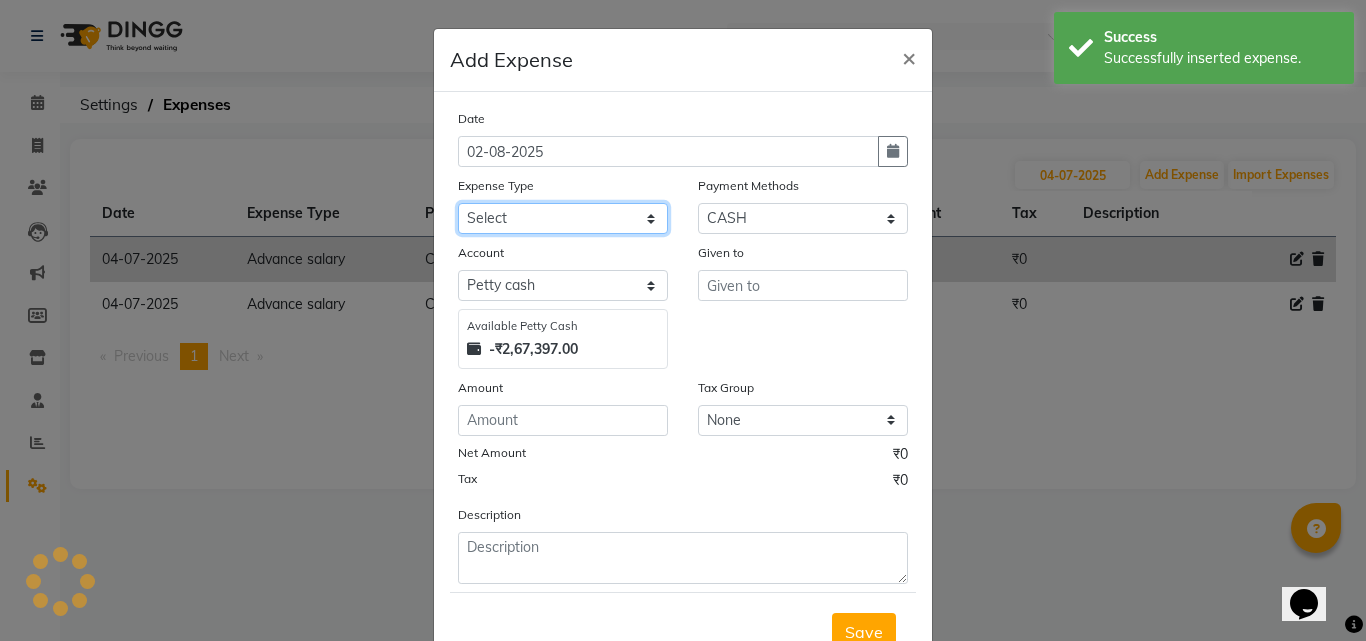 drag, startPoint x: 632, startPoint y: 216, endPoint x: 591, endPoint y: 233, distance: 44.38468 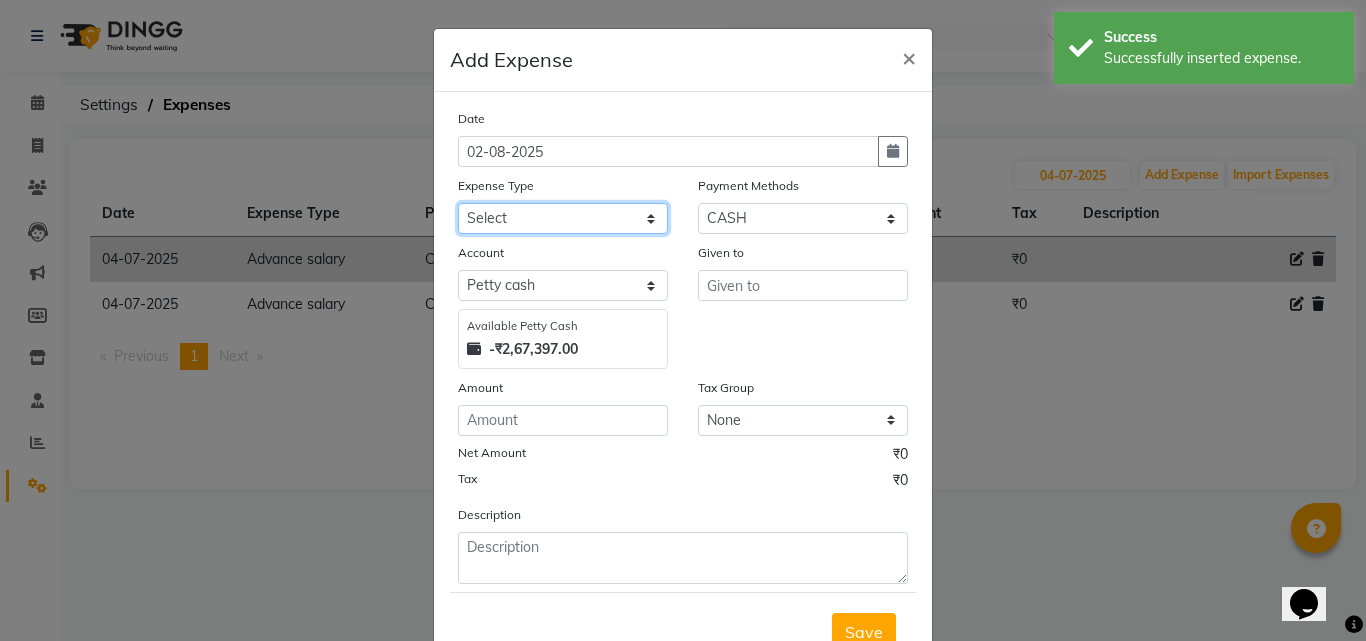 select on "18043" 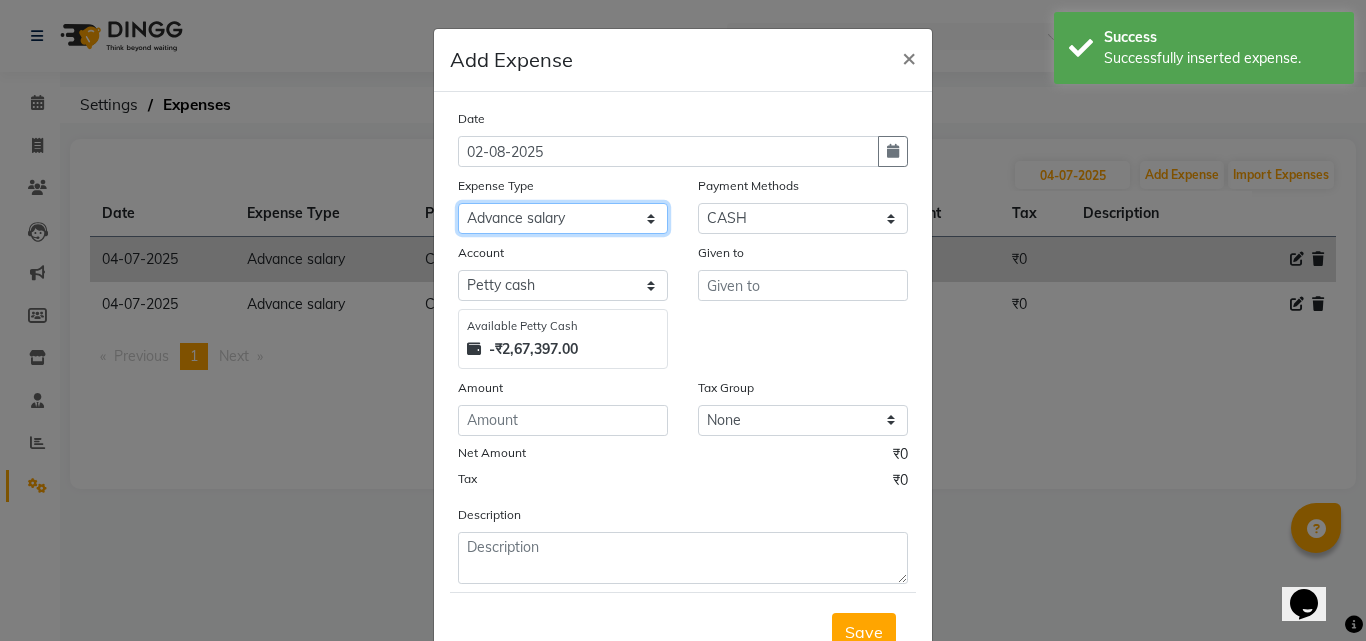 click on "Select Advance salary Advance salary ajaj Bank charges Car maintenance  Cash transfer to bank Cash transfer to hub Client Snacks Clinical charges Equipment Fuel Govt fee home Incentive Insurance International purchase Loan Repayment Maintenance Marketing Miscellaneous MRA Other Over times Pantry Product Rent Salary shop shop Staff Snacks Tax Tea & Refreshment TIP Utilities Wifi recharge" 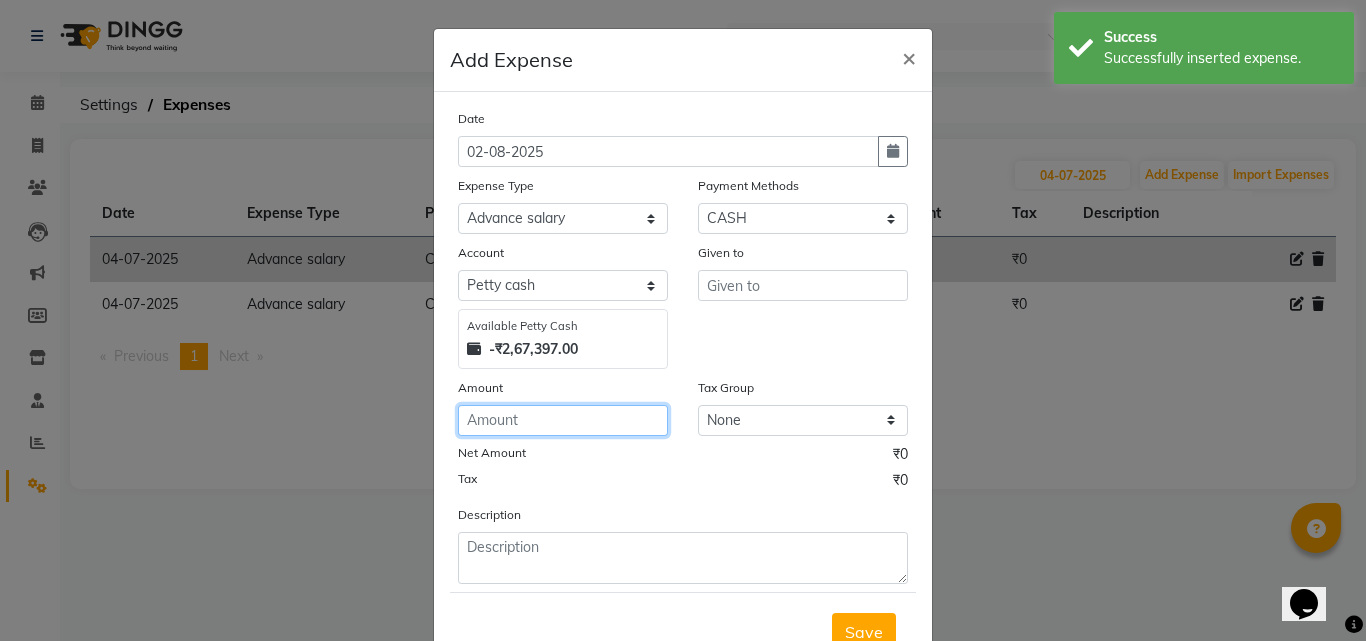click 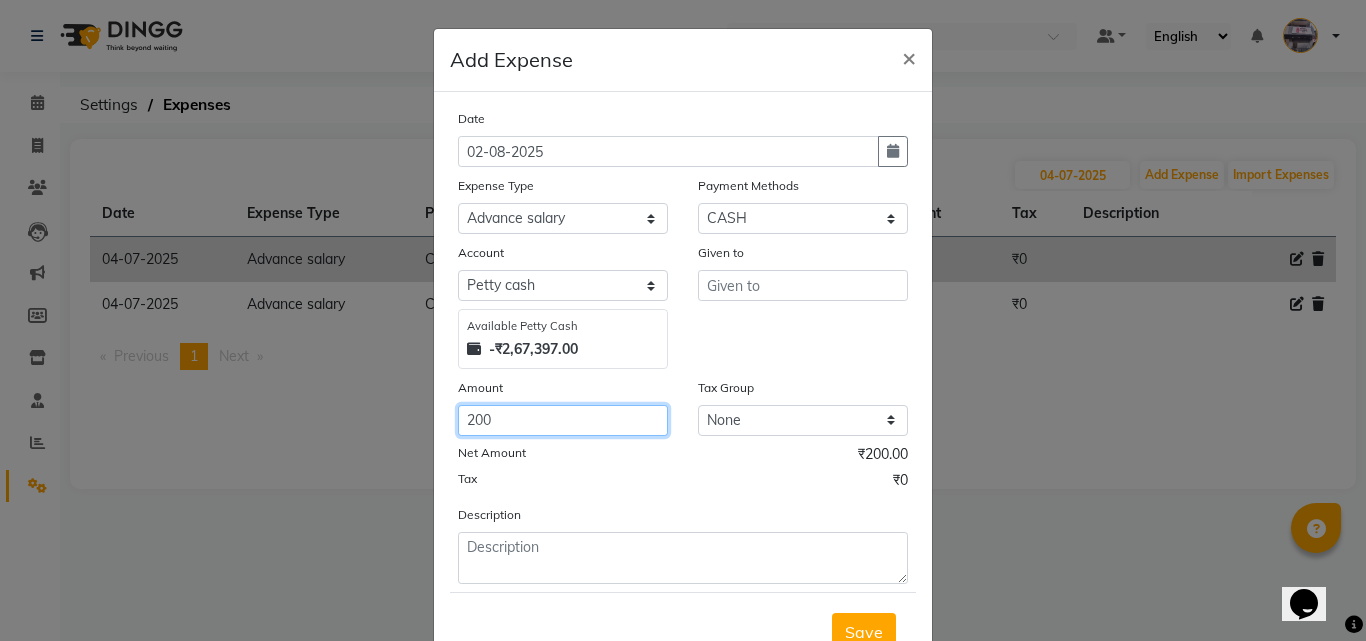 type on "200" 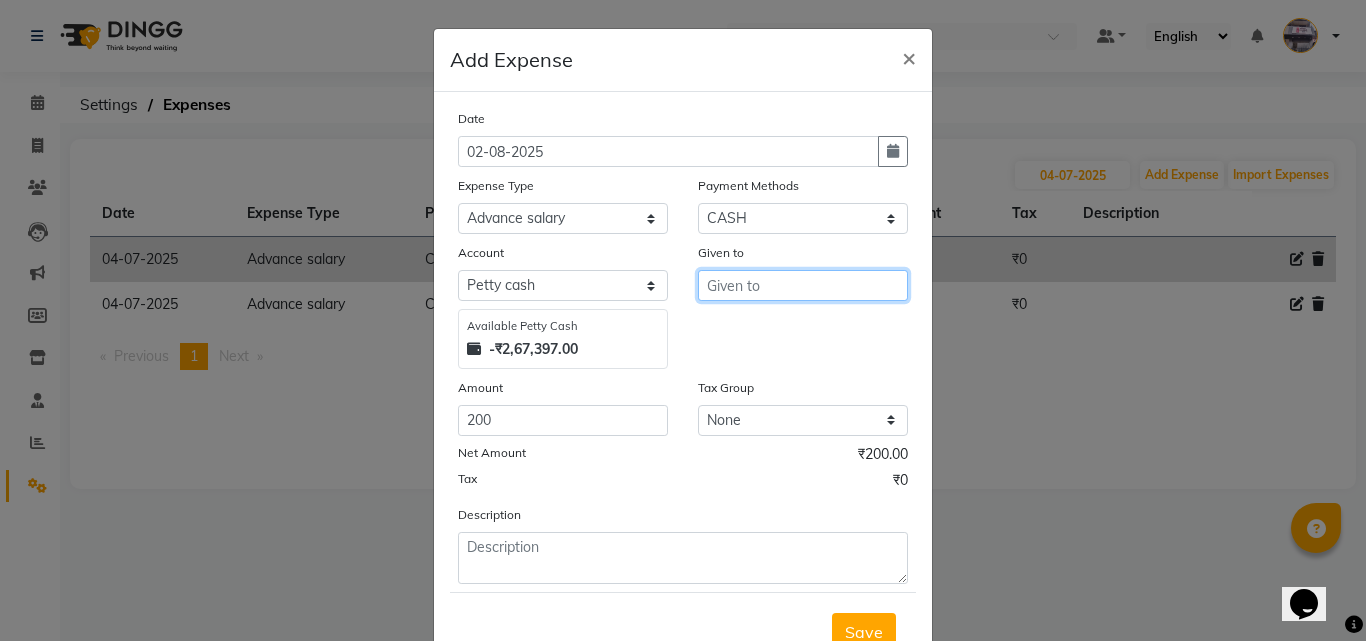 click at bounding box center (803, 285) 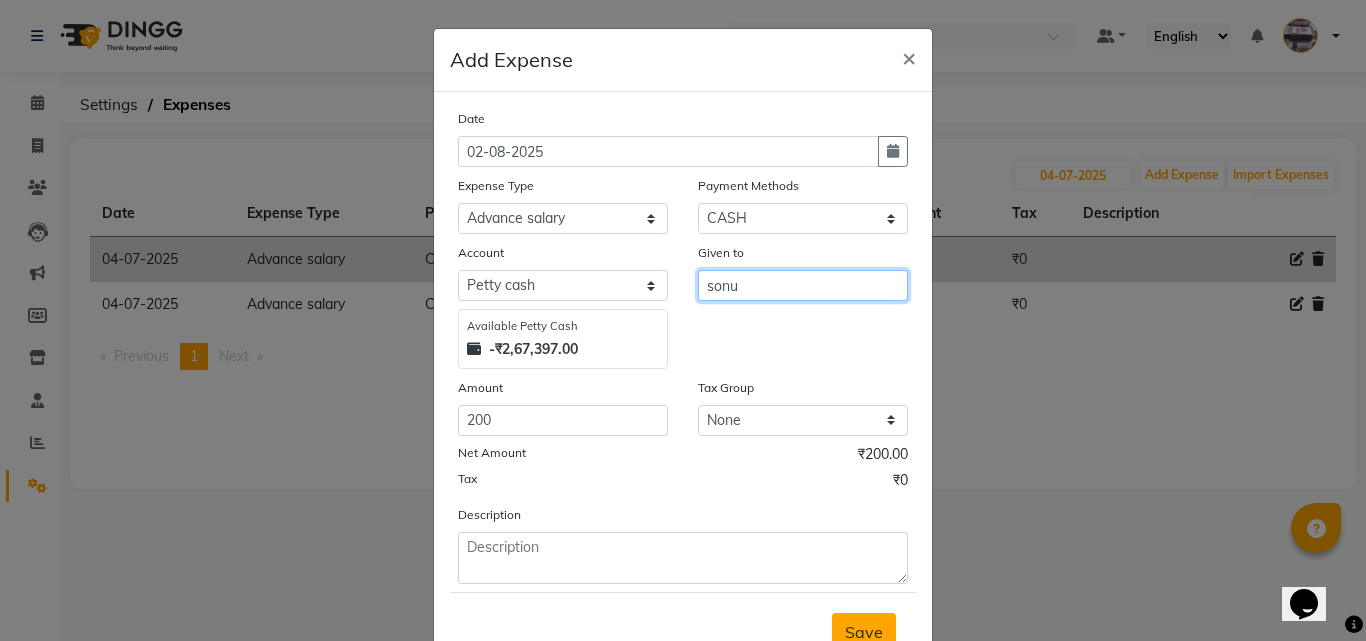type on "sonu" 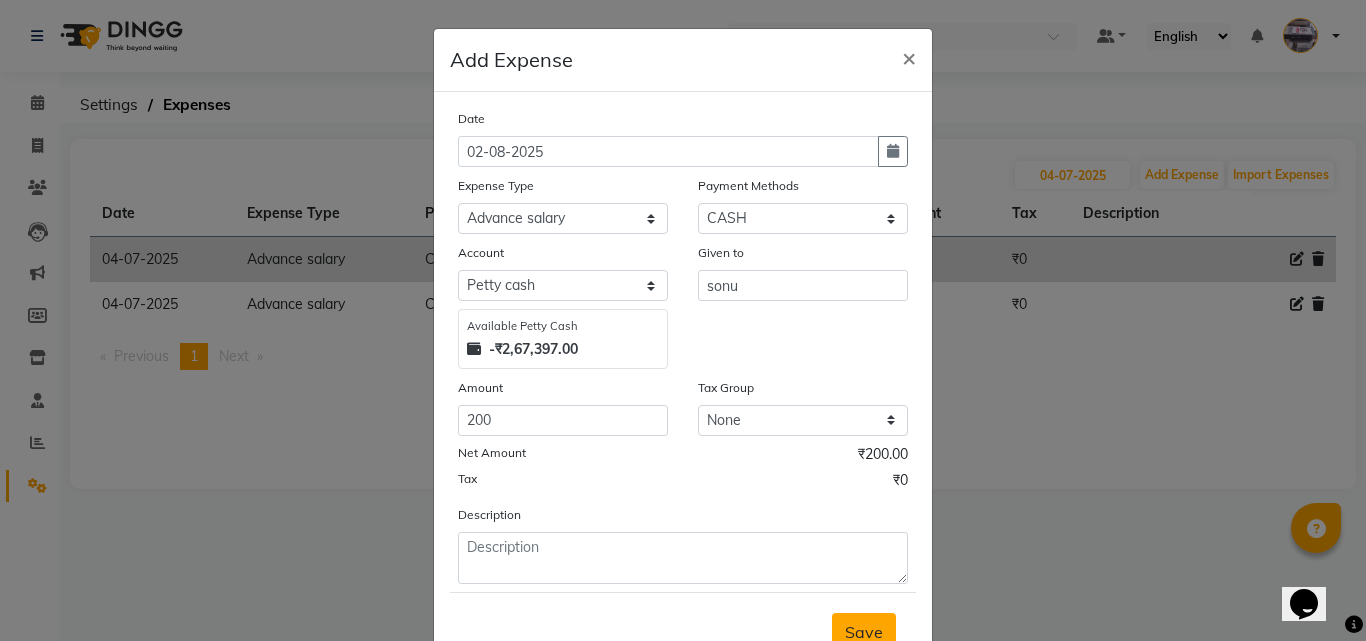 click on "Save" at bounding box center (864, 632) 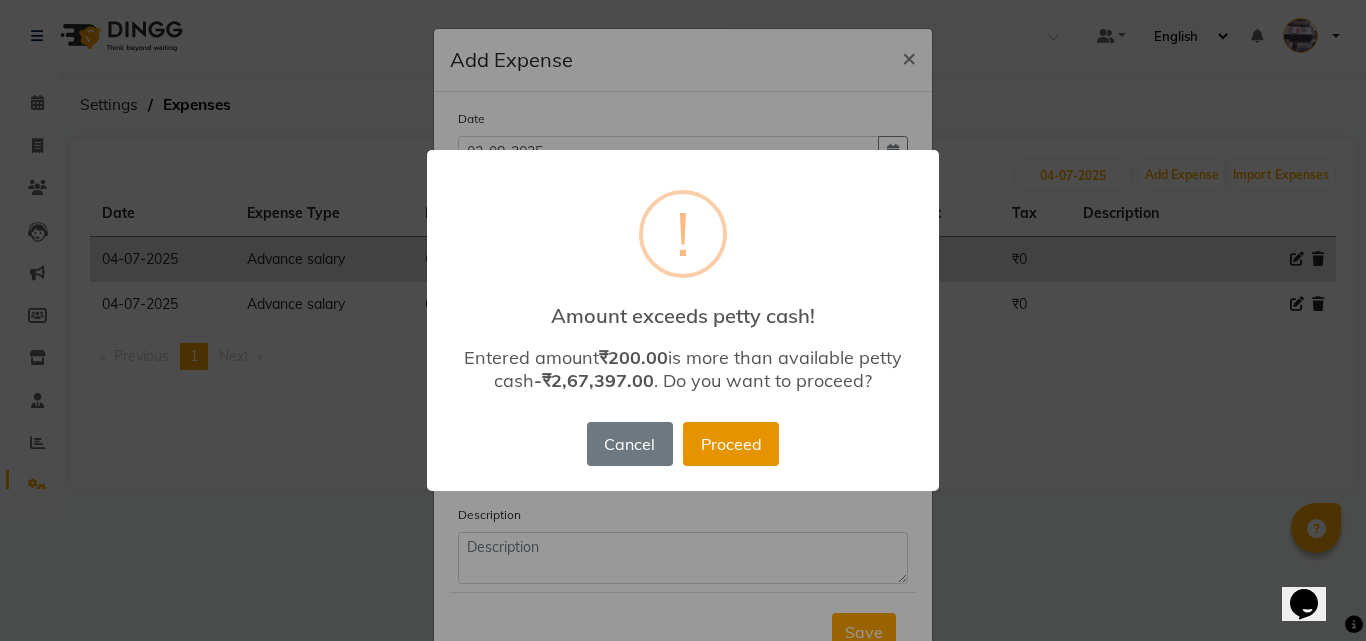 click on "Proceed" at bounding box center [731, 444] 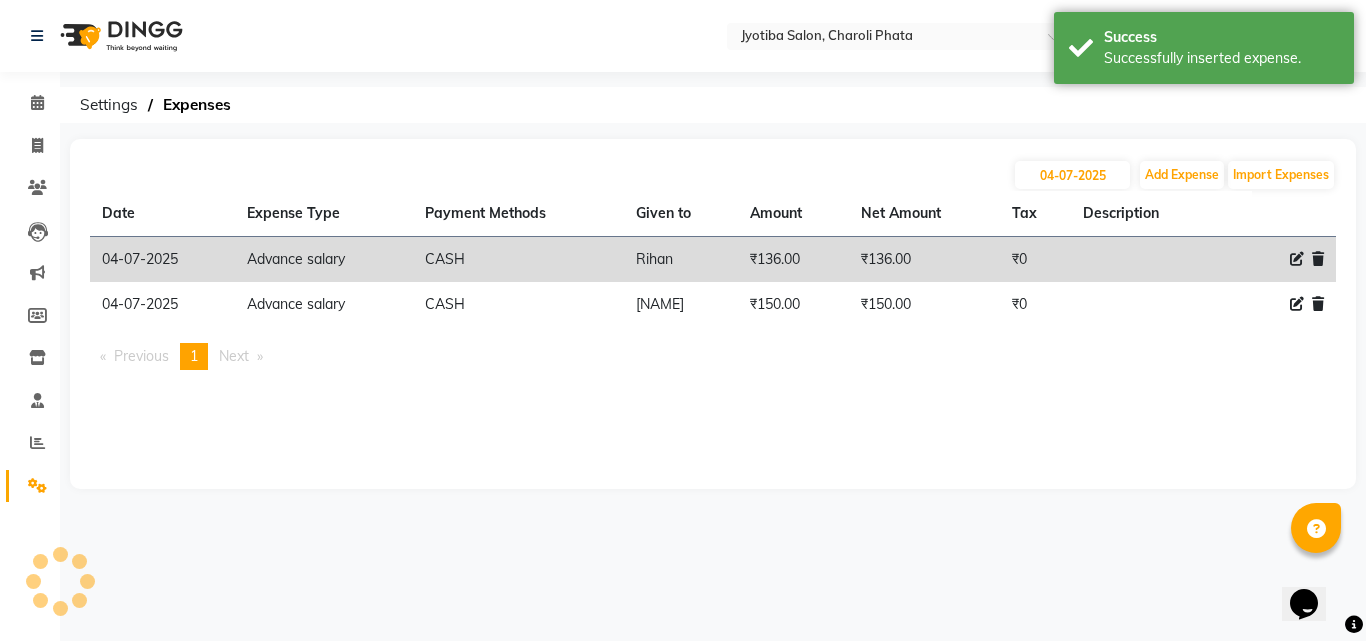 scroll, scrollTop: 0, scrollLeft: 0, axis: both 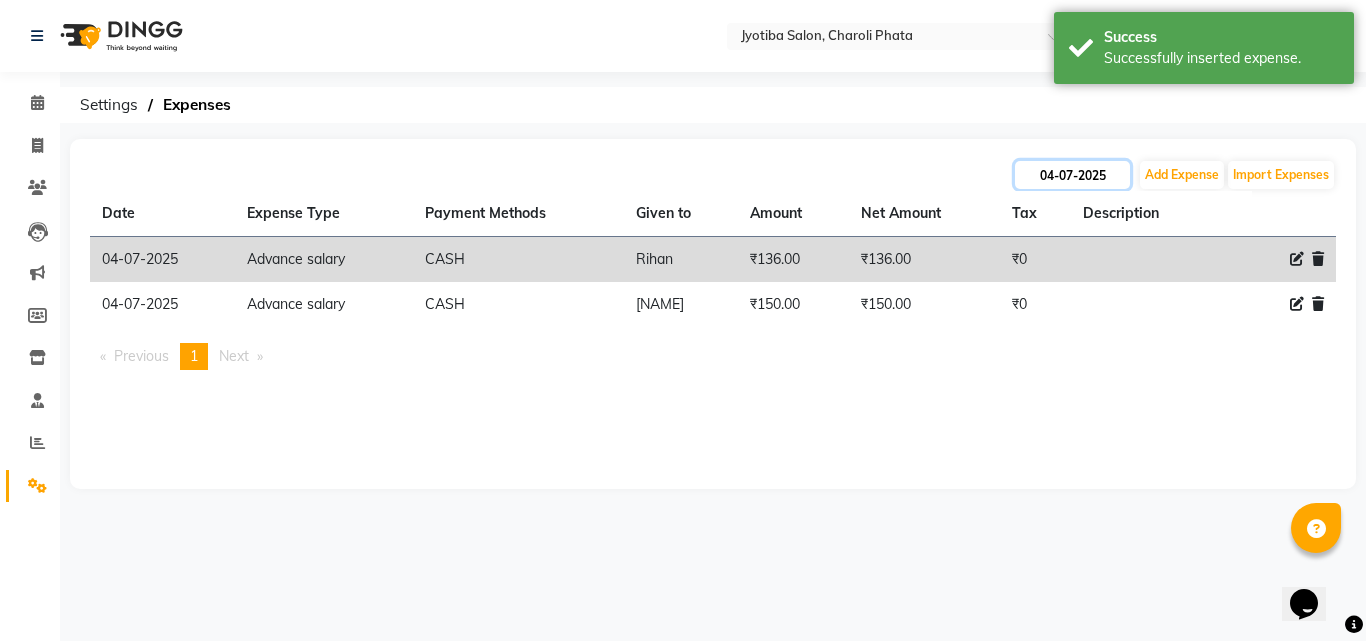 click on "04-07-2025" 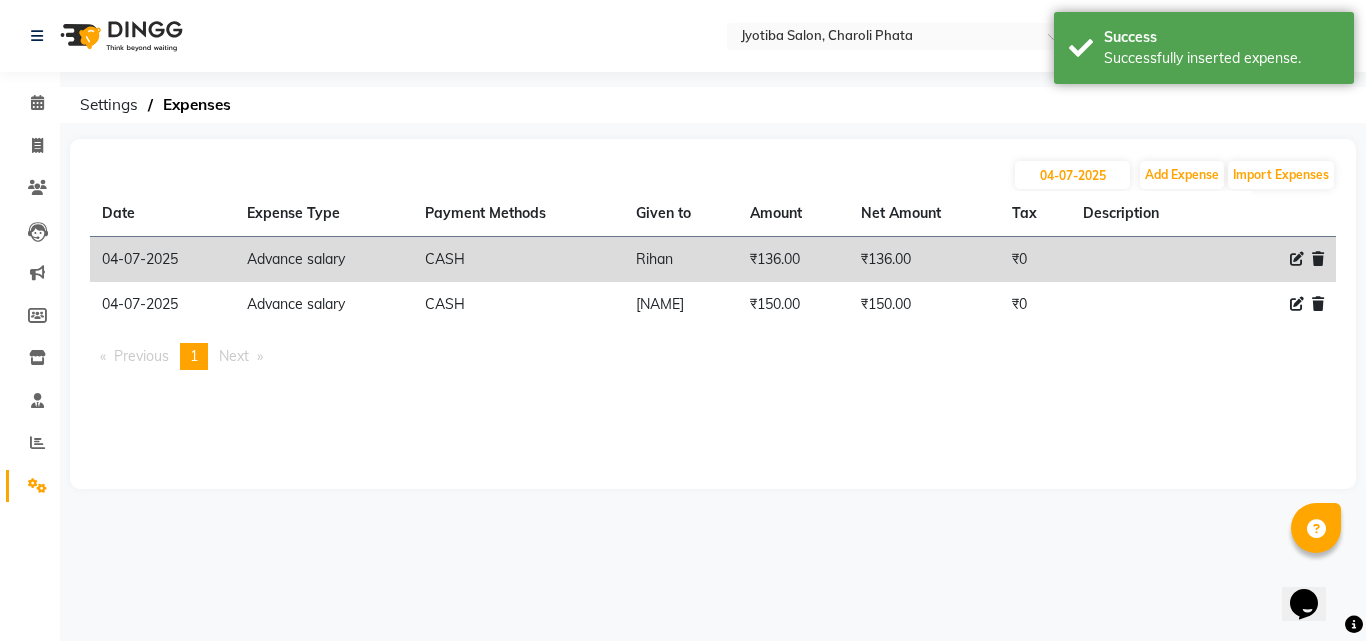 select on "7" 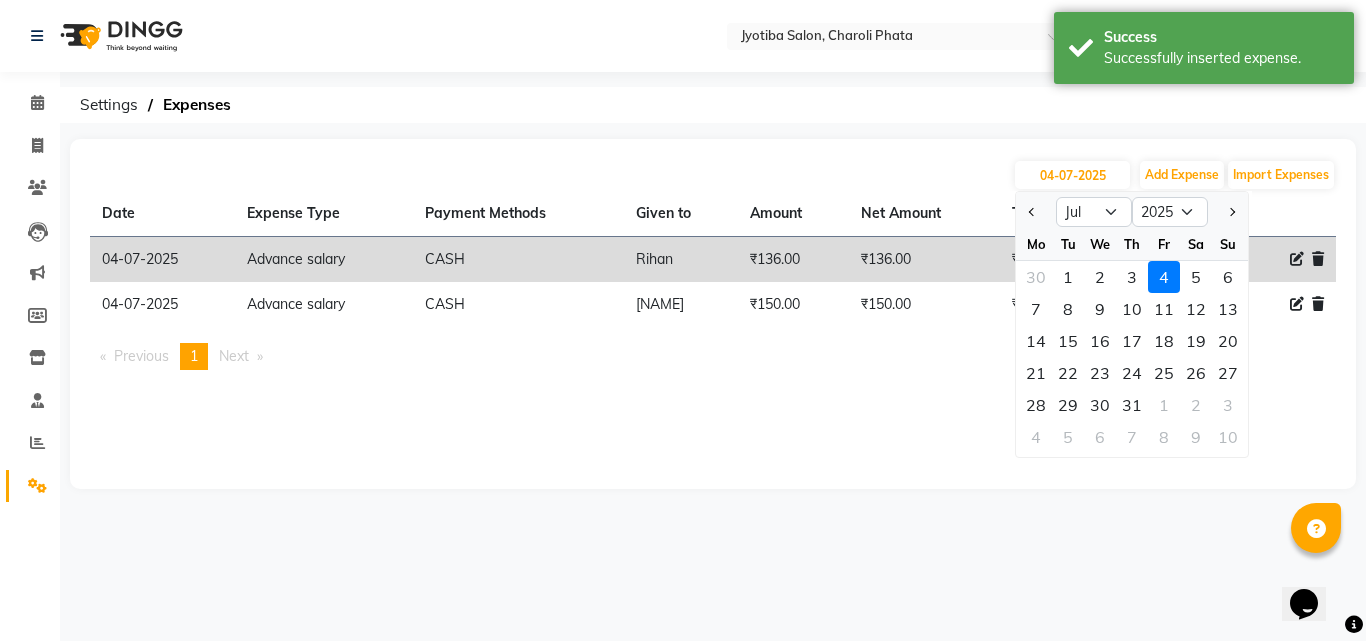 click on "04-07-2025 Jan Feb Mar Apr May Jun Jul Aug Sep Oct Nov Dec 2015 2016 2017 2018 2019 2020 2021 2022 2023 2024 2025 2026 2027 2028 2029 2030 2031 2032 2033 2034 2035 Mo Tu We Th Fr Sa Su 30 1 2 3 4 5 6 7 8 9 10 11 12 13 14 15 16 17 18 19 20 21 22 23 24 25 26 27 28 29 30 31 1 2 3 4 5 6 7 8 9 10 Add Expense Import Expenses" 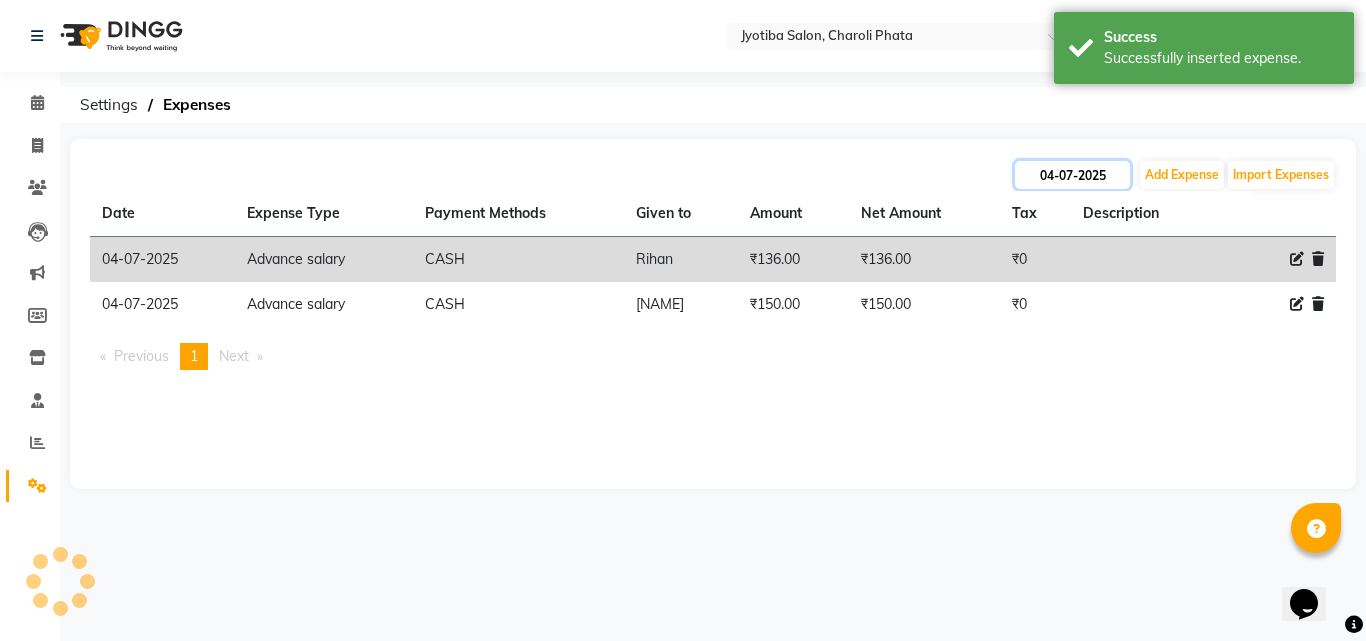 click on "04-07-2025" 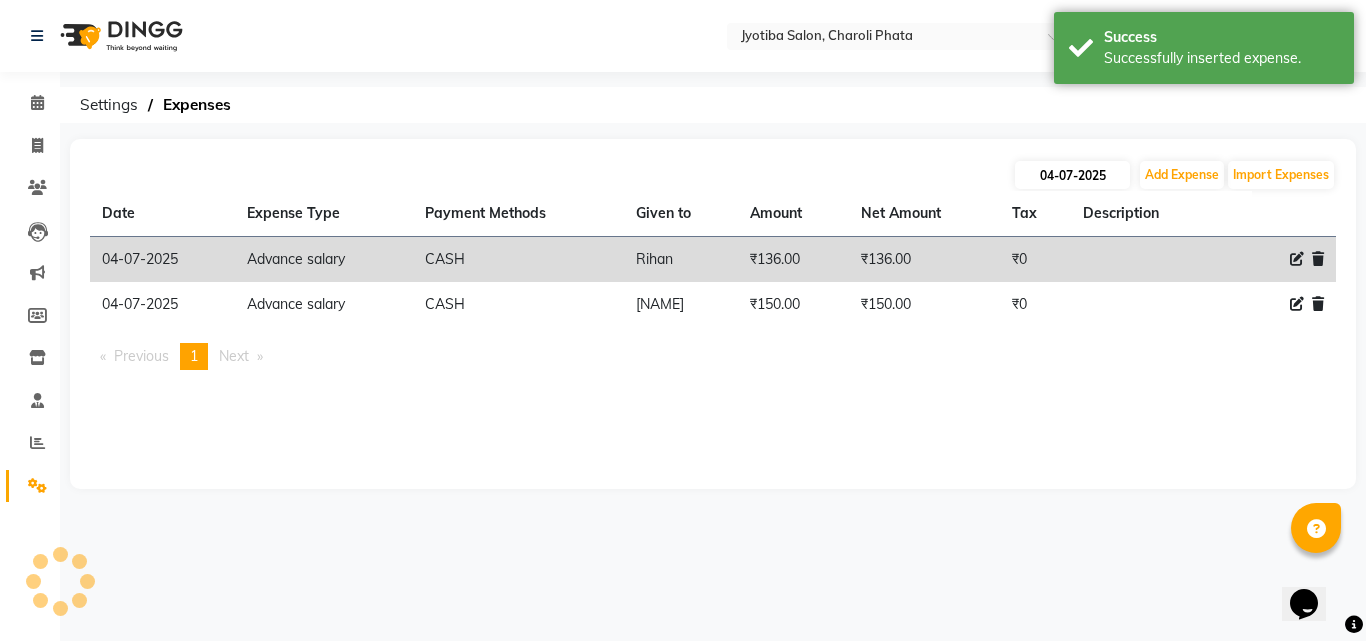 select on "7" 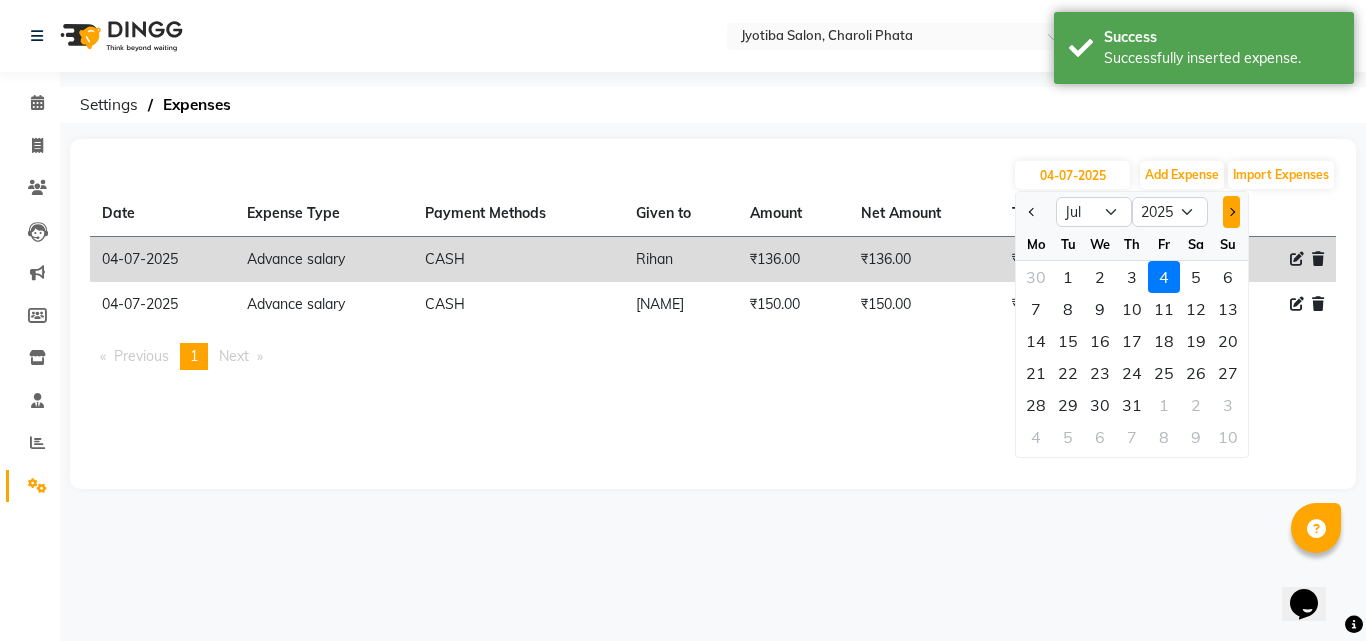 click 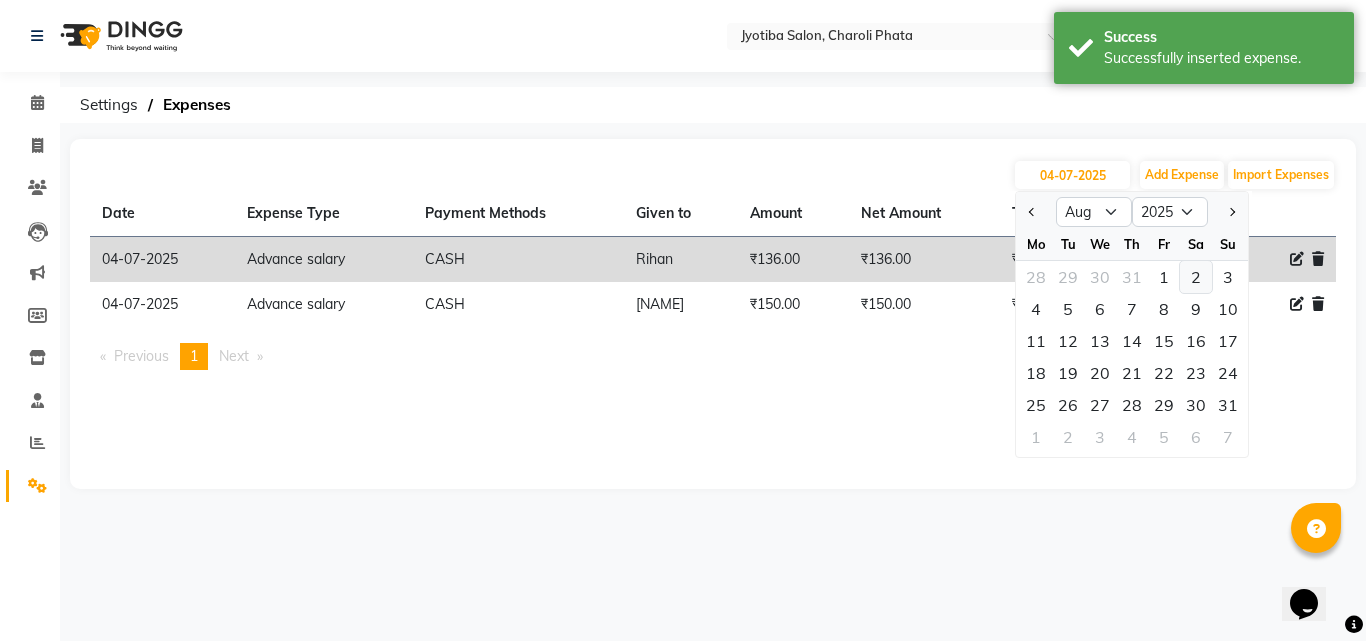 click on "2" 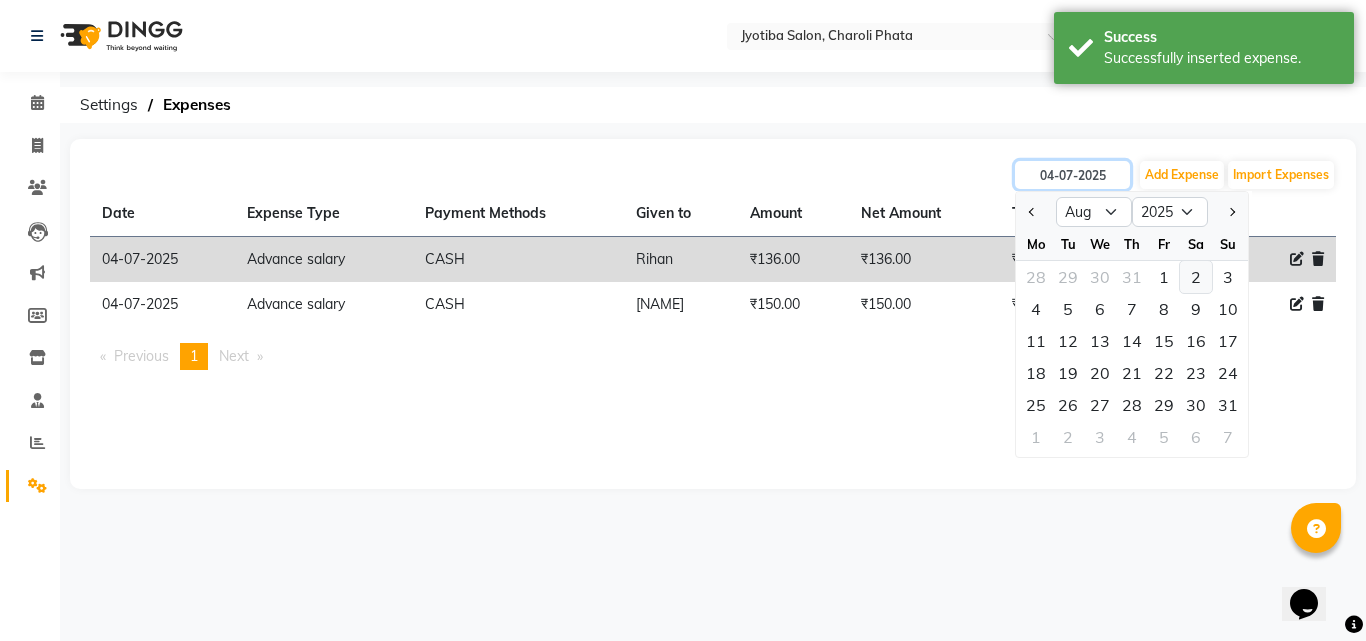 type on "02-08-2025" 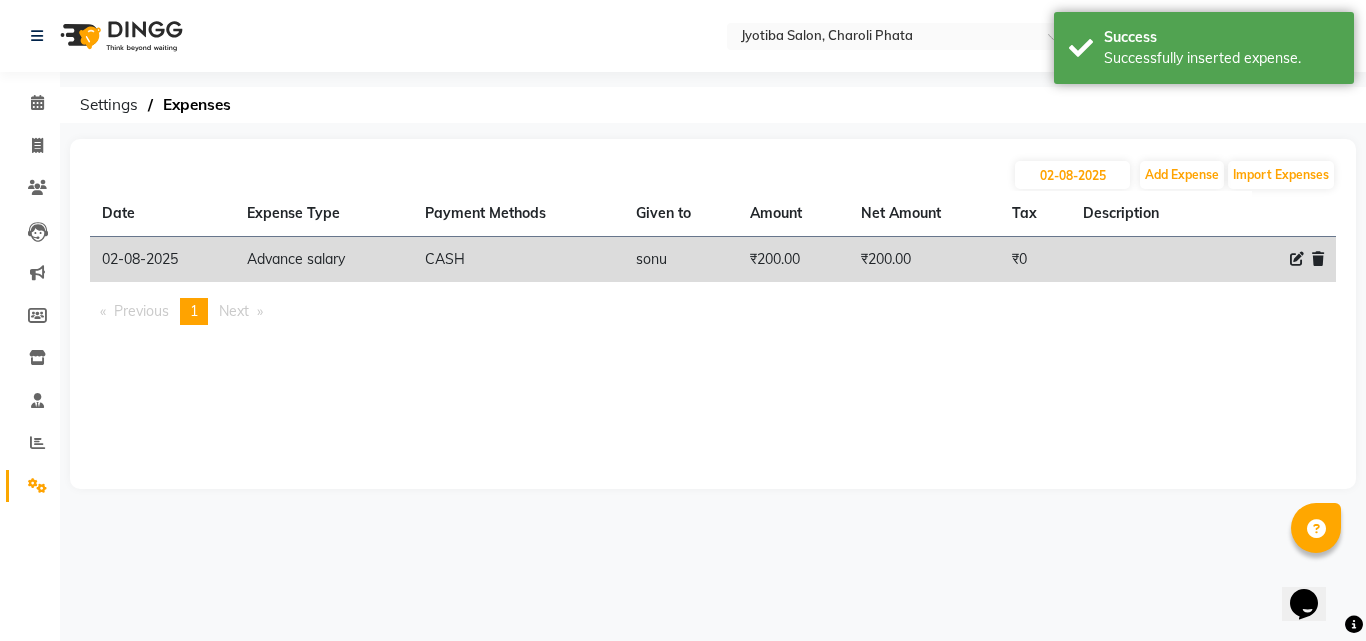 click 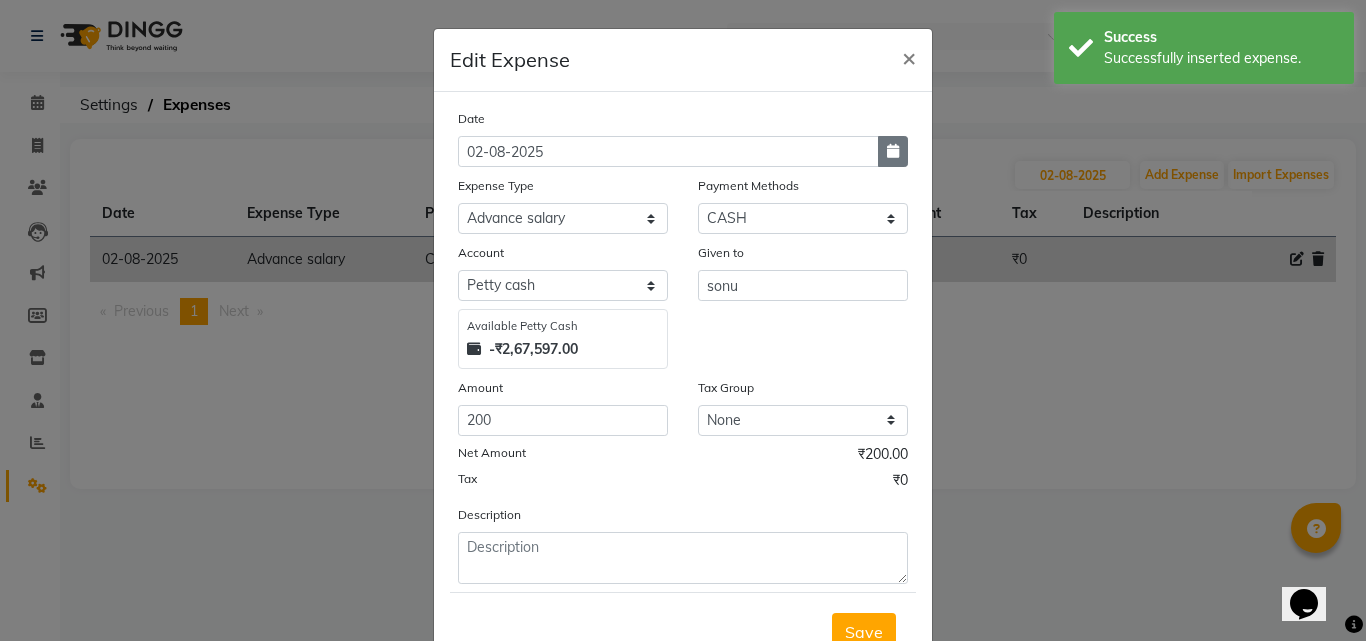 click 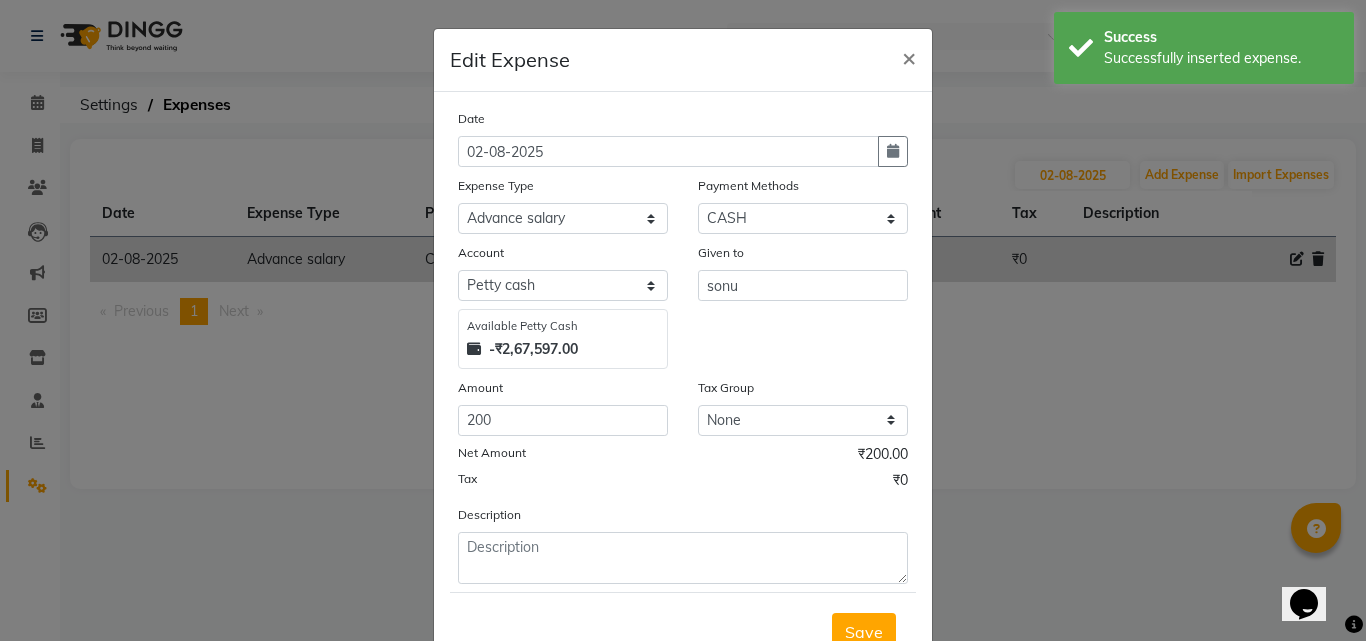select on "8" 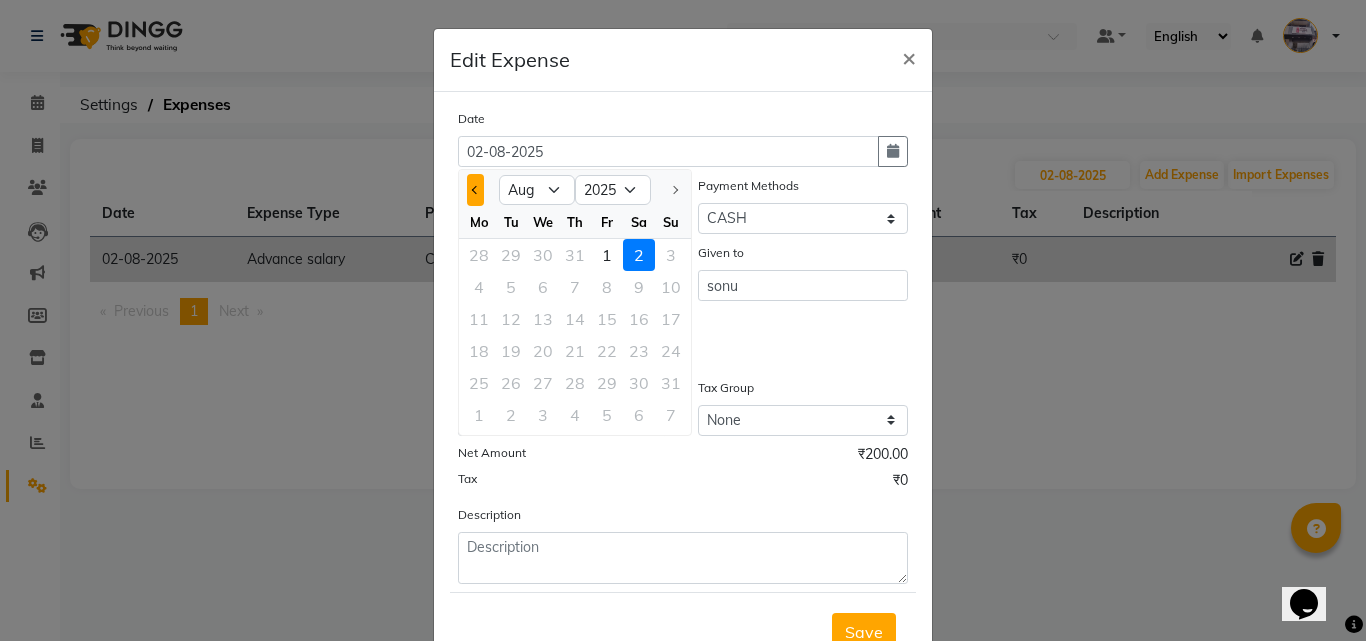 click 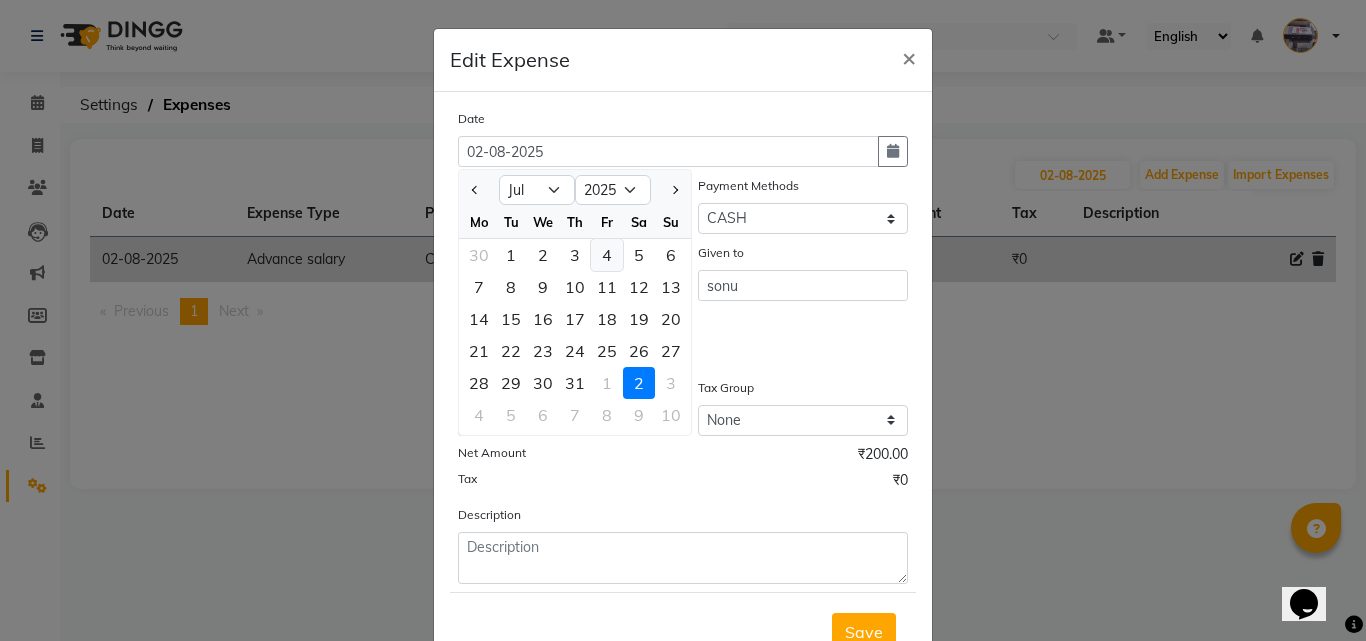 click on "4" 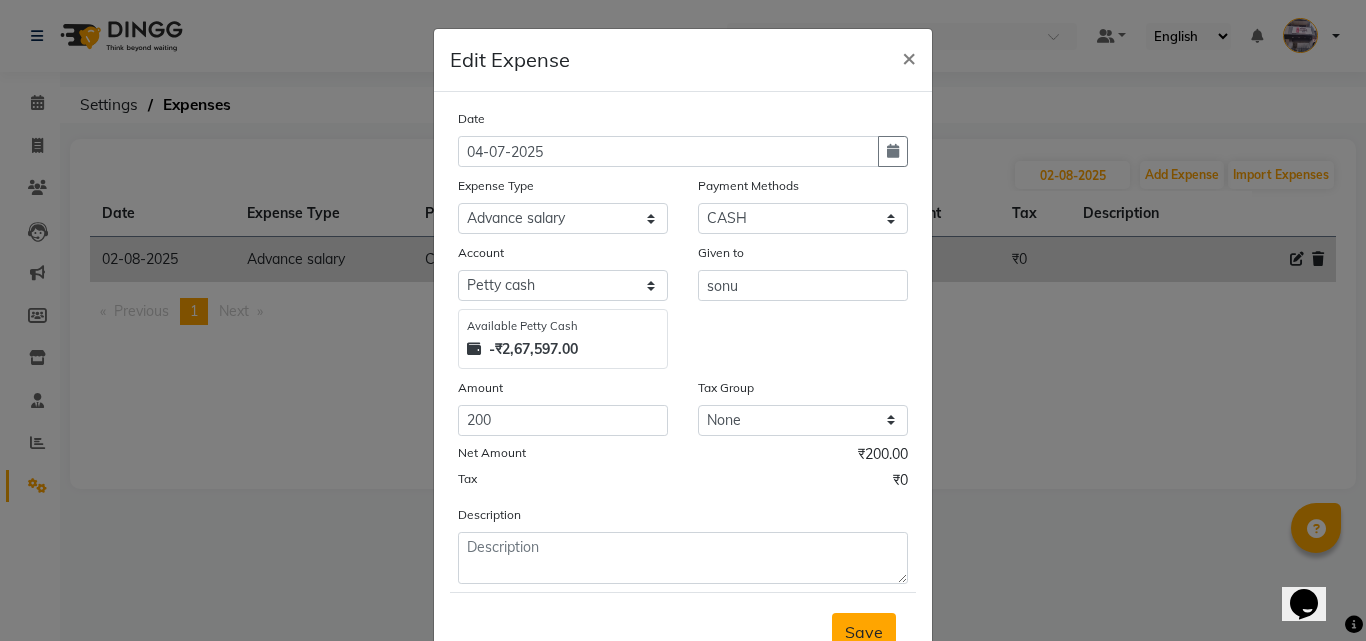 click on "Save" at bounding box center (864, 632) 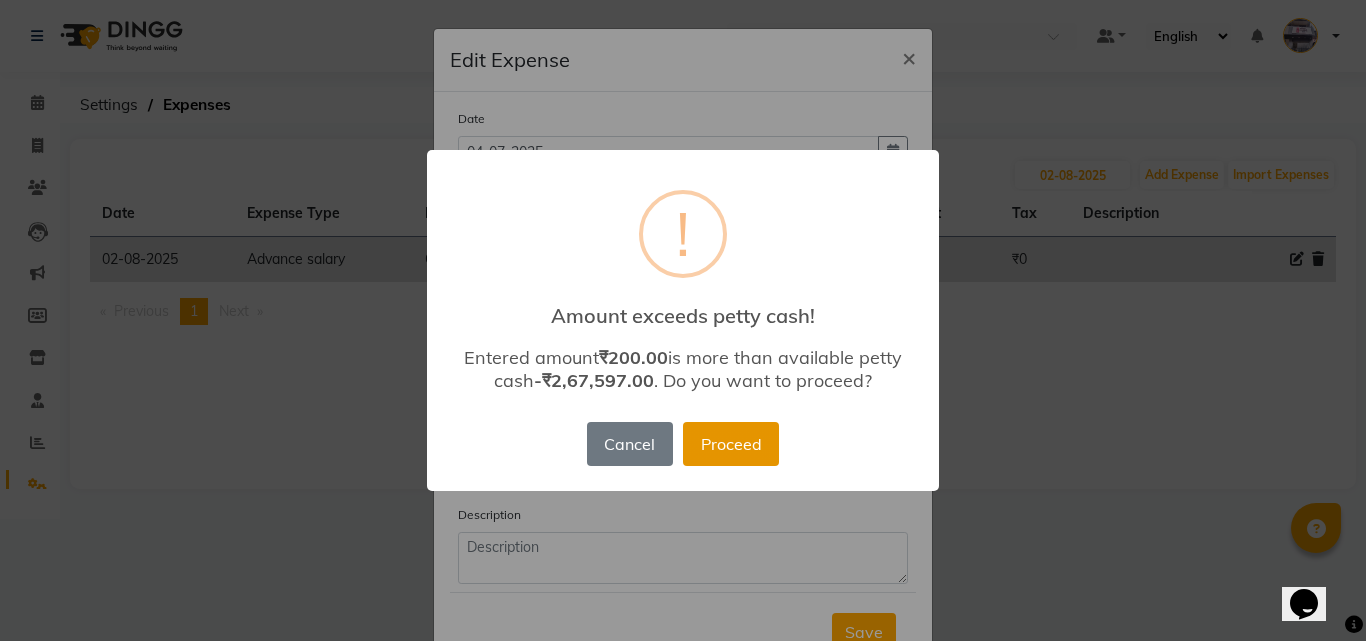 click on "Proceed" at bounding box center (731, 444) 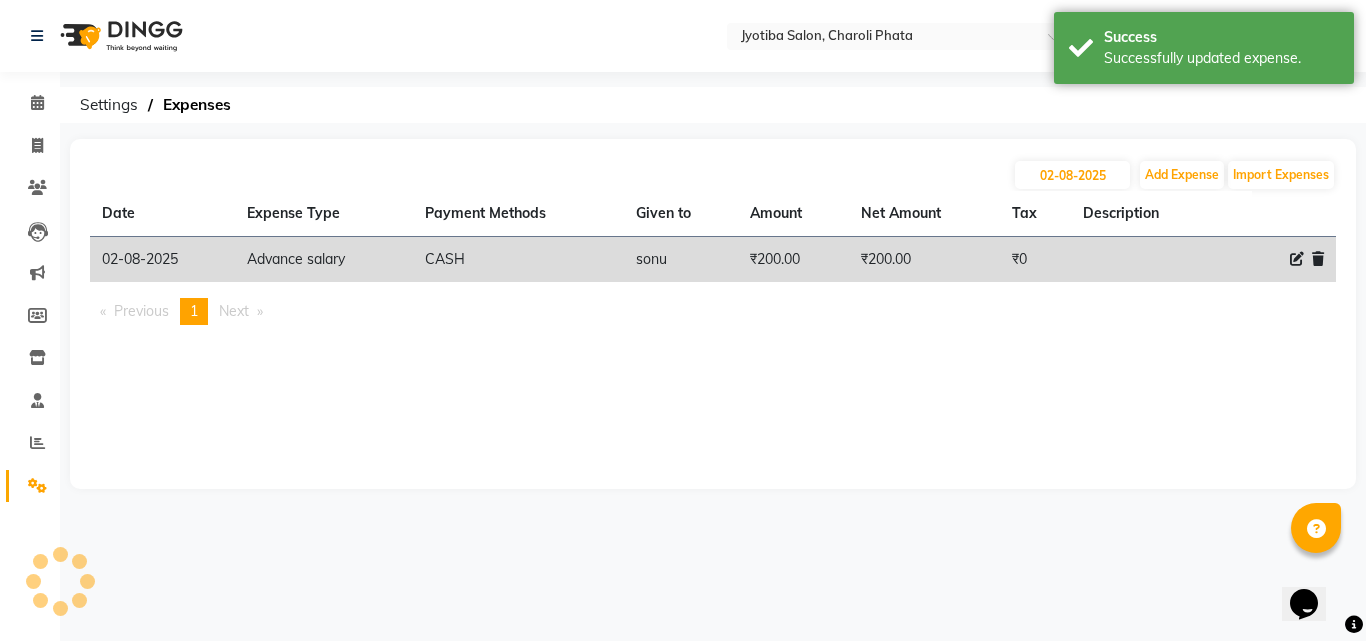 scroll, scrollTop: 0, scrollLeft: 0, axis: both 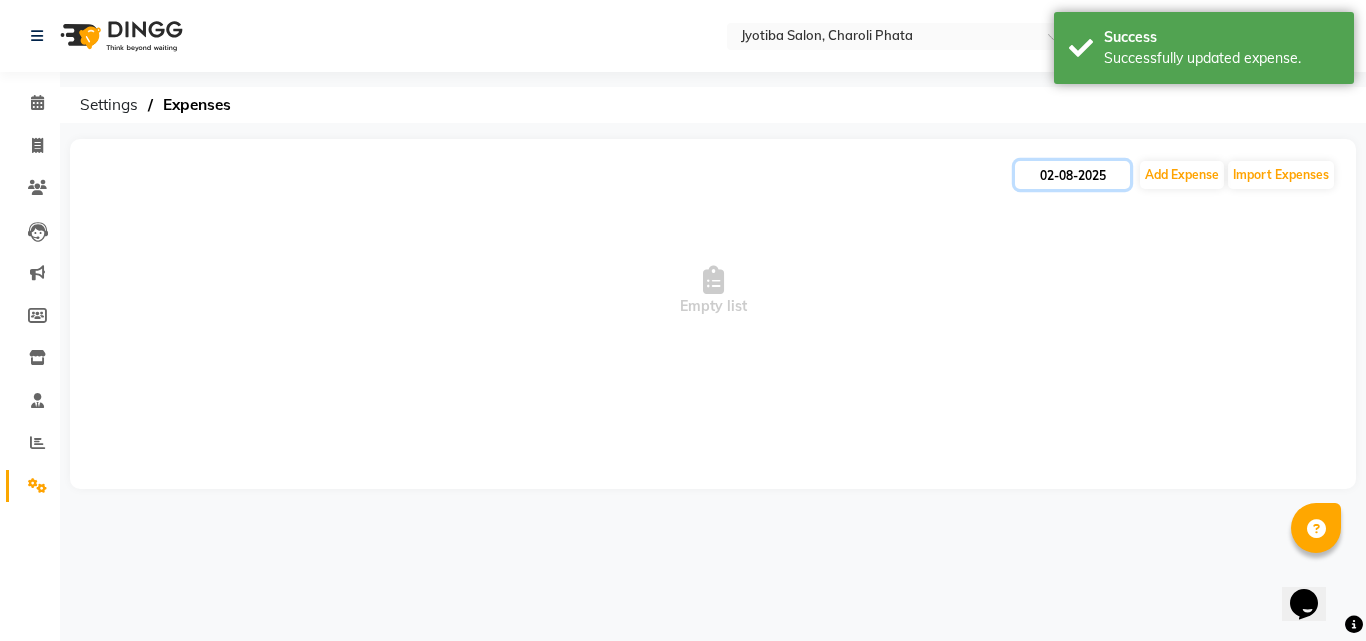 click on "02-08-2025" 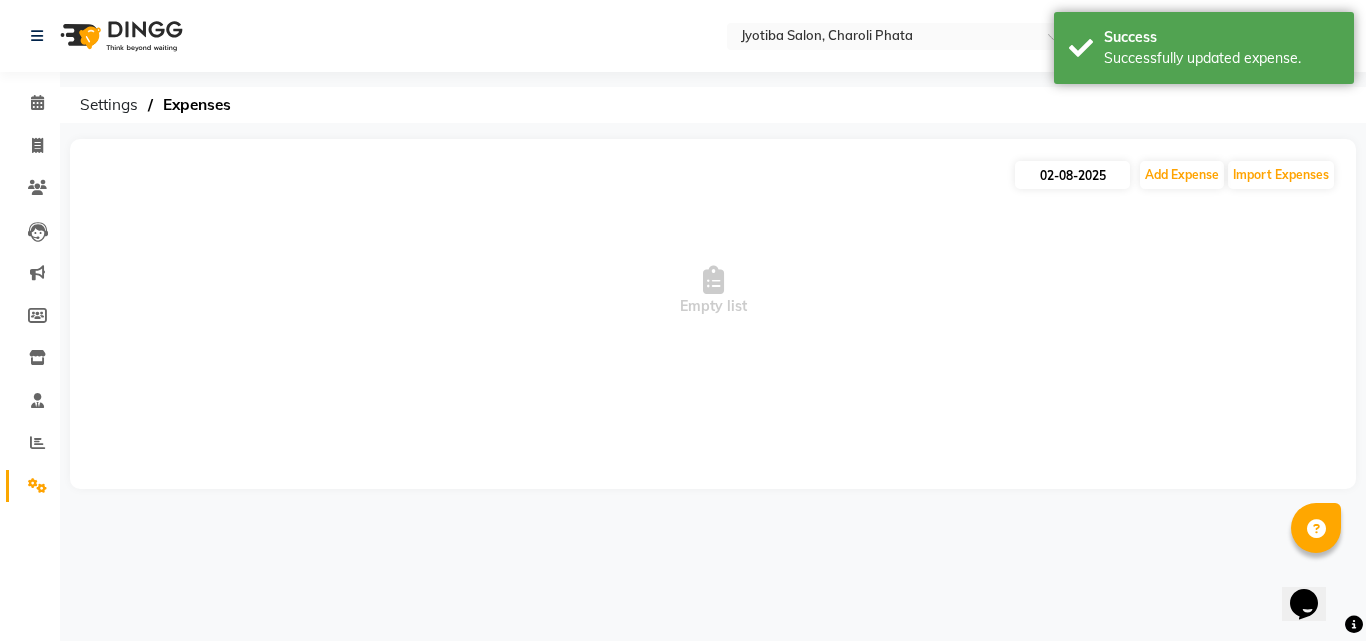 select on "8" 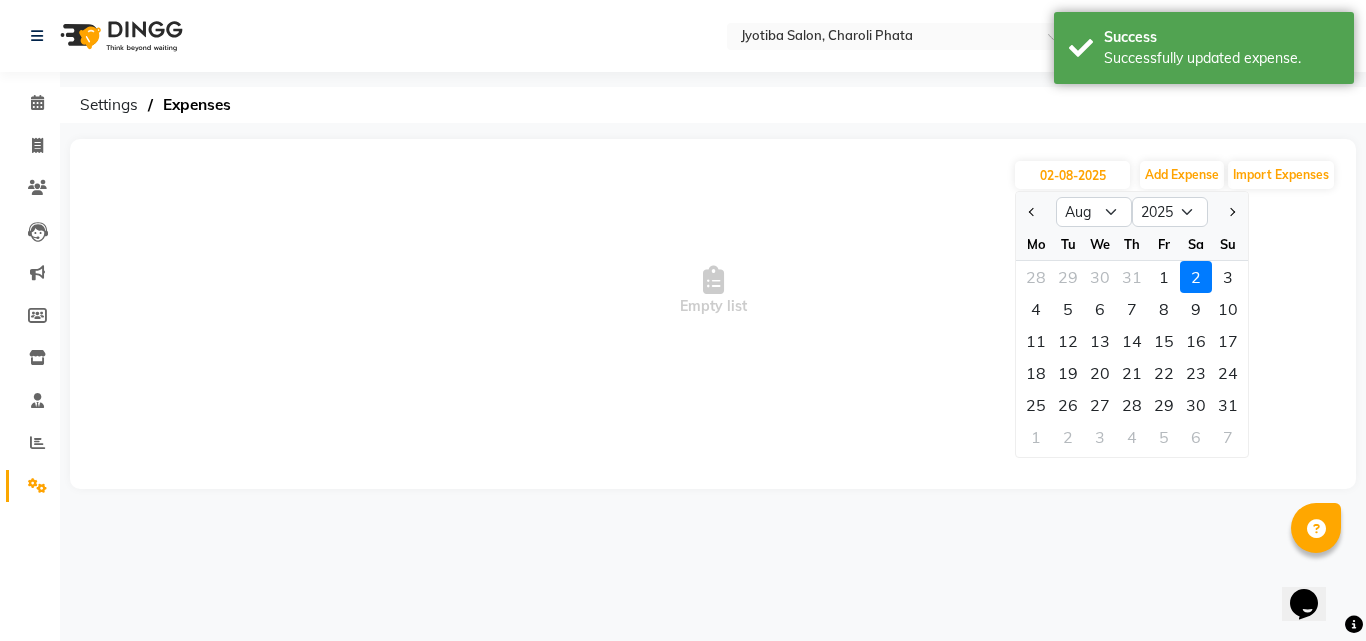 drag, startPoint x: 1033, startPoint y: 204, endPoint x: 1045, endPoint y: 224, distance: 23.323807 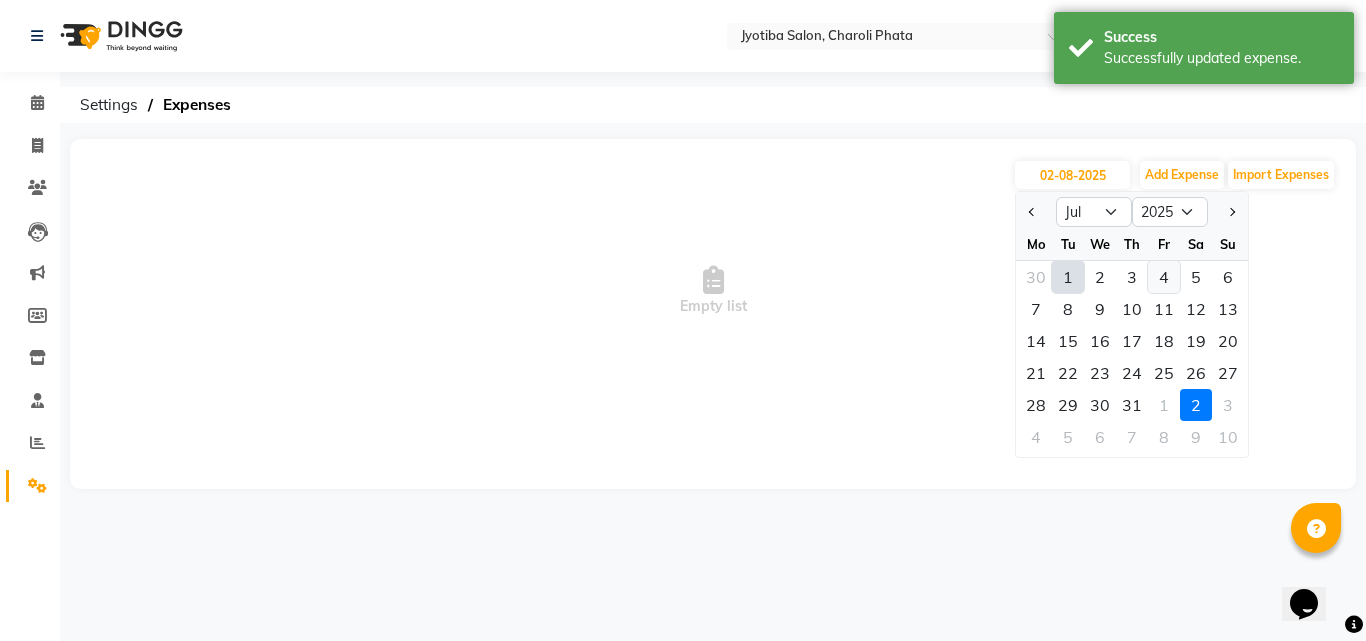 click on "4" 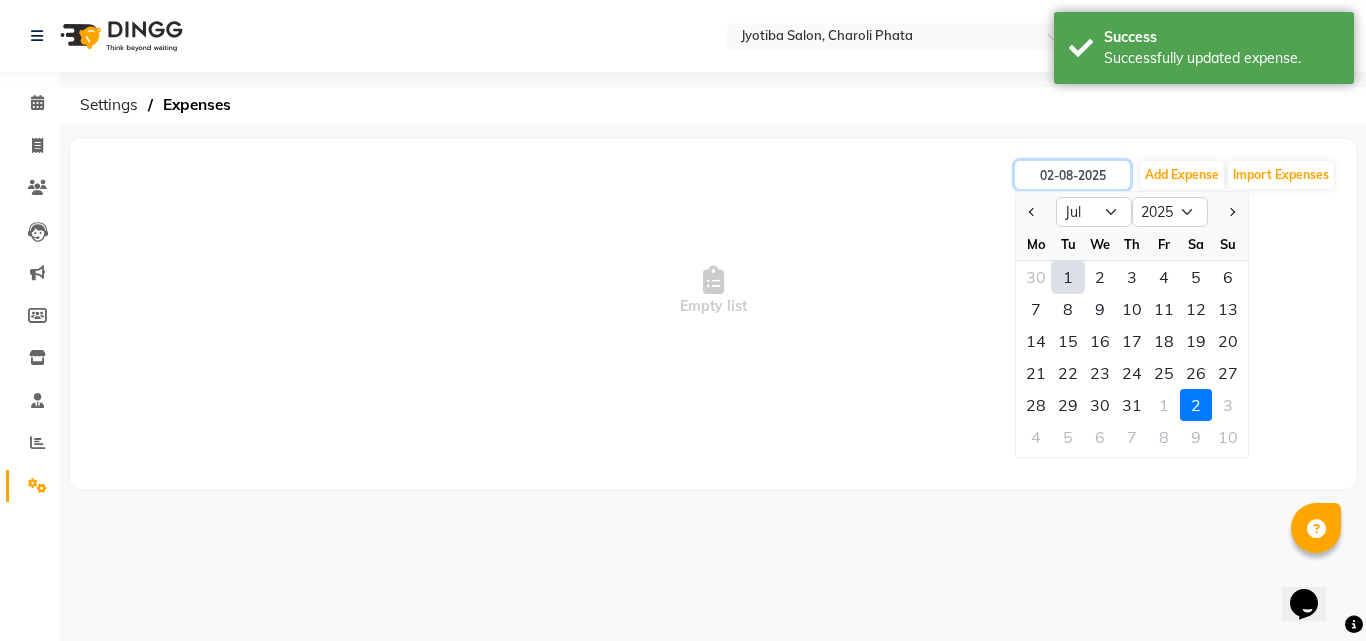 type on "04-07-2025" 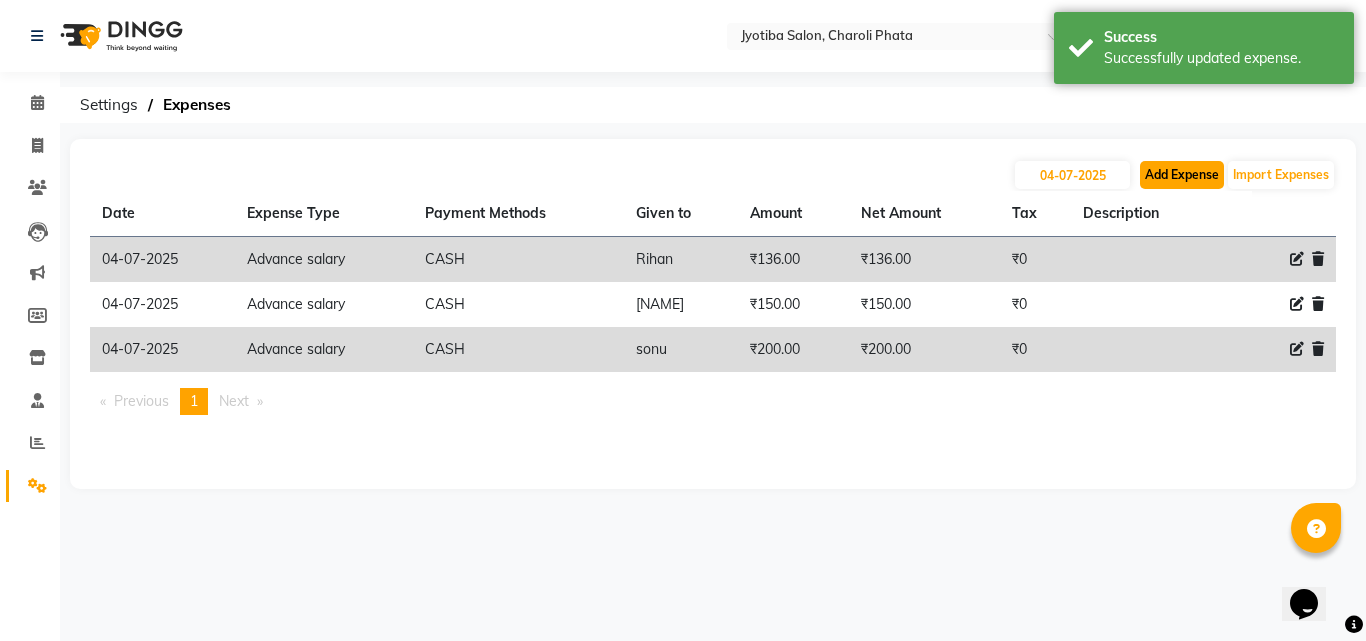 click on "Add Expense" 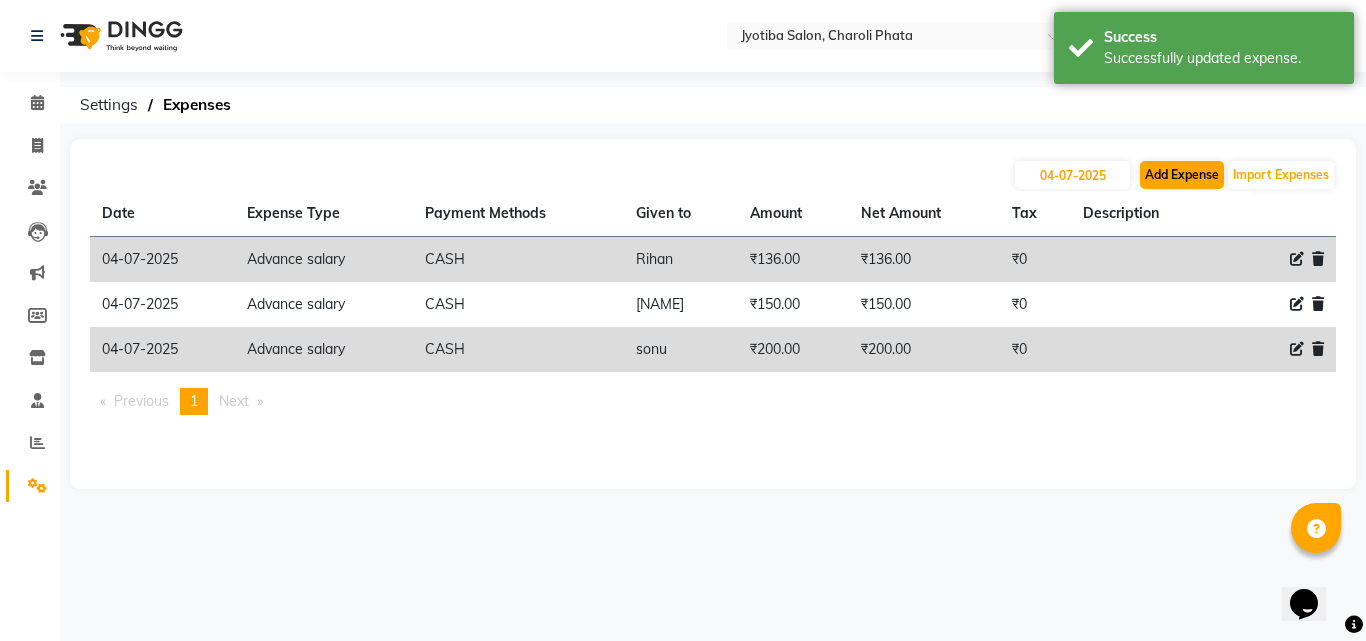 select on "1" 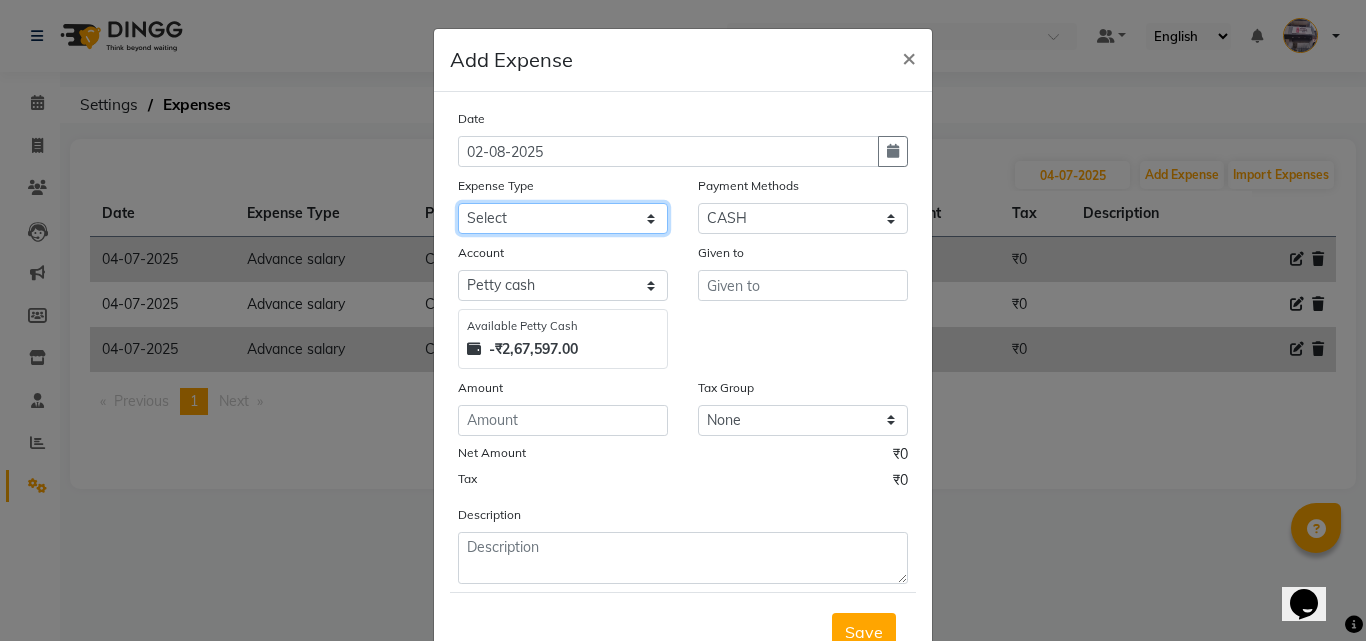 drag, startPoint x: 529, startPoint y: 215, endPoint x: 528, endPoint y: 231, distance: 16.03122 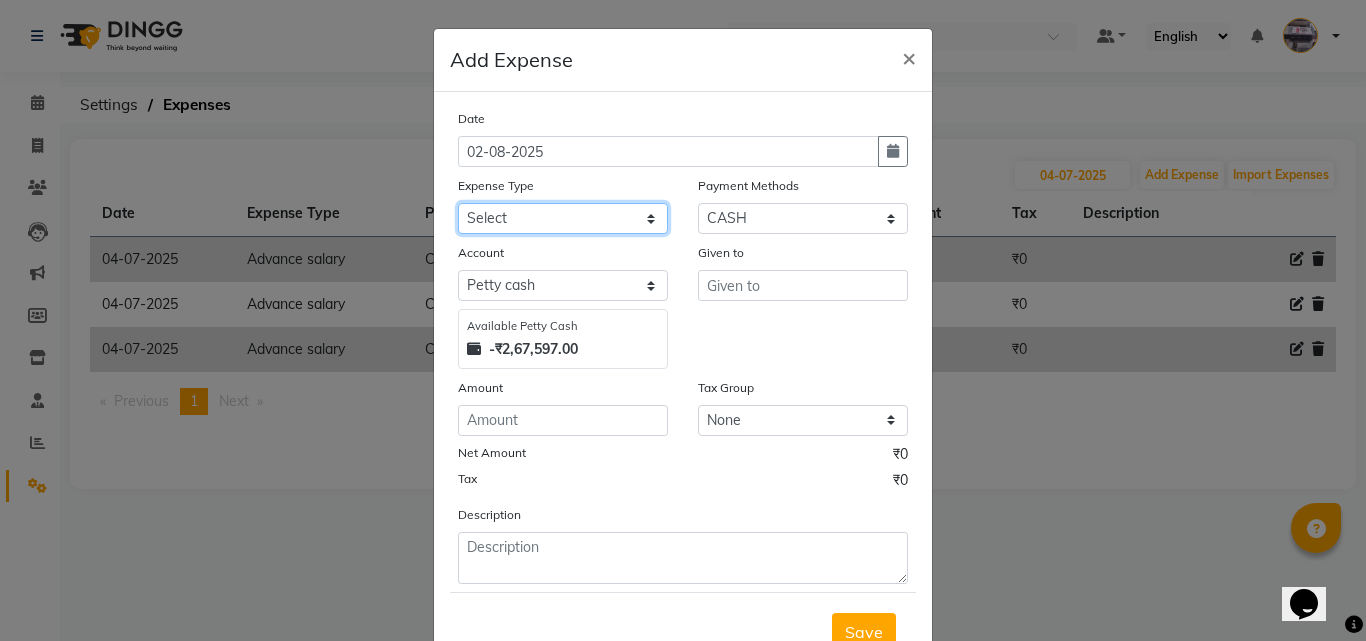 select on "18032" 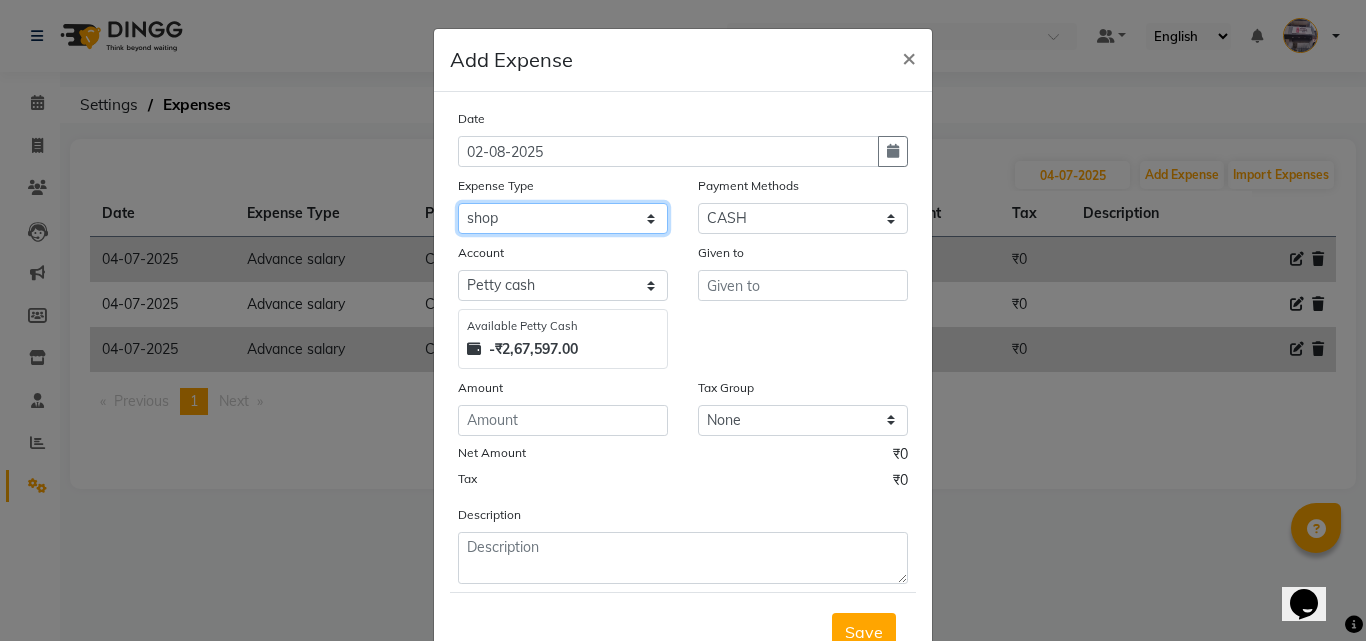 click on "Select Advance salary Advance salary ajaj Bank charges Car maintenance  Cash transfer to bank Cash transfer to hub Client Snacks Clinical charges Equipment Fuel Govt fee home Incentive Insurance International purchase Loan Repayment Maintenance Marketing Miscellaneous MRA Other Over times Pantry Product Rent Salary shop shop Staff Snacks Tax Tea & Refreshment TIP Utilities Wifi recharge" 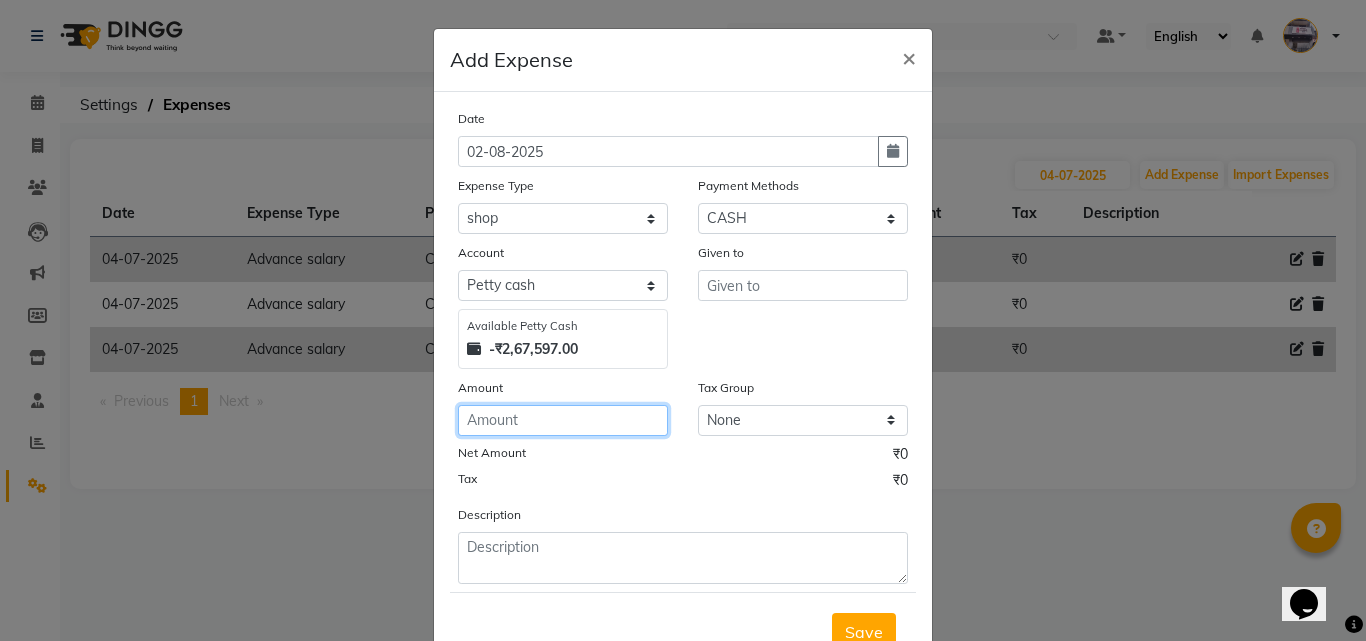 click 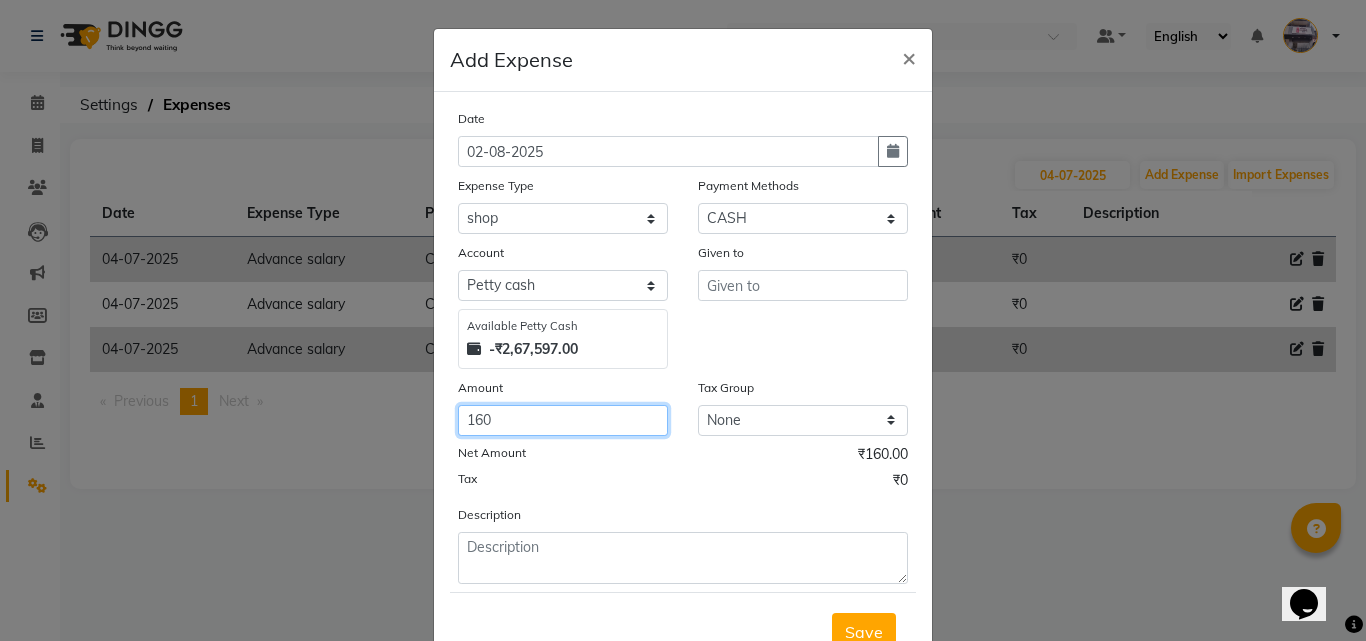 type on "160" 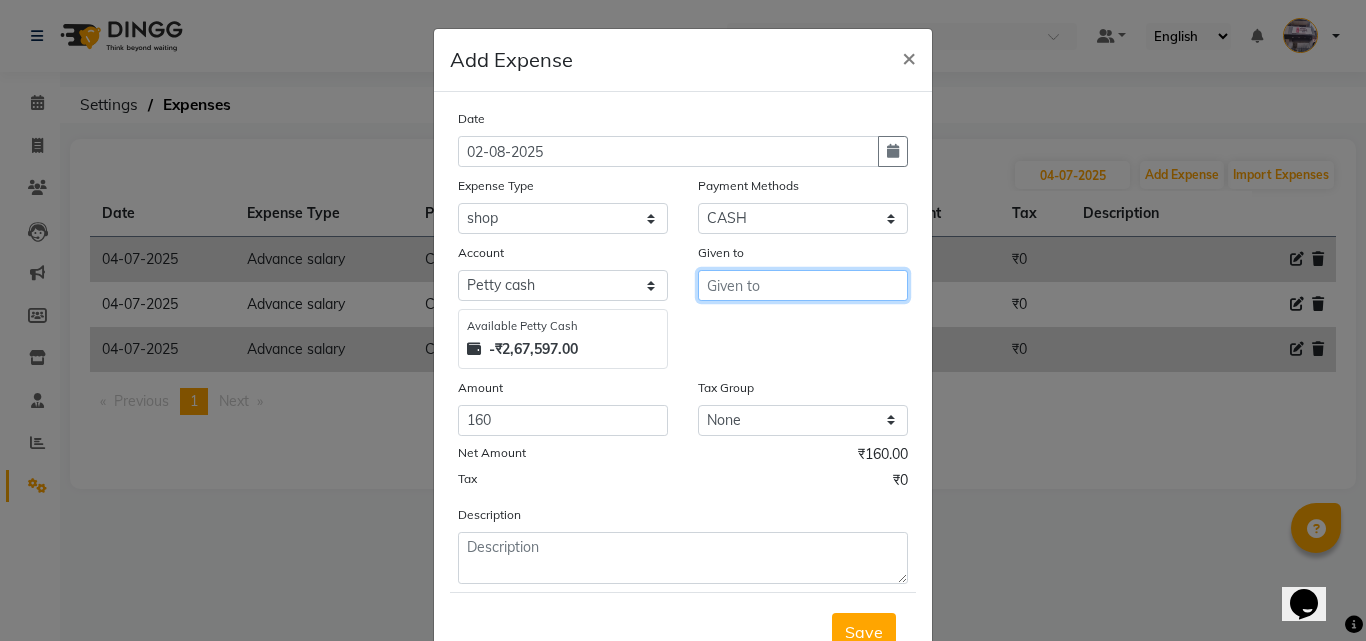 click at bounding box center [803, 285] 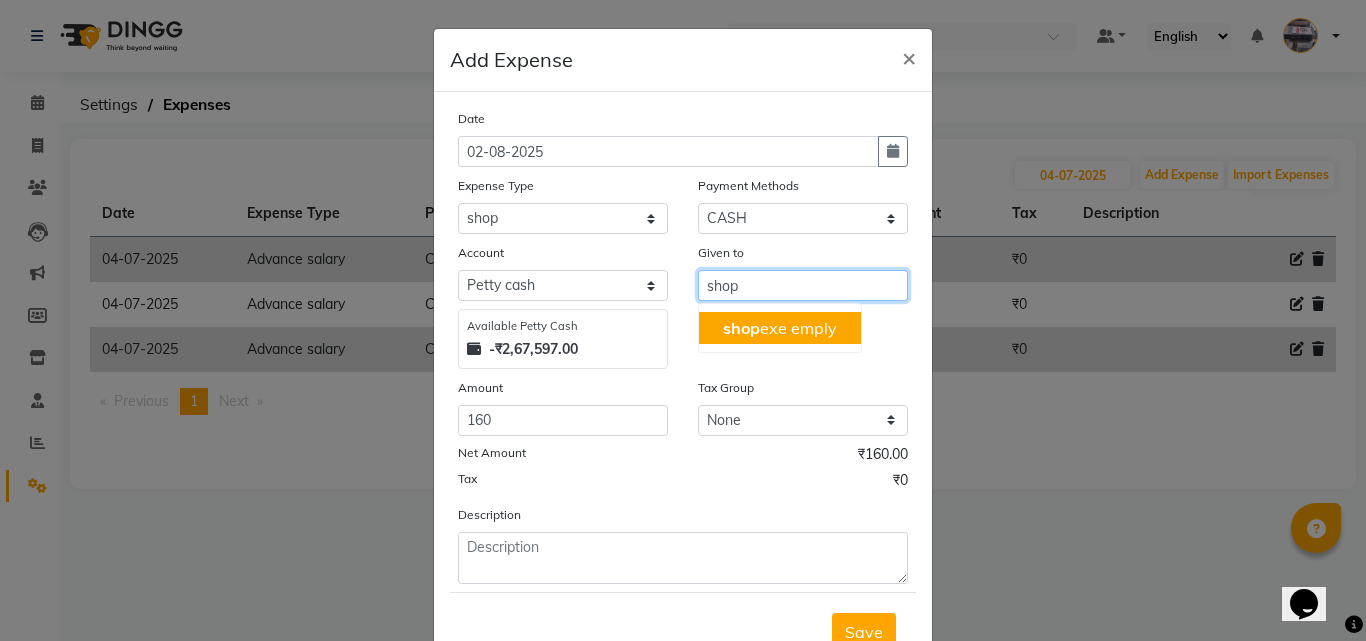 type on "shop" 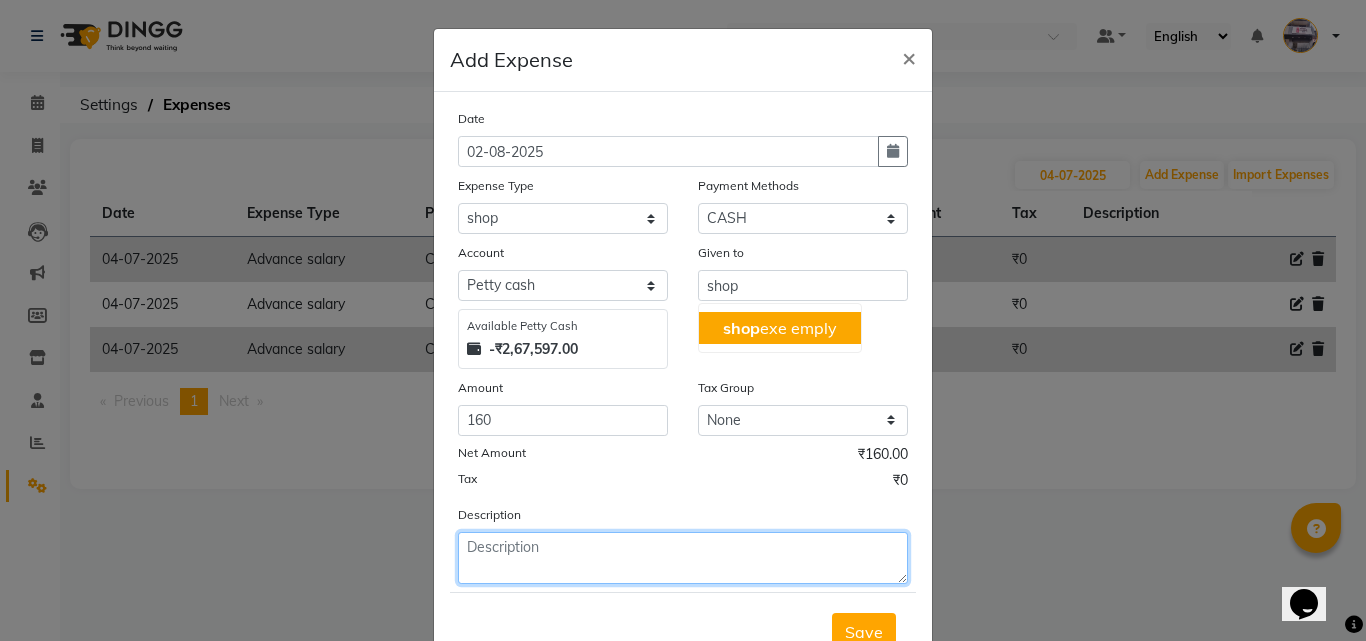 click 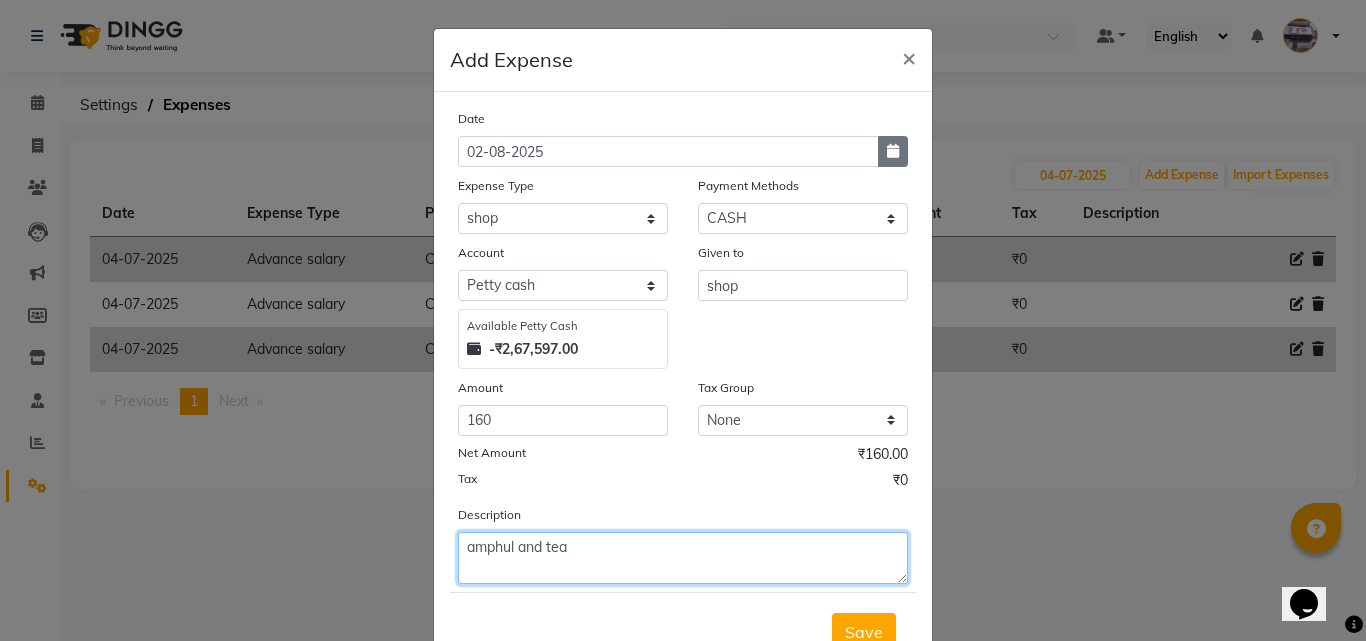 type on "amphul and tea" 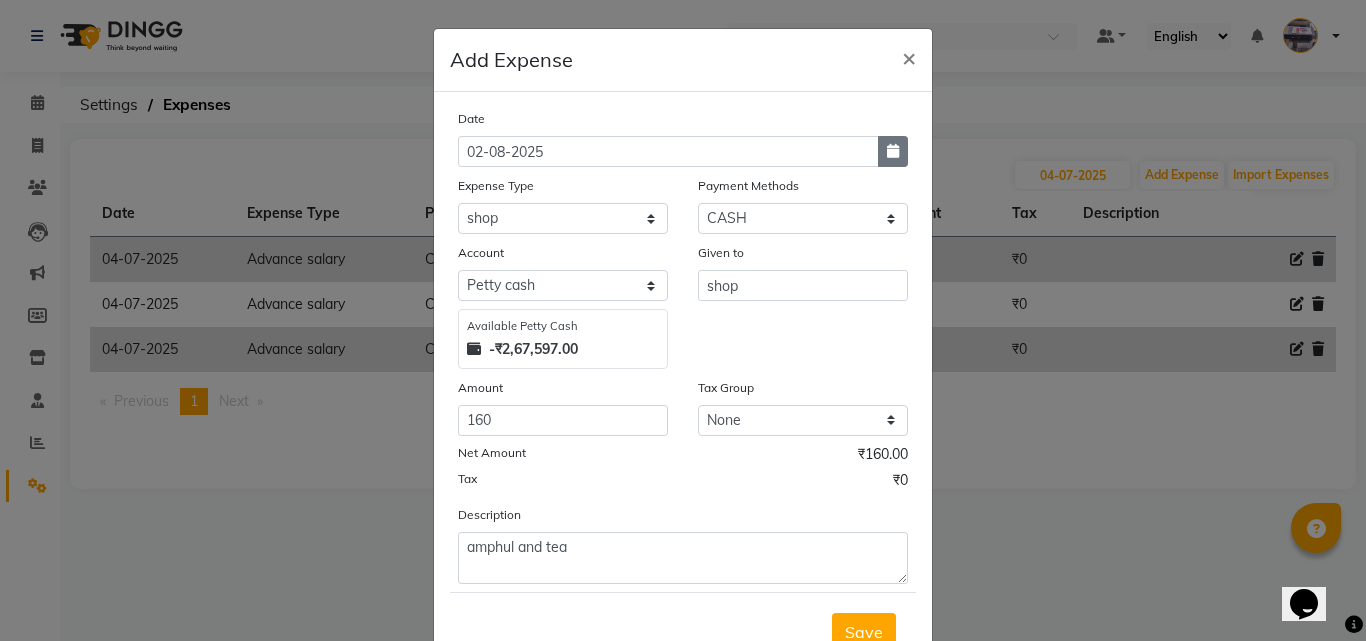 click 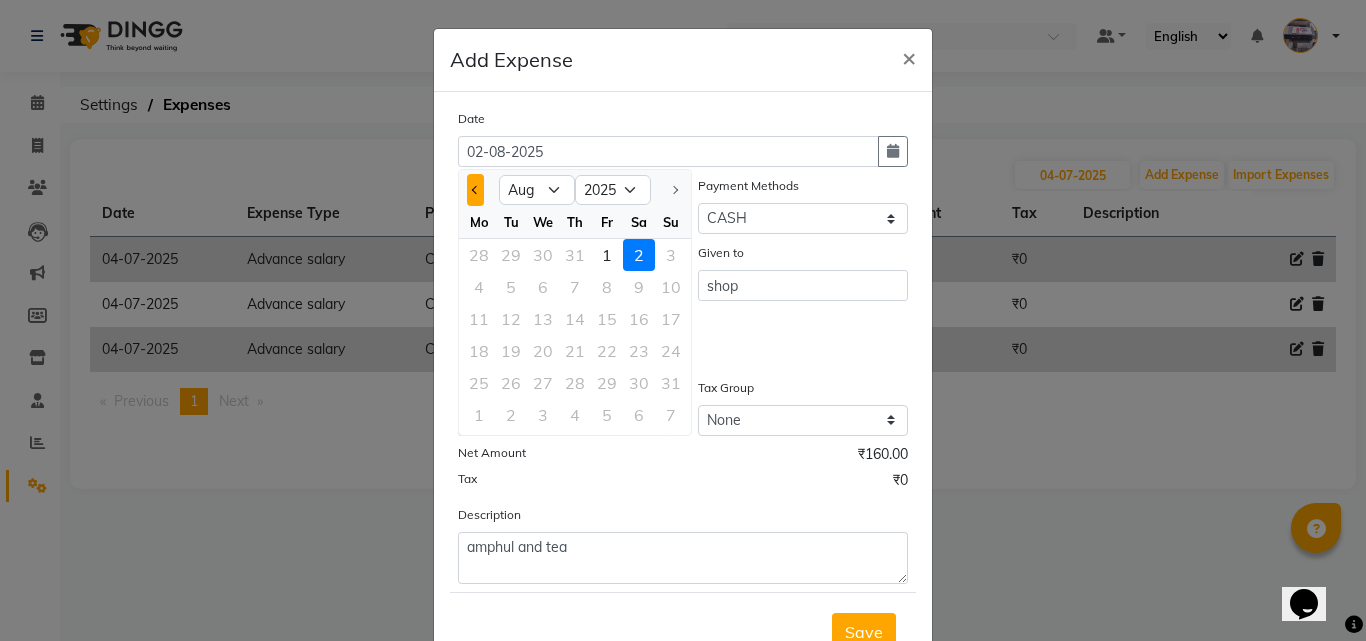 click 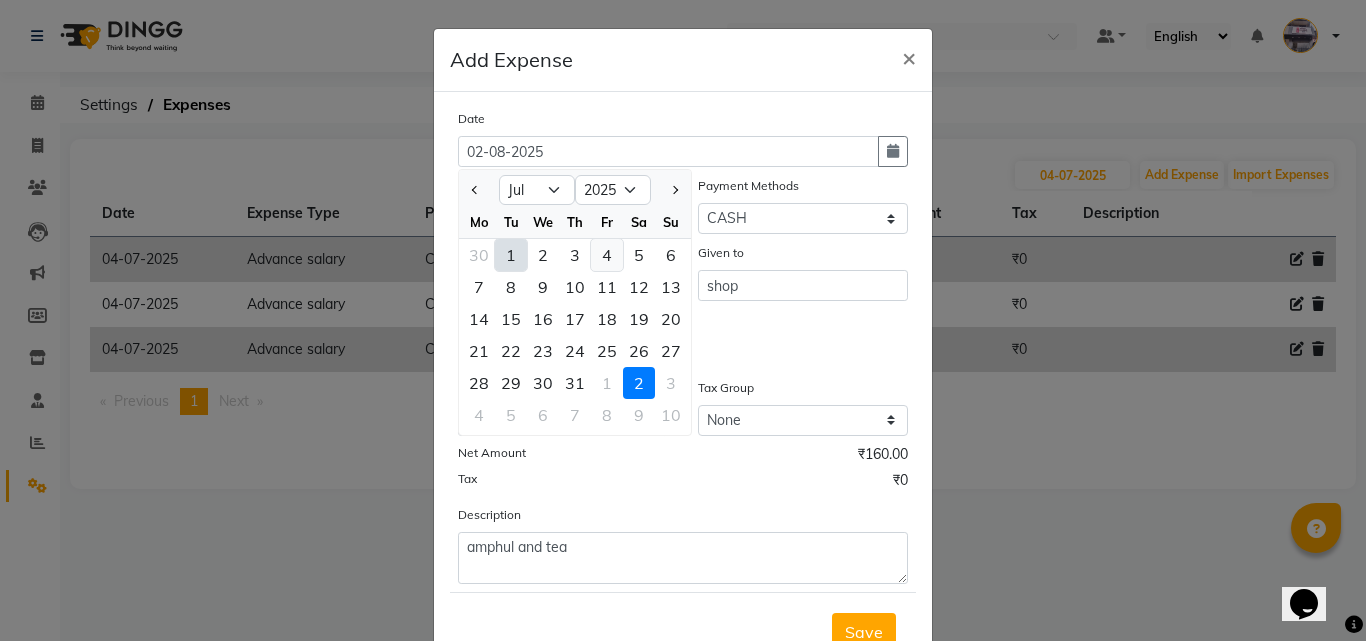 click on "4" 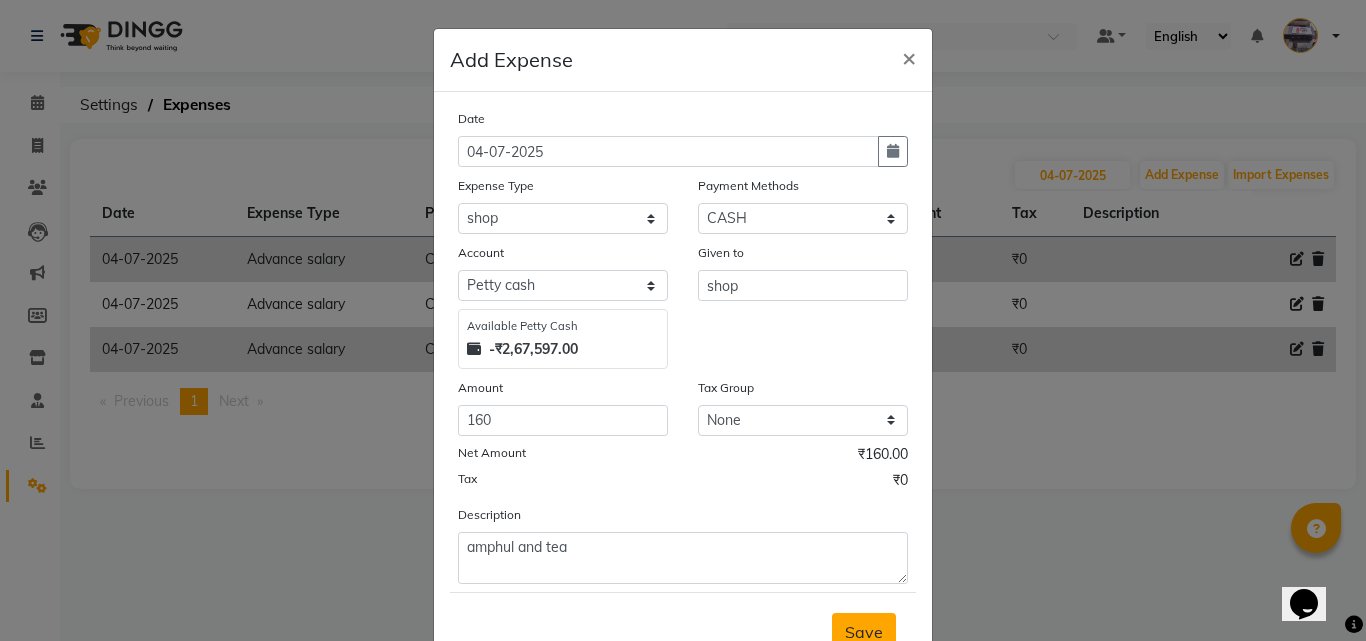 click on "Save" at bounding box center [864, 632] 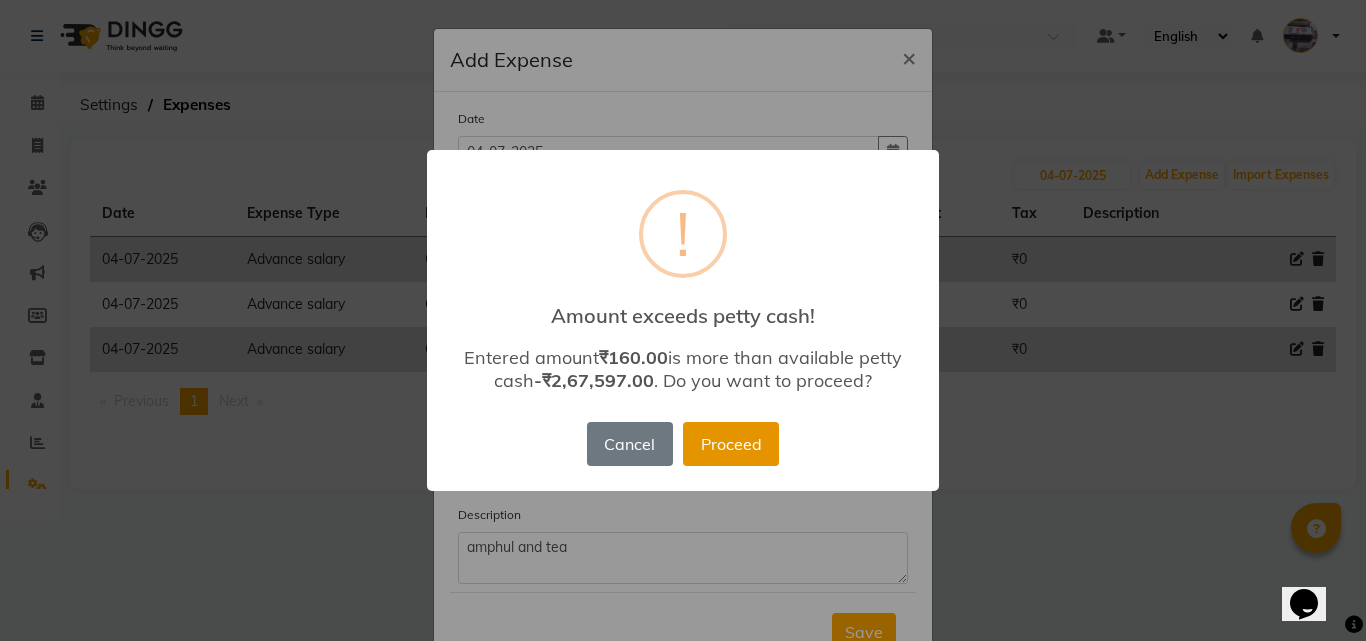 click on "Proceed" at bounding box center (731, 444) 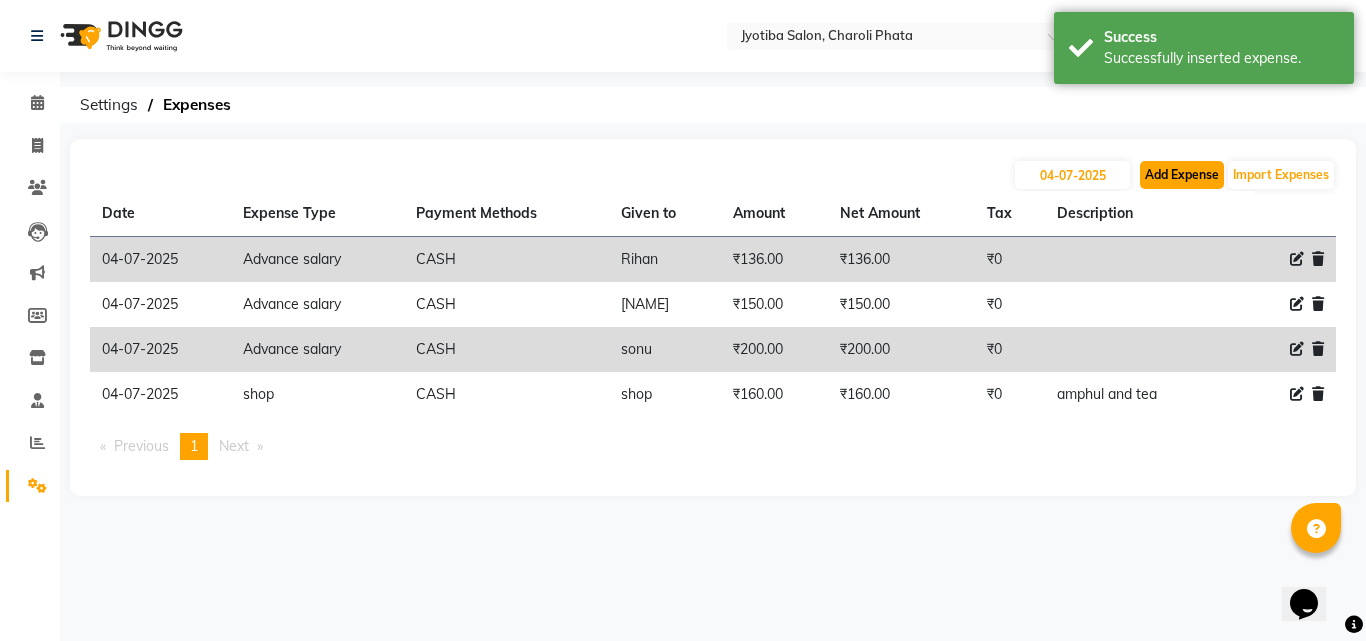 click on "Add Expense" 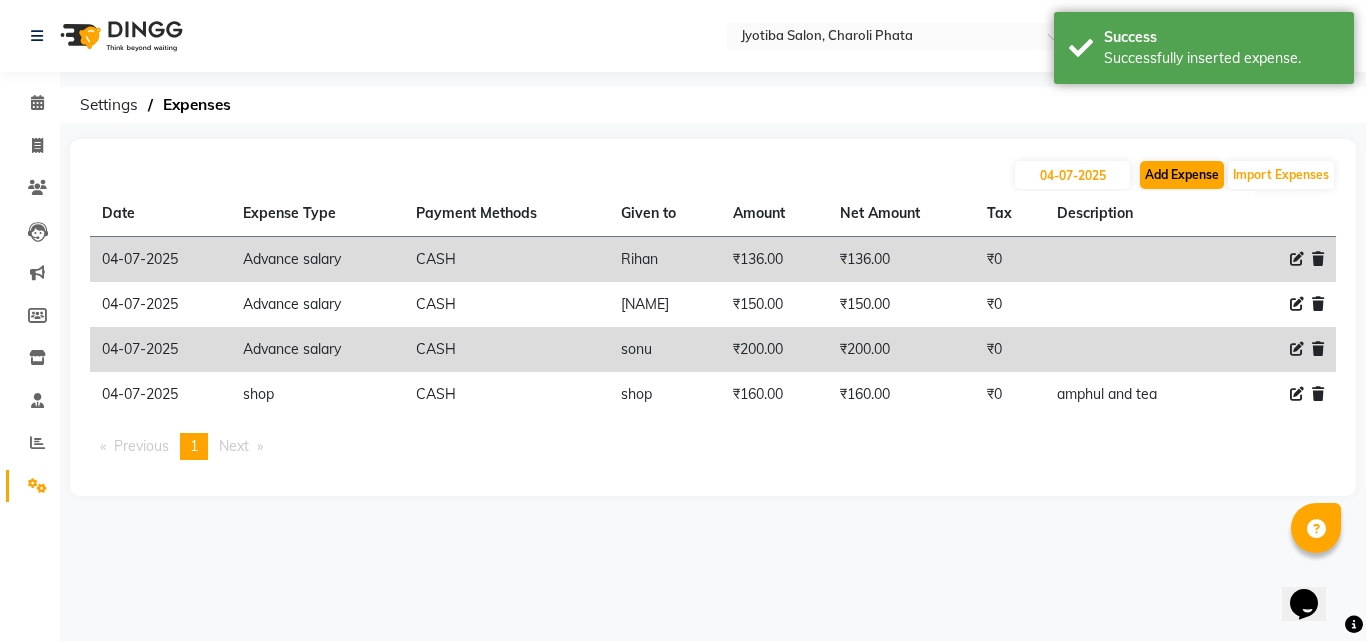 select on "1" 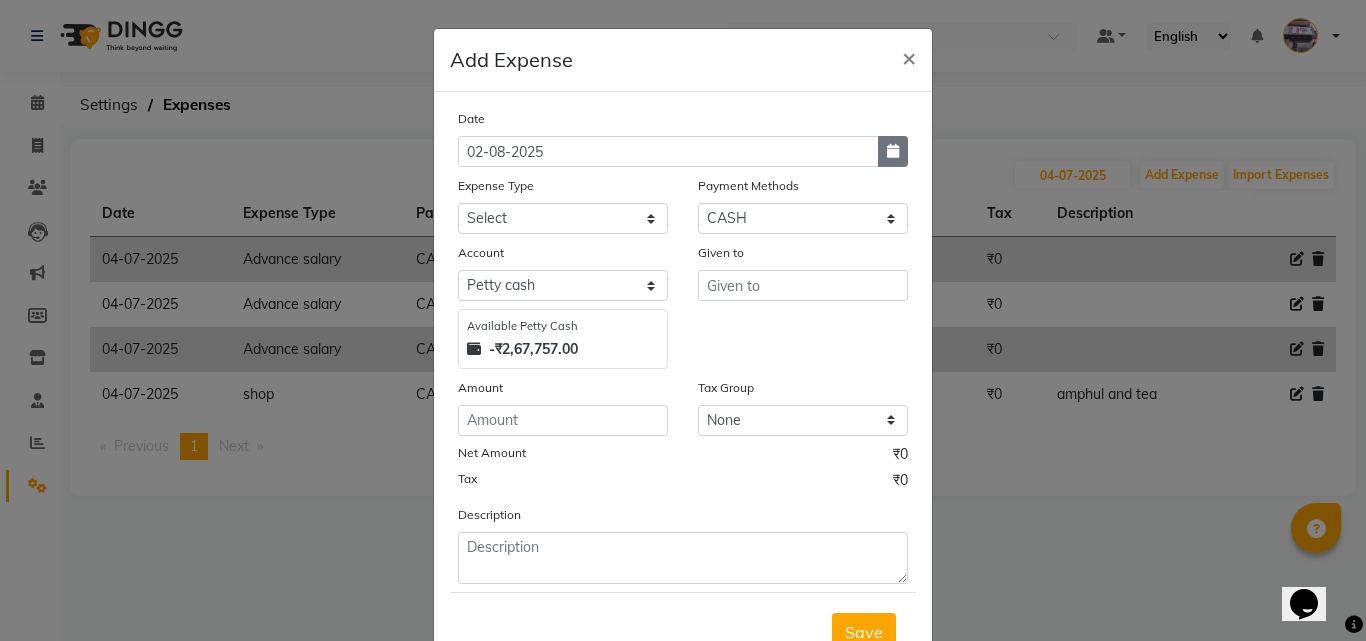 click 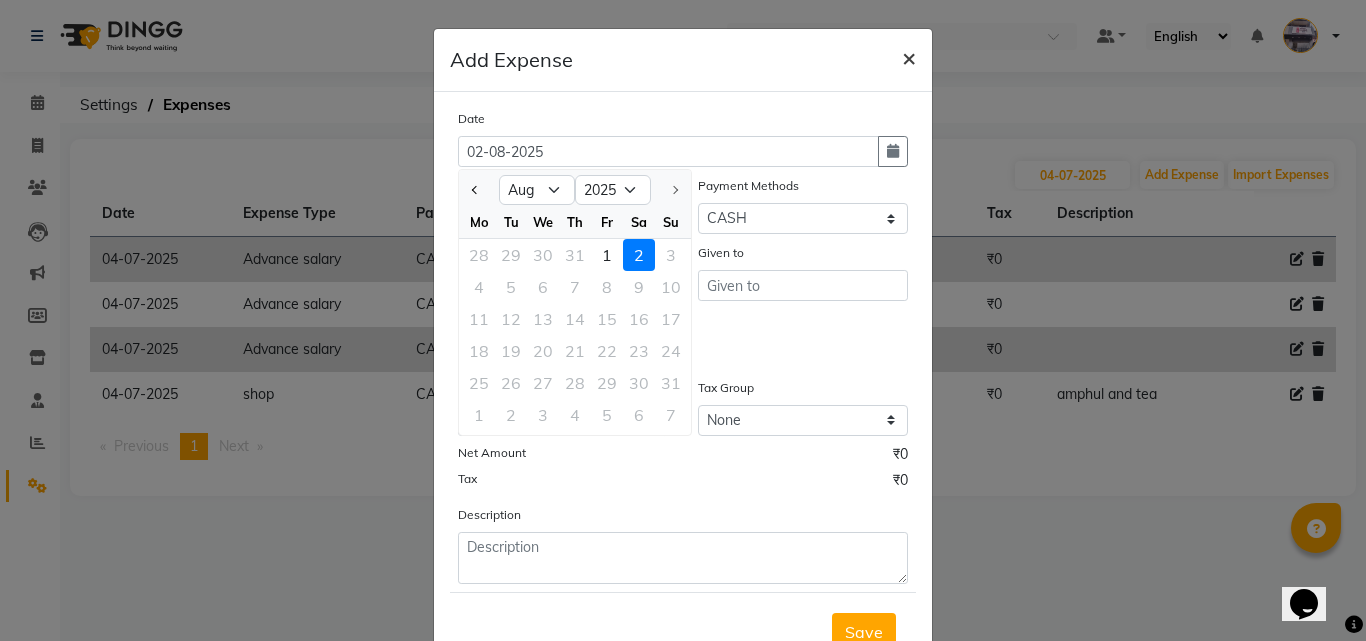 click on "×" 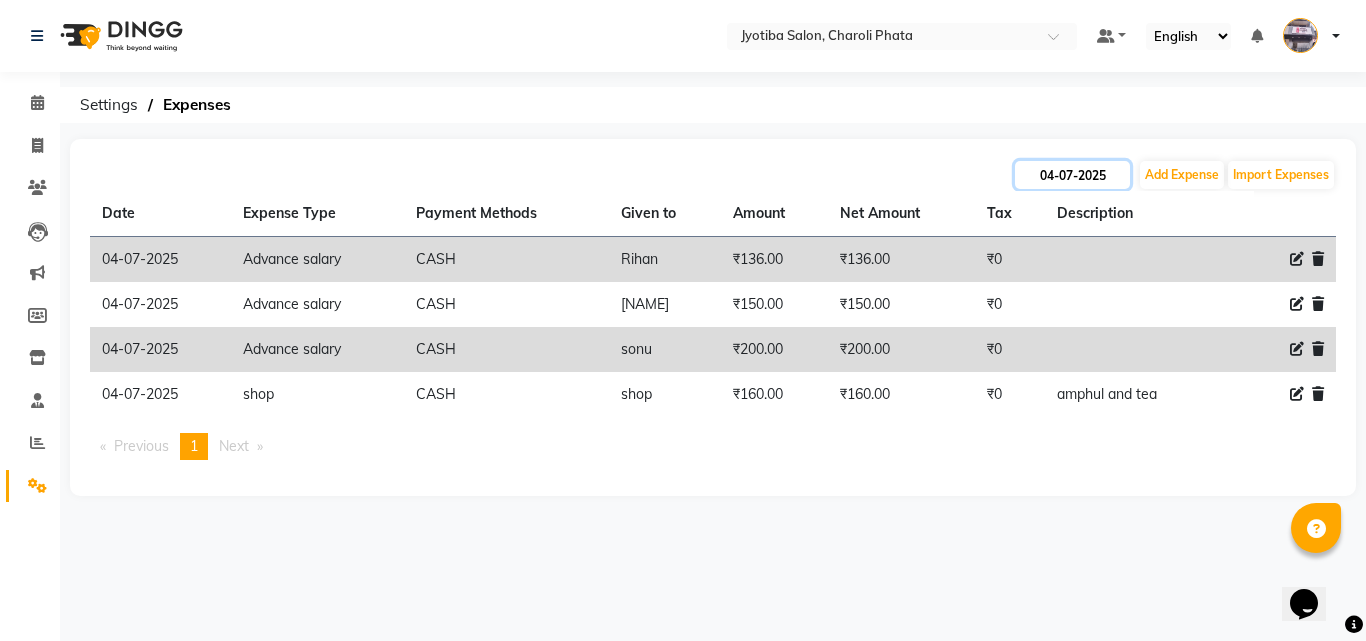 click on "04-07-2025" 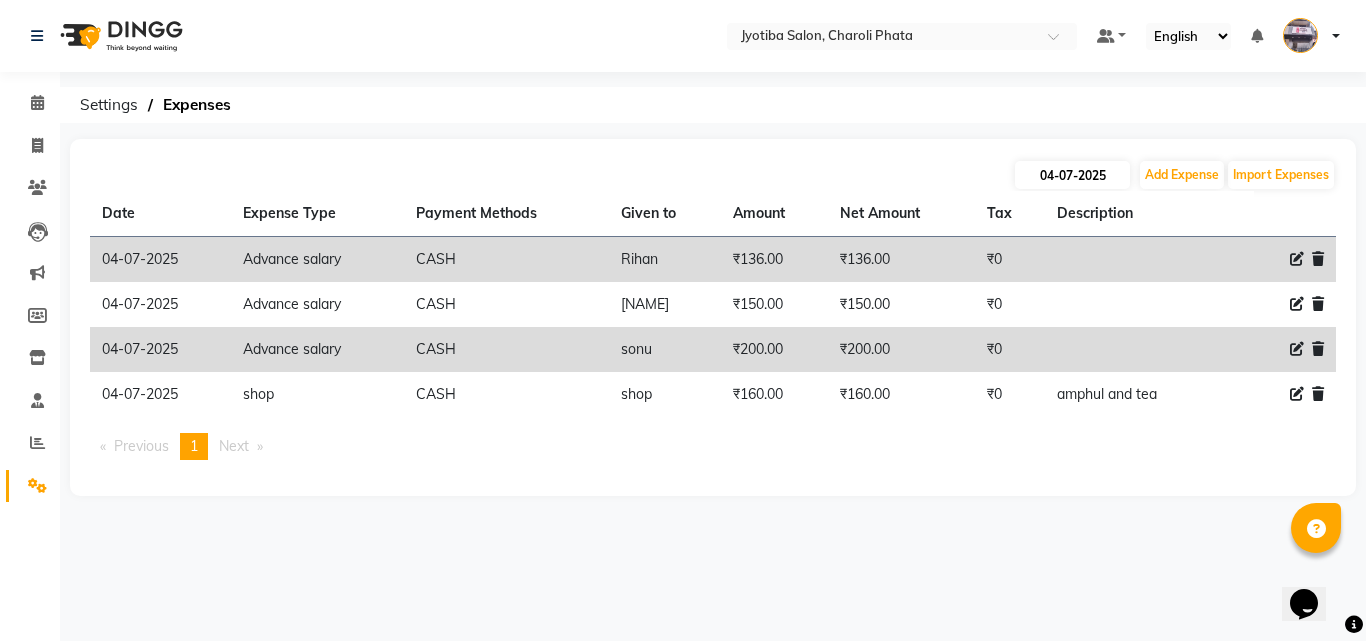 select on "7" 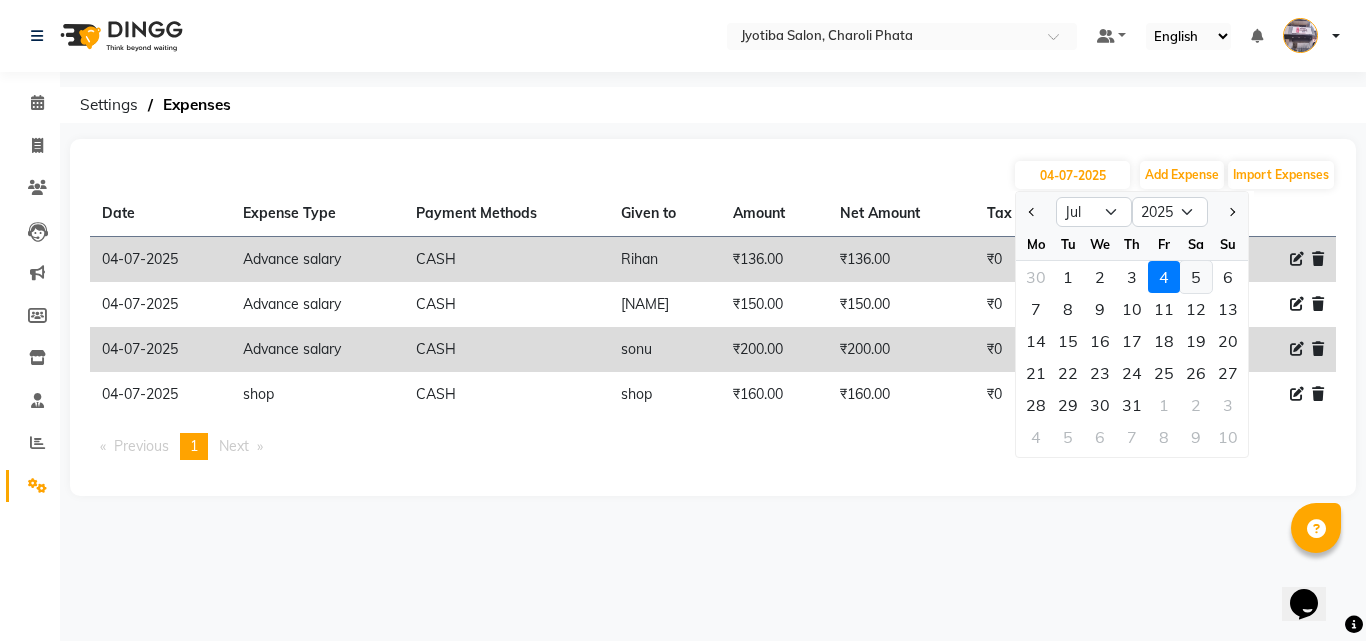 click on "5" 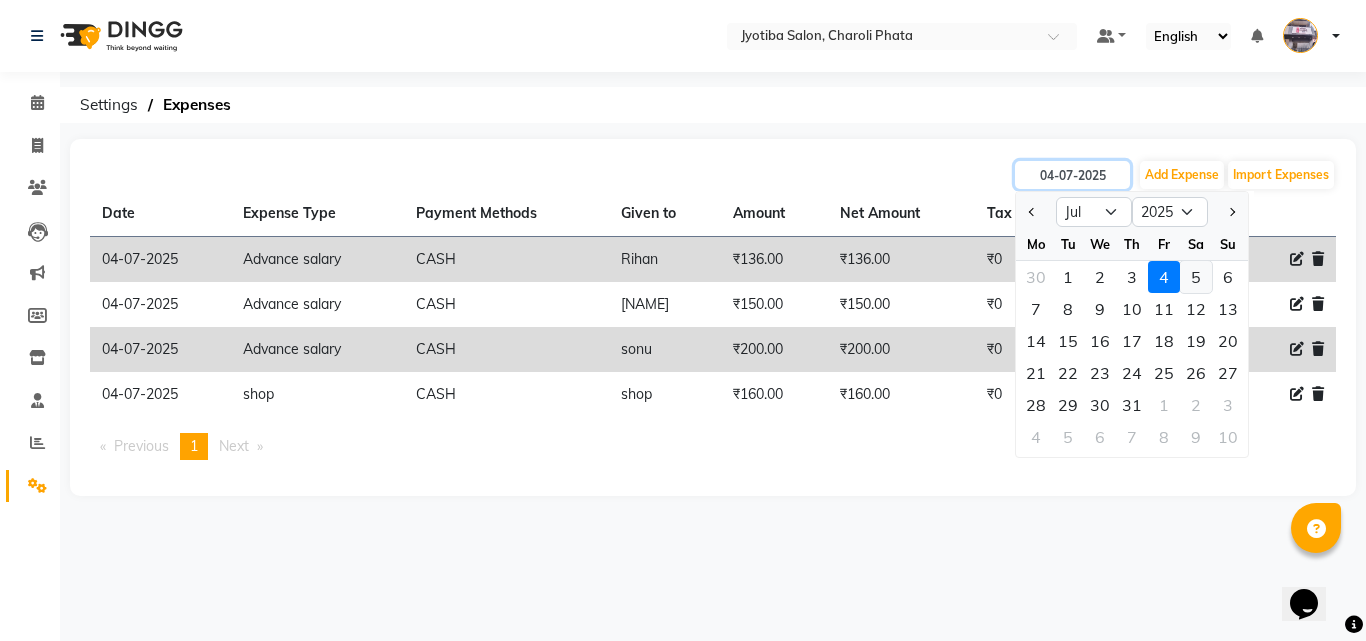 type on "05-07-2025" 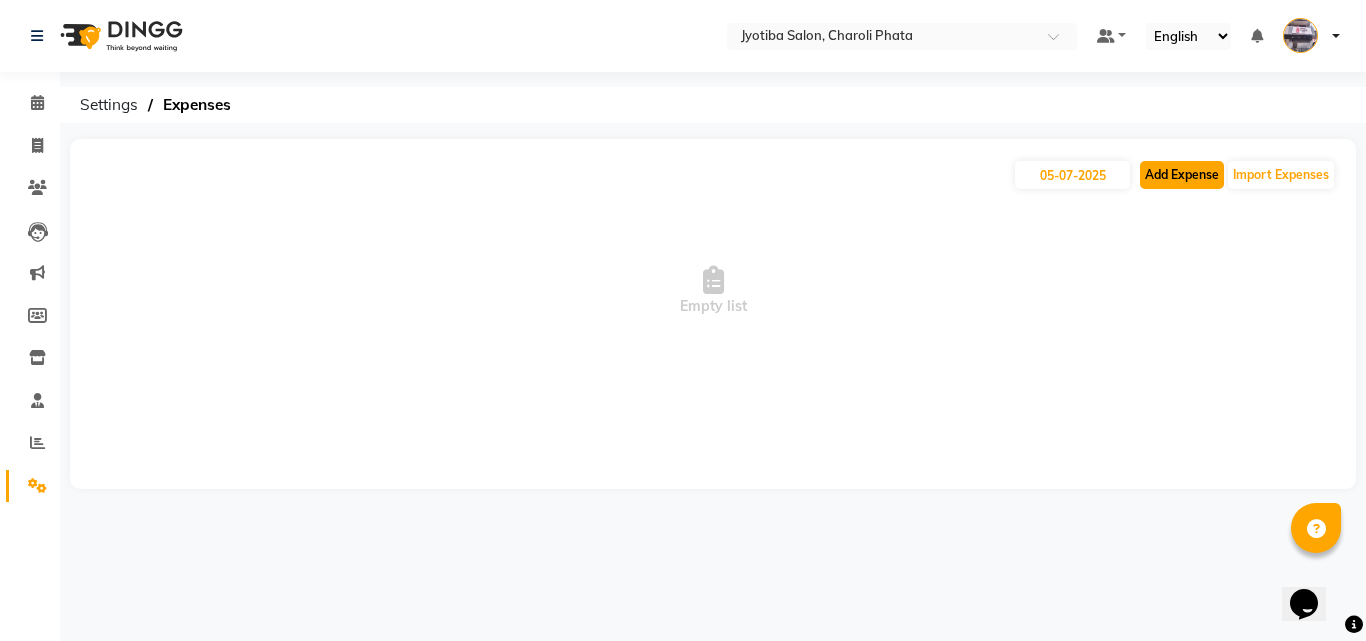 click on "Add Expense" 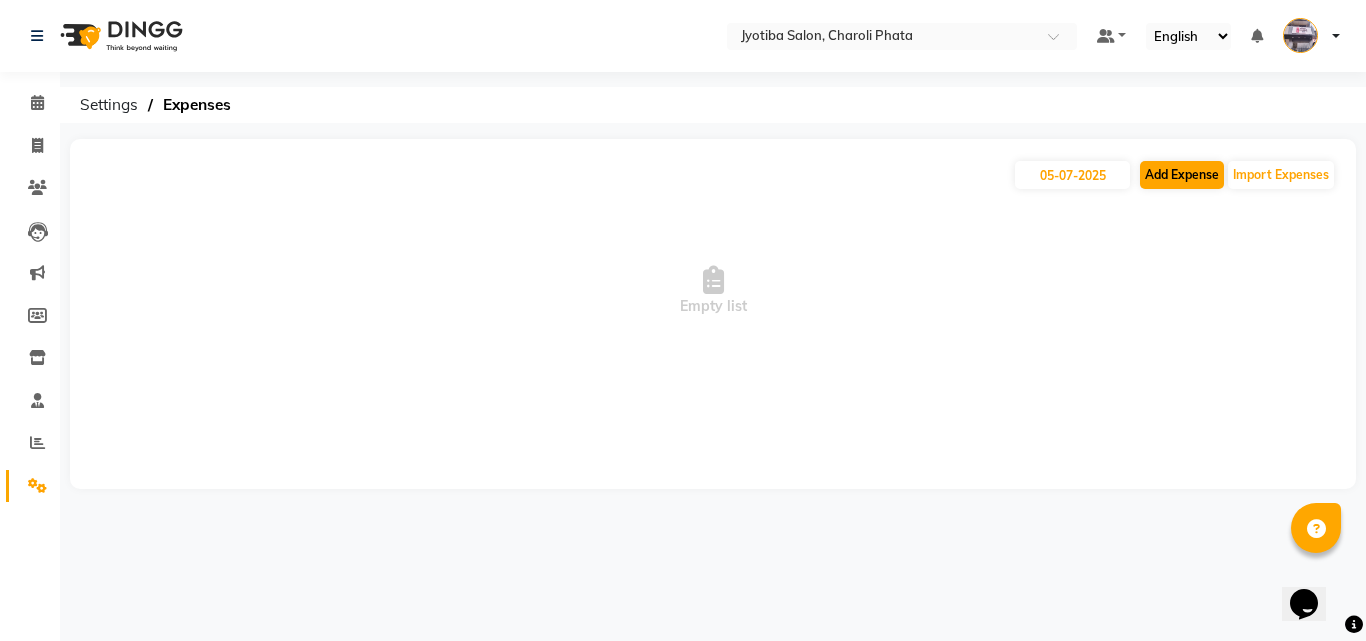 select on "1" 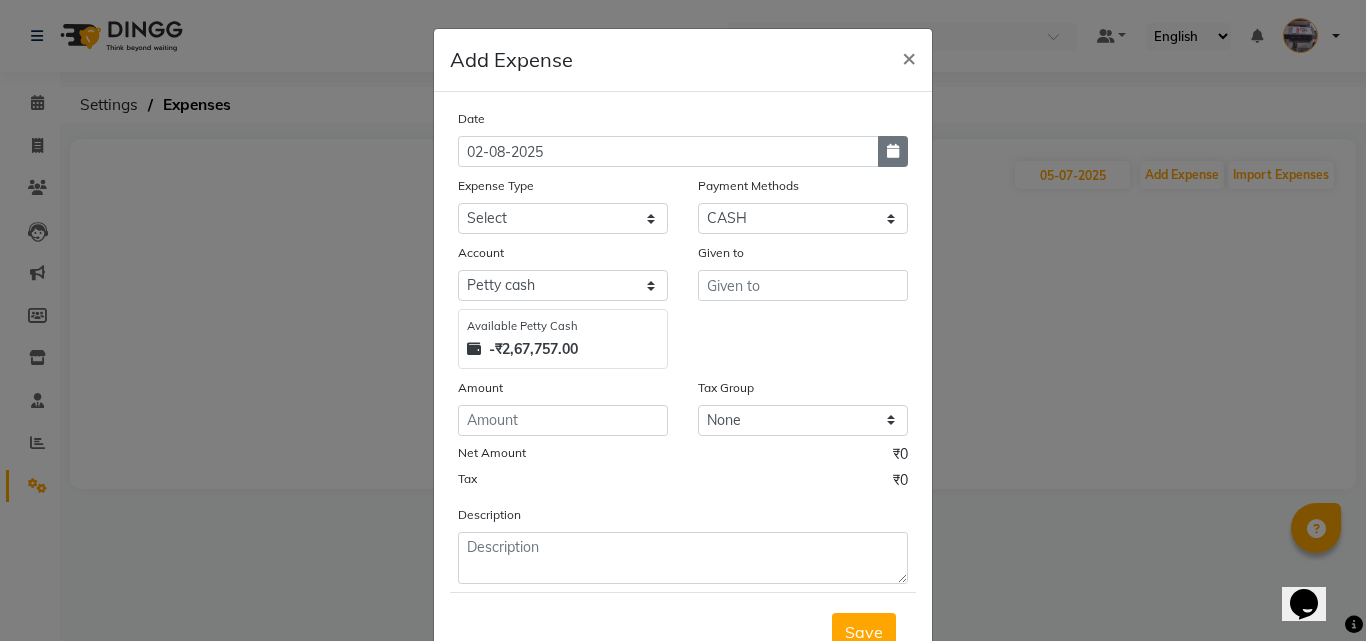 click 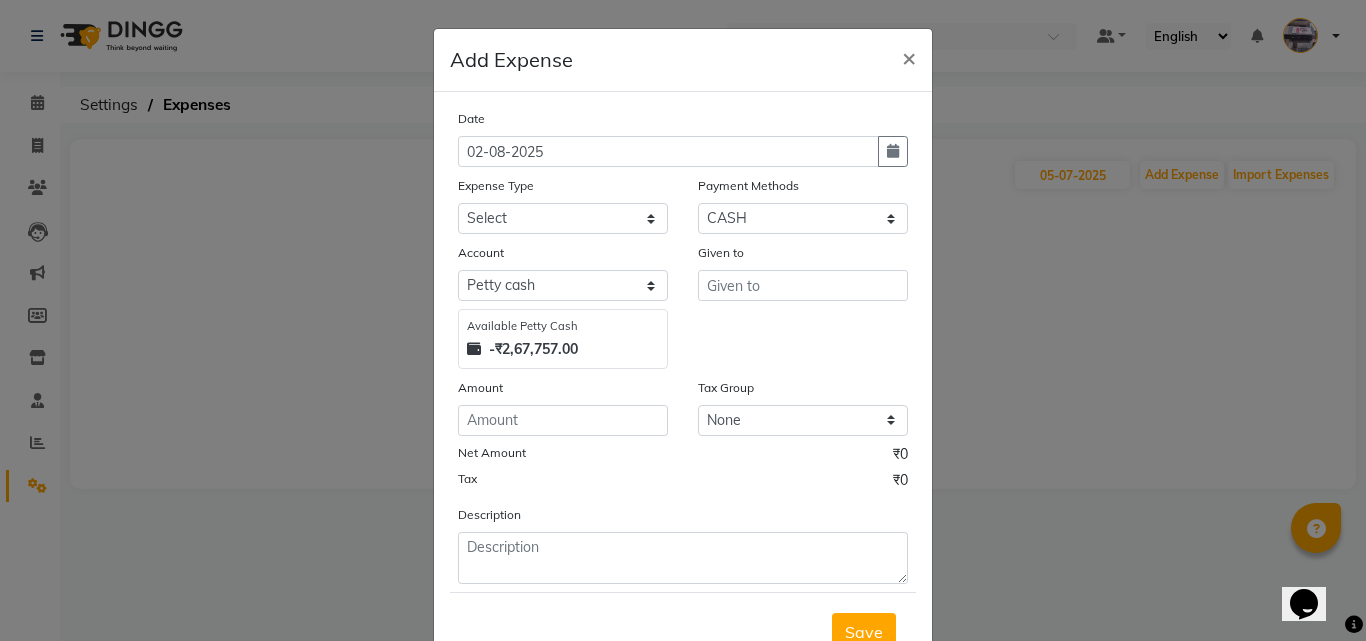 select on "8" 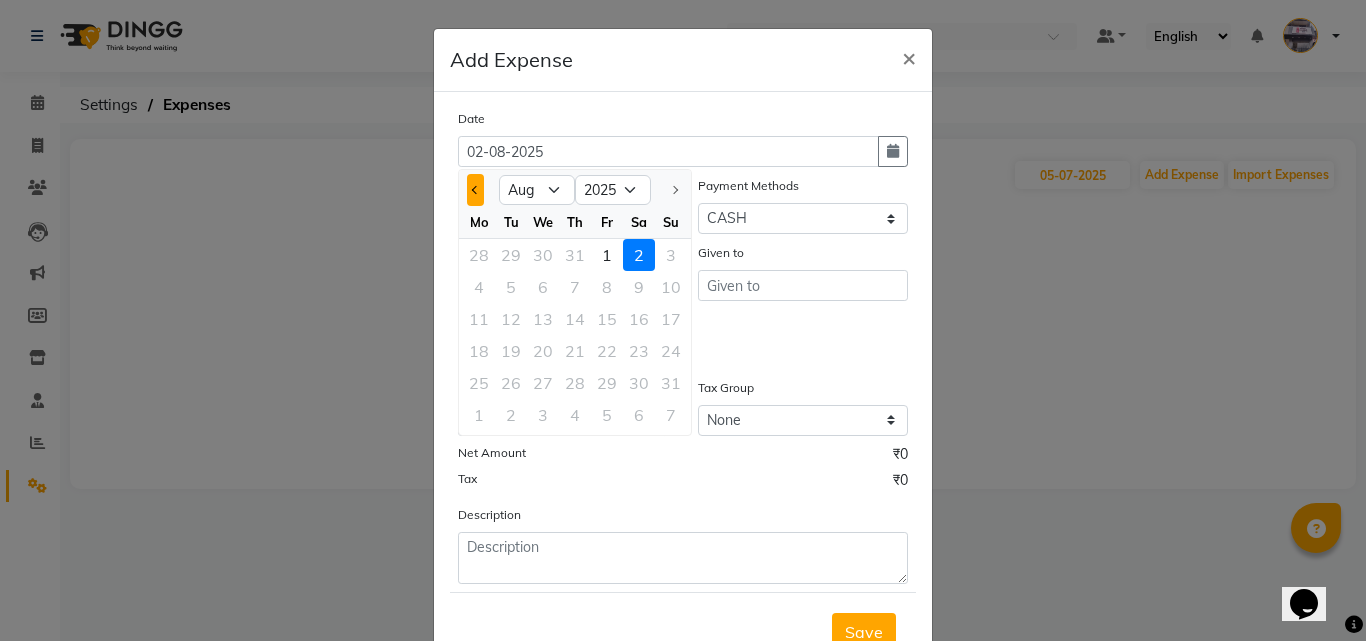 click 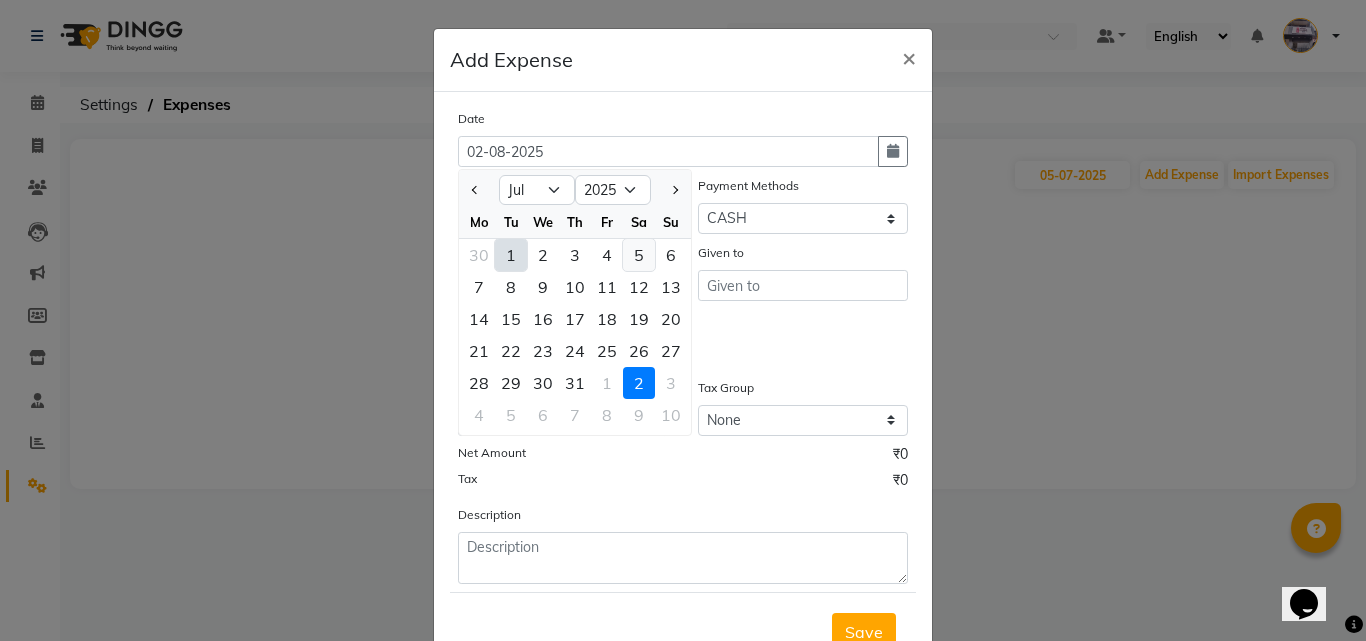 click on "5" 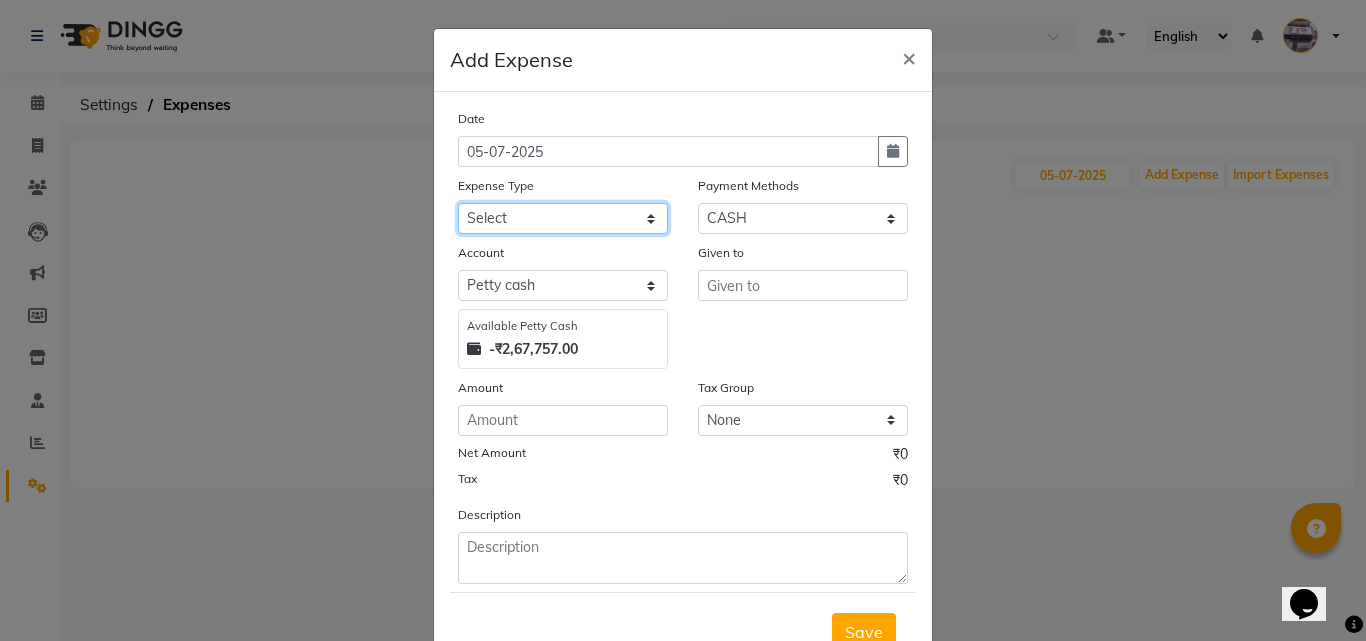 click on "Select Advance salary Advance salary ajaj Bank charges Car maintenance  Cash transfer to bank Cash transfer to hub Client Snacks Clinical charges Equipment Fuel Govt fee home Incentive Insurance International purchase Loan Repayment Maintenance Marketing Miscellaneous MRA Other Over times Pantry Product Rent Salary shop shop Staff Snacks Tax Tea & Refreshment TIP Utilities Wifi recharge" 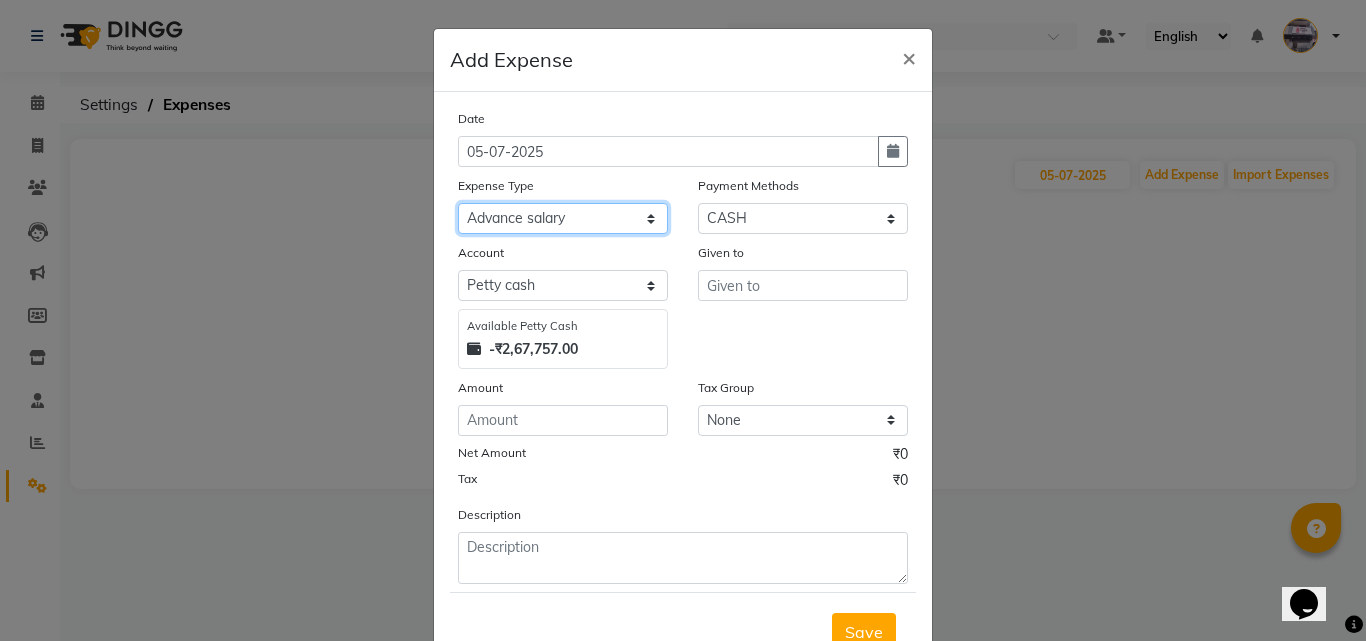 click on "Select Advance salary Advance salary ajaj Bank charges Car maintenance  Cash transfer to bank Cash transfer to hub Client Snacks Clinical charges Equipment Fuel Govt fee home Incentive Insurance International purchase Loan Repayment Maintenance Marketing Miscellaneous MRA Other Over times Pantry Product Rent Salary shop shop Staff Snacks Tax Tea & Refreshment TIP Utilities Wifi recharge" 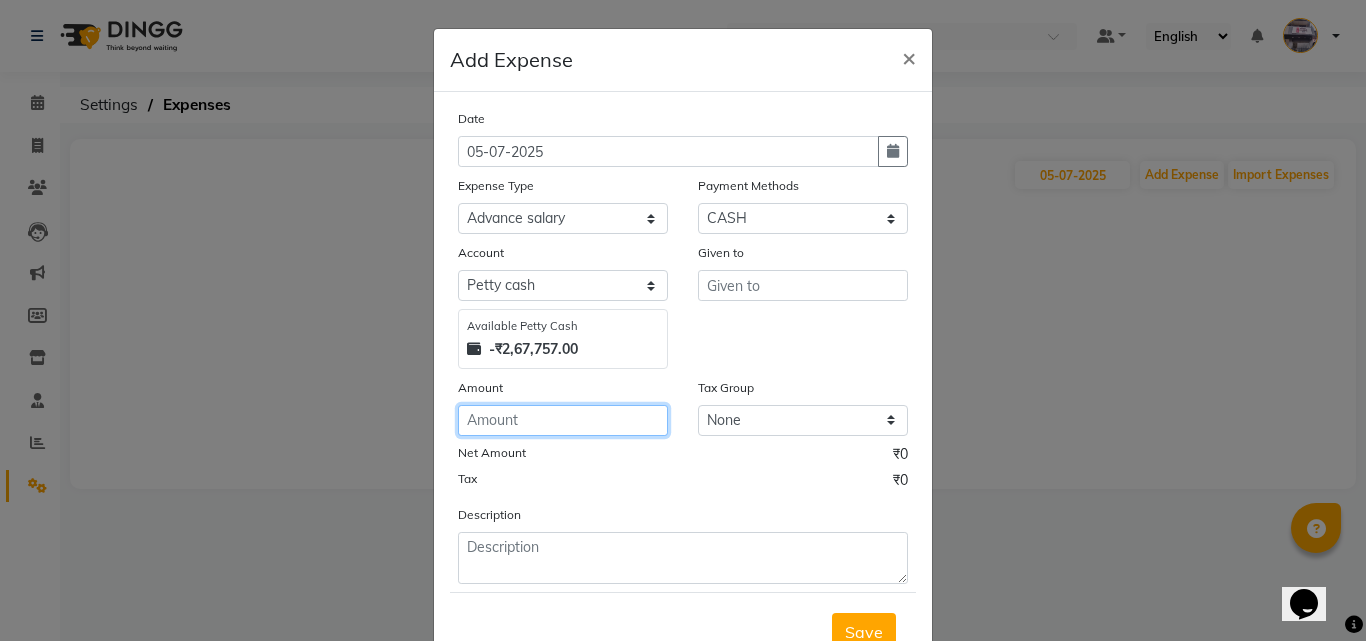 click 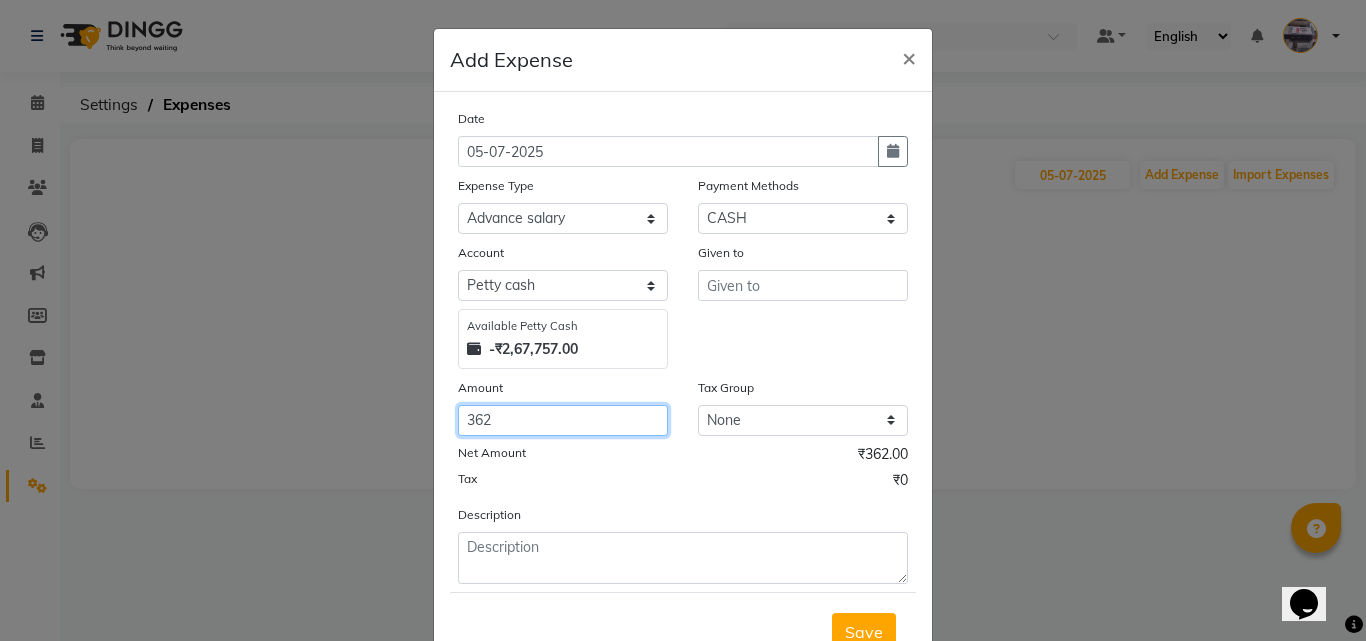type on "362" 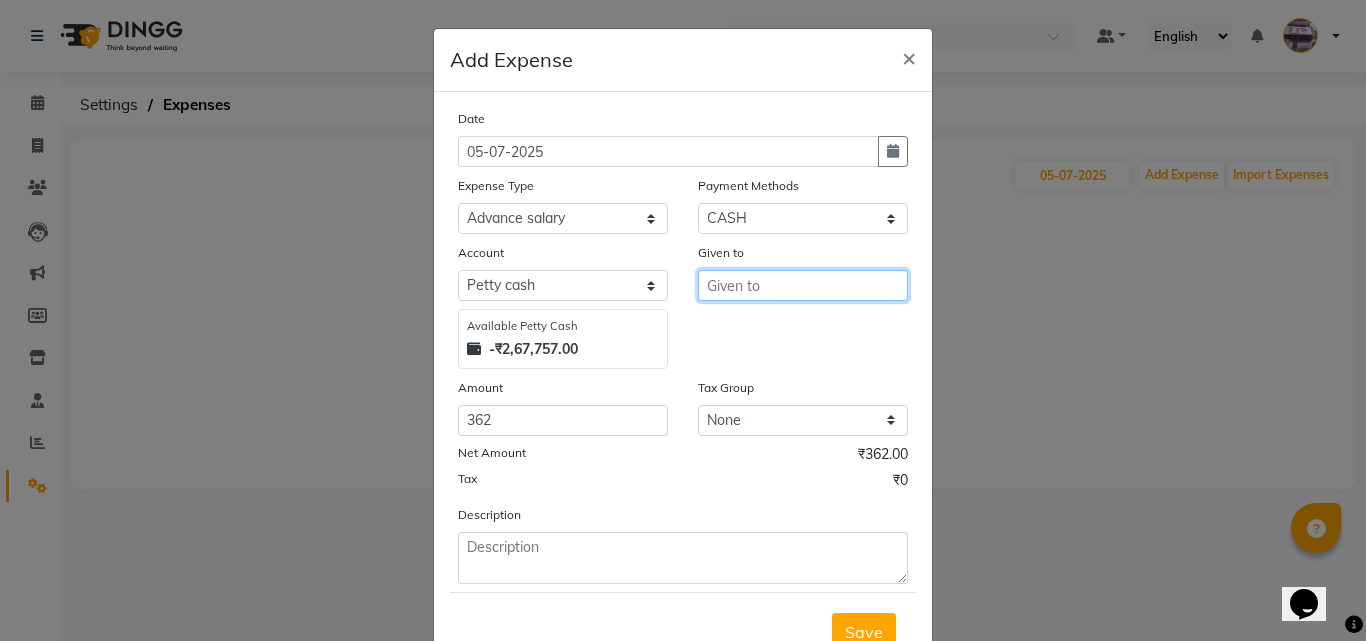 click at bounding box center [803, 285] 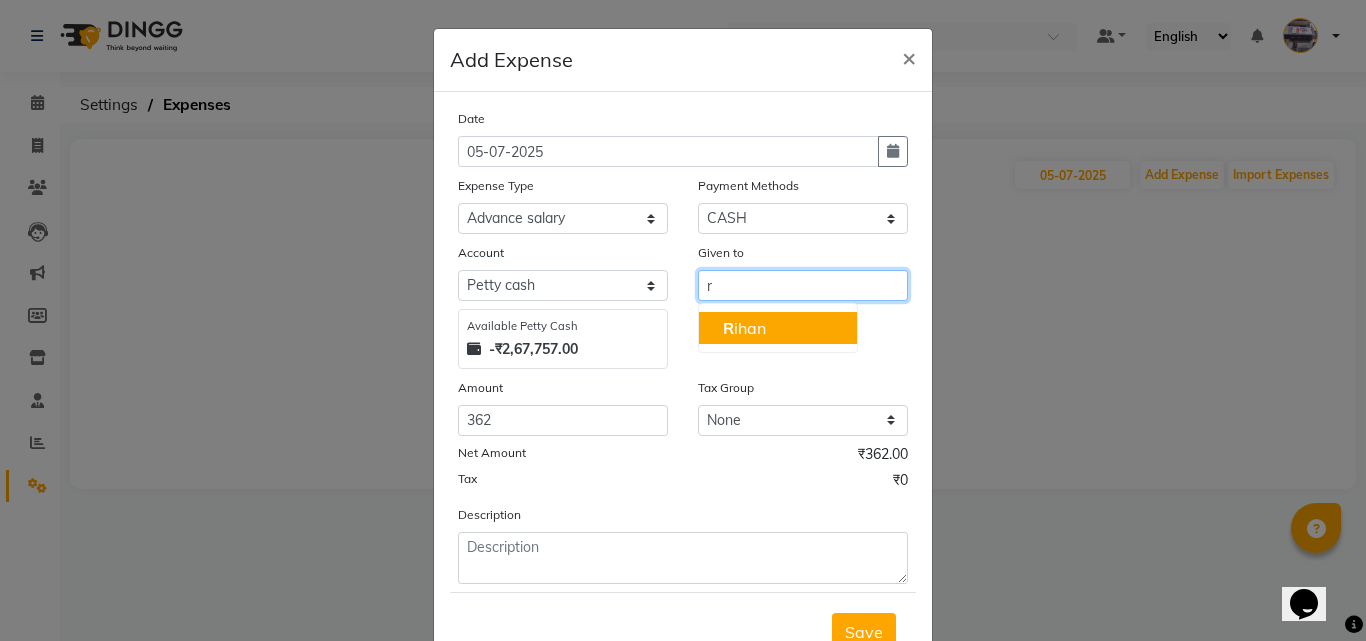 click on "R ihan" at bounding box center (778, 328) 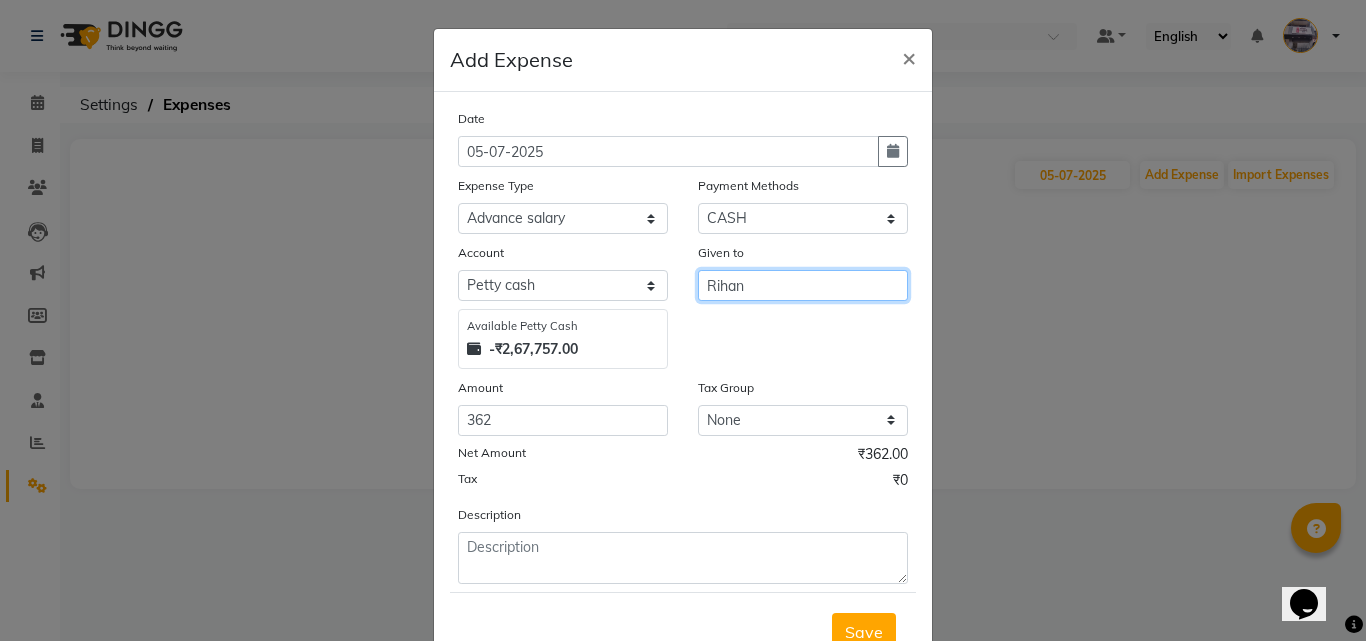 type on "Rihan" 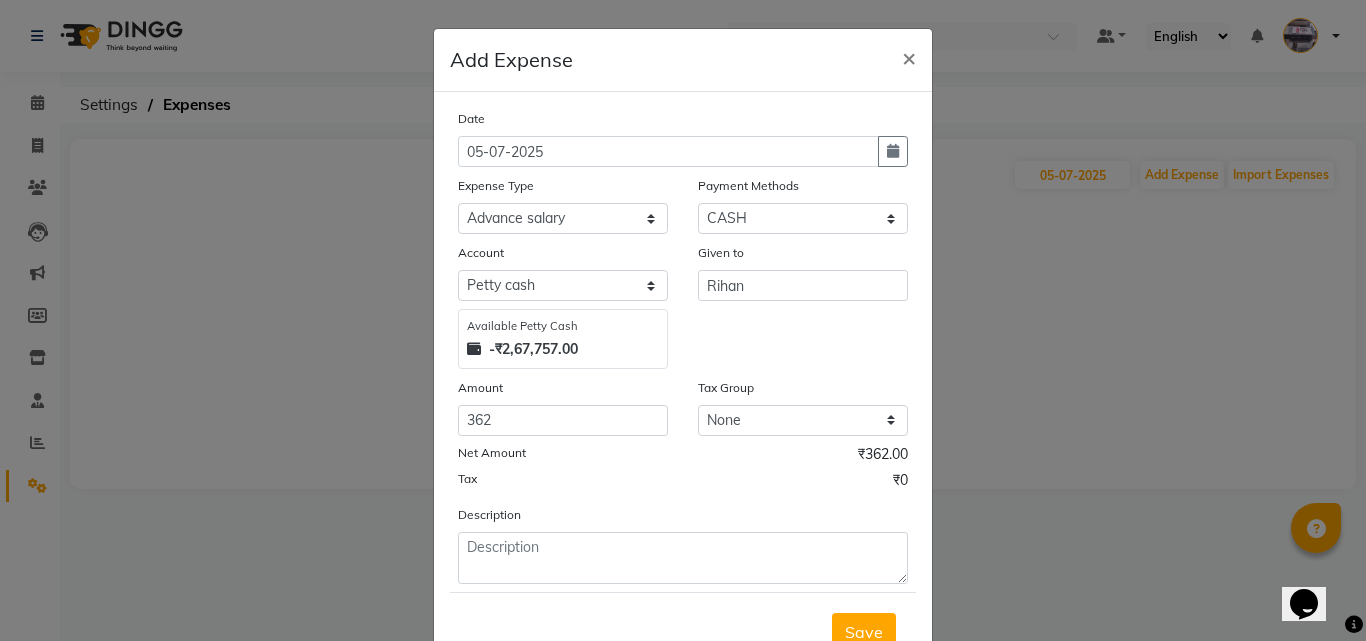 scroll, scrollTop: 75, scrollLeft: 0, axis: vertical 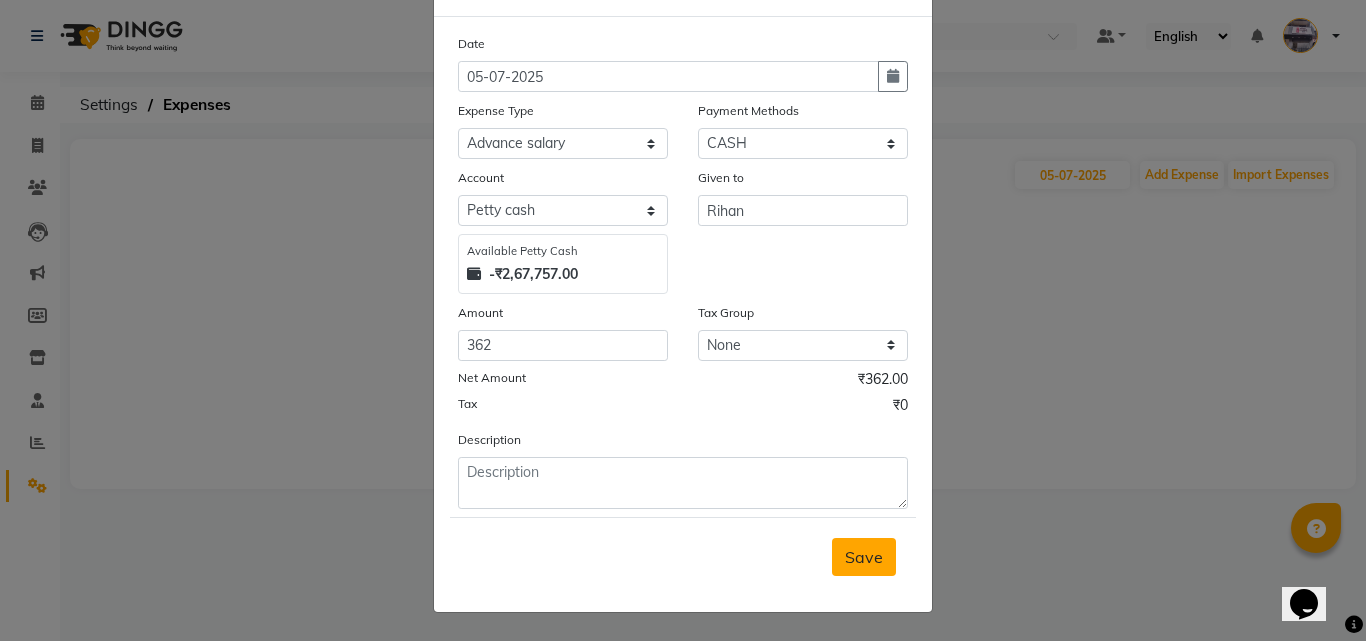 click on "Save" at bounding box center (864, 557) 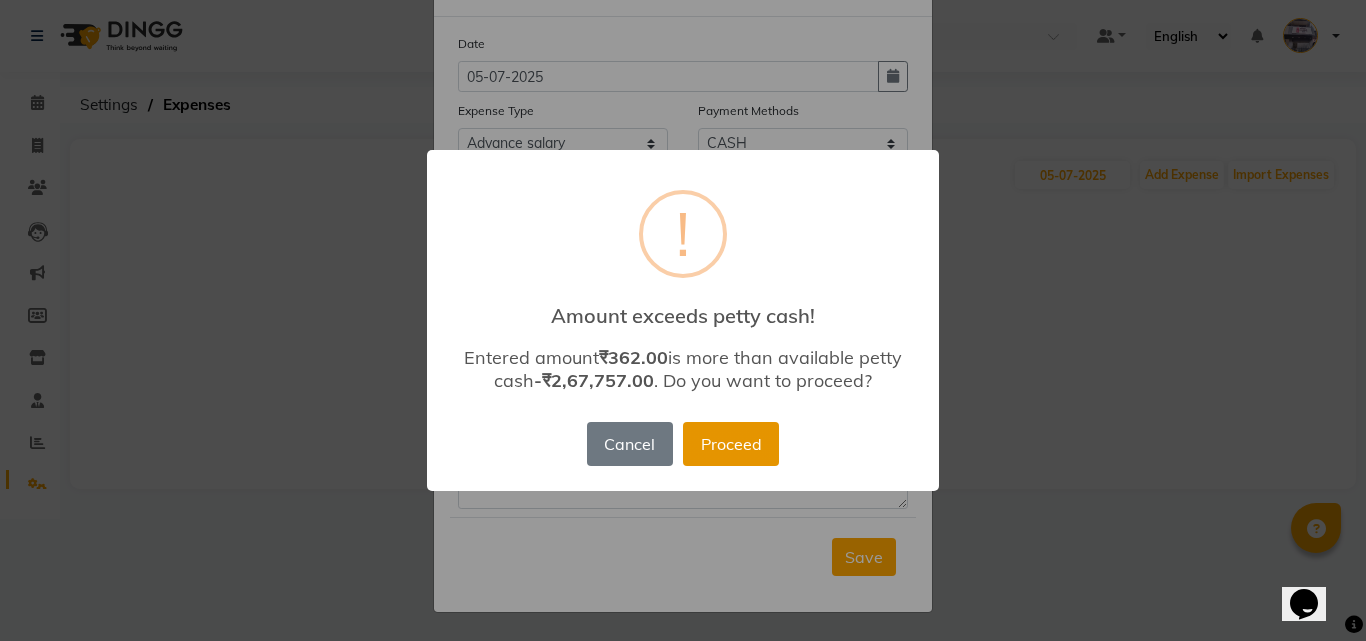 click on "Proceed" at bounding box center [731, 444] 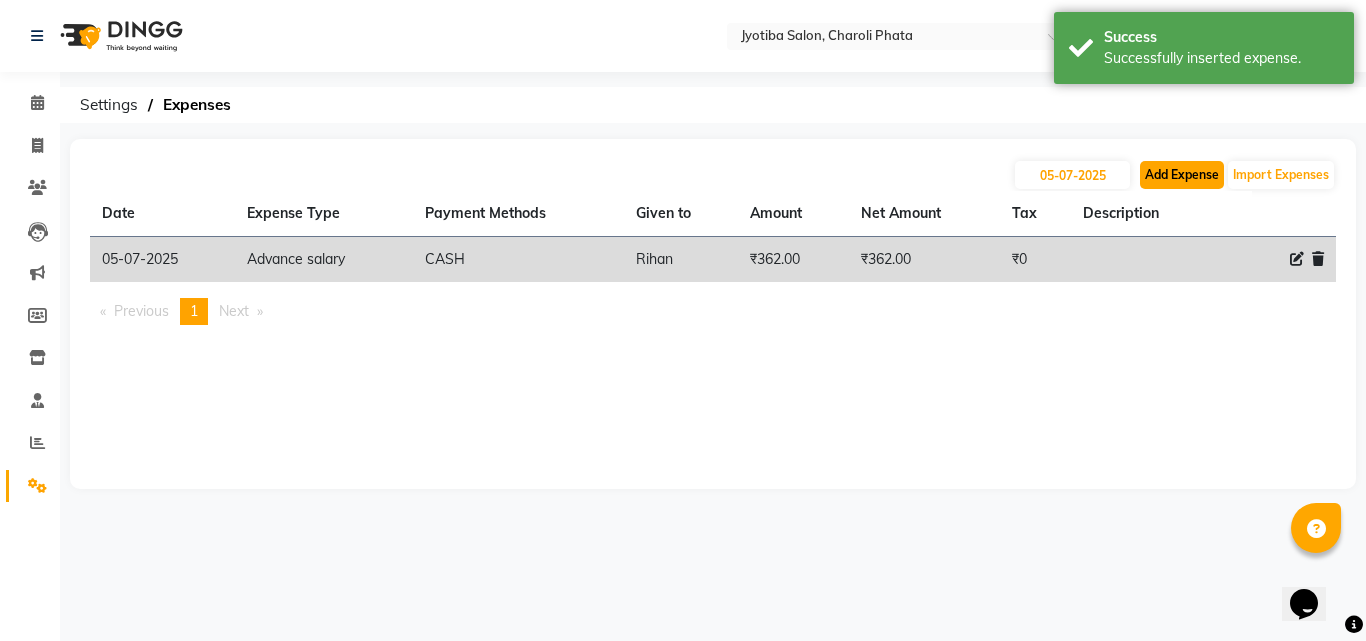 click on "Add Expense" 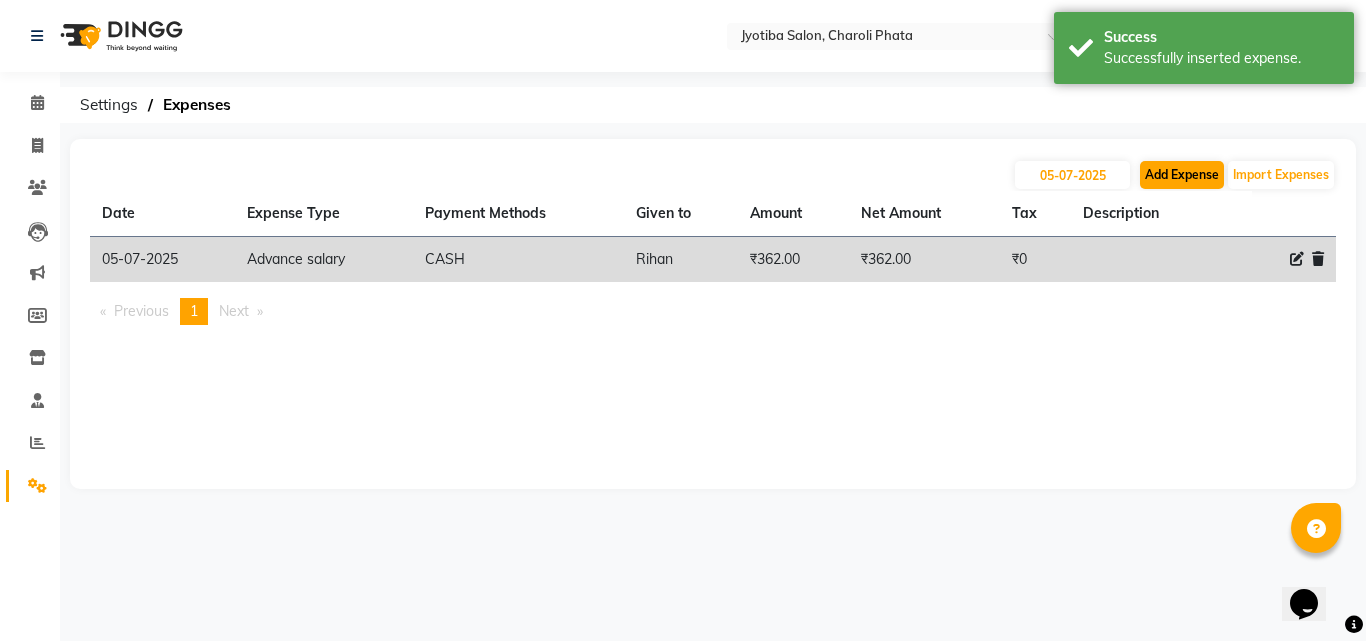 select on "1" 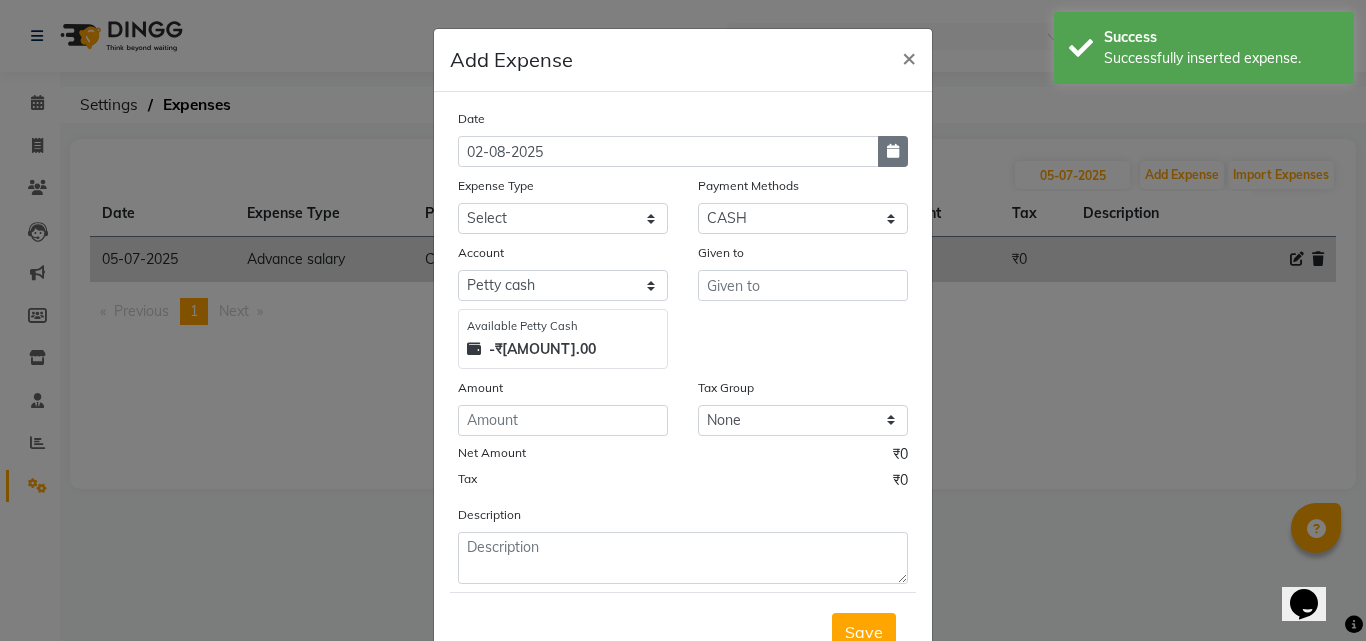 click 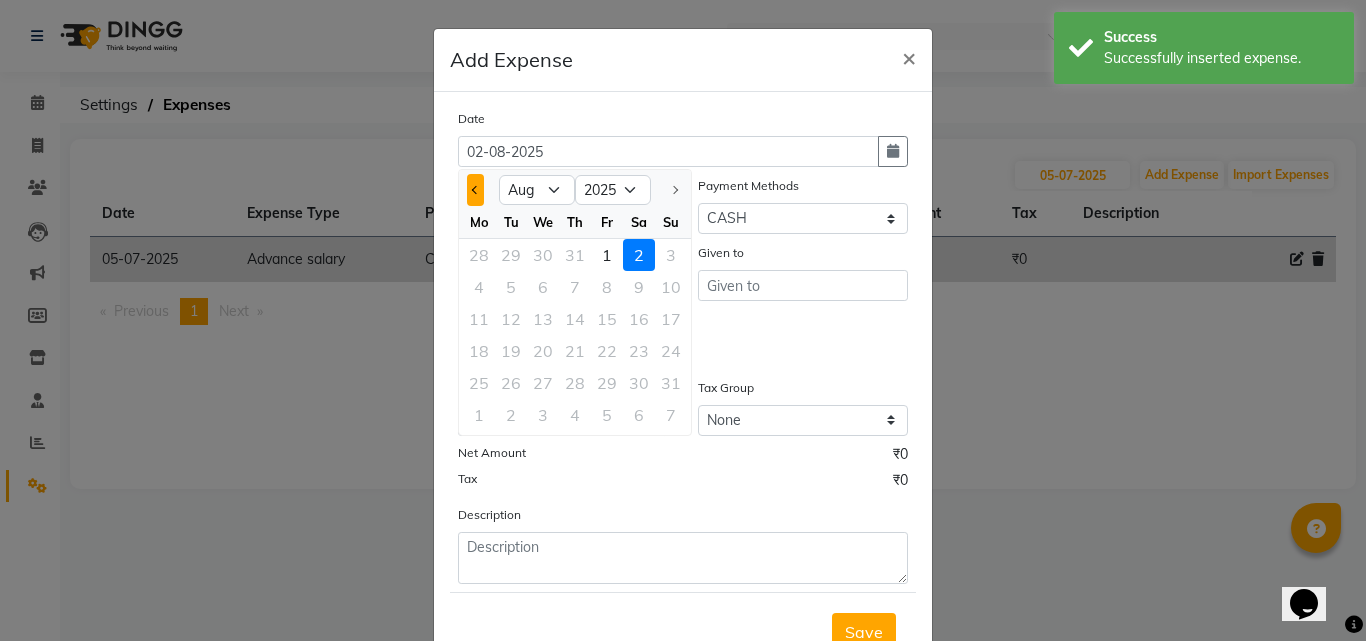 click 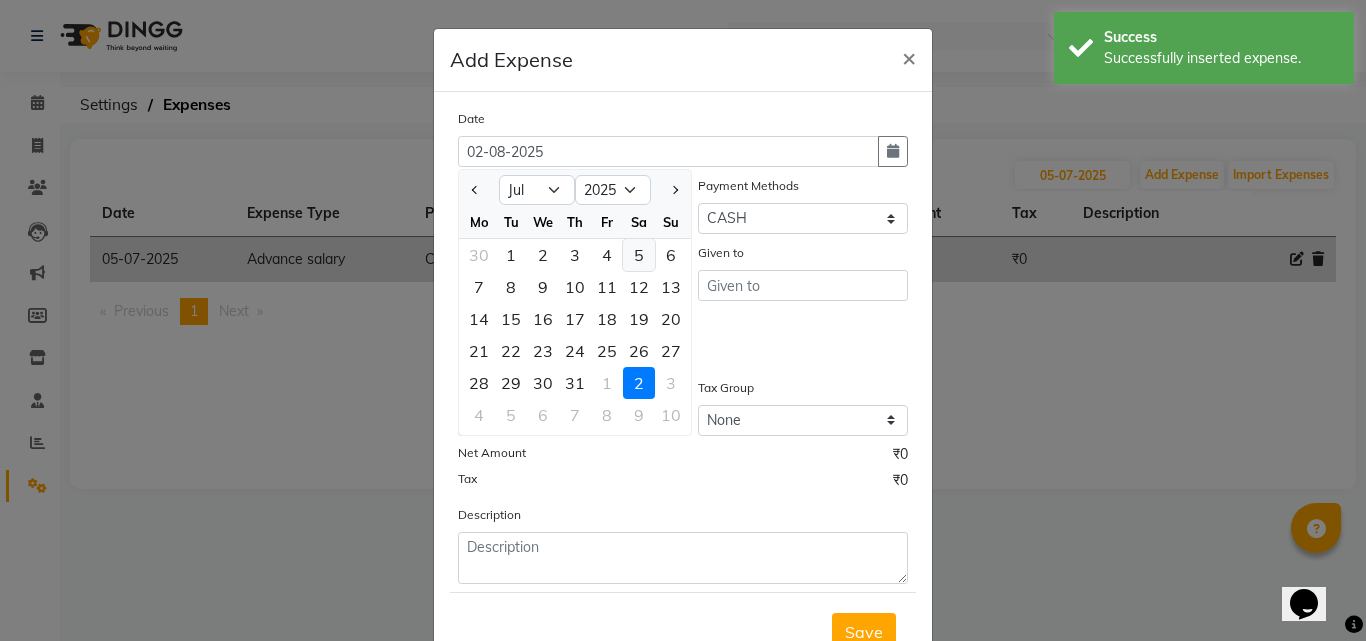 click on "5" 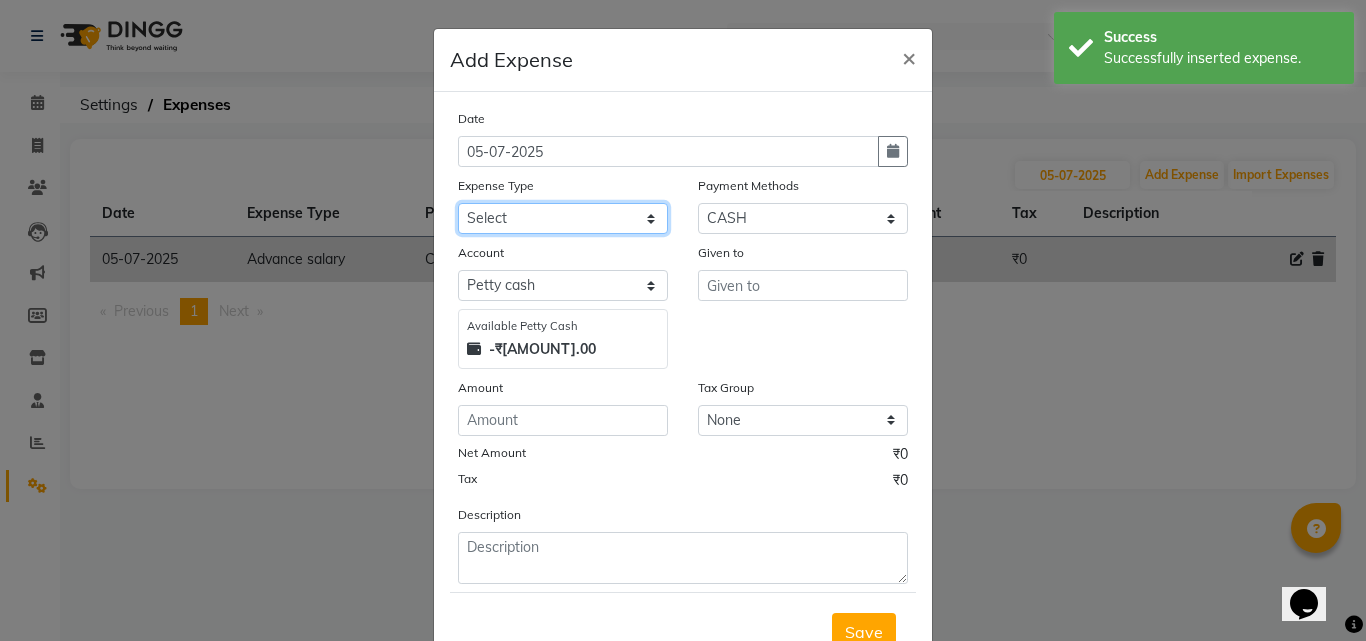 click on "Select Advance salary Advance salary ajaj Bank charges Car maintenance  Cash transfer to bank Cash transfer to hub Client Snacks Clinical charges Equipment Fuel Govt fee home Incentive Insurance International purchase Loan Repayment Maintenance Marketing Miscellaneous MRA Other Over times Pantry Product Rent Salary shop shop Staff Snacks Tax Tea & Refreshment TIP Utilities Wifi recharge" 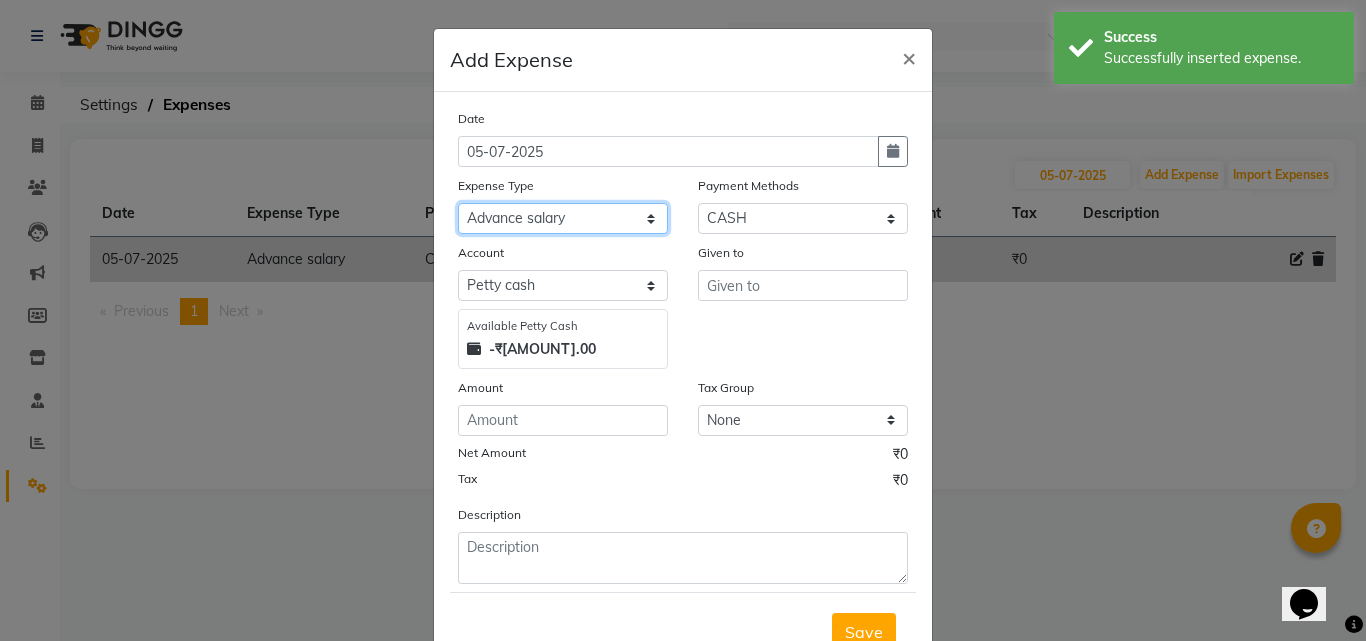 click on "Select Advance salary Advance salary ajaj Bank charges Car maintenance  Cash transfer to bank Cash transfer to hub Client Snacks Clinical charges Equipment Fuel Govt fee home Incentive Insurance International purchase Loan Repayment Maintenance Marketing Miscellaneous MRA Other Over times Pantry Product Rent Salary shop shop Staff Snacks Tax Tea & Refreshment TIP Utilities Wifi recharge" 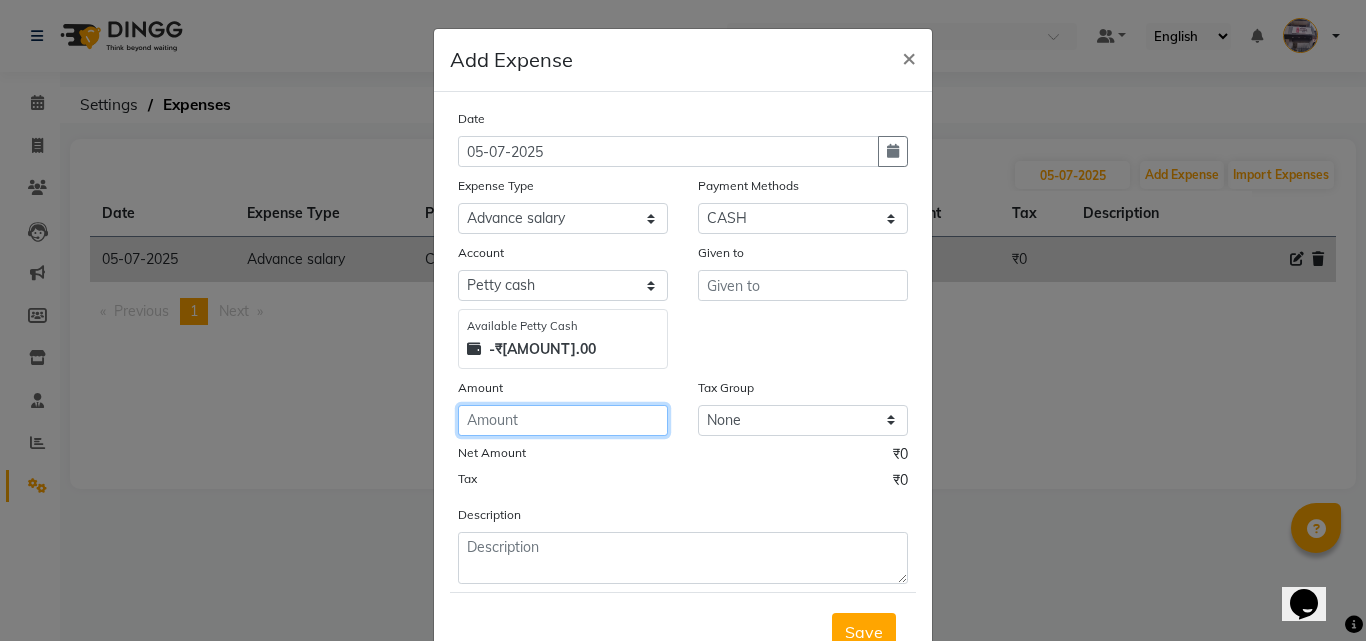 click 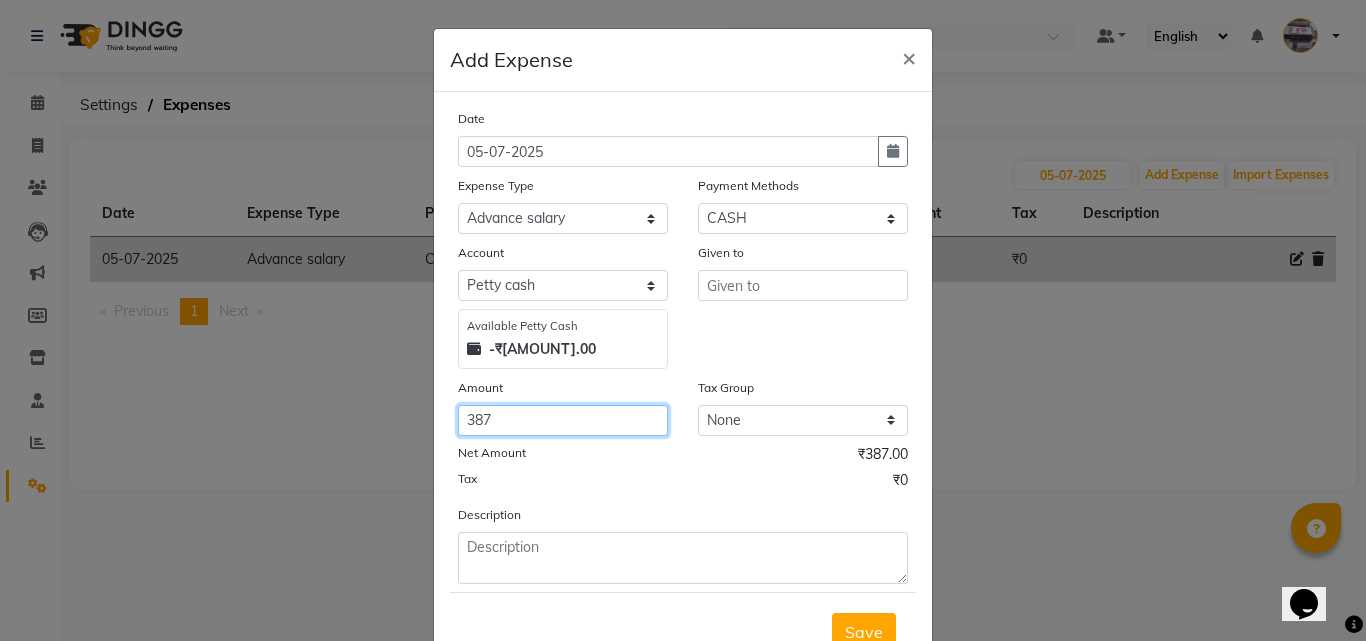 type on "387" 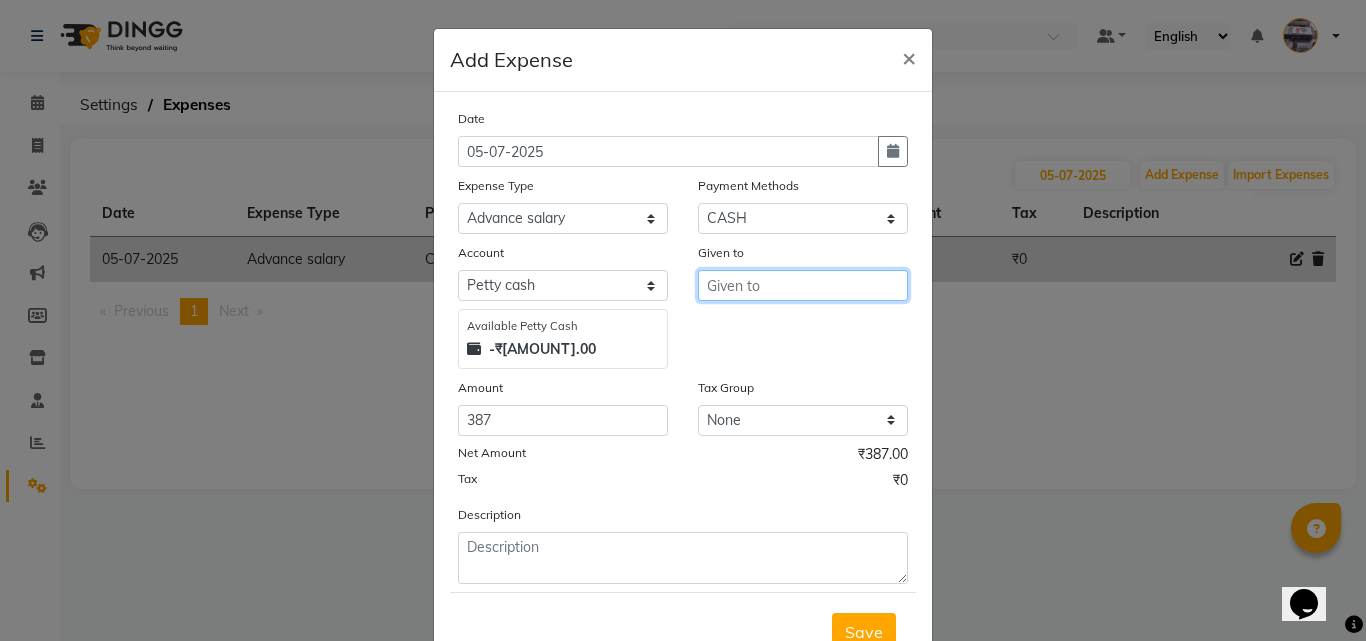 click at bounding box center [803, 285] 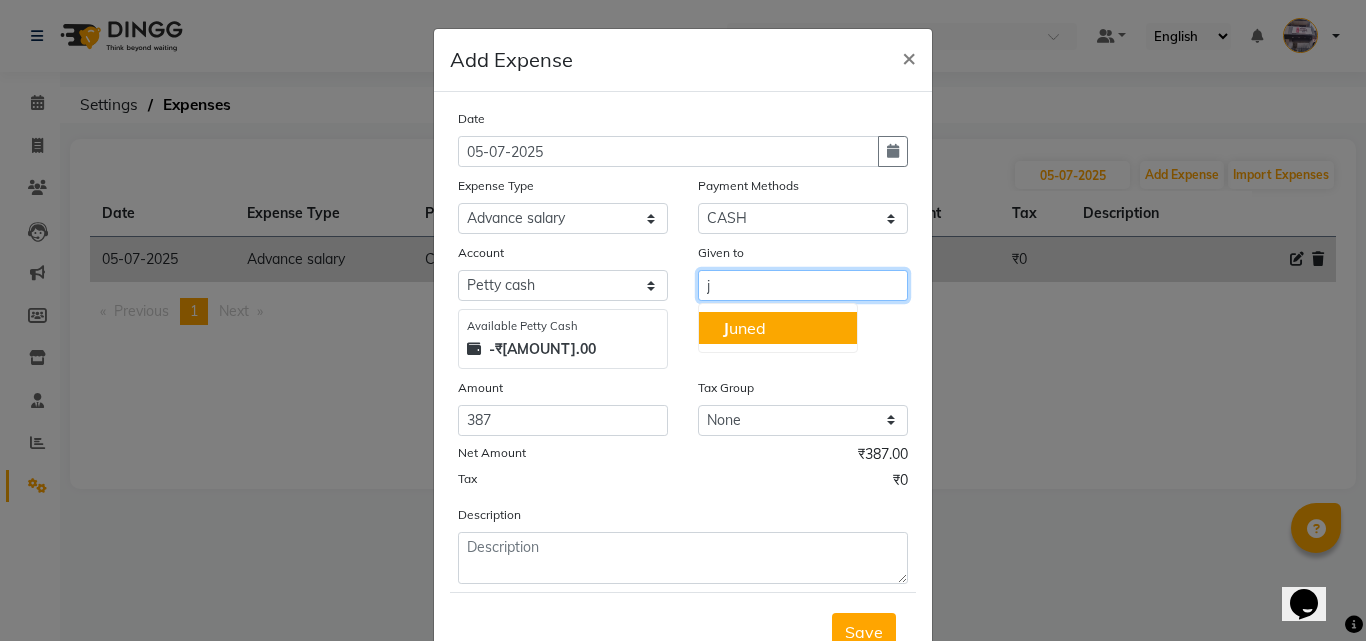 click on "J uned" at bounding box center [778, 328] 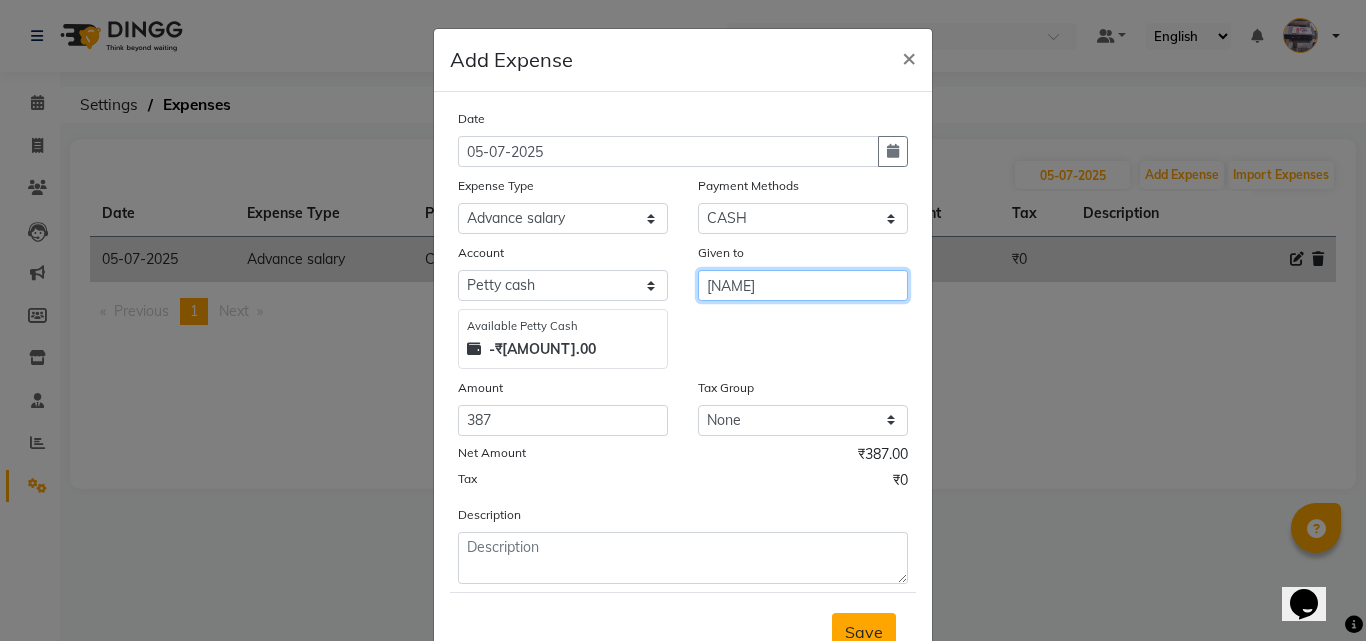type on "[NAME]" 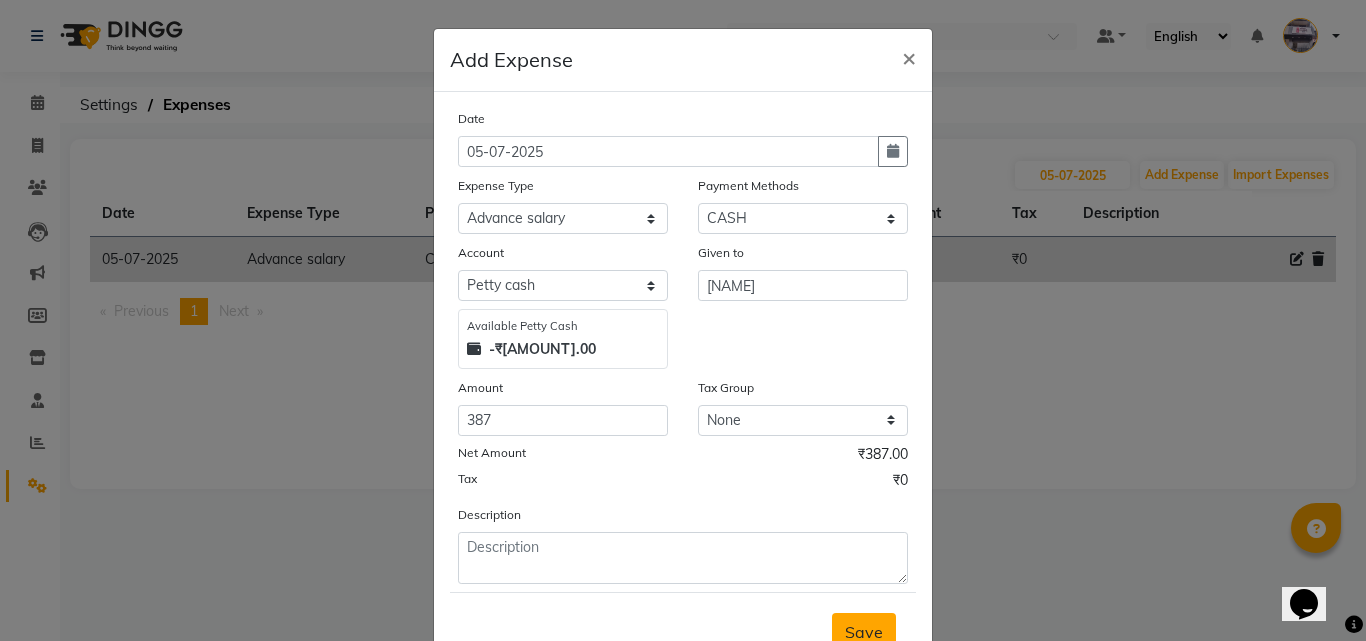 click on "Save" at bounding box center (864, 632) 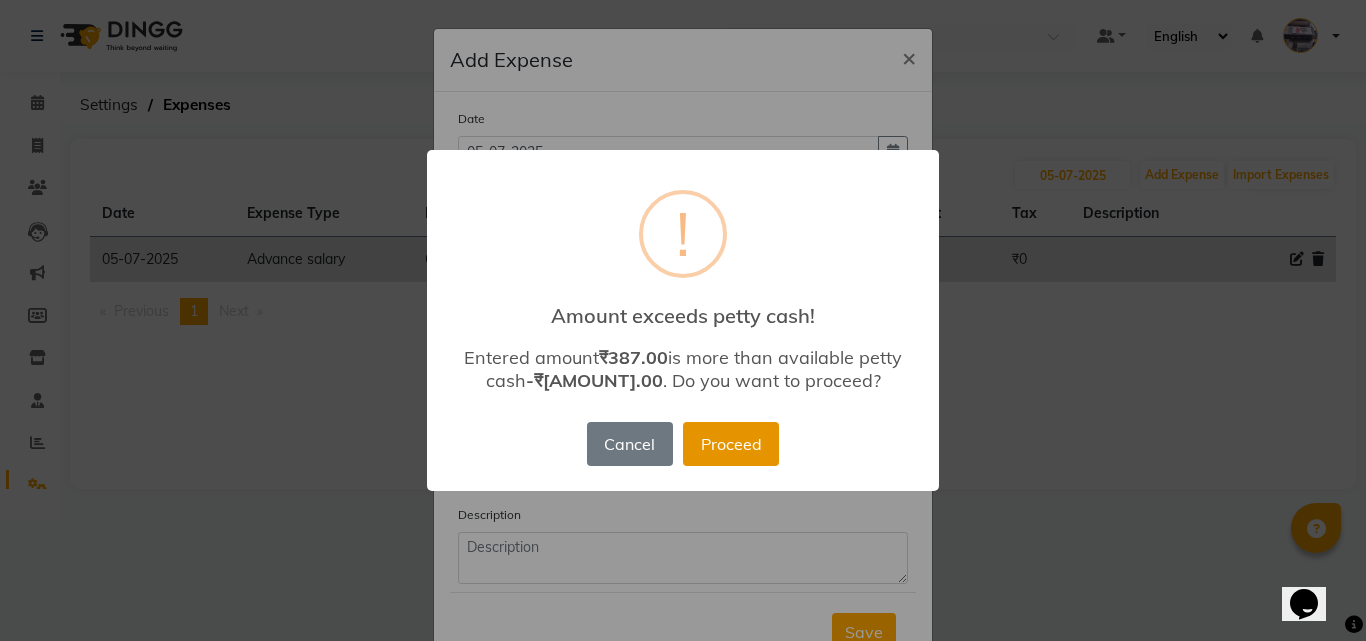 click on "Proceed" at bounding box center (731, 444) 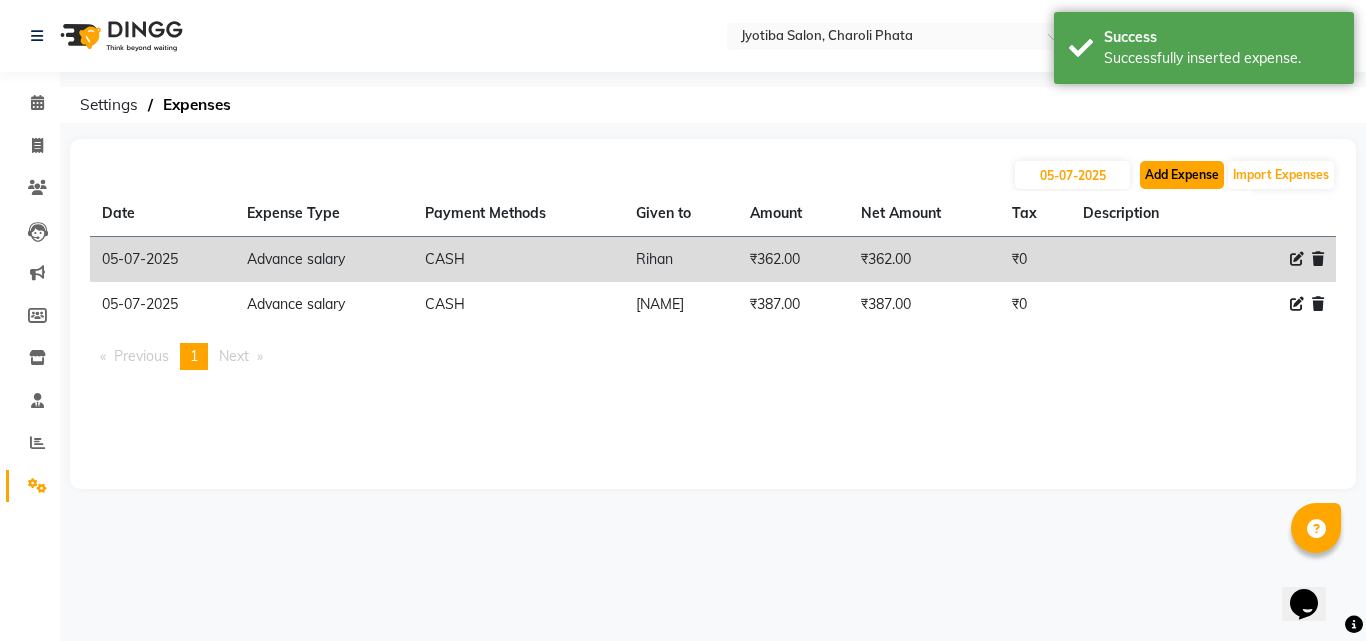 click on "Add Expense" 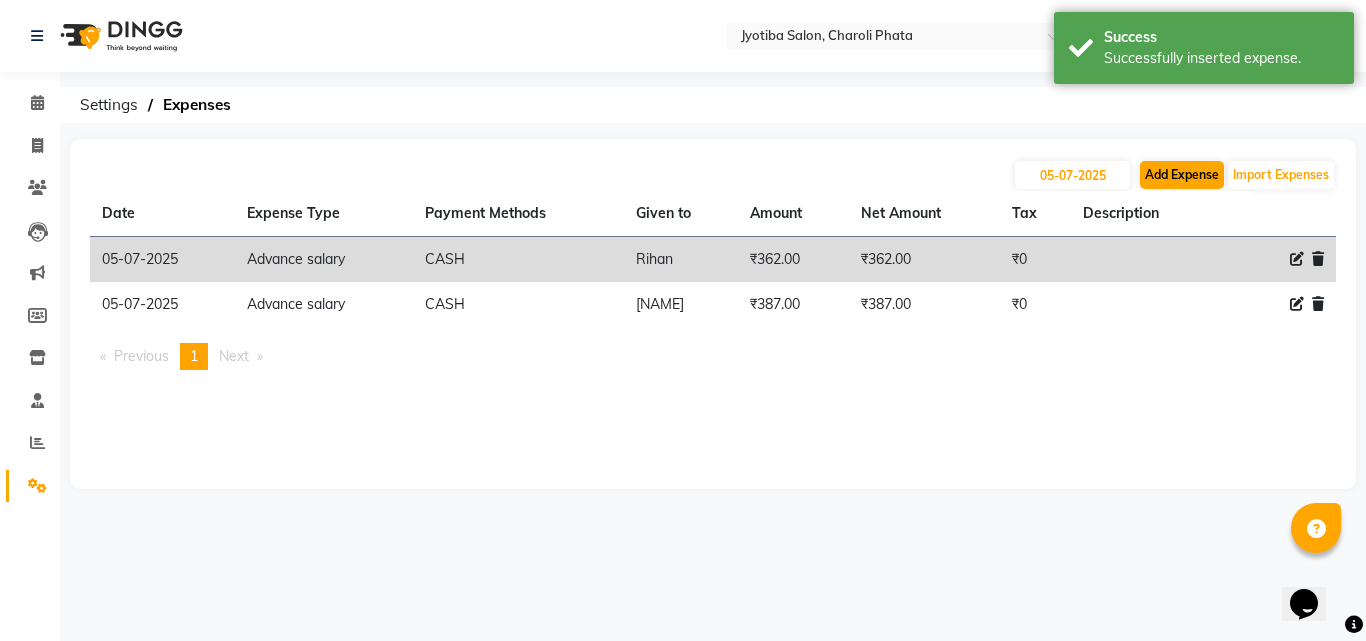 select on "1" 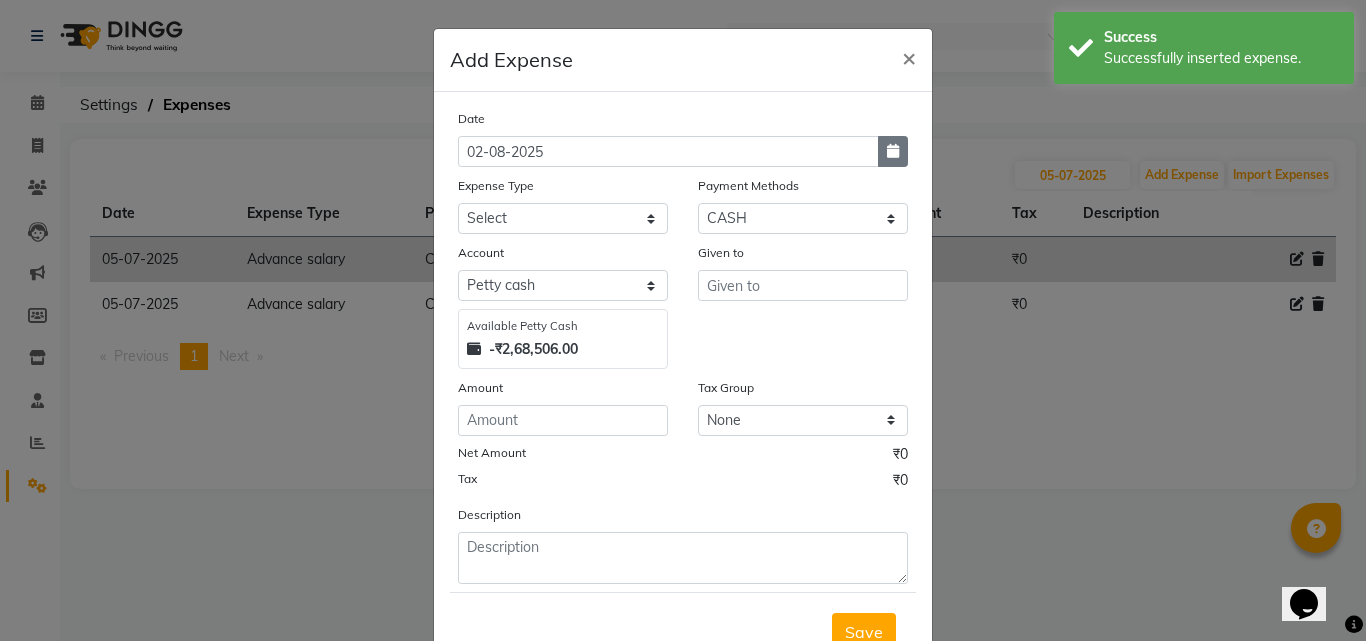 click 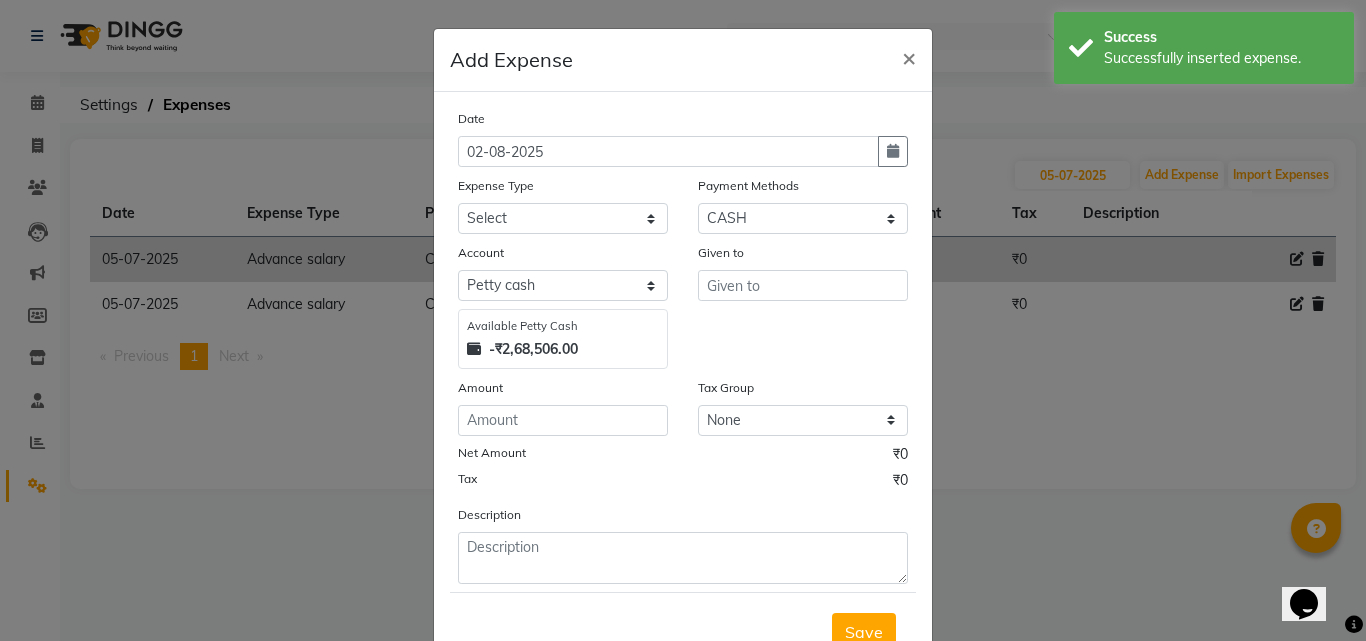 select on "8" 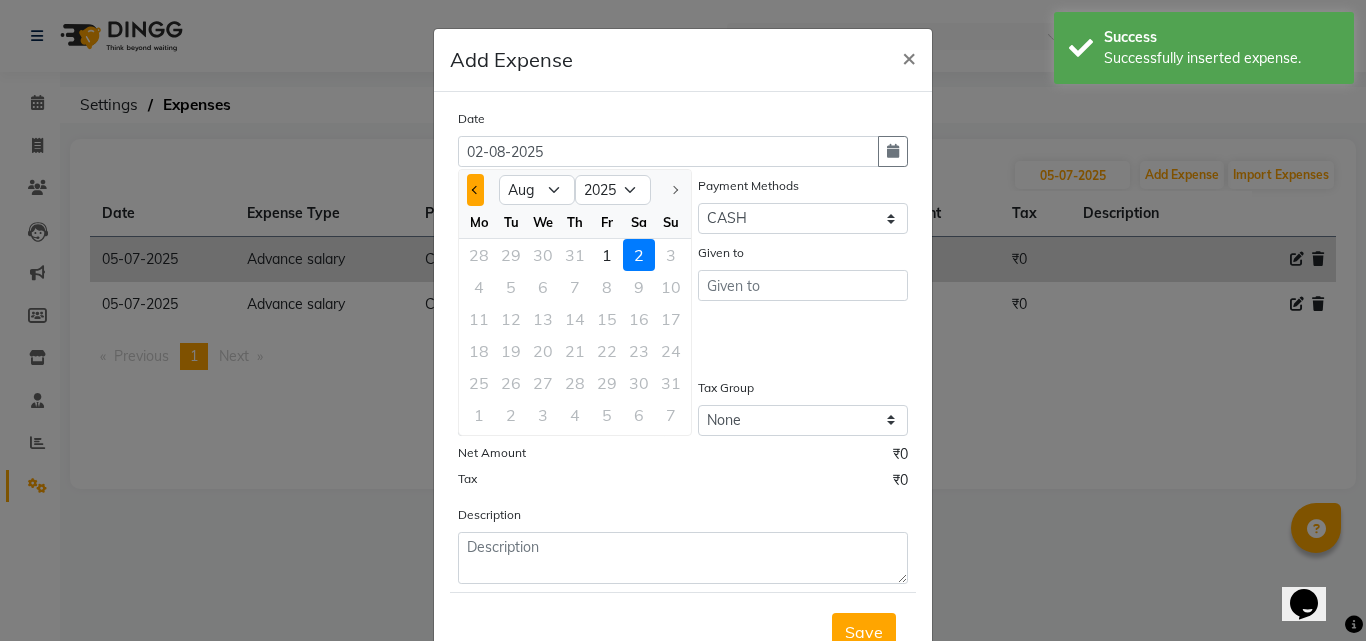 click 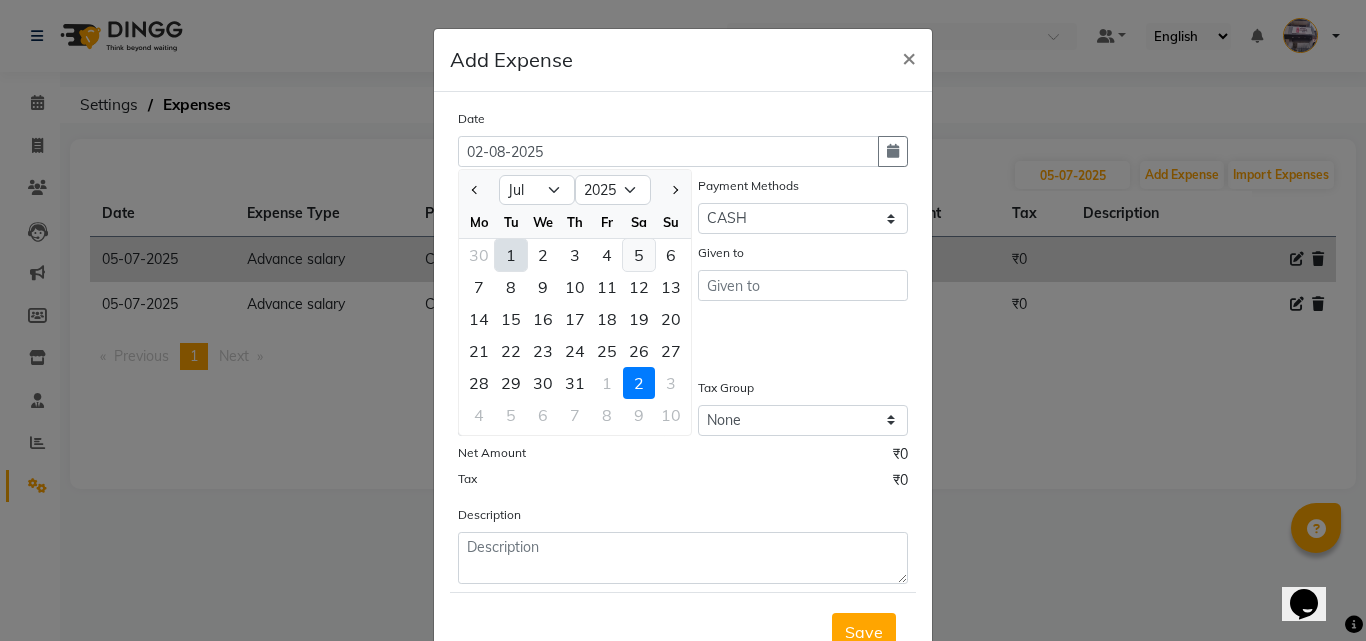 click on "5" 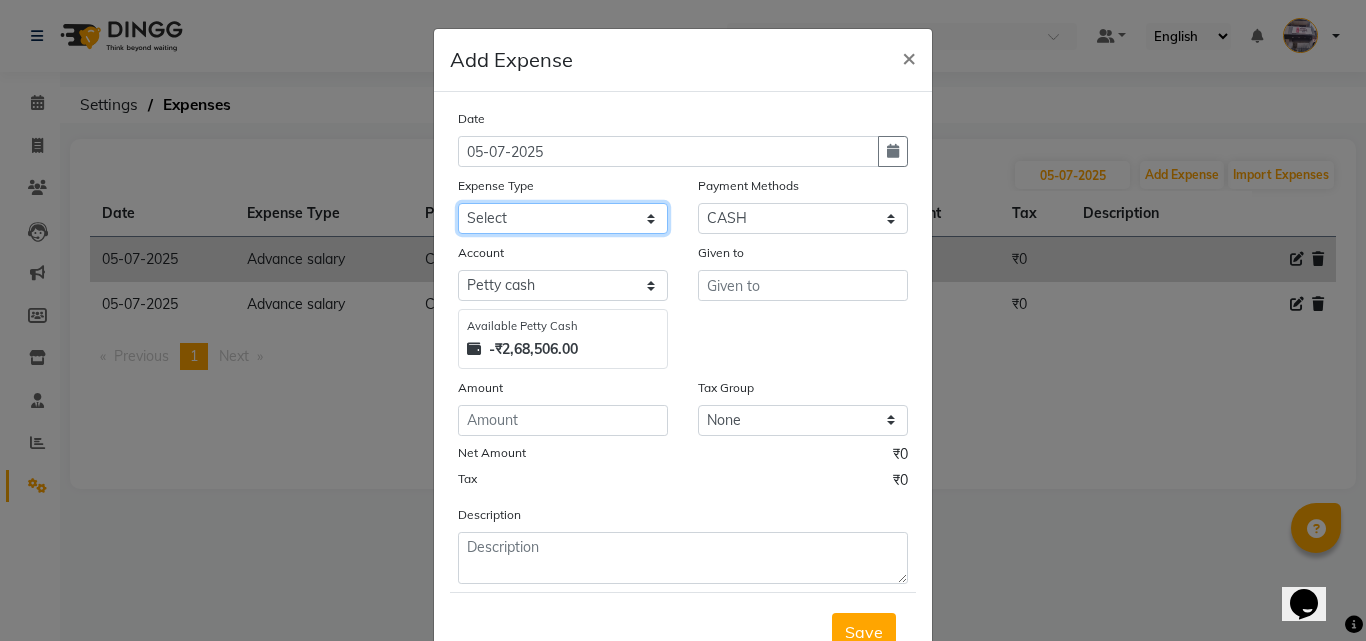 click on "Select Advance salary Advance salary ajaj Bank charges Car maintenance  Cash transfer to bank Cash transfer to hub Client Snacks Clinical charges Equipment Fuel Govt fee home Incentive Insurance International purchase Loan Repayment Maintenance Marketing Miscellaneous MRA Other Over times Pantry Product Rent Salary shop shop Staff Snacks Tax Tea & Refreshment TIP Utilities Wifi recharge" 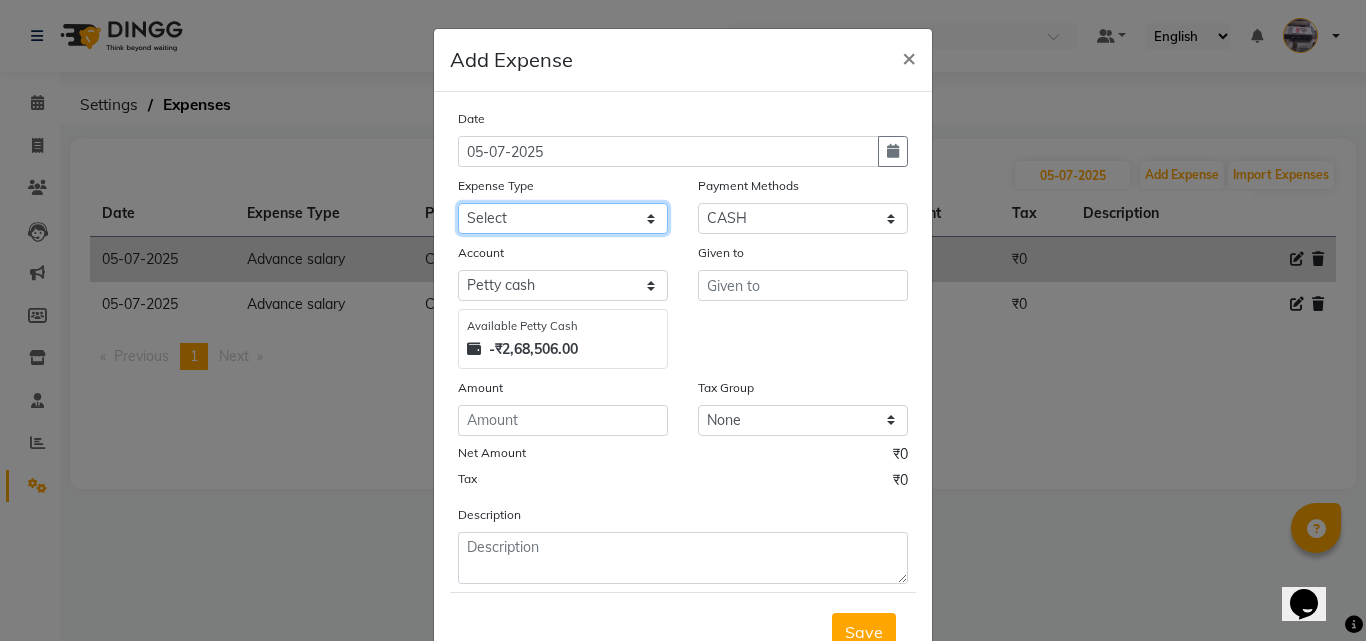 select on "18043" 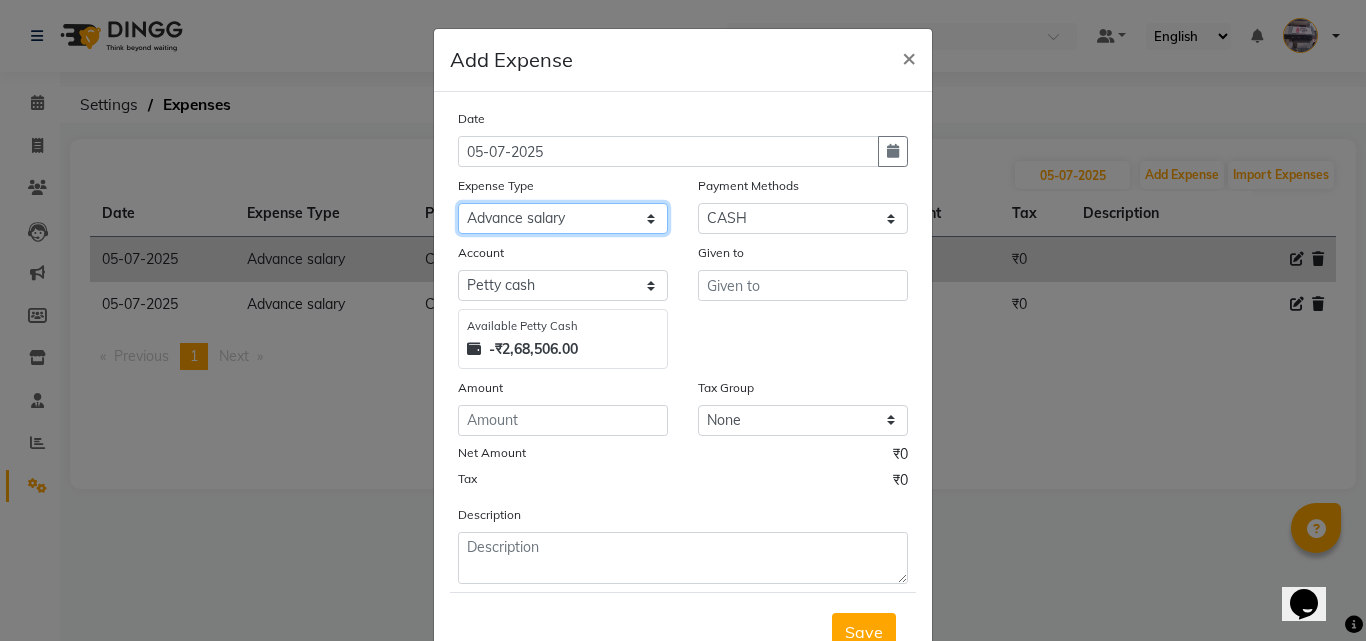 click on "Select Advance salary Advance salary ajaj Bank charges Car maintenance  Cash transfer to bank Cash transfer to hub Client Snacks Clinical charges Equipment Fuel Govt fee home Incentive Insurance International purchase Loan Repayment Maintenance Marketing Miscellaneous MRA Other Over times Pantry Product Rent Salary shop shop Staff Snacks Tax Tea & Refreshment TIP Utilities Wifi recharge" 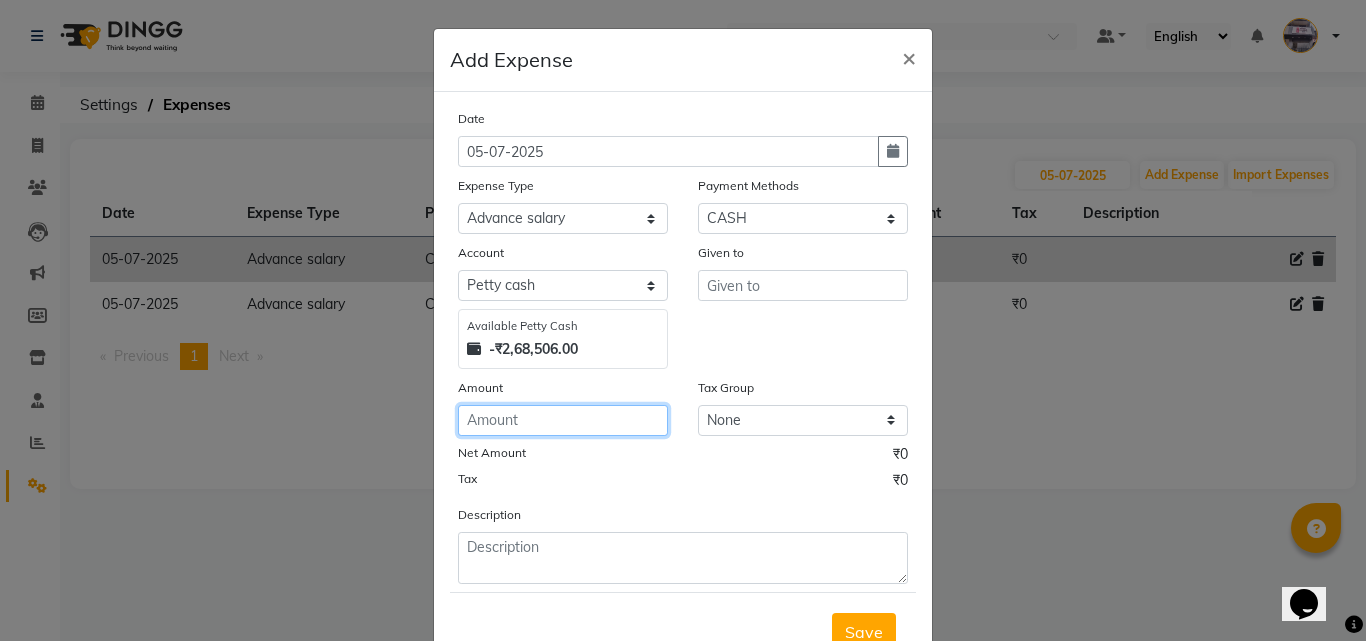 click 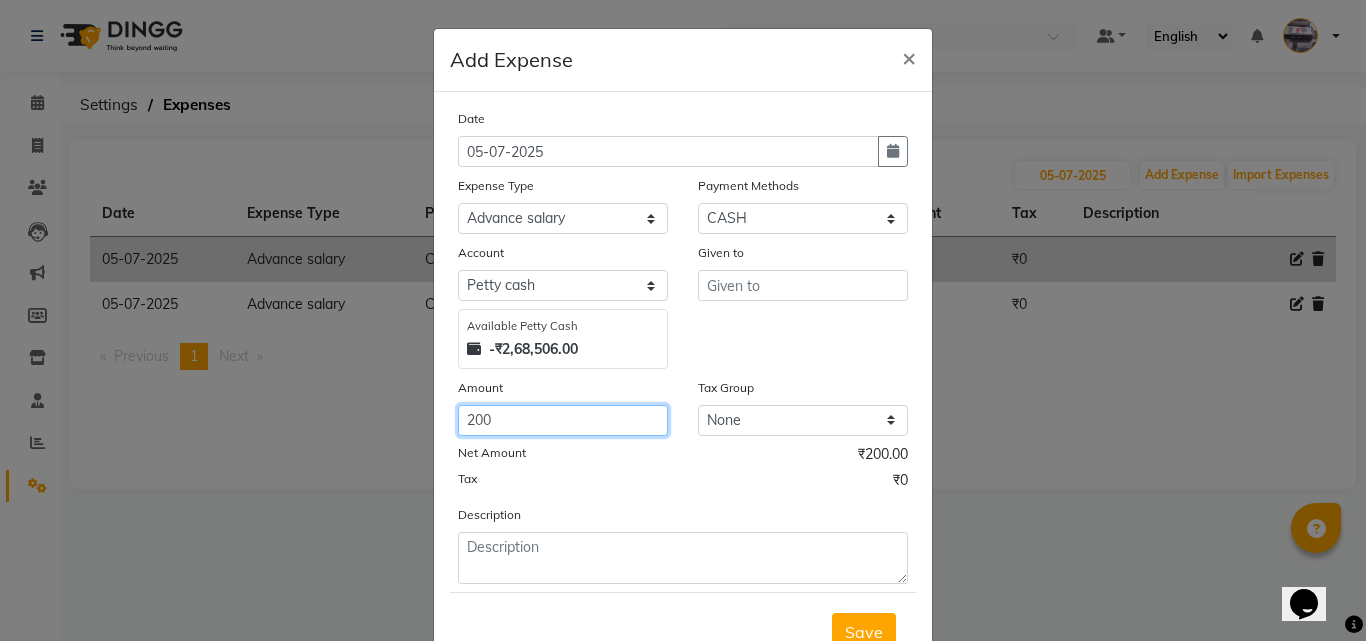 type on "200" 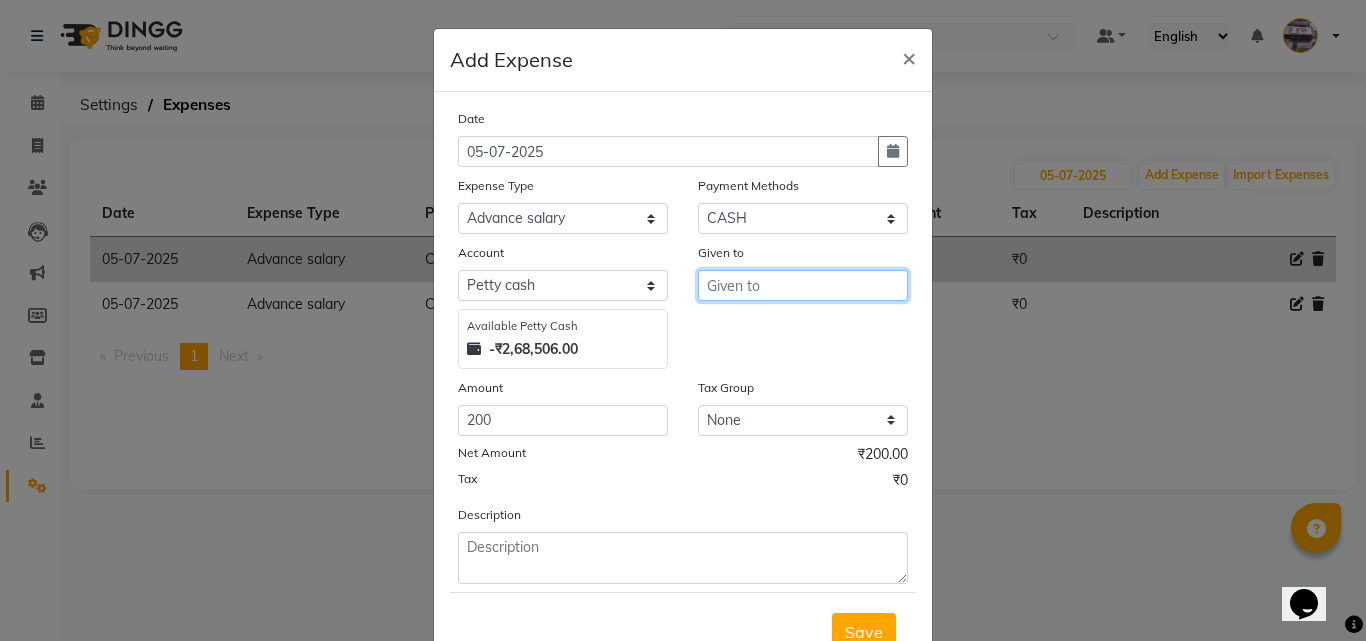 click at bounding box center [803, 285] 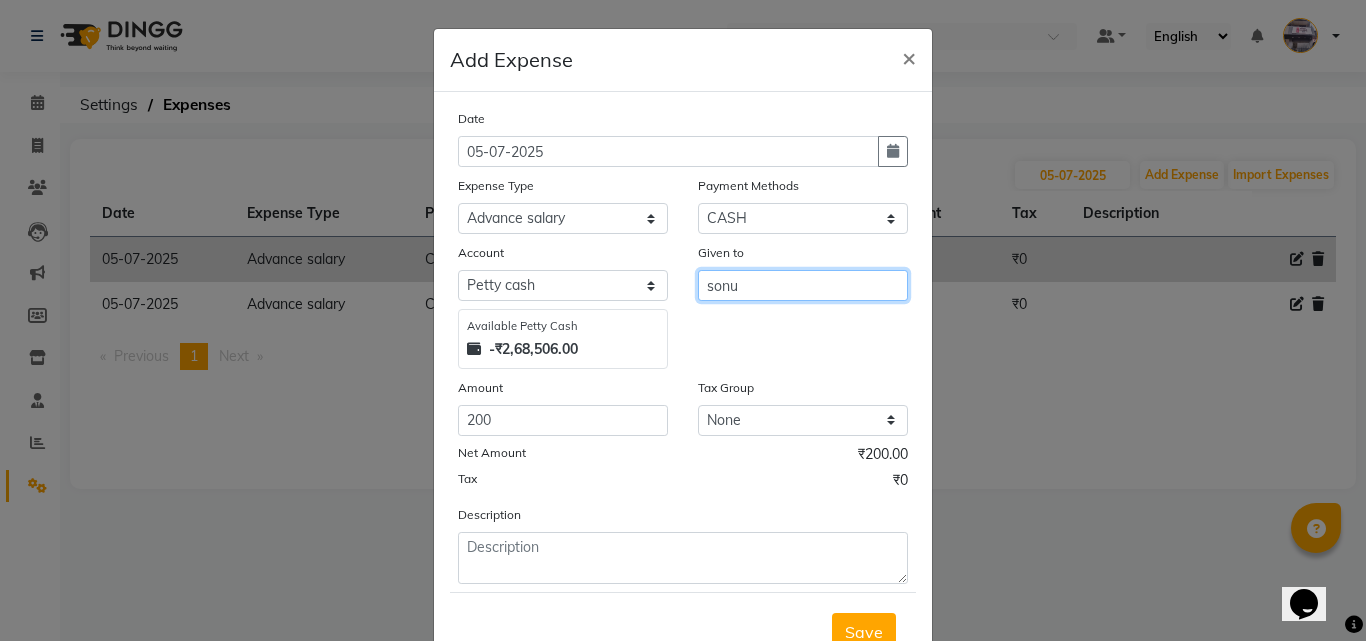 type on "sonu" 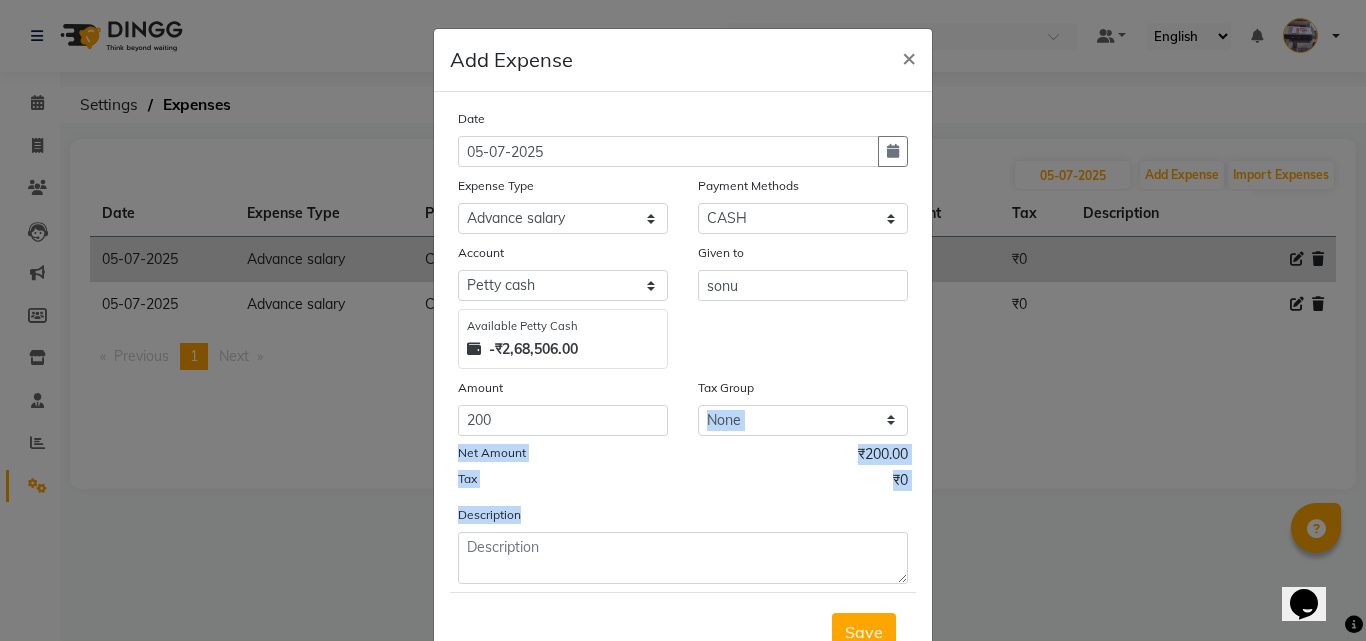 drag, startPoint x: 1365, startPoint y: 458, endPoint x: 1365, endPoint y: 571, distance: 113 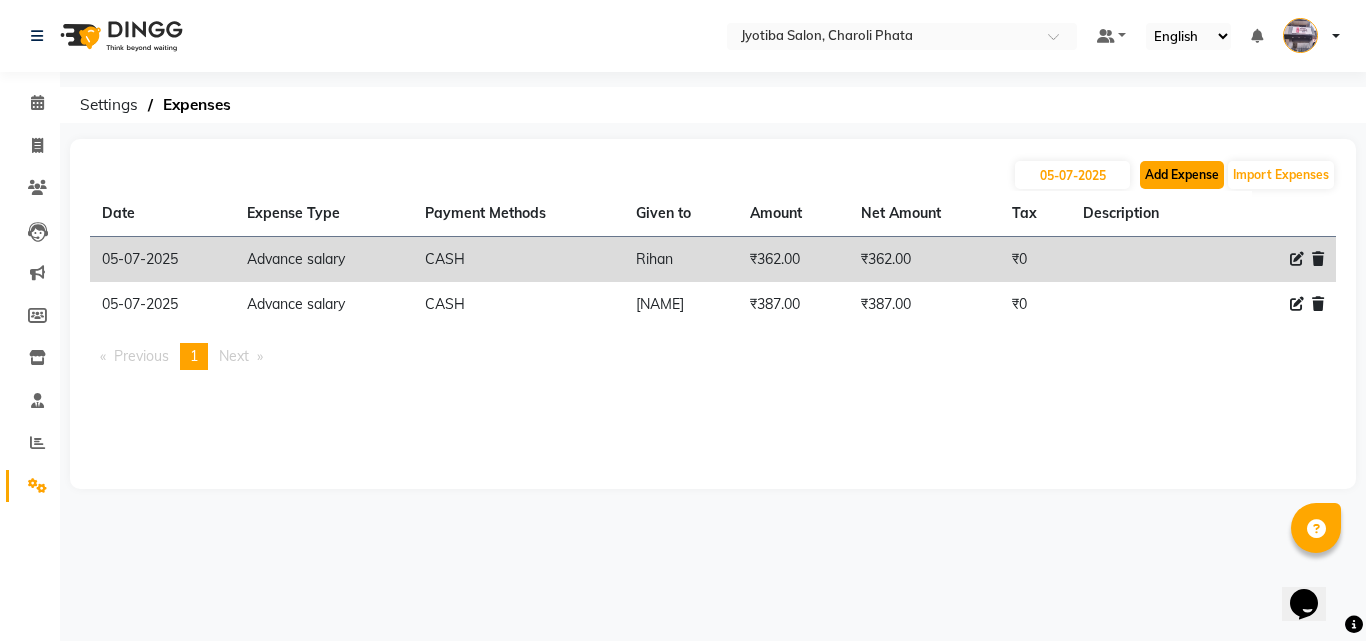 click on "Add Expense" 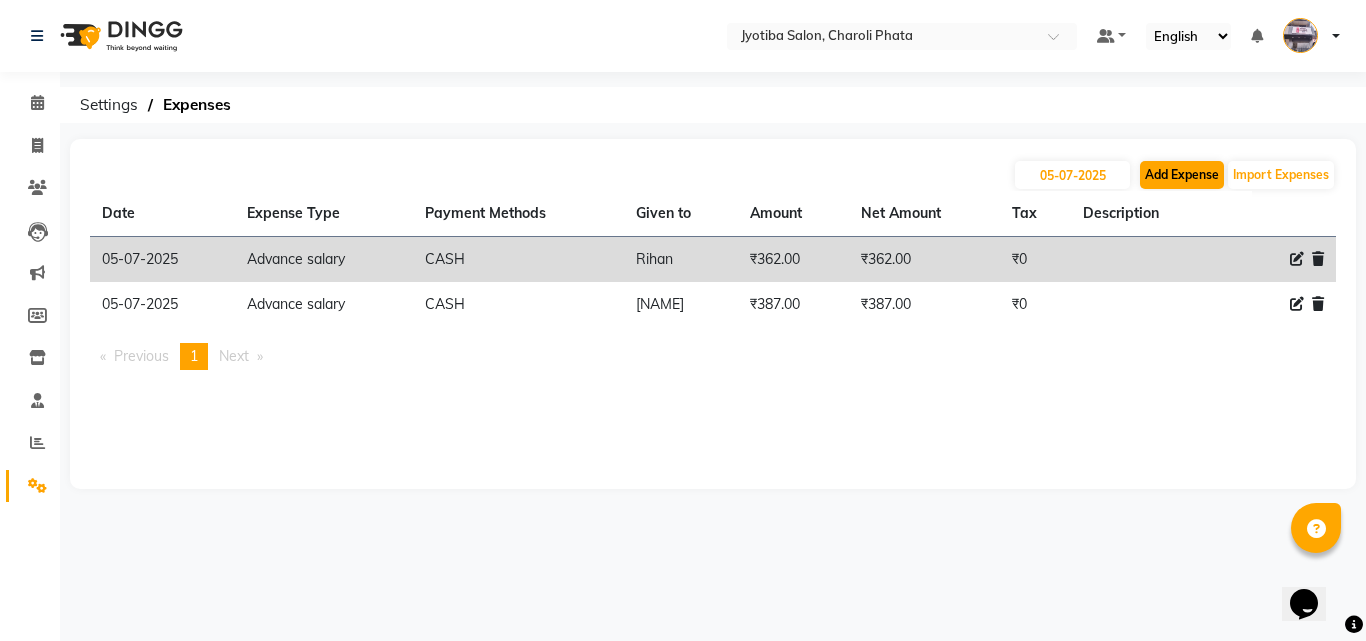 select on "1" 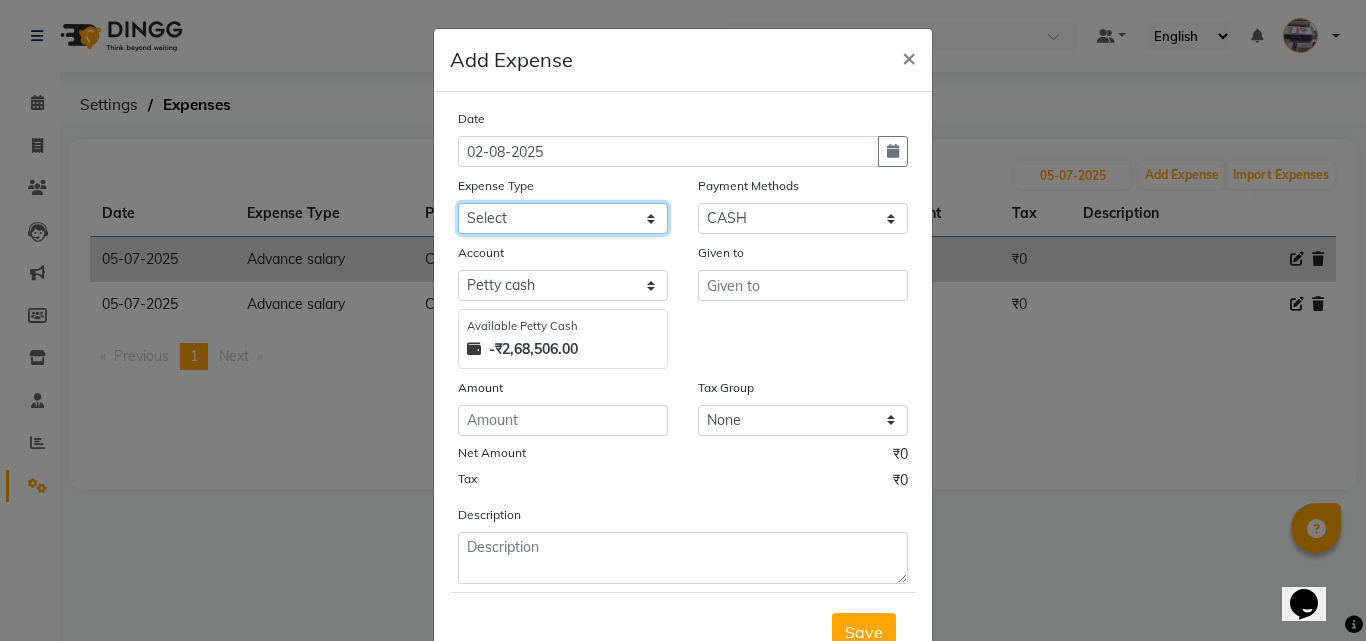 click on "Select Advance salary Advance salary ajaj Bank charges Car maintenance  Cash transfer to bank Cash transfer to hub Client Snacks Clinical charges Equipment Fuel Govt fee home Incentive Insurance International purchase Loan Repayment Maintenance Marketing Miscellaneous MRA Other Over times Pantry Product Rent Salary shop shop Staff Snacks Tax Tea & Refreshment TIP Utilities Wifi recharge" 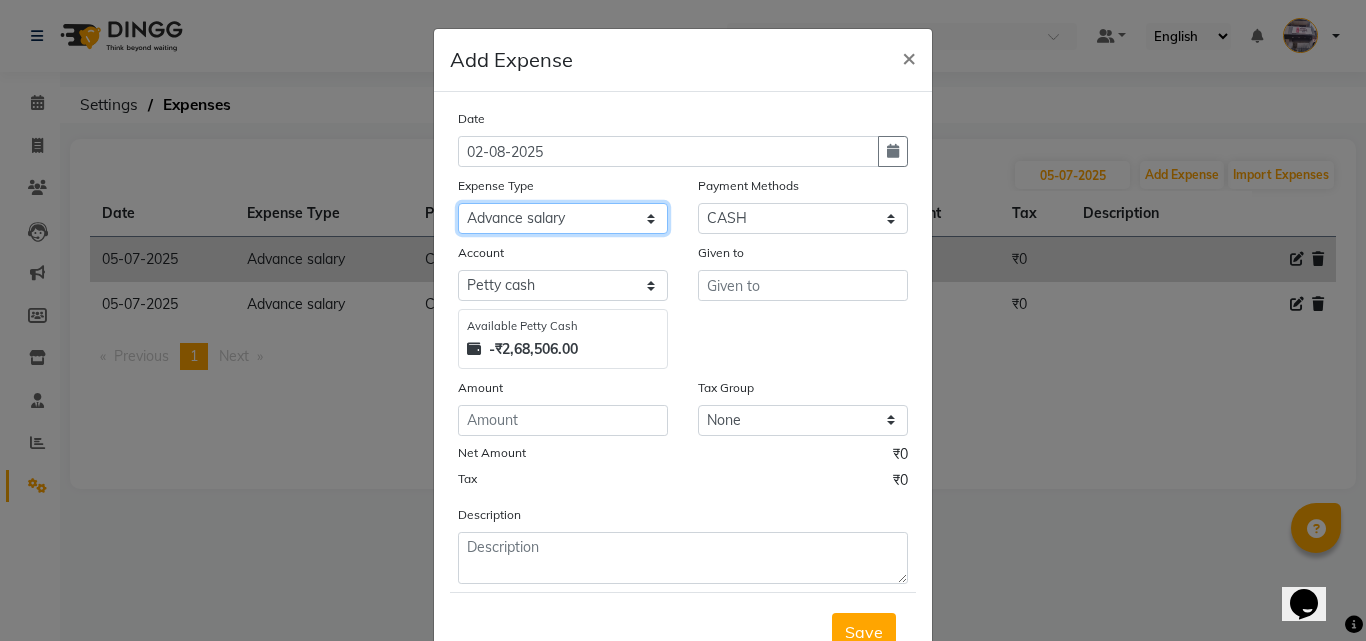 click on "Select Advance salary Advance salary ajaj Bank charges Car maintenance  Cash transfer to bank Cash transfer to hub Client Snacks Clinical charges Equipment Fuel Govt fee home Incentive Insurance International purchase Loan Repayment Maintenance Marketing Miscellaneous MRA Other Over times Pantry Product Rent Salary shop shop Staff Snacks Tax Tea & Refreshment TIP Utilities Wifi recharge" 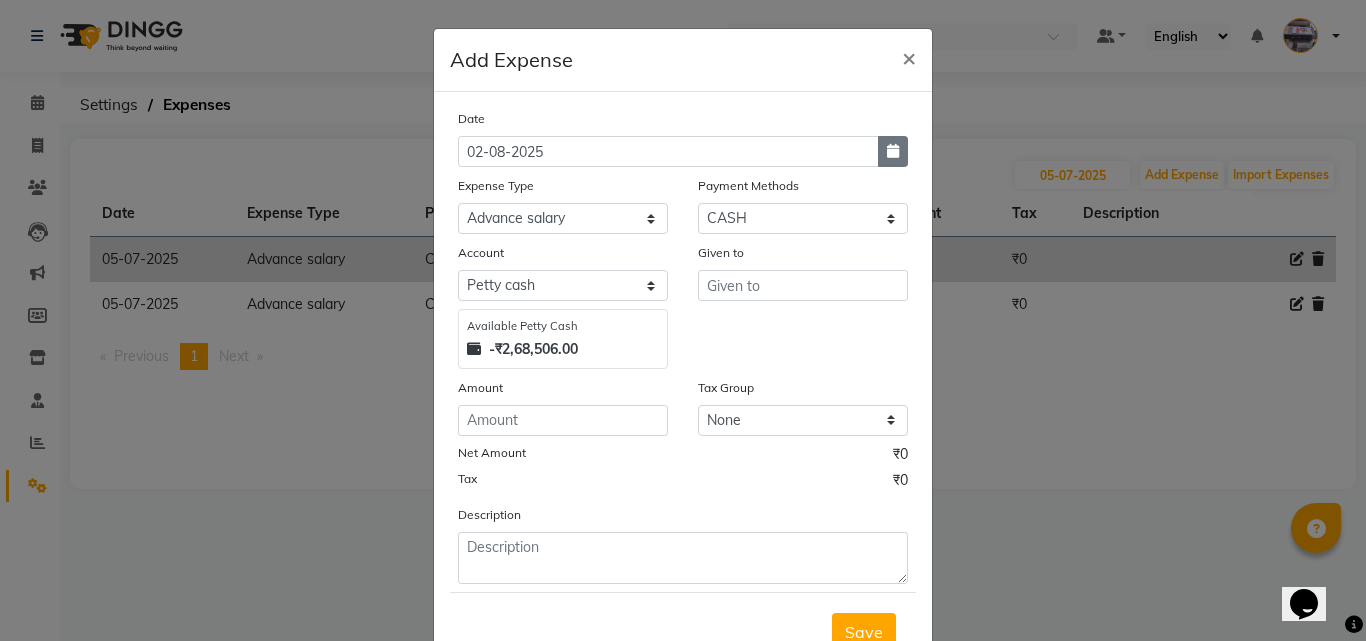 click 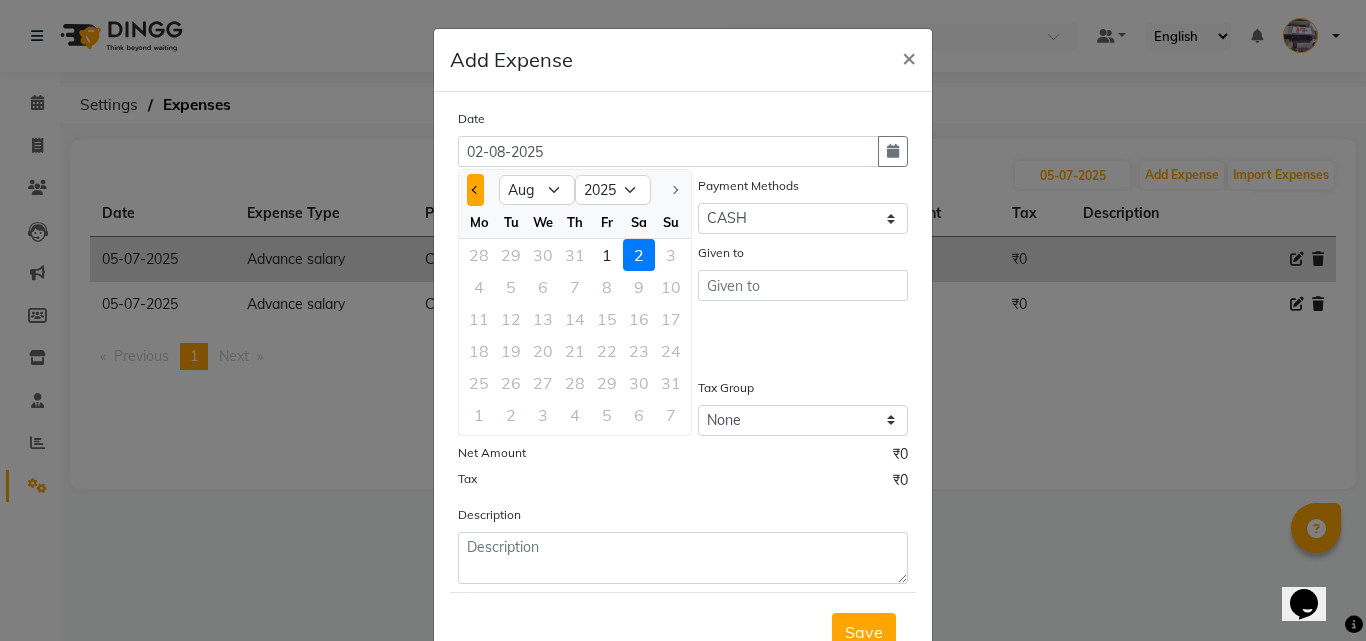 click 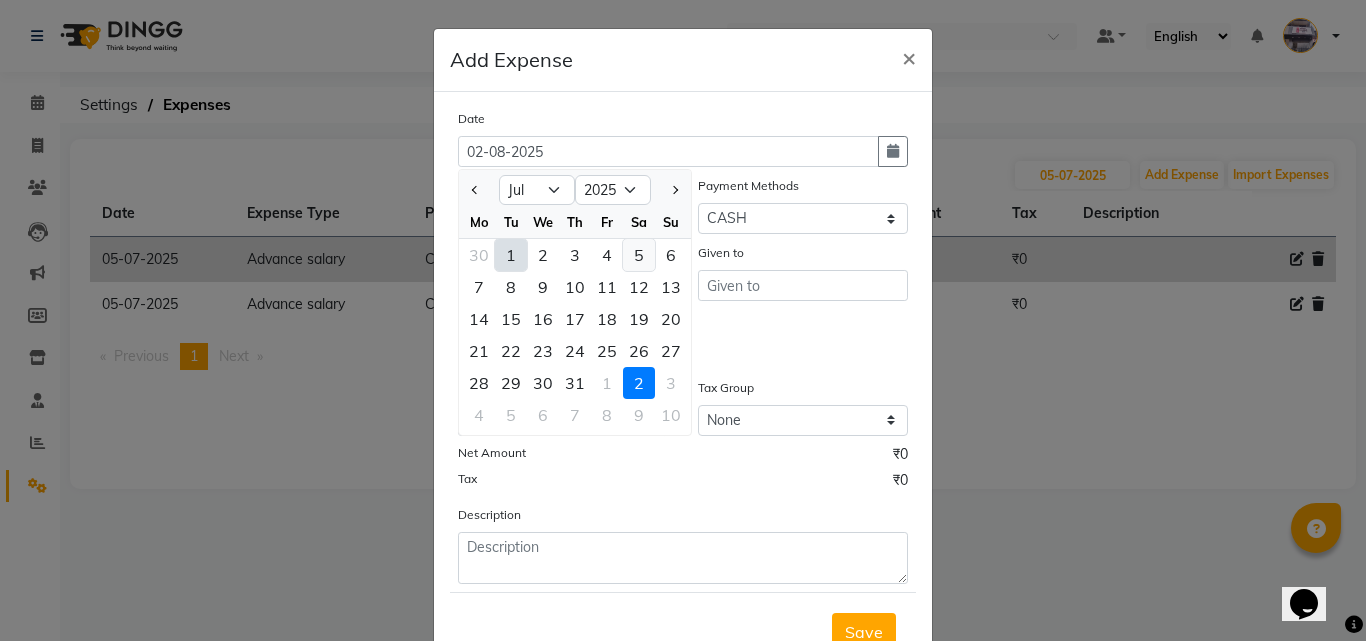 click on "5" 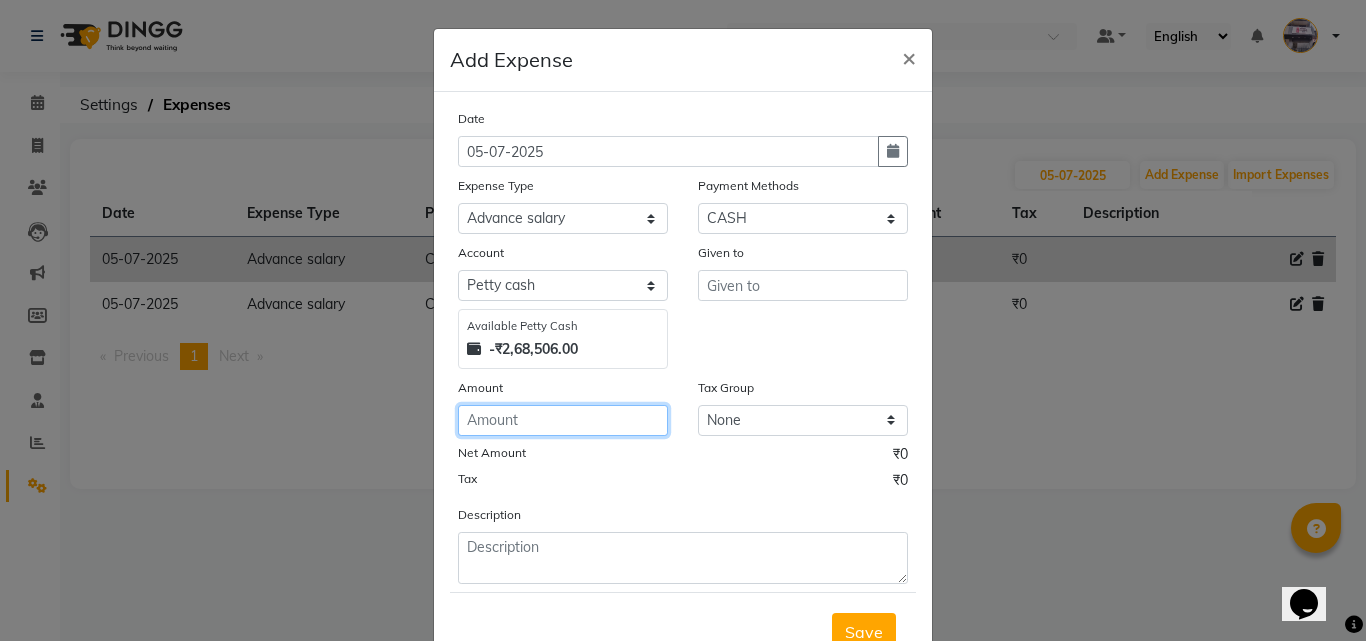 click 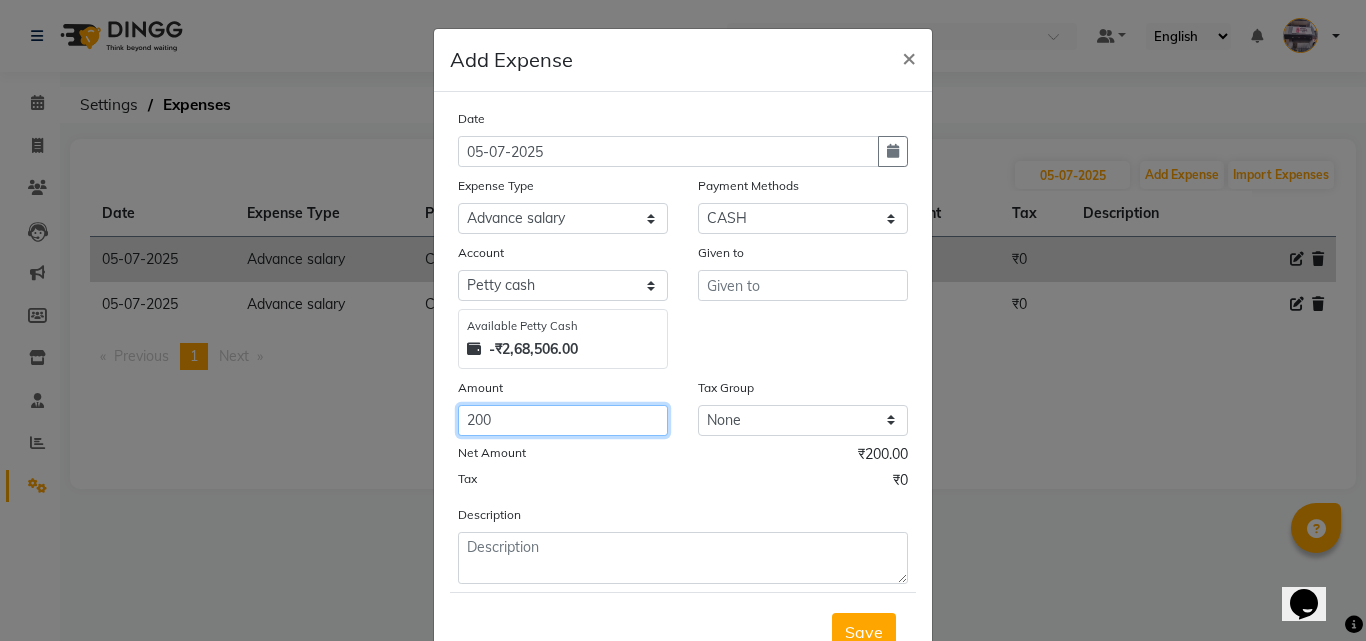 type on "200" 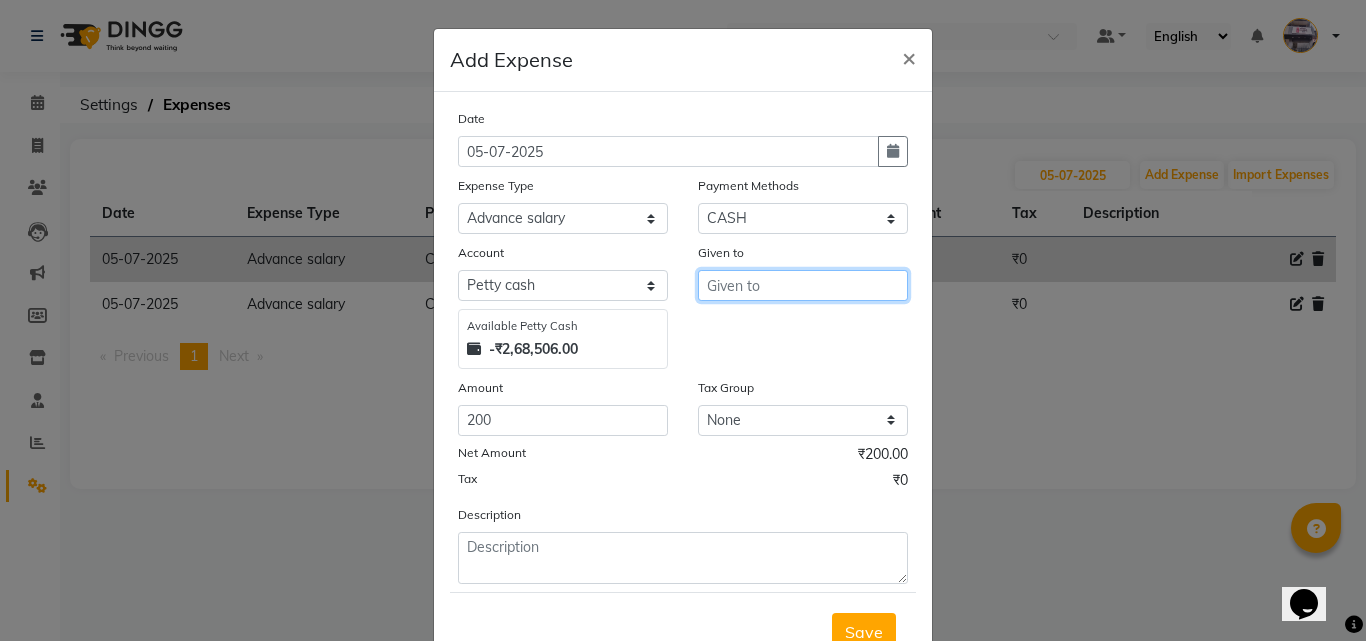 click at bounding box center [803, 285] 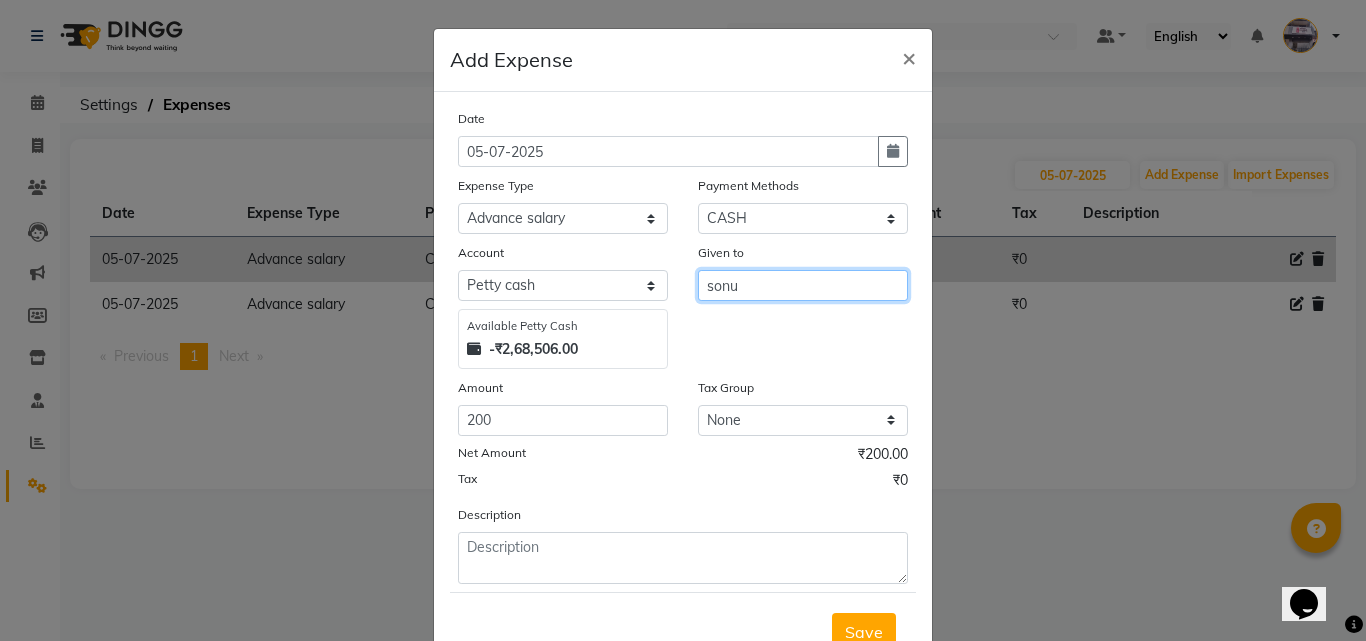 type on "sonu" 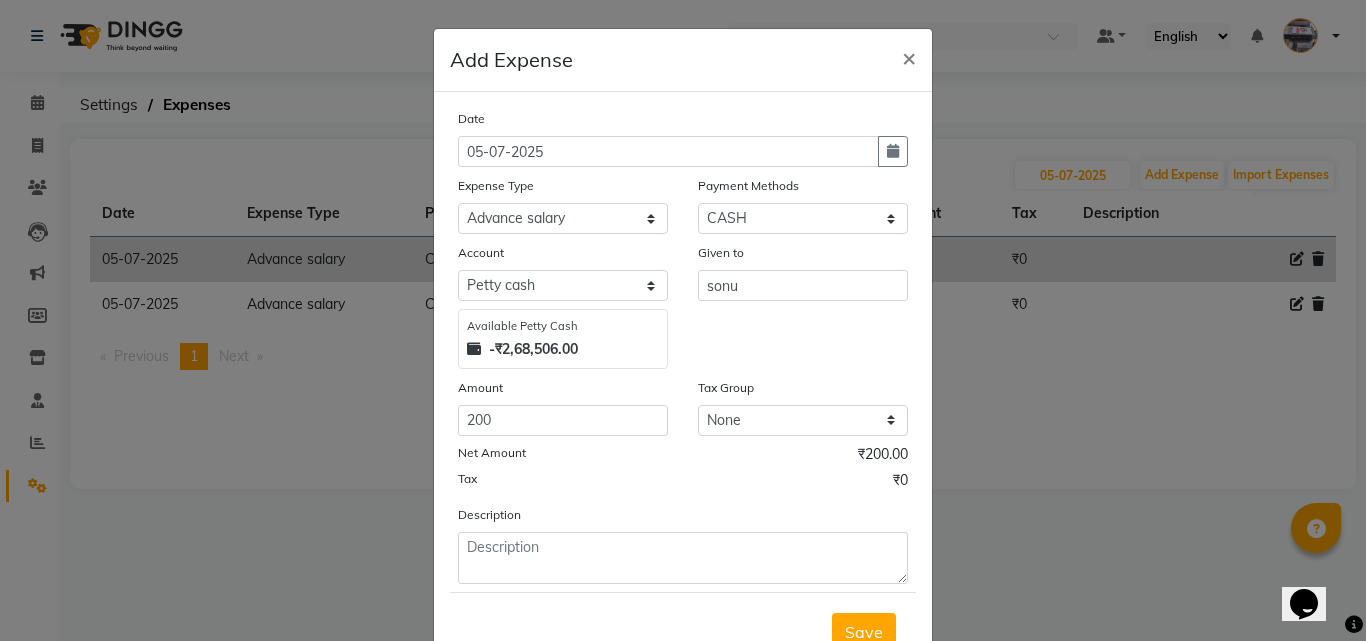 scroll, scrollTop: 75, scrollLeft: 0, axis: vertical 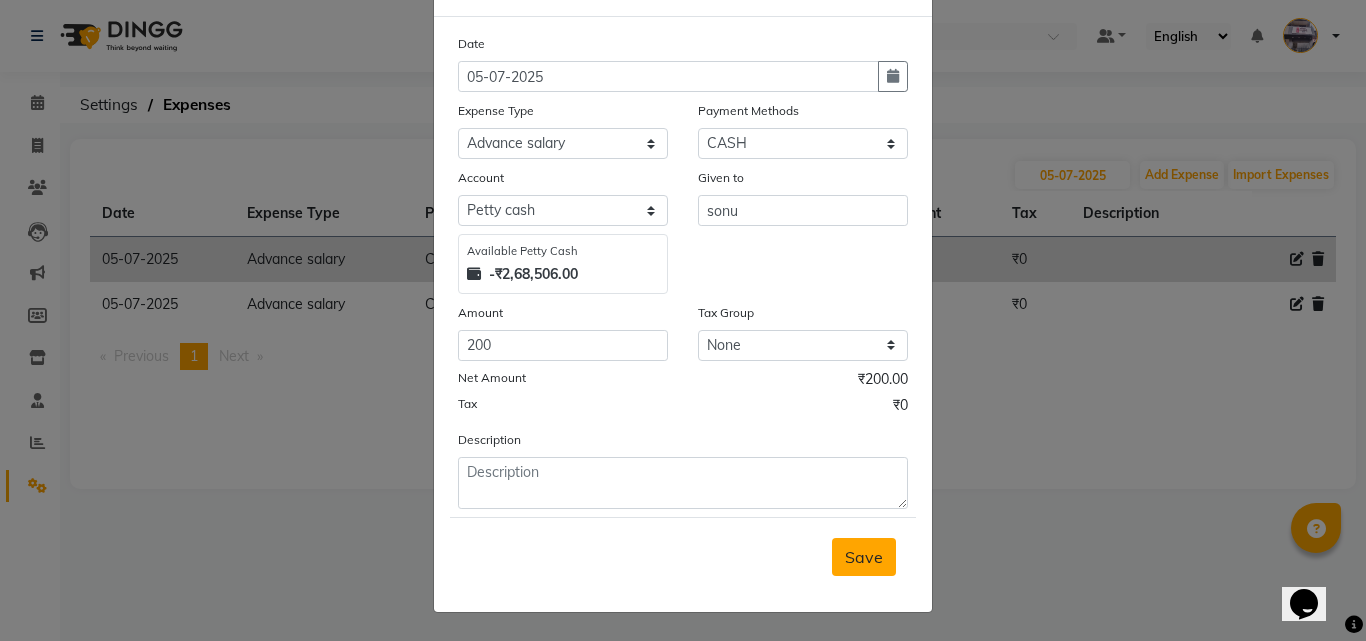 click on "Save" at bounding box center [864, 557] 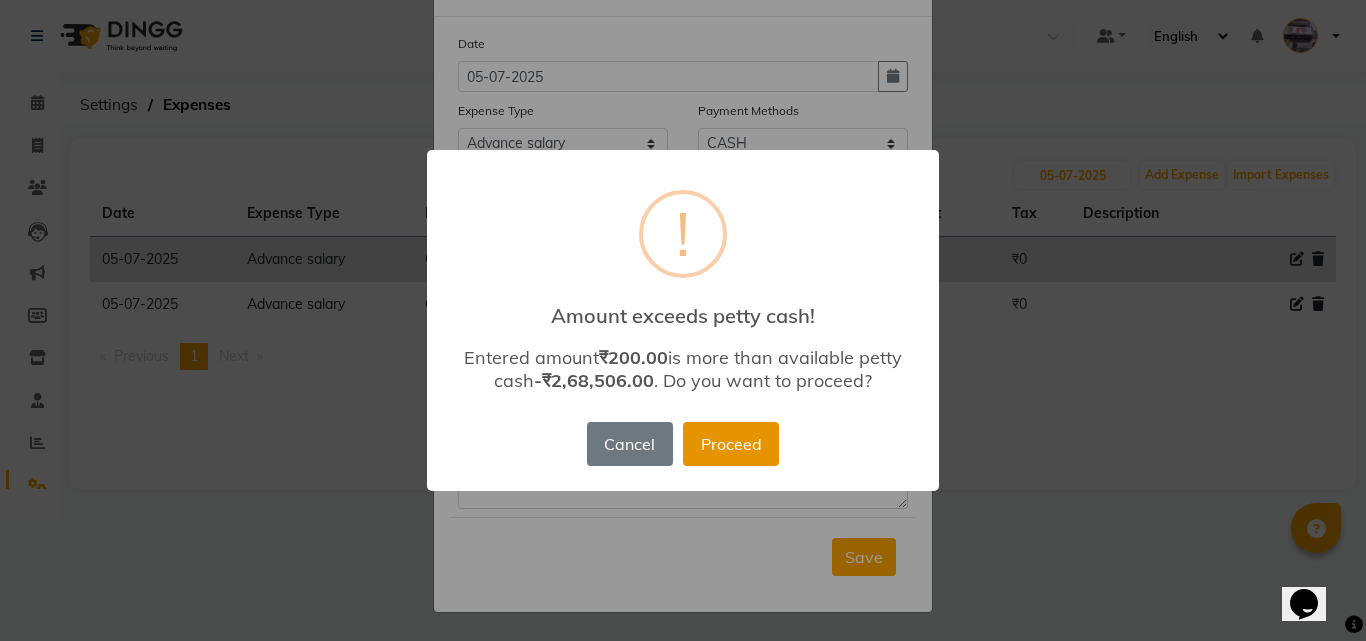 click on "Proceed" at bounding box center (731, 444) 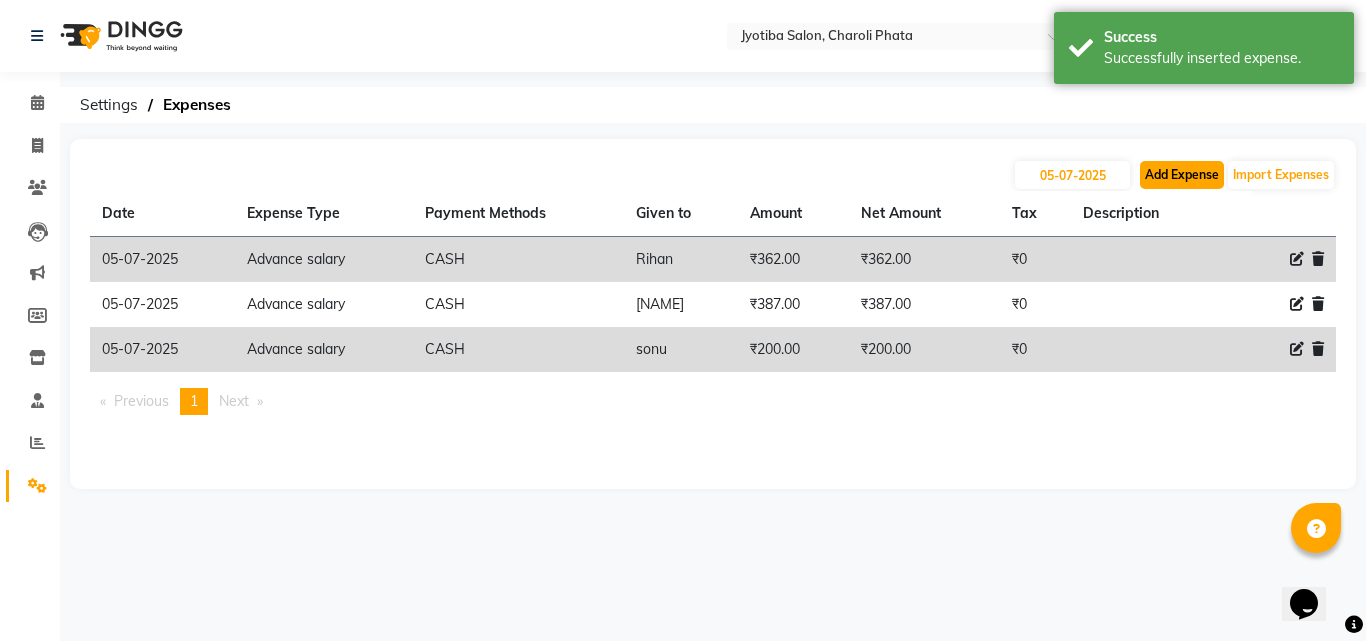 click on "Add Expense" 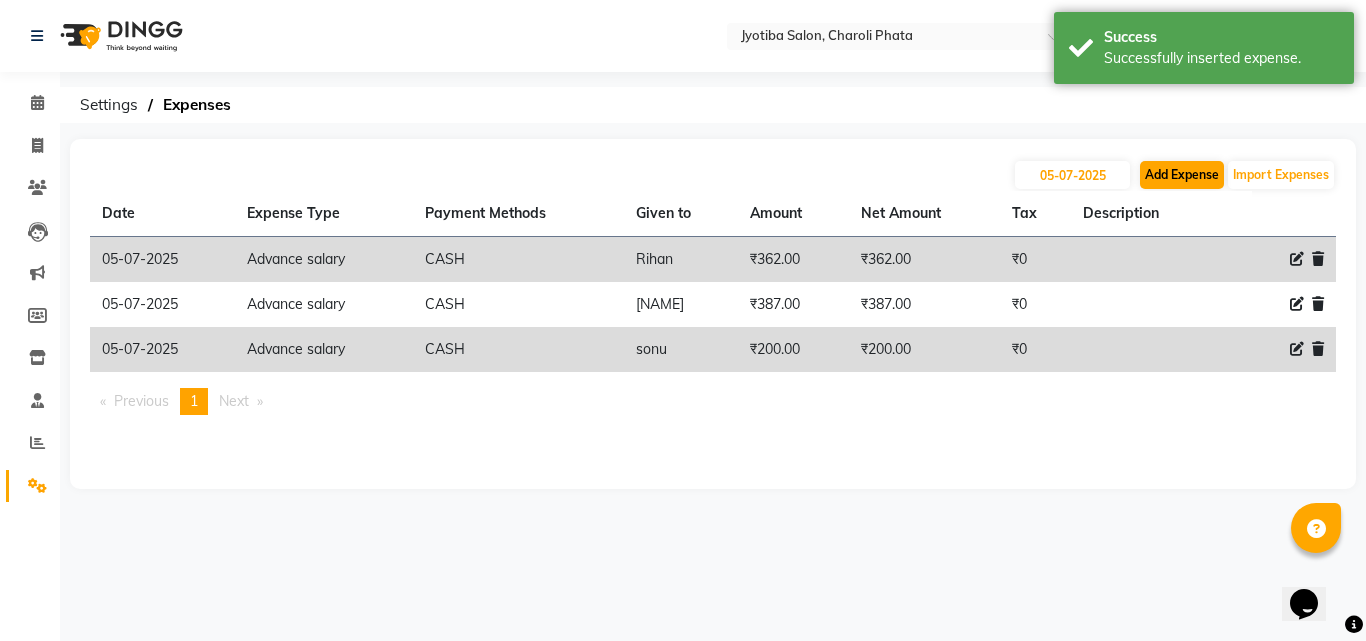 select on "1" 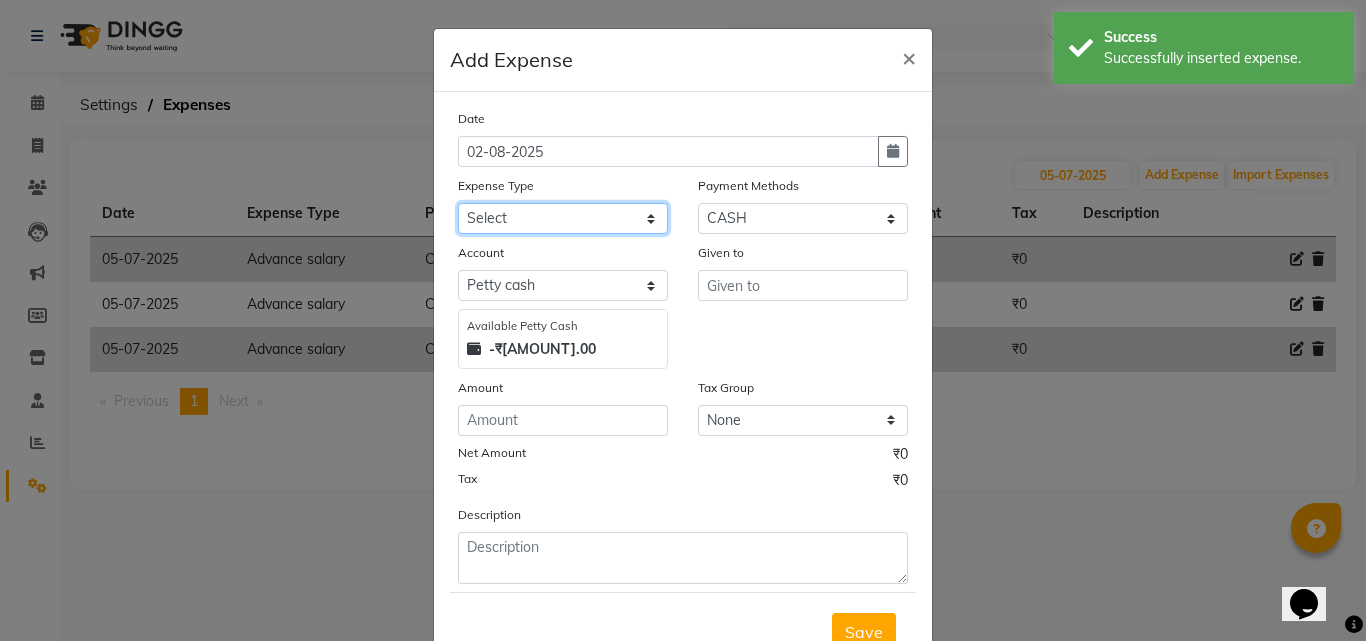 click on "Select Advance salary Advance salary ajaj Bank charges Car maintenance  Cash transfer to bank Cash transfer to hub Client Snacks Clinical charges Equipment Fuel Govt fee home Incentive Insurance International purchase Loan Repayment Maintenance Marketing Miscellaneous MRA Other Over times Pantry Product Rent Salary shop shop Staff Snacks Tax Tea & Refreshment TIP Utilities Wifi recharge" 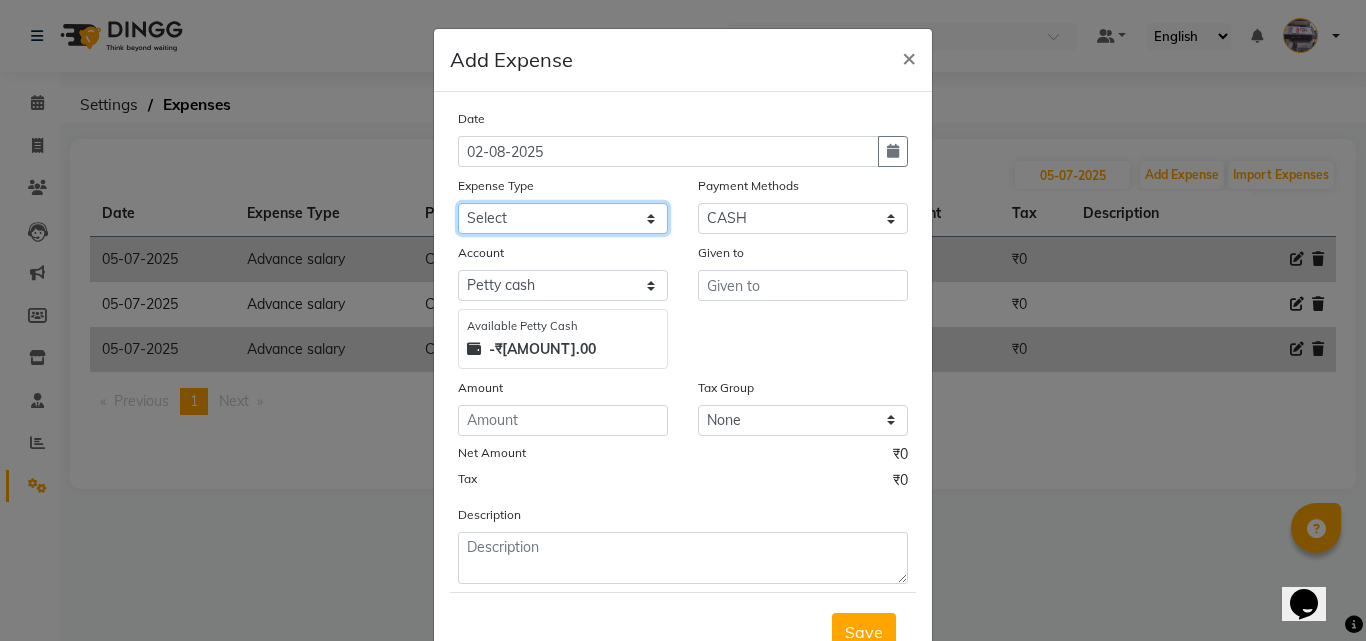 select on "18032" 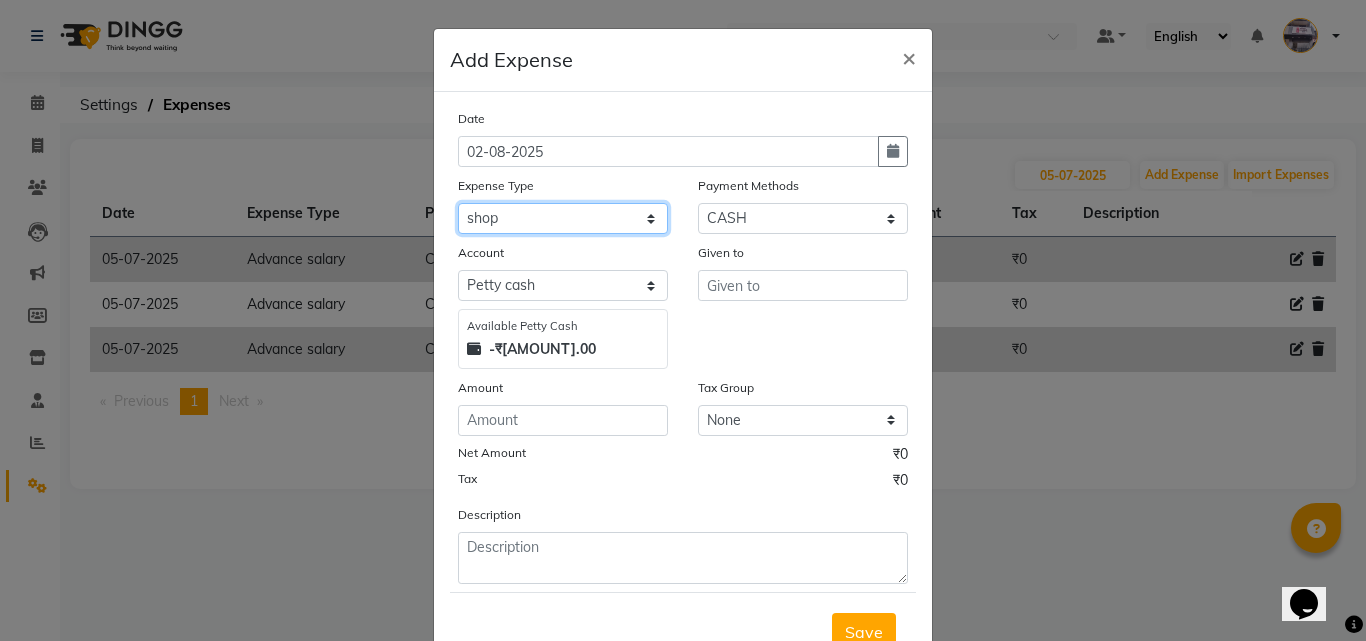 click on "Select Advance salary Advance salary ajaj Bank charges Car maintenance  Cash transfer to bank Cash transfer to hub Client Snacks Clinical charges Equipment Fuel Govt fee home Incentive Insurance International purchase Loan Repayment Maintenance Marketing Miscellaneous MRA Other Over times Pantry Product Rent Salary shop shop Staff Snacks Tax Tea & Refreshment TIP Utilities Wifi recharge" 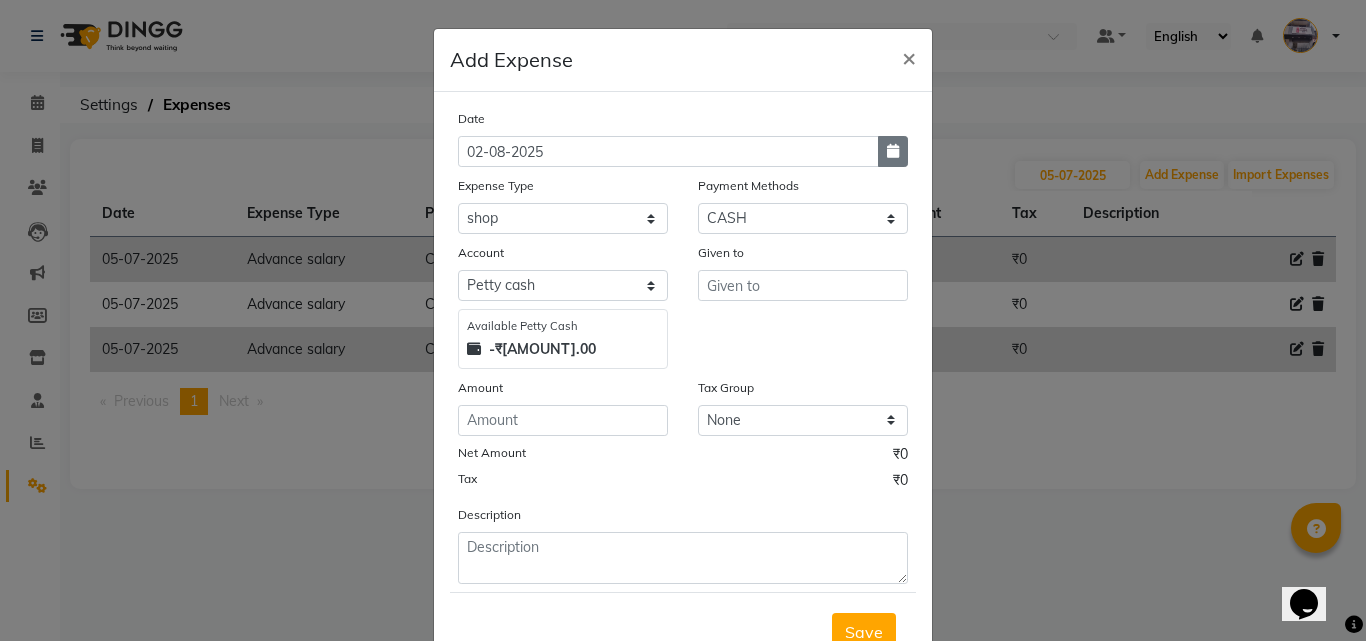 click 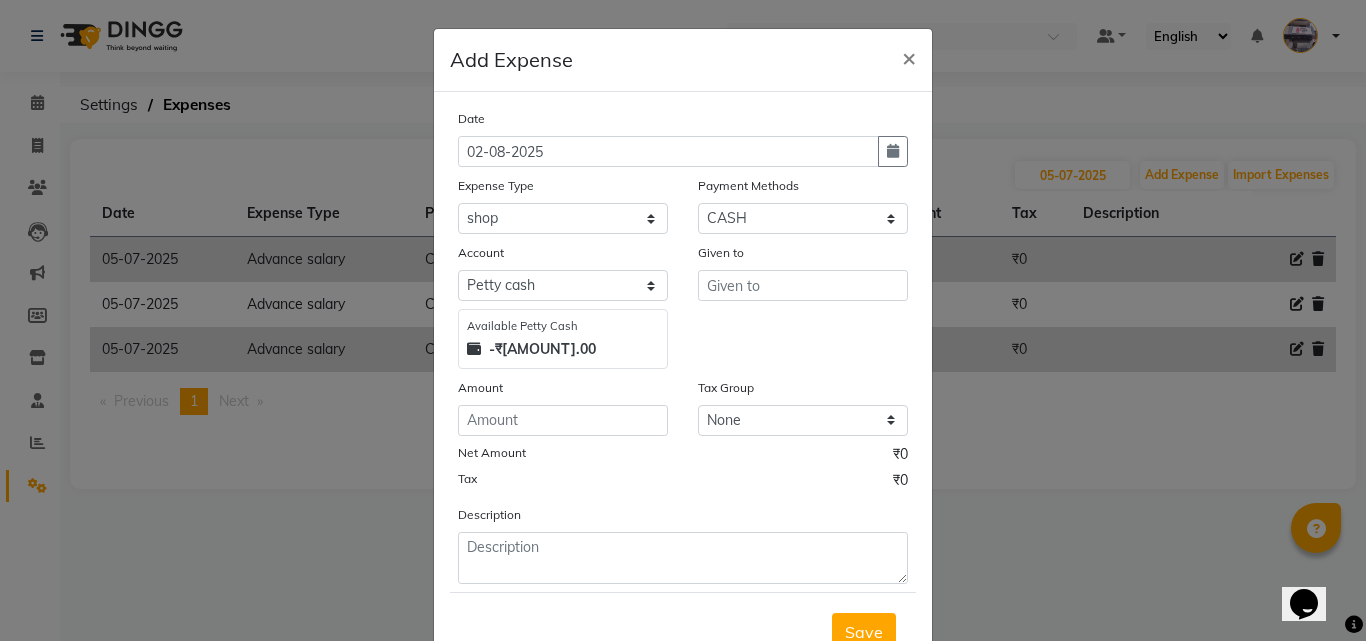 select on "8" 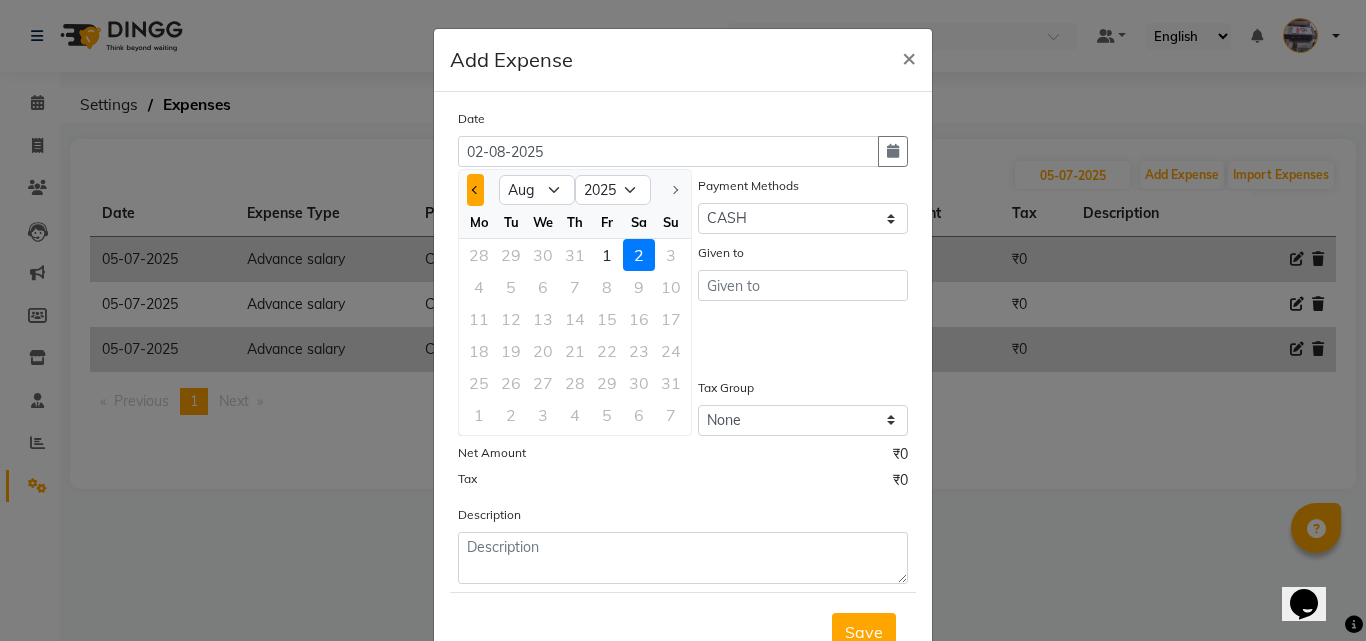 click 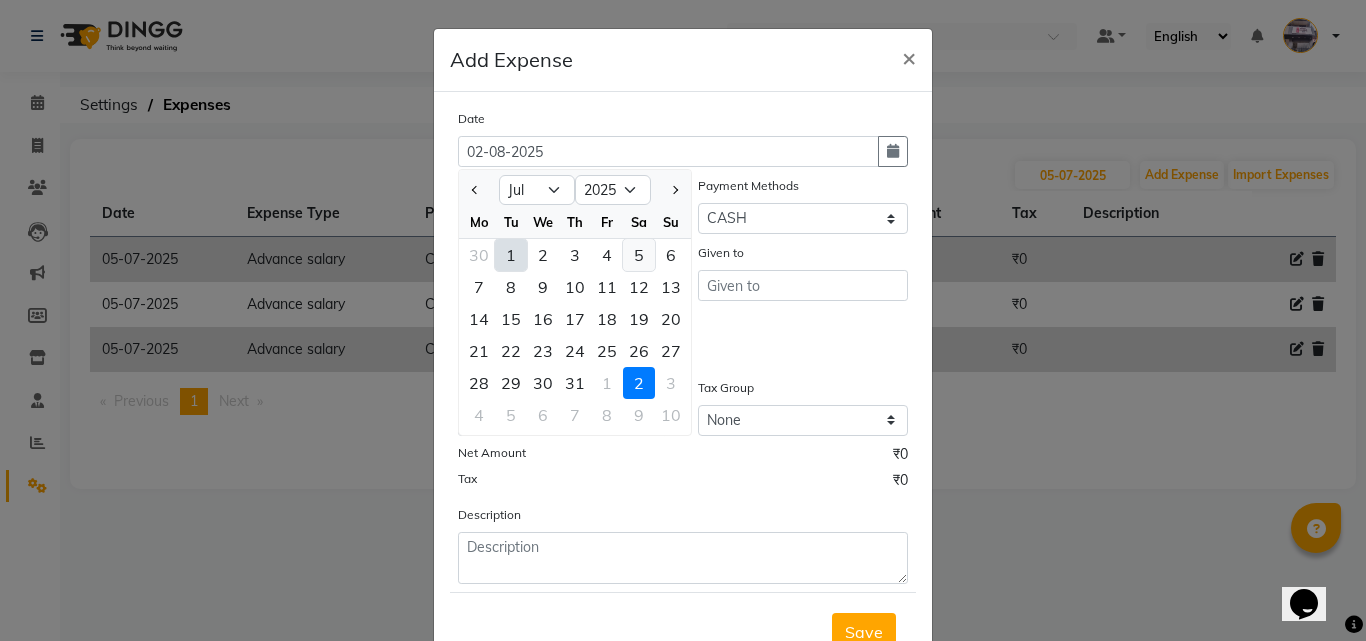 click on "5" 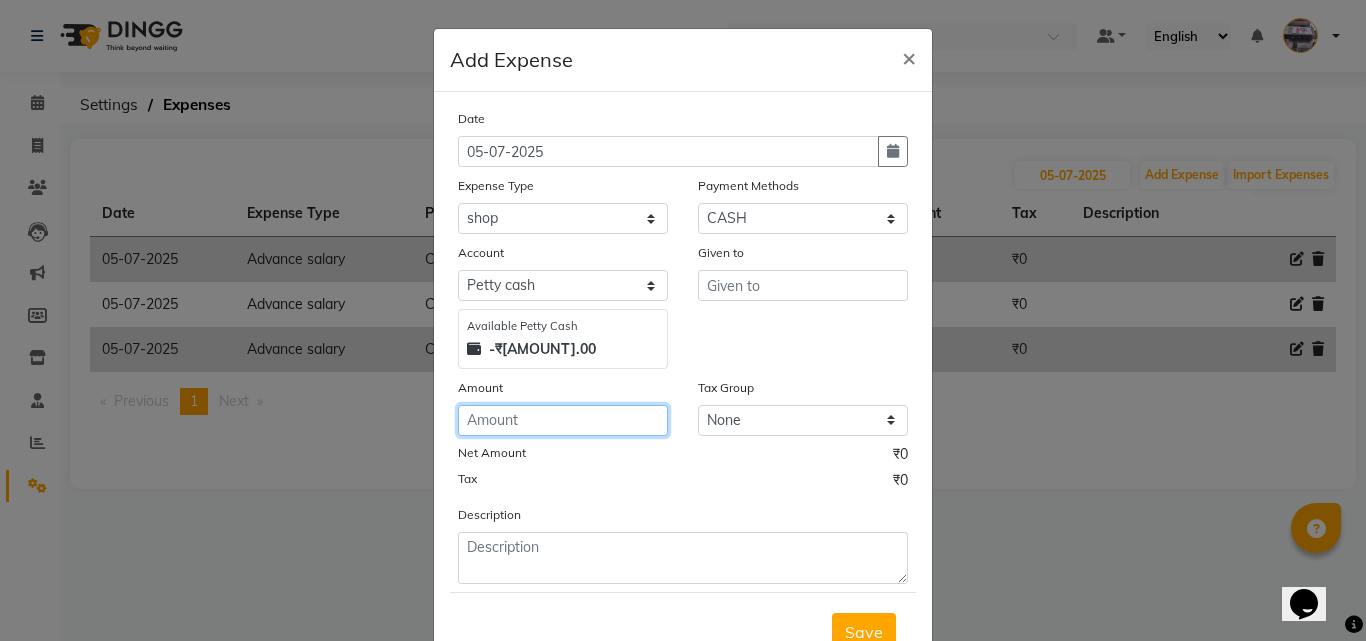 click 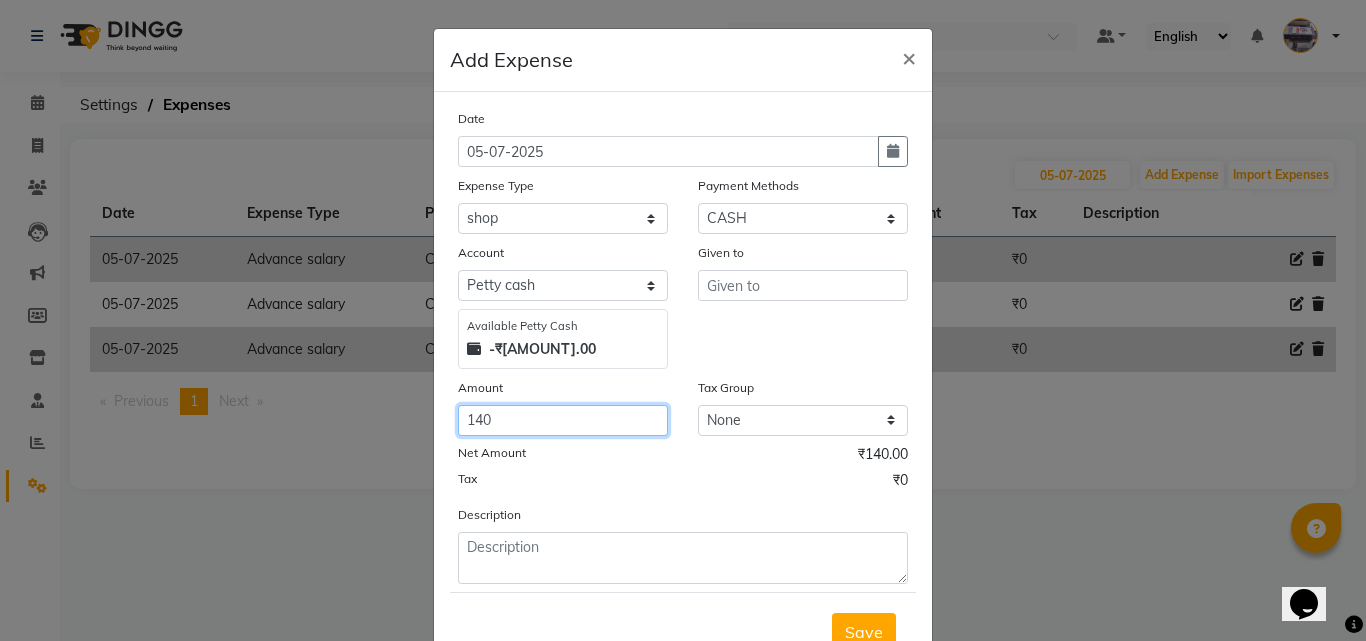 type on "140" 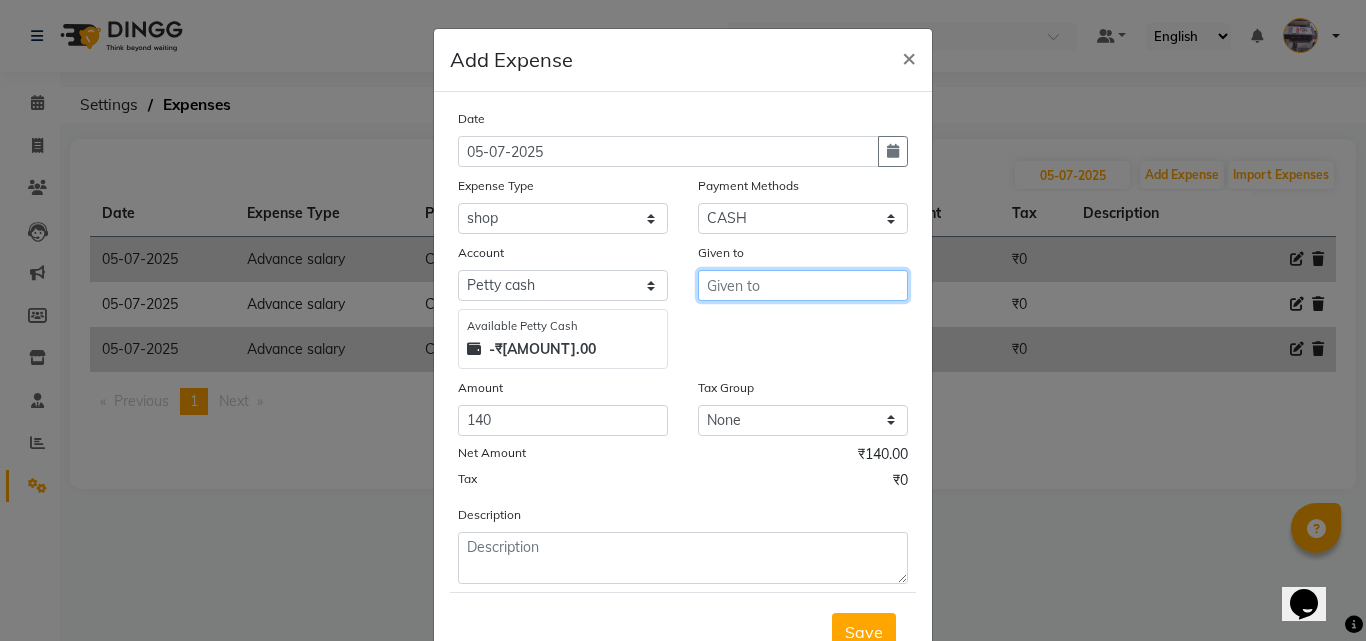 click at bounding box center [803, 285] 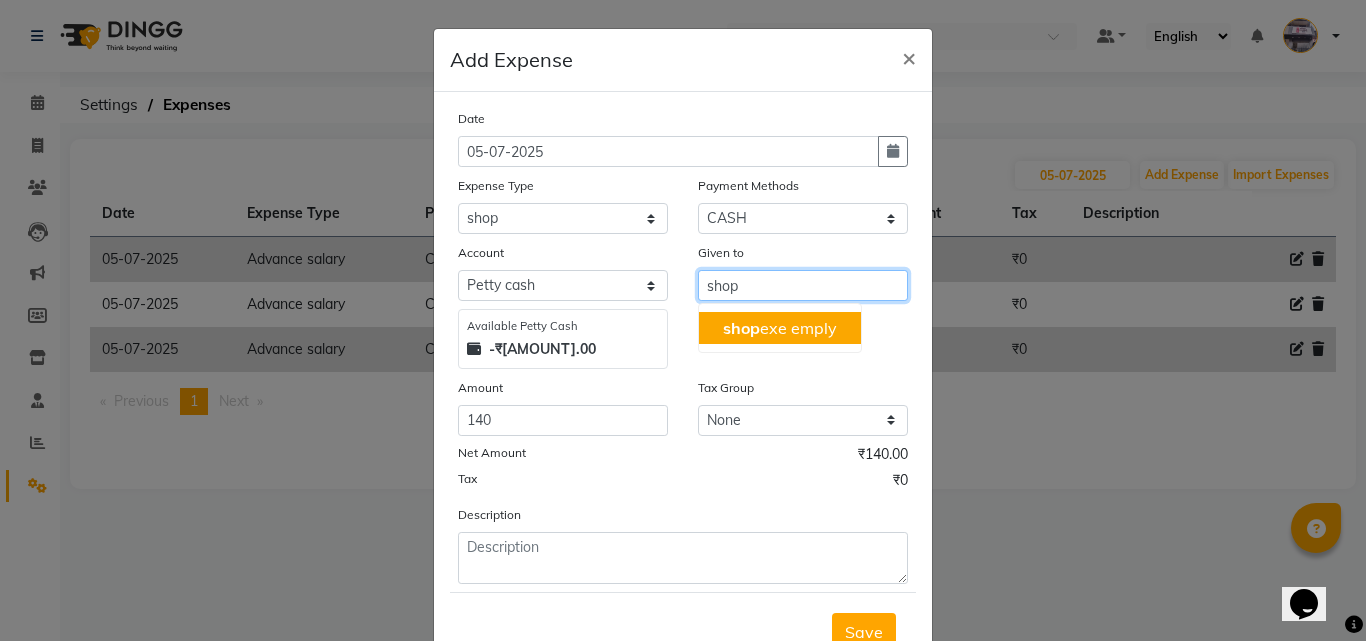 type on "shop" 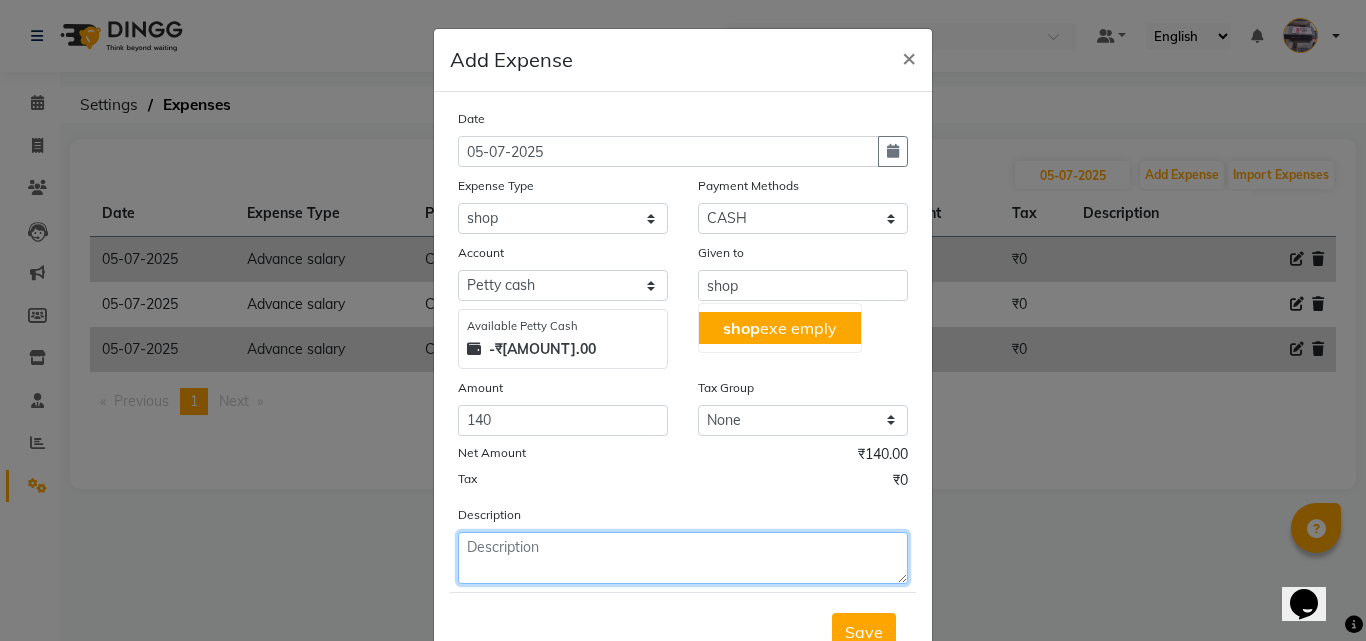 click 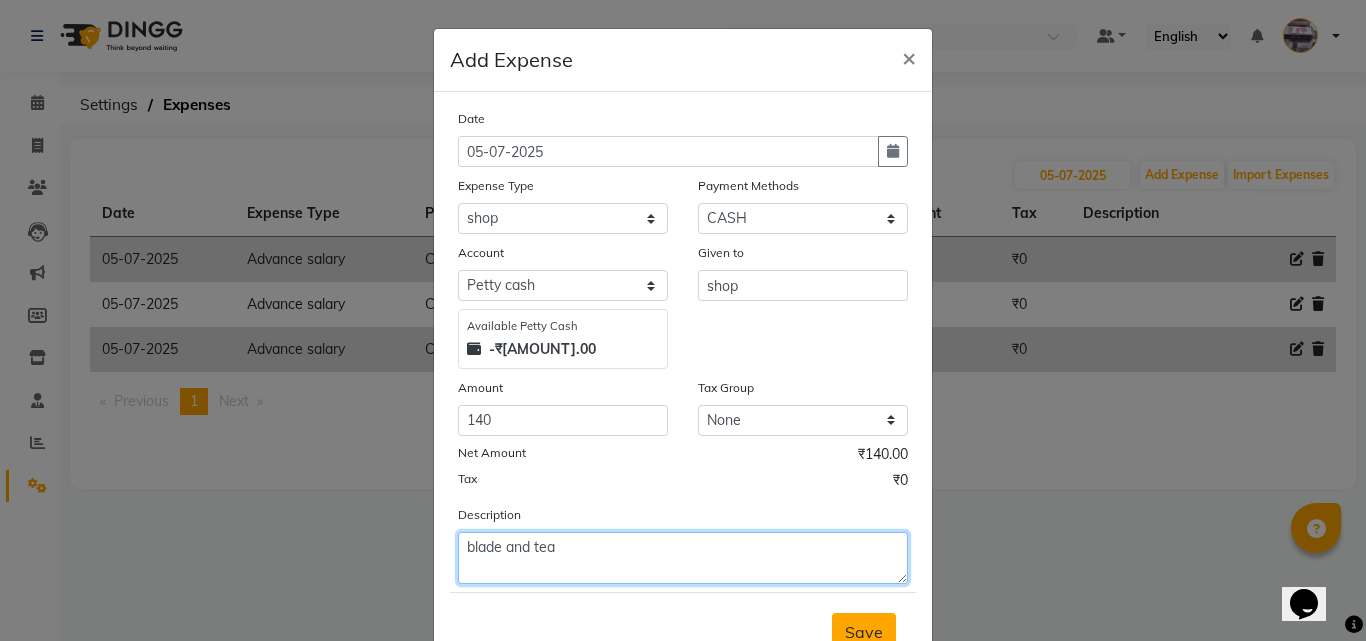type on "blade and tea" 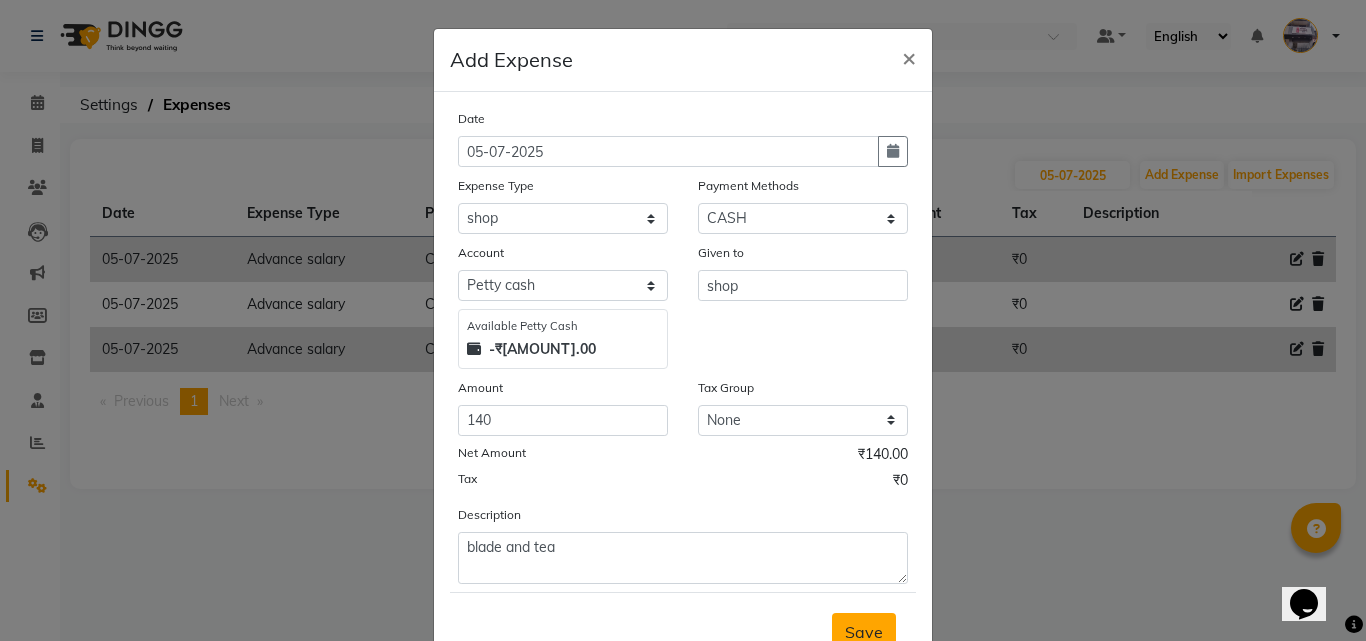 click on "Save" at bounding box center [864, 632] 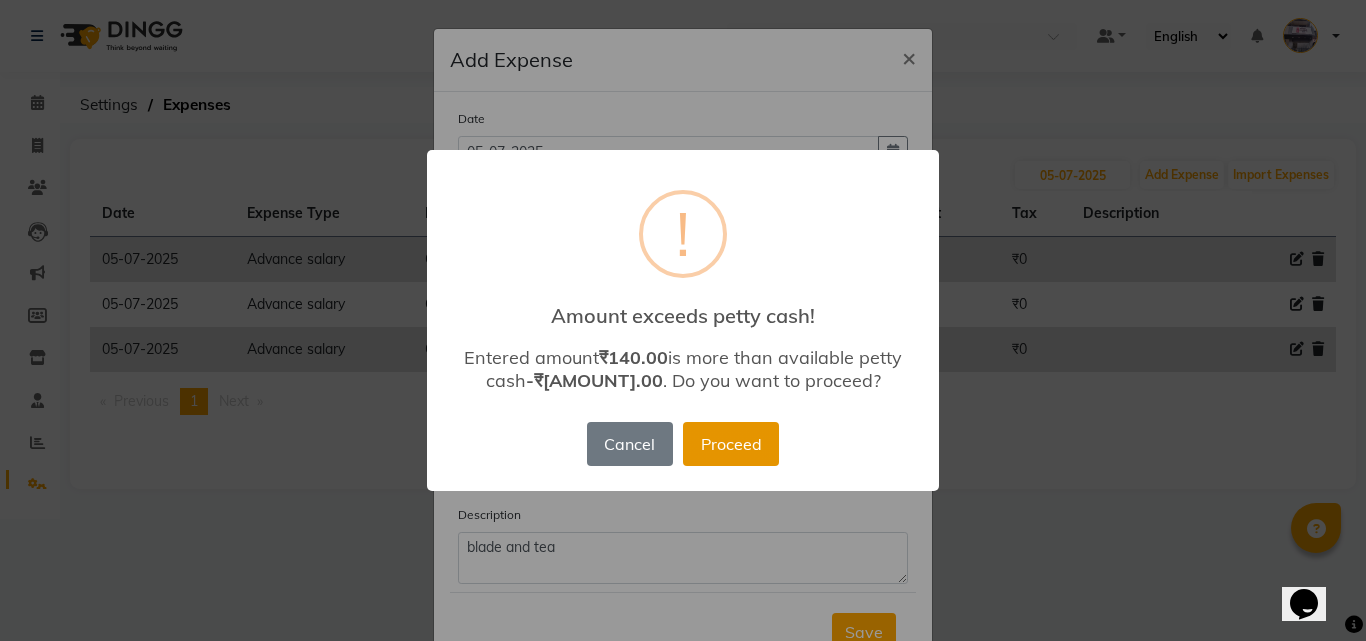 click on "Proceed" at bounding box center [731, 444] 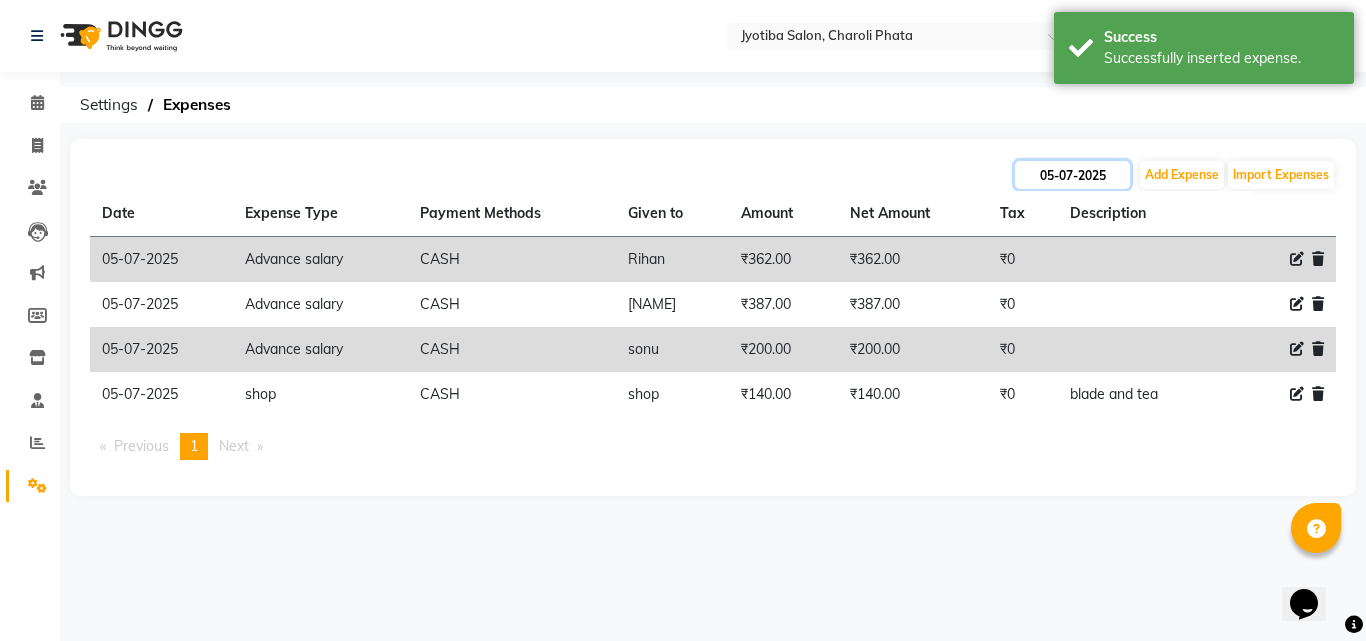click on "05-07-2025" 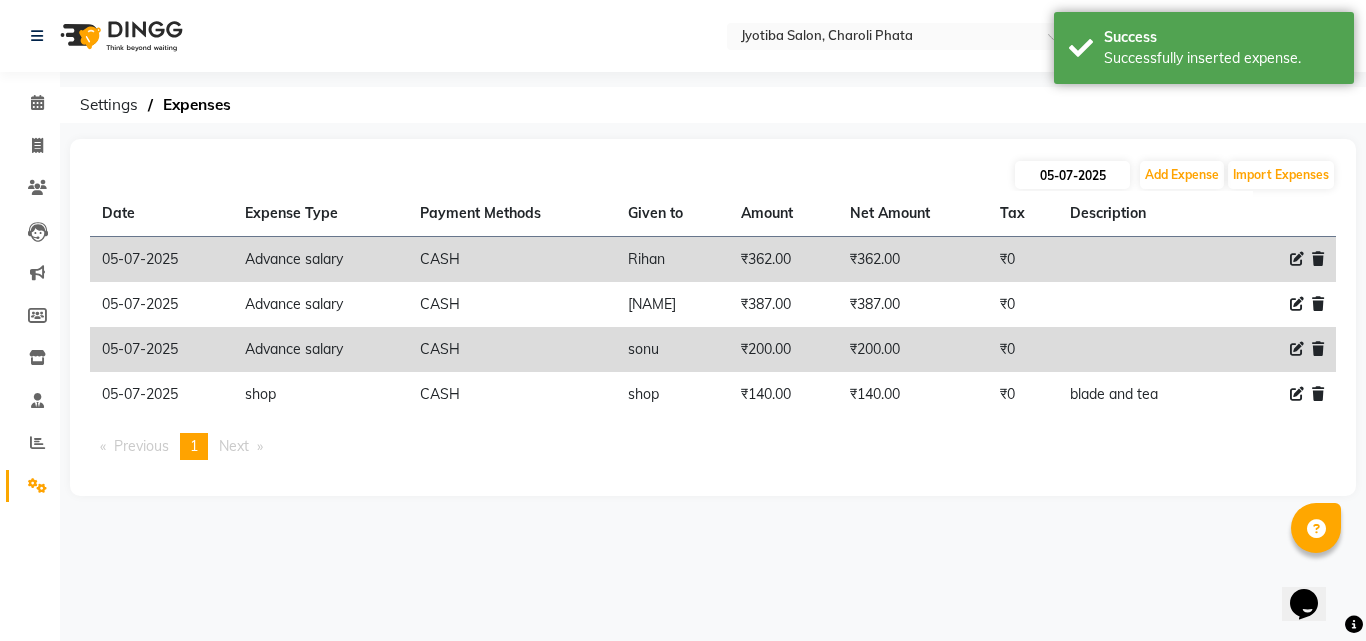 select on "7" 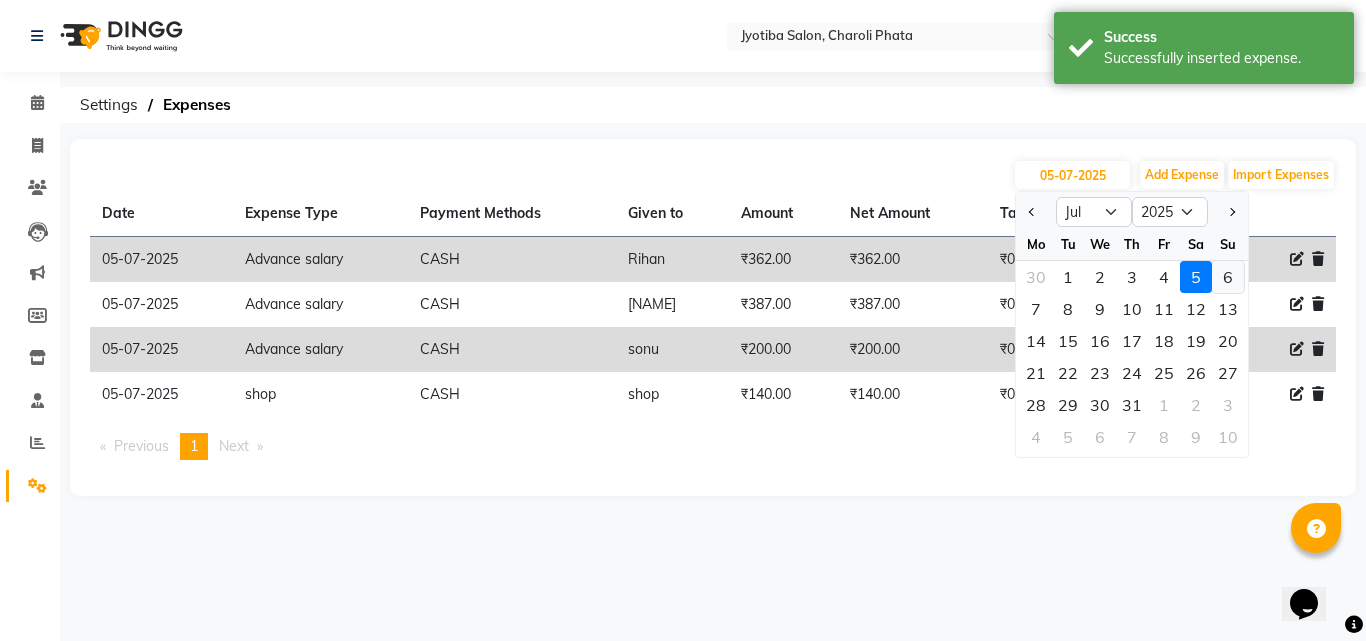 click on "6" 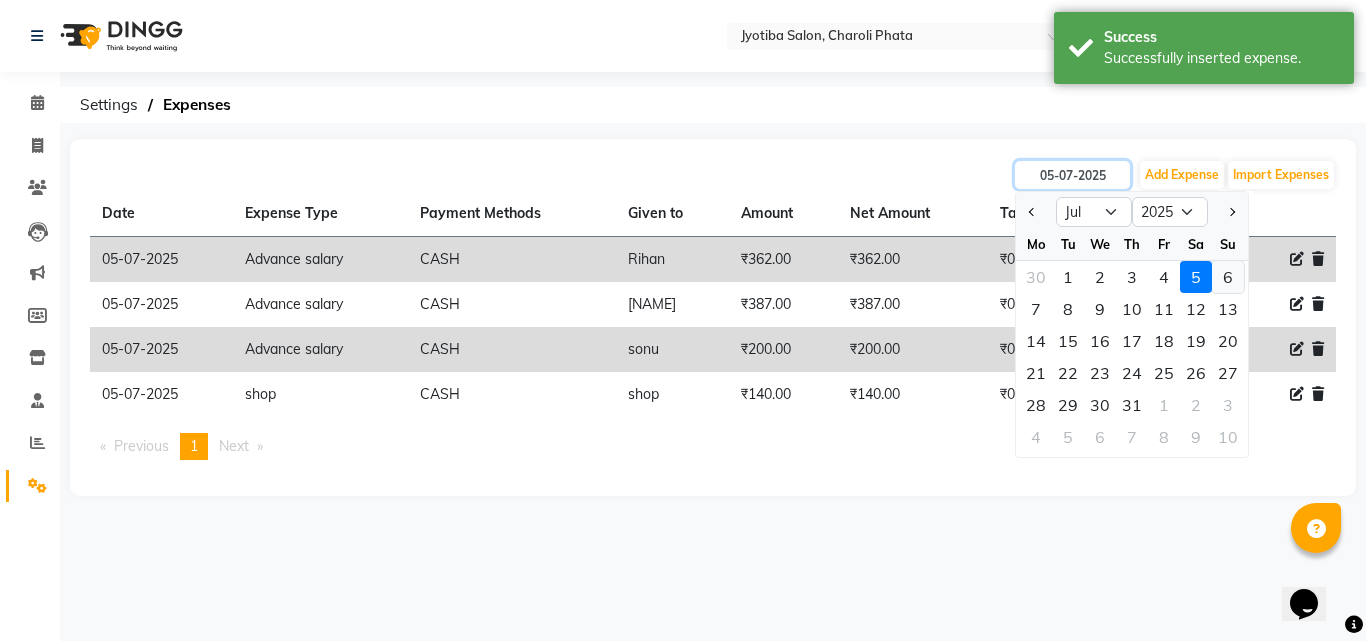 type on "06-07-2025" 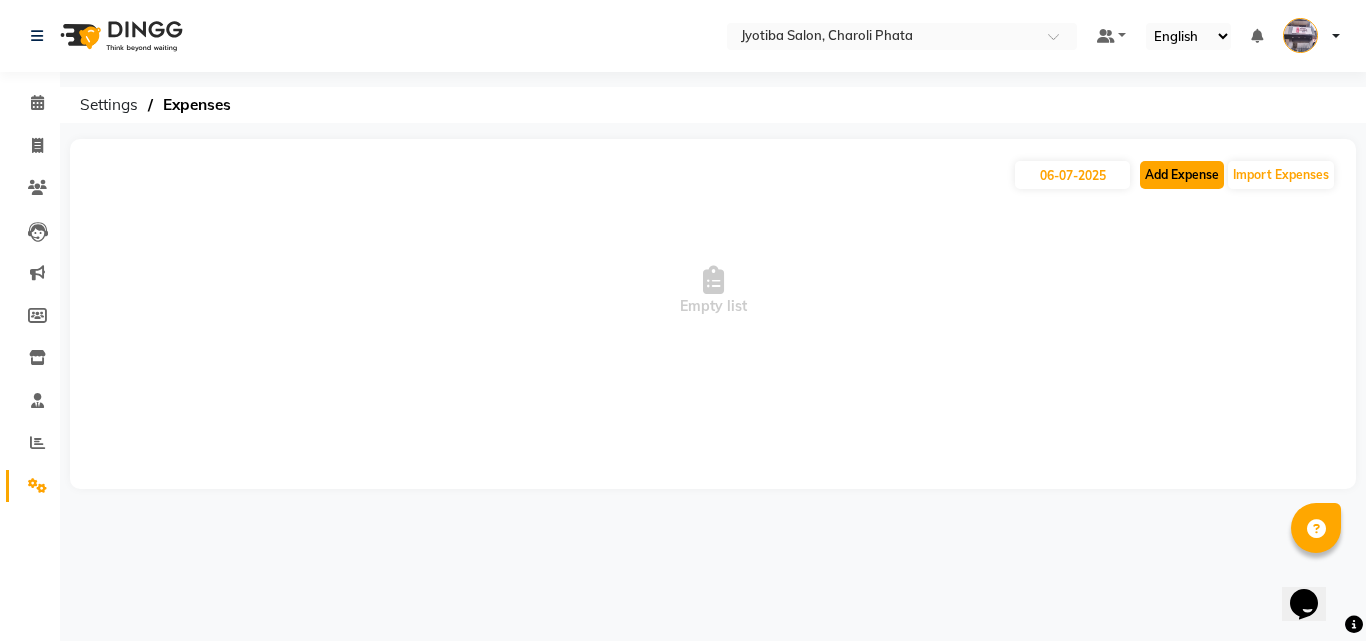 click on "Add Expense" 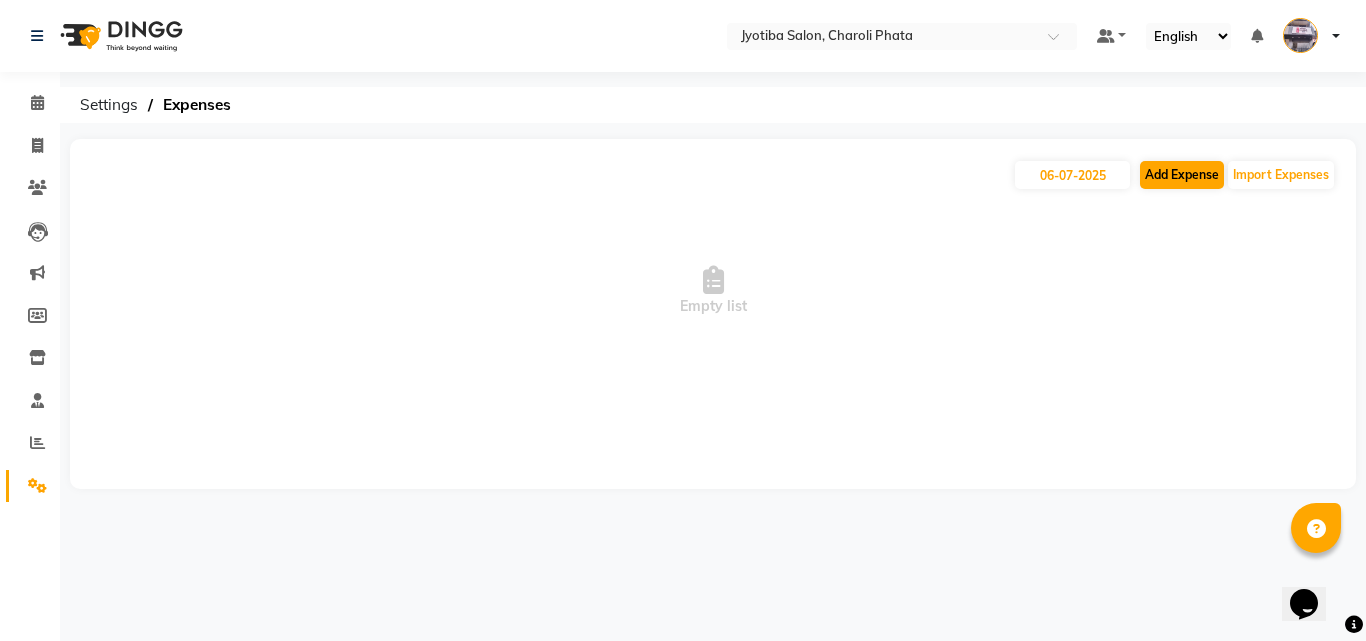 select on "1" 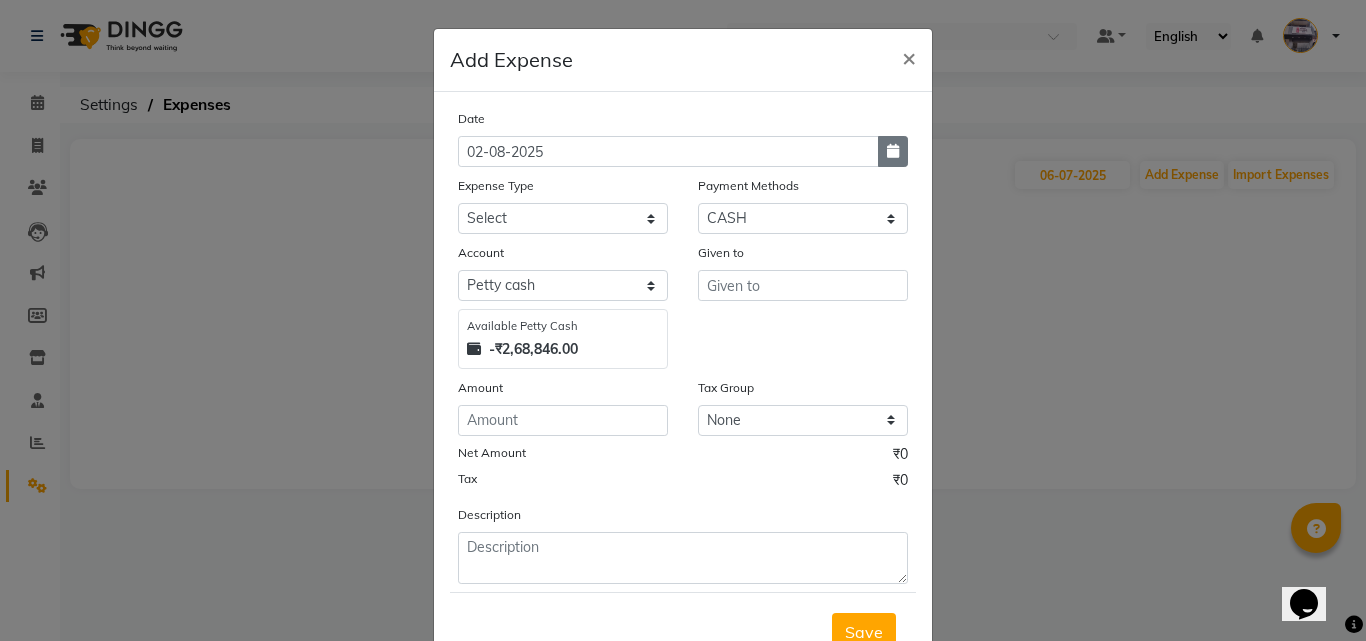 click 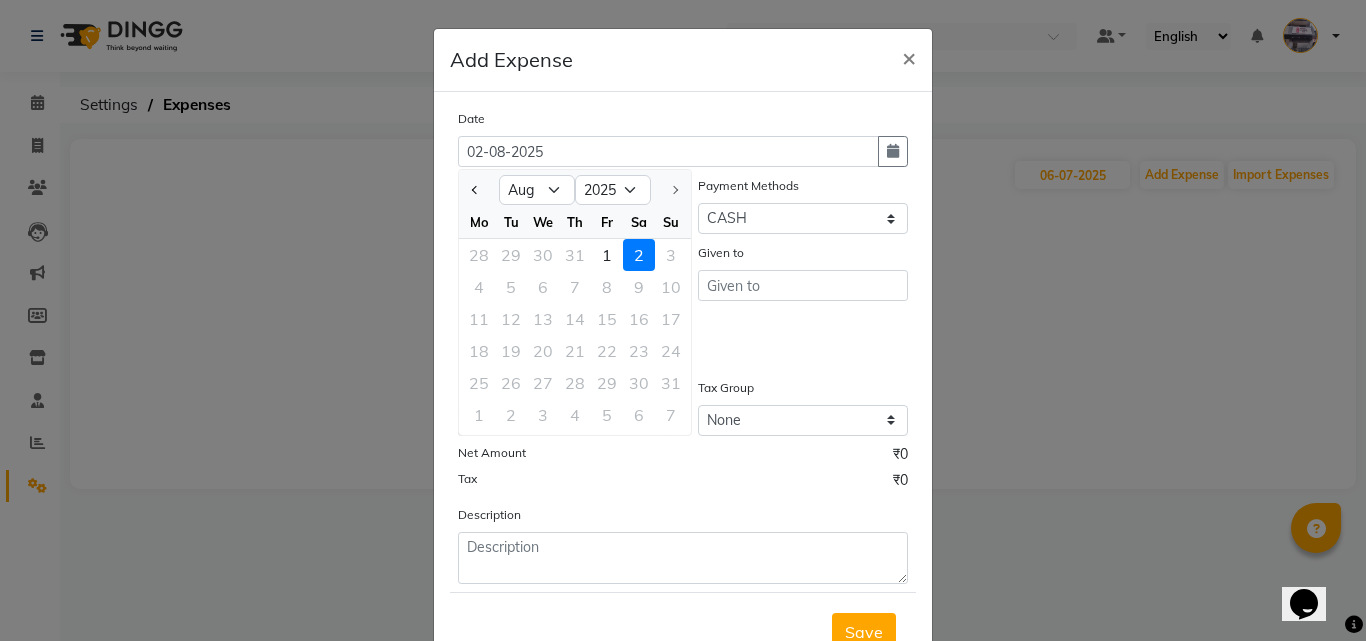click 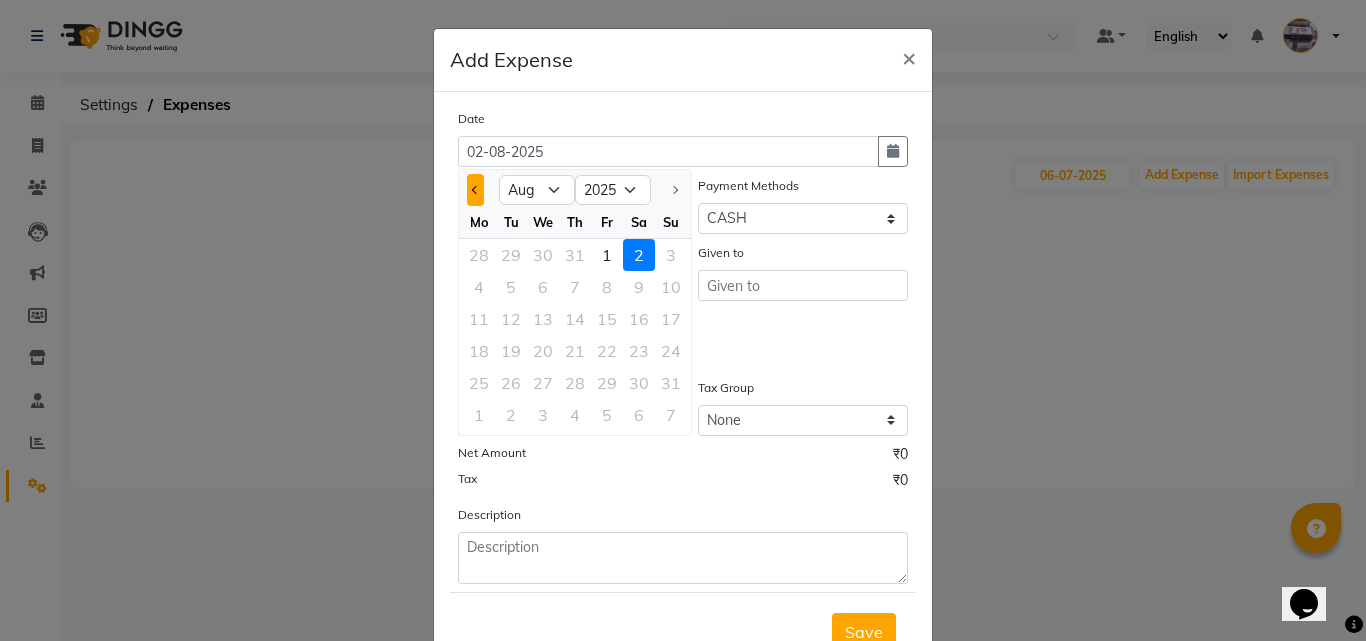click 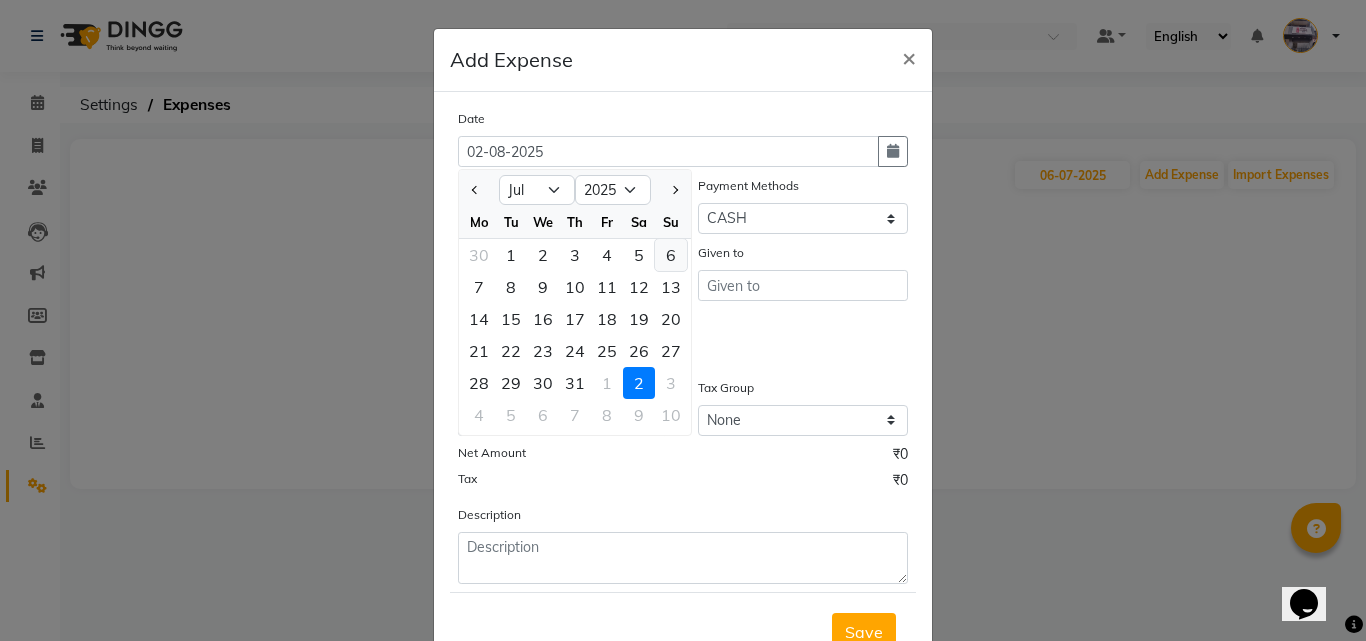click on "6" 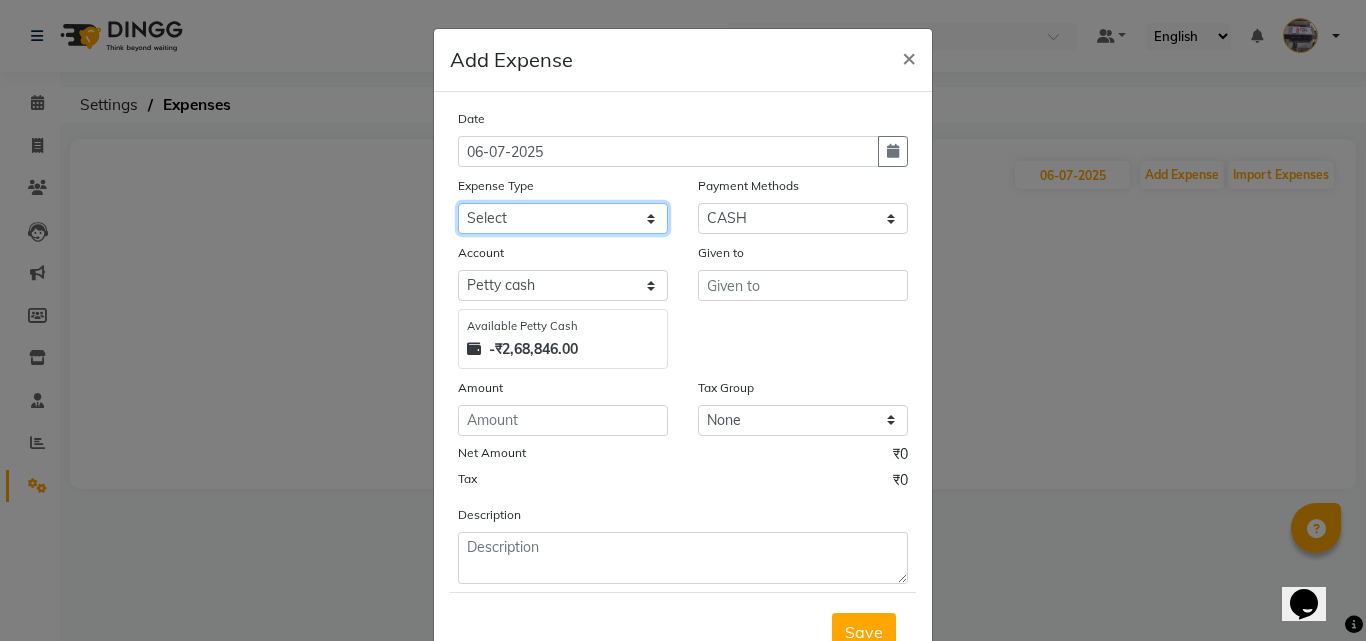 click on "Select Advance salary Advance salary ajaj Bank charges Car maintenance  Cash transfer to bank Cash transfer to hub Client Snacks Clinical charges Equipment Fuel Govt fee home Incentive Insurance International purchase Loan Repayment Maintenance Marketing Miscellaneous MRA Other Over times Pantry Product Rent Salary shop shop Staff Snacks Tax Tea & Refreshment TIP Utilities Wifi recharge" 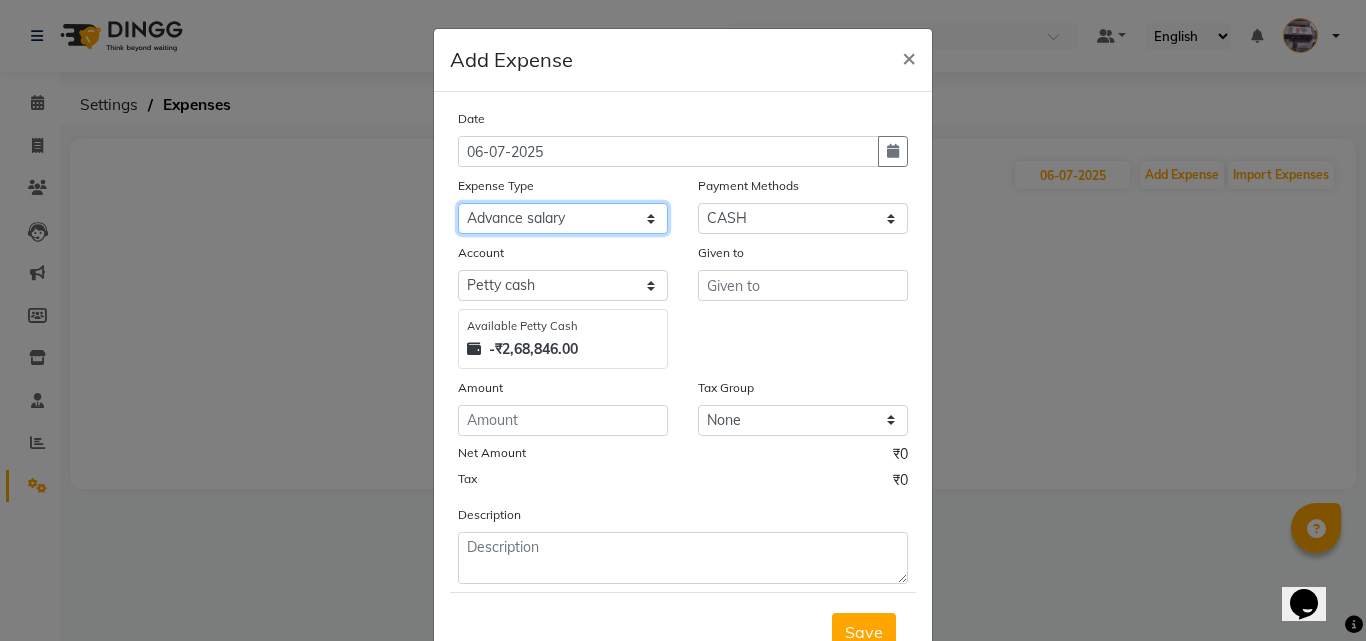 click on "Select Advance salary Advance salary ajaj Bank charges Car maintenance  Cash transfer to bank Cash transfer to hub Client Snacks Clinical charges Equipment Fuel Govt fee home Incentive Insurance International purchase Loan Repayment Maintenance Marketing Miscellaneous MRA Other Over times Pantry Product Rent Salary shop shop Staff Snacks Tax Tea & Refreshment TIP Utilities Wifi recharge" 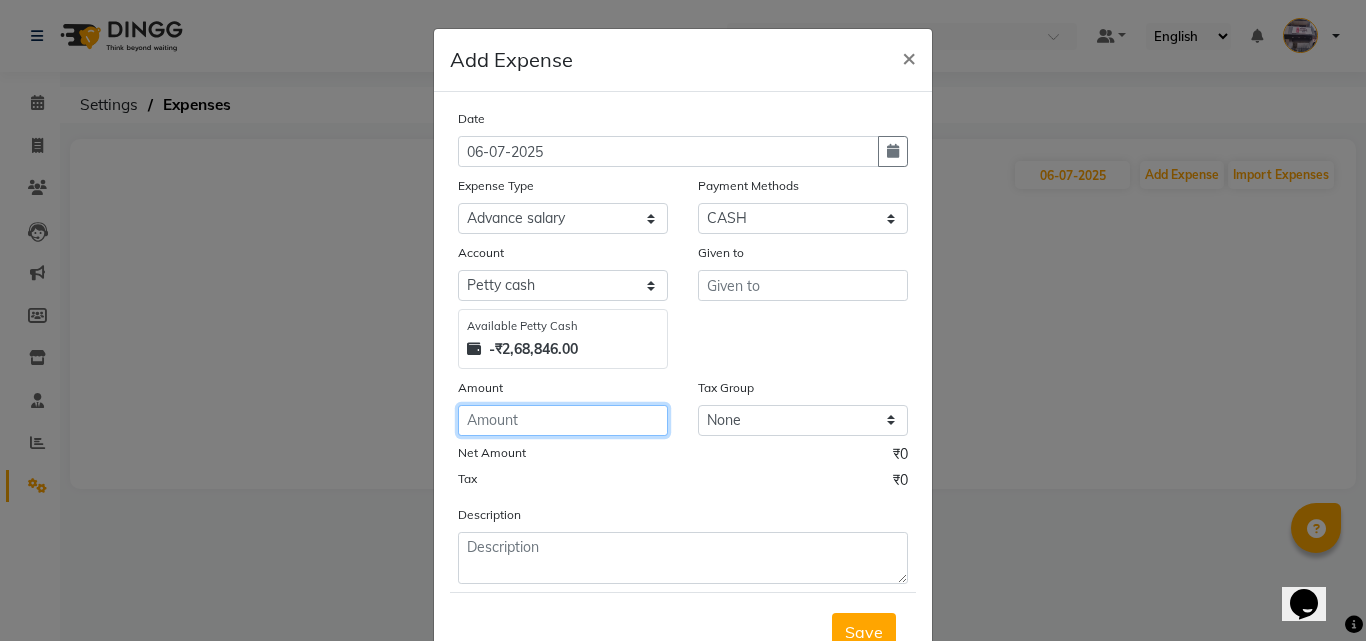 click 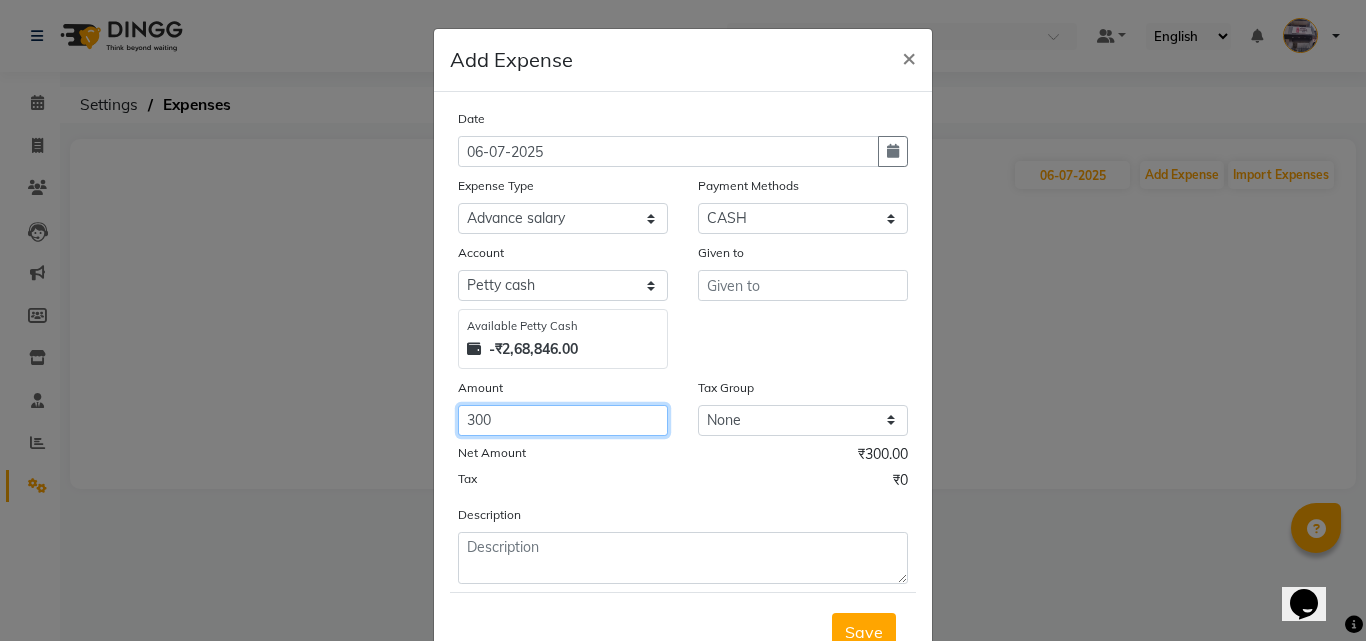 type on "300" 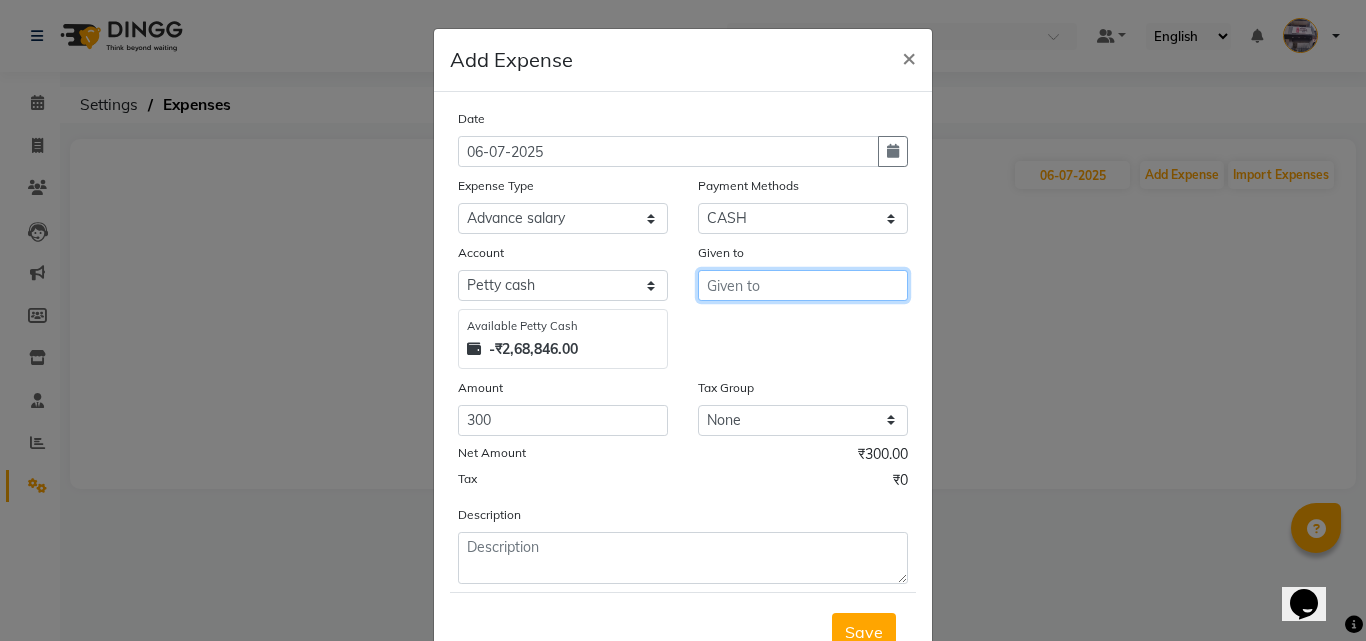 click at bounding box center (803, 285) 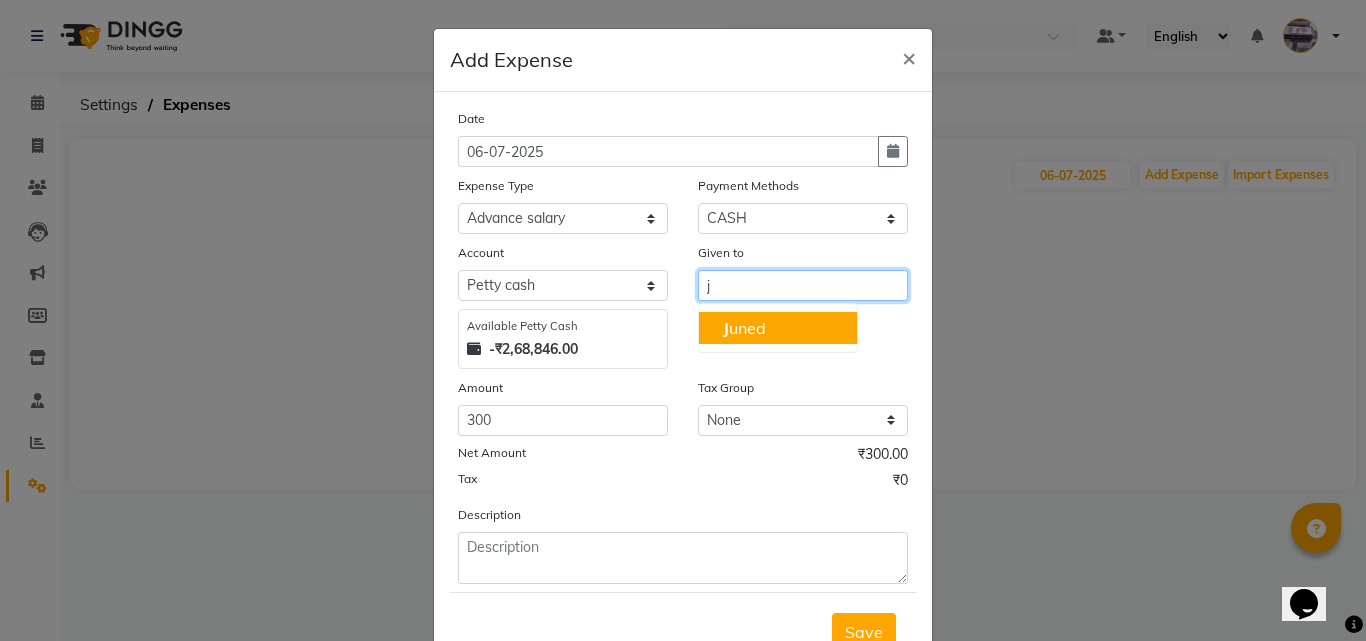 click on "J uned" at bounding box center [744, 328] 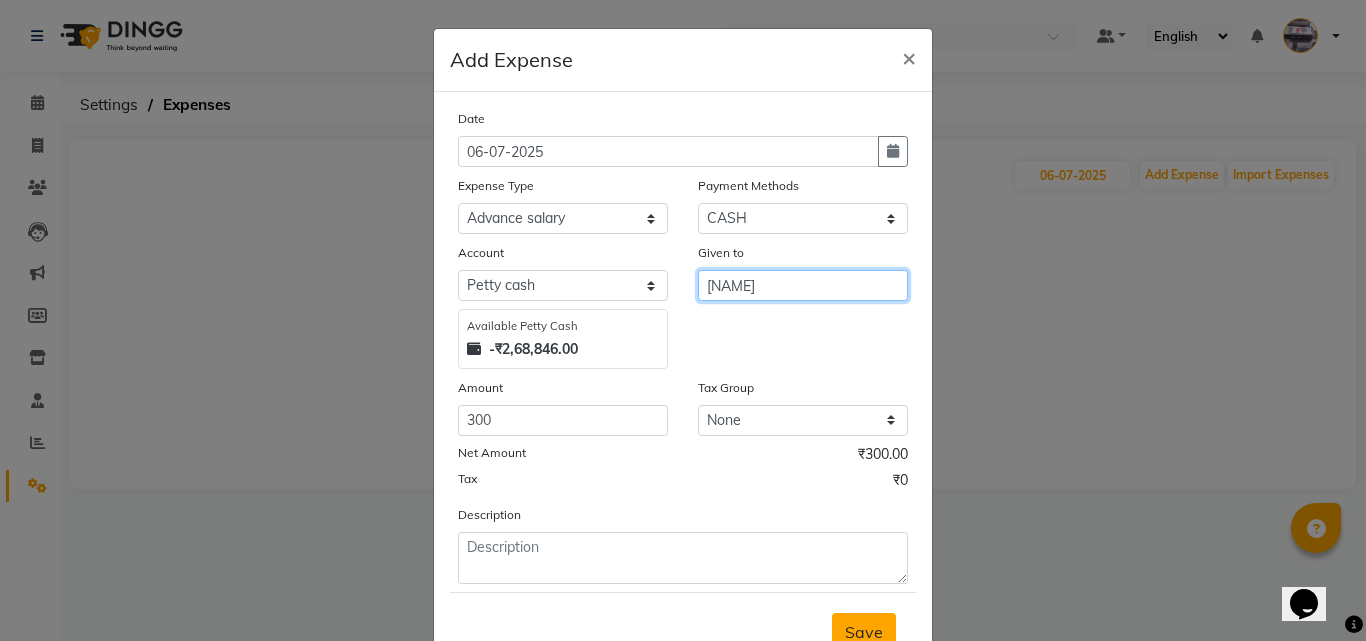 type on "[NAME]" 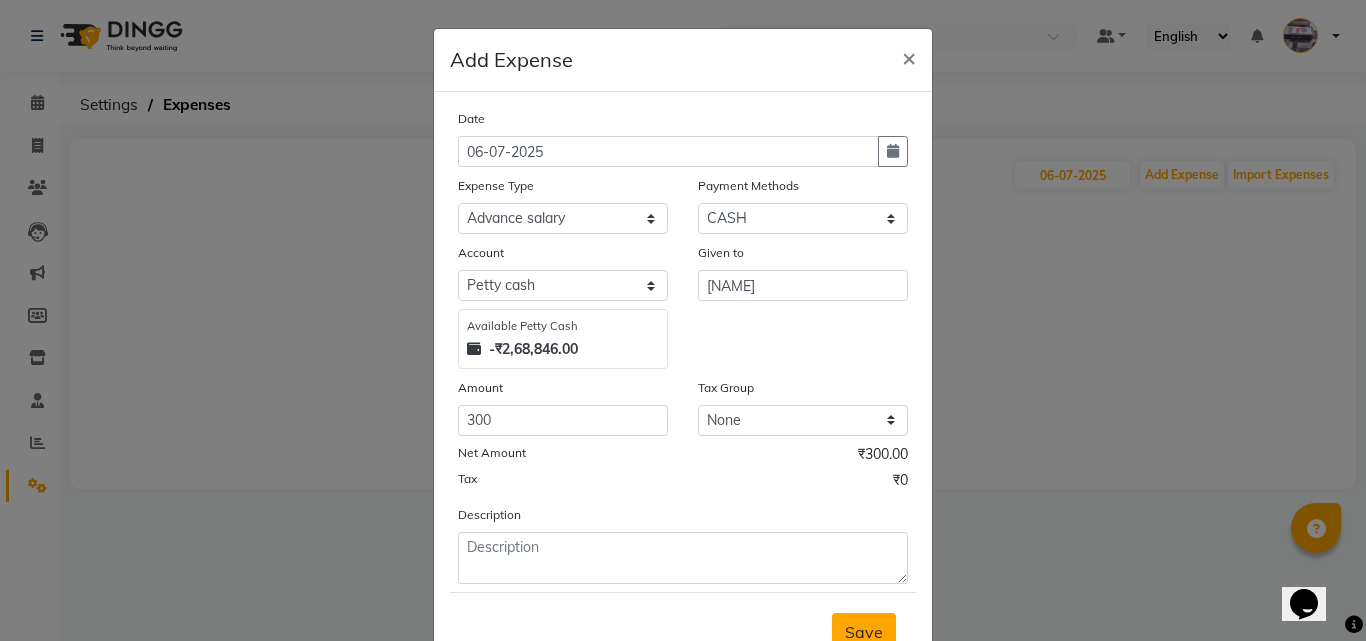 click on "Save" at bounding box center [864, 632] 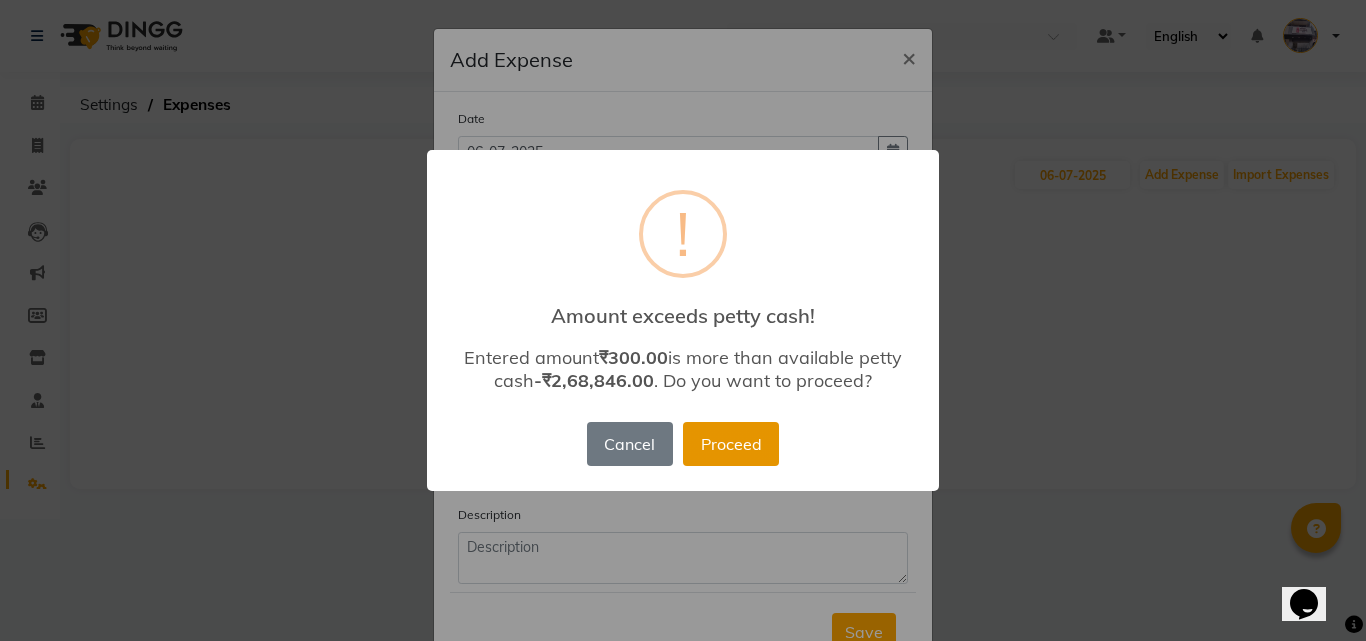 click on "Proceed" at bounding box center [731, 444] 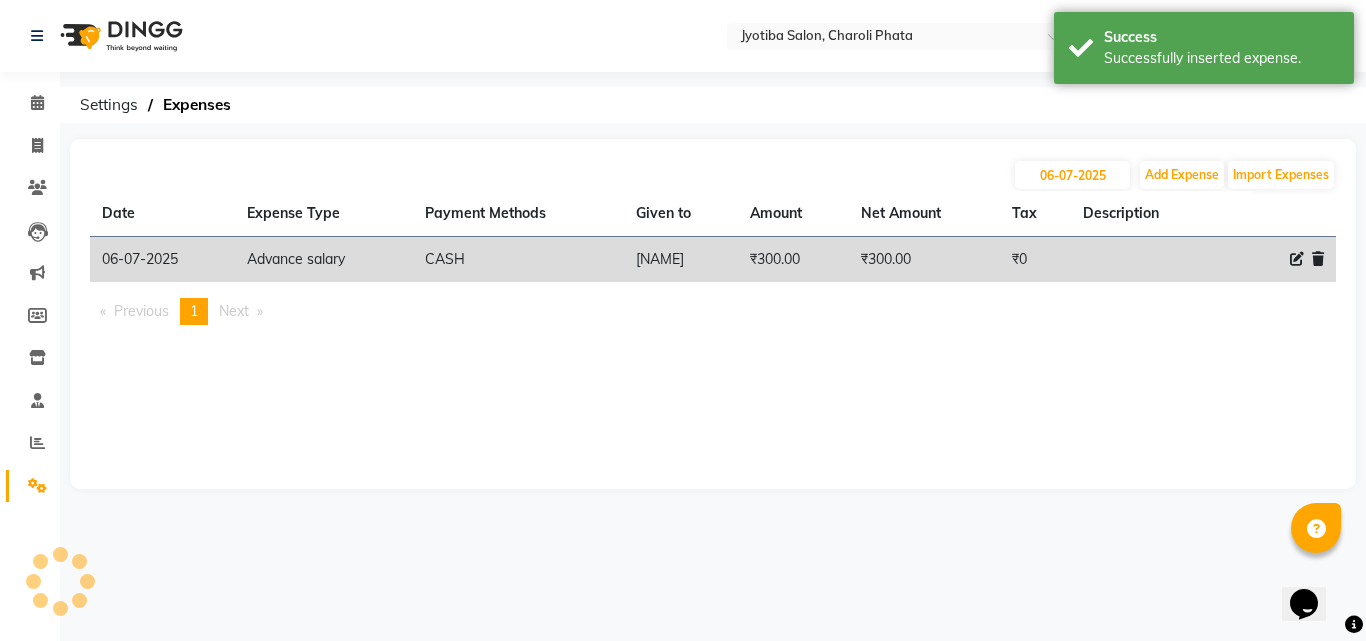 scroll, scrollTop: 0, scrollLeft: 0, axis: both 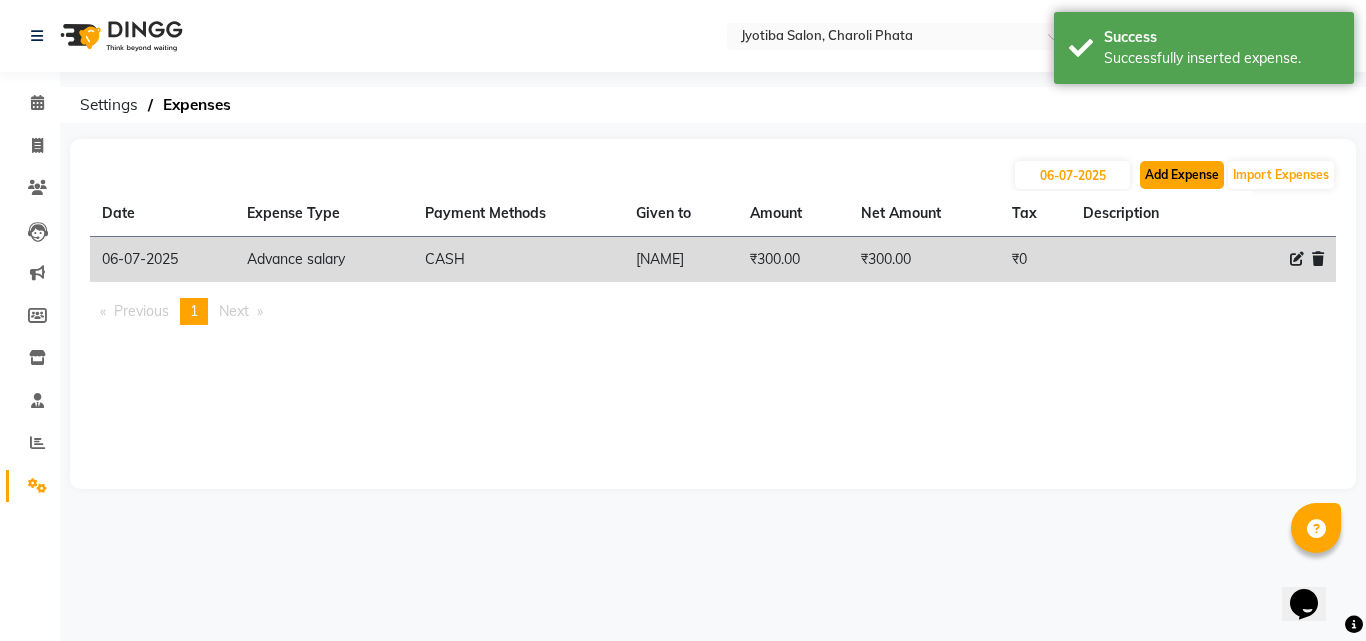 click on "Add Expense" 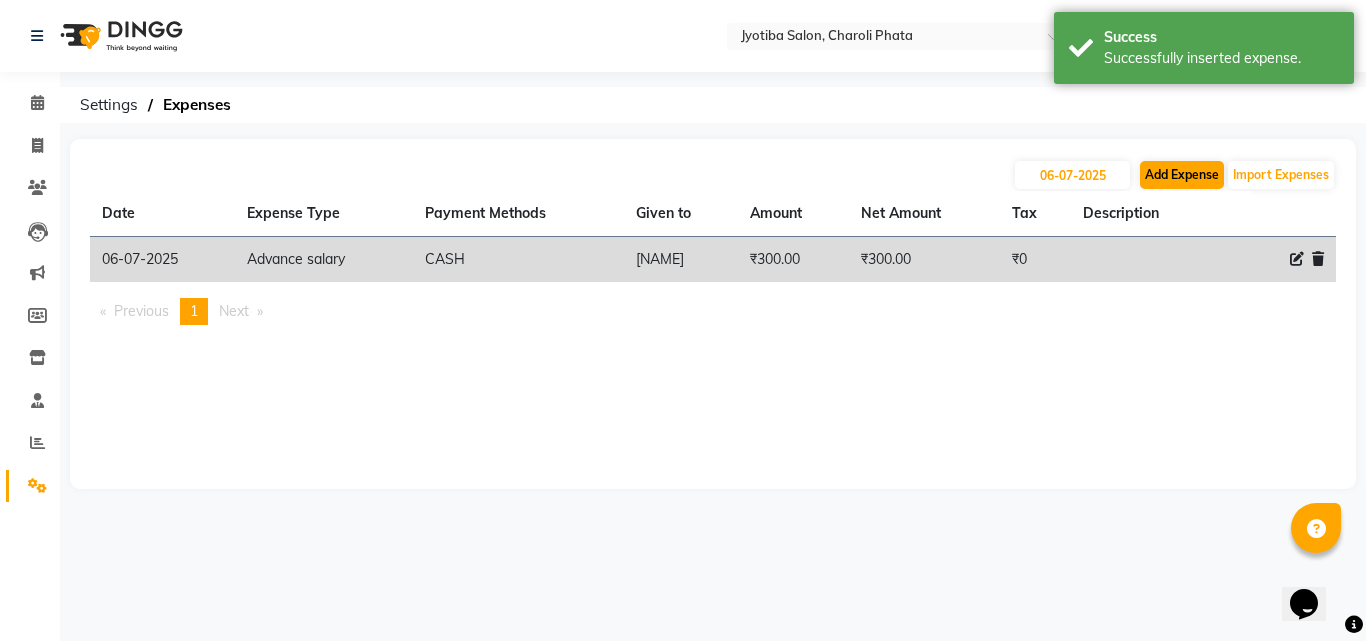 select on "1" 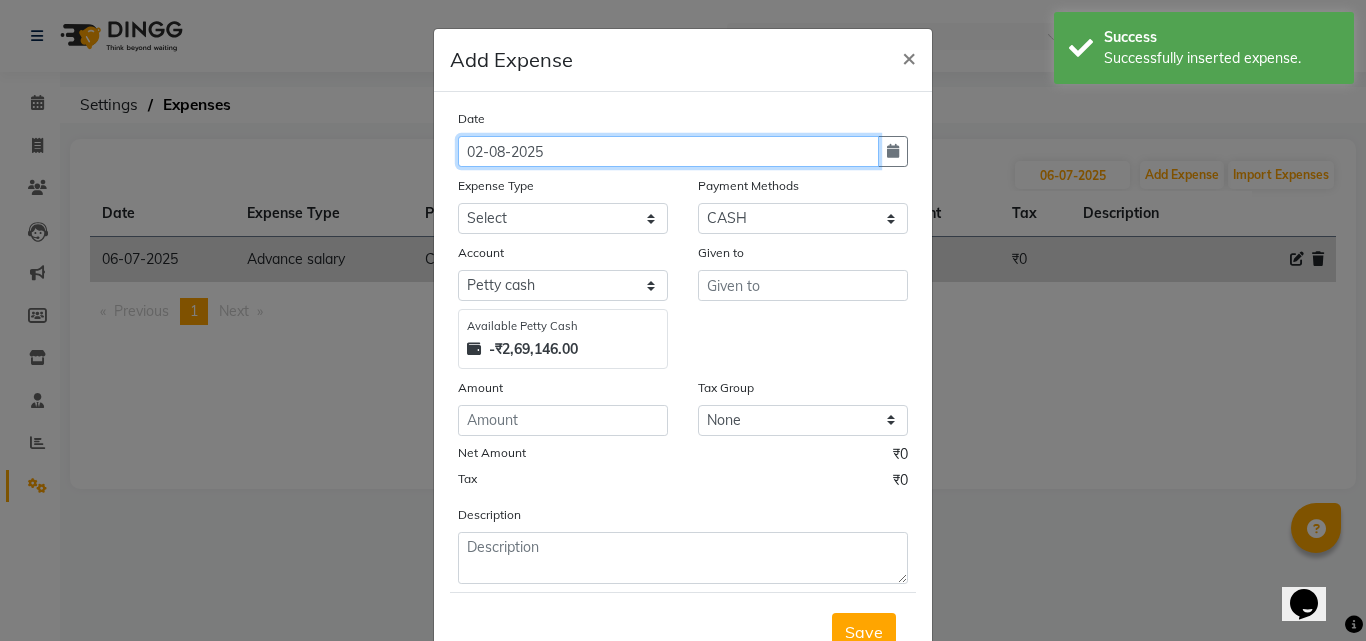 click on "02-08-2025" 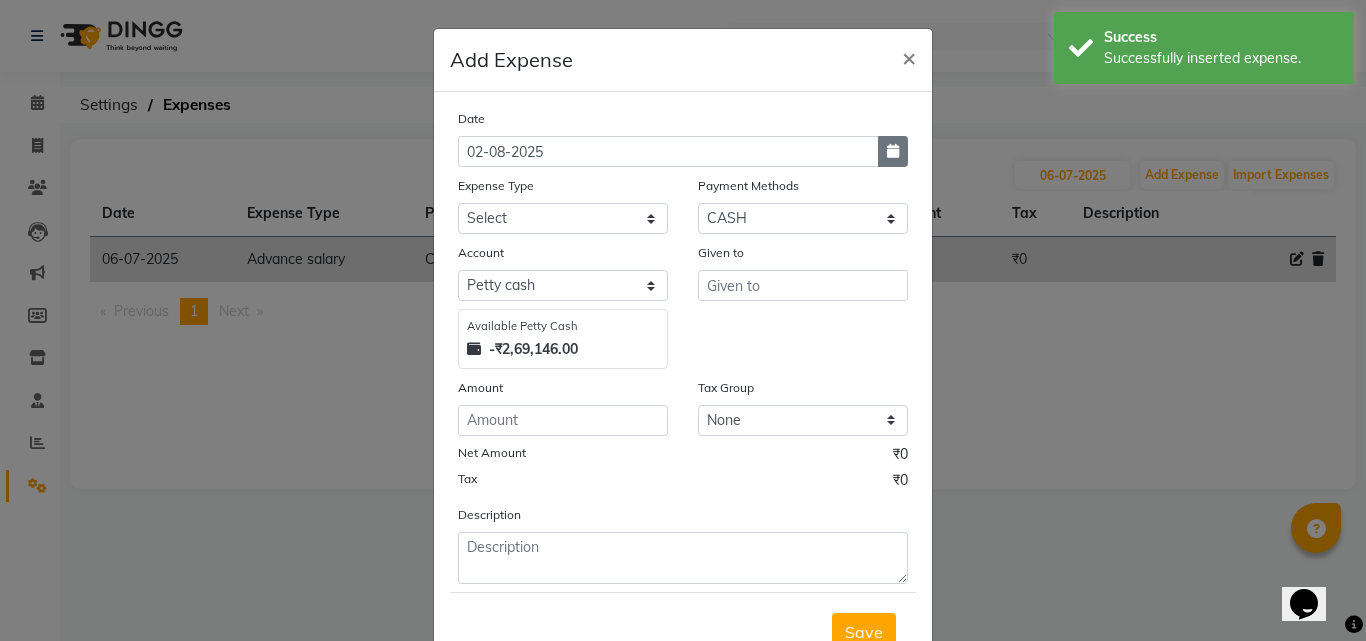 click 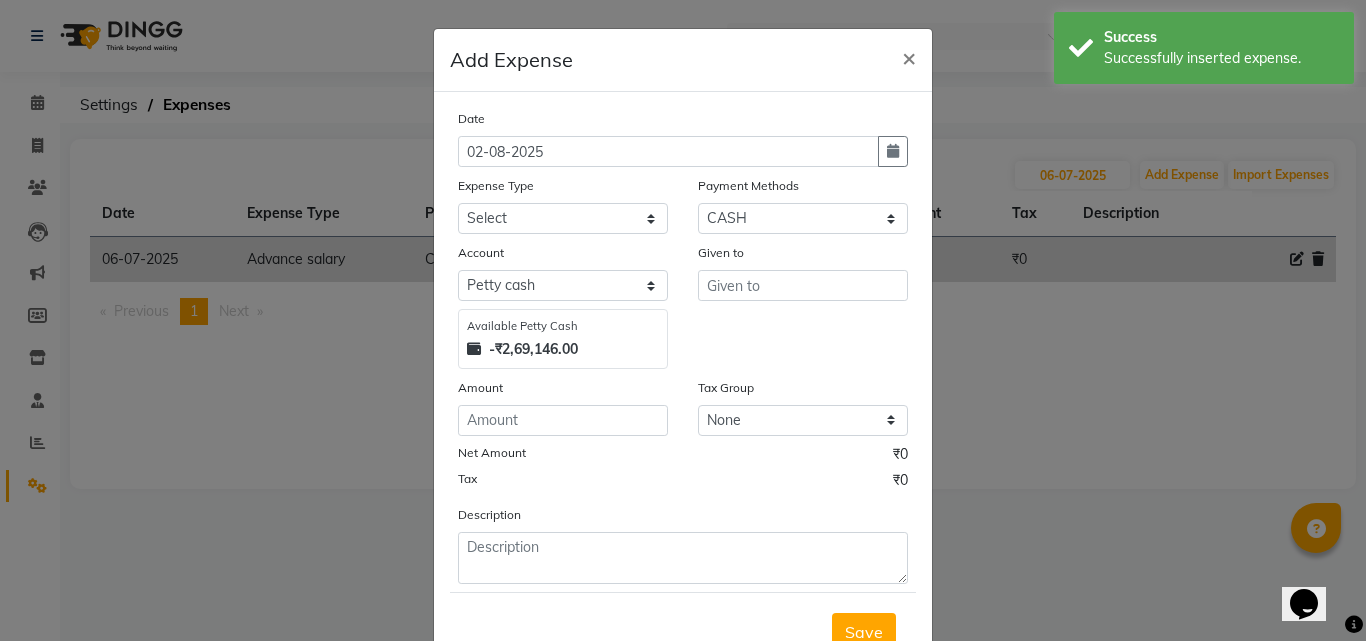select on "8" 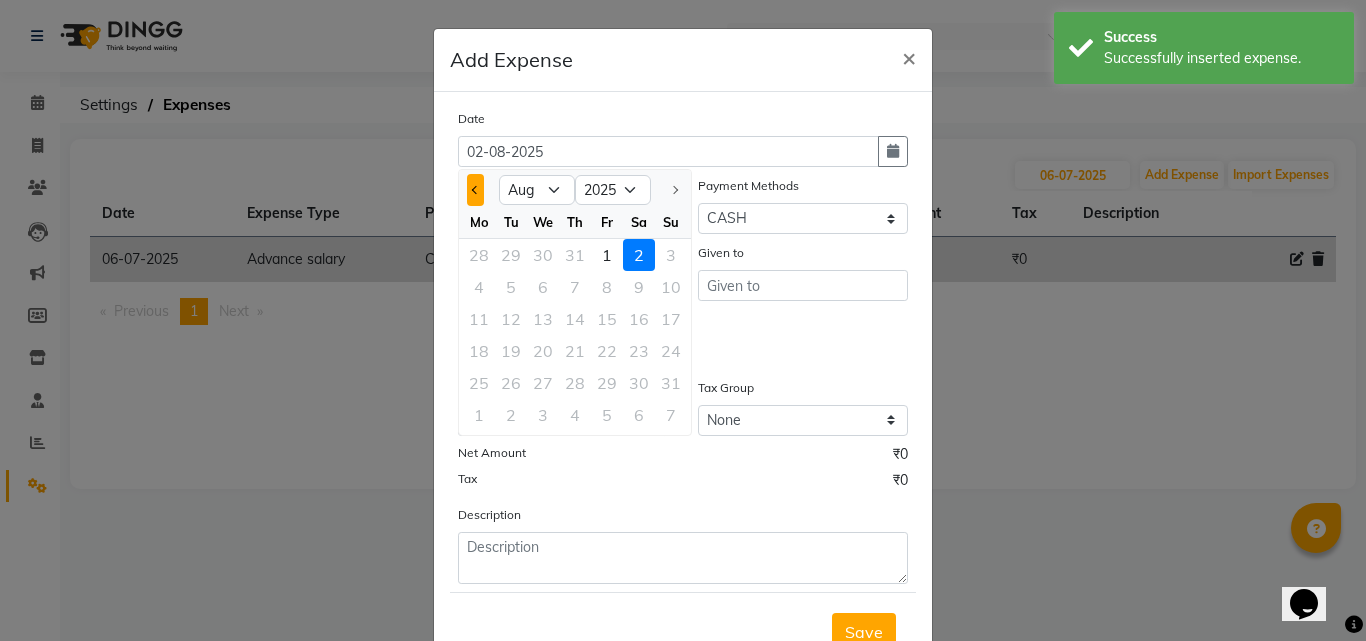 click 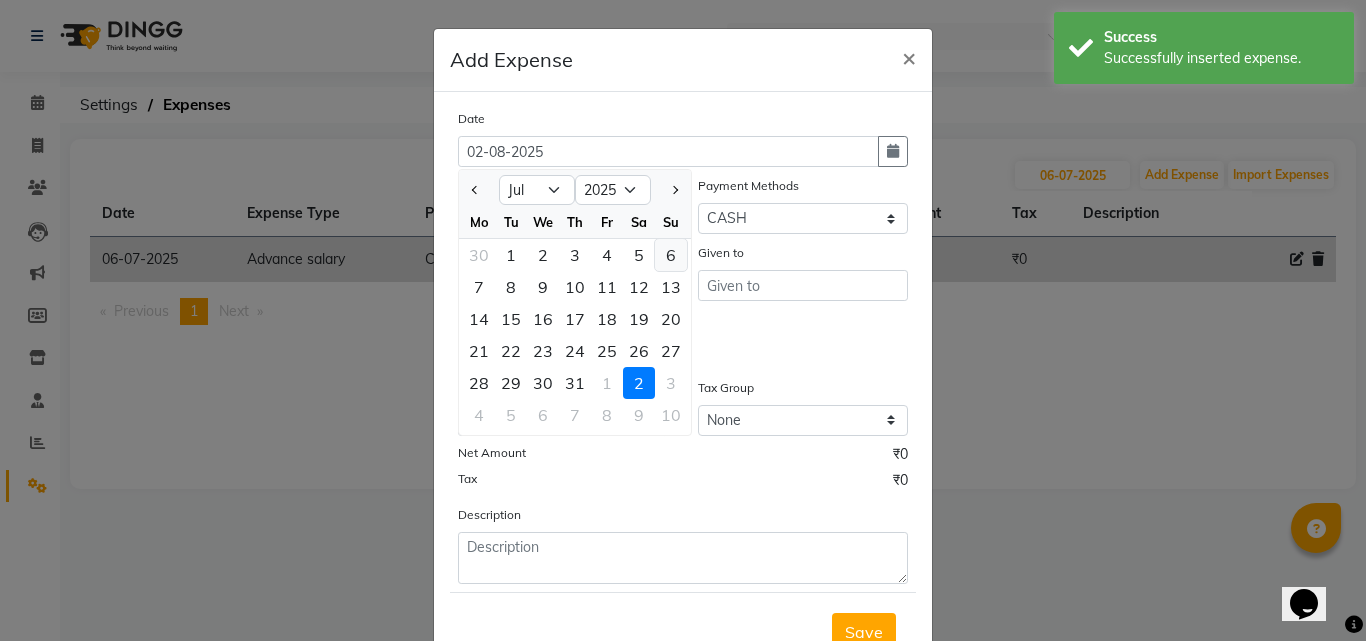 click on "6" 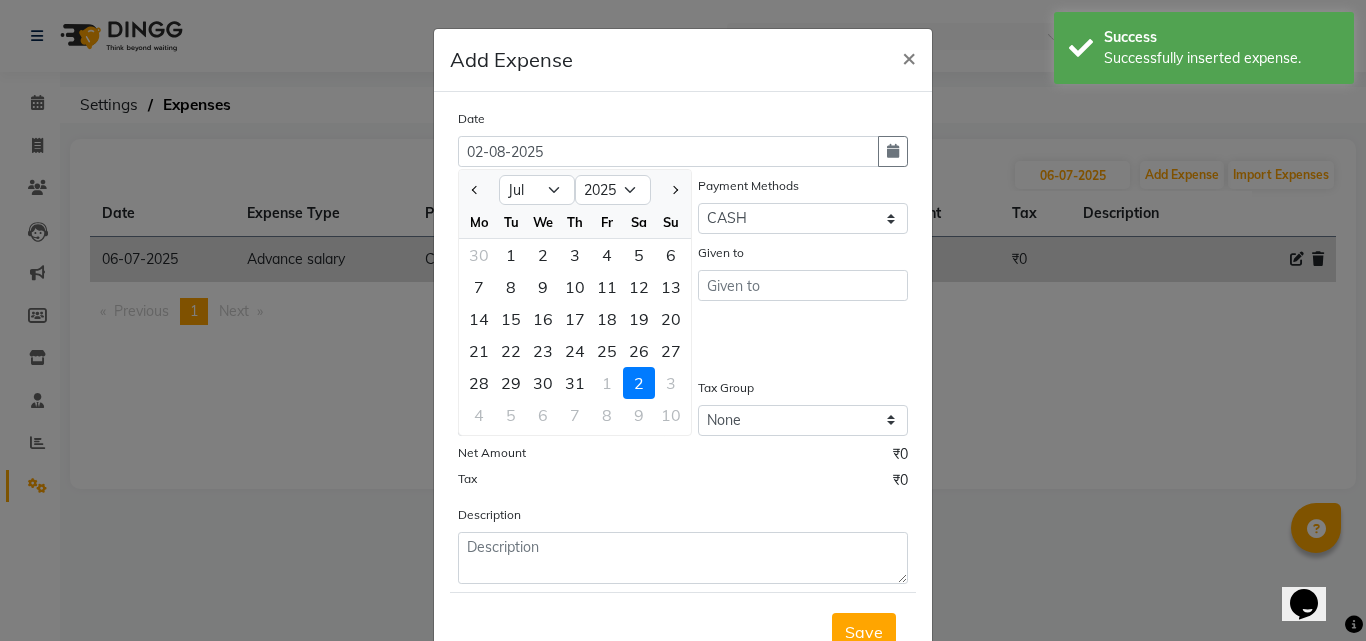 type on "06-07-2025" 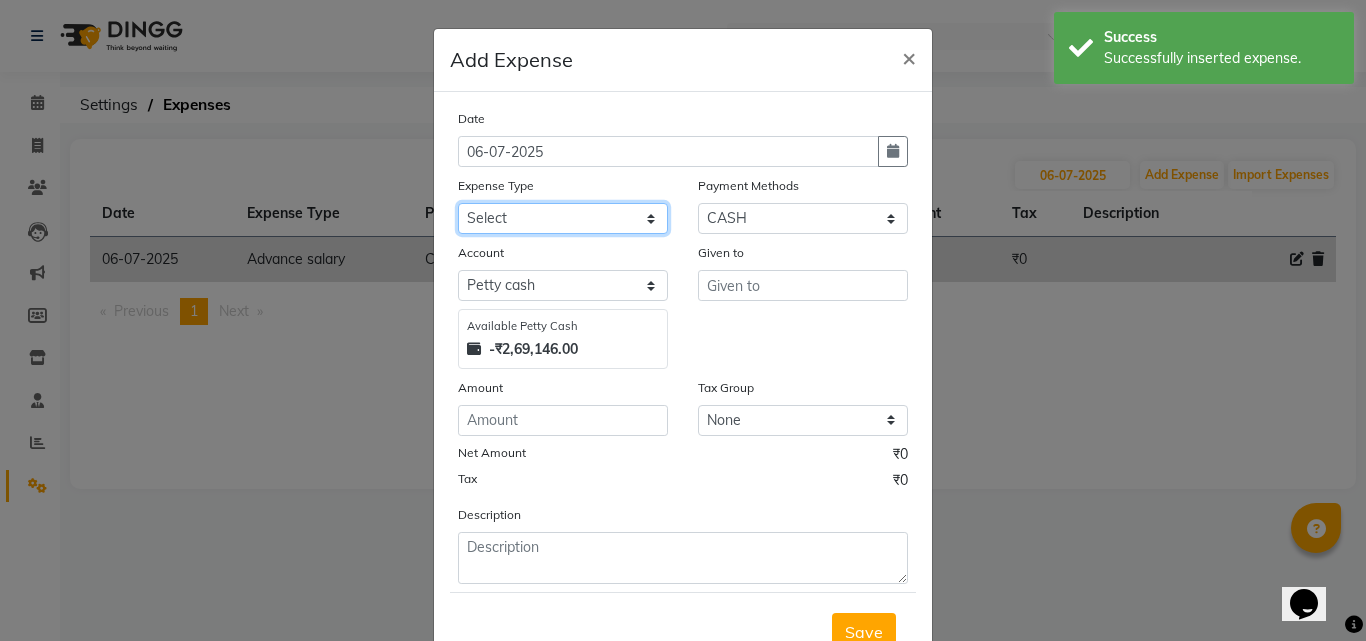 drag, startPoint x: 603, startPoint y: 216, endPoint x: 596, endPoint y: 226, distance: 12.206555 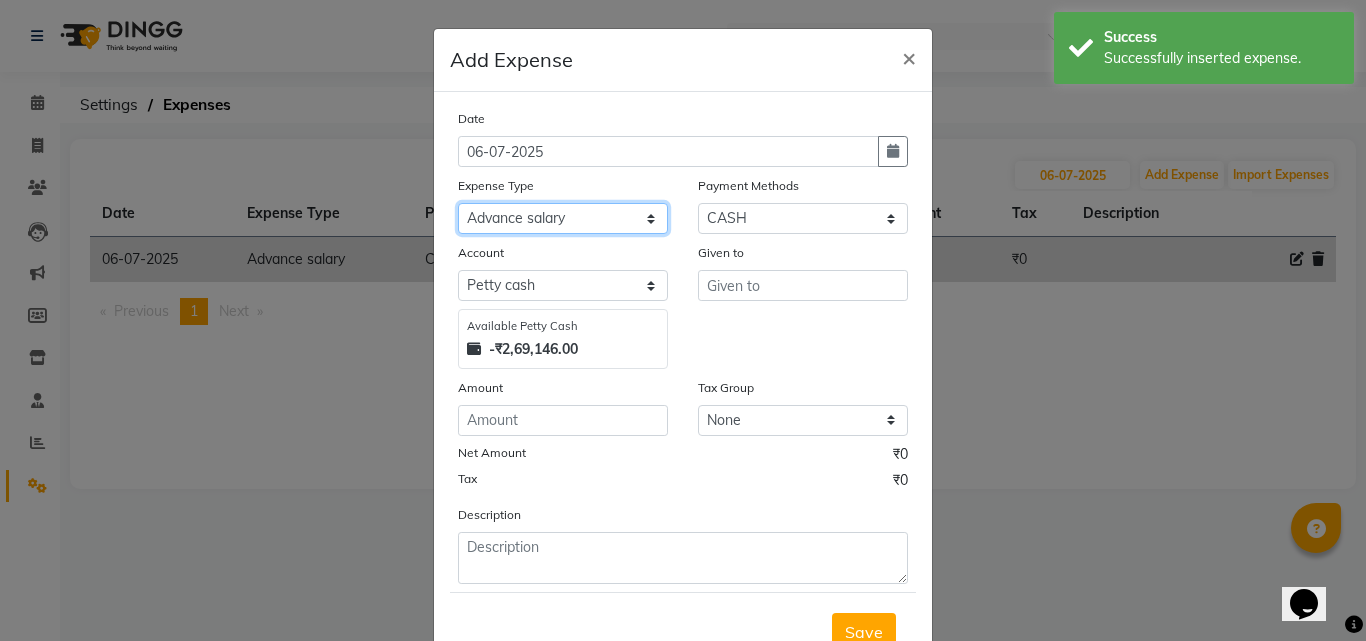 click on "Select Advance salary Advance salary ajaj Bank charges Car maintenance  Cash transfer to bank Cash transfer to hub Client Snacks Clinical charges Equipment Fuel Govt fee home Incentive Insurance International purchase Loan Repayment Maintenance Marketing Miscellaneous MRA Other Over times Pantry Product Rent Salary shop shop Staff Snacks Tax Tea & Refreshment TIP Utilities Wifi recharge" 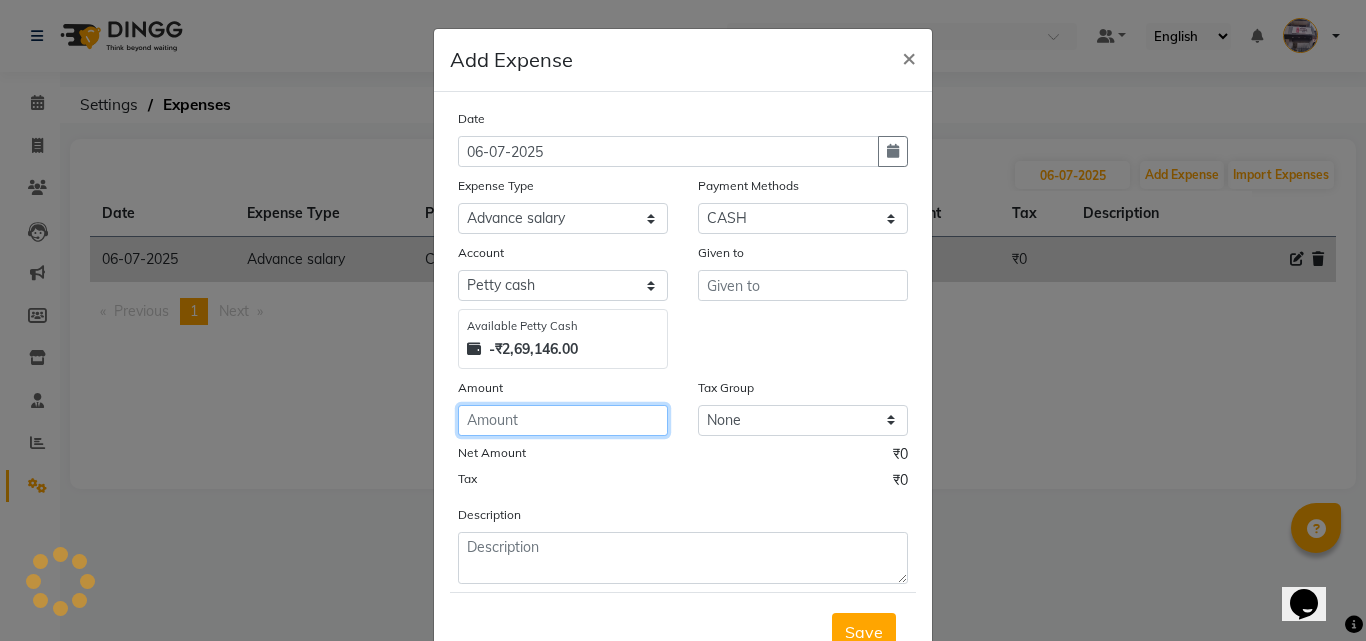 click 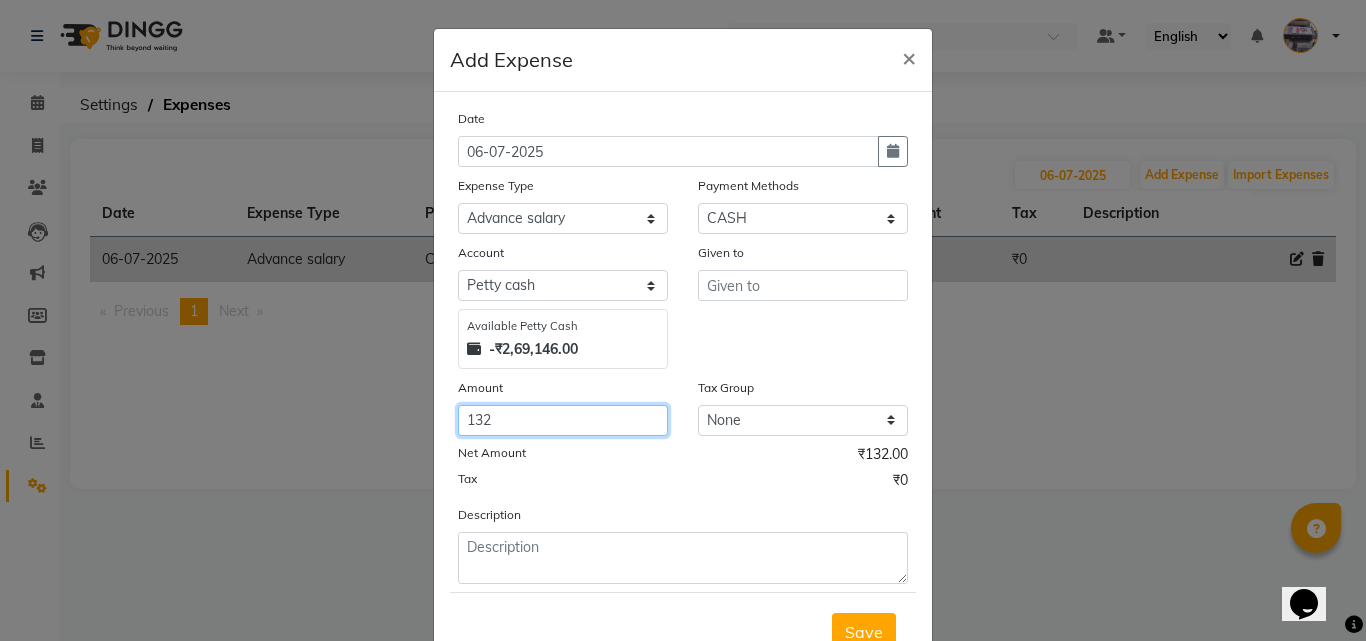 type on "132" 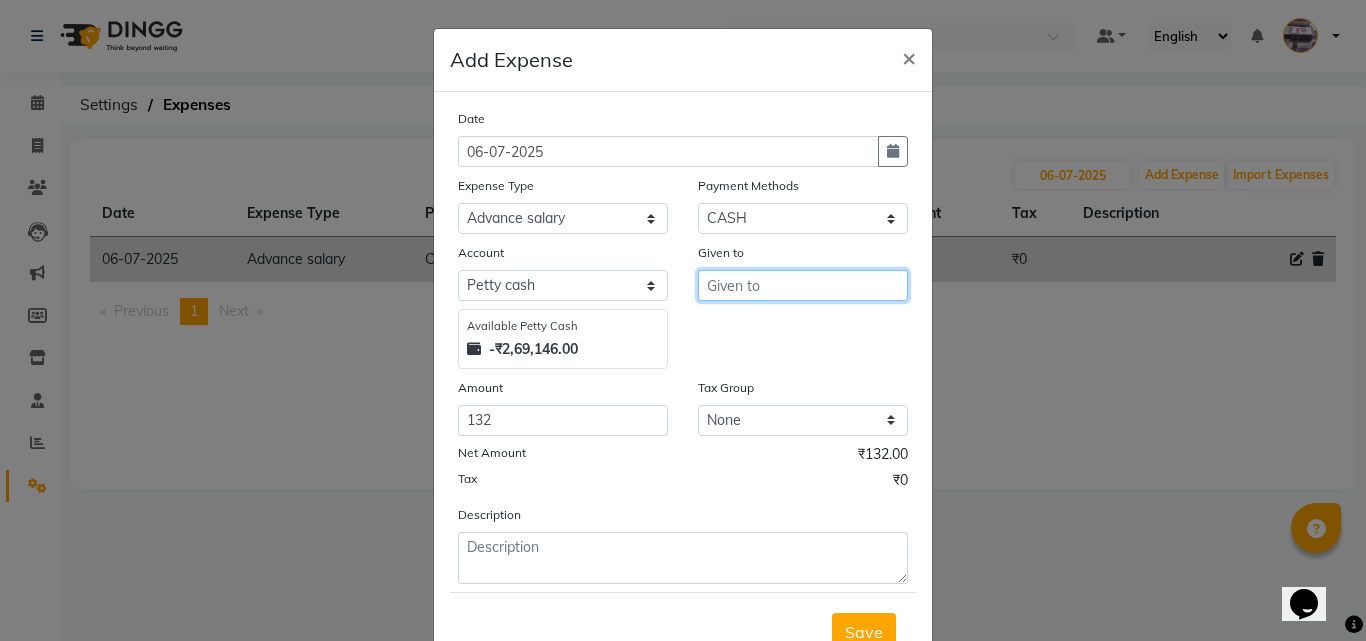 click at bounding box center (803, 285) 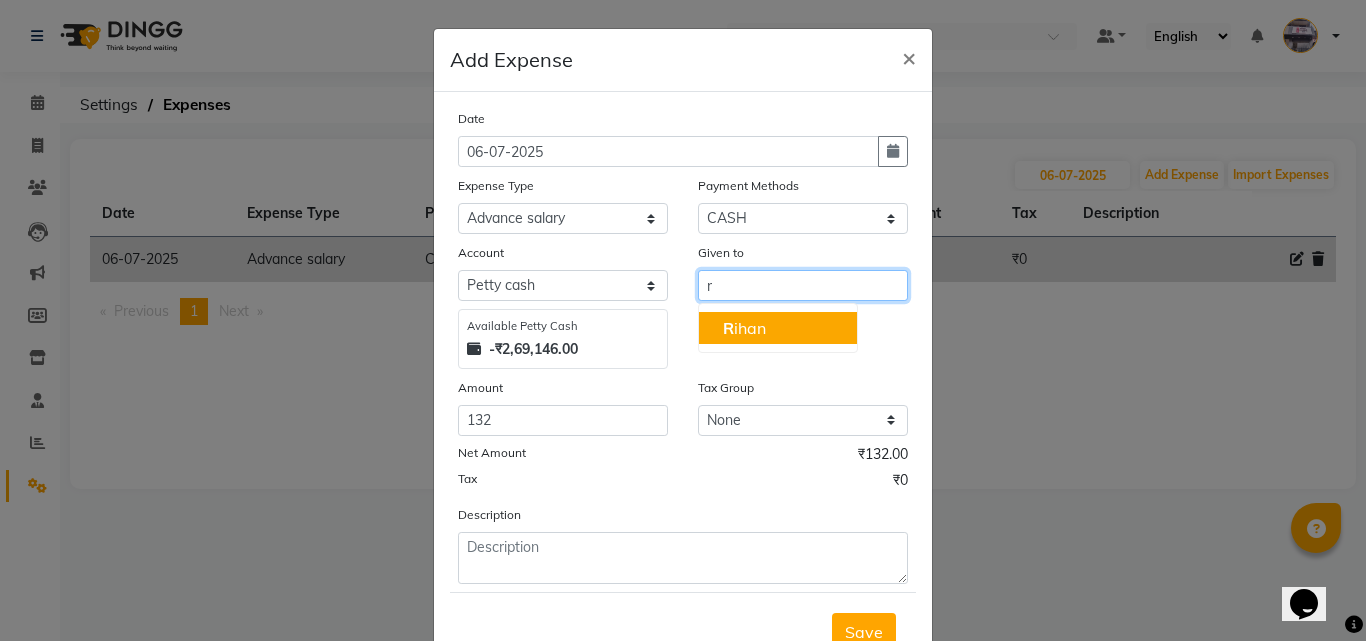 click on "R ihan" at bounding box center (778, 328) 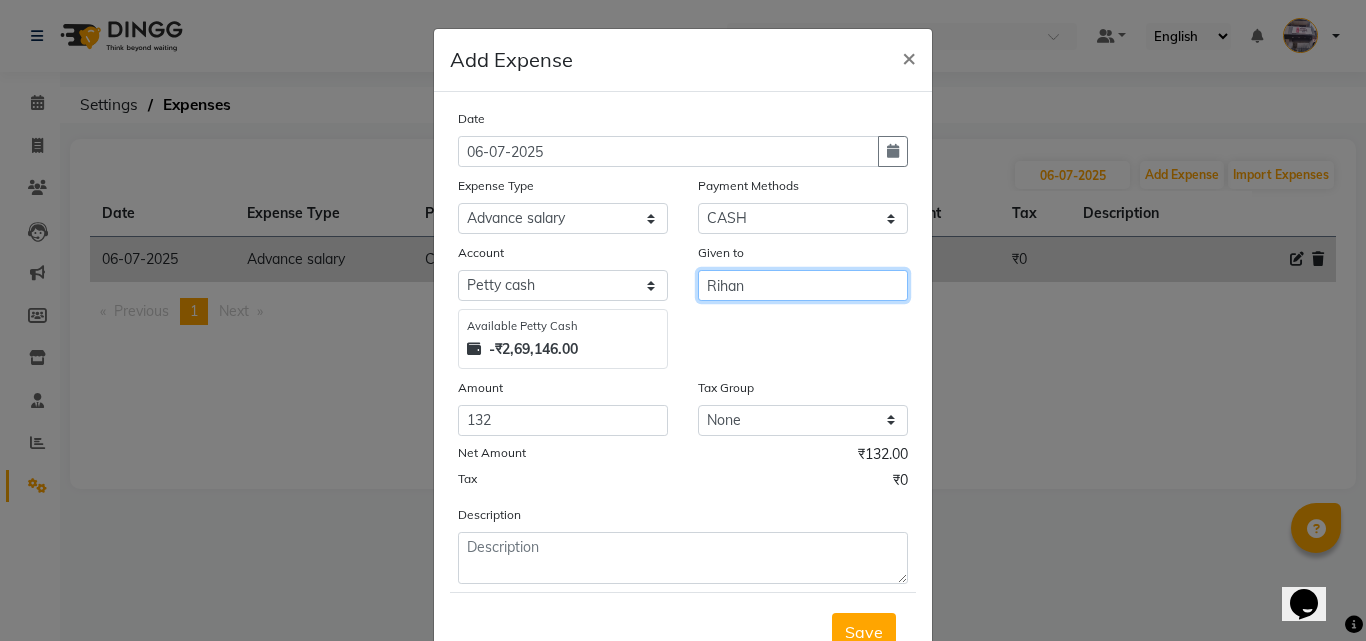 type on "Rihan" 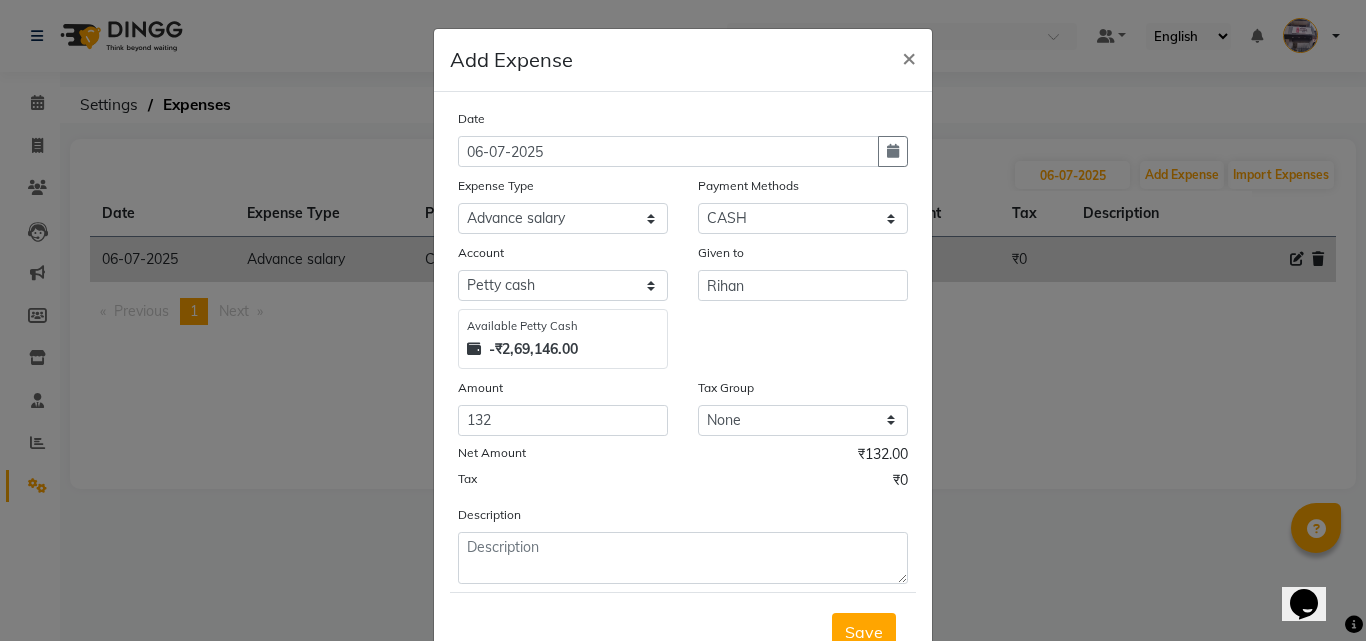 scroll, scrollTop: 75, scrollLeft: 0, axis: vertical 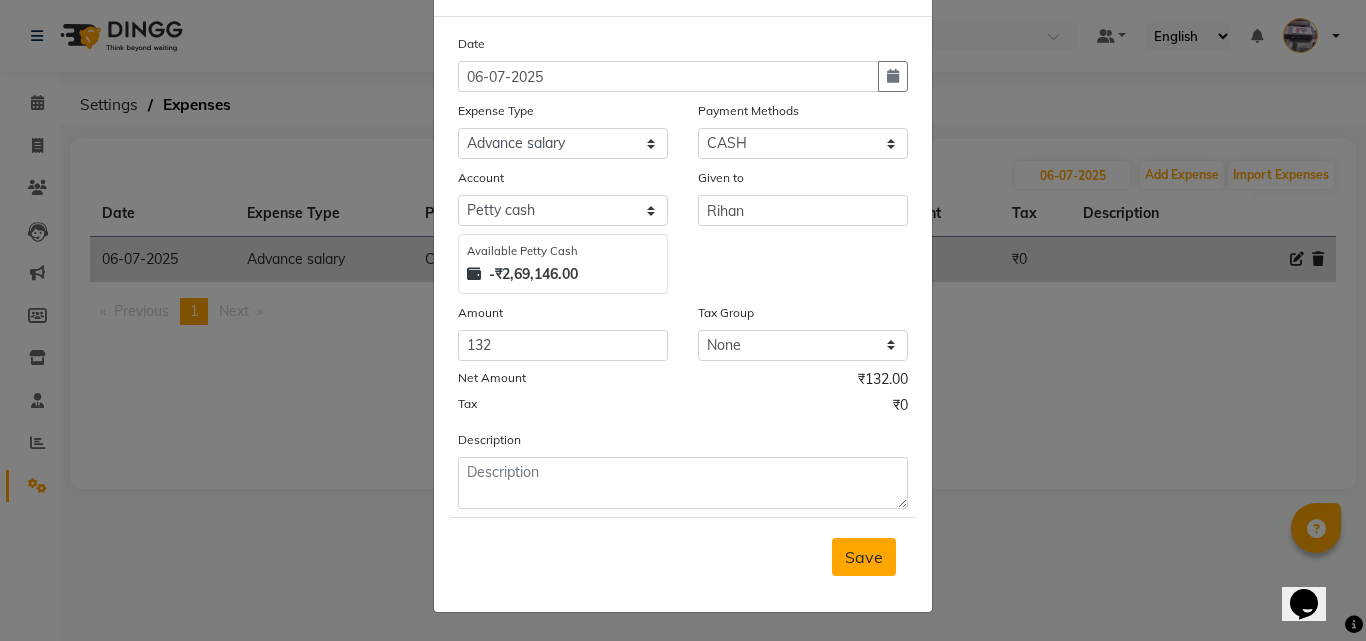click on "Save" at bounding box center [864, 557] 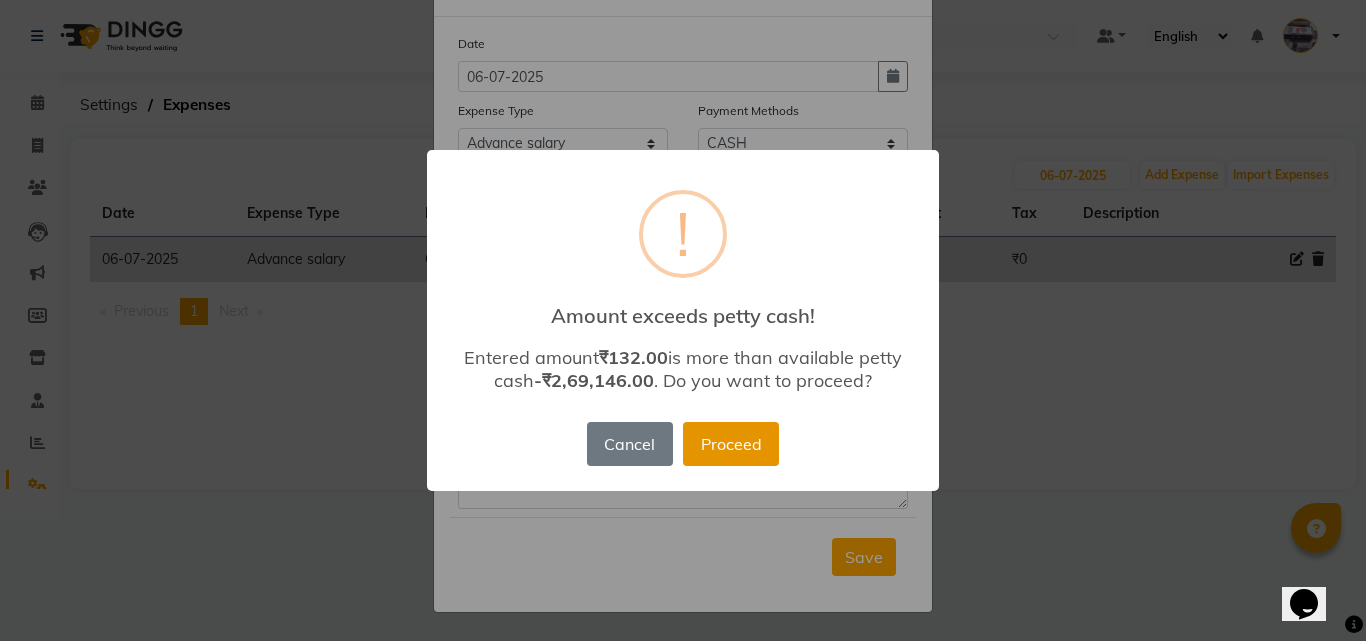 click on "Proceed" at bounding box center (731, 444) 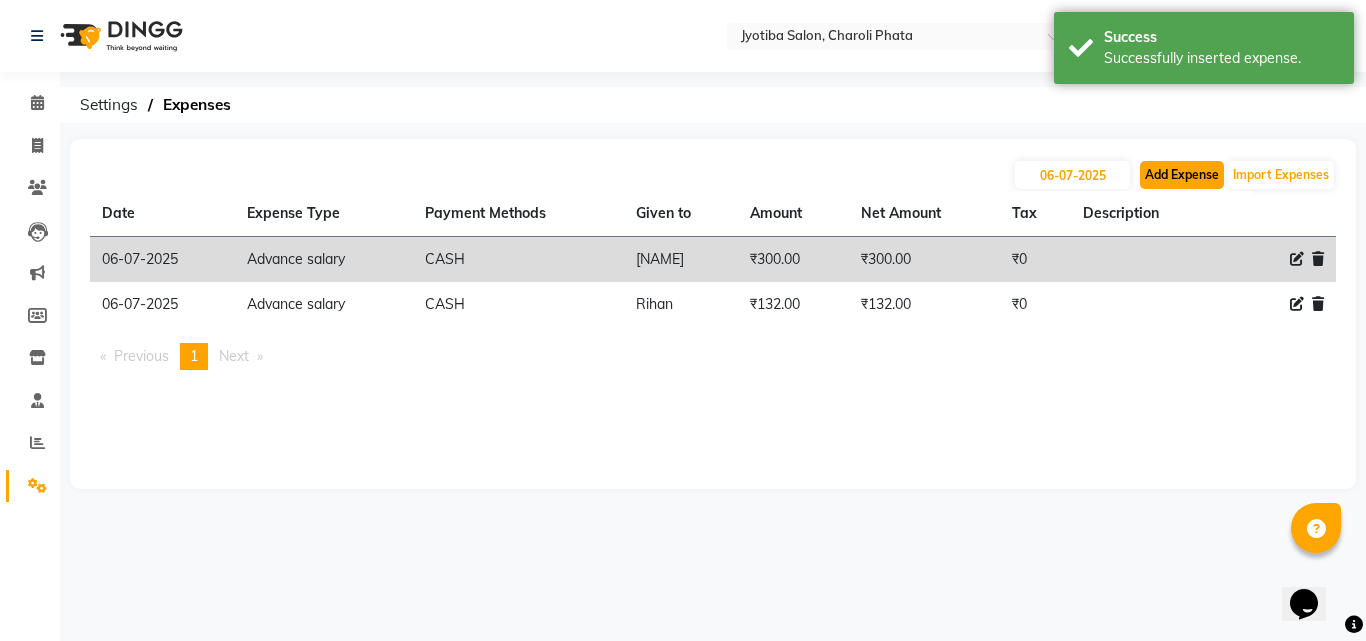 click on "Add Expense" 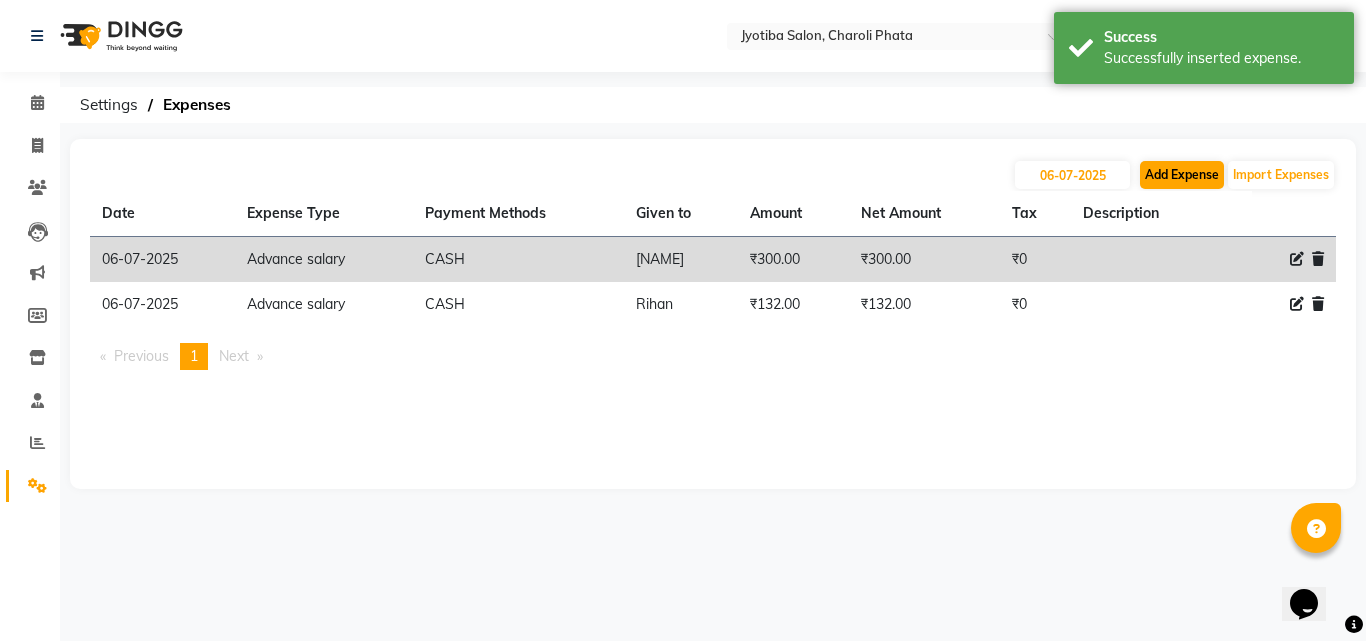 select on "1" 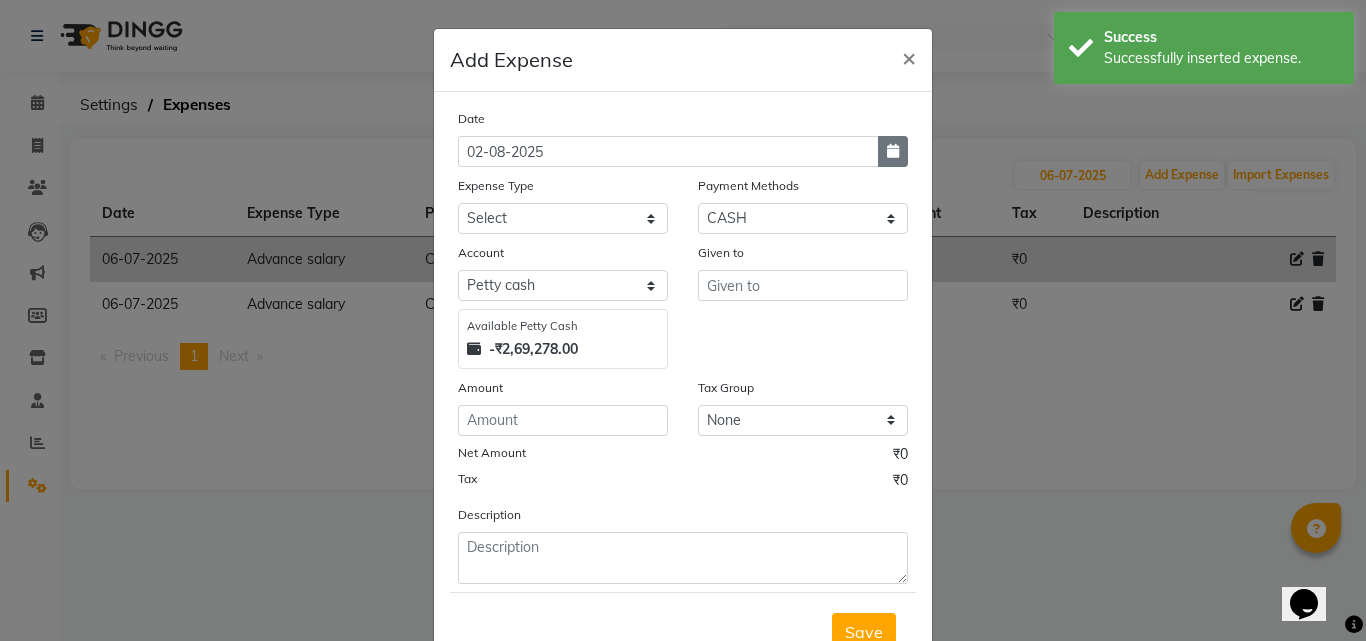 click 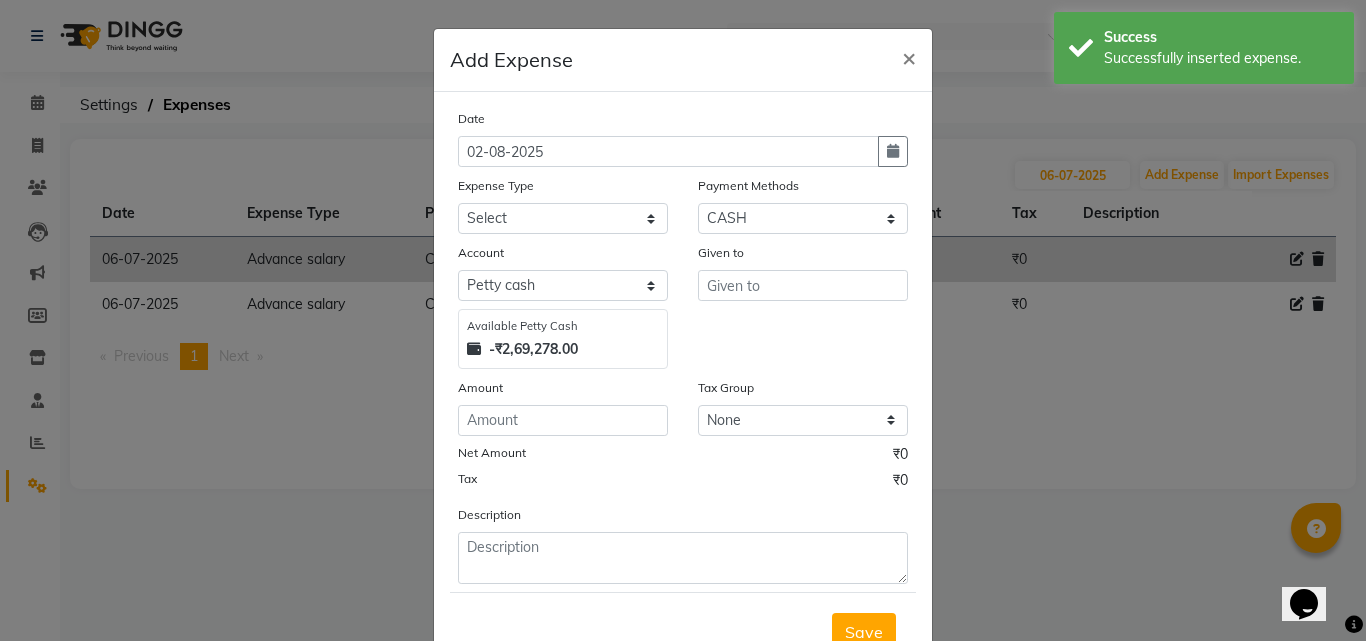 select on "8" 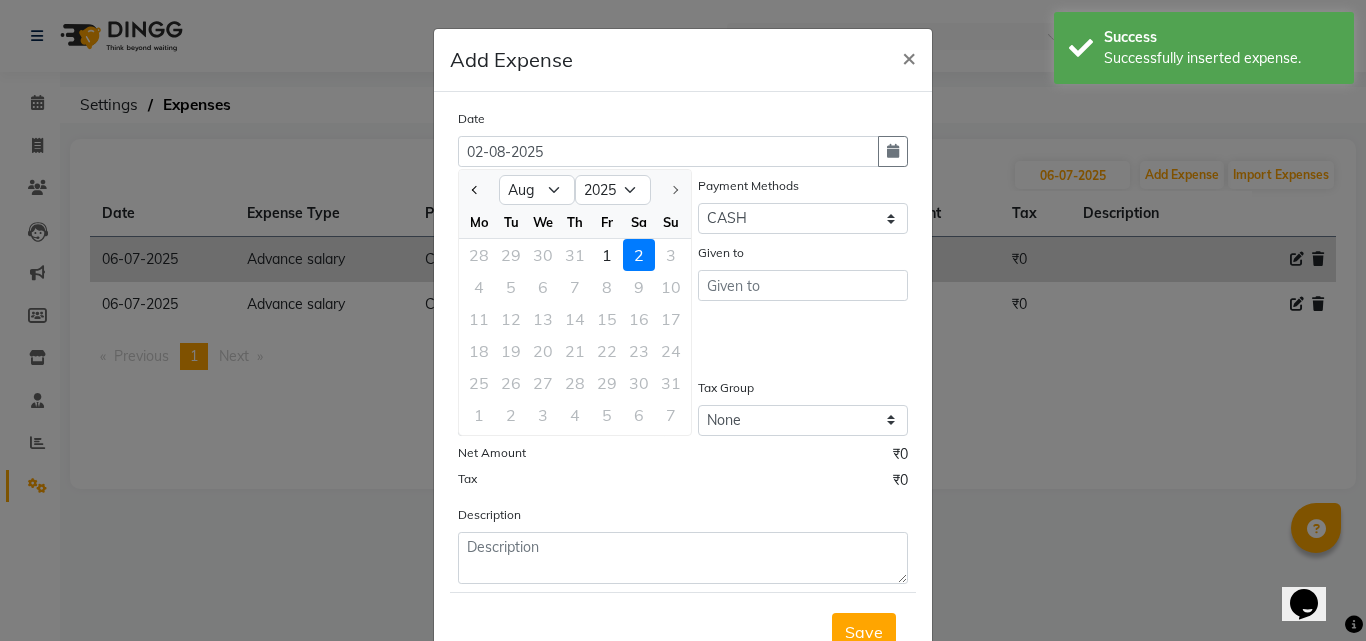click 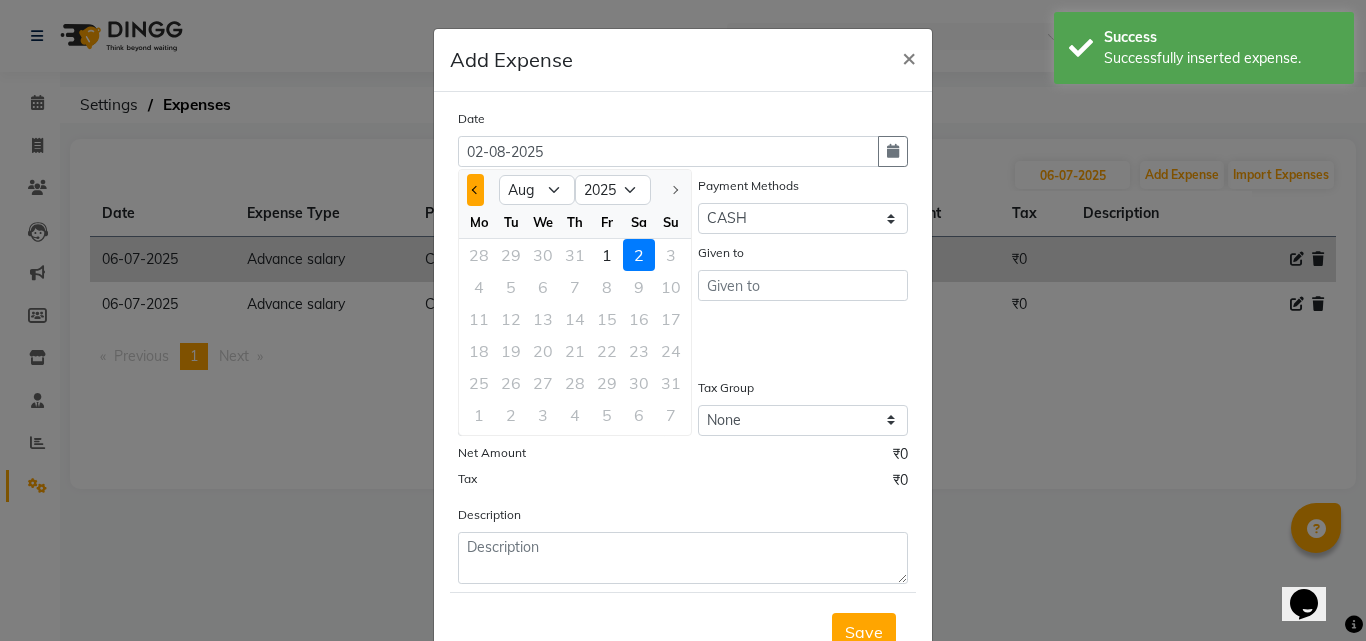 click 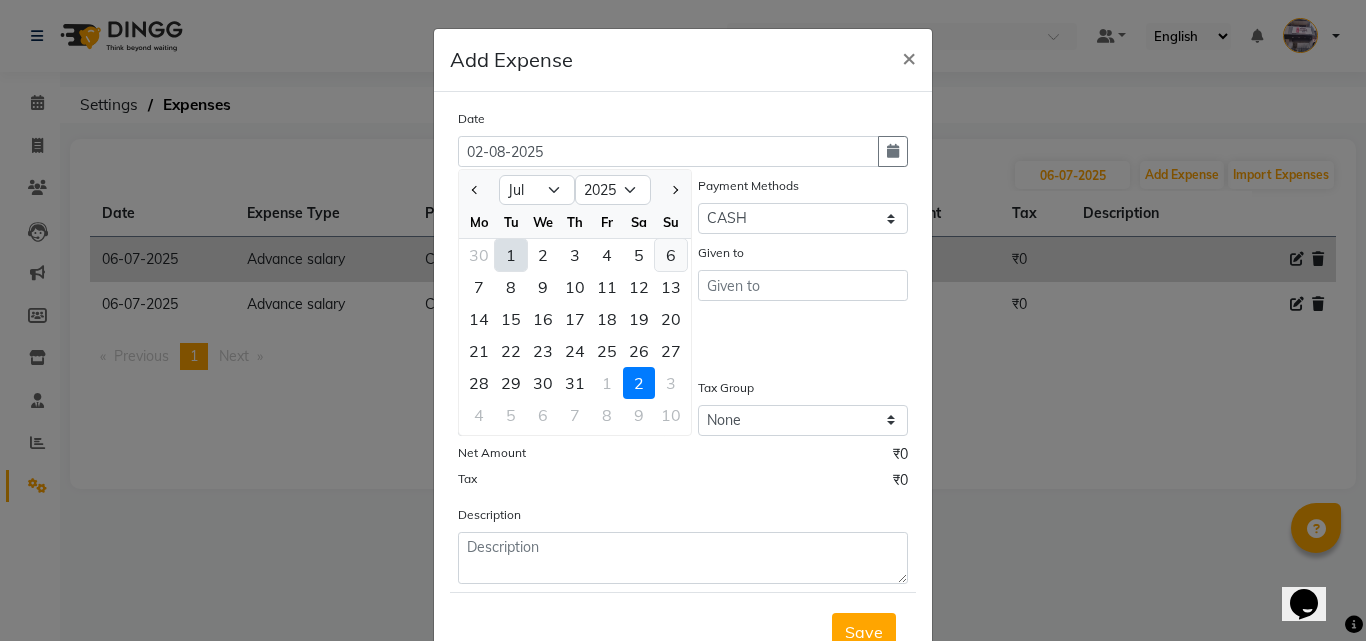 click on "6" 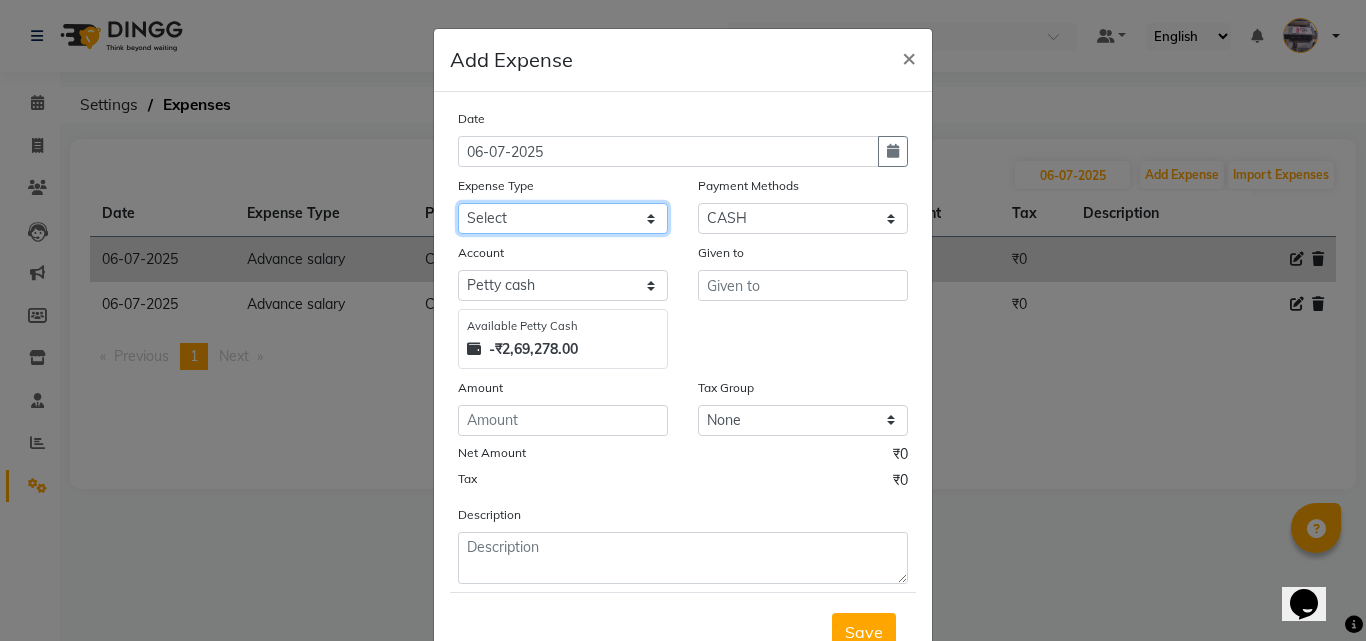 click on "Select Advance salary Advance salary ajaj Bank charges Car maintenance  Cash transfer to bank Cash transfer to hub Client Snacks Clinical charges Equipment Fuel Govt fee home Incentive Insurance International purchase Loan Repayment Maintenance Marketing Miscellaneous MRA Other Over times Pantry Product Rent Salary shop shop Staff Snacks Tax Tea & Refreshment TIP Utilities Wifi recharge" 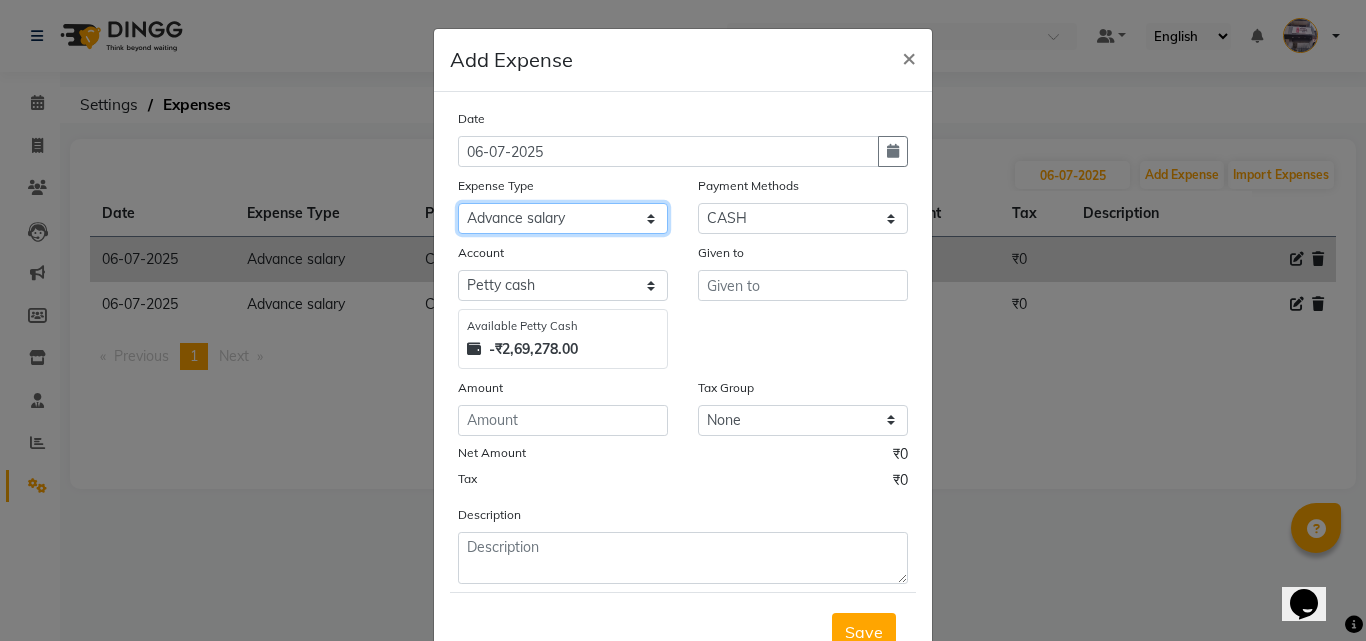 click on "Select Advance salary Advance salary ajaj Bank charges Car maintenance  Cash transfer to bank Cash transfer to hub Client Snacks Clinical charges Equipment Fuel Govt fee home Incentive Insurance International purchase Loan Repayment Maintenance Marketing Miscellaneous MRA Other Over times Pantry Product Rent Salary shop shop Staff Snacks Tax Tea & Refreshment TIP Utilities Wifi recharge" 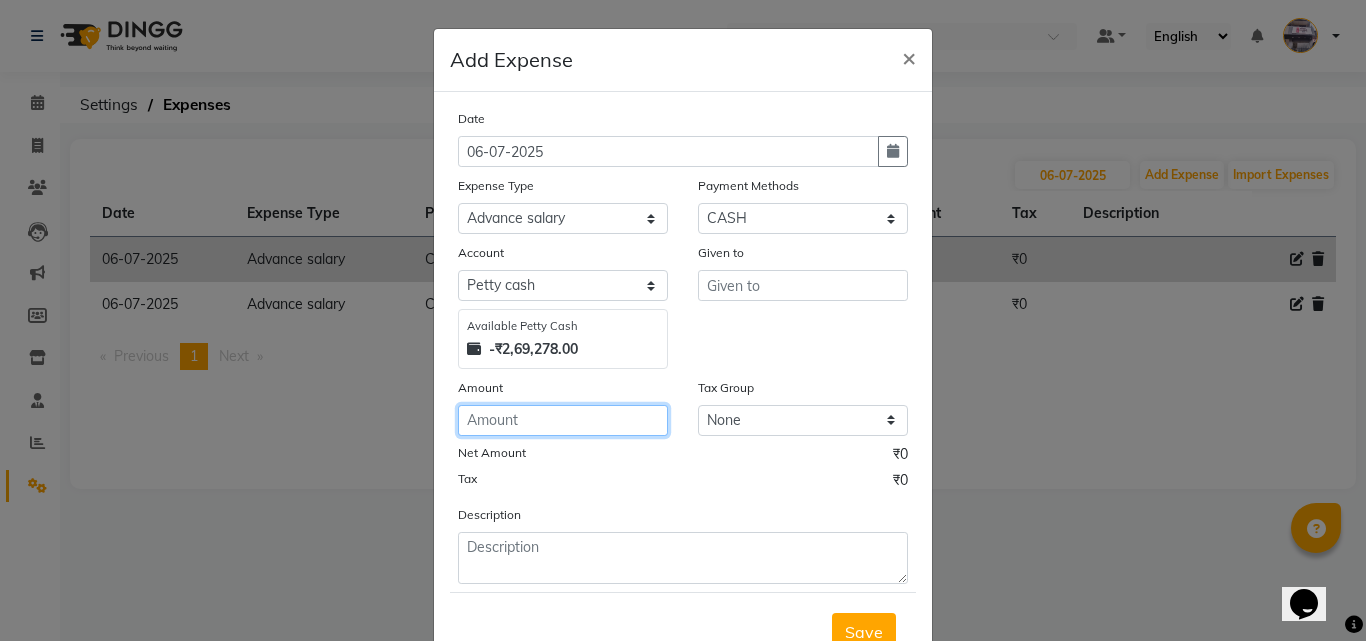 click 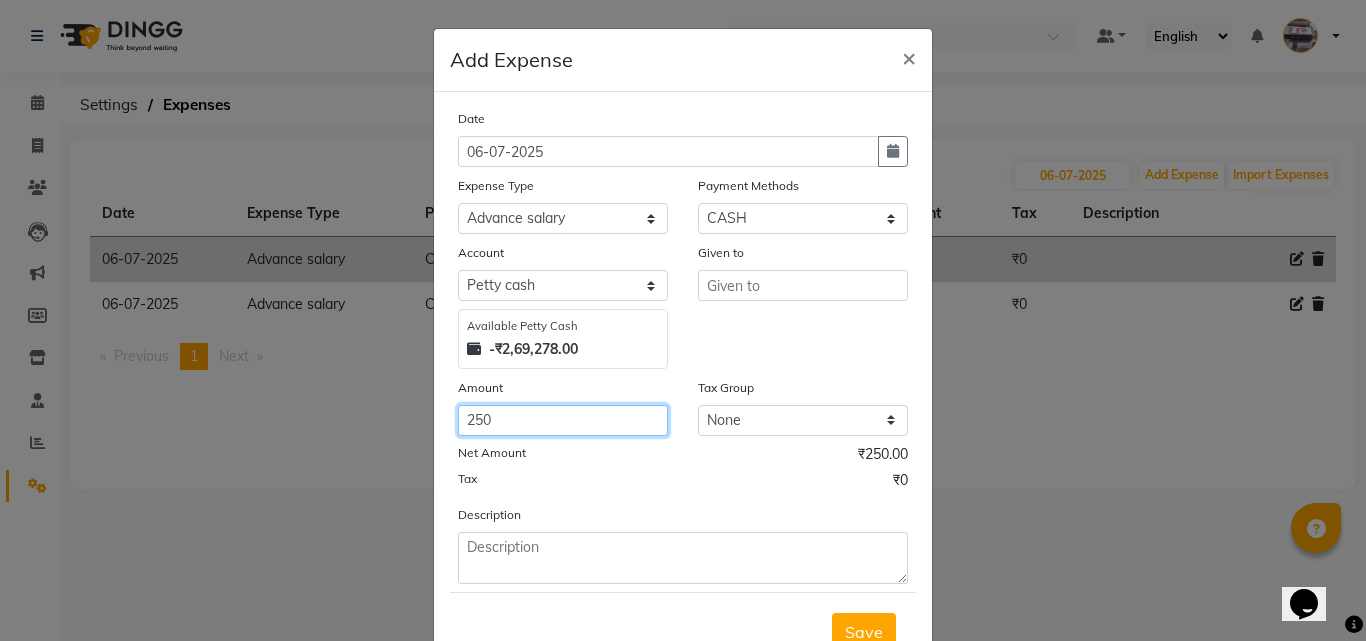 type on "250" 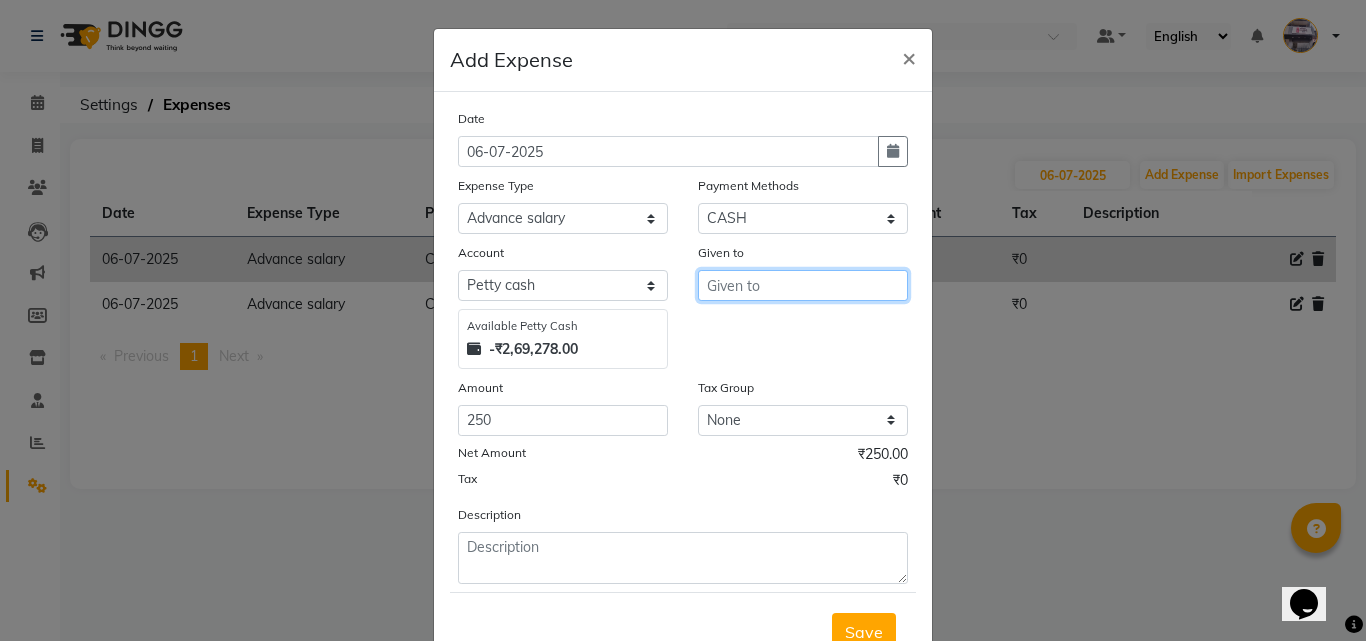 click at bounding box center (803, 285) 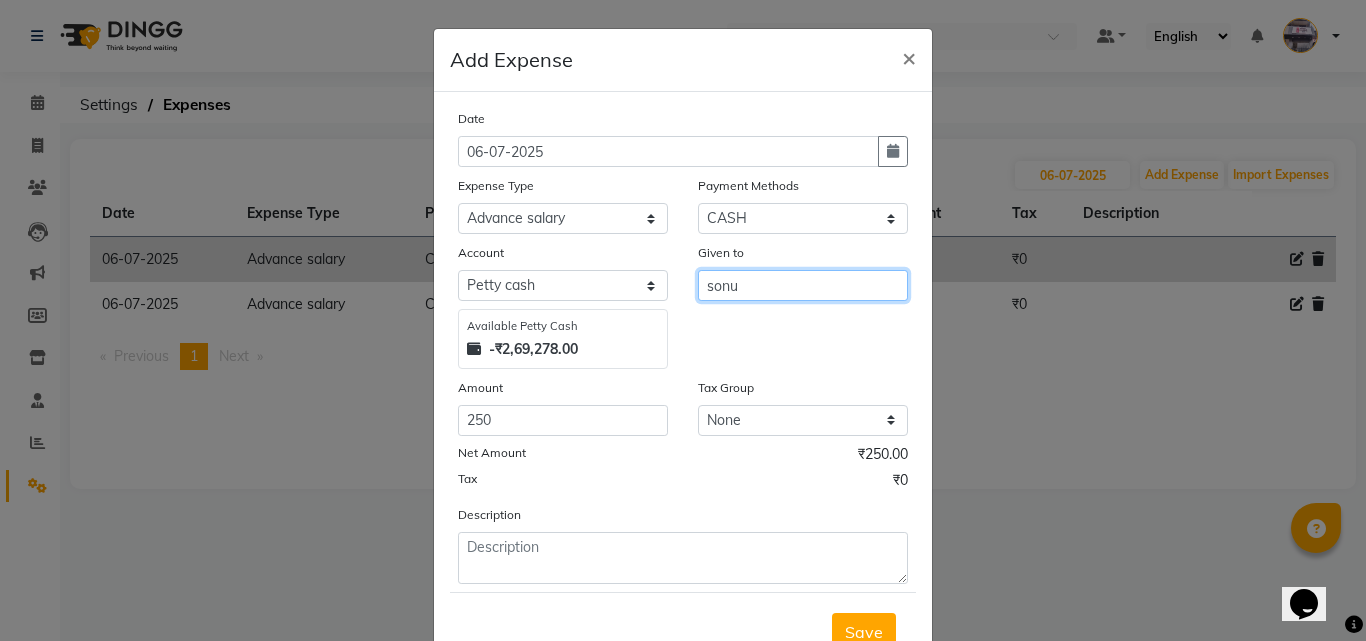 type on "sonu" 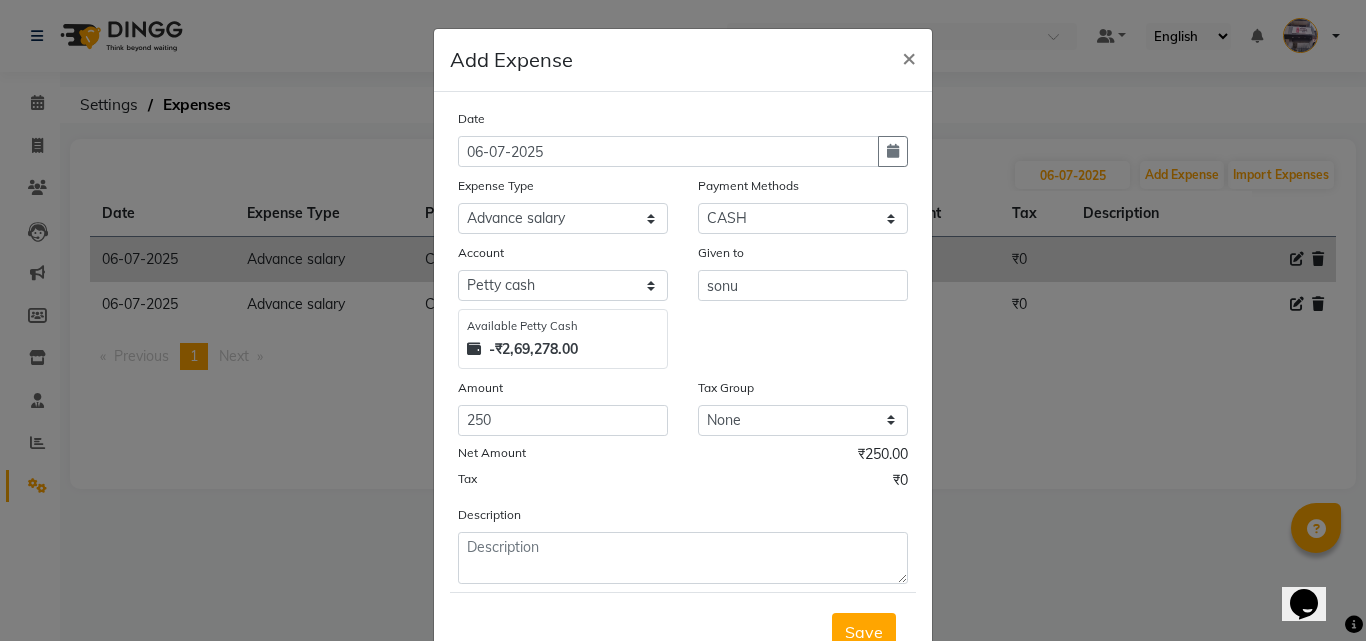 scroll, scrollTop: 75, scrollLeft: 0, axis: vertical 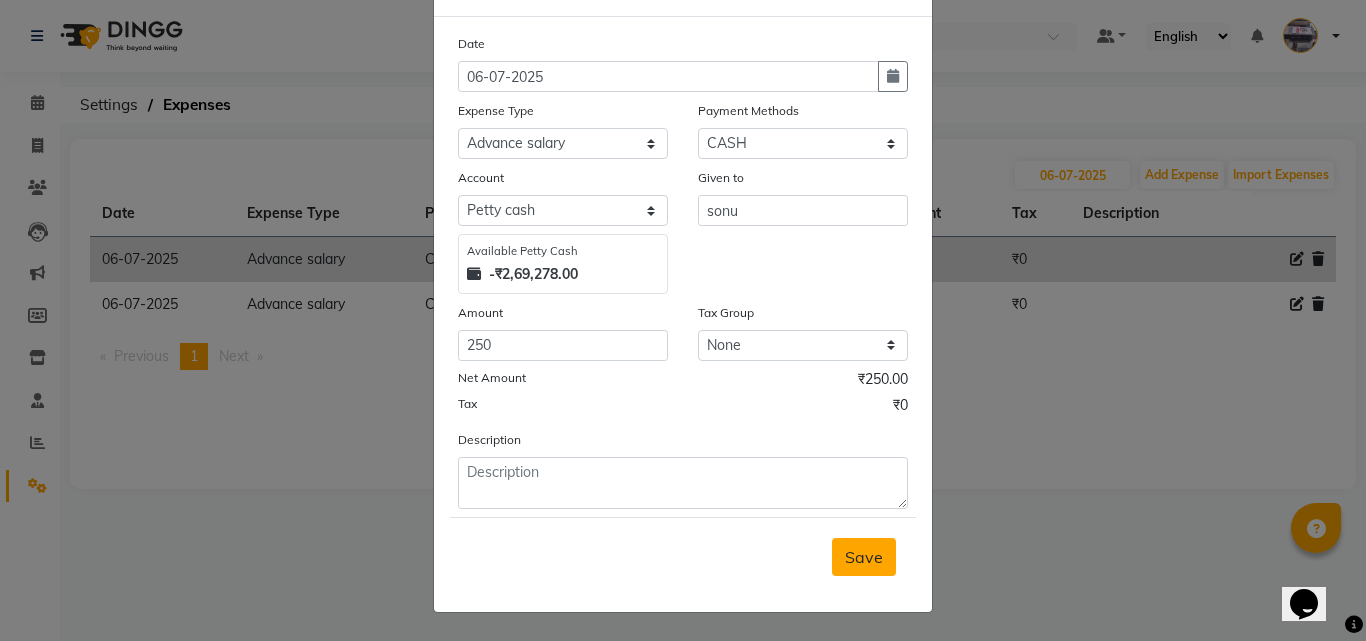 click on "Save" at bounding box center (864, 557) 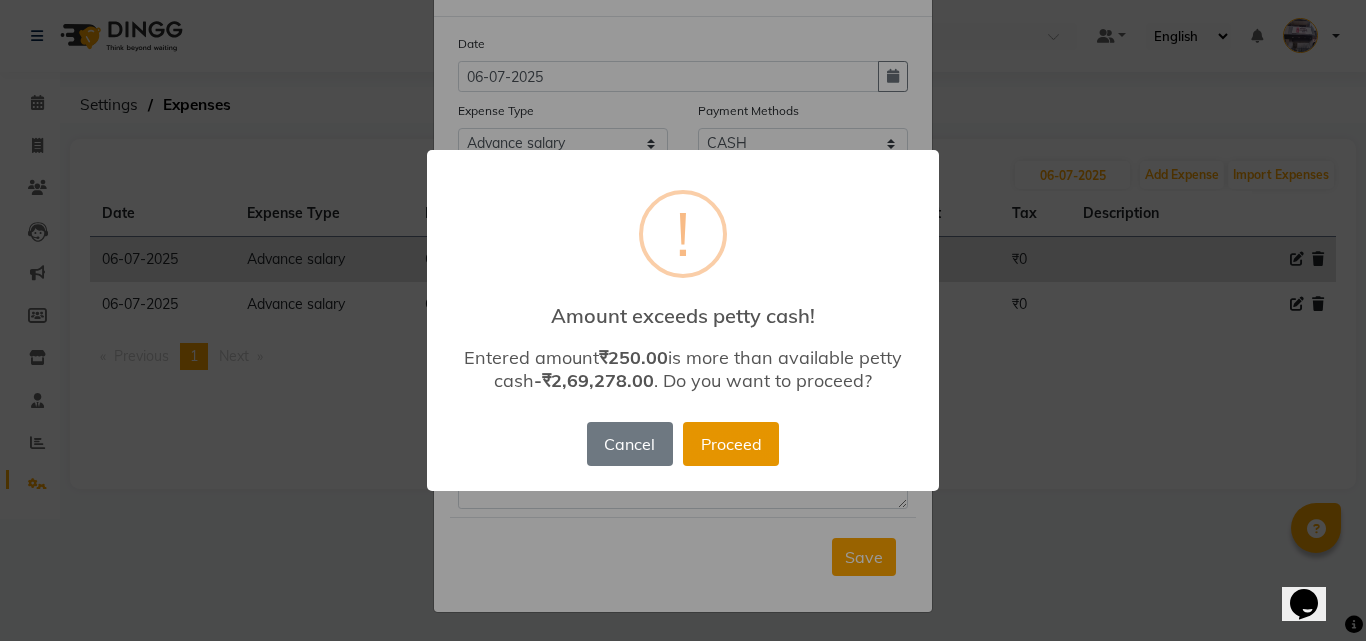 click on "Proceed" at bounding box center [731, 444] 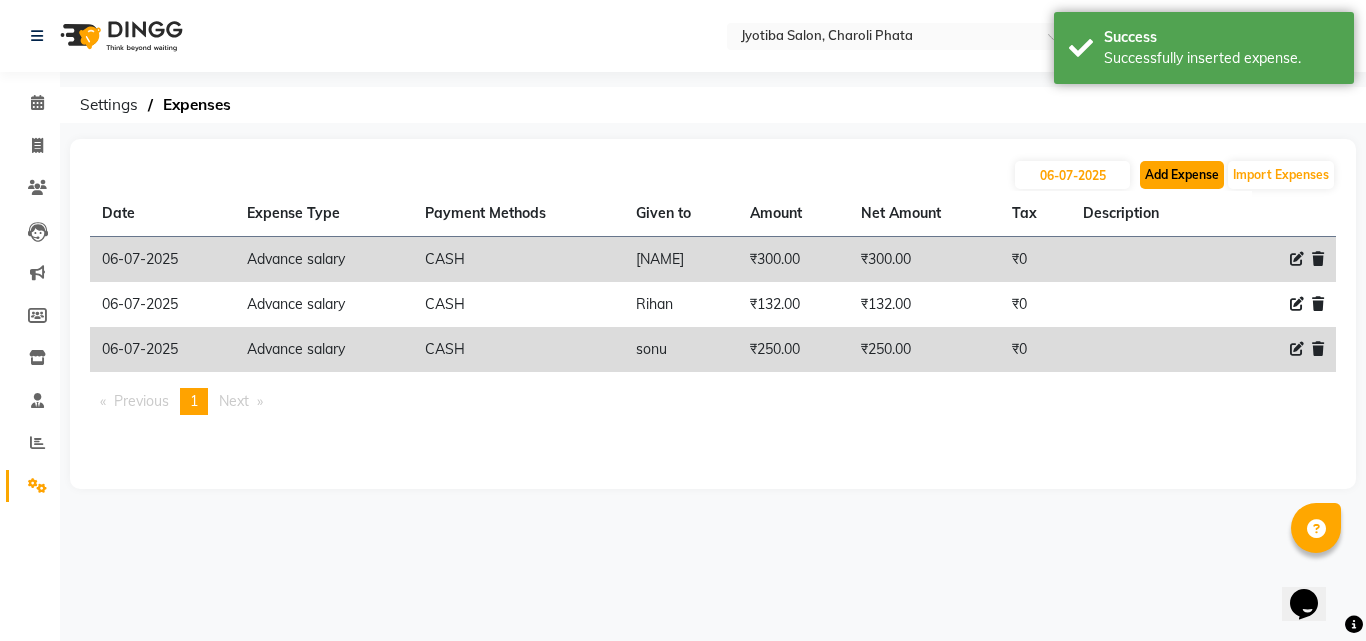 click on "Add Expense" 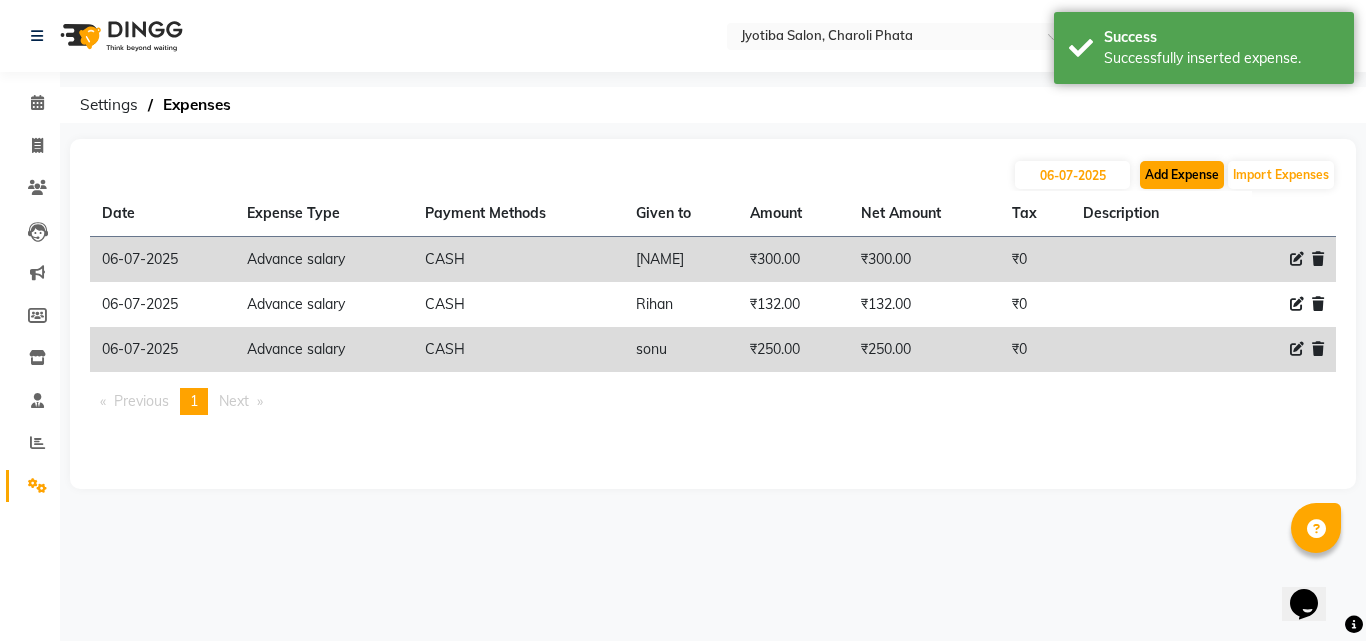 select on "1" 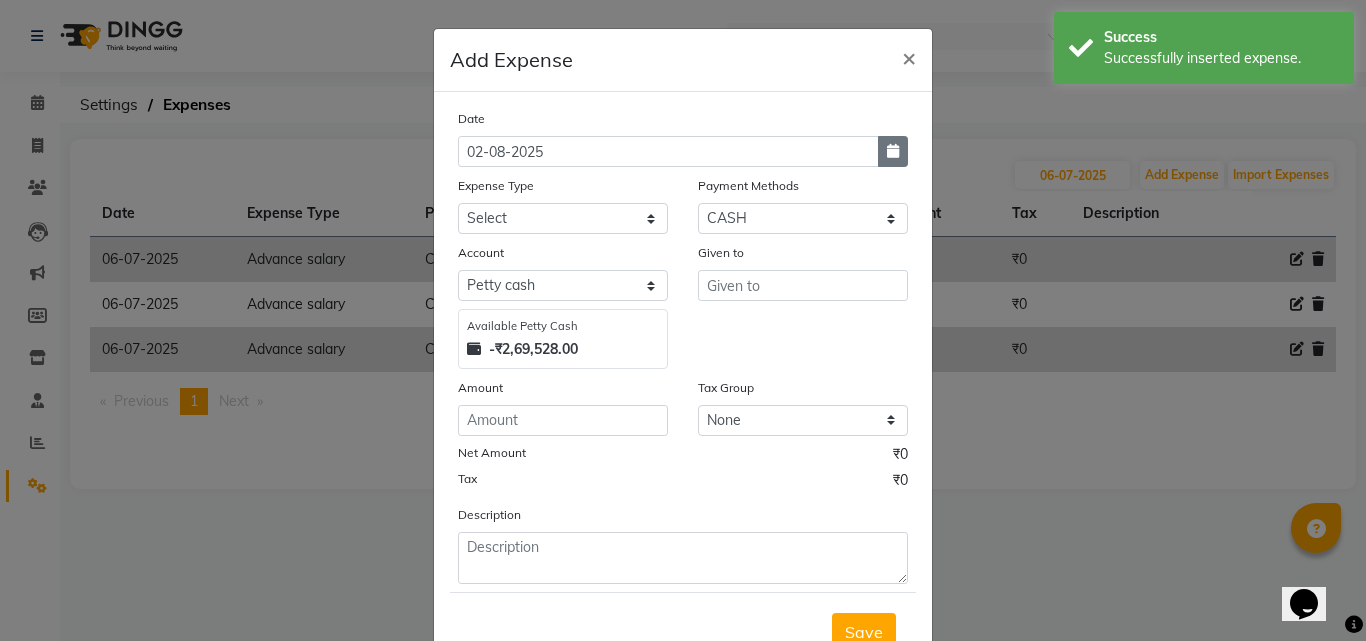 click 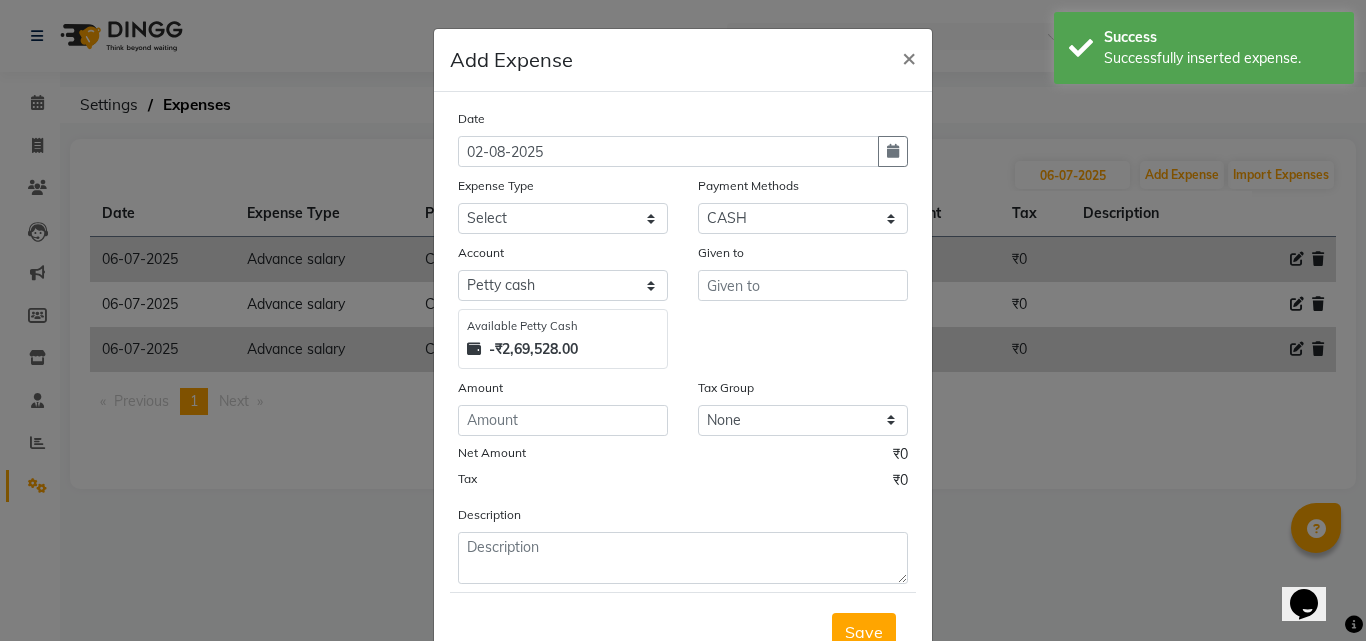 select on "8" 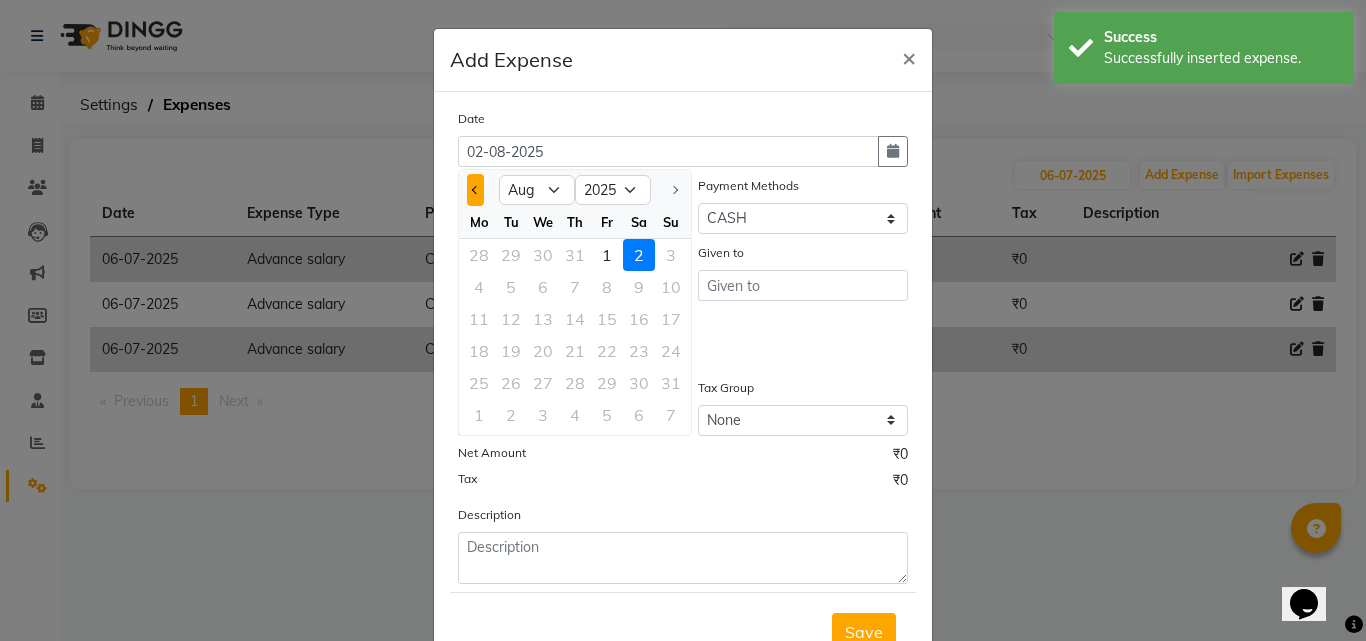 click 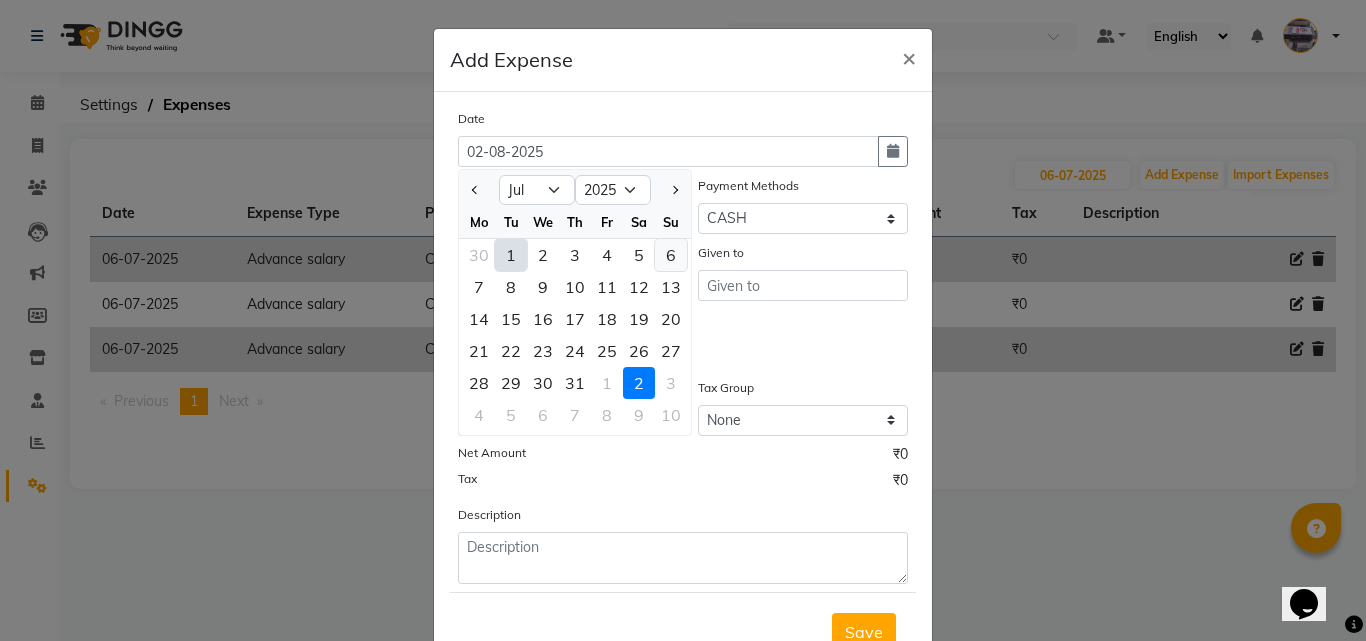 click on "6" 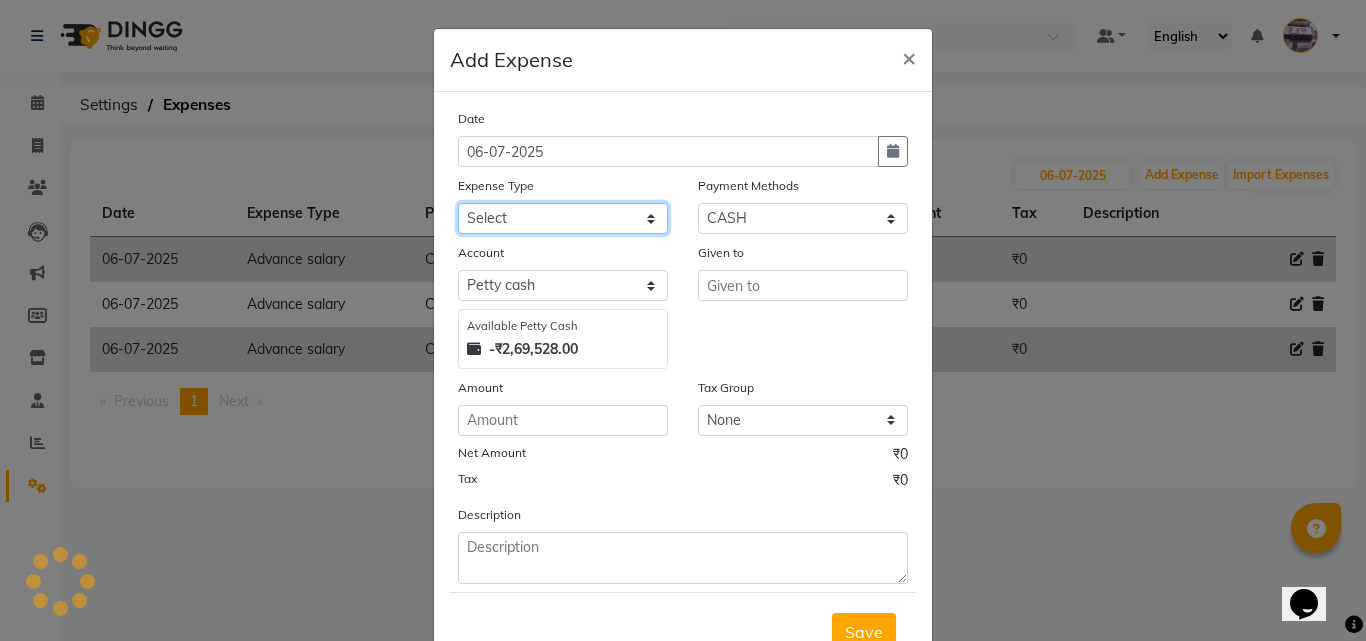 drag, startPoint x: 538, startPoint y: 210, endPoint x: 592, endPoint y: 225, distance: 56.044624 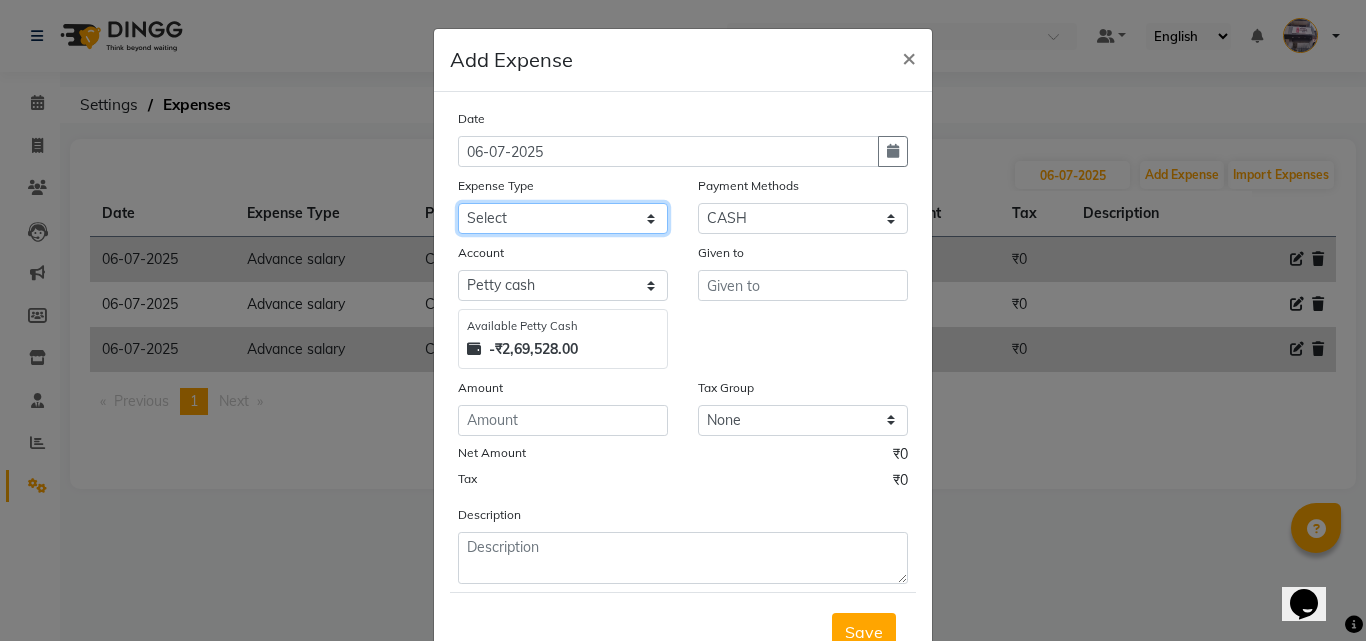 select on "18032" 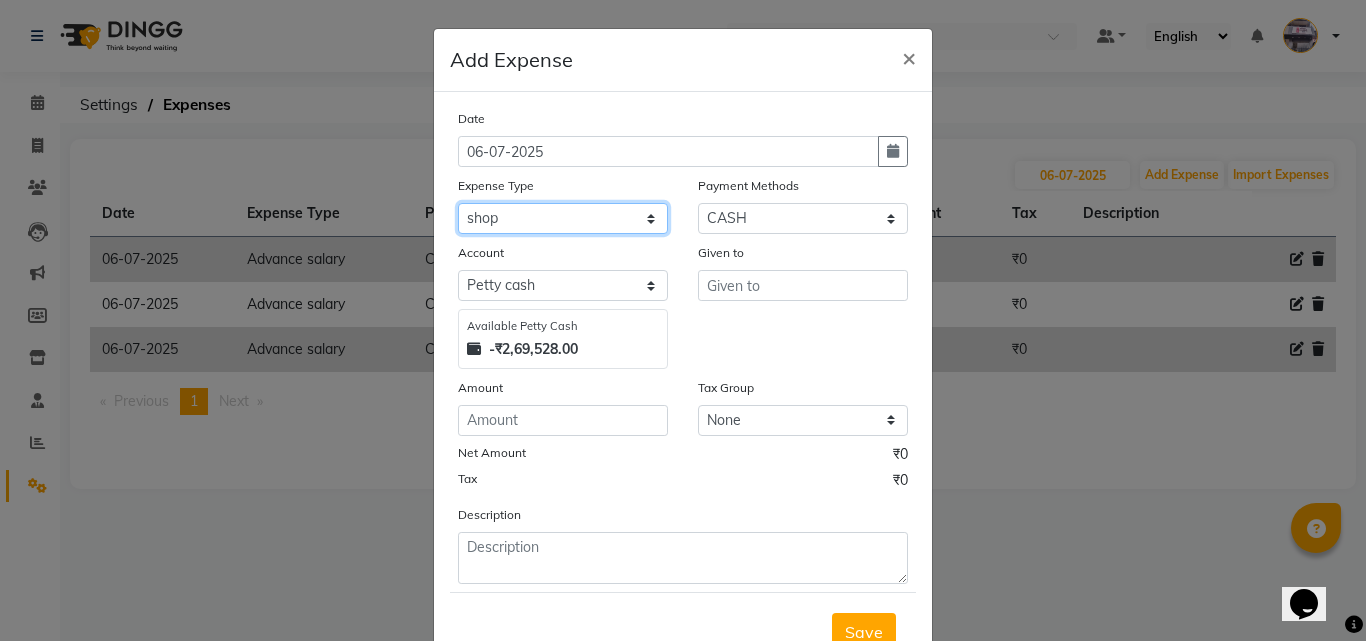 click on "Select Advance salary Advance salary ajaj Bank charges Car maintenance  Cash transfer to bank Cash transfer to hub Client Snacks Clinical charges Equipment Fuel Govt fee home Incentive Insurance International purchase Loan Repayment Maintenance Marketing Miscellaneous MRA Other Over times Pantry Product Rent Salary shop shop Staff Snacks Tax Tea & Refreshment TIP Utilities Wifi recharge" 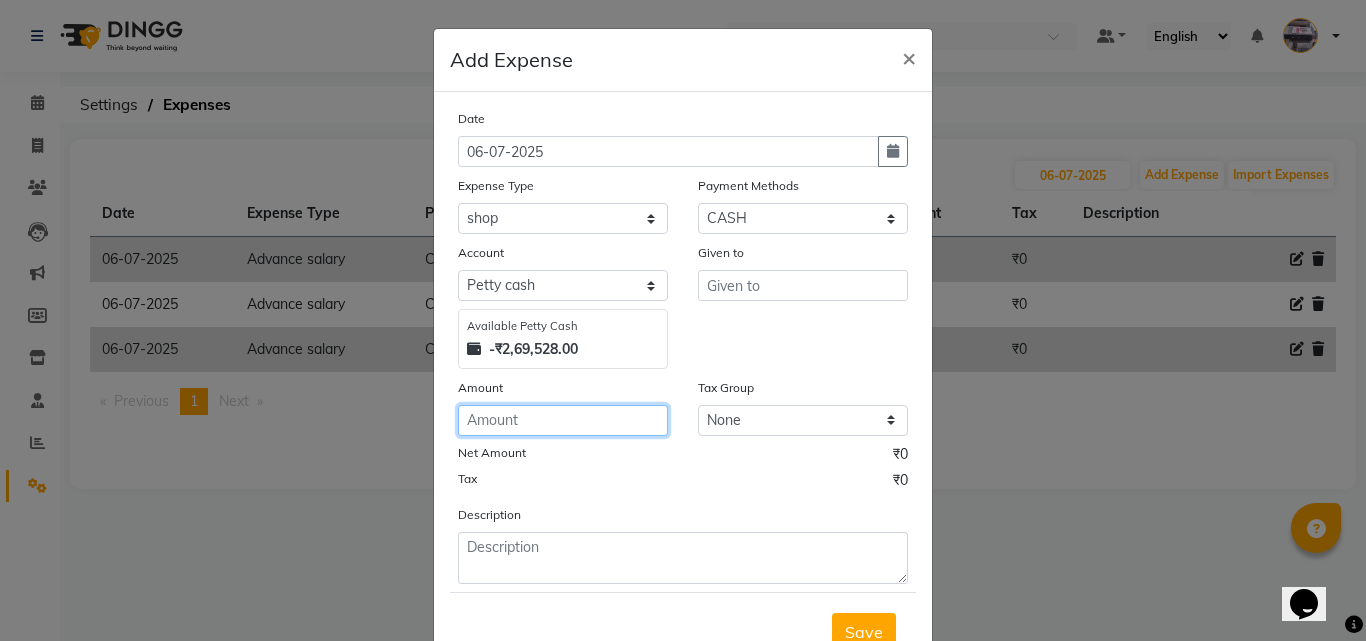 click 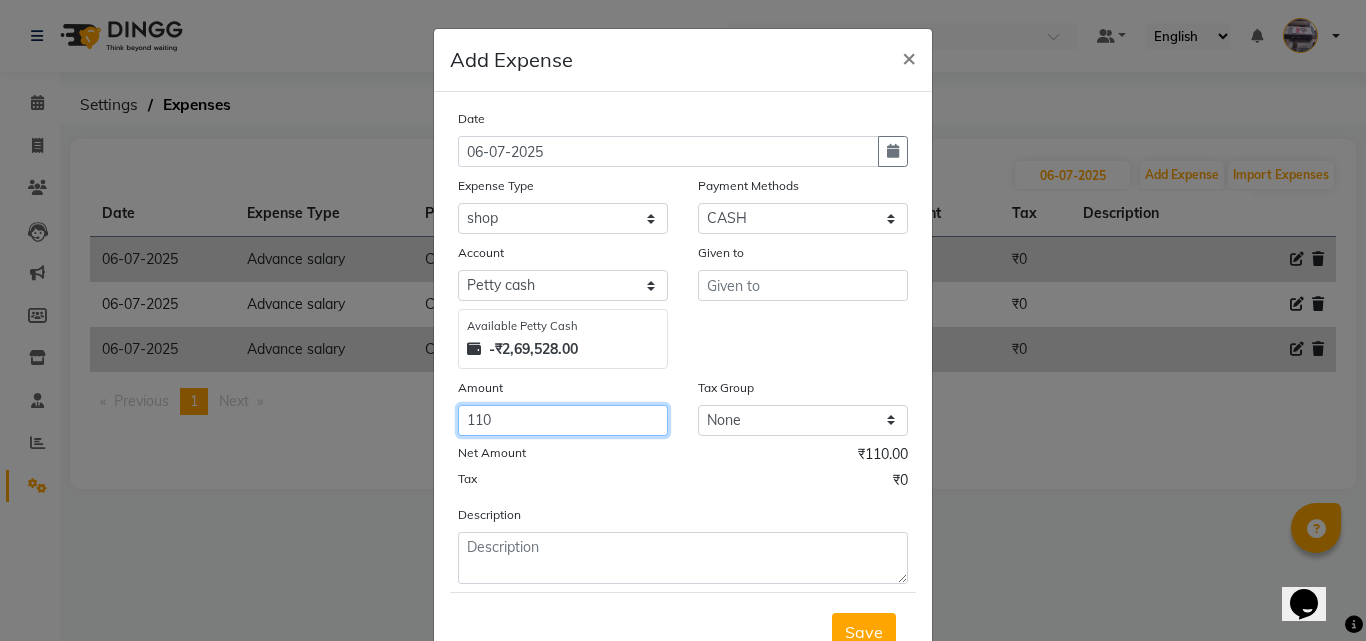 type on "110" 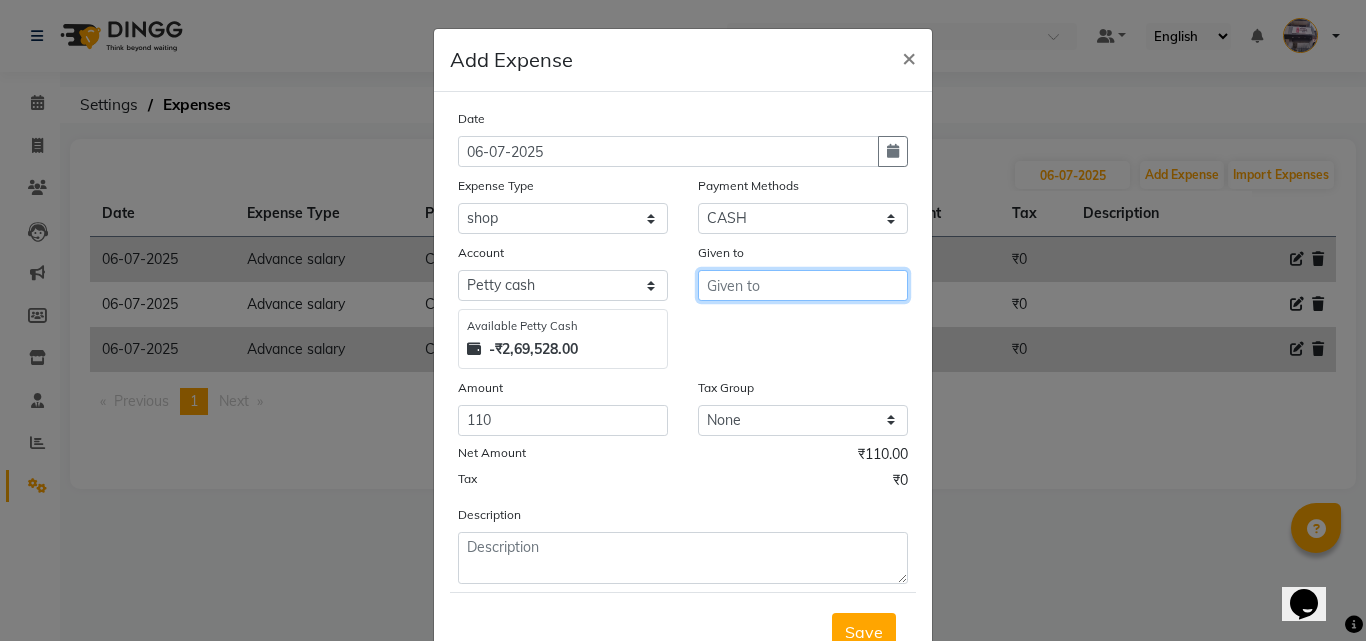 click at bounding box center (803, 285) 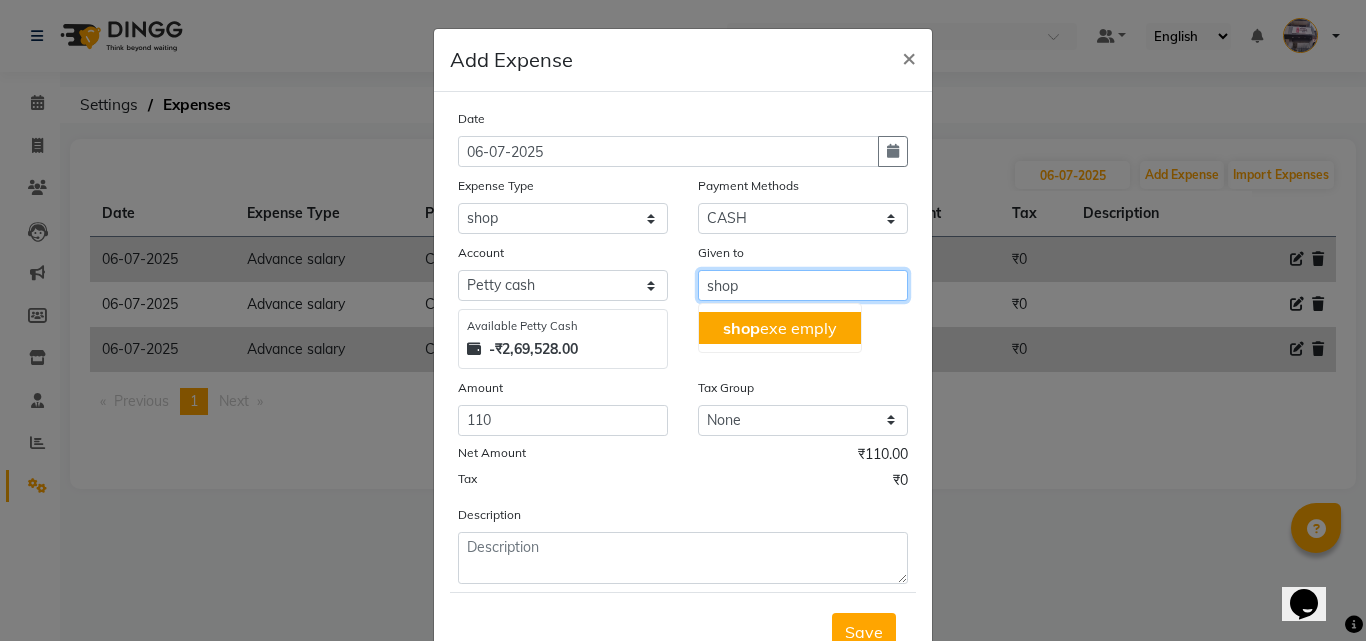 type on "shop" 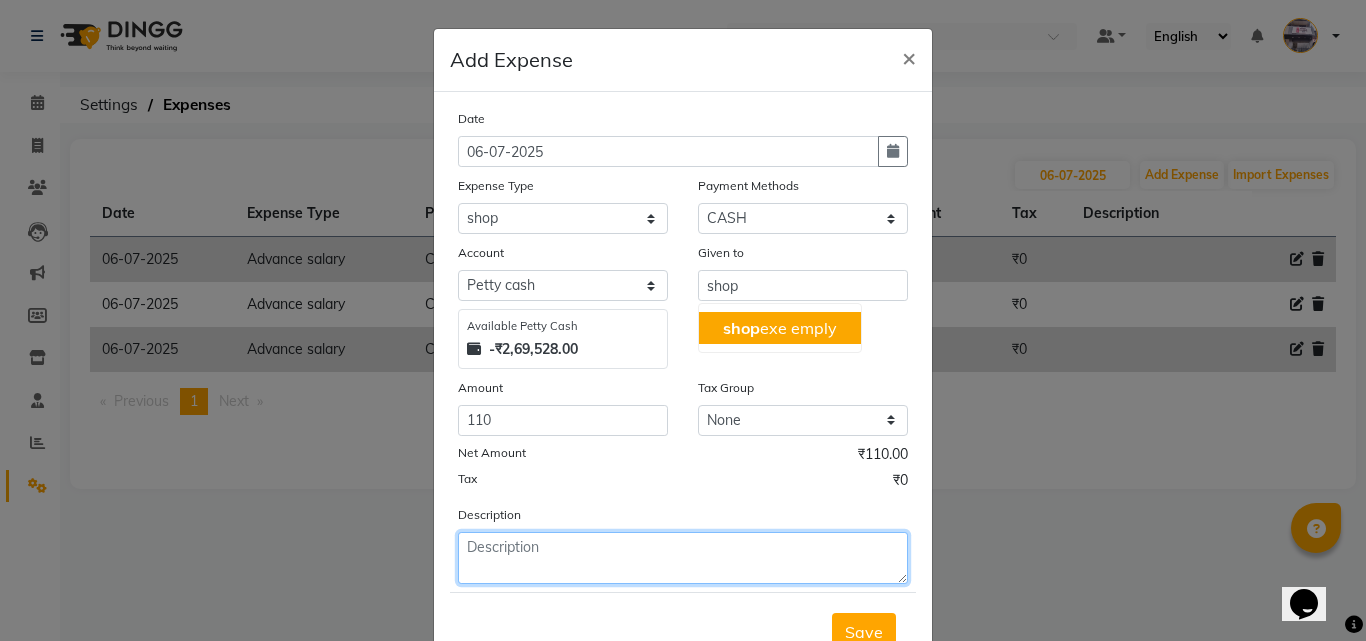 click 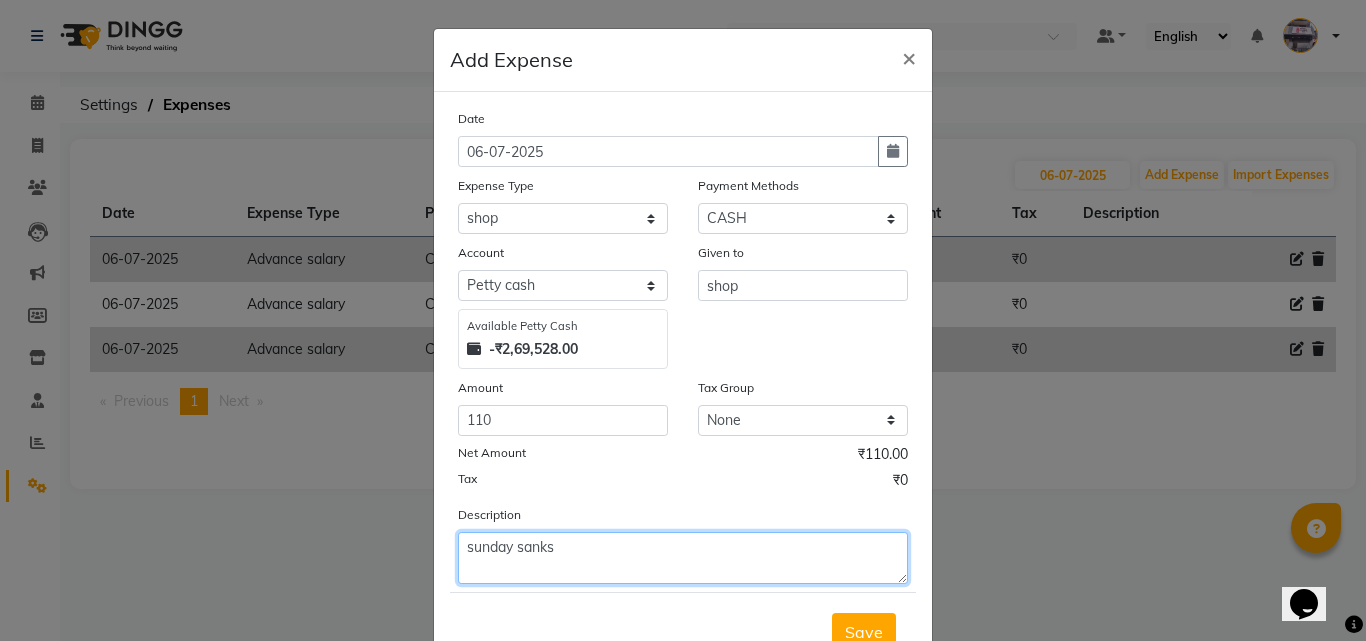type on "sunday sanks" 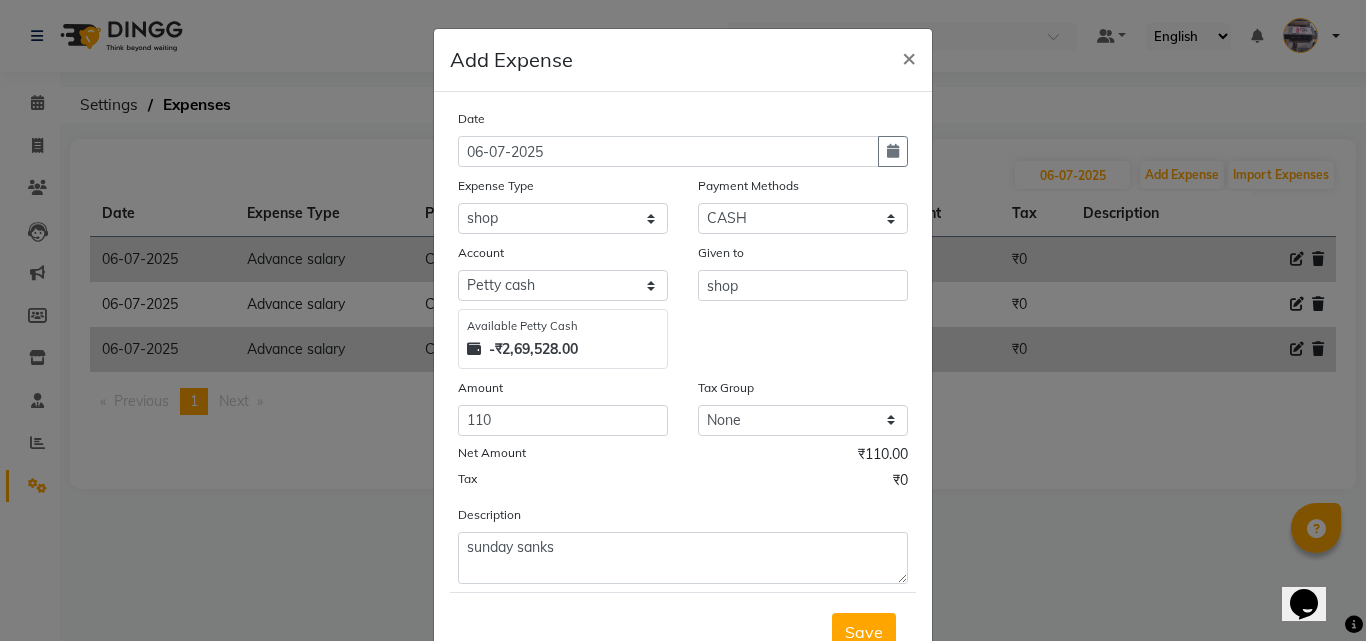 scroll, scrollTop: 75, scrollLeft: 0, axis: vertical 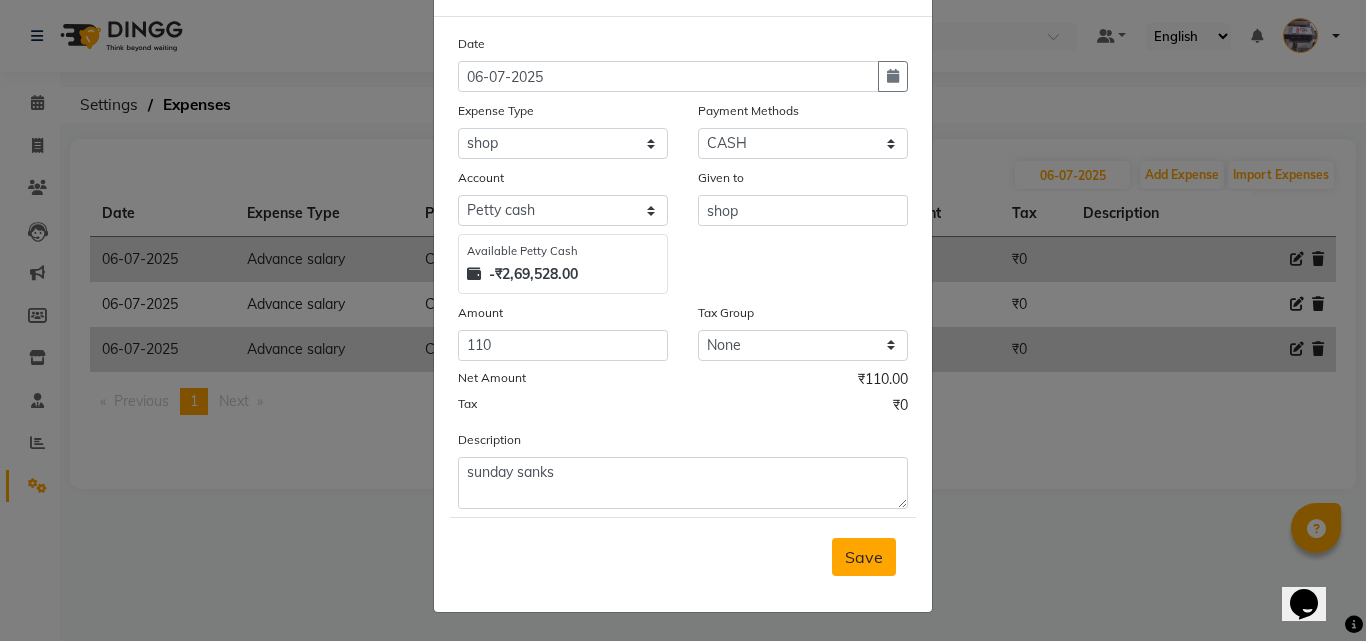 click on "Save" at bounding box center (864, 557) 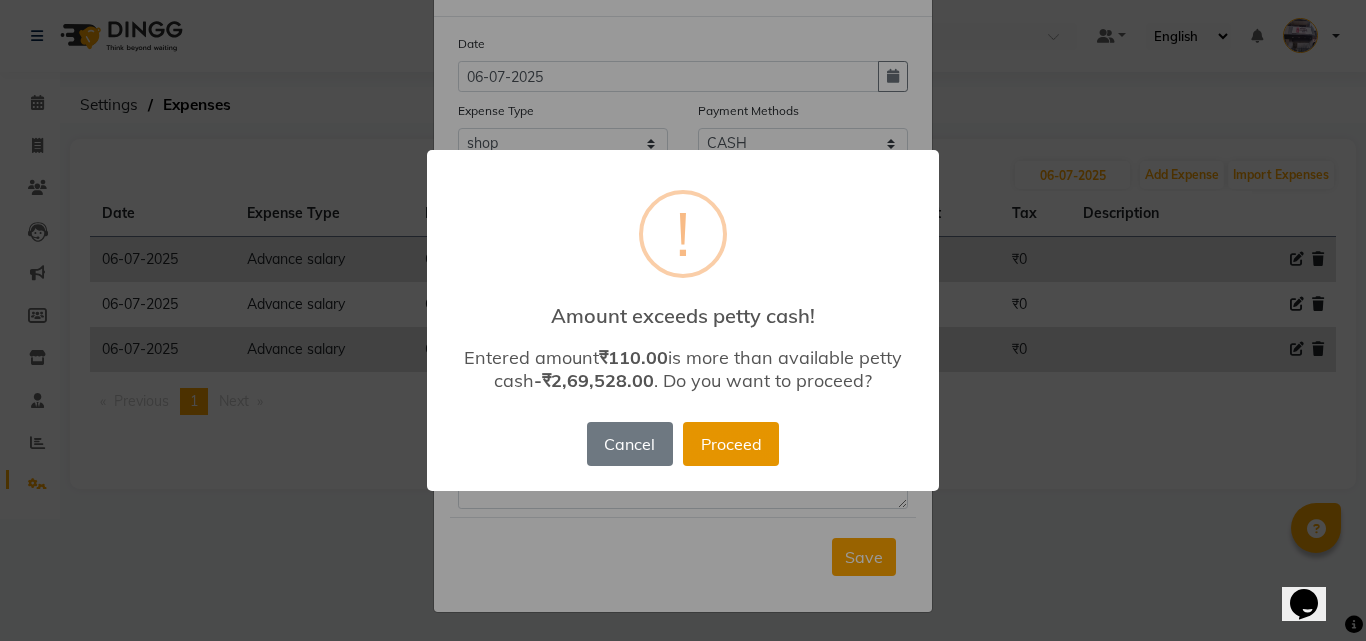 click on "Proceed" at bounding box center [731, 444] 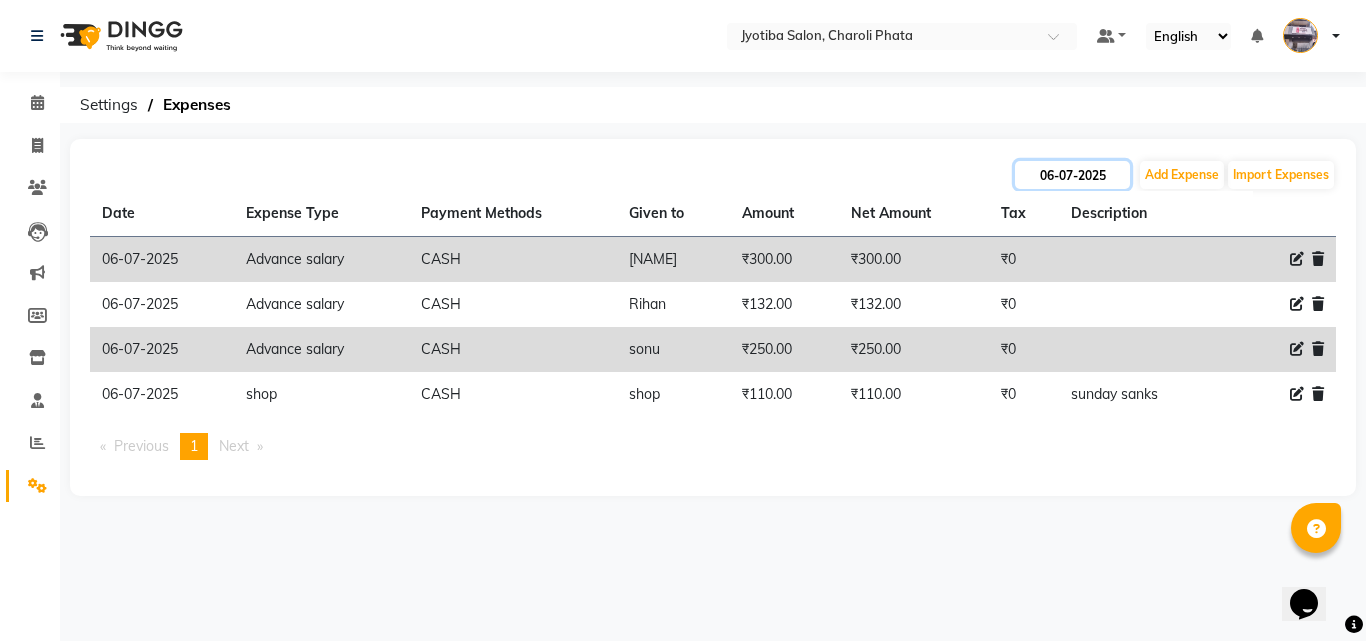 click on "06-07-2025" 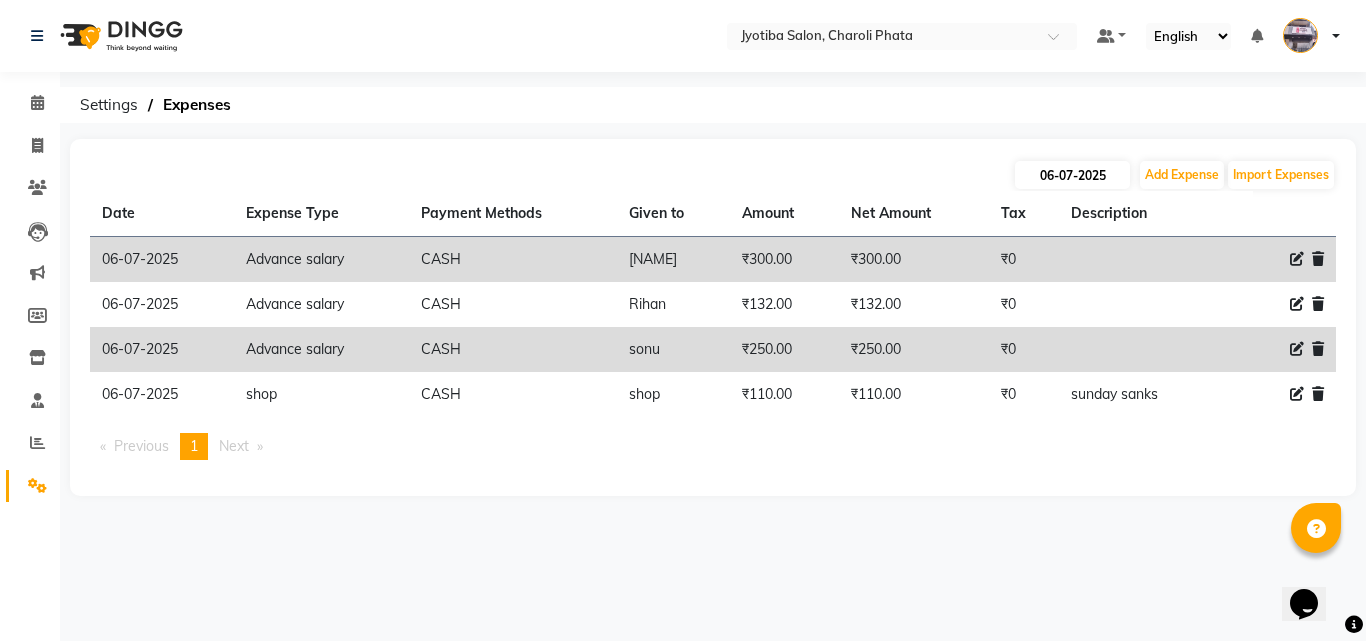 select on "7" 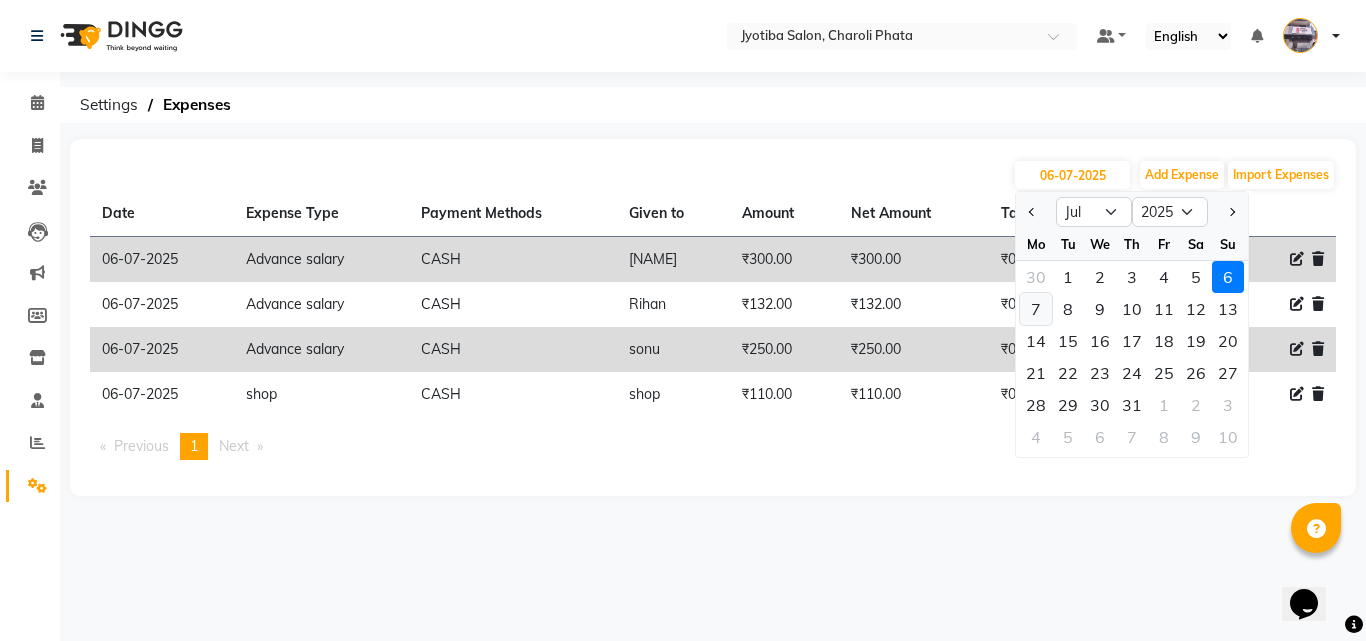 click on "7" 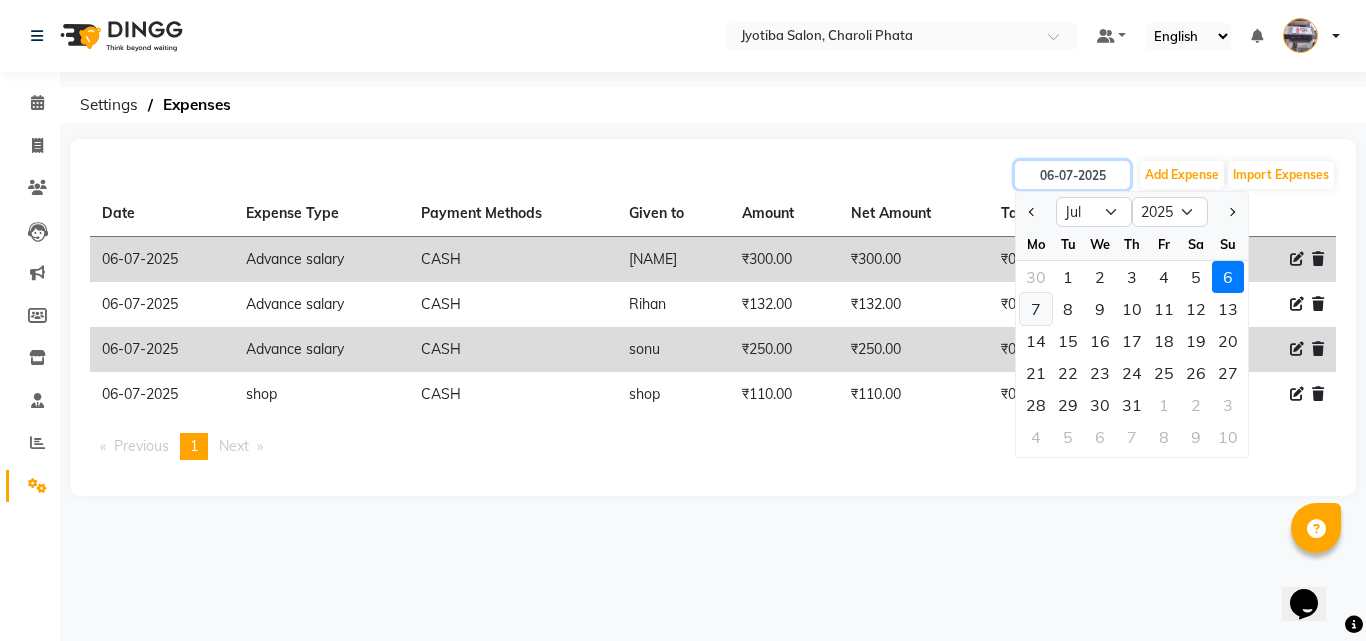 type on "07-07-2025" 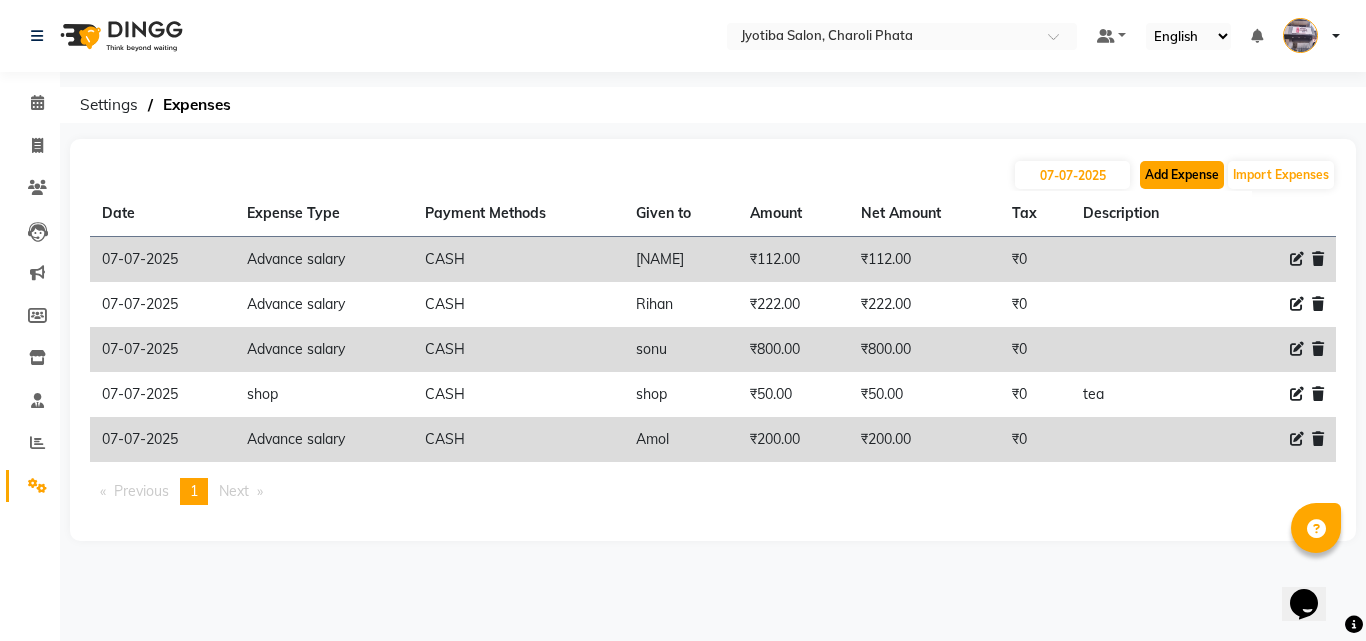 click on "Add Expense" 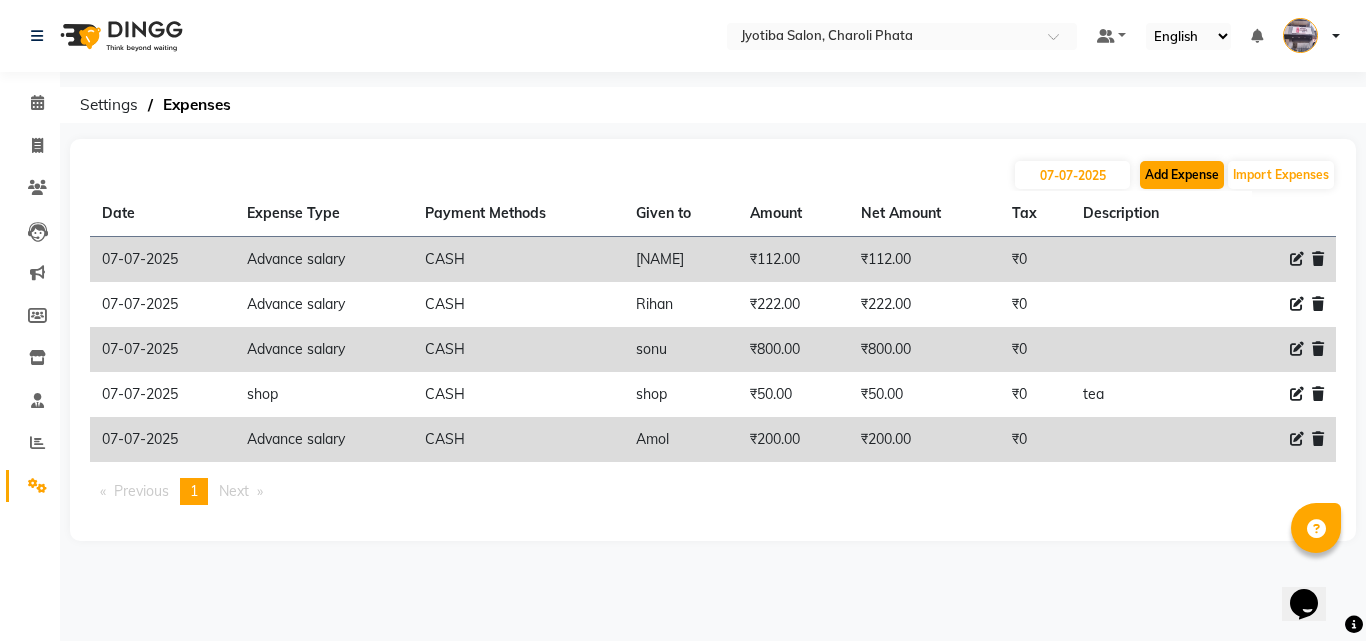 select on "1" 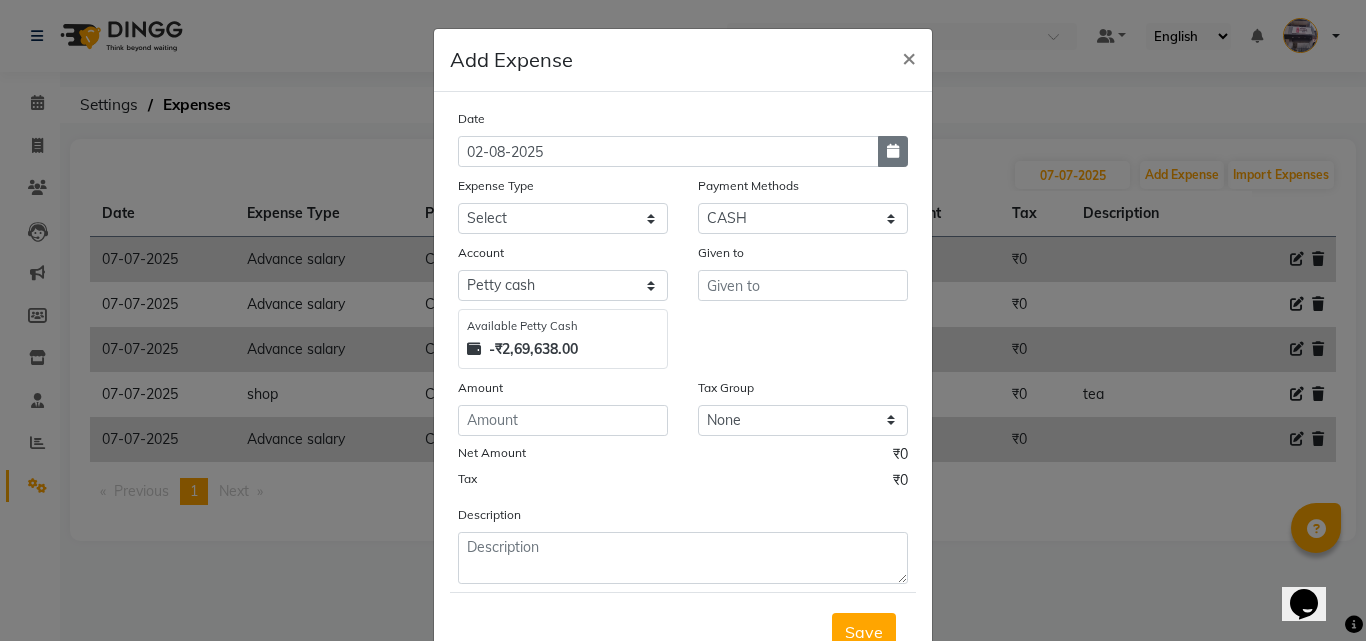 click 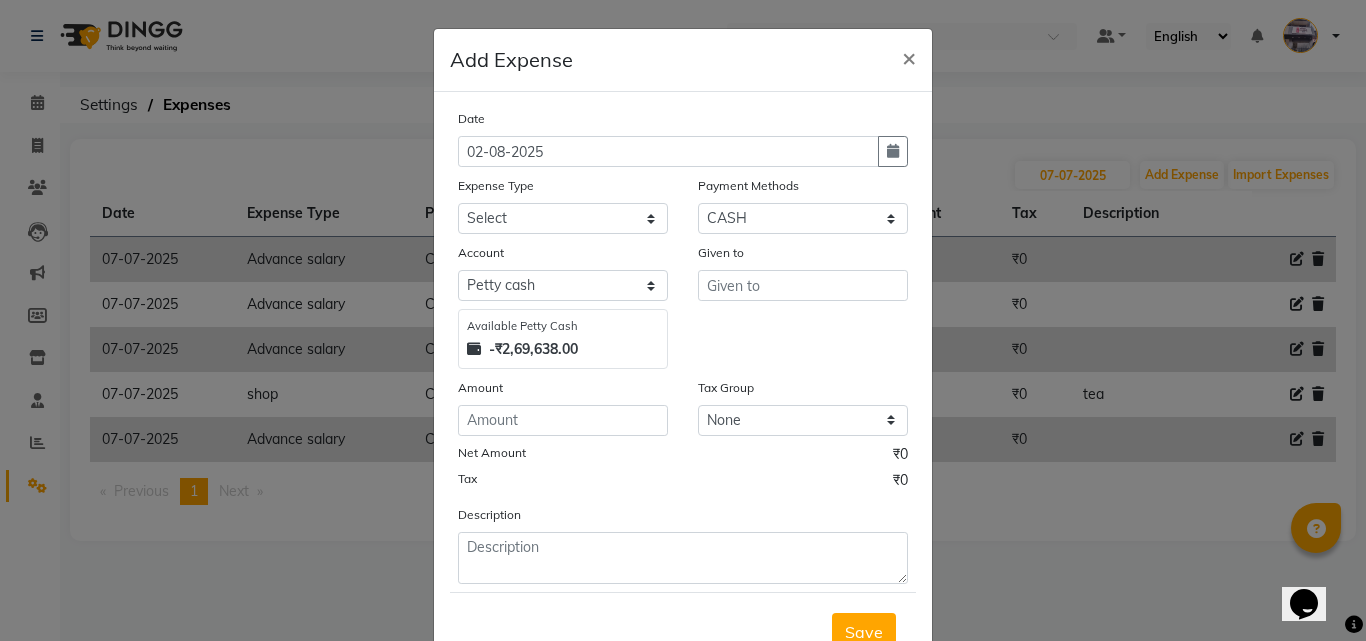 select on "8" 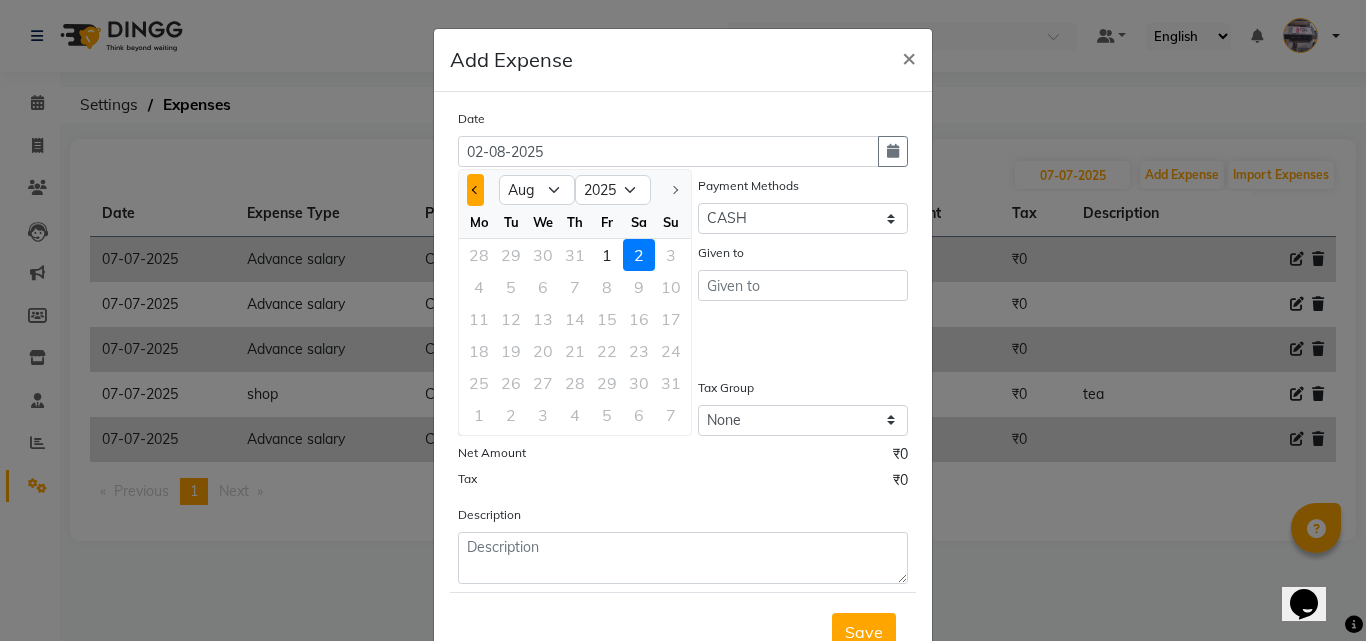 click 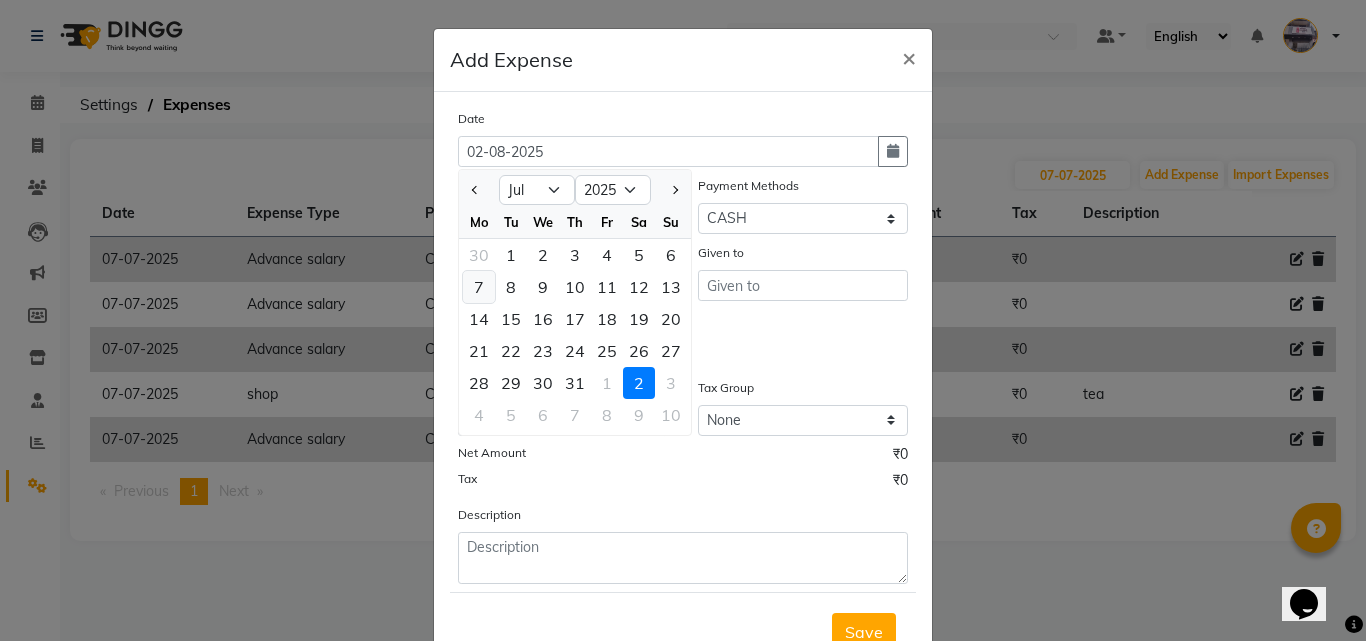click on "7" 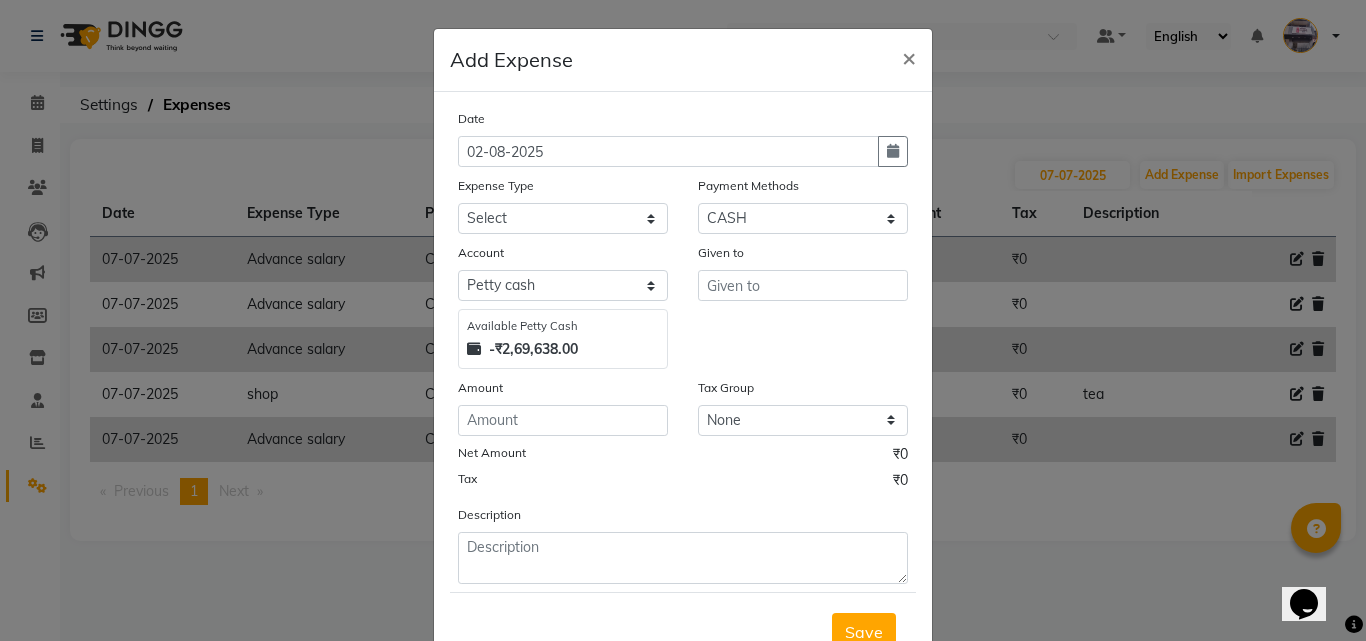 type on "07-07-2025" 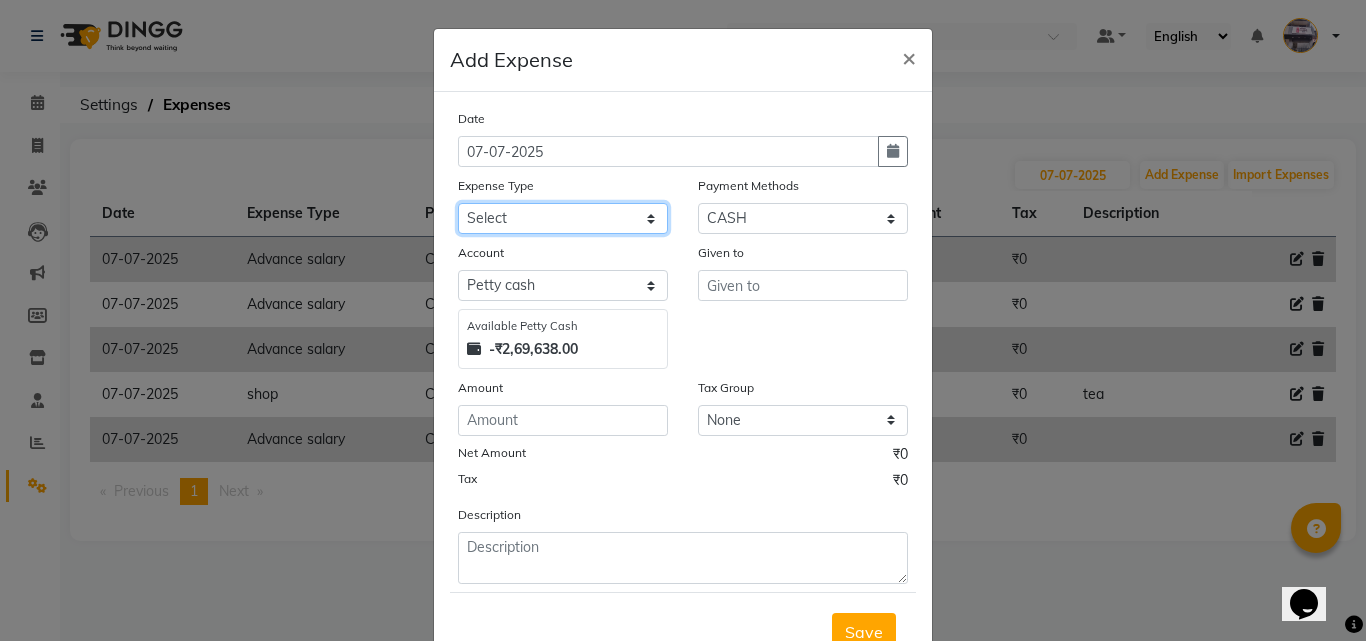 click on "Select Advance salary Advance salary ajaj Bank charges Car maintenance  Cash transfer to bank Cash transfer to hub Client Snacks Clinical charges Equipment Fuel Govt fee home Incentive Insurance International purchase Loan Repayment Maintenance Marketing Miscellaneous MRA Other Over times Pantry Product Rent Salary shop shop Staff Snacks Tax Tea & Refreshment TIP Utilities Wifi recharge" 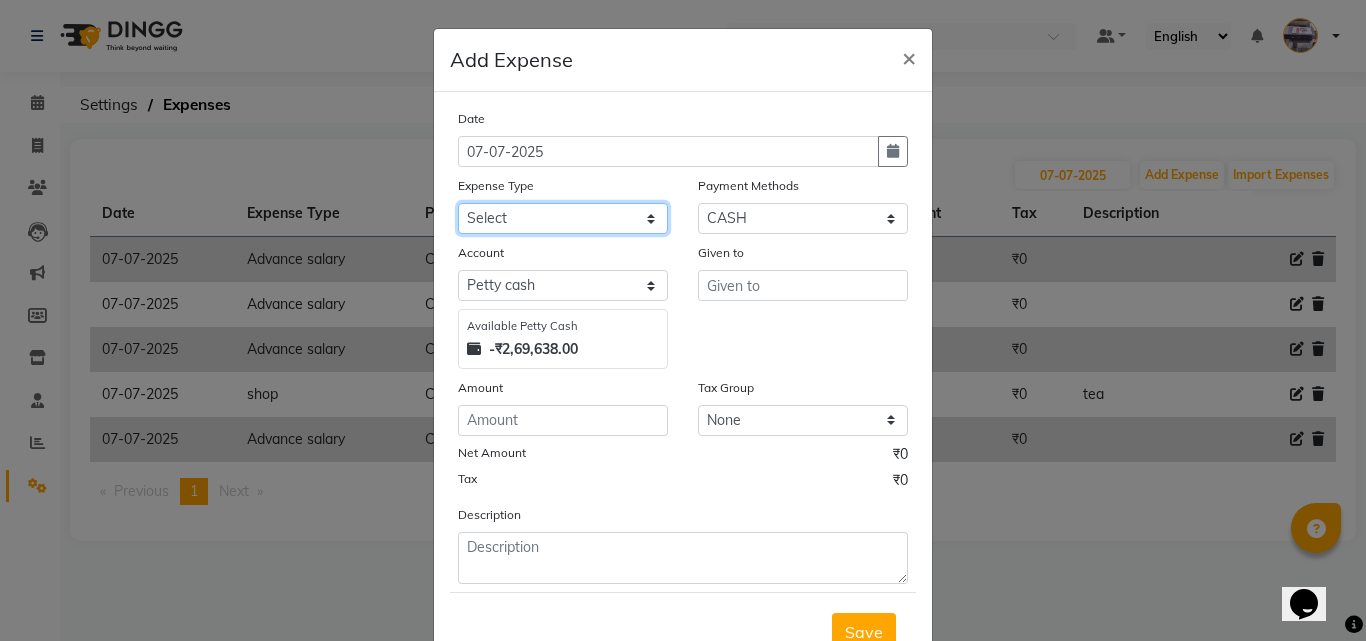 select on "18032" 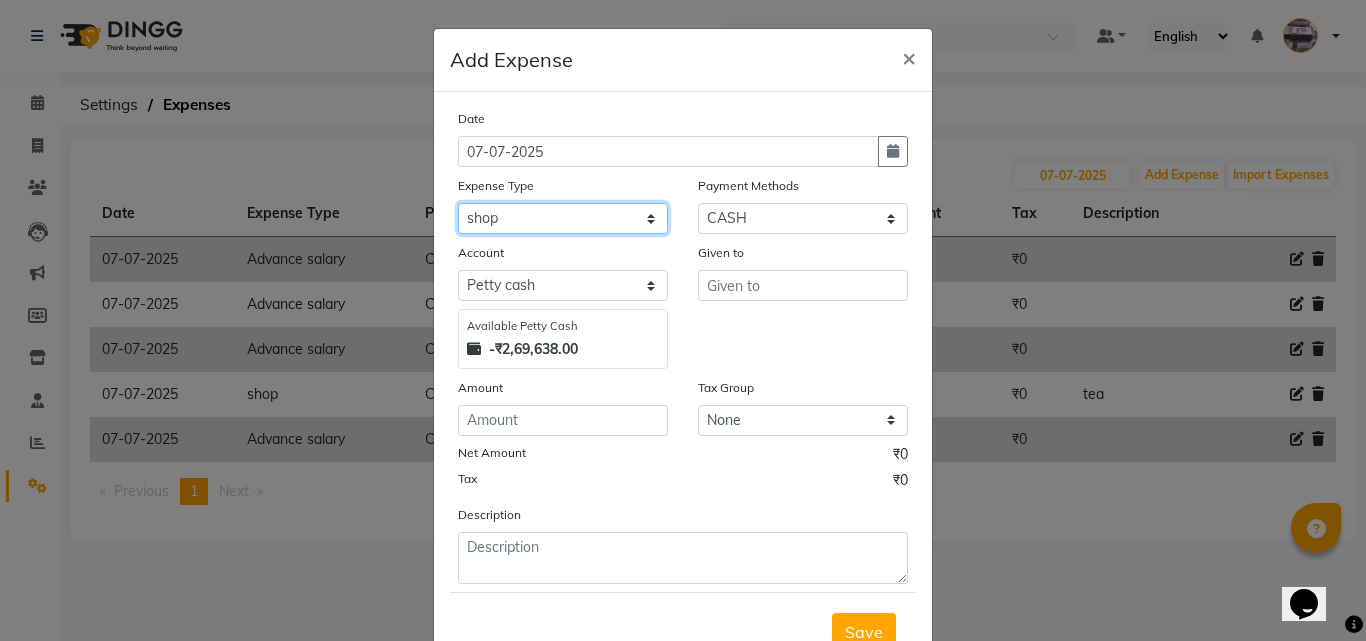 click on "Select Advance salary Advance salary ajaj Bank charges Car maintenance  Cash transfer to bank Cash transfer to hub Client Snacks Clinical charges Equipment Fuel Govt fee home Incentive Insurance International purchase Loan Repayment Maintenance Marketing Miscellaneous MRA Other Over times Pantry Product Rent Salary shop shop Staff Snacks Tax Tea & Refreshment TIP Utilities Wifi recharge" 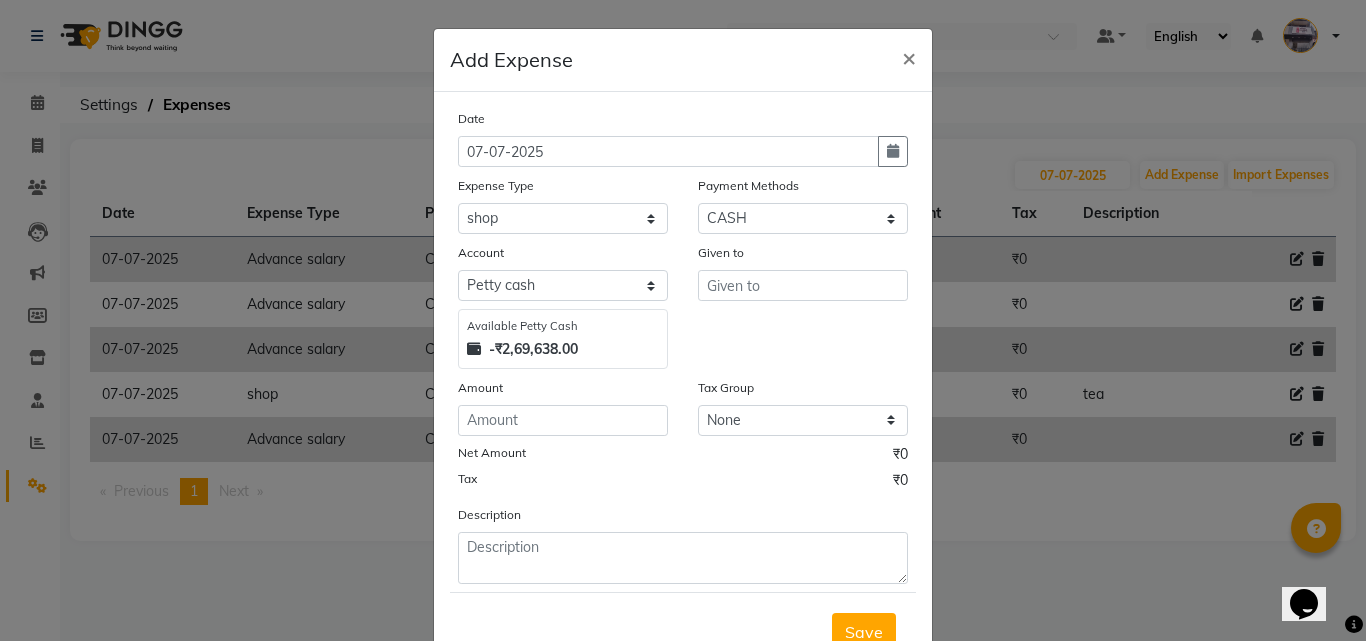 click on "Date [DATE] Expense Type Select Advance salary Advance salary ajaj Bank charges Car maintenance  Cash transfer to bank Cash transfer to hub Client Snacks Clinical charges Equipment Fuel Govt fee home Incentive Insurance International purchase Loan Repayment Maintenance Marketing Miscellaneous MRA Other Over times Pantry Product Rent Salary shop shop Staff Snacks Tax Tea & Refreshment TIP Utilities Wifi recharge Payment Methods Select CASH ONLINE CARD Account Select Petty cash Default account Available Petty Cash -₹2,69,638.00 Given to Amount Tax Group None GST Net Amount ₹0 Tax ₹0 Description" 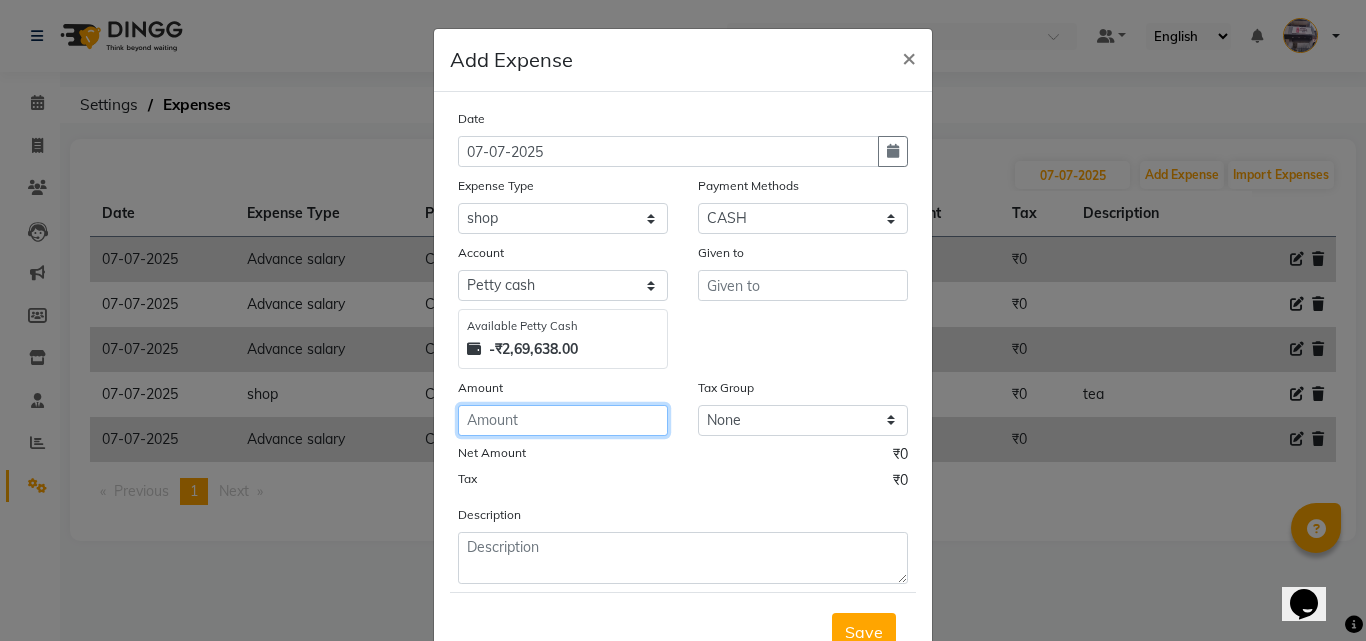click 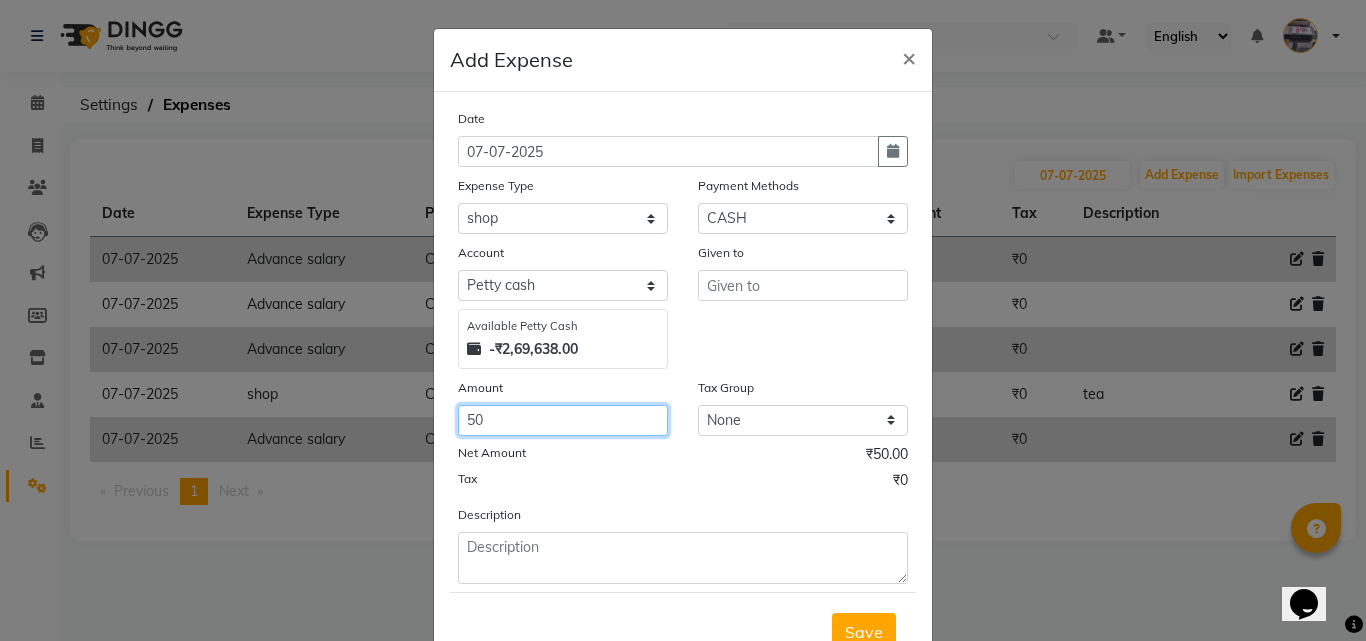type on "50" 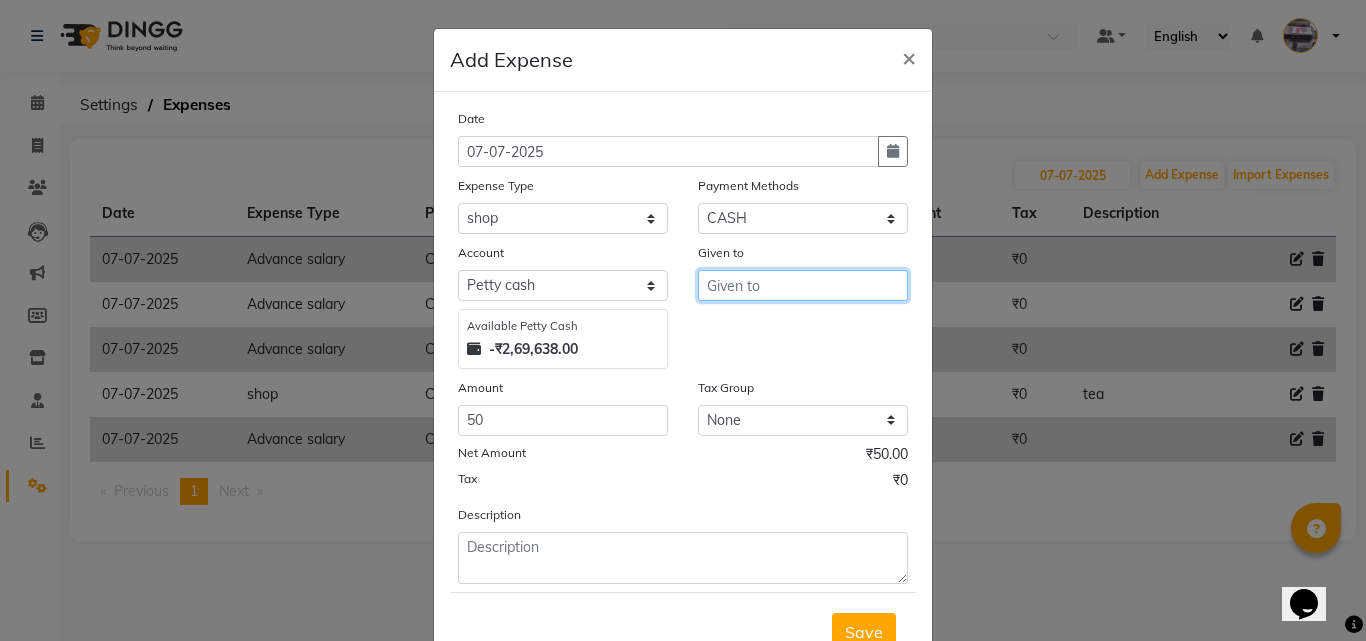 click at bounding box center [803, 285] 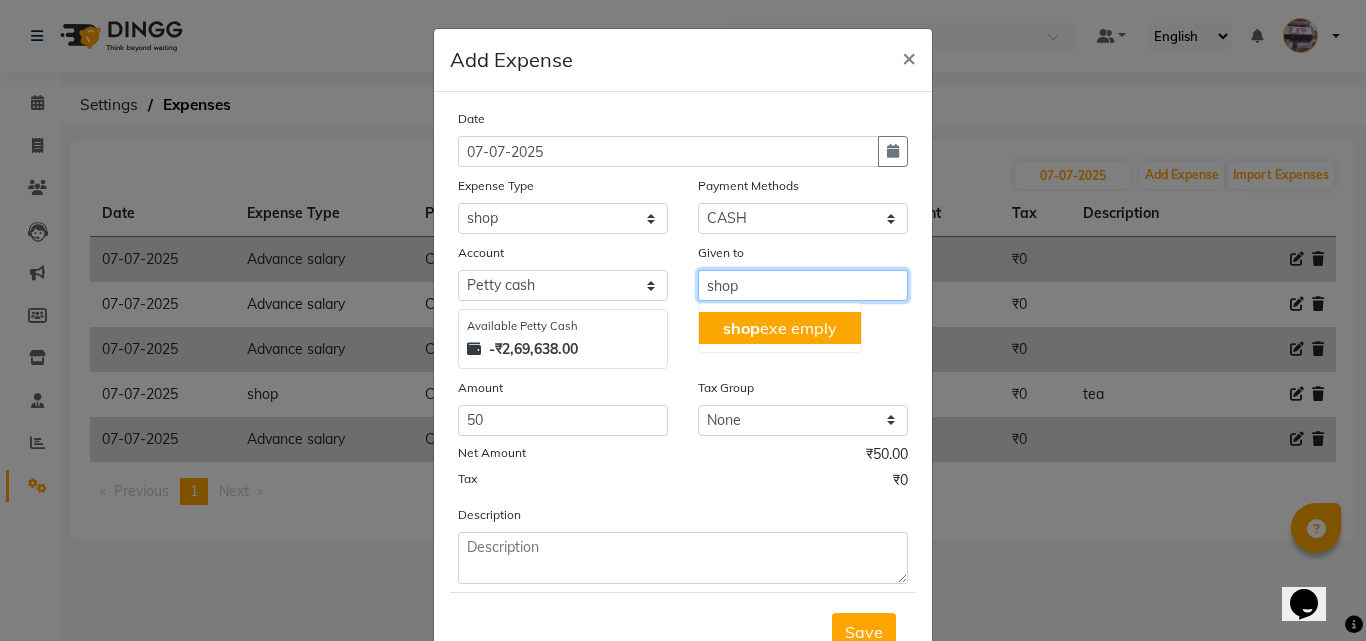 type on "shop" 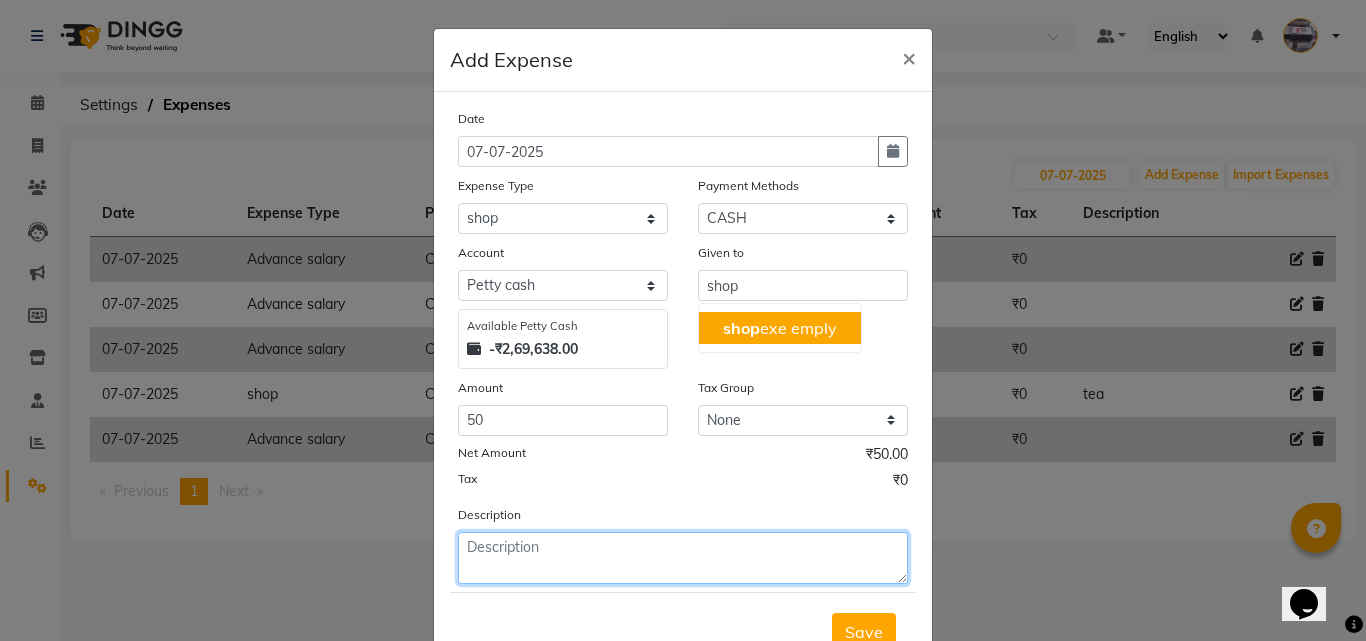 click 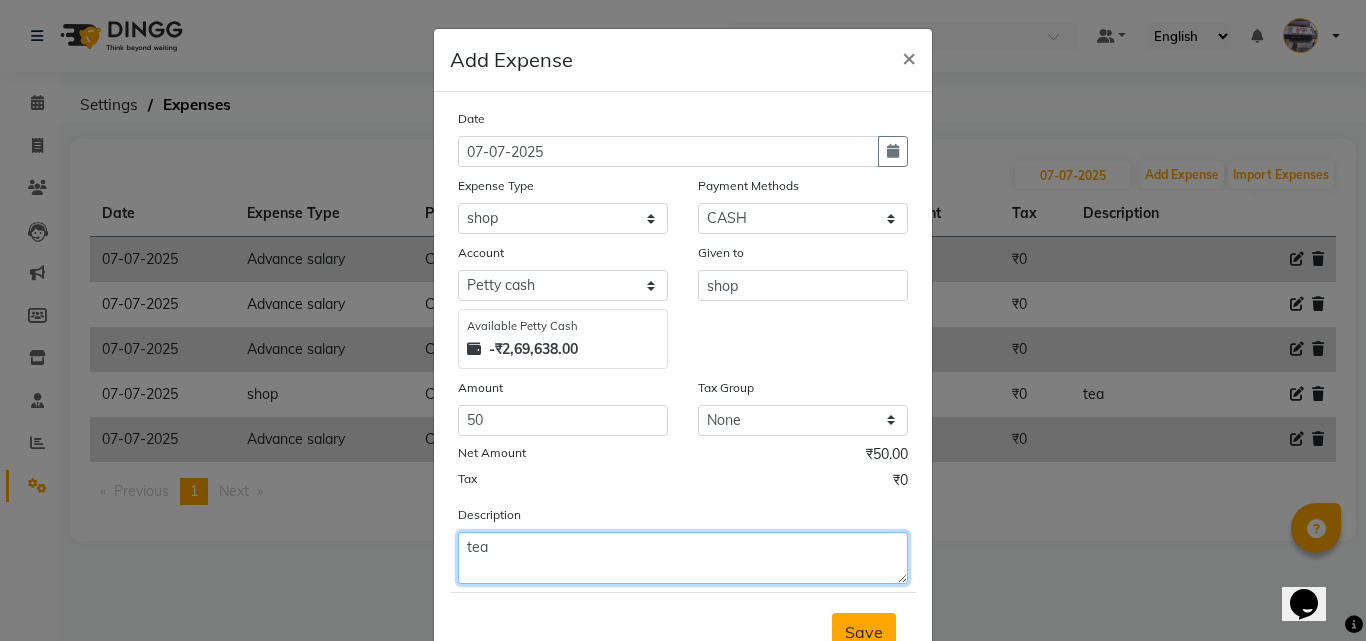 type on "tea" 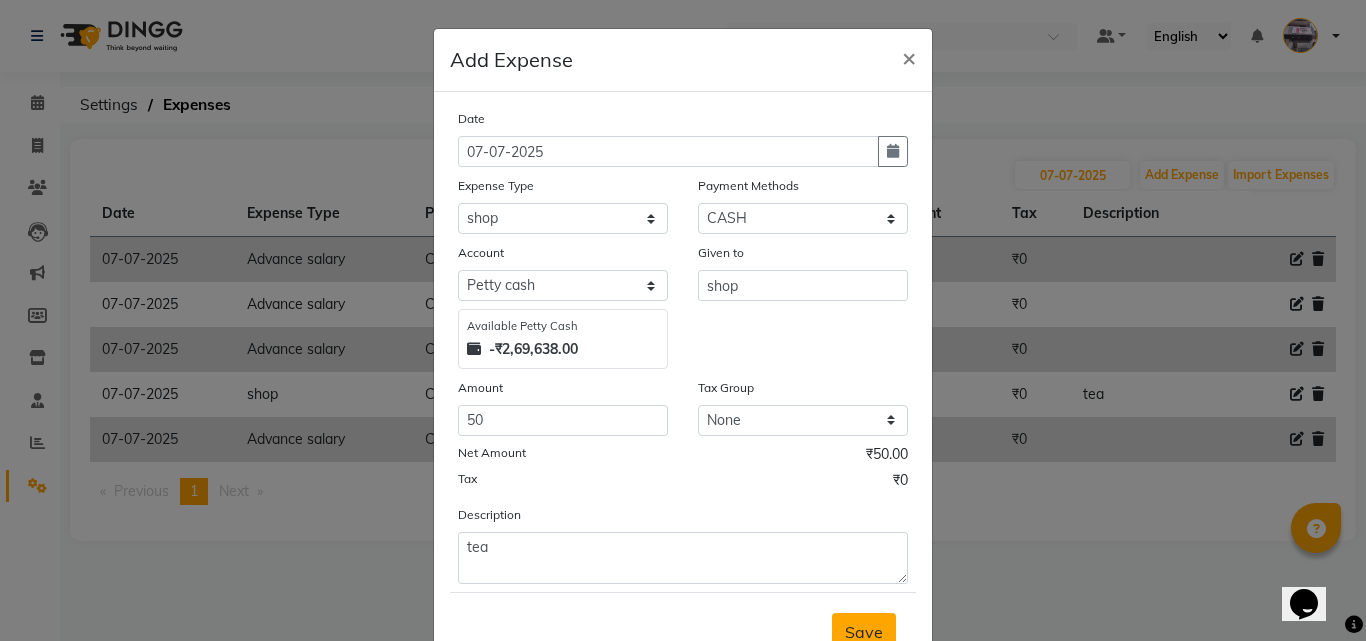 click on "Save" at bounding box center [864, 632] 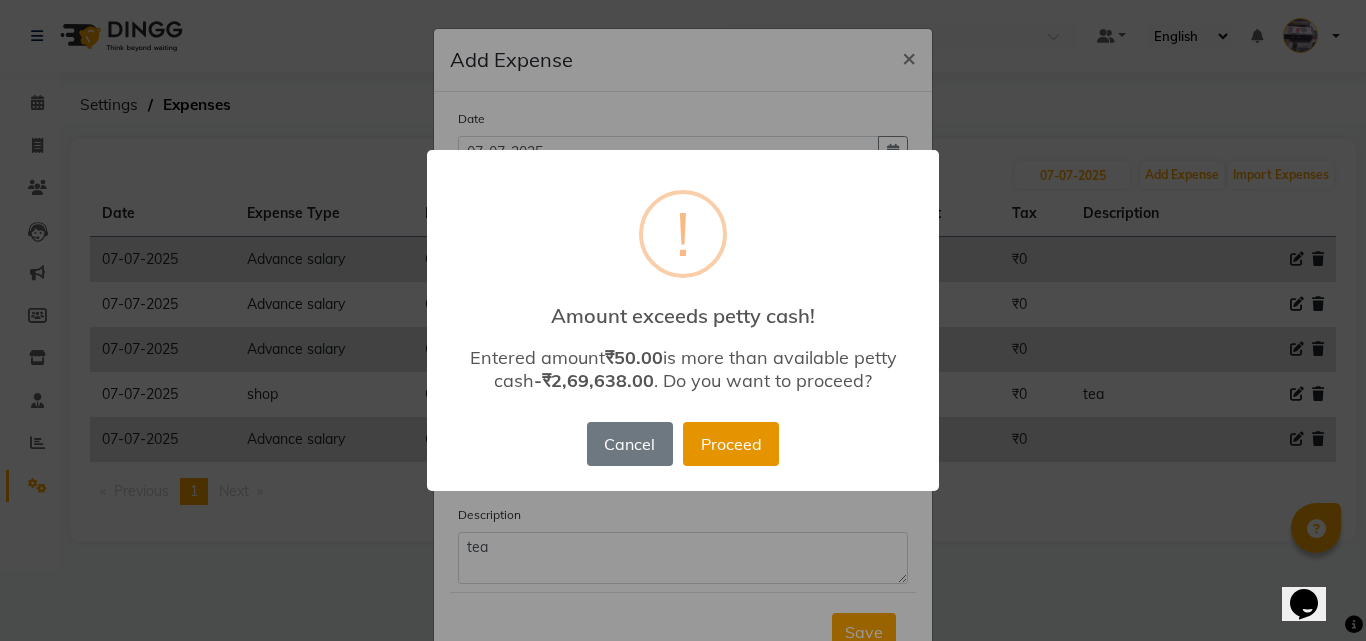 click on "Proceed" at bounding box center (731, 444) 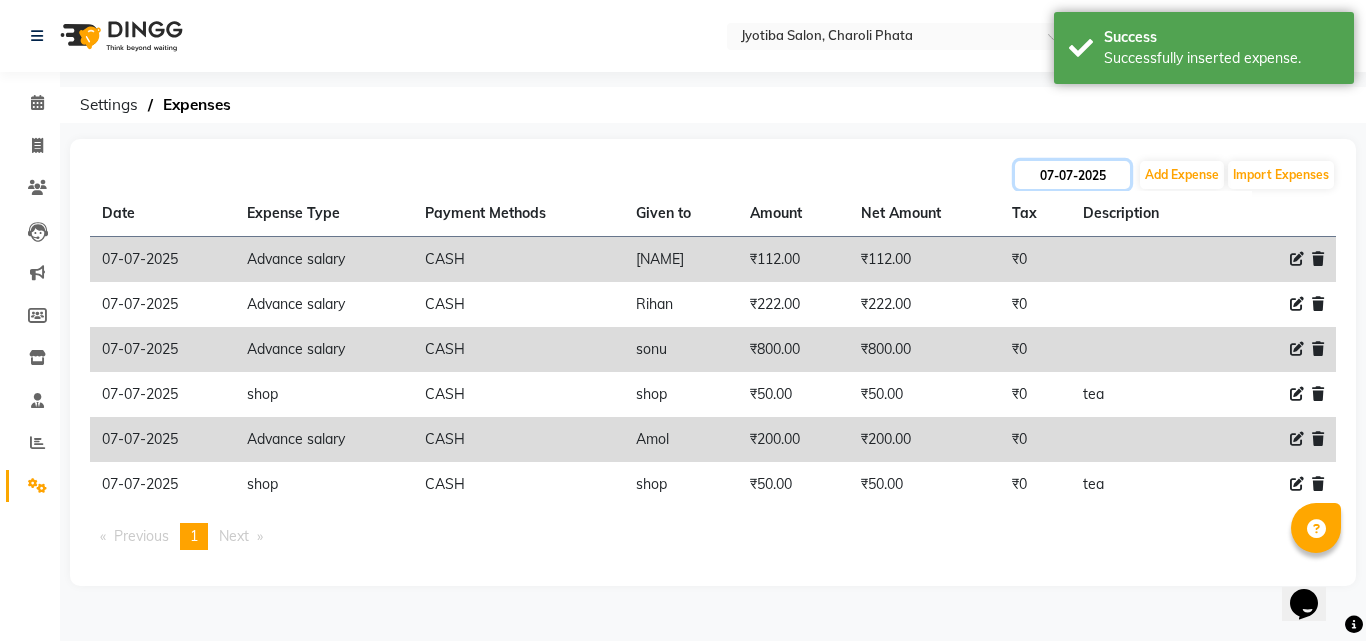 click on "07-07-2025" 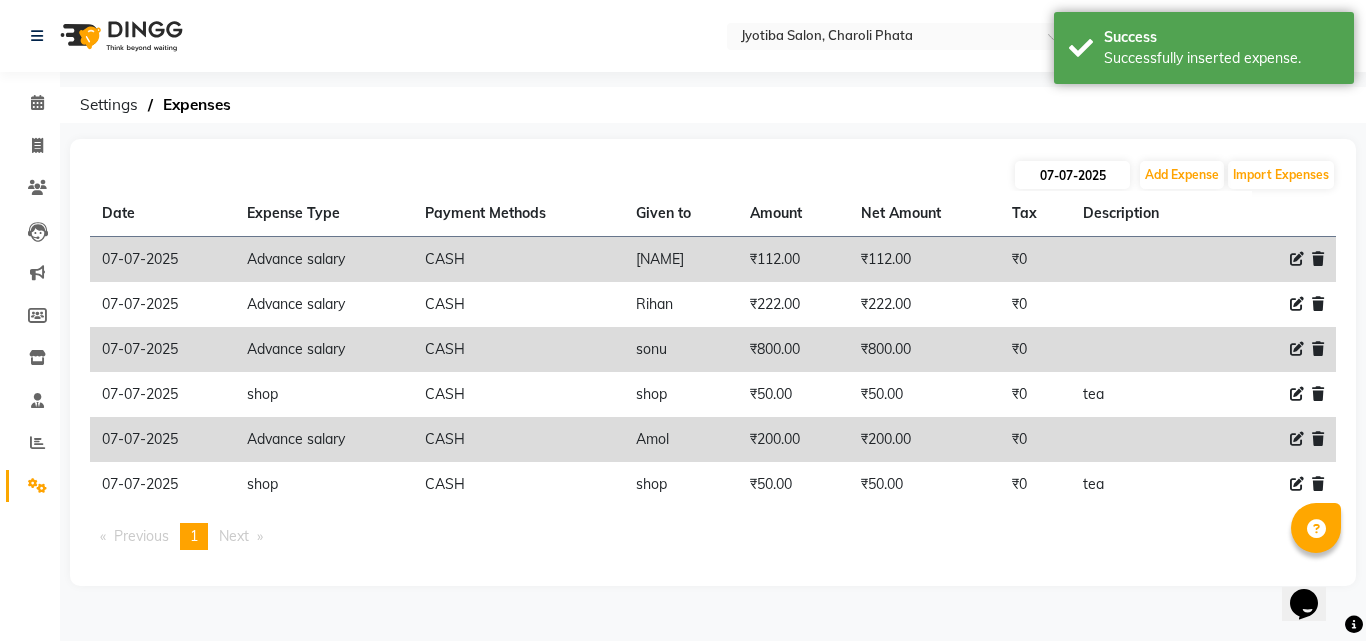 select on "7" 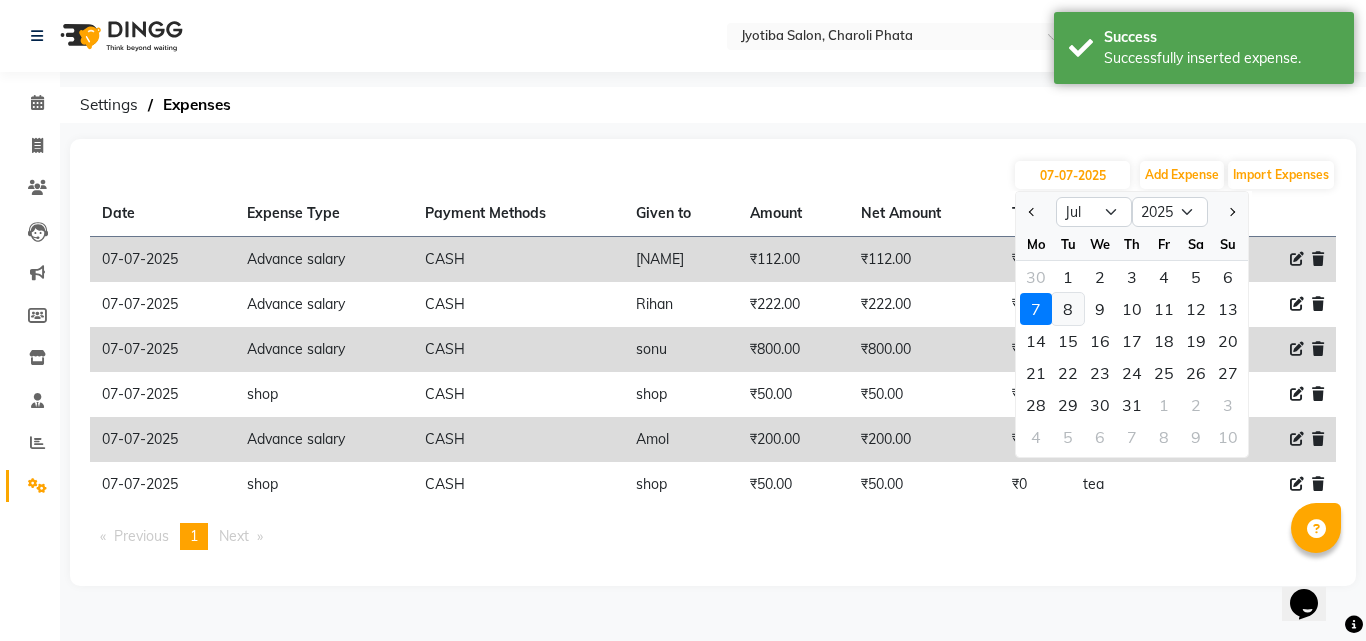 click on "8" 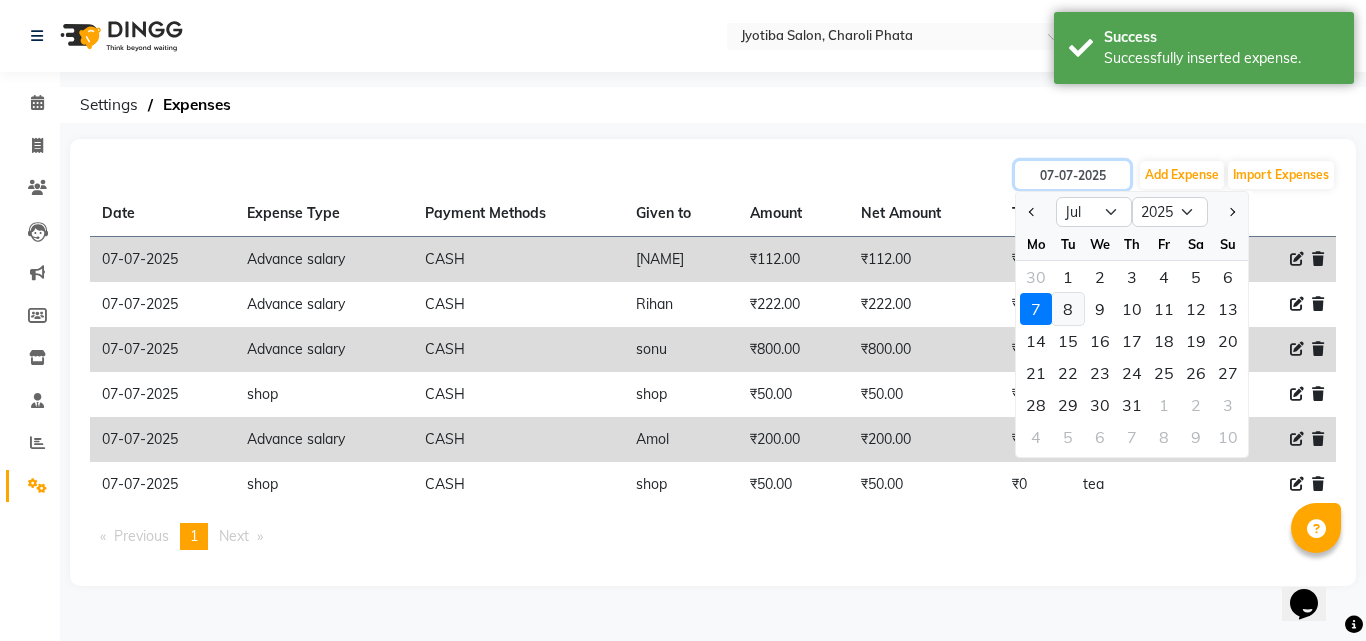type on "08-07-2025" 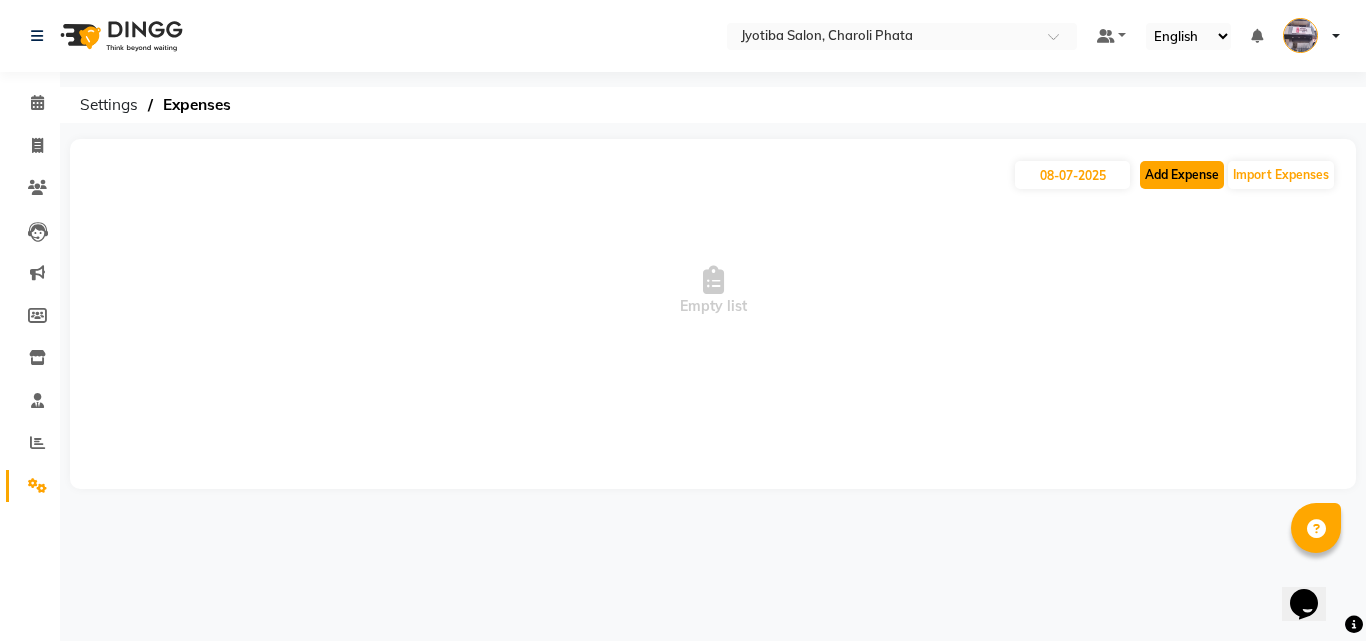 click on "Add Expense" 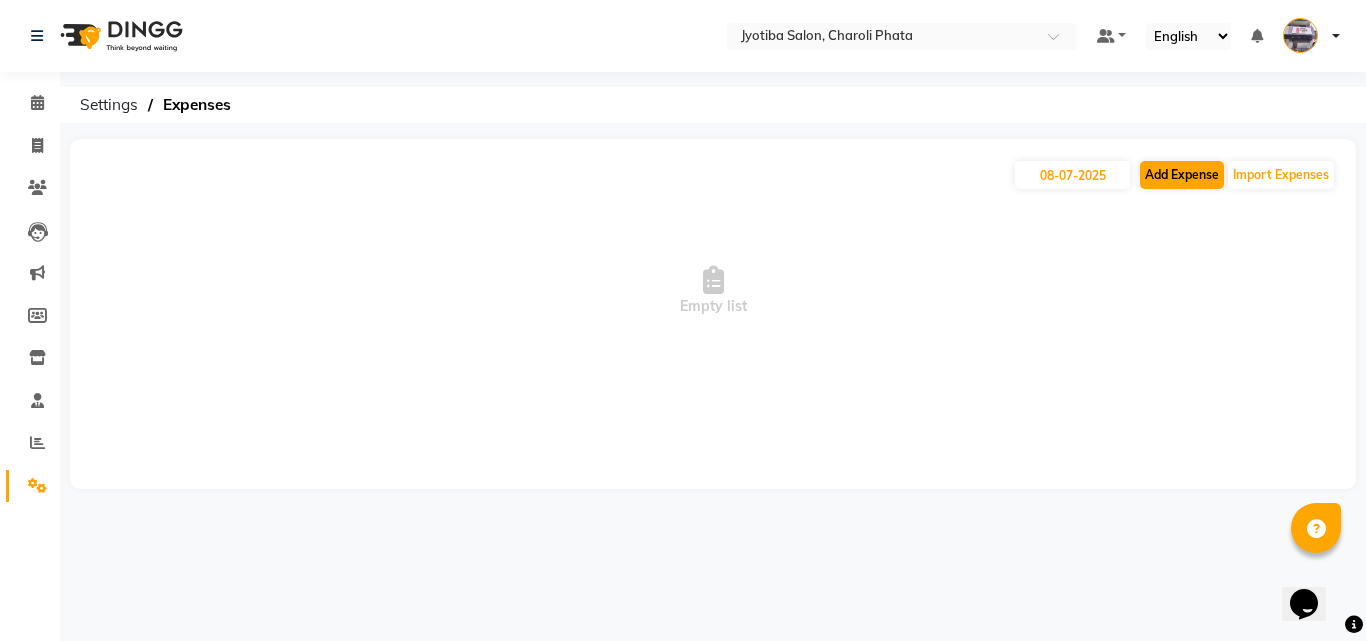 select on "1" 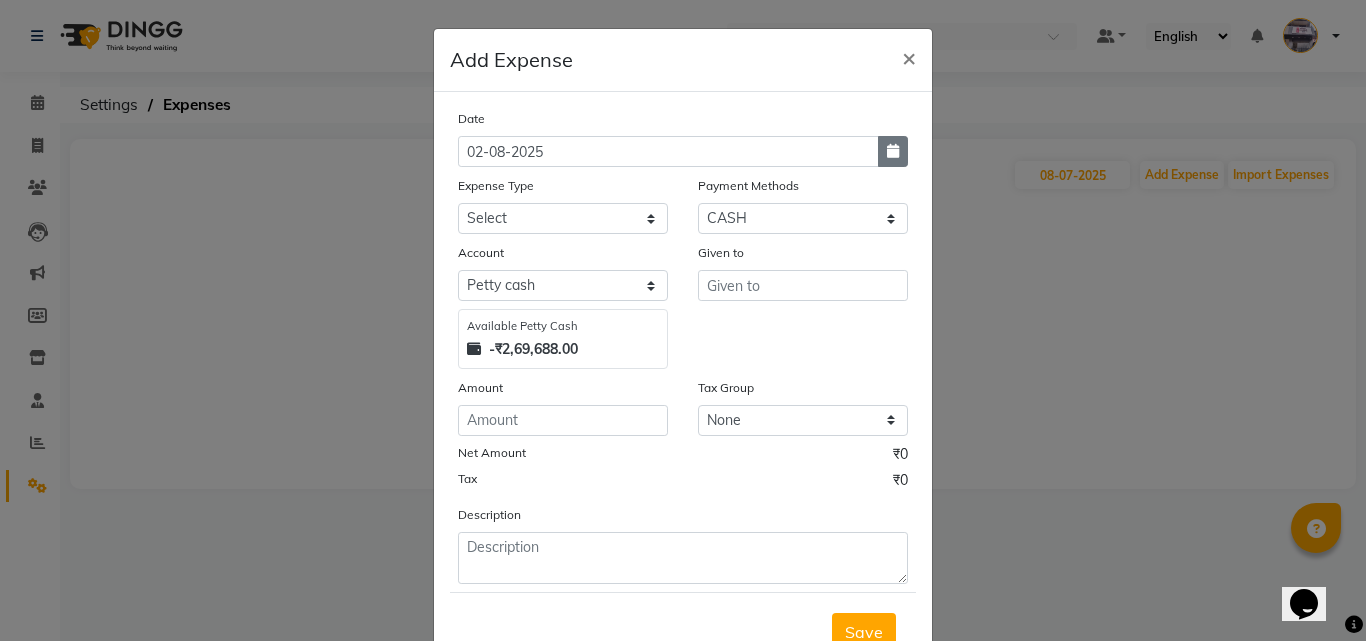 click 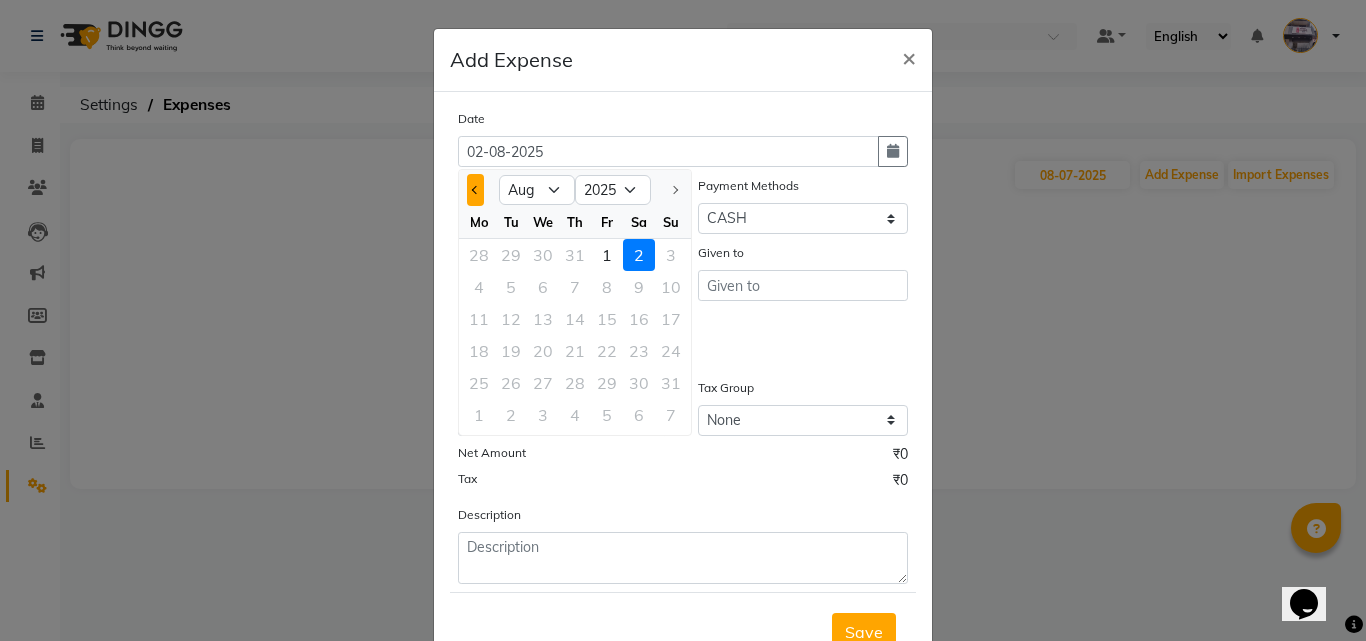 click 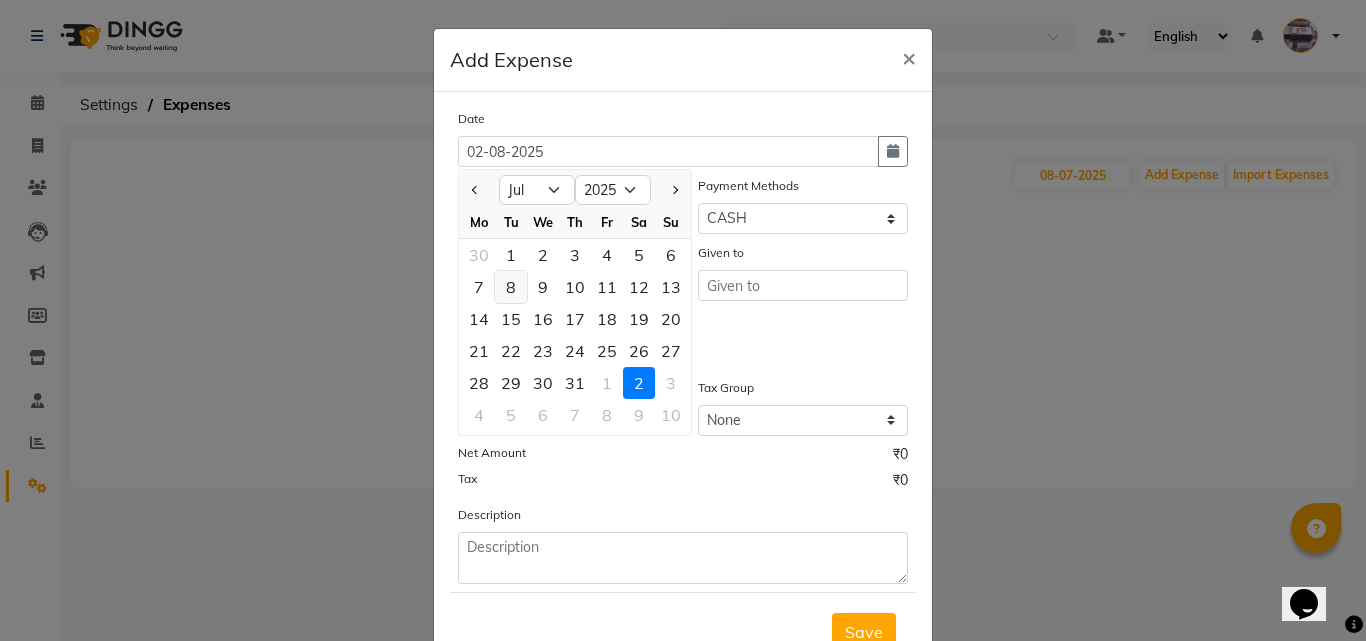 click on "8" 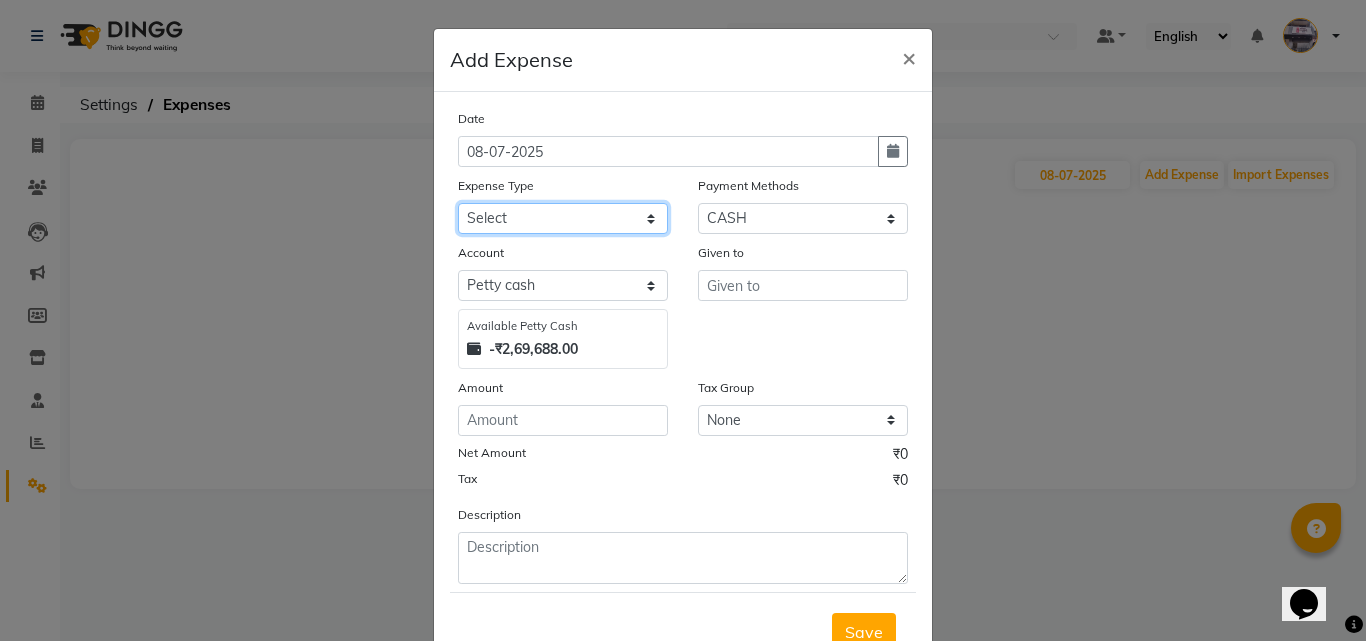 click on "Select Advance salary Advance salary ajaj Bank charges Car maintenance  Cash transfer to bank Cash transfer to hub Client Snacks Clinical charges Equipment Fuel Govt fee home Incentive Insurance International purchase Loan Repayment Maintenance Marketing Miscellaneous MRA Other Over times Pantry Product Rent Salary shop shop Staff Snacks Tax Tea & Refreshment TIP Utilities Wifi recharge" 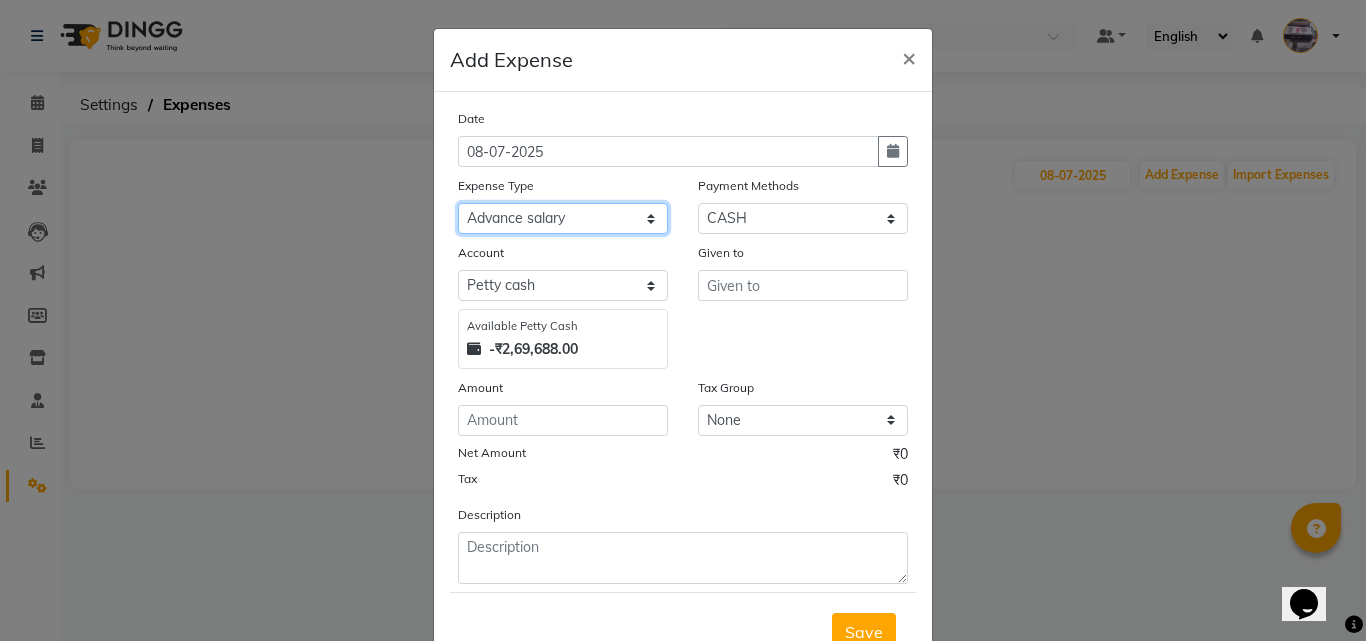 click on "Select Advance salary Advance salary ajaj Bank charges Car maintenance  Cash transfer to bank Cash transfer to hub Client Snacks Clinical charges Equipment Fuel Govt fee home Incentive Insurance International purchase Loan Repayment Maintenance Marketing Miscellaneous MRA Other Over times Pantry Product Rent Salary shop shop Staff Snacks Tax Tea & Refreshment TIP Utilities Wifi recharge" 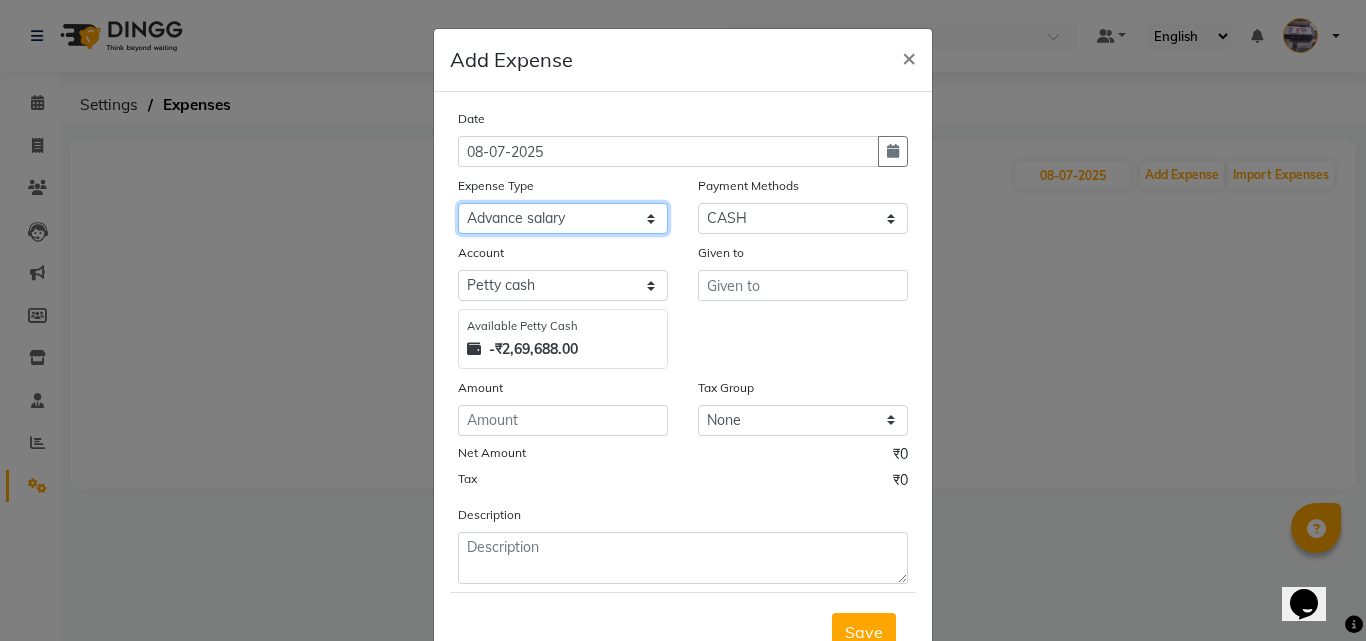 drag, startPoint x: 561, startPoint y: 218, endPoint x: 571, endPoint y: 231, distance: 16.40122 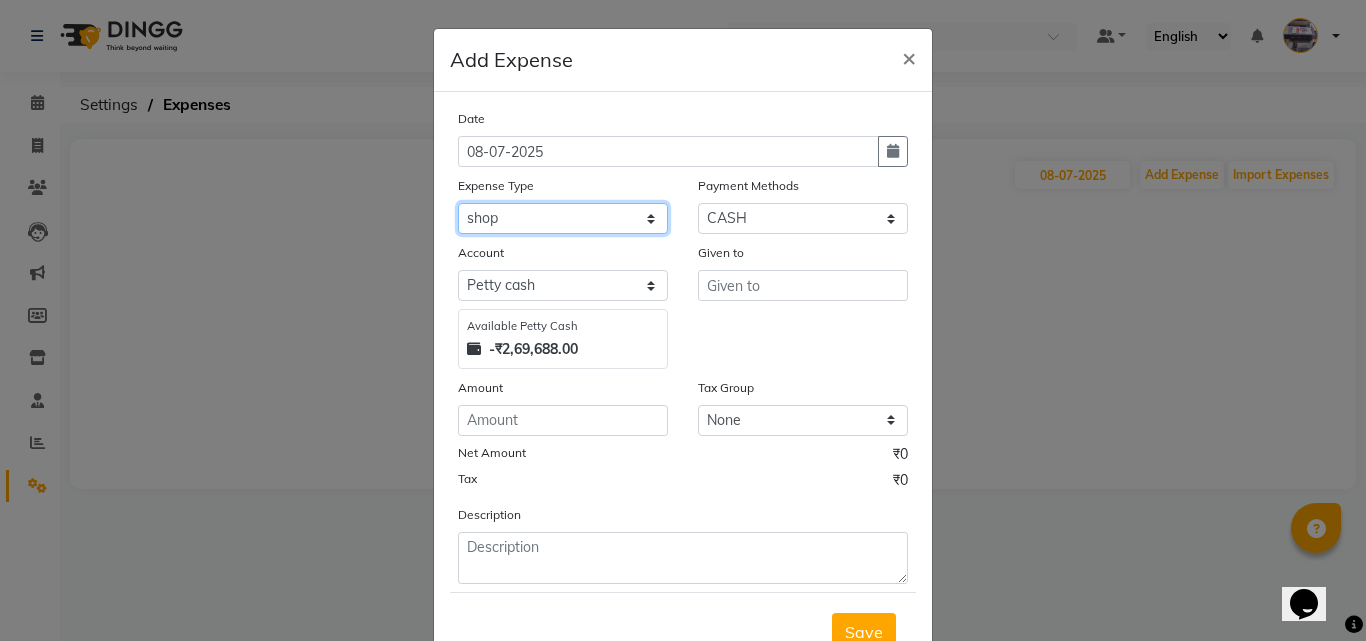 click on "Select Advance salary Advance salary ajaj Bank charges Car maintenance  Cash transfer to bank Cash transfer to hub Client Snacks Clinical charges Equipment Fuel Govt fee home Incentive Insurance International purchase Loan Repayment Maintenance Marketing Miscellaneous MRA Other Over times Pantry Product Rent Salary shop shop Staff Snacks Tax Tea & Refreshment TIP Utilities Wifi recharge" 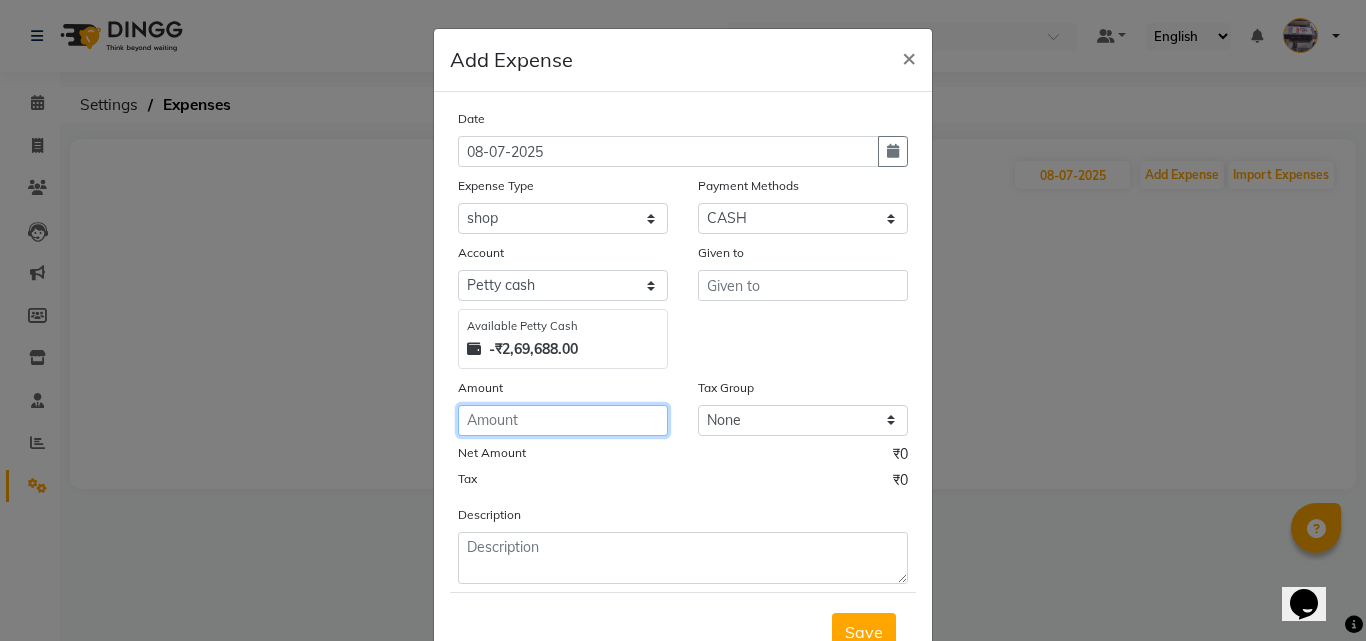 click 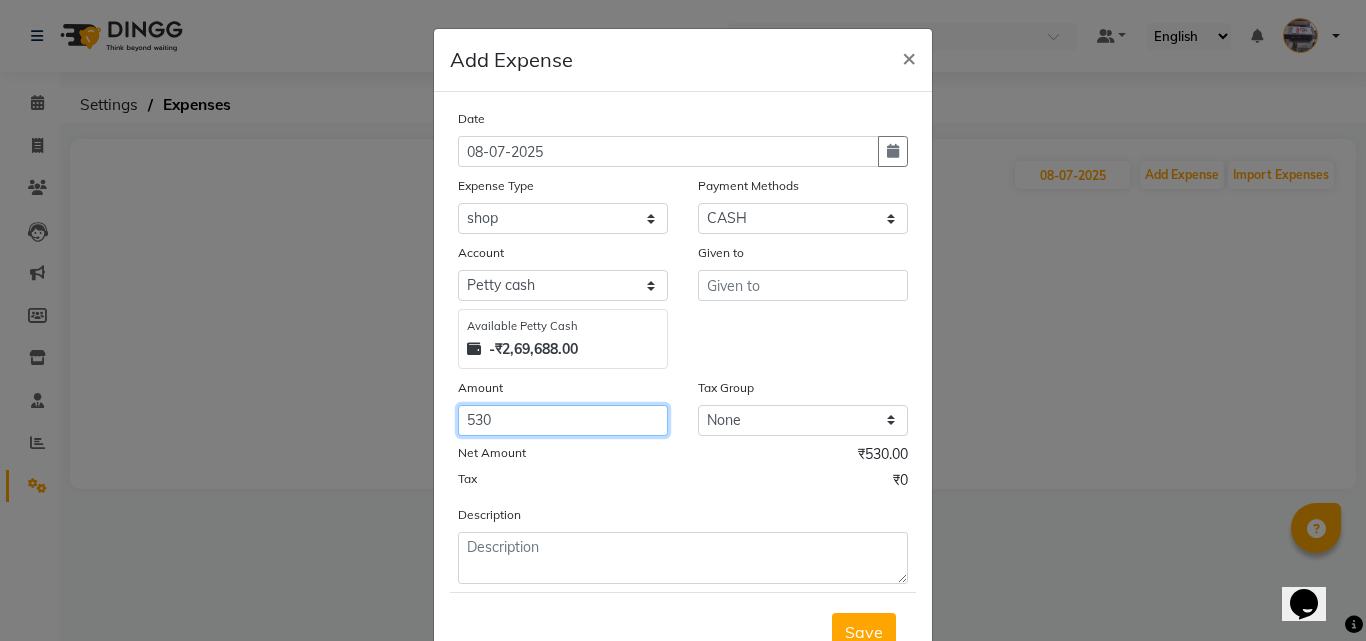 type 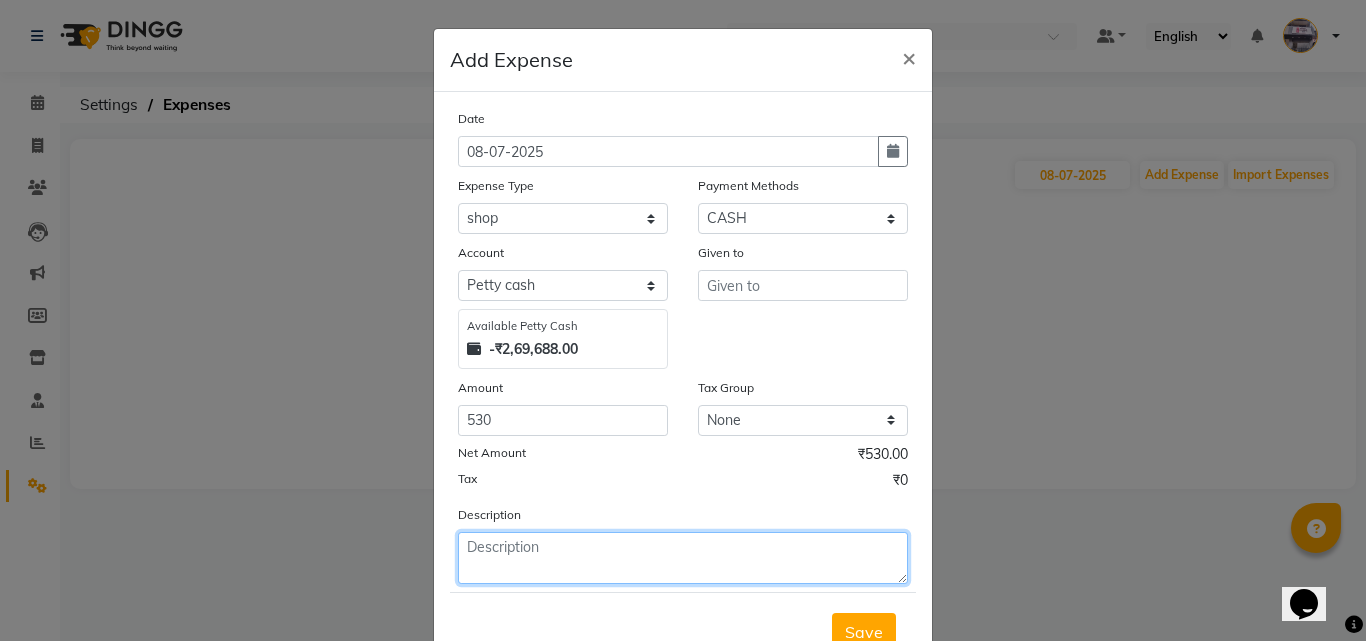 click 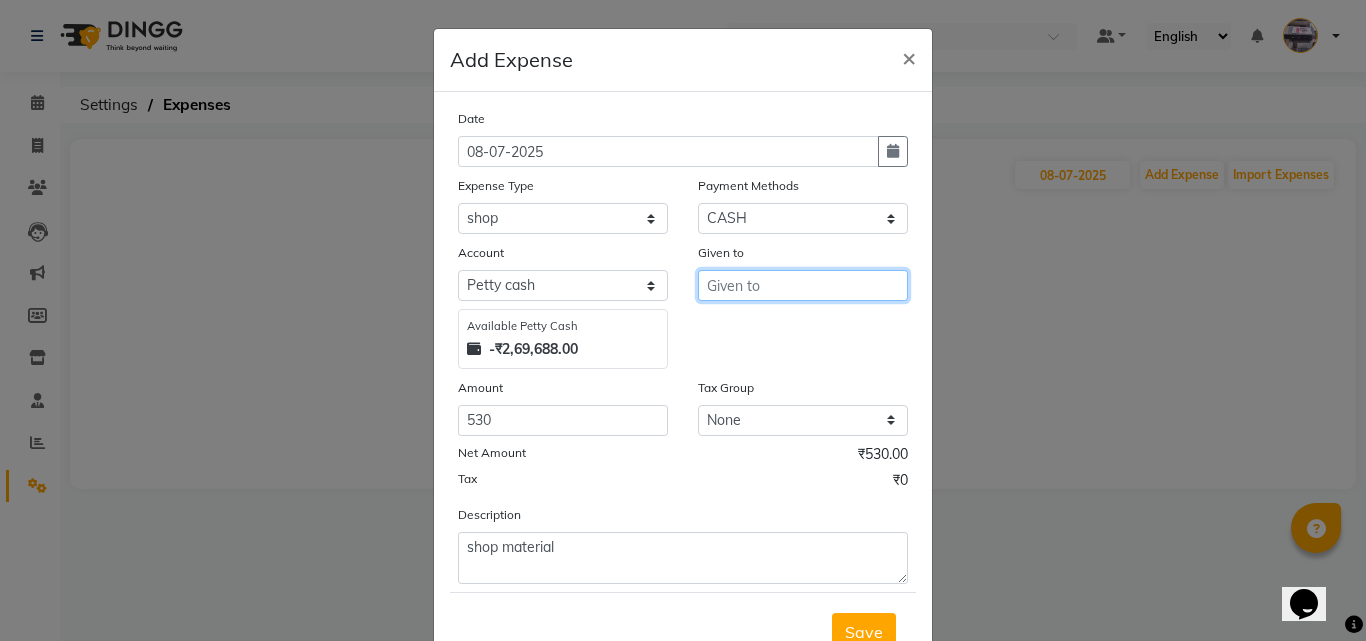 click at bounding box center (803, 285) 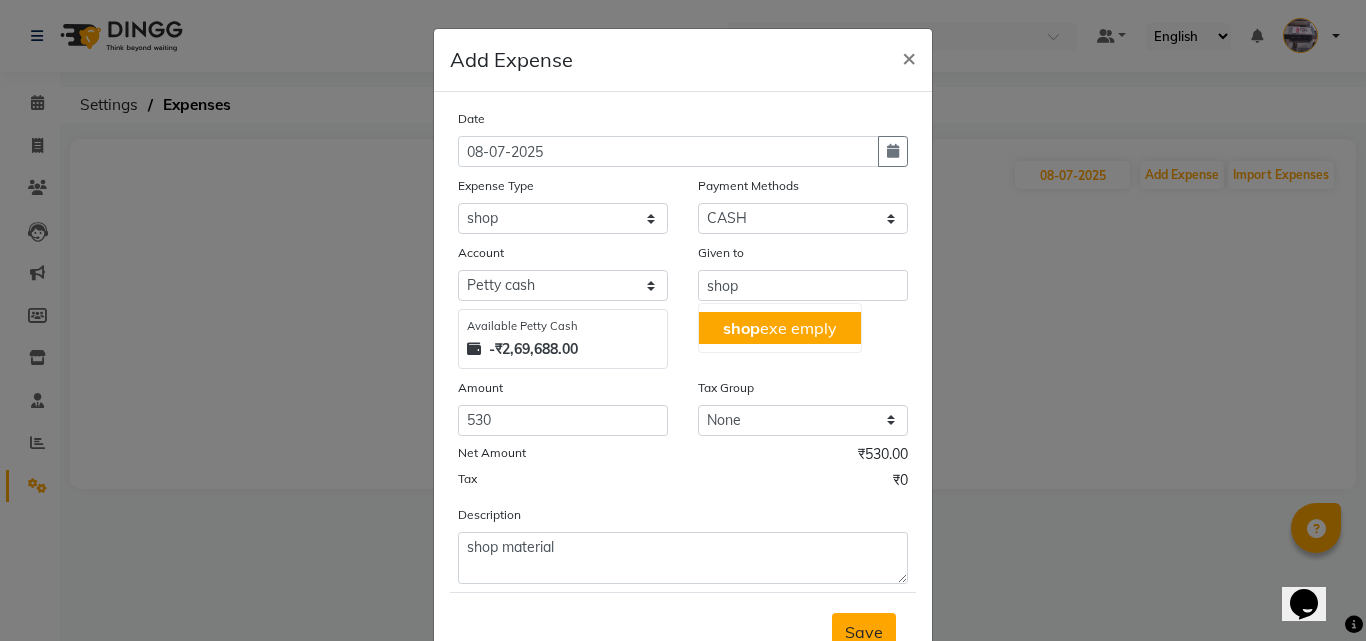 click on "Save" at bounding box center (864, 632) 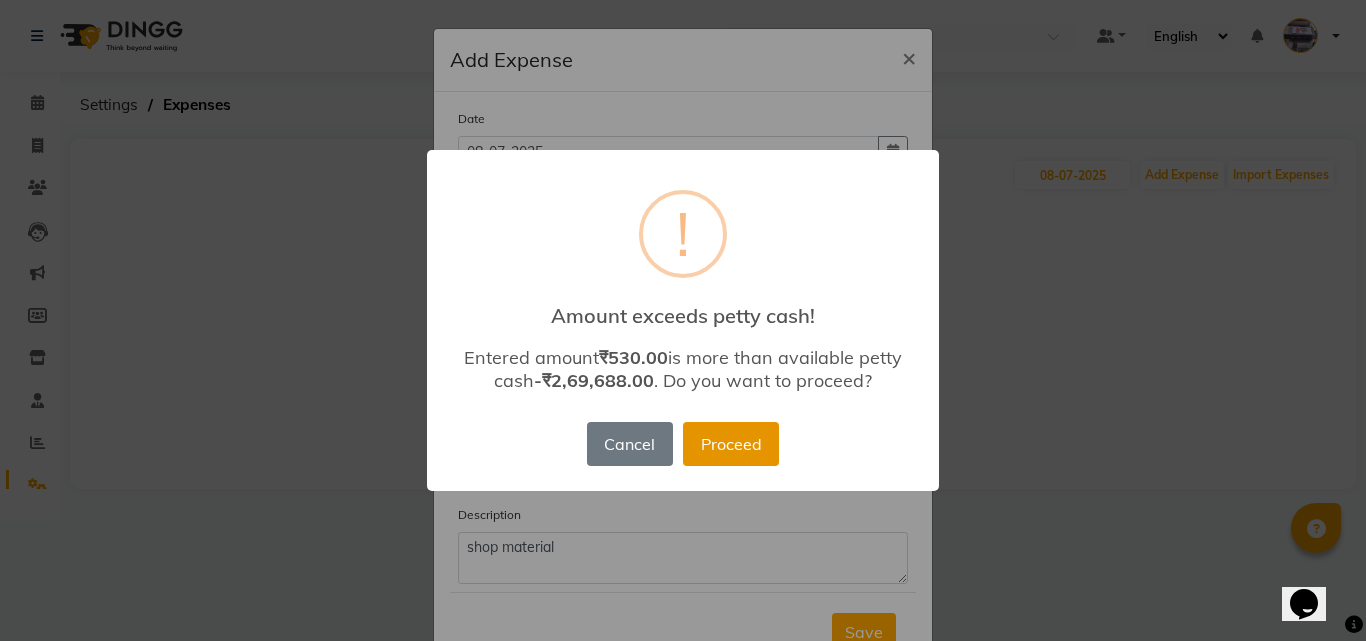 click on "Proceed" at bounding box center (731, 444) 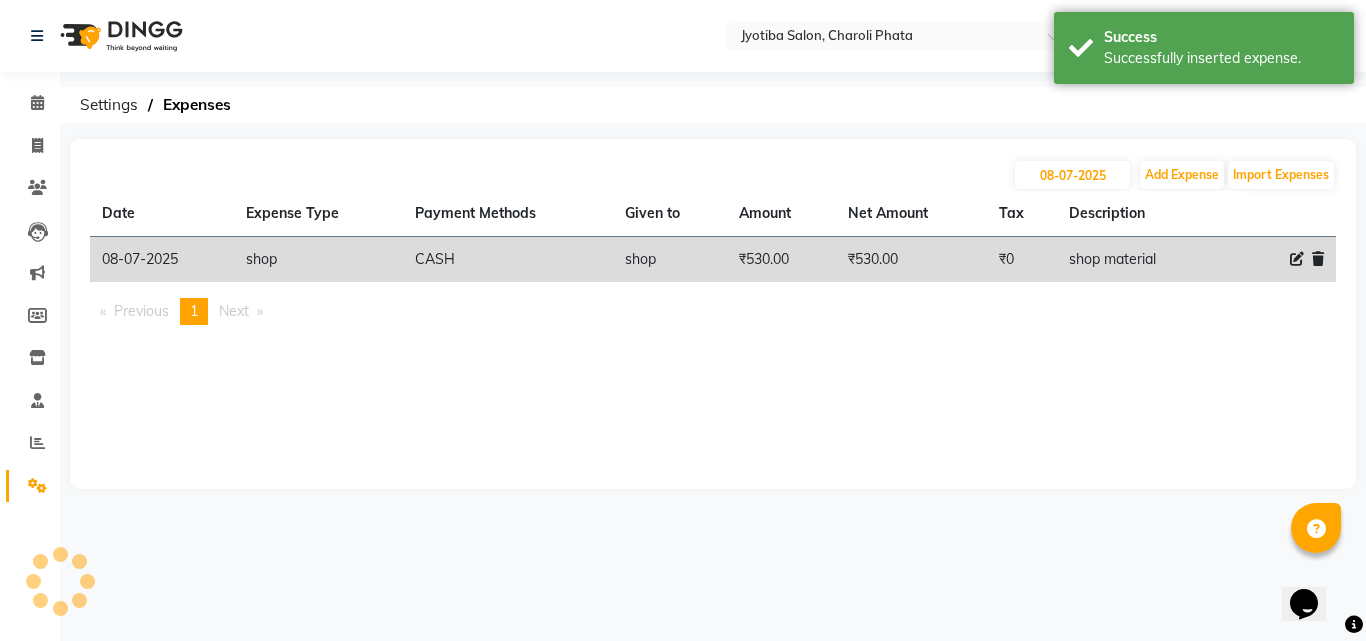 scroll, scrollTop: 0, scrollLeft: 0, axis: both 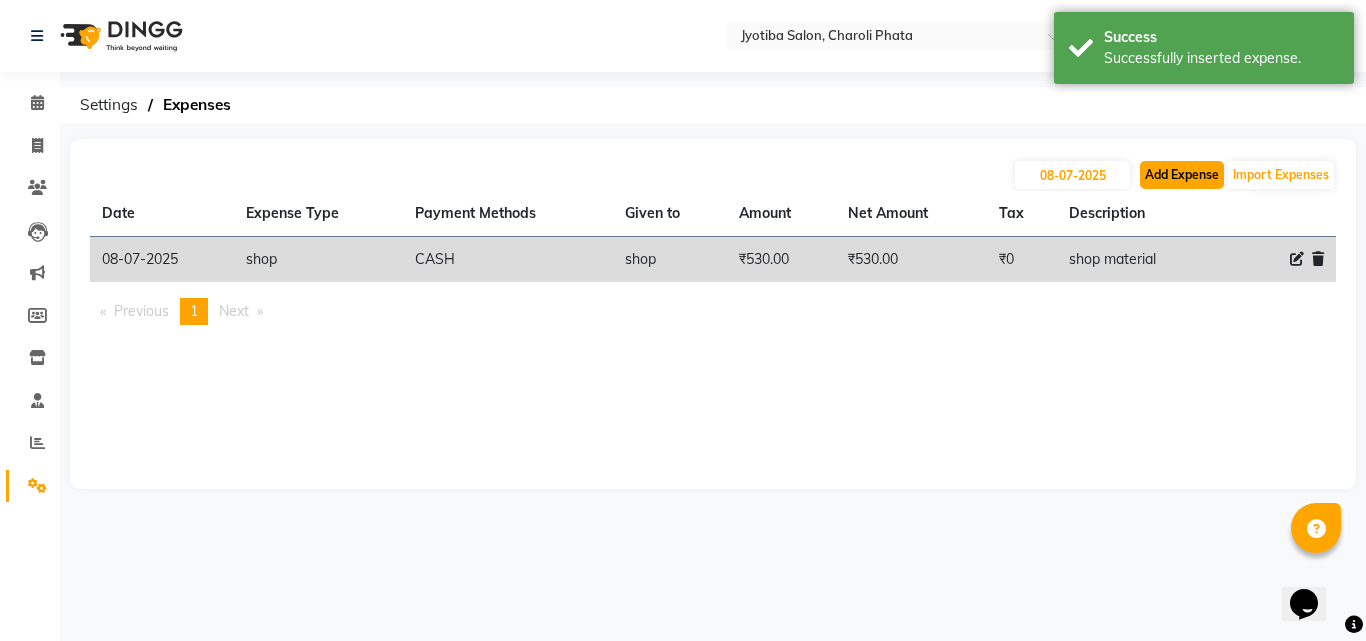 click on "Add Expense" 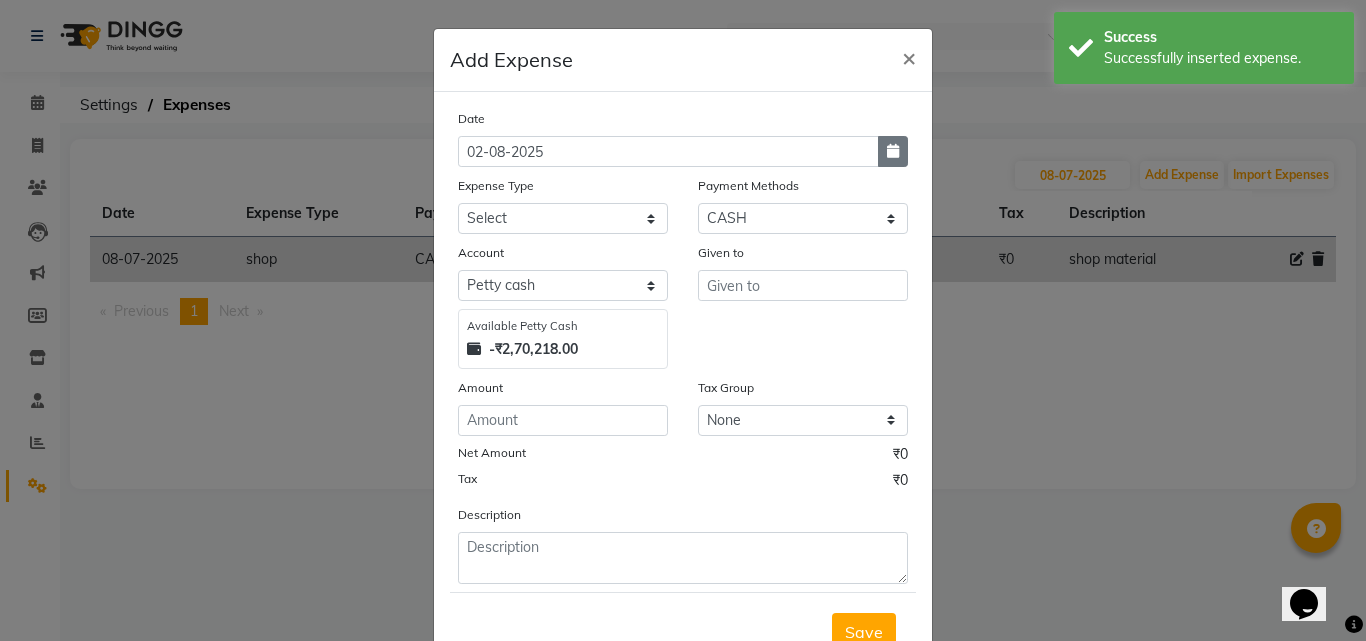 click 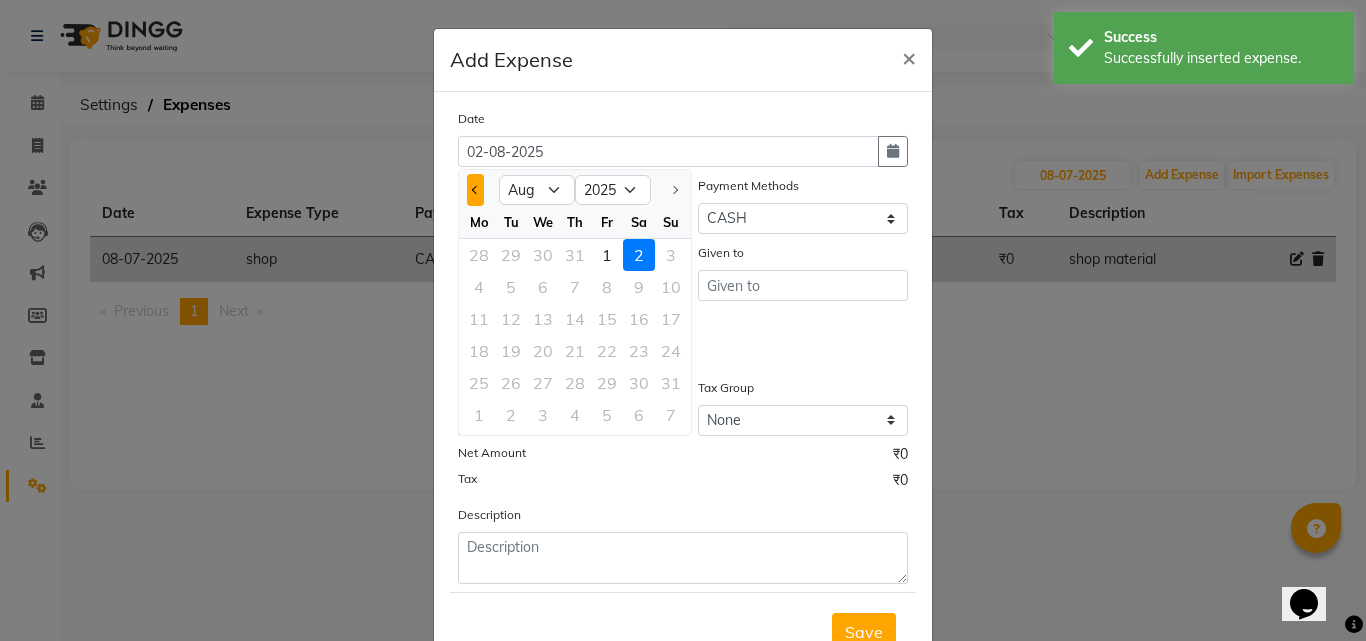 click 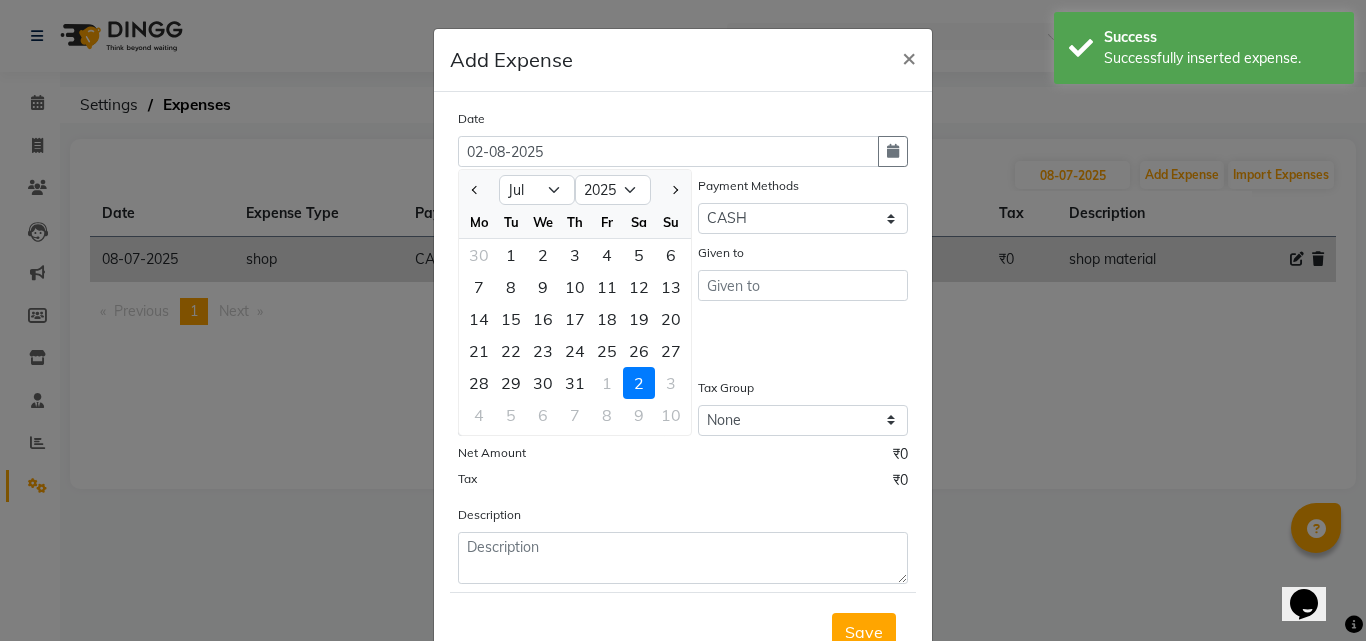 click on "8" 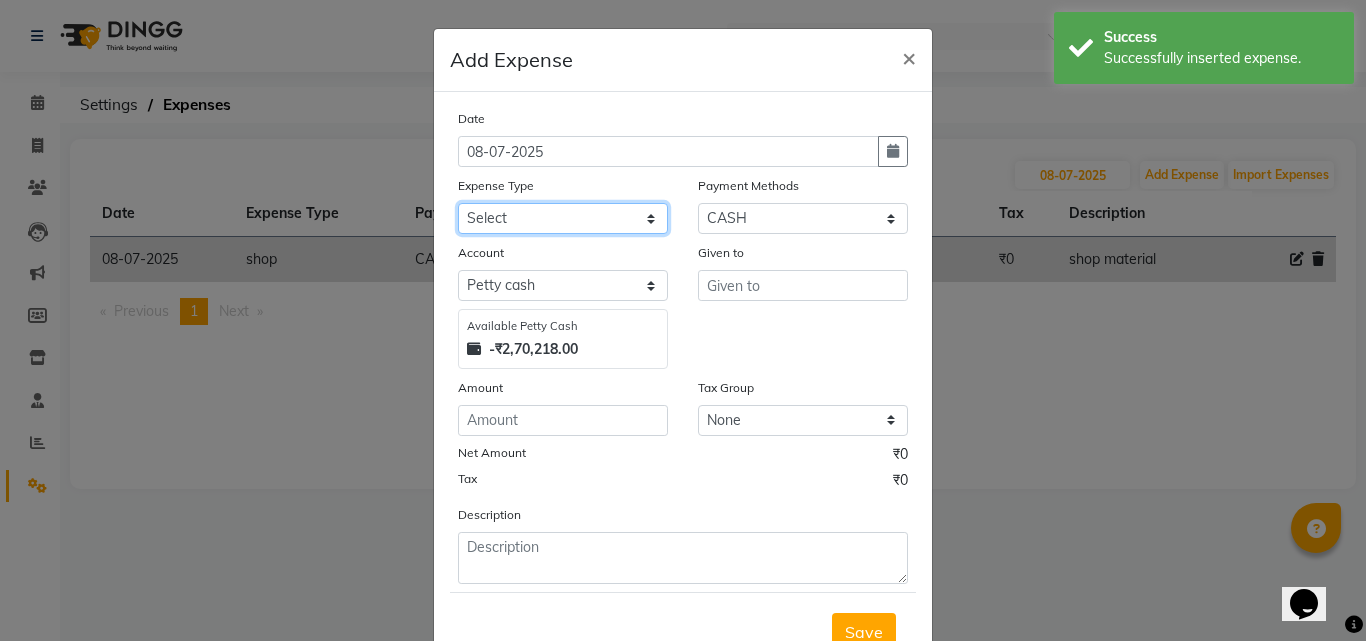 click on "Select Advance salary Advance salary ajaj Bank charges Car maintenance  Cash transfer to bank Cash transfer to hub Client Snacks Clinical charges Equipment Fuel Govt fee home Incentive Insurance International purchase Loan Repayment Maintenance Marketing Miscellaneous MRA Other Over times Pantry Product Rent Salary shop shop Staff Snacks Tax Tea & Refreshment TIP Utilities Wifi recharge" 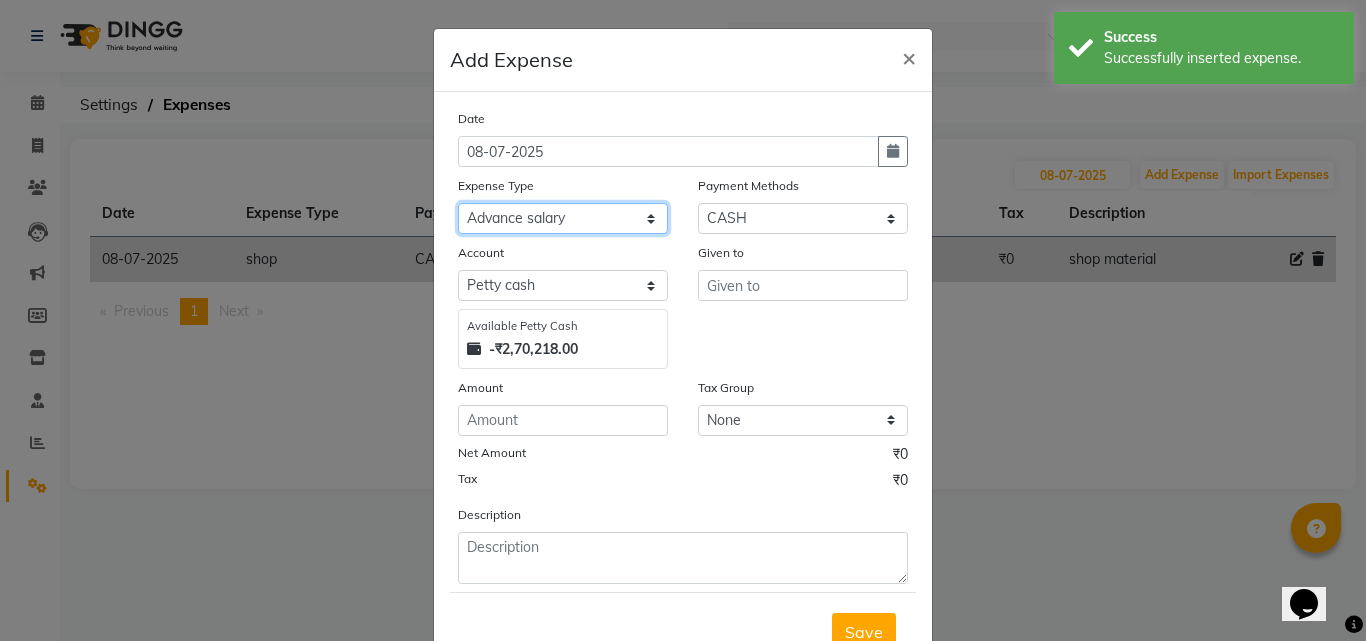 click on "Select Advance salary Advance salary ajaj Bank charges Car maintenance  Cash transfer to bank Cash transfer to hub Client Snacks Clinical charges Equipment Fuel Govt fee home Incentive Insurance International purchase Loan Repayment Maintenance Marketing Miscellaneous MRA Other Over times Pantry Product Rent Salary shop shop Staff Snacks Tax Tea & Refreshment TIP Utilities Wifi recharge" 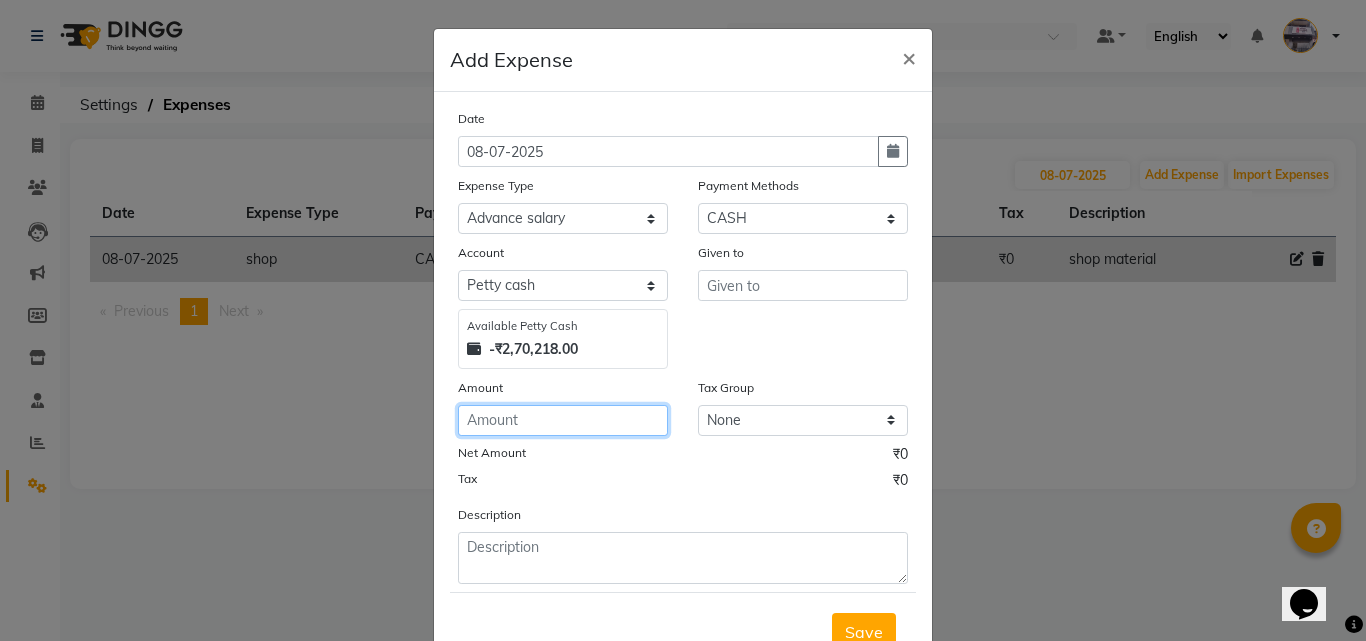 click 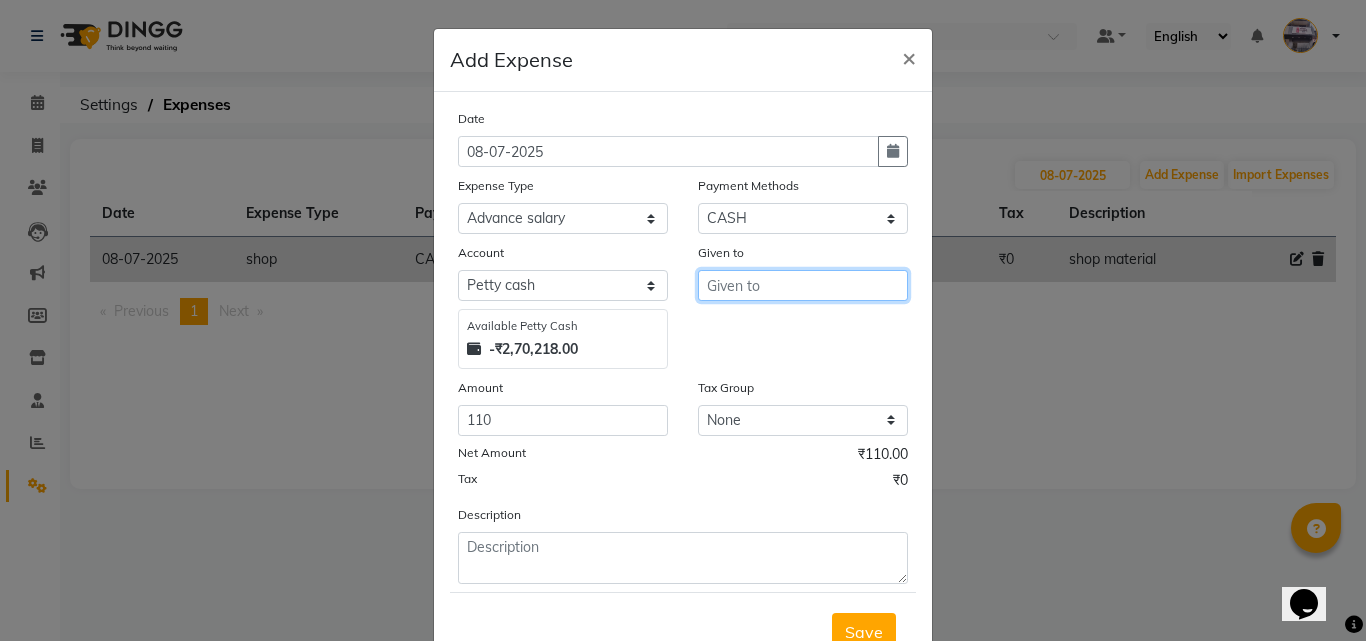 click at bounding box center (803, 285) 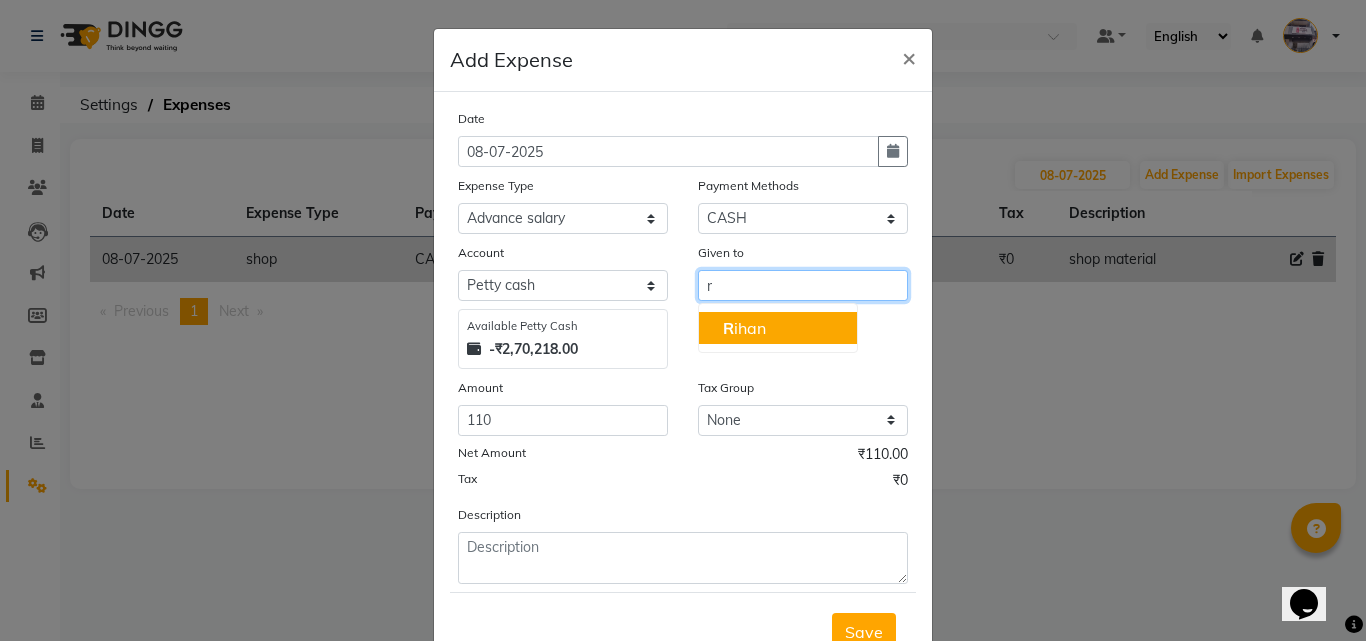 click on "R ihan" at bounding box center [778, 328] 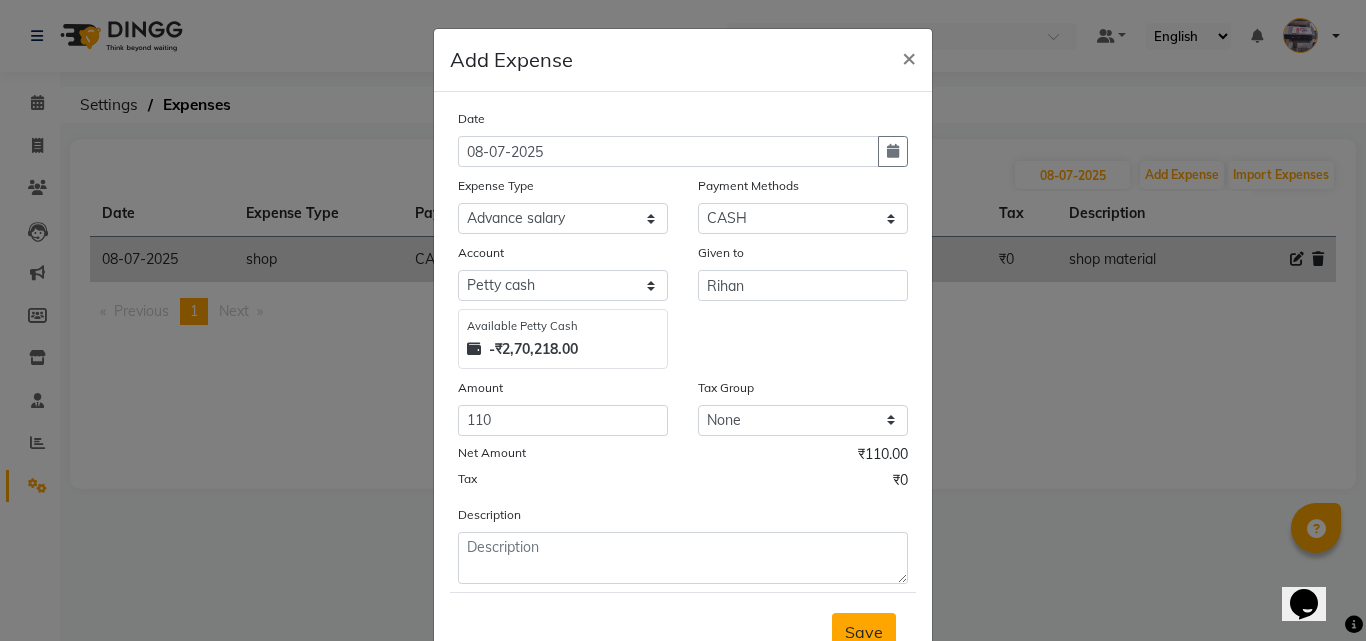 click on "Save" at bounding box center (864, 632) 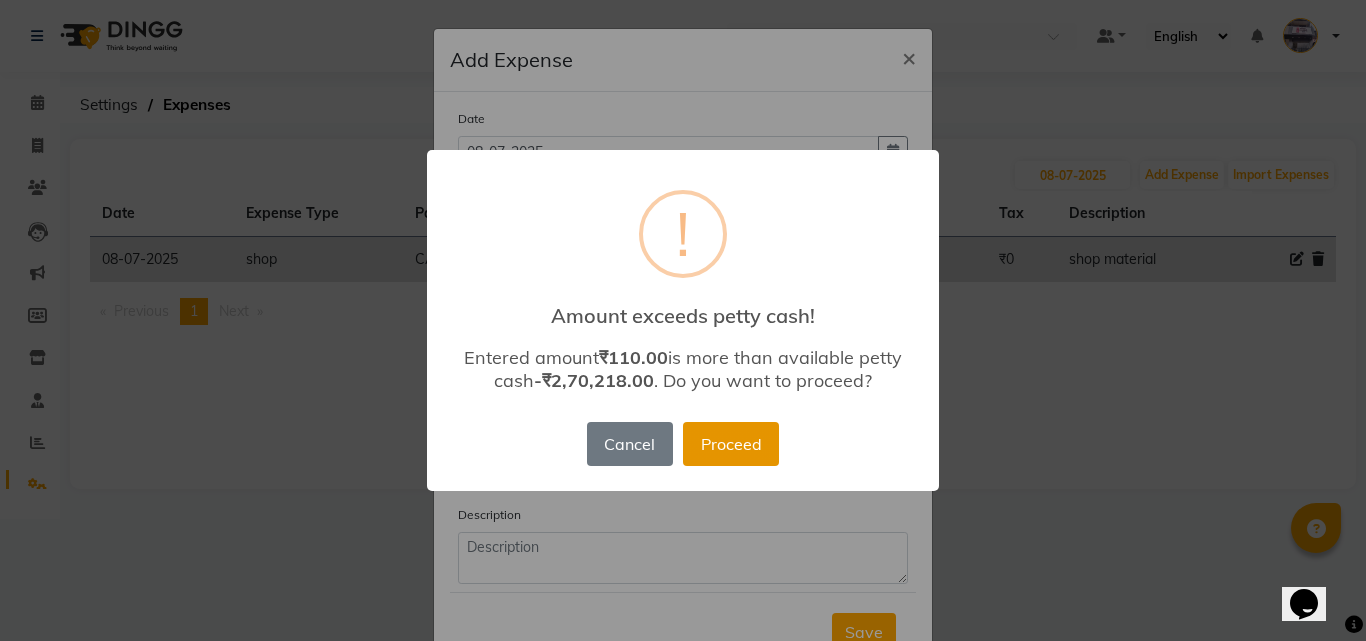 click on "Proceed" at bounding box center (731, 444) 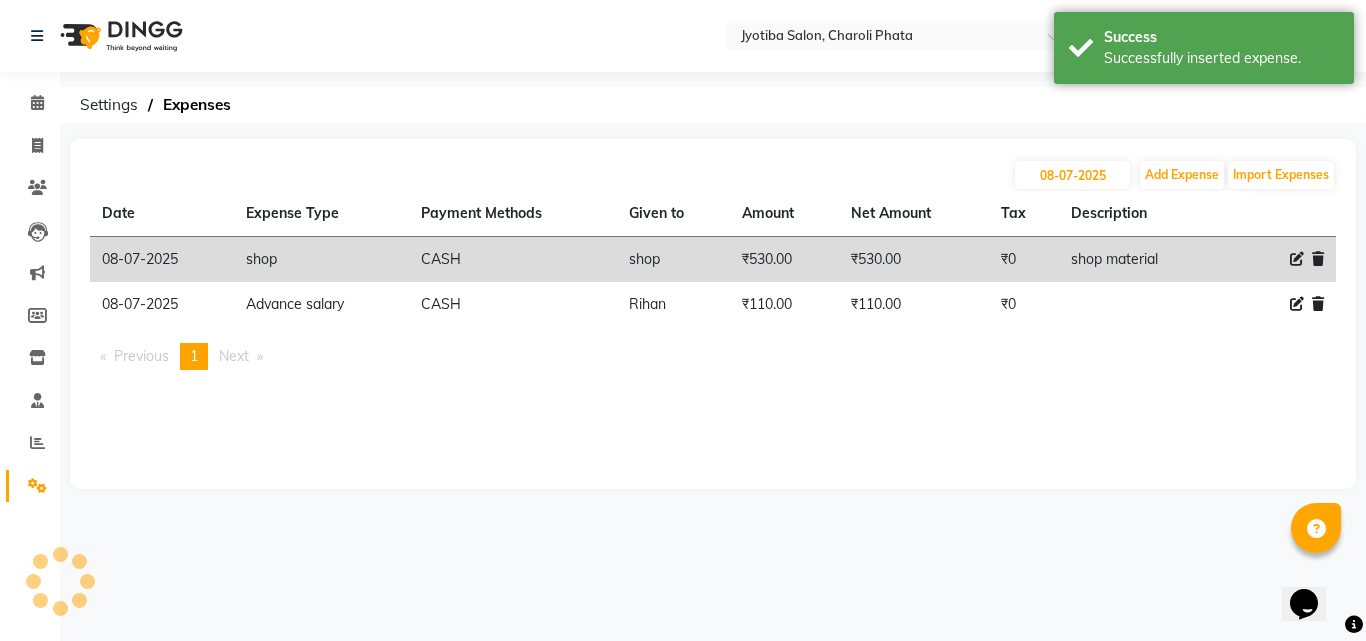 scroll, scrollTop: 0, scrollLeft: 0, axis: both 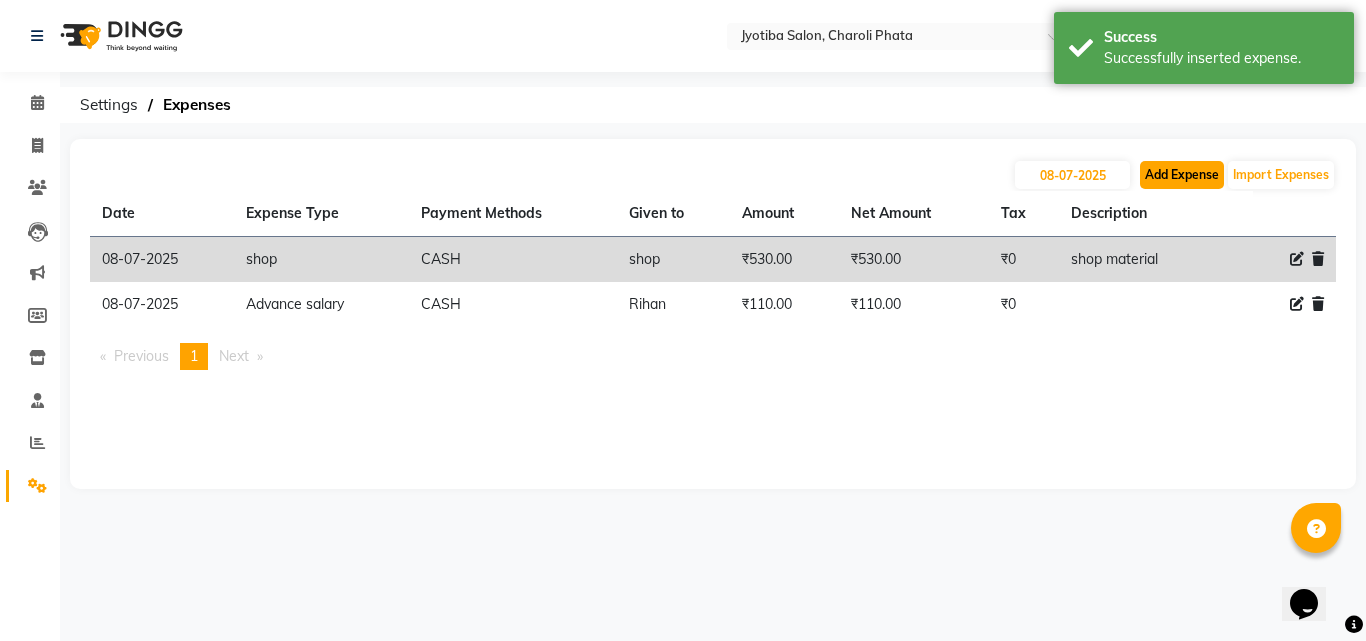 click on "Add Expense" 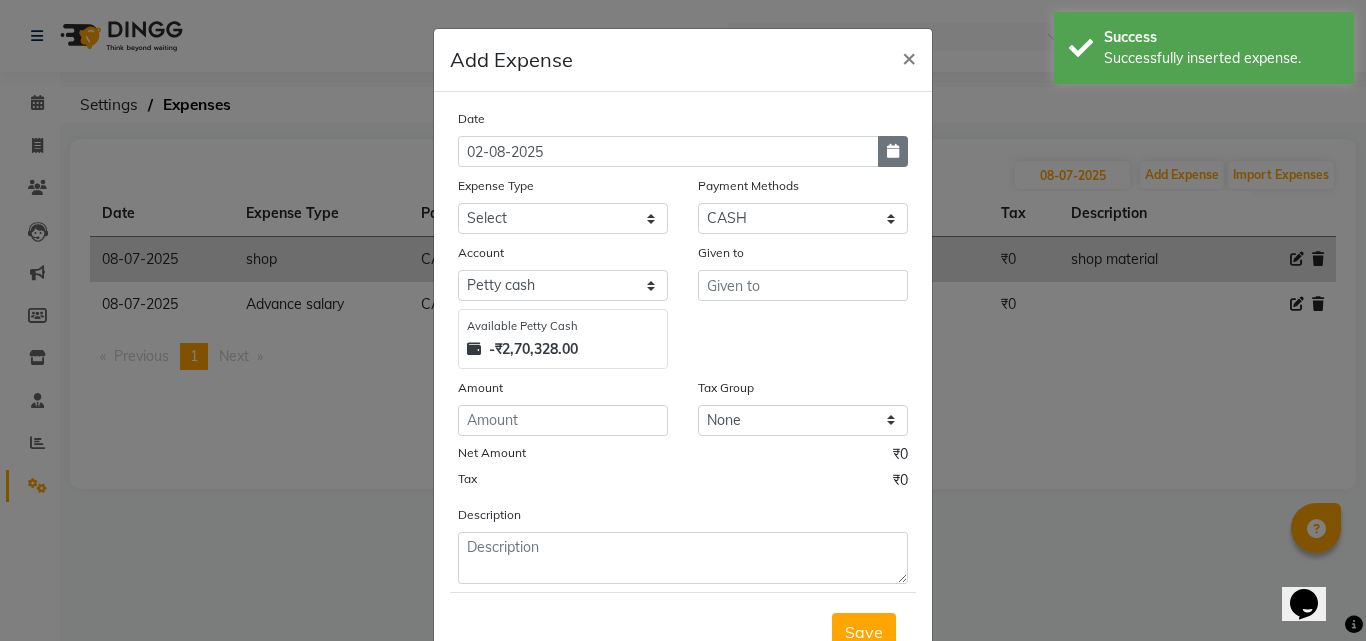 click 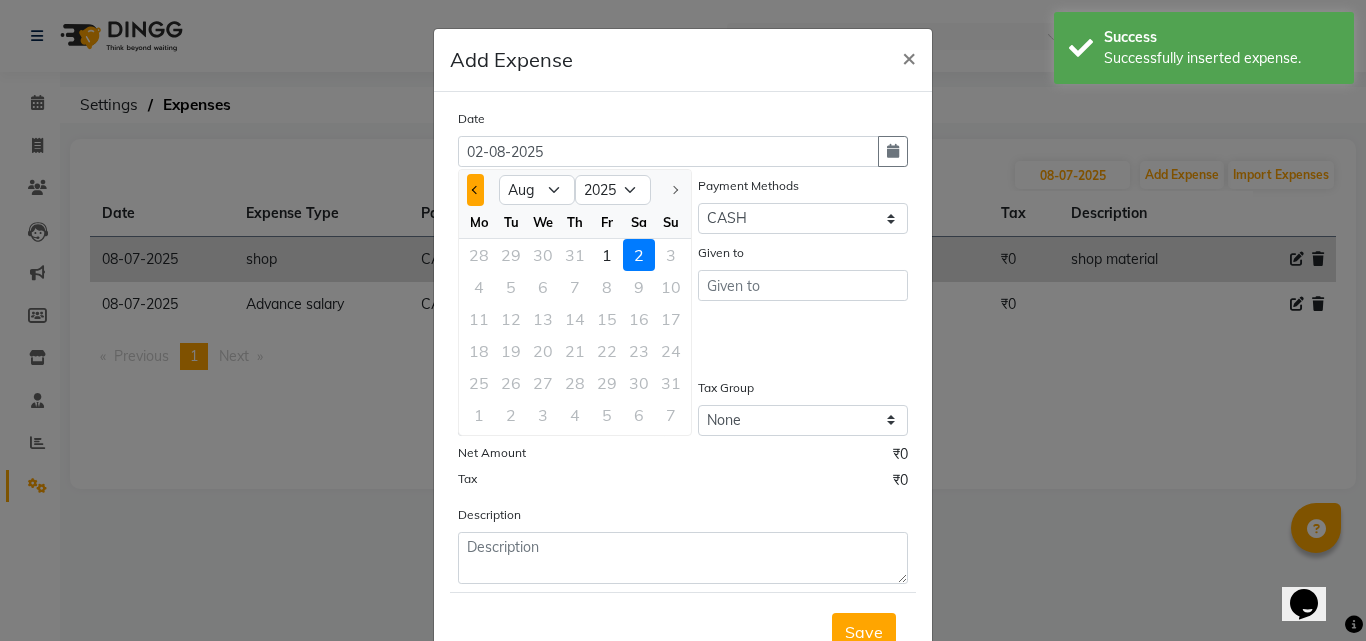 click 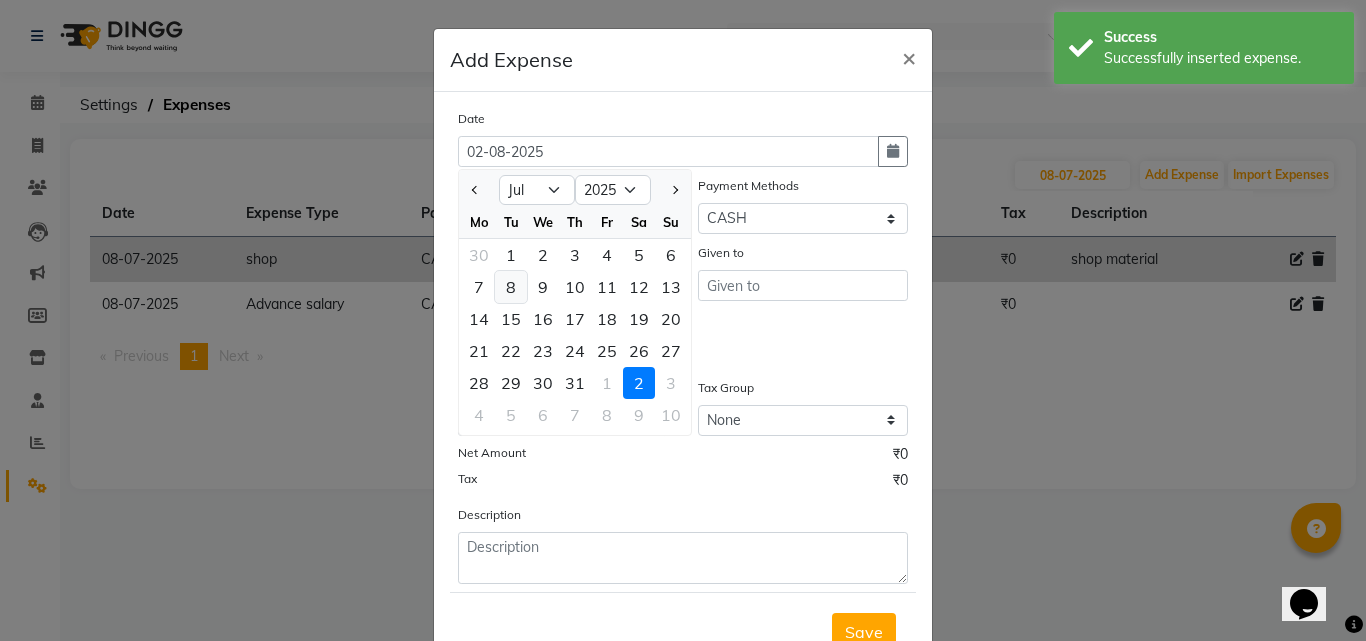 click on "8" 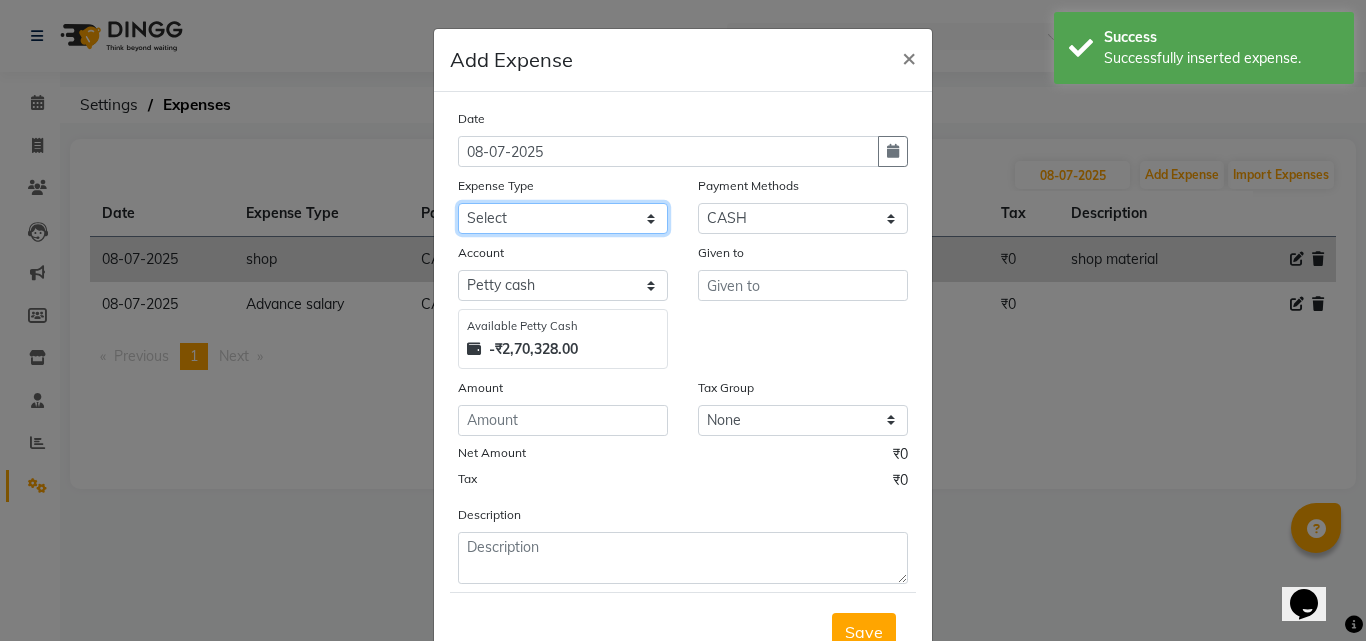 click on "Select Advance salary Advance salary ajaj Bank charges Car maintenance  Cash transfer to bank Cash transfer to hub Client Snacks Clinical charges Equipment Fuel Govt fee home Incentive Insurance International purchase Loan Repayment Maintenance Marketing Miscellaneous MRA Other Over times Pantry Product Rent Salary shop shop Staff Snacks Tax Tea & Refreshment TIP Utilities Wifi recharge" 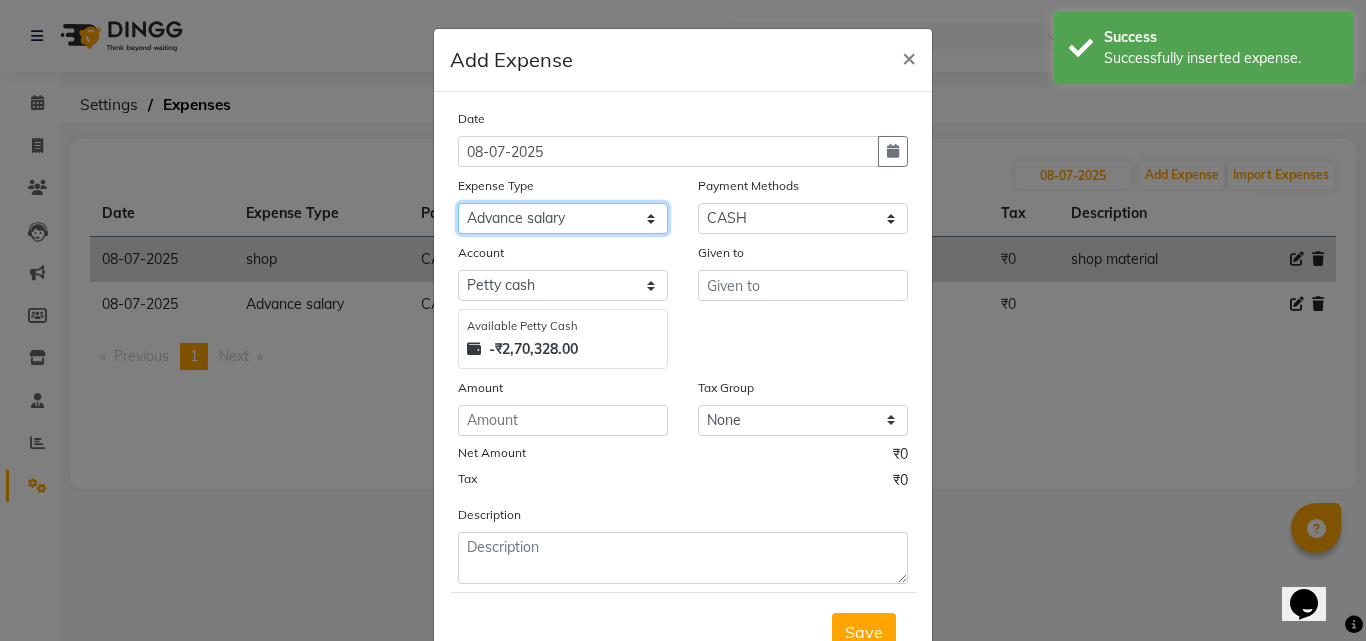 click on "Select Advance salary Advance salary ajaj Bank charges Car maintenance  Cash transfer to bank Cash transfer to hub Client Snacks Clinical charges Equipment Fuel Govt fee home Incentive Insurance International purchase Loan Repayment Maintenance Marketing Miscellaneous MRA Other Over times Pantry Product Rent Salary shop shop Staff Snacks Tax Tea & Refreshment TIP Utilities Wifi recharge" 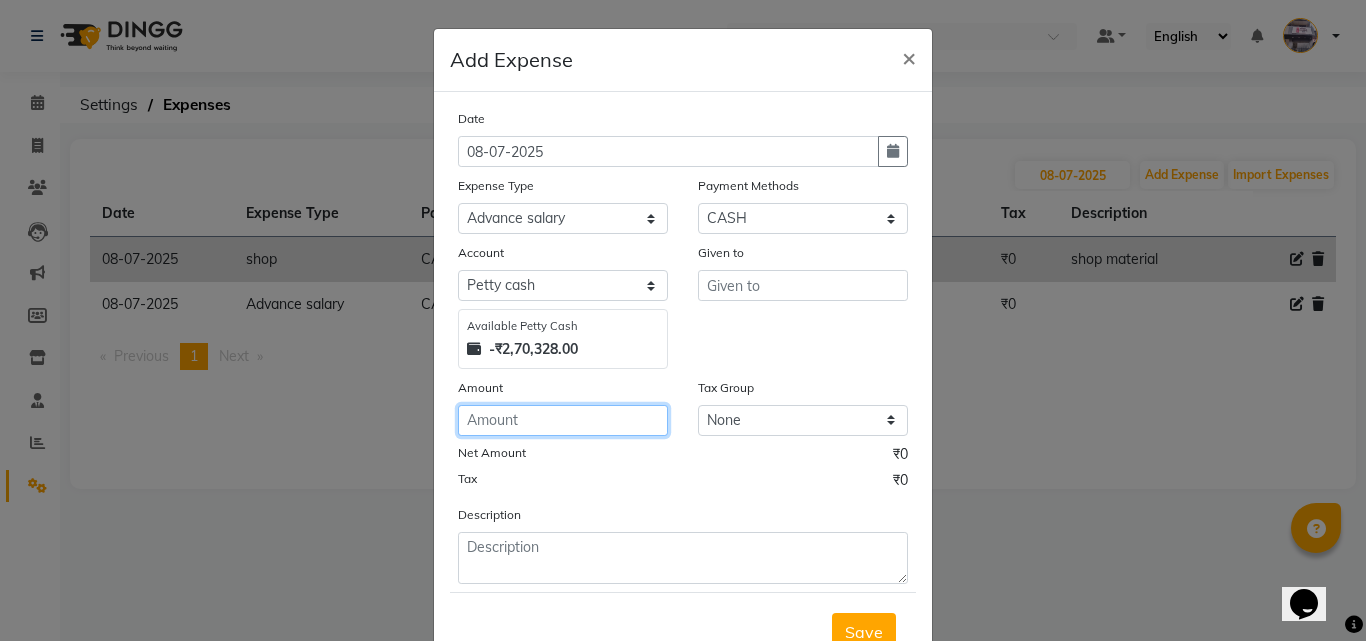 click 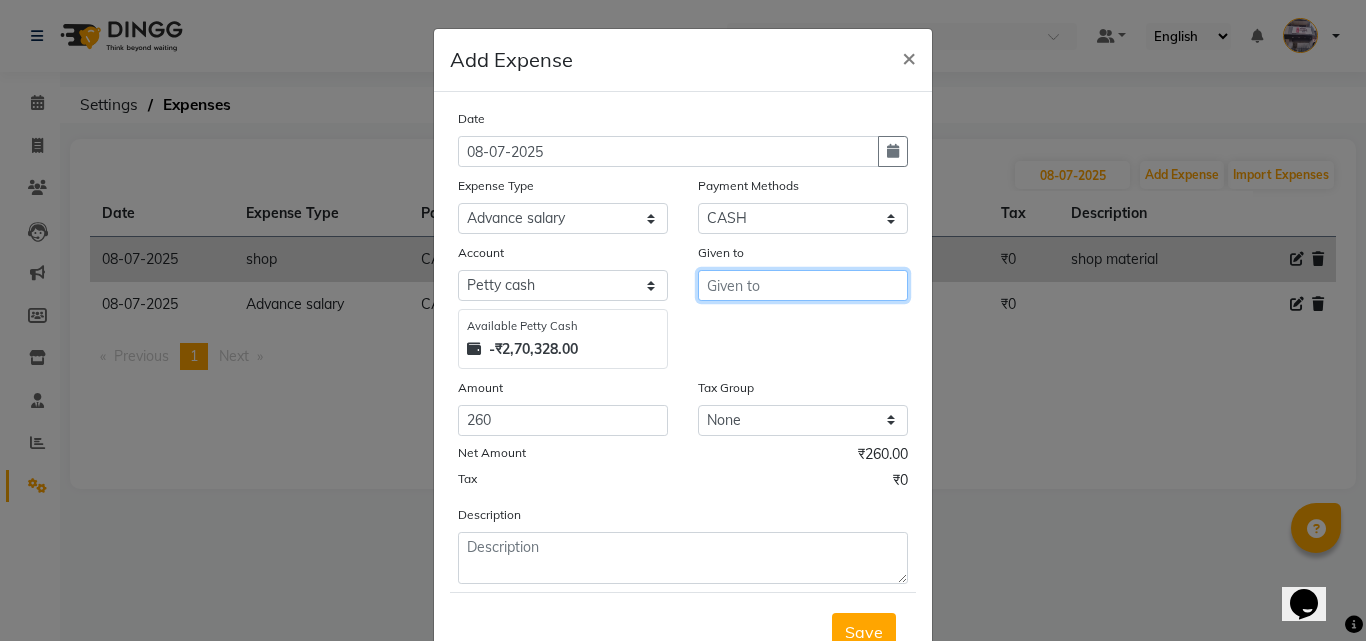 click at bounding box center (803, 285) 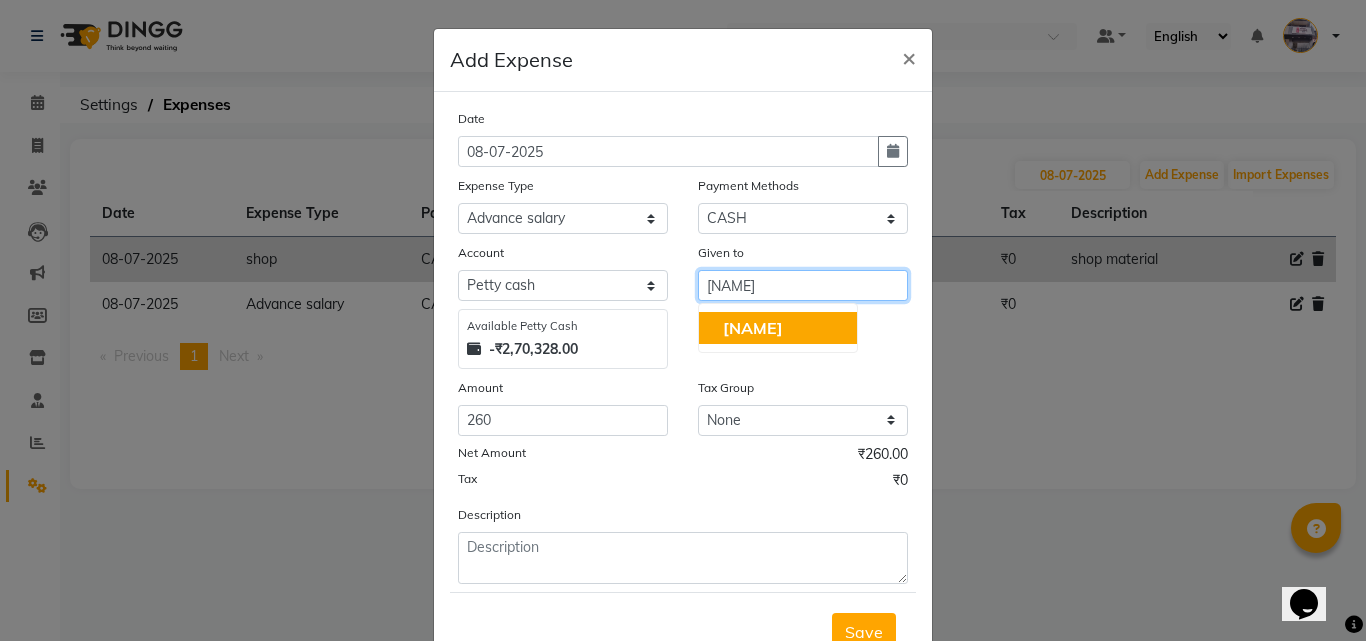 click on "[NAME]" 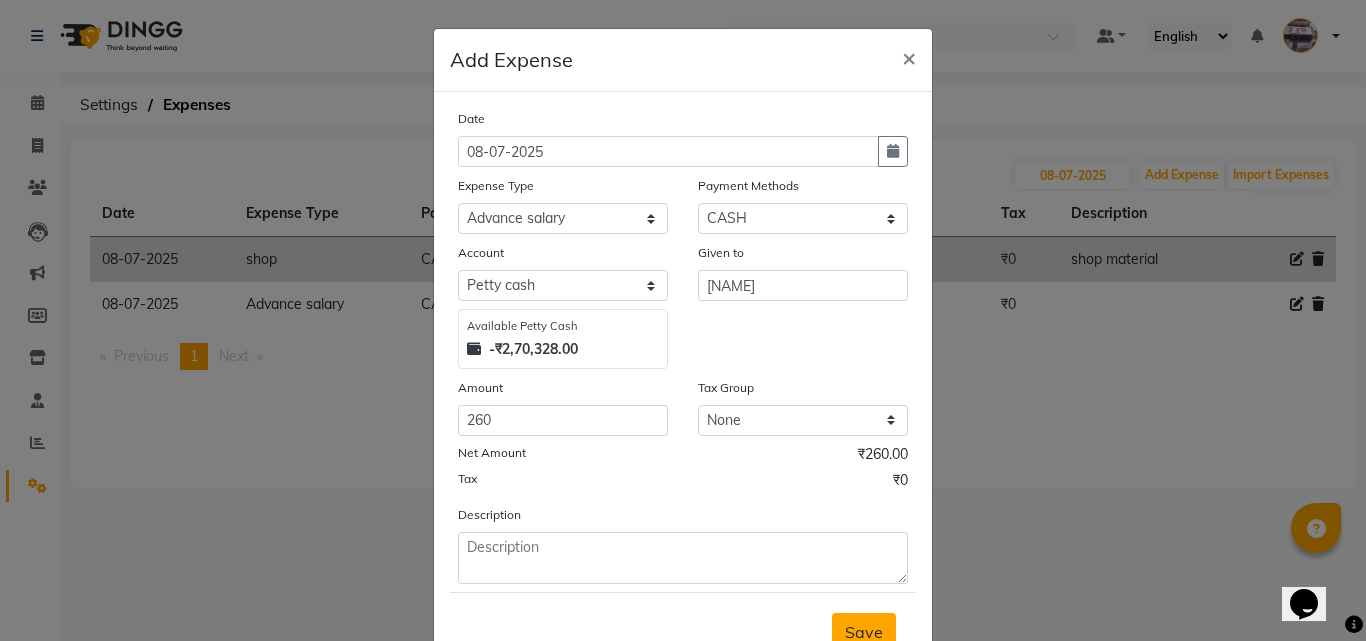 click on "Save" at bounding box center (864, 632) 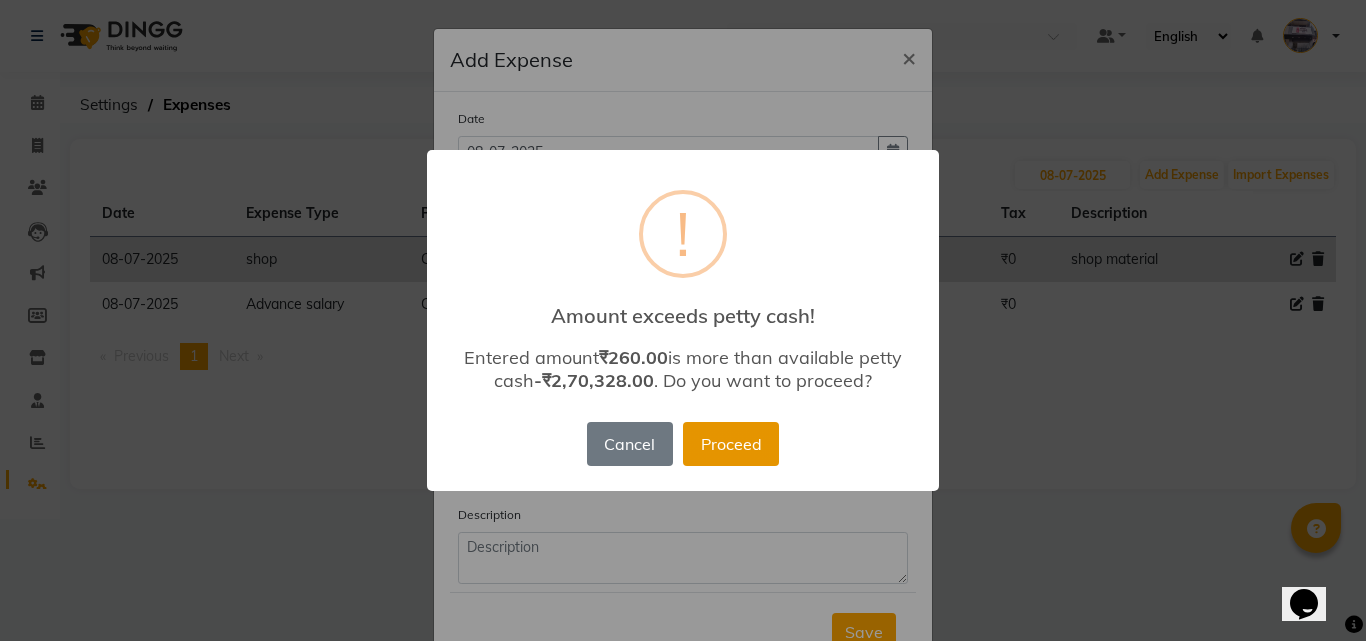 click on "Proceed" at bounding box center [731, 444] 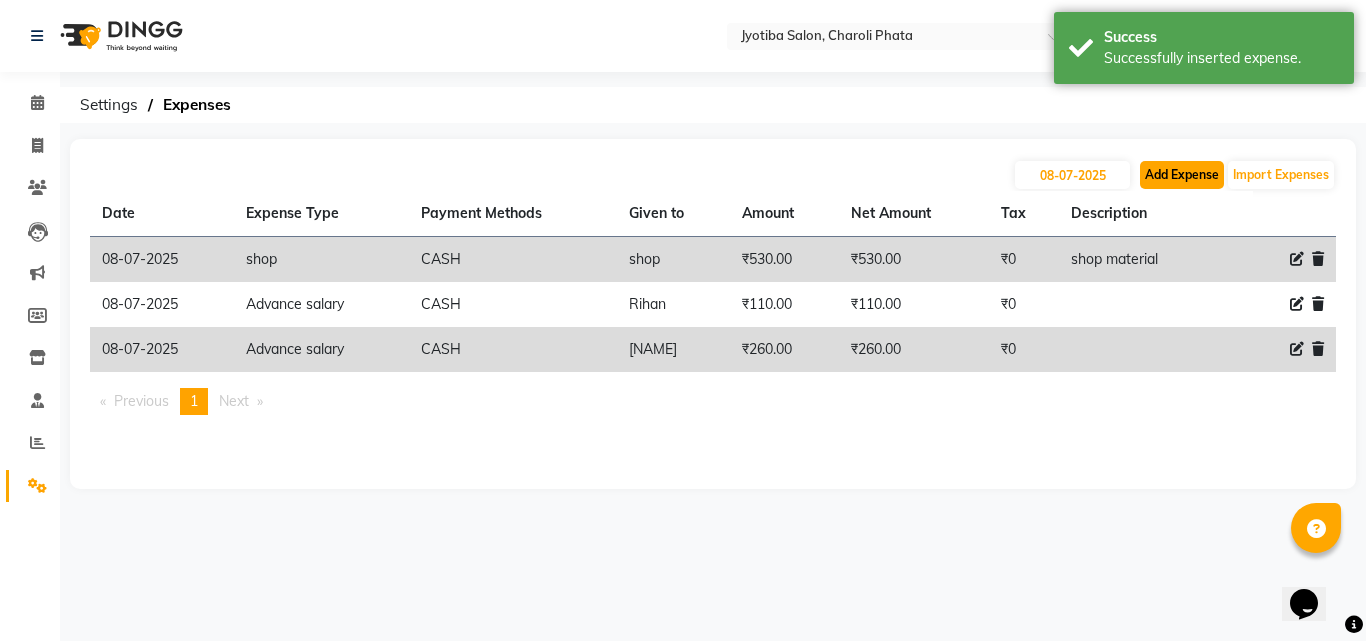 click on "Add Expense" 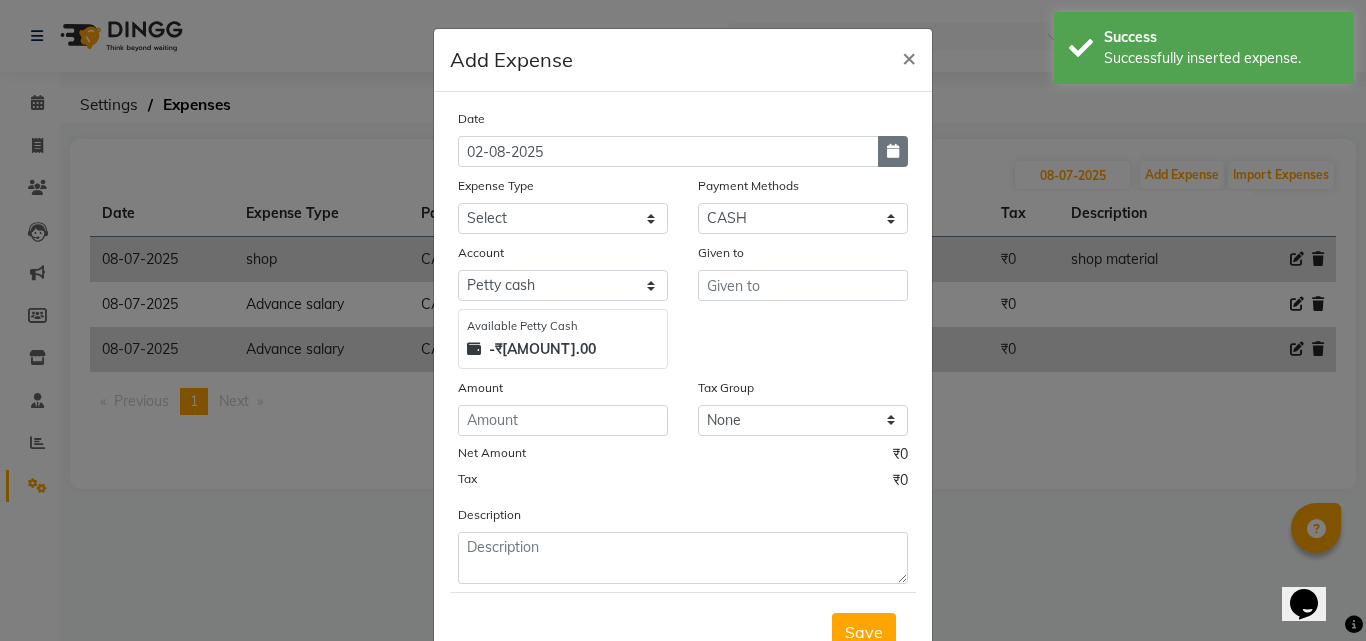 click 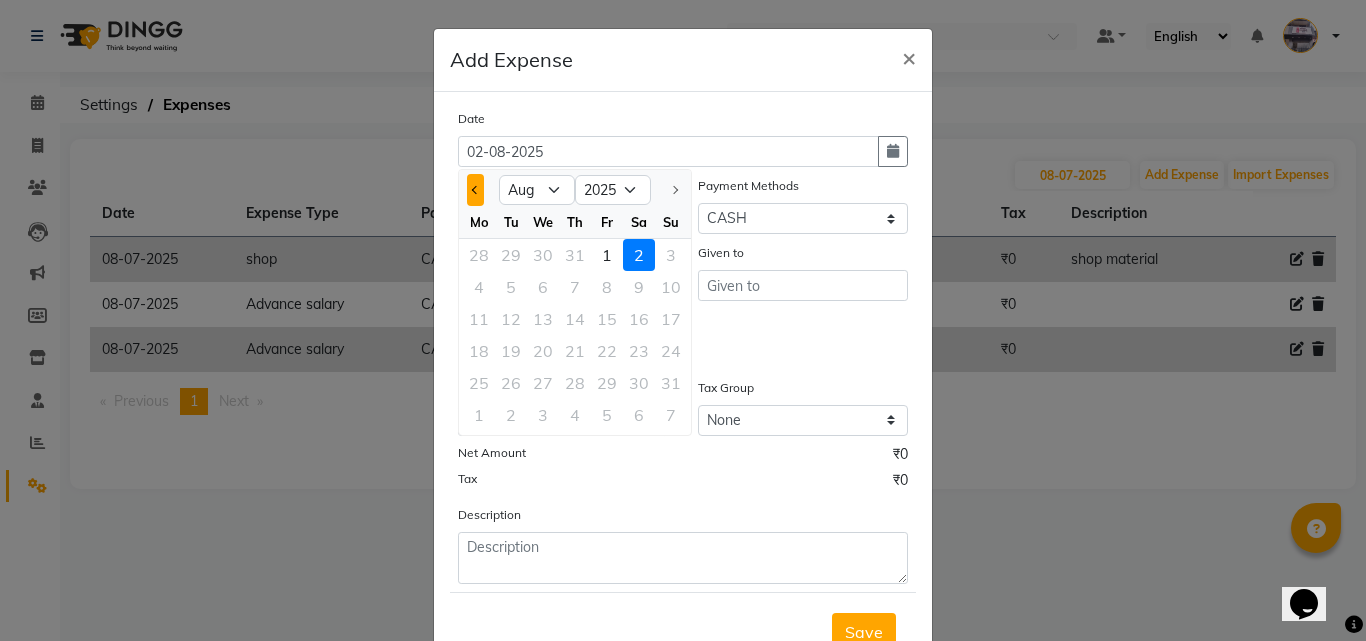 click 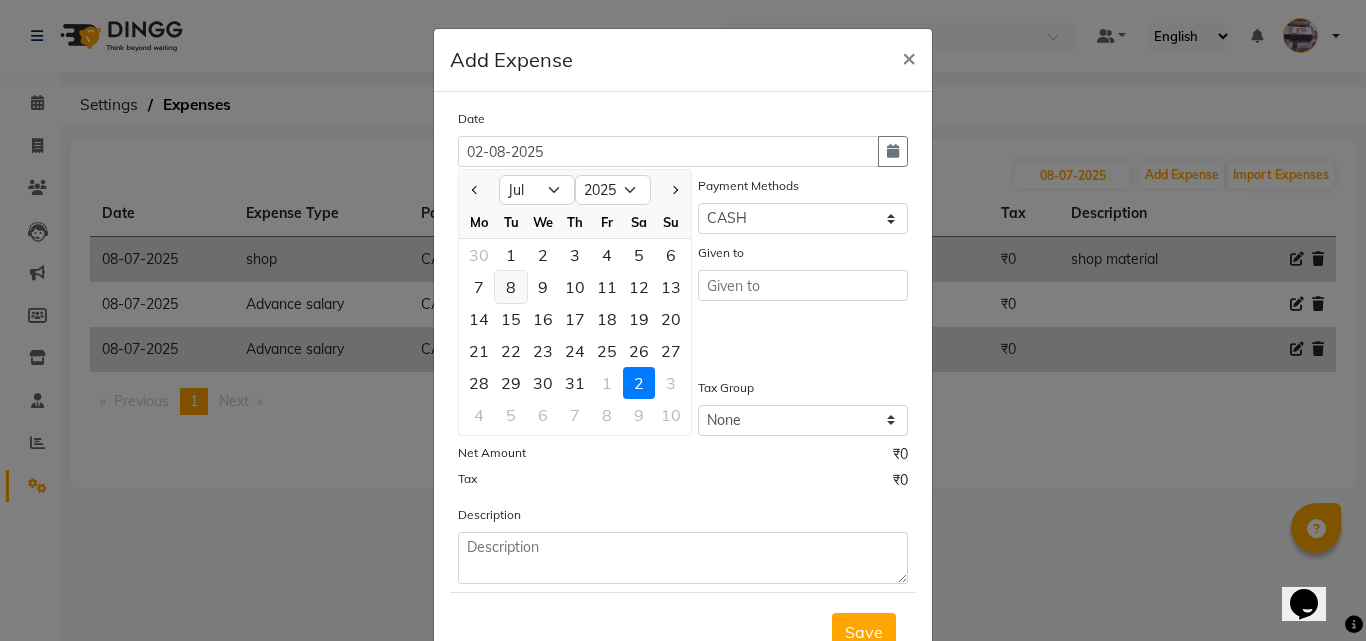 click on "8" 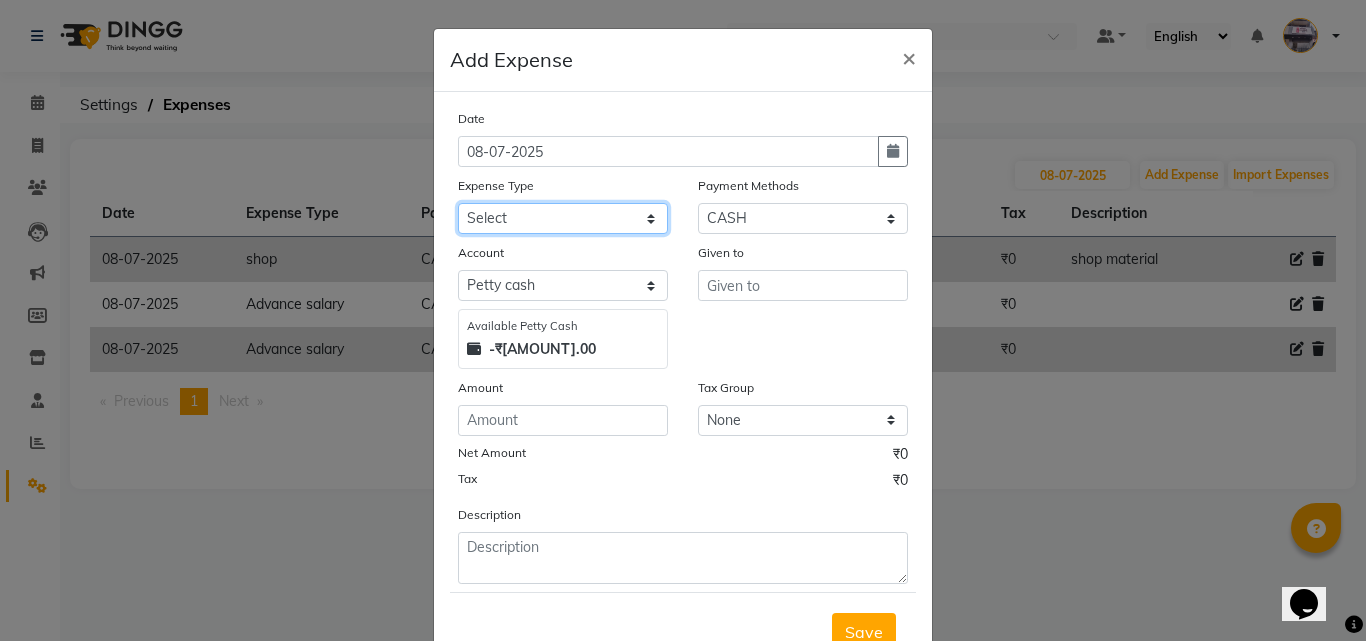 click on "Select Advance salary Advance salary ajaj Bank charges Car maintenance  Cash transfer to bank Cash transfer to hub Client Snacks Clinical charges Equipment Fuel Govt fee home Incentive Insurance International purchase Loan Repayment Maintenance Marketing Miscellaneous MRA Other Over times Pantry Product Rent Salary shop shop Staff Snacks Tax Tea & Refreshment TIP Utilities Wifi recharge" 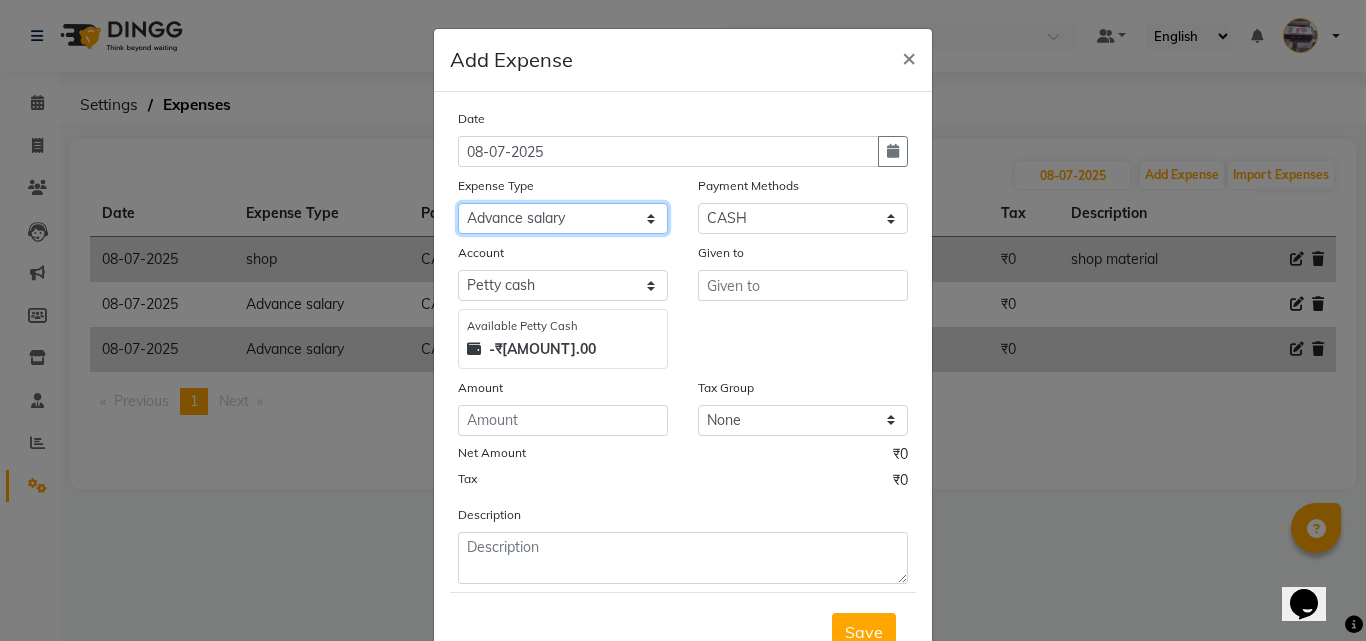 click on "Select Advance salary Advance salary ajaj Bank charges Car maintenance  Cash transfer to bank Cash transfer to hub Client Snacks Clinical charges Equipment Fuel Govt fee home Incentive Insurance International purchase Loan Repayment Maintenance Marketing Miscellaneous MRA Other Over times Pantry Product Rent Salary shop shop Staff Snacks Tax Tea & Refreshment TIP Utilities Wifi recharge" 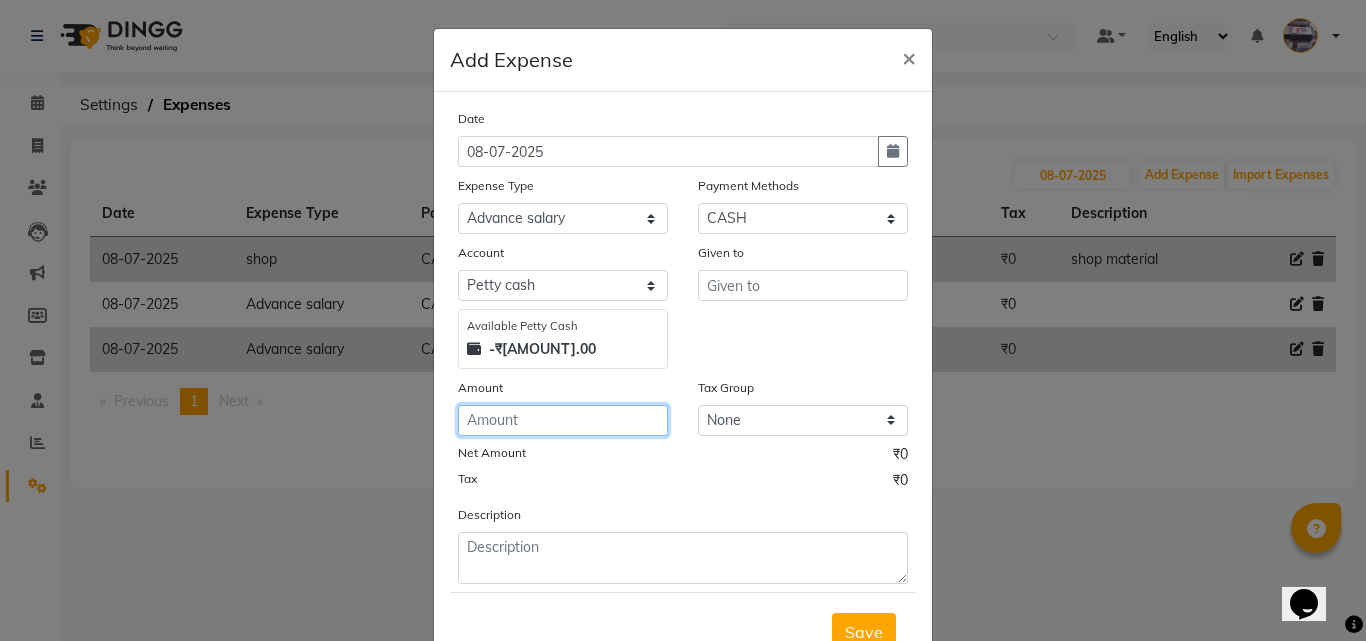 click 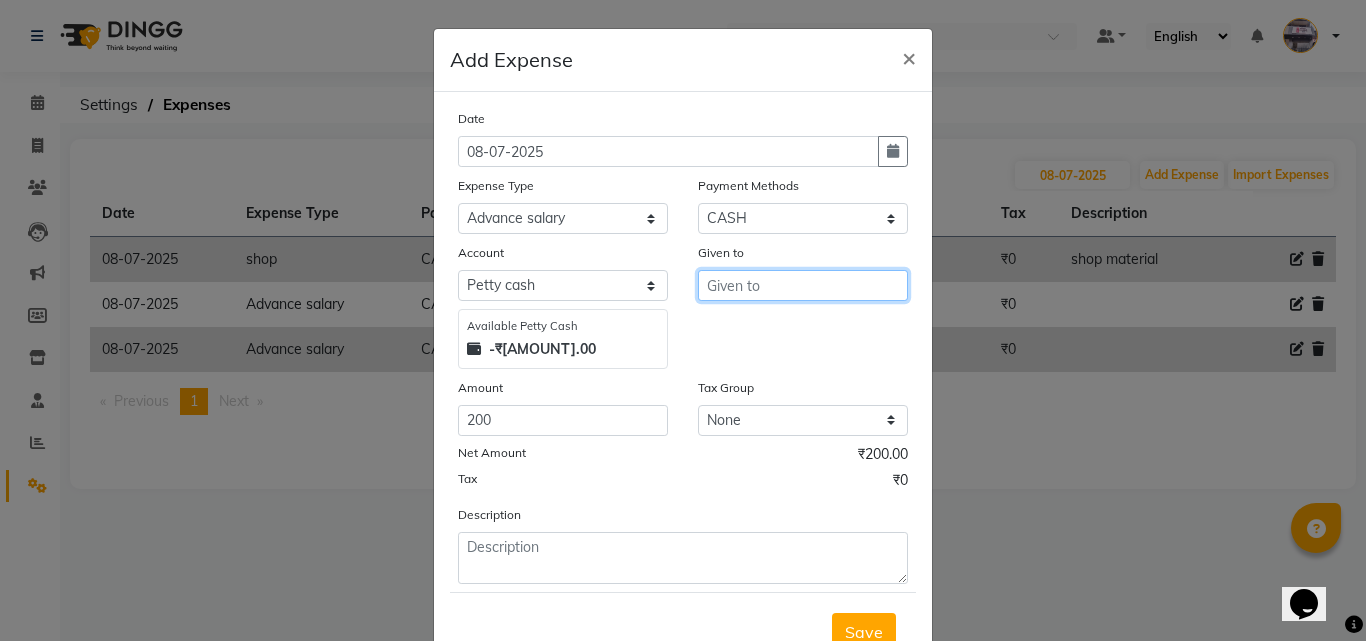 click at bounding box center (803, 285) 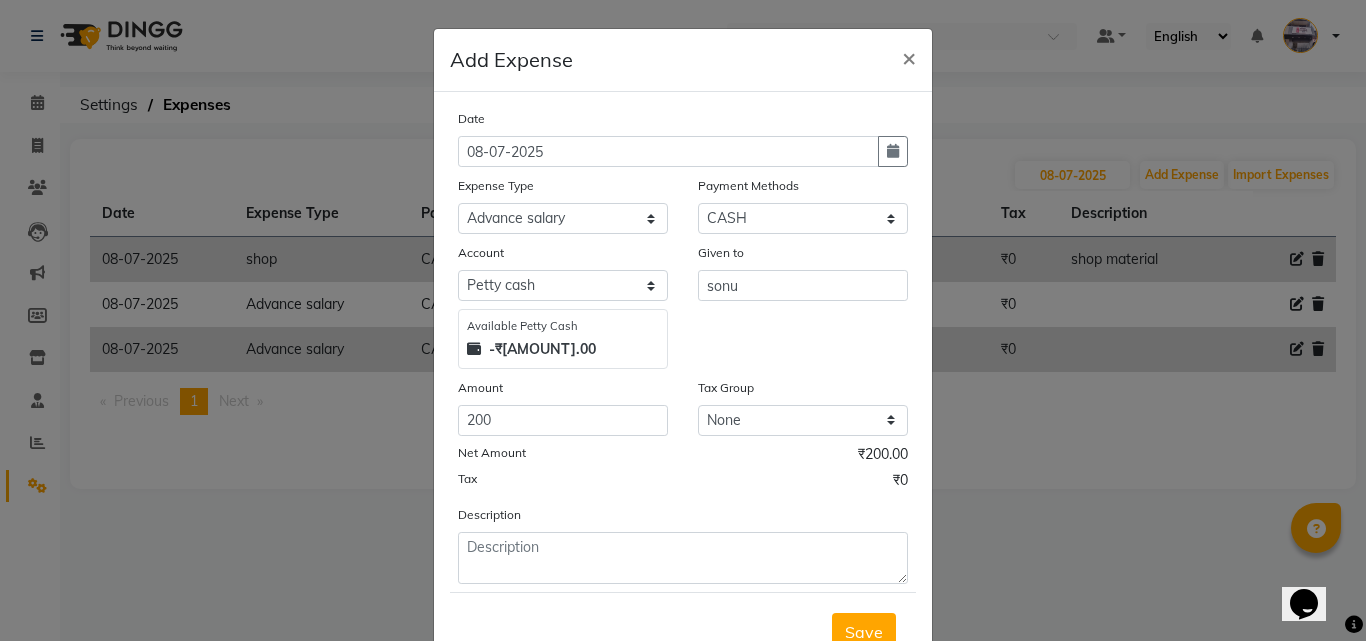 scroll, scrollTop: 75, scrollLeft: 0, axis: vertical 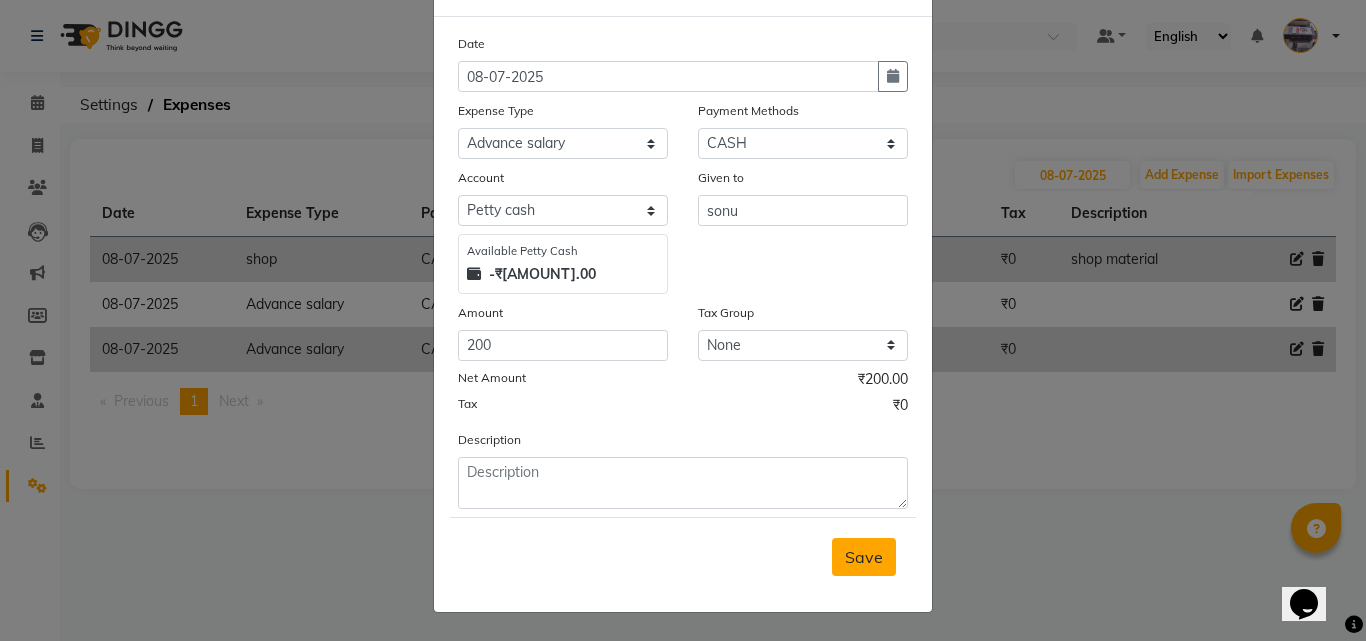 click on "Save" at bounding box center (864, 557) 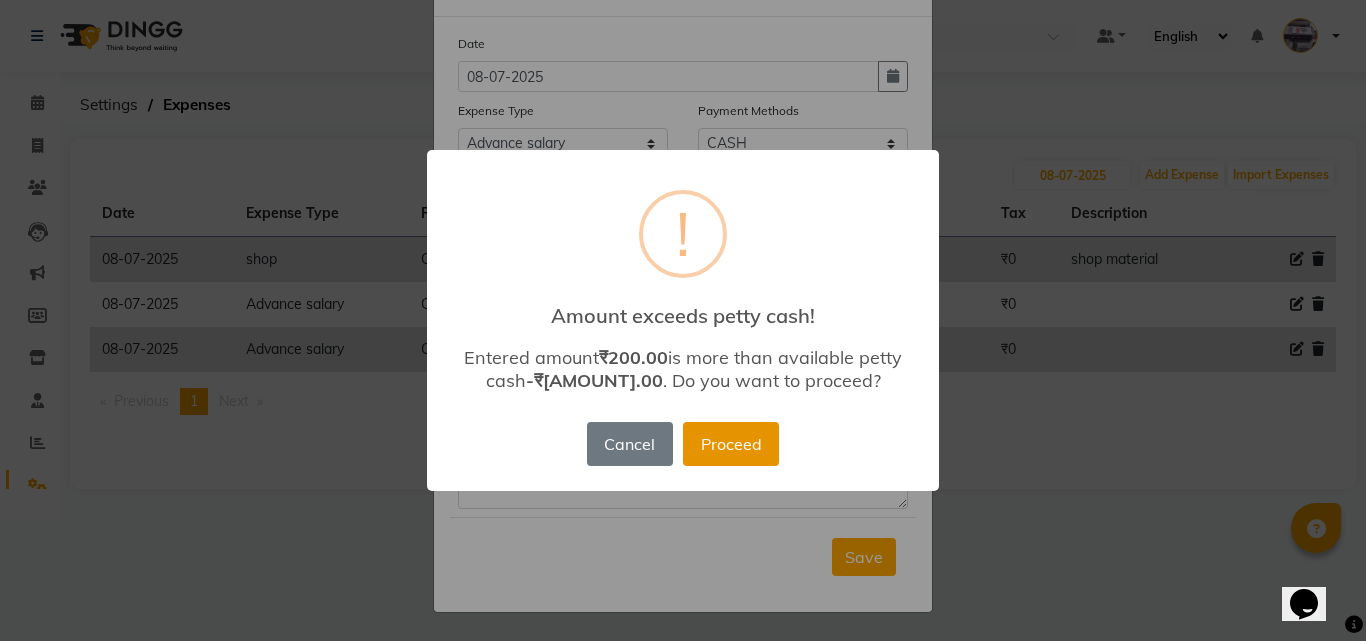 click on "Proceed" at bounding box center (731, 444) 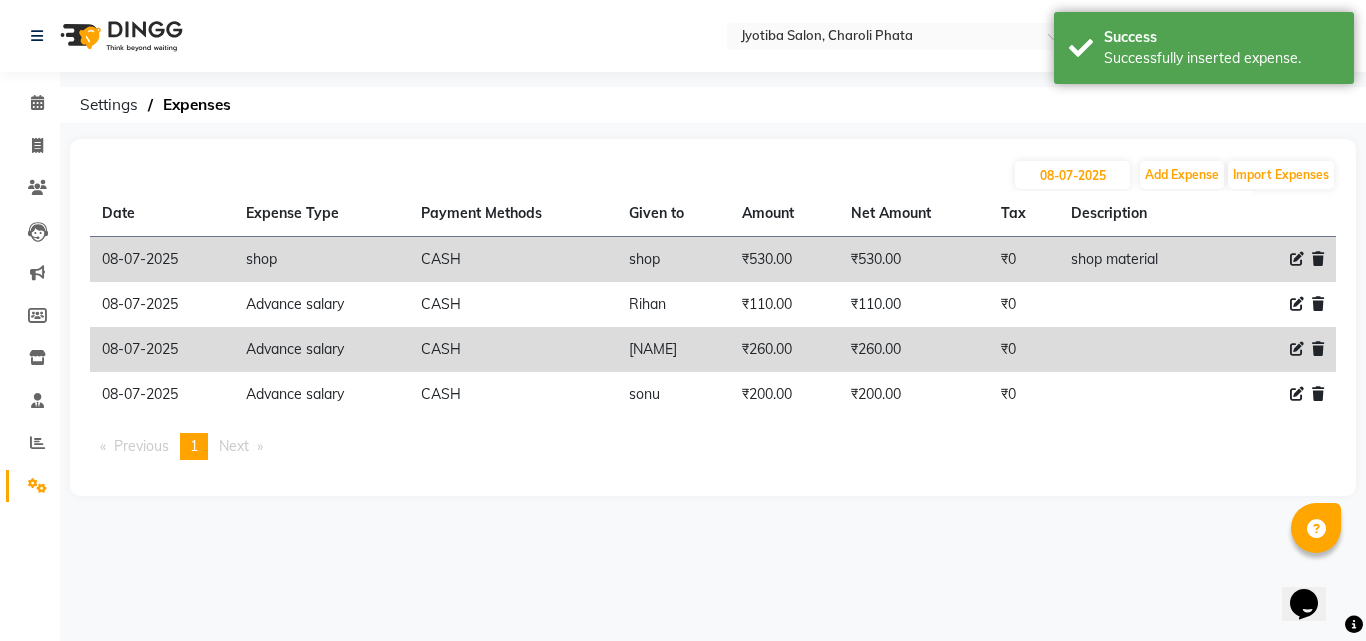 click on "[DATE] Add Expense Import Expenses Date Expense Type Payment Methods Given to Amount Net Amount Tax Description  [DATE]   shop   CASH   shop   ₹530.00  ₹530.00 ₹0  shop material   [DATE]   Advance salary   CASH   [NAME]   ₹110.00  ₹110.00 ₹0     [DATE]   Advance salary   CASH   [NAME]   ₹260.00  ₹260.00 ₹0     [DATE]   Advance salary   CASH   [NAME]   ₹200.00  ₹200.00 ₹0     Previous  page  1 / 1  You're on page  1  Next  page" 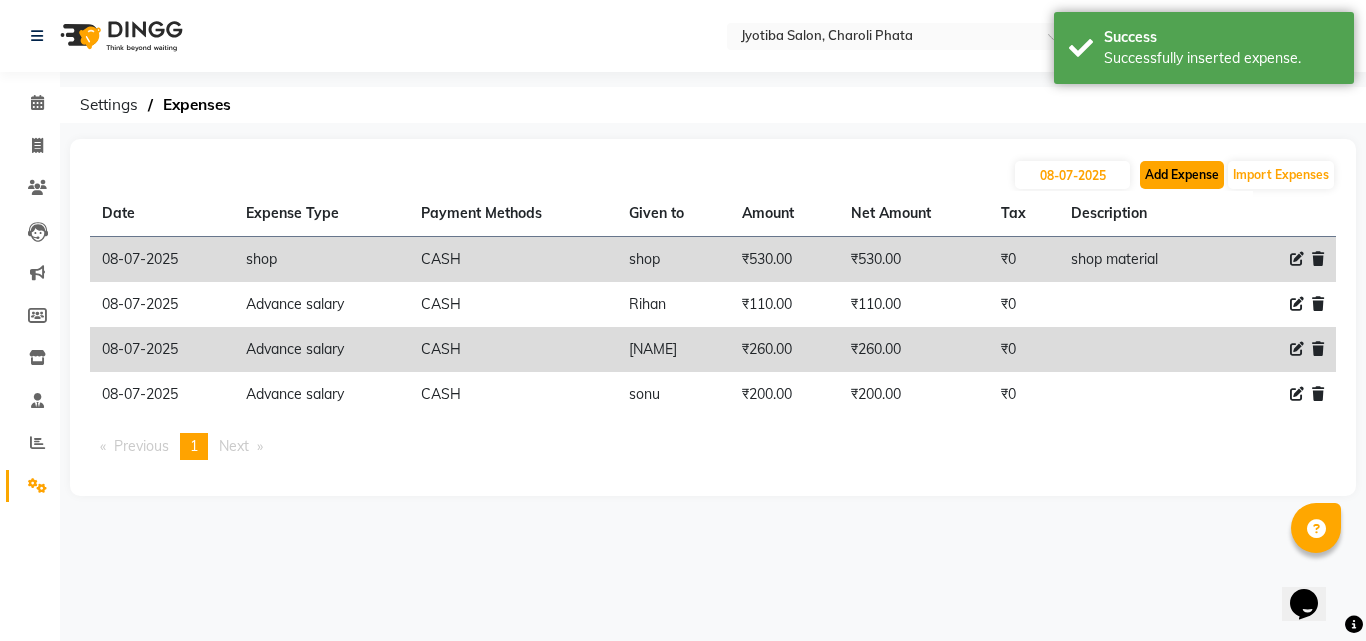 click on "Add Expense" 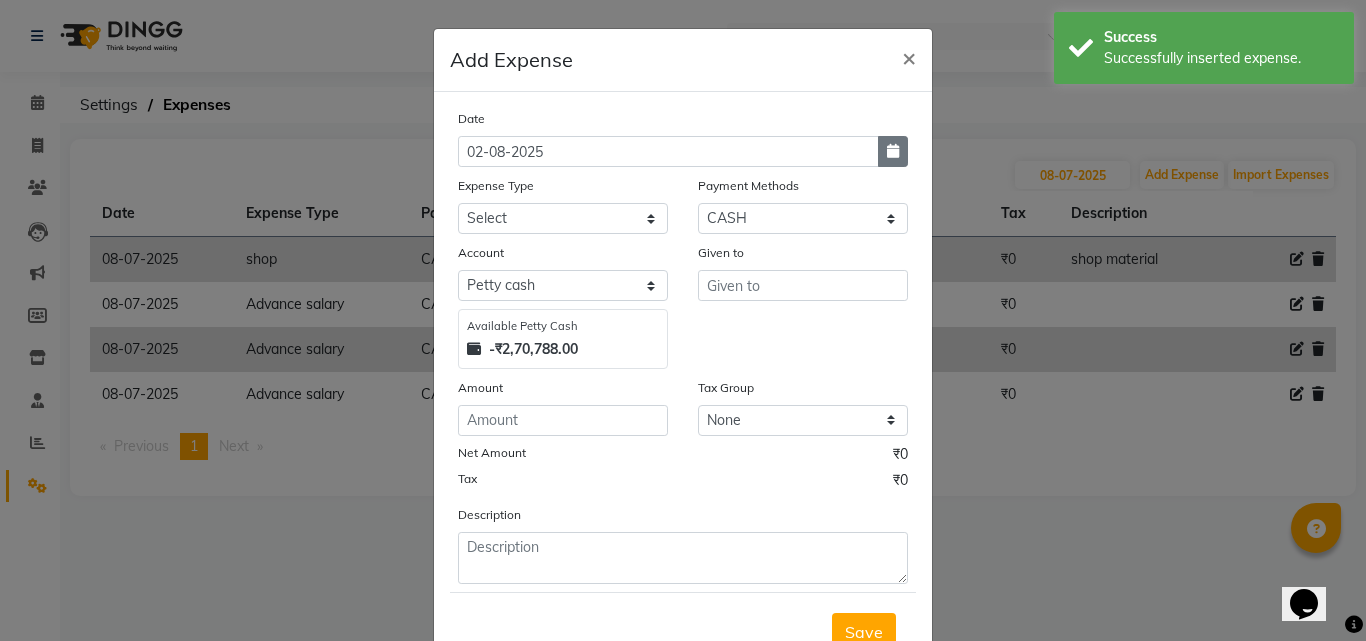 click 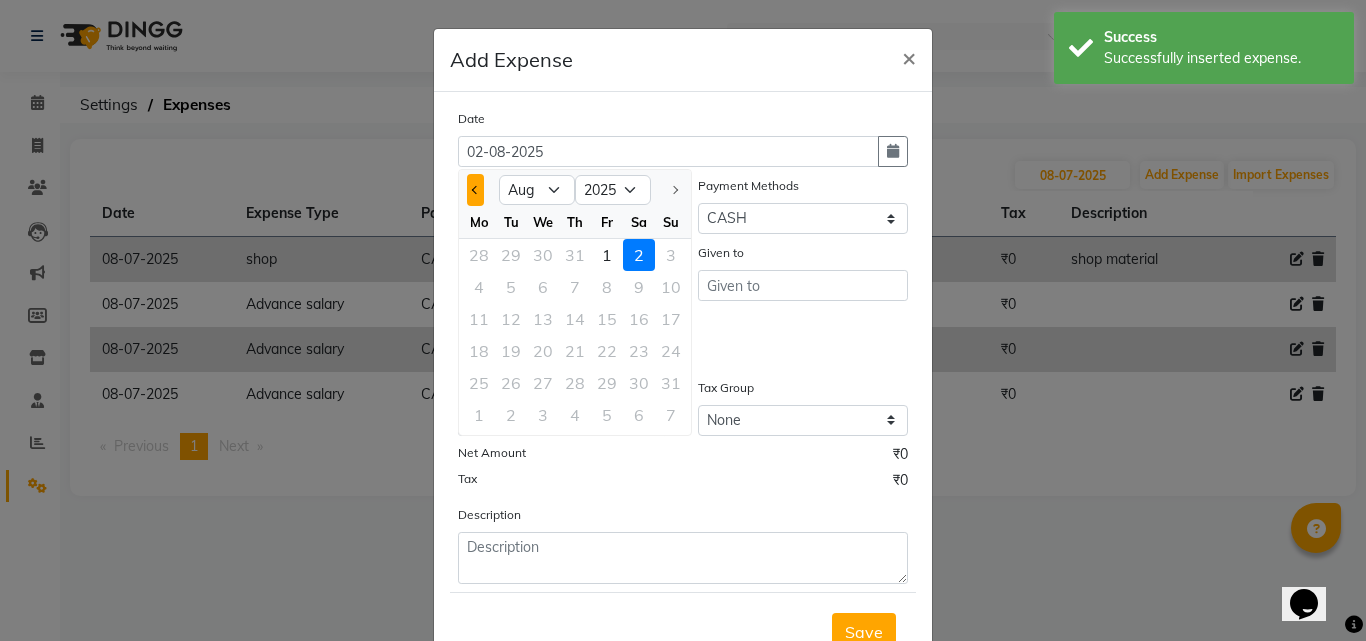 click 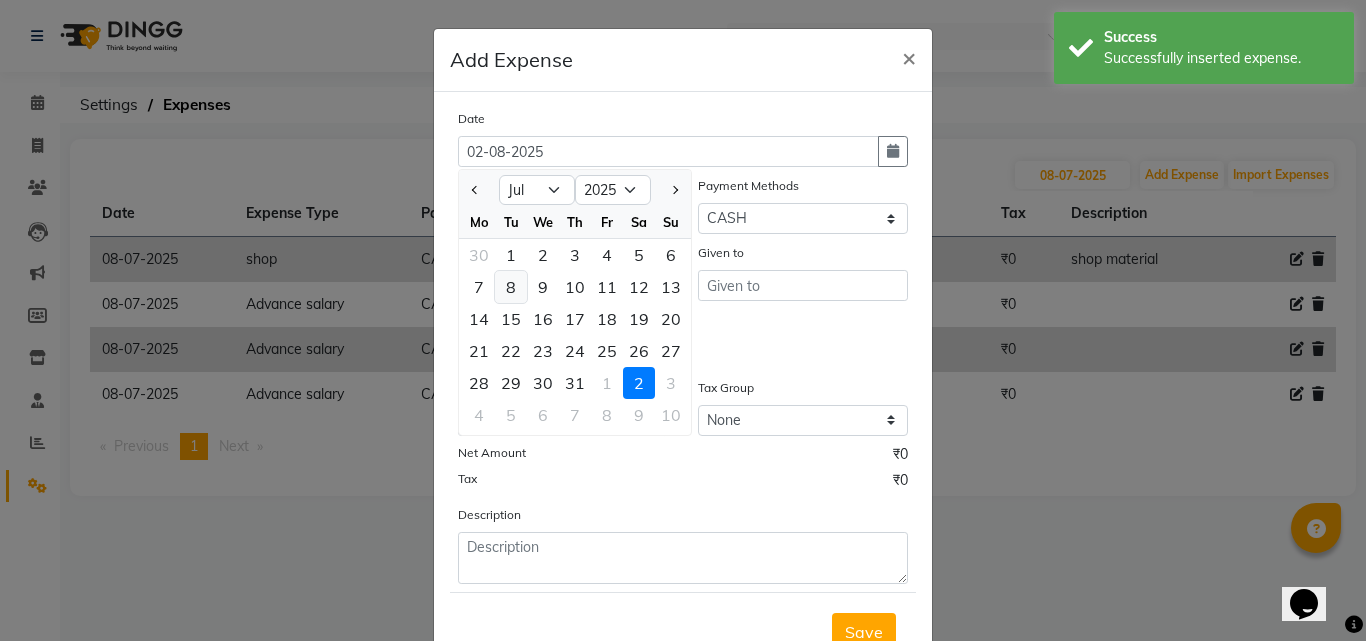 click on "8" 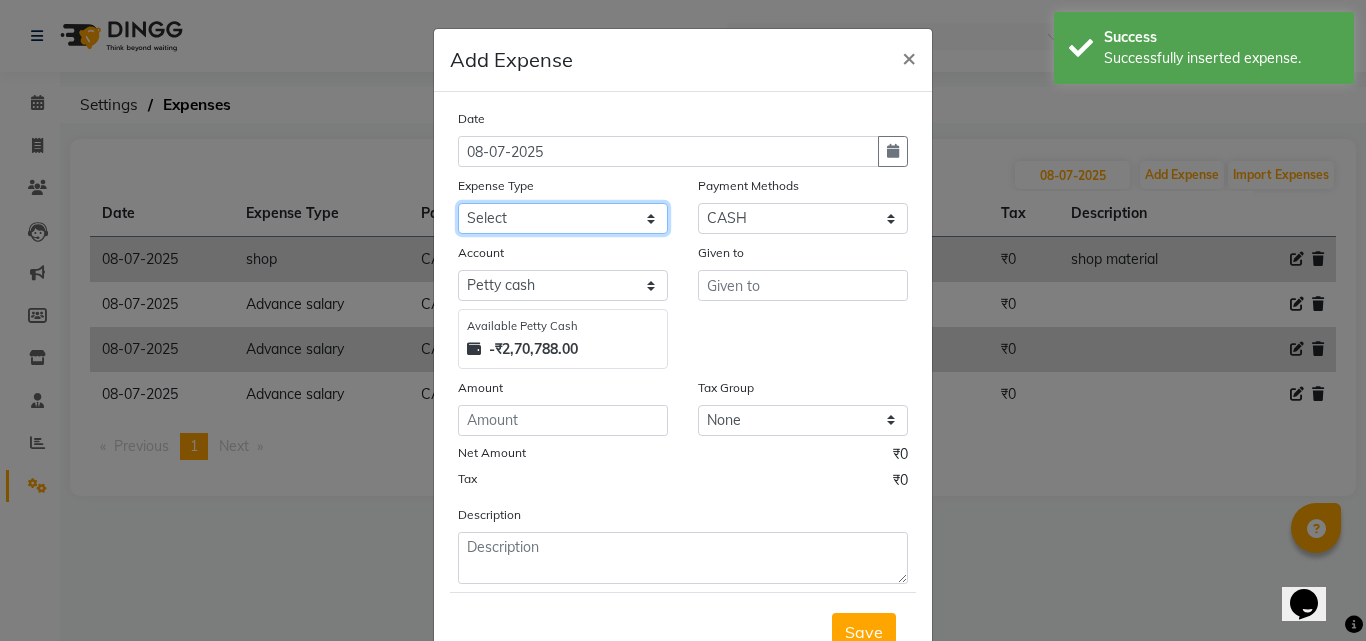 drag, startPoint x: 523, startPoint y: 217, endPoint x: 523, endPoint y: 228, distance: 11 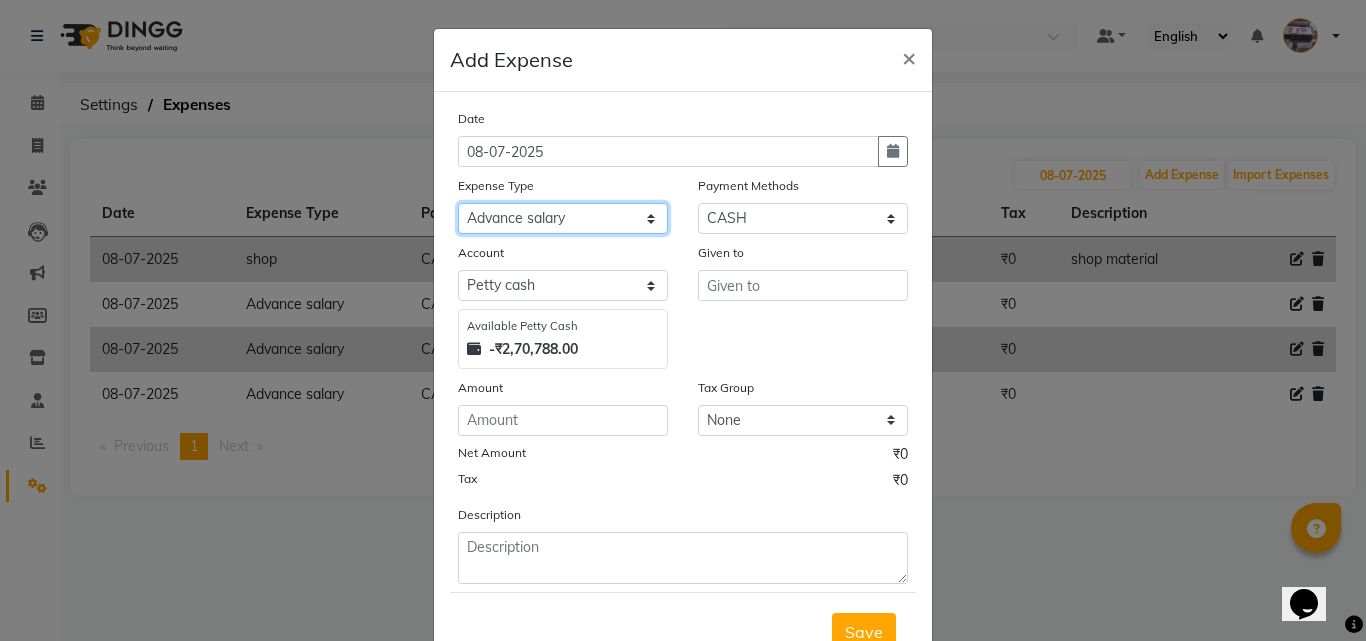click on "Select Advance salary Advance salary ajaj Bank charges Car maintenance  Cash transfer to bank Cash transfer to hub Client Snacks Clinical charges Equipment Fuel Govt fee home Incentive Insurance International purchase Loan Repayment Maintenance Marketing Miscellaneous MRA Other Over times Pantry Product Rent Salary shop shop Staff Snacks Tax Tea & Refreshment TIP Utilities Wifi recharge" 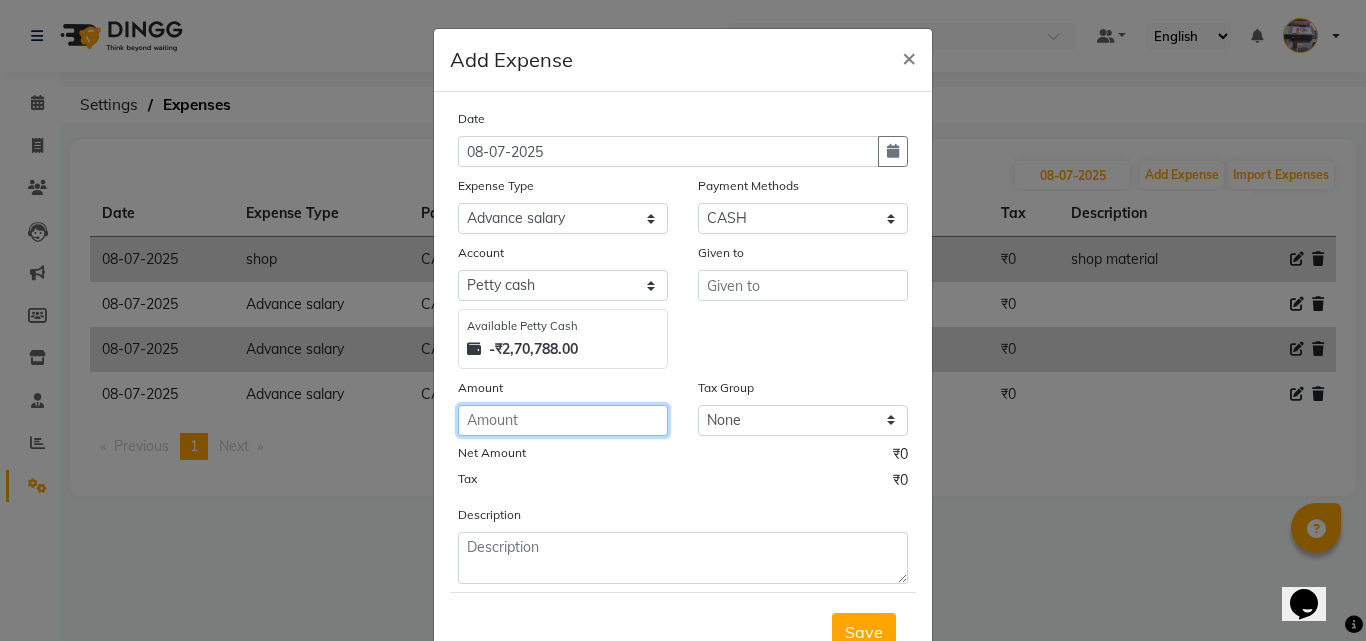 click 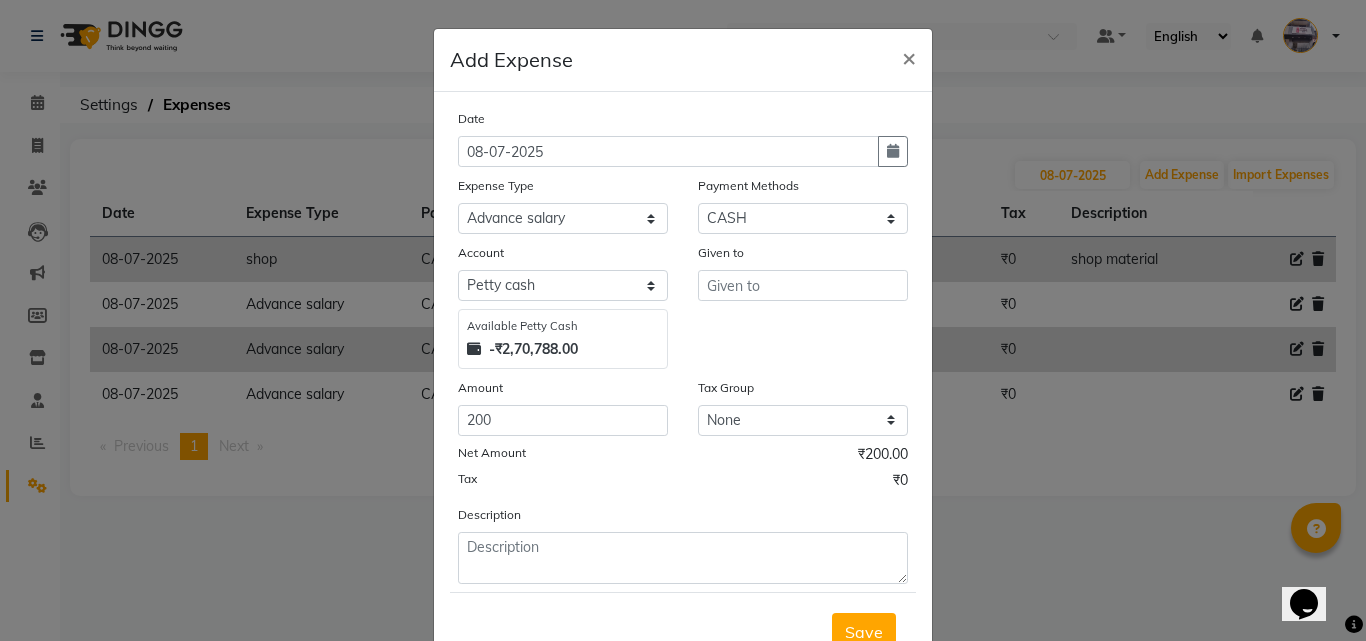 drag, startPoint x: 731, startPoint y: 301, endPoint x: 734, endPoint y: 291, distance: 10.440307 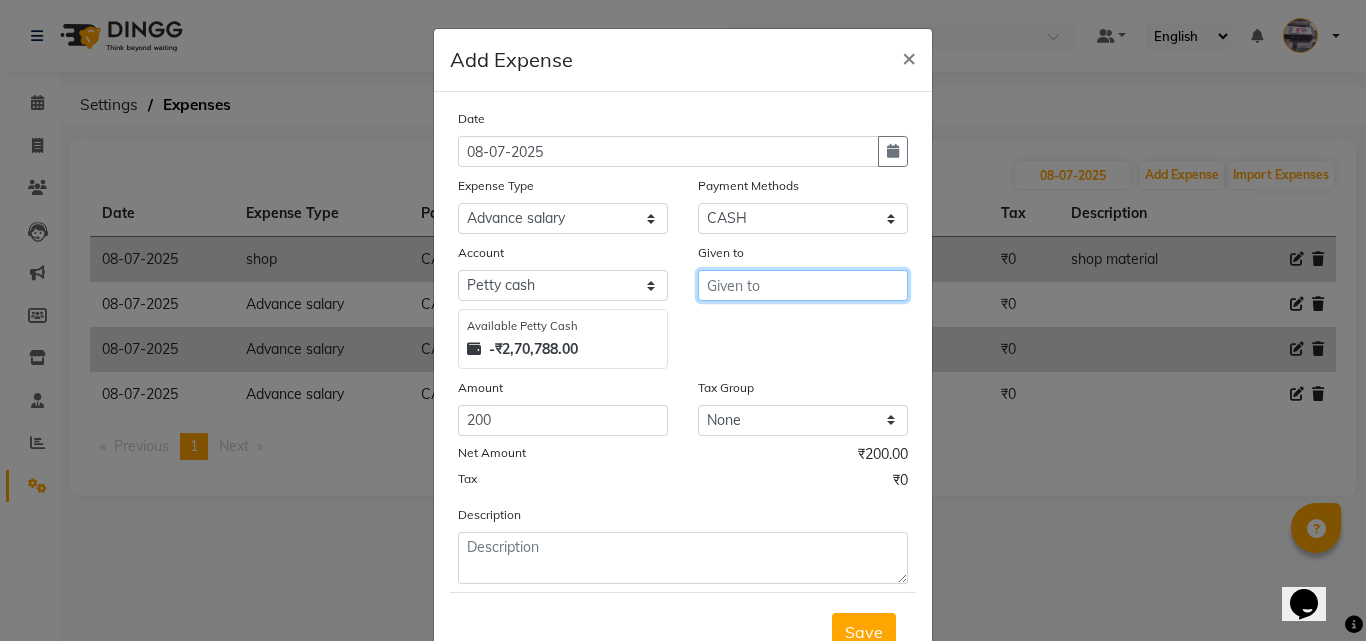 click at bounding box center (803, 285) 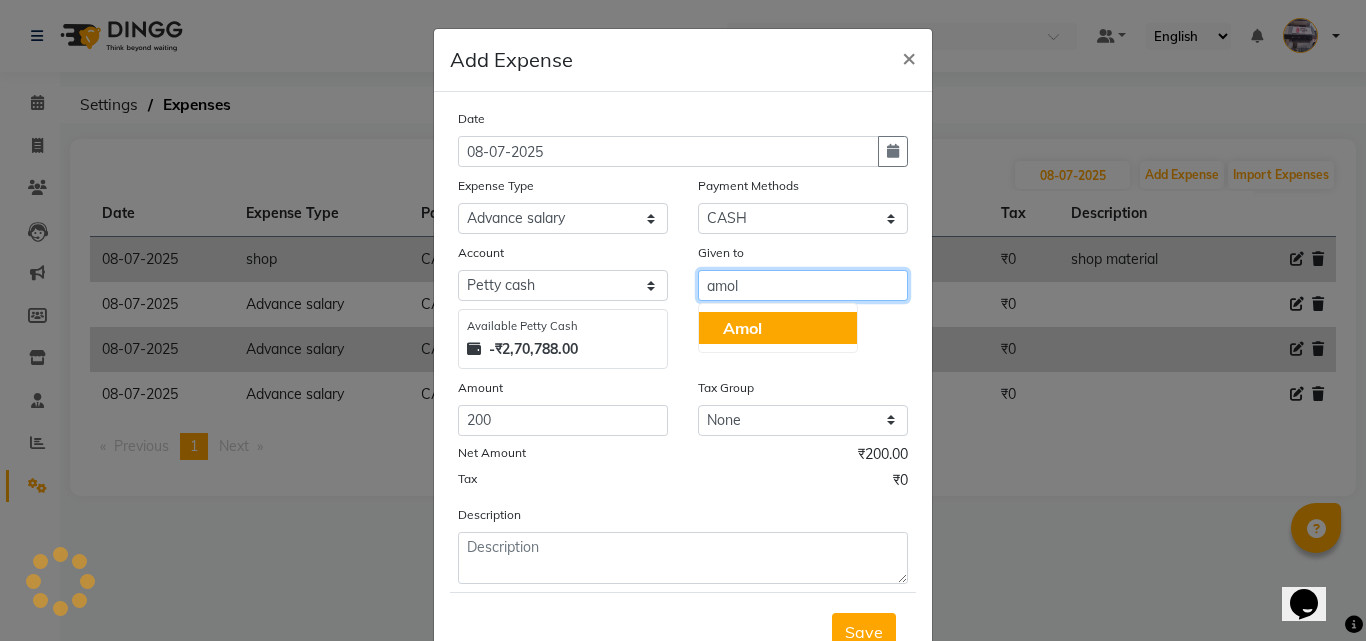 click on "Amol" 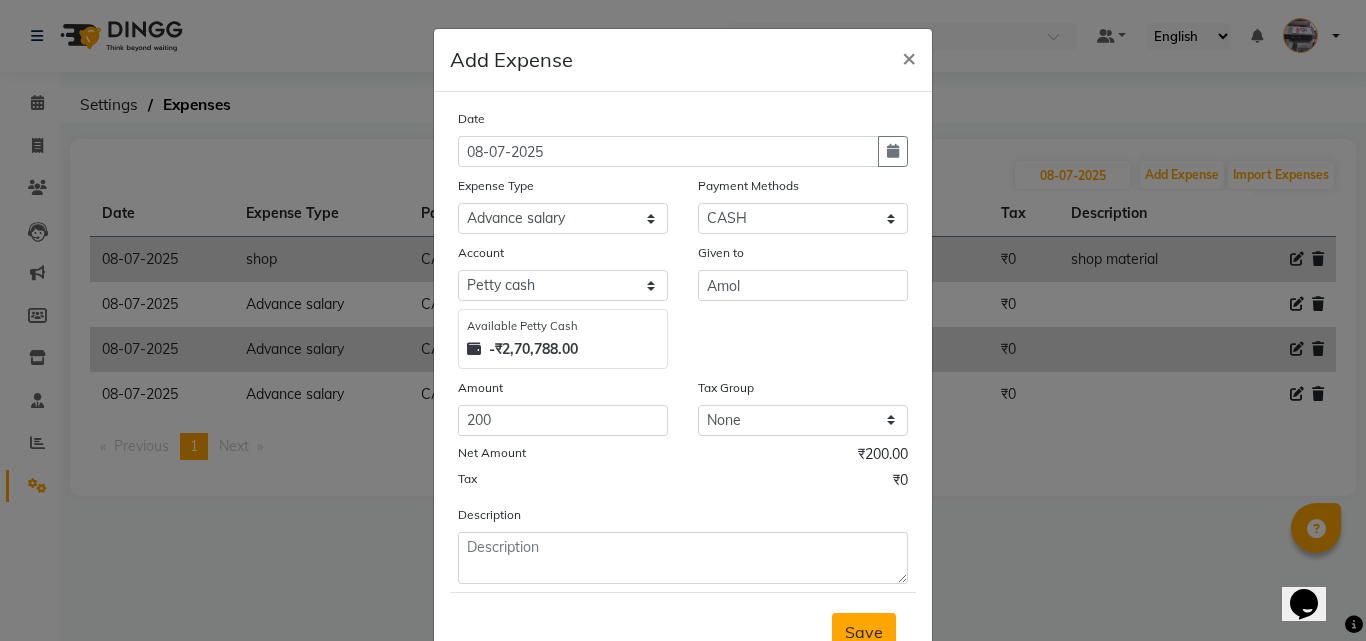 click on "Save" at bounding box center [864, 632] 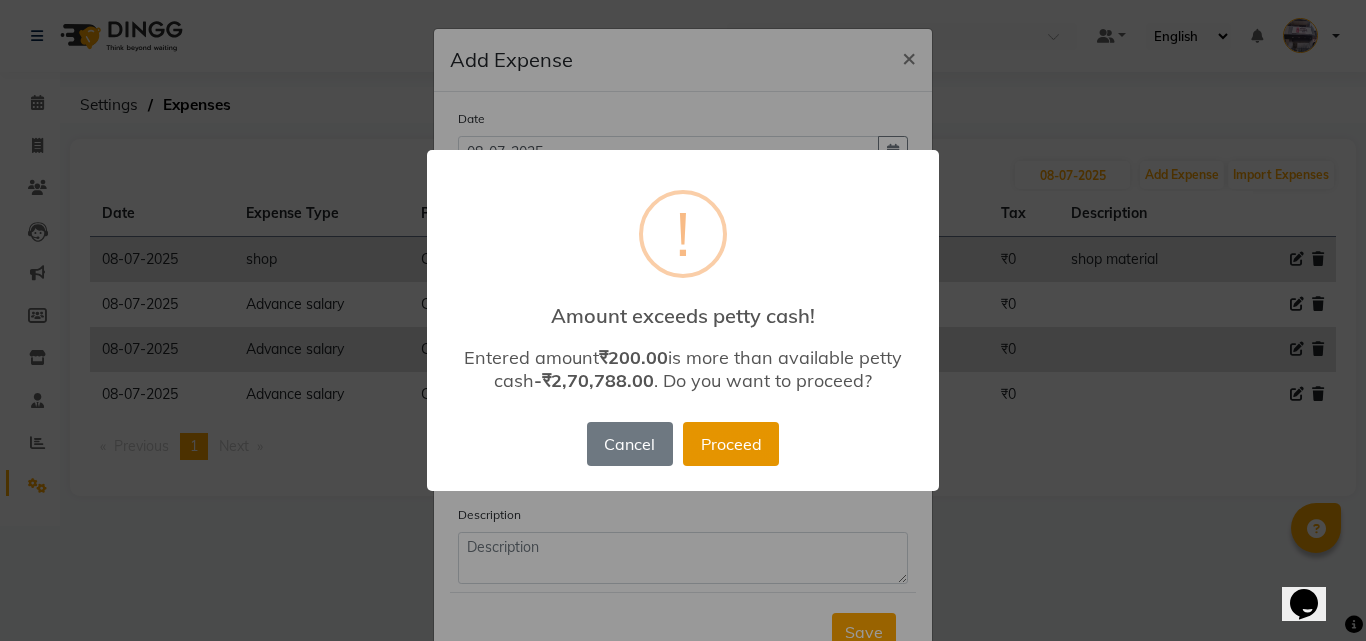 click on "Proceed" at bounding box center (731, 444) 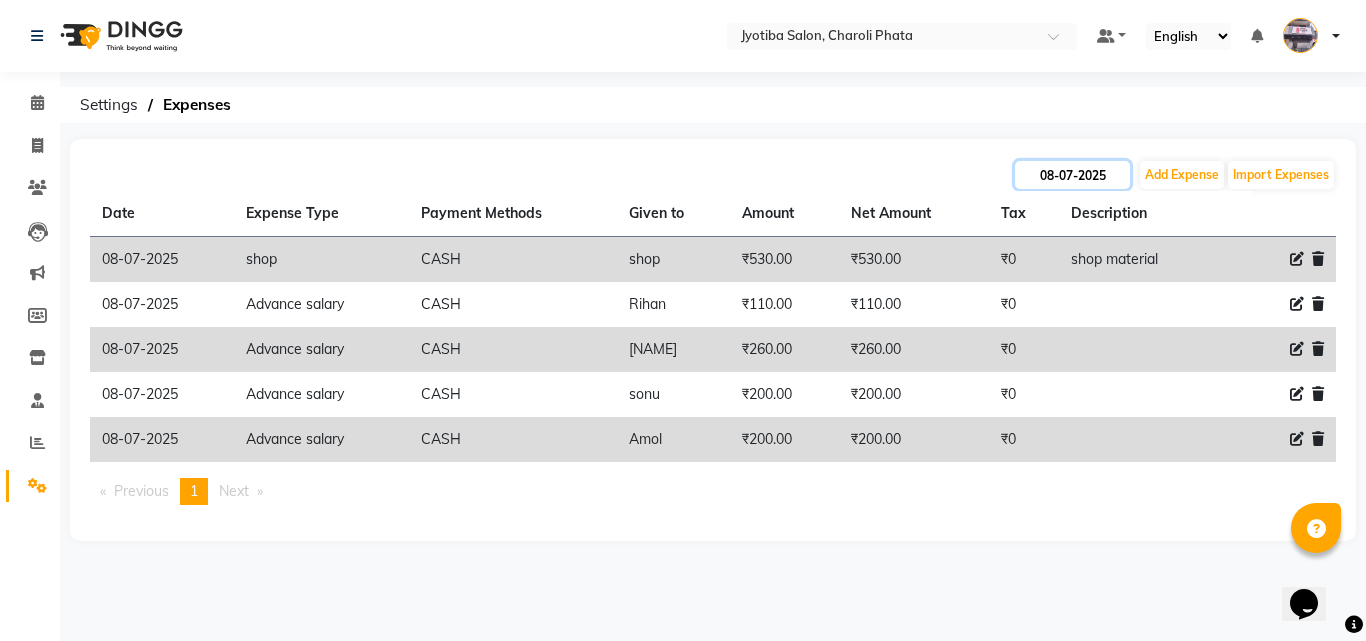 click on "08-07-2025" 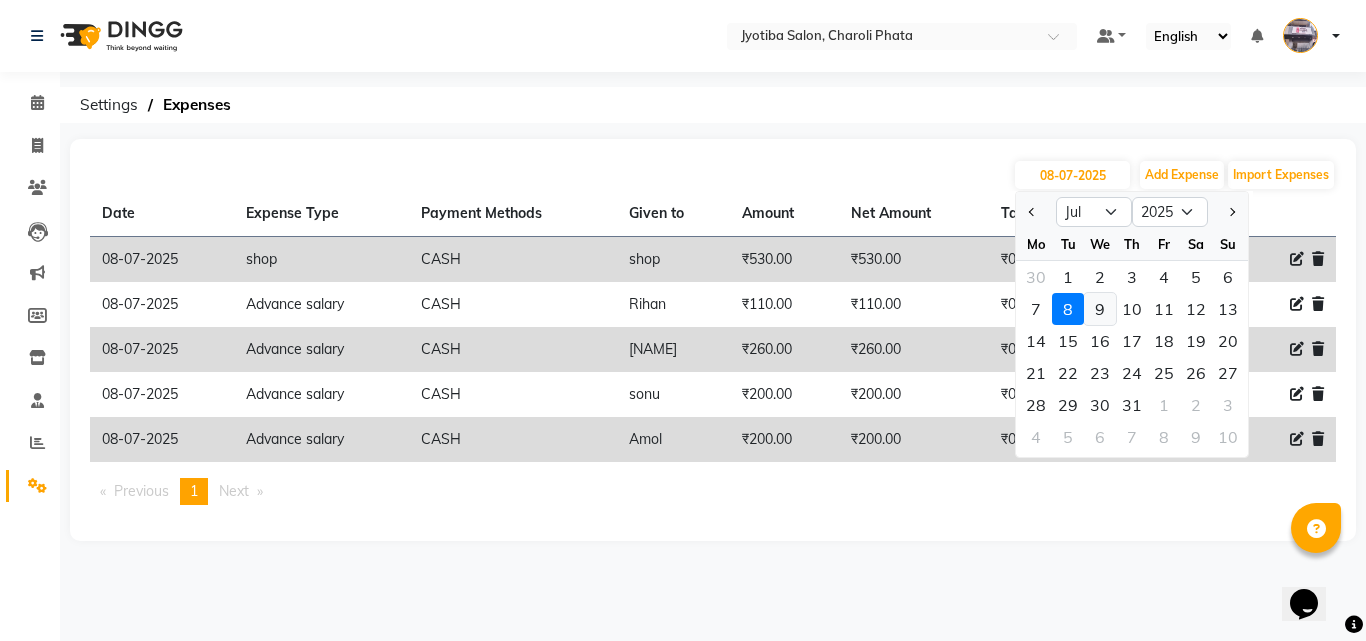 click on "9" 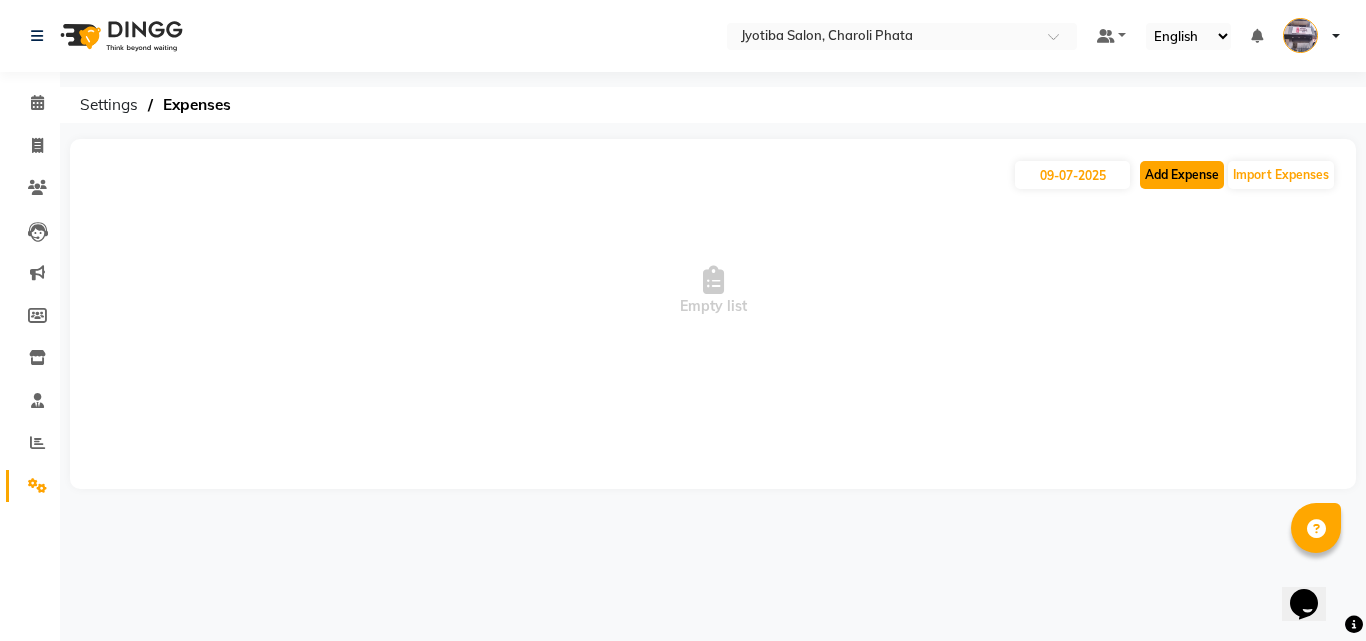 click on "Add Expense" 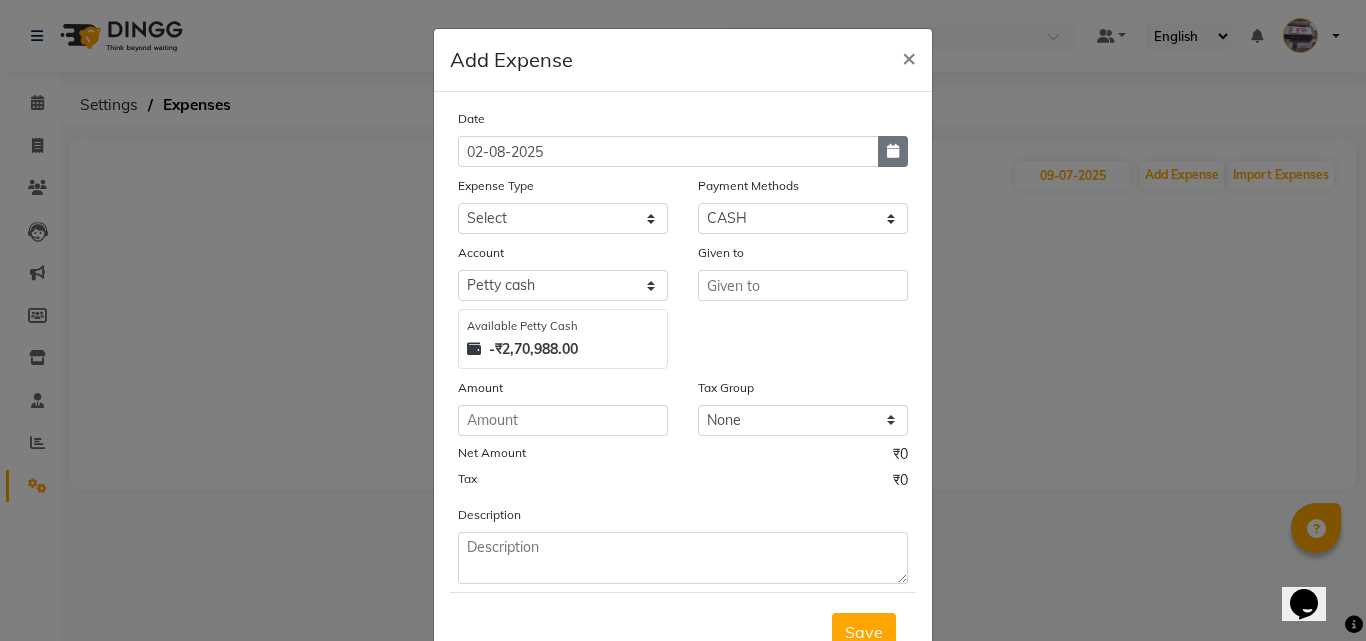 click 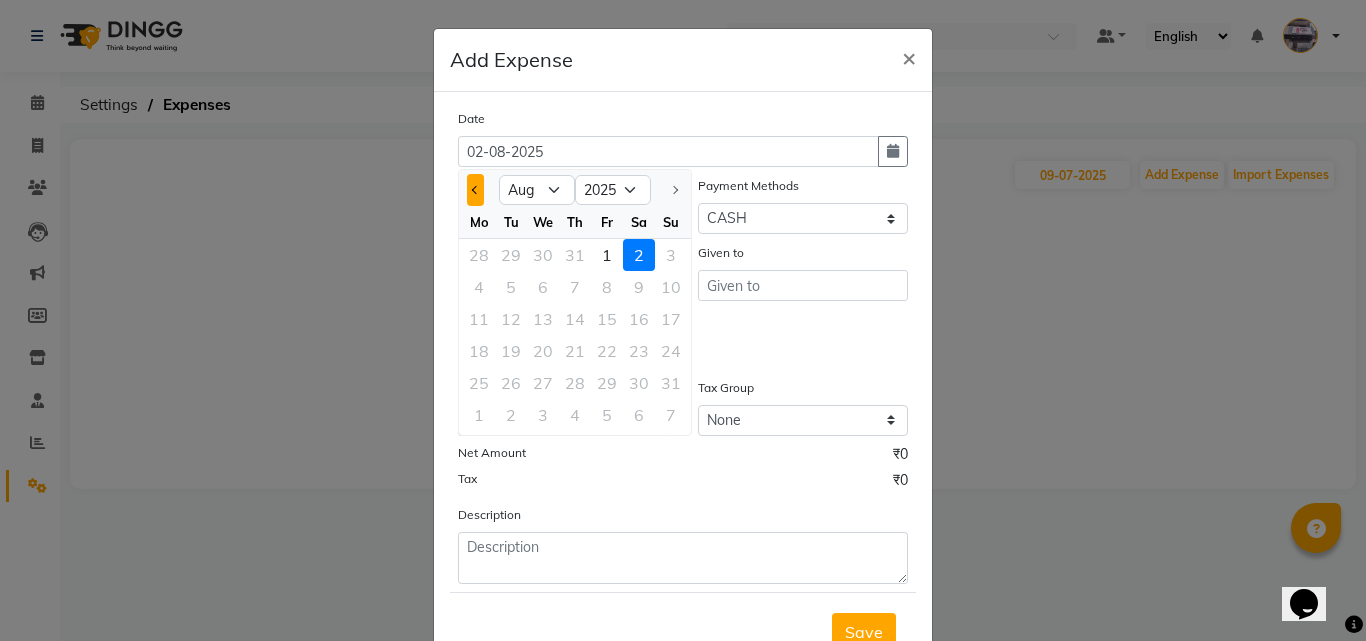 click 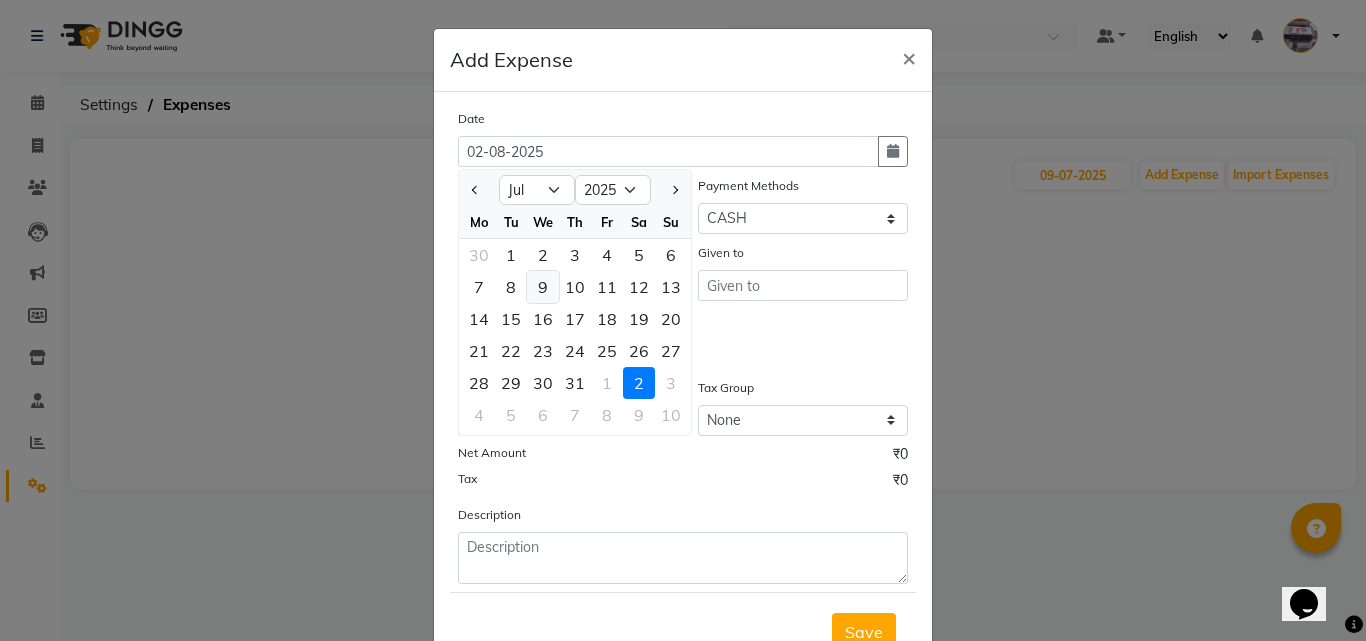 click on "9" 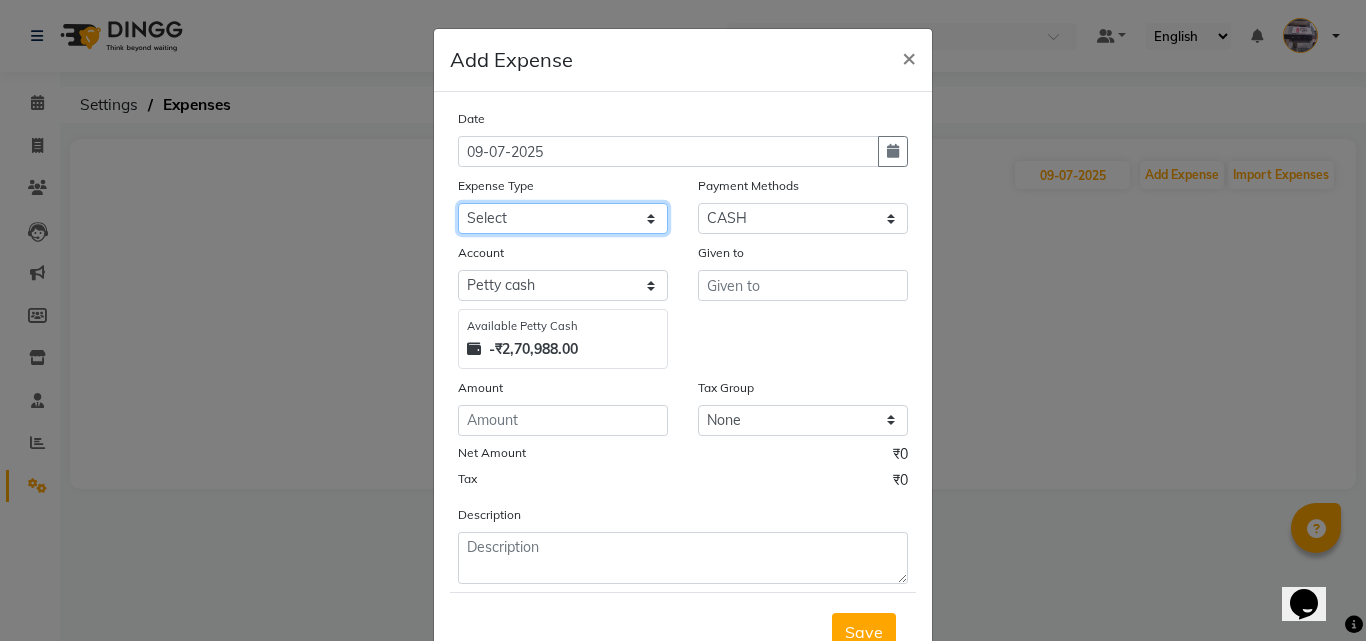 click on "Select Advance salary Advance salary ajaj Bank charges Car maintenance  Cash transfer to bank Cash transfer to hub Client Snacks Clinical charges Equipment Fuel Govt fee home Incentive Insurance International purchase Loan Repayment Maintenance Marketing Miscellaneous MRA Other Over times Pantry Product Rent Salary shop shop Staff Snacks Tax Tea & Refreshment TIP Utilities Wifi recharge" 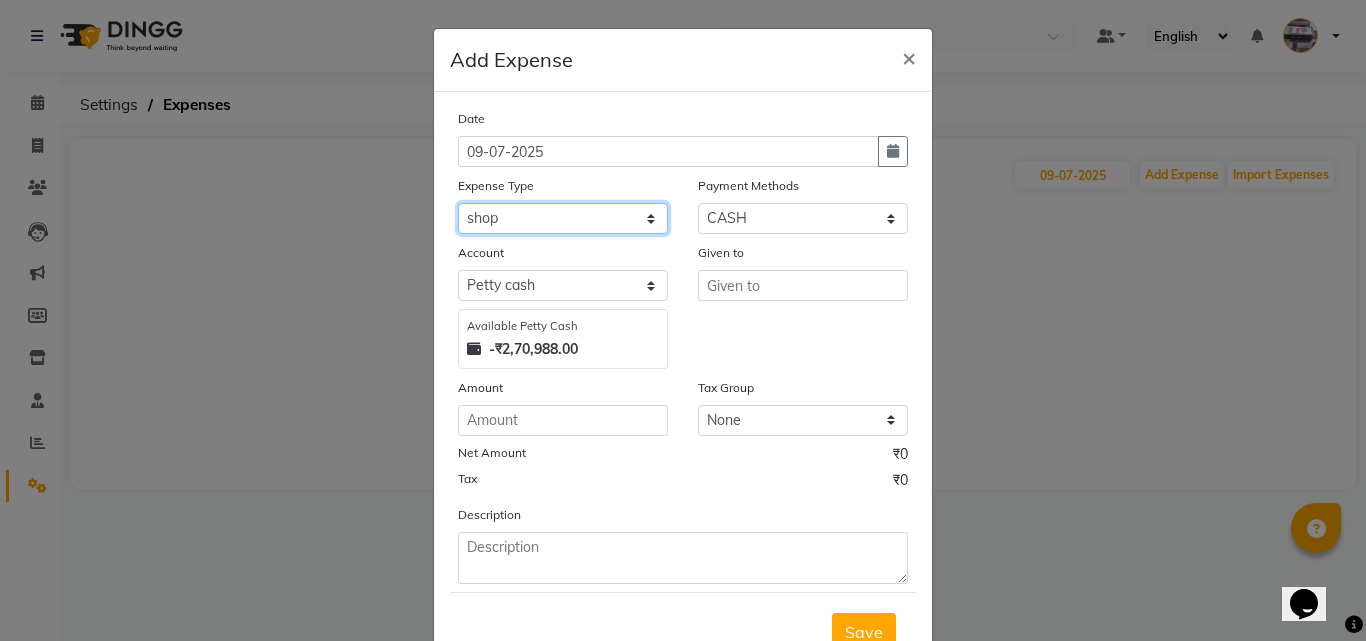 click on "Select Advance salary Advance salary ajaj Bank charges Car maintenance  Cash transfer to bank Cash transfer to hub Client Snacks Clinical charges Equipment Fuel Govt fee home Incentive Insurance International purchase Loan Repayment Maintenance Marketing Miscellaneous MRA Other Over times Pantry Product Rent Salary shop shop Staff Snacks Tax Tea & Refreshment TIP Utilities Wifi recharge" 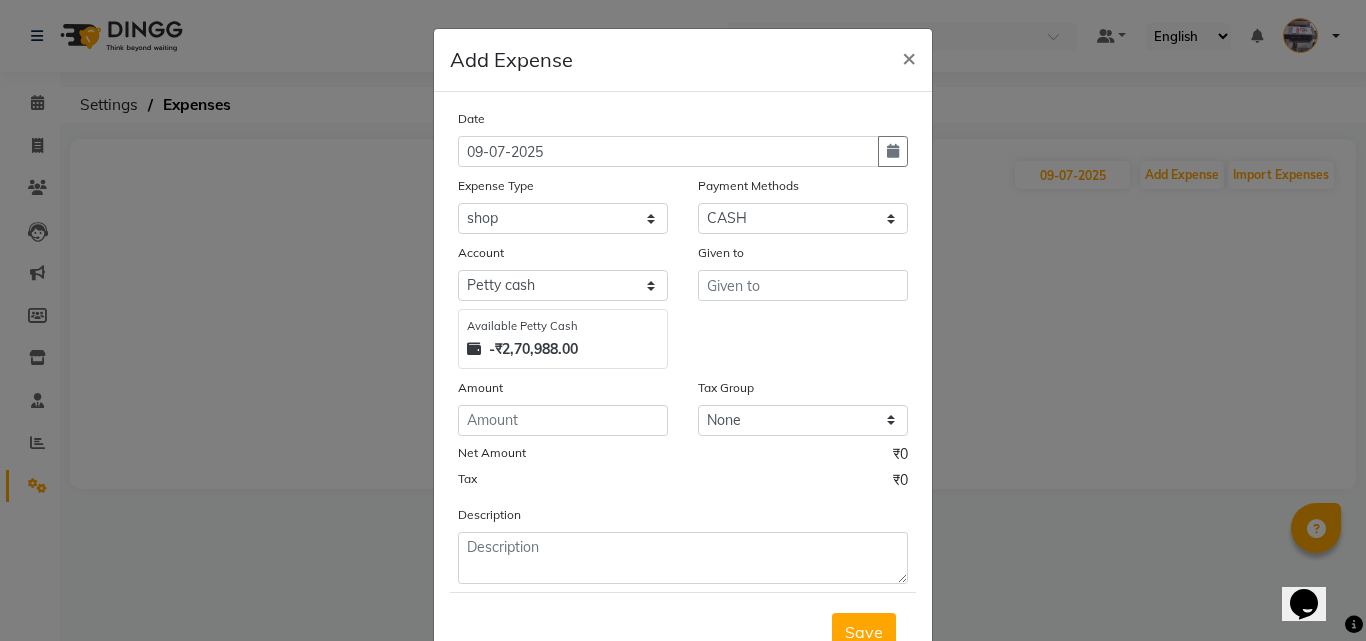 click on "Amount" 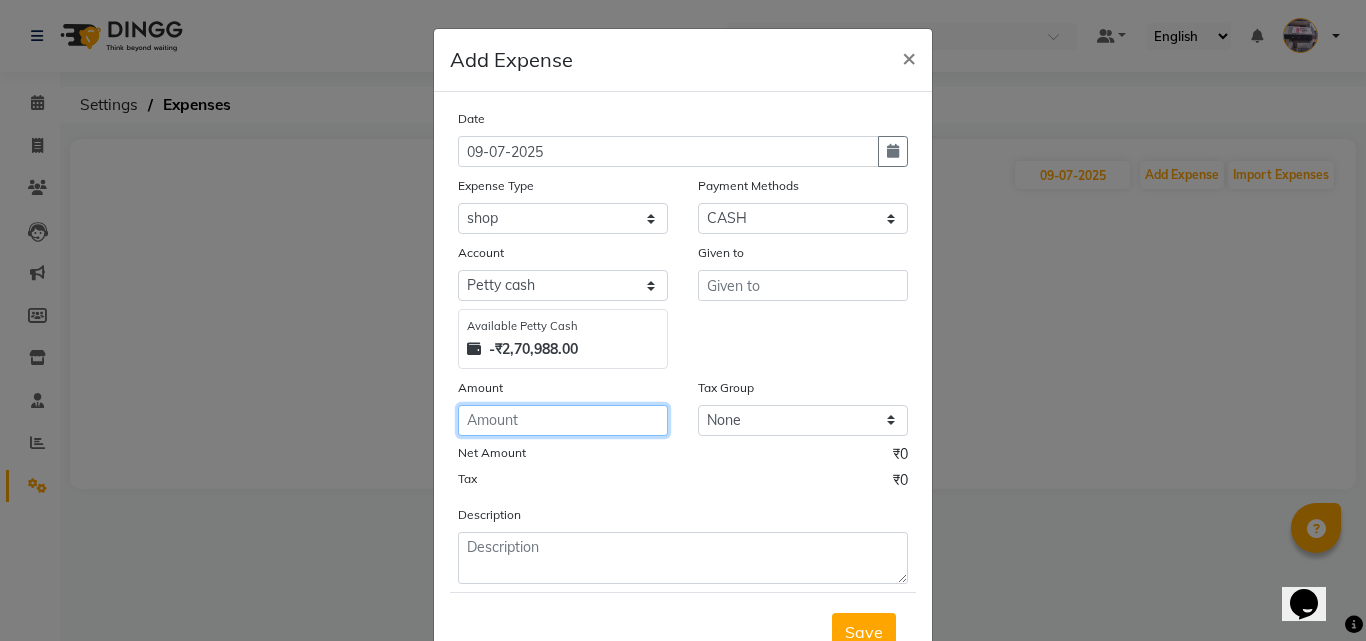 click 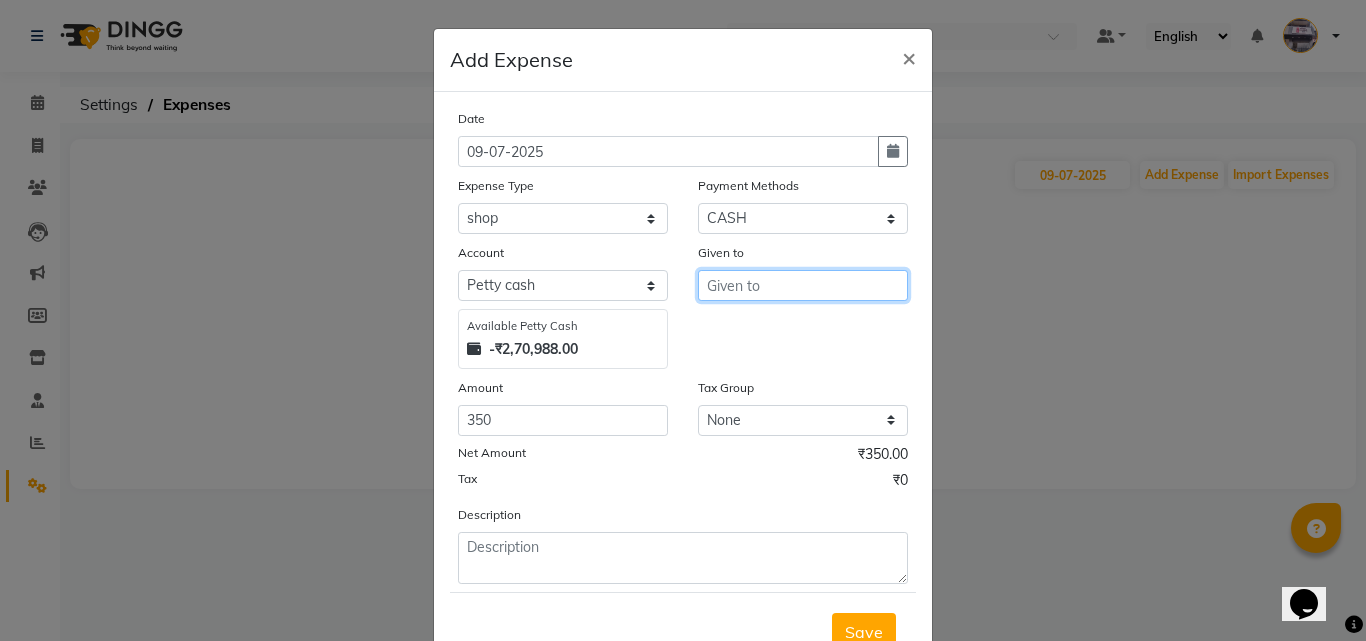 click at bounding box center [803, 285] 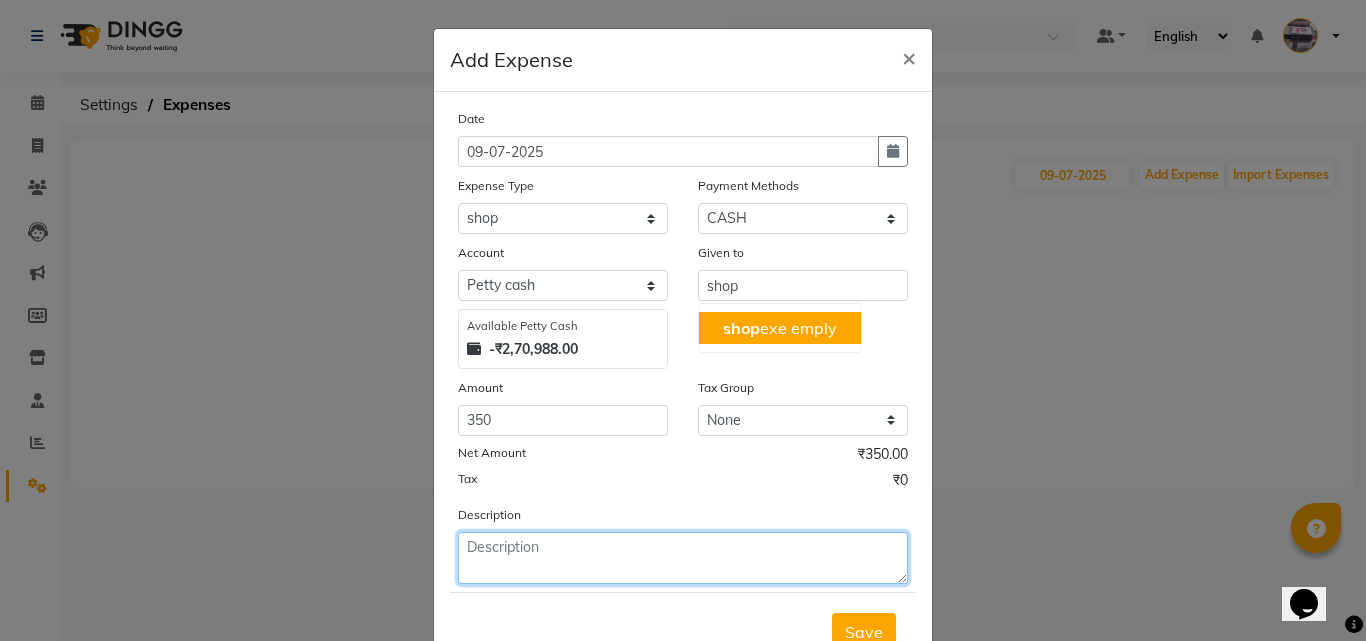 click 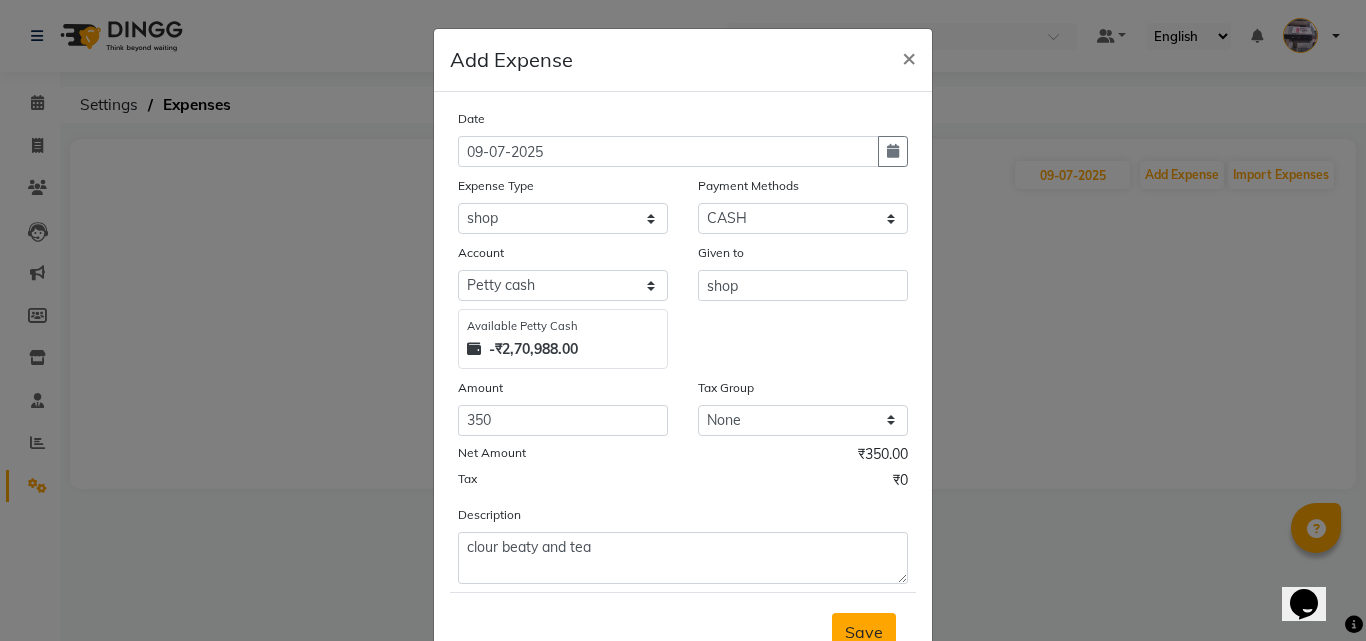 click on "Save" at bounding box center (864, 632) 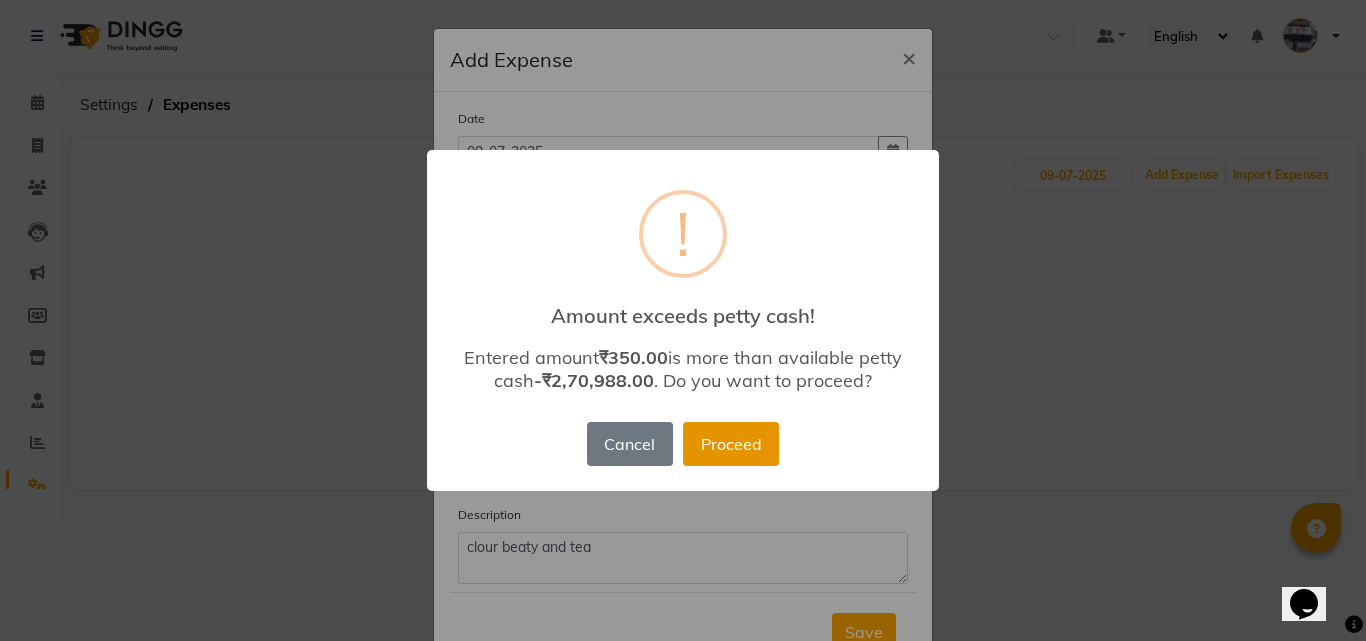 click on "Proceed" at bounding box center (731, 444) 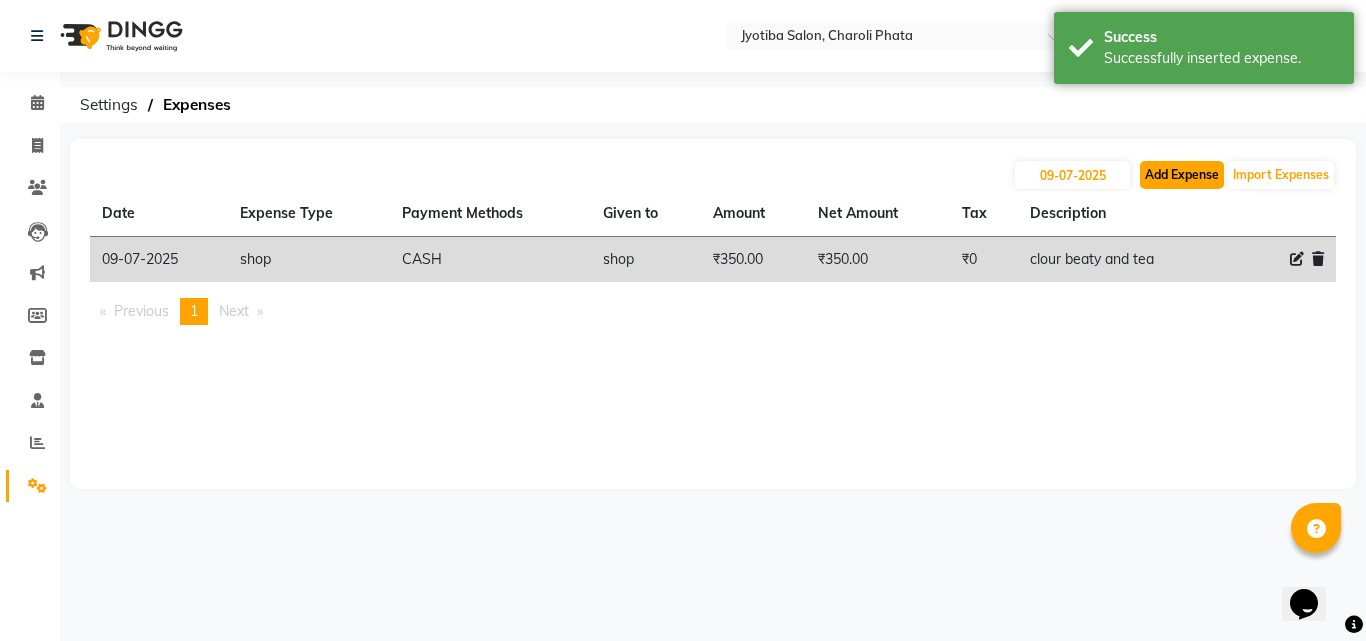 click on "Add Expense" 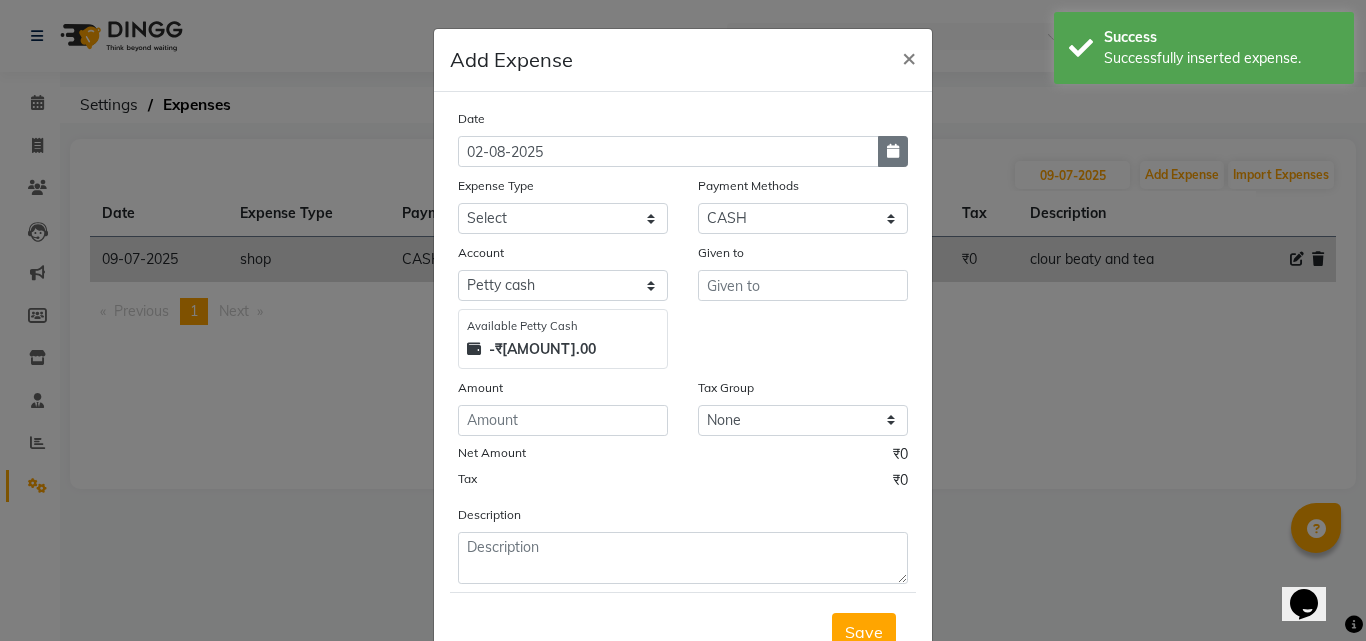 click 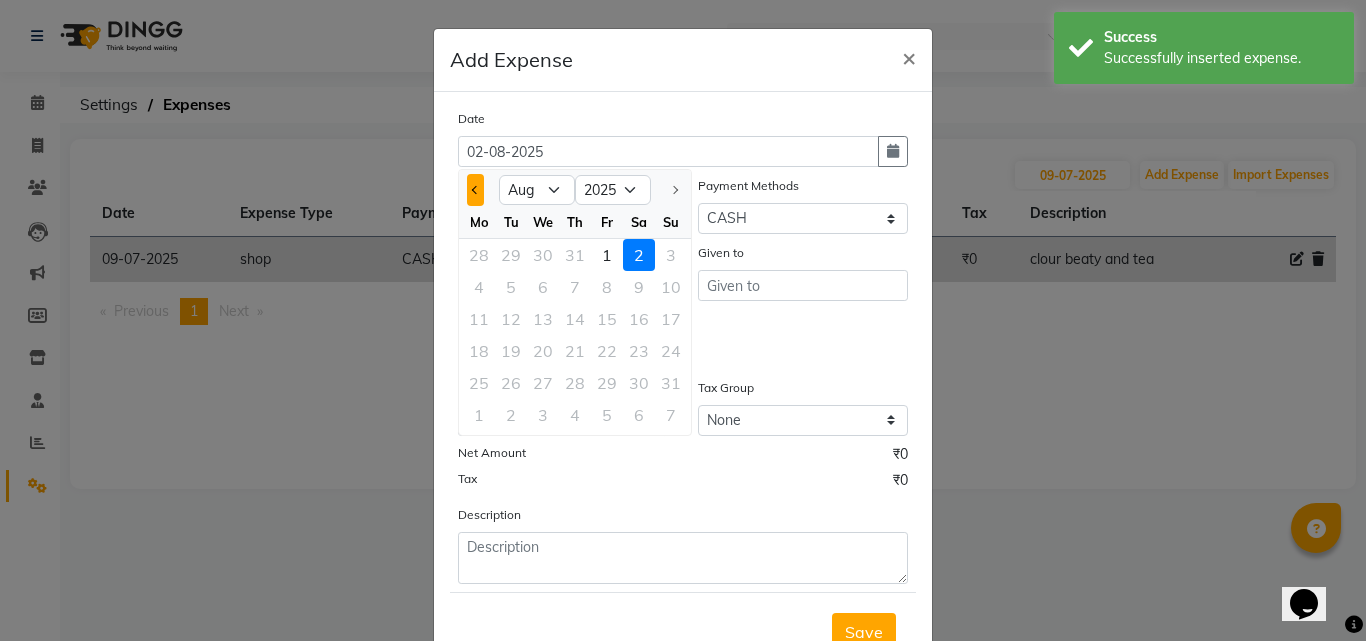 click 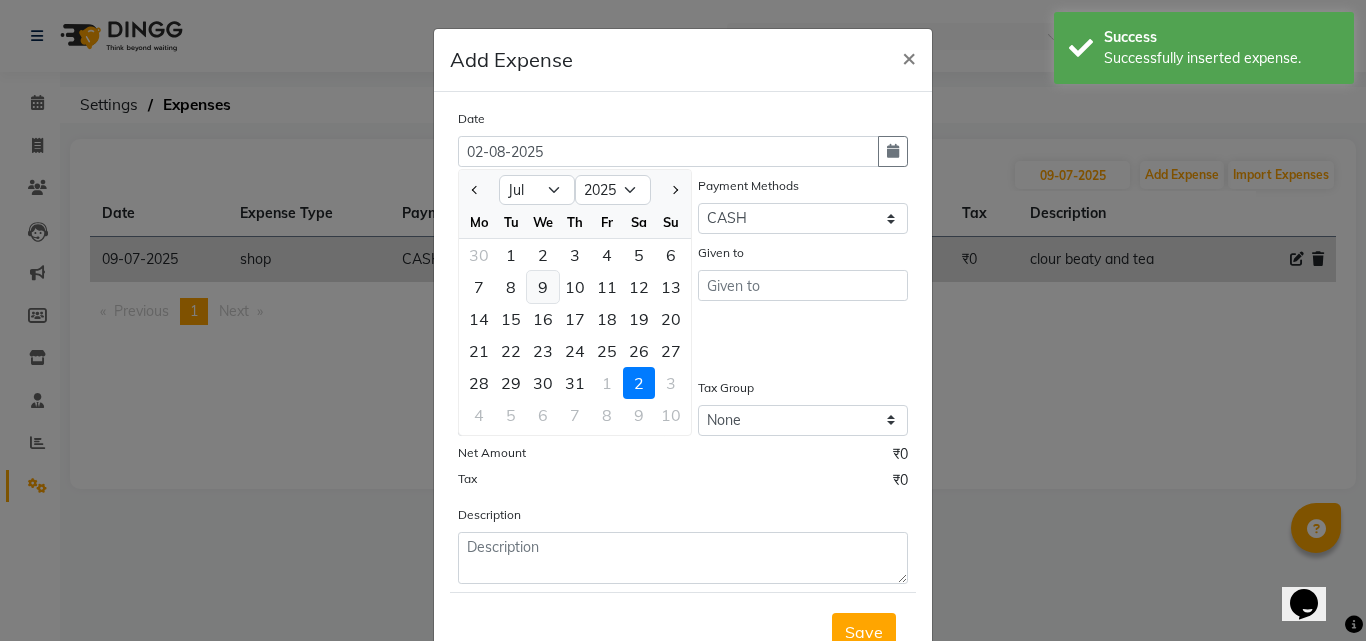 click on "9" 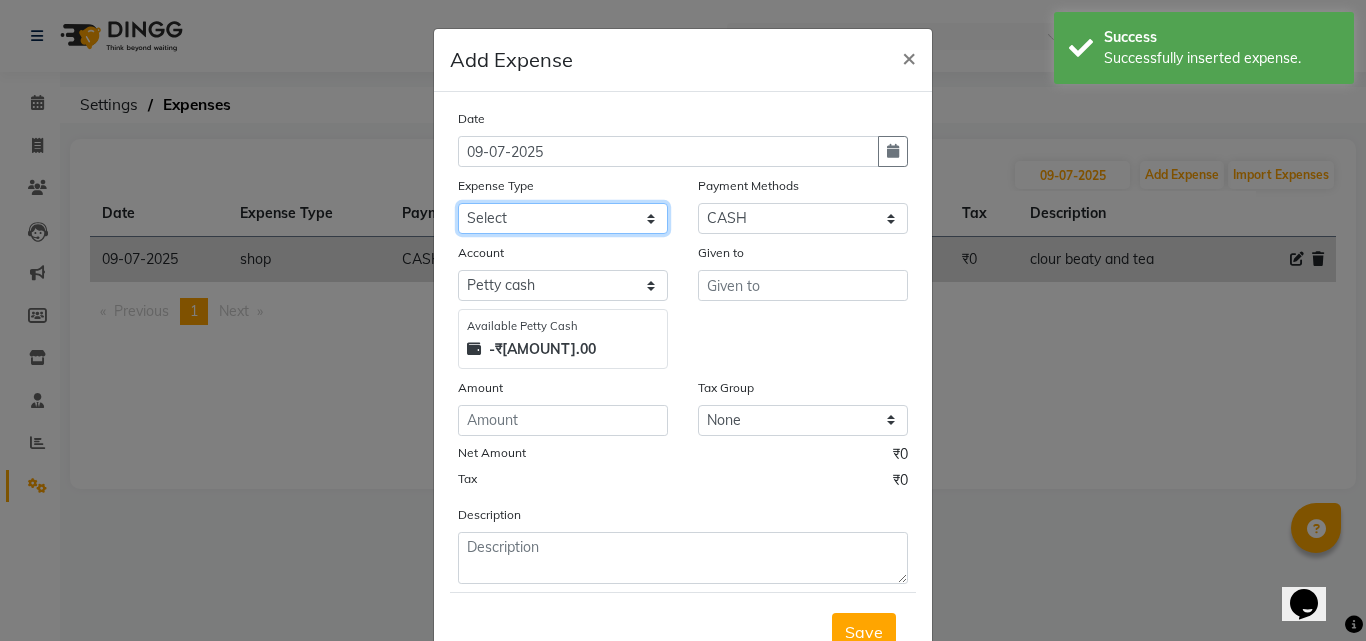 click on "Select Advance salary Advance salary ajaj Bank charges Car maintenance  Cash transfer to bank Cash transfer to hub Client Snacks Clinical charges Equipment Fuel Govt fee home Incentive Insurance International purchase Loan Repayment Maintenance Marketing Miscellaneous MRA Other Over times Pantry Product Rent Salary shop shop Staff Snacks Tax Tea & Refreshment TIP Utilities Wifi recharge" 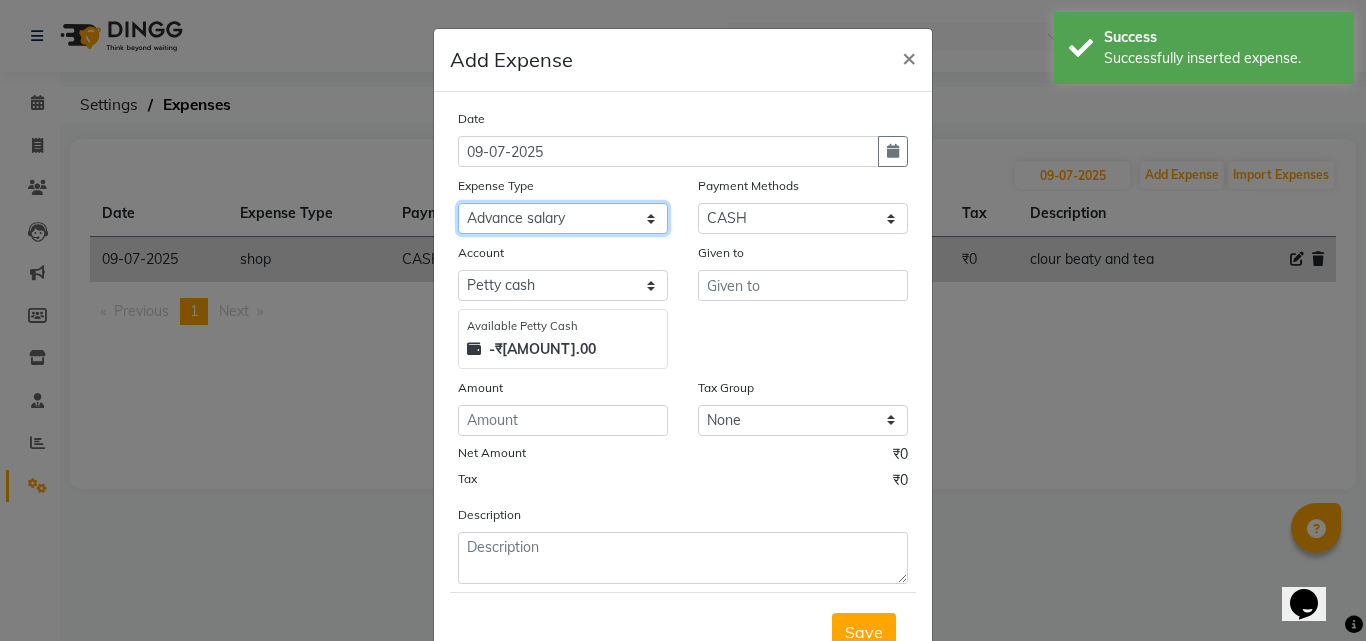 click on "Select Advance salary Advance salary ajaj Bank charges Car maintenance  Cash transfer to bank Cash transfer to hub Client Snacks Clinical charges Equipment Fuel Govt fee home Incentive Insurance International purchase Loan Repayment Maintenance Marketing Miscellaneous MRA Other Over times Pantry Product Rent Salary shop shop Staff Snacks Tax Tea & Refreshment TIP Utilities Wifi recharge" 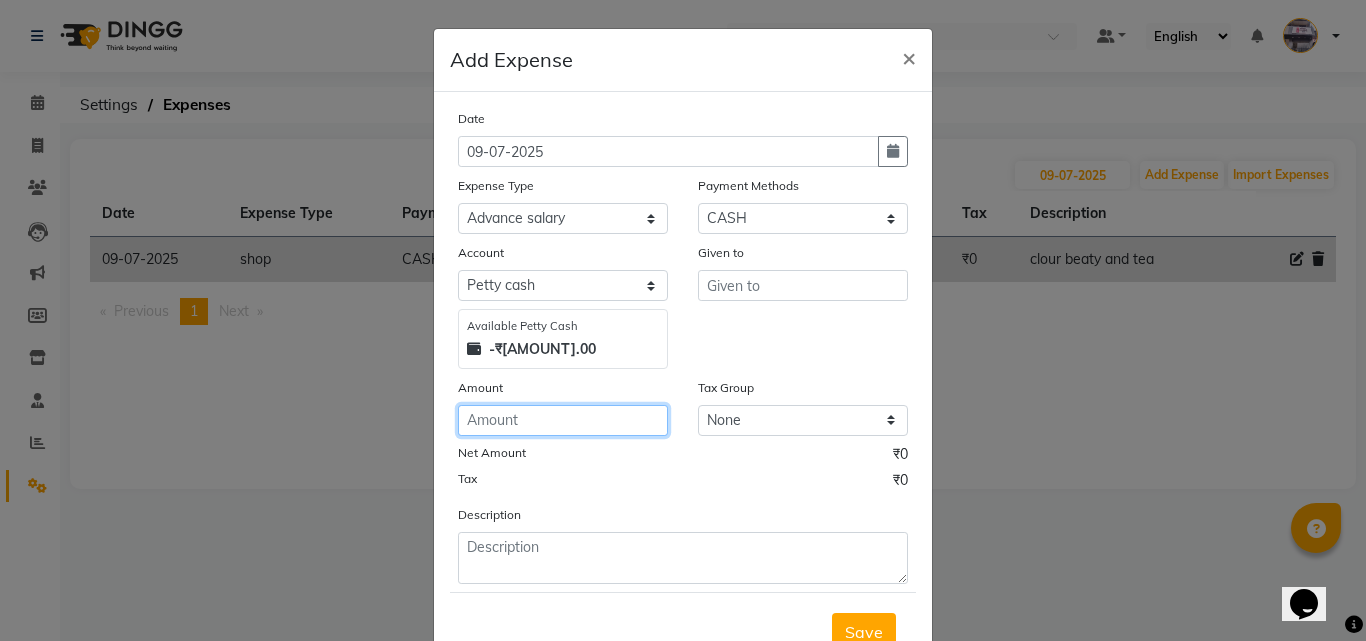 click 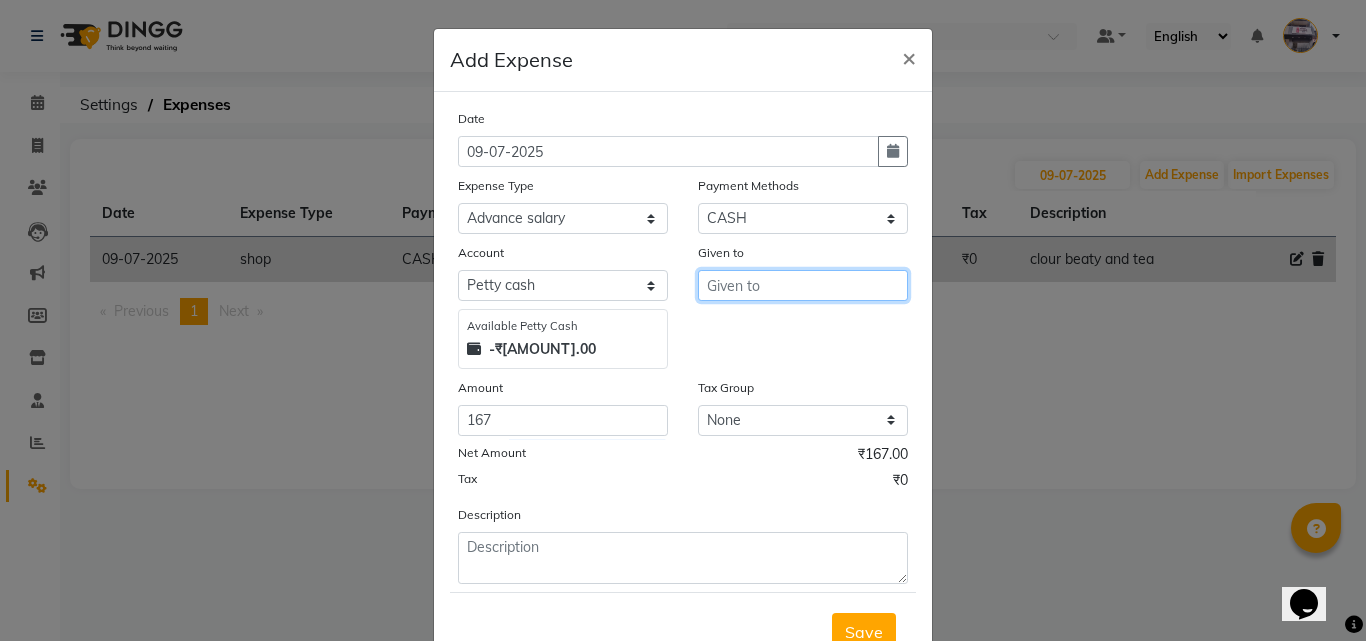 click at bounding box center [803, 285] 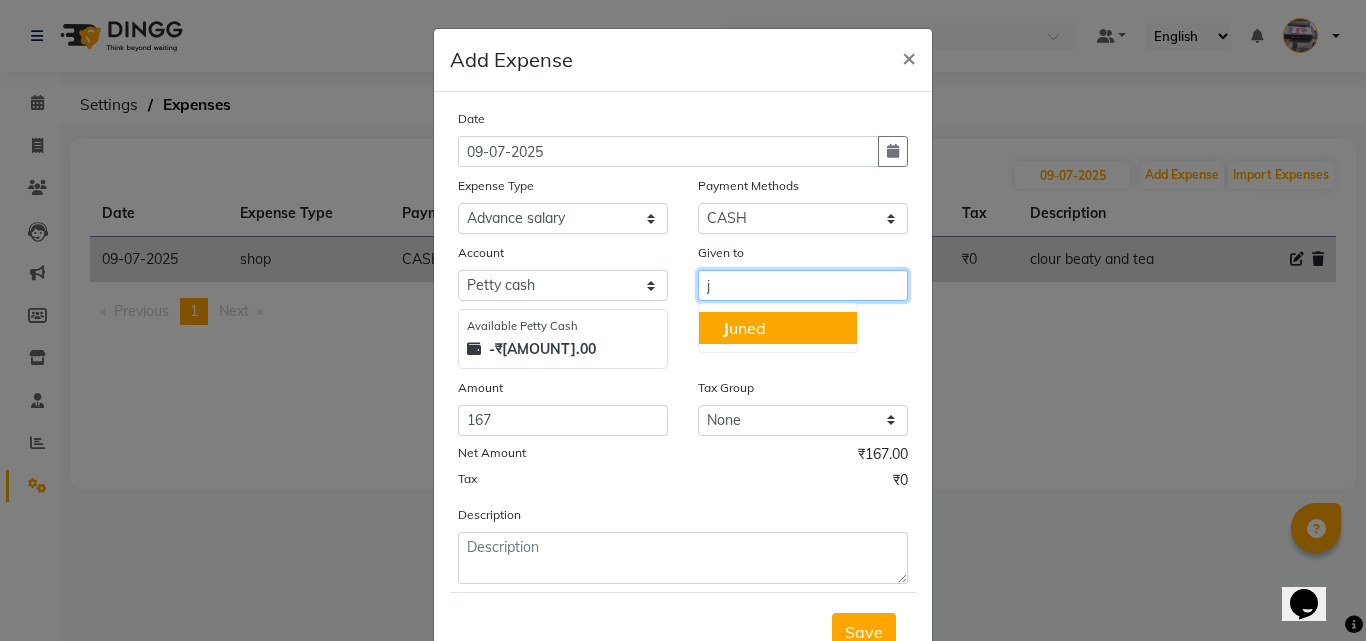 click on "J uned" at bounding box center (778, 328) 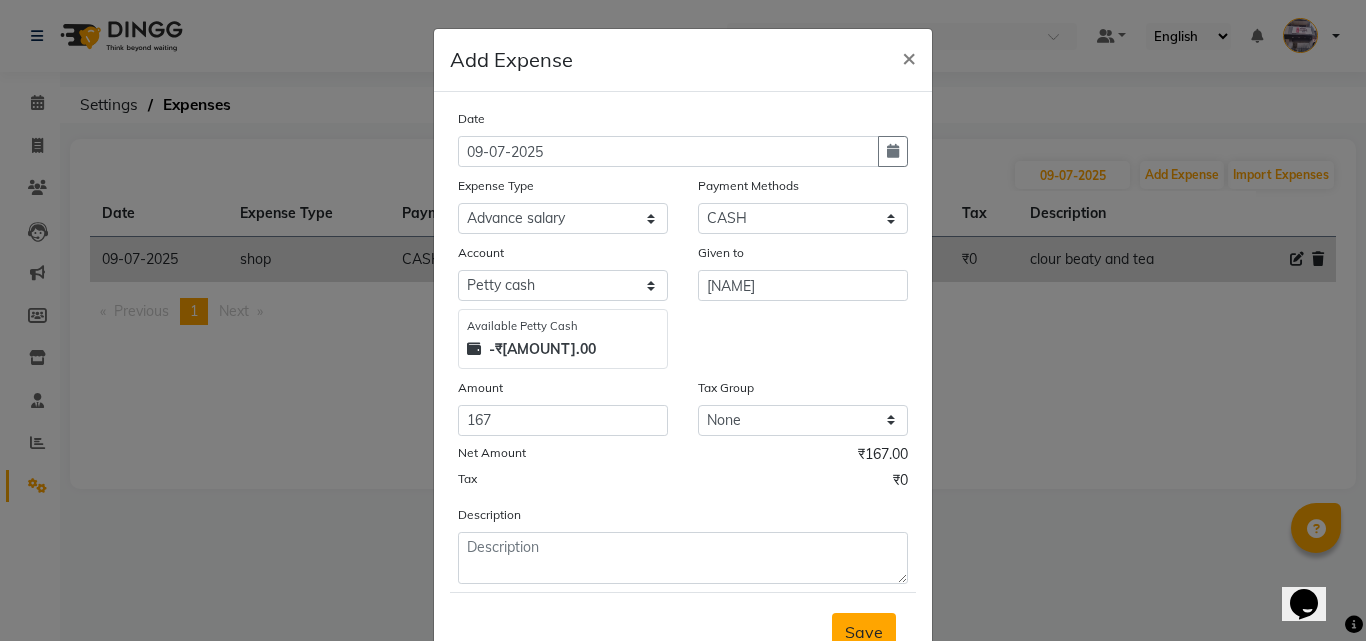 click on "Save" at bounding box center (864, 632) 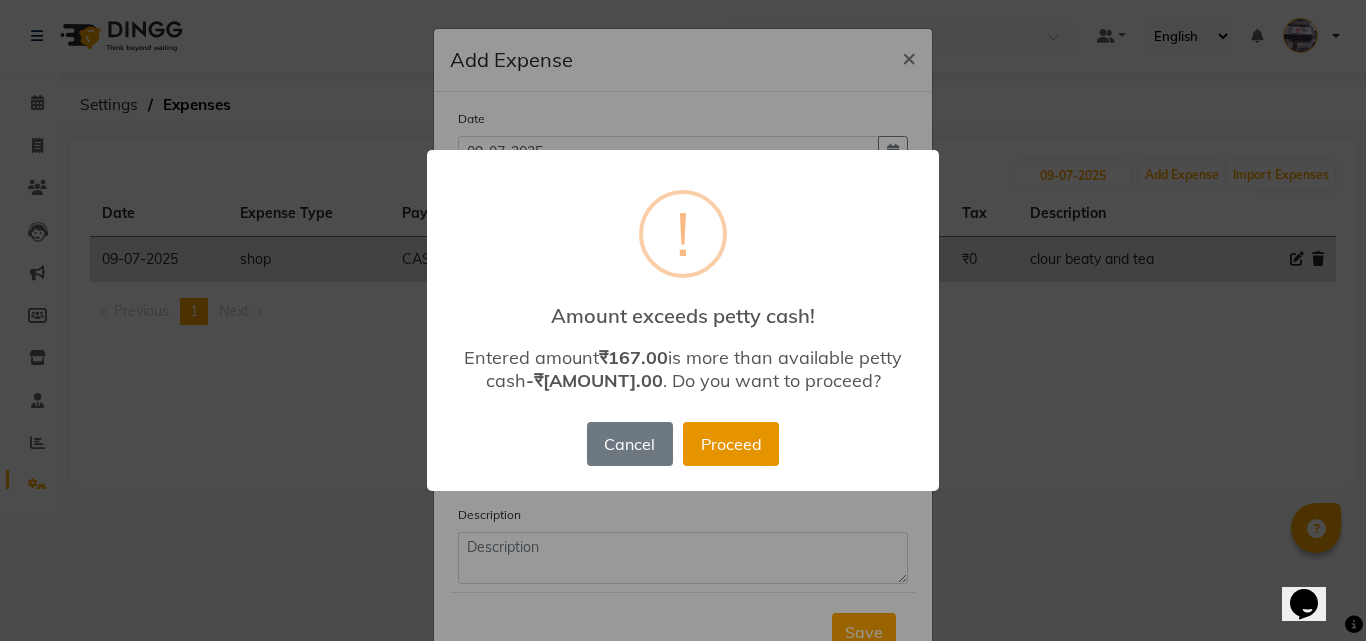click on "Proceed" at bounding box center (731, 444) 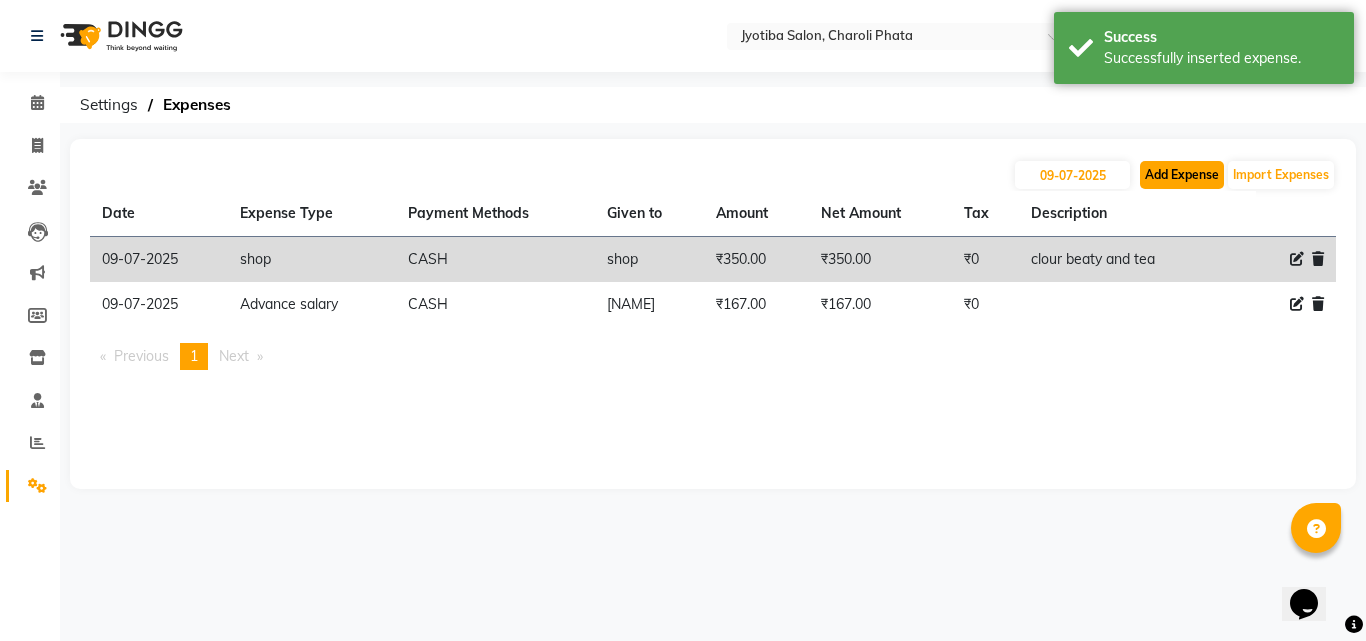 click on "Add Expense" 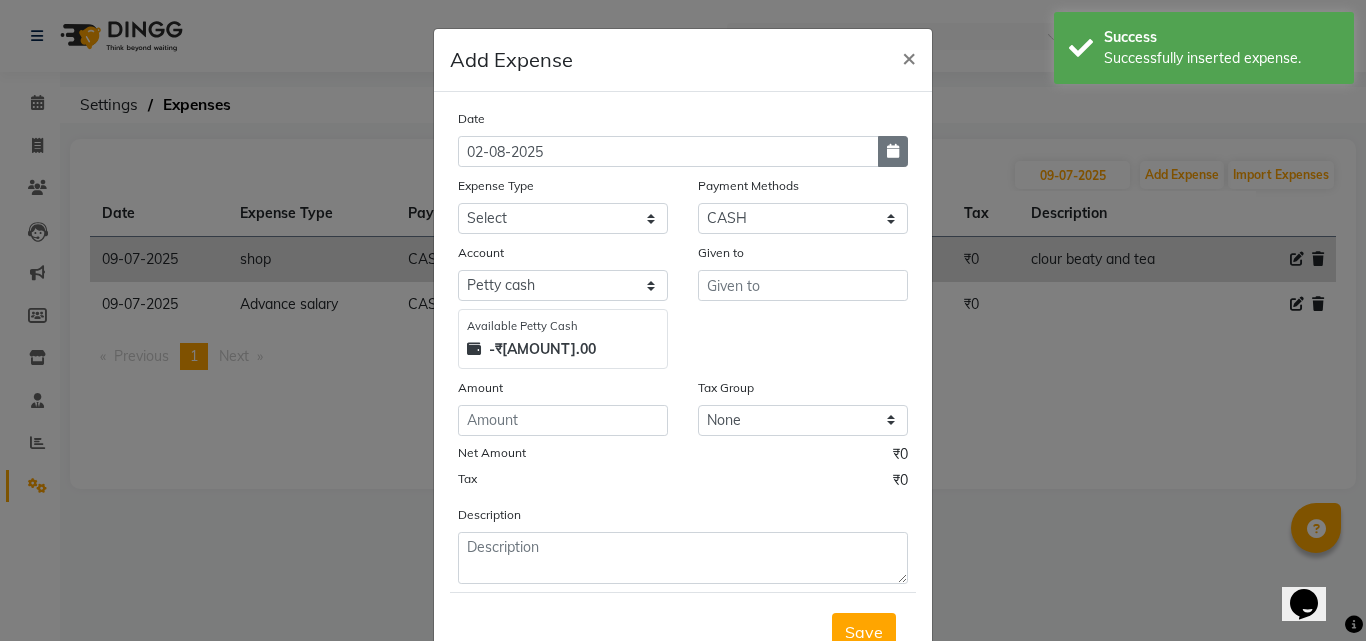 click 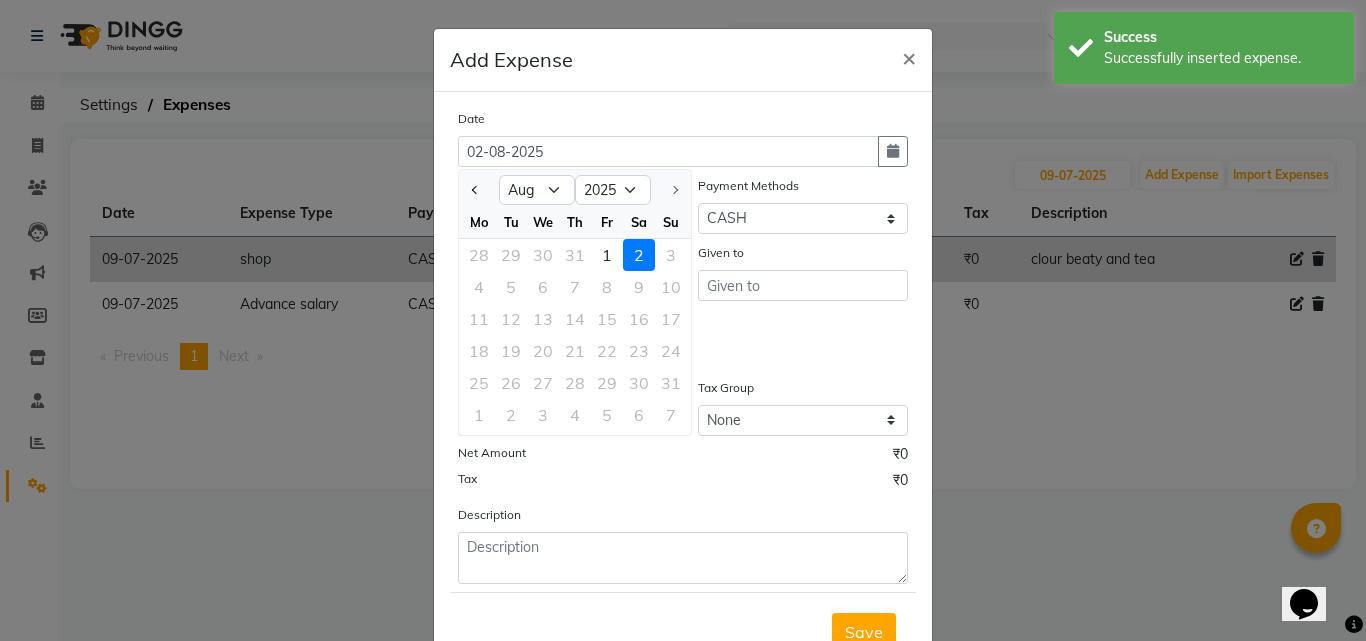 click 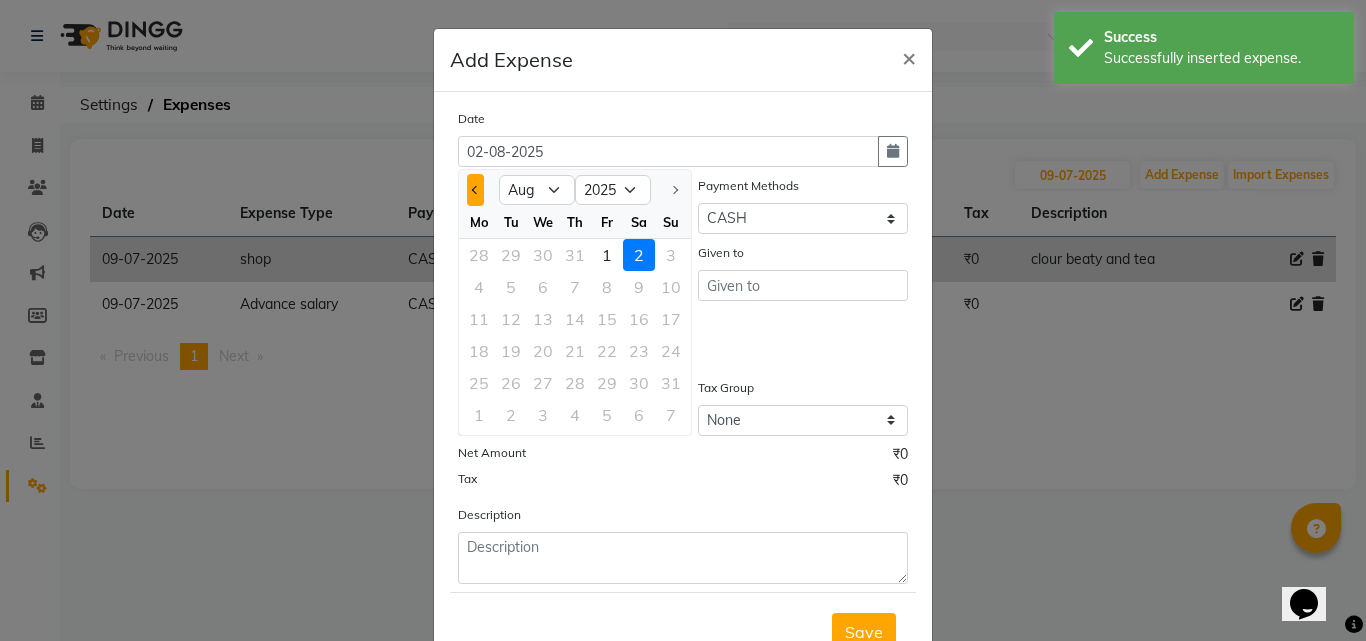click 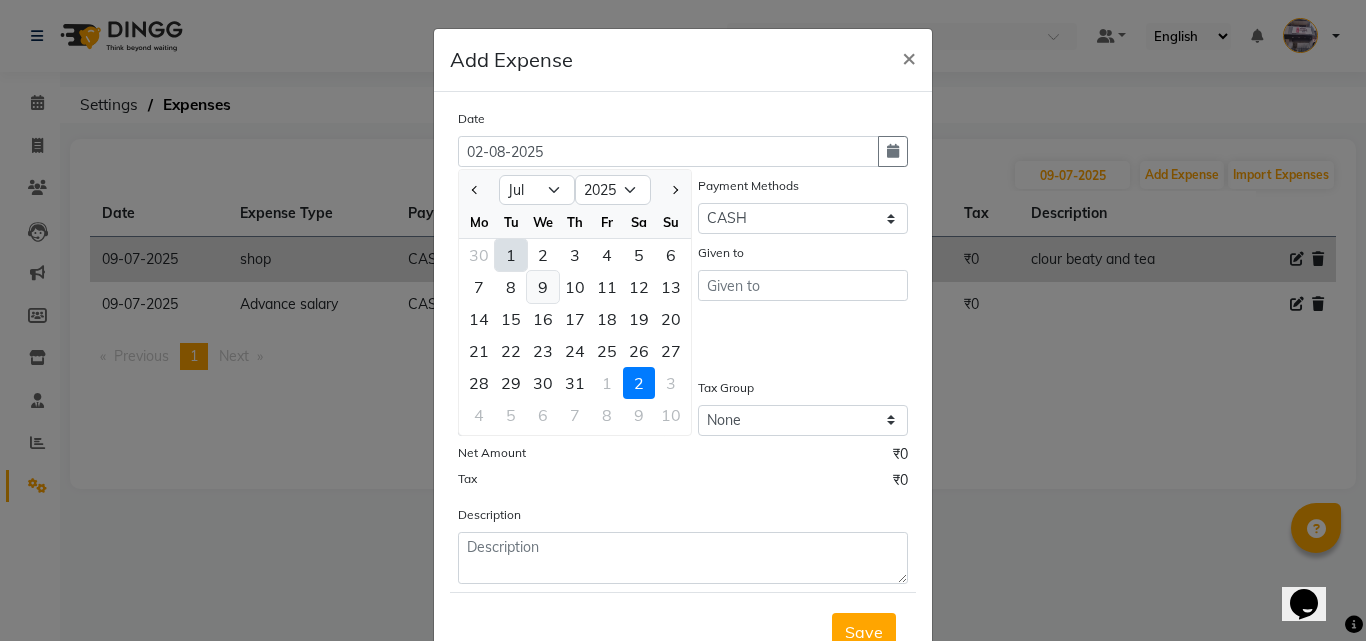 click on "9" 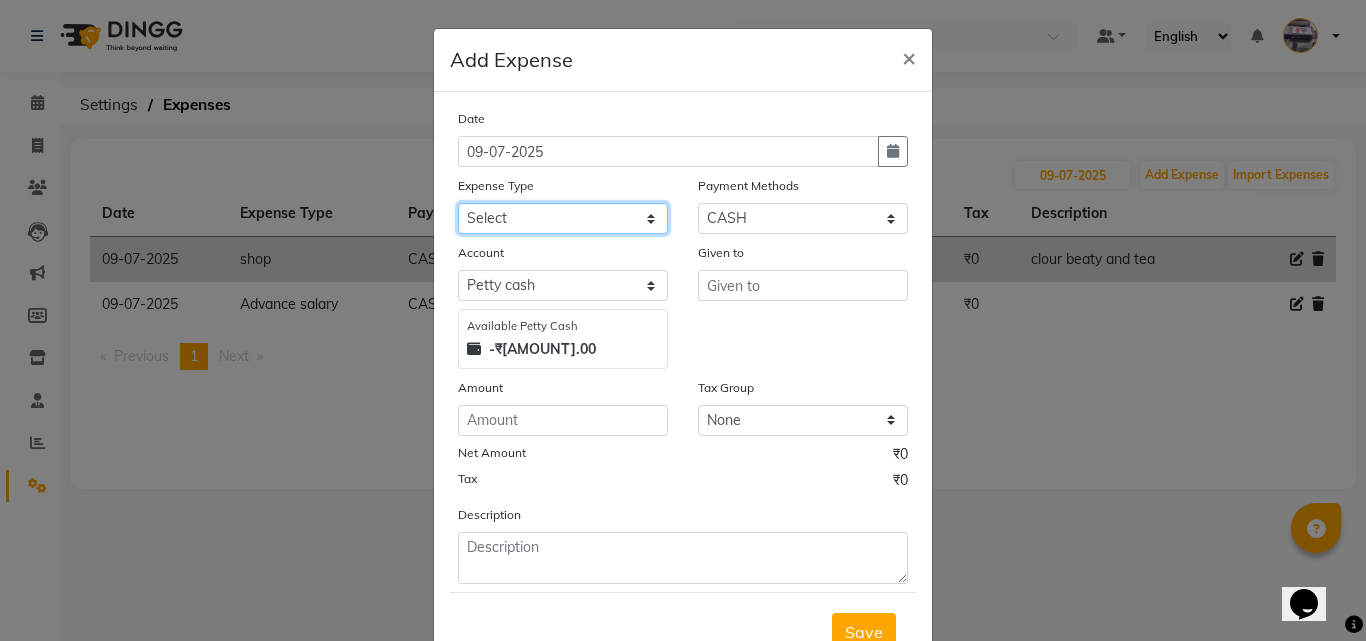 click on "Select Advance salary Advance salary ajaj Bank charges Car maintenance  Cash transfer to bank Cash transfer to hub Client Snacks Clinical charges Equipment Fuel Govt fee home Incentive Insurance International purchase Loan Repayment Maintenance Marketing Miscellaneous MRA Other Over times Pantry Product Rent Salary shop shop Staff Snacks Tax Tea & Refreshment TIP Utilities Wifi recharge" 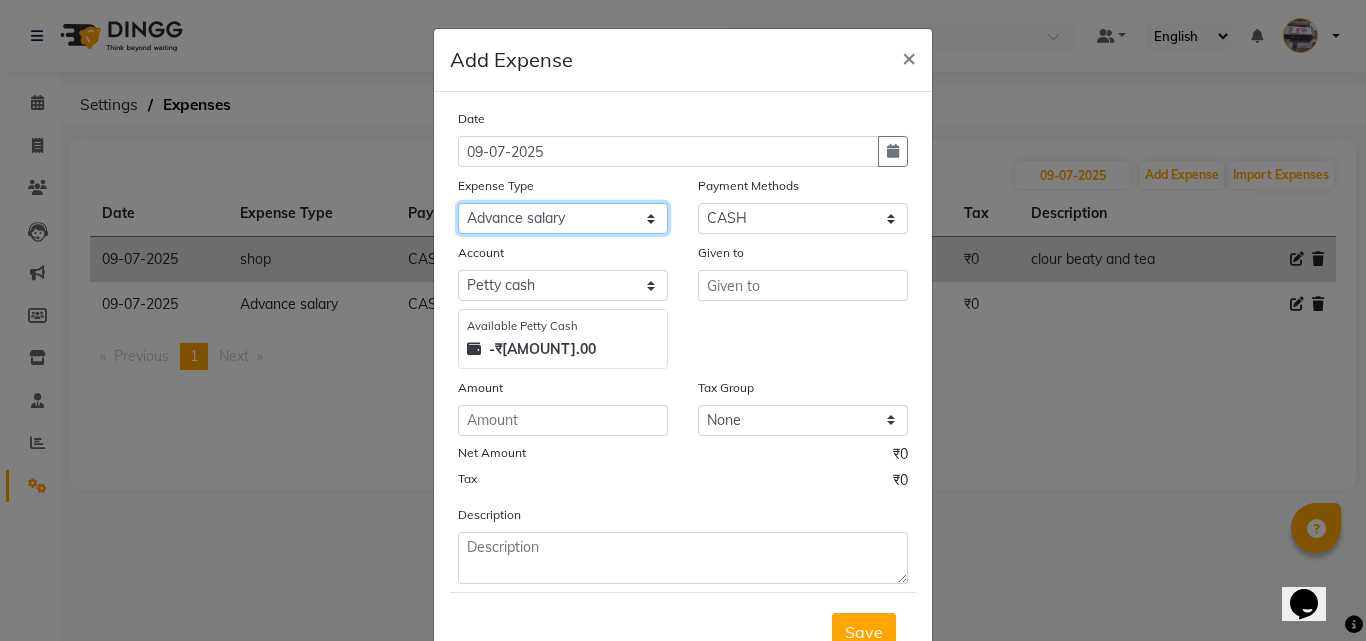 click on "Select Advance salary Advance salary ajaj Bank charges Car maintenance  Cash transfer to bank Cash transfer to hub Client Snacks Clinical charges Equipment Fuel Govt fee home Incentive Insurance International purchase Loan Repayment Maintenance Marketing Miscellaneous MRA Other Over times Pantry Product Rent Salary shop shop Staff Snacks Tax Tea & Refreshment TIP Utilities Wifi recharge" 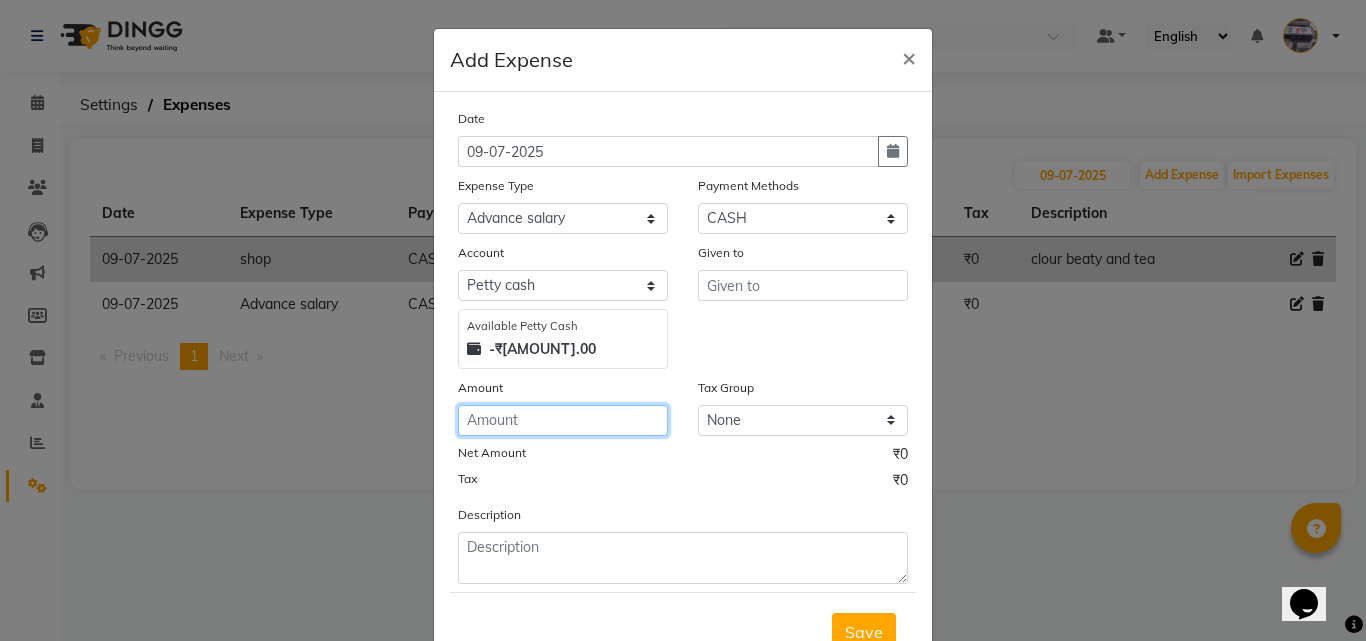 click 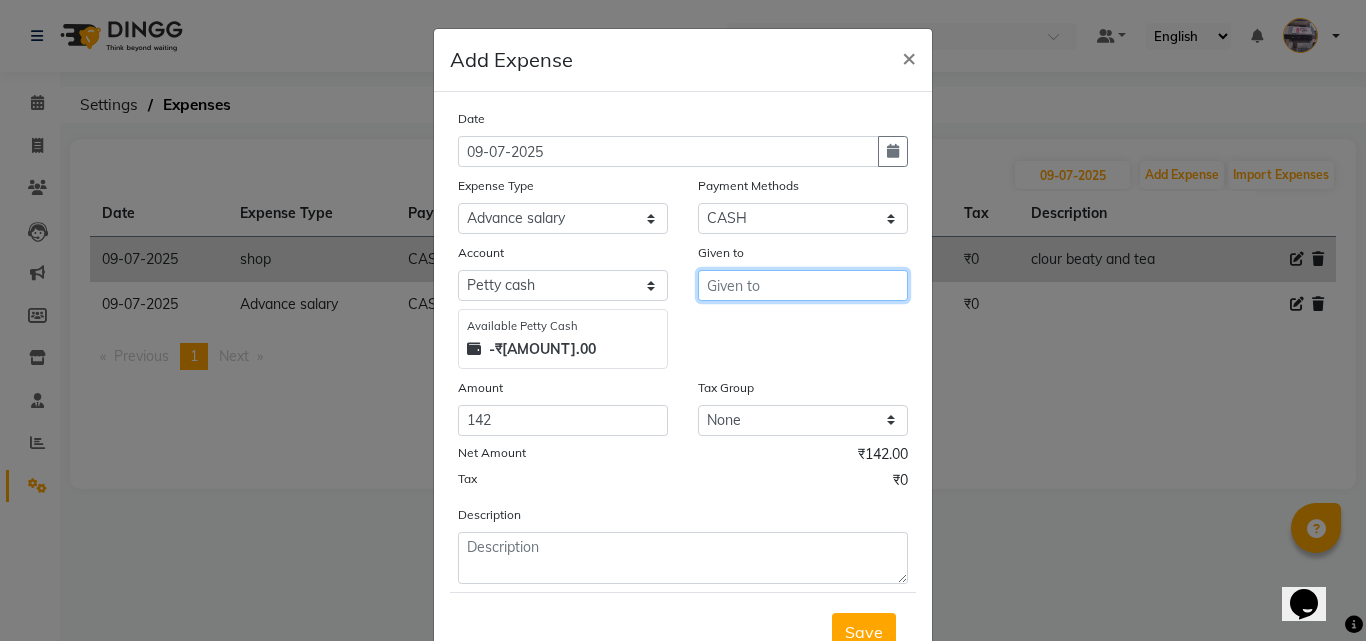 click at bounding box center (803, 285) 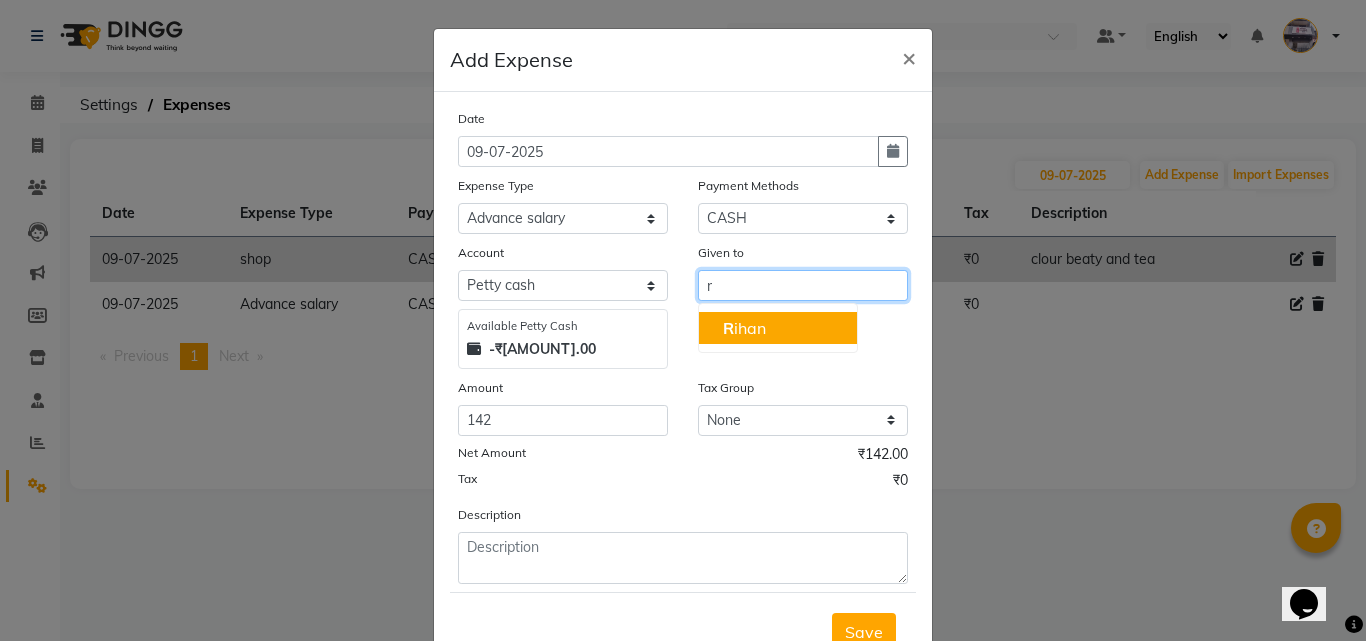 click on "R ihan" at bounding box center (744, 328) 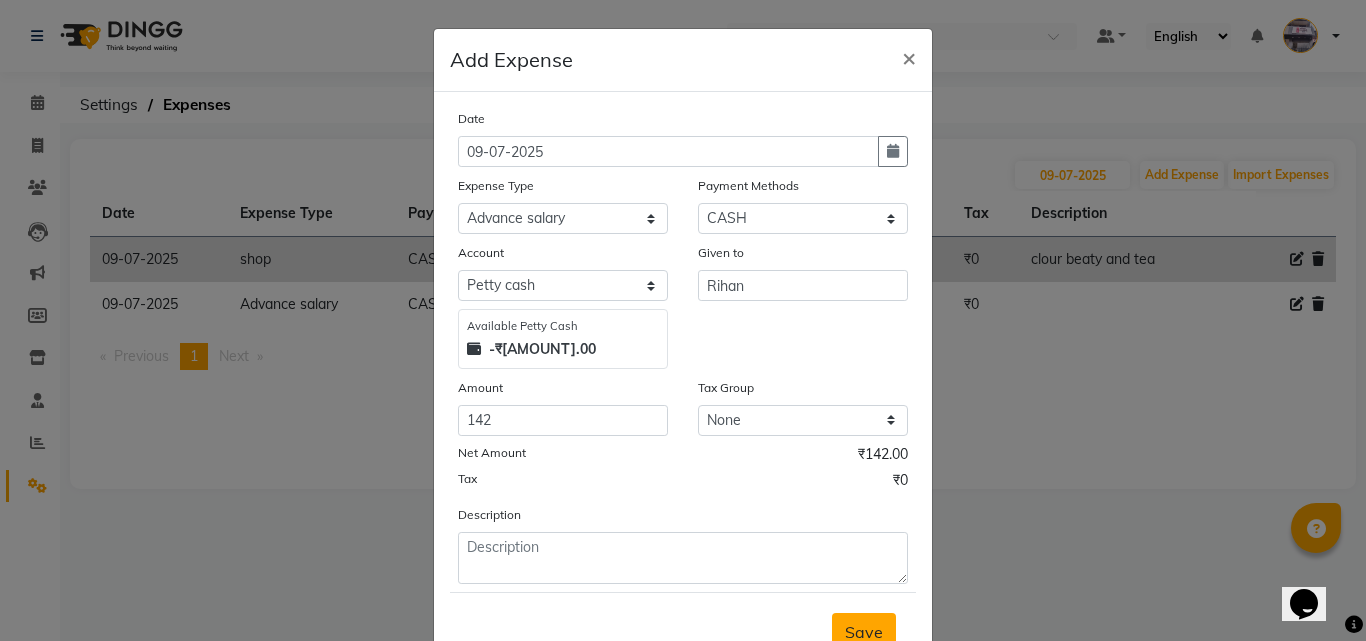 click on "Save" at bounding box center (864, 632) 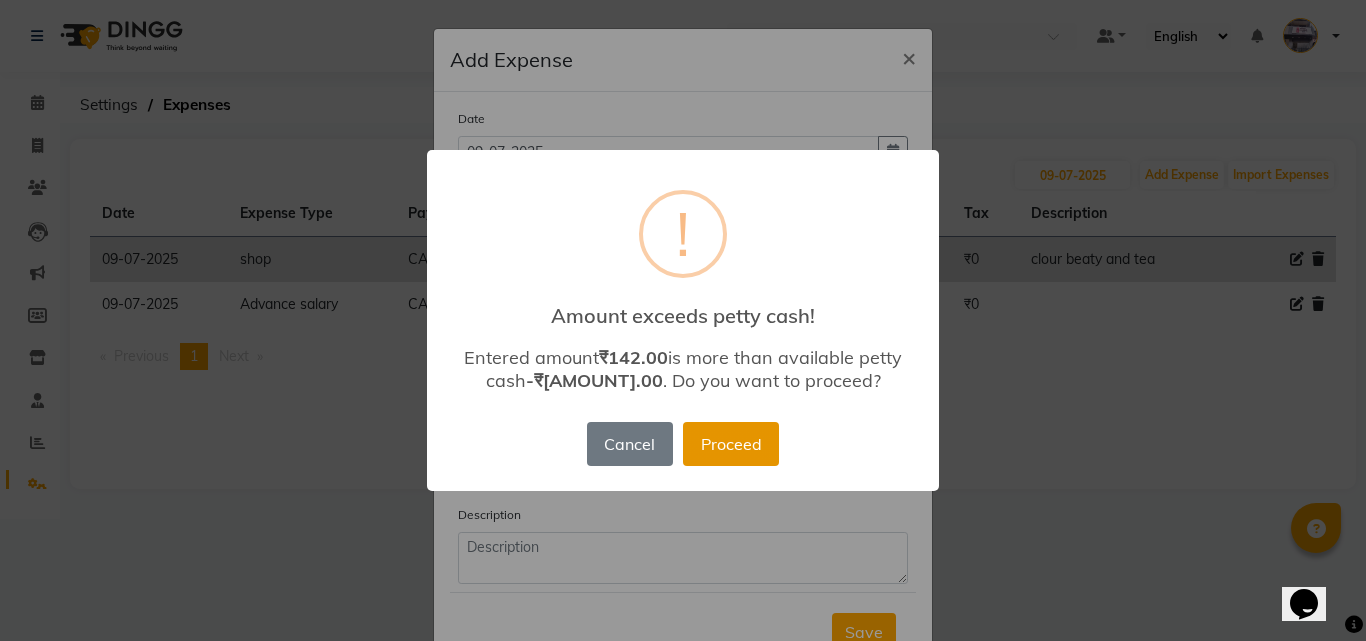 click on "Proceed" at bounding box center (731, 444) 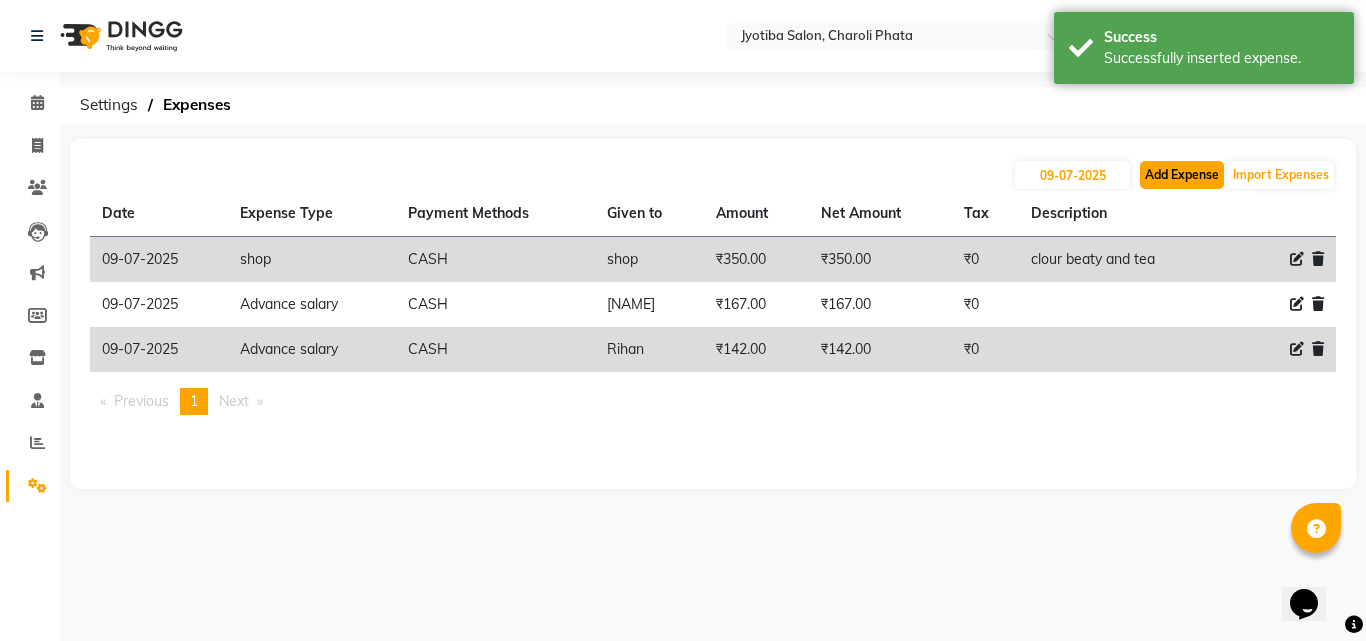click on "Add Expense" 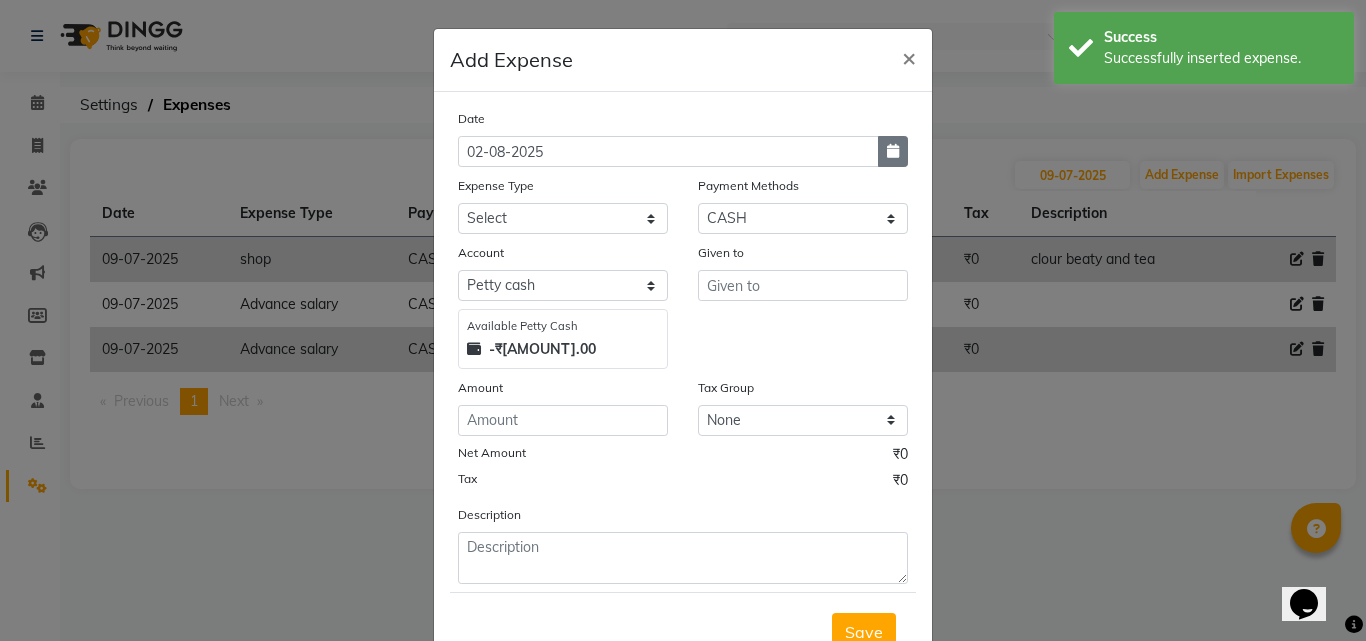 click 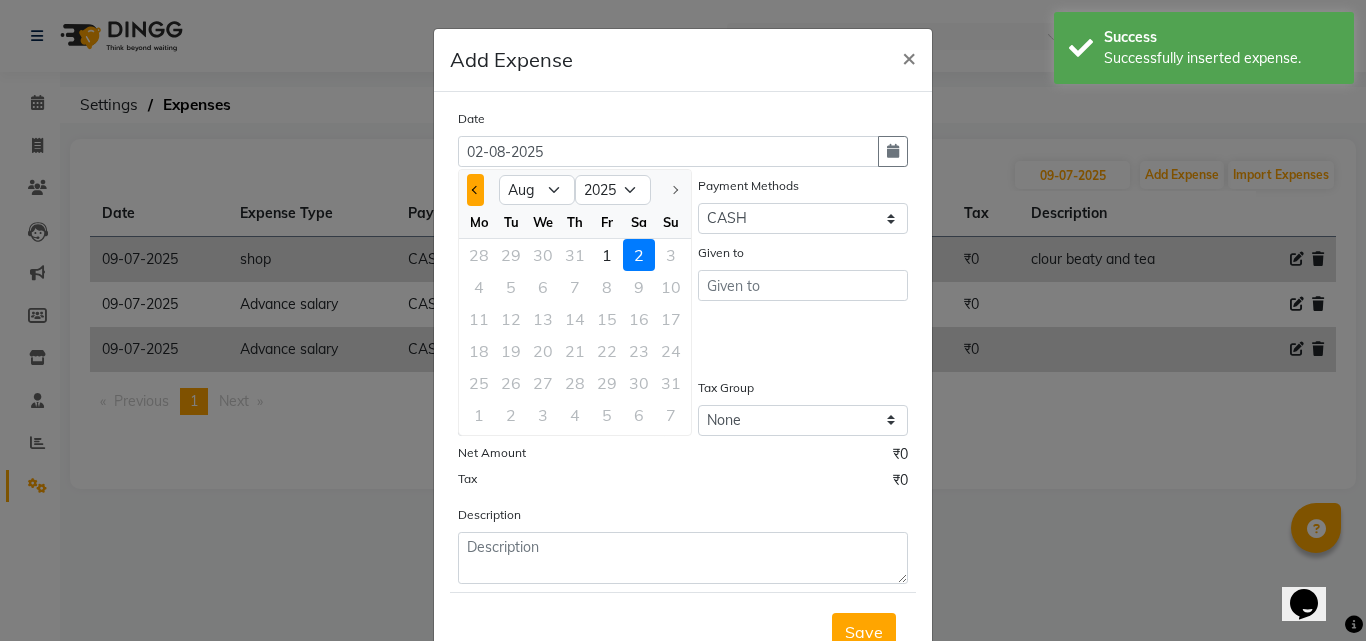 click 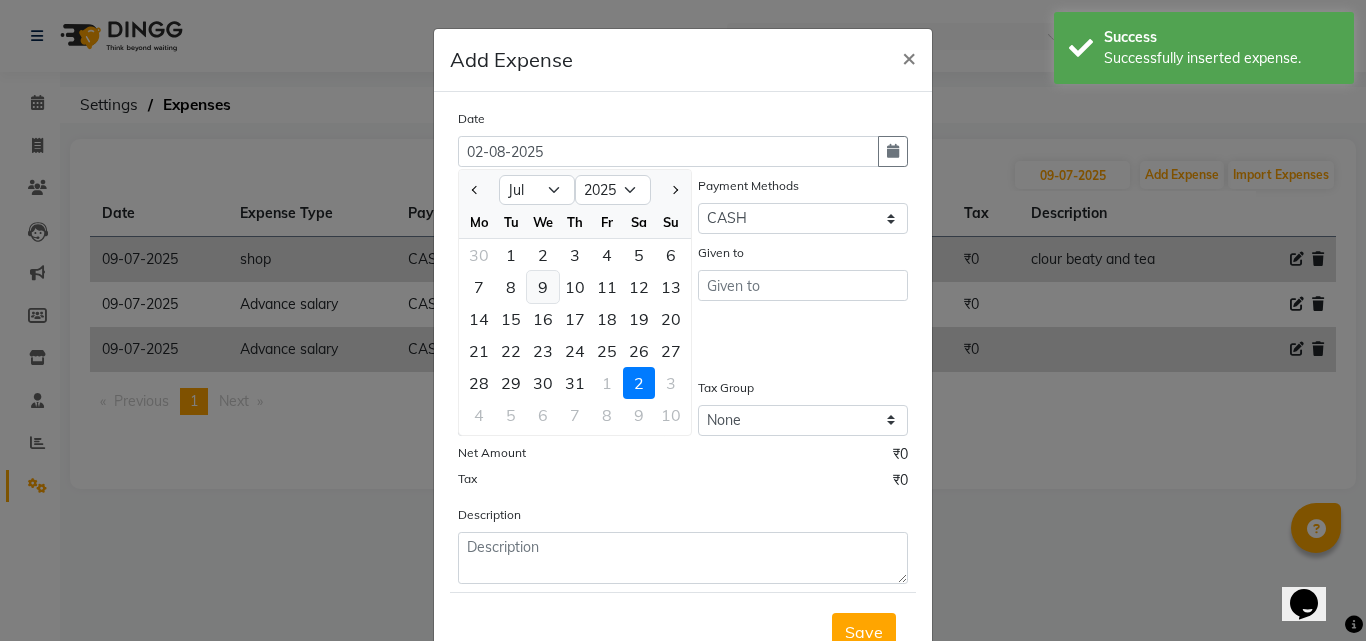 click on "9" 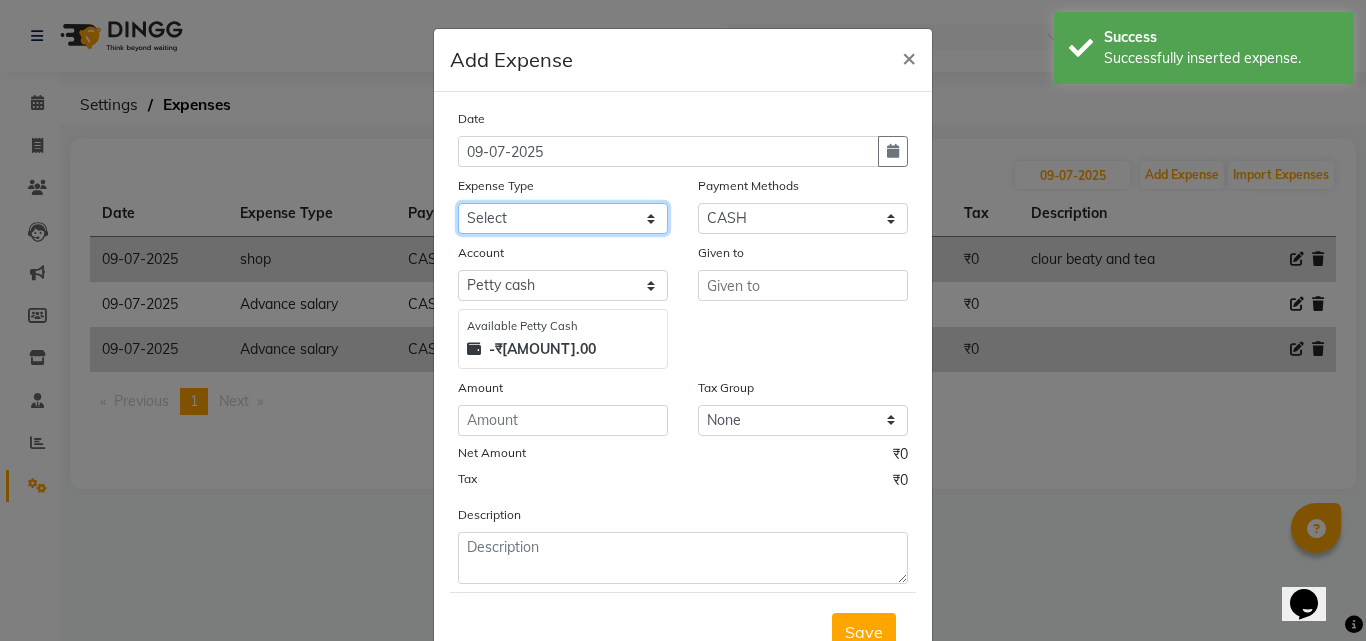 click on "Select Advance salary Advance salary ajaj Bank charges Car maintenance  Cash transfer to bank Cash transfer to hub Client Snacks Clinical charges Equipment Fuel Govt fee home Incentive Insurance International purchase Loan Repayment Maintenance Marketing Miscellaneous MRA Other Over times Pantry Product Rent Salary shop shop Staff Snacks Tax Tea & Refreshment TIP Utilities Wifi recharge" 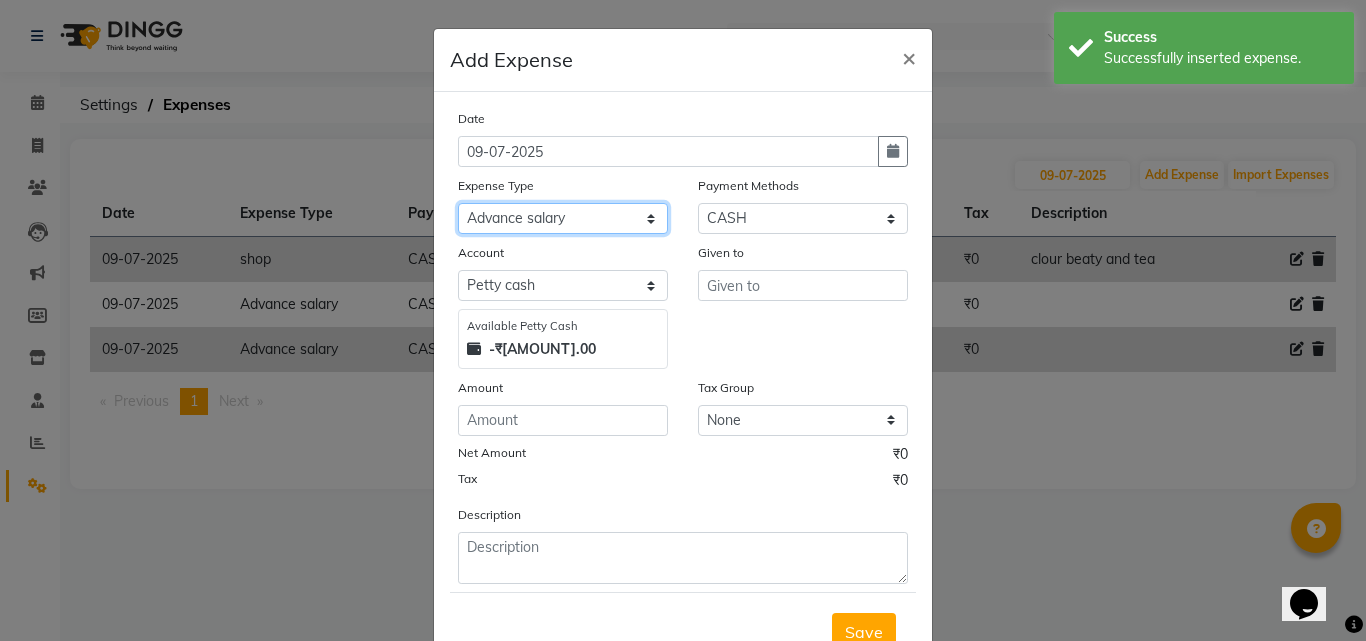 click on "Select Advance salary Advance salary ajaj Bank charges Car maintenance  Cash transfer to bank Cash transfer to hub Client Snacks Clinical charges Equipment Fuel Govt fee home Incentive Insurance International purchase Loan Repayment Maintenance Marketing Miscellaneous MRA Other Over times Pantry Product Rent Salary shop shop Staff Snacks Tax Tea & Refreshment TIP Utilities Wifi recharge" 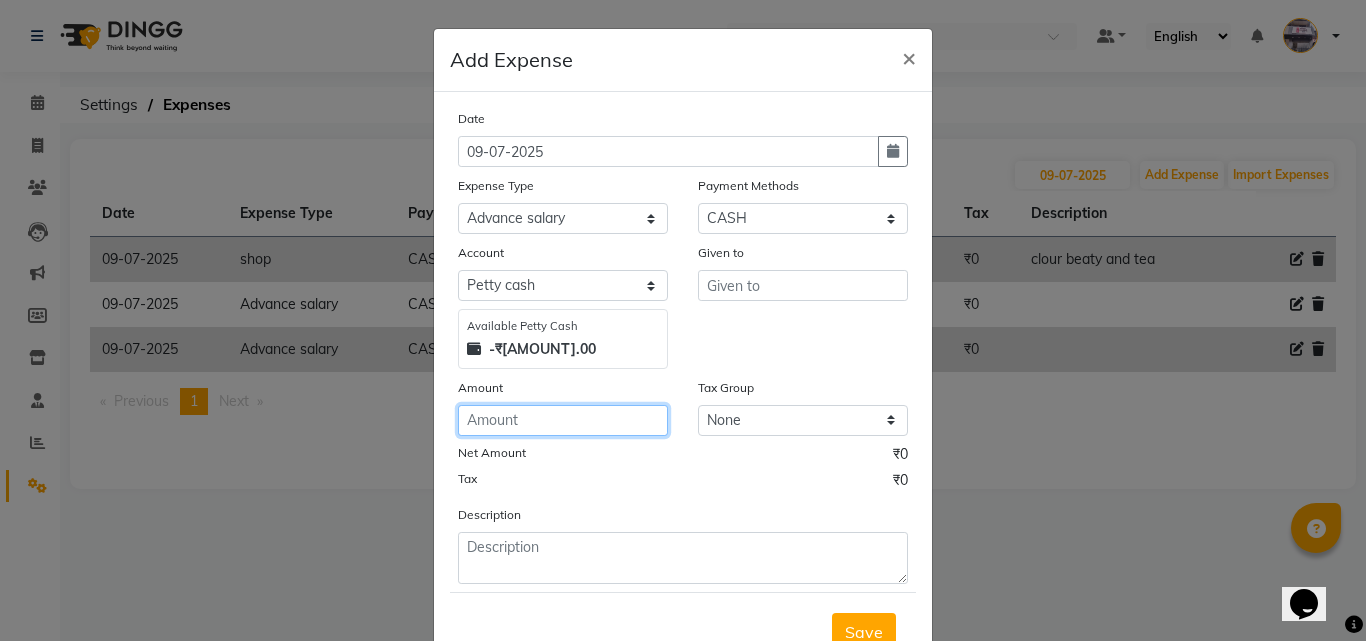 click 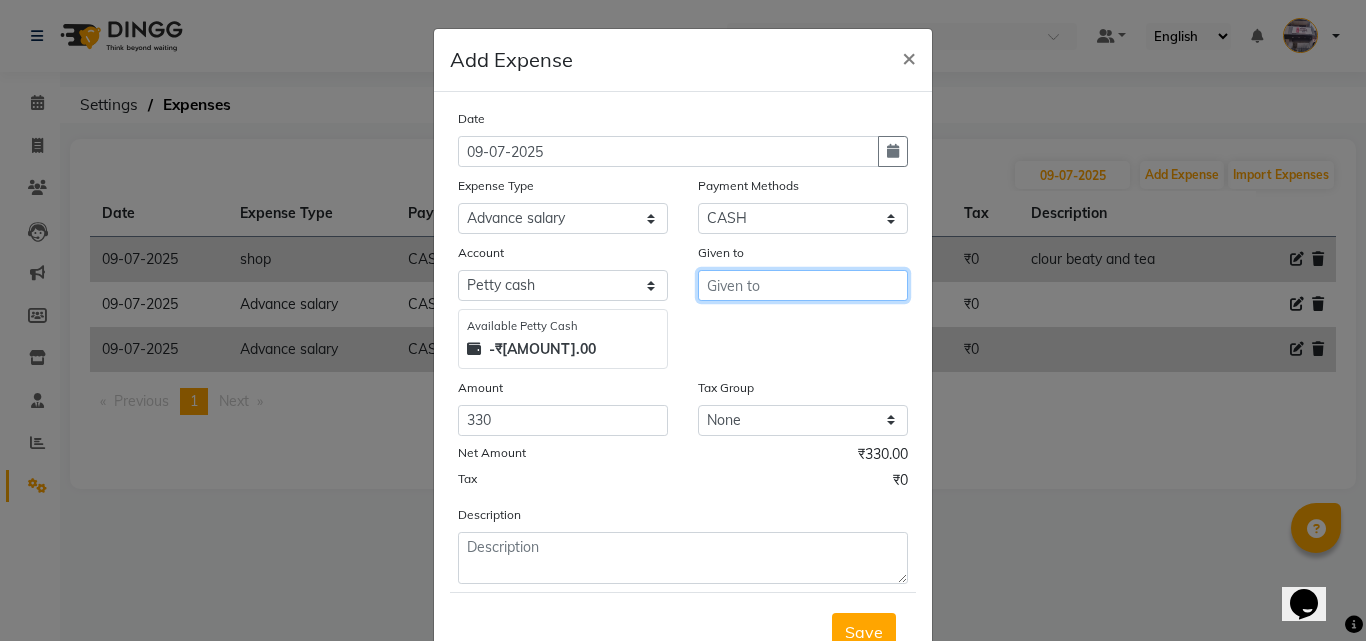 click at bounding box center [803, 285] 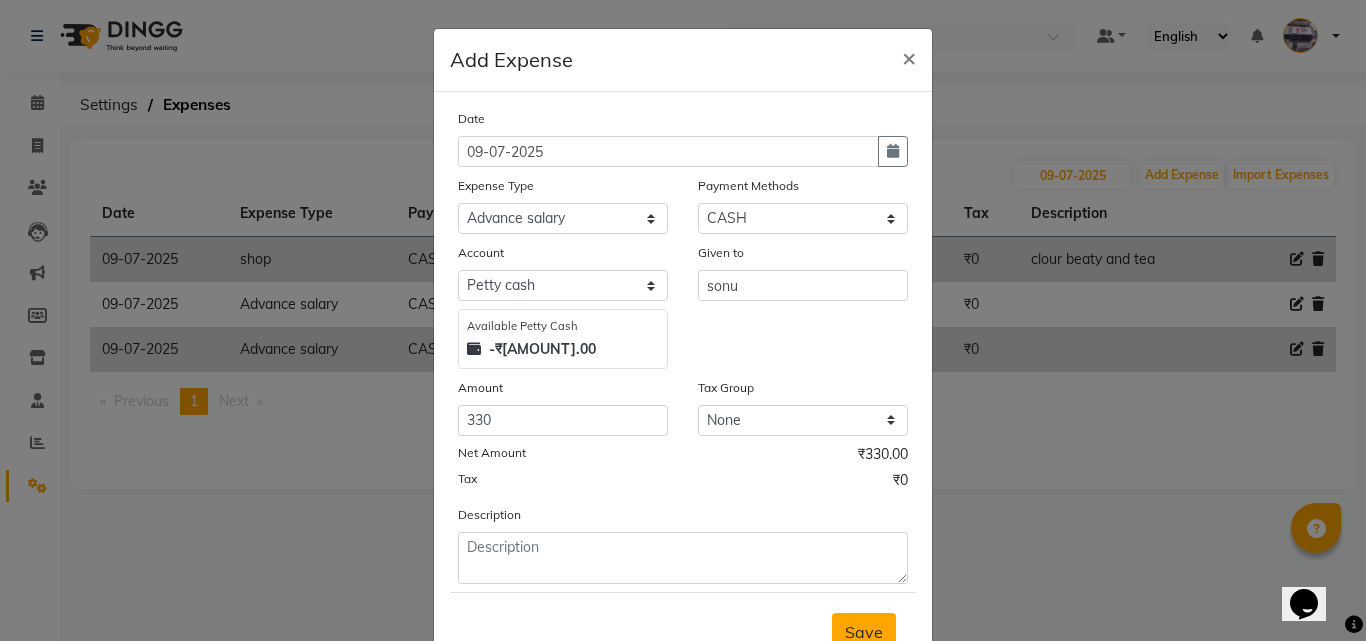 click on "Save" at bounding box center (864, 632) 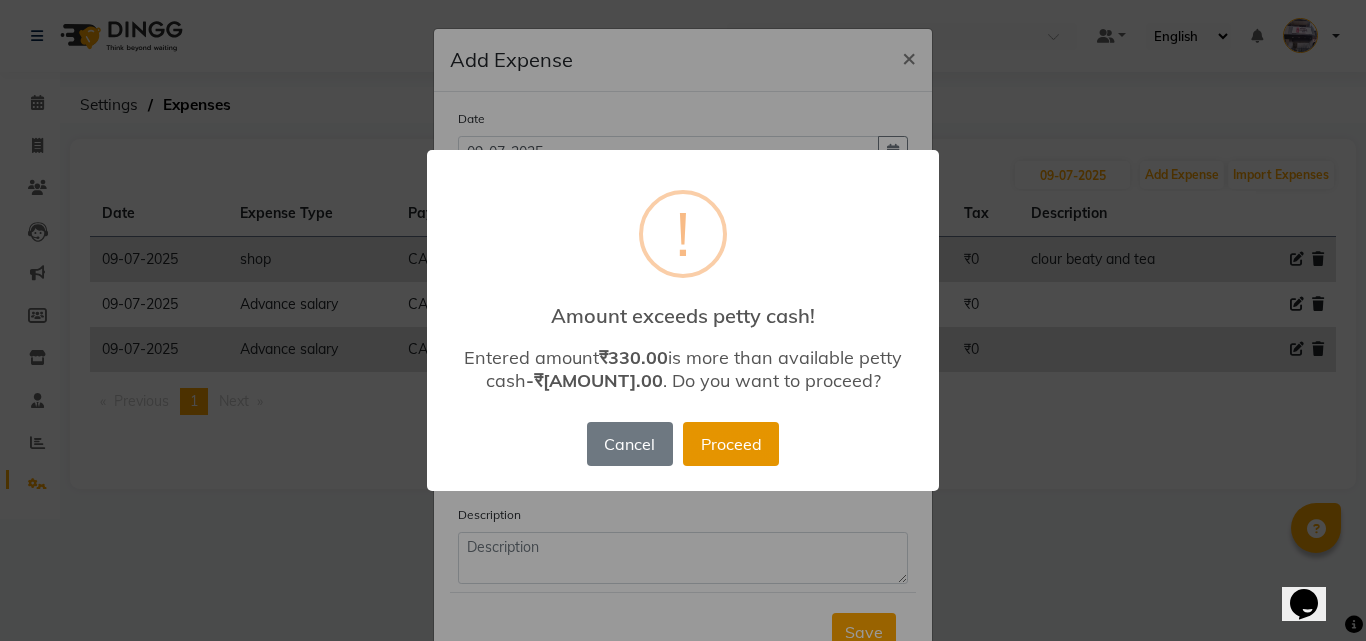 click on "Proceed" at bounding box center [731, 444] 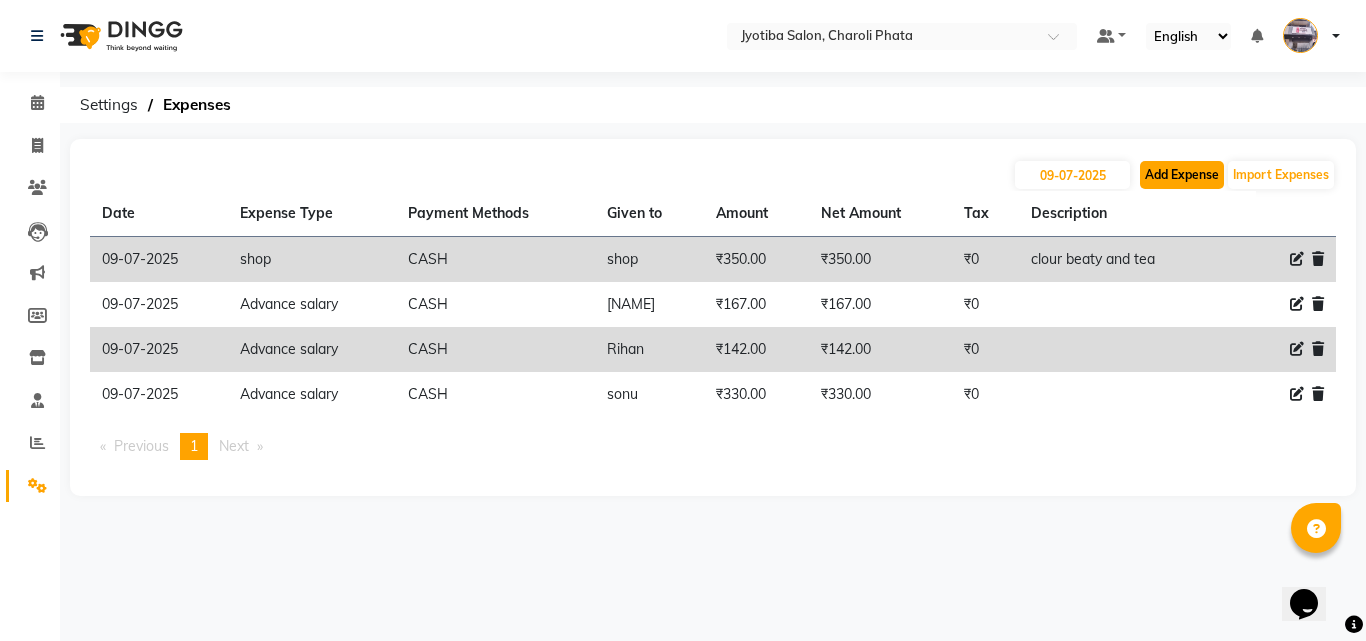 click on "Add Expense" 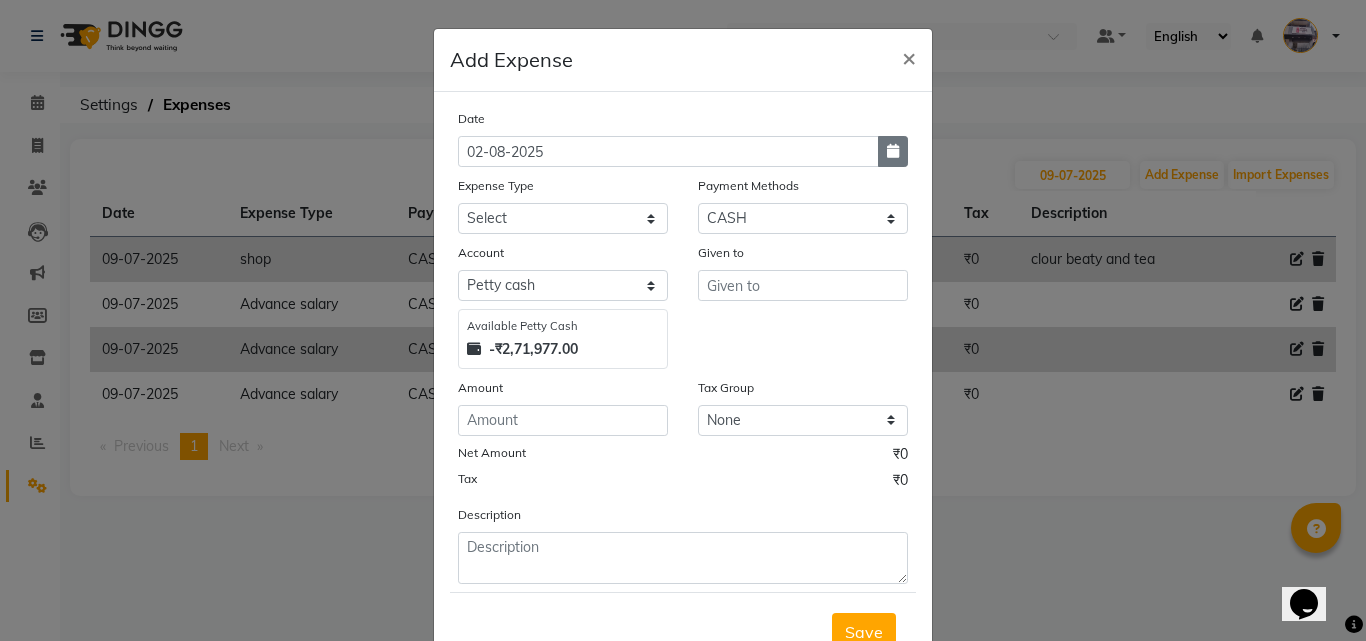 click 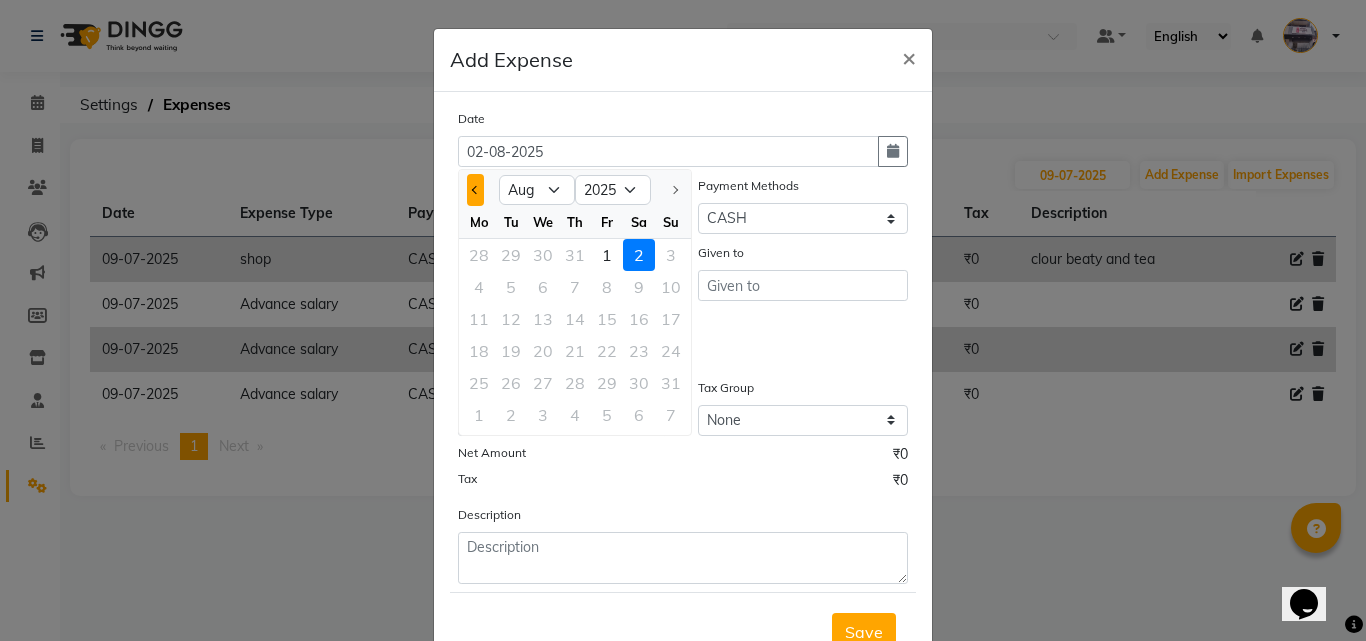 click 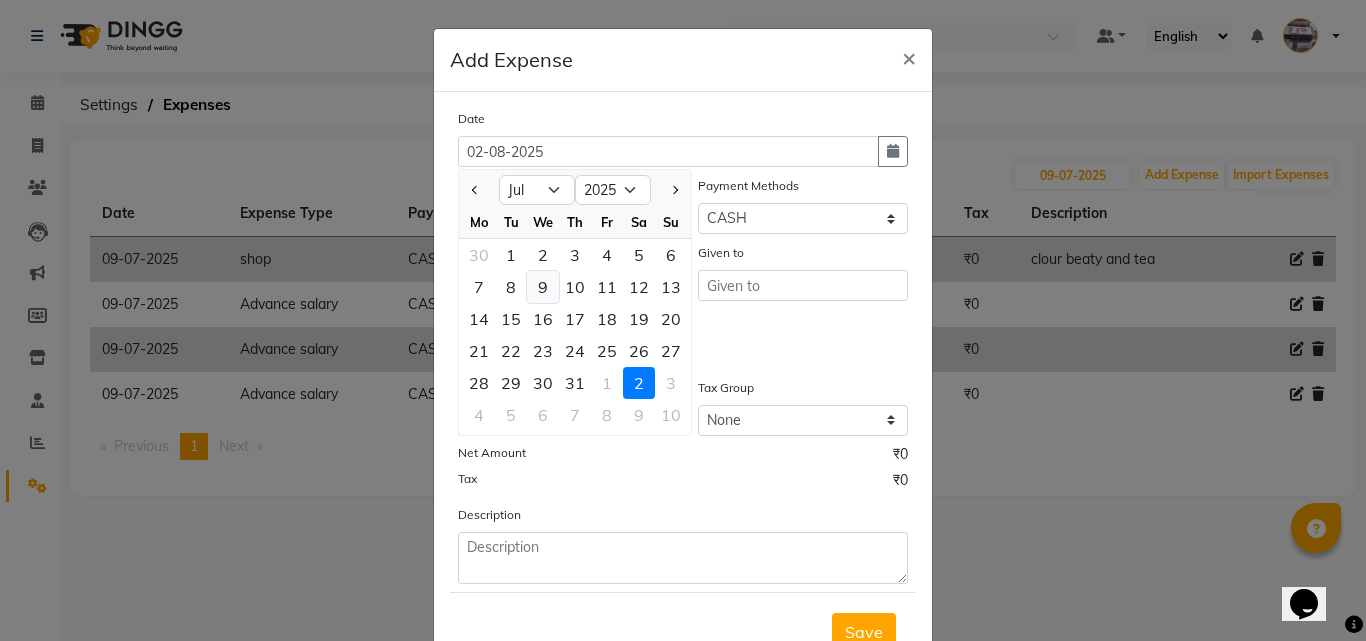 click on "9" 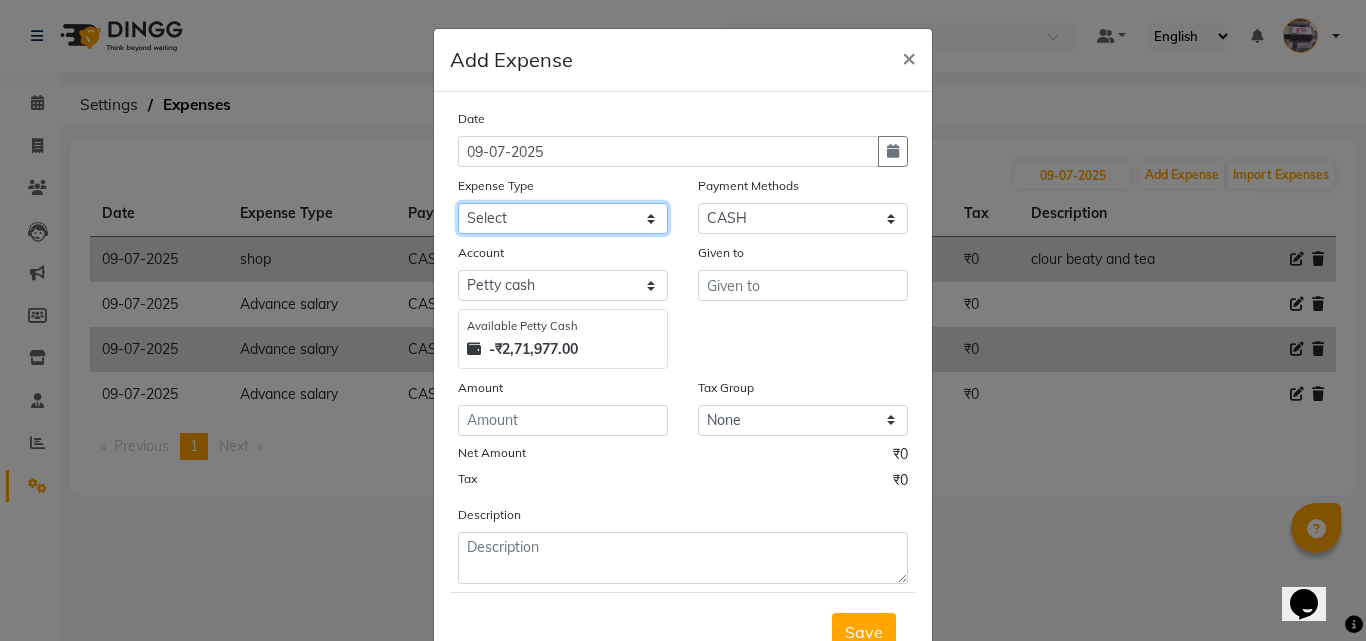 click on "Select Advance salary Advance salary ajaj Bank charges Car maintenance  Cash transfer to bank Cash transfer to hub Client Snacks Clinical charges Equipment Fuel Govt fee home Incentive Insurance International purchase Loan Repayment Maintenance Marketing Miscellaneous MRA Other Over times Pantry Product Rent Salary shop shop Staff Snacks Tax Tea & Refreshment TIP Utilities Wifi recharge" 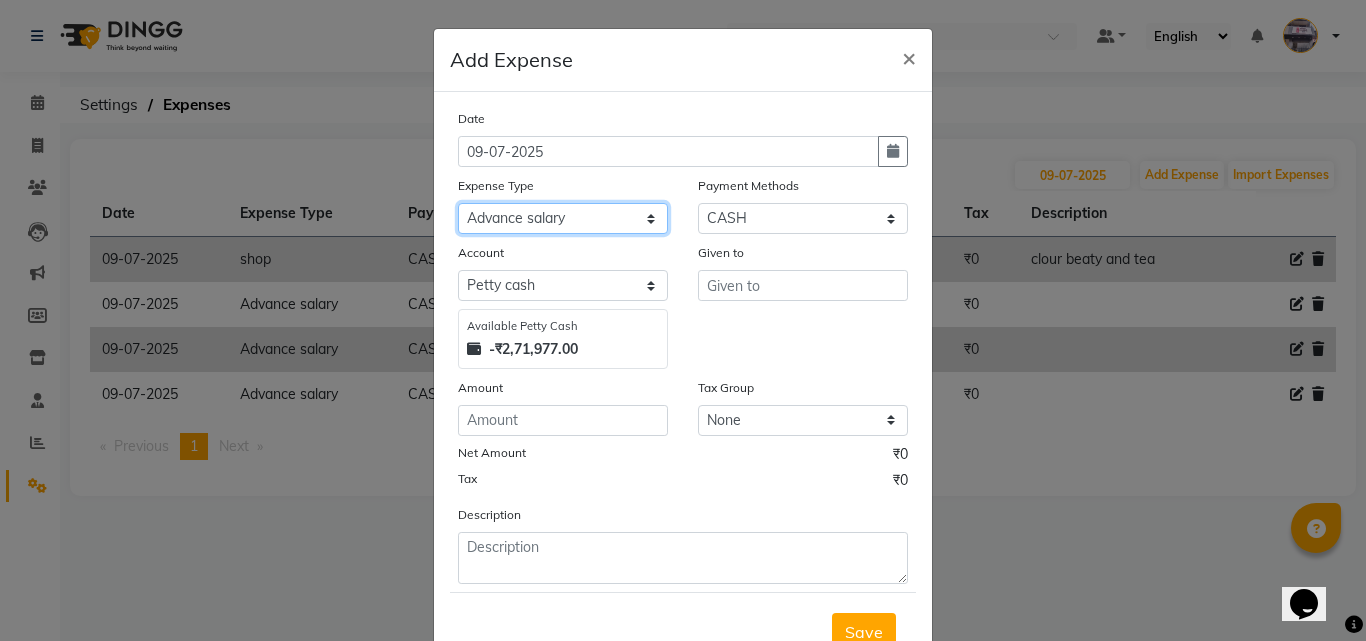 click on "Select Advance salary Advance salary ajaj Bank charges Car maintenance  Cash transfer to bank Cash transfer to hub Client Snacks Clinical charges Equipment Fuel Govt fee home Incentive Insurance International purchase Loan Repayment Maintenance Marketing Miscellaneous MRA Other Over times Pantry Product Rent Salary shop shop Staff Snacks Tax Tea & Refreshment TIP Utilities Wifi recharge" 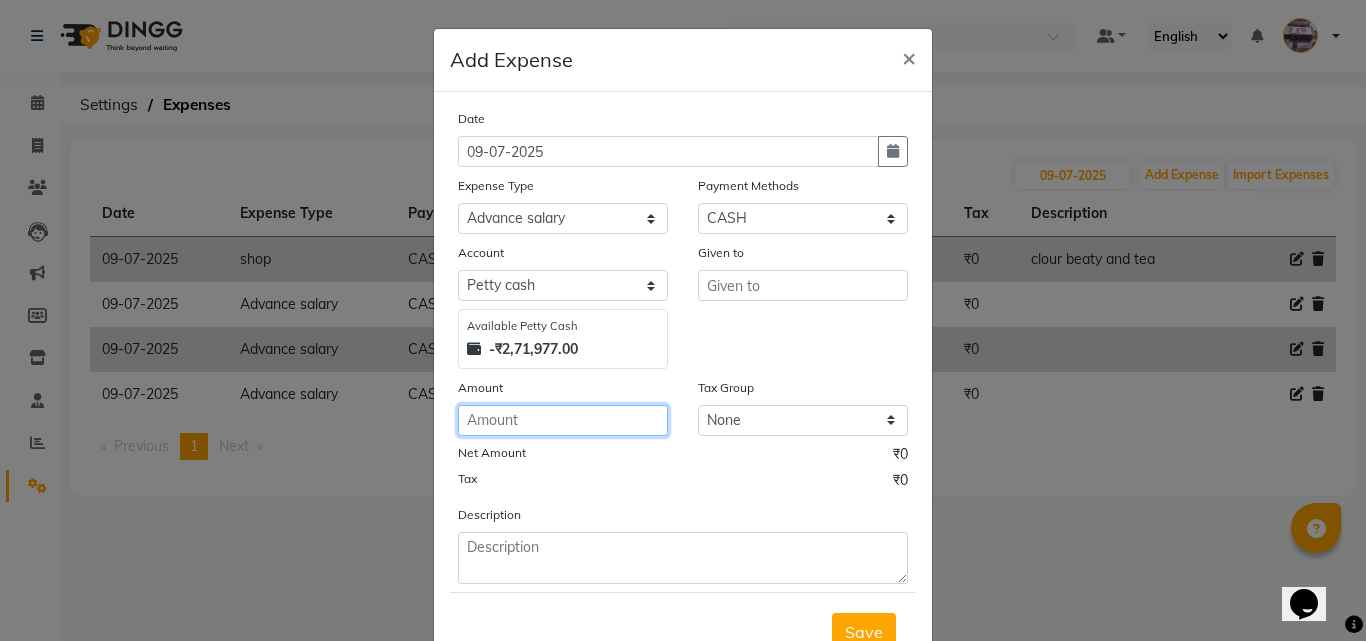 click 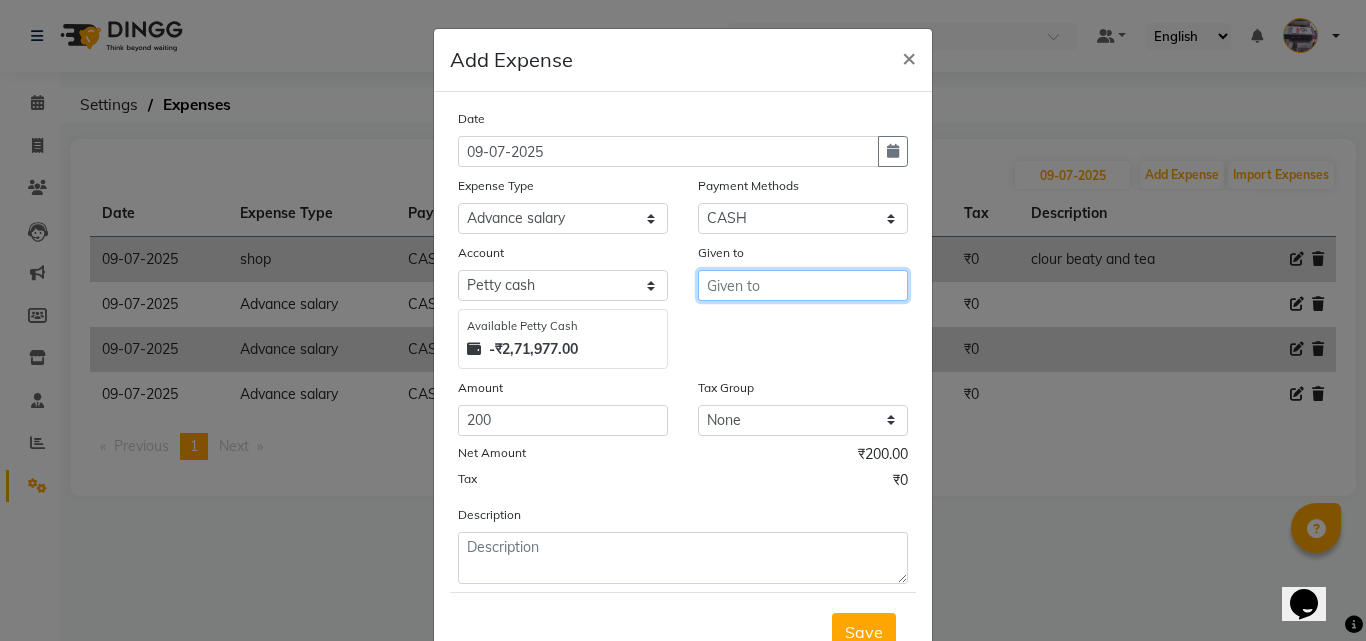 click at bounding box center (803, 285) 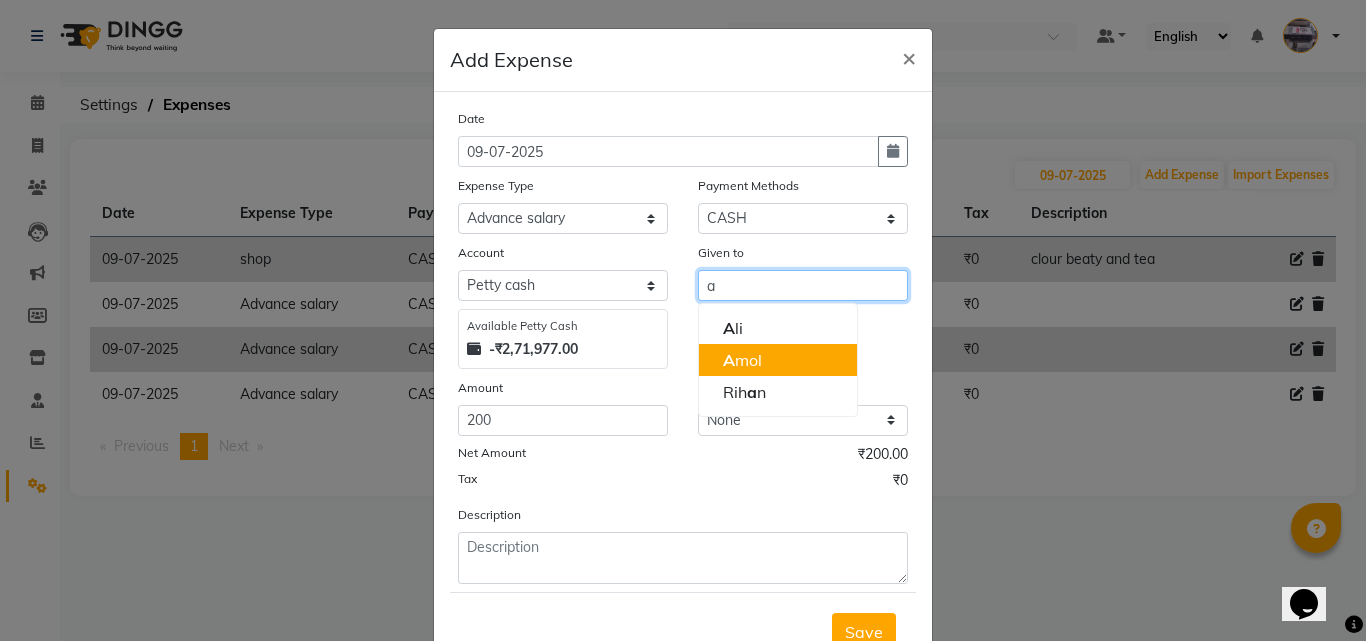 click on "[NAME] [NAME] [NAME]" at bounding box center [778, 360] 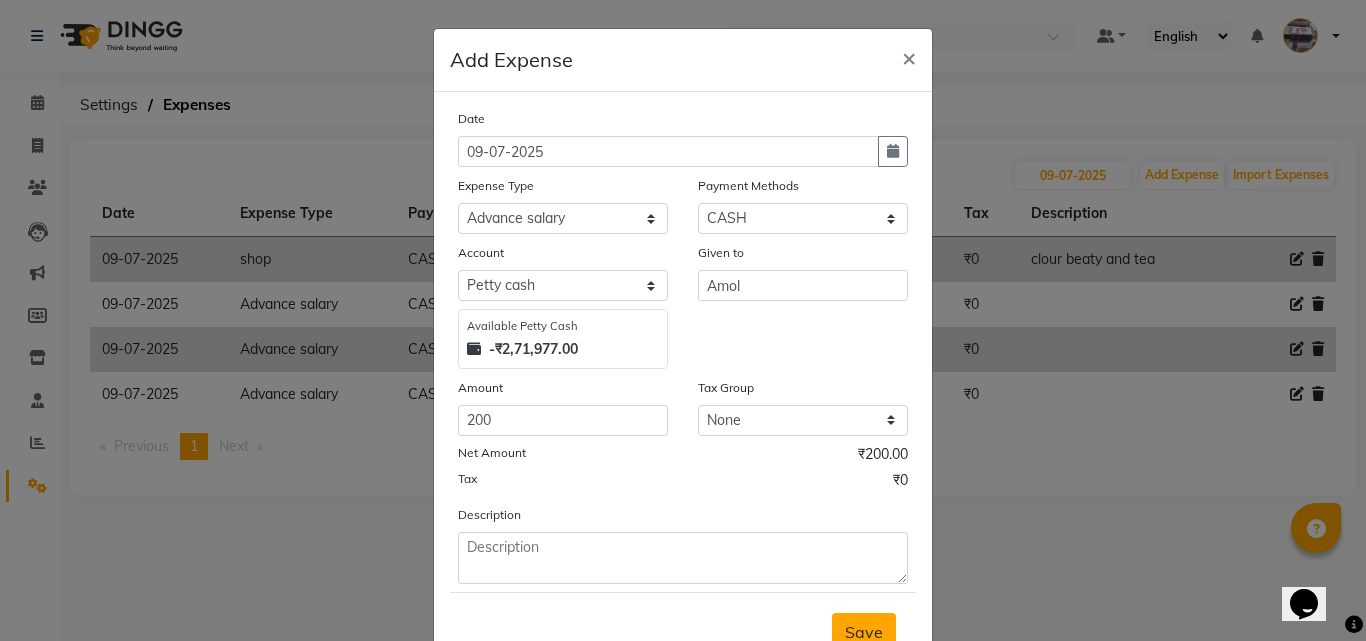 click on "Save" at bounding box center (864, 632) 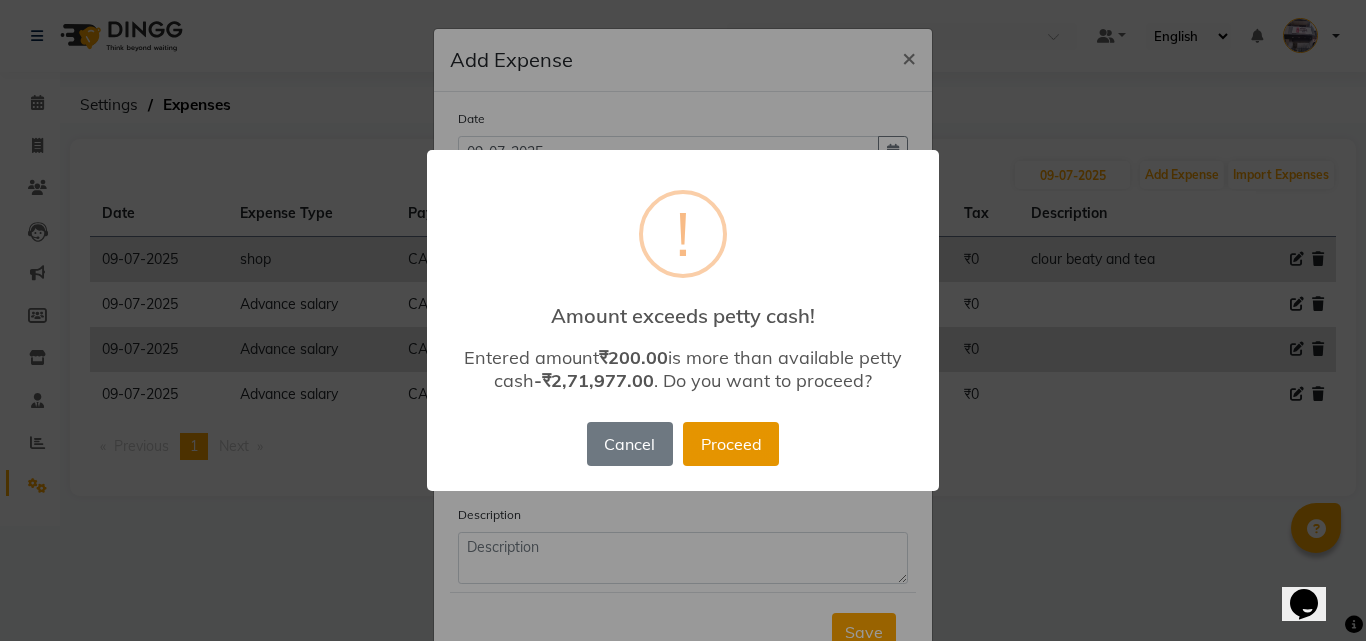 click on "Proceed" at bounding box center (731, 444) 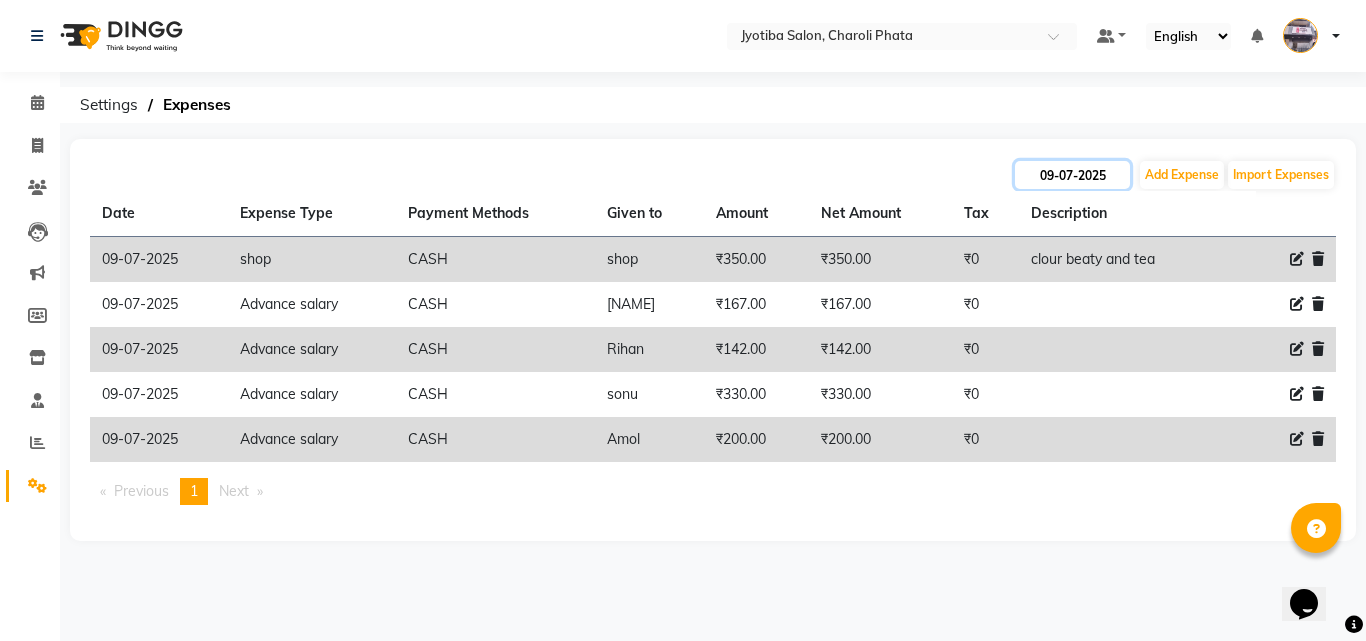 click on "09-07-2025" 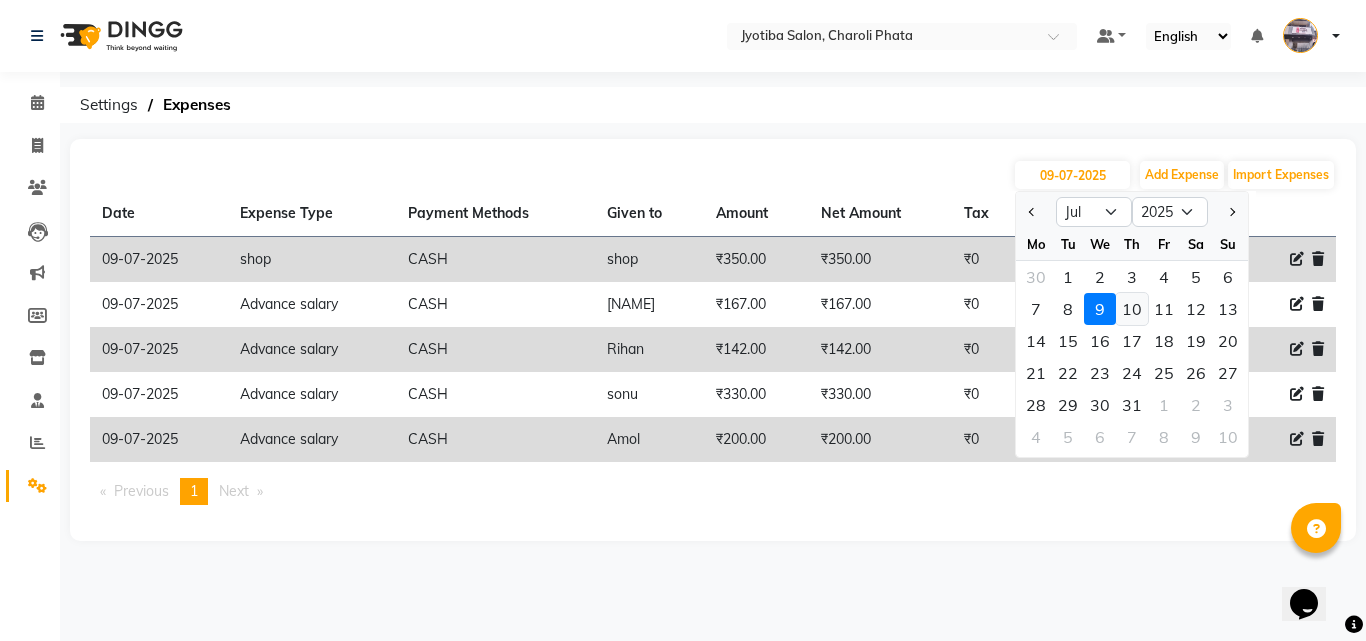 click on "10" 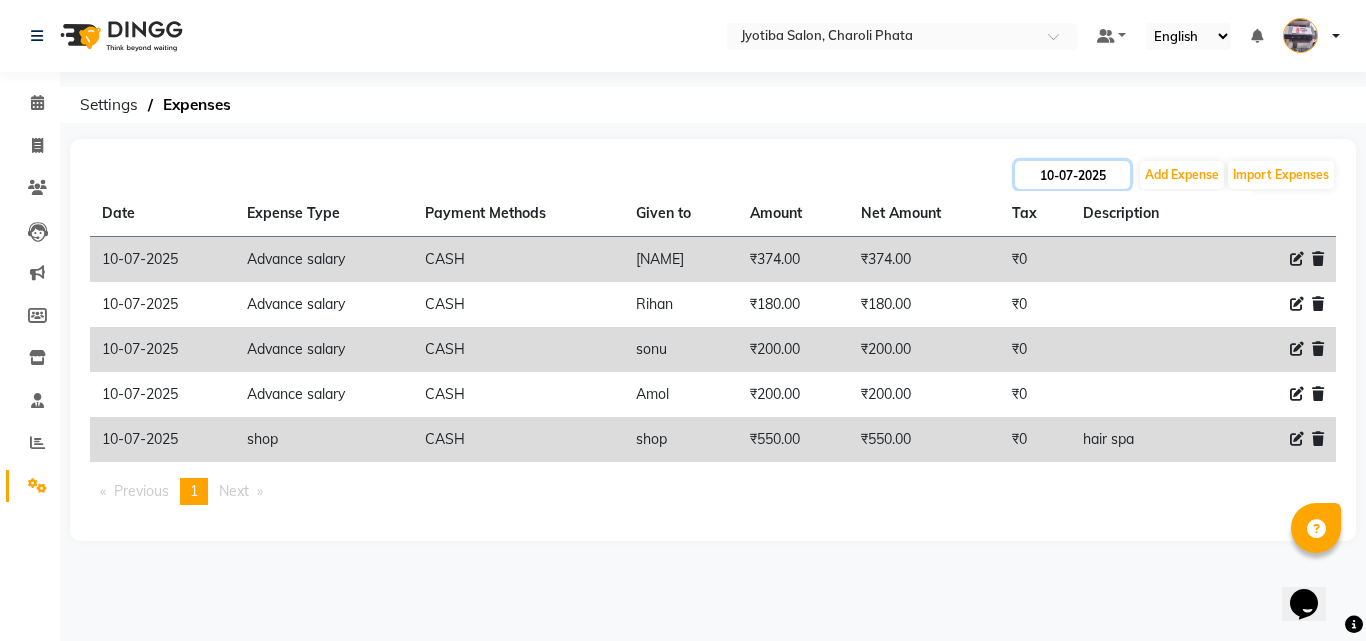 click on "10-07-2025" 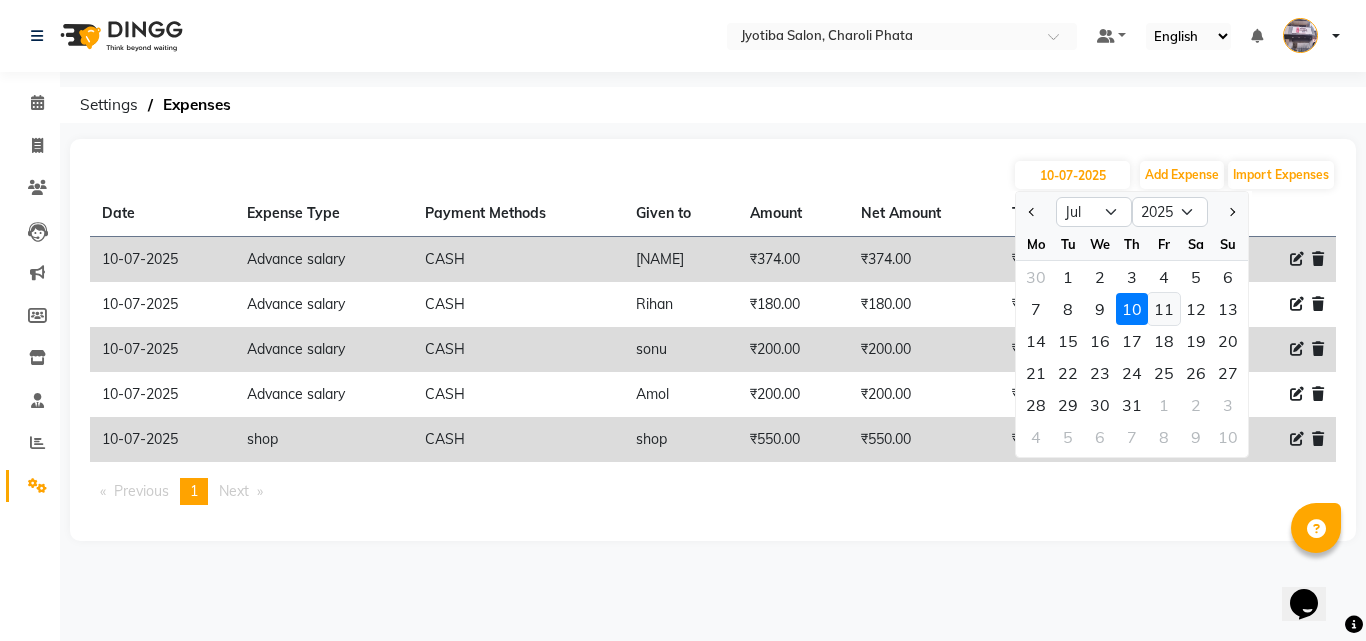 click on "11" 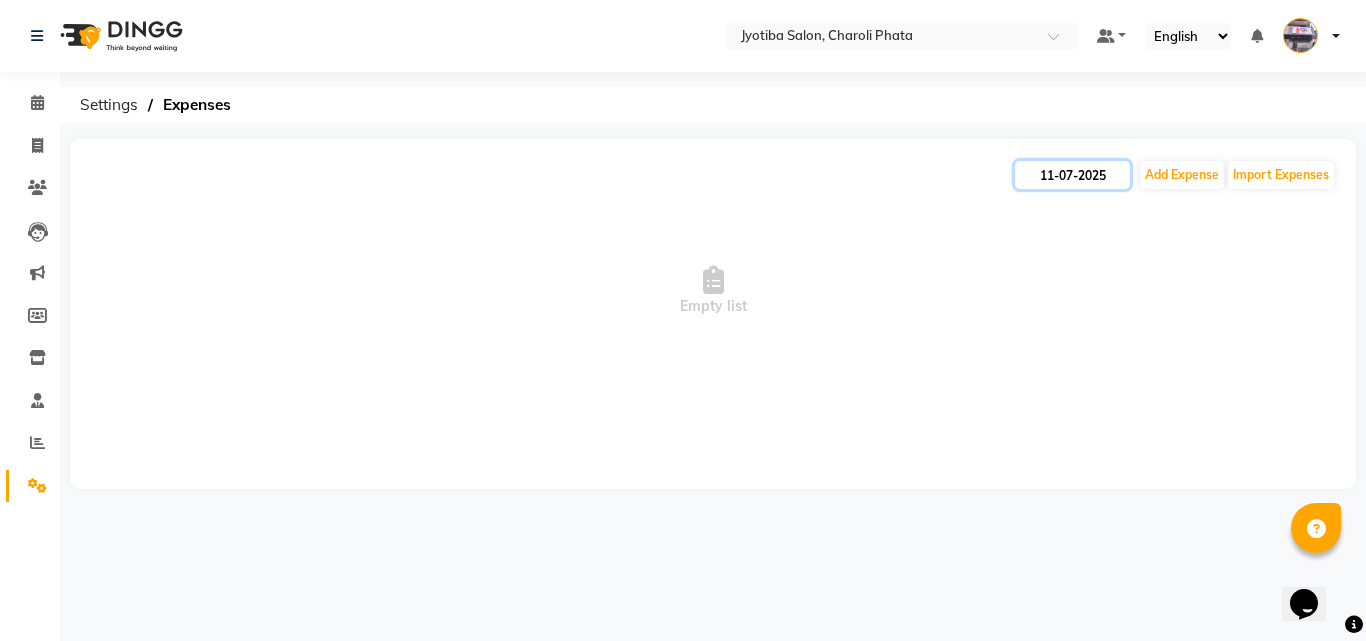 click on "11-07-2025" 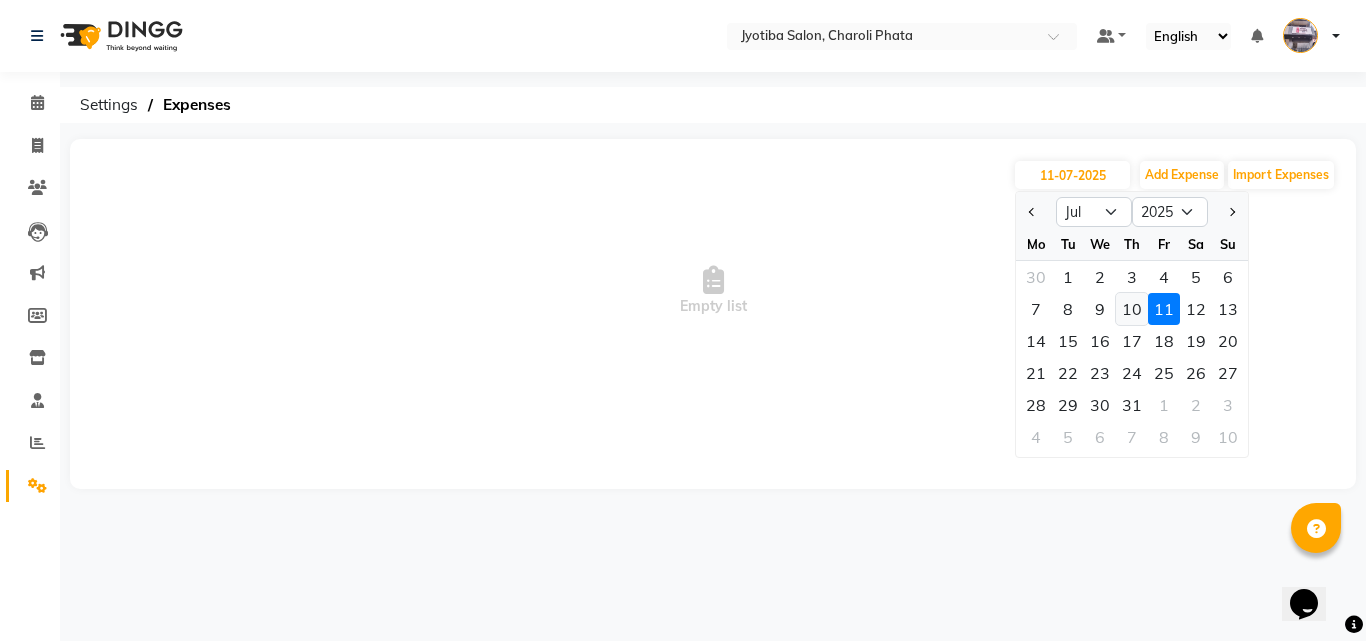 click on "10" 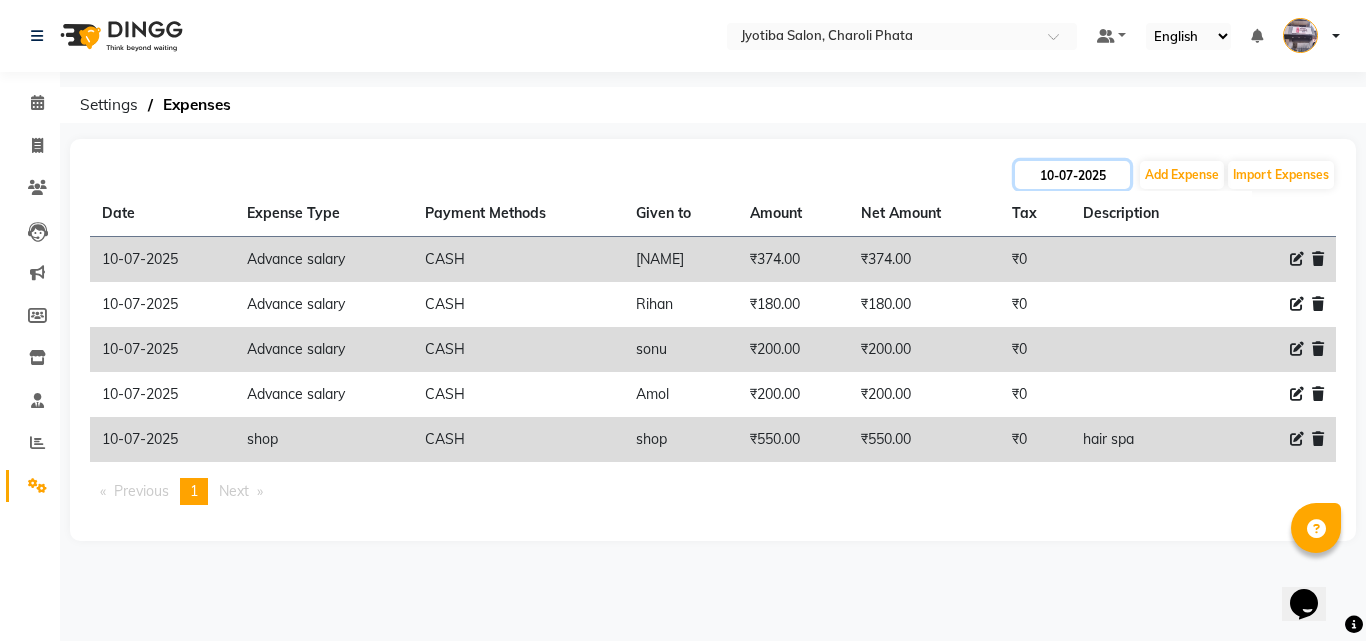 click on "10-07-2025" 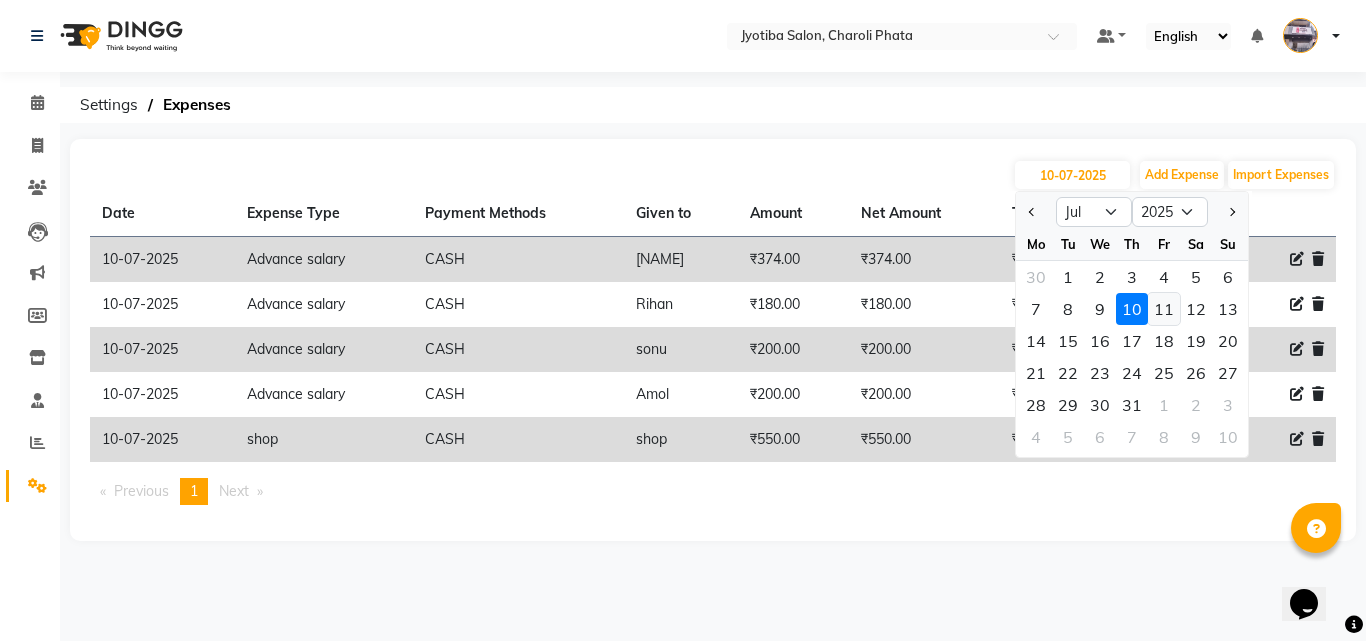 click on "11" 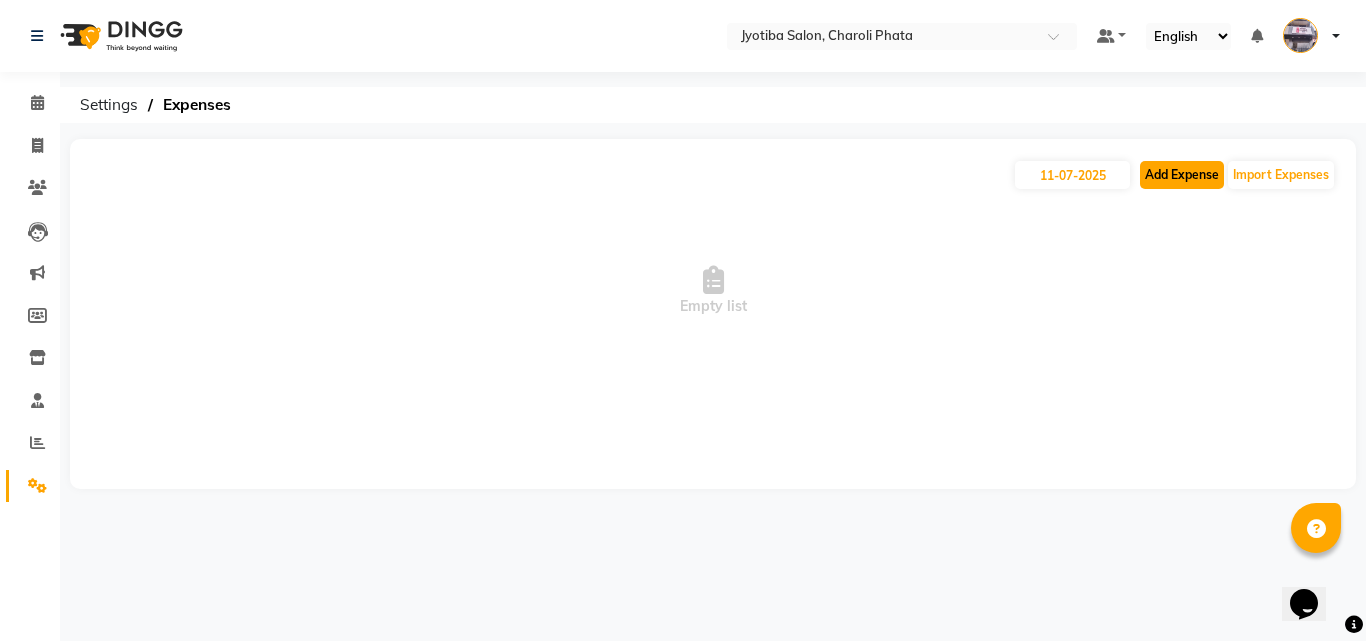 click on "Add Expense" 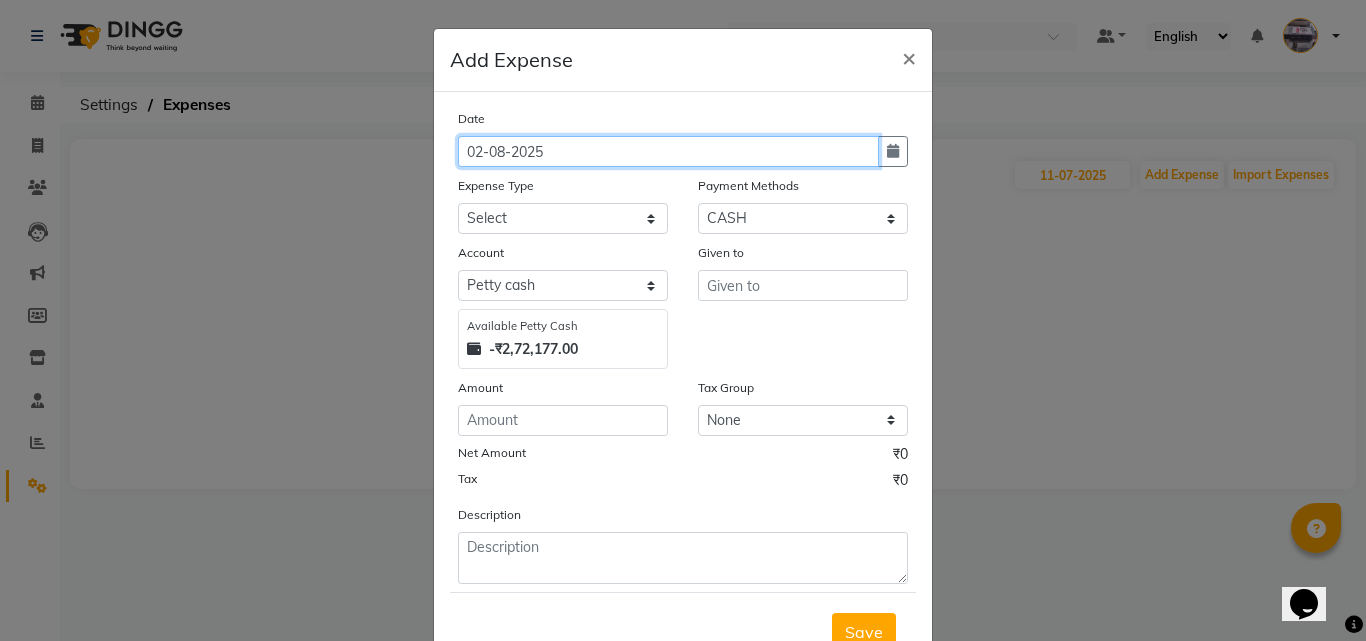 click on "02-08-2025" 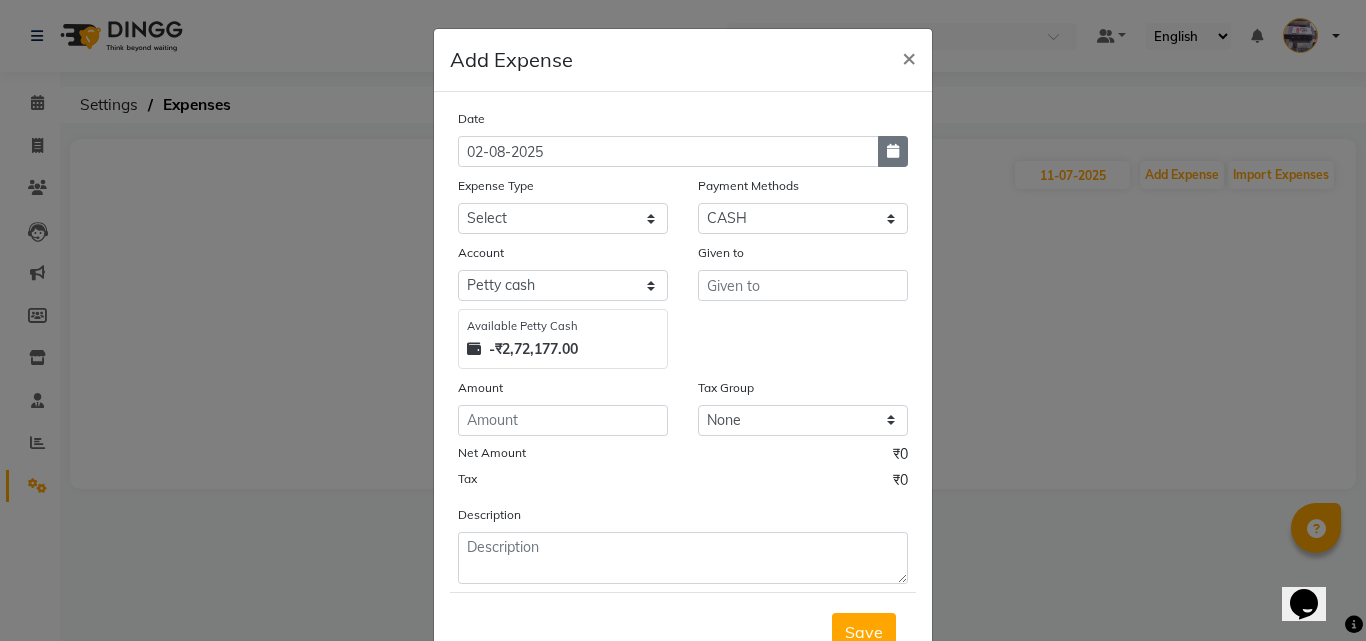 click 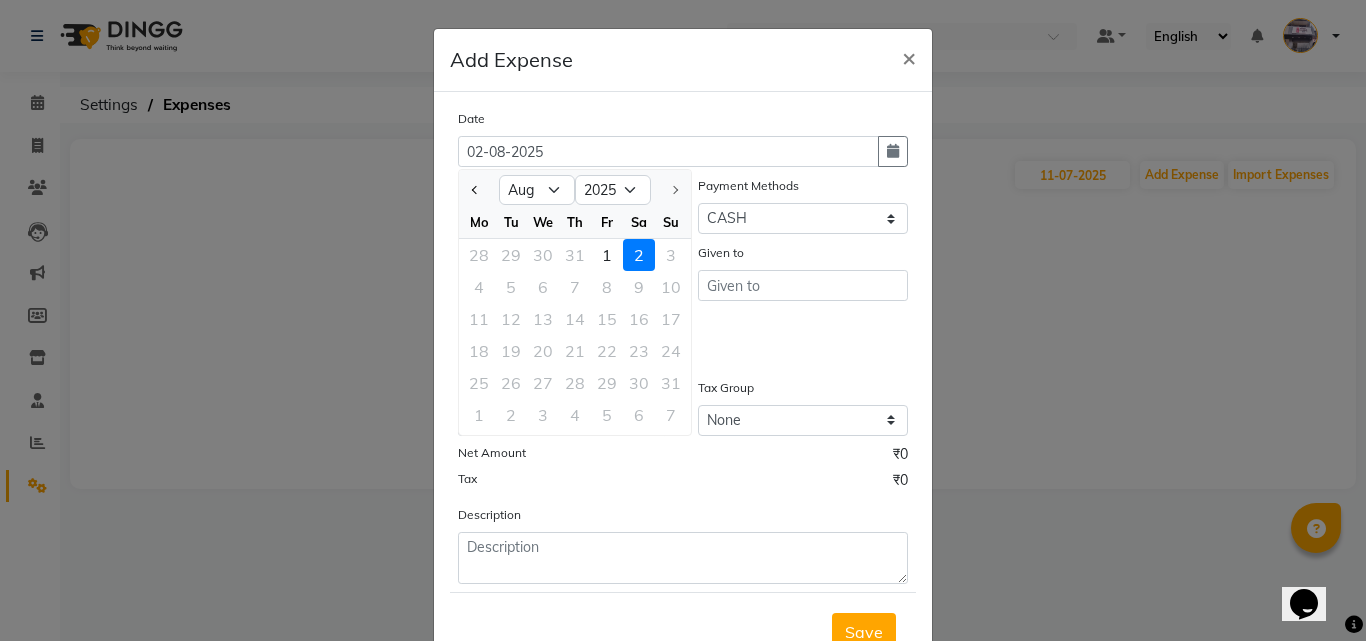 click 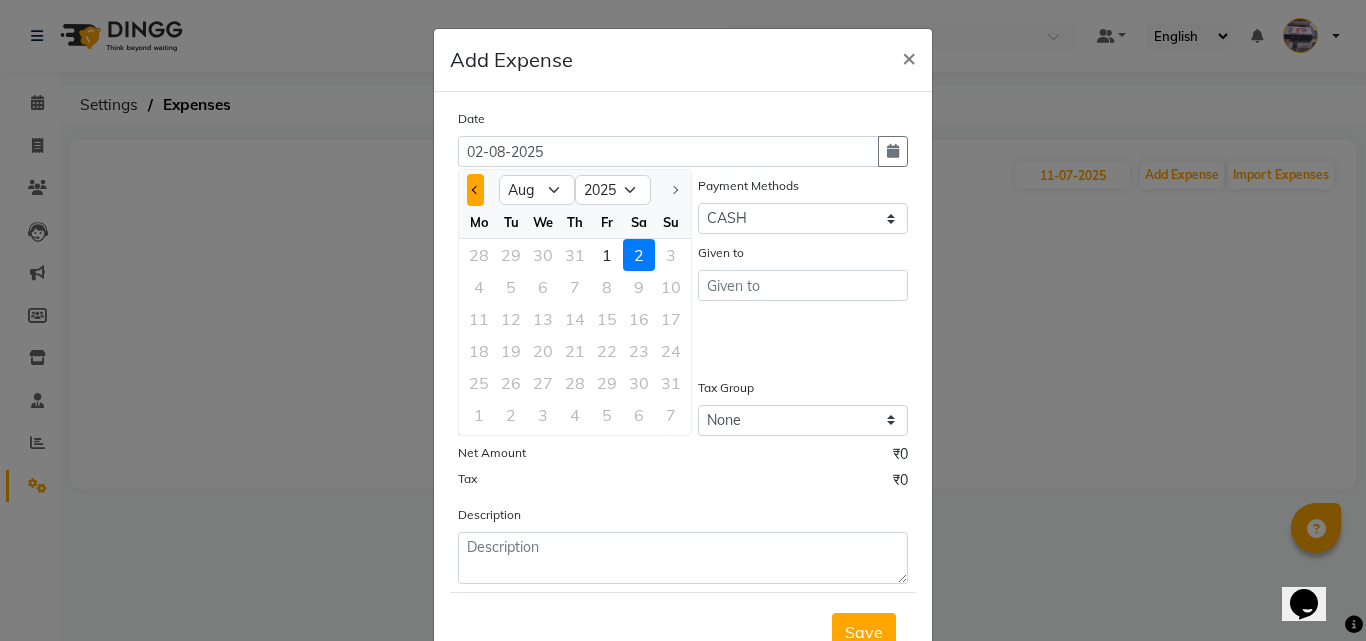 click 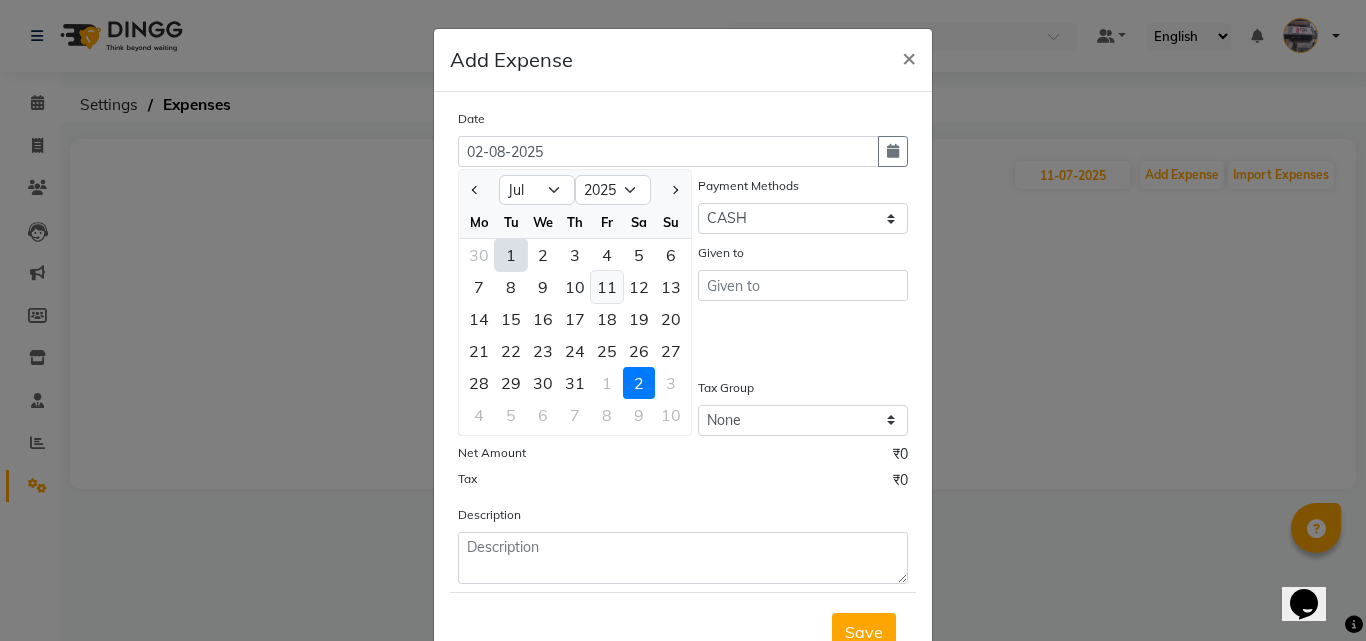 click on "11" 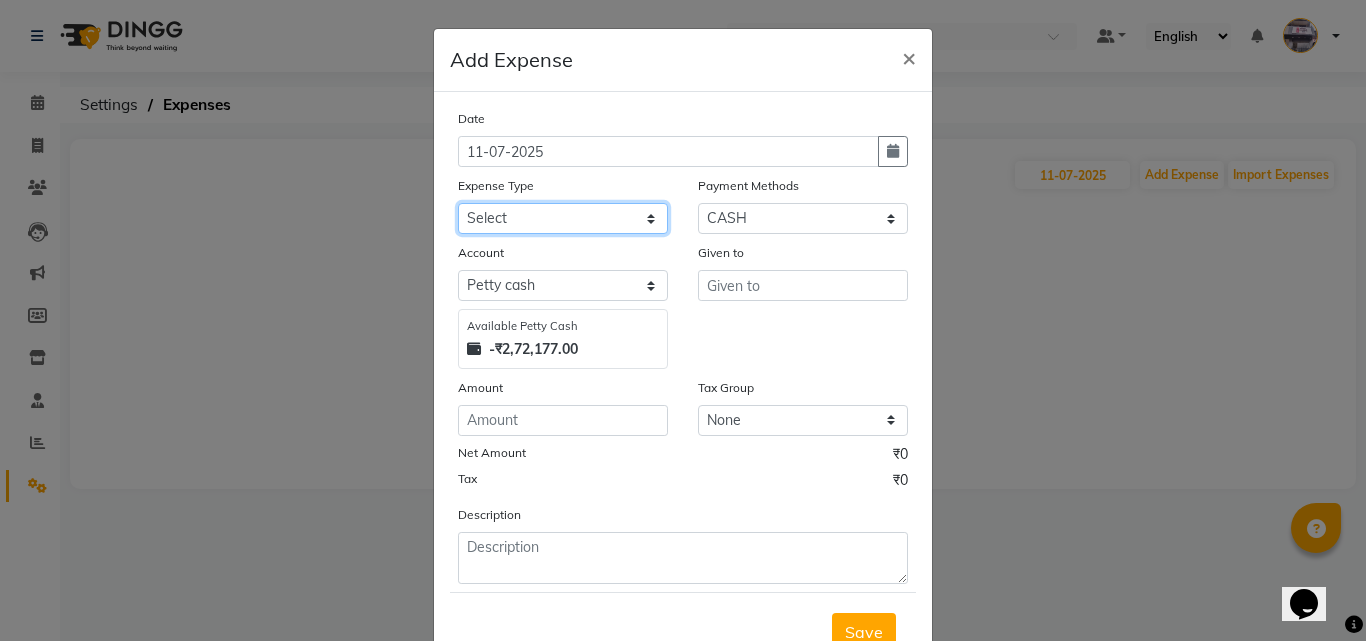 click on "Select Advance salary Advance salary ajaj Bank charges Car maintenance  Cash transfer to bank Cash transfer to hub Client Snacks Clinical charges Equipment Fuel Govt fee home Incentive Insurance International purchase Loan Repayment Maintenance Marketing Miscellaneous MRA Other Over times Pantry Product Rent Salary shop shop Staff Snacks Tax Tea & Refreshment TIP Utilities Wifi recharge" 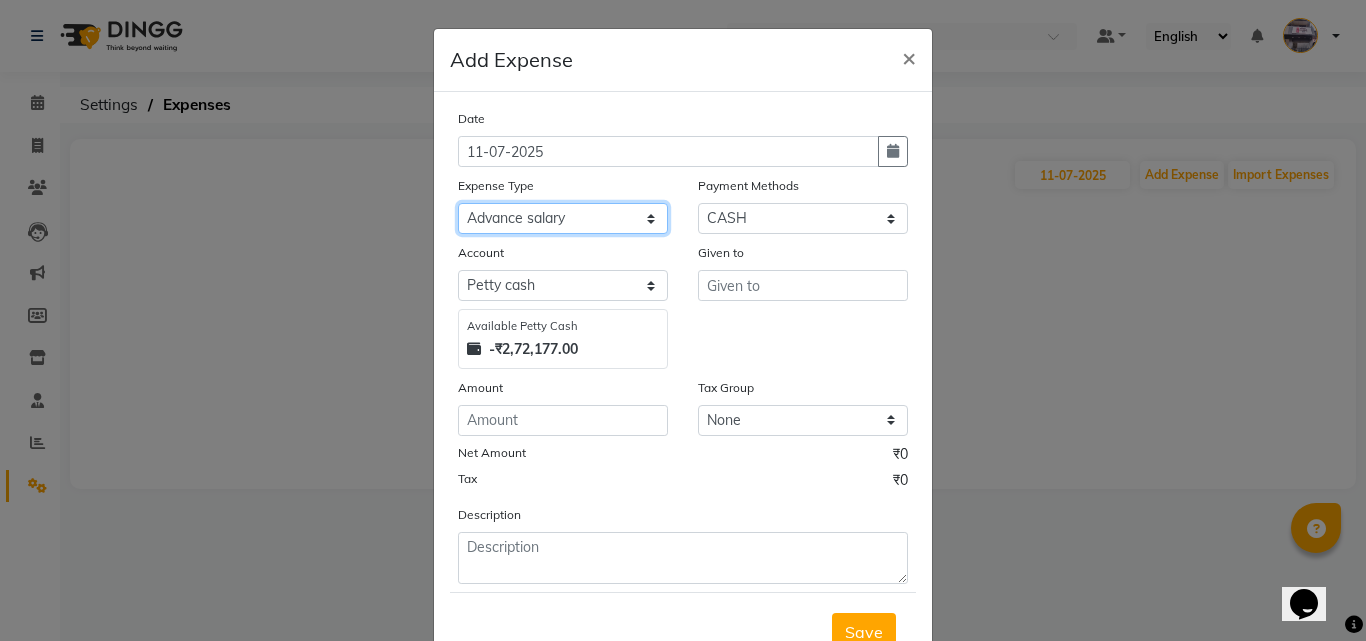 click on "Select Advance salary Advance salary ajaj Bank charges Car maintenance  Cash transfer to bank Cash transfer to hub Client Snacks Clinical charges Equipment Fuel Govt fee home Incentive Insurance International purchase Loan Repayment Maintenance Marketing Miscellaneous MRA Other Over times Pantry Product Rent Salary shop shop Staff Snacks Tax Tea & Refreshment TIP Utilities Wifi recharge" 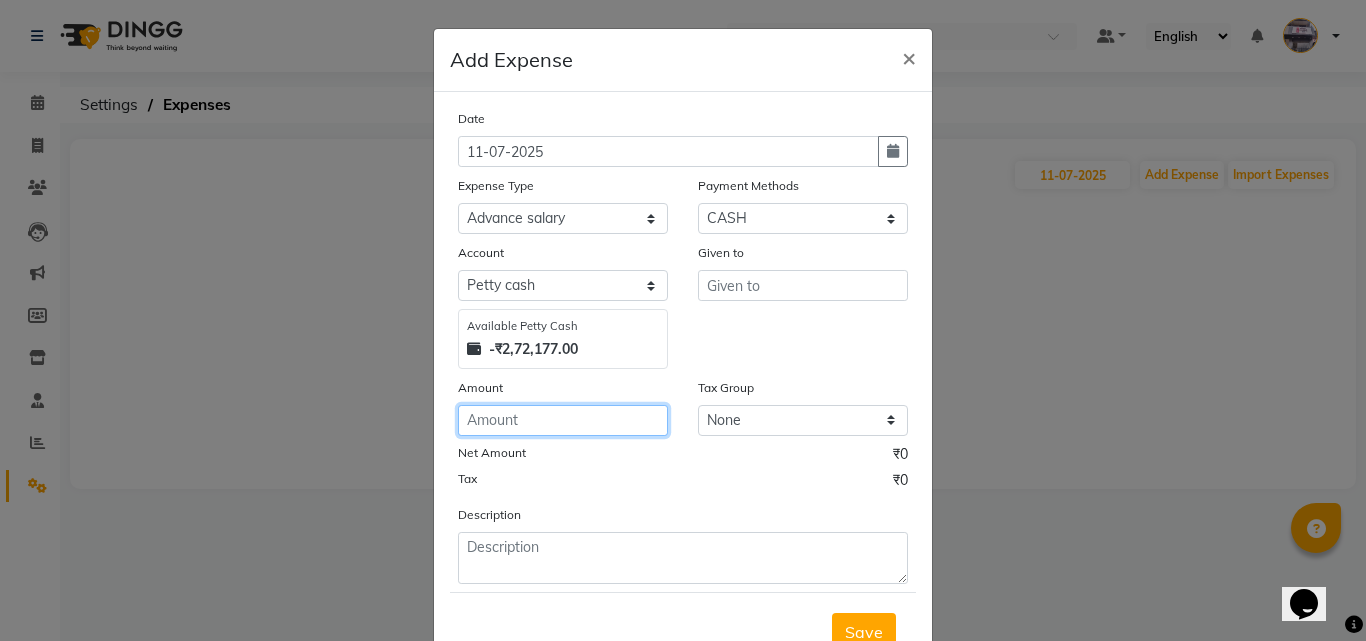 click 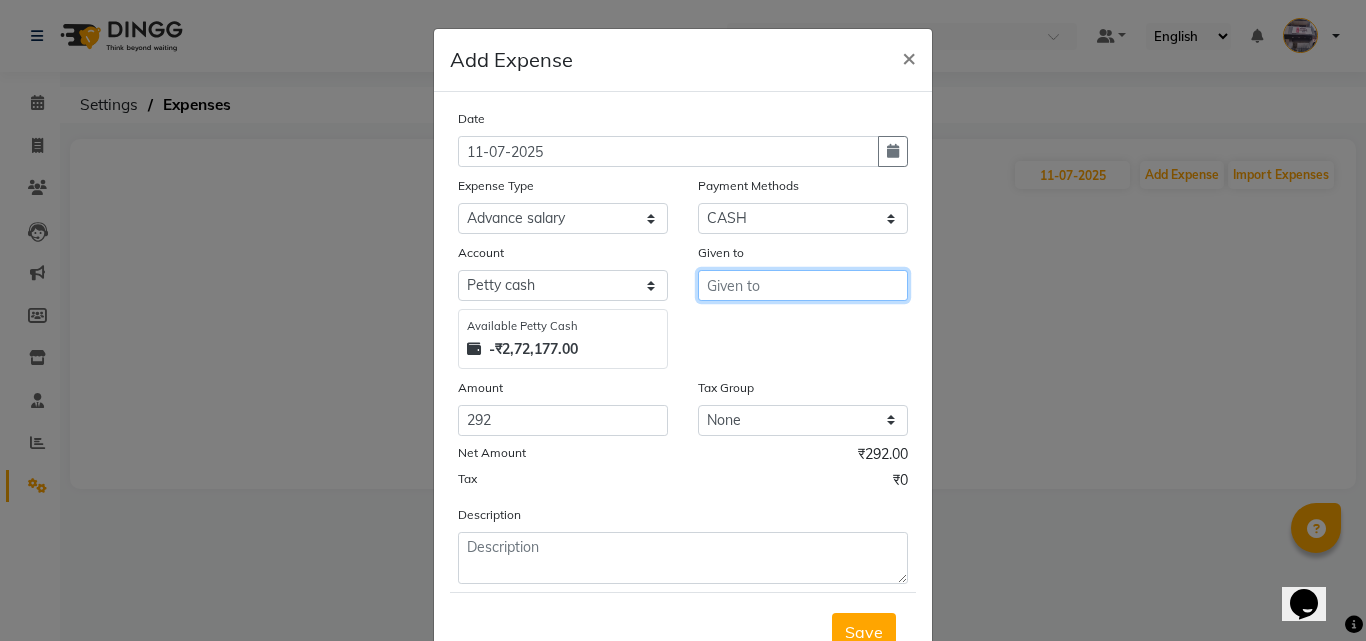 click at bounding box center [803, 285] 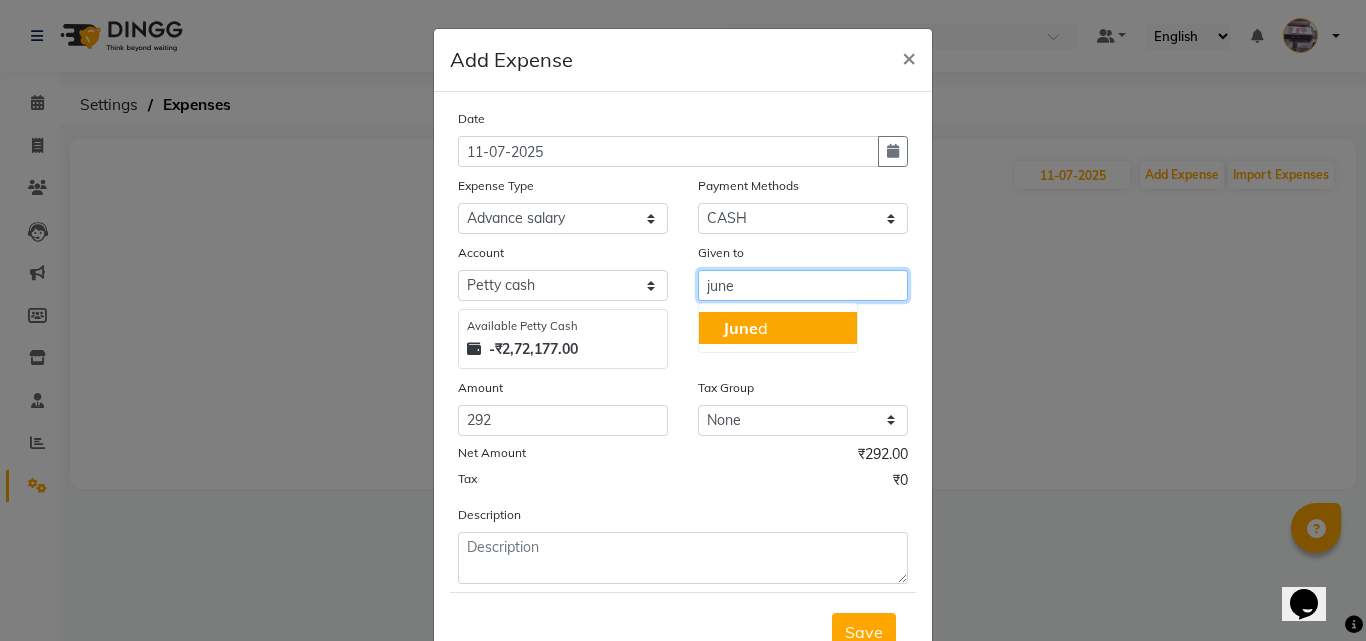 click on "[MONTH] [NAME]" at bounding box center [778, 328] 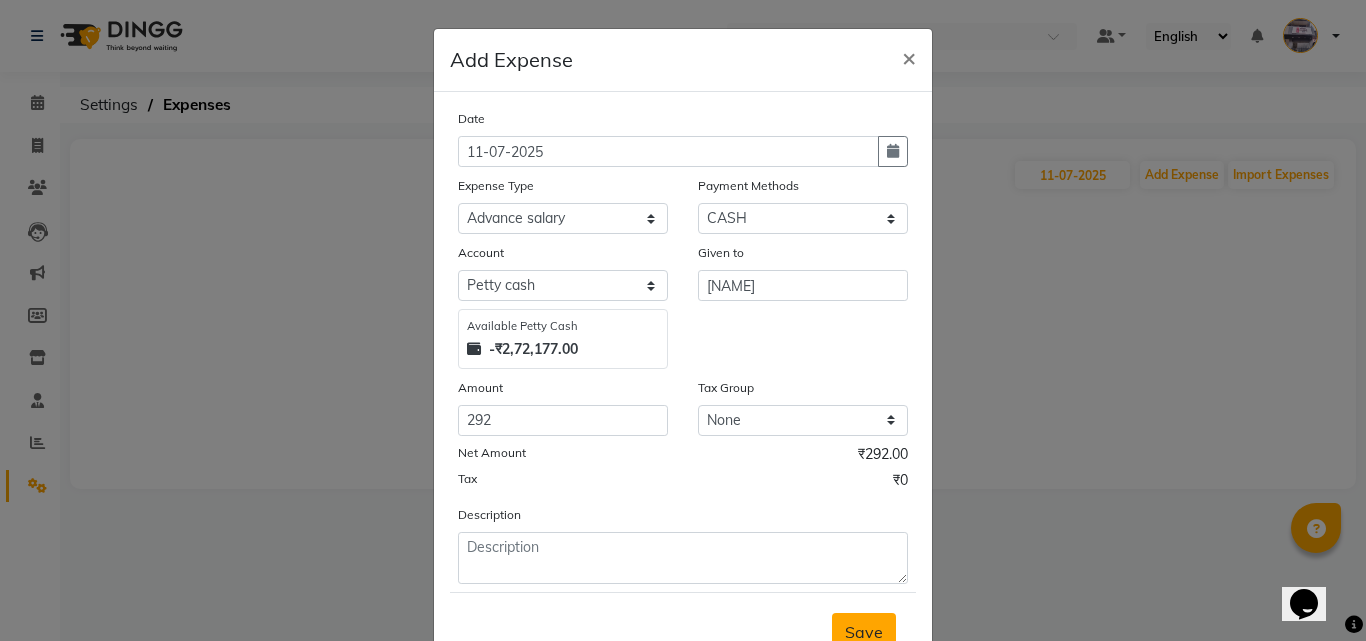 click on "Save" at bounding box center (864, 632) 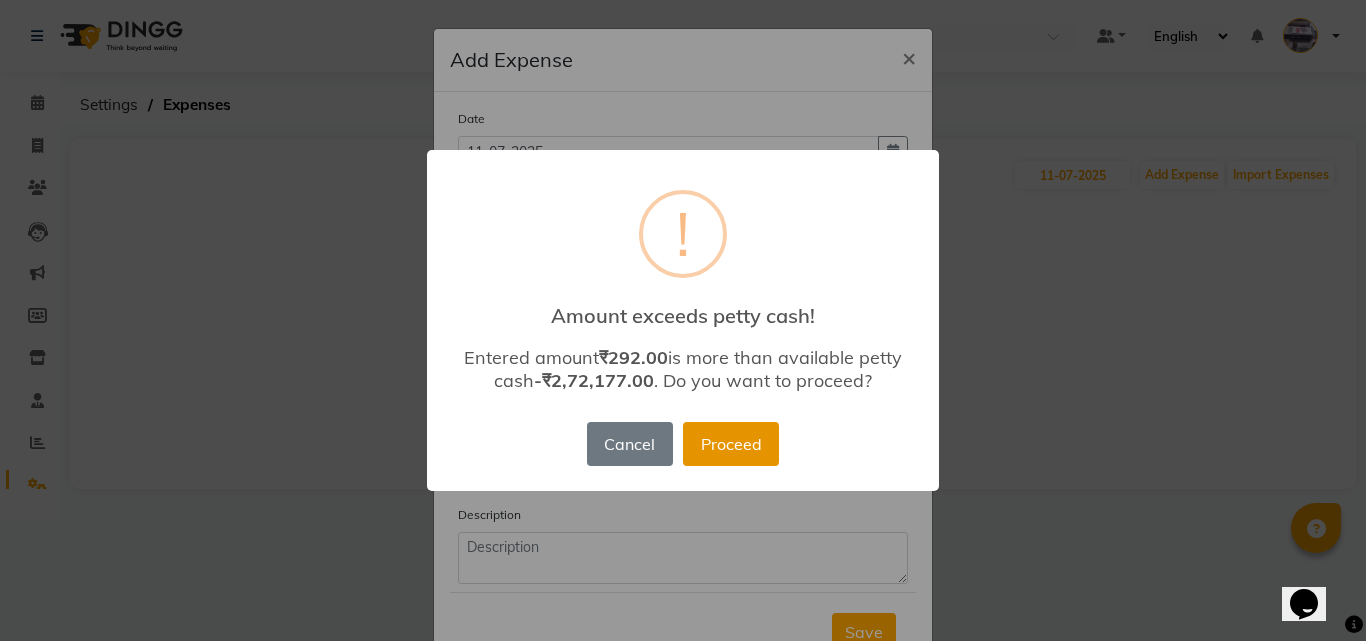 click on "Proceed" at bounding box center [731, 444] 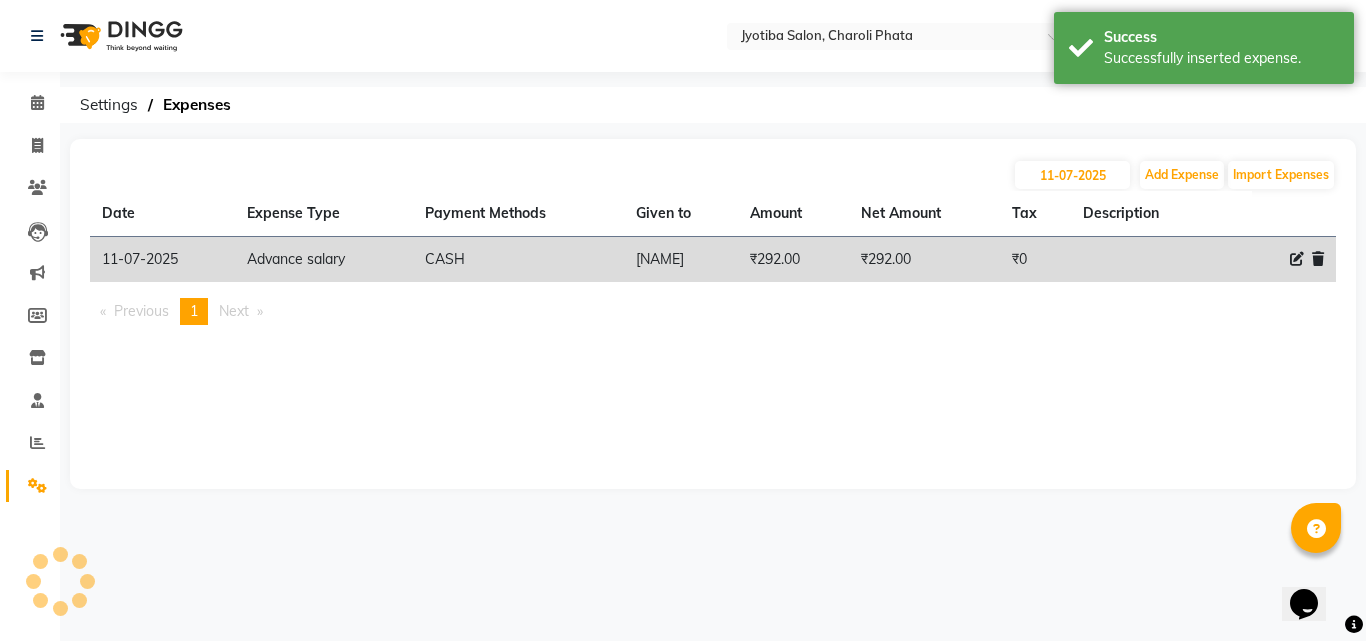 scroll, scrollTop: 0, scrollLeft: 0, axis: both 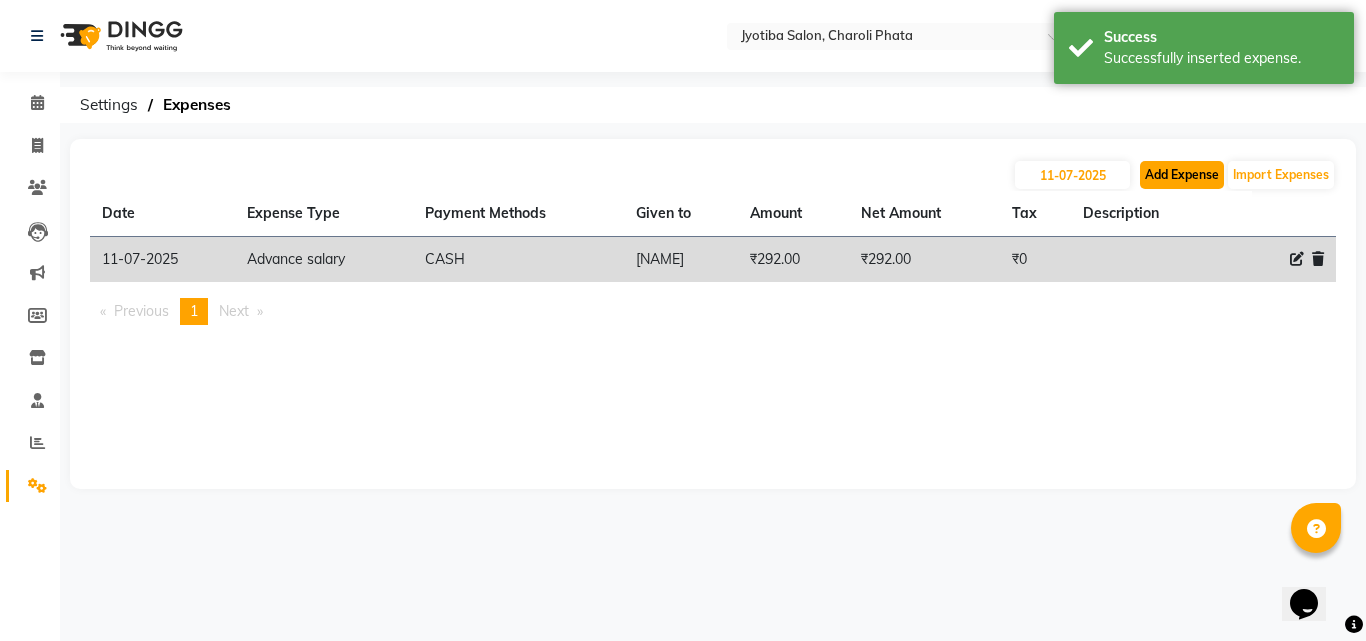 click on "Add Expense" 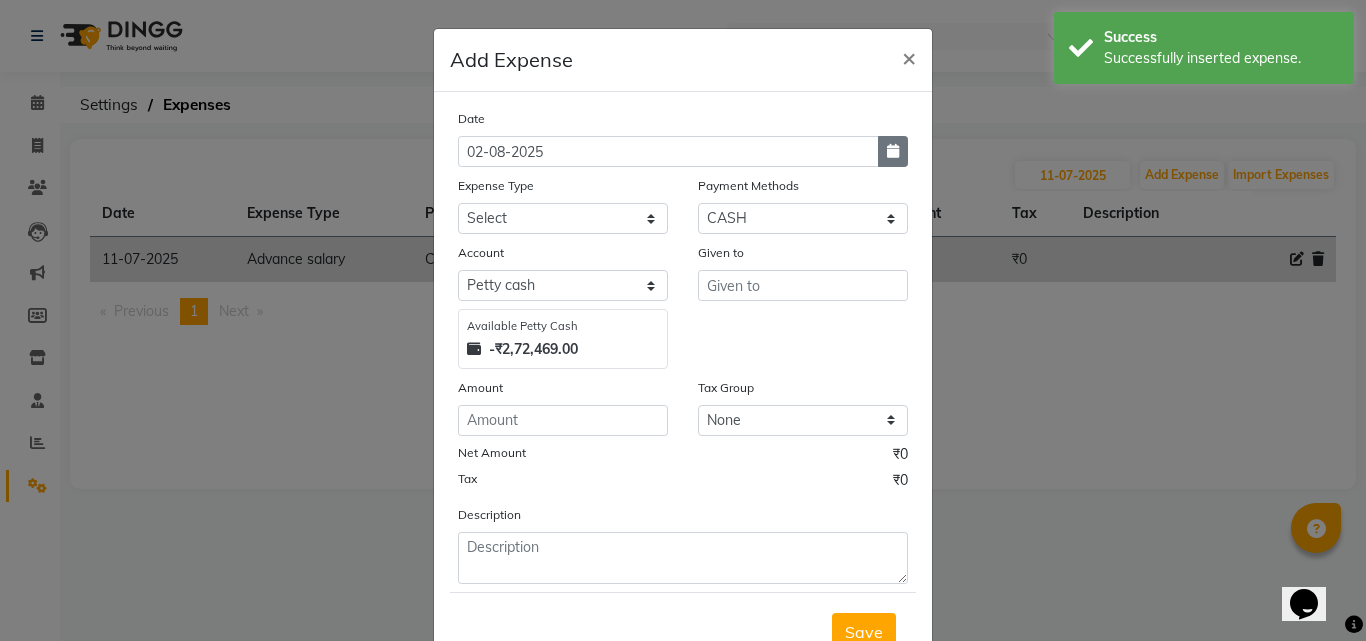 click 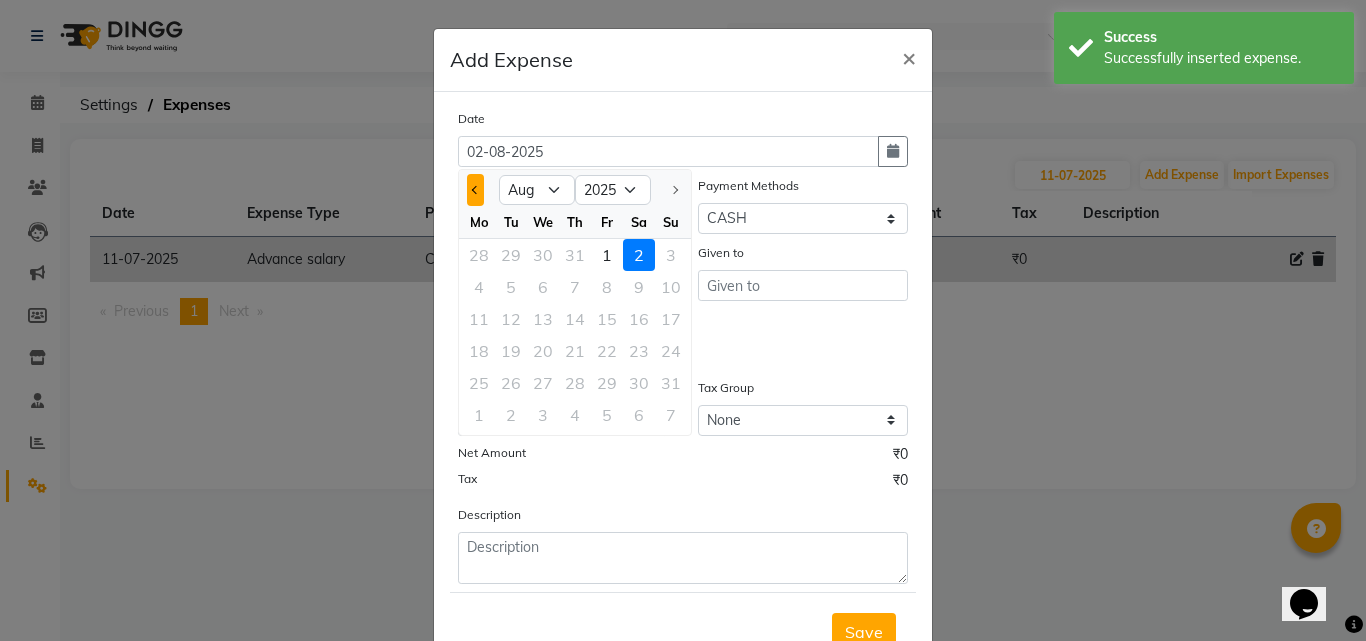 click 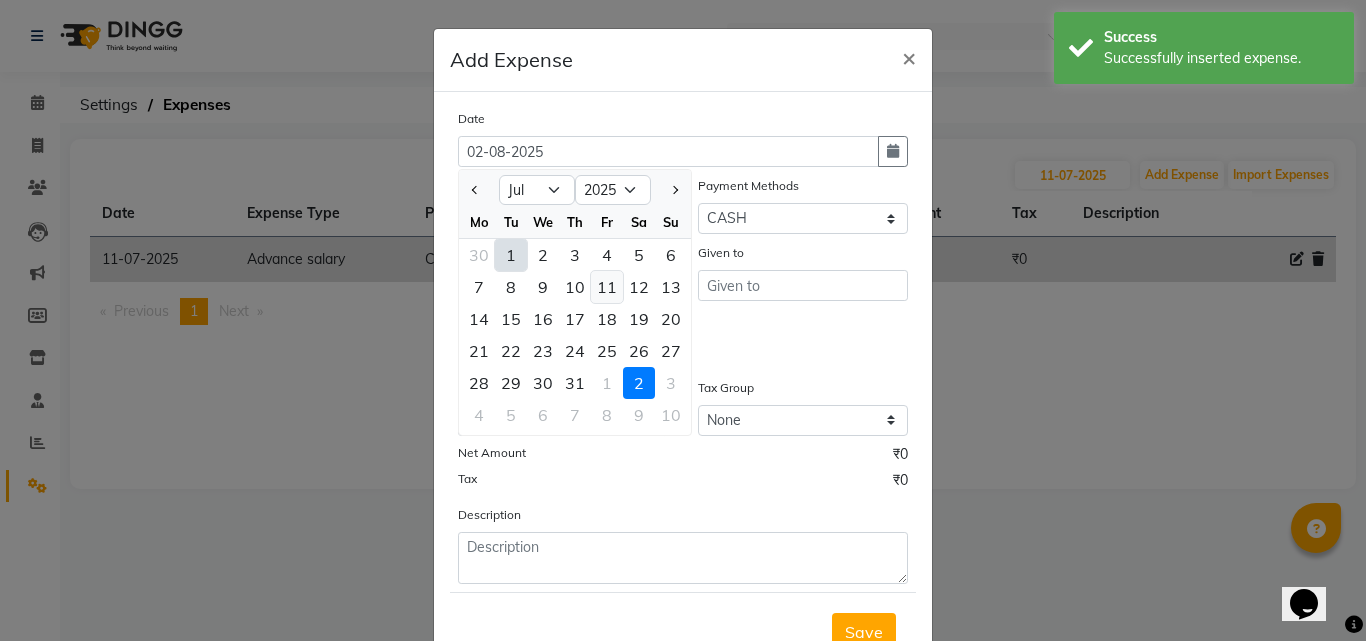 click on "11" 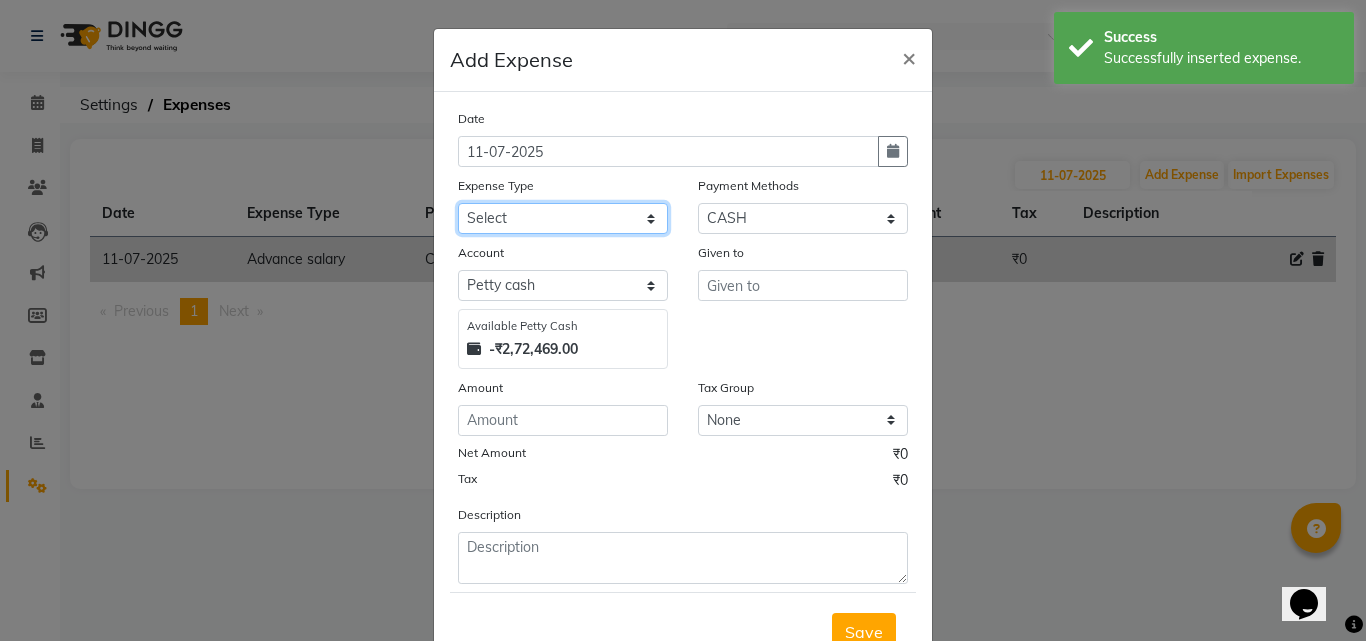 click on "Select Advance salary Advance salary ajaj Bank charges Car maintenance  Cash transfer to bank Cash transfer to hub Client Snacks Clinical charges Equipment Fuel Govt fee home Incentive Insurance International purchase Loan Repayment Maintenance Marketing Miscellaneous MRA Other Over times Pantry Product Rent Salary shop shop Staff Snacks Tax Tea & Refreshment TIP Utilities Wifi recharge" 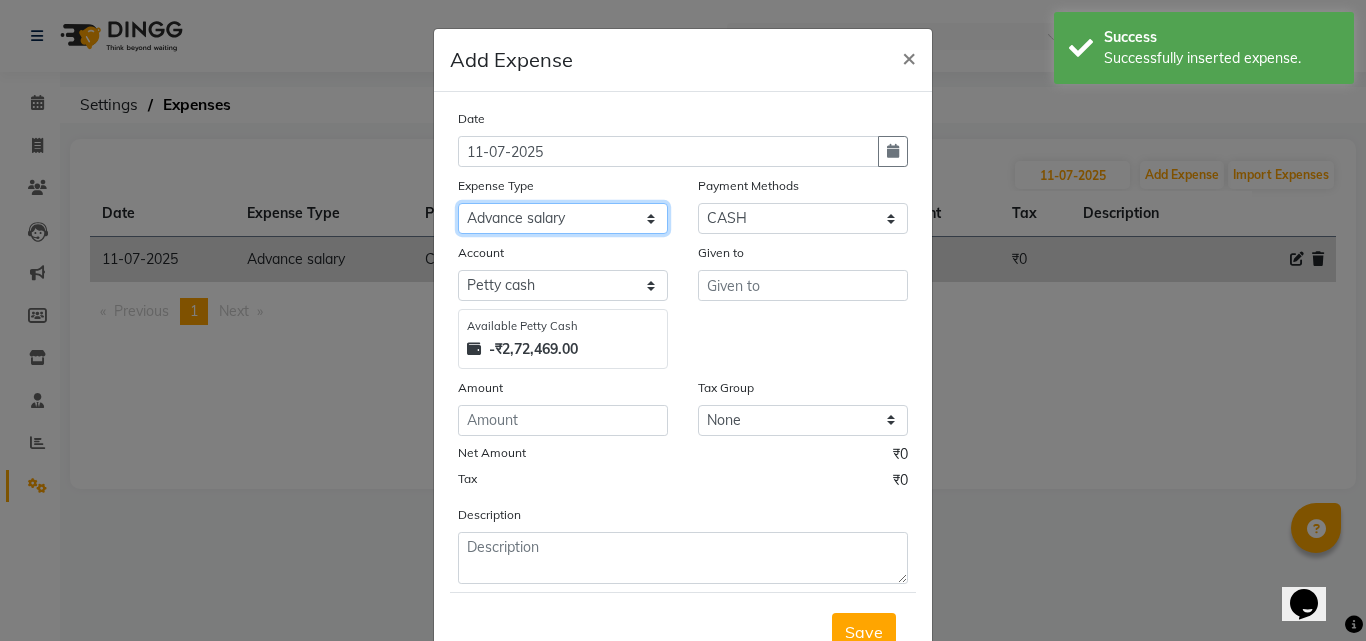 click on "Select Advance salary Advance salary ajaj Bank charges Car maintenance  Cash transfer to bank Cash transfer to hub Client Snacks Clinical charges Equipment Fuel Govt fee home Incentive Insurance International purchase Loan Repayment Maintenance Marketing Miscellaneous MRA Other Over times Pantry Product Rent Salary shop shop Staff Snacks Tax Tea & Refreshment TIP Utilities Wifi recharge" 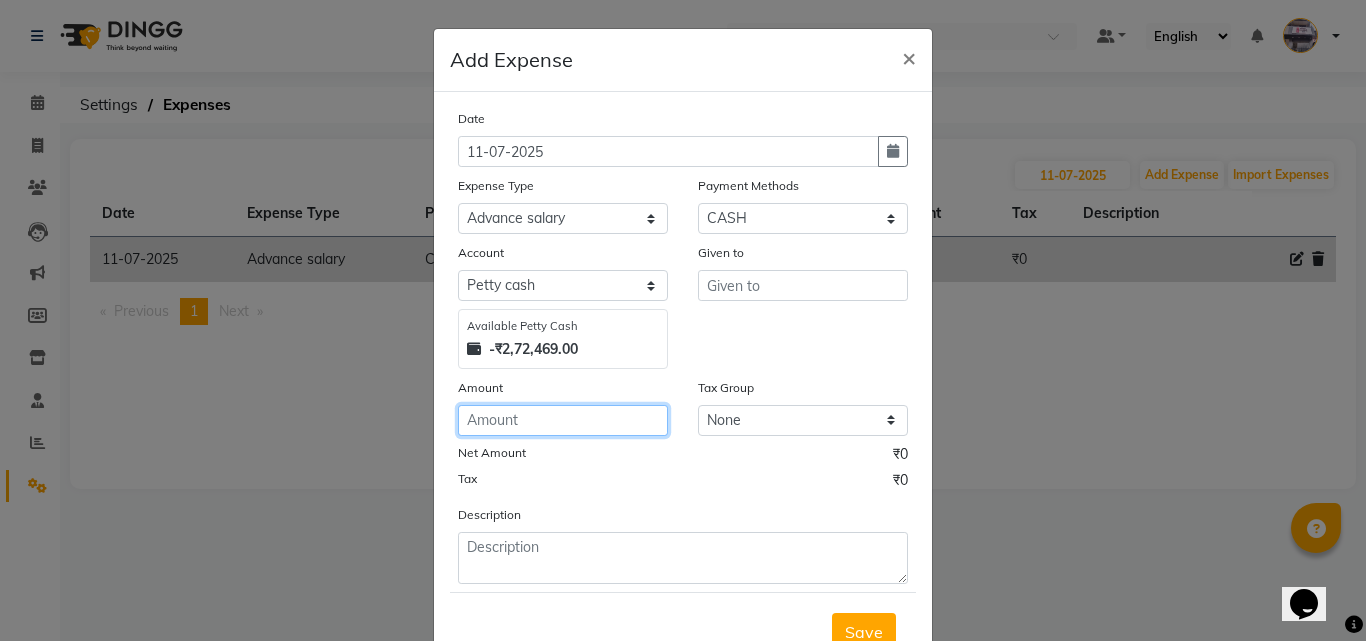 click 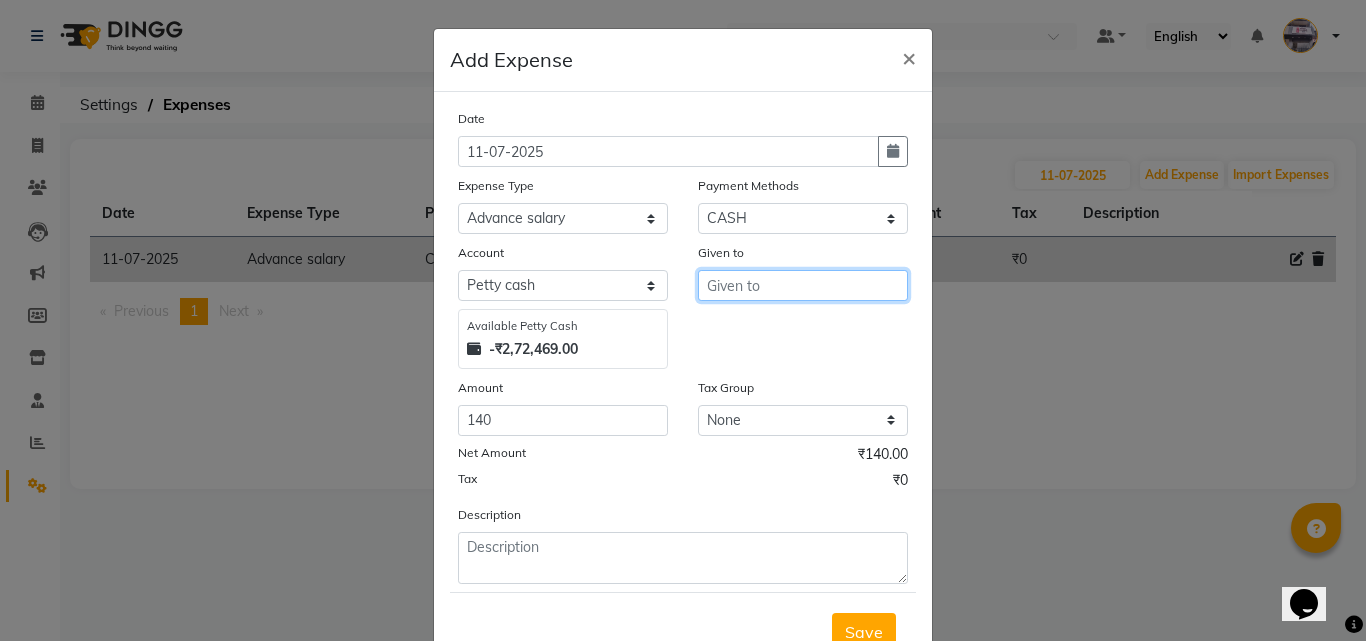 click at bounding box center [803, 285] 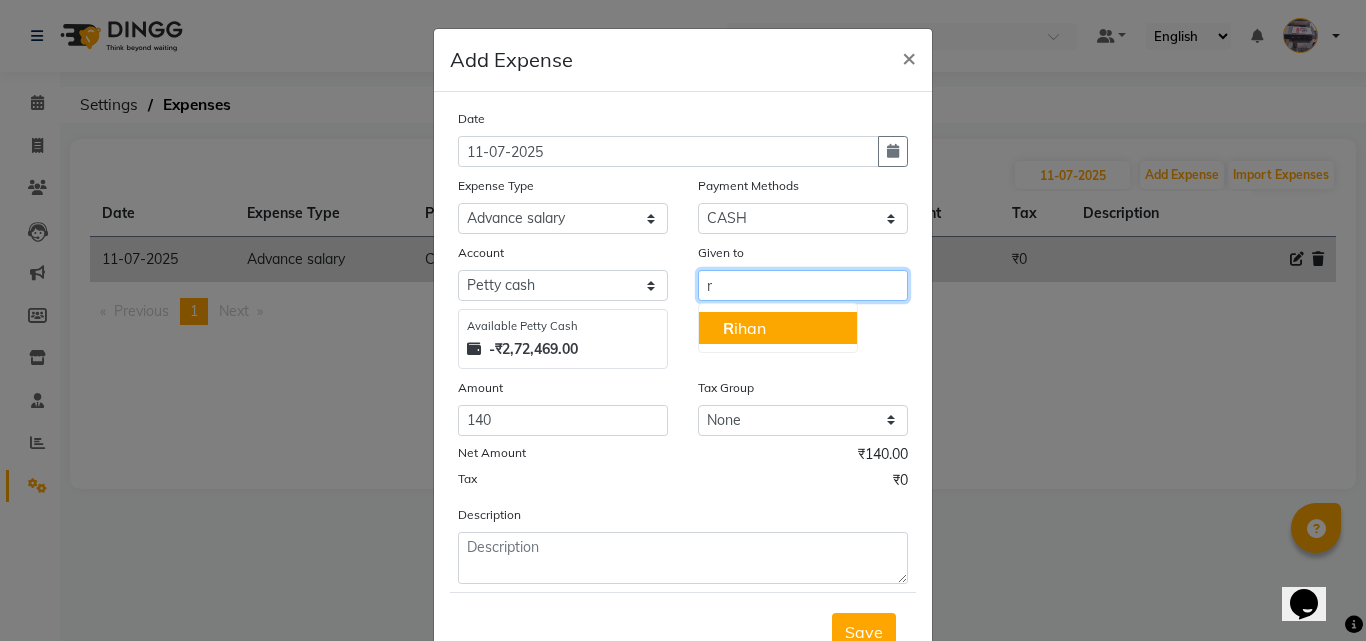 click on "R ihan" at bounding box center (778, 328) 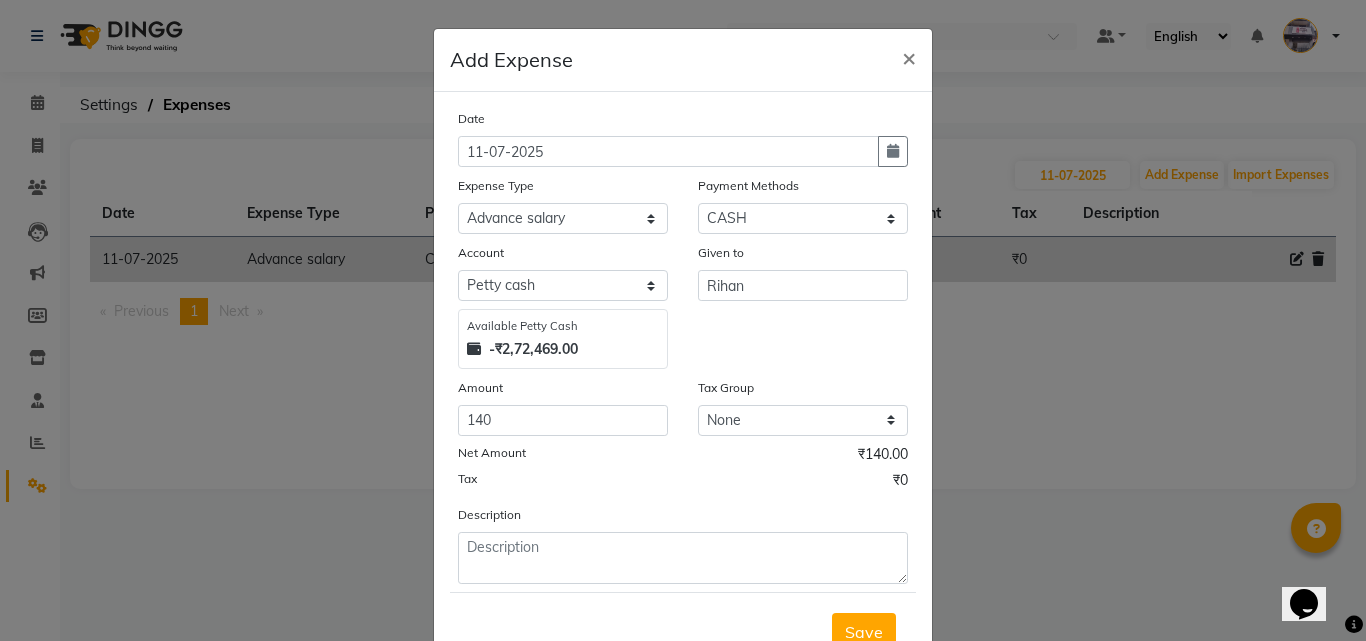 scroll, scrollTop: 75, scrollLeft: 0, axis: vertical 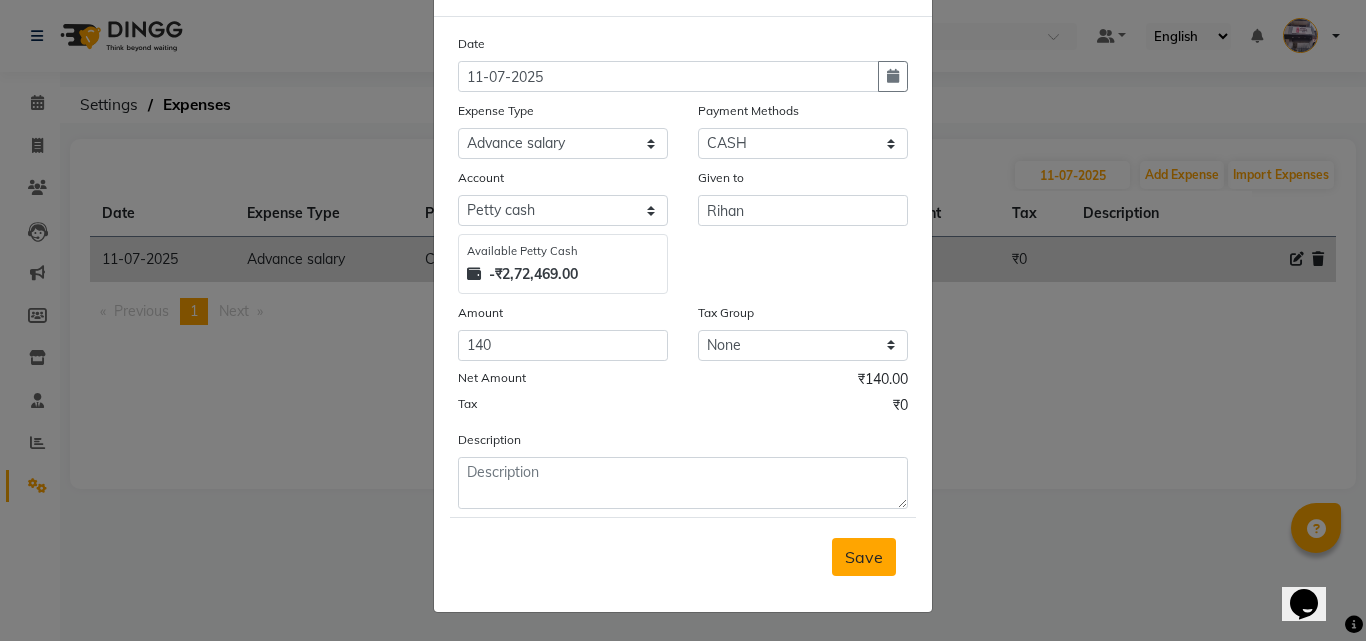 click on "Save" at bounding box center [864, 557] 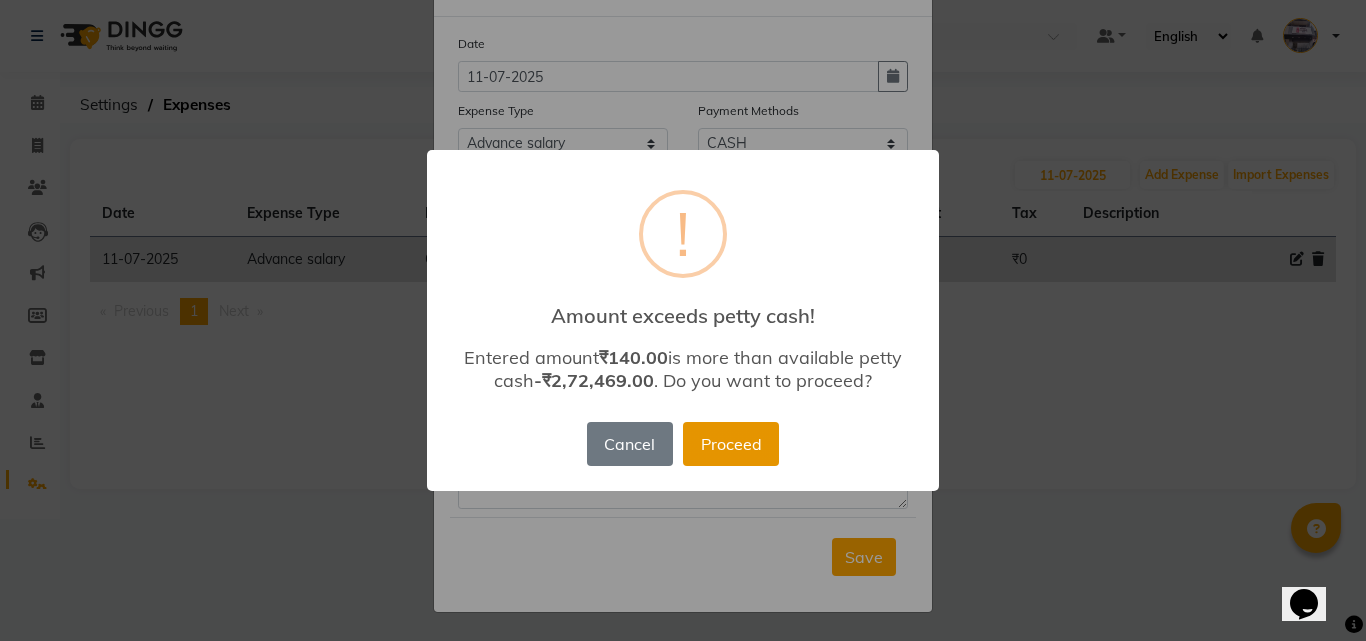 click on "Proceed" at bounding box center (731, 444) 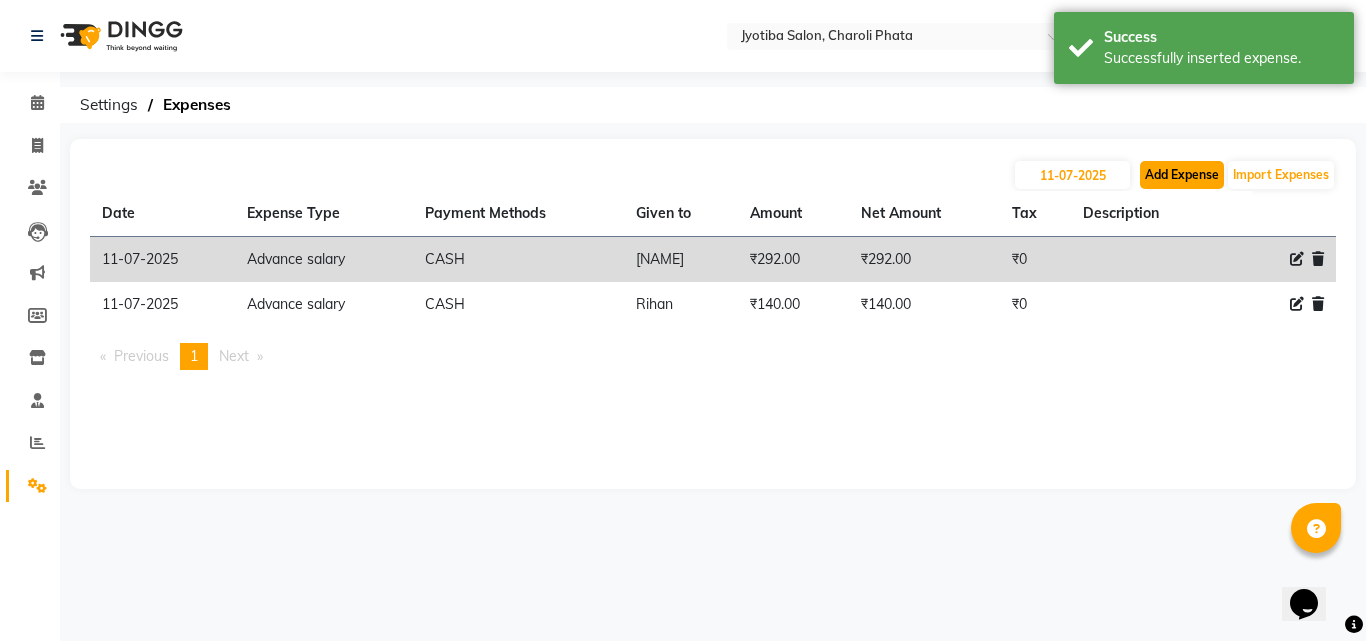 click on "Add Expense" 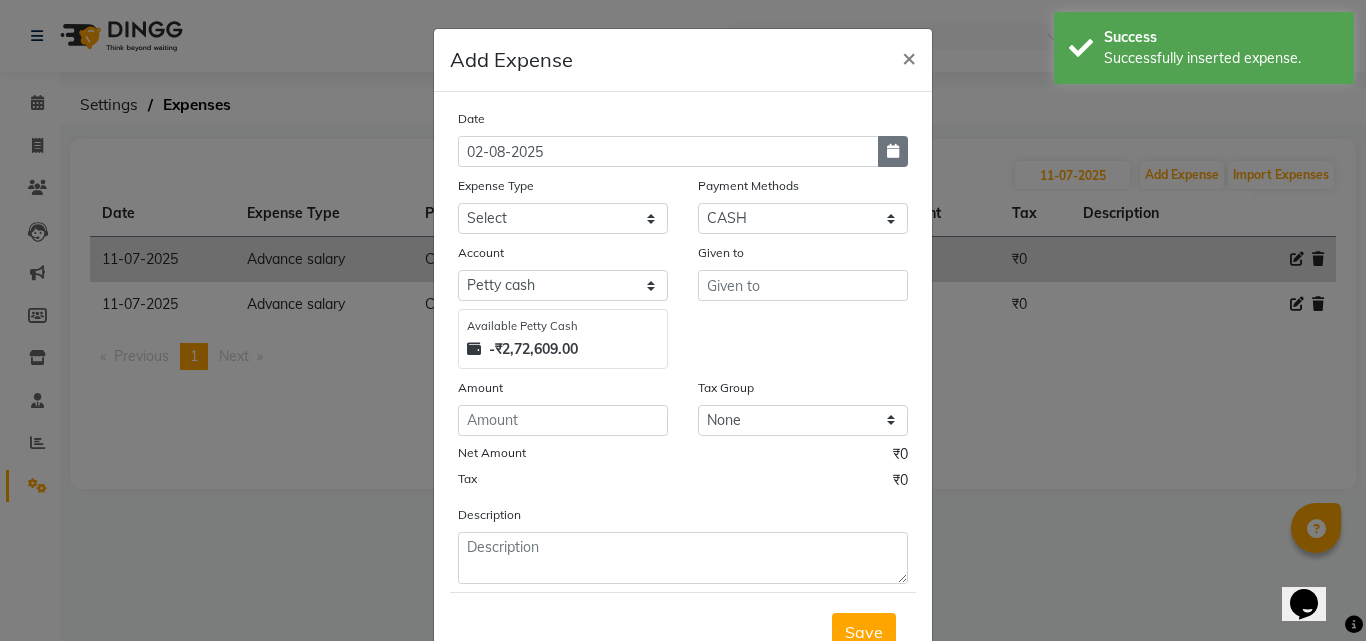 click 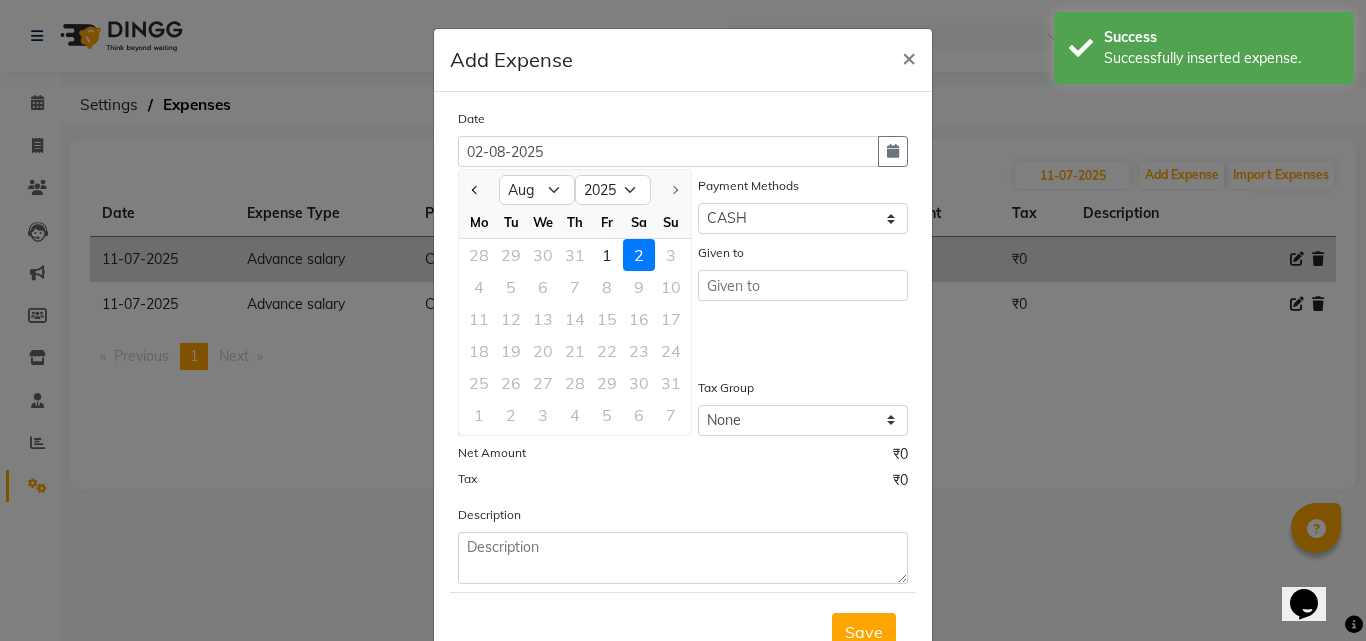 click 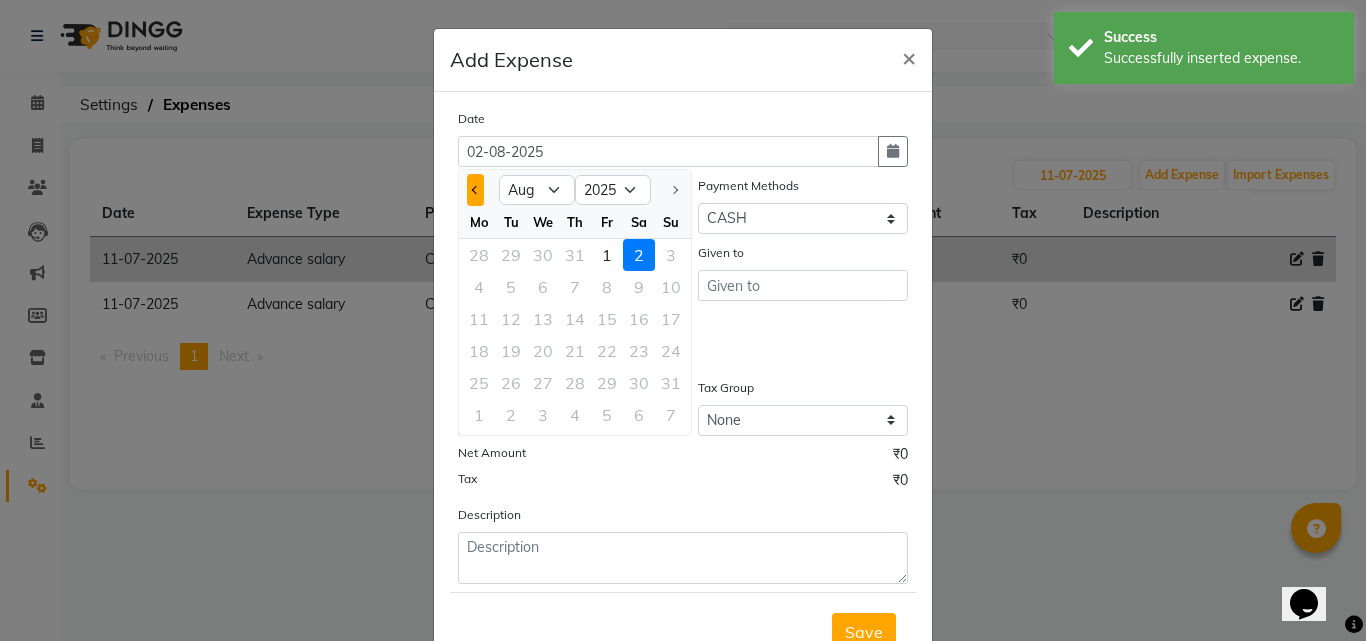 click 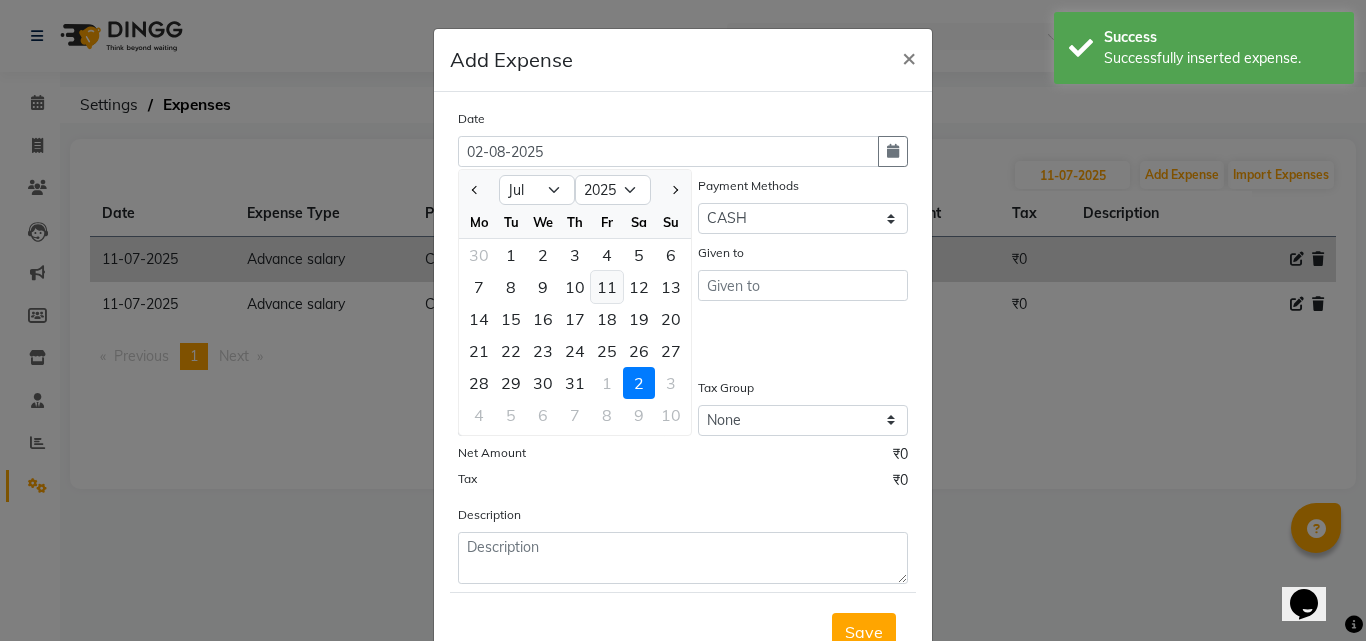 click on "11" 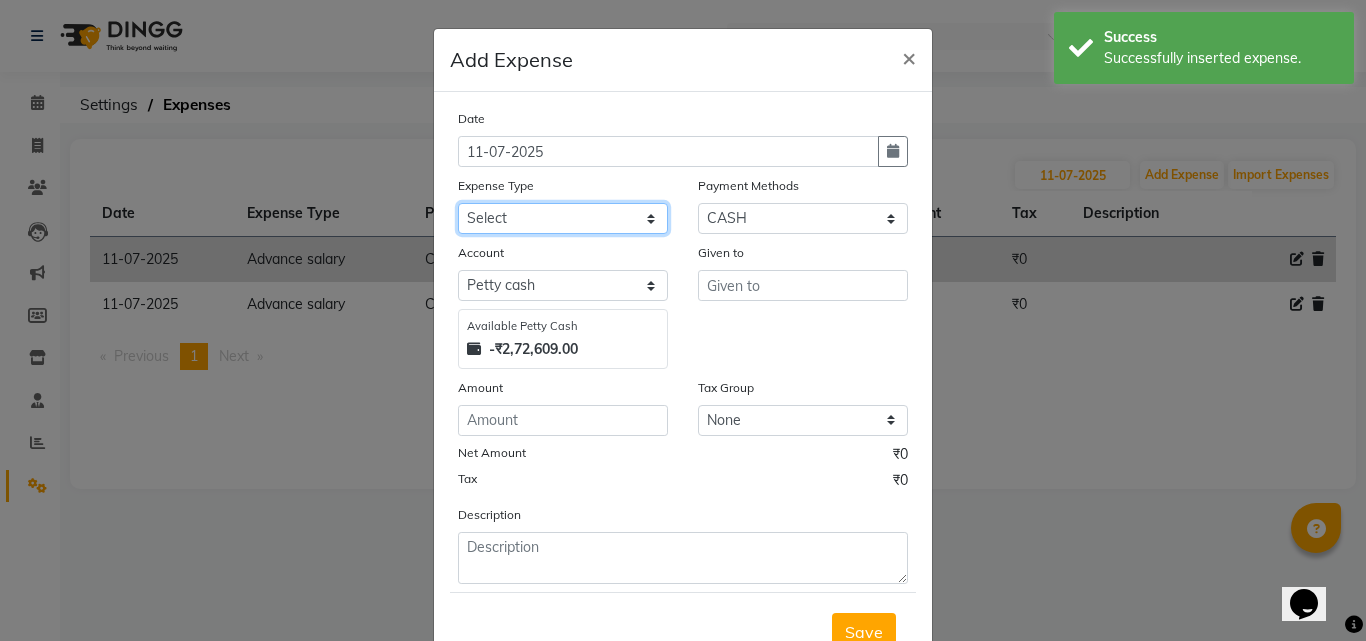 click on "Select Advance salary Advance salary ajaj Bank charges Car maintenance  Cash transfer to bank Cash transfer to hub Client Snacks Clinical charges Equipment Fuel Govt fee home Incentive Insurance International purchase Loan Repayment Maintenance Marketing Miscellaneous MRA Other Over times Pantry Product Rent Salary shop shop Staff Snacks Tax Tea & Refreshment TIP Utilities Wifi recharge" 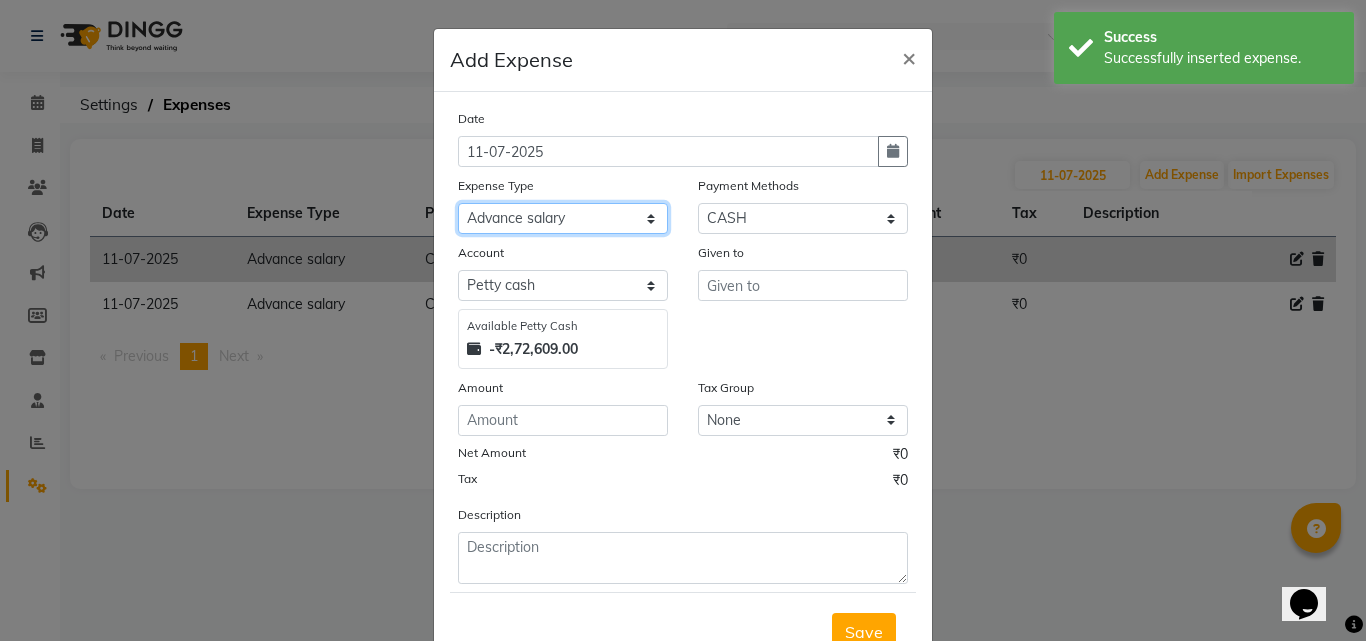 click on "Select Advance salary Advance salary ajaj Bank charges Car maintenance  Cash transfer to bank Cash transfer to hub Client Snacks Clinical charges Equipment Fuel Govt fee home Incentive Insurance International purchase Loan Repayment Maintenance Marketing Miscellaneous MRA Other Over times Pantry Product Rent Salary shop shop Staff Snacks Tax Tea & Refreshment TIP Utilities Wifi recharge" 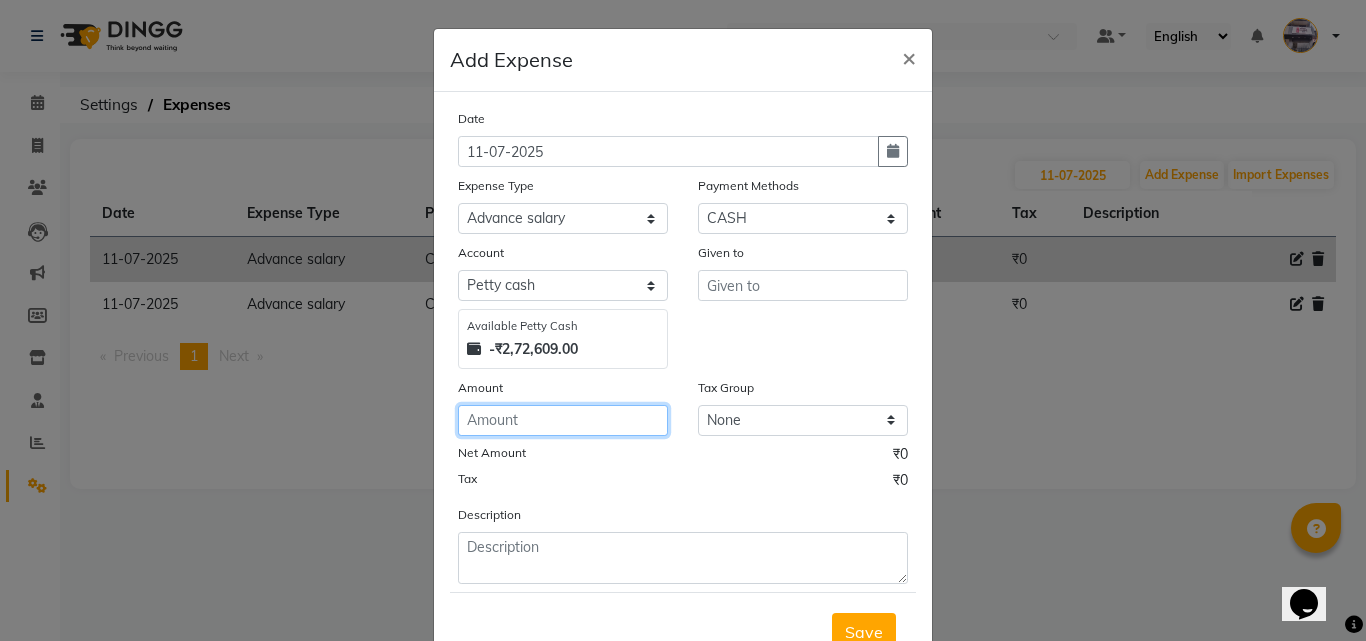 click 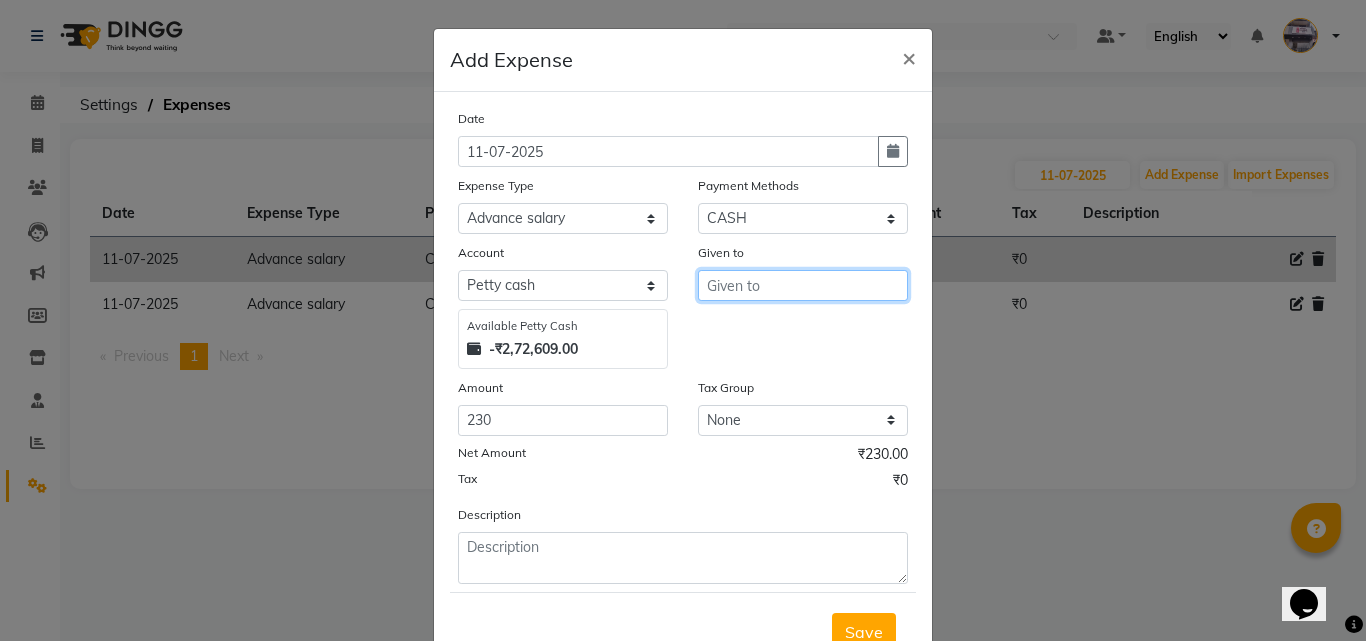 click at bounding box center (803, 285) 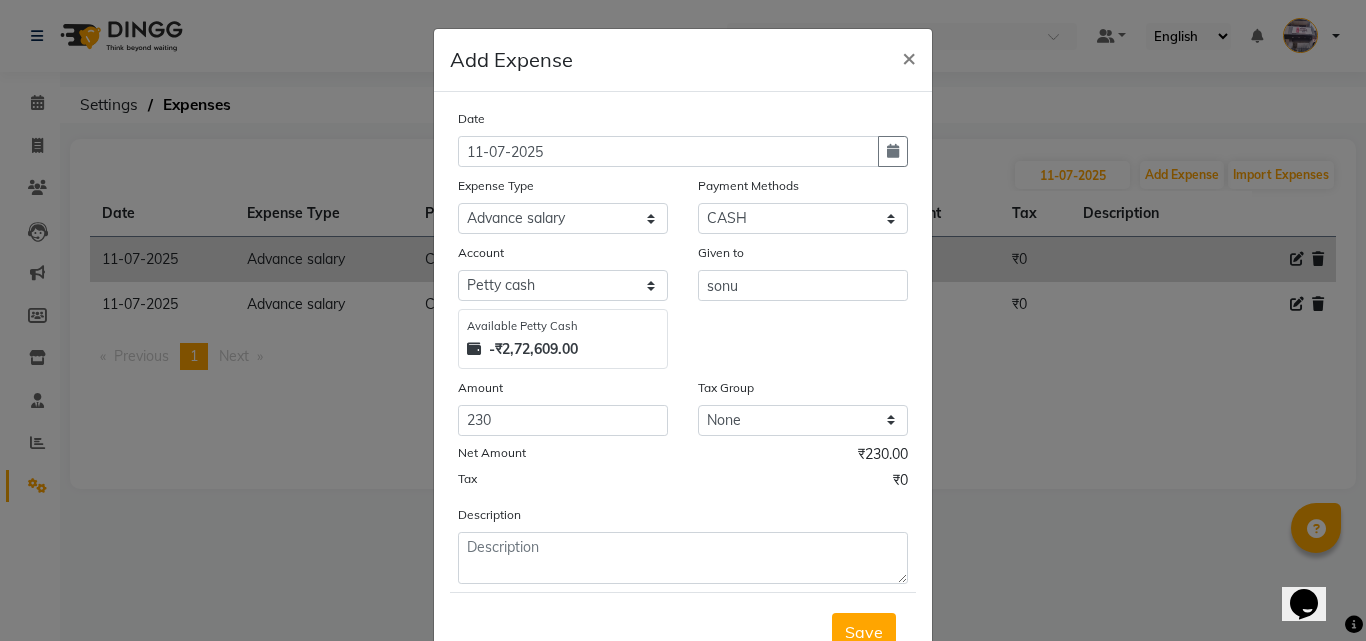 scroll, scrollTop: 75, scrollLeft: 0, axis: vertical 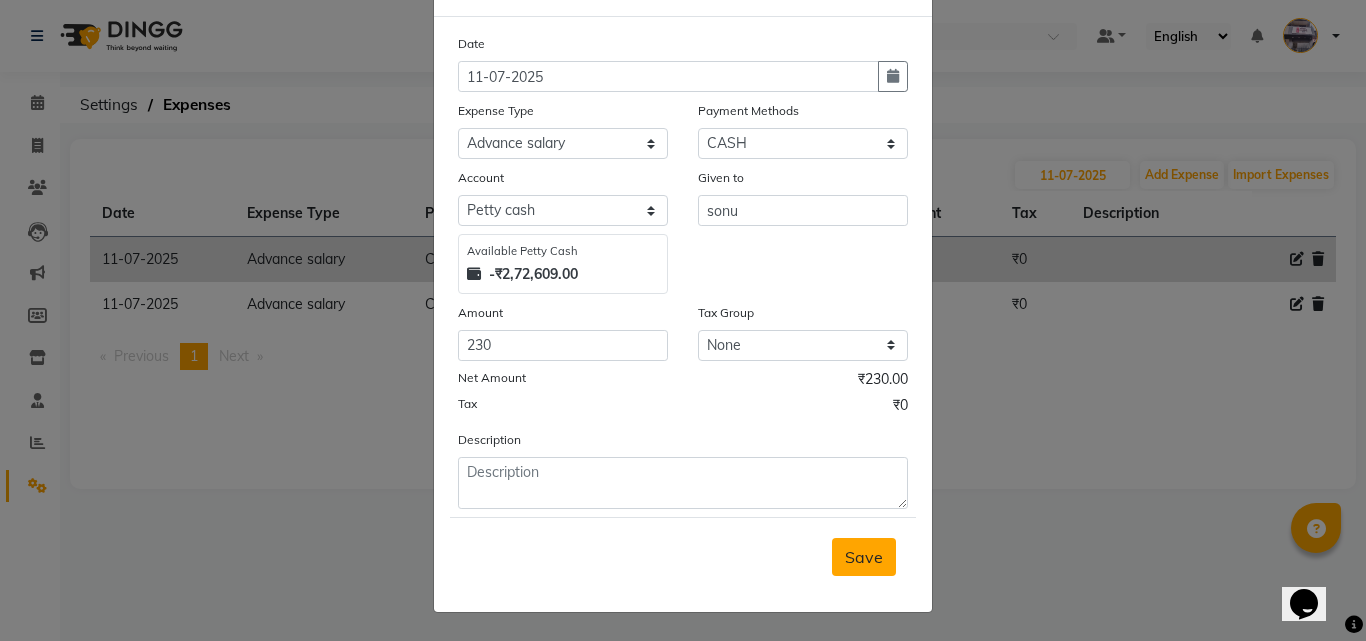 click on "Save" at bounding box center (864, 557) 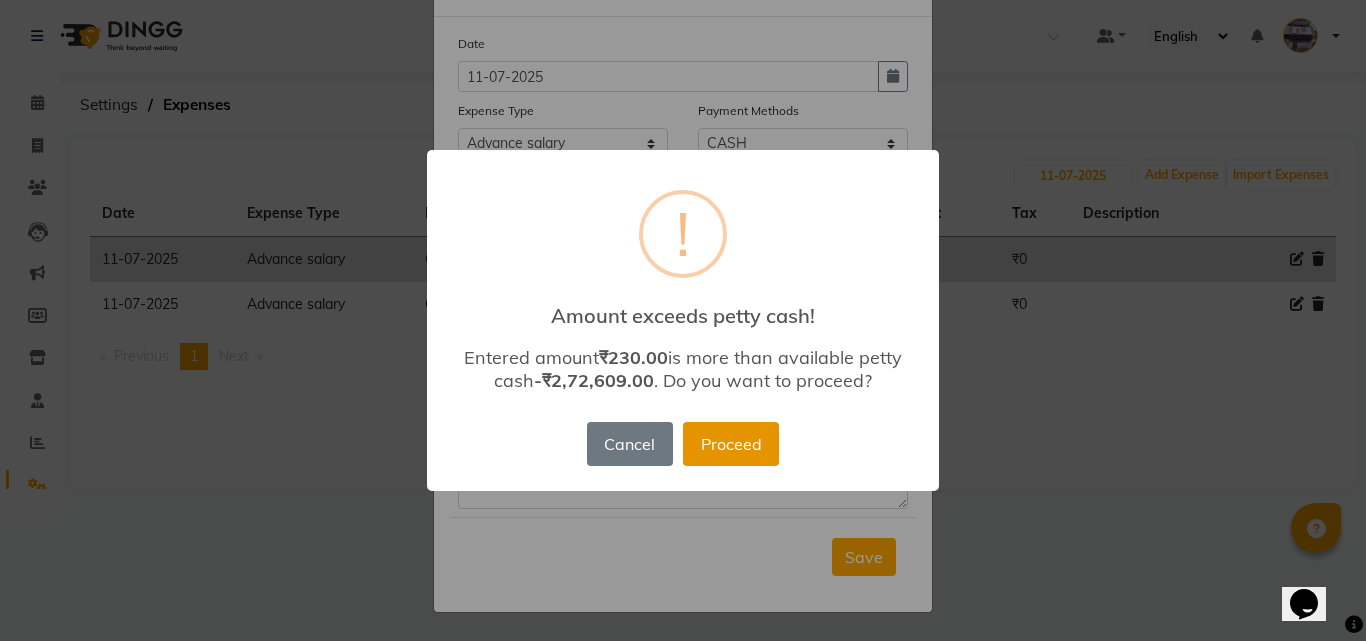 click on "Proceed" at bounding box center (731, 444) 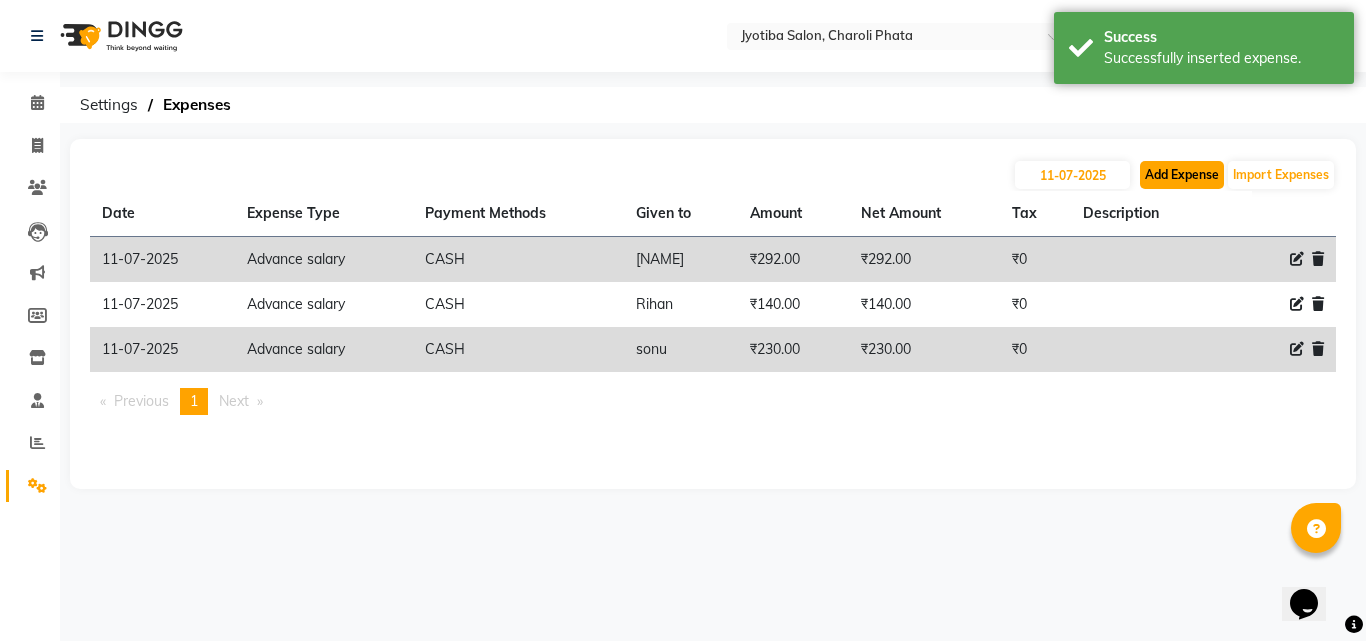 click on "Add Expense" 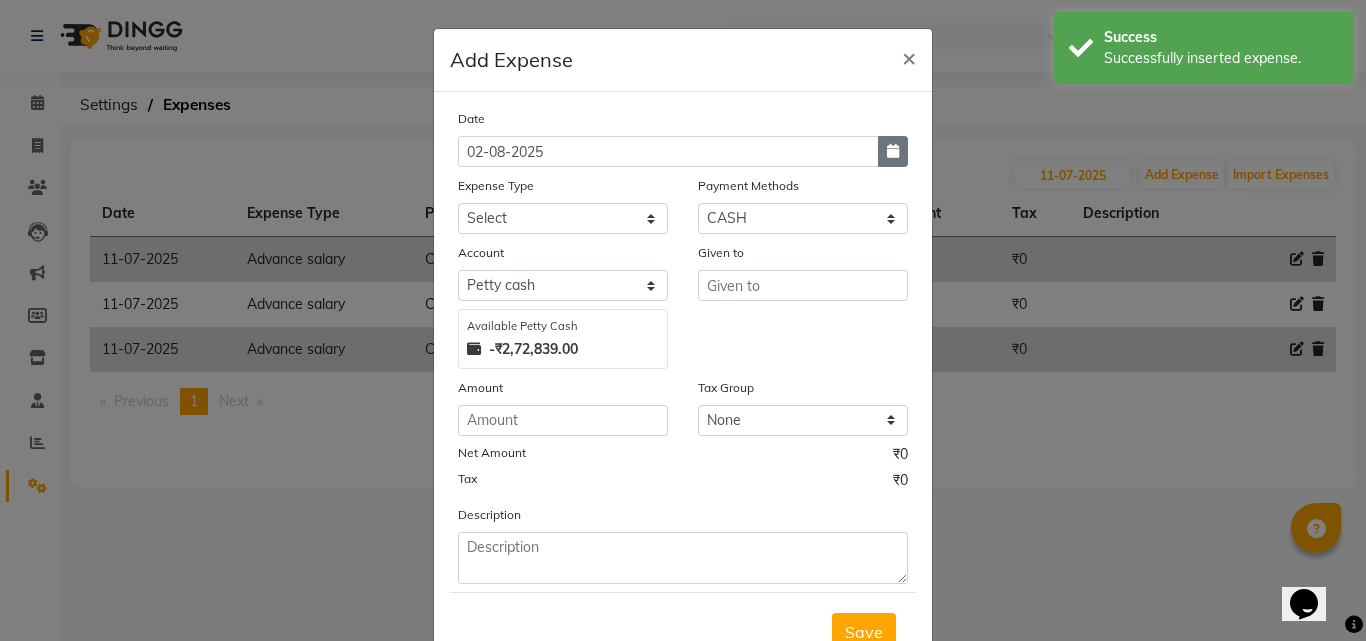 click 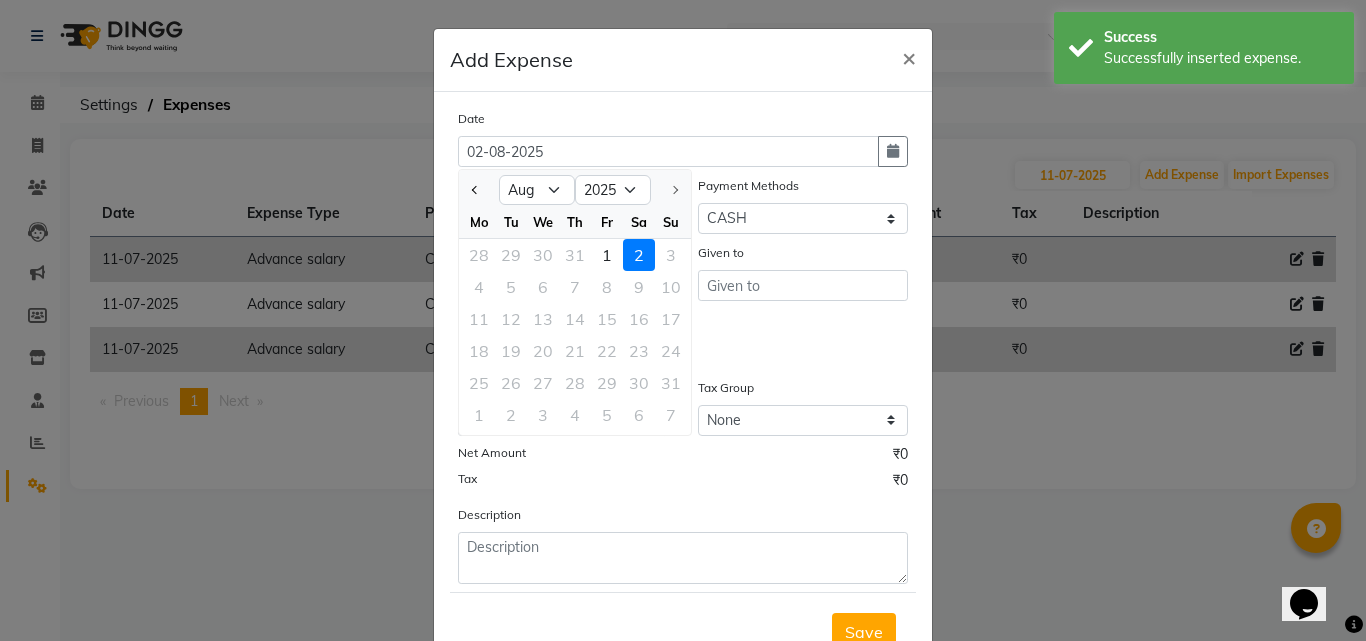 click 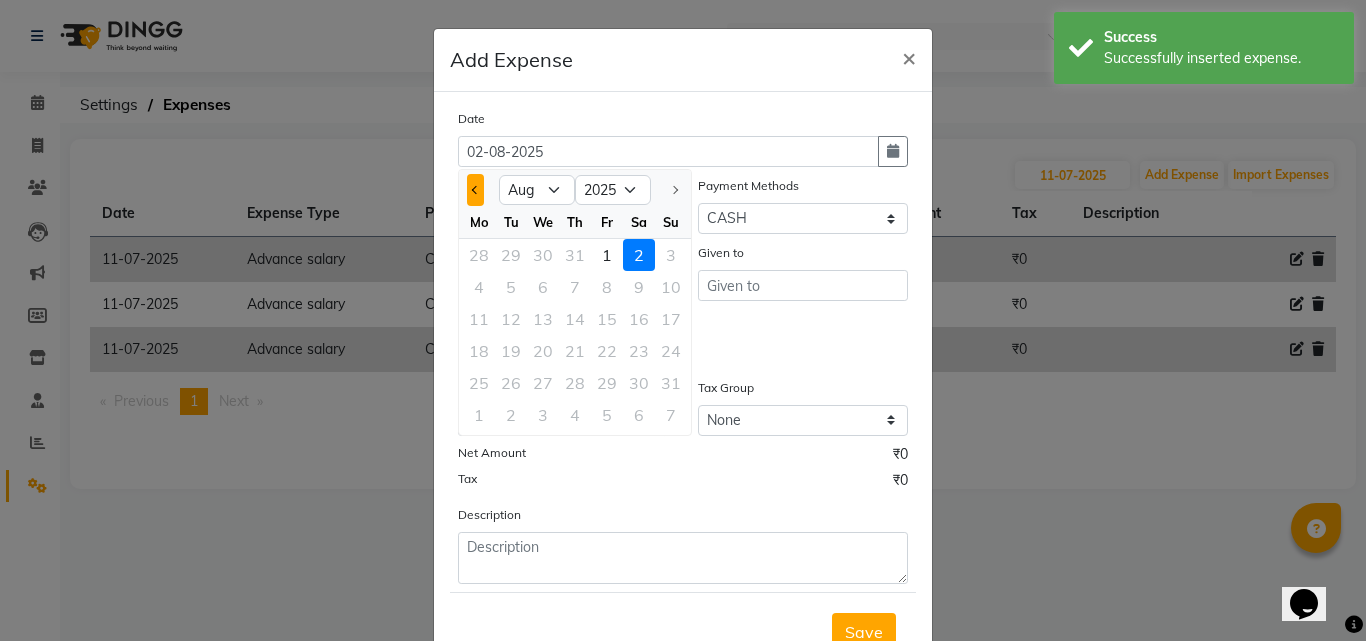click 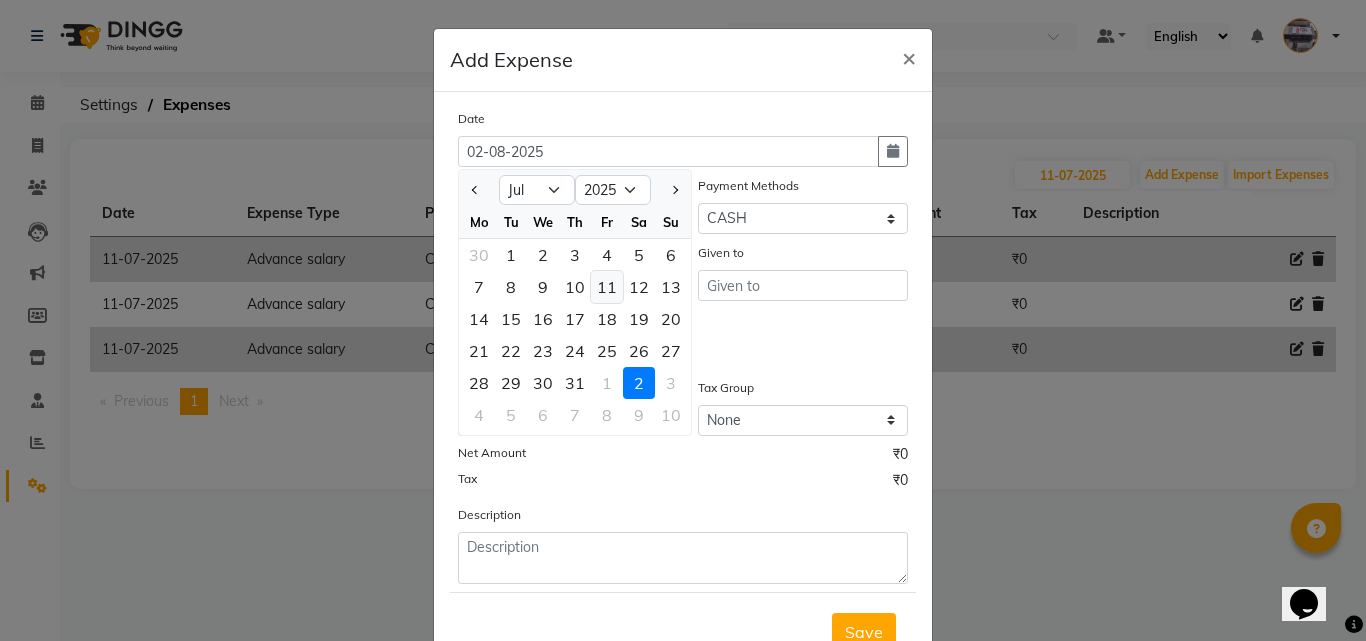 click on "11" 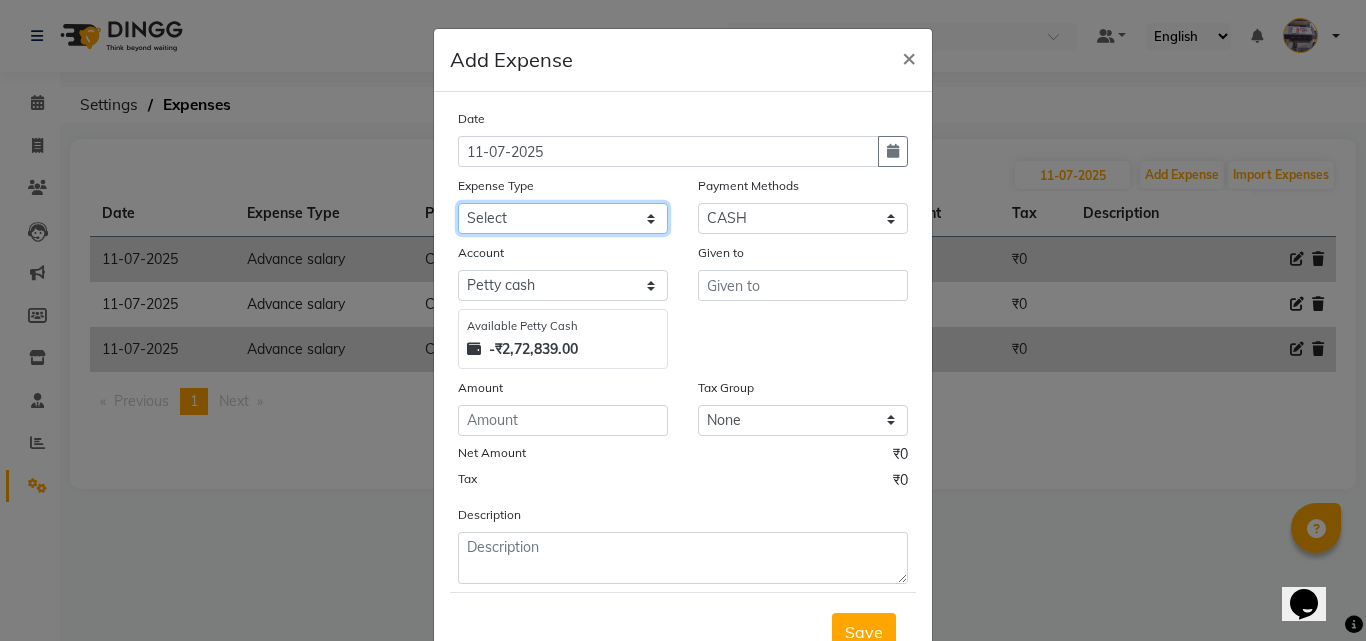 click on "Select Advance salary Advance salary ajaj Bank charges Car maintenance  Cash transfer to bank Cash transfer to hub Client Snacks Clinical charges Equipment Fuel Govt fee home Incentive Insurance International purchase Loan Repayment Maintenance Marketing Miscellaneous MRA Other Over times Pantry Product Rent Salary shop shop Staff Snacks Tax Tea & Refreshment TIP Utilities Wifi recharge" 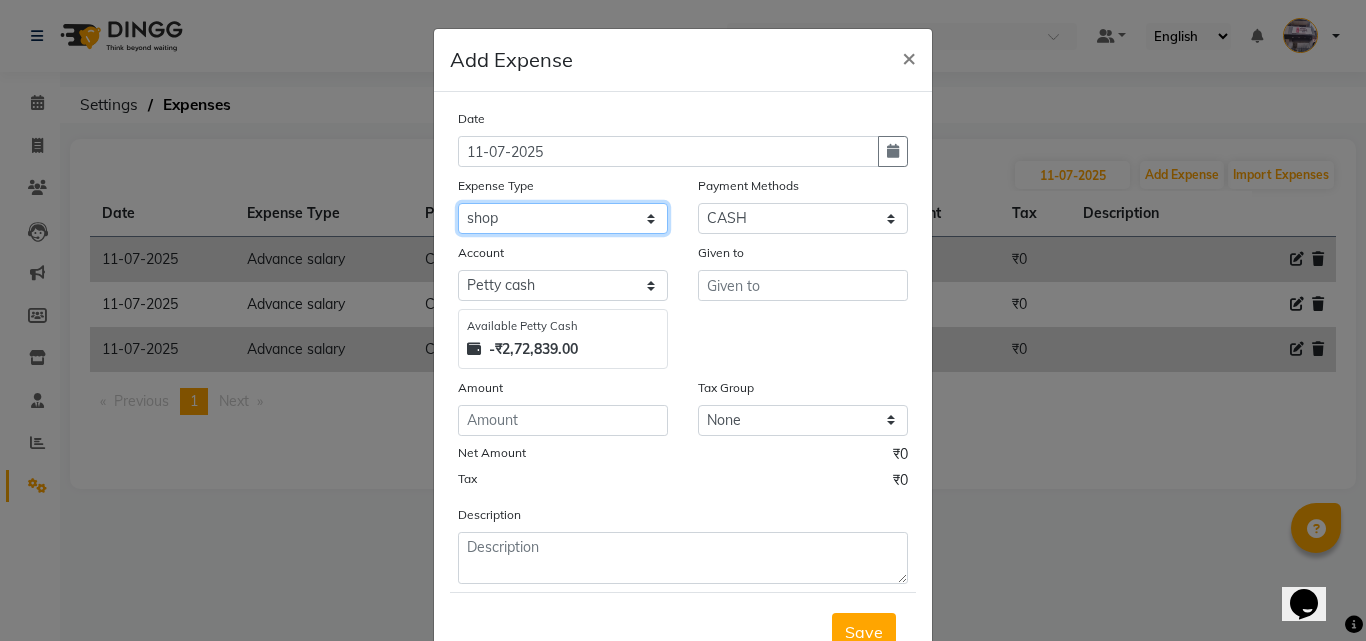 click on "Select Advance salary Advance salary ajaj Bank charges Car maintenance  Cash transfer to bank Cash transfer to hub Client Snacks Clinical charges Equipment Fuel Govt fee home Incentive Insurance International purchase Loan Repayment Maintenance Marketing Miscellaneous MRA Other Over times Pantry Product Rent Salary shop shop Staff Snacks Tax Tea & Refreshment TIP Utilities Wifi recharge" 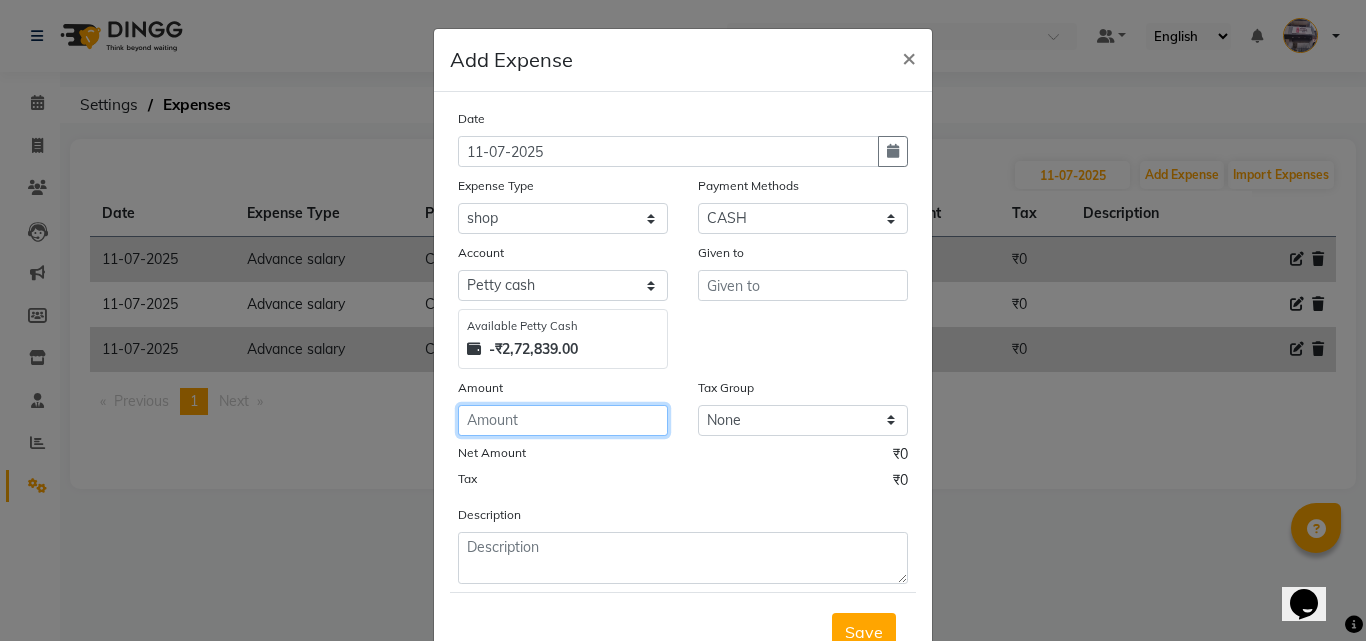 click 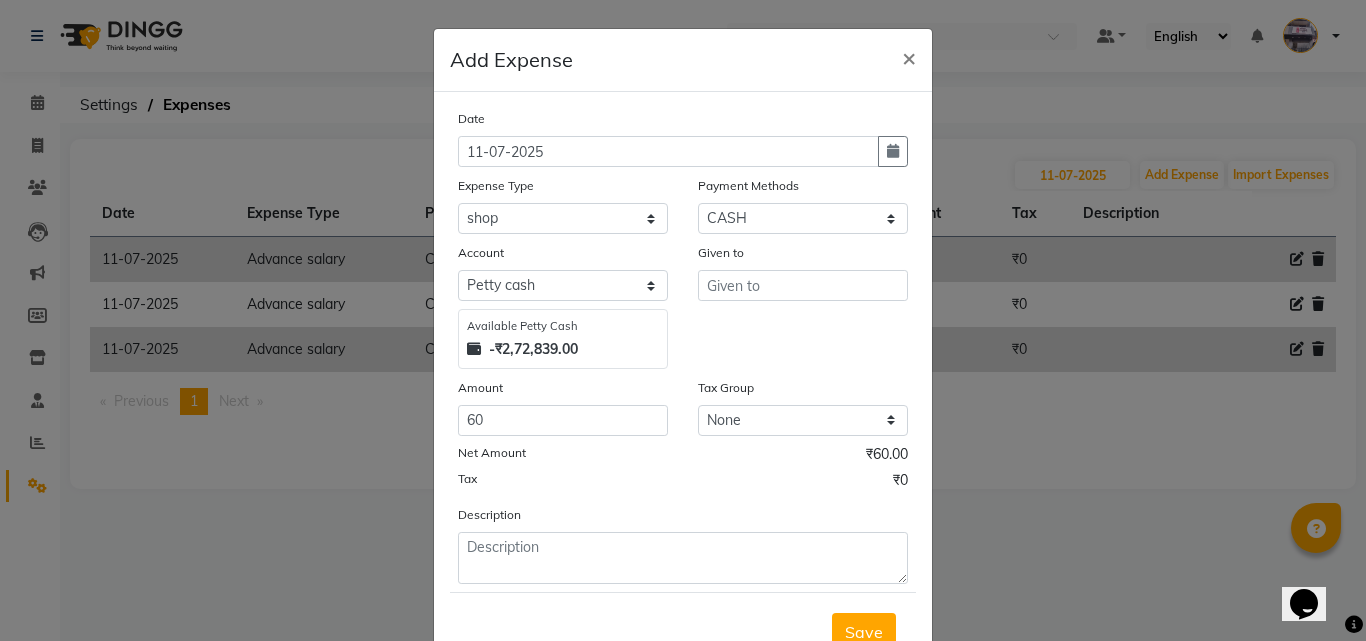 click on "Given to" 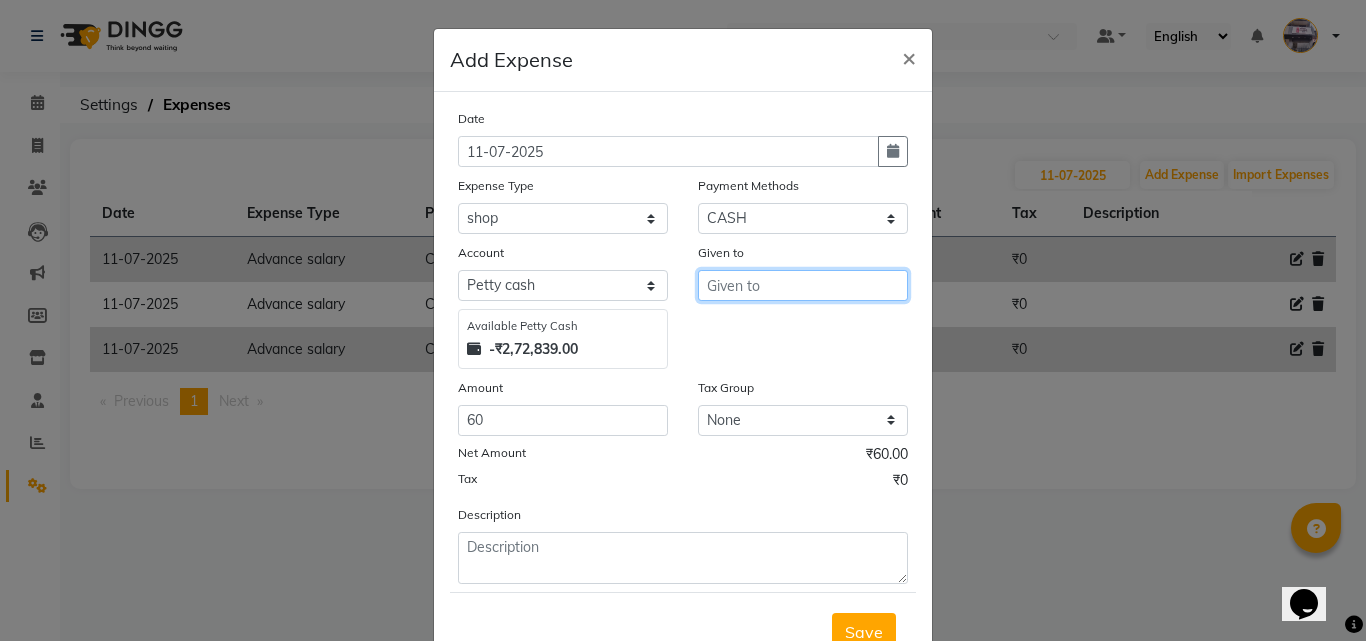 click at bounding box center [803, 285] 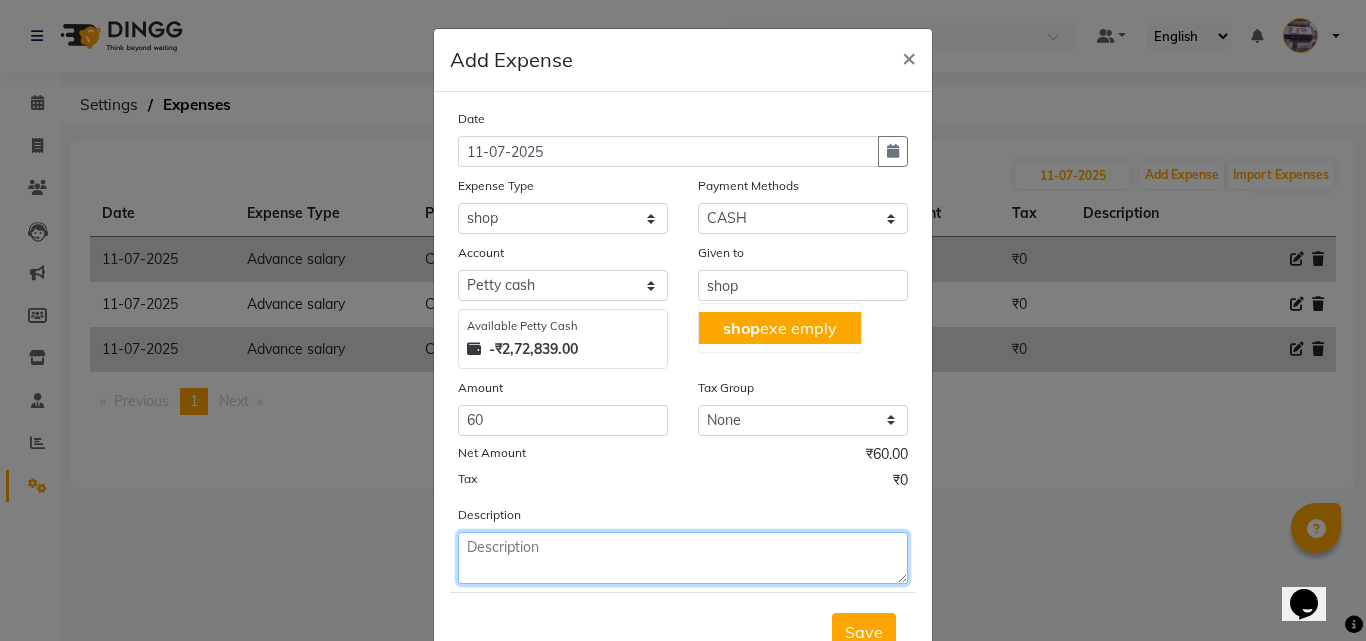 click 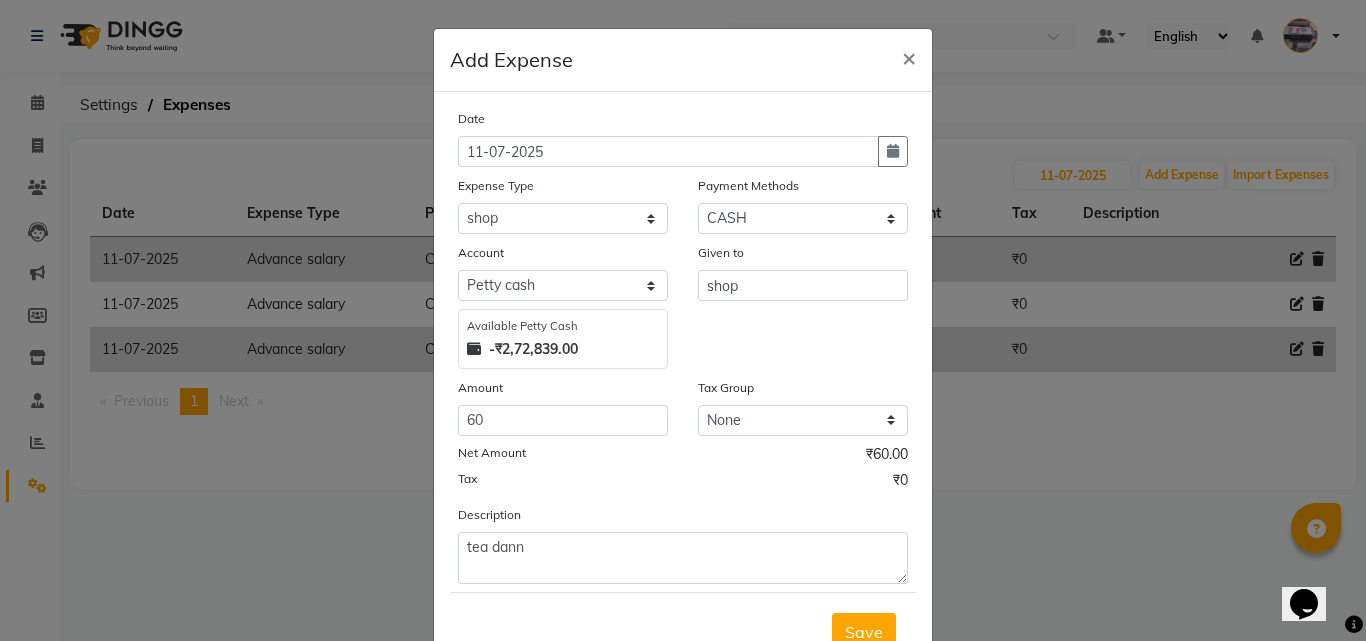 scroll, scrollTop: 75, scrollLeft: 0, axis: vertical 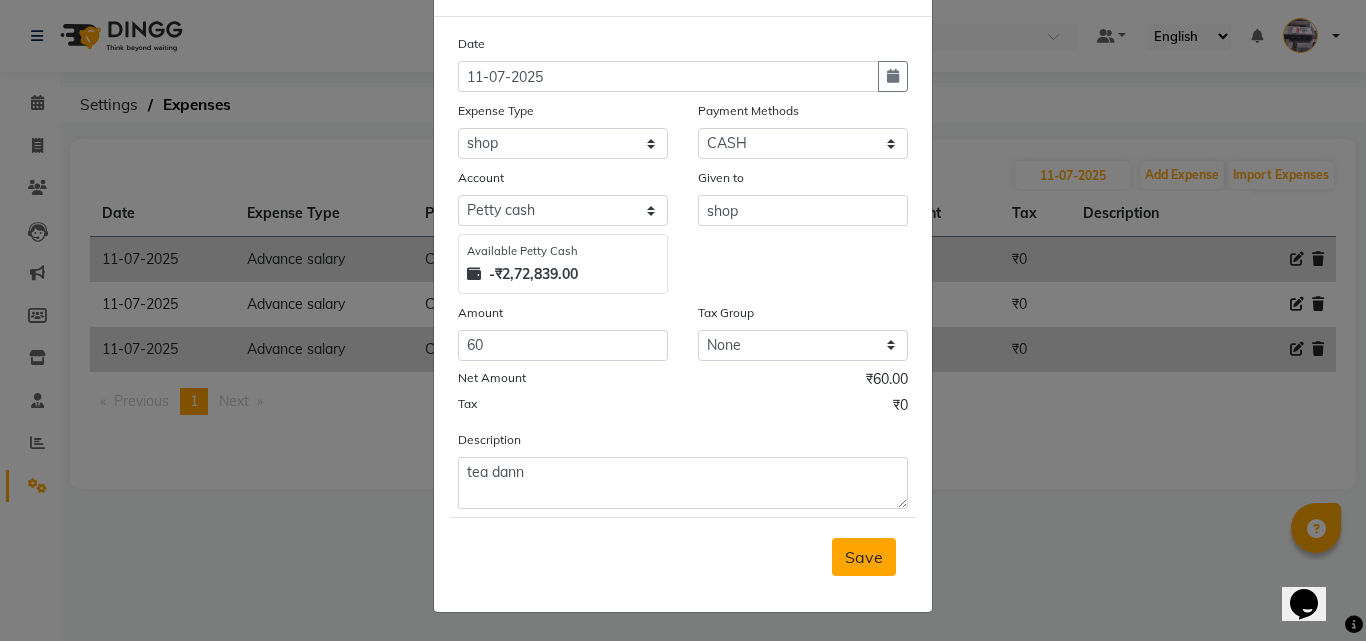 click on "Save" at bounding box center [864, 557] 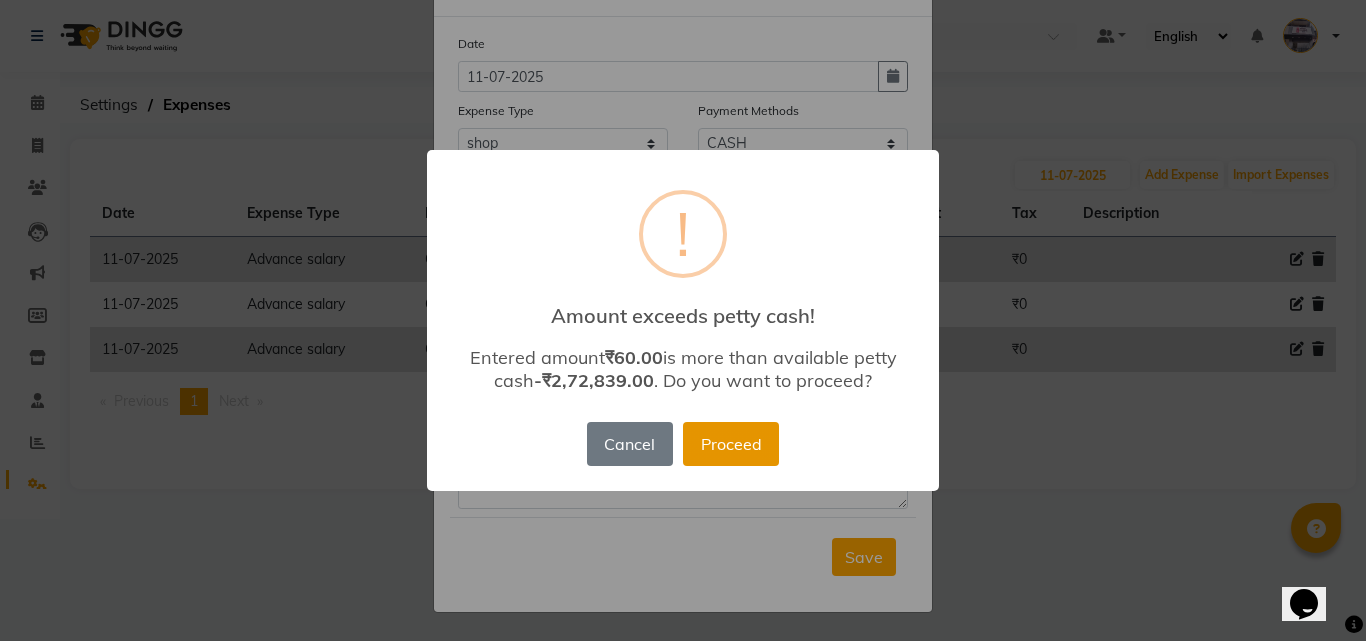 click on "Proceed" at bounding box center [731, 444] 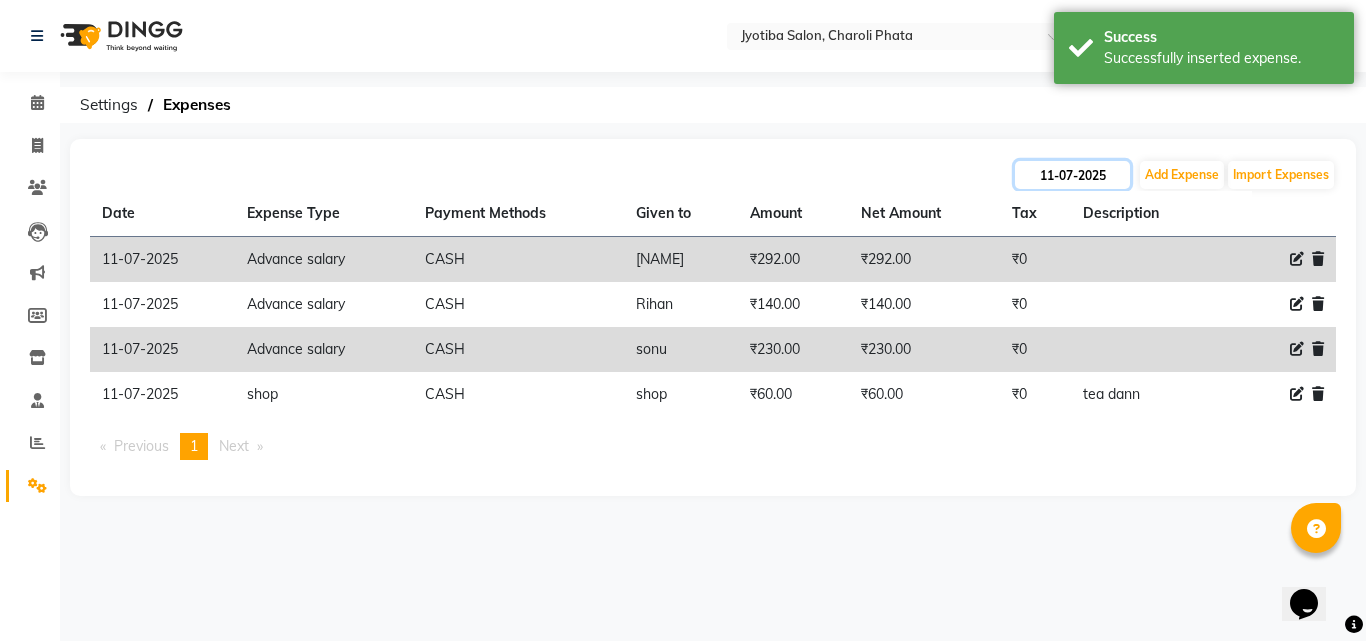click on "11-07-2025" 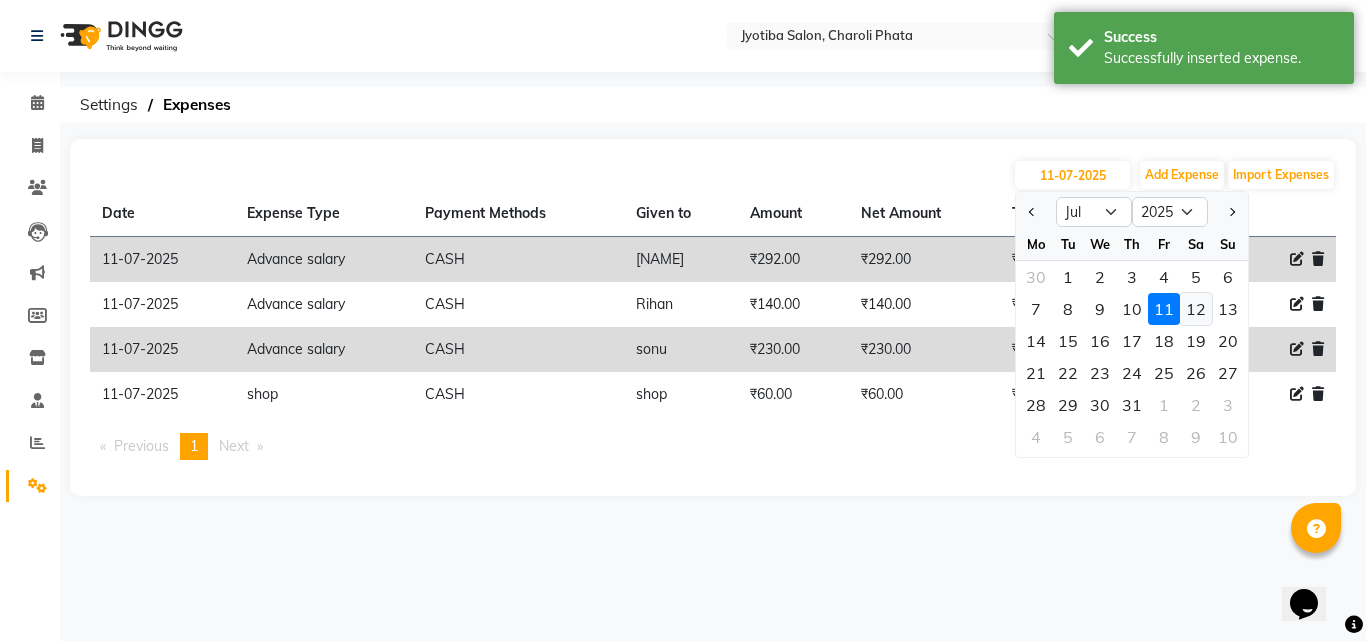 click on "12" 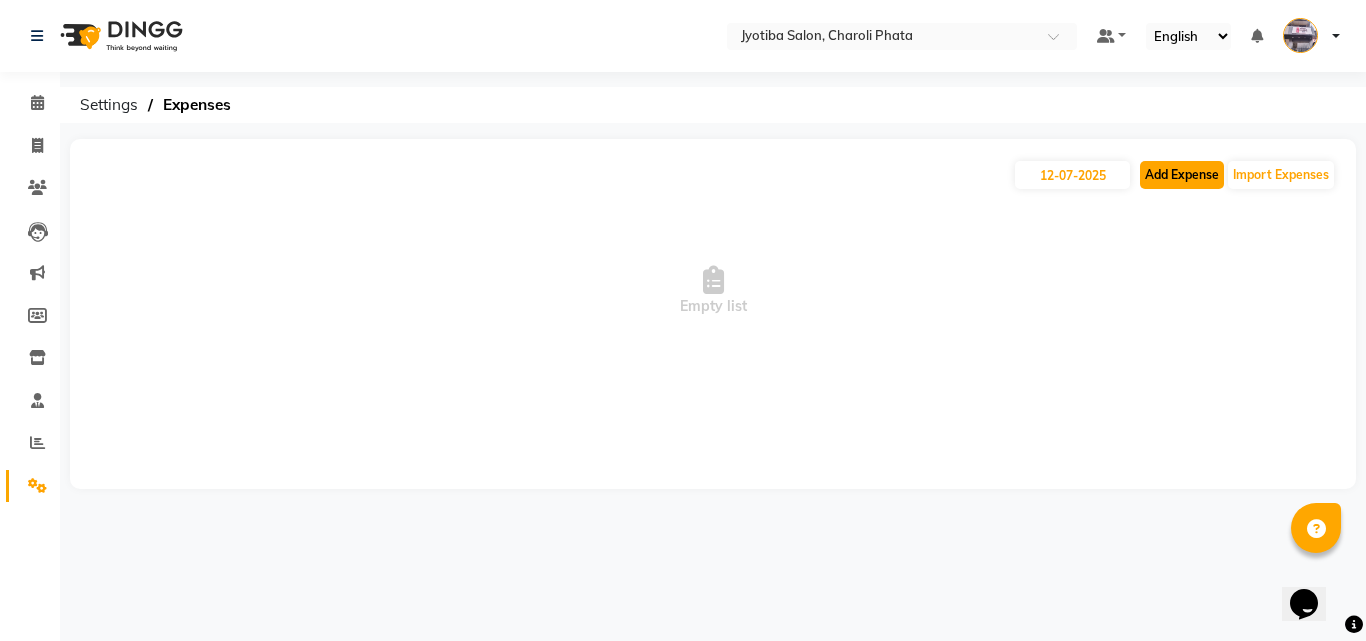 click on "Add Expense" 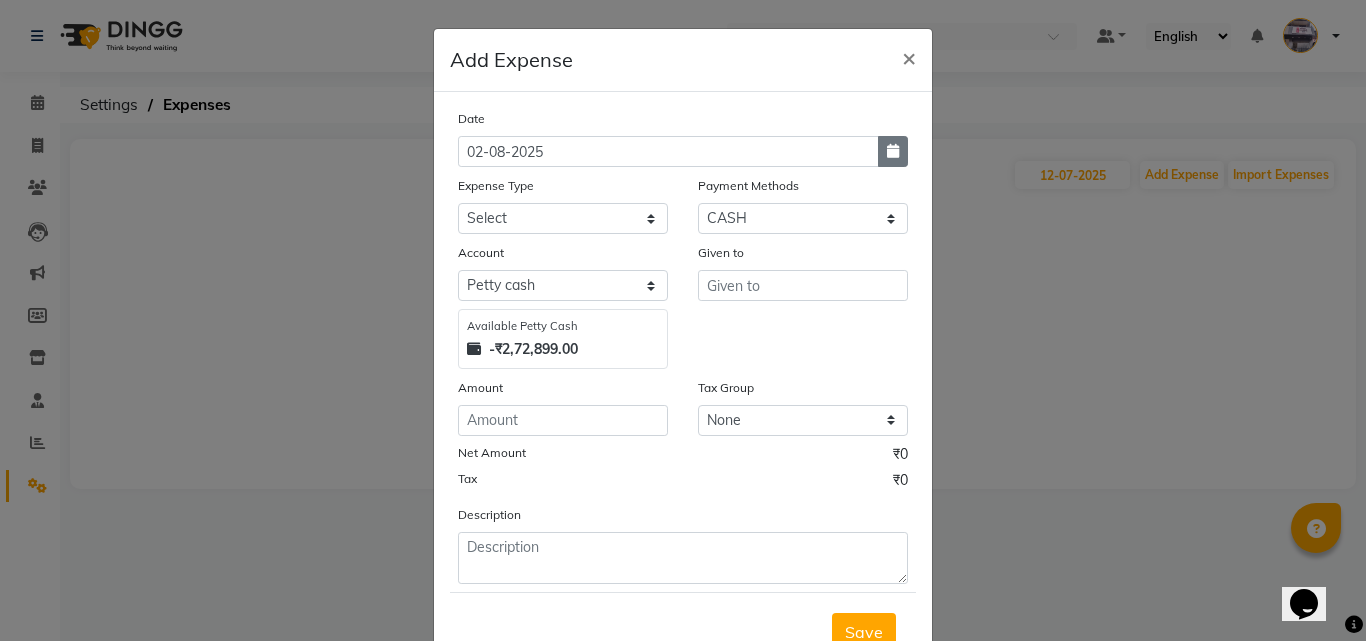 click 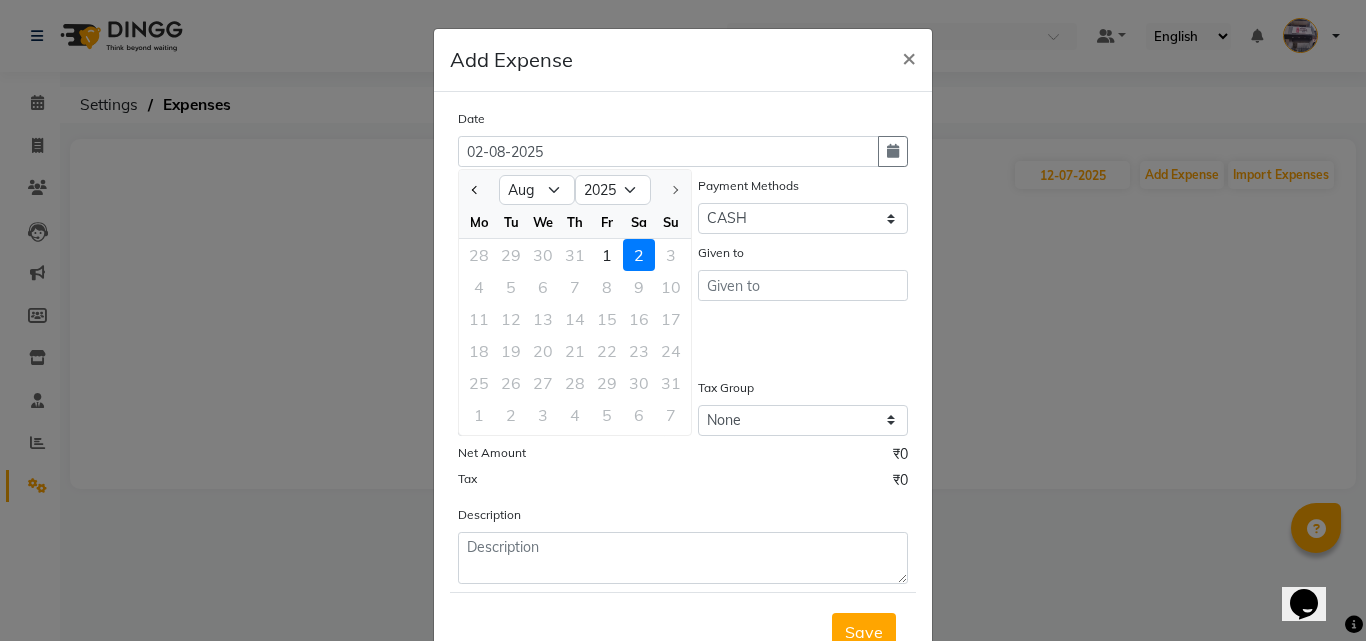 click 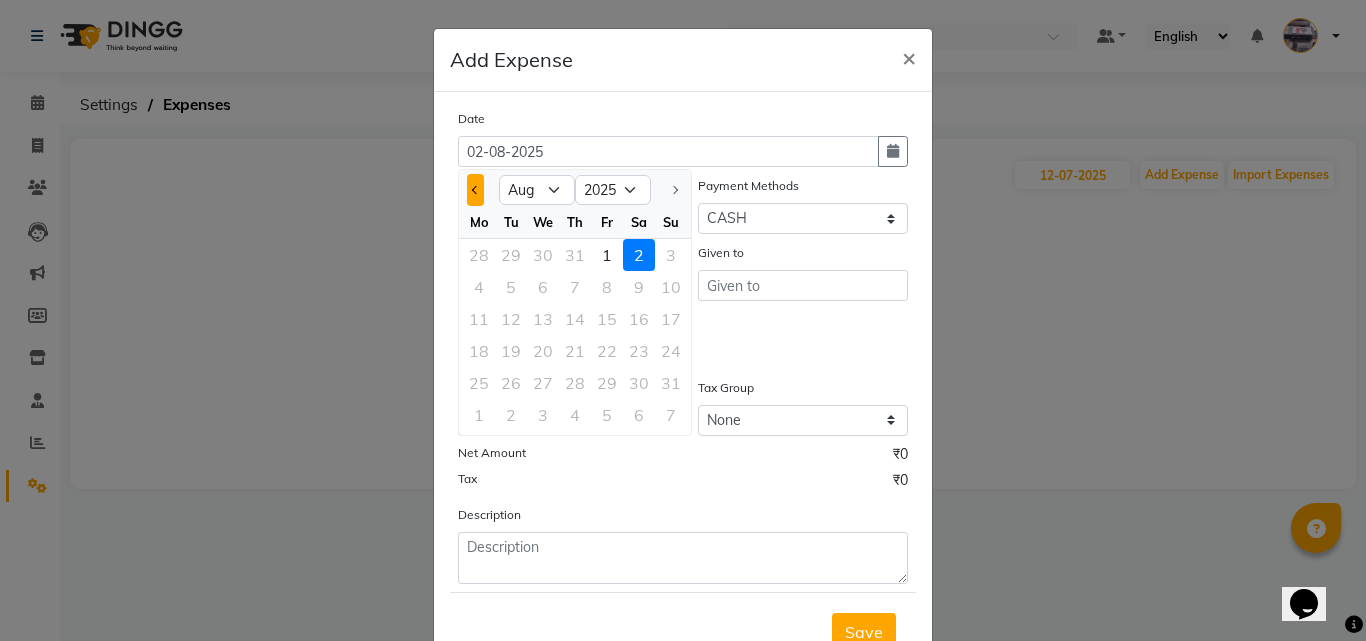 click 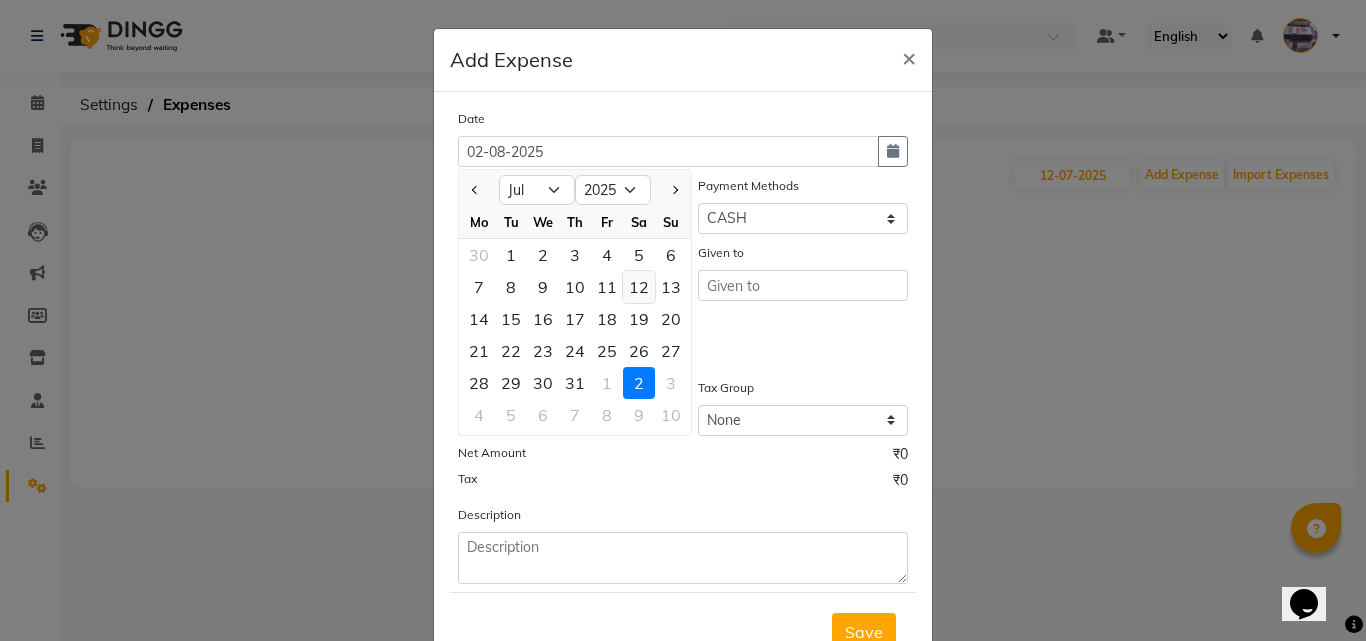 click on "12" 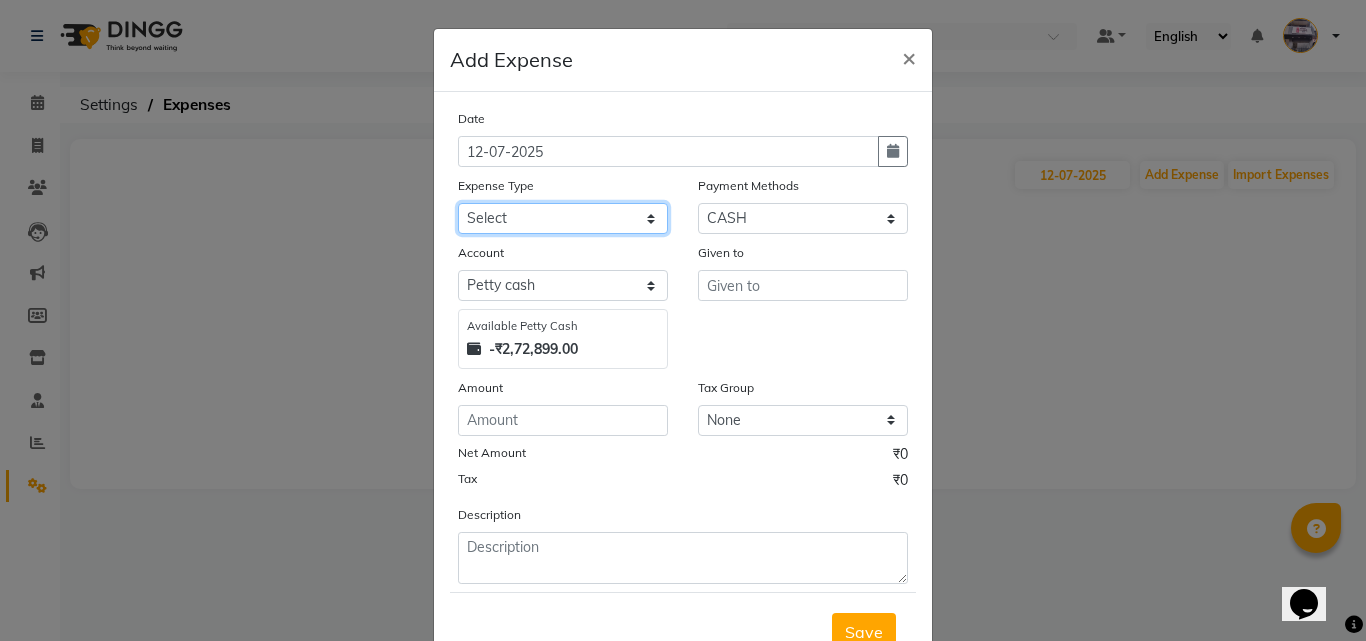 click on "Select Advance salary Advance salary ajaj Bank charges Car maintenance  Cash transfer to bank Cash transfer to hub Client Snacks Clinical charges Equipment Fuel Govt fee home Incentive Insurance International purchase Loan Repayment Maintenance Marketing Miscellaneous MRA Other Over times Pantry Product Rent Salary shop shop Staff Snacks Tax Tea & Refreshment TIP Utilities Wifi recharge" 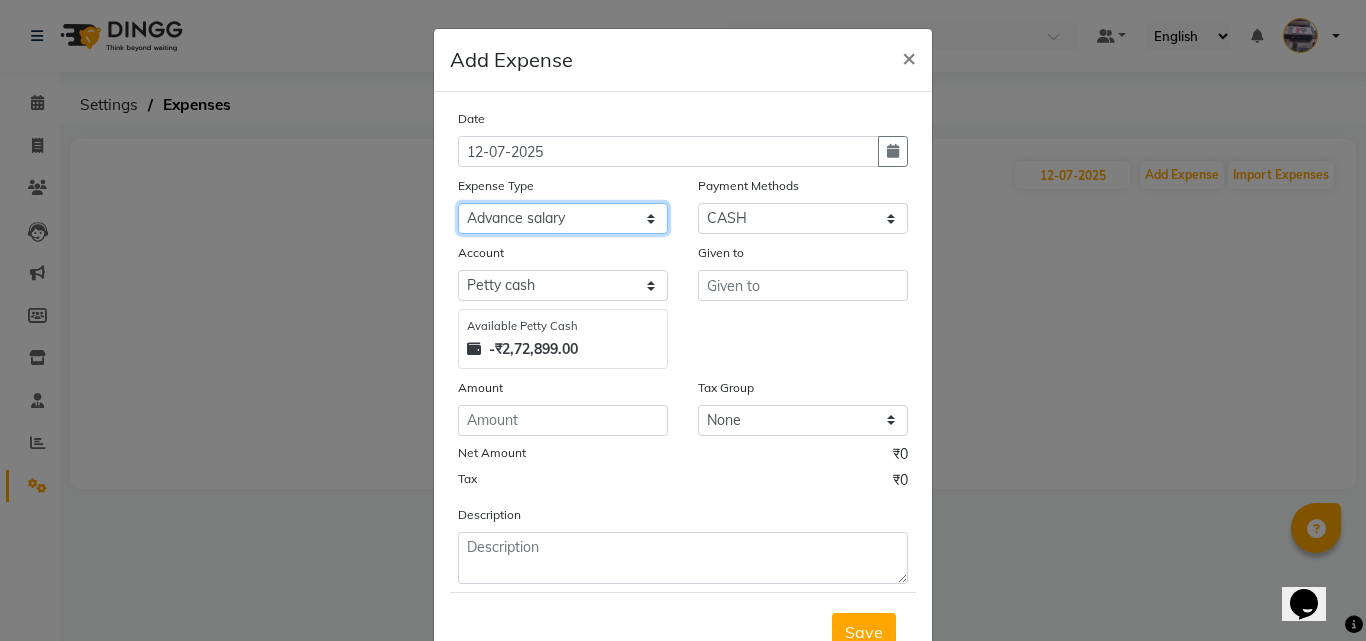 click on "Select Advance salary Advance salary ajaj Bank charges Car maintenance  Cash transfer to bank Cash transfer to hub Client Snacks Clinical charges Equipment Fuel Govt fee home Incentive Insurance International purchase Loan Repayment Maintenance Marketing Miscellaneous MRA Other Over times Pantry Product Rent Salary shop shop Staff Snacks Tax Tea & Refreshment TIP Utilities Wifi recharge" 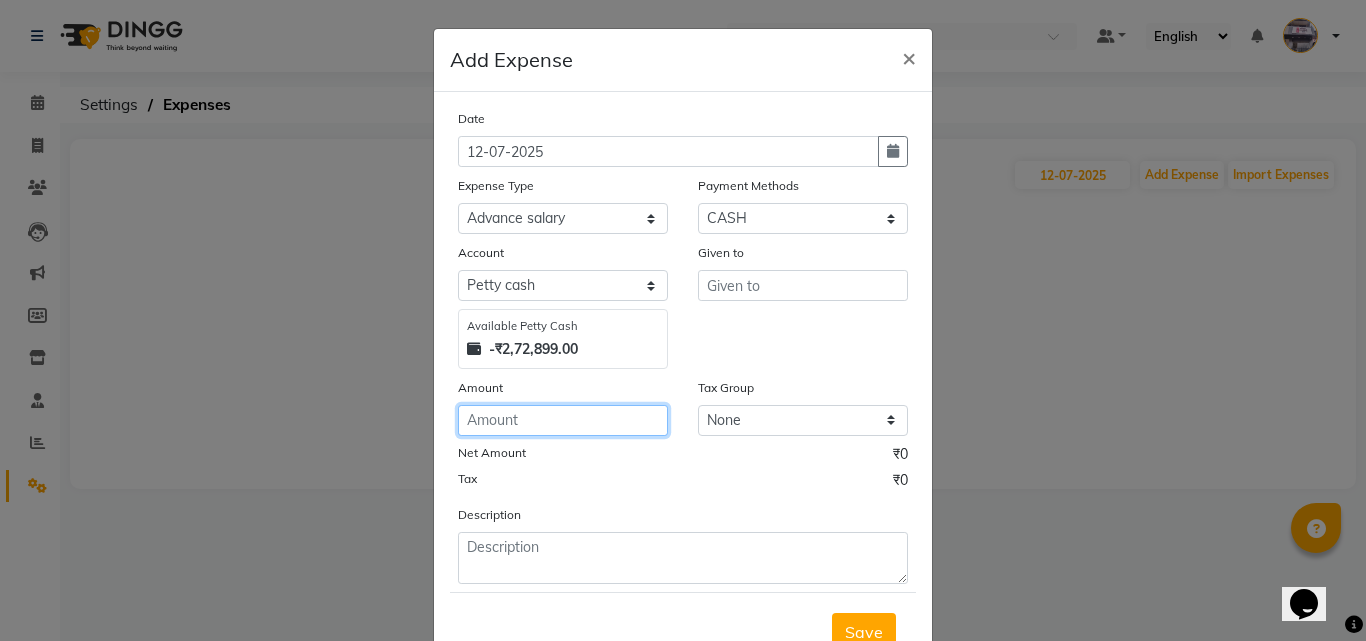 click 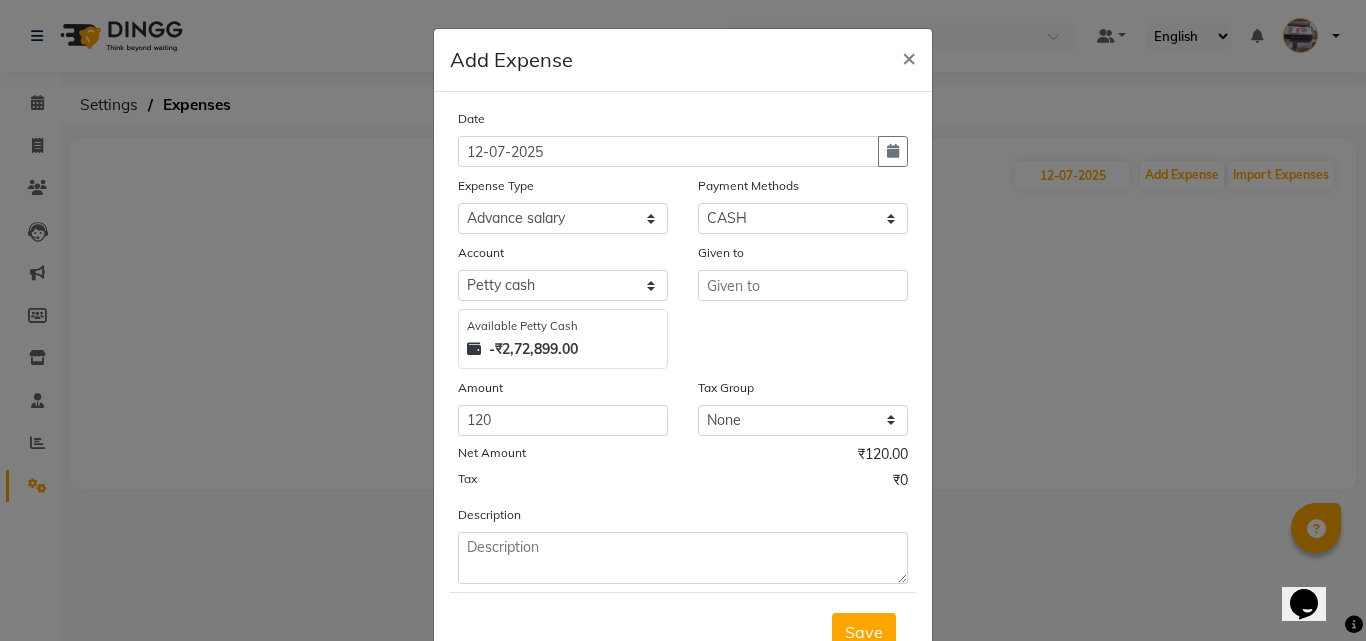 click on "Given to" 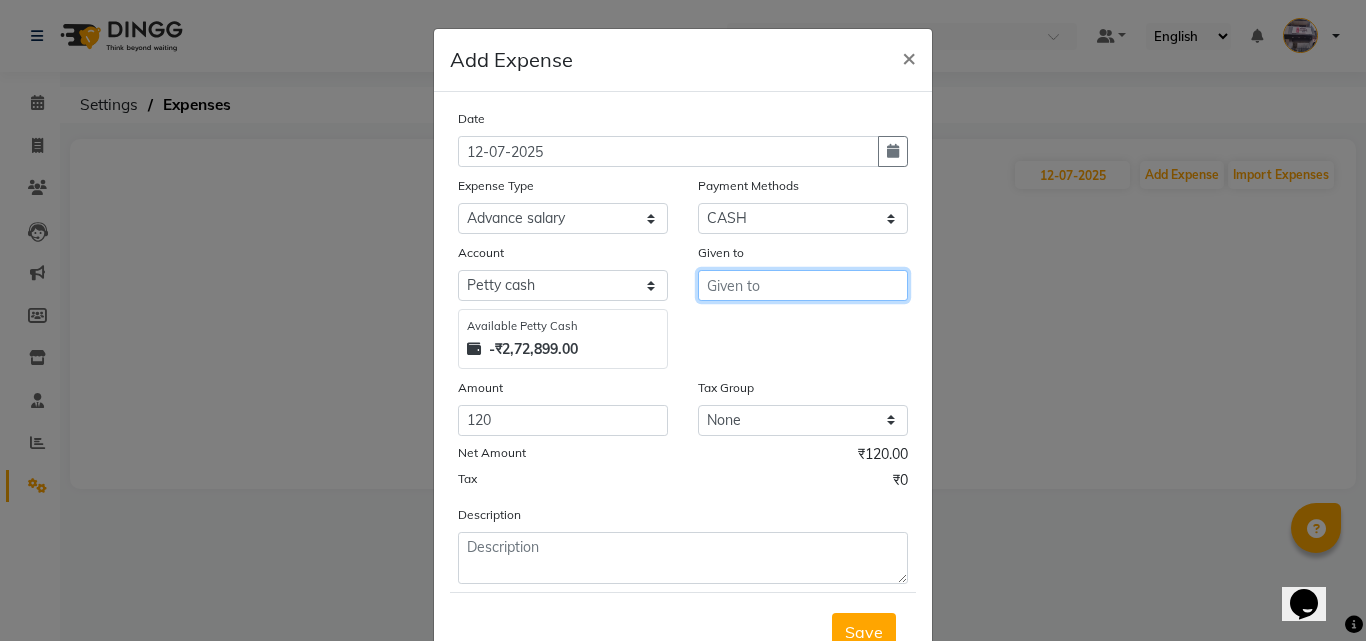 click at bounding box center [803, 285] 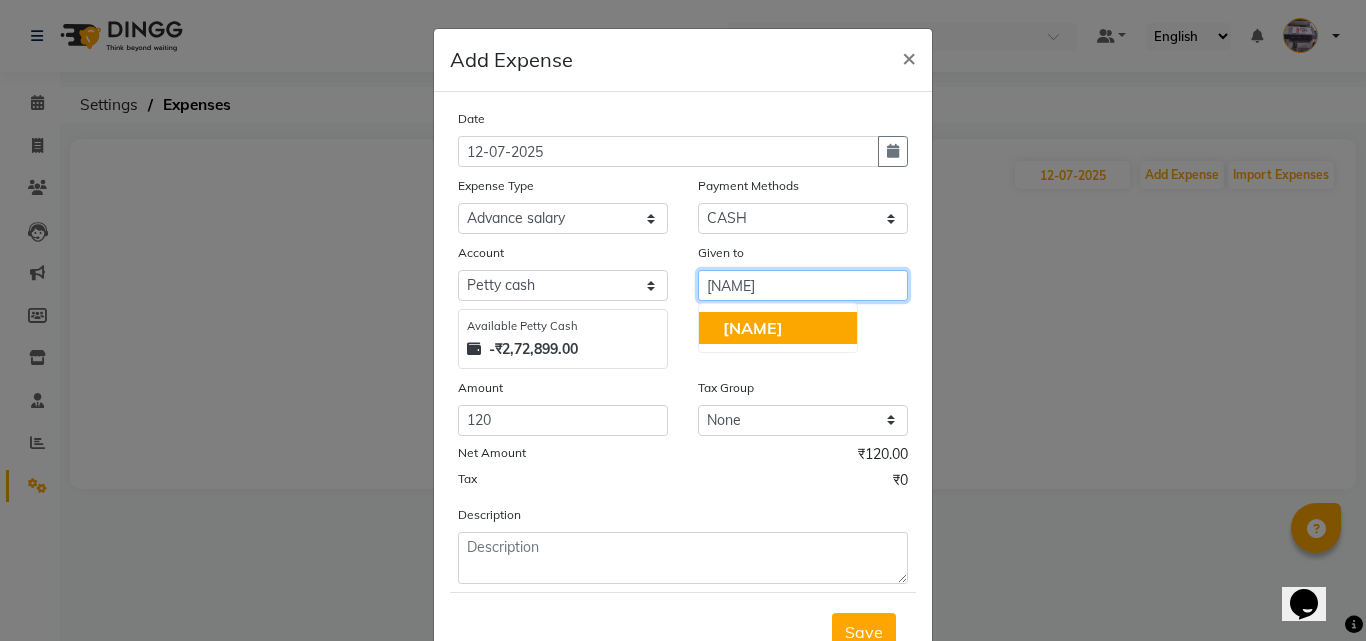 click on "[NAME]" 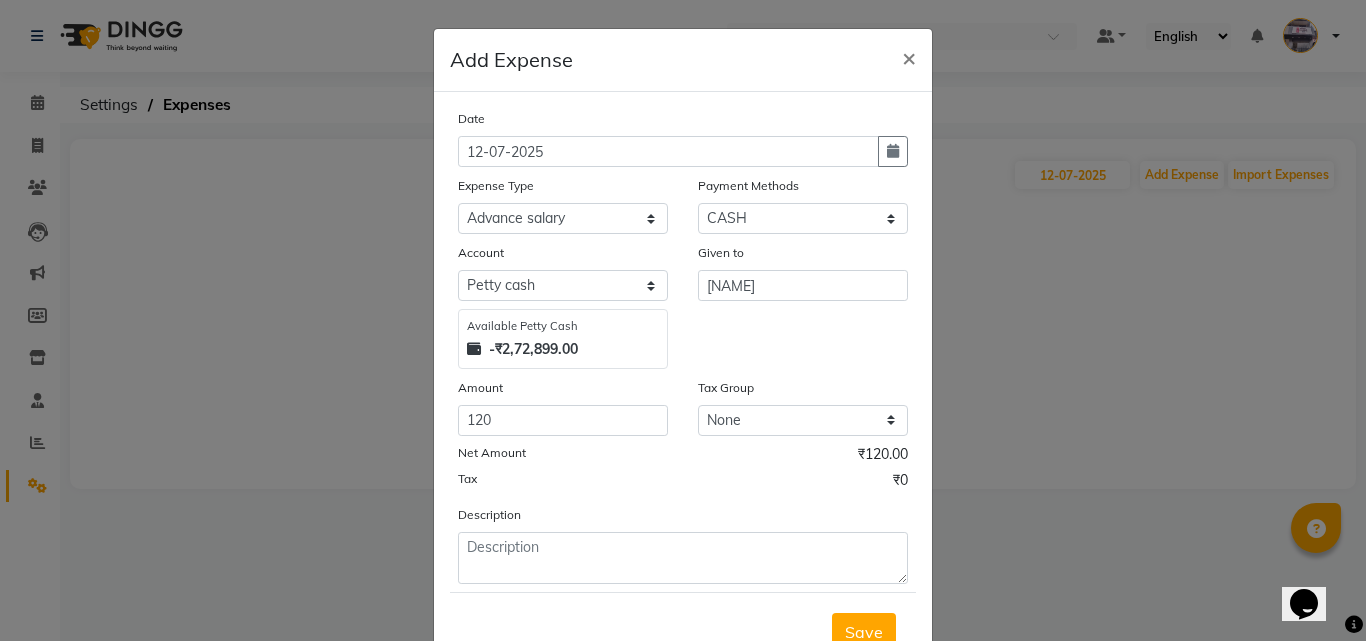 scroll, scrollTop: 75, scrollLeft: 0, axis: vertical 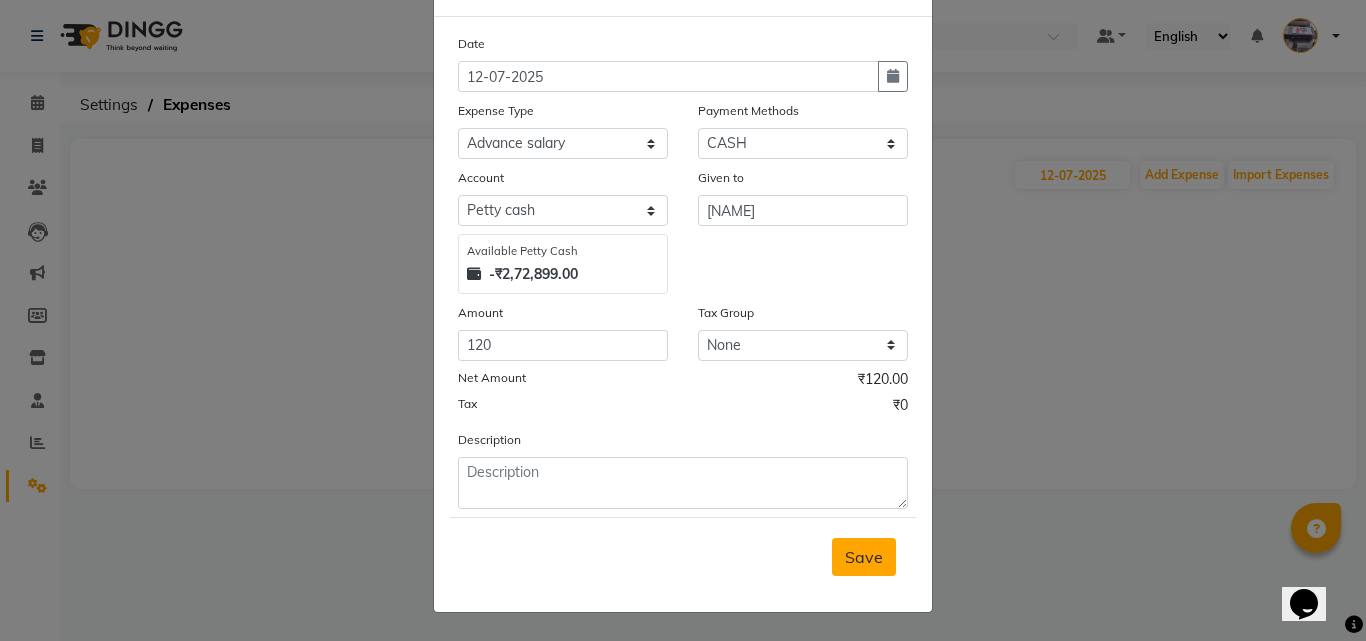 click on "Save" at bounding box center [864, 557] 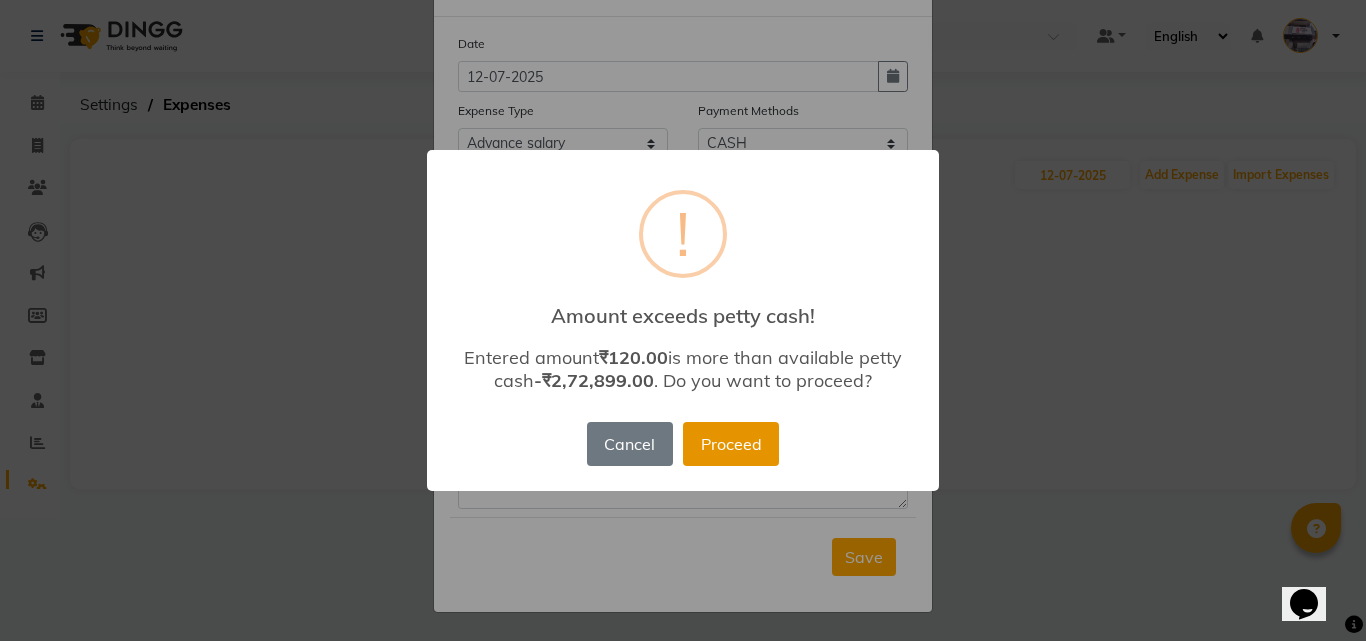 click on "Proceed" at bounding box center (731, 444) 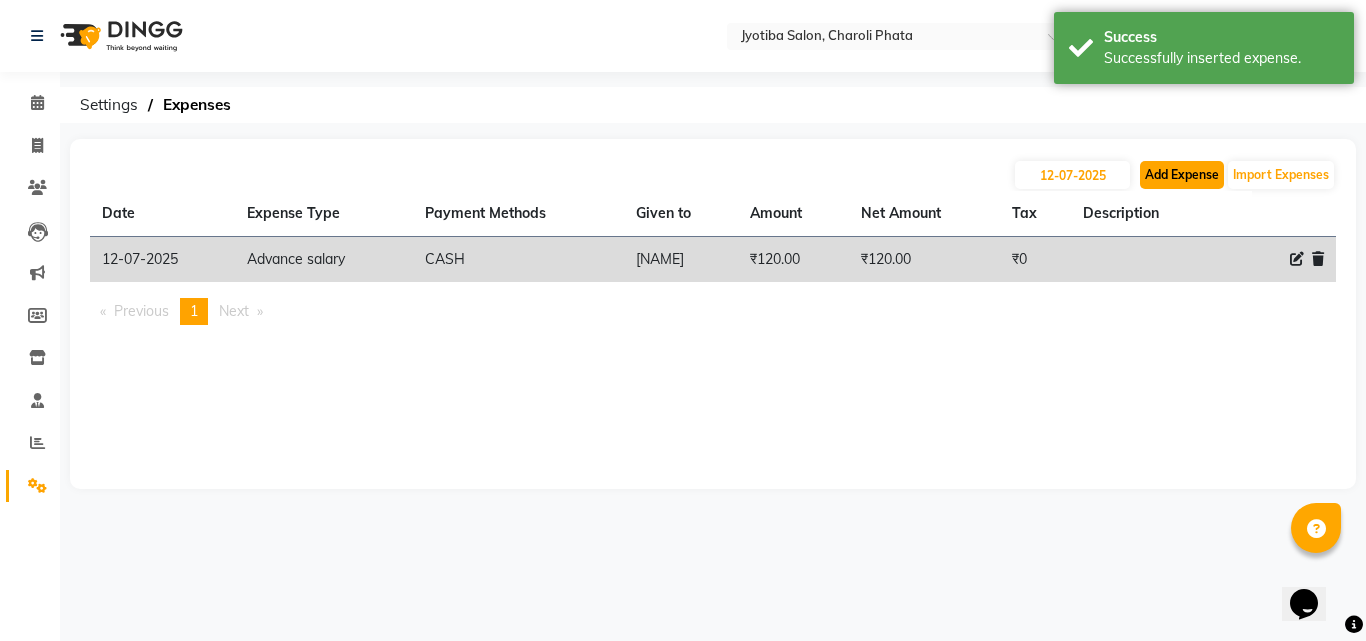 click on "Add Expense" 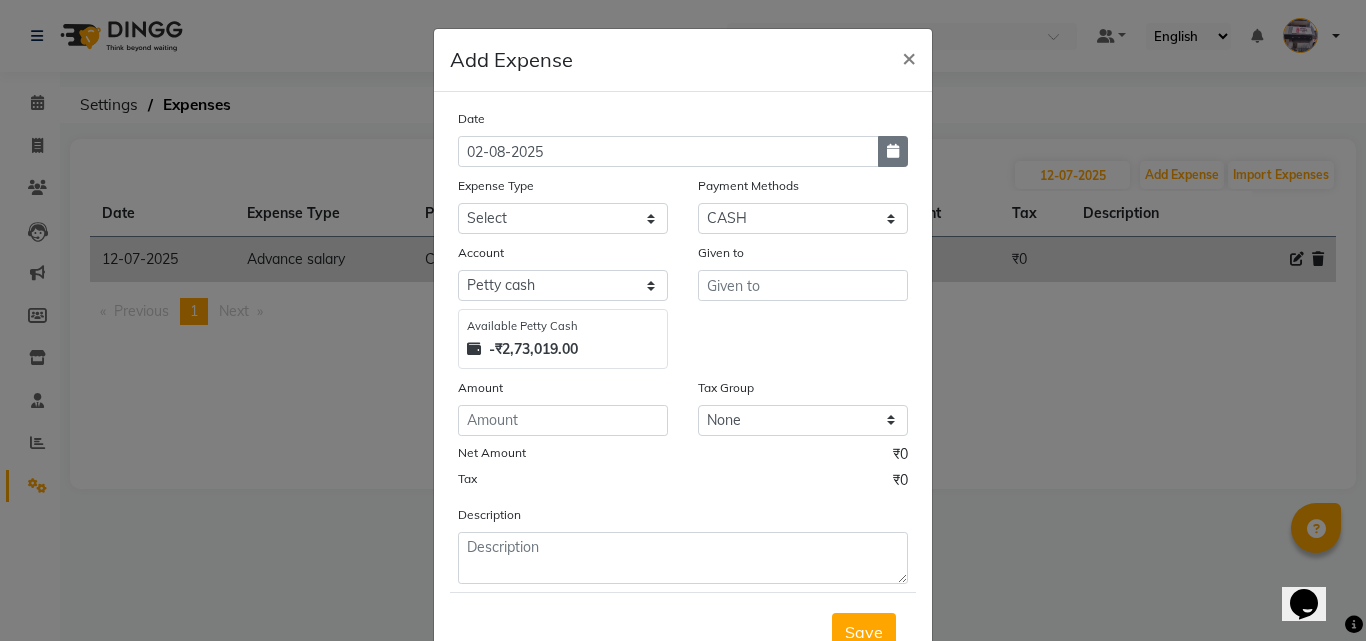 click 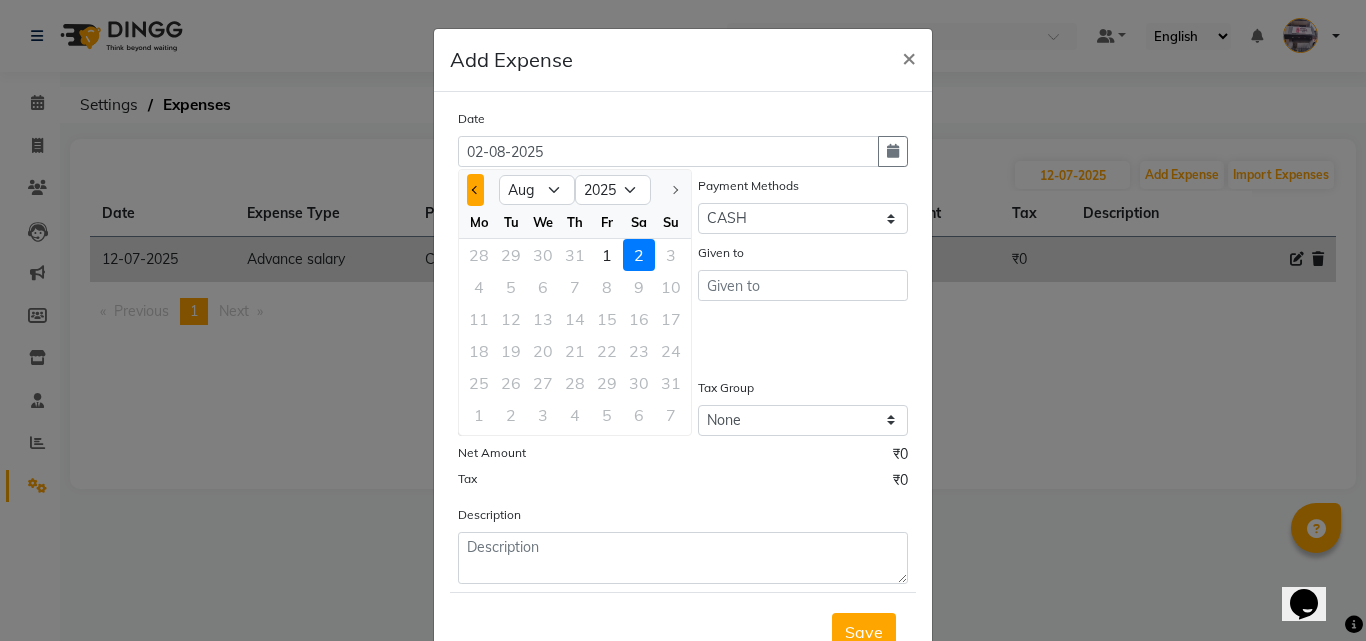 click 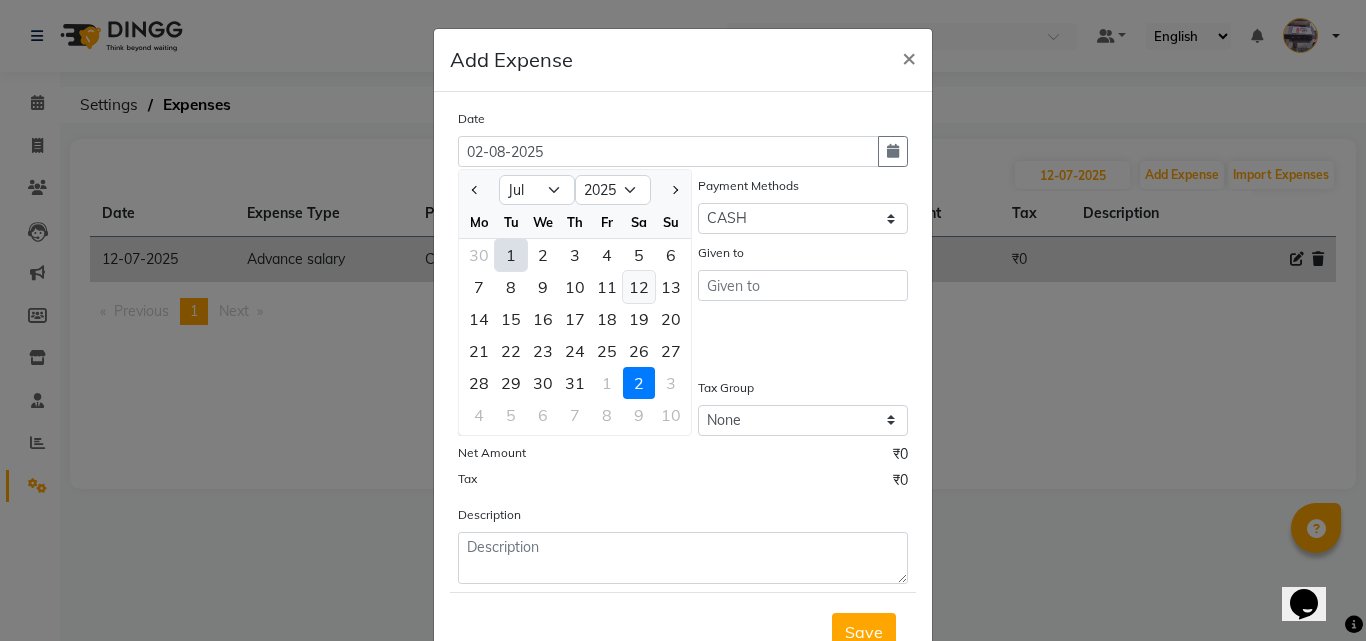 click on "12" 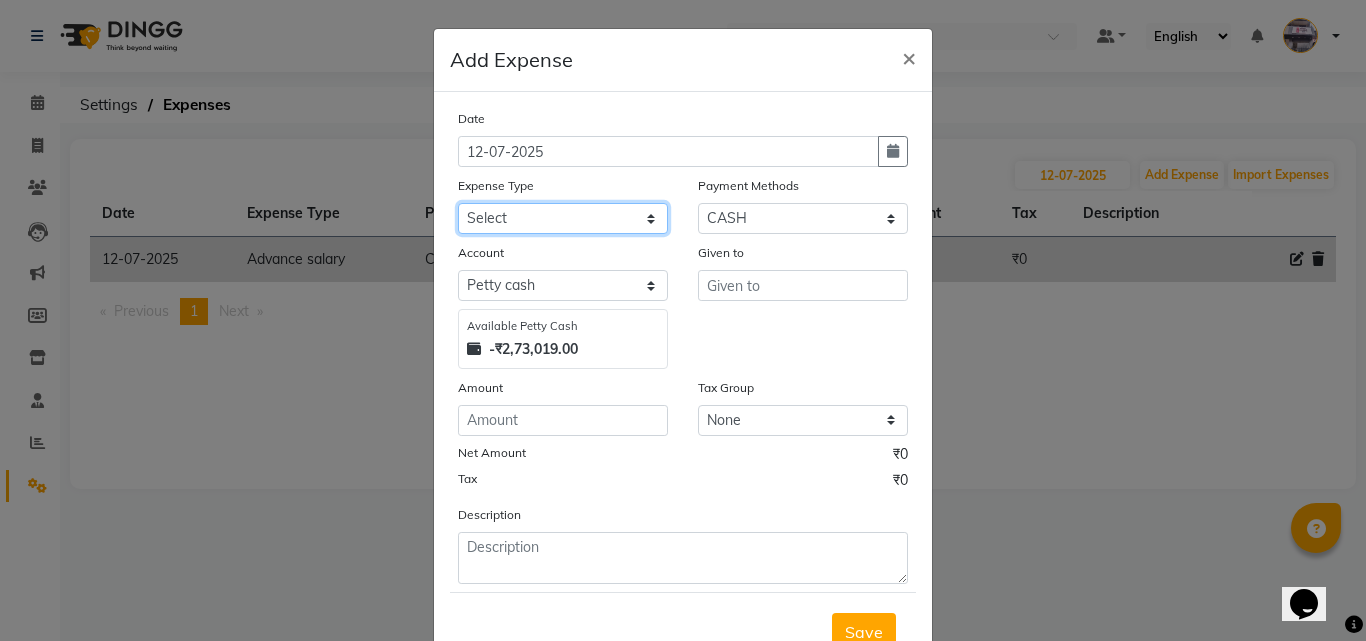 drag, startPoint x: 605, startPoint y: 222, endPoint x: 602, endPoint y: 232, distance: 10.440307 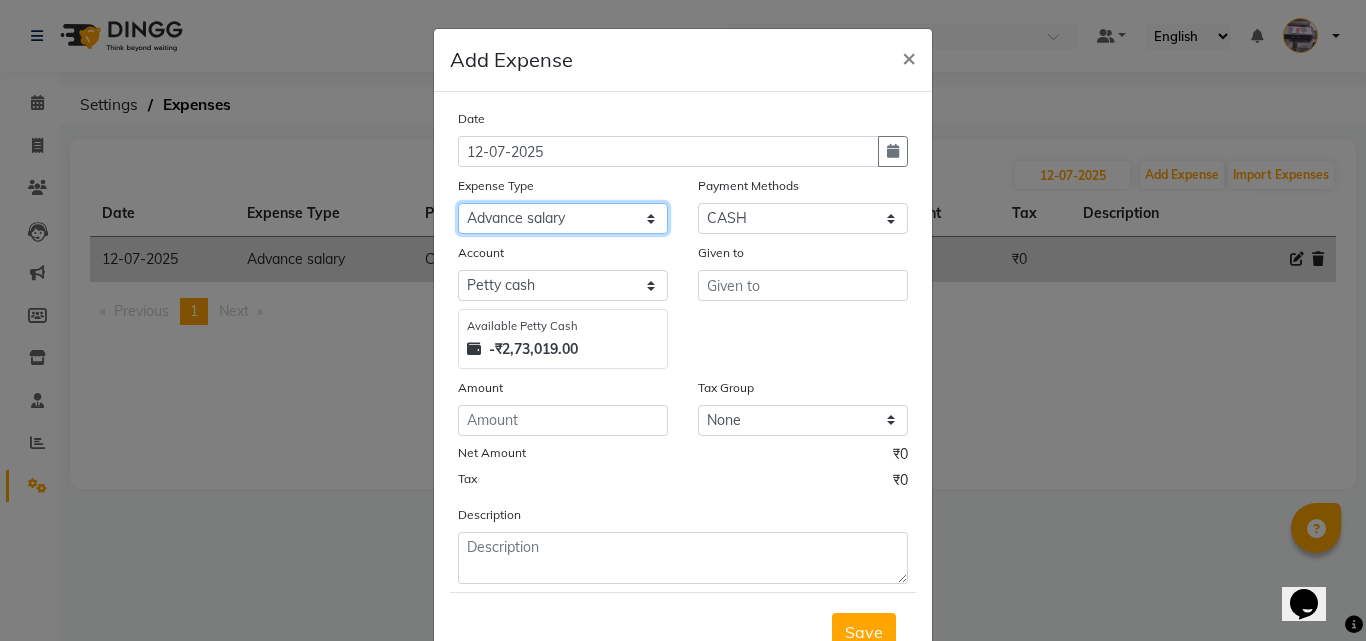 click on "Select Advance salary Advance salary ajaj Bank charges Car maintenance  Cash transfer to bank Cash transfer to hub Client Snacks Clinical charges Equipment Fuel Govt fee home Incentive Insurance International purchase Loan Repayment Maintenance Marketing Miscellaneous MRA Other Over times Pantry Product Rent Salary shop shop Staff Snacks Tax Tea & Refreshment TIP Utilities Wifi recharge" 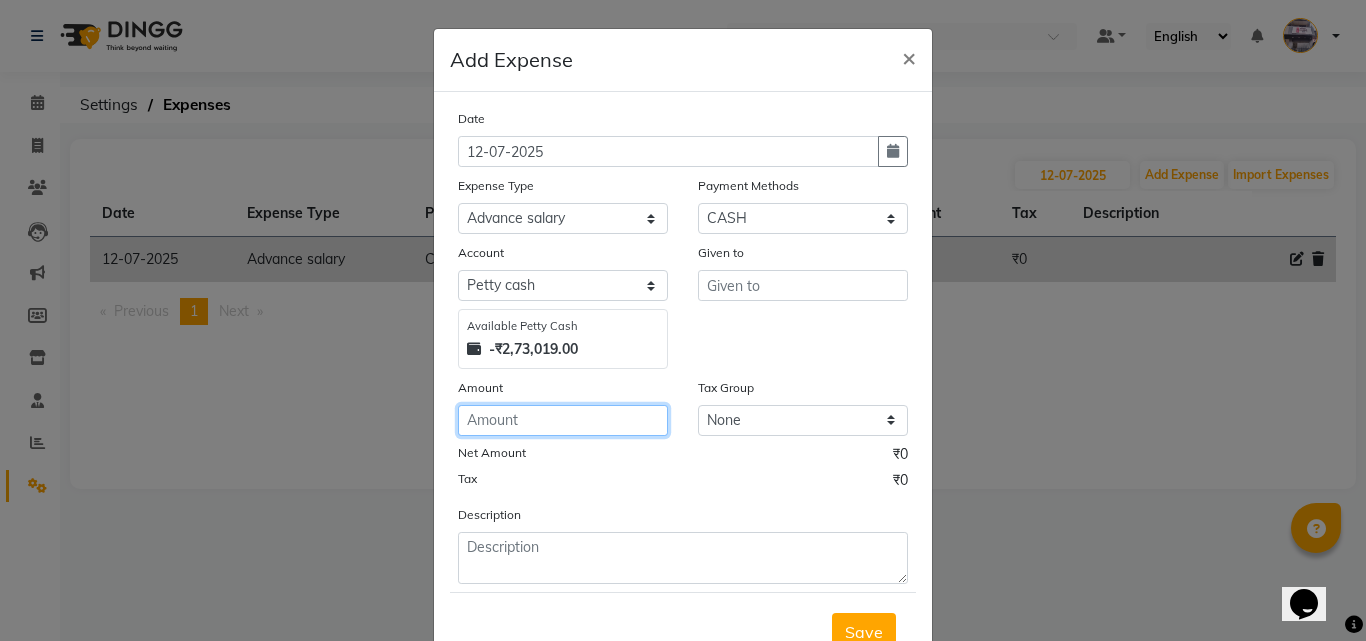 click 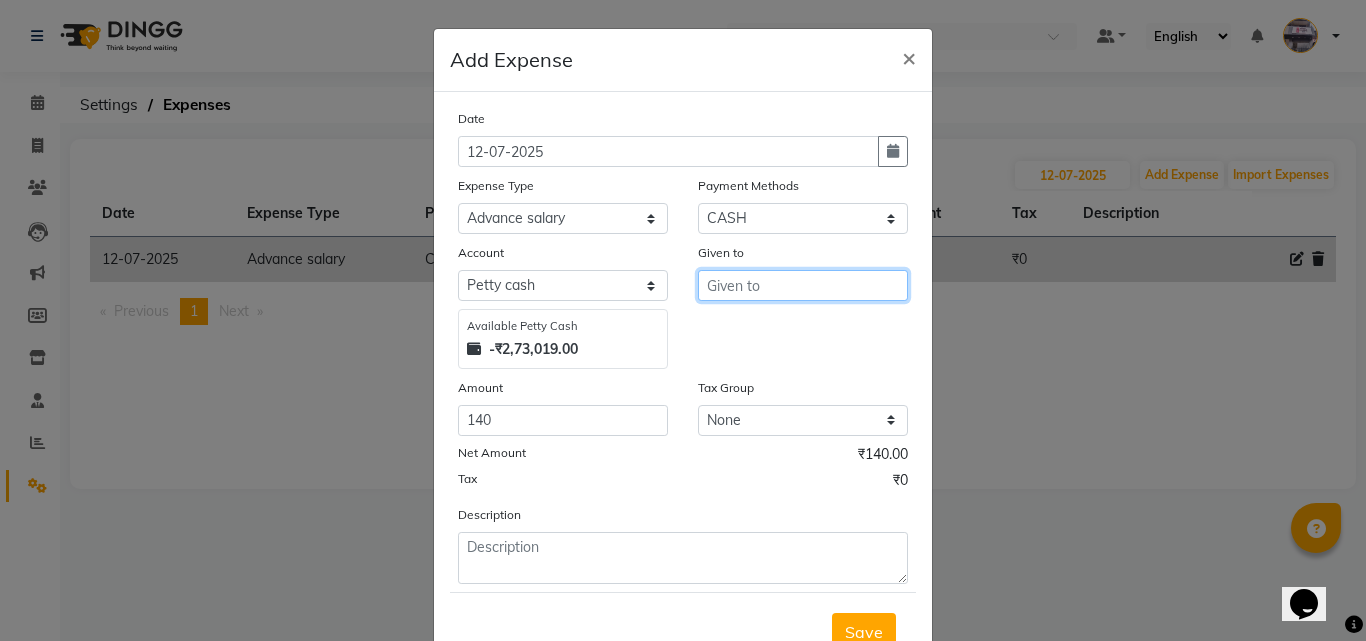 drag, startPoint x: 690, startPoint y: 277, endPoint x: 708, endPoint y: 284, distance: 19.313208 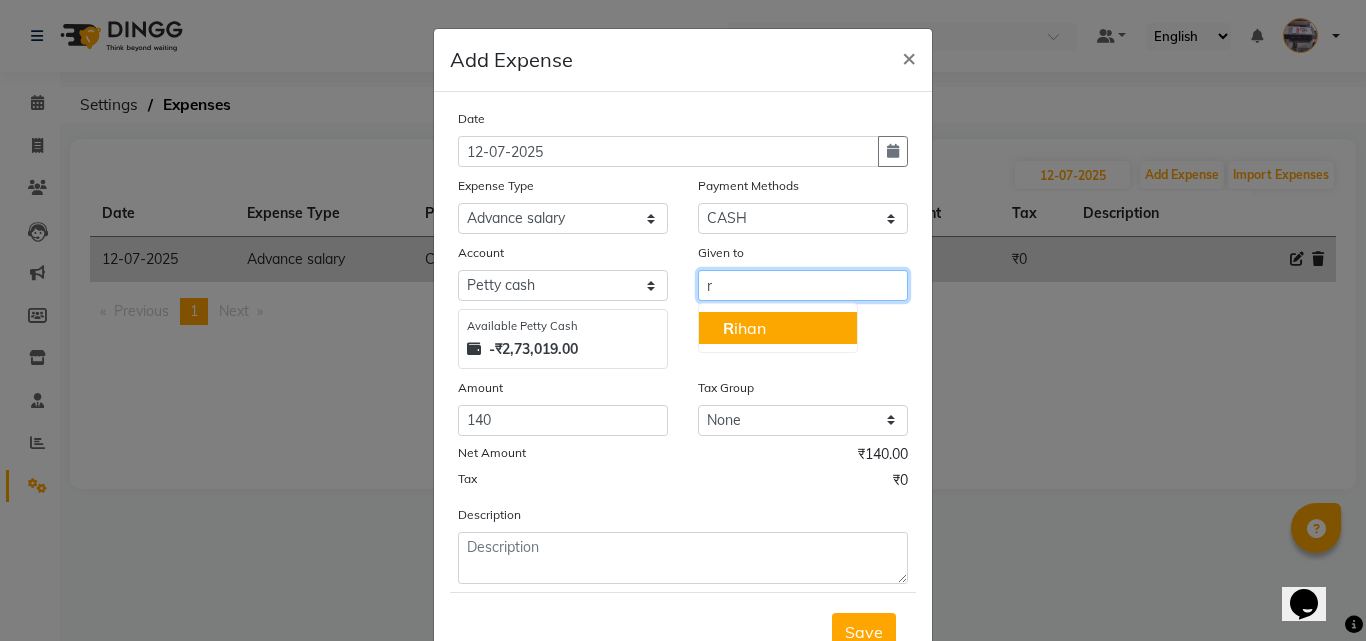 click on "R" 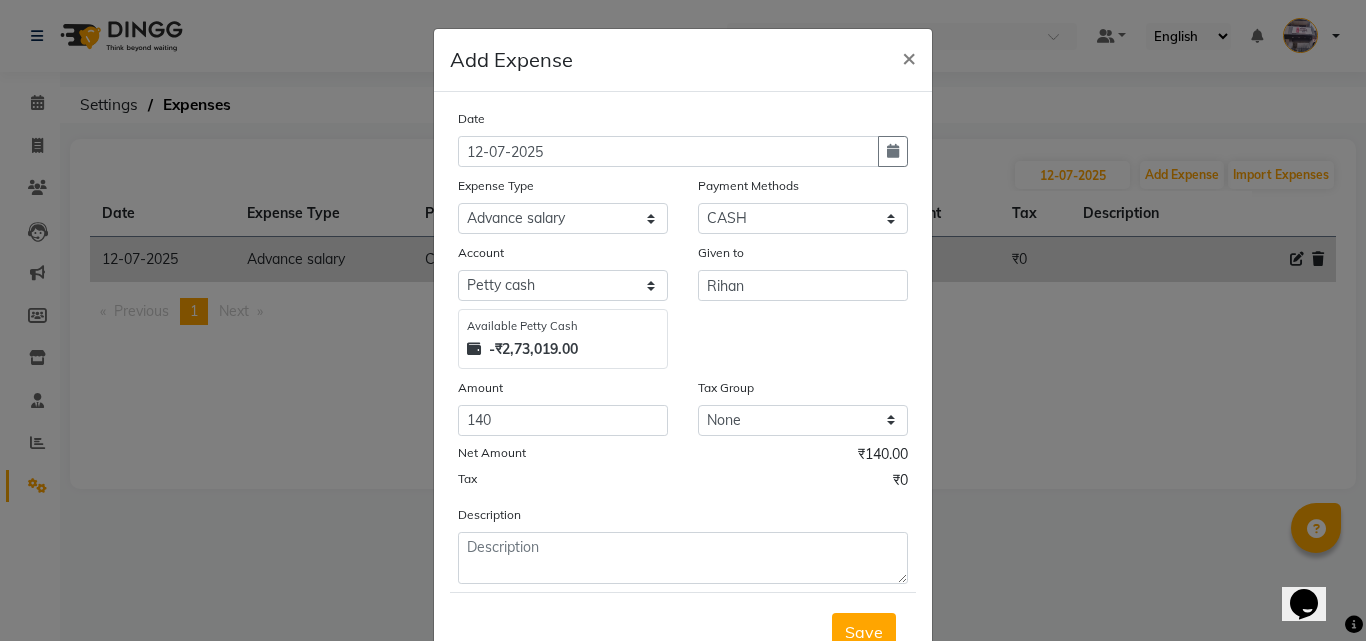 scroll, scrollTop: 75, scrollLeft: 0, axis: vertical 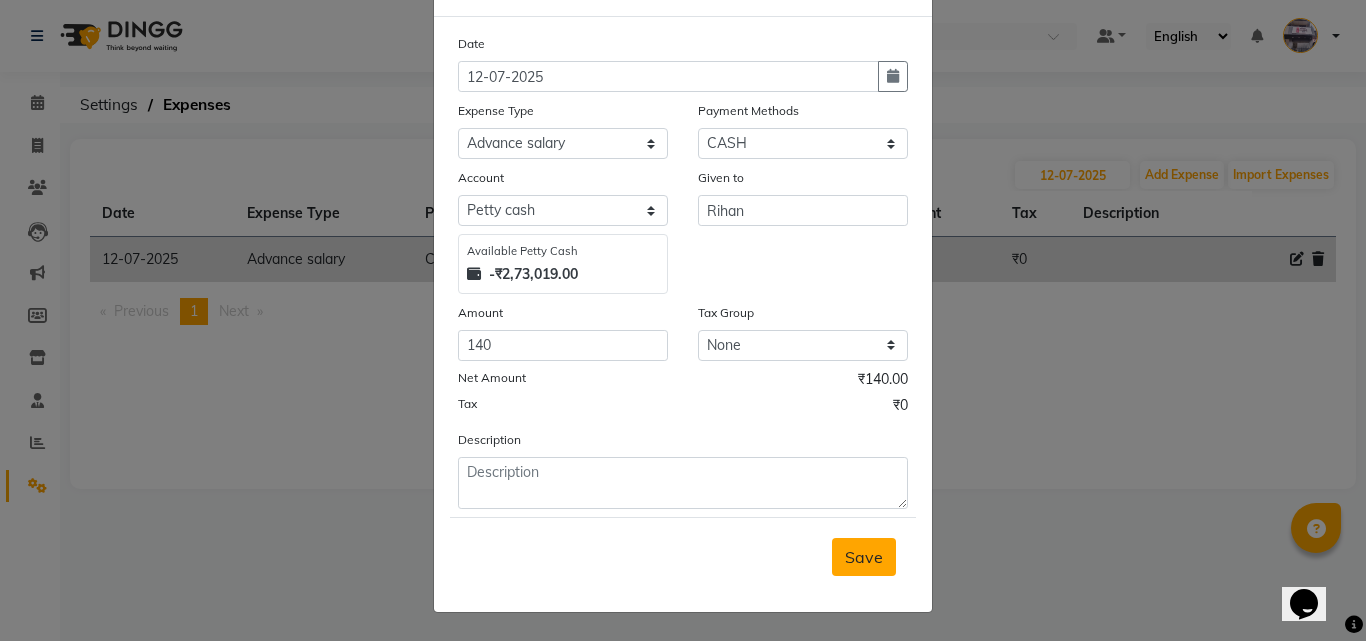 click on "Save" at bounding box center [864, 557] 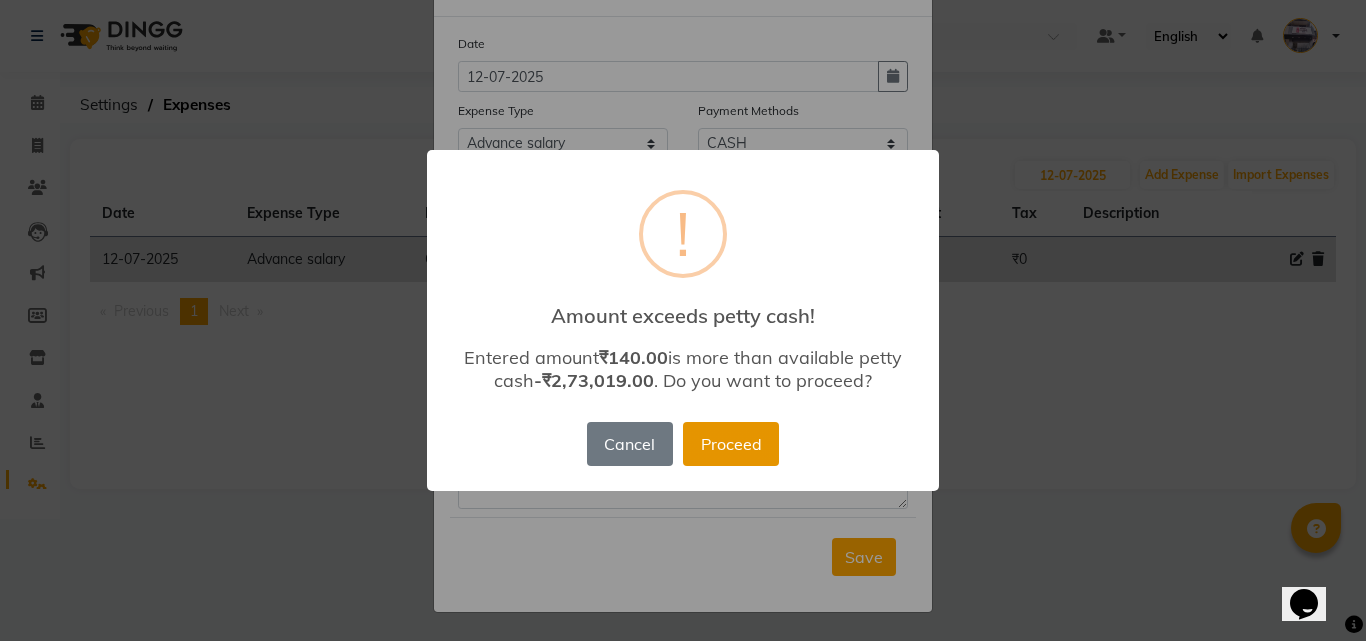 click on "Proceed" at bounding box center (731, 444) 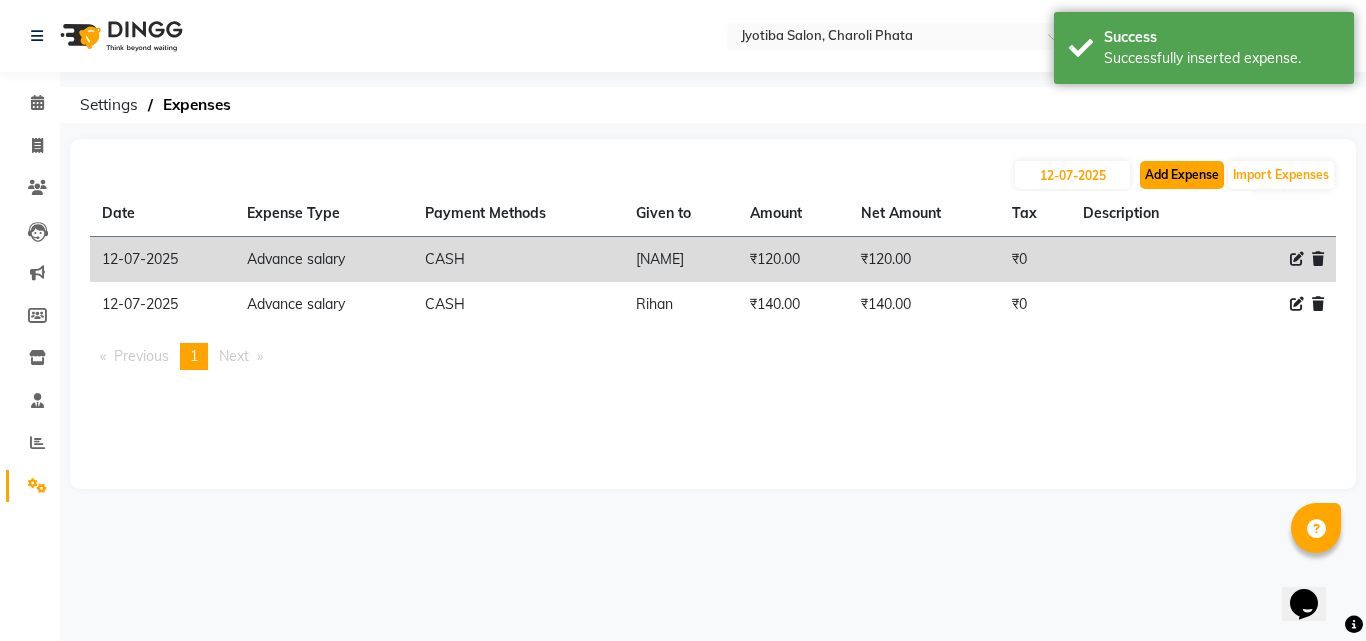 click on "Add Expense" 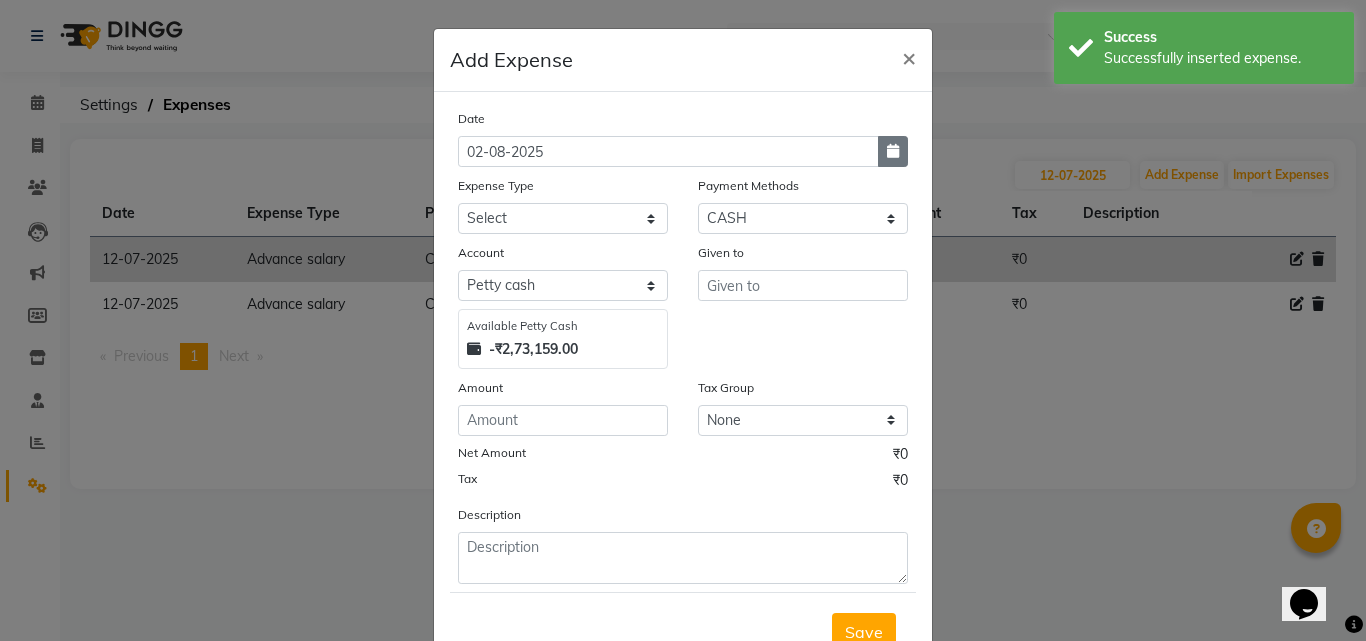click 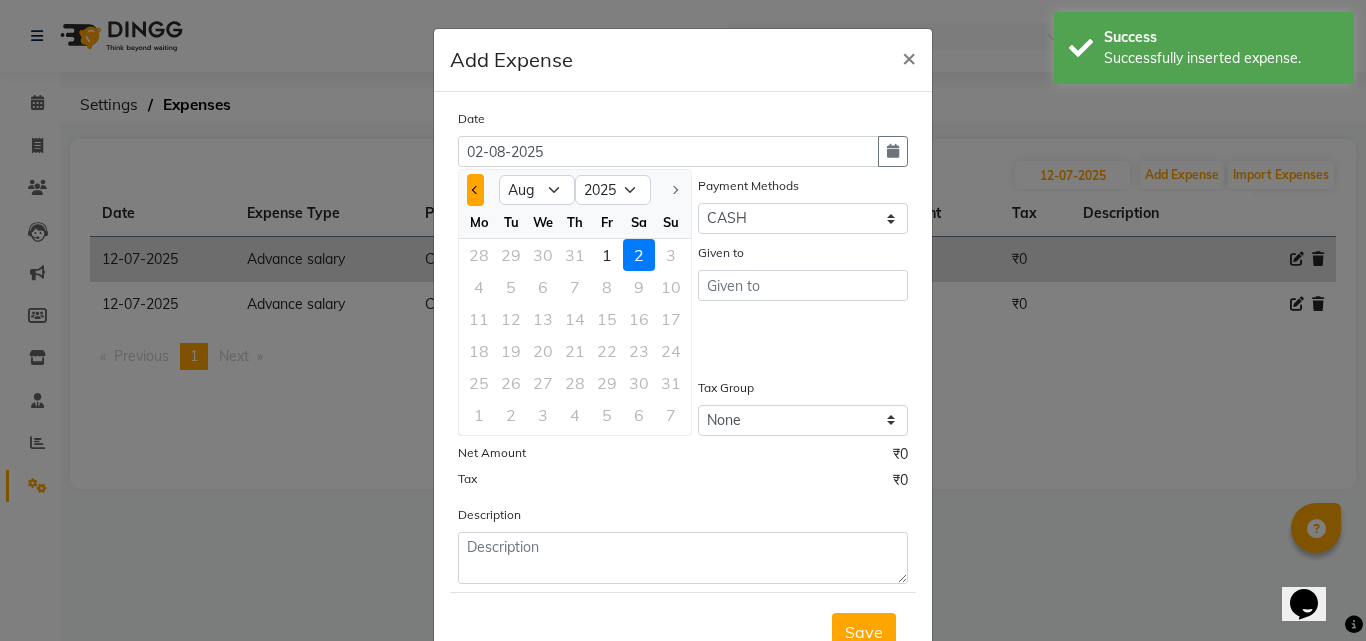 click 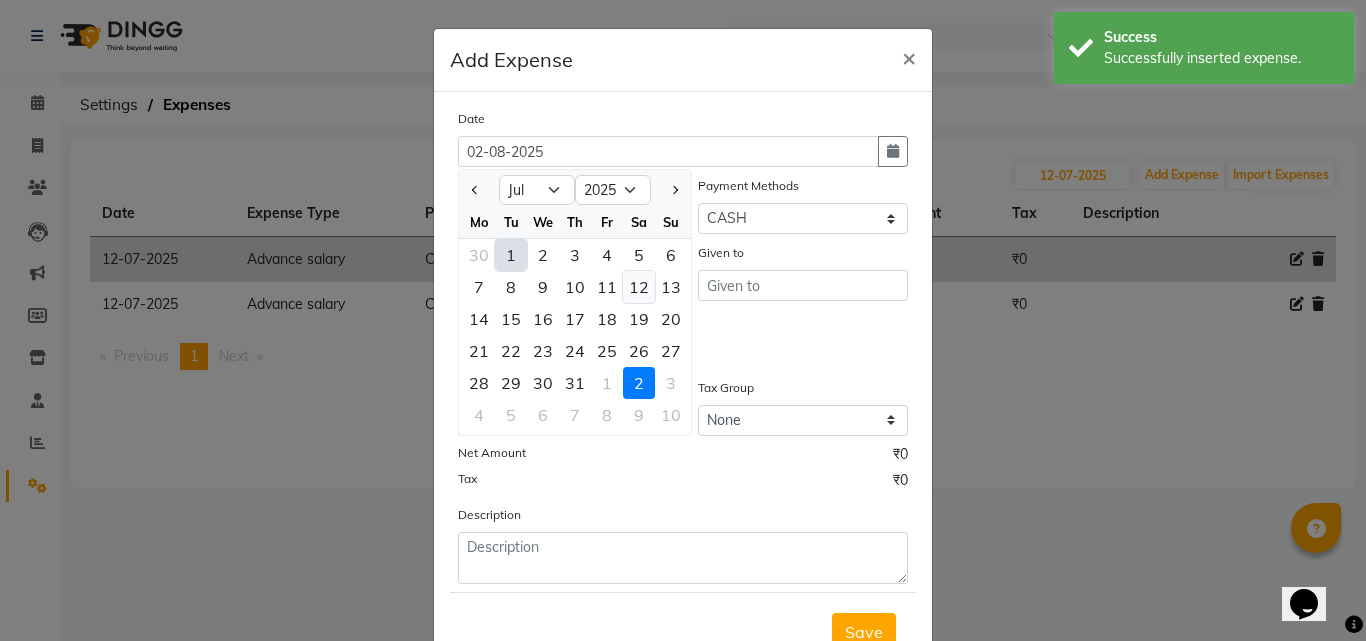 click on "12" 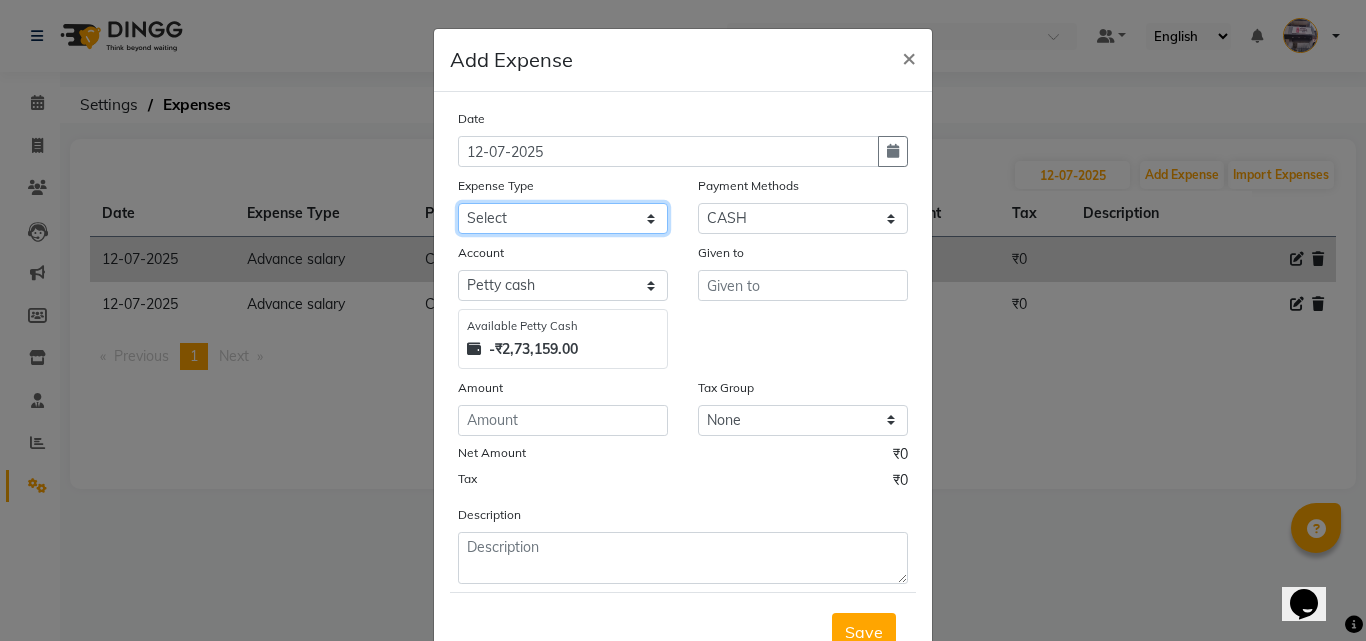 click on "Select Advance salary Advance salary ajaj Bank charges Car maintenance  Cash transfer to bank Cash transfer to hub Client Snacks Clinical charges Equipment Fuel Govt fee home Incentive Insurance International purchase Loan Repayment Maintenance Marketing Miscellaneous MRA Other Over times Pantry Product Rent Salary shop shop Staff Snacks Tax Tea & Refreshment TIP Utilities Wifi recharge" 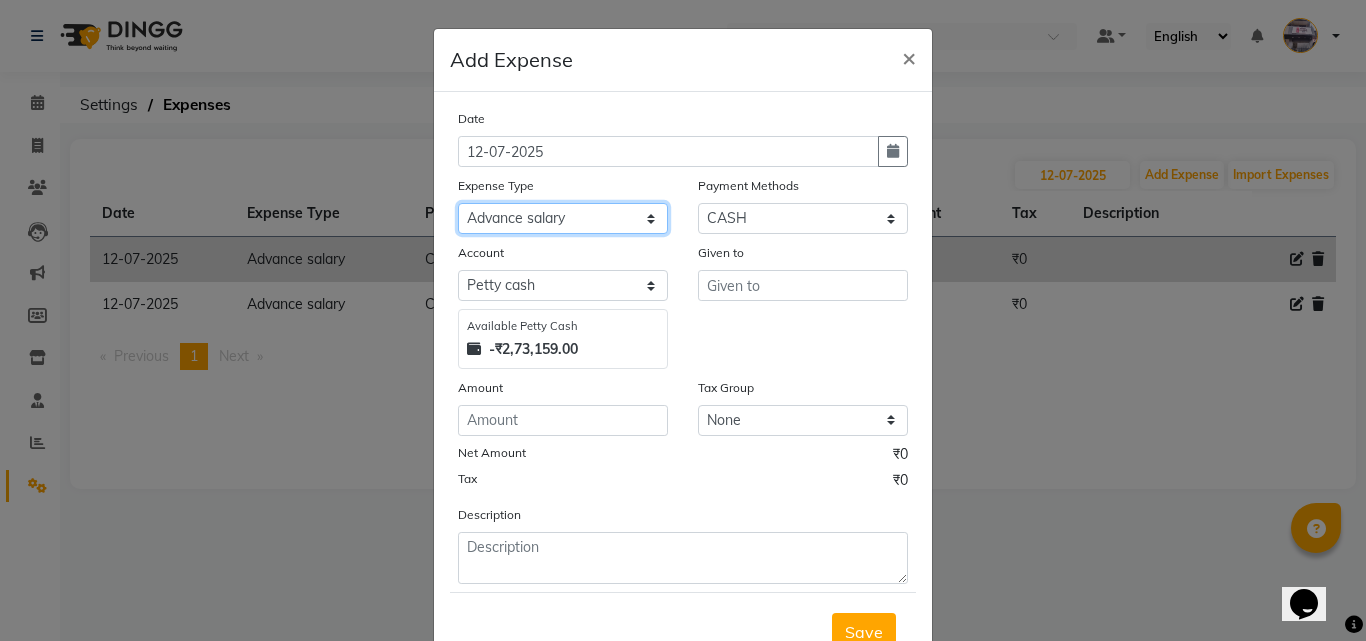 click on "Select Advance salary Advance salary ajaj Bank charges Car maintenance  Cash transfer to bank Cash transfer to hub Client Snacks Clinical charges Equipment Fuel Govt fee home Incentive Insurance International purchase Loan Repayment Maintenance Marketing Miscellaneous MRA Other Over times Pantry Product Rent Salary shop shop Staff Snacks Tax Tea & Refreshment TIP Utilities Wifi recharge" 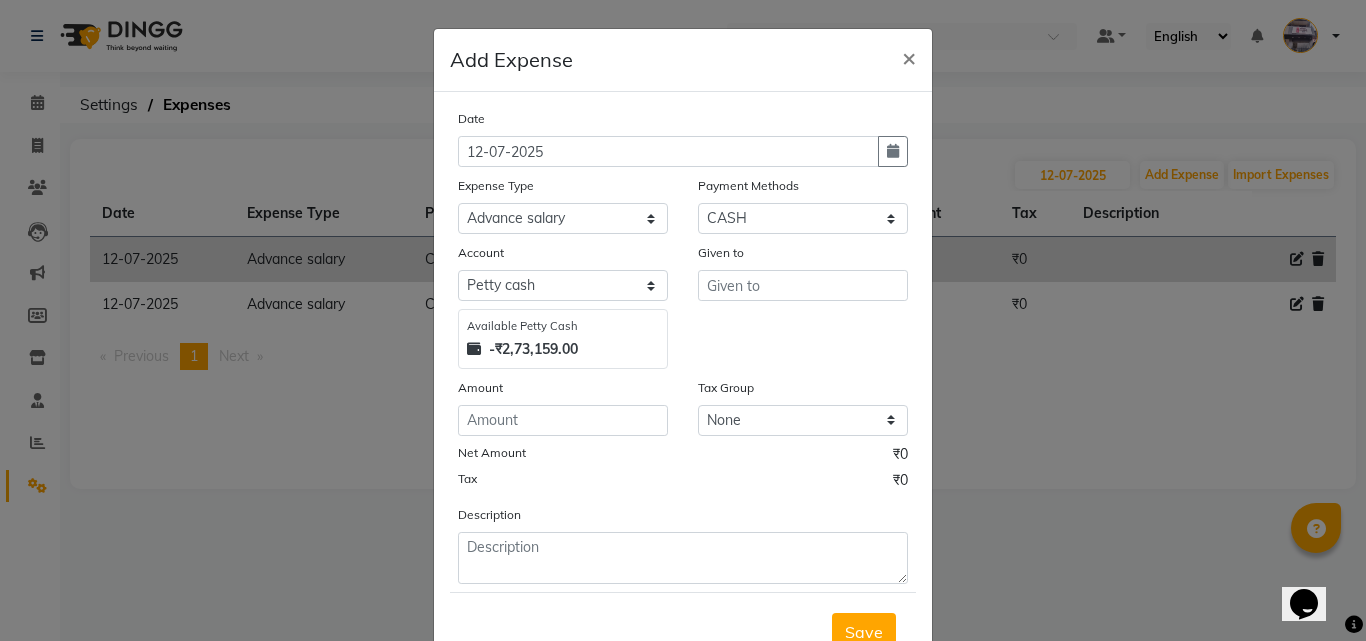 click on "Amount" 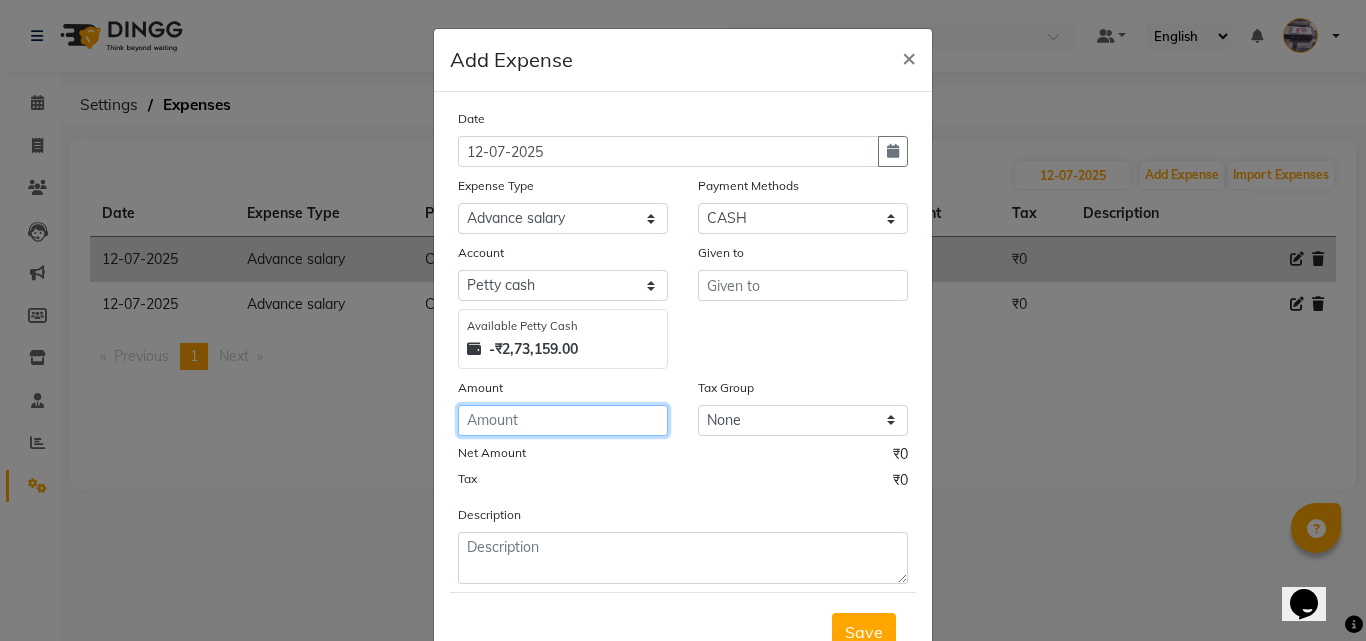 click 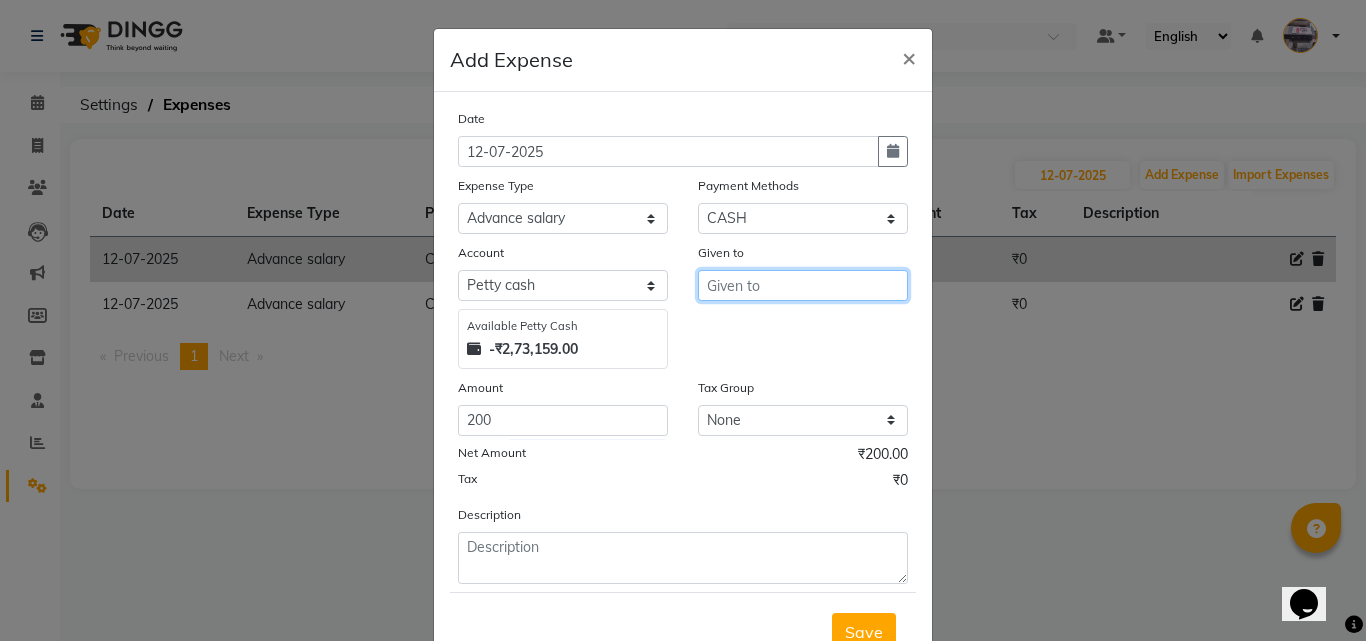 click at bounding box center (803, 285) 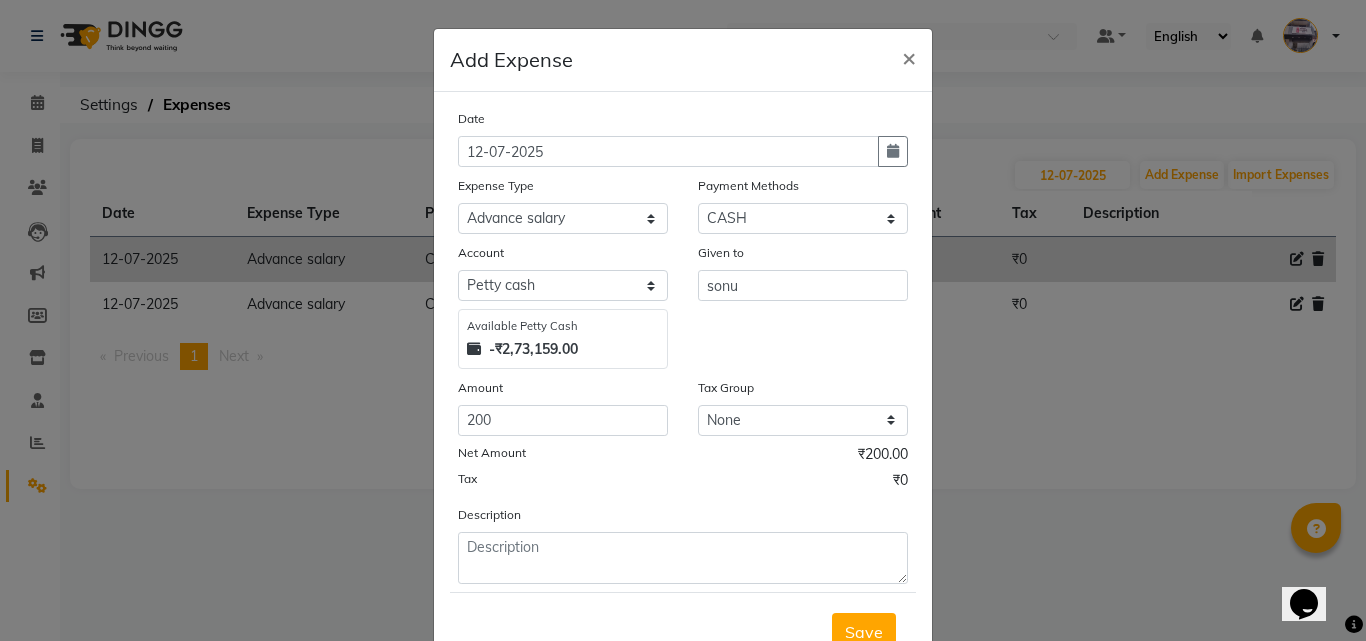 scroll, scrollTop: 75, scrollLeft: 0, axis: vertical 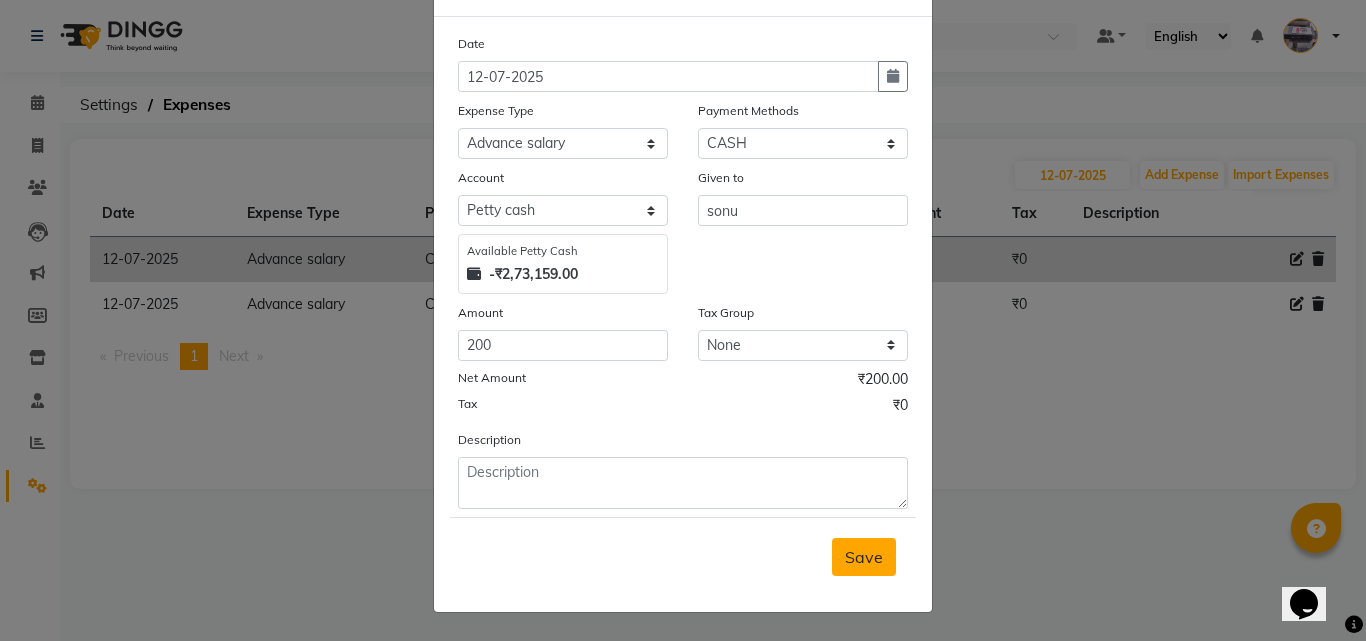 click on "Save" at bounding box center [864, 557] 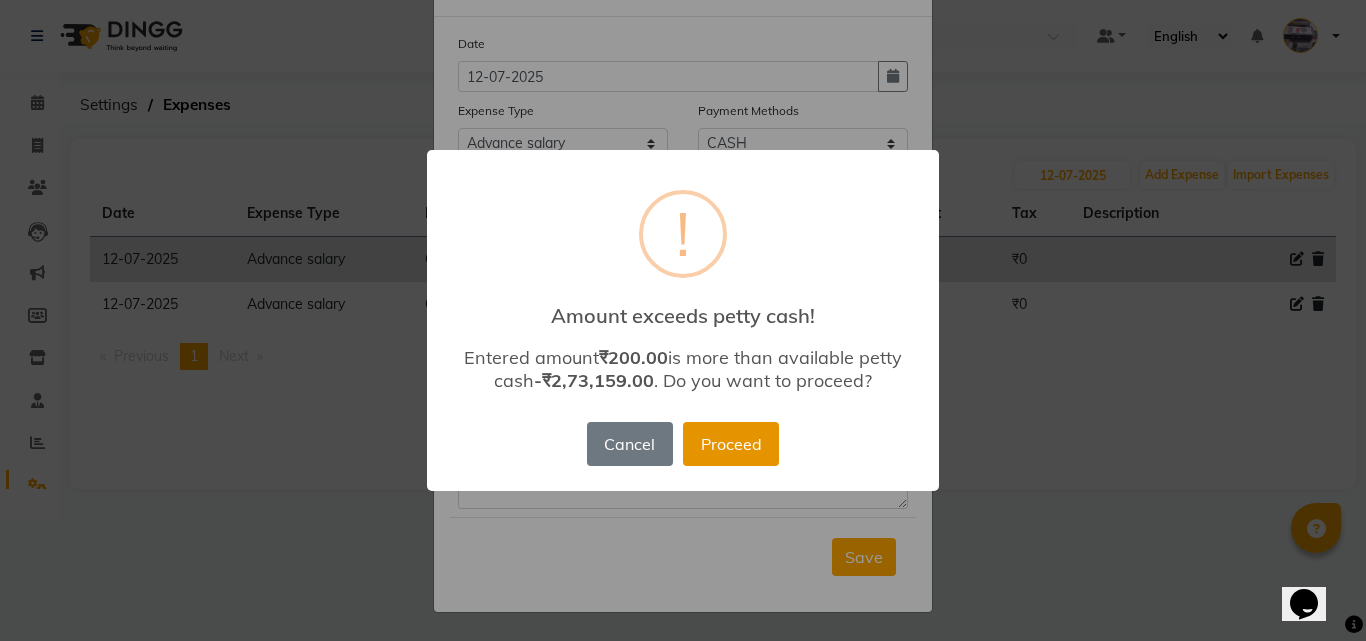 click on "Proceed" at bounding box center [731, 444] 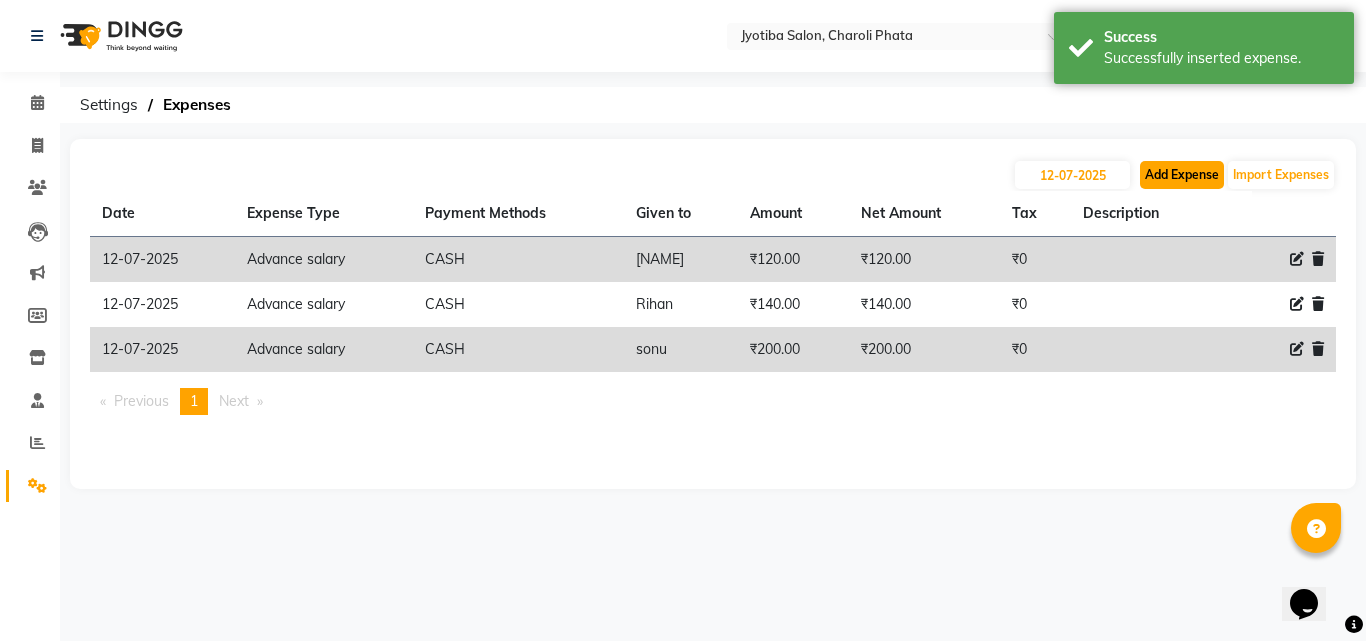 click on "Add Expense" 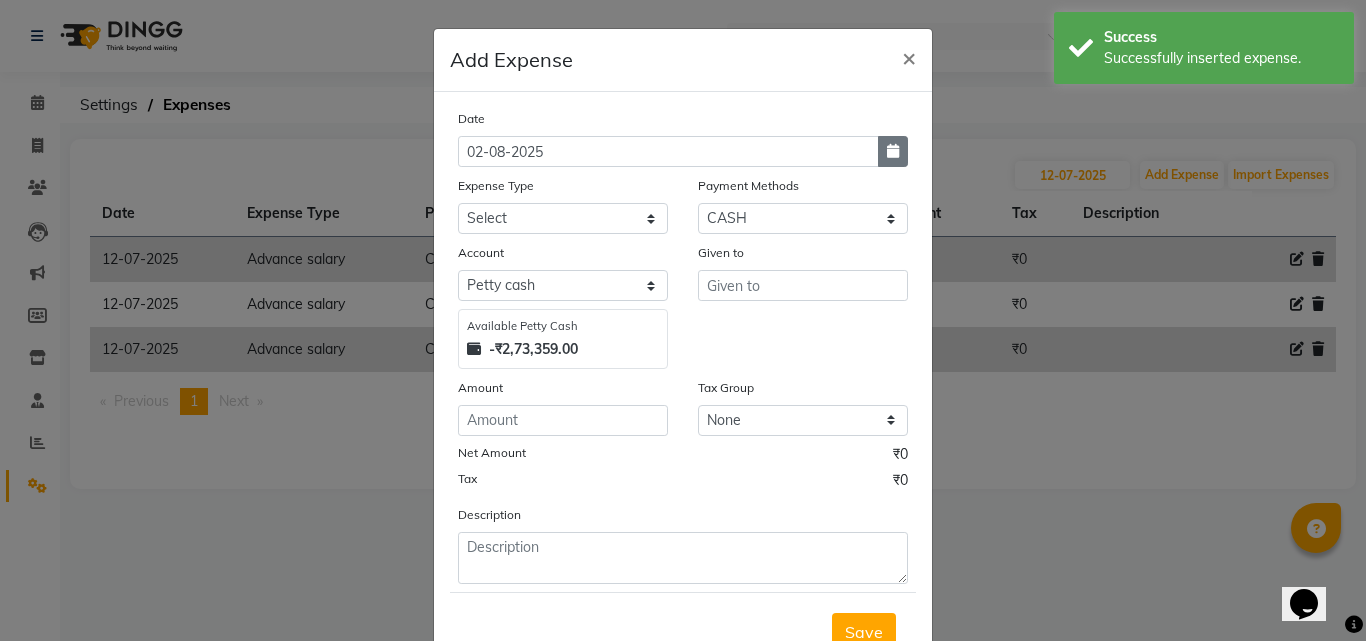 click 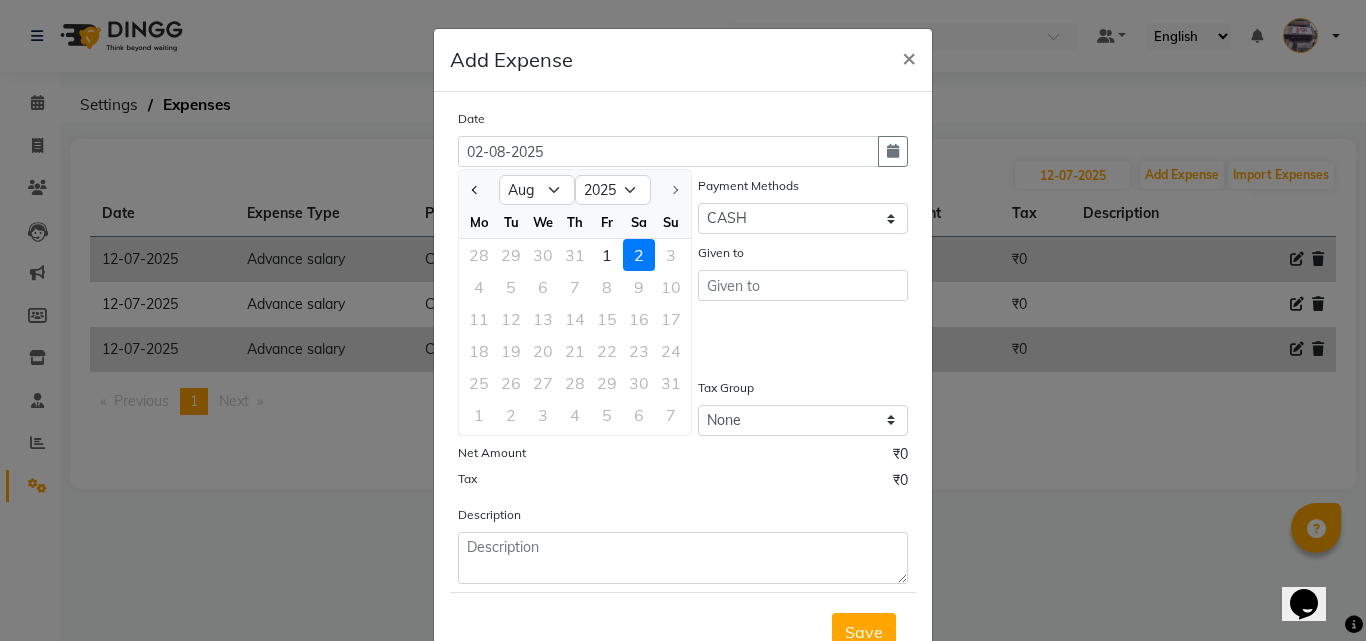 drag, startPoint x: 463, startPoint y: 183, endPoint x: 481, endPoint y: 191, distance: 19.697716 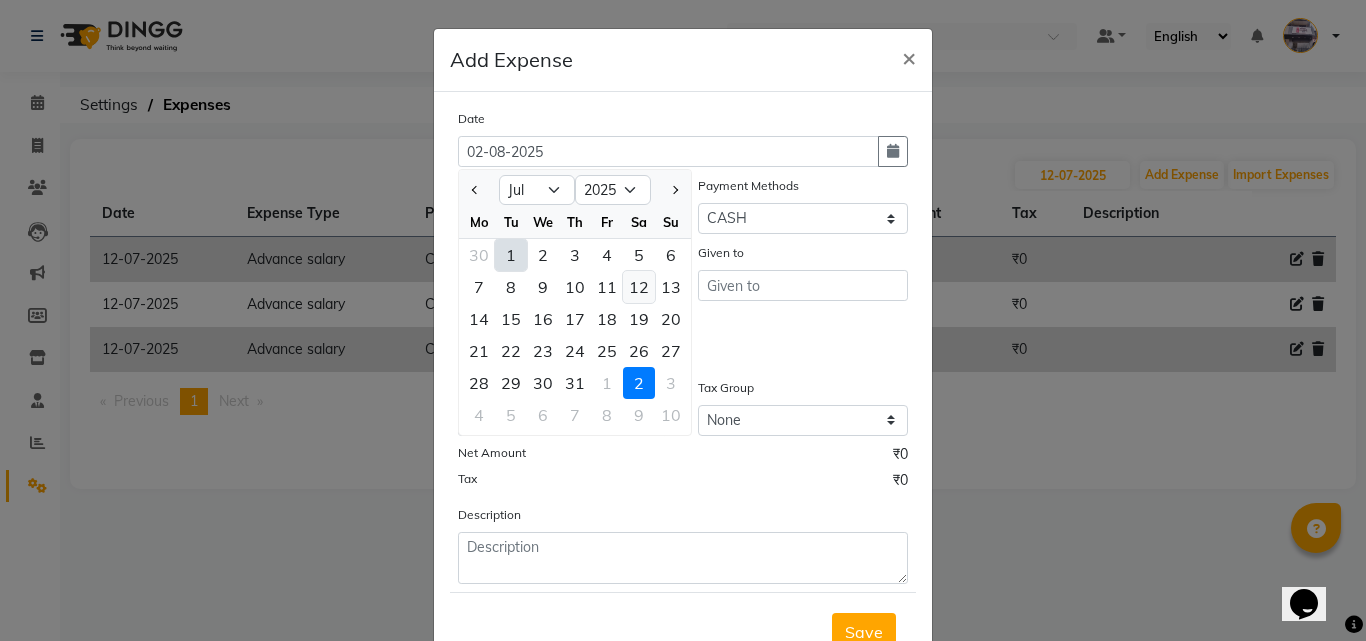 click on "12" 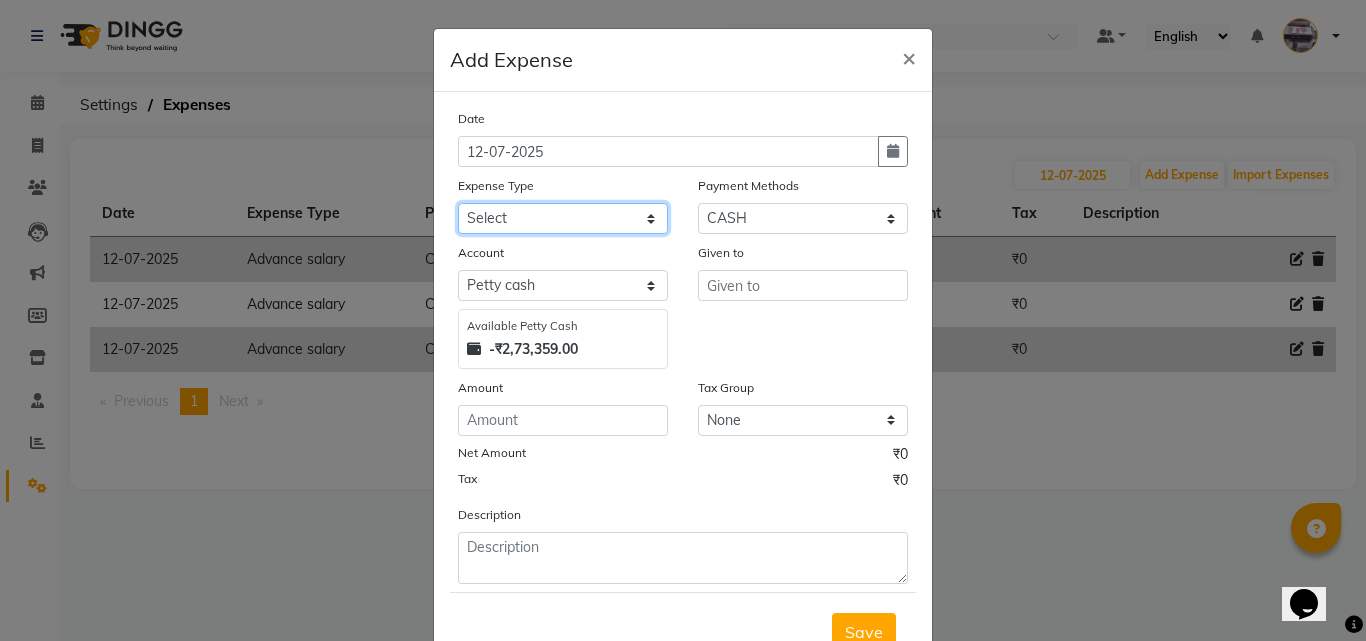drag, startPoint x: 608, startPoint y: 214, endPoint x: 586, endPoint y: 233, distance: 29.068884 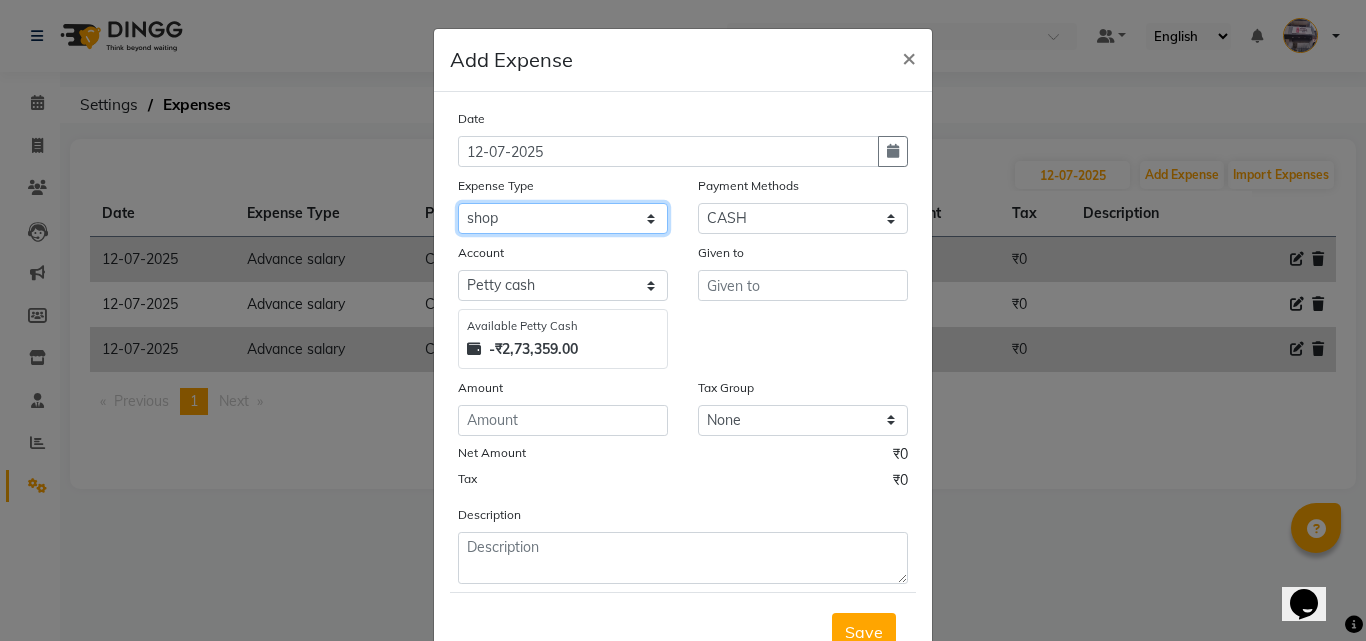 click on "Select Advance salary Advance salary ajaj Bank charges Car maintenance  Cash transfer to bank Cash transfer to hub Client Snacks Clinical charges Equipment Fuel Govt fee home Incentive Insurance International purchase Loan Repayment Maintenance Marketing Miscellaneous MRA Other Over times Pantry Product Rent Salary shop shop Staff Snacks Tax Tea & Refreshment TIP Utilities Wifi recharge" 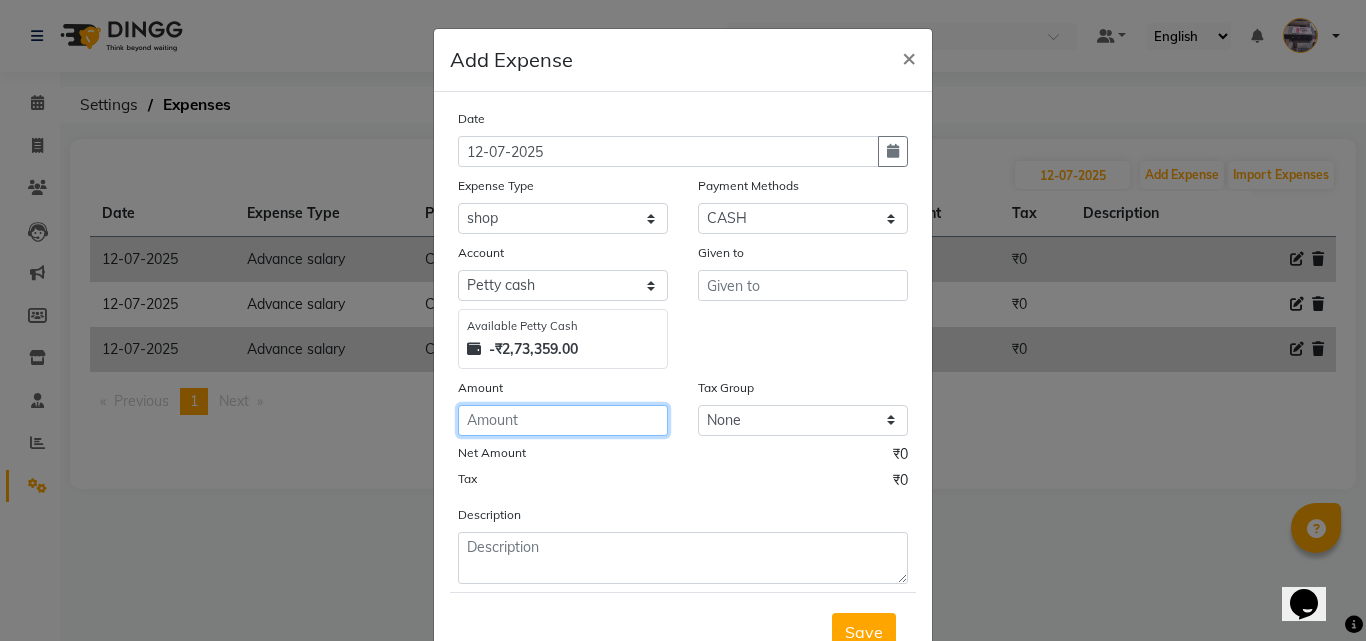 click 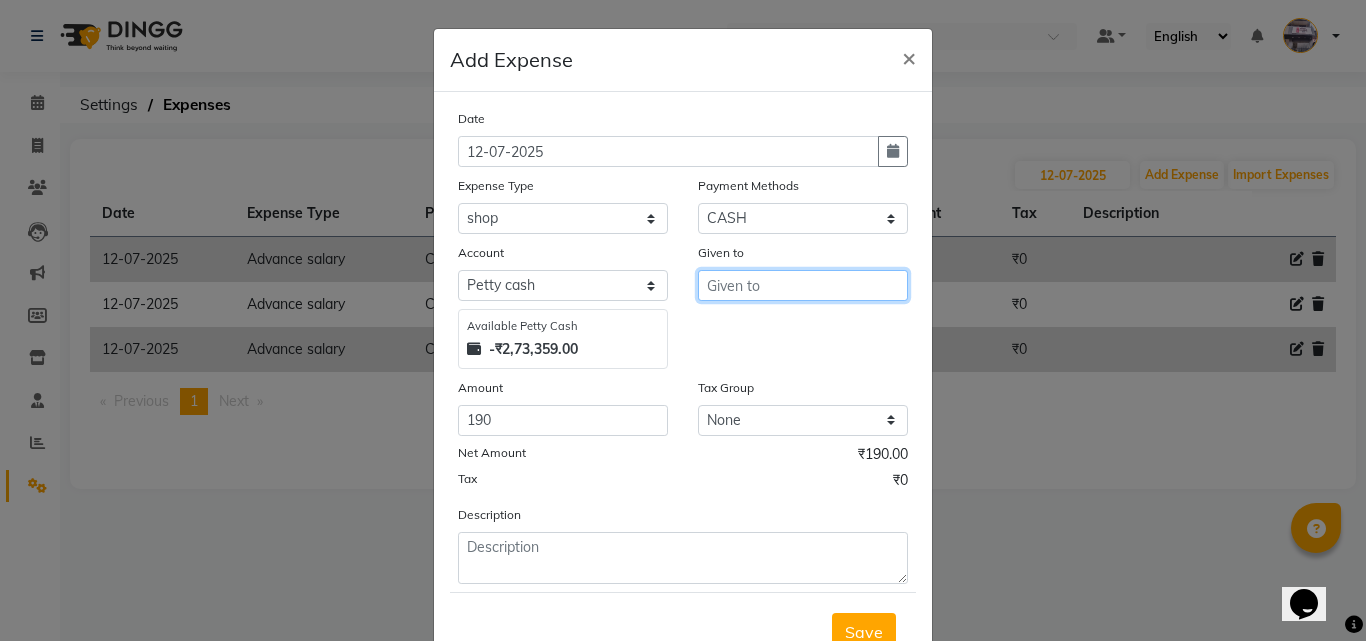 click at bounding box center (803, 285) 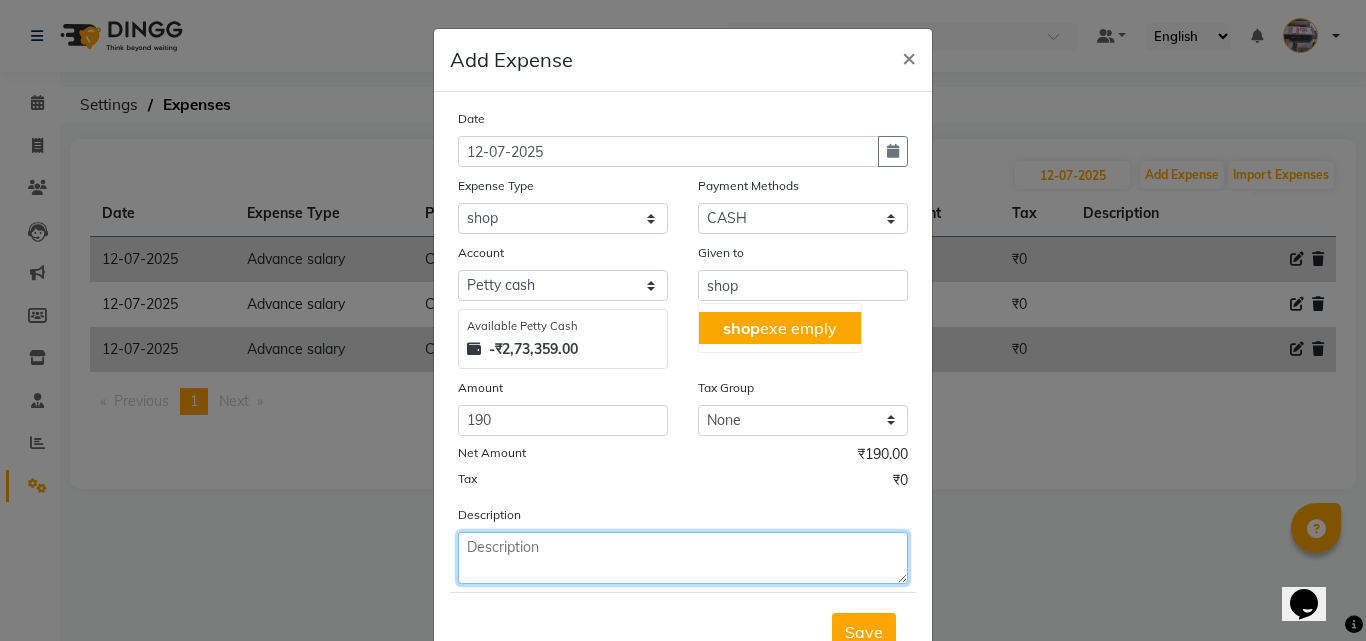 click 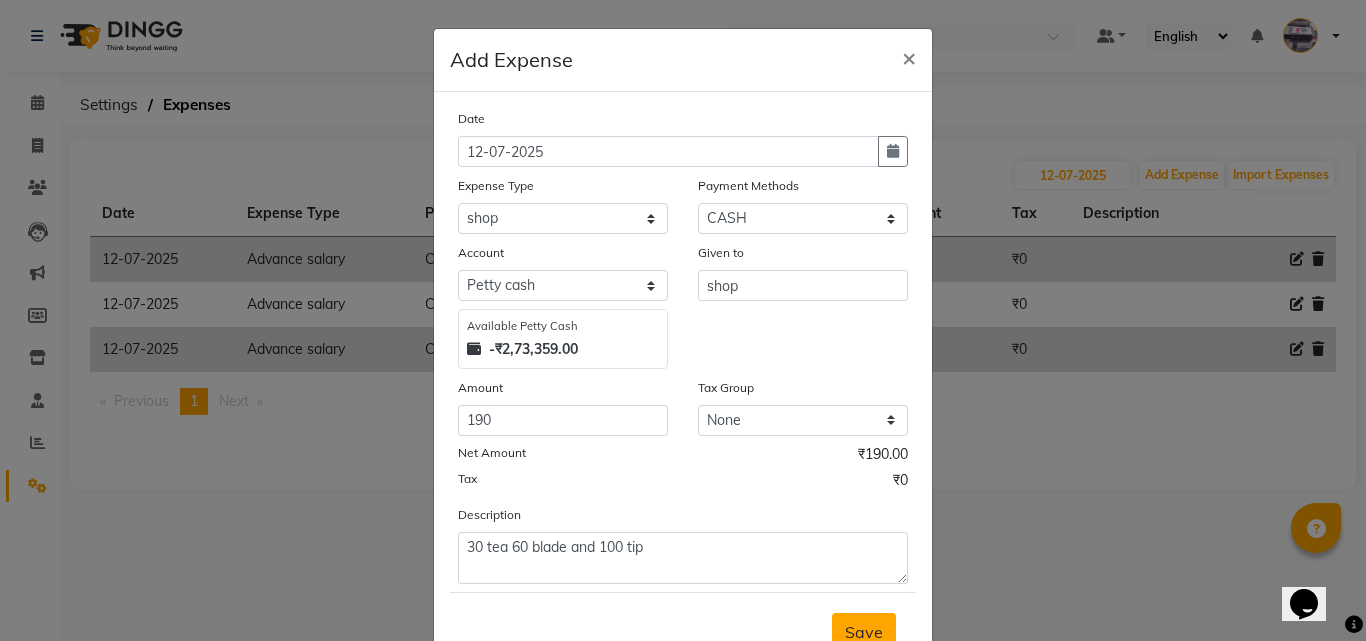 click on "Save" at bounding box center [864, 632] 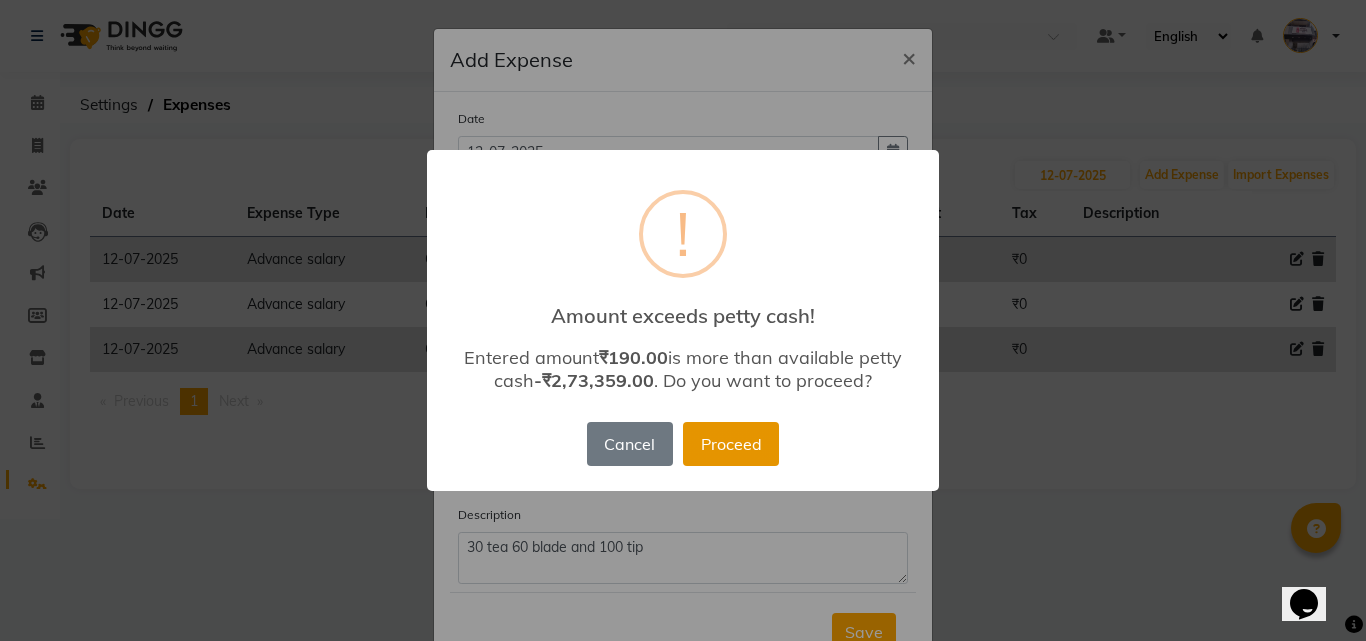click on "Proceed" at bounding box center [731, 444] 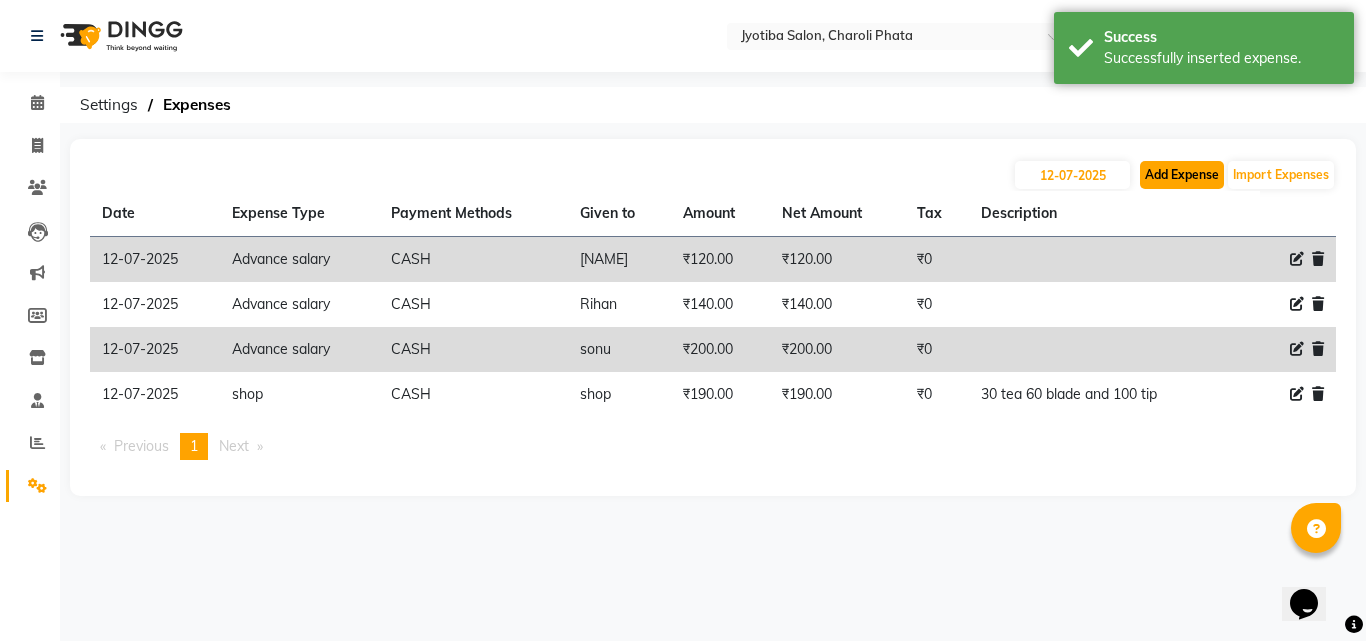 click on "Add Expense" 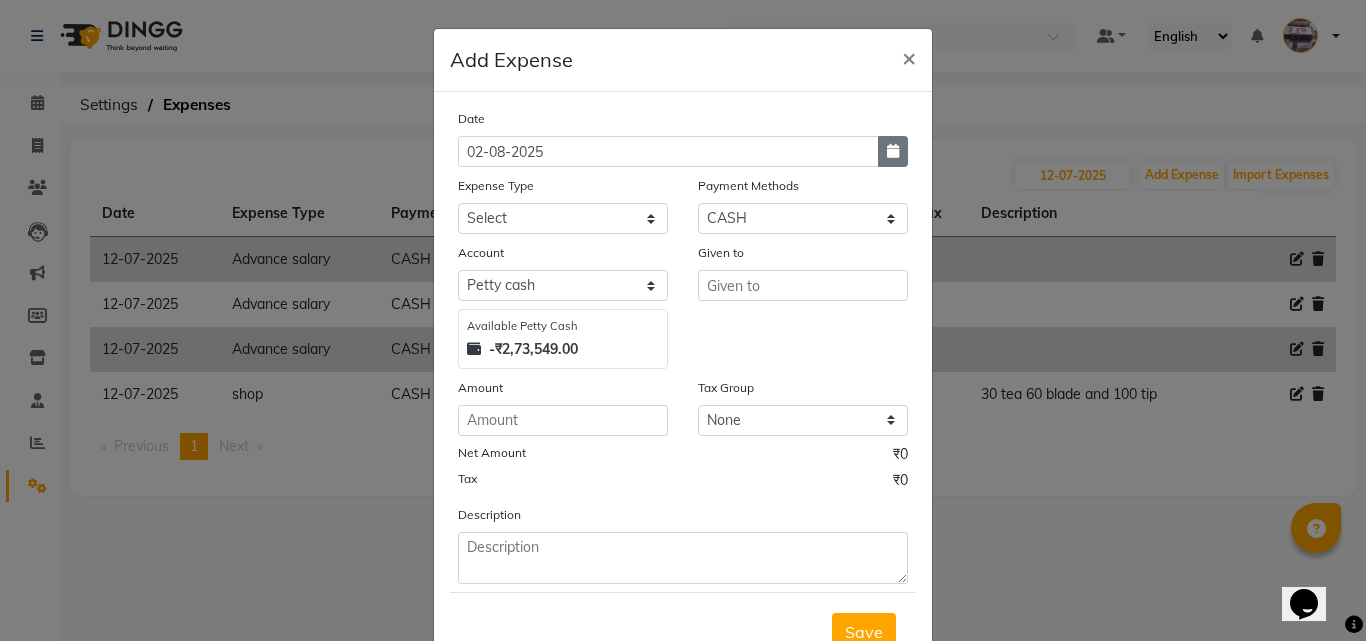 click 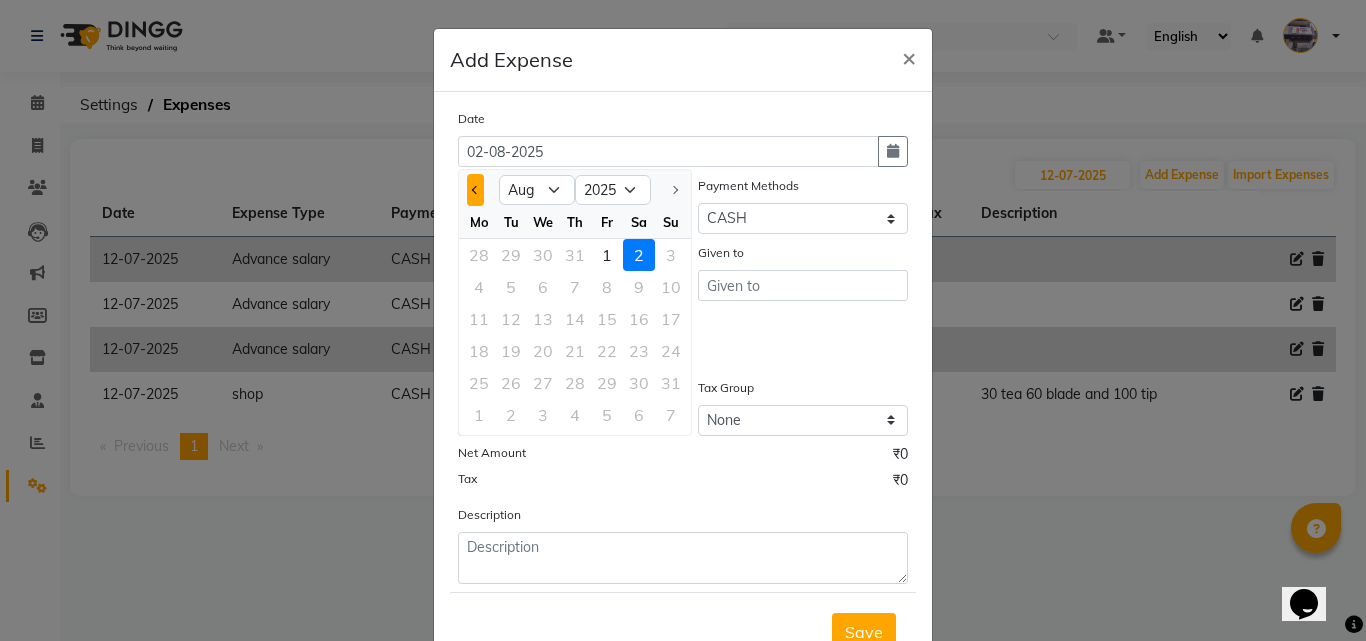 click 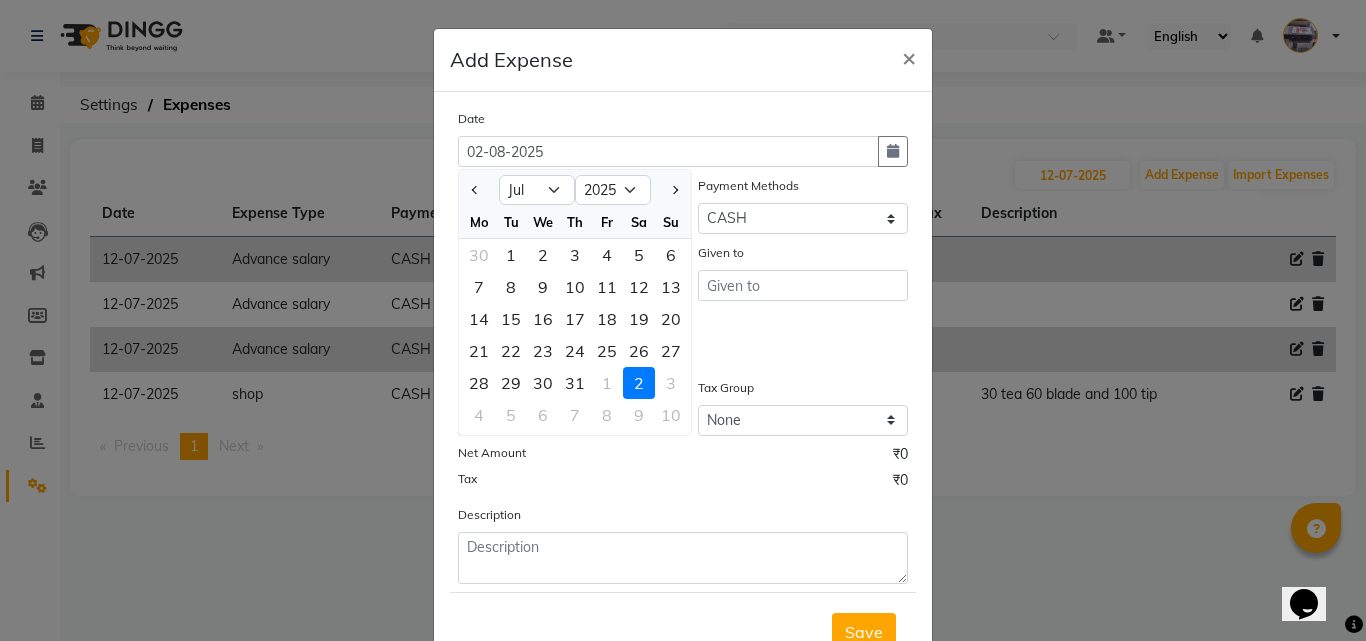 click on "12" 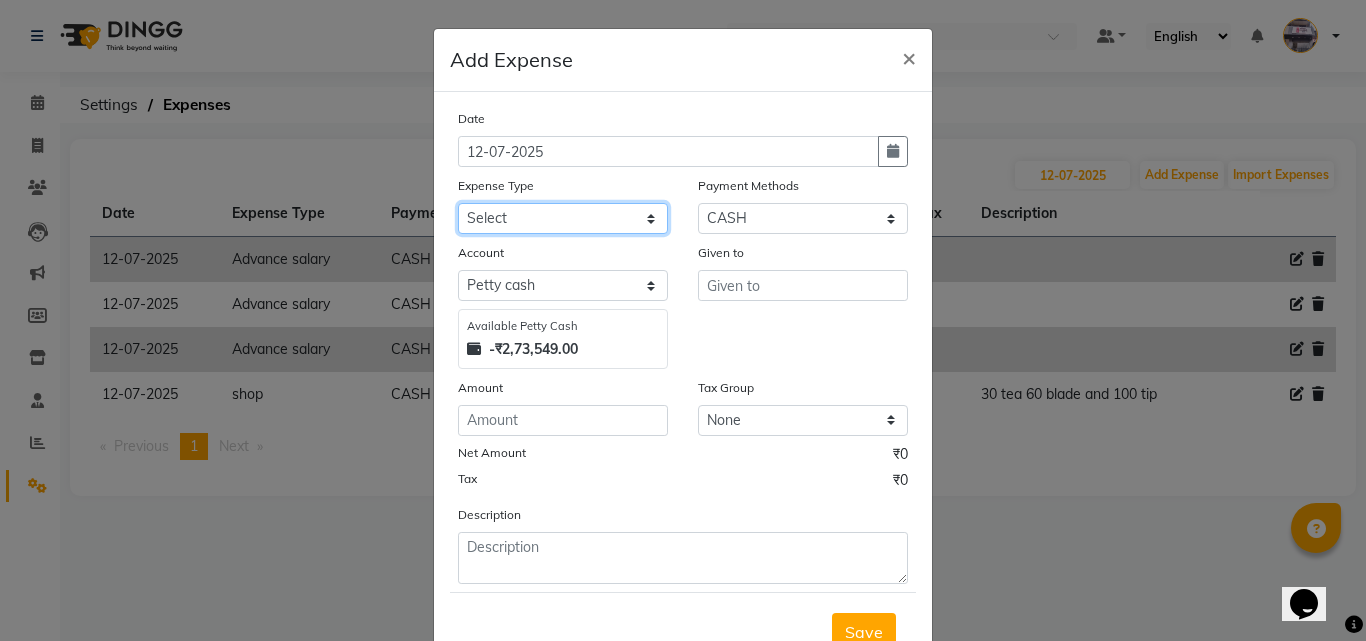 click on "Select Advance salary Advance salary ajaj Bank charges Car maintenance  Cash transfer to bank Cash transfer to hub Client Snacks Clinical charges Equipment Fuel Govt fee home Incentive Insurance International purchase Loan Repayment Maintenance Marketing Miscellaneous MRA Other Over times Pantry Product Rent Salary shop shop Staff Snacks Tax Tea & Refreshment TIP Utilities Wifi recharge" 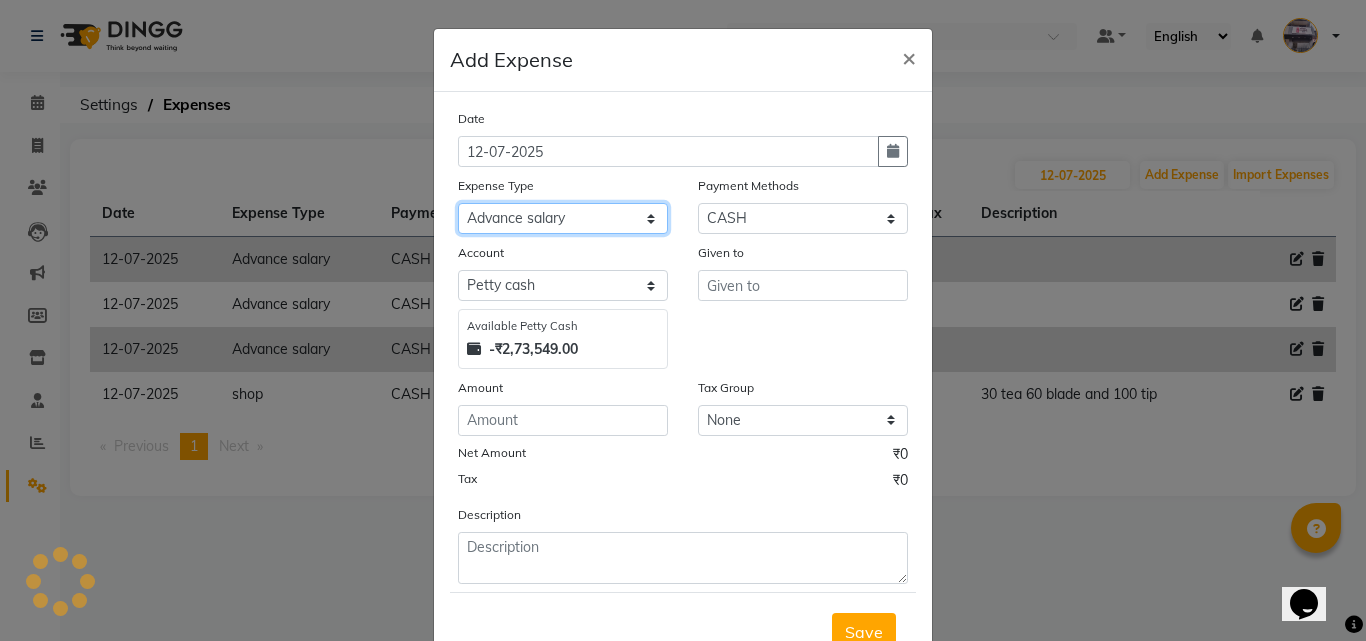 click on "Select Advance salary Advance salary ajaj Bank charges Car maintenance  Cash transfer to bank Cash transfer to hub Client Snacks Clinical charges Equipment Fuel Govt fee home Incentive Insurance International purchase Loan Repayment Maintenance Marketing Miscellaneous MRA Other Over times Pantry Product Rent Salary shop shop Staff Snacks Tax Tea & Refreshment TIP Utilities Wifi recharge" 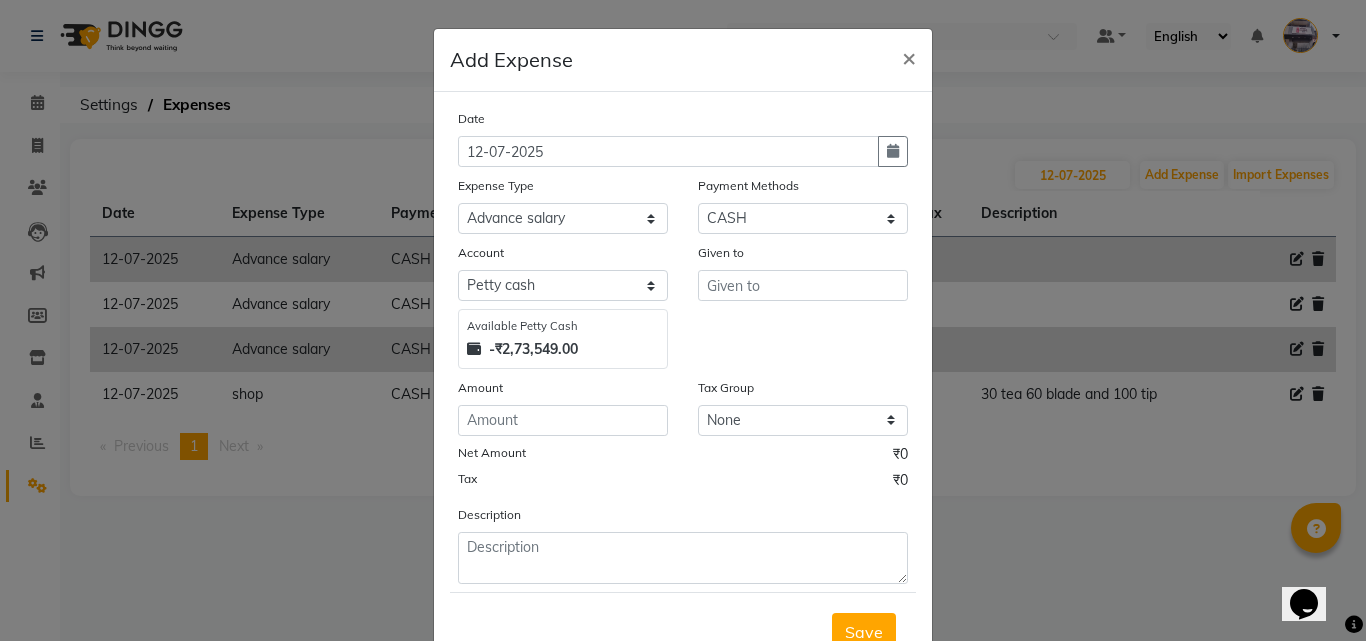 click on "Amount" 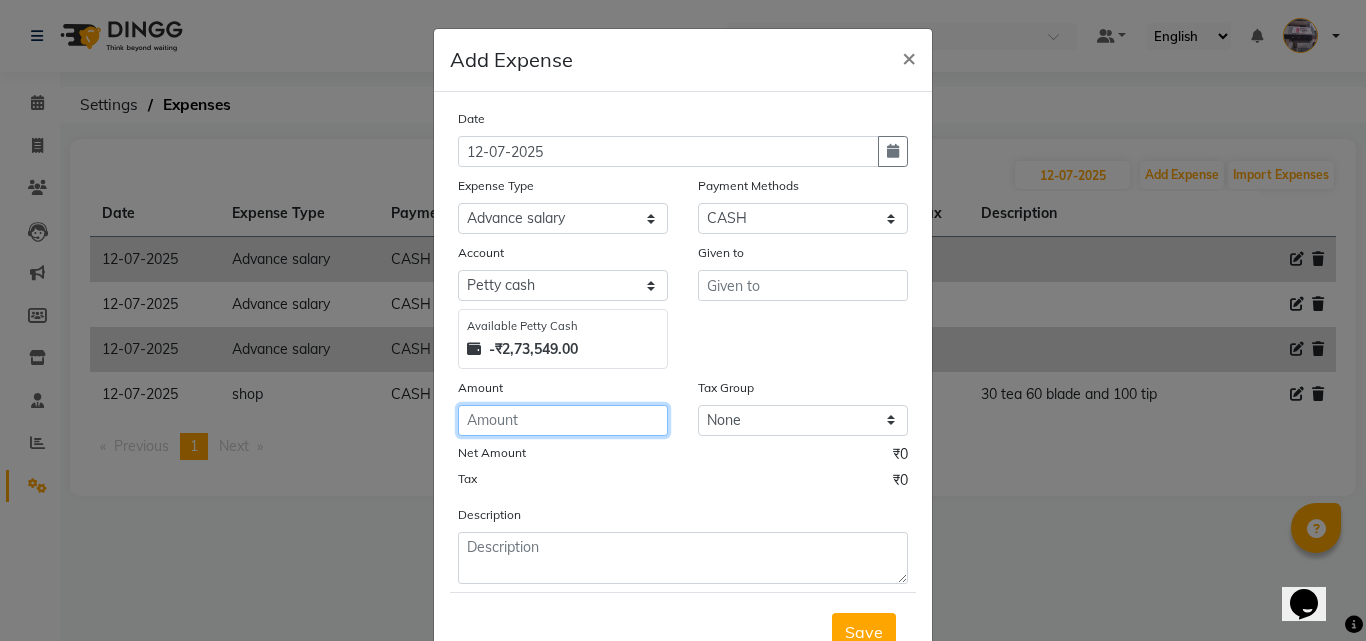 click 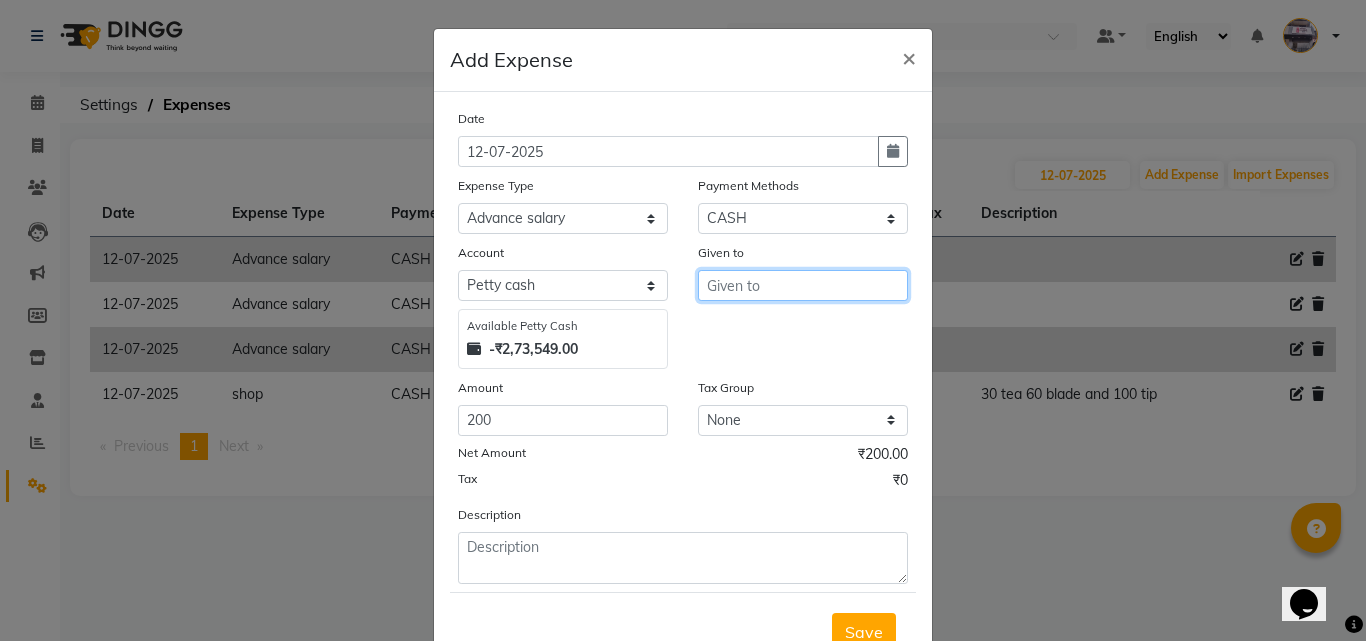 click at bounding box center [803, 285] 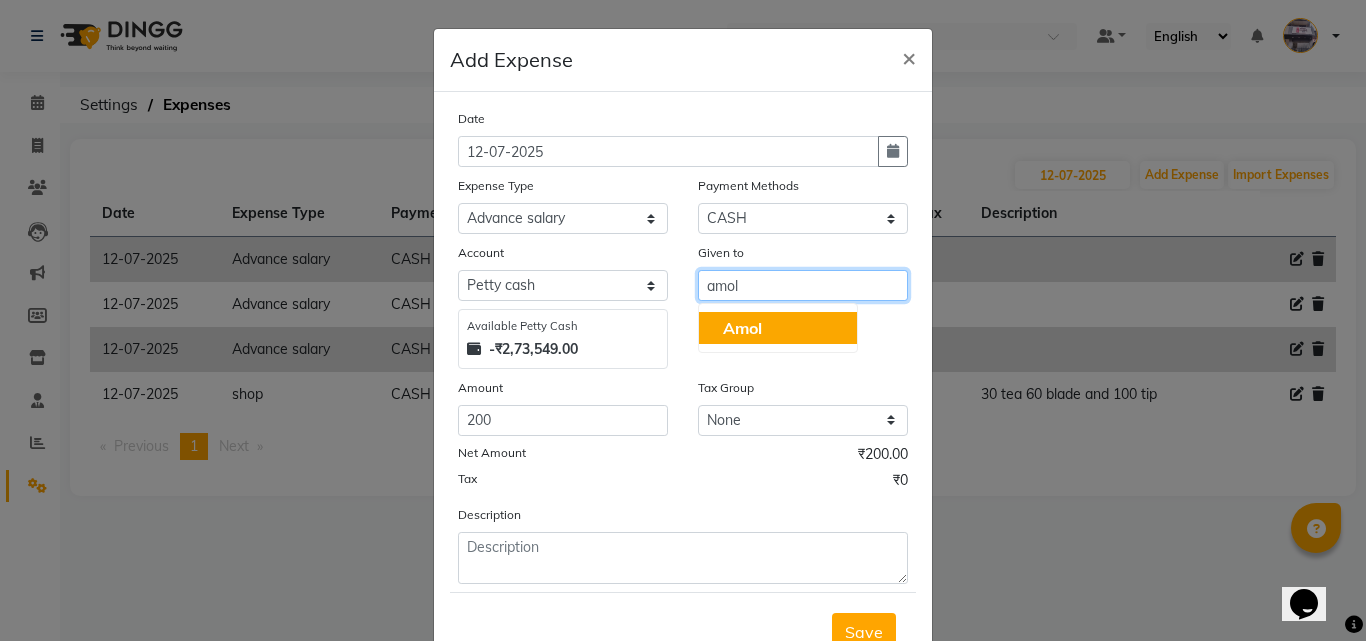 click on "Amol" at bounding box center [778, 328] 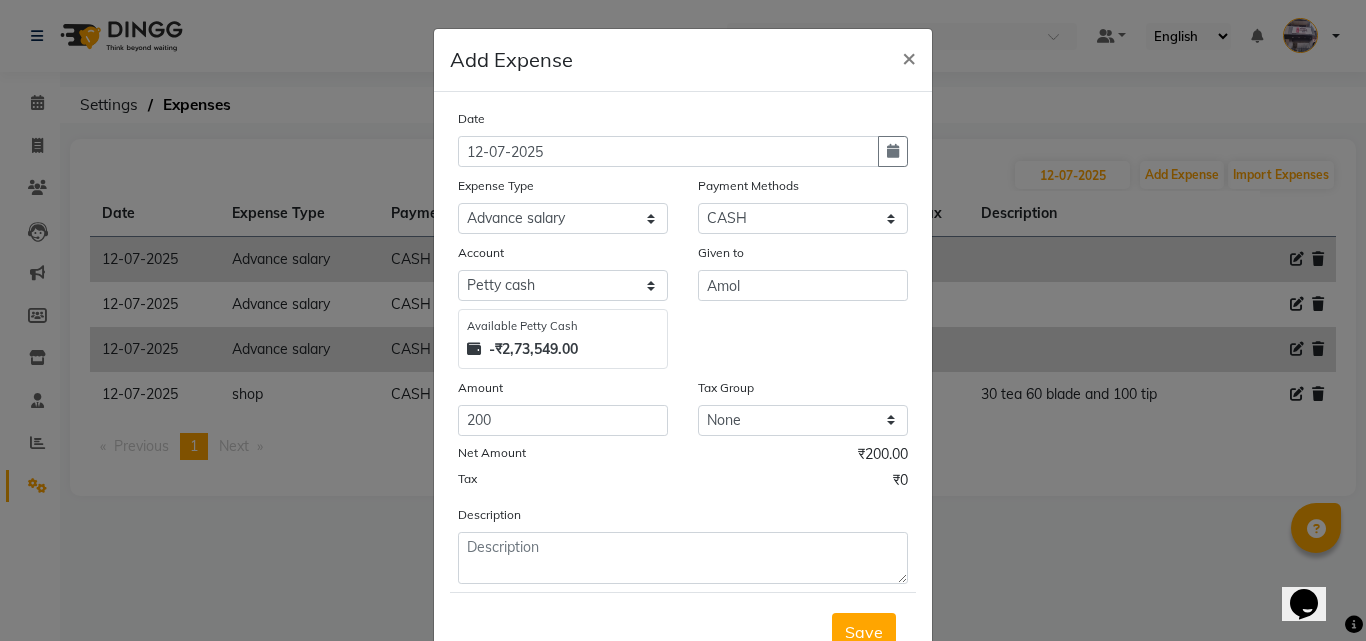 scroll, scrollTop: 75, scrollLeft: 0, axis: vertical 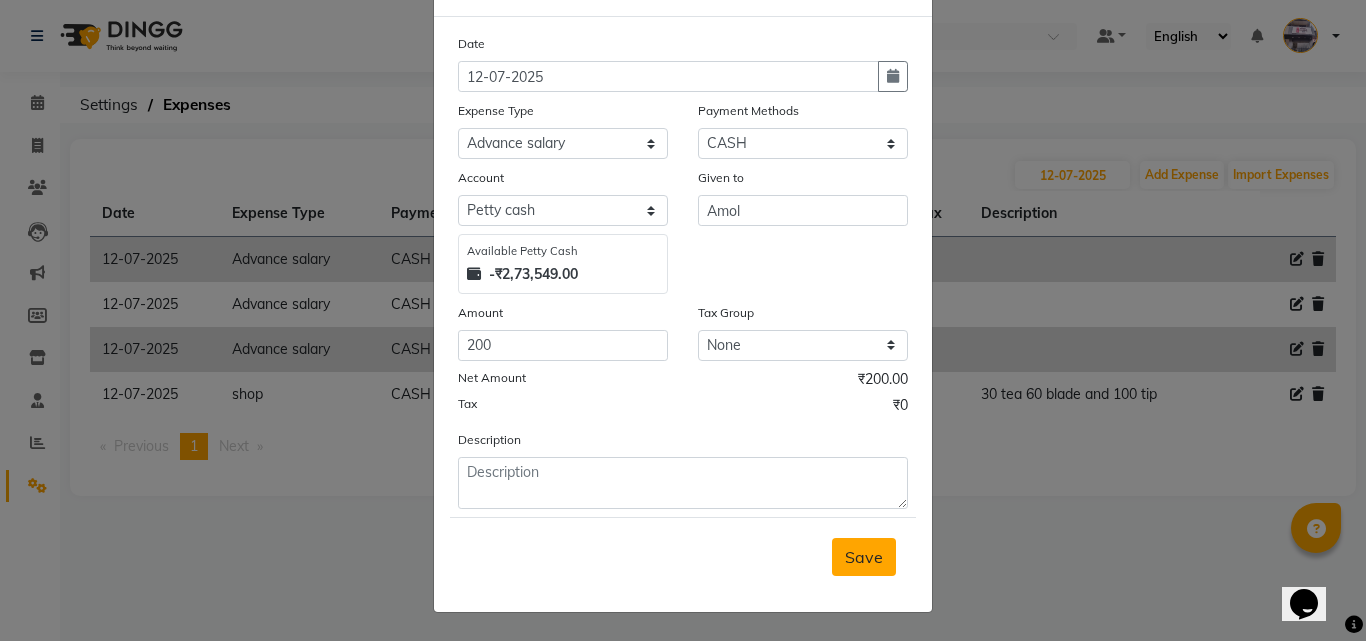 click on "Save" at bounding box center (864, 557) 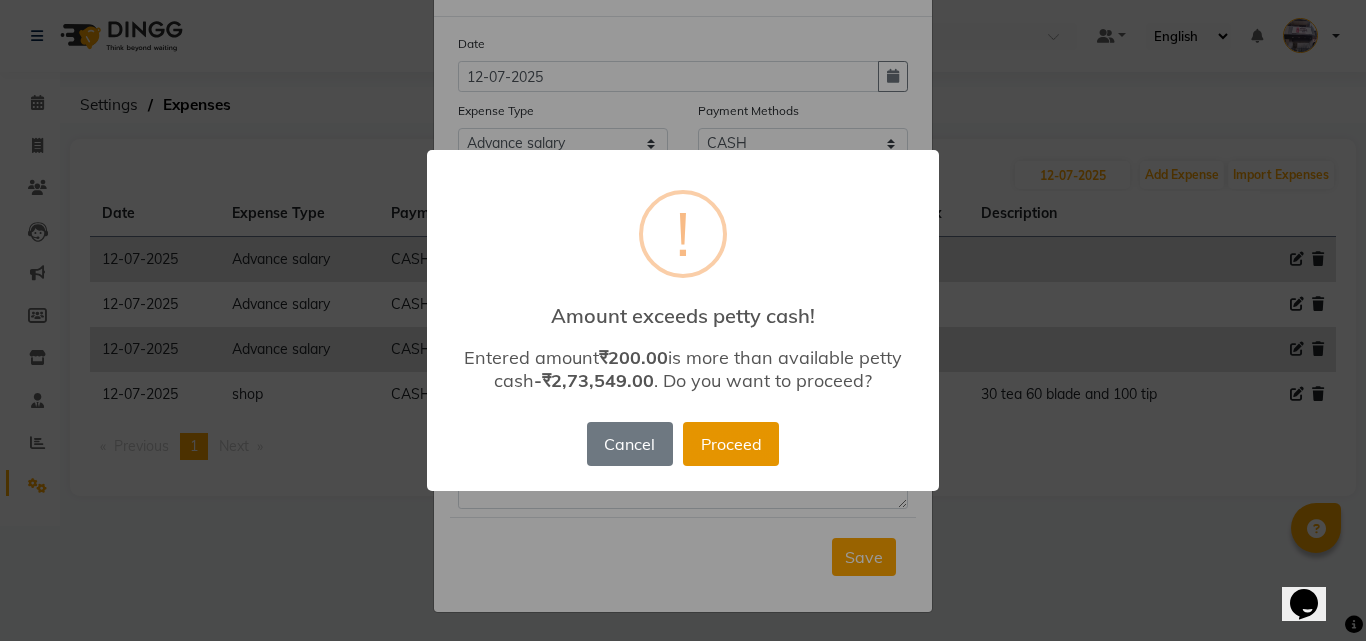 click on "Proceed" at bounding box center (731, 444) 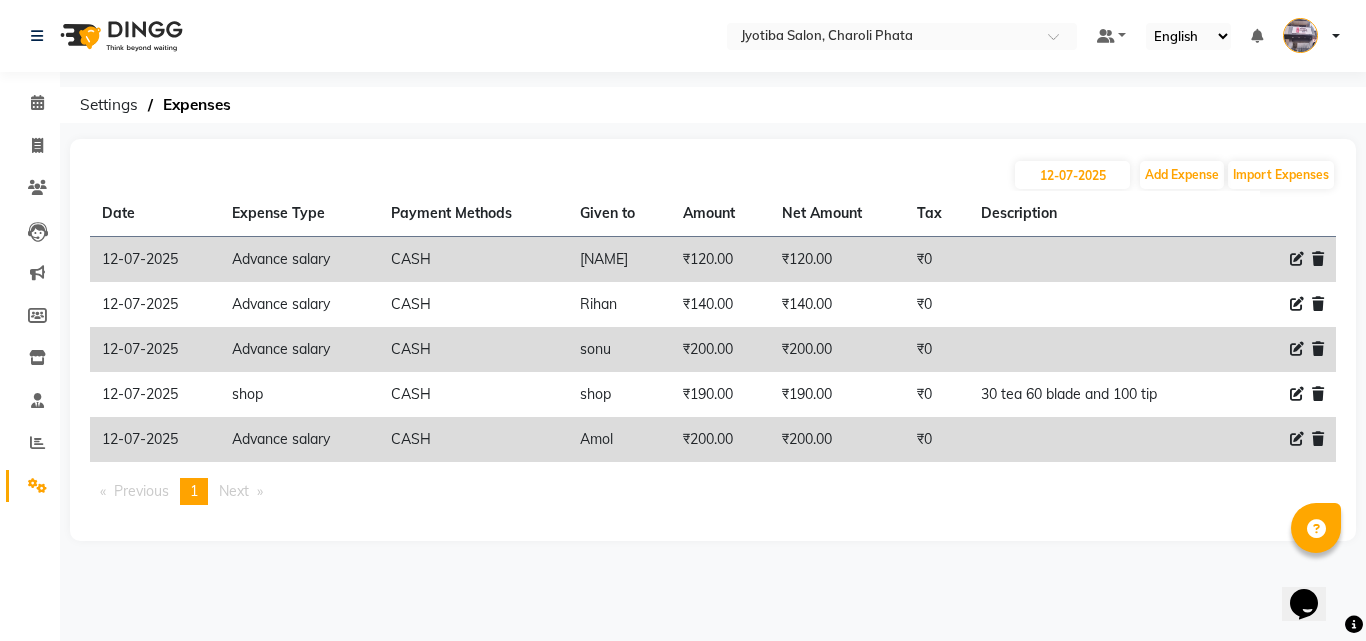 click on "Description" 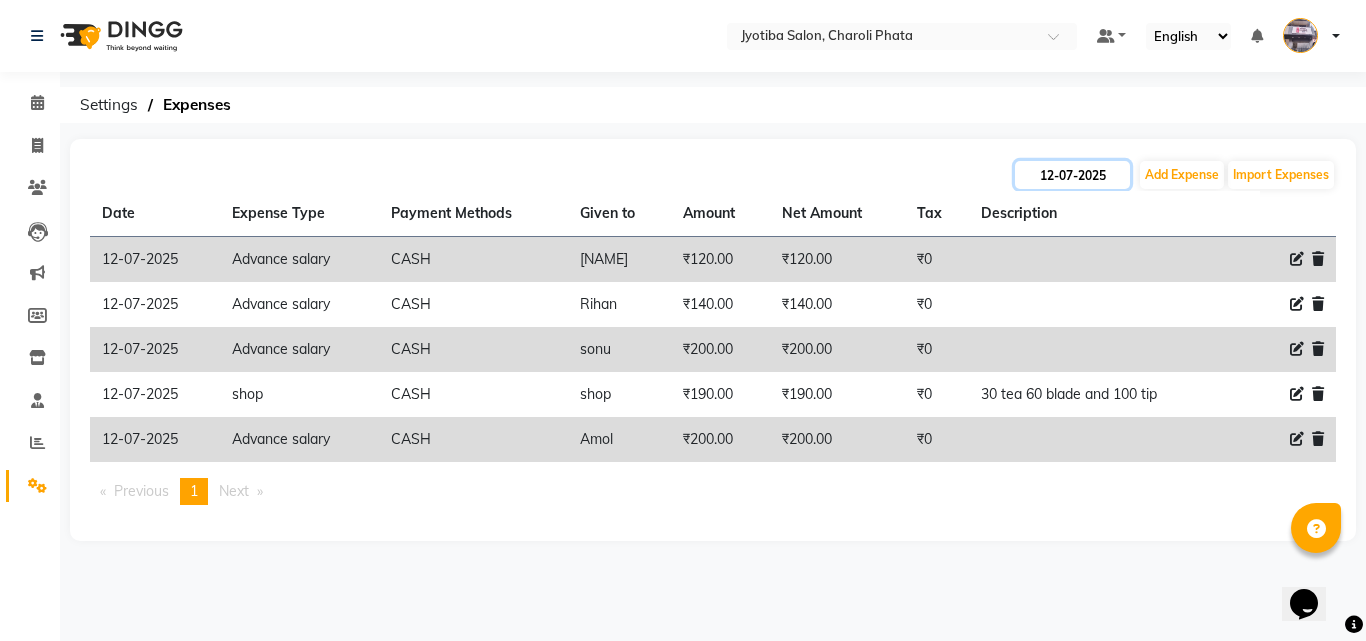 click on "12-07-2025" 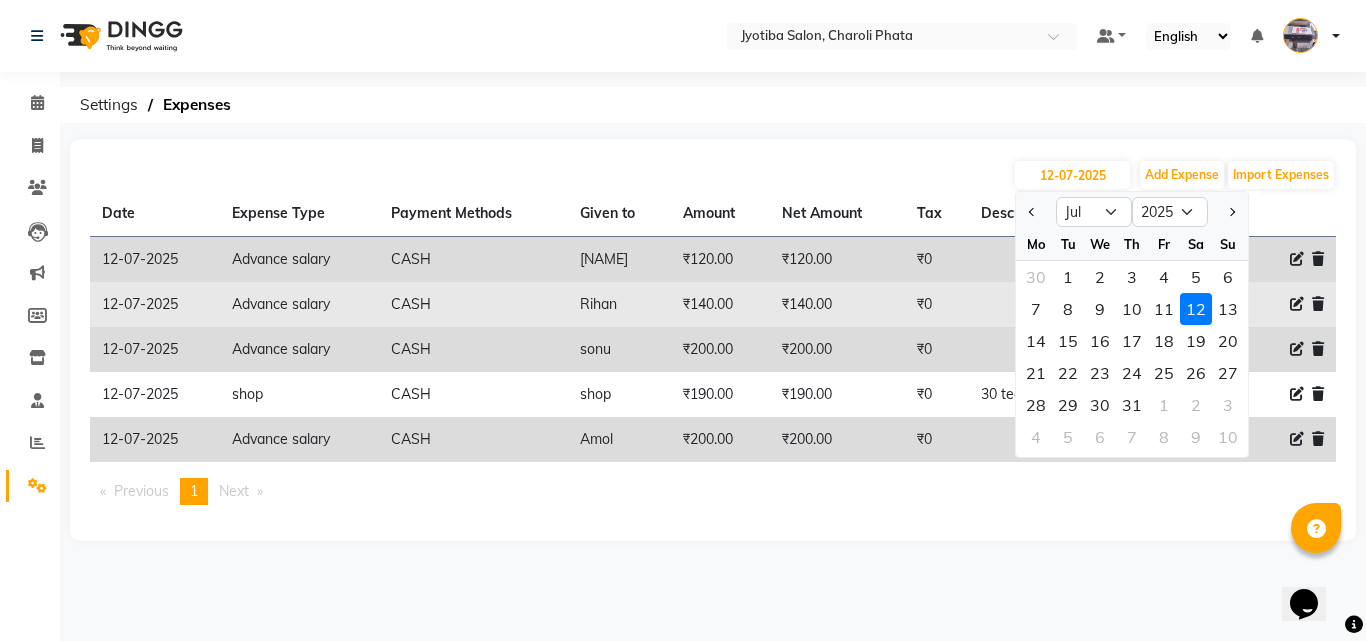 click on "13" 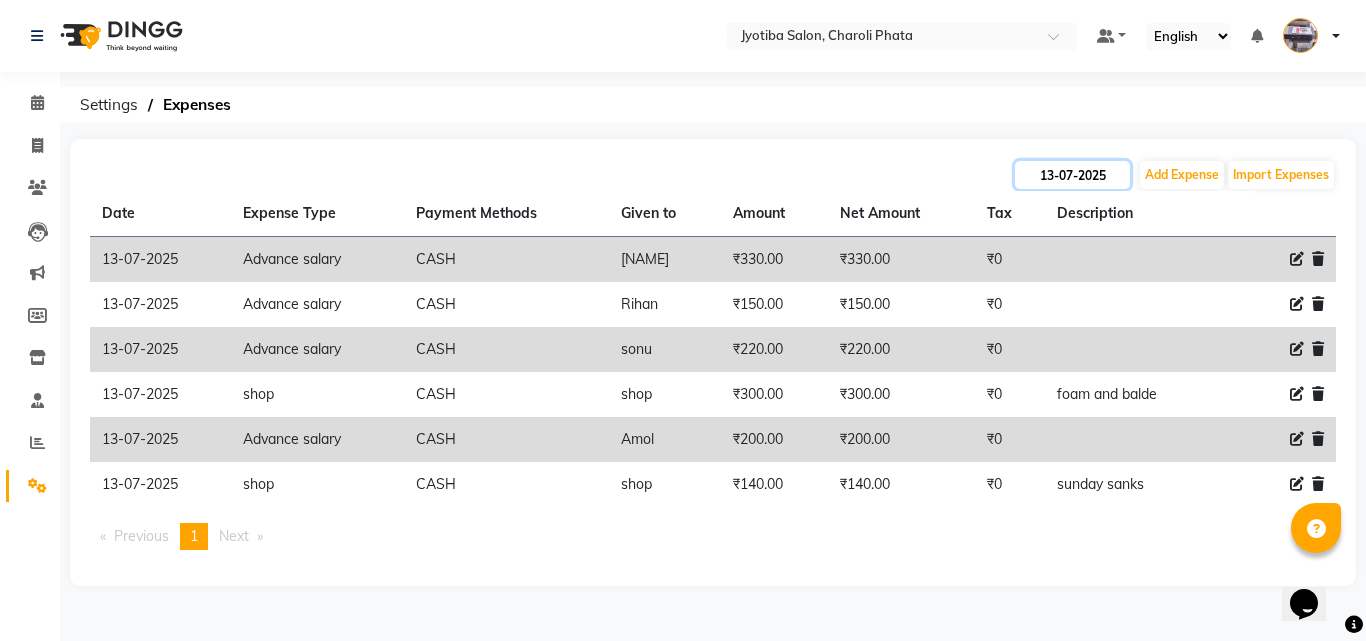 click on "13-07-2025" 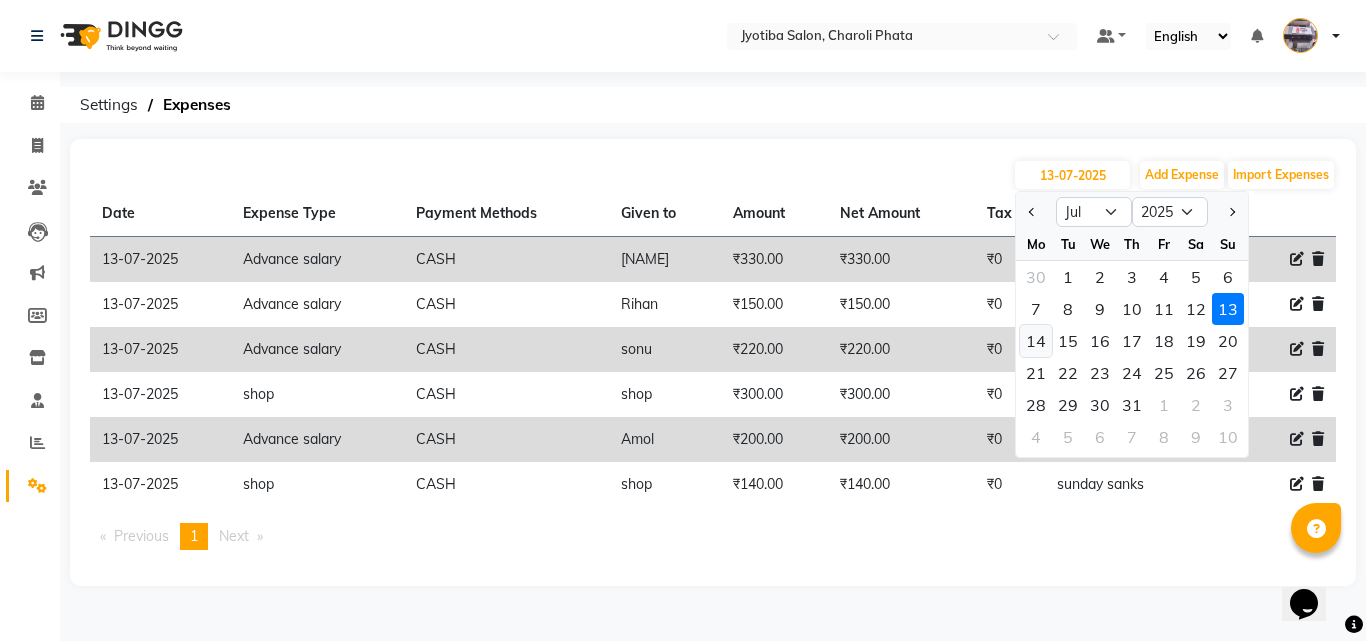 click on "14" 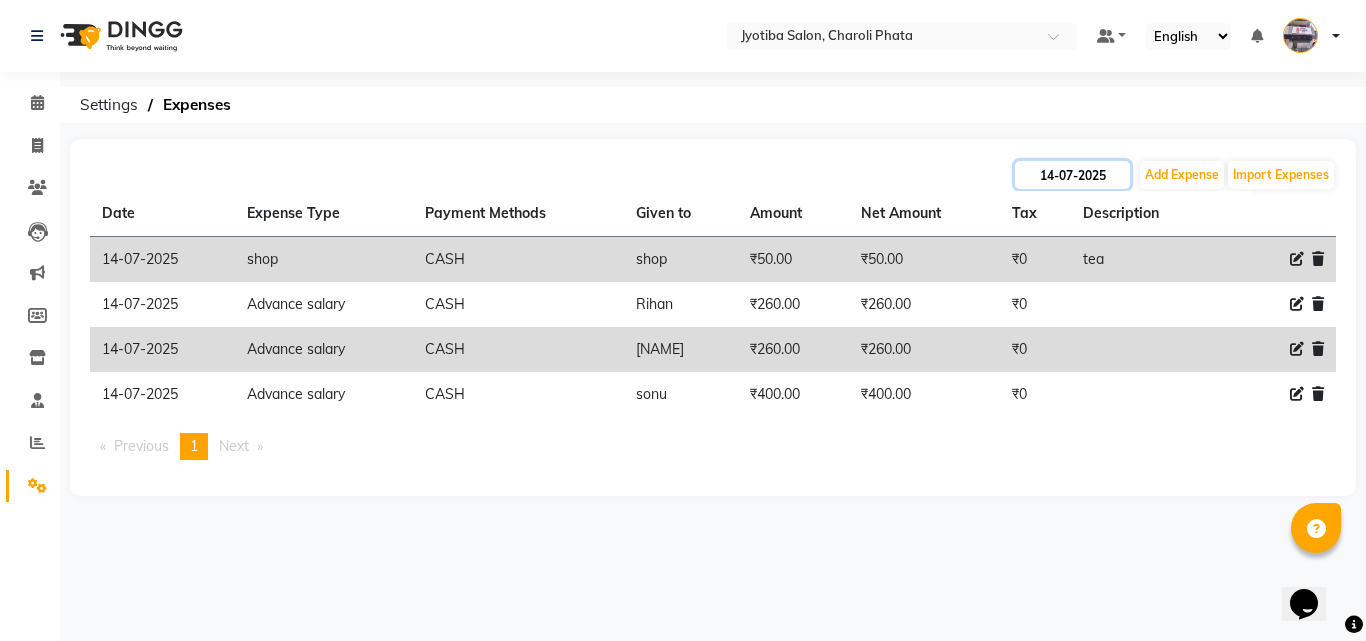click on "14-07-2025" 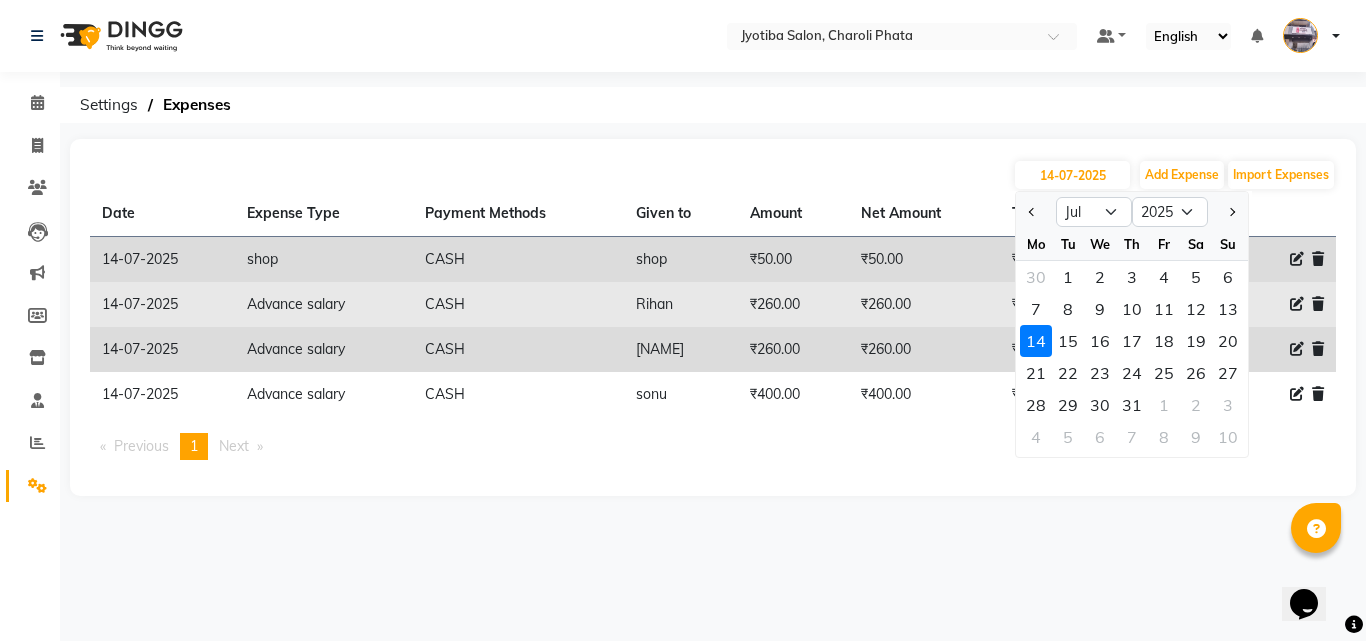 click on "13" 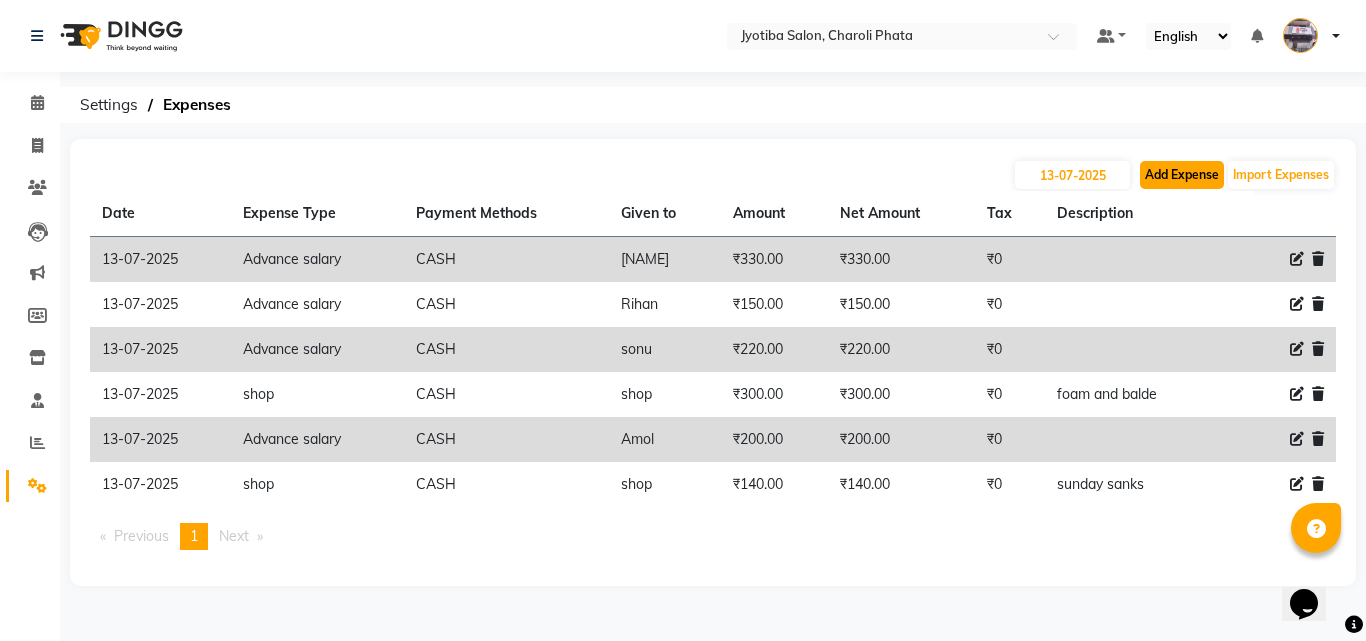 click on "Add Expense" 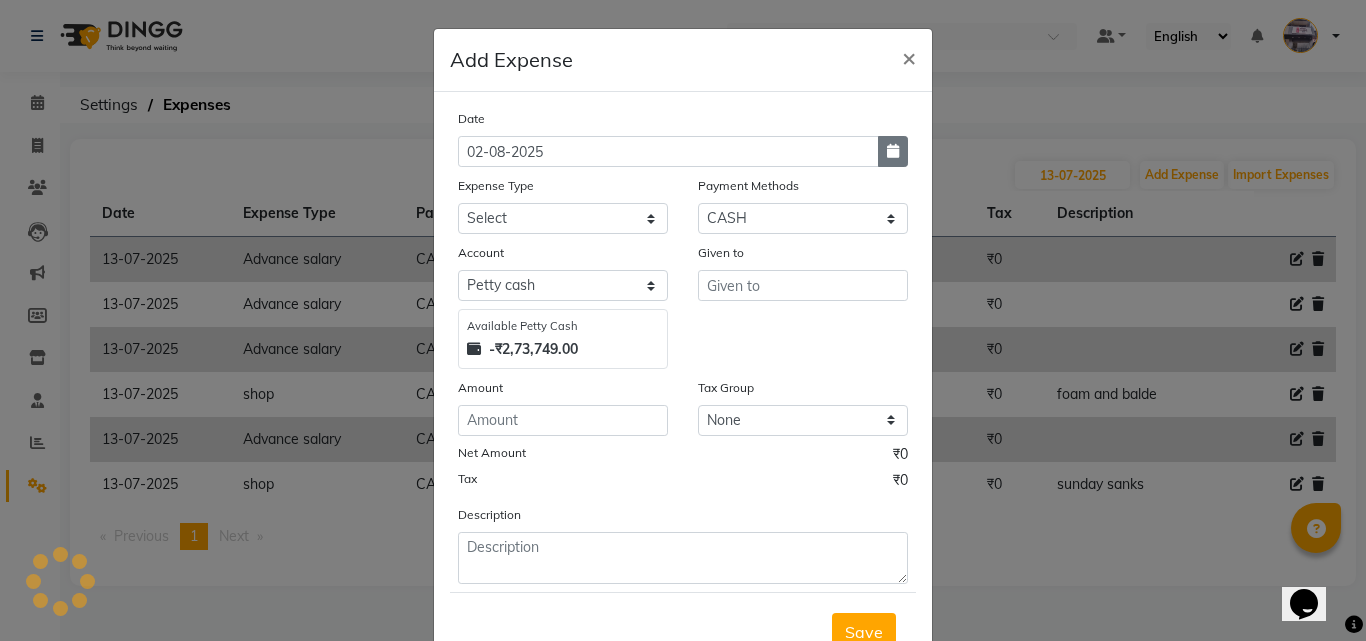 click 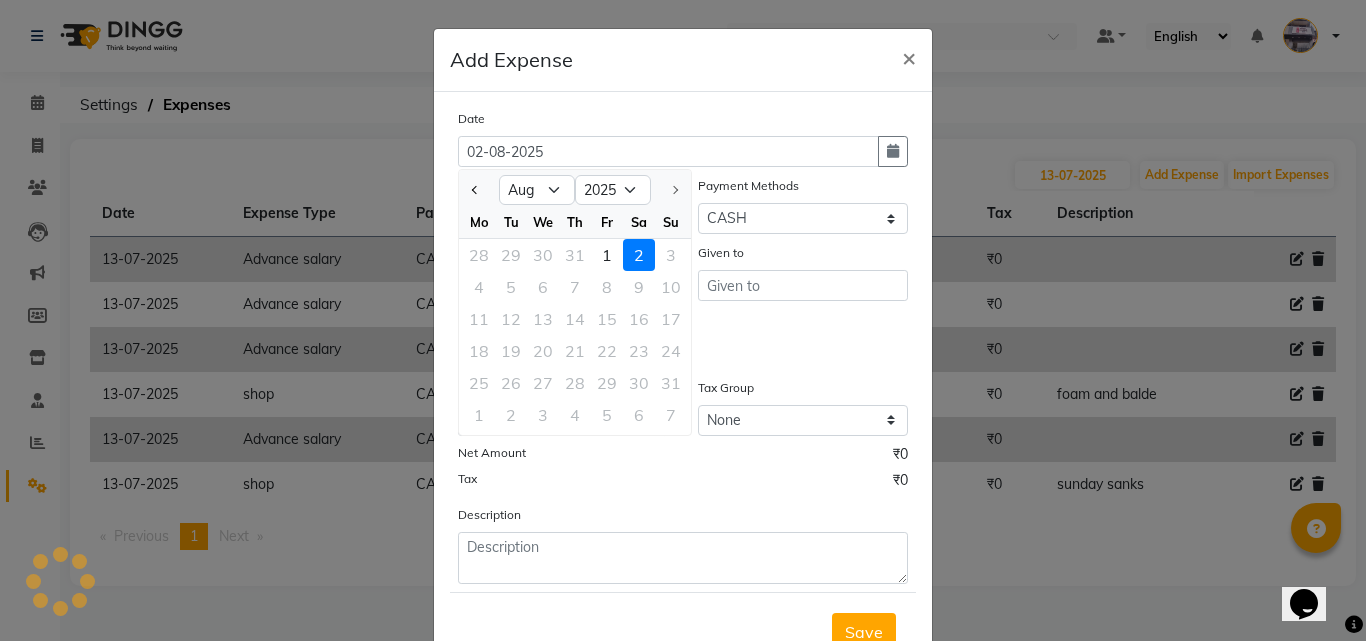 click 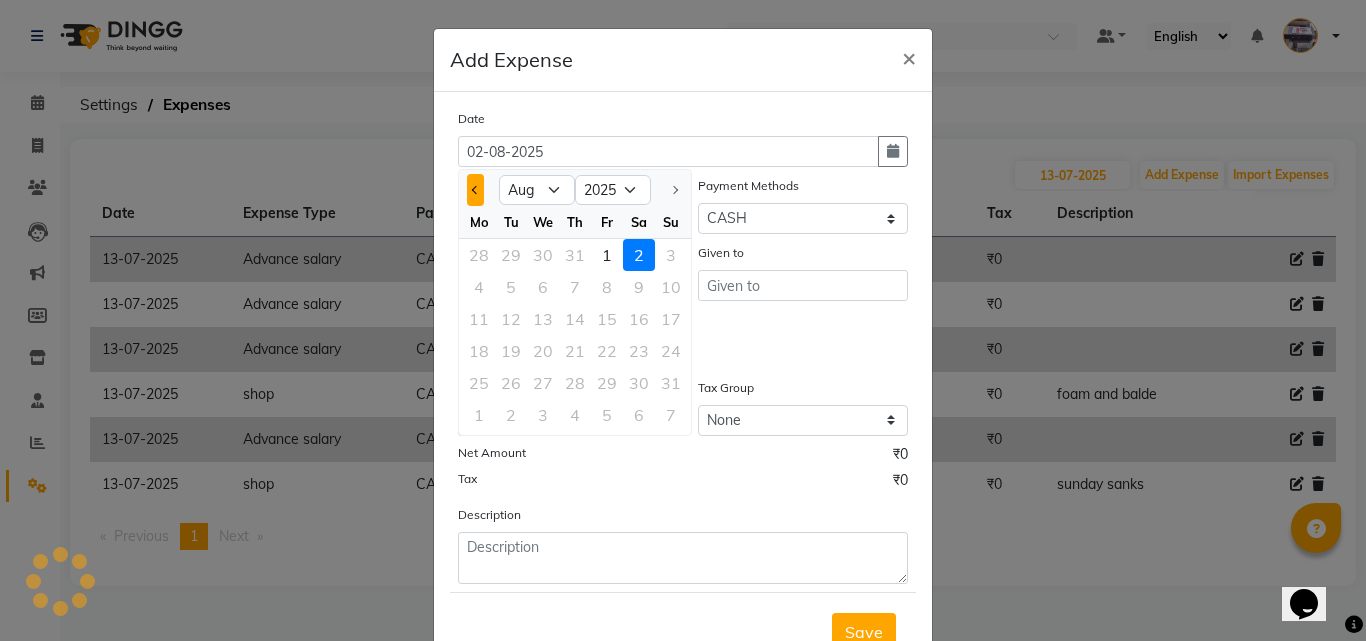 click 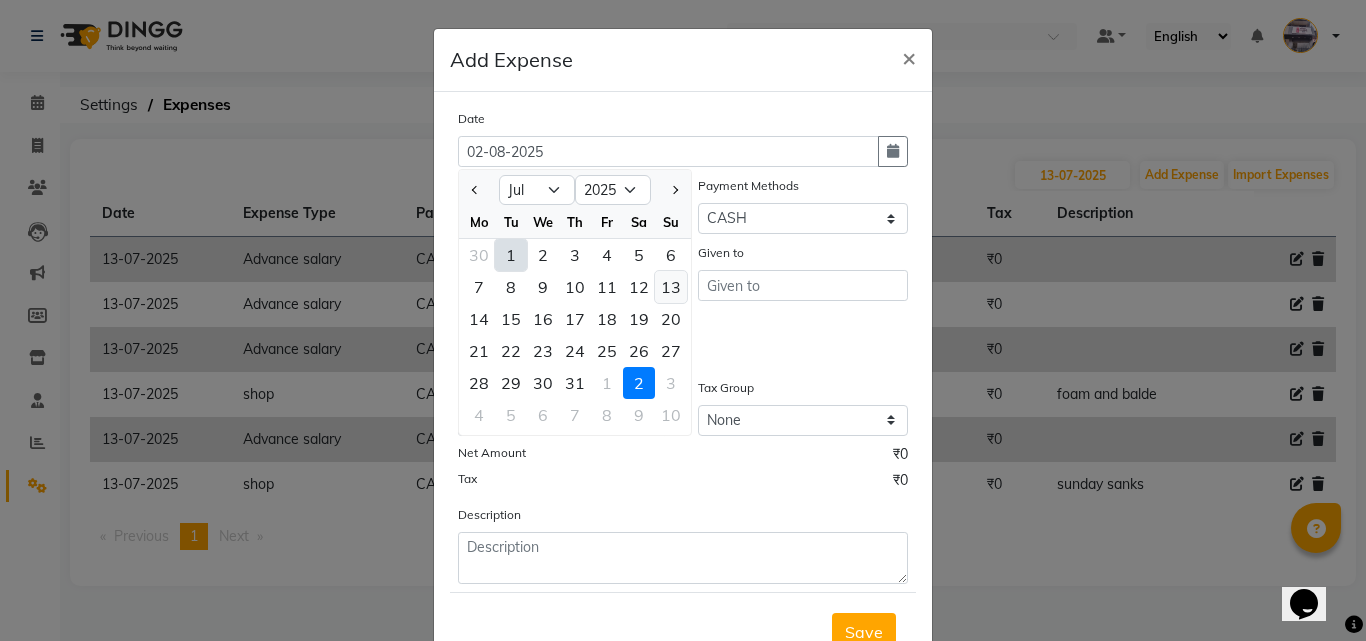 click on "13" 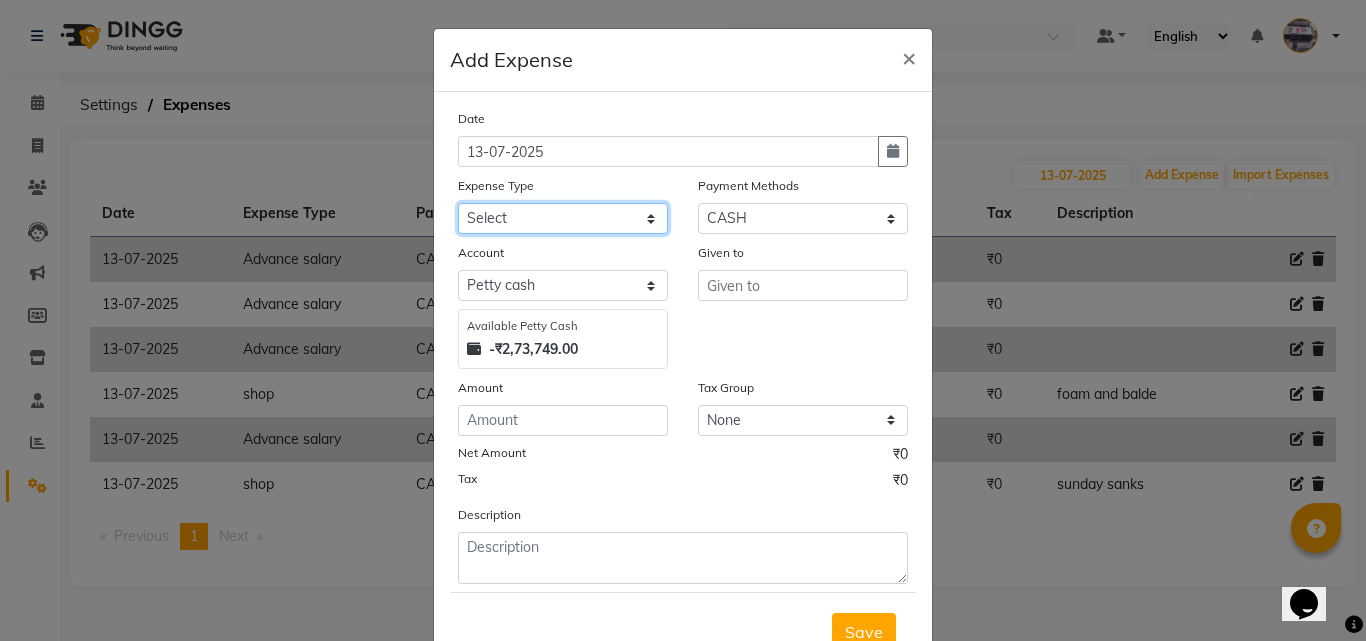click on "Select Advance salary Advance salary ajaj Bank charges Car maintenance  Cash transfer to bank Cash transfer to hub Client Snacks Clinical charges Equipment Fuel Govt fee home Incentive Insurance International purchase Loan Repayment Maintenance Marketing Miscellaneous MRA Other Over times Pantry Product Rent Salary shop shop Staff Snacks Tax Tea & Refreshment TIP Utilities Wifi recharge" 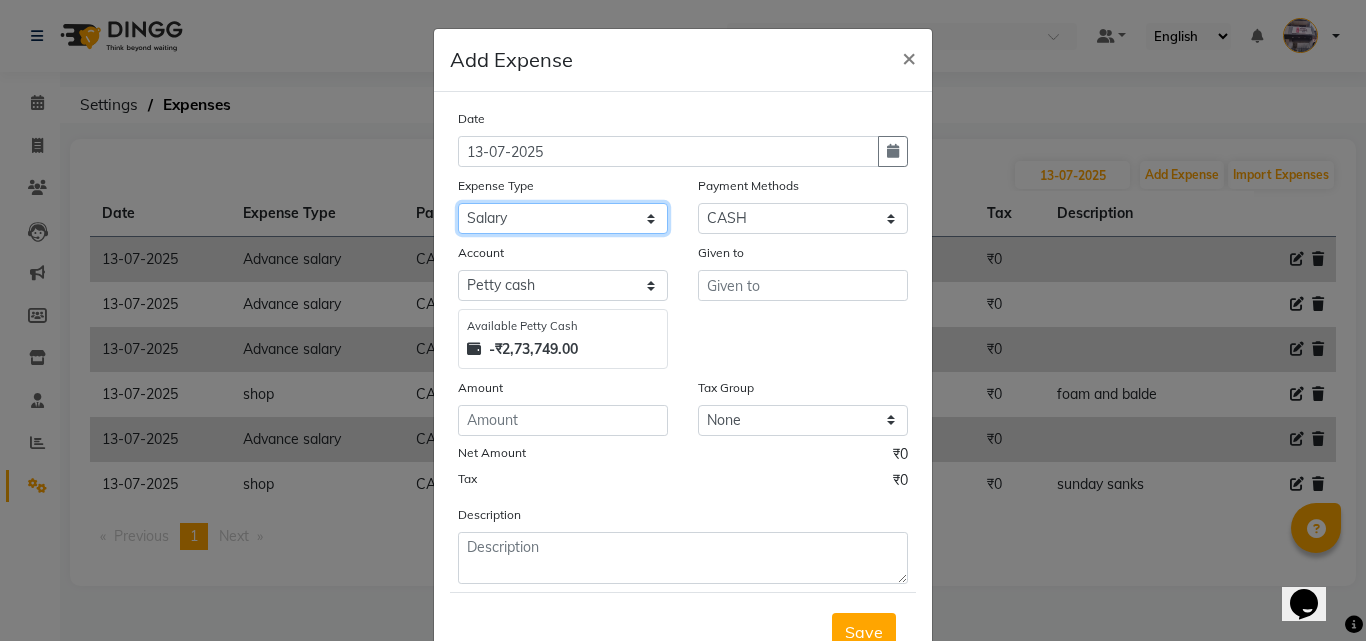 click on "Select Advance salary Advance salary ajaj Bank charges Car maintenance  Cash transfer to bank Cash transfer to hub Client Snacks Clinical charges Equipment Fuel Govt fee home Incentive Insurance International purchase Loan Repayment Maintenance Marketing Miscellaneous MRA Other Over times Pantry Product Rent Salary shop shop Staff Snacks Tax Tea & Refreshment TIP Utilities Wifi recharge" 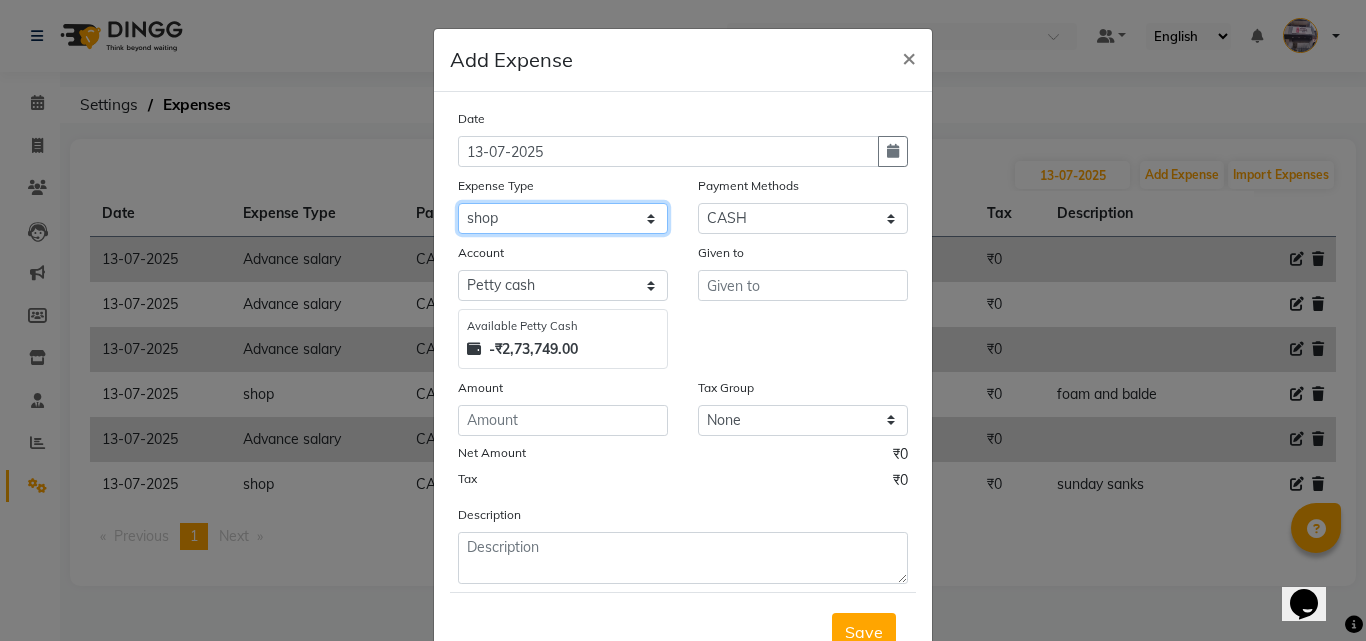 click on "Select Advance salary Advance salary ajaj Bank charges Car maintenance  Cash transfer to bank Cash transfer to hub Client Snacks Clinical charges Equipment Fuel Govt fee home Incentive Insurance International purchase Loan Repayment Maintenance Marketing Miscellaneous MRA Other Over times Pantry Product Rent Salary shop shop Staff Snacks Tax Tea & Refreshment TIP Utilities Wifi recharge" 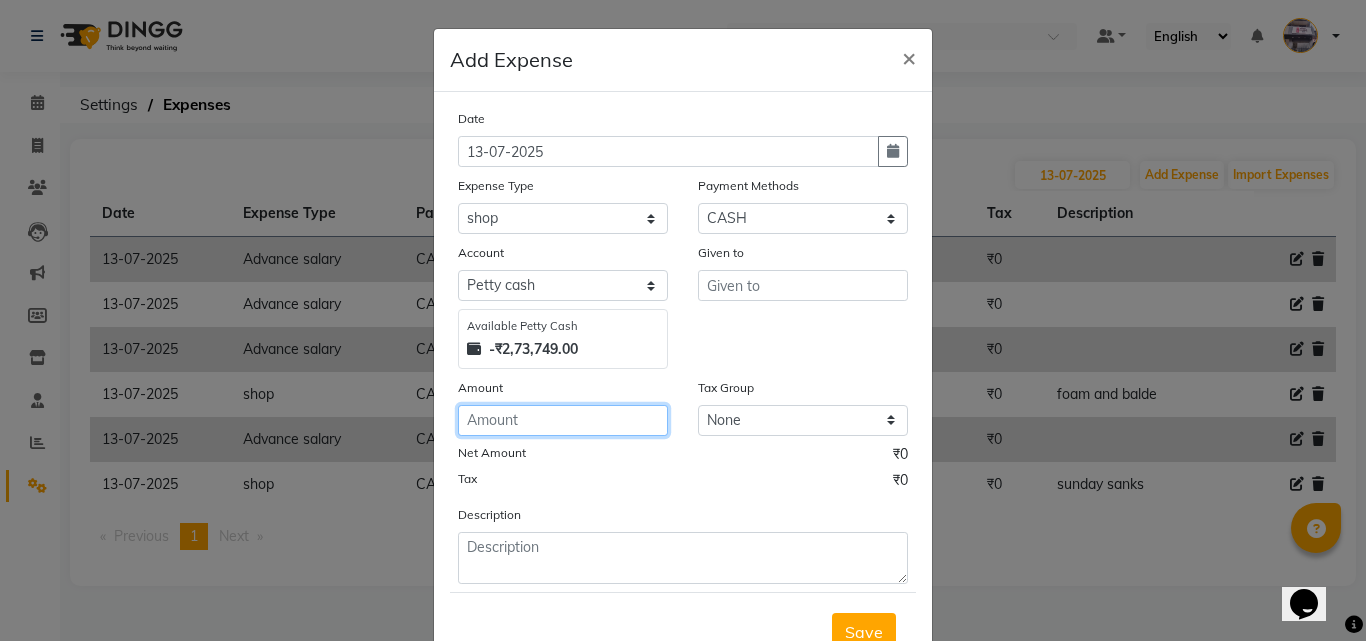 click 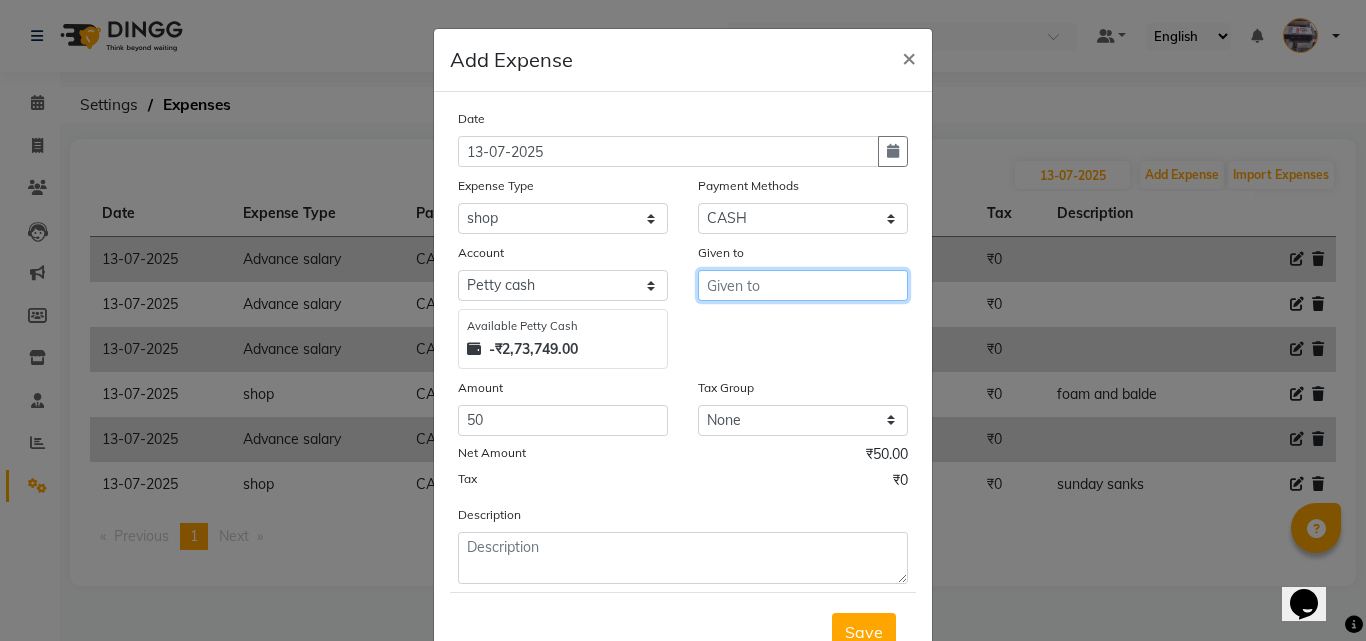 click at bounding box center (803, 285) 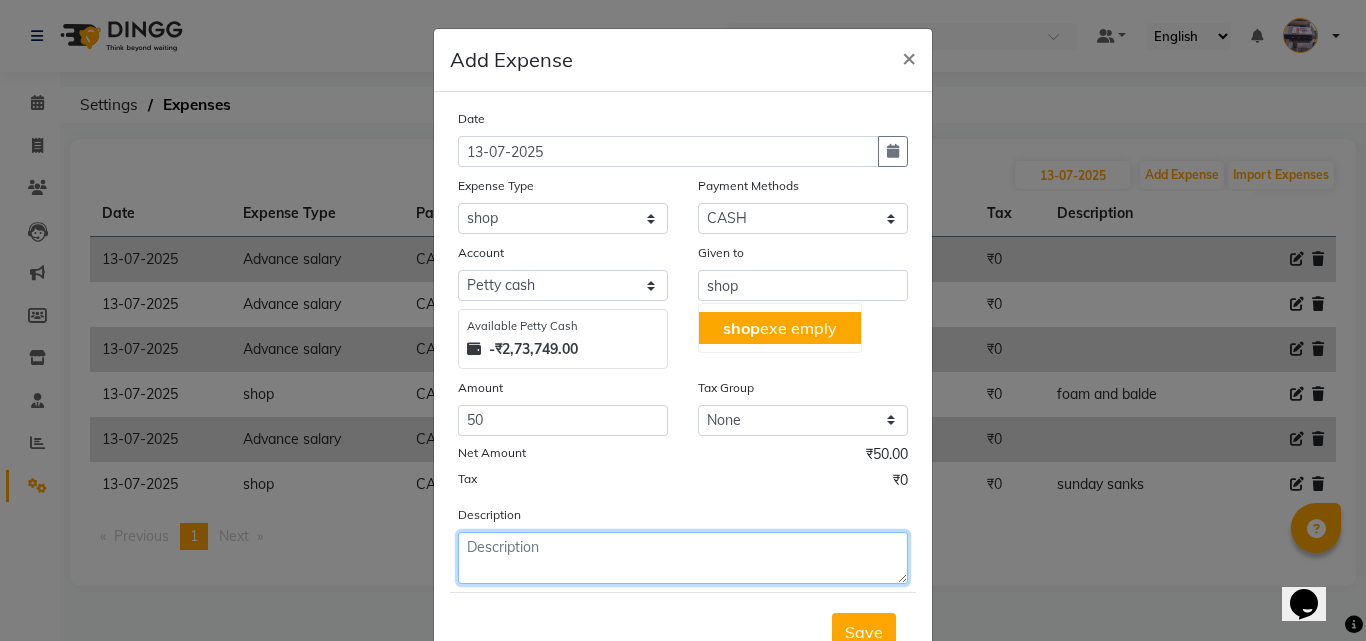 click 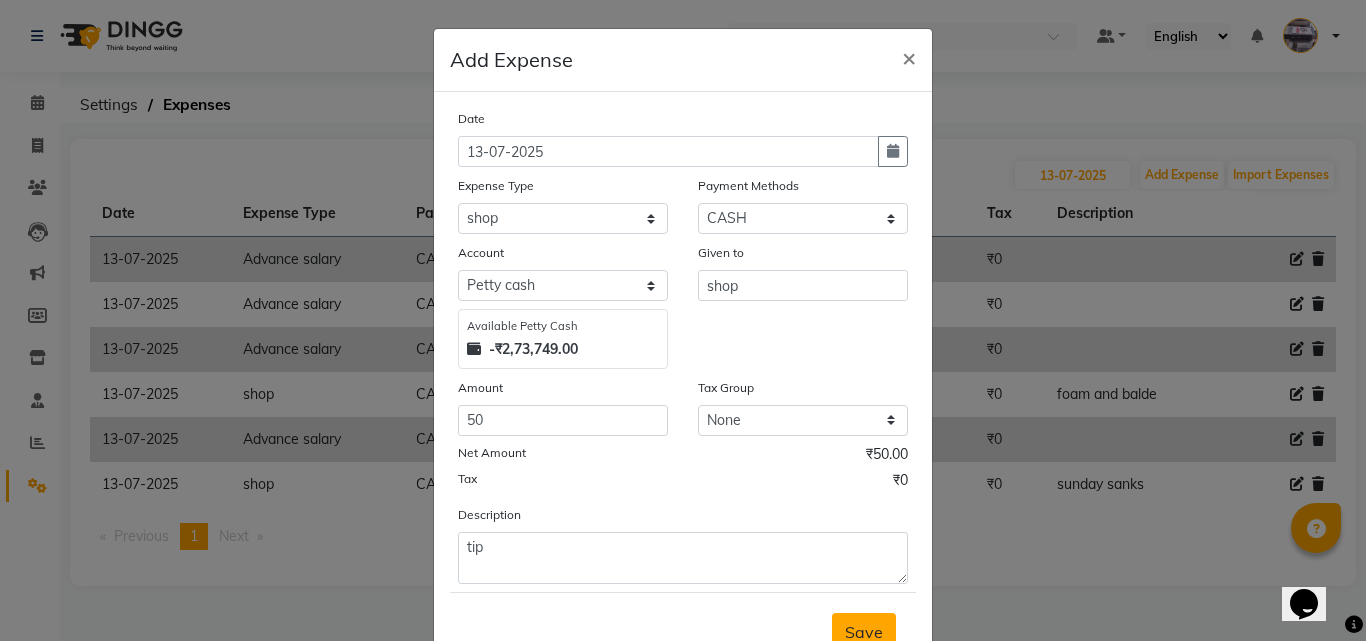 click on "Save" at bounding box center [864, 632] 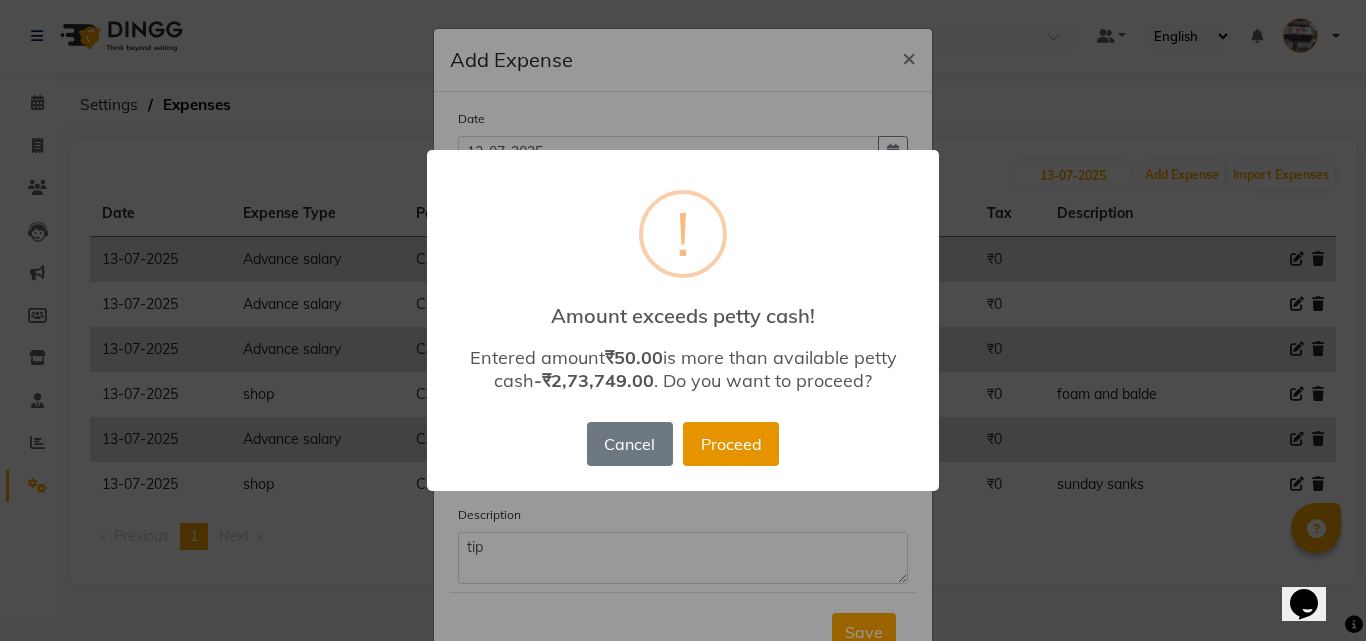 click on "Proceed" at bounding box center [731, 444] 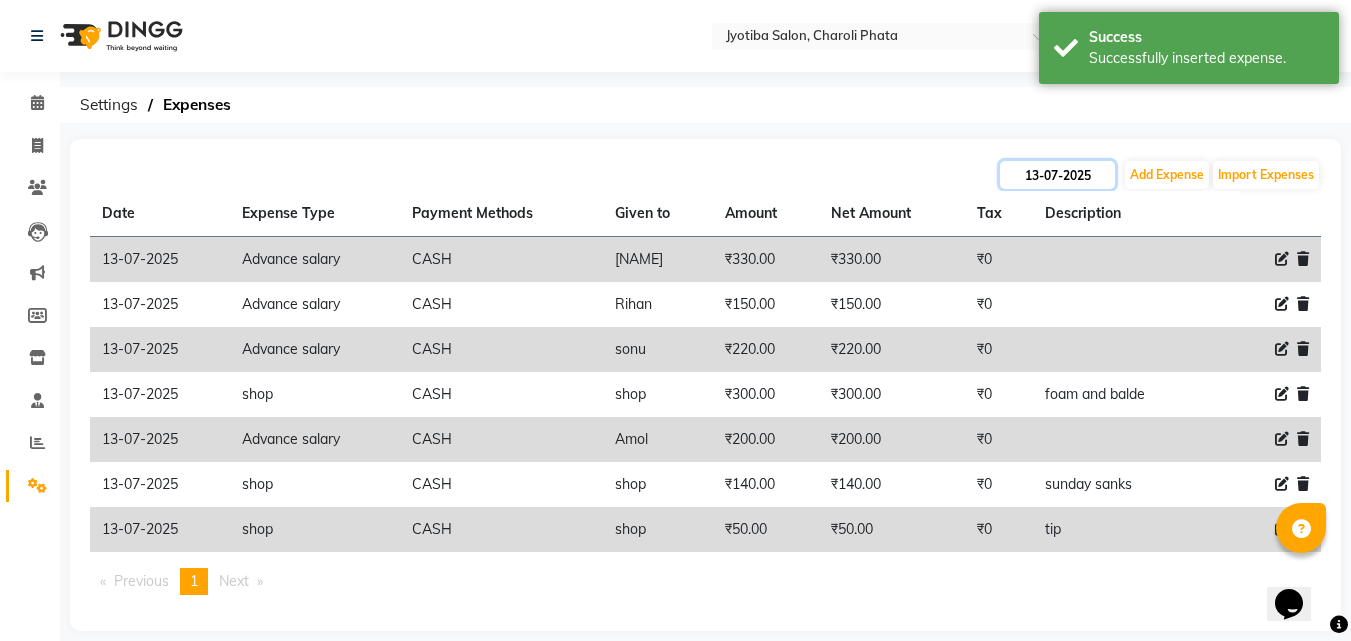 click on "13-07-2025" 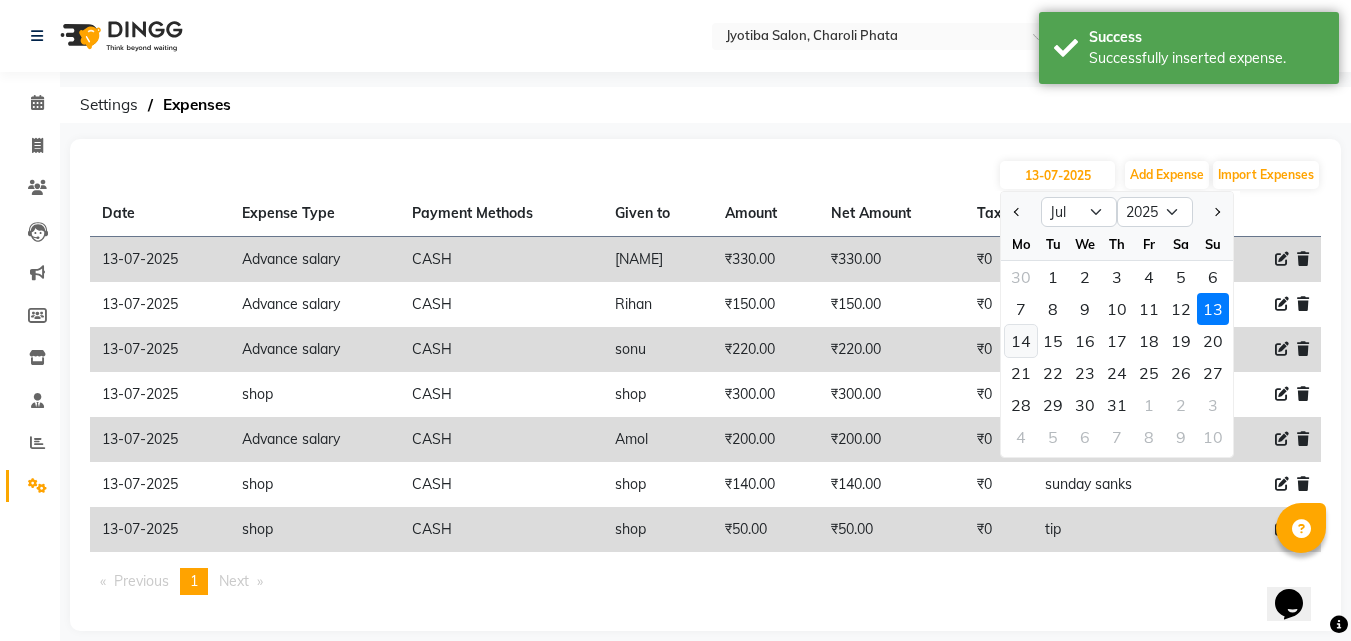 click on "14" 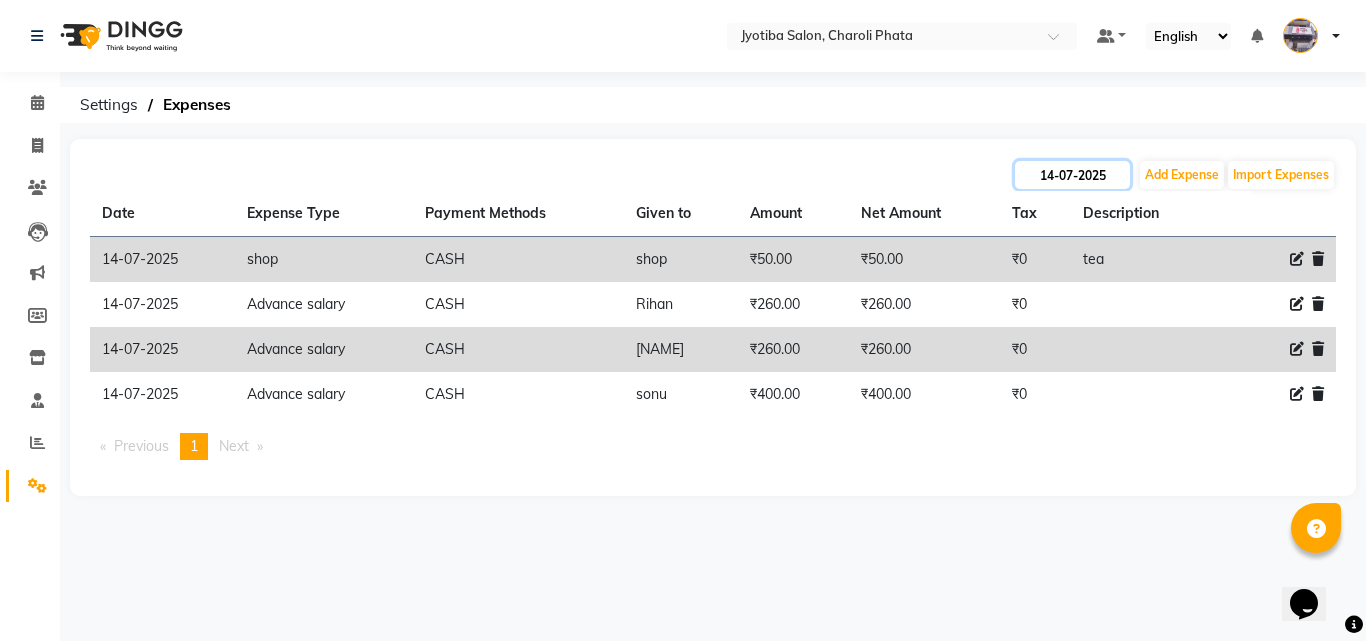 click on "14-07-2025" 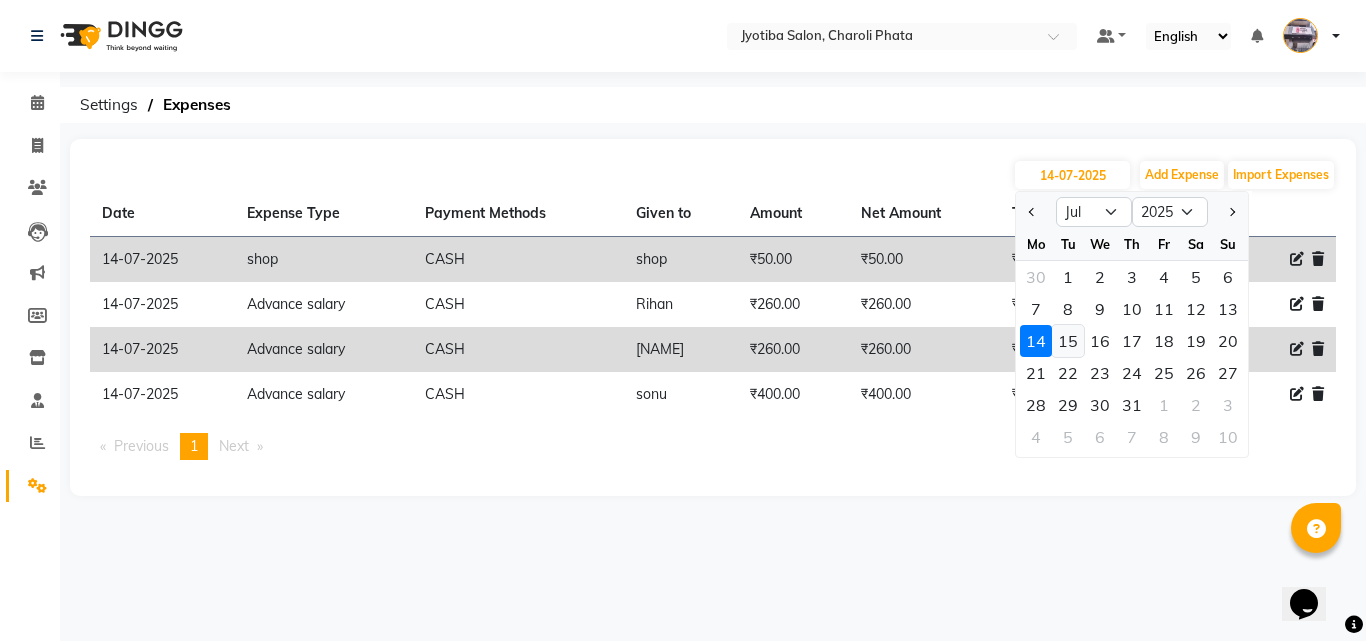 click on "15" 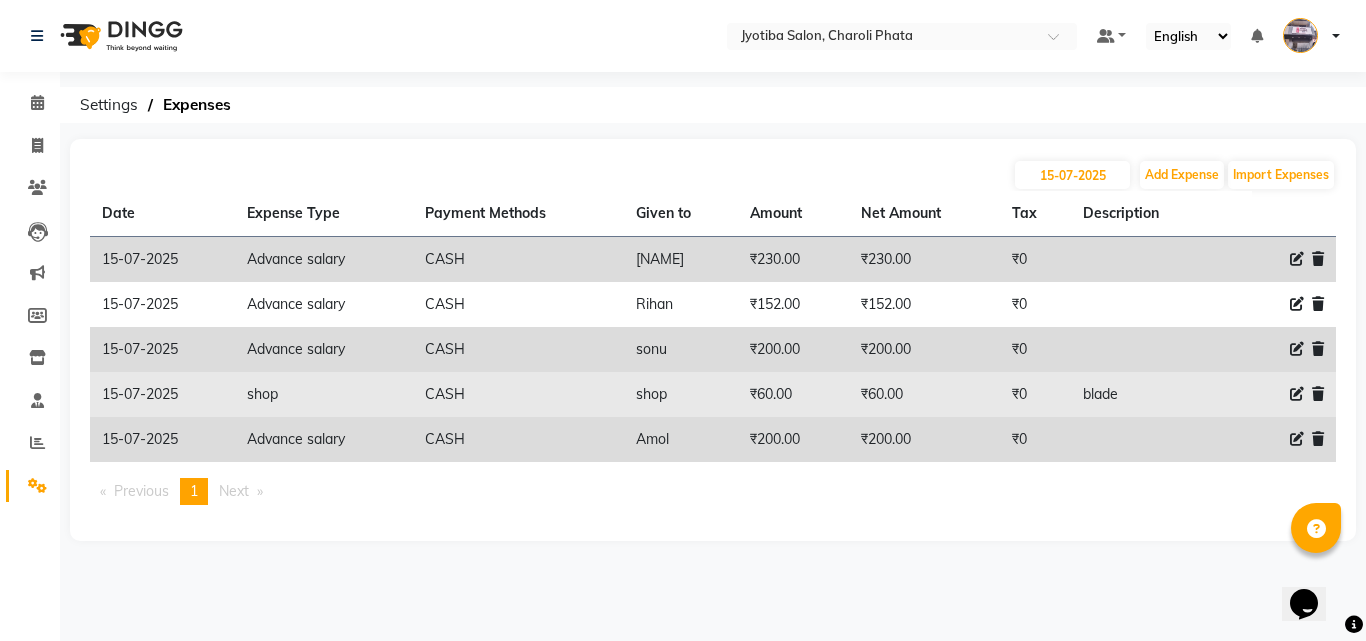 click 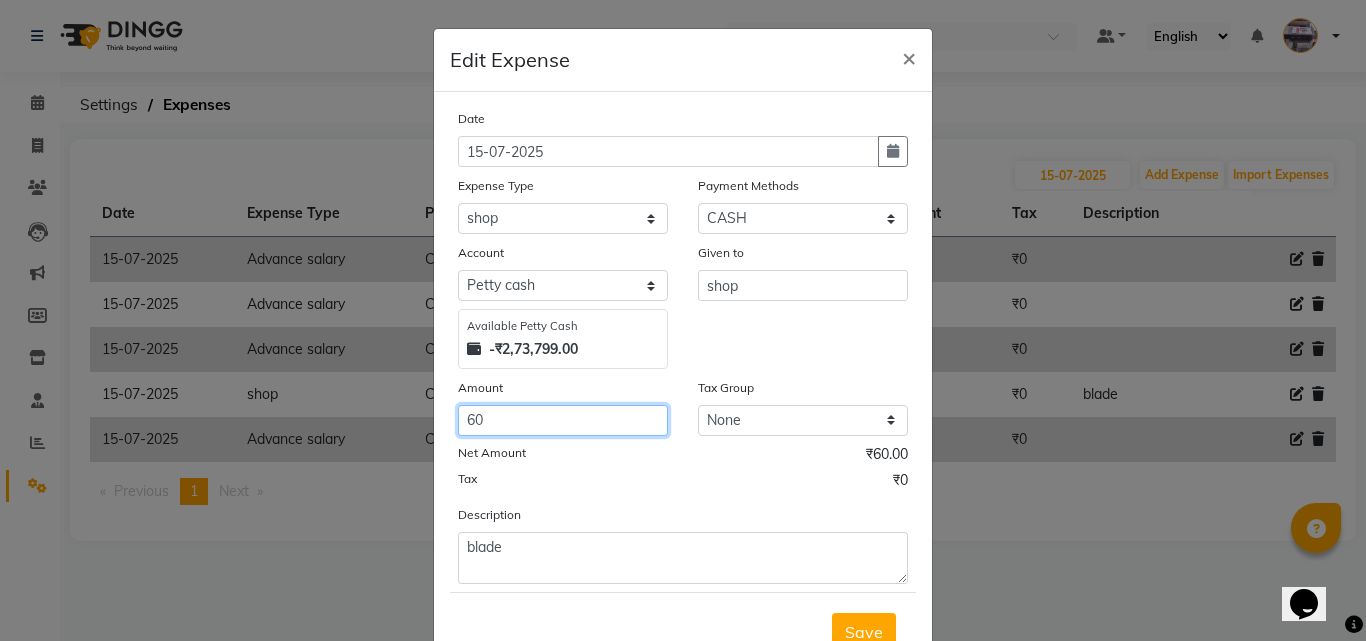 click on "60" 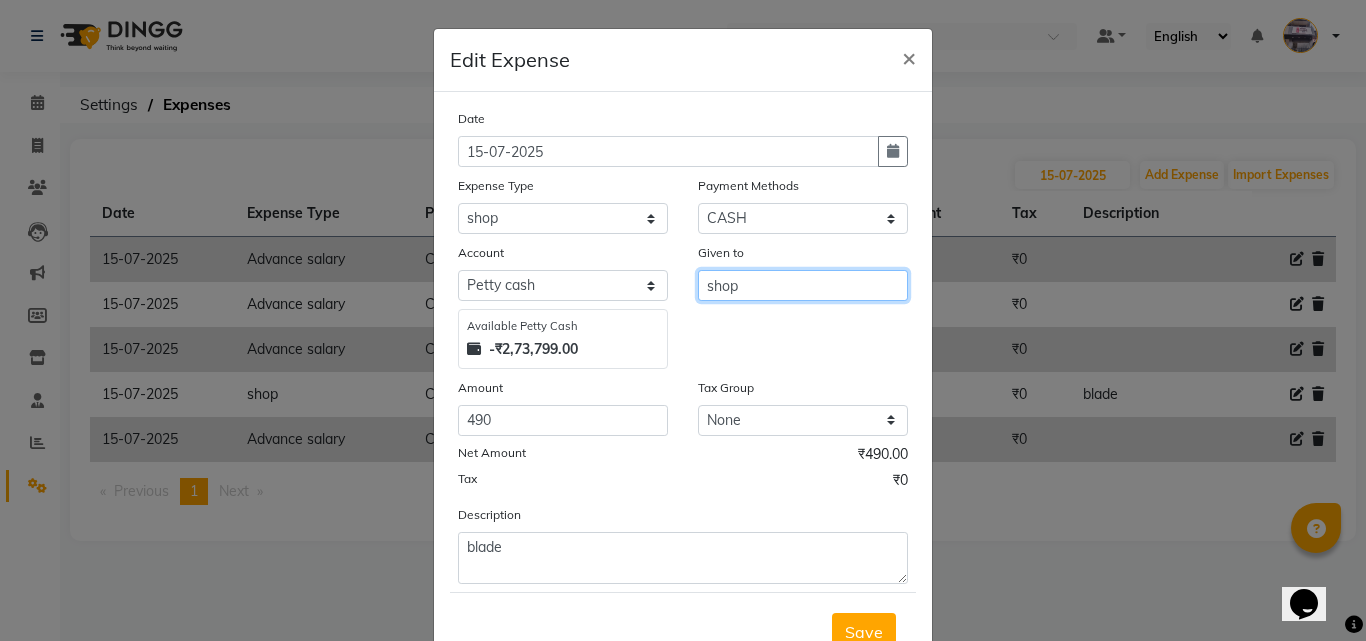 click on "shop" at bounding box center [803, 285] 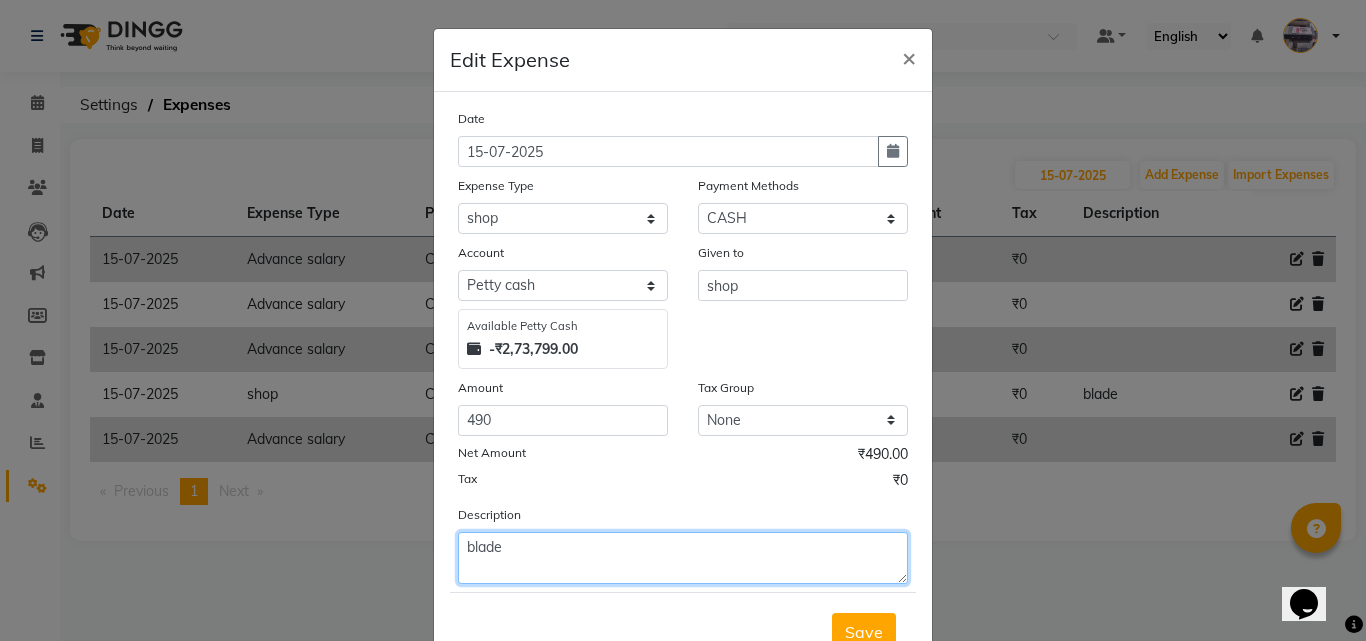 click on "blade" 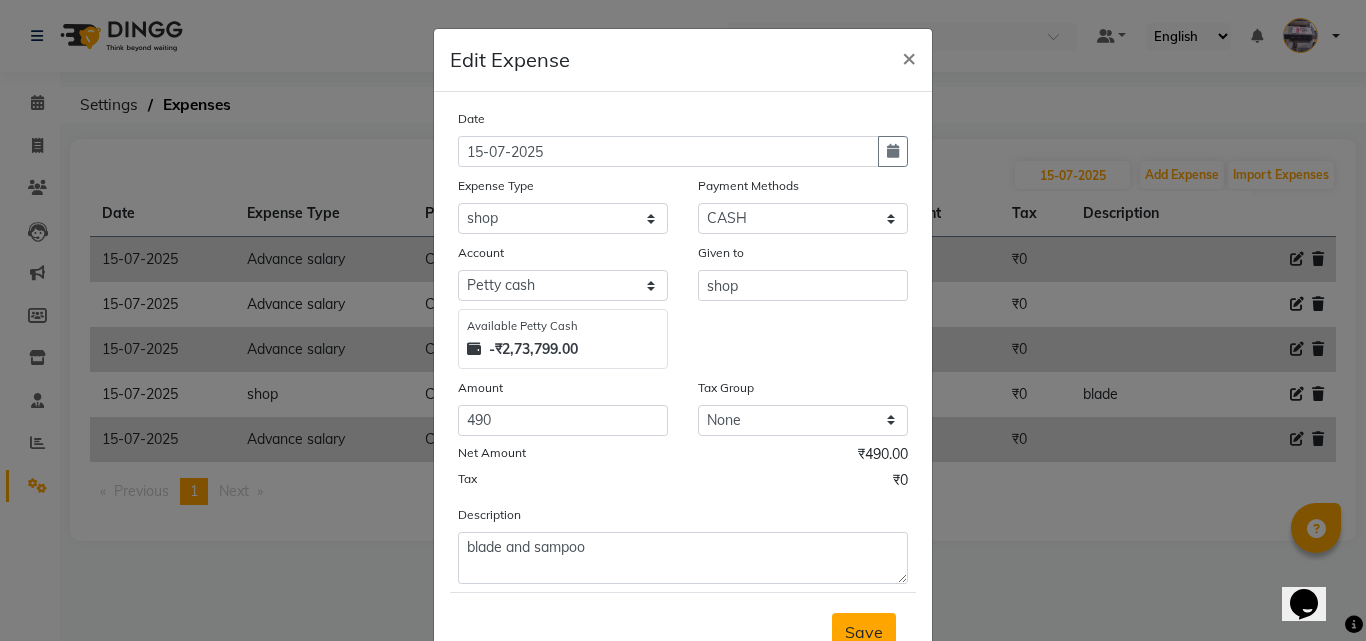 click on "Save" at bounding box center [864, 632] 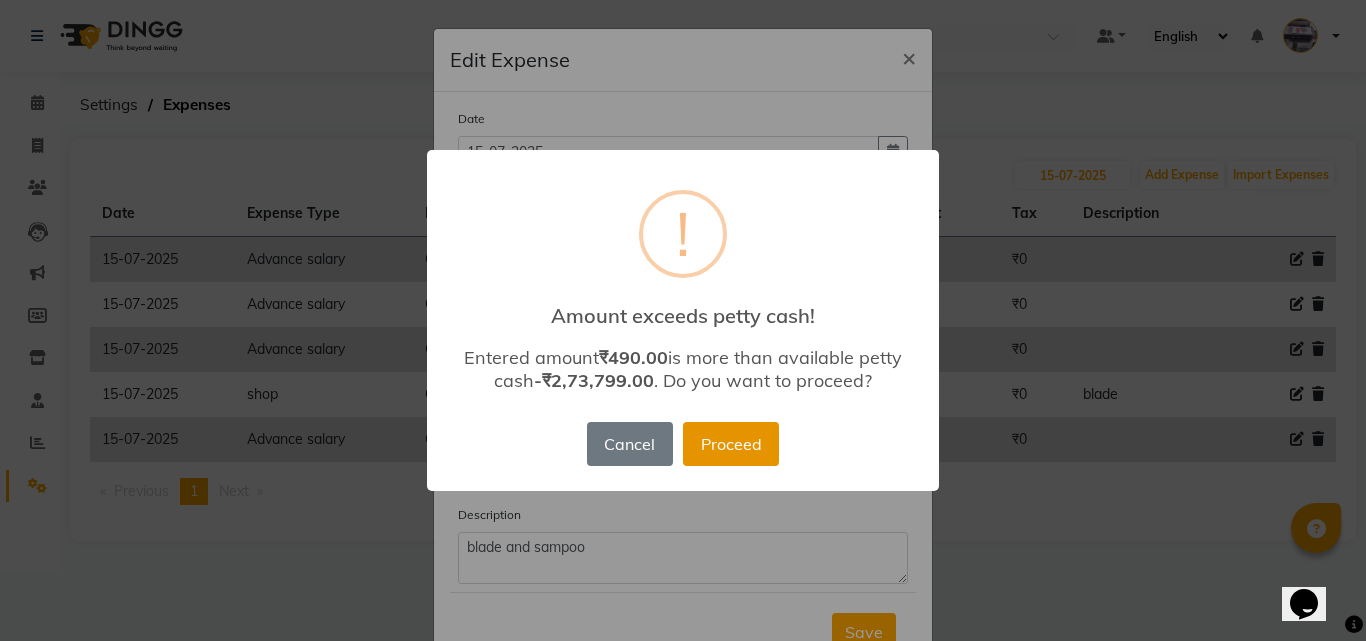 click on "Proceed" at bounding box center [731, 444] 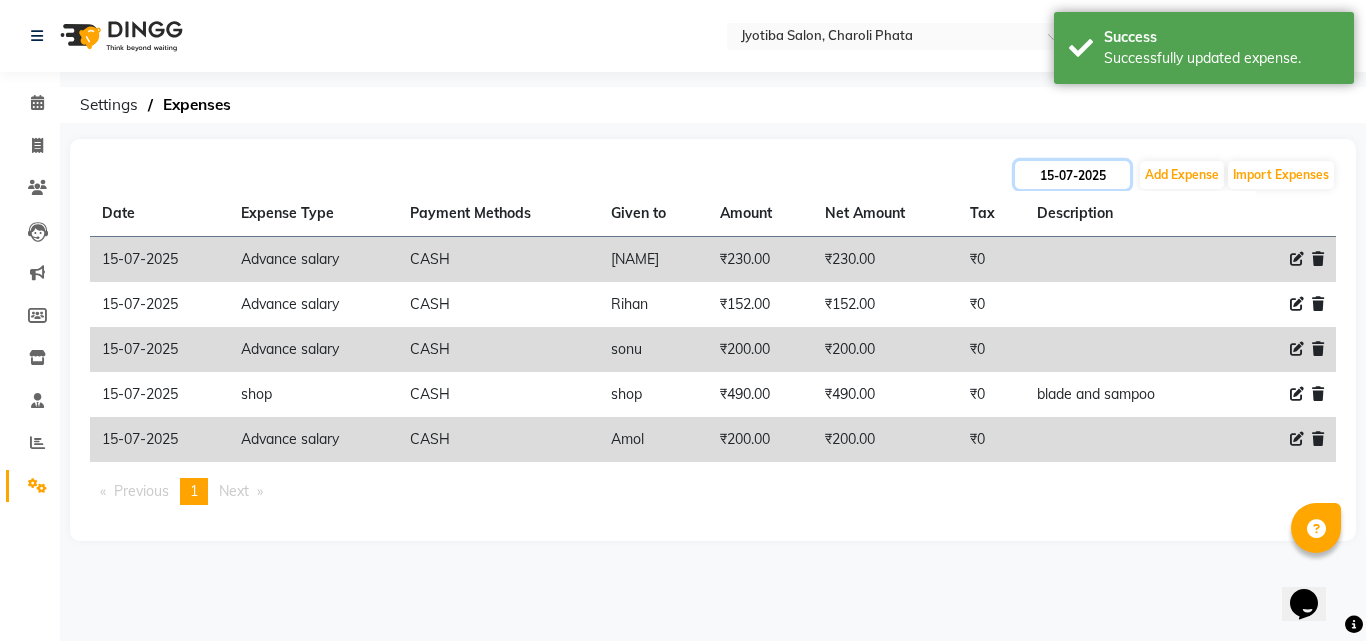 click on "15-07-2025" 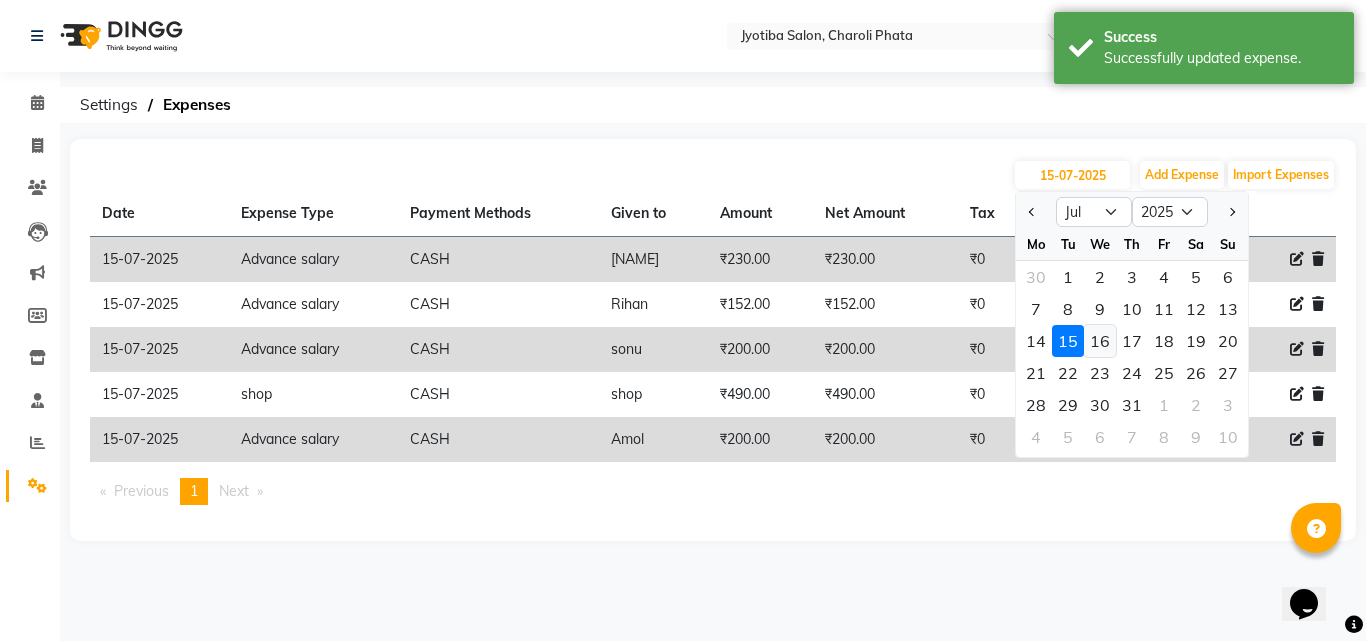 click on "16" 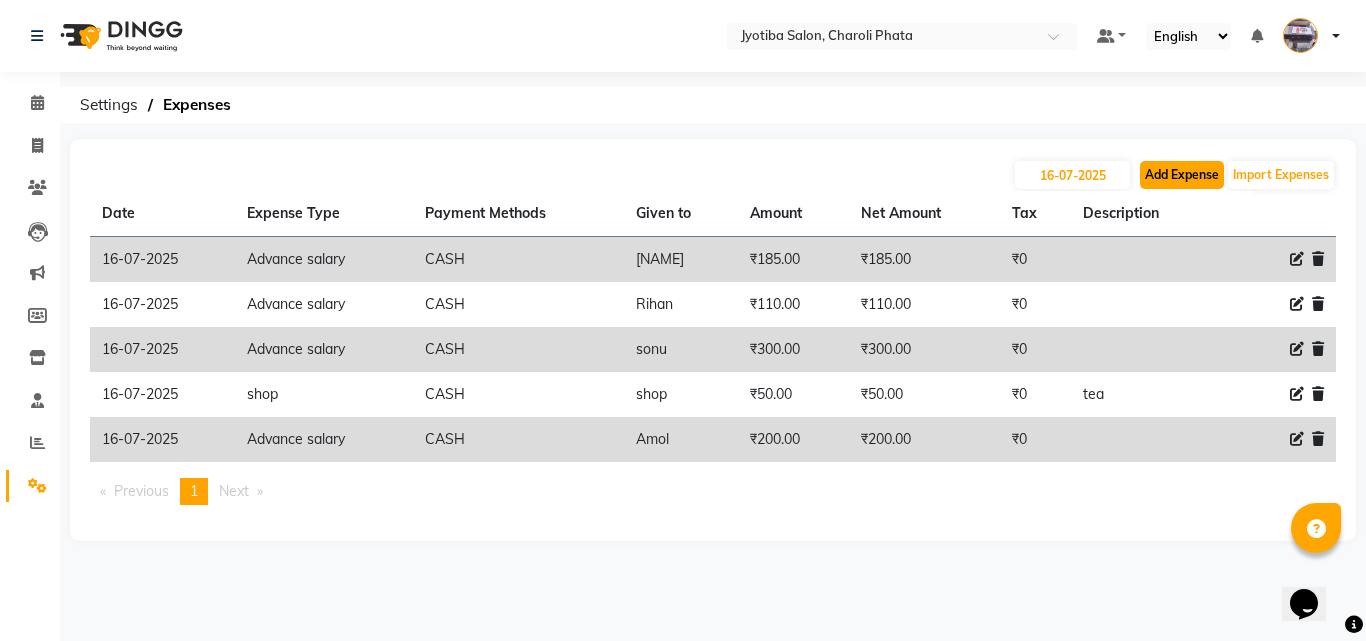 click on "Add Expense" 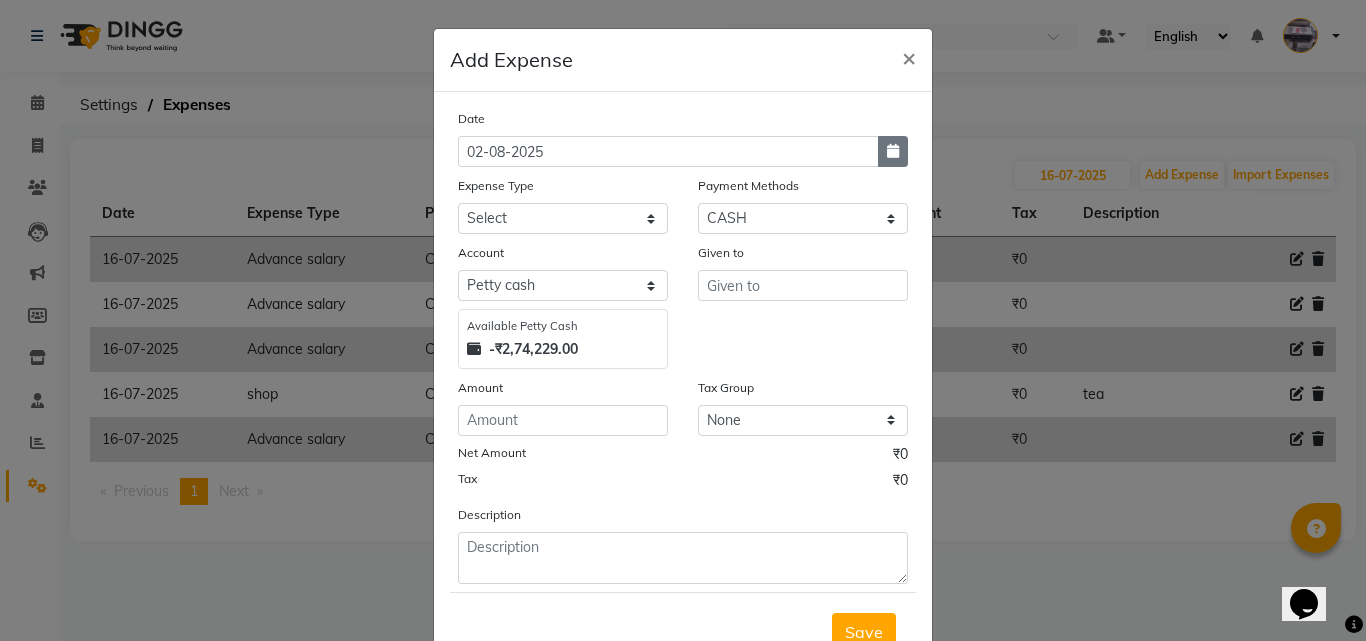 click 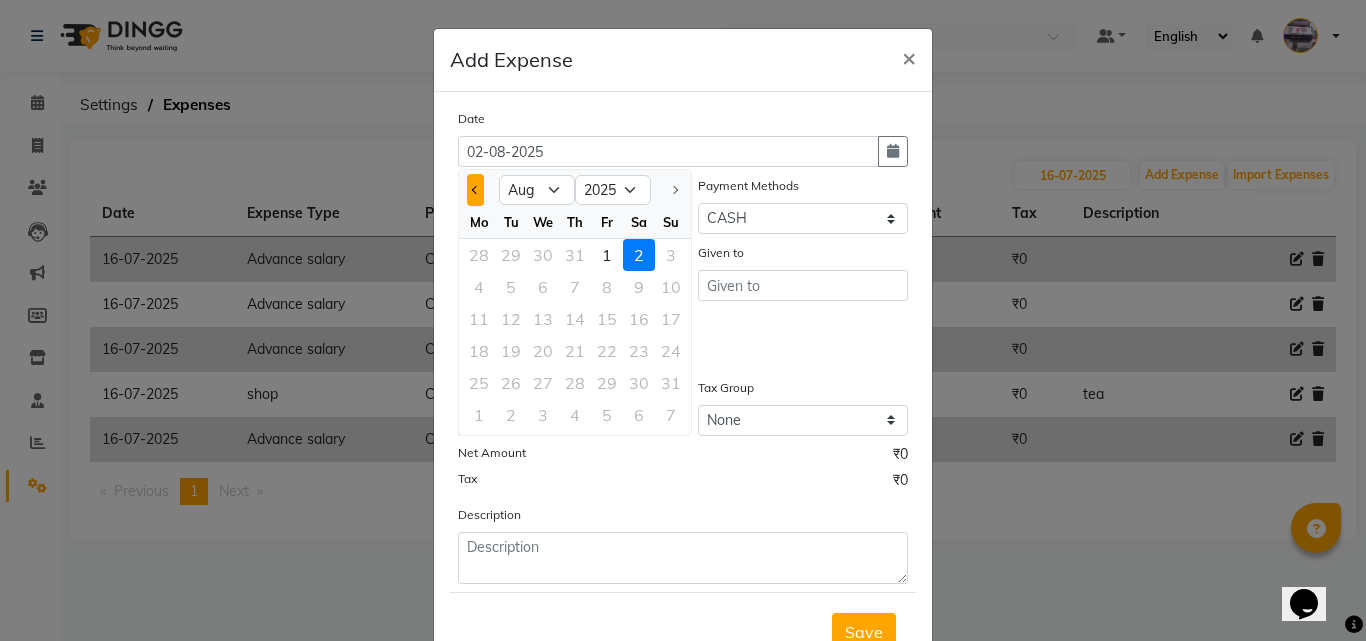 click 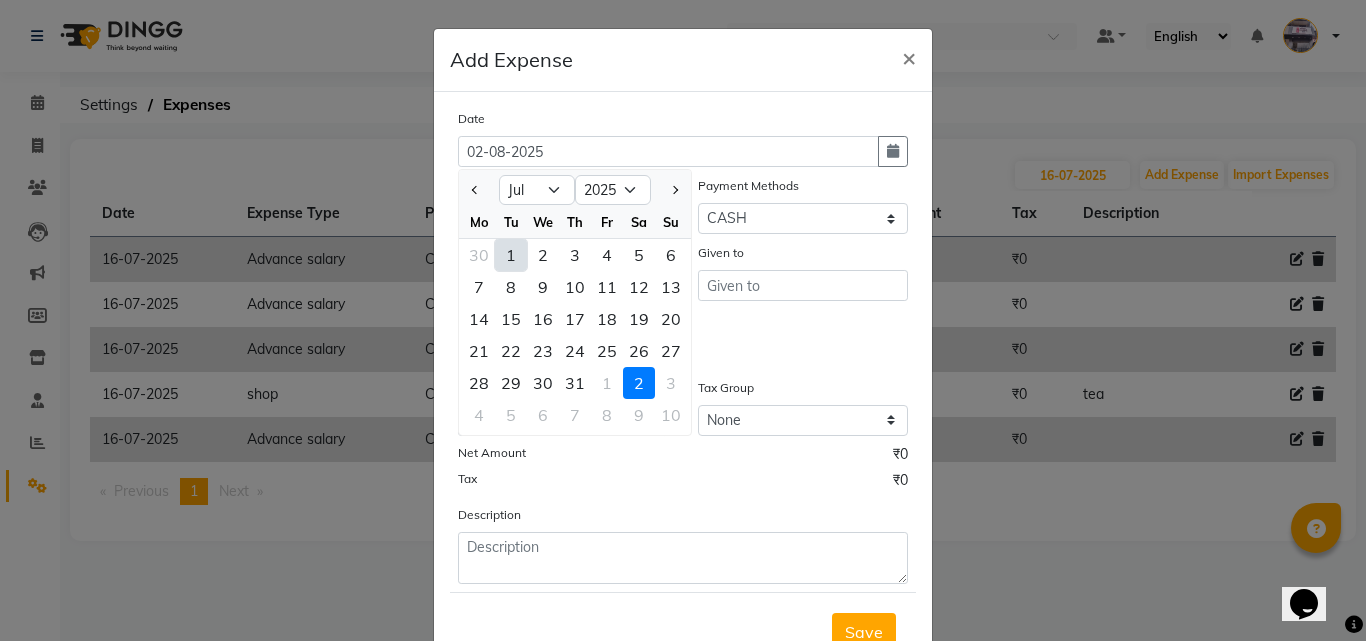 click on "16" 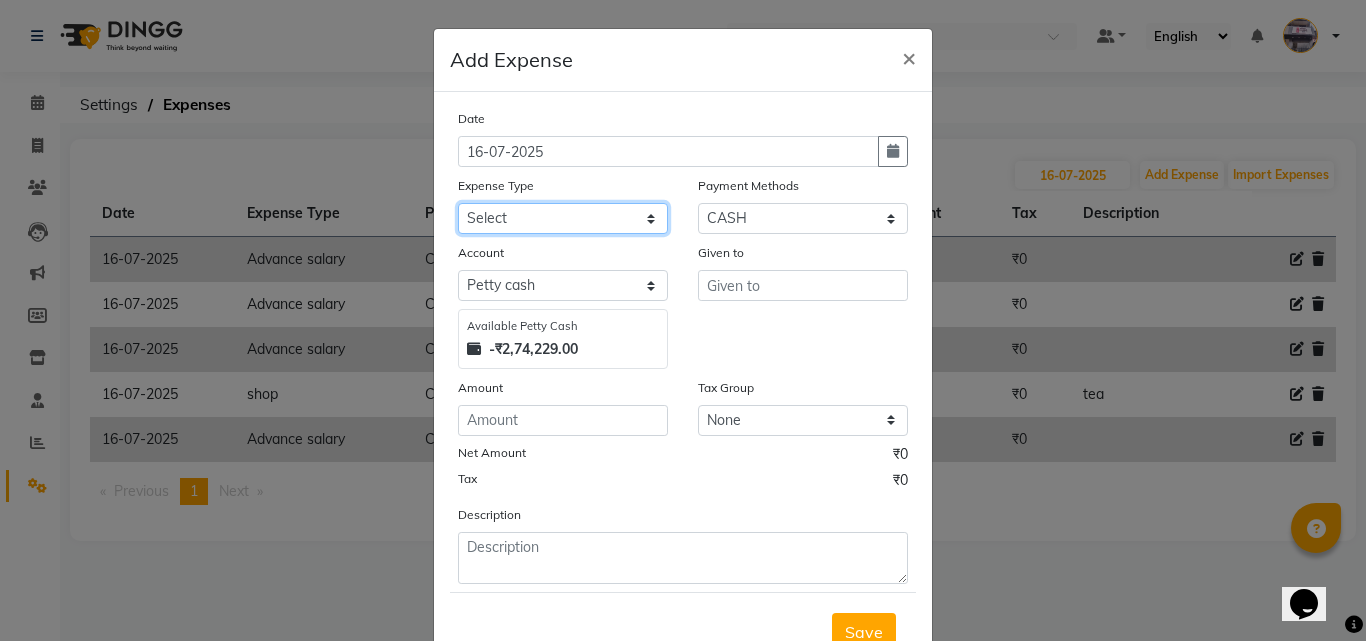 click on "Select Advance salary Advance salary ajaj Bank charges Car maintenance  Cash transfer to bank Cash transfer to hub Client Snacks Clinical charges Equipment Fuel Govt fee home Incentive Insurance International purchase Loan Repayment Maintenance Marketing Miscellaneous MRA Other Over times Pantry Product Rent Salary shop shop Staff Snacks Tax Tea & Refreshment TIP Utilities Wifi recharge" 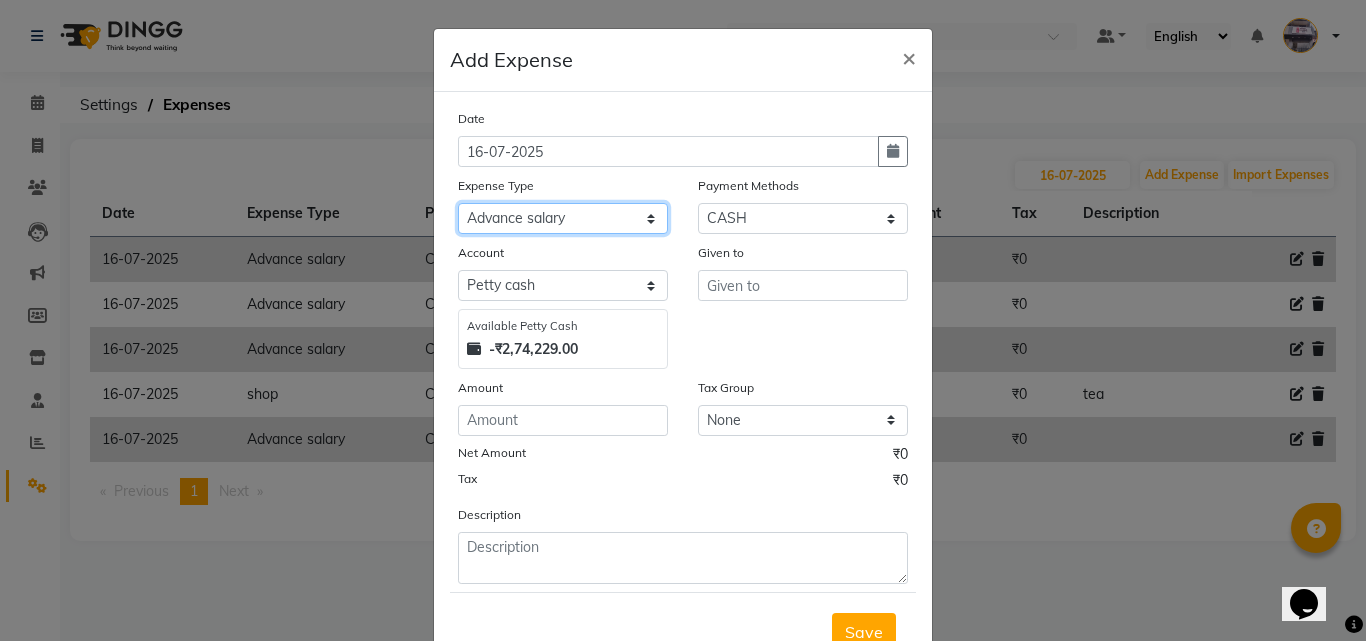 click on "Select Advance salary Advance salary ajaj Bank charges Car maintenance  Cash transfer to bank Cash transfer to hub Client Snacks Clinical charges Equipment Fuel Govt fee home Incentive Insurance International purchase Loan Repayment Maintenance Marketing Miscellaneous MRA Other Over times Pantry Product Rent Salary shop shop Staff Snacks Tax Tea & Refreshment TIP Utilities Wifi recharge" 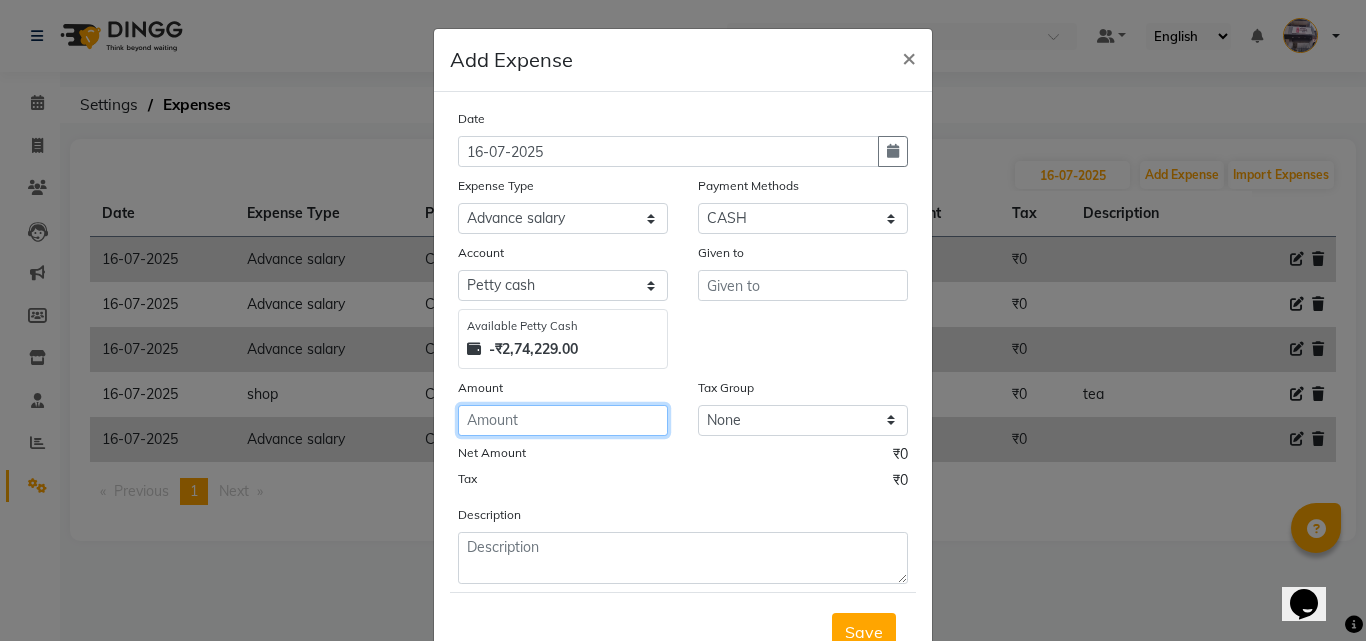 click 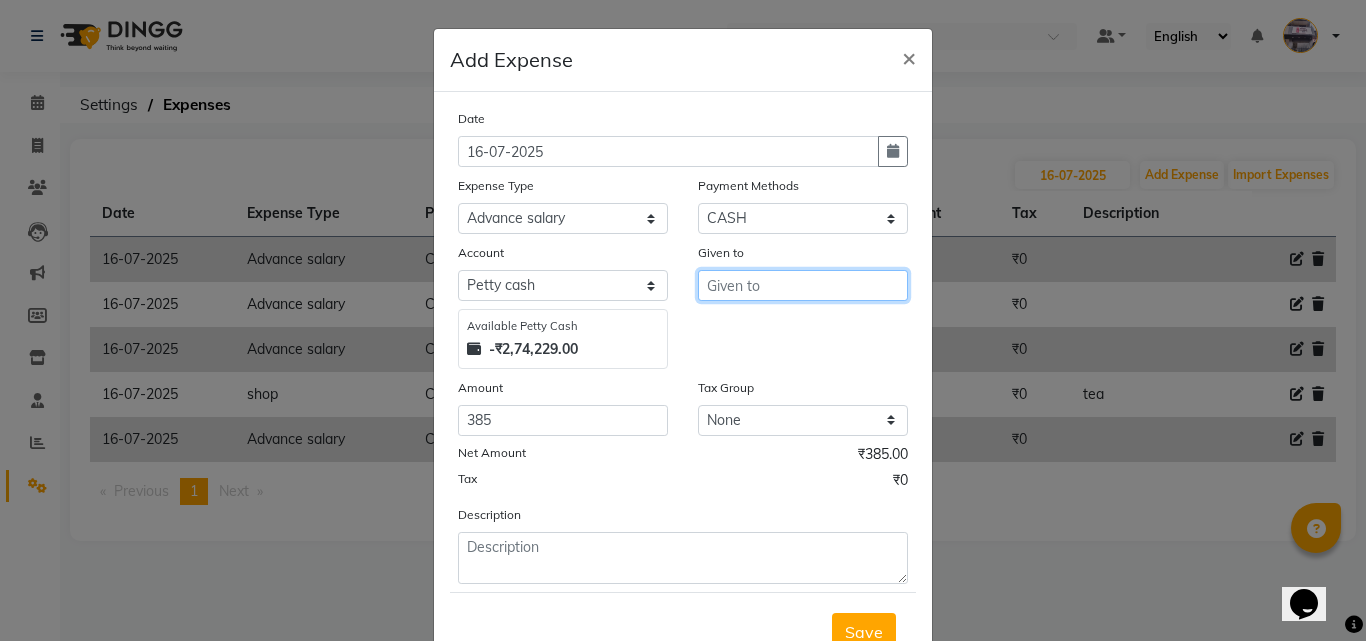 click at bounding box center [803, 285] 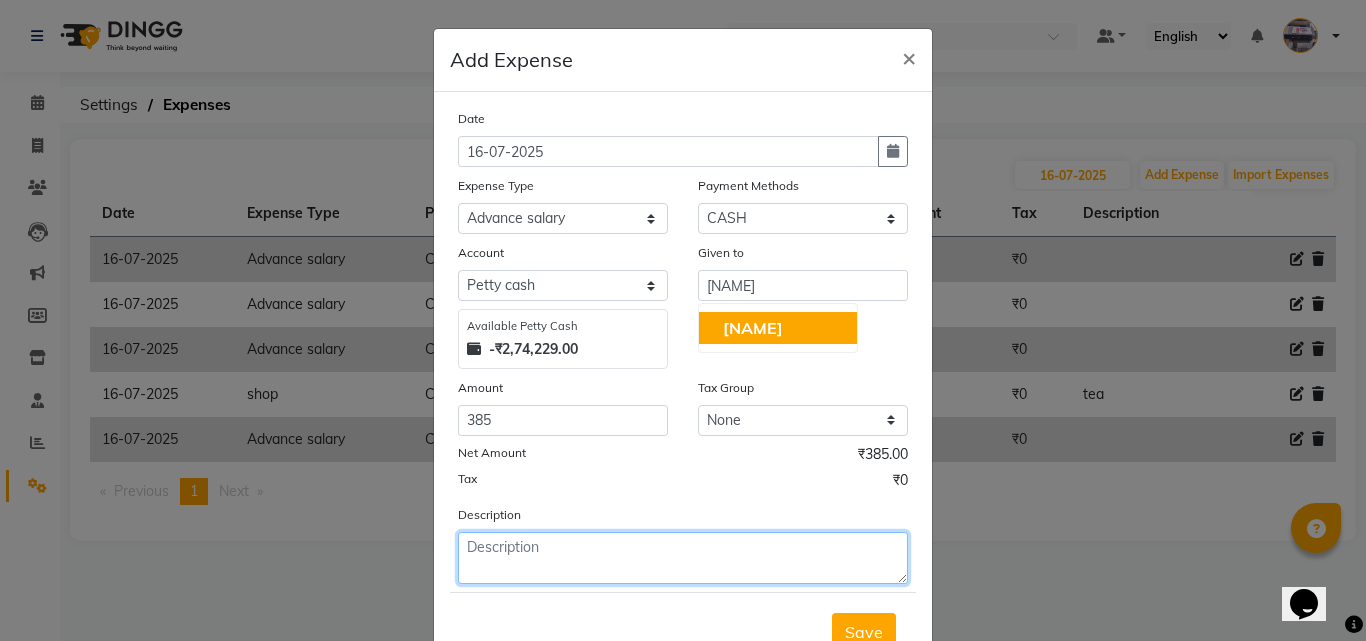 click 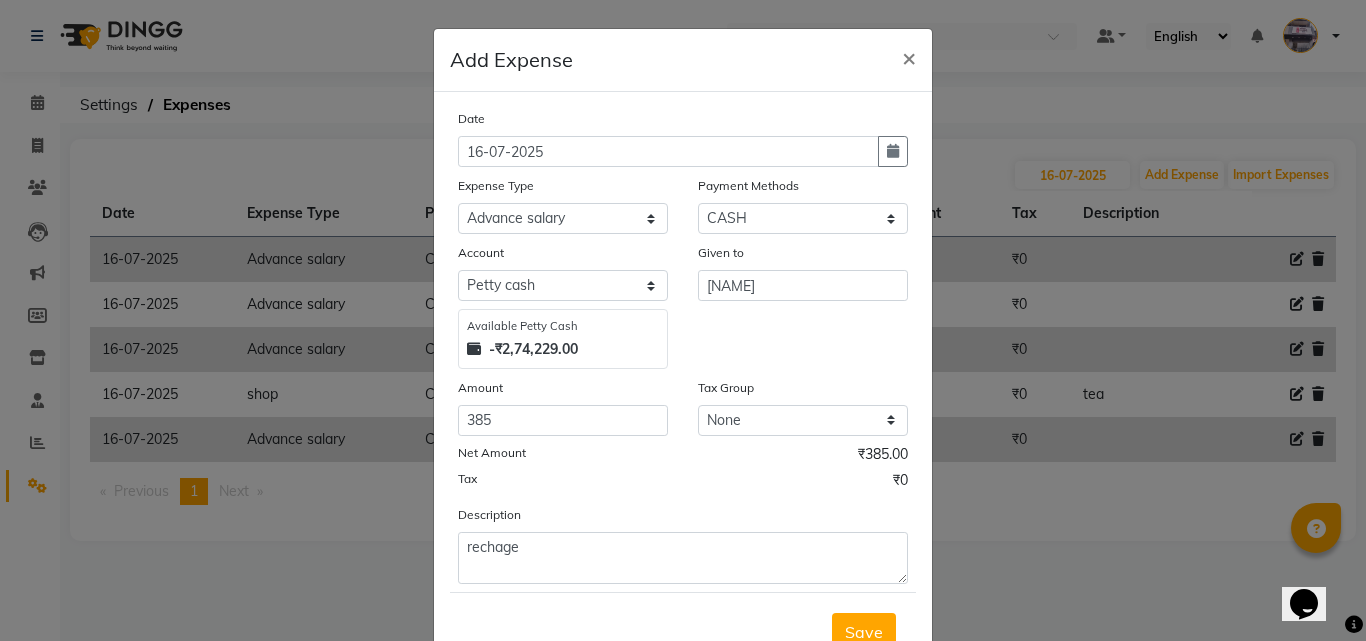 scroll, scrollTop: 75, scrollLeft: 0, axis: vertical 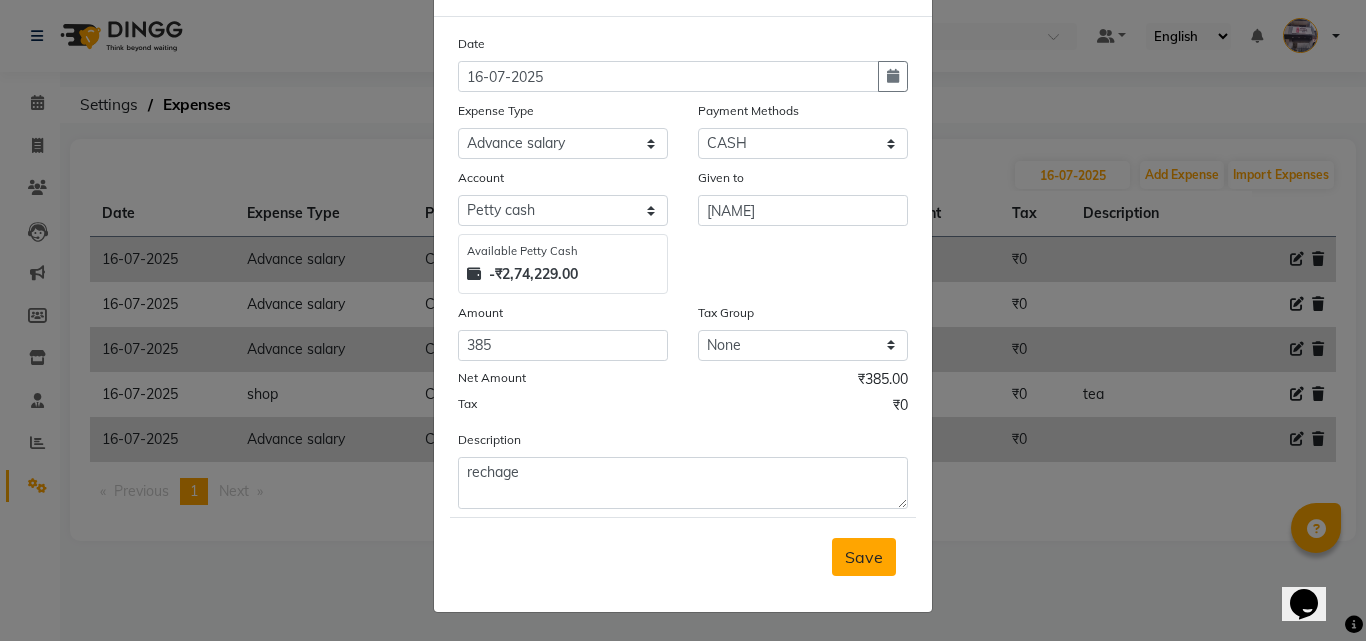 click on "Save" at bounding box center [864, 557] 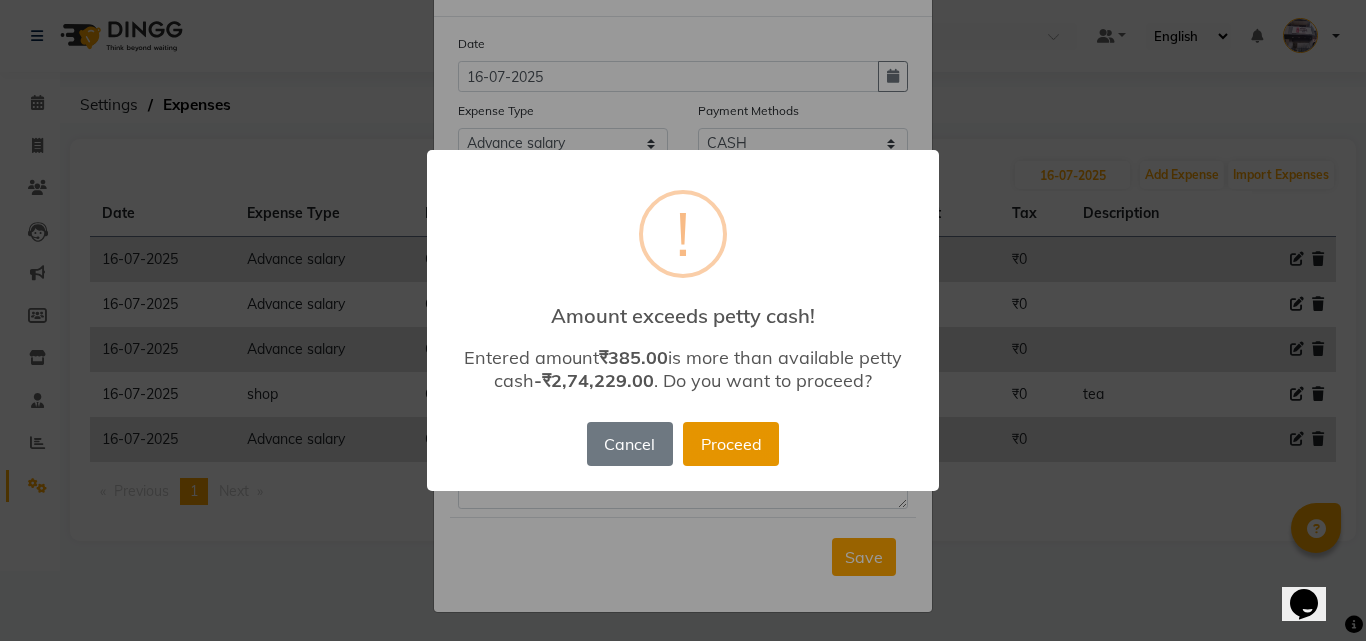 click on "Proceed" at bounding box center [731, 444] 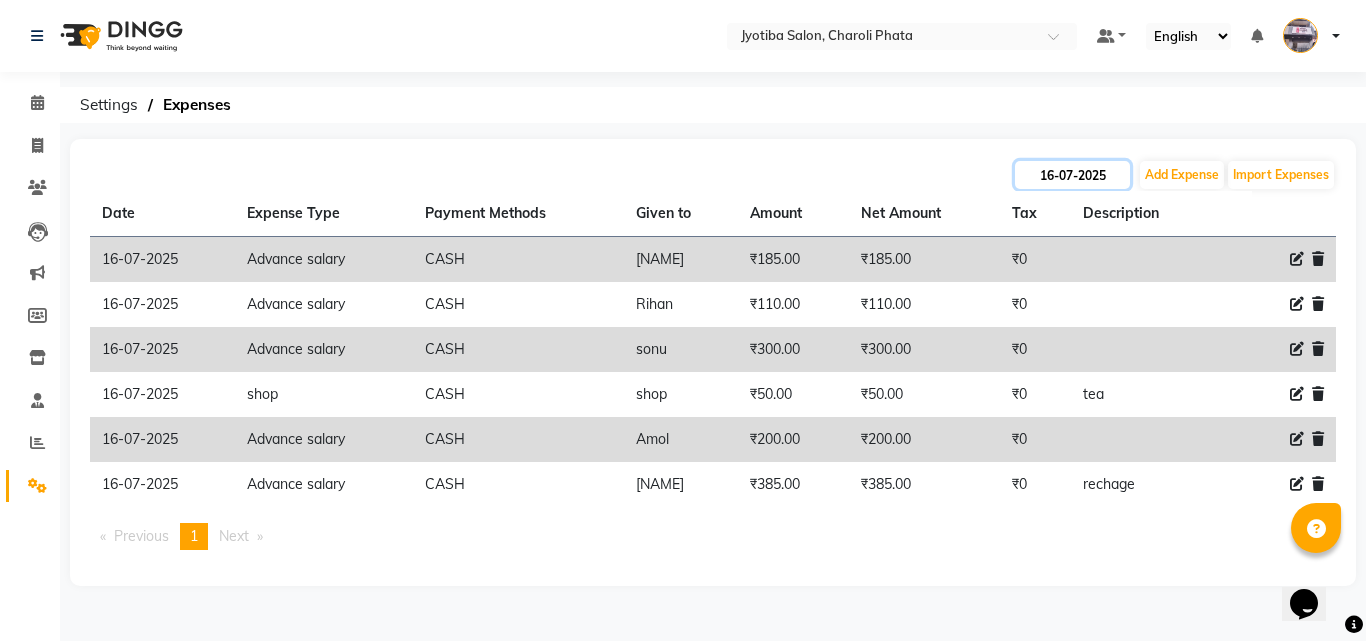 click on "16-07-2025" 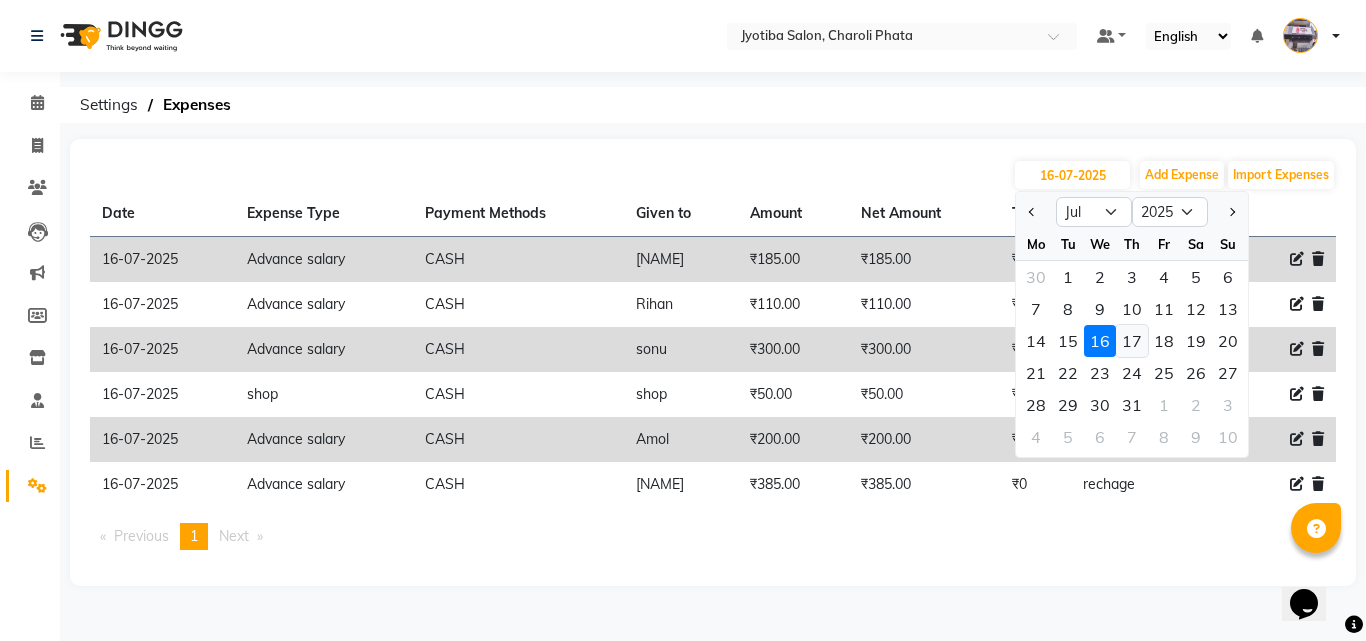 click on "17" 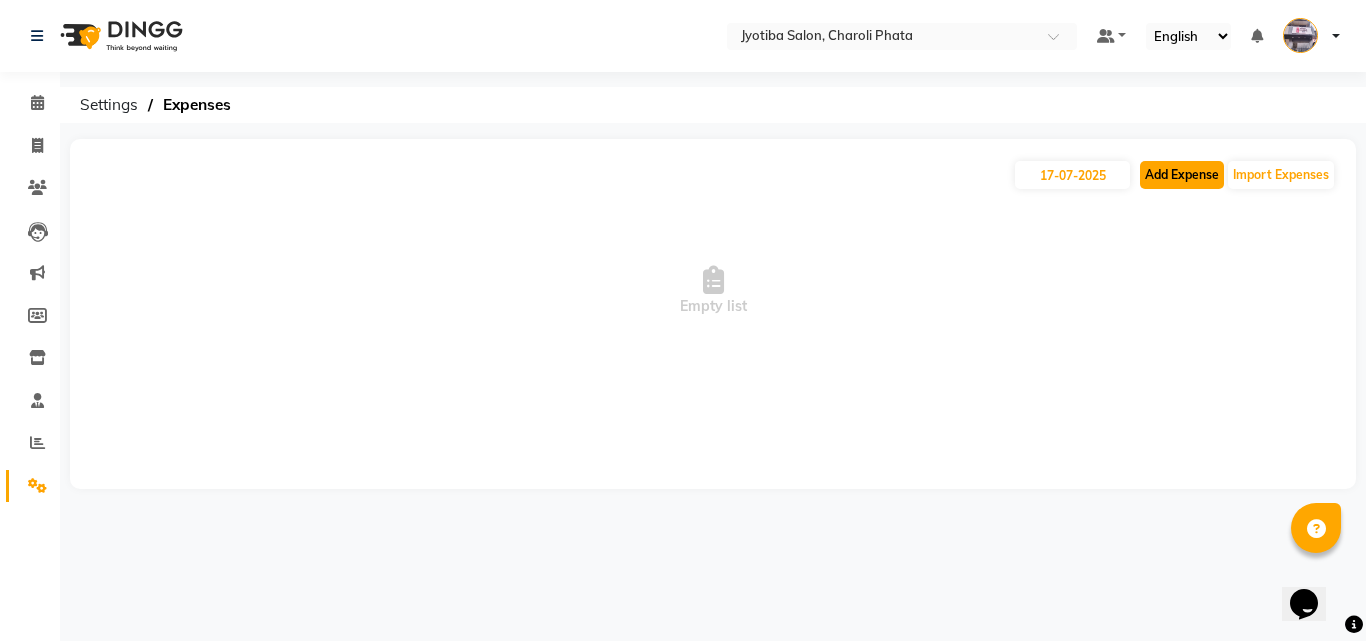 click on "Add Expense" 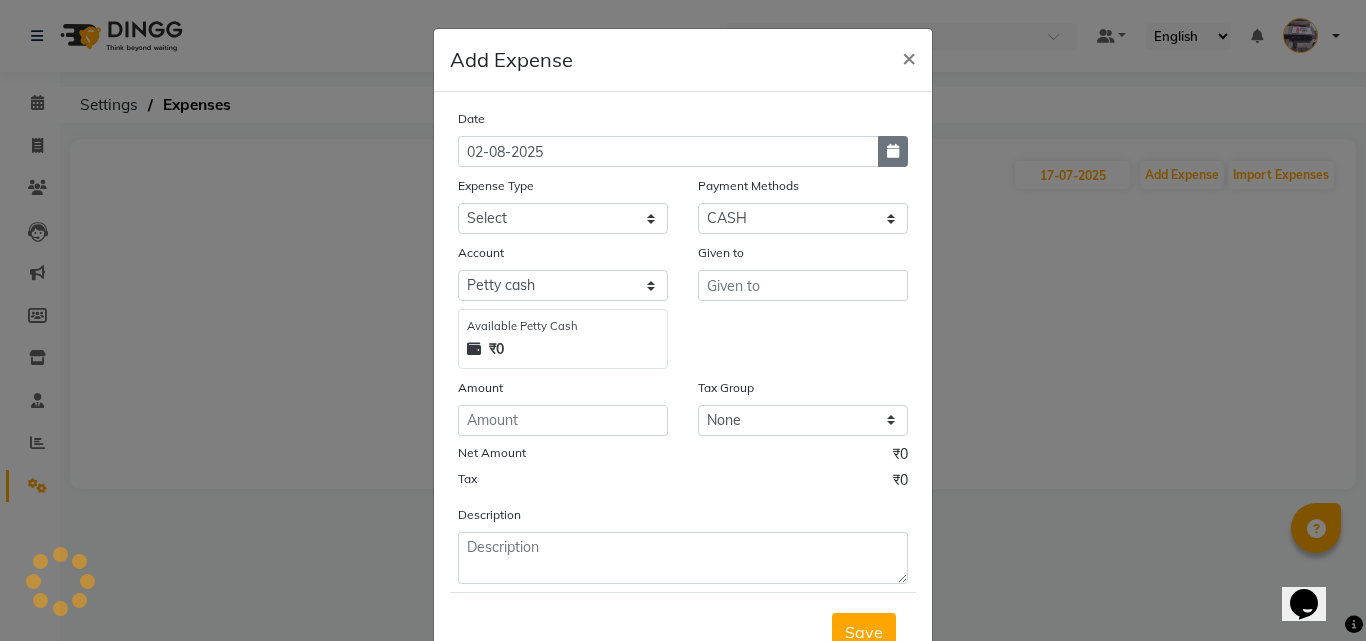 click 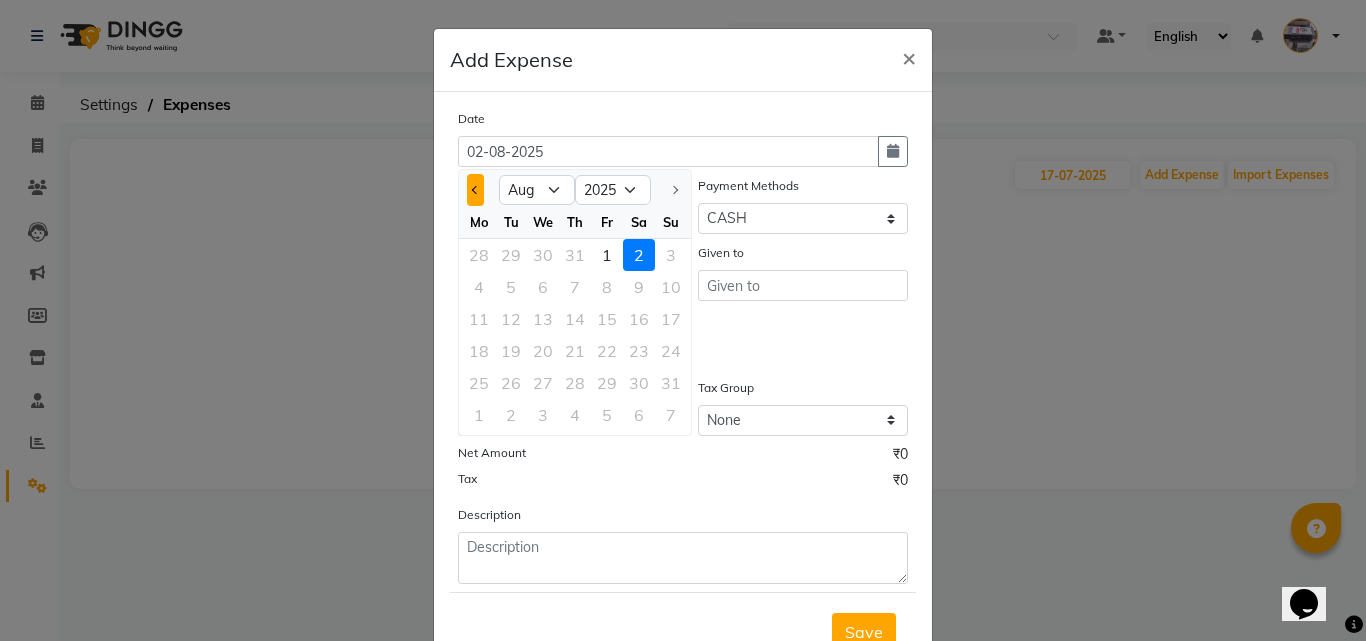 click 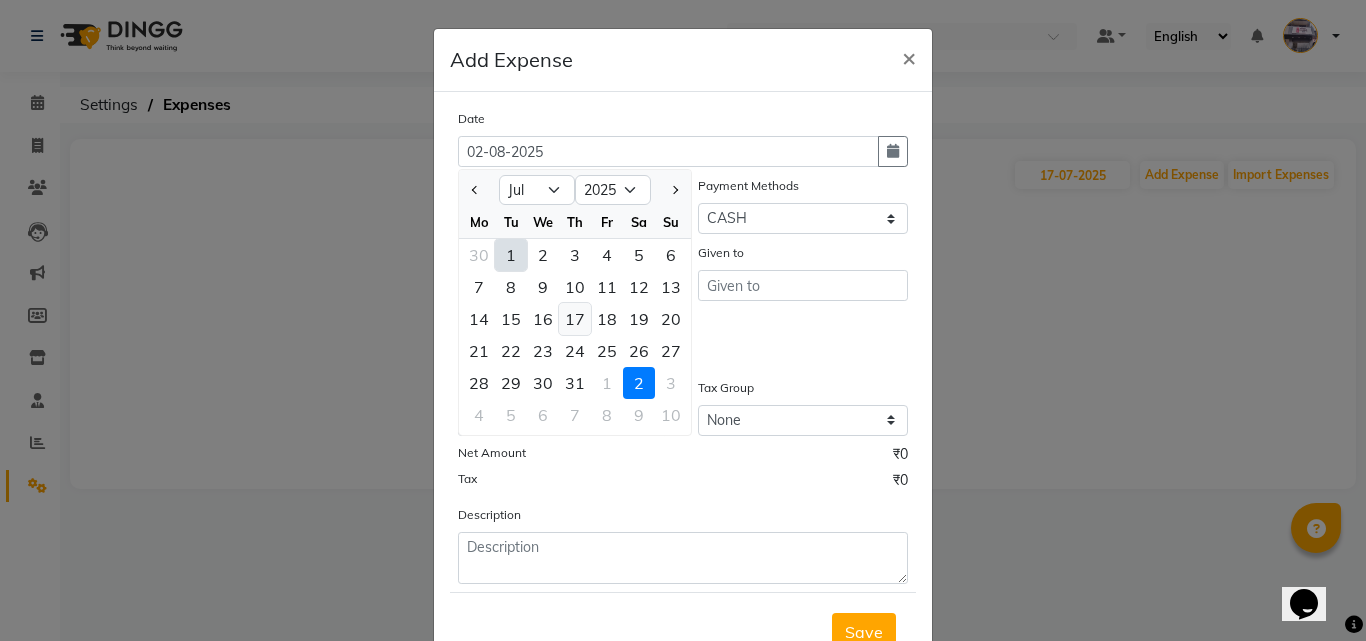click on "17" 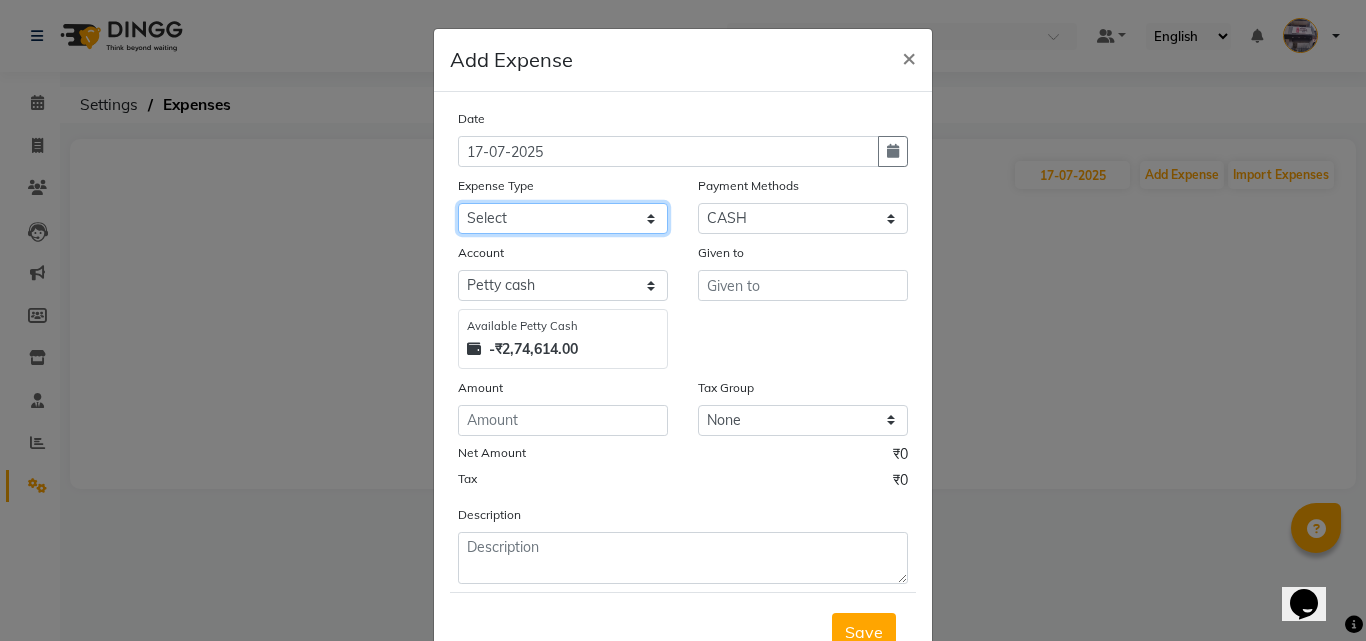 click on "Select Advance salary Advance salary ajaj Bank charges Car maintenance  Cash transfer to bank Cash transfer to hub Client Snacks Clinical charges Equipment Fuel Govt fee home Incentive Insurance International purchase Loan Repayment Maintenance Marketing Miscellaneous MRA Other Over times Pantry Product Rent Salary shop shop Staff Snacks Tax Tea & Refreshment TIP Utilities Wifi recharge" 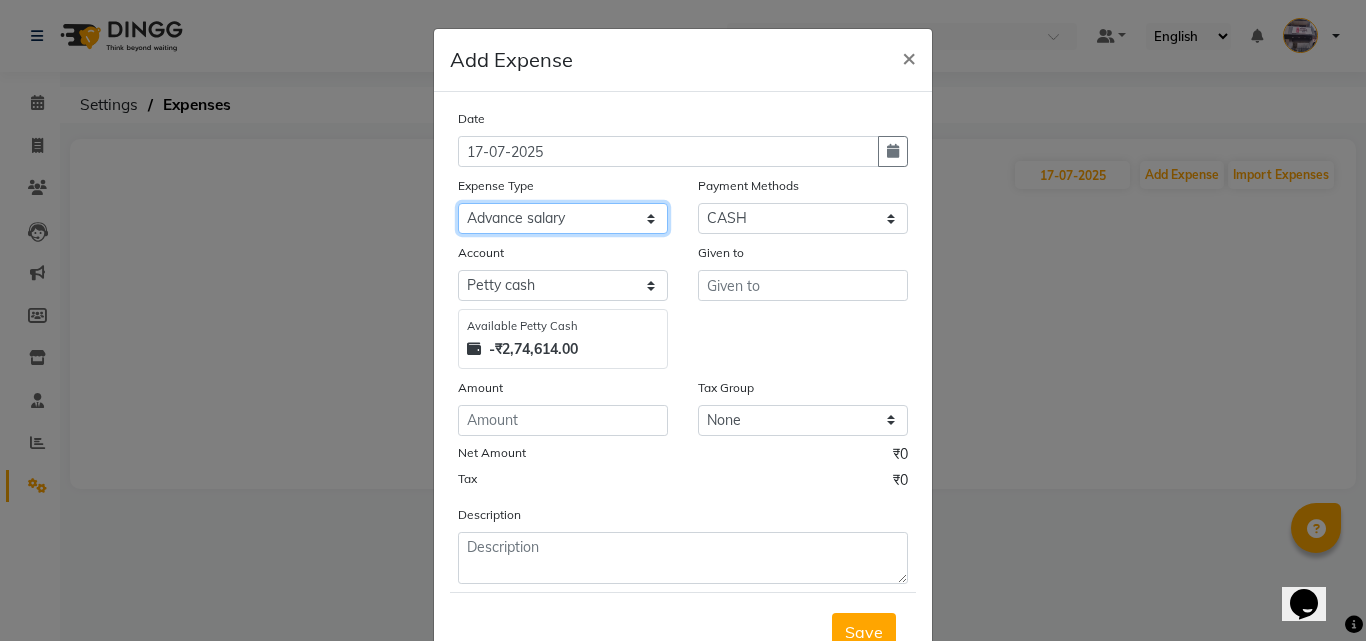 click on "Select Advance salary Advance salary ajaj Bank charges Car maintenance  Cash transfer to bank Cash transfer to hub Client Snacks Clinical charges Equipment Fuel Govt fee home Incentive Insurance International purchase Loan Repayment Maintenance Marketing Miscellaneous MRA Other Over times Pantry Product Rent Salary shop shop Staff Snacks Tax Tea & Refreshment TIP Utilities Wifi recharge" 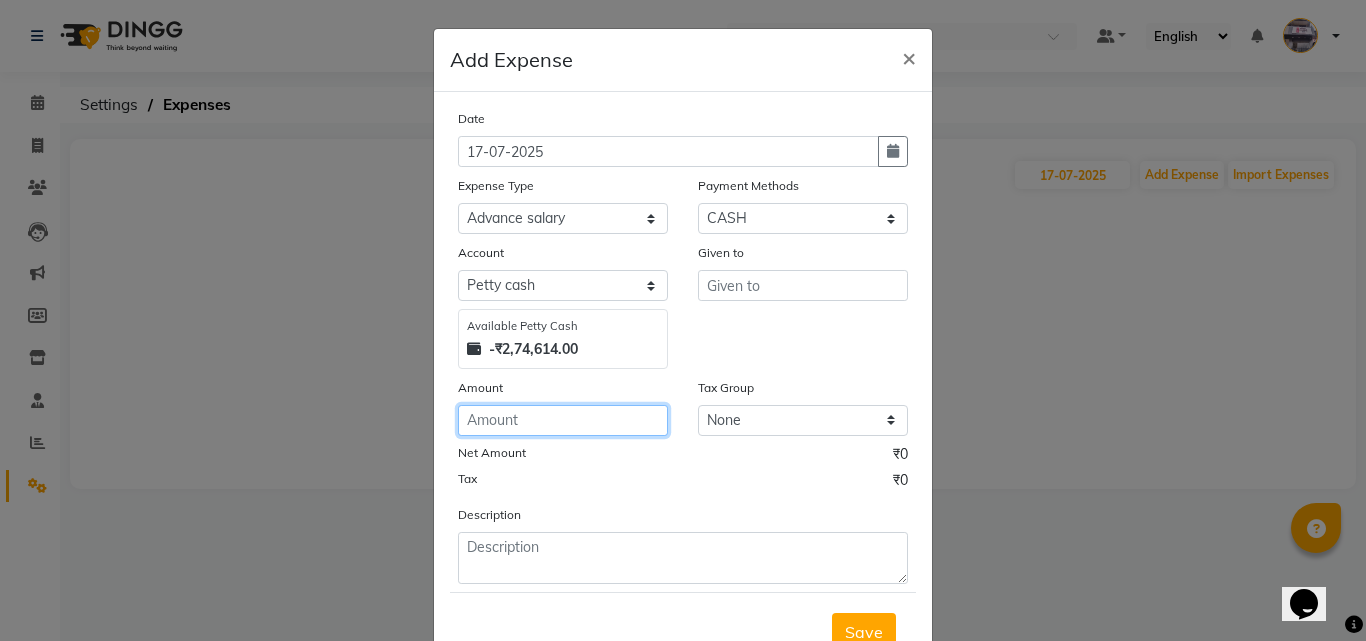 click 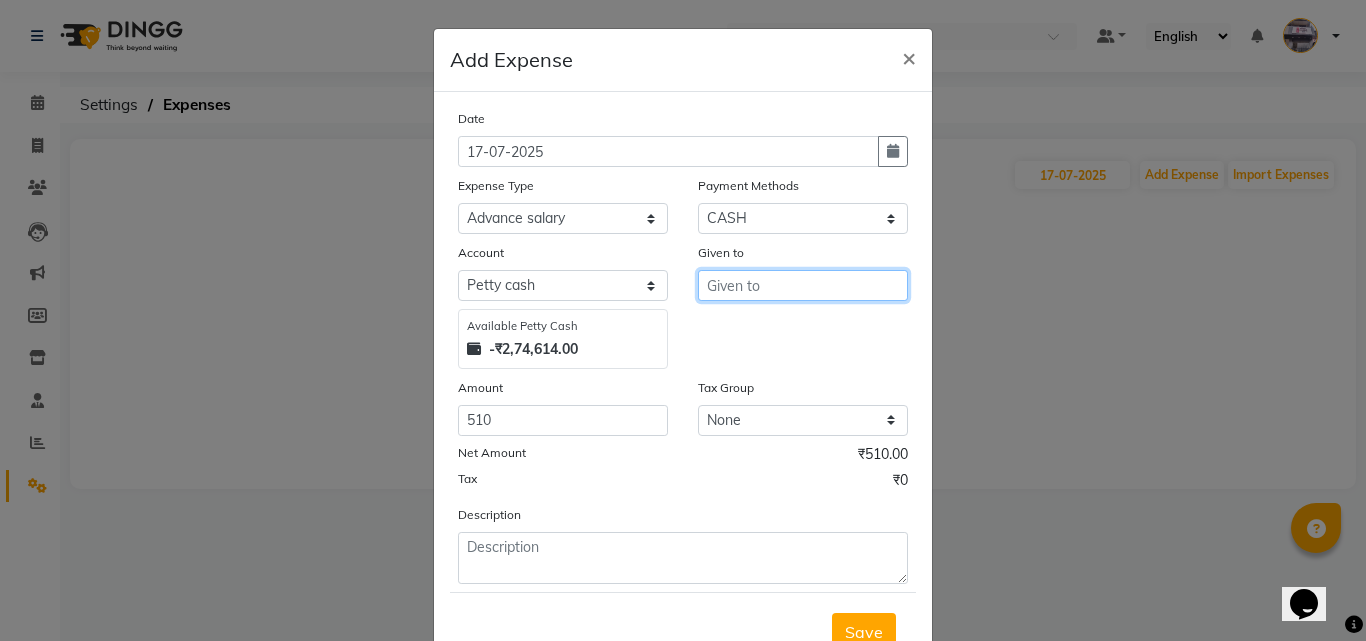 click at bounding box center [803, 285] 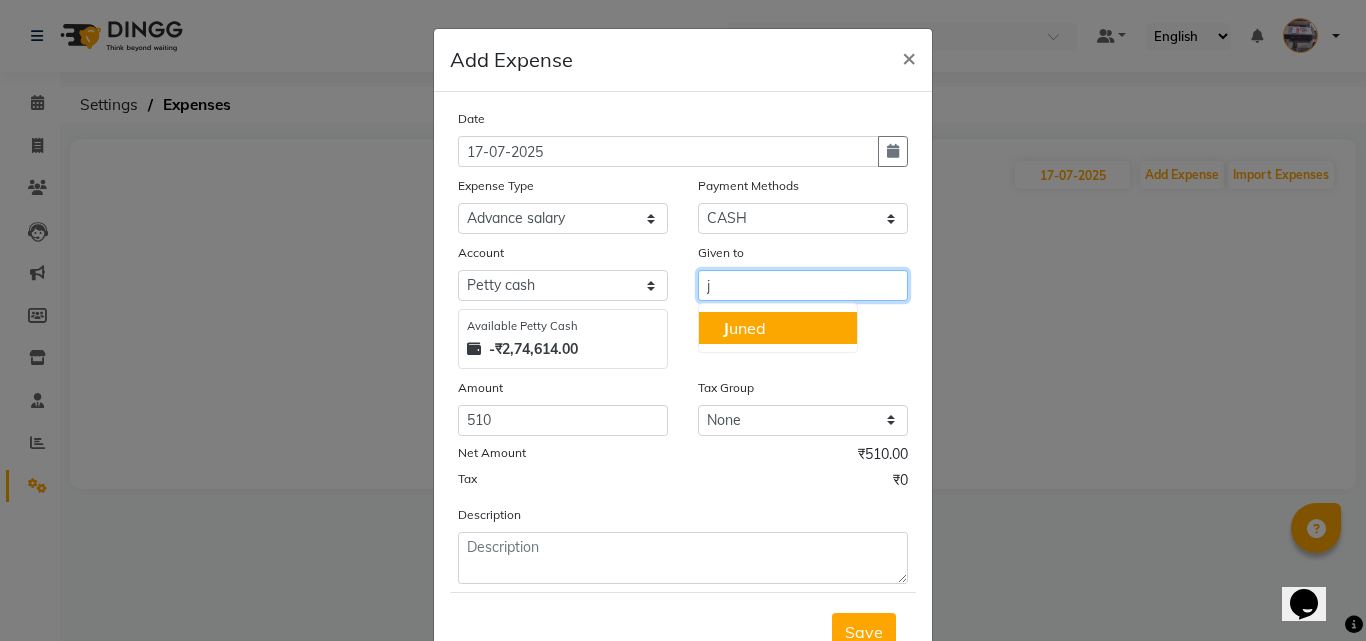 click on "J uned" at bounding box center (778, 328) 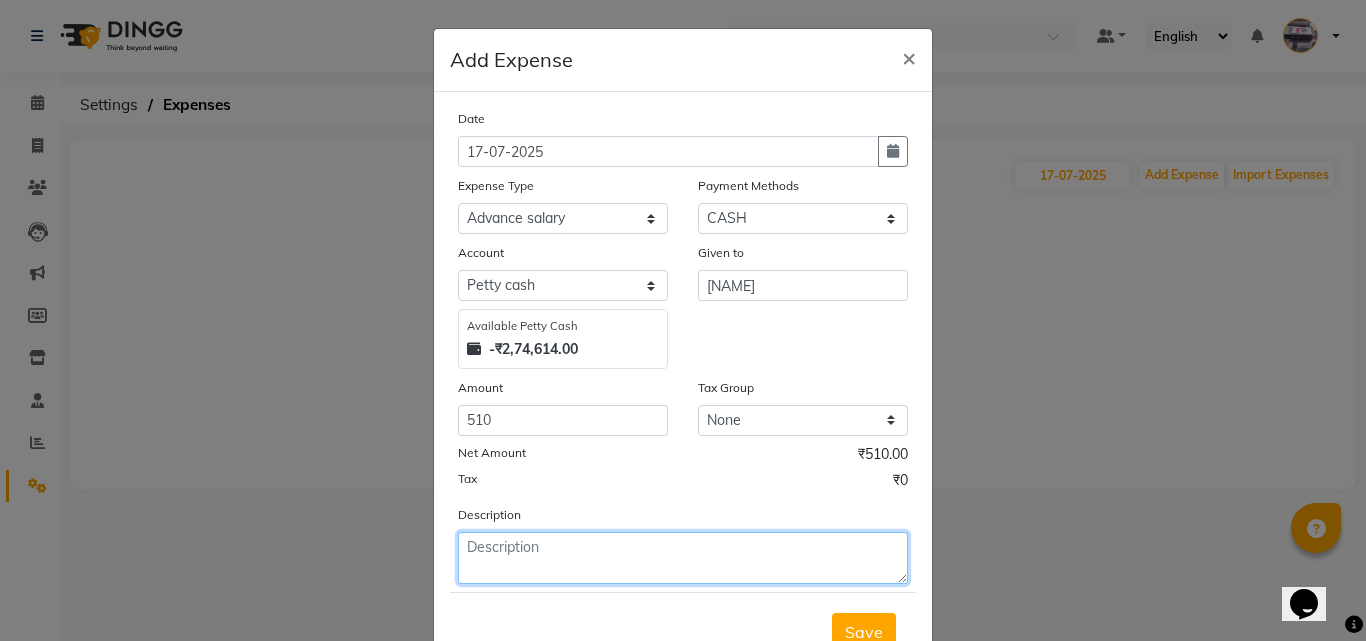 click 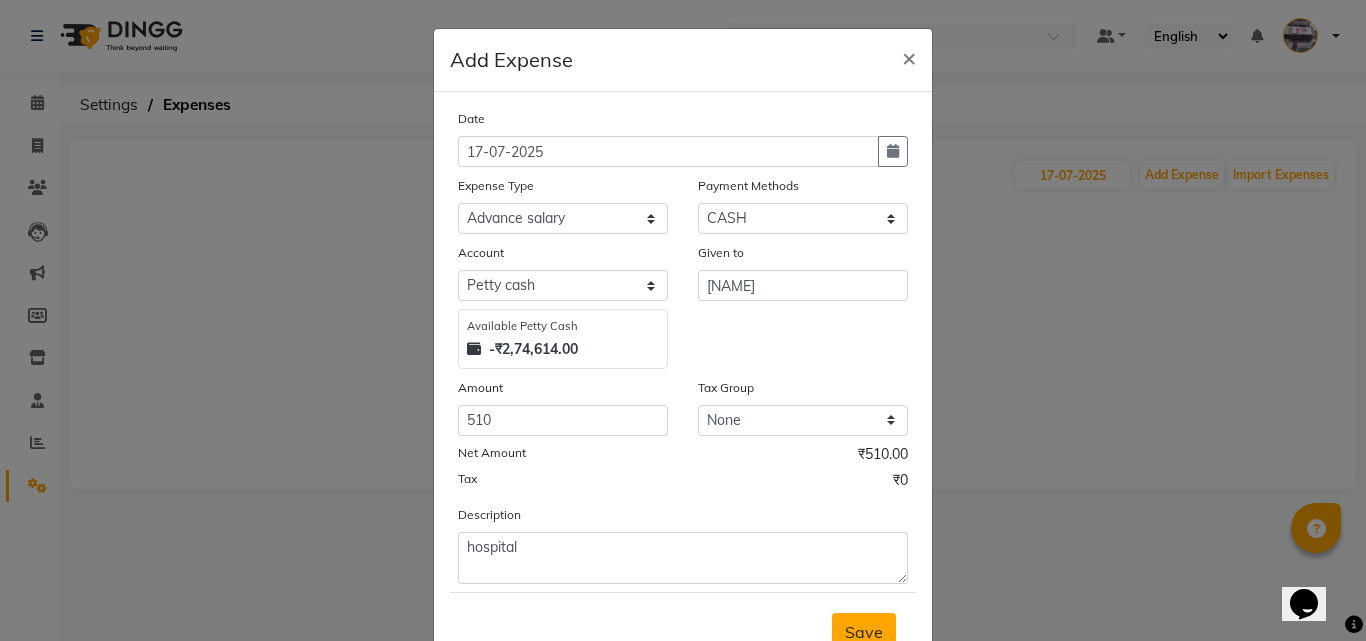 click on "Save" at bounding box center (864, 632) 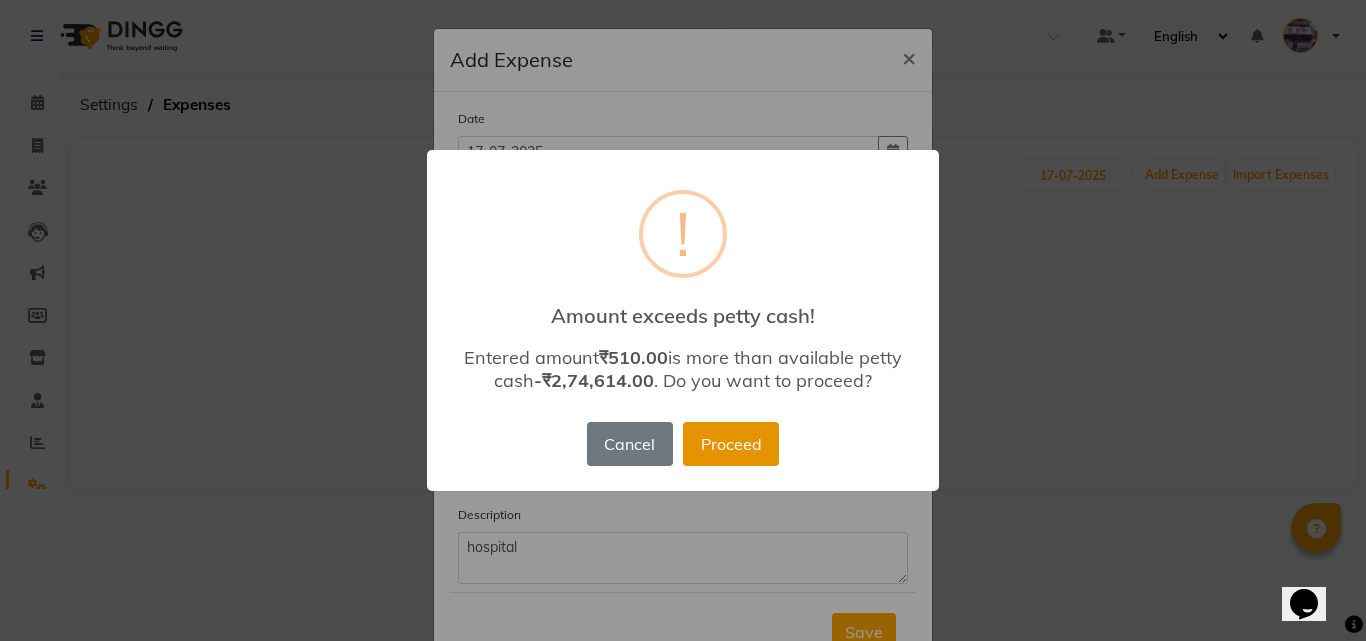 click on "Proceed" at bounding box center (731, 444) 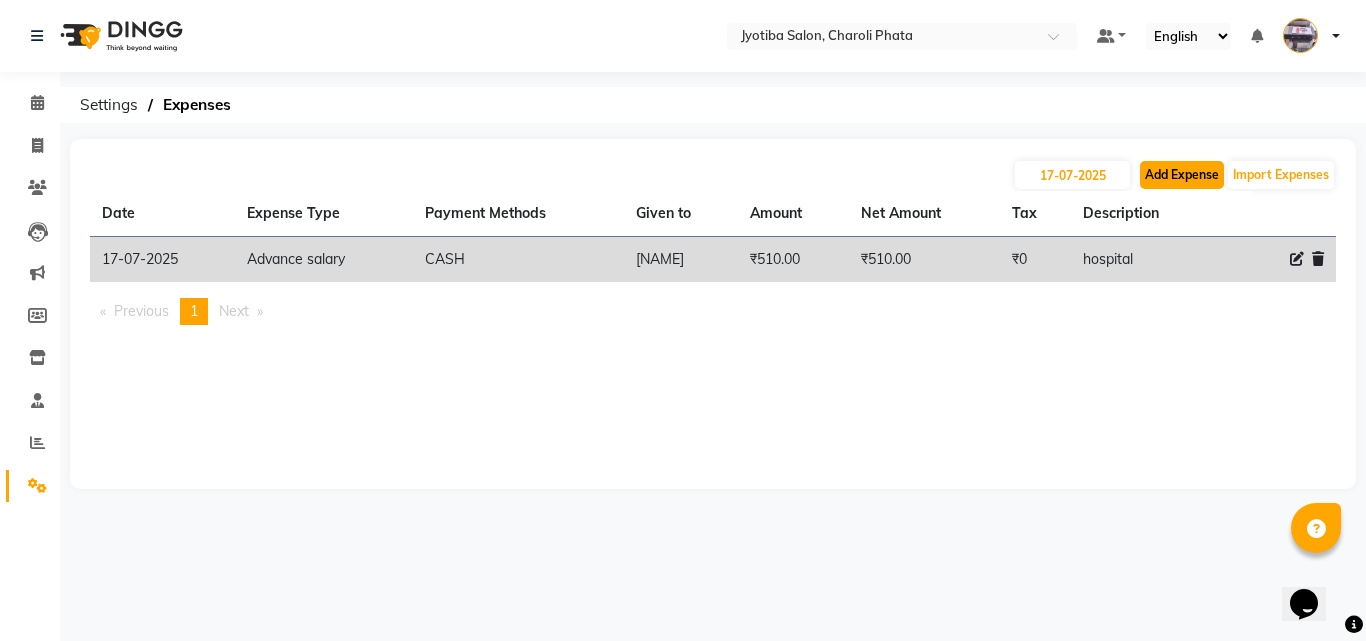 click on "Add Expense" 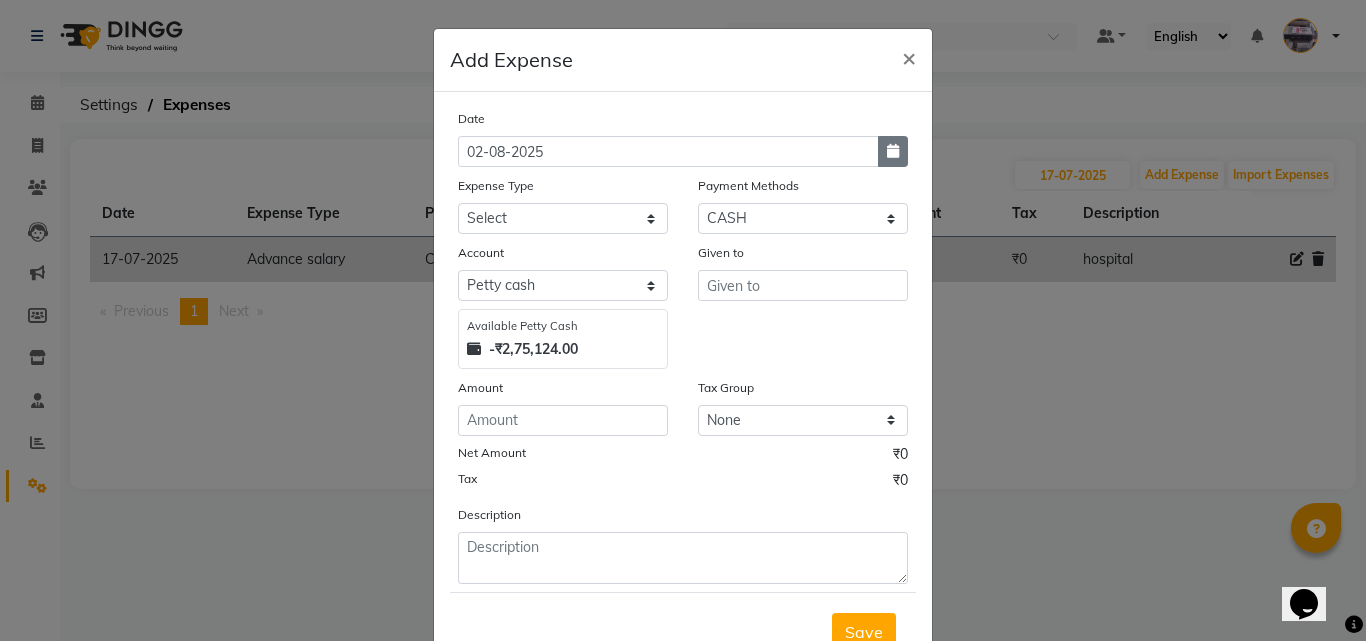 click 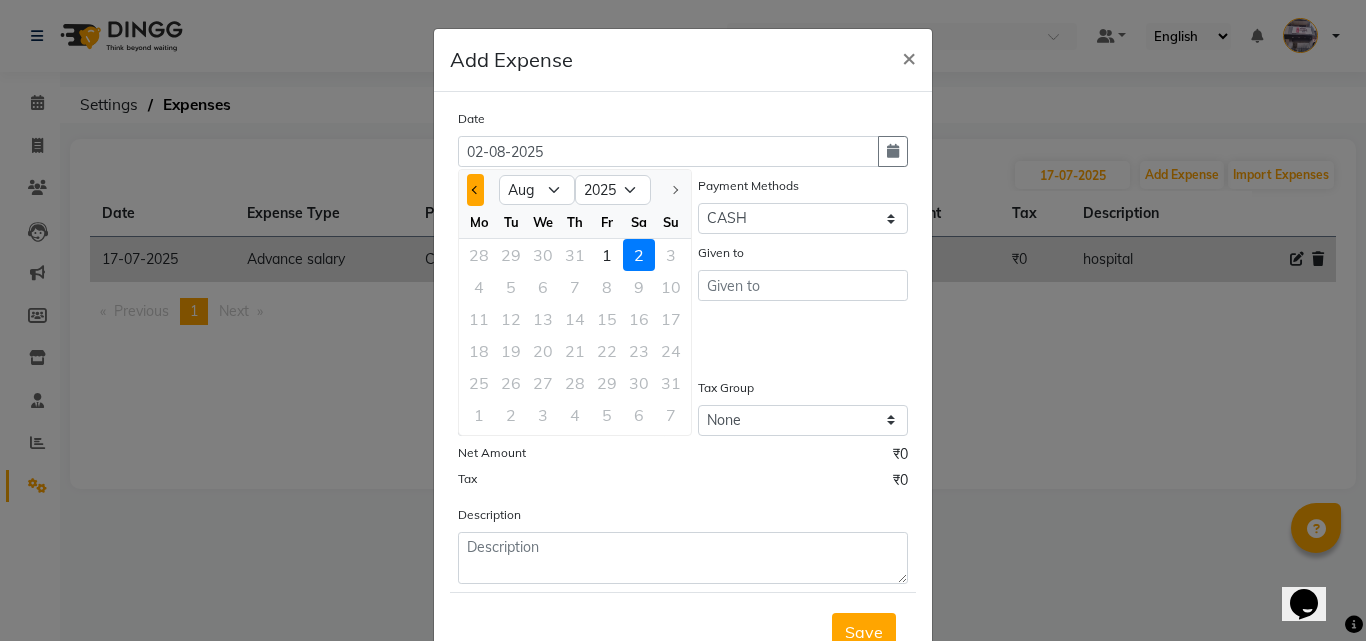 click 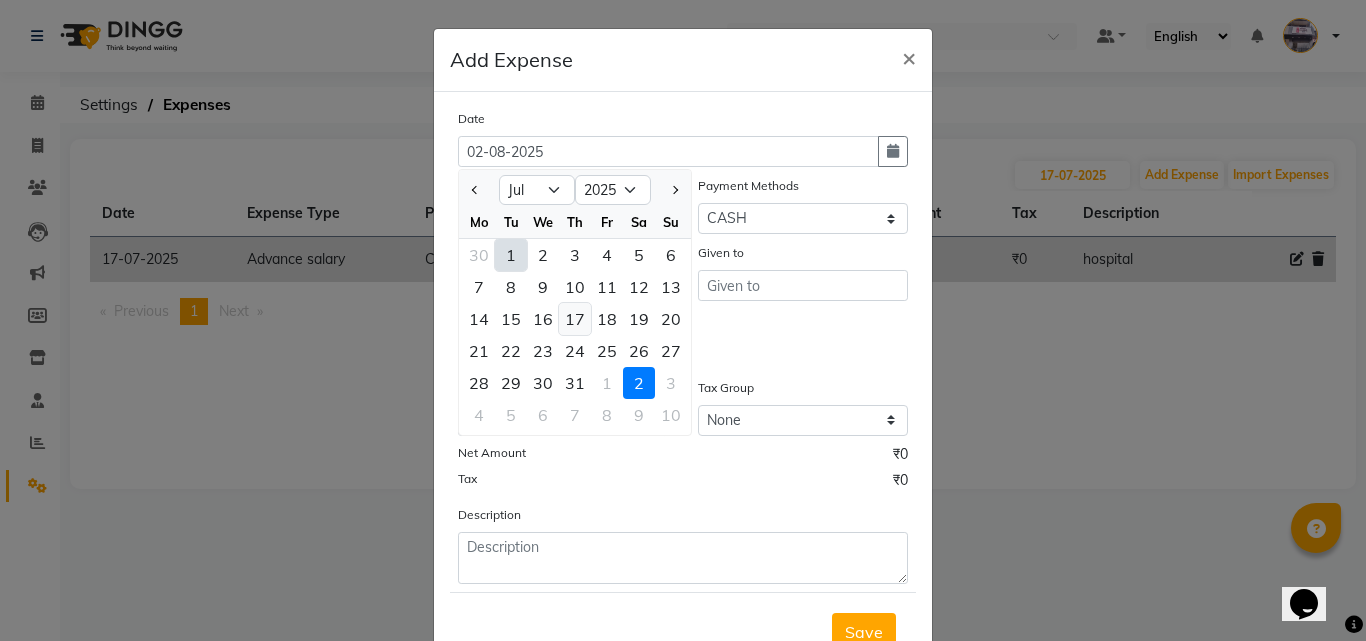click on "17" 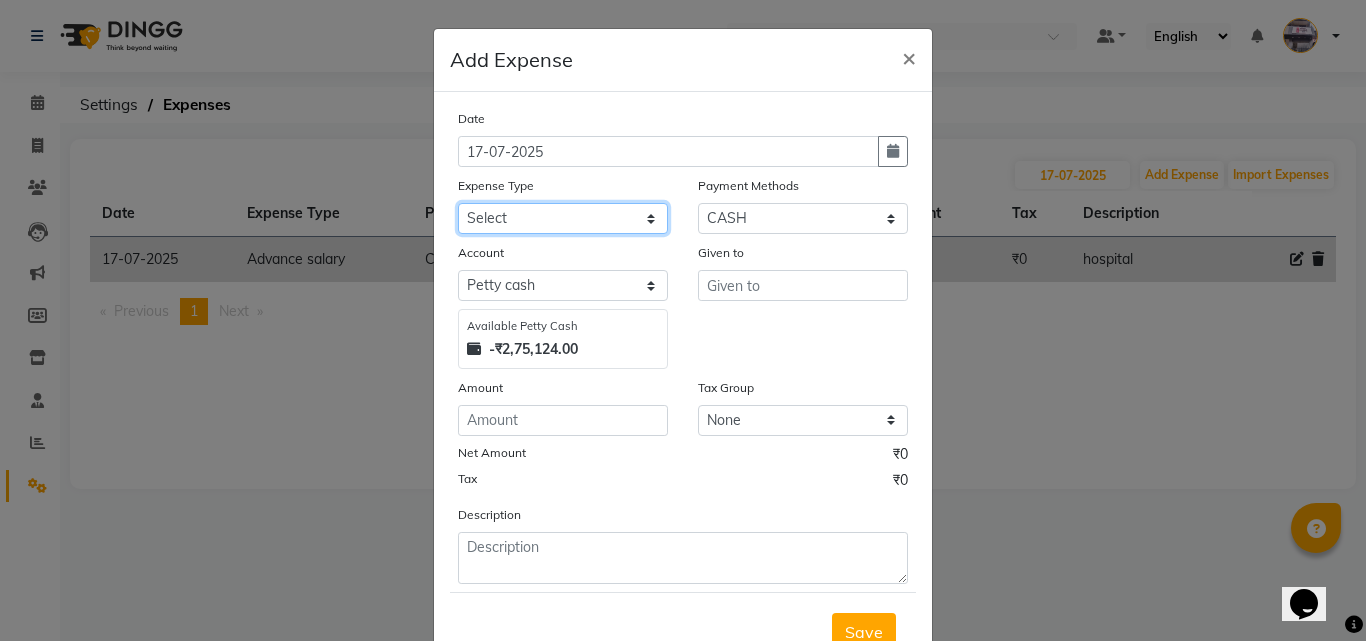 click on "Select Advance salary Advance salary ajaj Bank charges Car maintenance  Cash transfer to bank Cash transfer to hub Client Snacks Clinical charges Equipment Fuel Govt fee home Incentive Insurance International purchase Loan Repayment Maintenance Marketing Miscellaneous MRA Other Over times Pantry Product Rent Salary shop shop Staff Snacks Tax Tea & Refreshment TIP Utilities Wifi recharge" 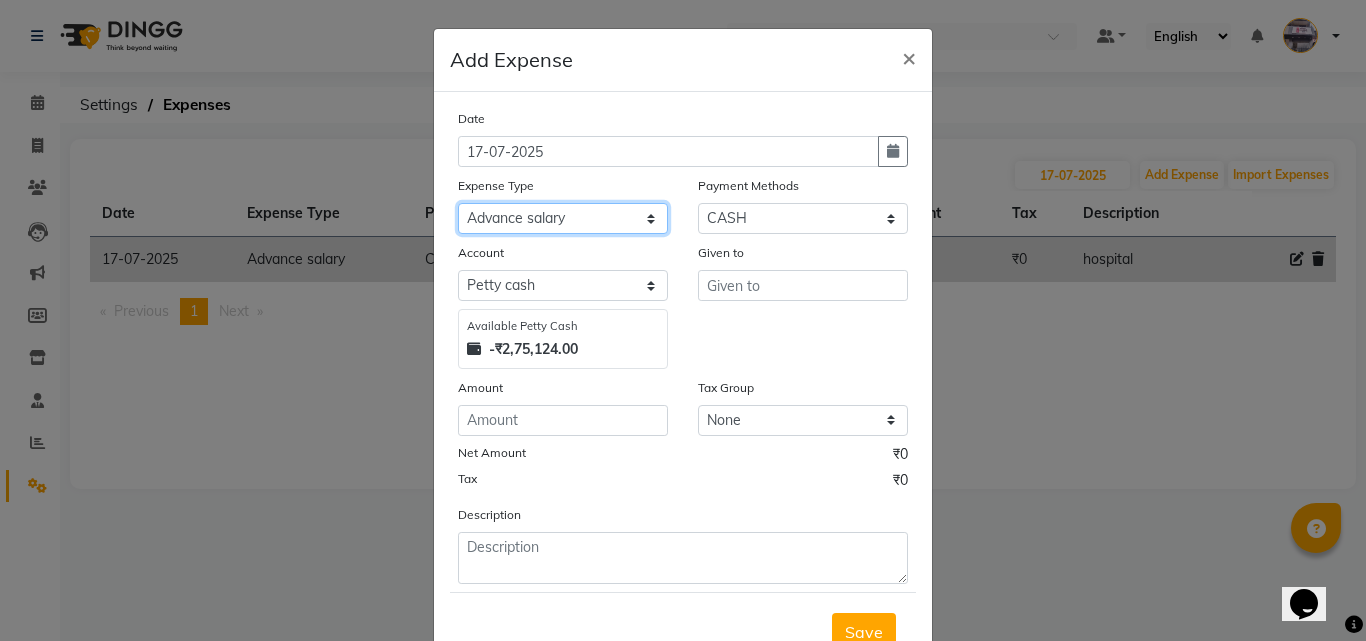click on "Select Advance salary Advance salary ajaj Bank charges Car maintenance  Cash transfer to bank Cash transfer to hub Client Snacks Clinical charges Equipment Fuel Govt fee home Incentive Insurance International purchase Loan Repayment Maintenance Marketing Miscellaneous MRA Other Over times Pantry Product Rent Salary shop shop Staff Snacks Tax Tea & Refreshment TIP Utilities Wifi recharge" 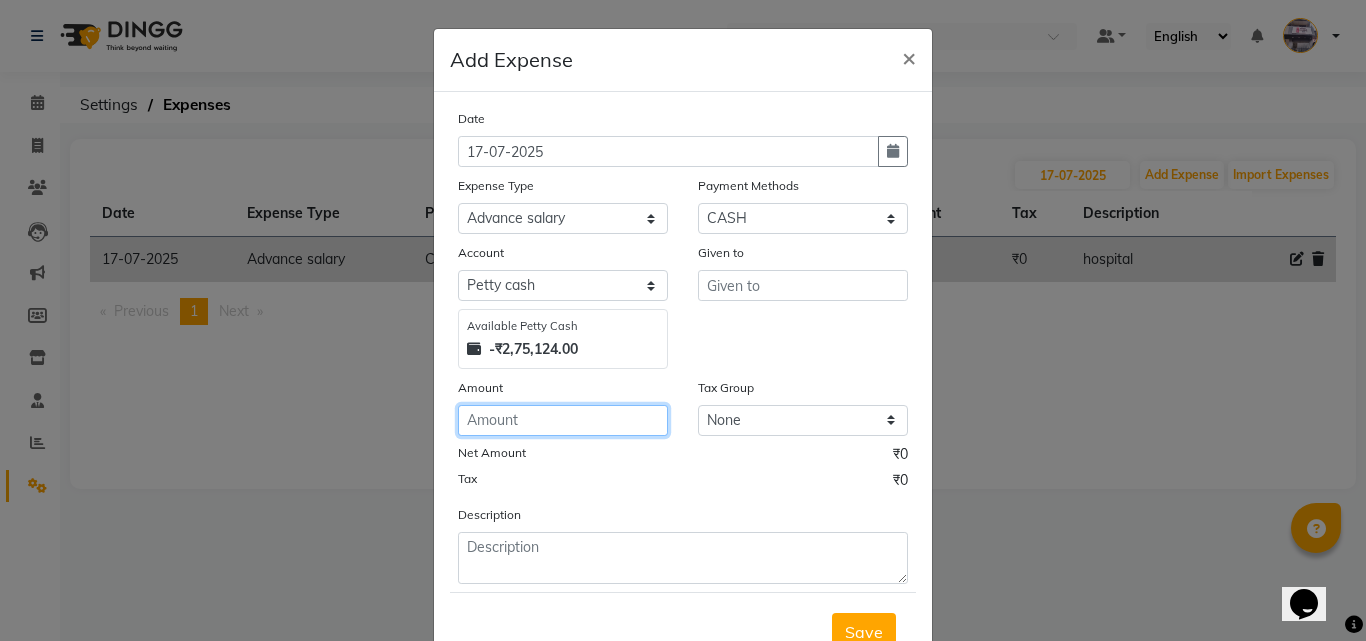 drag, startPoint x: 535, startPoint y: 416, endPoint x: 535, endPoint y: 428, distance: 12 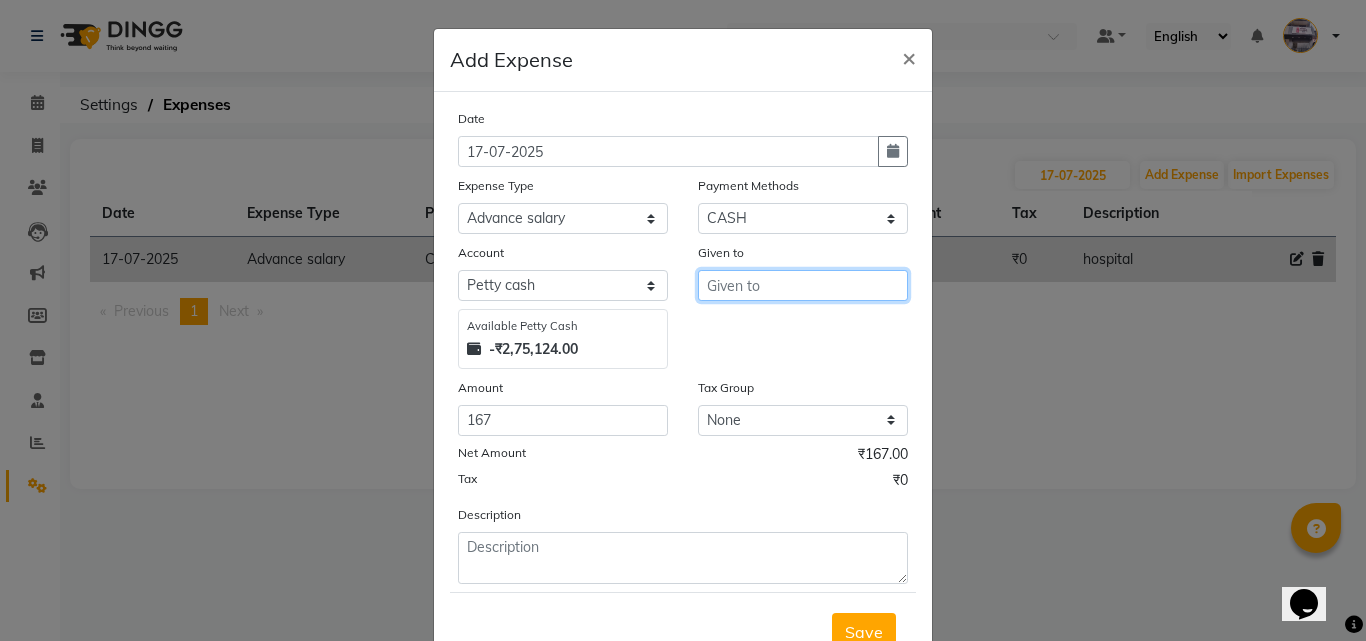 click at bounding box center (803, 285) 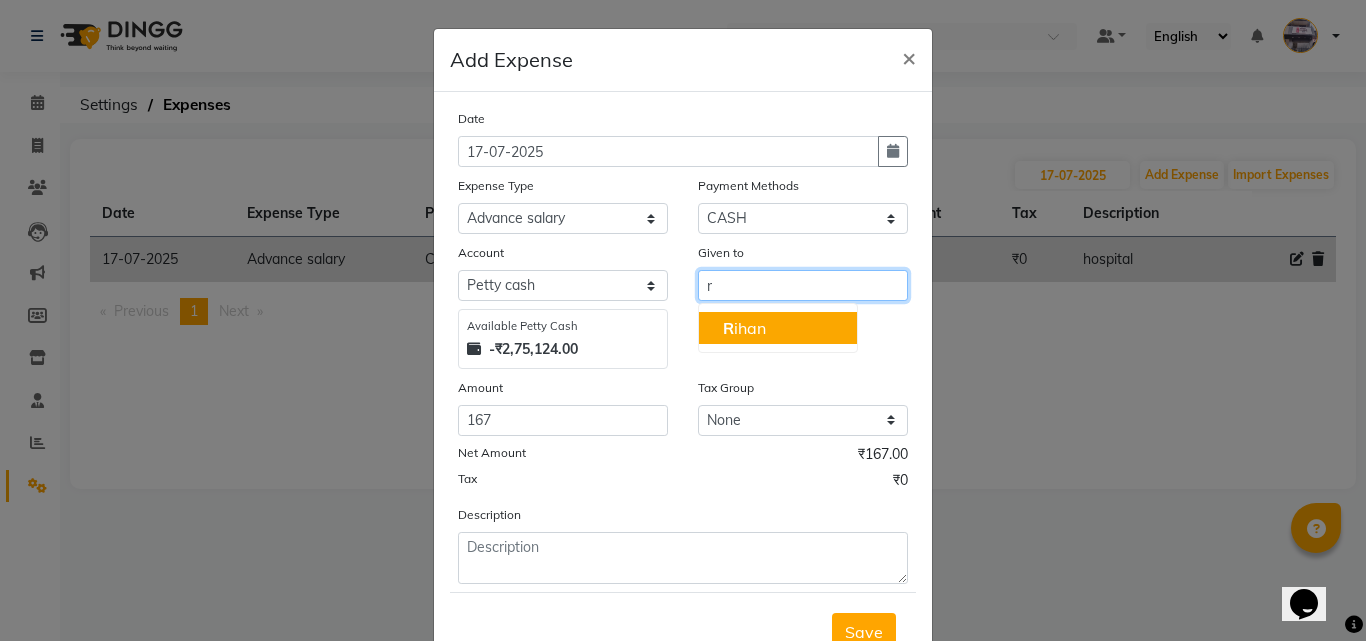 click on "R ihan" at bounding box center (778, 328) 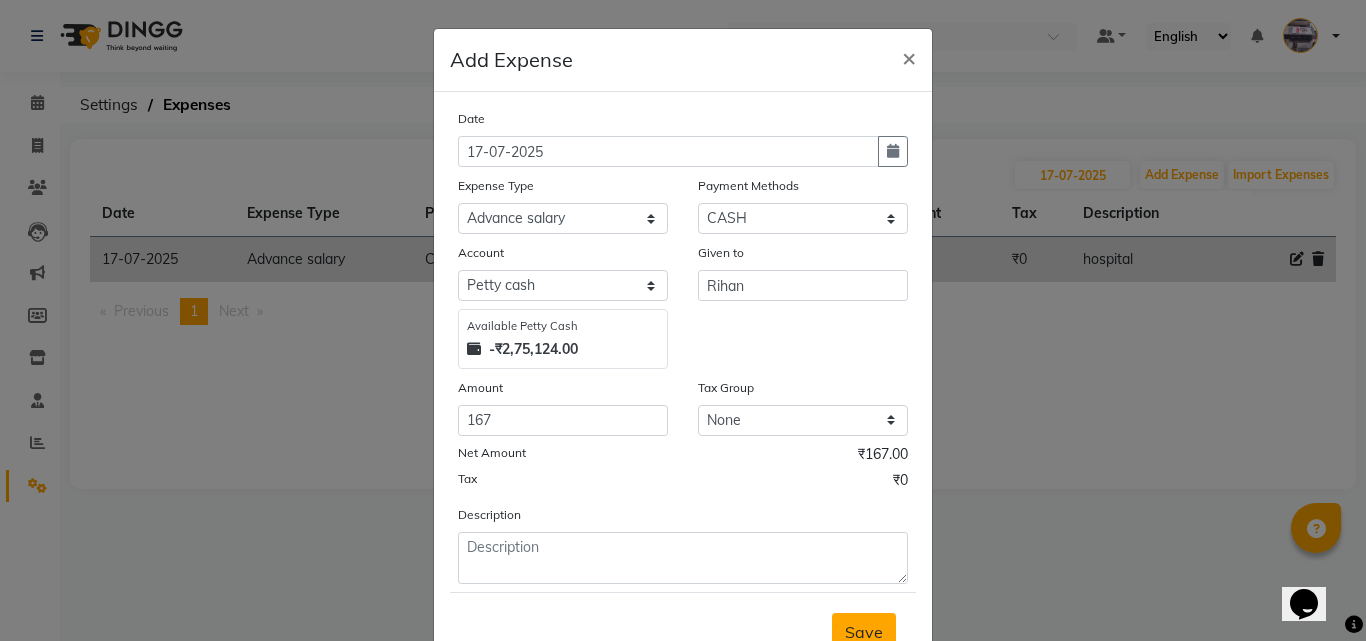 click on "Save" at bounding box center [864, 632] 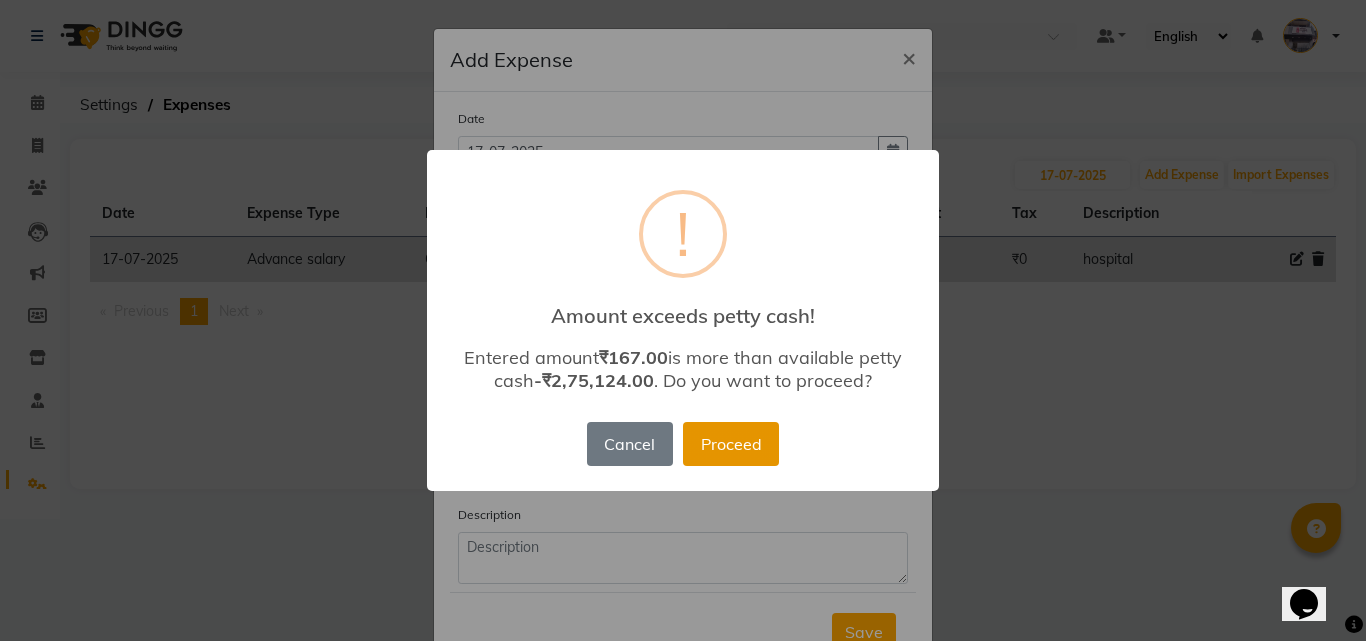 click on "Proceed" at bounding box center (731, 444) 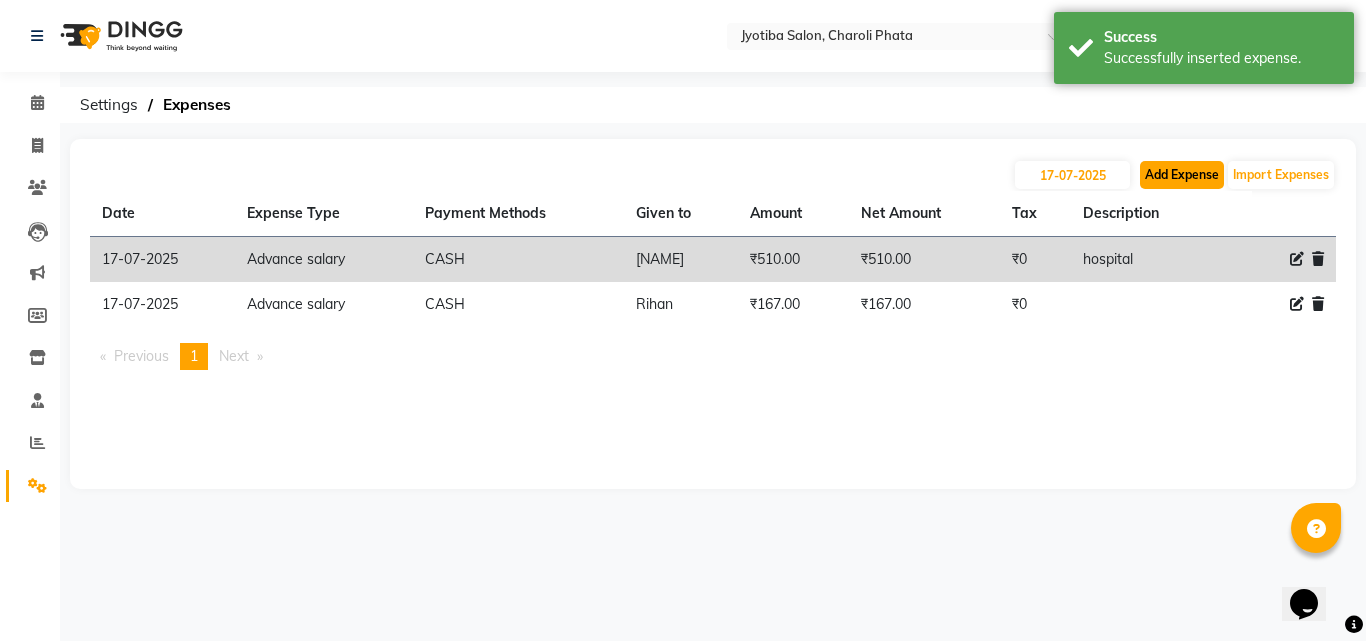 click on "Add Expense" 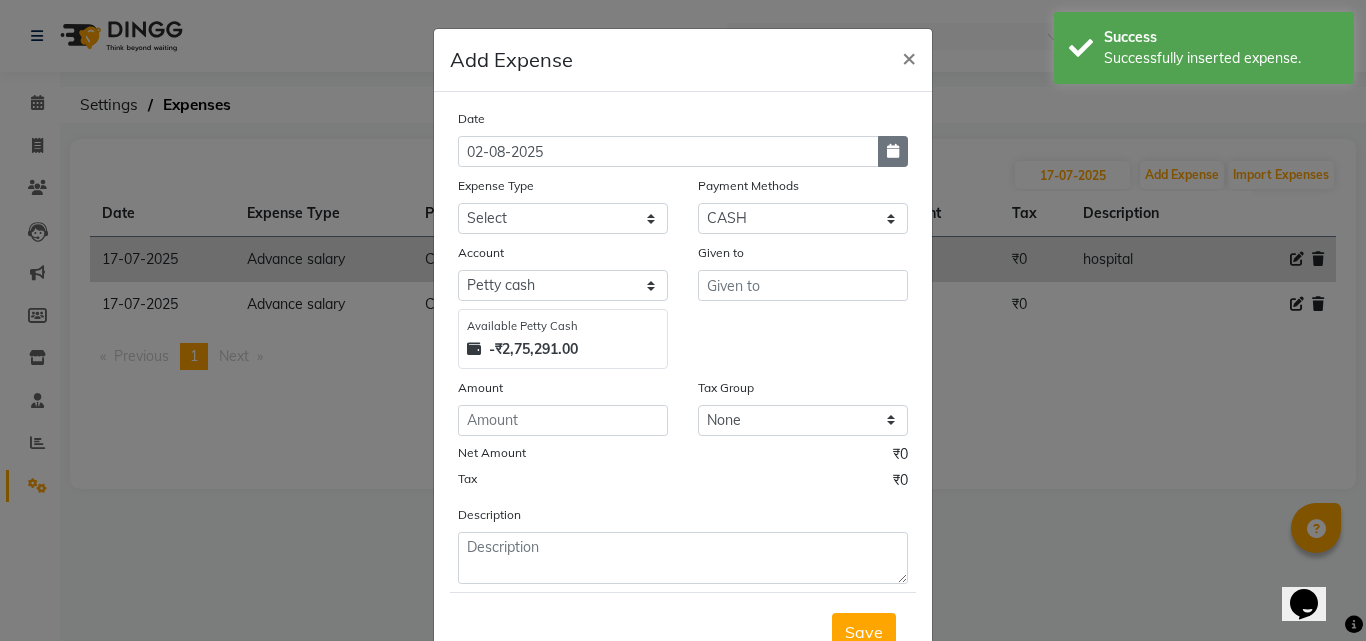 click on "Date 02-08-2025" 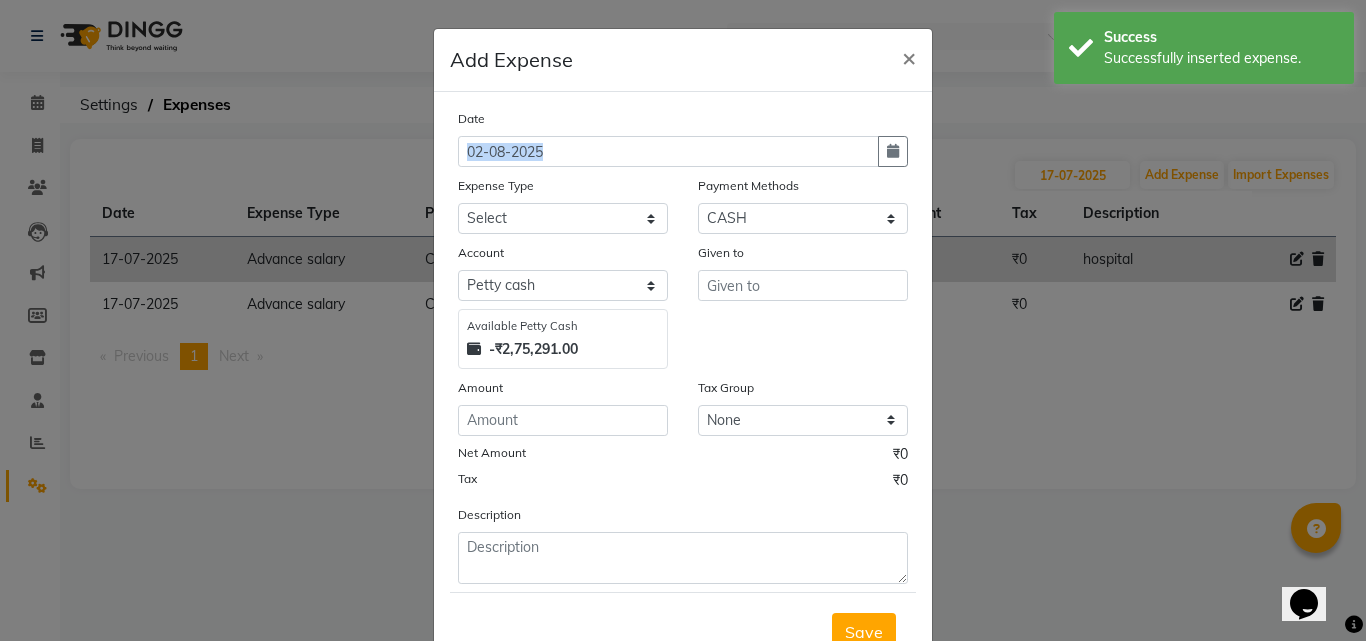 drag, startPoint x: 883, startPoint y: 143, endPoint x: 861, endPoint y: 160, distance: 27.802877 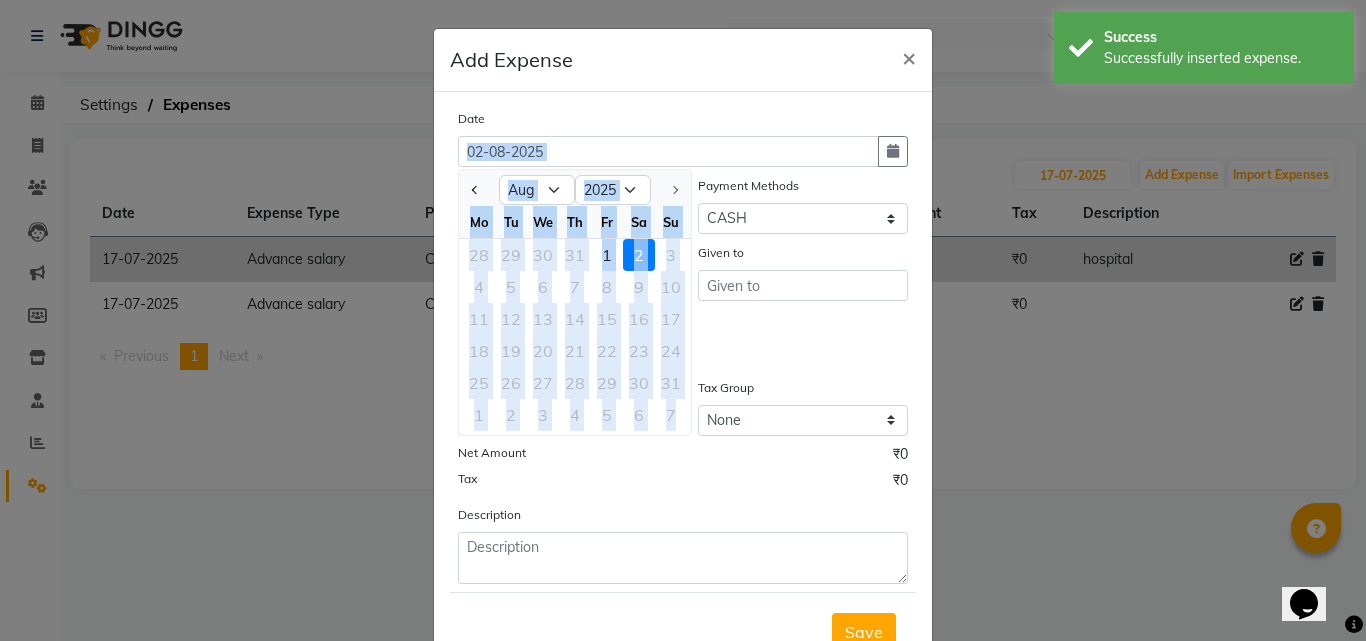 click 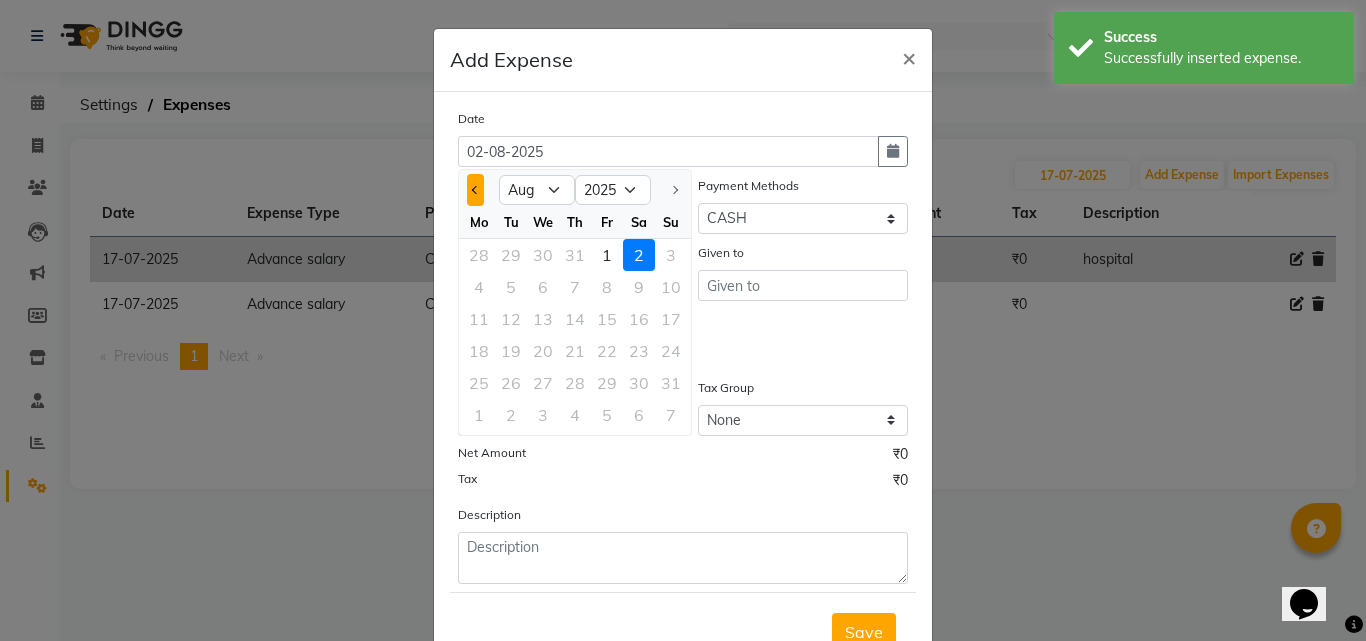 click 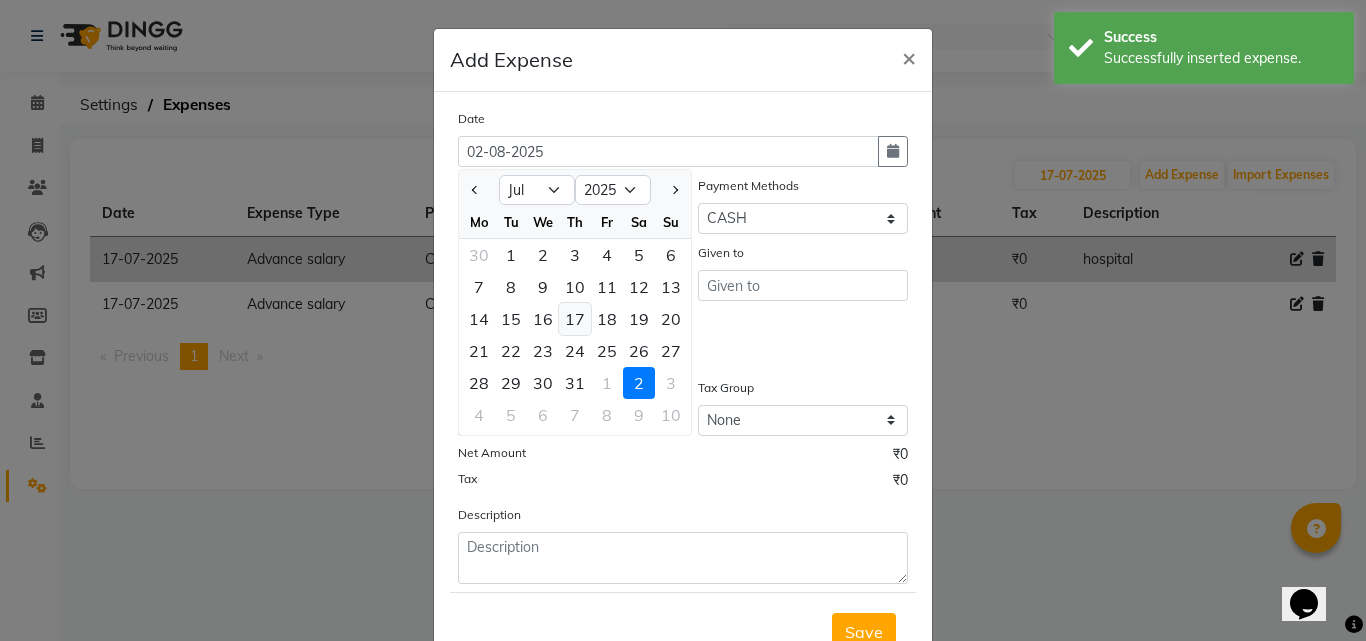 click on "17" 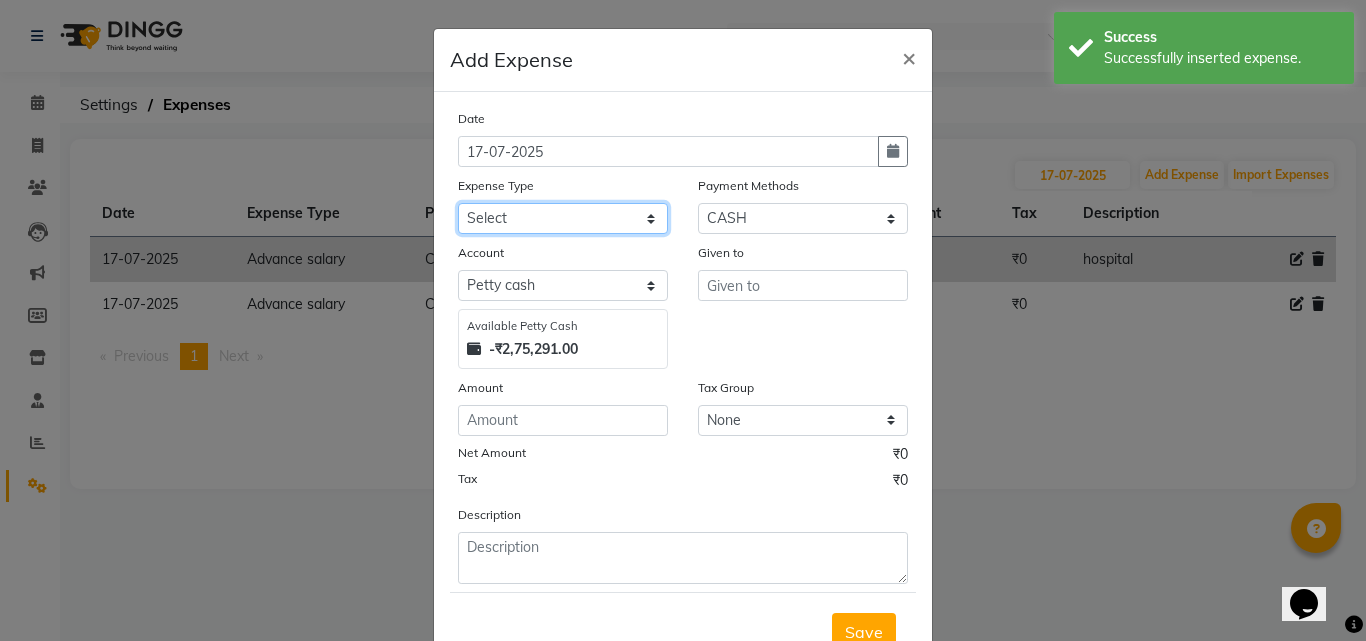 click on "Select Advance salary Advance salary ajaj Bank charges Car maintenance  Cash transfer to bank Cash transfer to hub Client Snacks Clinical charges Equipment Fuel Govt fee home Incentive Insurance International purchase Loan Repayment Maintenance Marketing Miscellaneous MRA Other Over times Pantry Product Rent Salary shop shop Staff Snacks Tax Tea & Refreshment TIP Utilities Wifi recharge" 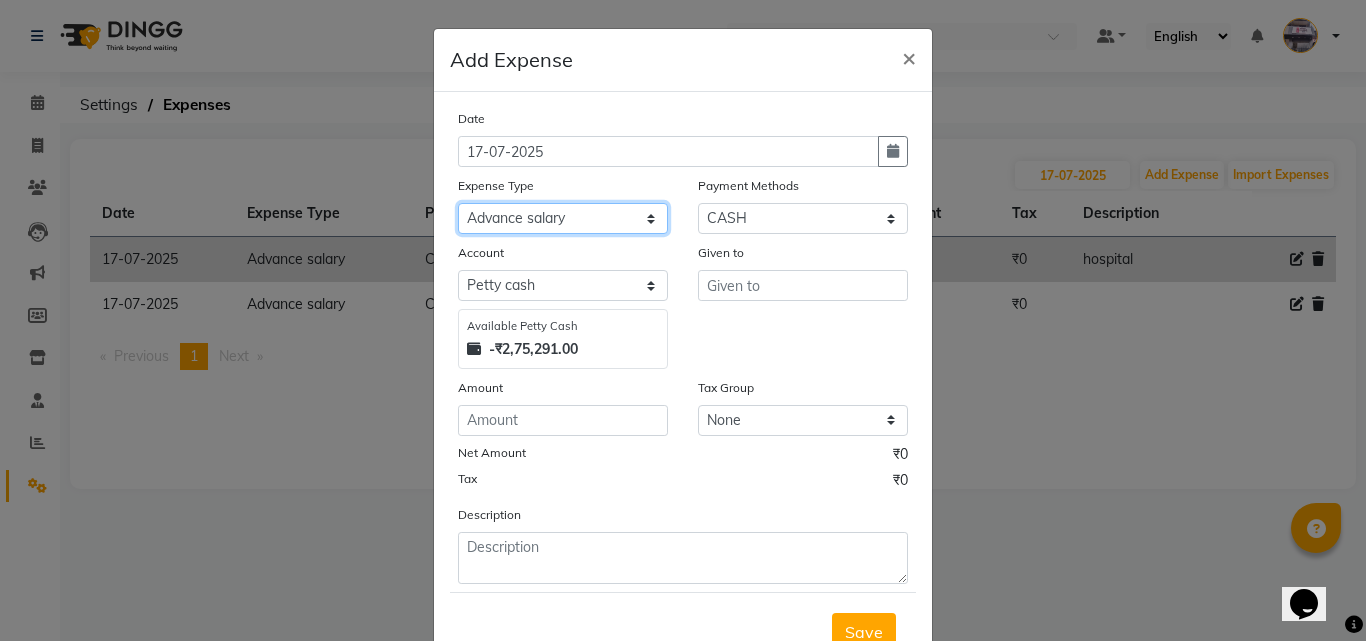 click on "Select Advance salary Advance salary ajaj Bank charges Car maintenance  Cash transfer to bank Cash transfer to hub Client Snacks Clinical charges Equipment Fuel Govt fee home Incentive Insurance International purchase Loan Repayment Maintenance Marketing Miscellaneous MRA Other Over times Pantry Product Rent Salary shop shop Staff Snacks Tax Tea & Refreshment TIP Utilities Wifi recharge" 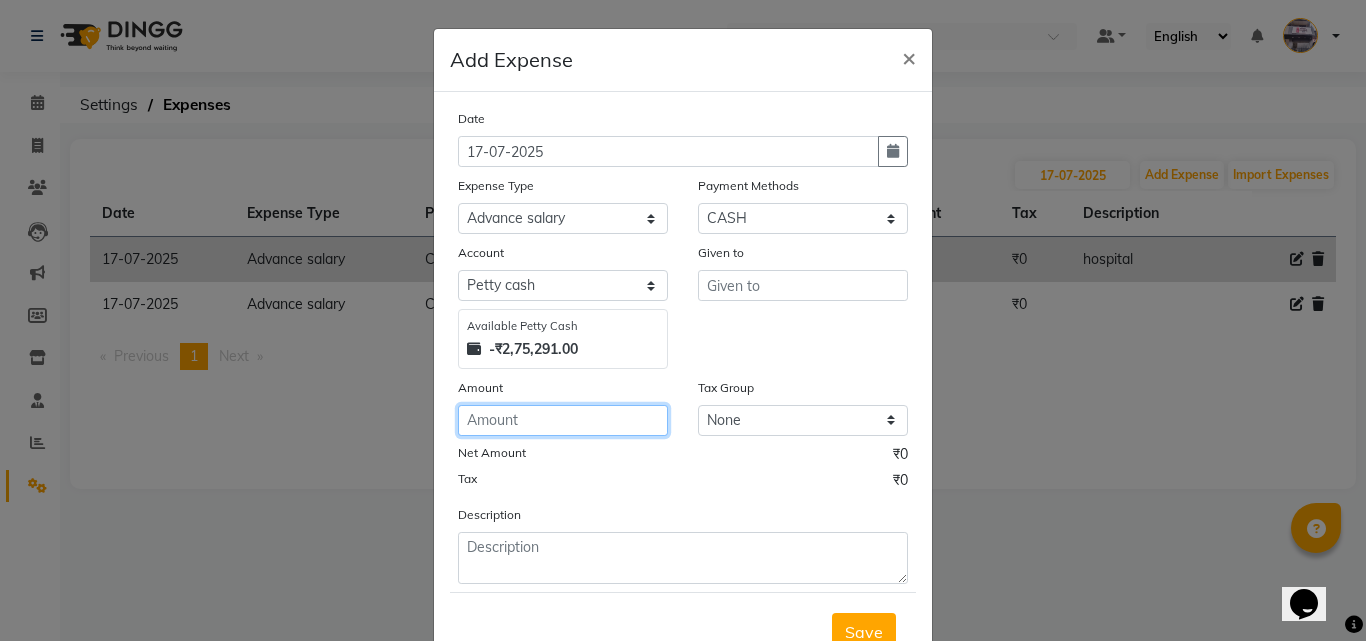 click 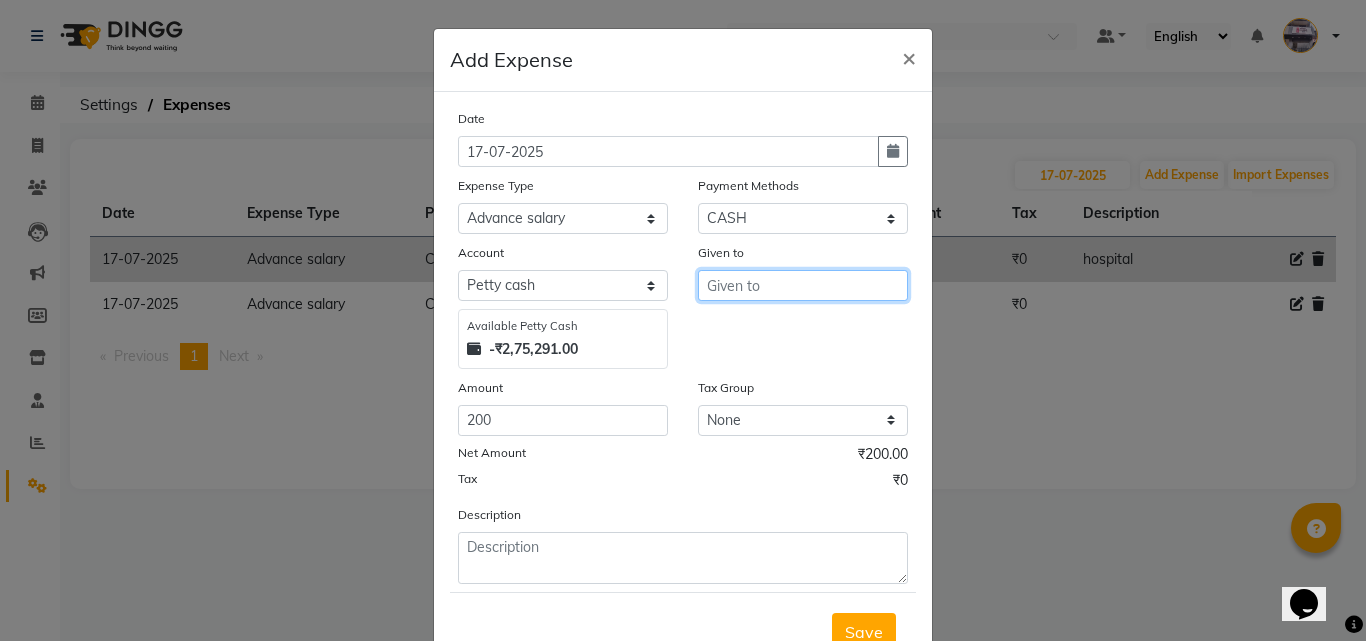 click at bounding box center (803, 285) 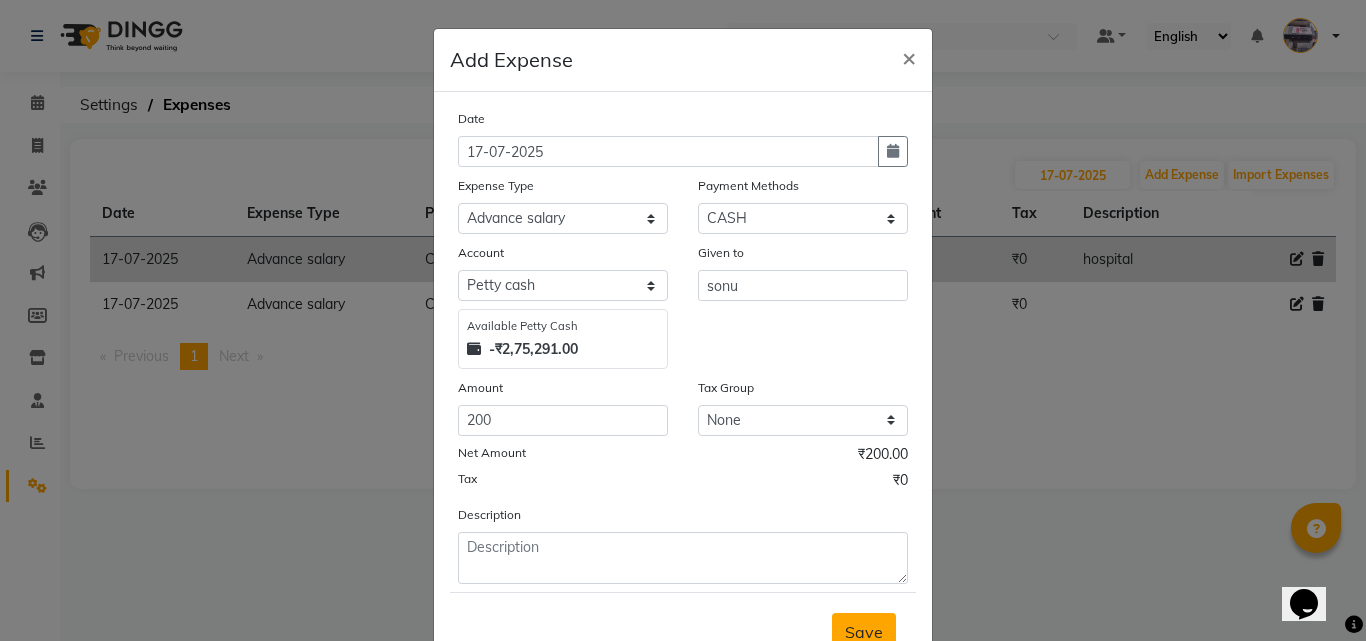 click on "Save" at bounding box center (864, 632) 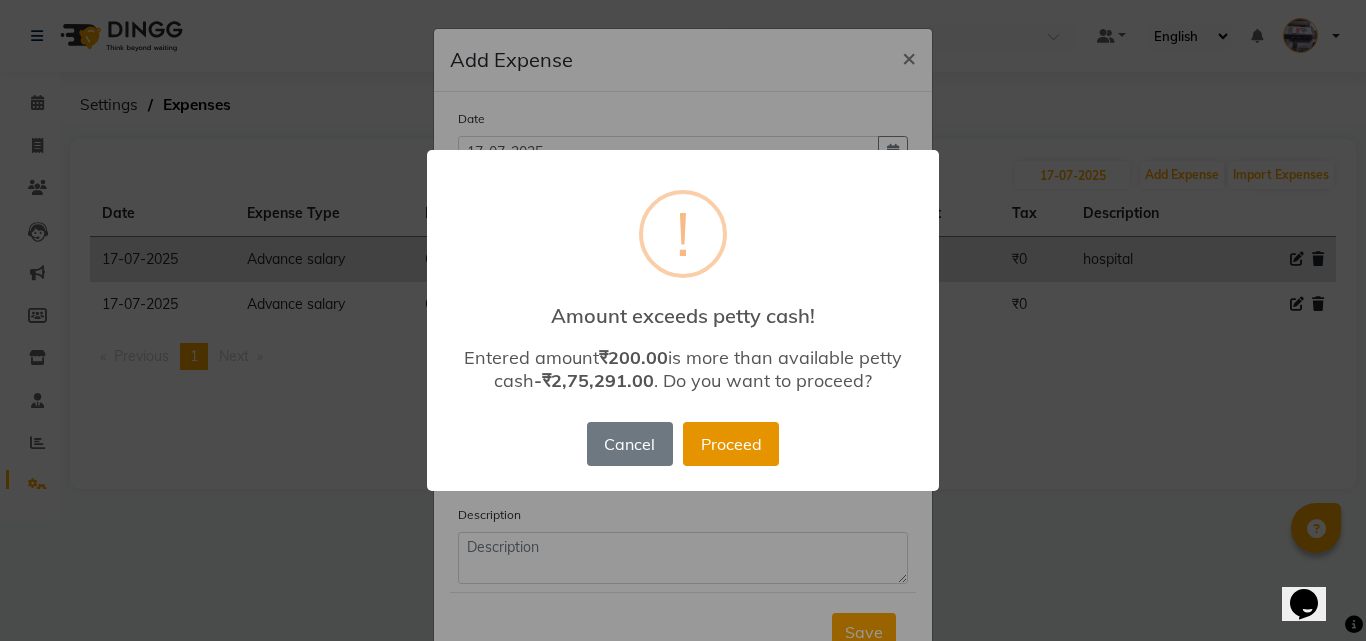 click on "Proceed" at bounding box center [731, 444] 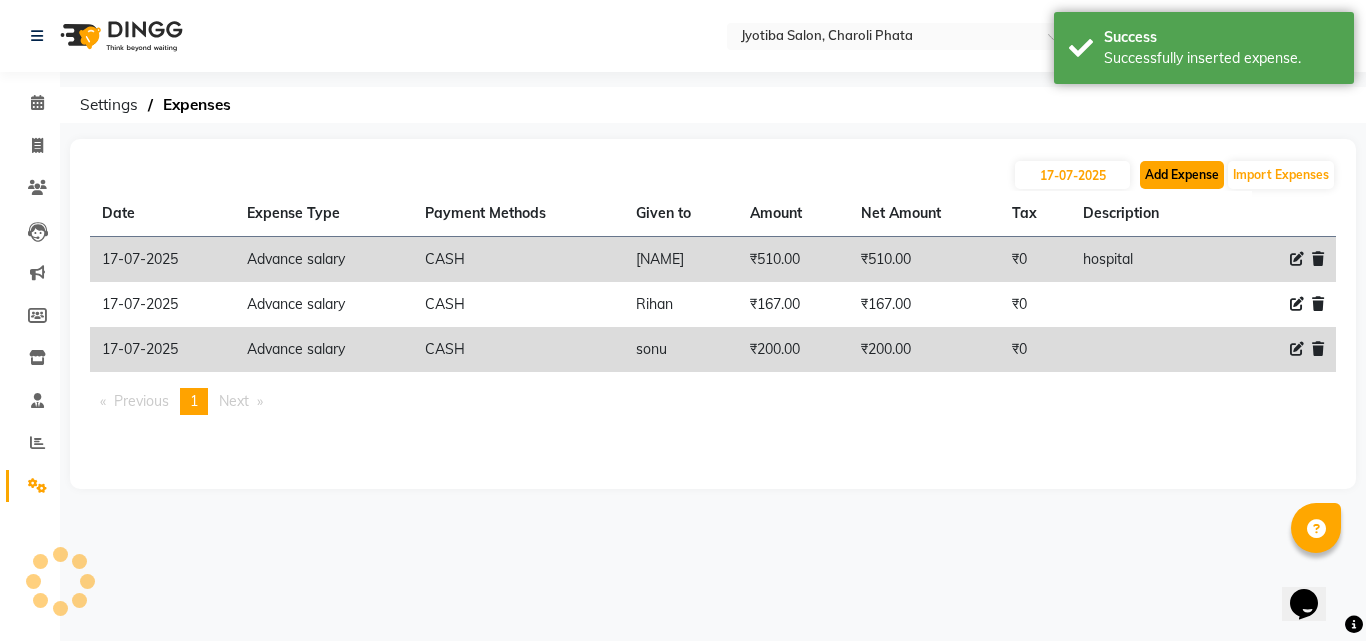 click on "Add Expense" 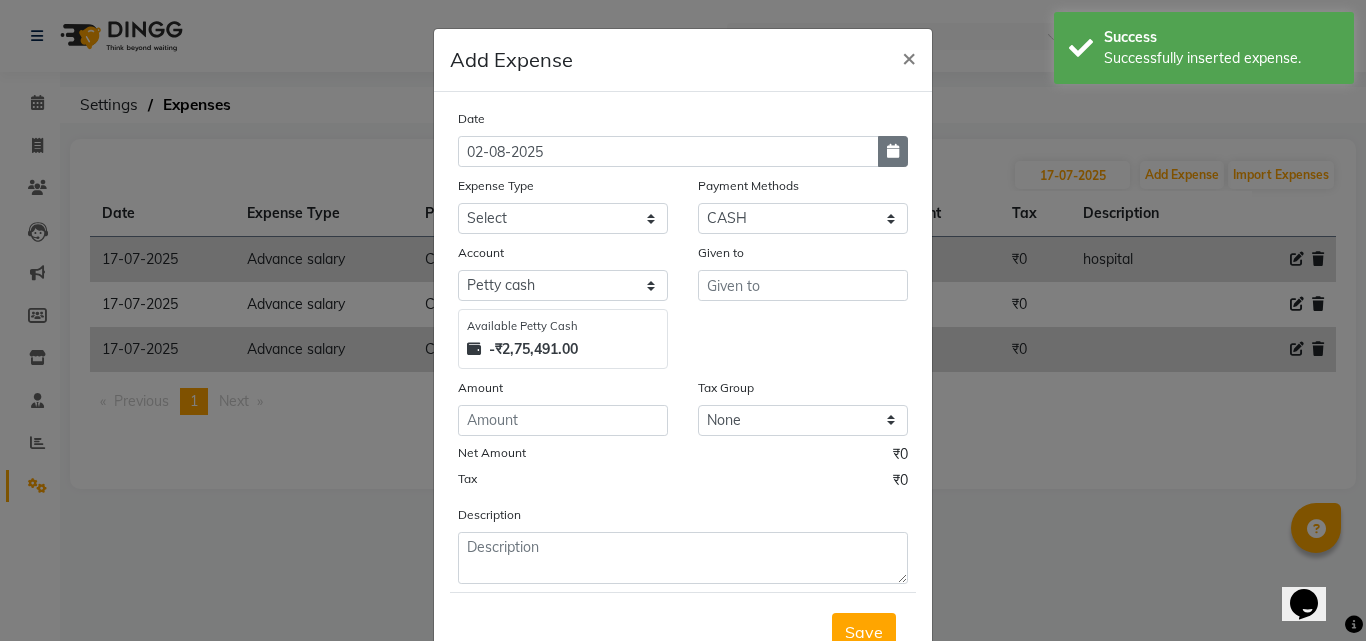 click 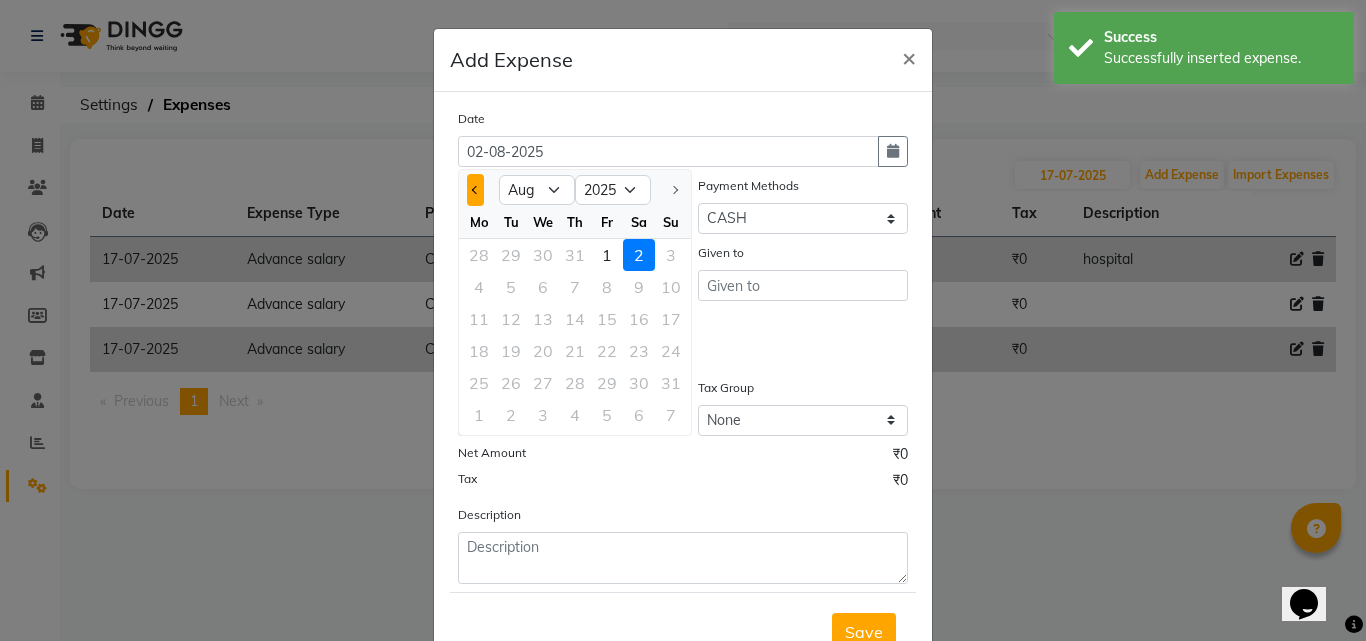 click 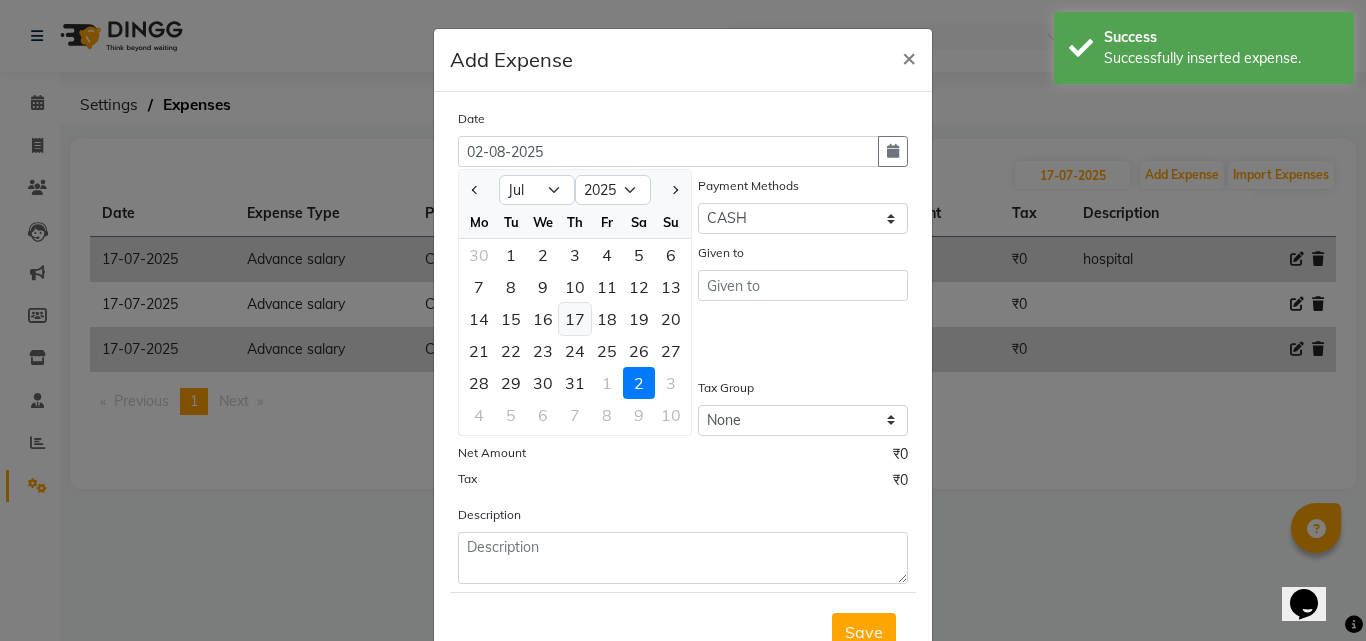 click on "17" 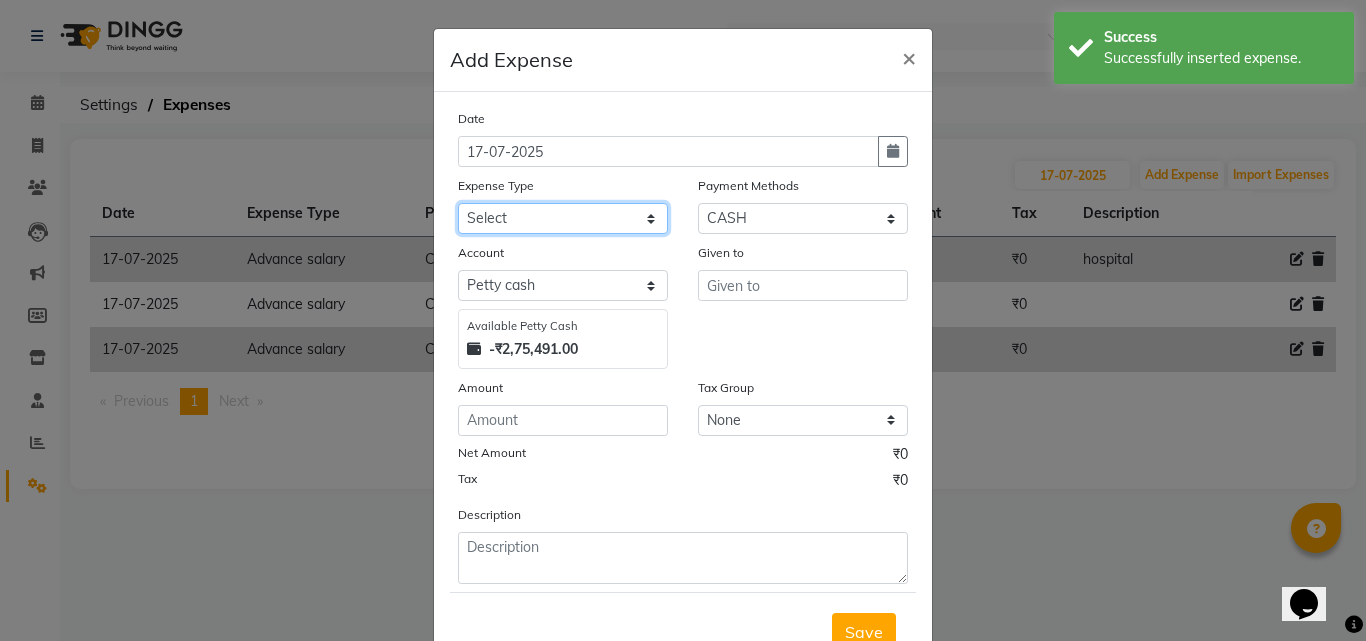 click on "Select Advance salary Advance salary ajaj Bank charges Car maintenance  Cash transfer to bank Cash transfer to hub Client Snacks Clinical charges Equipment Fuel Govt fee home Incentive Insurance International purchase Loan Repayment Maintenance Marketing Miscellaneous MRA Other Over times Pantry Product Rent Salary shop shop Staff Snacks Tax Tea & Refreshment TIP Utilities Wifi recharge" 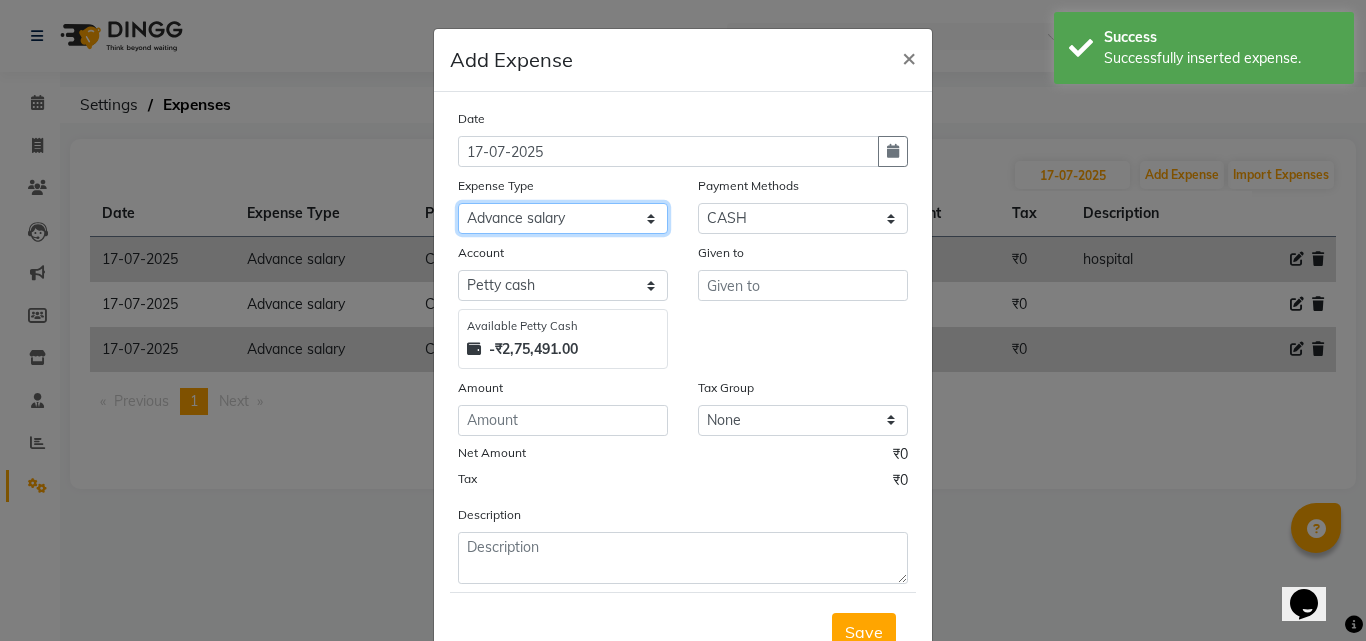 click on "Select Advance salary Advance salary ajaj Bank charges Car maintenance  Cash transfer to bank Cash transfer to hub Client Snacks Clinical charges Equipment Fuel Govt fee home Incentive Insurance International purchase Loan Repayment Maintenance Marketing Miscellaneous MRA Other Over times Pantry Product Rent Salary shop shop Staff Snacks Tax Tea & Refreshment TIP Utilities Wifi recharge" 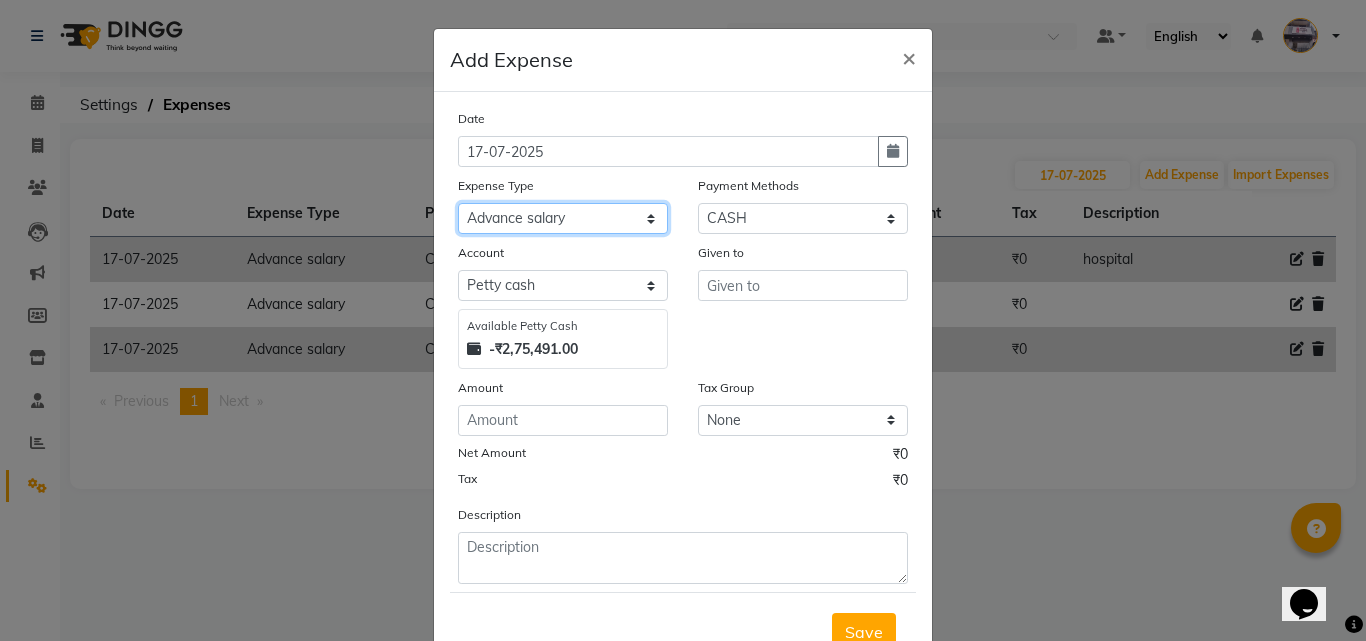 click on "Select Advance salary Advance salary ajaj Bank charges Car maintenance  Cash transfer to bank Cash transfer to hub Client Snacks Clinical charges Equipment Fuel Govt fee home Incentive Insurance International purchase Loan Repayment Maintenance Marketing Miscellaneous MRA Other Over times Pantry Product Rent Salary shop shop Staff Snacks Tax Tea & Refreshment TIP Utilities Wifi recharge" 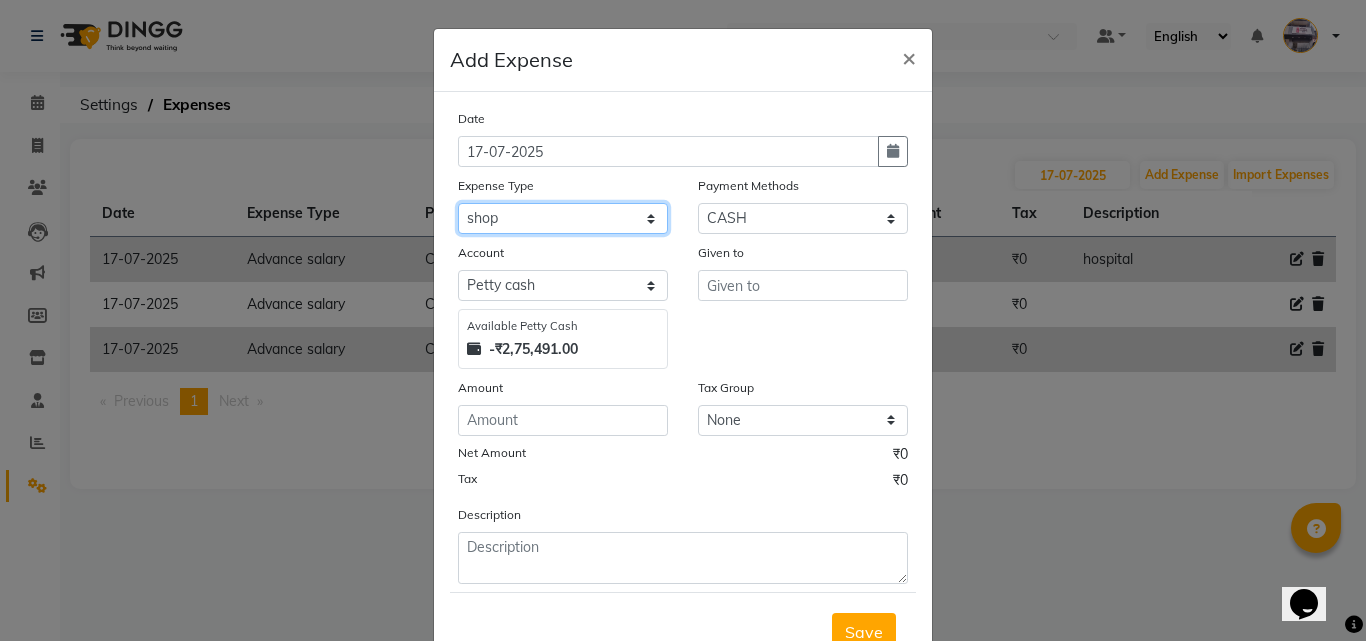 click on "Select Advance salary Advance salary ajaj Bank charges Car maintenance  Cash transfer to bank Cash transfer to hub Client Snacks Clinical charges Equipment Fuel Govt fee home Incentive Insurance International purchase Loan Repayment Maintenance Marketing Miscellaneous MRA Other Over times Pantry Product Rent Salary shop shop Staff Snacks Tax Tea & Refreshment TIP Utilities Wifi recharge" 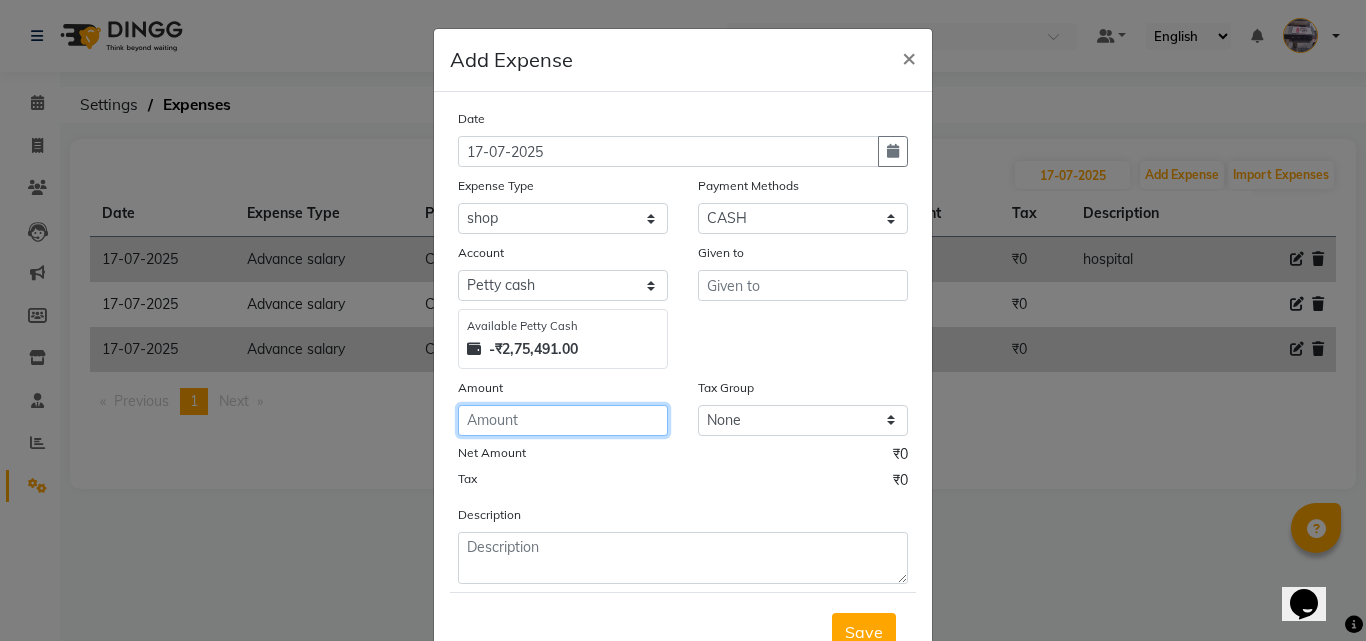 click 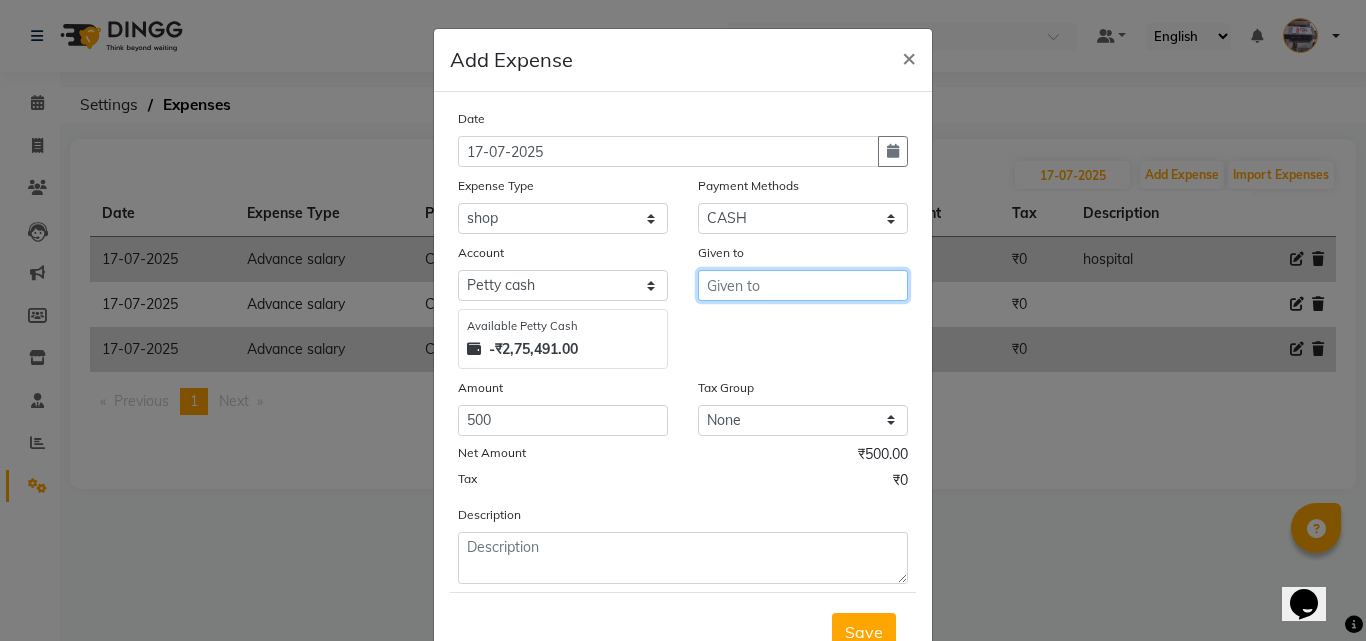 click at bounding box center (803, 285) 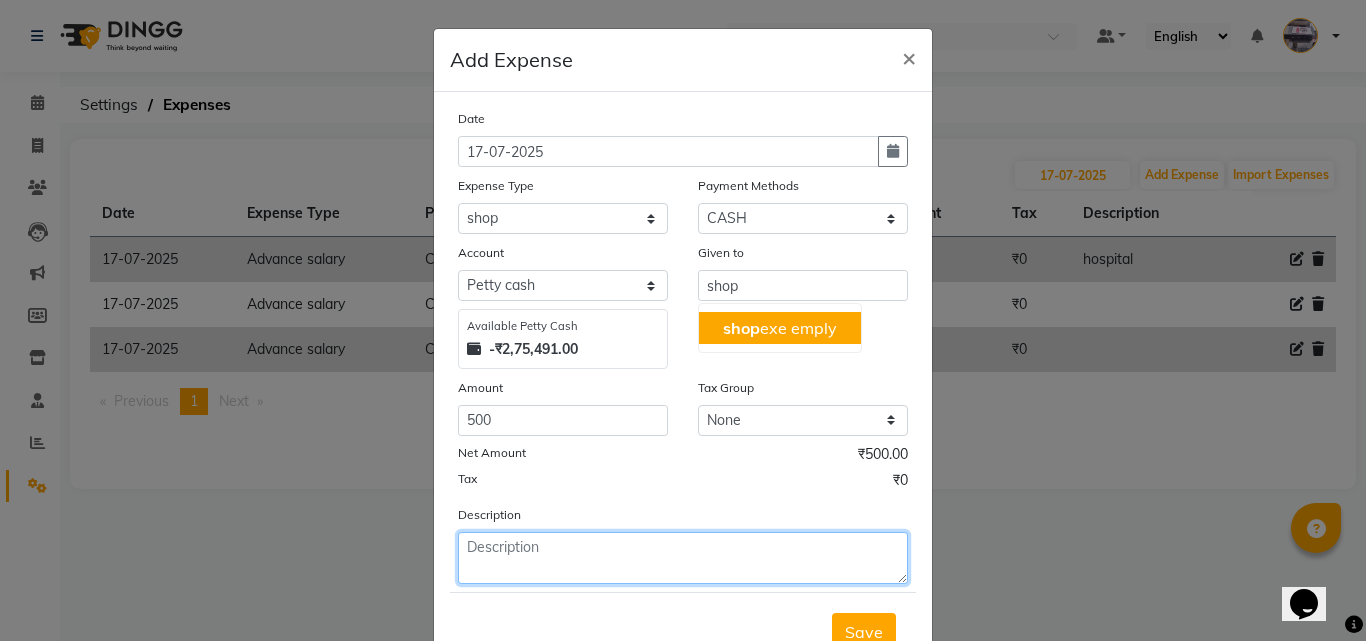 click 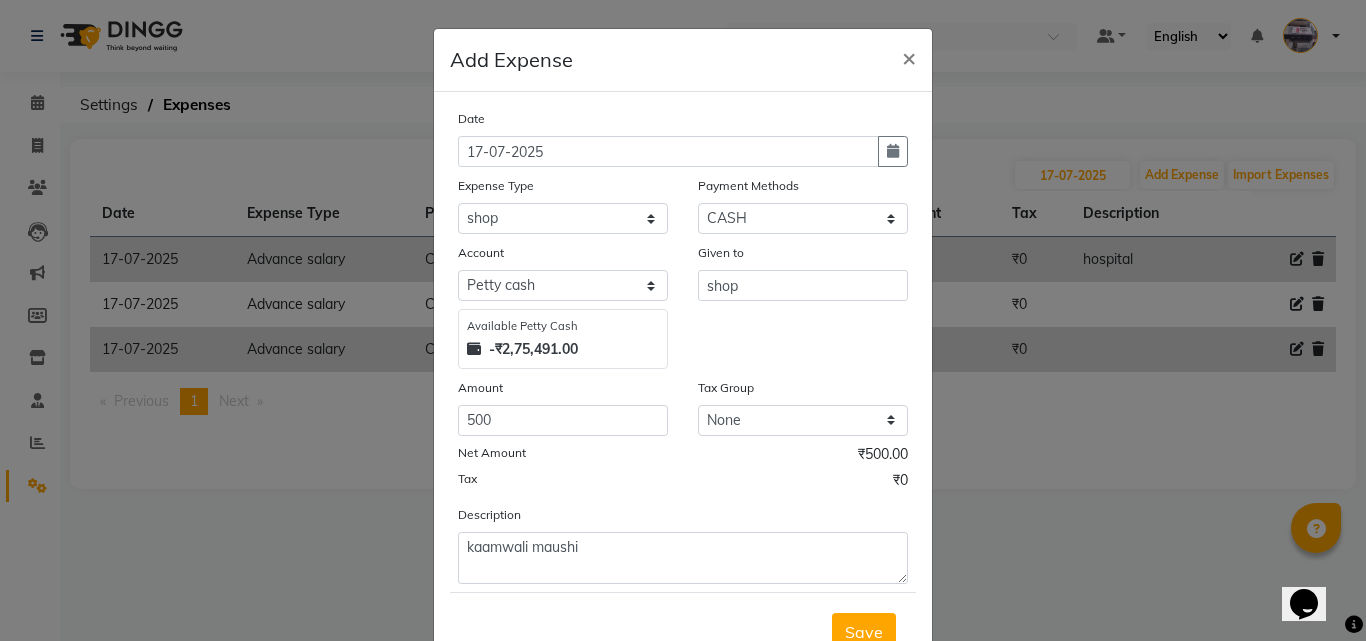 click on "Save" 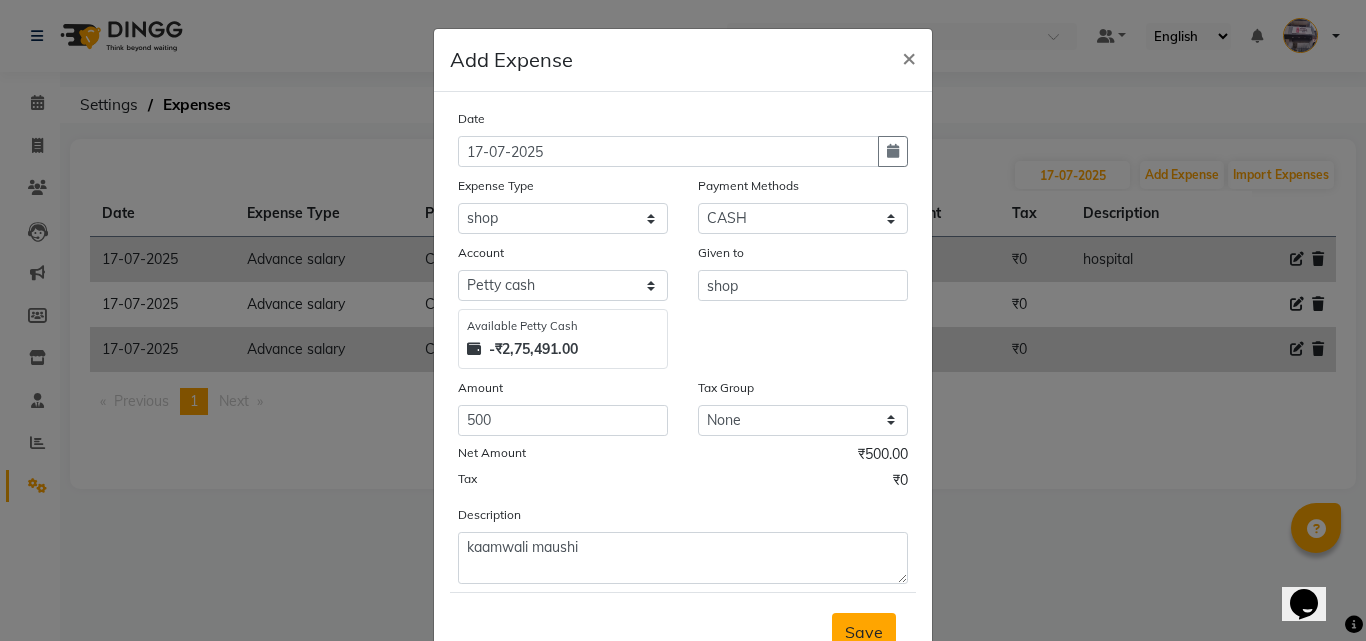 click on "Save" at bounding box center [864, 632] 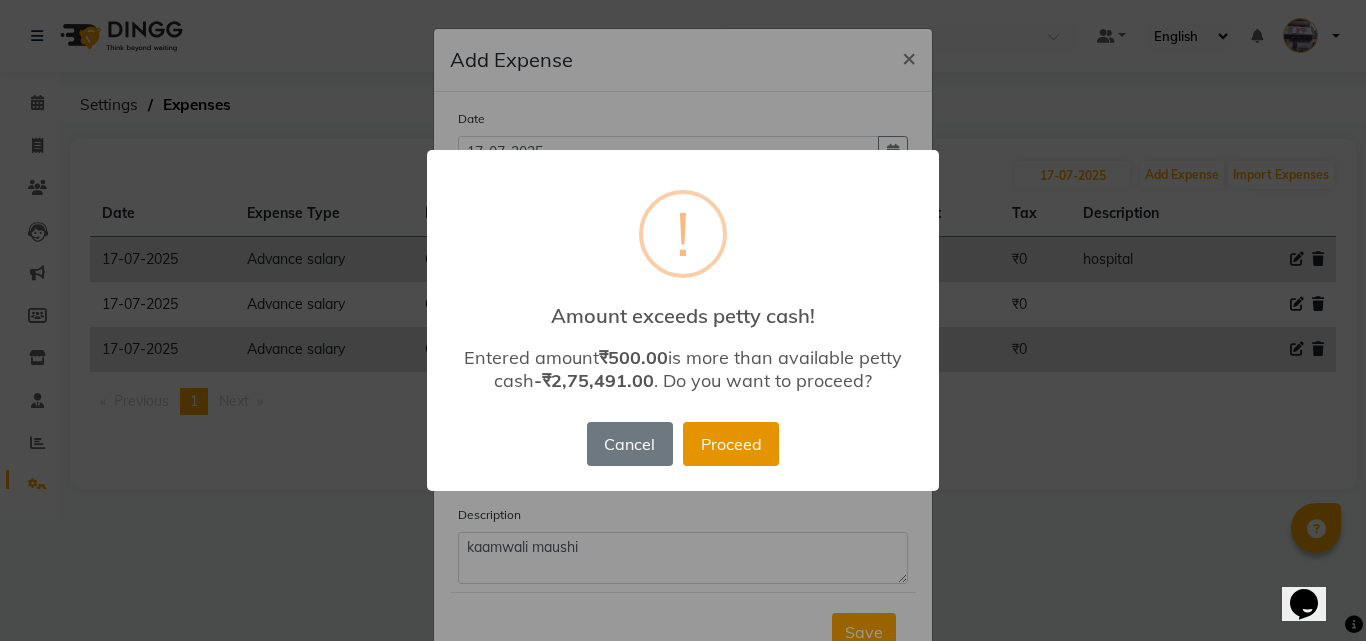 click on "Proceed" at bounding box center [731, 444] 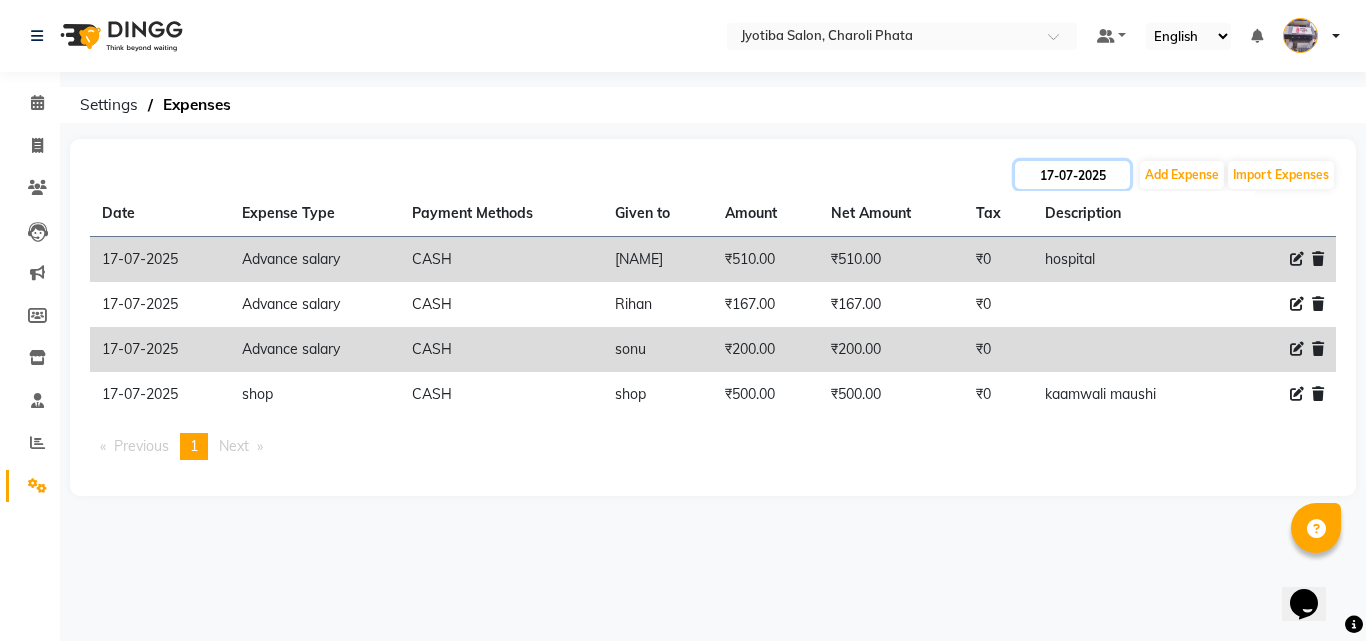 click on "17-07-2025" 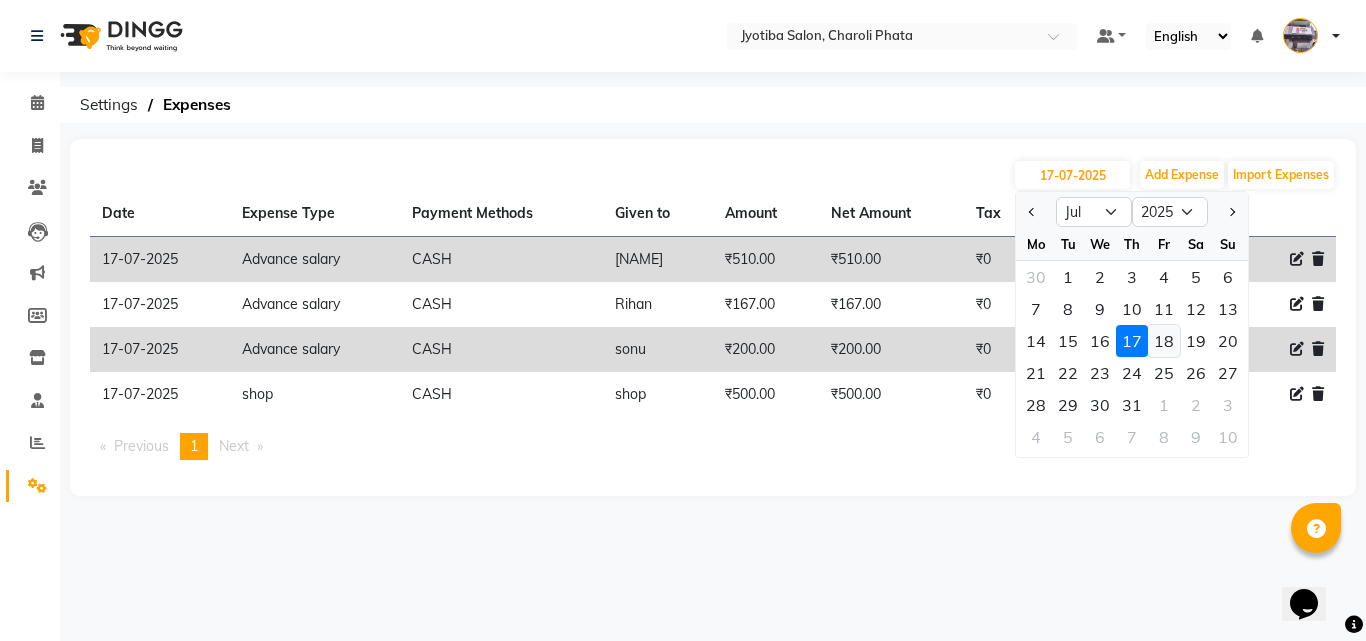 click on "18" 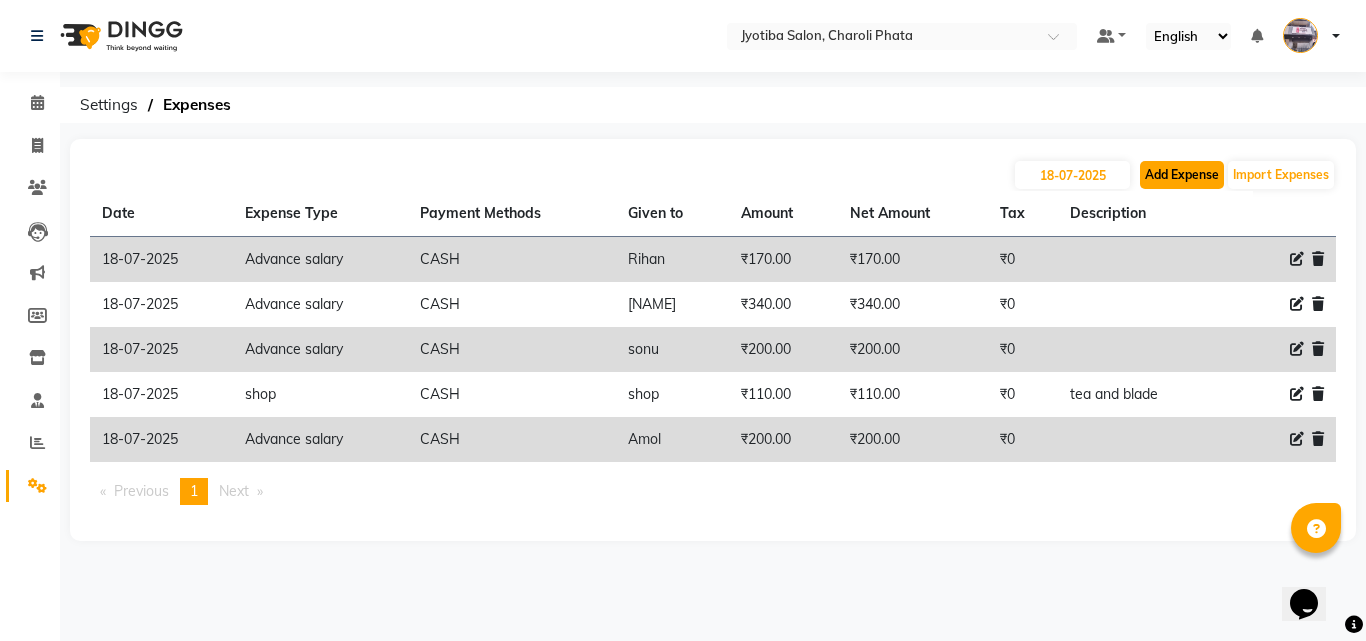 click on "Add Expense" 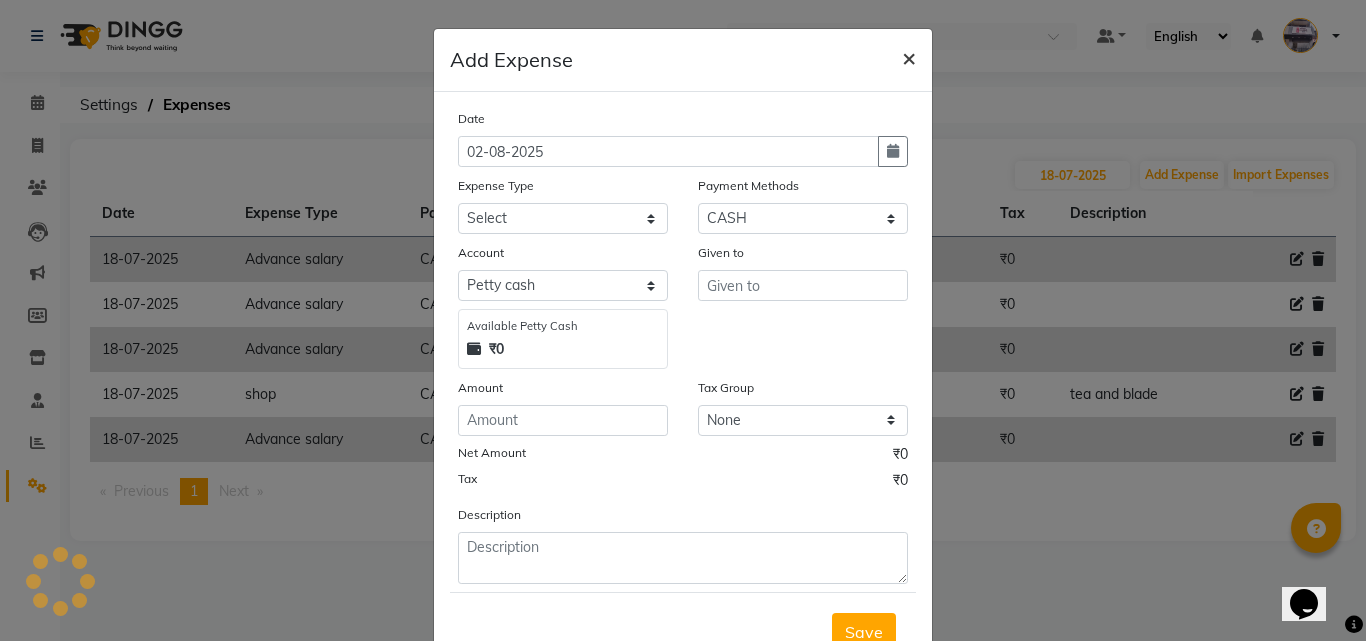 click on "×" 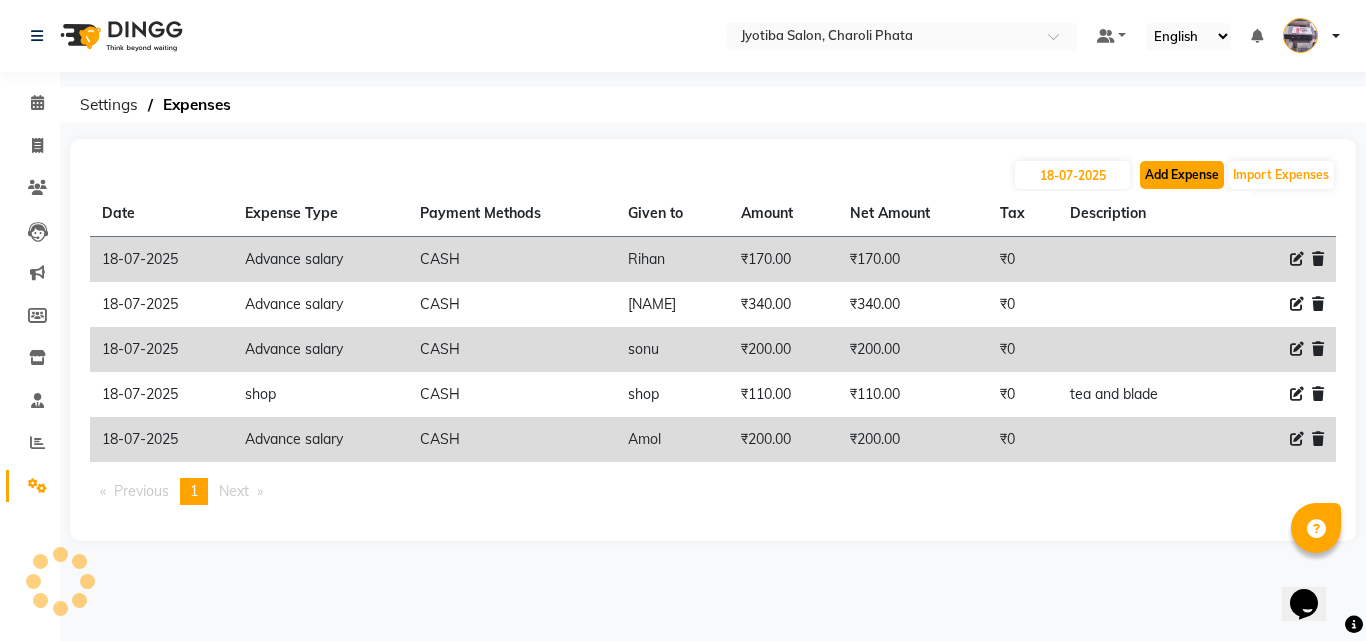 click on "Add Expense" 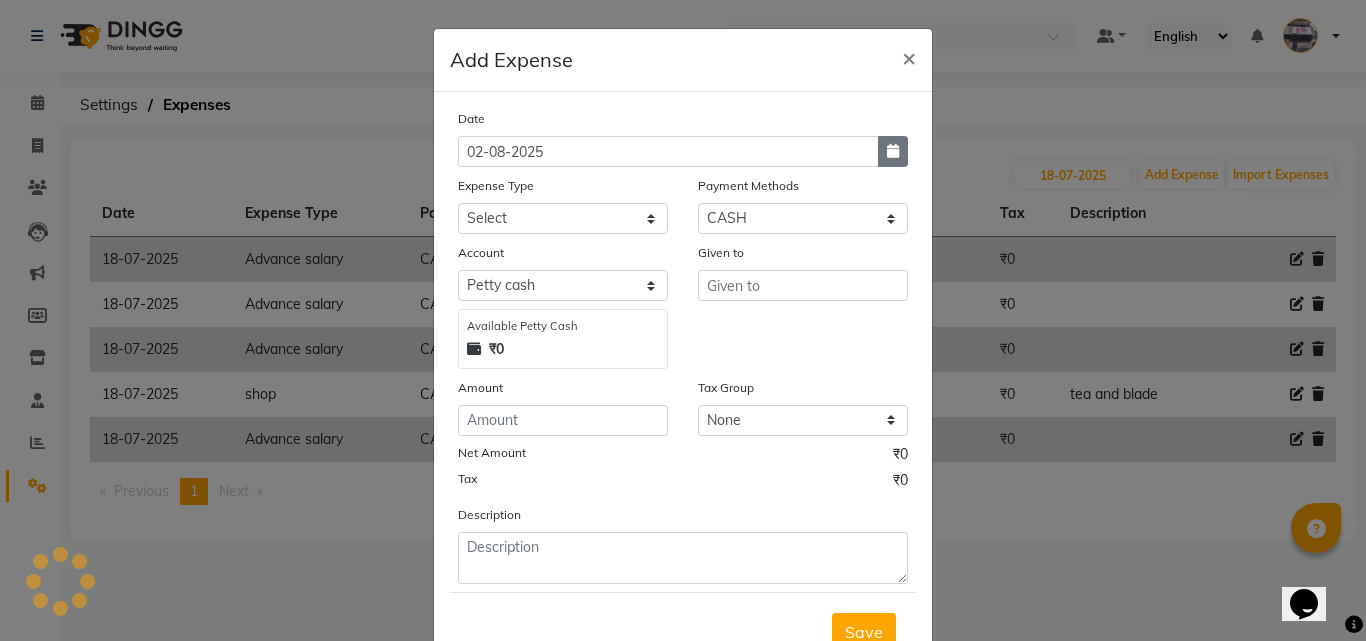 click 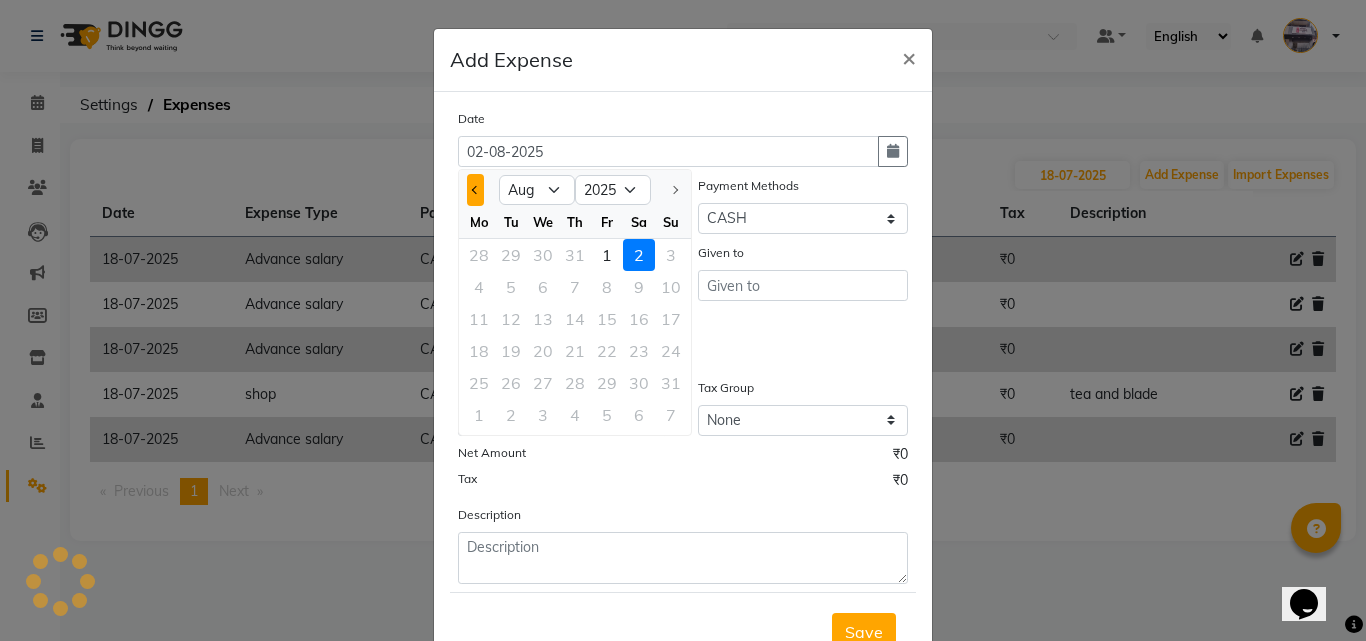 click 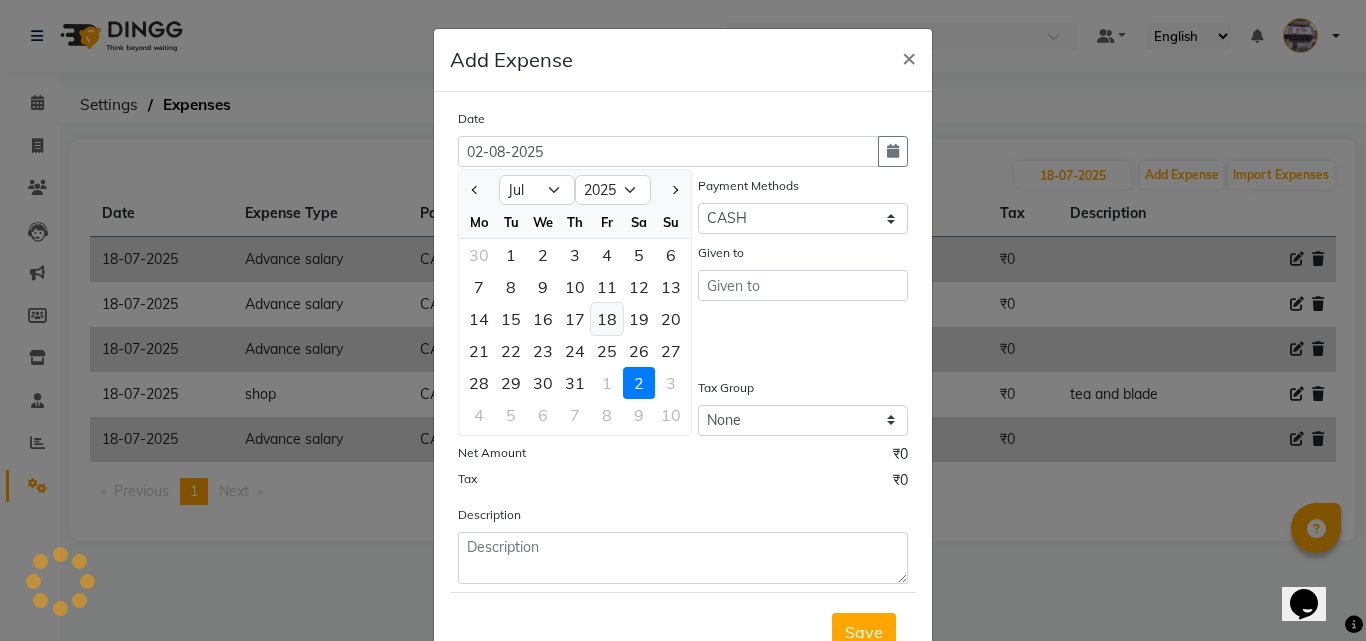 click on "18" 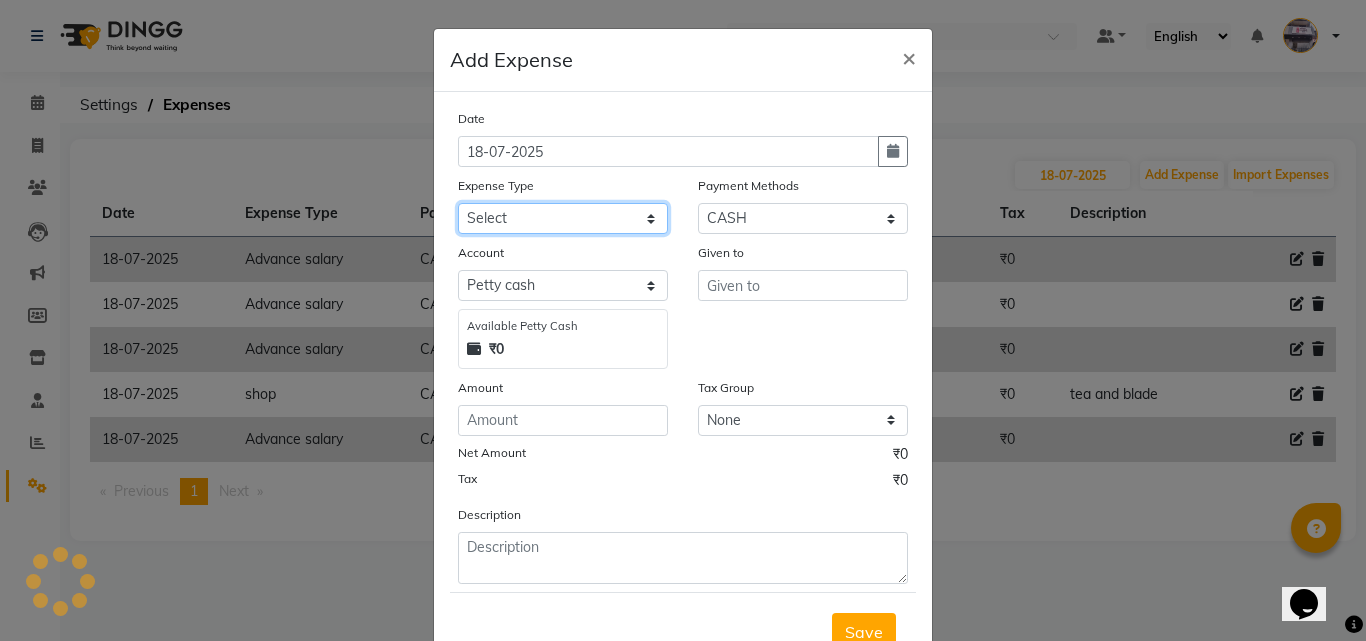 click on "Select Advance salary Advance salary ajaj Bank charges Car maintenance  Cash transfer to bank Cash transfer to hub Client Snacks Clinical charges Equipment Fuel Govt fee home Incentive Insurance International purchase Loan Repayment Maintenance Marketing Miscellaneous MRA Other Over times Pantry Product Rent Salary shop shop Staff Snacks Tax Tea & Refreshment TIP Utilities Wifi recharge" 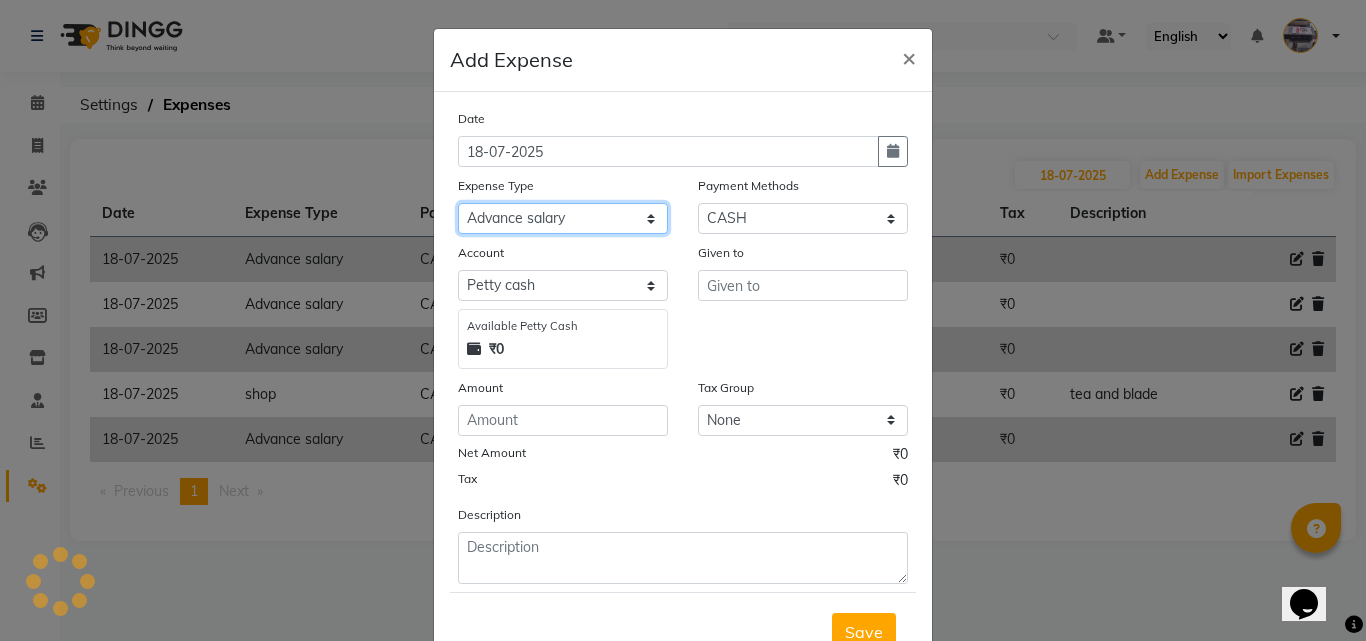 click on "Select Advance salary Advance salary ajaj Bank charges Car maintenance  Cash transfer to bank Cash transfer to hub Client Snacks Clinical charges Equipment Fuel Govt fee home Incentive Insurance International purchase Loan Repayment Maintenance Marketing Miscellaneous MRA Other Over times Pantry Product Rent Salary shop shop Staff Snacks Tax Tea & Refreshment TIP Utilities Wifi recharge" 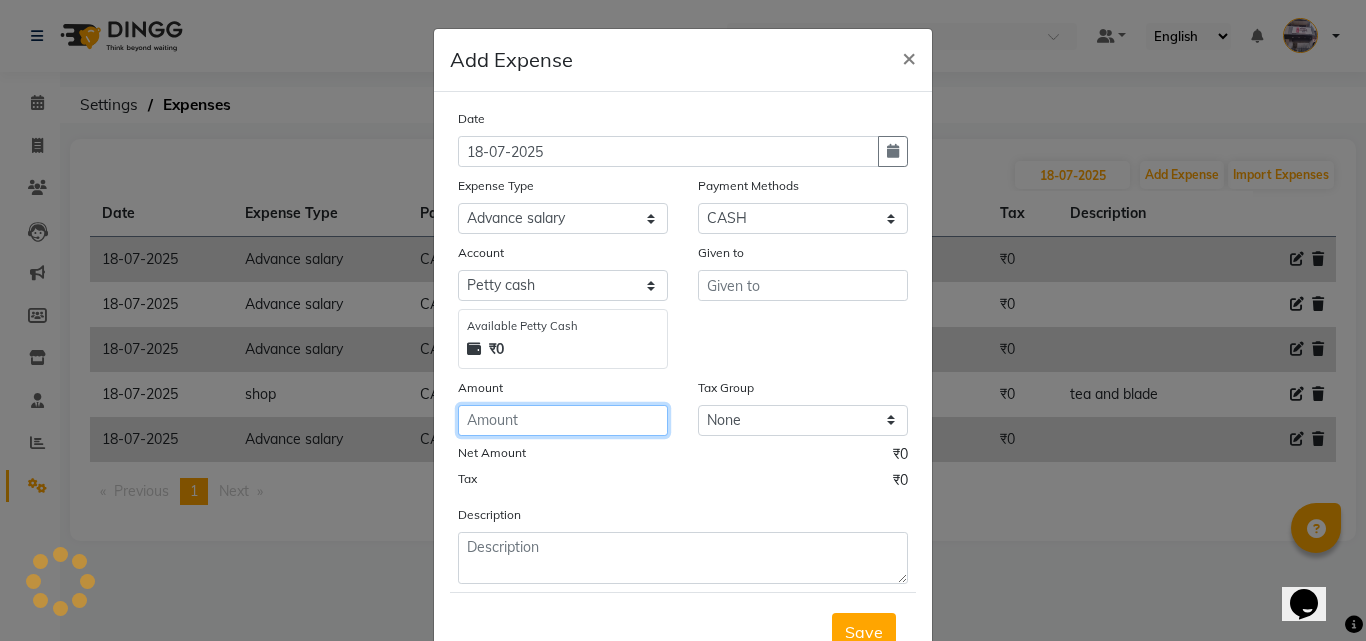 click 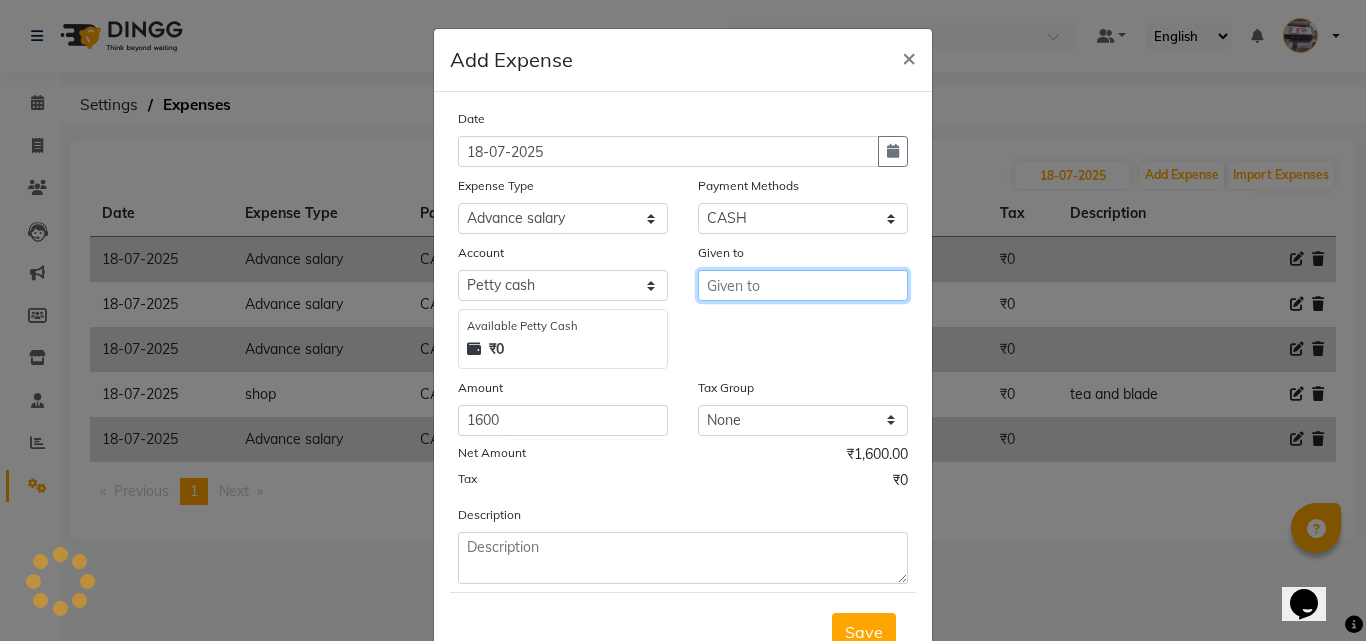 click at bounding box center [803, 285] 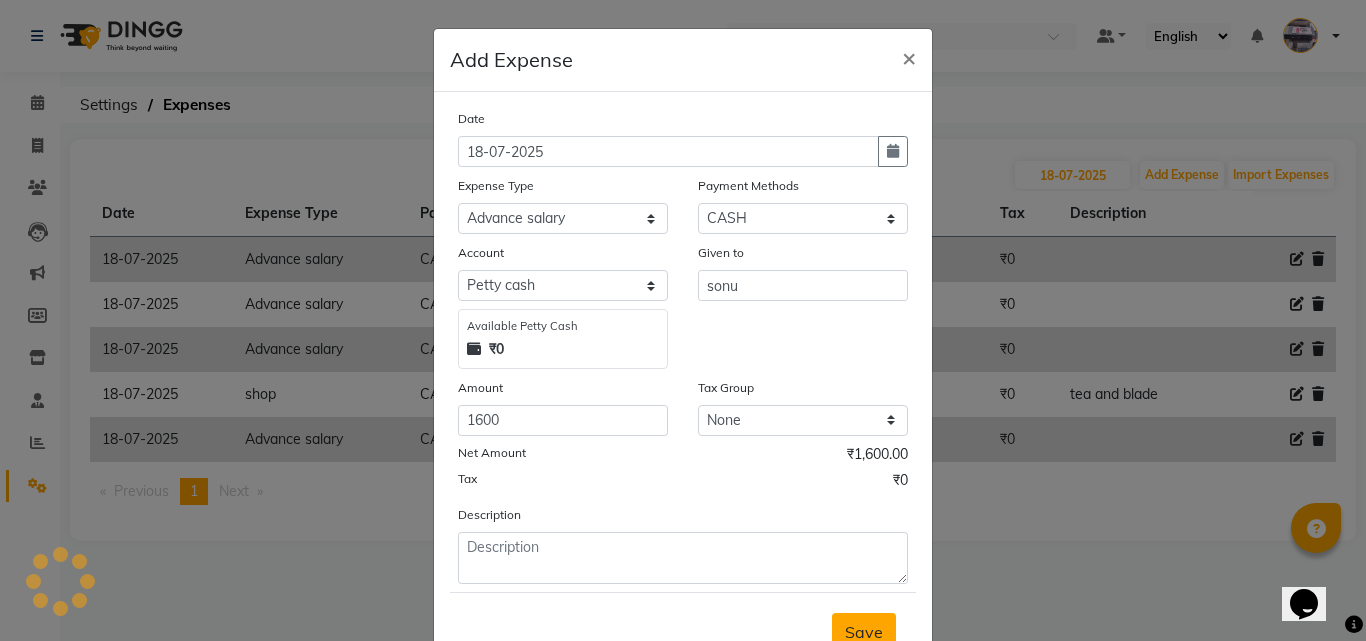 click on "Save" at bounding box center (864, 632) 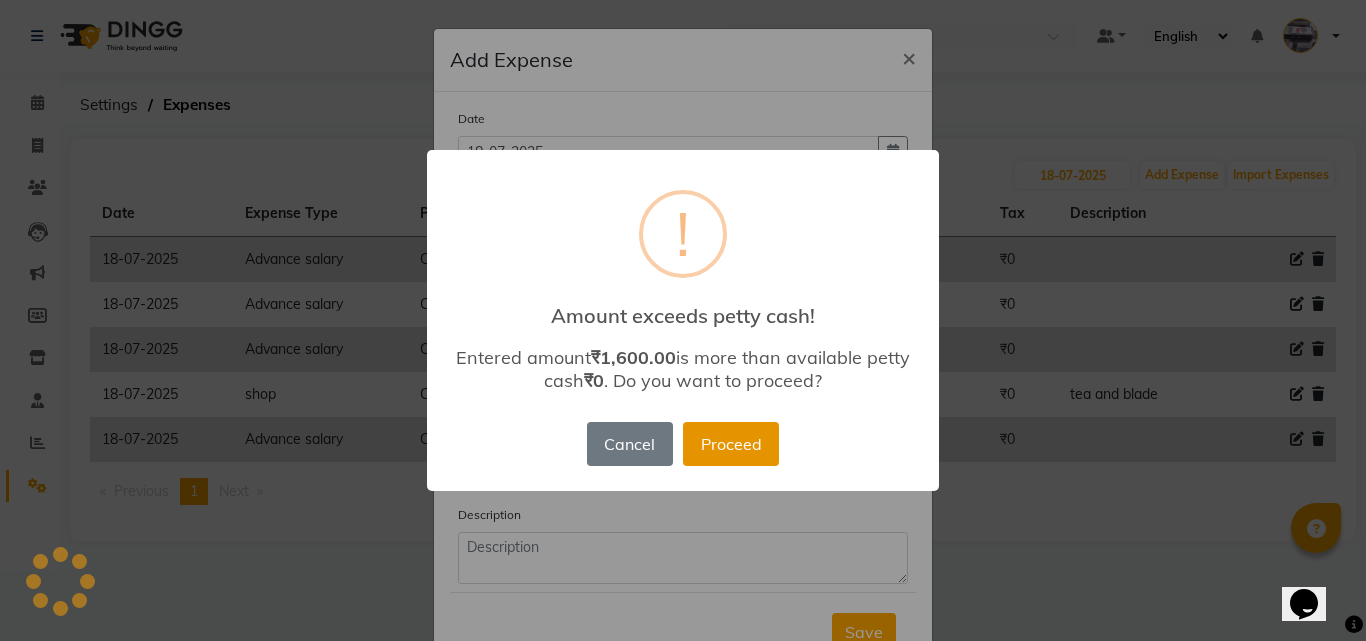 click on "Proceed" at bounding box center (731, 444) 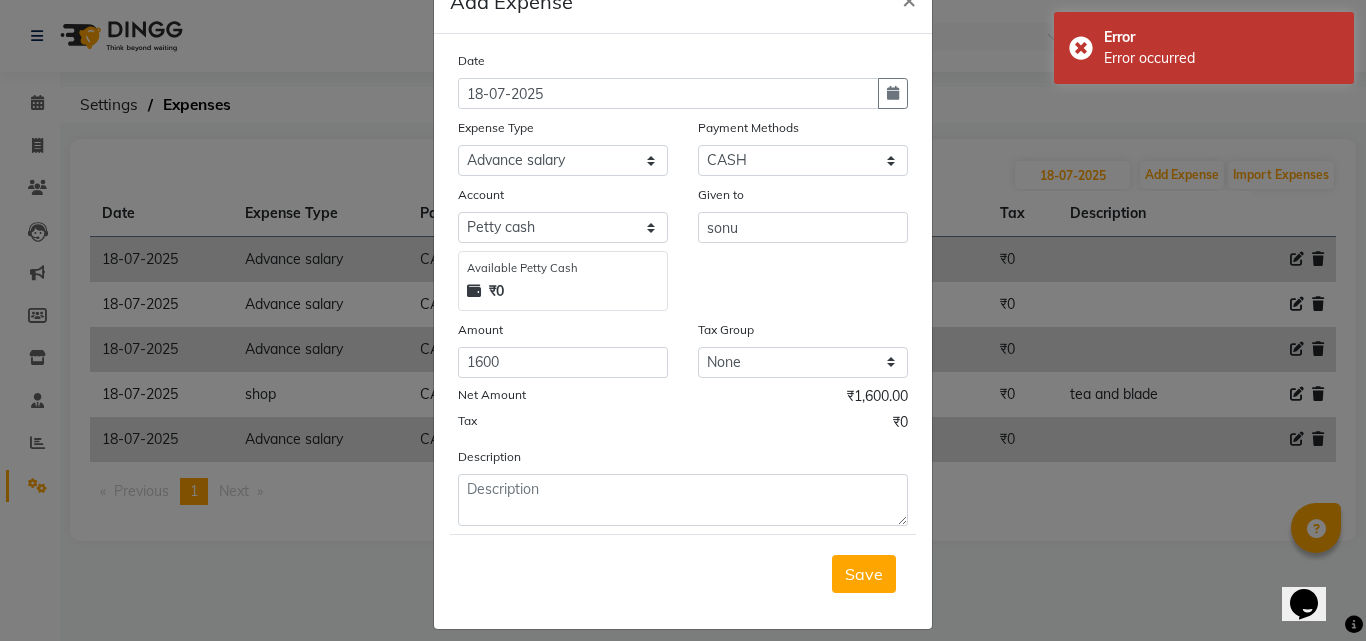 scroll, scrollTop: 75, scrollLeft: 0, axis: vertical 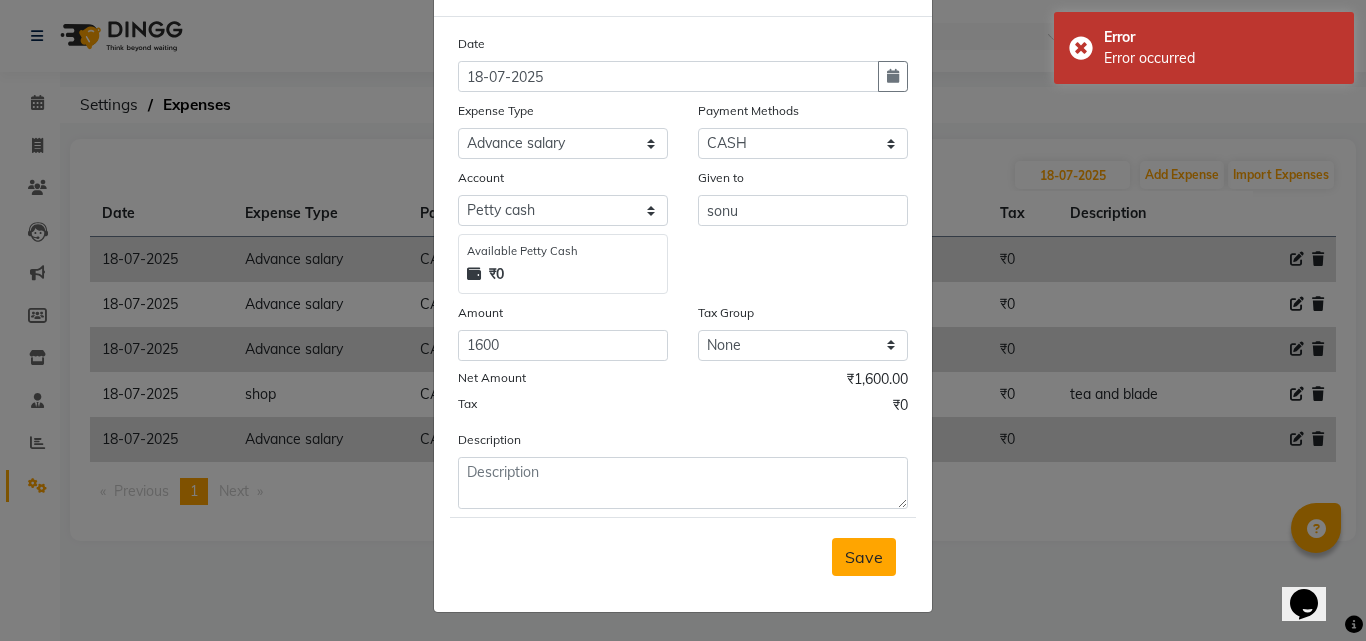 click on "Save" at bounding box center (864, 557) 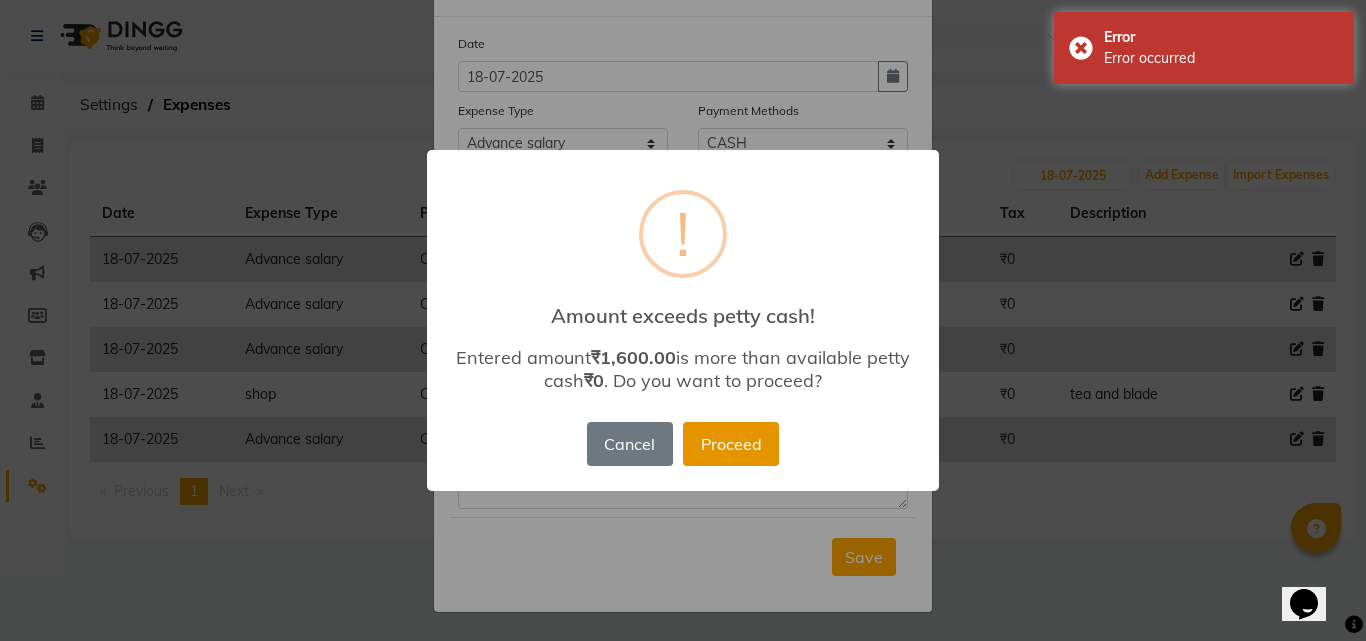 click on "Proceed" at bounding box center (731, 444) 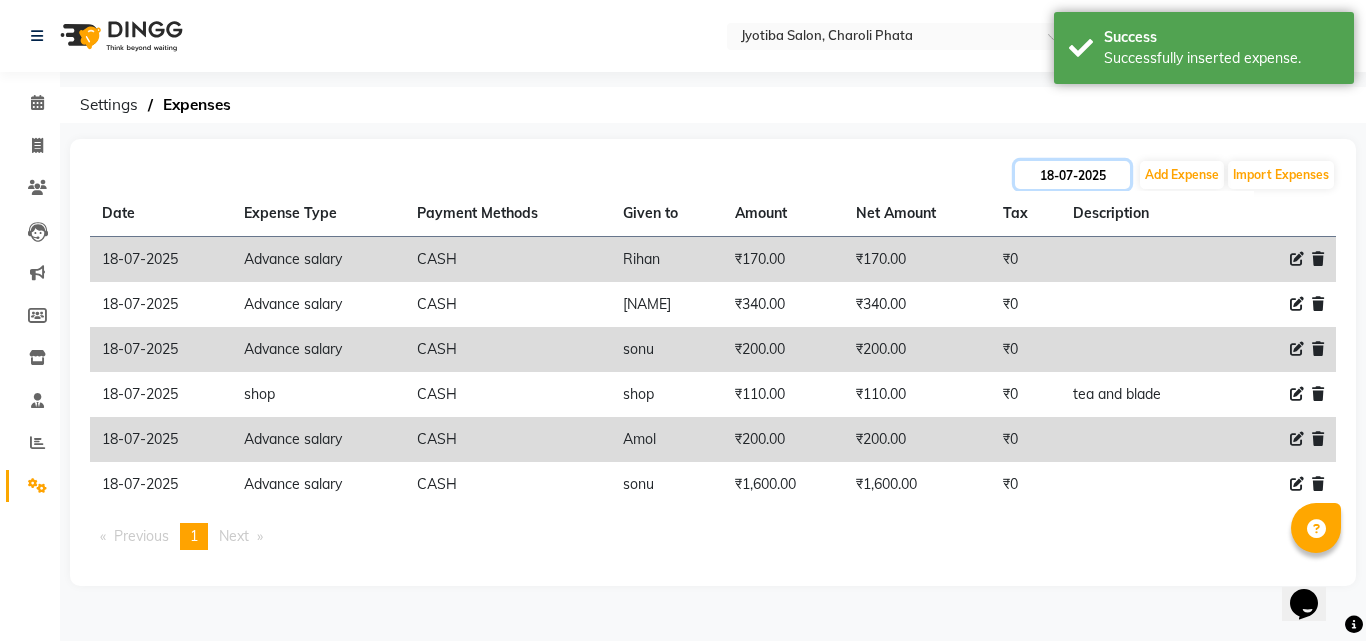 click on "18-07-2025" 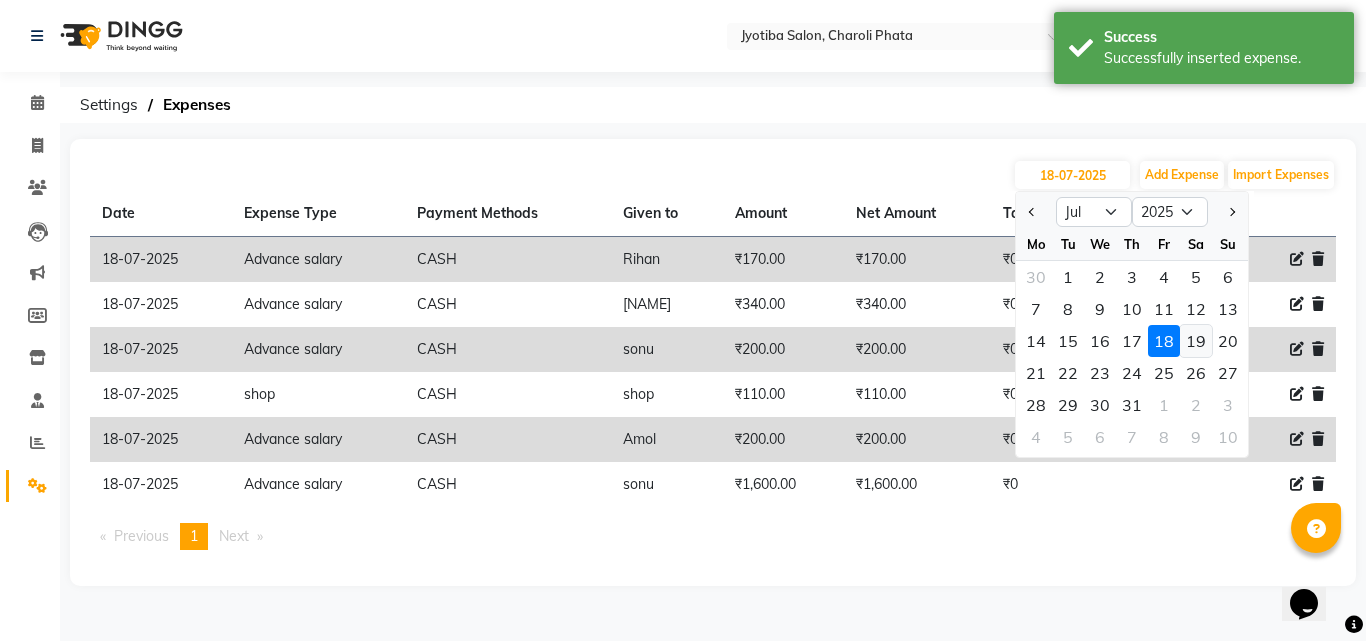 click on "19" 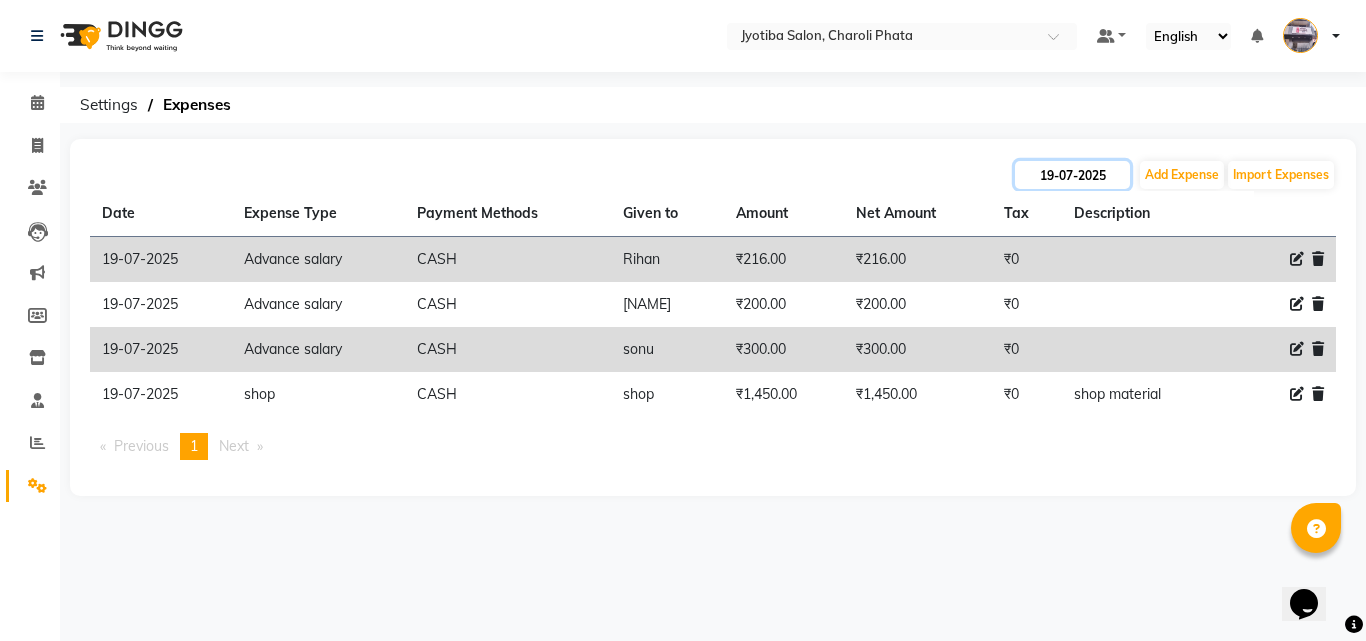 click on "19-07-2025" 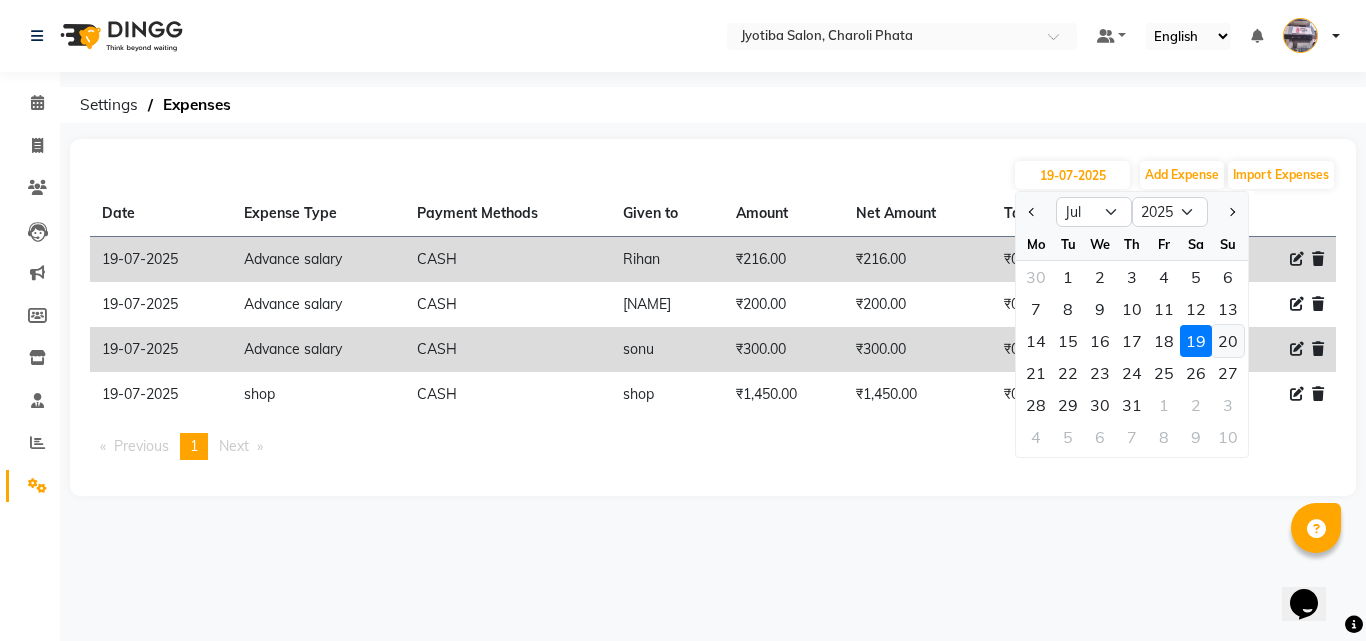 click on "20" 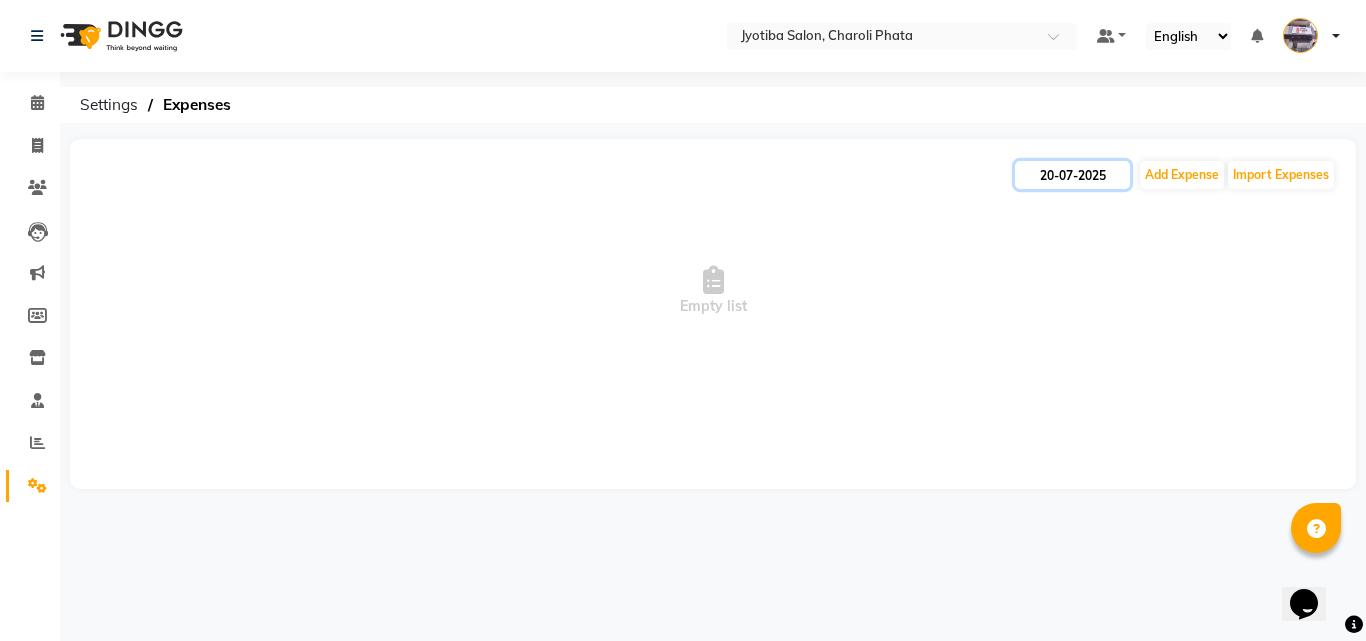 drag, startPoint x: 1078, startPoint y: 162, endPoint x: 1083, endPoint y: 177, distance: 15.811388 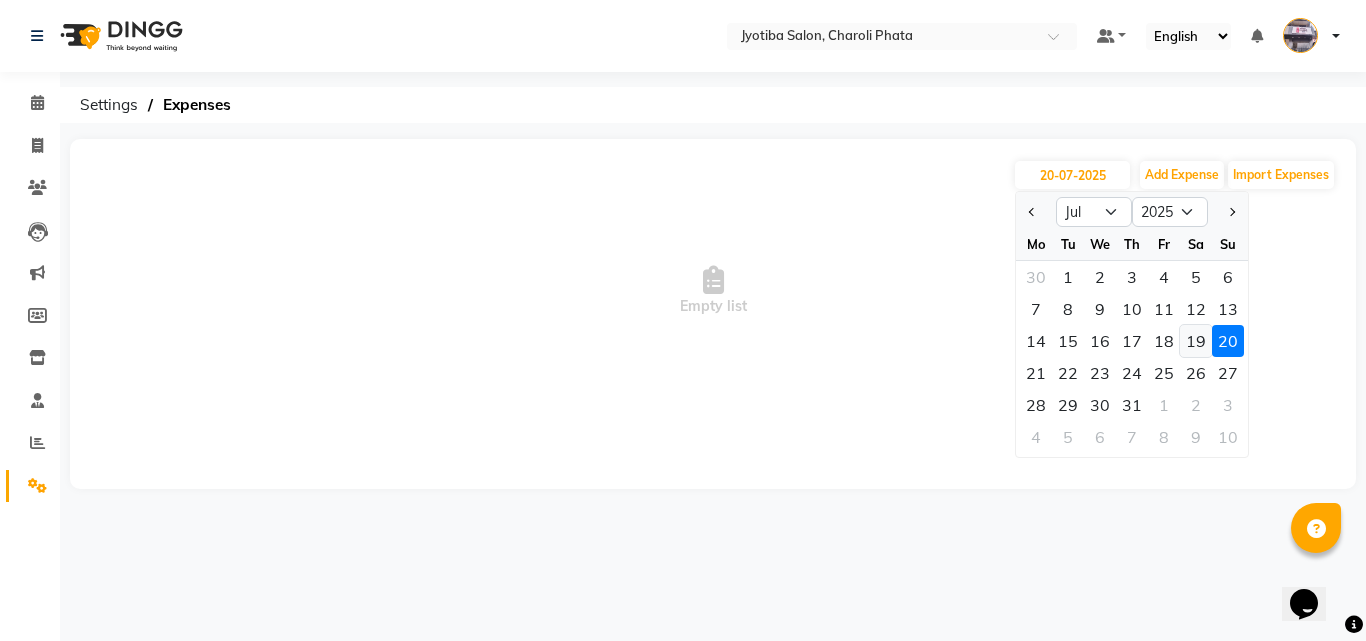 click on "19" 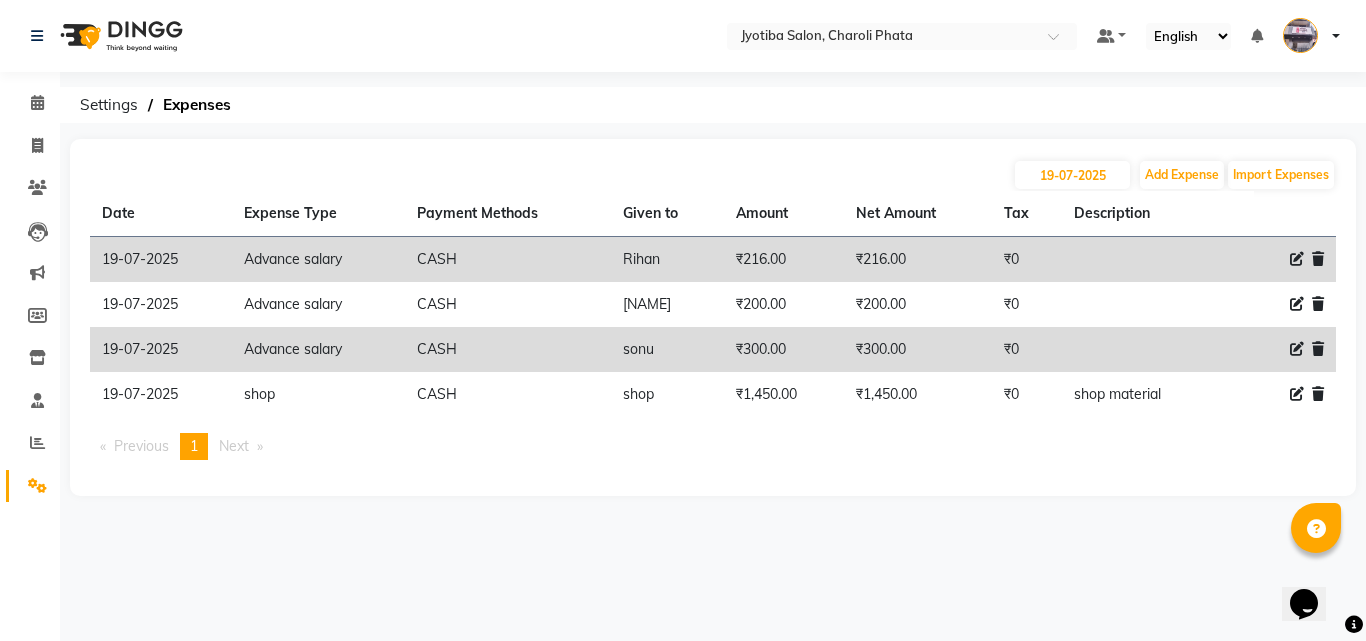 click 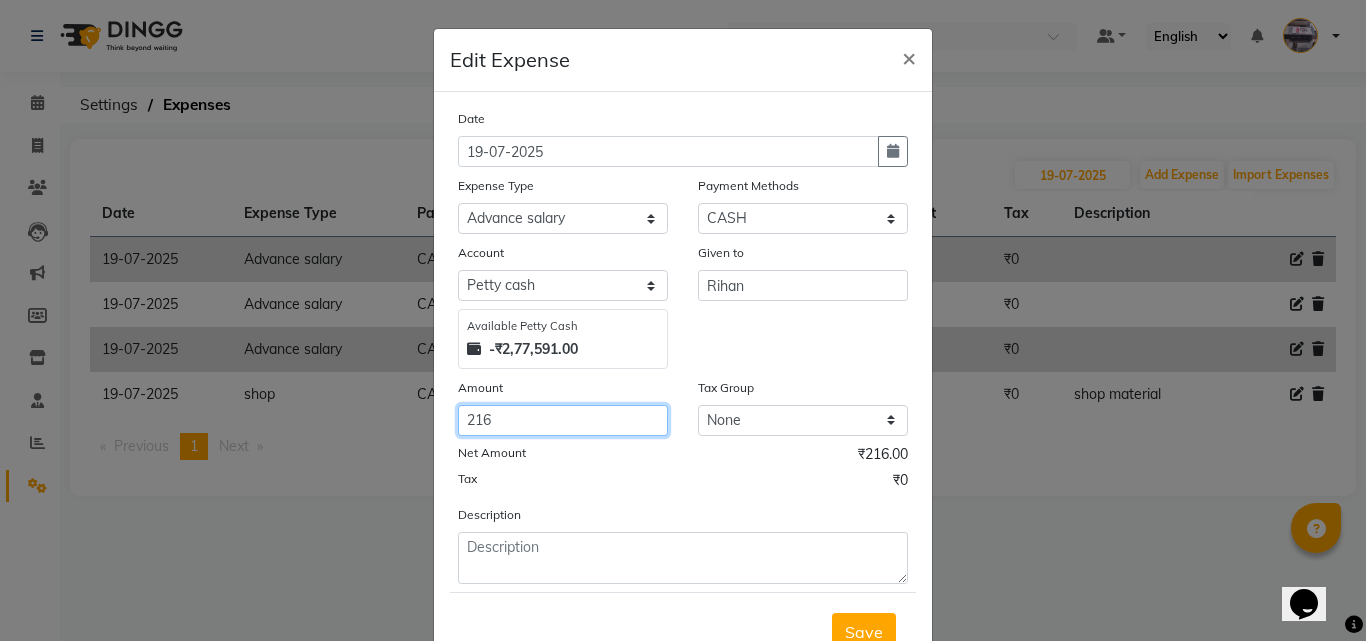 click on "216" 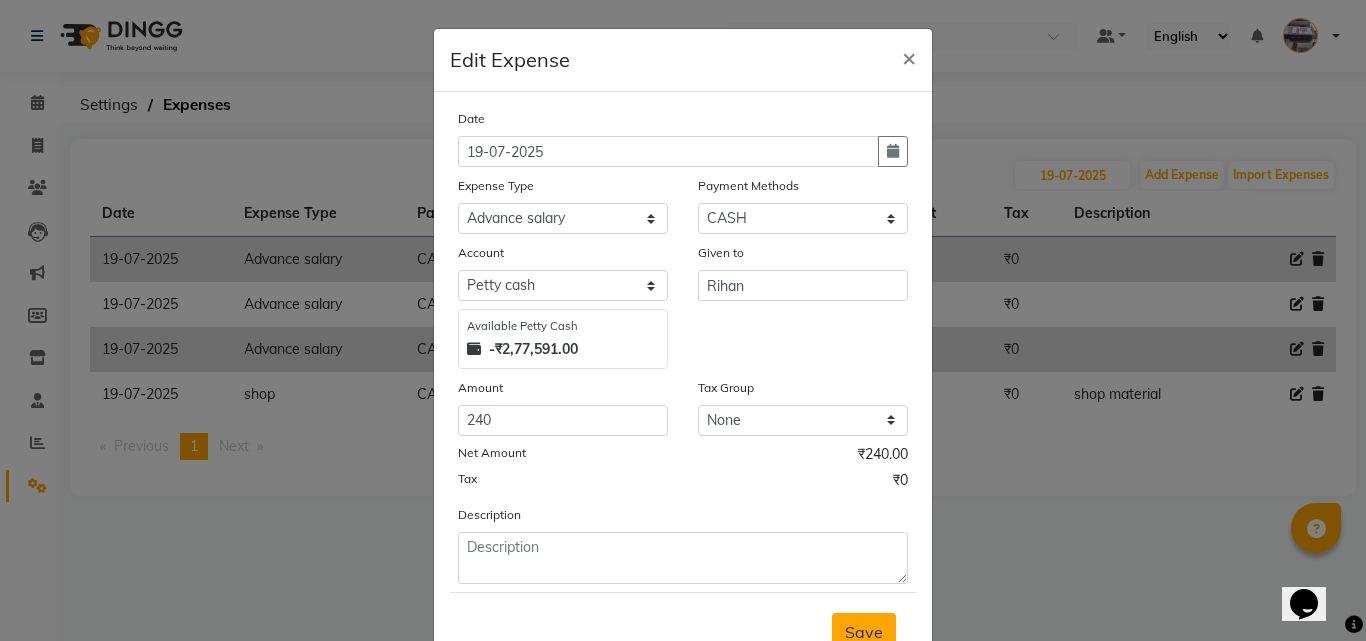 click on "Save" at bounding box center (864, 632) 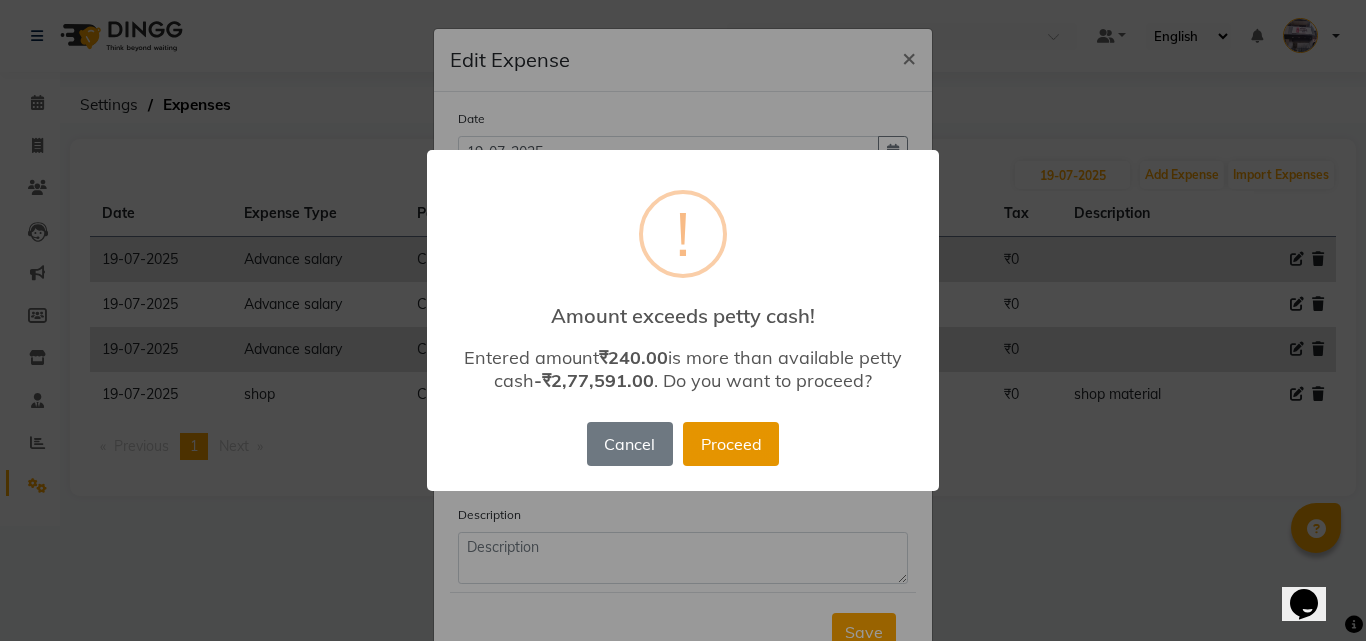 click on "Proceed" at bounding box center [731, 444] 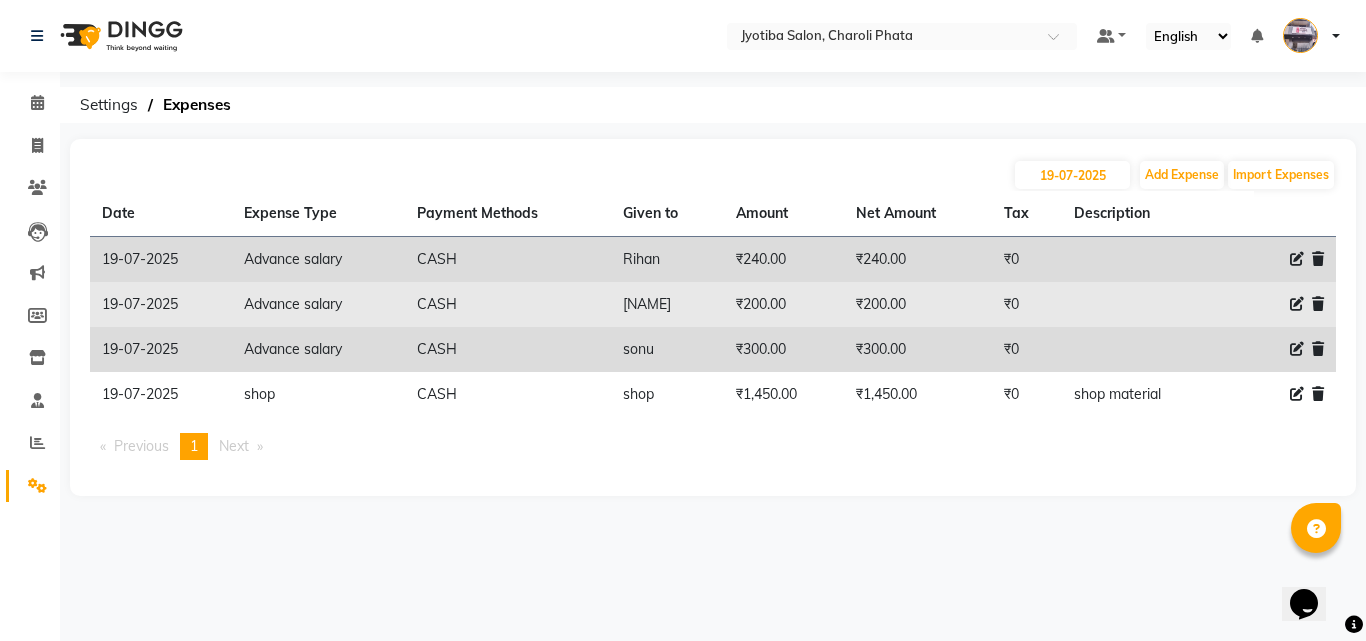 click 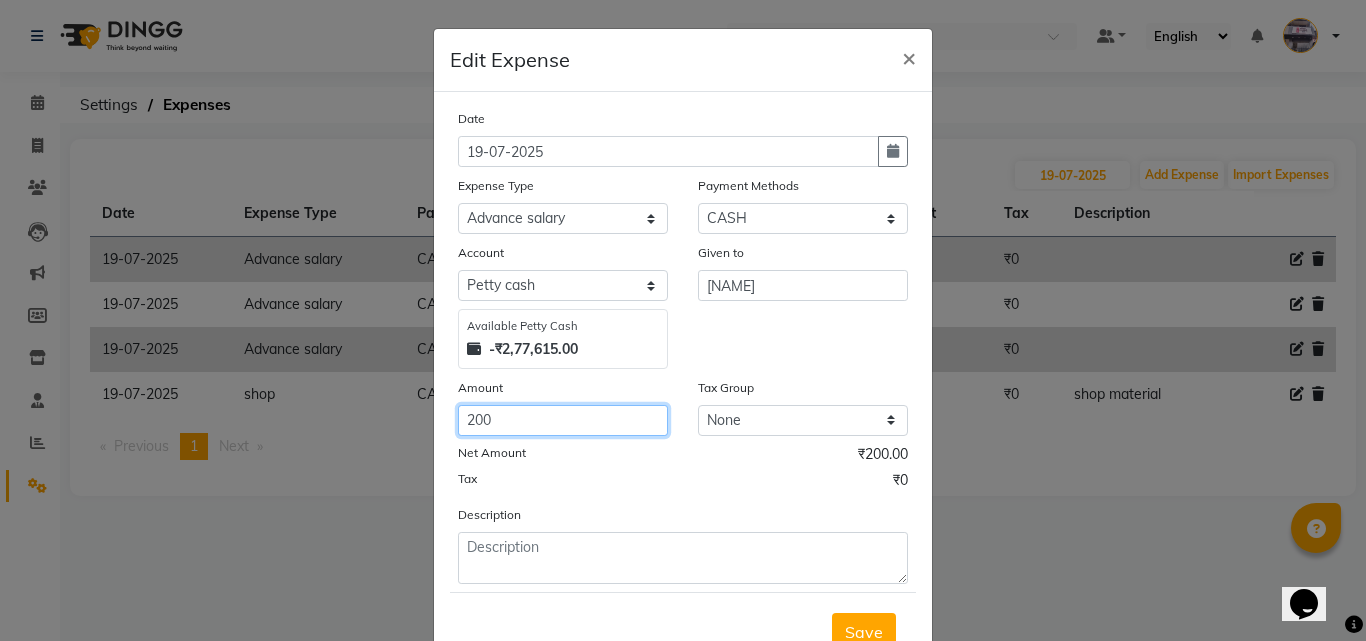 click on "200" 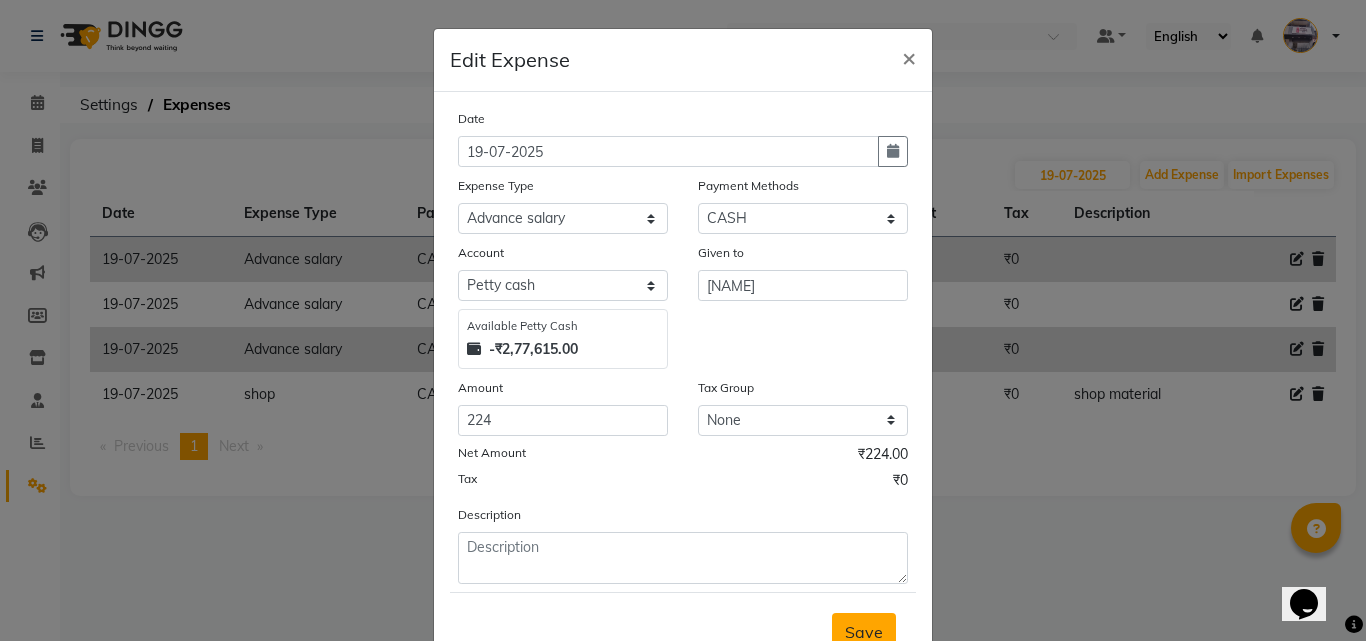 click on "Save" at bounding box center (864, 632) 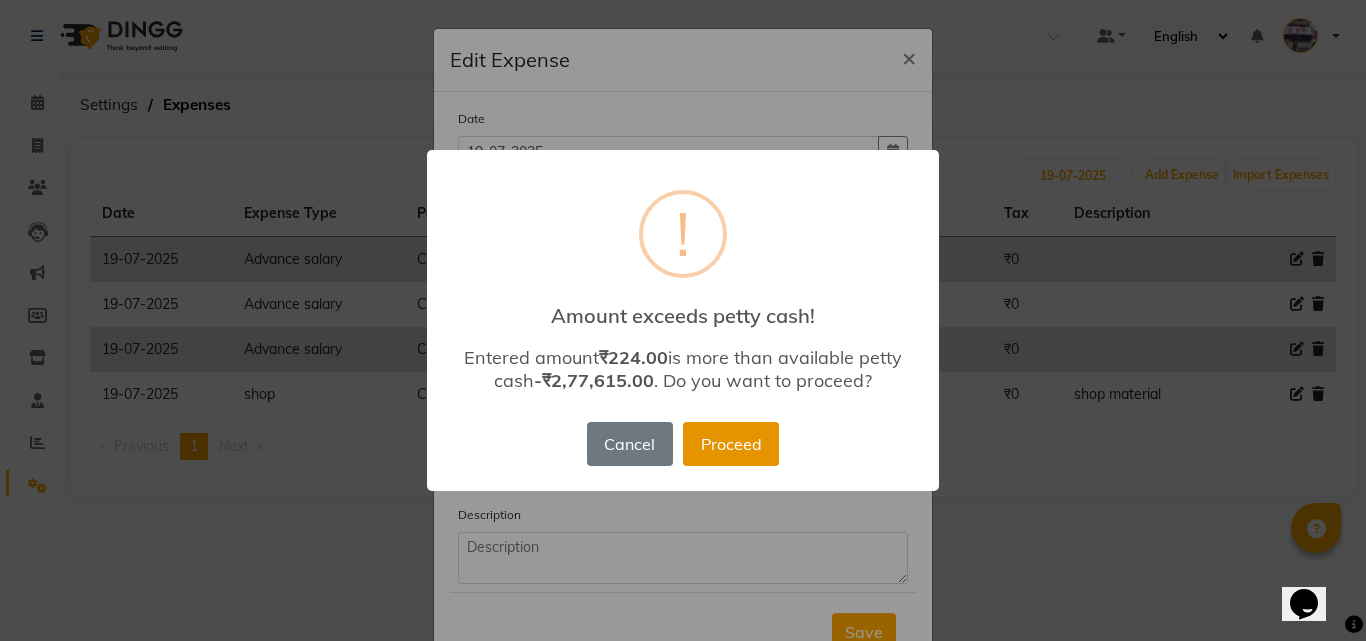 click on "Proceed" at bounding box center [731, 444] 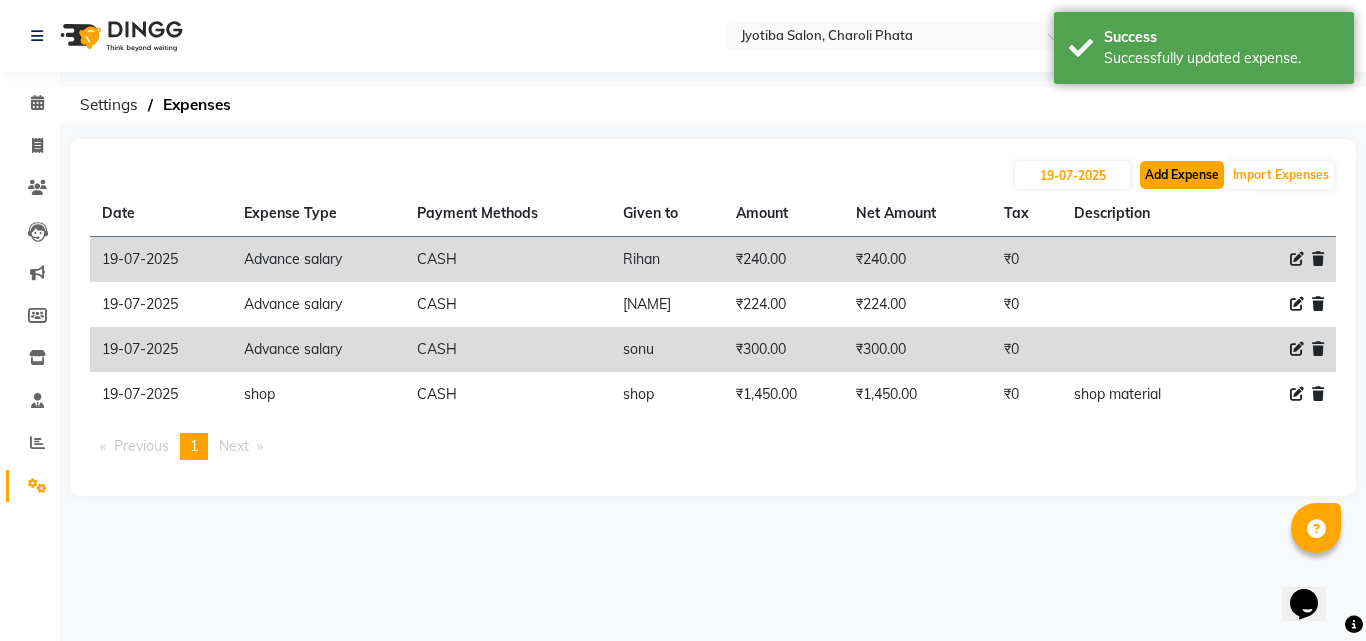 click on "Add Expense" 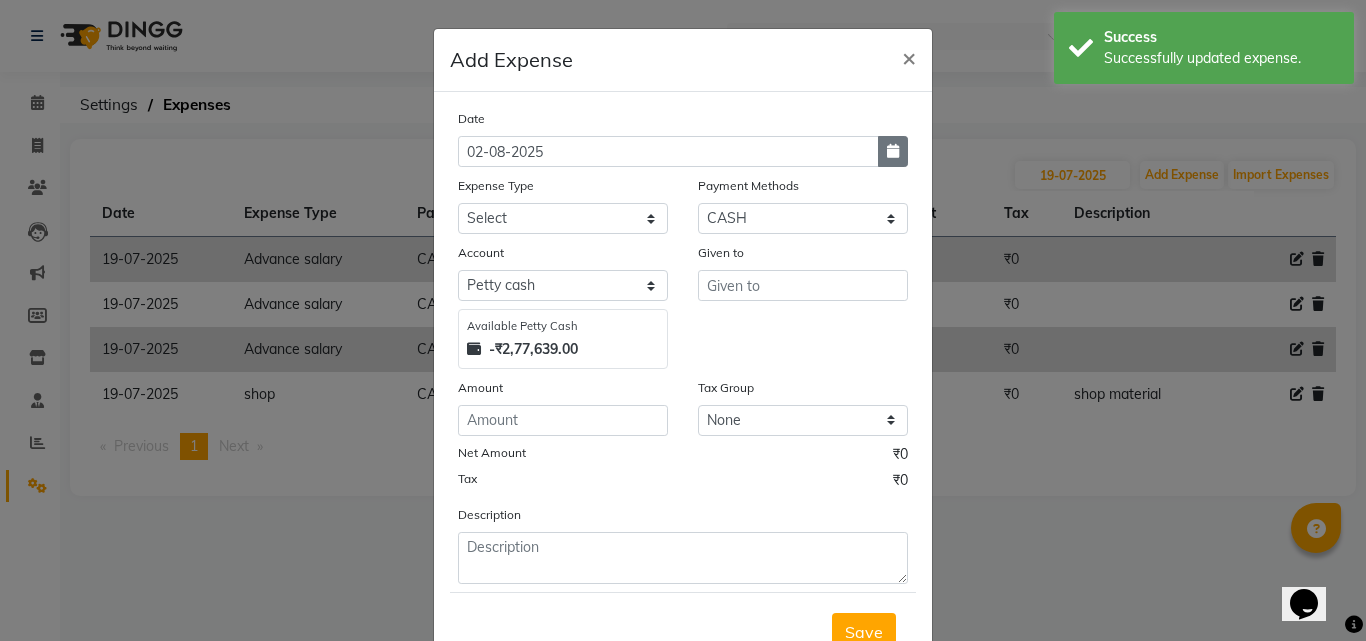 click 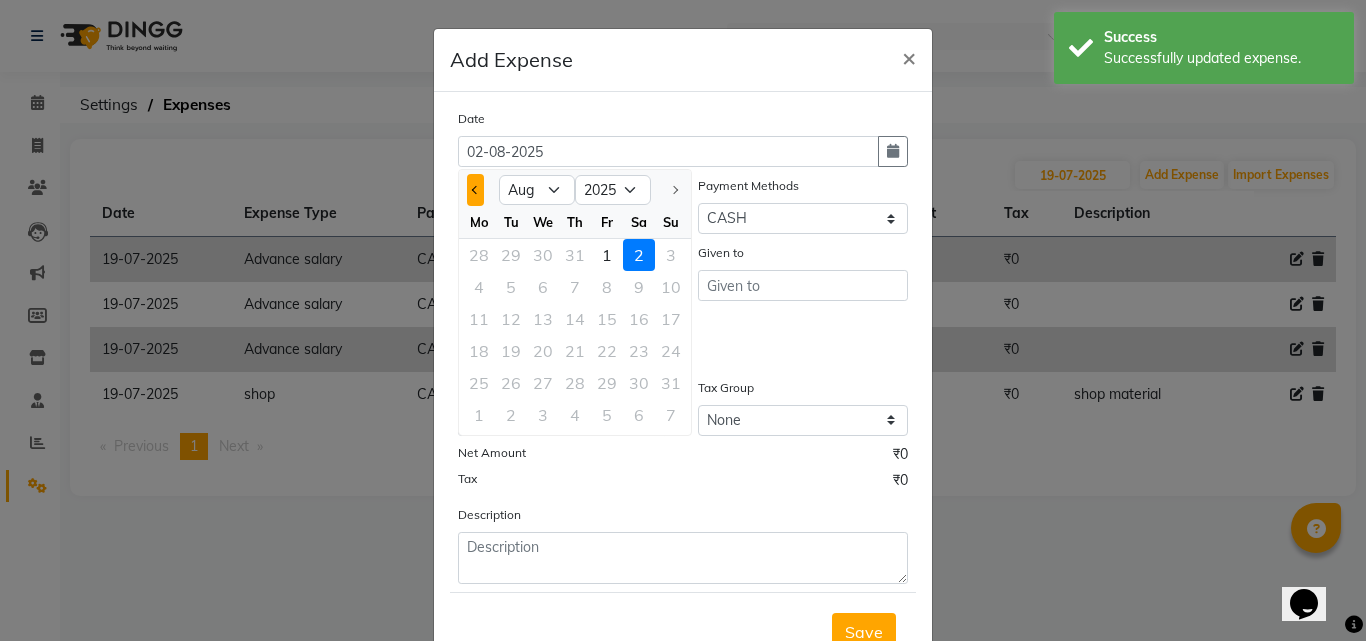 click 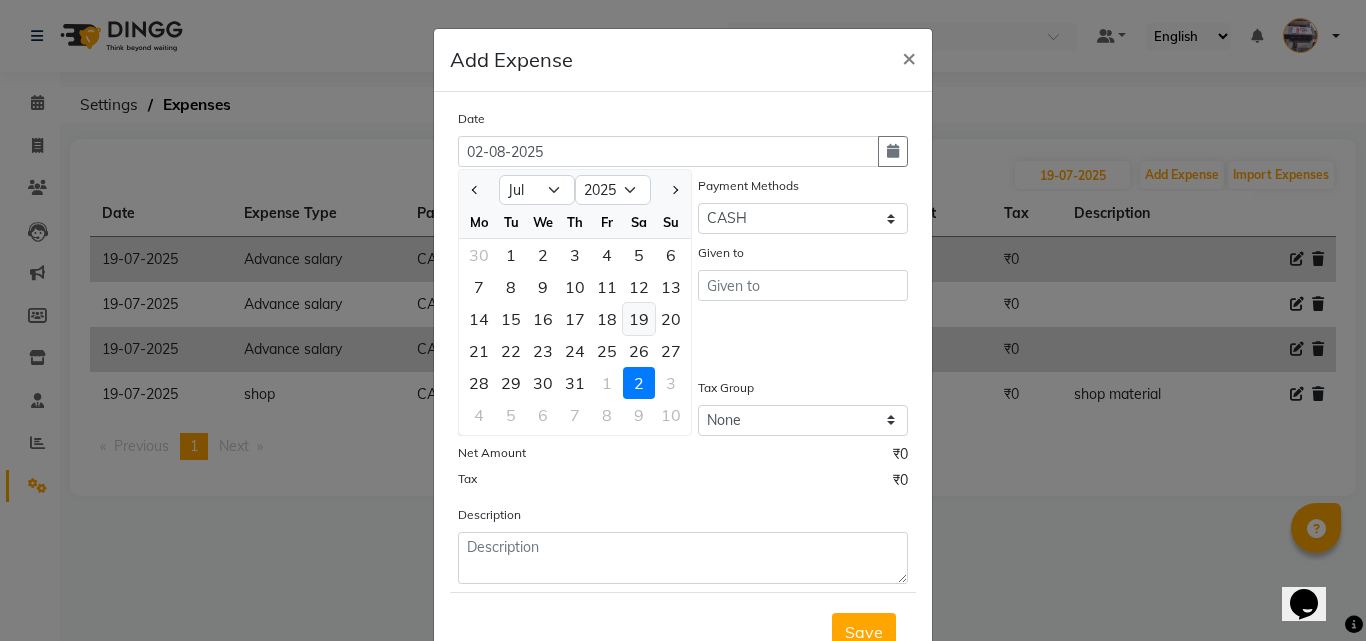 click on "19" 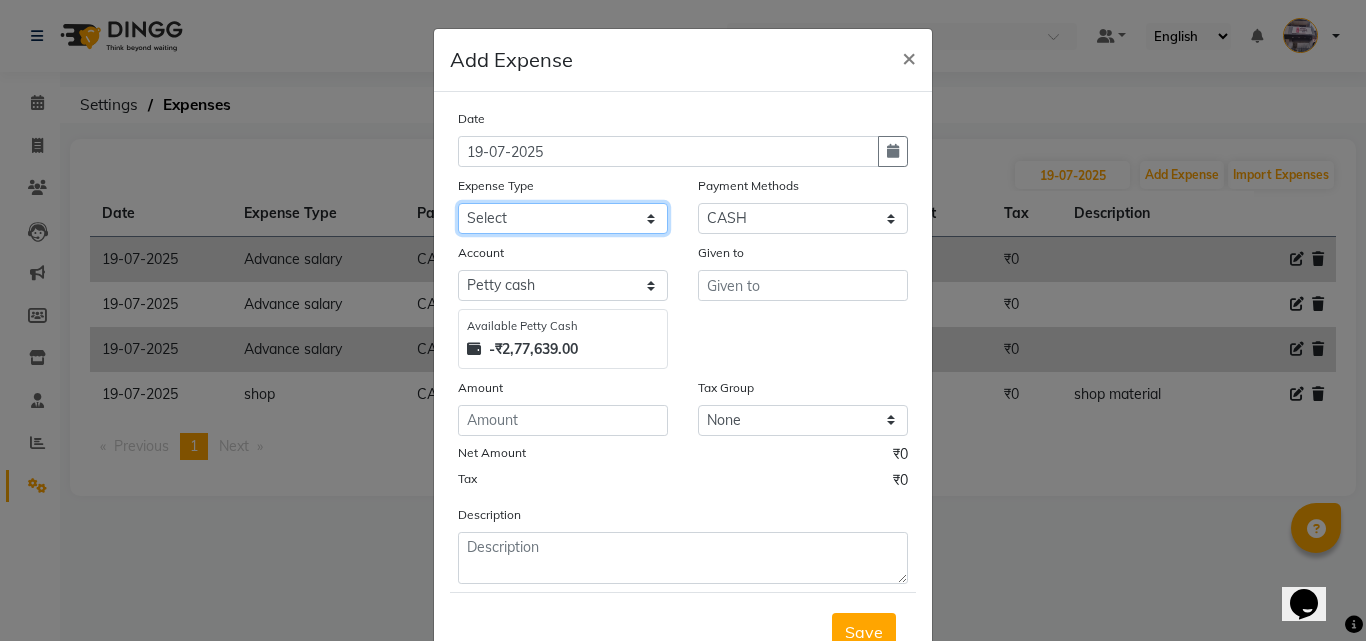 click on "Select Advance salary Advance salary ajaj Bank charges Car maintenance  Cash transfer to bank Cash transfer to hub Client Snacks Clinical charges Equipment Fuel Govt fee home Incentive Insurance International purchase Loan Repayment Maintenance Marketing Miscellaneous MRA Other Over times Pantry Product Rent Salary shop shop Staff Snacks Tax Tea & Refreshment TIP Utilities Wifi recharge" 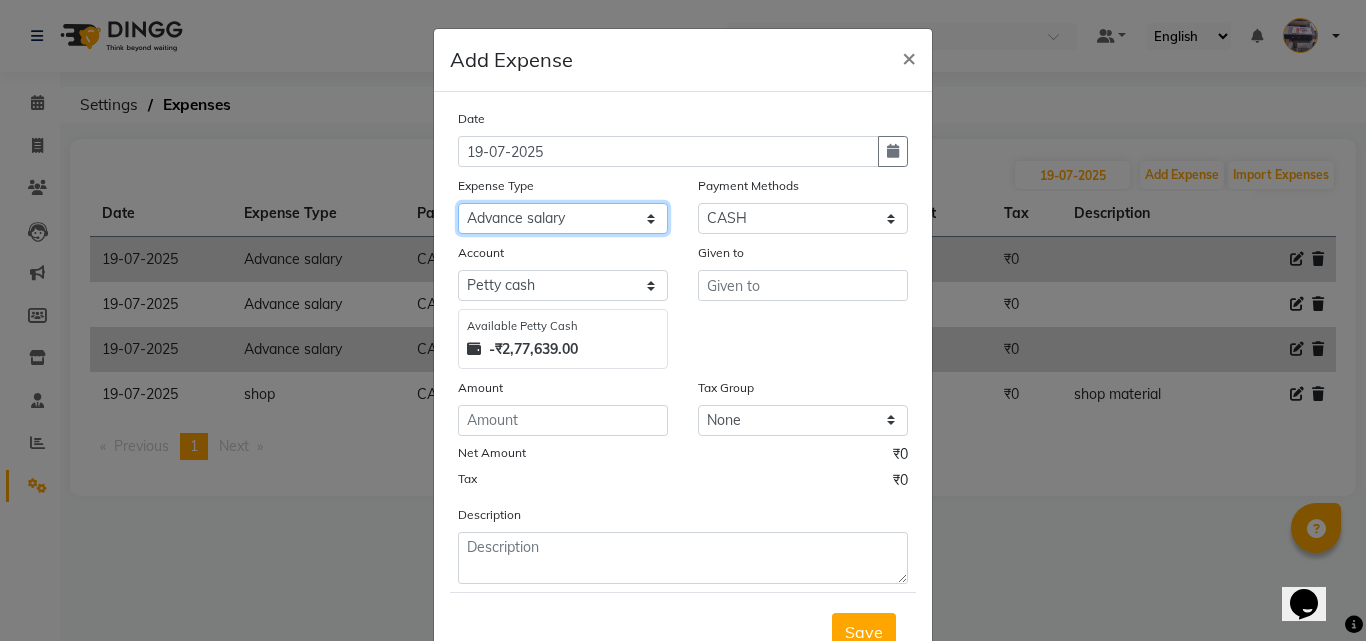click on "Select Advance salary Advance salary ajaj Bank charges Car maintenance  Cash transfer to bank Cash transfer to hub Client Snacks Clinical charges Equipment Fuel Govt fee home Incentive Insurance International purchase Loan Repayment Maintenance Marketing Miscellaneous MRA Other Over times Pantry Product Rent Salary shop shop Staff Snacks Tax Tea & Refreshment TIP Utilities Wifi recharge" 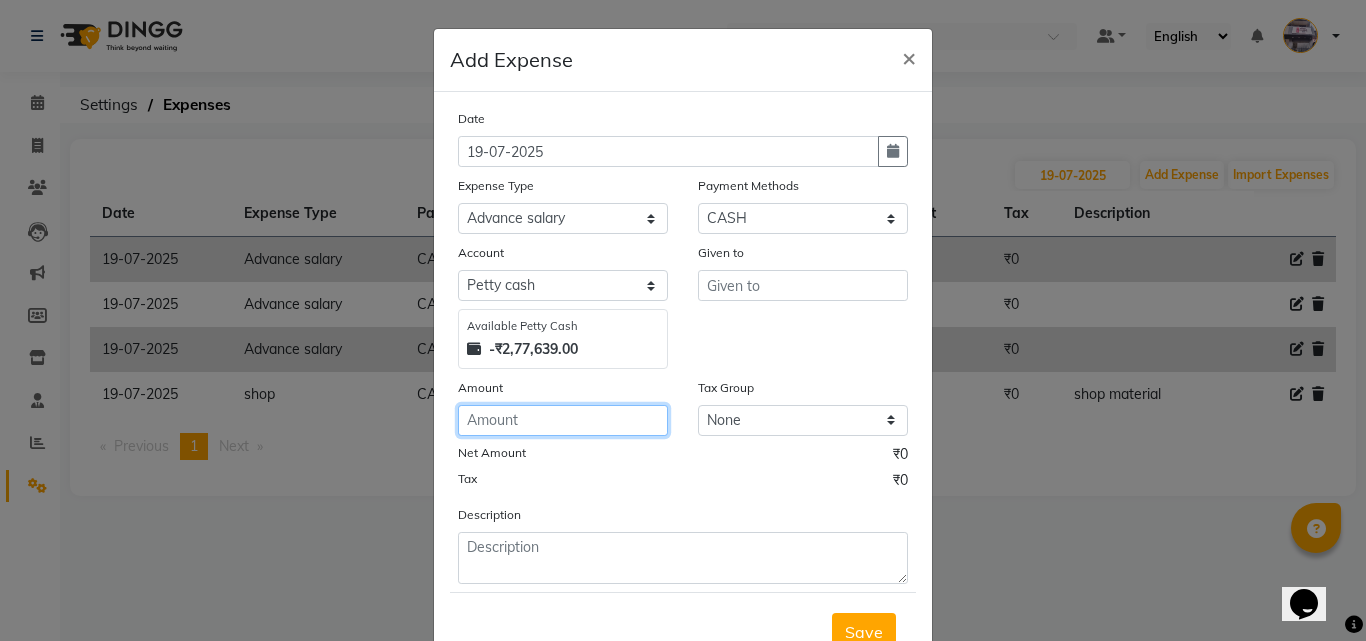 click 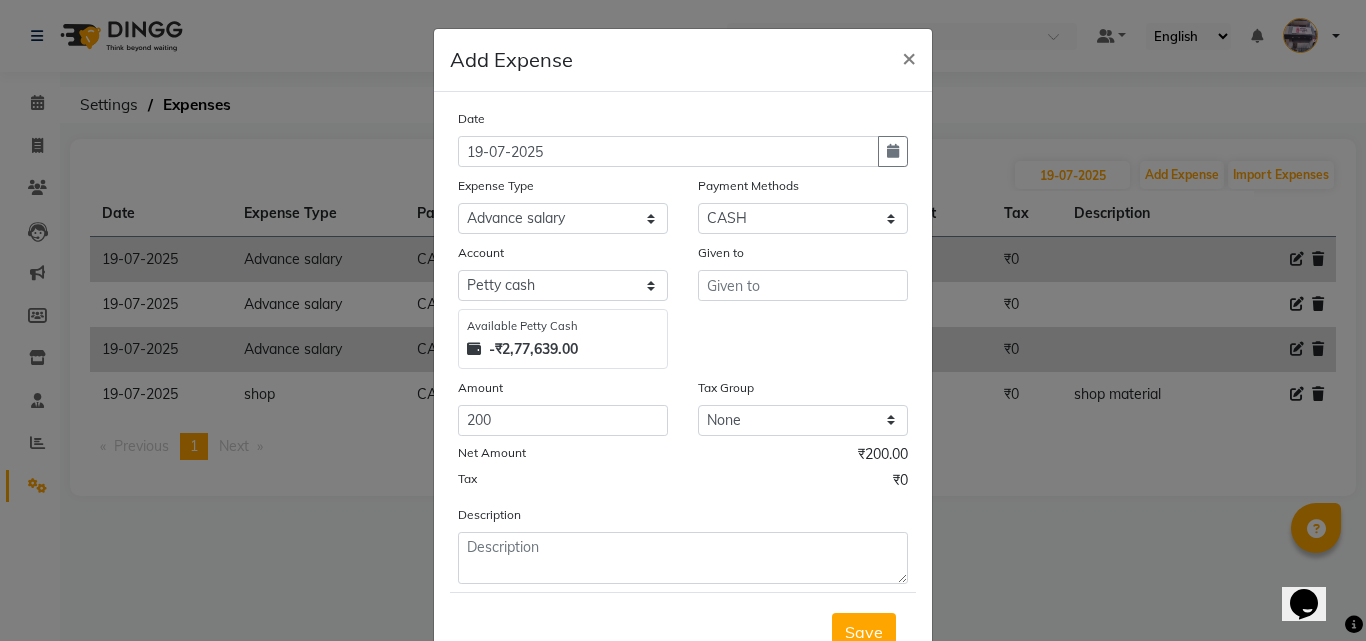 drag, startPoint x: 685, startPoint y: 290, endPoint x: 696, endPoint y: 289, distance: 11.045361 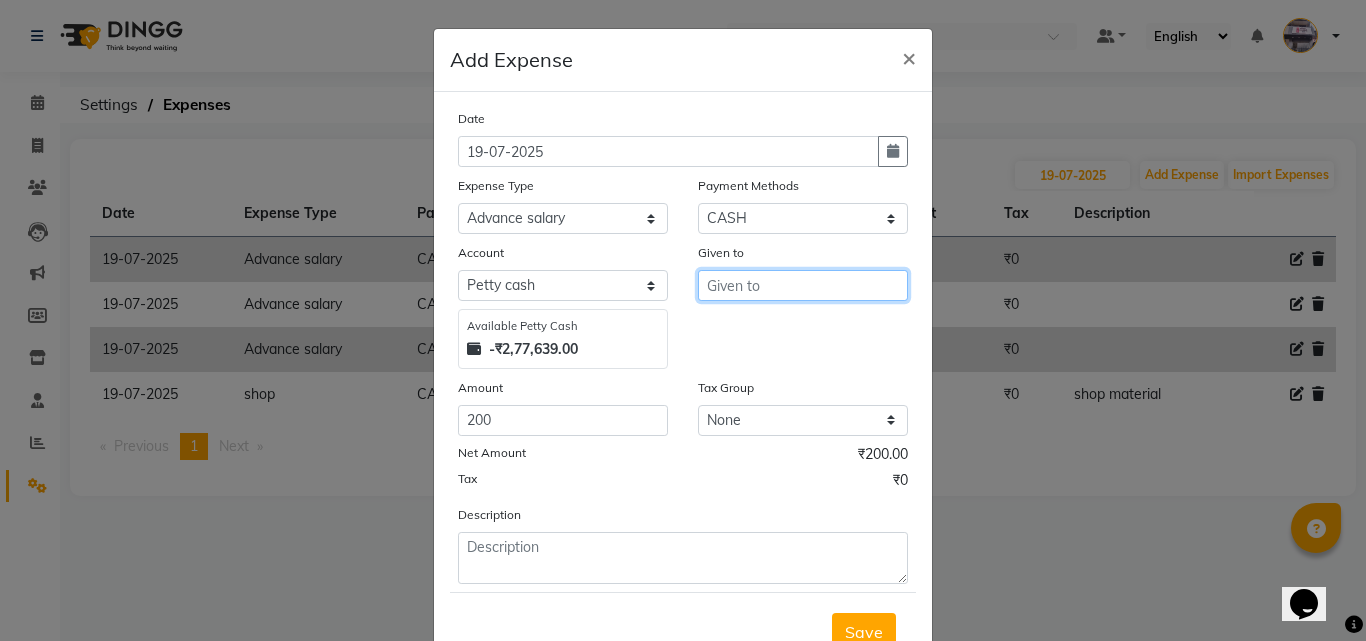 click at bounding box center [803, 285] 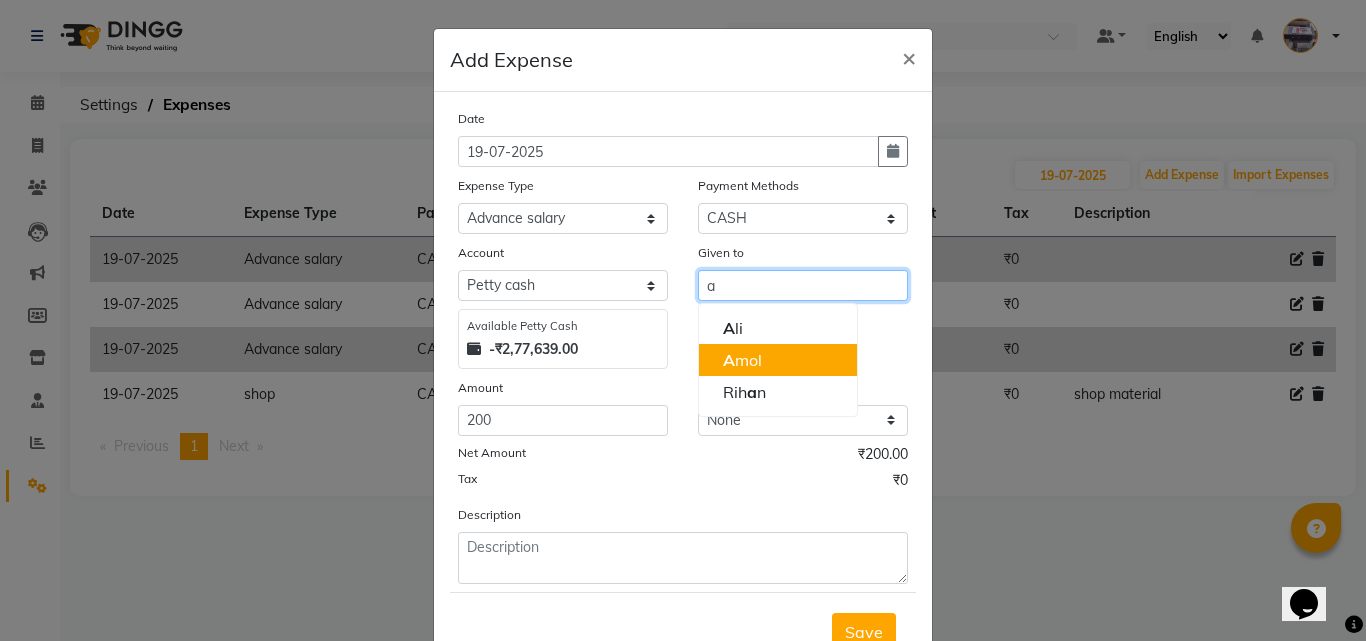 click on "A" 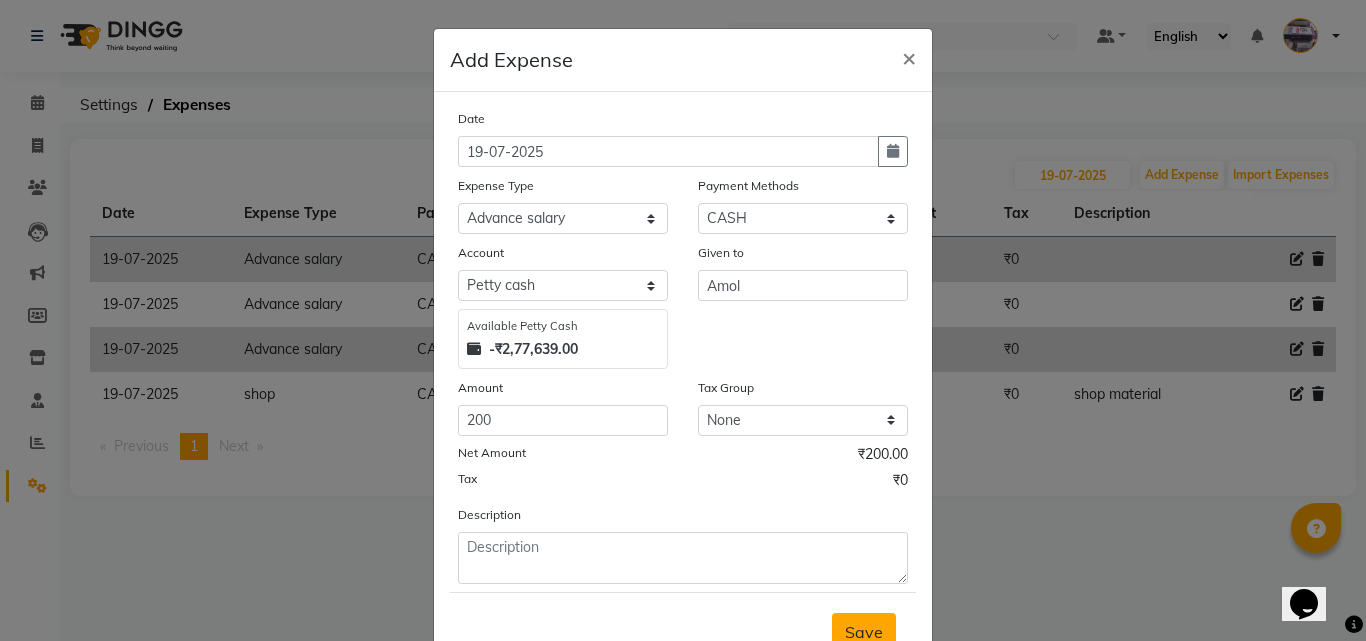 click on "Save" at bounding box center [864, 632] 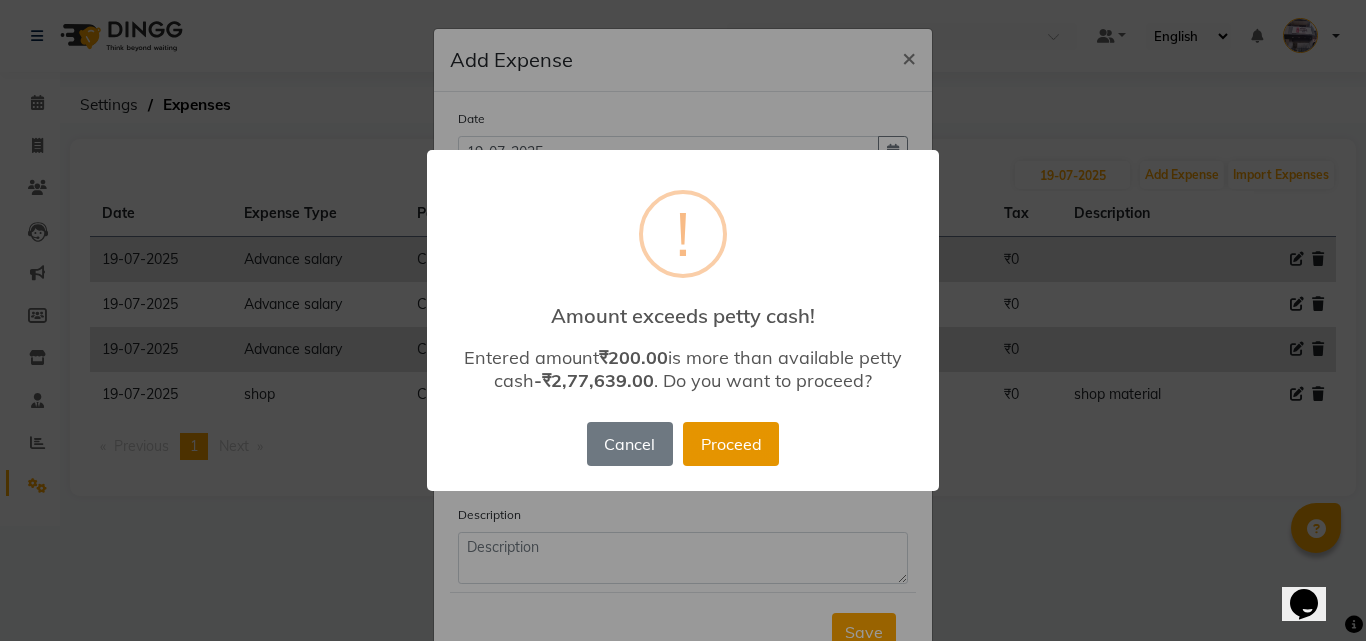 click on "Proceed" at bounding box center [731, 444] 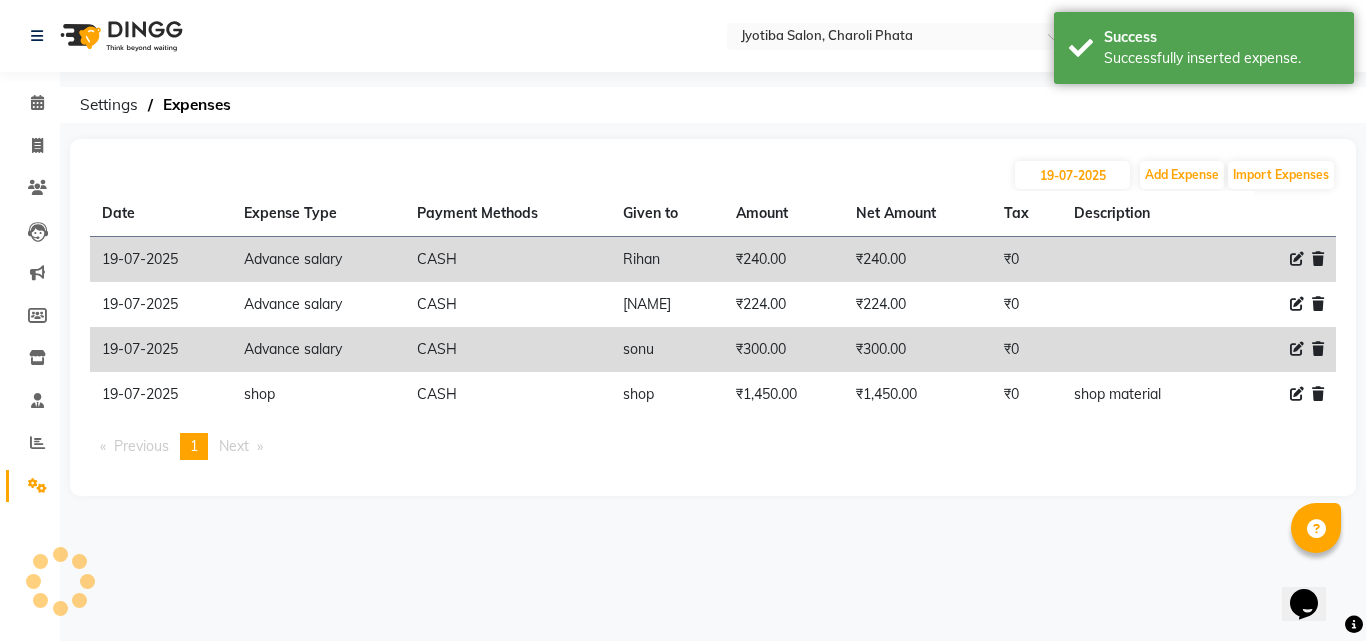 scroll, scrollTop: 10, scrollLeft: 0, axis: vertical 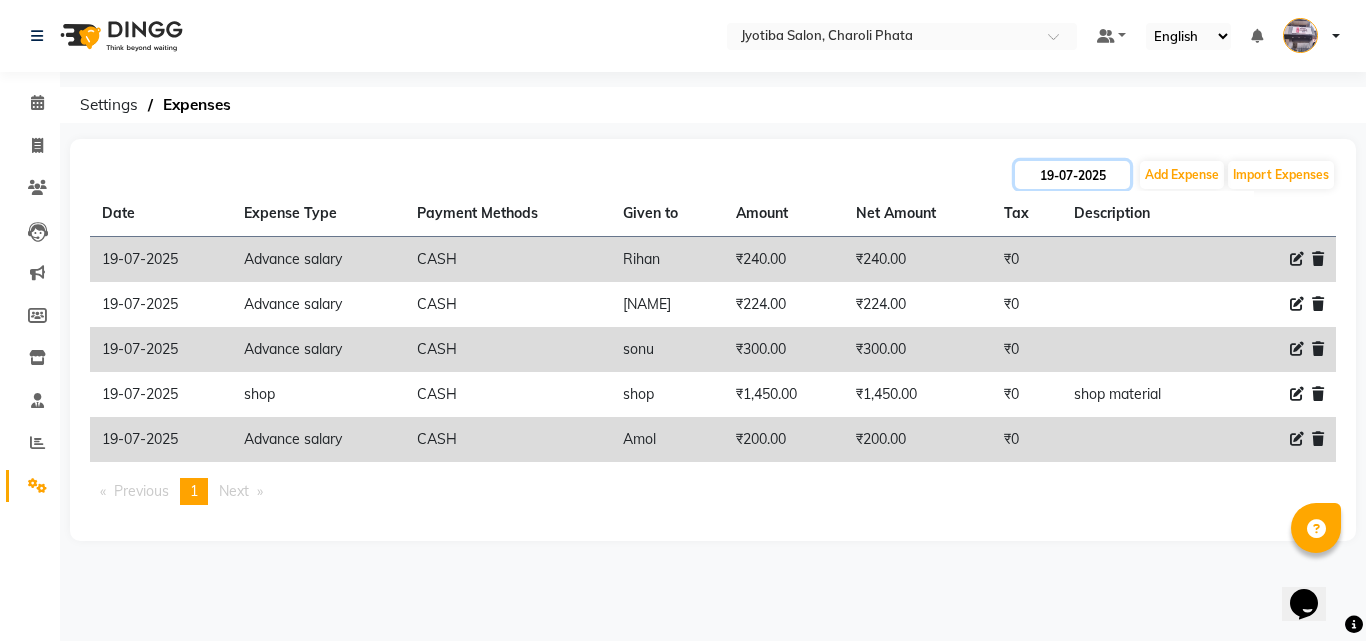 click on "19-07-2025" 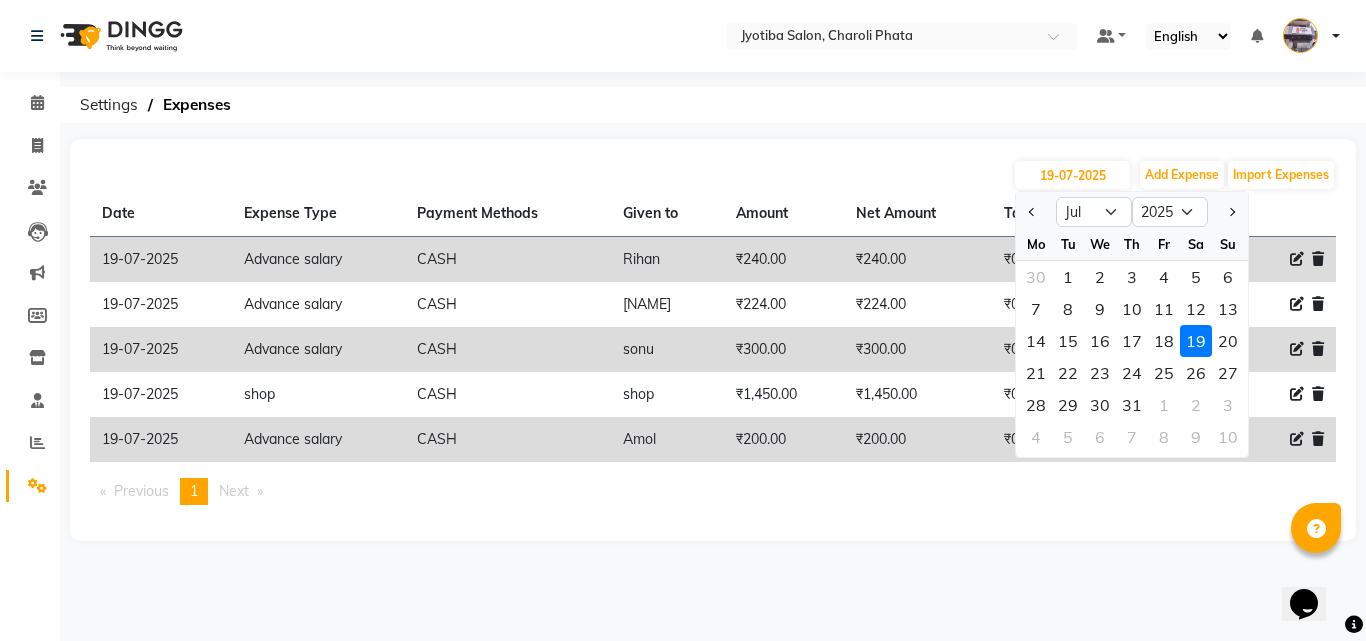 click on "20" 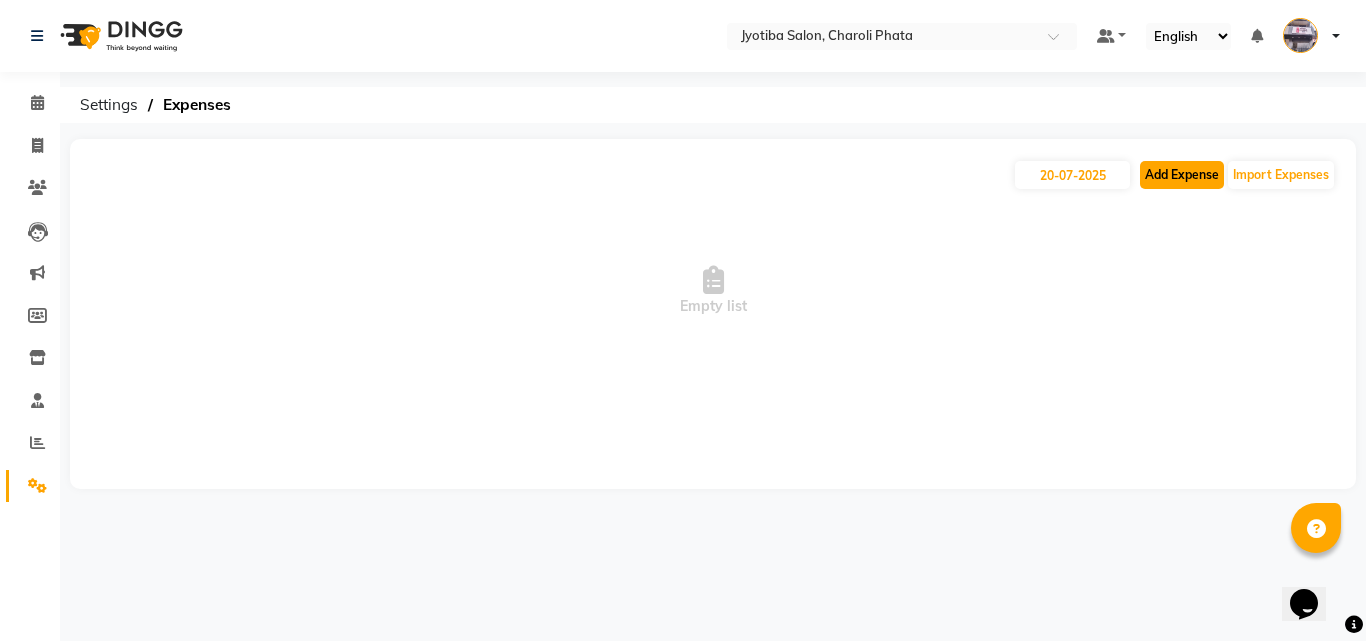 click on "Add Expense" 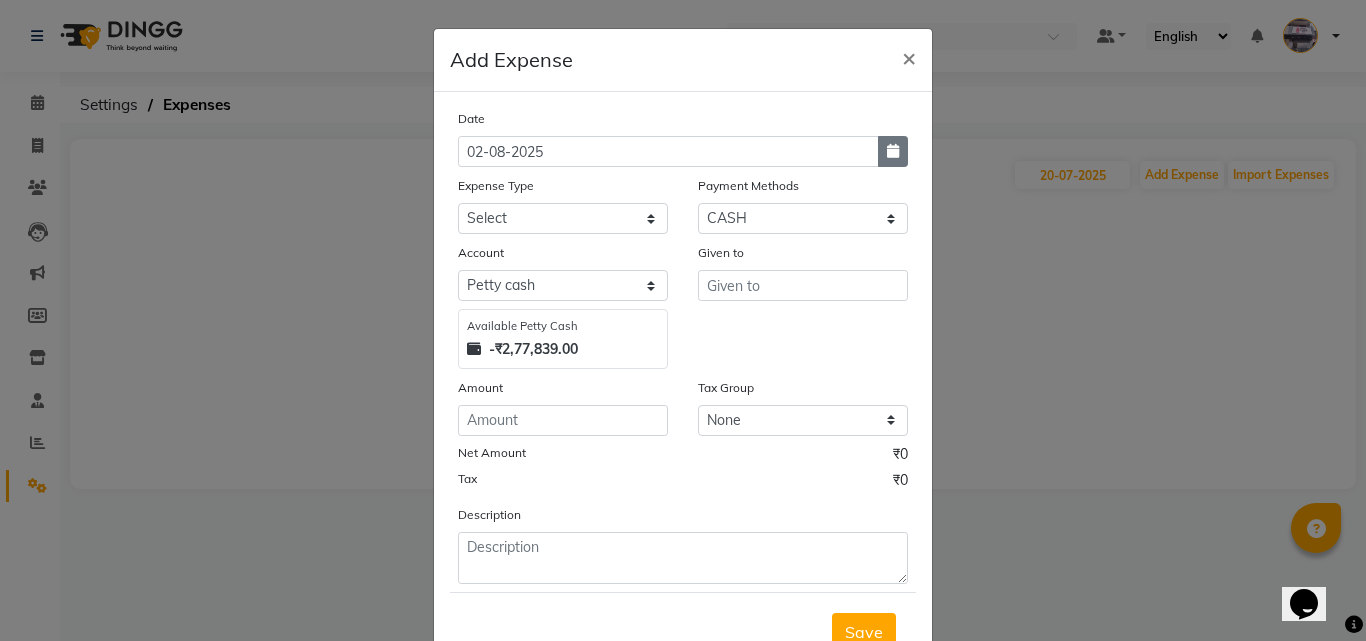 click 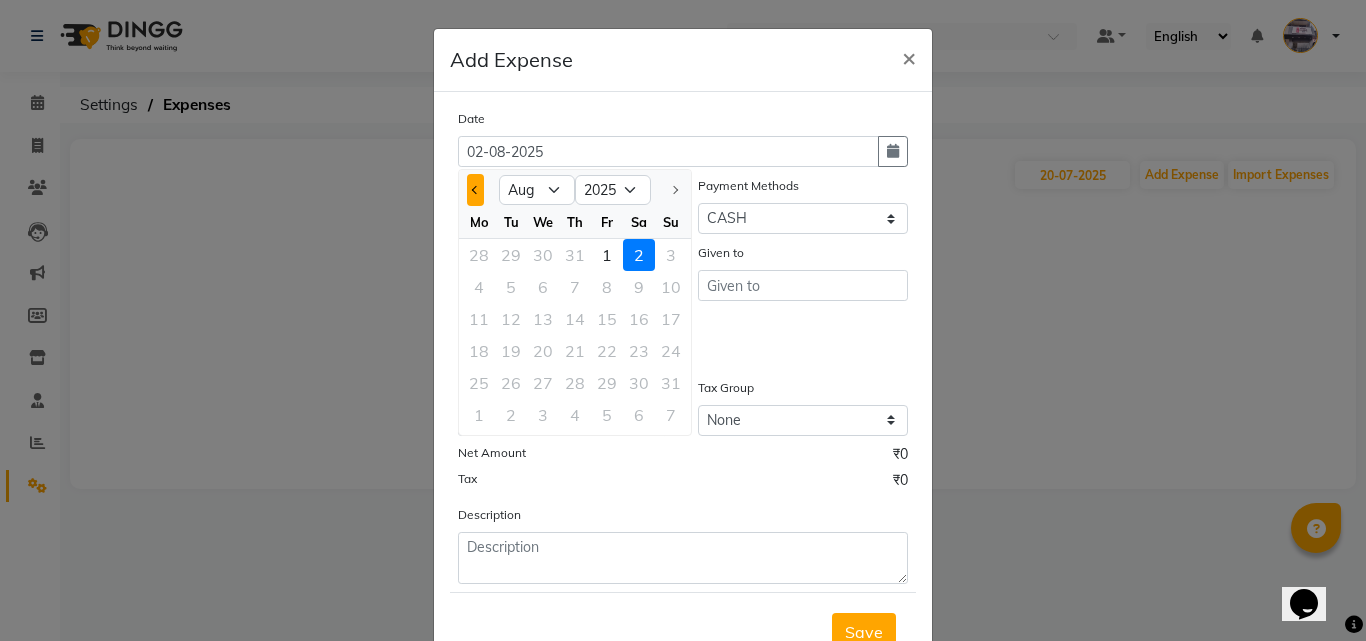 click 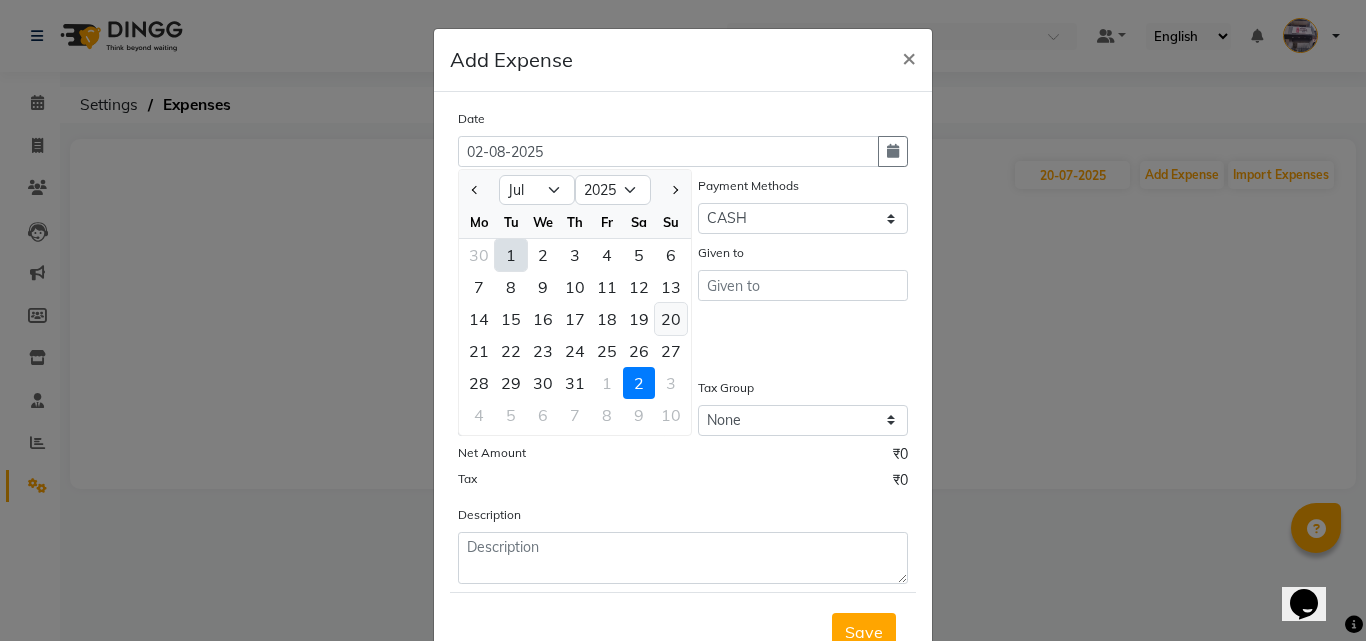 click on "20" 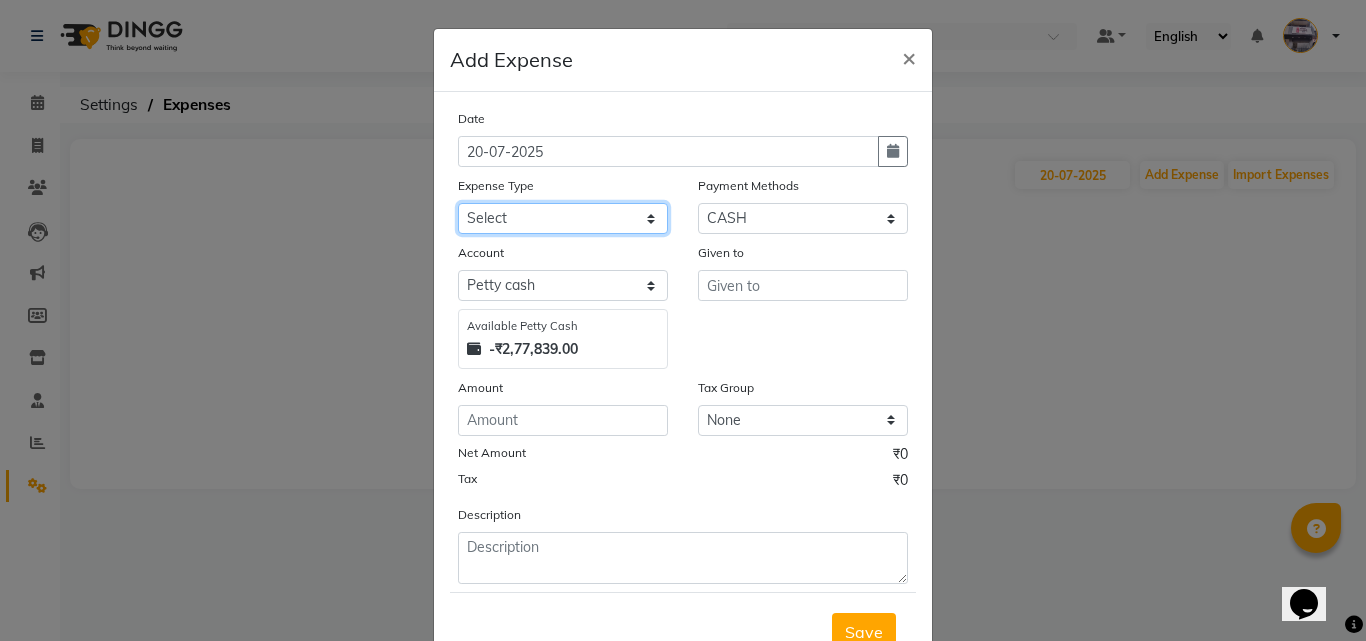 click on "Select Advance salary Advance salary ajaj Bank charges Car maintenance  Cash transfer to bank Cash transfer to hub Client Snacks Clinical charges Equipment Fuel Govt fee home Incentive Insurance International purchase Loan Repayment Maintenance Marketing Miscellaneous MRA Other Over times Pantry Product Rent Salary shop shop Staff Snacks Tax Tea & Refreshment TIP Utilities Wifi recharge" 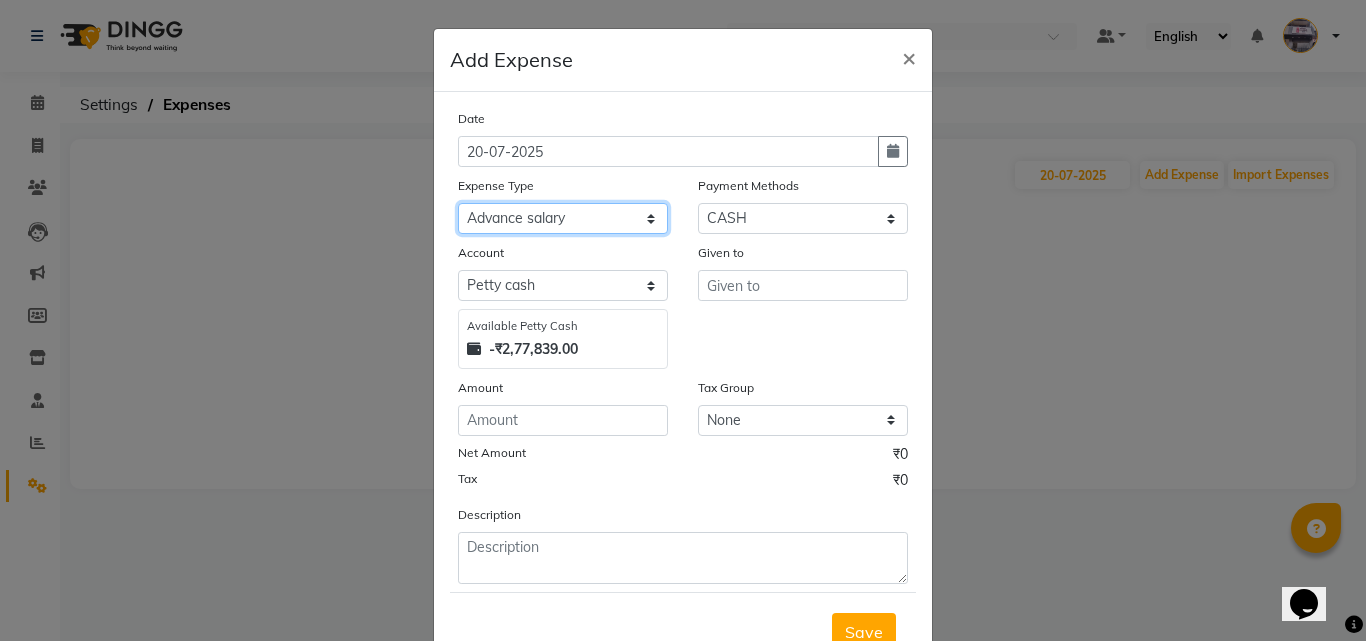 click on "Select Advance salary Advance salary ajaj Bank charges Car maintenance  Cash transfer to bank Cash transfer to hub Client Snacks Clinical charges Equipment Fuel Govt fee home Incentive Insurance International purchase Loan Repayment Maintenance Marketing Miscellaneous MRA Other Over times Pantry Product Rent Salary shop shop Staff Snacks Tax Tea & Refreshment TIP Utilities Wifi recharge" 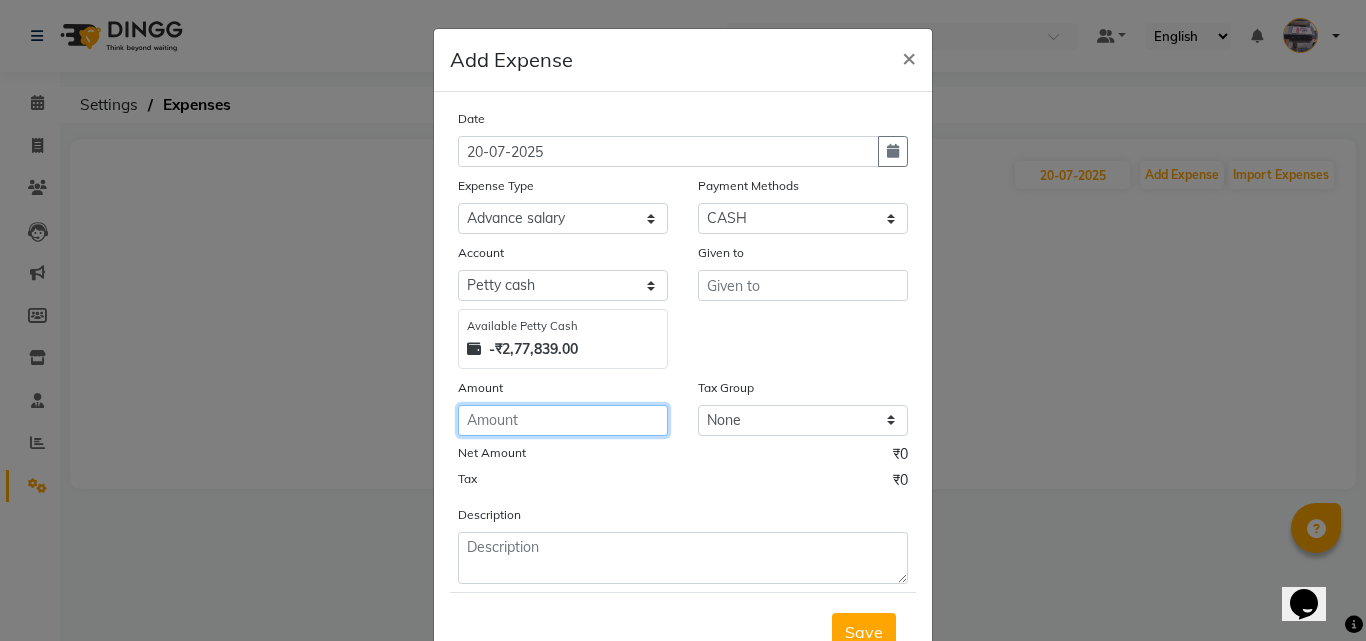 click 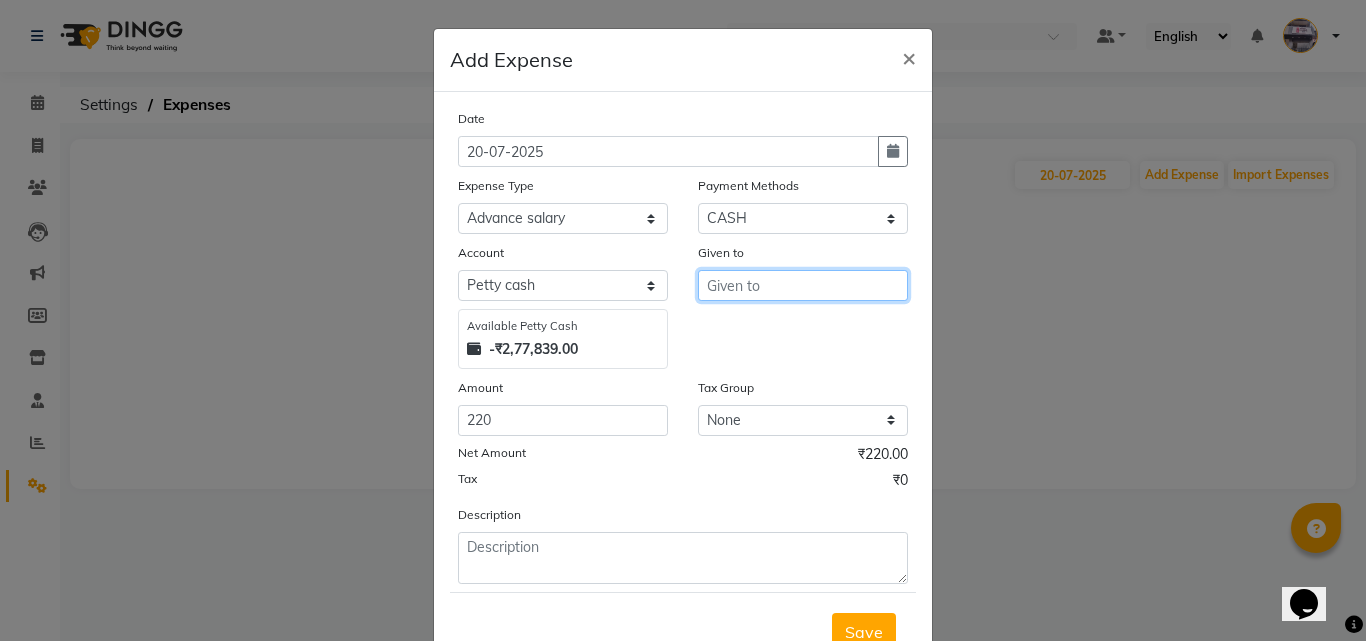 click at bounding box center [803, 285] 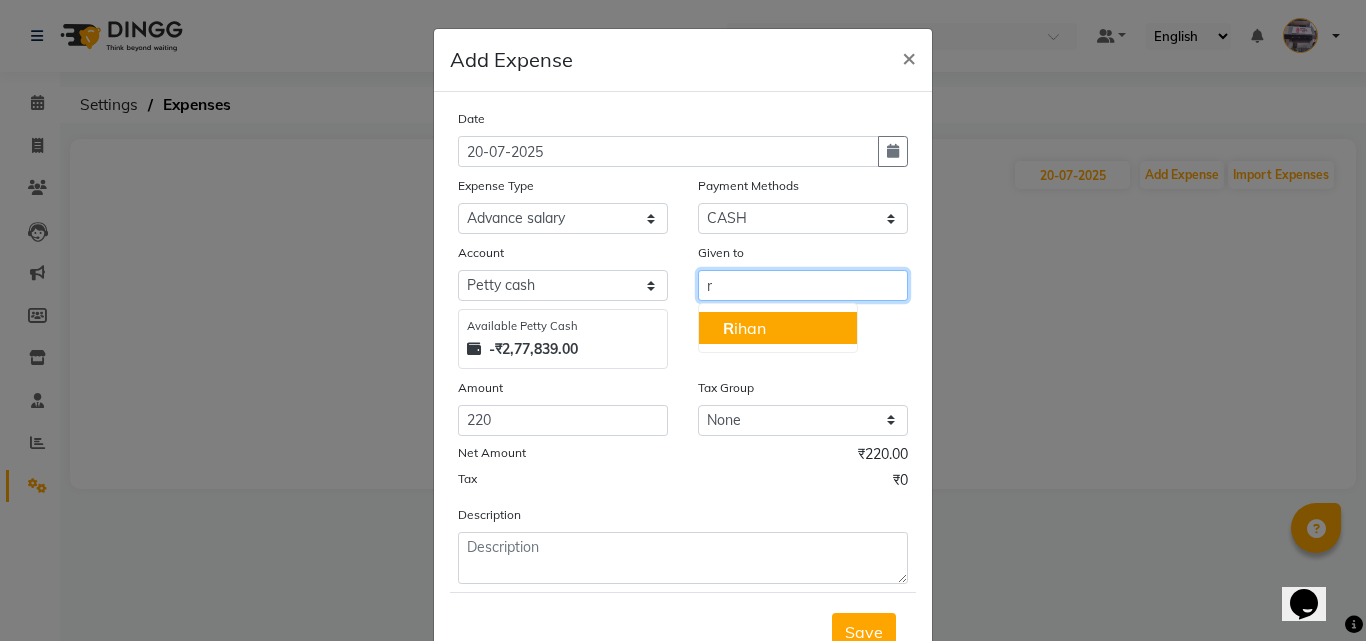 click on "R ihan" at bounding box center (744, 328) 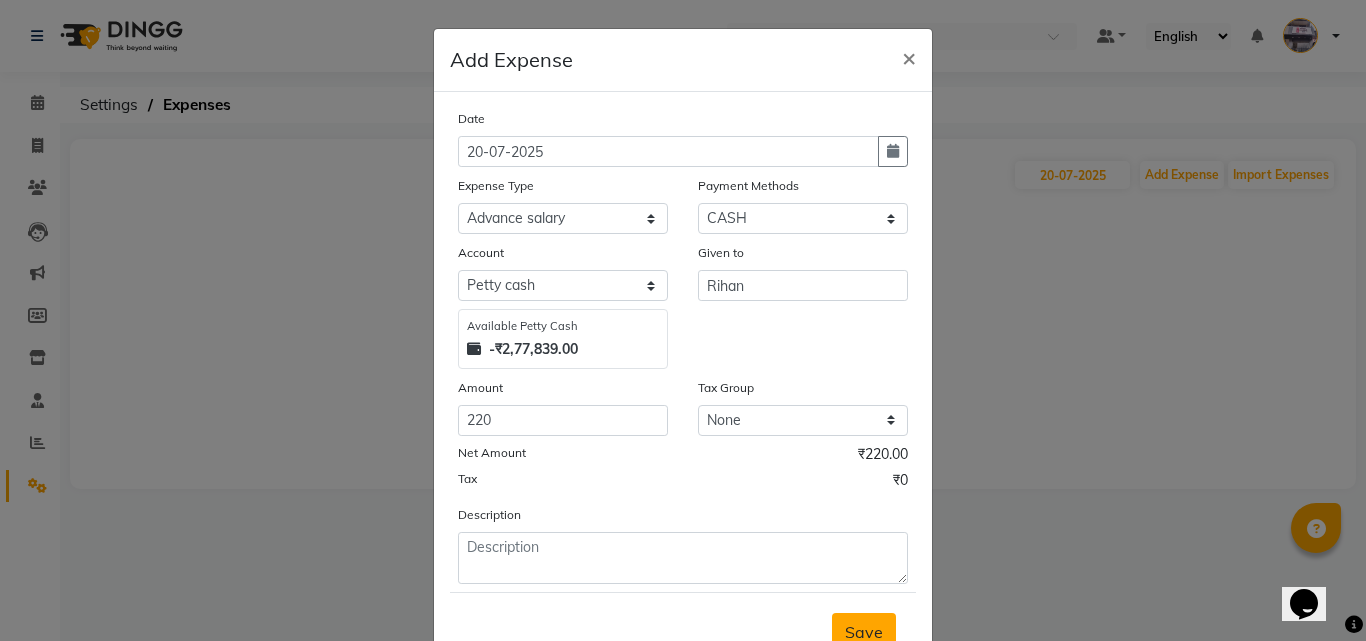 click on "Save" at bounding box center (864, 632) 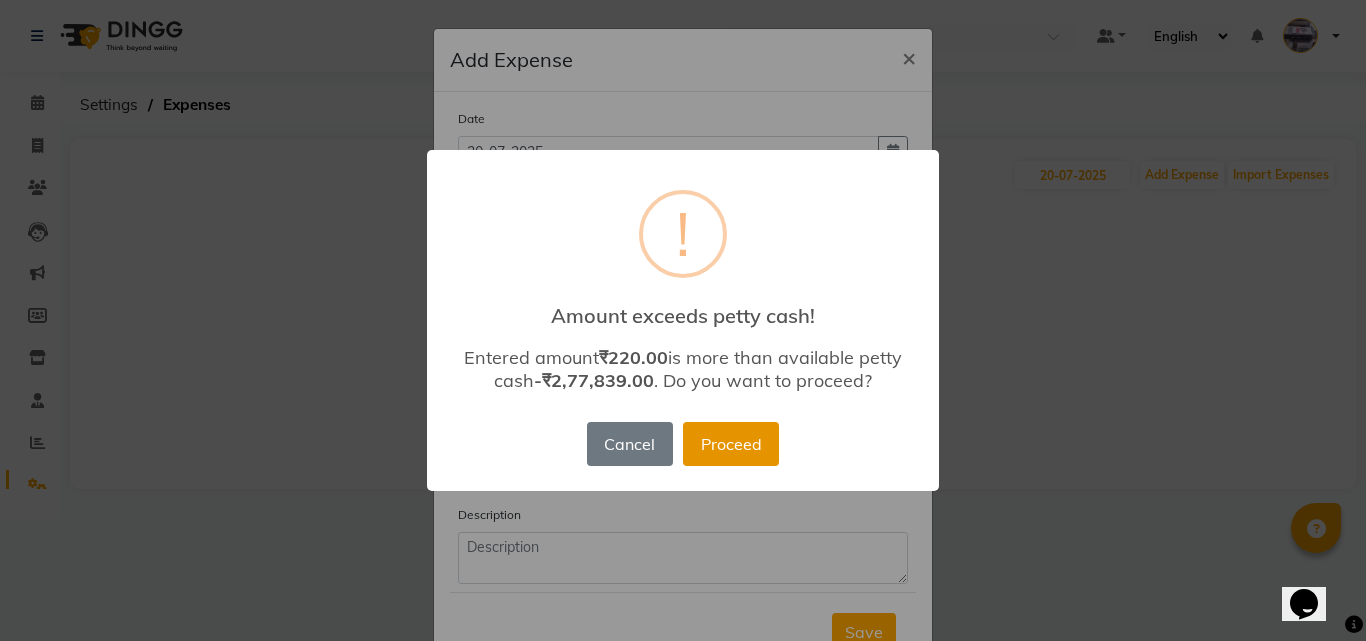 click on "Proceed" at bounding box center [731, 444] 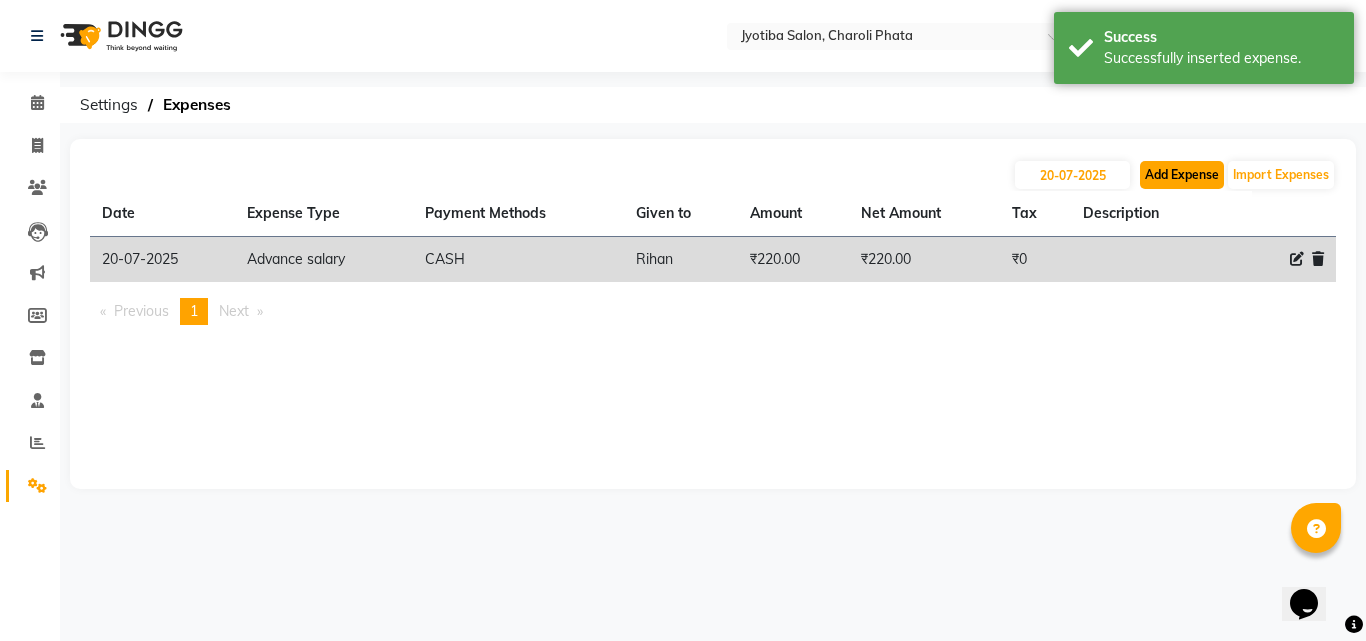 click on "Add Expense" 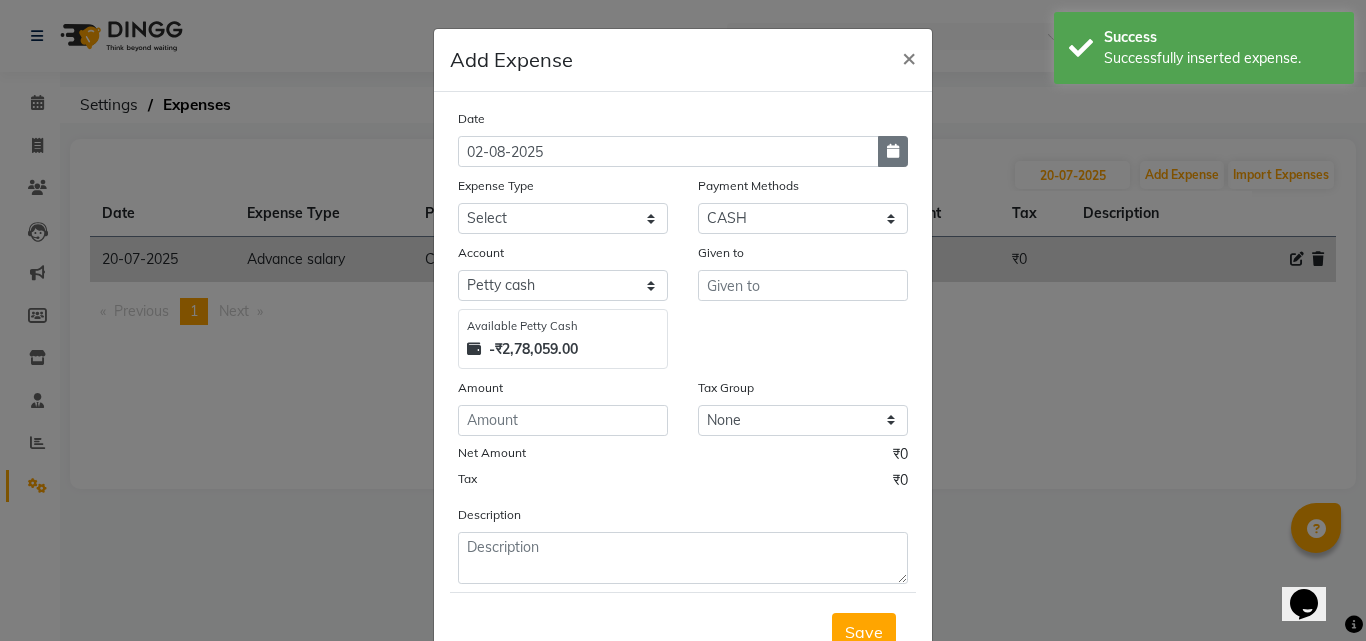 click 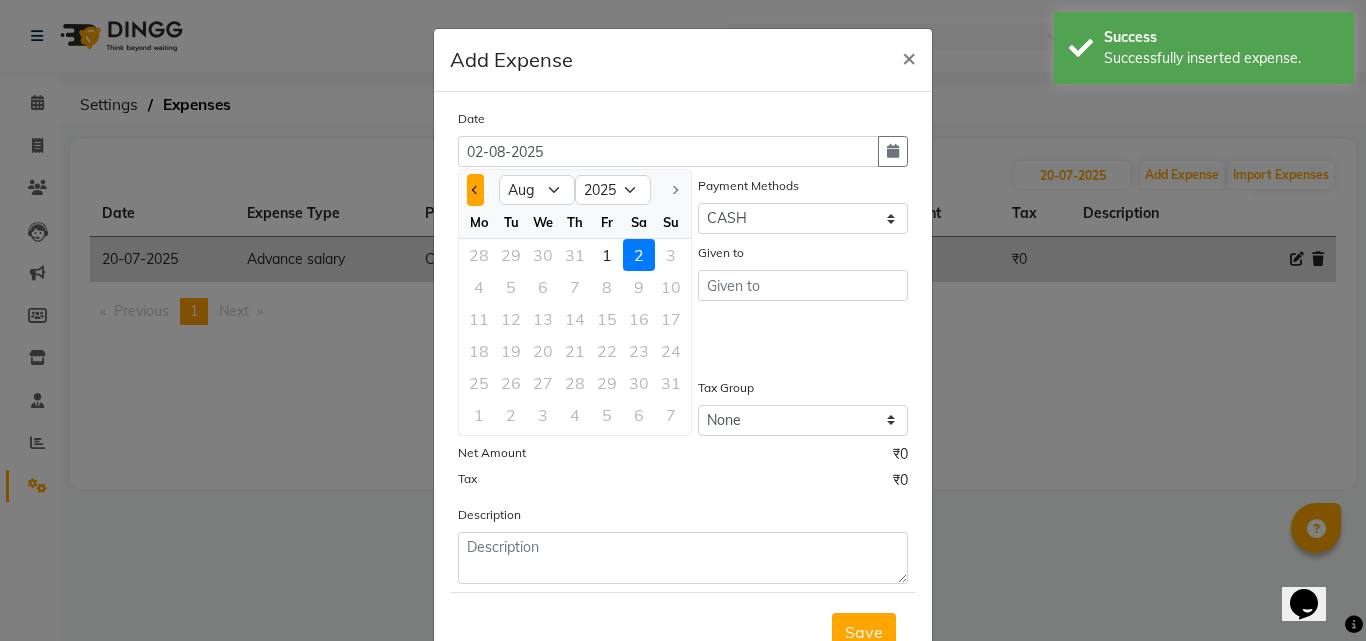 click 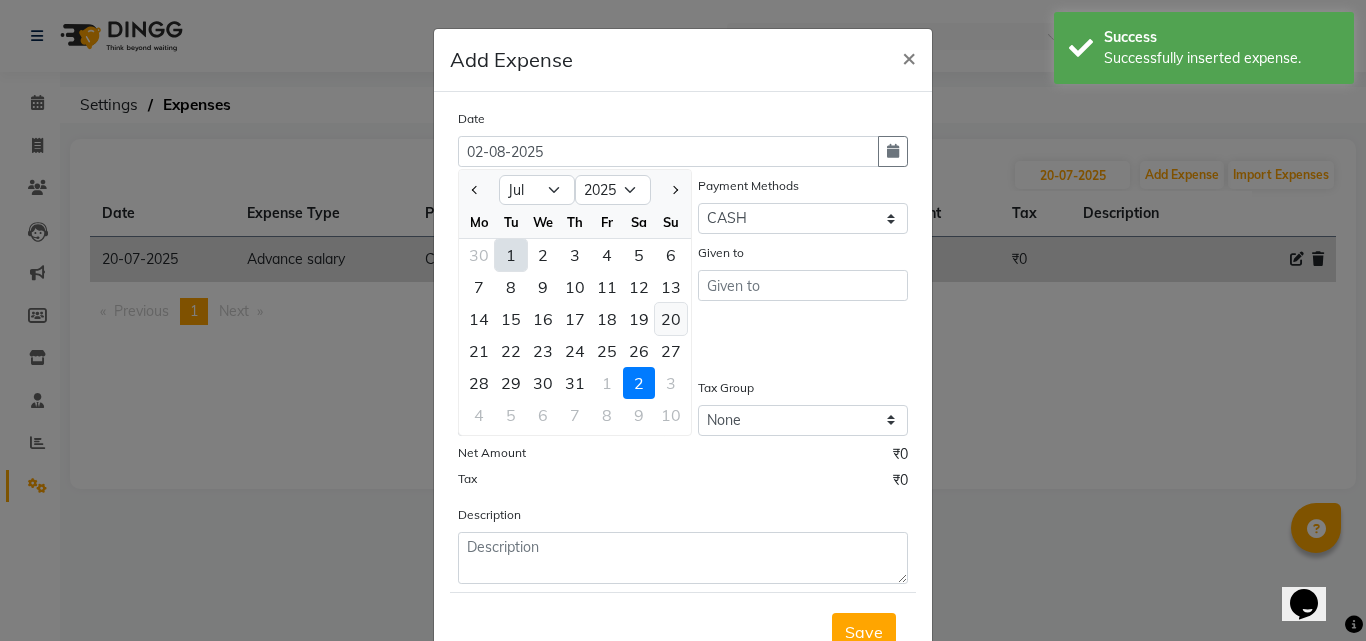 click on "20" 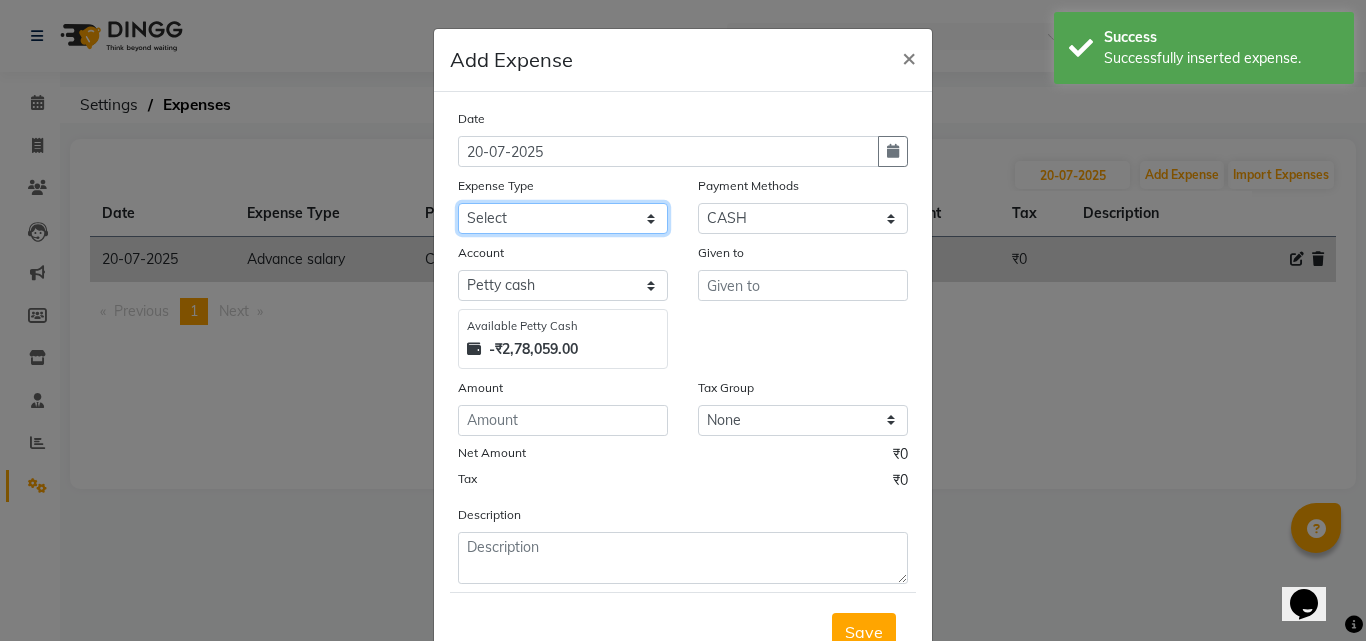 click on "Select Advance salary Advance salary ajaj Bank charges Car maintenance  Cash transfer to bank Cash transfer to hub Client Snacks Clinical charges Equipment Fuel Govt fee home Incentive Insurance International purchase Loan Repayment Maintenance Marketing Miscellaneous MRA Other Over times Pantry Product Rent Salary shop shop Staff Snacks Tax Tea & Refreshment TIP Utilities Wifi recharge" 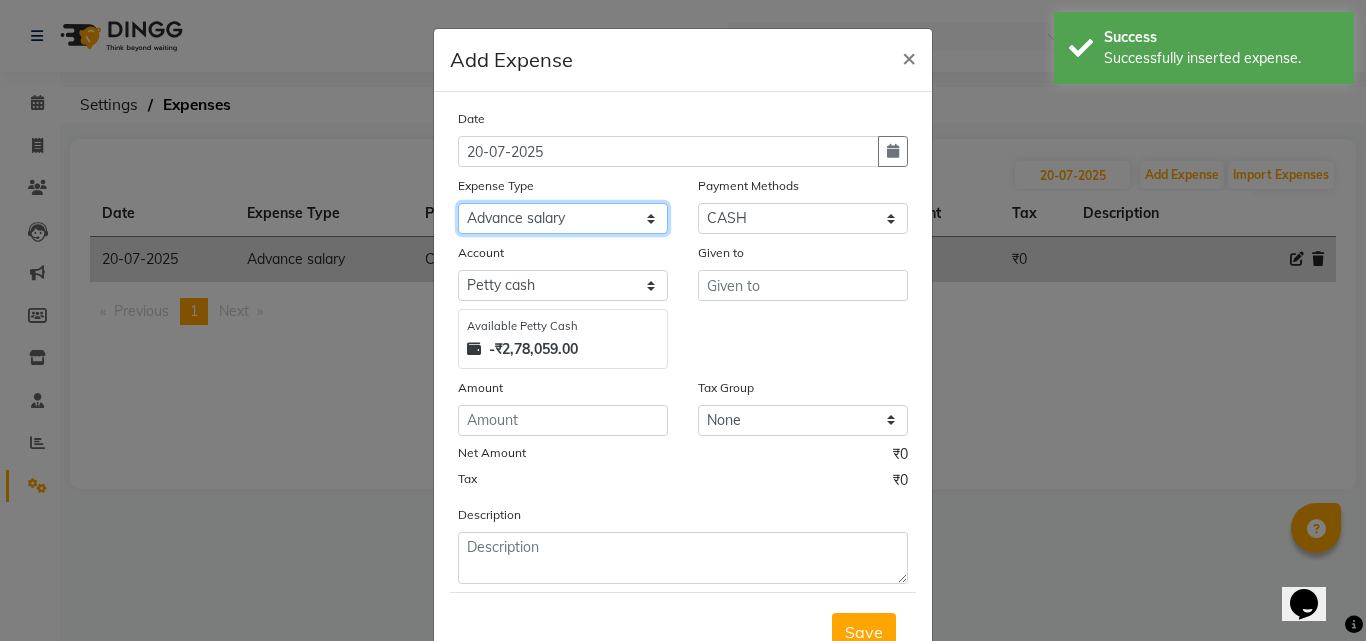 click on "Select Advance salary Advance salary ajaj Bank charges Car maintenance  Cash transfer to bank Cash transfer to hub Client Snacks Clinical charges Equipment Fuel Govt fee home Incentive Insurance International purchase Loan Repayment Maintenance Marketing Miscellaneous MRA Other Over times Pantry Product Rent Salary shop shop Staff Snacks Tax Tea & Refreshment TIP Utilities Wifi recharge" 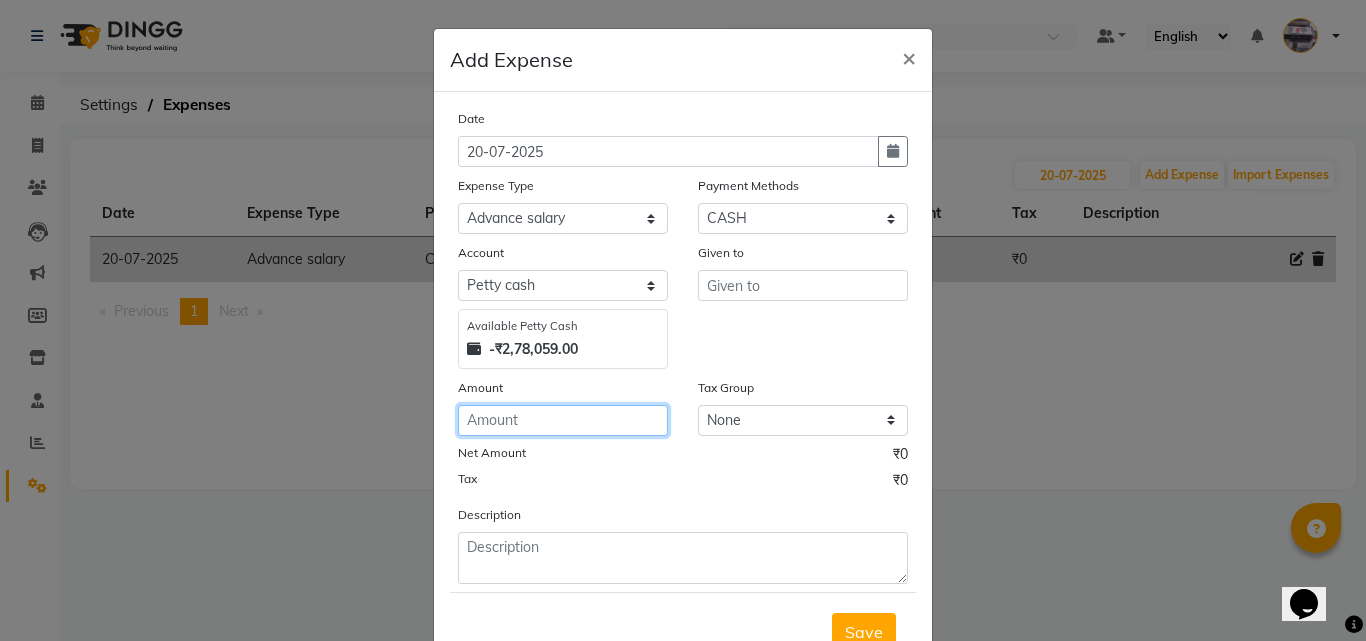 click 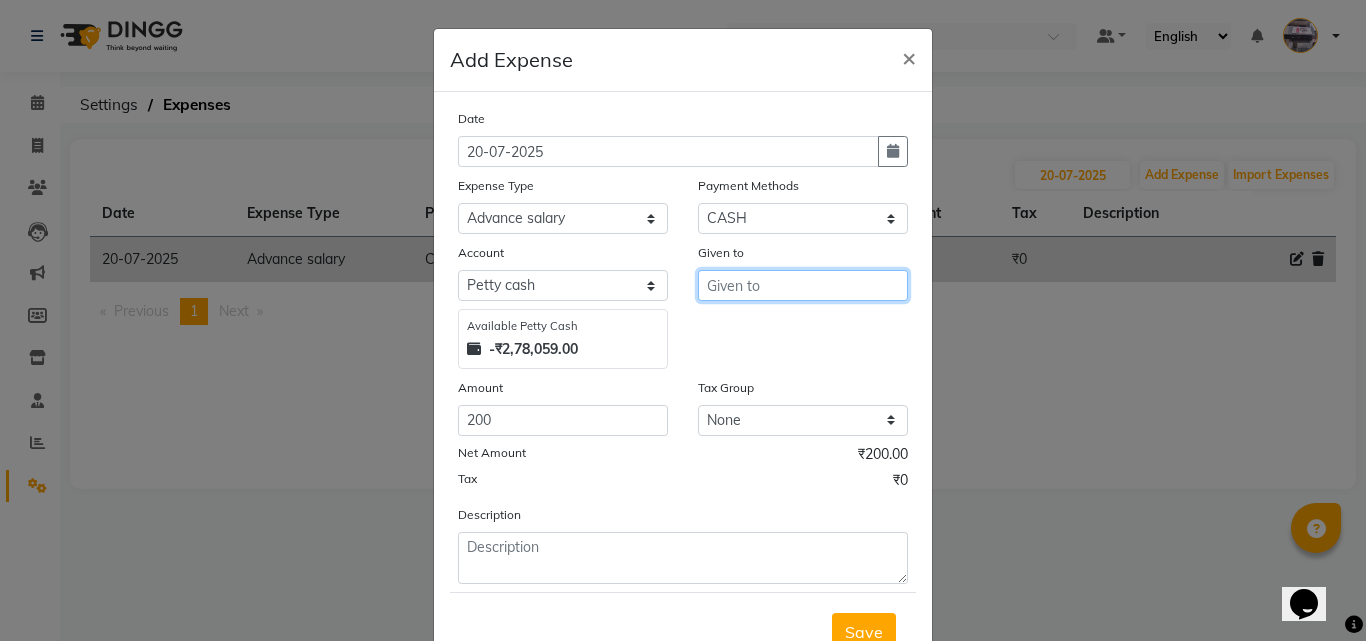 click at bounding box center [803, 285] 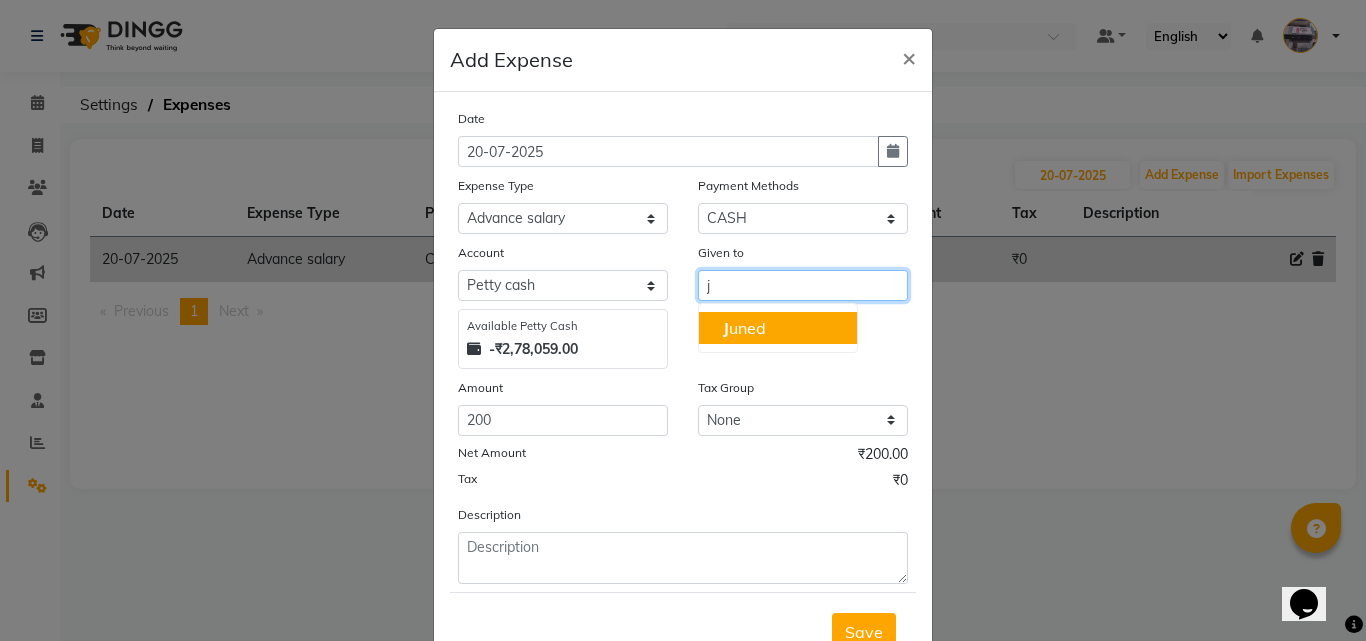 click on "J uned" at bounding box center (778, 328) 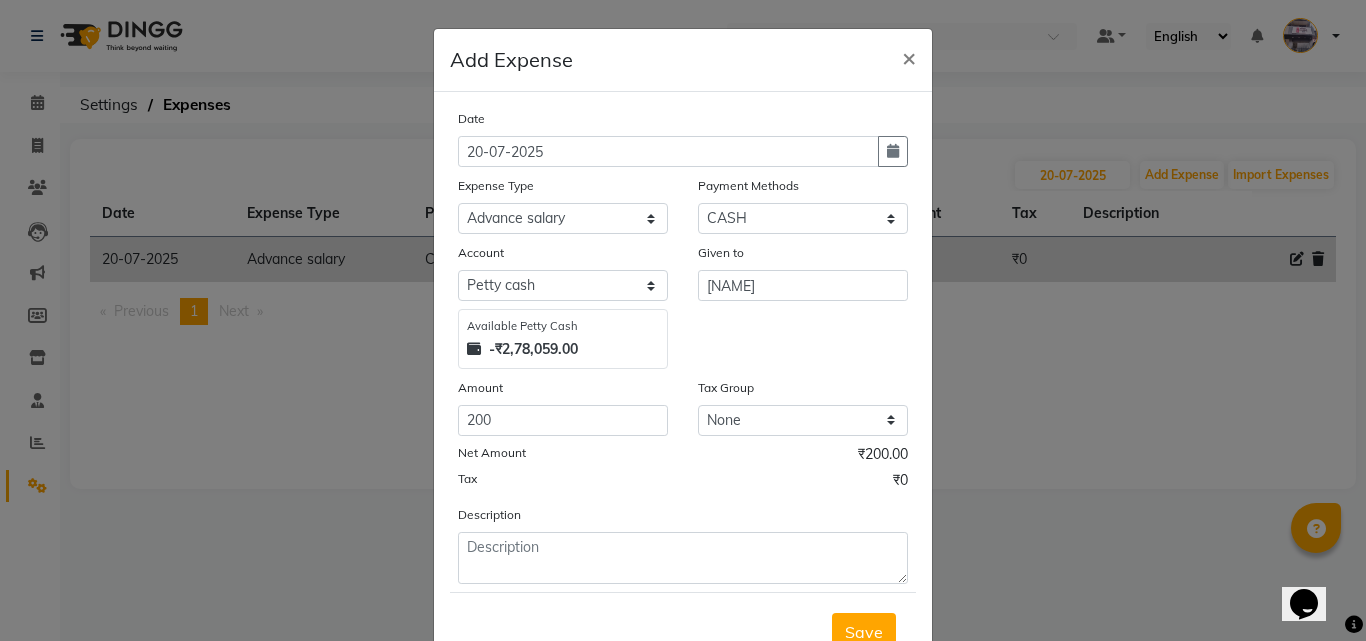 scroll, scrollTop: 75, scrollLeft: 0, axis: vertical 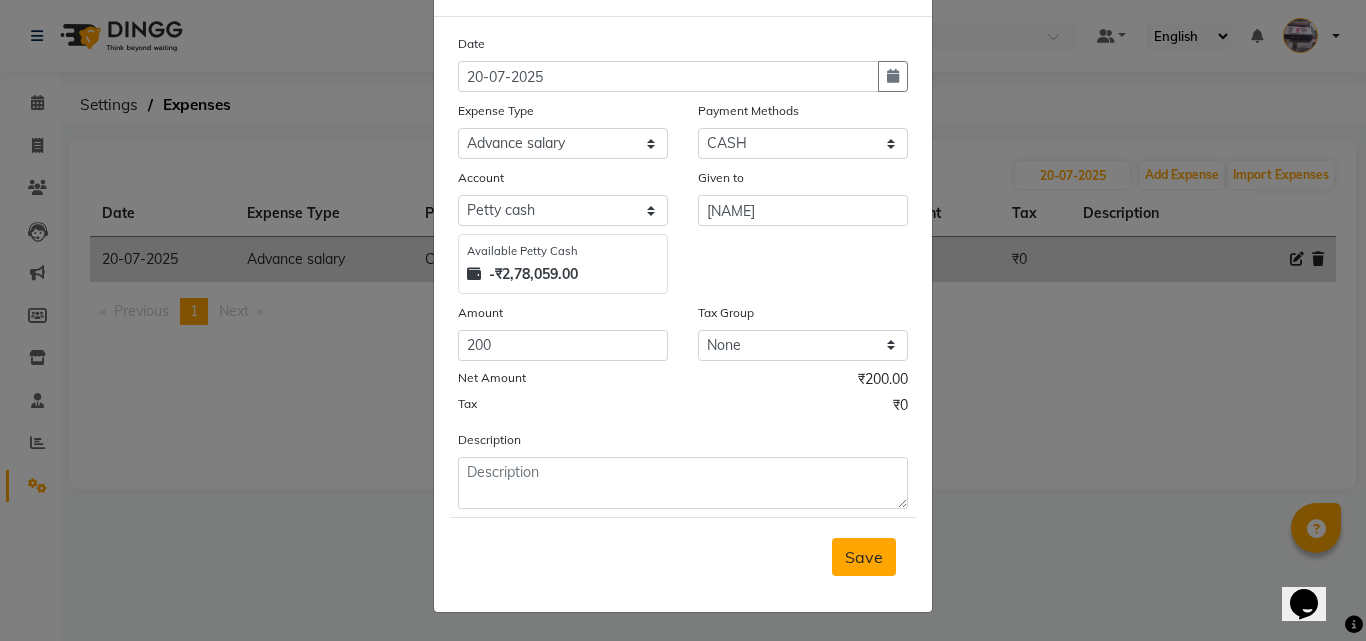 click on "Save" at bounding box center (864, 557) 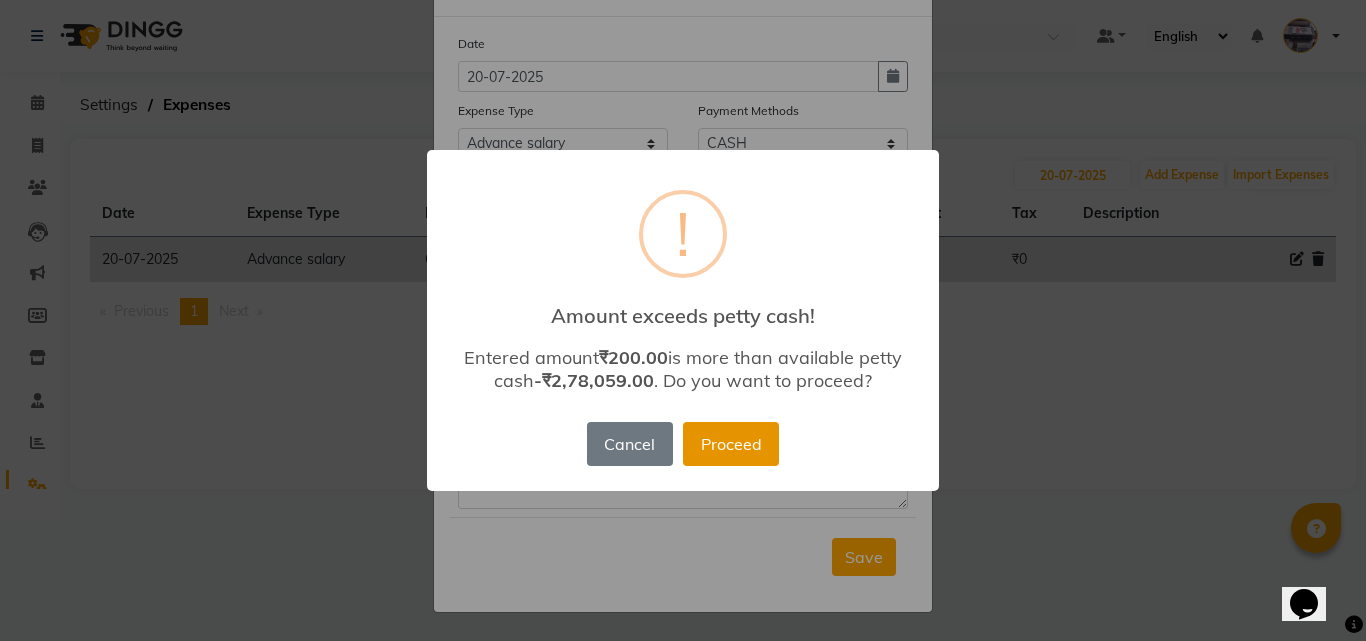 click on "Proceed" at bounding box center (731, 444) 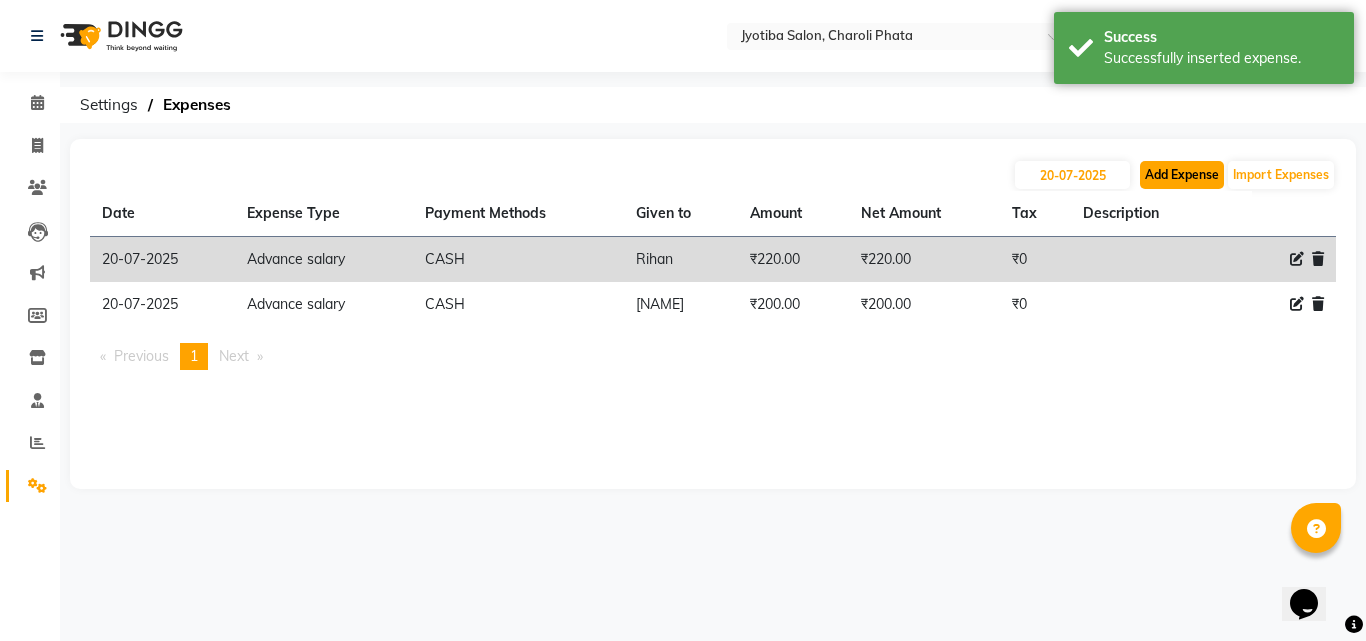 click on "Add Expense" 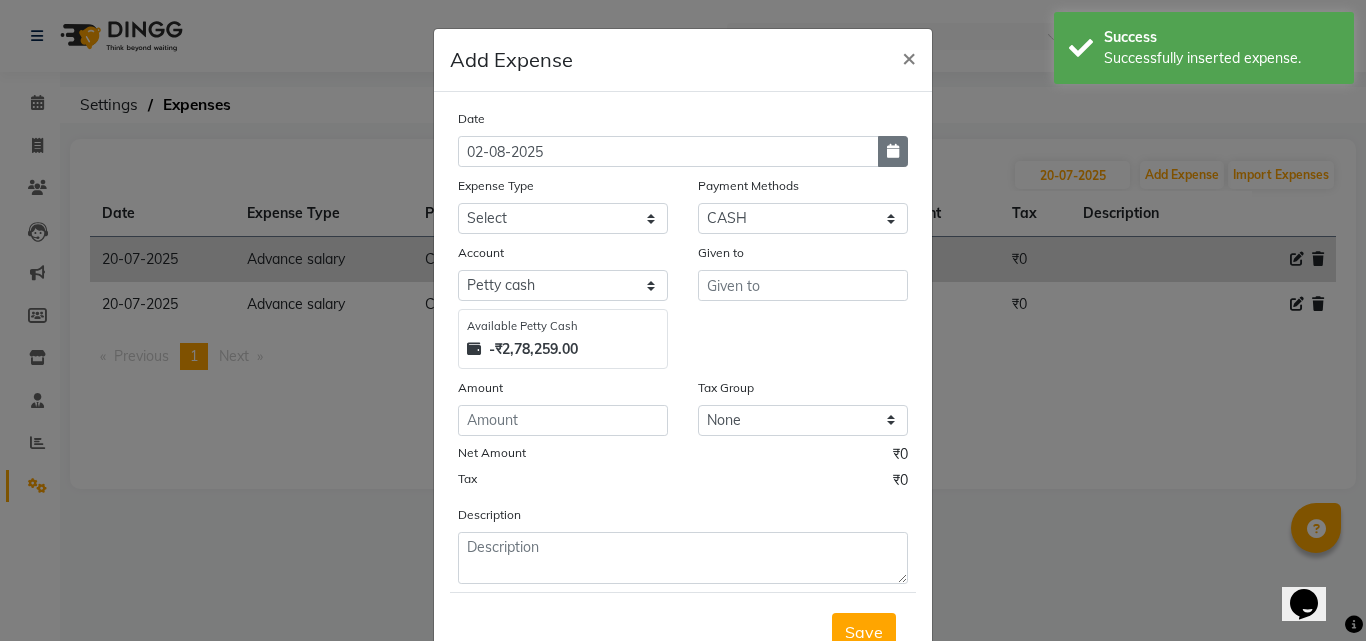 click 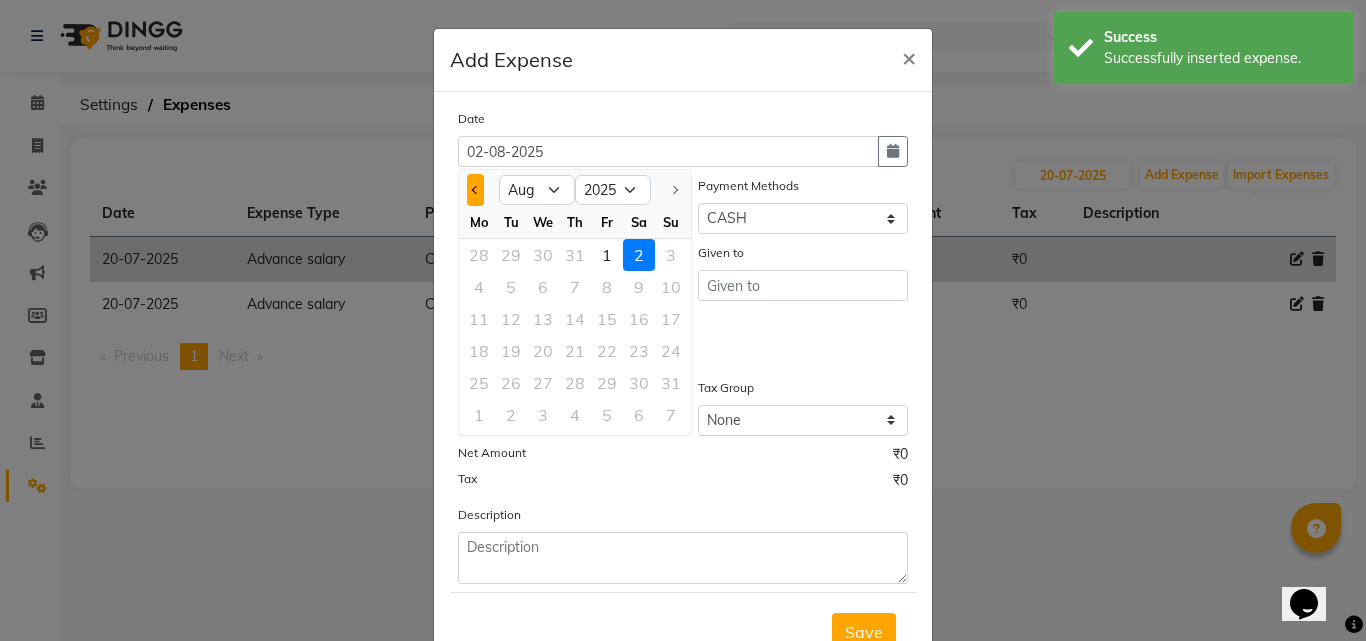 click 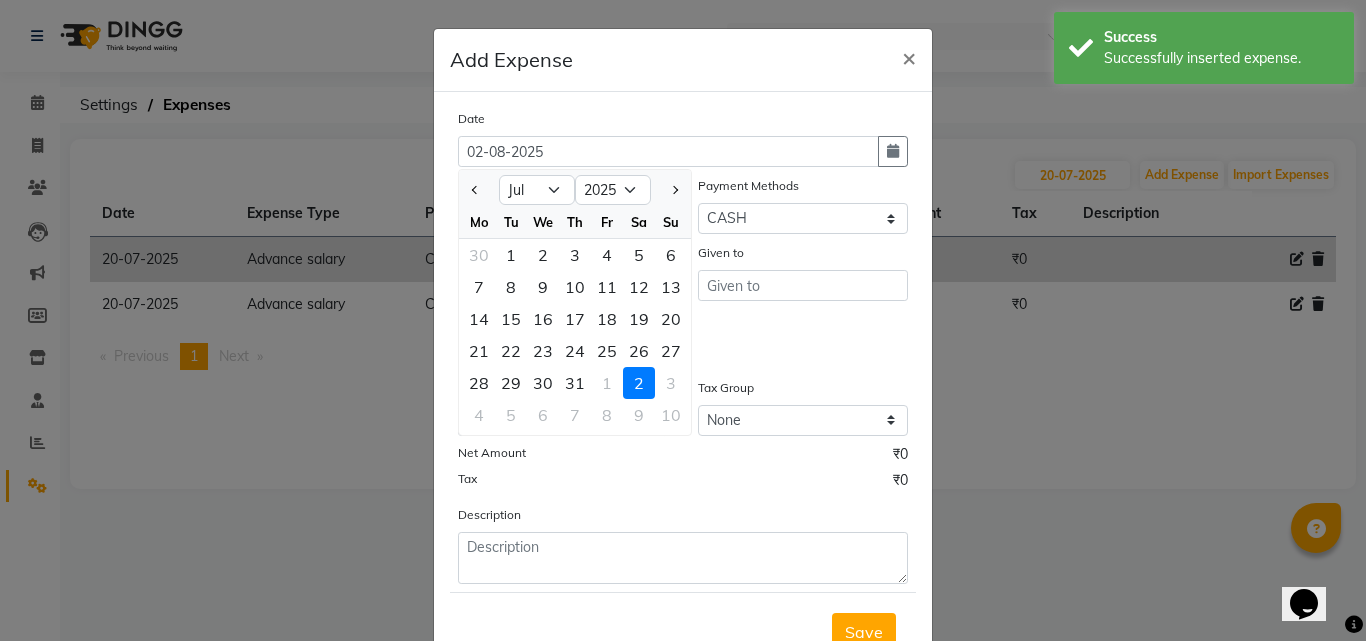 click on "20" 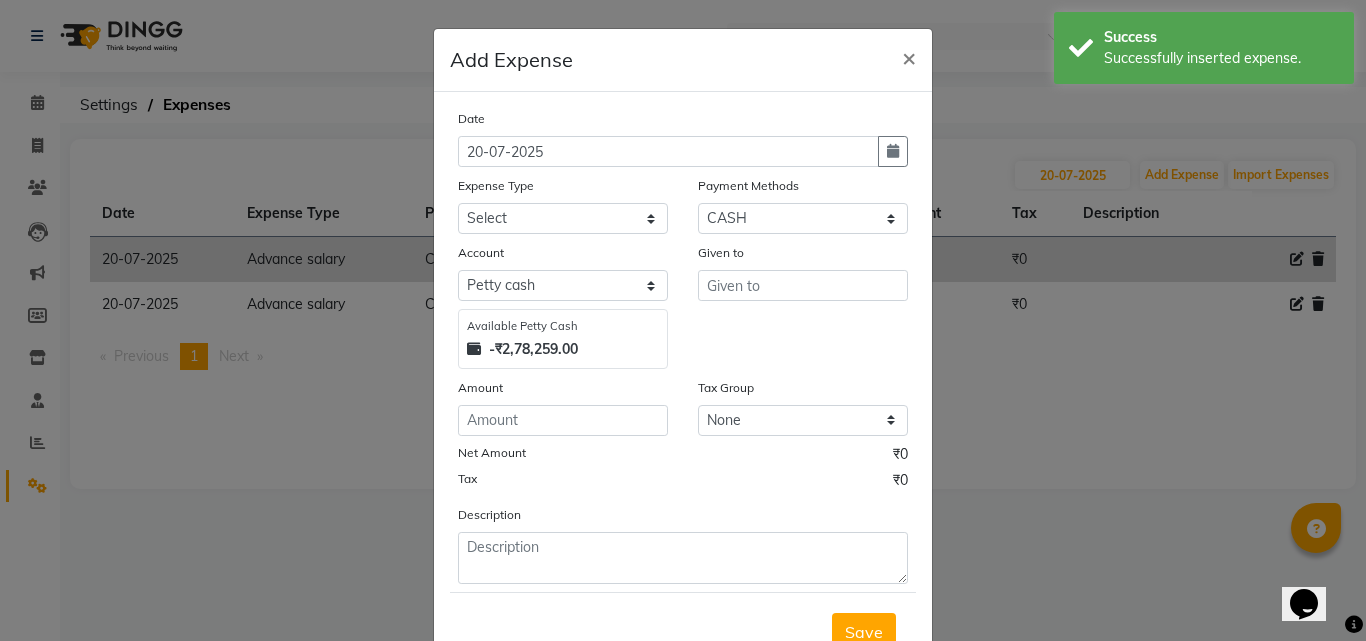 click on "Expense Type" 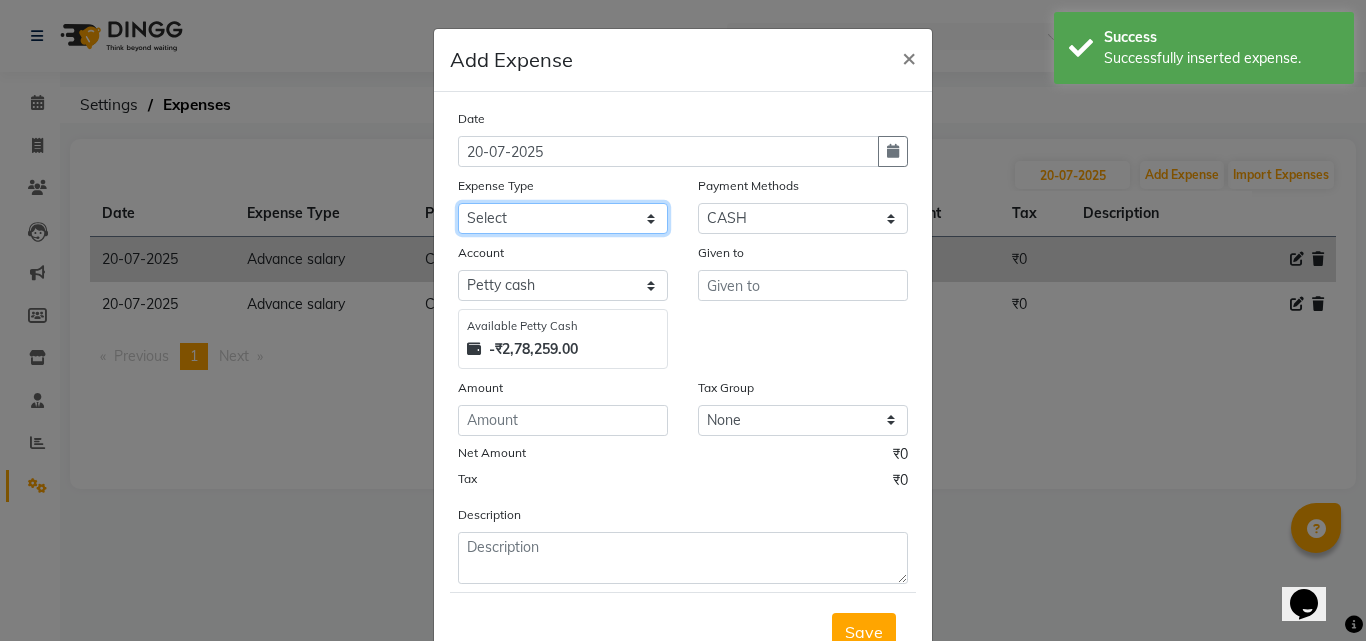 drag, startPoint x: 614, startPoint y: 208, endPoint x: 607, endPoint y: 217, distance: 11.401754 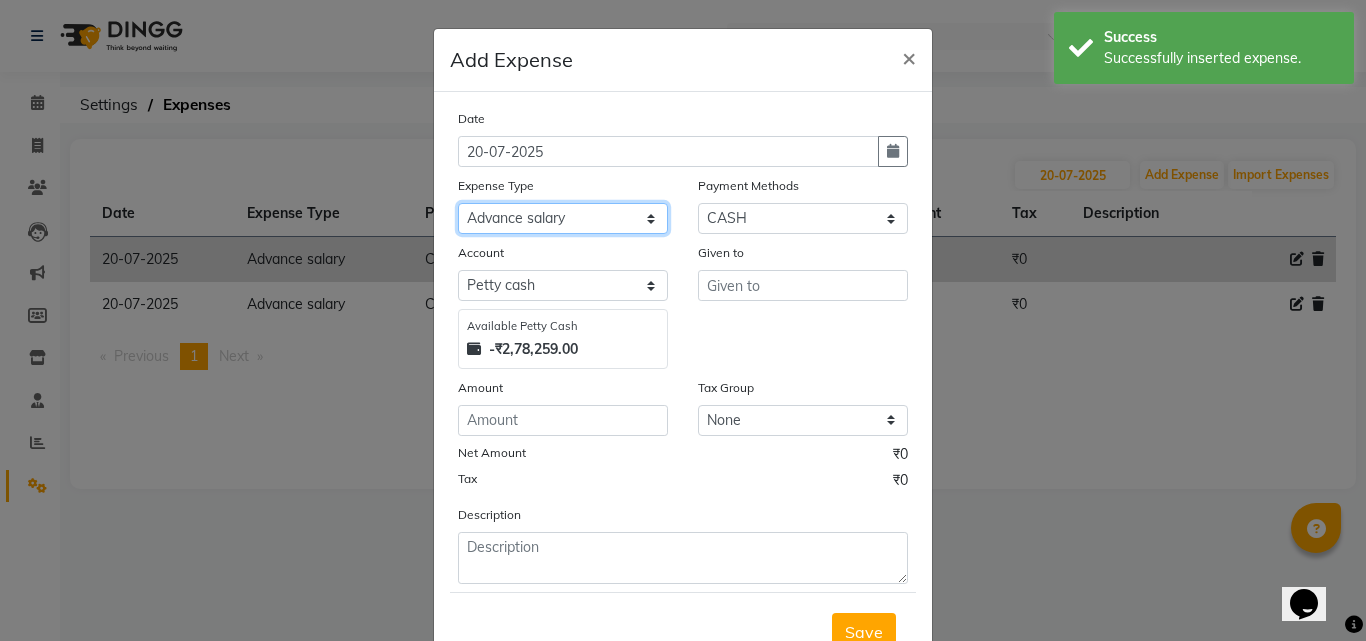 click on "Select Advance salary Advance salary ajaj Bank charges Car maintenance  Cash transfer to bank Cash transfer to hub Client Snacks Clinical charges Equipment Fuel Govt fee home Incentive Insurance International purchase Loan Repayment Maintenance Marketing Miscellaneous MRA Other Over times Pantry Product Rent Salary shop shop Staff Snacks Tax Tea & Refreshment TIP Utilities Wifi recharge" 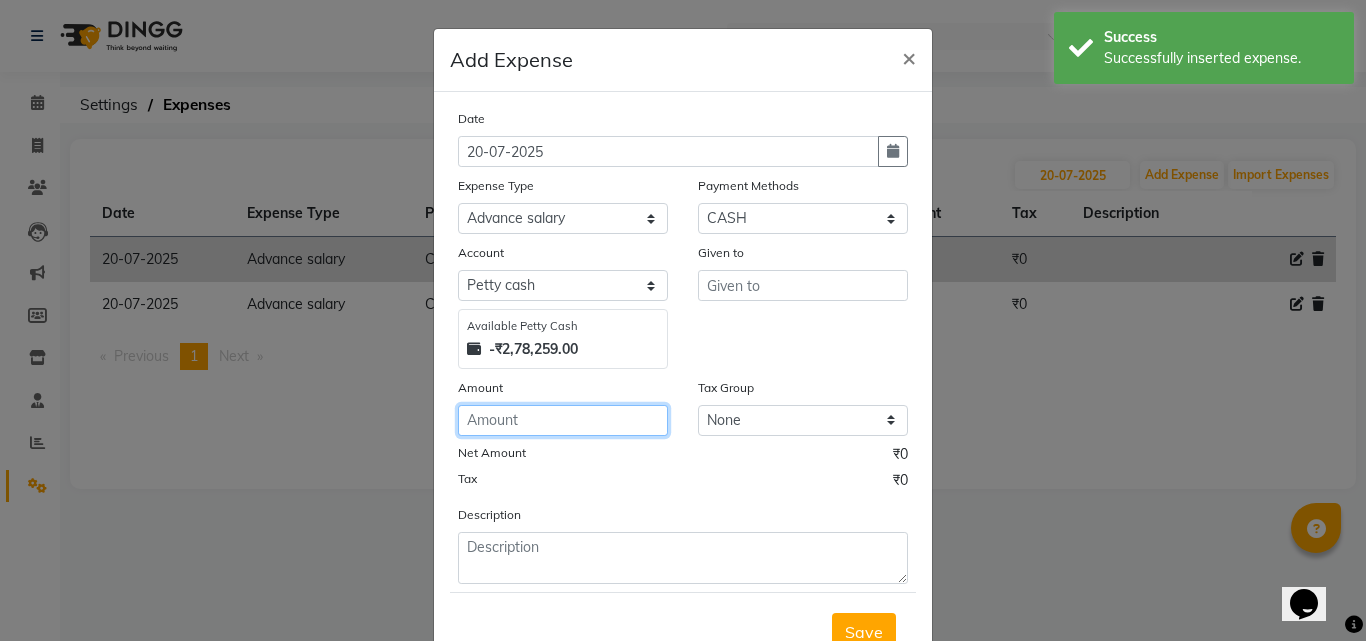 click 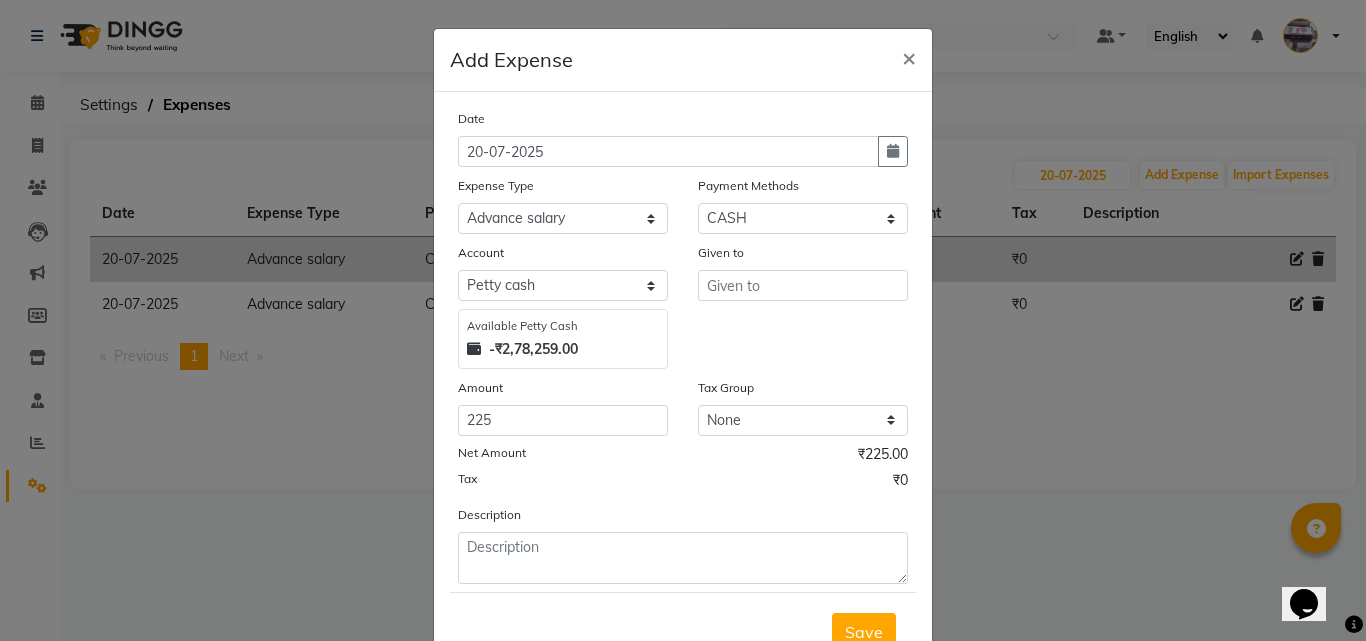 drag, startPoint x: 816, startPoint y: 258, endPoint x: 809, endPoint y: 267, distance: 11.401754 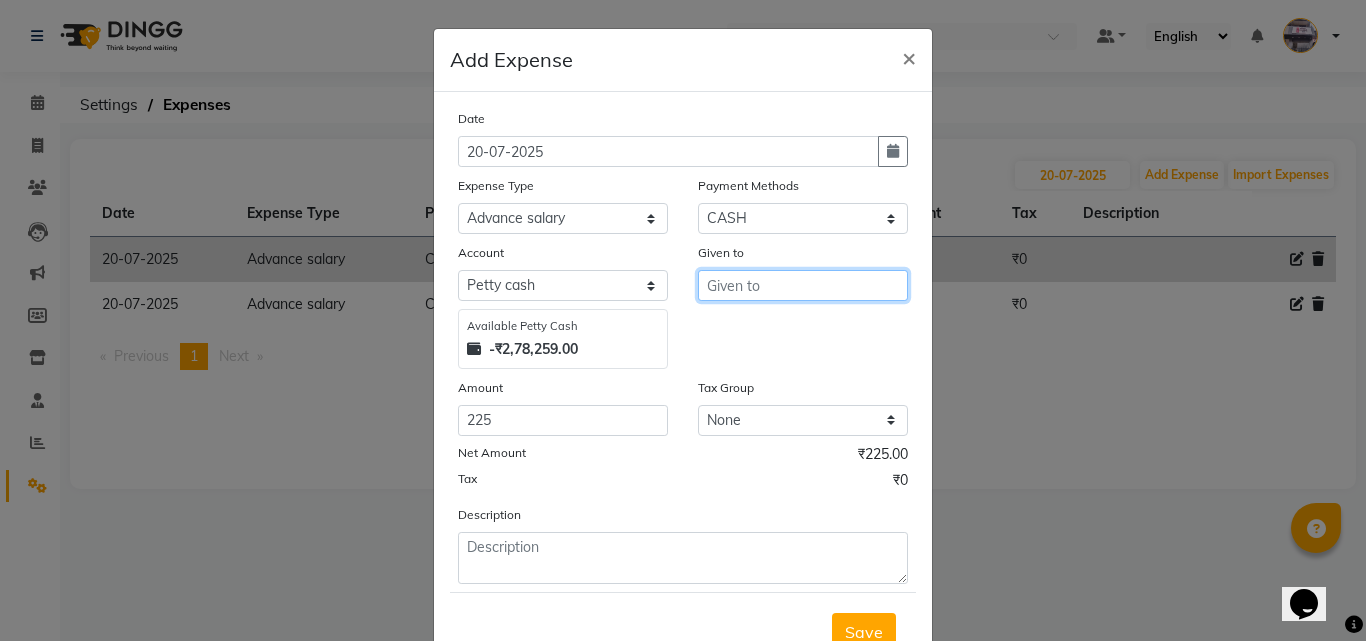 click at bounding box center (803, 285) 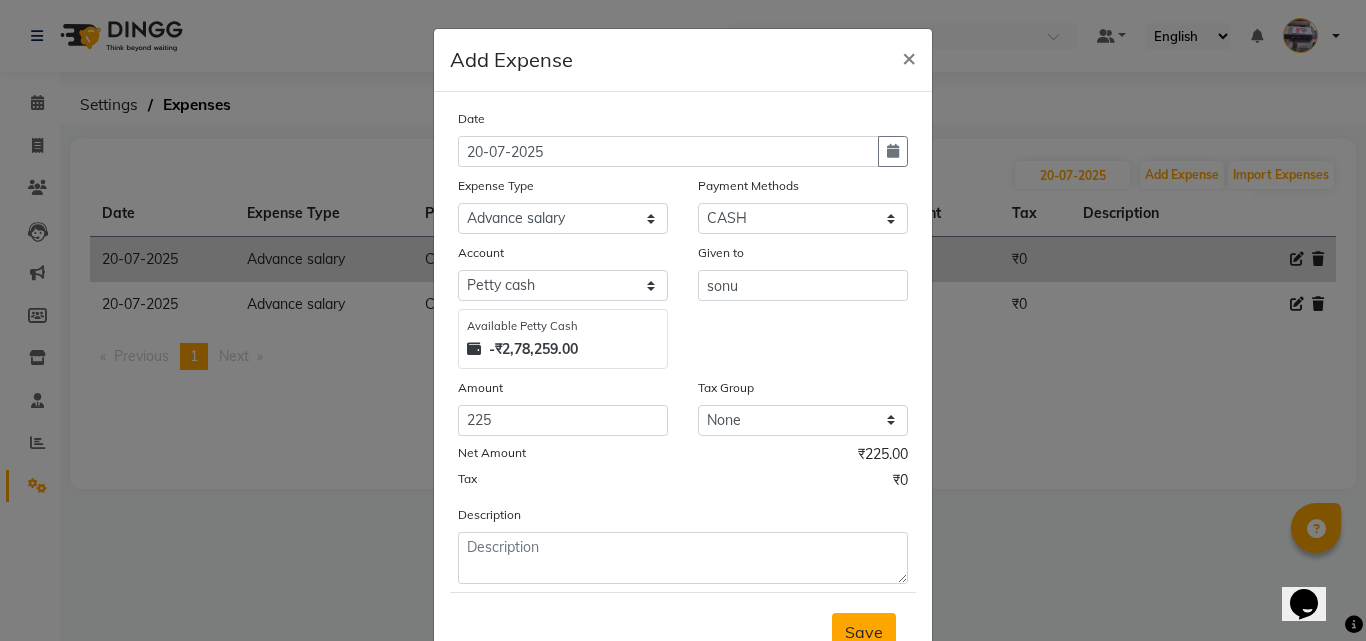 click on "Save" at bounding box center (864, 632) 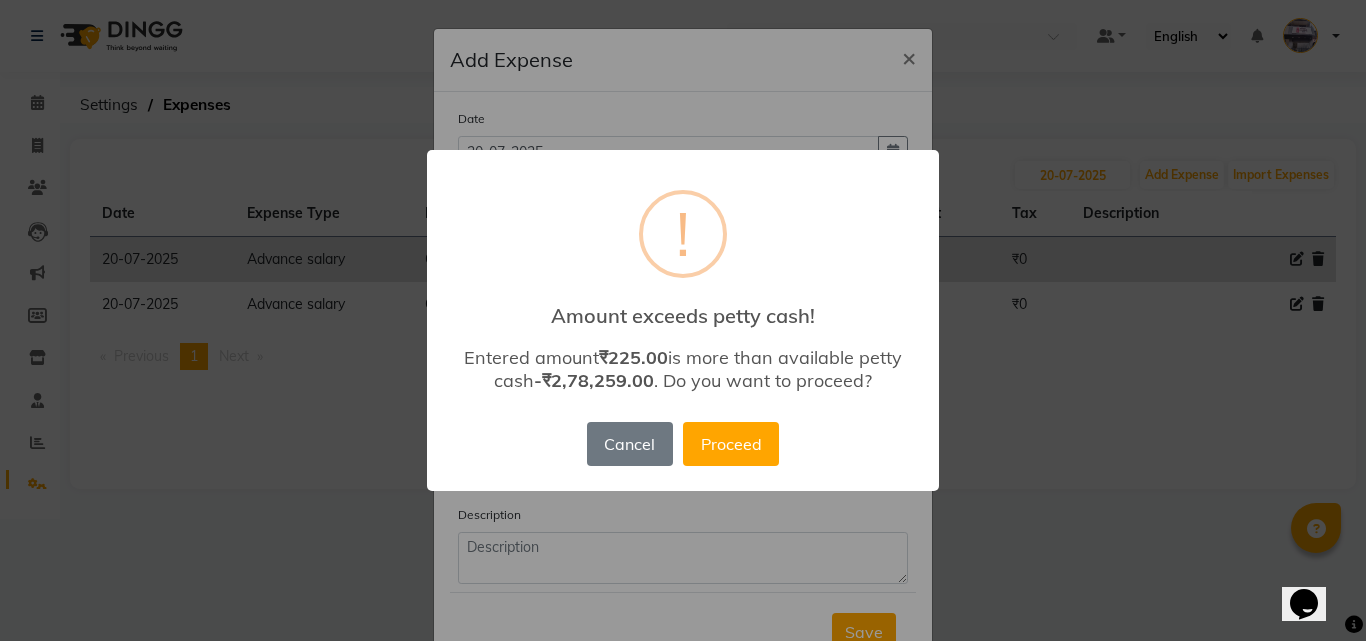 click on "× ! Amount exceeds petty cash! Entered amount  ₹225.00  is more than available petty cash  -₹2,78,259.00 . Do you want to proceed? Cancel No Proceed" at bounding box center (683, 320) 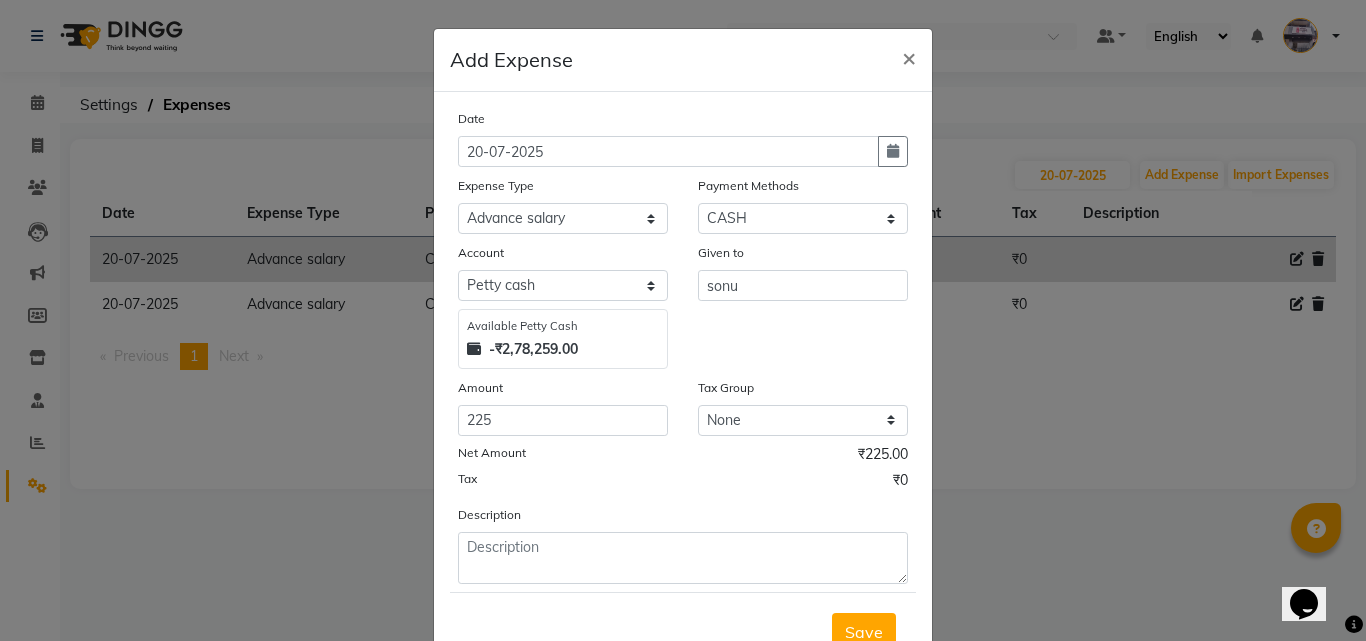 scroll, scrollTop: 10, scrollLeft: 0, axis: vertical 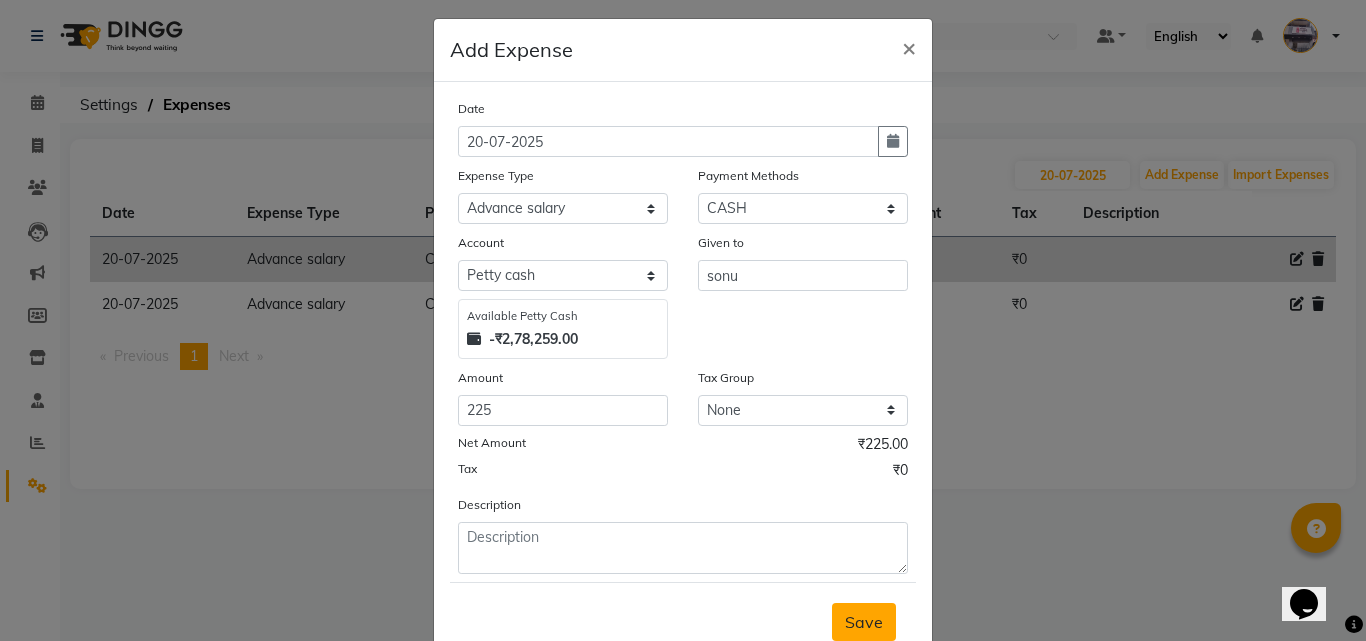 click on "Save" at bounding box center (864, 622) 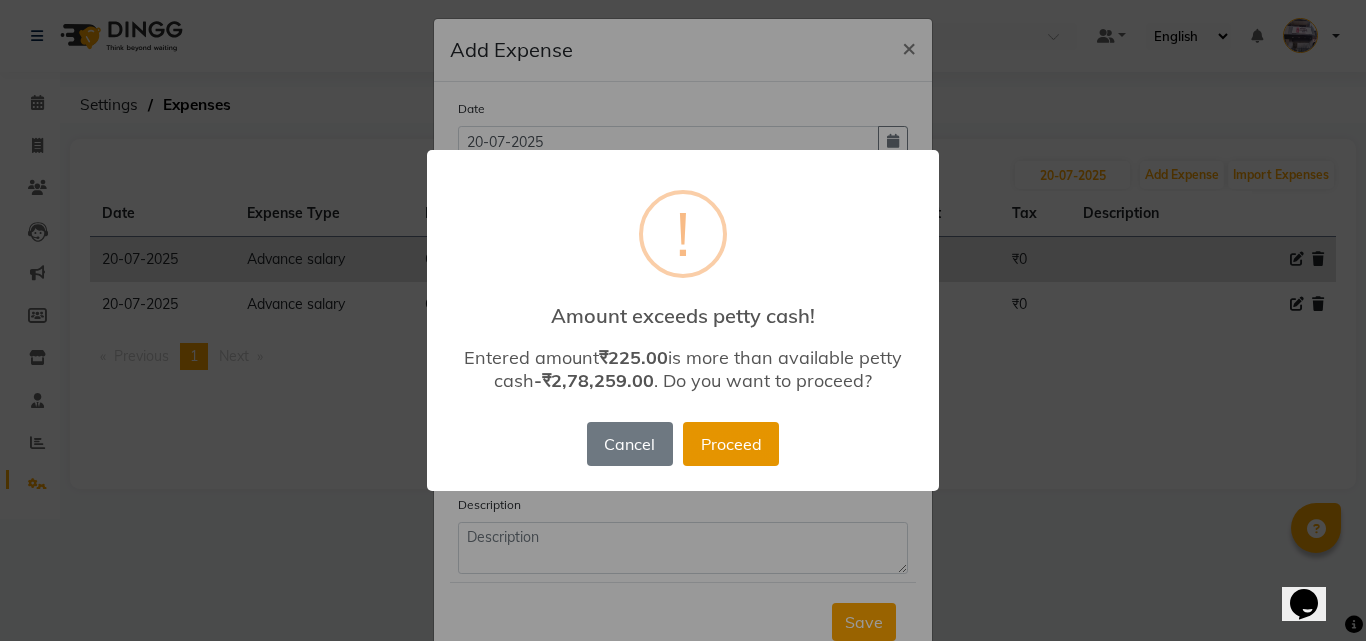 click on "Proceed" at bounding box center [731, 444] 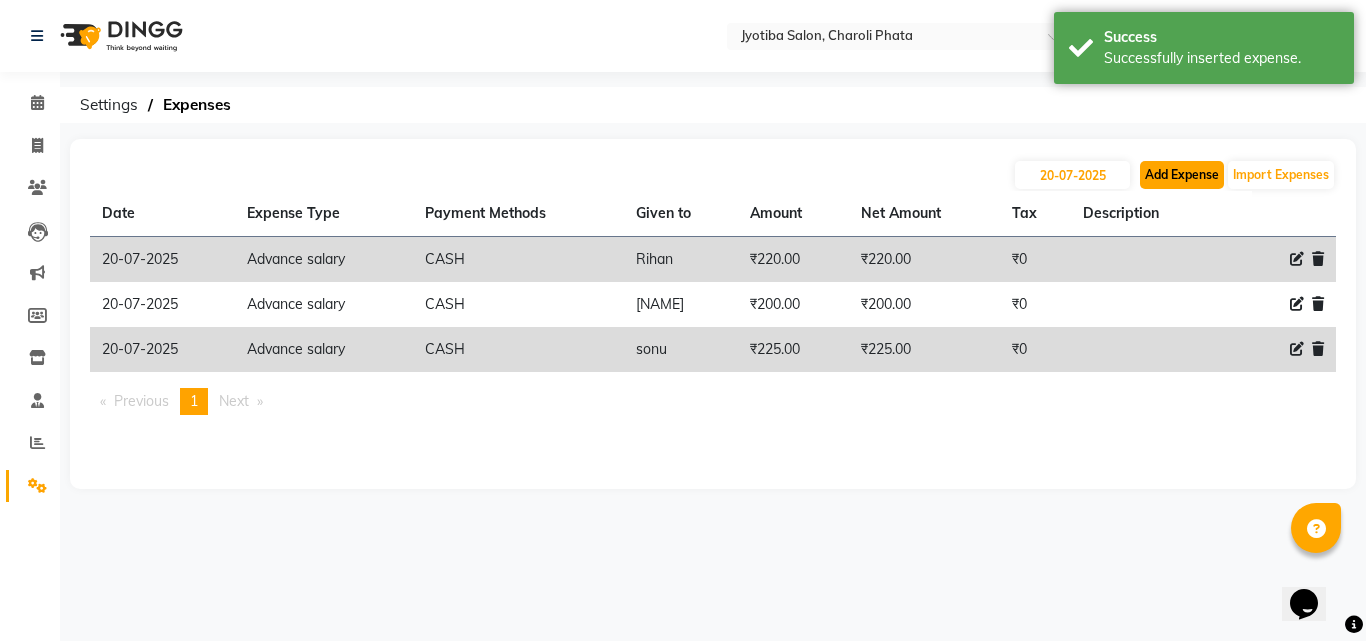 click on "Add Expense" 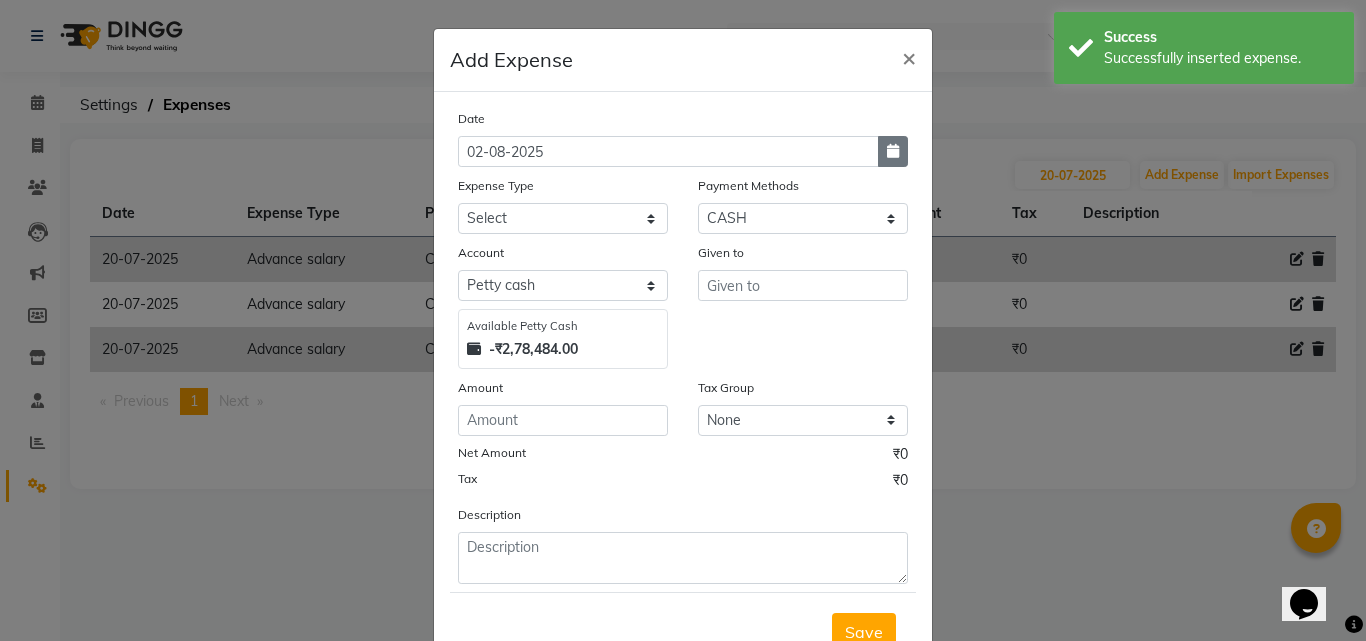 click 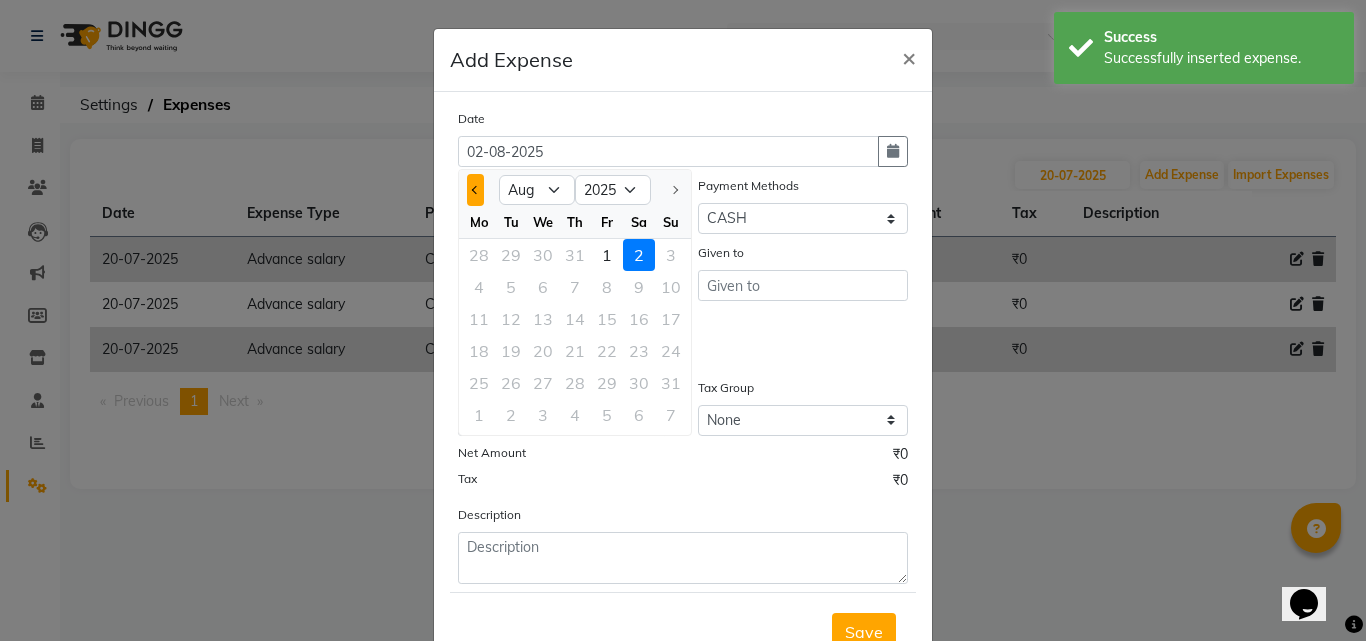 click 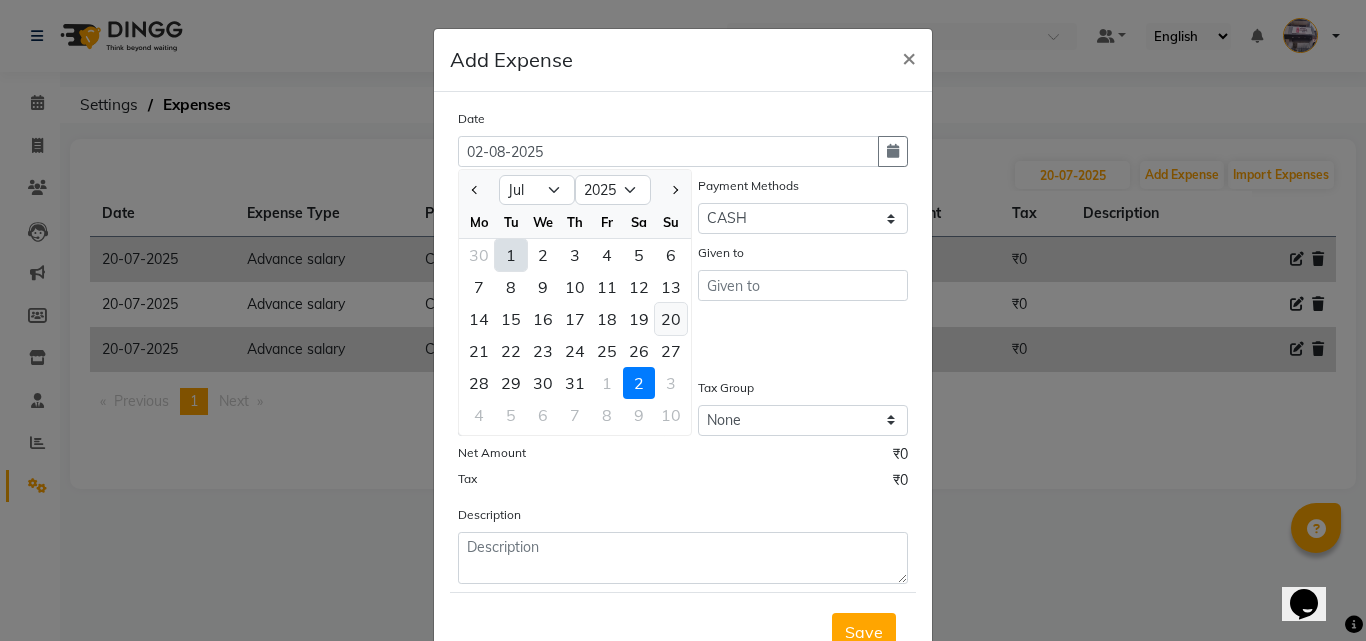 click on "20" 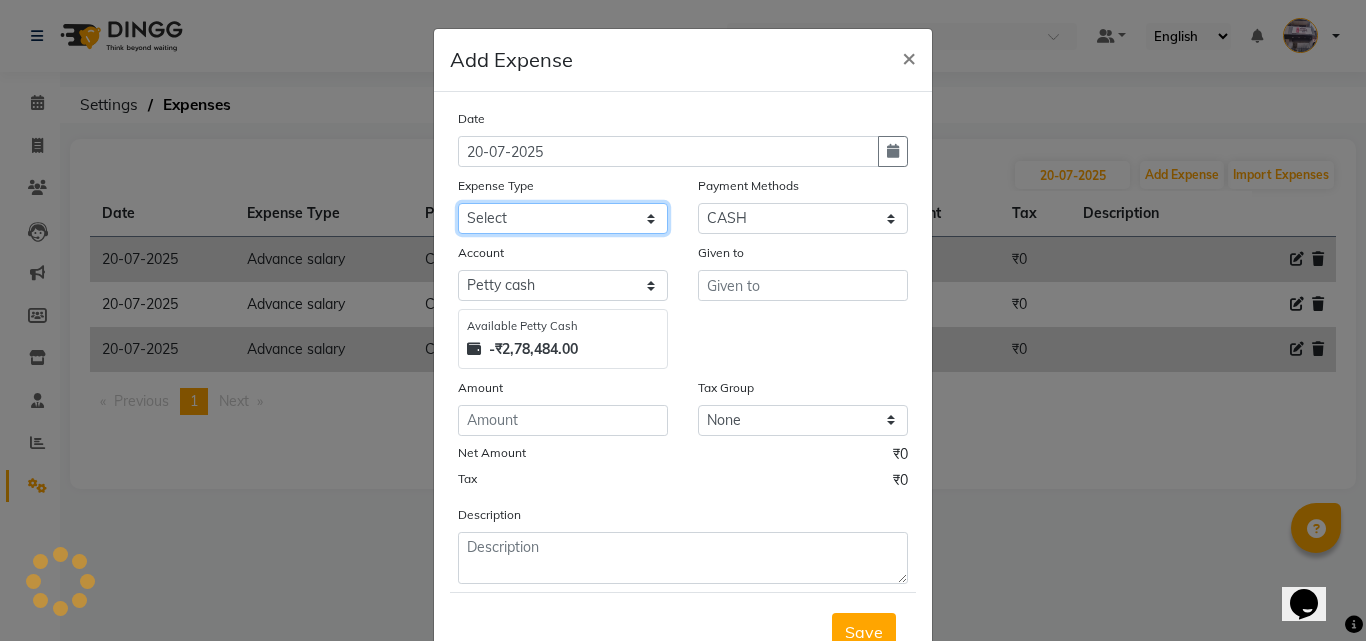 drag, startPoint x: 584, startPoint y: 222, endPoint x: 575, endPoint y: 231, distance: 12.727922 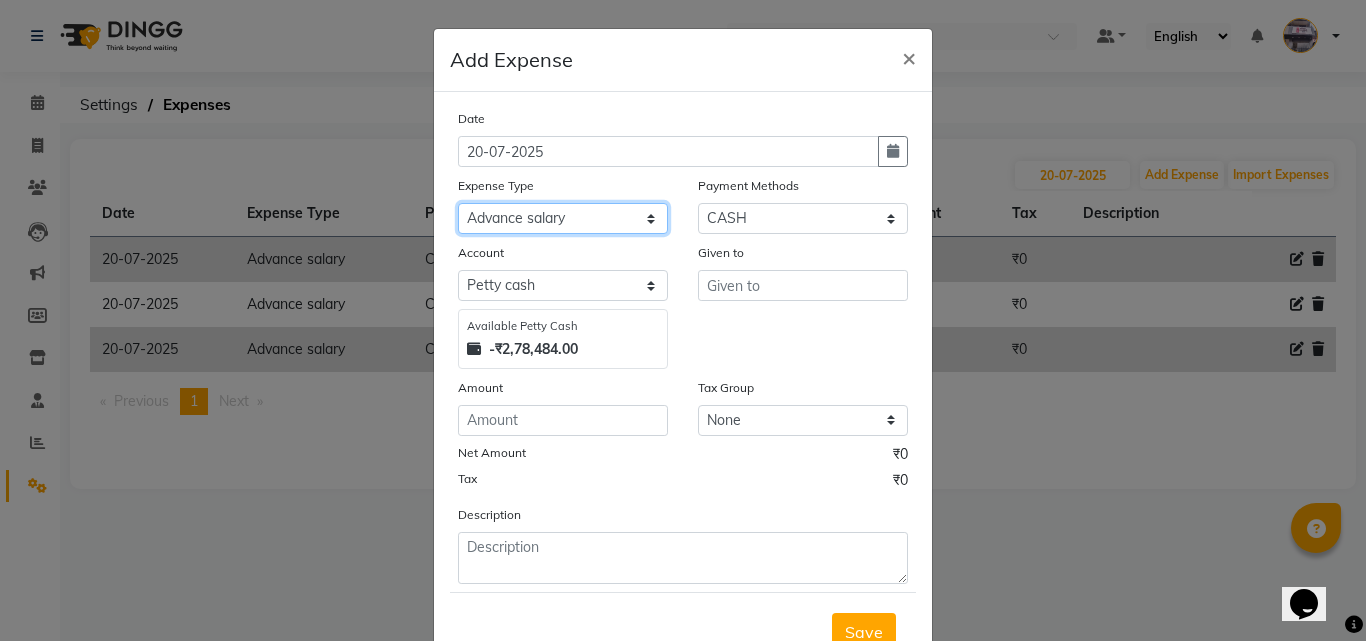click on "Select Advance salary Advance salary ajaj Bank charges Car maintenance  Cash transfer to bank Cash transfer to hub Client Snacks Clinical charges Equipment Fuel Govt fee home Incentive Insurance International purchase Loan Repayment Maintenance Marketing Miscellaneous MRA Other Over times Pantry Product Rent Salary shop shop Staff Snacks Tax Tea & Refreshment TIP Utilities Wifi recharge" 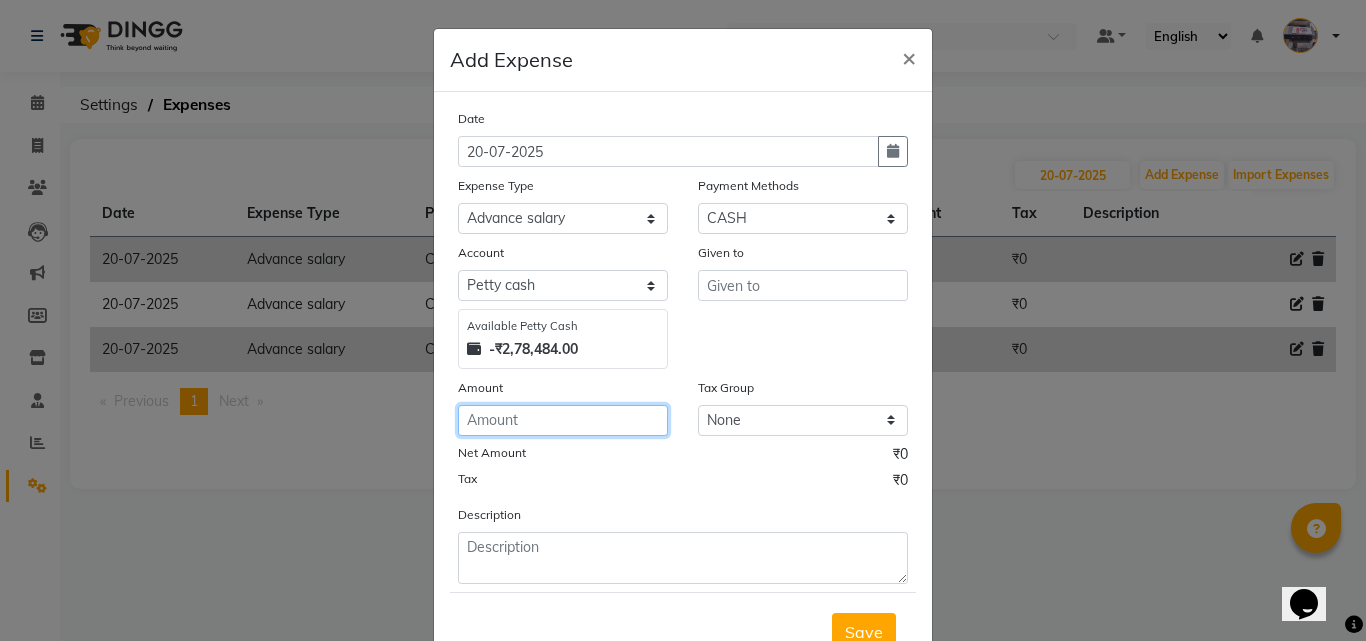click 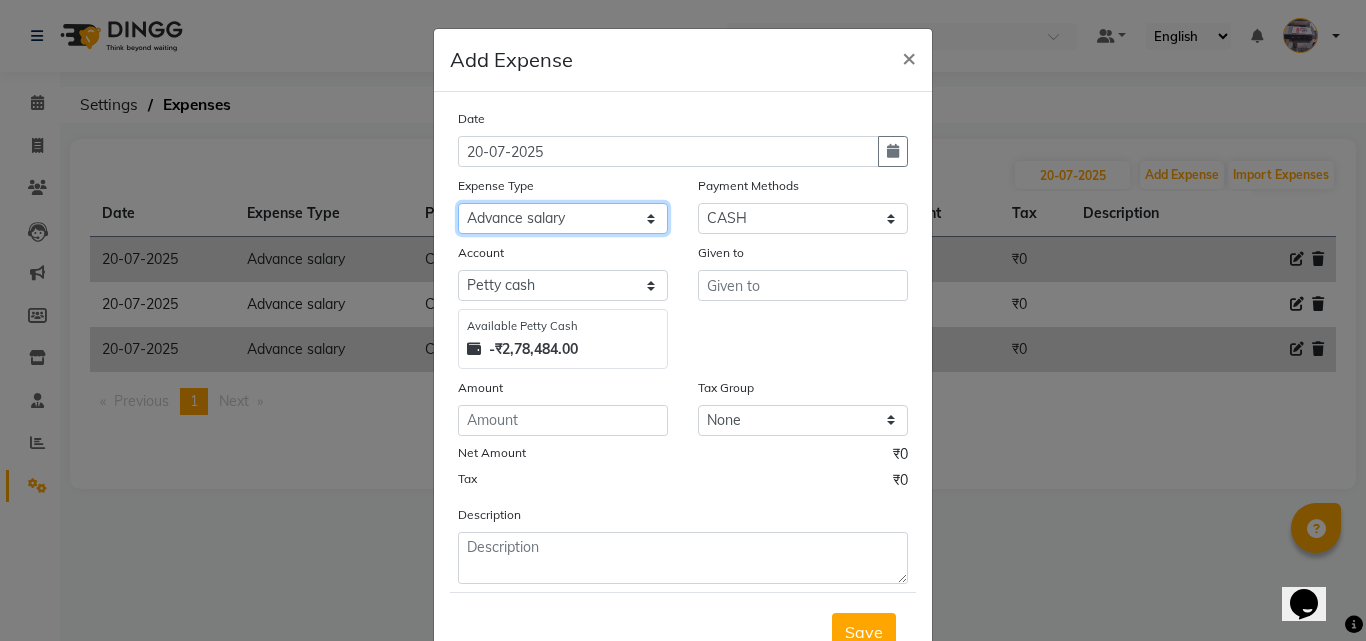 click on "Select Advance salary Advance salary ajaj Bank charges Car maintenance  Cash transfer to bank Cash transfer to hub Client Snacks Clinical charges Equipment Fuel Govt fee home Incentive Insurance International purchase Loan Repayment Maintenance Marketing Miscellaneous MRA Other Over times Pantry Product Rent Salary shop shop Staff Snacks Tax Tea & Refreshment TIP Utilities Wifi recharge" 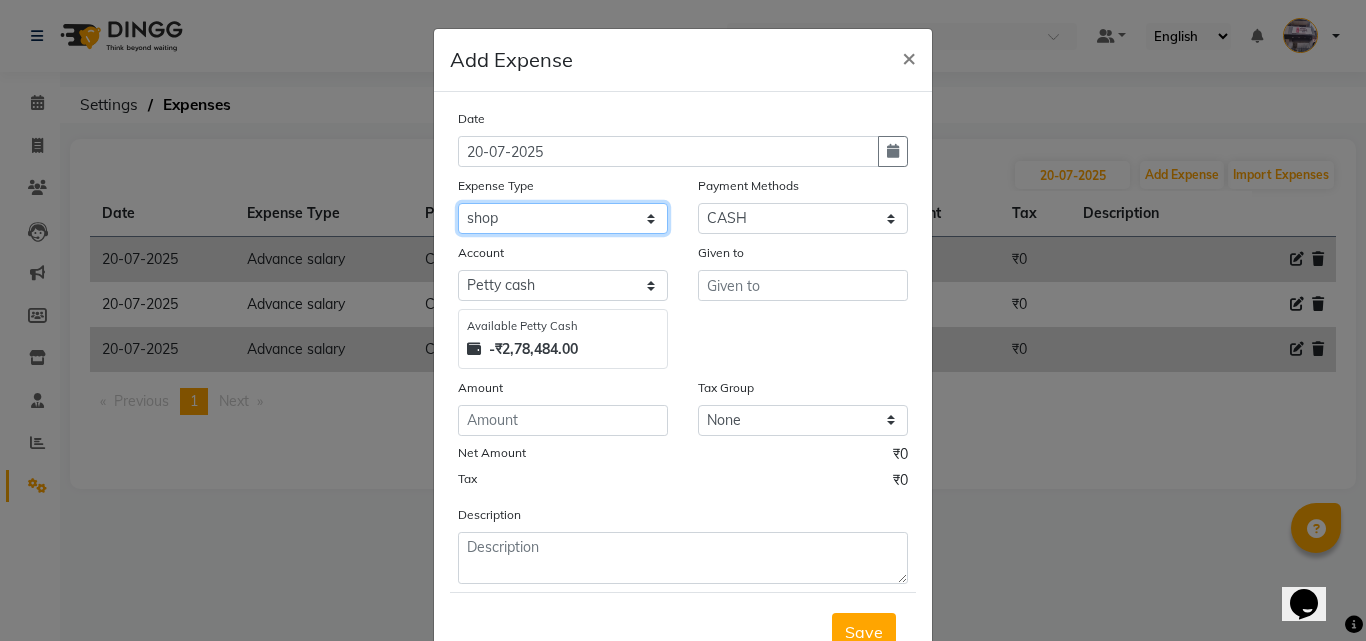 click on "Select Advance salary Advance salary ajaj Bank charges Car maintenance  Cash transfer to bank Cash transfer to hub Client Snacks Clinical charges Equipment Fuel Govt fee home Incentive Insurance International purchase Loan Repayment Maintenance Marketing Miscellaneous MRA Other Over times Pantry Product Rent Salary shop shop Staff Snacks Tax Tea & Refreshment TIP Utilities Wifi recharge" 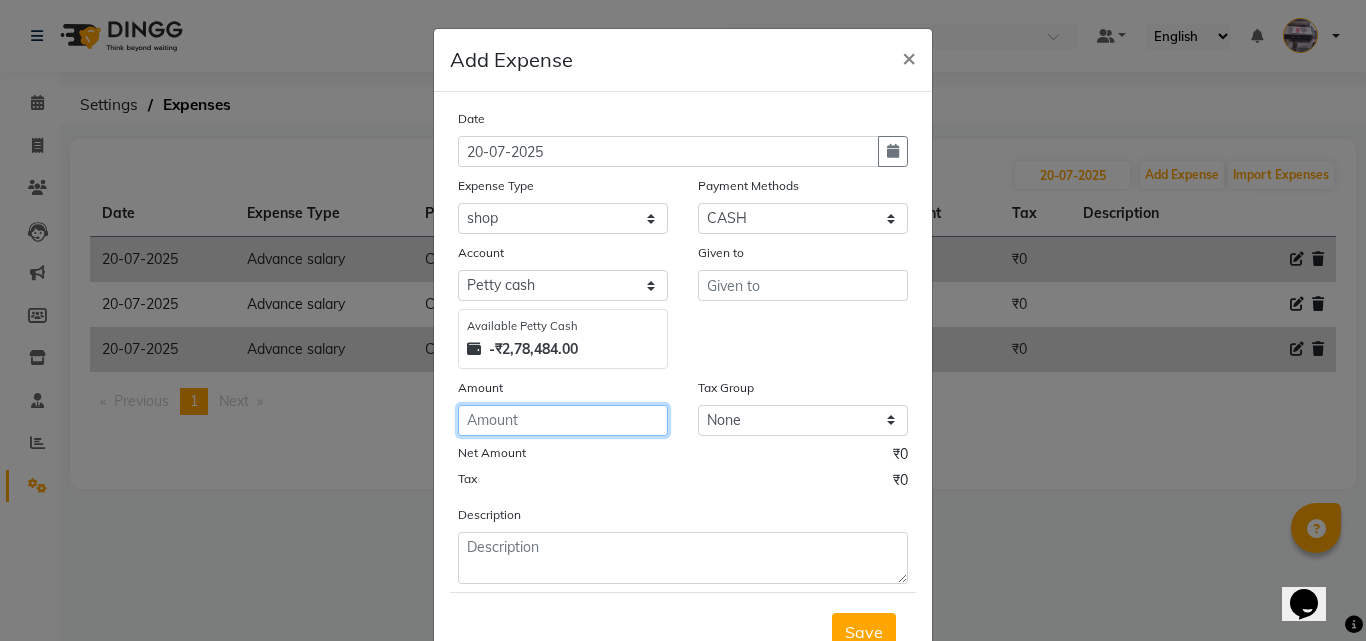 click 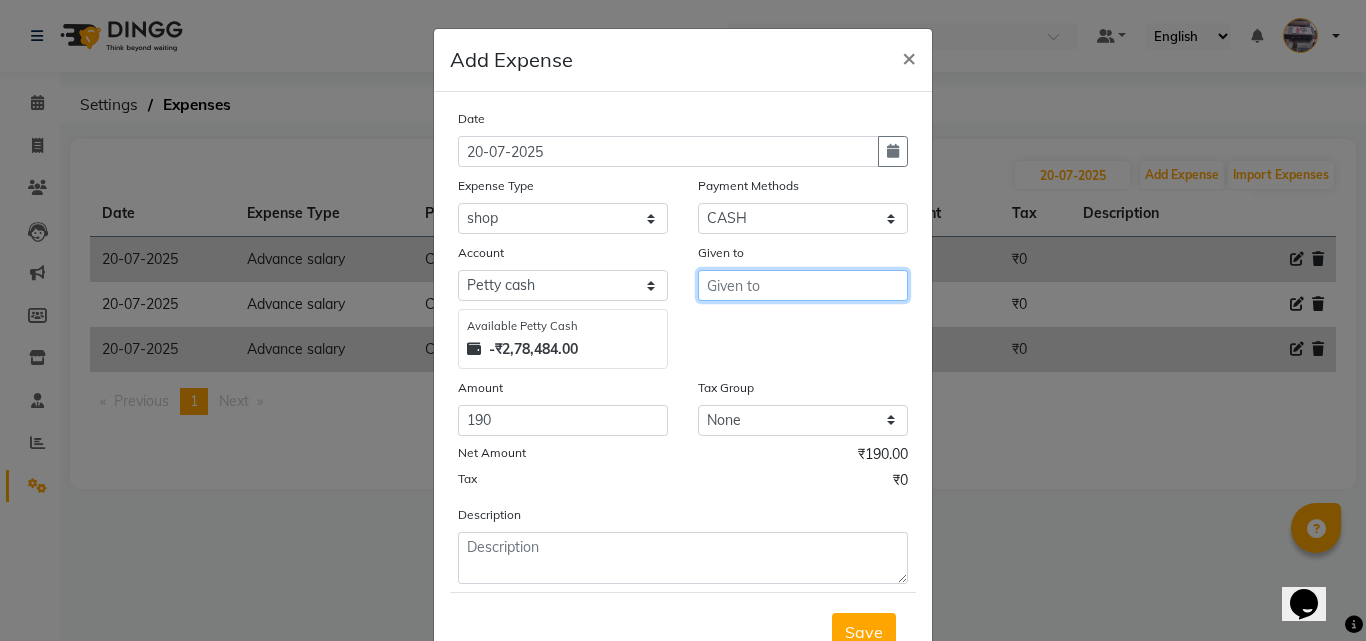 click at bounding box center [803, 285] 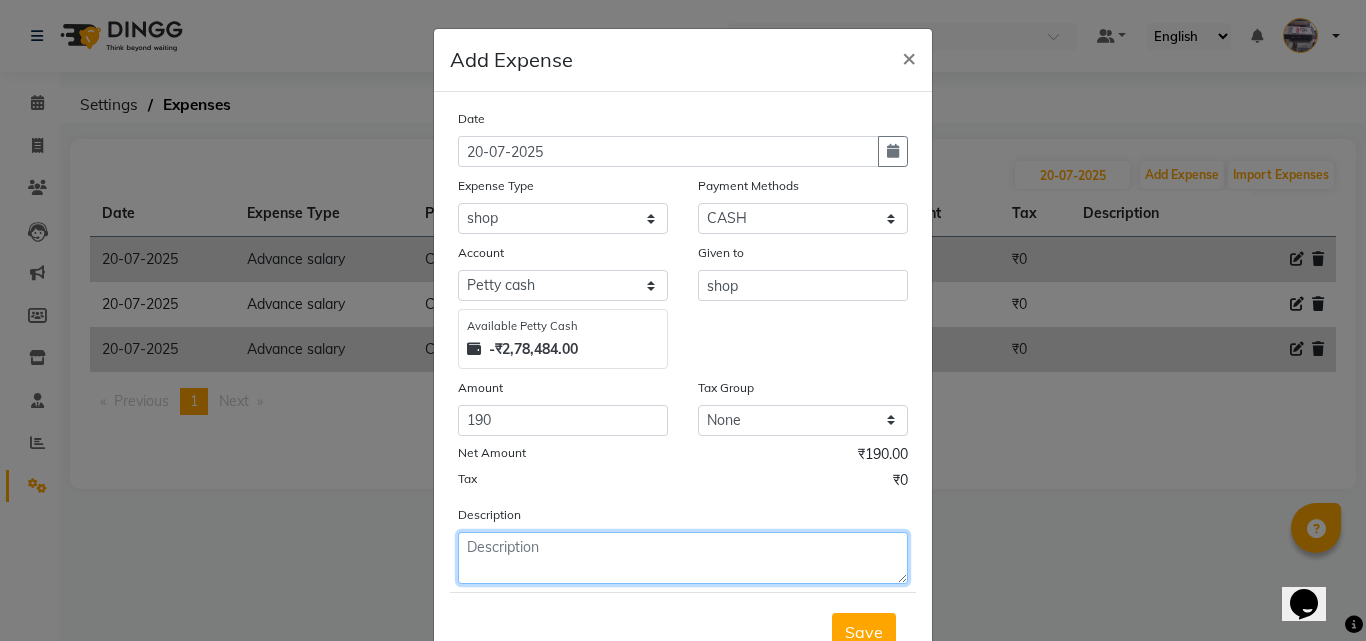click 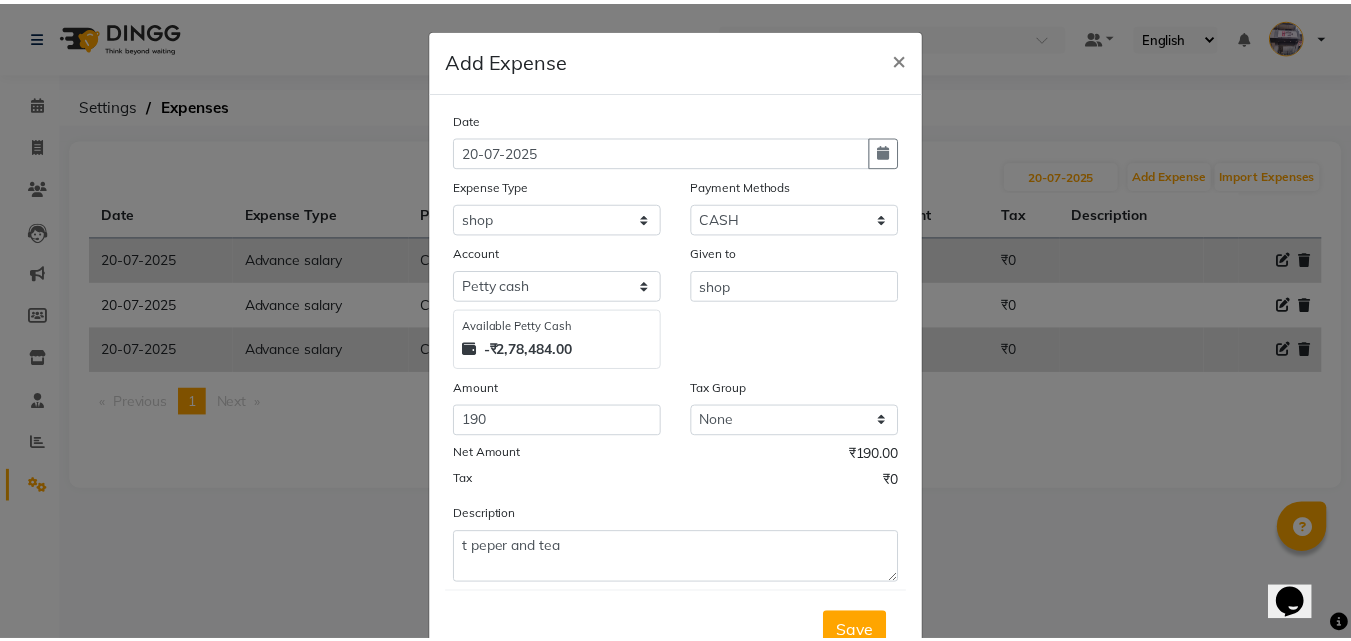 scroll, scrollTop: 75, scrollLeft: 0, axis: vertical 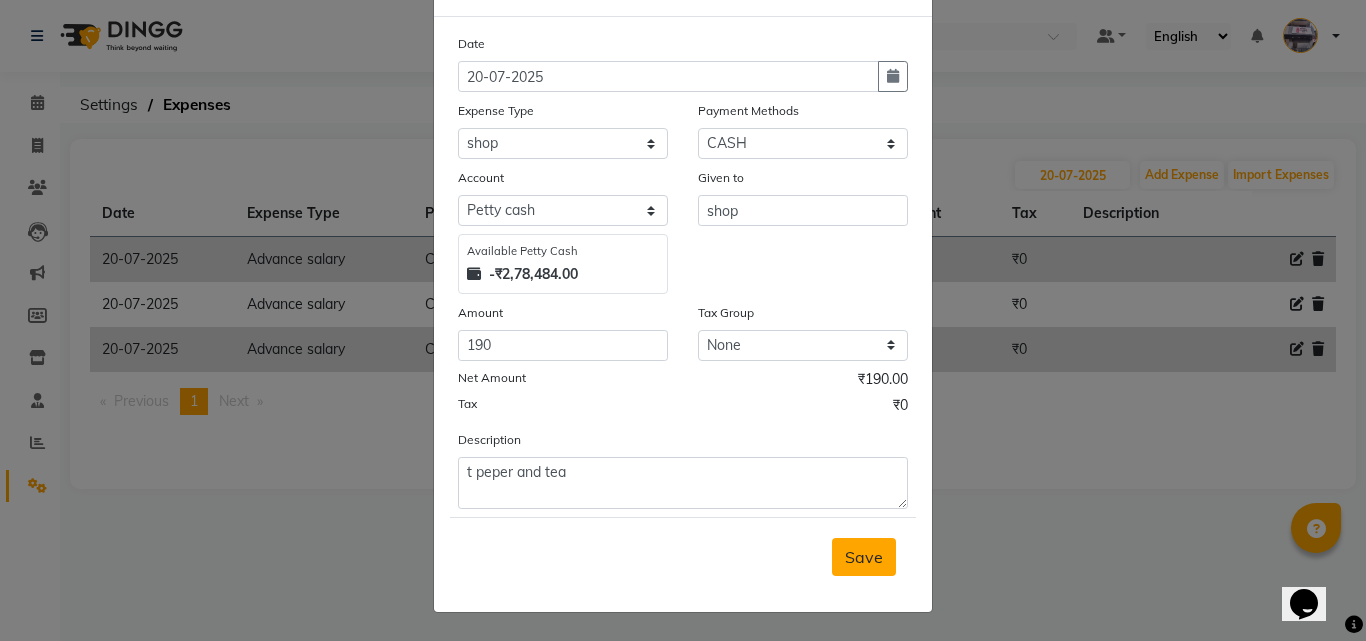 click on "Save" at bounding box center (864, 557) 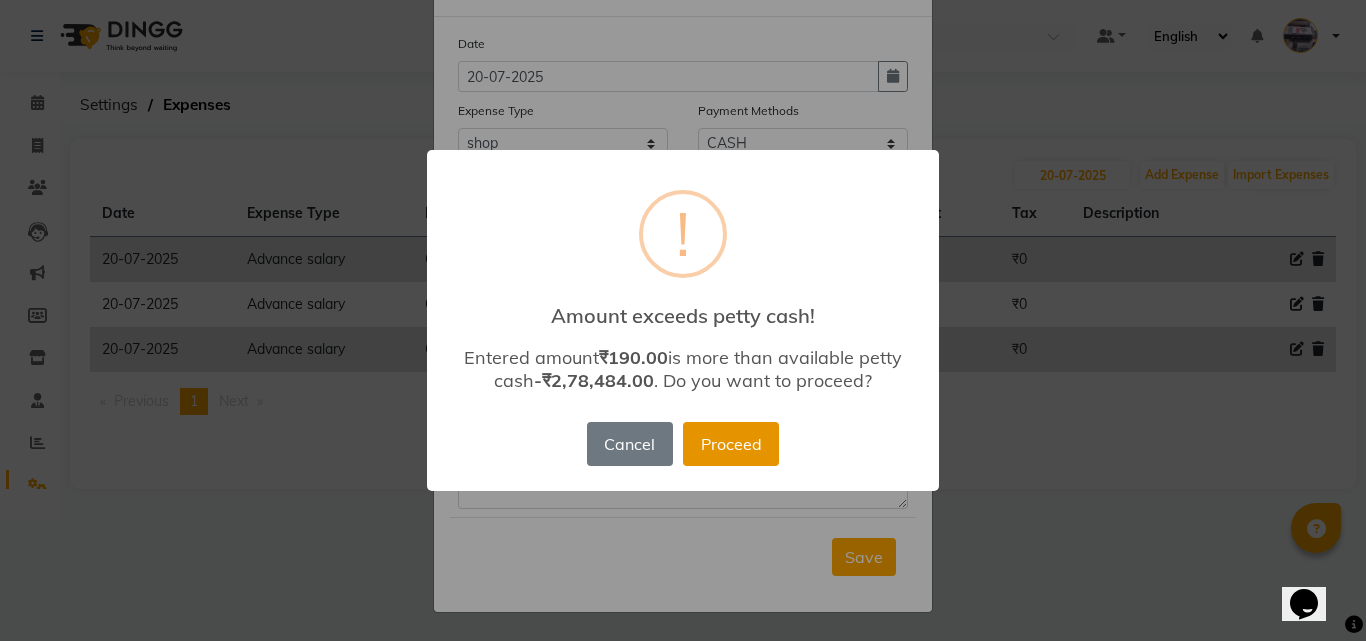 click on "Proceed" at bounding box center [731, 444] 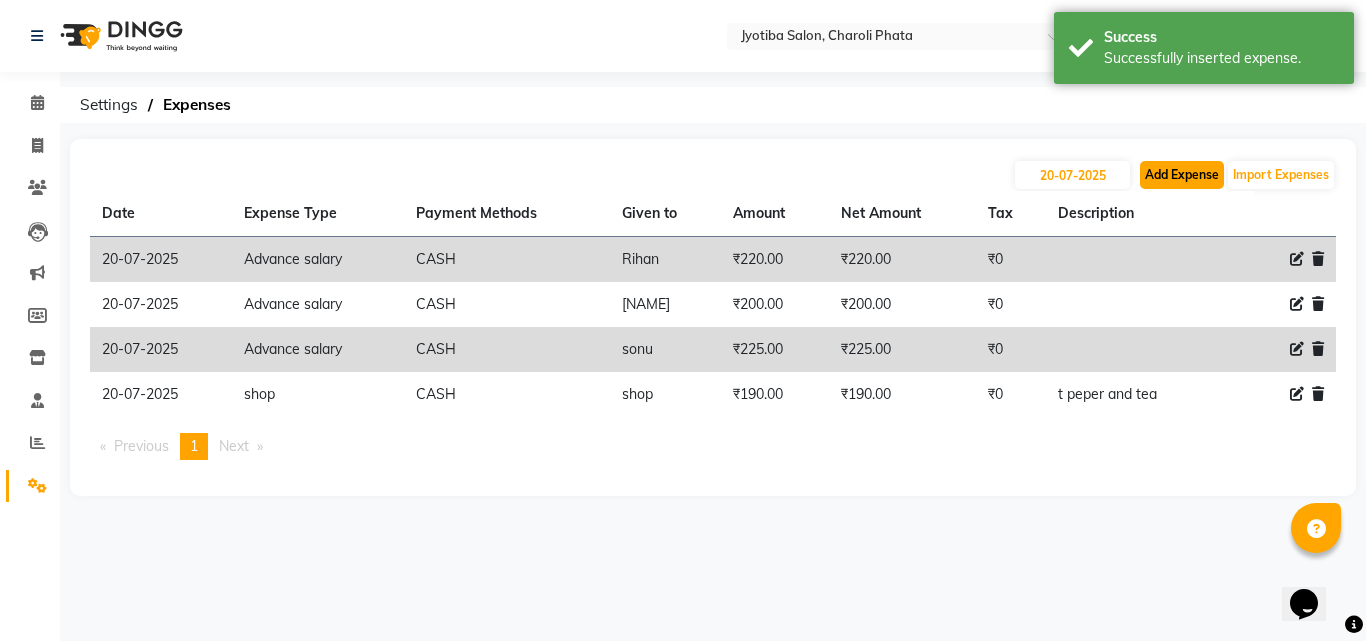 click on "Add Expense" 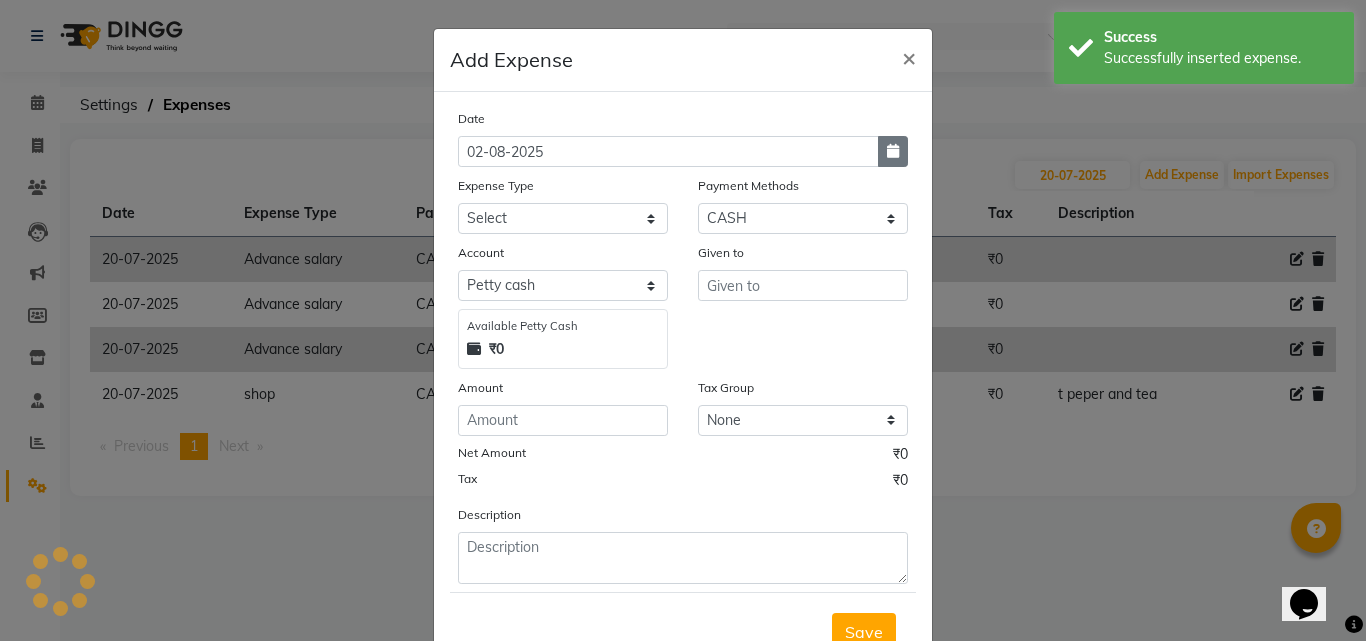 click 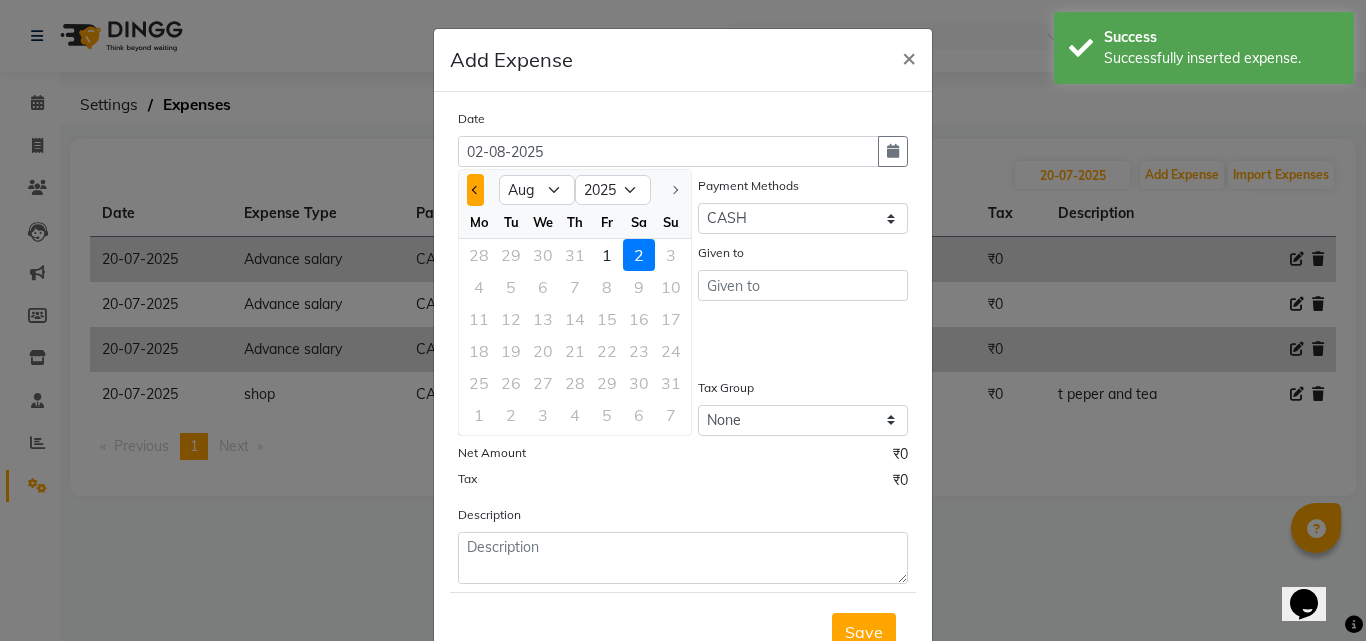 click 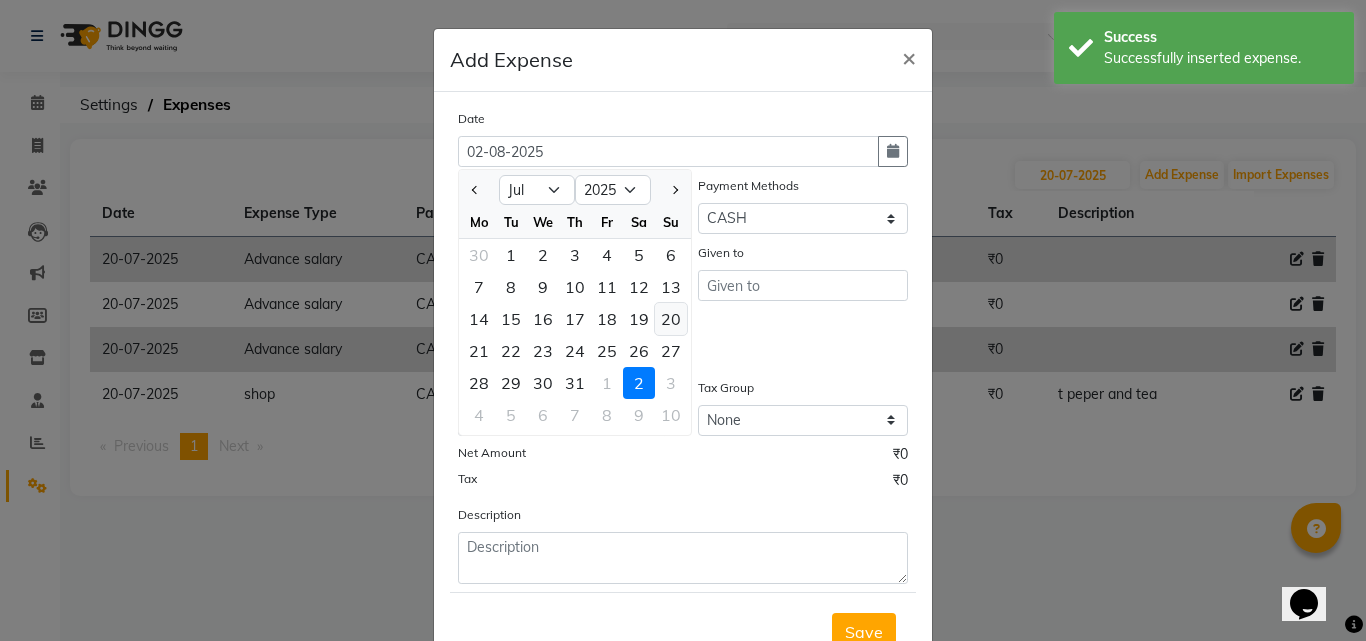 click on "20" 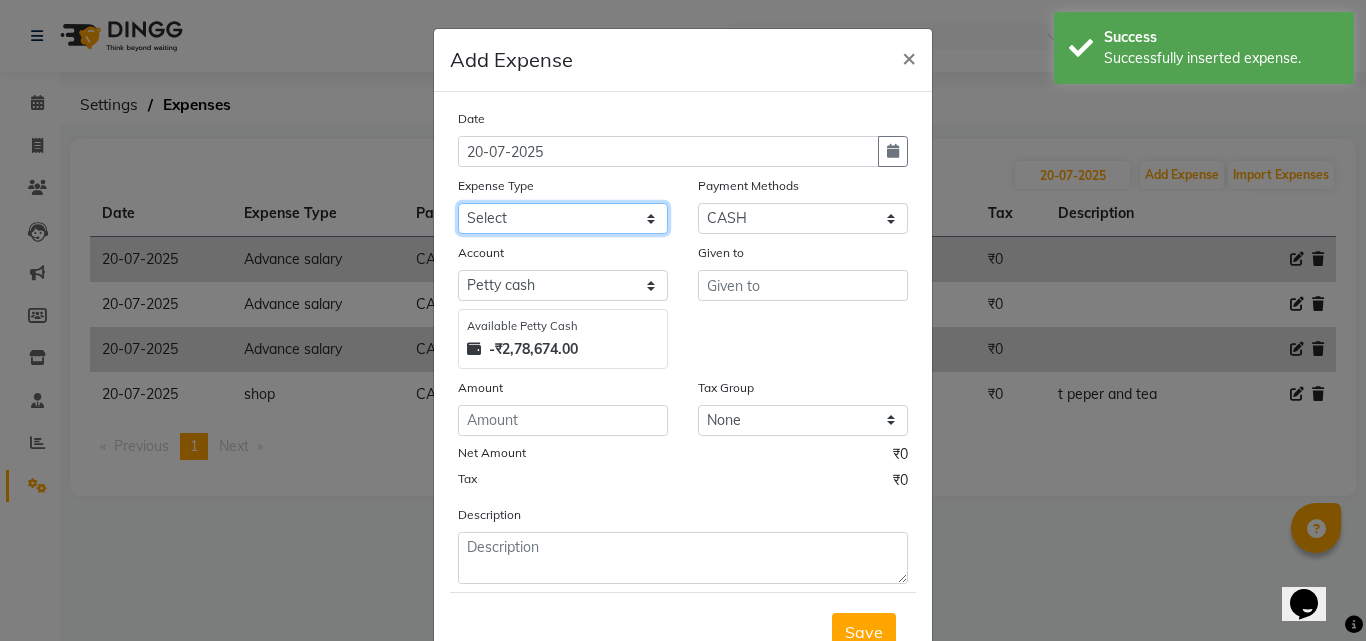 click on "Select Advance salary Advance salary ajaj Bank charges Car maintenance  Cash transfer to bank Cash transfer to hub Client Snacks Clinical charges Equipment Fuel Govt fee home Incentive Insurance International purchase Loan Repayment Maintenance Marketing Miscellaneous MRA Other Over times Pantry Product Rent Salary shop shop Staff Snacks Tax Tea & Refreshment TIP Utilities Wifi recharge" 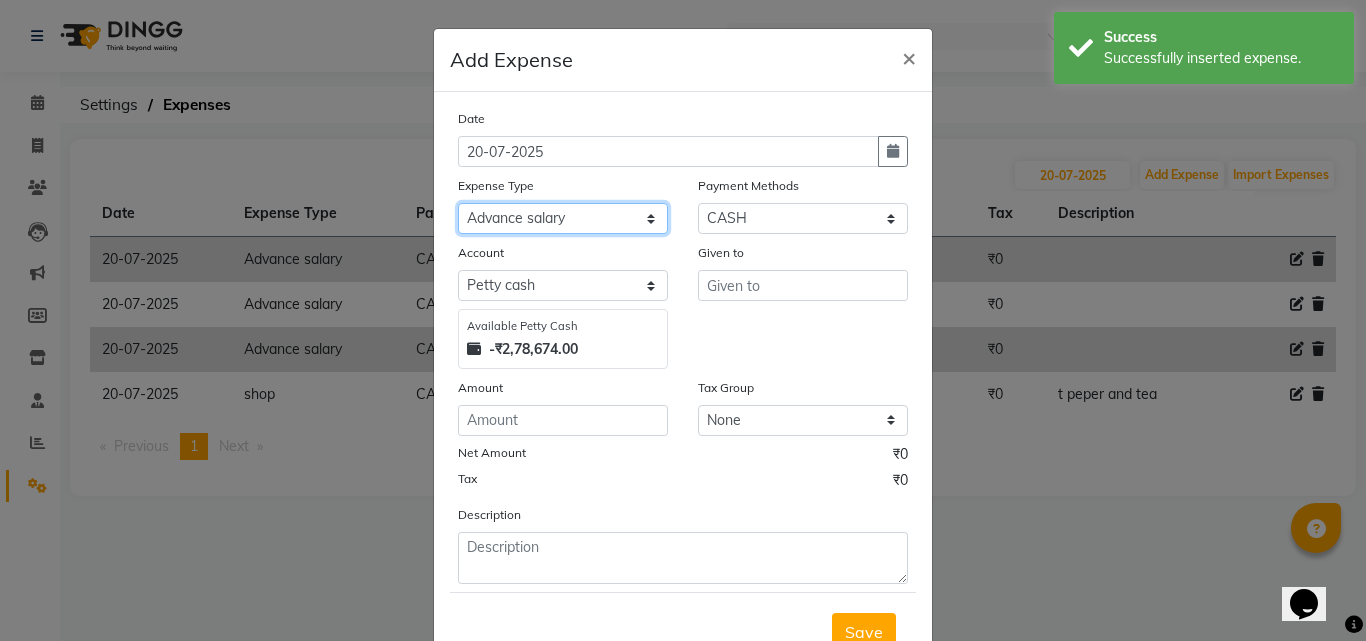 click on "Select Advance salary Advance salary ajaj Bank charges Car maintenance  Cash transfer to bank Cash transfer to hub Client Snacks Clinical charges Equipment Fuel Govt fee home Incentive Insurance International purchase Loan Repayment Maintenance Marketing Miscellaneous MRA Other Over times Pantry Product Rent Salary shop shop Staff Snacks Tax Tea & Refreshment TIP Utilities Wifi recharge" 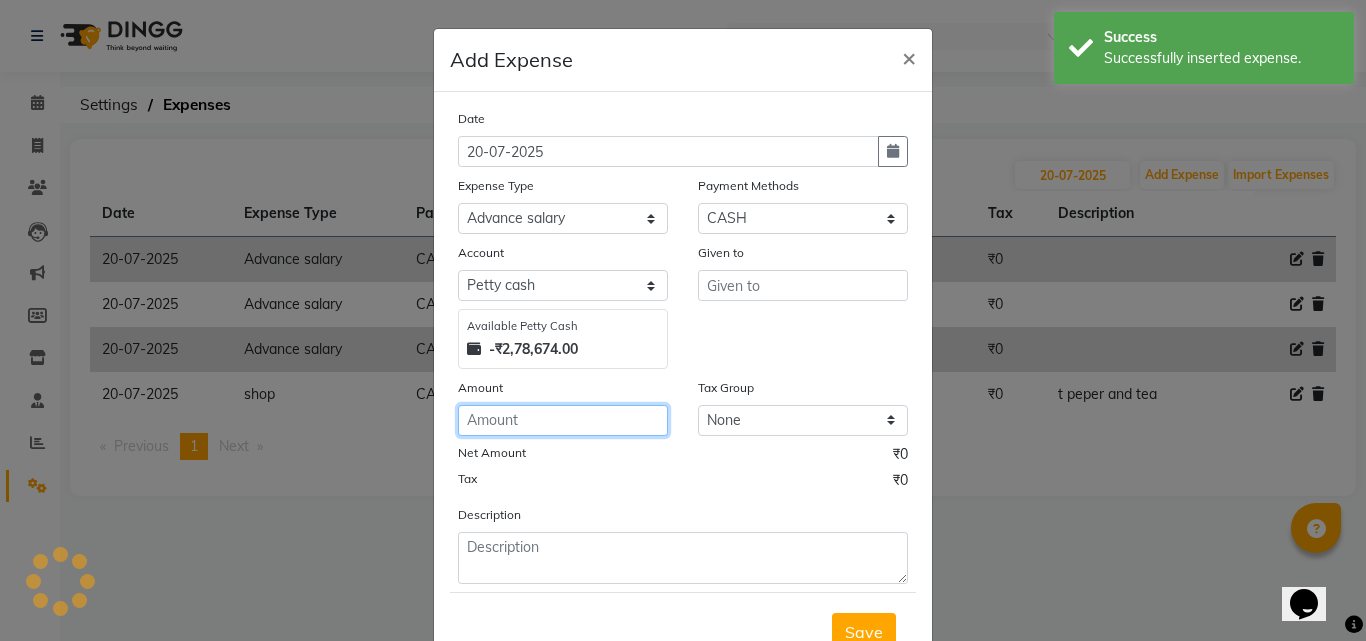 click 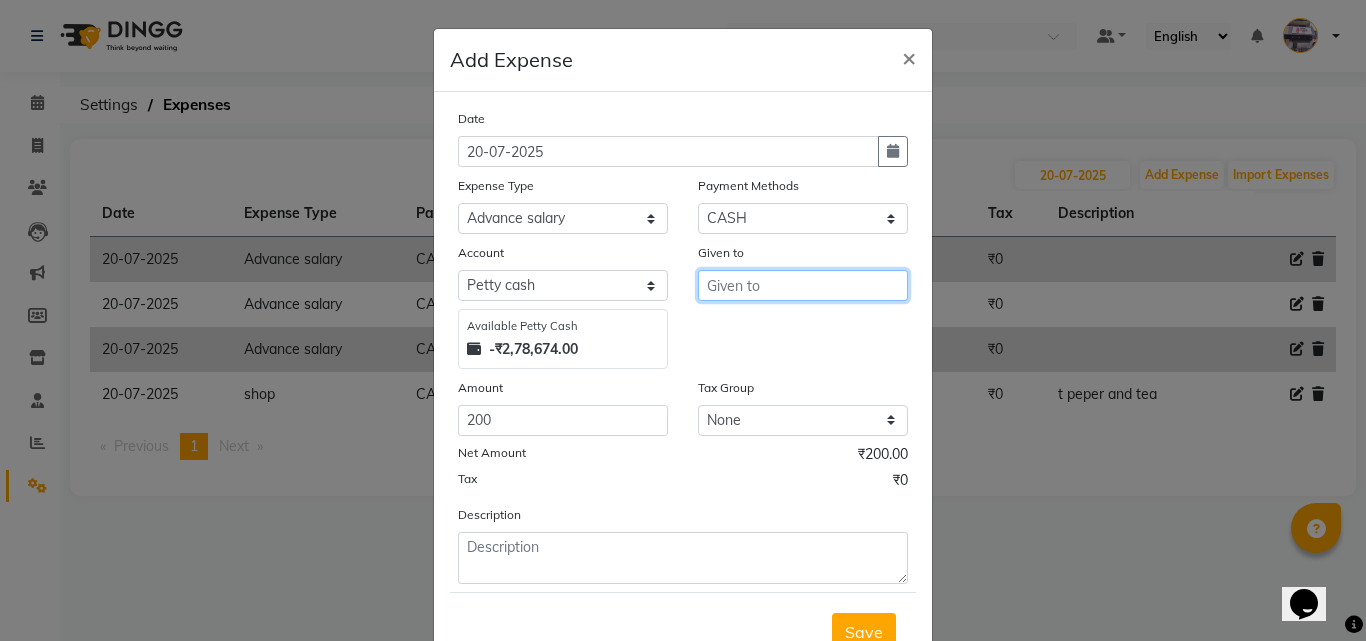 click at bounding box center (803, 285) 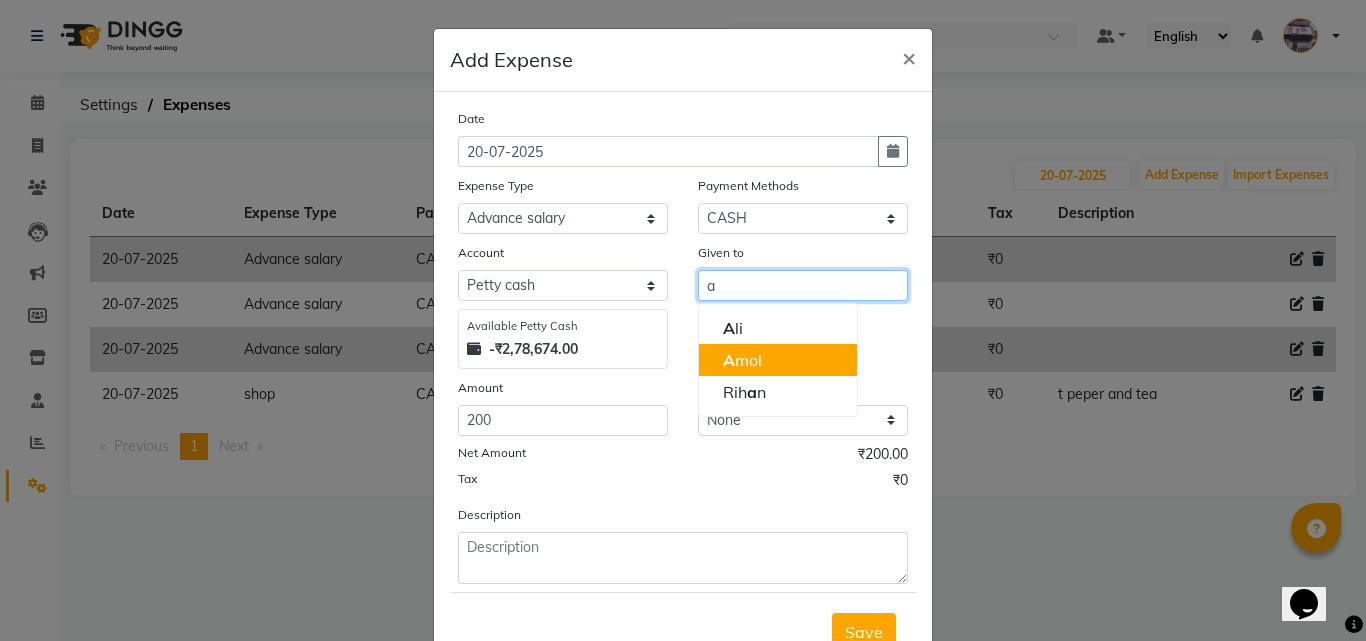 click on "A mol" at bounding box center (778, 360) 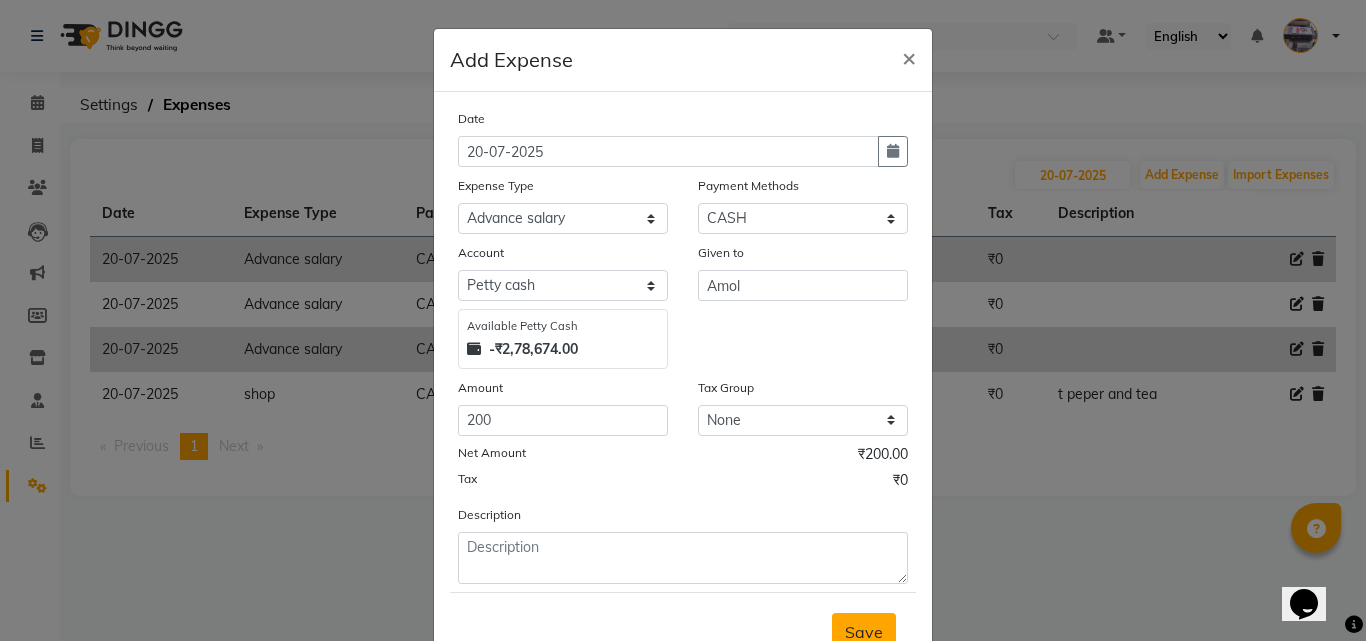 click on "Save" at bounding box center (864, 632) 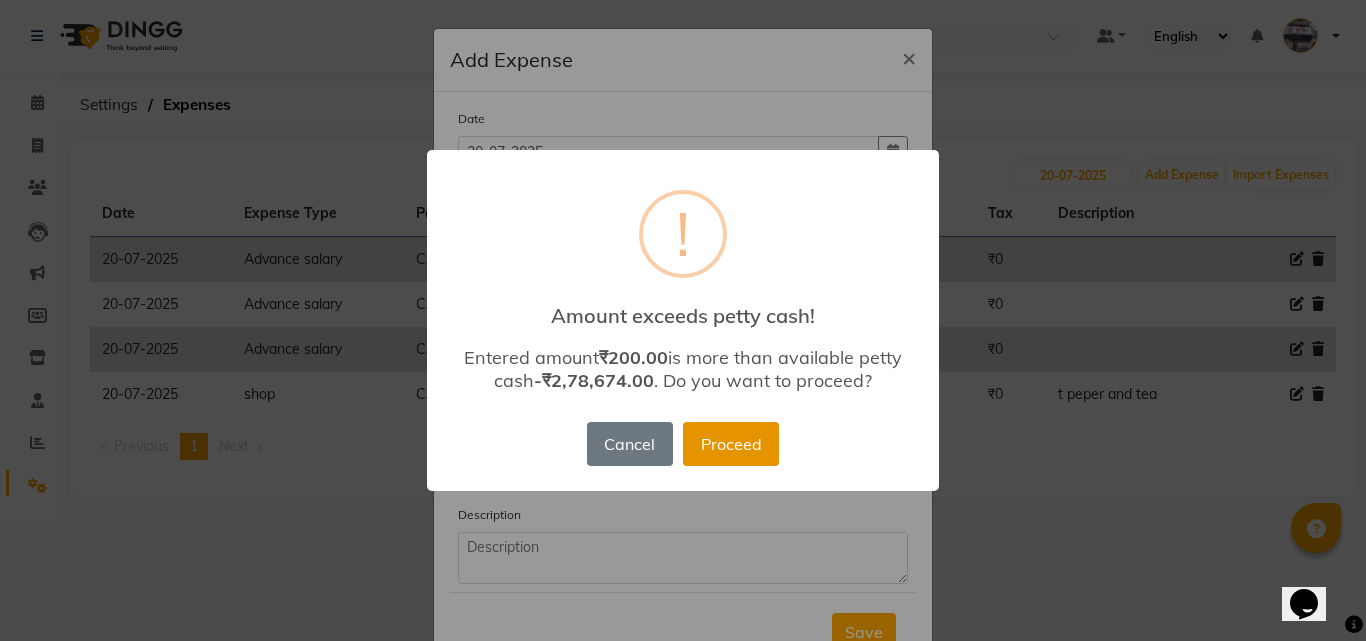 click on "Proceed" at bounding box center [731, 444] 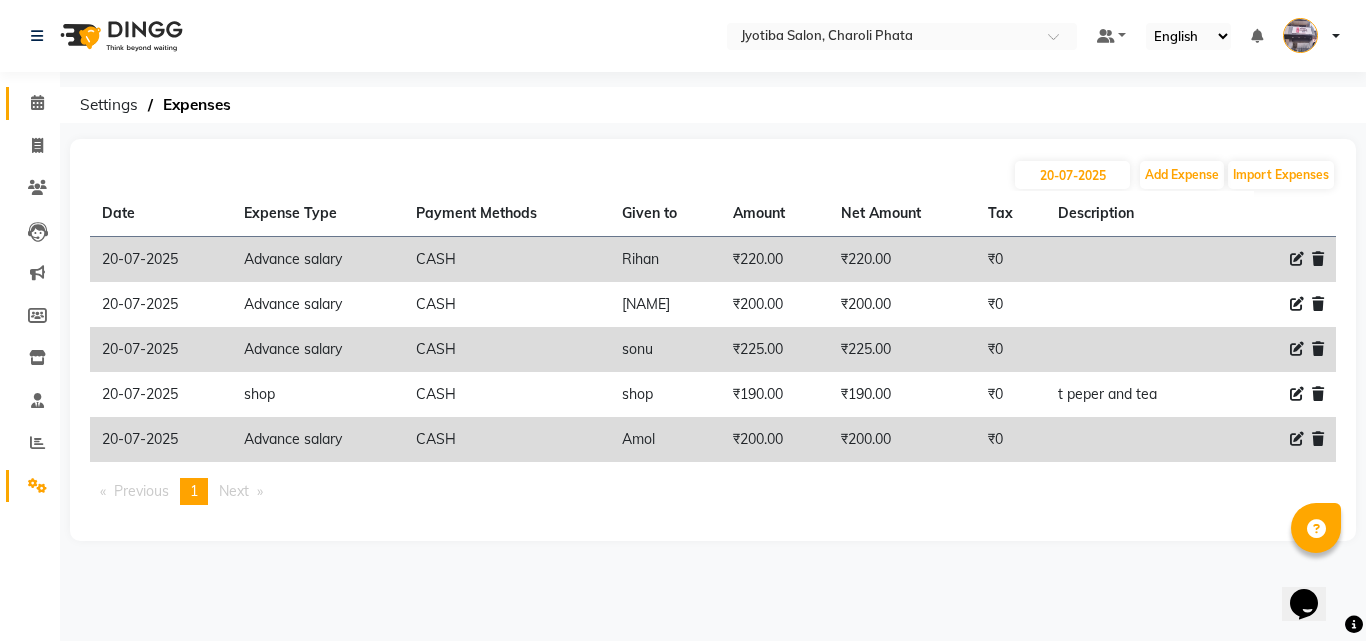 click on "Calendar" 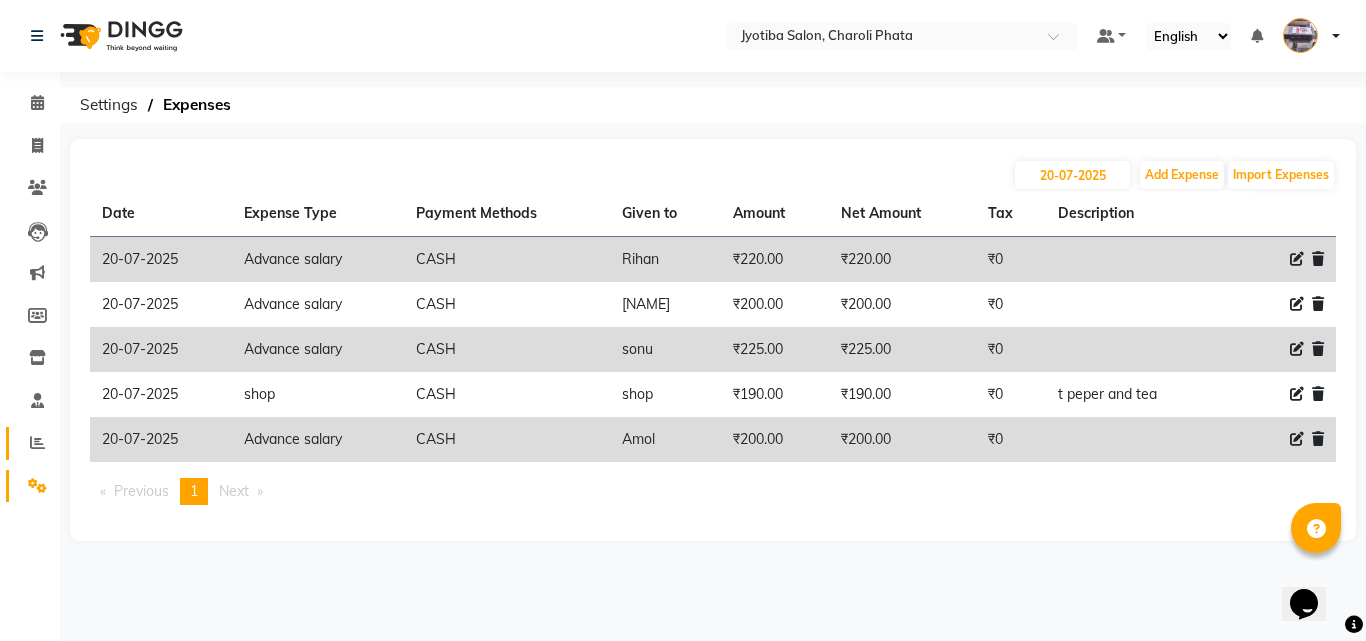 click 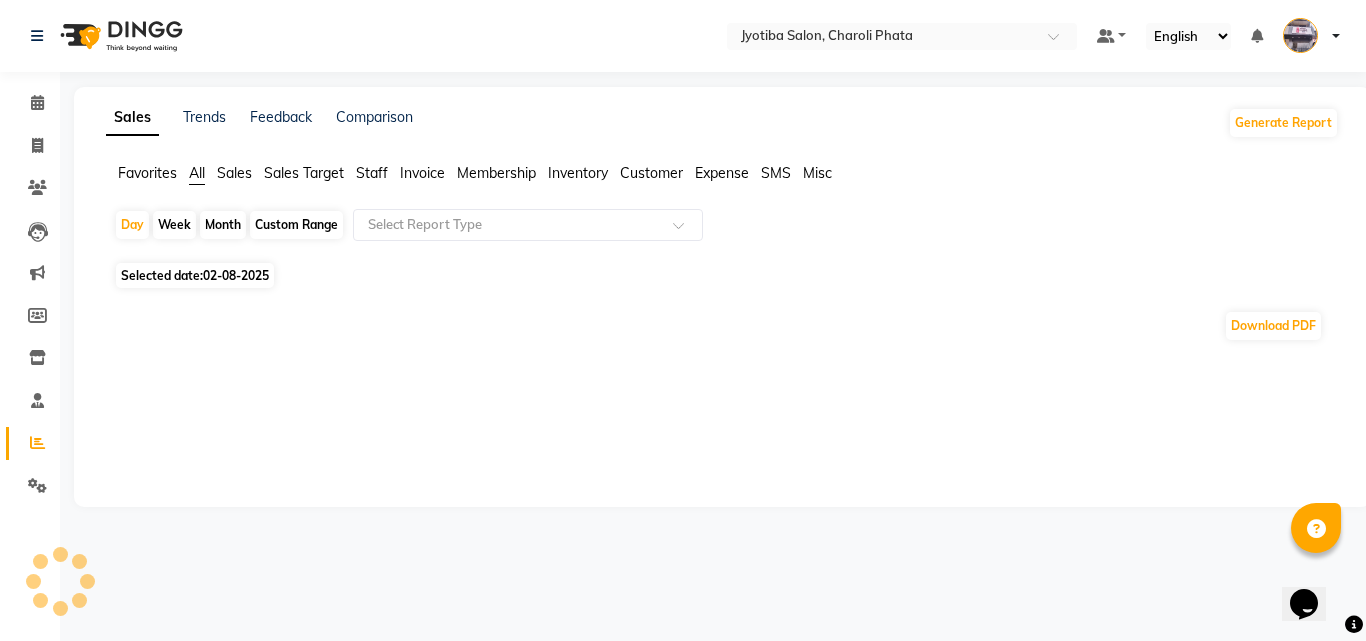 click on "Month" 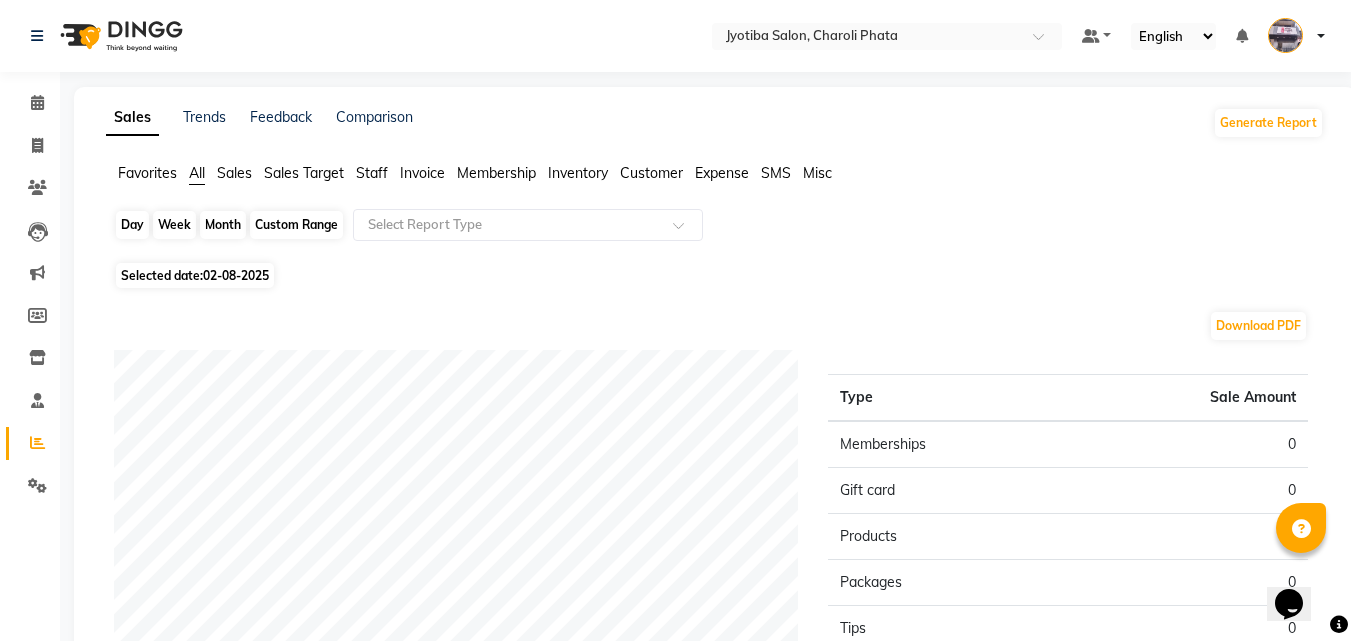click on "Month" 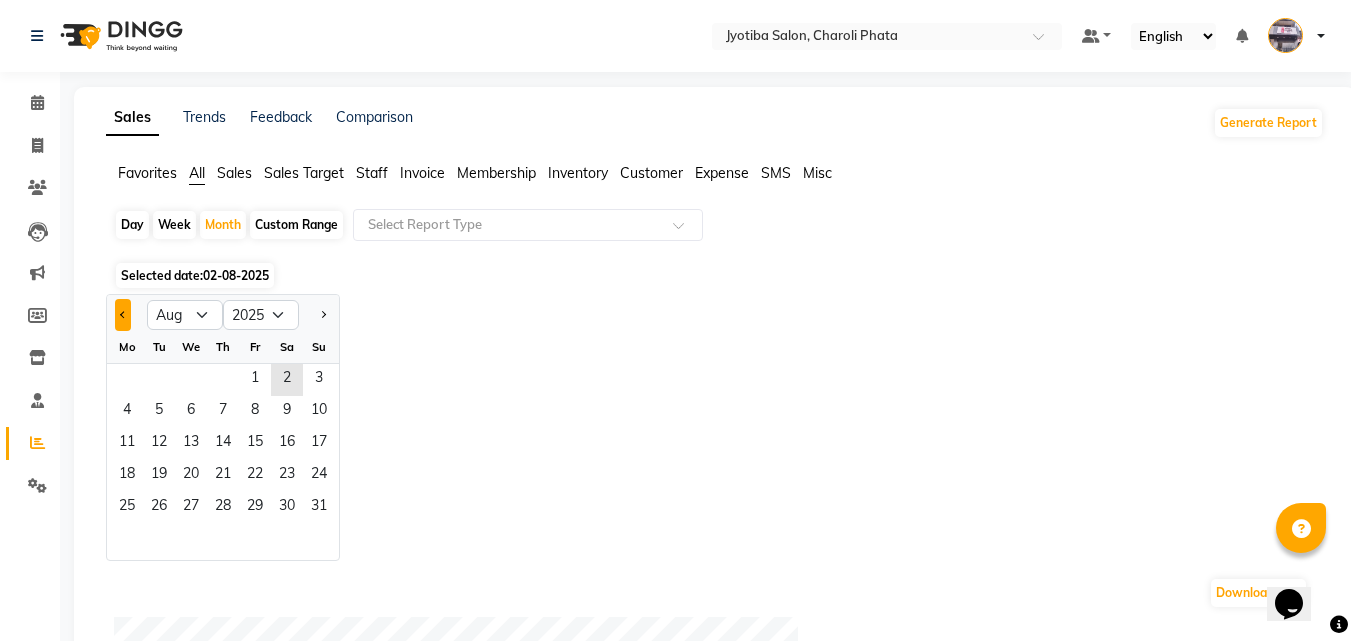 click 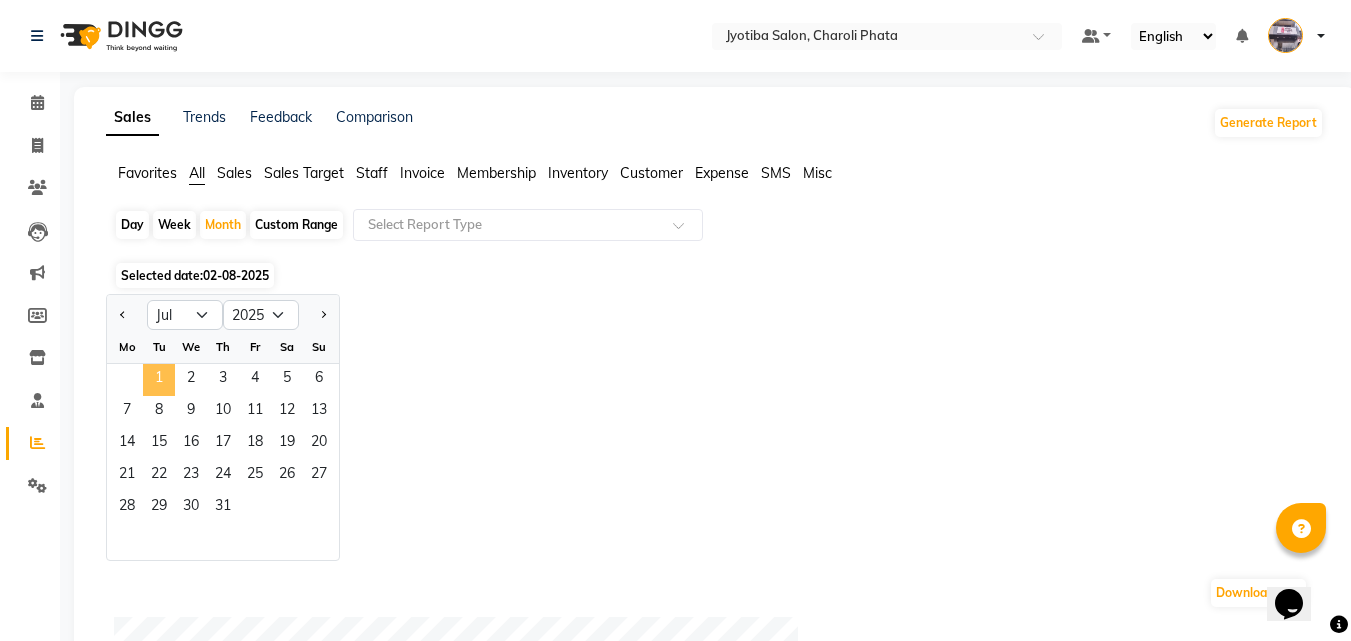 click on "1" 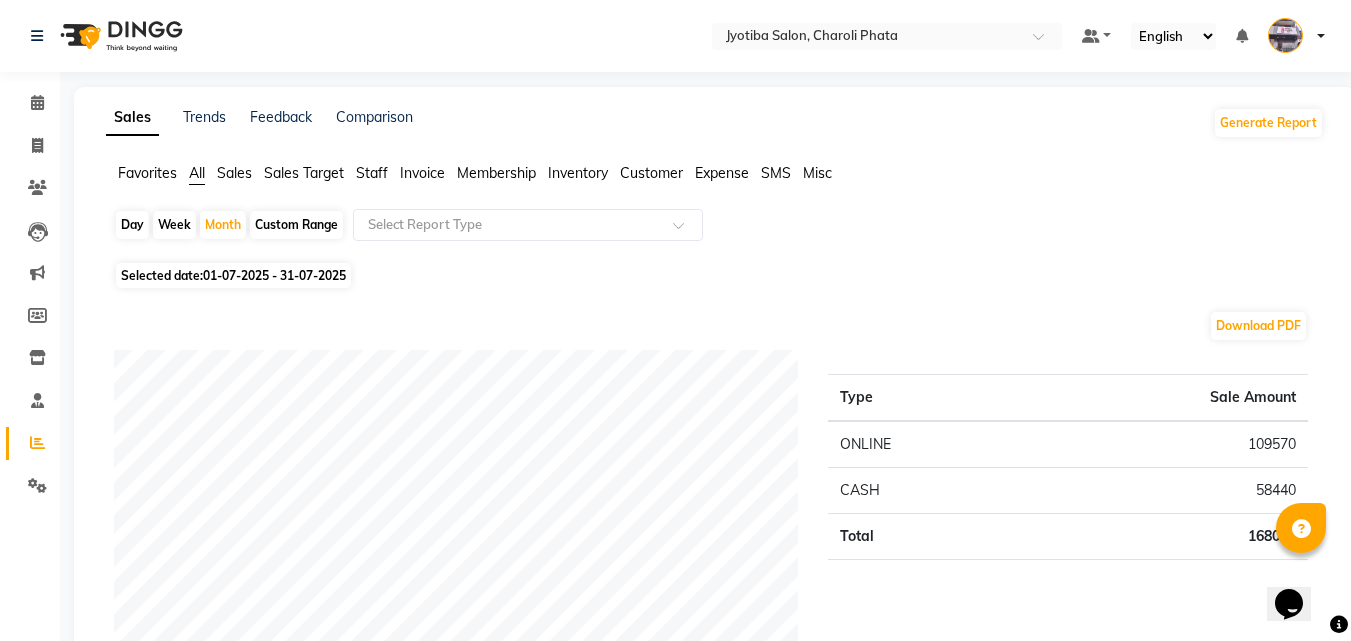 drag, startPoint x: 714, startPoint y: 168, endPoint x: 675, endPoint y: 188, distance: 43.829212 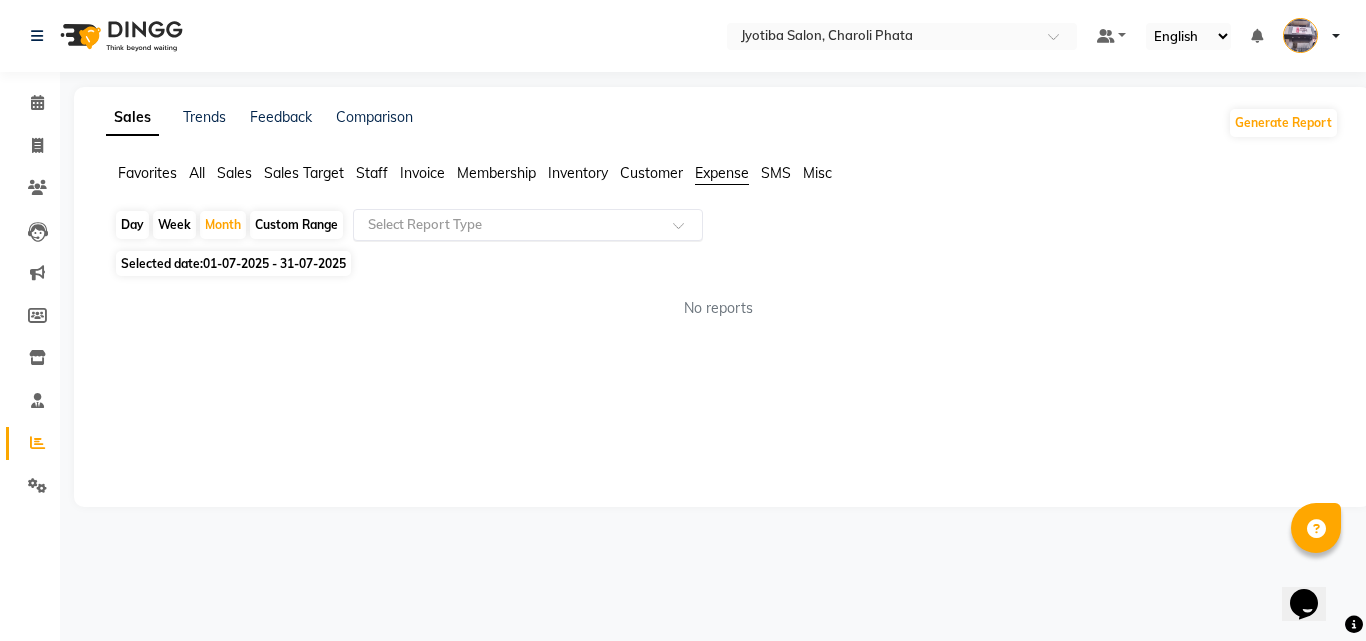 drag, startPoint x: 592, startPoint y: 218, endPoint x: 583, endPoint y: 229, distance: 14.21267 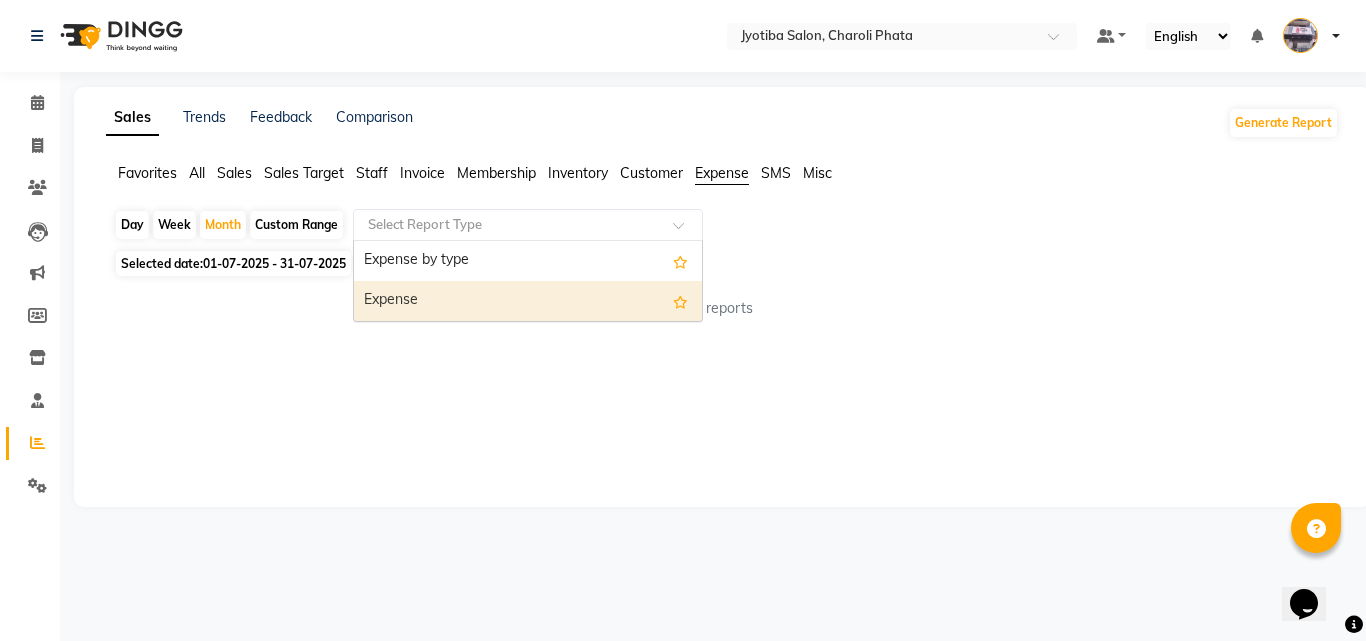 click on "Expense" at bounding box center [528, 301] 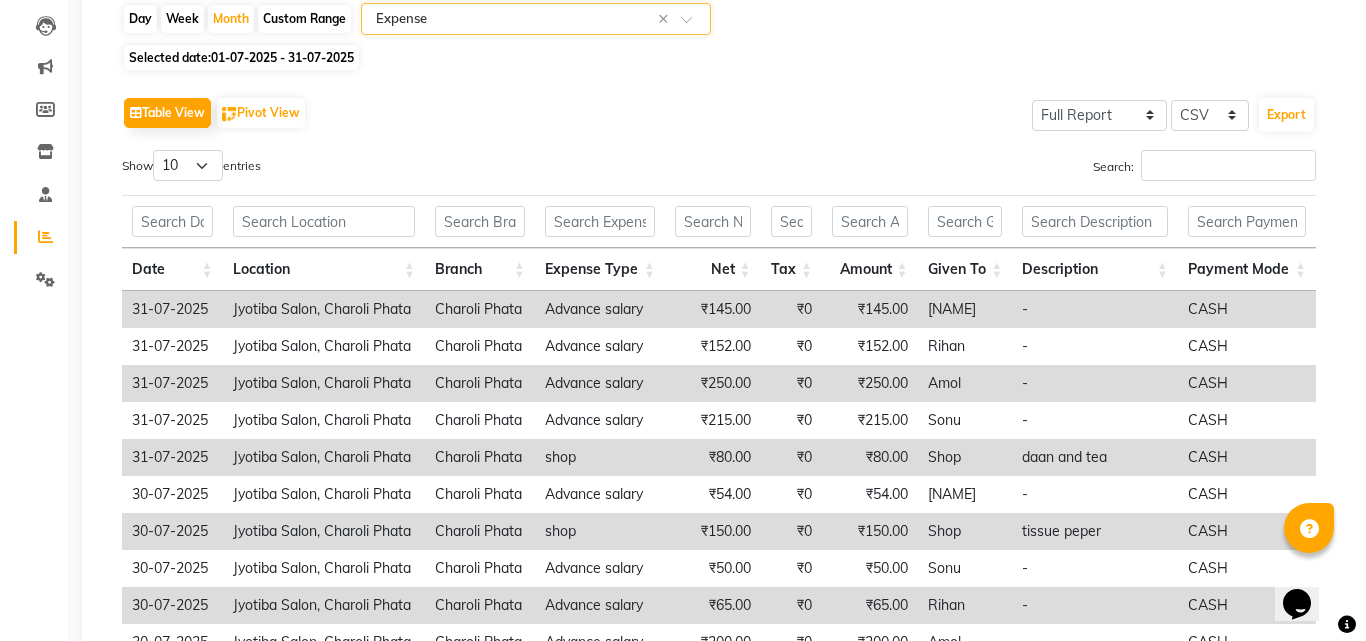 scroll, scrollTop: 0, scrollLeft: 0, axis: both 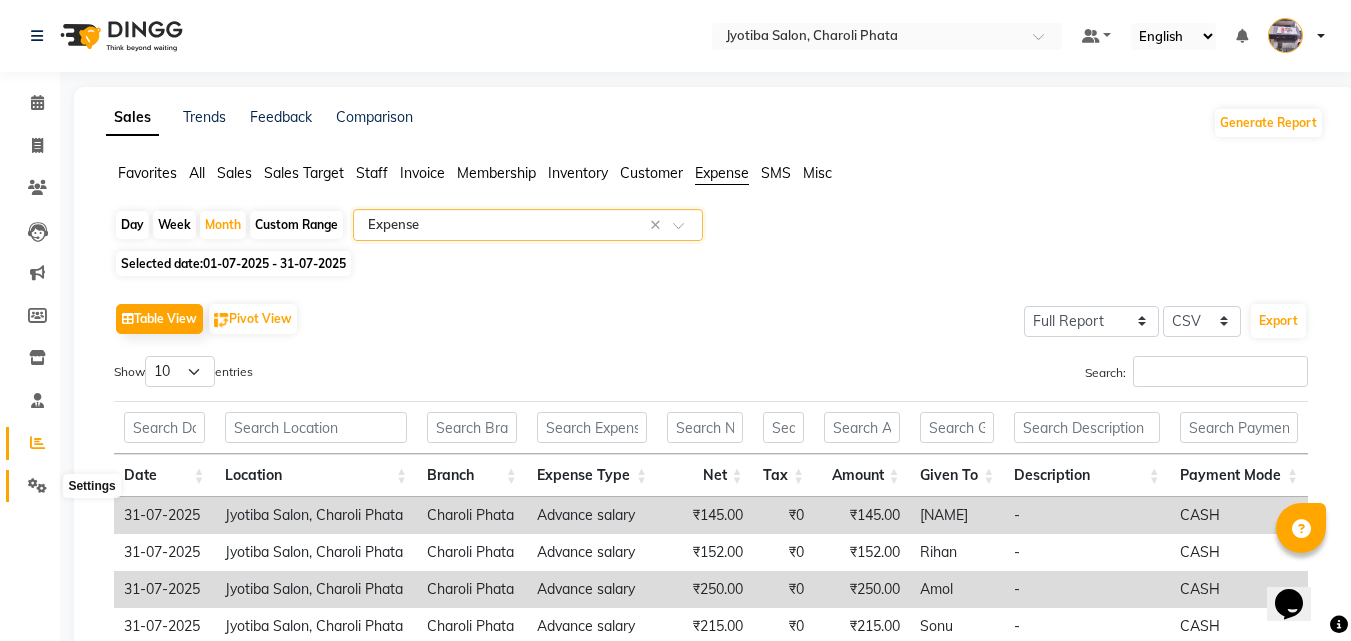 click 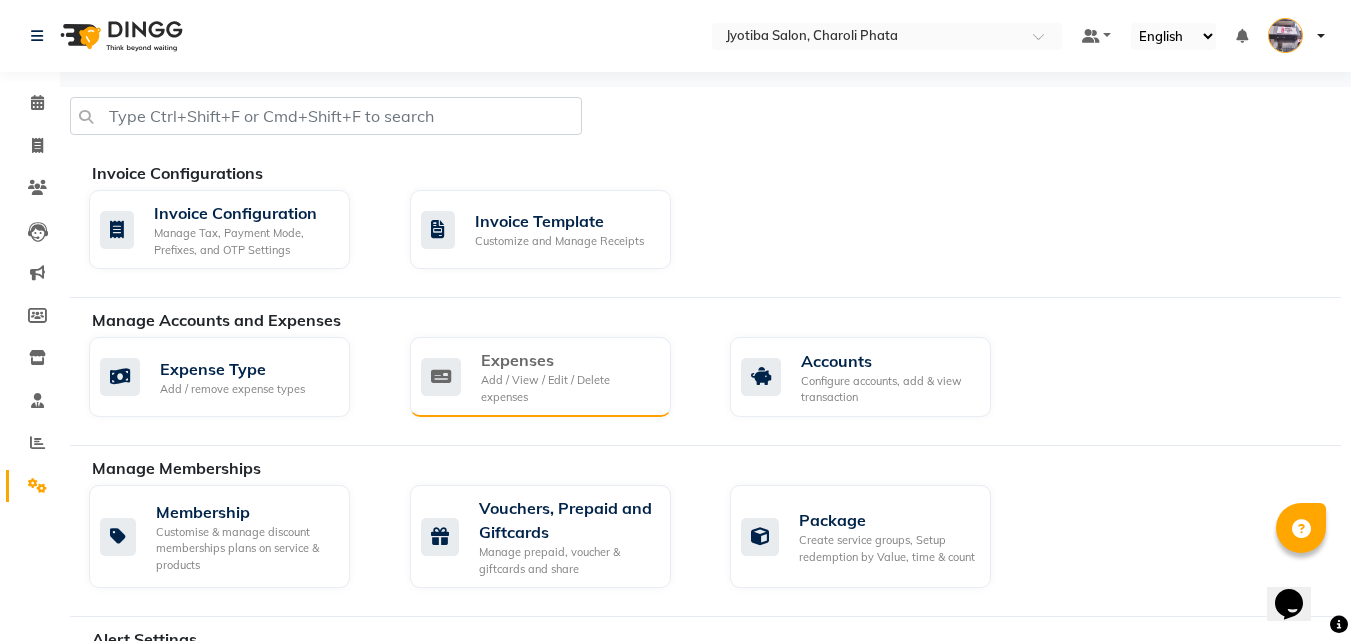 click on "Expenses" 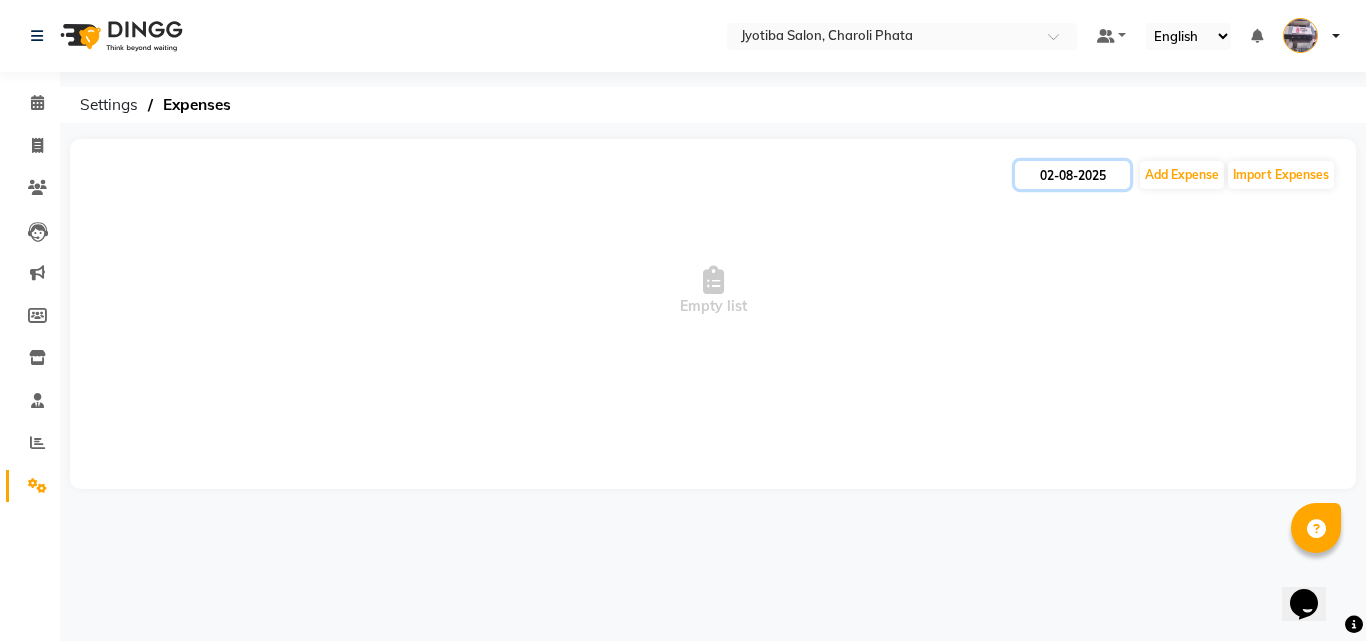 click on "02-08-2025" 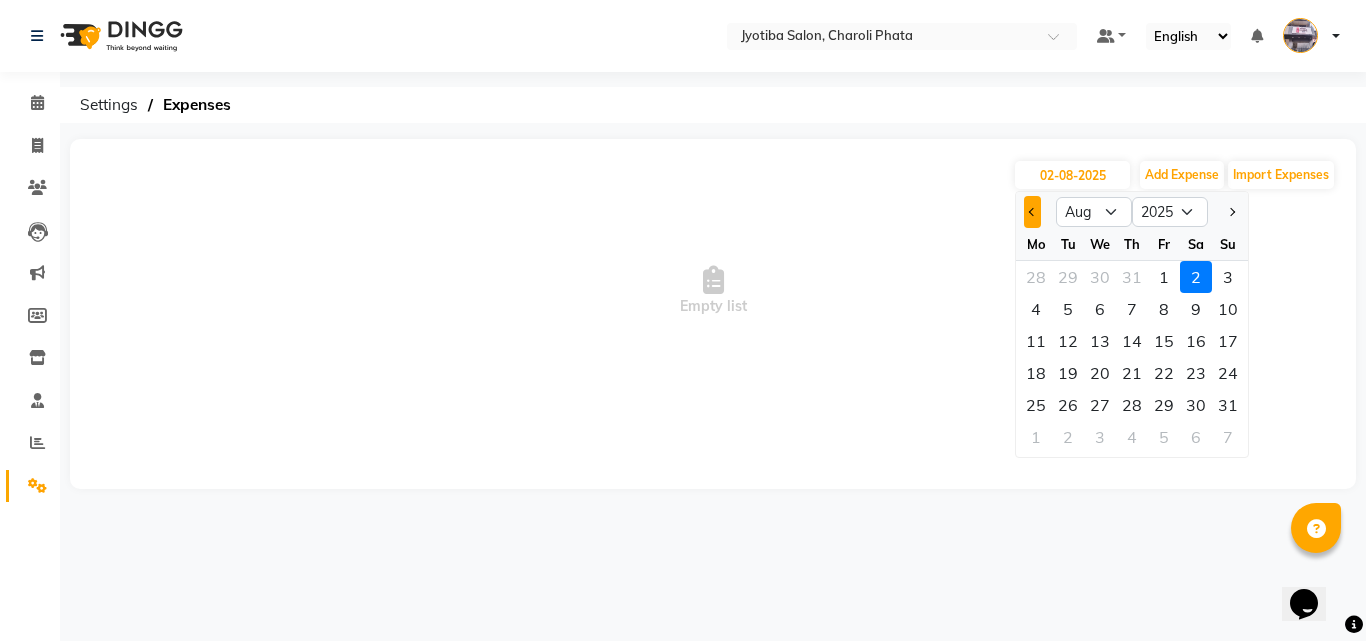 click 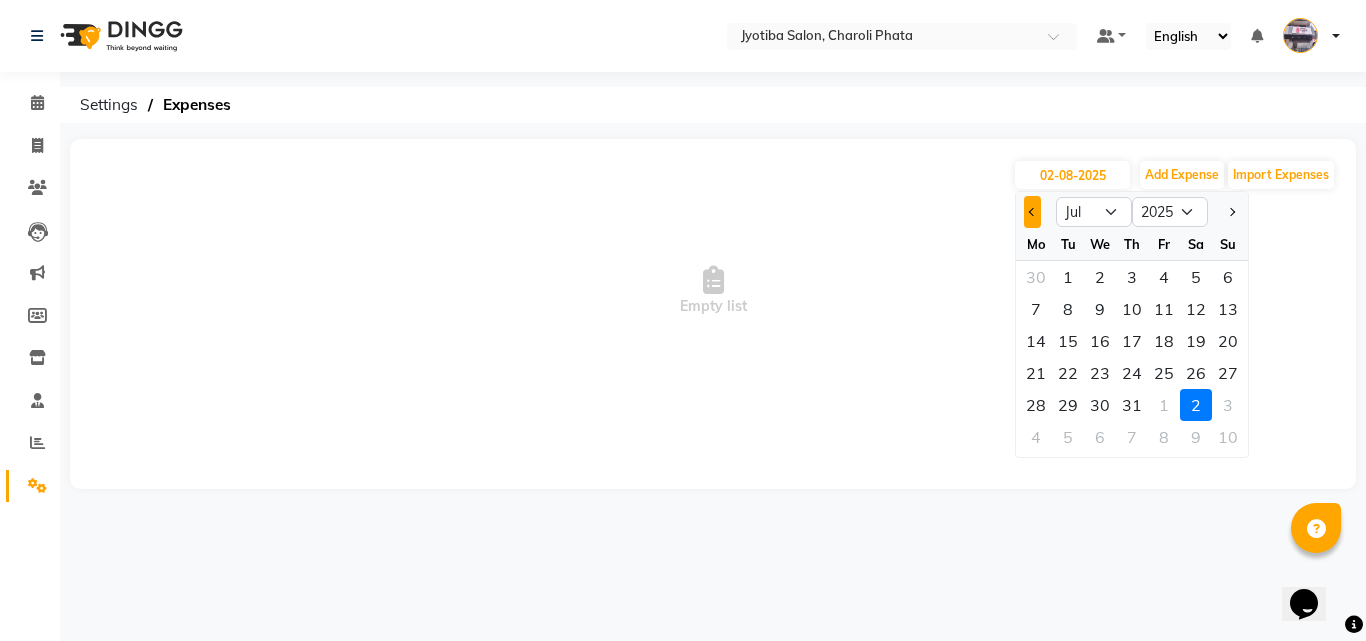 click 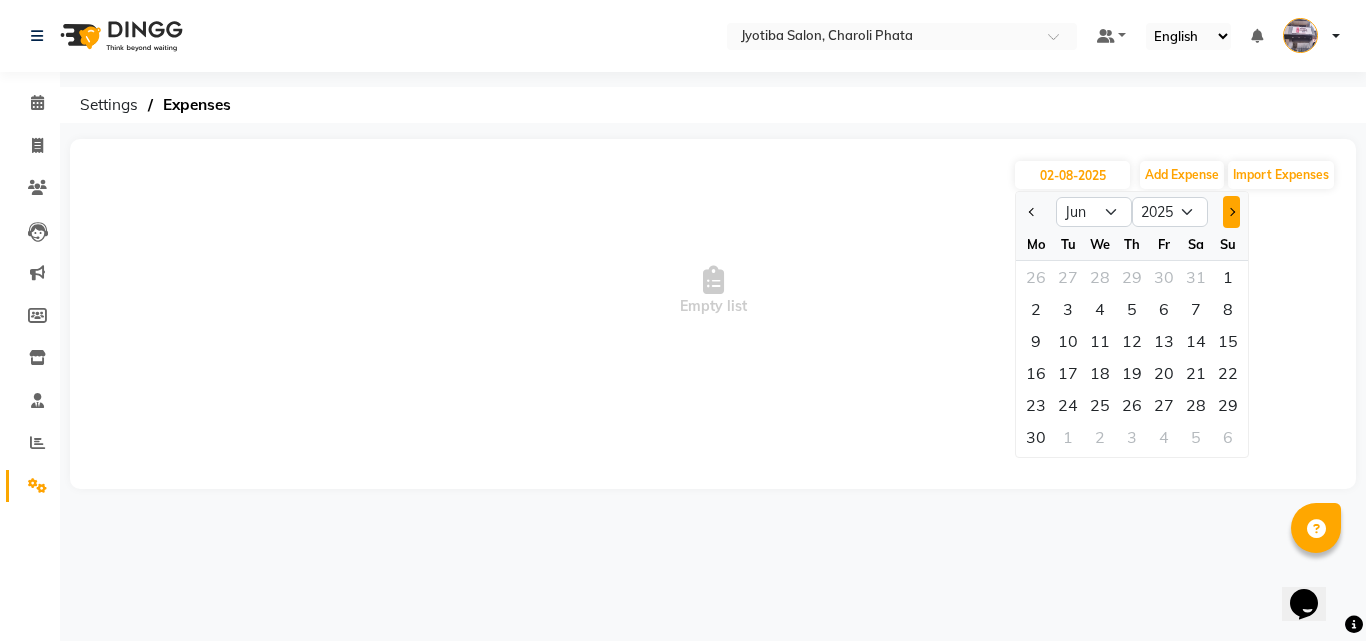 click 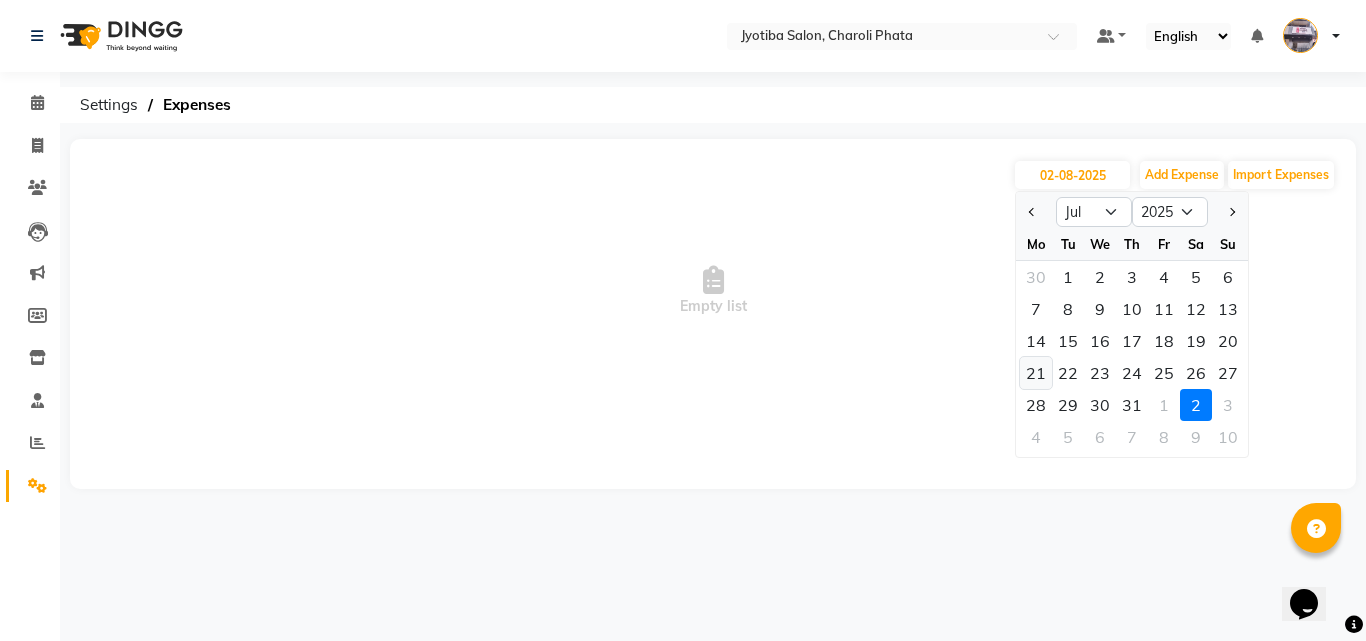 click on "21" 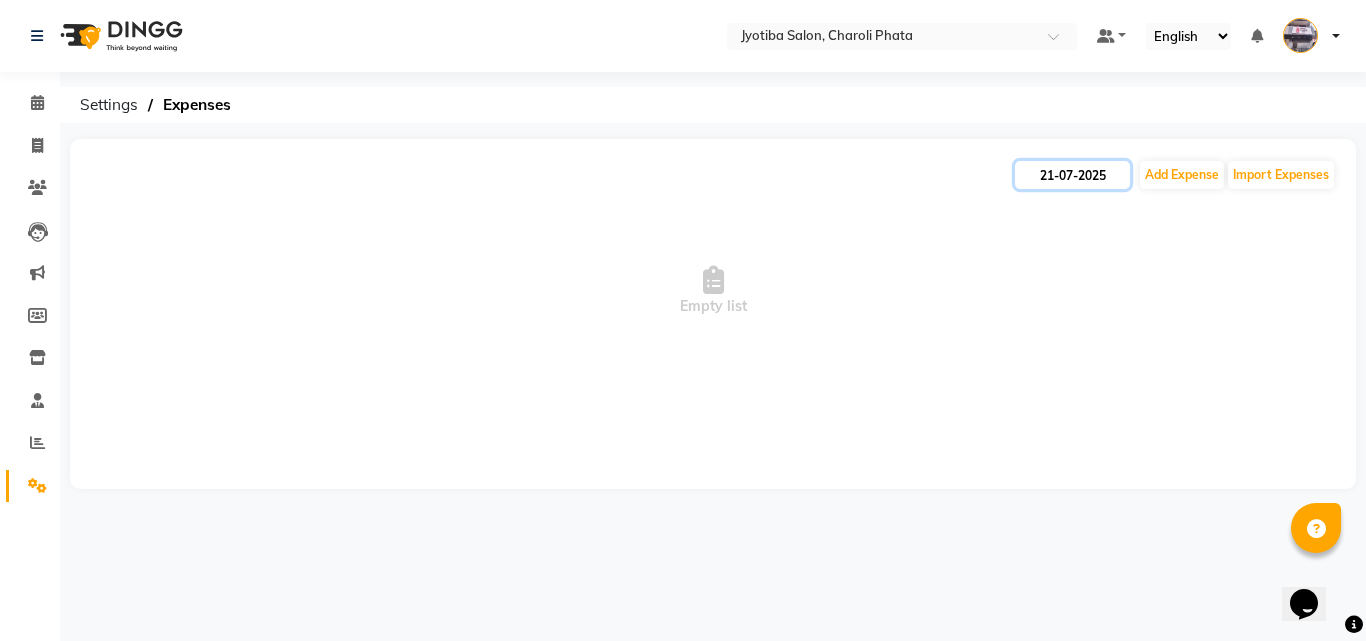 click on "21-07-2025" 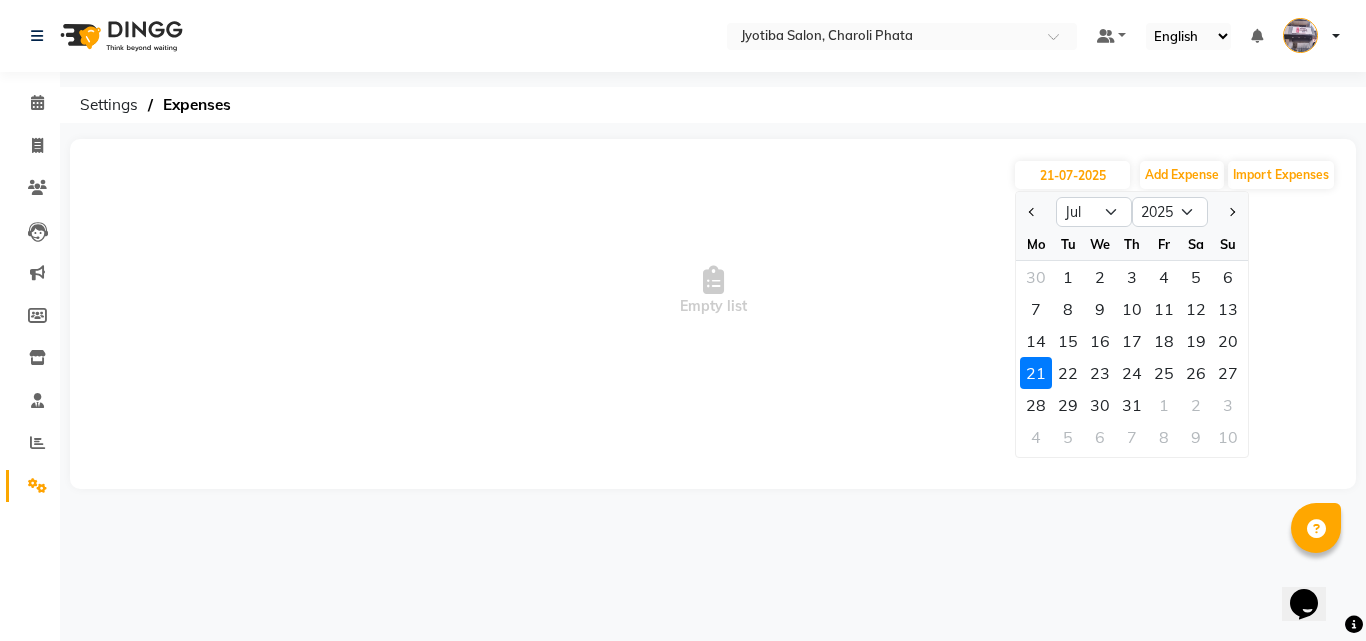 click on "20" 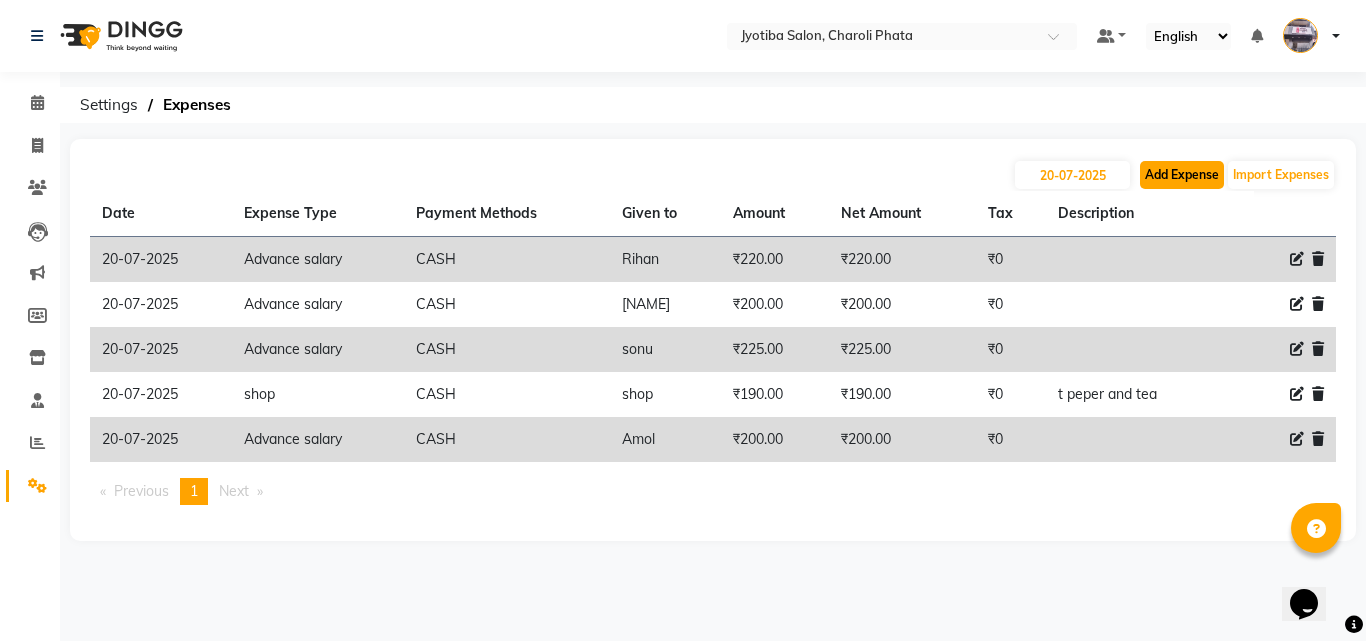 click on "Add Expense" 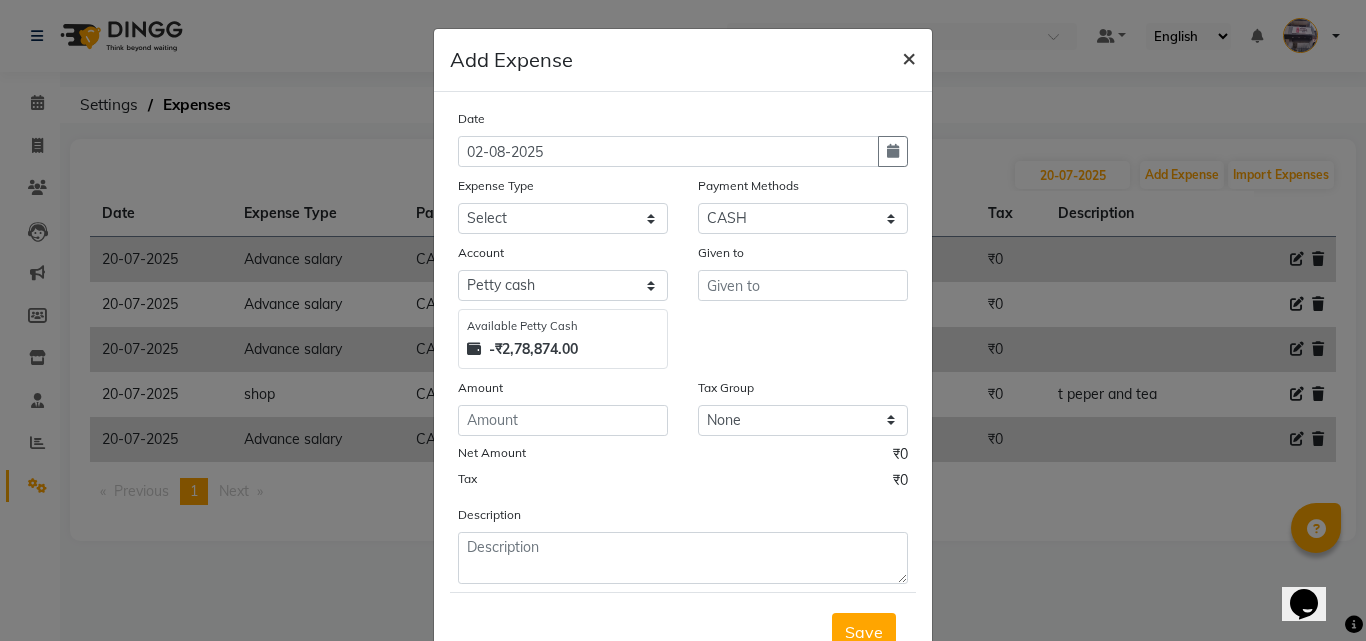 click on "×" 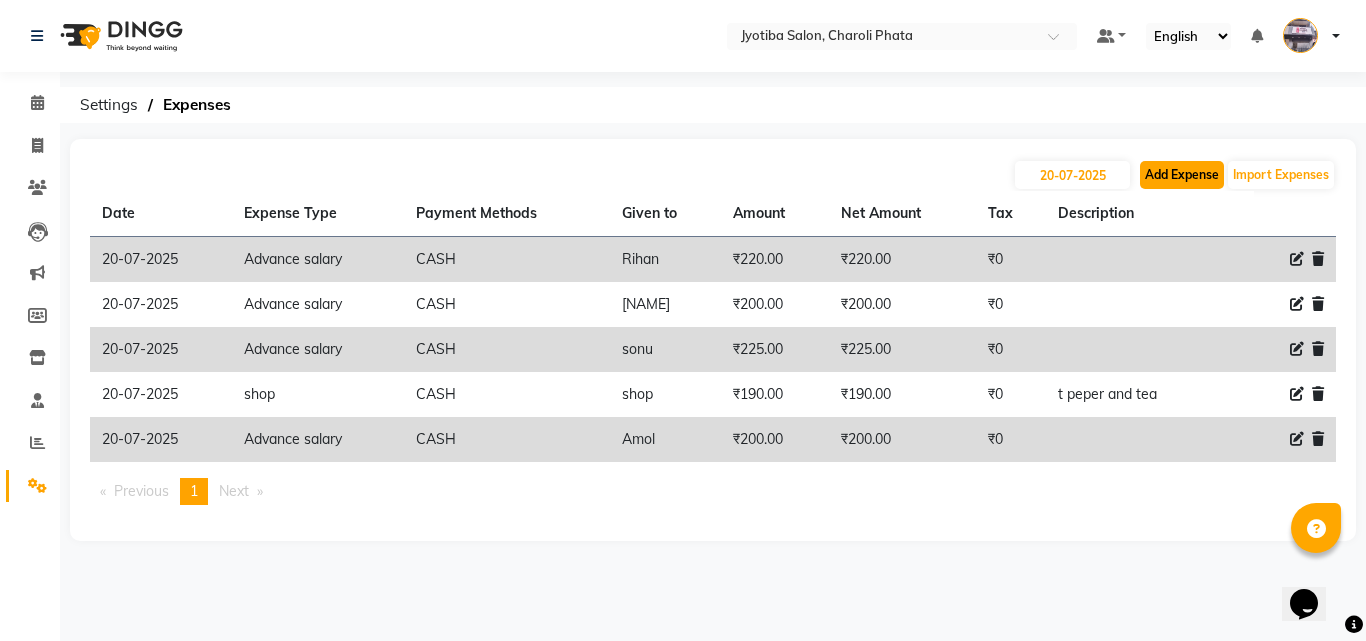 click on "Add Expense" 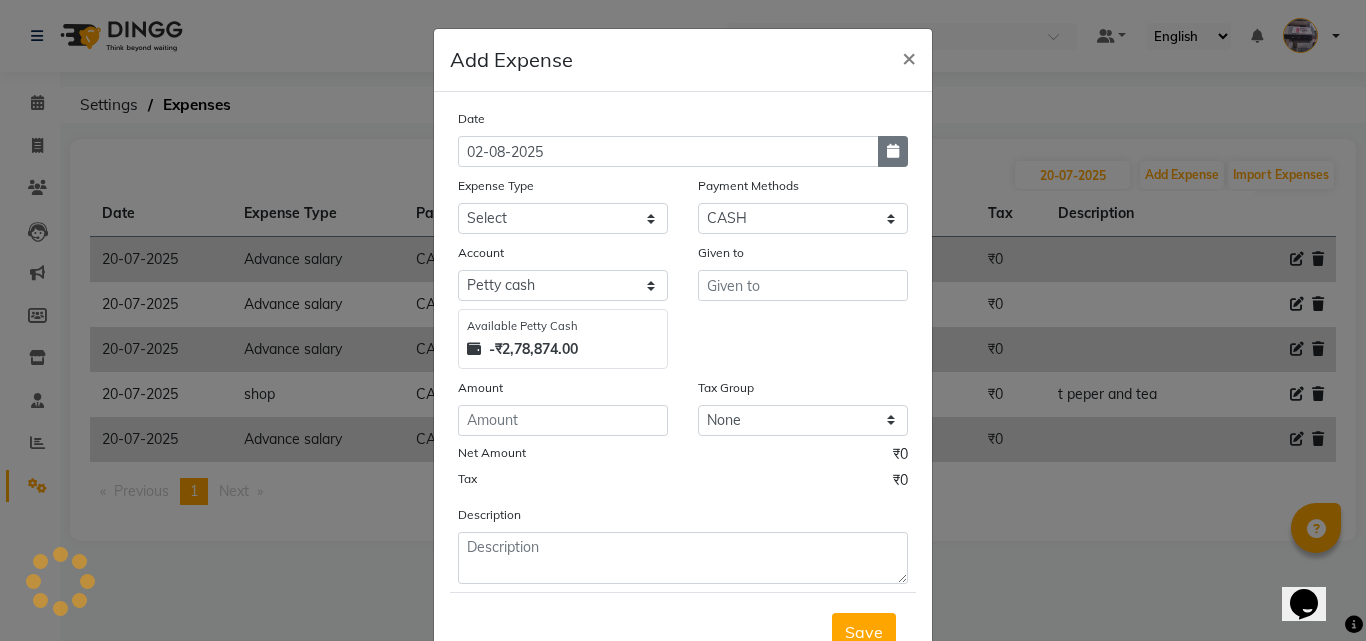 click 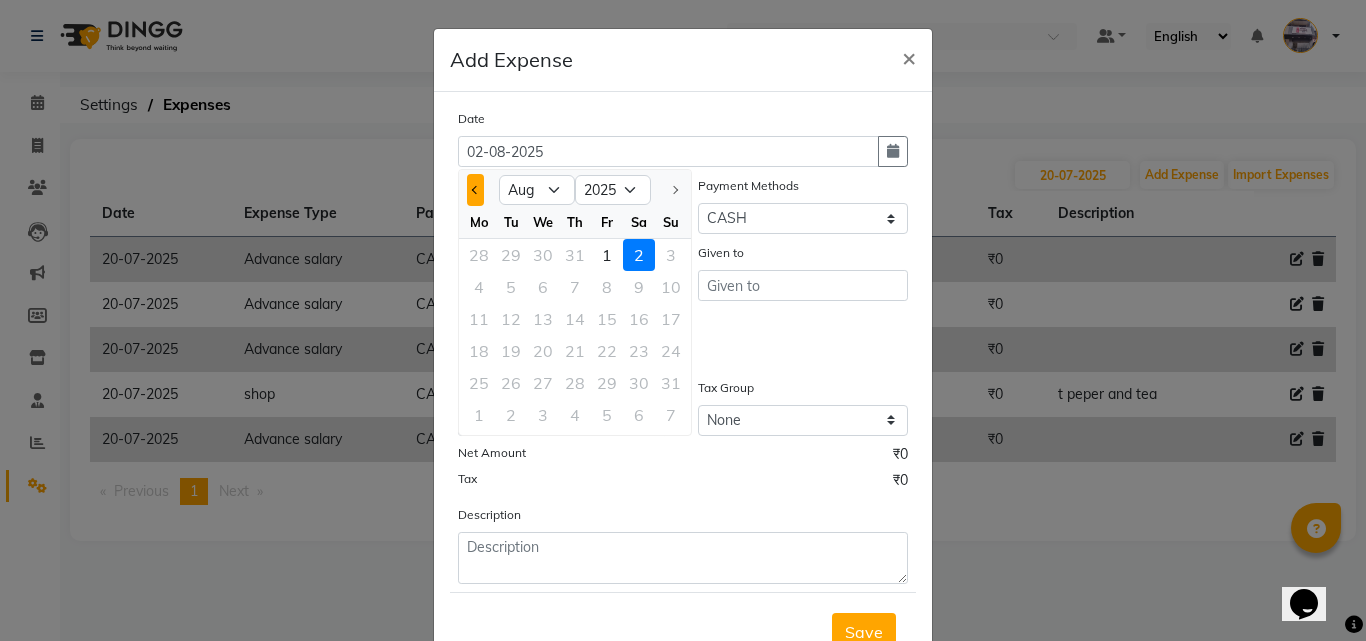 click 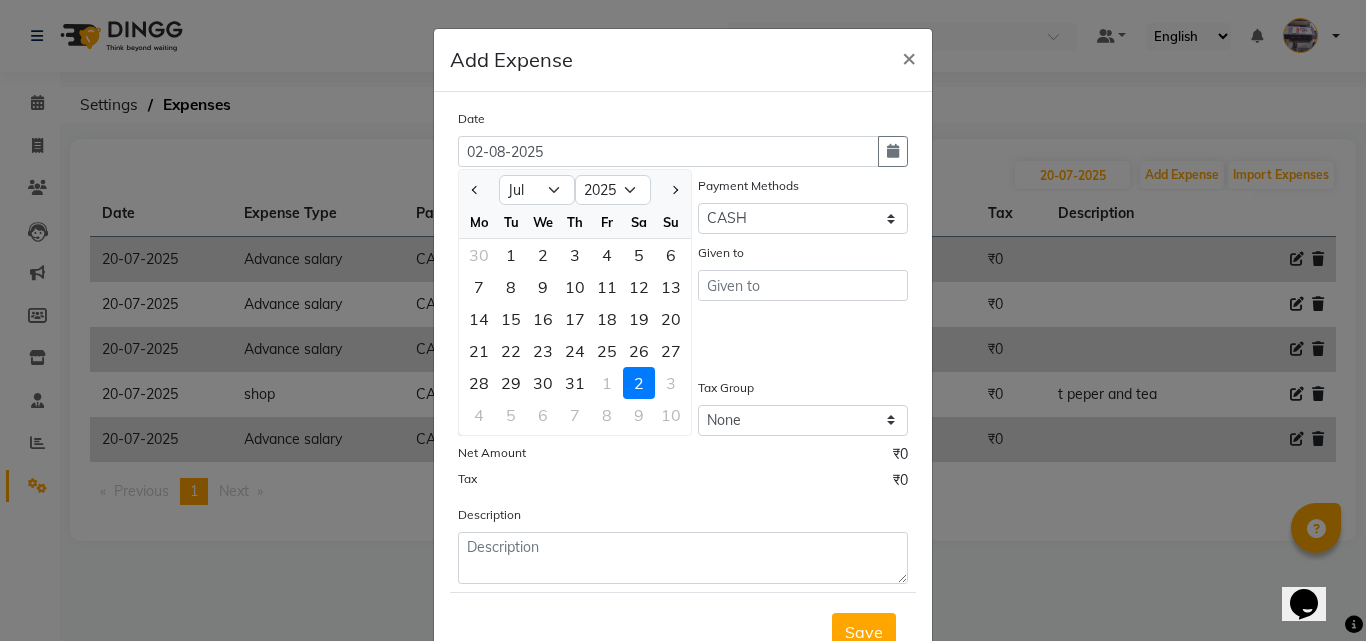 click on "20" 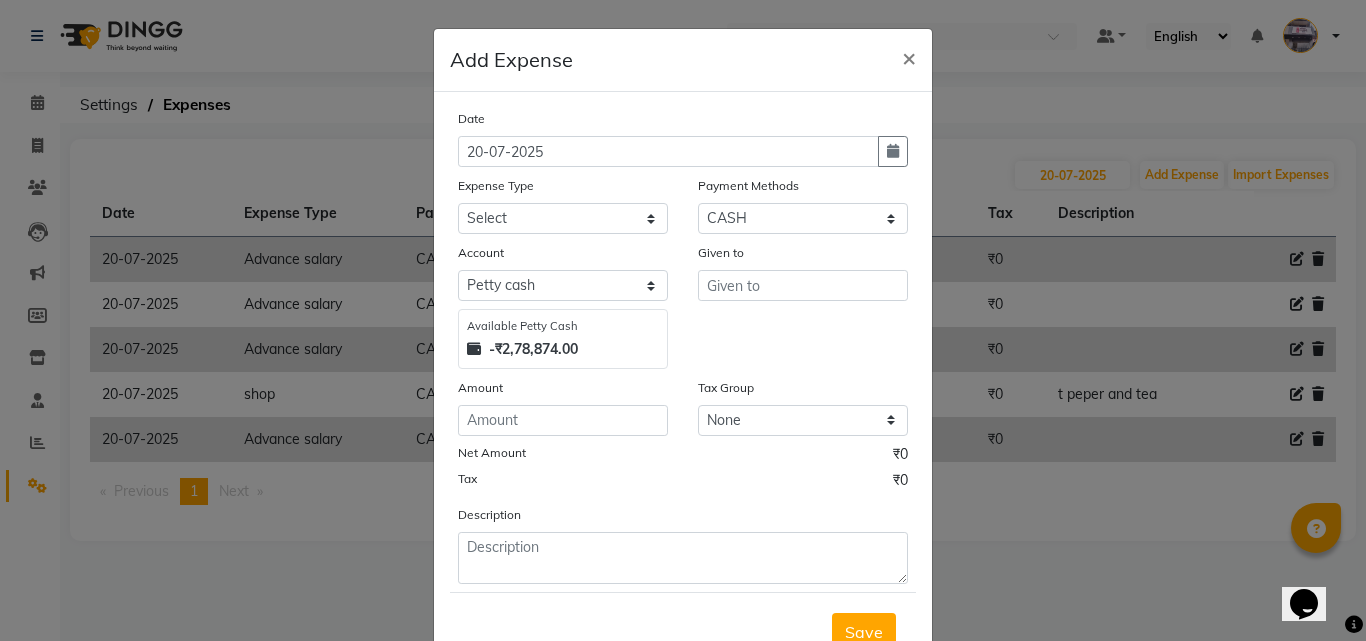 click on "Expense Type" 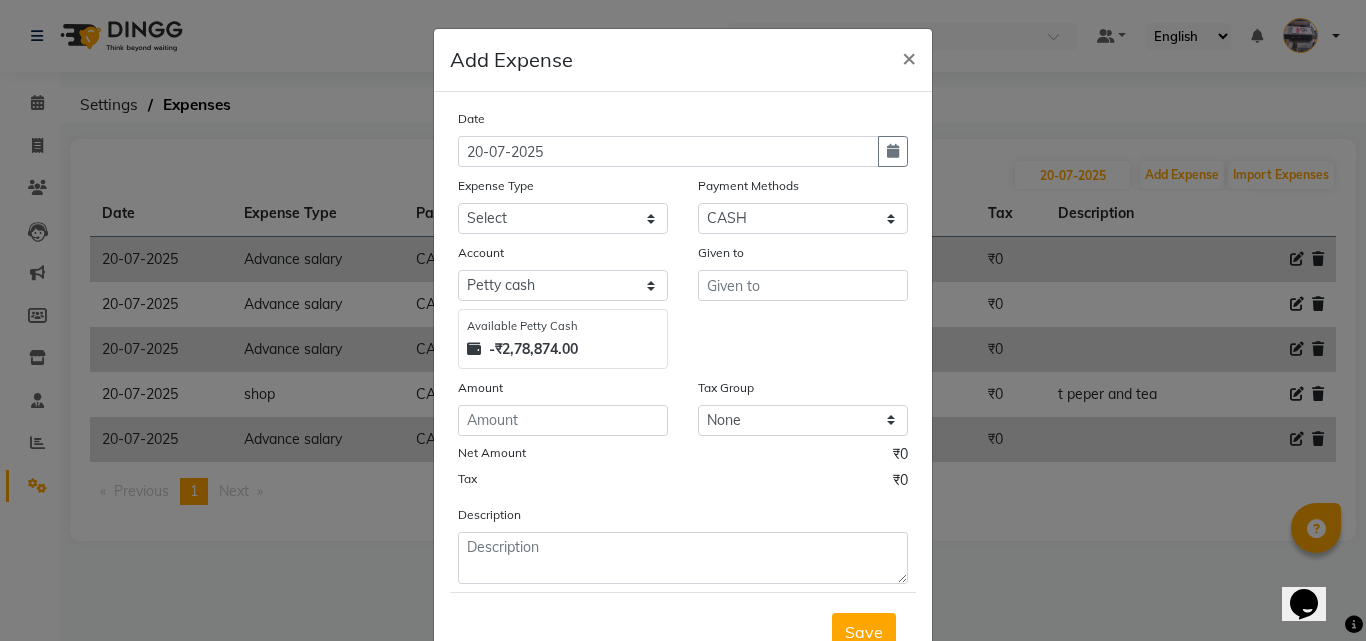 click on "Expense Type Select Advance salary Advance salary ajaj Bank charges Car maintenance  Cash transfer to bank Cash transfer to hub Client Snacks Clinical charges Equipment Fuel Govt fee home Incentive Insurance International purchase Loan Repayment Maintenance Marketing Miscellaneous MRA Other Over times Pantry Product Rent Salary shop shop Staff Snacks Tax Tea & Refreshment TIP Utilities Wifi recharge" 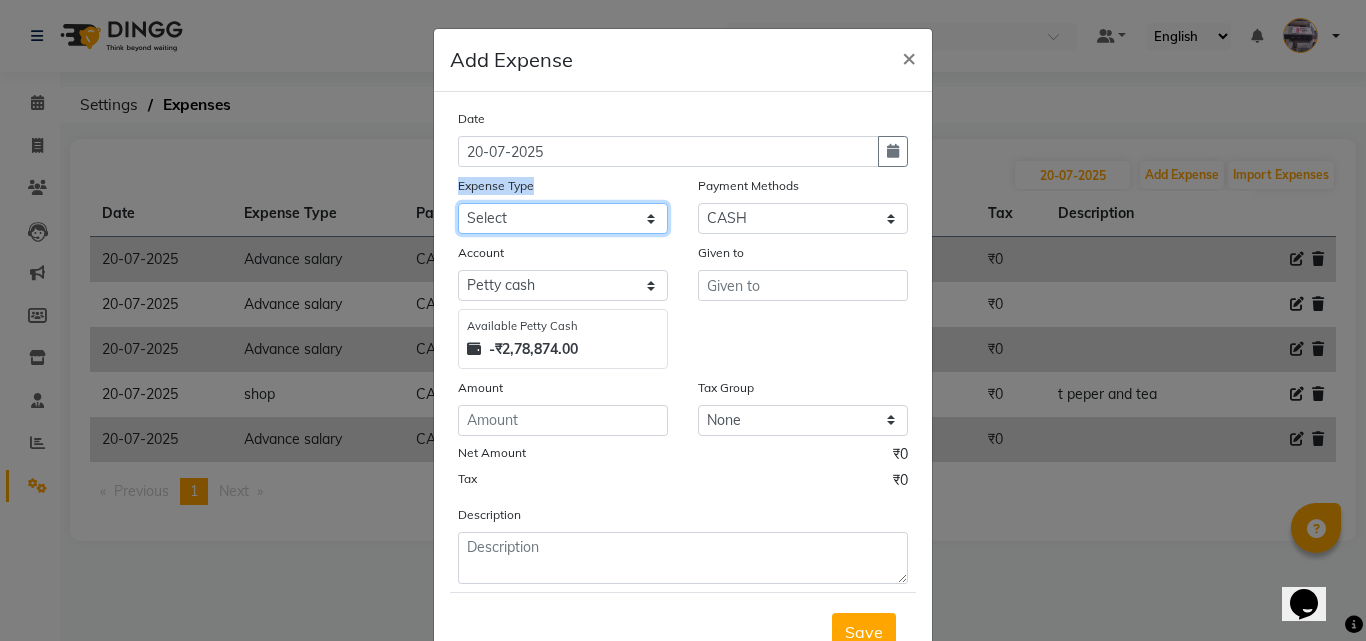 click on "Select Advance salary Advance salary ajaj Bank charges Car maintenance  Cash transfer to bank Cash transfer to hub Client Snacks Clinical charges Equipment Fuel Govt fee home Incentive Insurance International purchase Loan Repayment Maintenance Marketing Miscellaneous MRA Other Over times Pantry Product Rent Salary shop shop Staff Snacks Tax Tea & Refreshment TIP Utilities Wifi recharge" 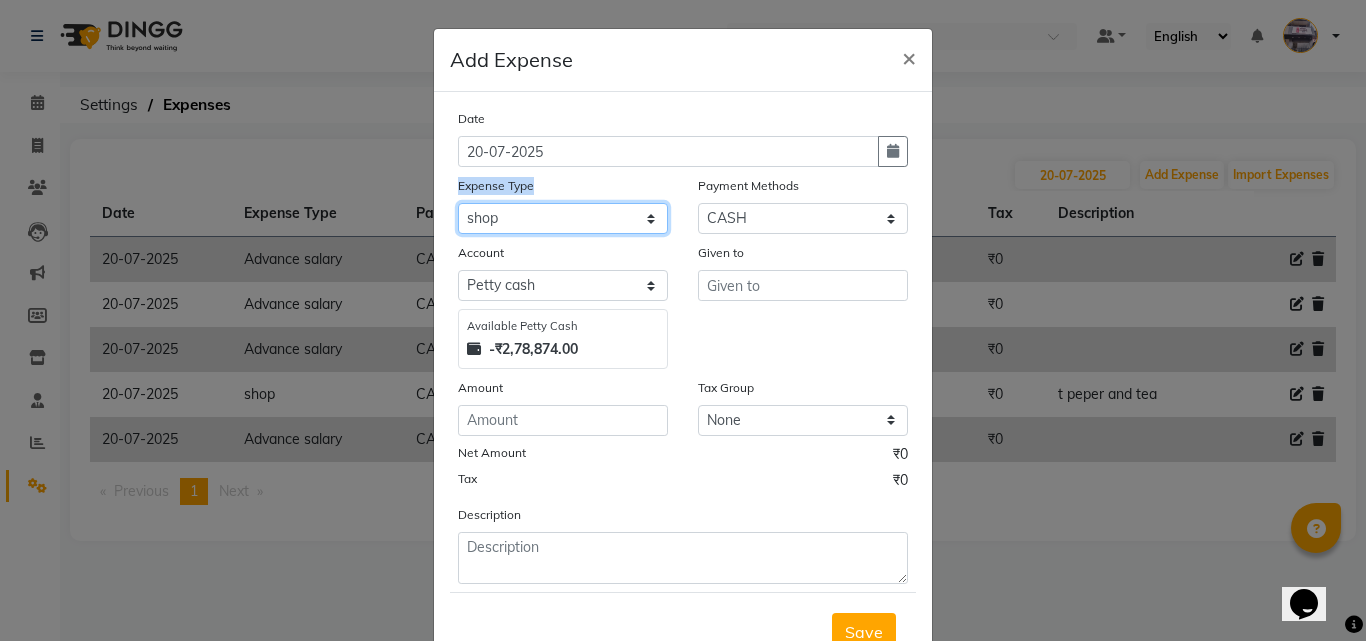 click on "Select Advance salary Advance salary ajaj Bank charges Car maintenance  Cash transfer to bank Cash transfer to hub Client Snacks Clinical charges Equipment Fuel Govt fee home Incentive Insurance International purchase Loan Repayment Maintenance Marketing Miscellaneous MRA Other Over times Pantry Product Rent Salary shop shop Staff Snacks Tax Tea & Refreshment TIP Utilities Wifi recharge" 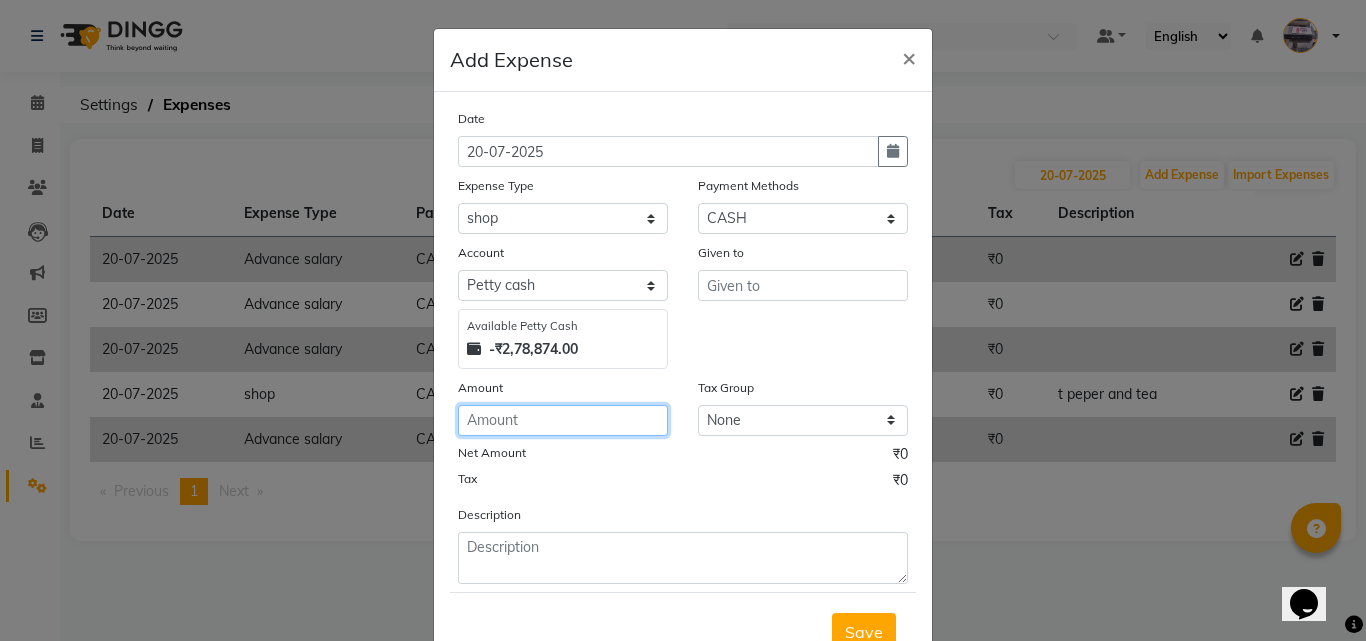 click 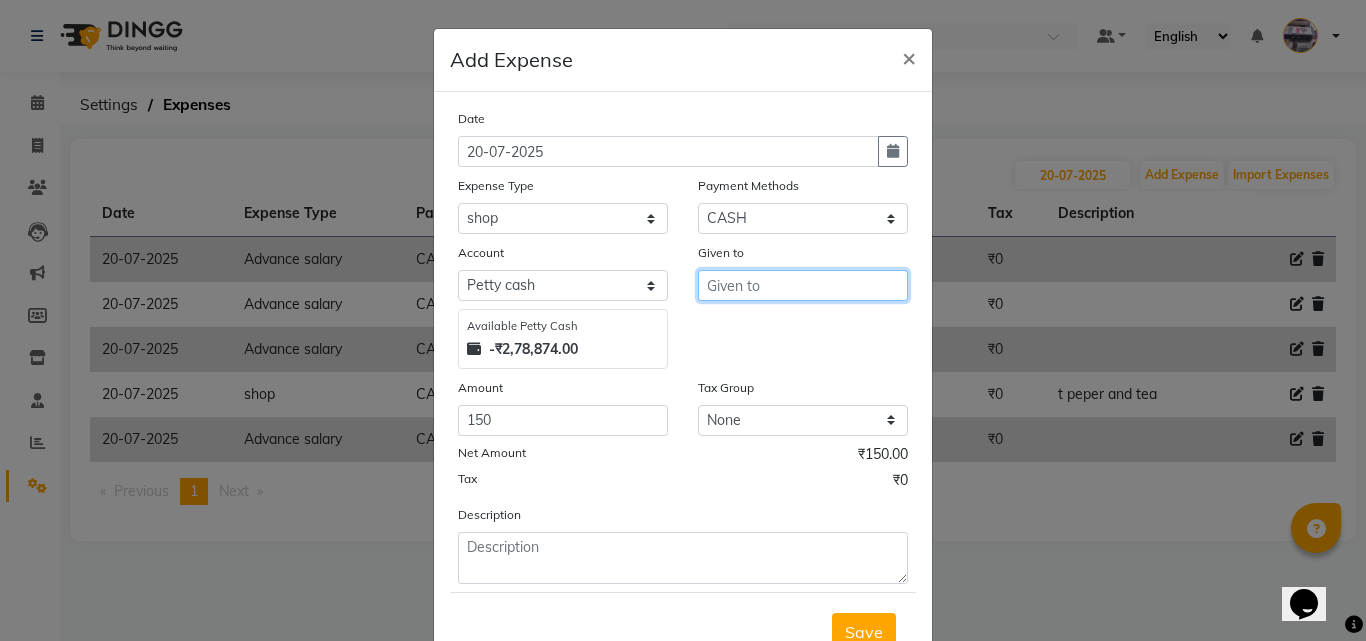 click at bounding box center (803, 285) 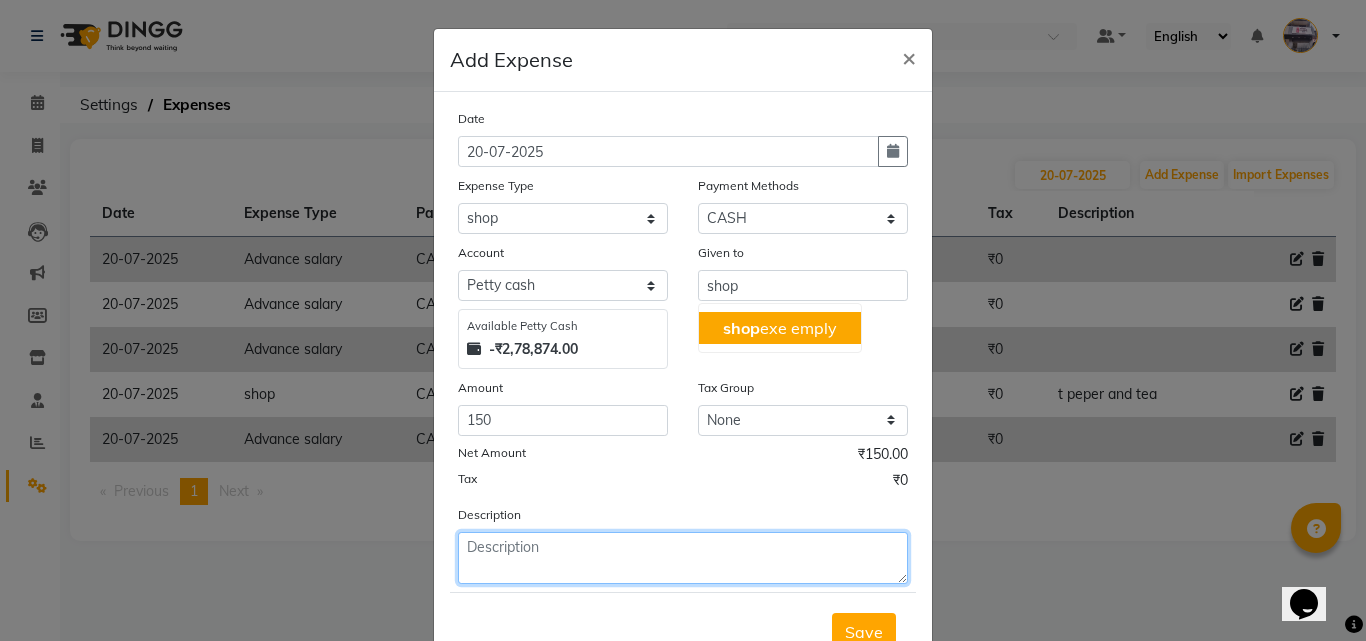 click 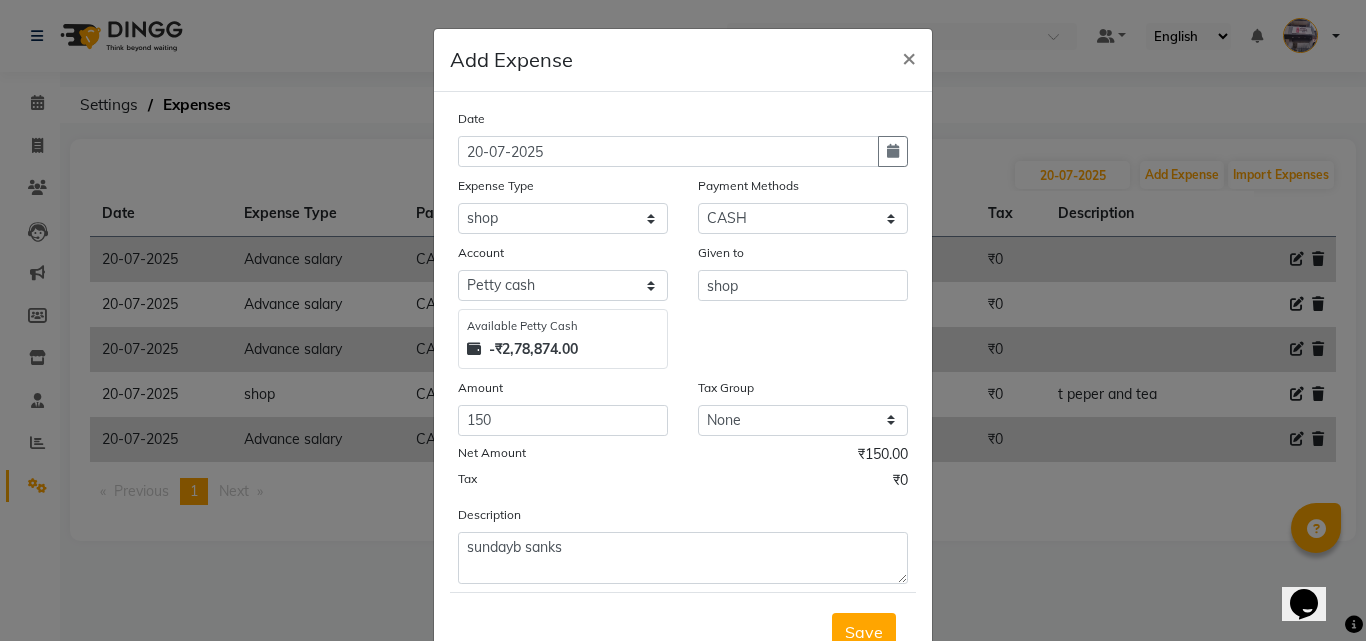 scroll, scrollTop: 75, scrollLeft: 0, axis: vertical 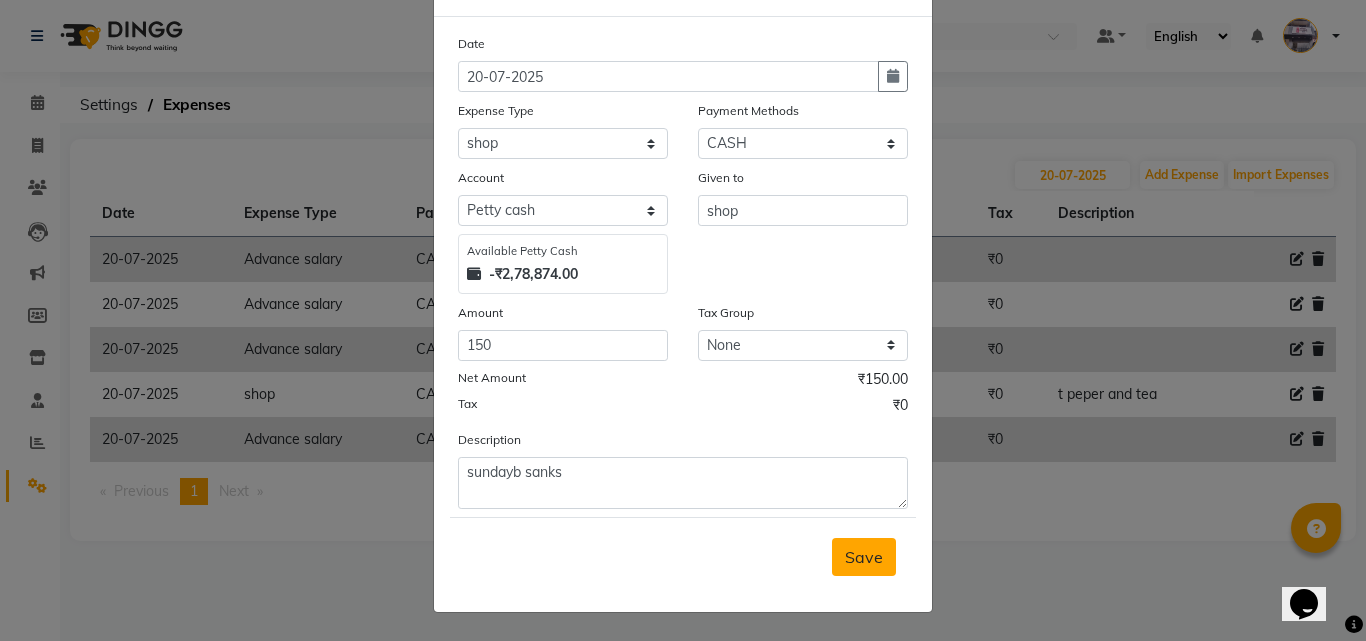 click on "Save" at bounding box center (864, 557) 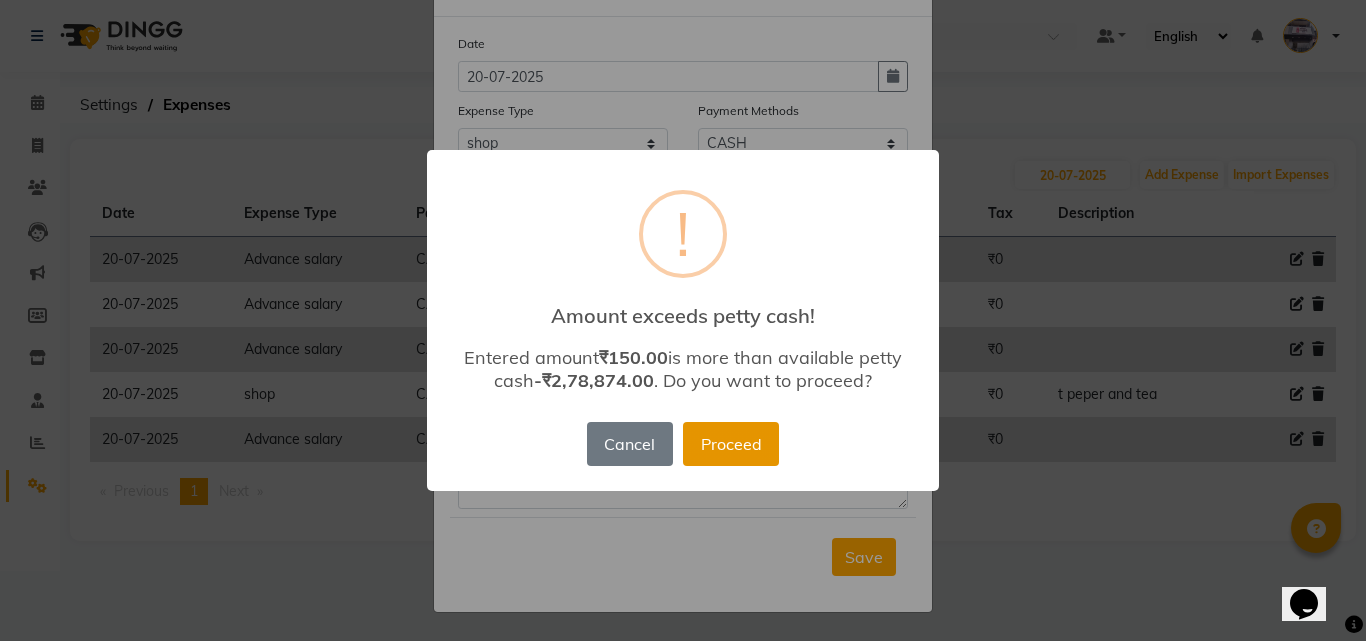 click on "Proceed" at bounding box center (731, 444) 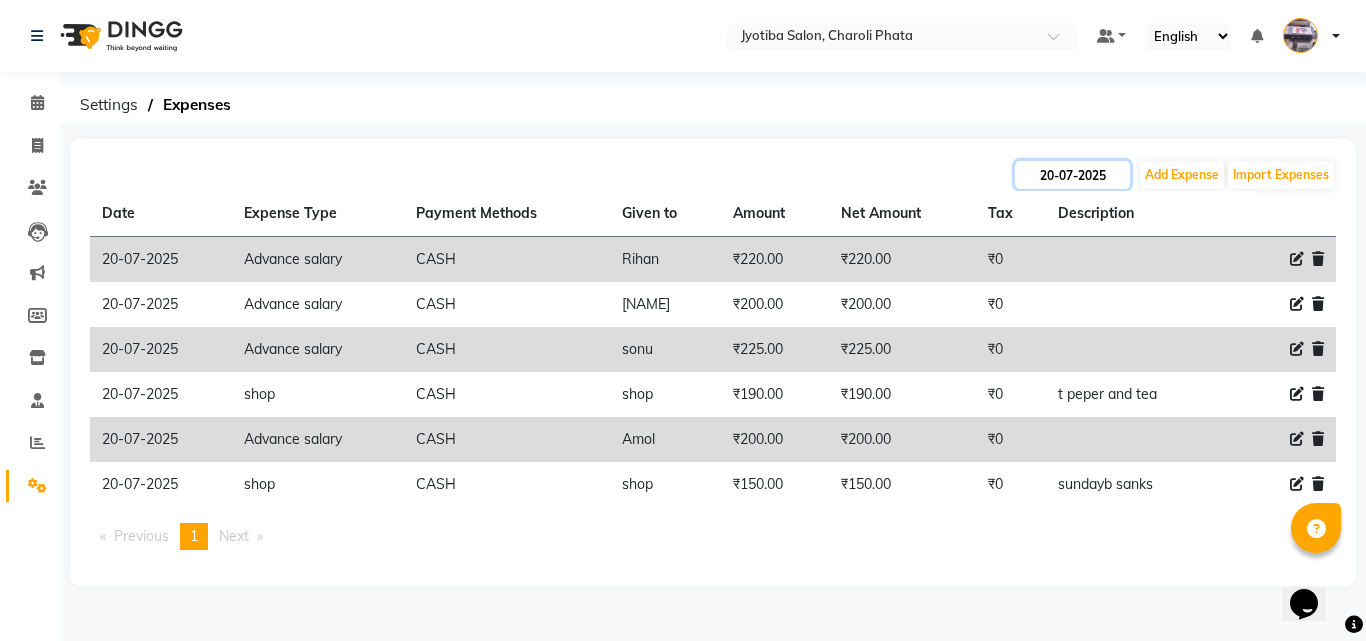 click on "20-07-2025" 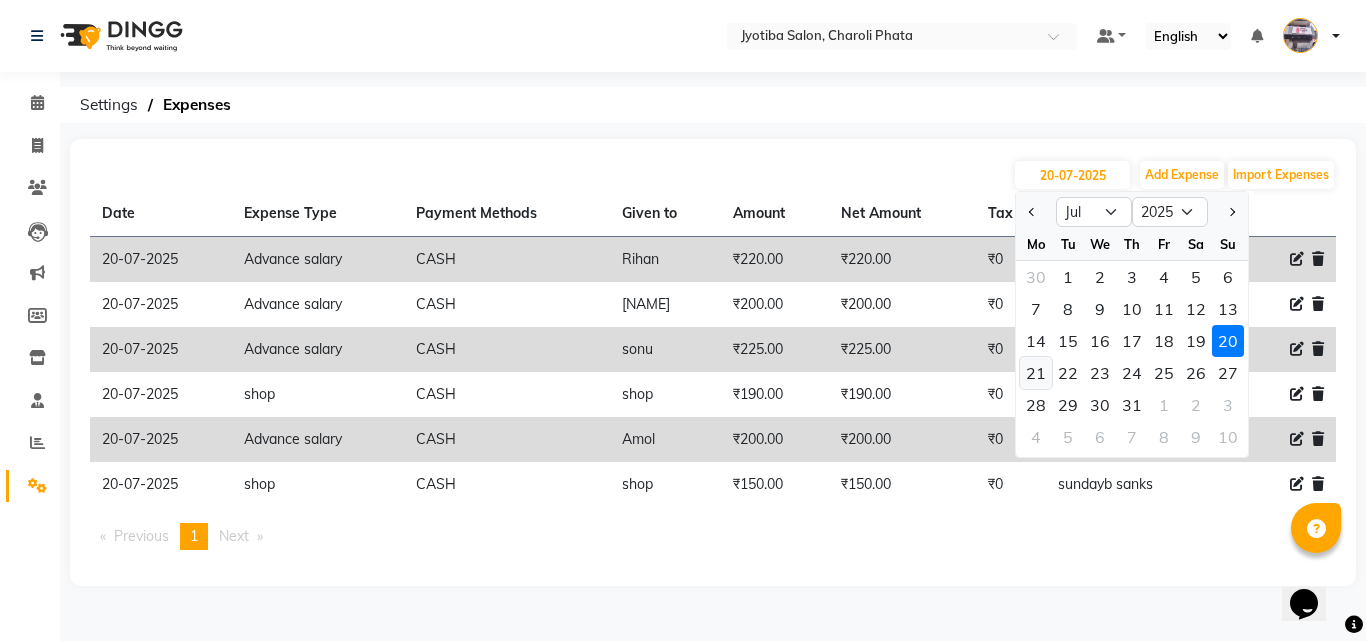 click on "21" 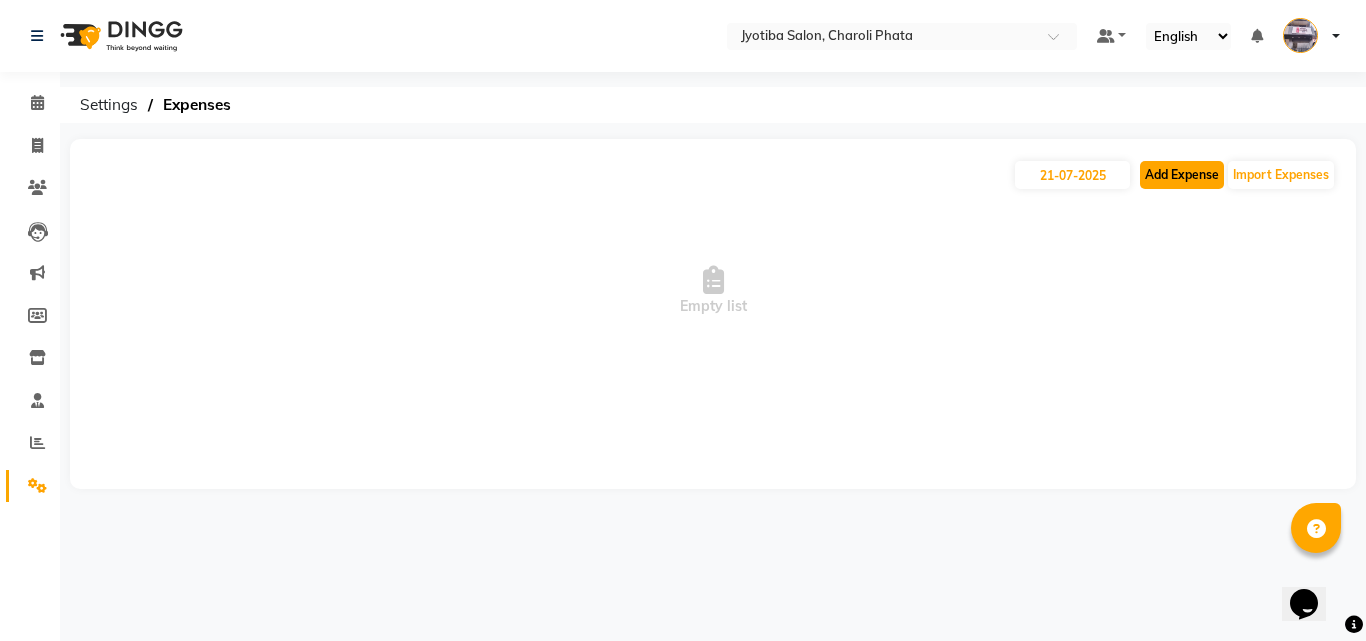 click on "Add Expense" 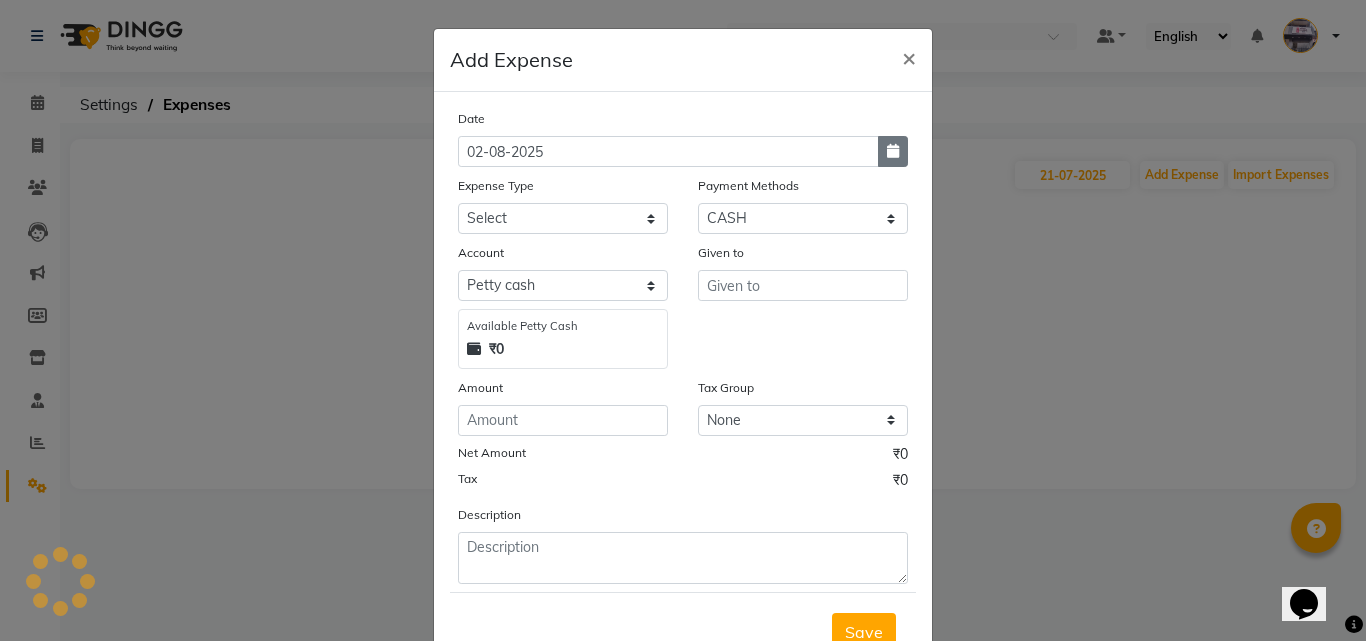 click 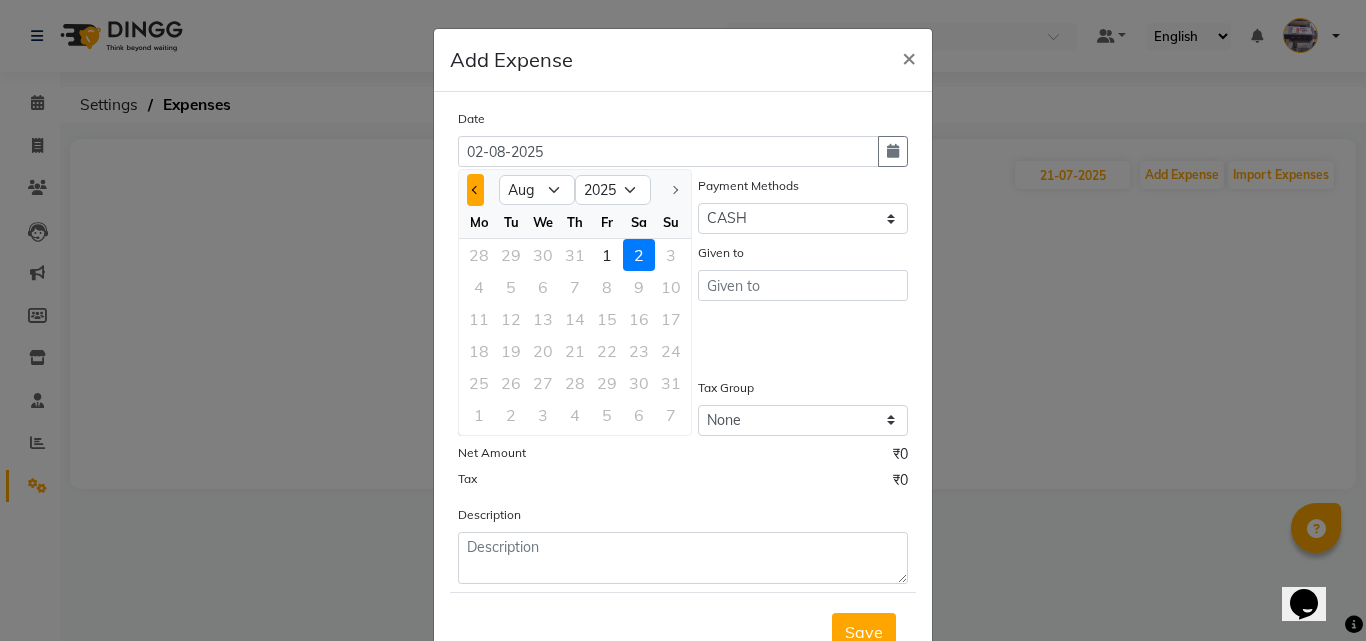 click 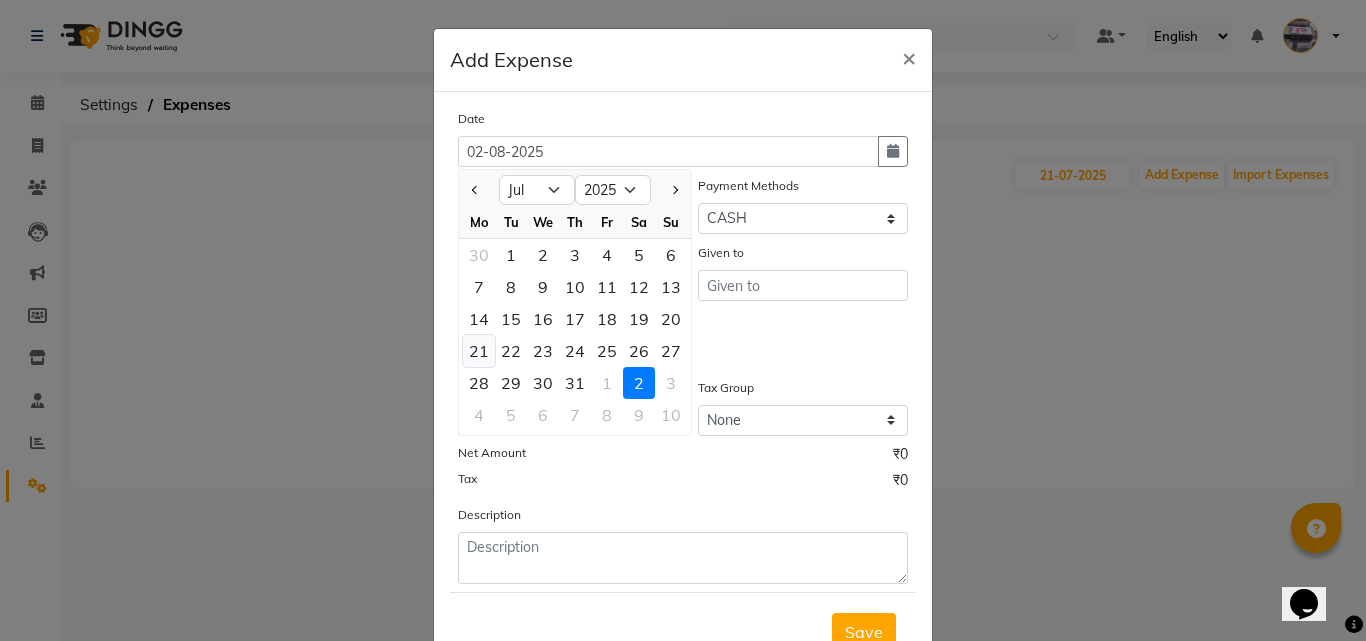 click on "21" 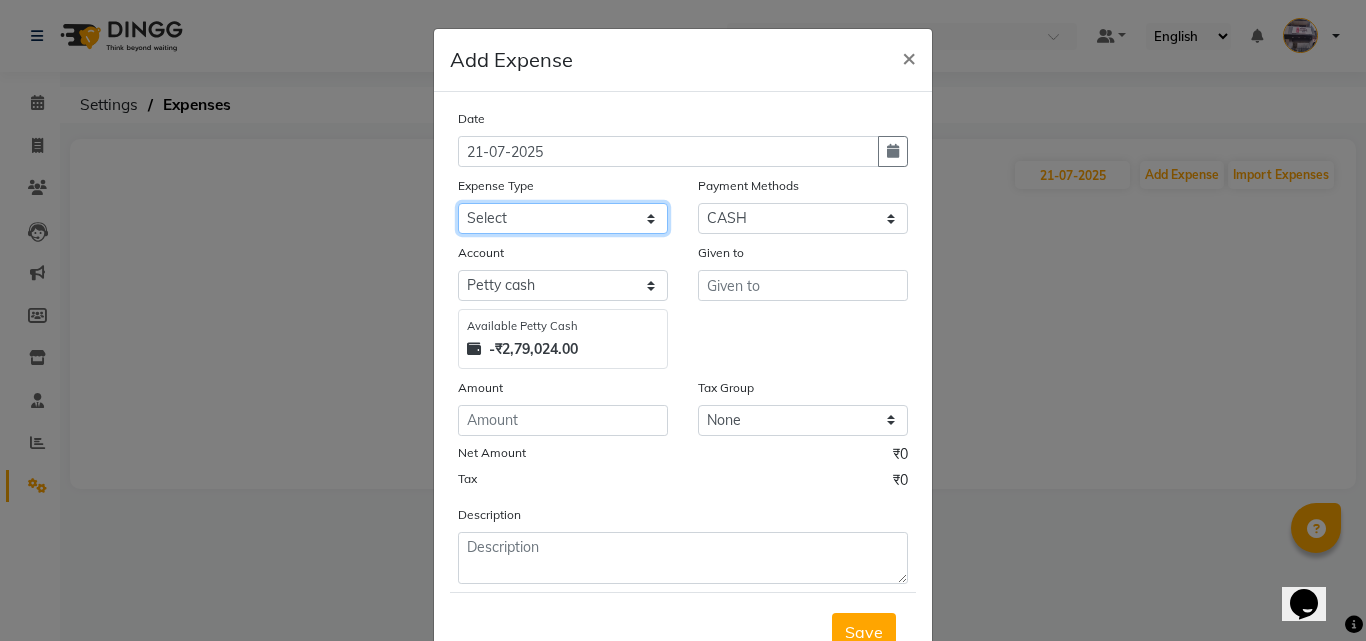 click on "Select Advance salary Advance salary ajaj Bank charges Car maintenance  Cash transfer to bank Cash transfer to hub Client Snacks Clinical charges Equipment Fuel Govt fee home Incentive Insurance International purchase Loan Repayment Maintenance Marketing Miscellaneous MRA Other Over times Pantry Product Rent Salary shop shop Staff Snacks Tax Tea & Refreshment TIP Utilities Wifi recharge" 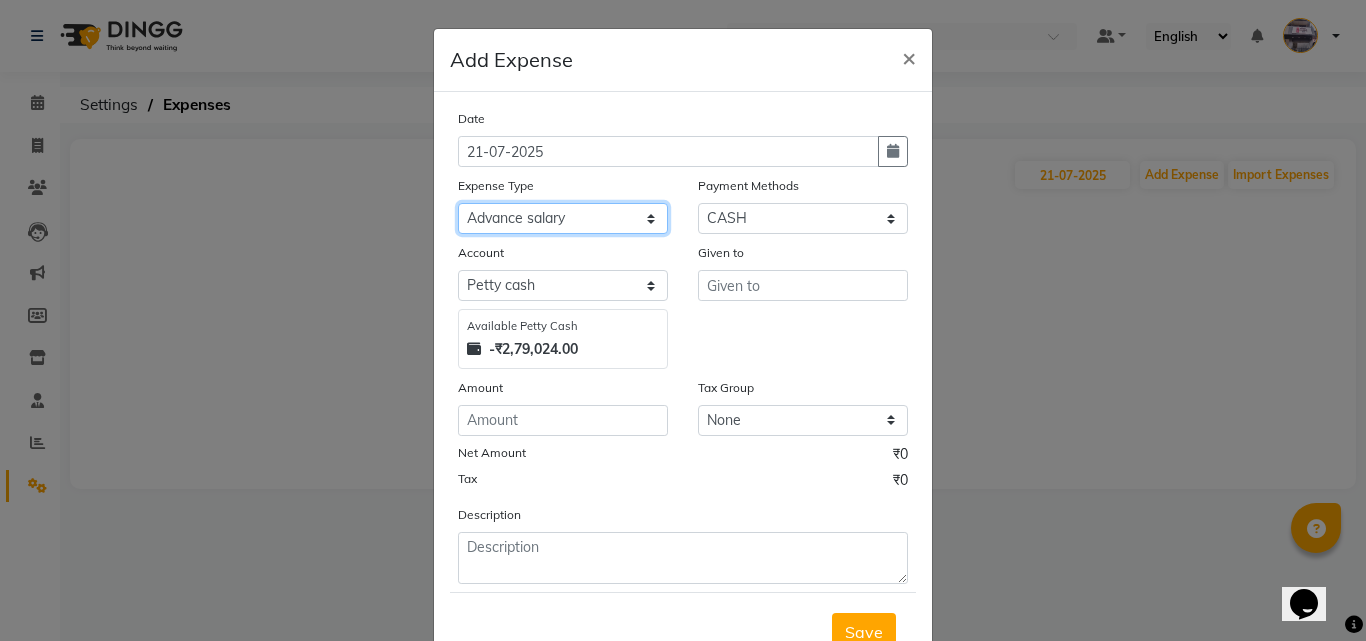 click on "Select Advance salary Advance salary ajaj Bank charges Car maintenance  Cash transfer to bank Cash transfer to hub Client Snacks Clinical charges Equipment Fuel Govt fee home Incentive Insurance International purchase Loan Repayment Maintenance Marketing Miscellaneous MRA Other Over times Pantry Product Rent Salary shop shop Staff Snacks Tax Tea & Refreshment TIP Utilities Wifi recharge" 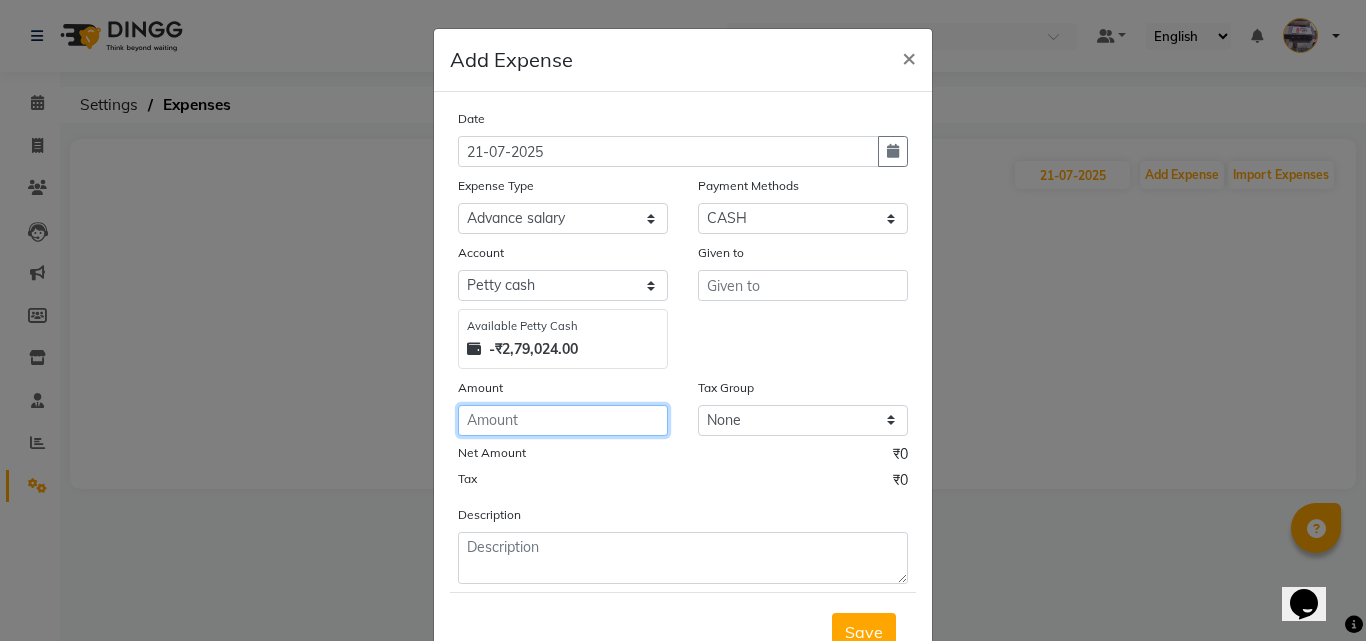 click 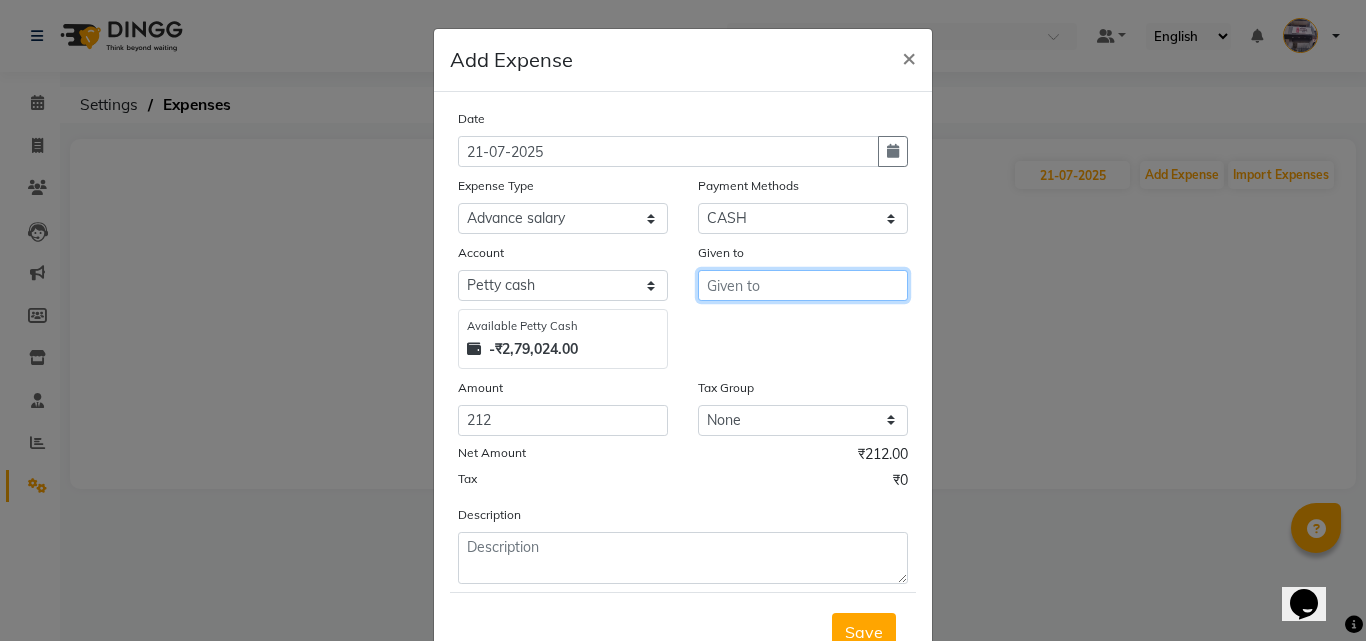 click at bounding box center (803, 285) 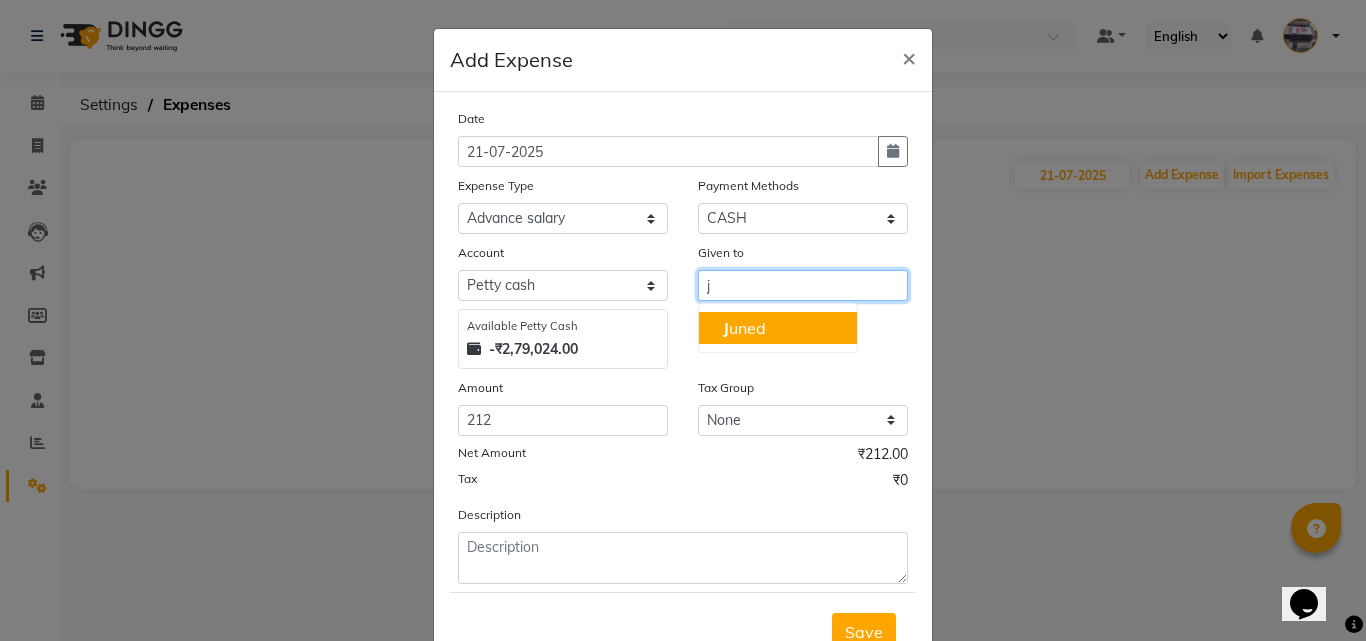 click on "J uned" at bounding box center [778, 328] 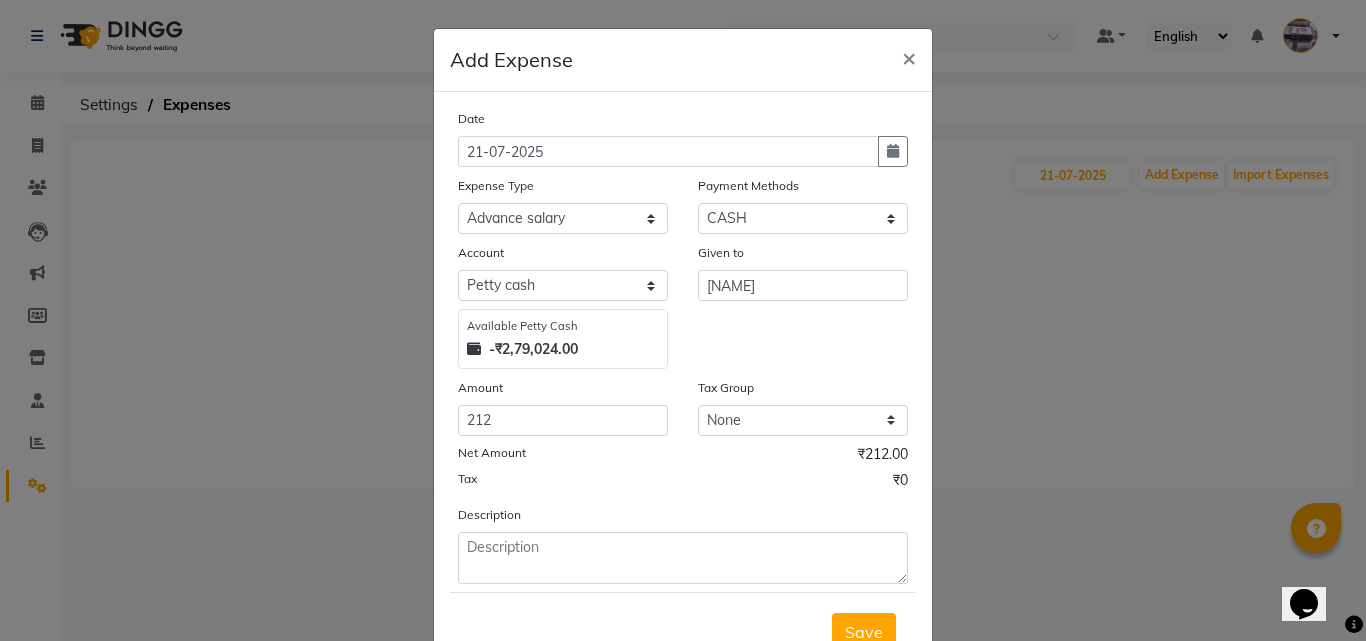 scroll, scrollTop: 75, scrollLeft: 0, axis: vertical 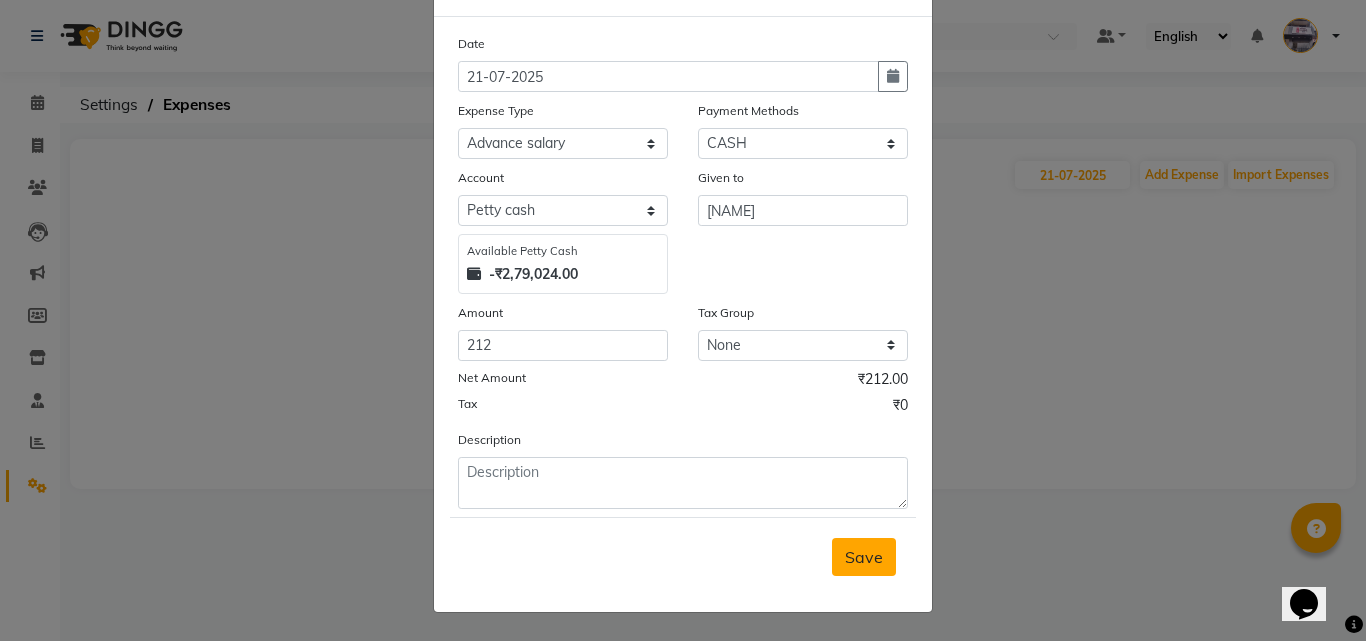 click on "Save" at bounding box center (864, 557) 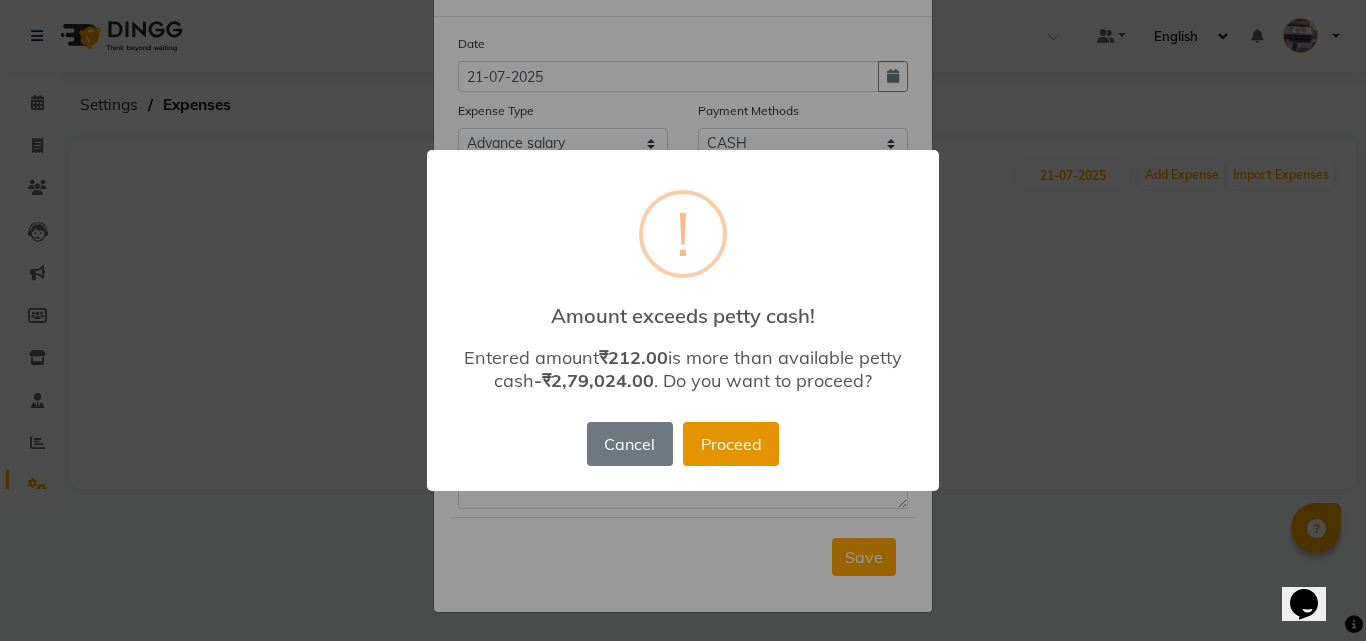 click on "Proceed" at bounding box center [731, 444] 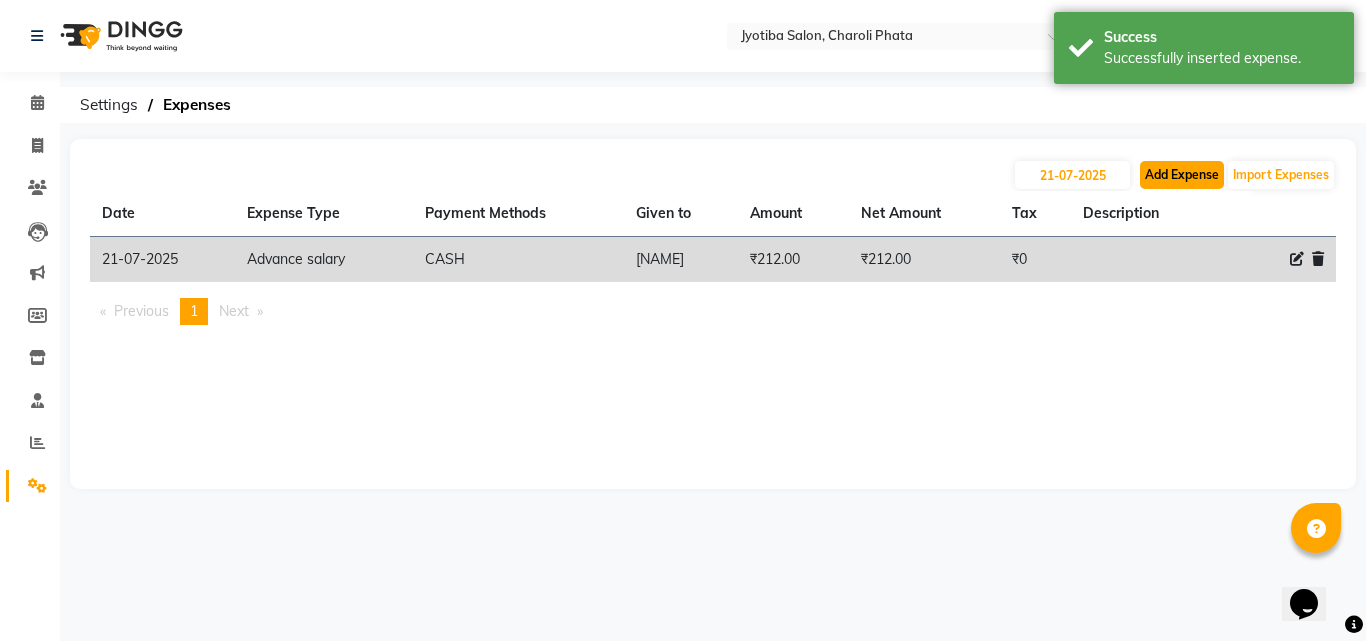 click on "Add Expense" 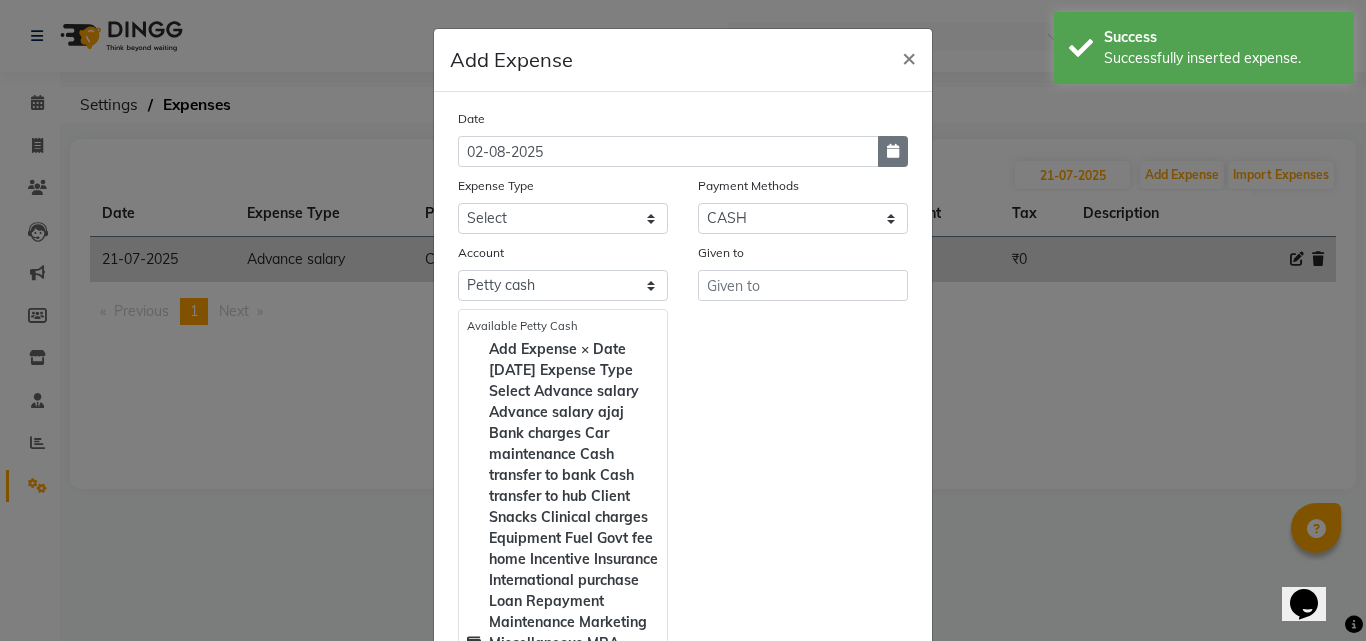 click 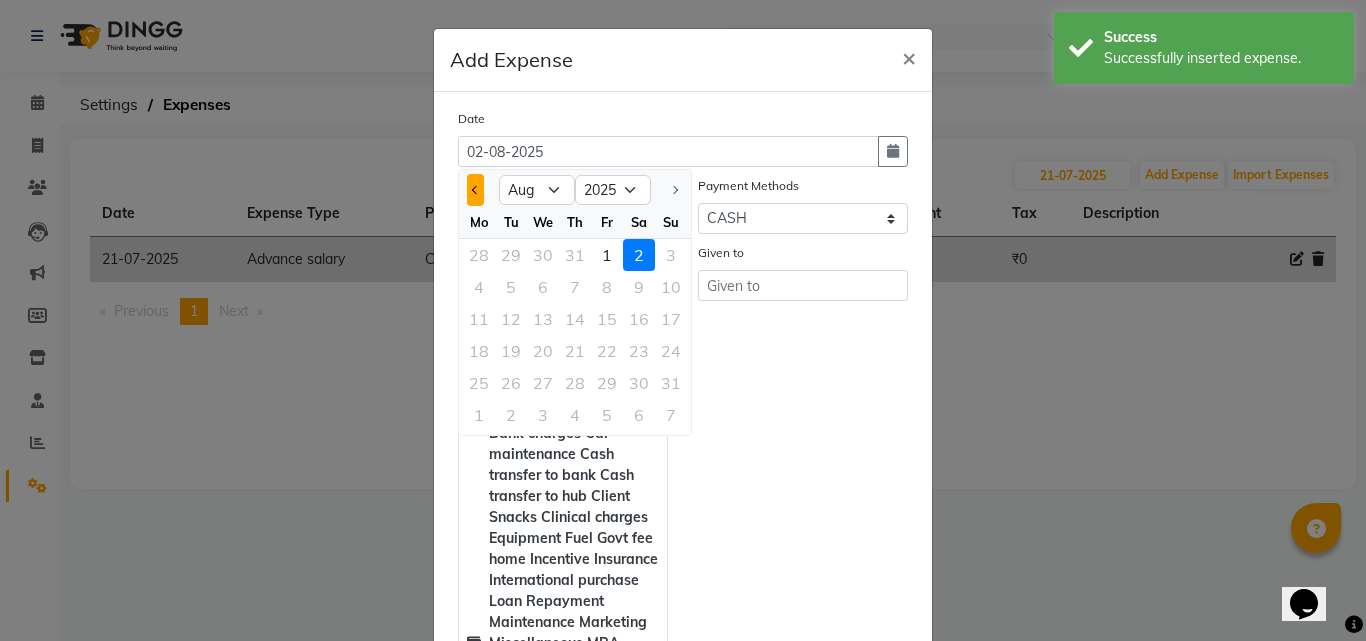 click 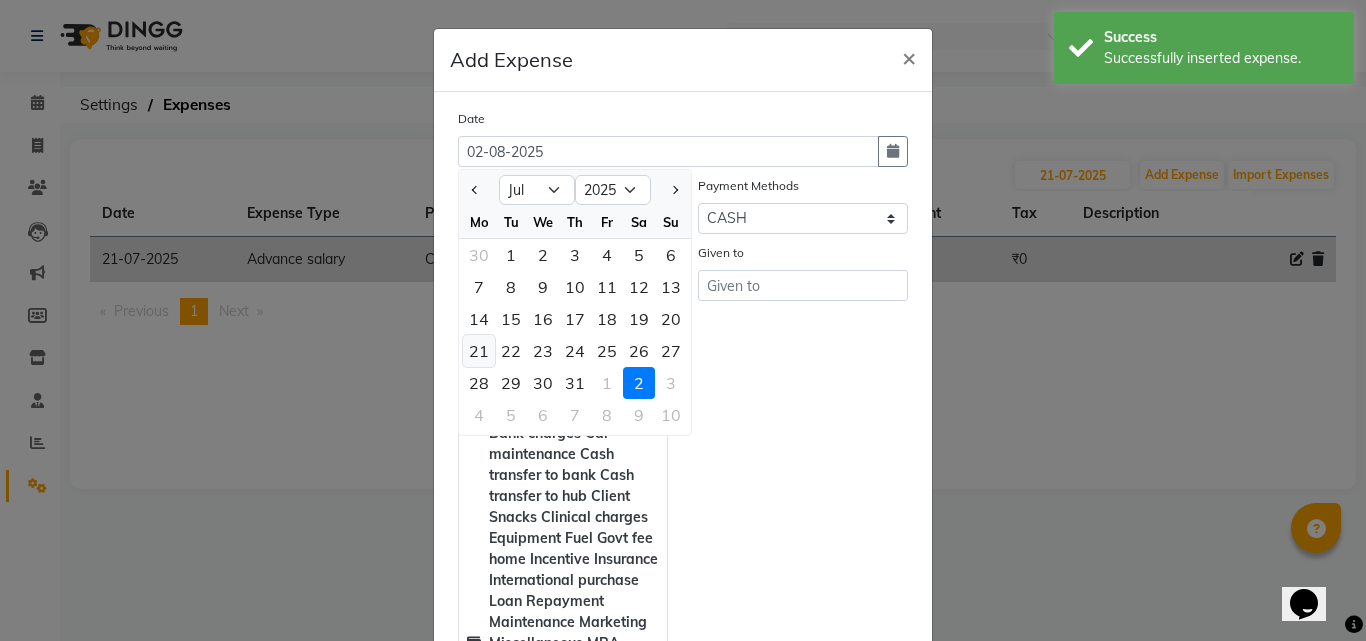 click on "21" 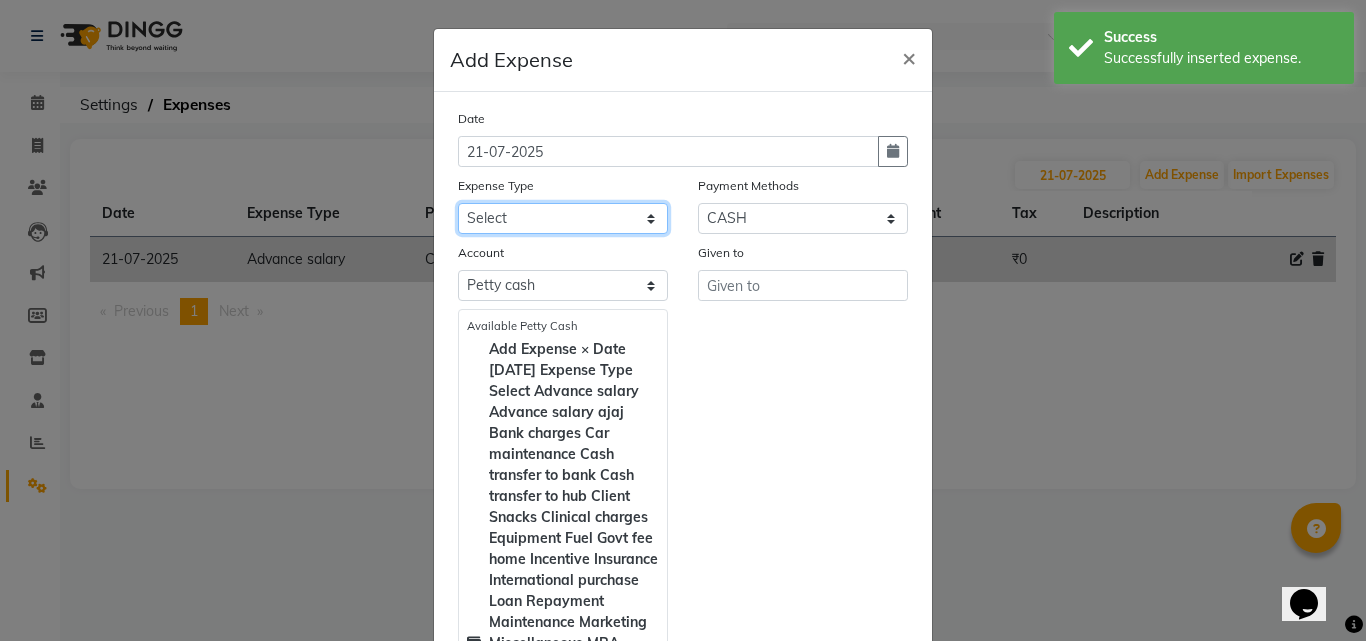 click on "Select Advance salary Advance salary ajaj Bank charges Car maintenance  Cash transfer to bank Cash transfer to hub Client Snacks Clinical charges Equipment Fuel Govt fee home Incentive Insurance International purchase Loan Repayment Maintenance Marketing Miscellaneous MRA Other Over times Pantry Product Rent Salary shop shop Staff Snacks Tax Tea & Refreshment TIP Utilities Wifi recharge" 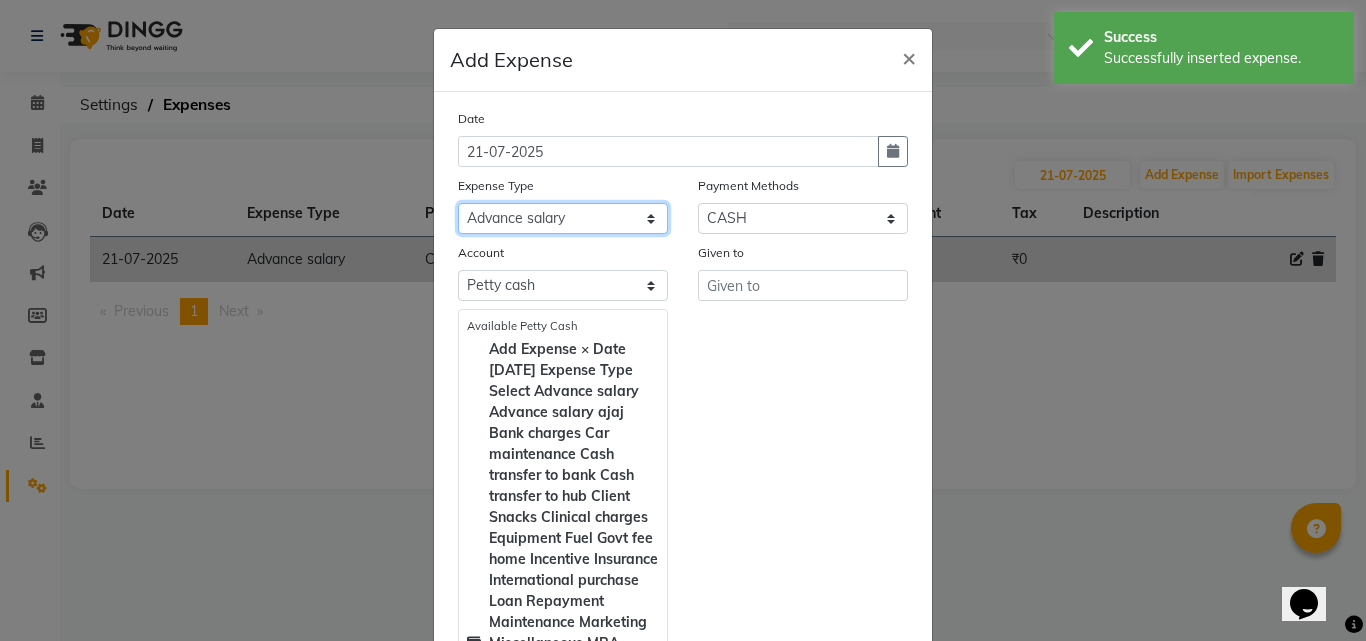 click on "Select Advance salary Advance salary ajaj Bank charges Car maintenance  Cash transfer to bank Cash transfer to hub Client Snacks Clinical charges Equipment Fuel Govt fee home Incentive Insurance International purchase Loan Repayment Maintenance Marketing Miscellaneous MRA Other Over times Pantry Product Rent Salary shop shop Staff Snacks Tax Tea & Refreshment TIP Utilities Wifi recharge" 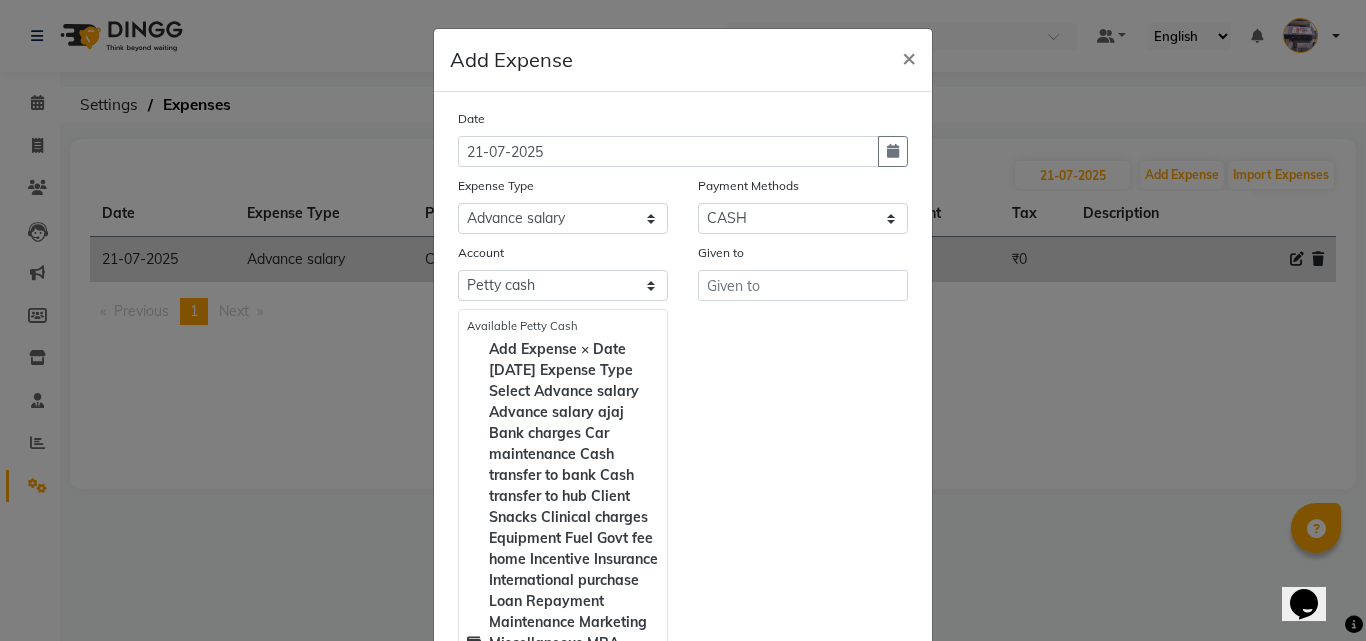 click 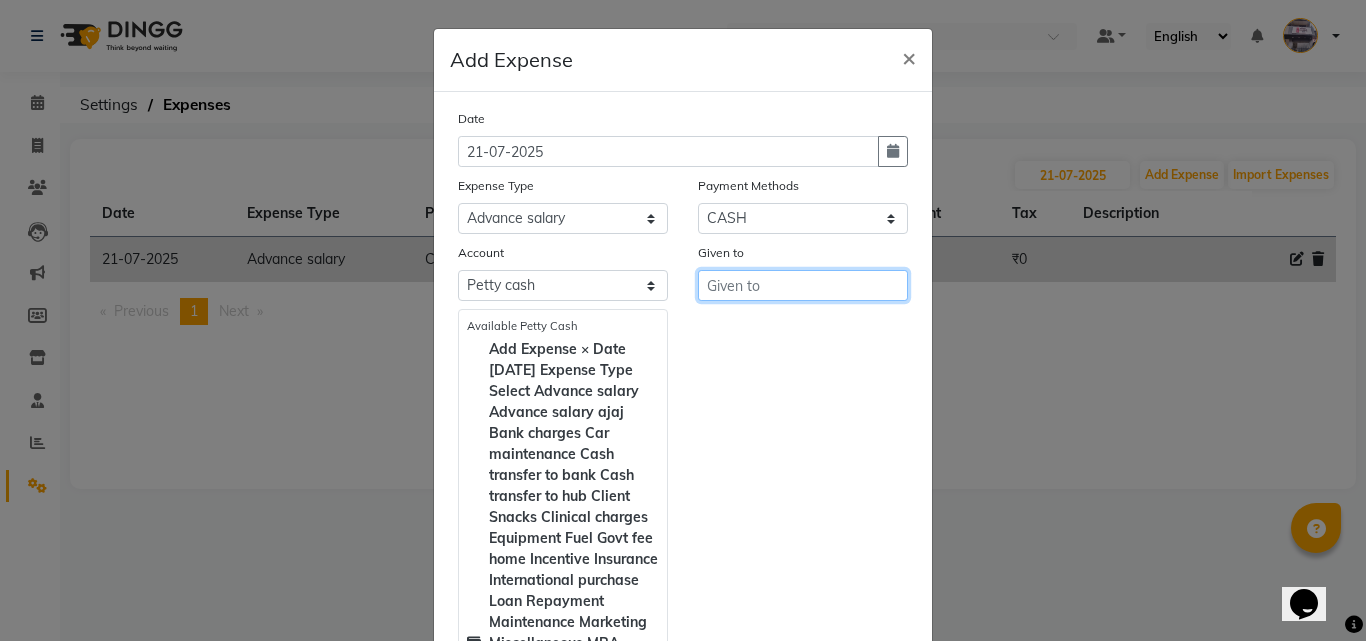 click at bounding box center [803, 285] 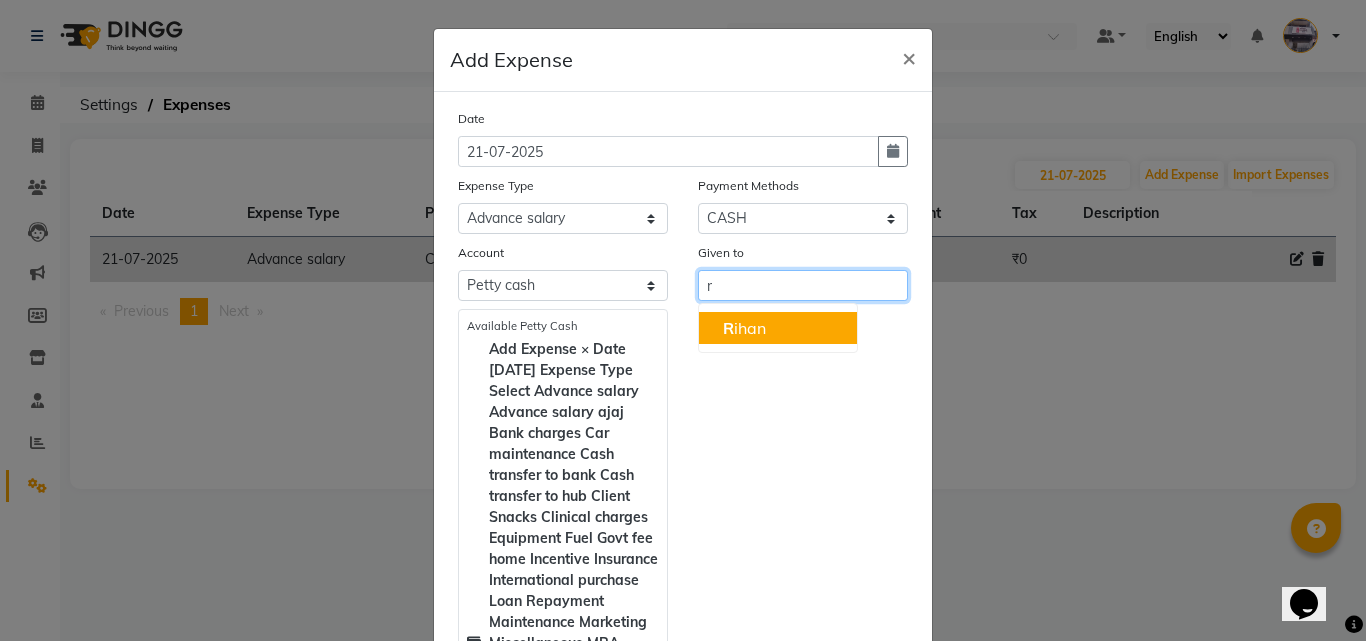 click on "R ihan" at bounding box center [744, 328] 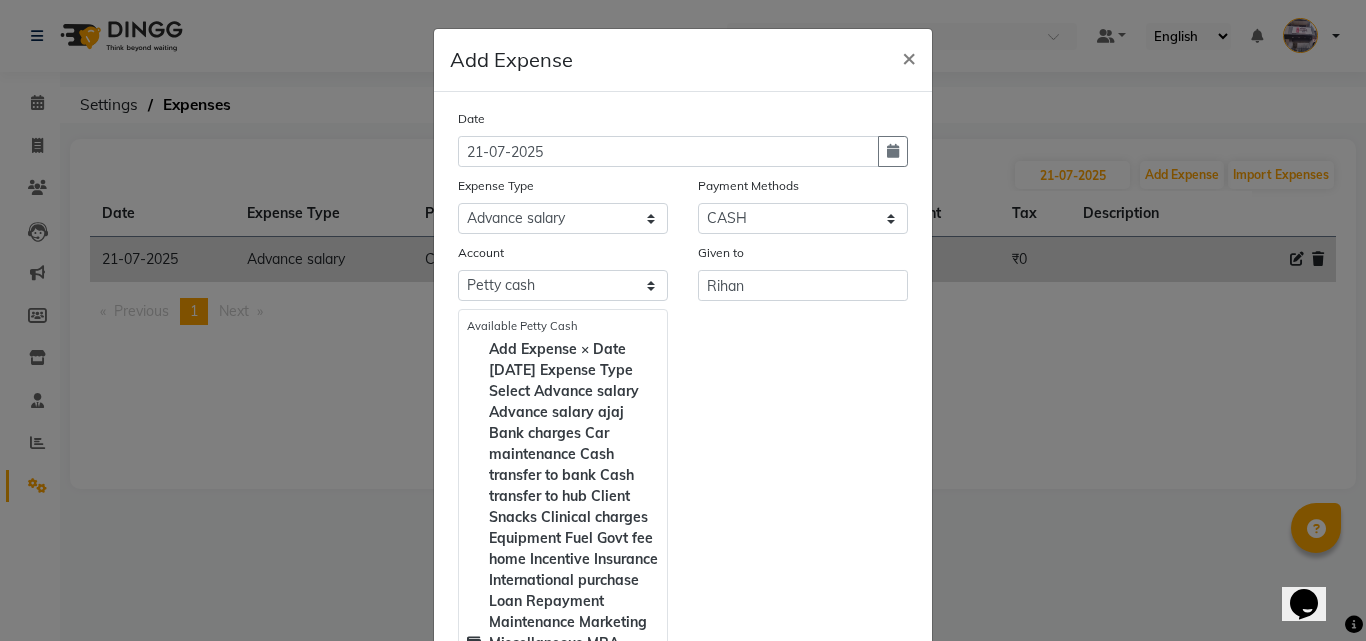 click on "Save" at bounding box center [864, 1220] 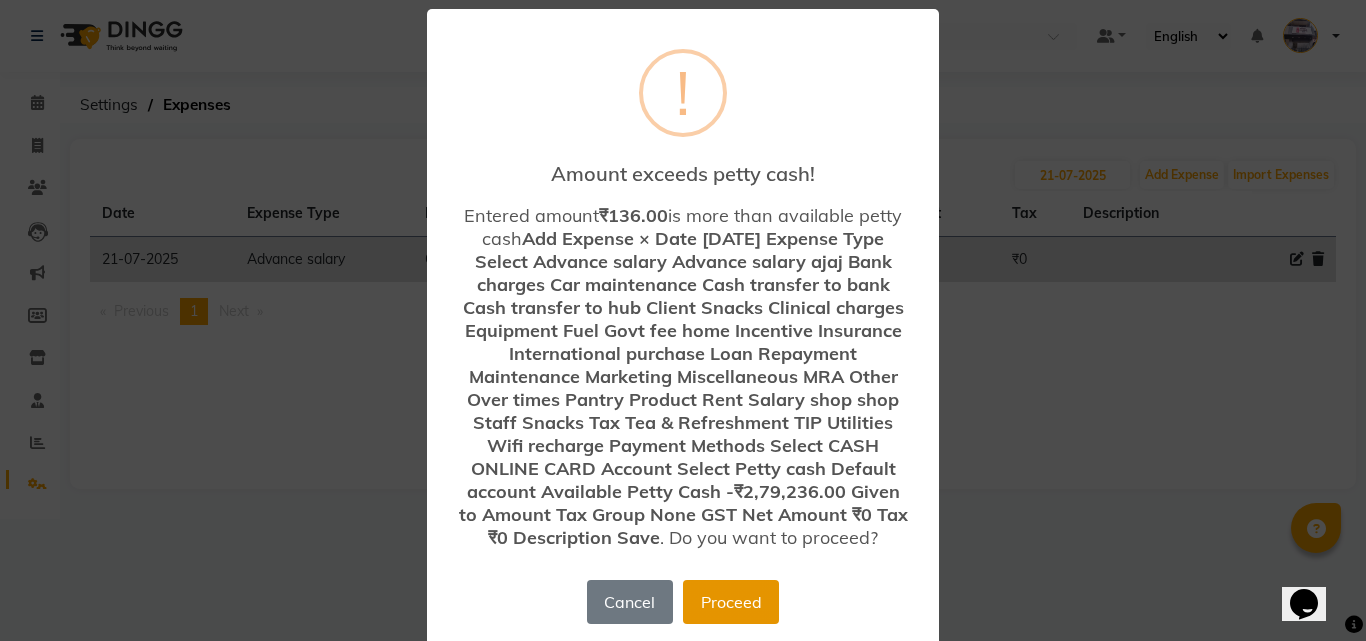 click on "Proceed" at bounding box center (731, 602) 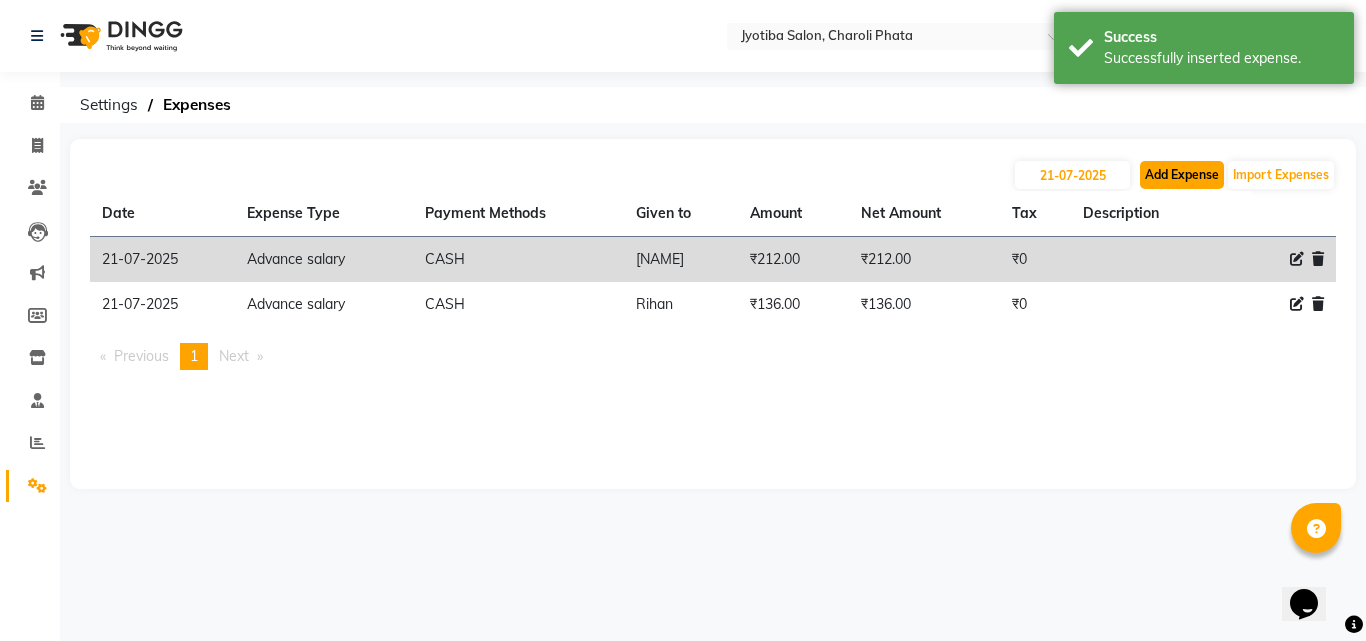 click on "Add Expense" 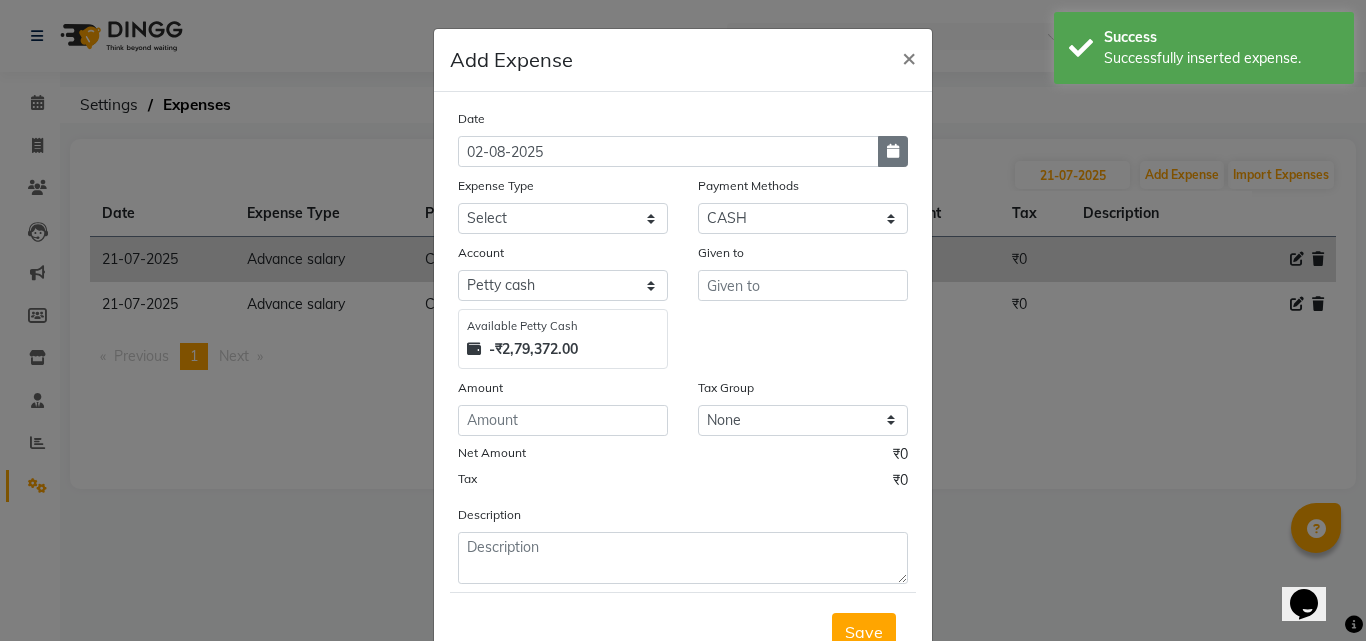 click 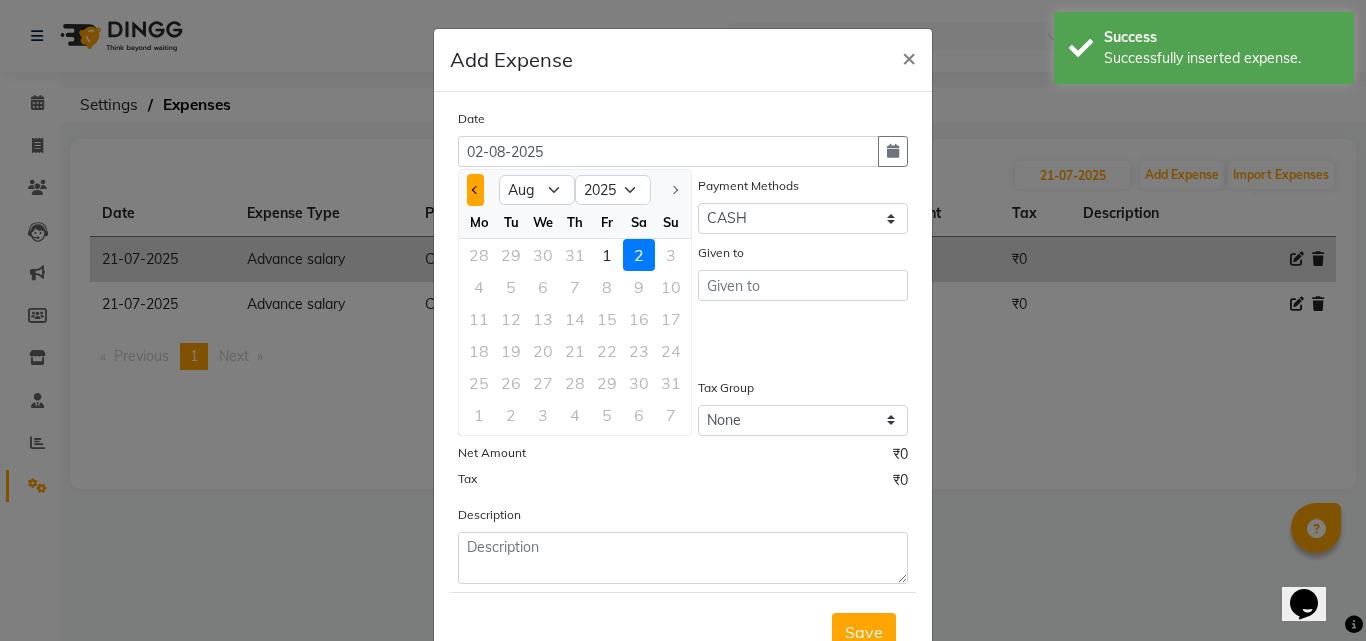click 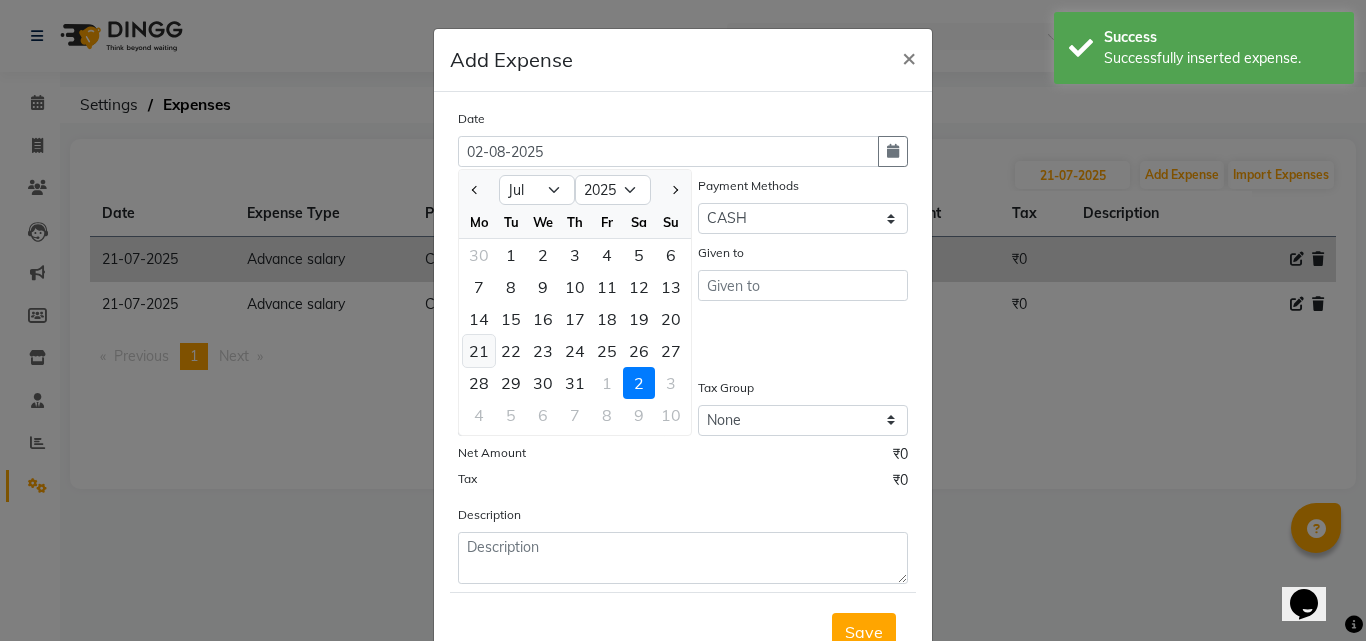 click on "21" 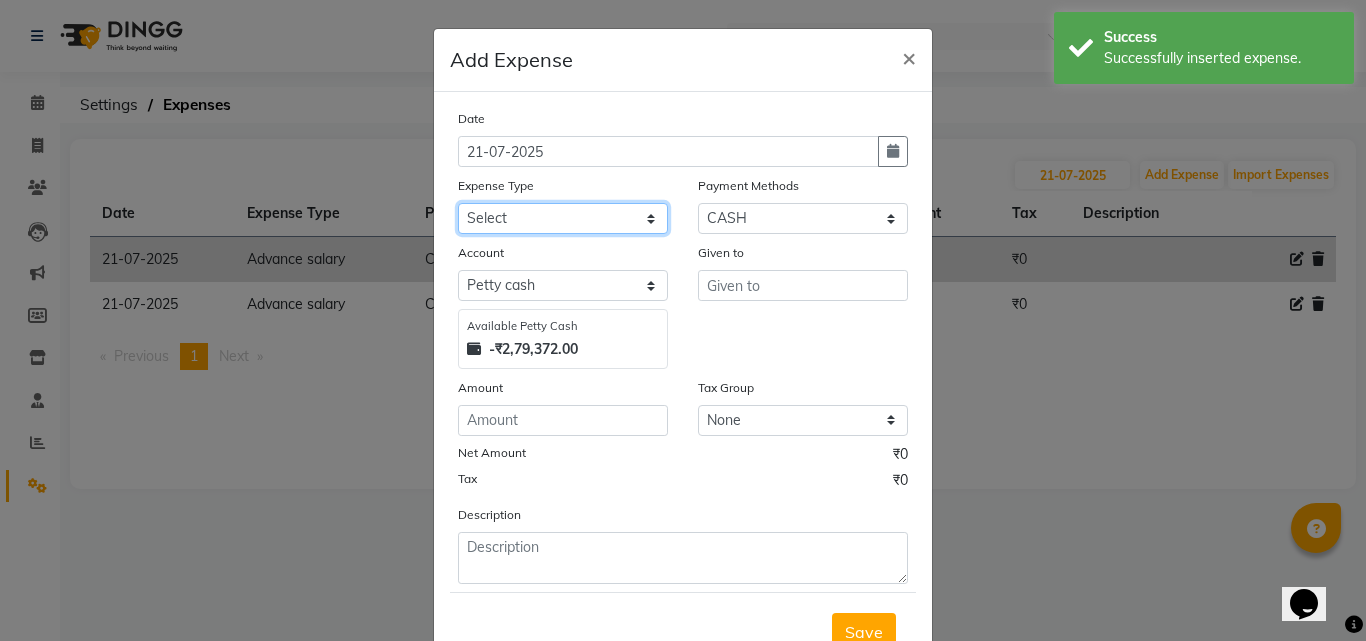 click on "Select Advance salary Advance salary ajaj Bank charges Car maintenance  Cash transfer to bank Cash transfer to hub Client Snacks Clinical charges Equipment Fuel Govt fee home Incentive Insurance International purchase Loan Repayment Maintenance Marketing Miscellaneous MRA Other Over times Pantry Product Rent Salary shop shop Staff Snacks Tax Tea & Refreshment TIP Utilities Wifi recharge" 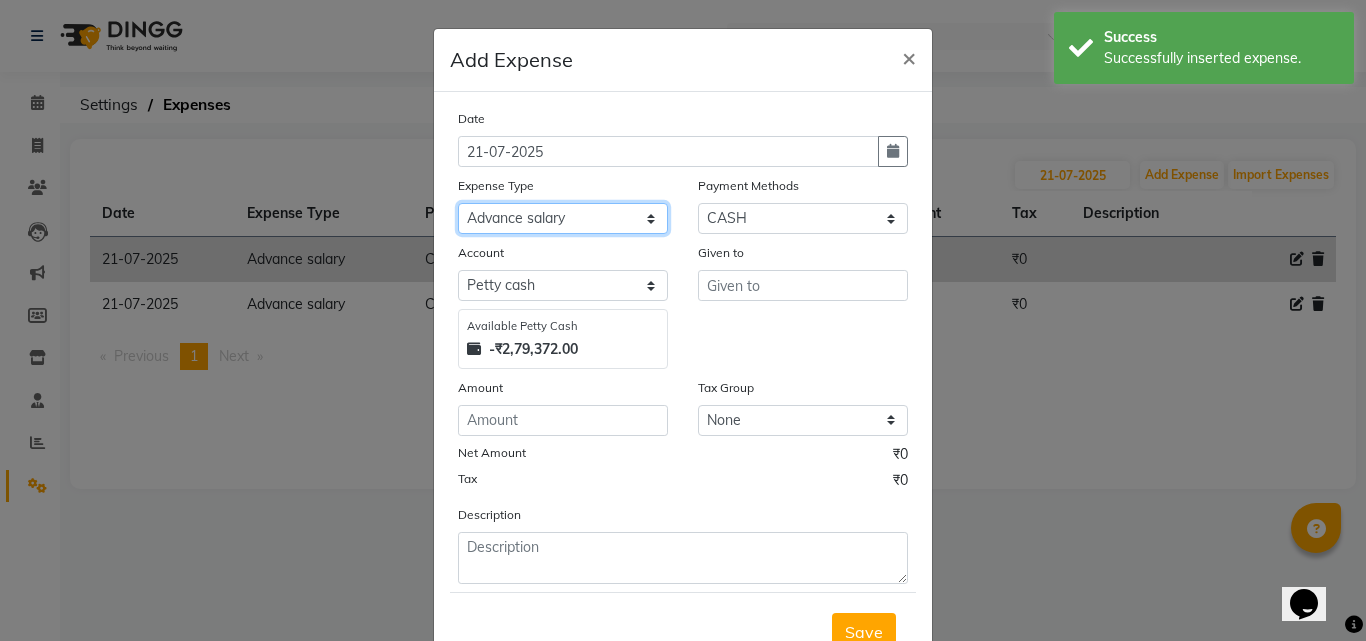 click on "Select Advance salary Advance salary ajaj Bank charges Car maintenance  Cash transfer to bank Cash transfer to hub Client Snacks Clinical charges Equipment Fuel Govt fee home Incentive Insurance International purchase Loan Repayment Maintenance Marketing Miscellaneous MRA Other Over times Pantry Product Rent Salary shop shop Staff Snacks Tax Tea & Refreshment TIP Utilities Wifi recharge" 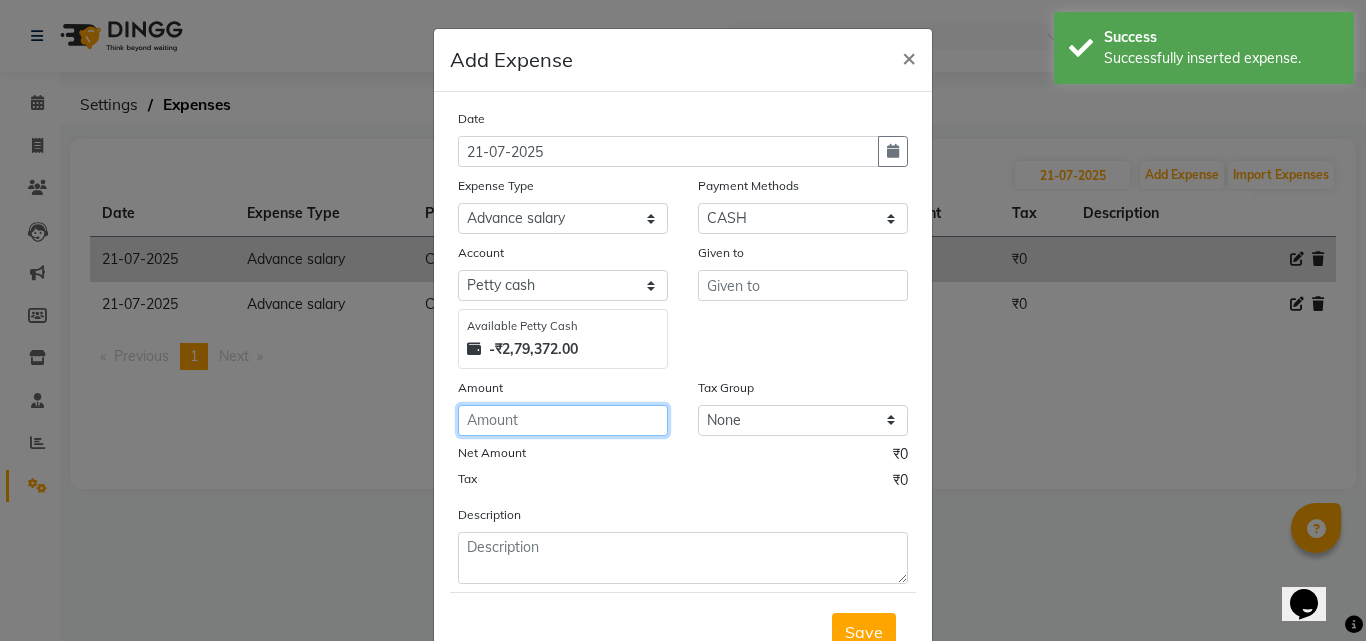 click 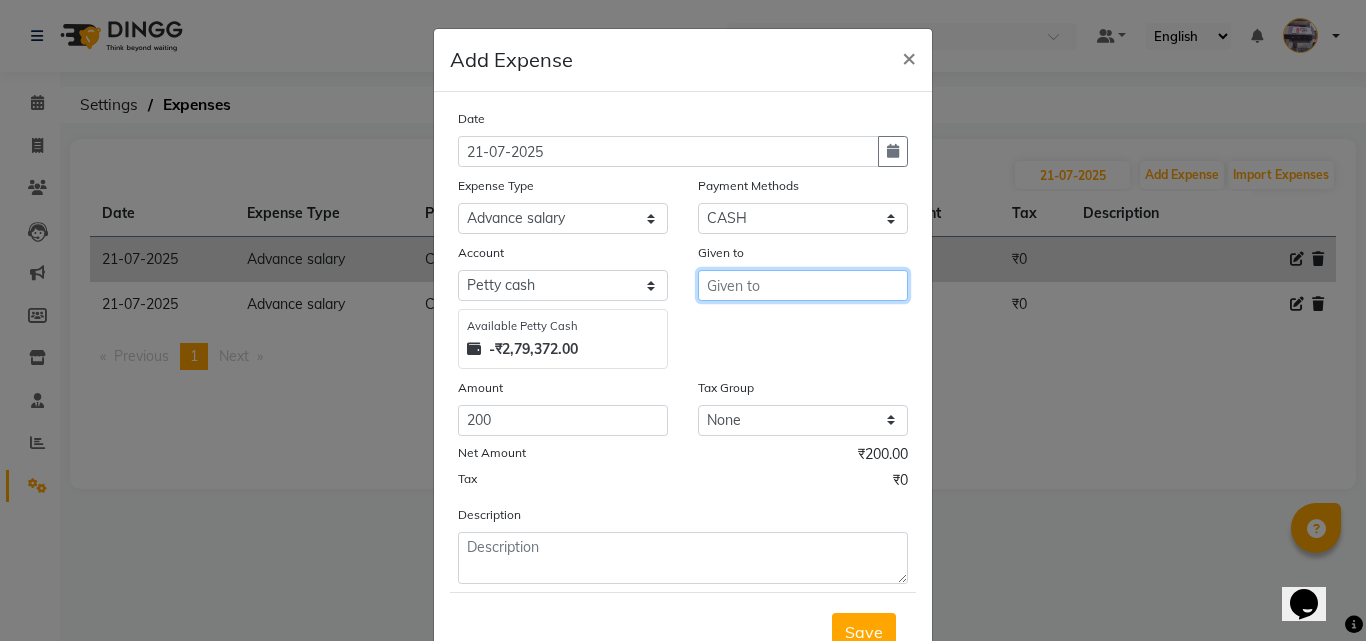 click at bounding box center (803, 285) 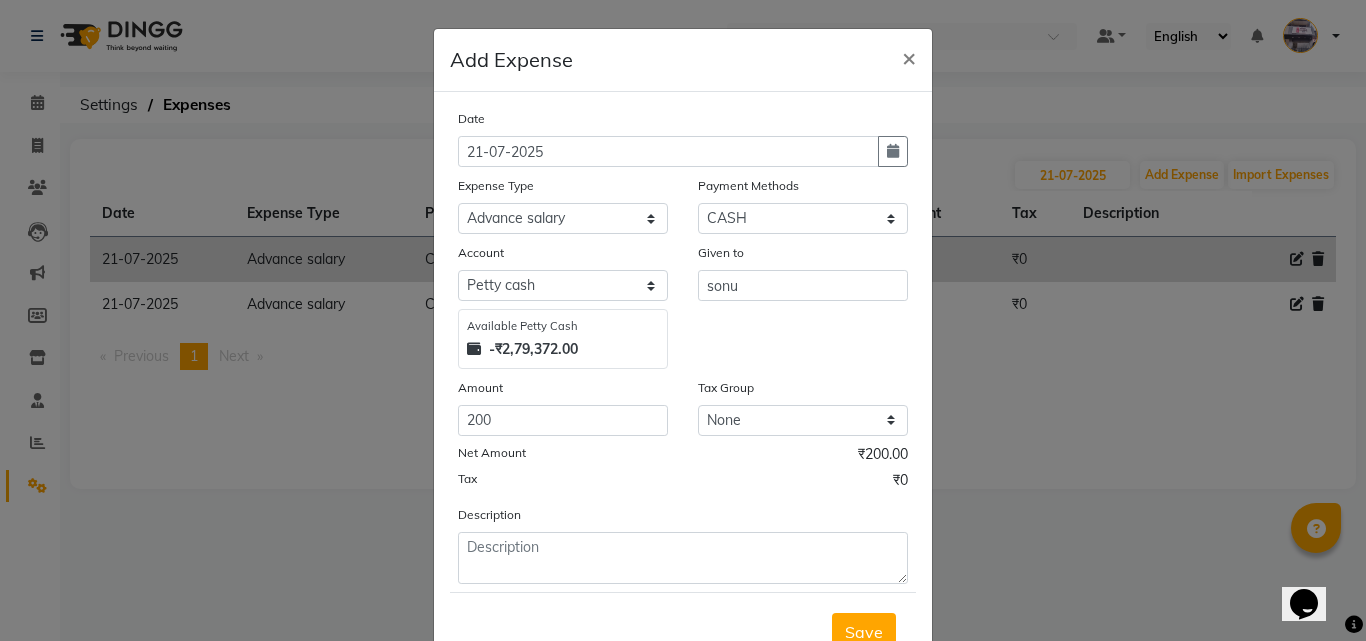 scroll, scrollTop: 75, scrollLeft: 0, axis: vertical 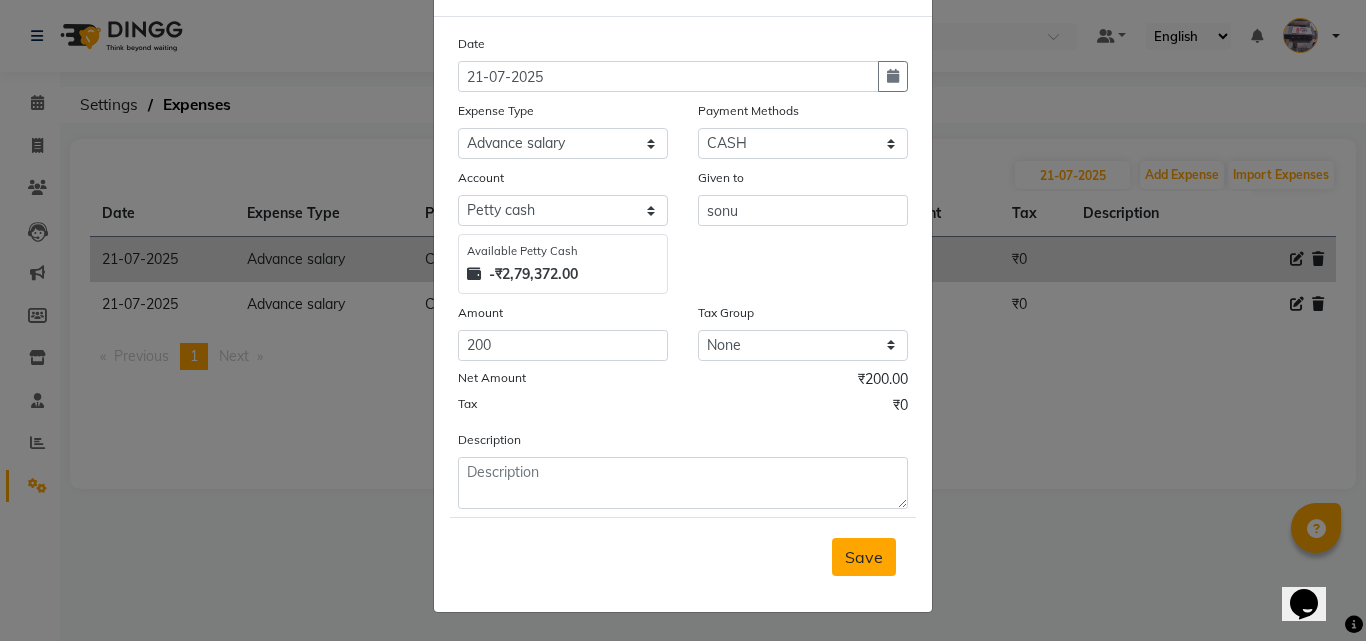 click on "Save" at bounding box center (864, 557) 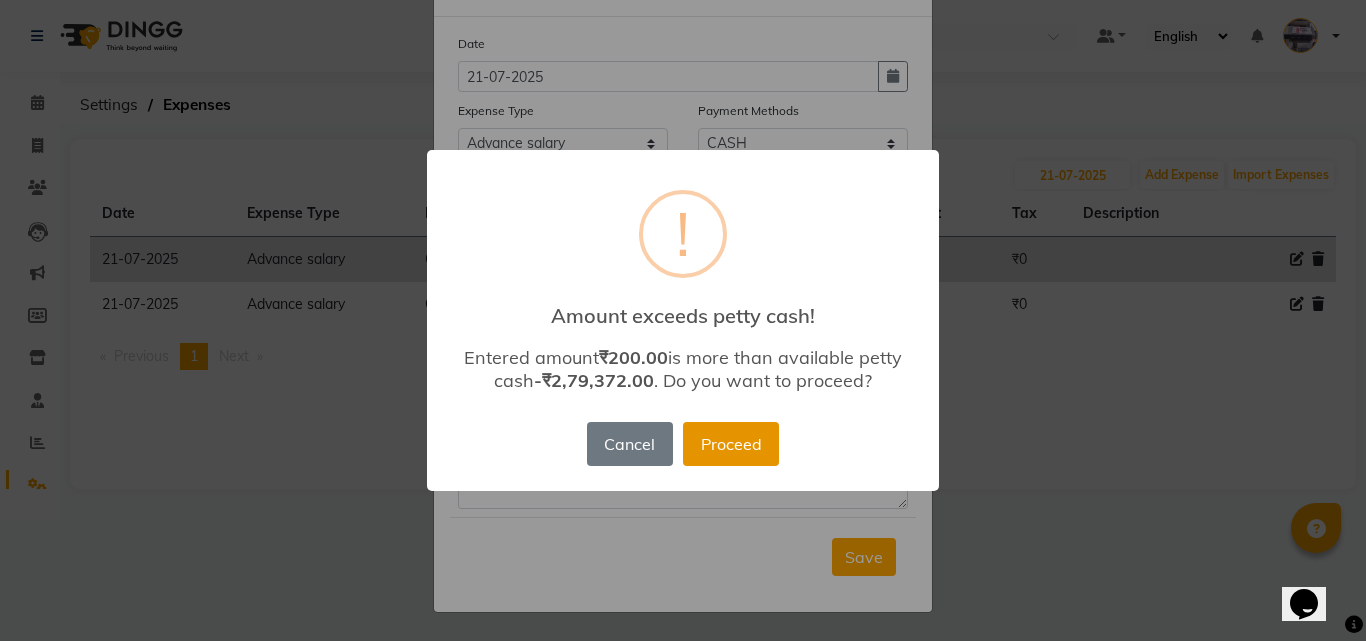 click on "Proceed" at bounding box center [731, 444] 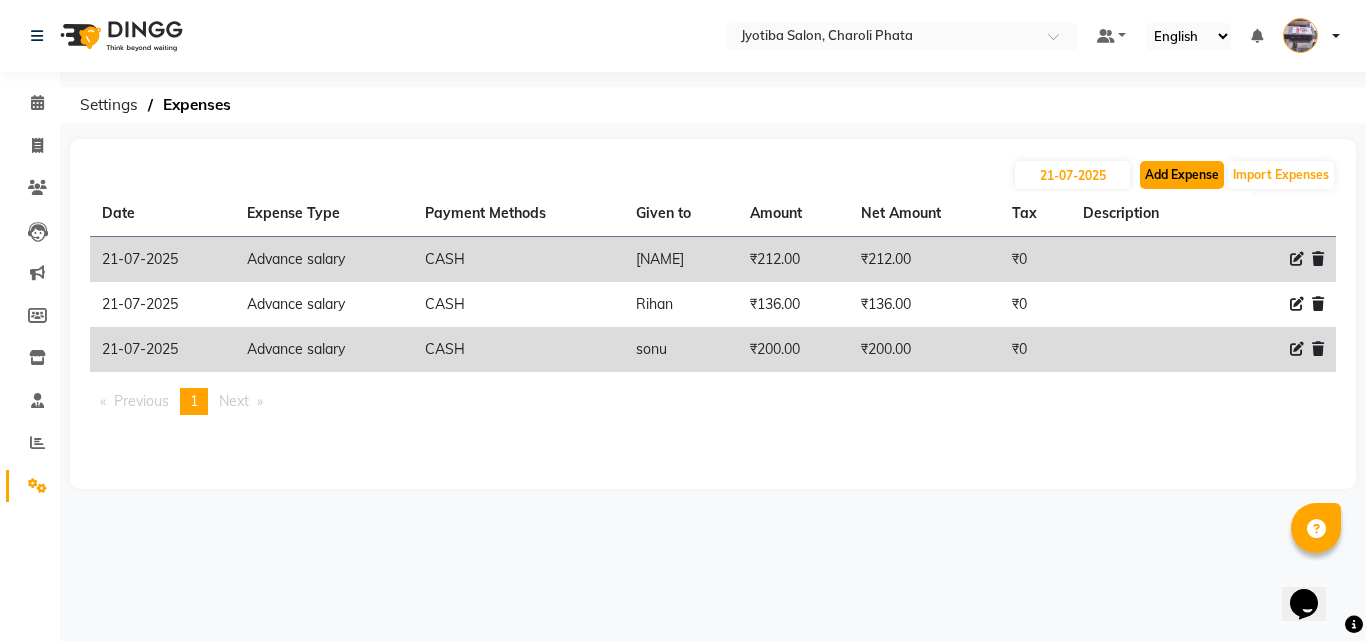 click on "Add Expense" 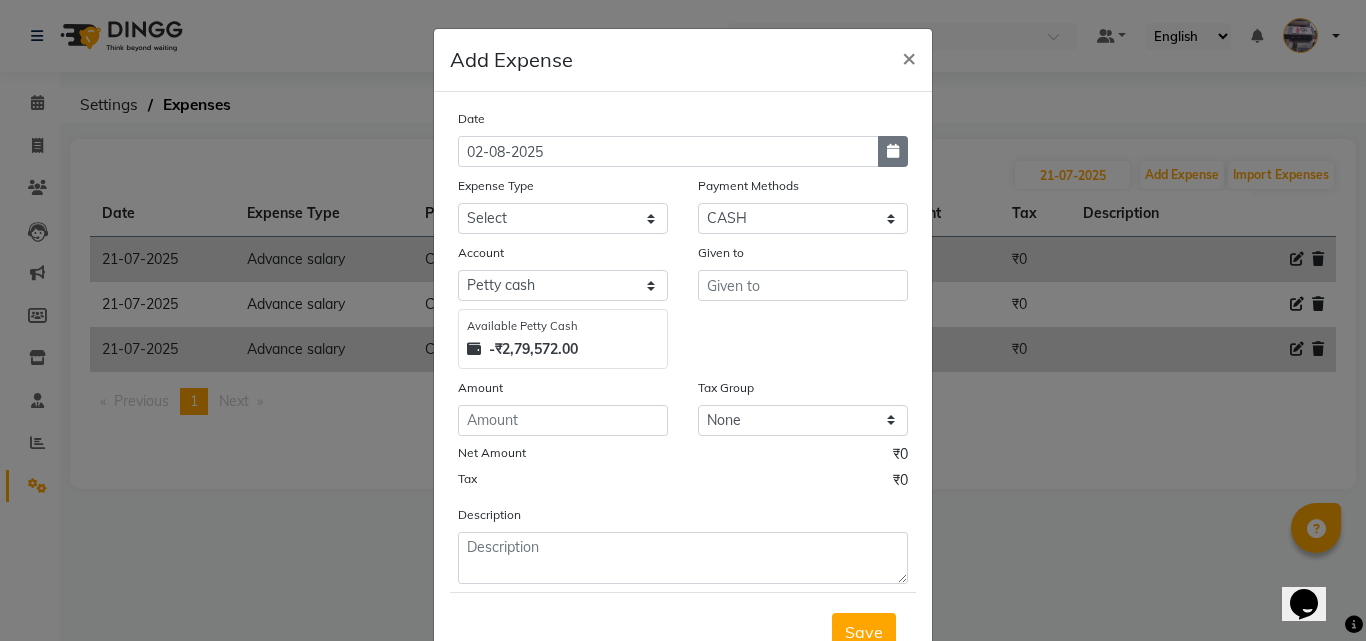 click 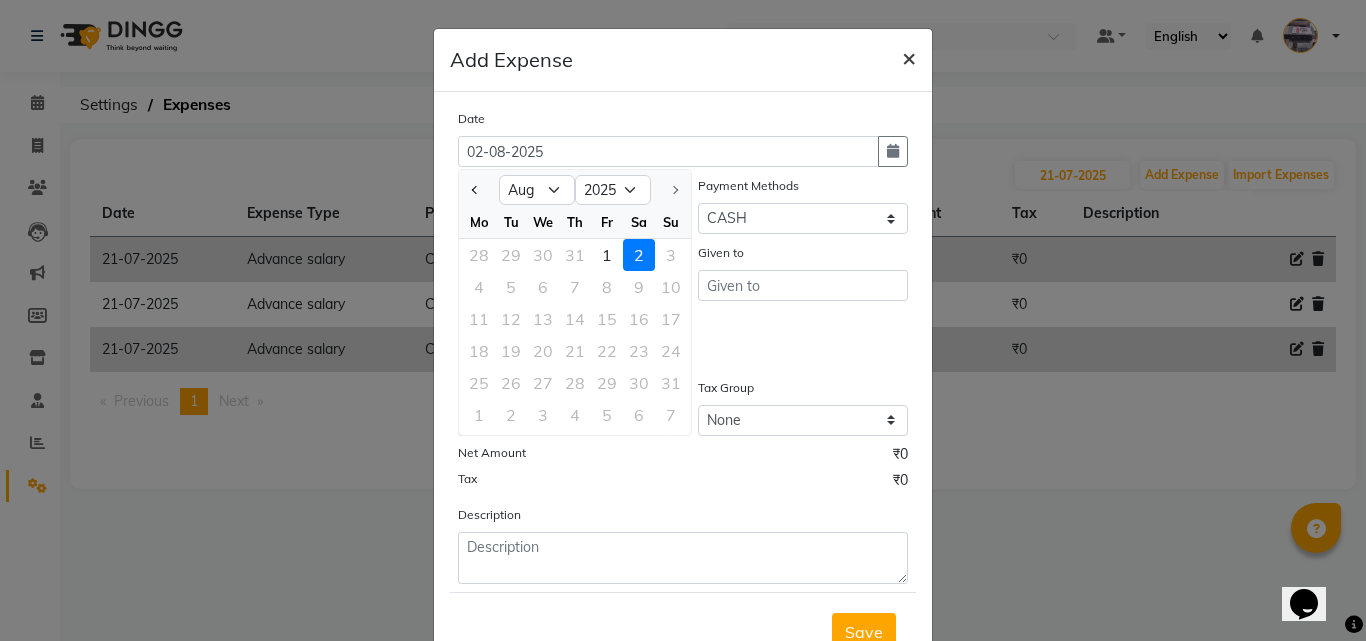 click on "×" 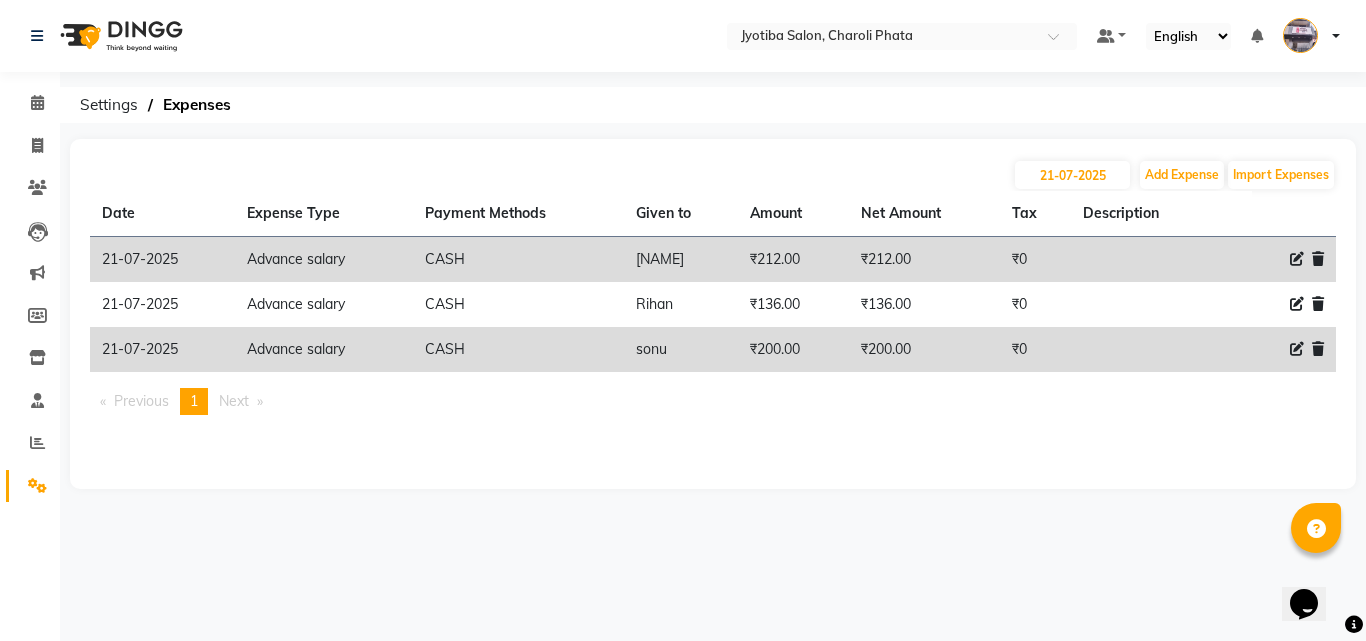 click 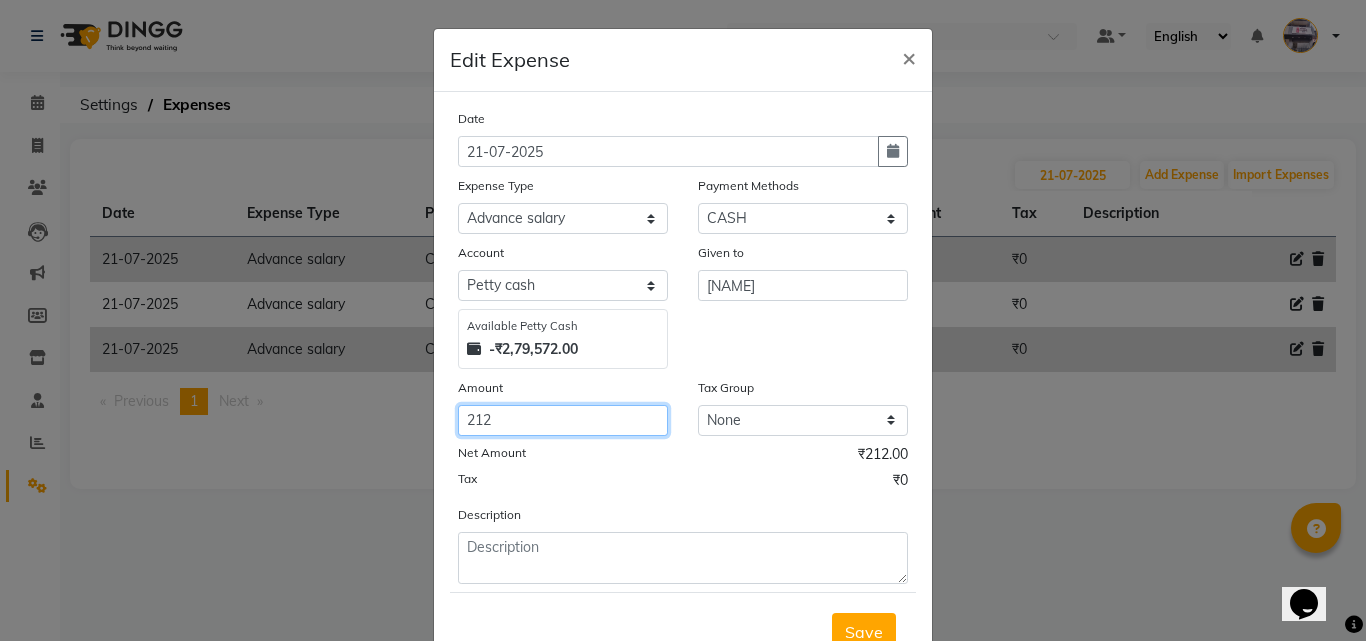 click on "212" 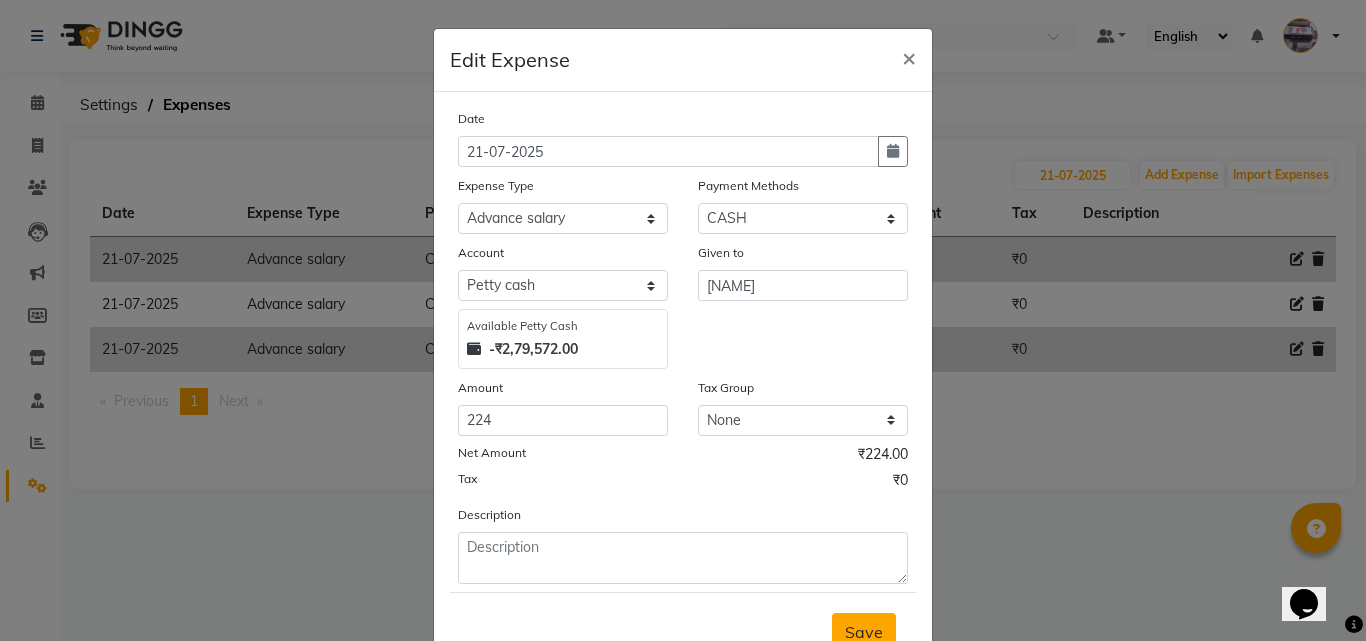 click on "Save" at bounding box center [864, 632] 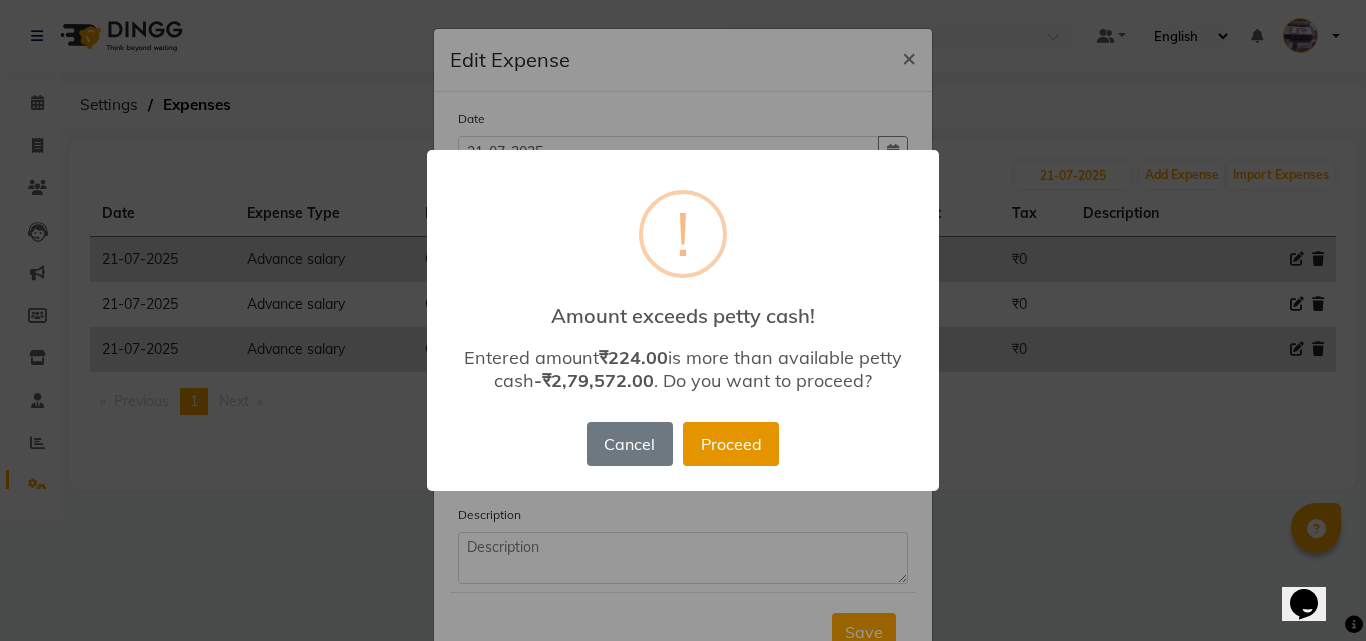 click on "Proceed" at bounding box center [731, 444] 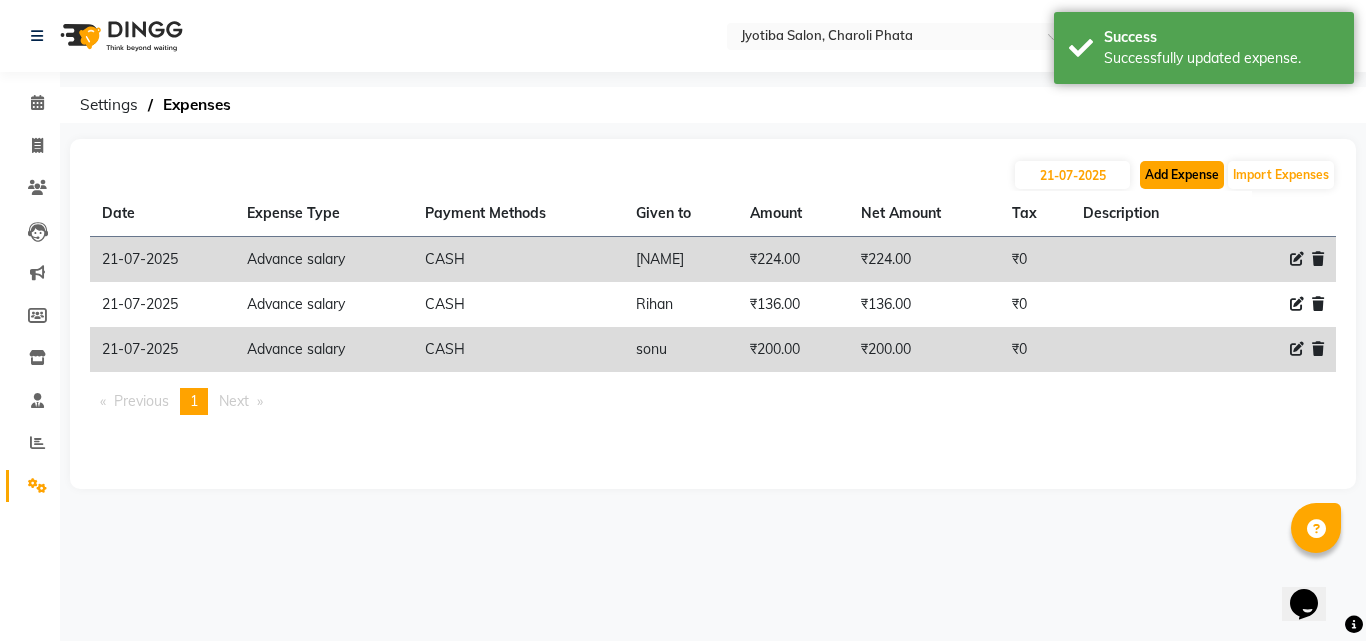 click on "Add Expense" 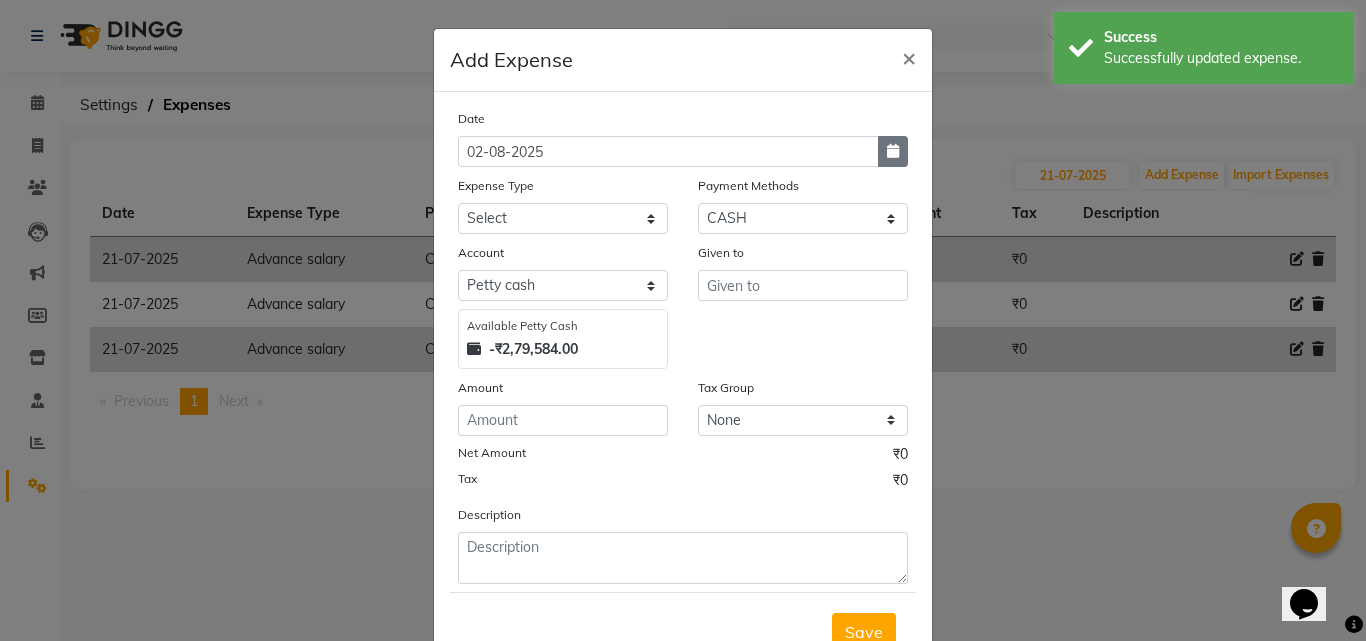 click 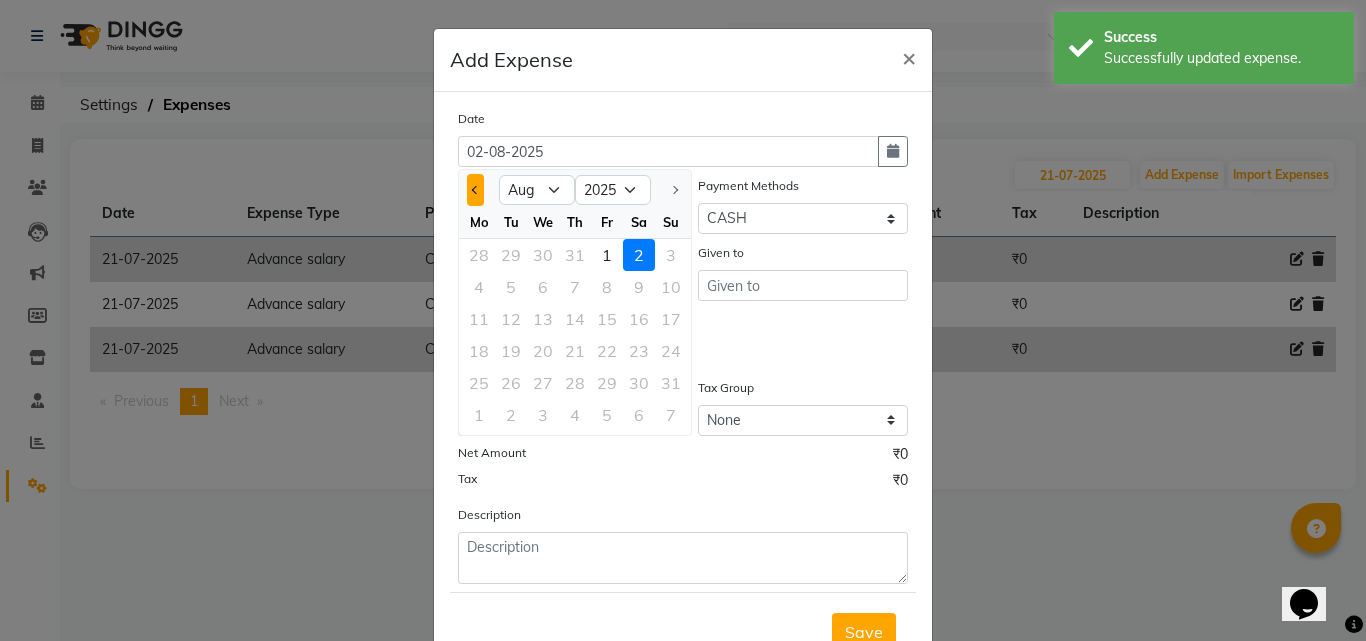 click 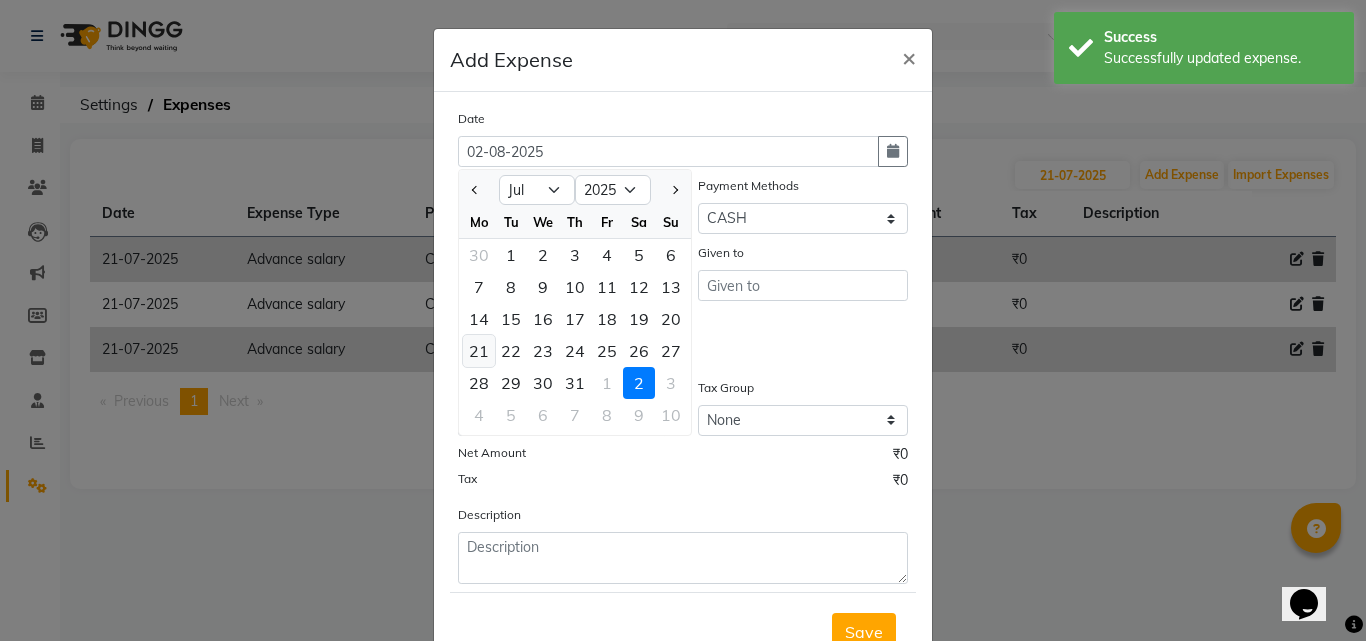 click on "21" 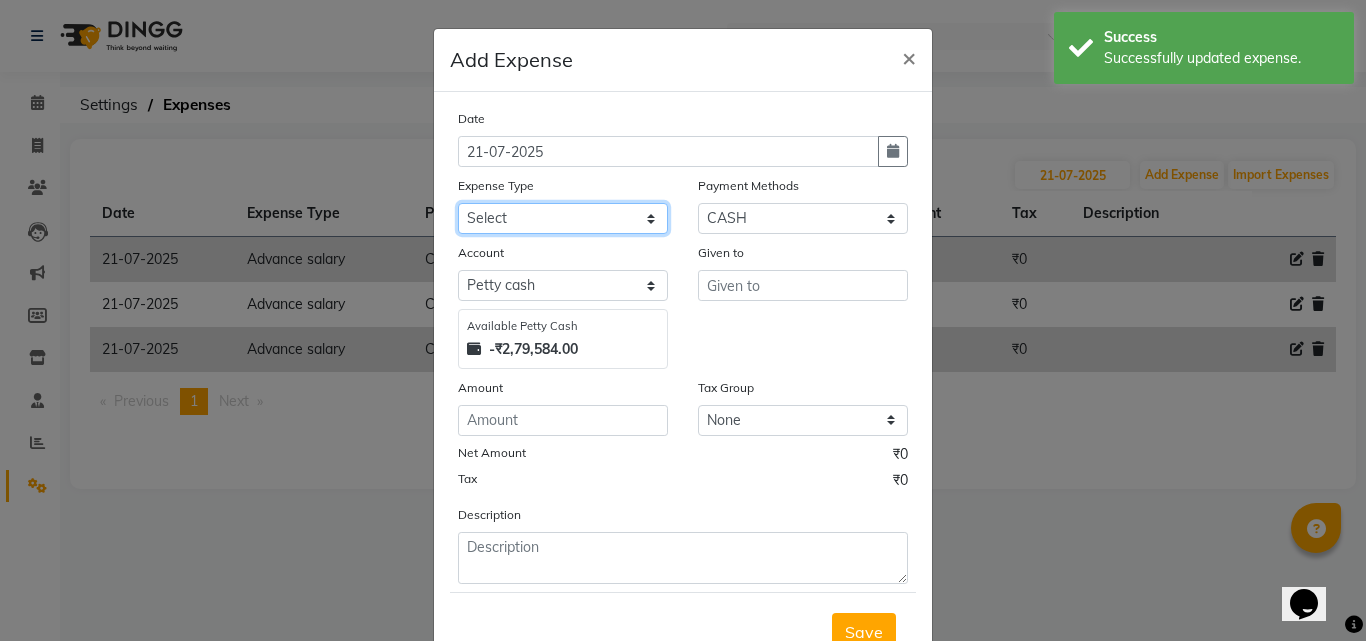 click on "Select Advance salary Advance salary ajaj Bank charges Car maintenance  Cash transfer to bank Cash transfer to hub Client Snacks Clinical charges Equipment Fuel Govt fee home Incentive Insurance International purchase Loan Repayment Maintenance Marketing Miscellaneous MRA Other Over times Pantry Product Rent Salary shop shop Staff Snacks Tax Tea & Refreshment TIP Utilities Wifi recharge" 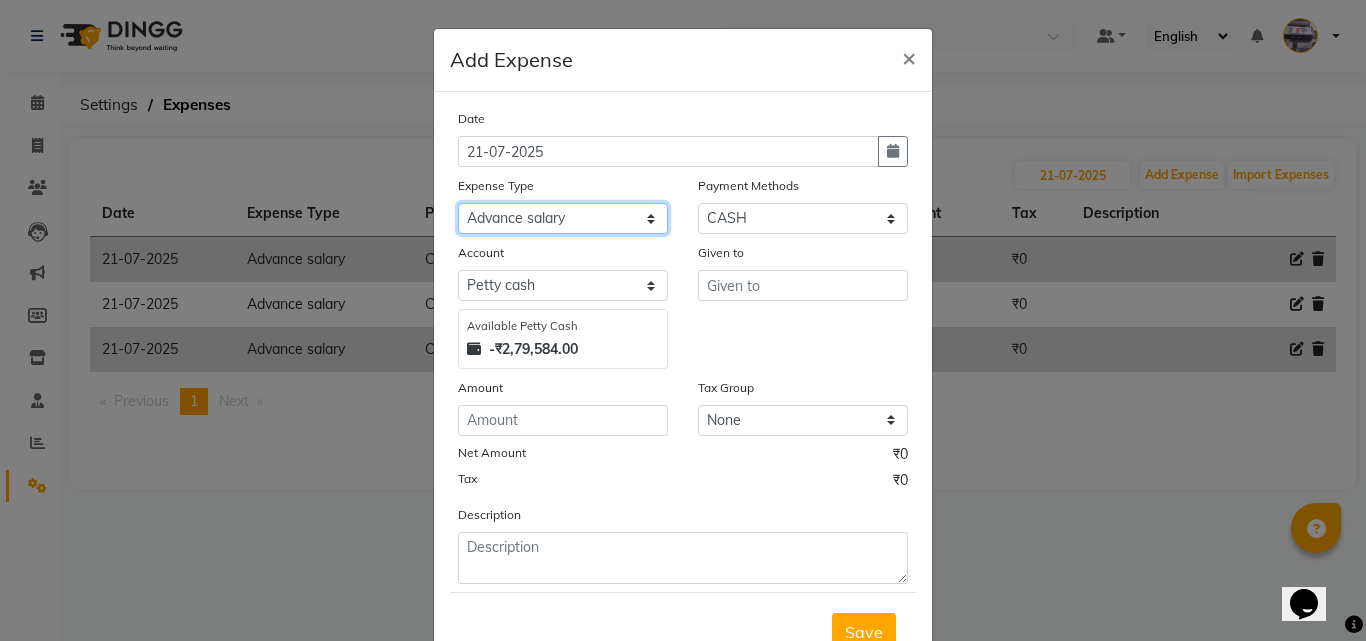 click on "Select Advance salary Advance salary ajaj Bank charges Car maintenance  Cash transfer to bank Cash transfer to hub Client Snacks Clinical charges Equipment Fuel Govt fee home Incentive Insurance International purchase Loan Repayment Maintenance Marketing Miscellaneous MRA Other Over times Pantry Product Rent Salary shop shop Staff Snacks Tax Tea & Refreshment TIP Utilities Wifi recharge" 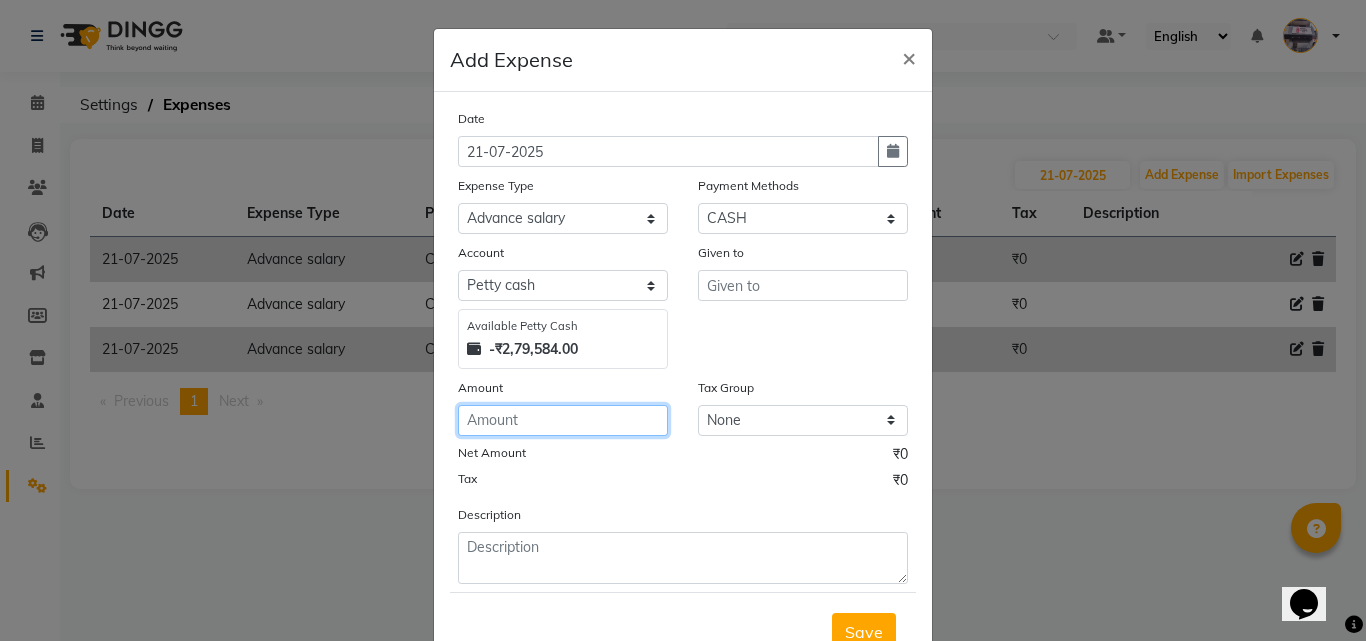 click 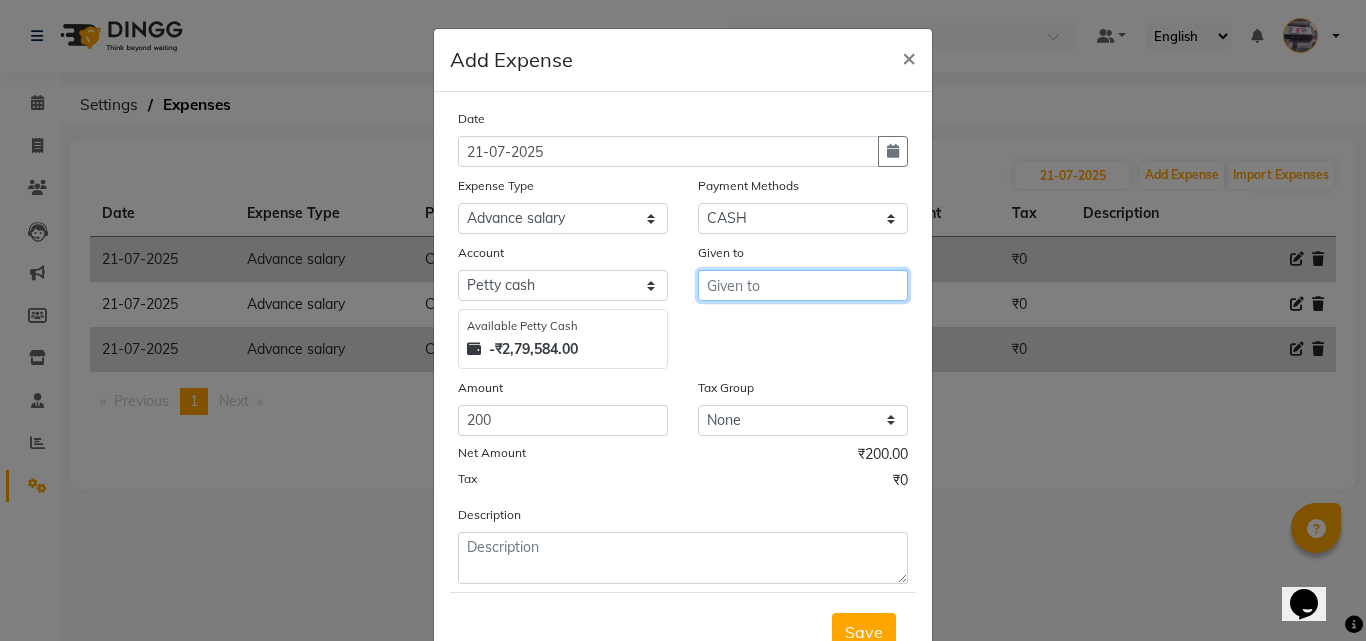 click at bounding box center (803, 285) 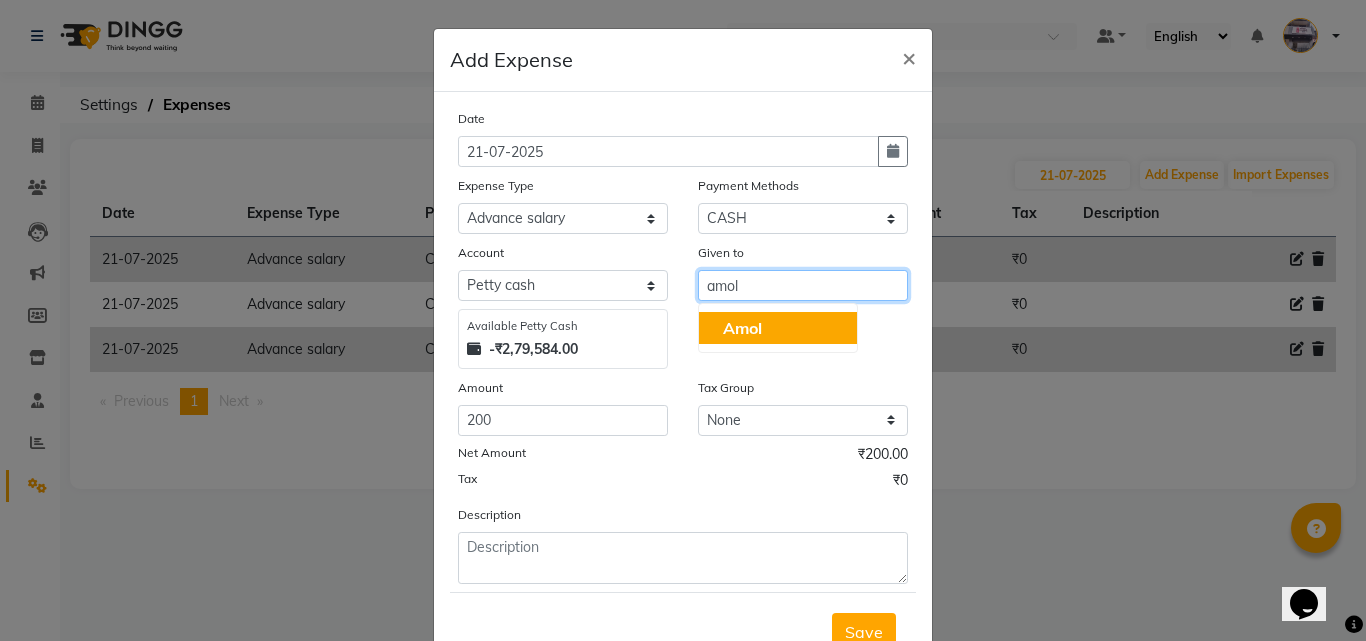 click on "Amol" at bounding box center (778, 328) 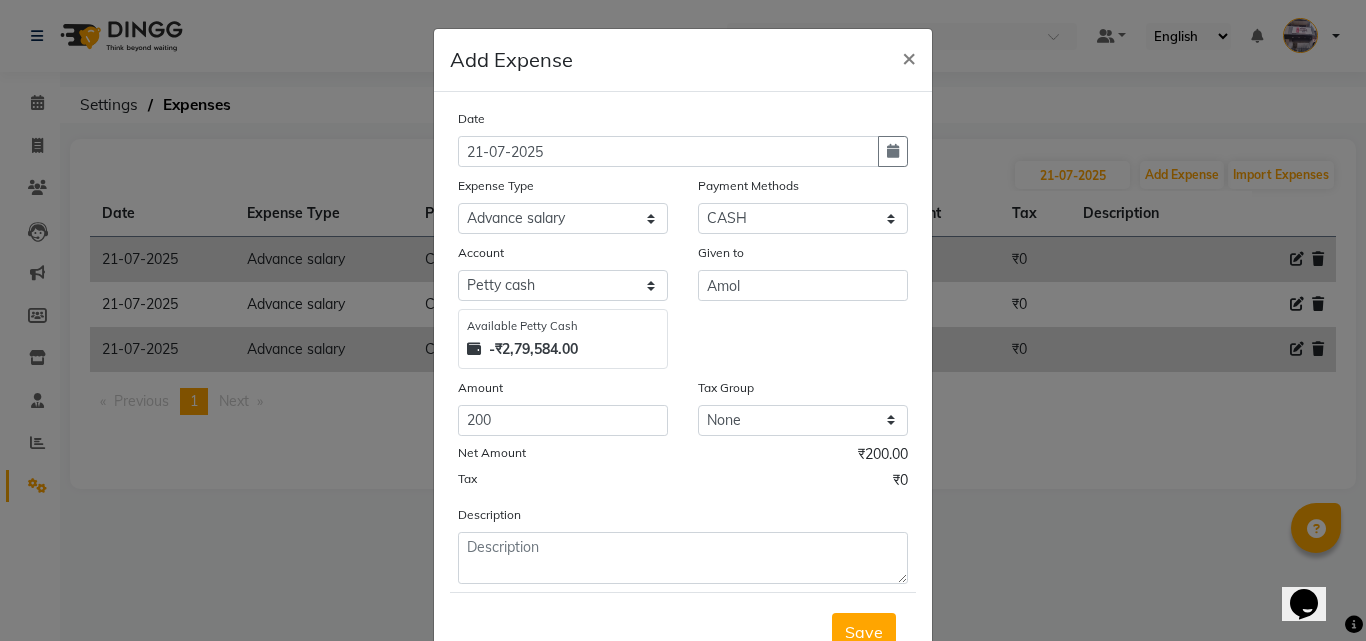 scroll, scrollTop: 75, scrollLeft: 0, axis: vertical 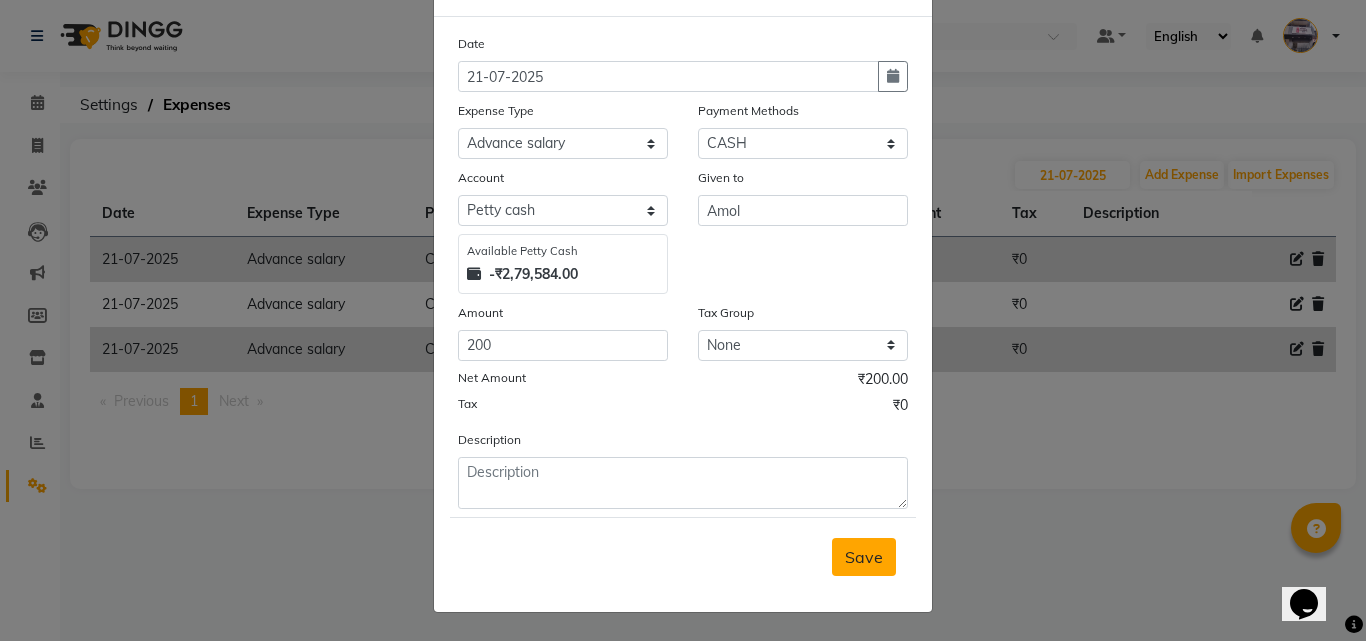 click on "Save" at bounding box center [864, 557] 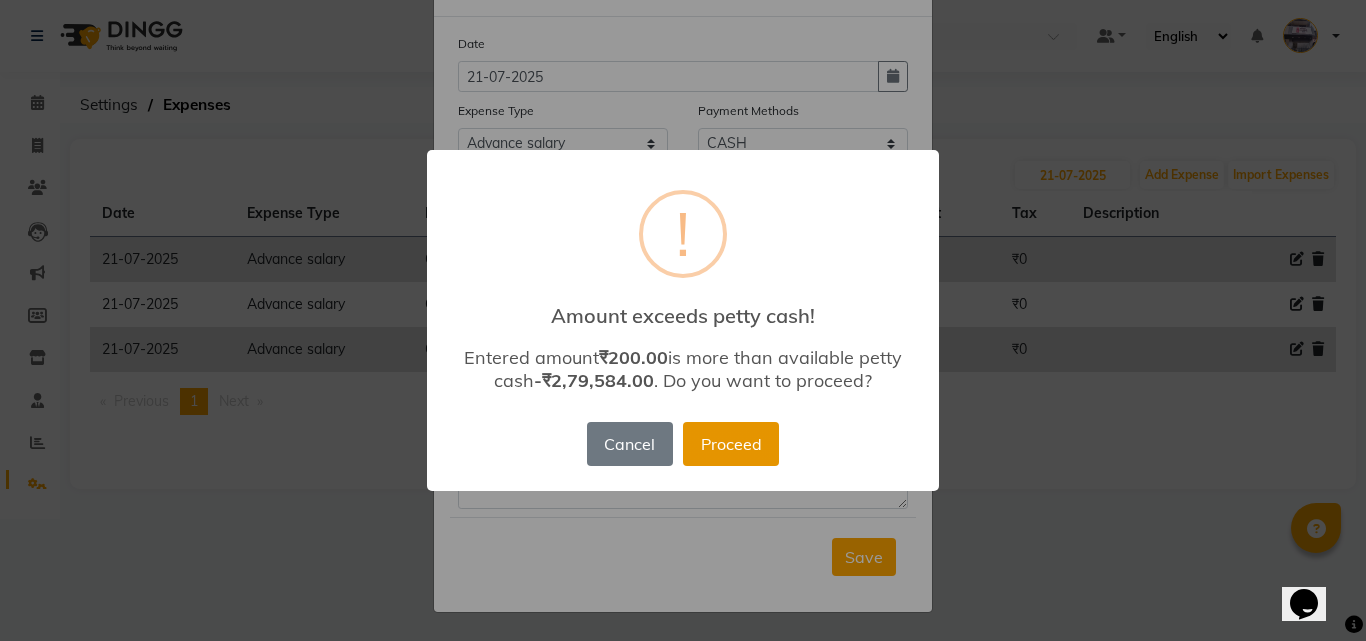 drag, startPoint x: 677, startPoint y: 422, endPoint x: 706, endPoint y: 437, distance: 32.649654 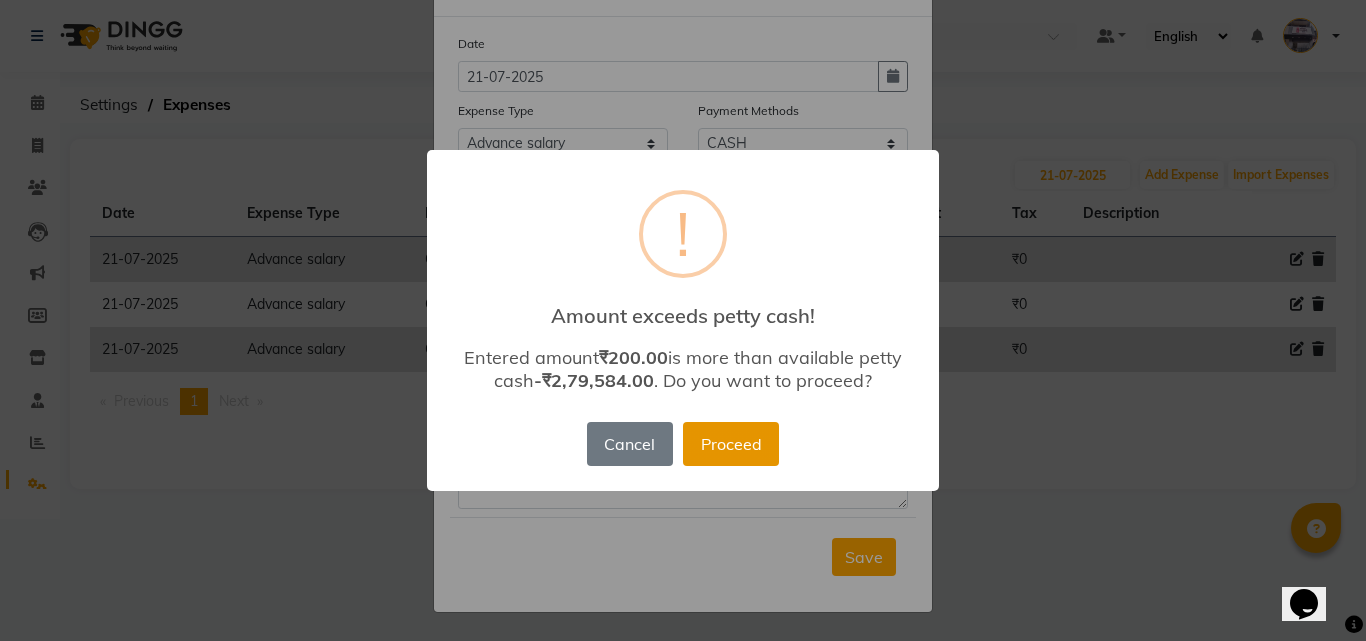 click on "Proceed" at bounding box center [731, 444] 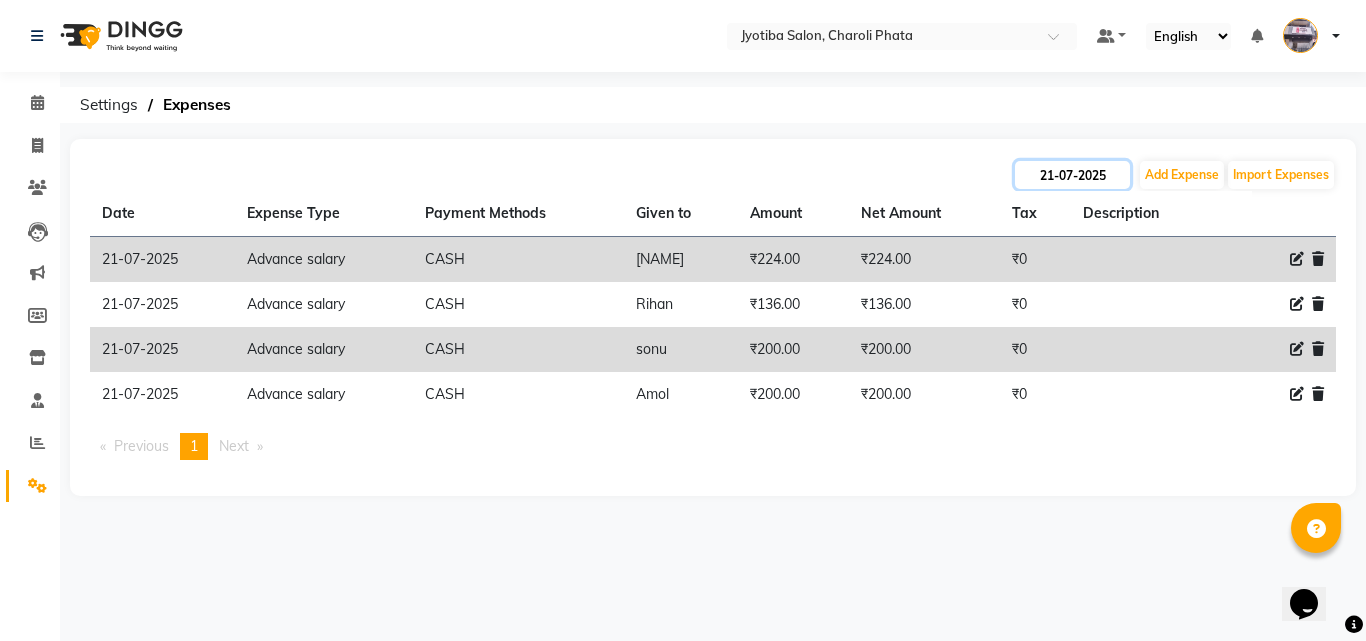 click on "21-07-2025" 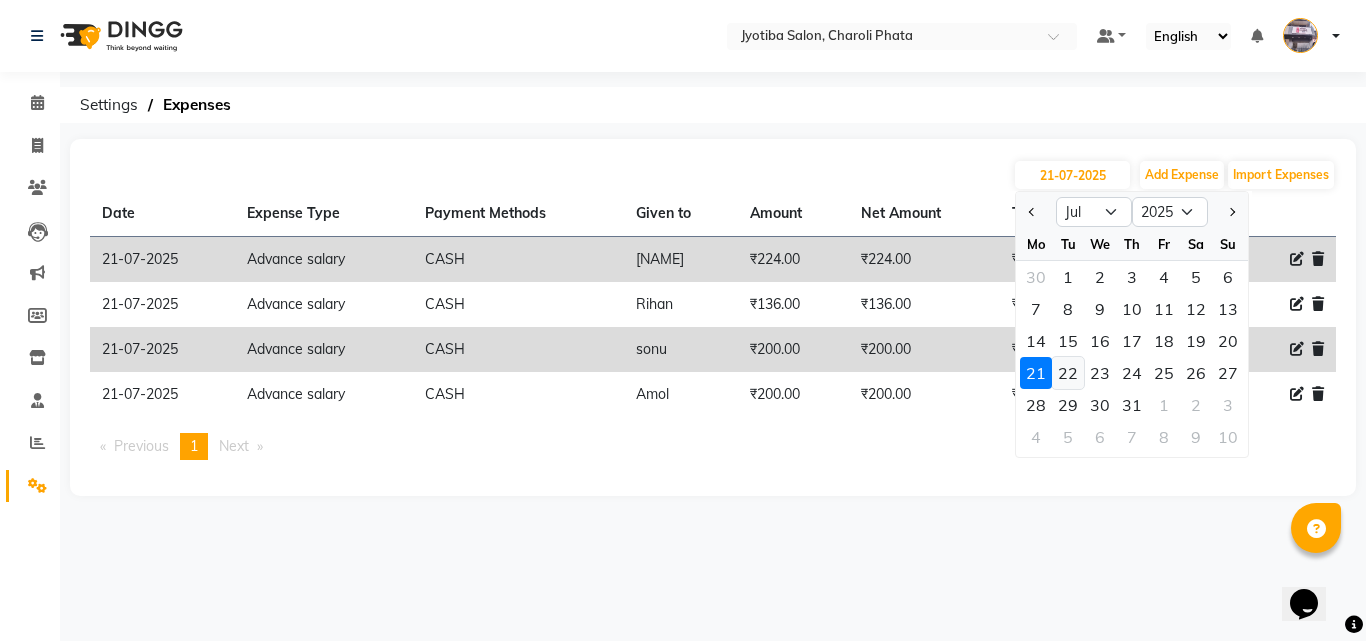 click on "22" 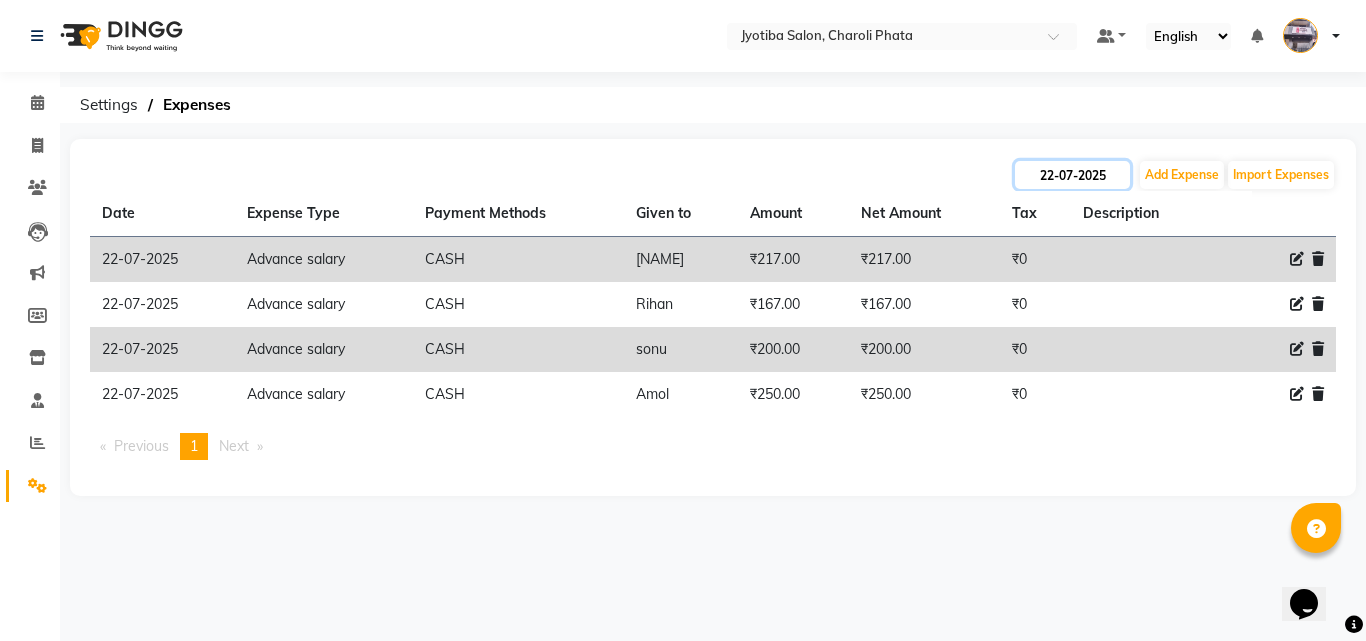 click on "22-07-2025" 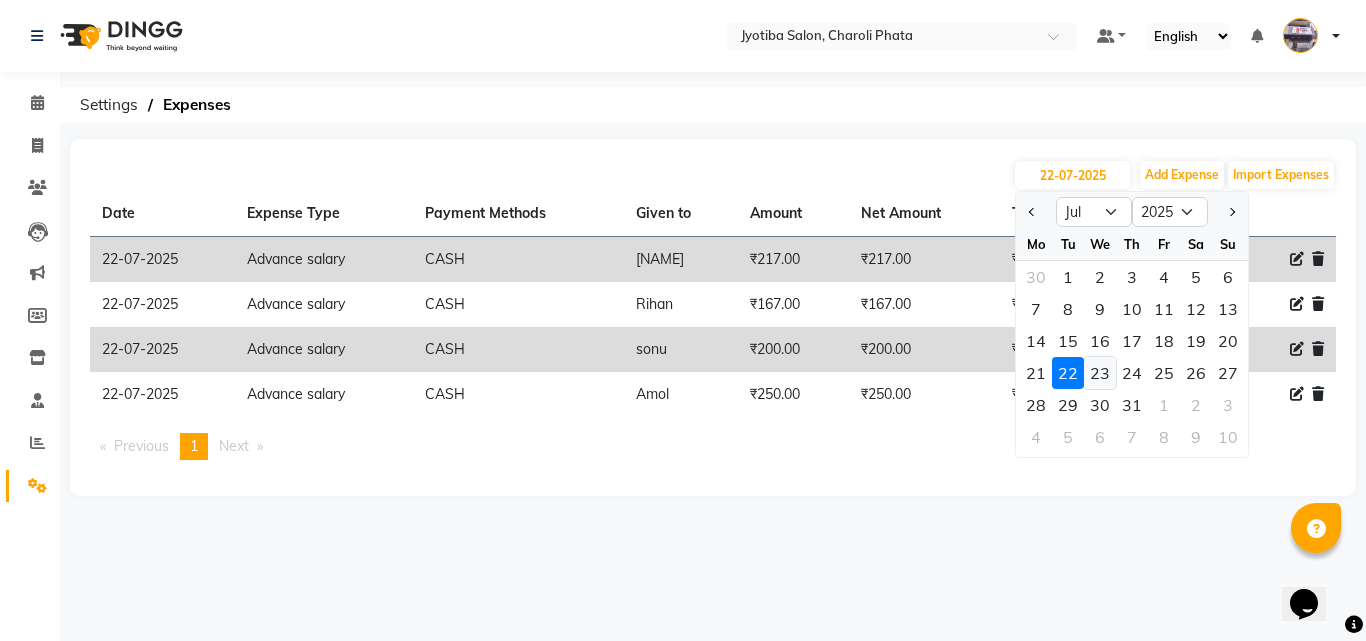 click on "23" 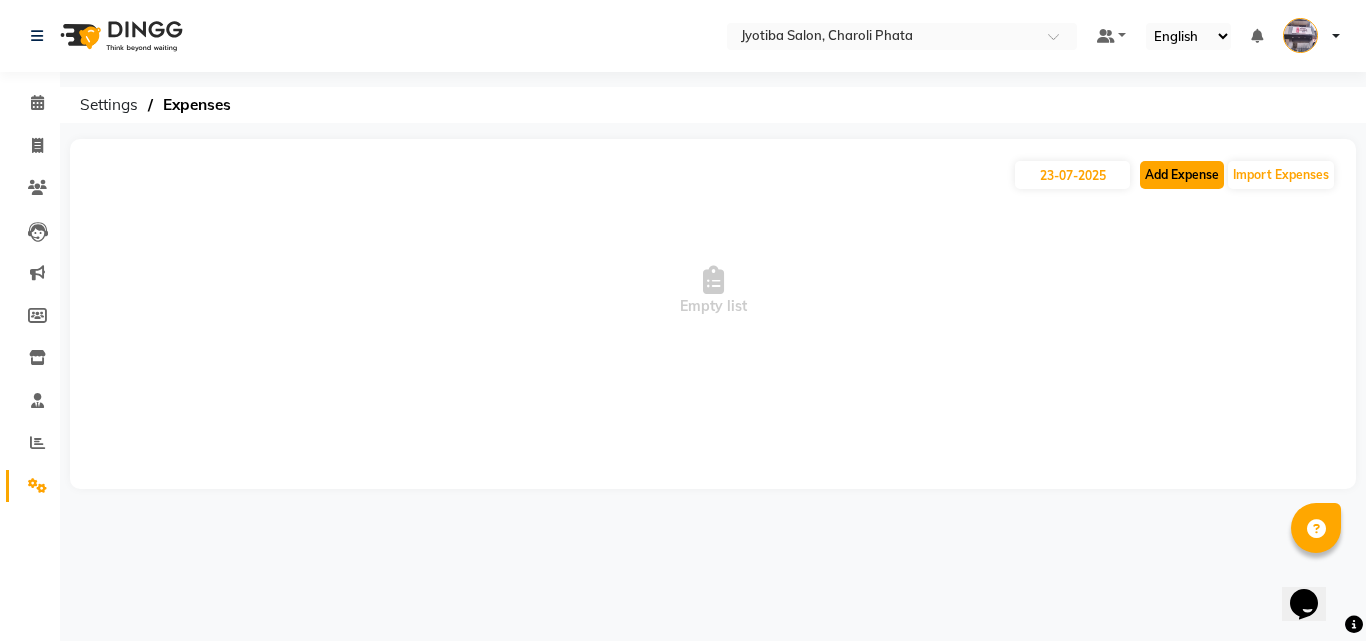 click on "Add Expense" 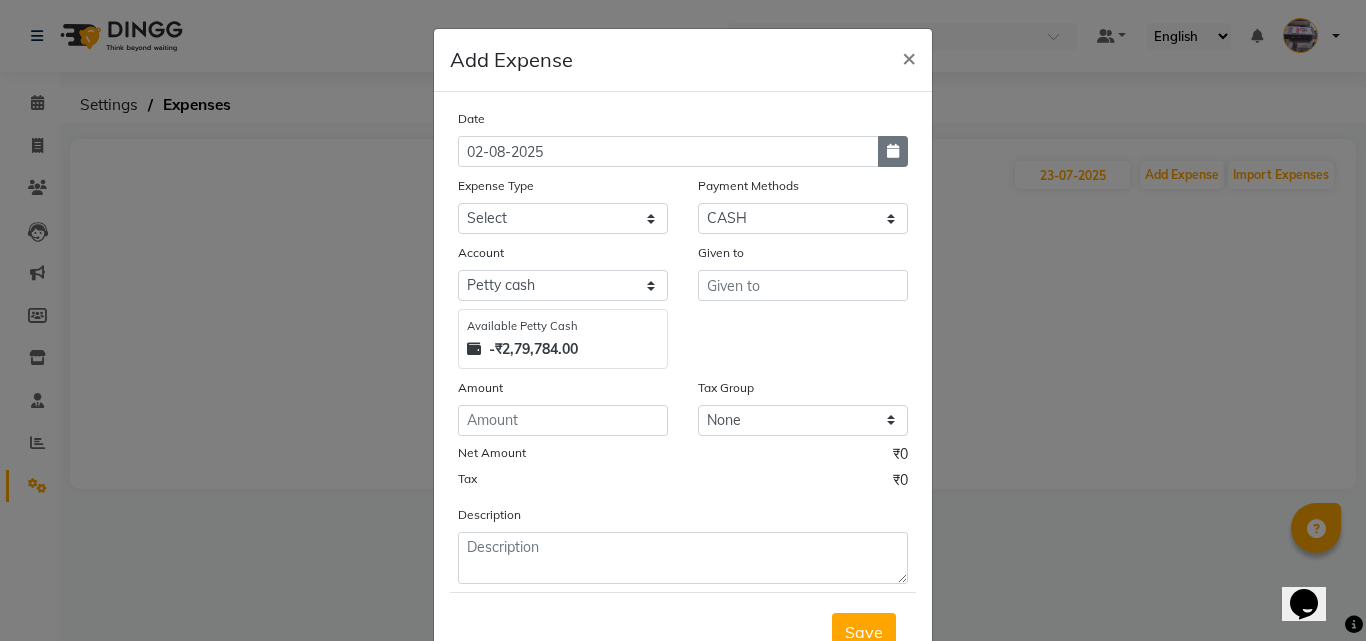 click 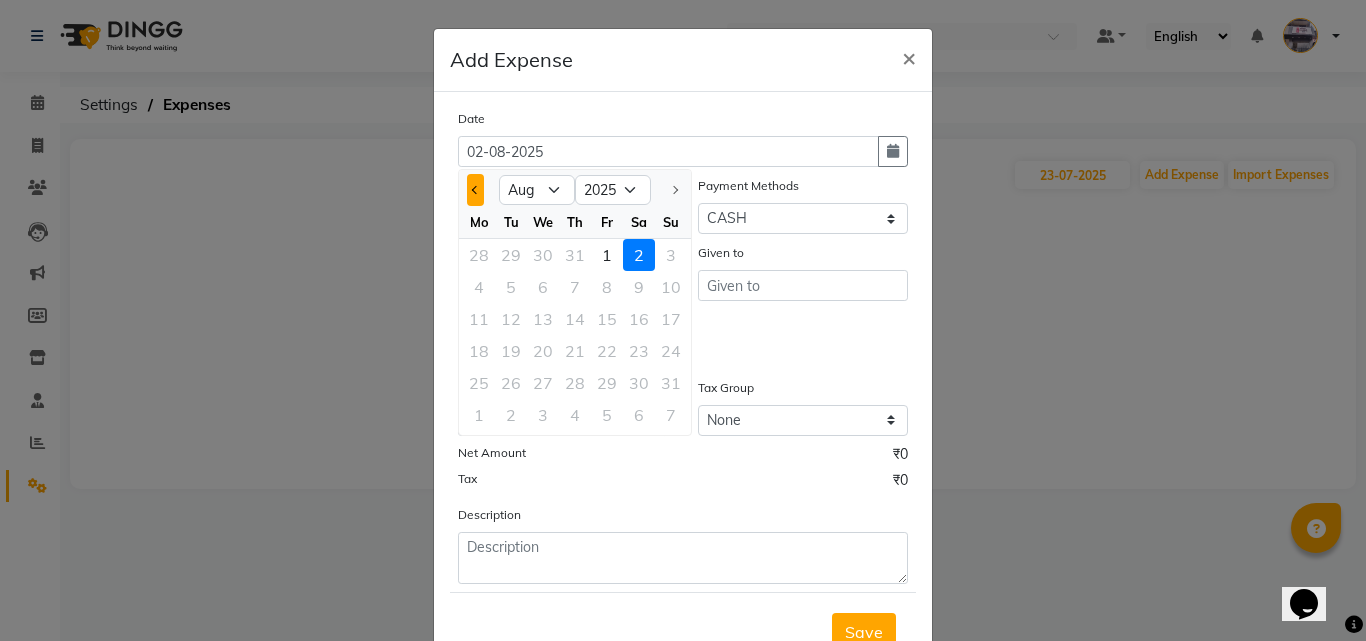 click 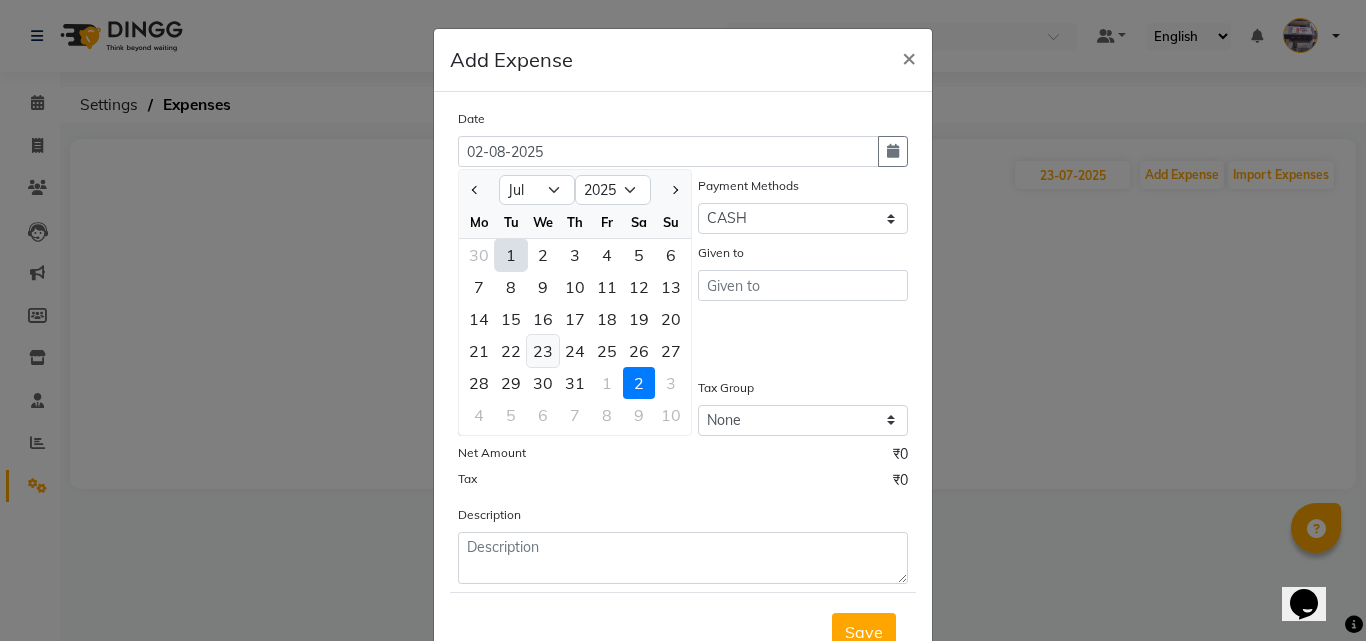 click on "23" 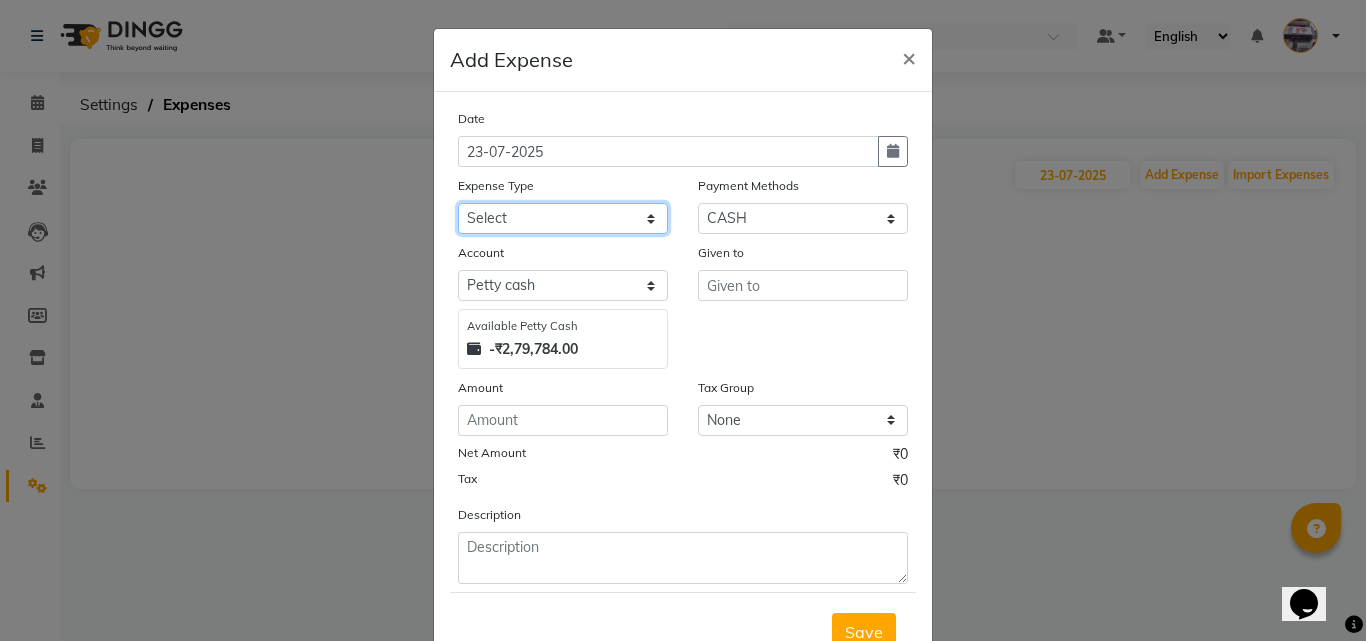 click on "Select Advance salary Advance salary ajaj Bank charges Car maintenance  Cash transfer to bank Cash transfer to hub Client Snacks Clinical charges Equipment Fuel Govt fee home Incentive Insurance International purchase Loan Repayment Maintenance Marketing Miscellaneous MRA Other Over times Pantry Product Rent Salary shop shop Staff Snacks Tax Tea & Refreshment TIP Utilities Wifi recharge" 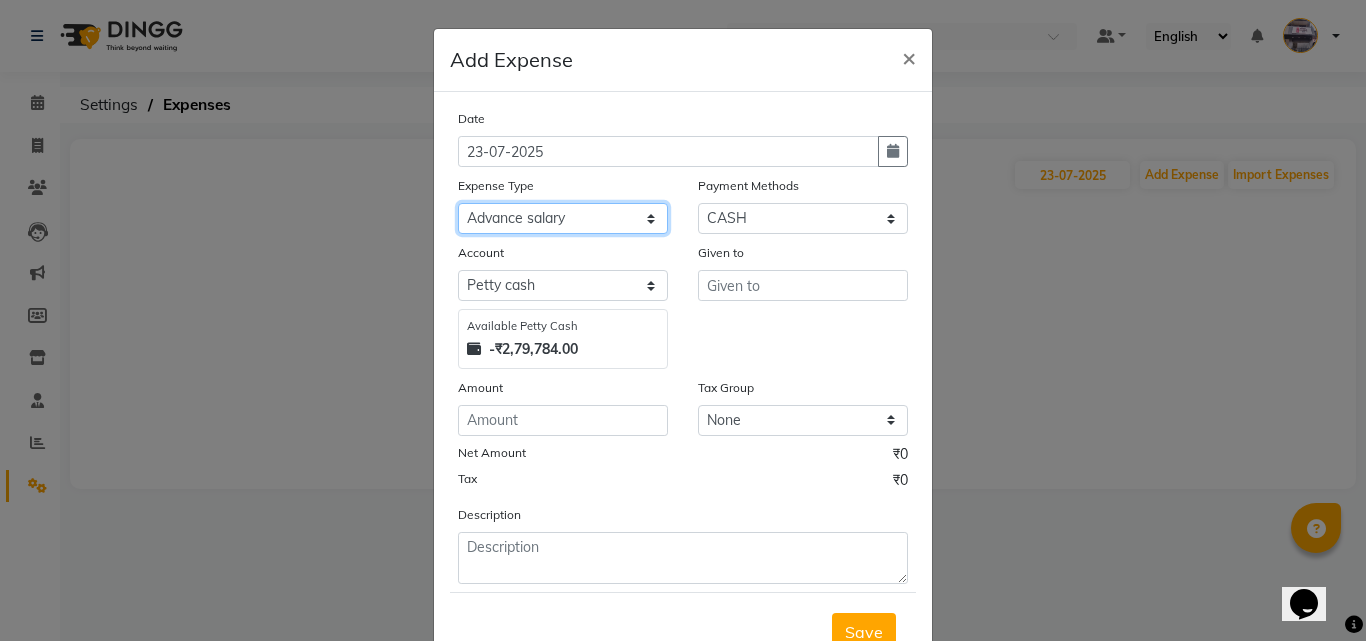 click on "Select Advance salary Advance salary ajaj Bank charges Car maintenance  Cash transfer to bank Cash transfer to hub Client Snacks Clinical charges Equipment Fuel Govt fee home Incentive Insurance International purchase Loan Repayment Maintenance Marketing Miscellaneous MRA Other Over times Pantry Product Rent Salary shop shop Staff Snacks Tax Tea & Refreshment TIP Utilities Wifi recharge" 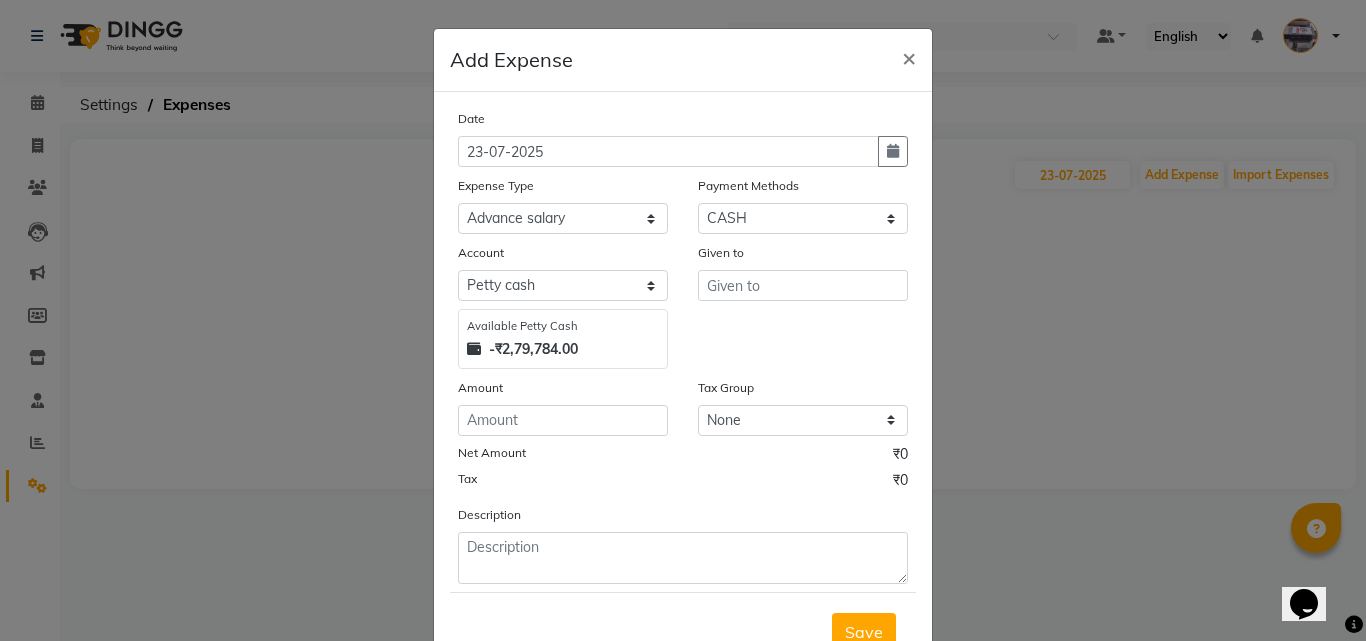 click on "Date 23-07-2025 Expense Type Select Advance salary Advance salary ajaj Bank charges Car maintenance  Cash transfer to bank Cash transfer to hub Client Snacks Clinical charges Equipment Fuel Govt fee home Incentive Insurance International purchase Loan Repayment Maintenance Marketing Miscellaneous MRA Other Over times Pantry Product Rent Salary shop shop Staff Snacks Tax Tea & Refreshment TIP Utilities Wifi recharge Payment Methods Select CASH ONLINE CARD Account Select Petty cash Default account Available Petty Cash -₹2,79,784.00 Given to Amount Tax Group None GST Net Amount ₹0 Tax ₹0 Description" 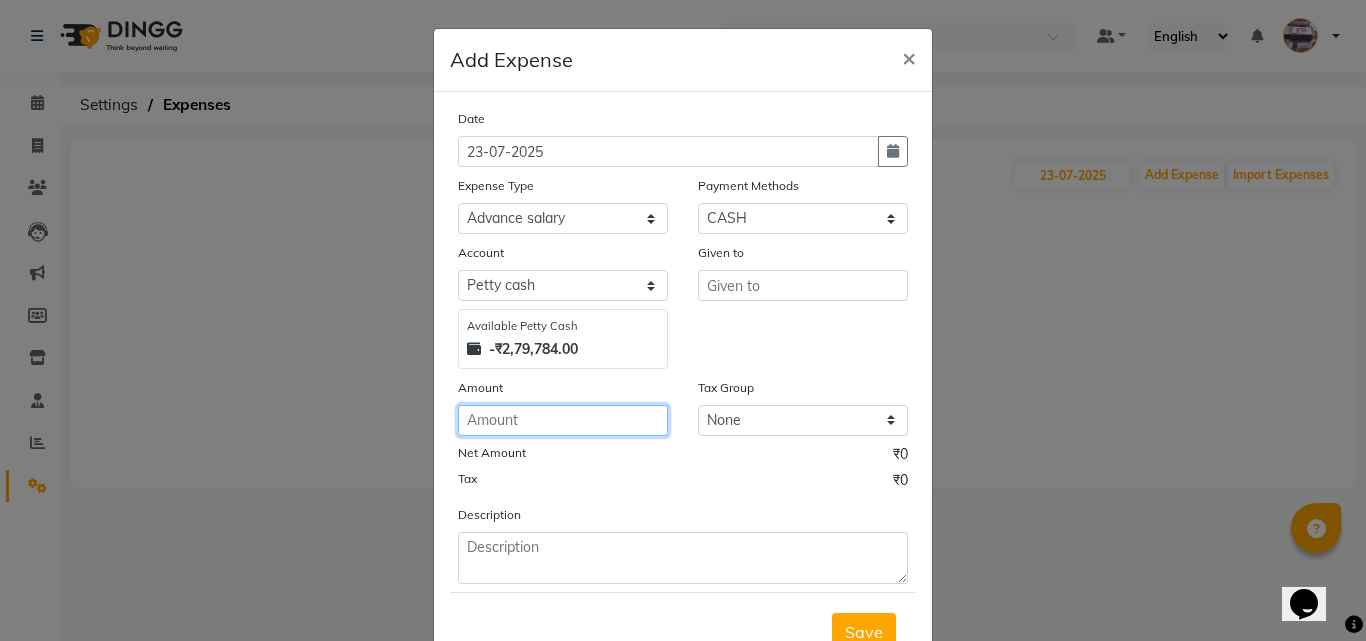 click 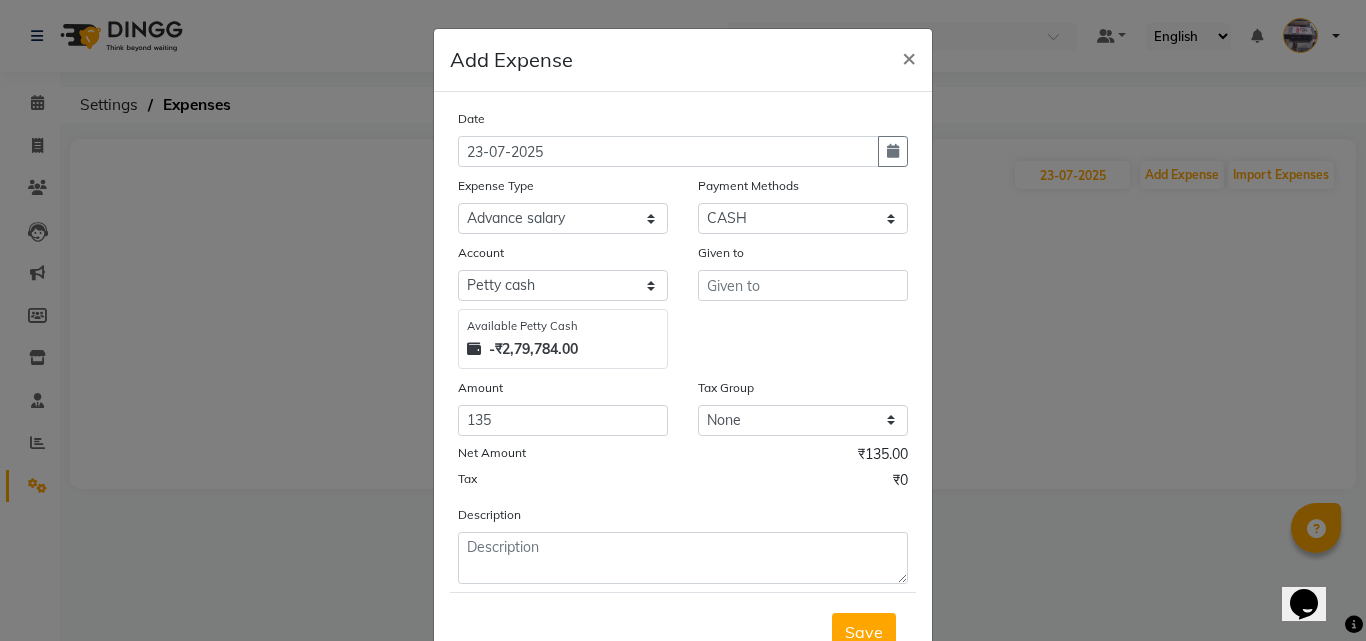 click on "Given to" 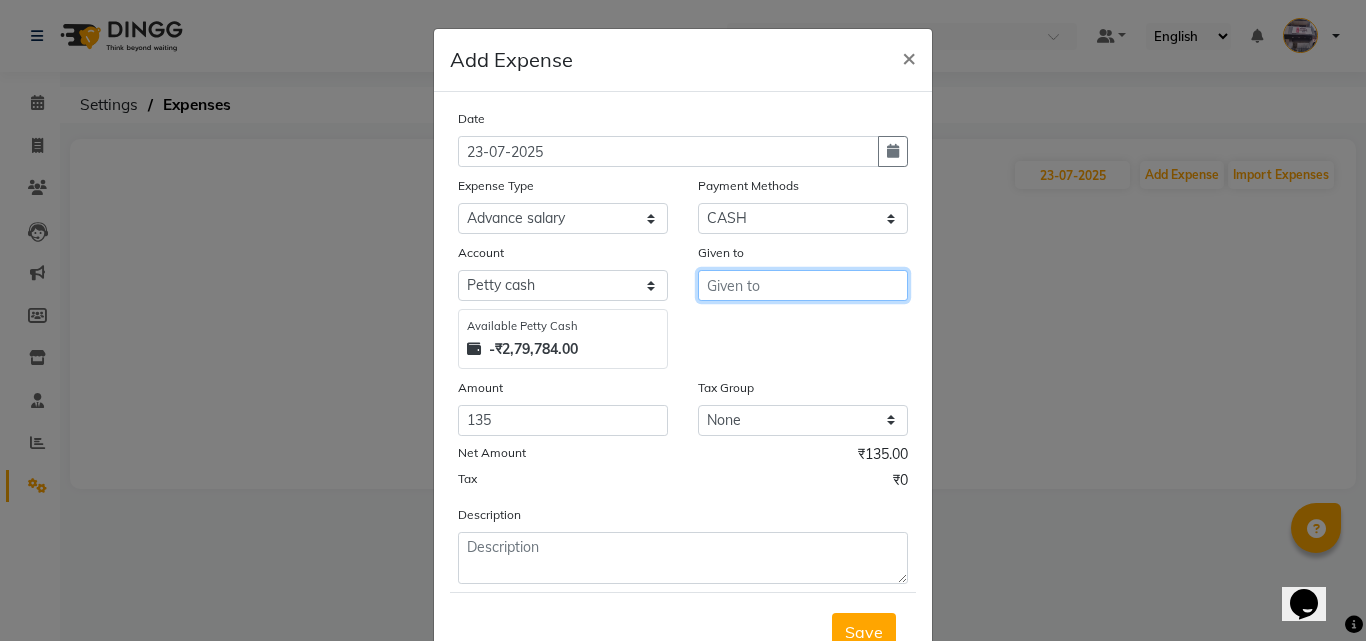 click at bounding box center (803, 285) 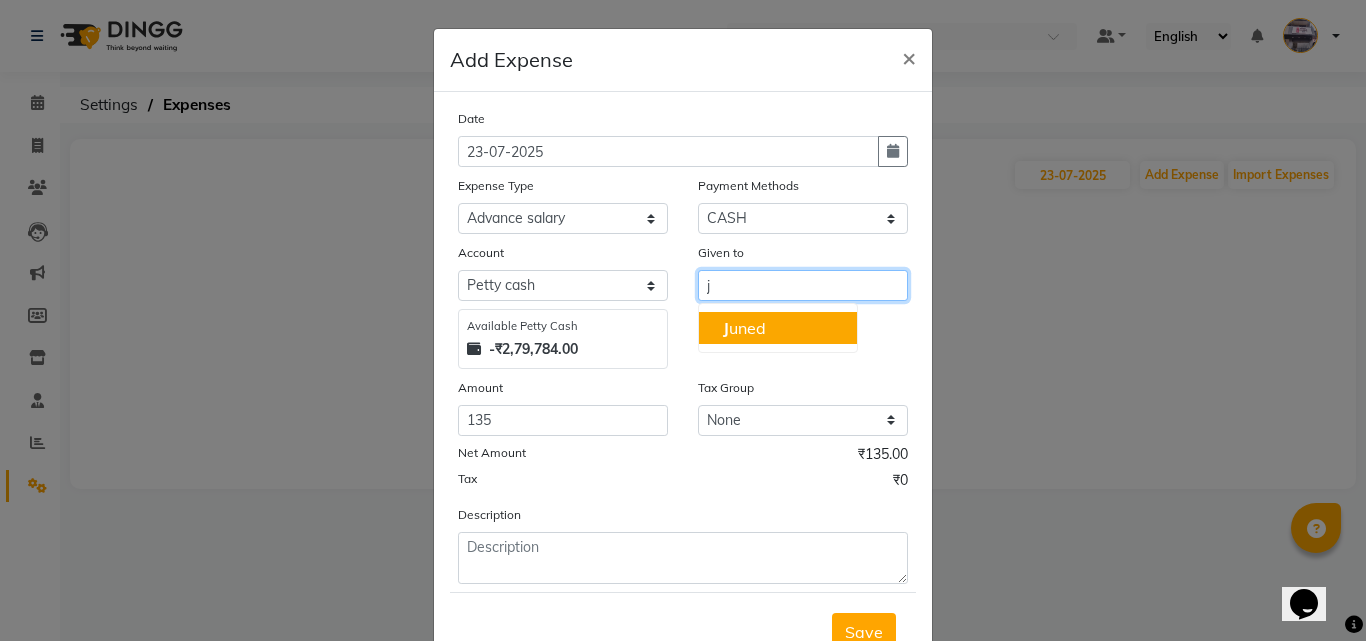 click on "J uned" at bounding box center (778, 328) 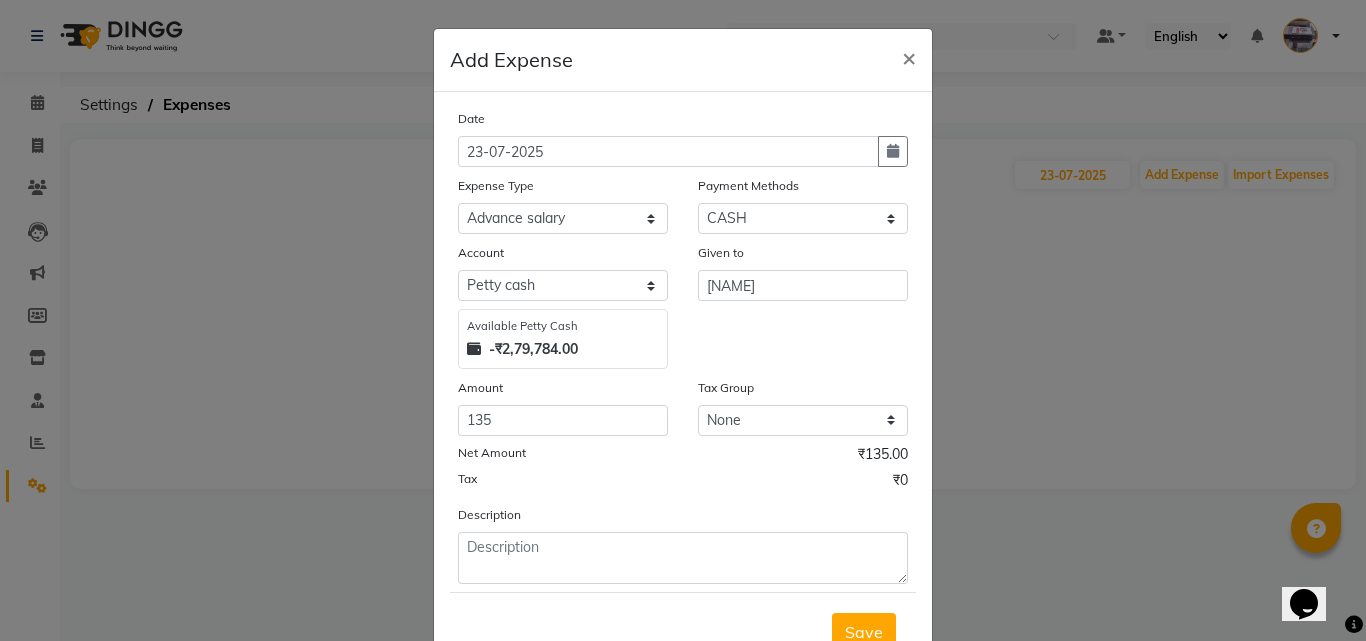 scroll, scrollTop: 75, scrollLeft: 0, axis: vertical 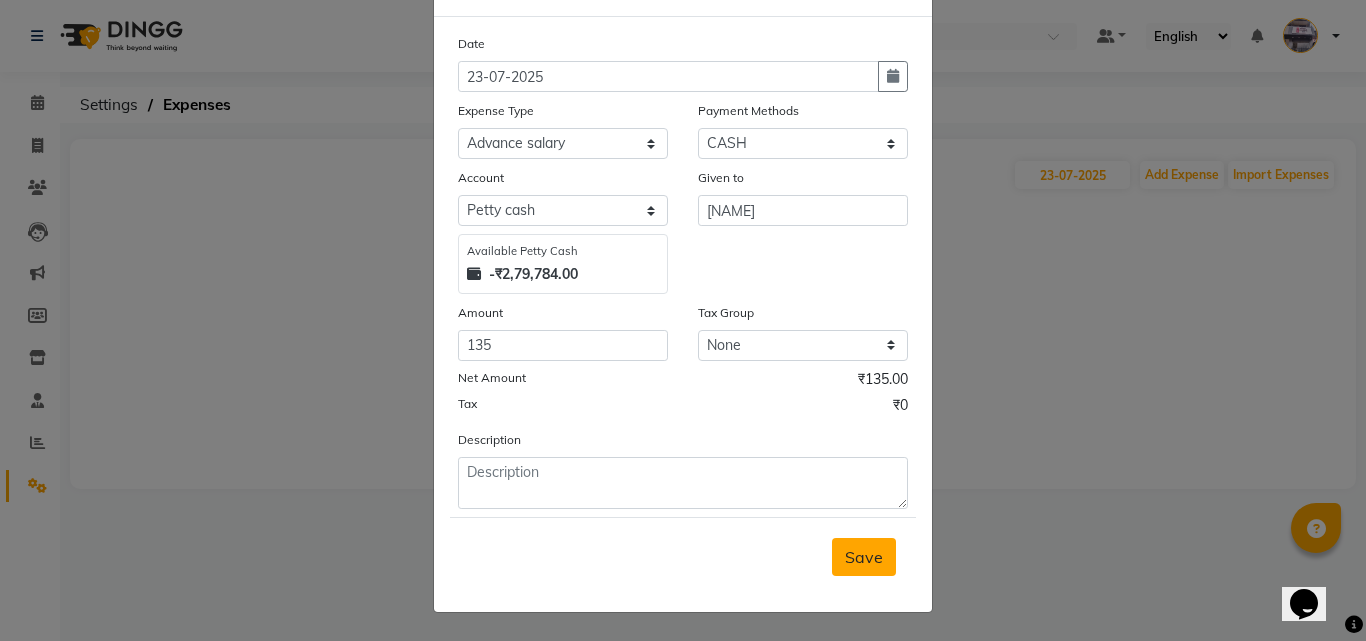 click on "Save" at bounding box center [864, 557] 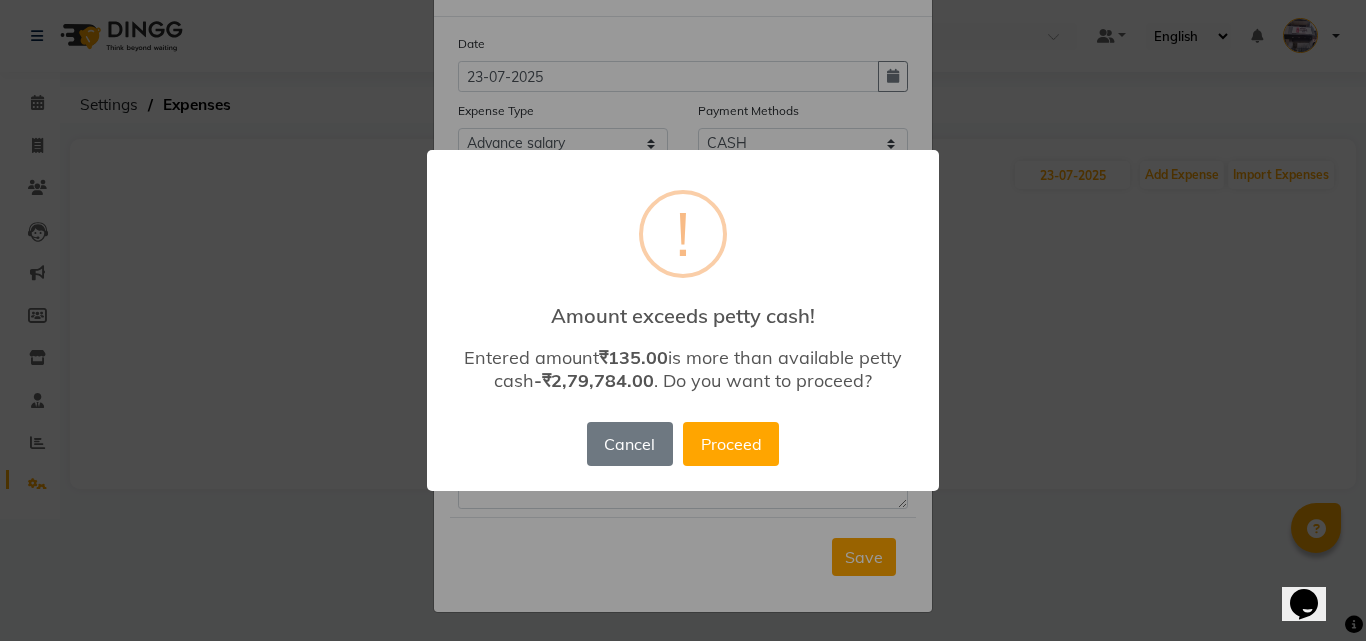 click on "× ! Amount exceeds petty cash! Entered amount  ₹135.00  is more than available petty cash  -₹2,79,784.00 . Do you want to proceed? Cancel No Proceed" at bounding box center (683, 320) 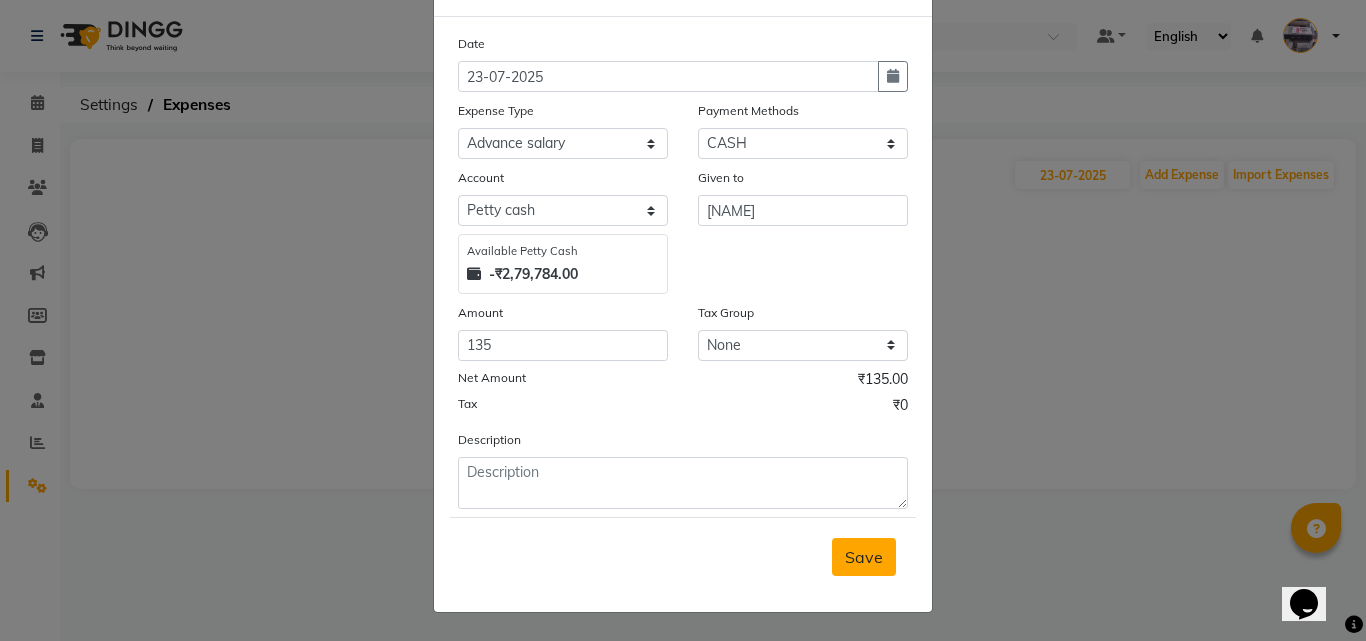 click on "Save" at bounding box center [864, 557] 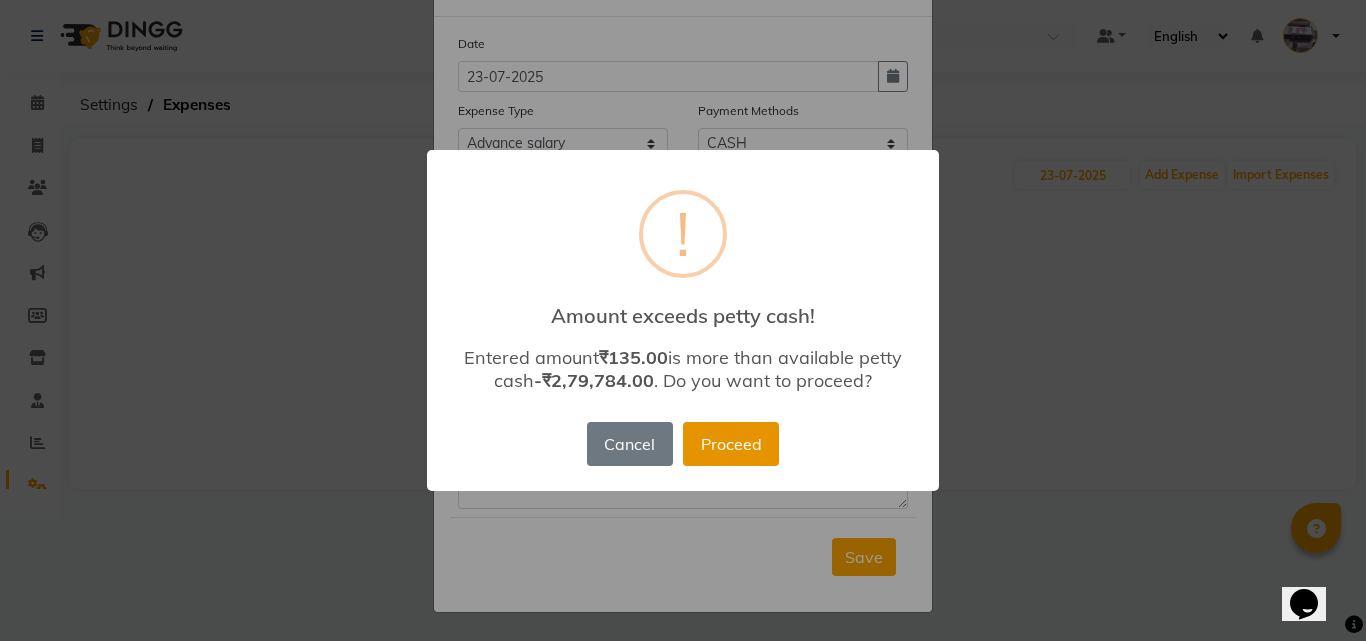 click on "Proceed" at bounding box center (731, 444) 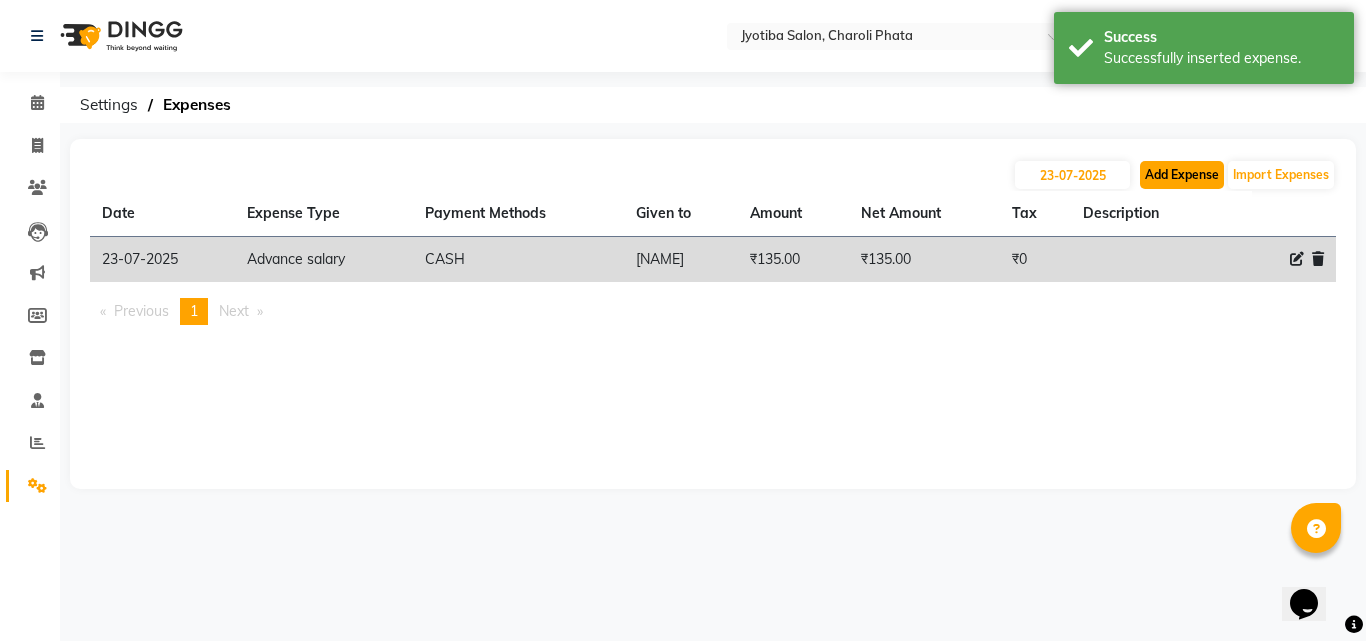 click on "Add Expense" 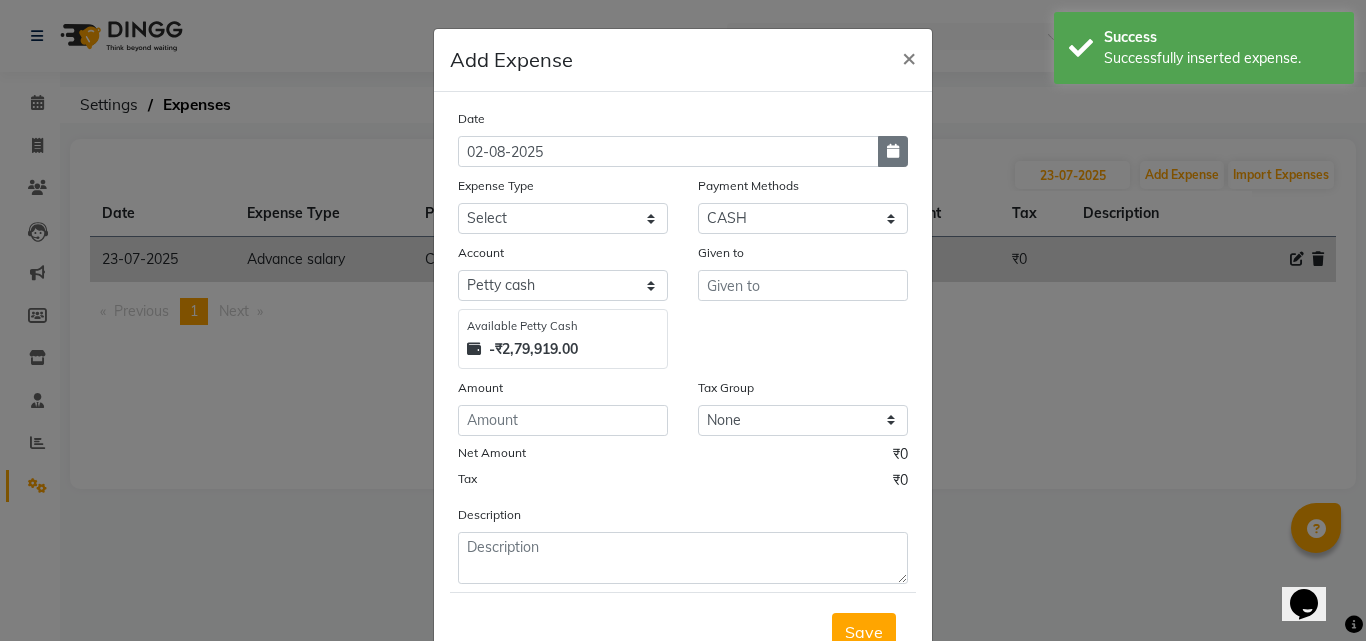 click 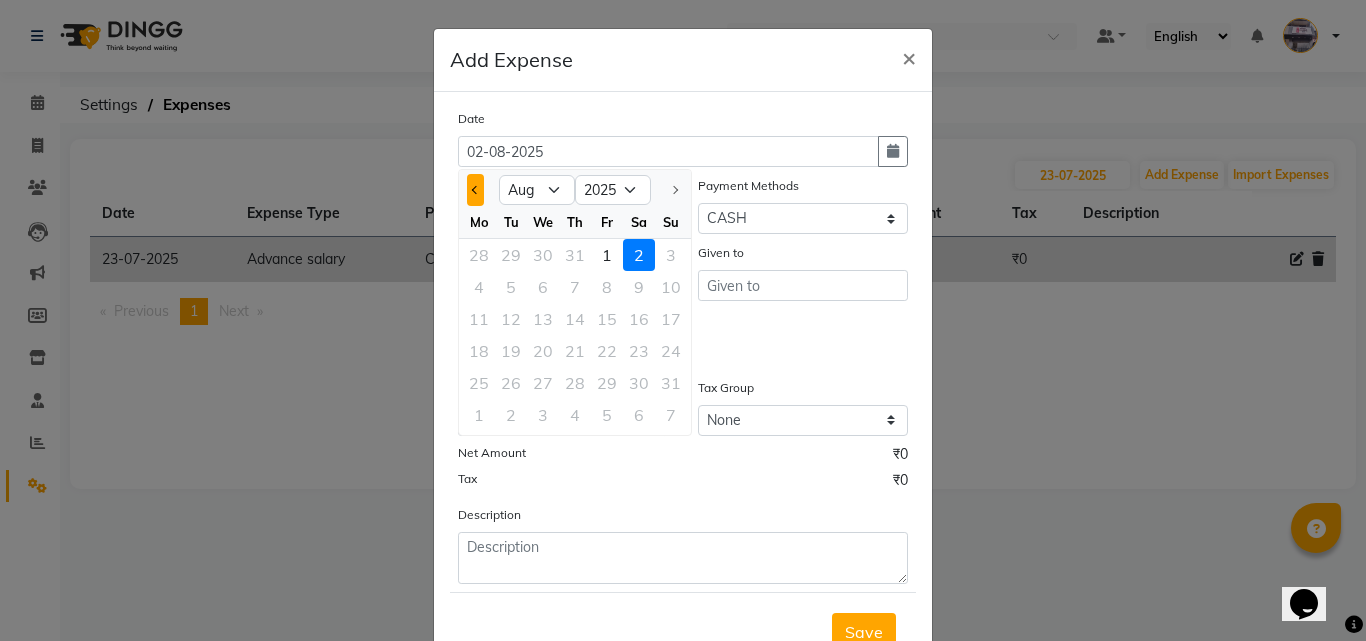 click 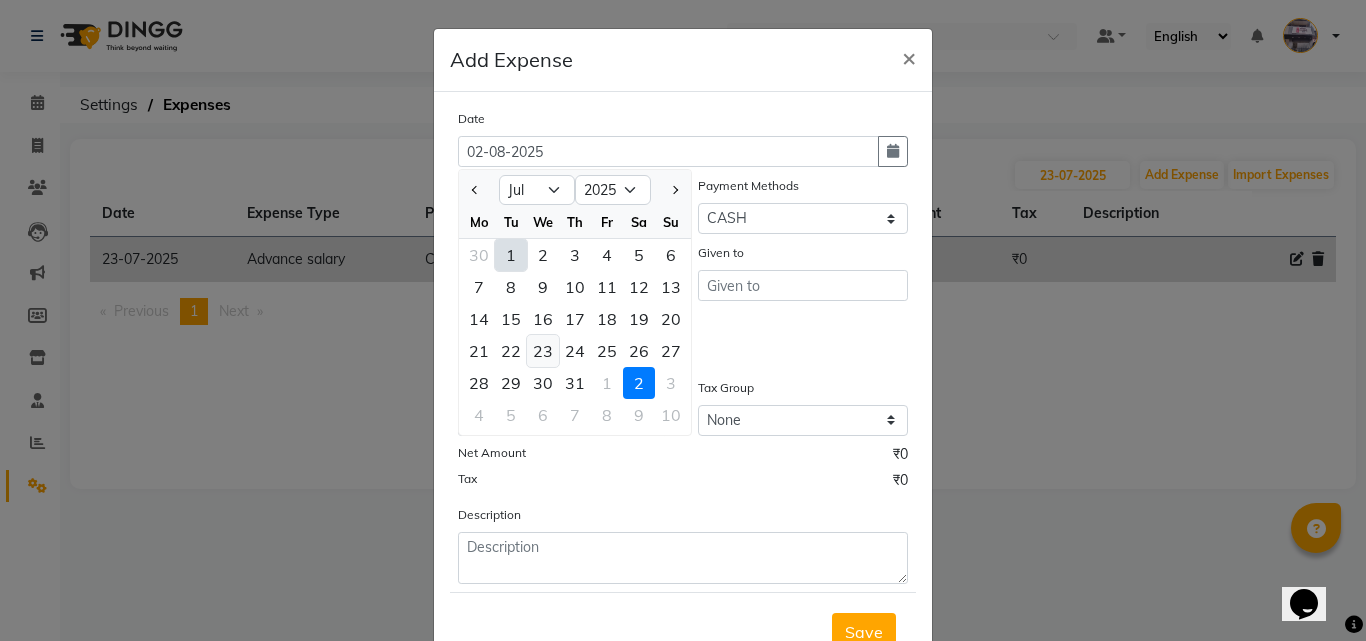 click on "23" 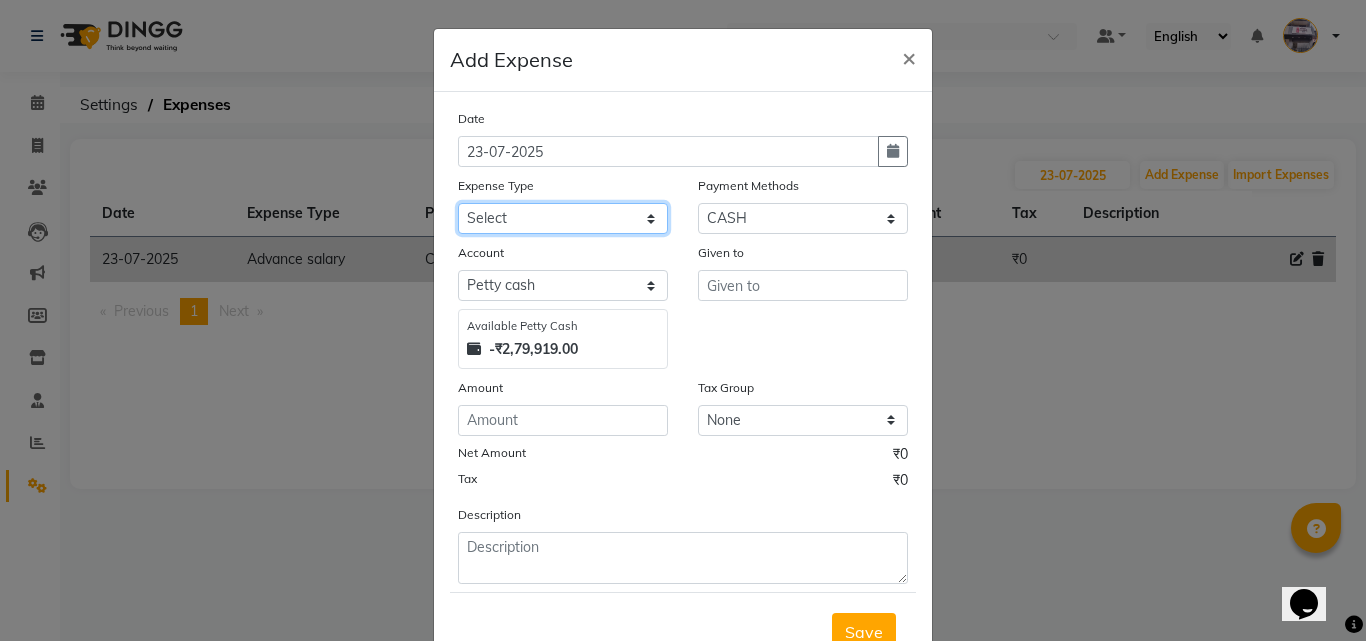 click on "Select Advance salary Advance salary ajaj Bank charges Car maintenance  Cash transfer to bank Cash transfer to hub Client Snacks Clinical charges Equipment Fuel Govt fee home Incentive Insurance International purchase Loan Repayment Maintenance Marketing Miscellaneous MRA Other Over times Pantry Product Rent Salary shop shop Staff Snacks Tax Tea & Refreshment TIP Utilities Wifi recharge" 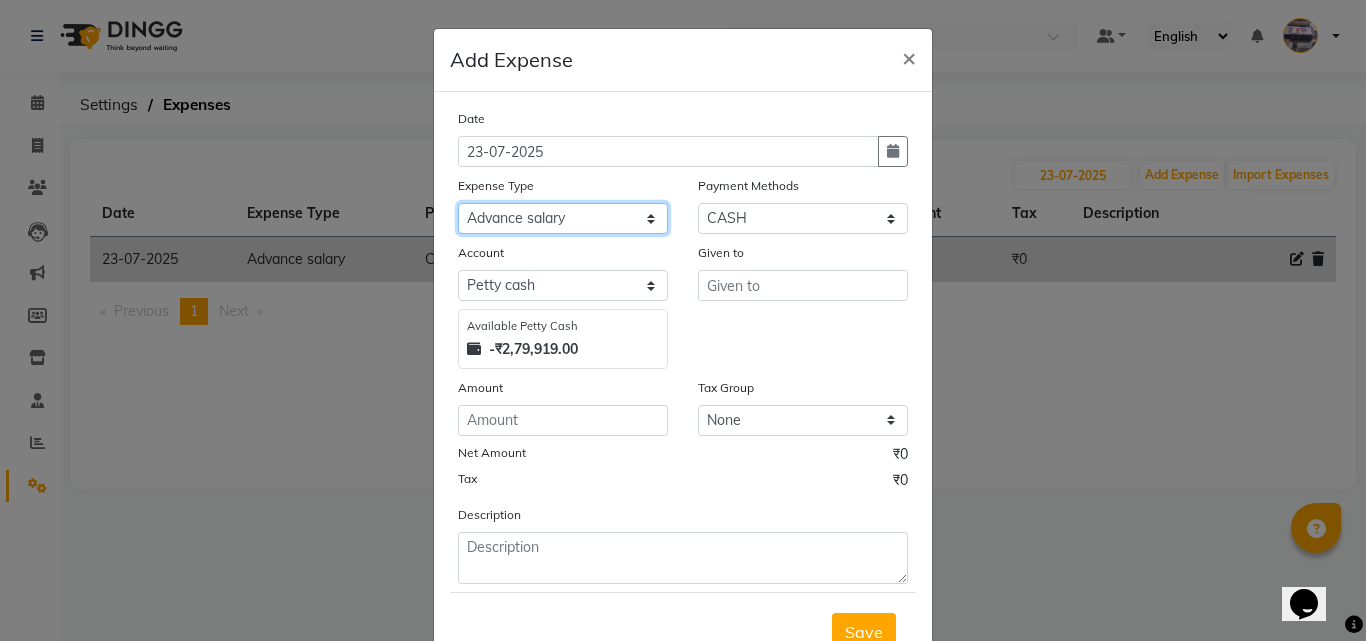 click on "Select Advance salary Advance salary ajaj Bank charges Car maintenance  Cash transfer to bank Cash transfer to hub Client Snacks Clinical charges Equipment Fuel Govt fee home Incentive Insurance International purchase Loan Repayment Maintenance Marketing Miscellaneous MRA Other Over times Pantry Product Rent Salary shop shop Staff Snacks Tax Tea & Refreshment TIP Utilities Wifi recharge" 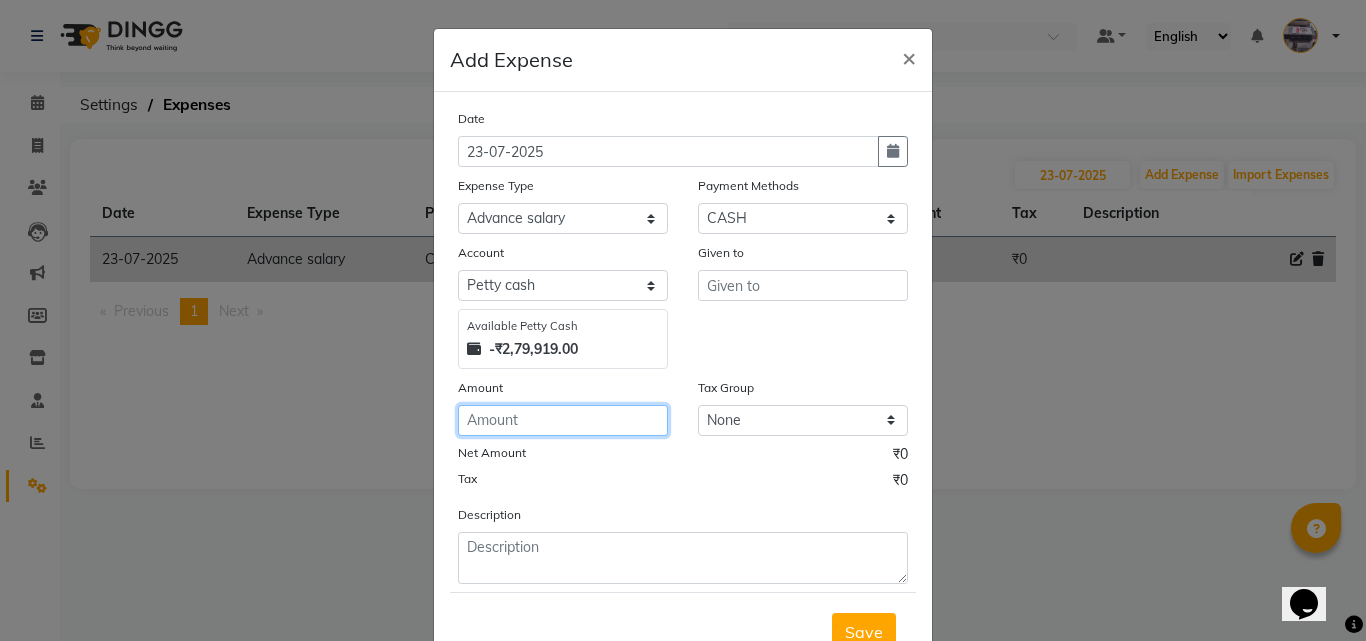 click 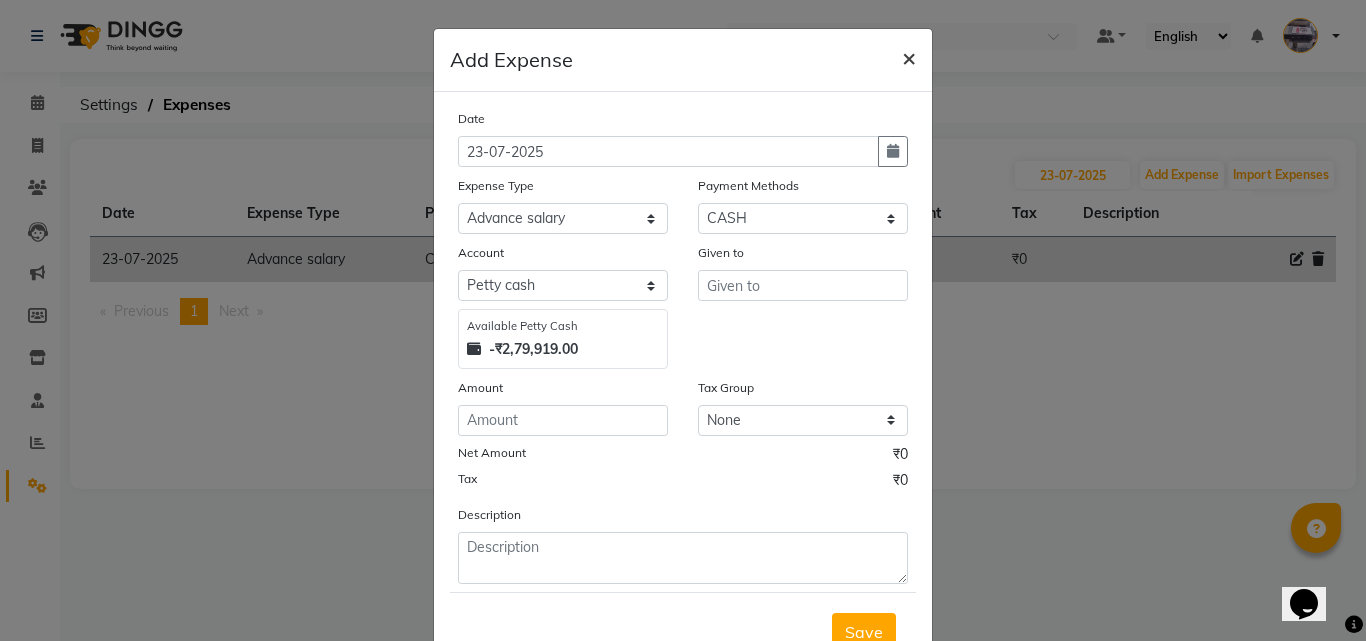 click on "×" 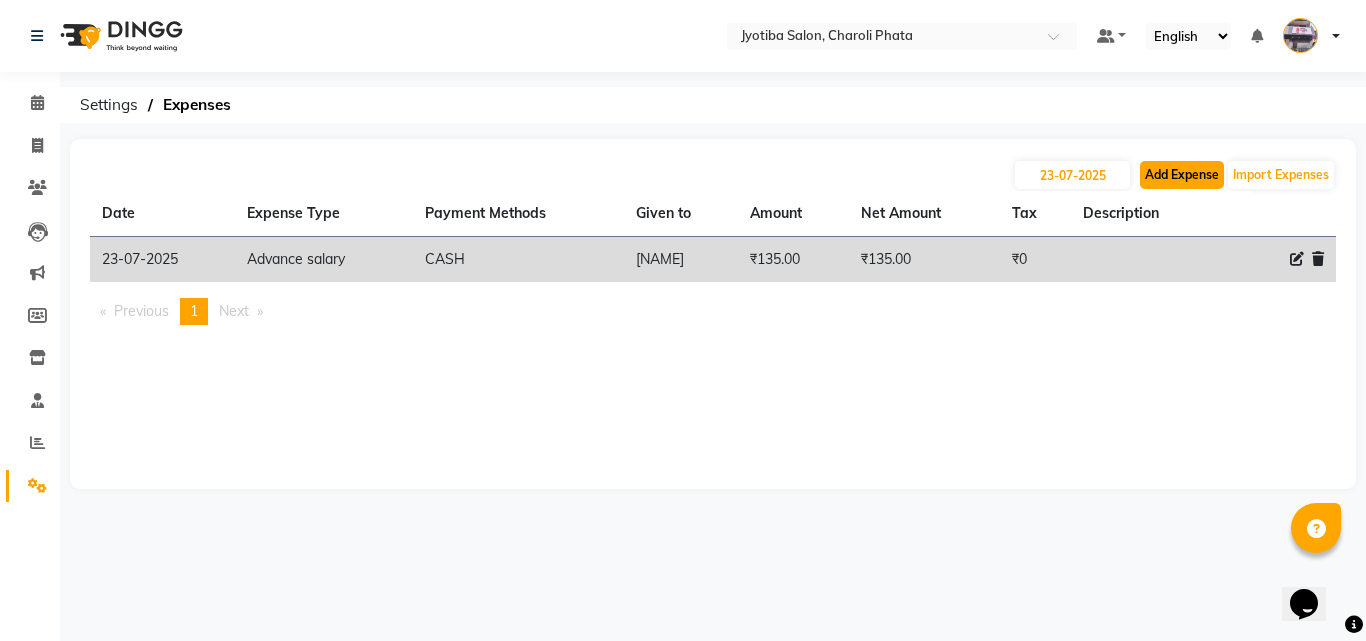 click on "Add Expense" 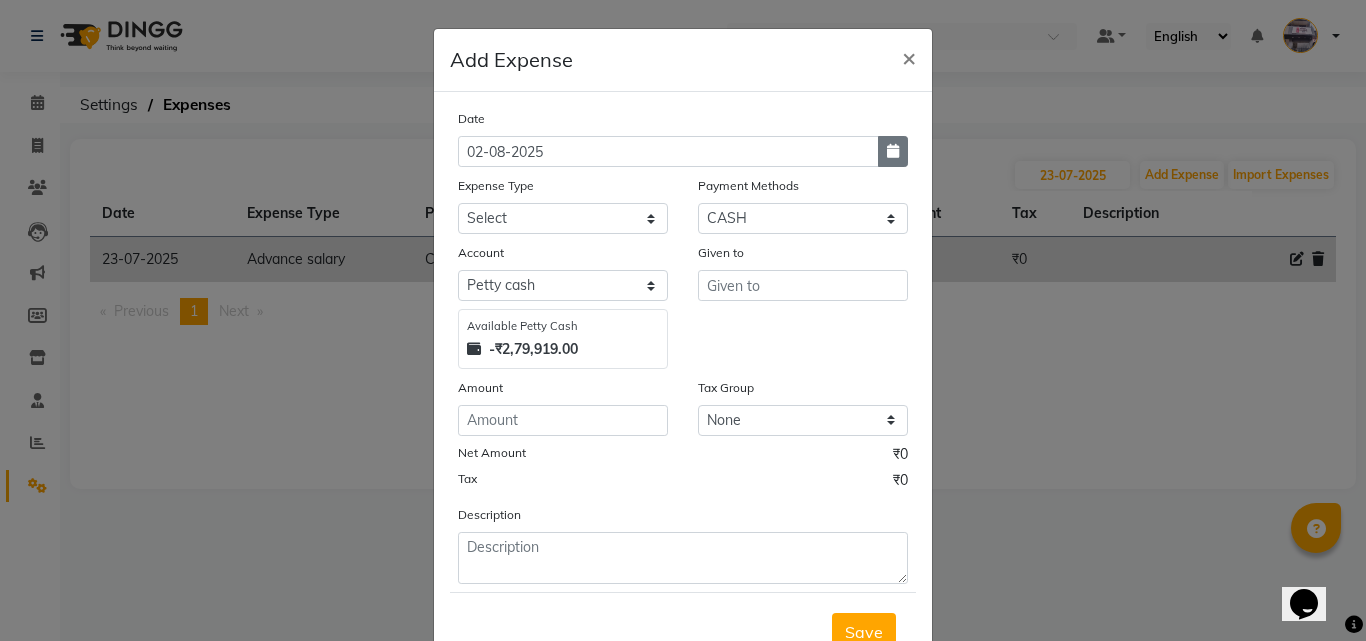 click 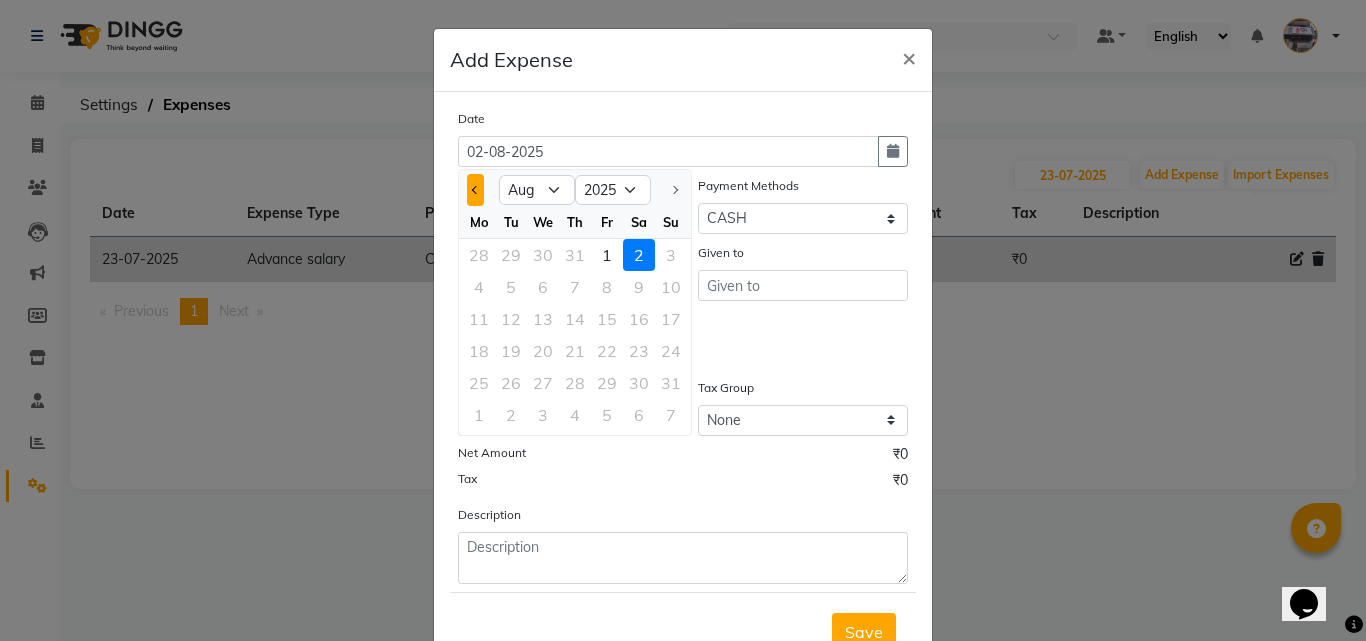 click 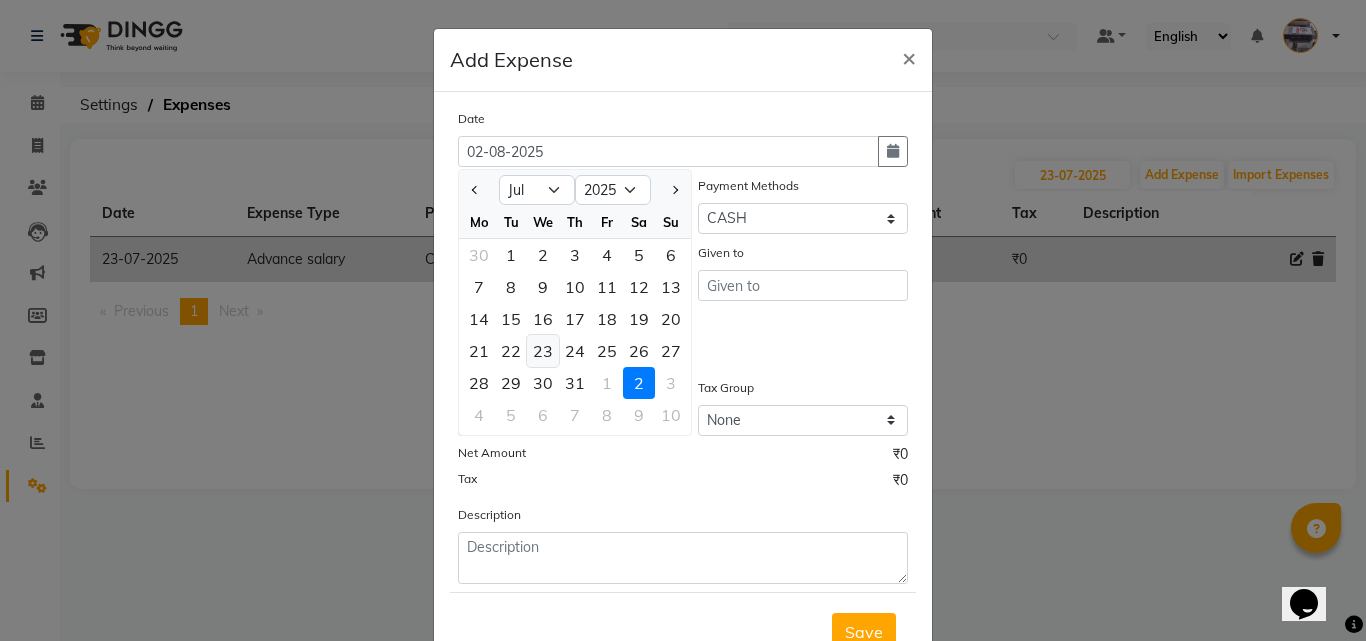 click on "23" 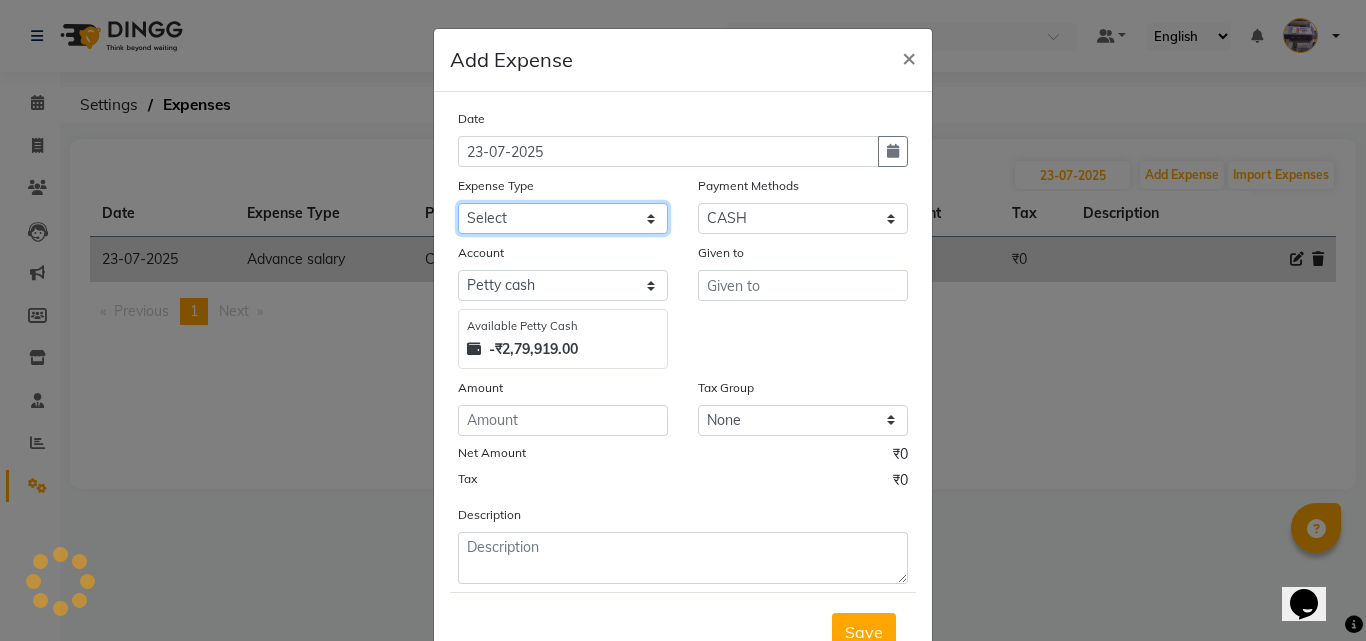 click on "Select Advance salary Advance salary ajaj Bank charges Car maintenance  Cash transfer to bank Cash transfer to hub Client Snacks Clinical charges Equipment Fuel Govt fee home Incentive Insurance International purchase Loan Repayment Maintenance Marketing Miscellaneous MRA Other Over times Pantry Product Rent Salary shop shop Staff Snacks Tax Tea & Refreshment TIP Utilities Wifi recharge" 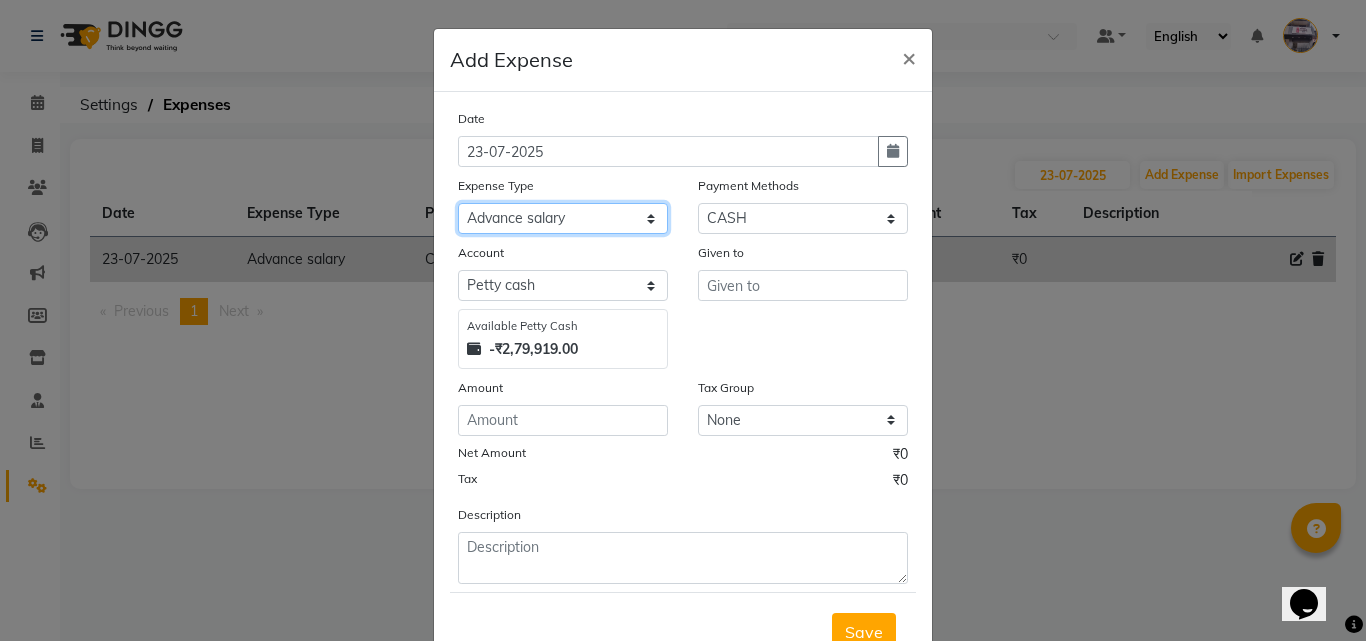 click on "Select Advance salary Advance salary ajaj Bank charges Car maintenance  Cash transfer to bank Cash transfer to hub Client Snacks Clinical charges Equipment Fuel Govt fee home Incentive Insurance International purchase Loan Repayment Maintenance Marketing Miscellaneous MRA Other Over times Pantry Product Rent Salary shop shop Staff Snacks Tax Tea & Refreshment TIP Utilities Wifi recharge" 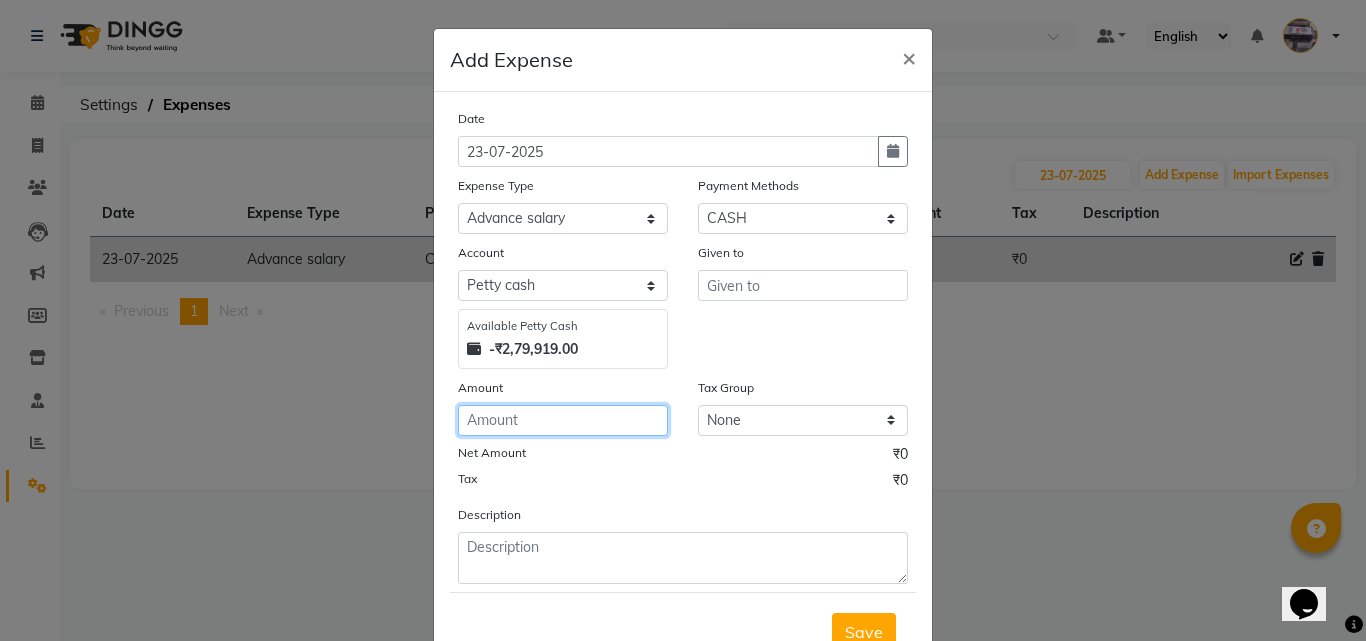 click 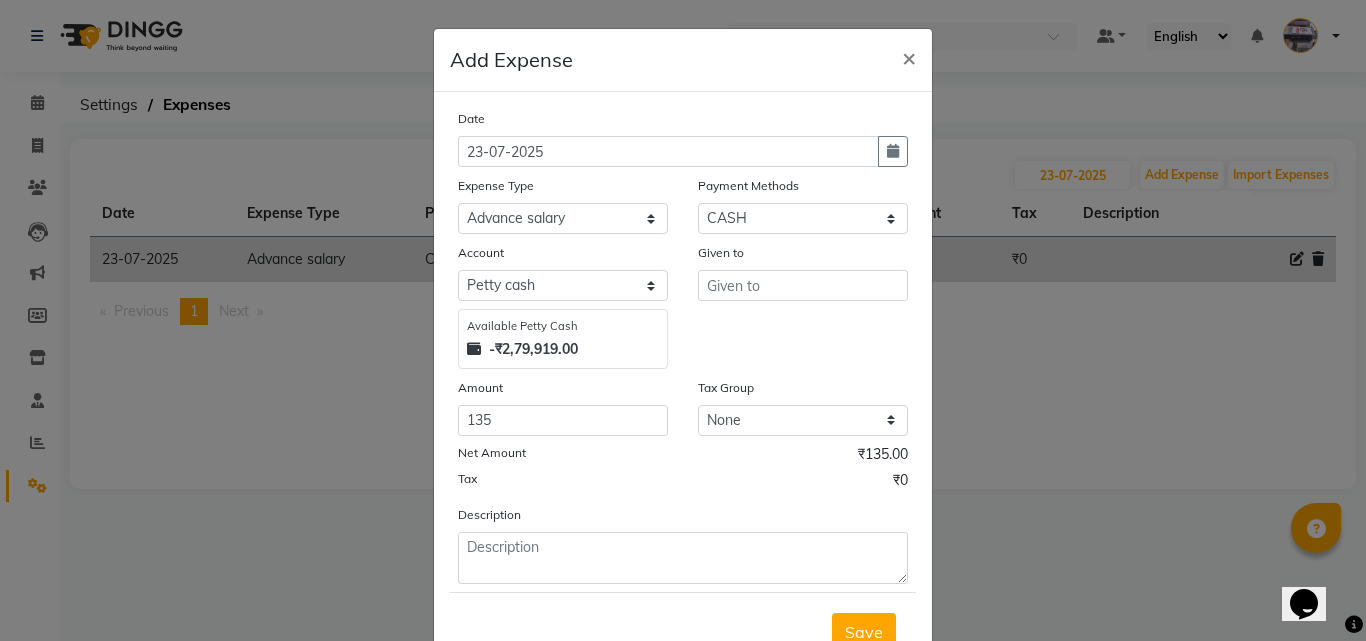 click on "Given to" 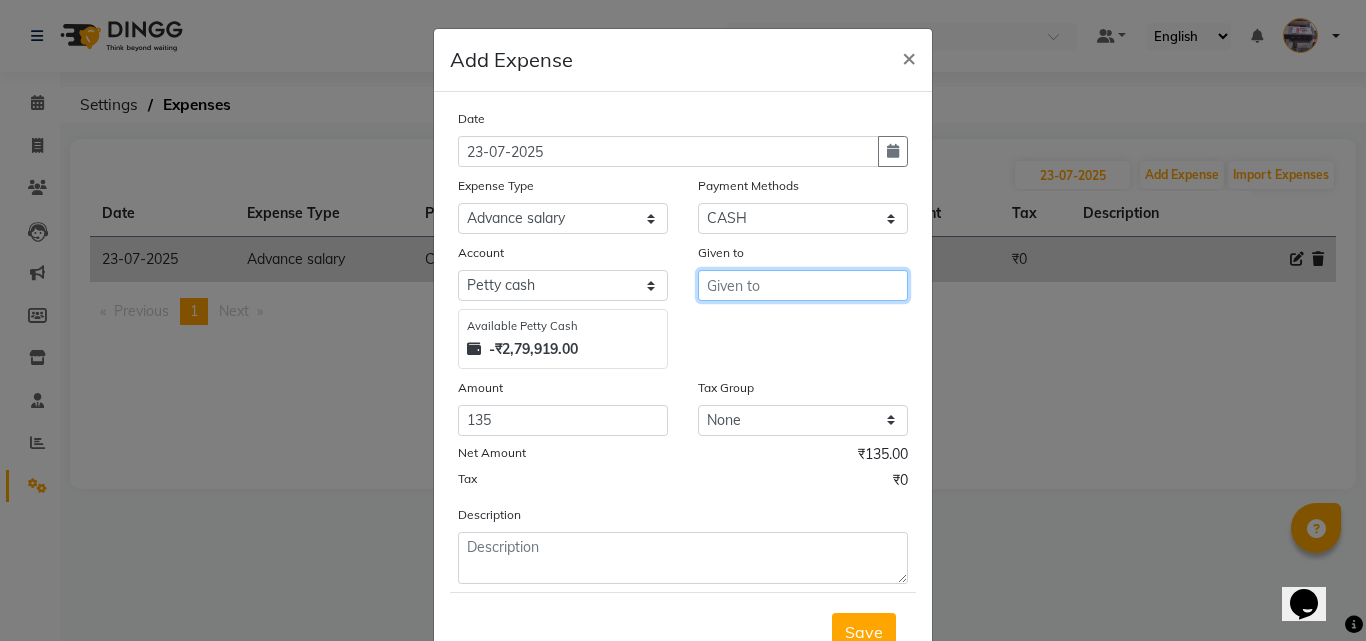 click at bounding box center (803, 285) 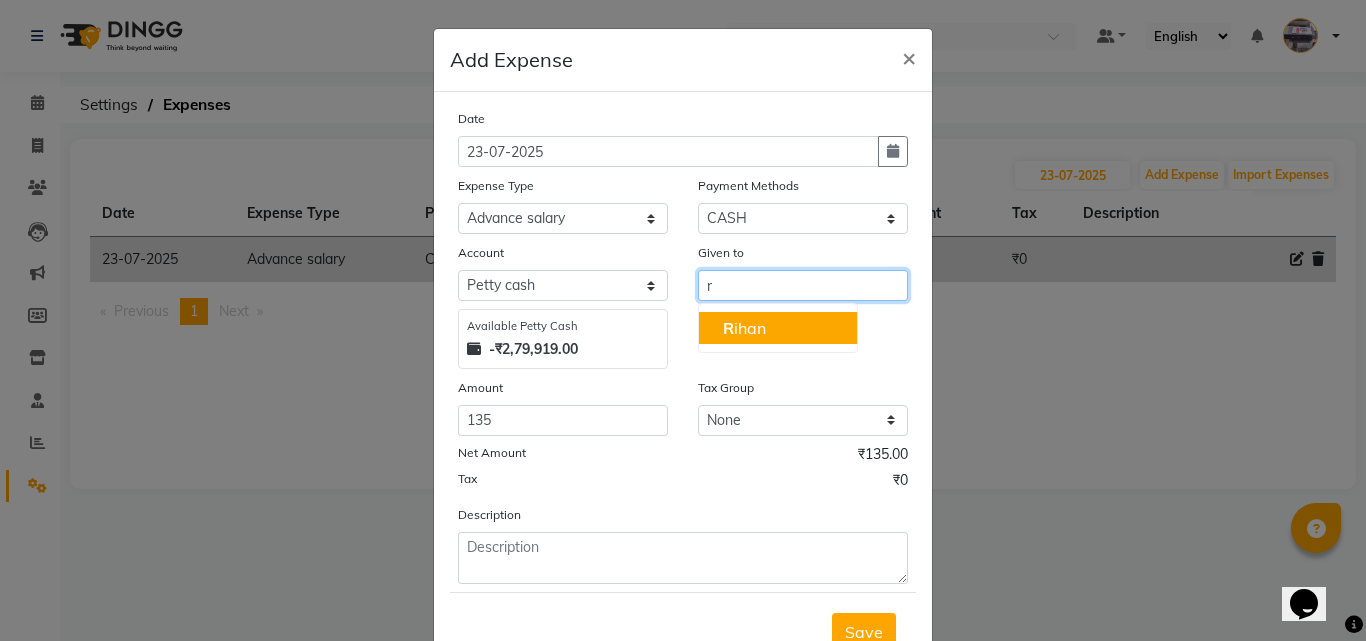 click on "R ihan" at bounding box center [744, 328] 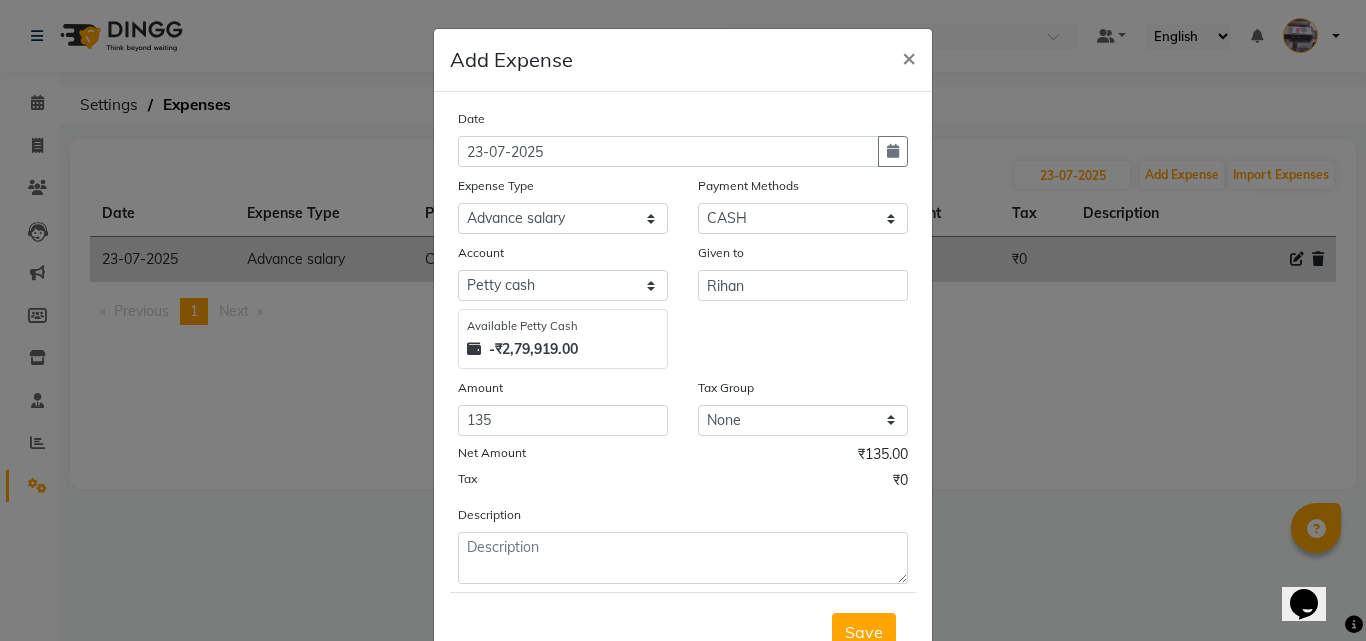 scroll, scrollTop: 75, scrollLeft: 0, axis: vertical 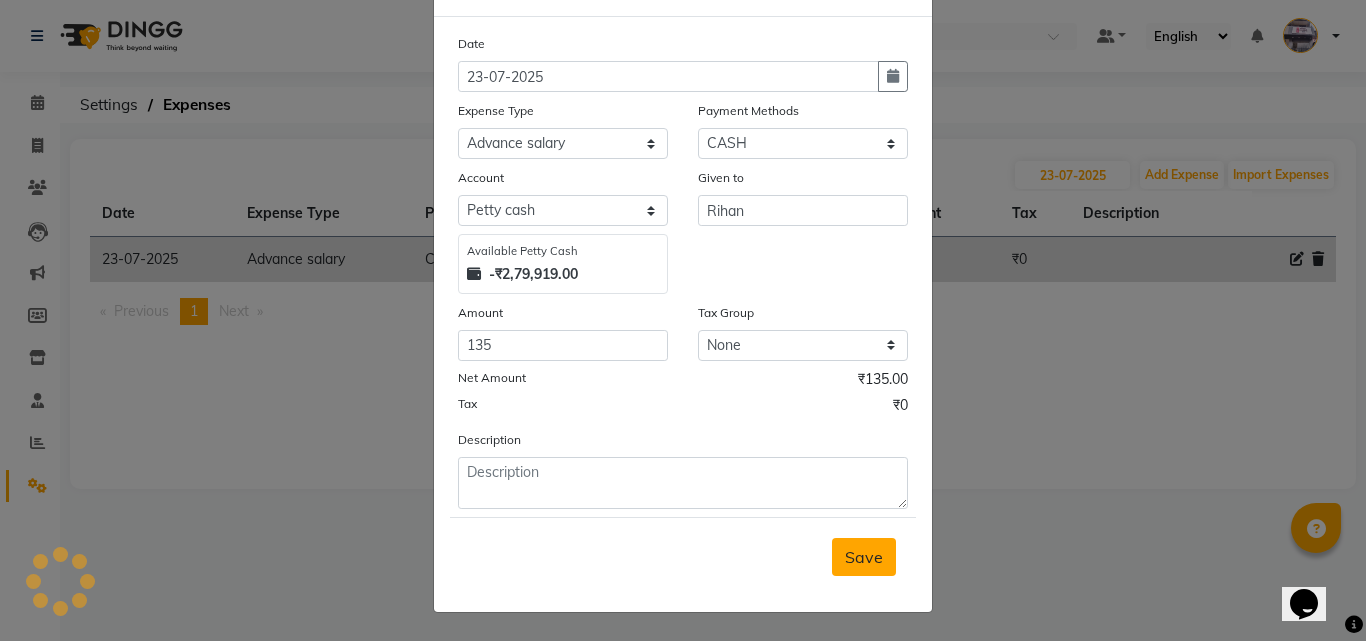 click on "Save" at bounding box center [864, 557] 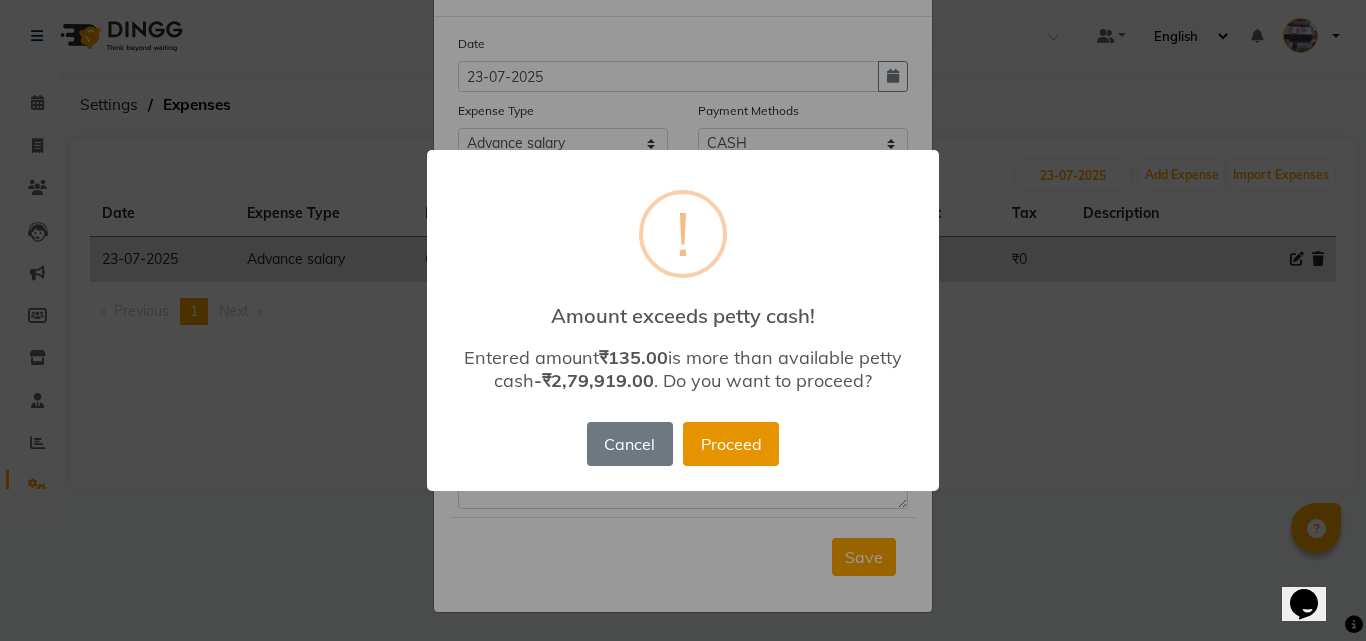click on "Proceed" at bounding box center [731, 444] 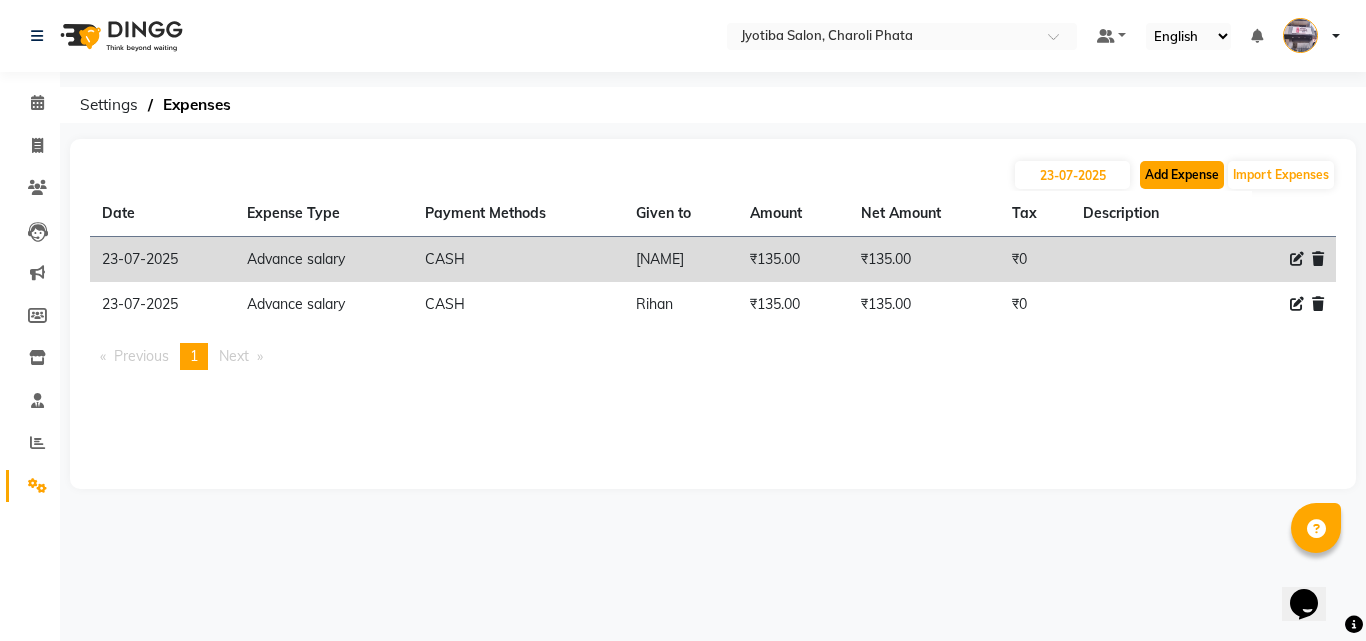 click on "Add Expense" 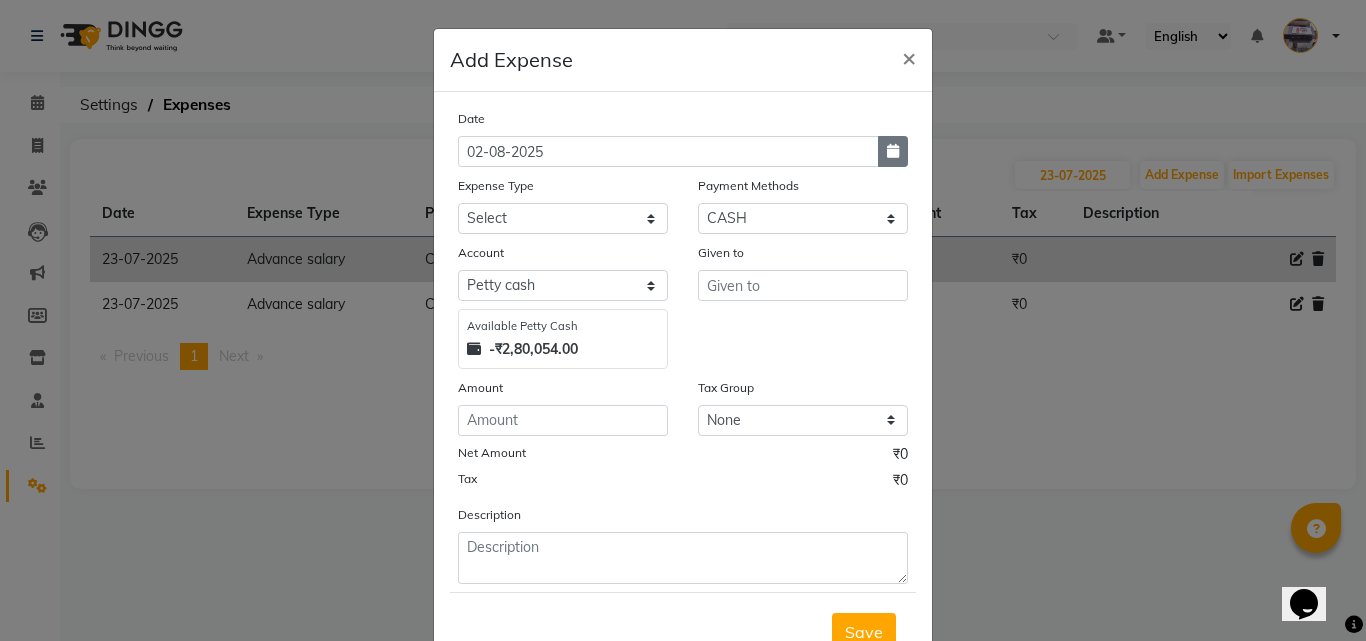 click 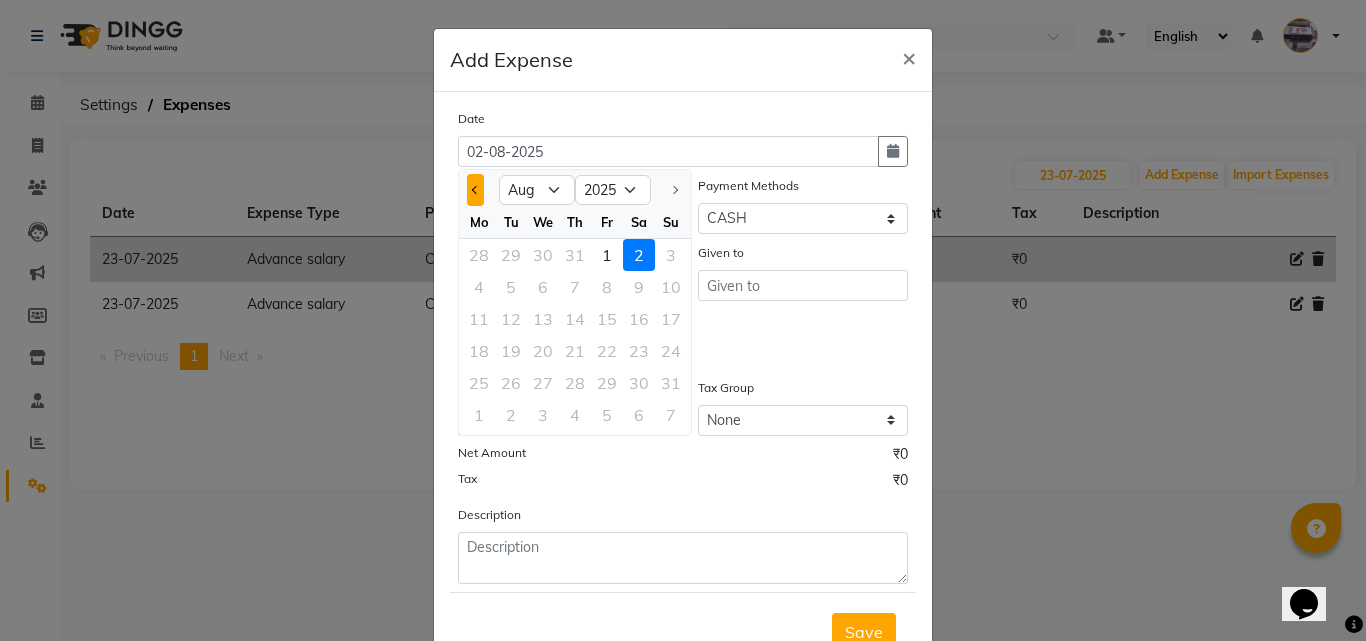 click 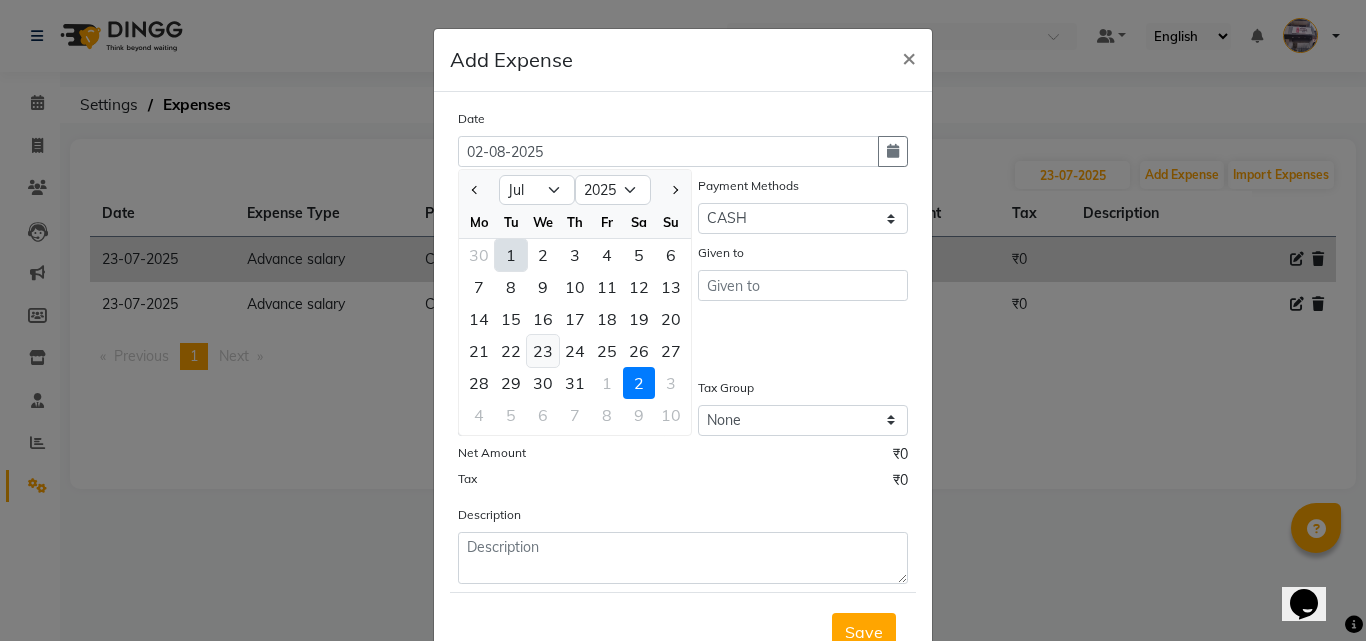 click on "23" 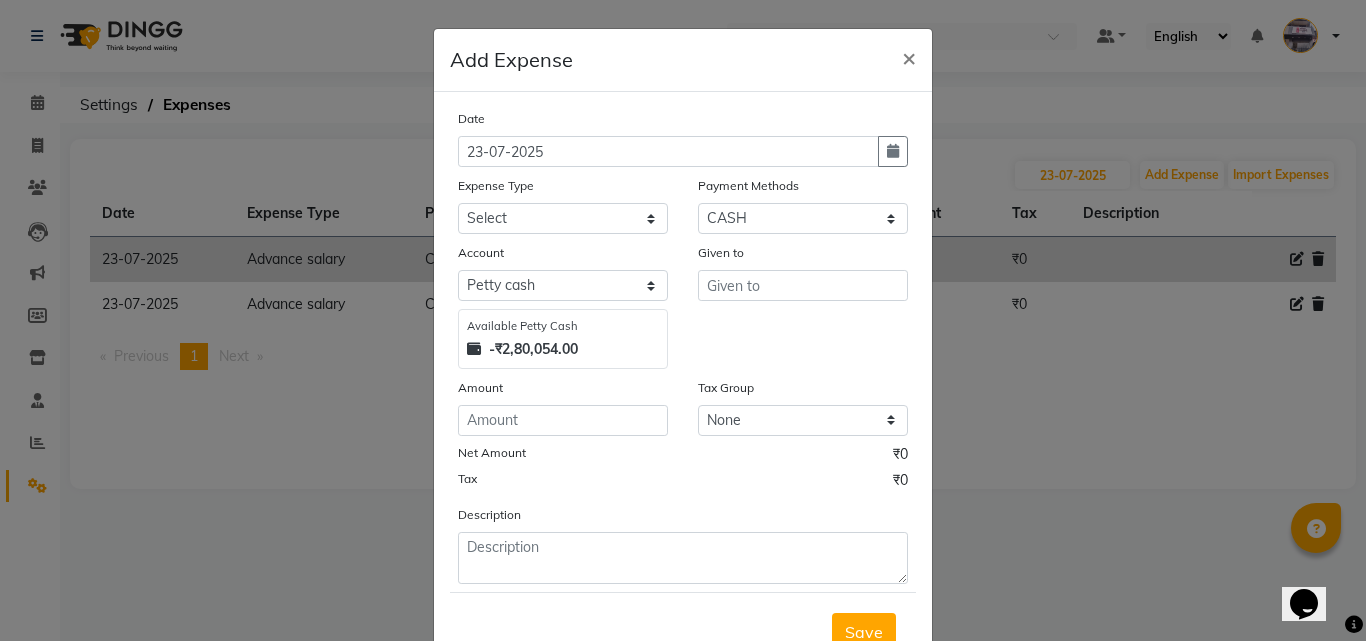 click on "Expense Type" 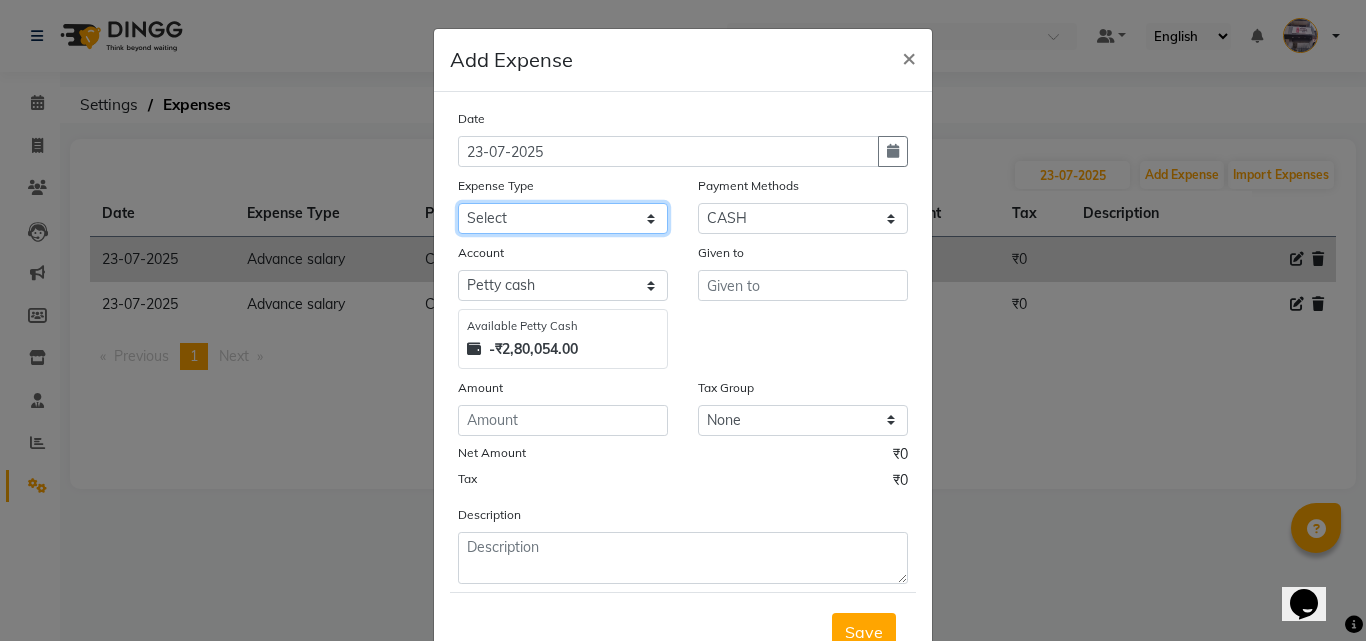 click on "Select Advance salary Advance salary ajaj Bank charges Car maintenance  Cash transfer to bank Cash transfer to hub Client Snacks Clinical charges Equipment Fuel Govt fee home Incentive Insurance International purchase Loan Repayment Maintenance Marketing Miscellaneous MRA Other Over times Pantry Product Rent Salary shop shop Staff Snacks Tax Tea & Refreshment TIP Utilities Wifi recharge" 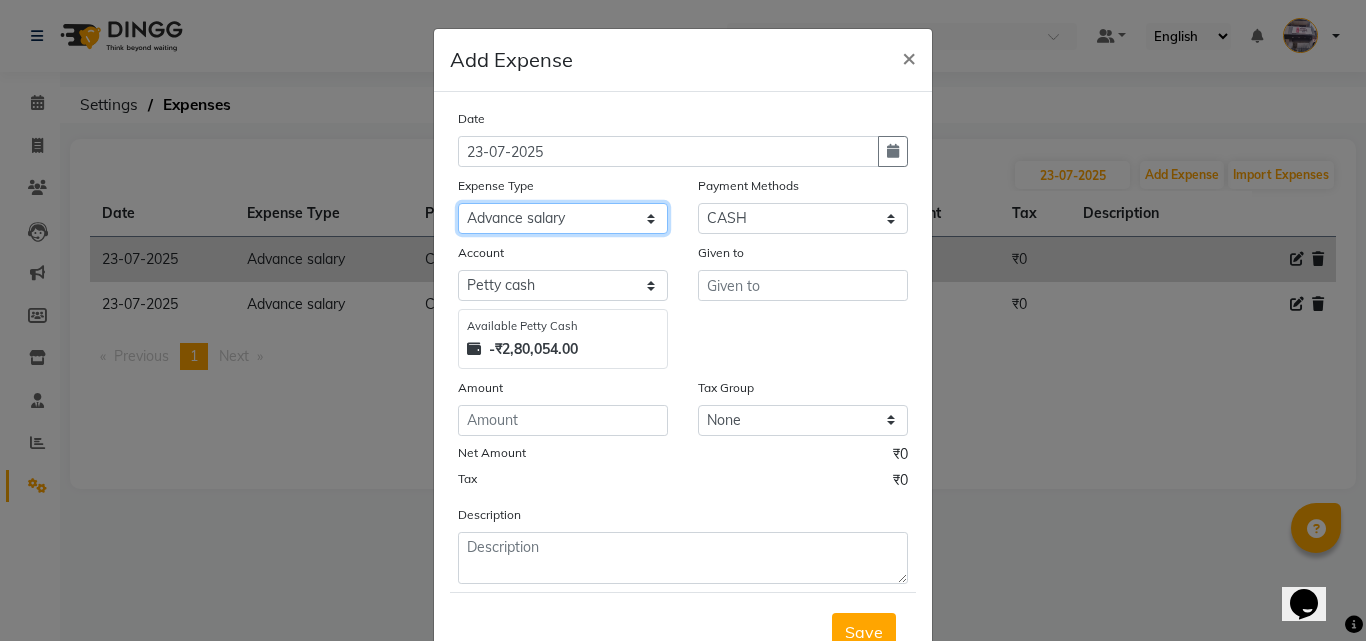 click on "Select Advance salary Advance salary ajaj Bank charges Car maintenance  Cash transfer to bank Cash transfer to hub Client Snacks Clinical charges Equipment Fuel Govt fee home Incentive Insurance International purchase Loan Repayment Maintenance Marketing Miscellaneous MRA Other Over times Pantry Product Rent Salary shop shop Staff Snacks Tax Tea & Refreshment TIP Utilities Wifi recharge" 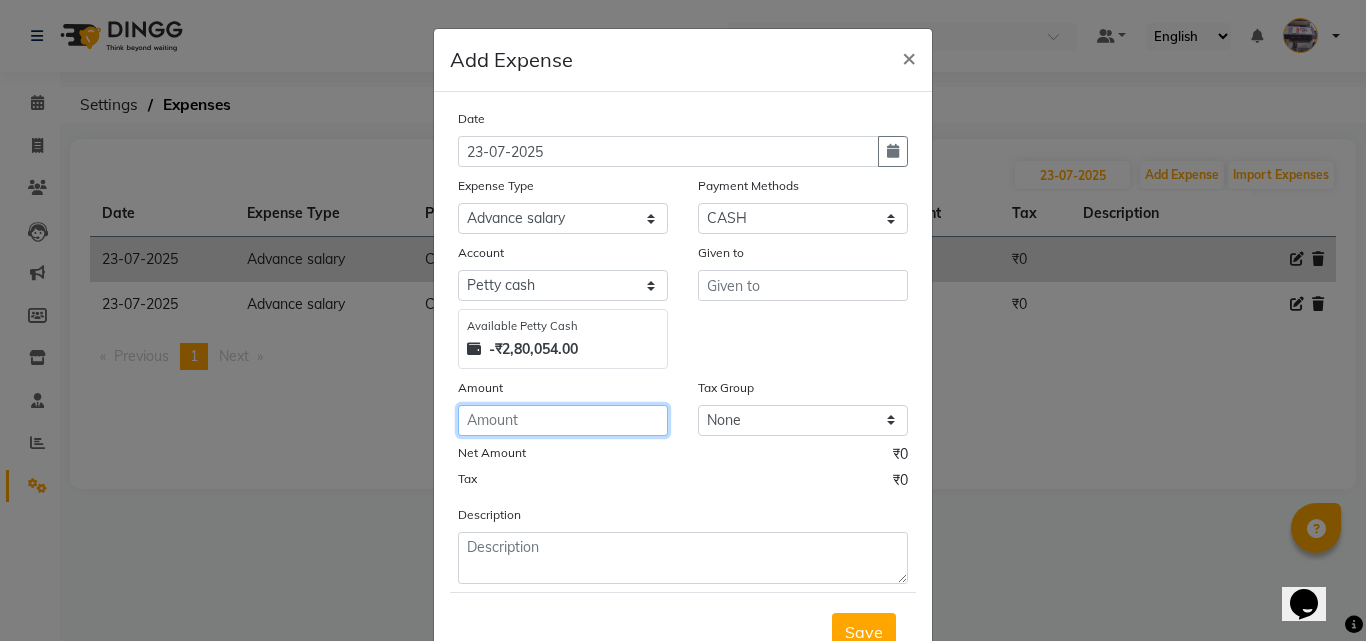 click 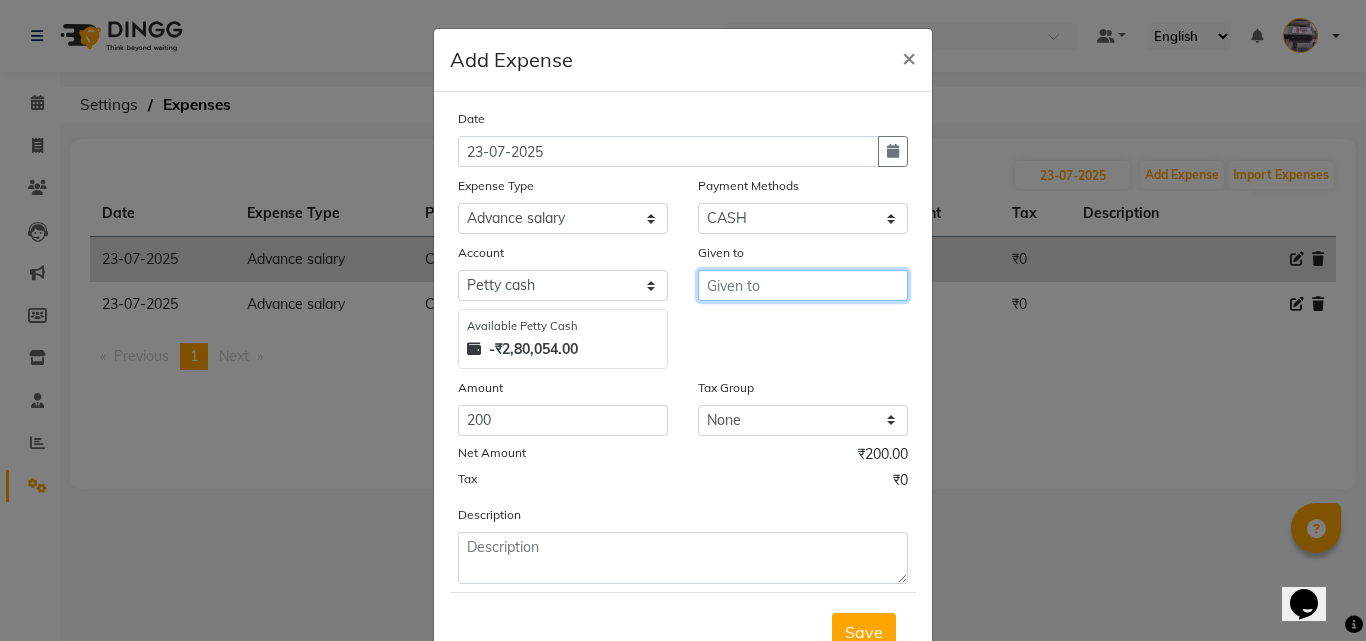 click at bounding box center (803, 285) 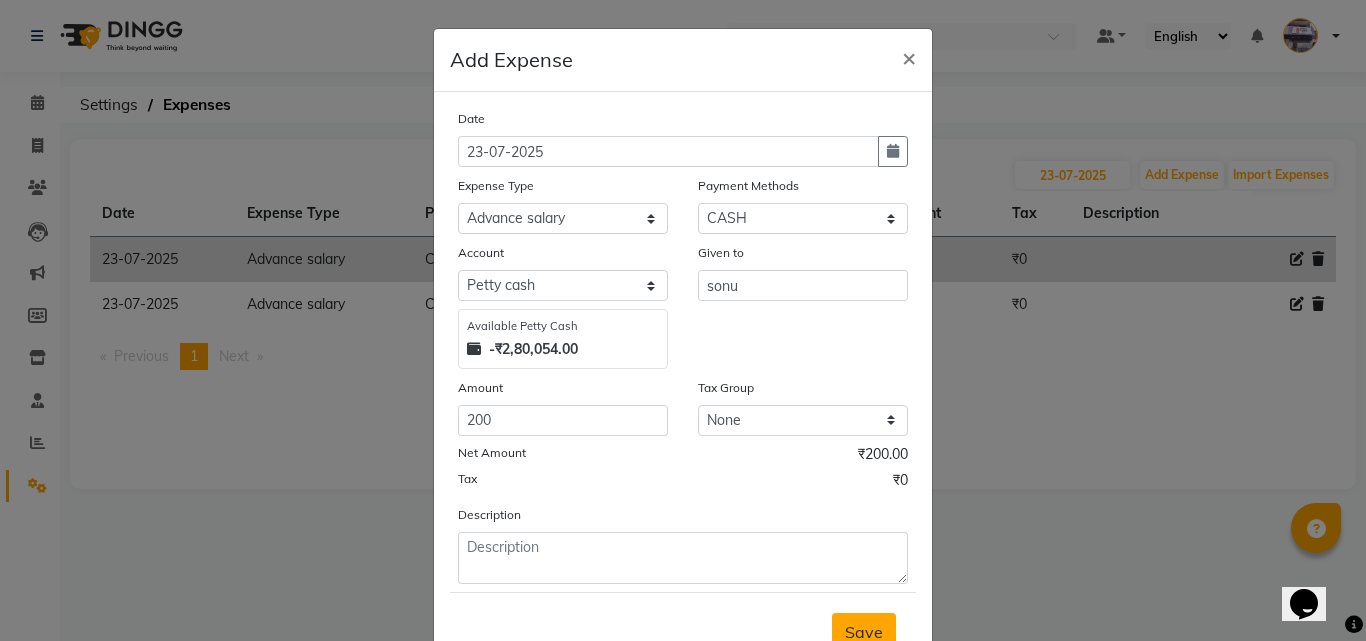 click on "Save" at bounding box center (864, 632) 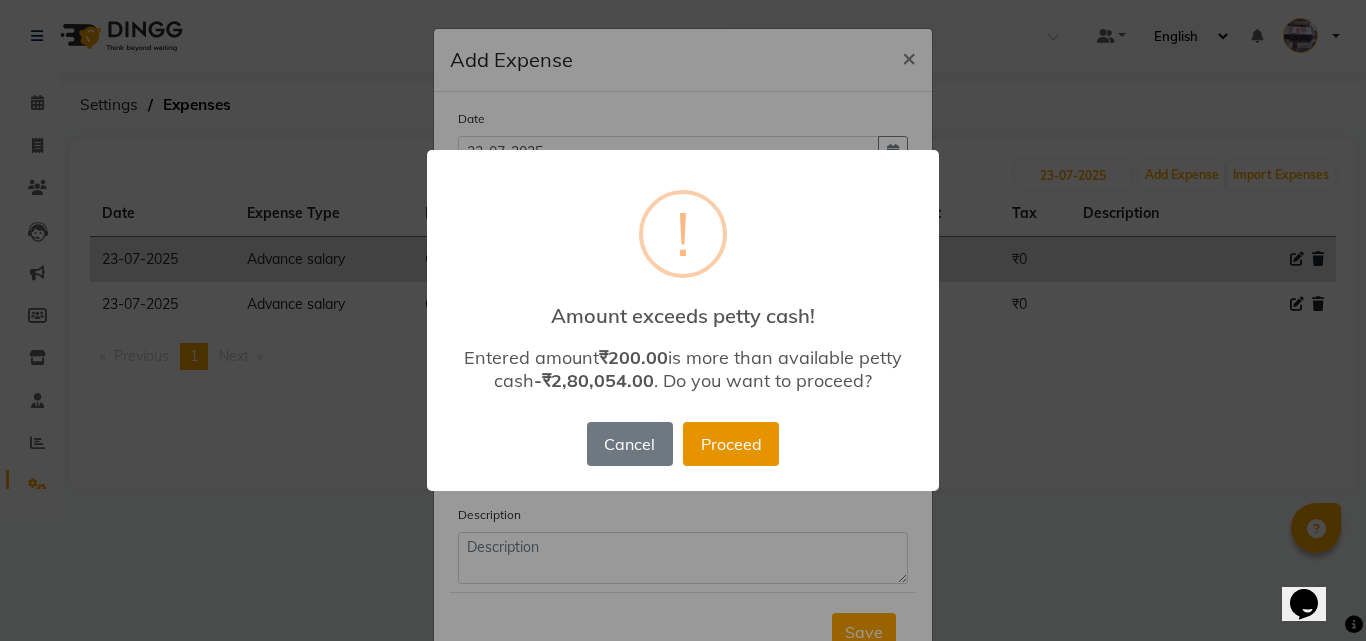 click on "Proceed" at bounding box center (731, 444) 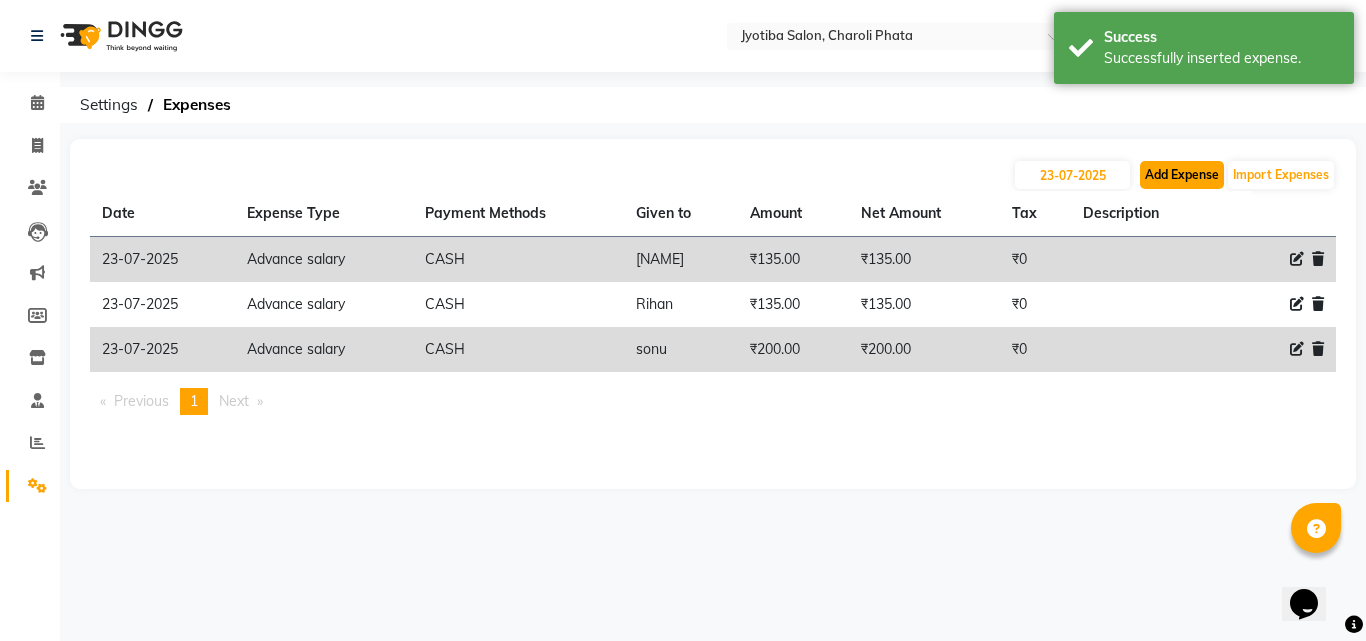 click on "Add Expense" 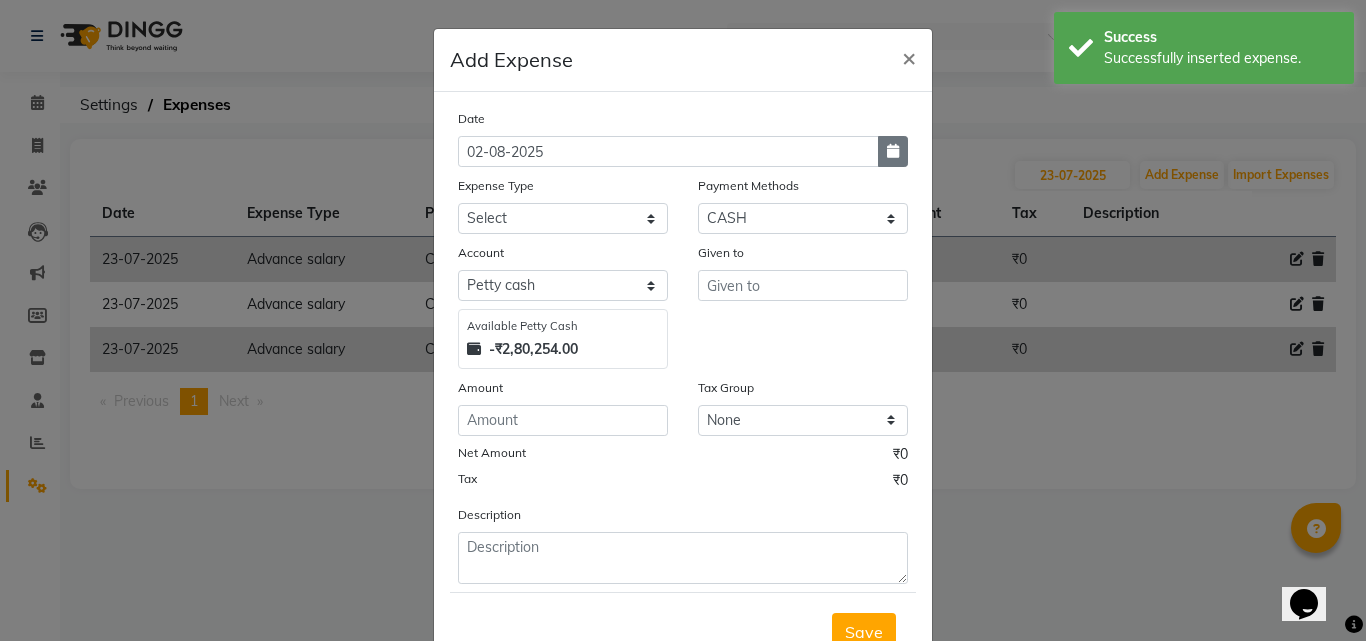 click 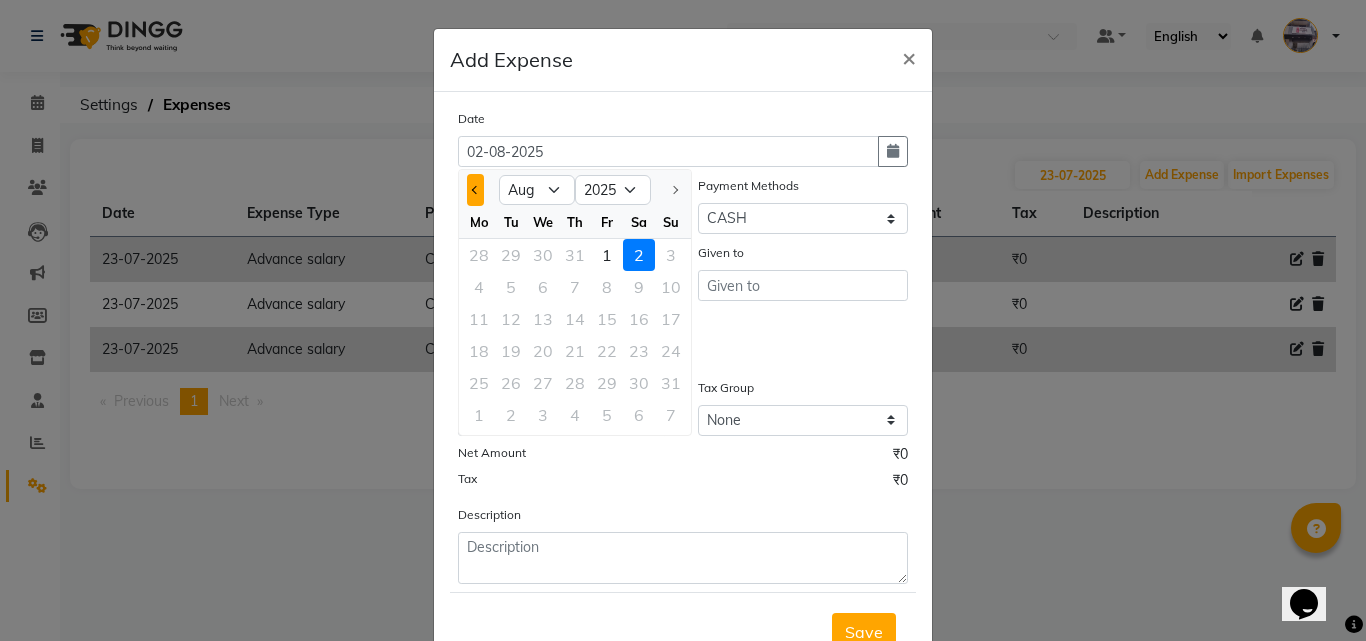 click 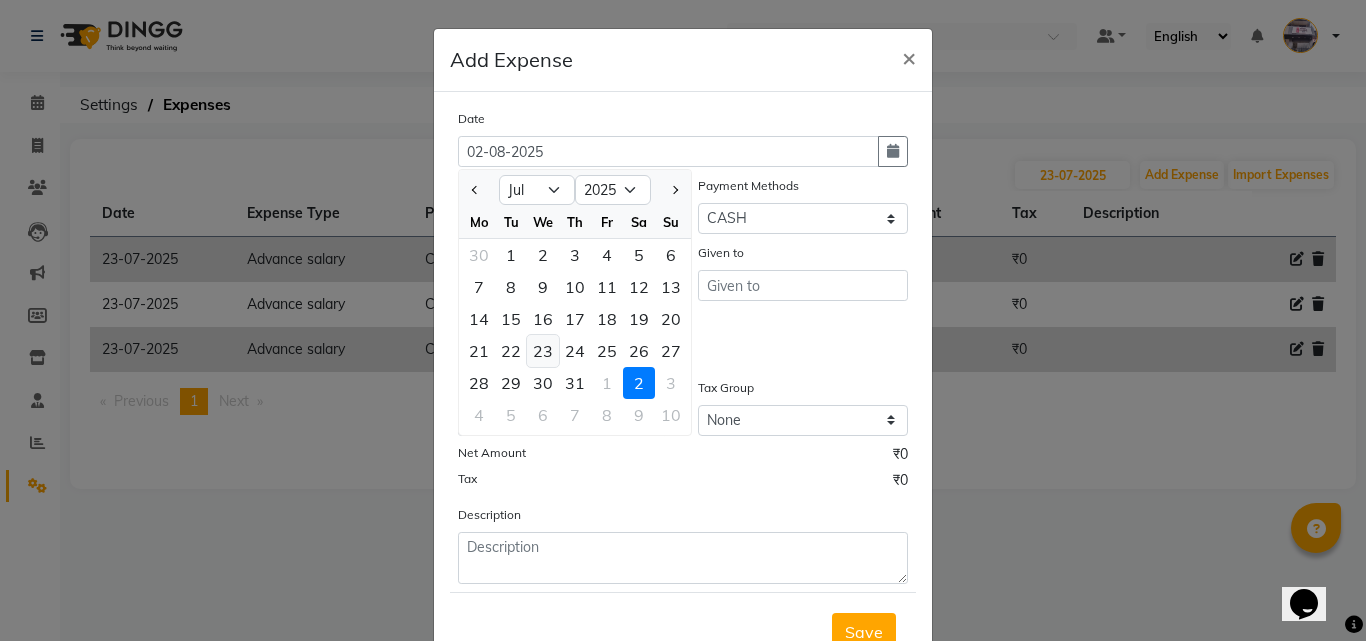 click on "23" 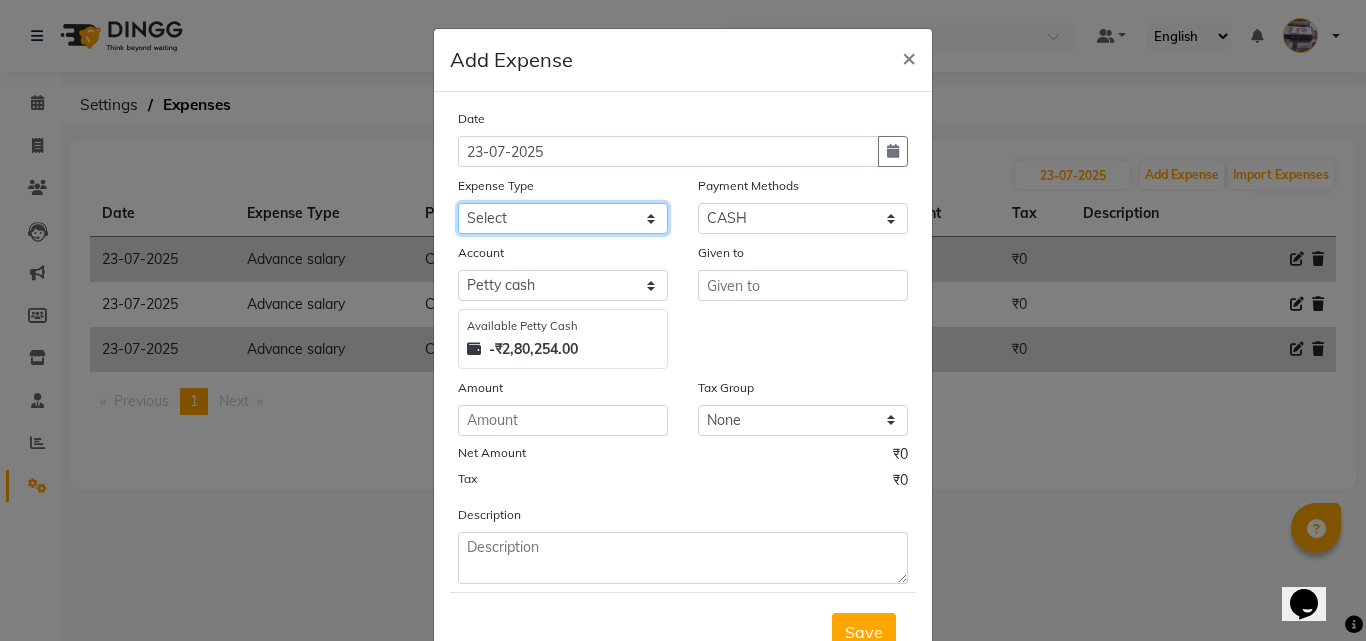 click on "Select Advance salary Advance salary ajaj Bank charges Car maintenance  Cash transfer to bank Cash transfer to hub Client Snacks Clinical charges Equipment Fuel Govt fee home Incentive Insurance International purchase Loan Repayment Maintenance Marketing Miscellaneous MRA Other Over times Pantry Product Rent Salary shop shop Staff Snacks Tax Tea & Refreshment TIP Utilities Wifi recharge" 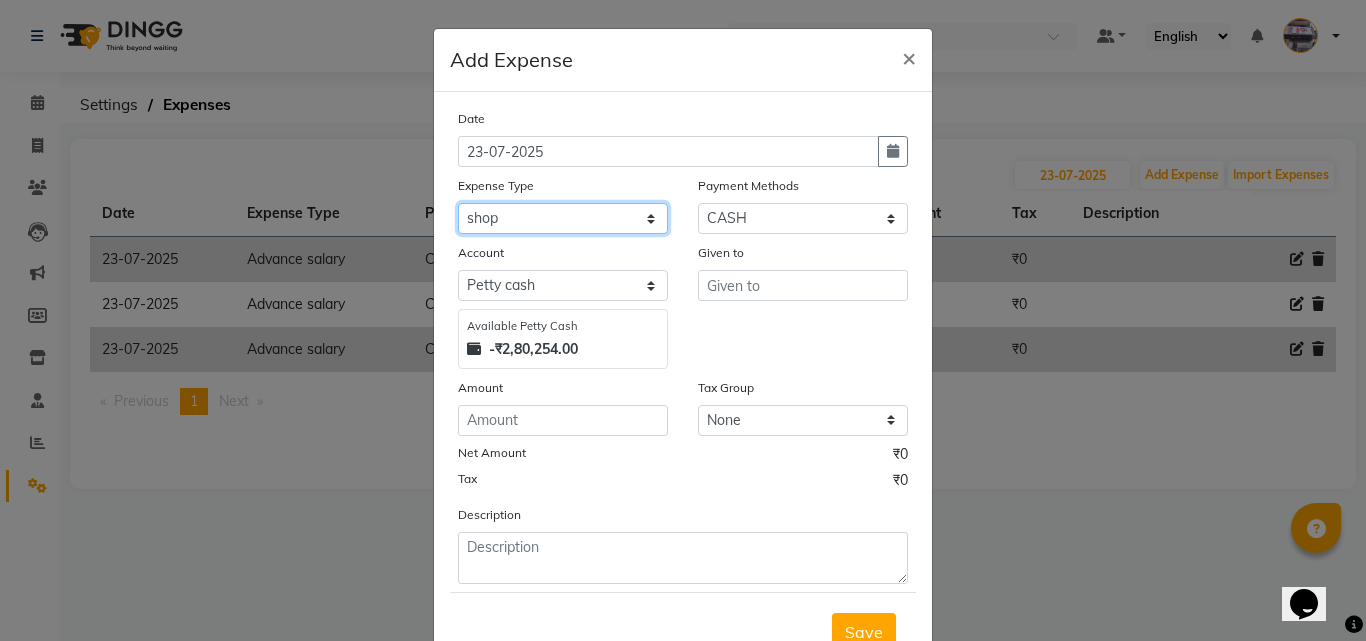 click on "Select Advance salary Advance salary ajaj Bank charges Car maintenance  Cash transfer to bank Cash transfer to hub Client Snacks Clinical charges Equipment Fuel Govt fee home Incentive Insurance International purchase Loan Repayment Maintenance Marketing Miscellaneous MRA Other Over times Pantry Product Rent Salary shop shop Staff Snacks Tax Tea & Refreshment TIP Utilities Wifi recharge" 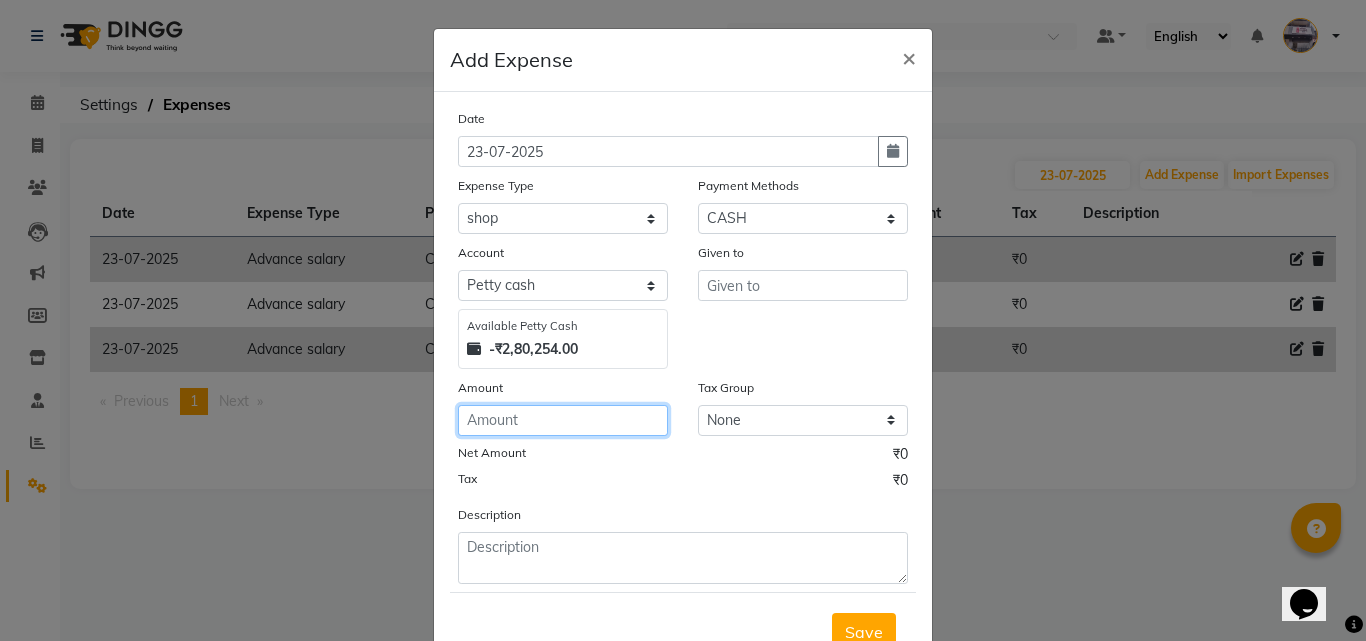 click 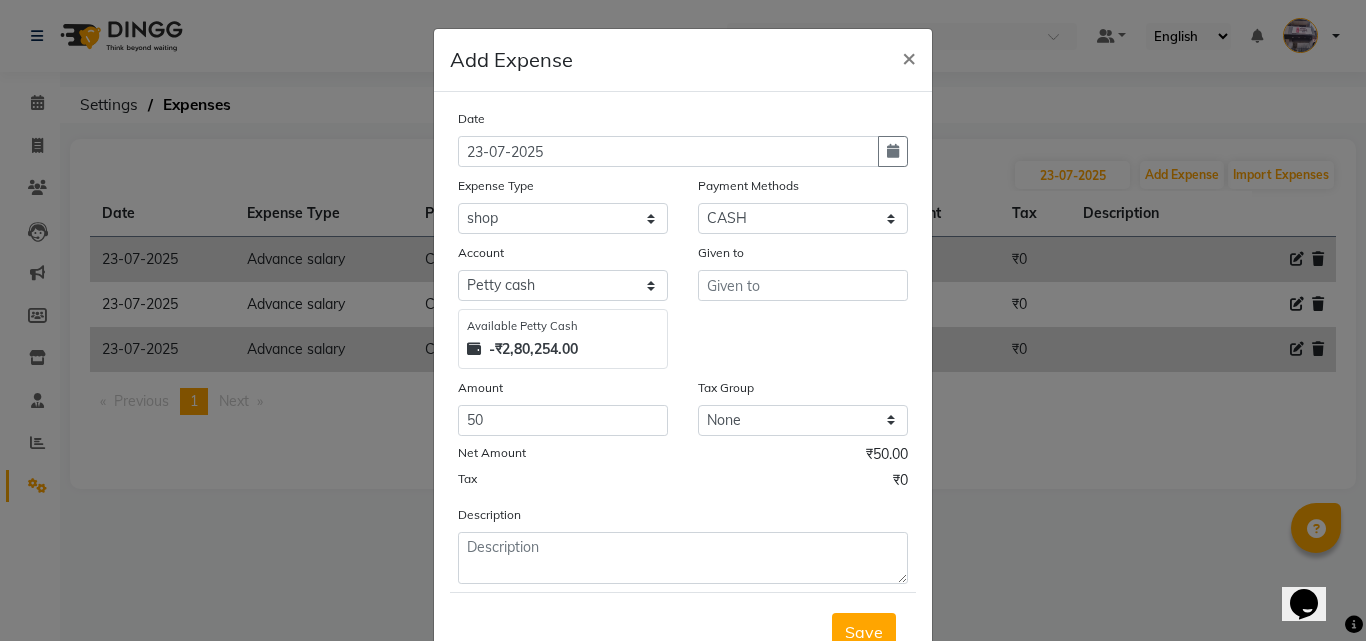click on "Given to" 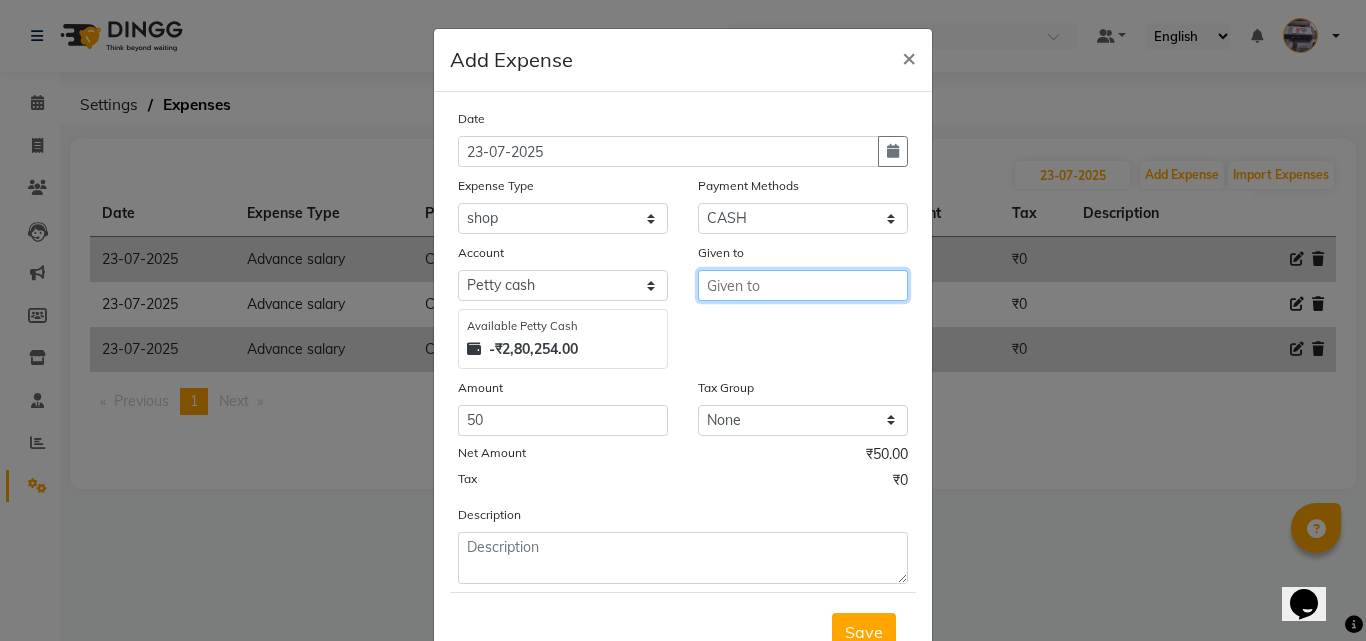drag, startPoint x: 786, startPoint y: 286, endPoint x: 753, endPoint y: 270, distance: 36.67424 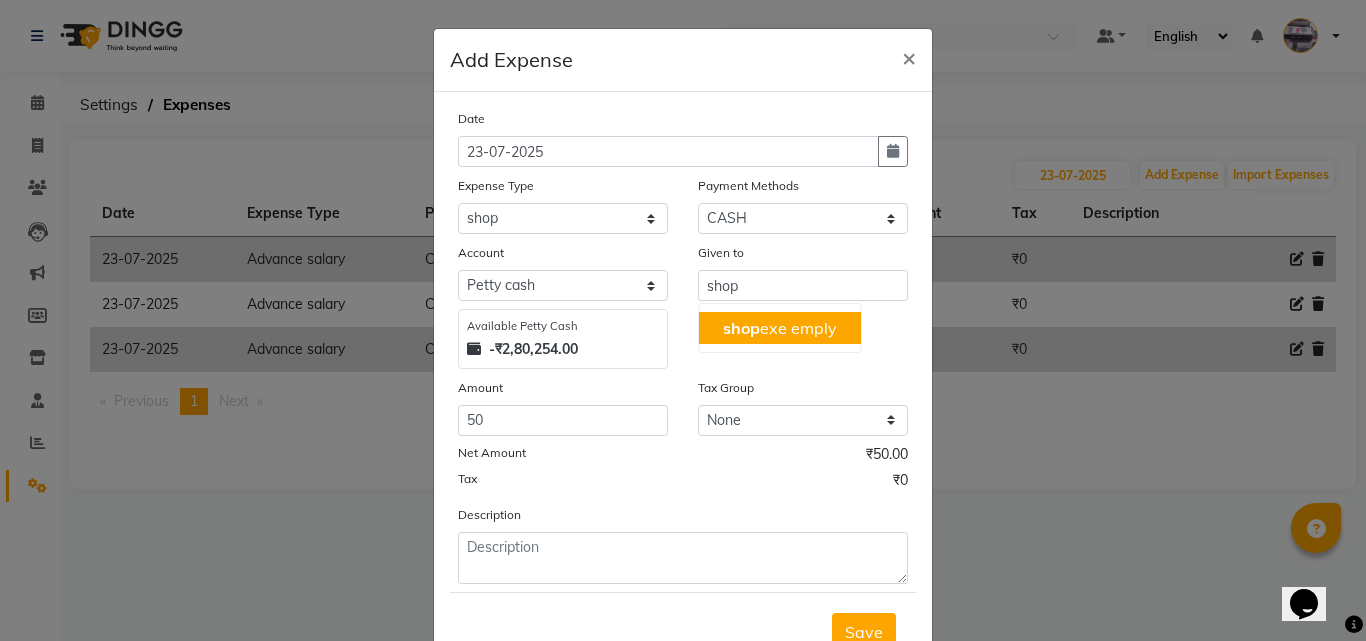 drag, startPoint x: 513, startPoint y: 518, endPoint x: 516, endPoint y: 538, distance: 20.22375 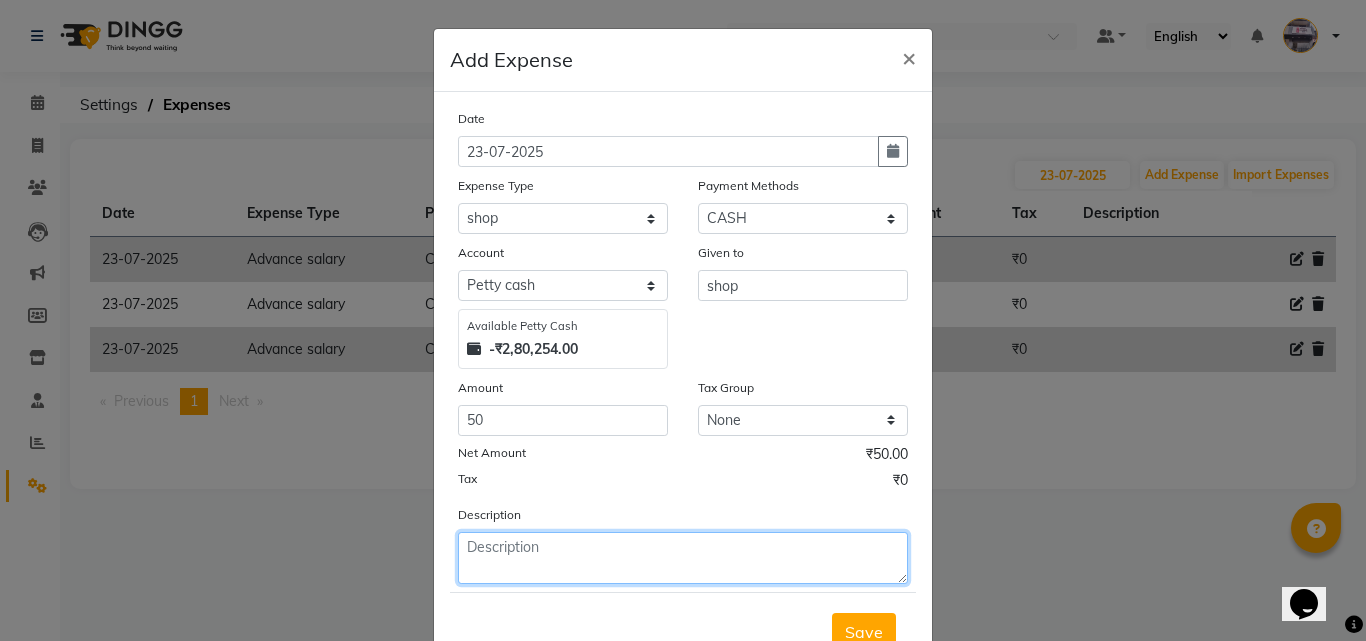 click 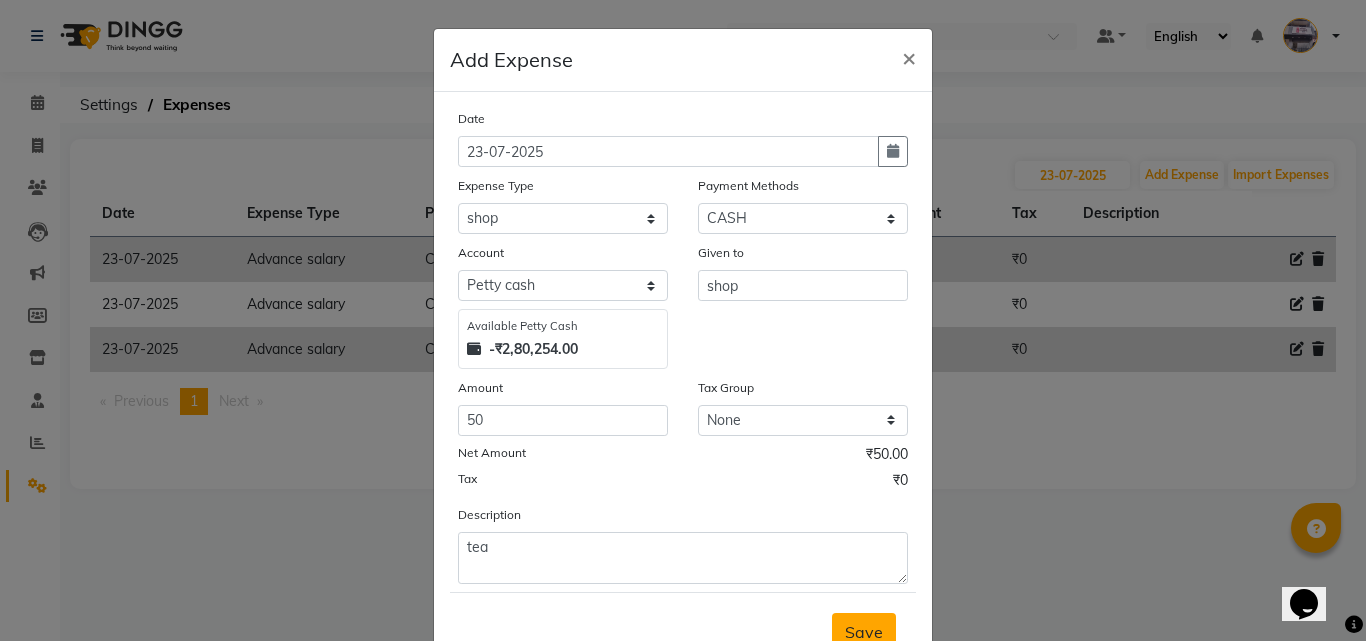 click on "Save" at bounding box center (864, 632) 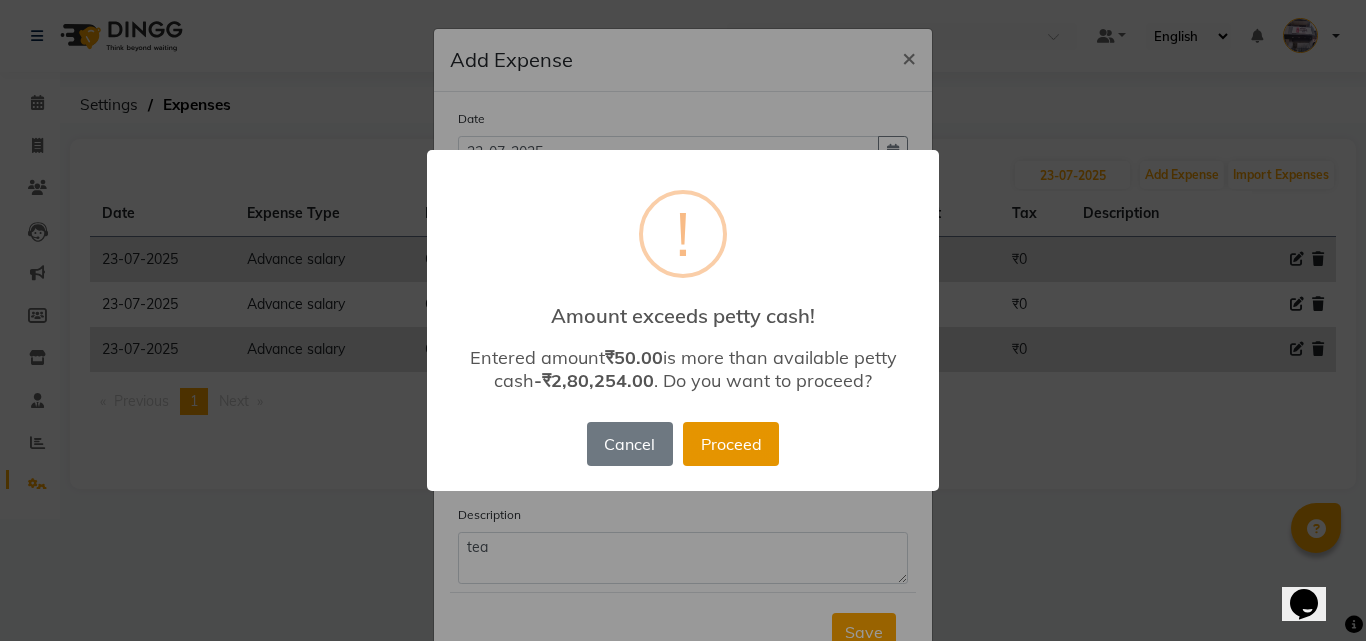 click on "Proceed" at bounding box center (731, 444) 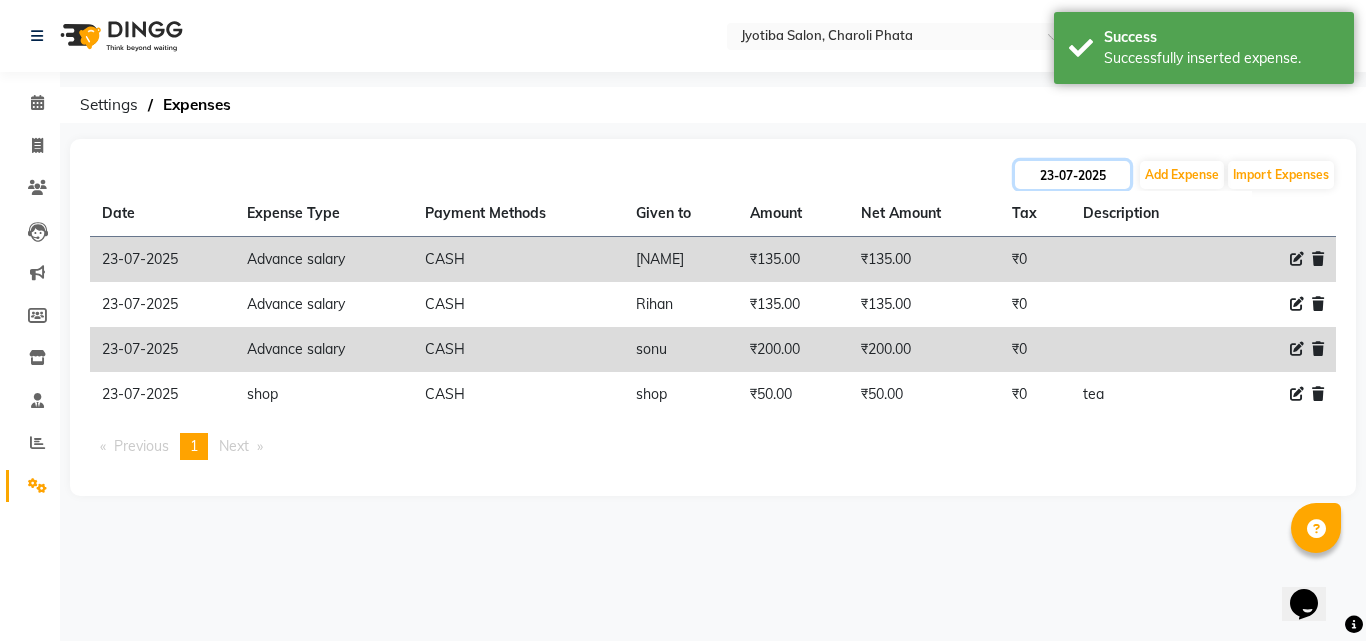 click on "23-07-2025" 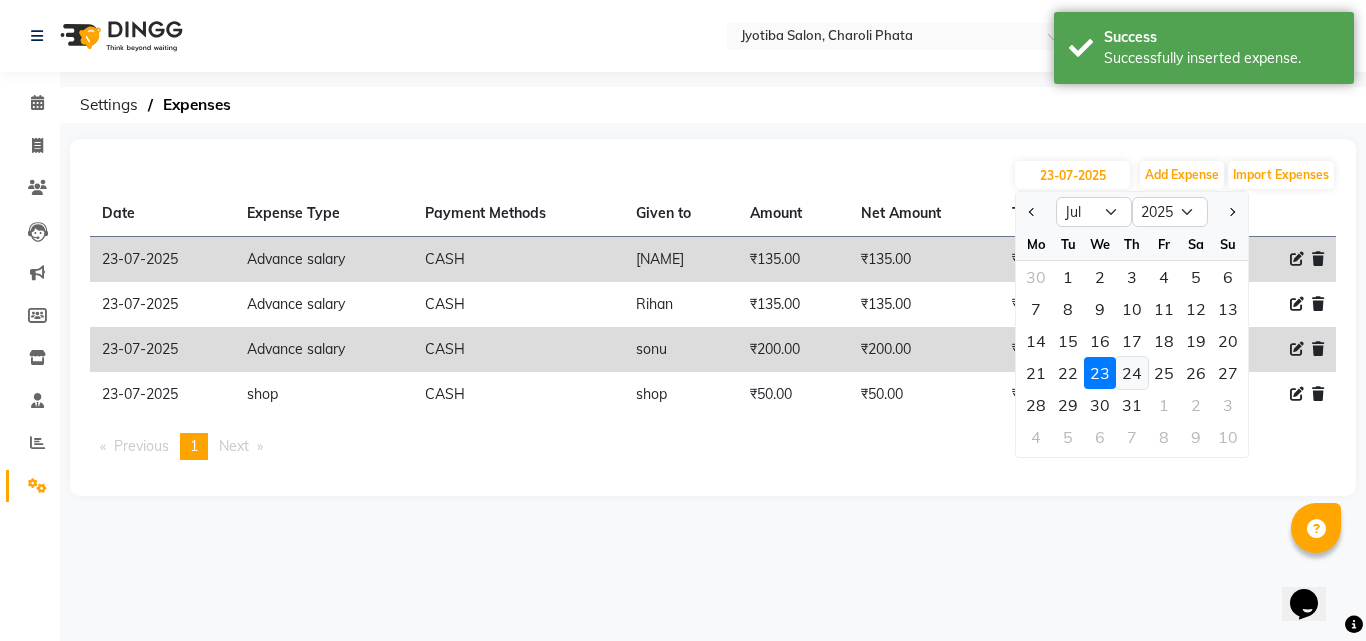 click on "24" 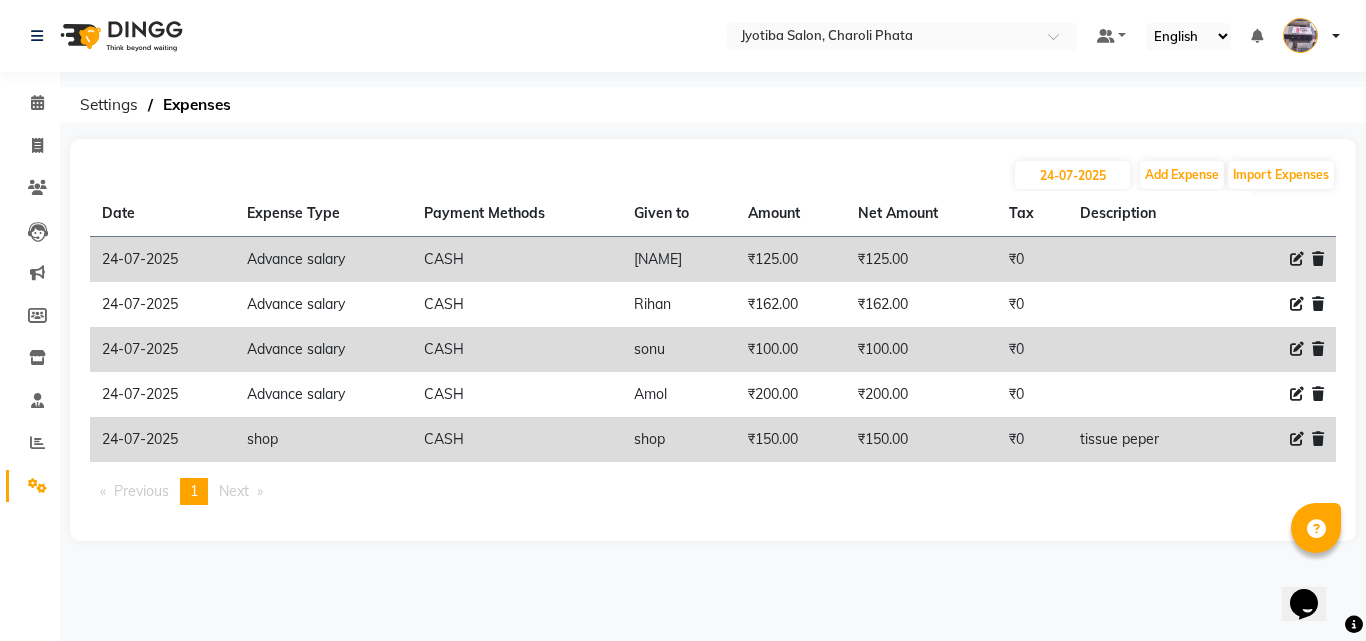 click 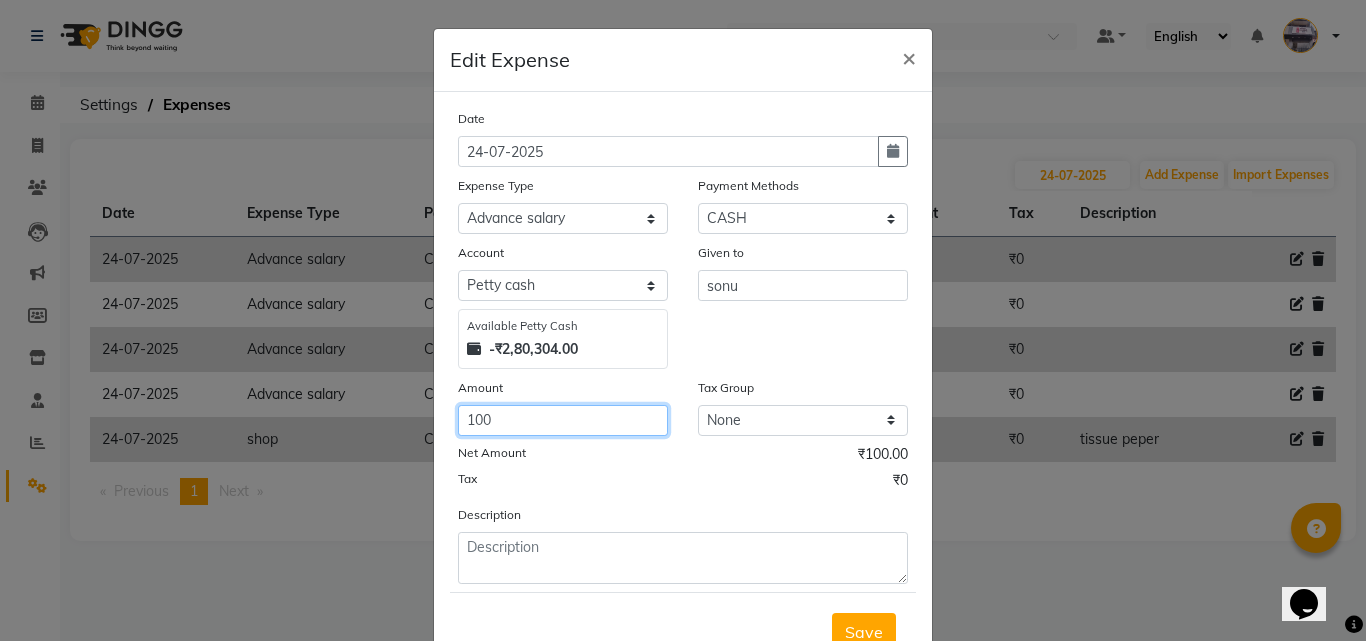 click on "100" 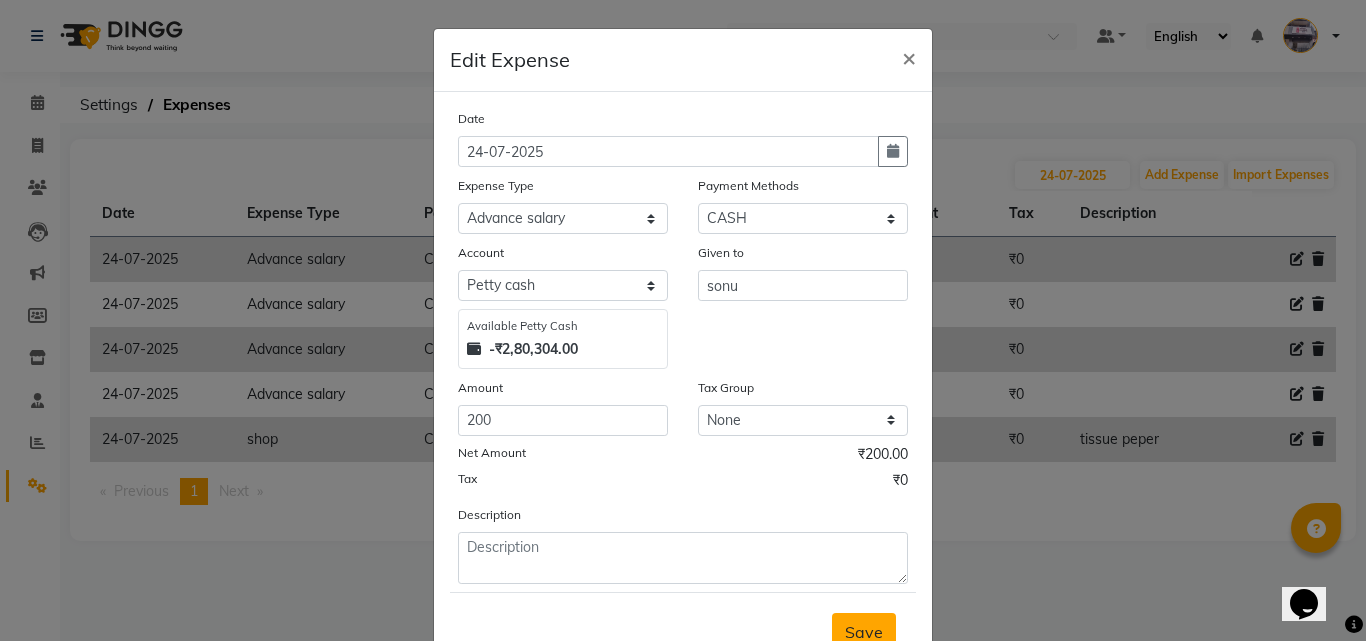 click on "Save" at bounding box center [864, 632] 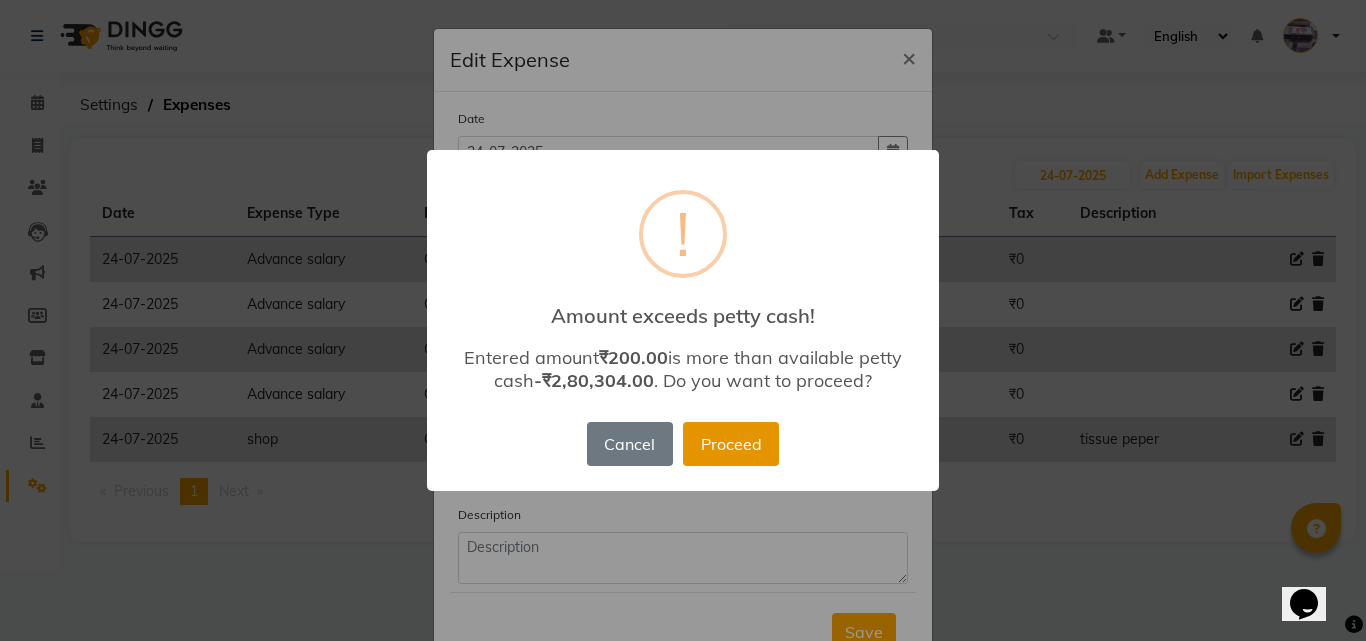 click on "Proceed" at bounding box center (731, 444) 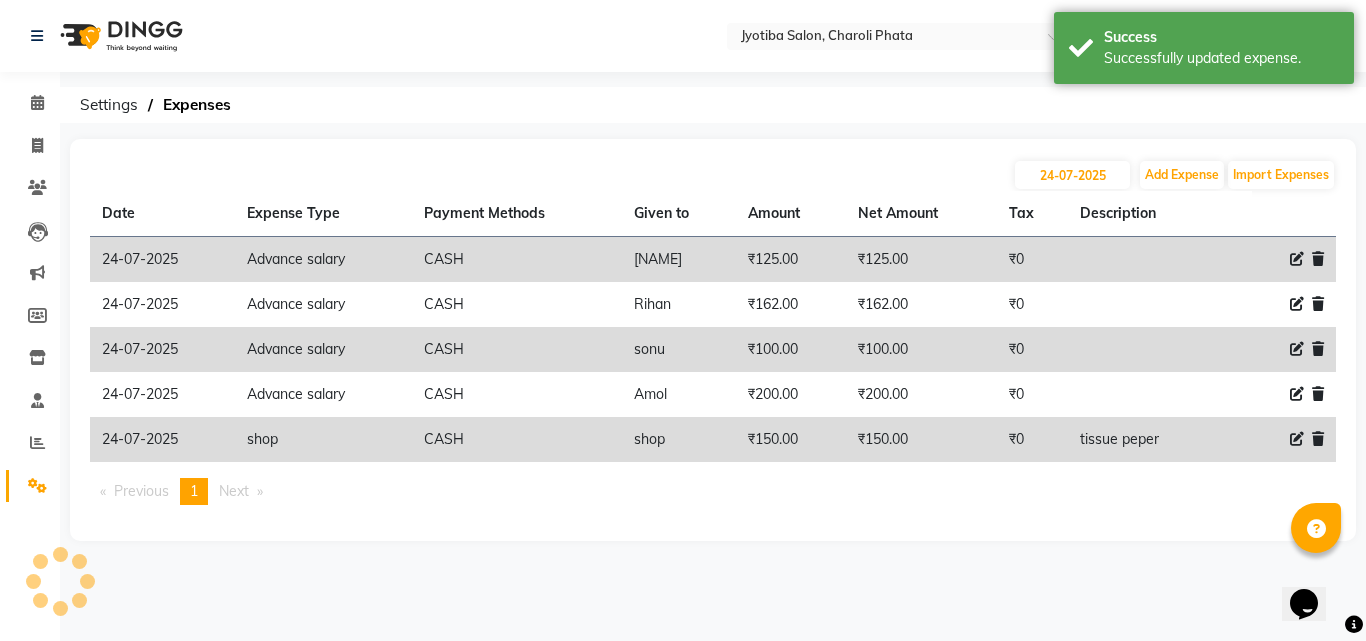 scroll, scrollTop: 10, scrollLeft: 0, axis: vertical 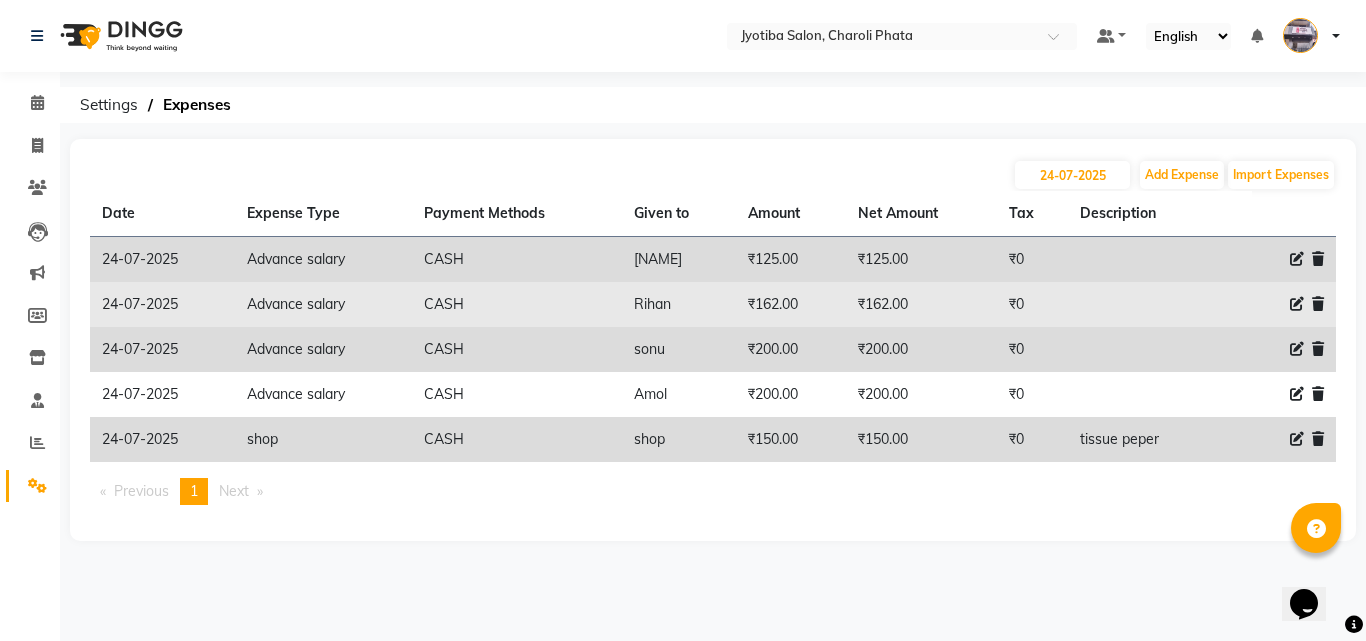 click 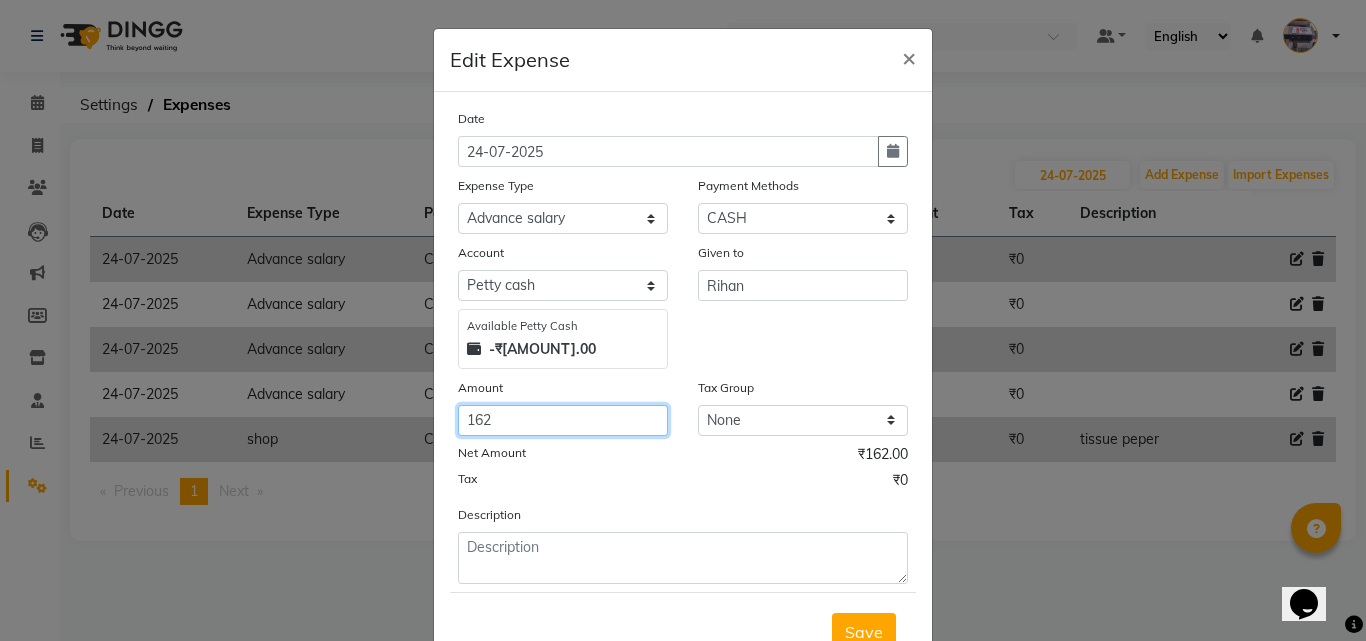 click on "162" 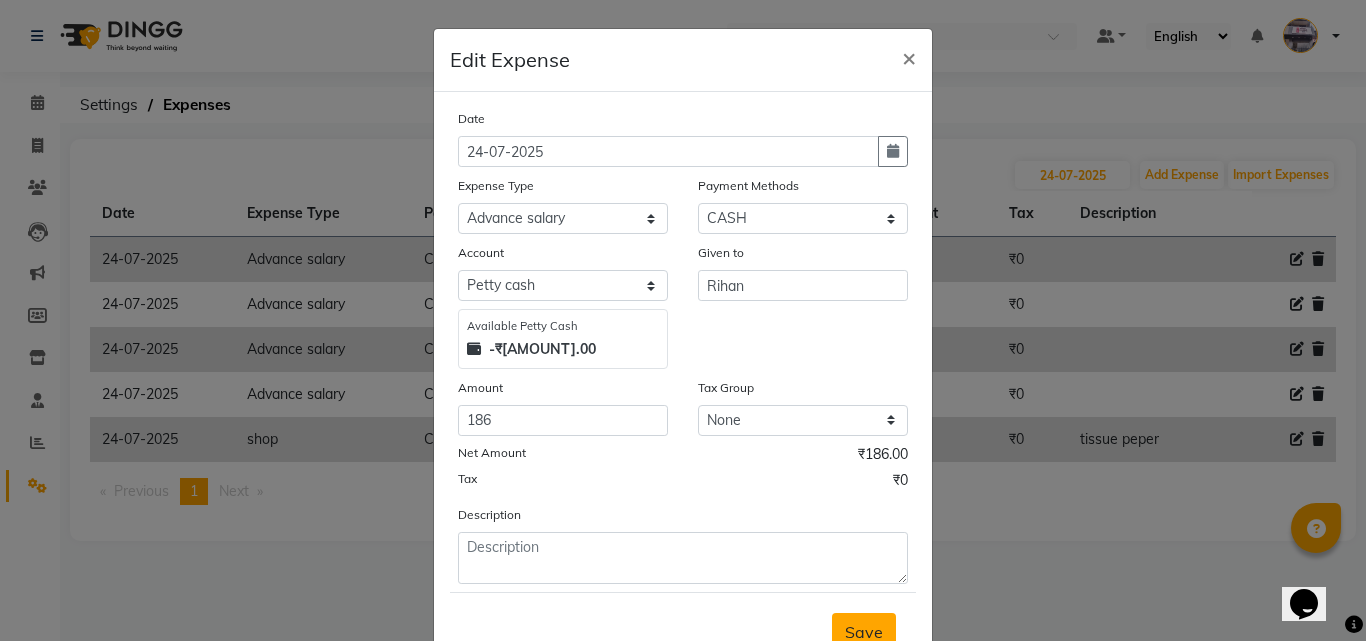 click on "Save" at bounding box center [864, 632] 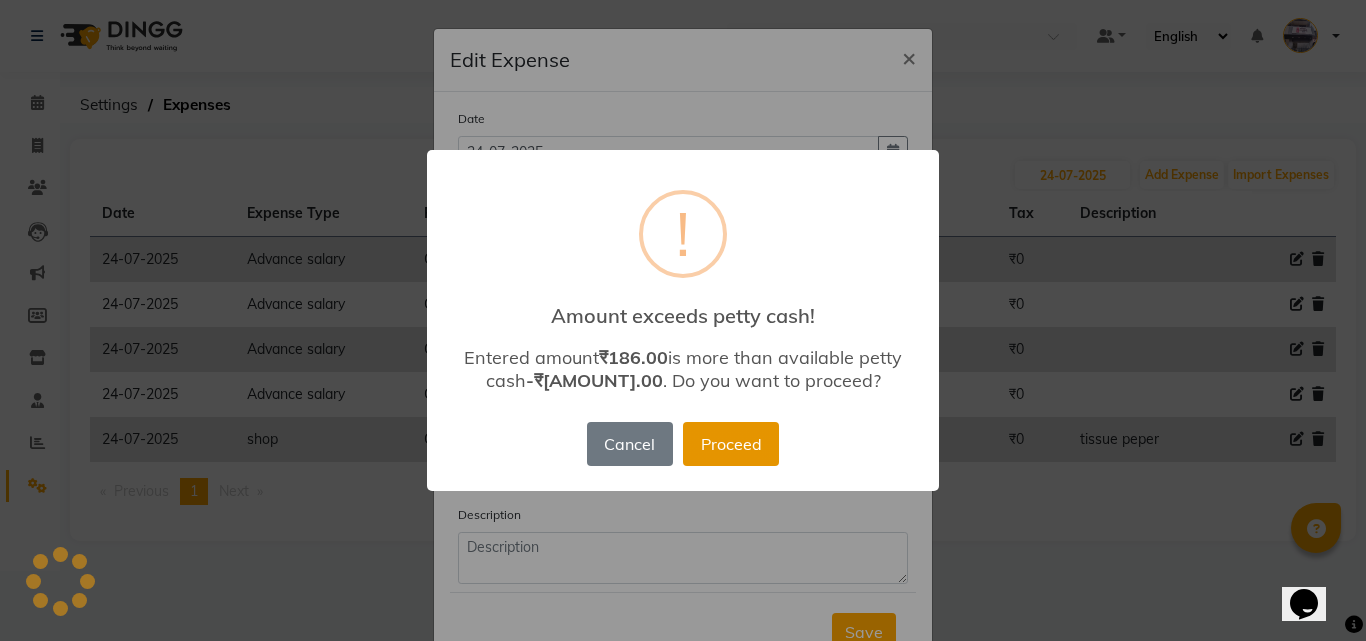 click on "Proceed" at bounding box center [731, 444] 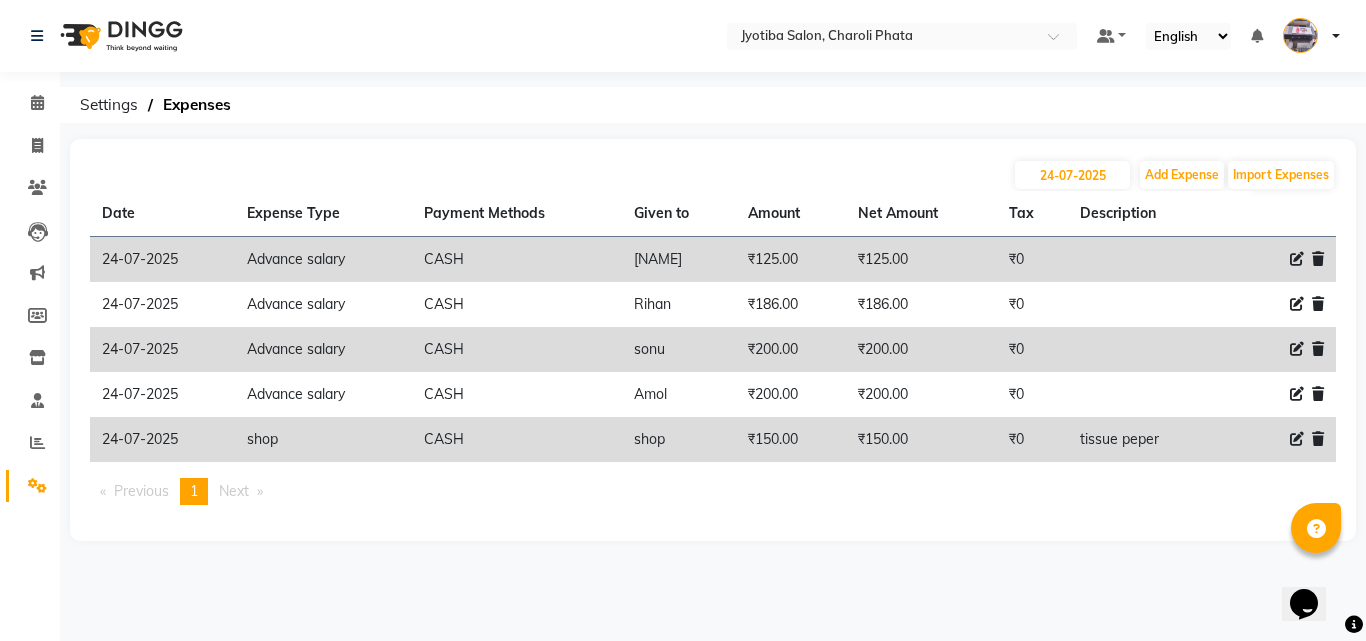 click 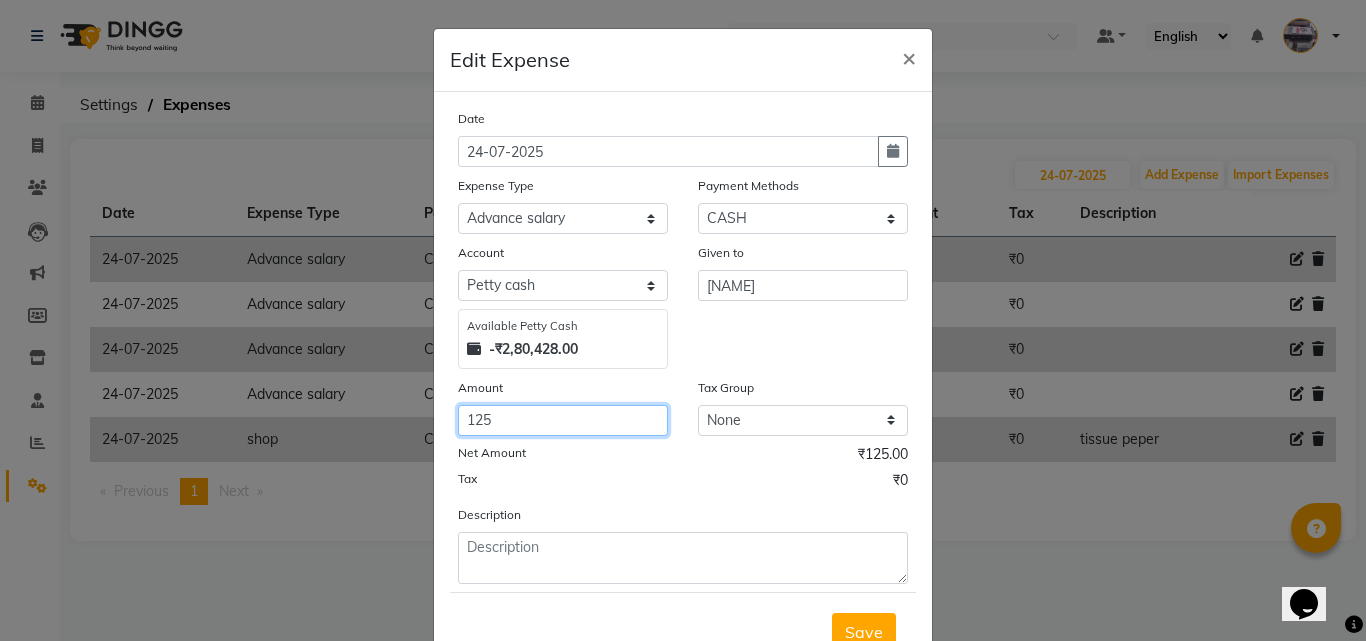 click on "125" 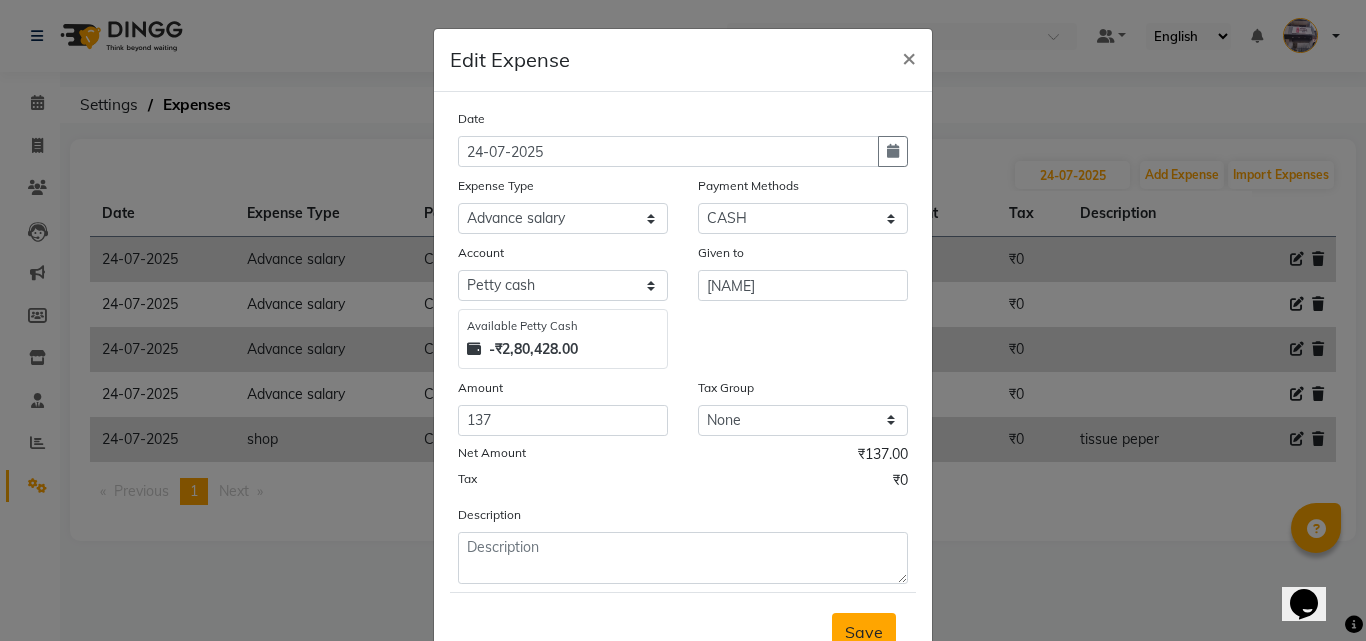 click on "Save" at bounding box center (864, 632) 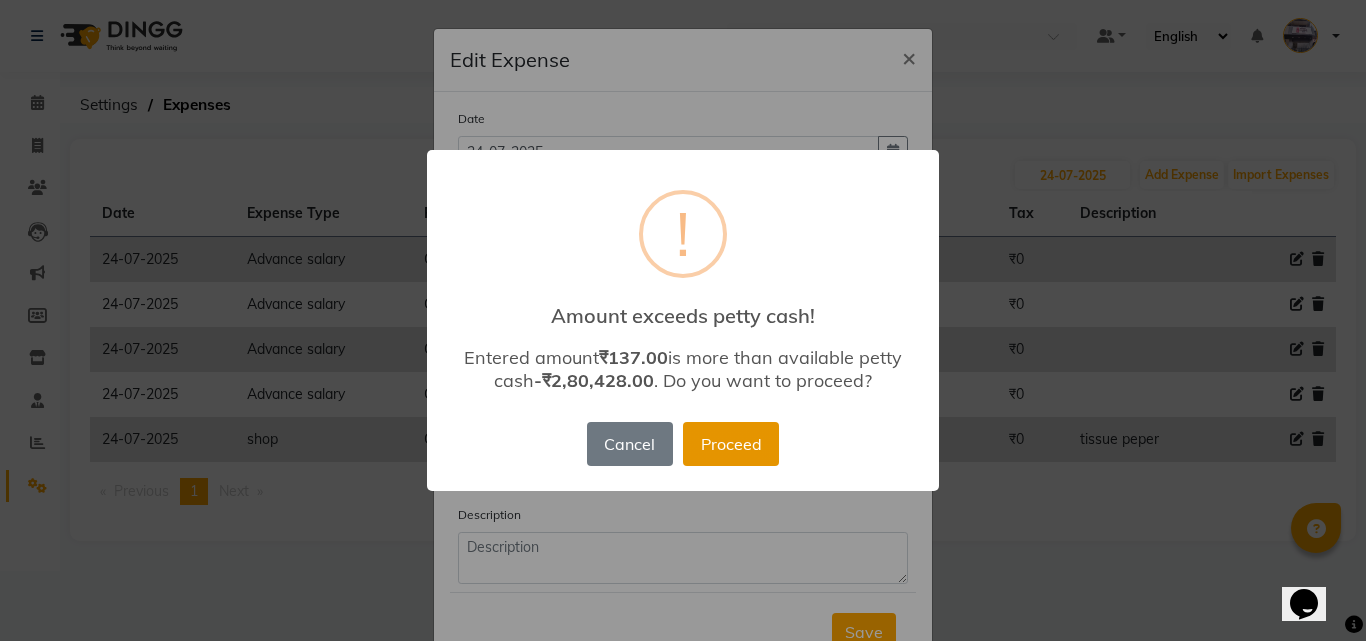 click on "Proceed" at bounding box center [731, 444] 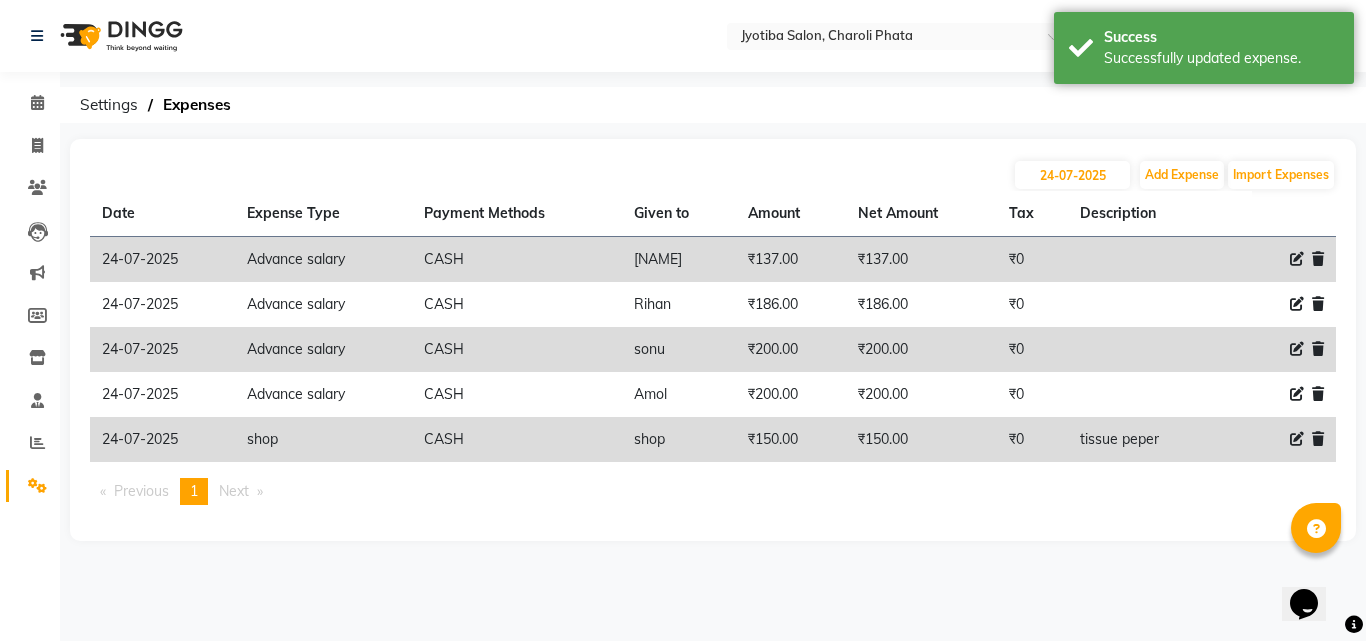 click on "[DATE] Add Expense Import Expenses Date Expense Type Payment Methods Given to Amount Net Amount Tax Description  [DATE]   Advance salary   CASH   [NAME]   ₹137.00  ₹137.00 ₹0     [DATE]   Advance salary   CASH   [NAME]   ₹186.00  ₹186.00 ₹0     [DATE]   Advance salary   CASH   [NAME]   ₹200.00  ₹200.00 ₹0     [DATE]   Advance salary   CASH   [NAME]   ₹200.00  ₹200.00 ₹0     [DATE]   shop   CASH   shop   ₹150.00  ₹150.00 ₹0  tissue peper   Previous  page  1 / 1  You're on page  1  Next  page" 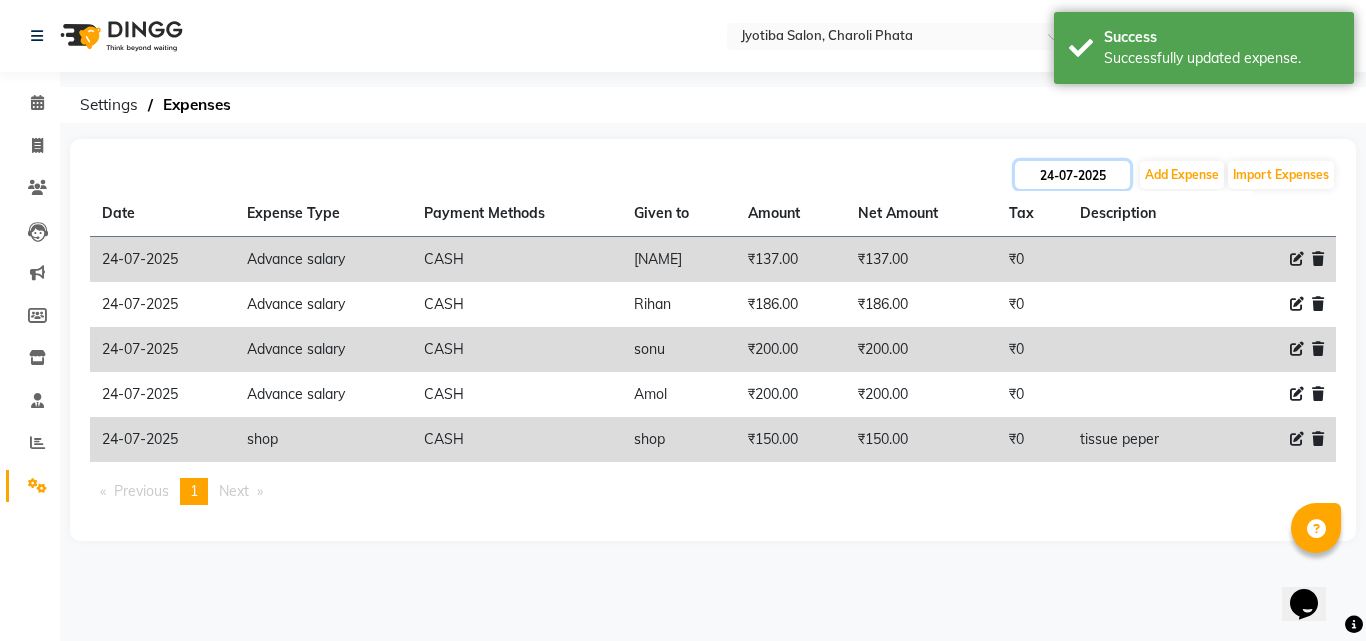 click on "24-07-2025" 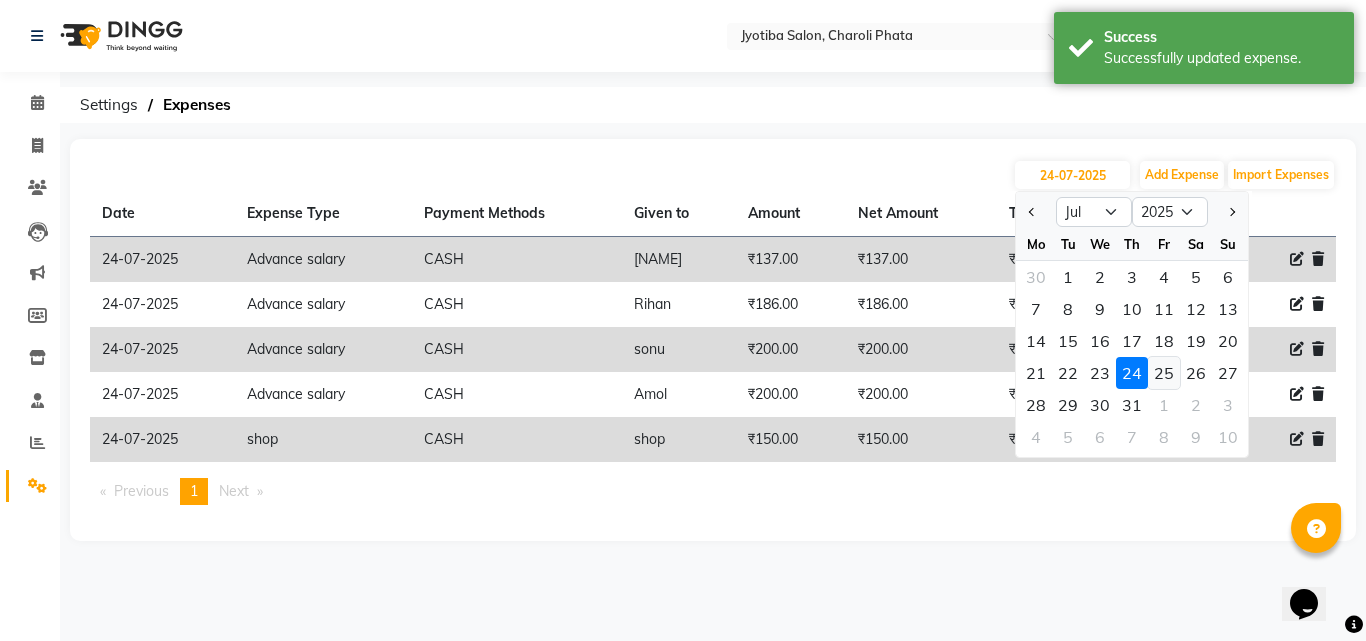 click on "25" 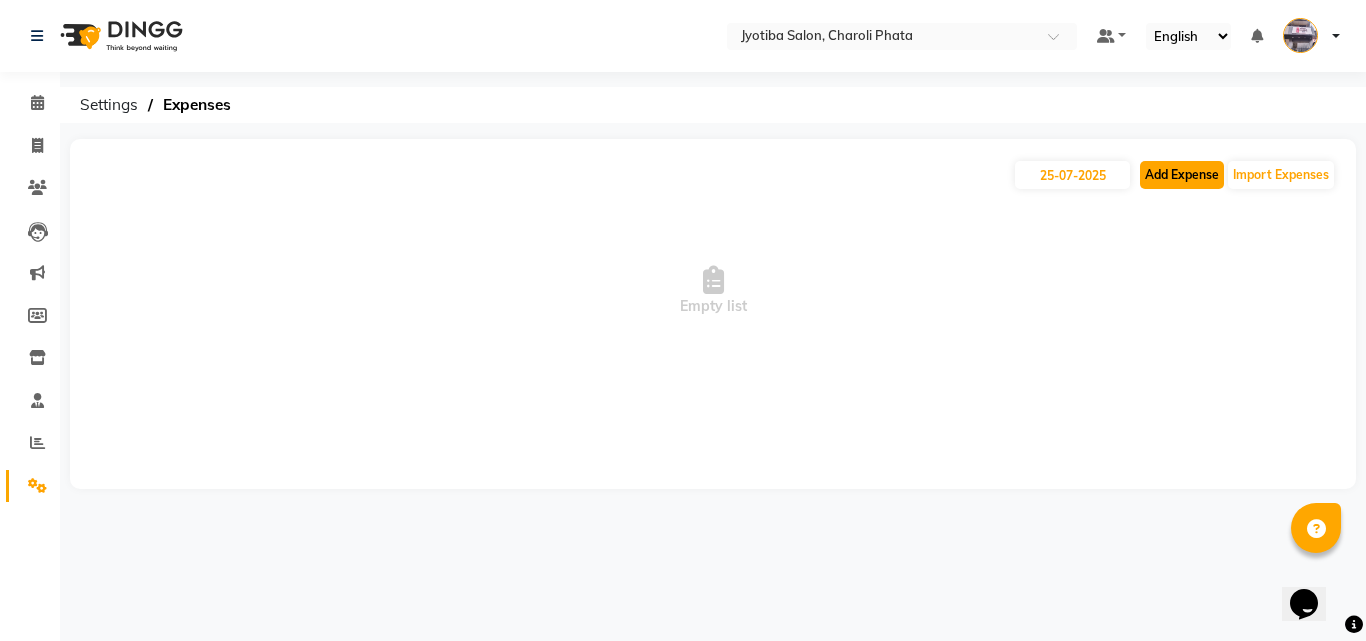 click on "Add Expense" 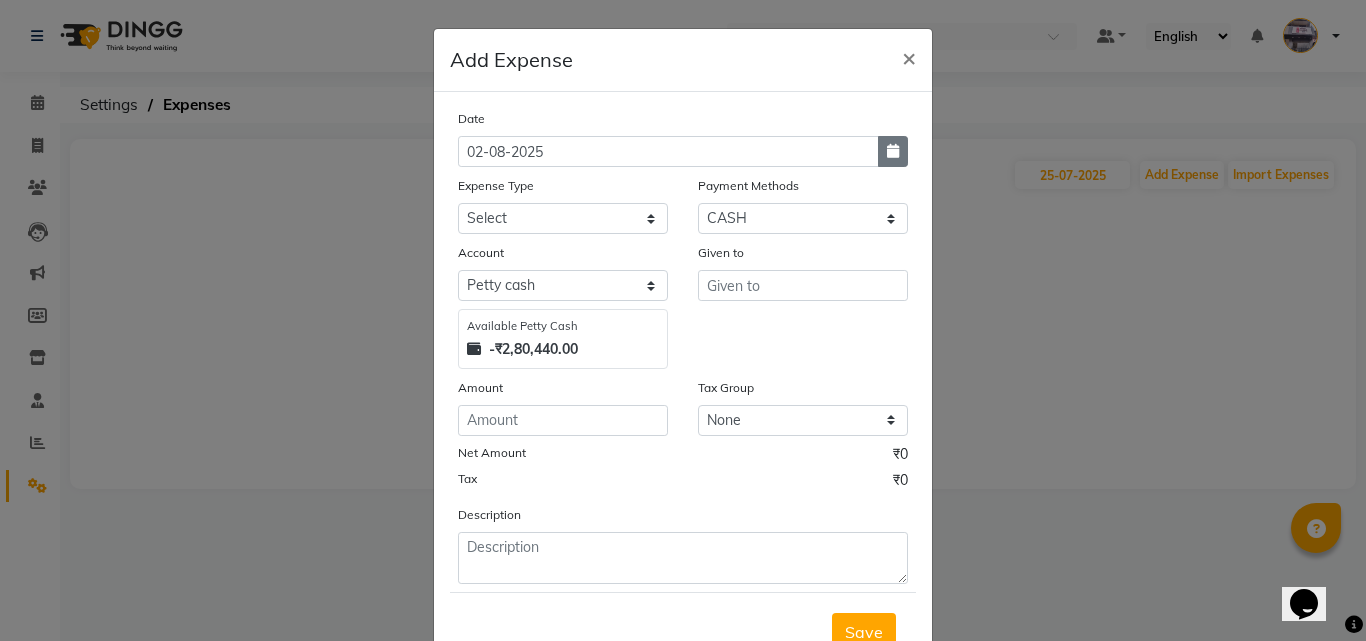 click 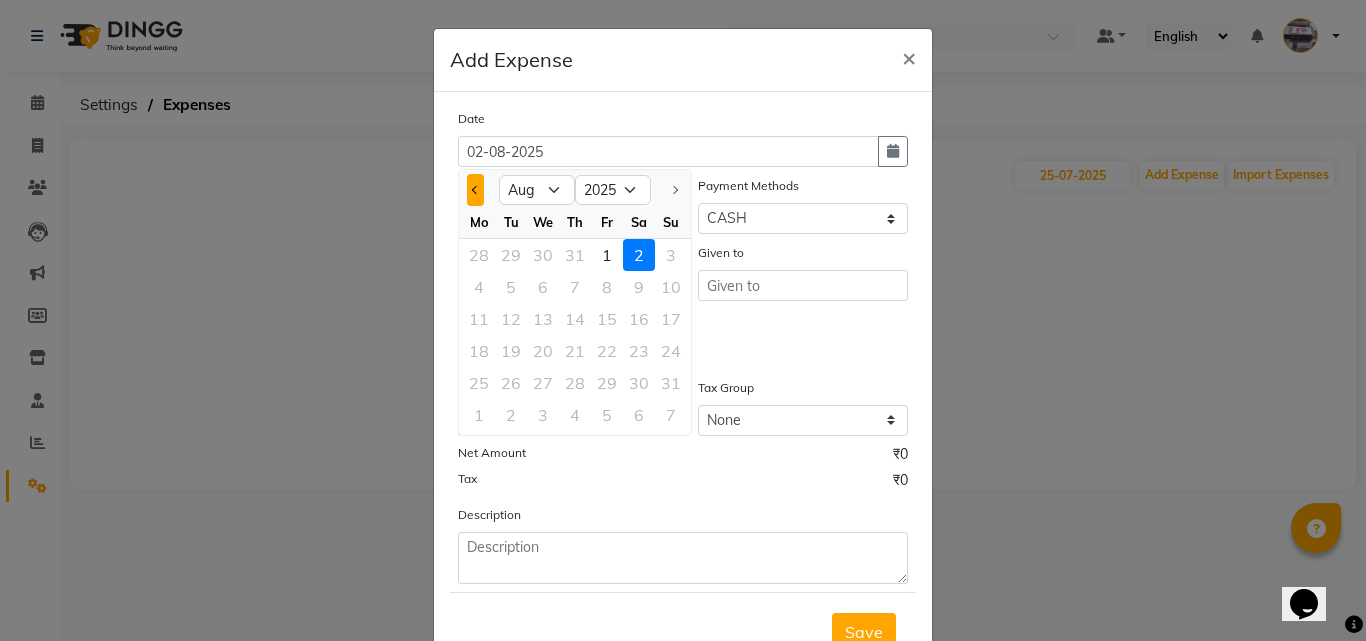 click 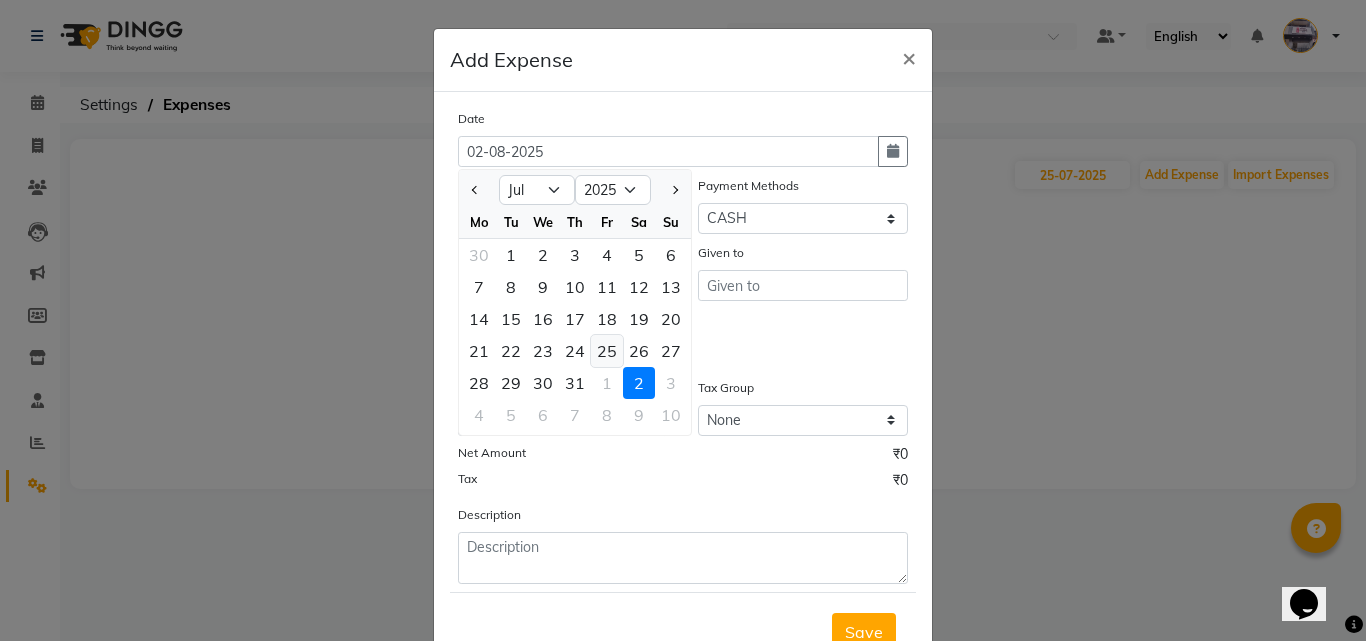 click on "25" 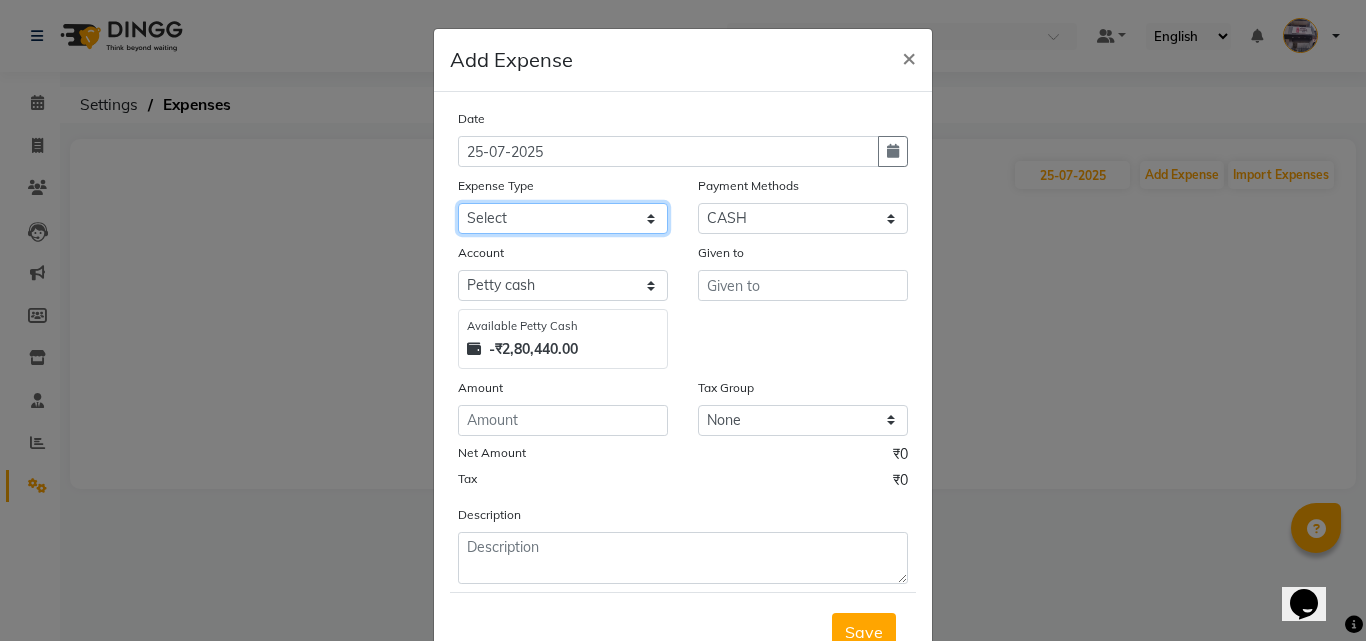 click on "Select Advance salary Advance salary ajaj Bank charges Car maintenance  Cash transfer to bank Cash transfer to hub Client Snacks Clinical charges Equipment Fuel Govt fee home Incentive Insurance International purchase Loan Repayment Maintenance Marketing Miscellaneous MRA Other Over times Pantry Product Rent Salary shop shop Staff Snacks Tax Tea & Refreshment TIP Utilities Wifi recharge" 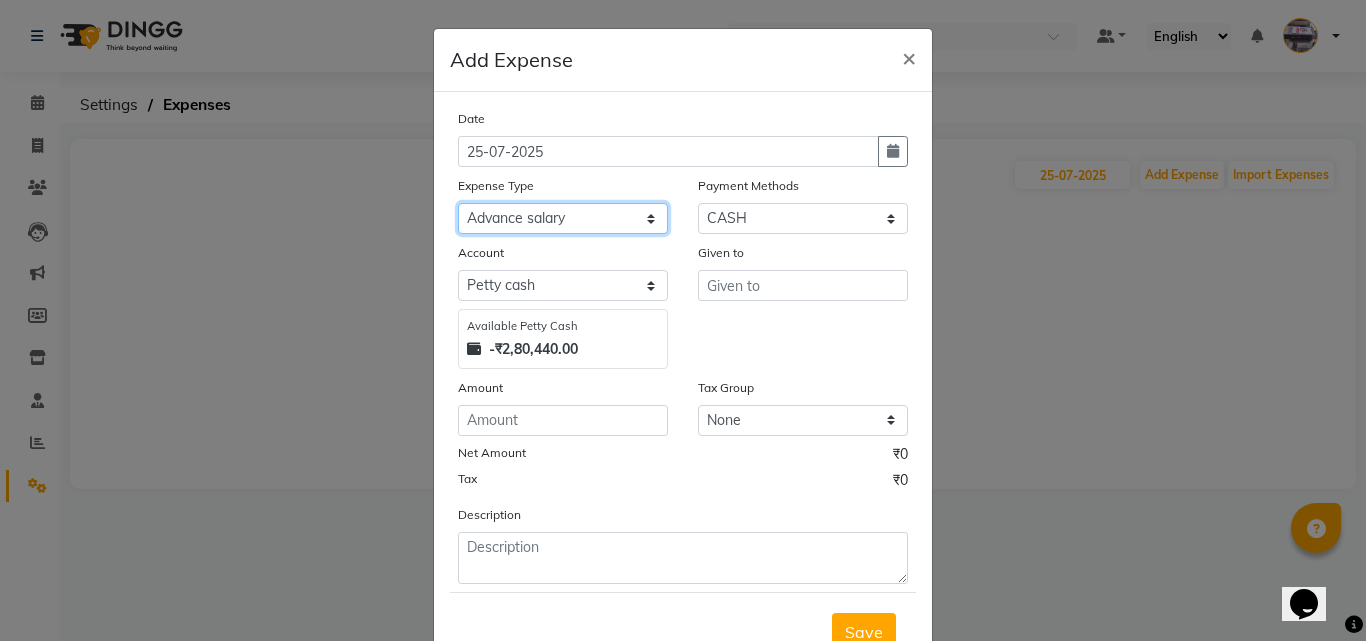 click on "Select Advance salary Advance salary ajaj Bank charges Car maintenance  Cash transfer to bank Cash transfer to hub Client Snacks Clinical charges Equipment Fuel Govt fee home Incentive Insurance International purchase Loan Repayment Maintenance Marketing Miscellaneous MRA Other Over times Pantry Product Rent Salary shop shop Staff Snacks Tax Tea & Refreshment TIP Utilities Wifi recharge" 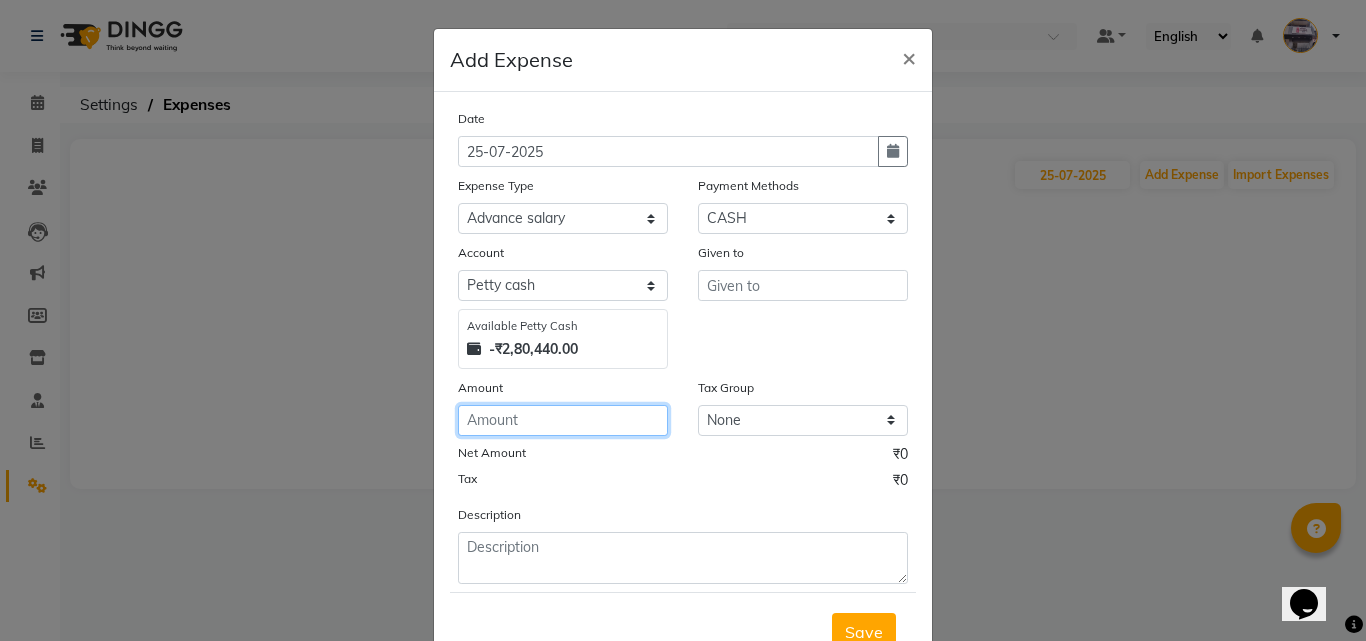 click 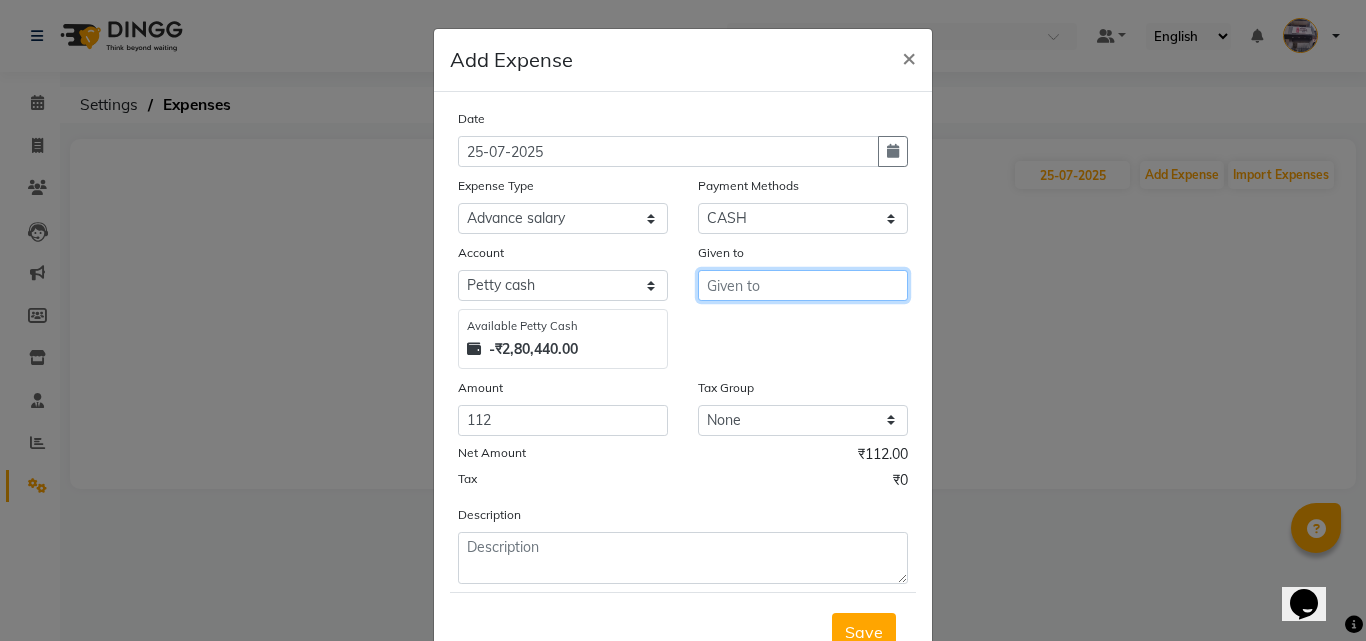 click at bounding box center (803, 285) 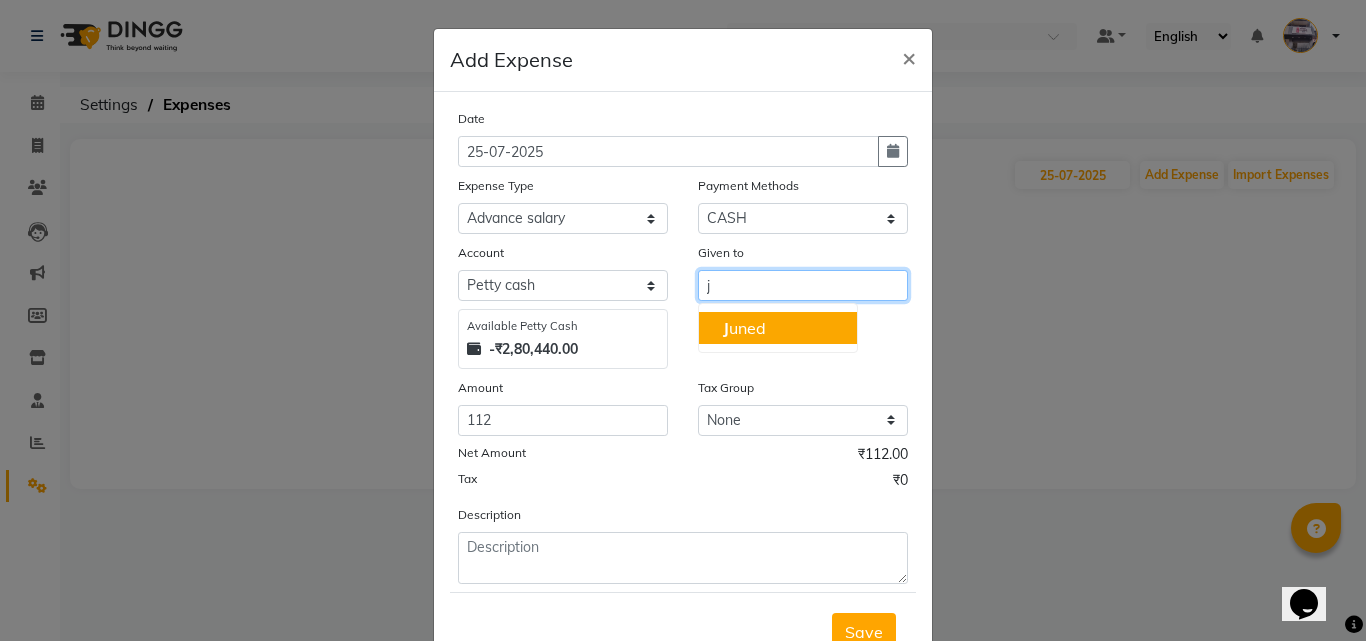 click on "J uned" at bounding box center (744, 328) 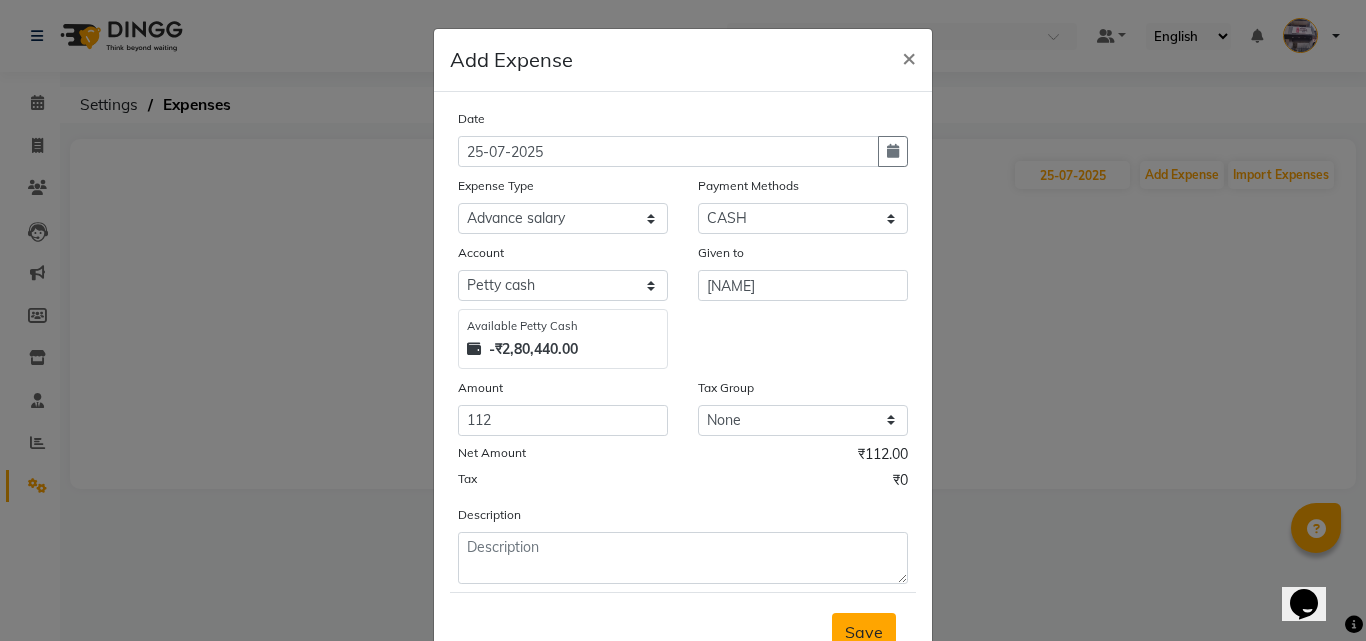 click on "Save" at bounding box center [864, 632] 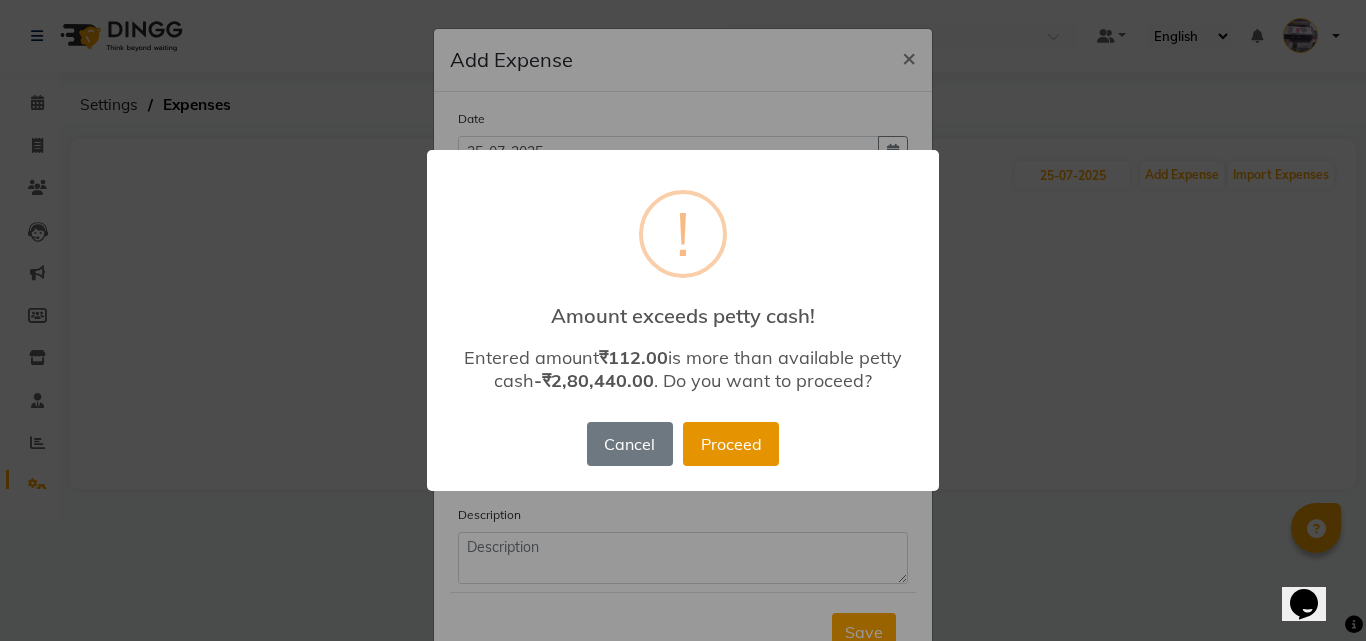 click on "Proceed" at bounding box center (731, 444) 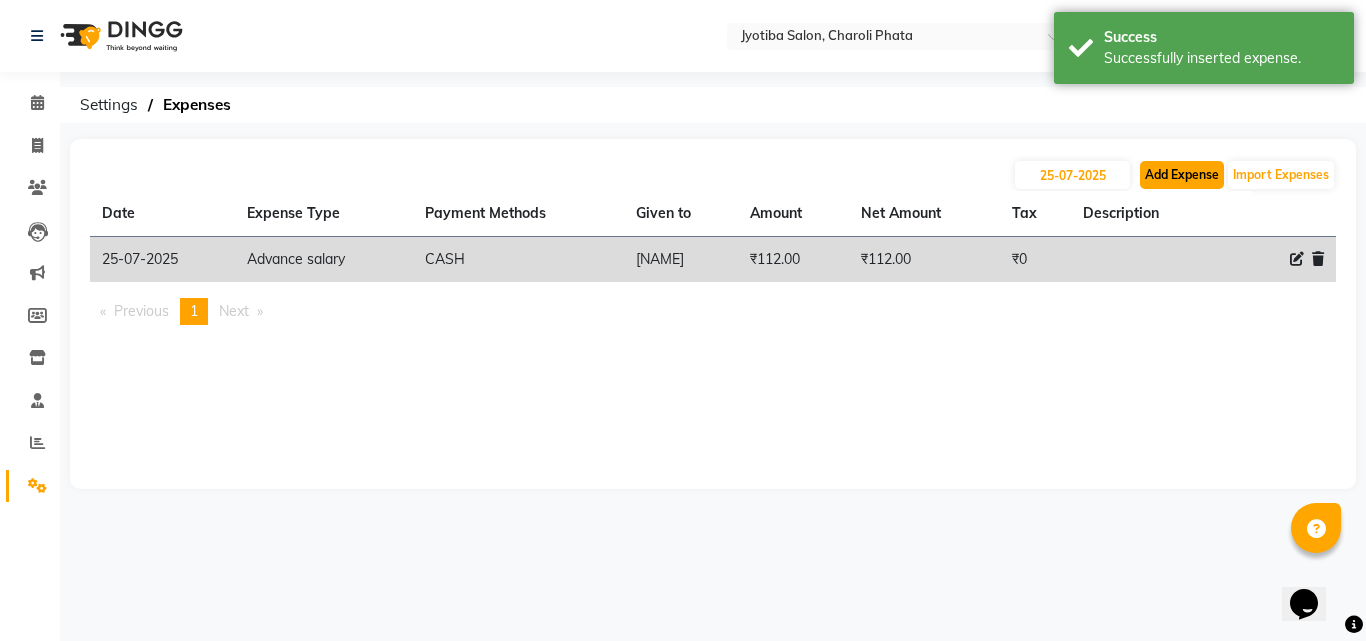 click on "Add Expense" 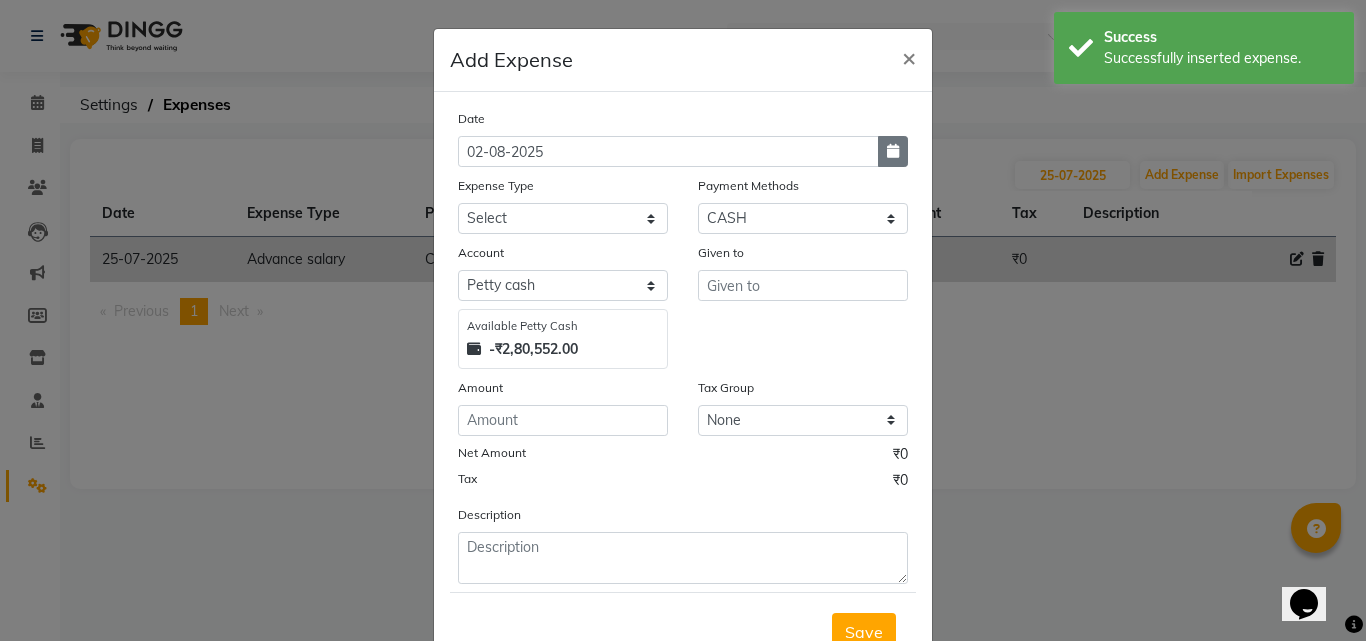 click 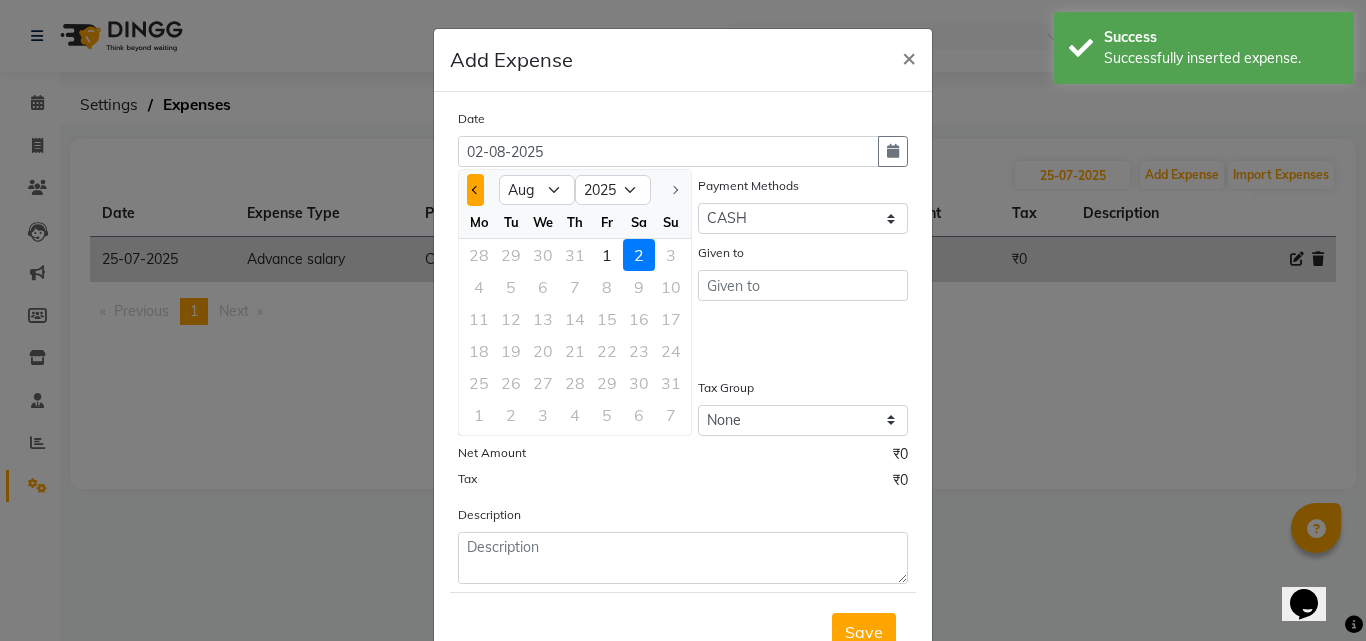 click 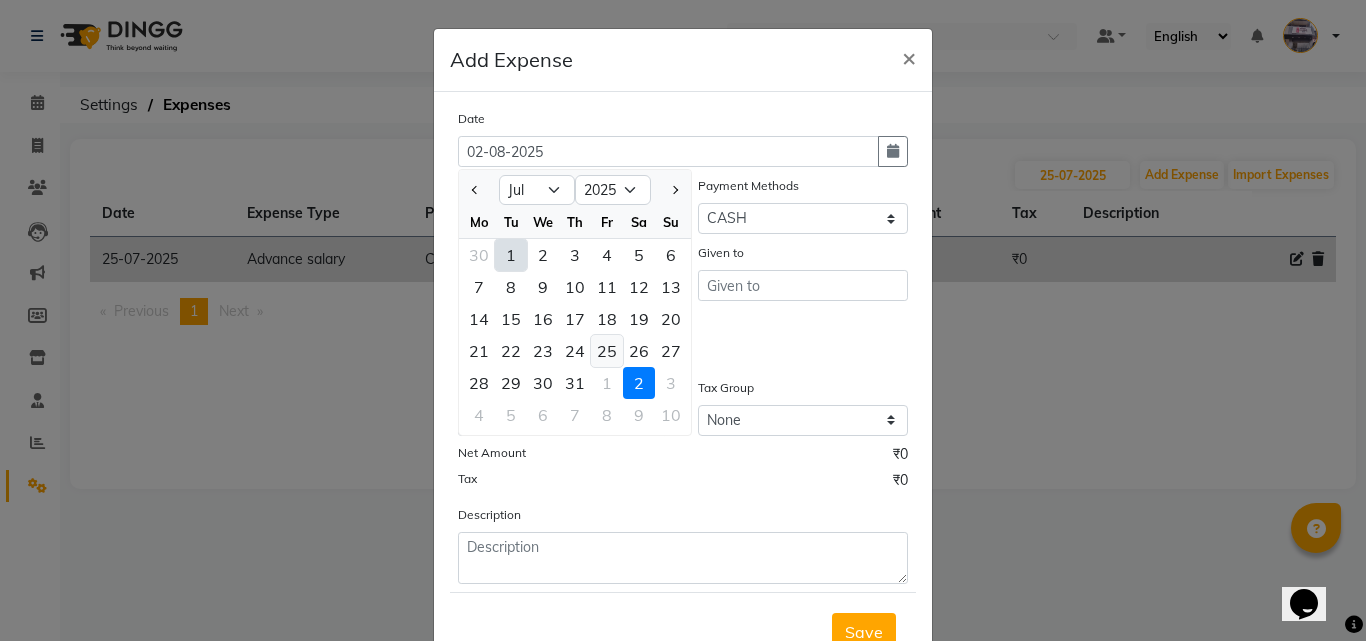 click on "25" 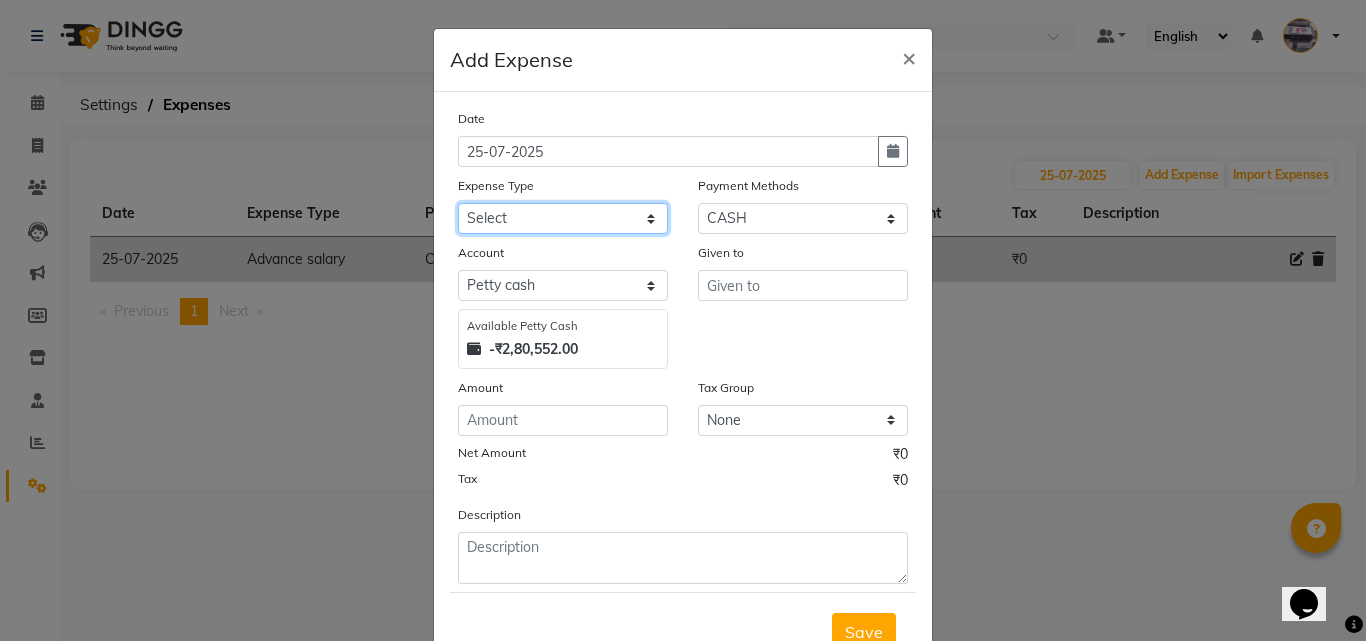 drag, startPoint x: 576, startPoint y: 216, endPoint x: 556, endPoint y: 233, distance: 26.24881 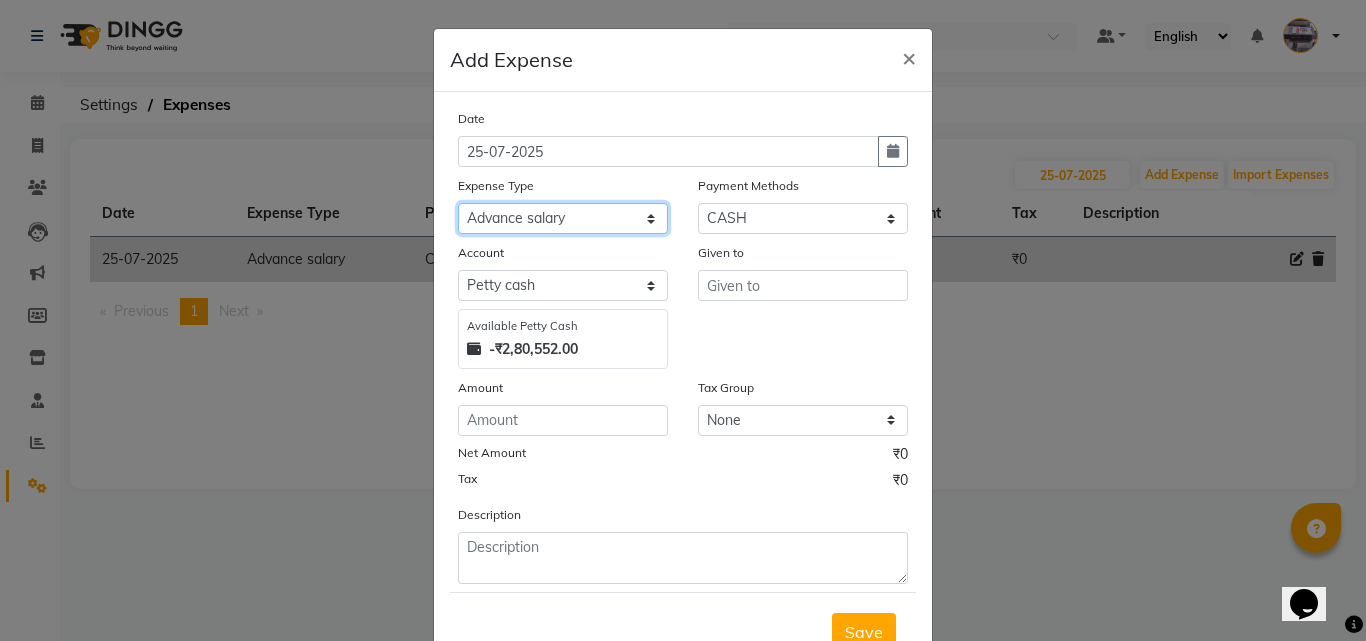 click on "Select Advance salary Advance salary ajaj Bank charges Car maintenance  Cash transfer to bank Cash transfer to hub Client Snacks Clinical charges Equipment Fuel Govt fee home Incentive Insurance International purchase Loan Repayment Maintenance Marketing Miscellaneous MRA Other Over times Pantry Product Rent Salary shop shop Staff Snacks Tax Tea & Refreshment TIP Utilities Wifi recharge" 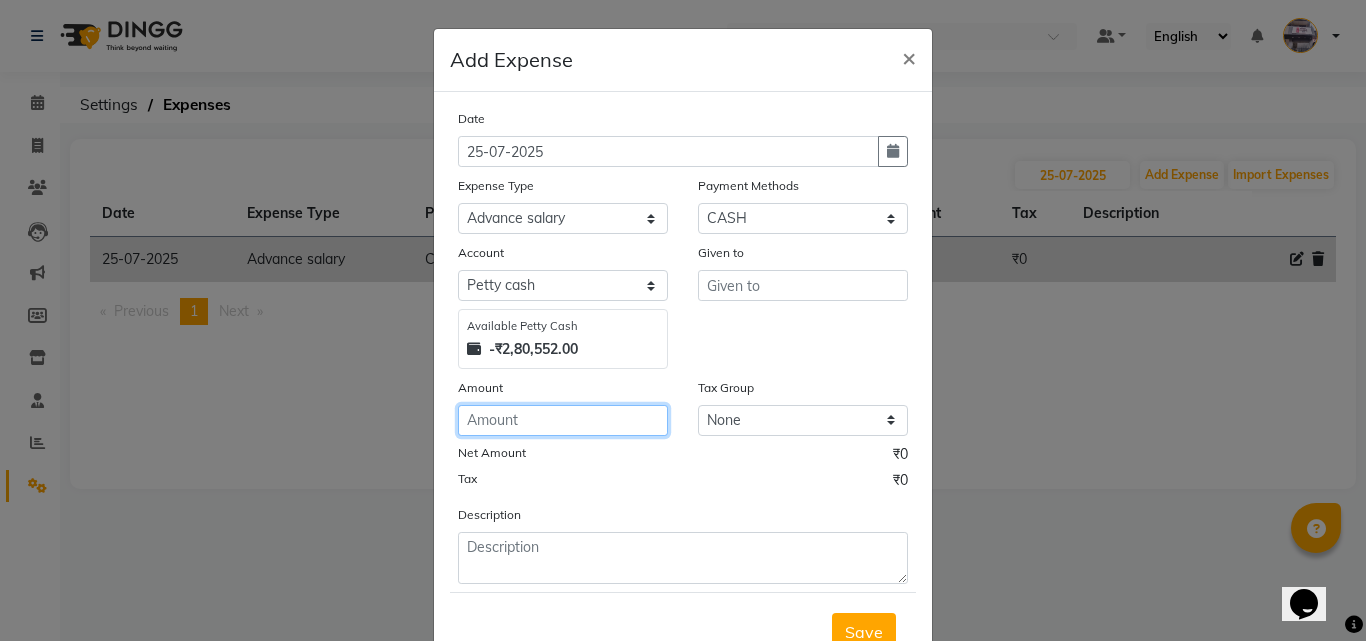 click 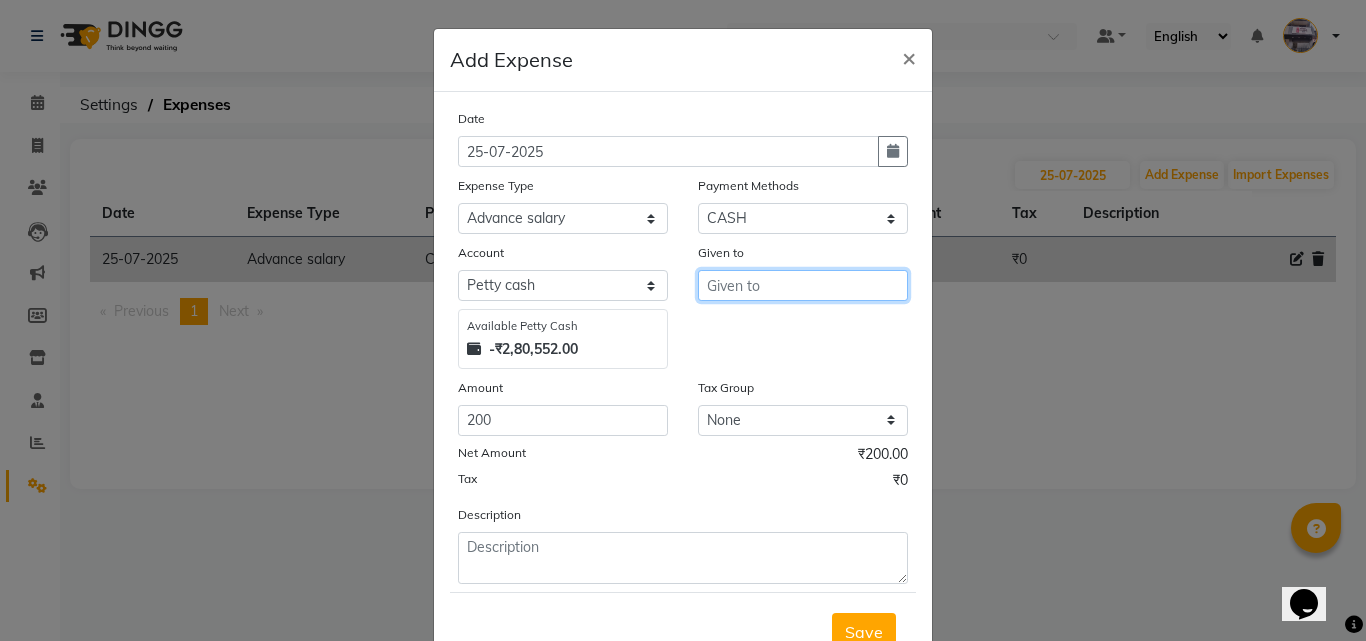 click at bounding box center (803, 285) 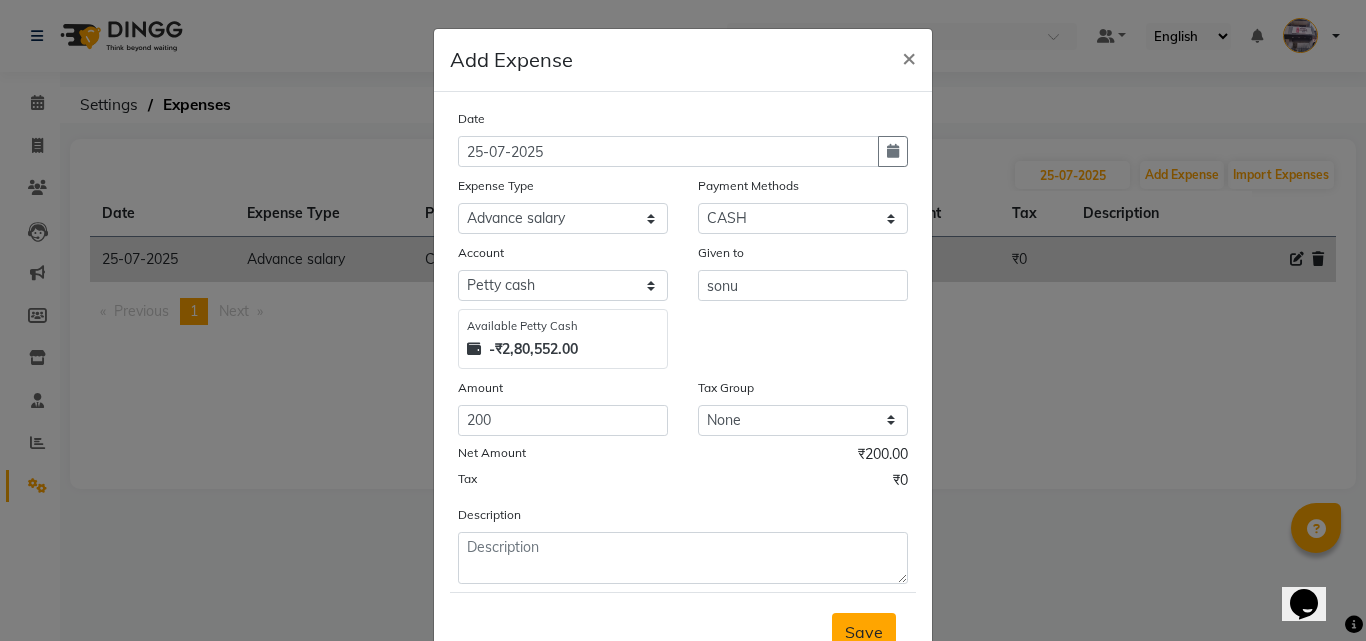 click on "Save" at bounding box center [864, 632] 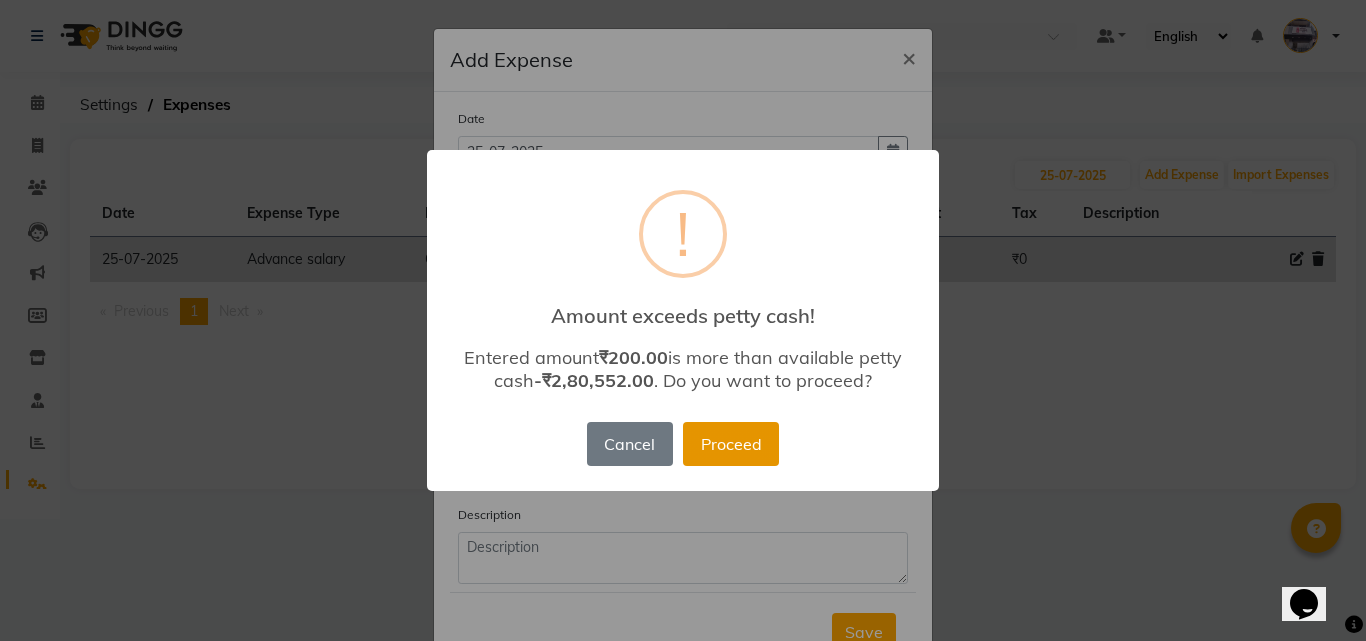 click on "Proceed" at bounding box center [731, 444] 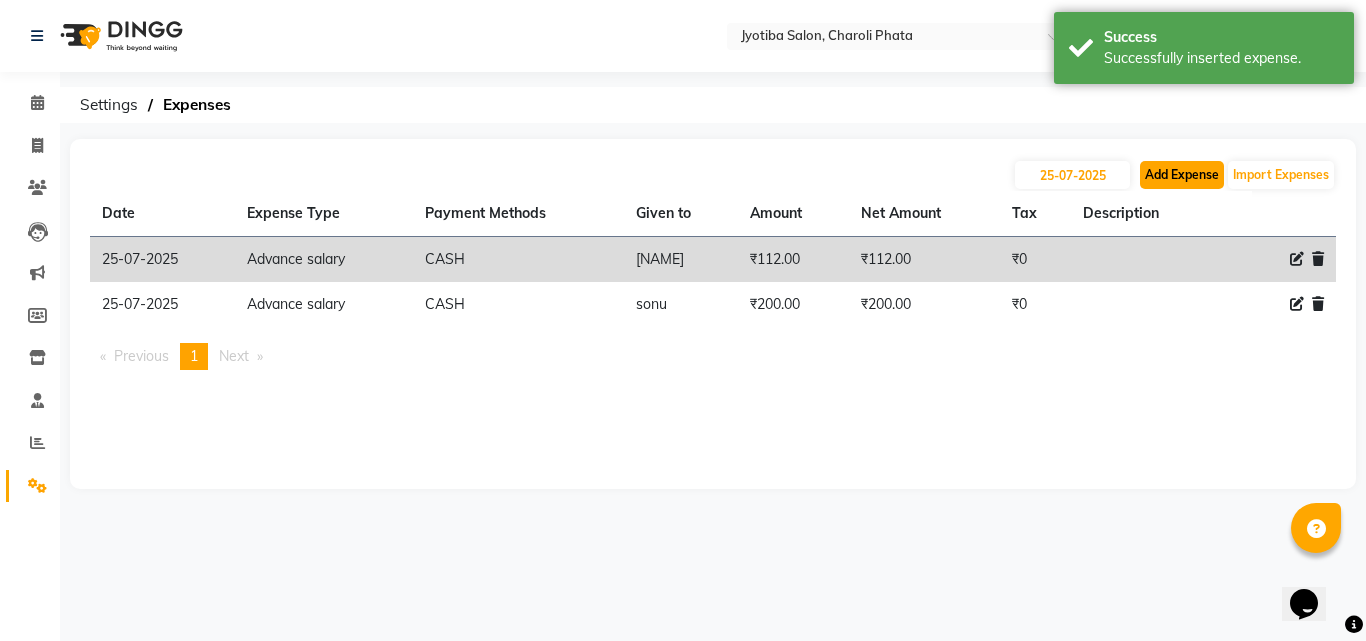 click on "Add Expense" 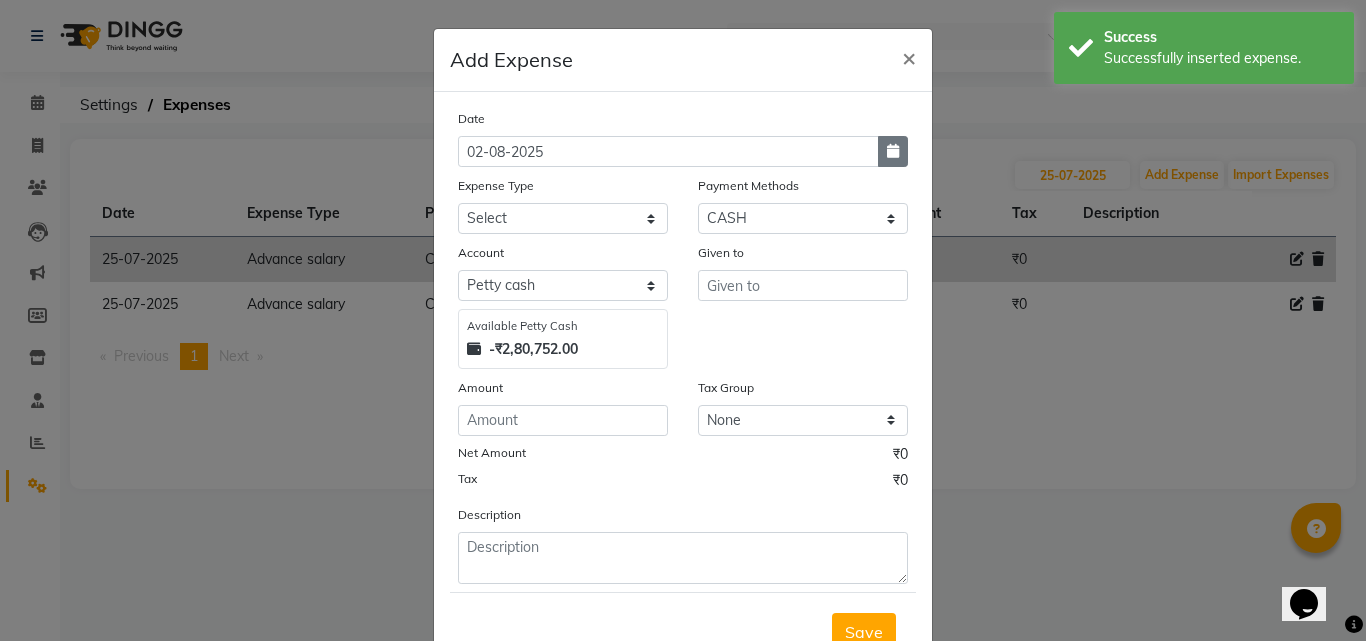 click 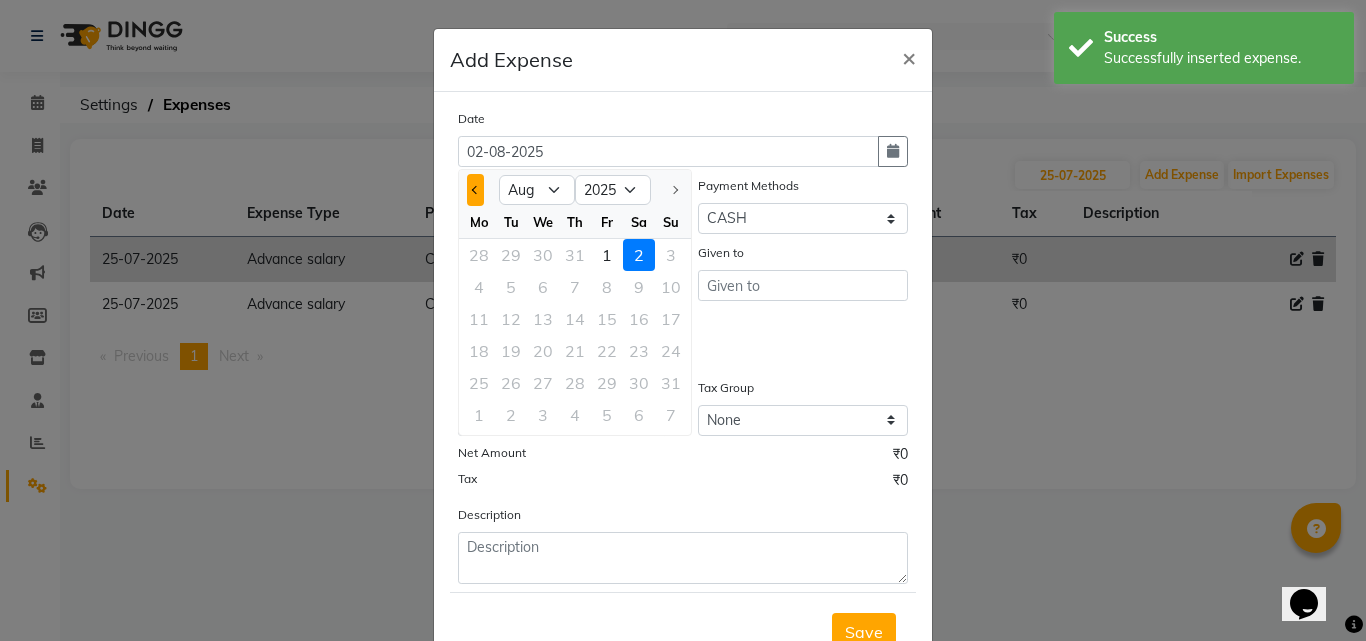 click 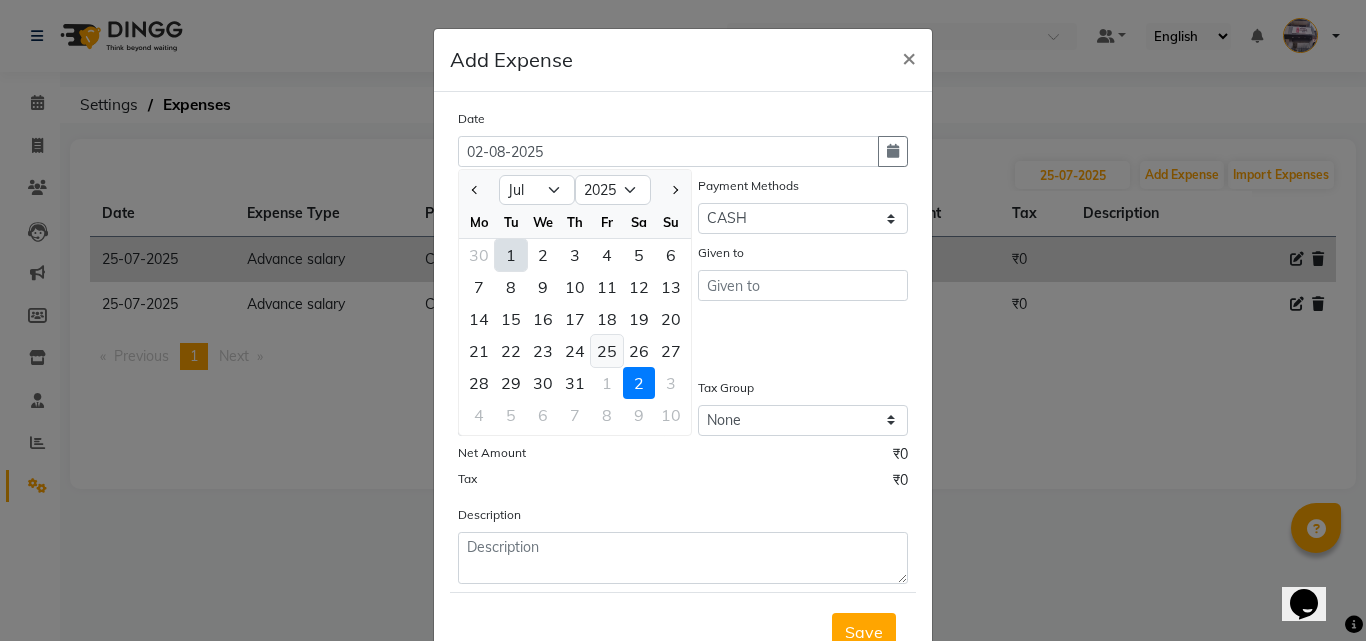 click on "25" 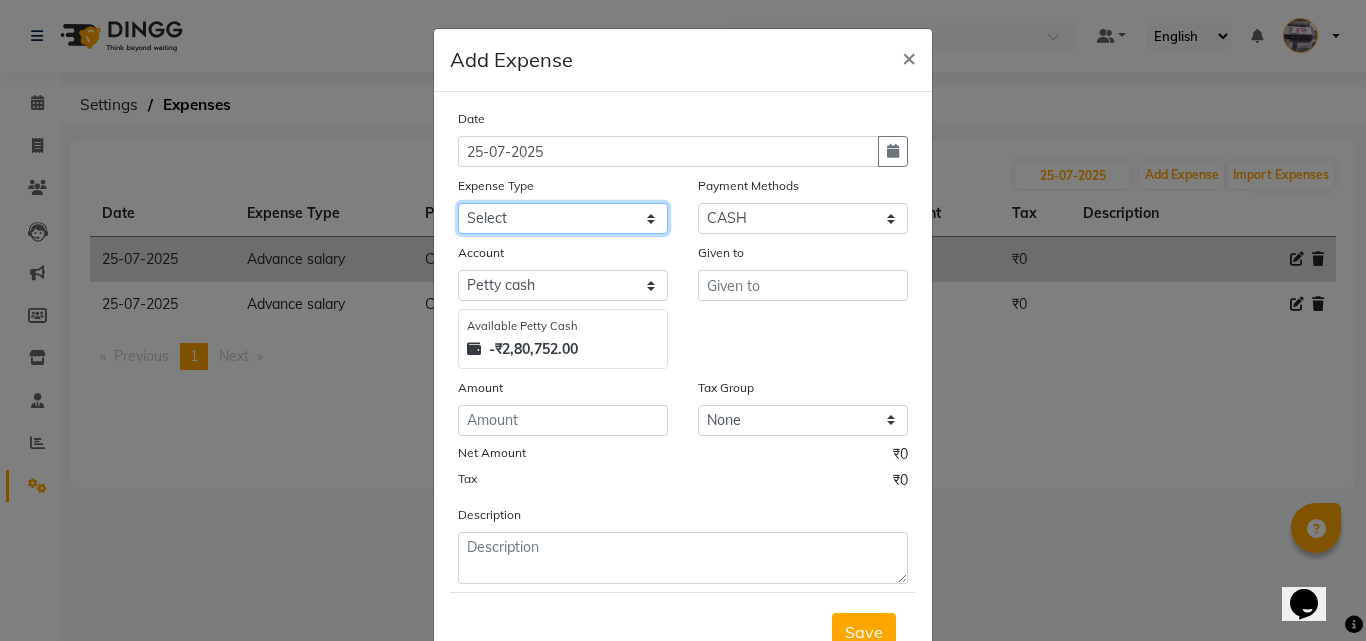 click on "Select Advance salary Advance salary ajaj Bank charges Car maintenance  Cash transfer to bank Cash transfer to hub Client Snacks Clinical charges Equipment Fuel Govt fee home Incentive Insurance International purchase Loan Repayment Maintenance Marketing Miscellaneous MRA Other Over times Pantry Product Rent Salary shop shop Staff Snacks Tax Tea & Refreshment TIP Utilities Wifi recharge" 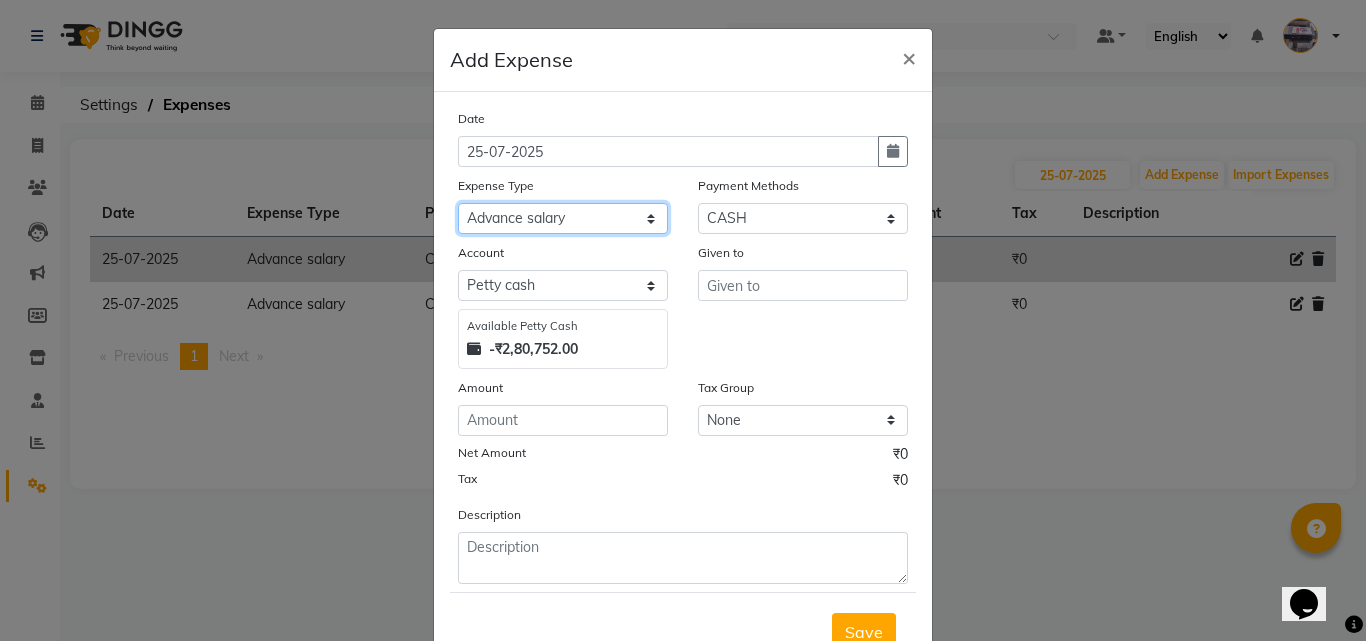click on "Select Advance salary Advance salary ajaj Bank charges Car maintenance  Cash transfer to bank Cash transfer to hub Client Snacks Clinical charges Equipment Fuel Govt fee home Incentive Insurance International purchase Loan Repayment Maintenance Marketing Miscellaneous MRA Other Over times Pantry Product Rent Salary shop shop Staff Snacks Tax Tea & Refreshment TIP Utilities Wifi recharge" 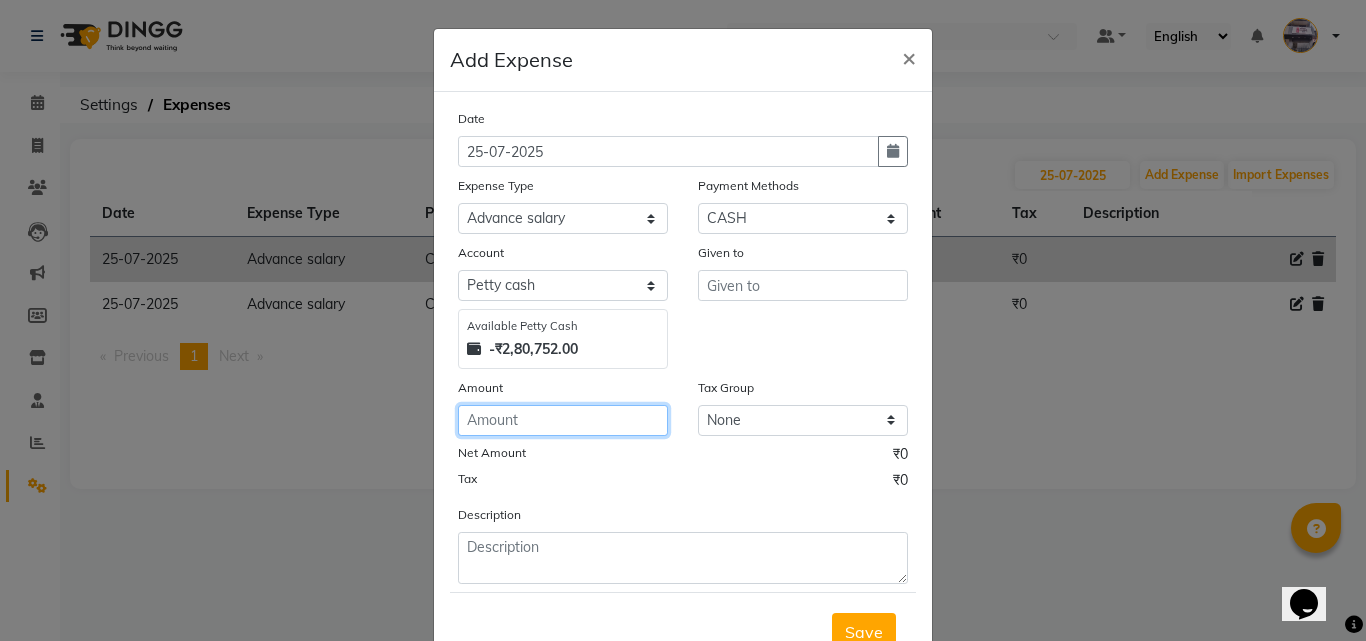 click 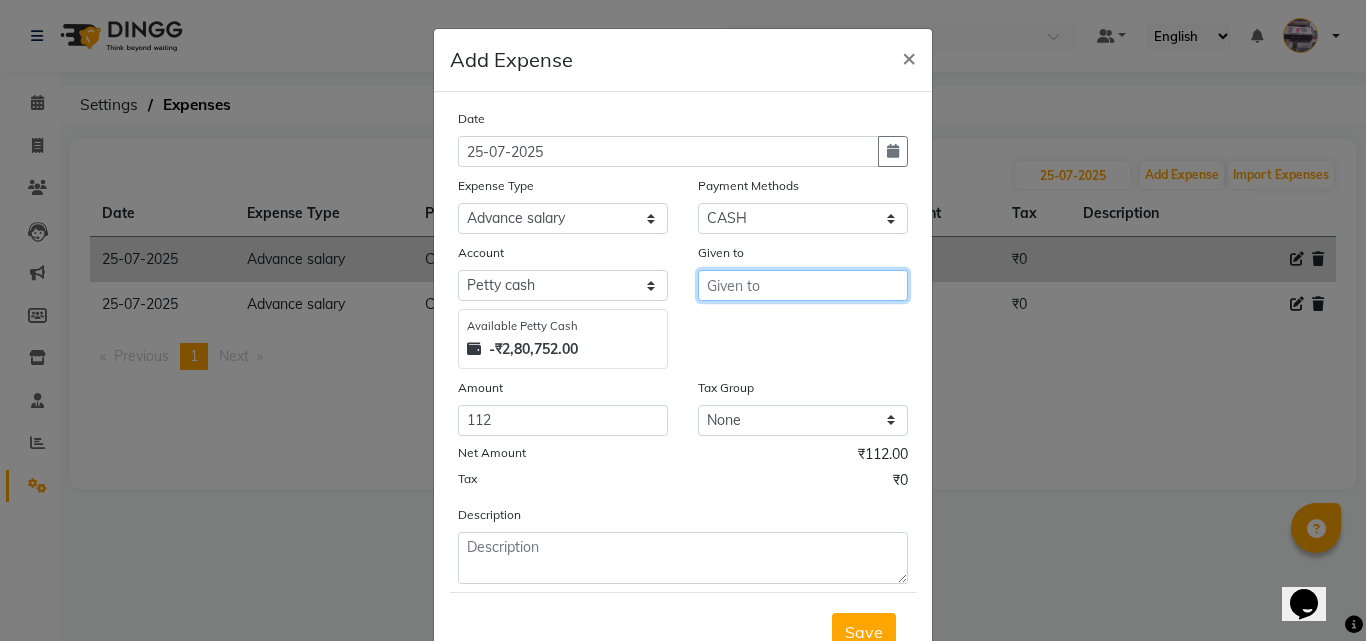 click at bounding box center [803, 285] 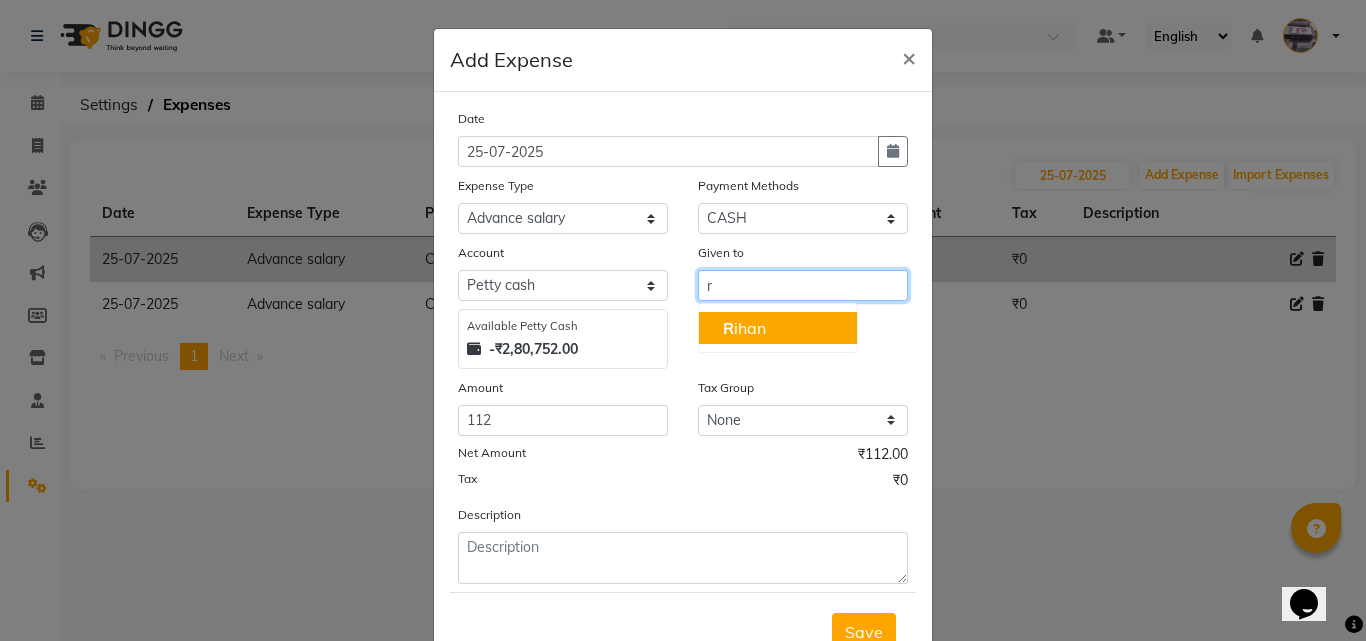 click on "R ihan" at bounding box center [778, 328] 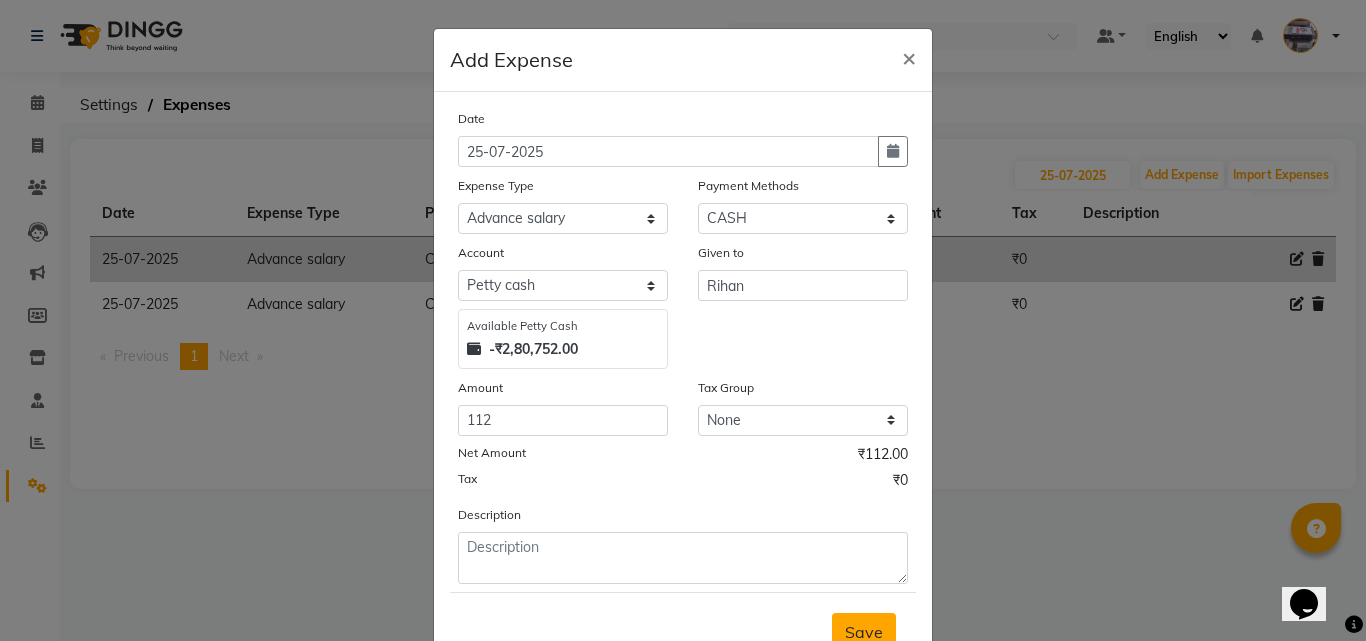 click on "Save" at bounding box center [864, 632] 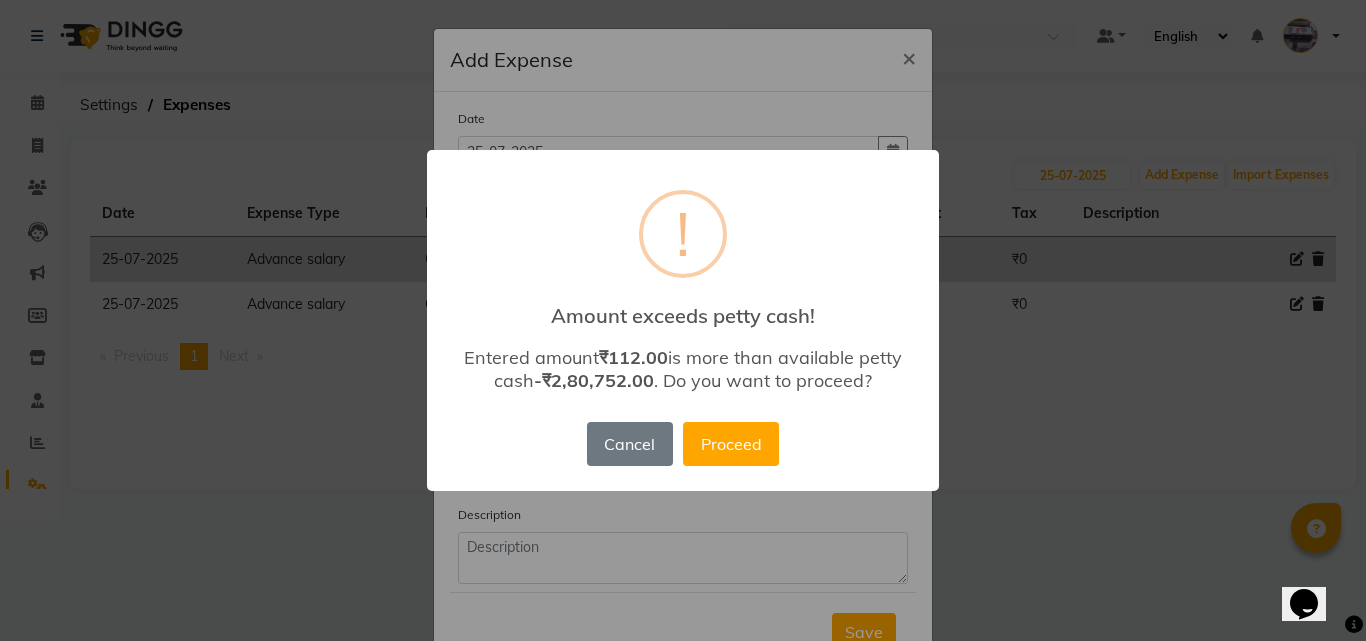 click on "× ! Amount exceeds petty cash! Entered amount  ₹112.00  is more than available petty cash  -₹2,80,752.00 . Do you want to proceed? Cancel No Proceed" at bounding box center (683, 320) 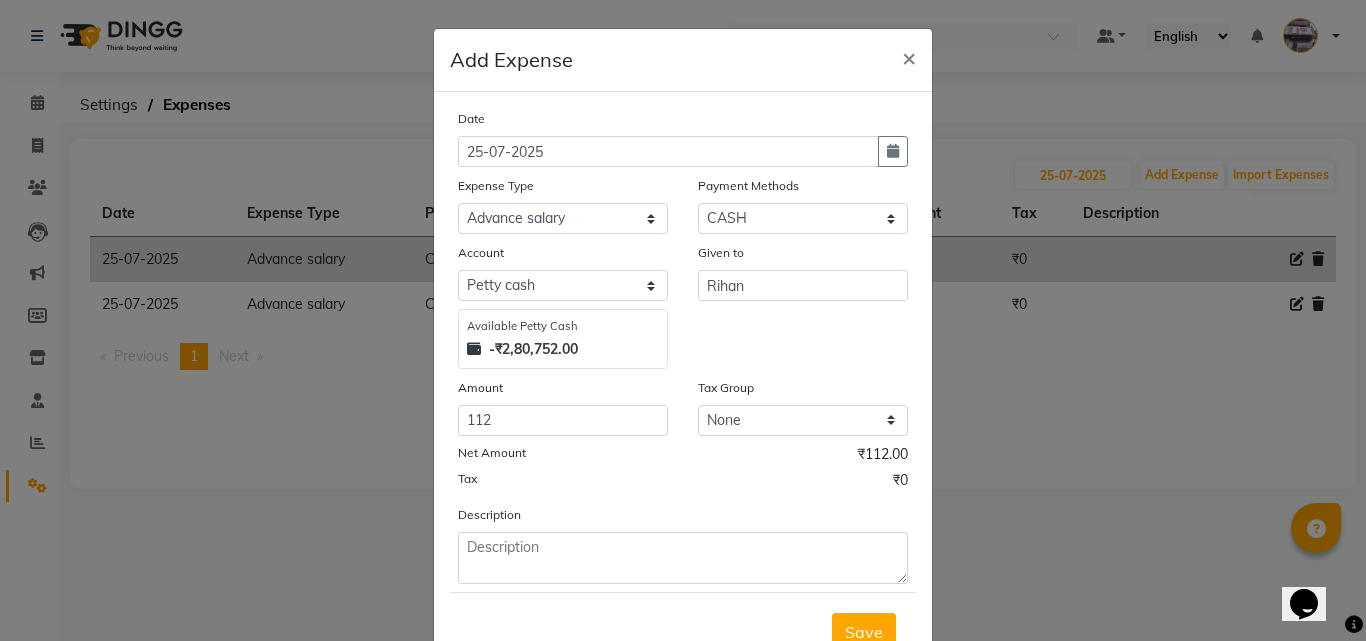 scroll, scrollTop: 10, scrollLeft: 0, axis: vertical 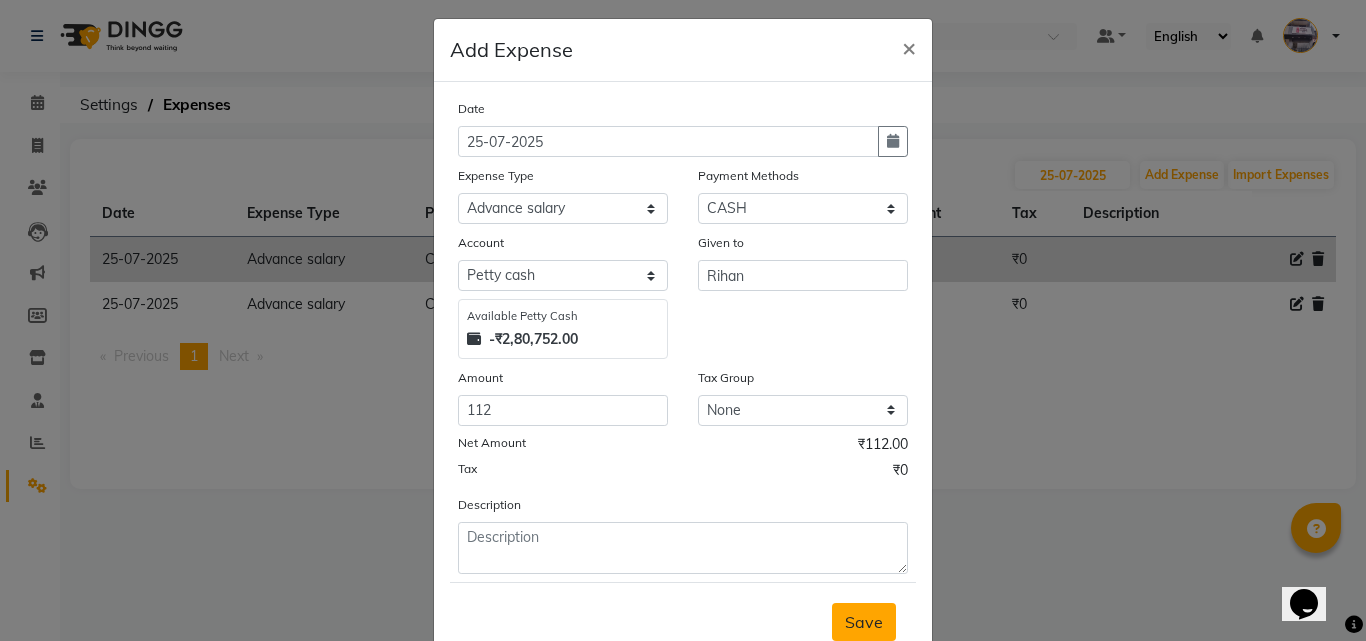 click on "Save" at bounding box center [864, 622] 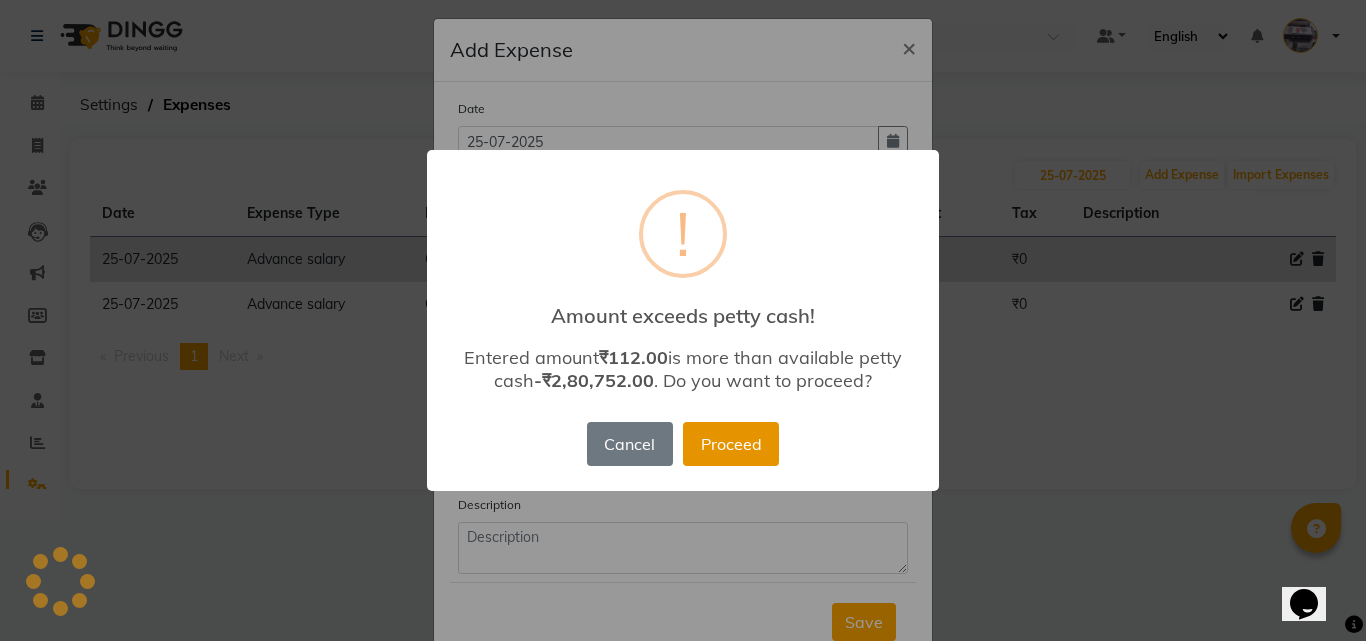 drag, startPoint x: 771, startPoint y: 468, endPoint x: 767, endPoint y: 456, distance: 12.649111 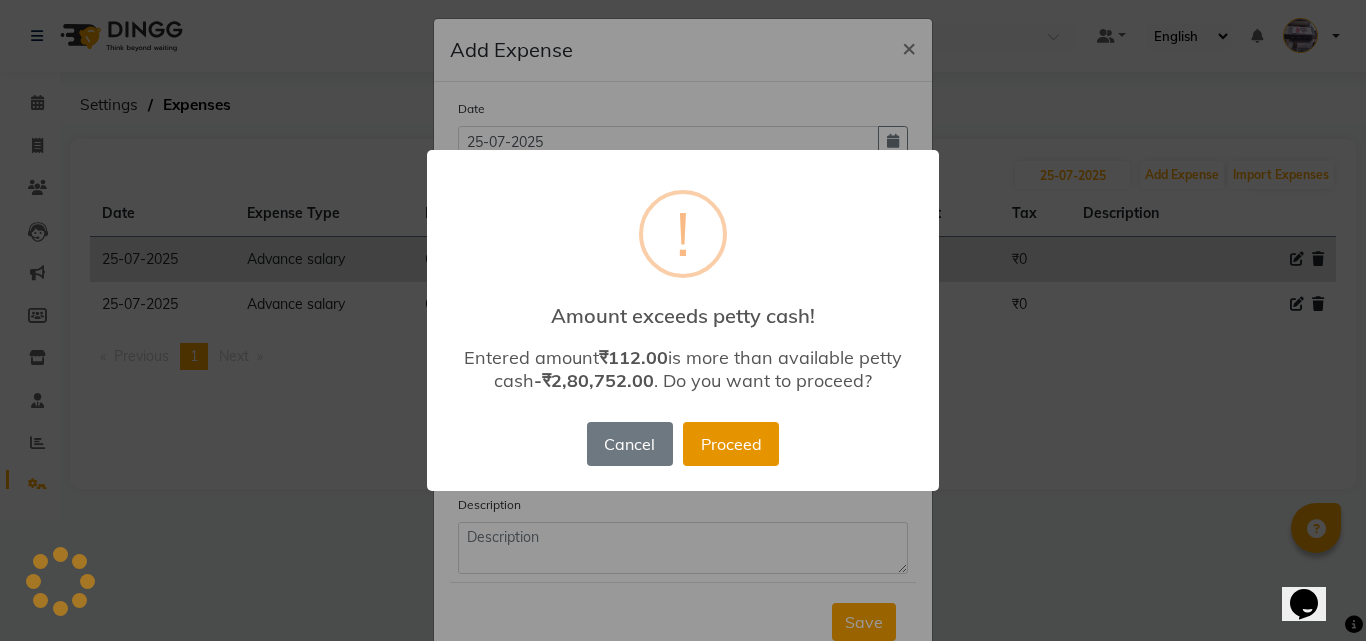 click on "Cancel No Proceed" at bounding box center (683, 444) 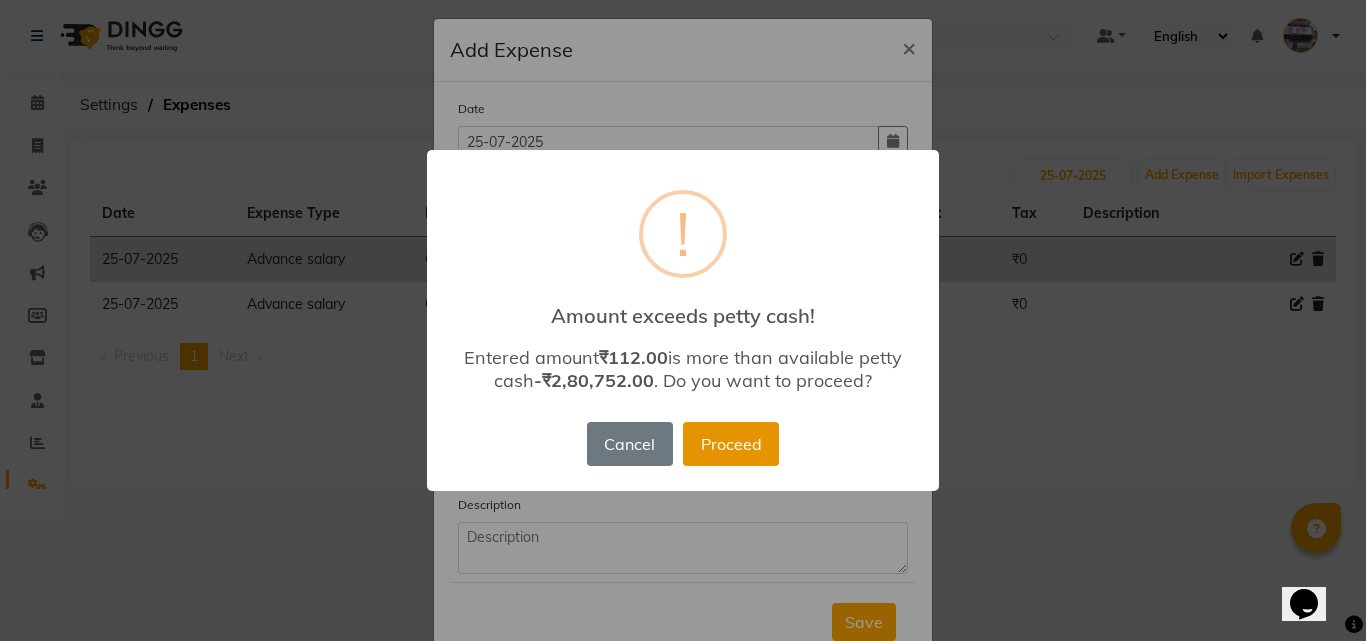 click on "Proceed" at bounding box center [731, 444] 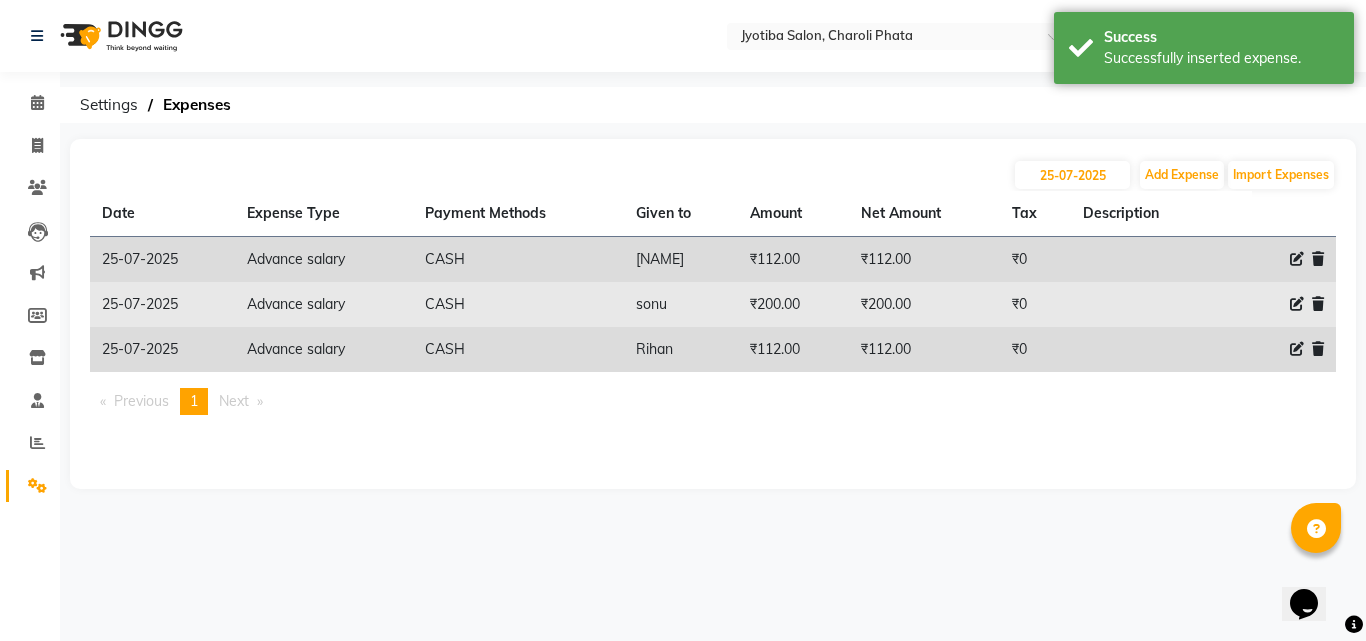 click 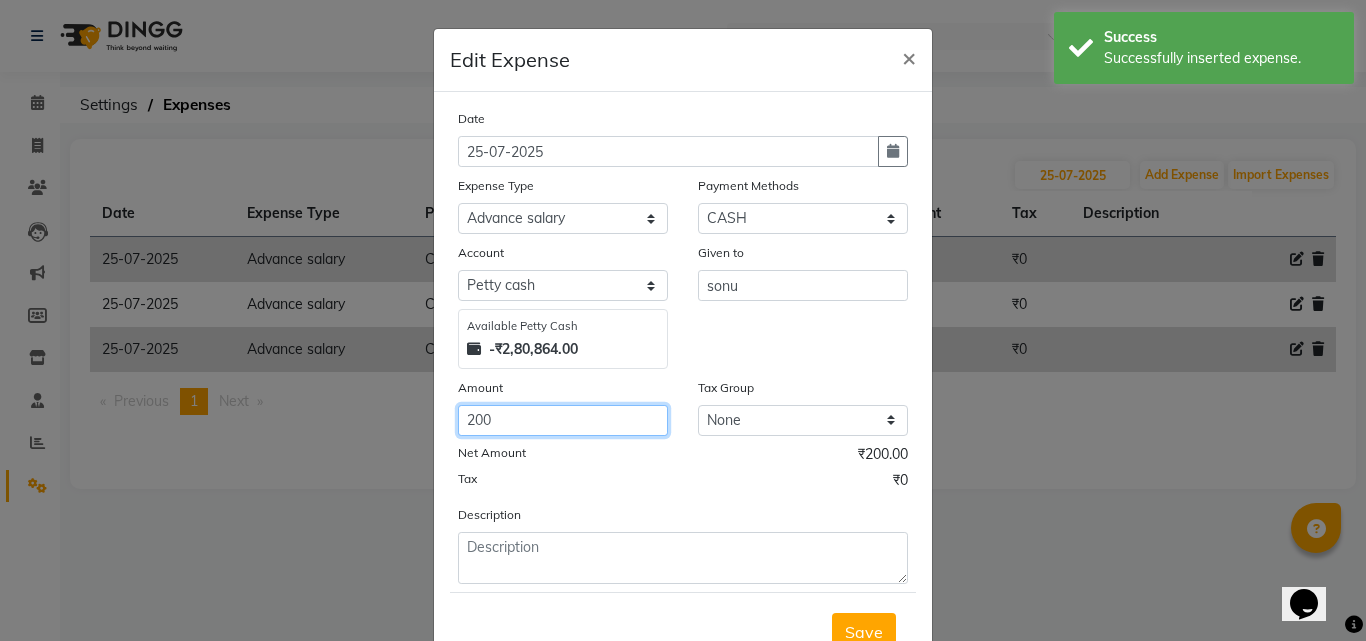click on "200" 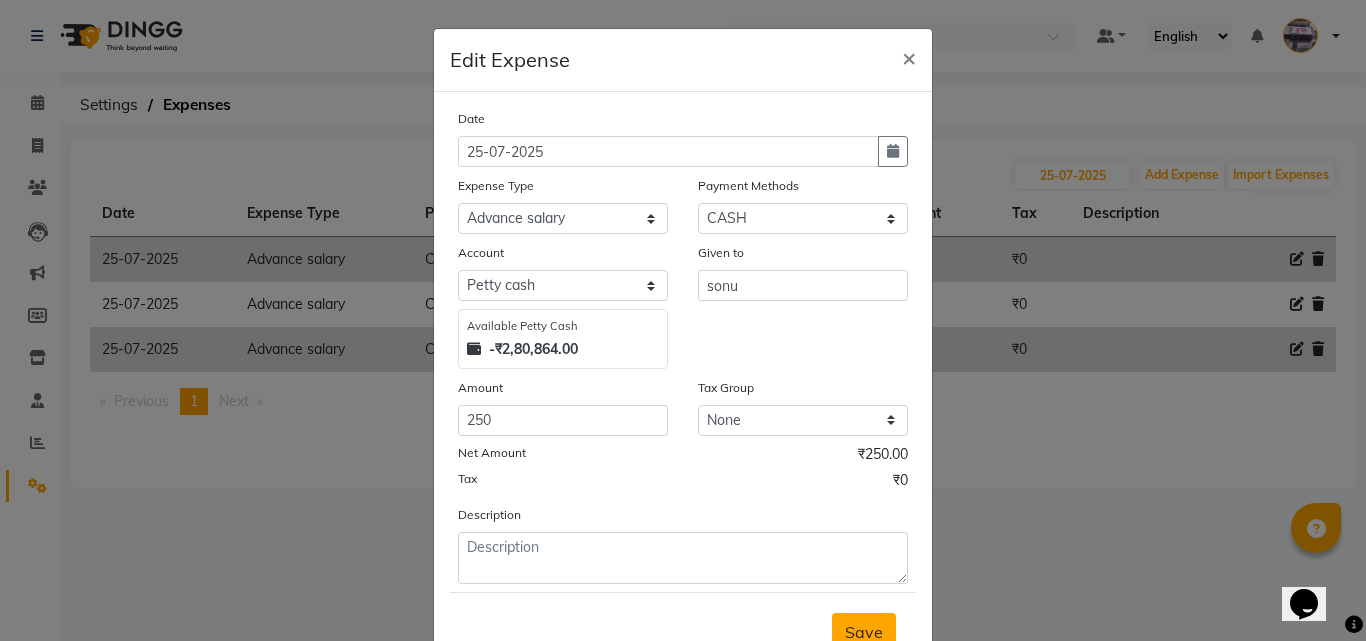 click on "Save" at bounding box center (864, 632) 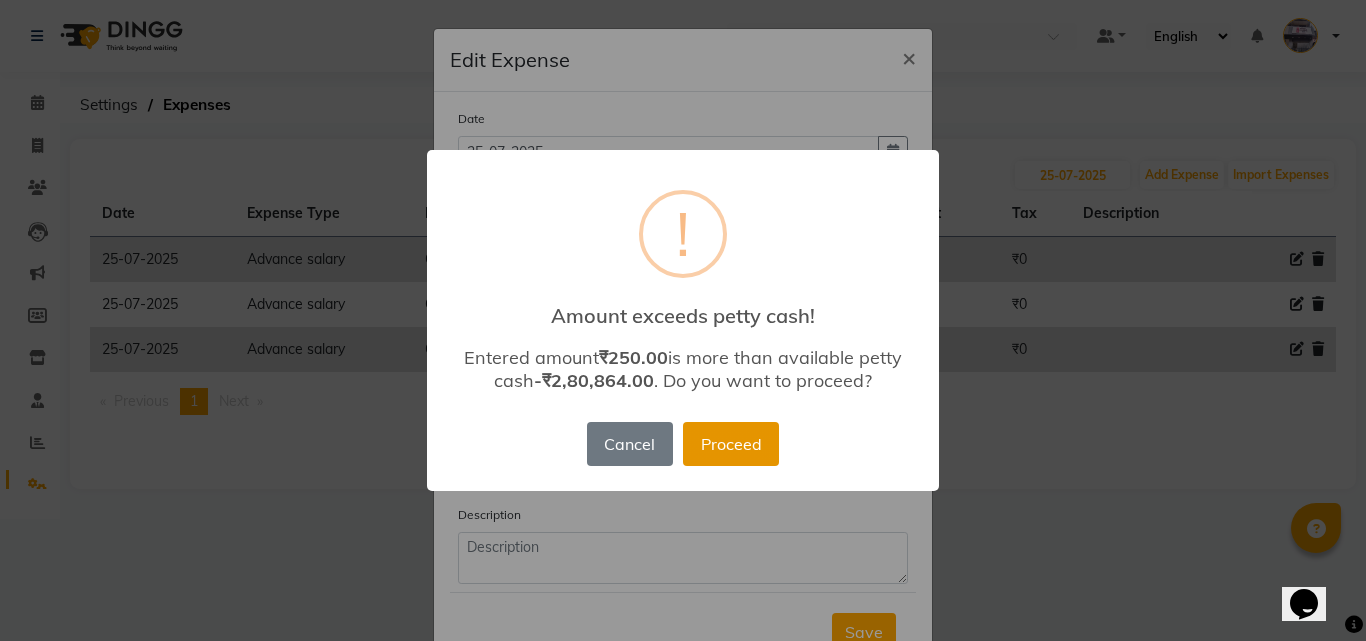 click on "Proceed" at bounding box center [731, 444] 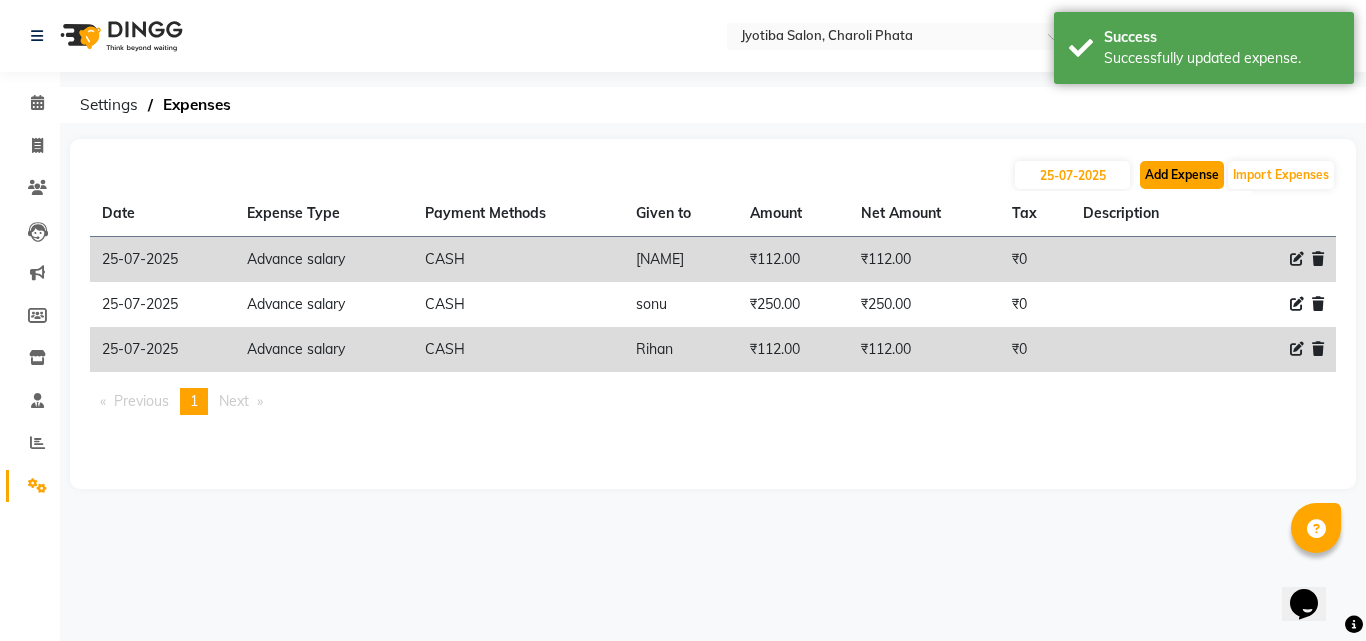click on "Add Expense" 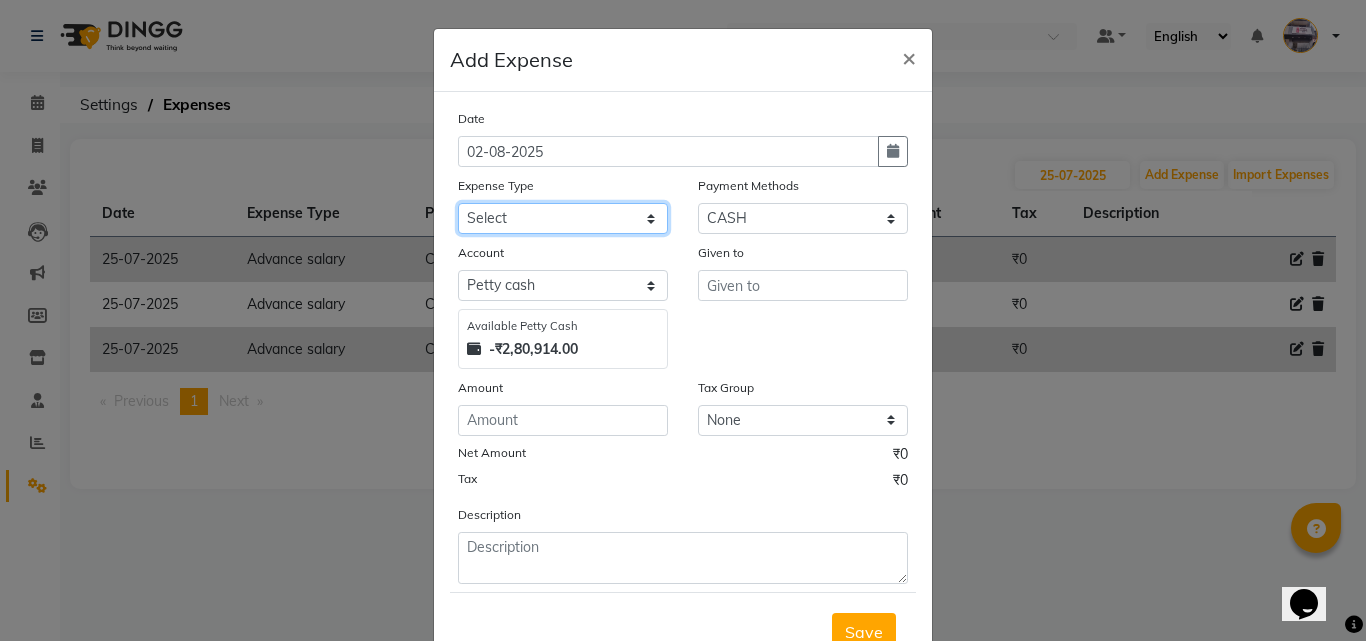 click on "Select Advance salary Advance salary ajaj Bank charges Car maintenance  Cash transfer to bank Cash transfer to hub Client Snacks Clinical charges Equipment Fuel Govt fee home Incentive Insurance International purchase Loan Repayment Maintenance Marketing Miscellaneous MRA Other Over times Pantry Product Rent Salary shop shop Staff Snacks Tax Tea & Refreshment TIP Utilities Wifi recharge" 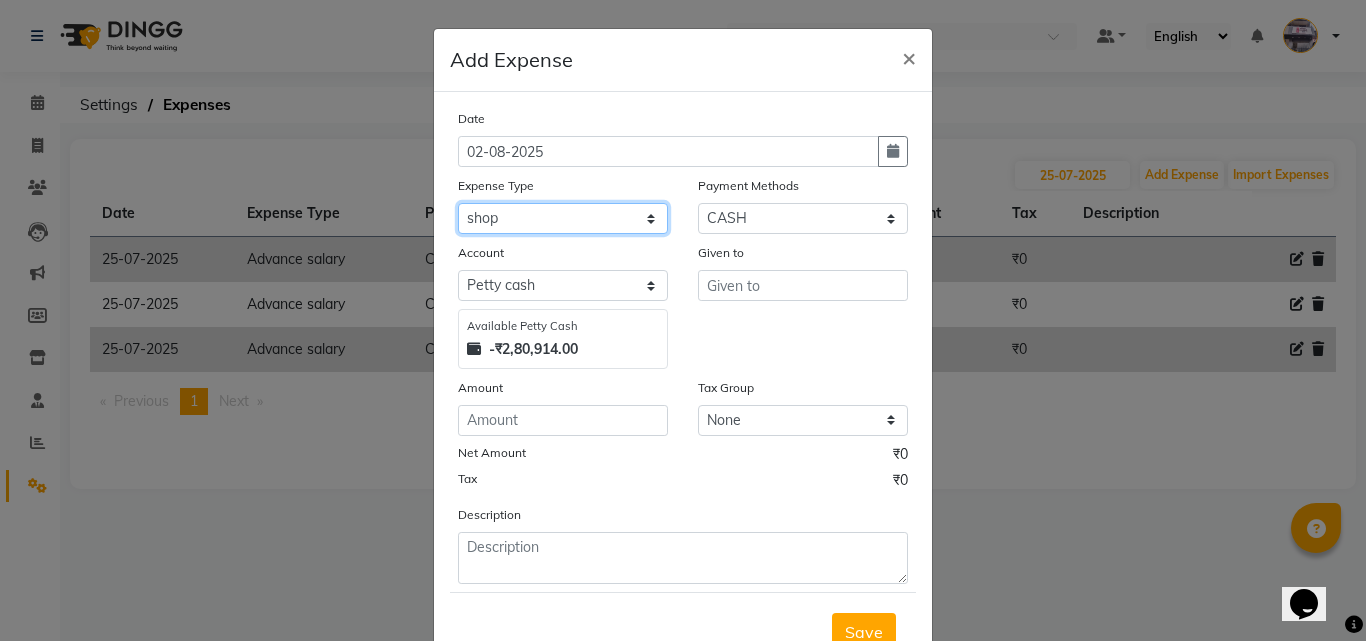 click on "Select Advance salary Advance salary ajaj Bank charges Car maintenance  Cash transfer to bank Cash transfer to hub Client Snacks Clinical charges Equipment Fuel Govt fee home Incentive Insurance International purchase Loan Repayment Maintenance Marketing Miscellaneous MRA Other Over times Pantry Product Rent Salary shop shop Staff Snacks Tax Tea & Refreshment TIP Utilities Wifi recharge" 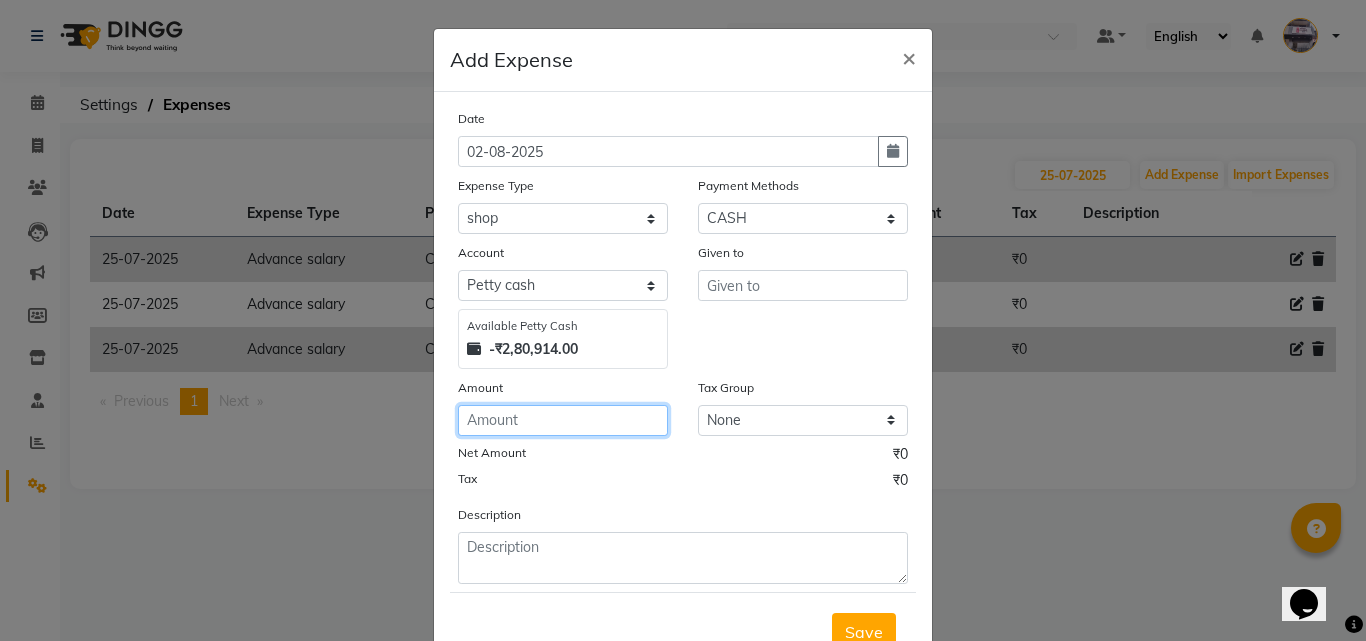click 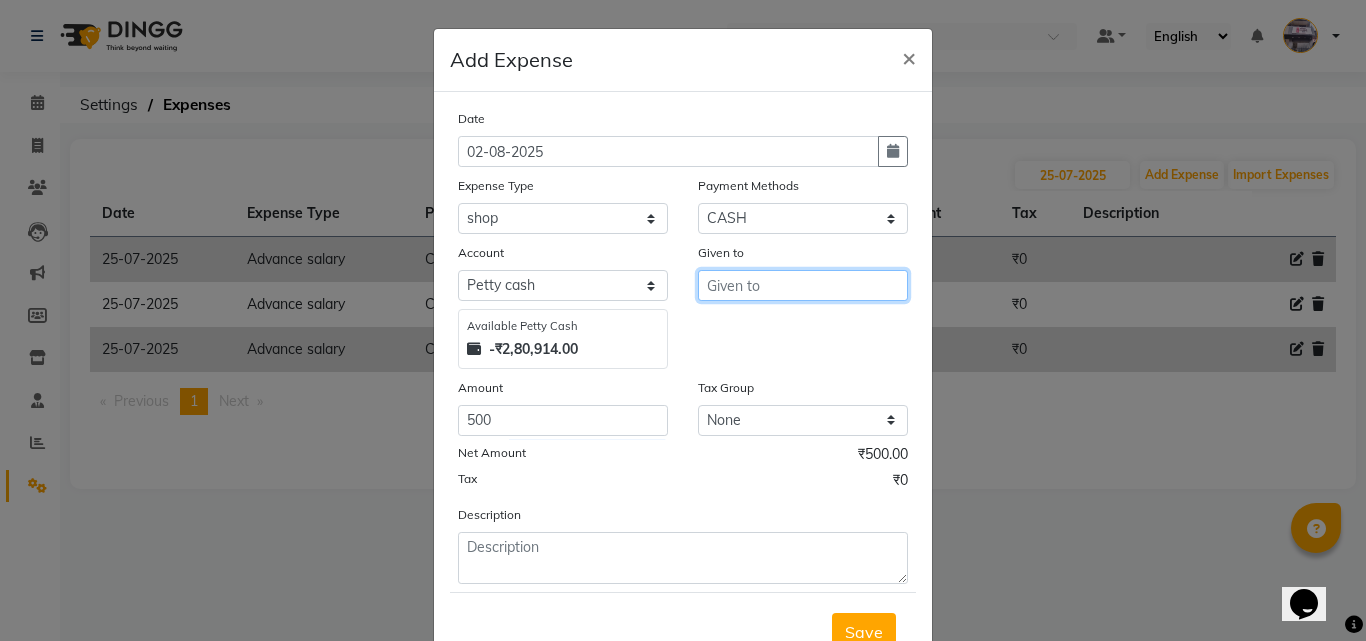 click at bounding box center [803, 285] 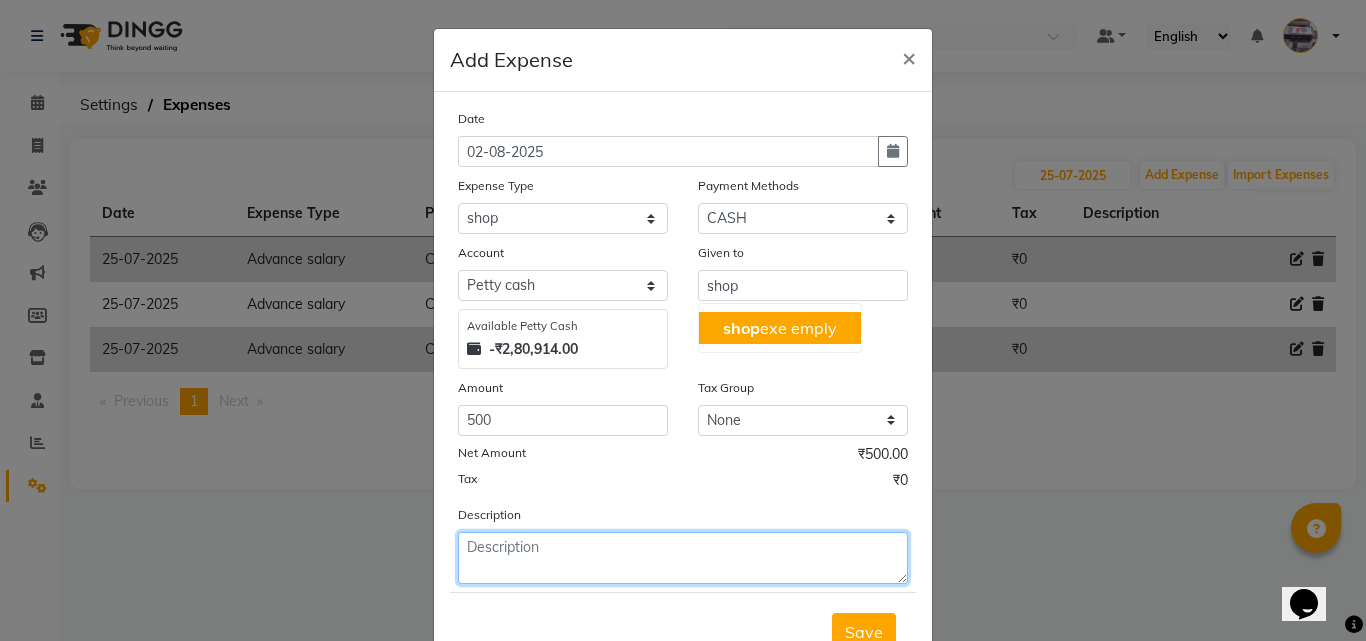 click 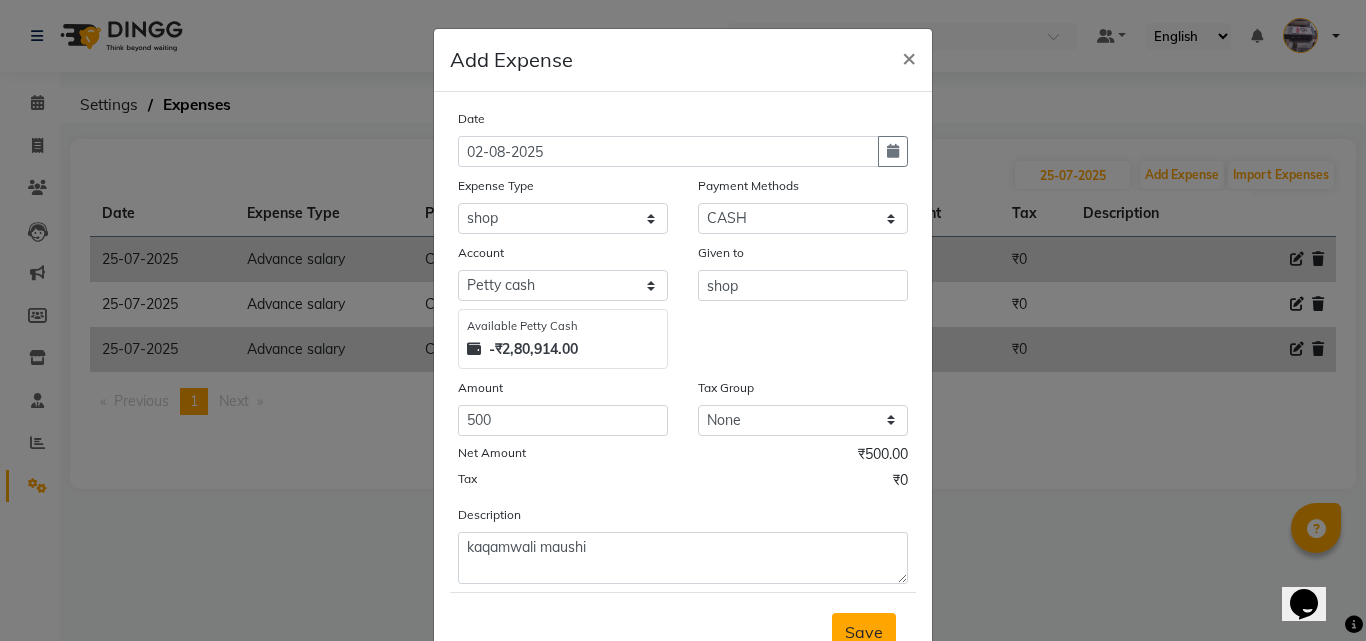 click on "Save" at bounding box center (864, 632) 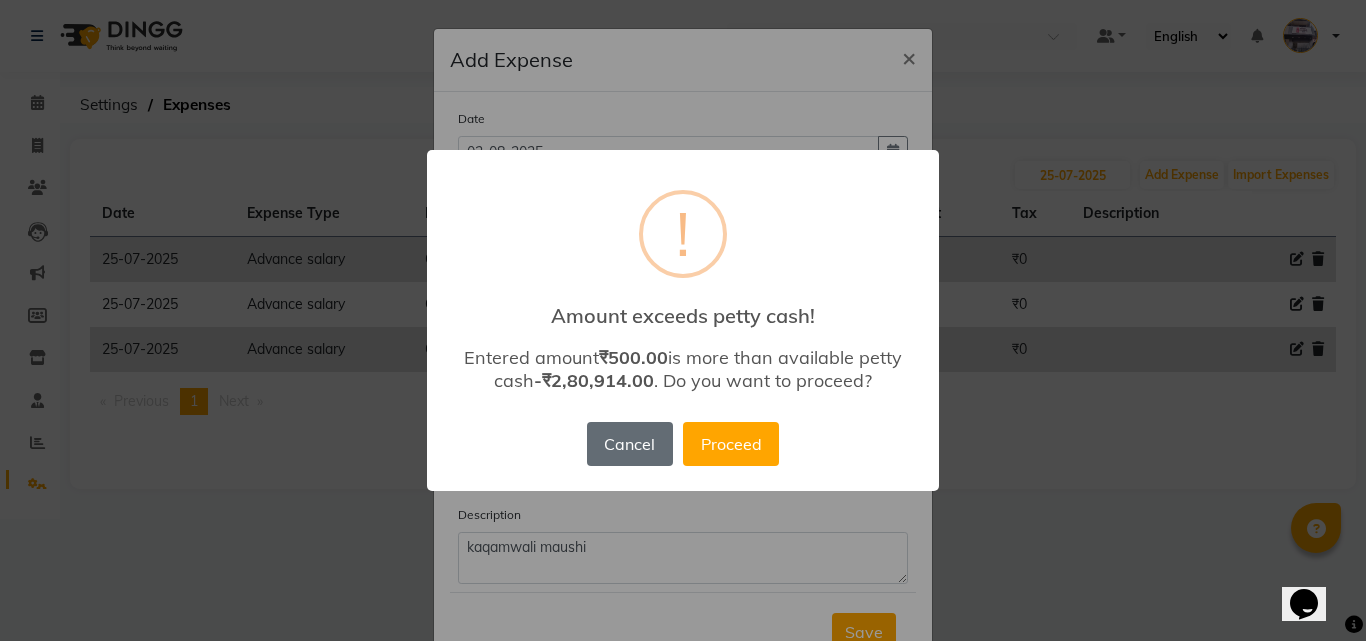 click on "Cancel" at bounding box center [630, 444] 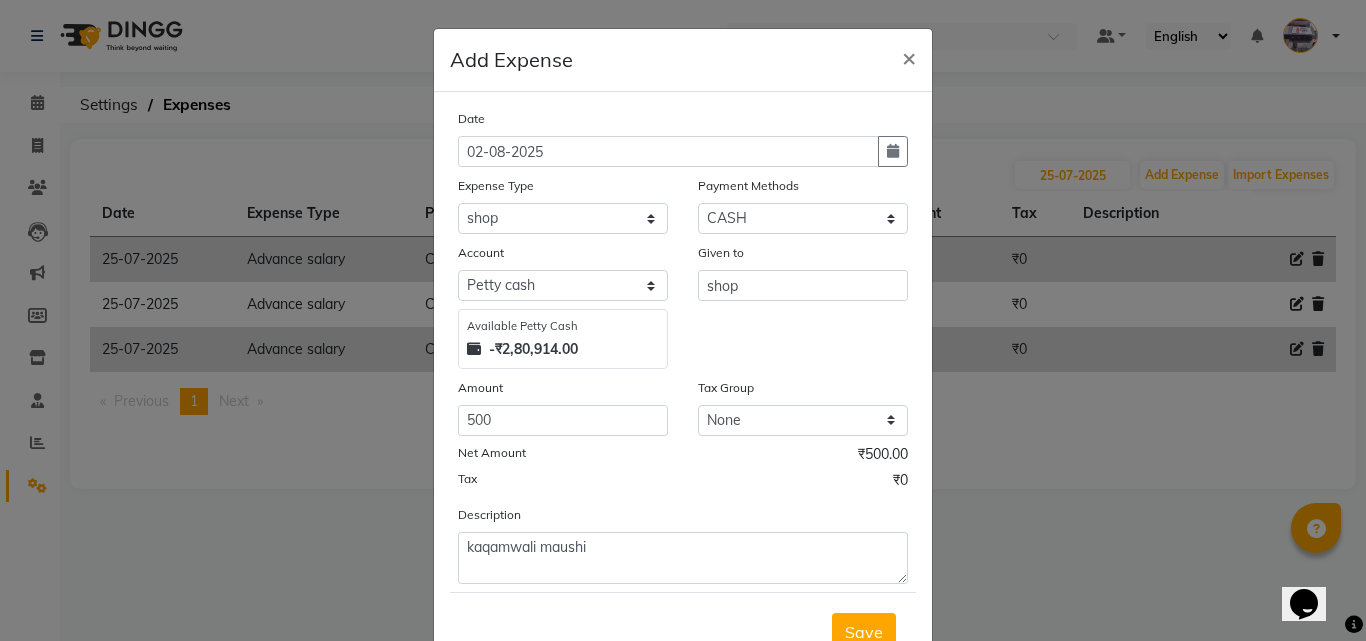 scroll, scrollTop: 10, scrollLeft: 0, axis: vertical 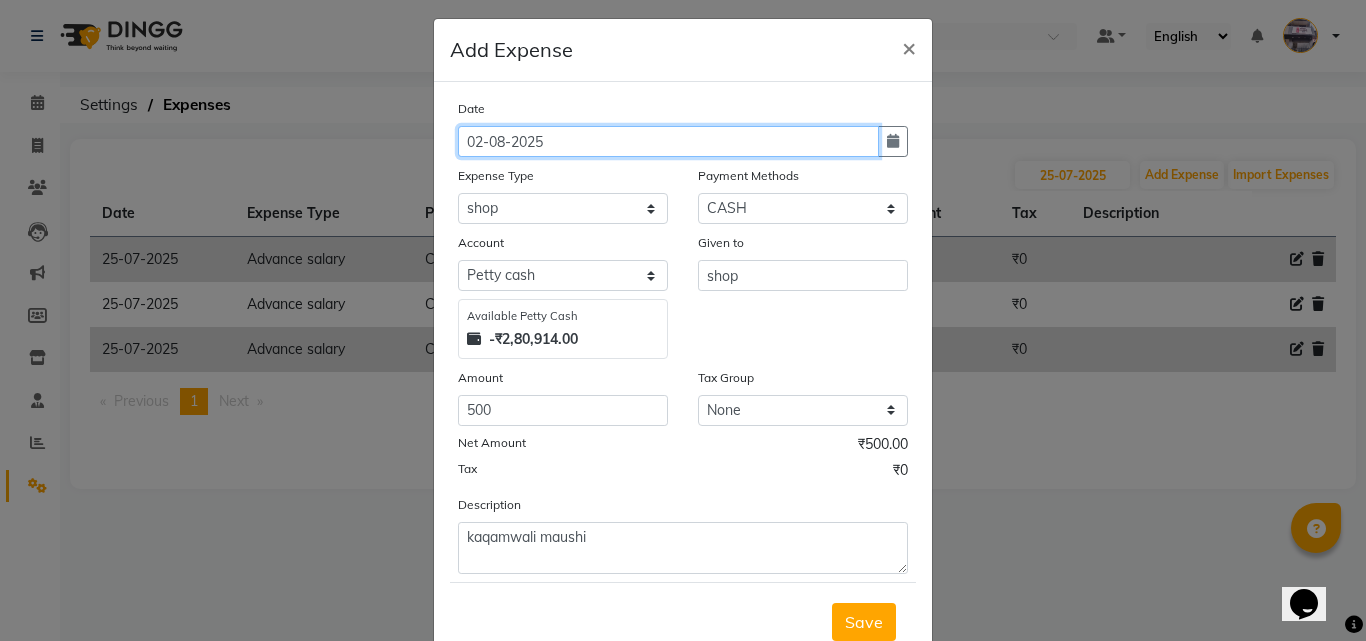 click on "02-08-2025" 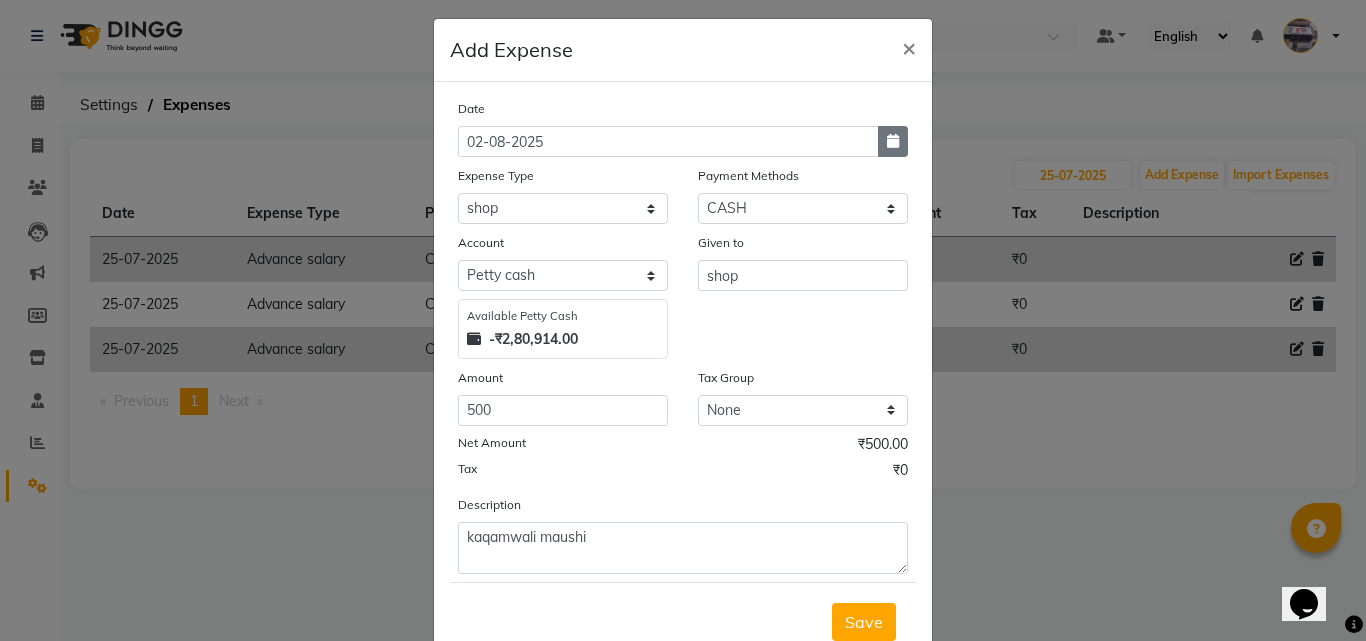 click 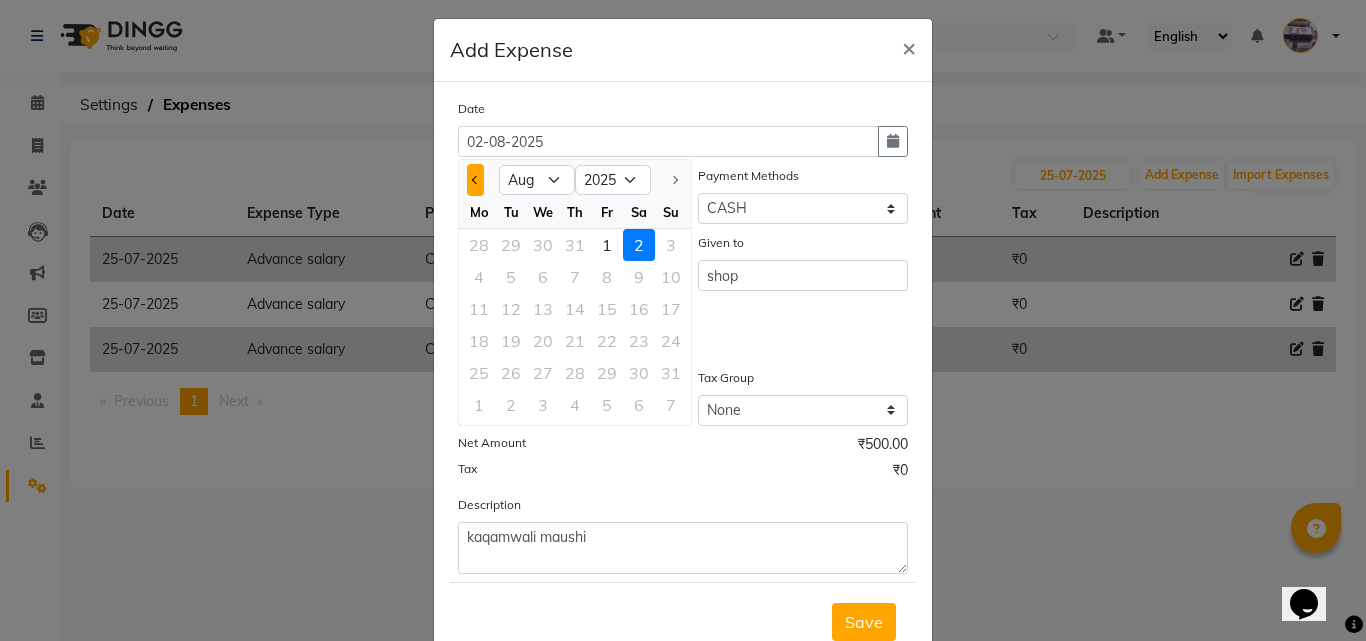 click 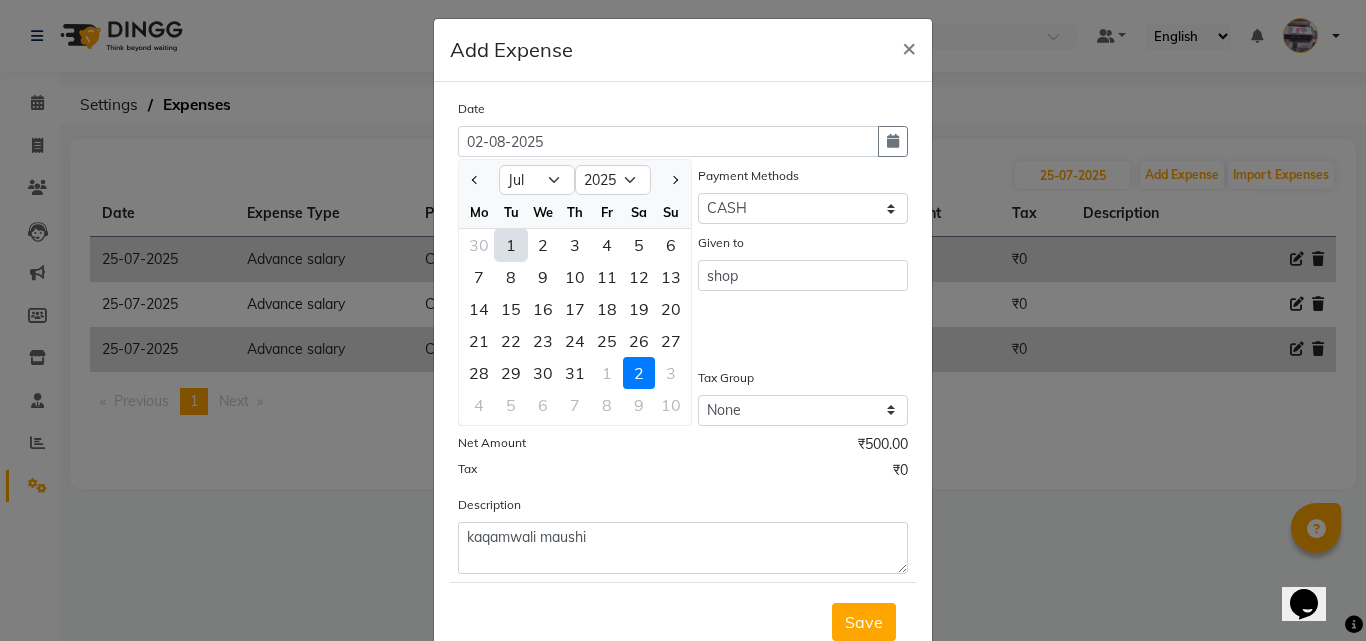 drag, startPoint x: 593, startPoint y: 340, endPoint x: 615, endPoint y: 353, distance: 25.553865 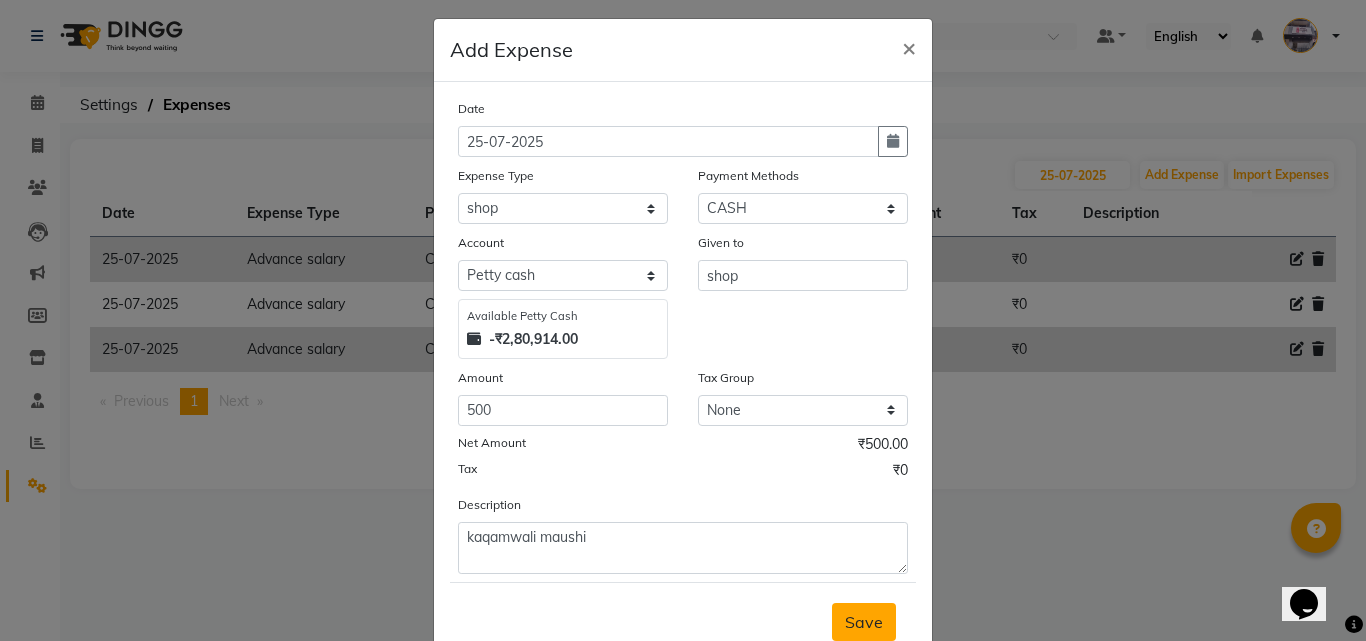 click on "Save" at bounding box center (864, 622) 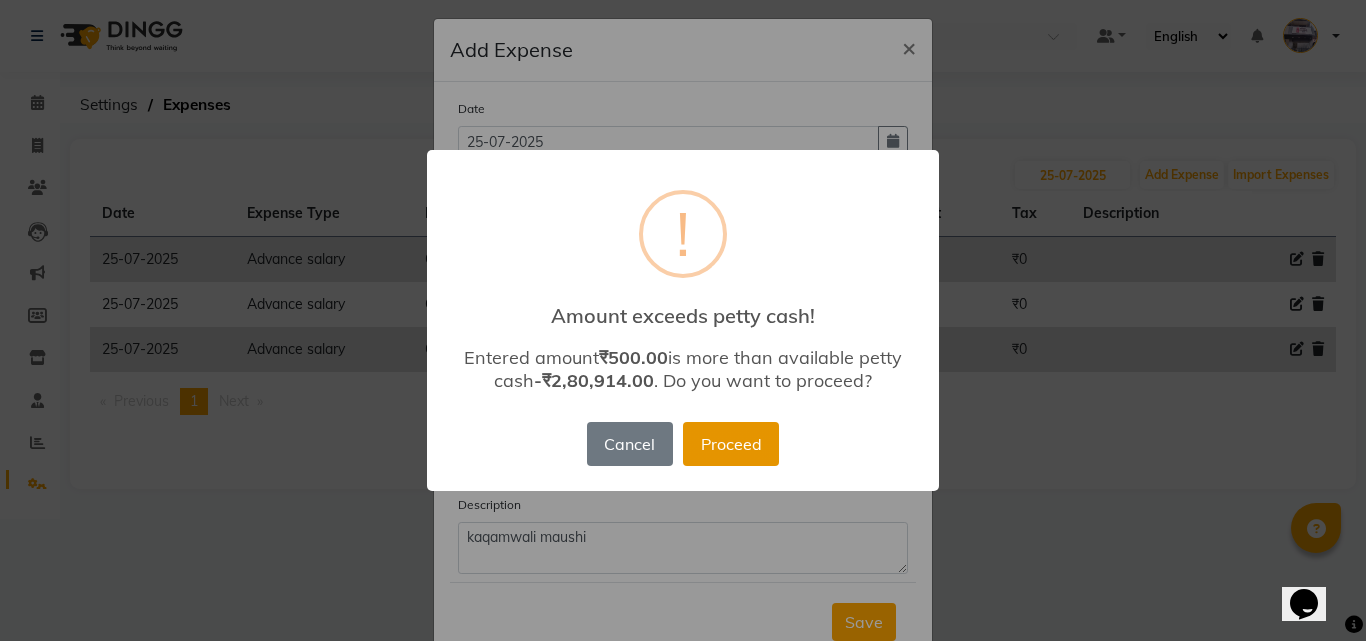 click on "Proceed" at bounding box center [731, 444] 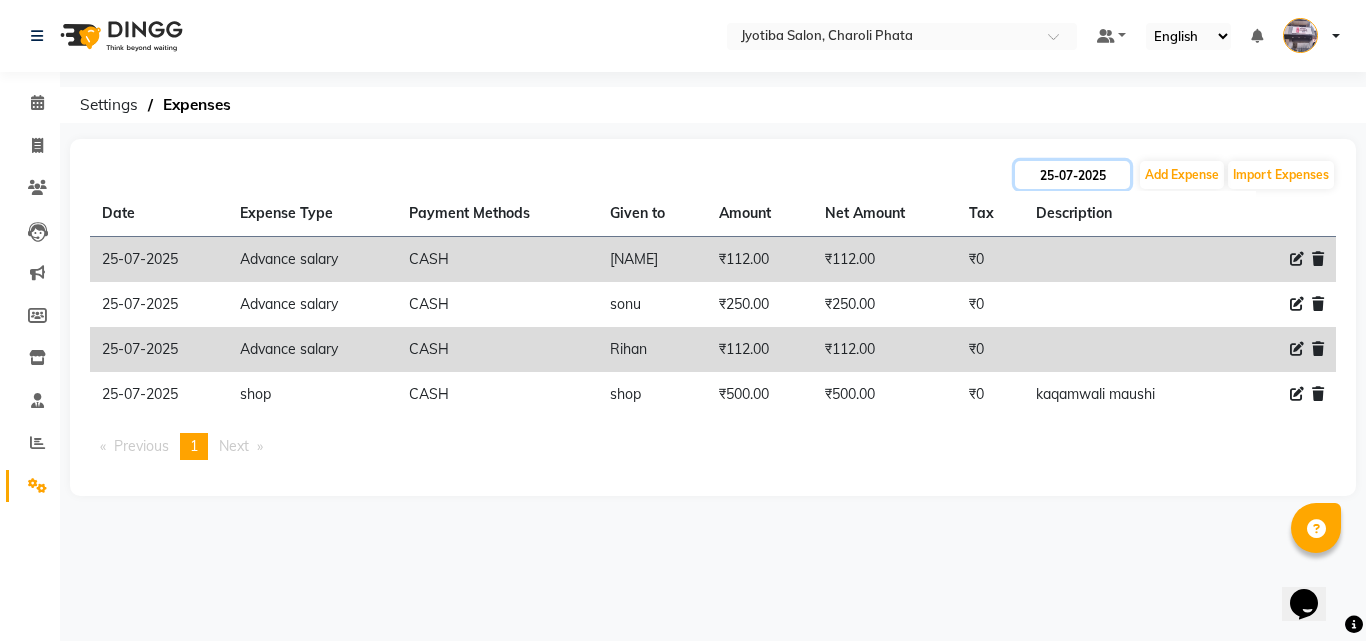 click on "25-07-2025" 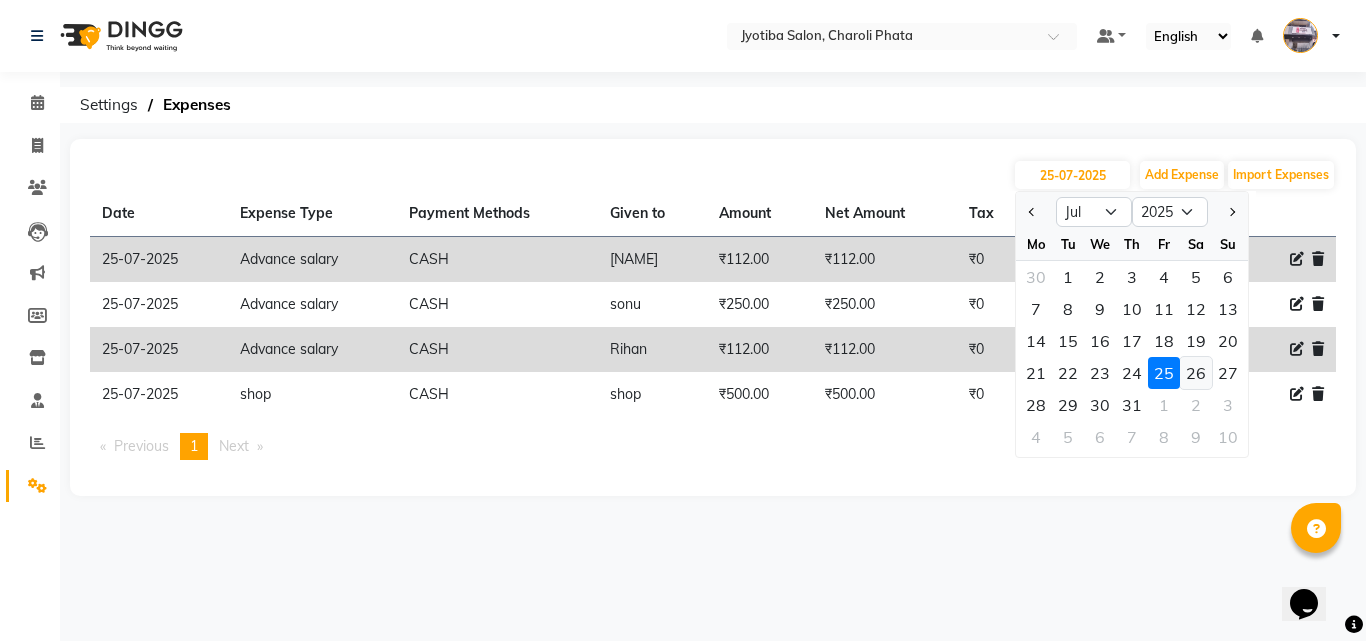 click on "26" 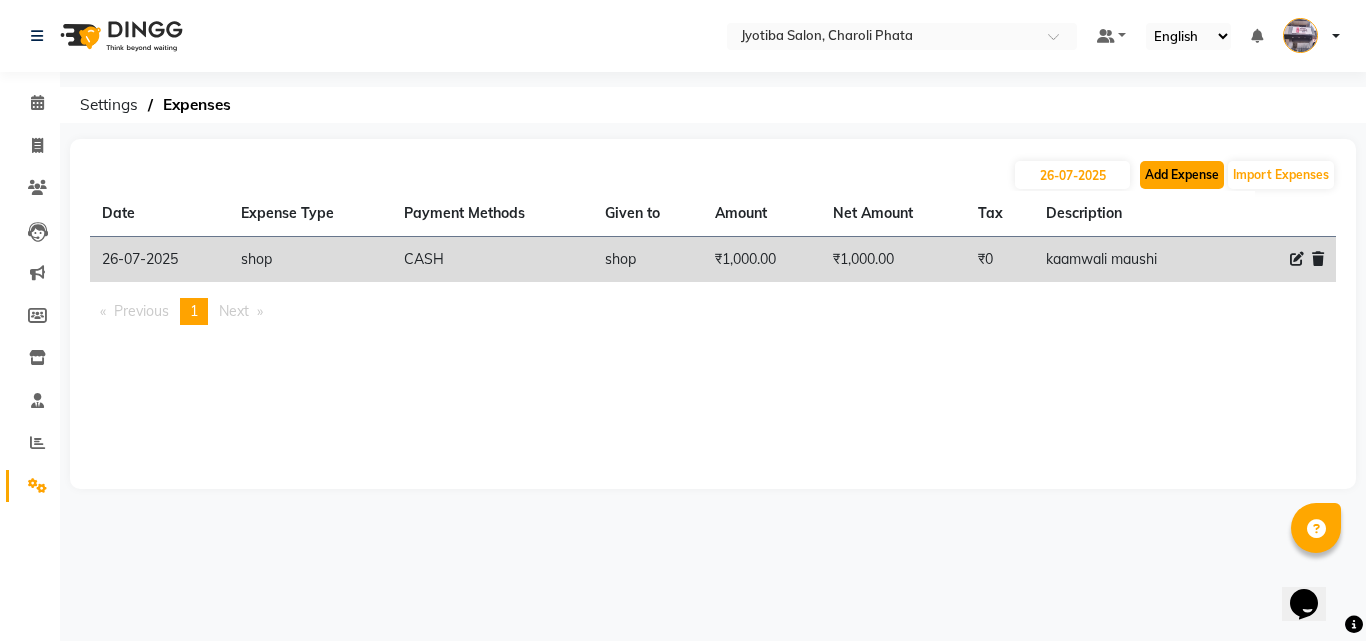 click on "Add Expense" 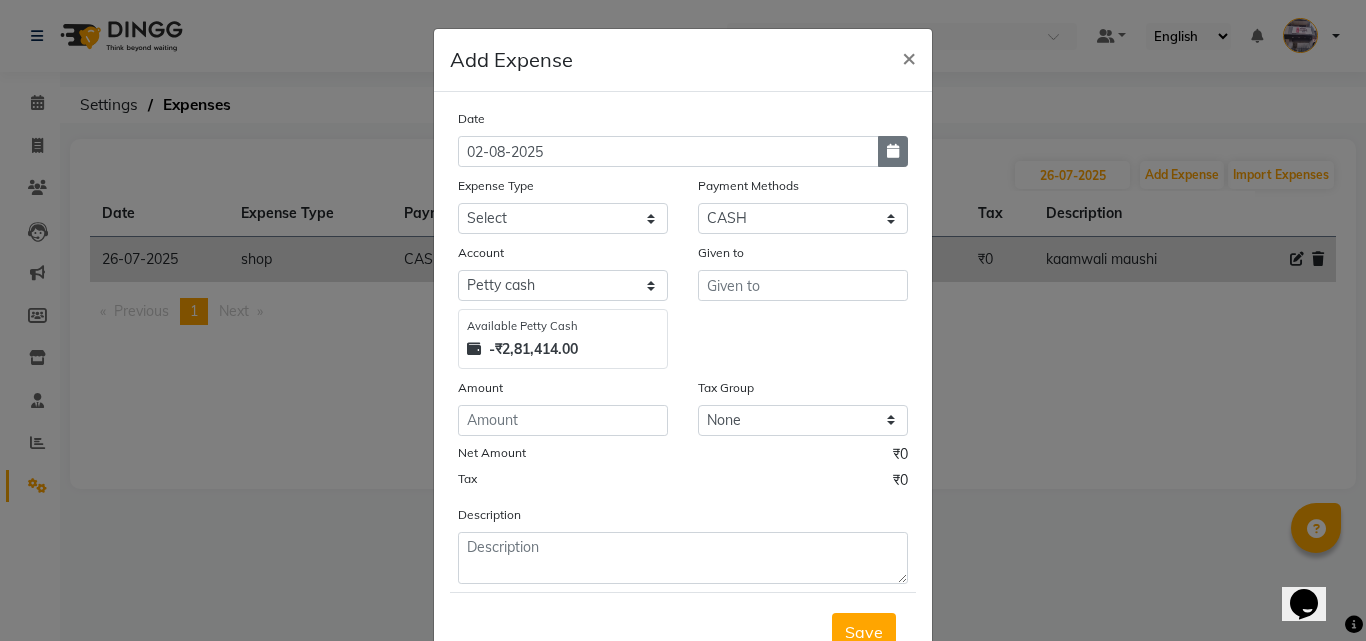 click 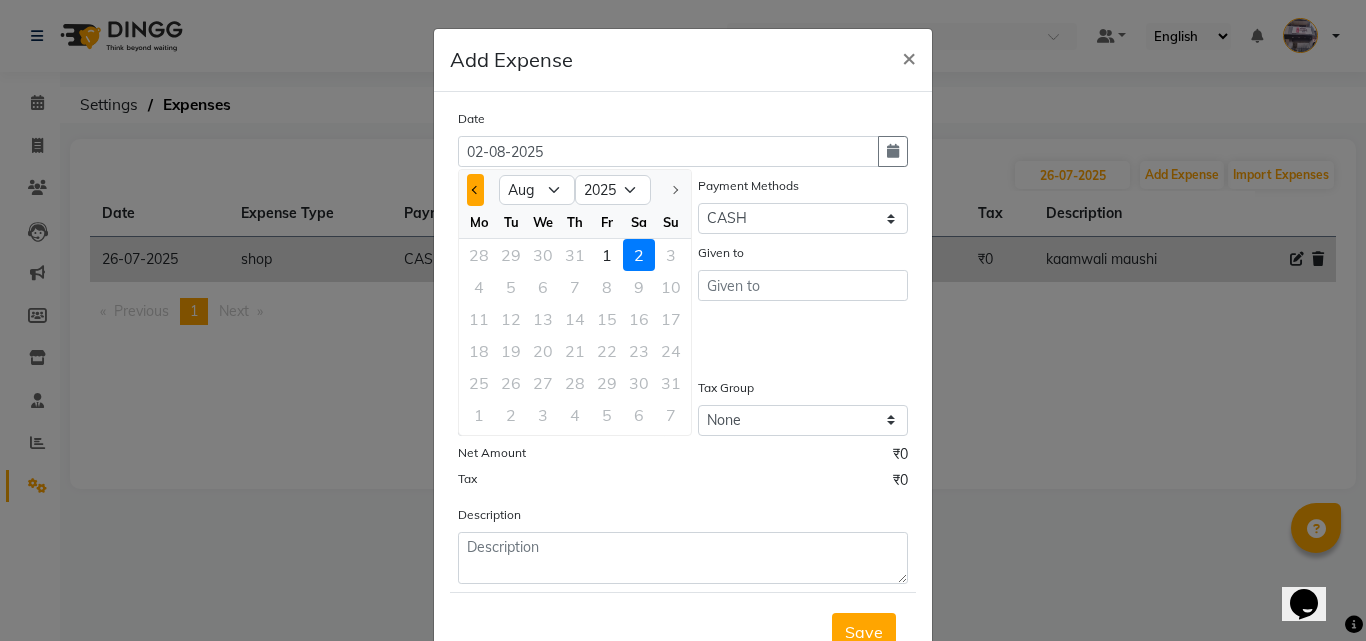 click 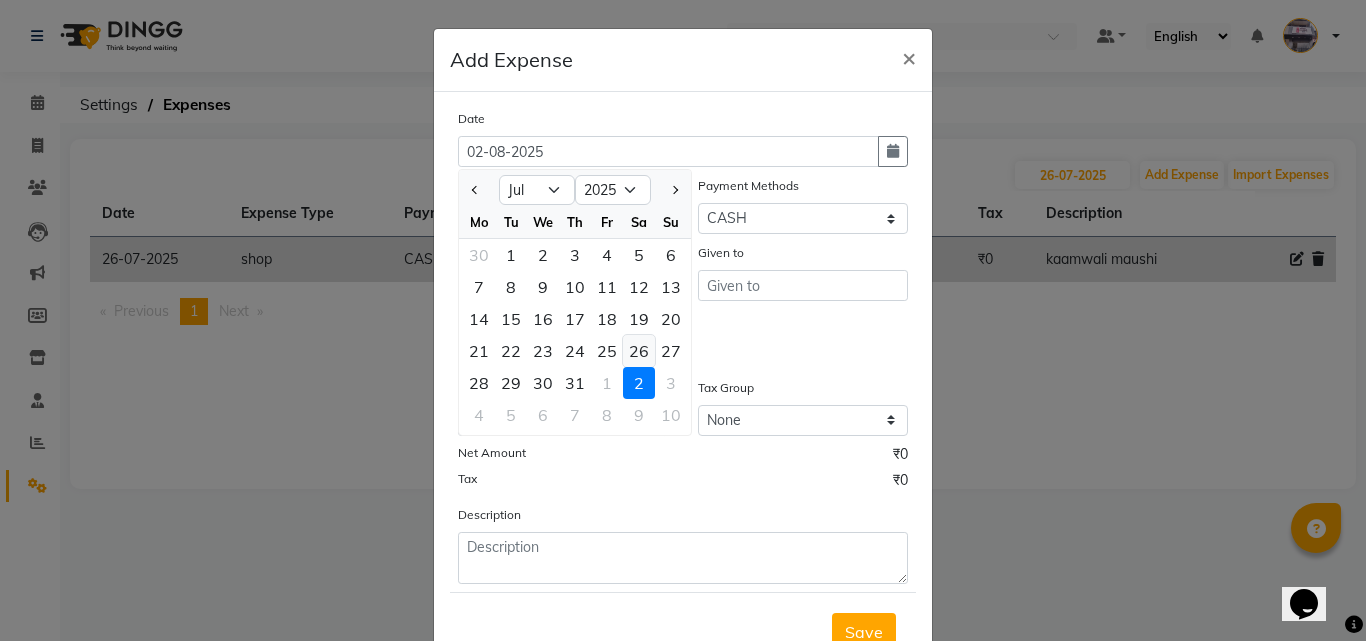 click on "26" 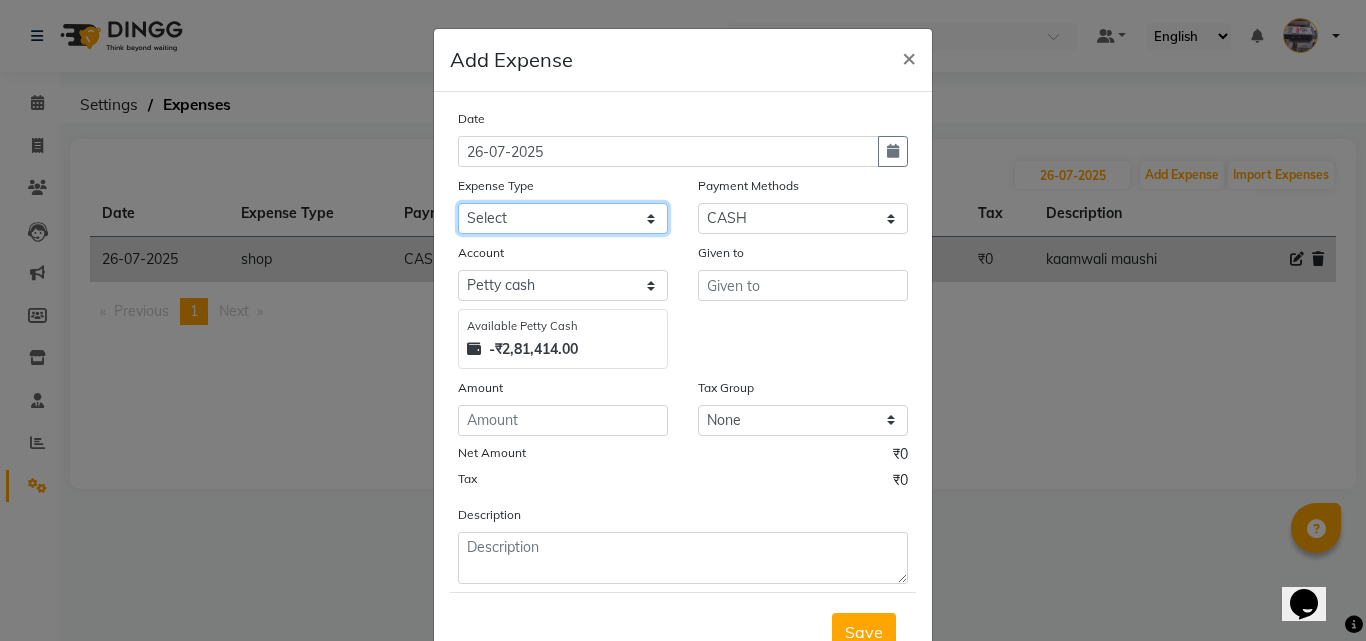 click on "Select Advance salary Advance salary ajaj Bank charges Car maintenance  Cash transfer to bank Cash transfer to hub Client Snacks Clinical charges Equipment Fuel Govt fee home Incentive Insurance International purchase Loan Repayment Maintenance Marketing Miscellaneous MRA Other Over times Pantry Product Rent Salary shop shop Staff Snacks Tax Tea & Refreshment TIP Utilities Wifi recharge" 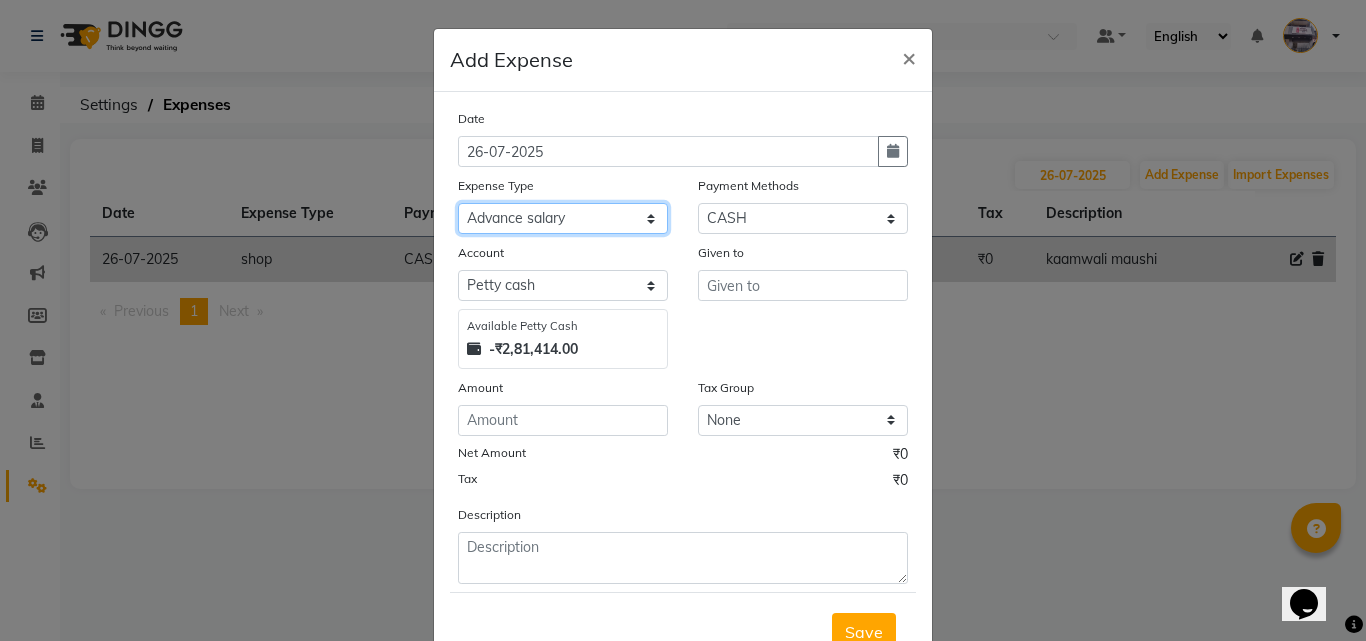 click on "Select Advance salary Advance salary ajaj Bank charges Car maintenance  Cash transfer to bank Cash transfer to hub Client Snacks Clinical charges Equipment Fuel Govt fee home Incentive Insurance International purchase Loan Repayment Maintenance Marketing Miscellaneous MRA Other Over times Pantry Product Rent Salary shop shop Staff Snacks Tax Tea & Refreshment TIP Utilities Wifi recharge" 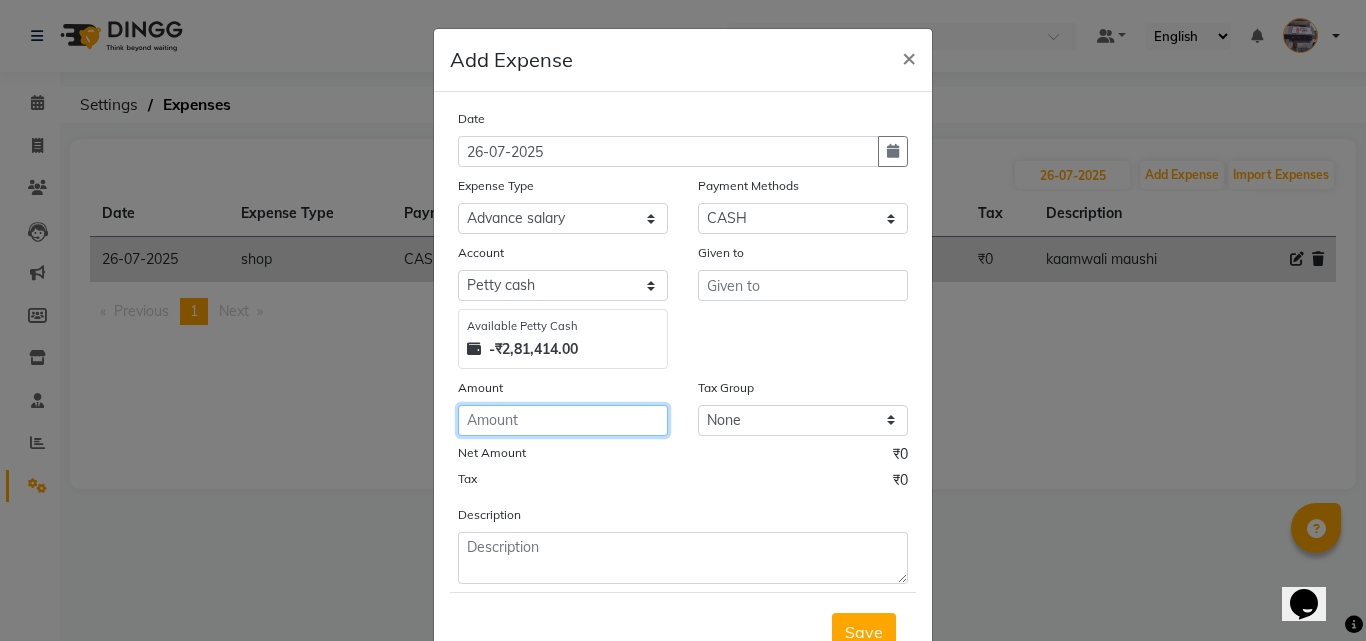 click 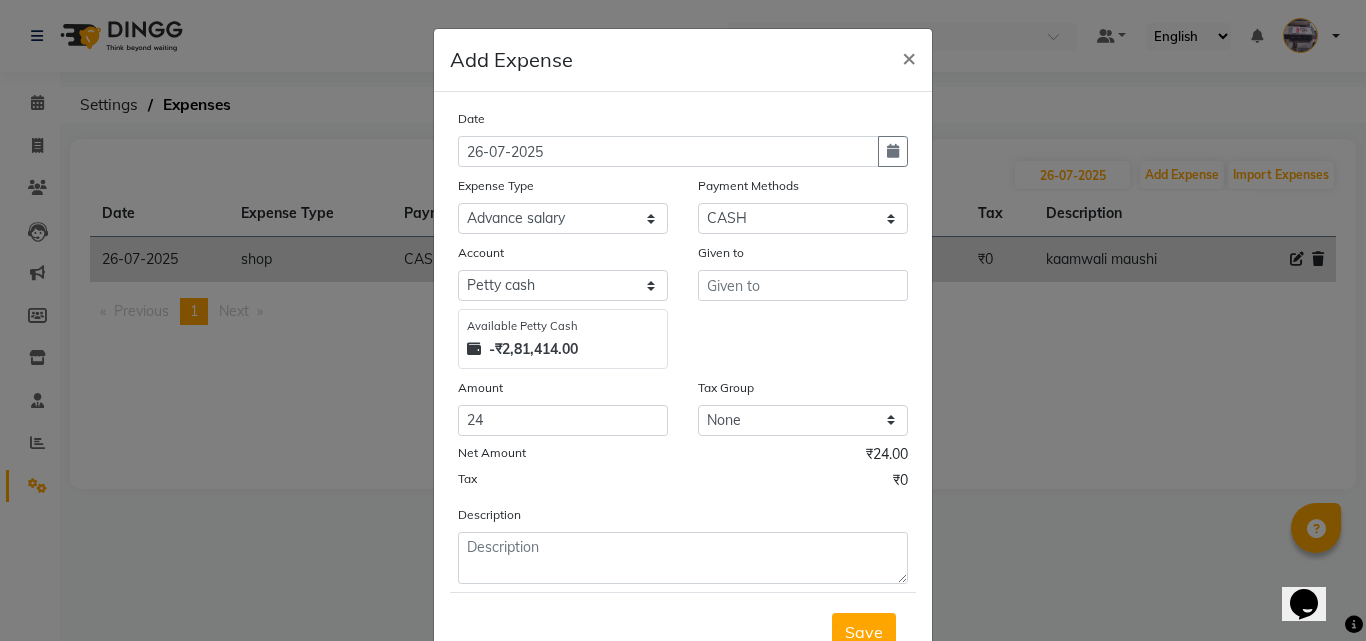 drag, startPoint x: 729, startPoint y: 256, endPoint x: 730, endPoint y: 276, distance: 20.024984 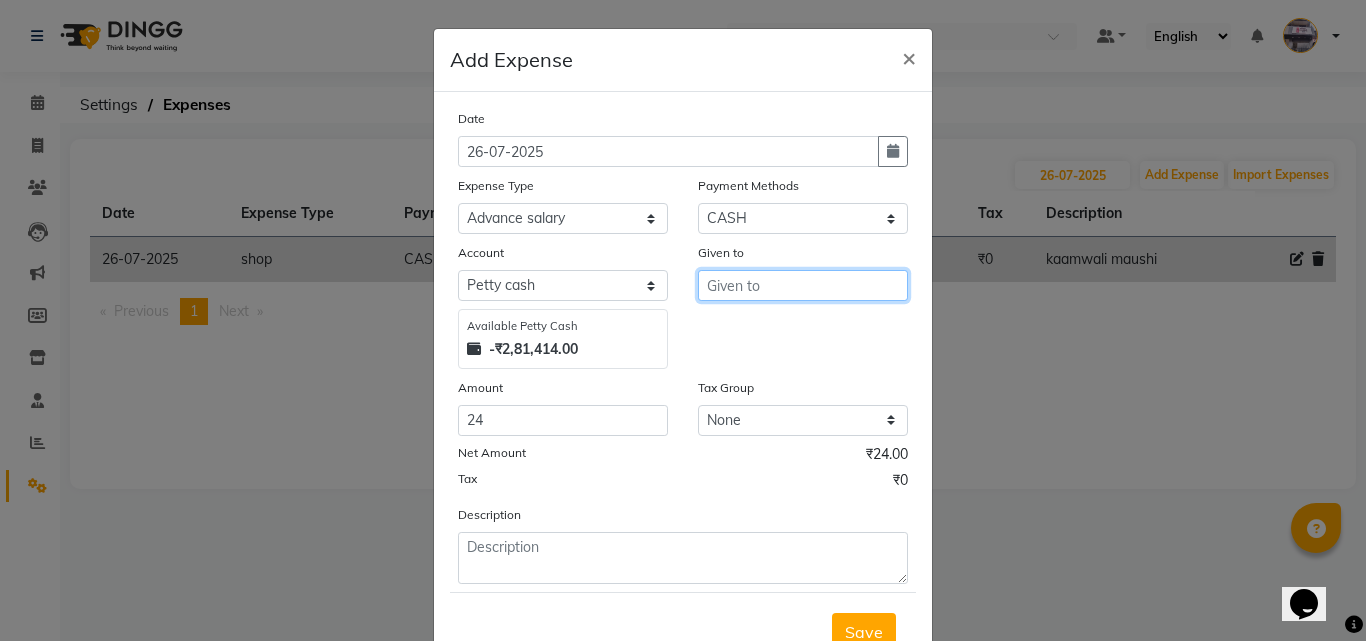 click at bounding box center (803, 285) 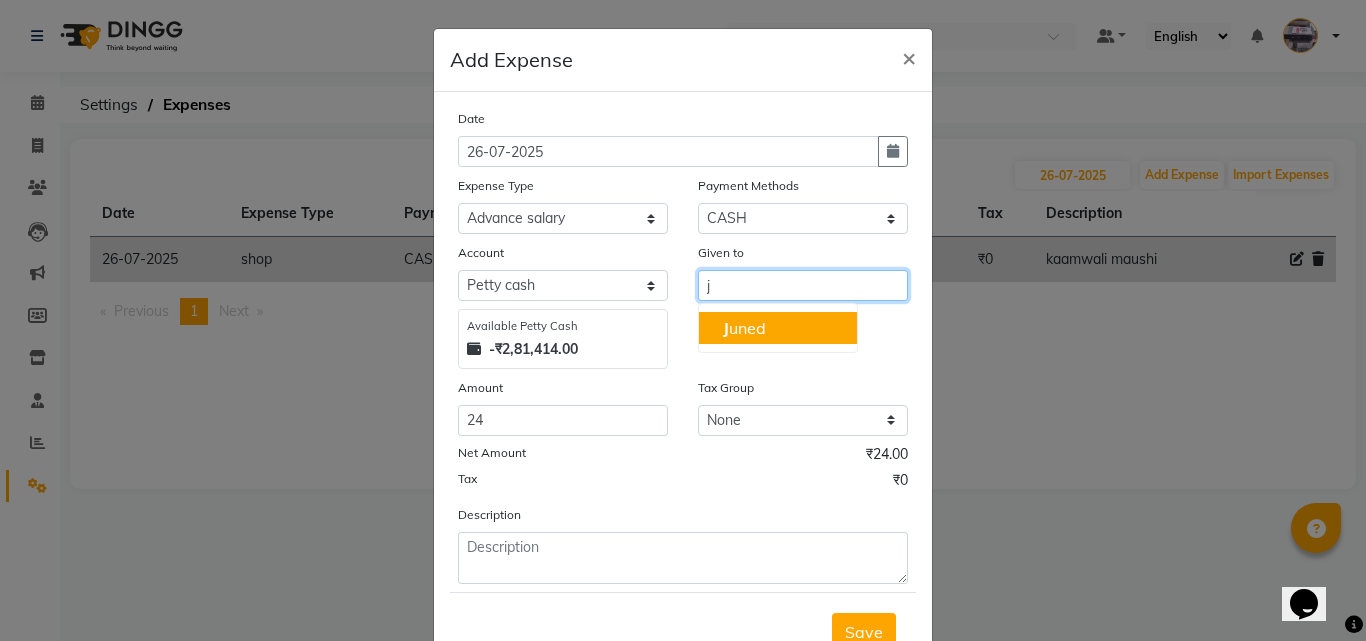 click on "J uned" at bounding box center (778, 328) 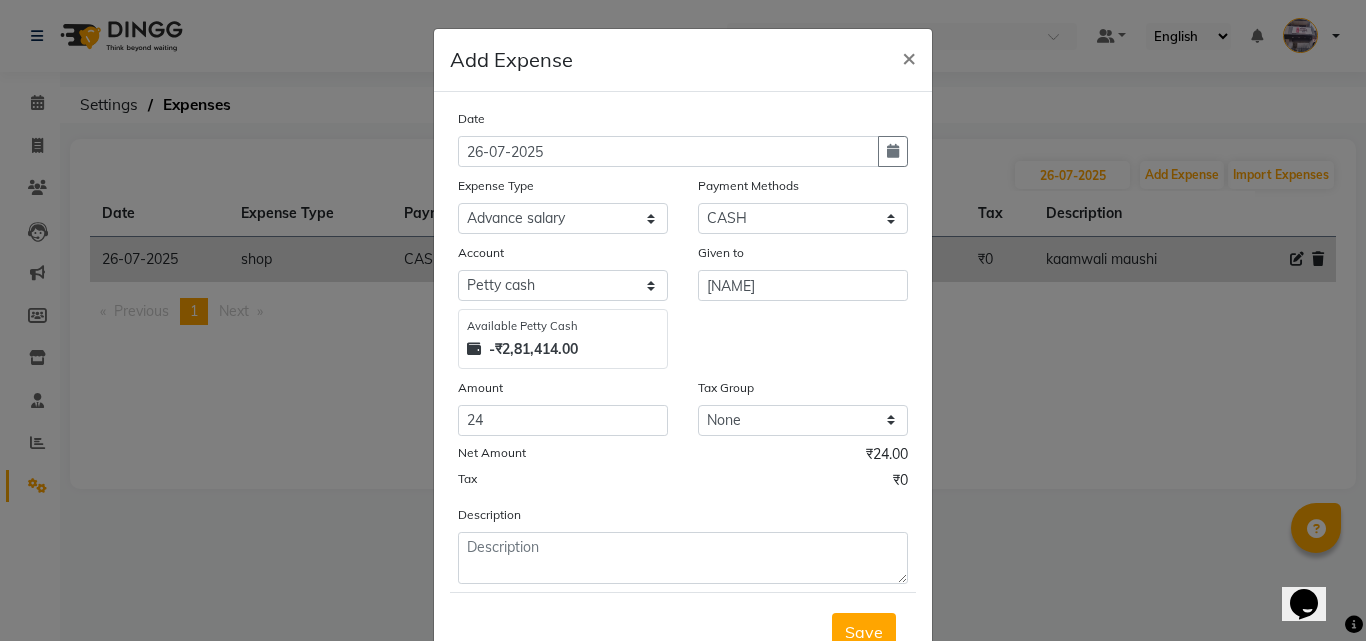 click on "Save" 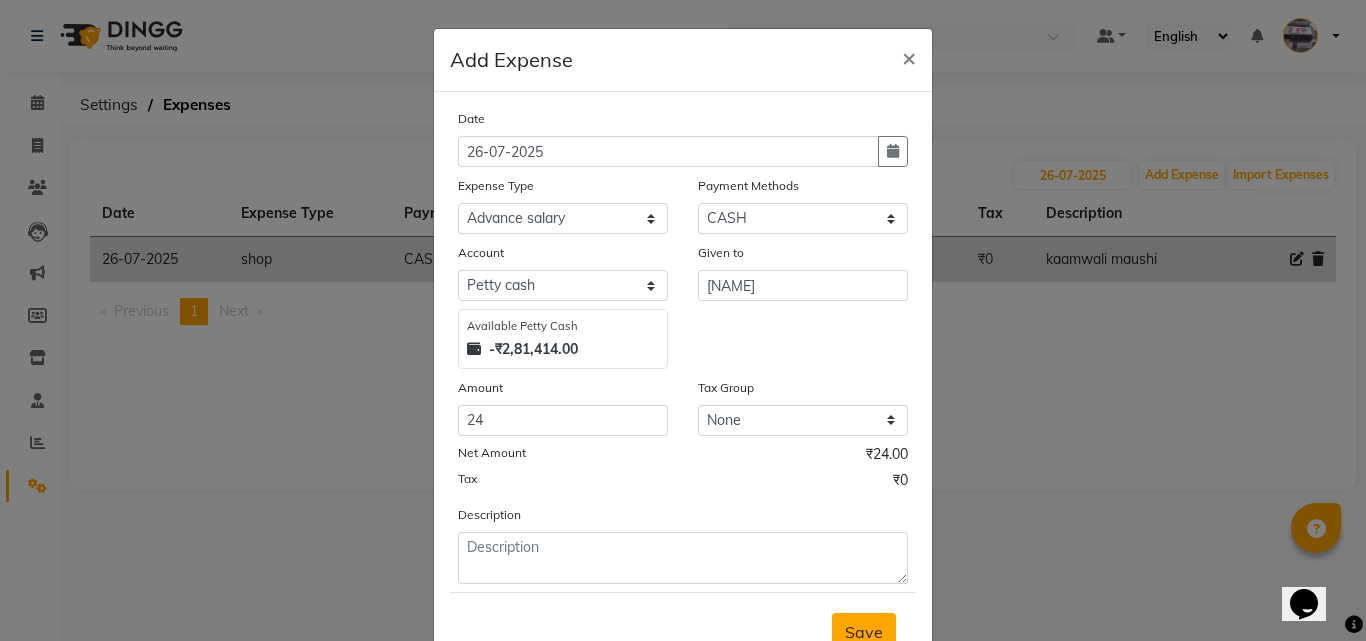 click on "Save" at bounding box center [864, 632] 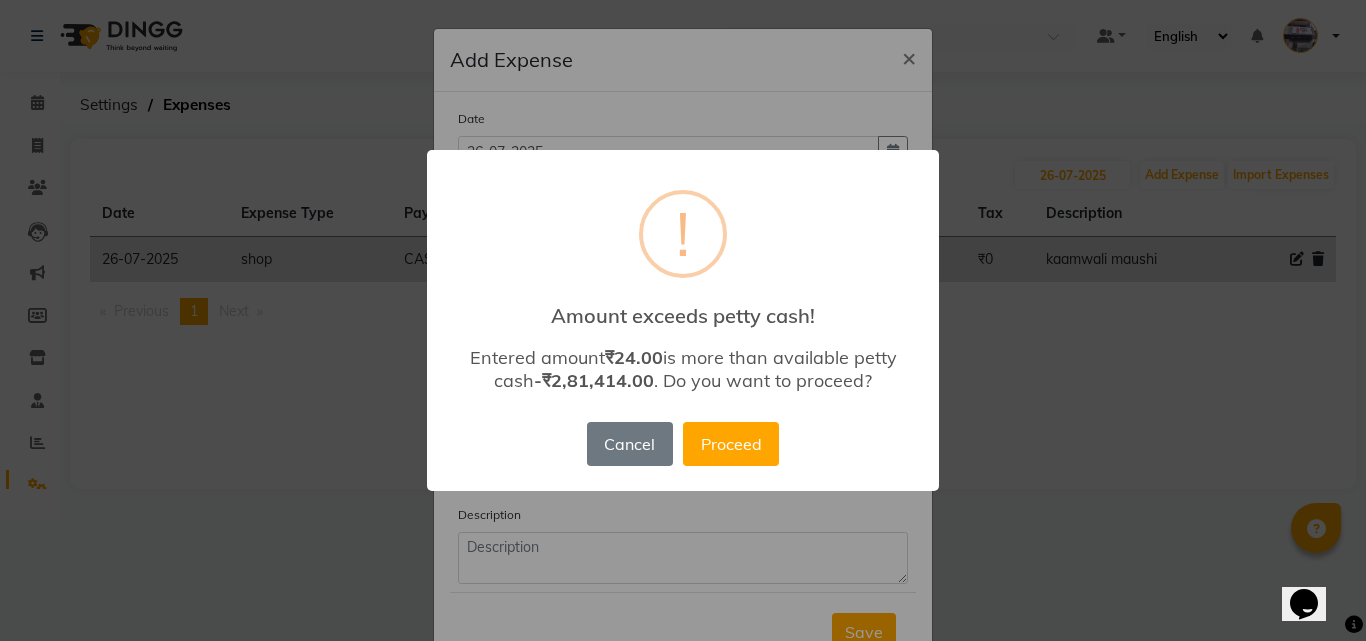 click on "× ! Amount exceeds petty cash! Entered amount  ₹24.00  is more than available petty cash  -₹2,81,414.00 . Do you want to proceed? Cancel No Proceed" at bounding box center [683, 320] 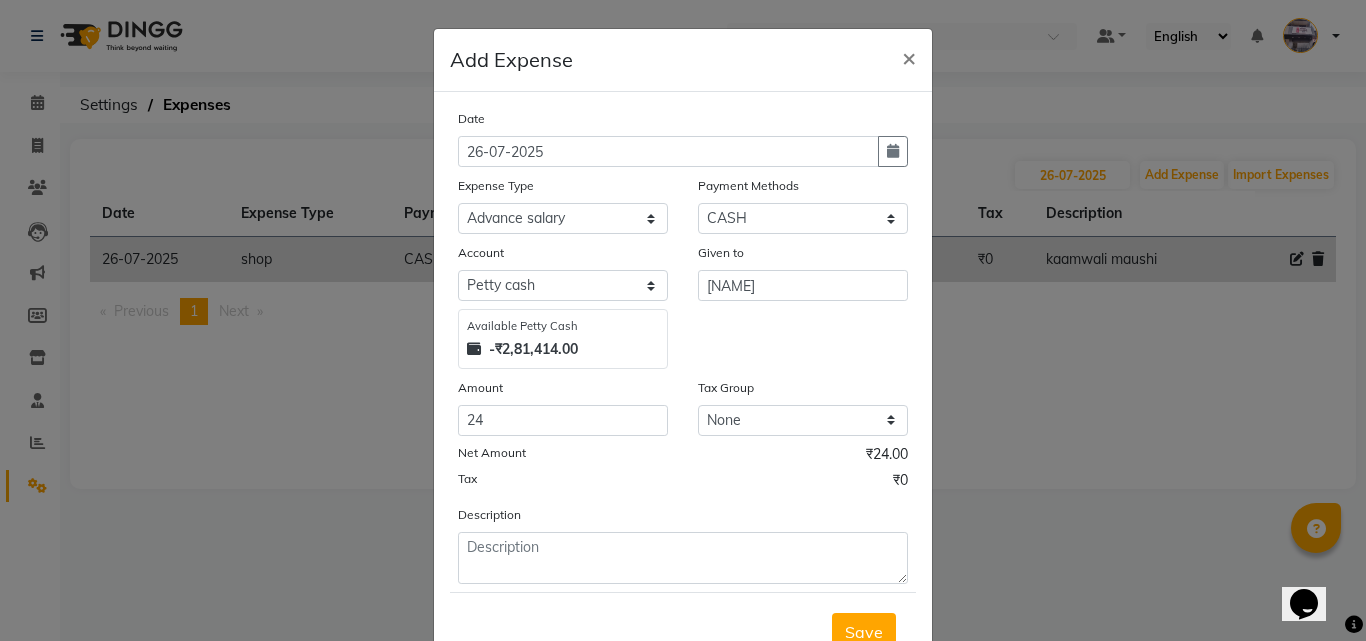 scroll, scrollTop: 10, scrollLeft: 0, axis: vertical 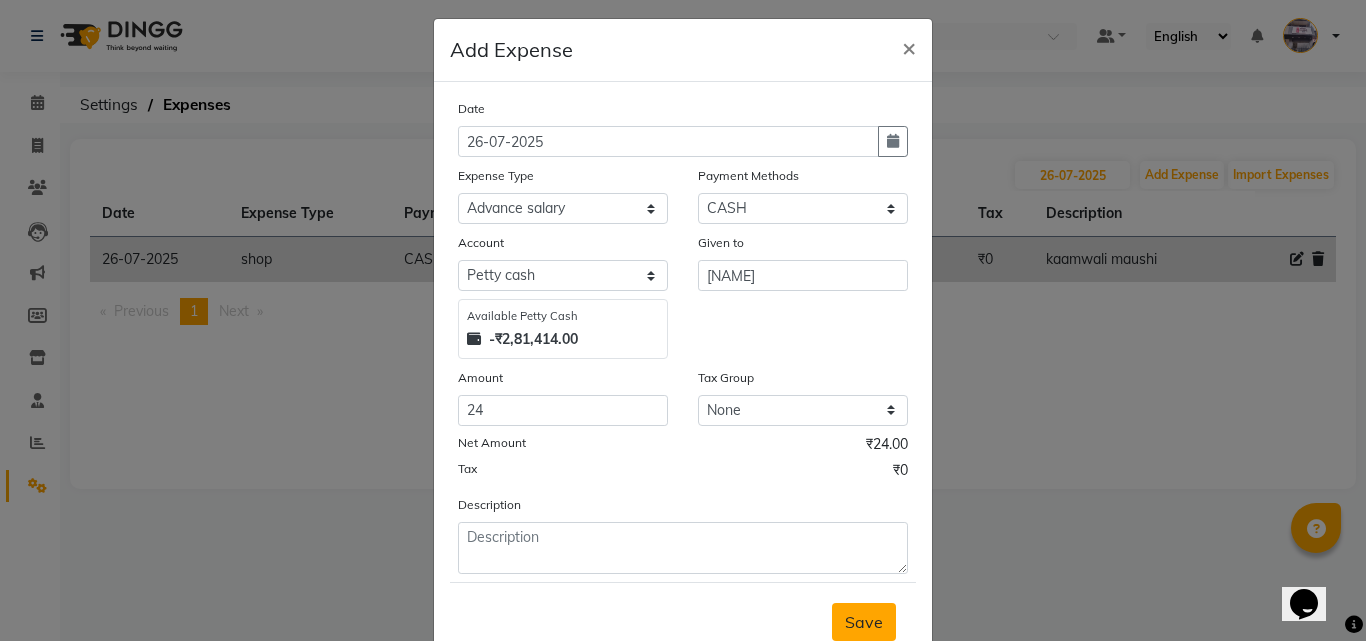 click on "Save" at bounding box center [864, 622] 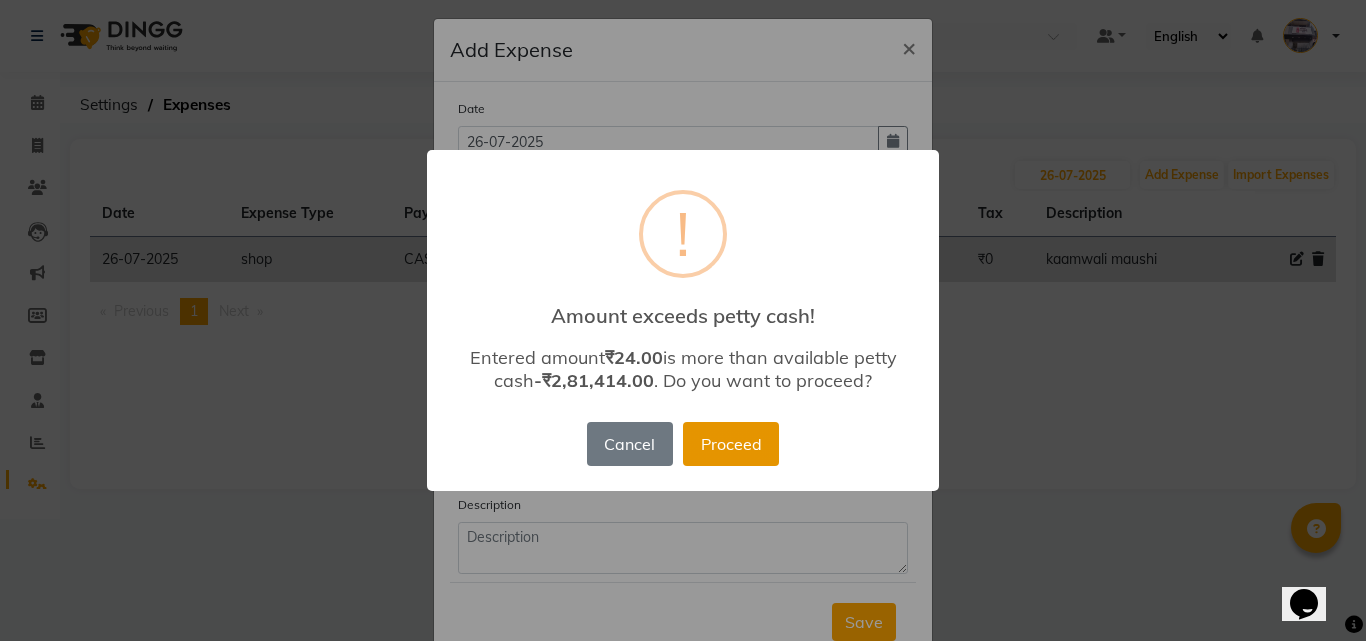 click on "Proceed" at bounding box center (731, 444) 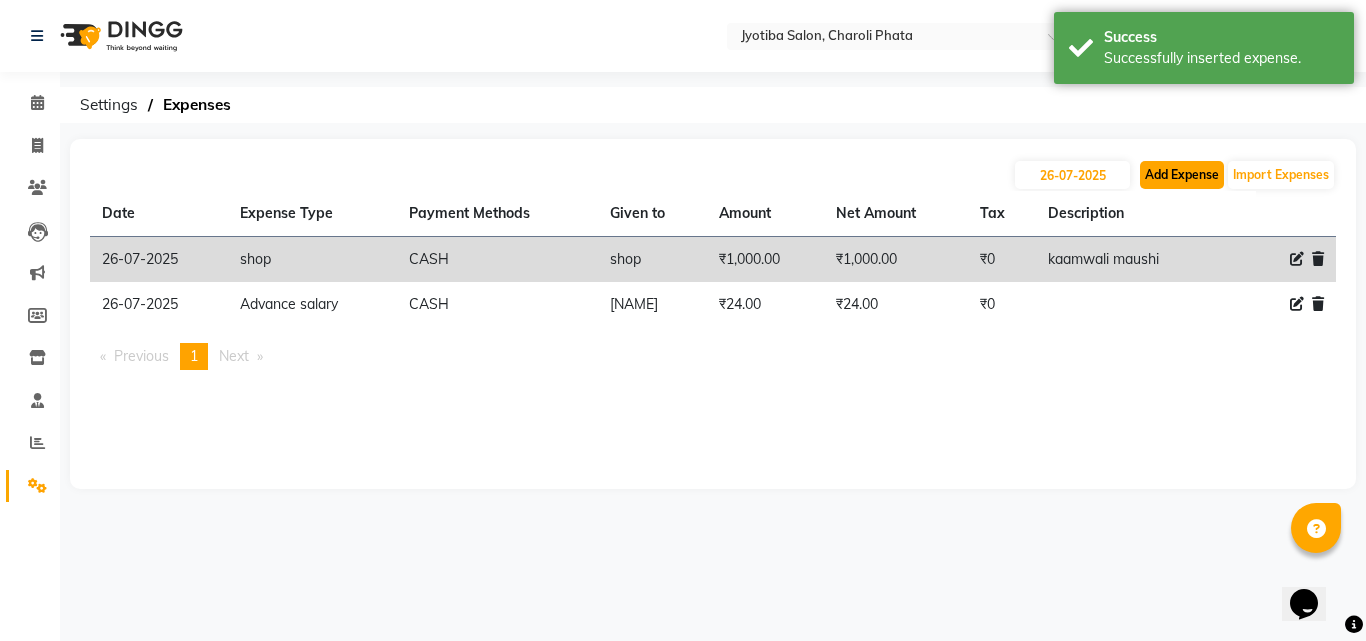 click on "Add Expense" 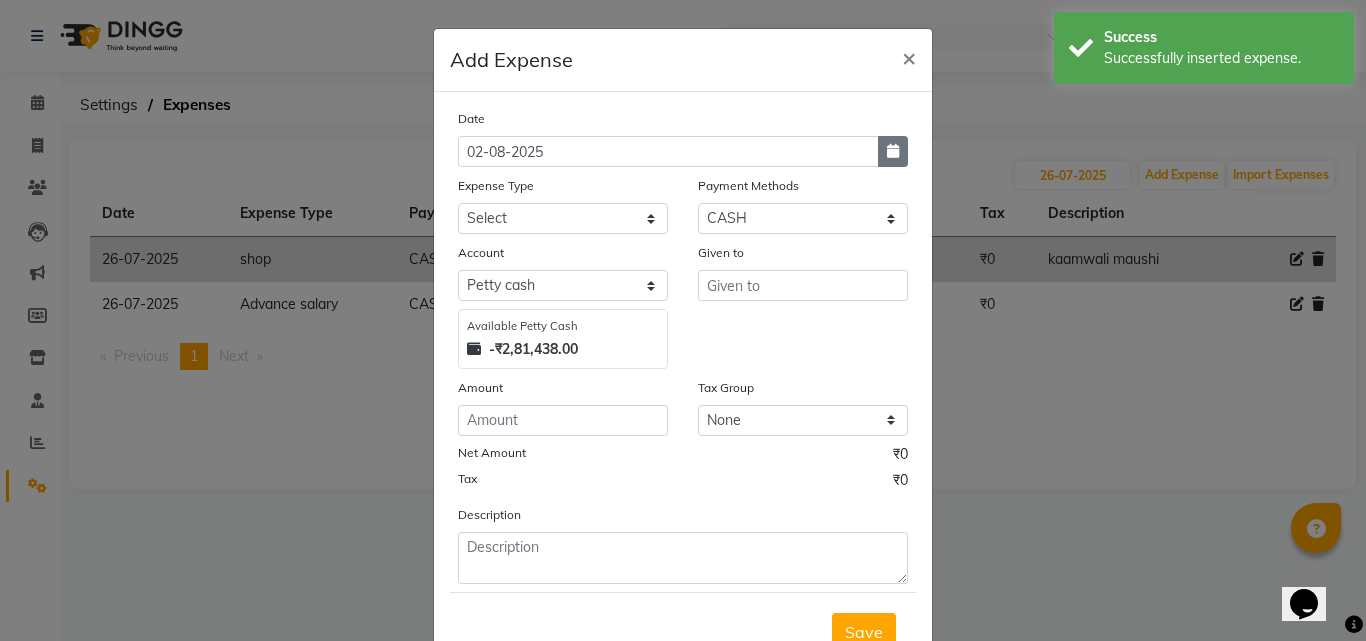 click 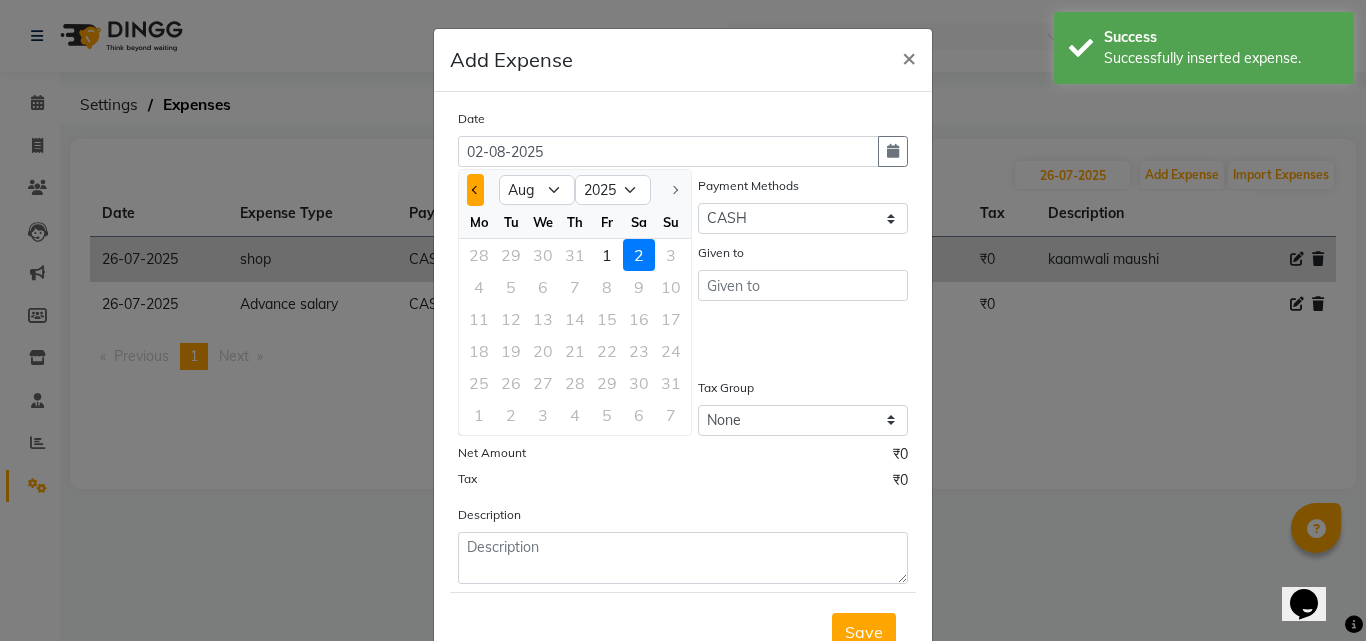 click 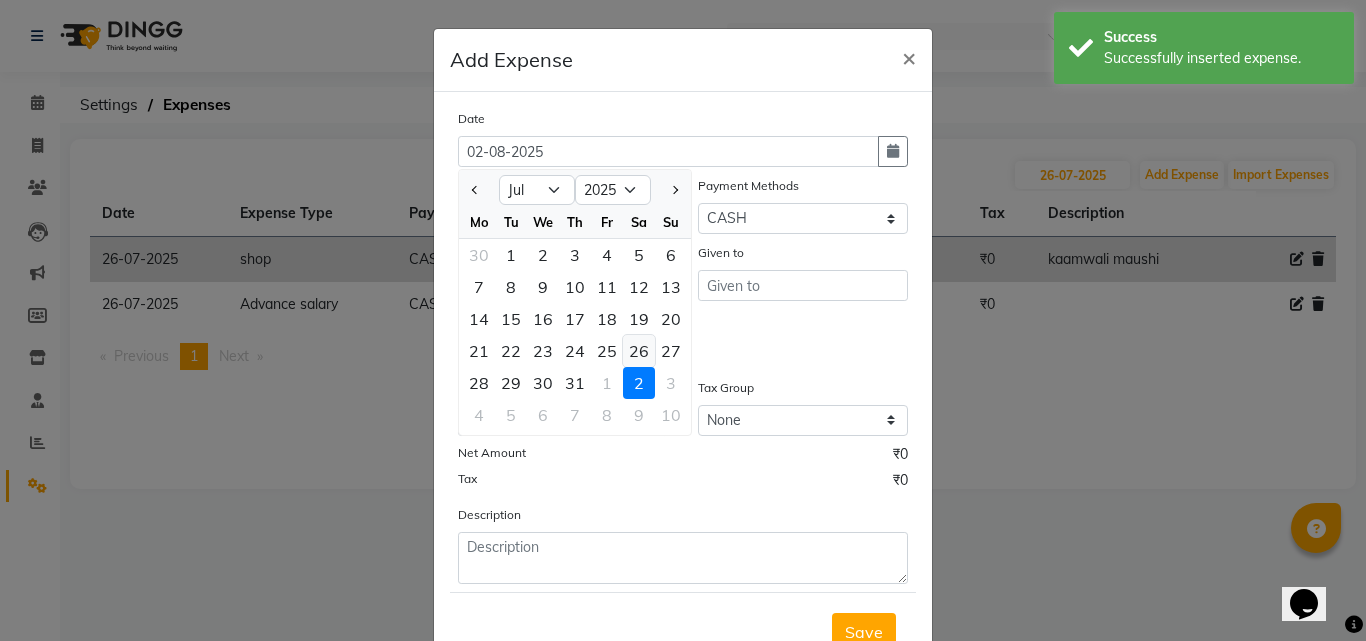 click on "26" 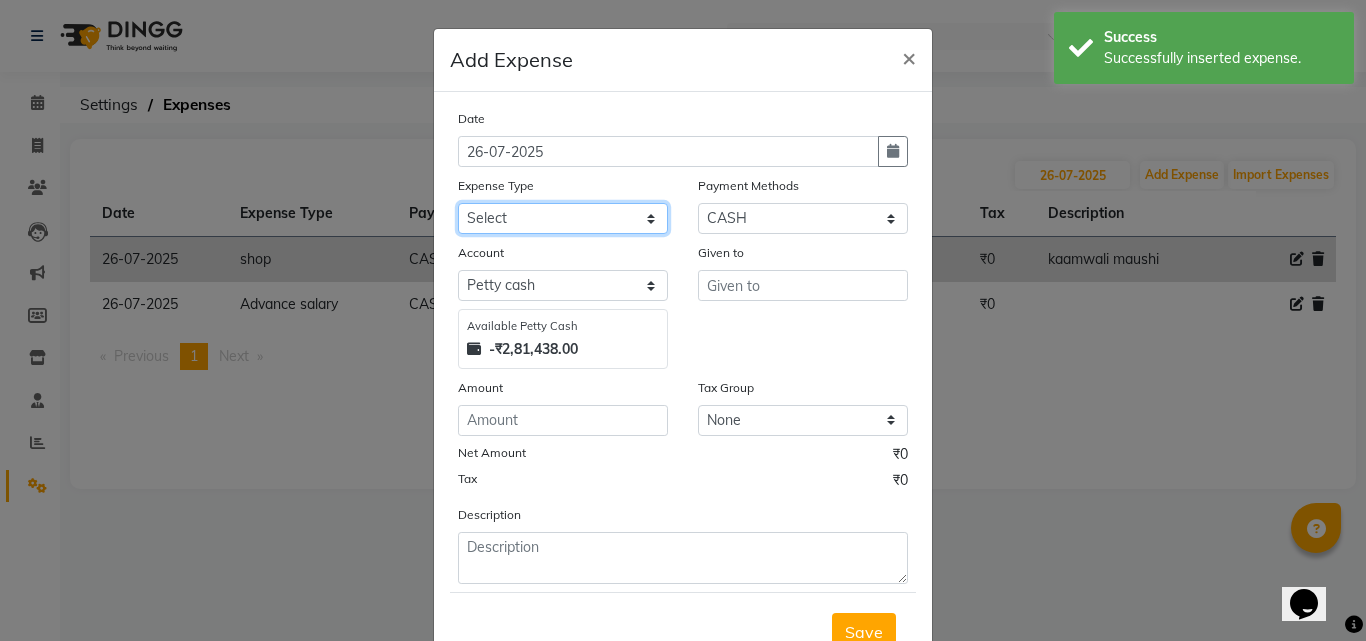 click on "Select Advance salary Advance salary ajaj Bank charges Car maintenance  Cash transfer to bank Cash transfer to hub Client Snacks Clinical charges Equipment Fuel Govt fee home Incentive Insurance International purchase Loan Repayment Maintenance Marketing Miscellaneous MRA Other Over times Pantry Product Rent Salary shop shop Staff Snacks Tax Tea & Refreshment TIP Utilities Wifi recharge" 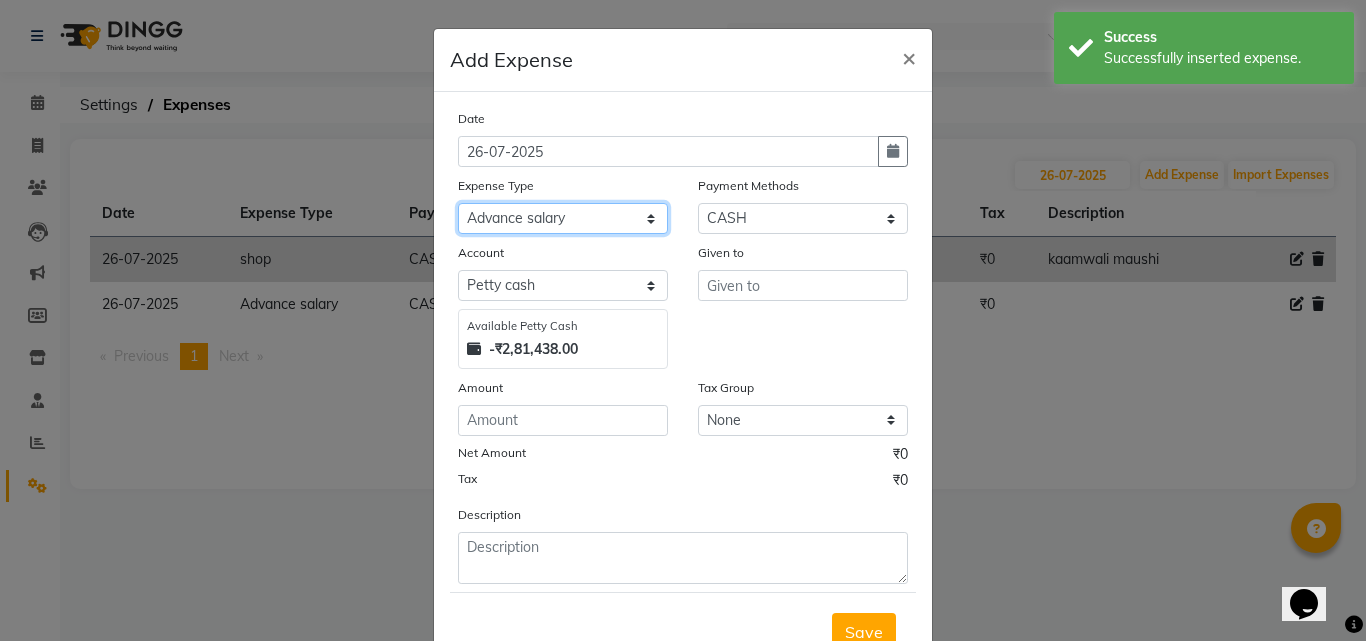 click on "Select Advance salary Advance salary ajaj Bank charges Car maintenance  Cash transfer to bank Cash transfer to hub Client Snacks Clinical charges Equipment Fuel Govt fee home Incentive Insurance International purchase Loan Repayment Maintenance Marketing Miscellaneous MRA Other Over times Pantry Product Rent Salary shop shop Staff Snacks Tax Tea & Refreshment TIP Utilities Wifi recharge" 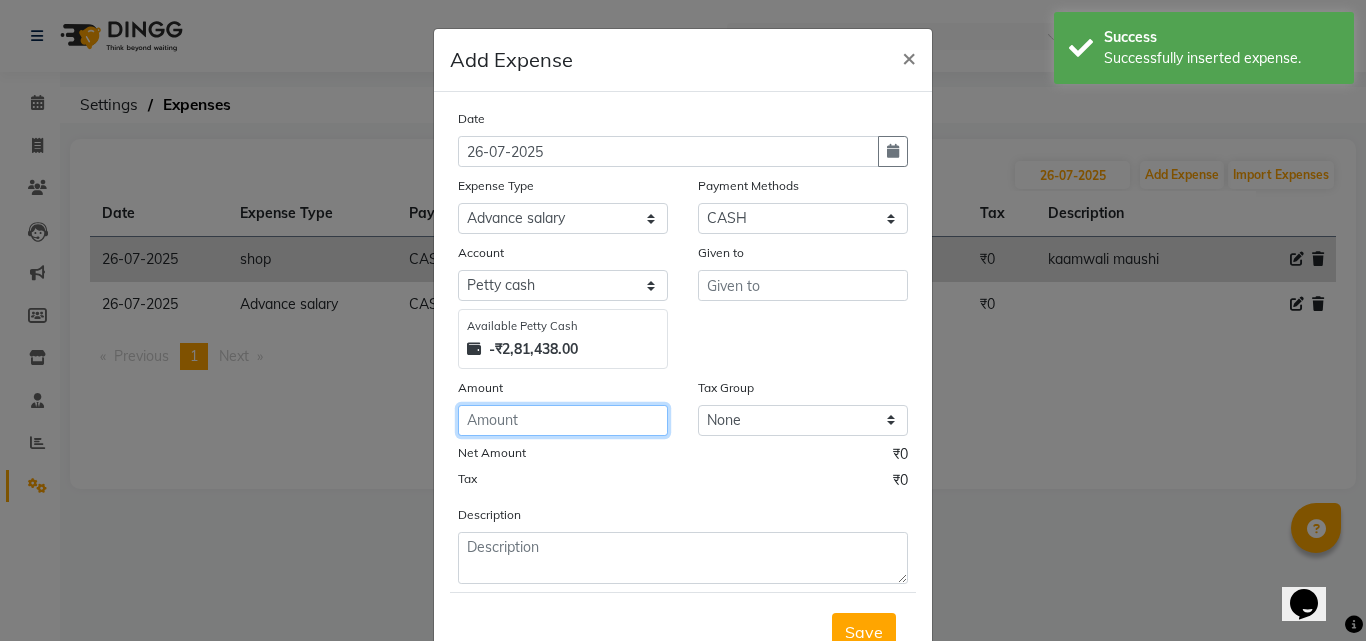 click 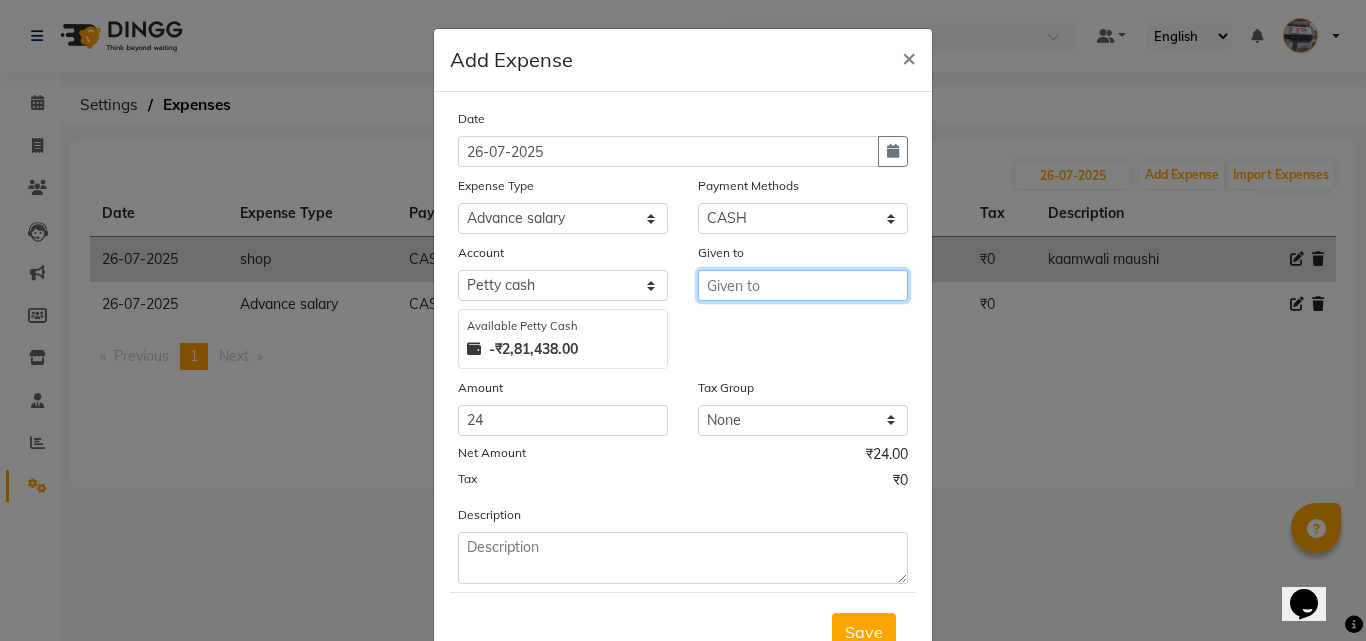 click at bounding box center (803, 285) 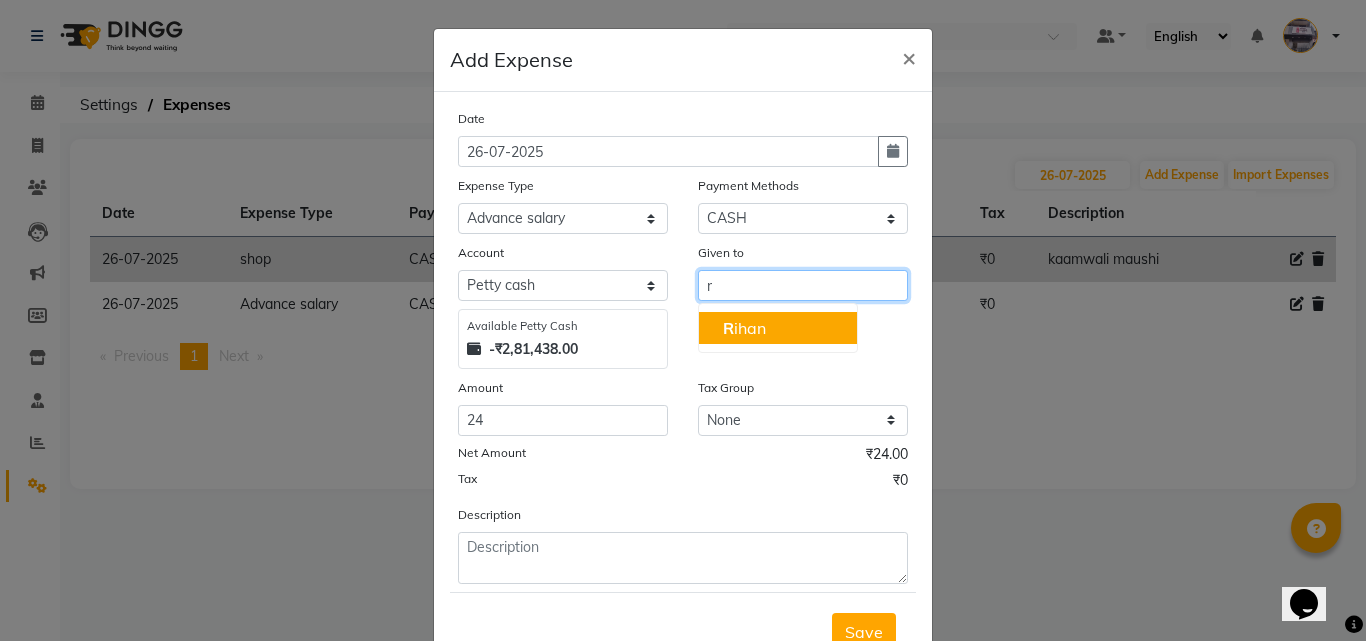 click on "R ihan" at bounding box center (778, 328) 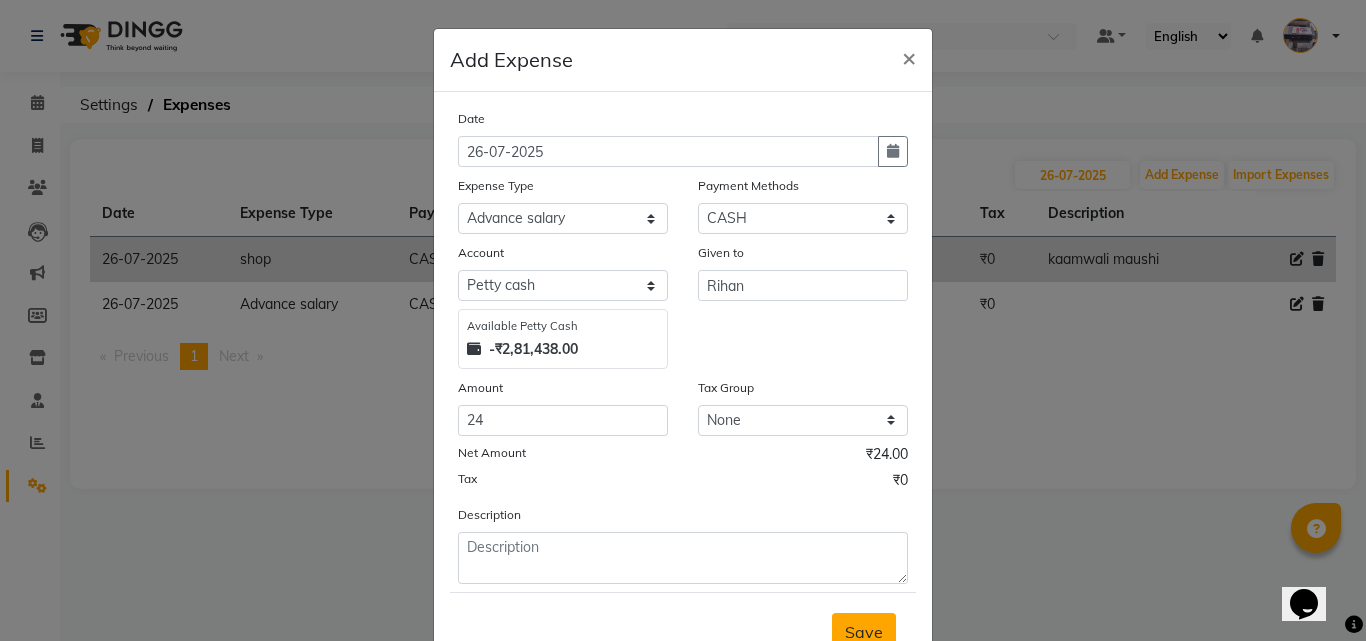 click on "Save" at bounding box center (864, 632) 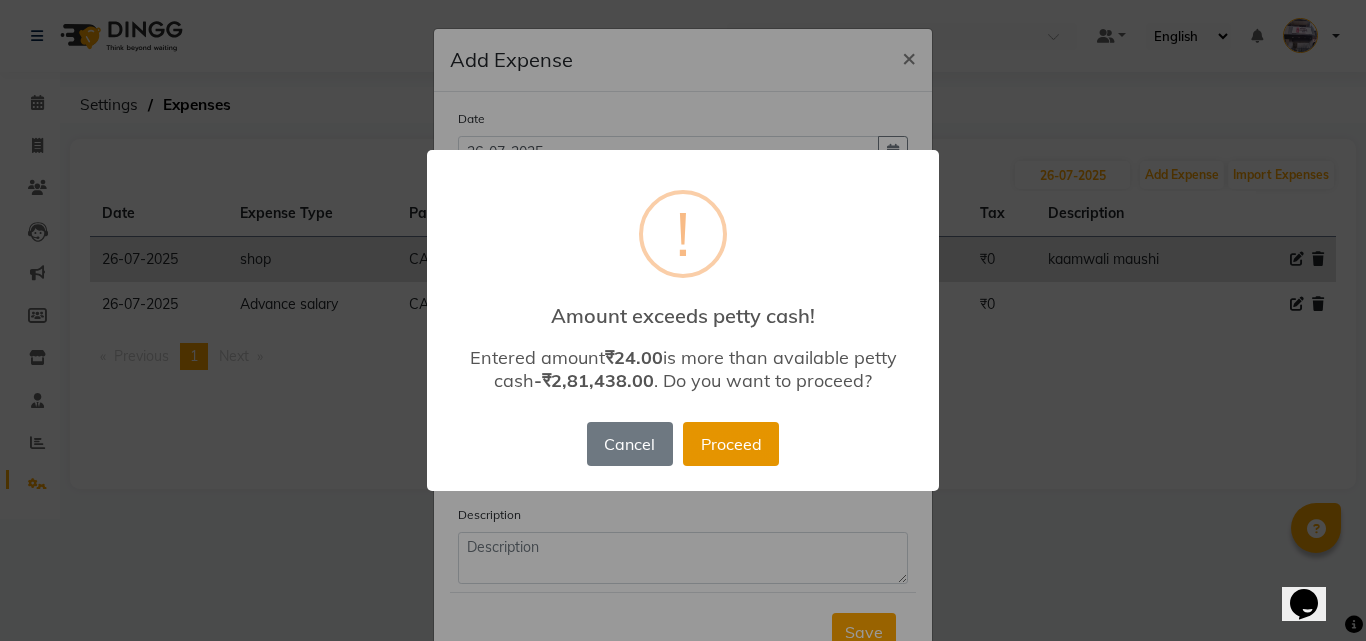click on "Proceed" at bounding box center [731, 444] 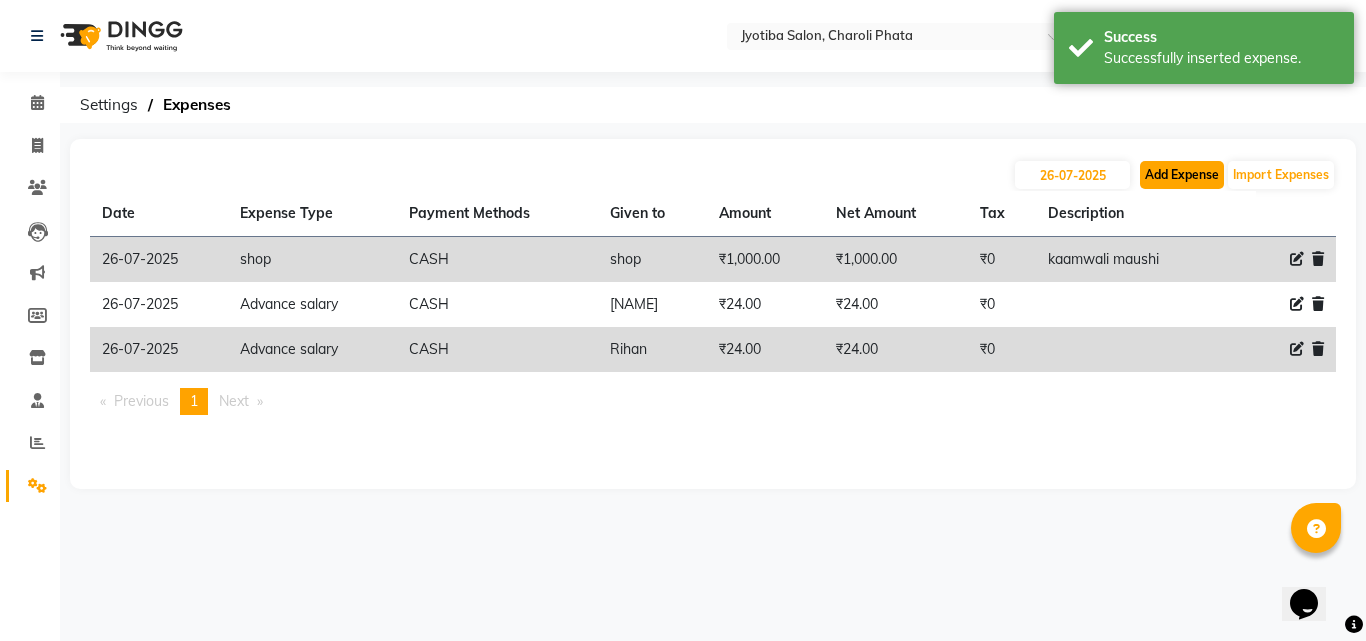 click on "Add Expense" 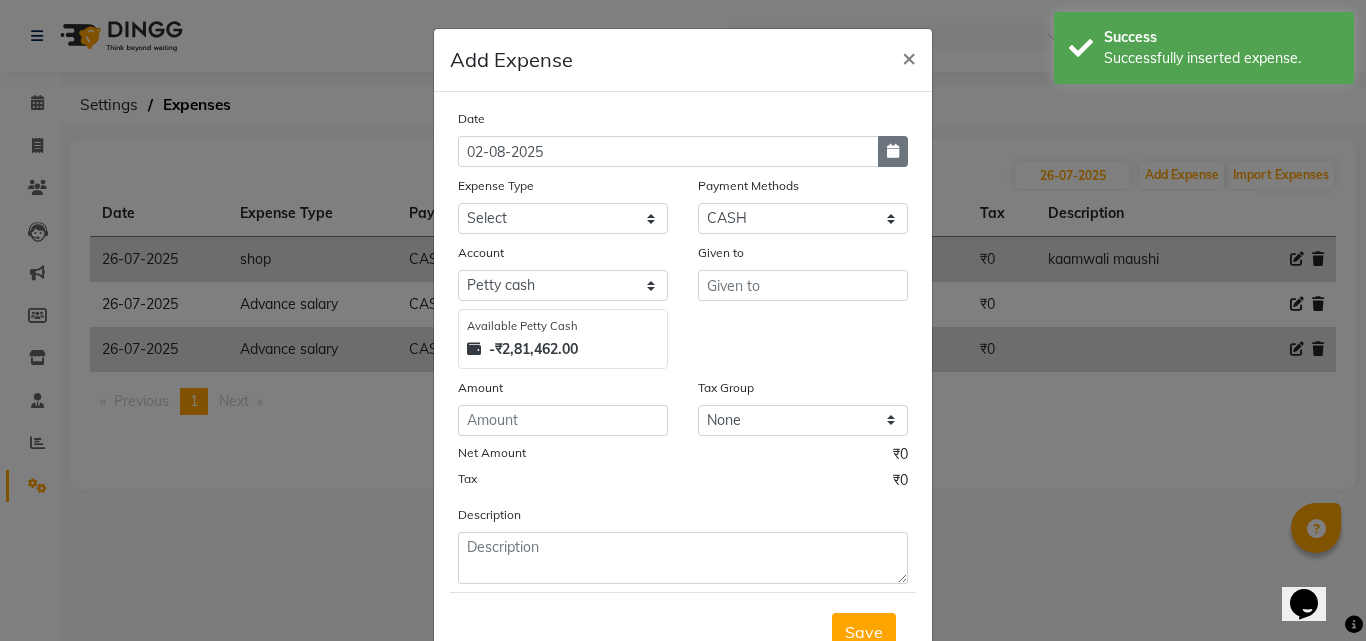 click 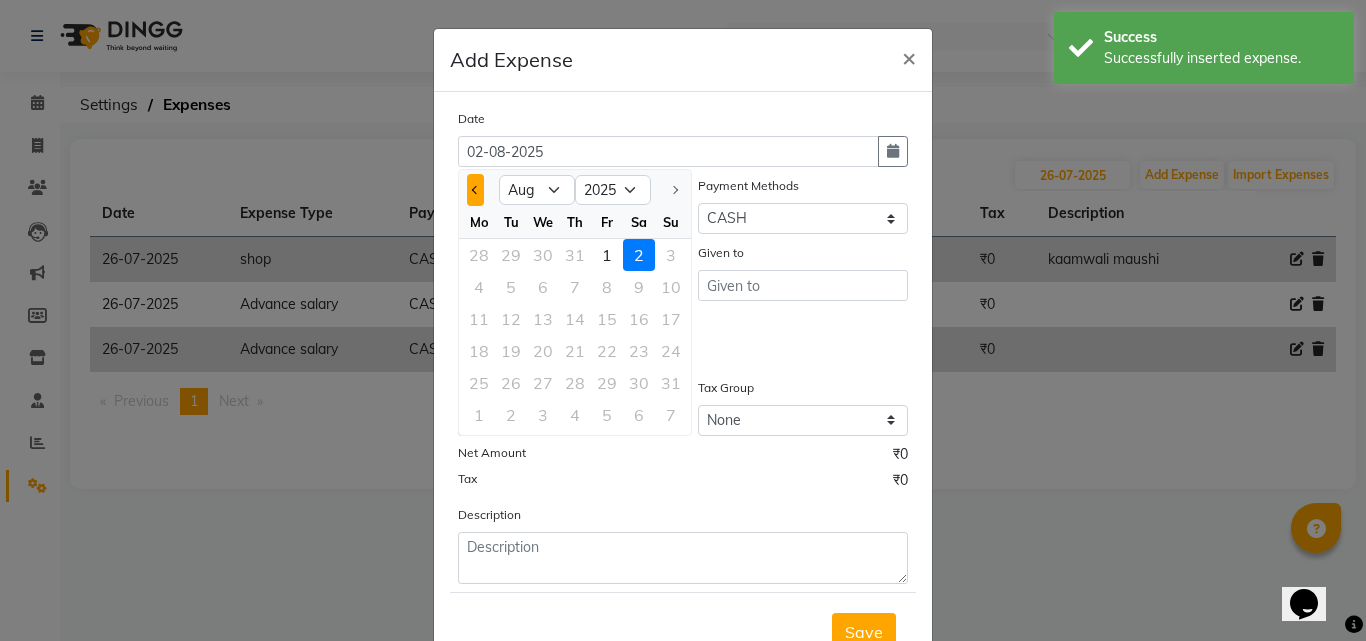 click 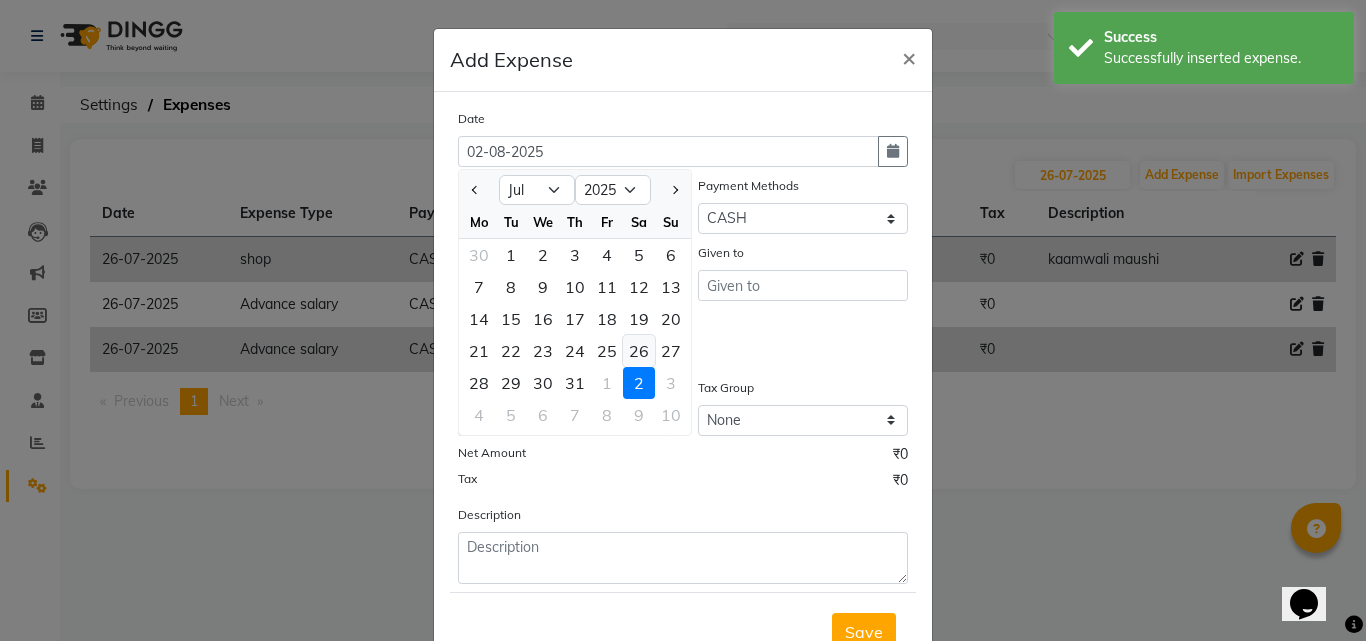 click on "26" 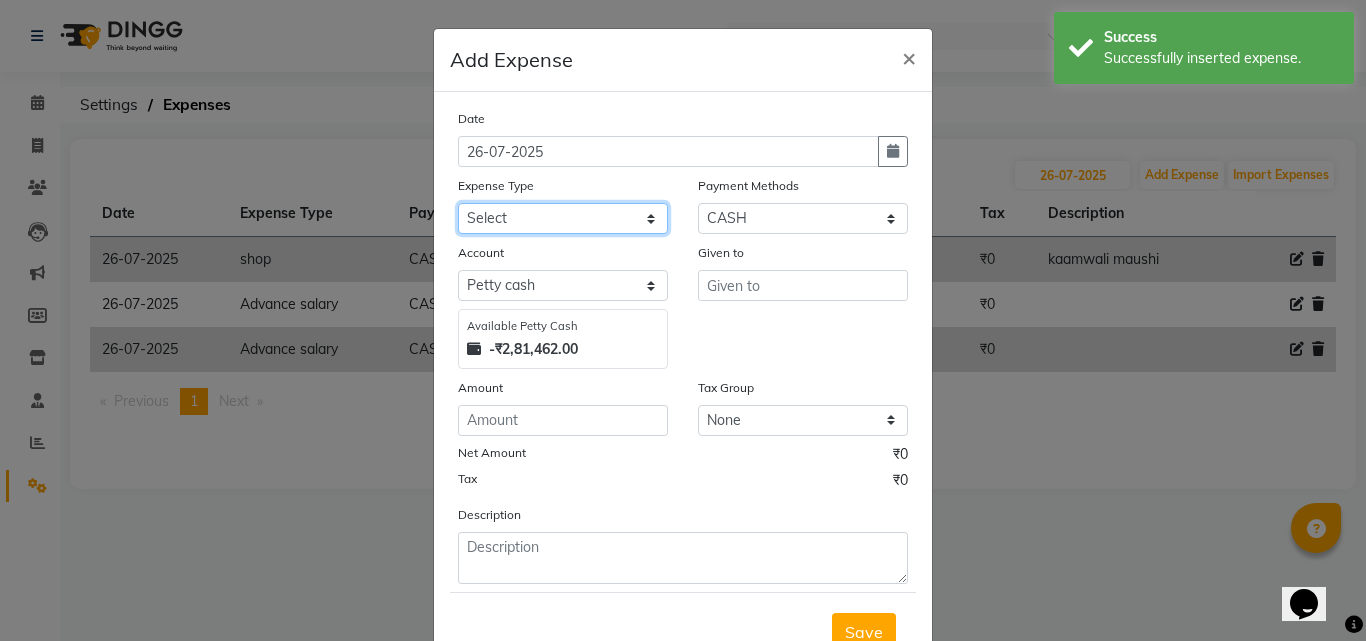 click on "Select Advance salary Advance salary ajaj Bank charges Car maintenance  Cash transfer to bank Cash transfer to hub Client Snacks Clinical charges Equipment Fuel Govt fee home Incentive Insurance International purchase Loan Repayment Maintenance Marketing Miscellaneous MRA Other Over times Pantry Product Rent Salary shop shop Staff Snacks Tax Tea & Refreshment TIP Utilities Wifi recharge" 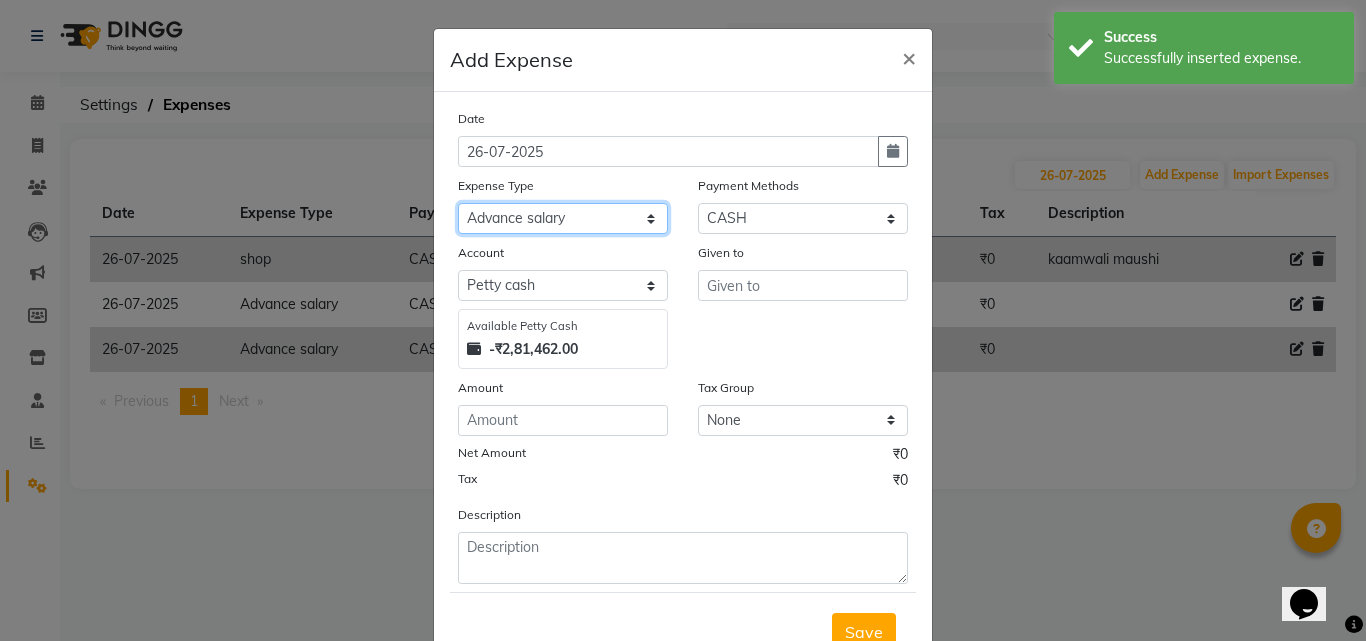 click on "Select Advance salary Advance salary ajaj Bank charges Car maintenance  Cash transfer to bank Cash transfer to hub Client Snacks Clinical charges Equipment Fuel Govt fee home Incentive Insurance International purchase Loan Repayment Maintenance Marketing Miscellaneous MRA Other Over times Pantry Product Rent Salary shop shop Staff Snacks Tax Tea & Refreshment TIP Utilities Wifi recharge" 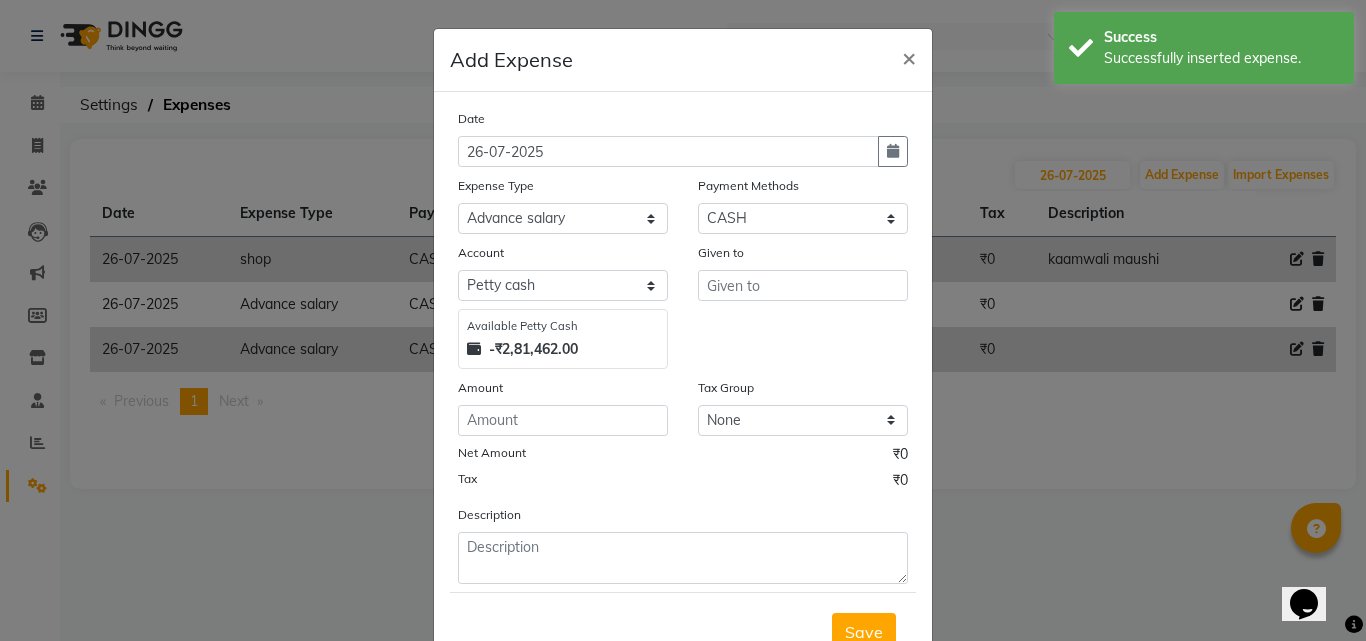 click on "Amount" 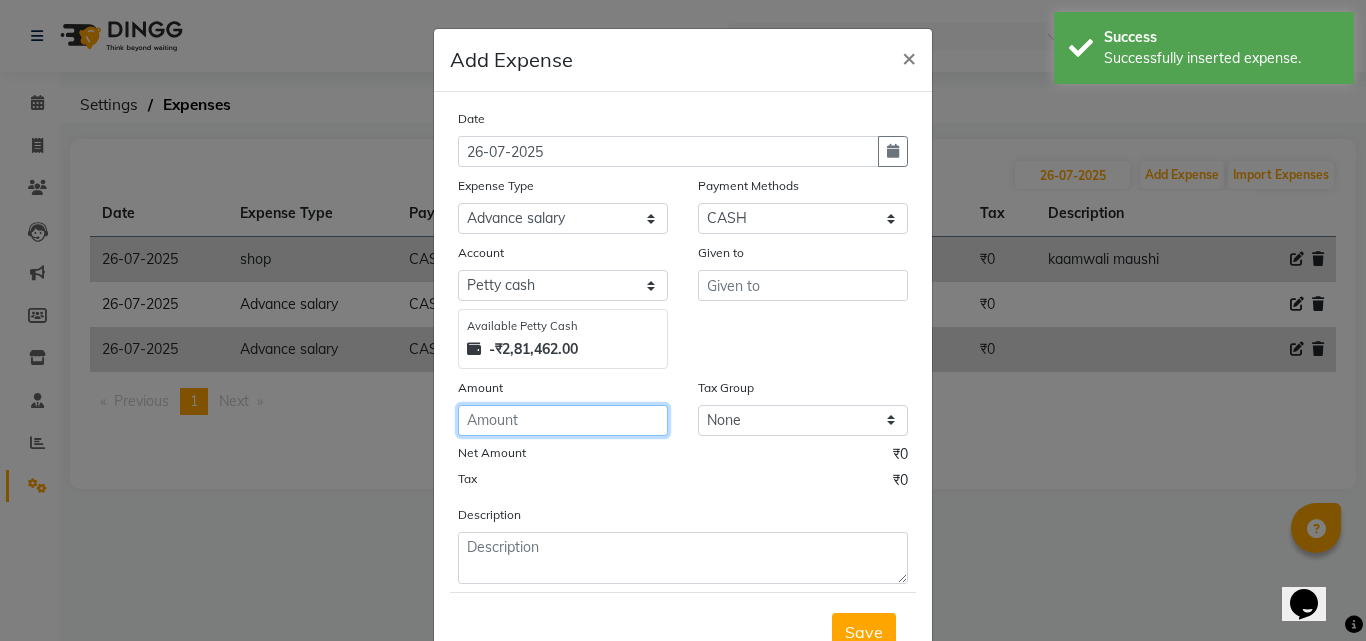 click 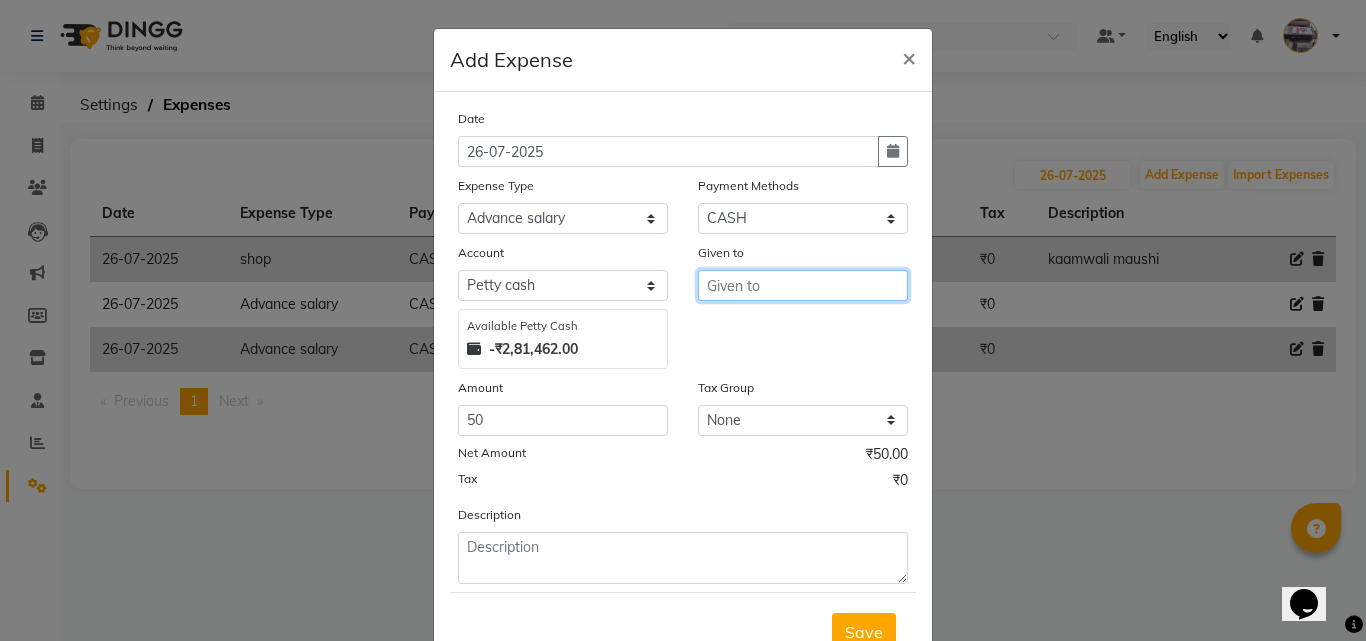 click at bounding box center (803, 285) 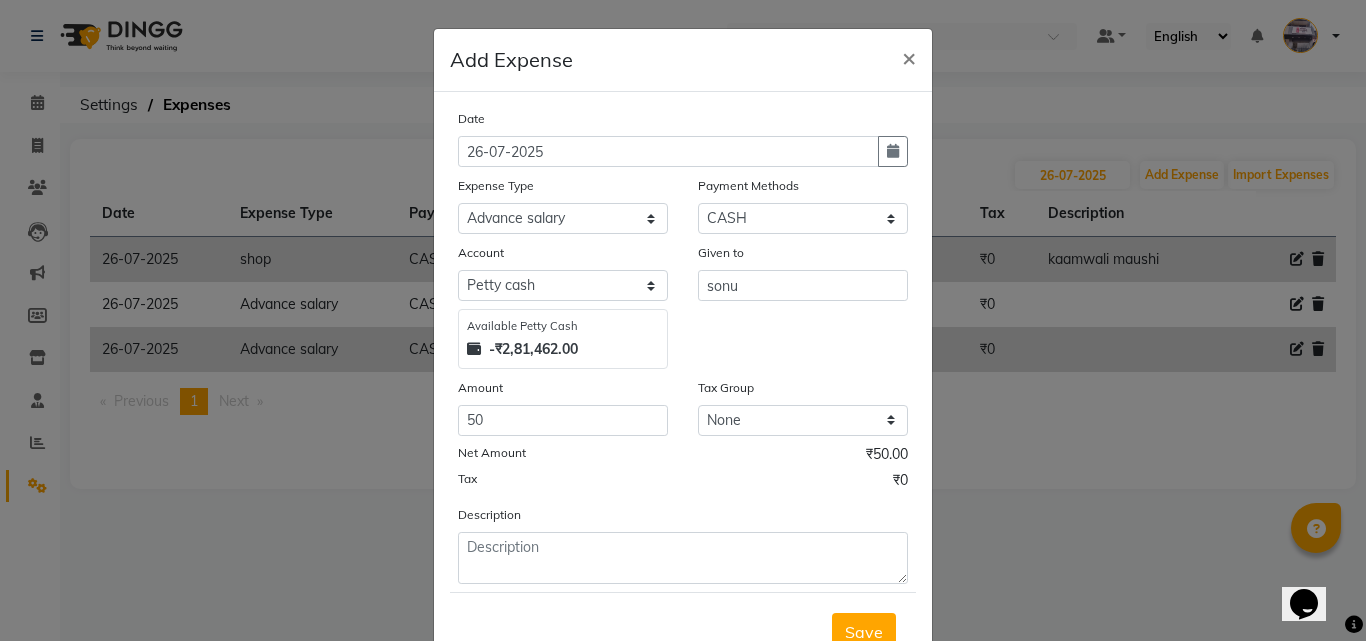 click on "Save" 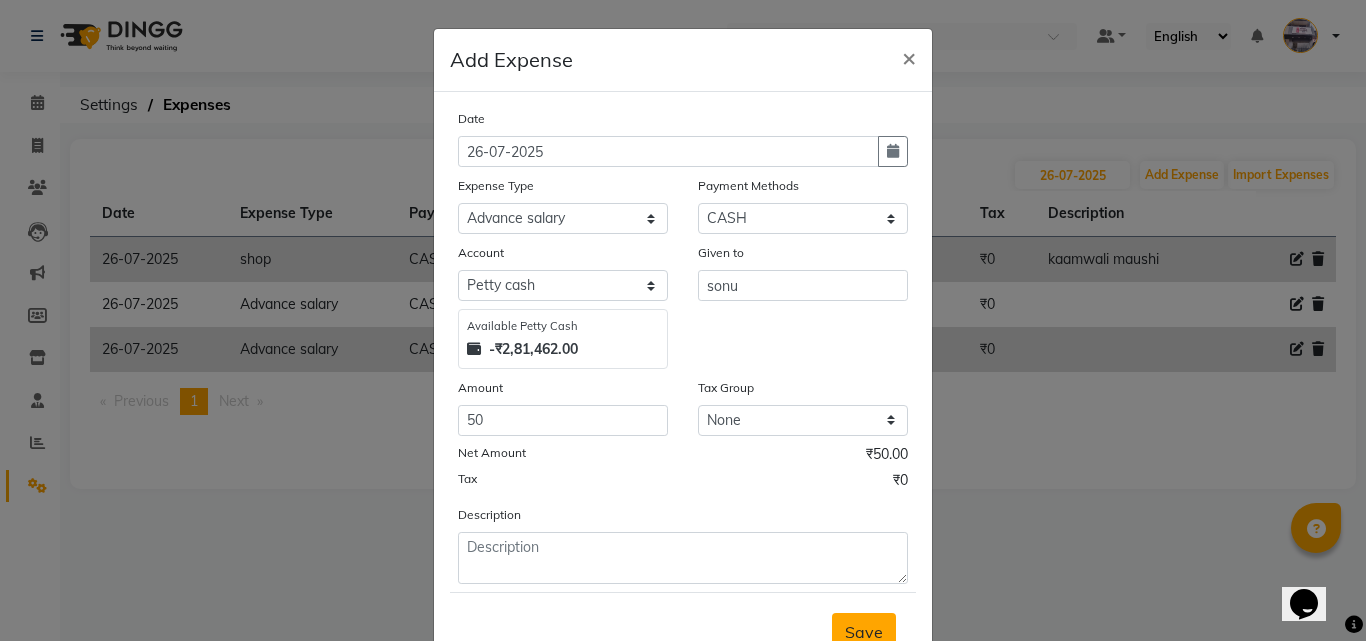 click on "Save" at bounding box center (864, 632) 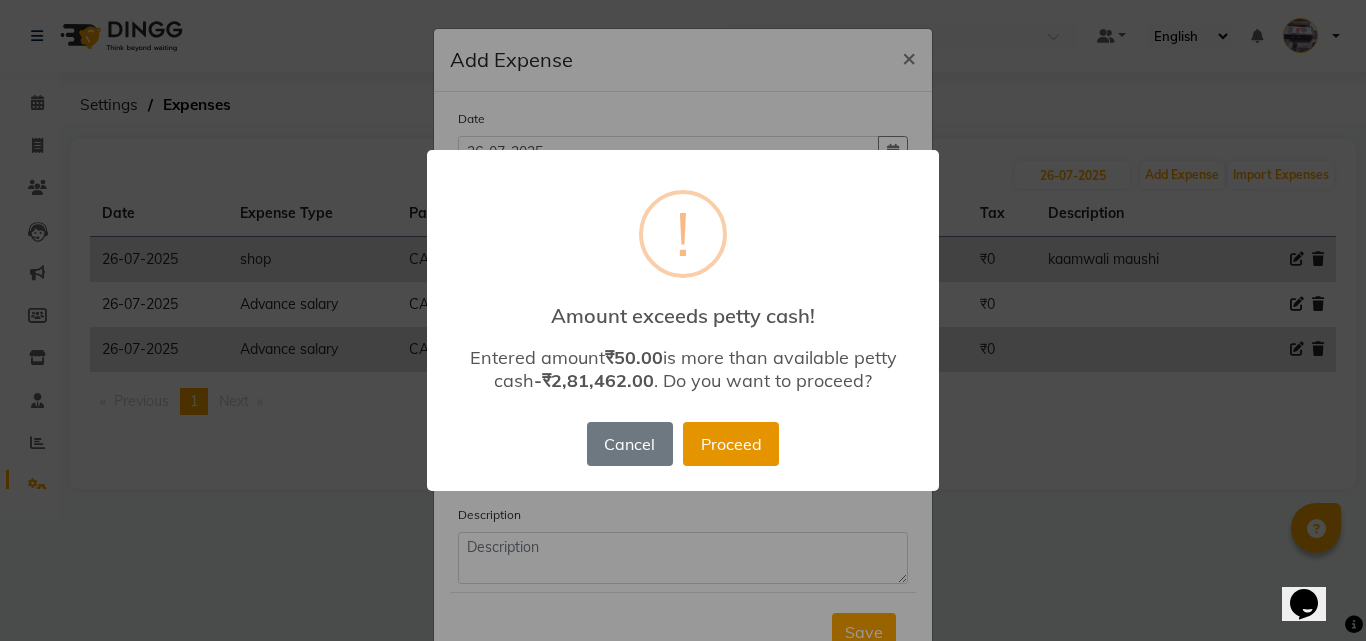 click on "Proceed" at bounding box center [731, 444] 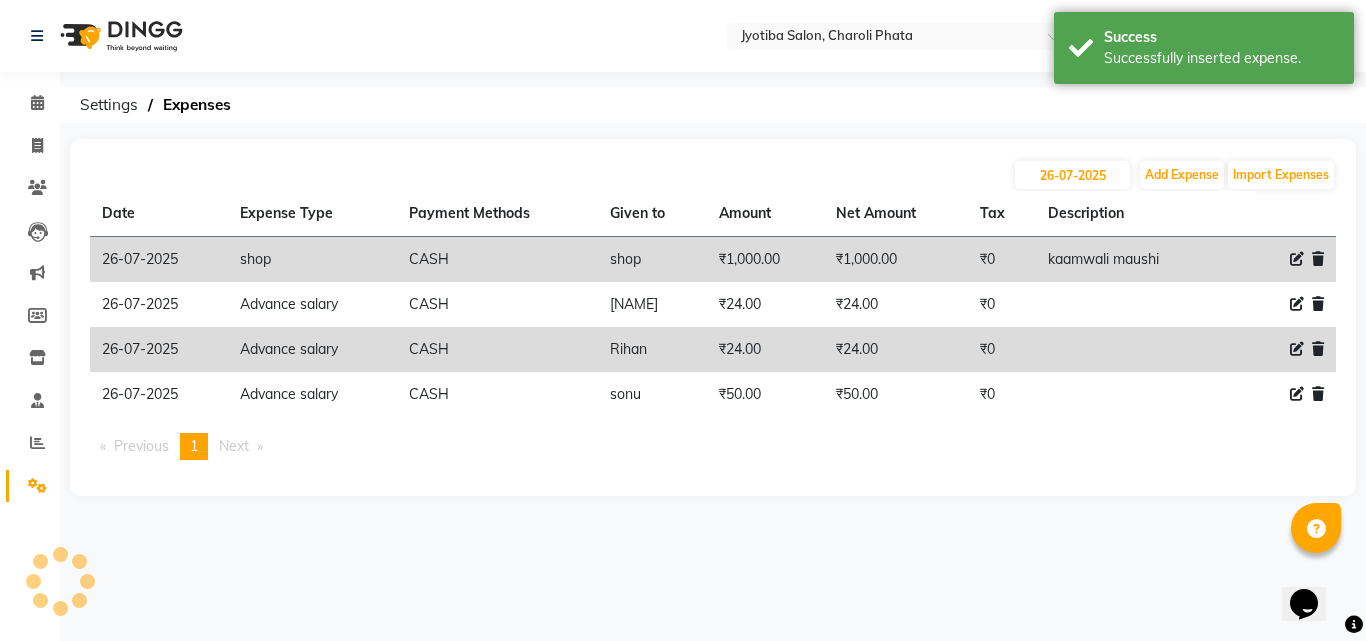 scroll, scrollTop: 0, scrollLeft: 0, axis: both 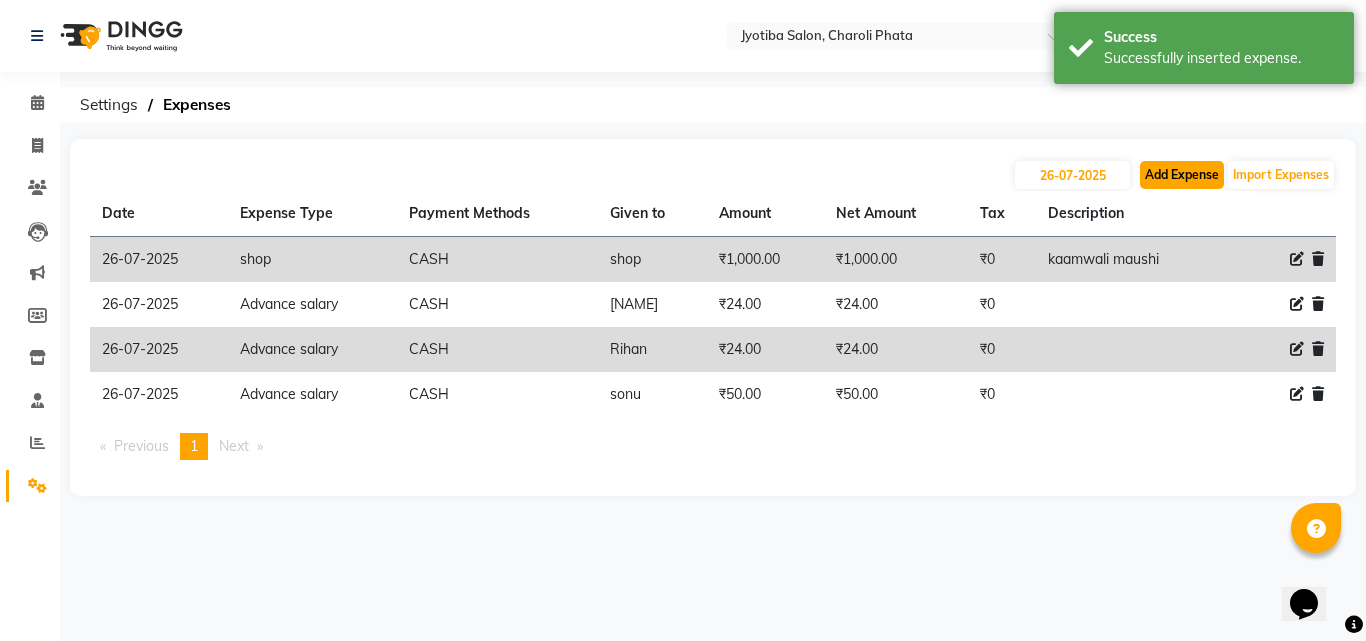 click on "Add Expense" 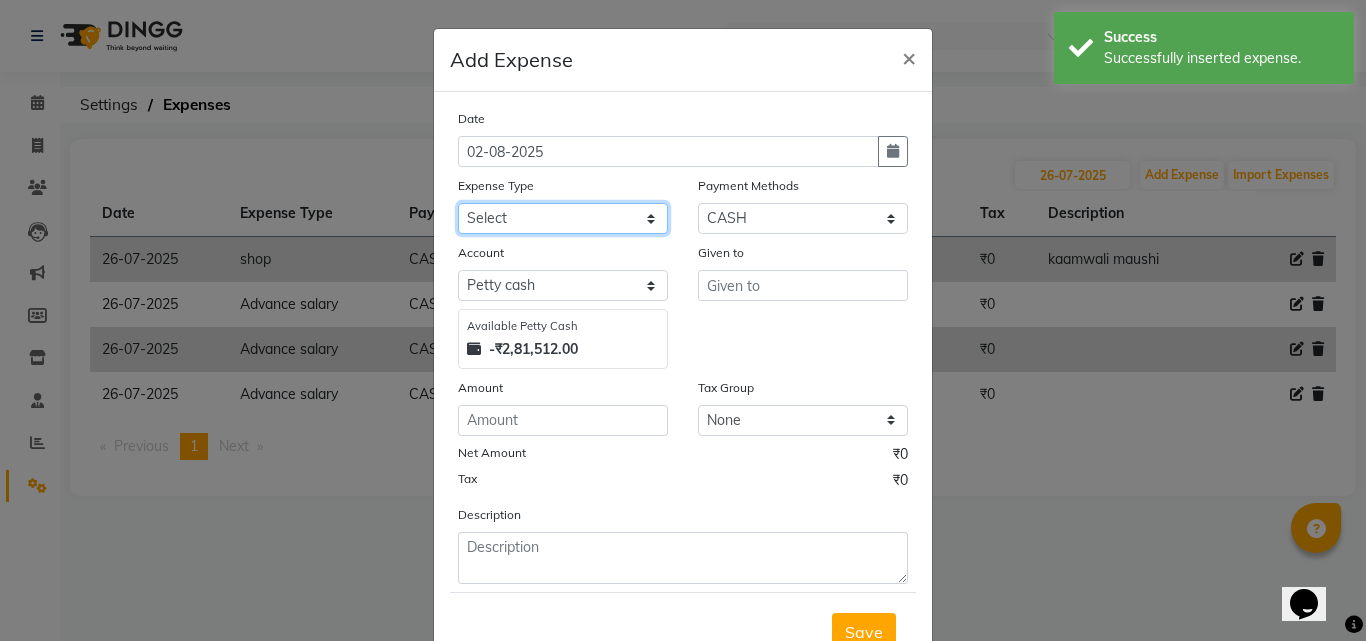 drag, startPoint x: 596, startPoint y: 214, endPoint x: 581, endPoint y: 232, distance: 23.43075 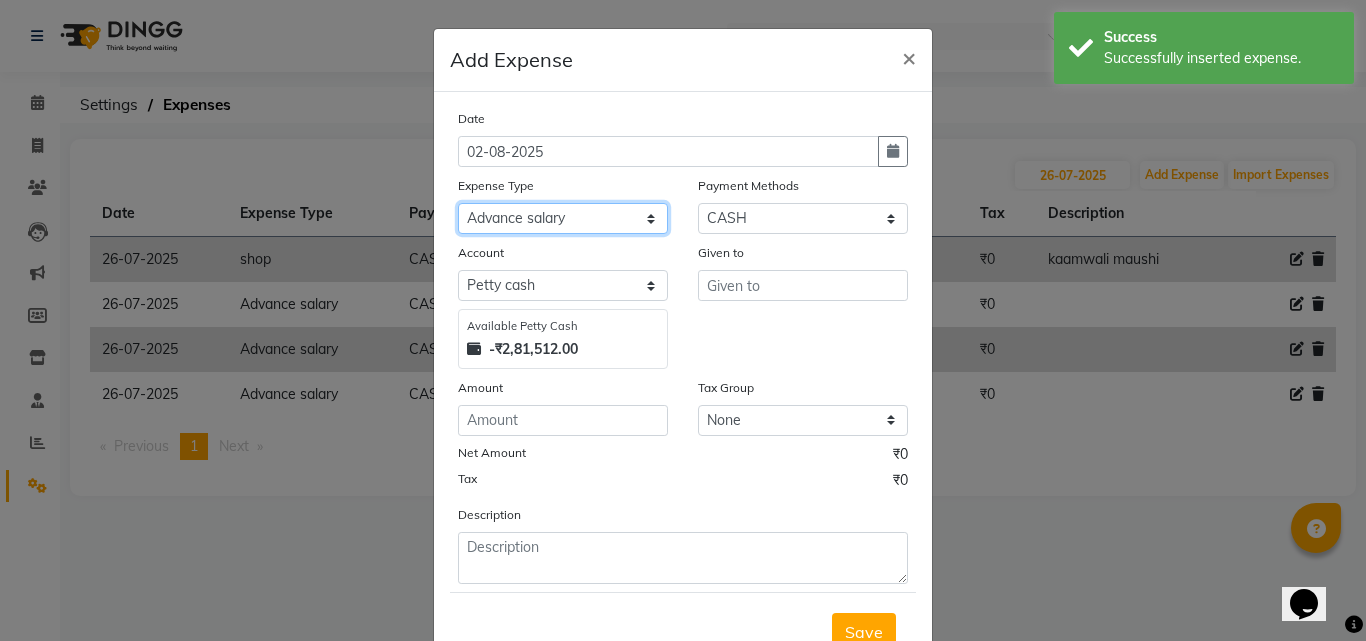 click on "Select Advance salary Advance salary ajaj Bank charges Car maintenance  Cash transfer to bank Cash transfer to hub Client Snacks Clinical charges Equipment Fuel Govt fee home Incentive Insurance International purchase Loan Repayment Maintenance Marketing Miscellaneous MRA Other Over times Pantry Product Rent Salary shop shop Staff Snacks Tax Tea & Refreshment TIP Utilities Wifi recharge" 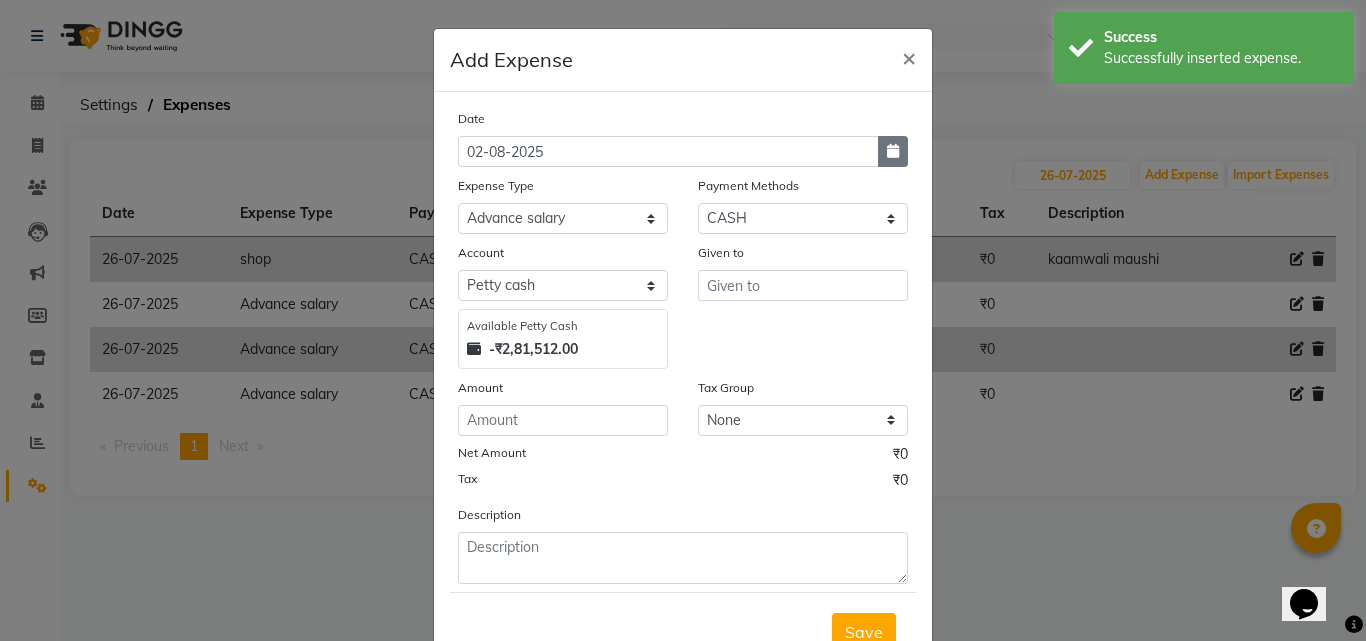 click 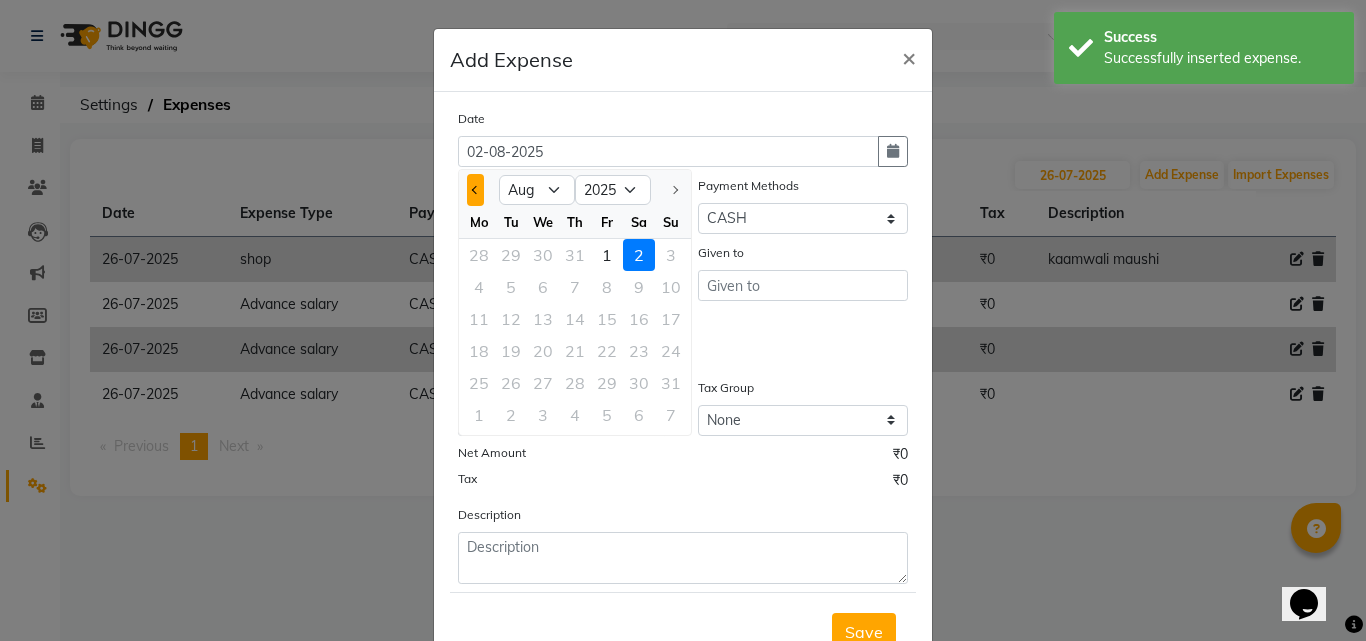 click 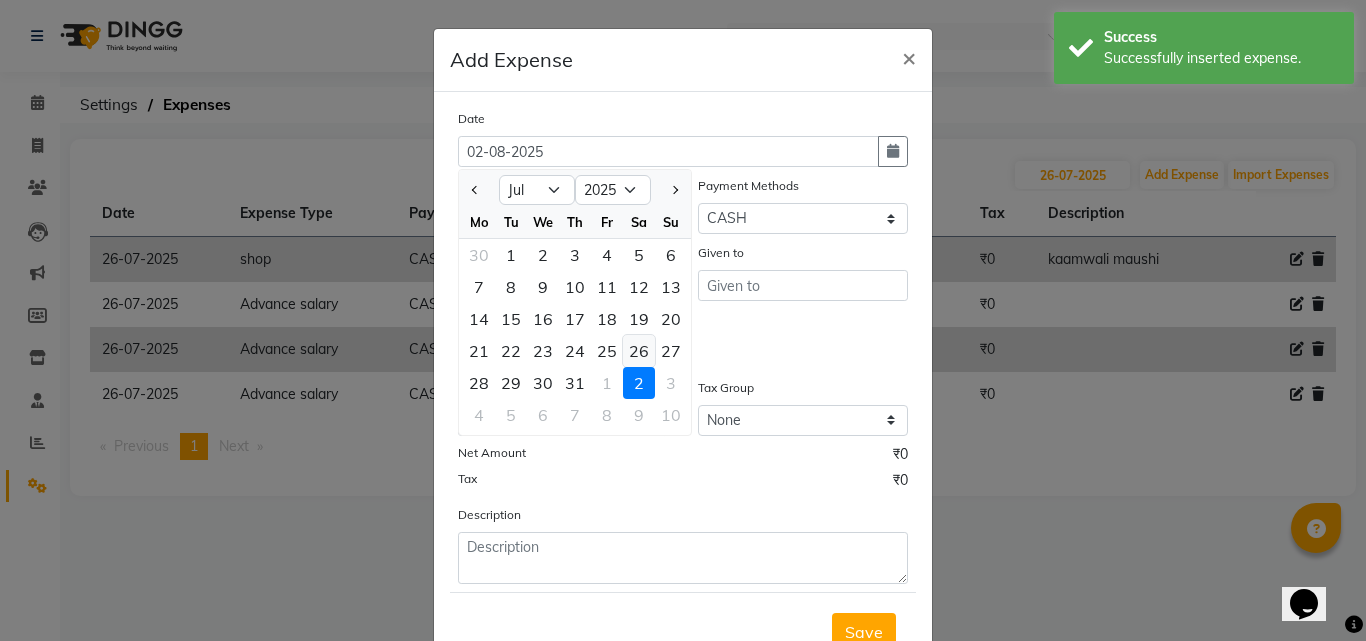 click on "26" 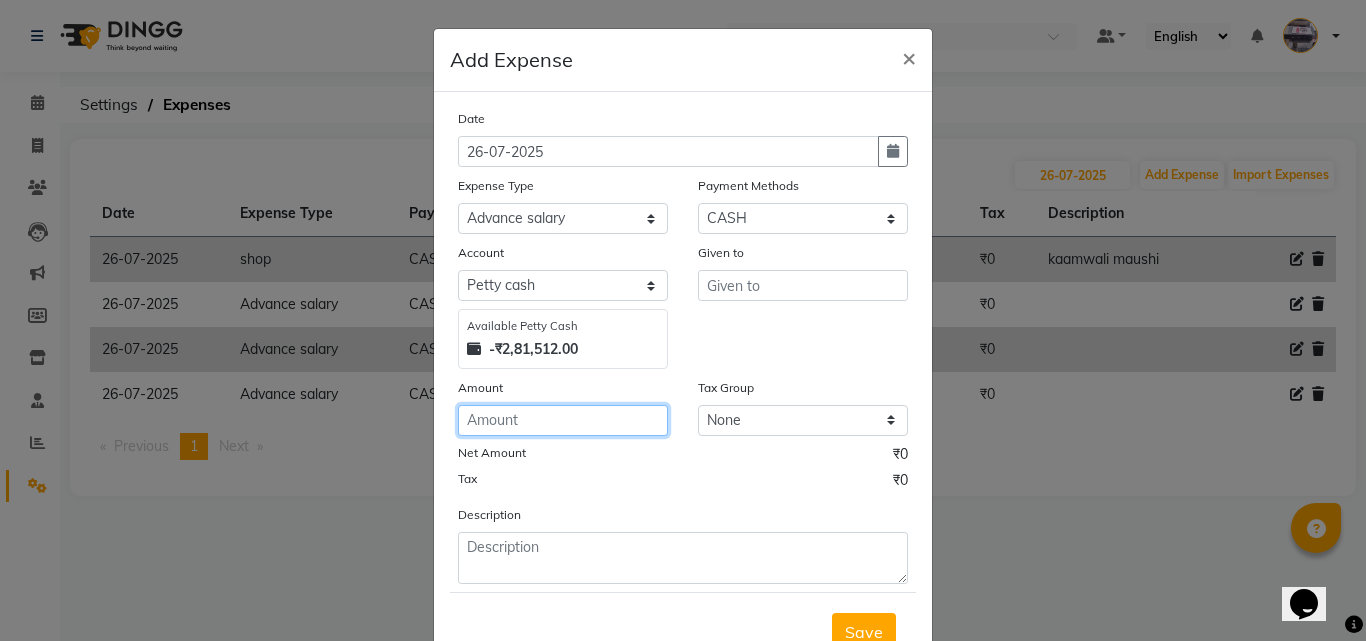 click 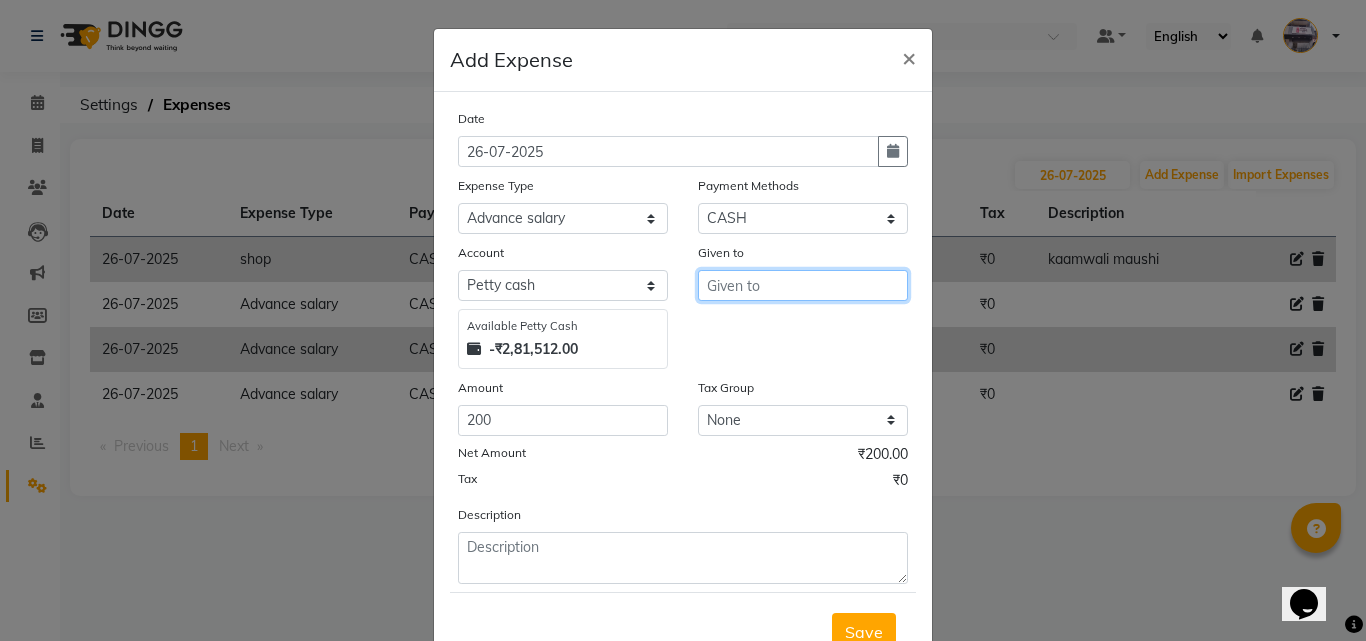 click at bounding box center [803, 285] 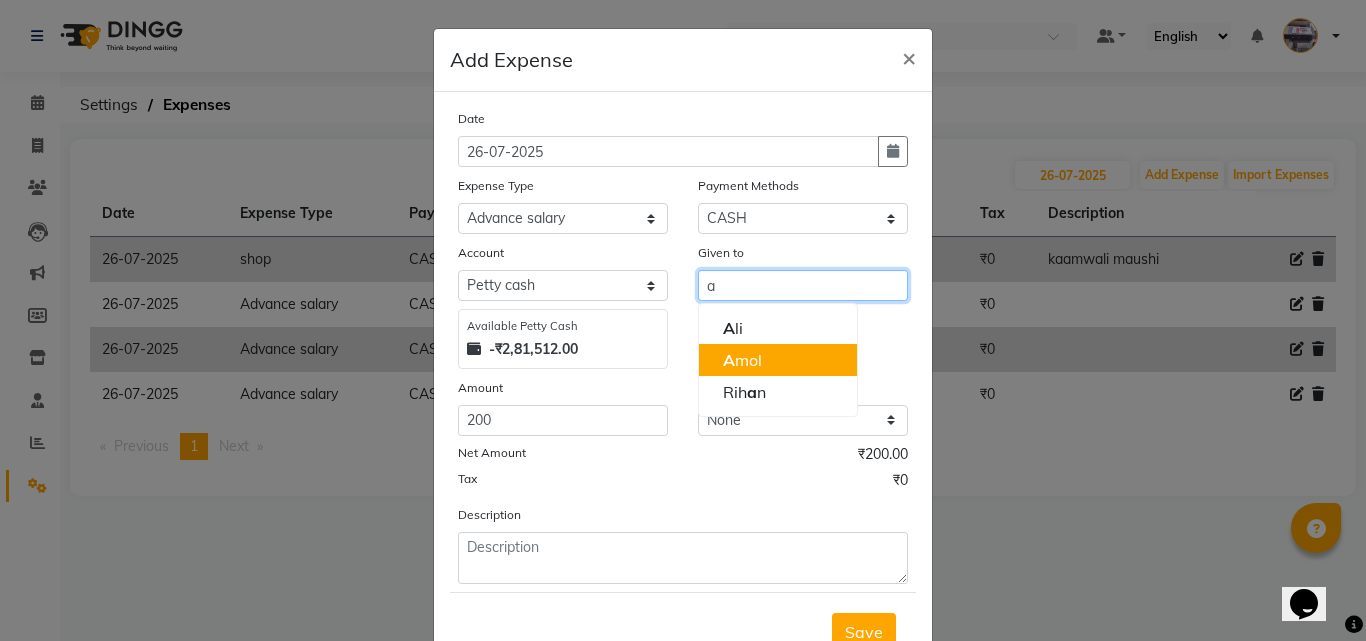 click on "A" 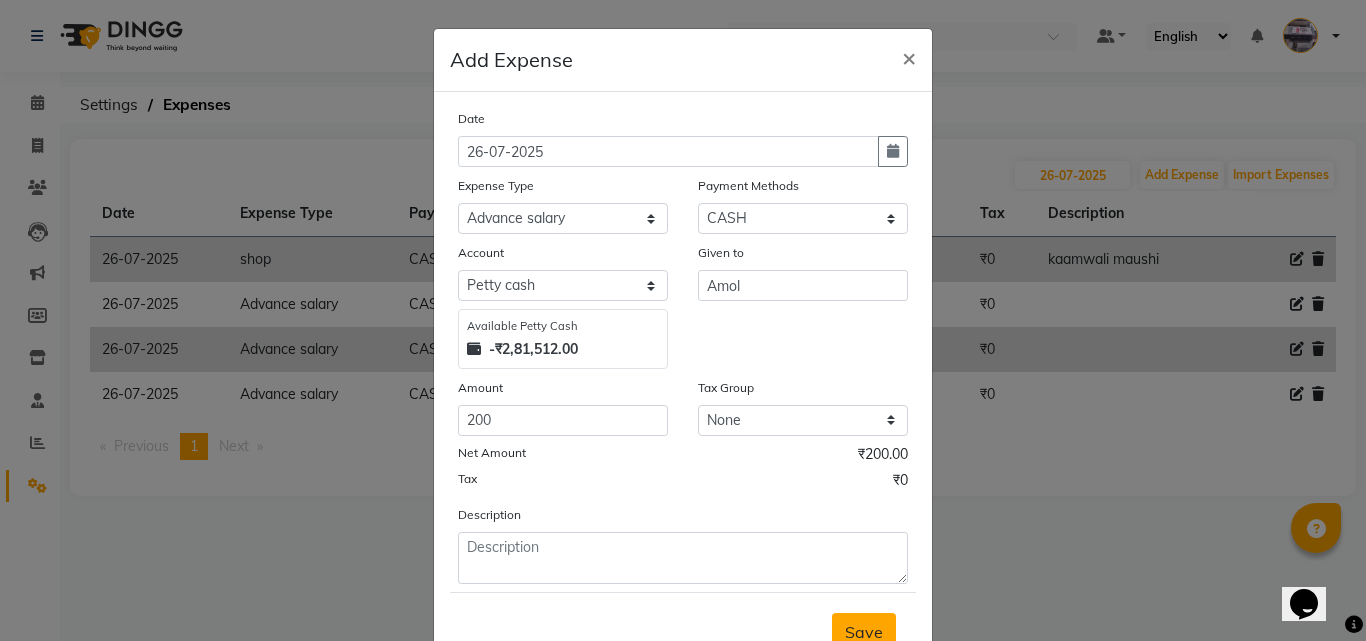 click on "Save" at bounding box center [864, 632] 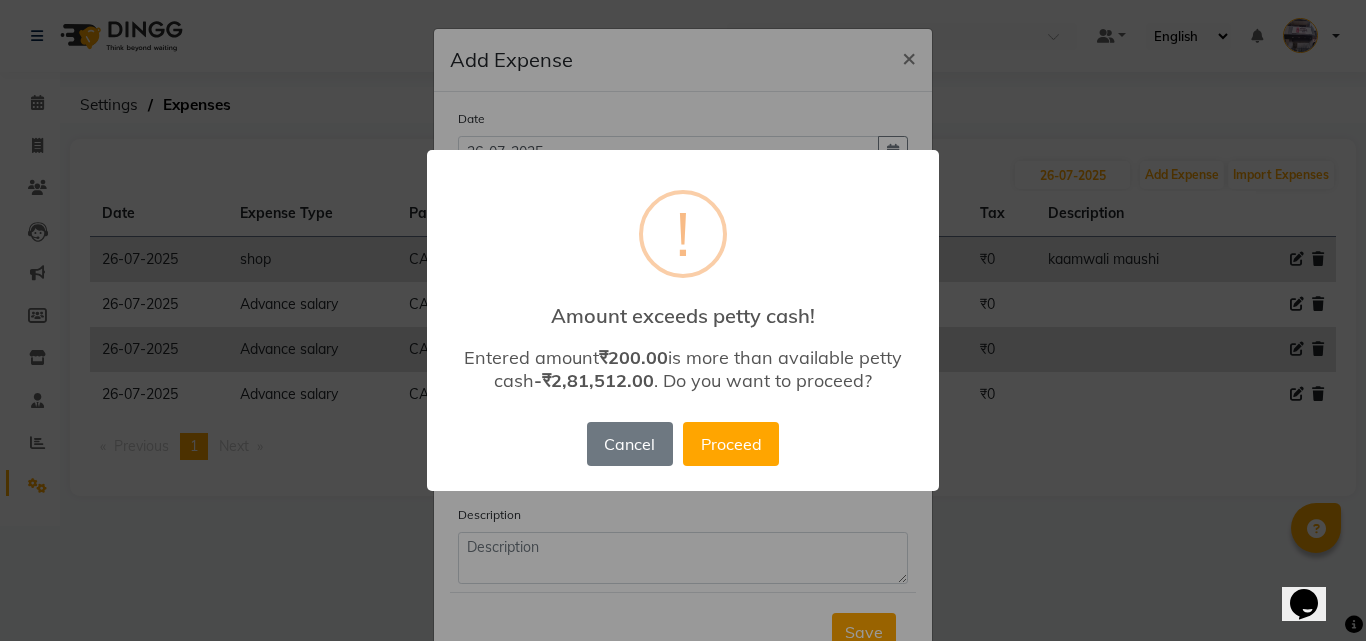 click on "Cancel No Proceed" at bounding box center (683, 444) 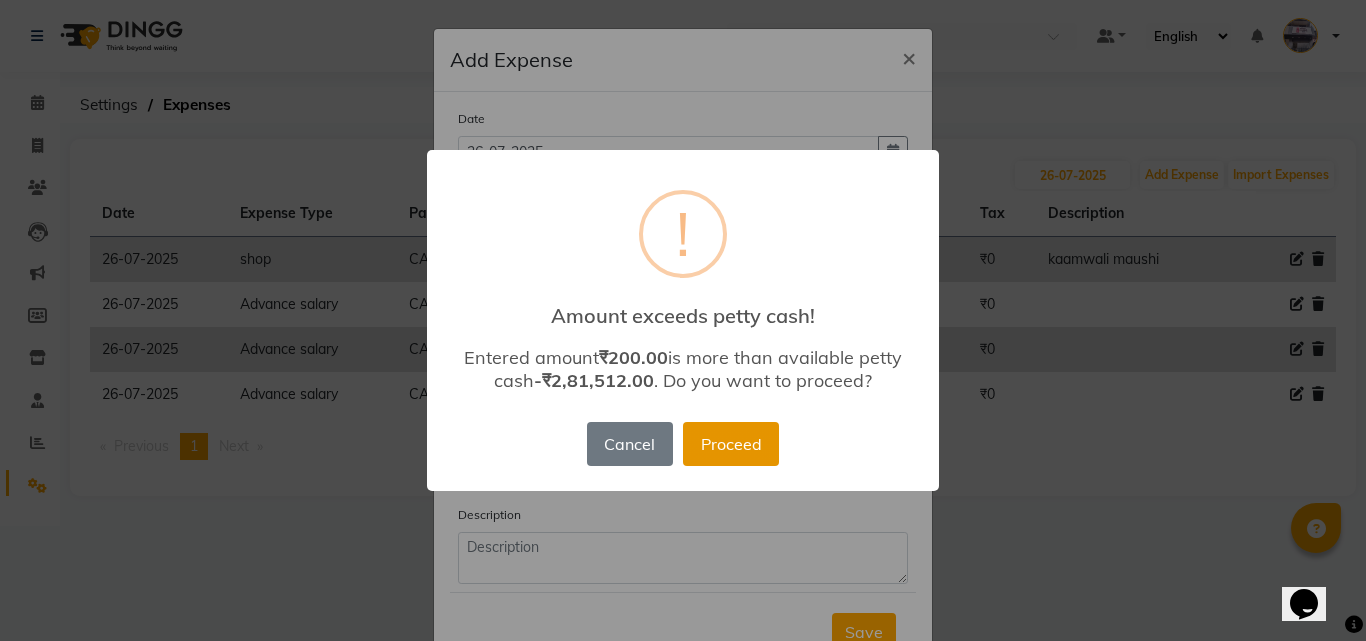 click on "Proceed" at bounding box center [731, 444] 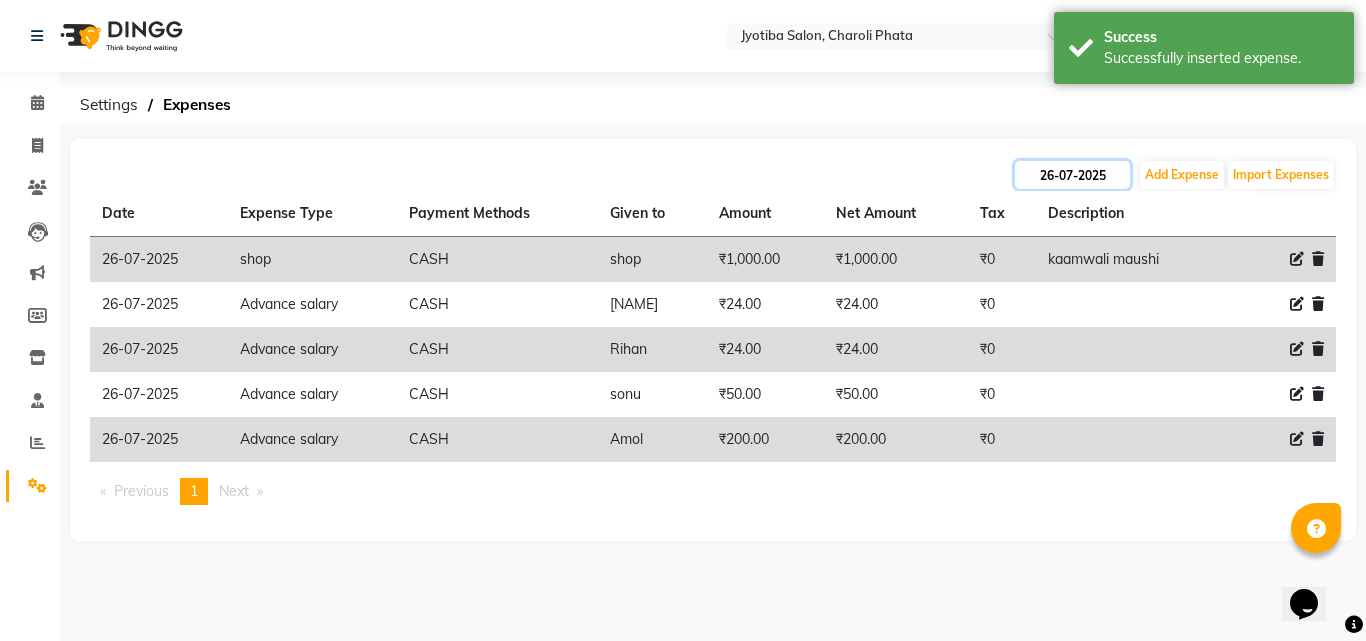 click on "26-07-2025" 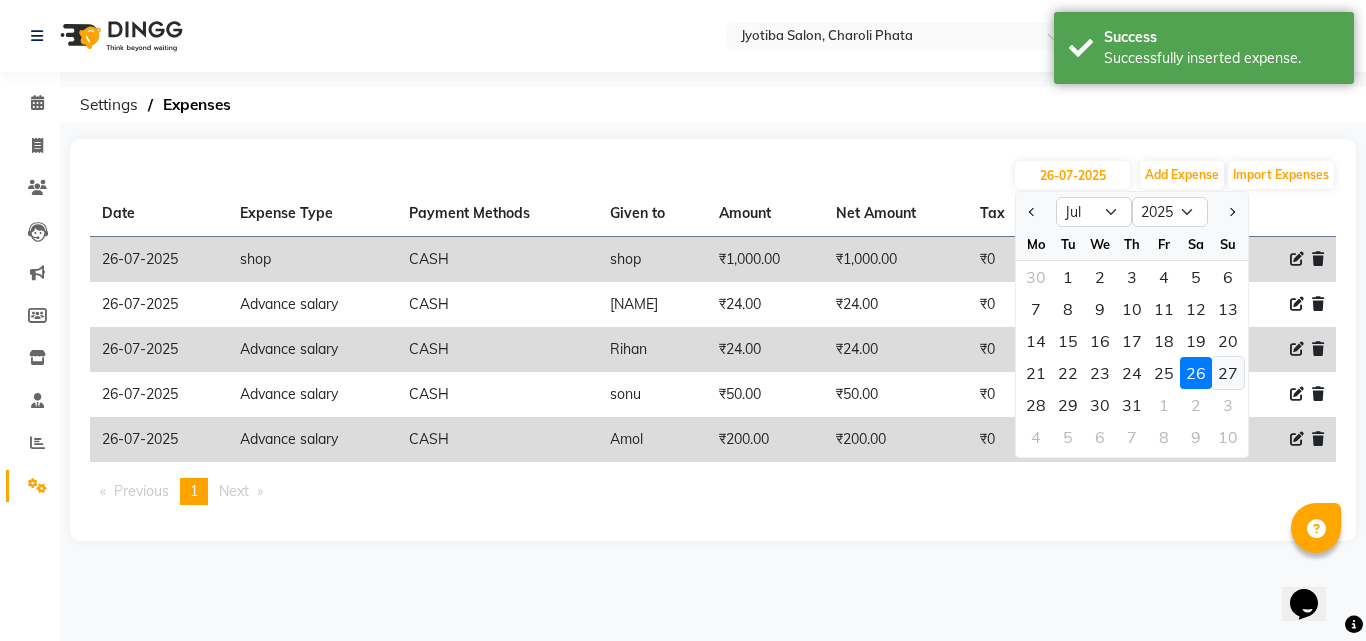 click on "27" 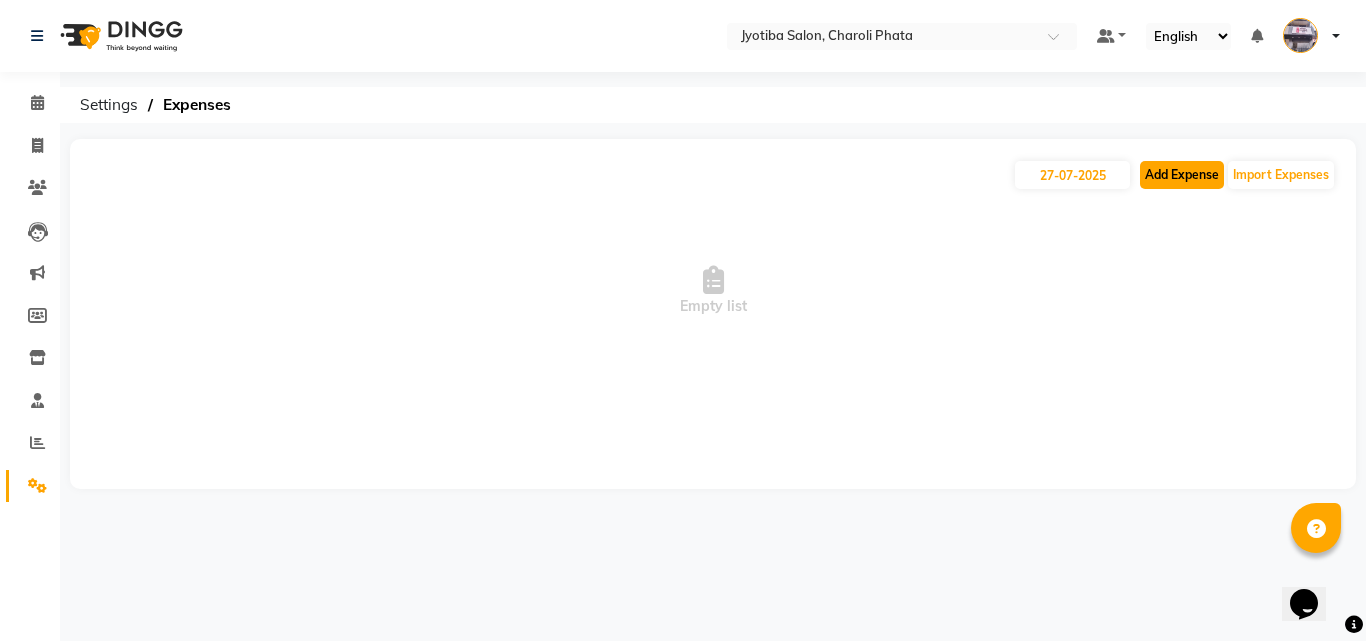 click on "Add Expense" 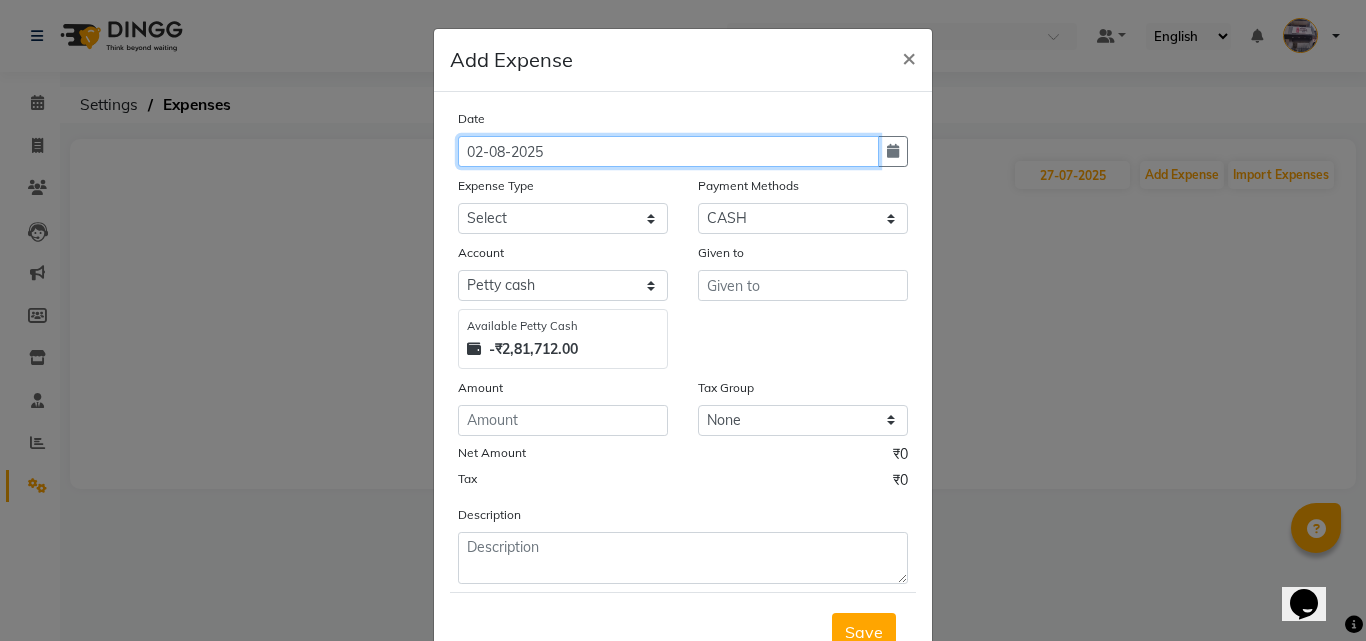 click on "02-08-2025" 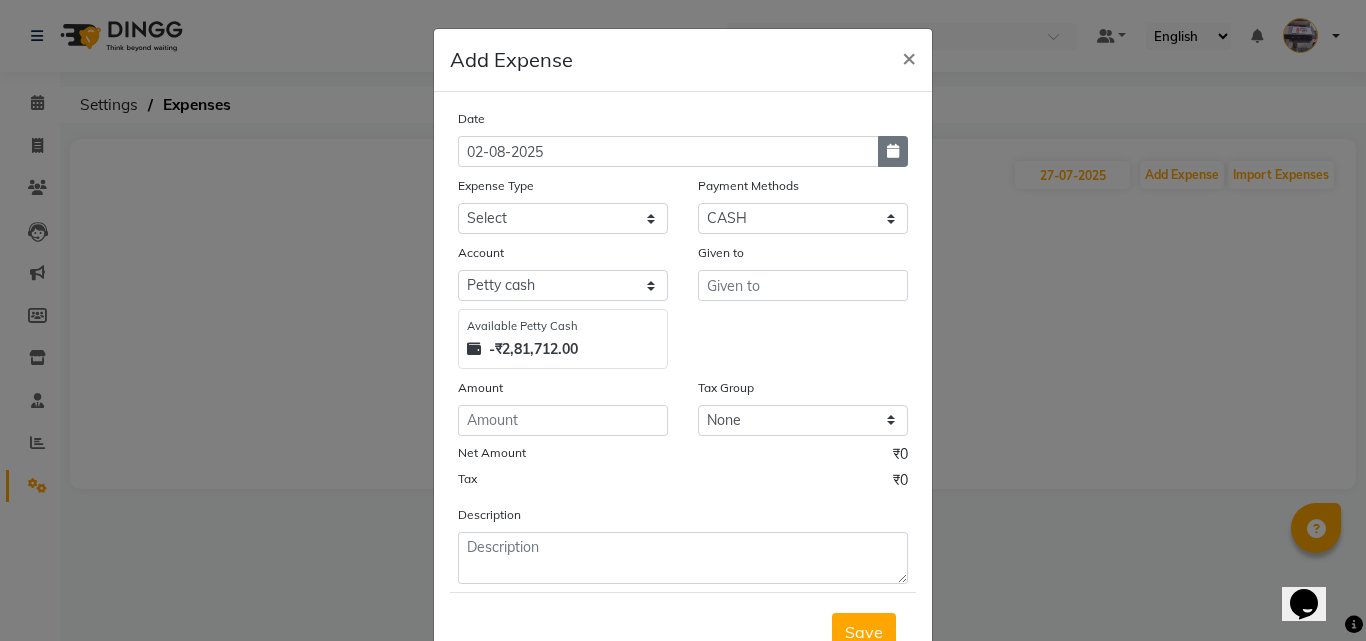 click 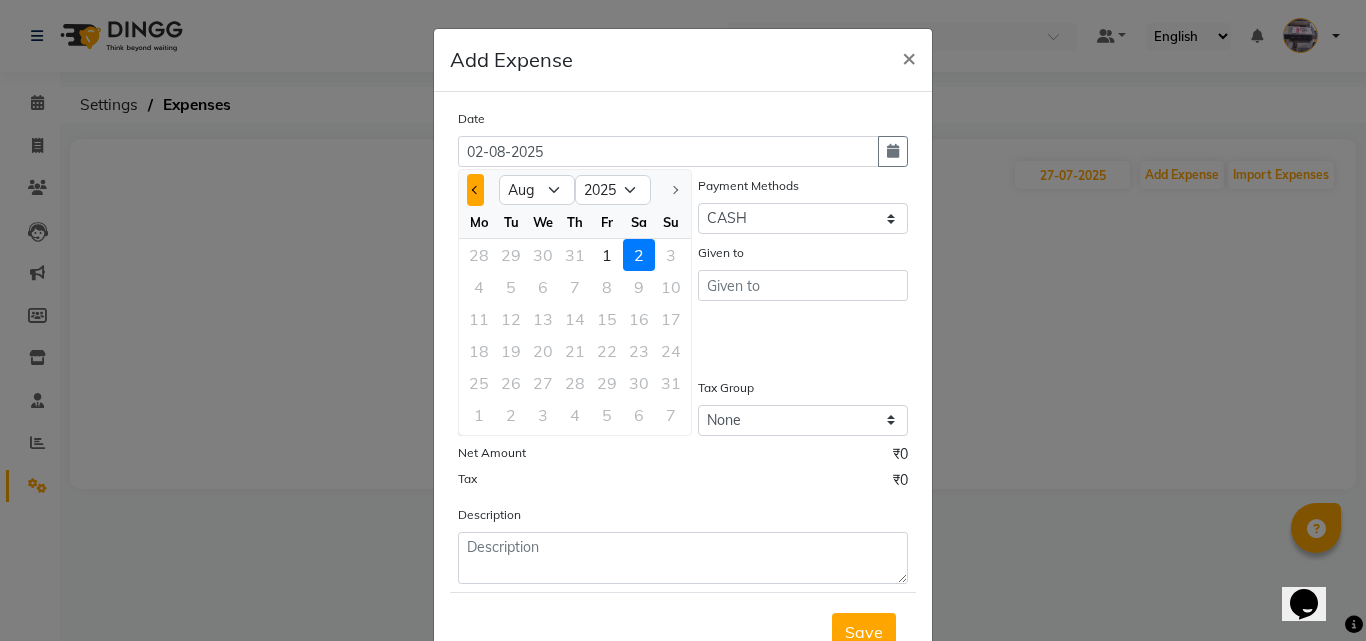 click 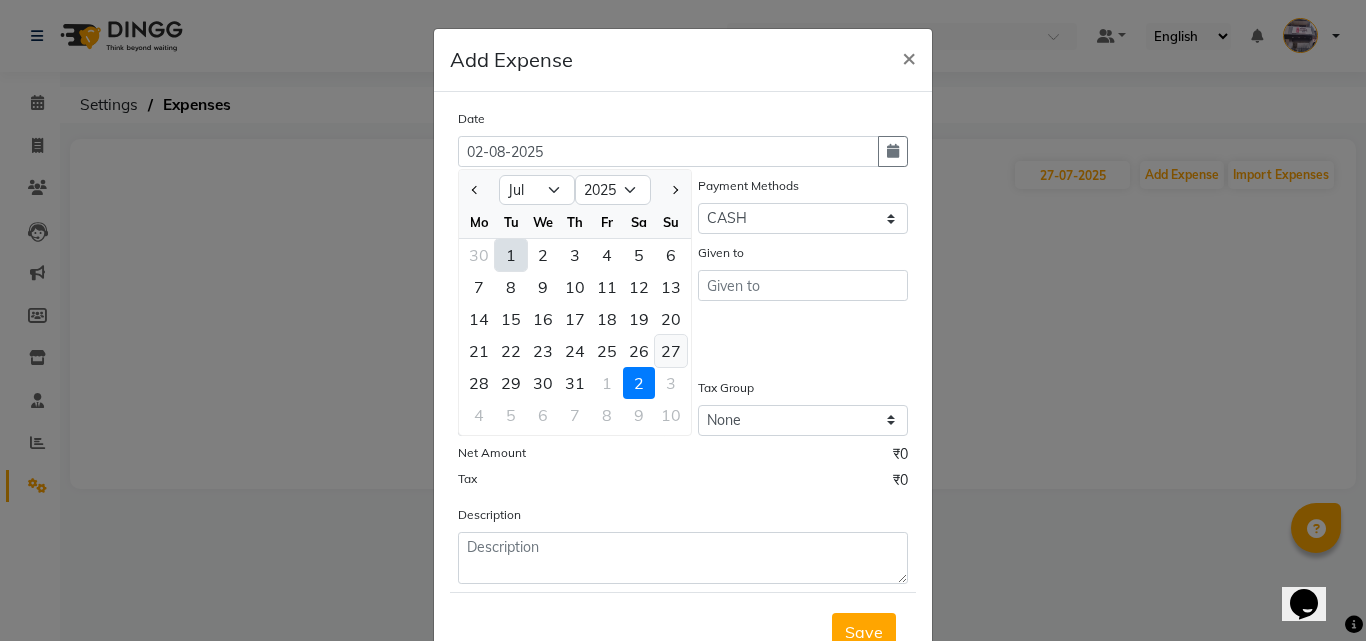 click on "27" 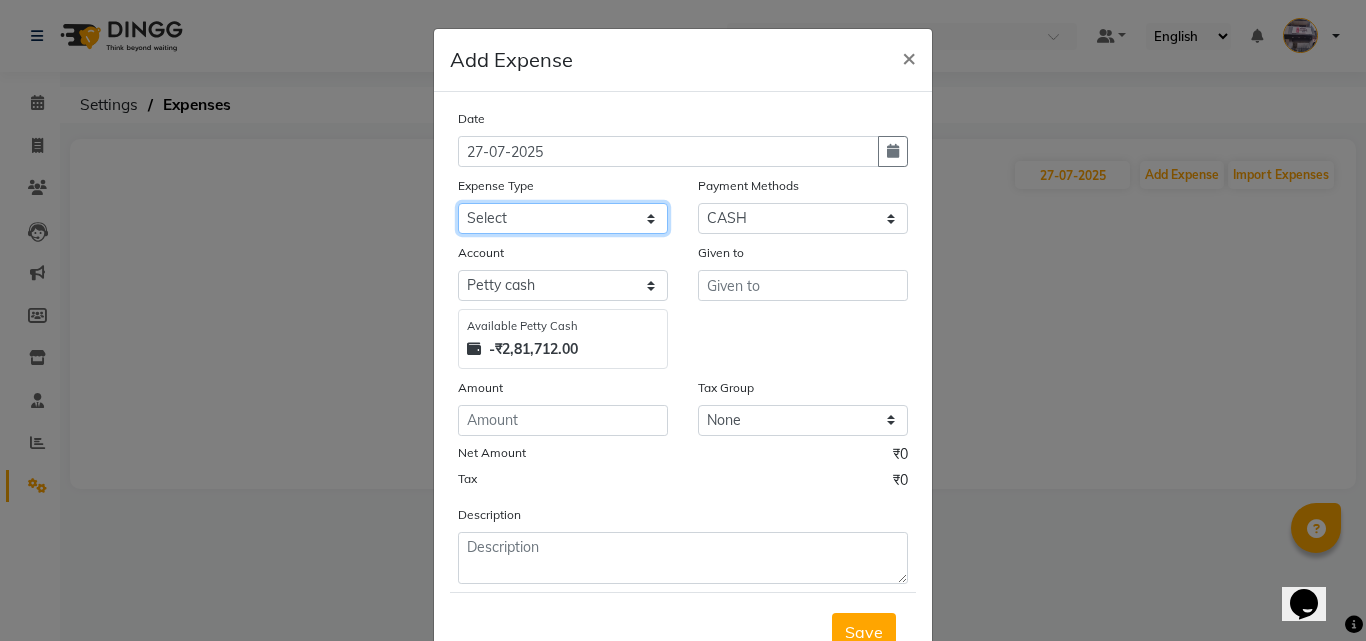 click on "Select Advance salary Advance salary ajaj Bank charges Car maintenance  Cash transfer to bank Cash transfer to hub Client Snacks Clinical charges Equipment Fuel Govt fee home Incentive Insurance International purchase Loan Repayment Maintenance Marketing Miscellaneous MRA Other Over times Pantry Product Rent Salary shop shop Staff Snacks Tax Tea & Refreshment TIP Utilities Wifi recharge" 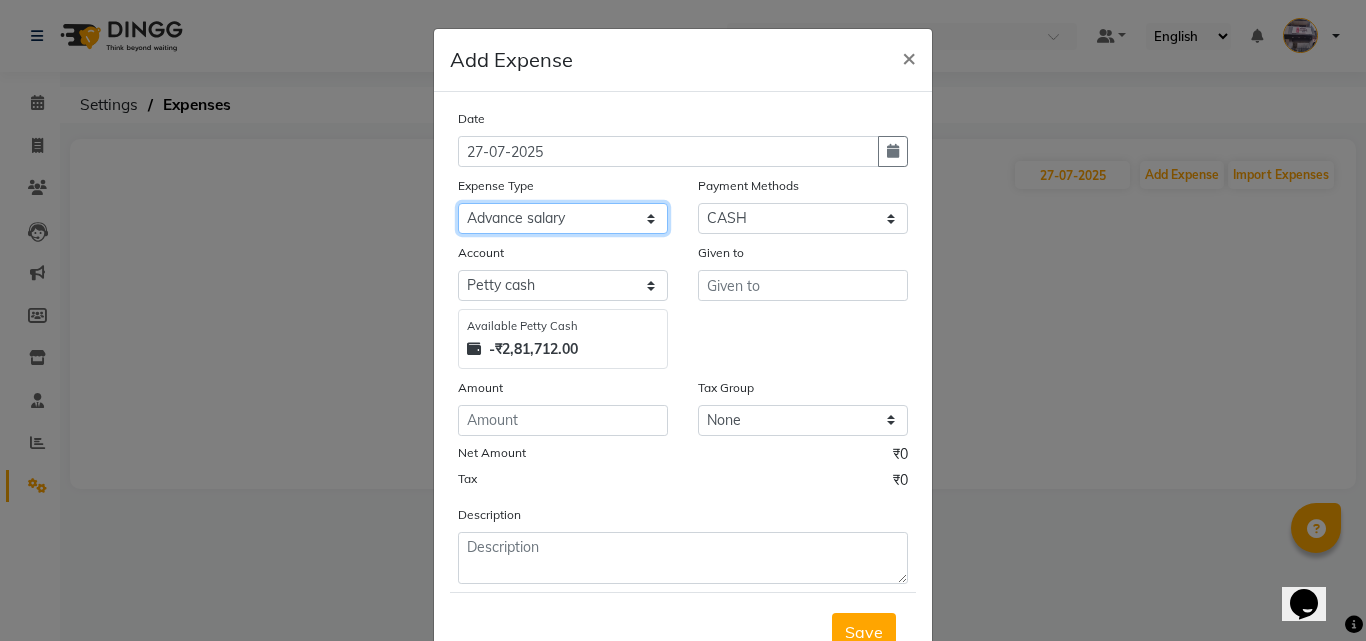 click on "Select Advance salary Advance salary ajaj Bank charges Car maintenance  Cash transfer to bank Cash transfer to hub Client Snacks Clinical charges Equipment Fuel Govt fee home Incentive Insurance International purchase Loan Repayment Maintenance Marketing Miscellaneous MRA Other Over times Pantry Product Rent Salary shop shop Staff Snacks Tax Tea & Refreshment TIP Utilities Wifi recharge" 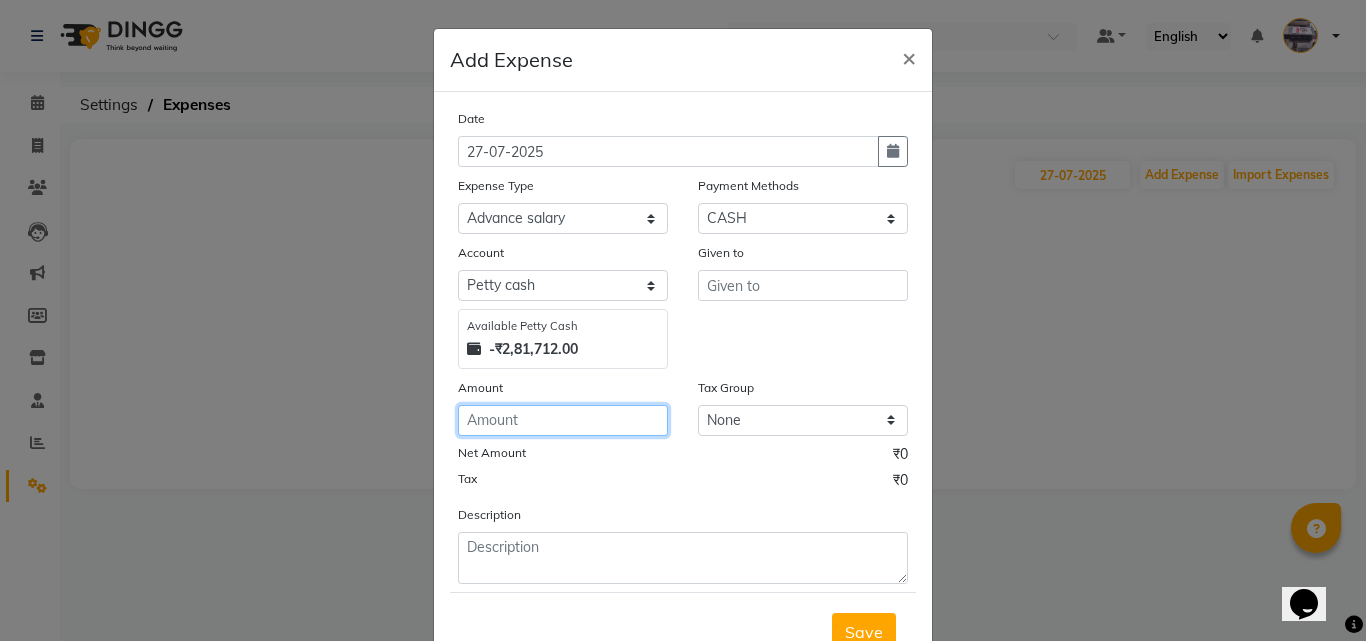 click 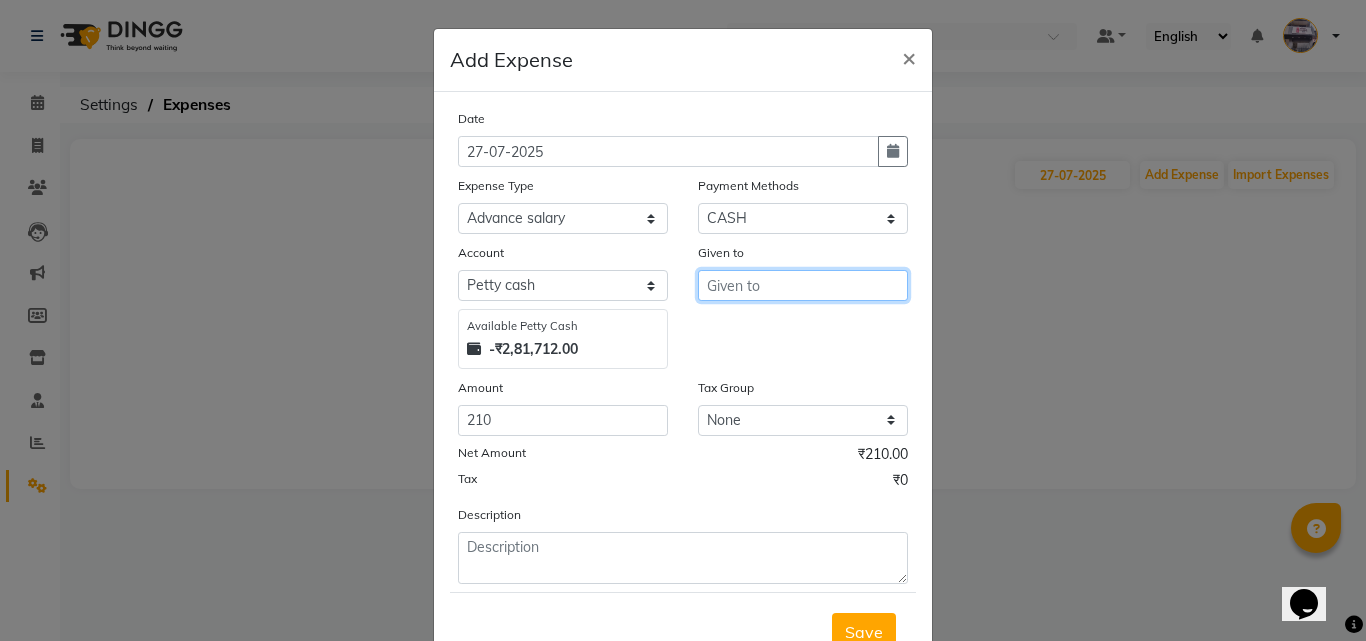 click at bounding box center (803, 285) 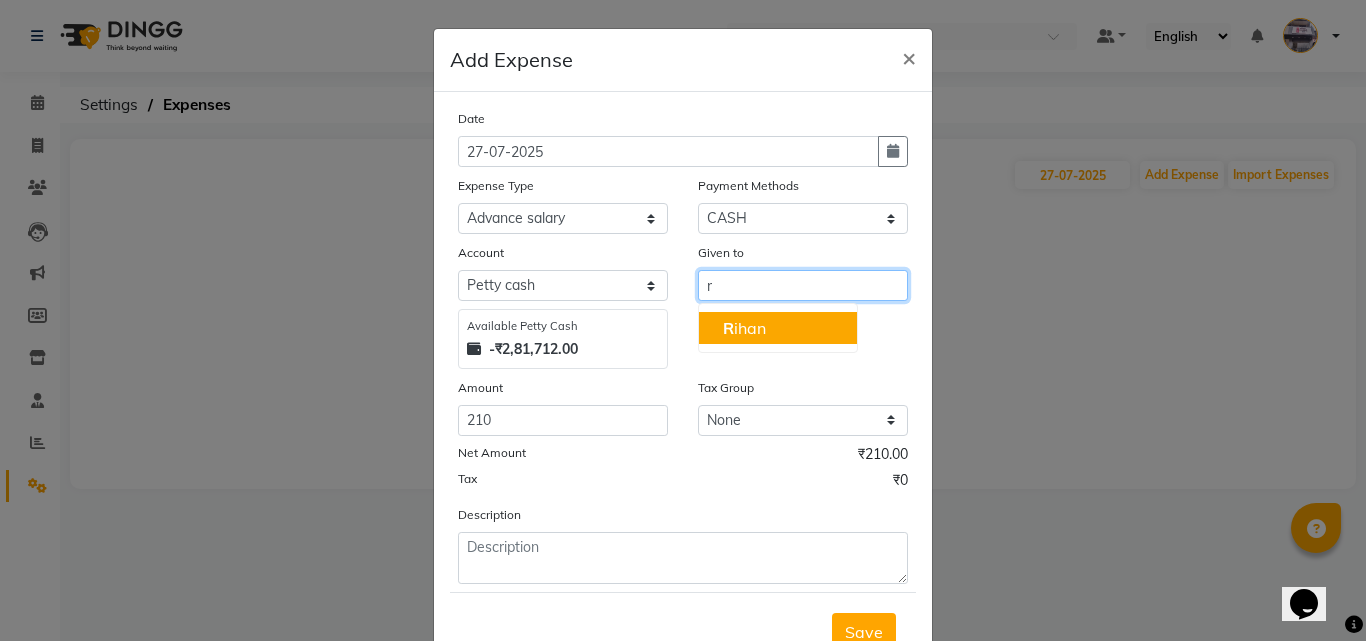click on "R ihan" at bounding box center [744, 328] 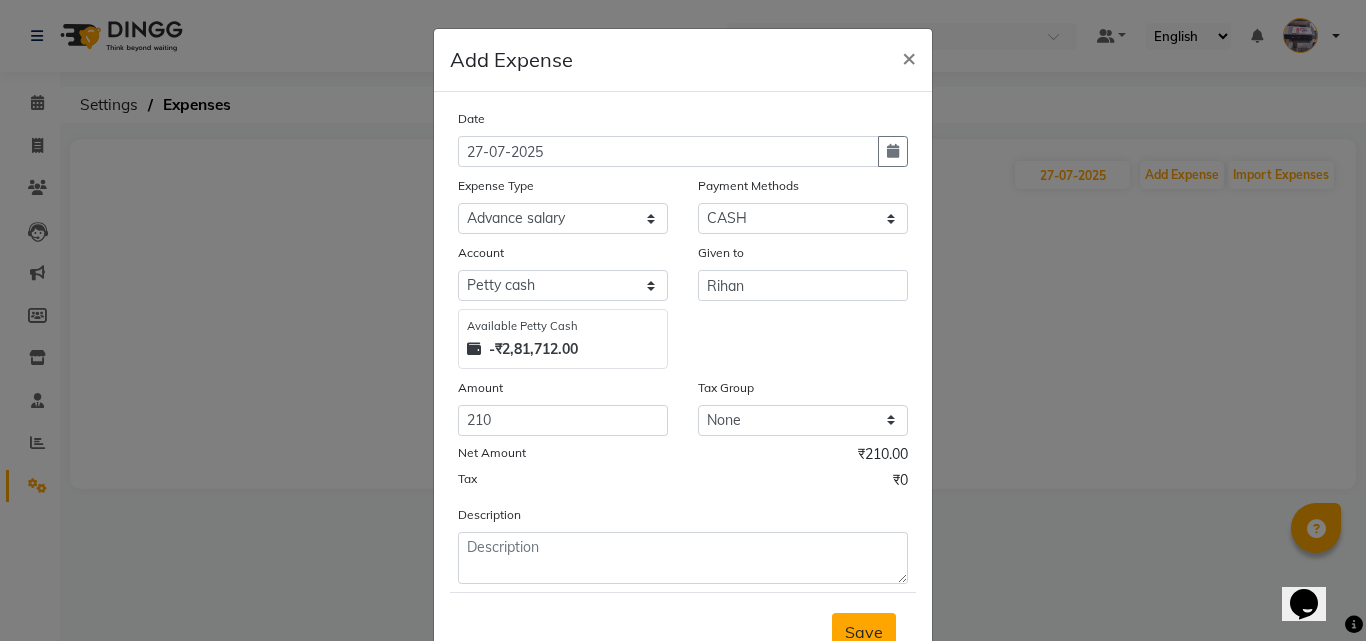 click on "Save" at bounding box center [864, 632] 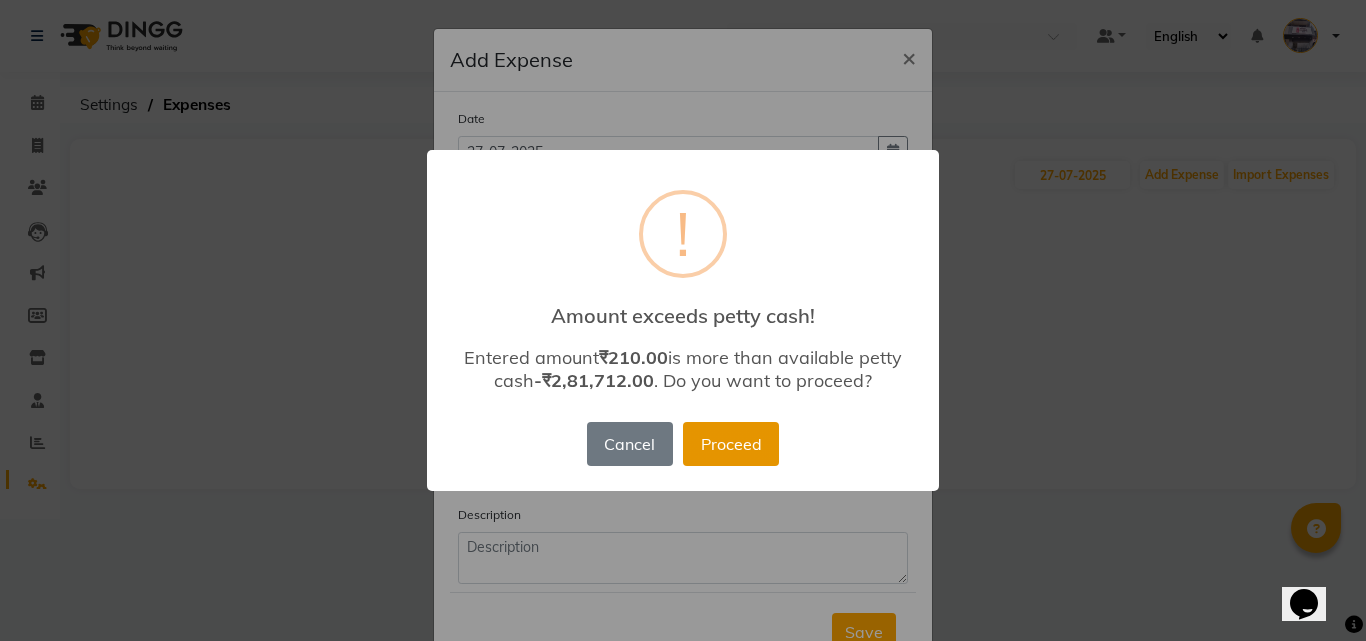 click on "Proceed" at bounding box center (731, 444) 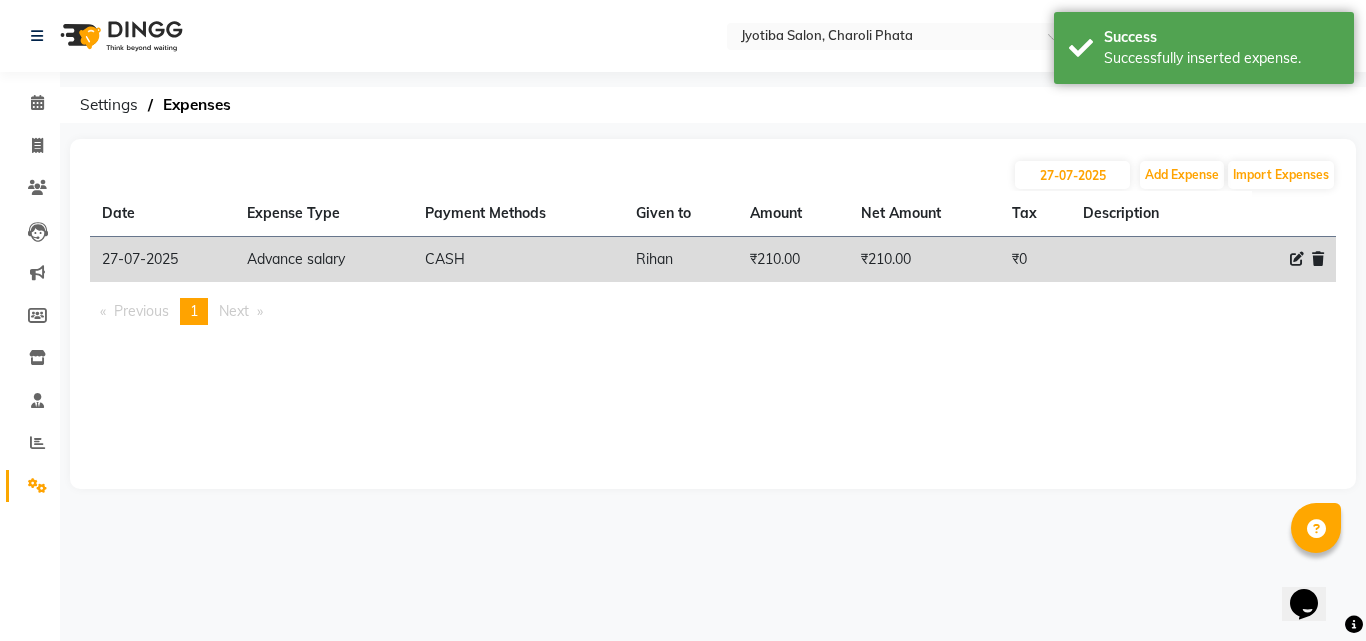 click on "[DATE] Add Expense Import Expenses Date Expense Type Payment Methods Given to Amount Net Amount Tax Description  [DATE]   Advance salary   CASH   [NAME]   ₹210.00  ₹210.00 ₹0     Previous  page  1 / 1  You're on page  1  Next  page" 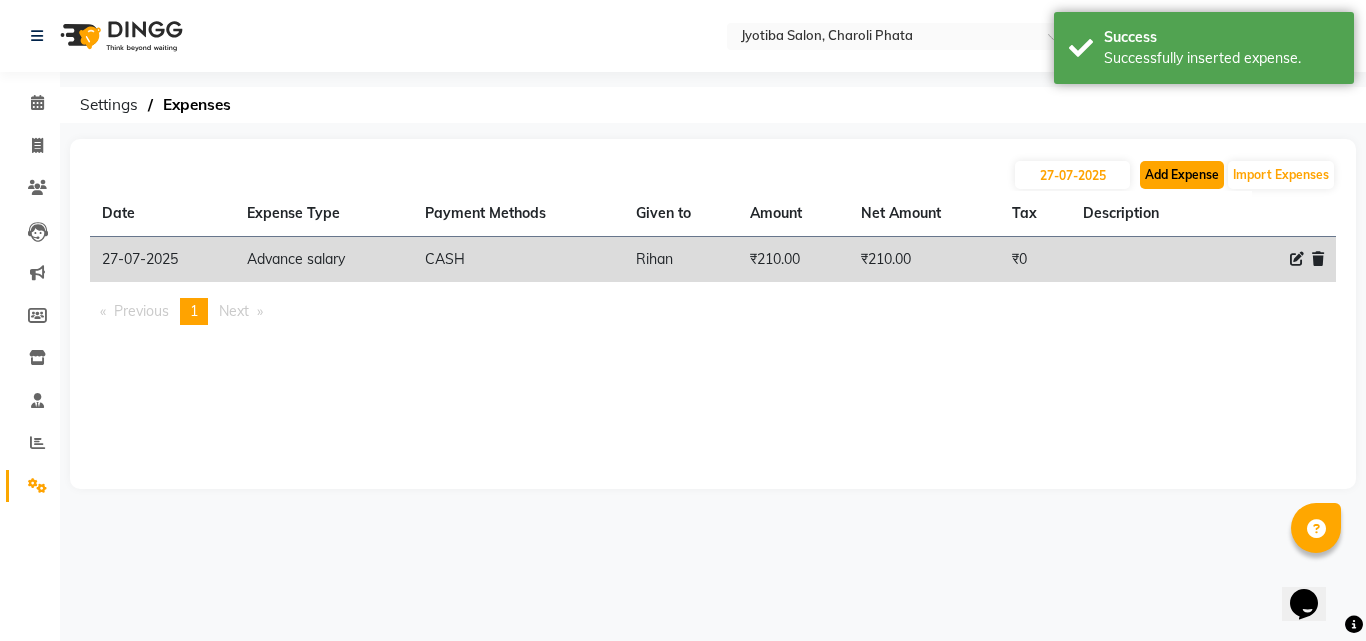 click on "Add Expense" 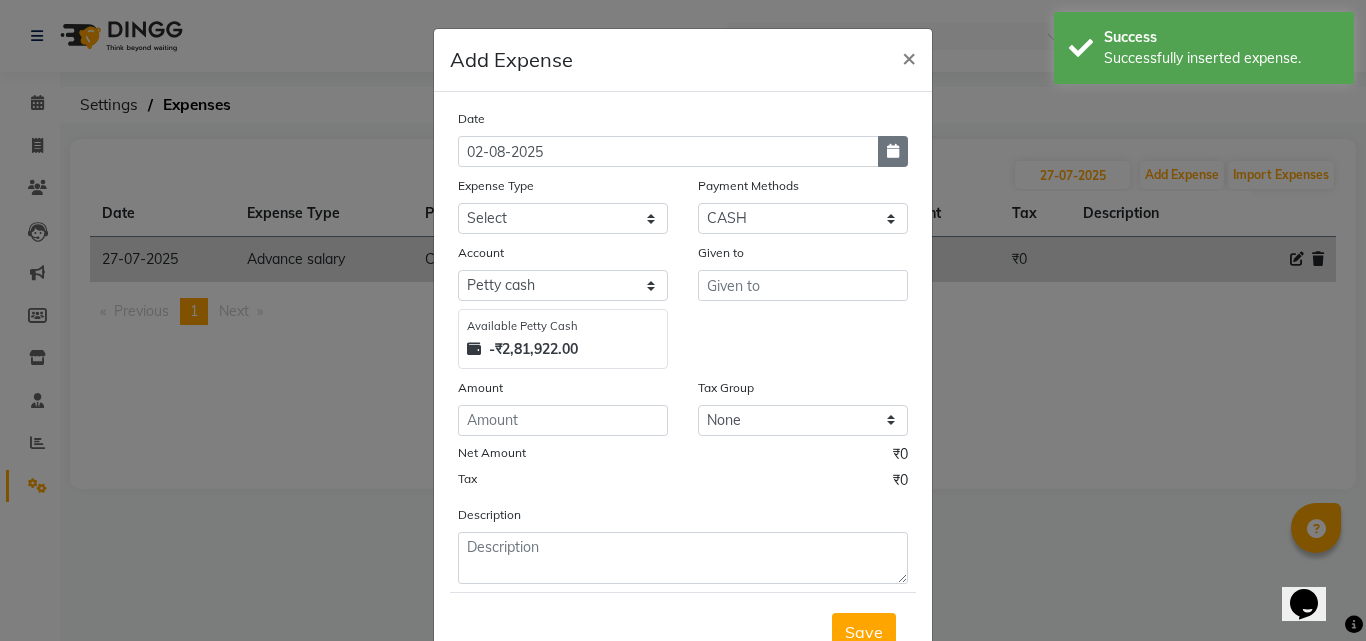 click 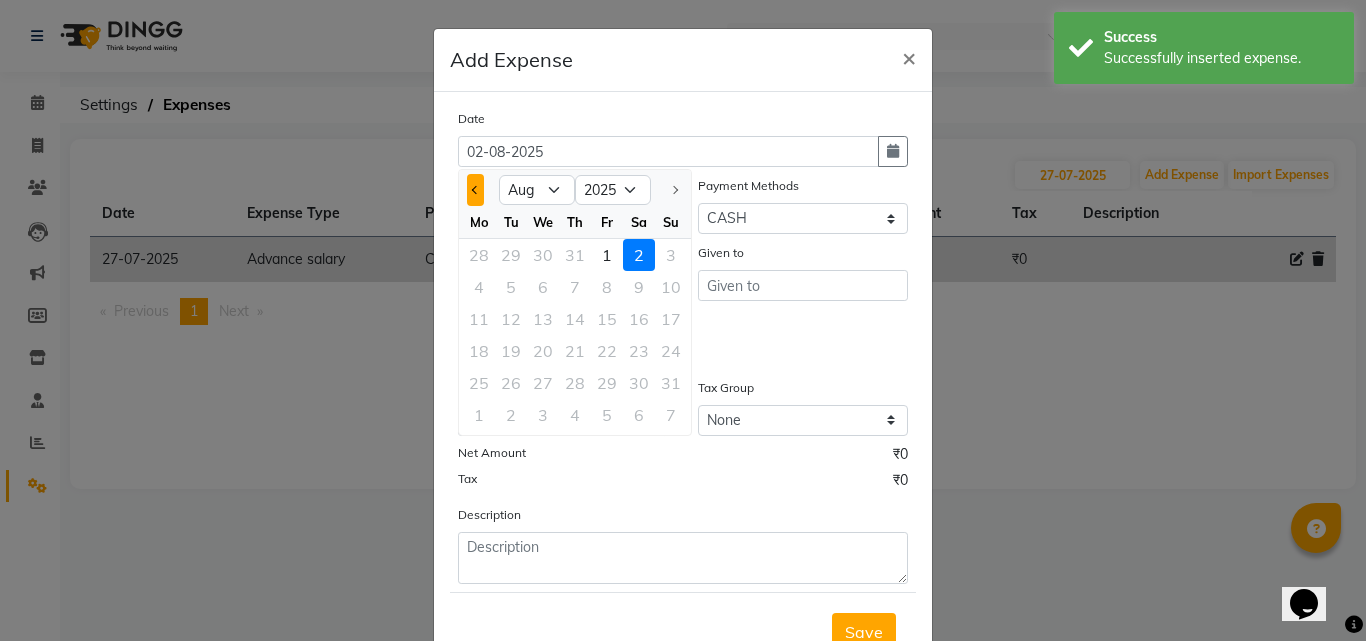 click 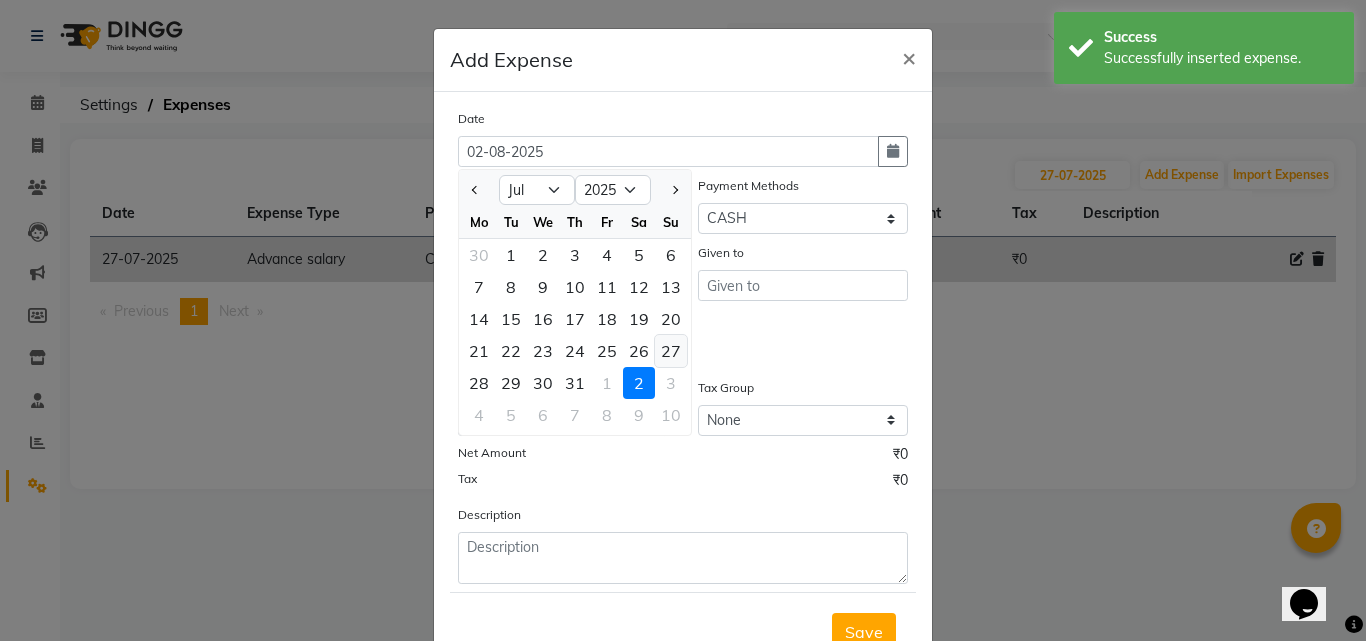 click on "27" 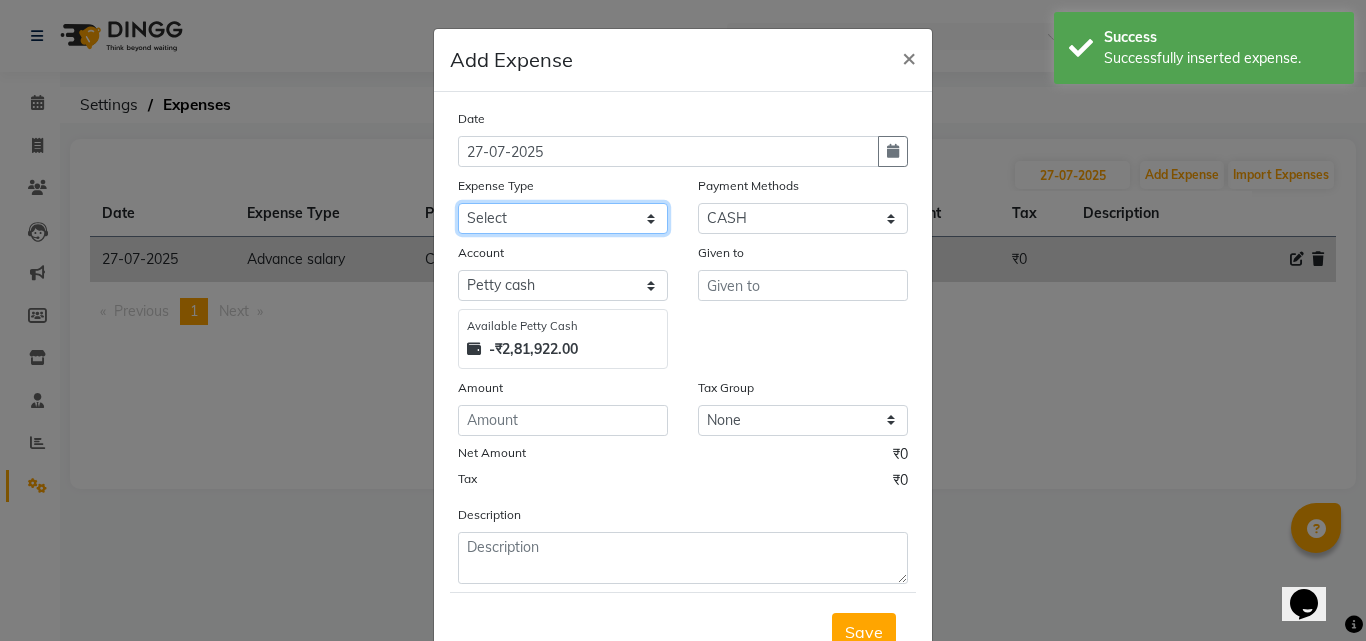 click on "Select Advance salary Advance salary ajaj Bank charges Car maintenance  Cash transfer to bank Cash transfer to hub Client Snacks Clinical charges Equipment Fuel Govt fee home Incentive Insurance International purchase Loan Repayment Maintenance Marketing Miscellaneous MRA Other Over times Pantry Product Rent Salary shop shop Staff Snacks Tax Tea & Refreshment TIP Utilities Wifi recharge" 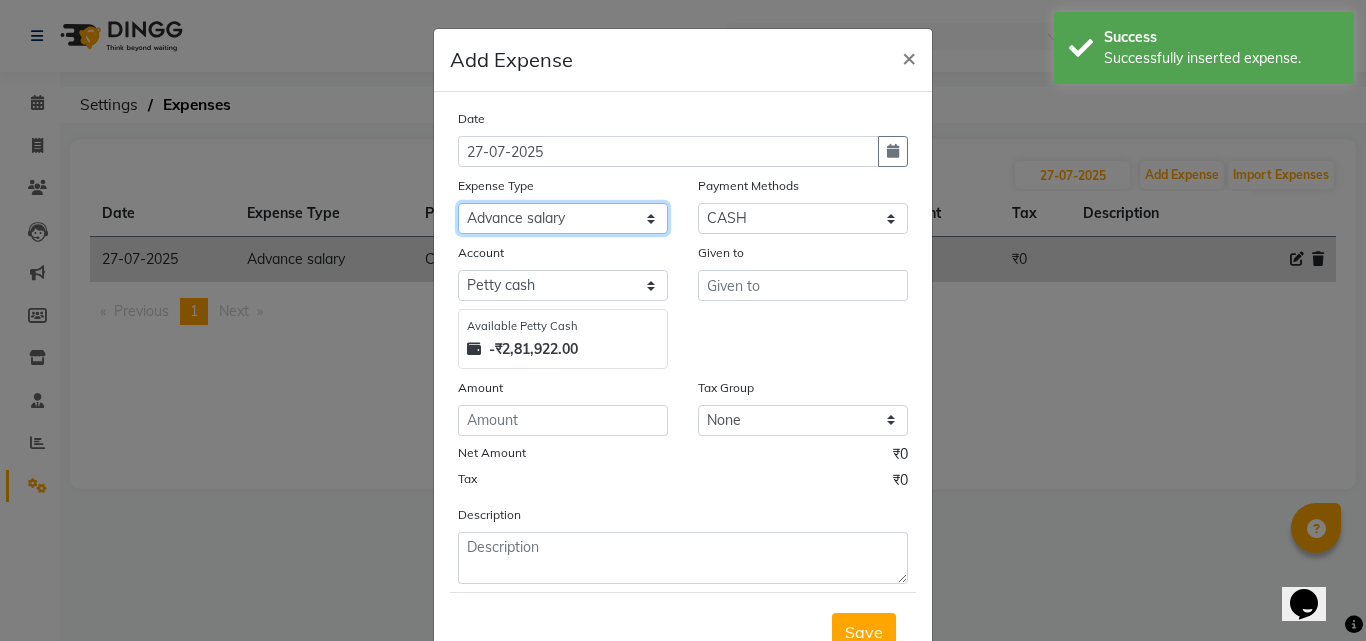 click on "Select Advance salary Advance salary ajaj Bank charges Car maintenance  Cash transfer to bank Cash transfer to hub Client Snacks Clinical charges Equipment Fuel Govt fee home Incentive Insurance International purchase Loan Repayment Maintenance Marketing Miscellaneous MRA Other Over times Pantry Product Rent Salary shop shop Staff Snacks Tax Tea & Refreshment TIP Utilities Wifi recharge" 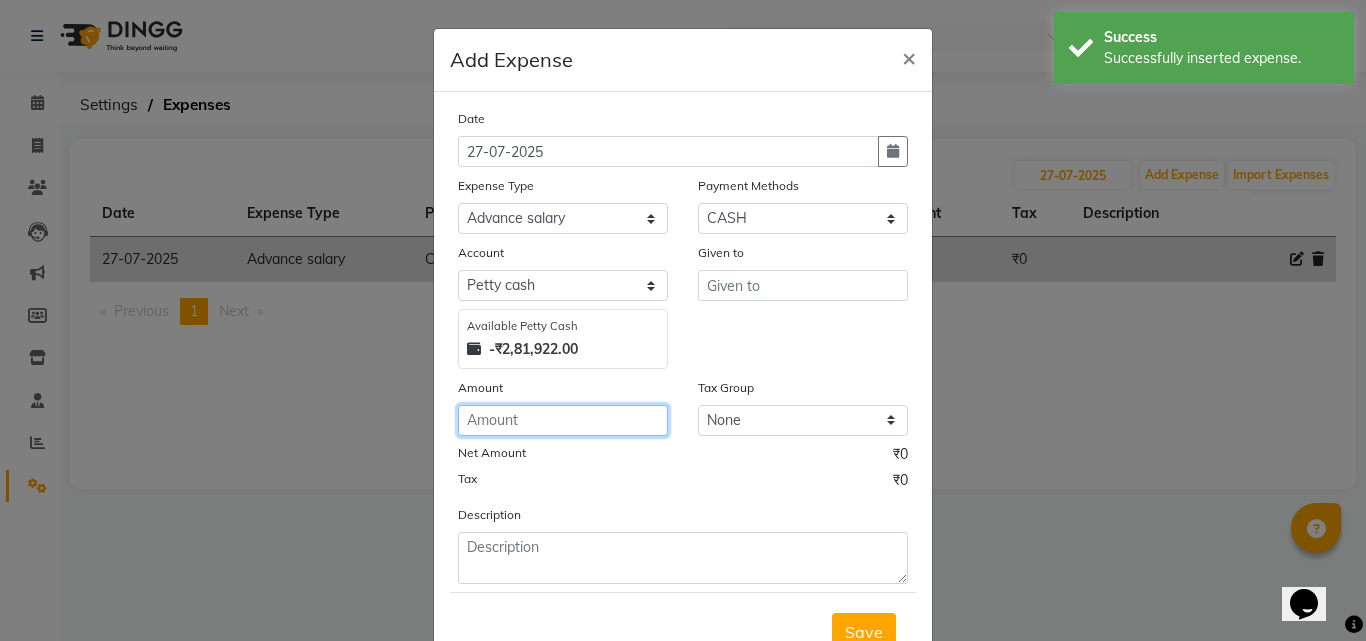click 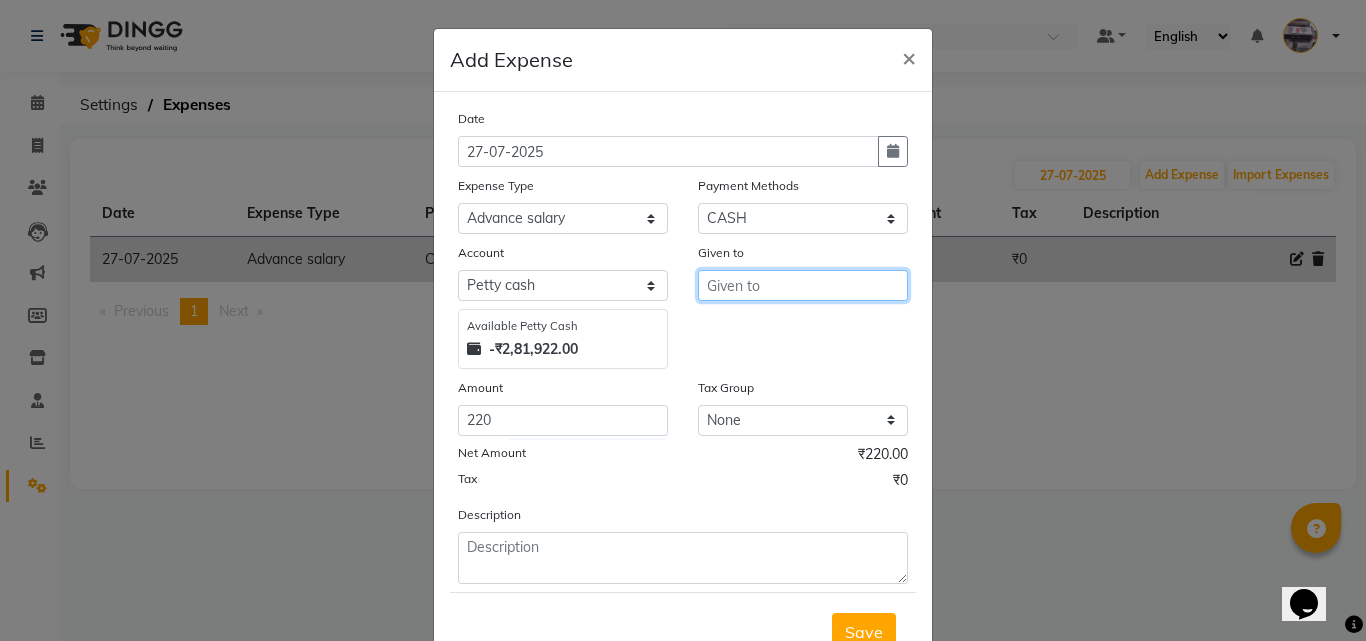 click at bounding box center [803, 285] 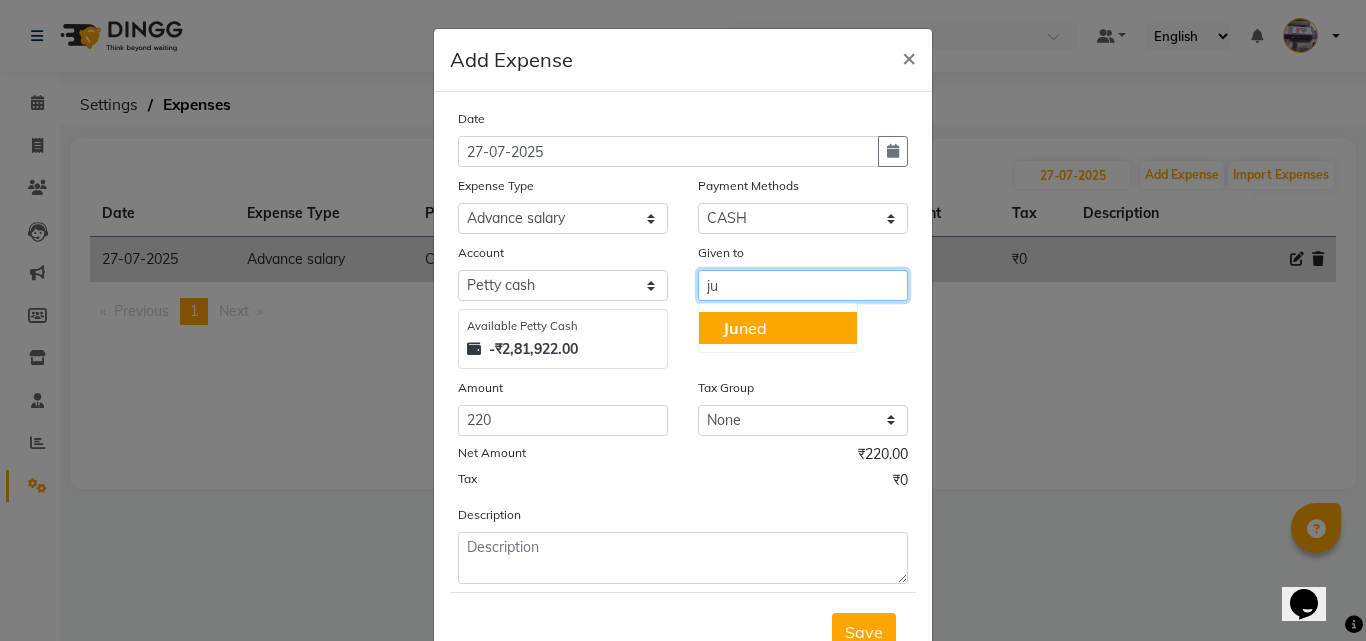 click on "[NAME]" at bounding box center [778, 328] 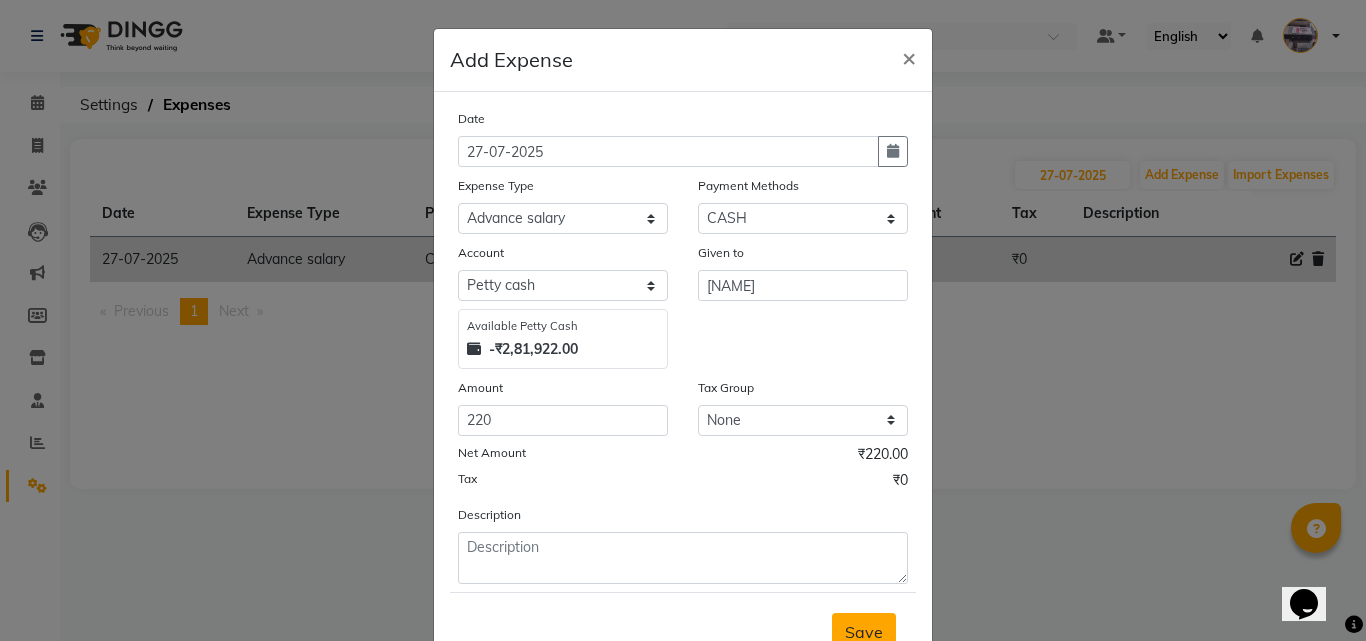 click on "Save" at bounding box center (864, 632) 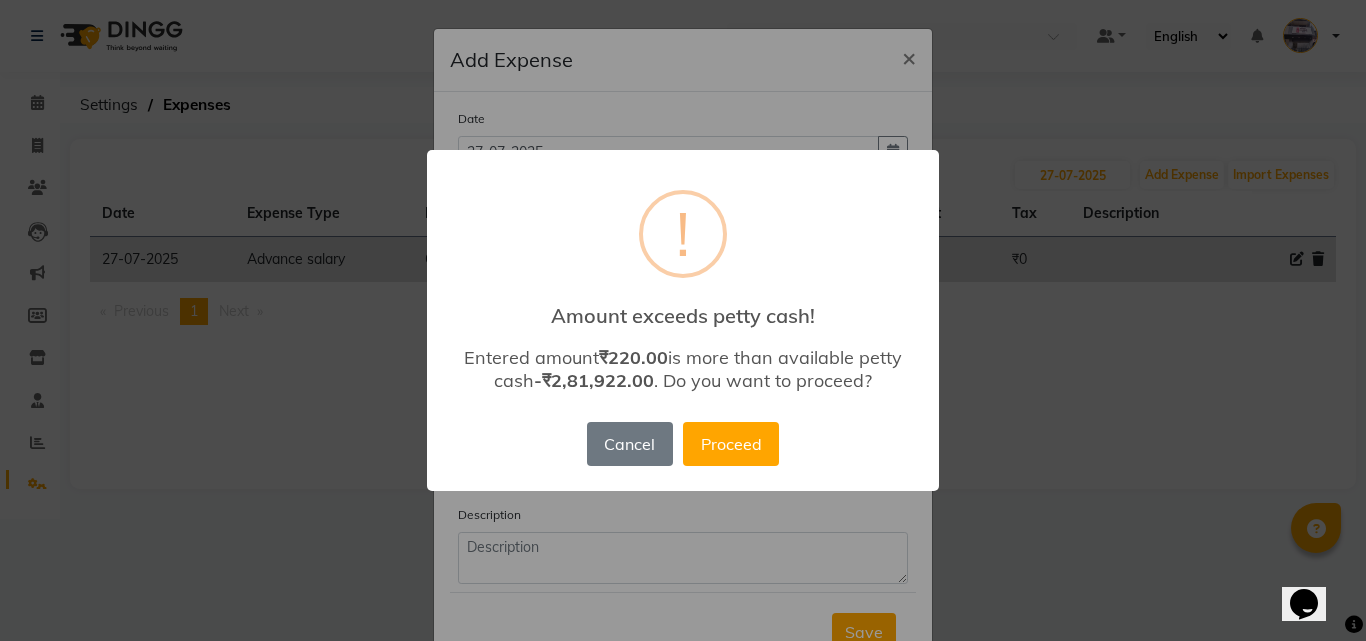 click on "× ! Amount exceeds petty cash! Entered amount  ₹220.00  is more than available petty cash  -₹2,81,922.00 . Do you want to proceed? Cancel No Proceed" at bounding box center [683, 320] 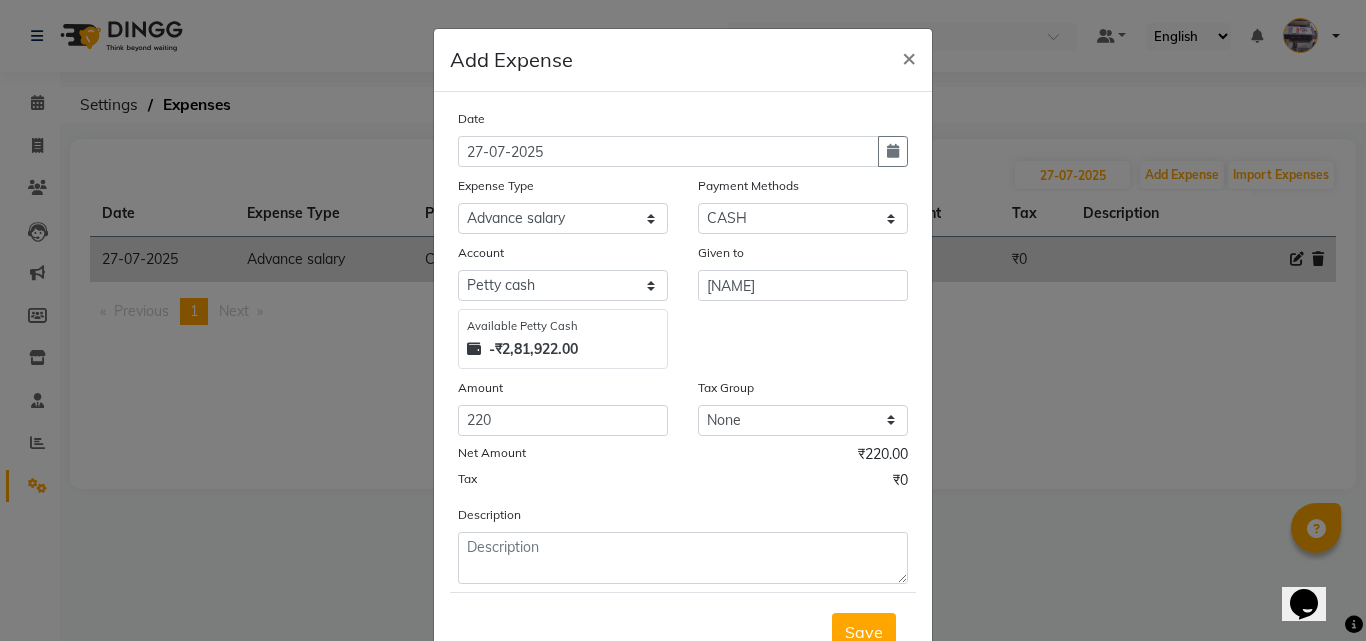 scroll, scrollTop: 10, scrollLeft: 0, axis: vertical 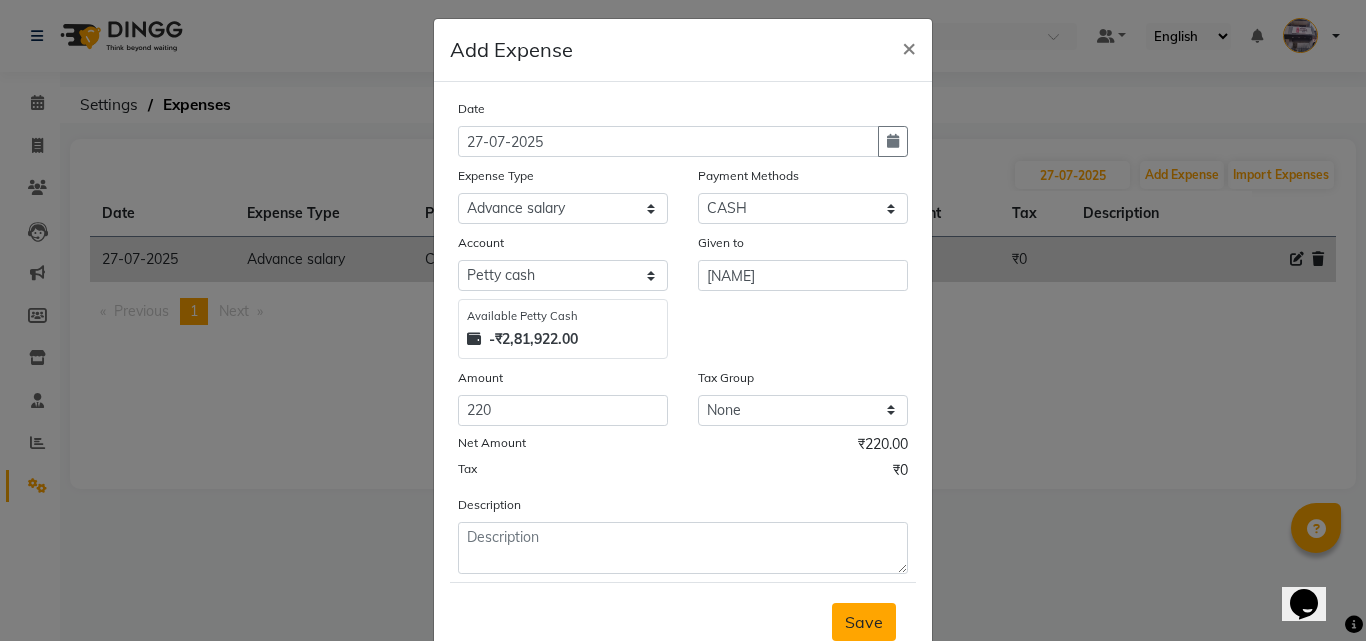 click on "Save" at bounding box center (864, 622) 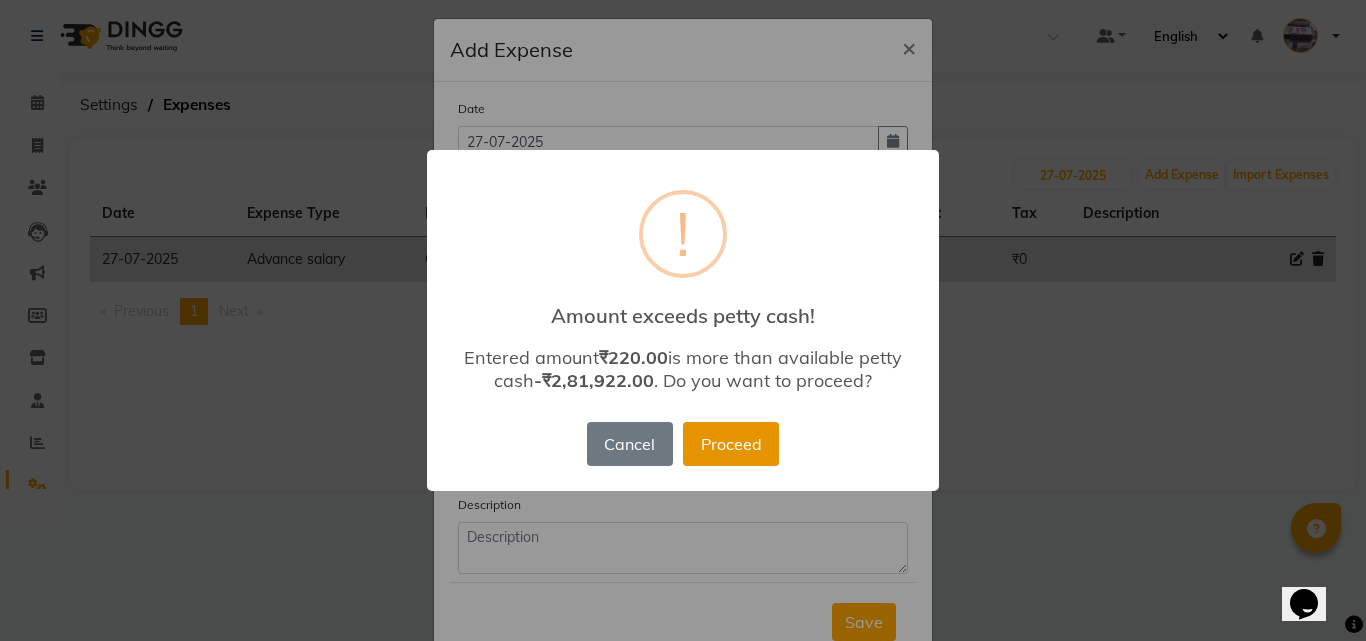 click on "Proceed" at bounding box center [731, 444] 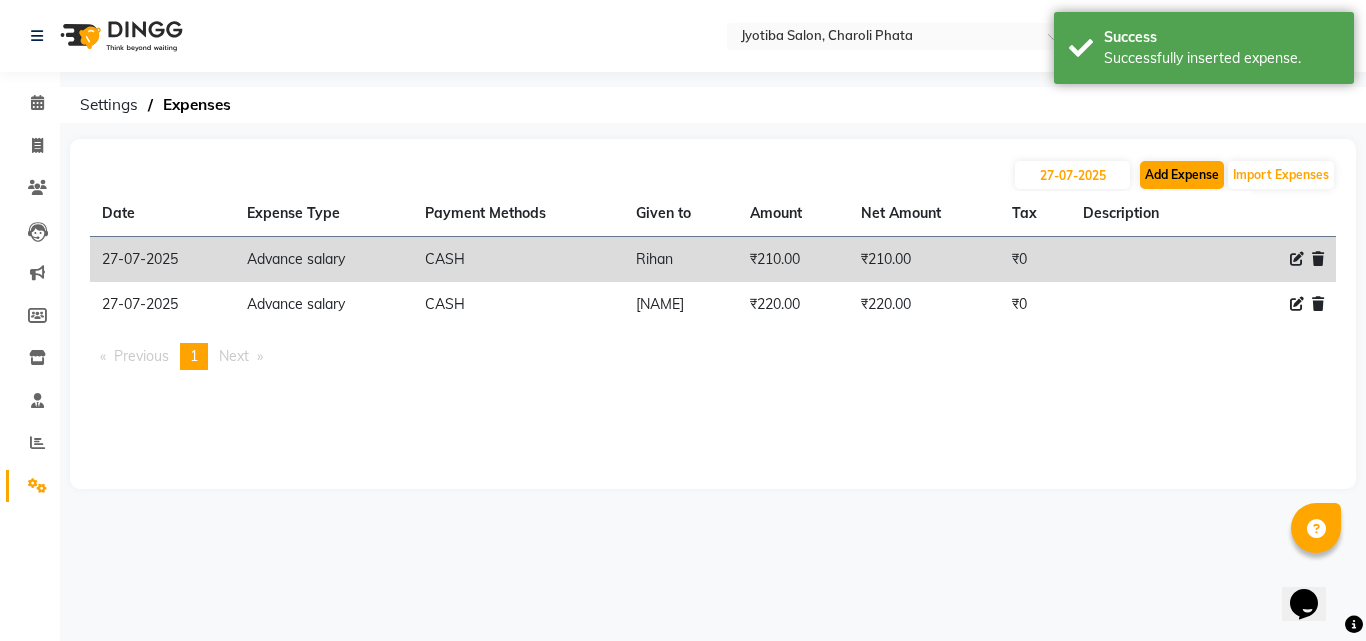 drag, startPoint x: 1187, startPoint y: 192, endPoint x: 1187, endPoint y: 172, distance: 20 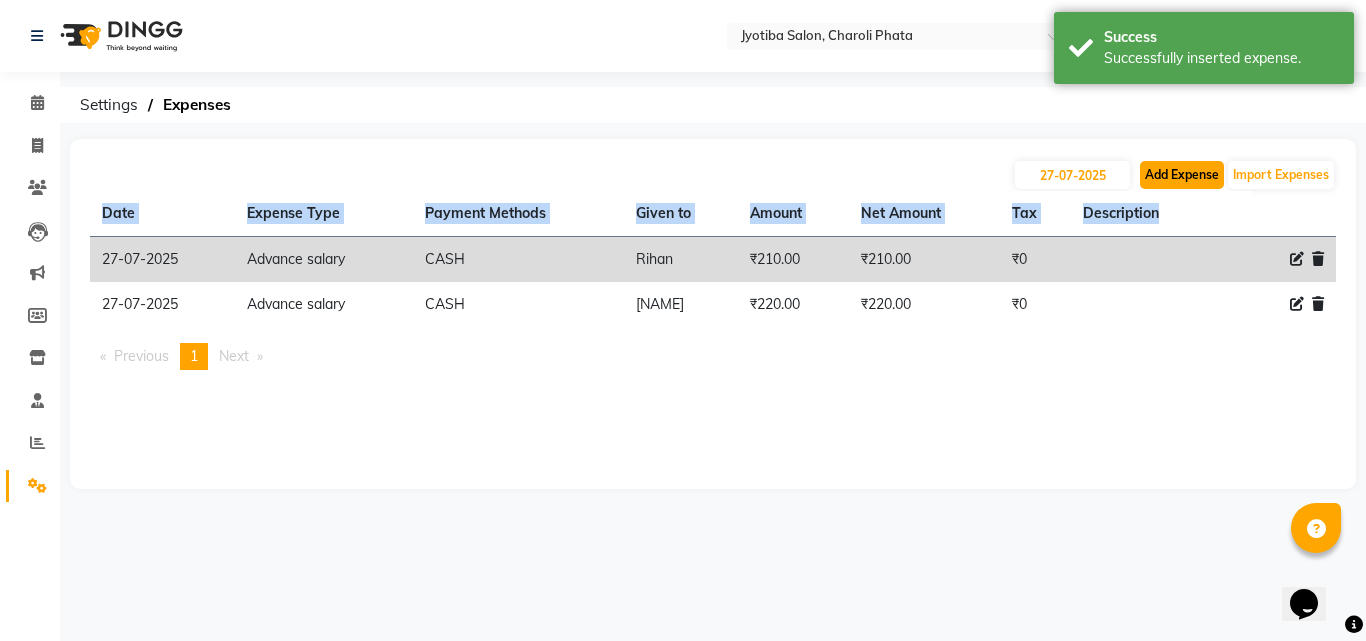 click on "Add Expense" 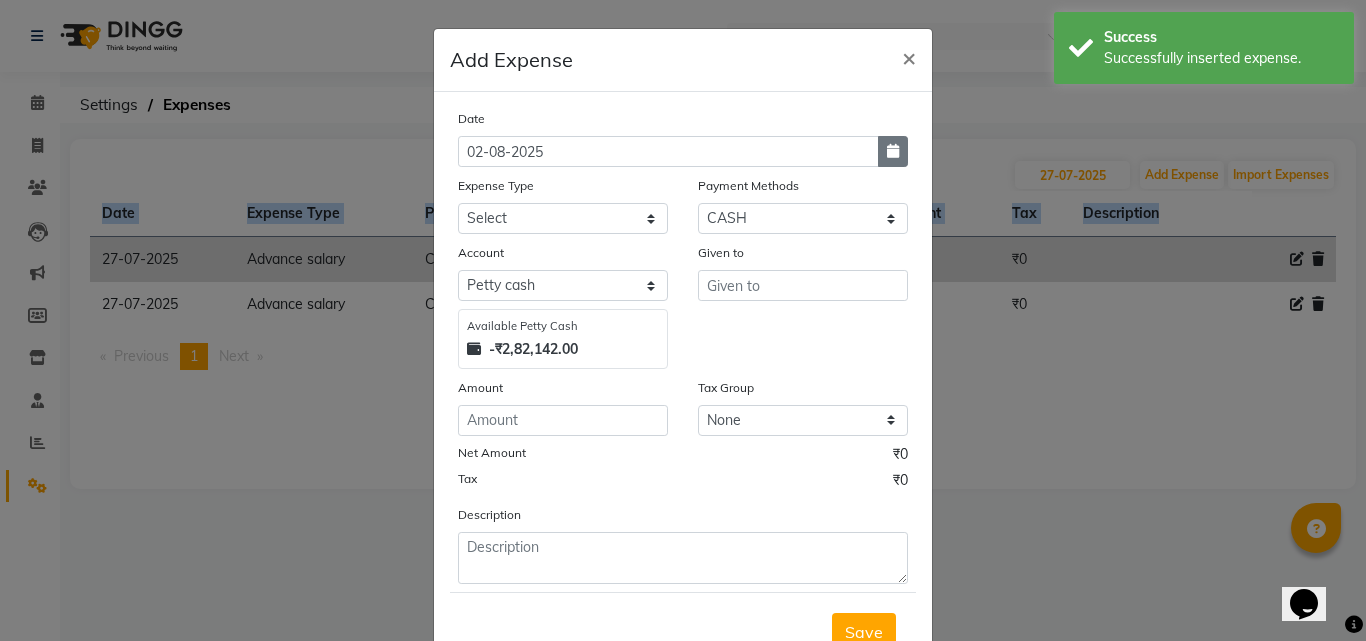 click 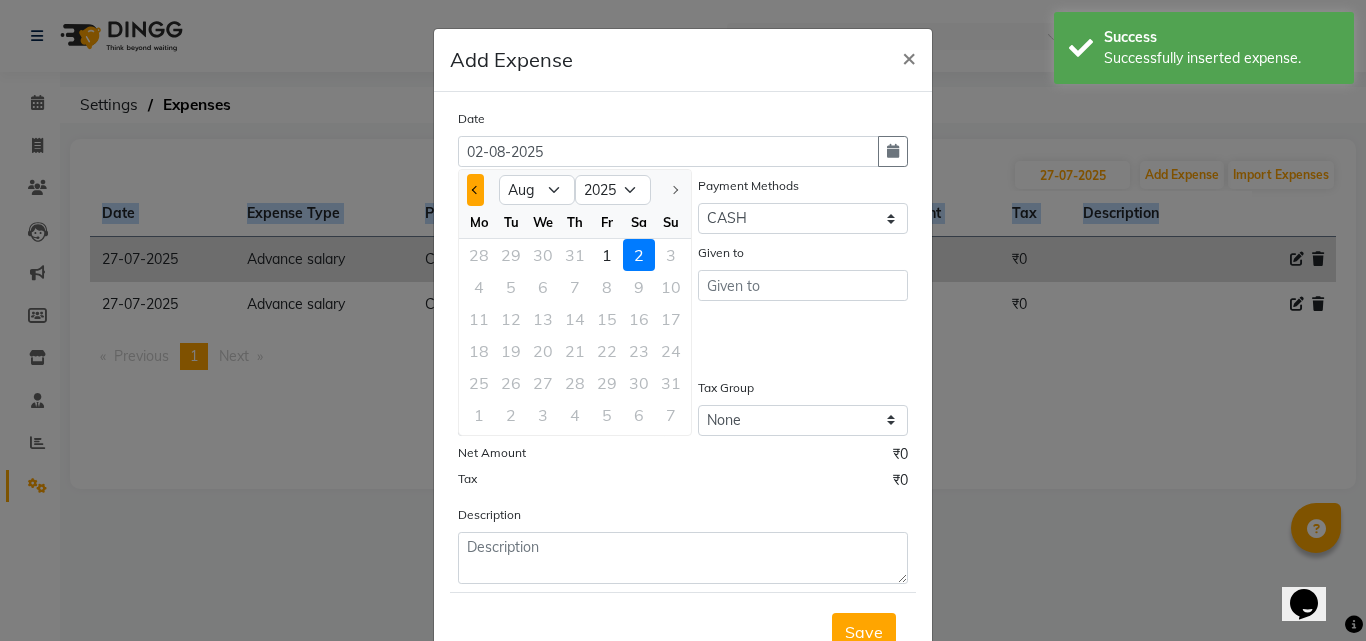 click 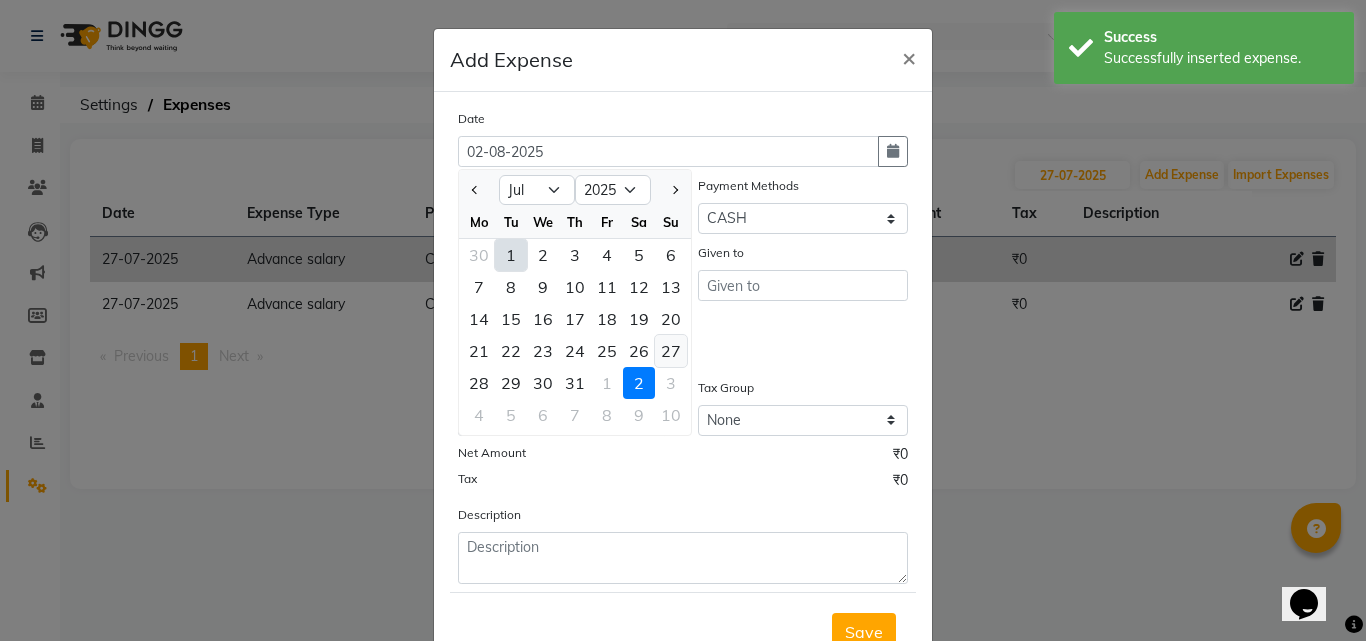 click on "27" 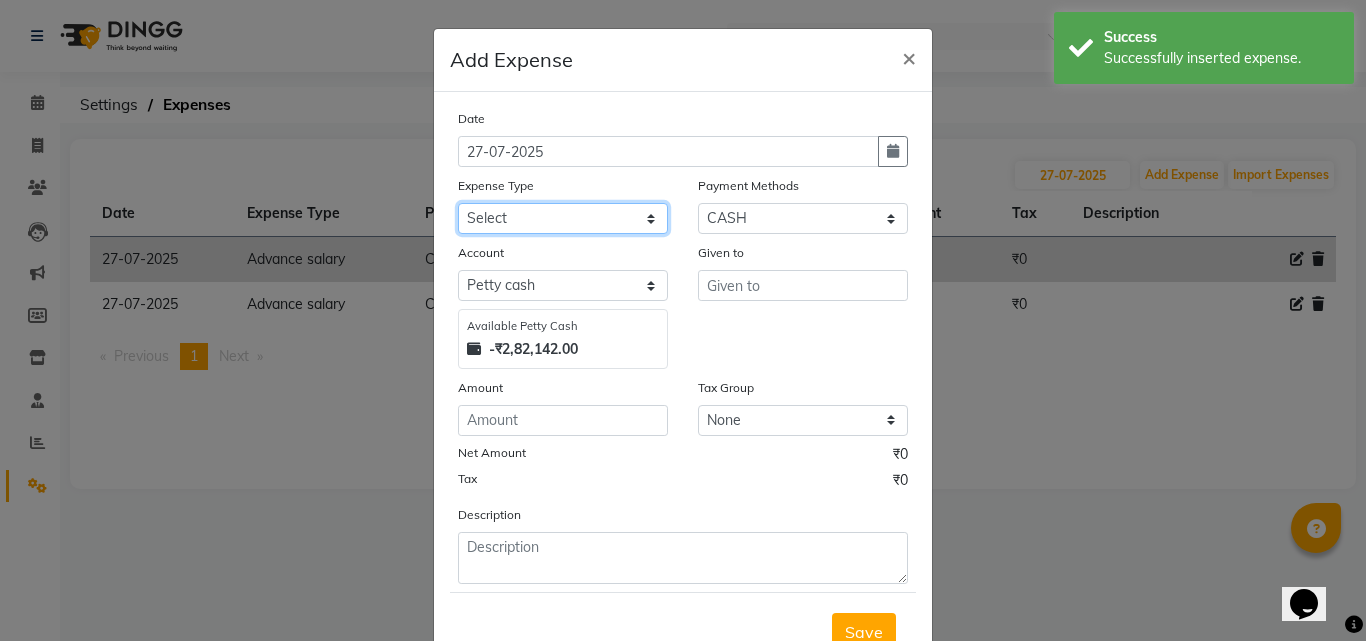 click on "Select Advance salary Advance salary ajaj Bank charges Car maintenance  Cash transfer to bank Cash transfer to hub Client Snacks Clinical charges Equipment Fuel Govt fee home Incentive Insurance International purchase Loan Repayment Maintenance Marketing Miscellaneous MRA Other Over times Pantry Product Rent Salary shop shop Staff Snacks Tax Tea & Refreshment TIP Utilities Wifi recharge" 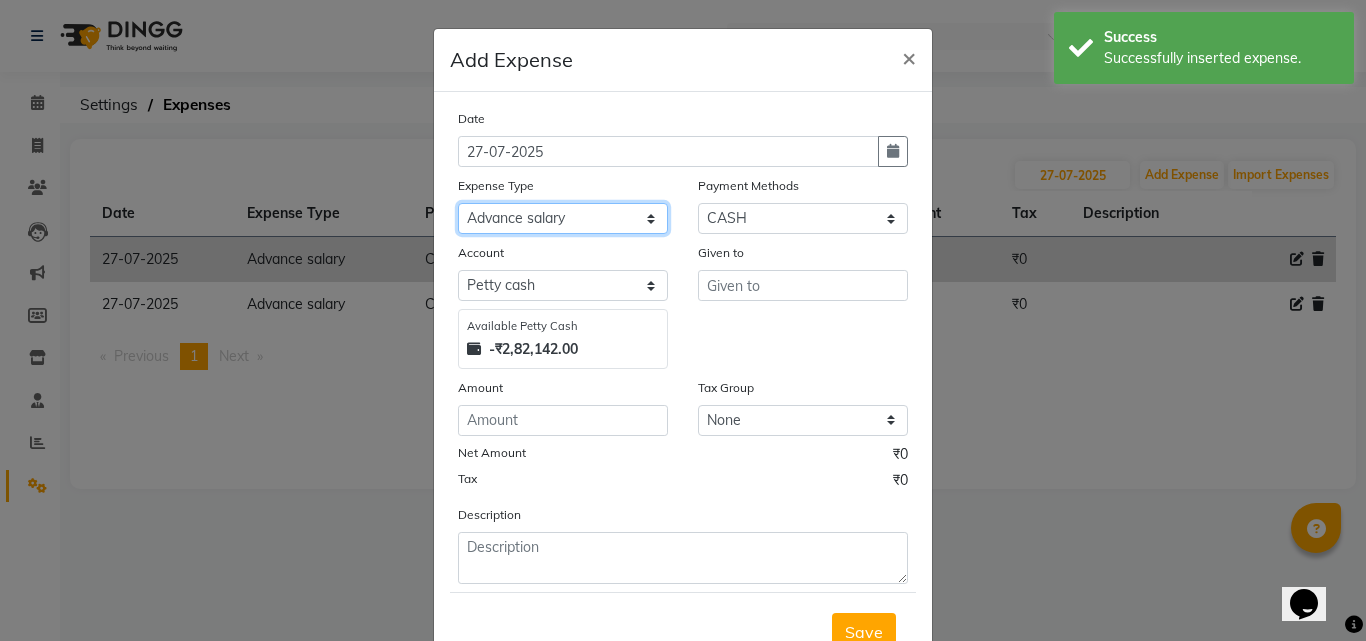 click on "Select Advance salary Advance salary ajaj Bank charges Car maintenance  Cash transfer to bank Cash transfer to hub Client Snacks Clinical charges Equipment Fuel Govt fee home Incentive Insurance International purchase Loan Repayment Maintenance Marketing Miscellaneous MRA Other Over times Pantry Product Rent Salary shop shop Staff Snacks Tax Tea & Refreshment TIP Utilities Wifi recharge" 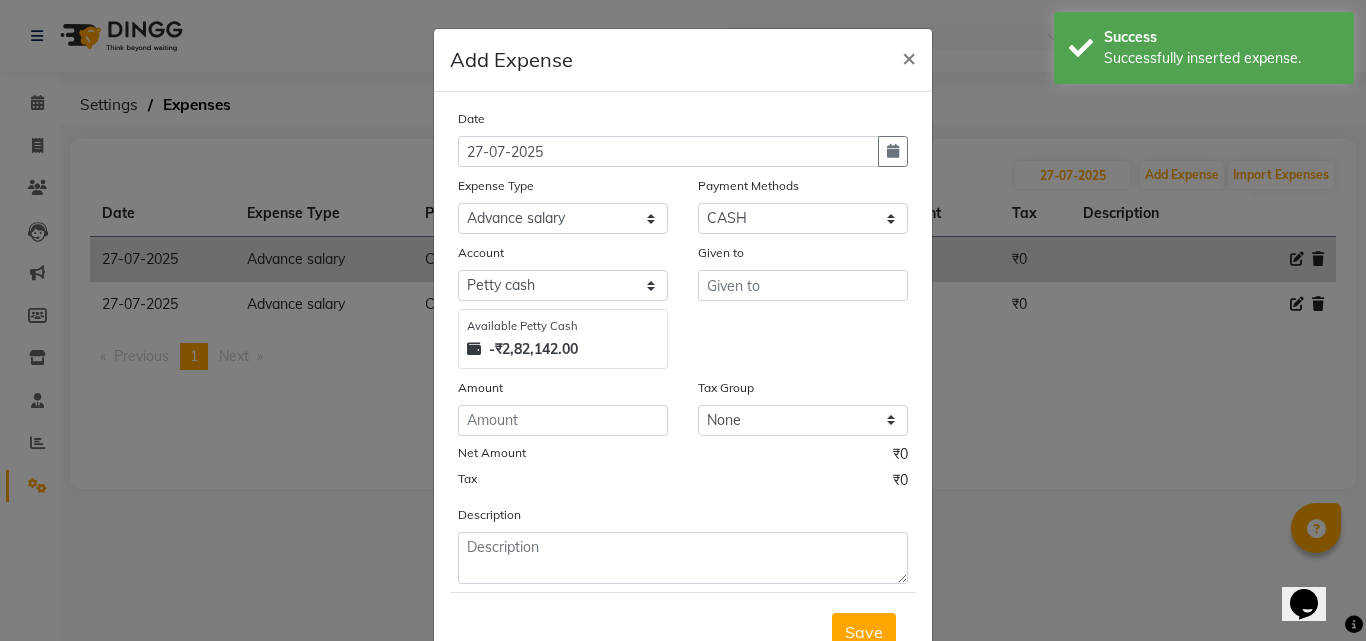 click on "Amount" 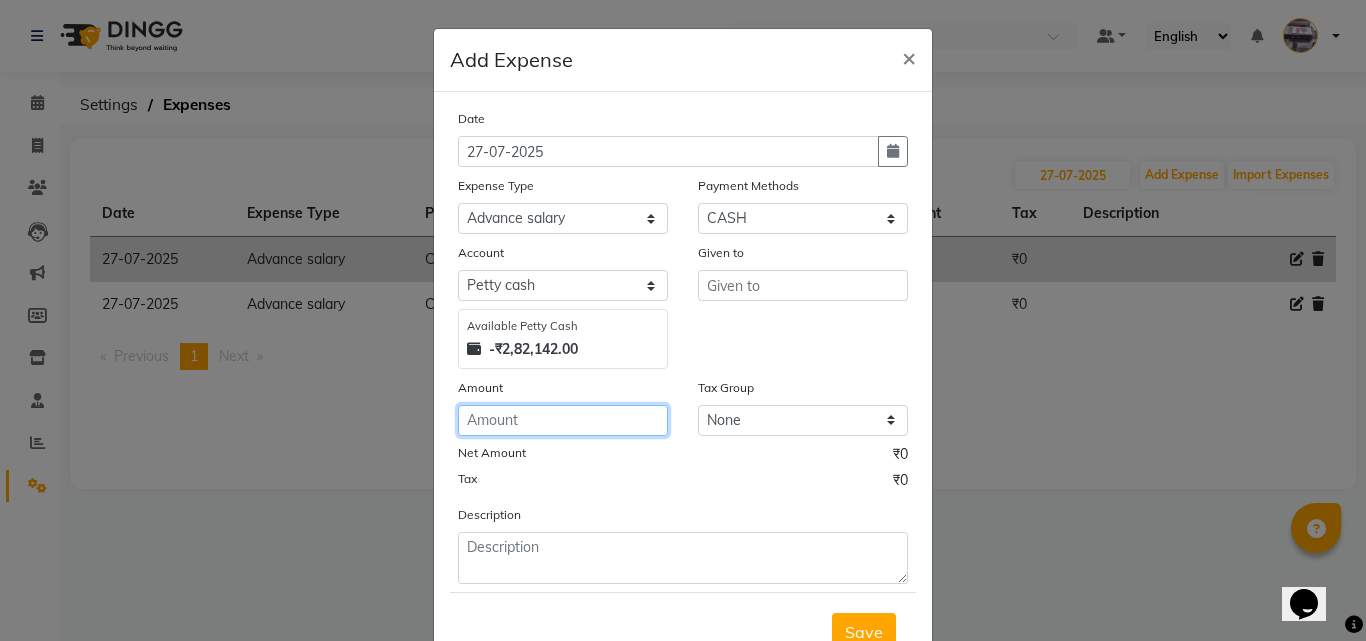 click 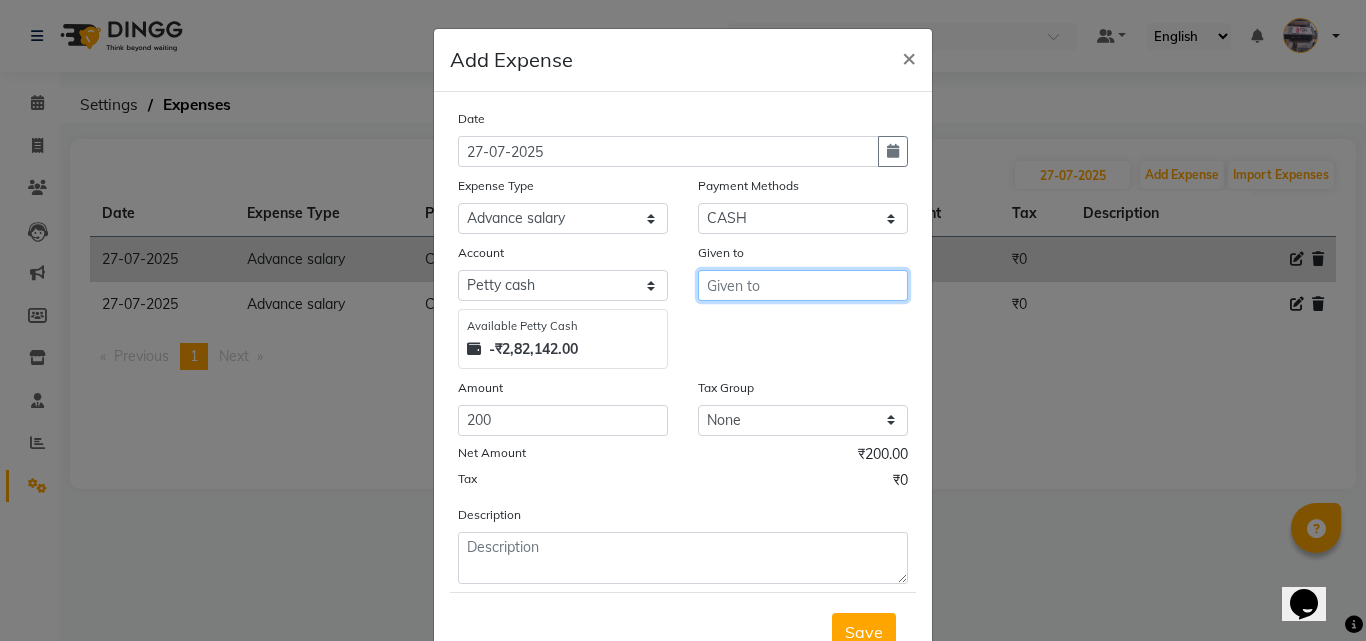 click at bounding box center (803, 285) 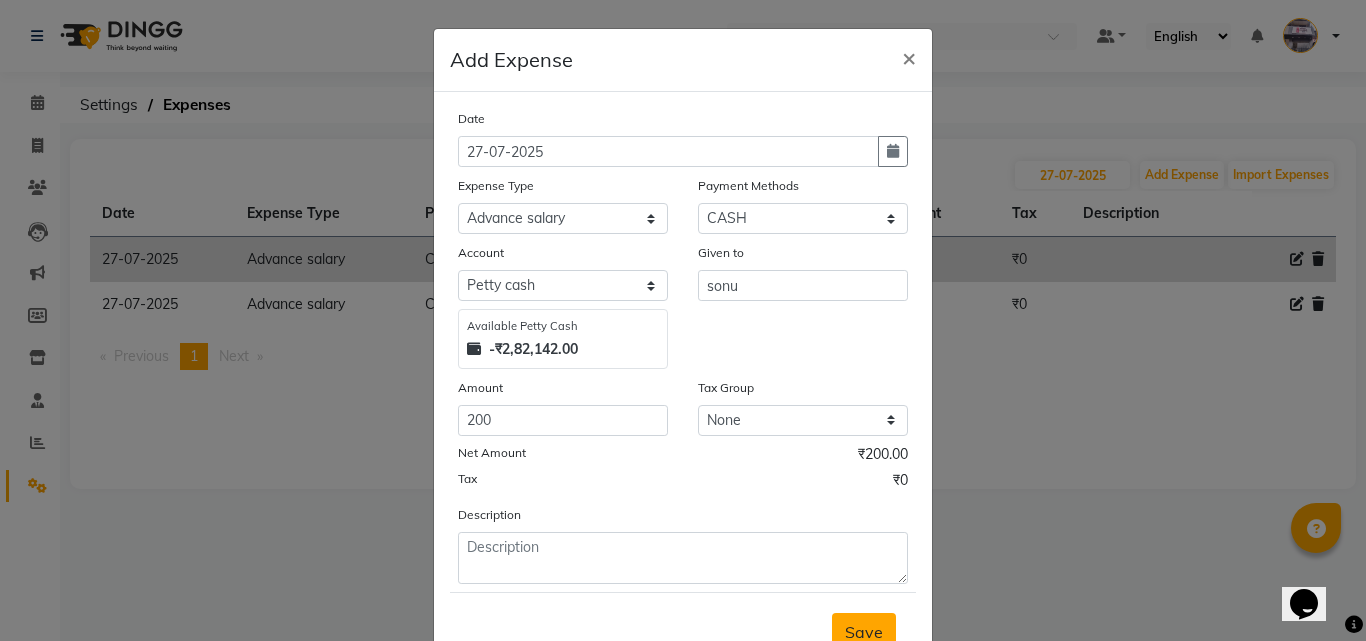 click on "Save" at bounding box center [864, 632] 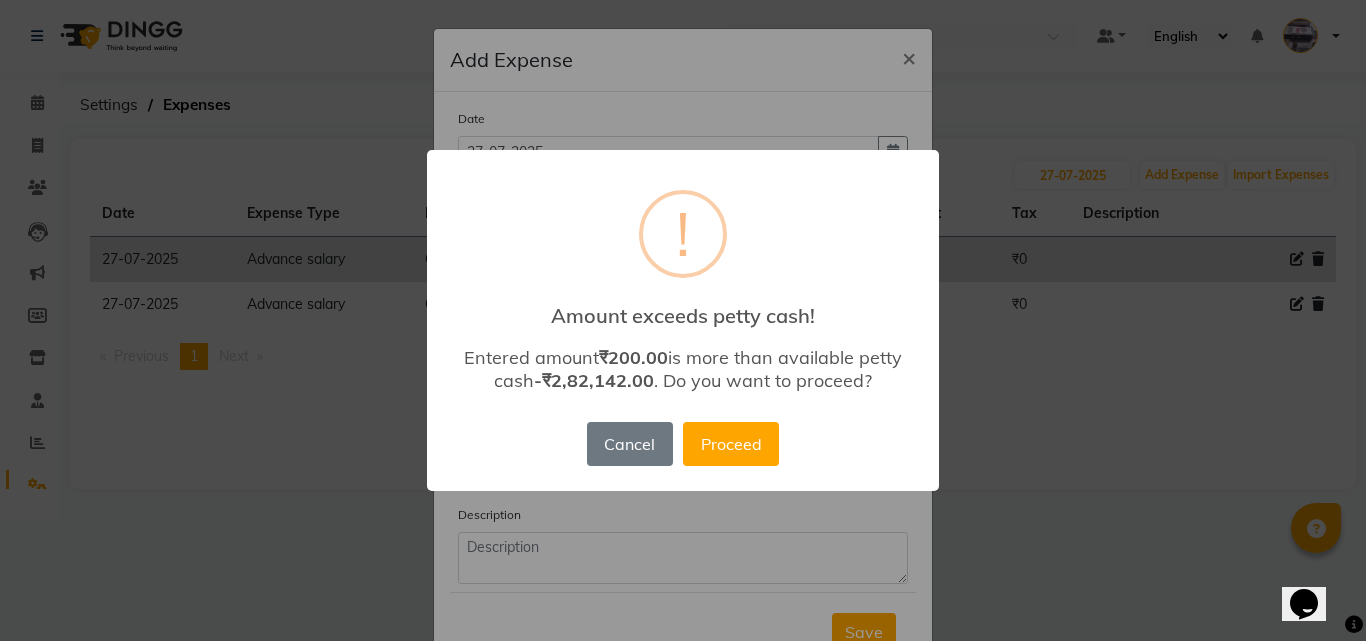 click on "Cancel No Proceed" at bounding box center [683, 444] 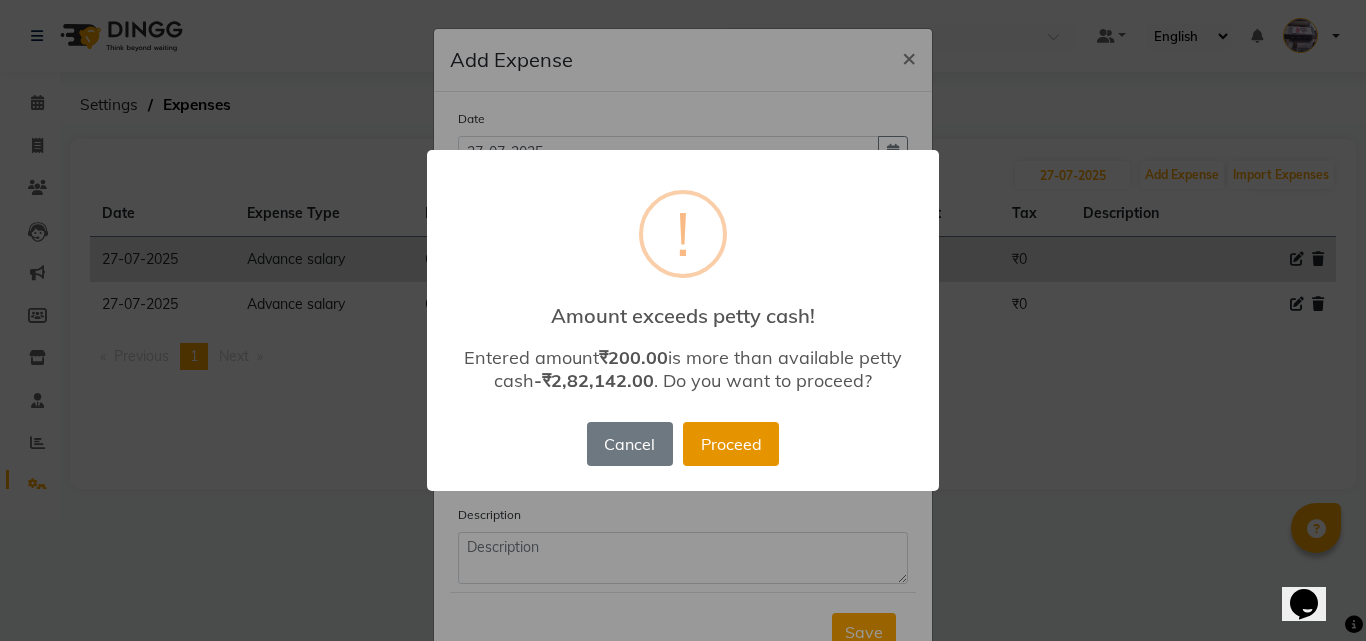 click on "Proceed" at bounding box center (731, 444) 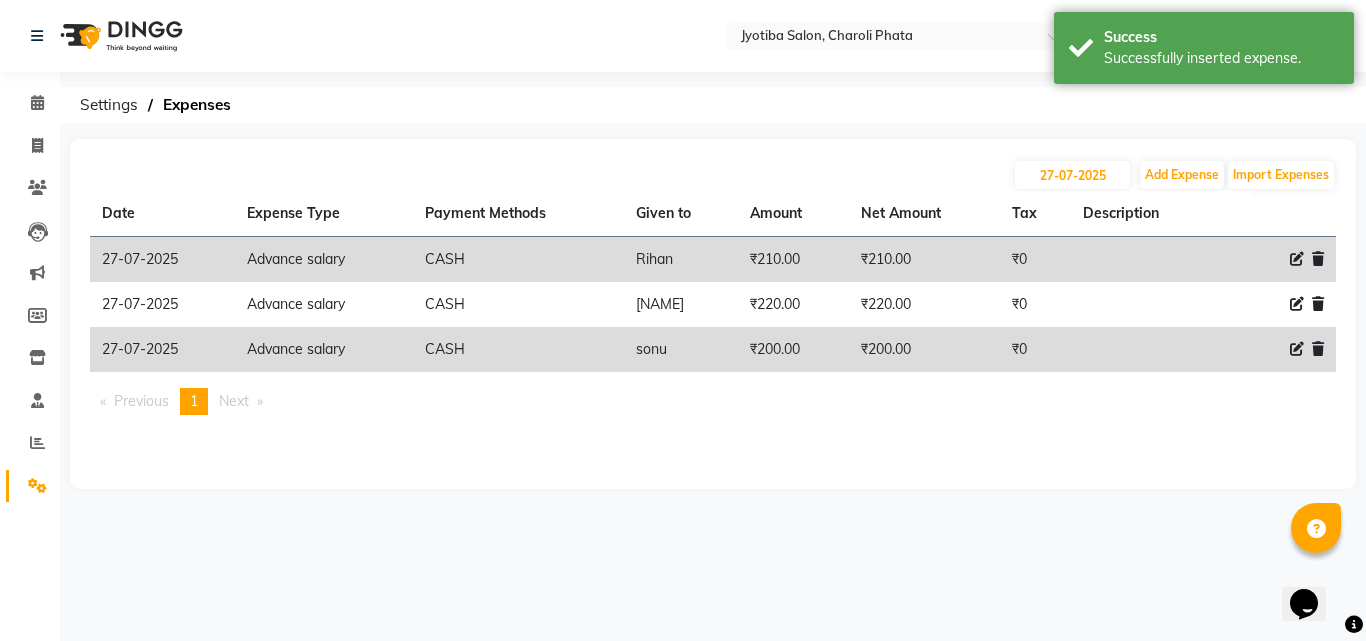 click on "[DATE] Add Expense Import Expenses" 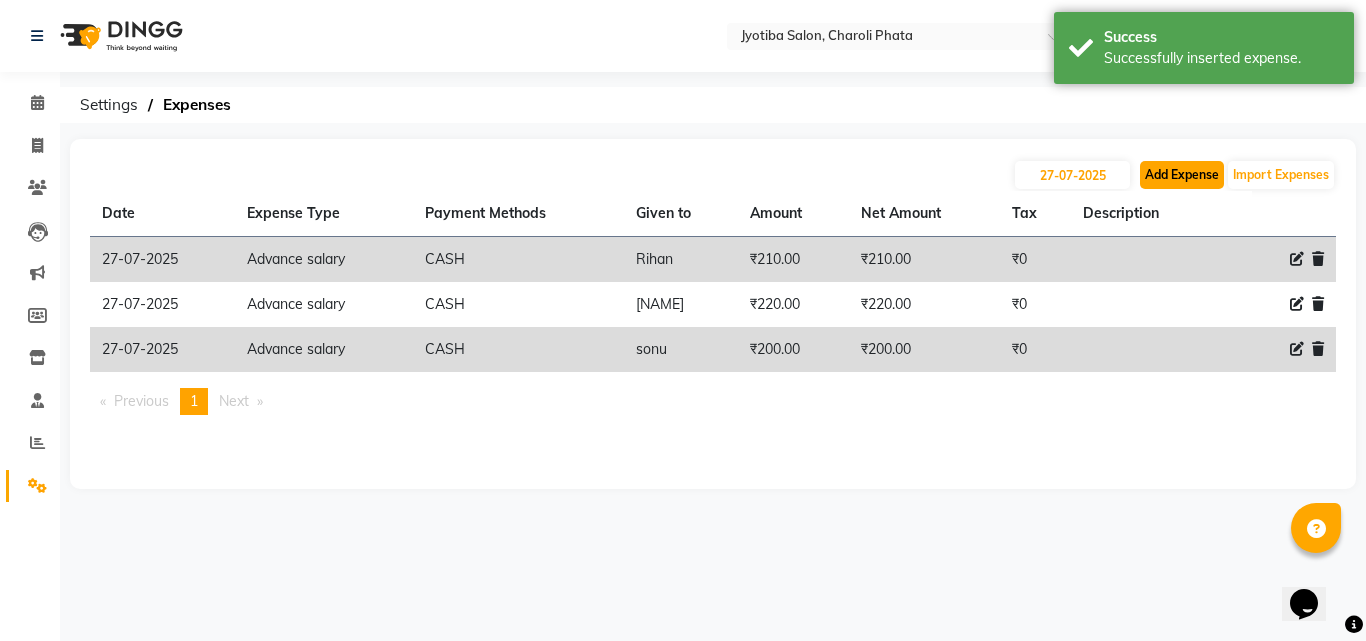 click on "Add Expense" 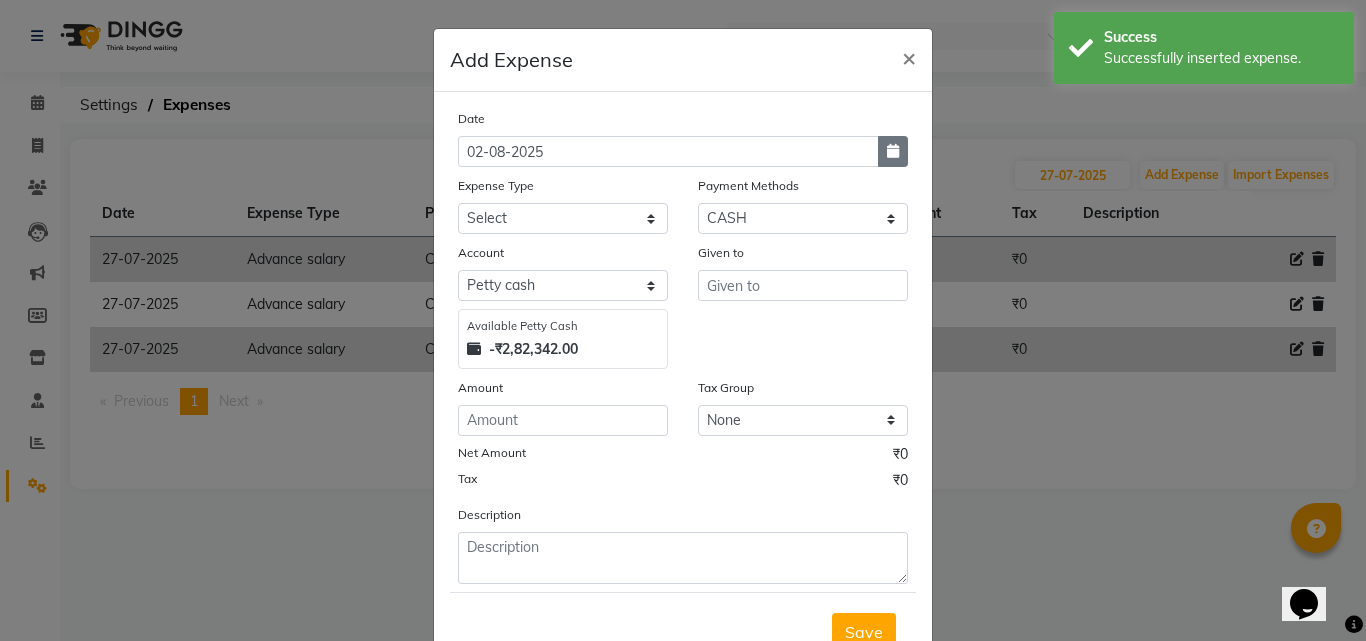 click 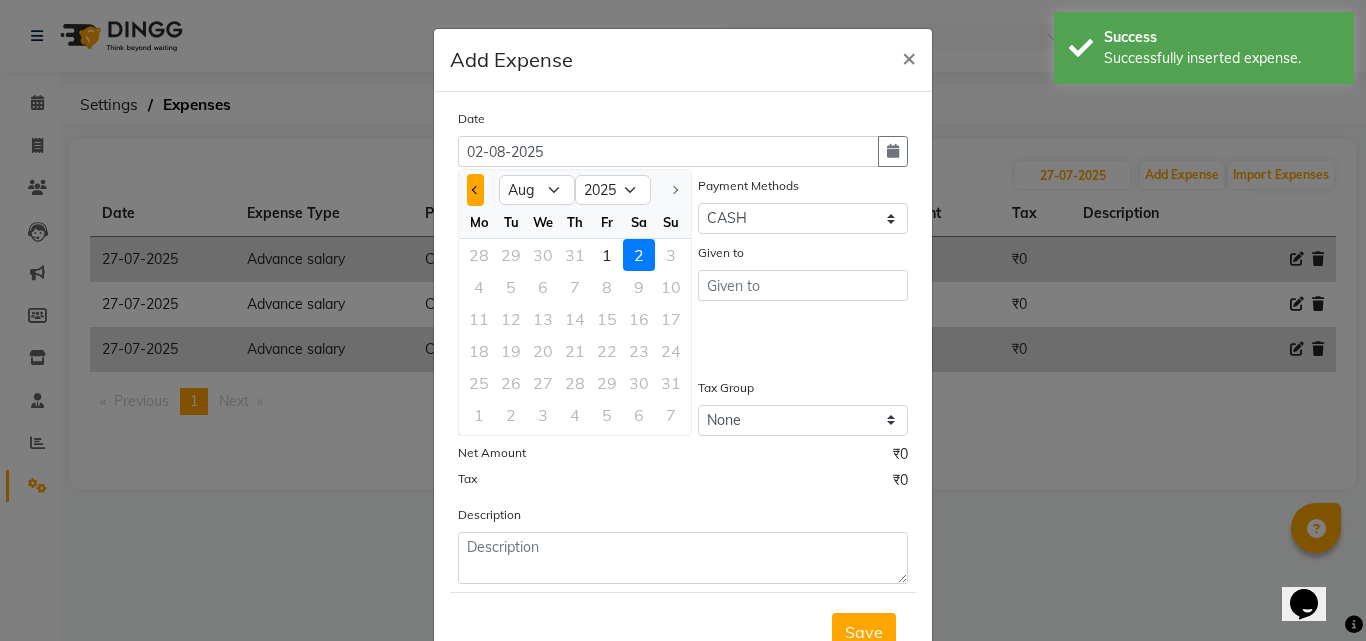 click 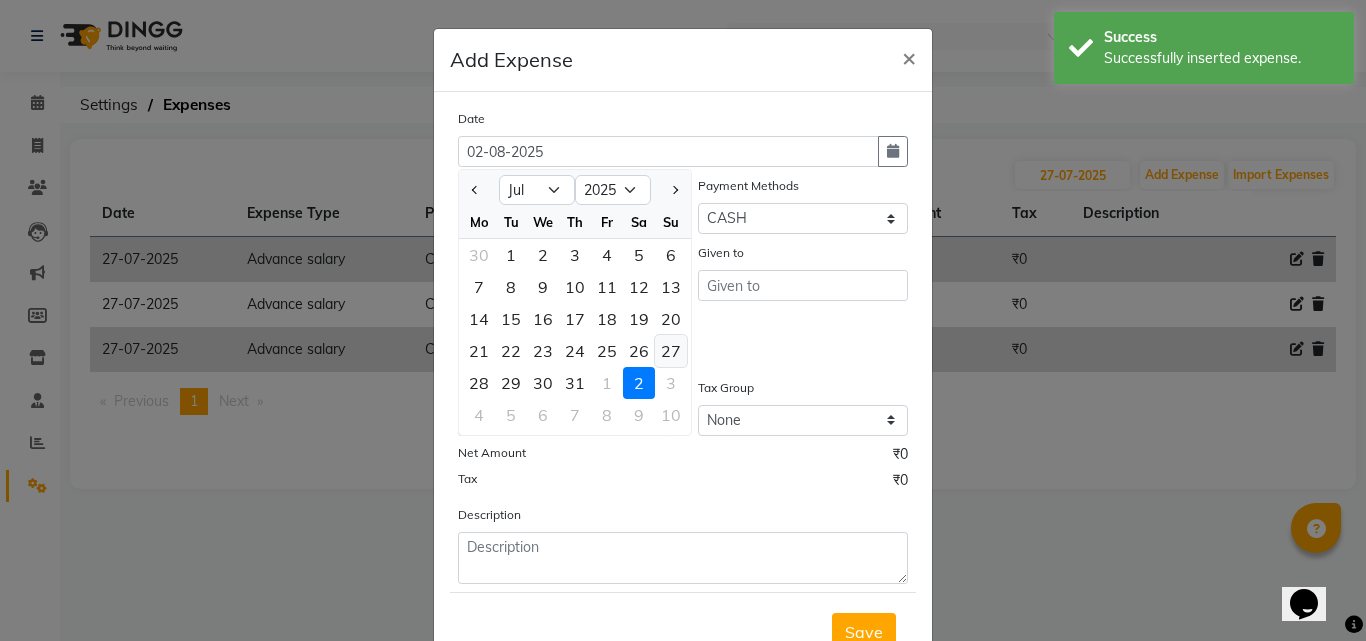 click on "27" 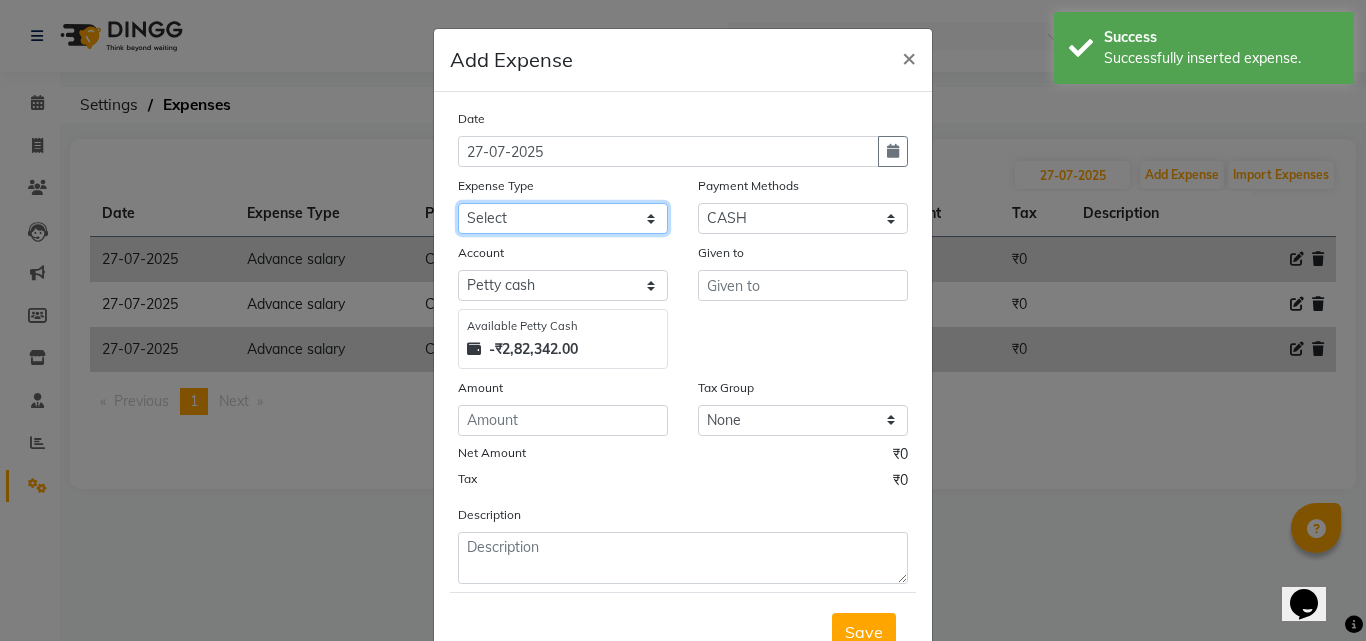 drag, startPoint x: 525, startPoint y: 214, endPoint x: 526, endPoint y: 224, distance: 10.049875 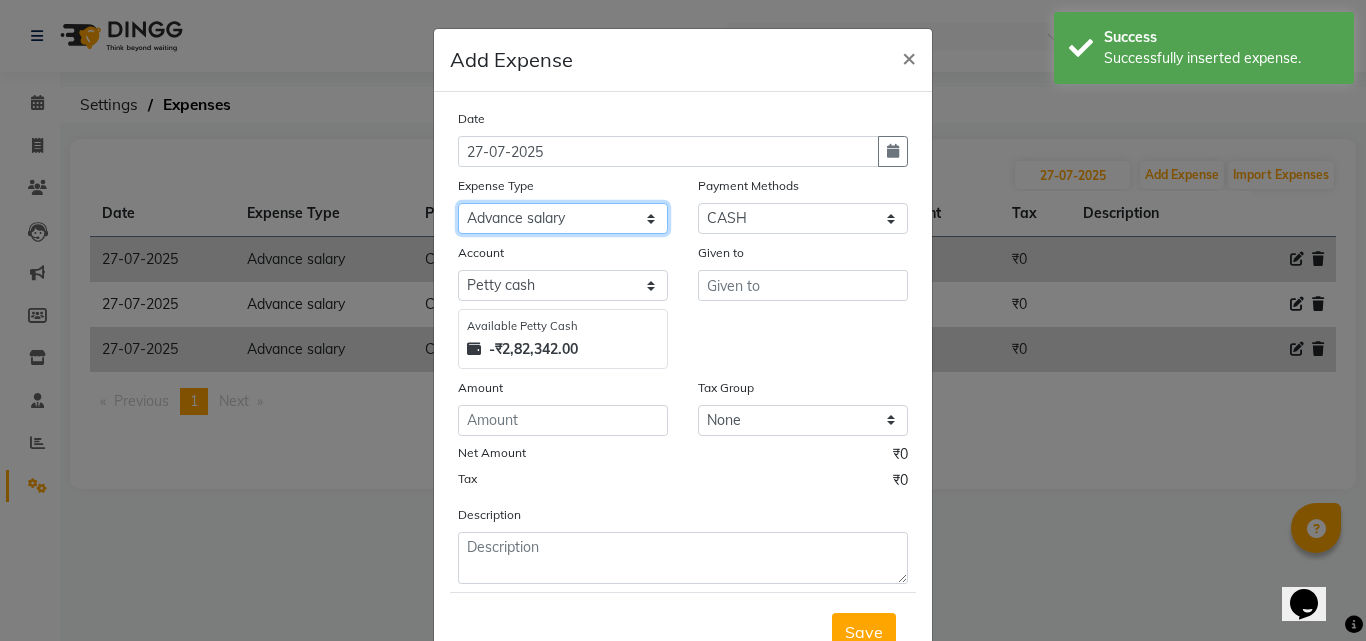 click on "Select Advance salary Advance salary ajaj Bank charges Car maintenance  Cash transfer to bank Cash transfer to hub Client Snacks Clinical charges Equipment Fuel Govt fee home Incentive Insurance International purchase Loan Repayment Maintenance Marketing Miscellaneous MRA Other Over times Pantry Product Rent Salary shop shop Staff Snacks Tax Tea & Refreshment TIP Utilities Wifi recharge" 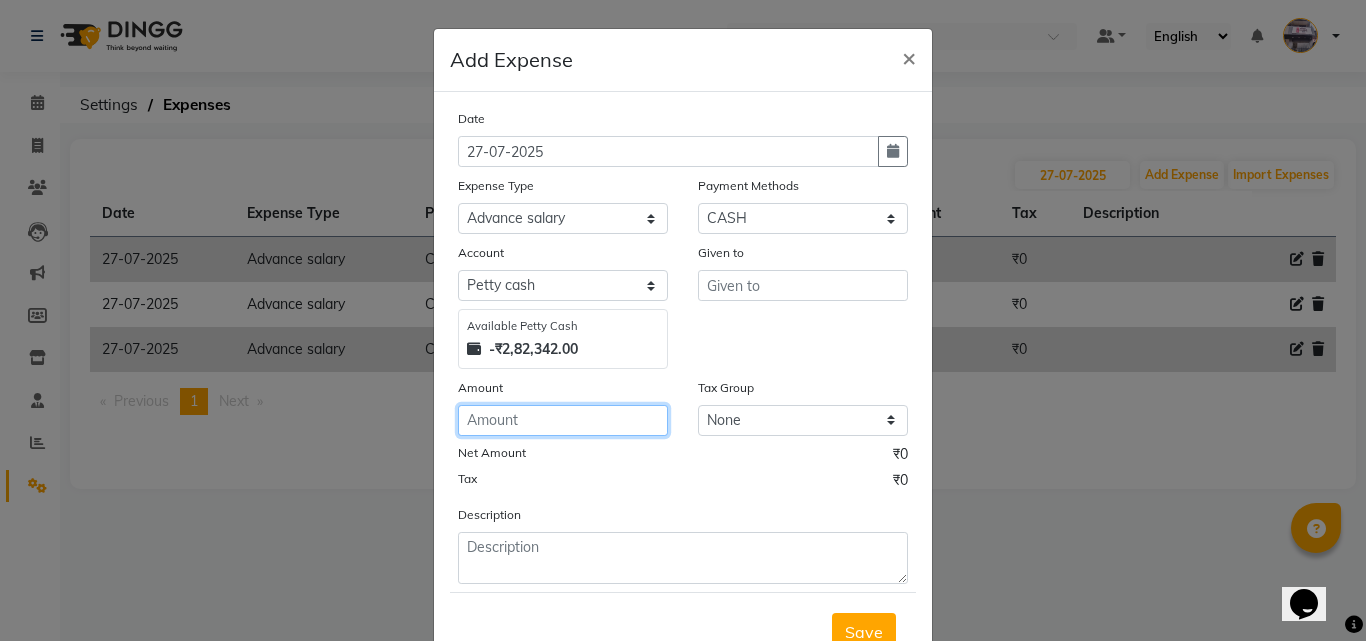 click 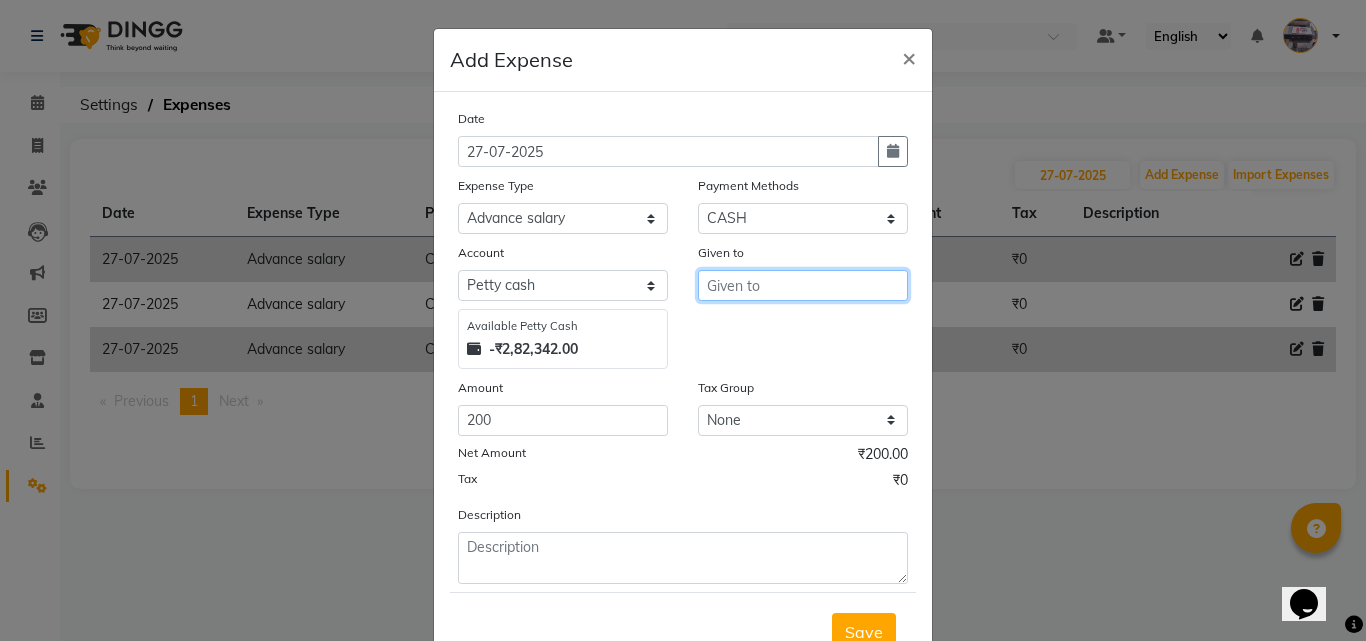 click at bounding box center [803, 285] 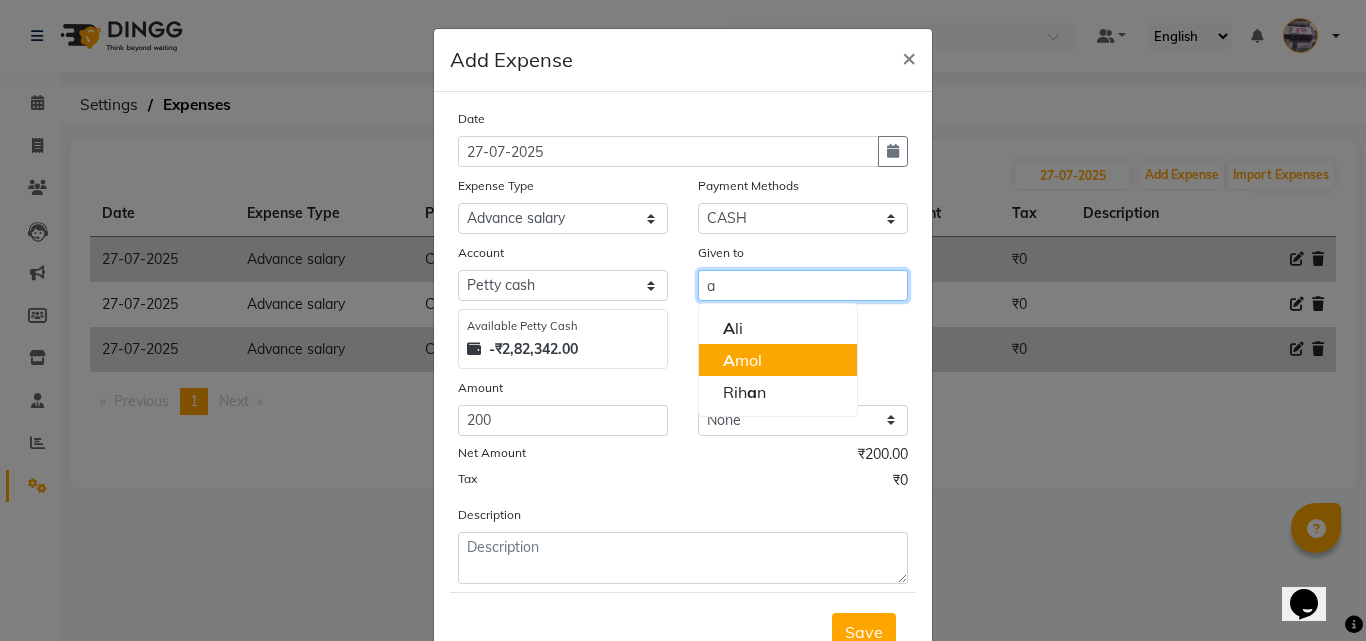 click on "A" 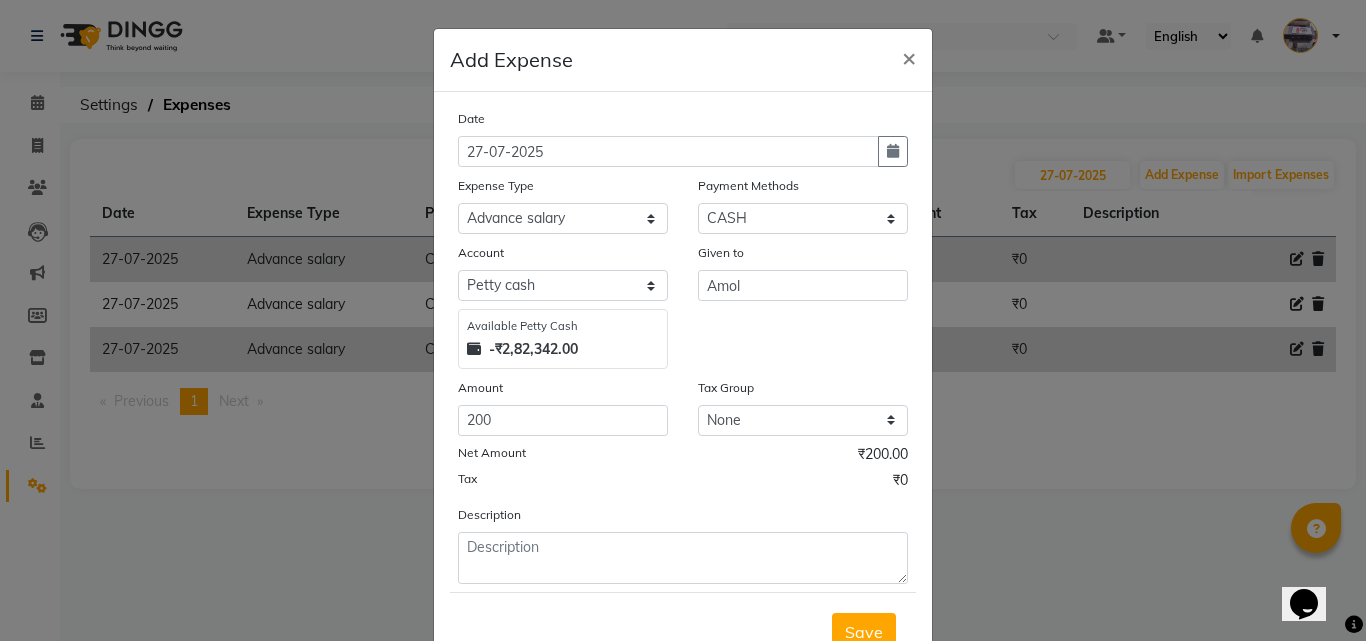 scroll, scrollTop: 75, scrollLeft: 0, axis: vertical 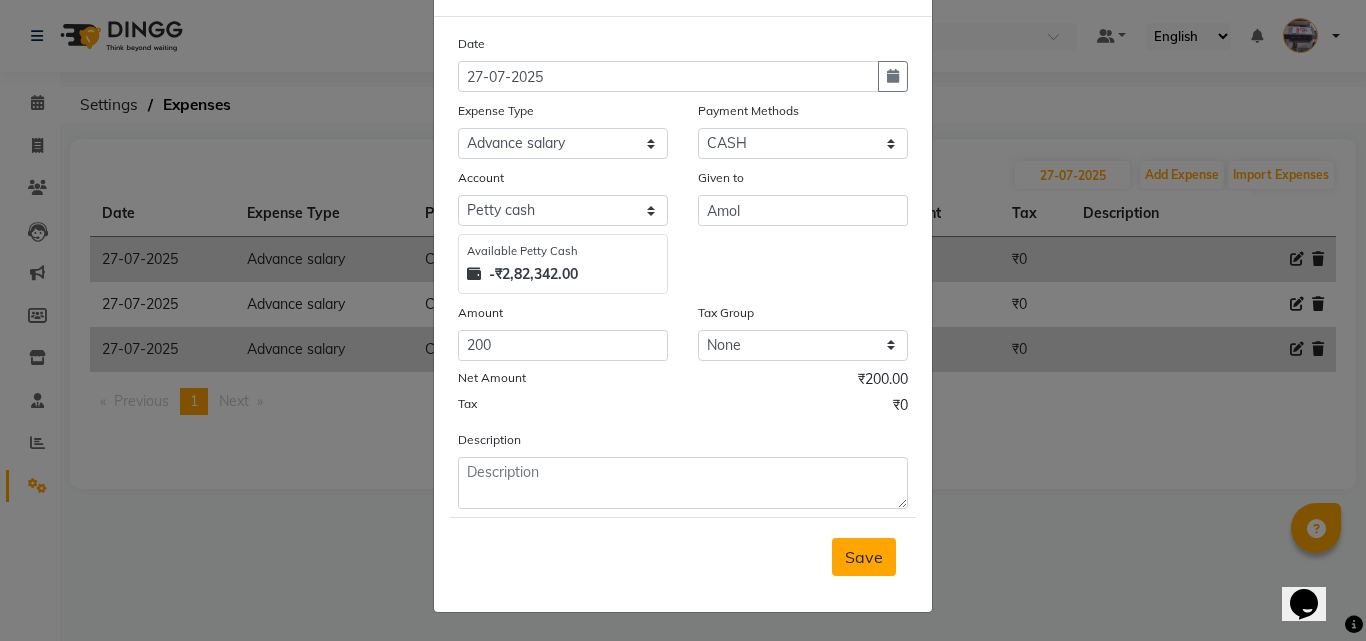 click on "Save" at bounding box center (864, 557) 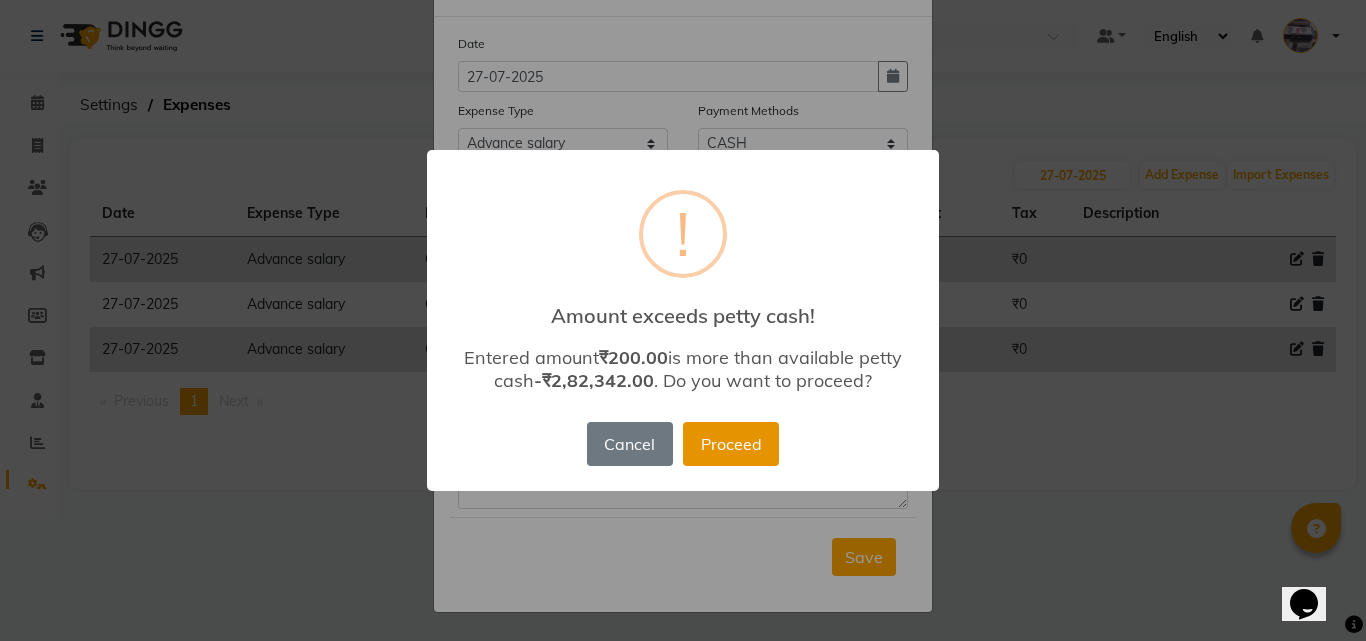 click on "Proceed" at bounding box center (731, 444) 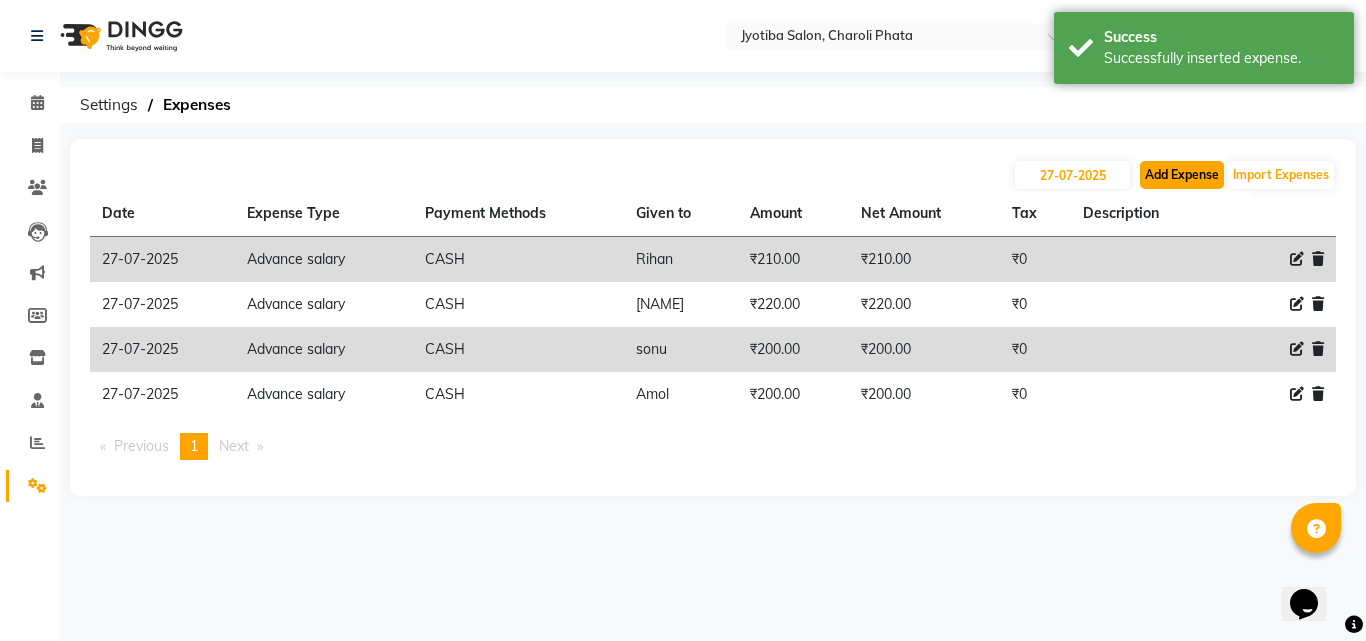 click on "Add Expense" 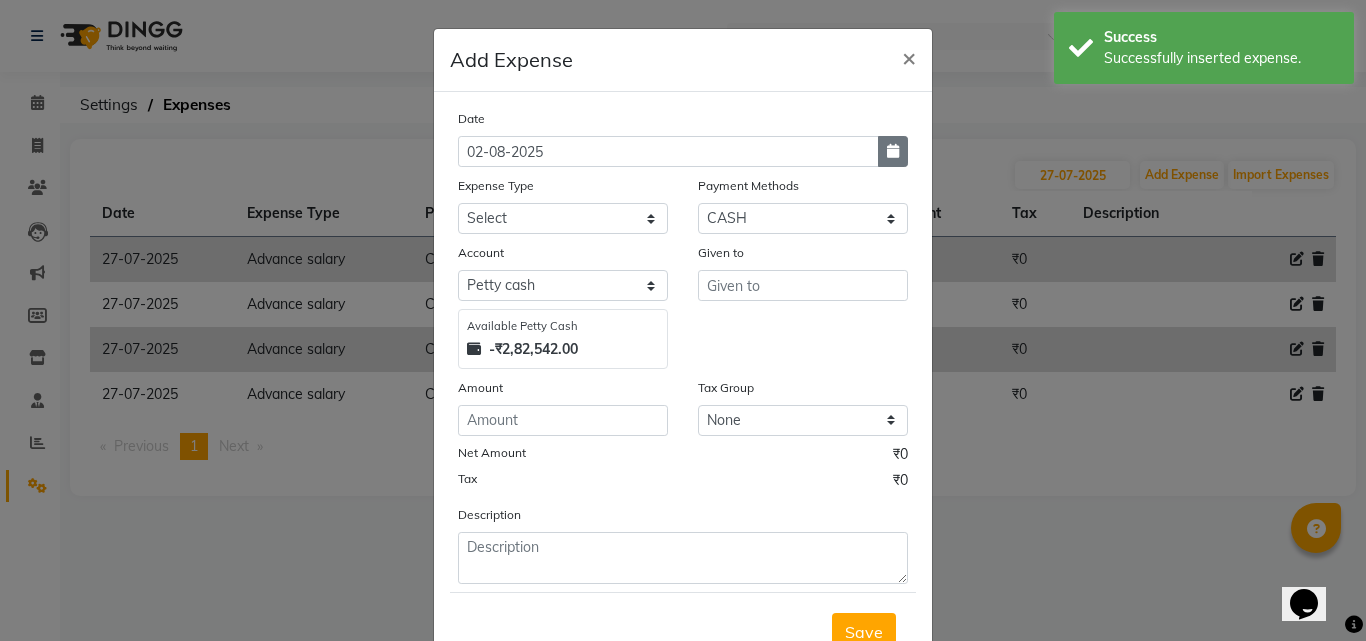 click 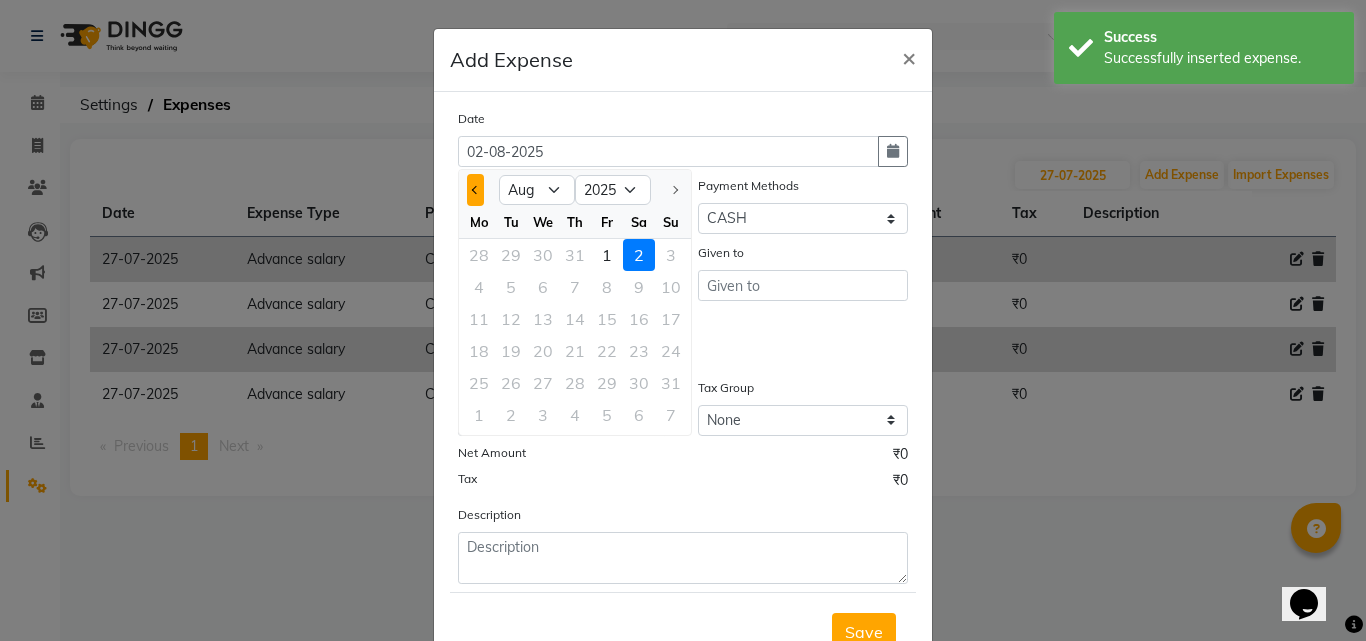 click 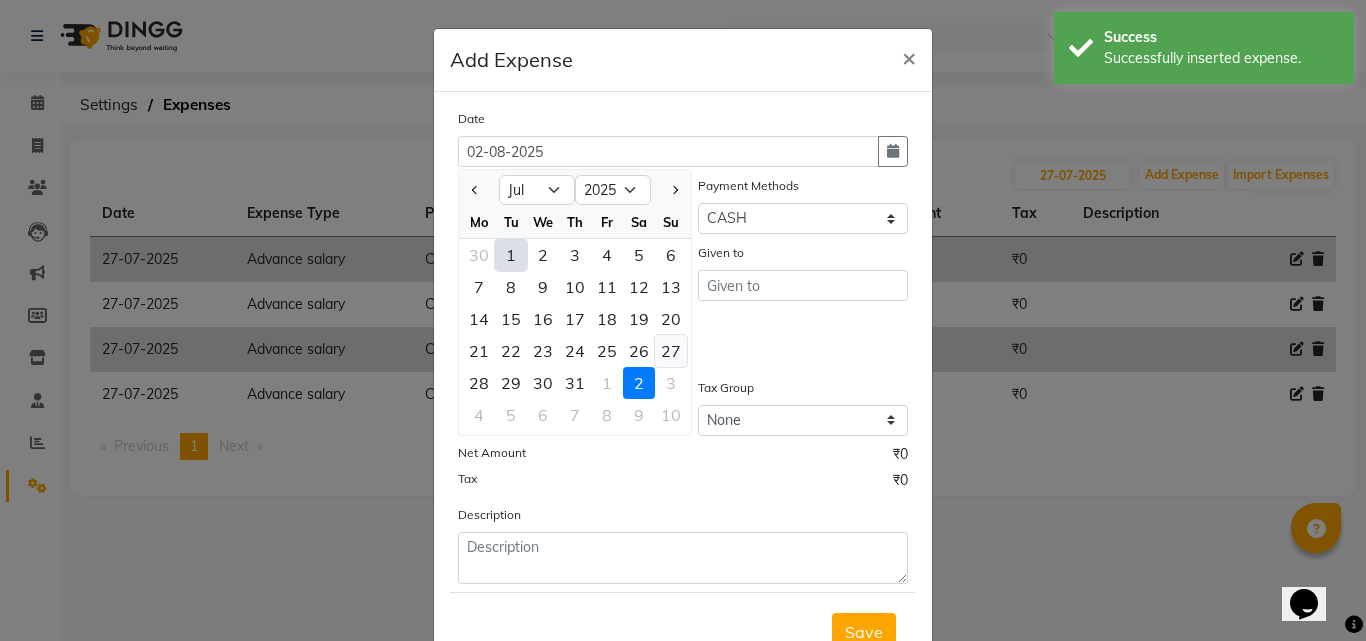click on "27" 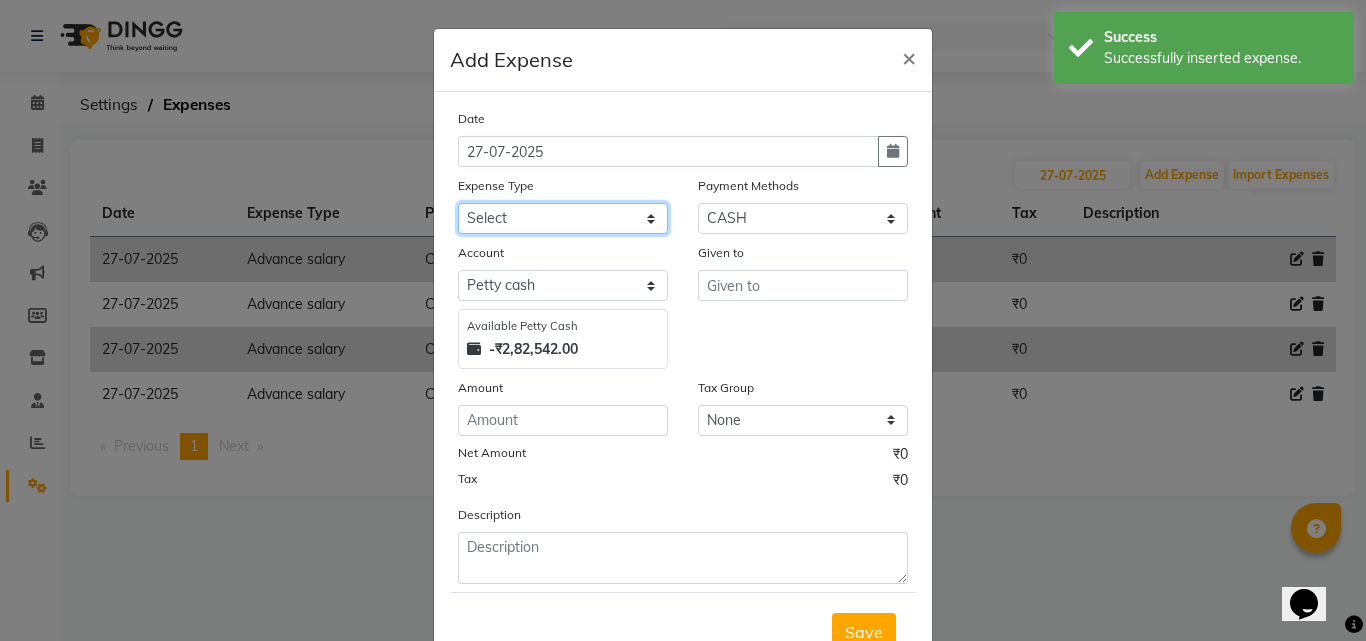 click on "Select Advance salary Advance salary ajaj Bank charges Car maintenance  Cash transfer to bank Cash transfer to hub Client Snacks Clinical charges Equipment Fuel Govt fee home Incentive Insurance International purchase Loan Repayment Maintenance Marketing Miscellaneous MRA Other Over times Pantry Product Rent Salary shop shop Staff Snacks Tax Tea & Refreshment TIP Utilities Wifi recharge" 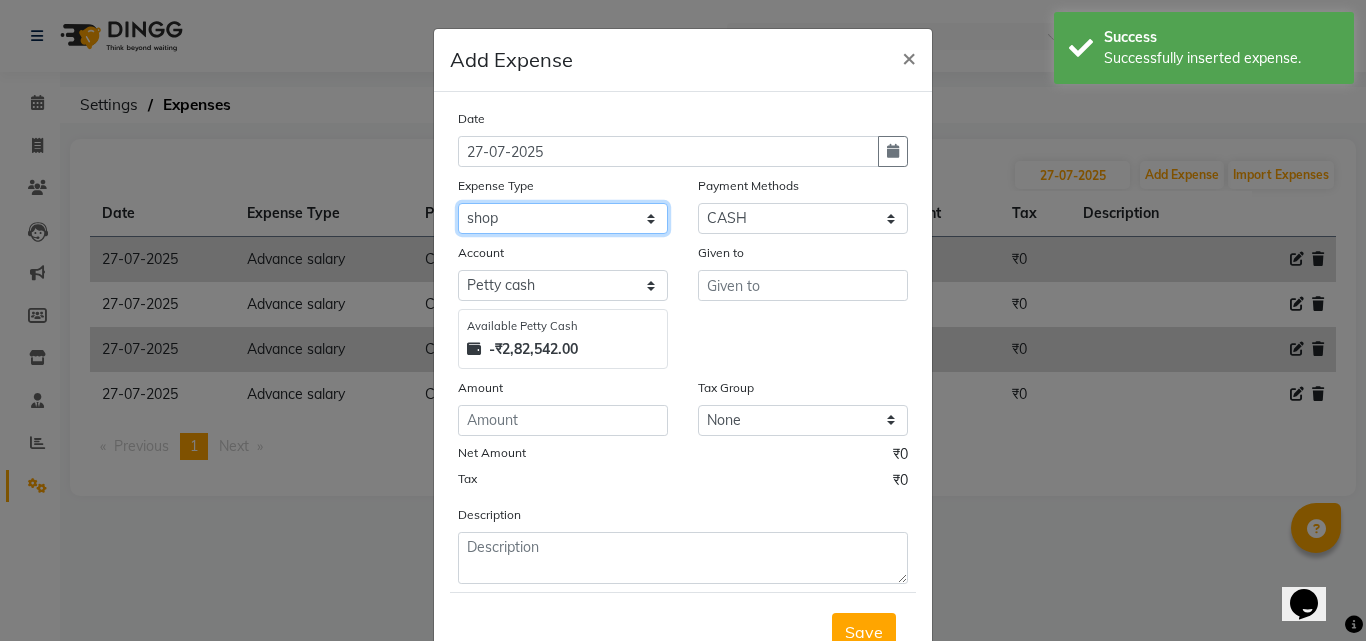 click on "Select Advance salary Advance salary ajaj Bank charges Car maintenance  Cash transfer to bank Cash transfer to hub Client Snacks Clinical charges Equipment Fuel Govt fee home Incentive Insurance International purchase Loan Repayment Maintenance Marketing Miscellaneous MRA Other Over times Pantry Product Rent Salary shop shop Staff Snacks Tax Tea & Refreshment TIP Utilities Wifi recharge" 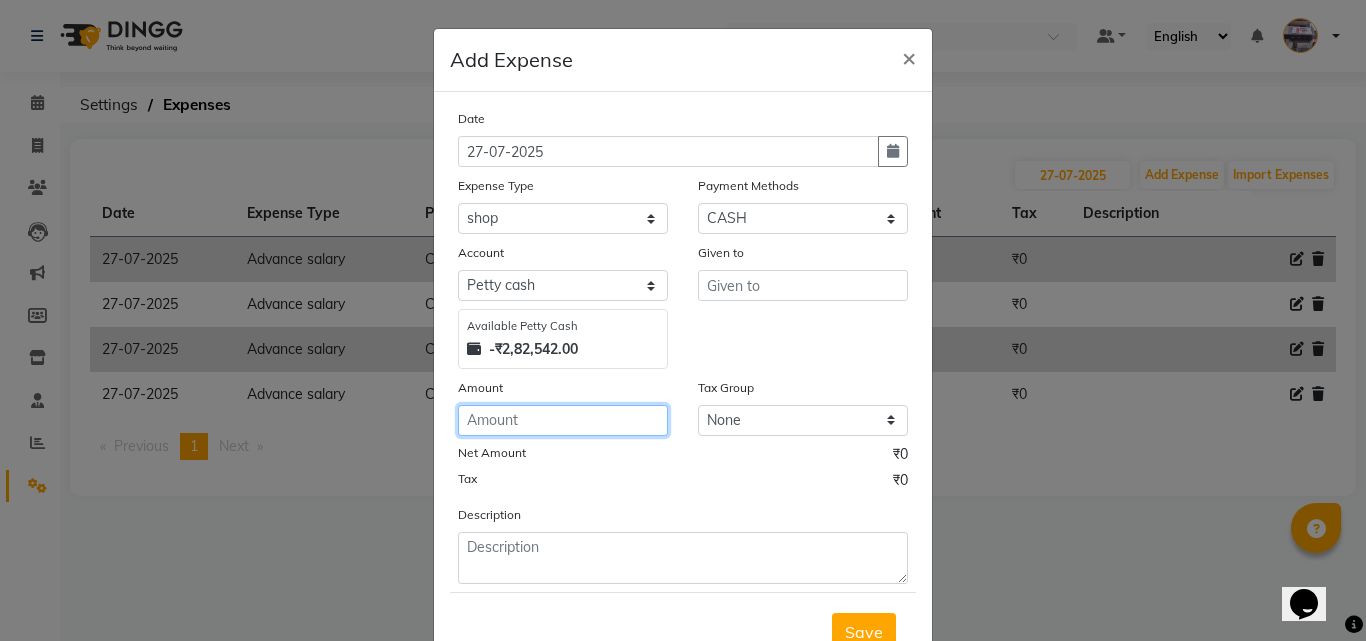click 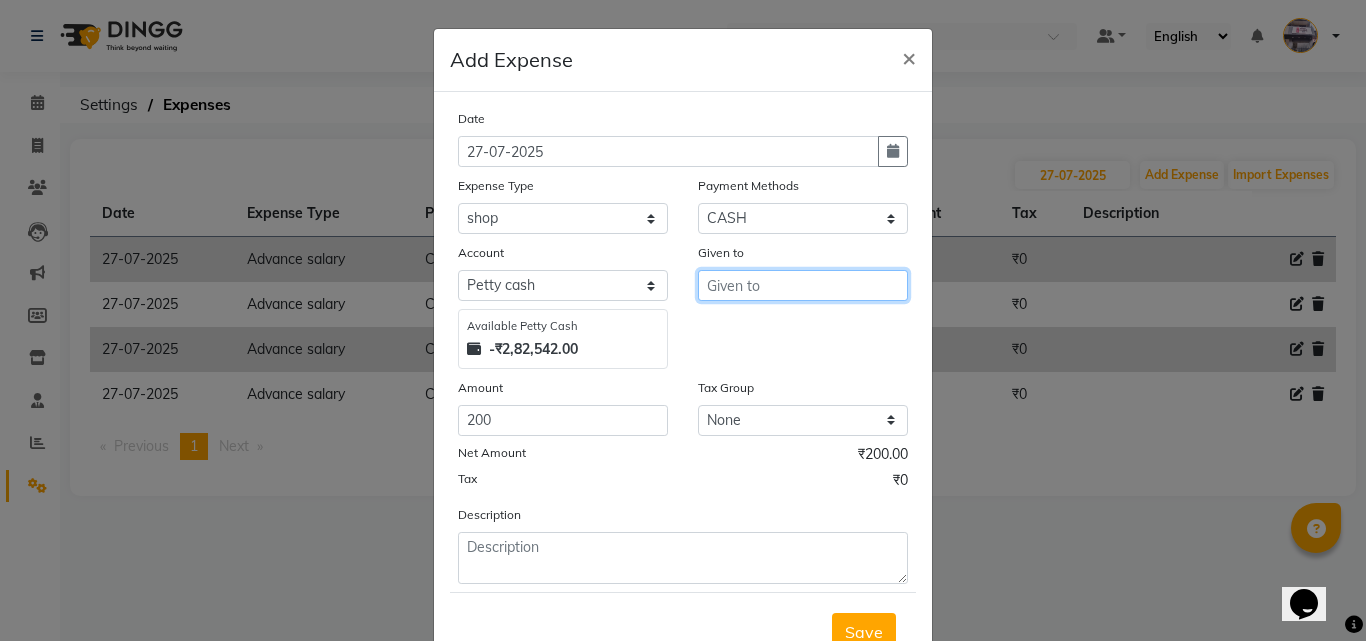 click at bounding box center (803, 285) 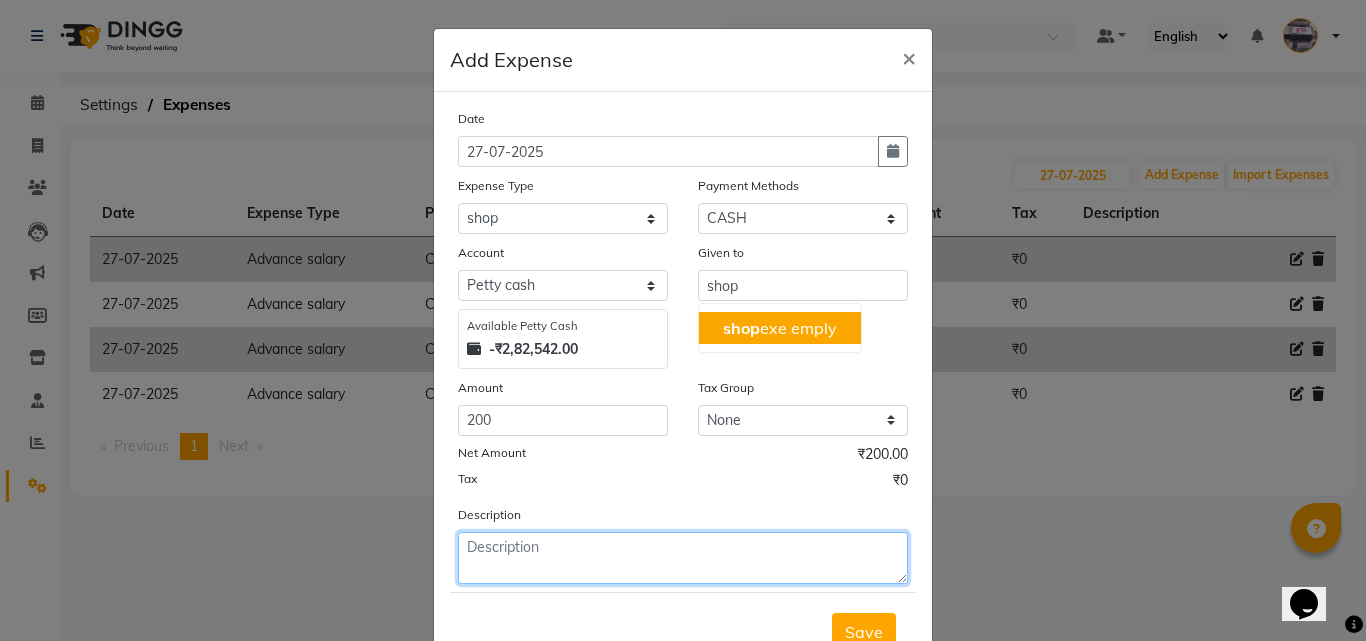 click 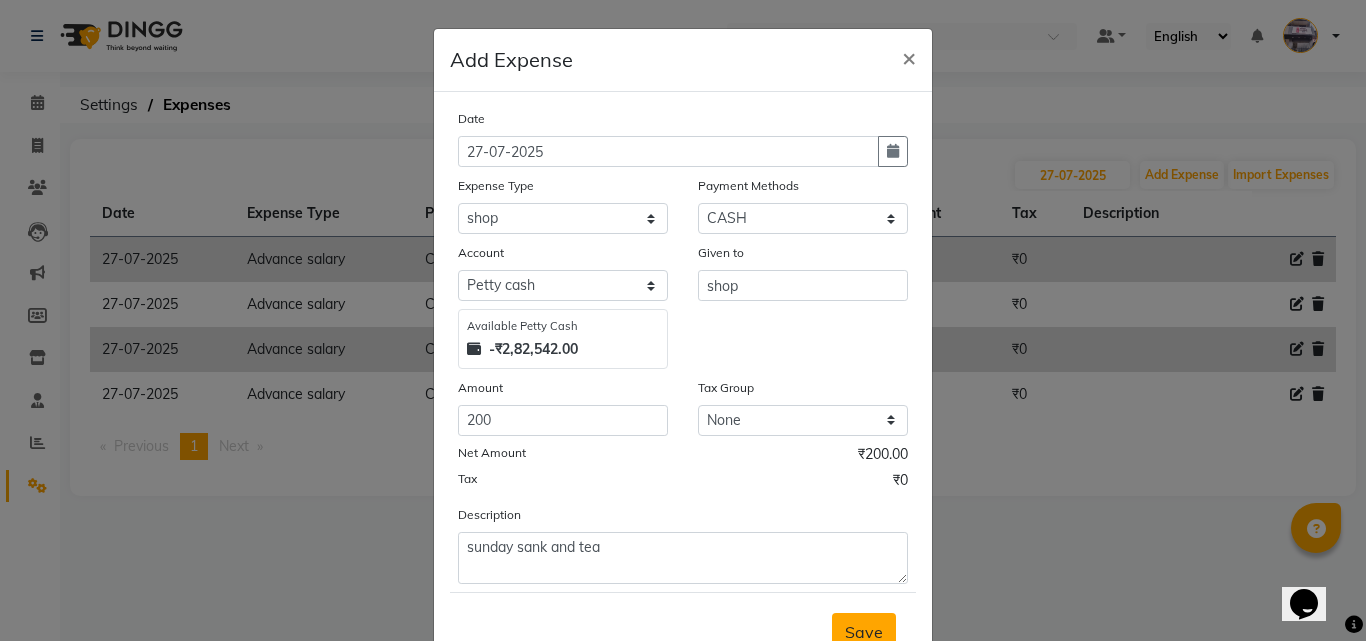 click on "Save" at bounding box center (864, 632) 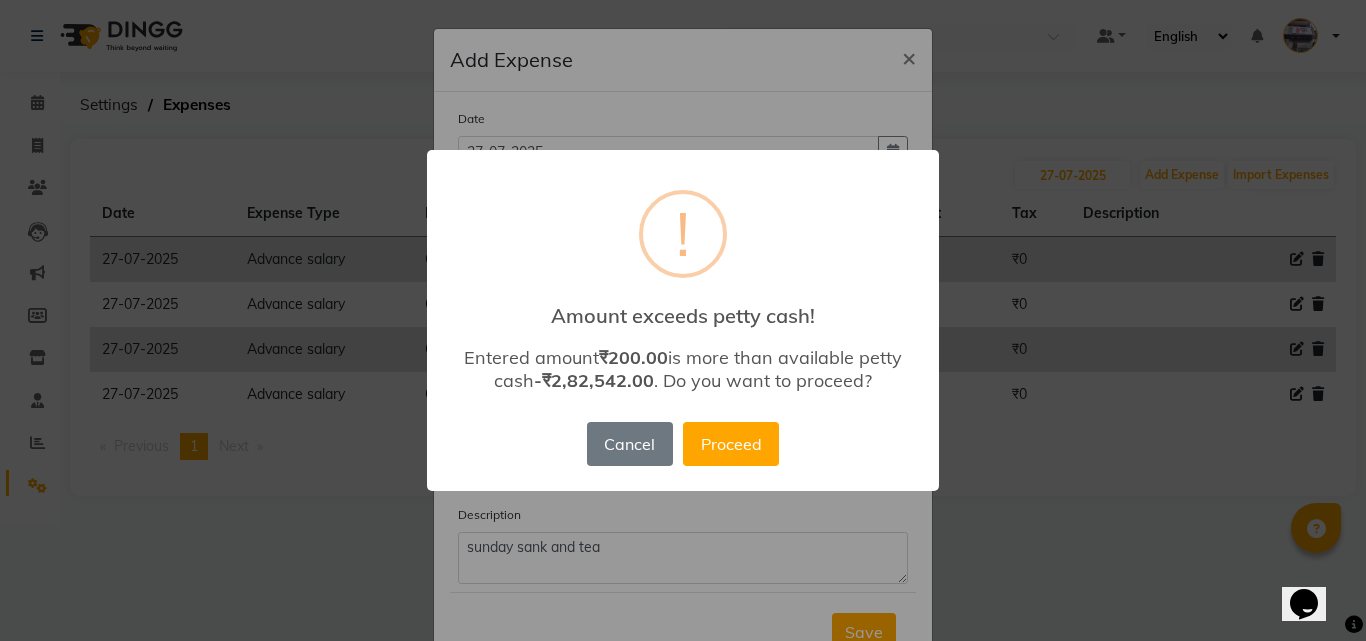 click on "Cancel No Proceed" at bounding box center [683, 444] 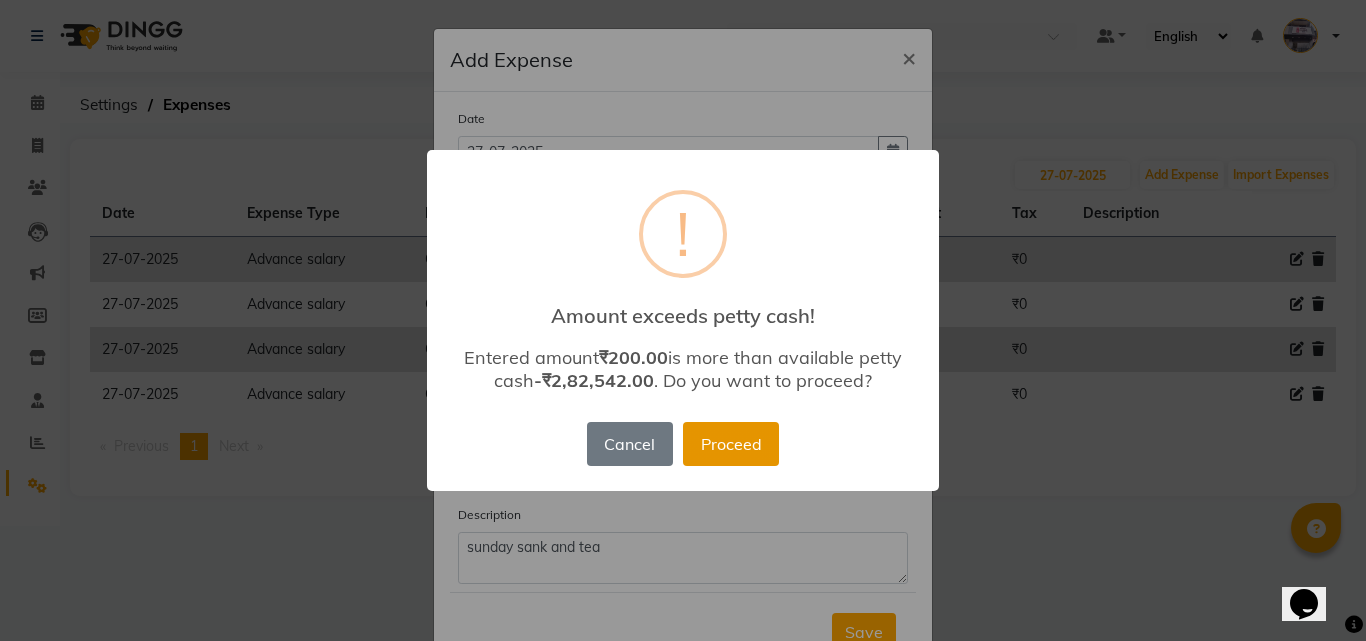 click on "Proceed" at bounding box center (731, 444) 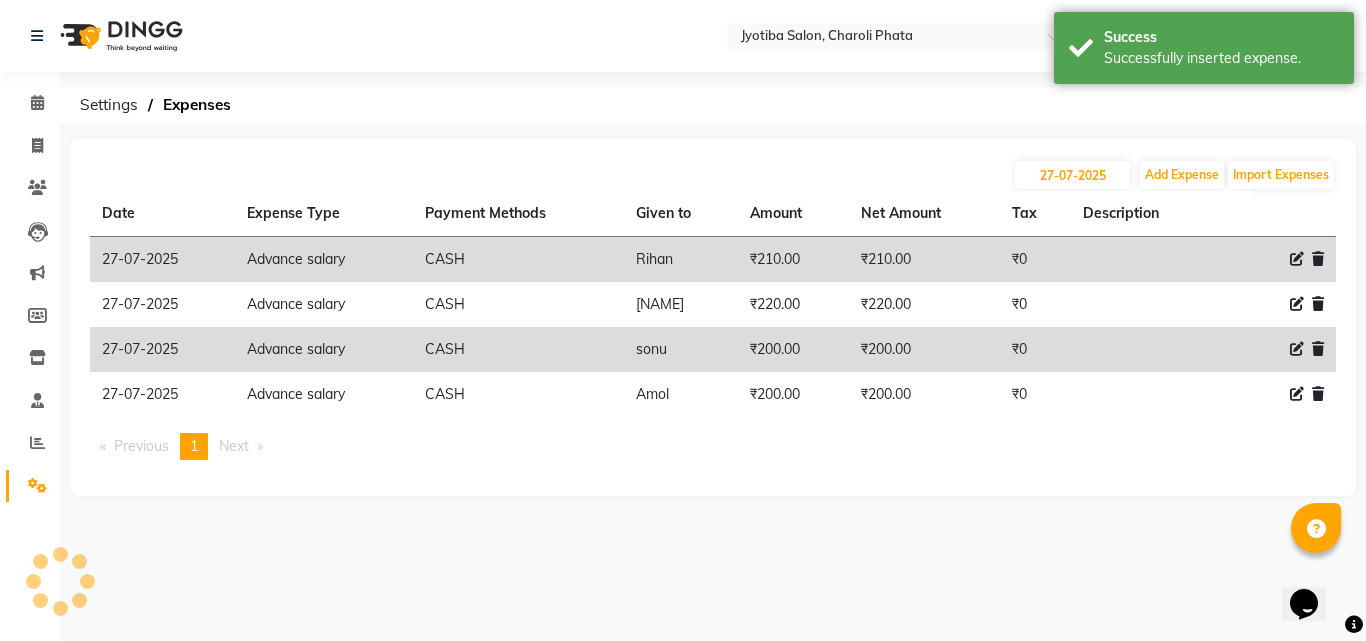 scroll, scrollTop: 10, scrollLeft: 0, axis: vertical 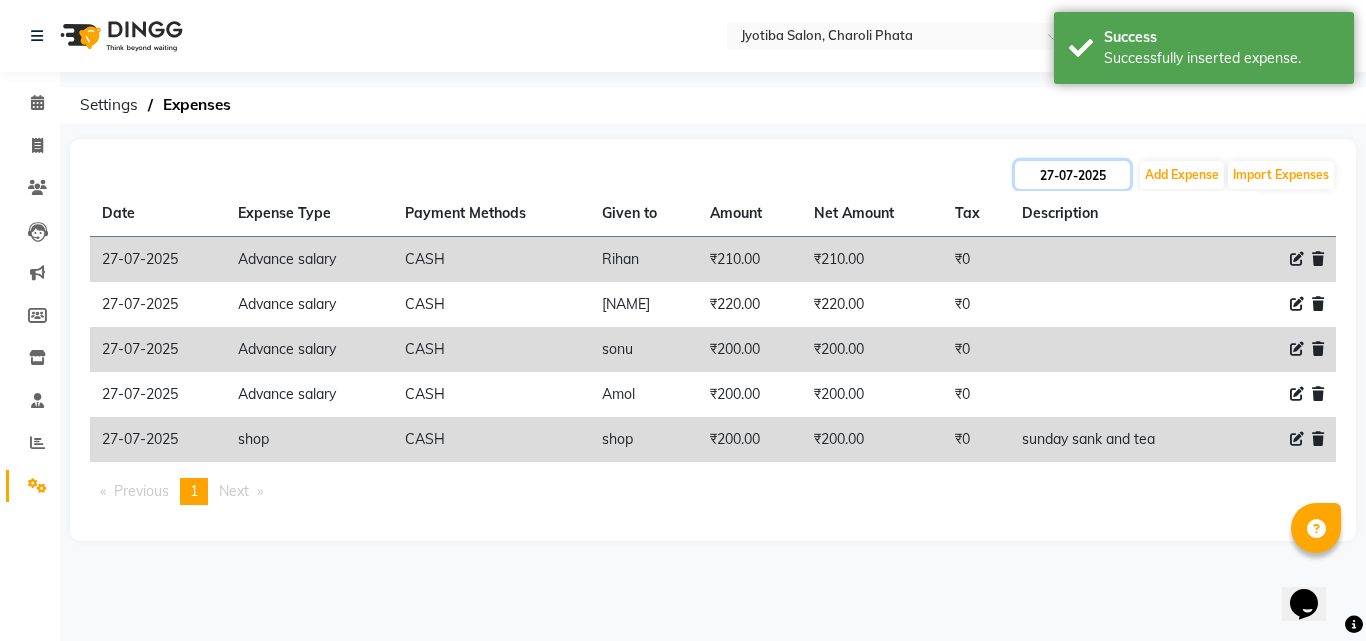 click on "27-07-2025" 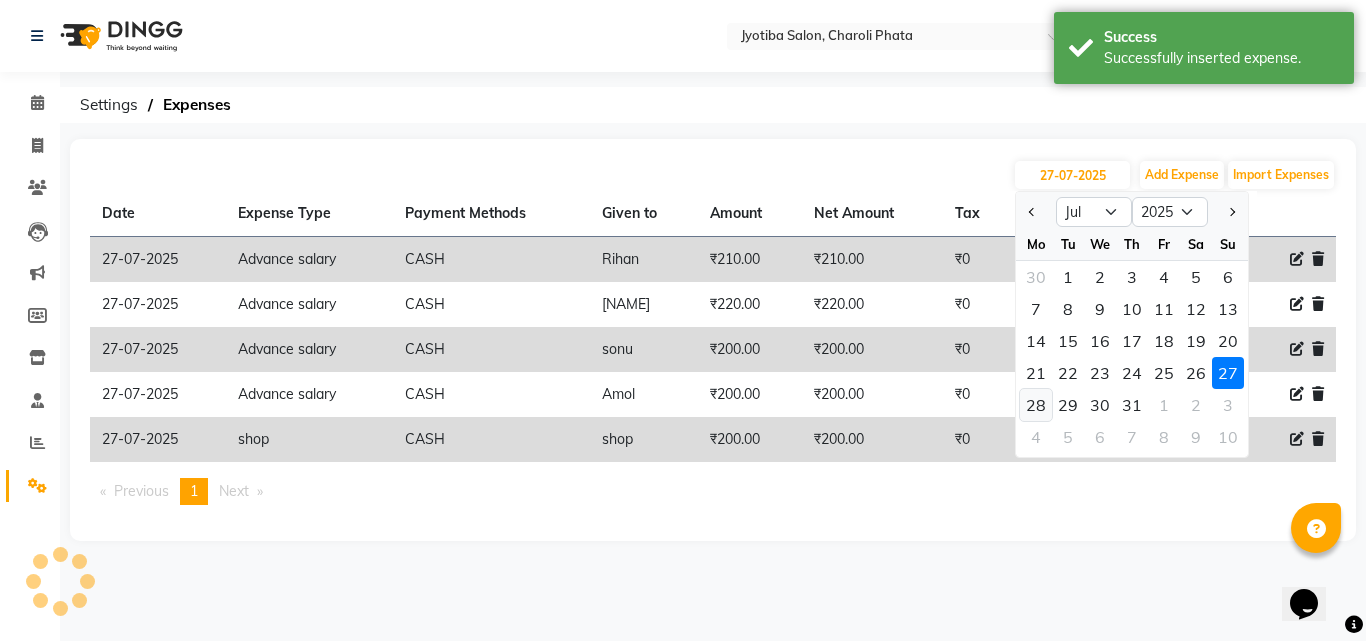 click on "28" 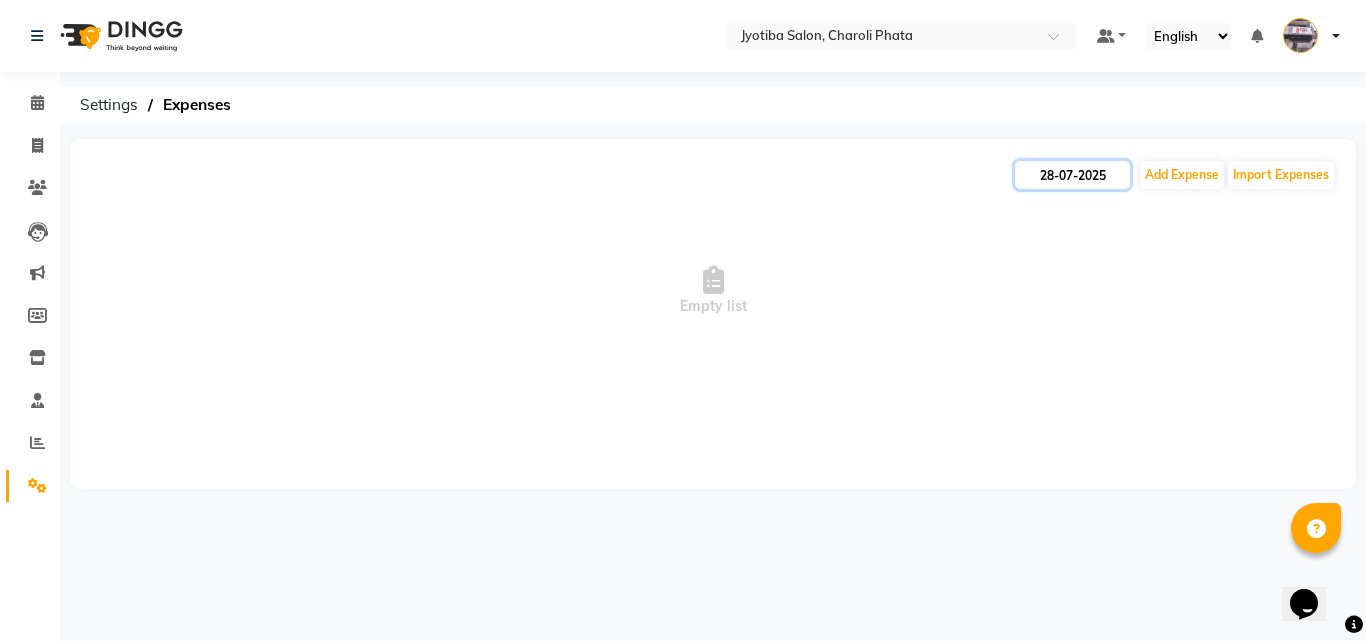 click on "28-07-2025" 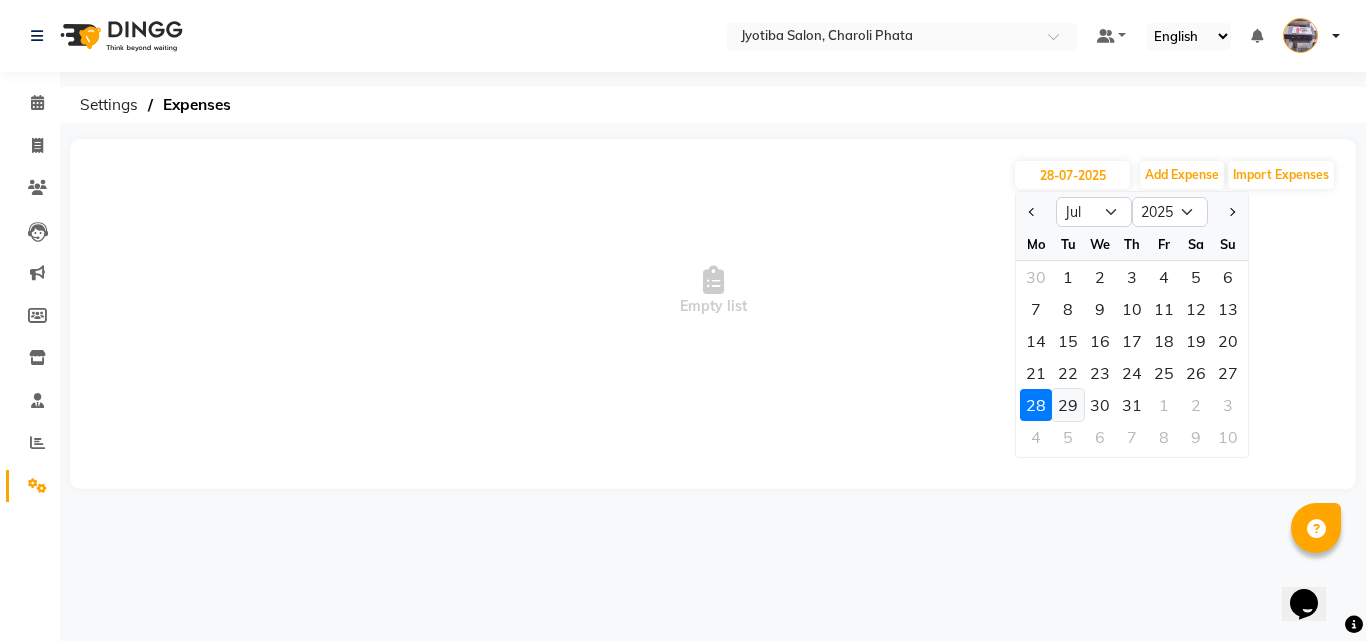 click on "29" 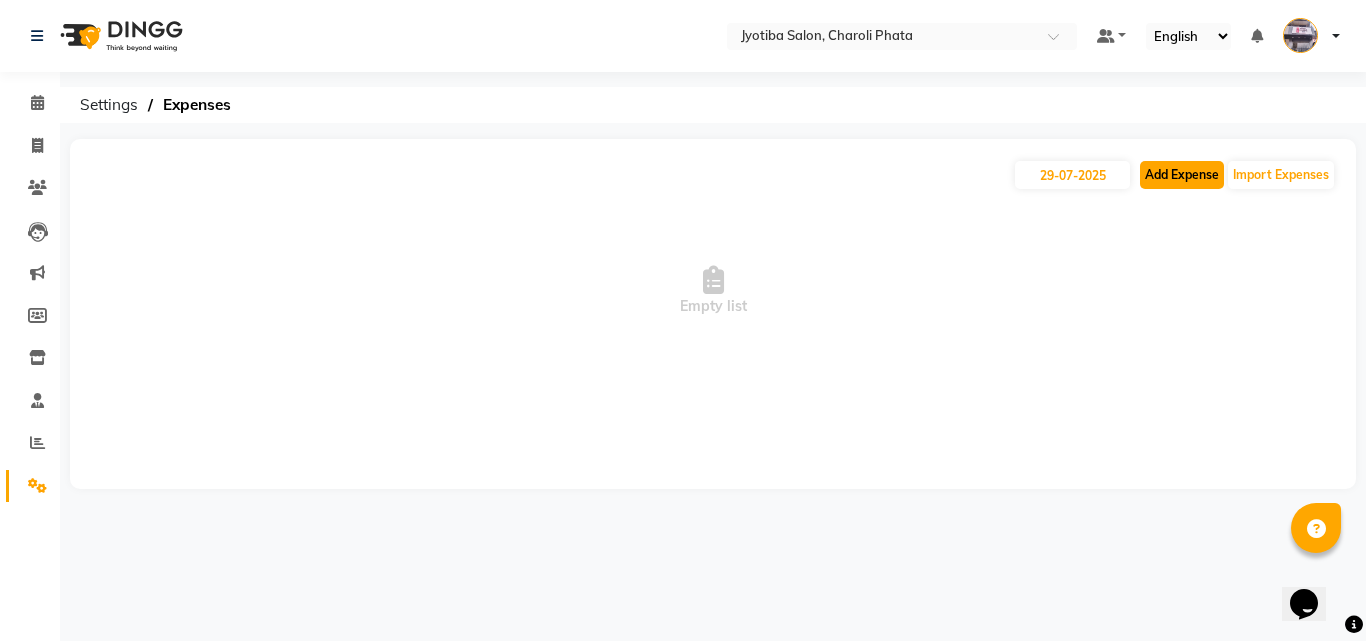 click on "Add Expense" 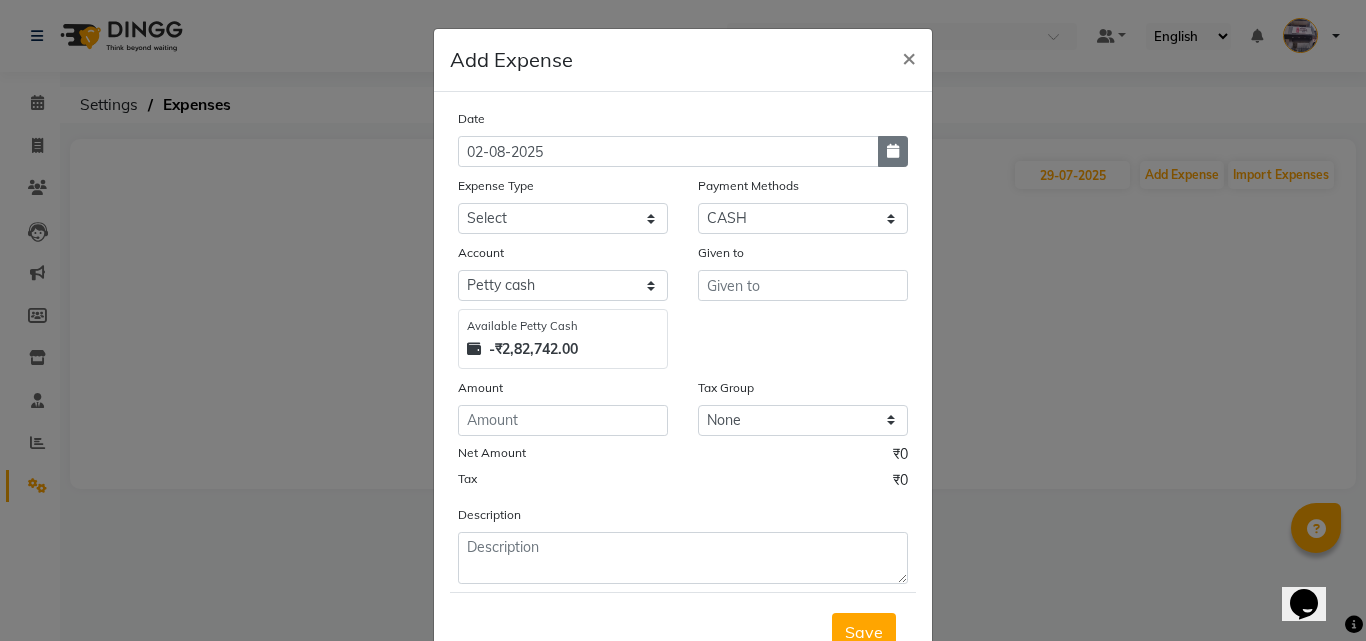 click 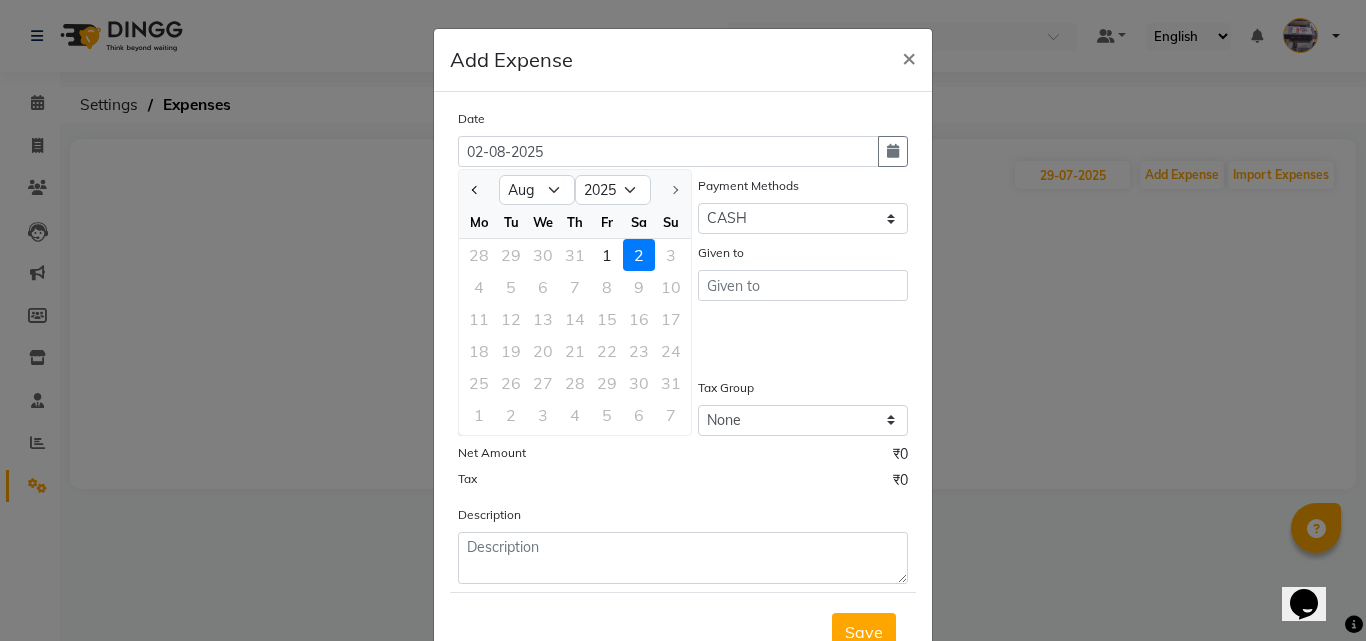 click 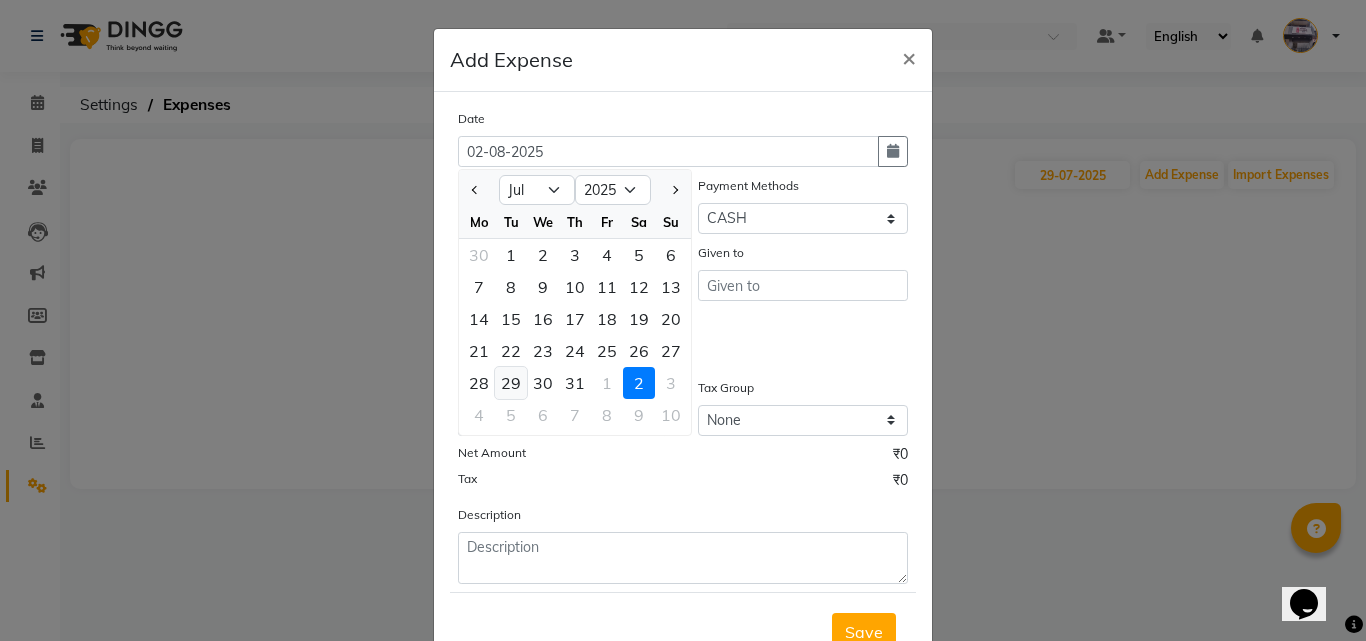 click on "29" 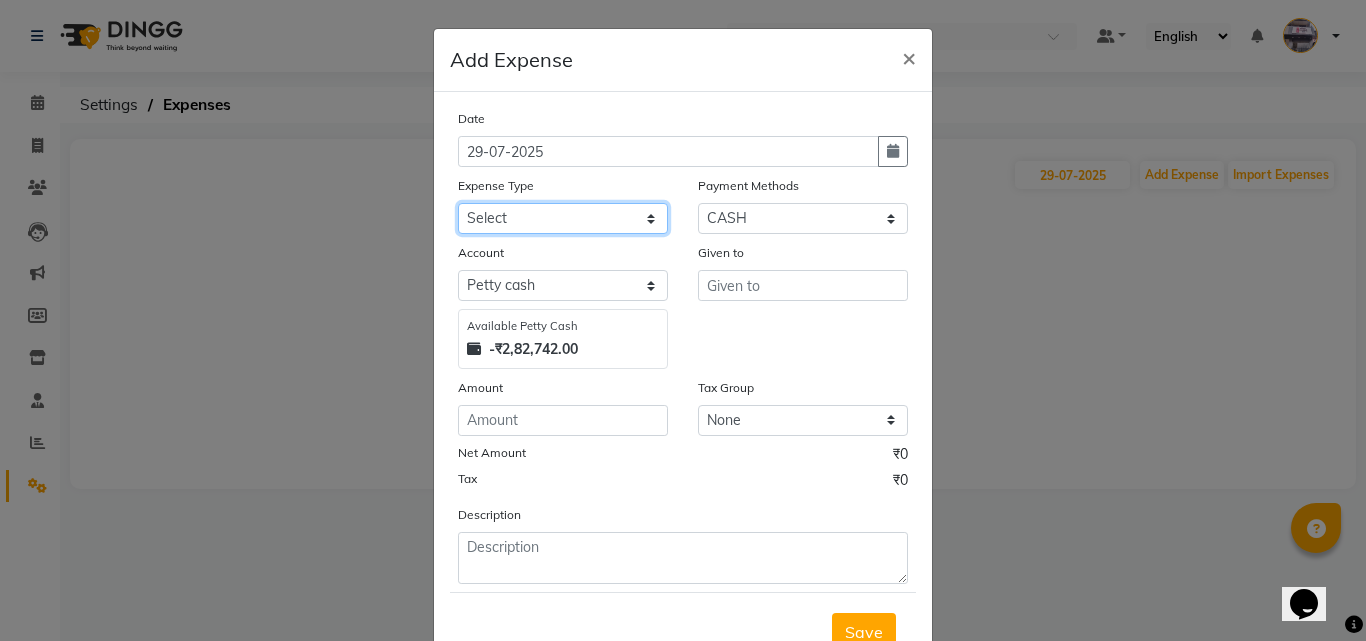 click on "Select Advance salary Advance salary ajaj Bank charges Car maintenance  Cash transfer to bank Cash transfer to hub Client Snacks Clinical charges Equipment Fuel Govt fee home Incentive Insurance International purchase Loan Repayment Maintenance Marketing Miscellaneous MRA Other Over times Pantry Product Rent Salary shop shop Staff Snacks Tax Tea & Refreshment TIP Utilities Wifi recharge" 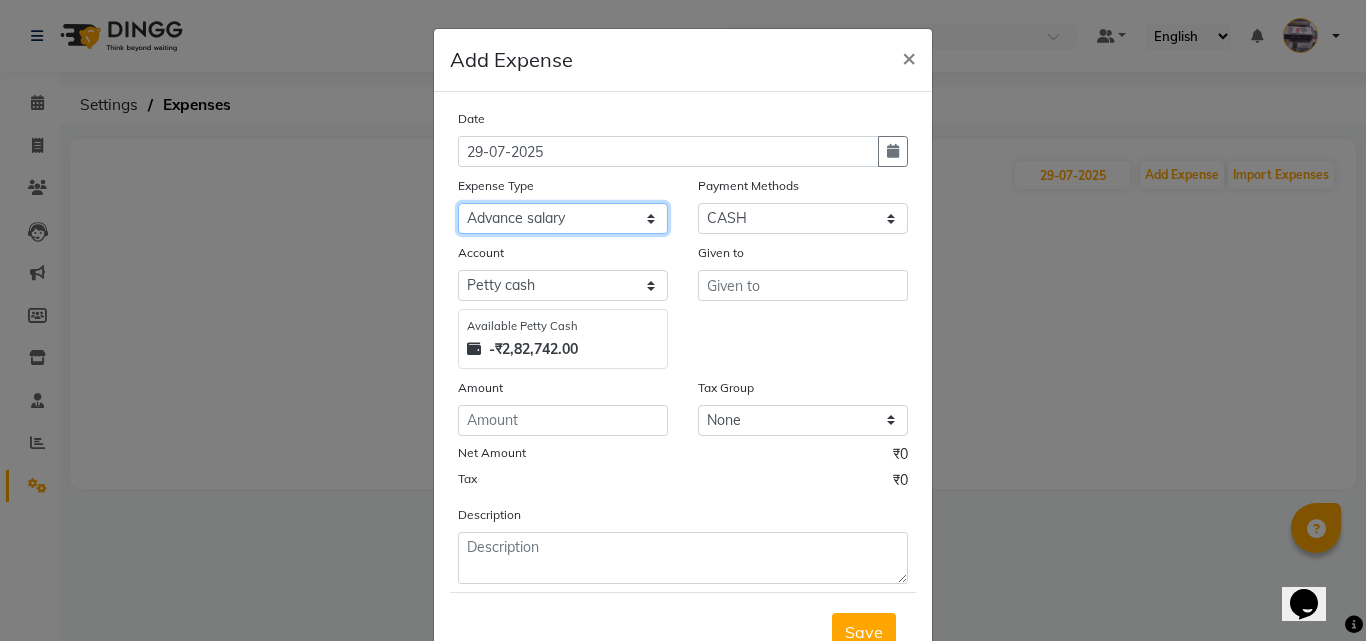 click on "Select Advance salary Advance salary ajaj Bank charges Car maintenance  Cash transfer to bank Cash transfer to hub Client Snacks Clinical charges Equipment Fuel Govt fee home Incentive Insurance International purchase Loan Repayment Maintenance Marketing Miscellaneous MRA Other Over times Pantry Product Rent Salary shop shop Staff Snacks Tax Tea & Refreshment TIP Utilities Wifi recharge" 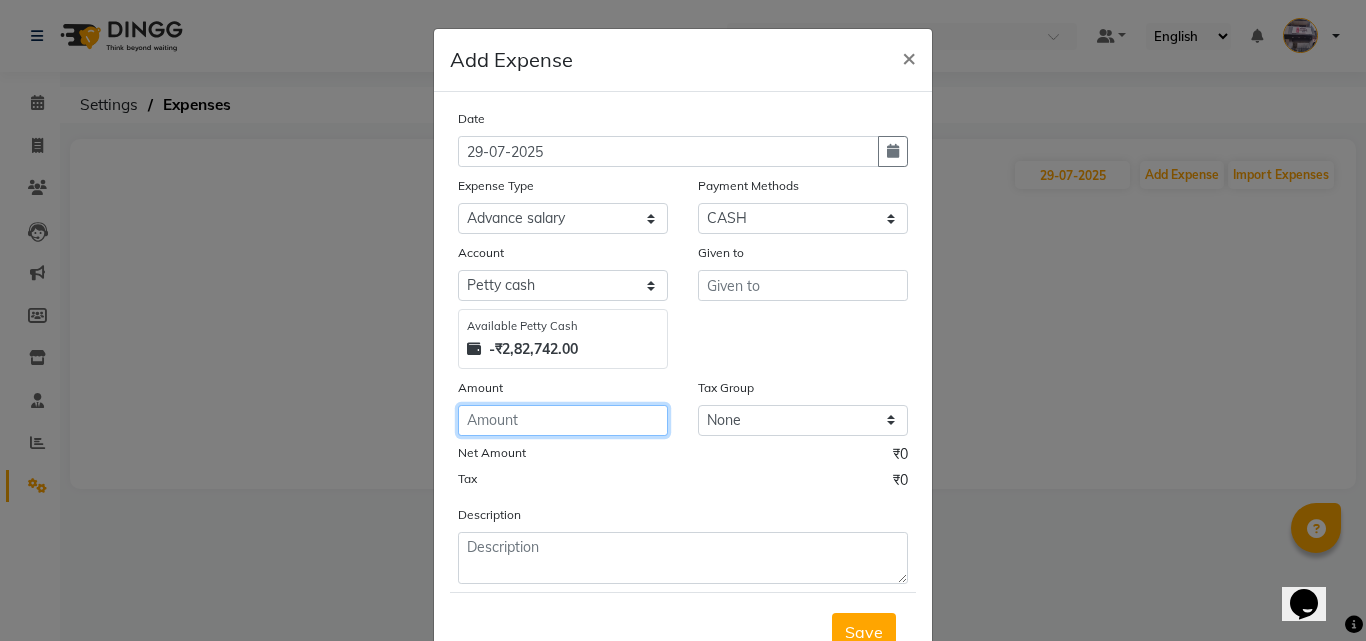 click 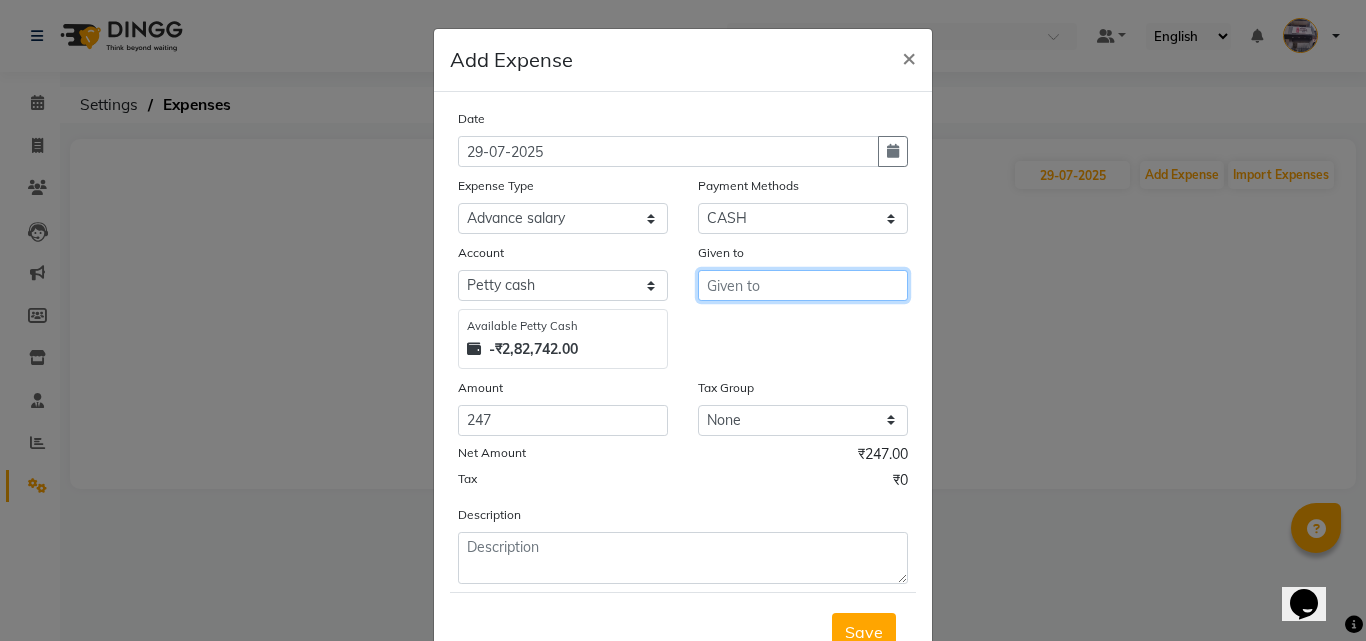 click at bounding box center [803, 285] 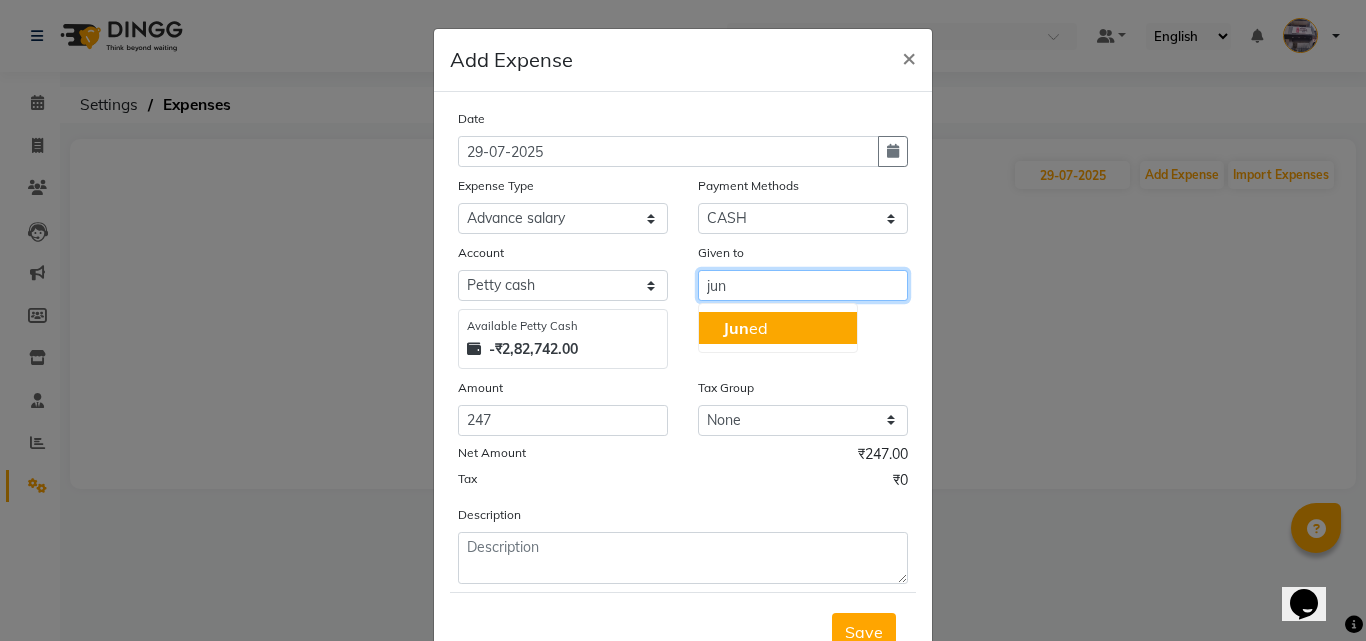 click on "Jun ed" at bounding box center (778, 328) 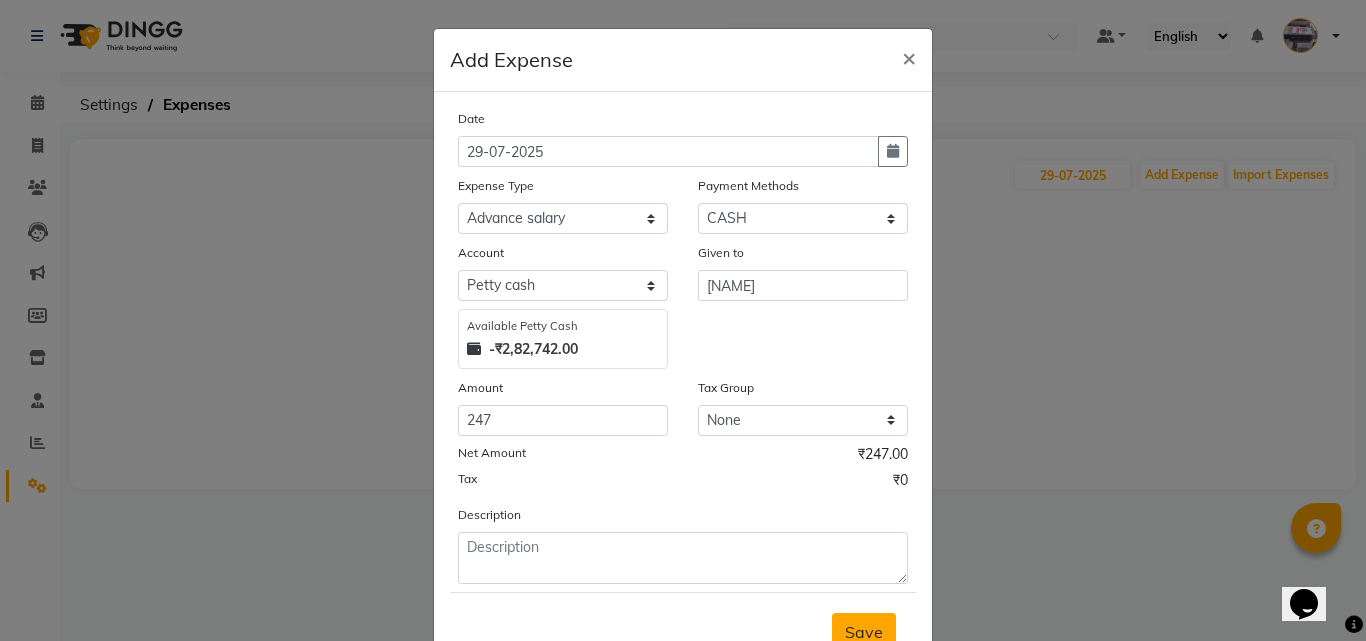 click on "Save" at bounding box center (864, 632) 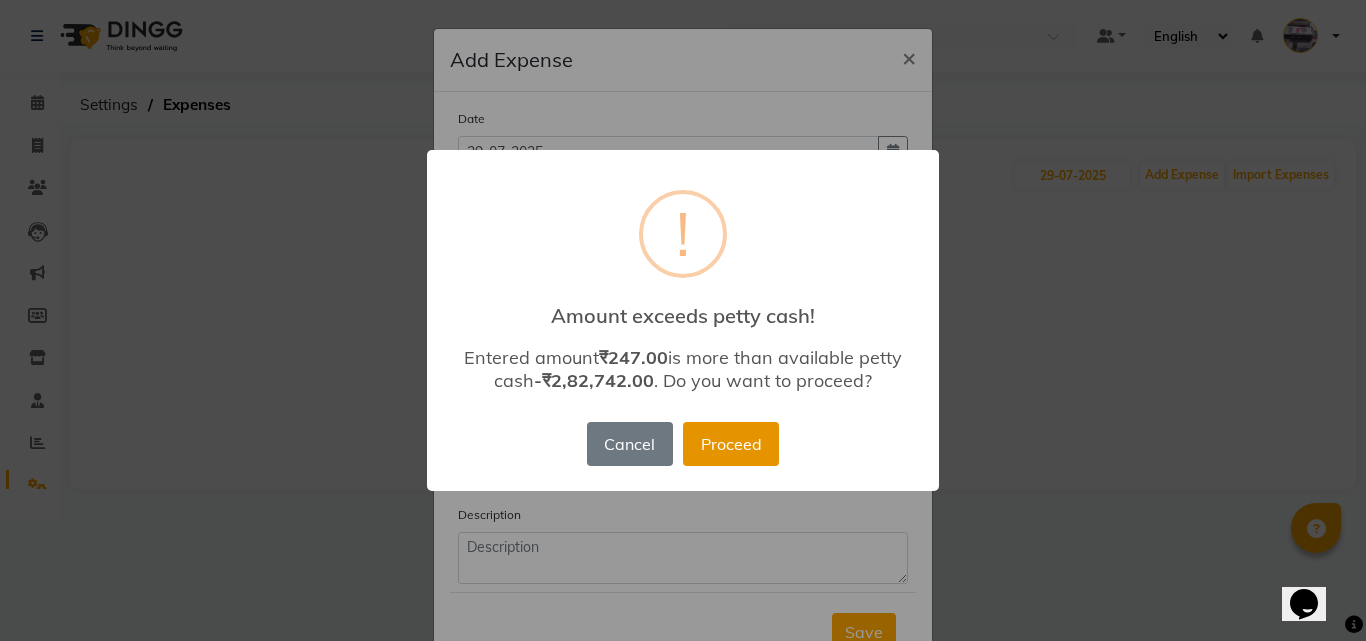 click on "Proceed" at bounding box center (731, 444) 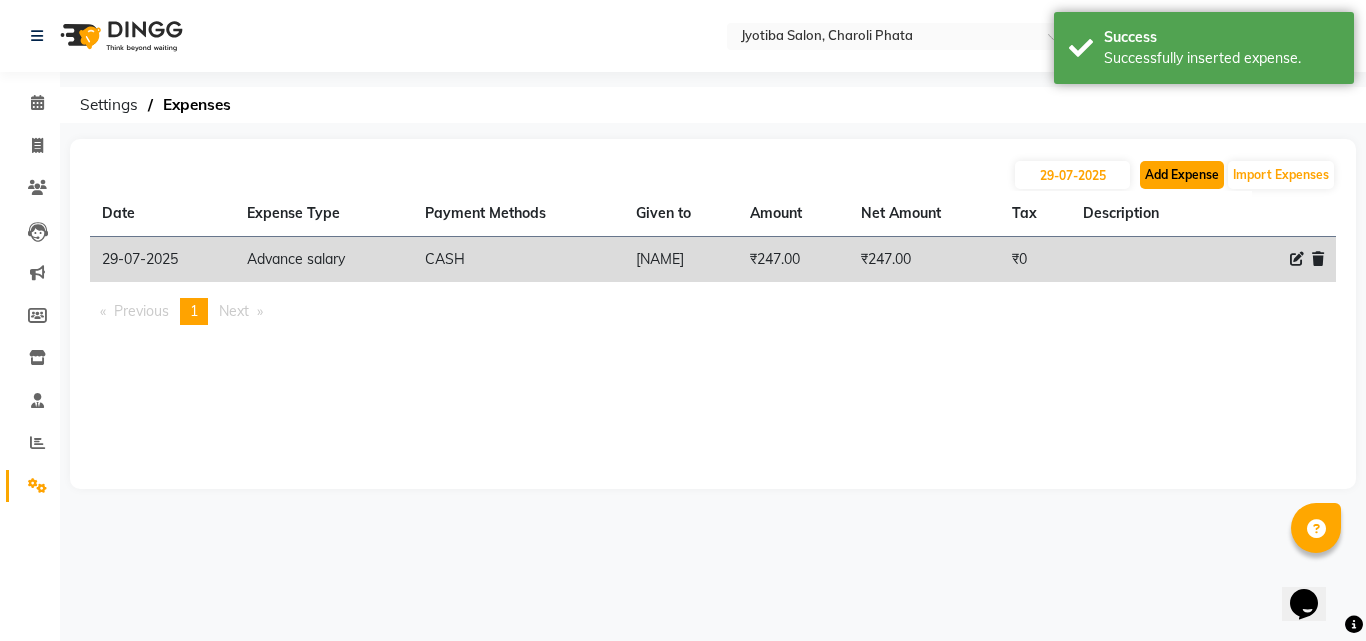 click on "Add Expense" 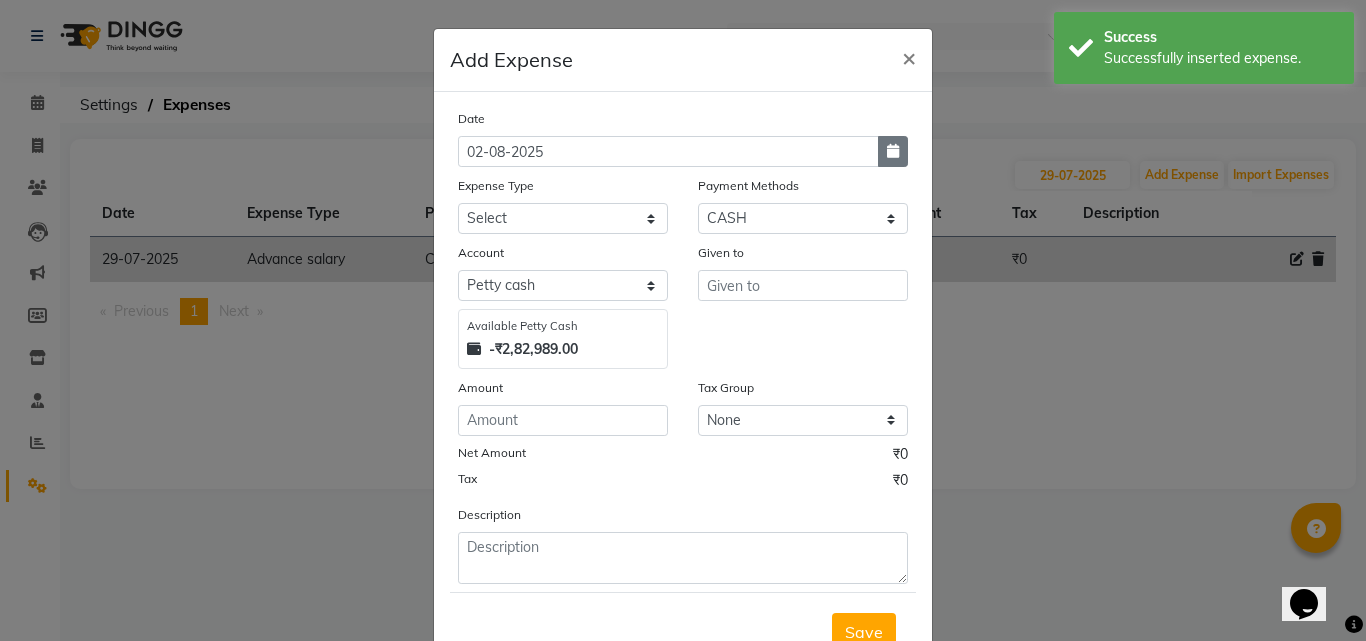 click 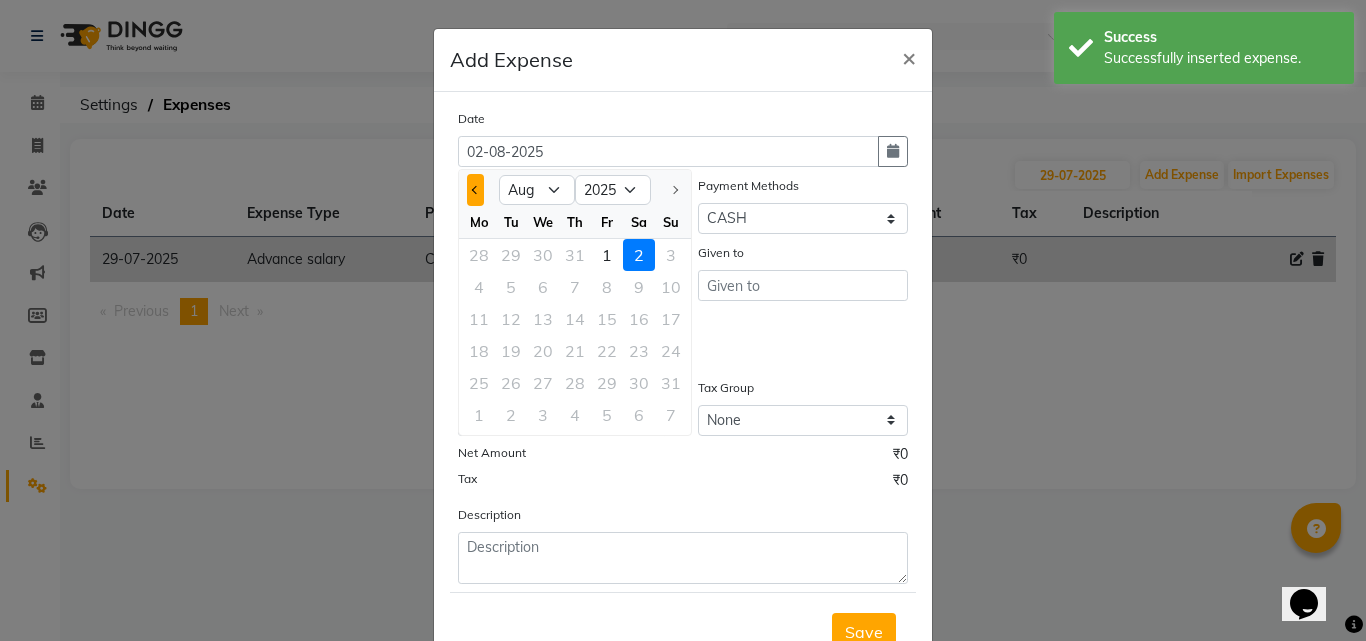 click 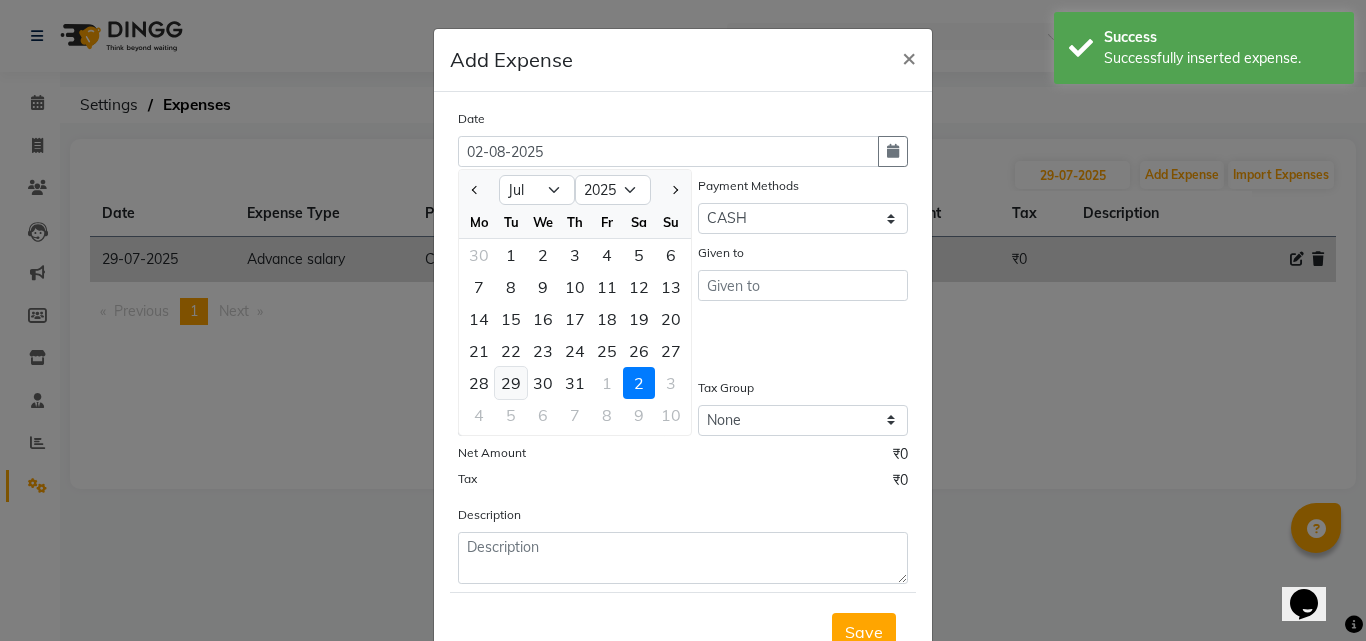 click on "29" 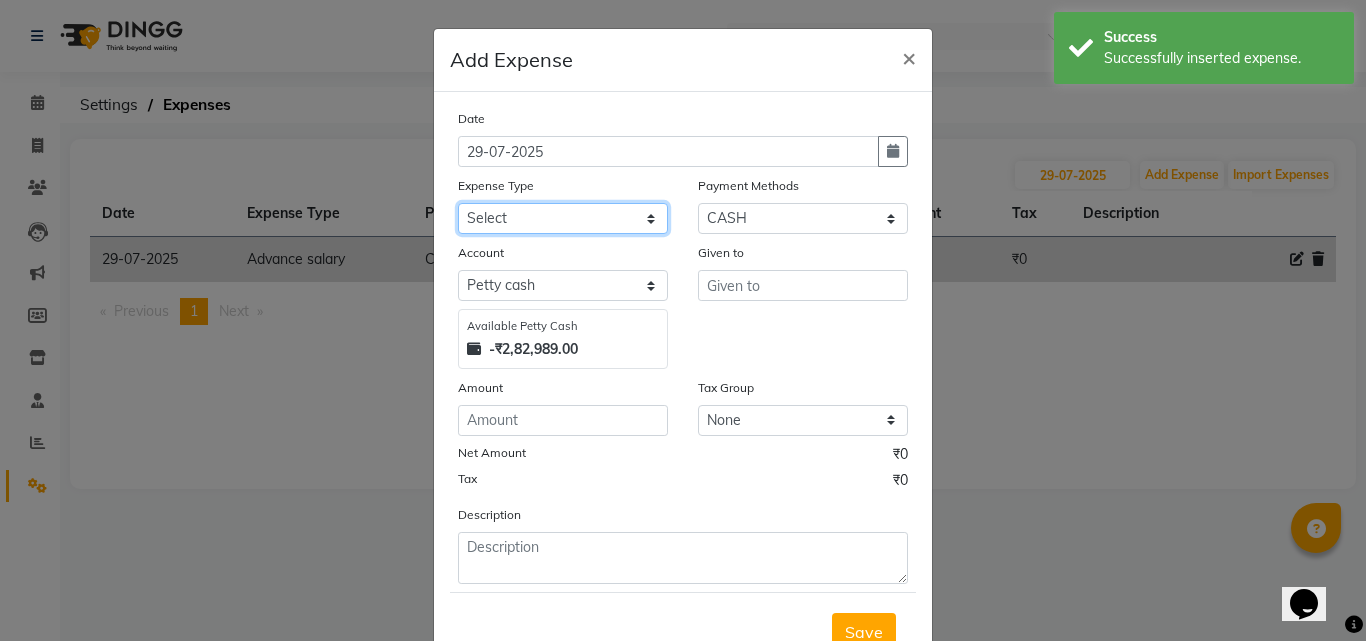 drag, startPoint x: 555, startPoint y: 210, endPoint x: 545, endPoint y: 232, distance: 24.166092 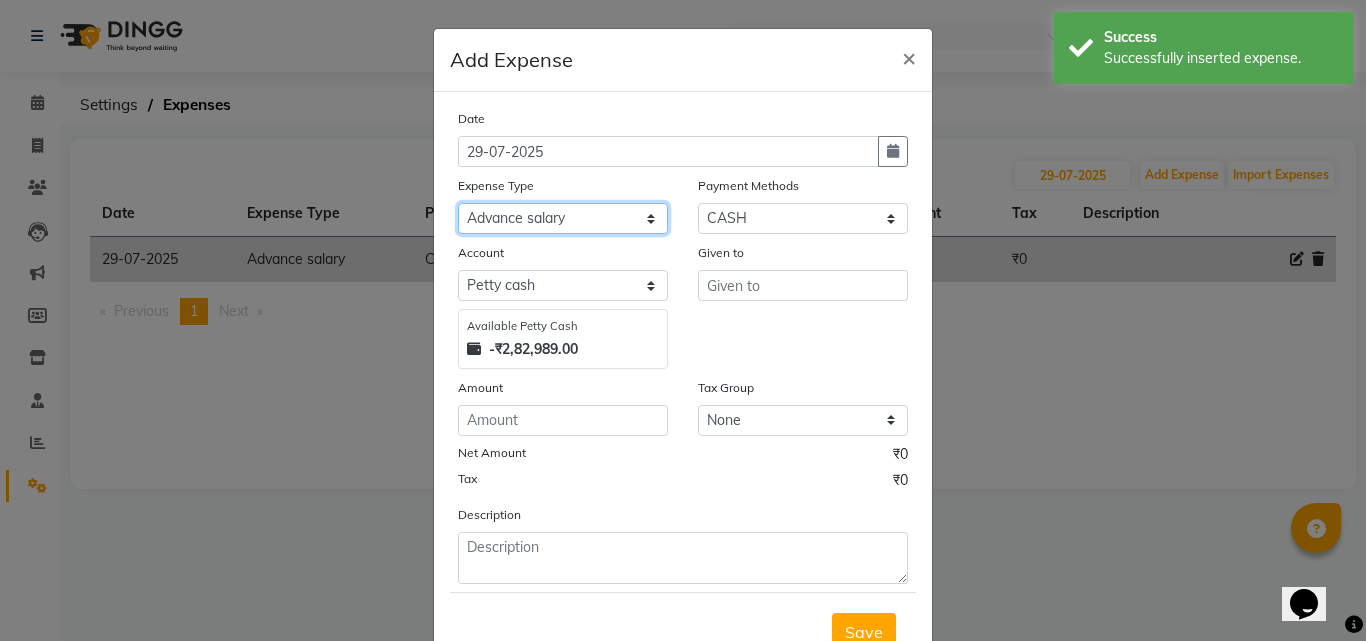 click on "Select Advance salary Advance salary ajaj Bank charges Car maintenance  Cash transfer to bank Cash transfer to hub Client Snacks Clinical charges Equipment Fuel Govt fee home Incentive Insurance International purchase Loan Repayment Maintenance Marketing Miscellaneous MRA Other Over times Pantry Product Rent Salary shop shop Staff Snacks Tax Tea & Refreshment TIP Utilities Wifi recharge" 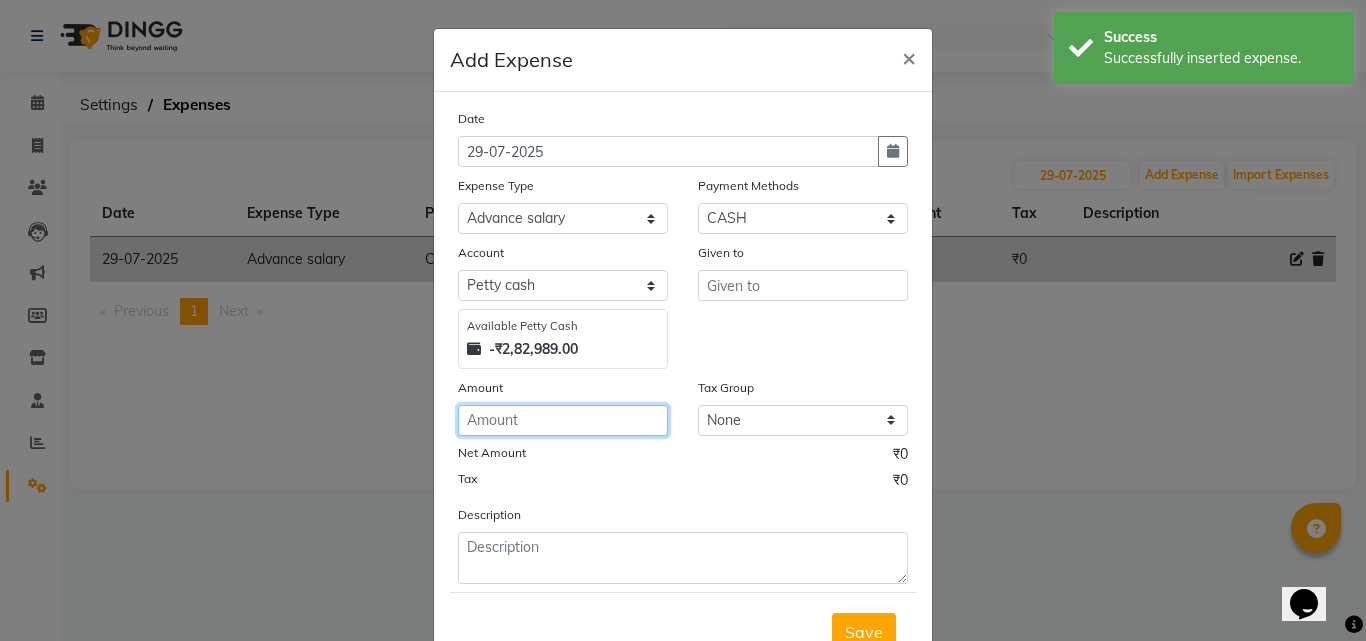 click 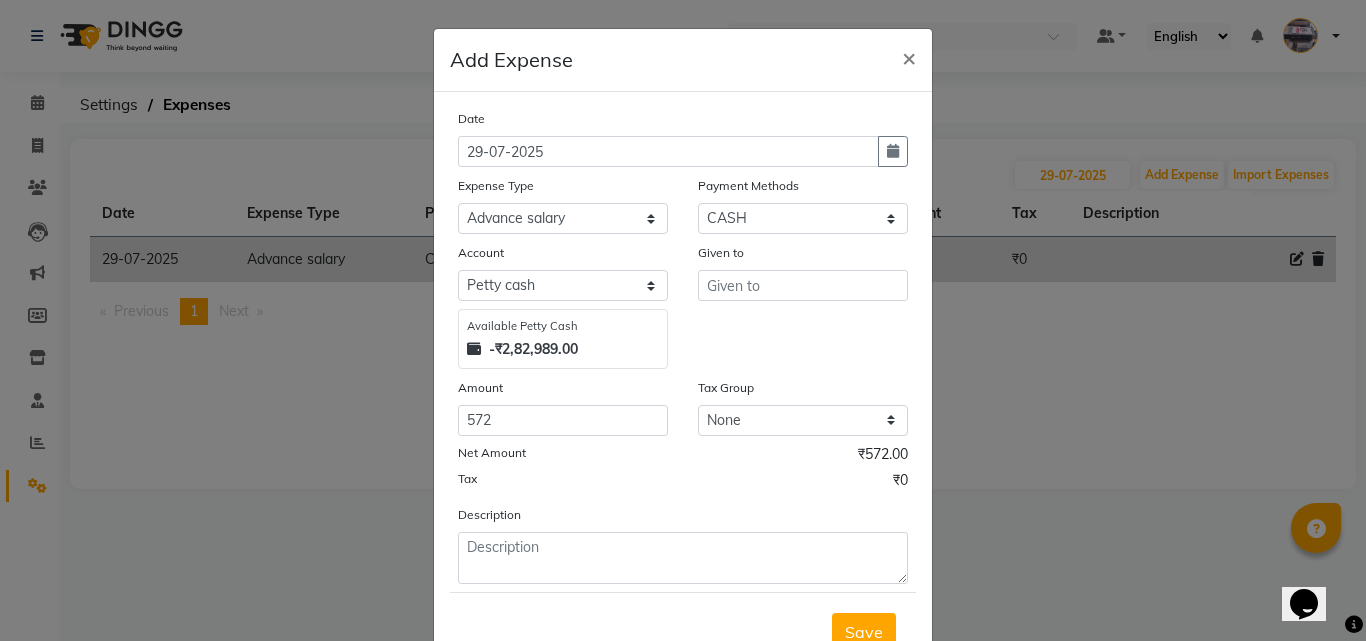 click on "Given to" 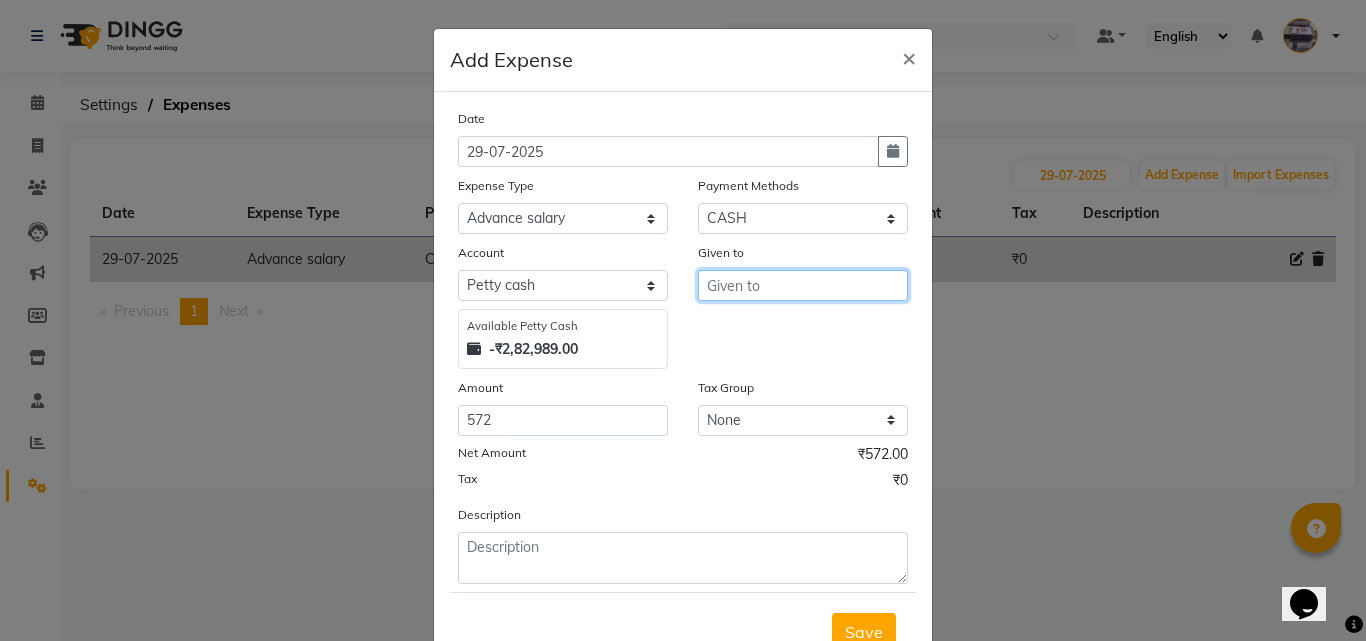 click at bounding box center (803, 285) 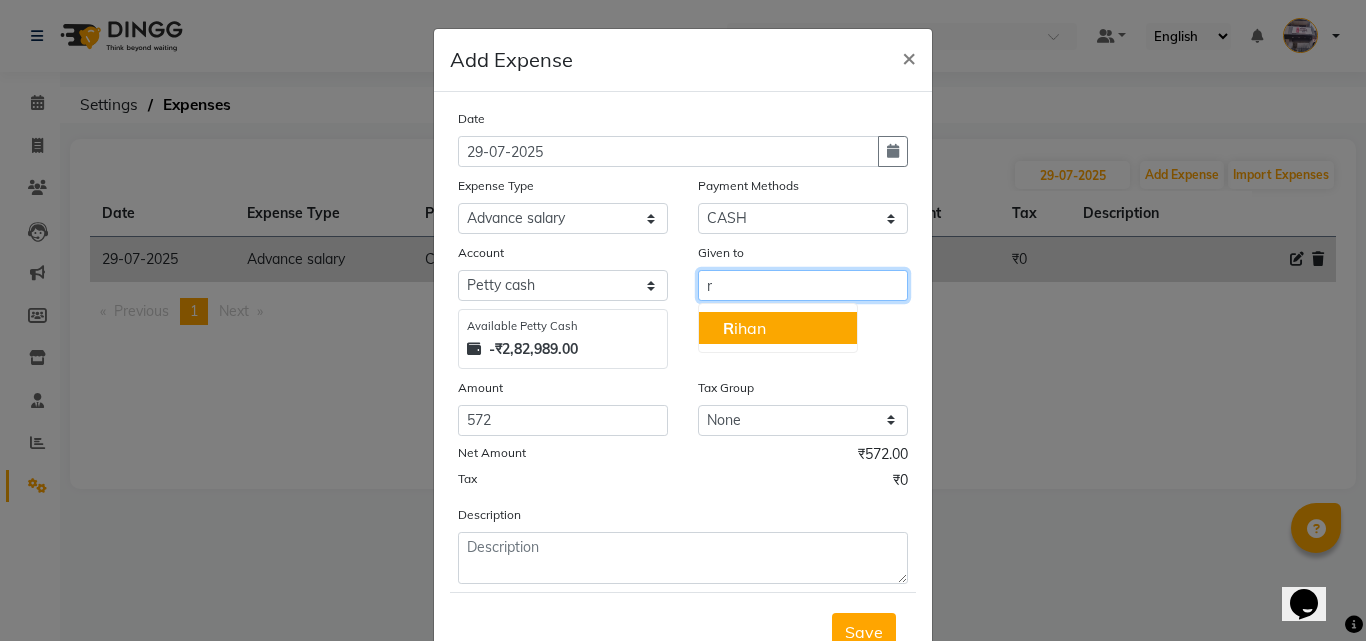 click on "R ihan" at bounding box center [744, 328] 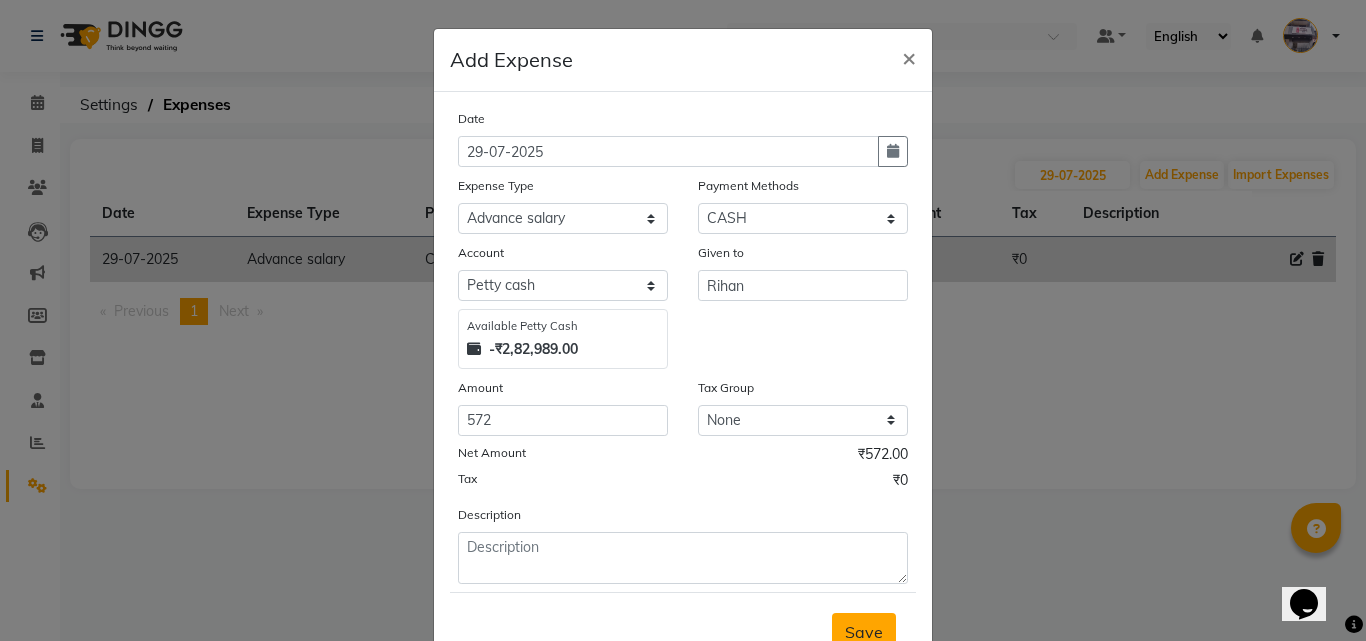 click on "Save" at bounding box center (864, 632) 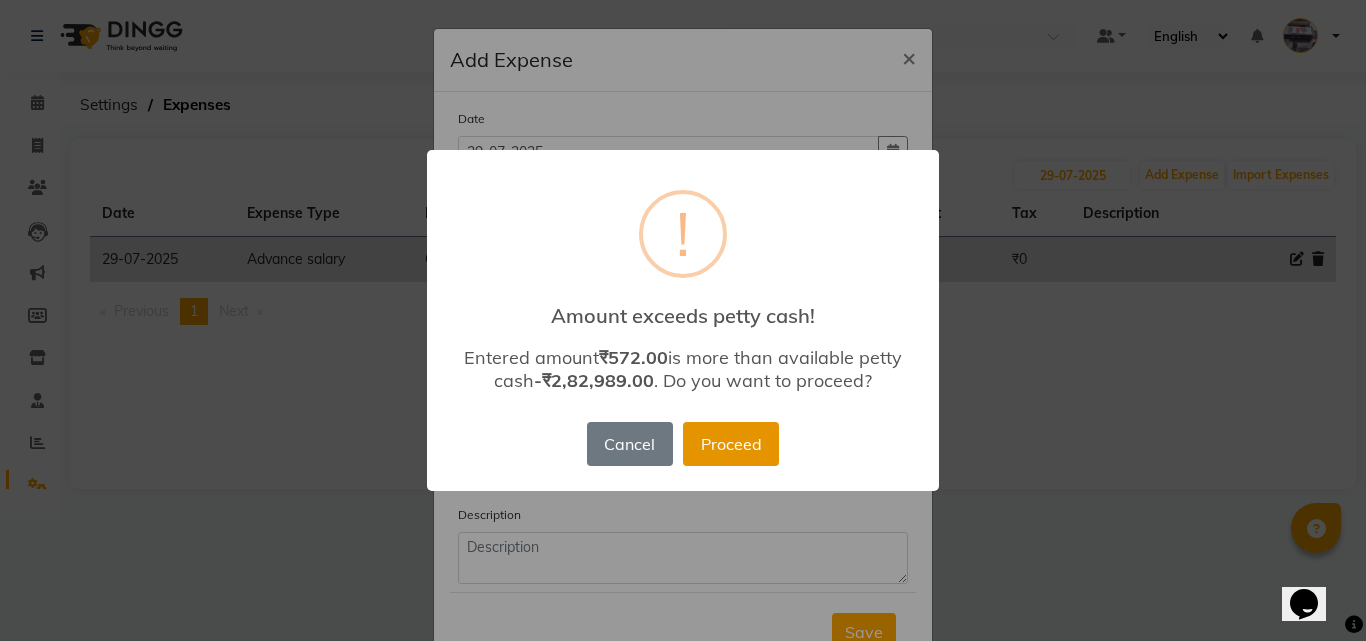 click on "Proceed" at bounding box center (731, 444) 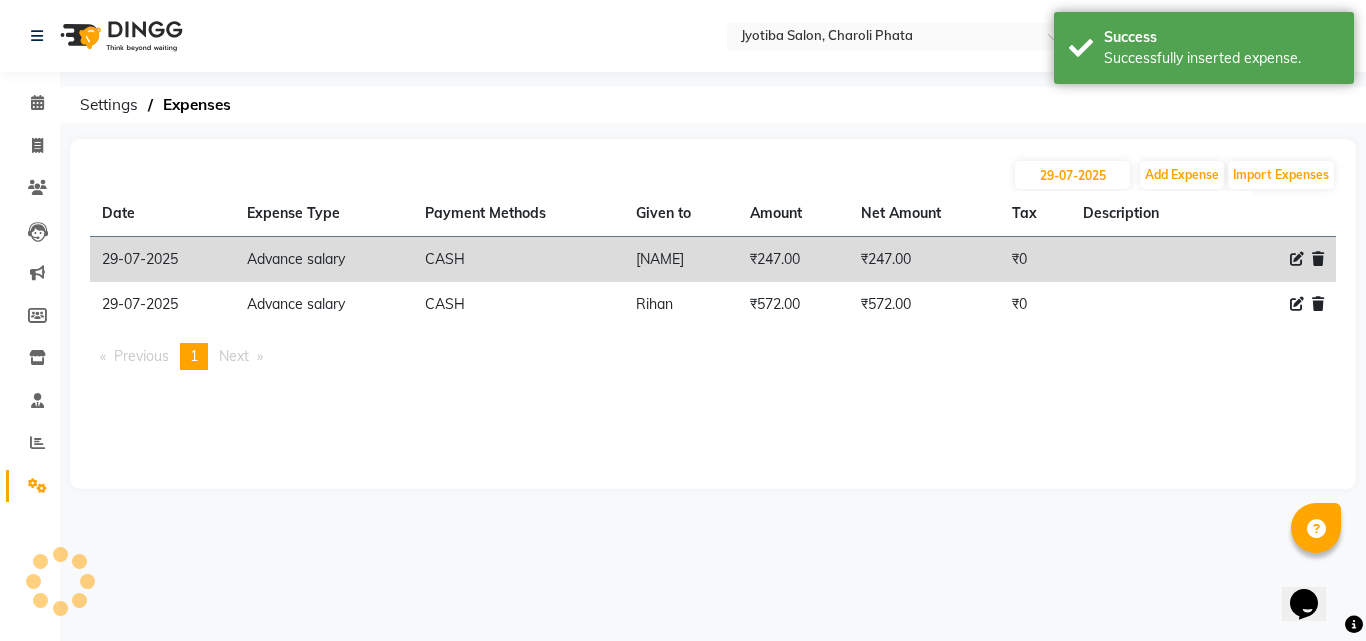 scroll, scrollTop: 10, scrollLeft: 0, axis: vertical 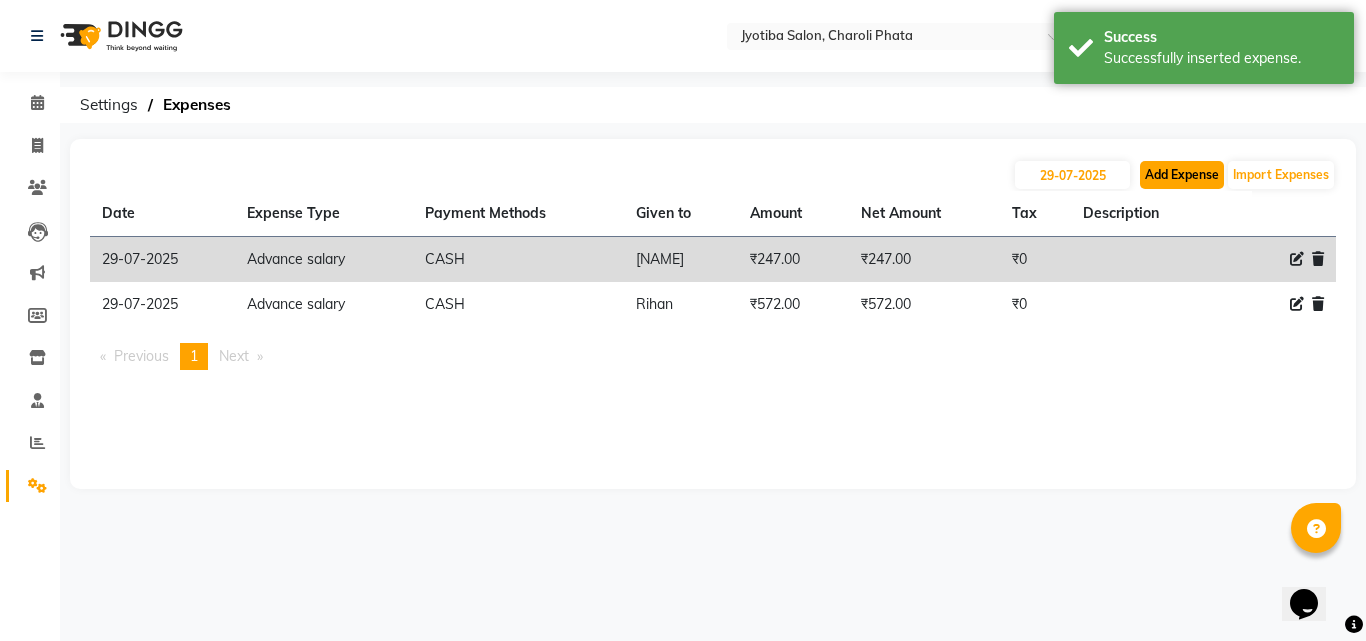 click on "Add Expense" 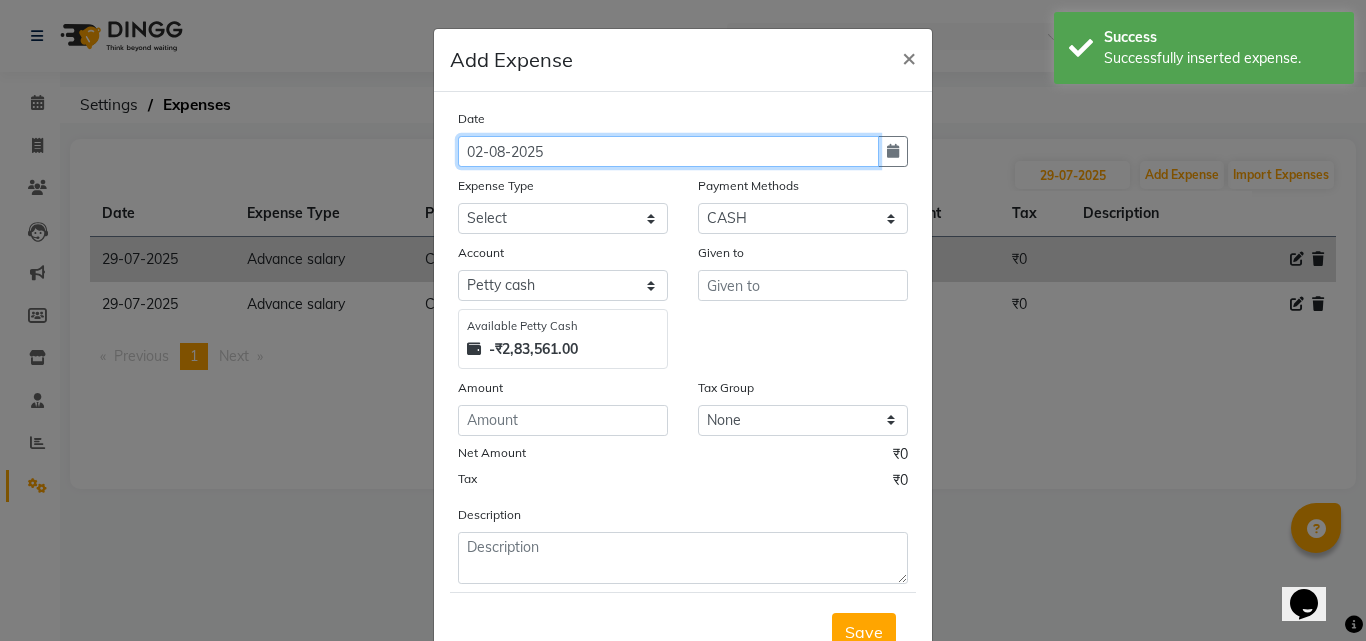 click on "02-08-2025" 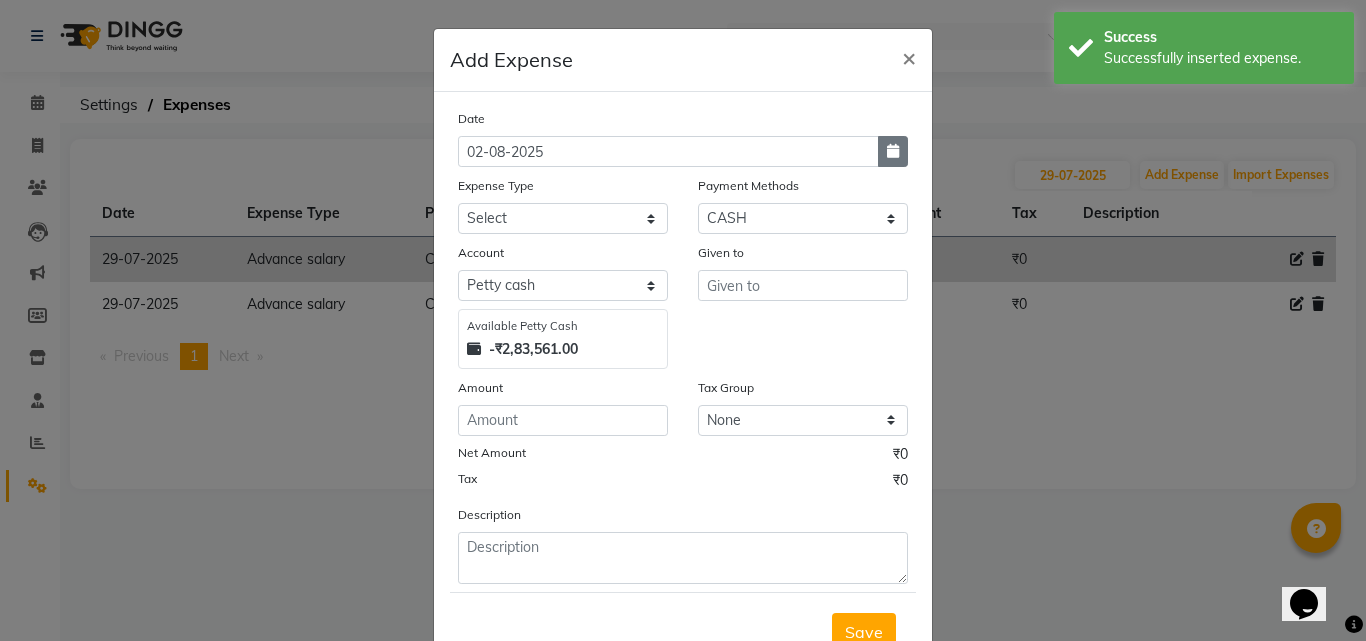 click 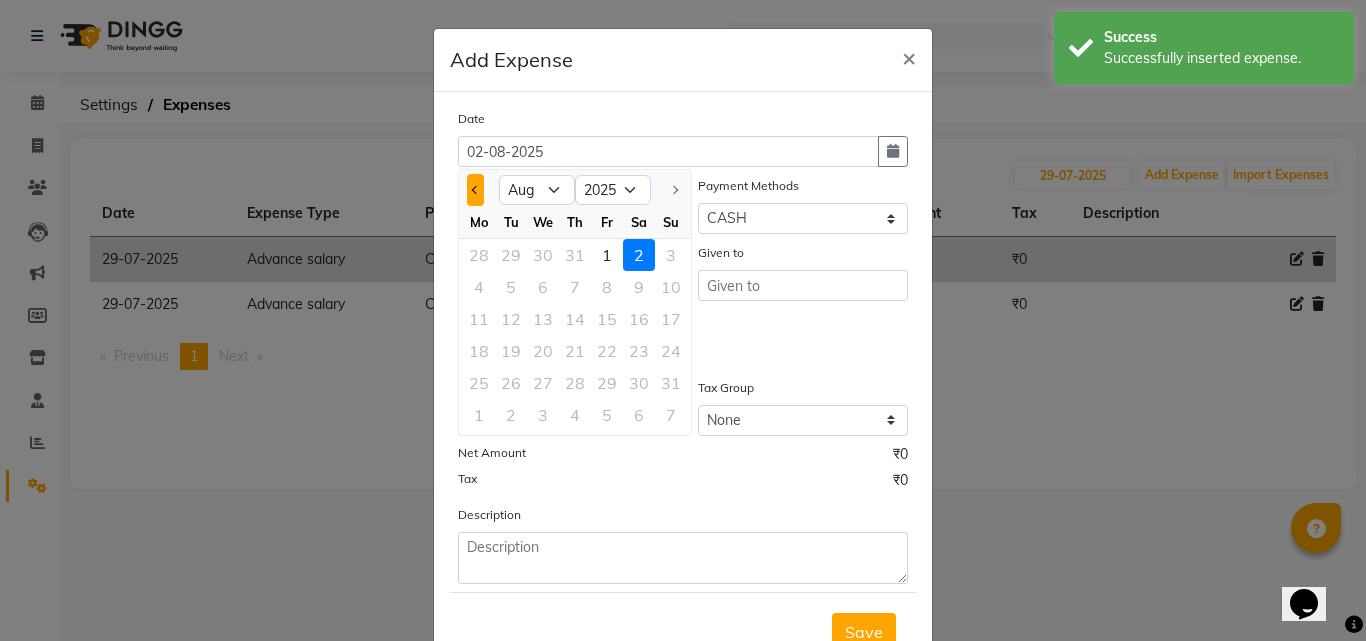 click 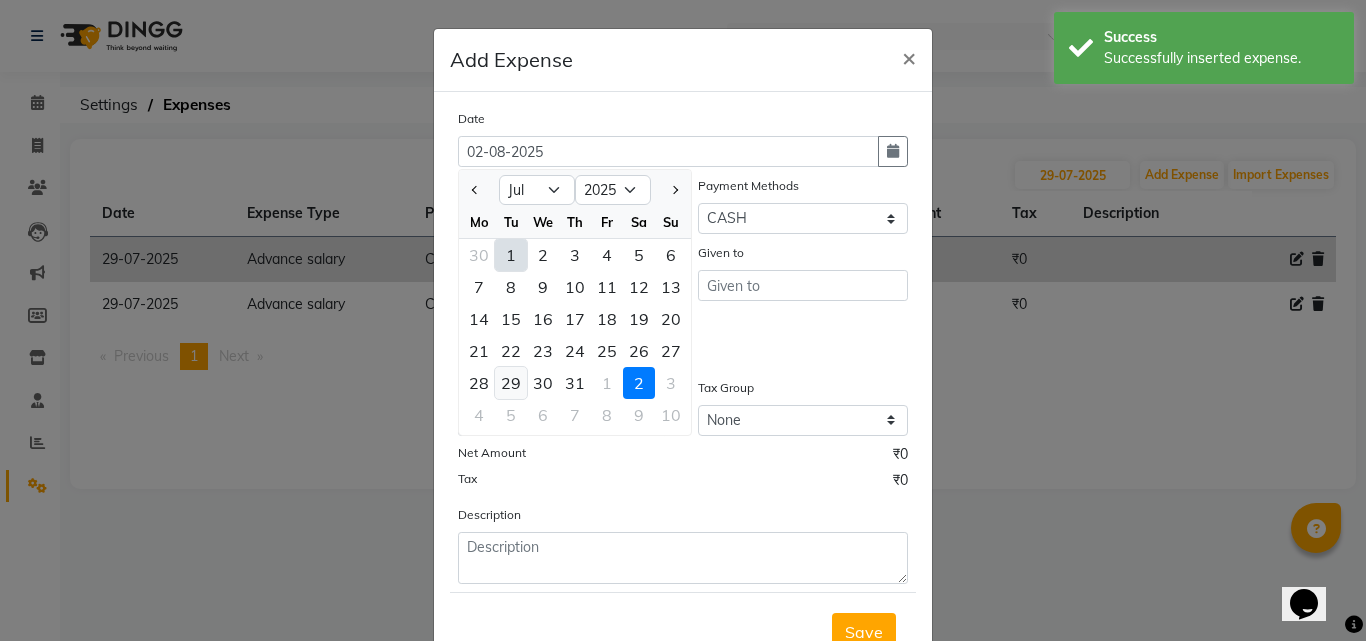 click on "29" 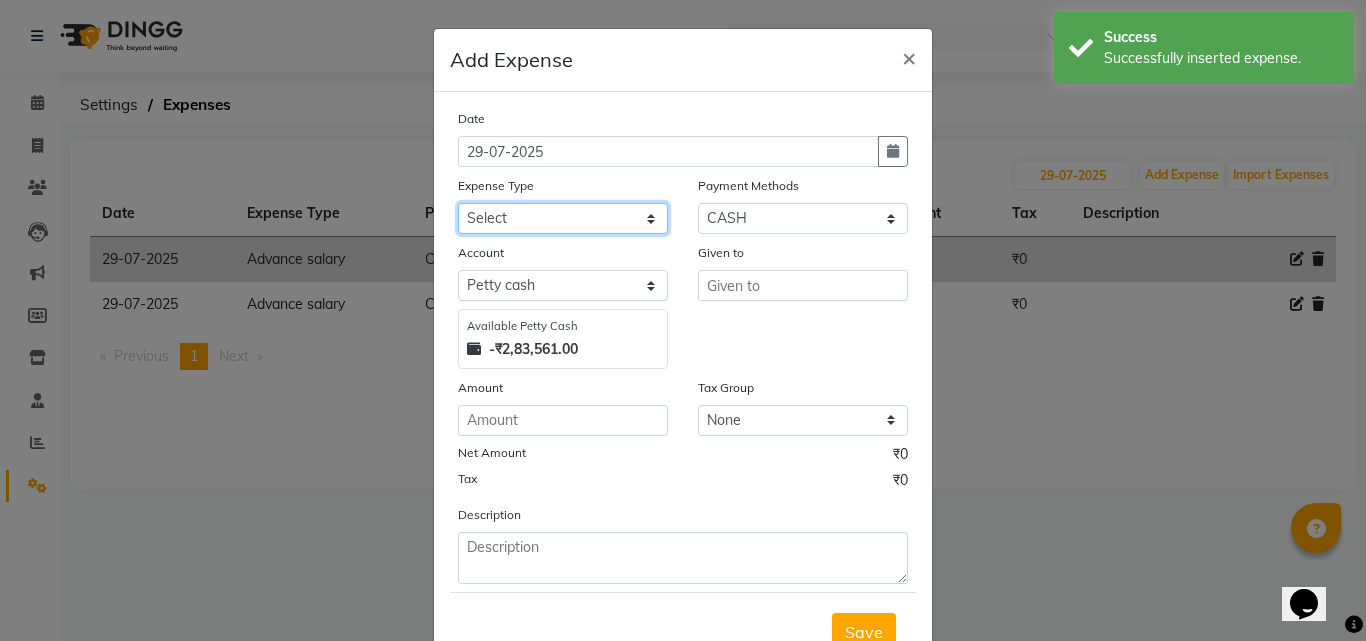 click on "Select Advance salary Advance salary ajaj Bank charges Car maintenance  Cash transfer to bank Cash transfer to hub Client Snacks Clinical charges Equipment Fuel Govt fee home Incentive Insurance International purchase Loan Repayment Maintenance Marketing Miscellaneous MRA Other Over times Pantry Product Rent Salary shop shop Staff Snacks Tax Tea & Refreshment TIP Utilities Wifi recharge" 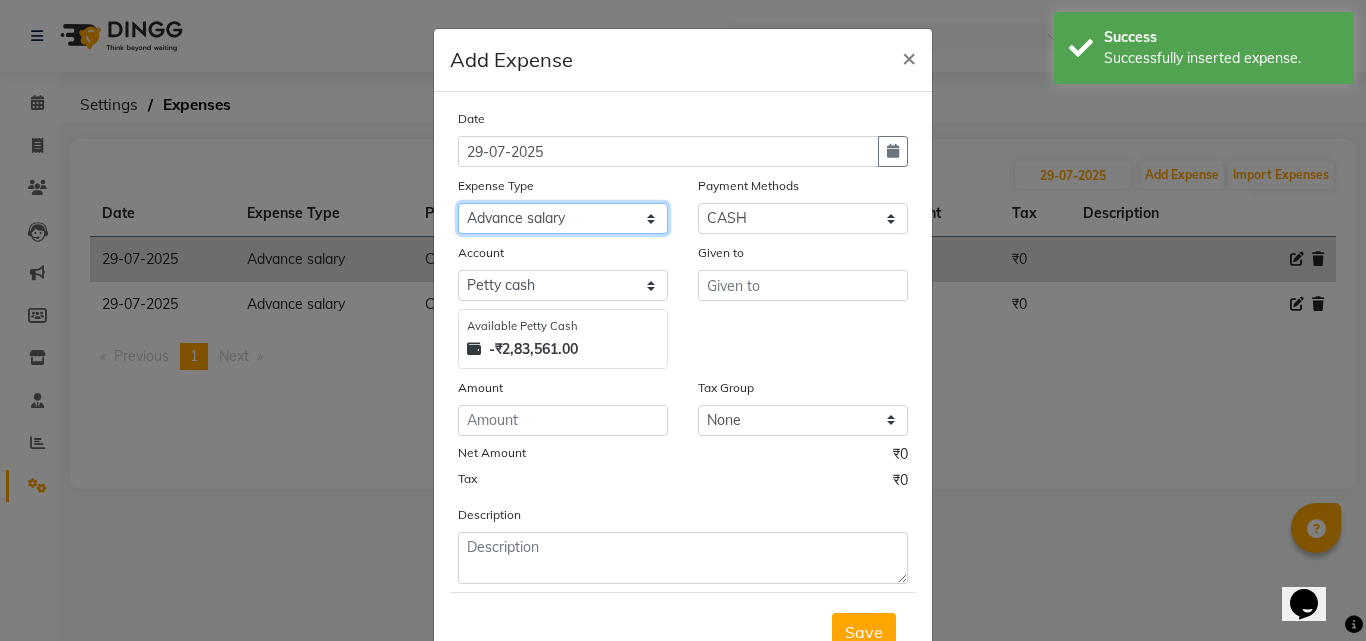click on "Select Advance salary Advance salary ajaj Bank charges Car maintenance  Cash transfer to bank Cash transfer to hub Client Snacks Clinical charges Equipment Fuel Govt fee home Incentive Insurance International purchase Loan Repayment Maintenance Marketing Miscellaneous MRA Other Over times Pantry Product Rent Salary shop shop Staff Snacks Tax Tea & Refreshment TIP Utilities Wifi recharge" 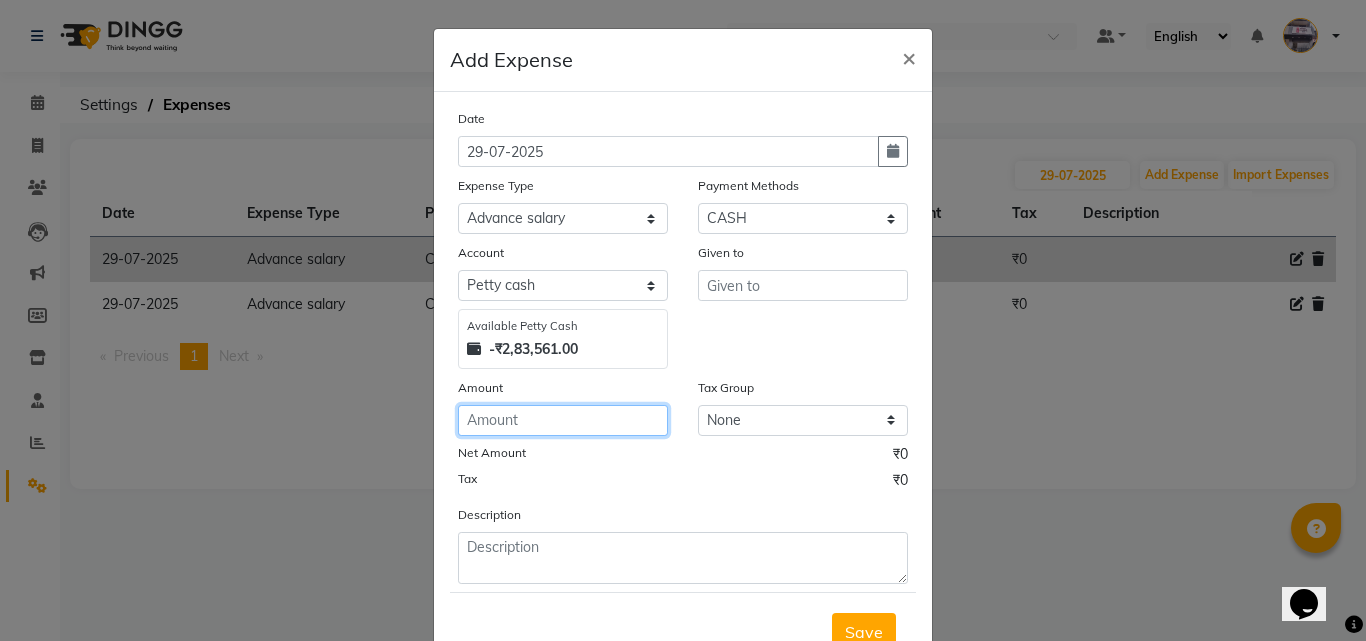click 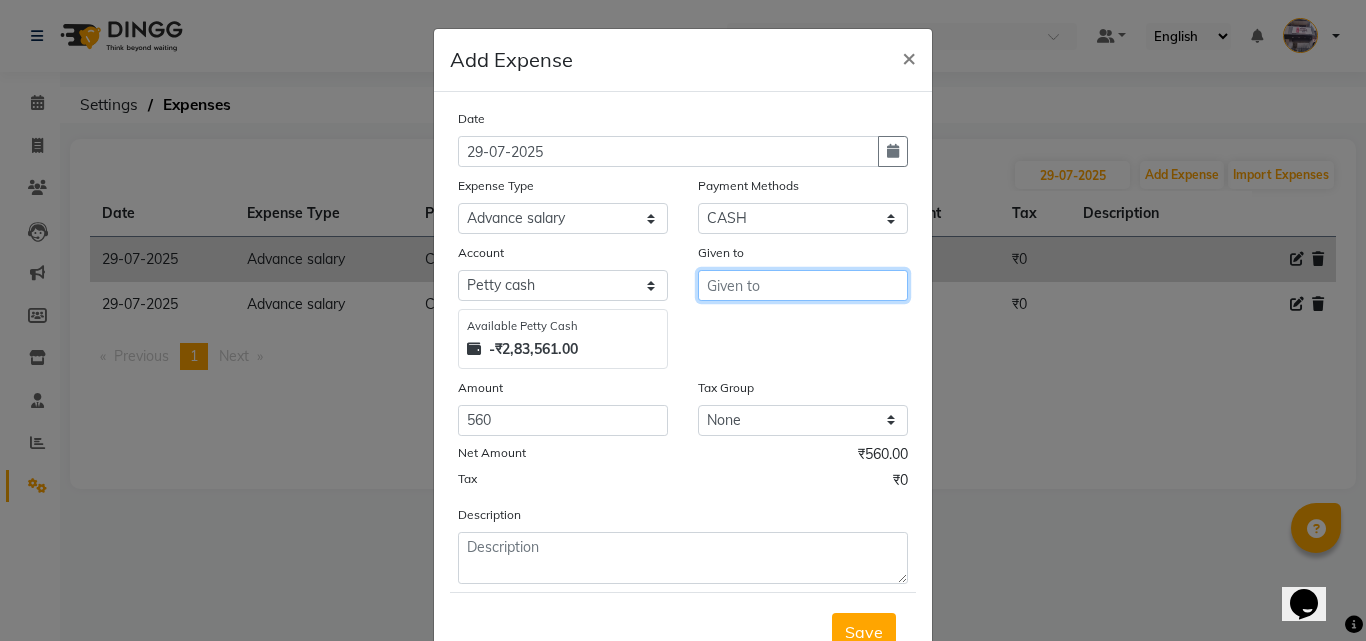 click at bounding box center (803, 285) 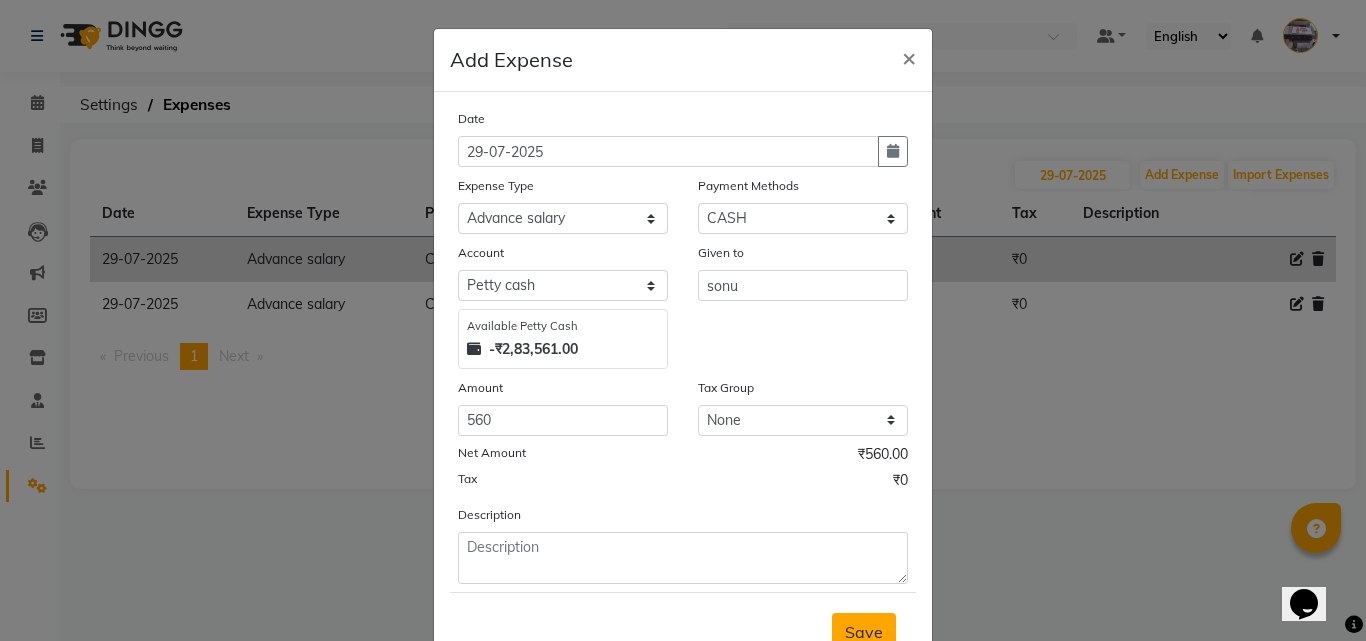 click on "Save" at bounding box center [864, 632] 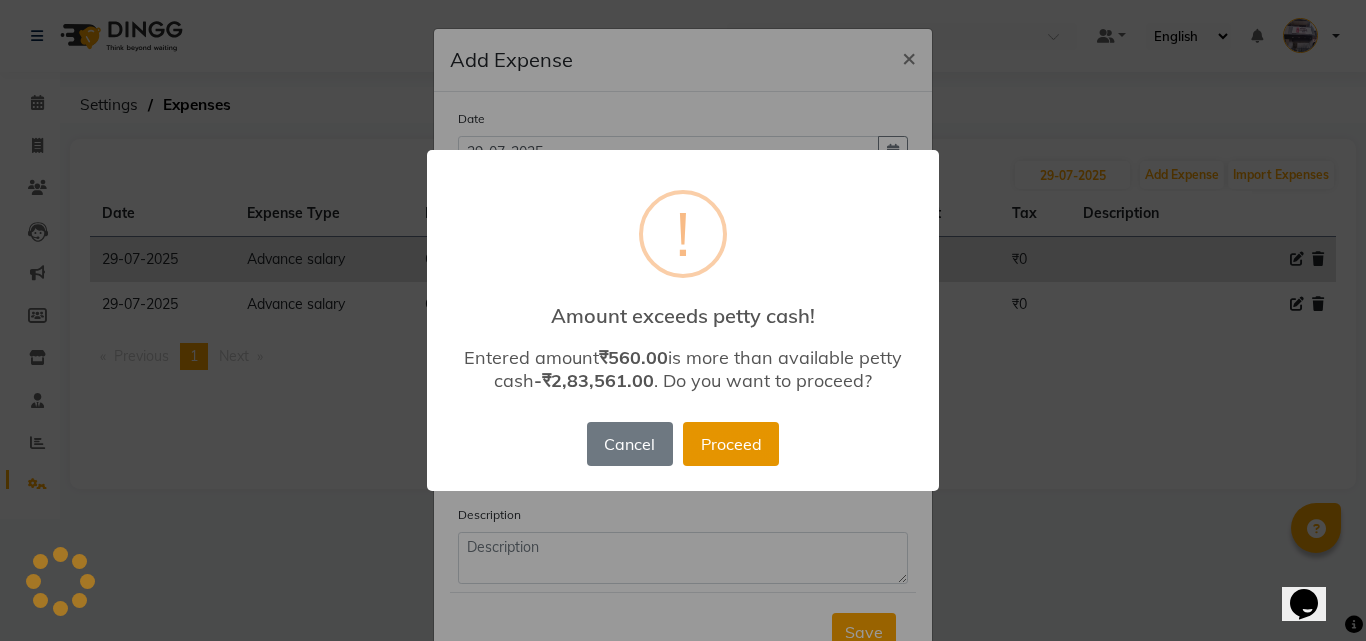 click on "Proceed" at bounding box center [731, 444] 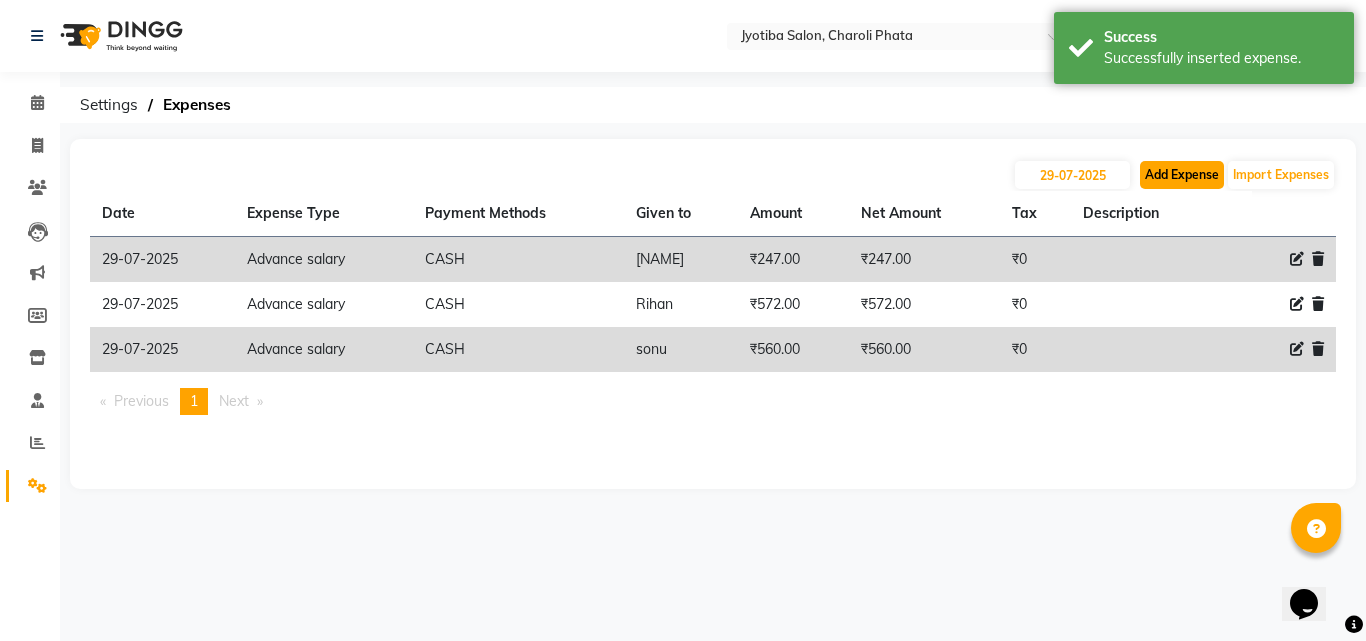 click on "Add Expense" 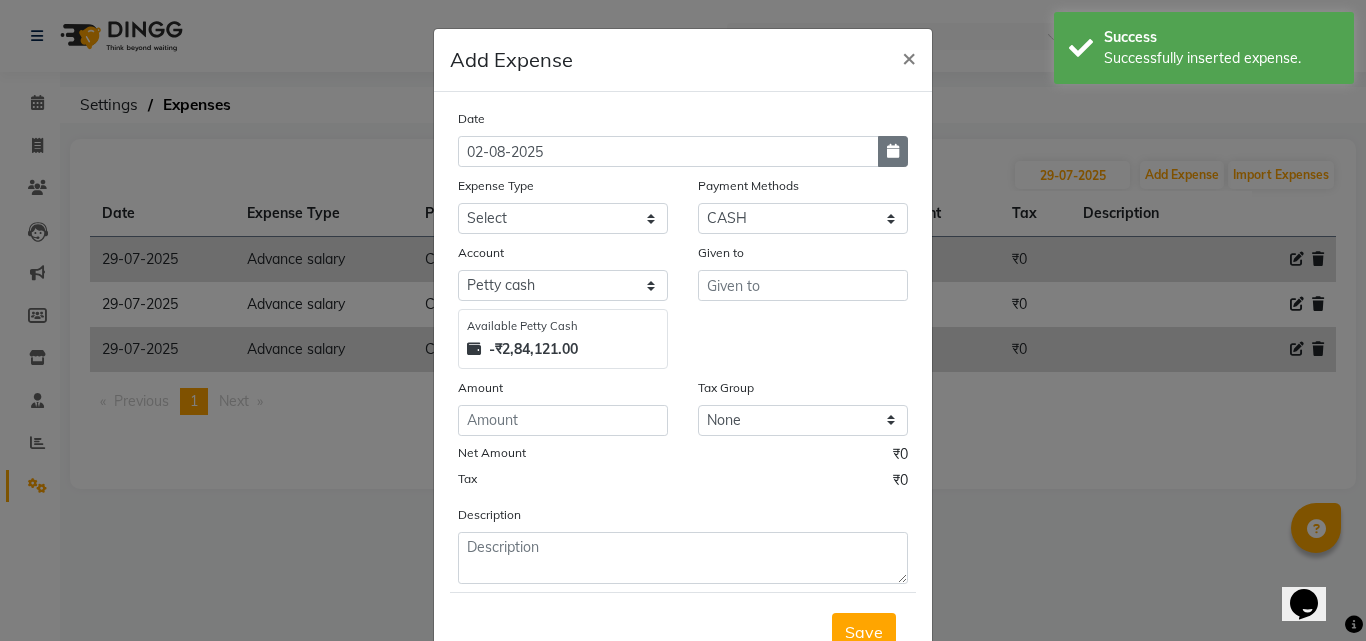 click 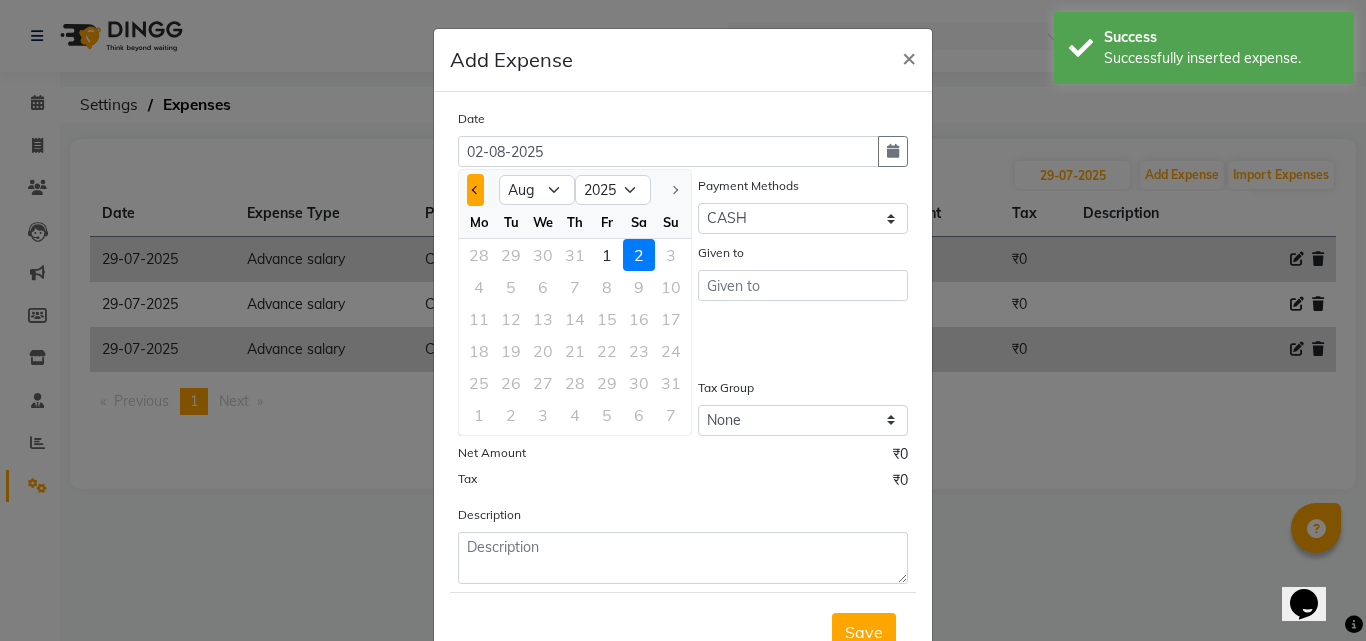 click 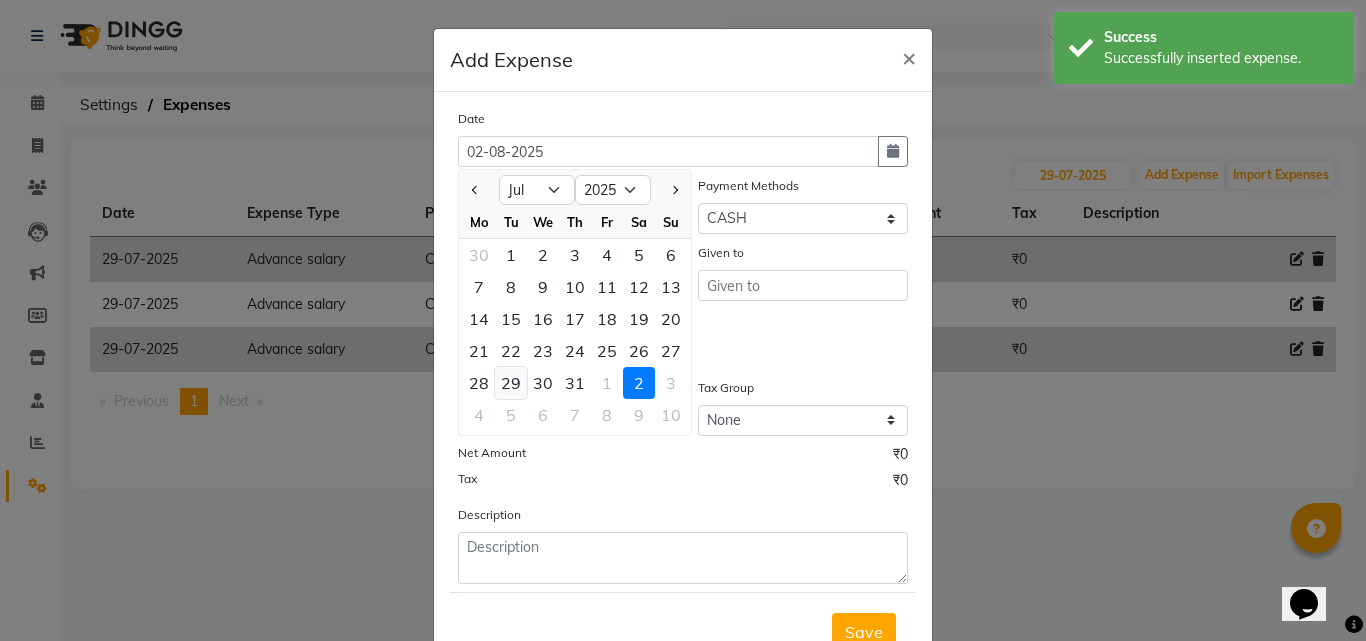click on "29" 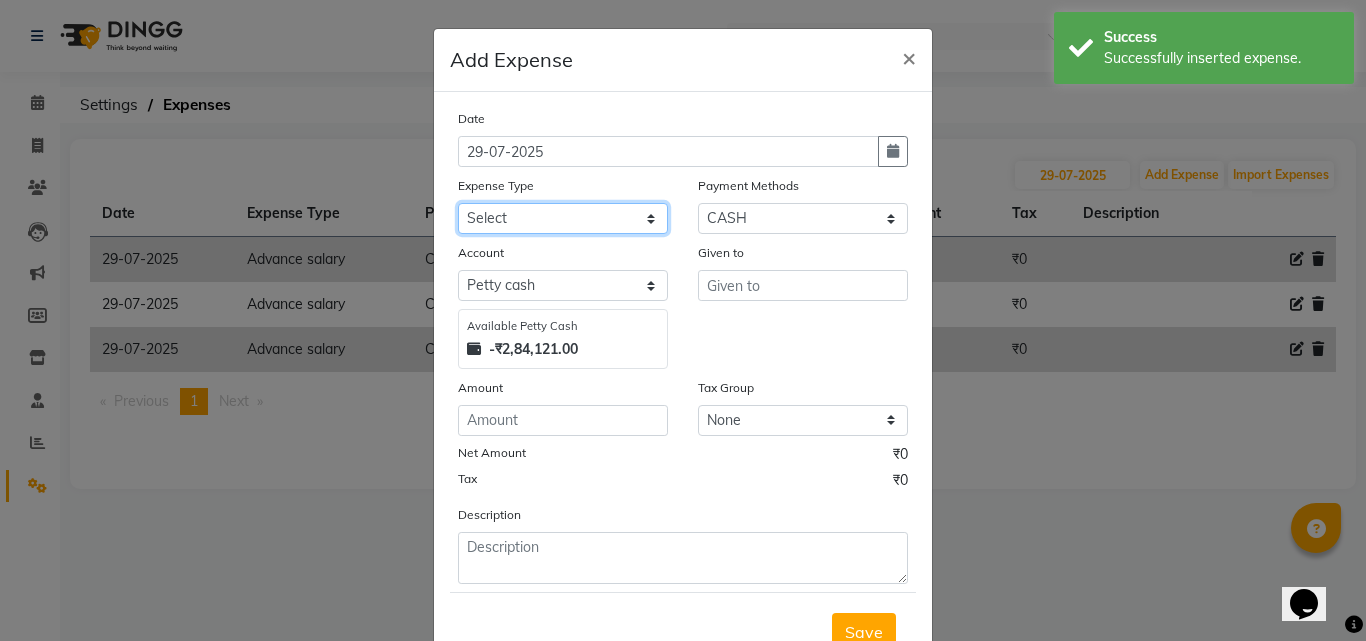 click on "Select Advance salary Advance salary ajaj Bank charges Car maintenance  Cash transfer to bank Cash transfer to hub Client Snacks Clinical charges Equipment Fuel Govt fee home Incentive Insurance International purchase Loan Repayment Maintenance Marketing Miscellaneous MRA Other Over times Pantry Product Rent Salary shop shop Staff Snacks Tax Tea & Refreshment TIP Utilities Wifi recharge" 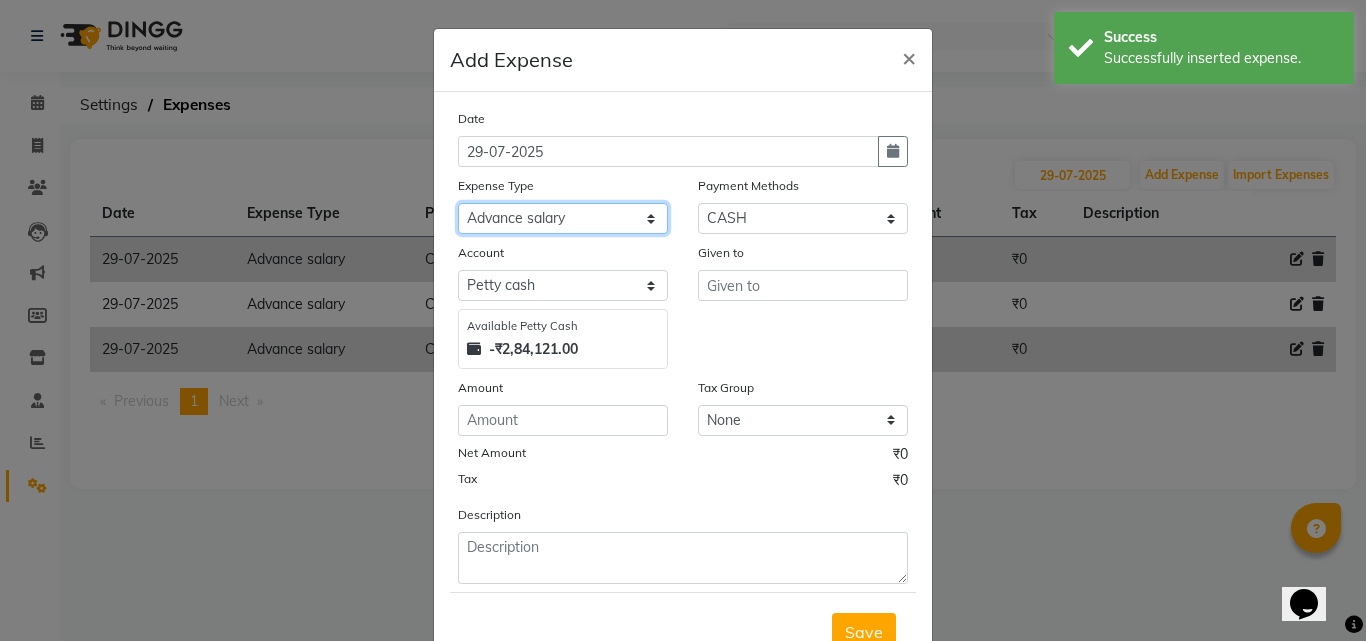 click on "Select Advance salary Advance salary ajaj Bank charges Car maintenance  Cash transfer to bank Cash transfer to hub Client Snacks Clinical charges Equipment Fuel Govt fee home Incentive Insurance International purchase Loan Repayment Maintenance Marketing Miscellaneous MRA Other Over times Pantry Product Rent Salary shop shop Staff Snacks Tax Tea & Refreshment TIP Utilities Wifi recharge" 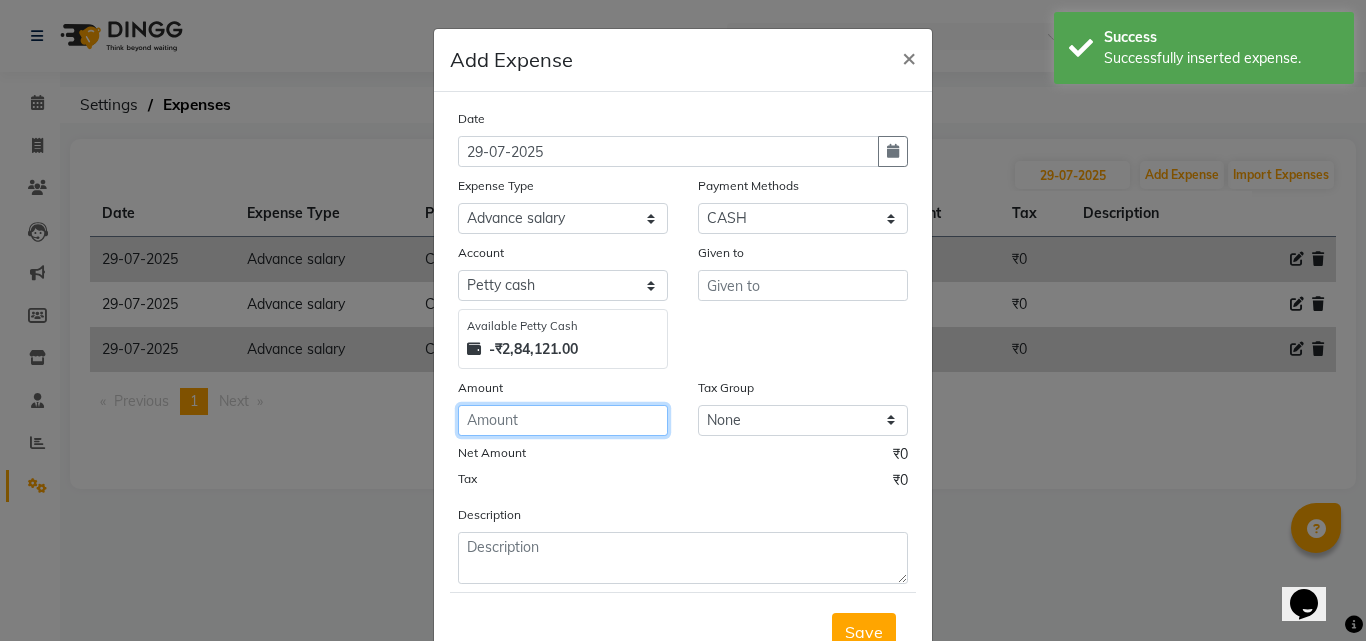 click 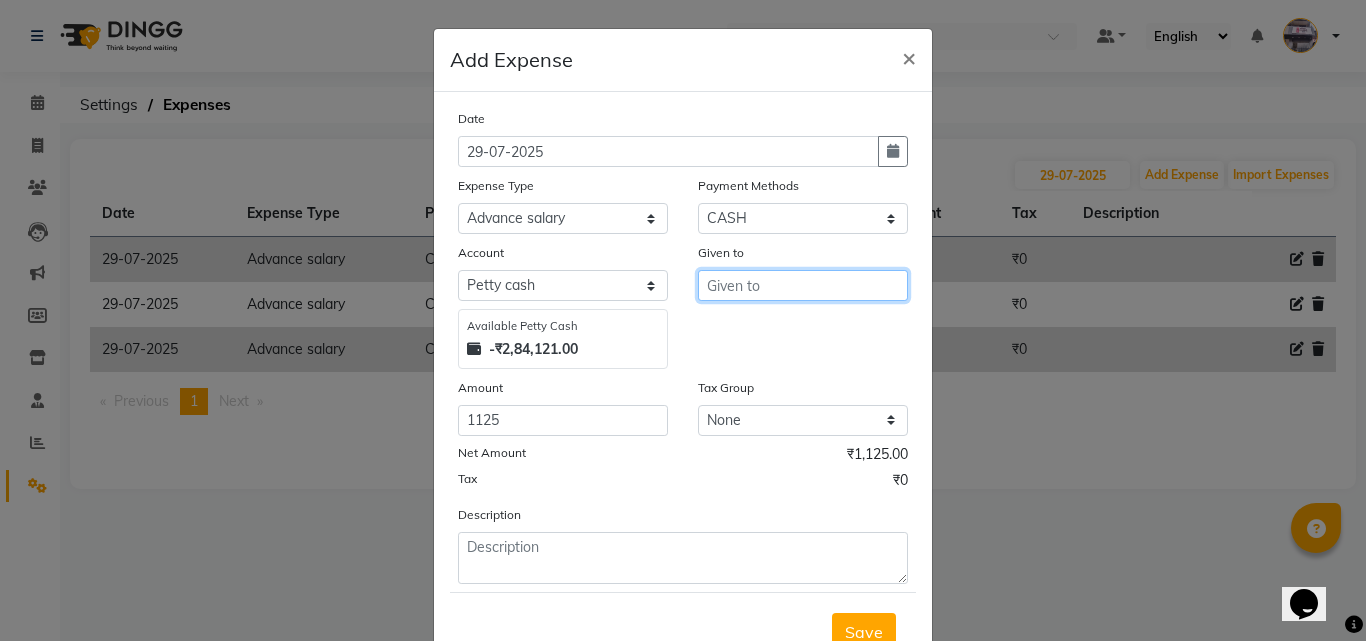click at bounding box center (803, 285) 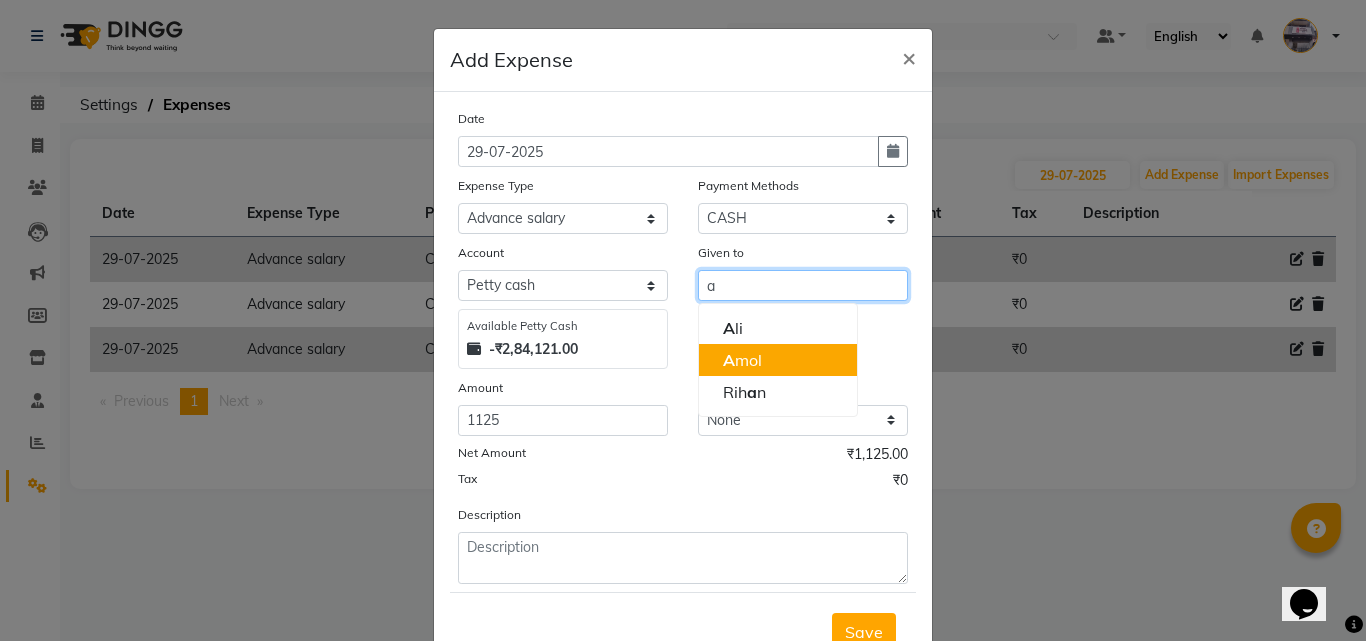 click on "A mol" at bounding box center [778, 360] 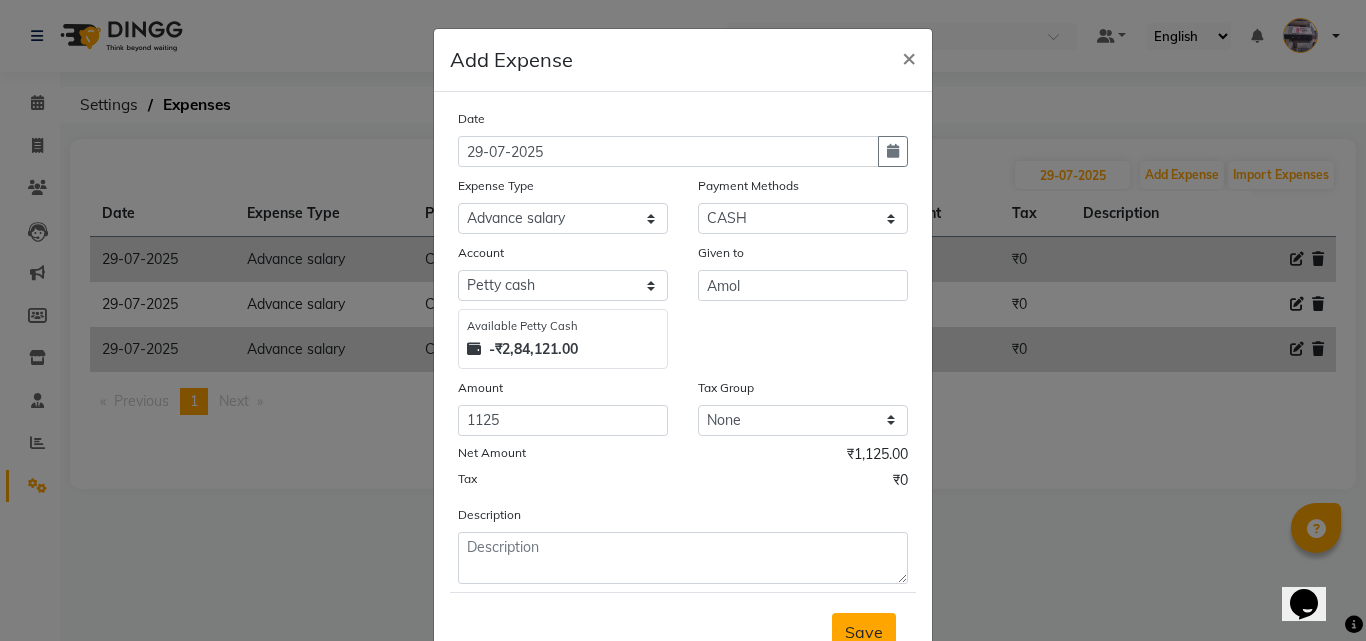 click on "Save" at bounding box center [864, 632] 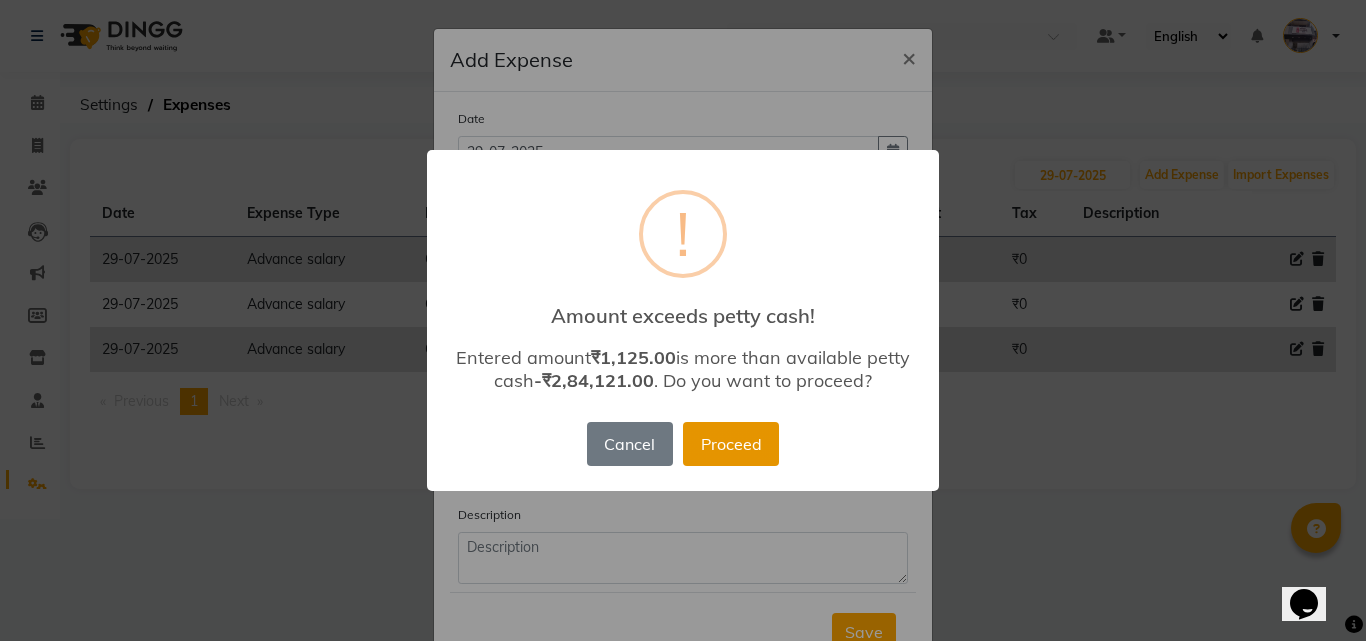 click on "Proceed" at bounding box center (731, 444) 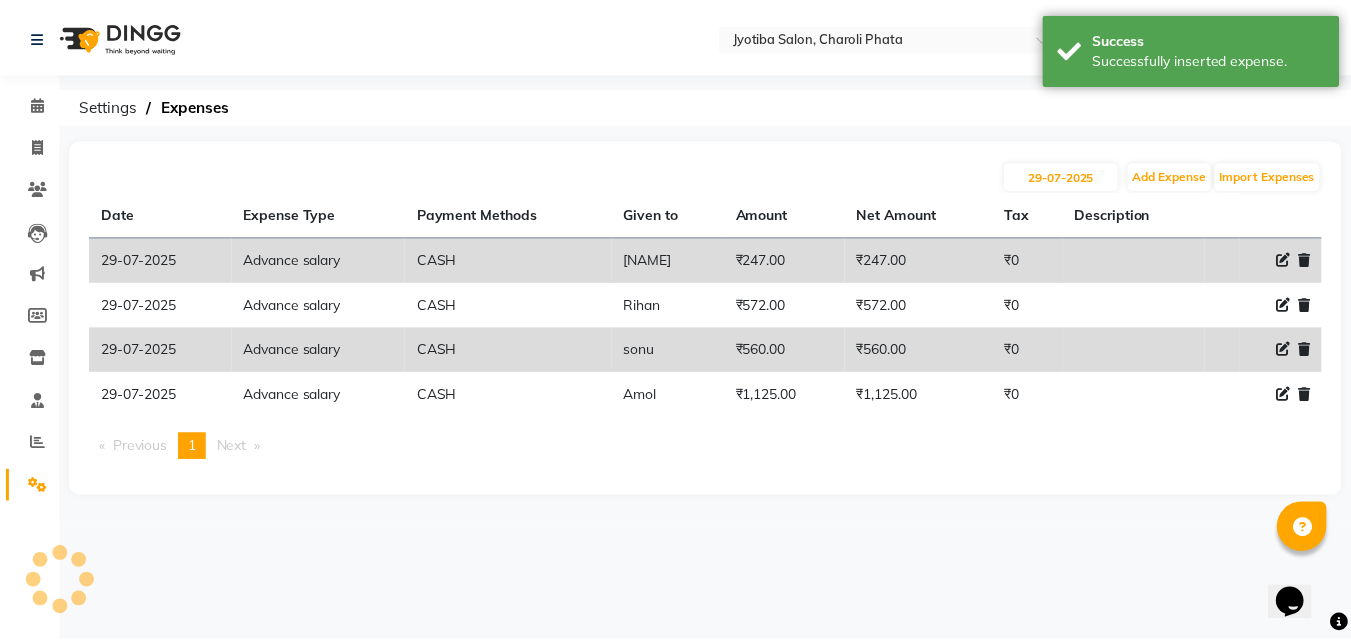 scroll, scrollTop: 10, scrollLeft: 0, axis: vertical 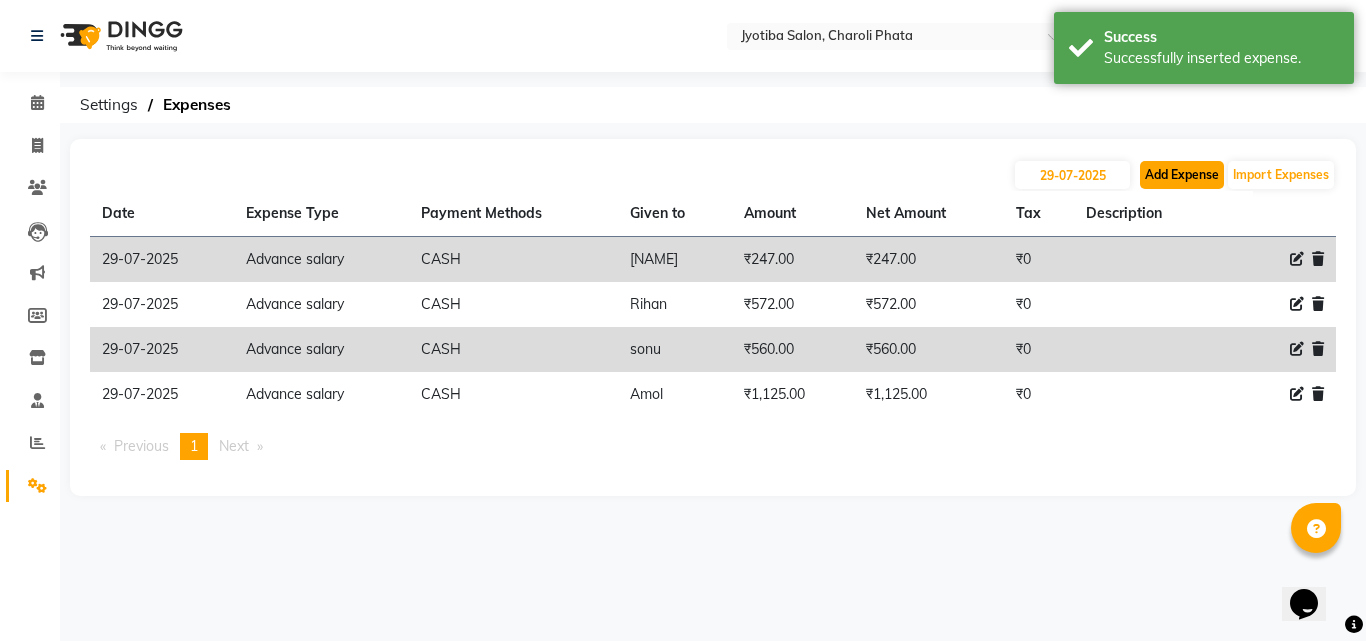 click on "Add Expense" 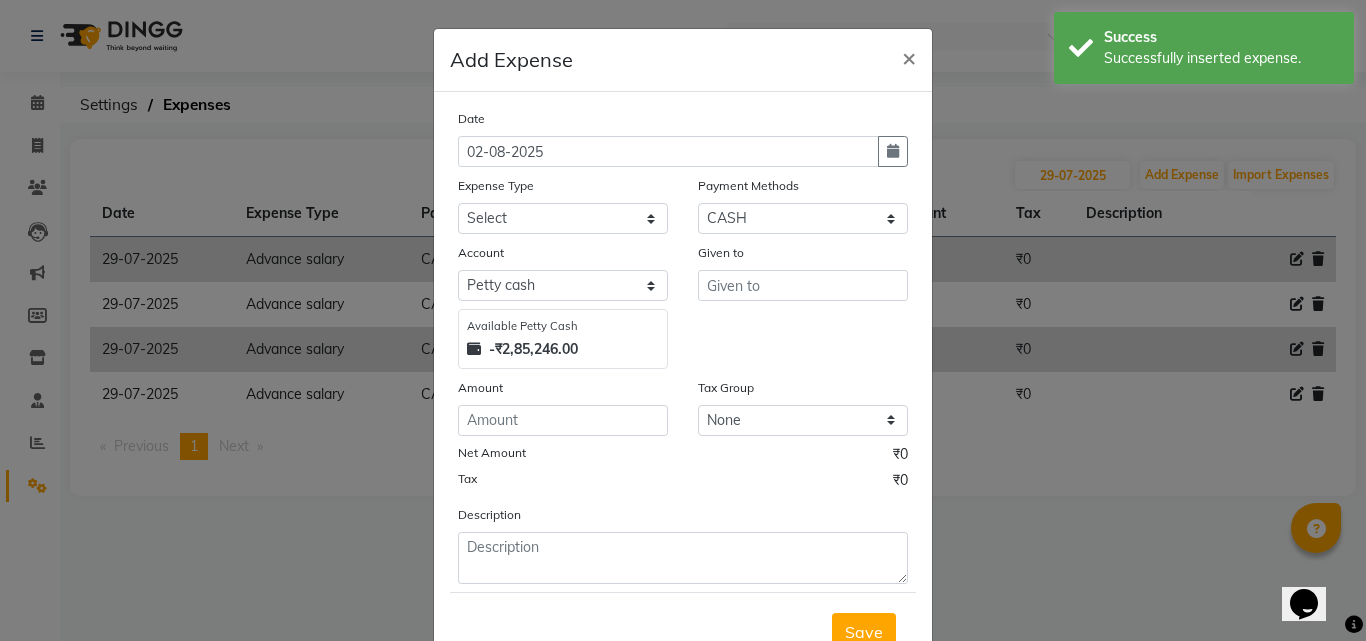 drag, startPoint x: 887, startPoint y: 156, endPoint x: 815, endPoint y: 176, distance: 74.726166 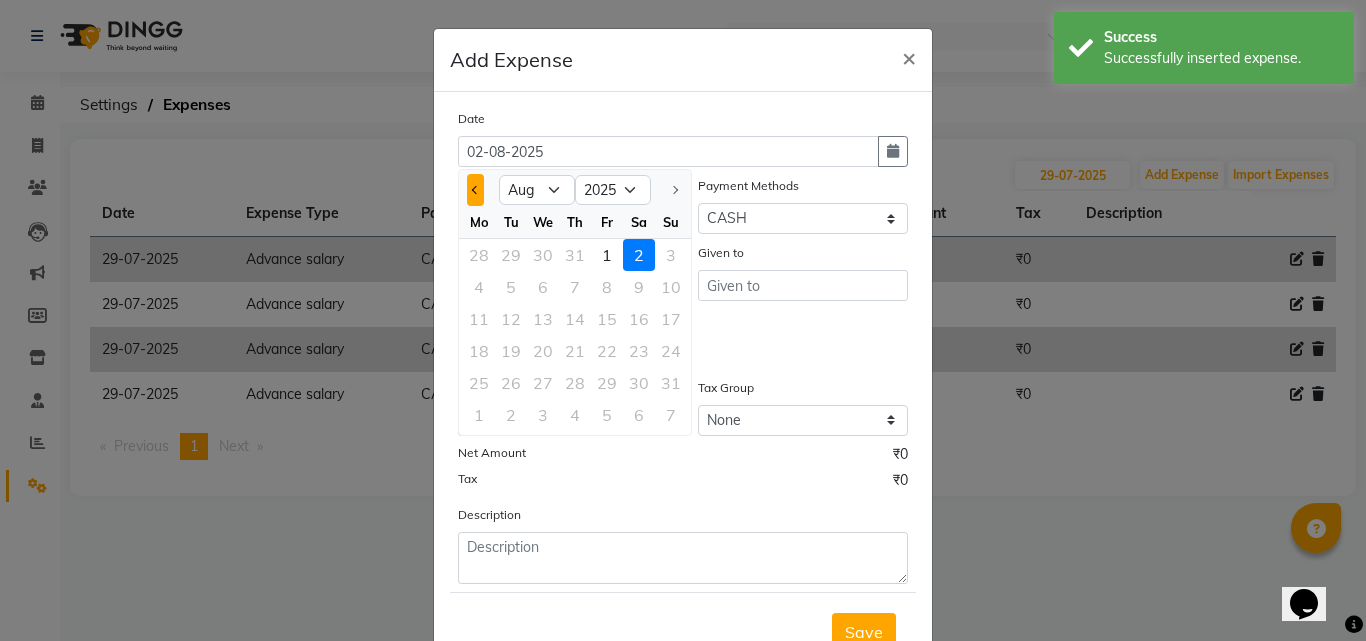 click 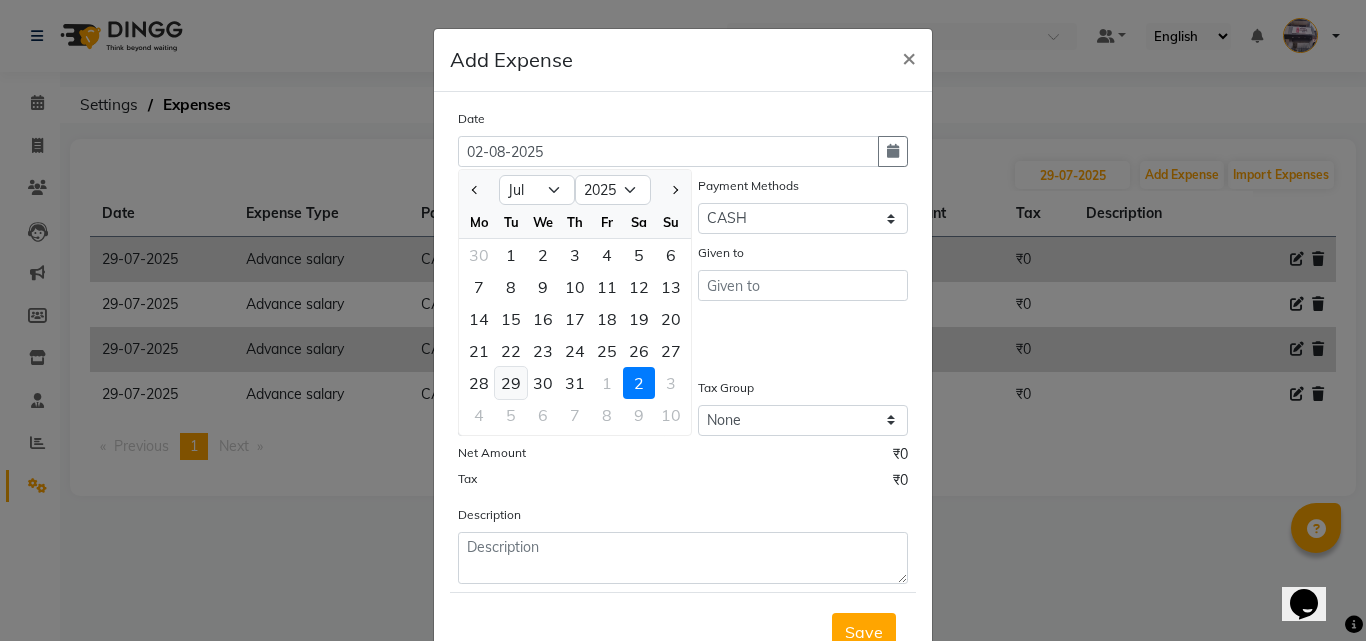 click on "29" 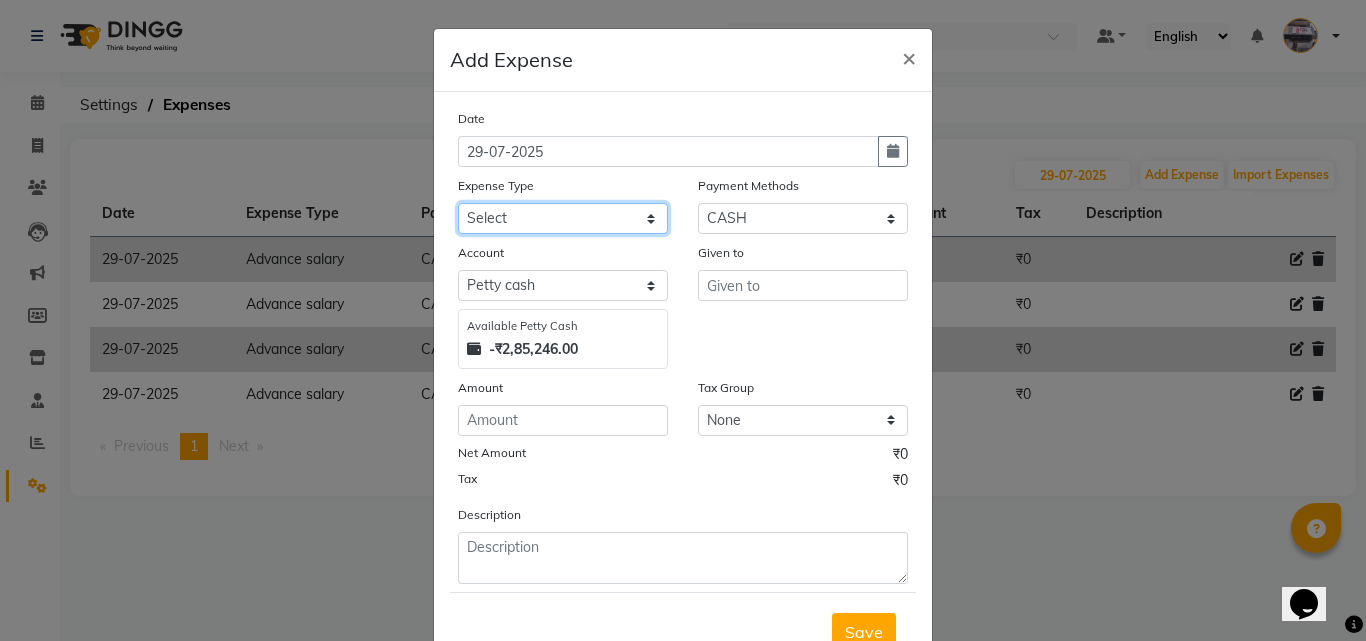click on "Select Advance salary Advance salary ajaj Bank charges Car maintenance  Cash transfer to bank Cash transfer to hub Client Snacks Clinical charges Equipment Fuel Govt fee home Incentive Insurance International purchase Loan Repayment Maintenance Marketing Miscellaneous MRA Other Over times Pantry Product Rent Salary shop shop Staff Snacks Tax Tea & Refreshment TIP Utilities Wifi recharge" 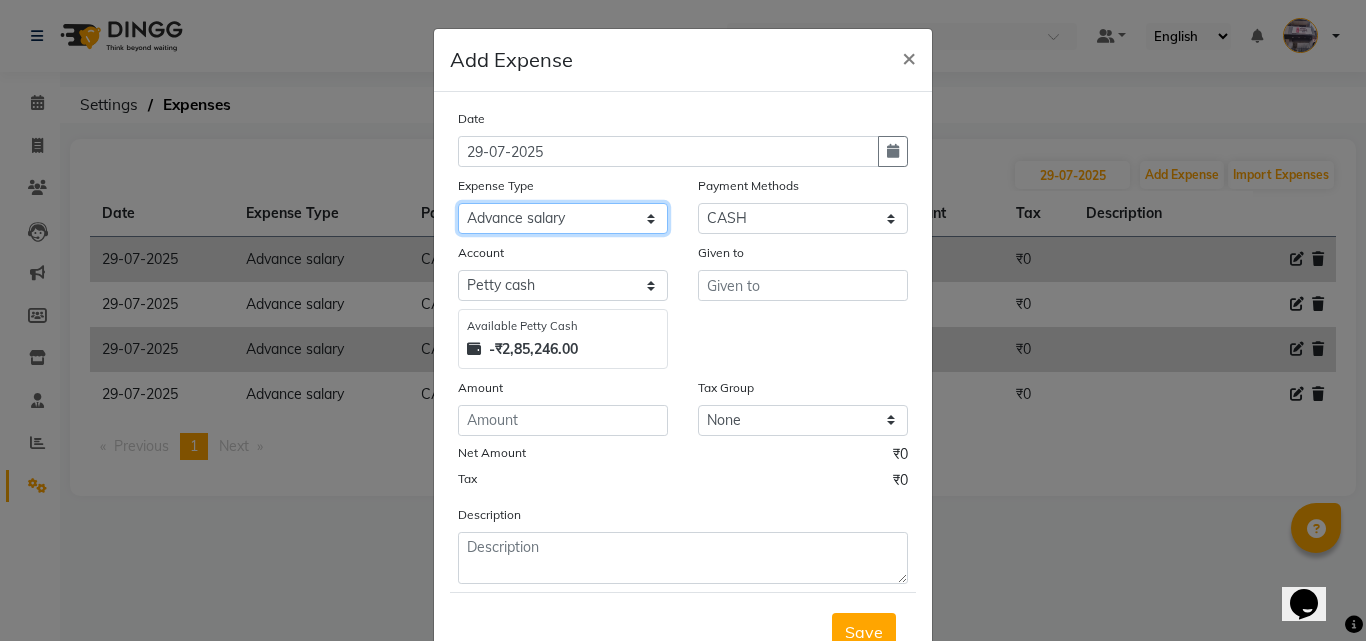 click on "Select Advance salary Advance salary ajaj Bank charges Car maintenance  Cash transfer to bank Cash transfer to hub Client Snacks Clinical charges Equipment Fuel Govt fee home Incentive Insurance International purchase Loan Repayment Maintenance Marketing Miscellaneous MRA Other Over times Pantry Product Rent Salary shop shop Staff Snacks Tax Tea & Refreshment TIP Utilities Wifi recharge" 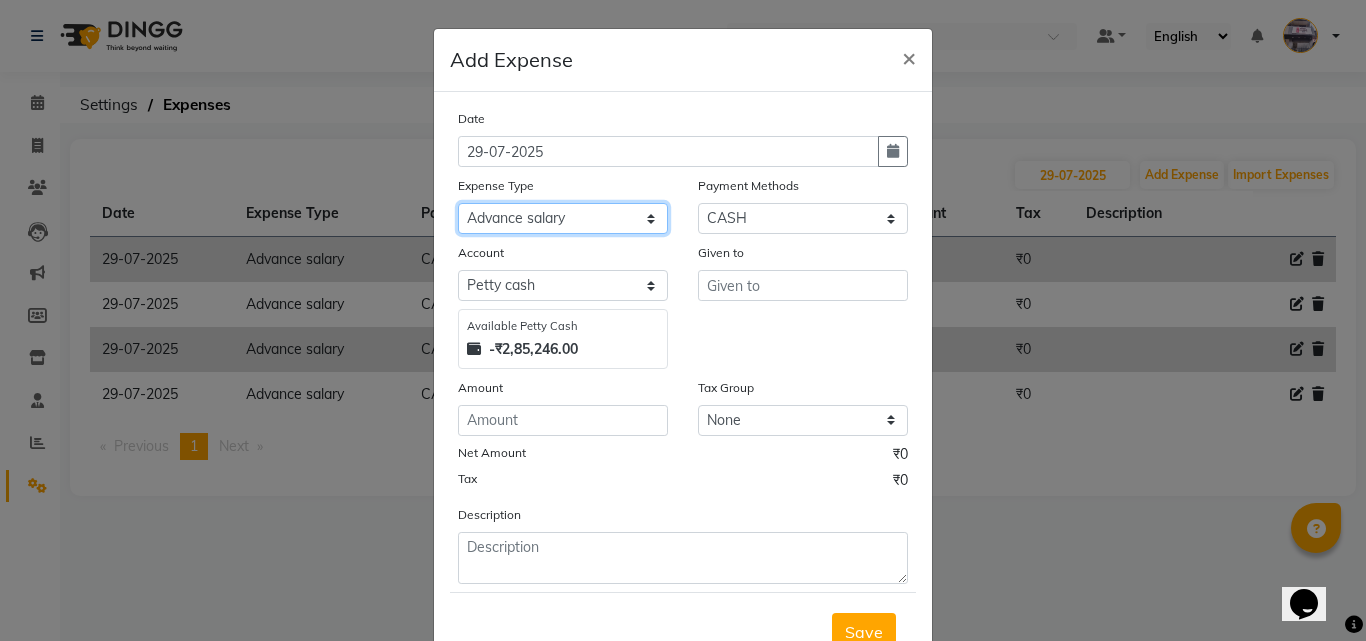 click on "Select Advance salary Advance salary ajaj Bank charges Car maintenance  Cash transfer to bank Cash transfer to hub Client Snacks Clinical charges Equipment Fuel Govt fee home Incentive Insurance International purchase Loan Repayment Maintenance Marketing Miscellaneous MRA Other Over times Pantry Product Rent Salary shop shop Staff Snacks Tax Tea & Refreshment TIP Utilities Wifi recharge" 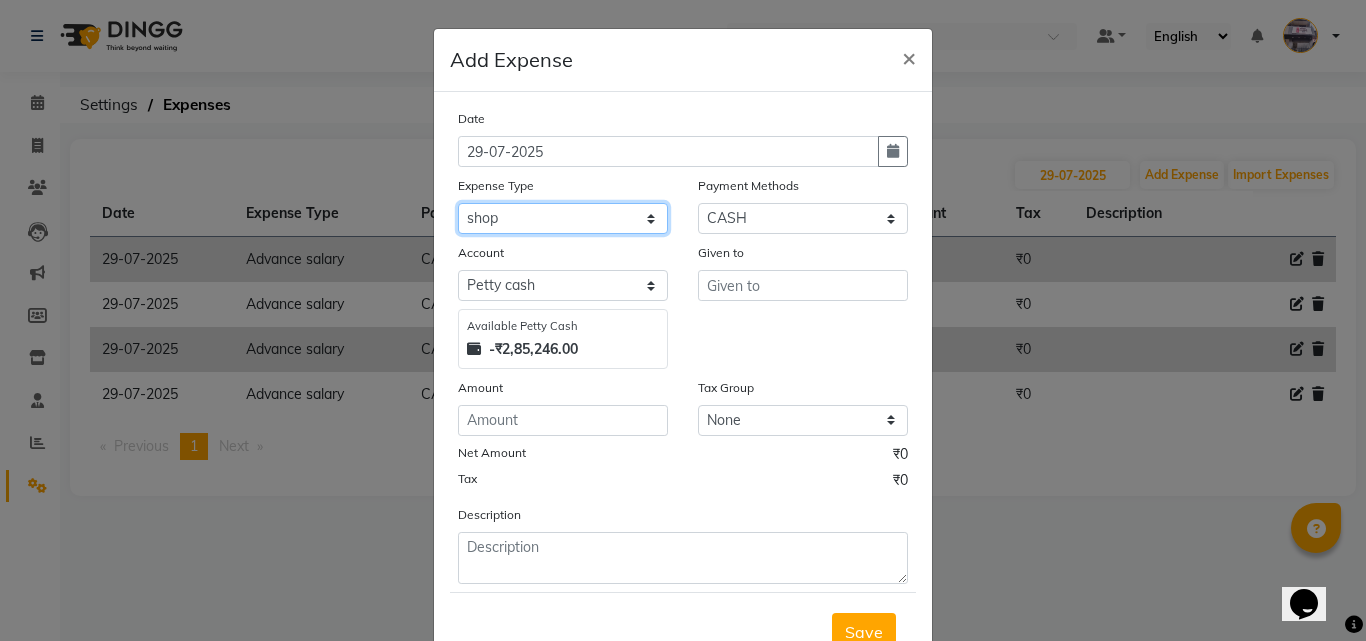 click on "Select Advance salary Advance salary ajaj Bank charges Car maintenance  Cash transfer to bank Cash transfer to hub Client Snacks Clinical charges Equipment Fuel Govt fee home Incentive Insurance International purchase Loan Repayment Maintenance Marketing Miscellaneous MRA Other Over times Pantry Product Rent Salary shop shop Staff Snacks Tax Tea & Refreshment TIP Utilities Wifi recharge" 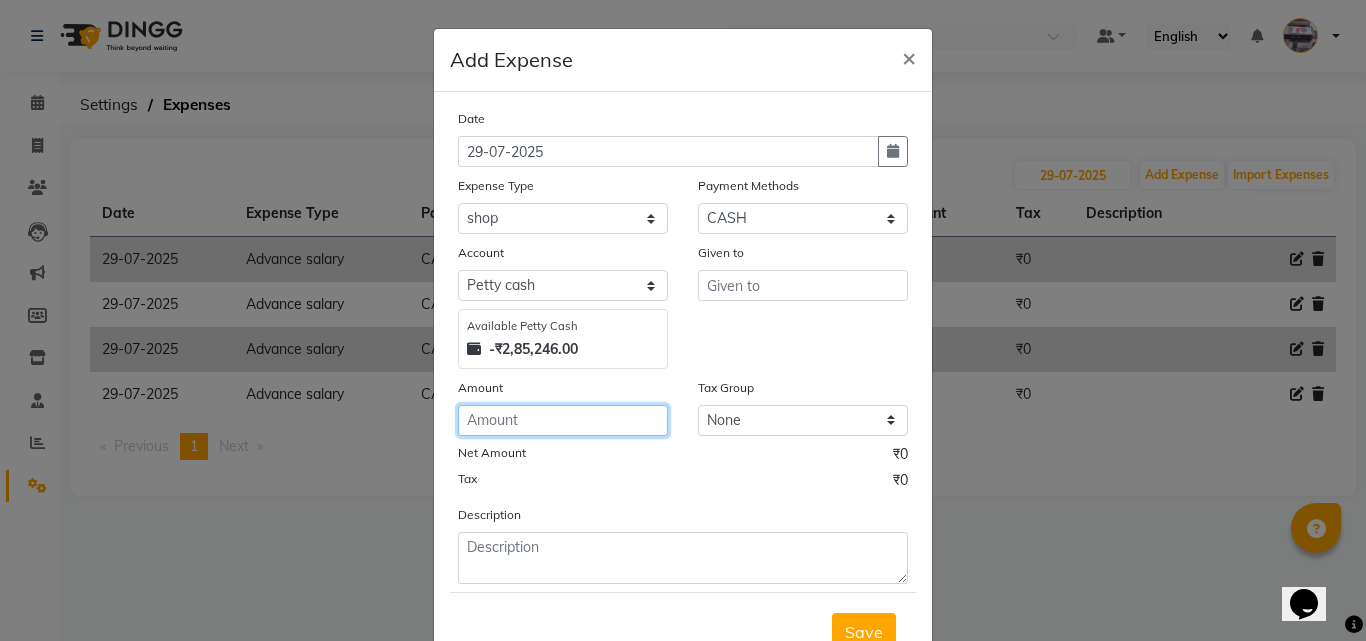 click 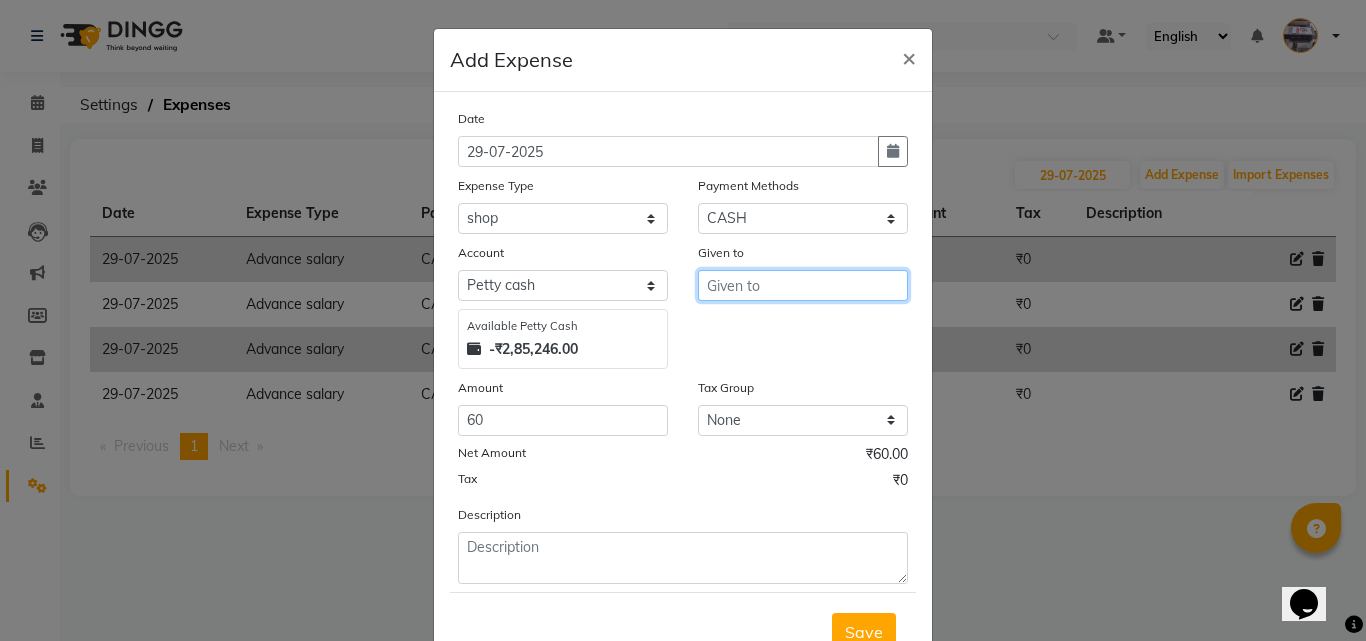 click at bounding box center (803, 285) 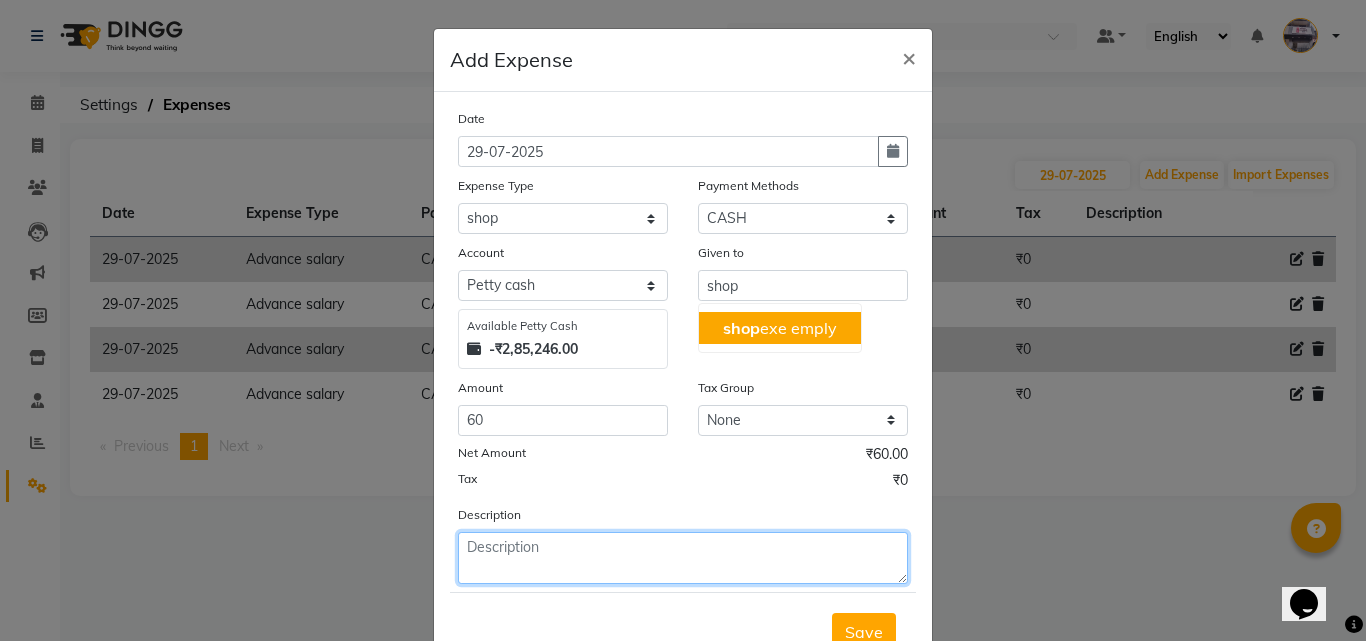 click 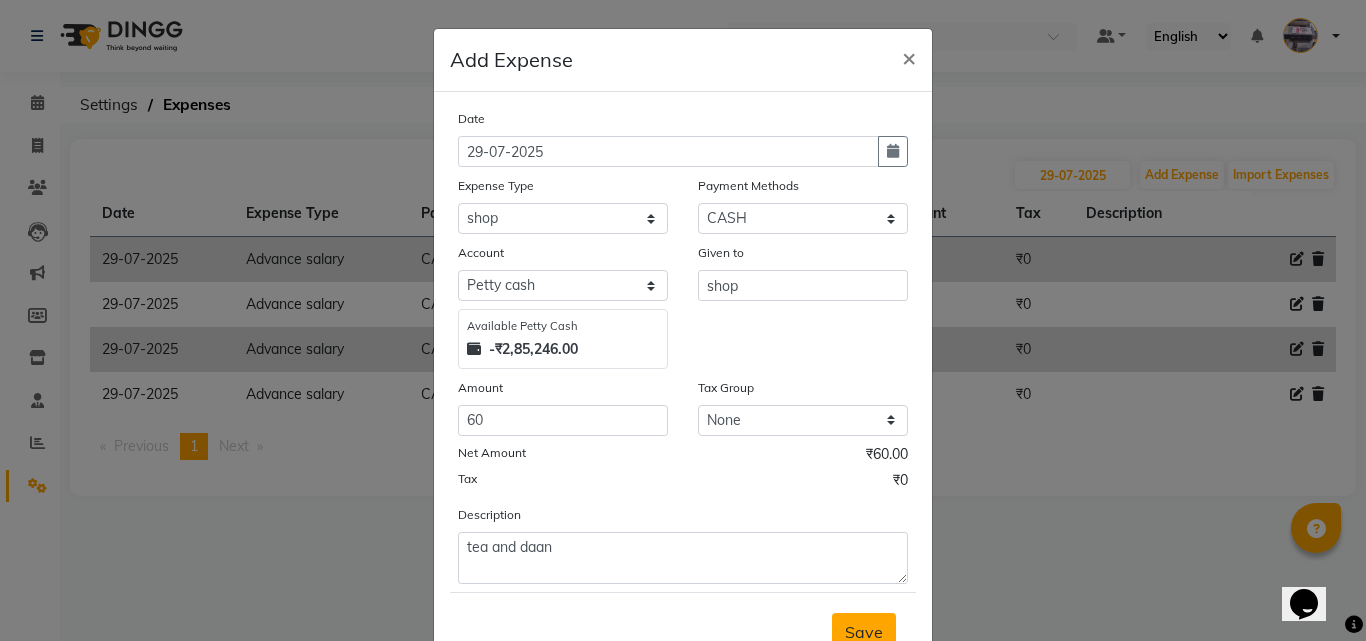 click on "Save" at bounding box center (864, 632) 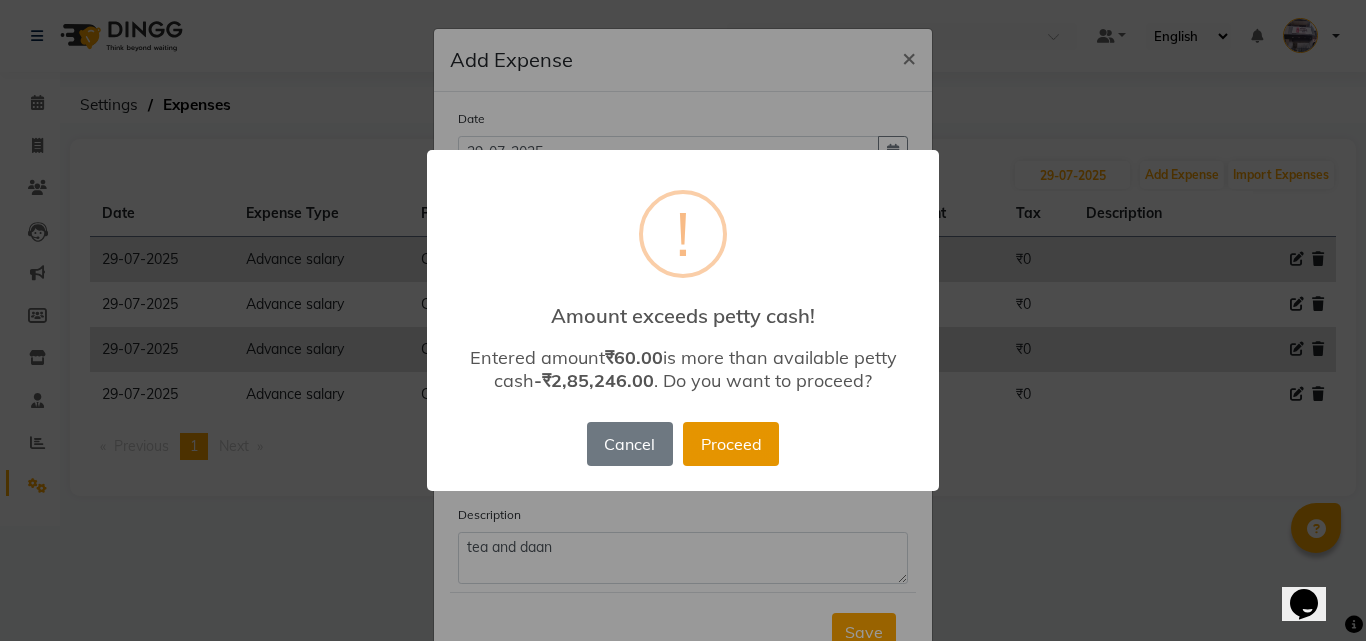 click on "Proceed" at bounding box center [731, 444] 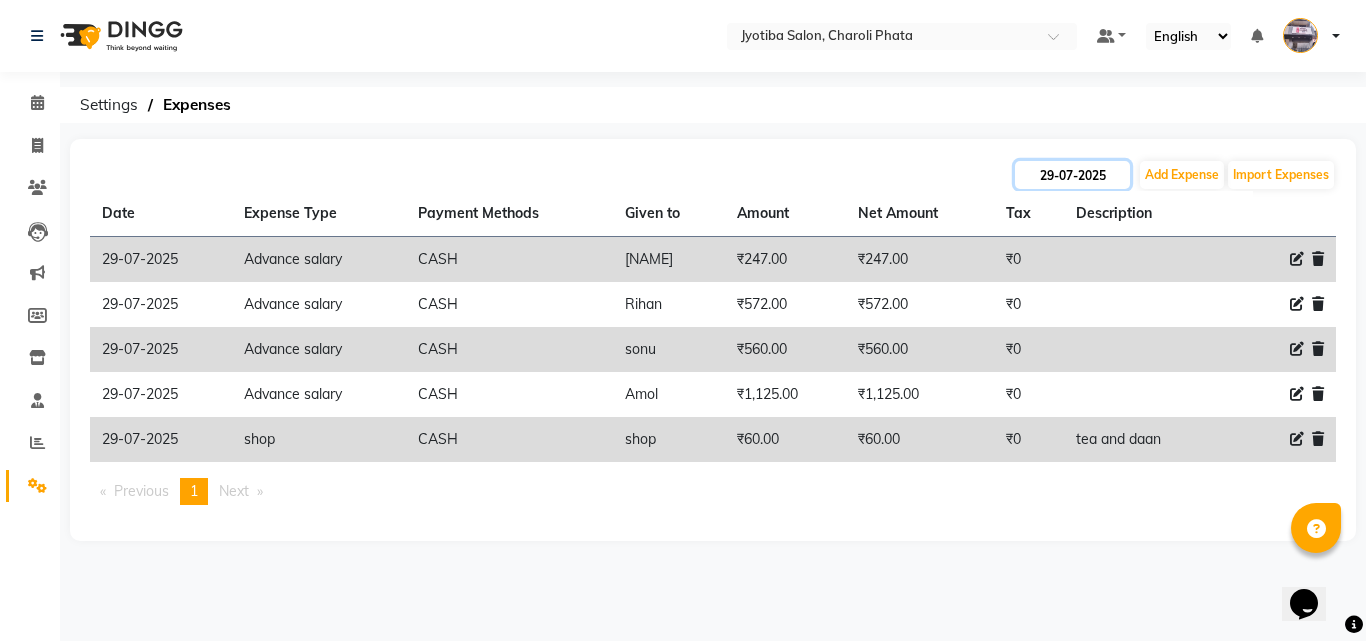 click on "29-07-2025" 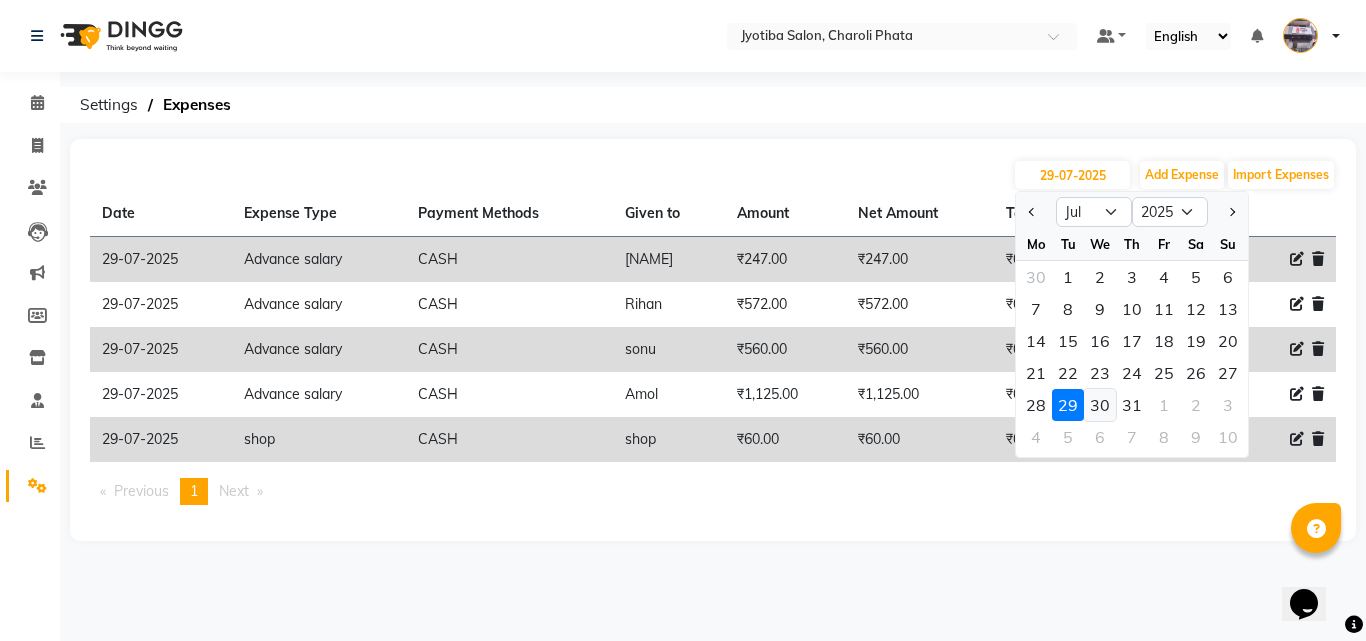 click on "30" 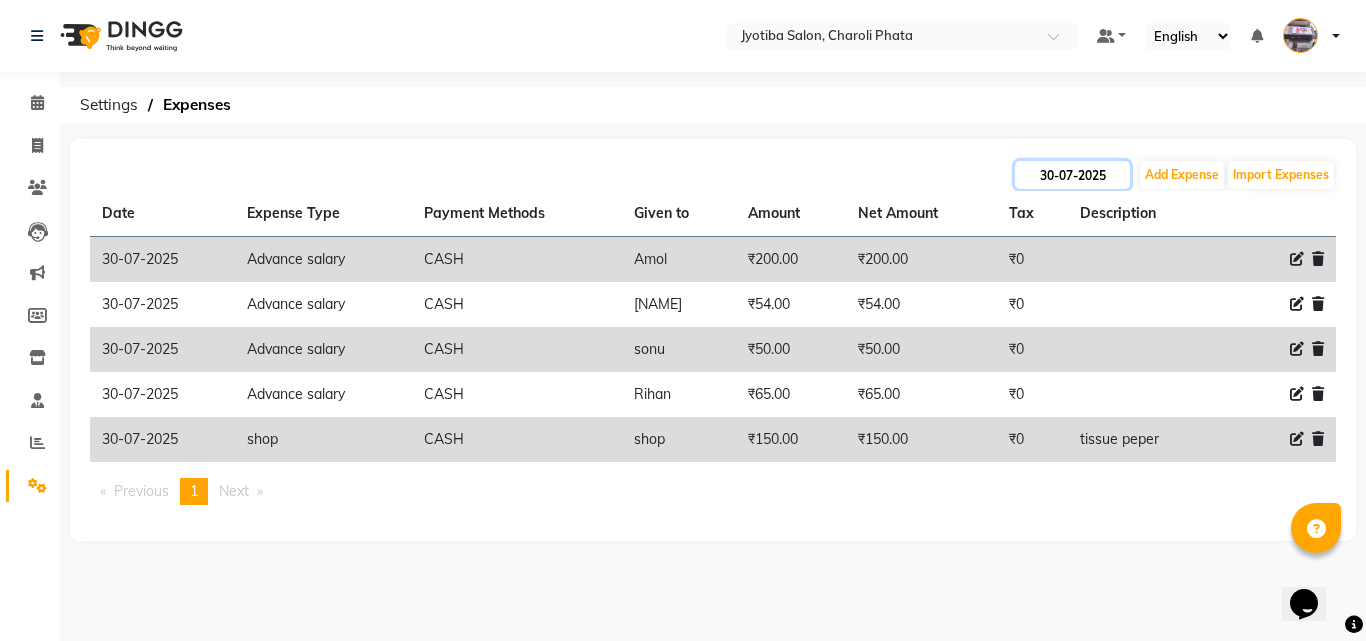 click on "30-07-2025" 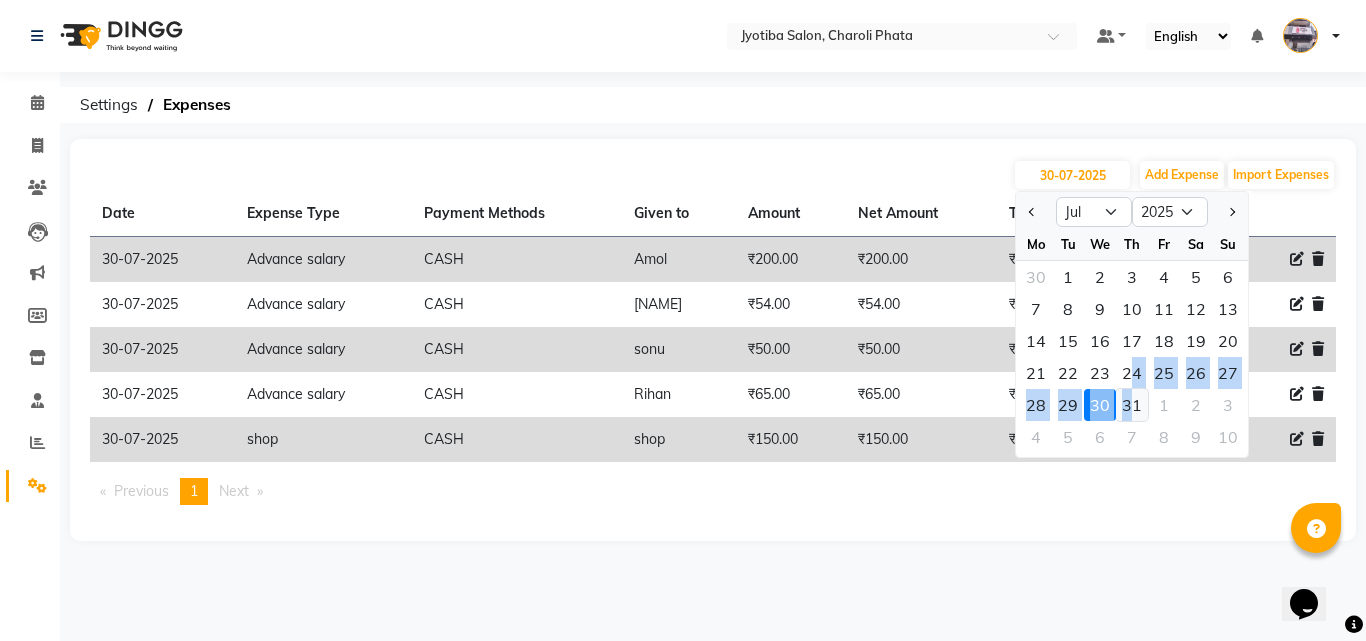 click on "Mo Tu We Th Fr Sa Su 30 1 2 3 4 5 6 7 8 9 10 11 12 13 14 15 16 17 18 19 20 21 22 23 24 25 26 27 28 29 30 31 1 2 3 4 5 6 7 8 9 10" 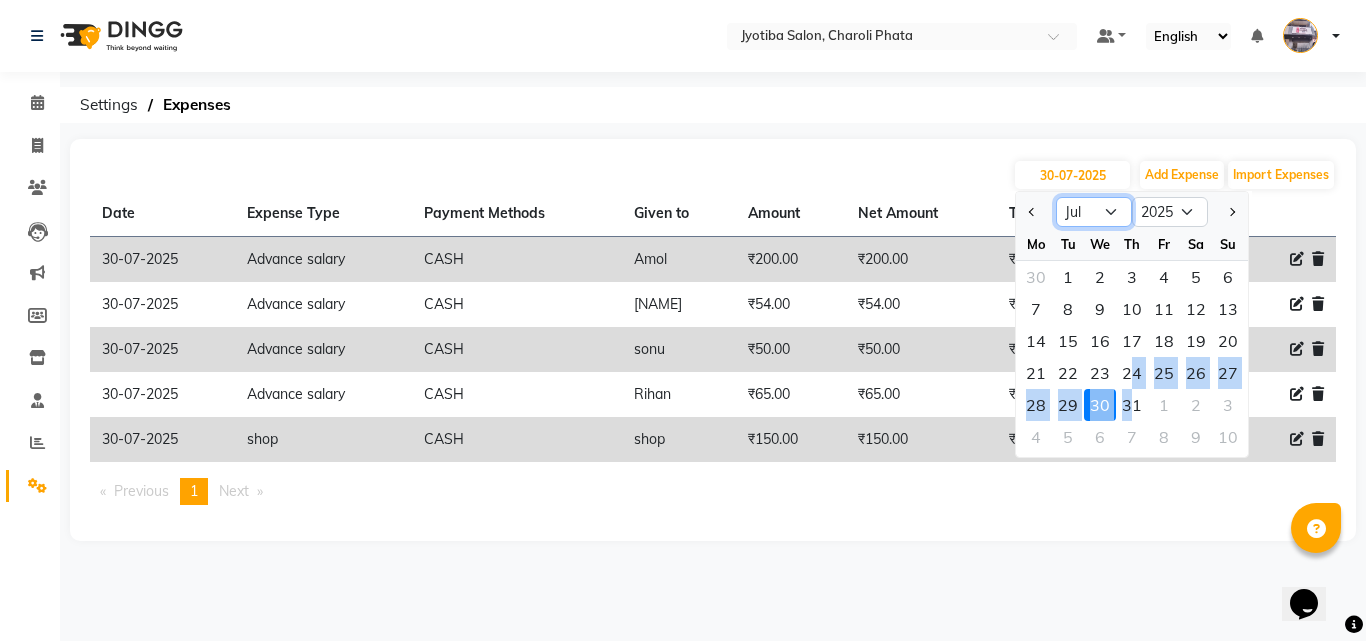 click on "Jan Feb Mar Apr May Jun Jul Aug Sep Oct Nov Dec" 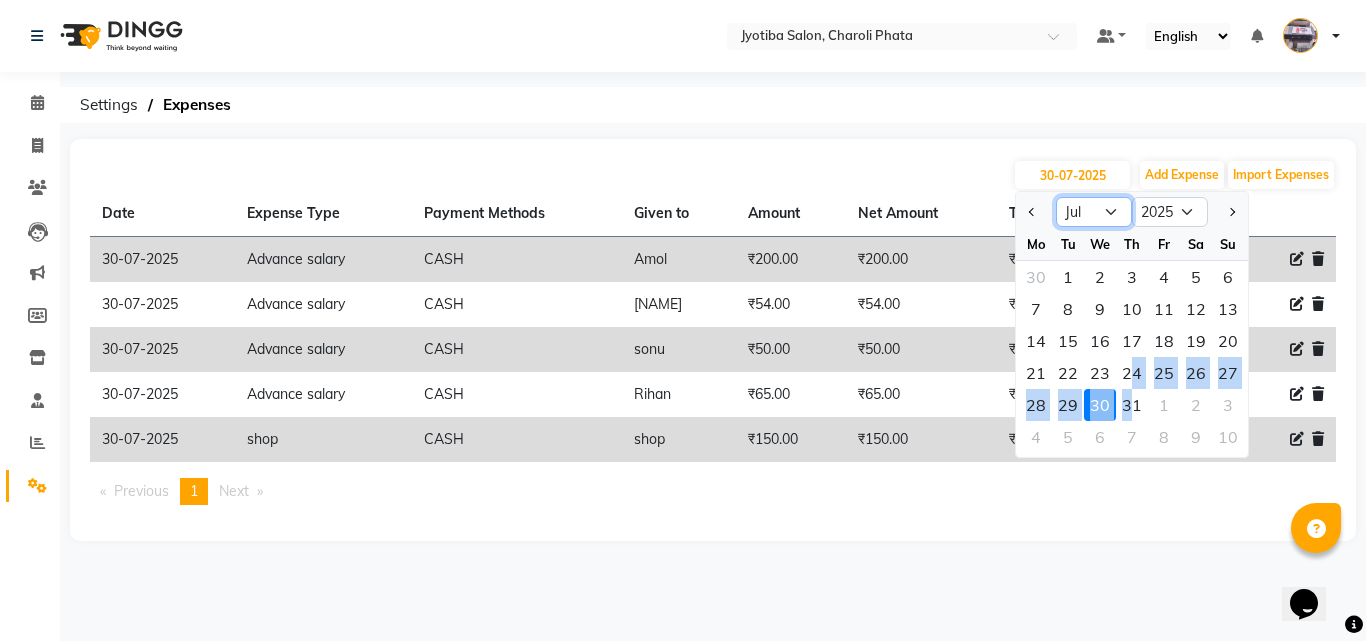 click on "Jan Feb Mar Apr May Jun Jul Aug Sep Oct Nov Dec" 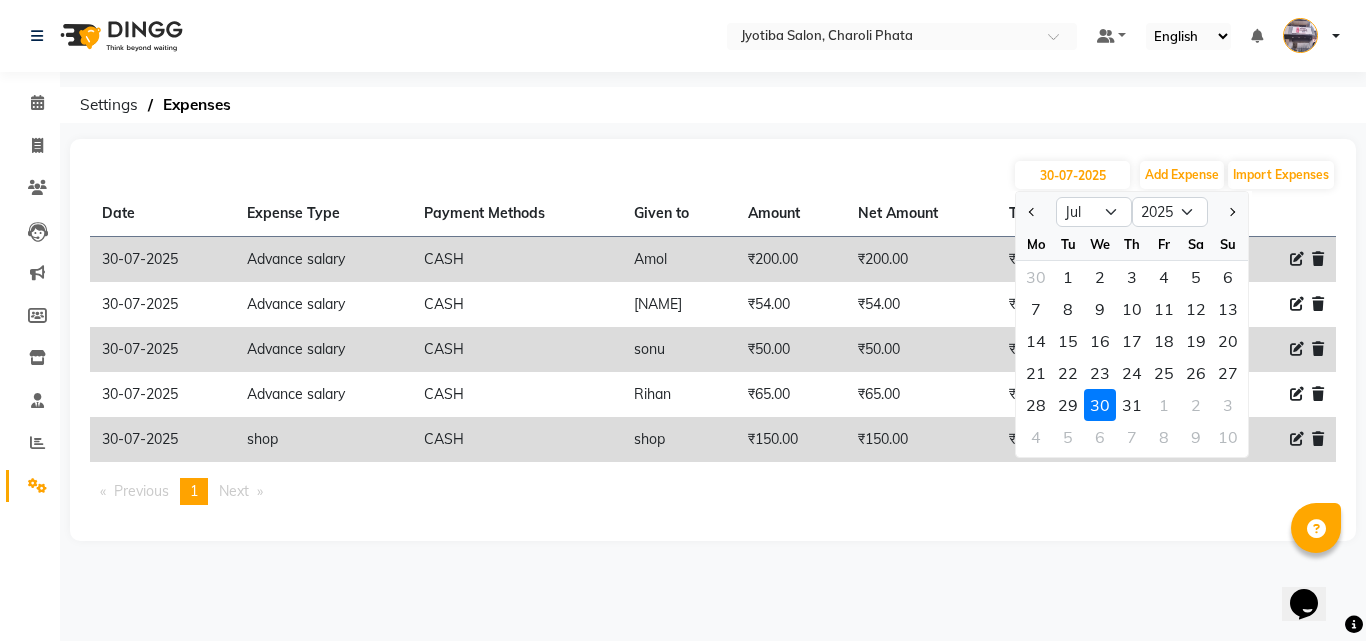 click on "Date Expense Type Payment Methods Given to Amount Net Amount Tax Description  [DATE]   Advance salary   CASH   [NAME]   ₹200.00  ₹200.00 ₹0     [DATE]   Advance salary   CASH   [NAME]   ₹54.00  ₹54.00 ₹0     [DATE]   Advance salary   CASH   [NAME]   ₹50.00  ₹50.00 ₹0     [DATE]   Advance salary   CASH   [NAME]   ₹65.00  ₹65.00 ₹0     [DATE]   shop   CASH   shop   ₹150.00  ₹150.00 ₹0  tissue peper   Previous  page  1 / 1  You're on page  1  Next  page" 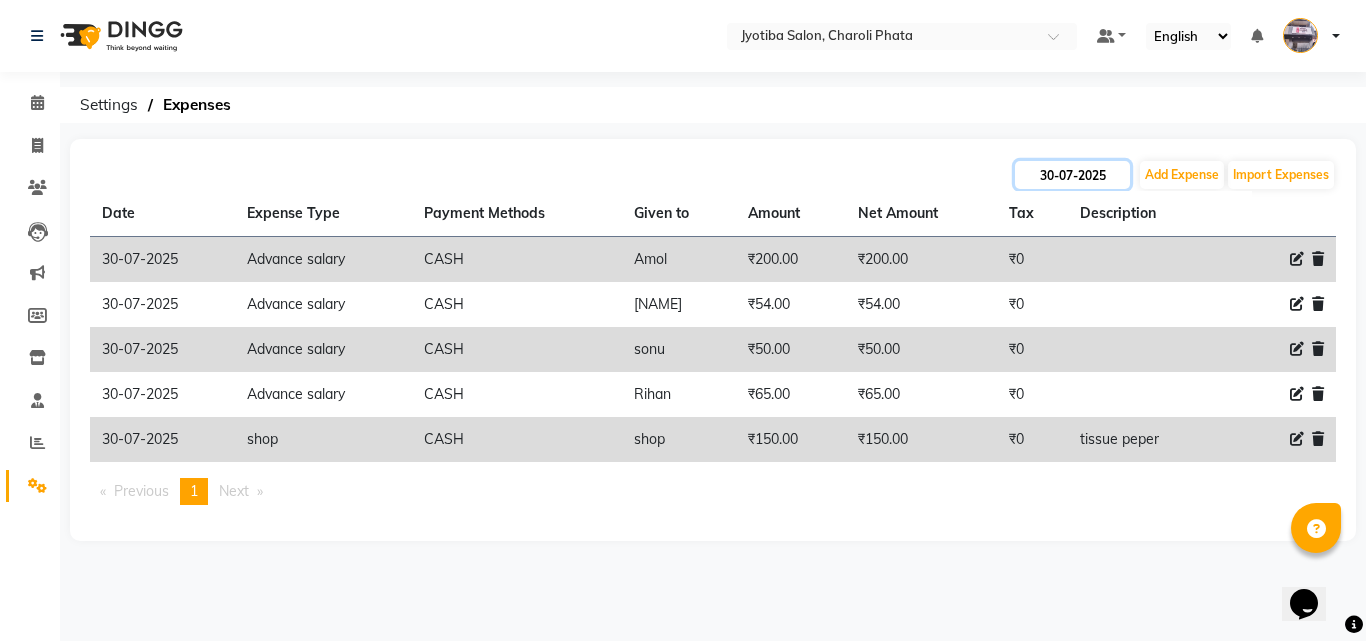 click on "30-07-2025" 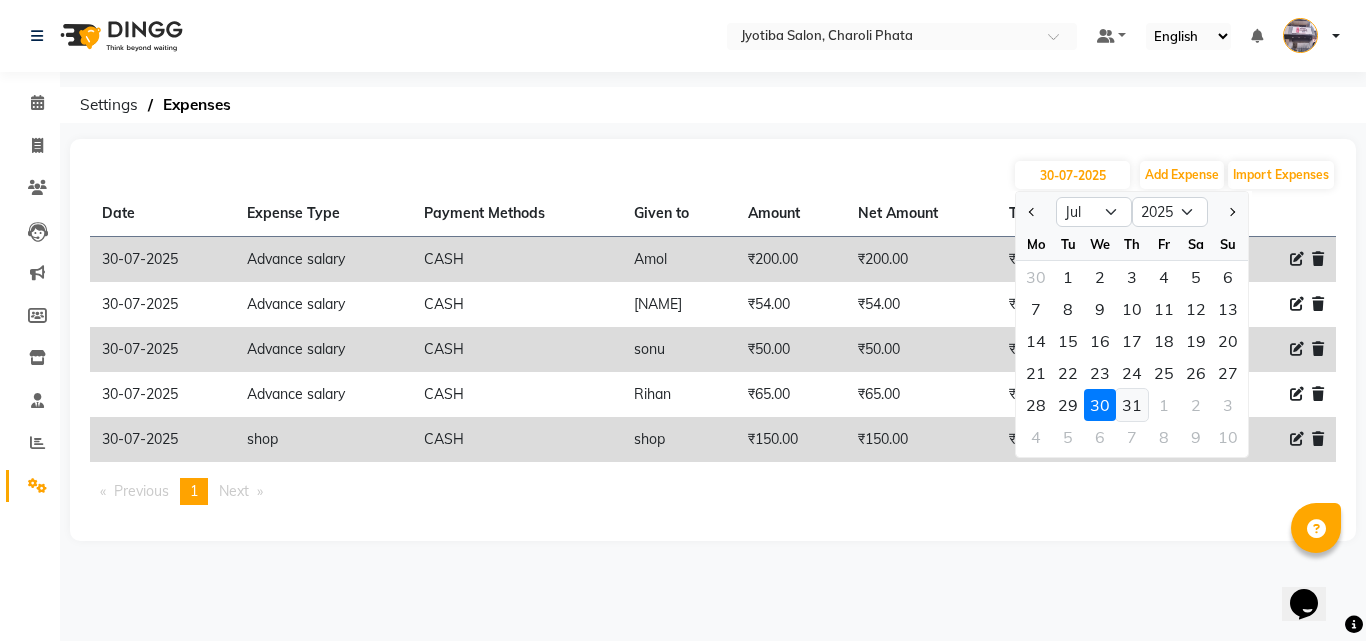 click on "31" 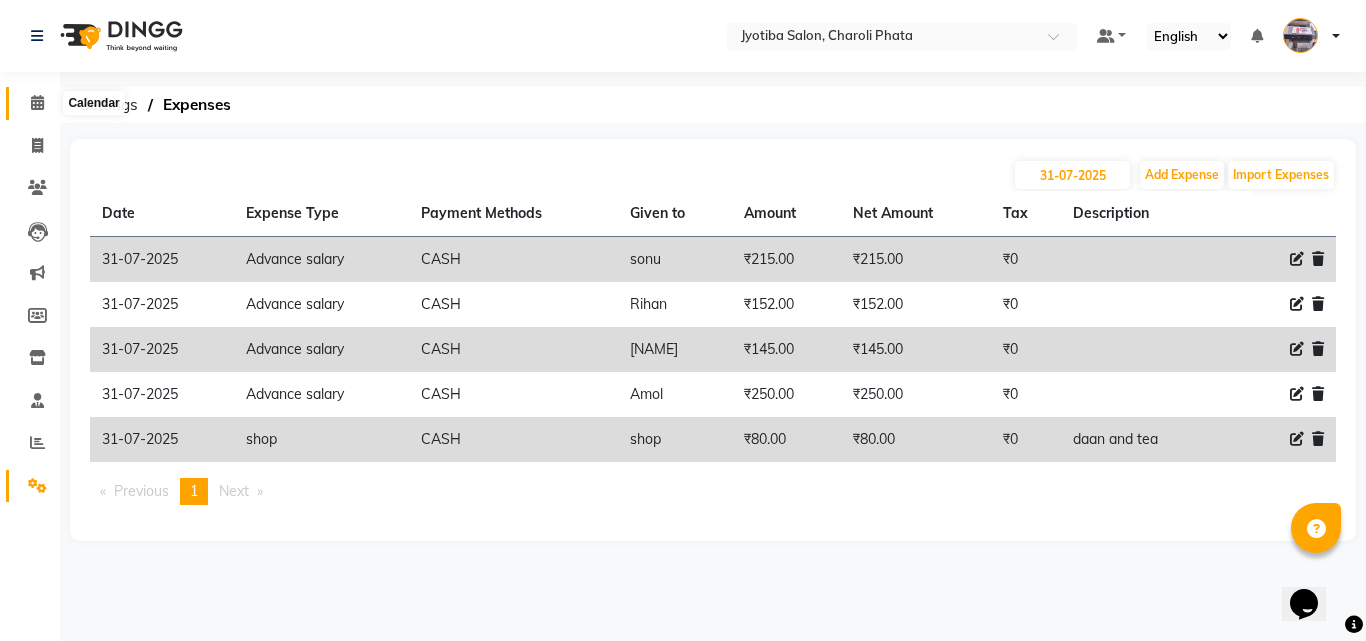 click 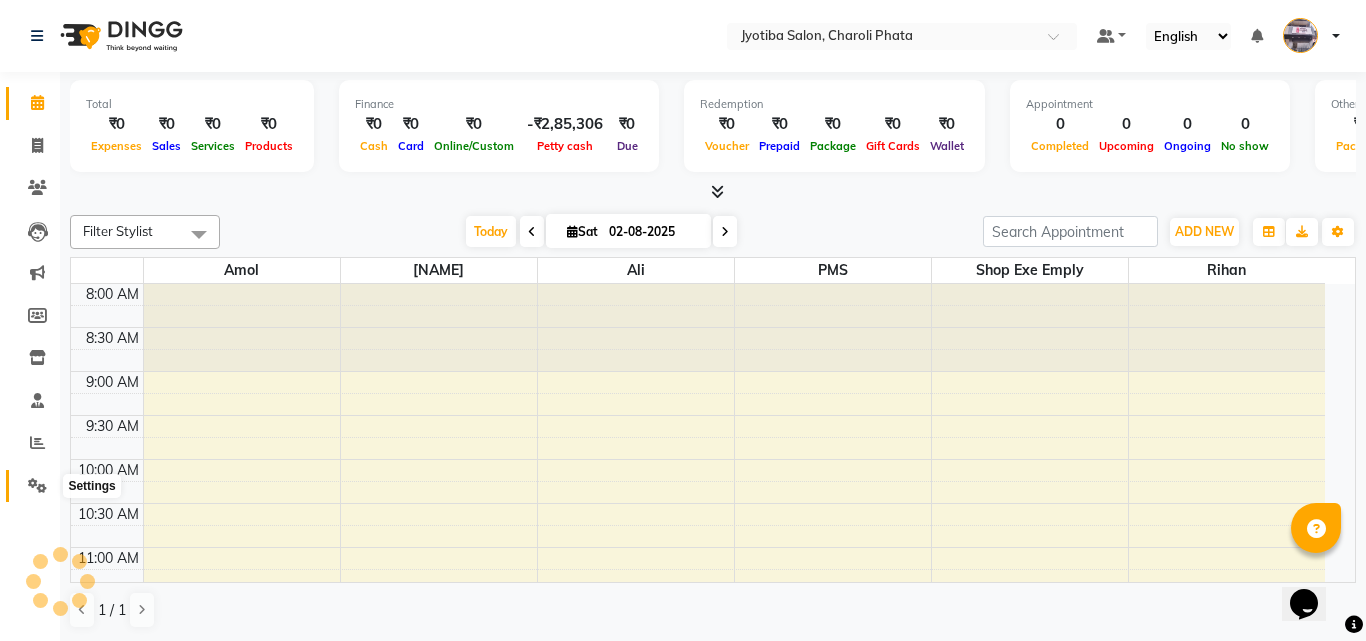 click 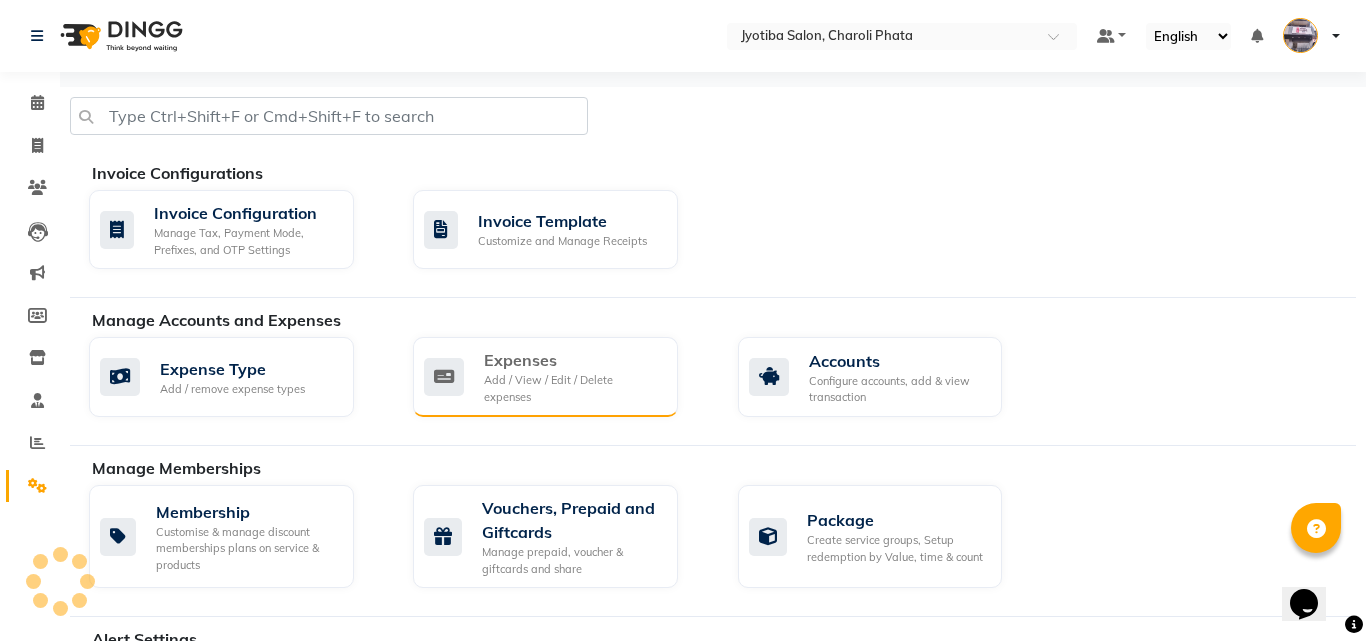 click on "Add / View / Edit / Delete expenses" 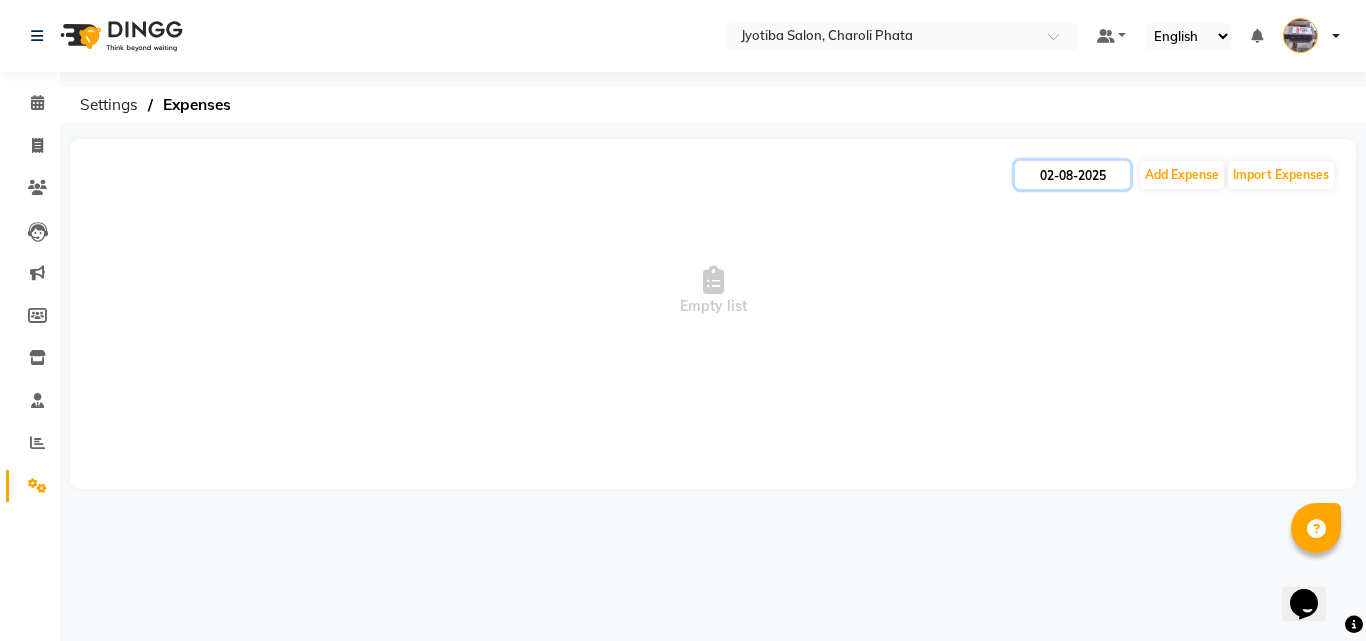 click on "02-08-2025" 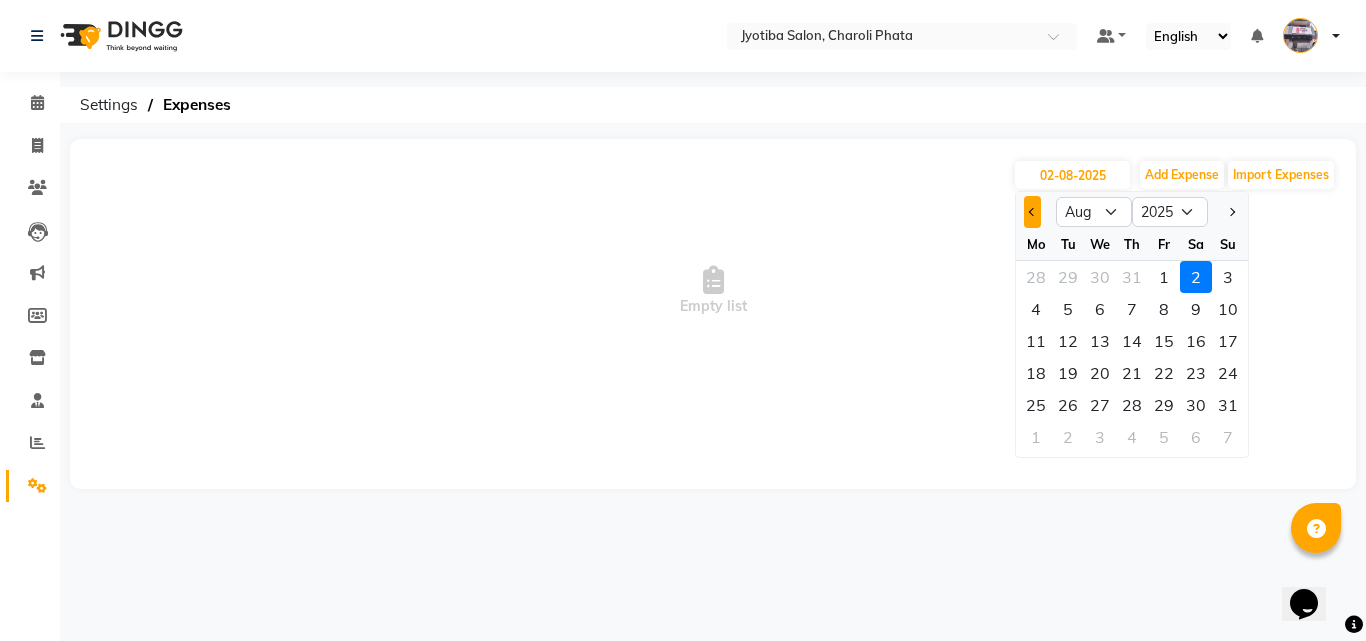 click 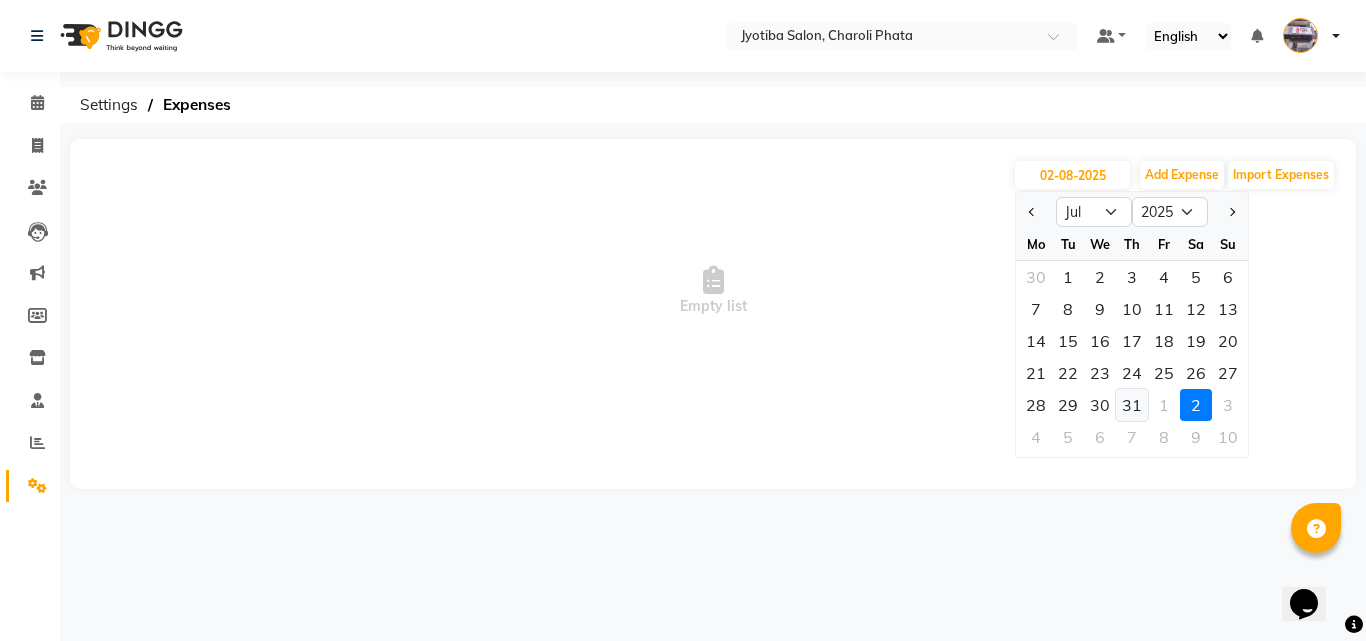 click on "31" 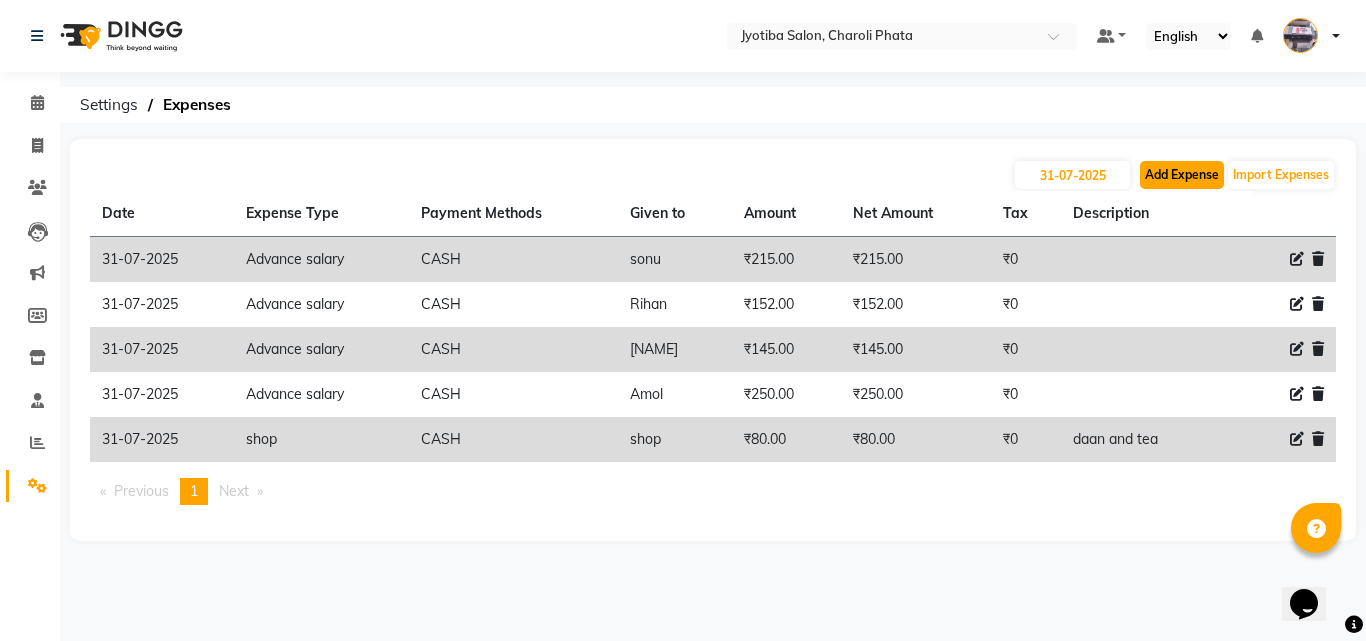 click on "Add Expense" 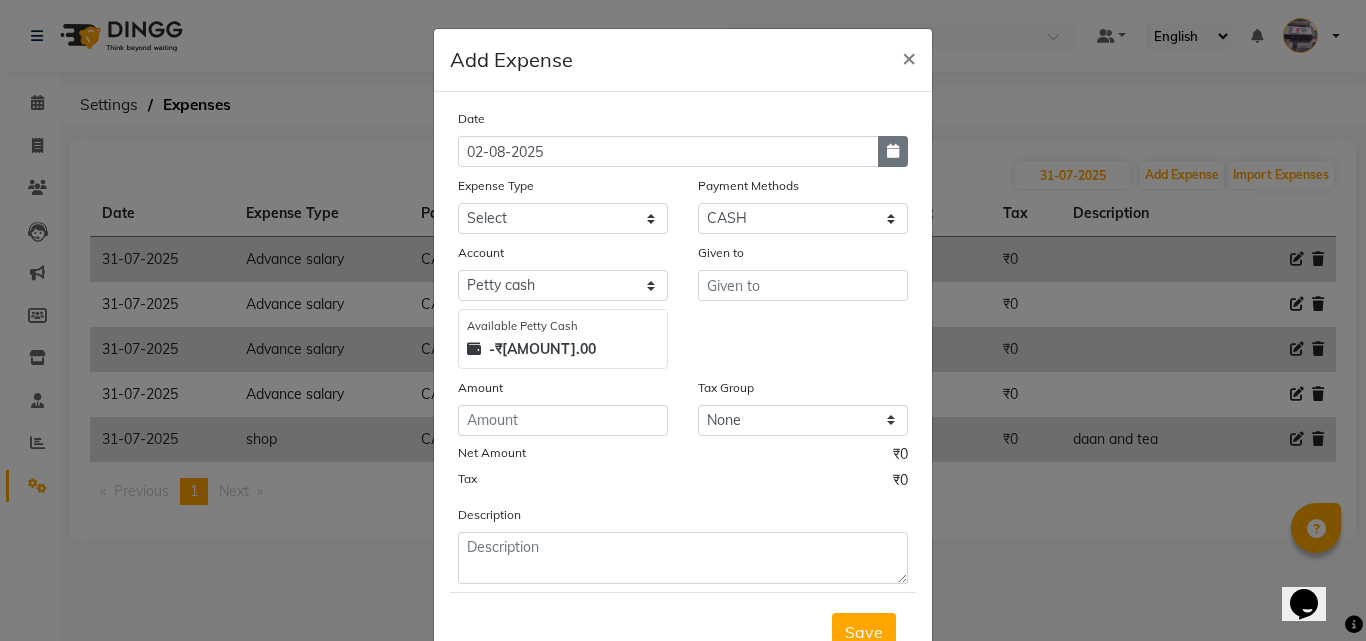 click 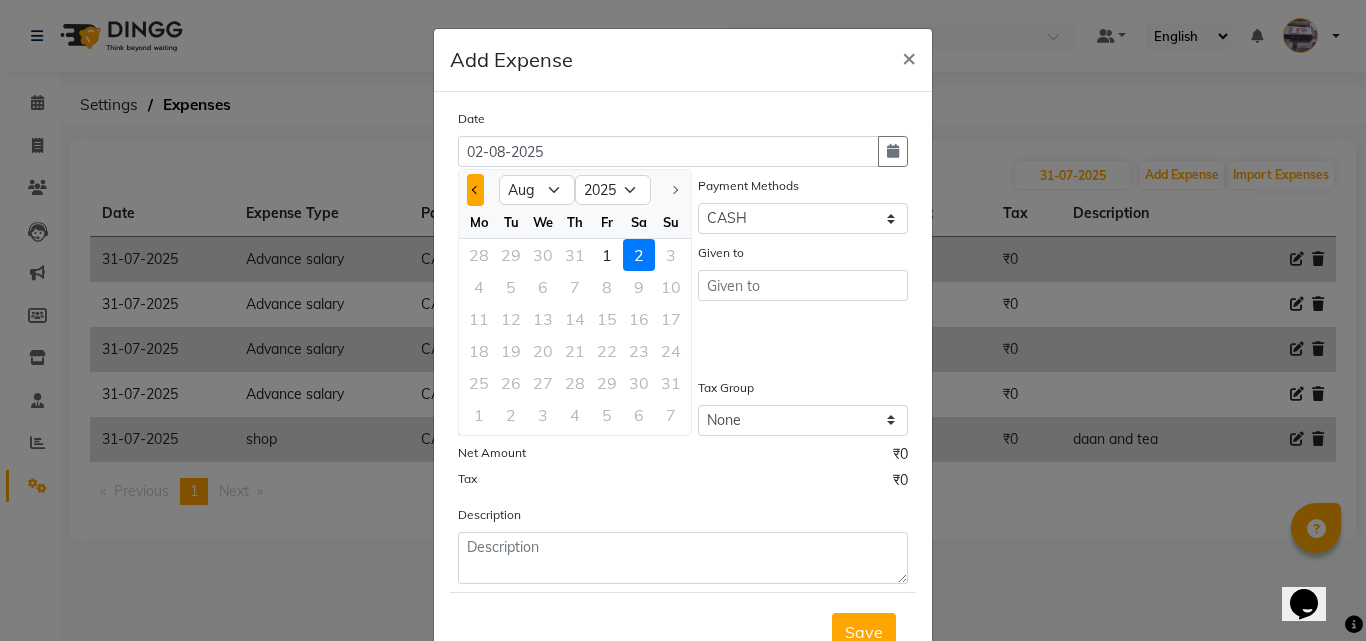 click 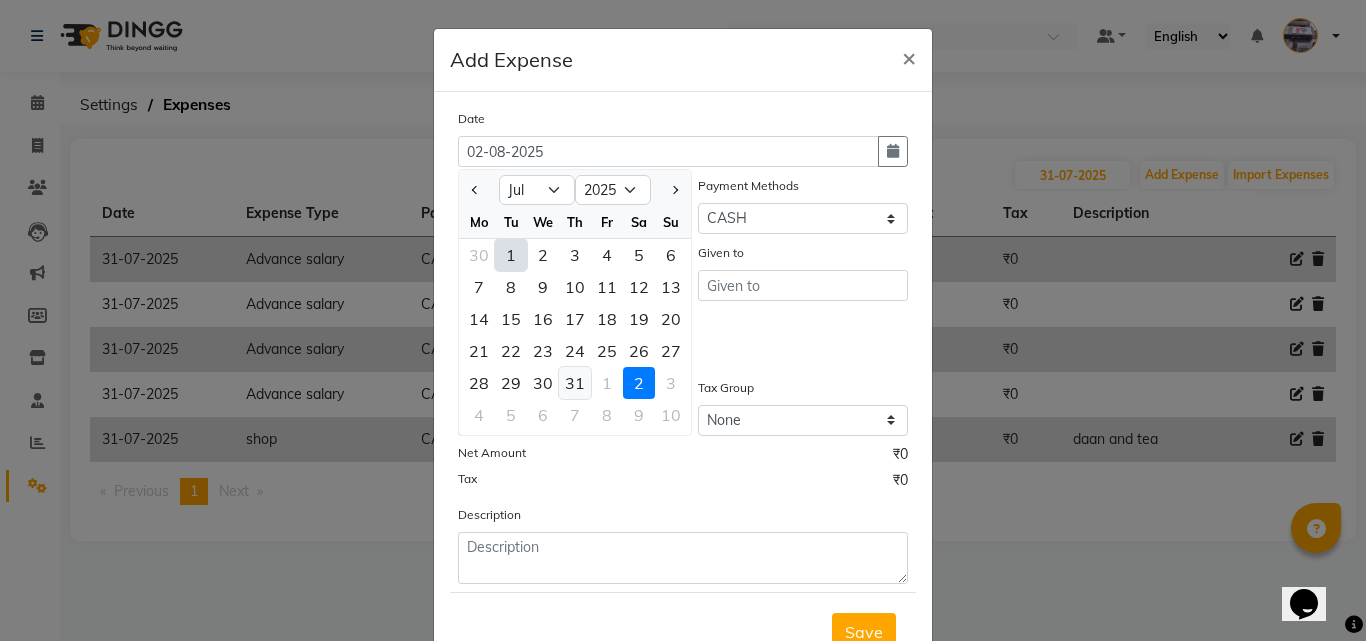 click on "31" 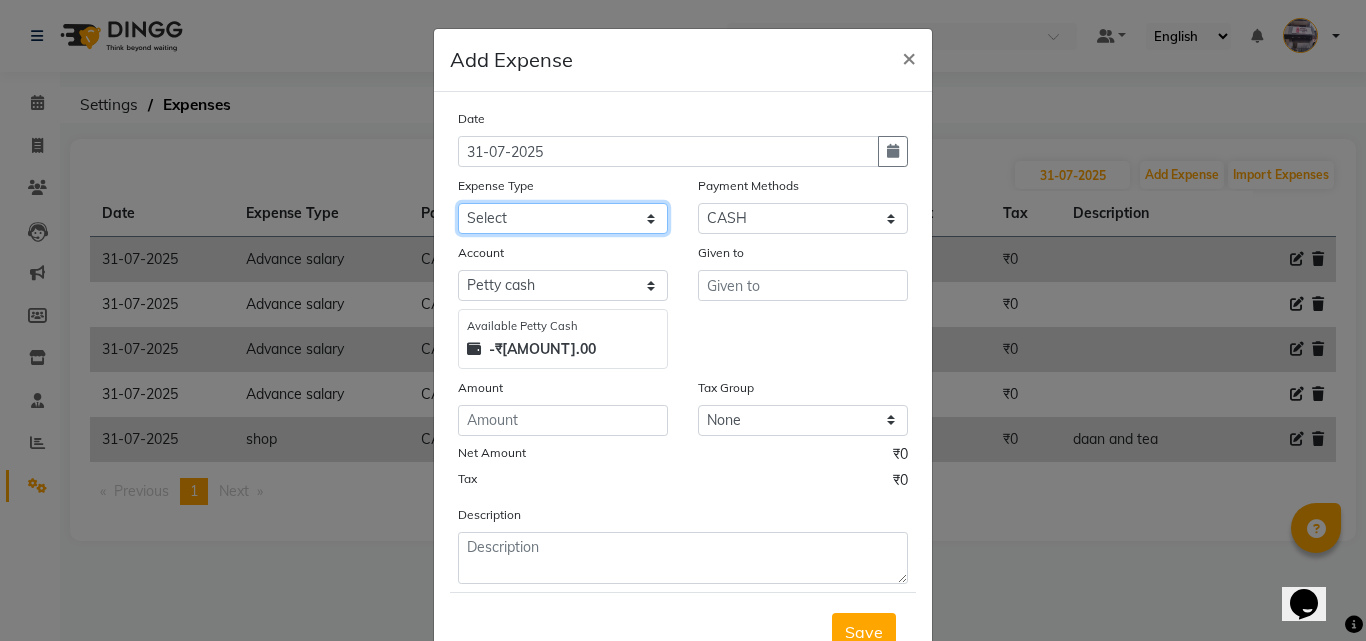 click on "Select Advance salary Advance salary ajaj Bank charges Car maintenance  Cash transfer to bank Cash transfer to hub Client Snacks Clinical charges Equipment Fuel Govt fee home Incentive Insurance International purchase Loan Repayment Maintenance Marketing Miscellaneous MRA Other Over times Pantry Product Rent Salary shop shop Staff Snacks Tax Tea & Refreshment TIP Utilities Wifi recharge" 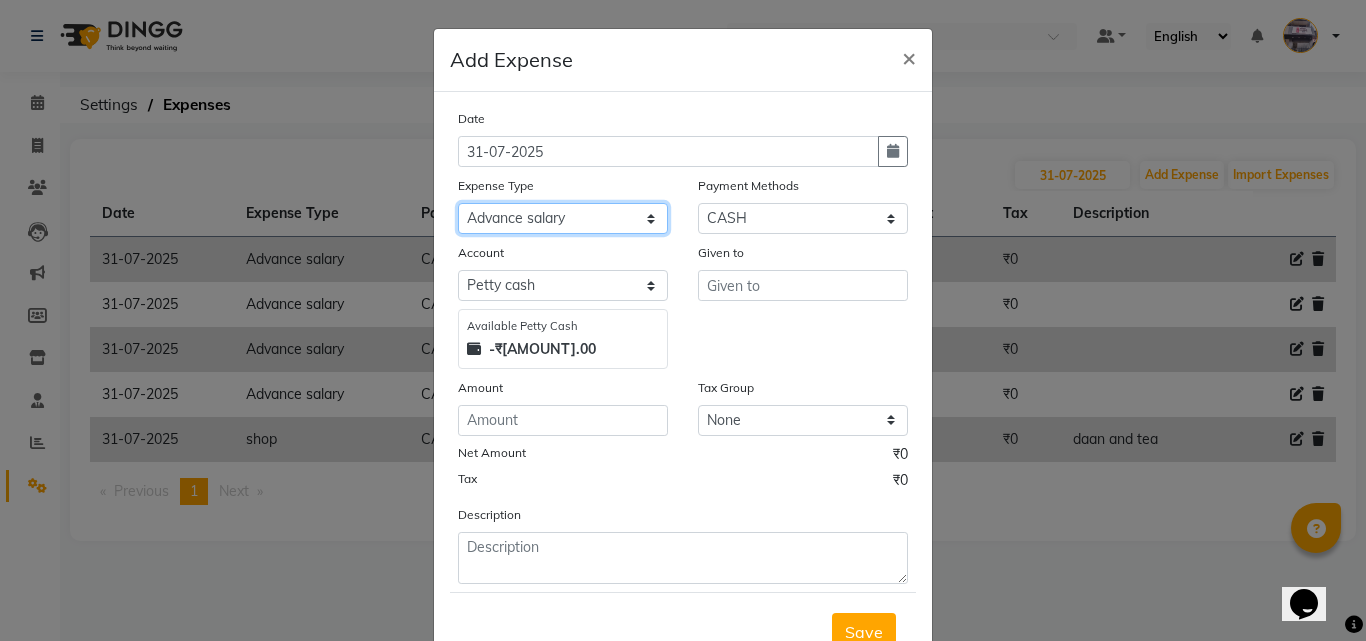 click on "Select Advance salary Advance salary ajaj Bank charges Car maintenance  Cash transfer to bank Cash transfer to hub Client Snacks Clinical charges Equipment Fuel Govt fee home Incentive Insurance International purchase Loan Repayment Maintenance Marketing Miscellaneous MRA Other Over times Pantry Product Rent Salary shop shop Staff Snacks Tax Tea & Refreshment TIP Utilities Wifi recharge" 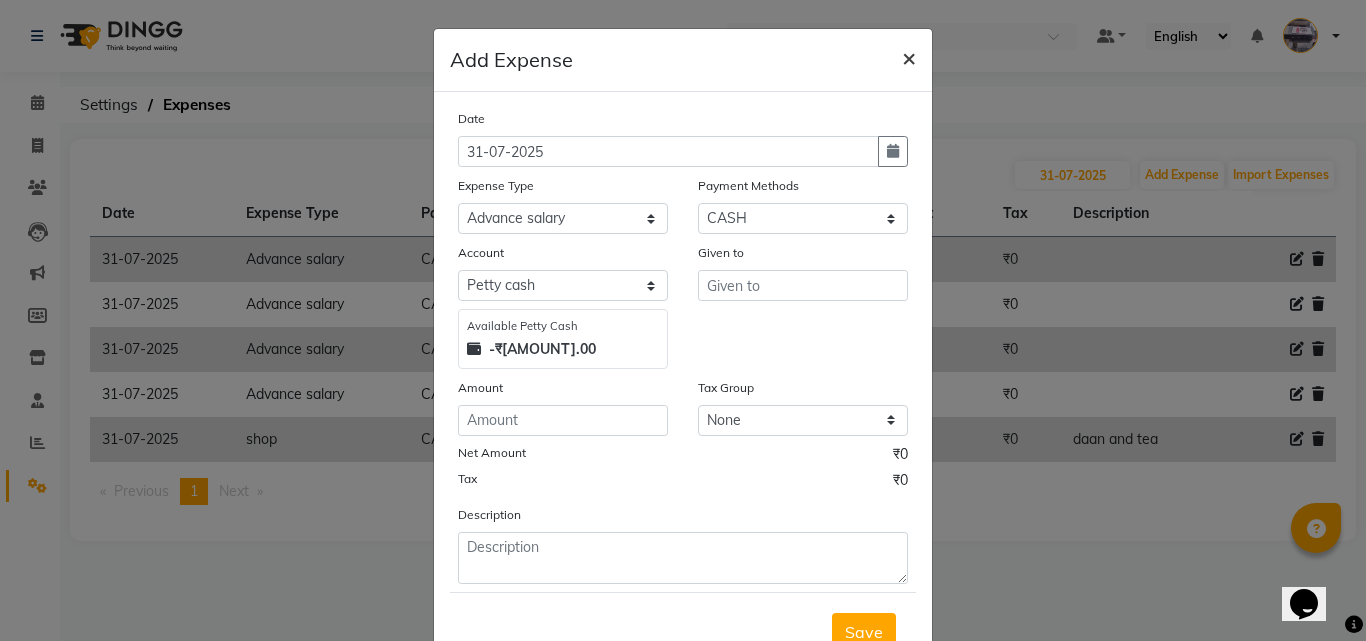 click on "×" 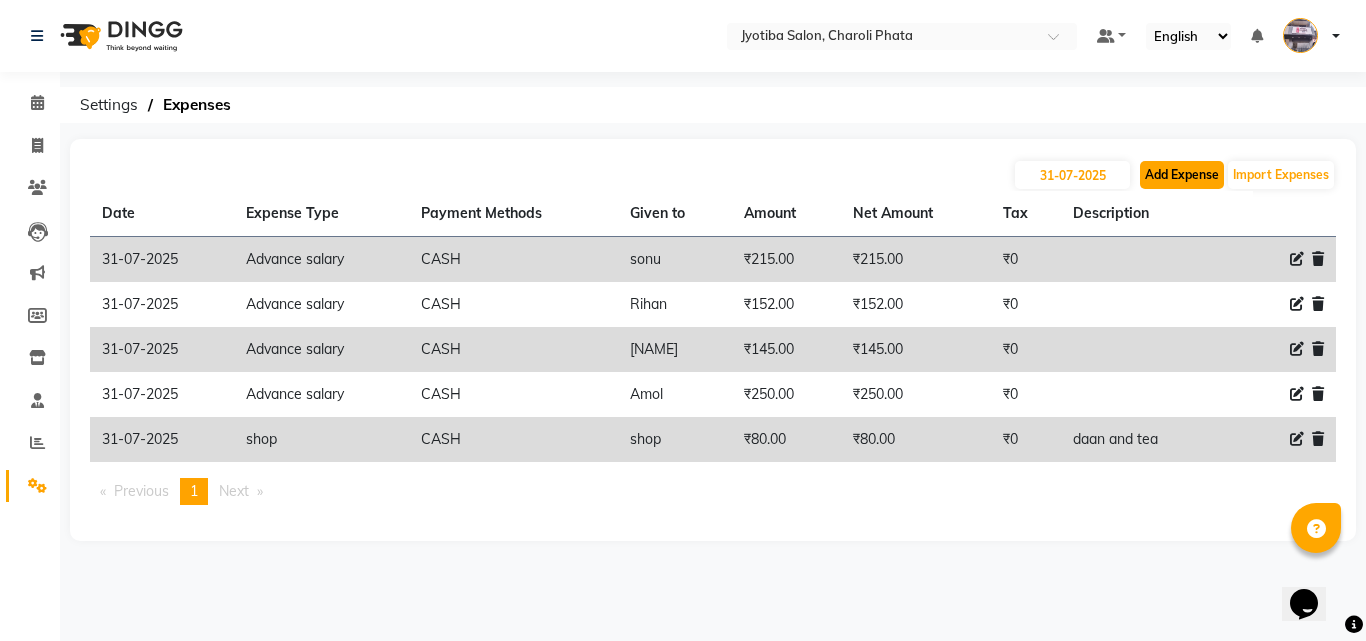 click on "Add Expense" 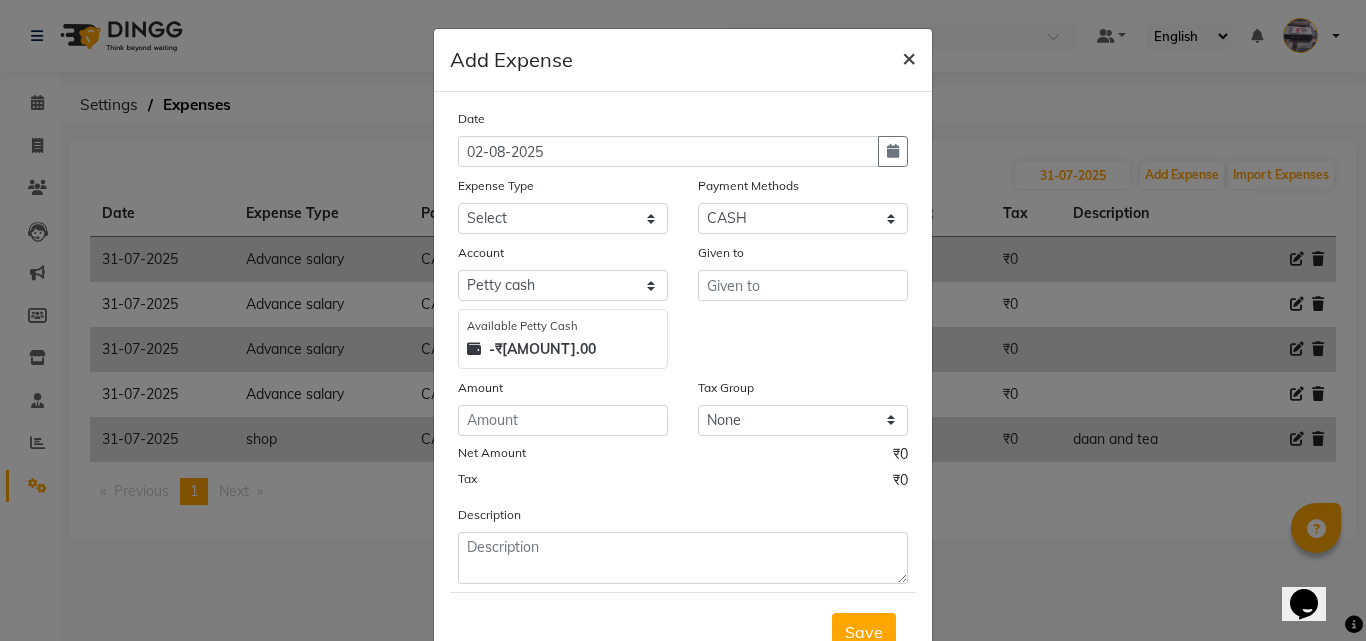 click on "×" 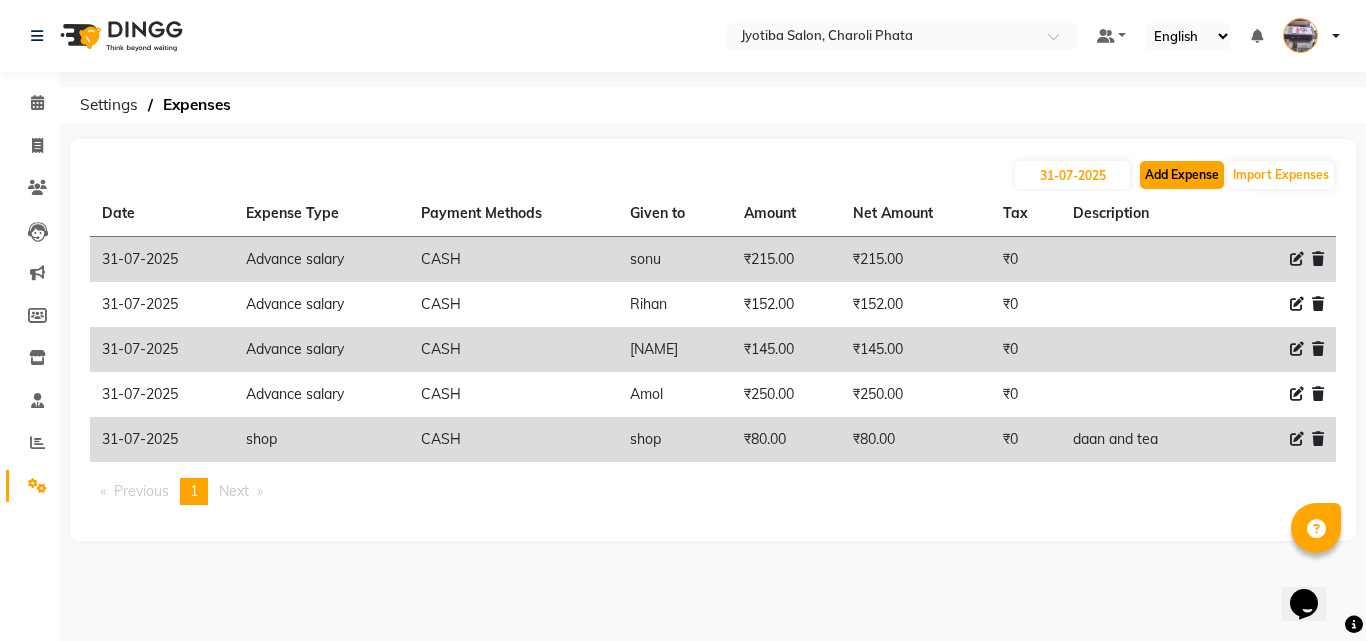 click on "Add Expense" 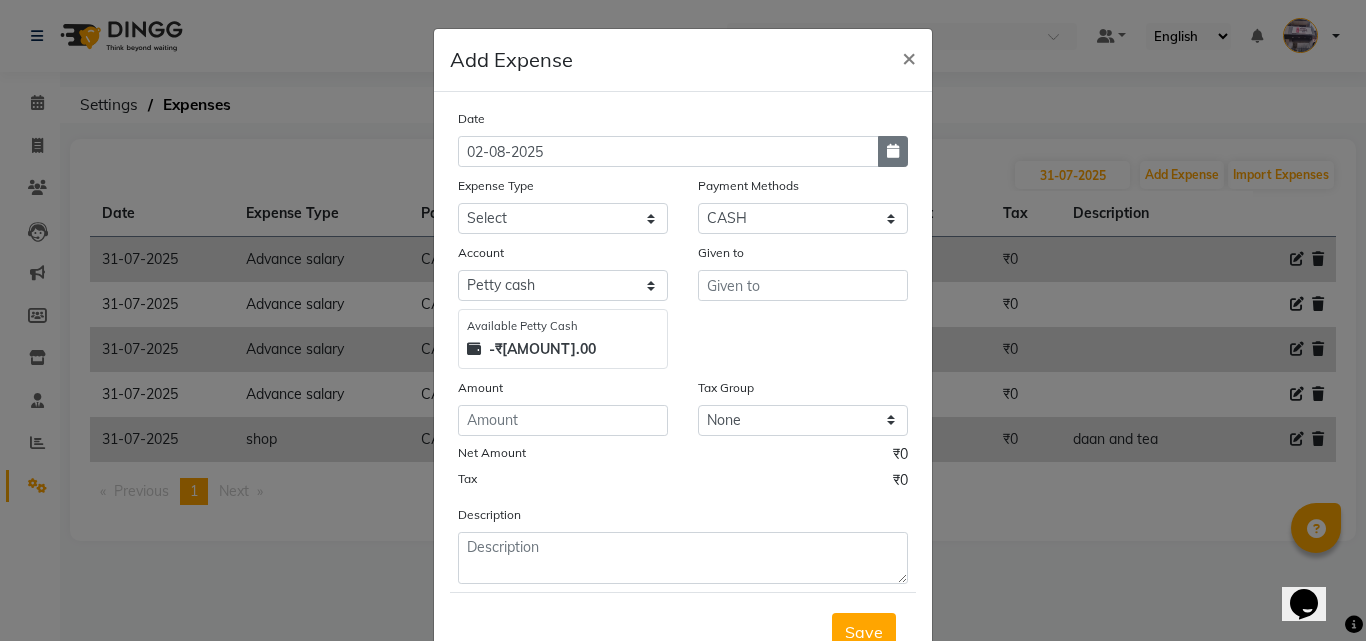 click 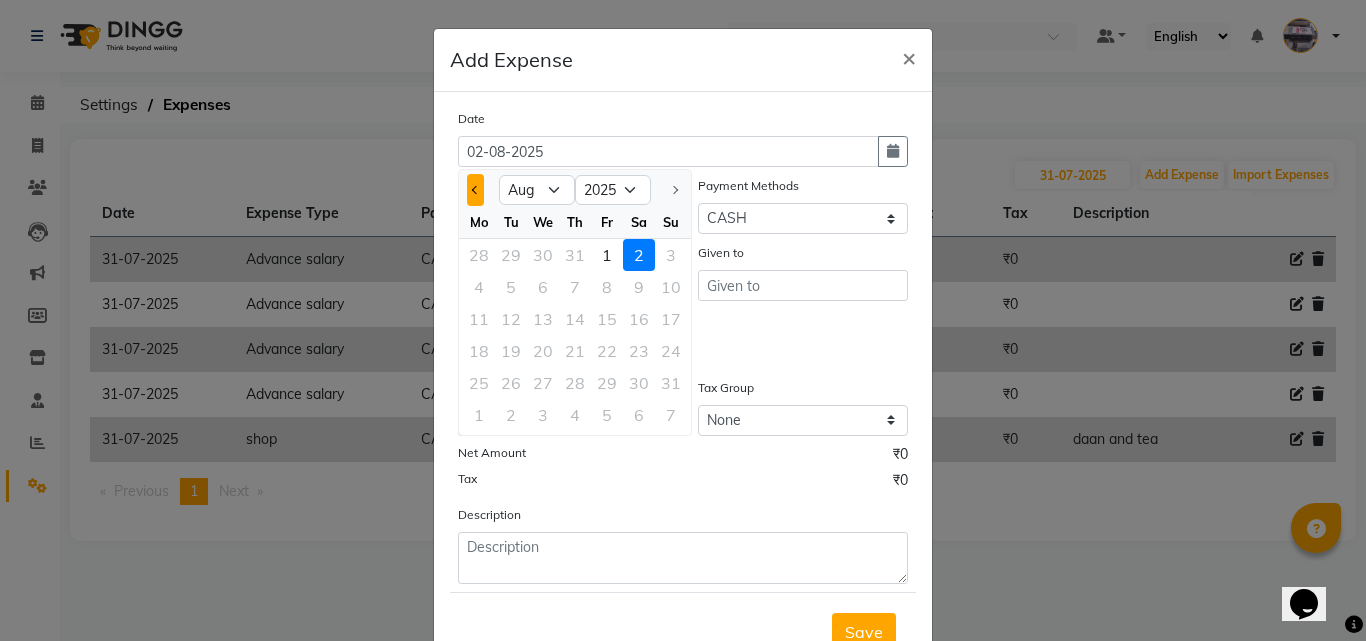 click 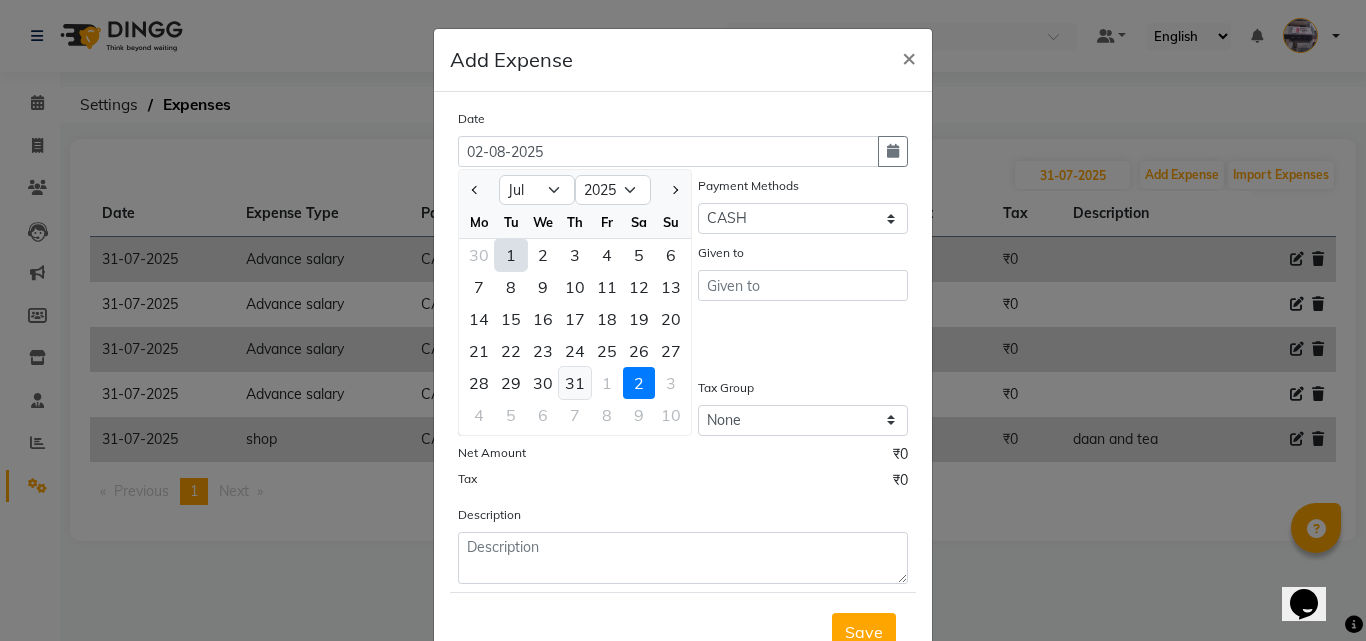 click on "31" 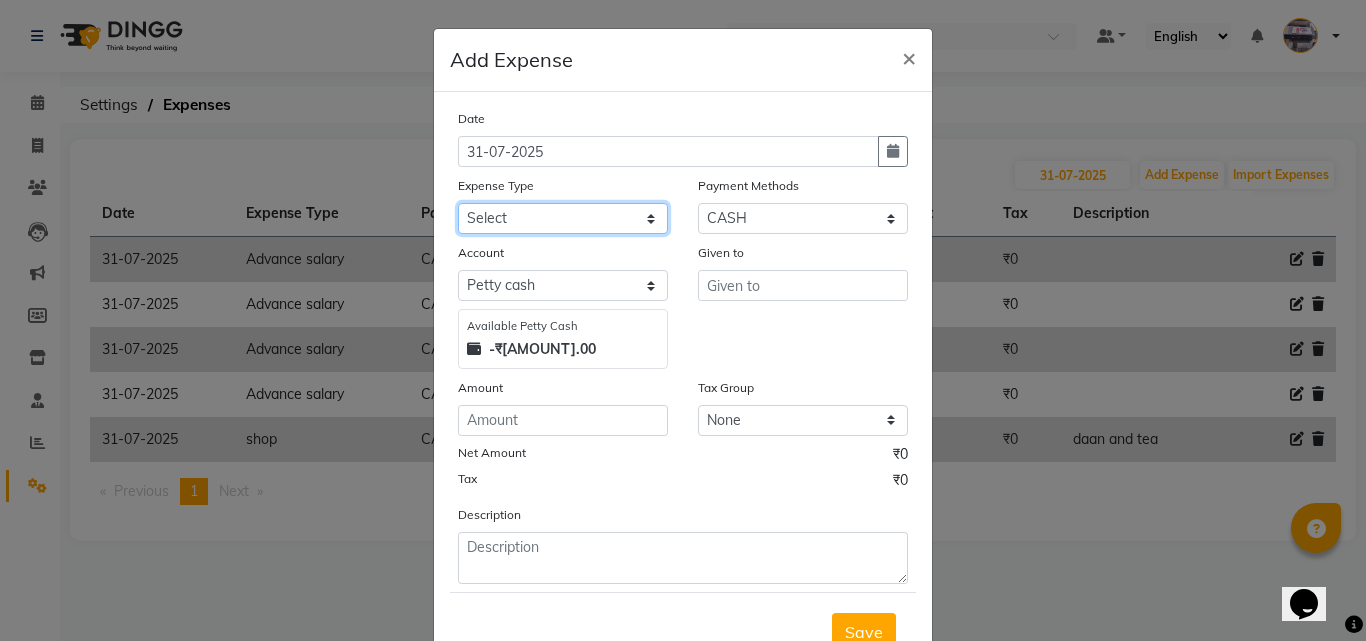 click on "Select Advance salary Advance salary ajaj Bank charges Car maintenance  Cash transfer to bank Cash transfer to hub Client Snacks Clinical charges Equipment Fuel Govt fee home Incentive Insurance International purchase Loan Repayment Maintenance Marketing Miscellaneous MRA Other Over times Pantry Product Rent Salary shop shop Staff Snacks Tax Tea & Refreshment TIP Utilities Wifi recharge" 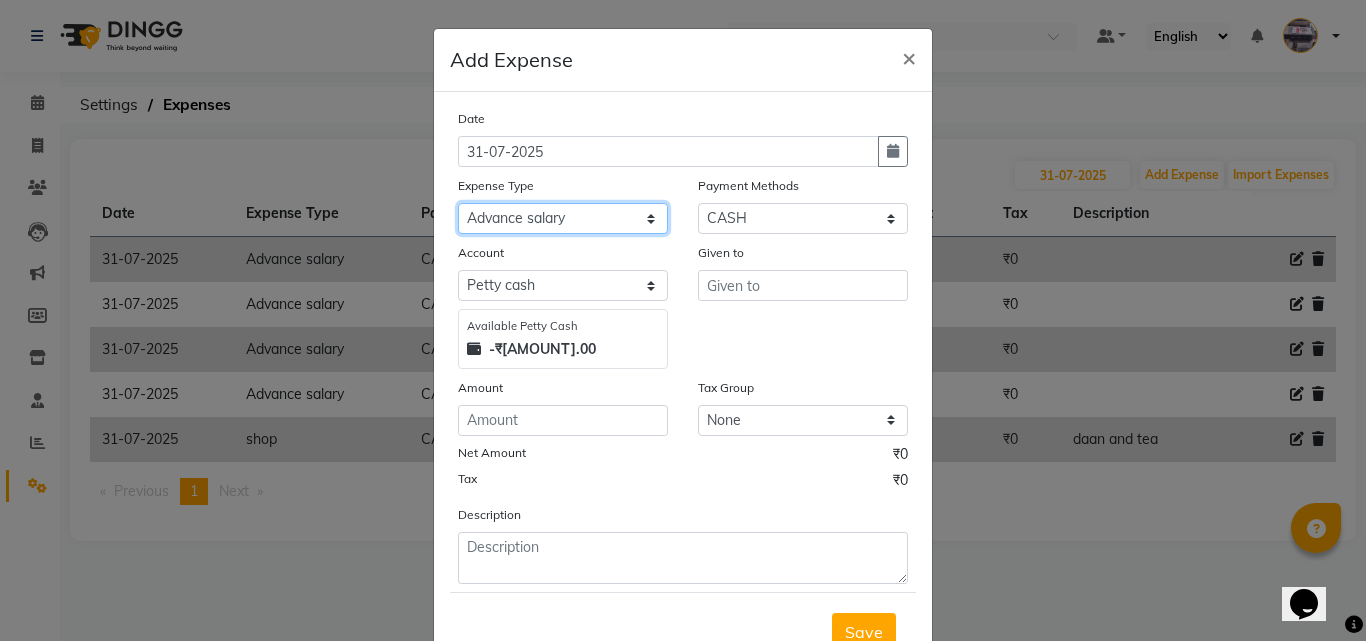 click on "Select Advance salary Advance salary ajaj Bank charges Car maintenance  Cash transfer to bank Cash transfer to hub Client Snacks Clinical charges Equipment Fuel Govt fee home Incentive Insurance International purchase Loan Repayment Maintenance Marketing Miscellaneous MRA Other Over times Pantry Product Rent Salary shop shop Staff Snacks Tax Tea & Refreshment TIP Utilities Wifi recharge" 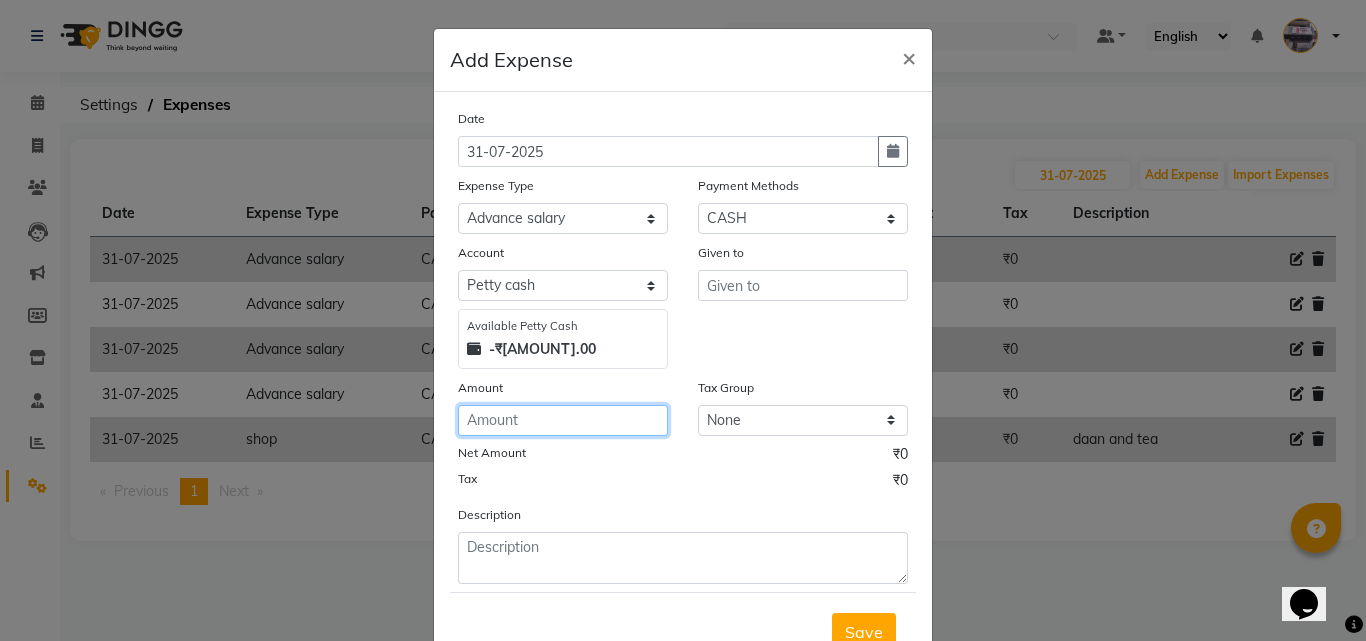click 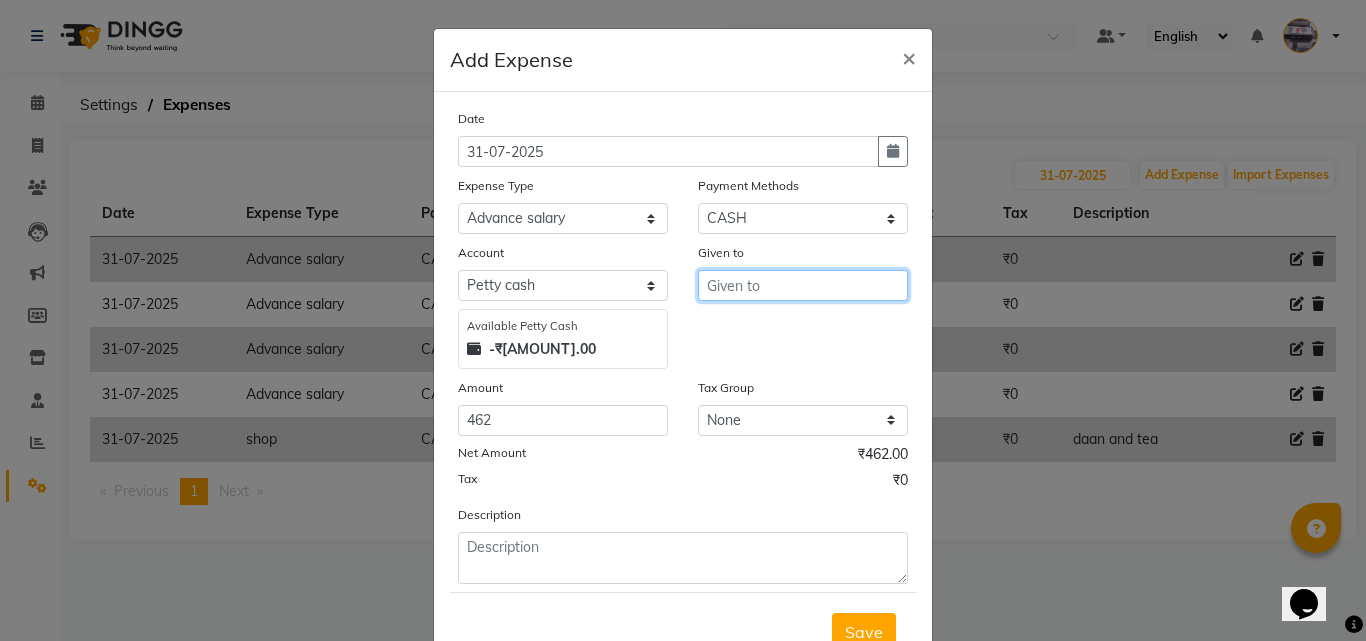 click at bounding box center (803, 285) 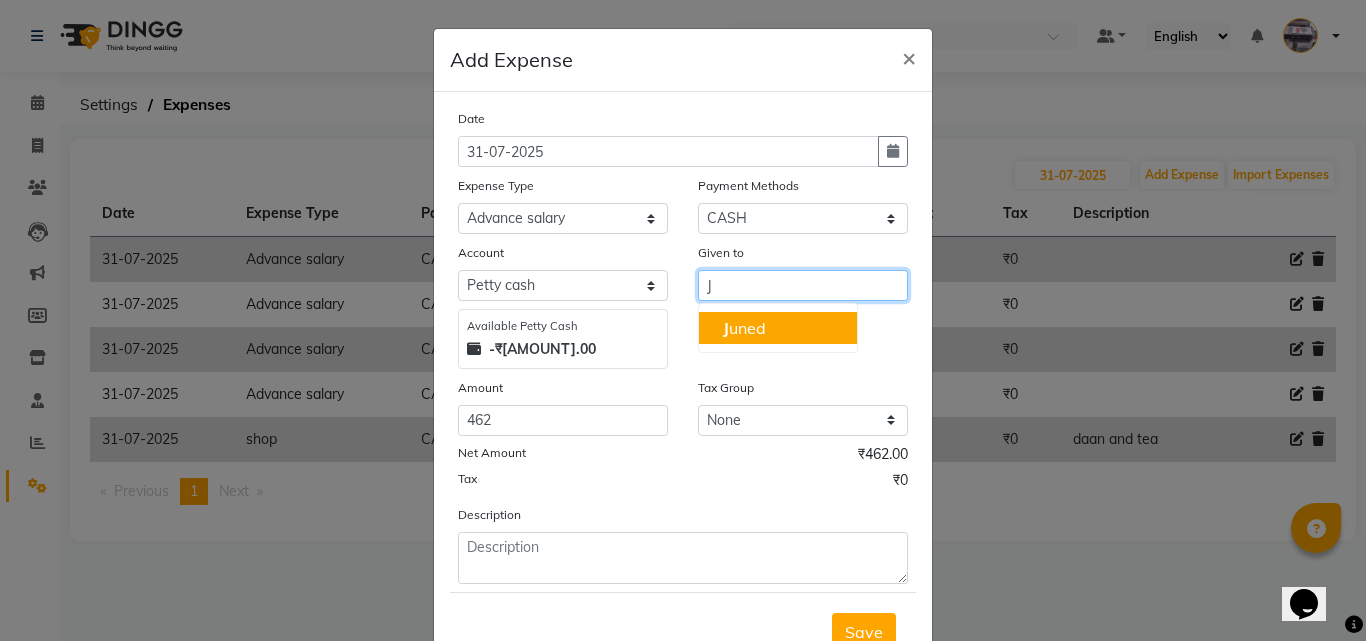 click on "J uned" at bounding box center (744, 328) 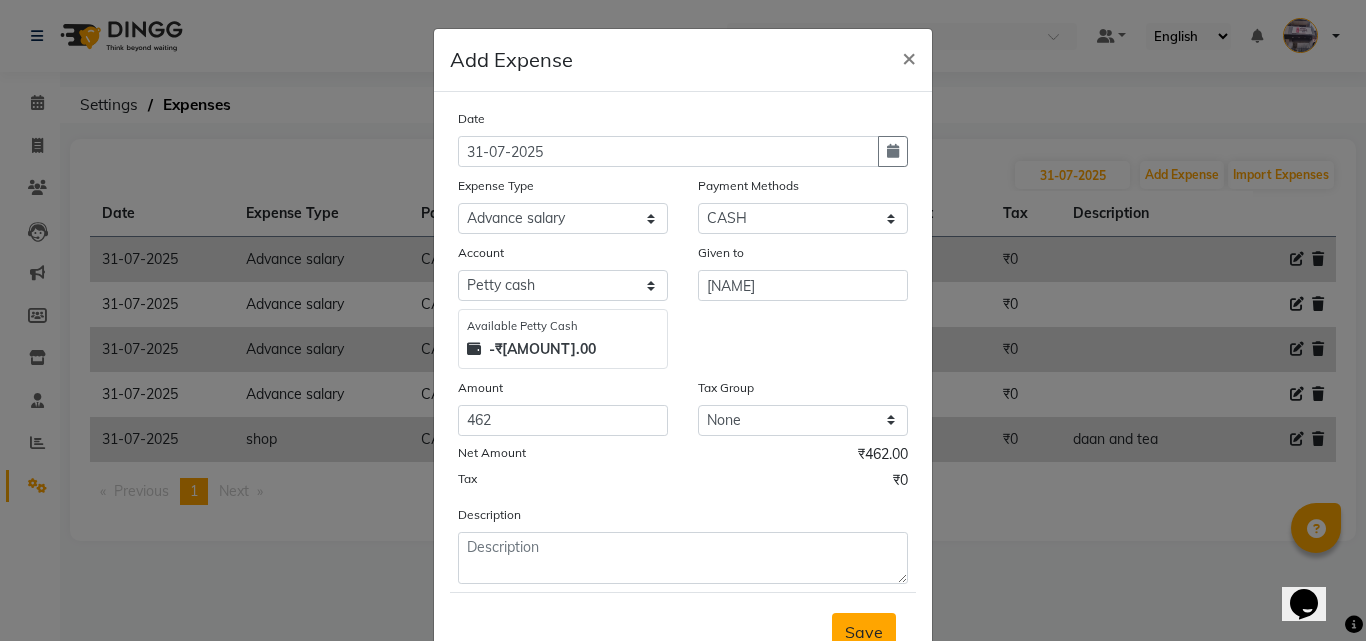 click on "Save" at bounding box center (864, 632) 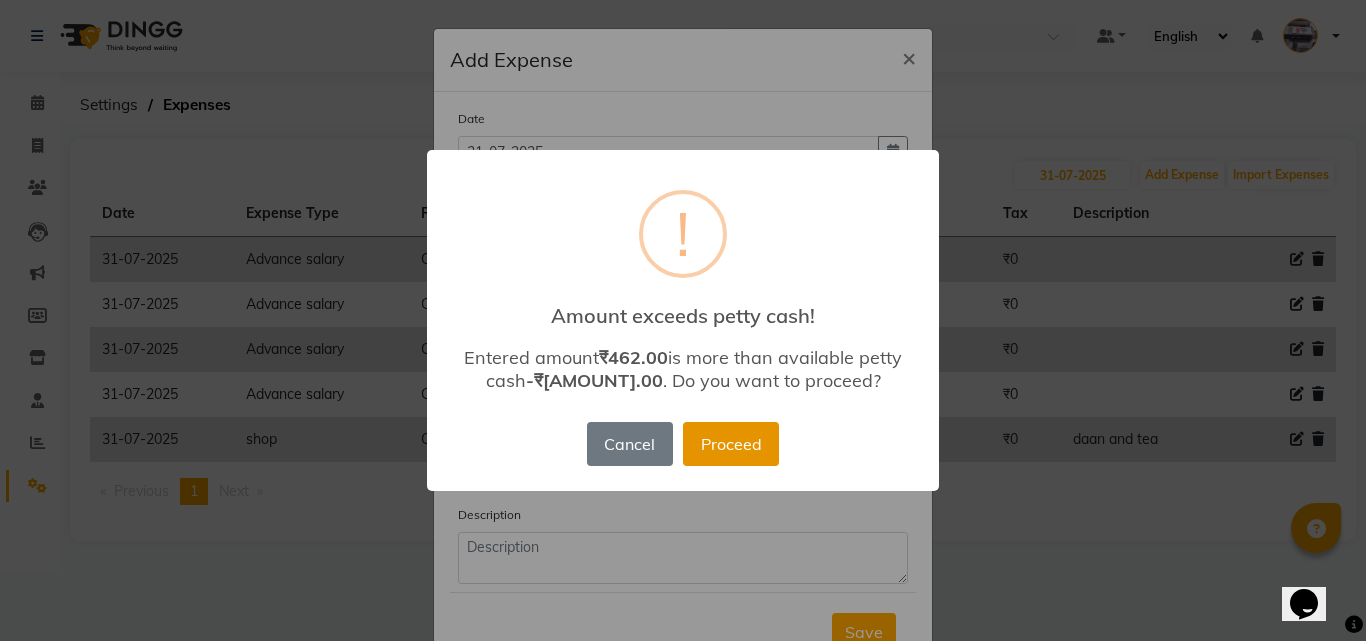click on "Proceed" at bounding box center [731, 444] 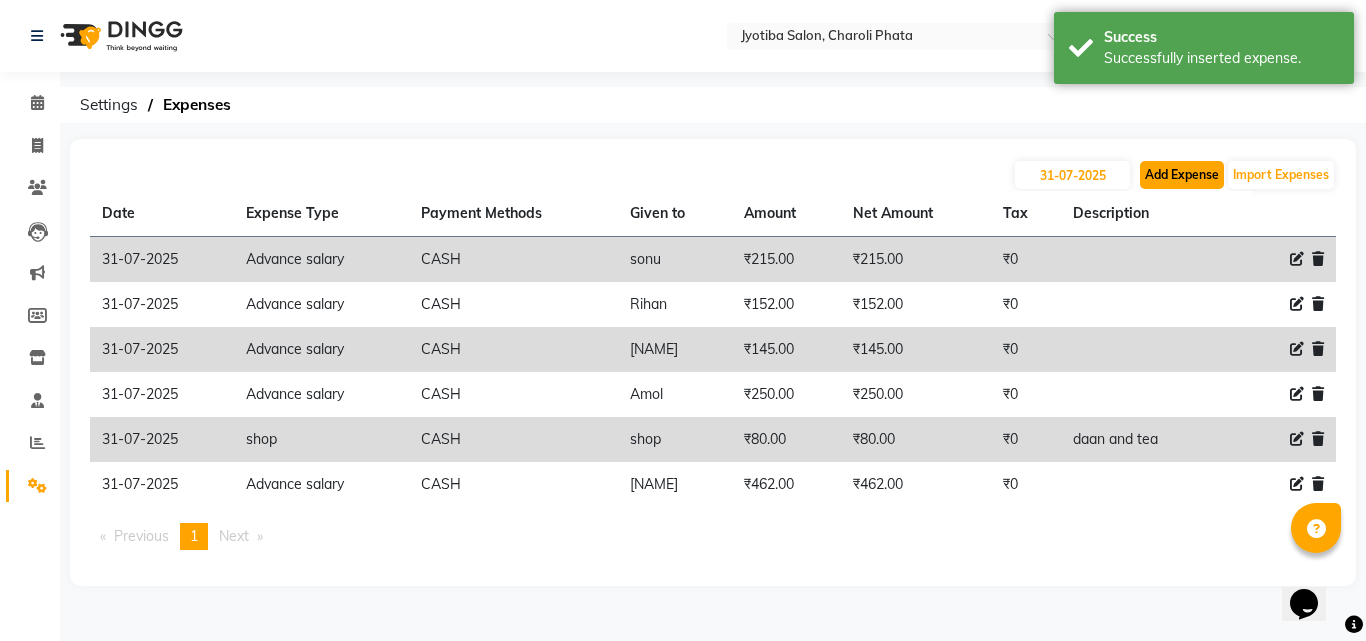 click on "Add Expense" 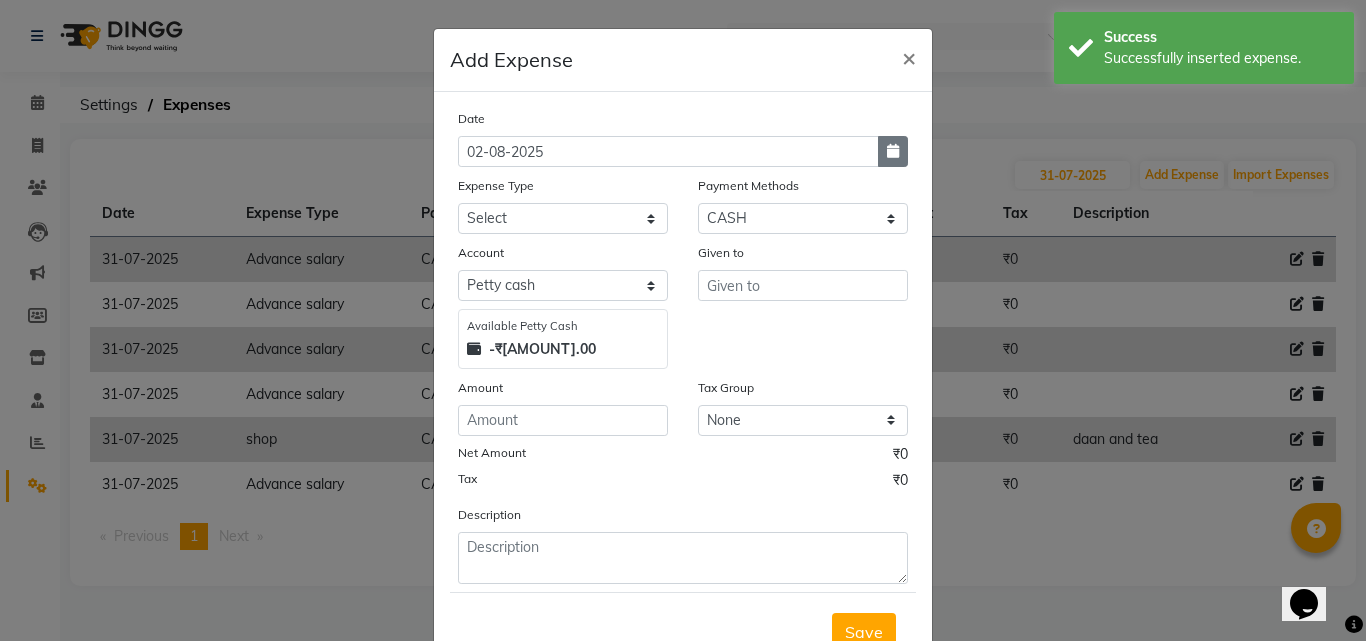 click 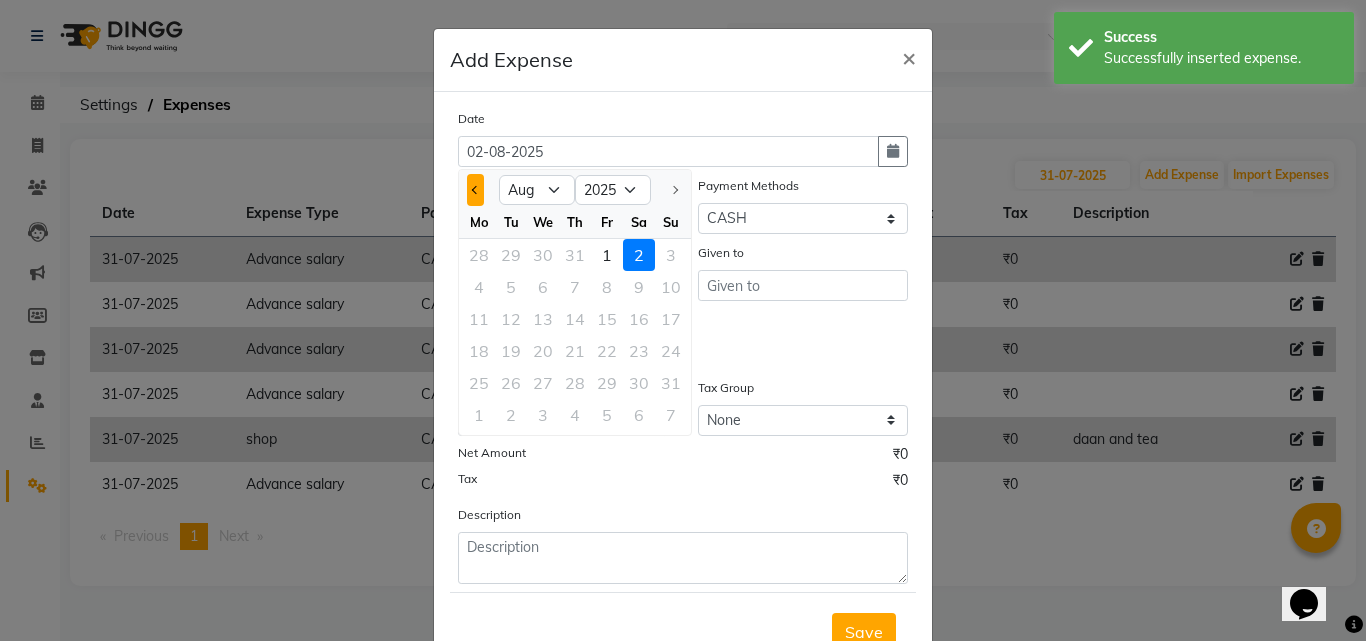 click 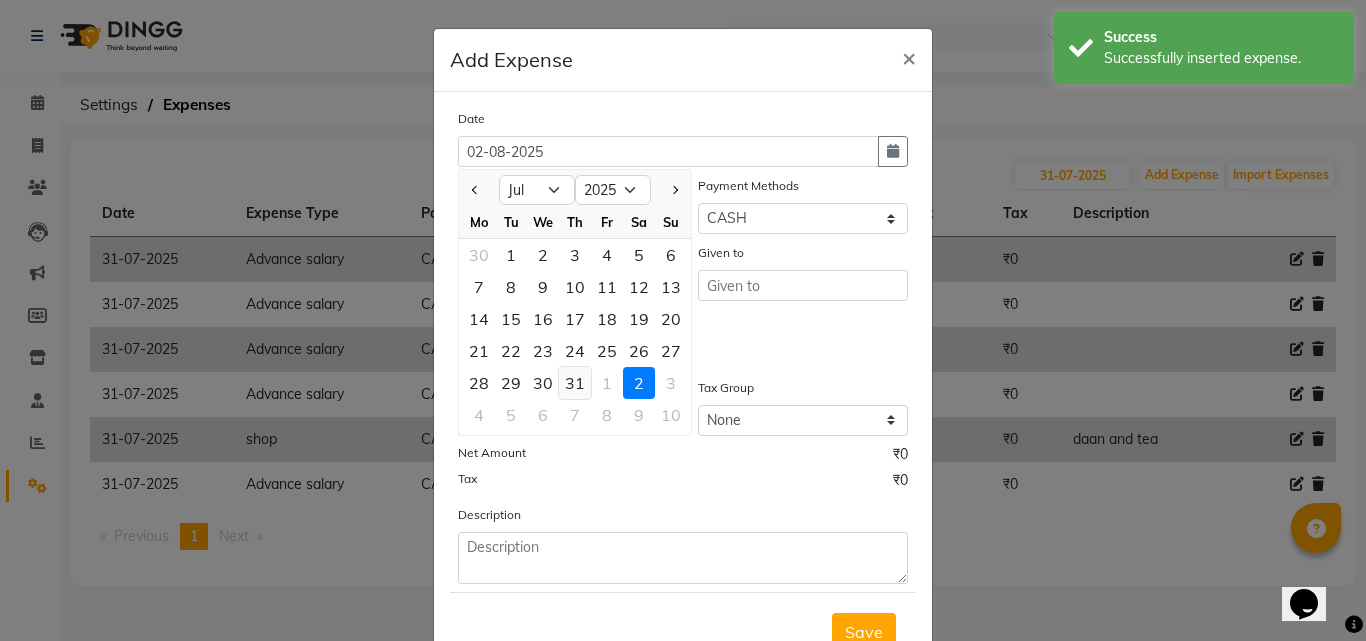 click on "31" 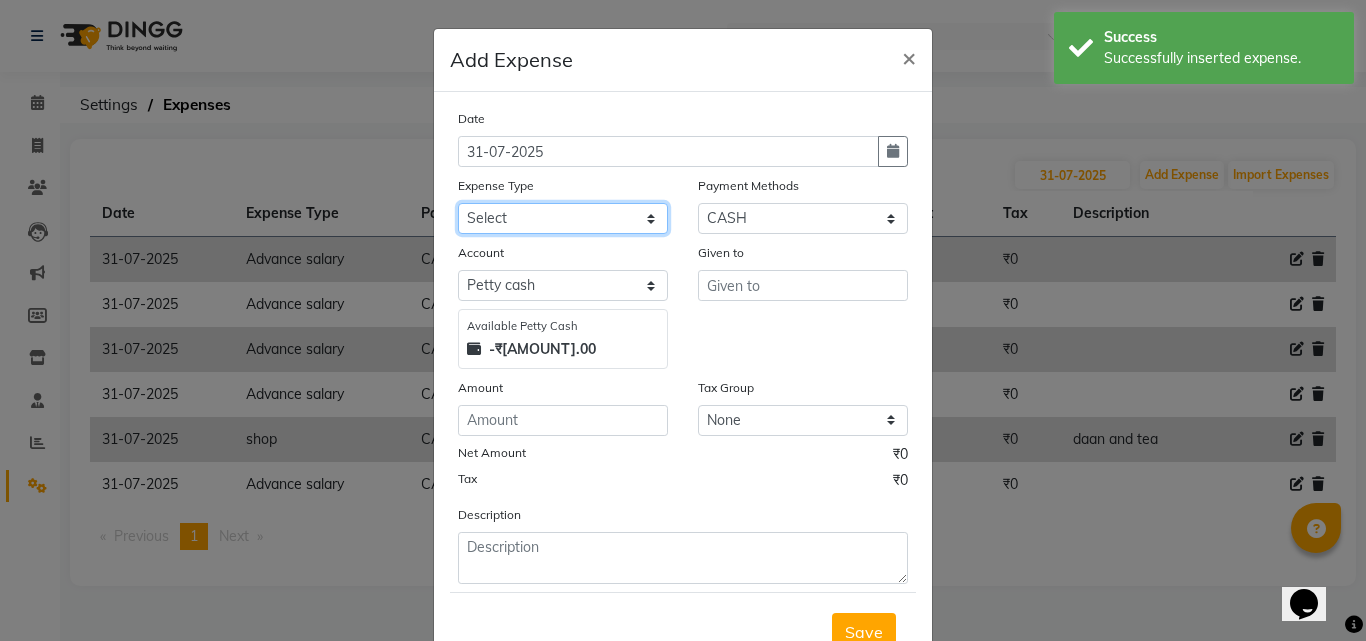 click on "Select Advance salary Advance salary ajaj Bank charges Car maintenance  Cash transfer to bank Cash transfer to hub Client Snacks Clinical charges Equipment Fuel Govt fee home Incentive Insurance International purchase Loan Repayment Maintenance Marketing Miscellaneous MRA Other Over times Pantry Product Rent Salary shop shop Staff Snacks Tax Tea & Refreshment TIP Utilities Wifi recharge" 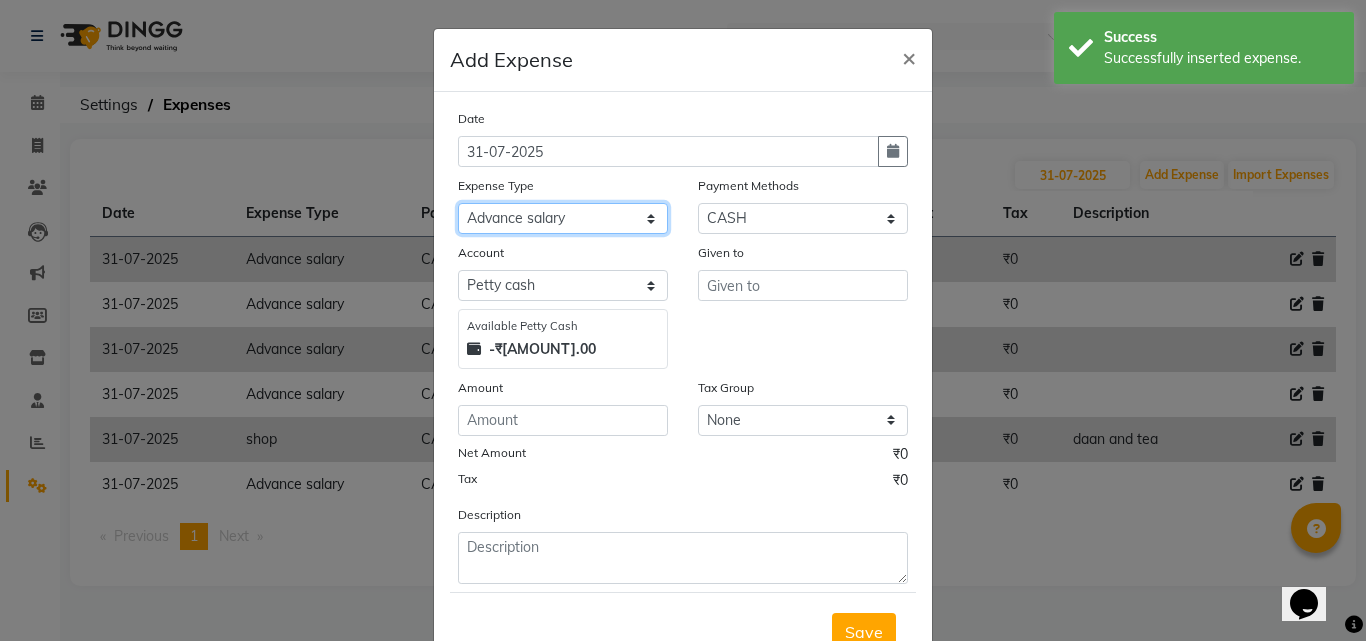 click on "Select Advance salary Advance salary ajaj Bank charges Car maintenance  Cash transfer to bank Cash transfer to hub Client Snacks Clinical charges Equipment Fuel Govt fee home Incentive Insurance International purchase Loan Repayment Maintenance Marketing Miscellaneous MRA Other Over times Pantry Product Rent Salary shop shop Staff Snacks Tax Tea & Refreshment TIP Utilities Wifi recharge" 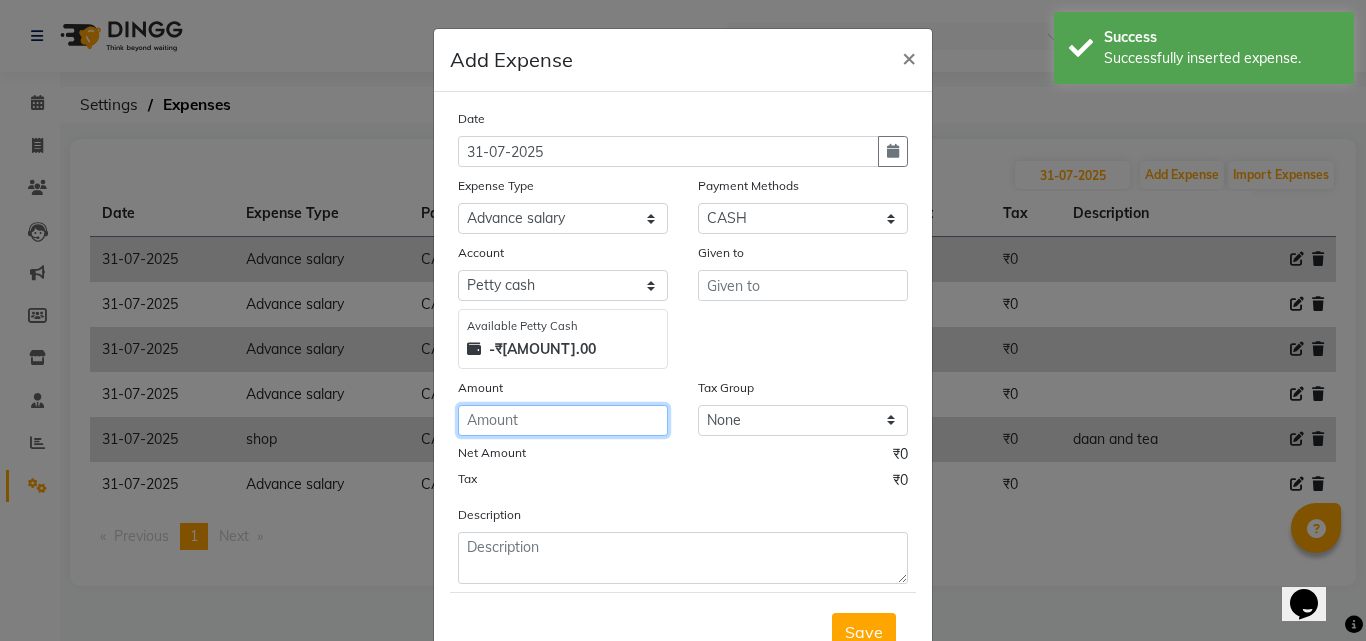 click 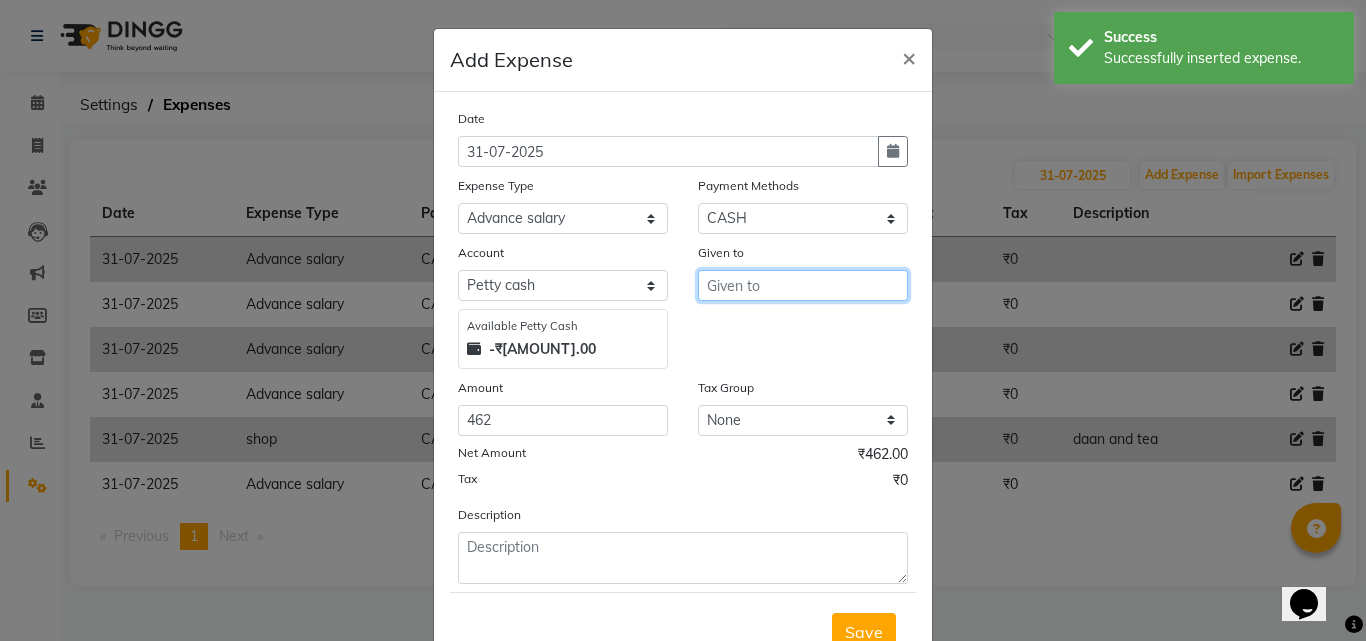 click at bounding box center [803, 285] 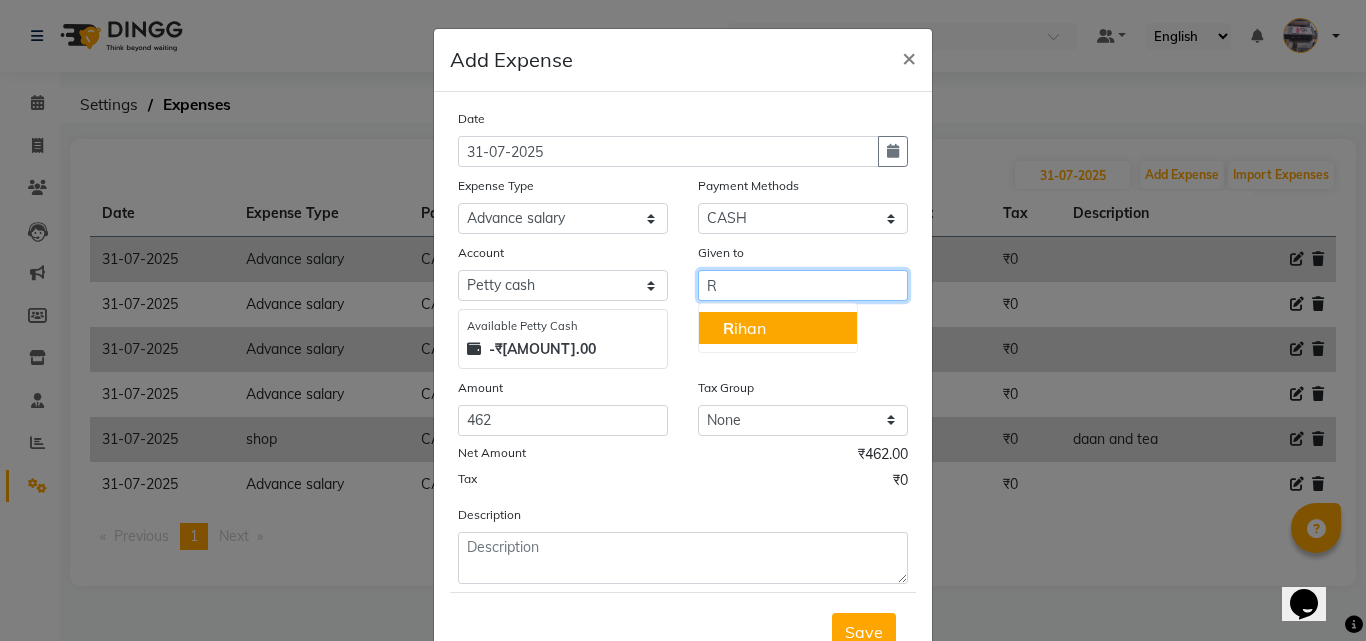 click on "R ihan" at bounding box center (744, 328) 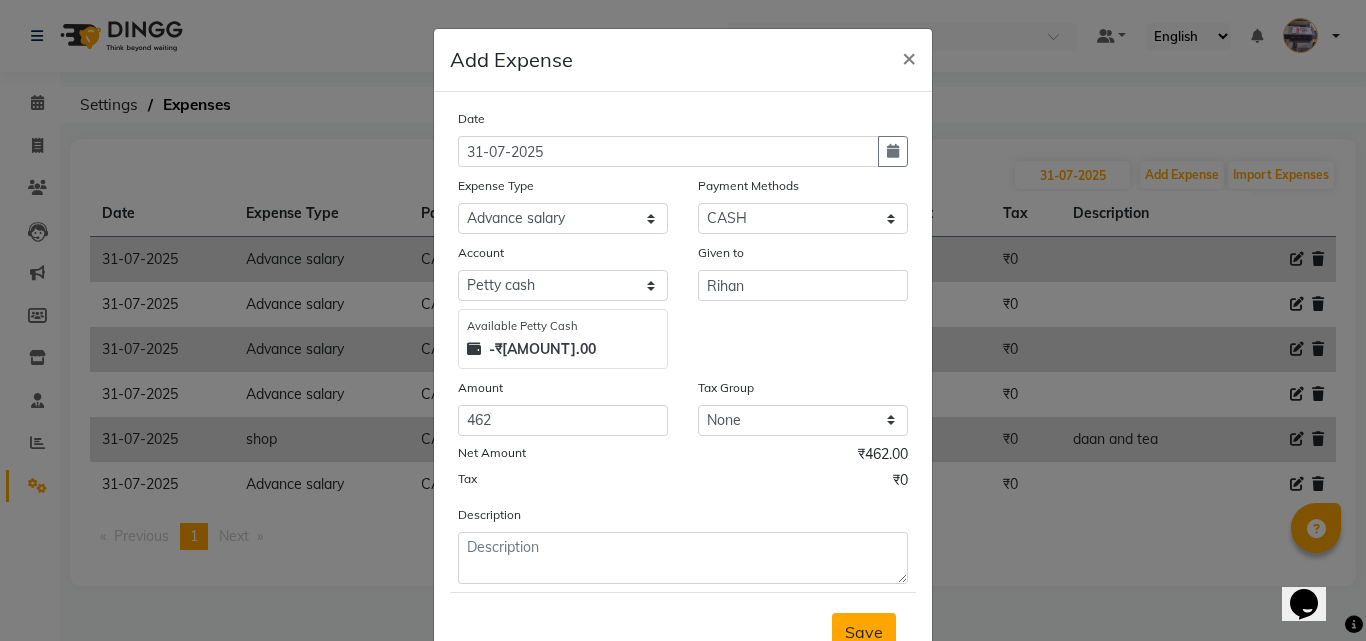 click on "Save" at bounding box center (864, 632) 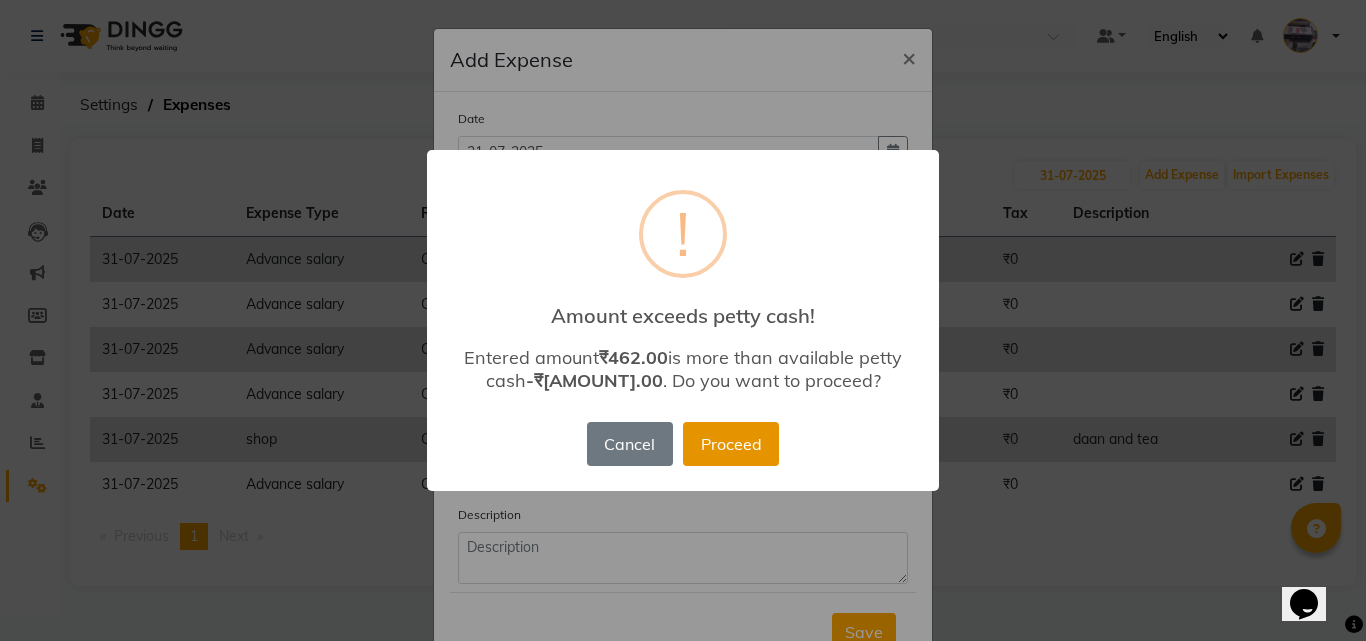 click on "Proceed" at bounding box center [731, 444] 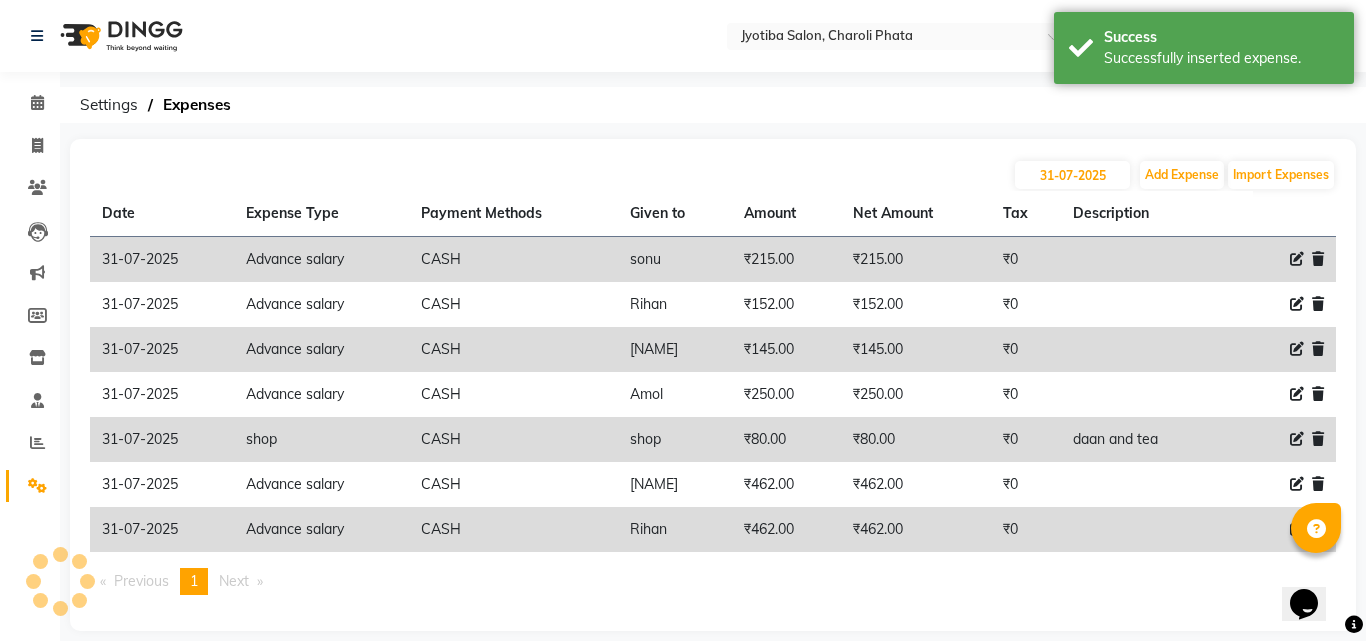 scroll, scrollTop: 0, scrollLeft: 0, axis: both 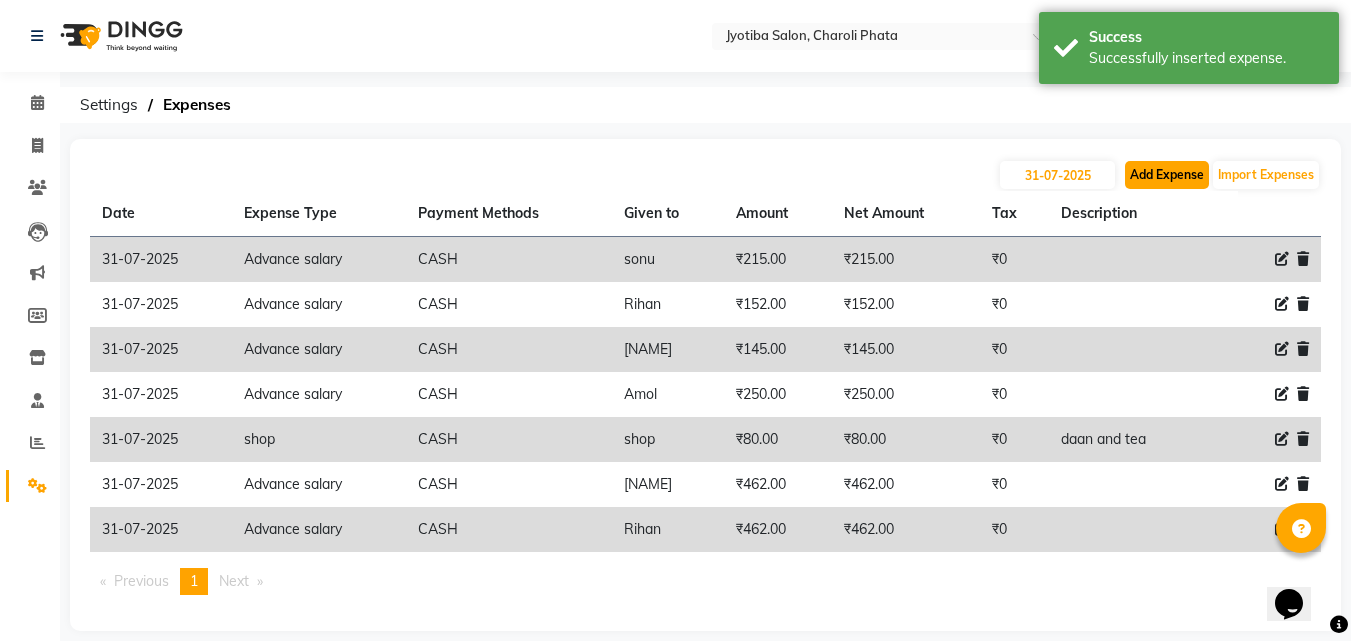 click on "Add Expense" 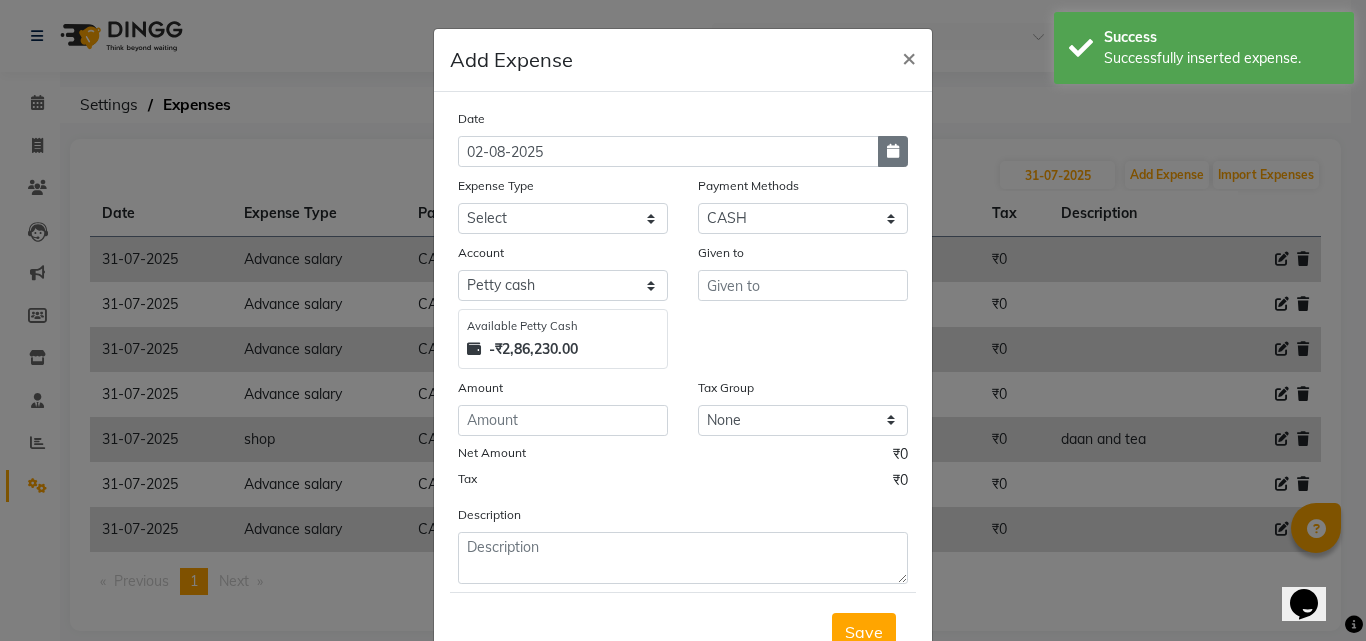 click 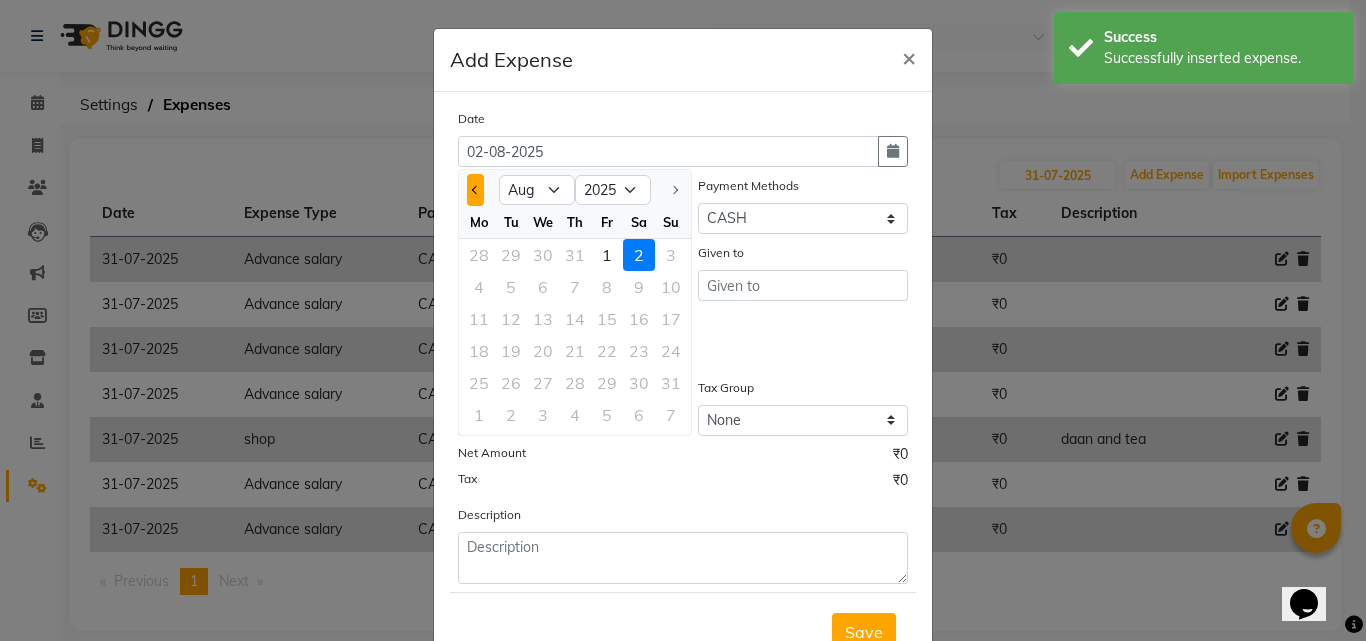 click 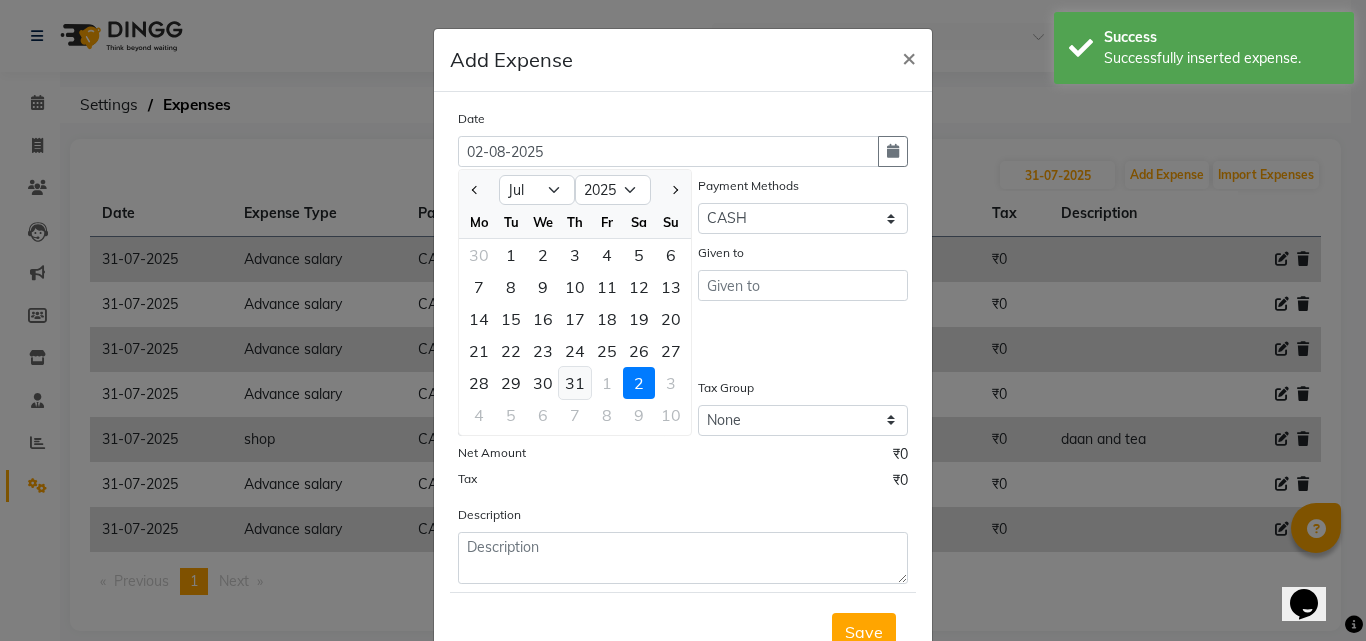 click on "31" 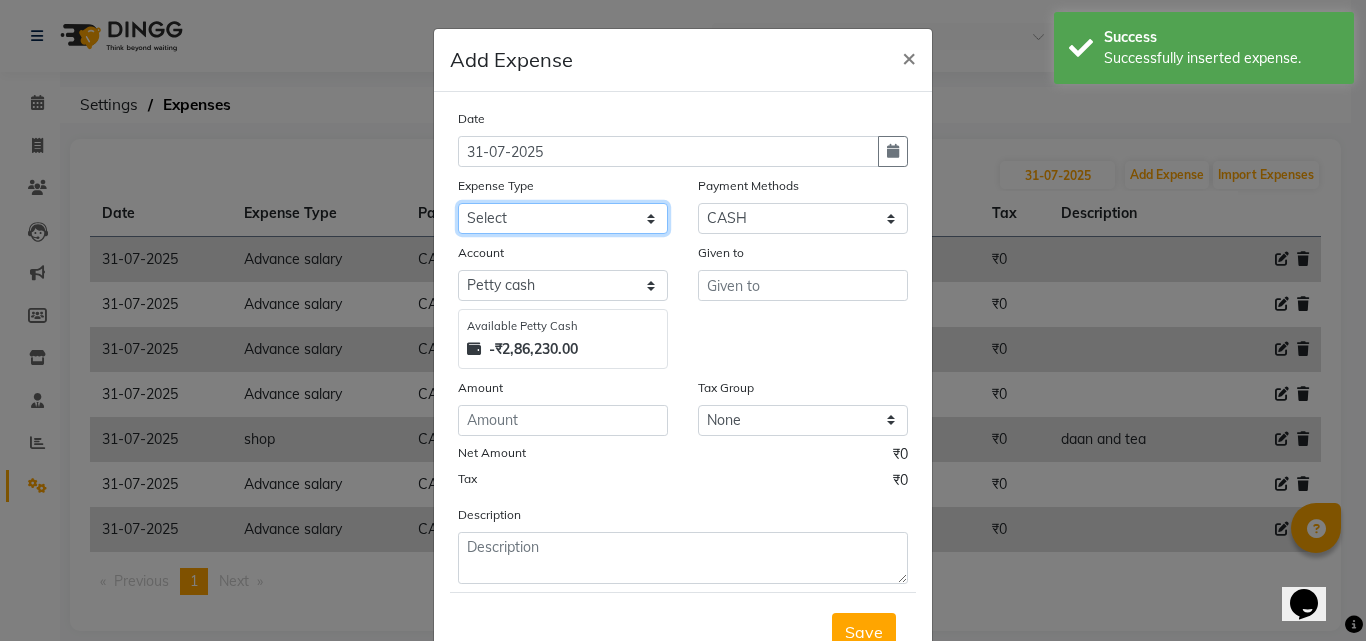 click on "Select Advance salary Advance salary ajaj Bank charges Car maintenance  Cash transfer to bank Cash transfer to hub Client Snacks Clinical charges Equipment Fuel Govt fee home Incentive Insurance International purchase Loan Repayment Maintenance Marketing Miscellaneous MRA Other Over times Pantry Product Rent Salary shop shop Staff Snacks Tax Tea & Refreshment TIP Utilities Wifi recharge" 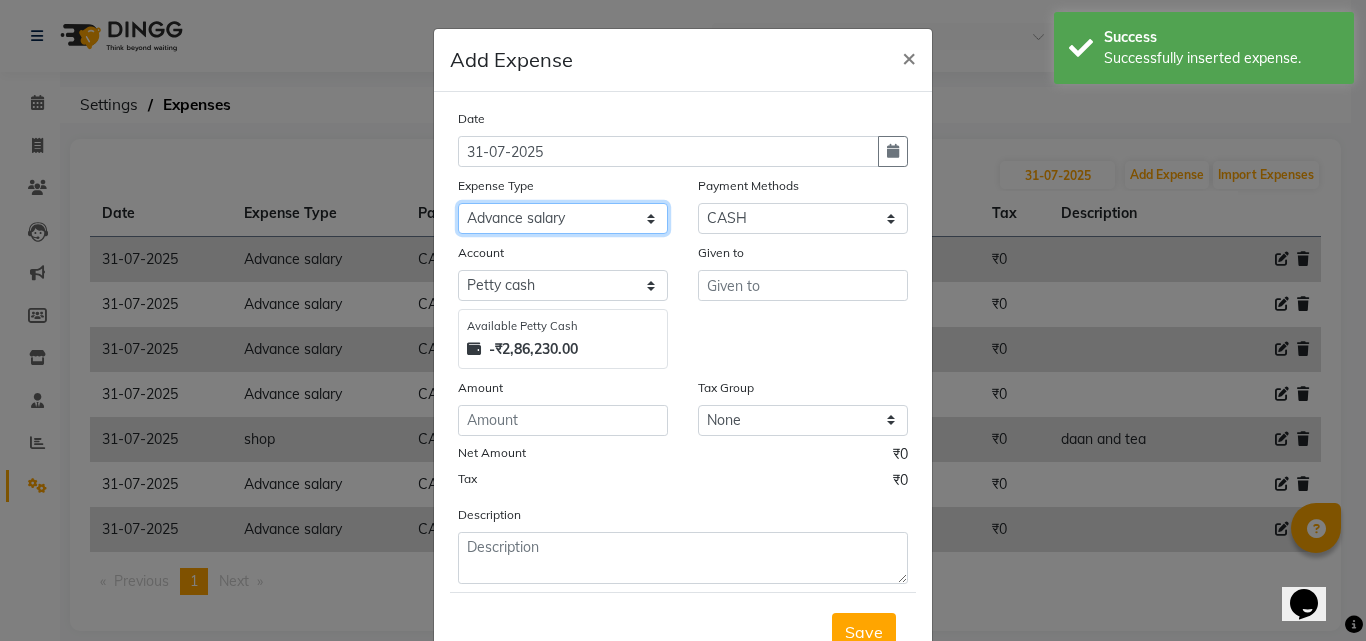 click on "Select Advance salary Advance salary ajaj Bank charges Car maintenance  Cash transfer to bank Cash transfer to hub Client Snacks Clinical charges Equipment Fuel Govt fee home Incentive Insurance International purchase Loan Repayment Maintenance Marketing Miscellaneous MRA Other Over times Pantry Product Rent Salary shop shop Staff Snacks Tax Tea & Refreshment TIP Utilities Wifi recharge" 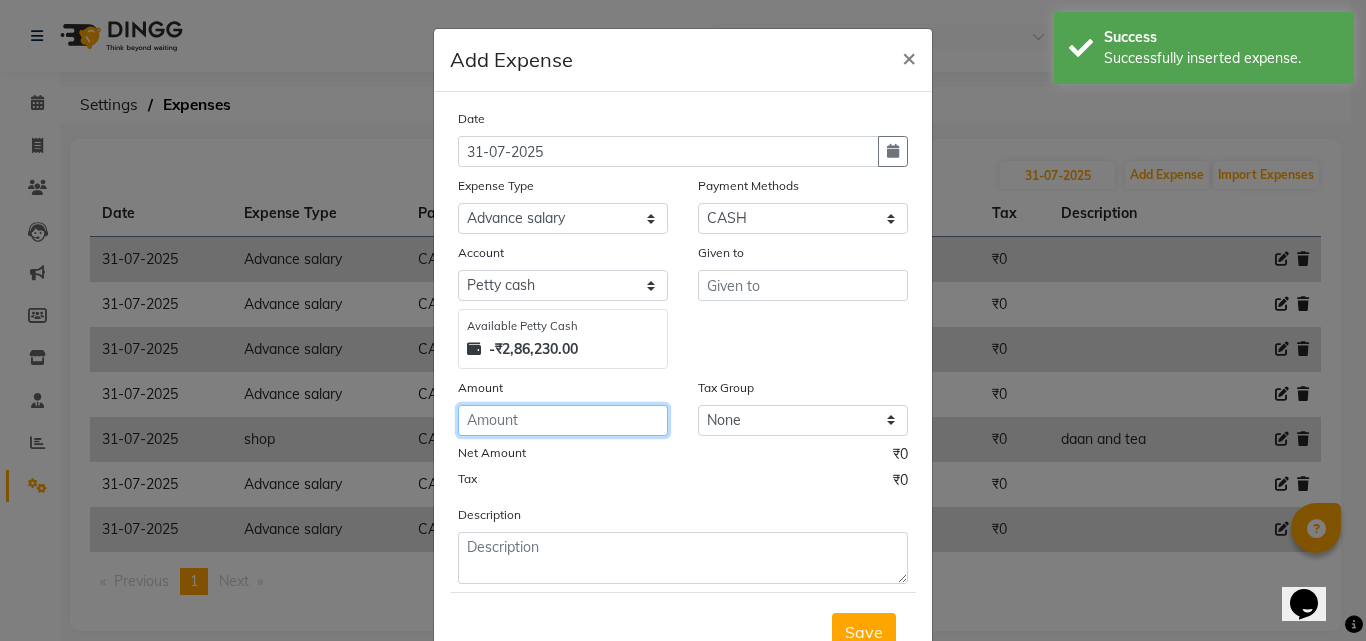 click 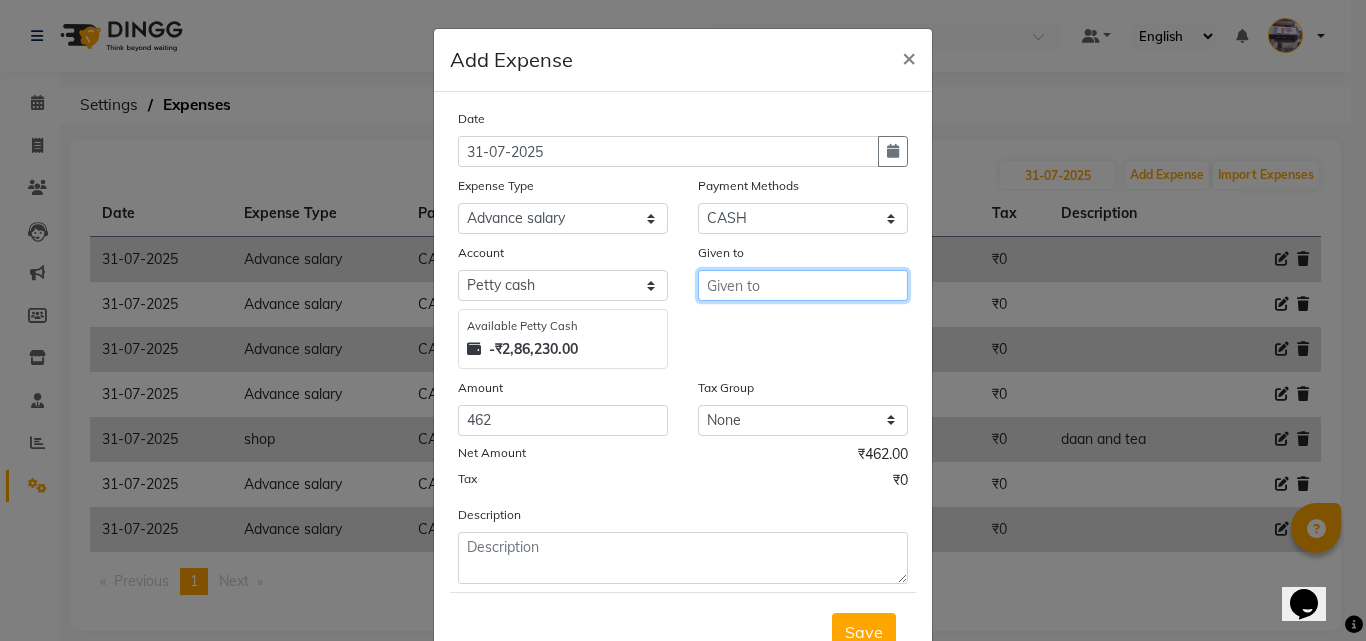 click at bounding box center [803, 285] 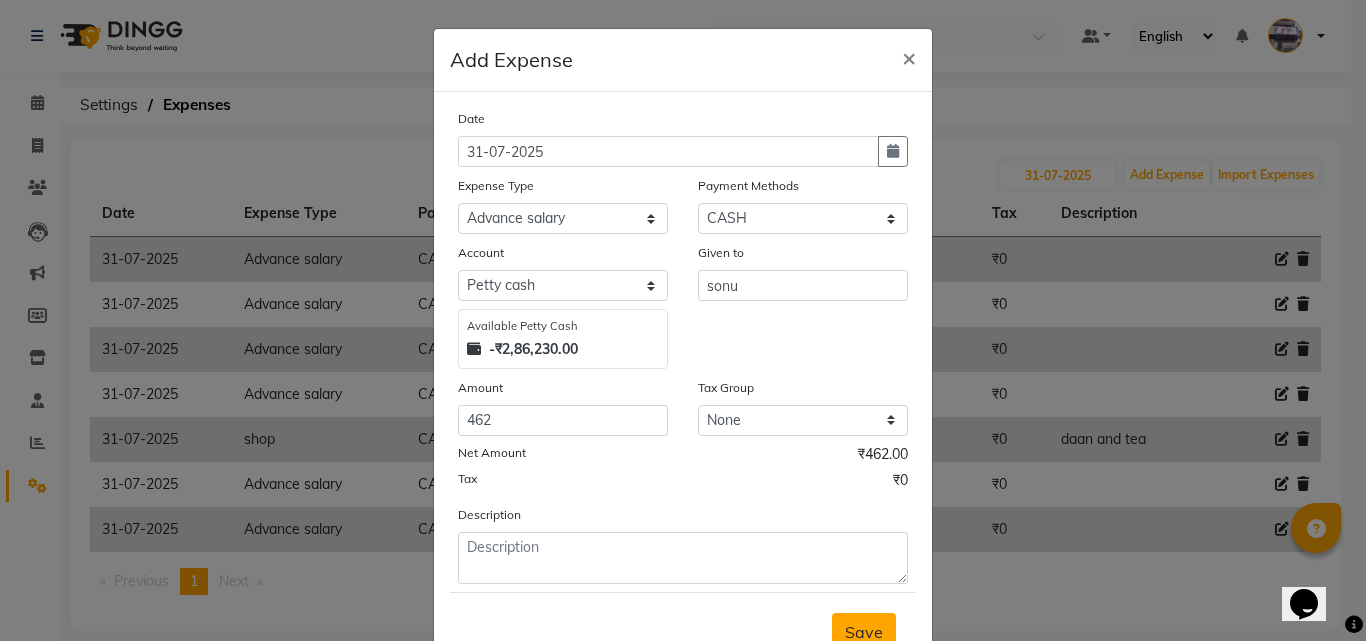 click on "Save" at bounding box center (864, 632) 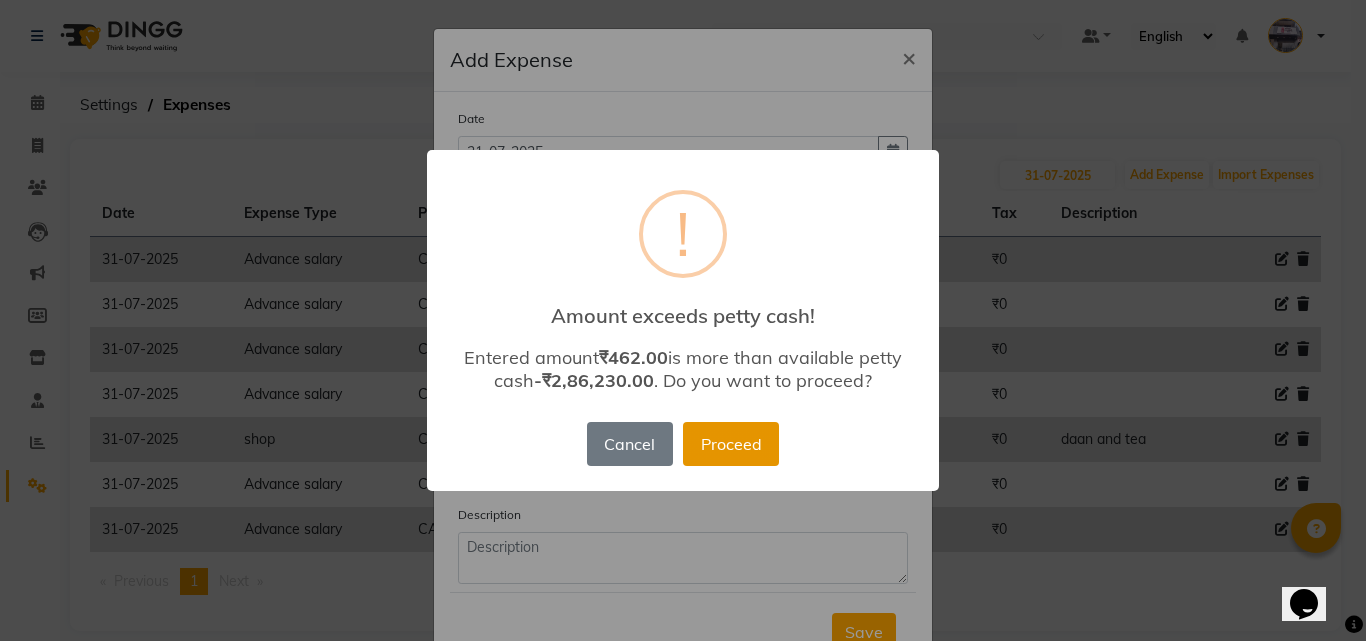 click on "Proceed" at bounding box center (731, 444) 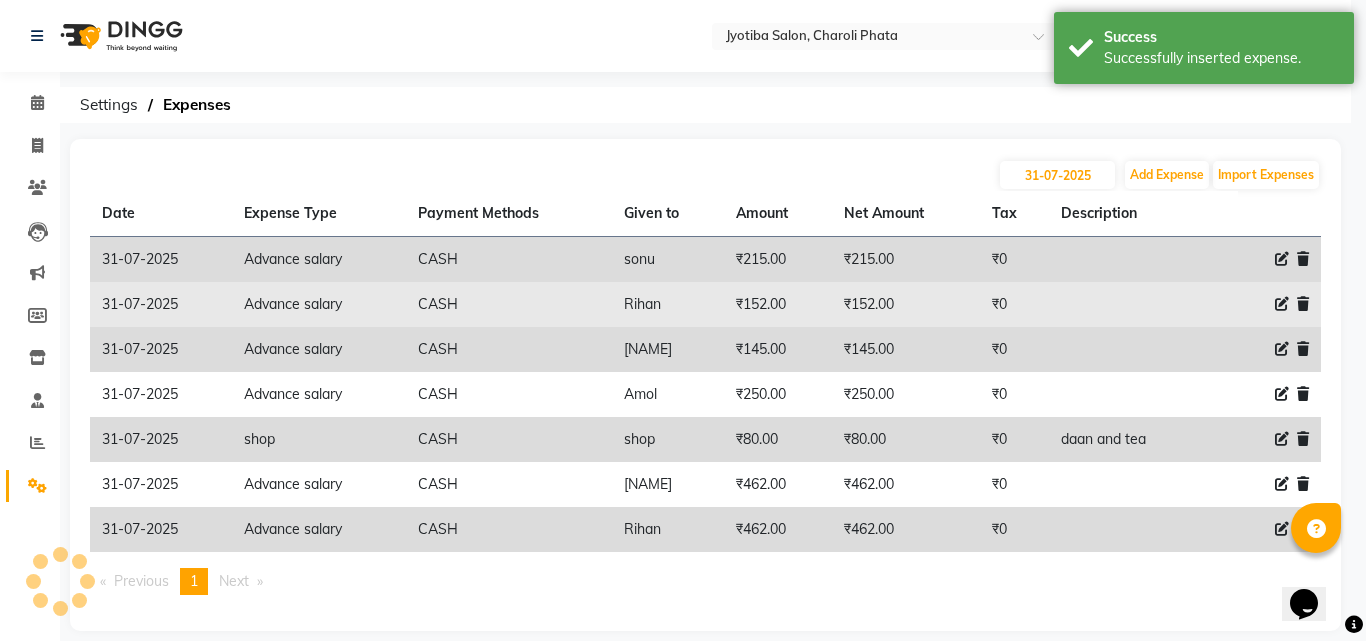scroll, scrollTop: 10, scrollLeft: 0, axis: vertical 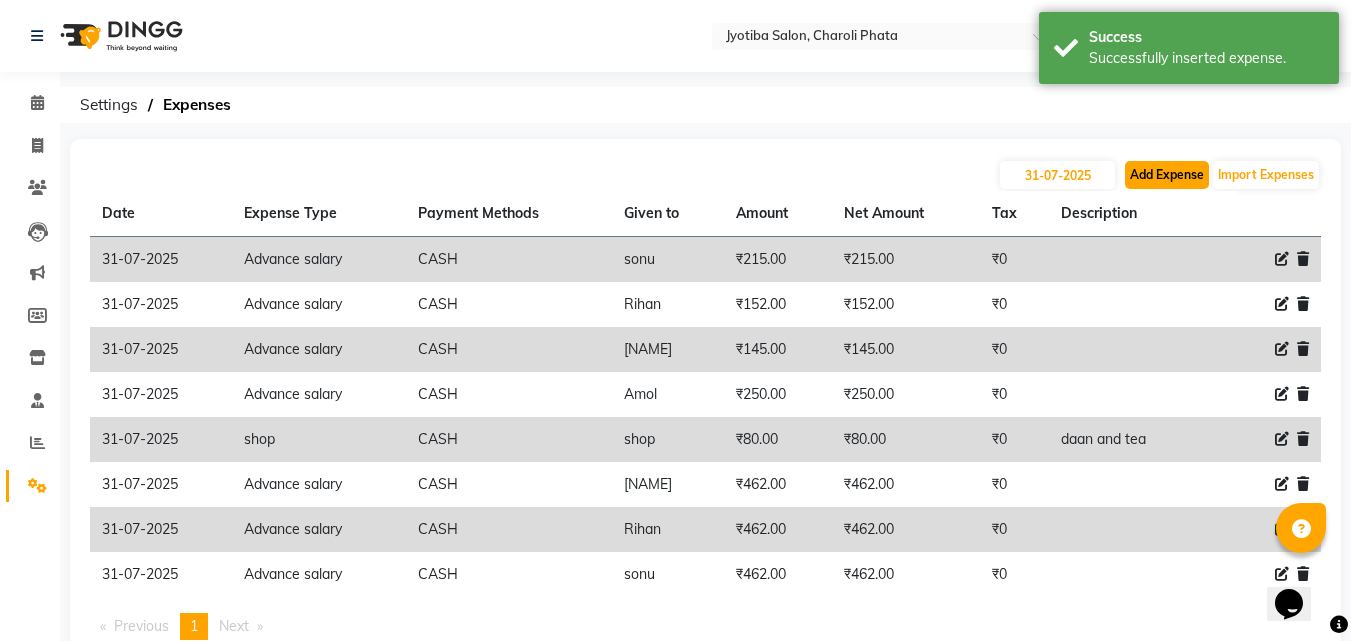 click on "Add Expense" 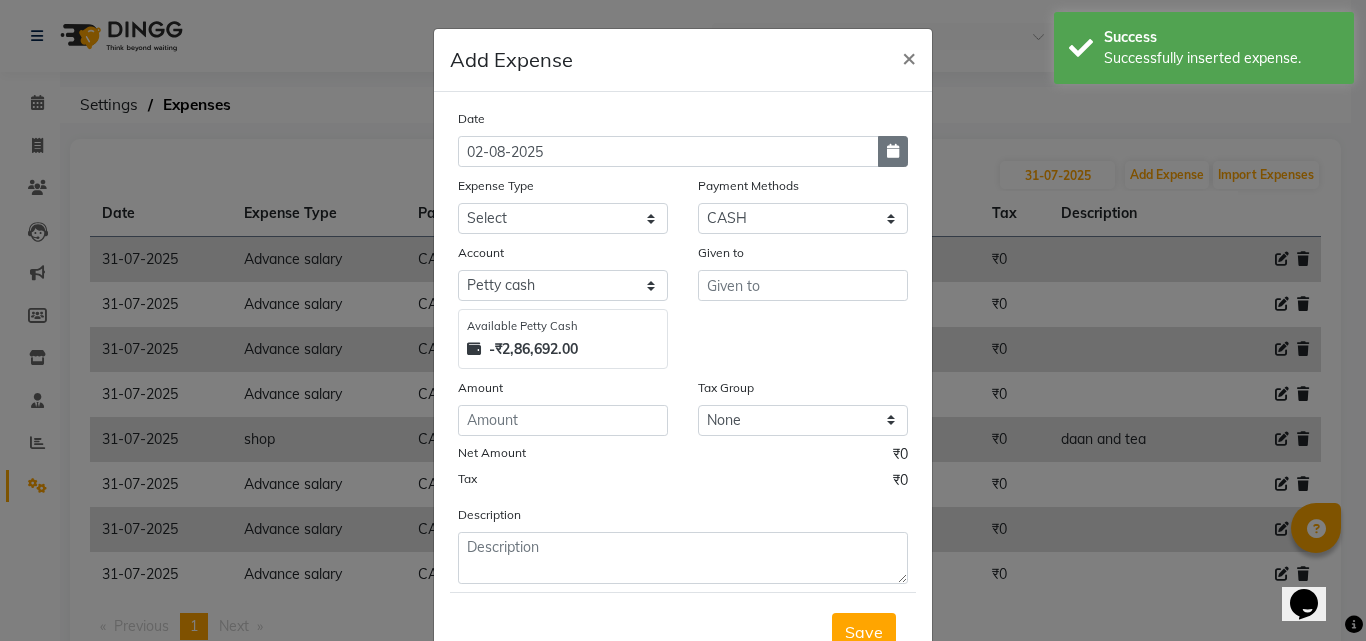 click 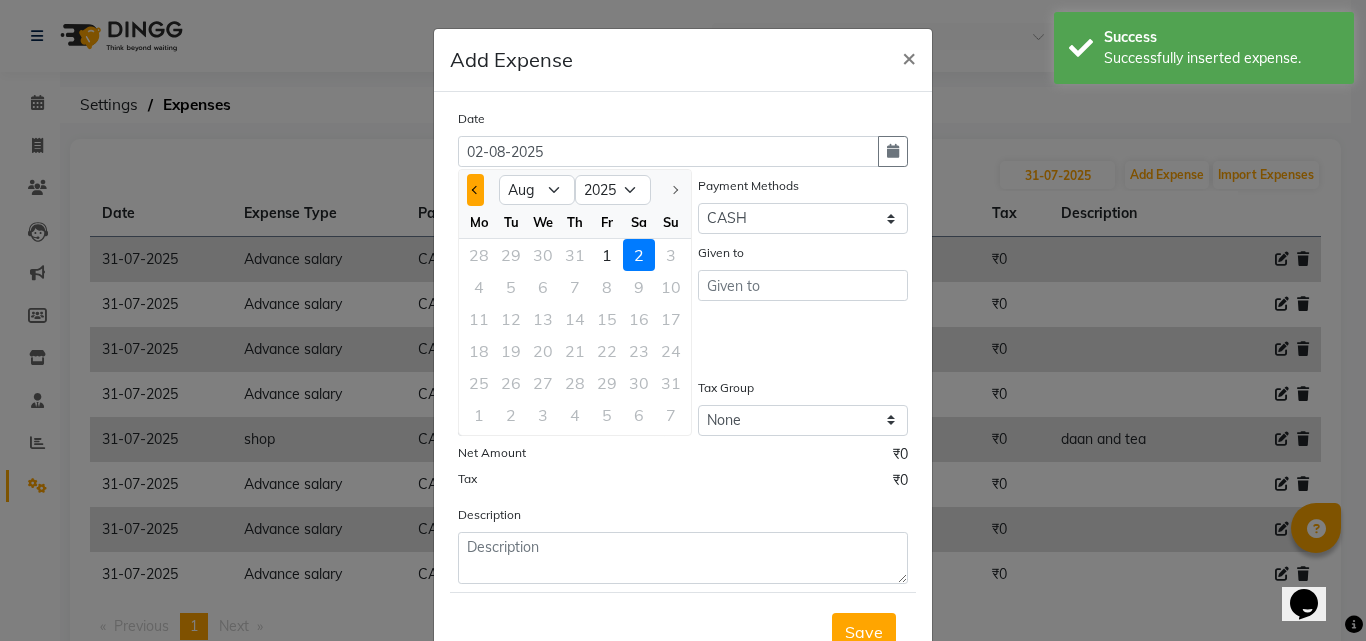 click 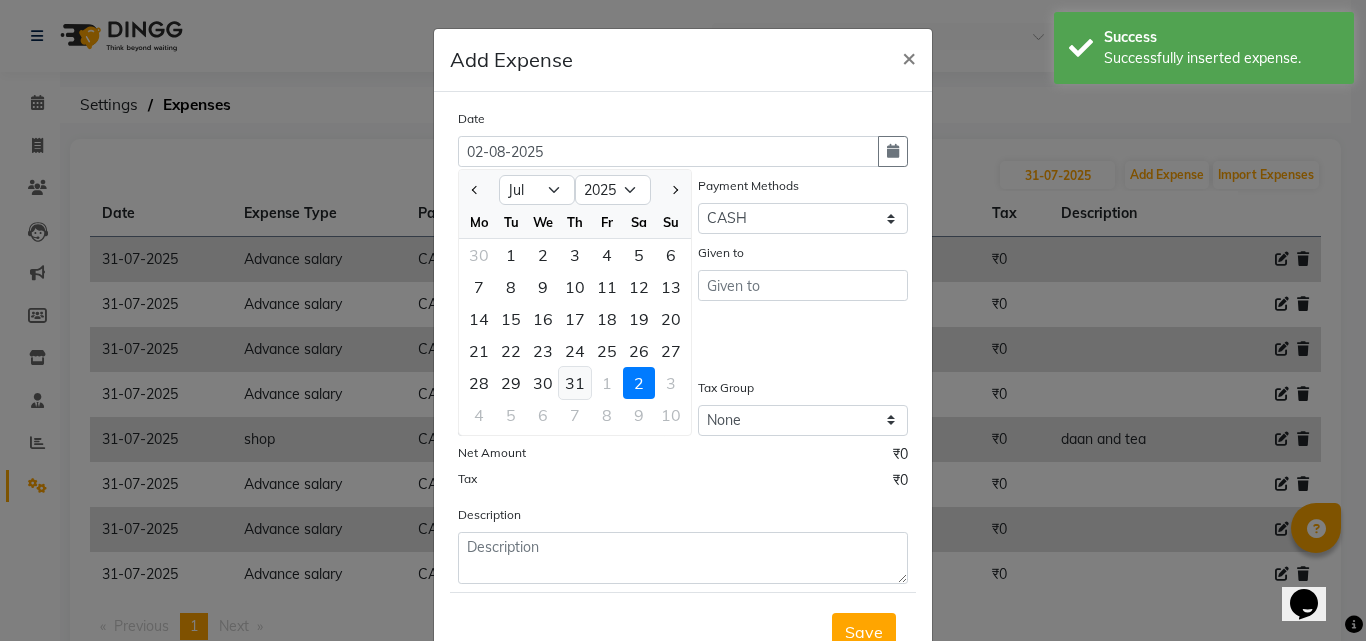 click on "31" 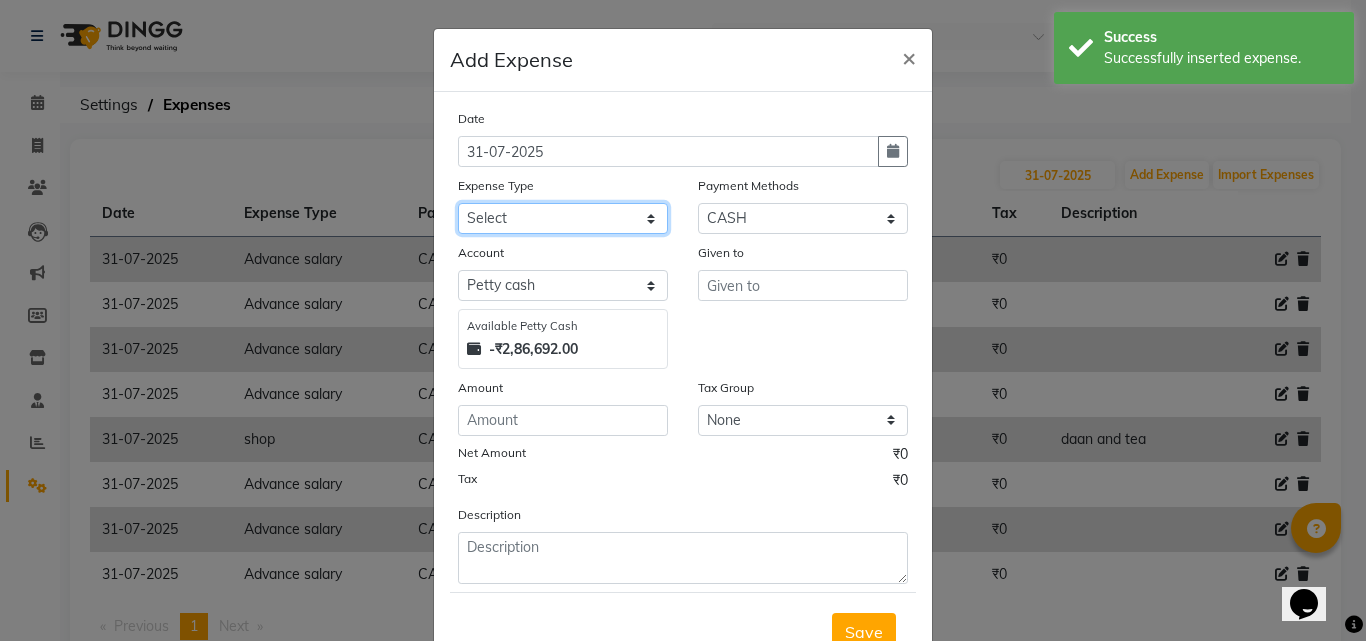 click on "Select Advance salary Advance salary ajaj Bank charges Car maintenance  Cash transfer to bank Cash transfer to hub Client Snacks Clinical charges Equipment Fuel Govt fee home Incentive Insurance International purchase Loan Repayment Maintenance Marketing Miscellaneous MRA Other Over times Pantry Product Rent Salary shop shop Staff Snacks Tax Tea & Refreshment TIP Utilities Wifi recharge" 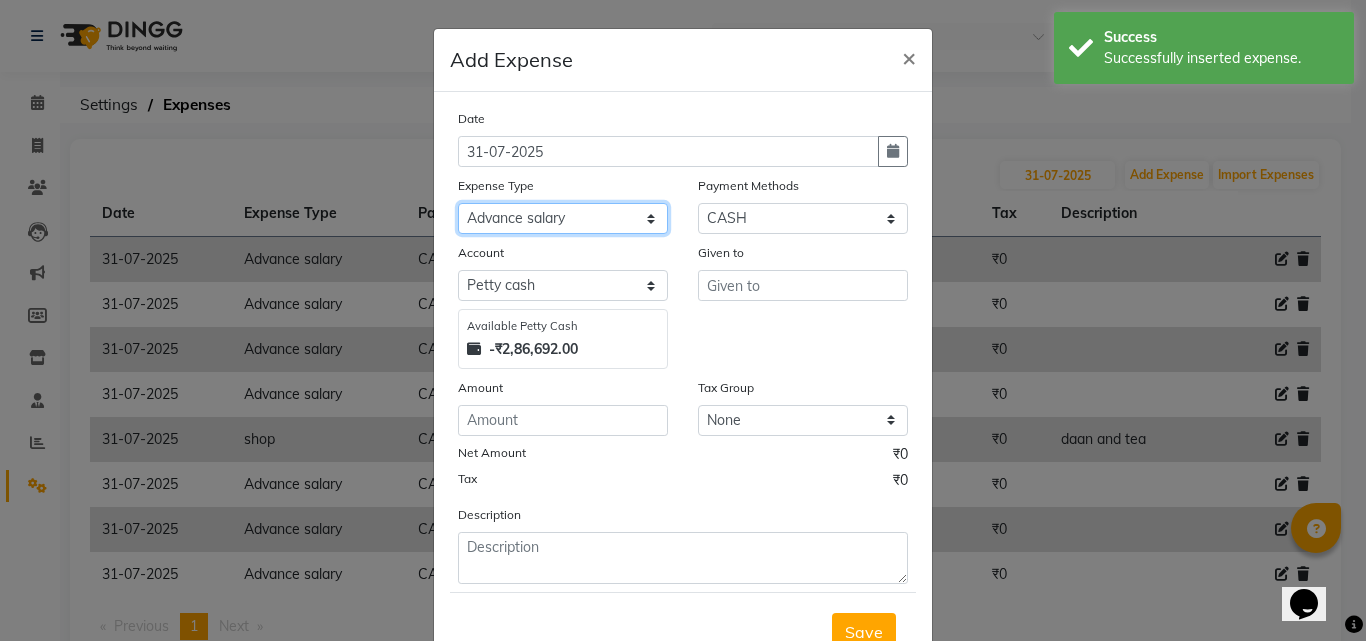 click on "Select Advance salary Advance salary ajaj Bank charges Car maintenance  Cash transfer to bank Cash transfer to hub Client Snacks Clinical charges Equipment Fuel Govt fee home Incentive Insurance International purchase Loan Repayment Maintenance Marketing Miscellaneous MRA Other Over times Pantry Product Rent Salary shop shop Staff Snacks Tax Tea & Refreshment TIP Utilities Wifi recharge" 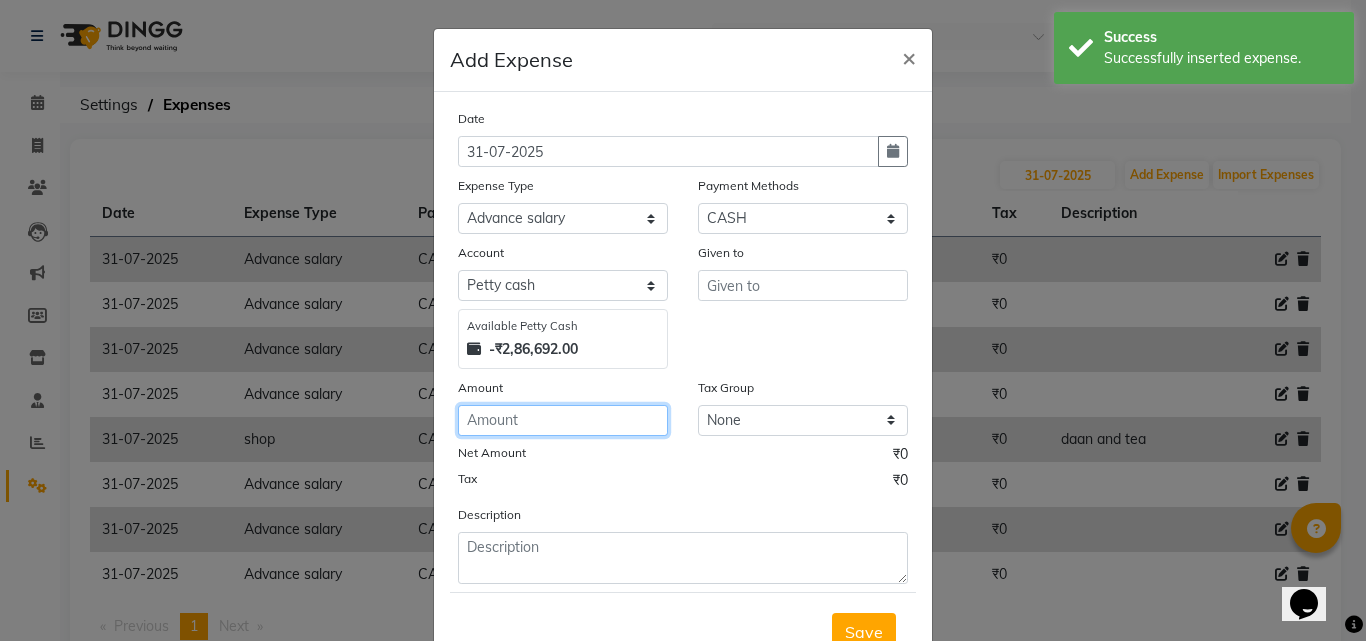 click 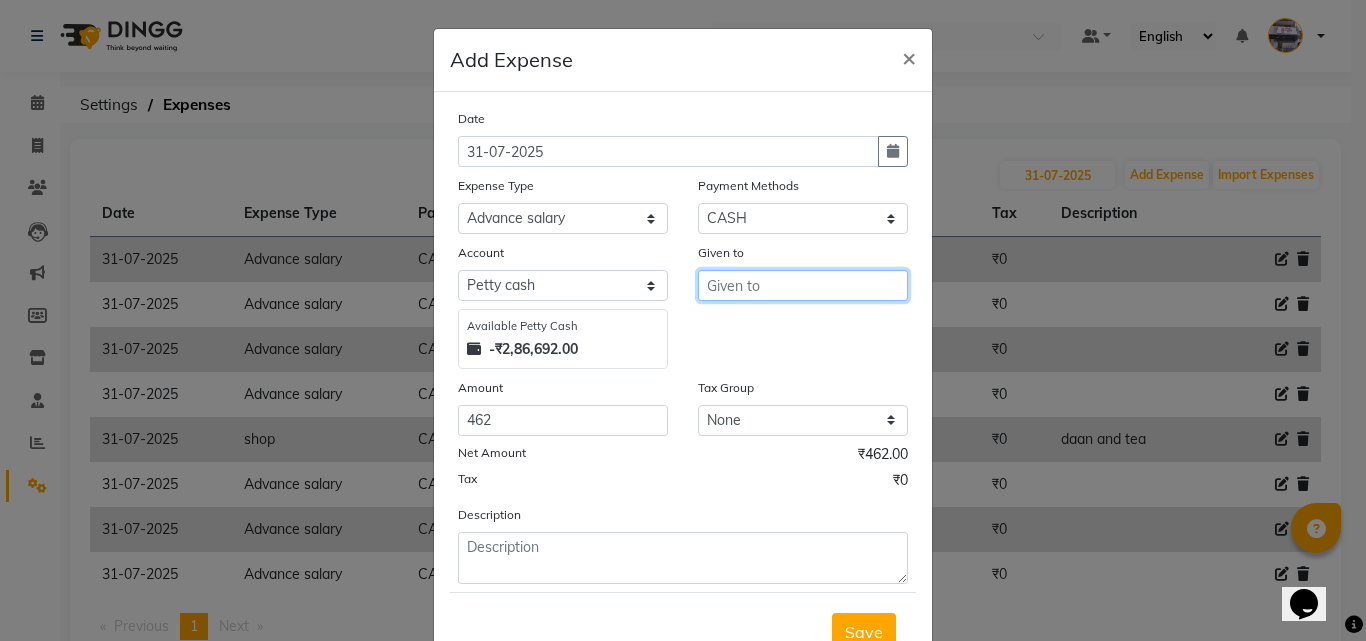 click at bounding box center (803, 285) 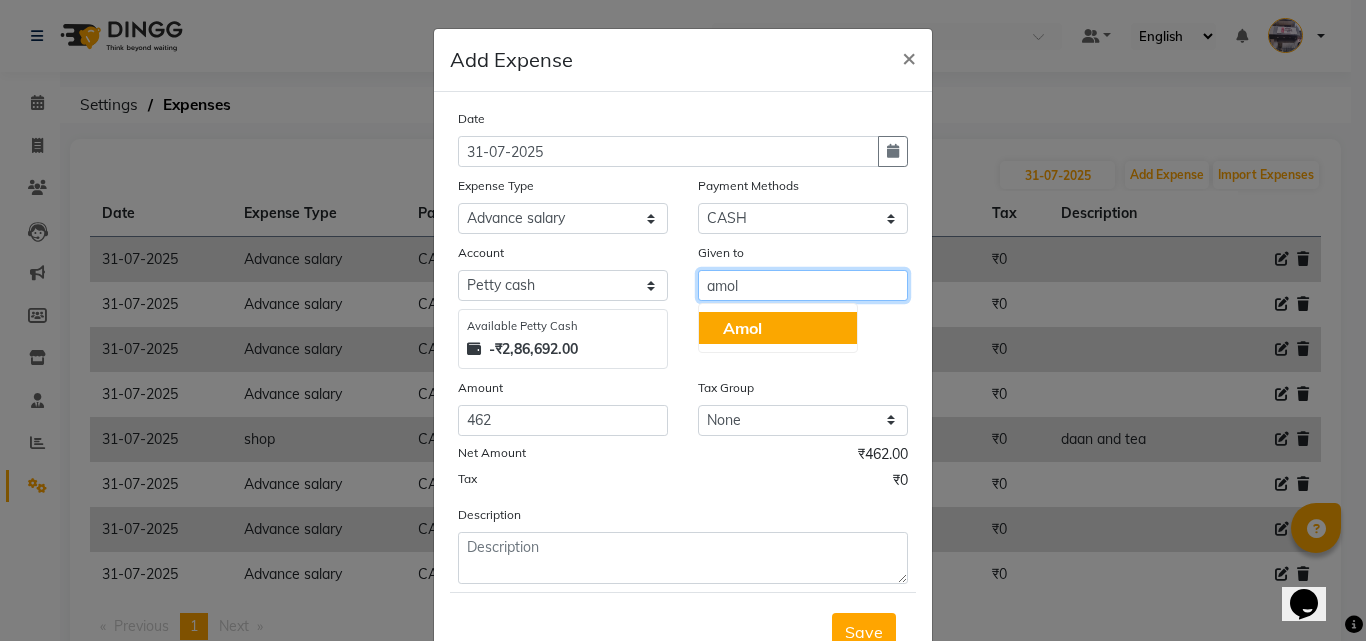 click on "Amol" at bounding box center [778, 328] 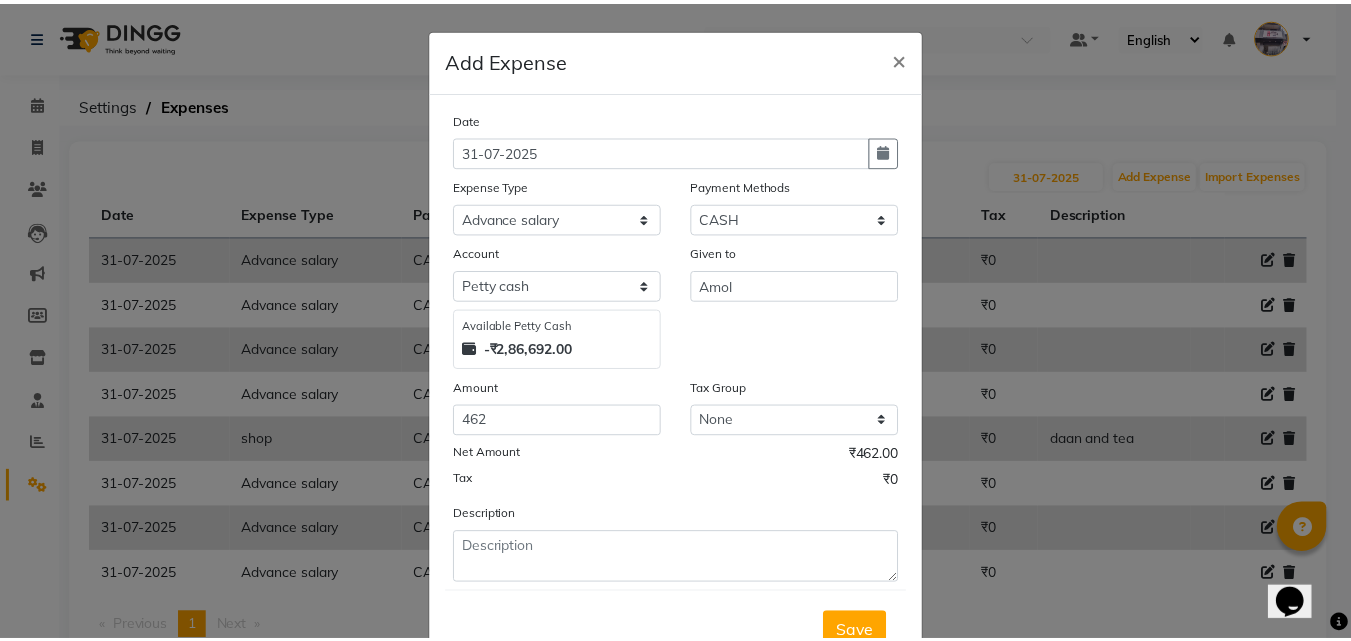 scroll, scrollTop: 75, scrollLeft: 0, axis: vertical 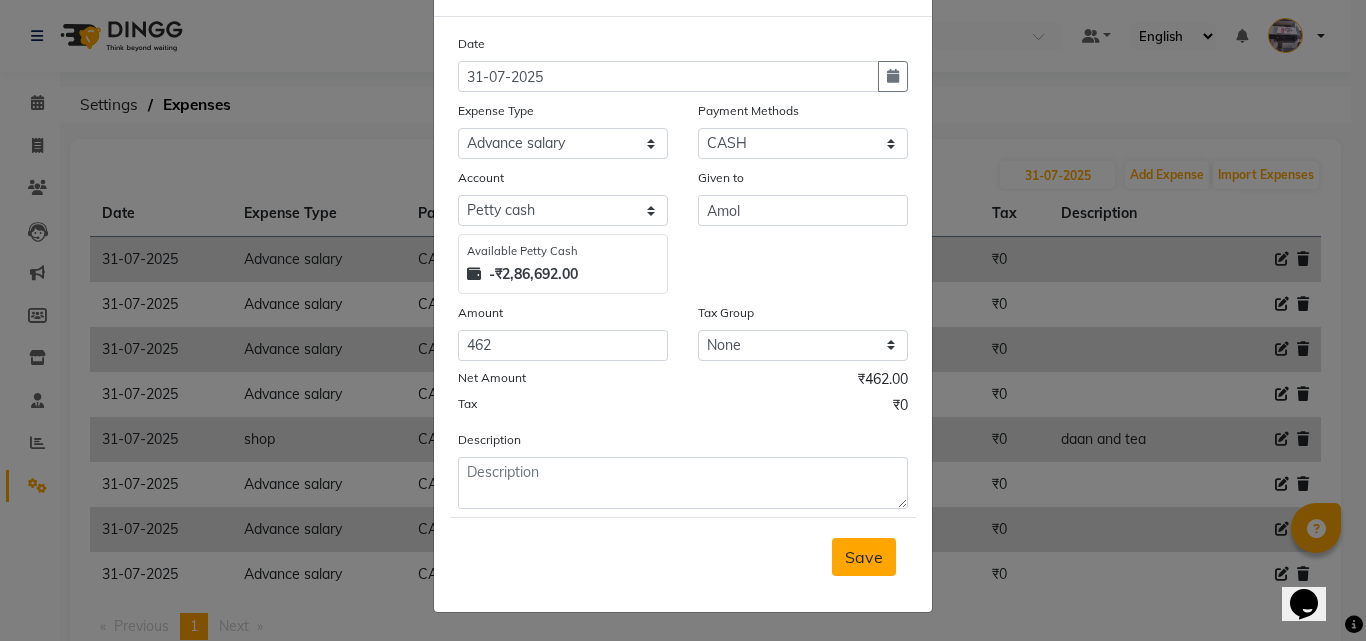 click on "Save" at bounding box center (864, 557) 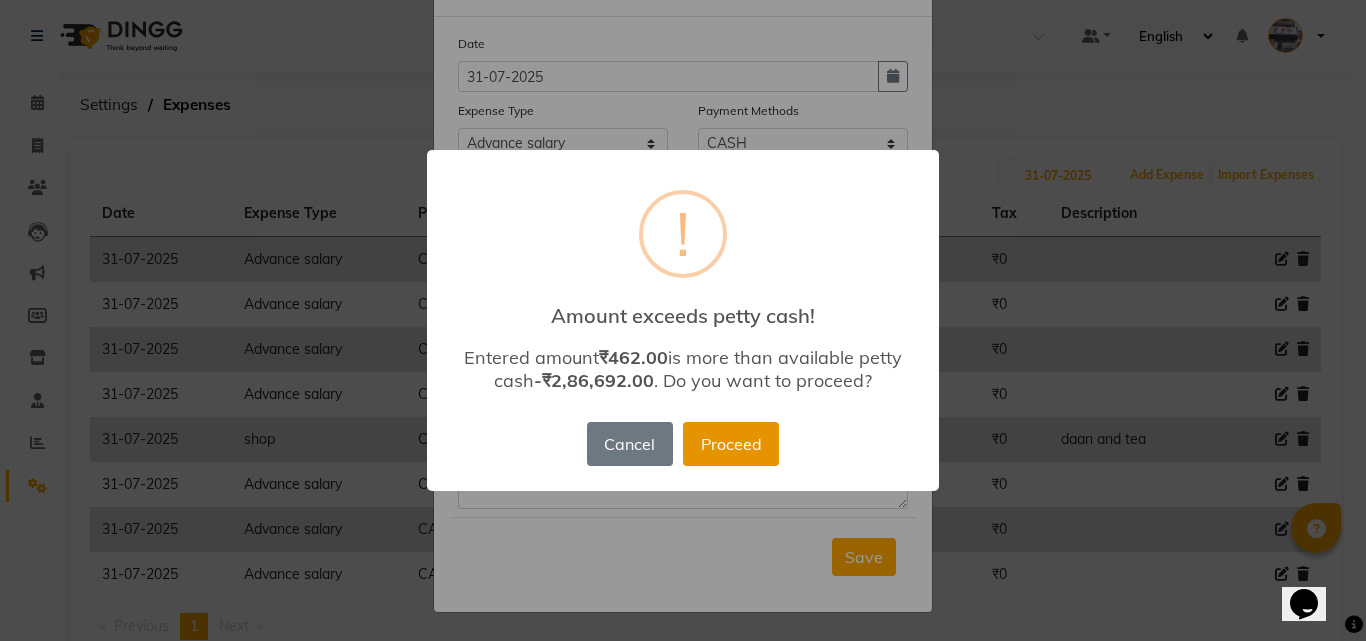 click on "Proceed" at bounding box center (731, 444) 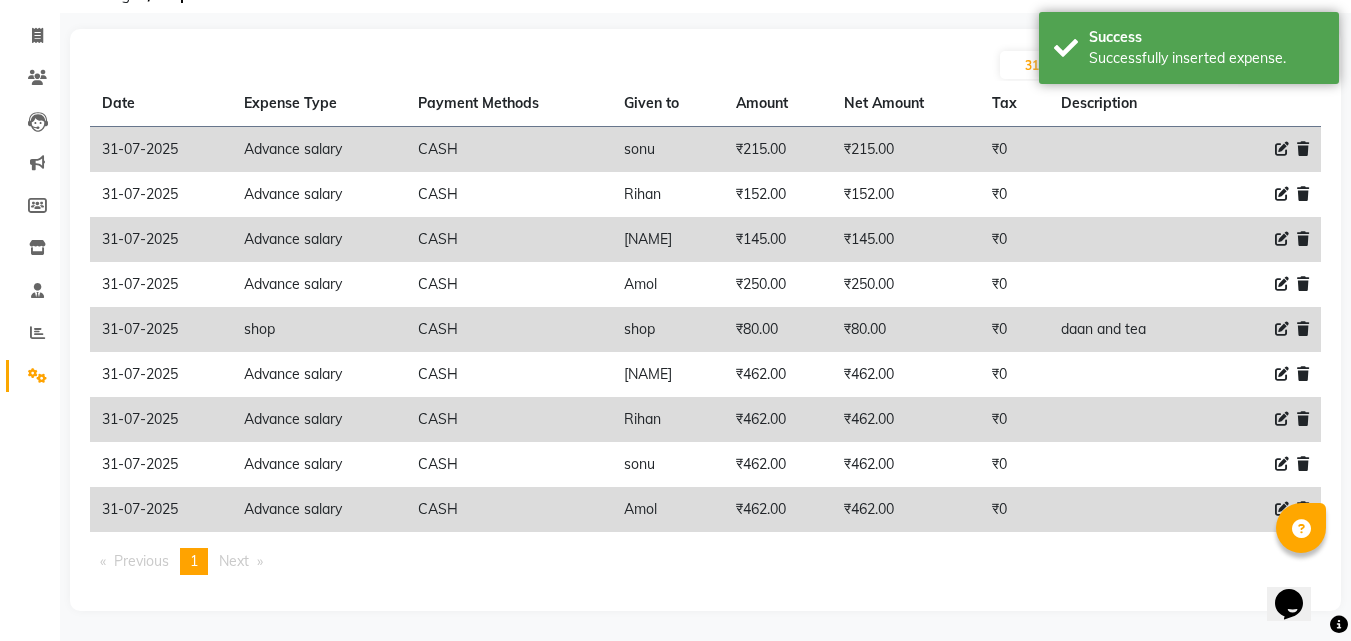 scroll, scrollTop: 0, scrollLeft: 0, axis: both 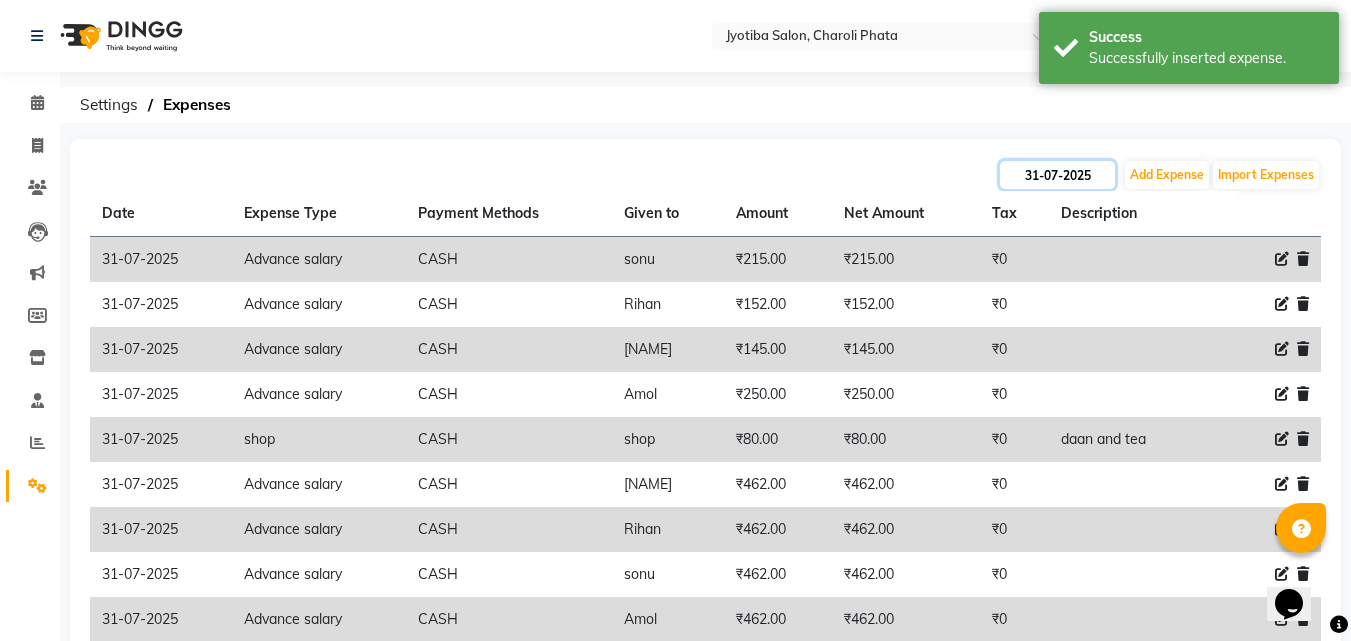 click on "31-07-2025" 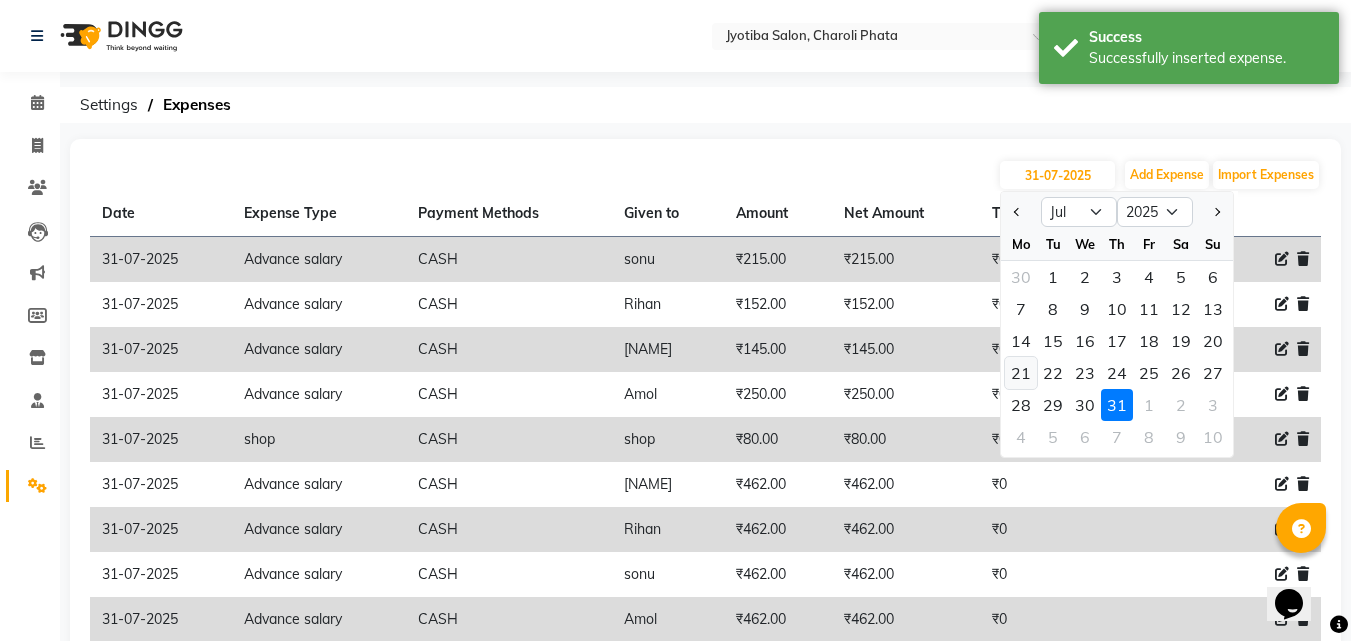 click on "21" 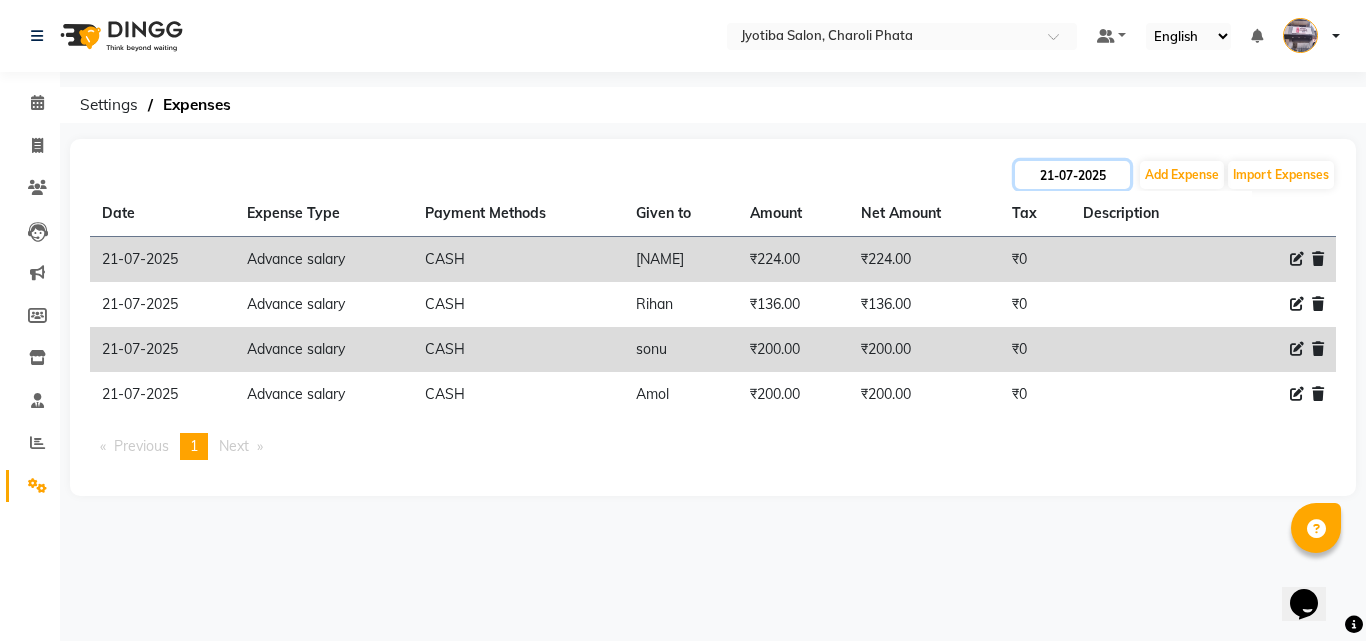 click on "21-07-2025" 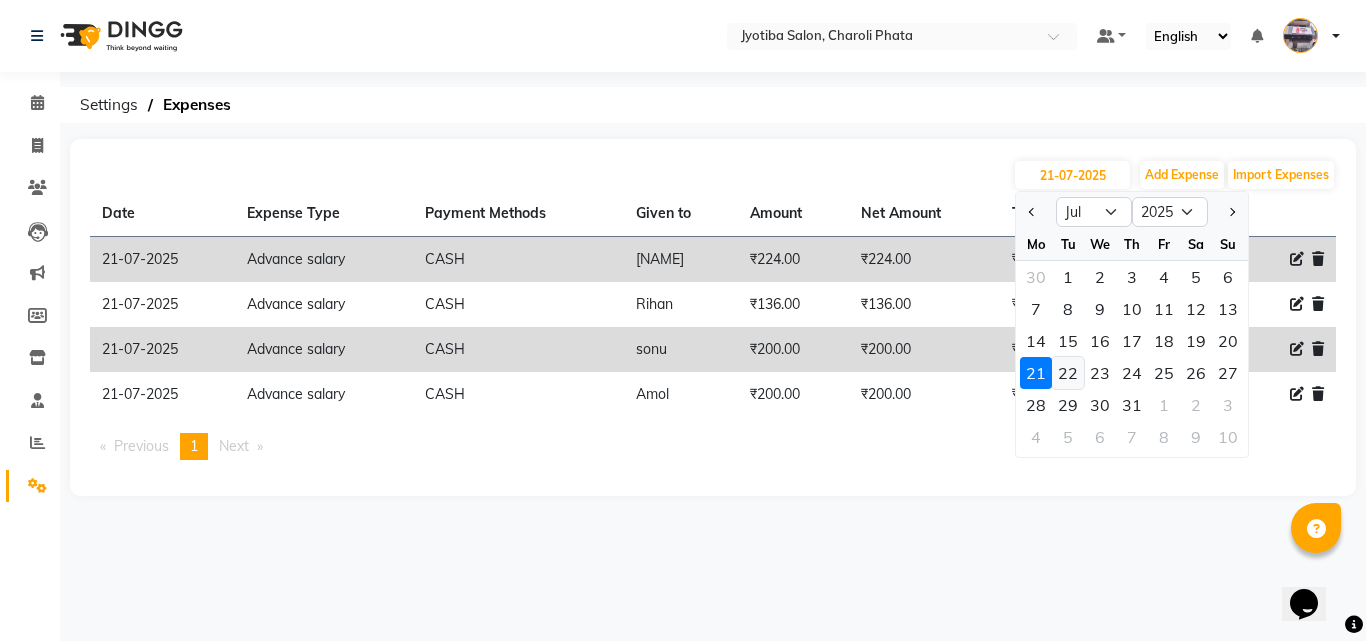 click on "22" 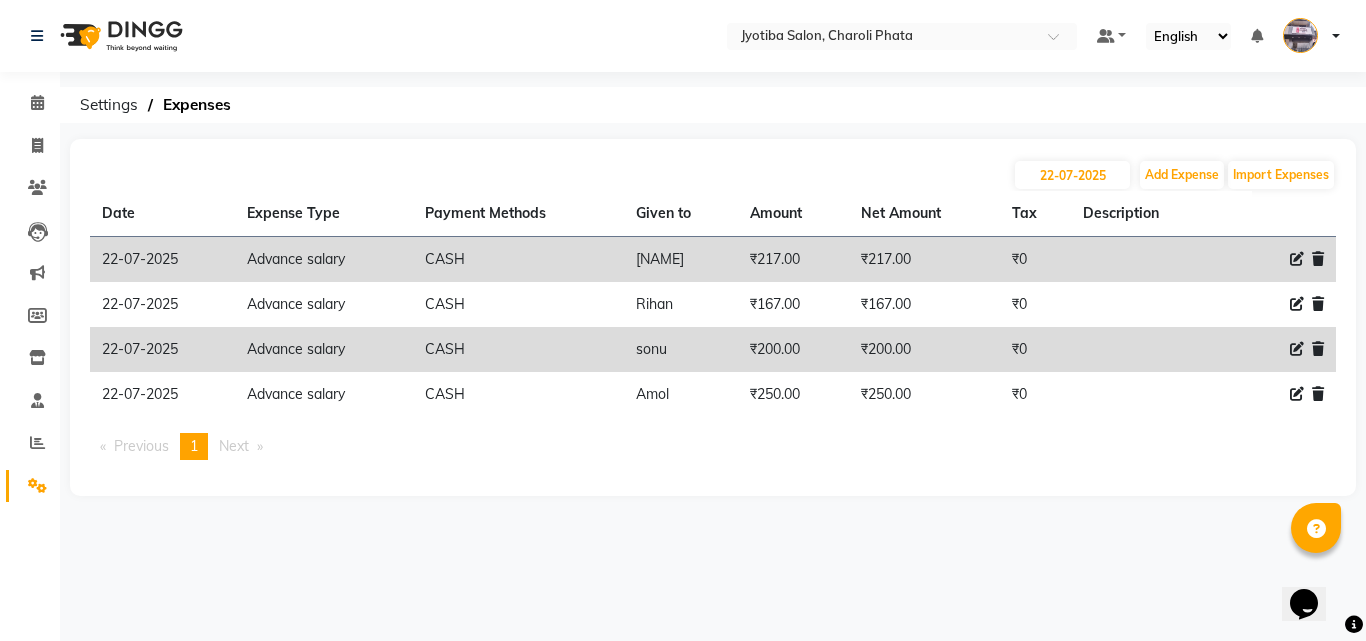 click 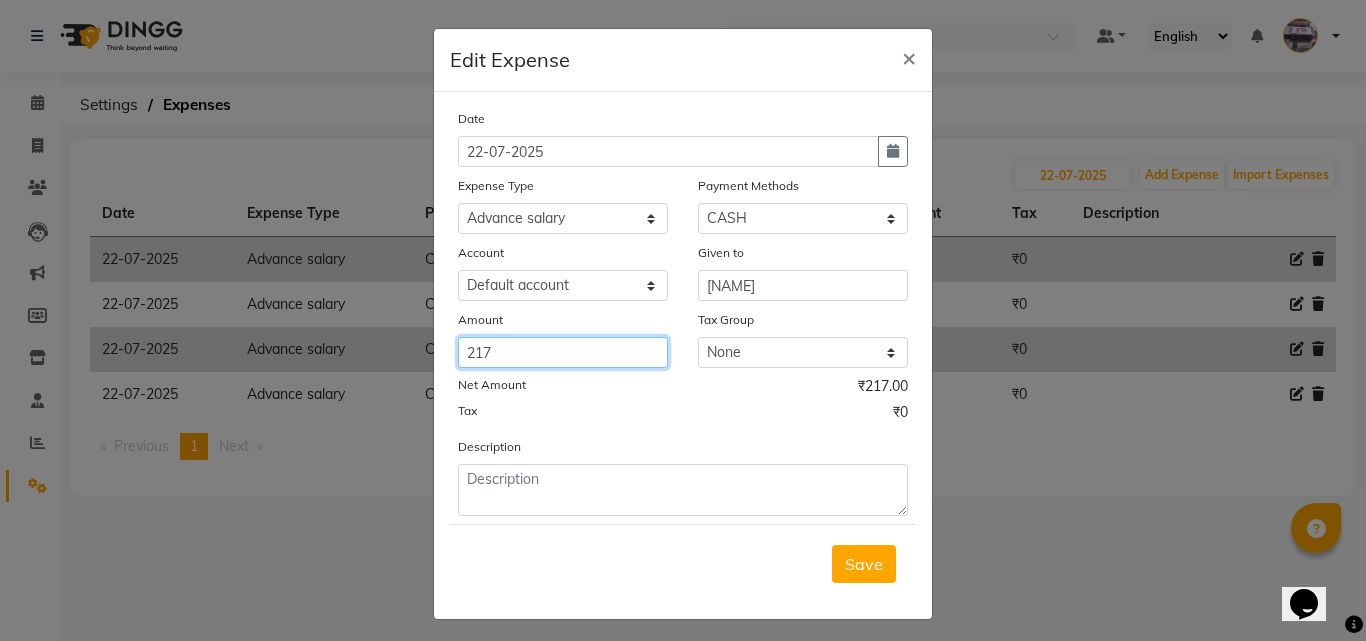 drag, startPoint x: 559, startPoint y: 350, endPoint x: 548, endPoint y: 348, distance: 11.18034 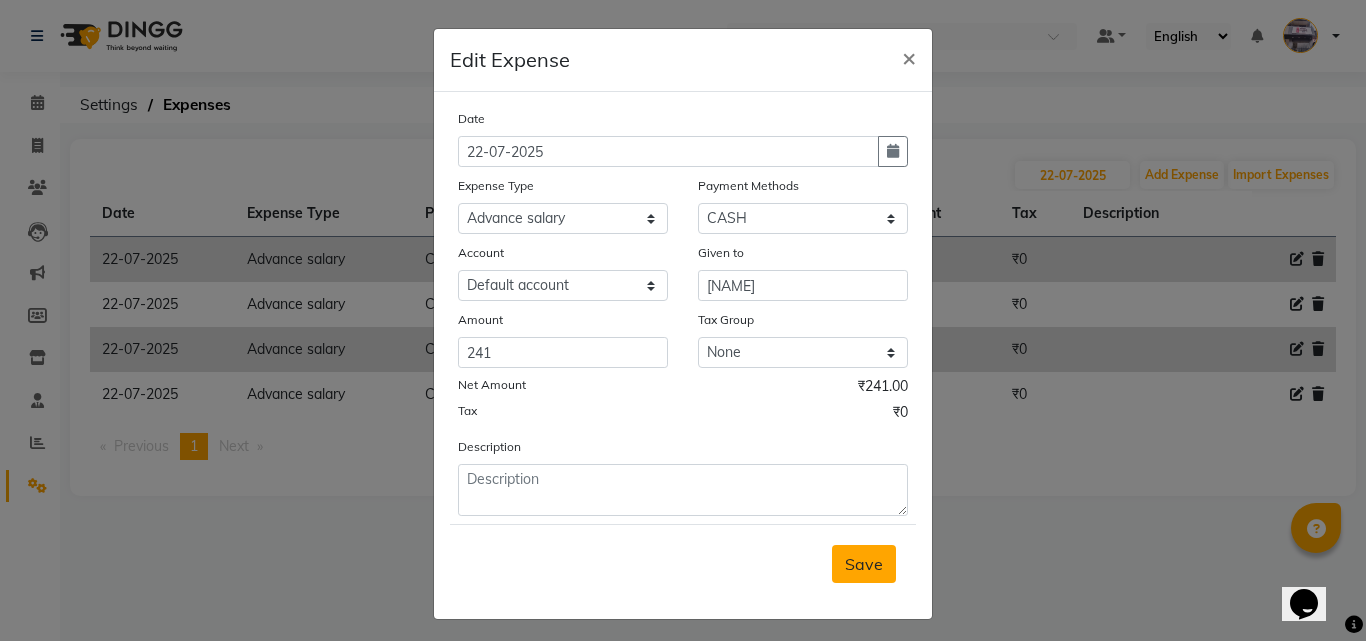 click on "Save" at bounding box center [864, 564] 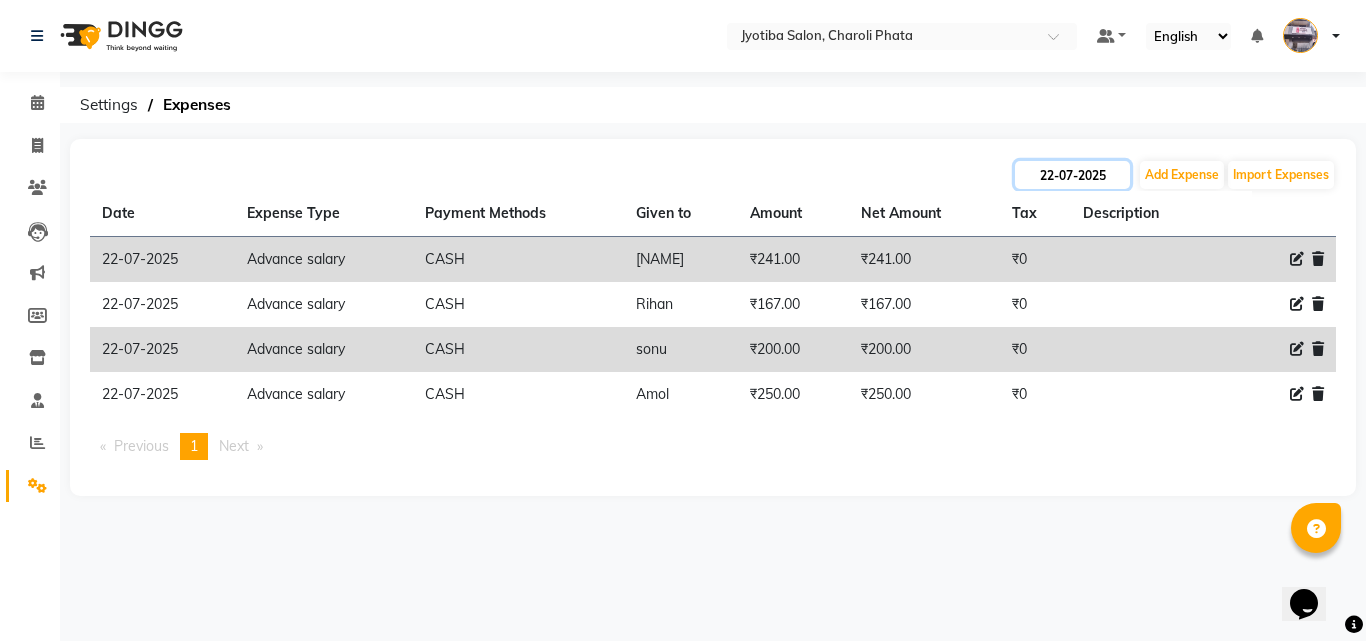 click on "22-07-2025" 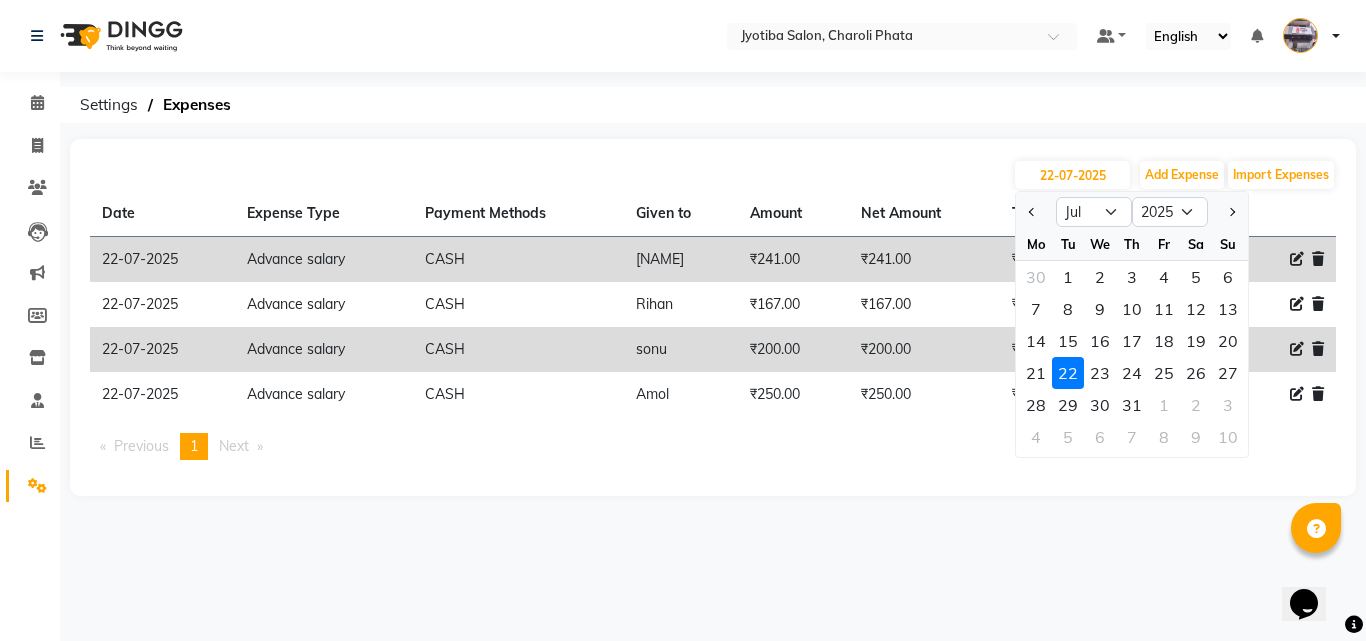click on "23" 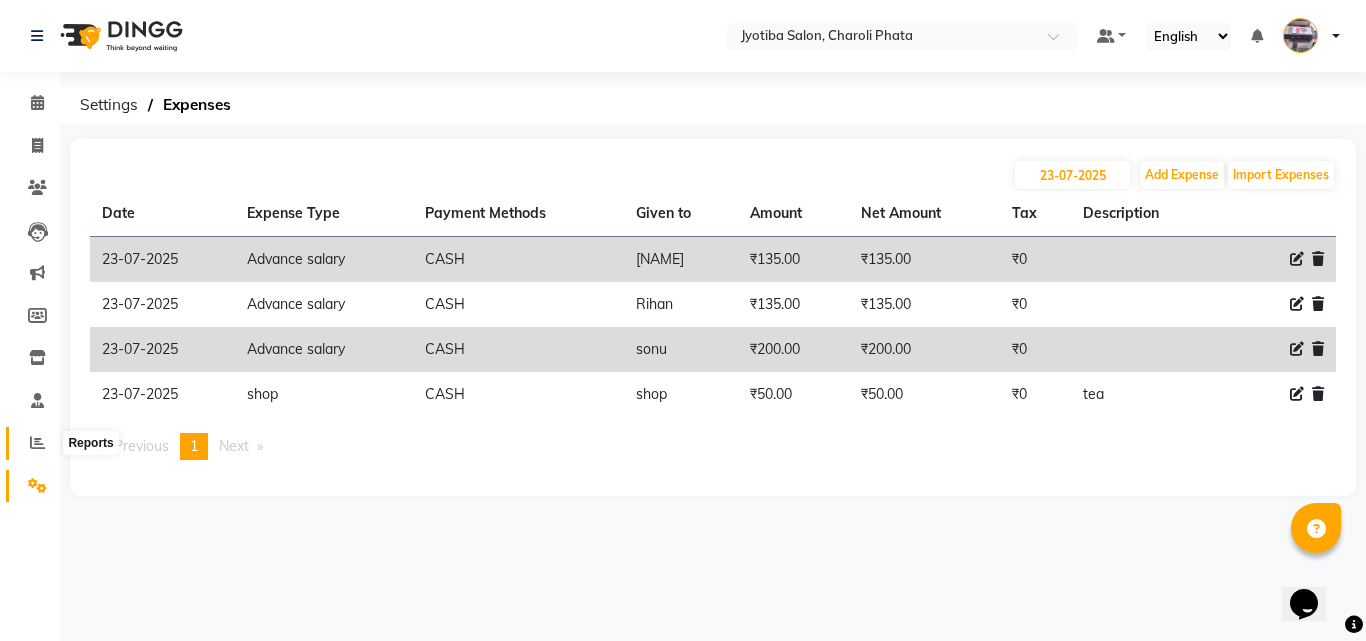 click 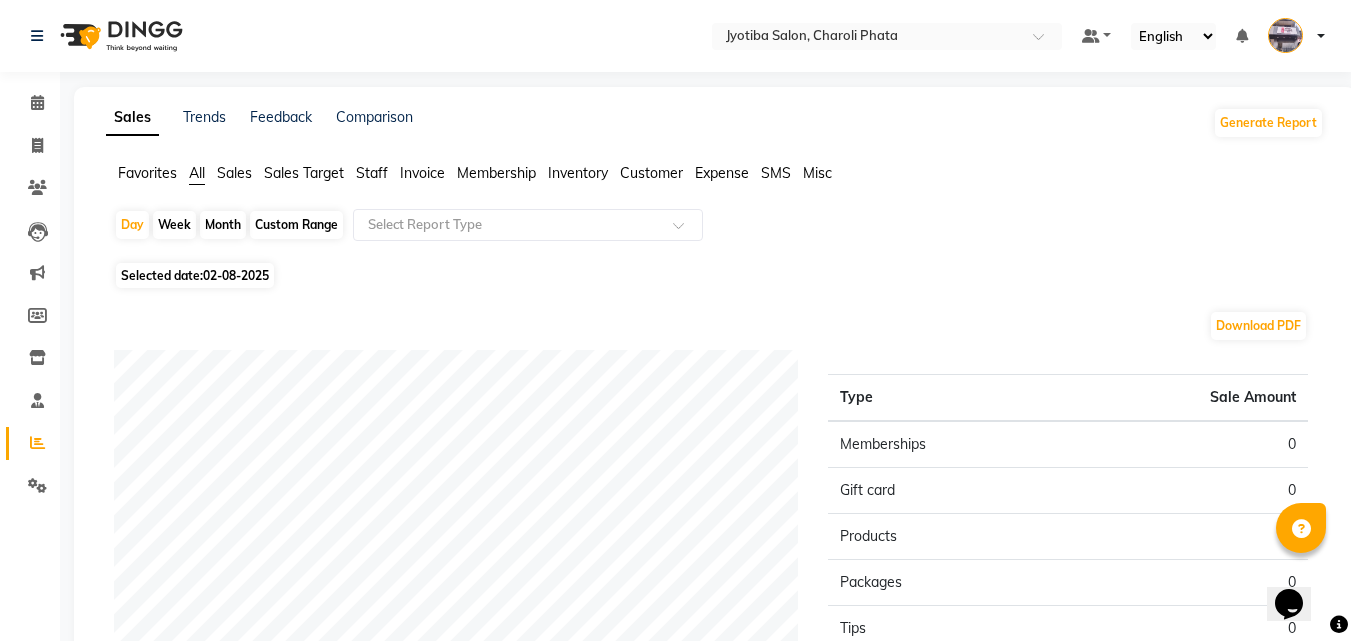 click on "Favorites All Sales Sales Target Staff Invoice Membership Inventory Customer Expense SMS Misc  Day   Week   Month   Custom Range  Select Report Type Selected date:  [DATE]  Download PDF Sales summary Type Sale Amount Memberships 0 Gift card 0 Products 0 Packages 0 Tips 0 Services 0 Prepaid 0 Vouchers 0 Fee 0 Total 0 ★ Mark as Favorite  Choose how you'd like to save "" report to favorites  Save to Personal Favorites:   Only you can see this report in your favorites tab. Share with Organization:   Everyone in your organization can see this report in their favorites tab.  Save to Favorites" 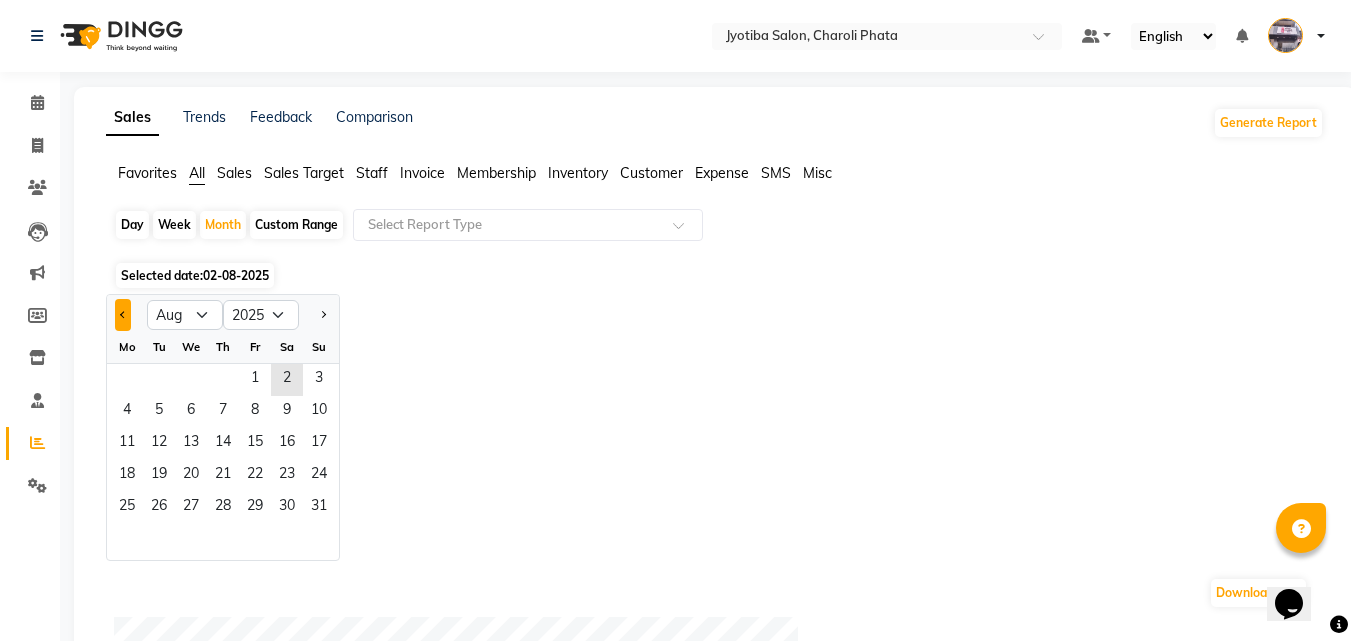 click 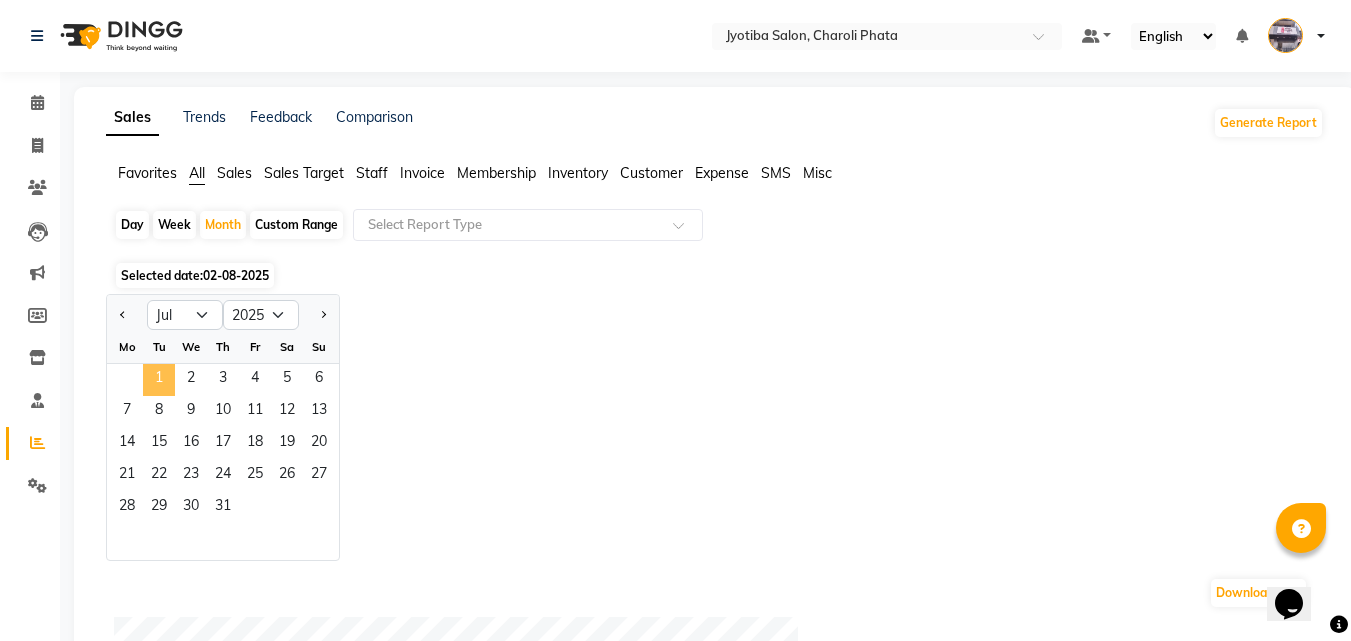 click on "1" 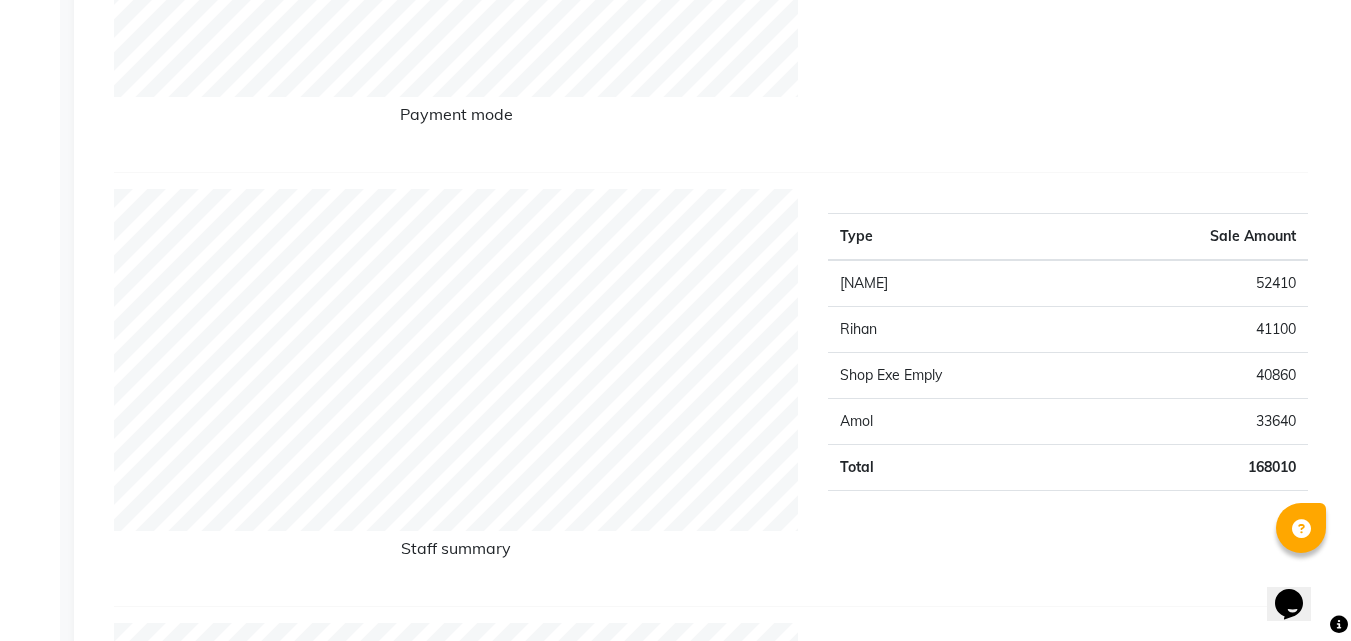 scroll, scrollTop: 0, scrollLeft: 0, axis: both 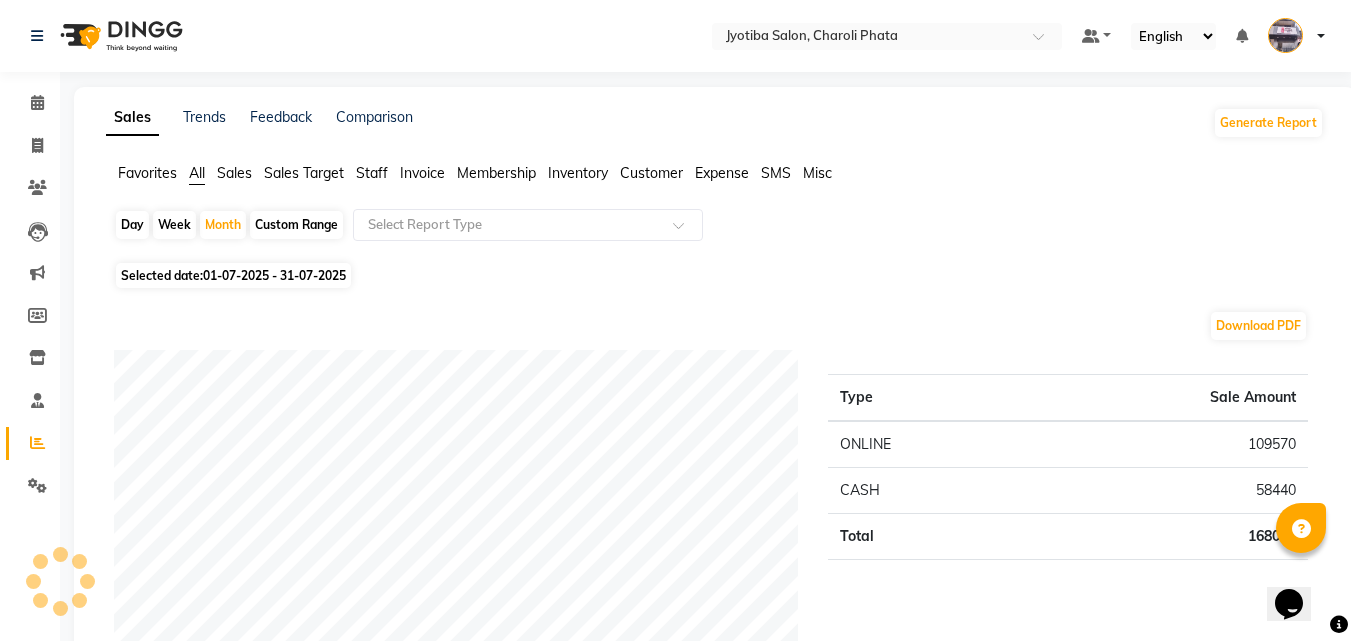 click on "Expense" 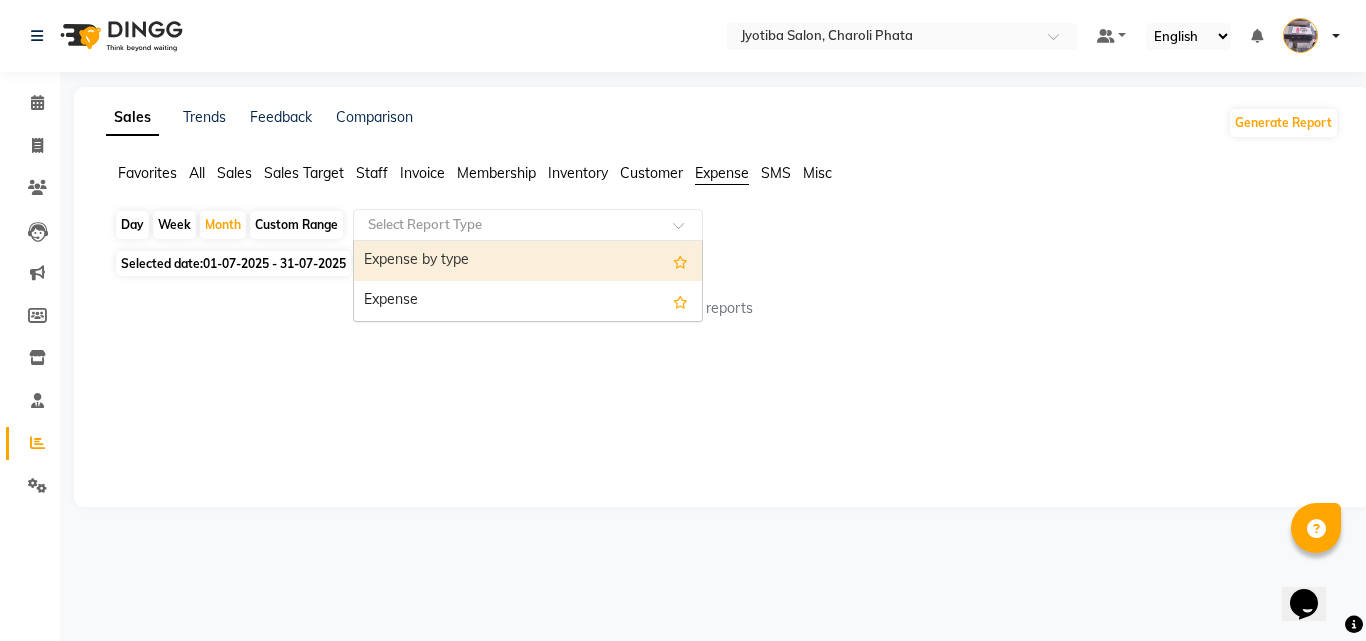 click on "Select Report Type" 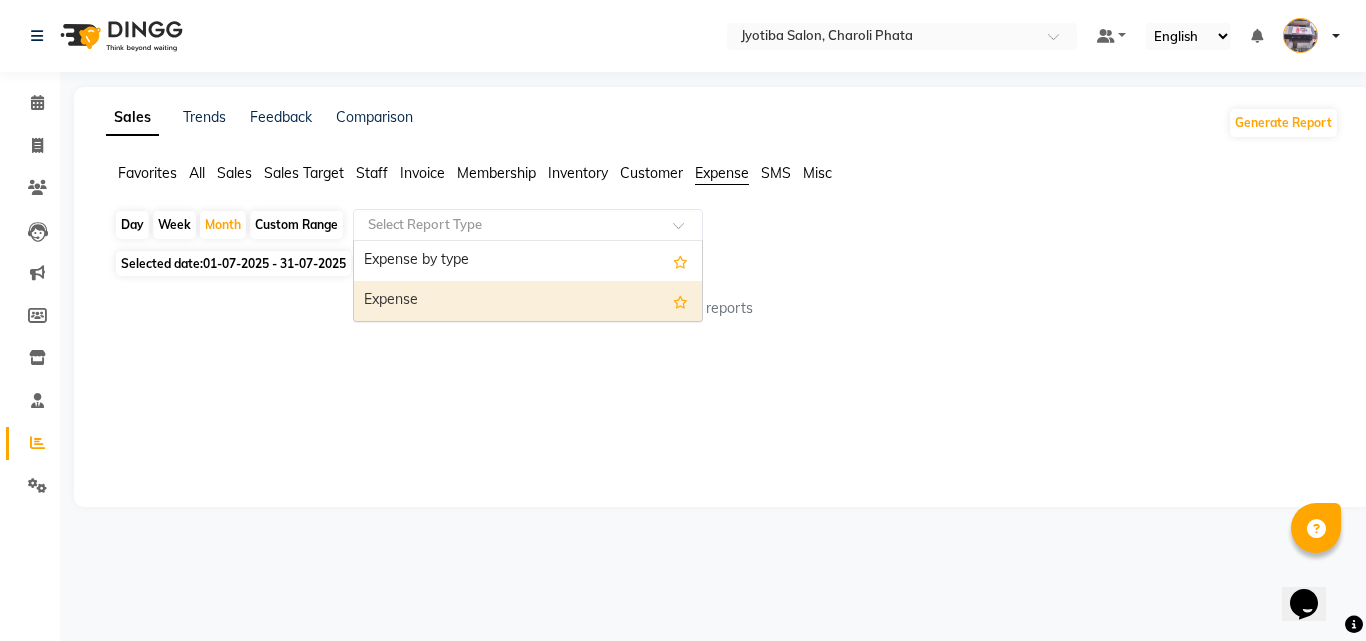 click on "Expense by type   Expense" at bounding box center (528, 281) 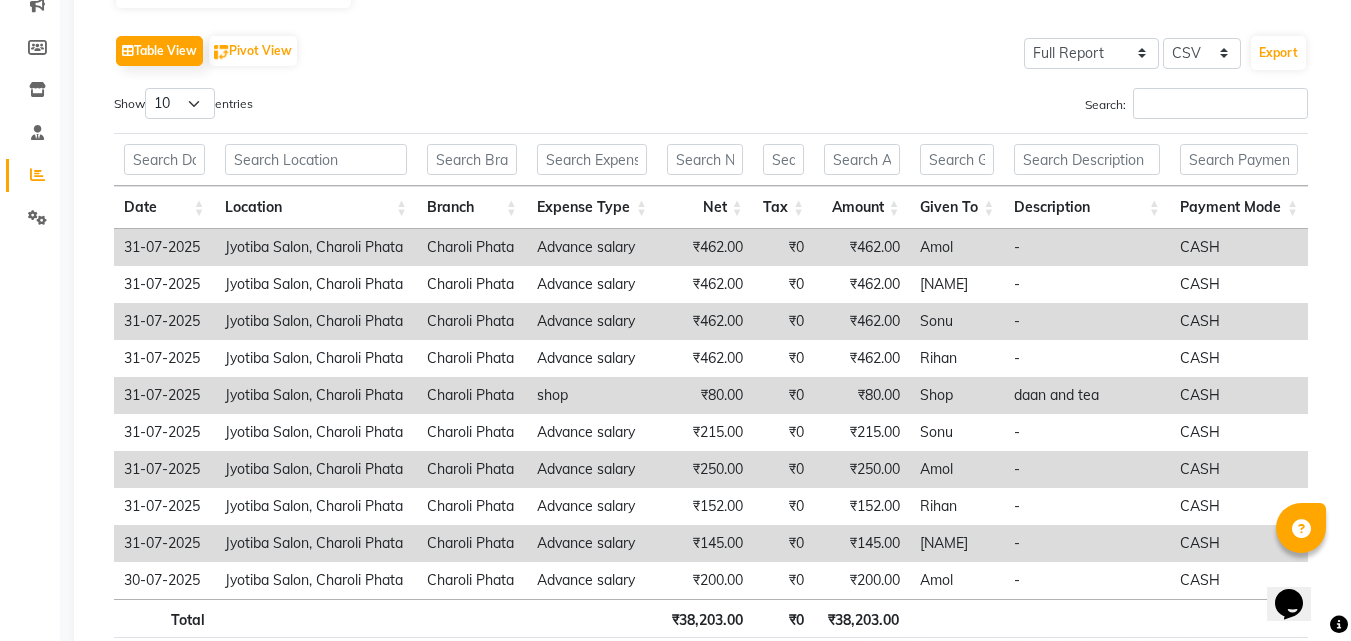 scroll, scrollTop: 392, scrollLeft: 0, axis: vertical 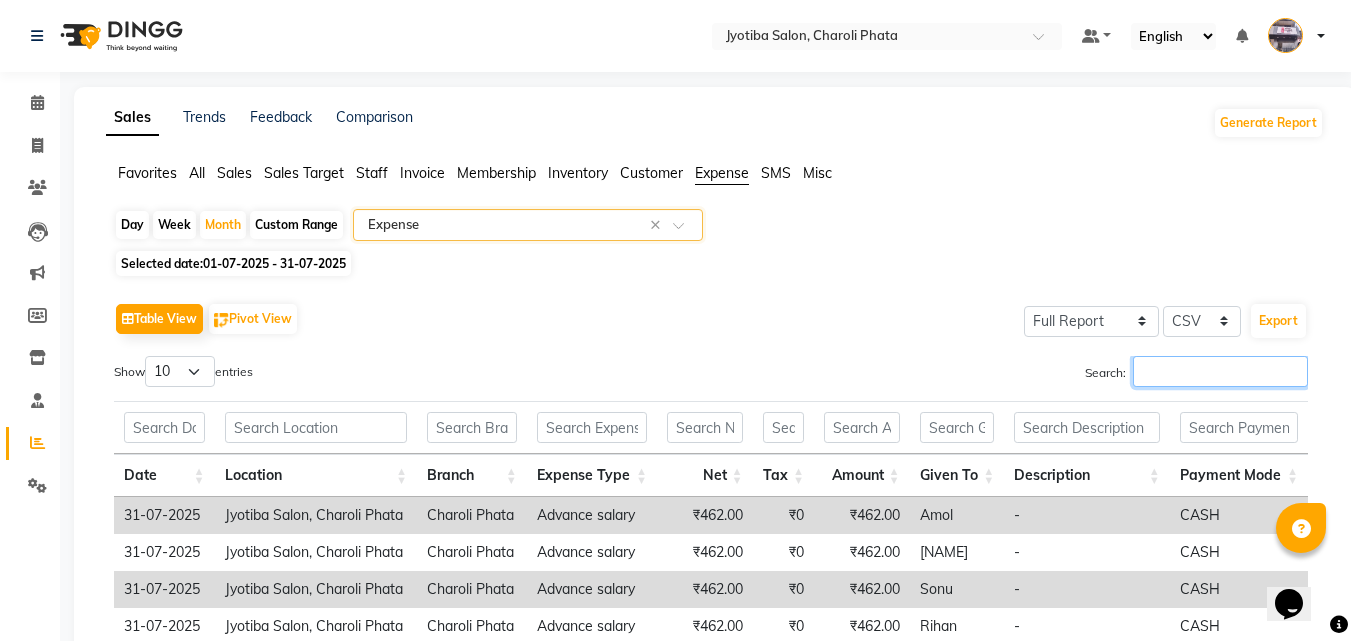 click on "Search:" at bounding box center [1220, 371] 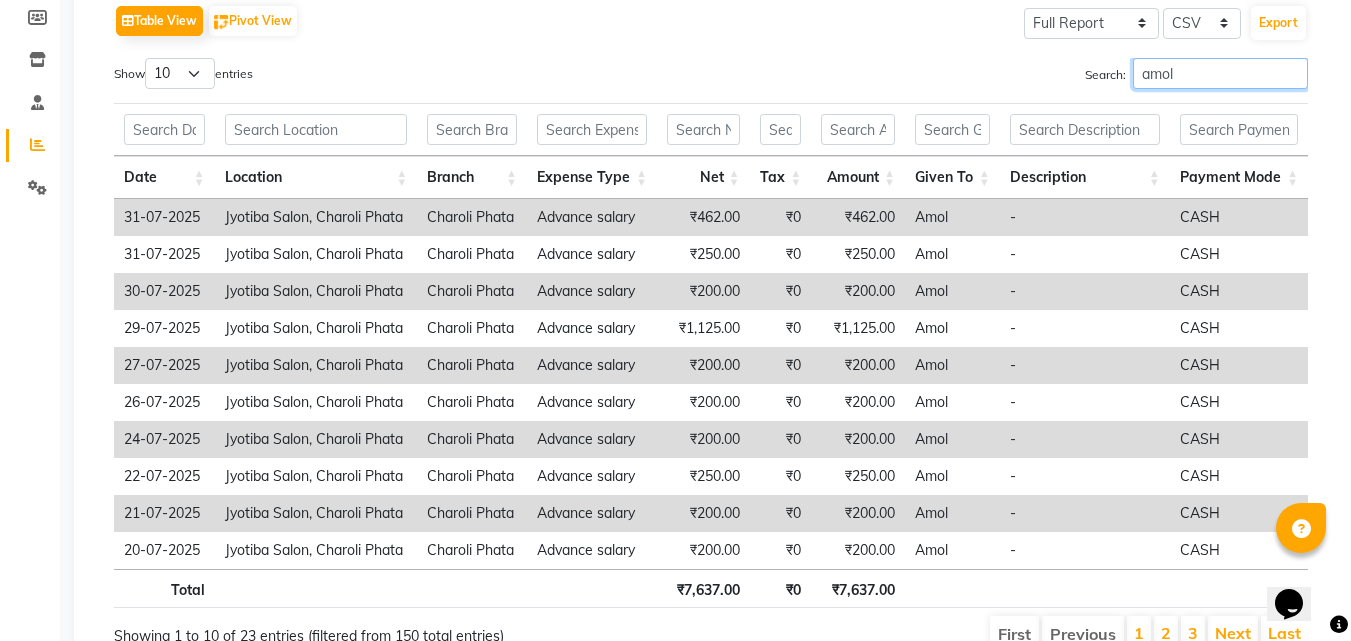 scroll, scrollTop: 392, scrollLeft: 0, axis: vertical 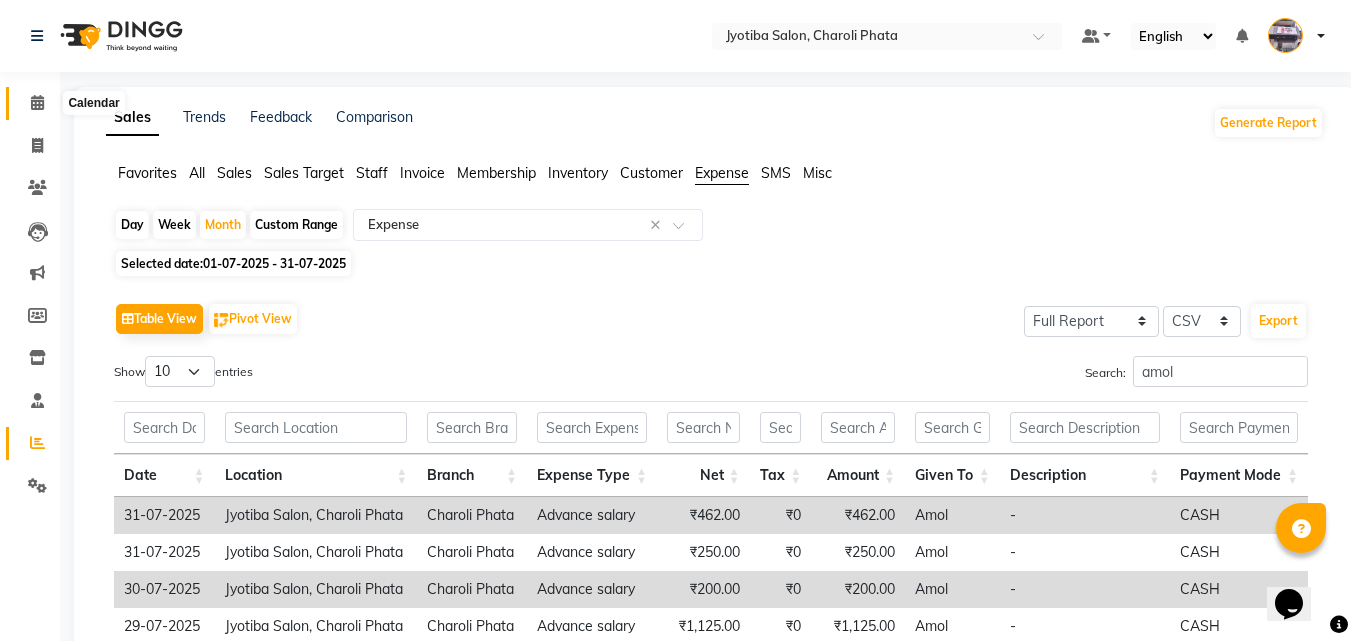 click 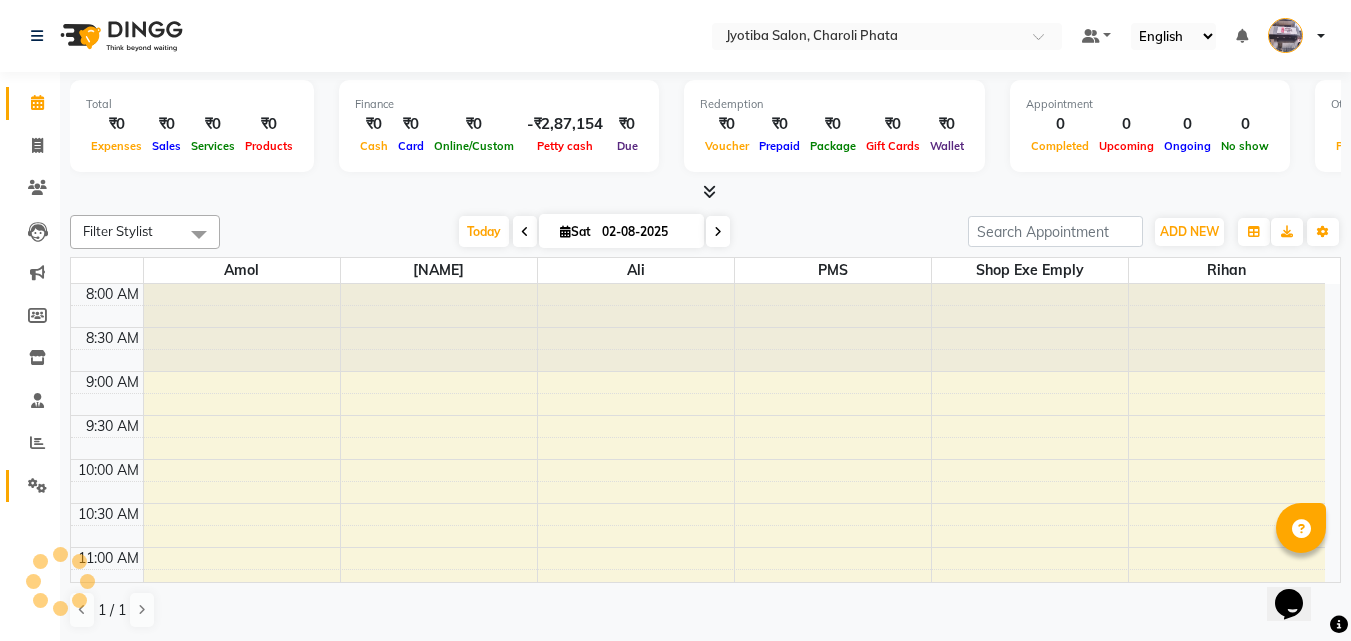 click on "Settings" 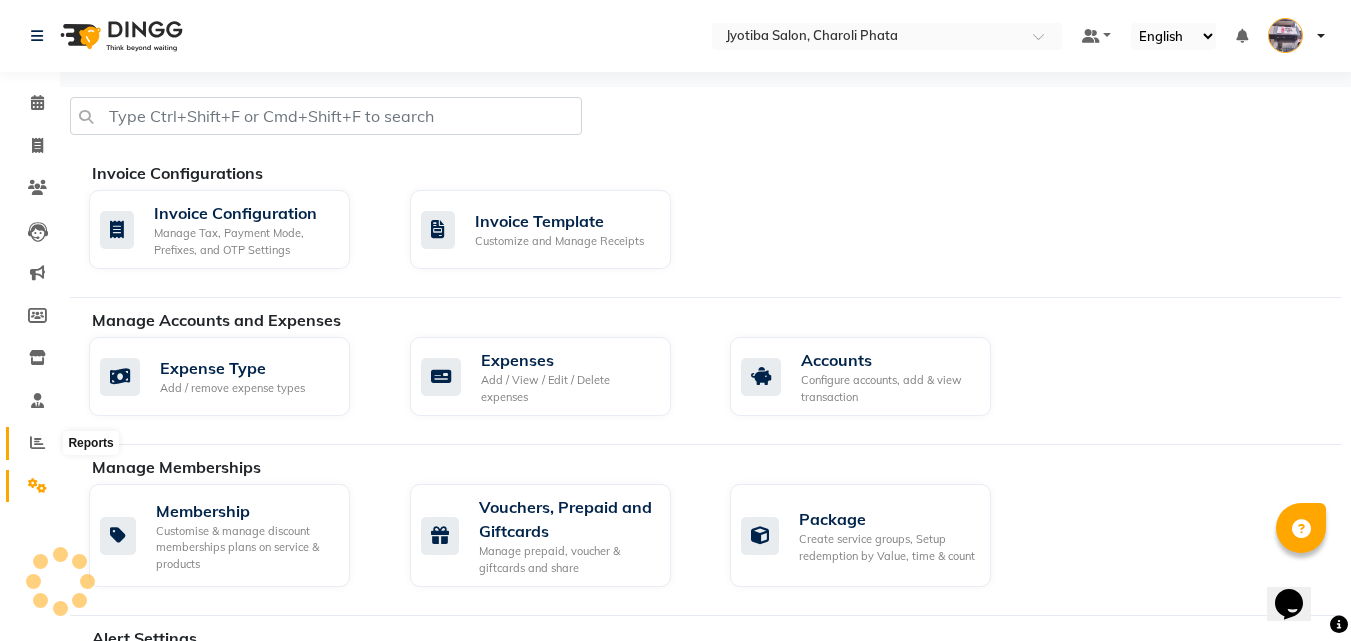 click 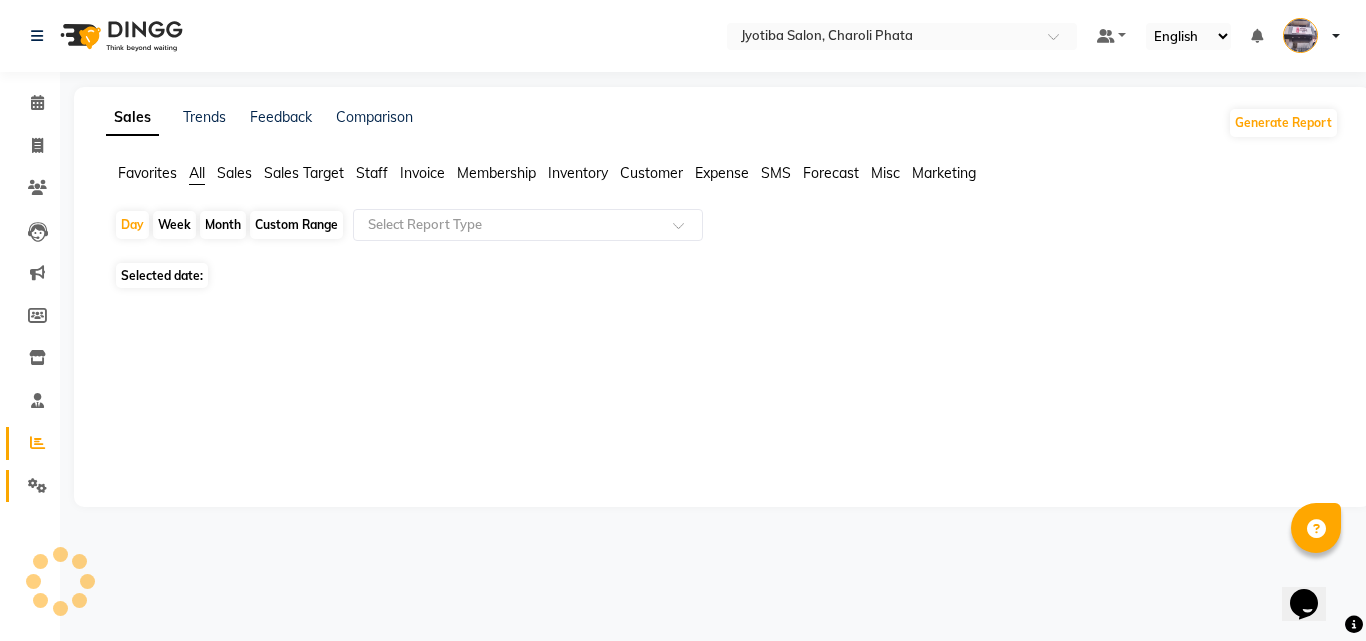 click on "Settings" 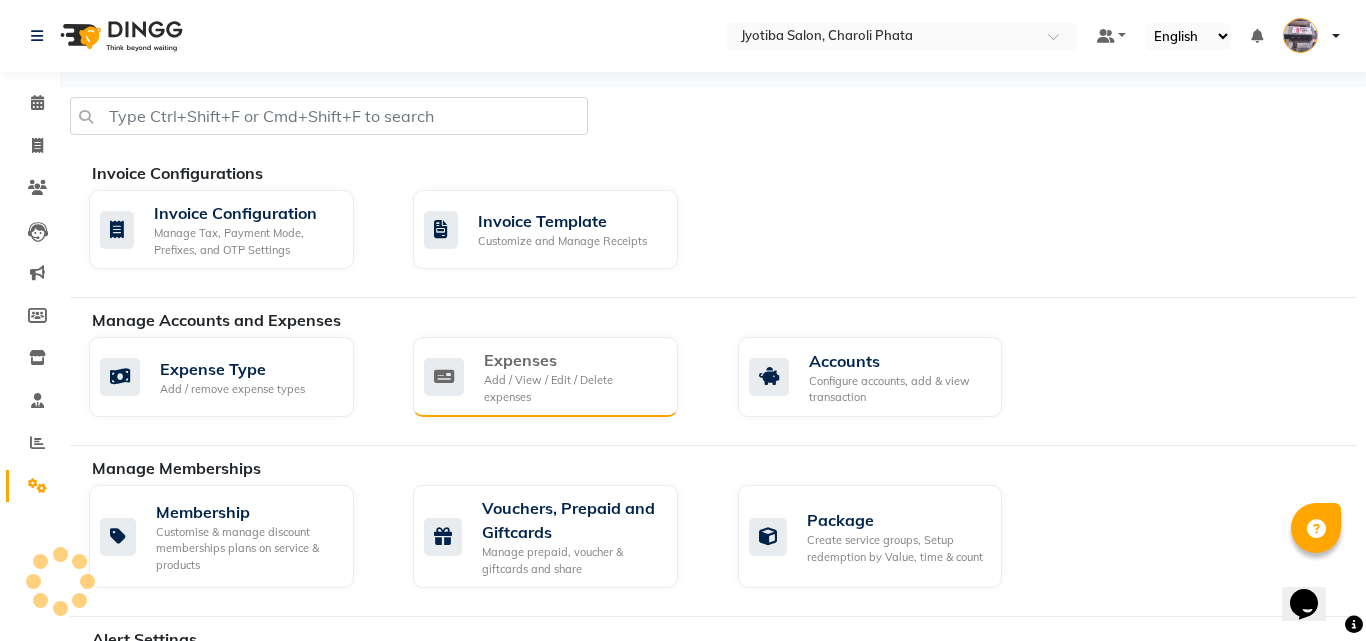 click on "Expenses" 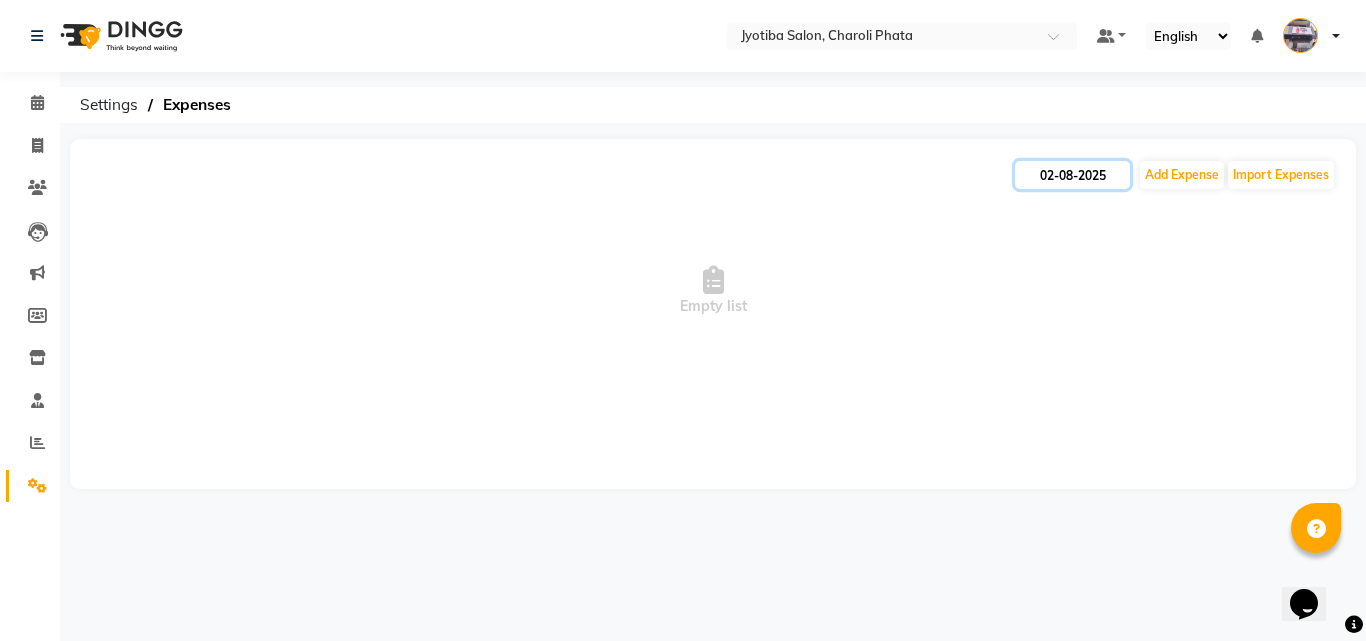 click on "02-08-2025" 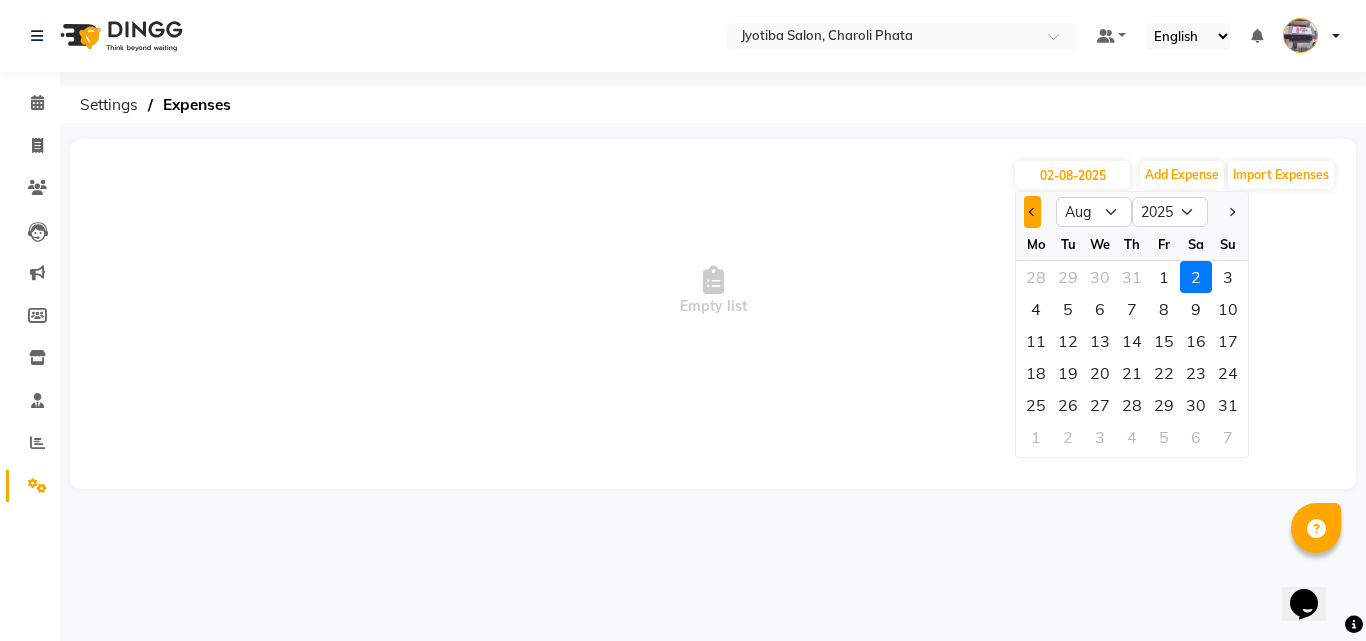 click 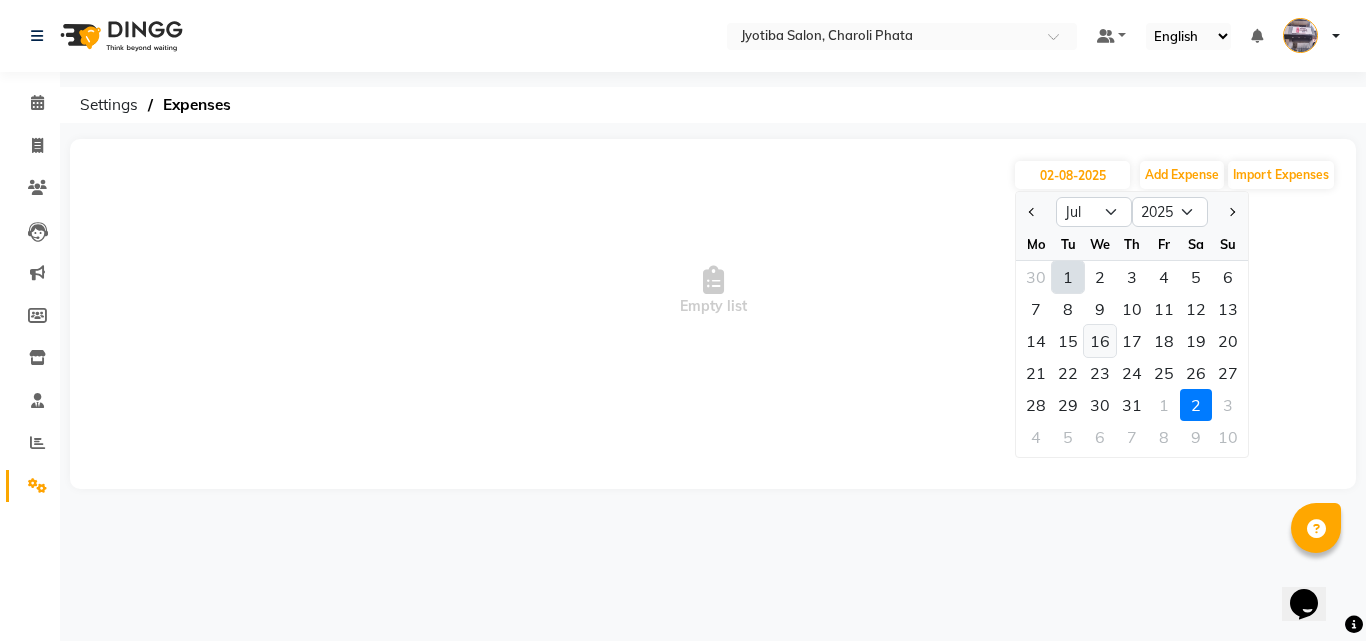 click on "16" 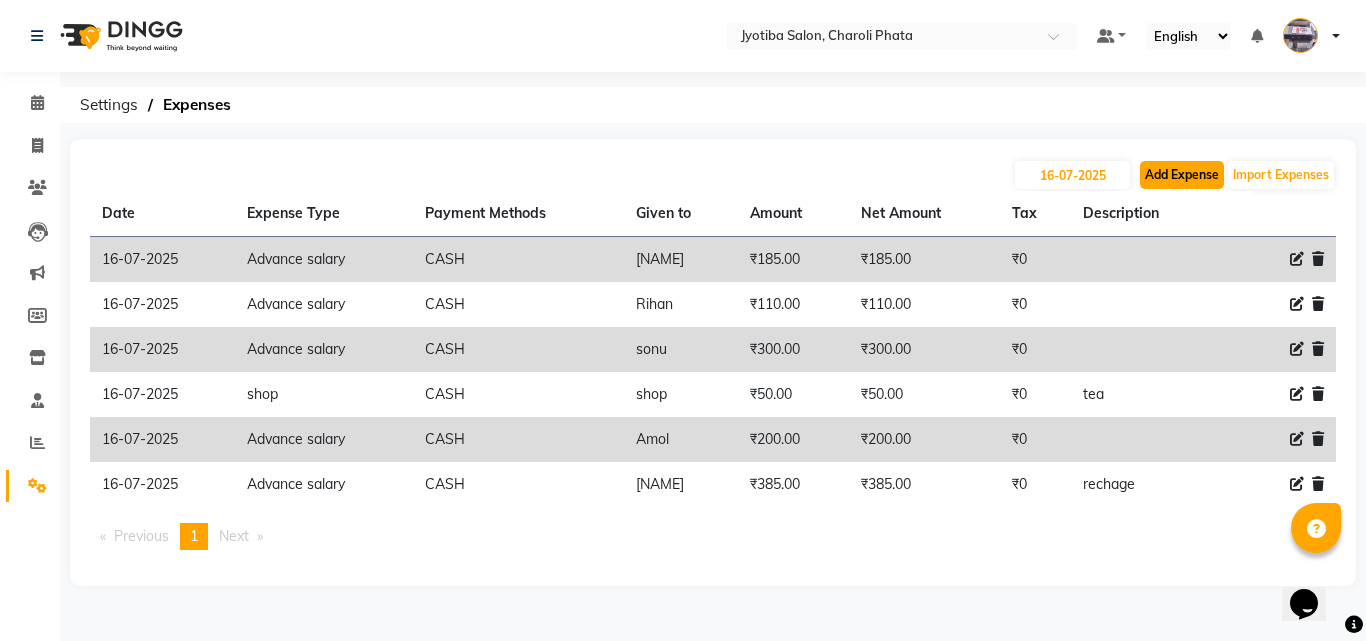 click on "Add Expense" 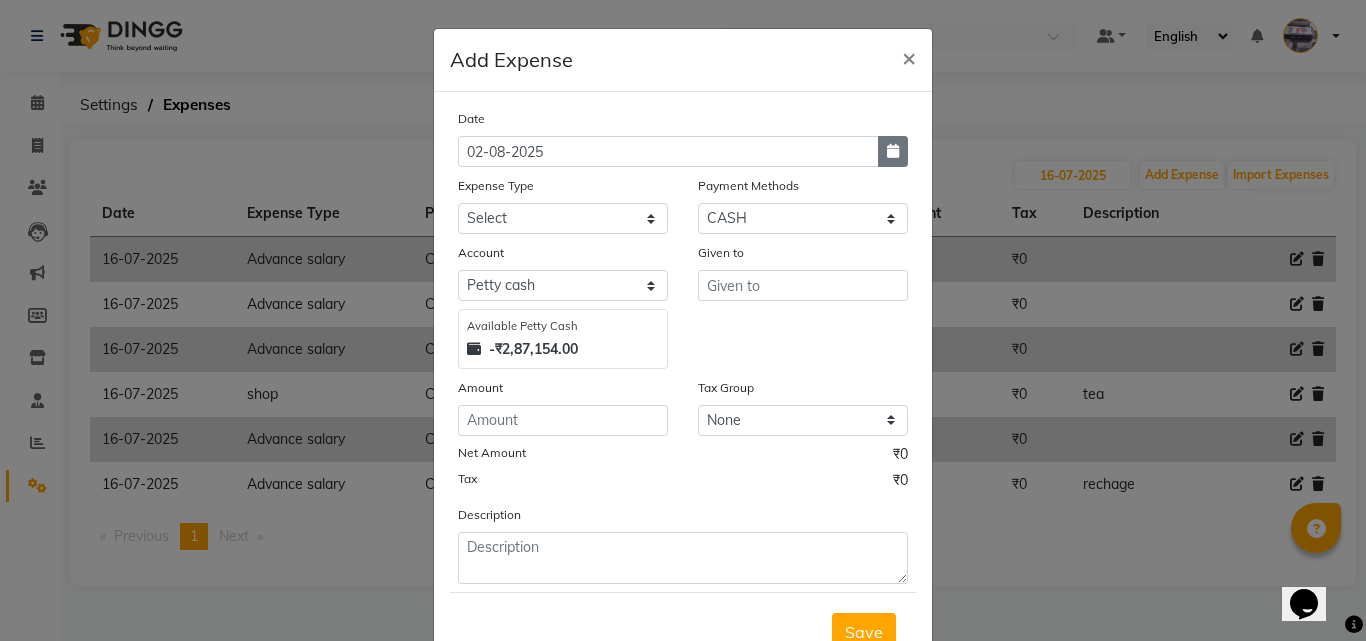 click 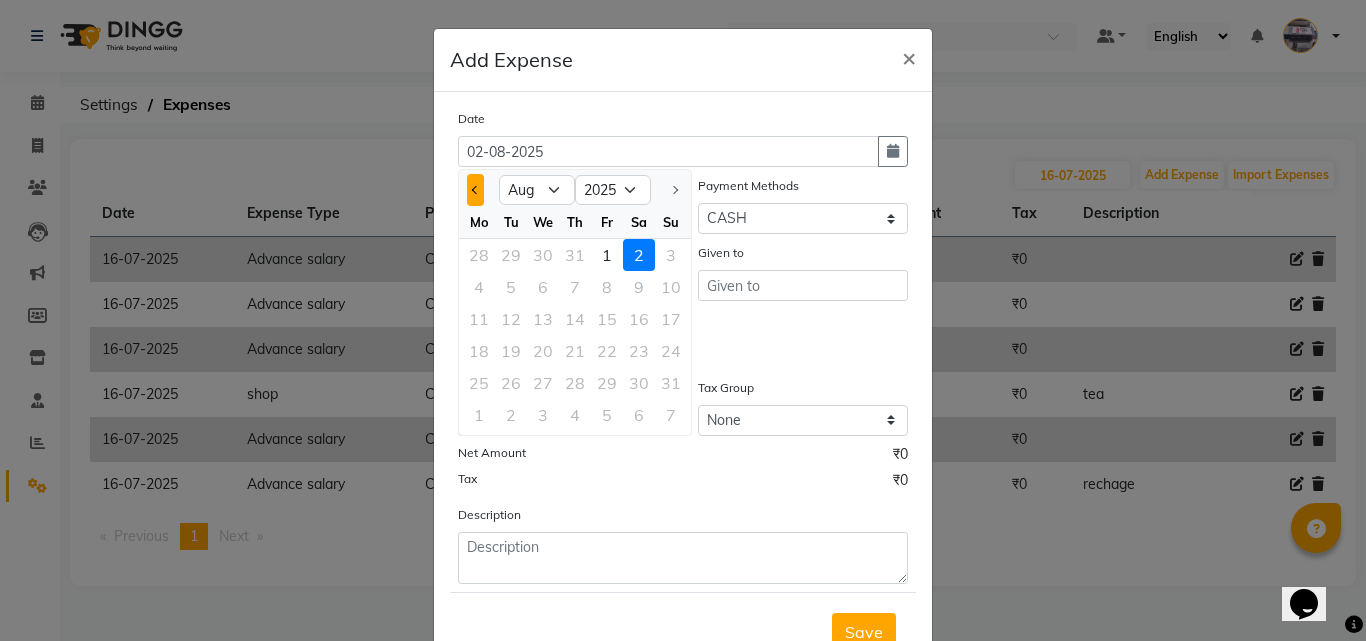 click 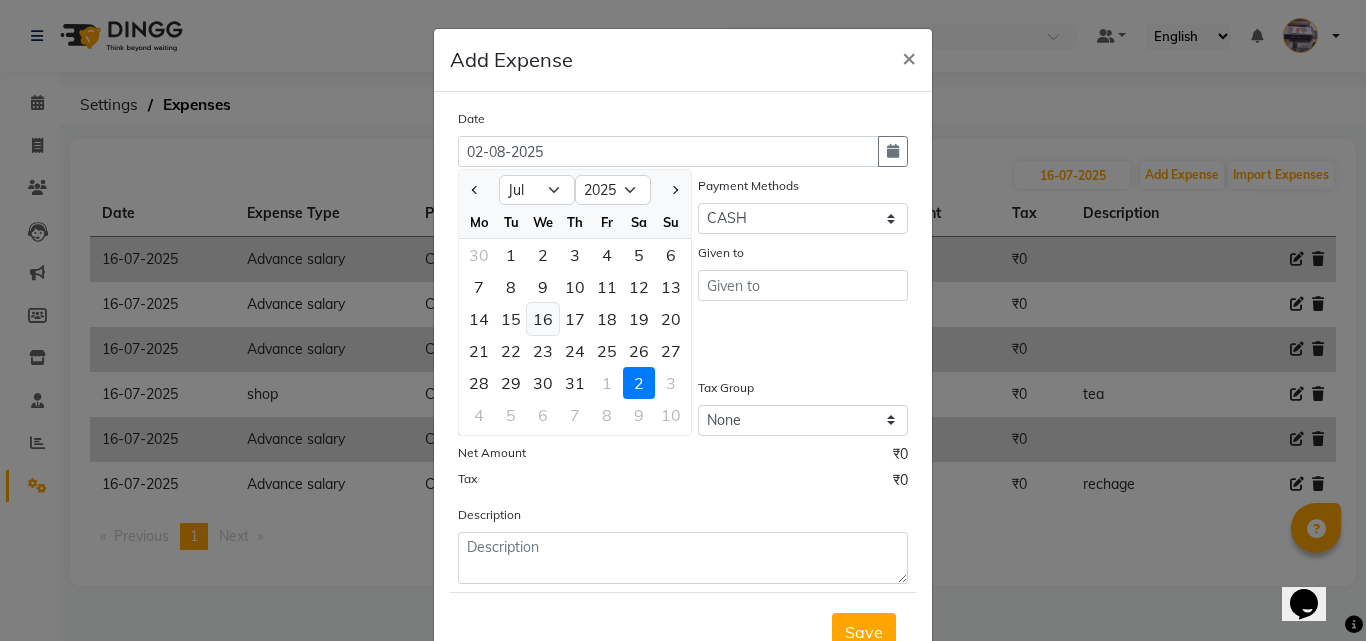 click on "16" 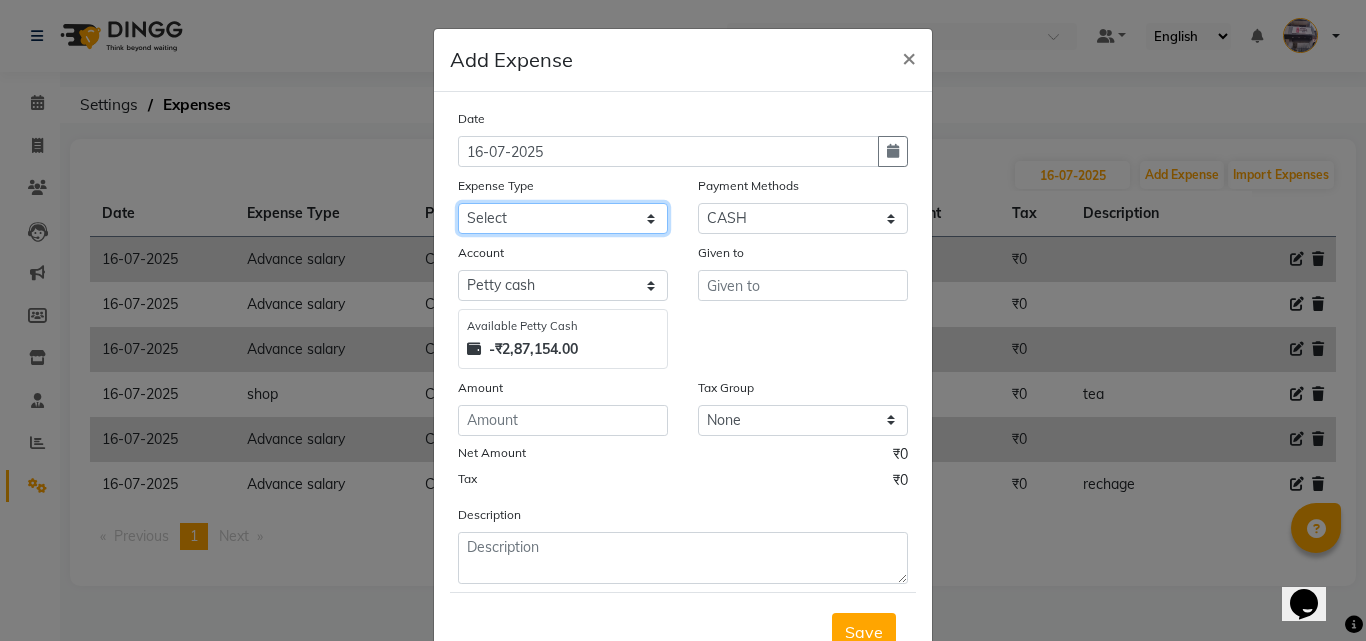 click on "Select Advance salary Advance salary ajaj Bank charges Car maintenance  Cash transfer to bank Cash transfer to hub Client Snacks Clinical charges Equipment Fuel Govt fee home Incentive Insurance International purchase Loan Repayment Maintenance Marketing Miscellaneous MRA Other Over times Pantry Product Rent Salary shop shop Staff Snacks Tax Tea & Refreshment TIP Utilities Wifi recharge" 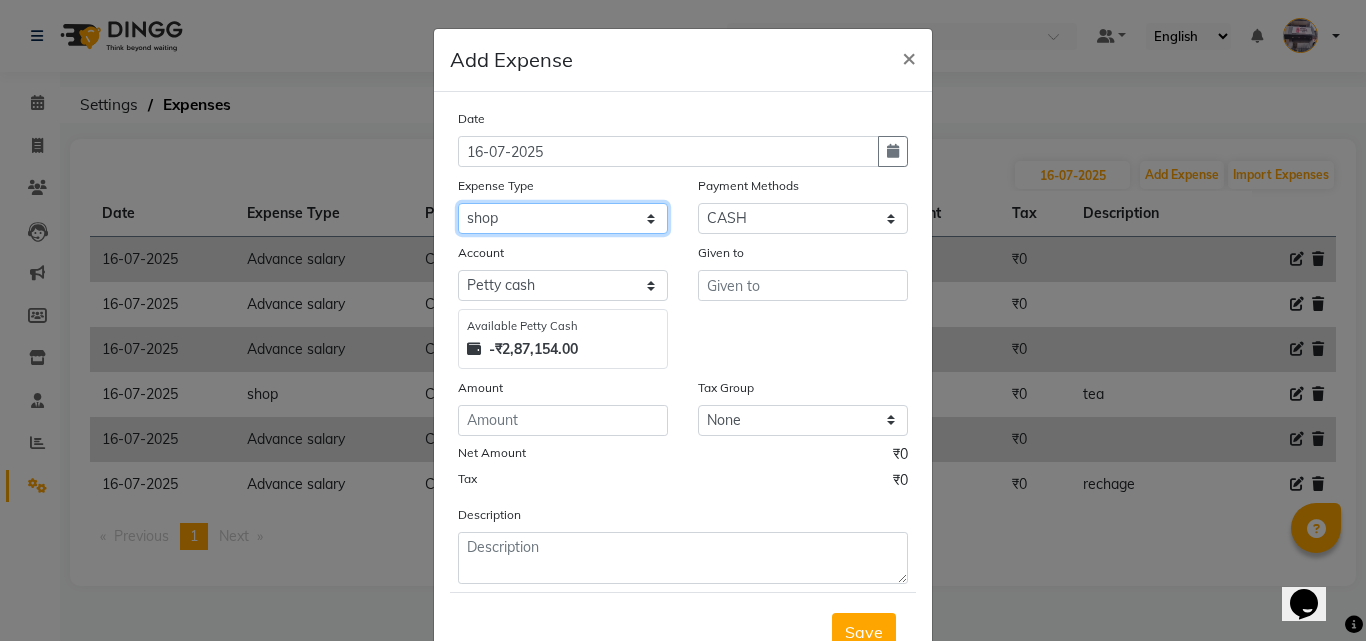 click on "Select Advance salary Advance salary ajaj Bank charges Car maintenance  Cash transfer to bank Cash transfer to hub Client Snacks Clinical charges Equipment Fuel Govt fee home Incentive Insurance International purchase Loan Repayment Maintenance Marketing Miscellaneous MRA Other Over times Pantry Product Rent Salary shop shop Staff Snacks Tax Tea & Refreshment TIP Utilities Wifi recharge" 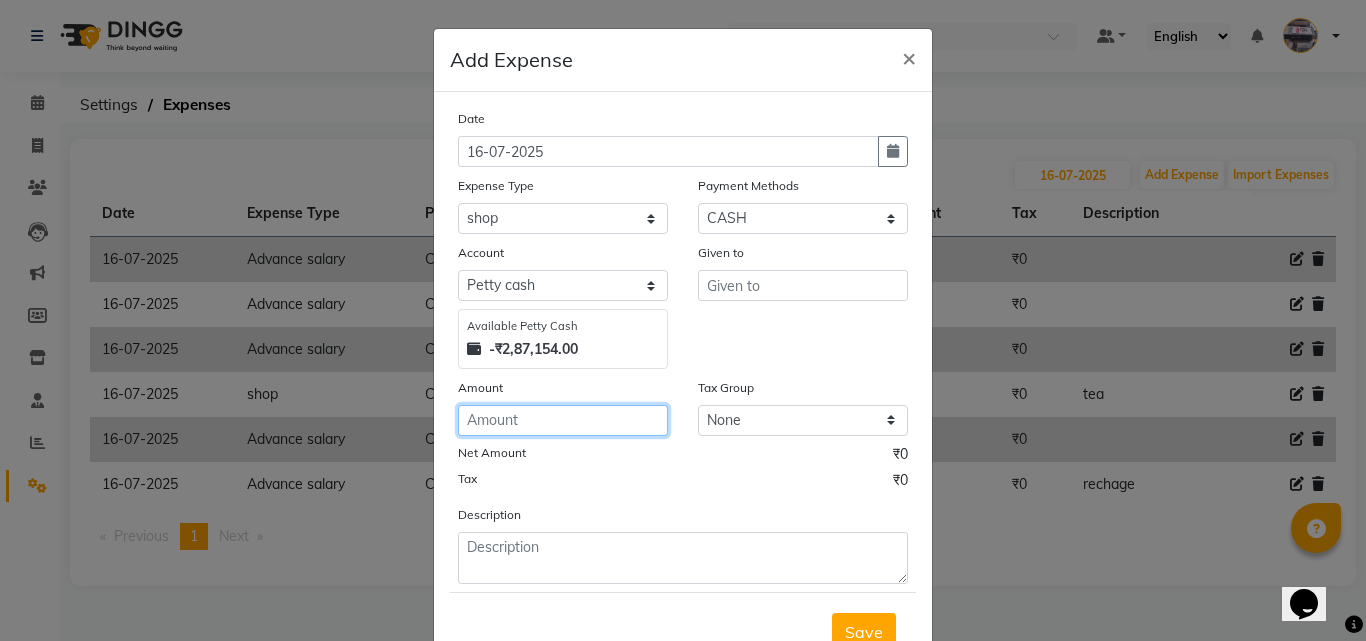 click 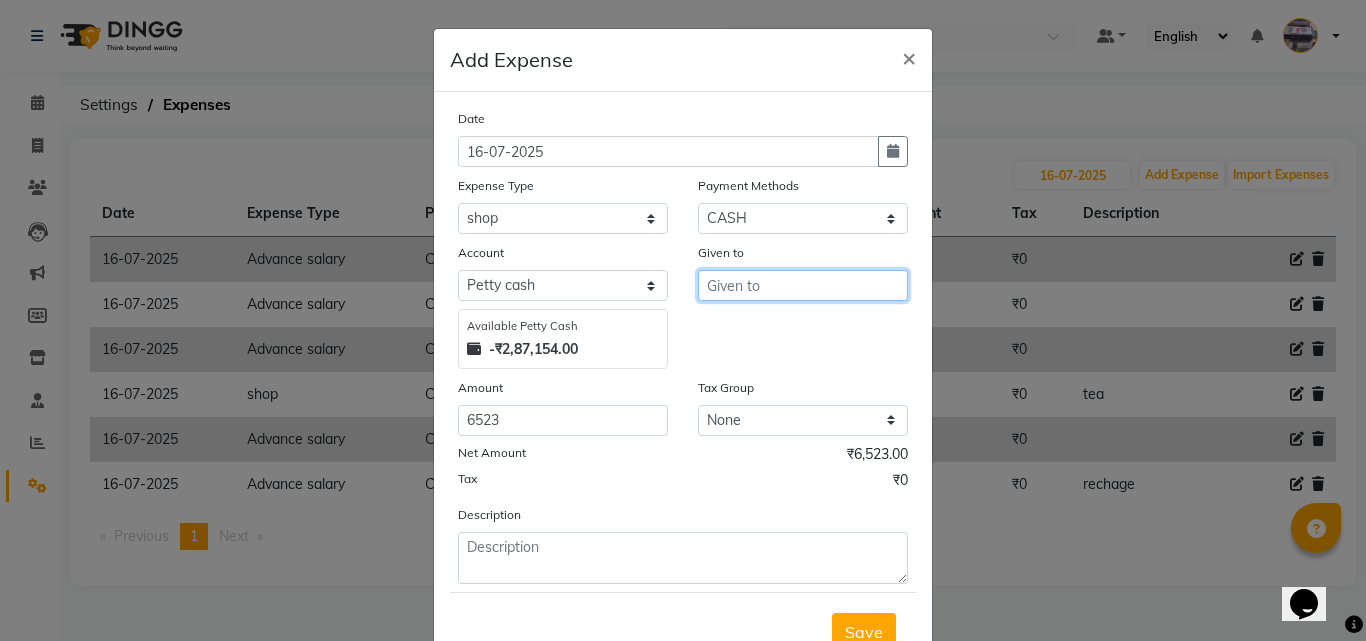 click at bounding box center (803, 285) 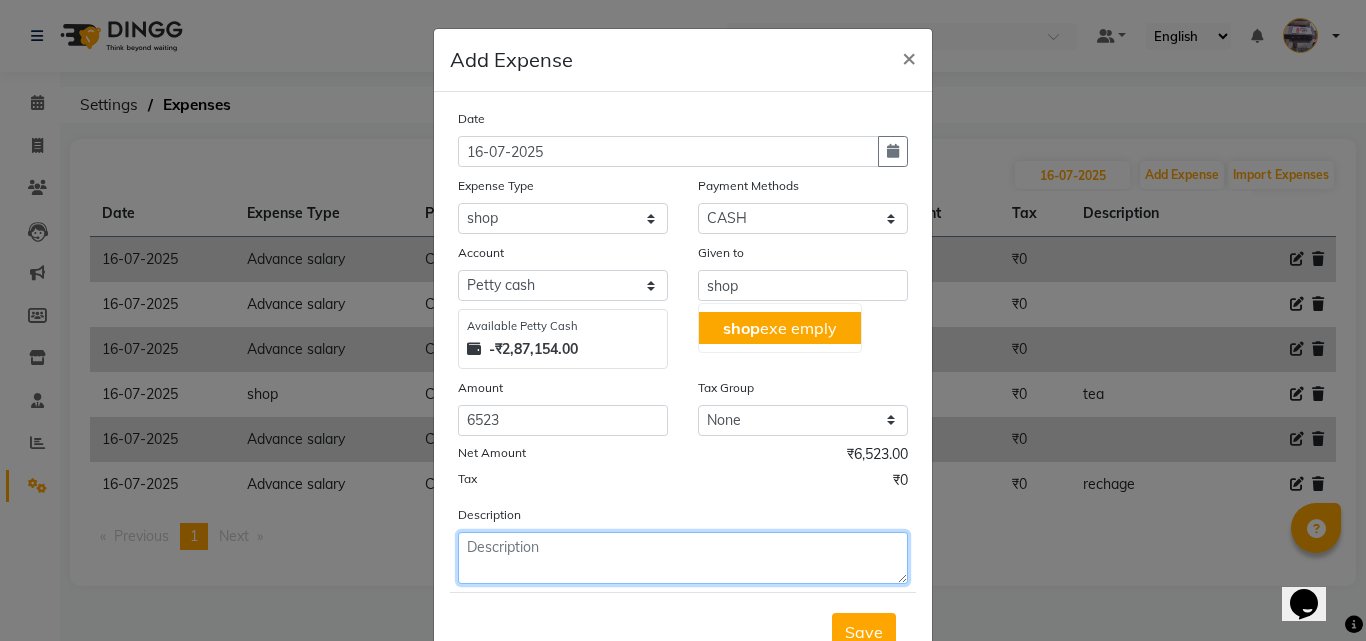 click 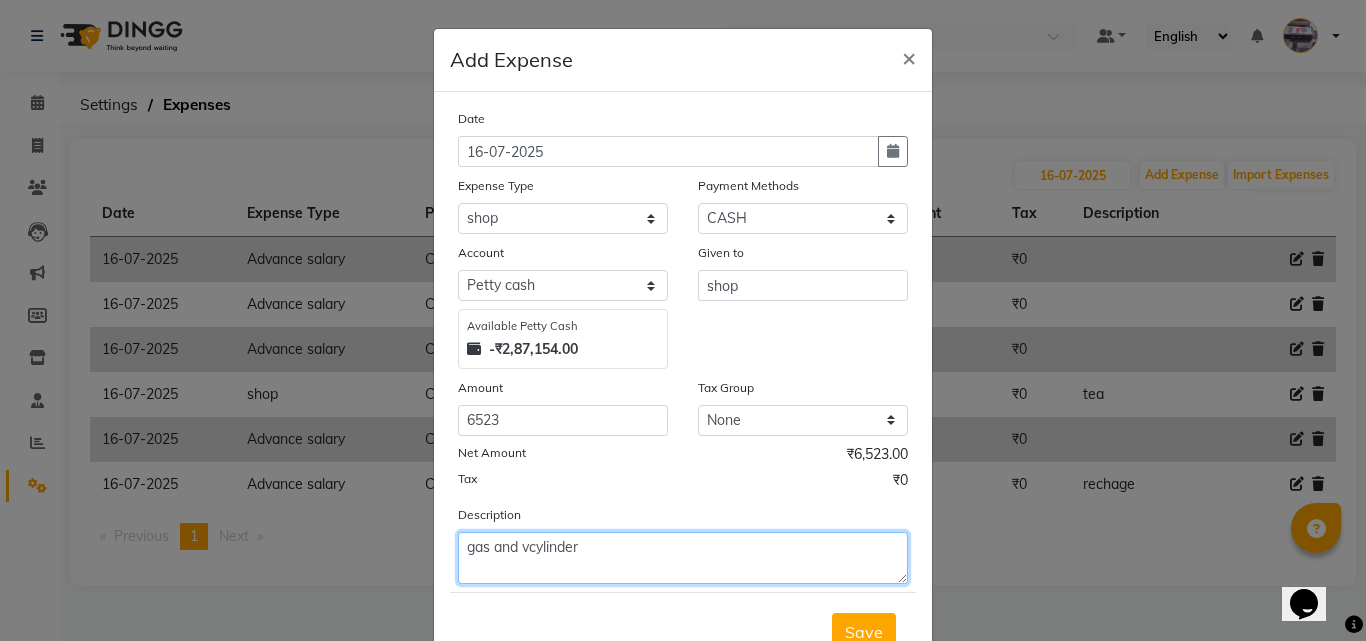 click on "gas and vcylinder" 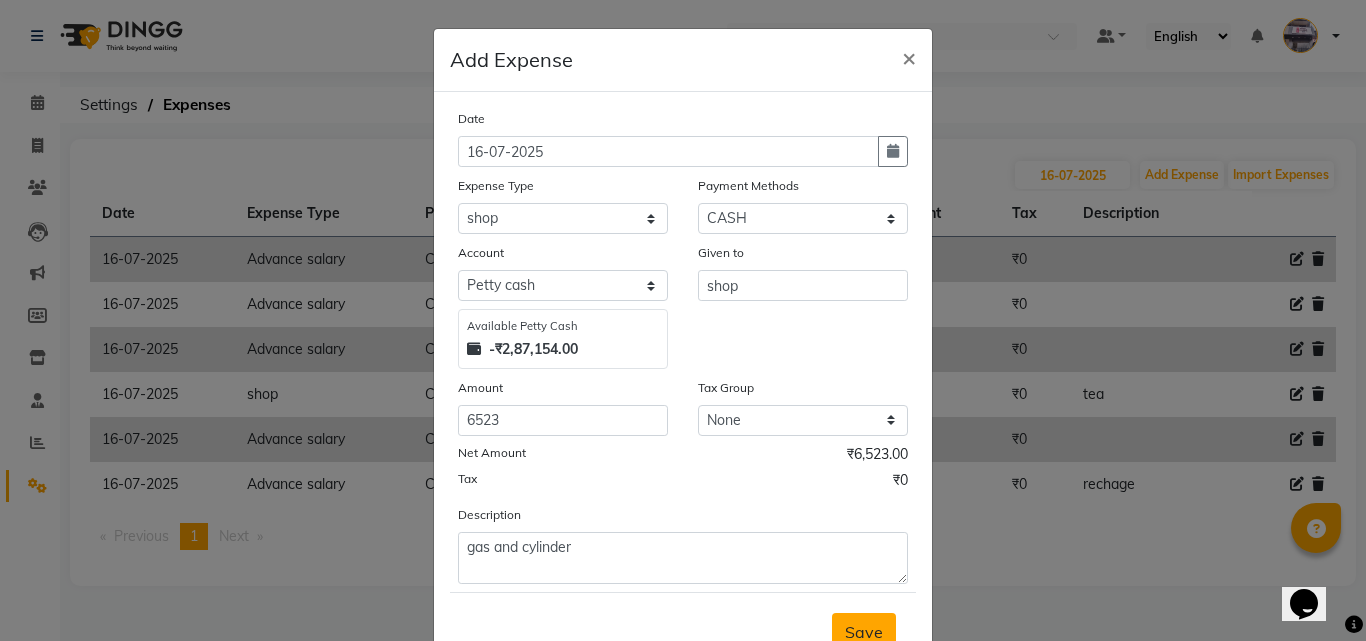click on "Save" at bounding box center [864, 632] 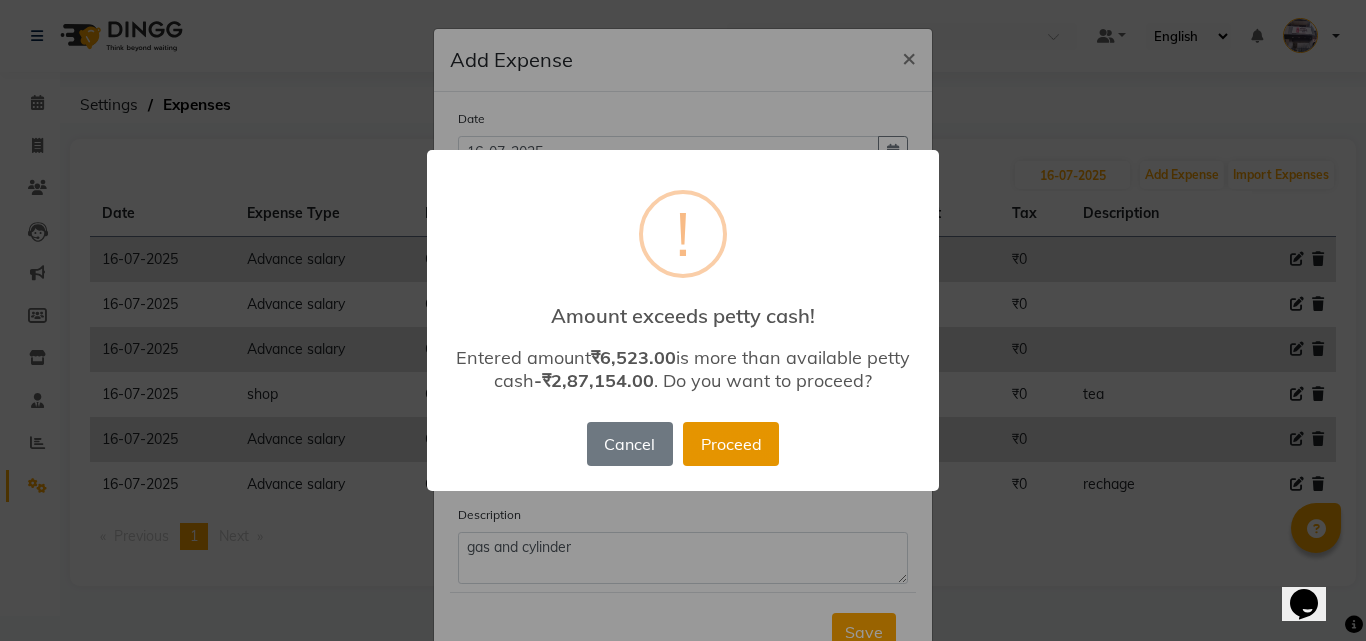 click on "Proceed" at bounding box center (731, 444) 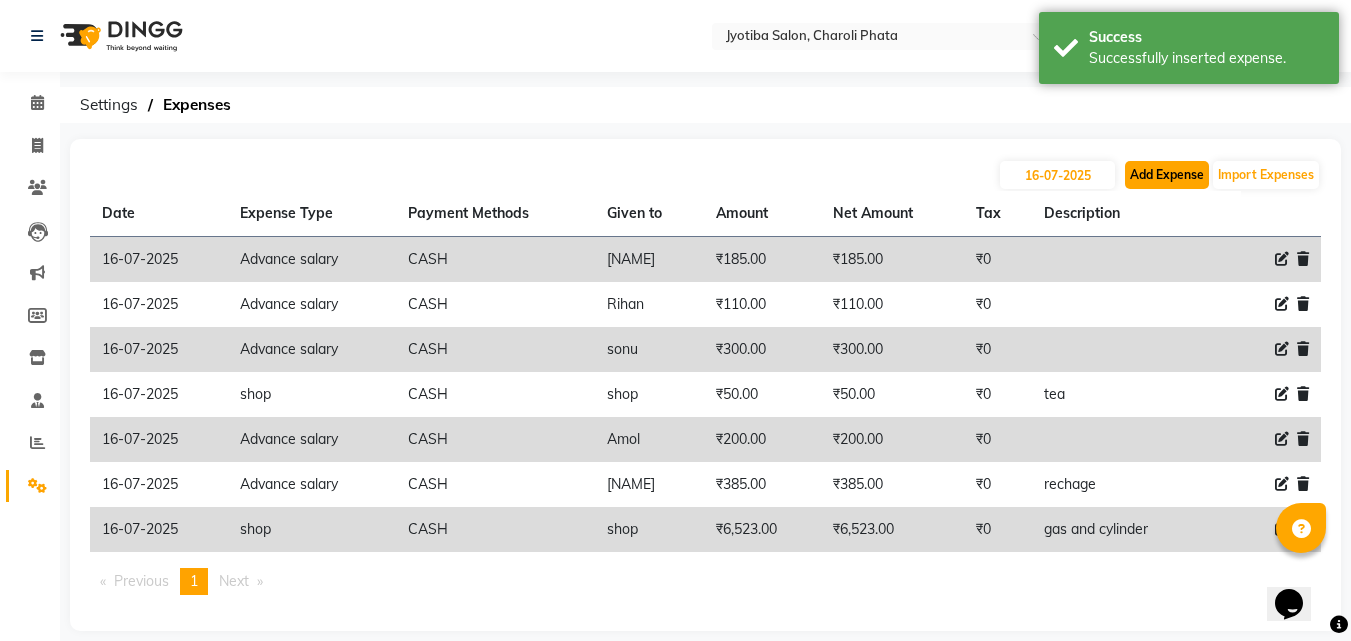 click on "Add Expense" 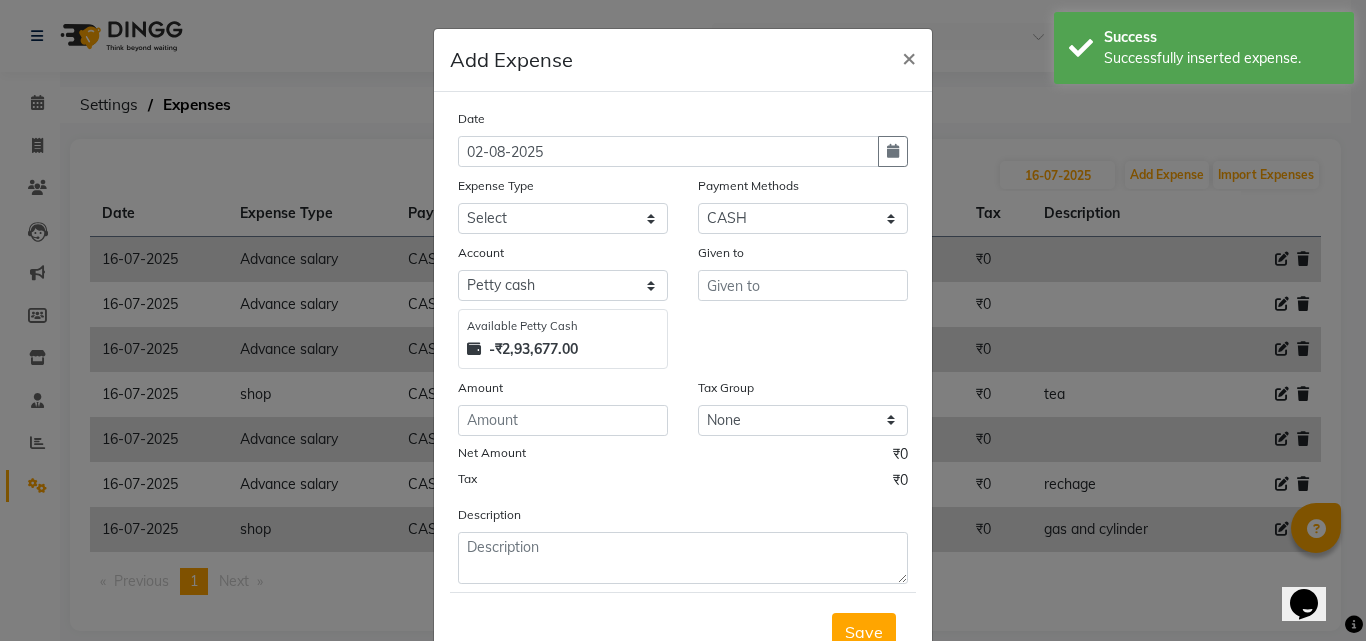 click on "Date 02-08-2025" 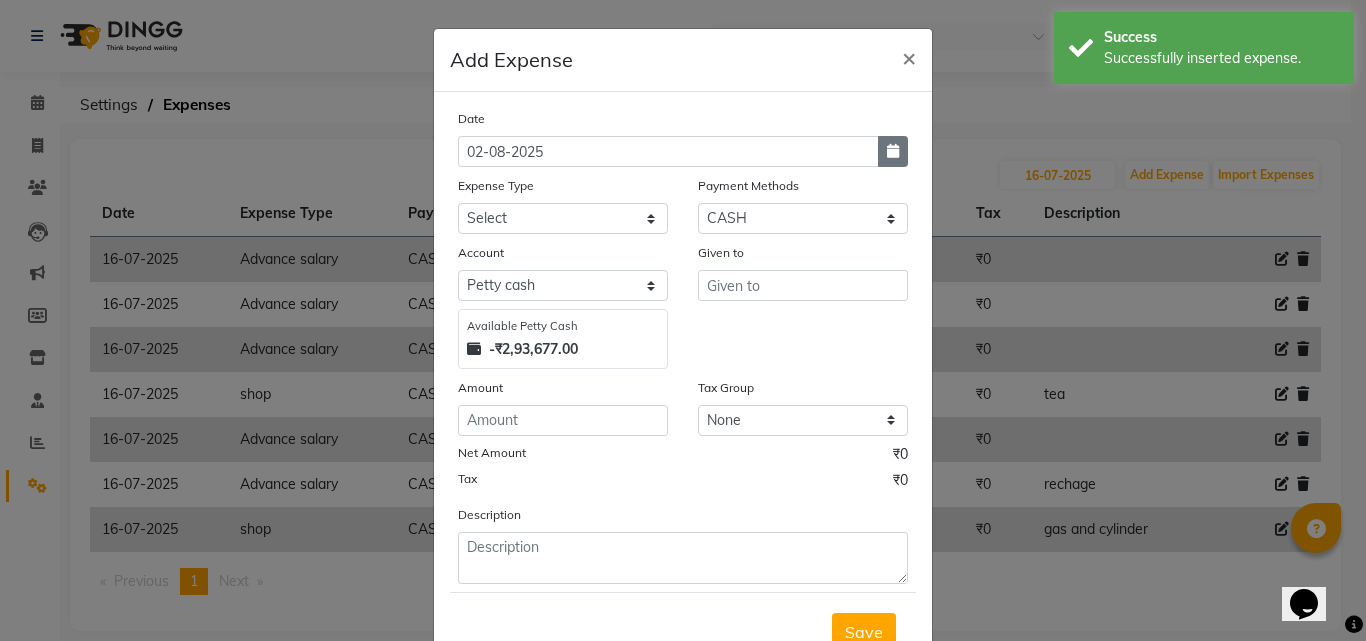 click 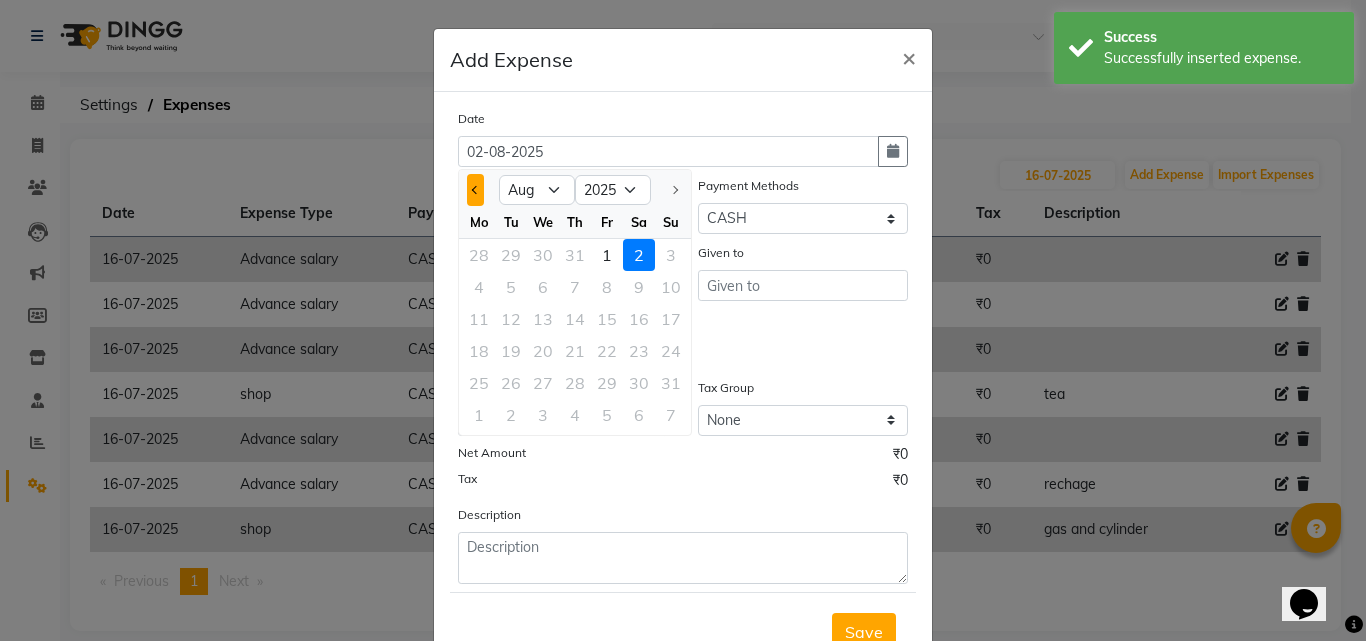 click 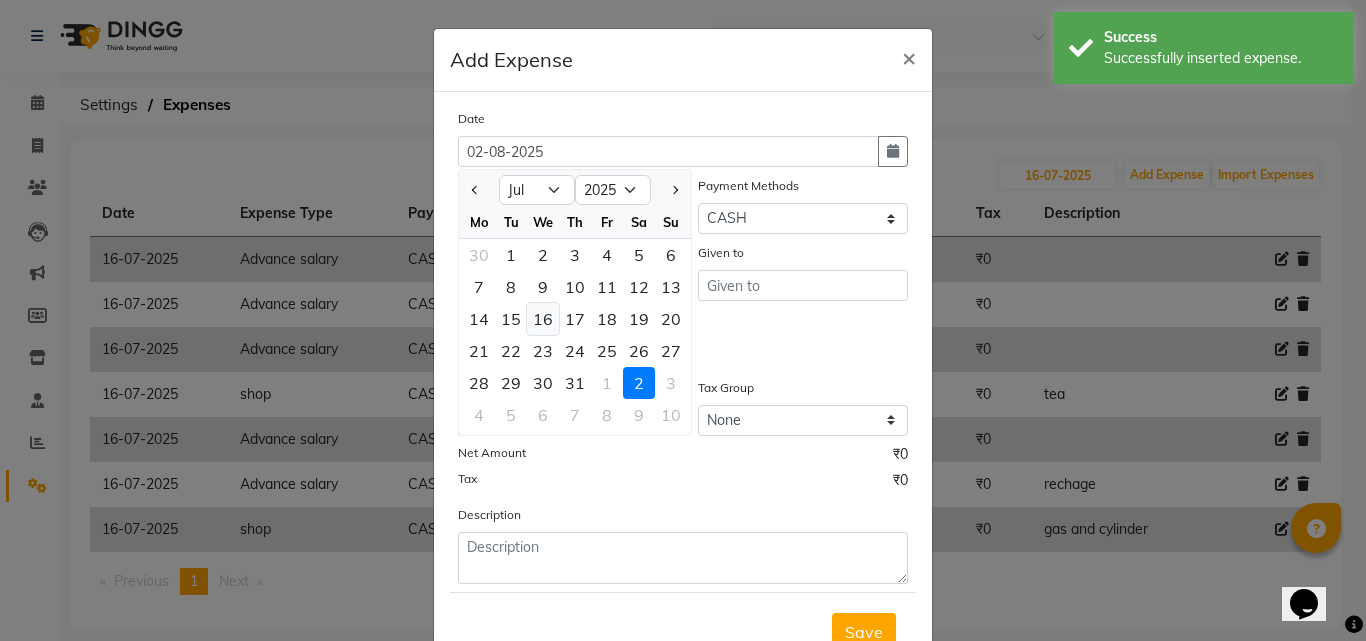 click on "16" 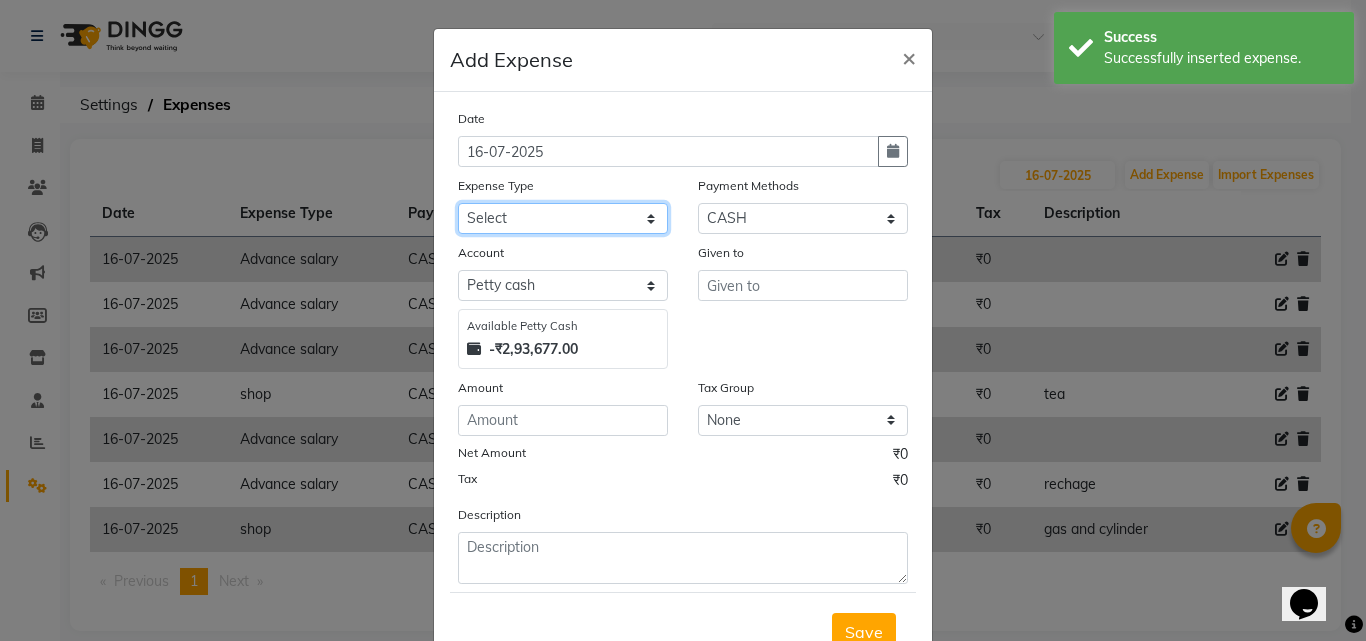 click on "Select Advance salary Advance salary ajaj Bank charges Car maintenance  Cash transfer to bank Cash transfer to hub Client Snacks Clinical charges Equipment Fuel Govt fee home Incentive Insurance International purchase Loan Repayment Maintenance Marketing Miscellaneous MRA Other Over times Pantry Product Rent Salary shop shop Staff Snacks Tax Tea & Refreshment TIP Utilities Wifi recharge" 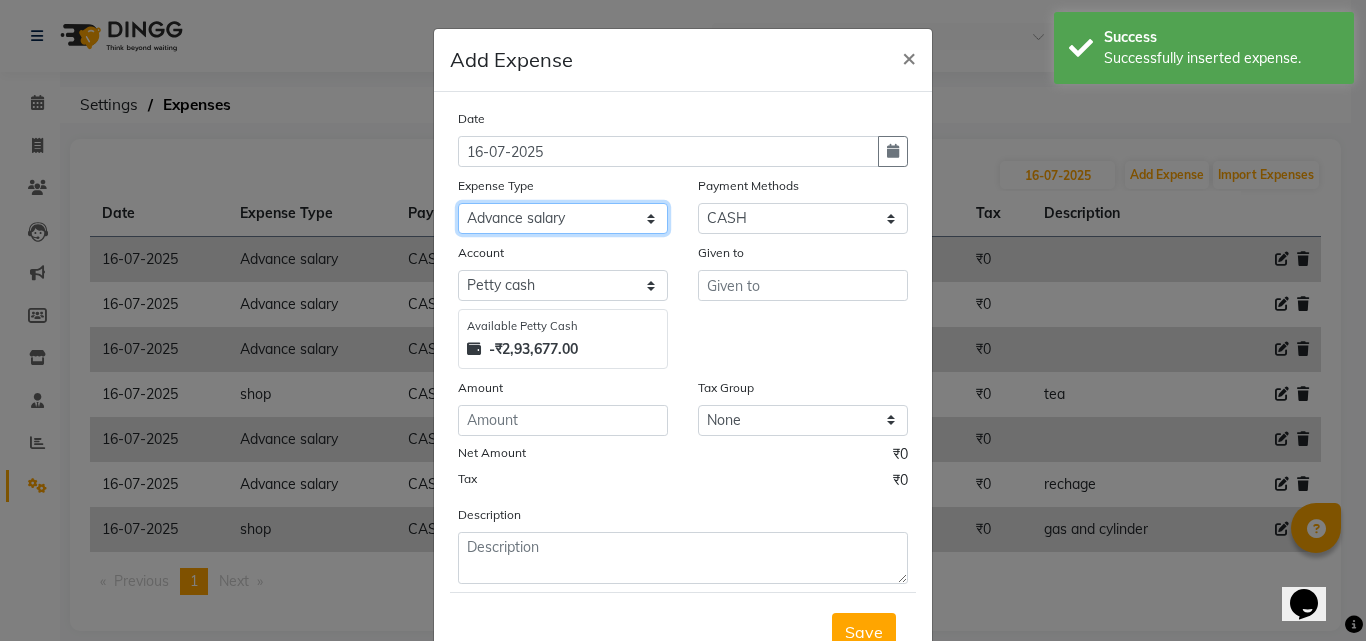 click on "Select Advance salary Advance salary ajaj Bank charges Car maintenance  Cash transfer to bank Cash transfer to hub Client Snacks Clinical charges Equipment Fuel Govt fee home Incentive Insurance International purchase Loan Repayment Maintenance Marketing Miscellaneous MRA Other Over times Pantry Product Rent Salary shop shop Staff Snacks Tax Tea & Refreshment TIP Utilities Wifi recharge" 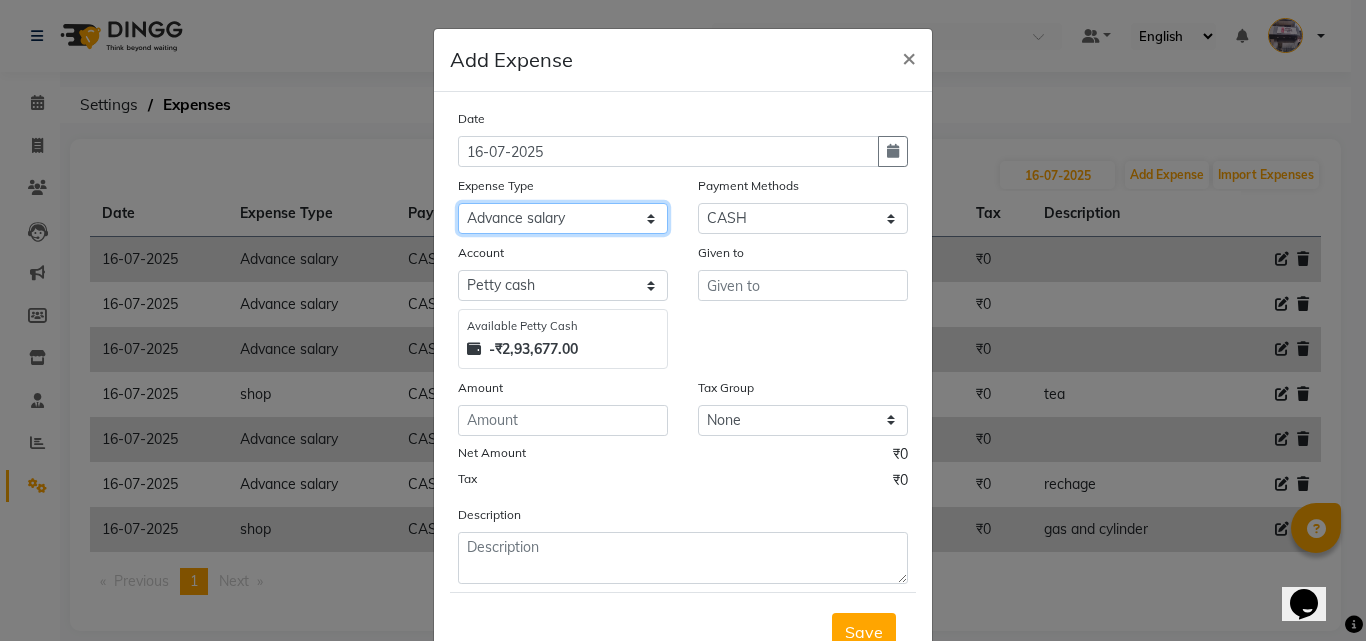 click on "Select Advance salary Advance salary ajaj Bank charges Car maintenance  Cash transfer to bank Cash transfer to hub Client Snacks Clinical charges Equipment Fuel Govt fee home Incentive Insurance International purchase Loan Repayment Maintenance Marketing Miscellaneous MRA Other Over times Pantry Product Rent Salary shop shop Staff Snacks Tax Tea & Refreshment TIP Utilities Wifi recharge" 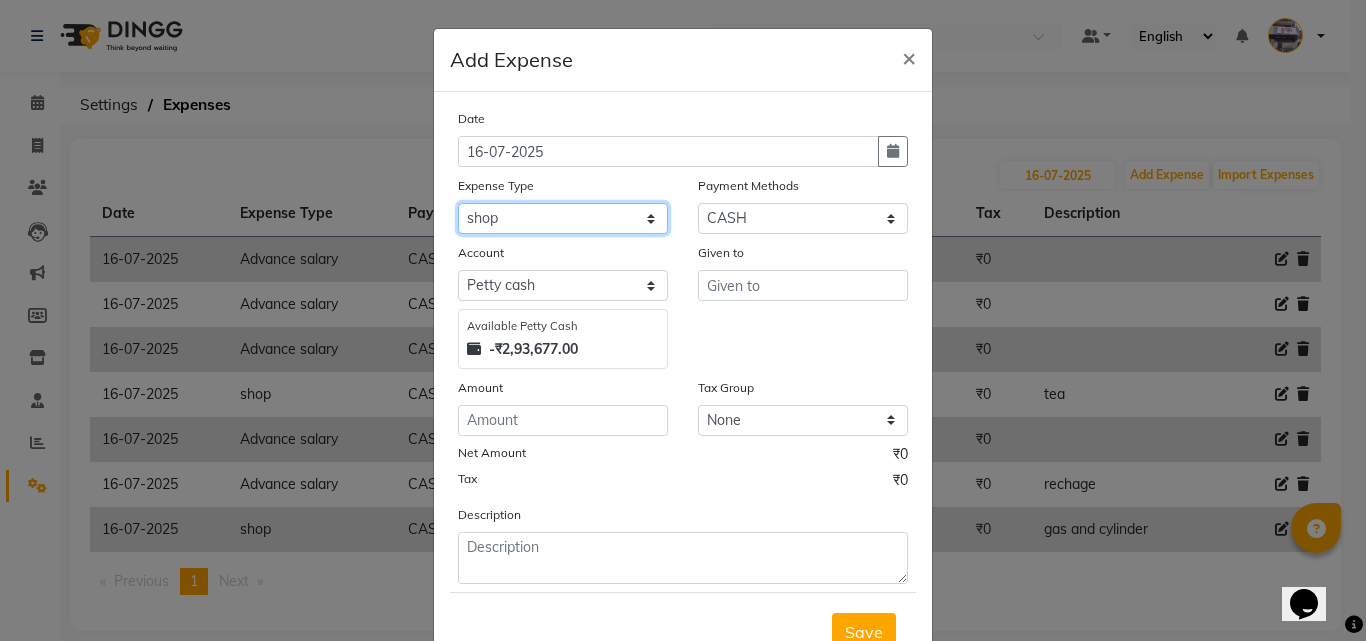 click on "Select Advance salary Advance salary ajaj Bank charges Car maintenance  Cash transfer to bank Cash transfer to hub Client Snacks Clinical charges Equipment Fuel Govt fee home Incentive Insurance International purchase Loan Repayment Maintenance Marketing Miscellaneous MRA Other Over times Pantry Product Rent Salary shop shop Staff Snacks Tax Tea & Refreshment TIP Utilities Wifi recharge" 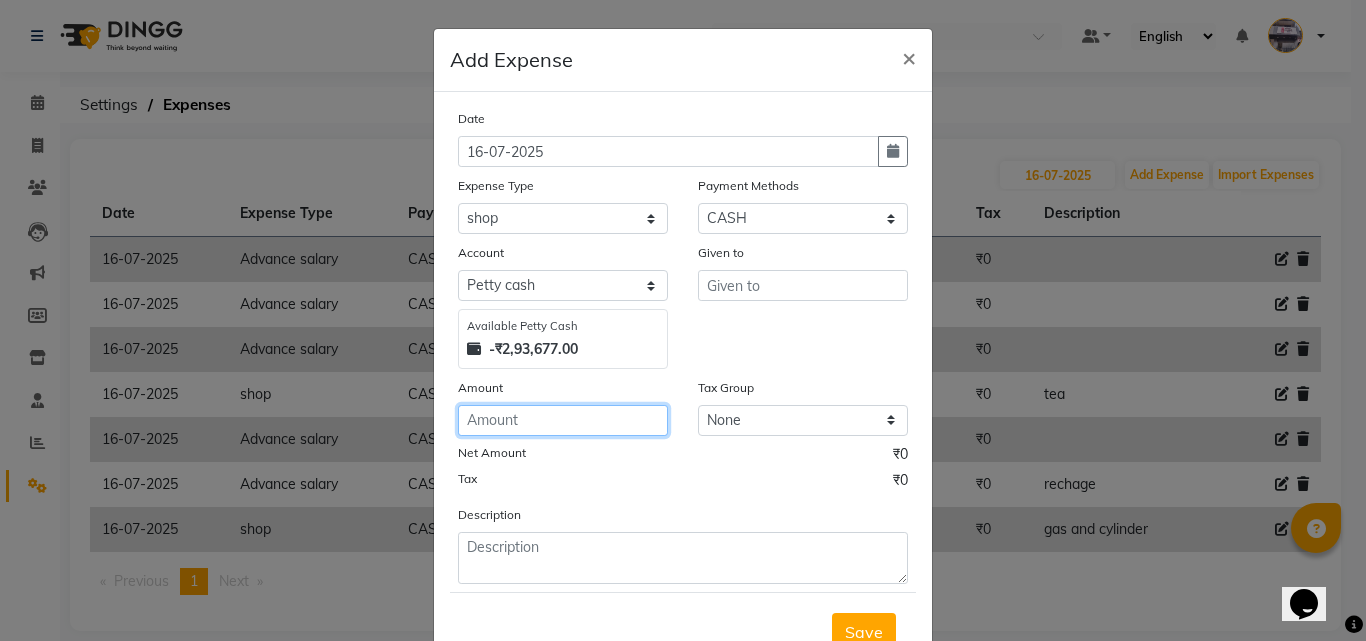 click 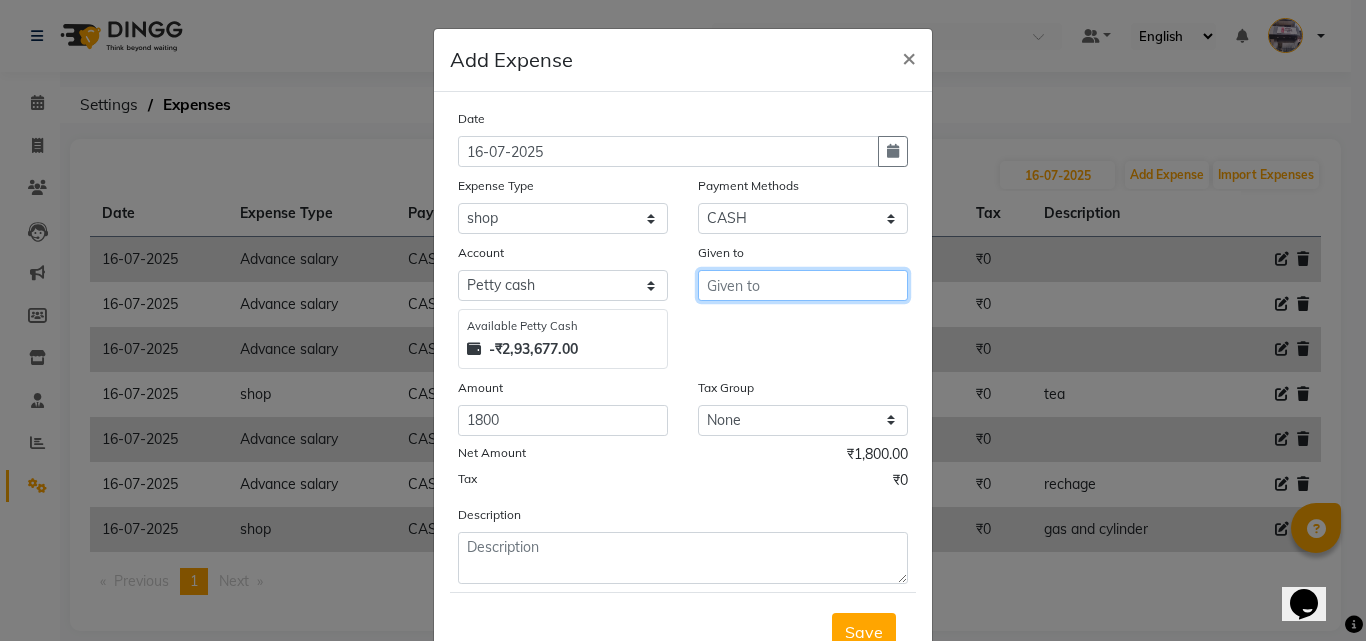 click at bounding box center [803, 285] 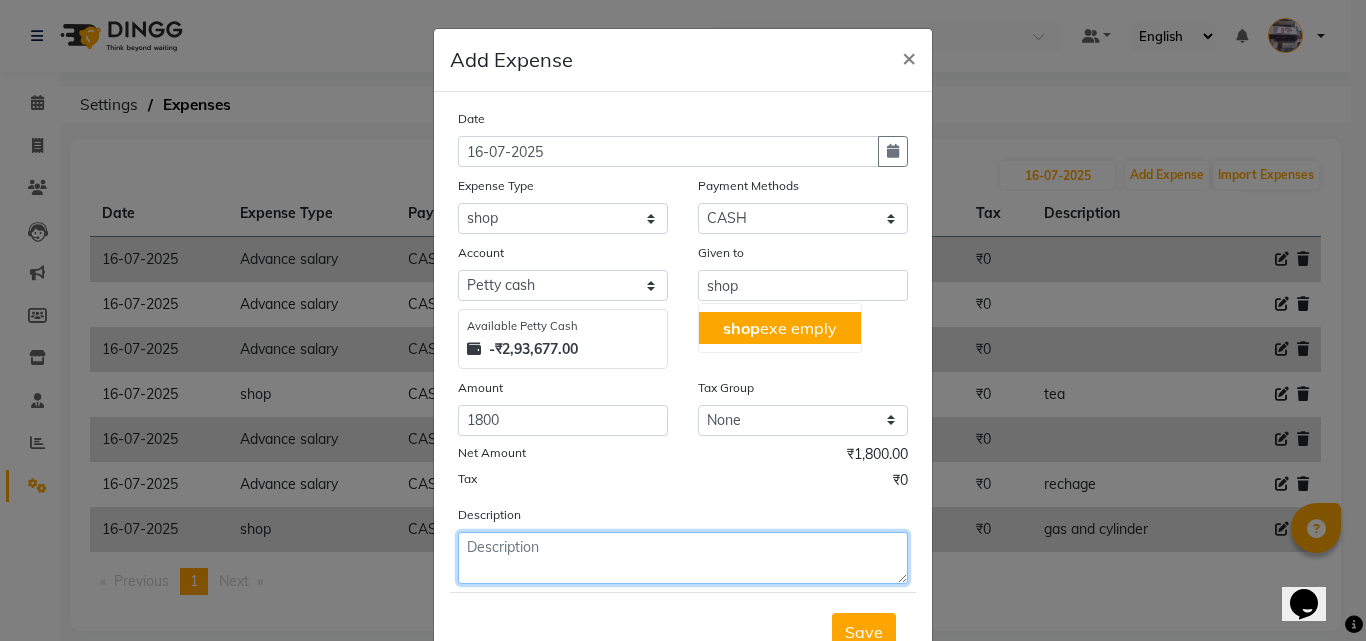click 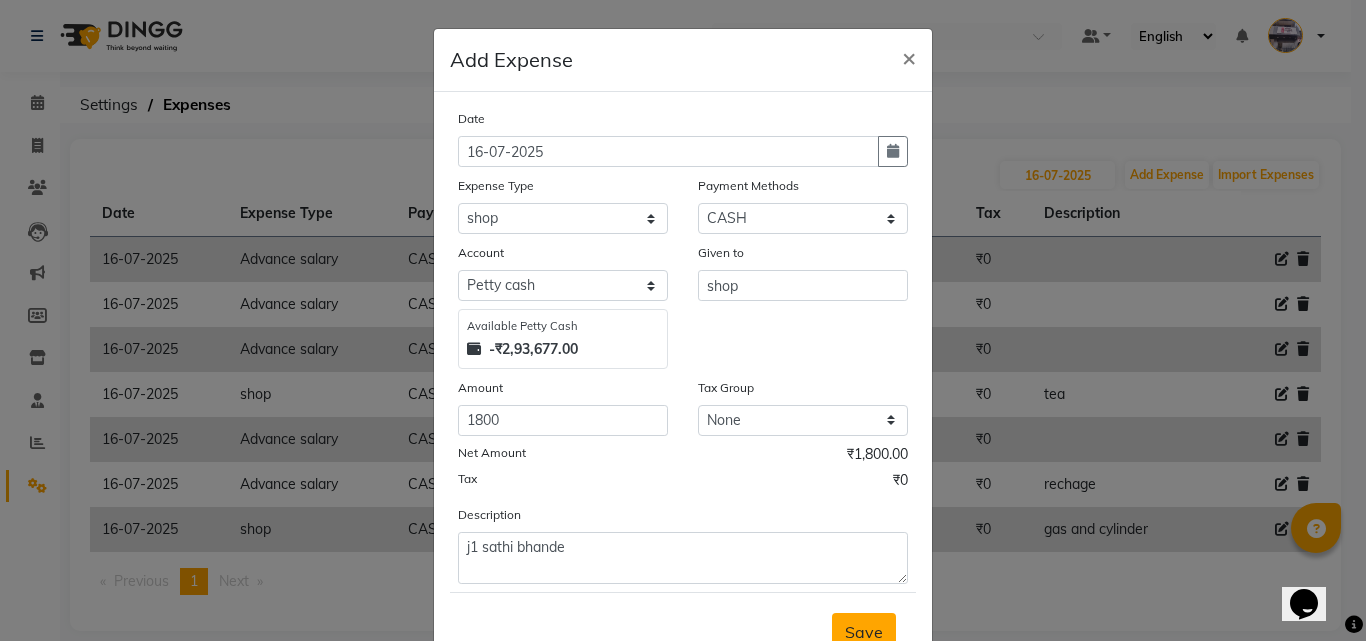 click on "Save" at bounding box center (864, 632) 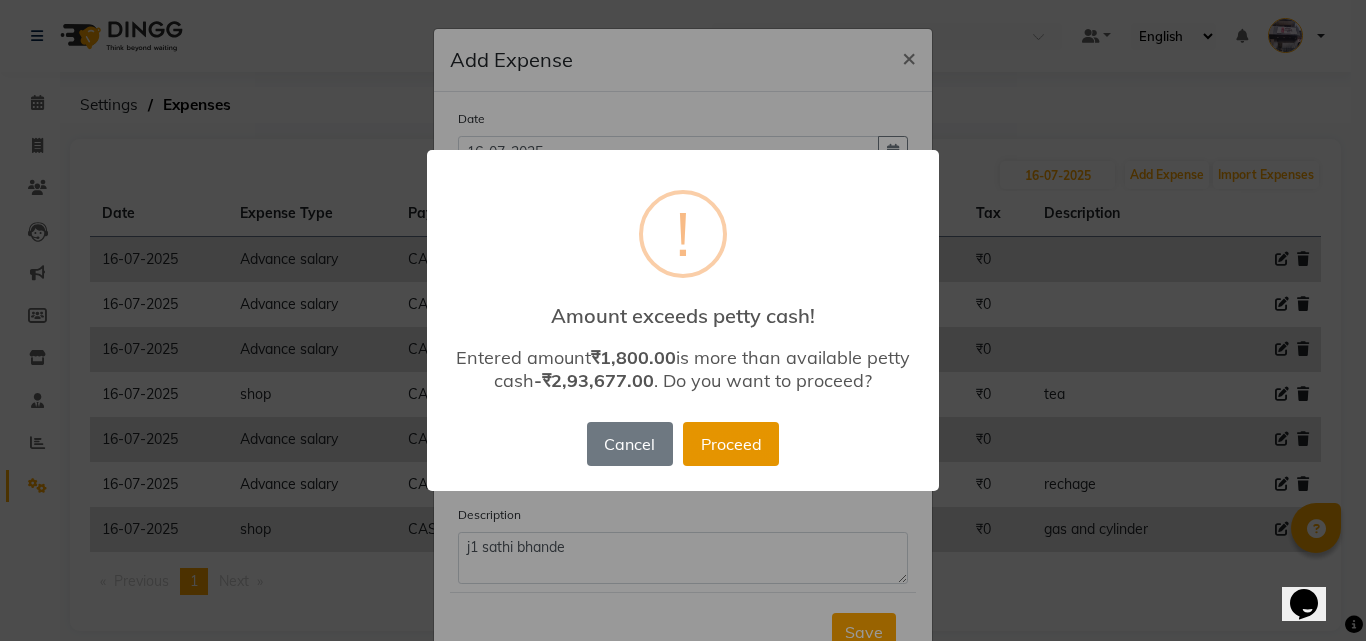 click on "Proceed" at bounding box center (731, 444) 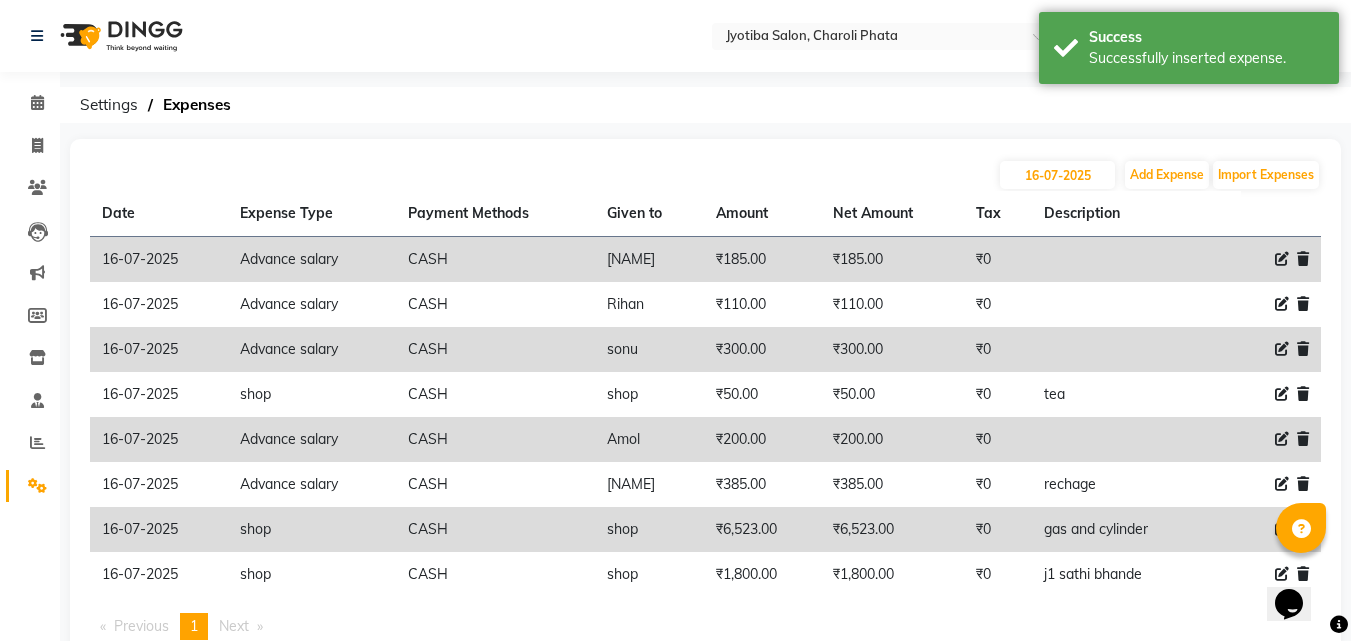 scroll, scrollTop: 65, scrollLeft: 0, axis: vertical 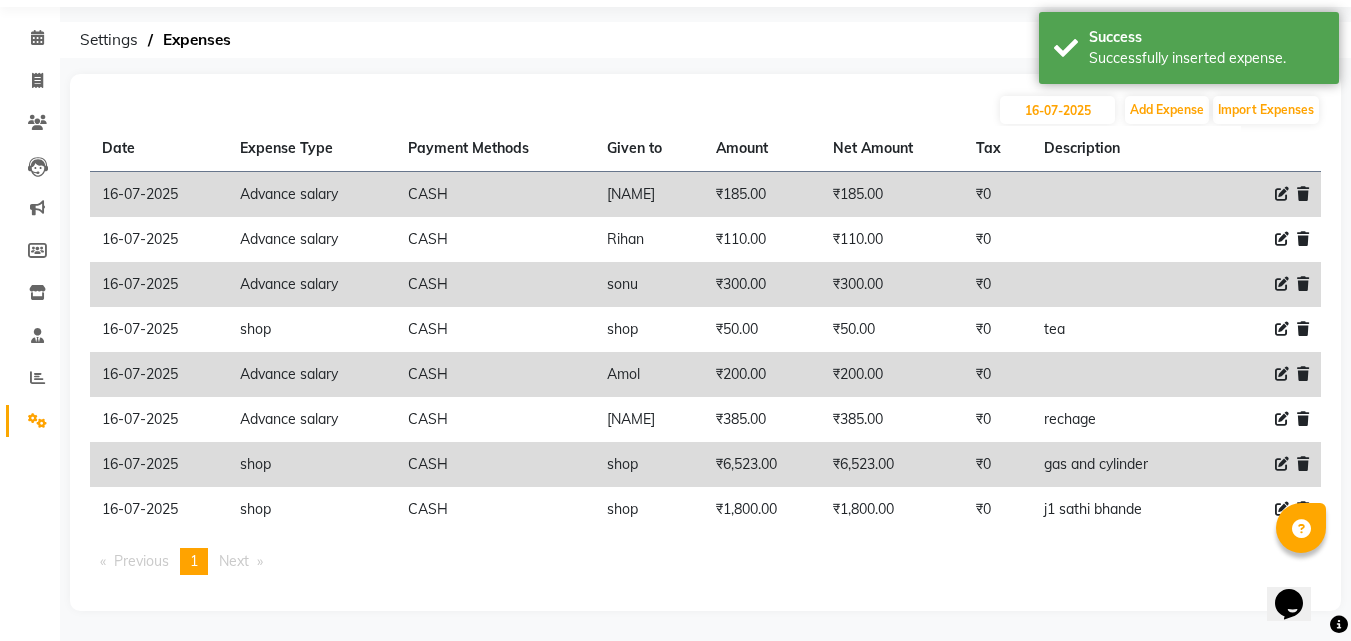 click on "Calendar  Invoice  Clients  Leads   Marketing  Members  Inventory  Staff  Reports  Settings Completed InProgress Upcoming Dropped Tentative Check-In Confirm Bookings Generate Report Segments Page Builder" 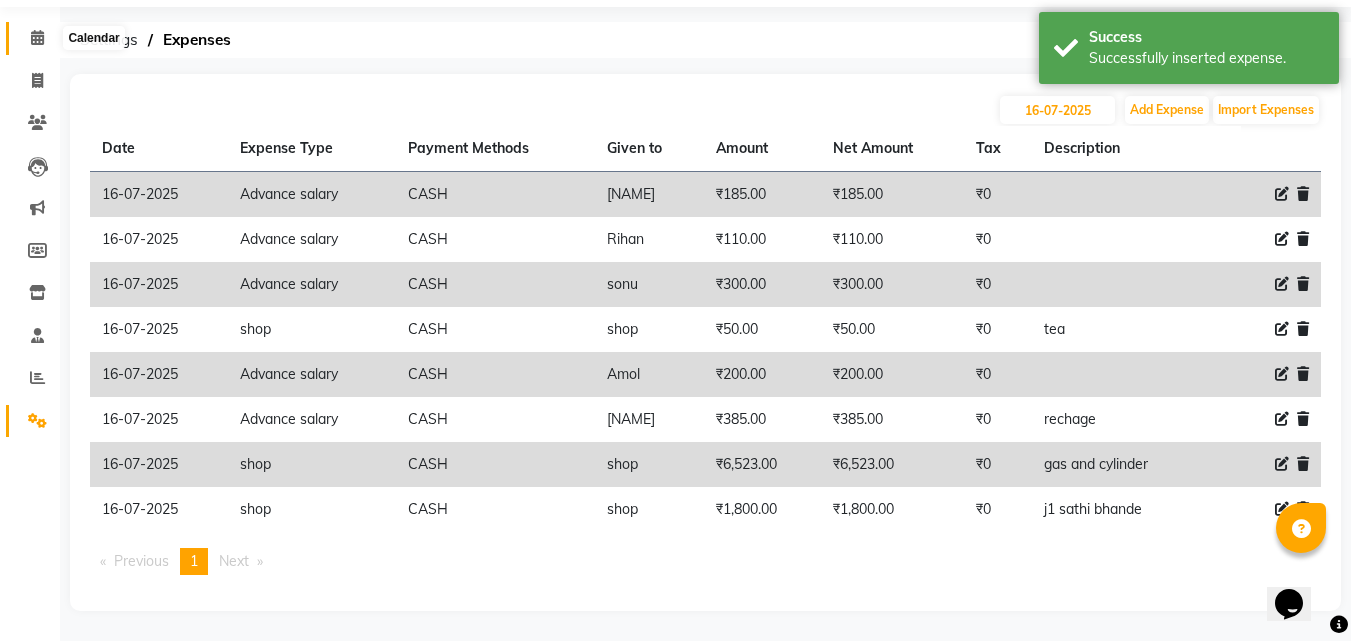 click 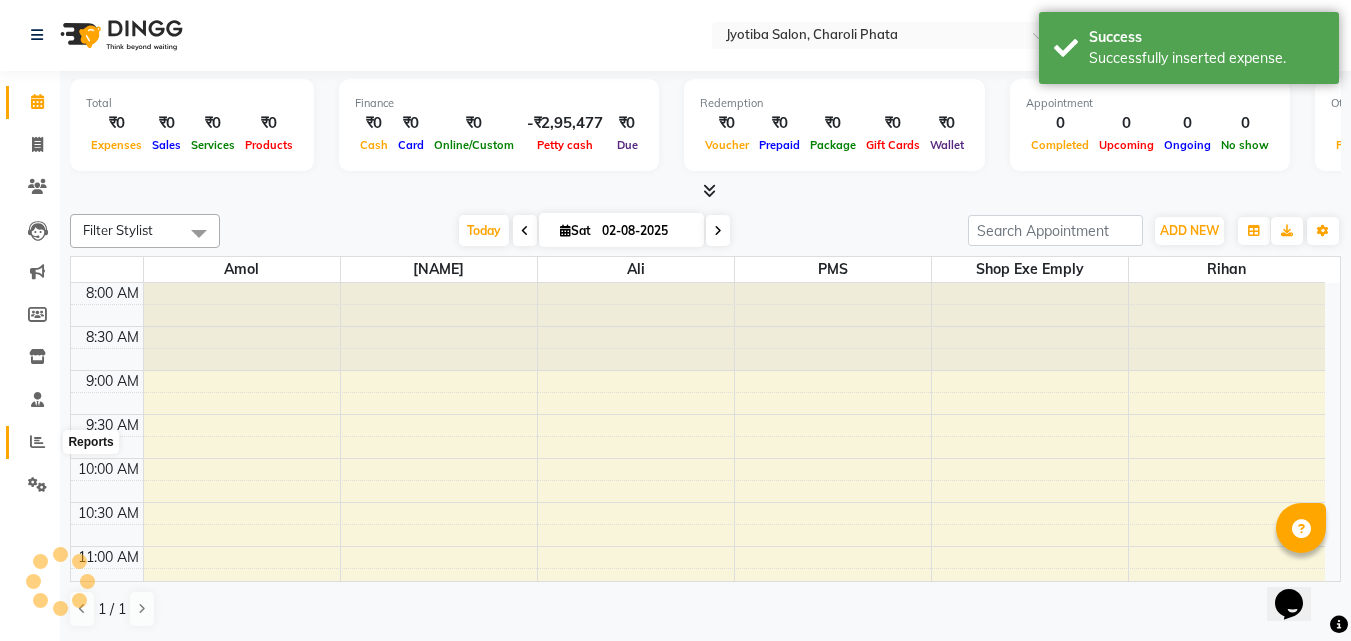 click 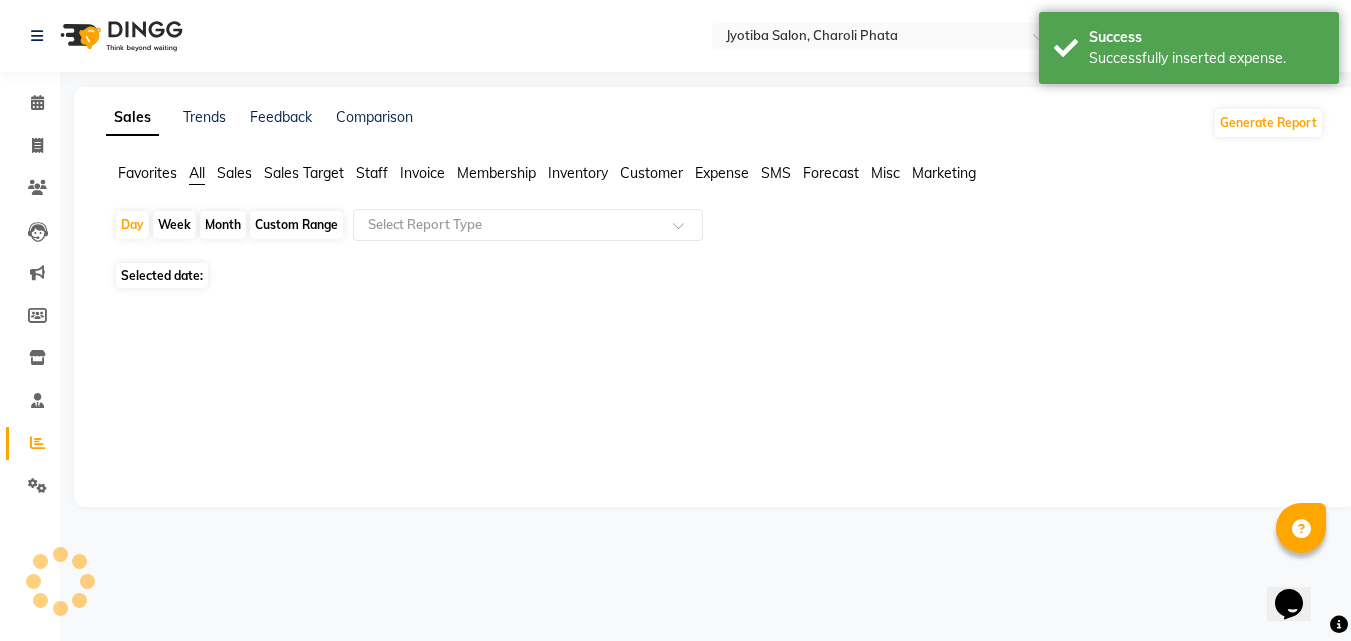 scroll, scrollTop: 0, scrollLeft: 0, axis: both 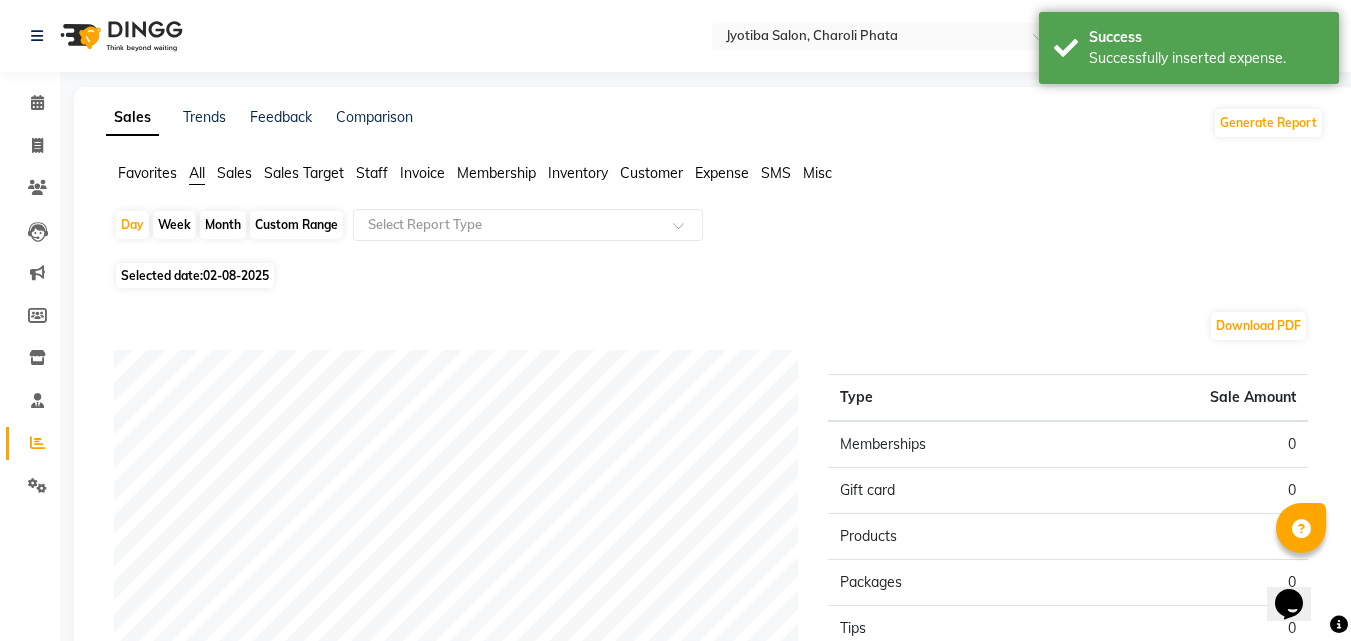click on "Month" 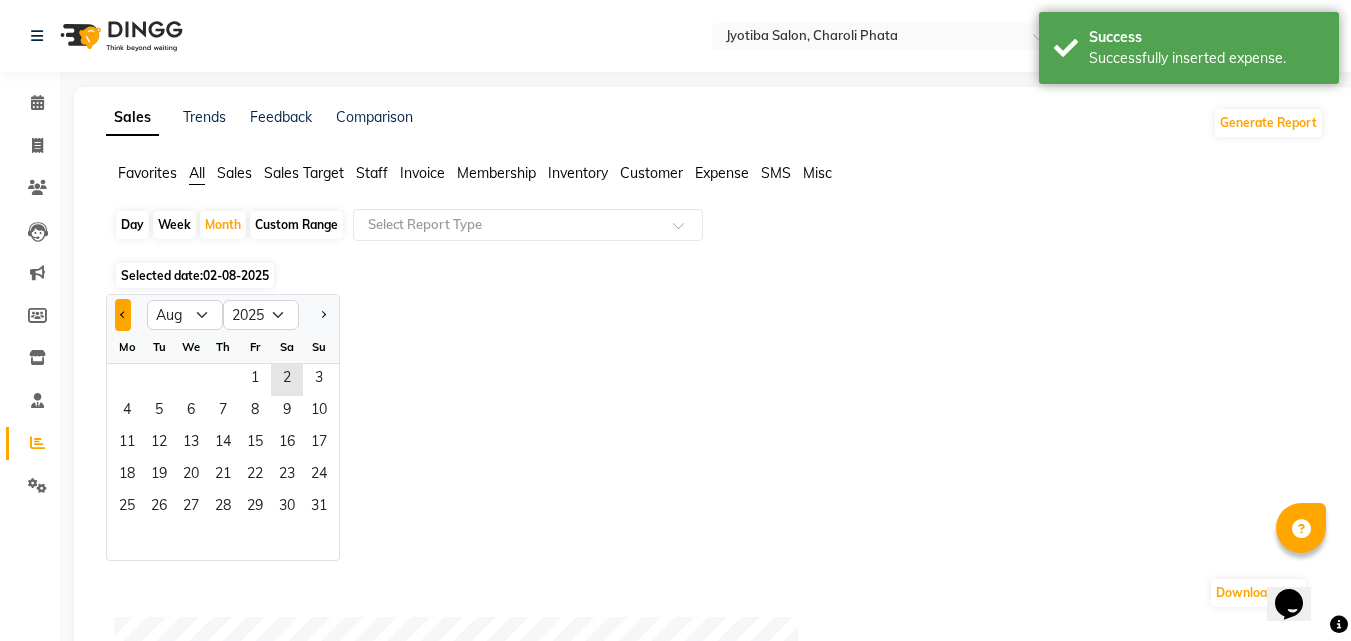 click 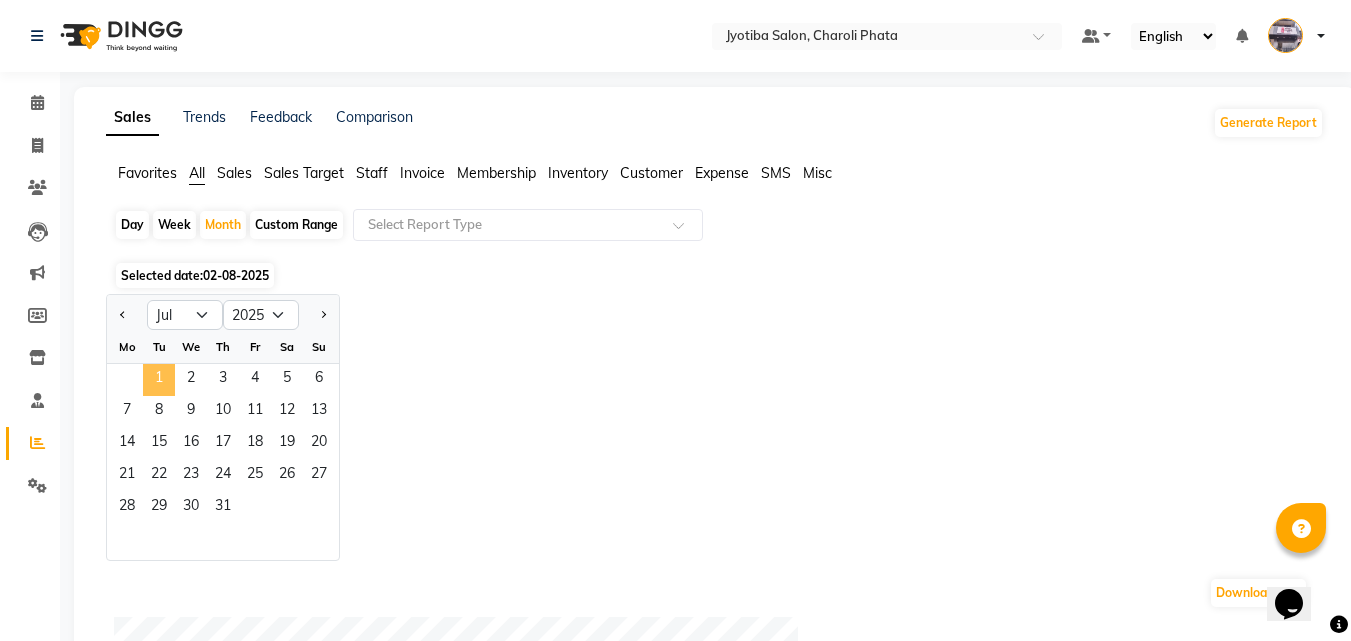 click on "1   2   3   4   5   6" 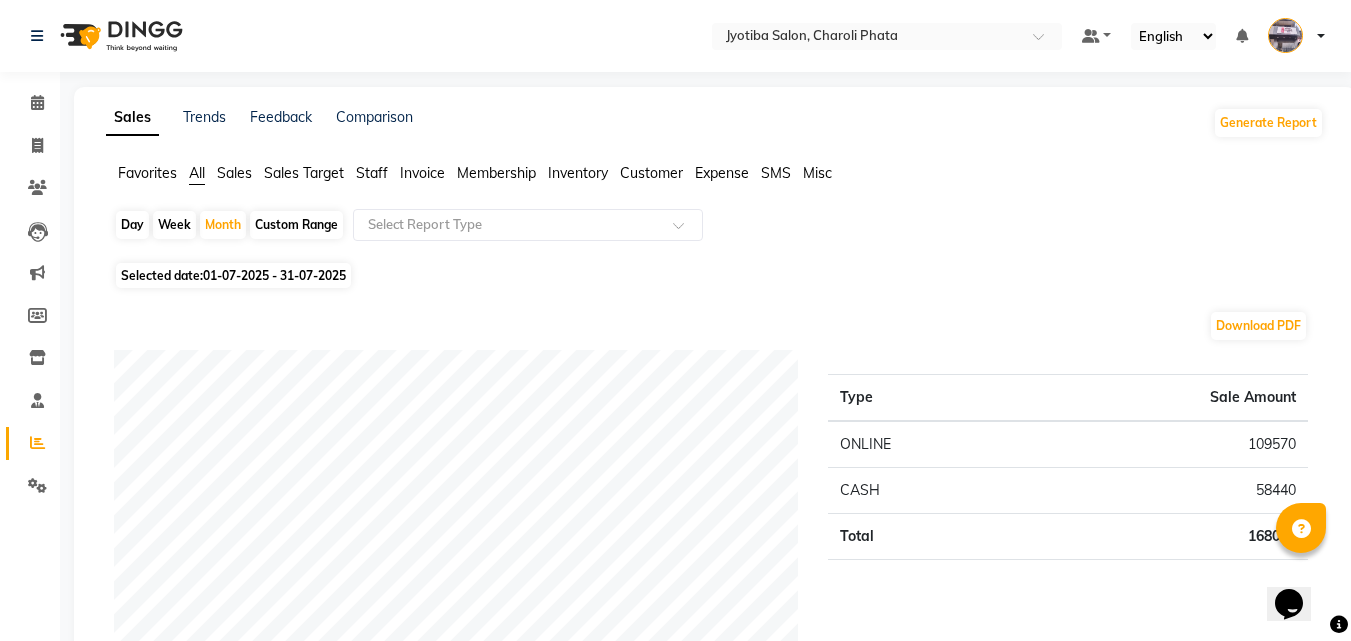 click on "Sales Trends Feedback Comparison Generate Report Favorites All Sales Sales Target Staff Invoice Membership Inventory Customer Expense SMS Misc  Day   Week   Month   Custom Range  Select Report Type Selected date:  [DATE] - [DATE]  Download PDF Payment mode Type Sale Amount ONLINE 109570 CASH 58440 Total 168010 Staff summary Type Sale Amount [NAME] 52410 [NAME] 41100 Shop Exe Emply 40860 [NAME] 33640 Total 168010 Sales summary Type Sale Amount Vouchers 0 Gift card 0 Prepaid 0 Memberships 0 Products 0 Packages 0 Tips 0 Services 168010 Fee 0 Total 168010 Expense by type Type Sale Amount Advance salary 30193 shop 16333 Total 46526 Service by category Type Sale Amount Hair Cut 156950 Facial 9700 Treaming 1360 Total 168010 Service sales Type Sale Amount Hair Cut - Natural Cut 110250 Hair Cut - Hair Wash & Set 41700 Facial - vlcc 7200 Hair set - Hair Wash 4750 Facial - Oxy Life 1500 Treaming - Treaming 1360 Facial - Jovees 1000 Hair Cut & Treaming 250 Total 168010 ★ Mark as Favorite Save to Personal Favorites:" 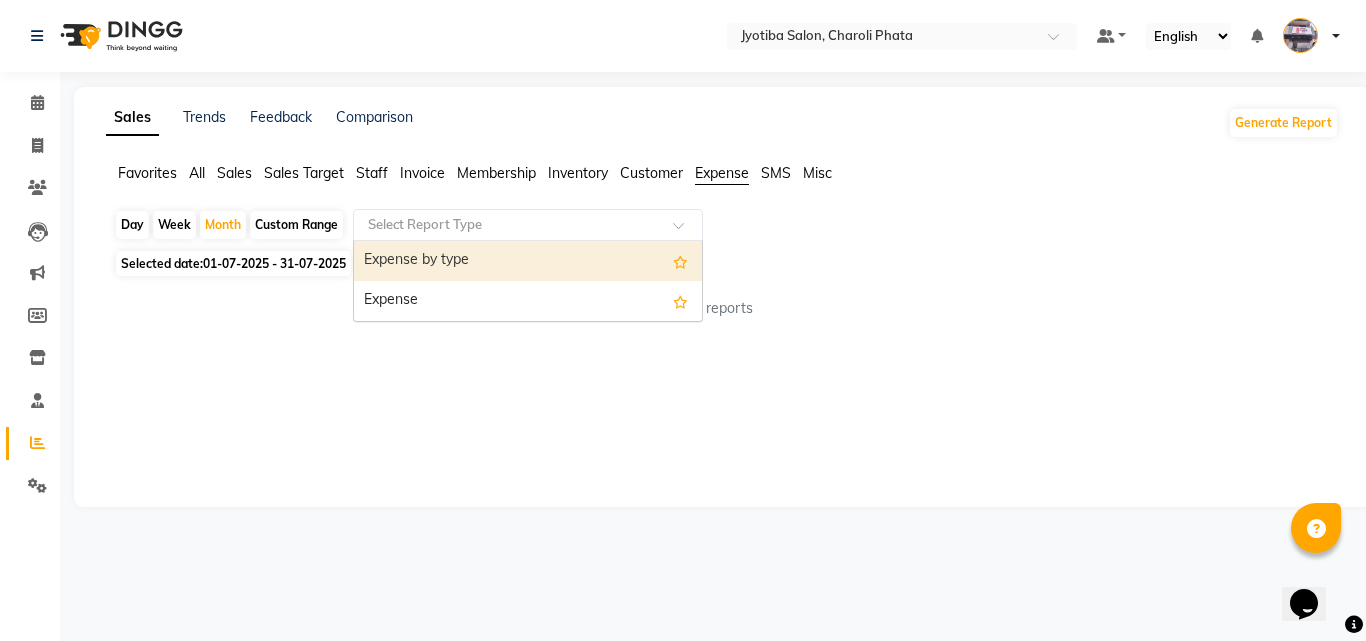 drag, startPoint x: 651, startPoint y: 223, endPoint x: 635, endPoint y: 242, distance: 24.839485 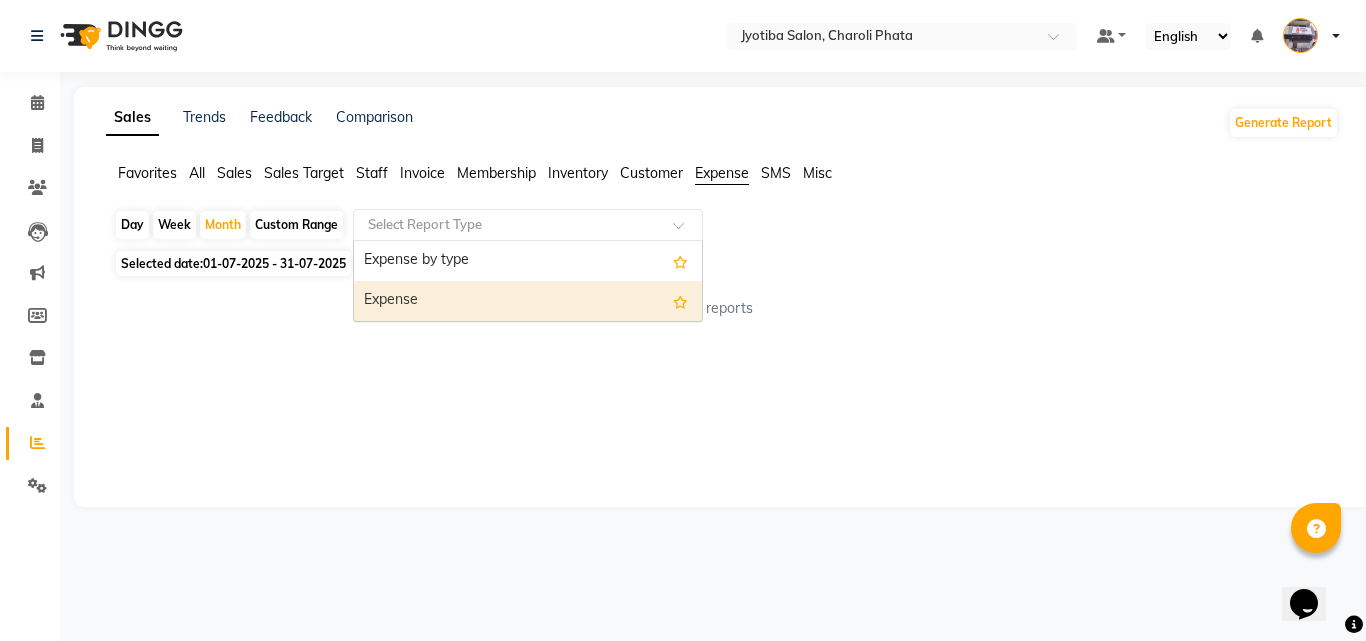 click on "Expense" at bounding box center (528, 301) 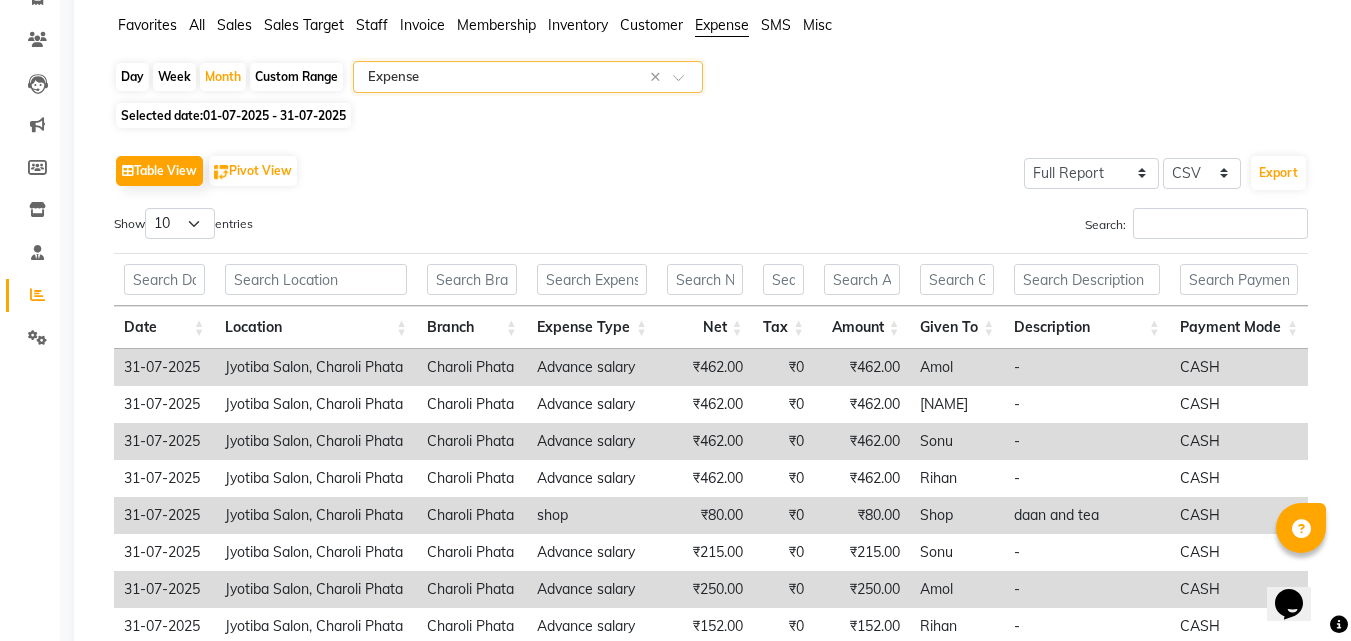scroll, scrollTop: 392, scrollLeft: 0, axis: vertical 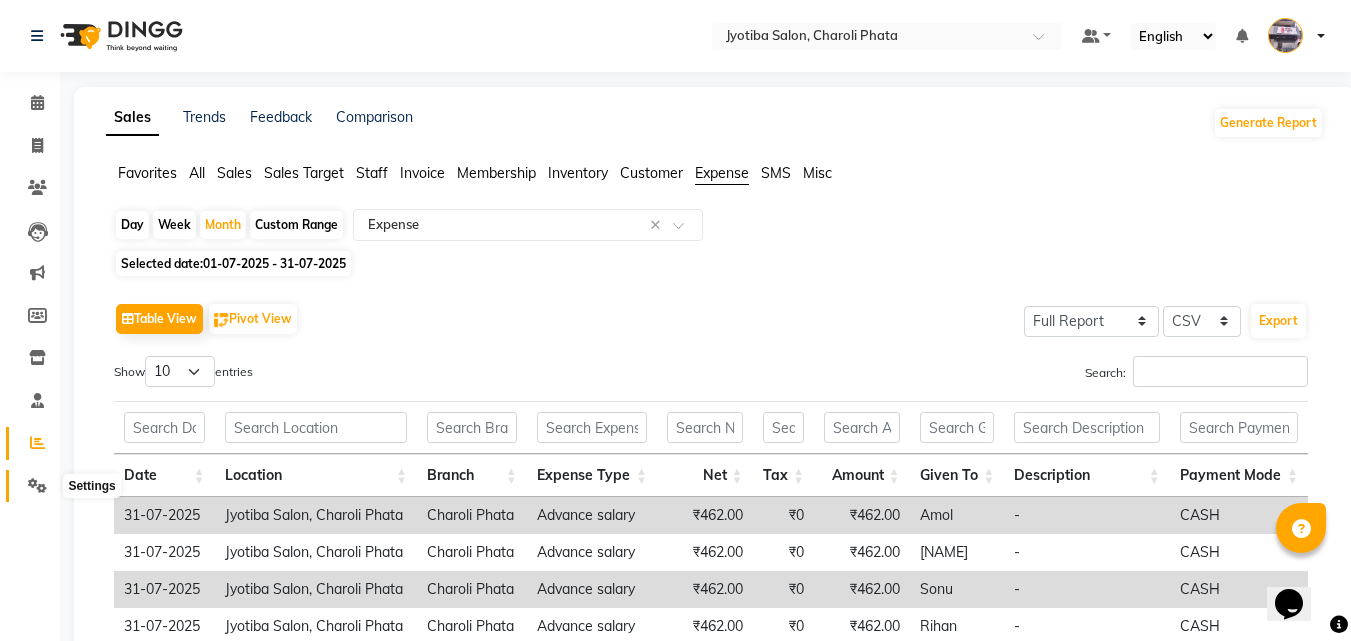 click 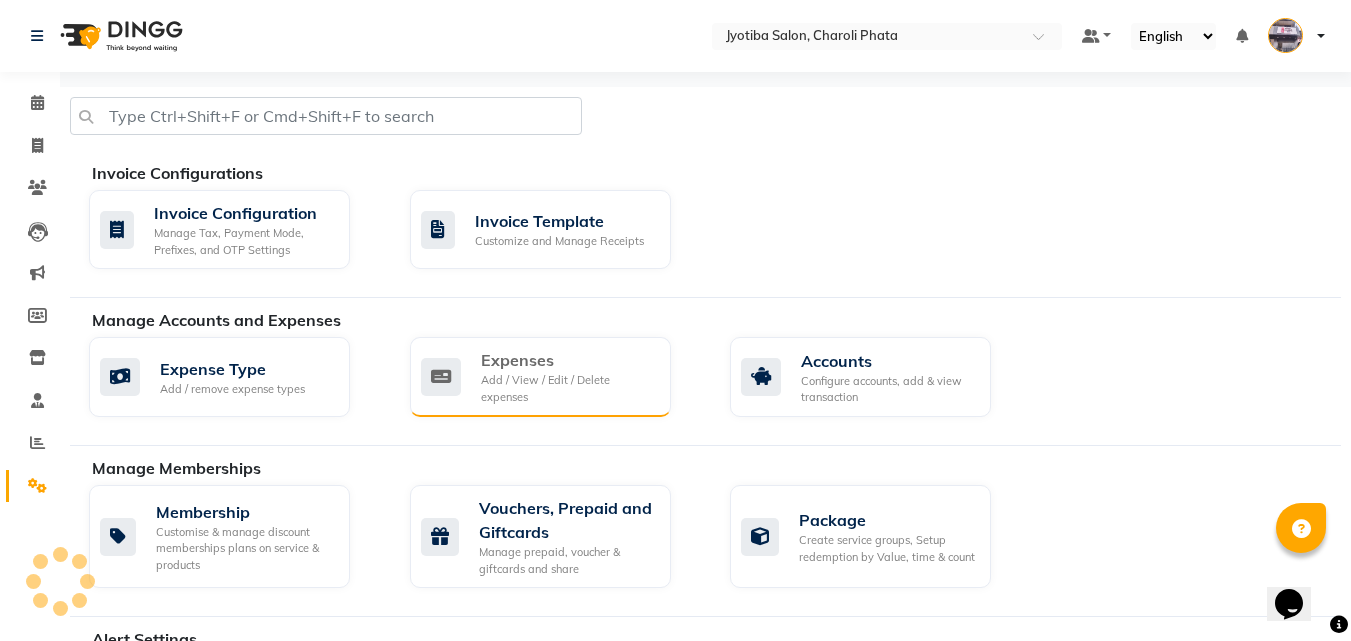 click on "Expenses" 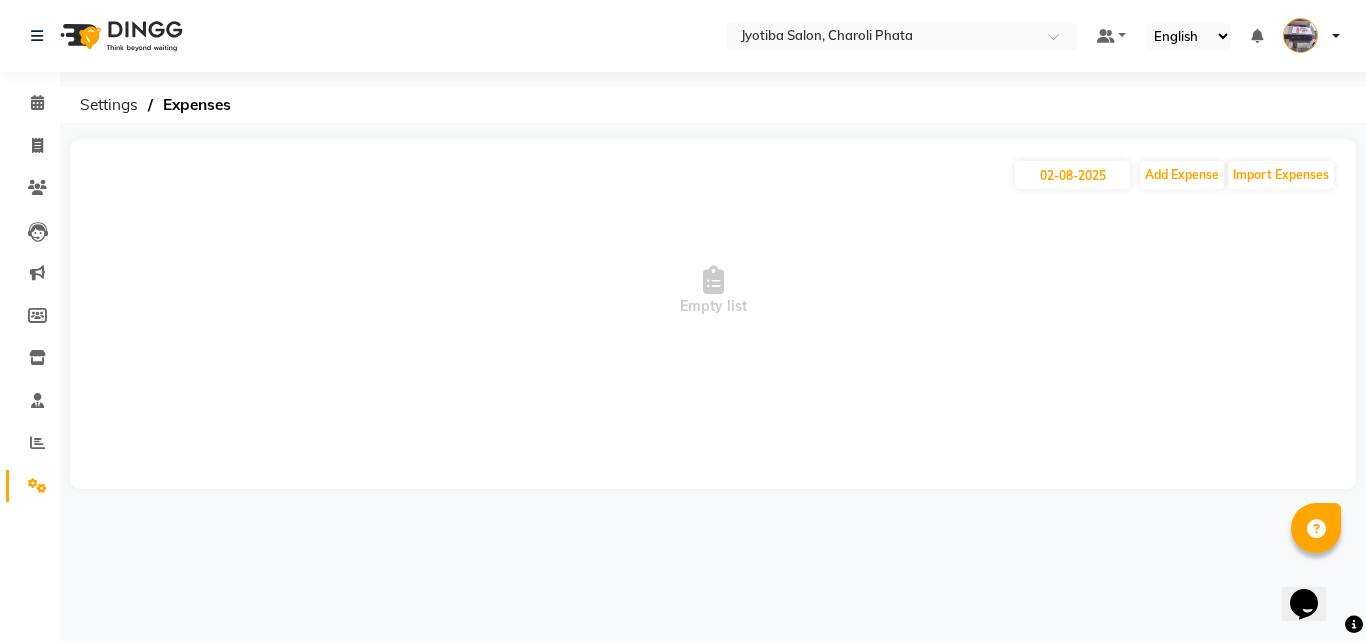 click on "02-08-2025 Add Expense Import Expenses  Empty list" 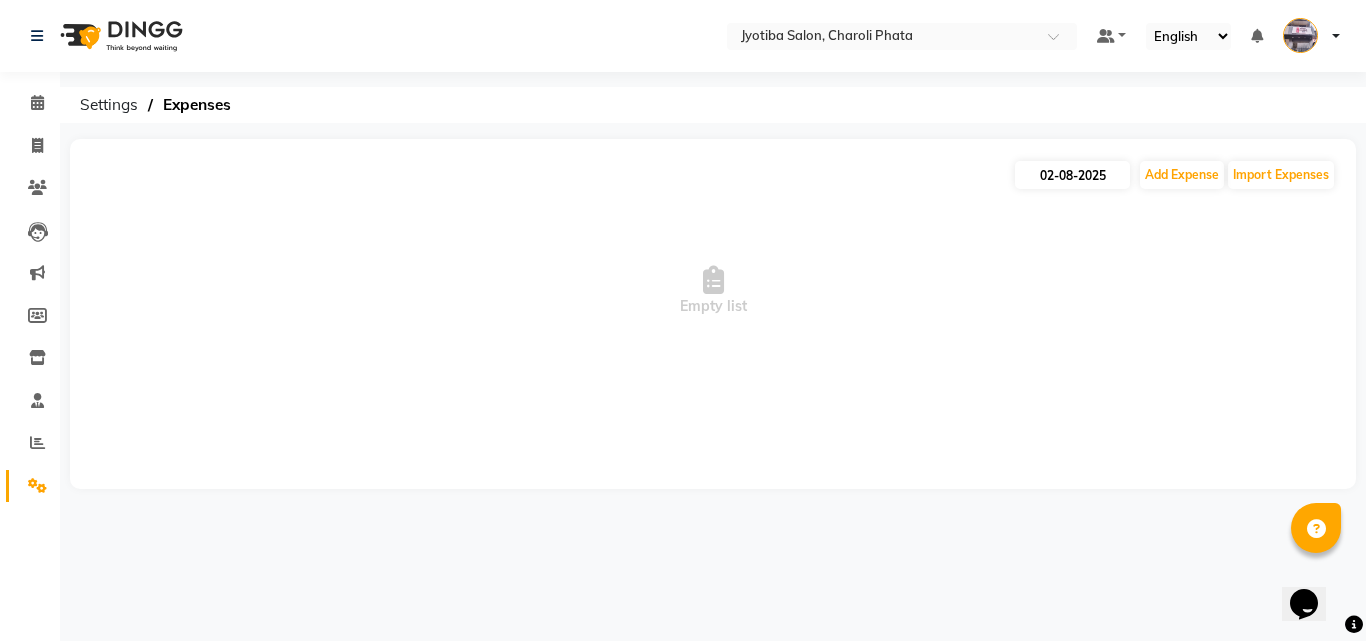drag, startPoint x: 1054, startPoint y: 155, endPoint x: 1056, endPoint y: 169, distance: 14.142136 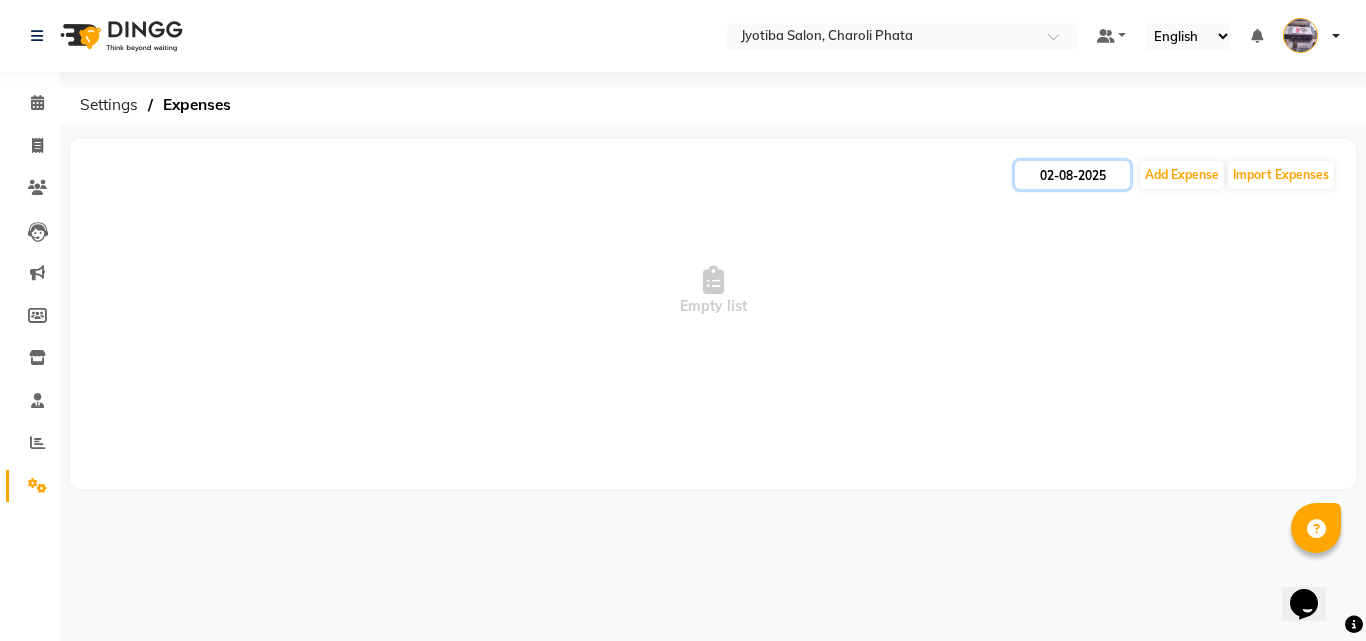 click on "02-08-2025" 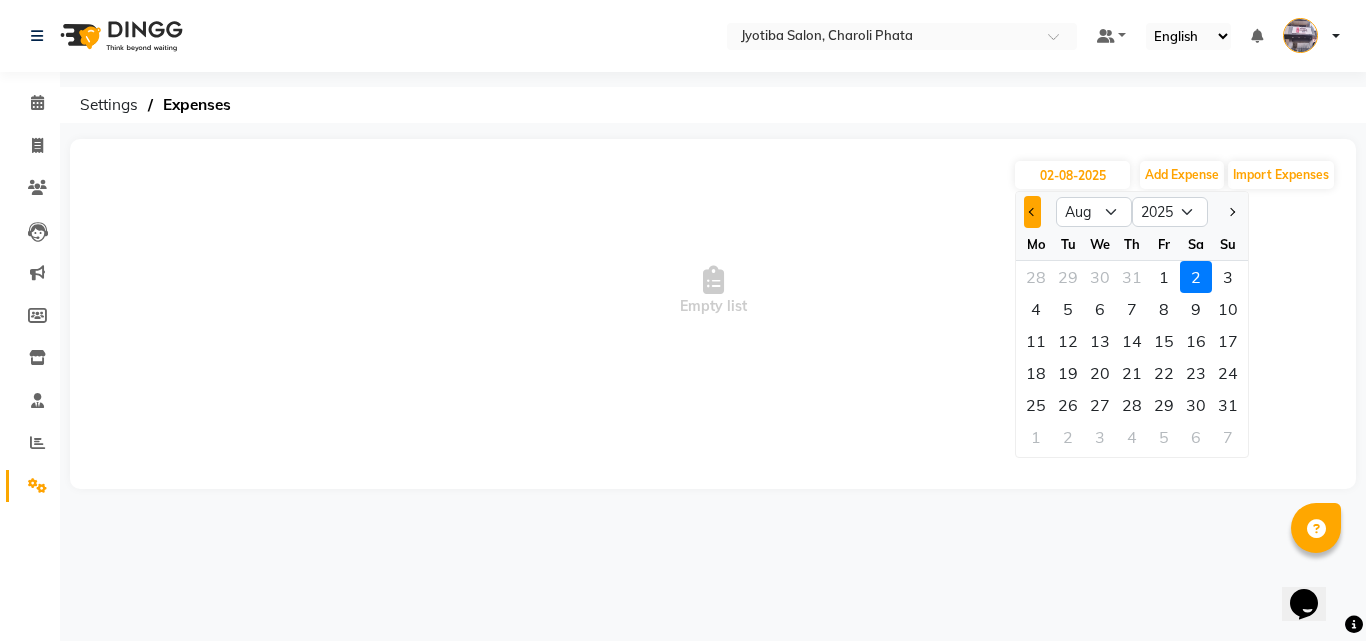click 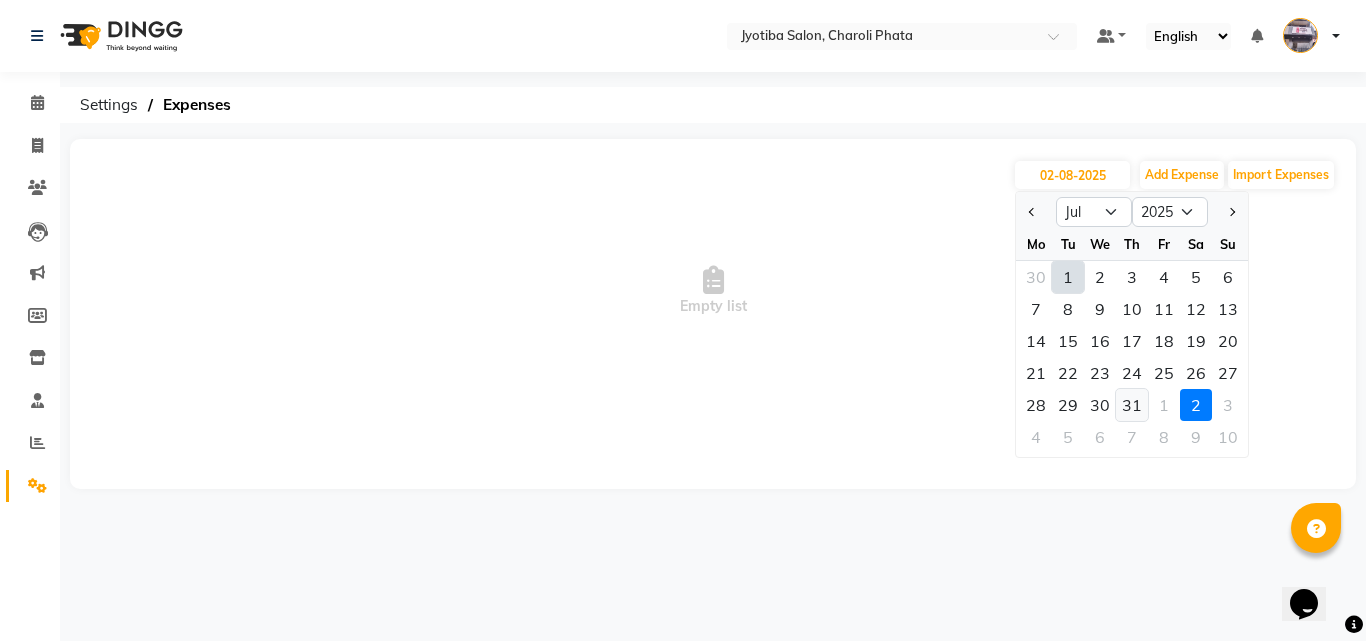 click on "31" 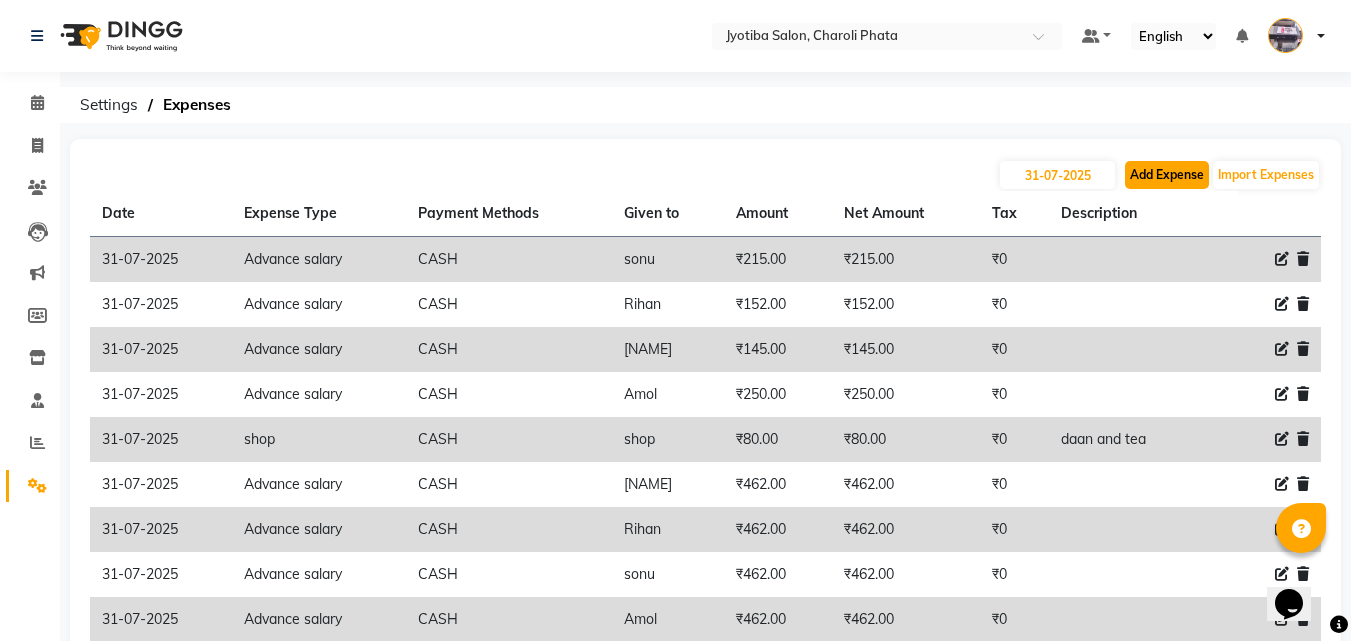 click on "Add Expense" 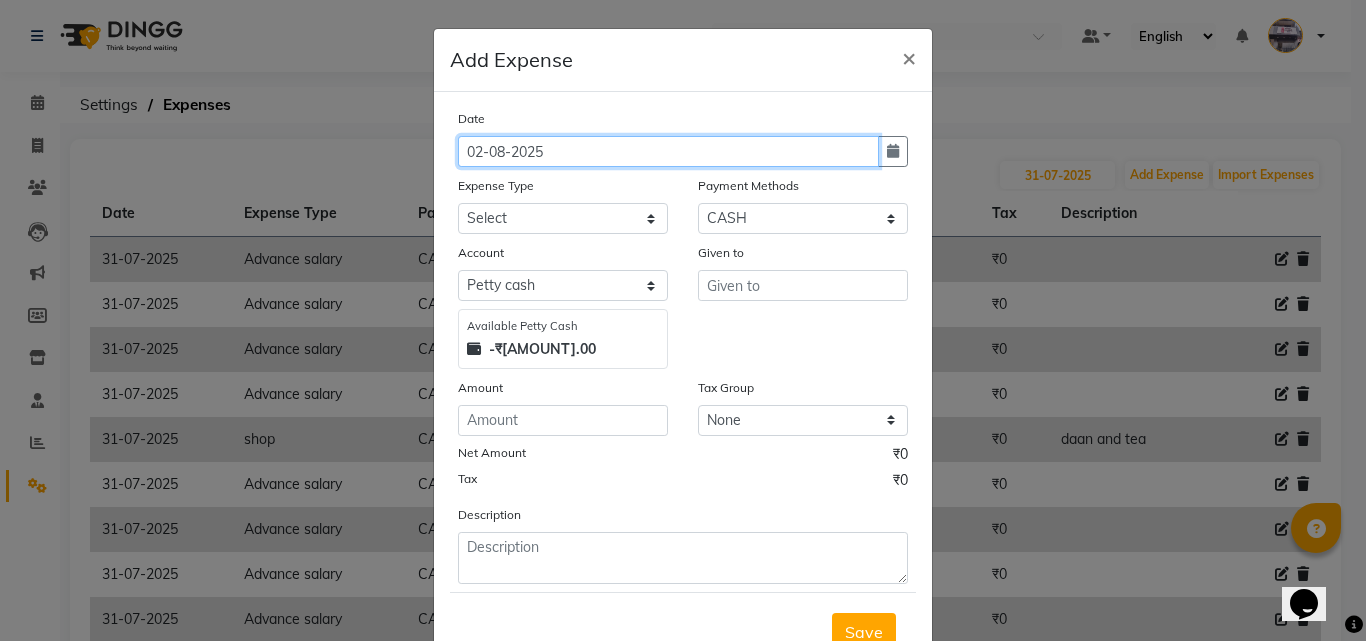 click on "02-08-2025" 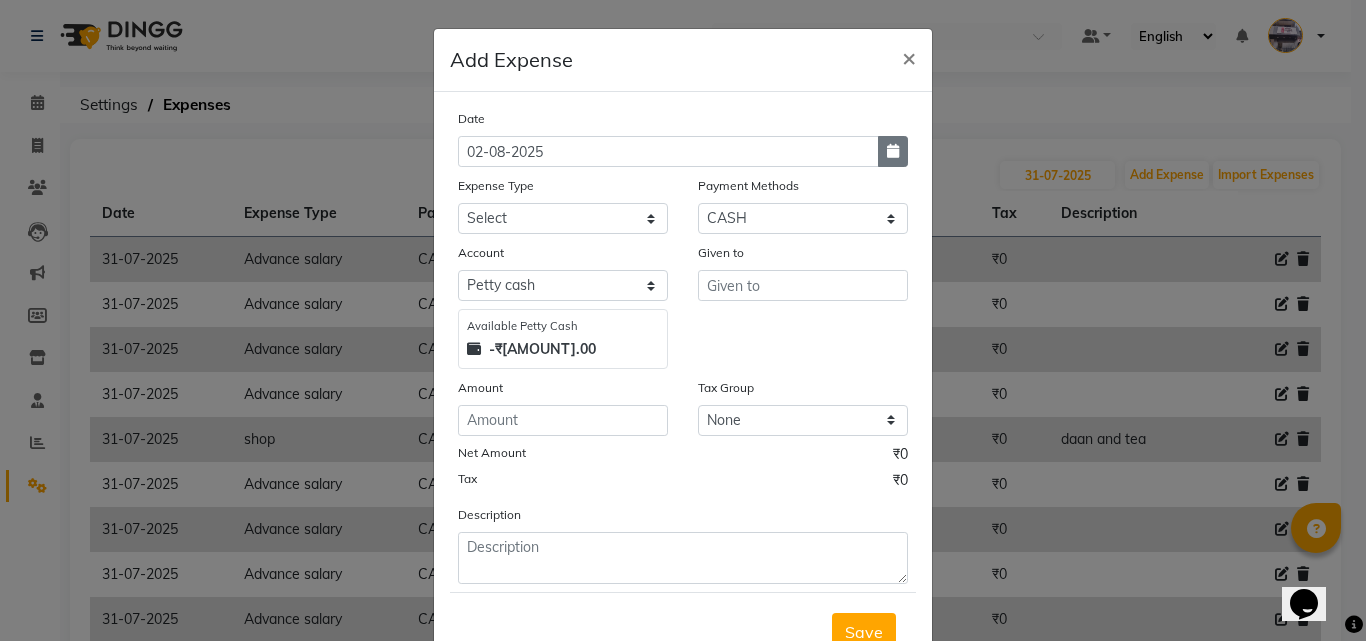 click 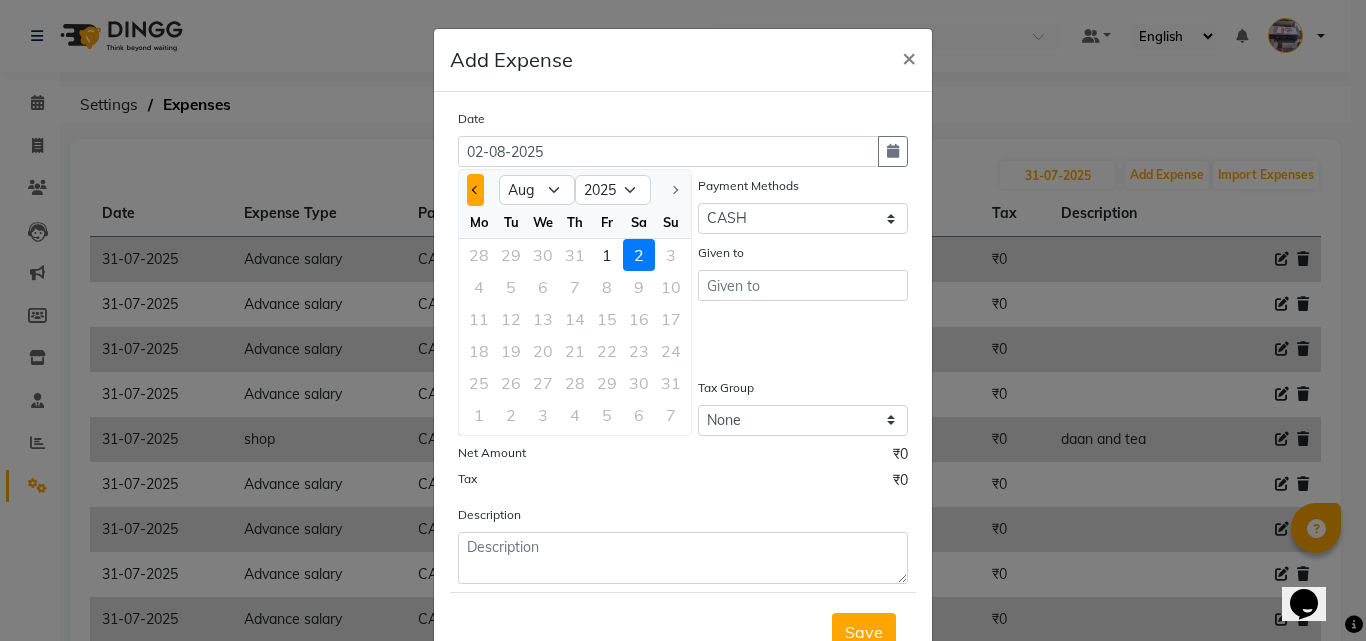 click 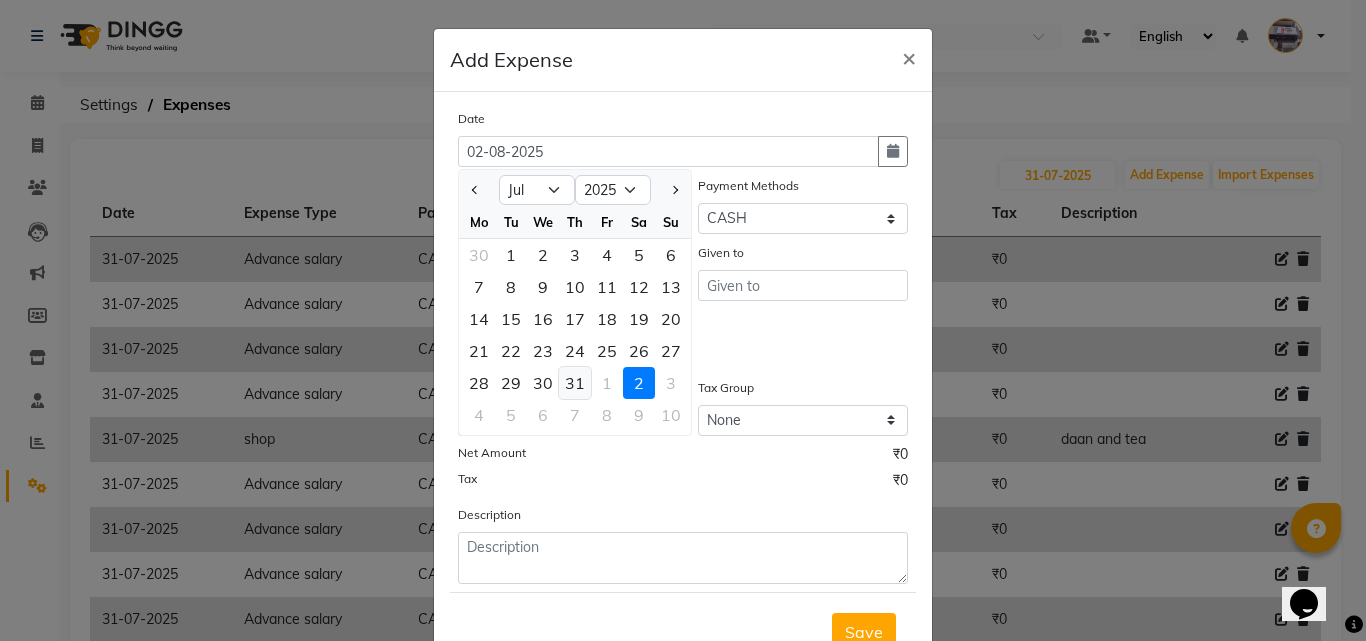 click on "31" 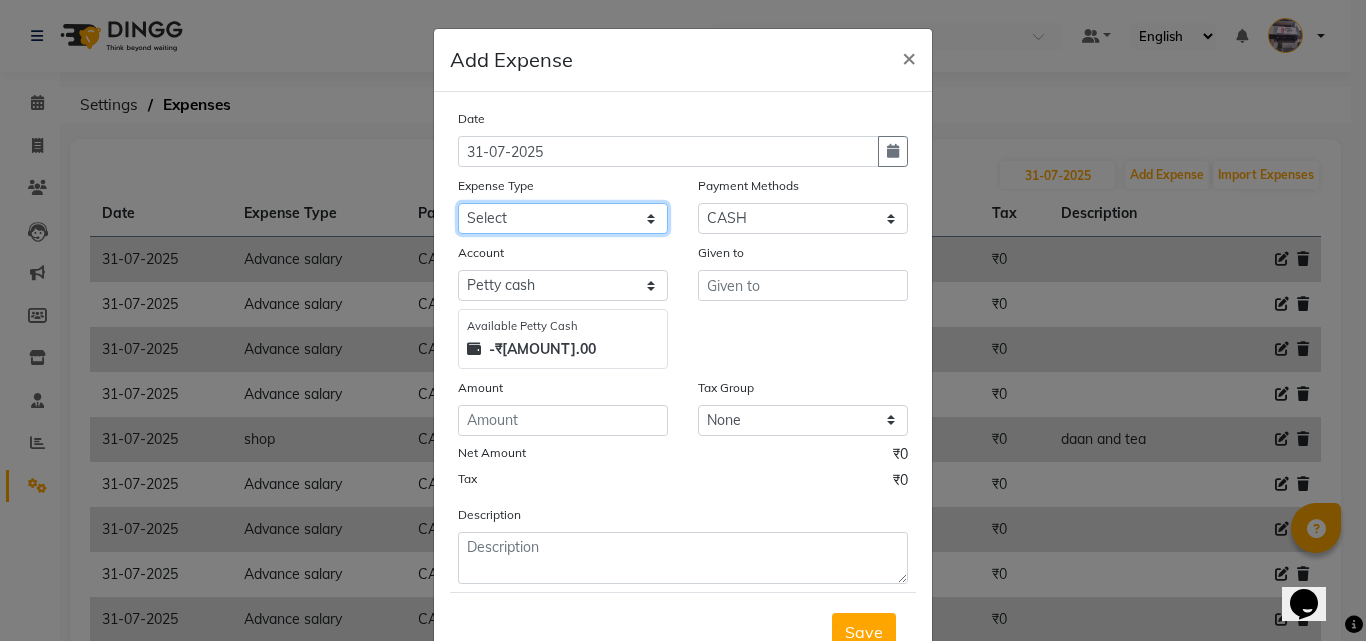 drag, startPoint x: 577, startPoint y: 212, endPoint x: 572, endPoint y: 229, distance: 17.720045 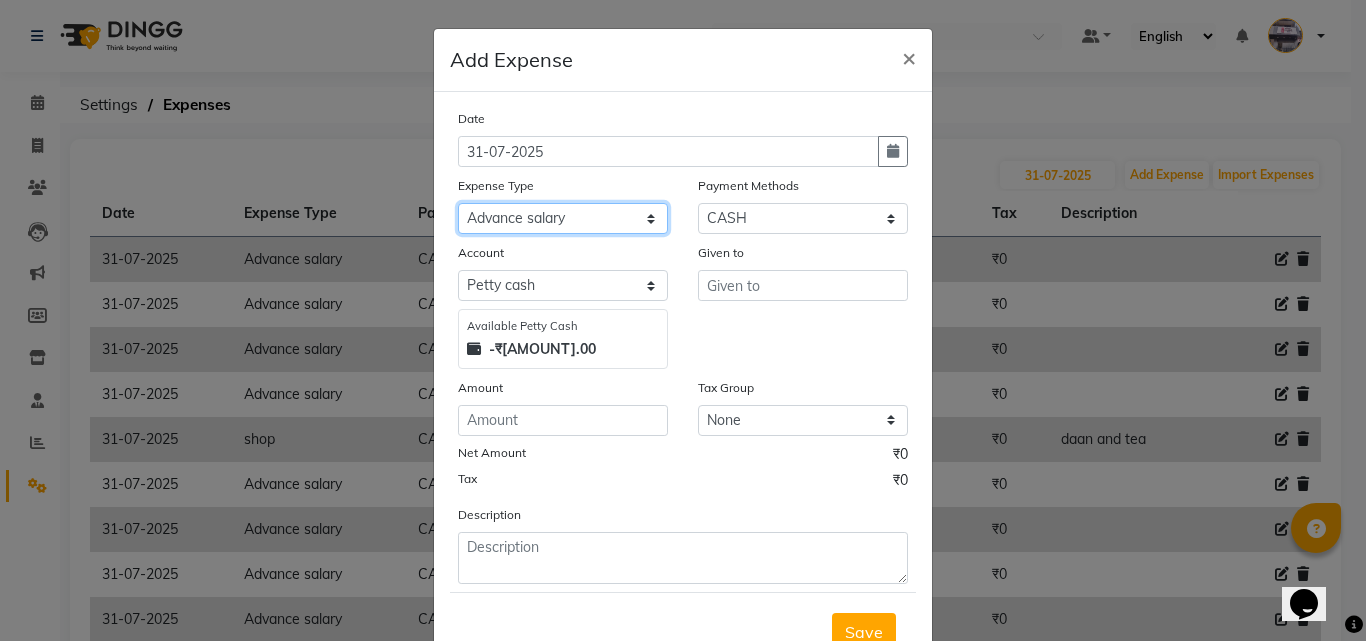 click on "Select Advance salary Advance salary ajaj Bank charges Car maintenance  Cash transfer to bank Cash transfer to hub Client Snacks Clinical charges Equipment Fuel Govt fee home Incentive Insurance International purchase Loan Repayment Maintenance Marketing Miscellaneous MRA Other Over times Pantry Product Rent Salary shop shop Staff Snacks Tax Tea & Refreshment TIP Utilities Wifi recharge" 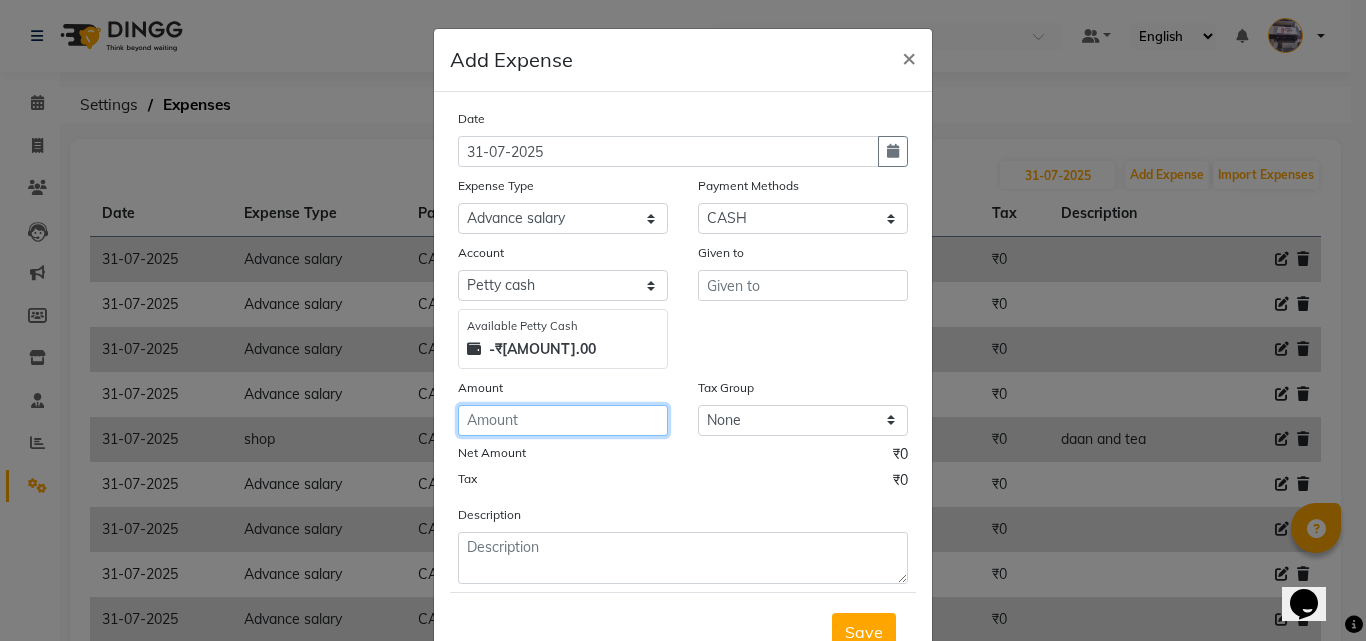click 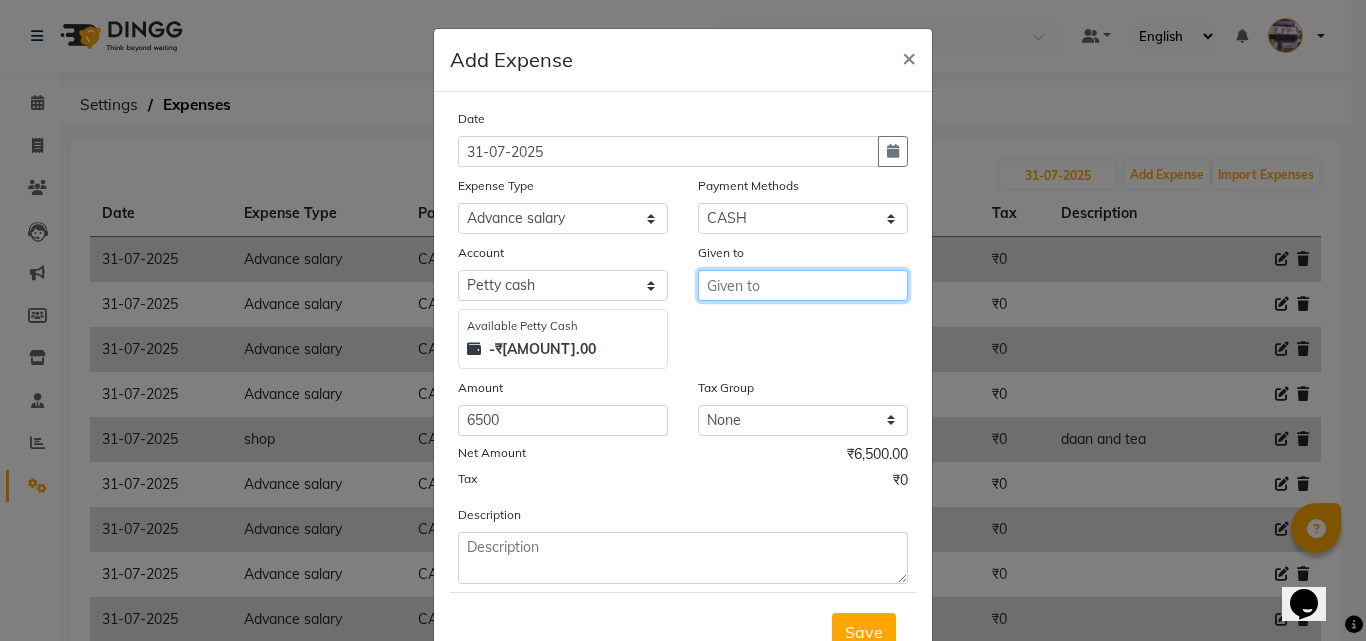 click at bounding box center [803, 285] 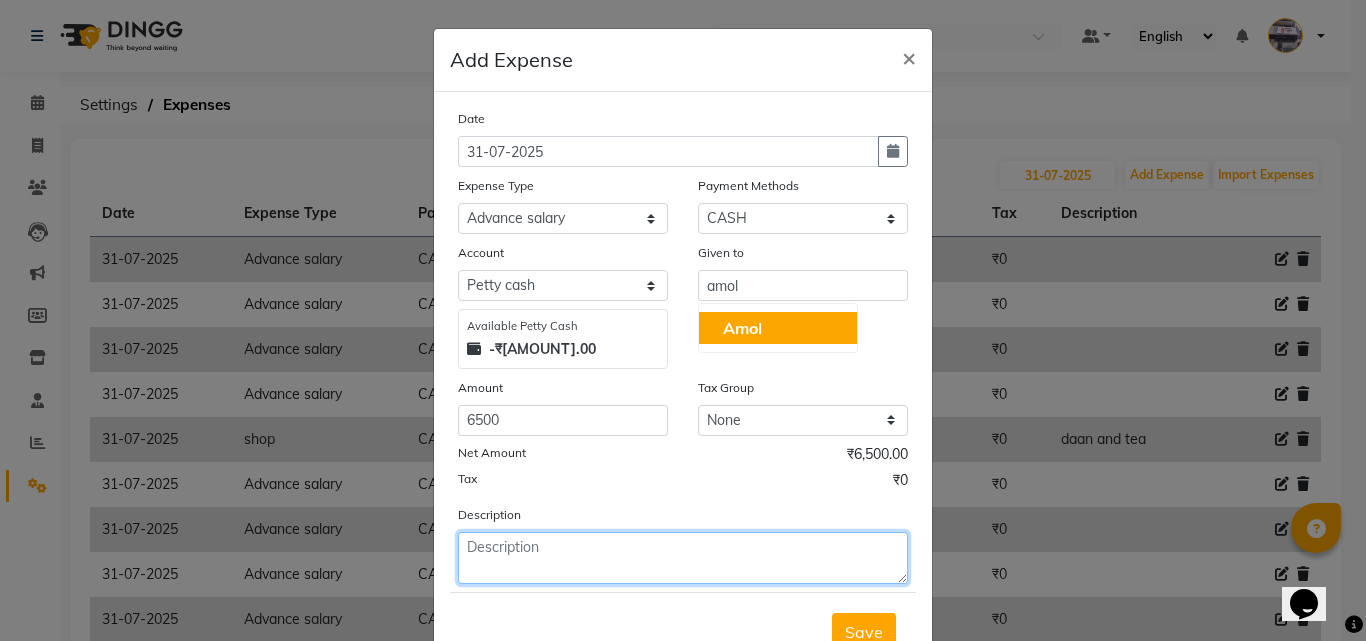 click 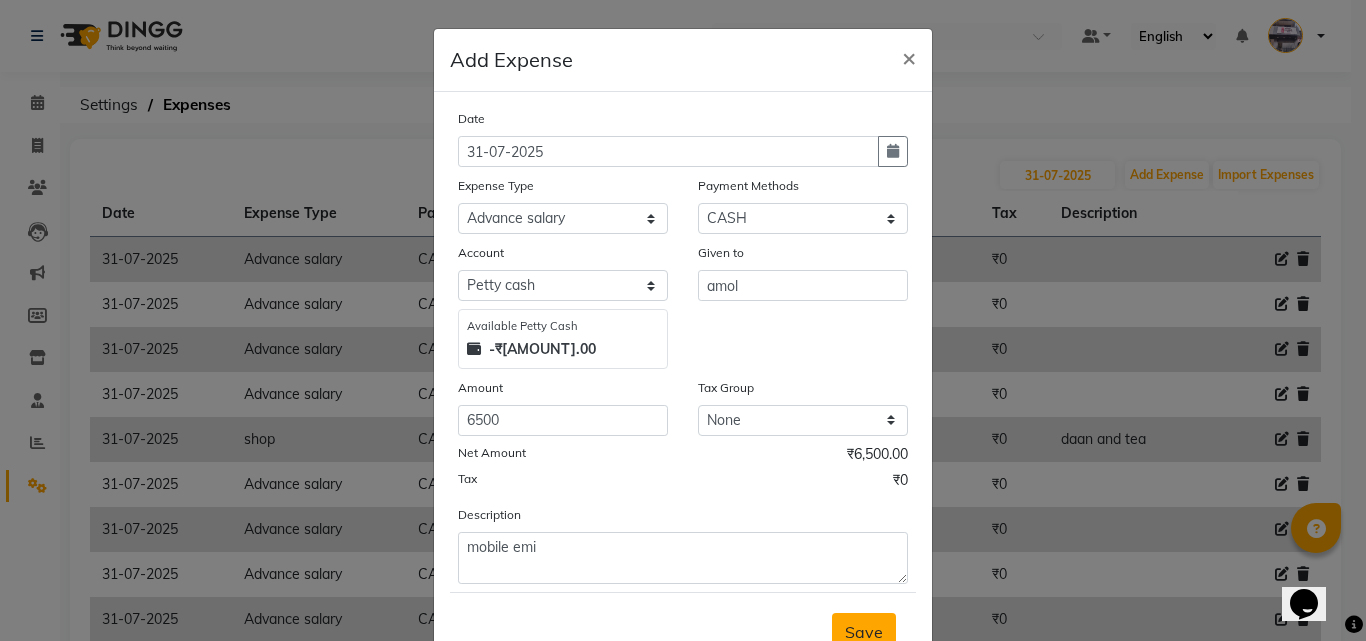 click on "Save" at bounding box center [864, 632] 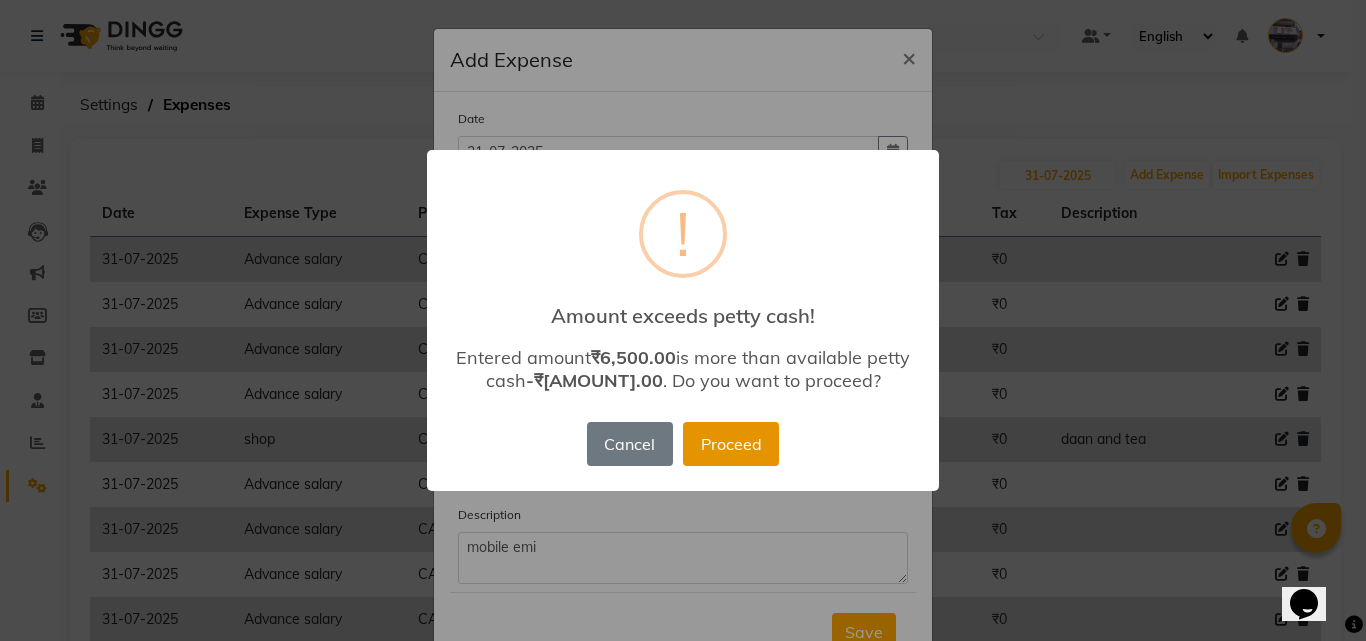 click on "Proceed" at bounding box center (731, 444) 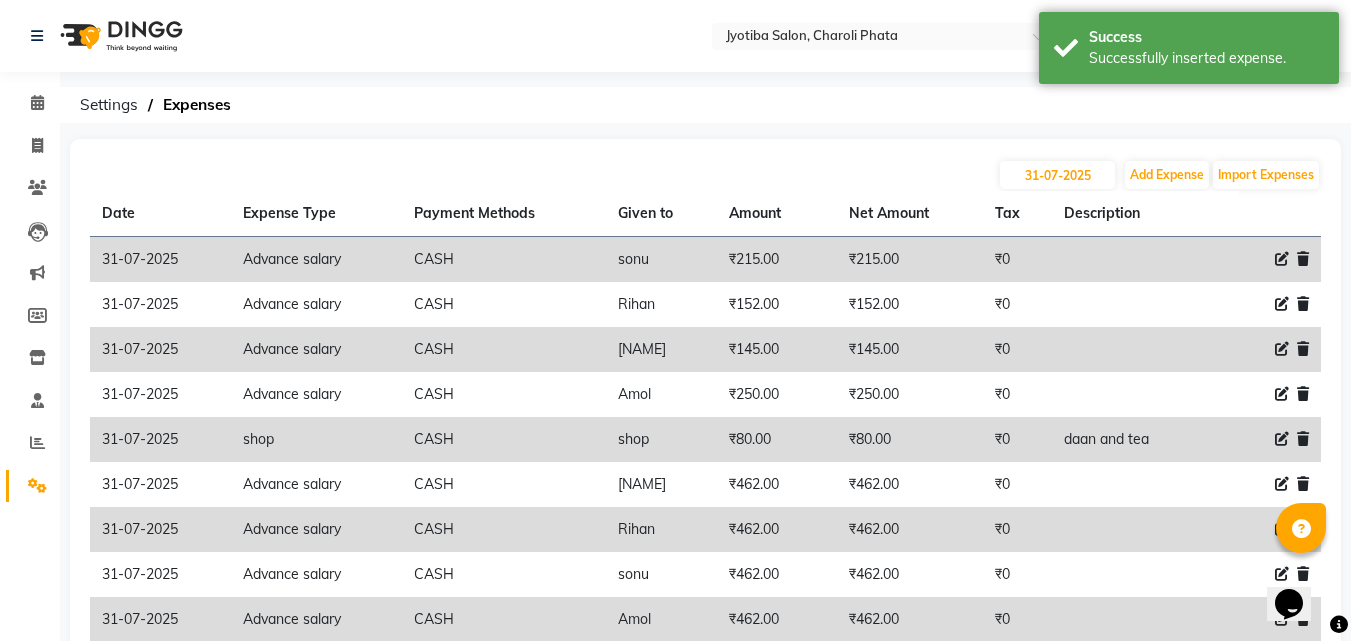 scroll, scrollTop: 155, scrollLeft: 0, axis: vertical 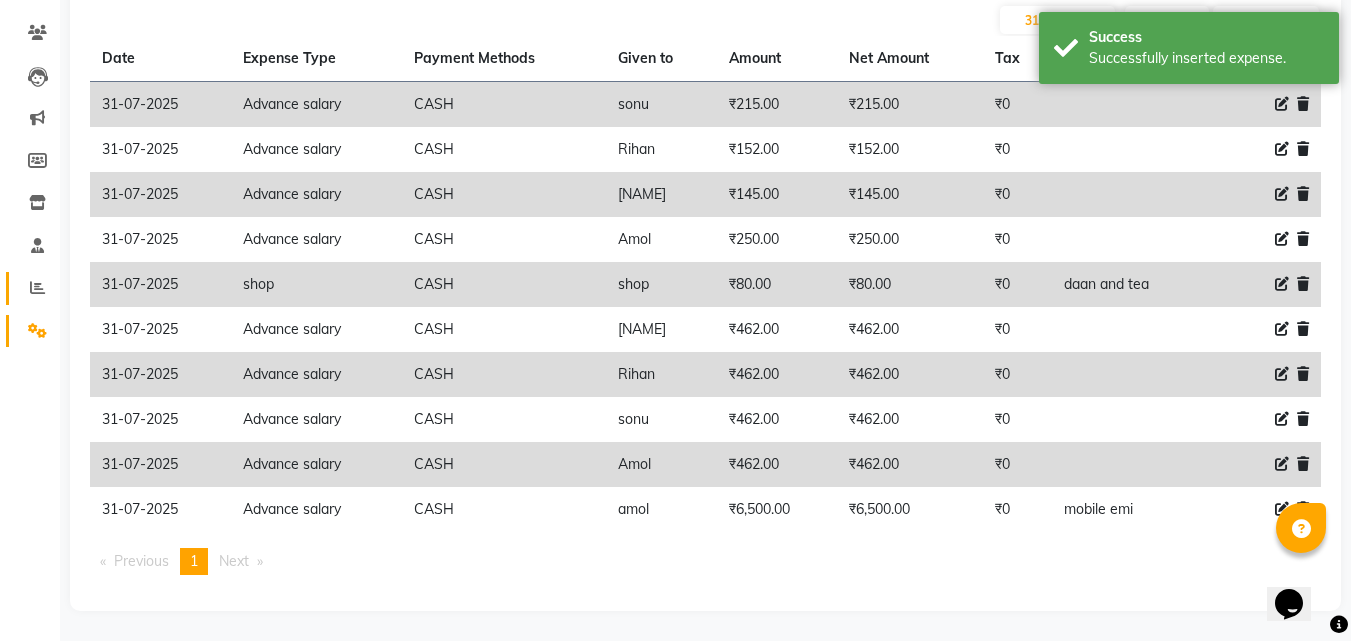 click on "Reports" 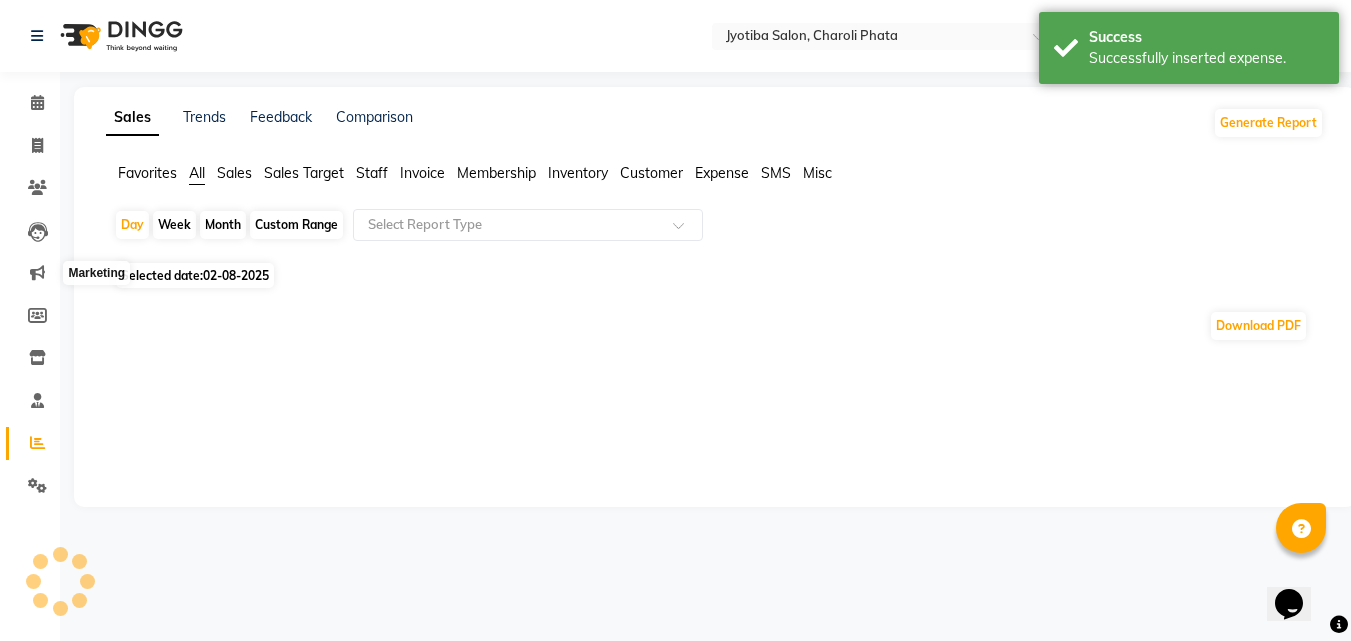 scroll, scrollTop: 0, scrollLeft: 0, axis: both 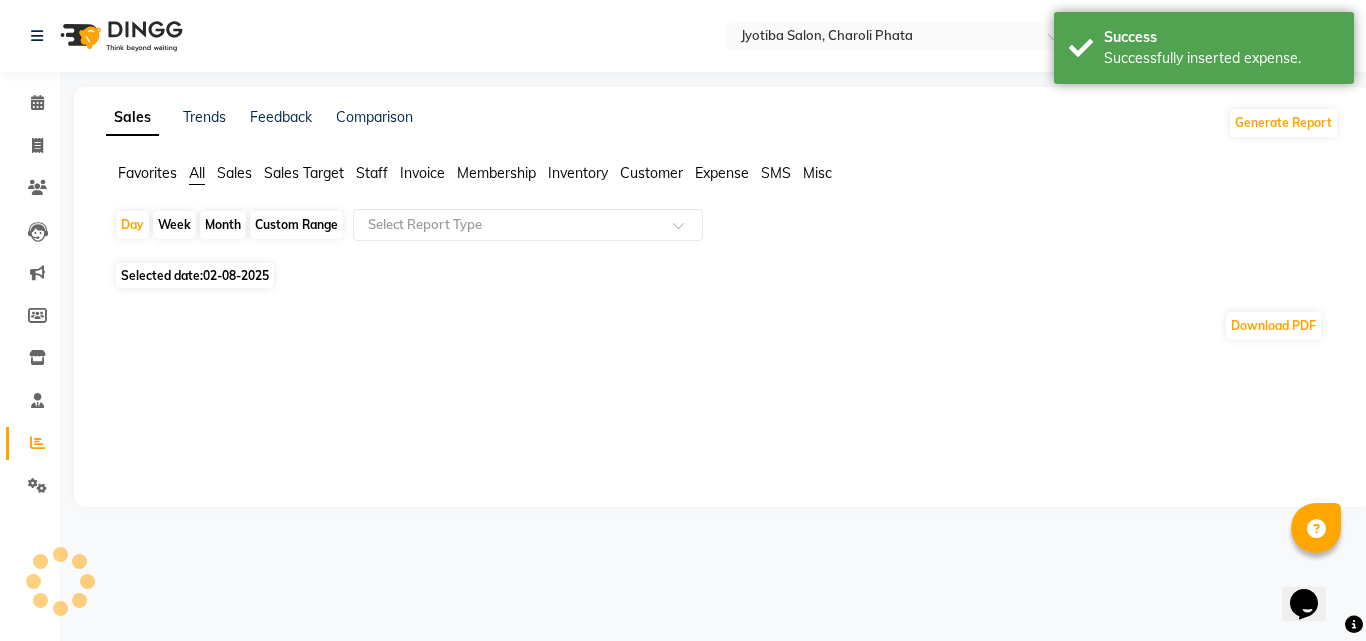 click on "Month" 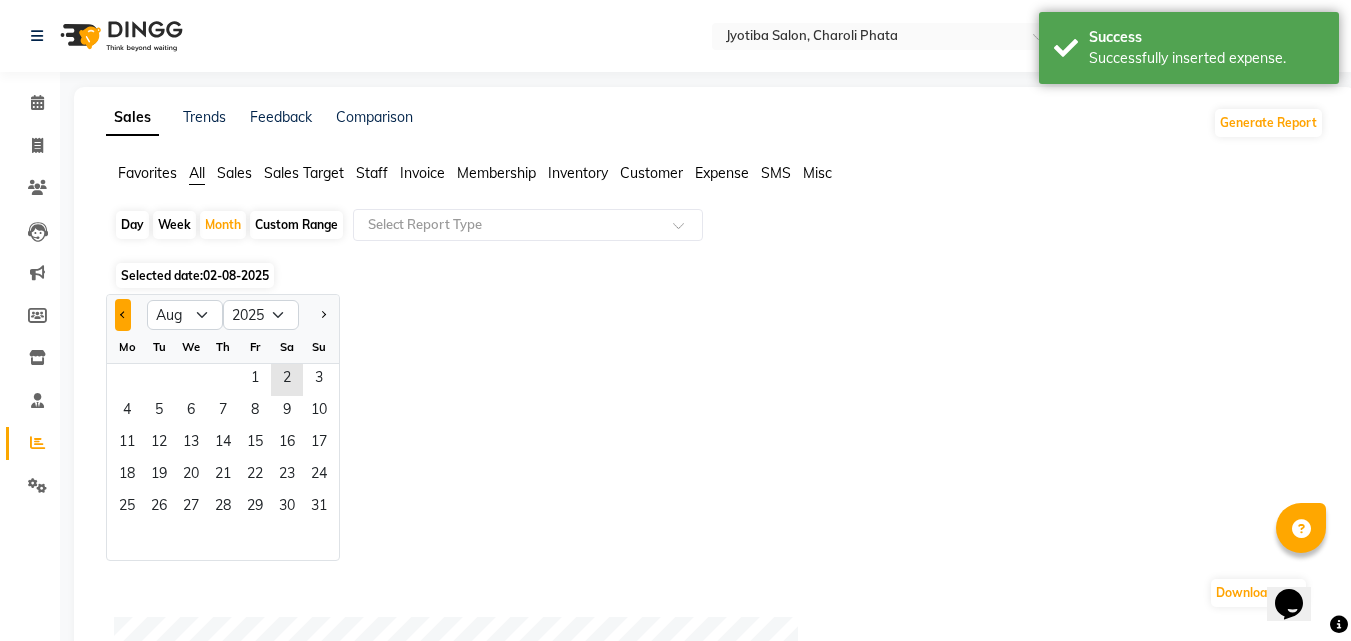 click 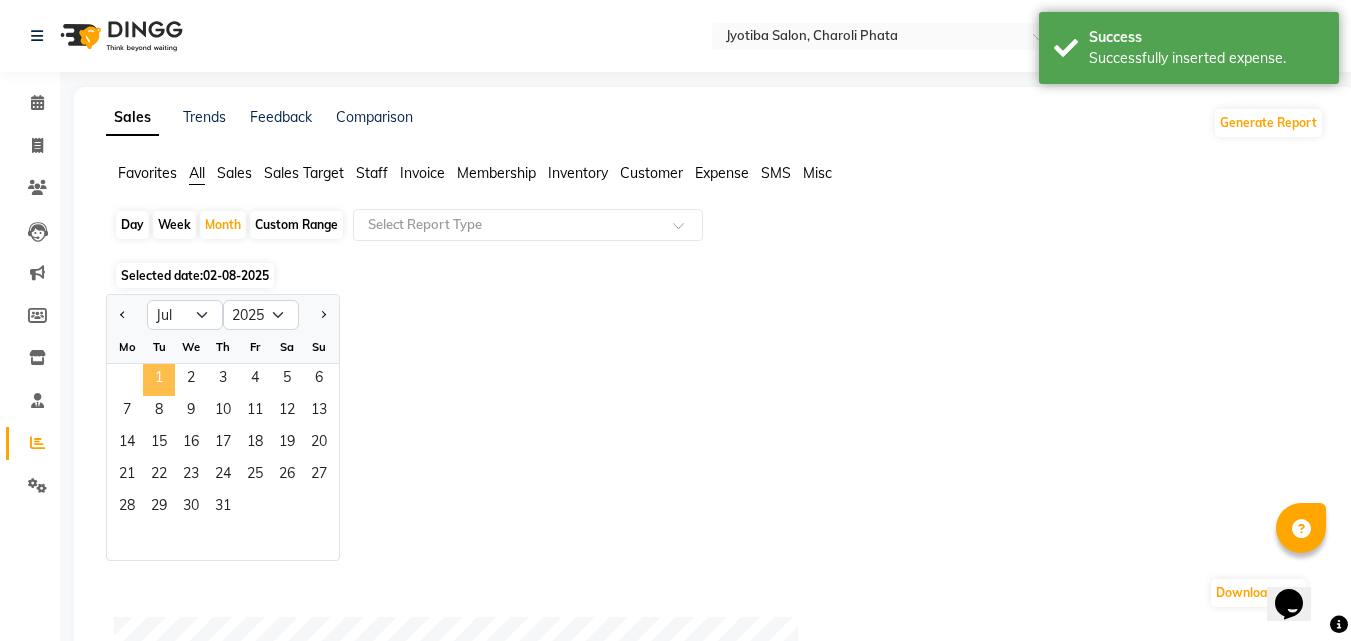 click on "1" 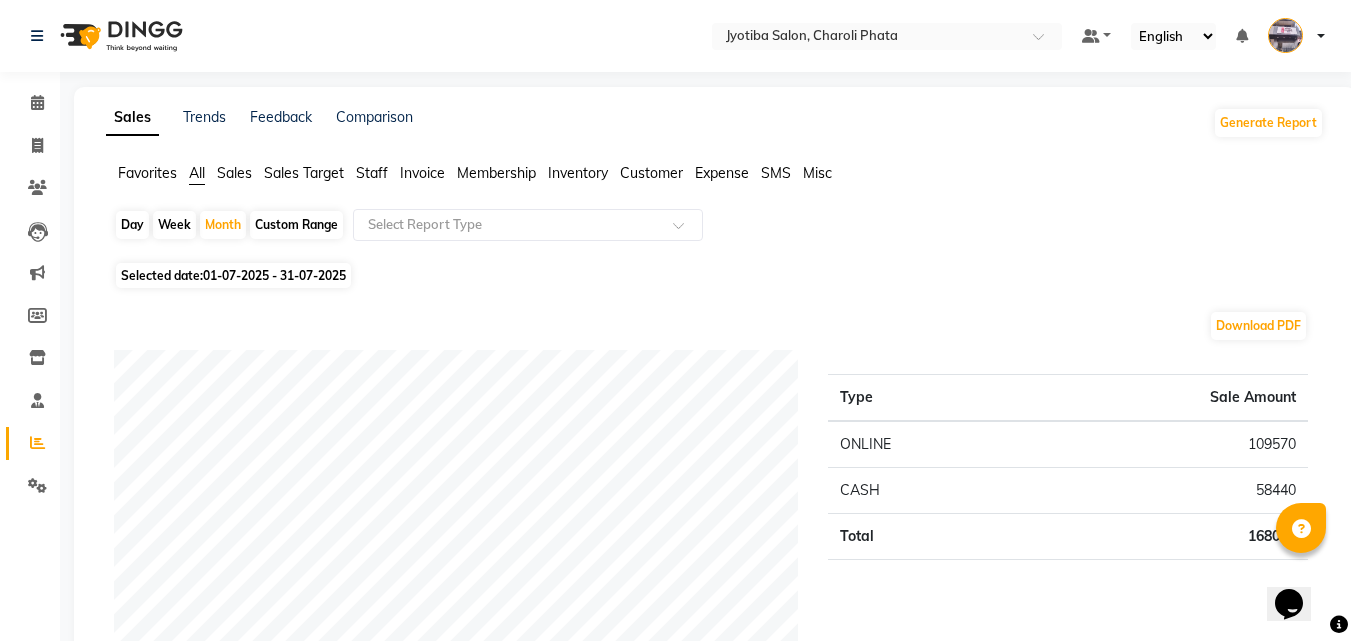 drag, startPoint x: 739, startPoint y: 173, endPoint x: 624, endPoint y: 198, distance: 117.68602 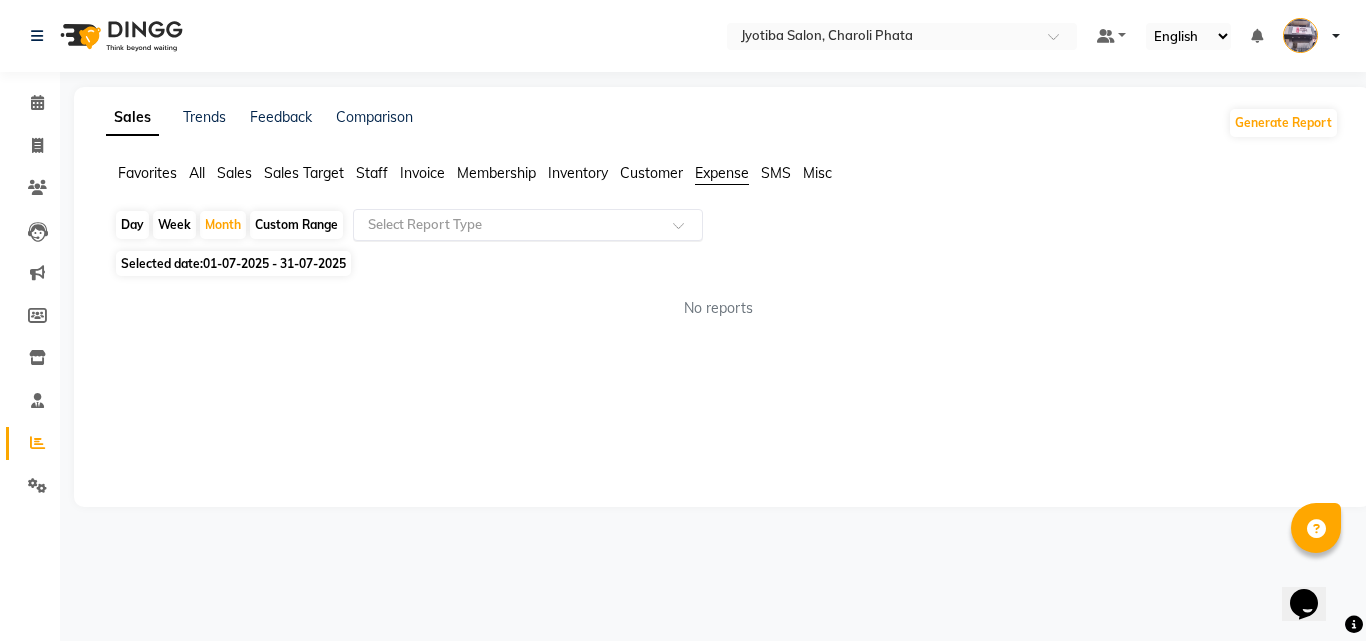 drag, startPoint x: 538, startPoint y: 217, endPoint x: 529, endPoint y: 236, distance: 21.023796 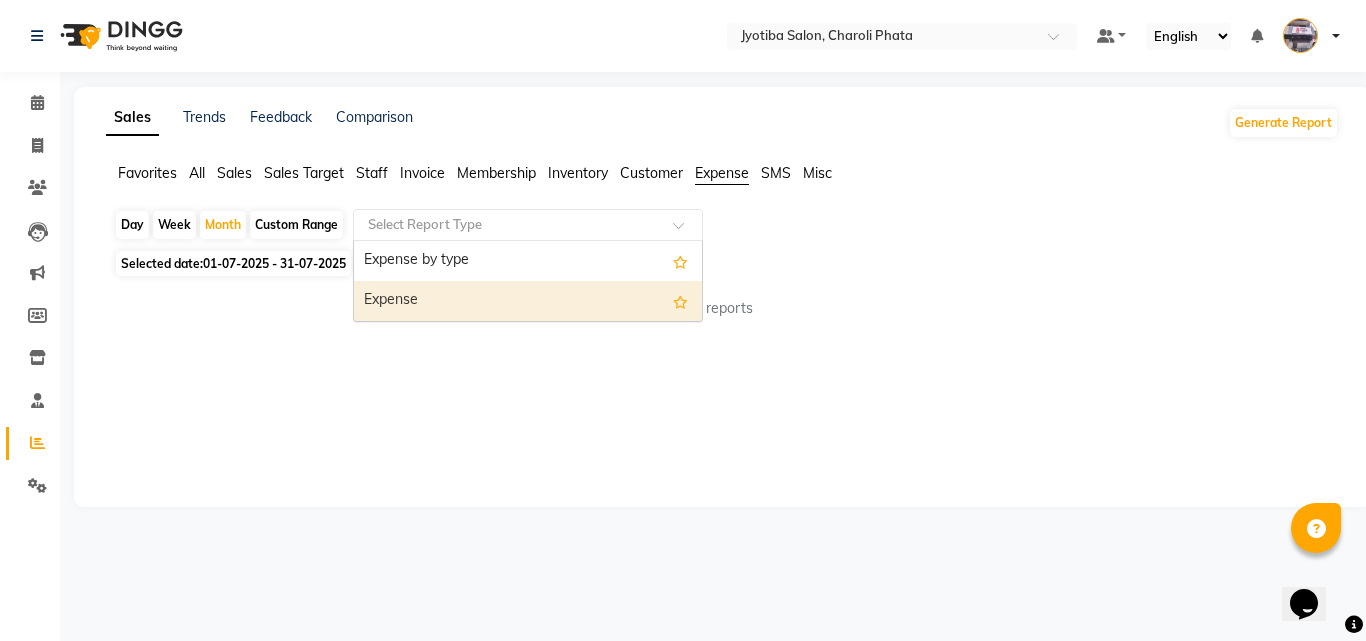 click on "Expense" at bounding box center (528, 301) 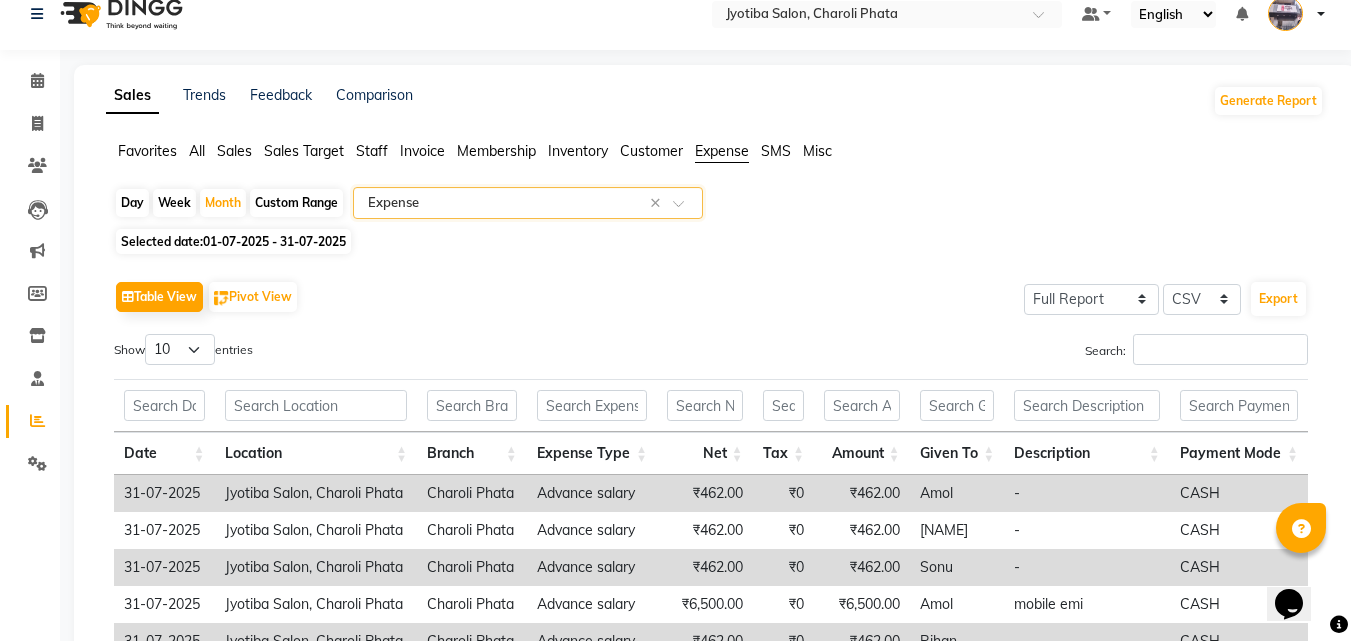 scroll, scrollTop: 0, scrollLeft: 0, axis: both 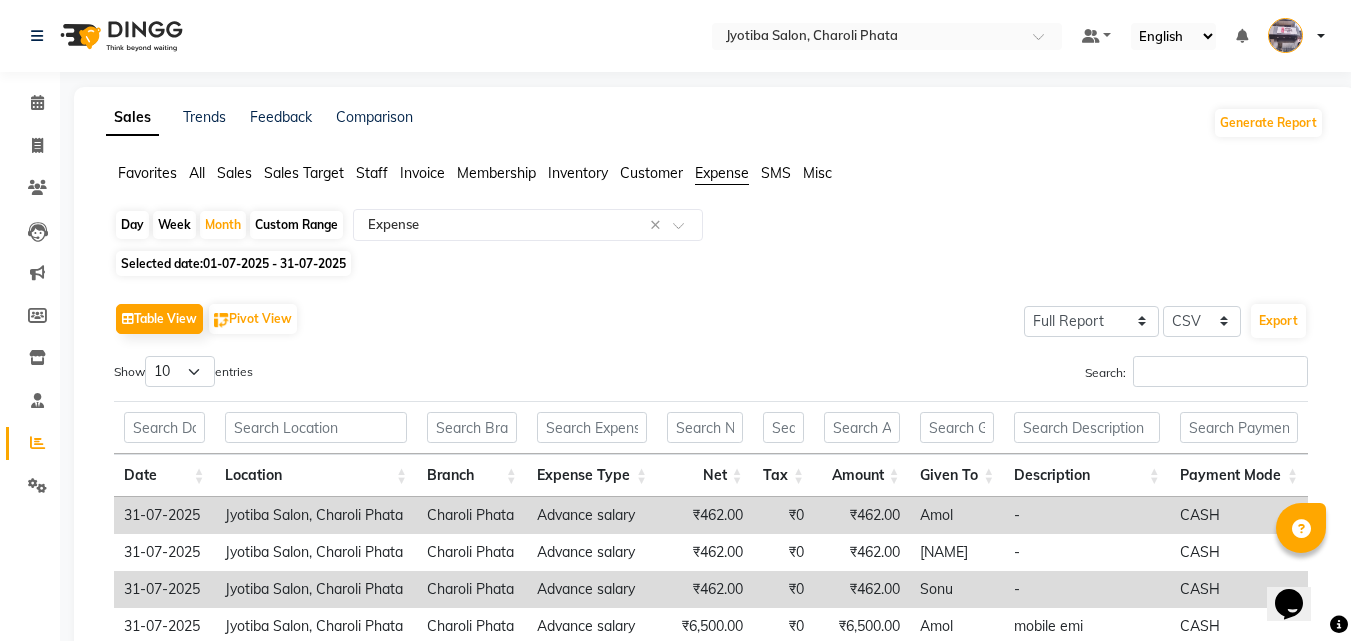 click on "Search:" at bounding box center (1017, 375) 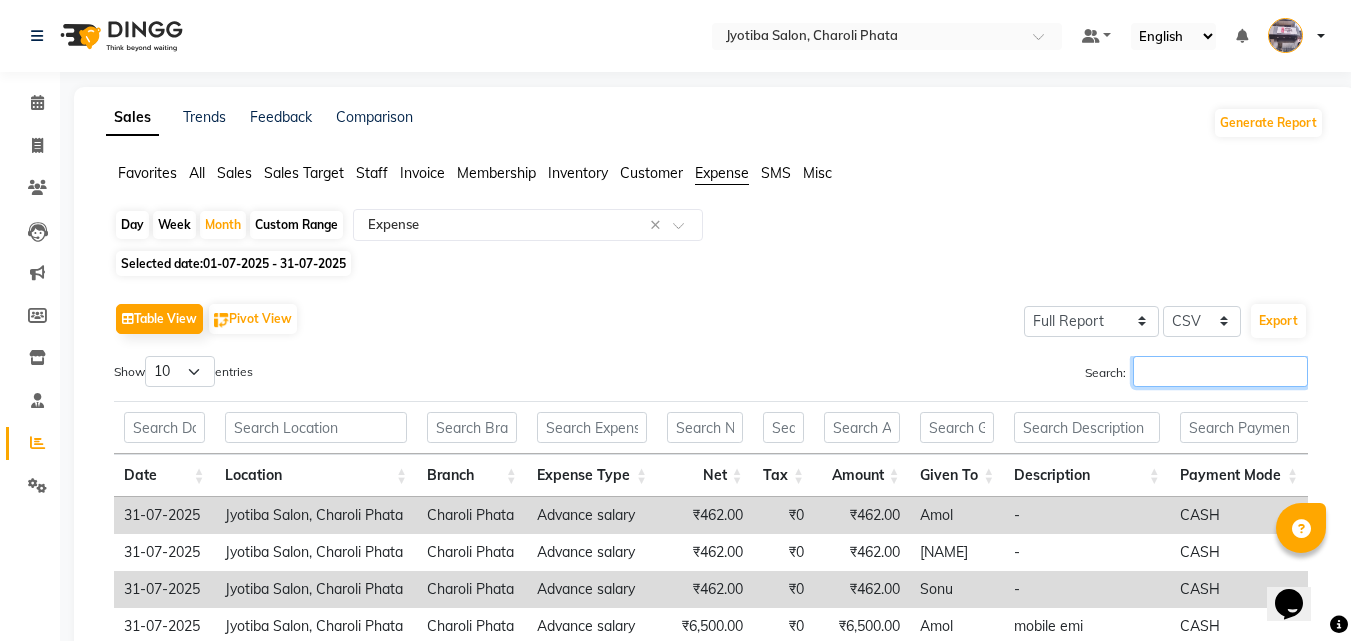 click on "Search:" at bounding box center [1220, 371] 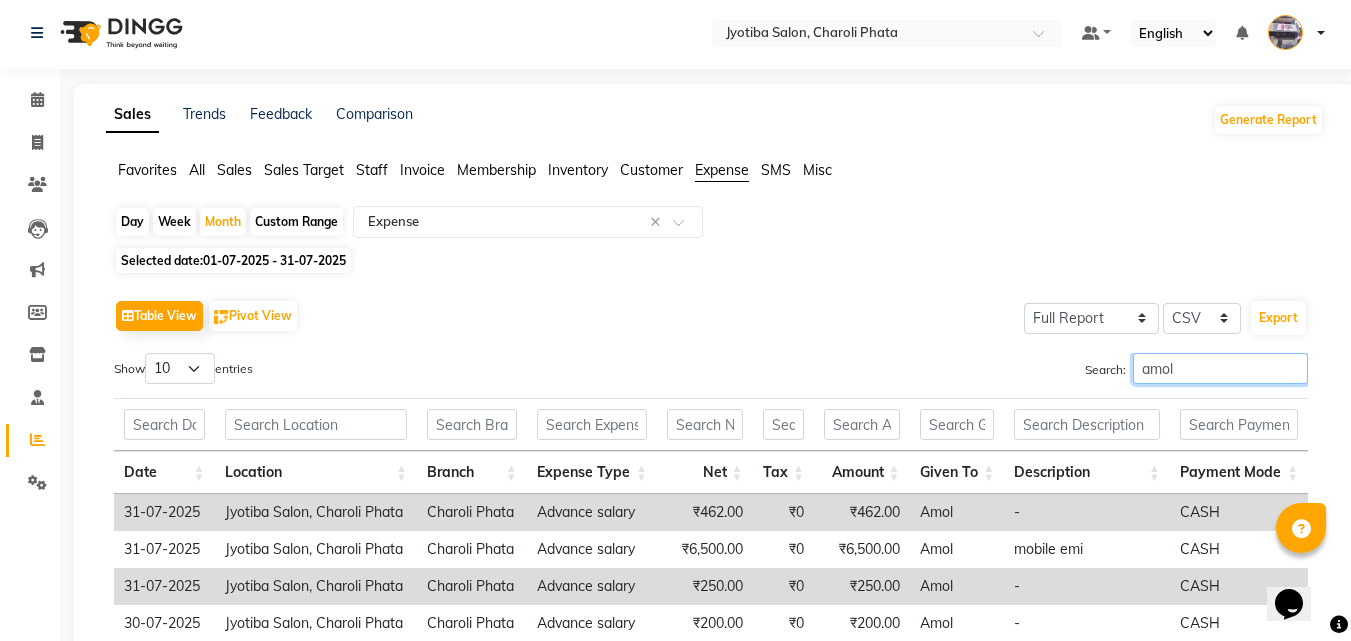 scroll, scrollTop: 0, scrollLeft: 0, axis: both 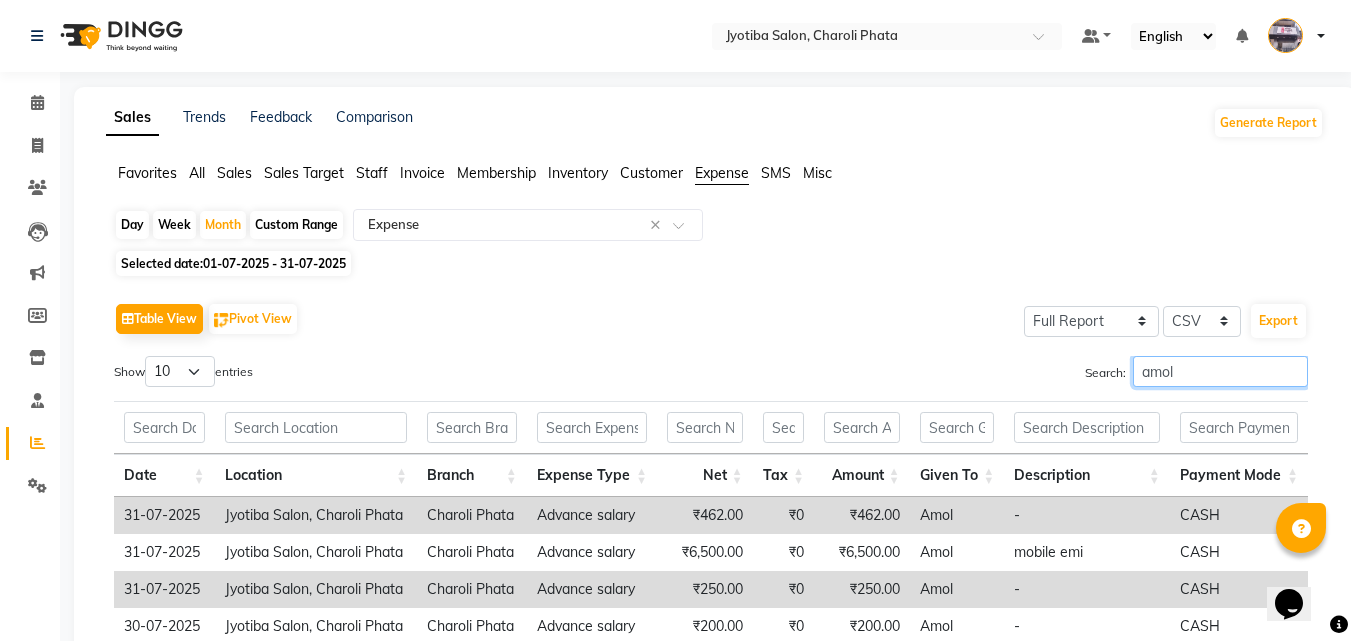 click on "amol" at bounding box center [1220, 371] 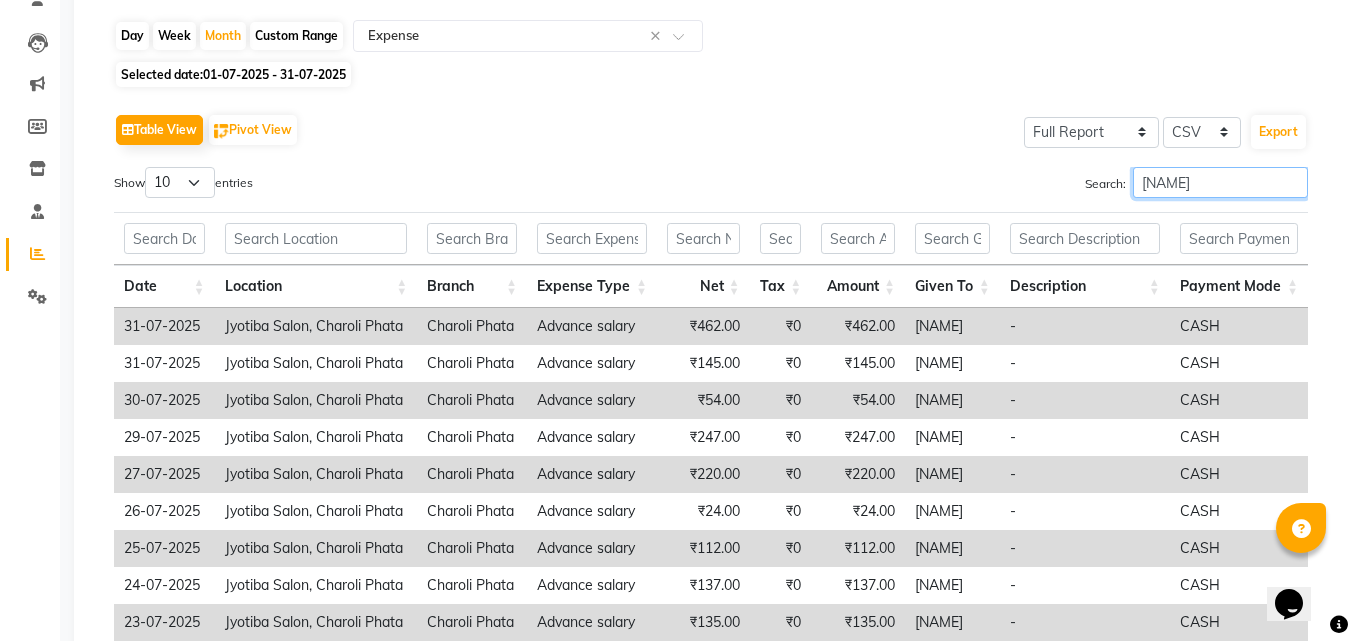 scroll, scrollTop: 0, scrollLeft: 0, axis: both 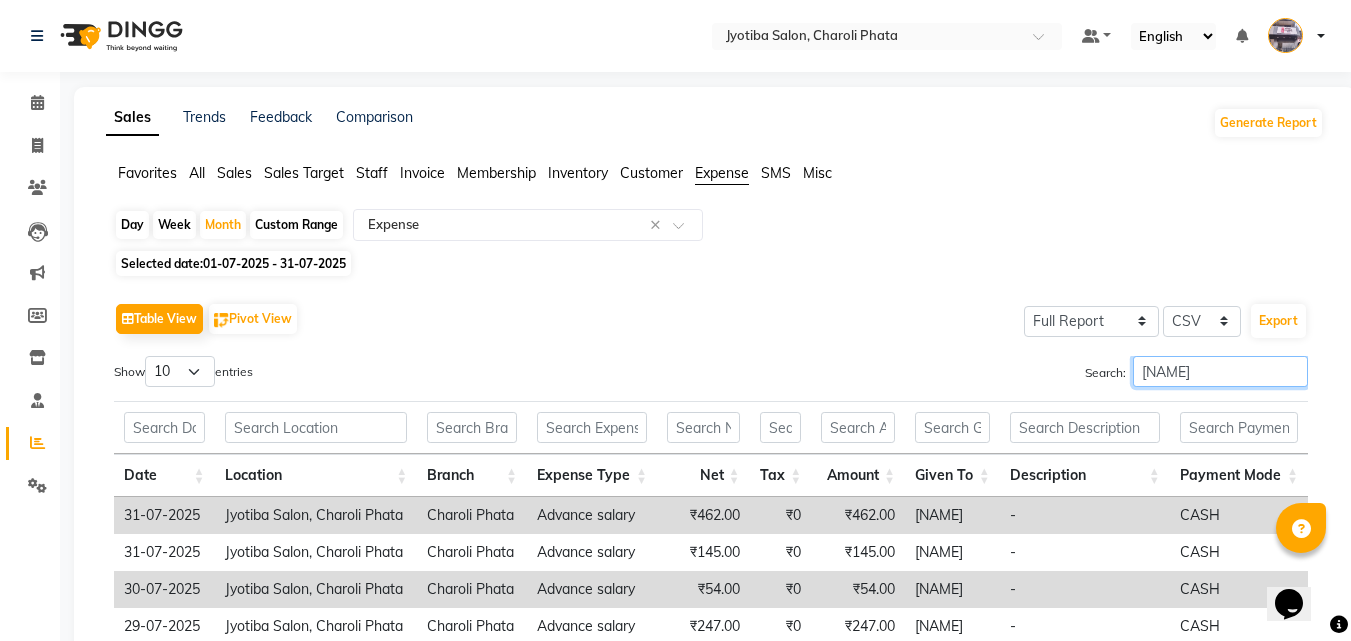 click on "[NAME]" at bounding box center [1220, 371] 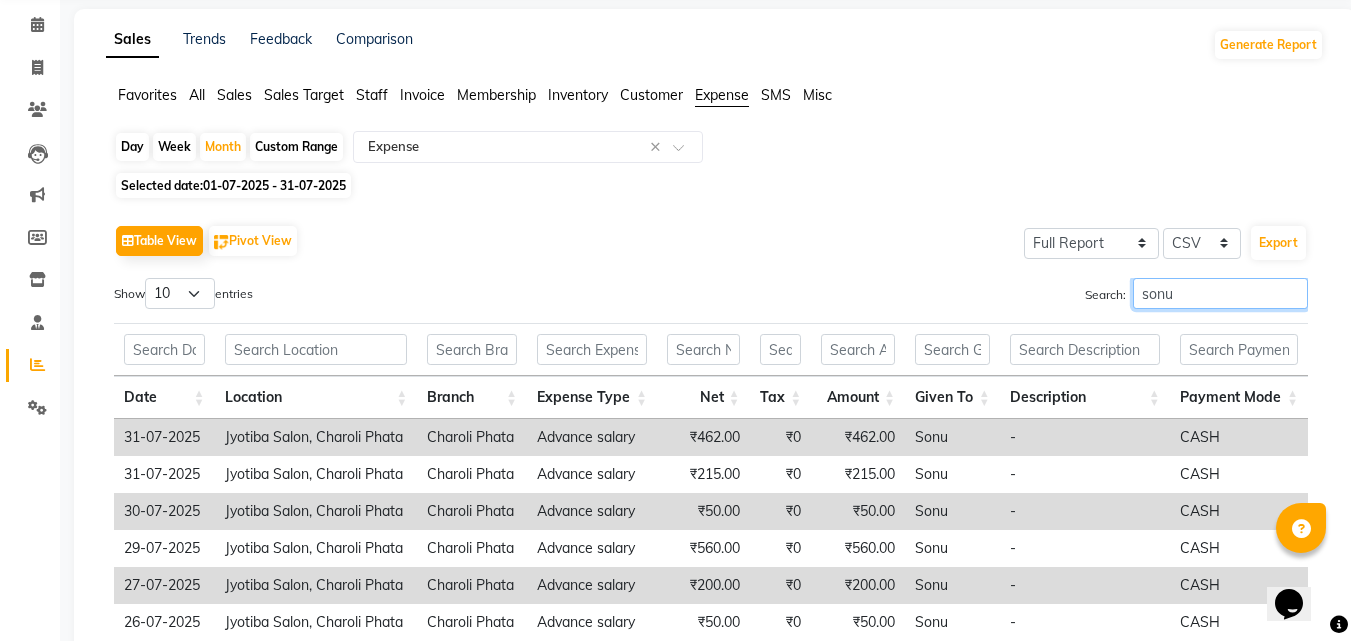 scroll, scrollTop: 31, scrollLeft: 0, axis: vertical 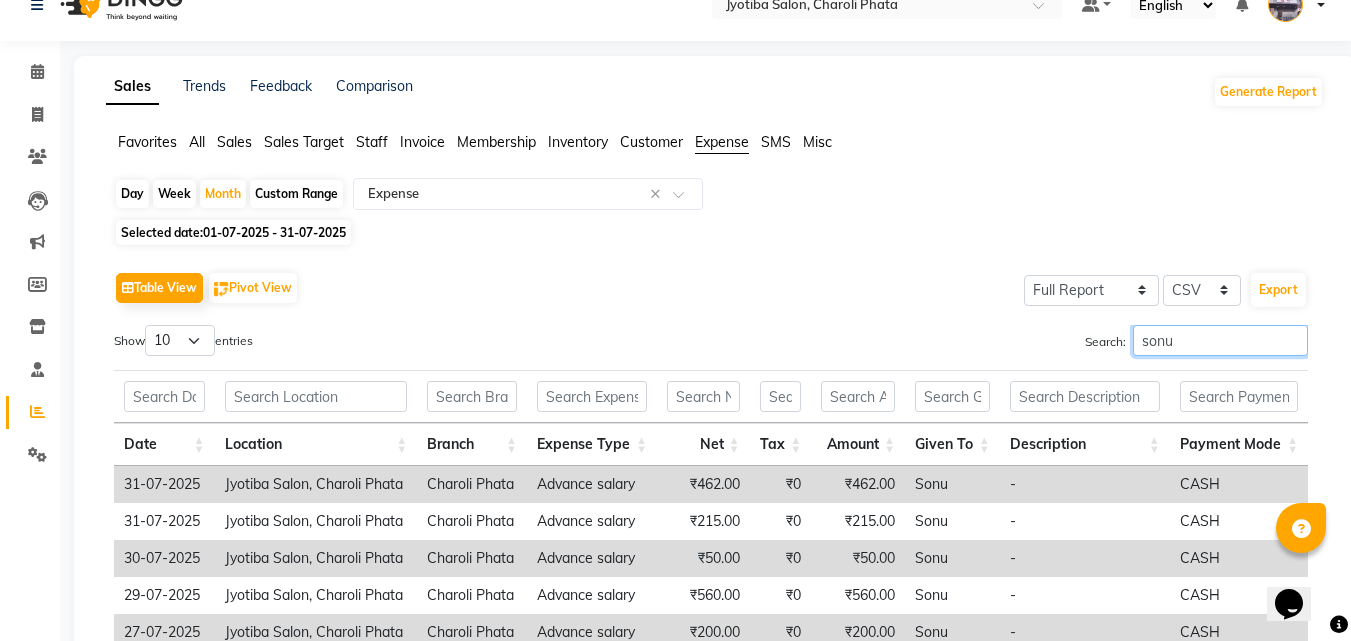 click on "sonu" at bounding box center [1220, 340] 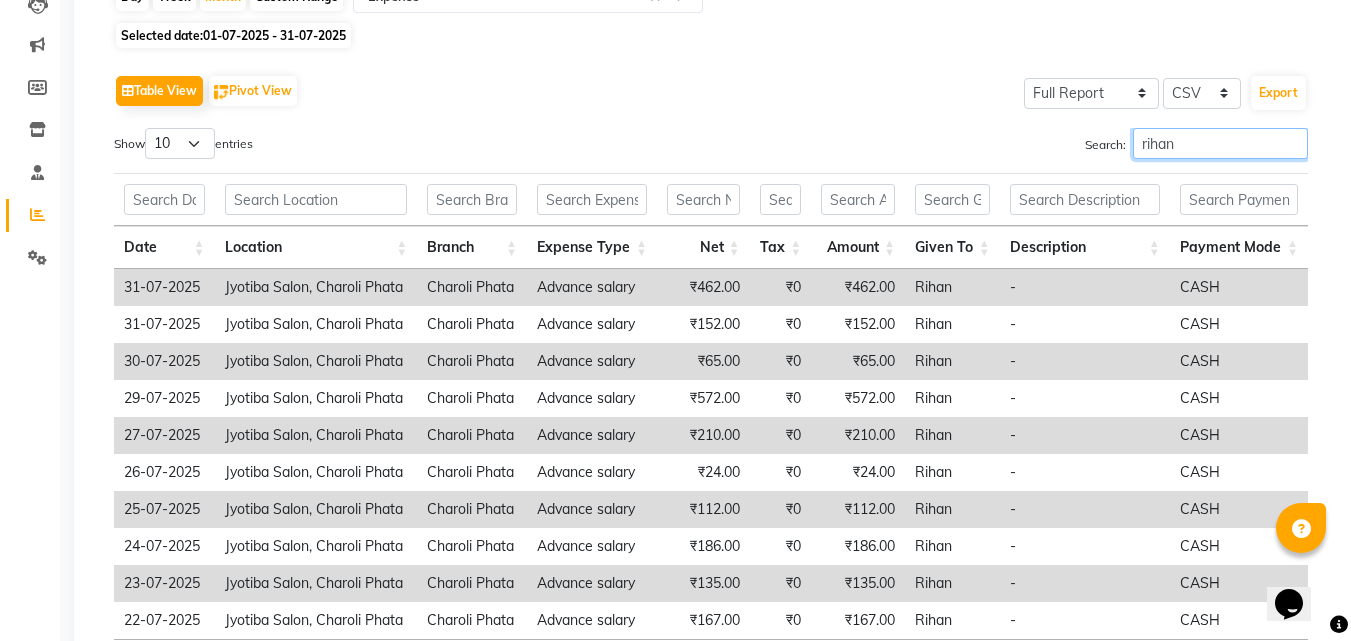 scroll, scrollTop: 0, scrollLeft: 0, axis: both 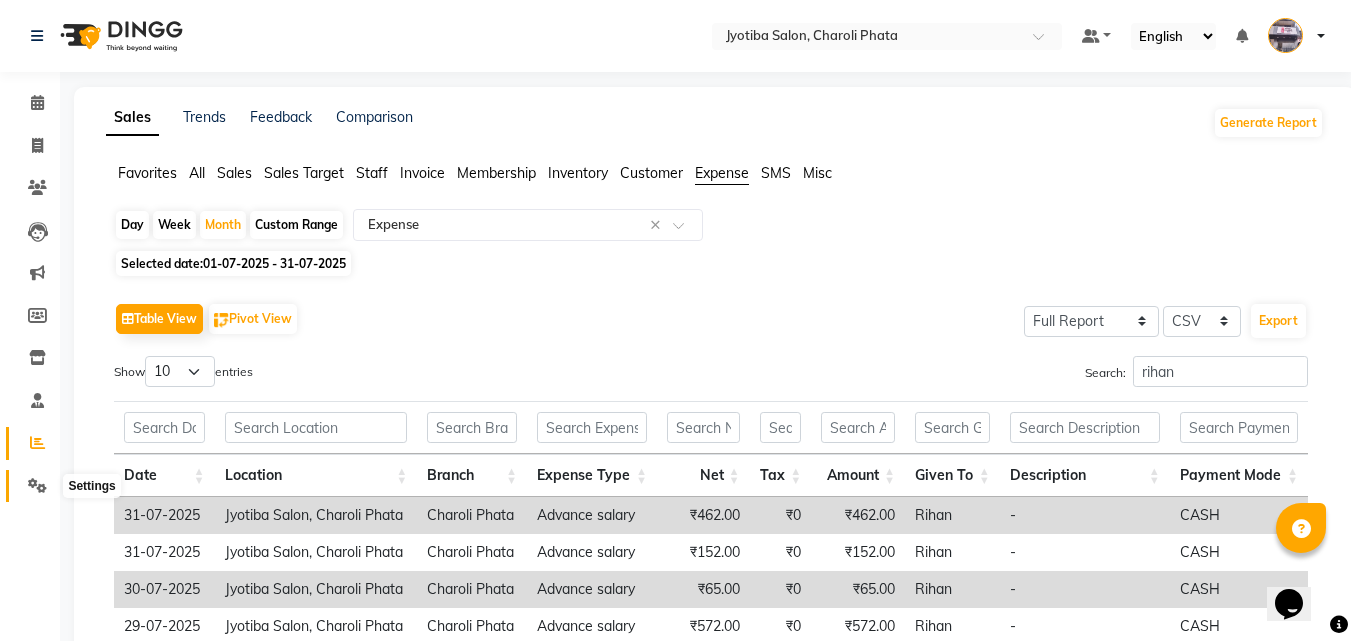 click 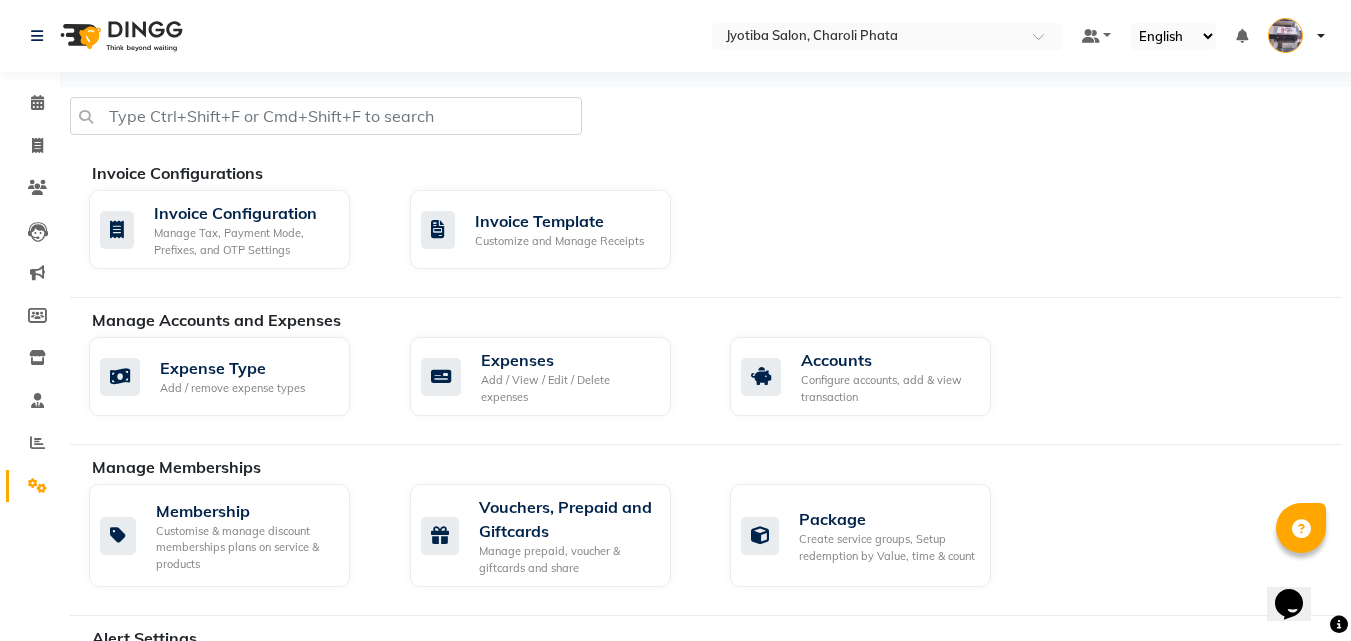 drag, startPoint x: 42, startPoint y: 445, endPoint x: 59, endPoint y: 437, distance: 18.788294 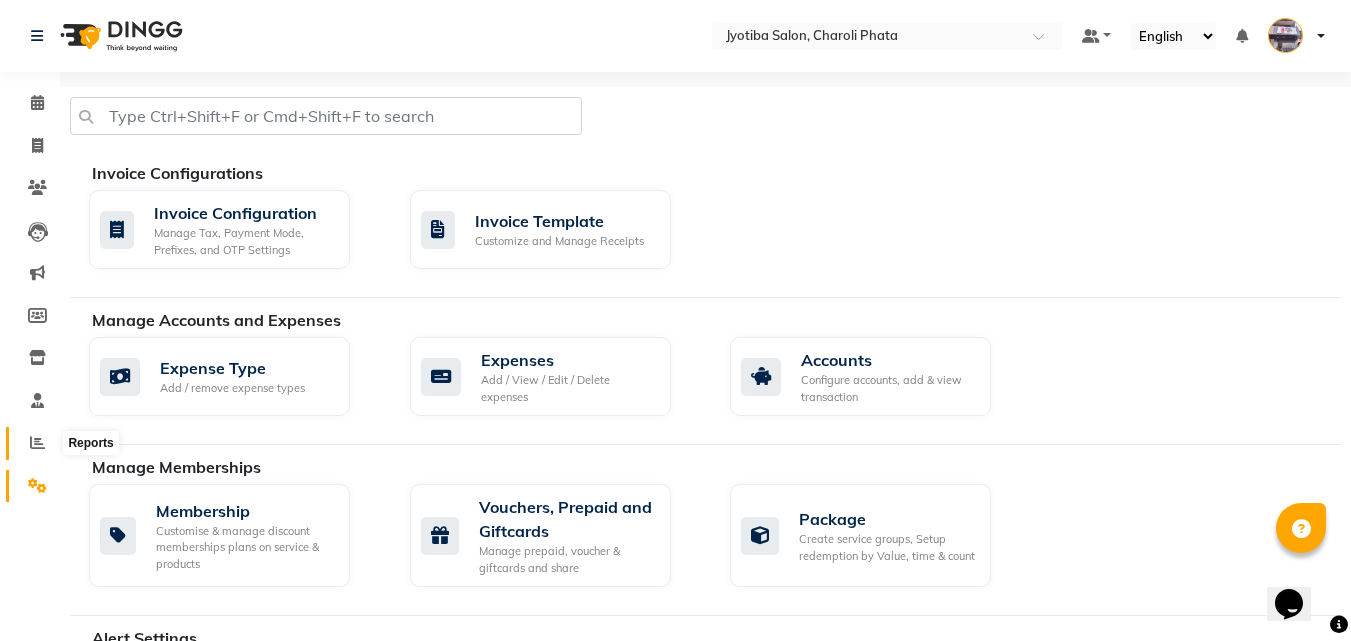 click 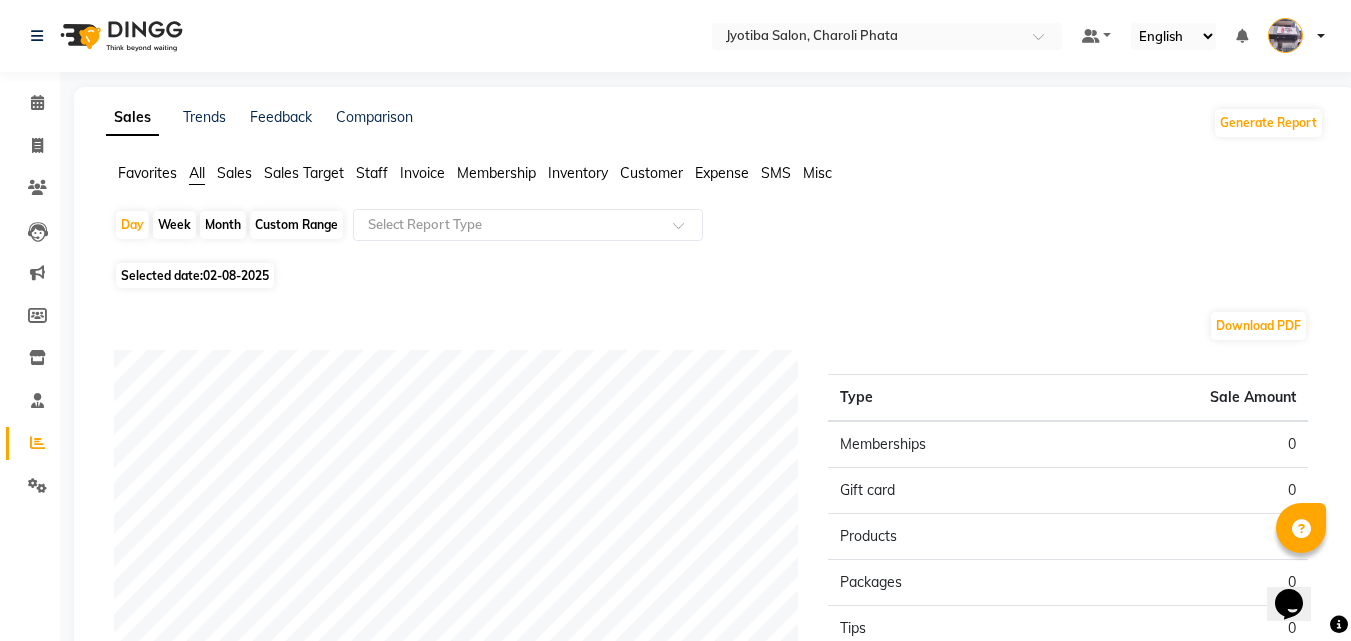 drag, startPoint x: 227, startPoint y: 228, endPoint x: 218, endPoint y: 239, distance: 14.21267 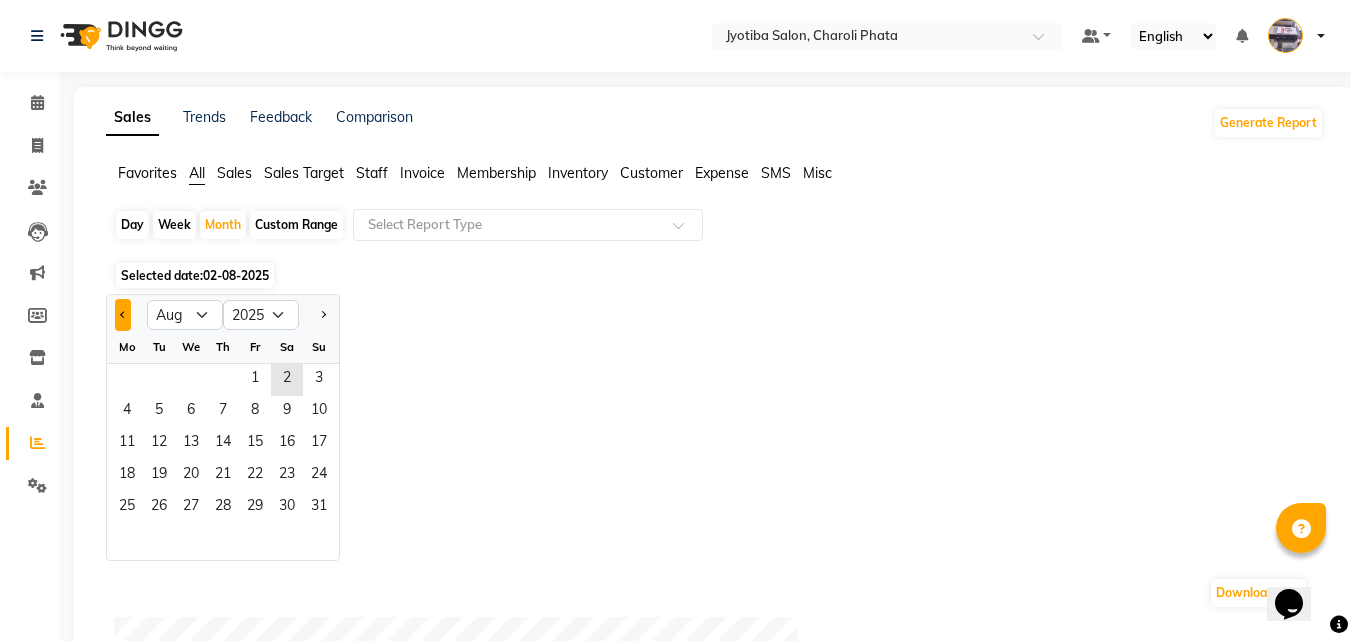 click 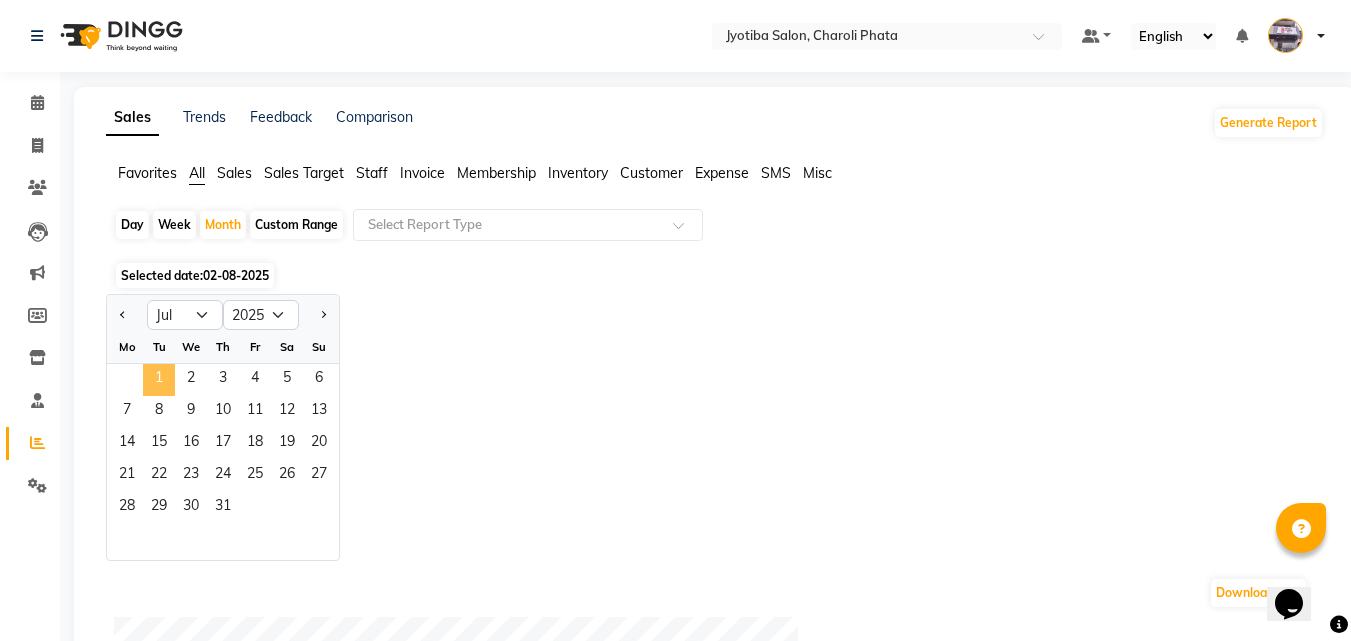 click on "1" 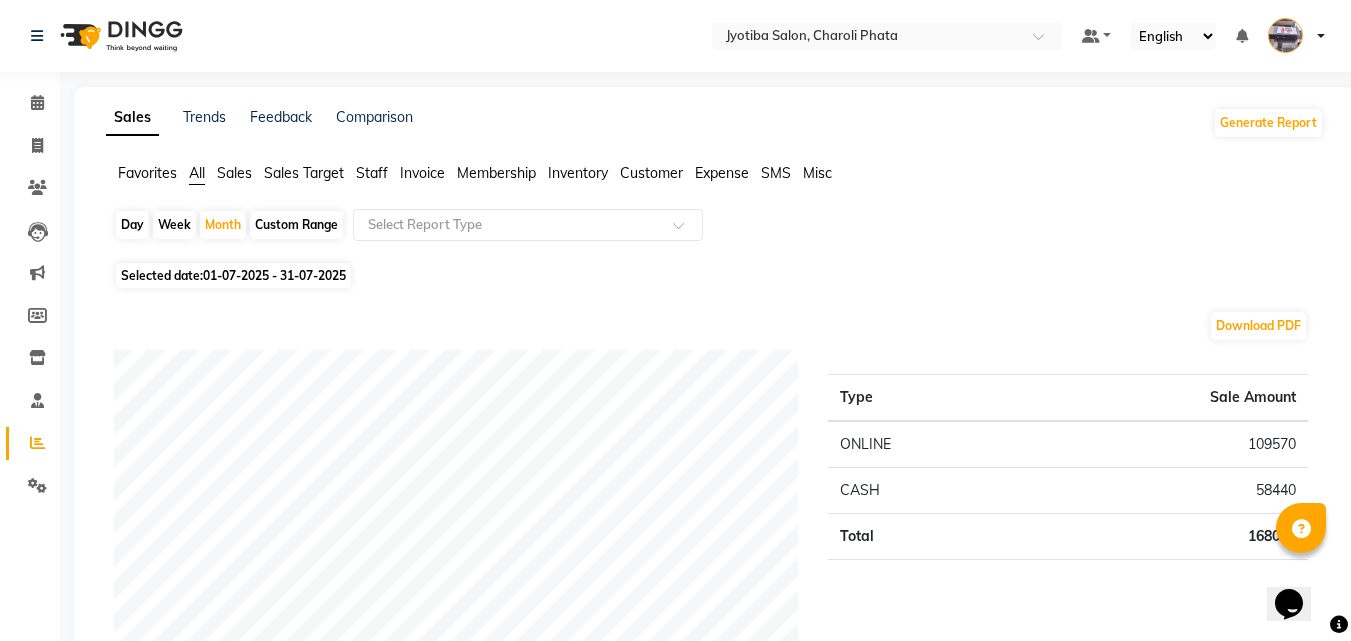 click on "Customer" 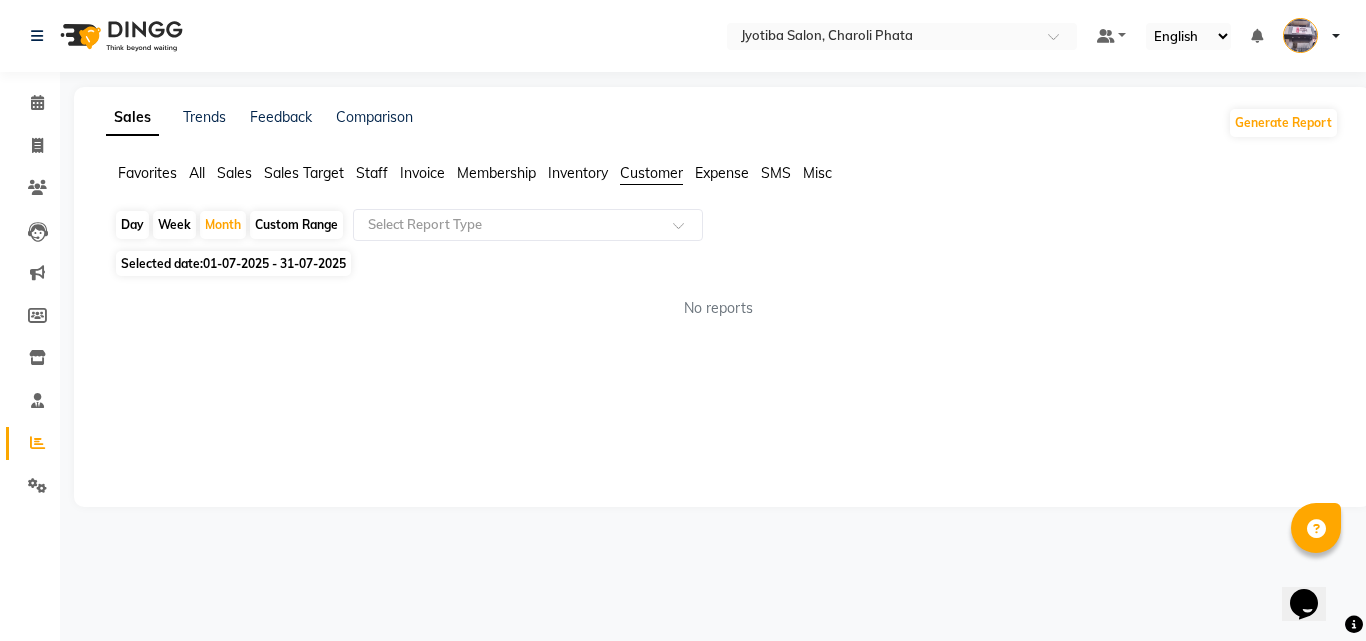 click on "Expense" 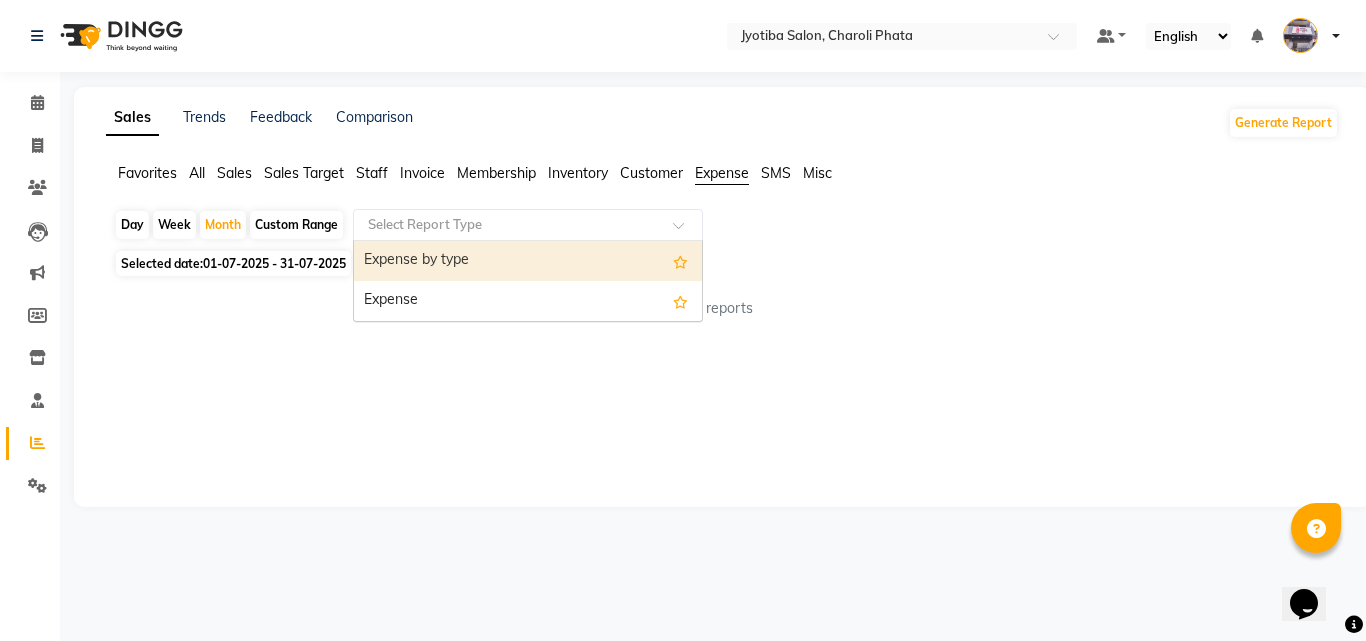 drag, startPoint x: 671, startPoint y: 238, endPoint x: 581, endPoint y: 260, distance: 92.64988 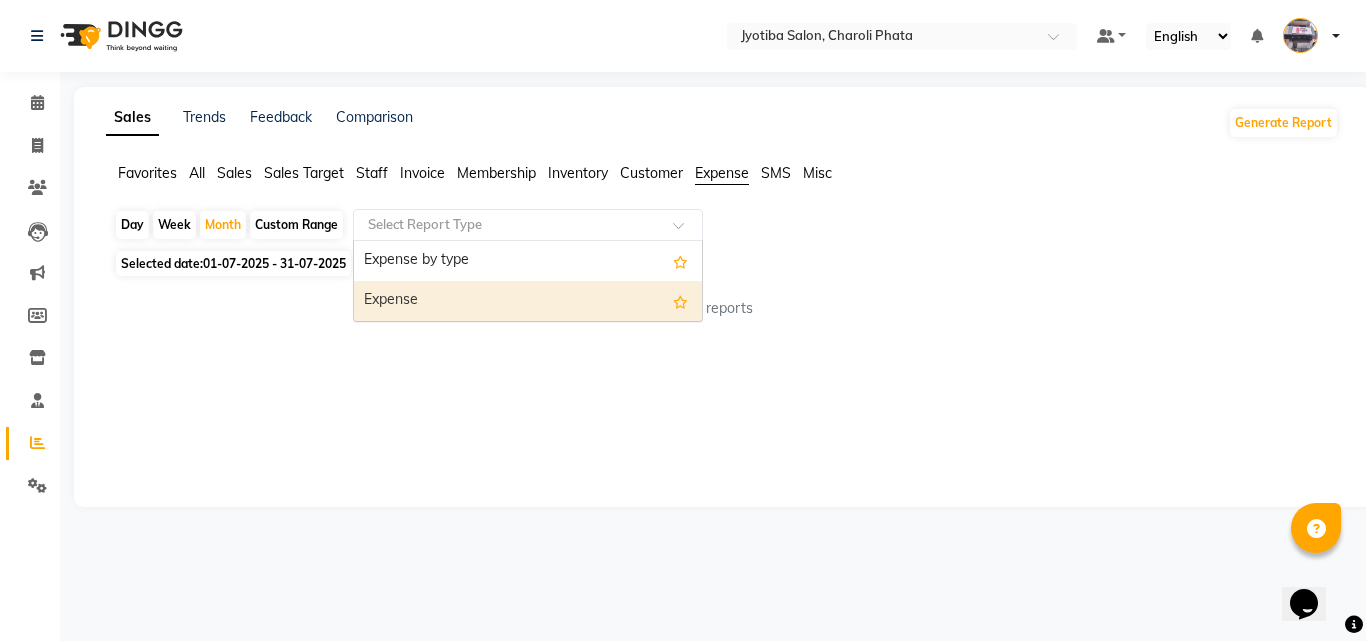 drag, startPoint x: 519, startPoint y: 300, endPoint x: 607, endPoint y: 318, distance: 89.822044 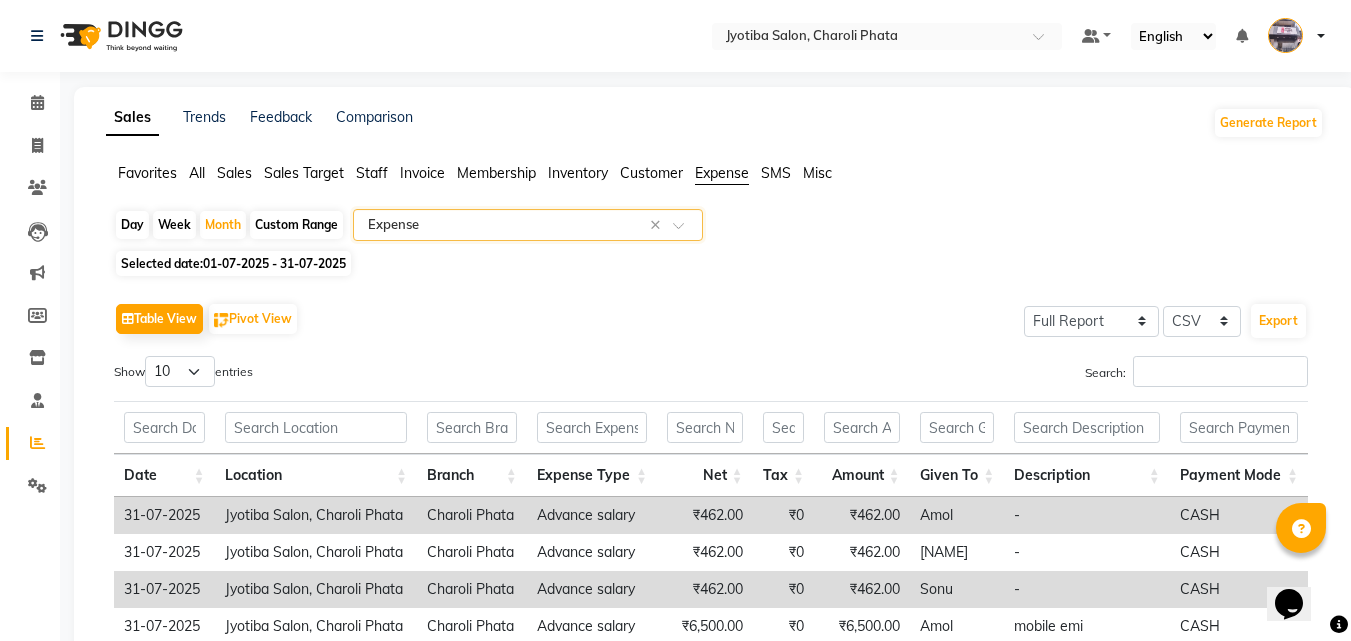 scroll, scrollTop: 150, scrollLeft: 0, axis: vertical 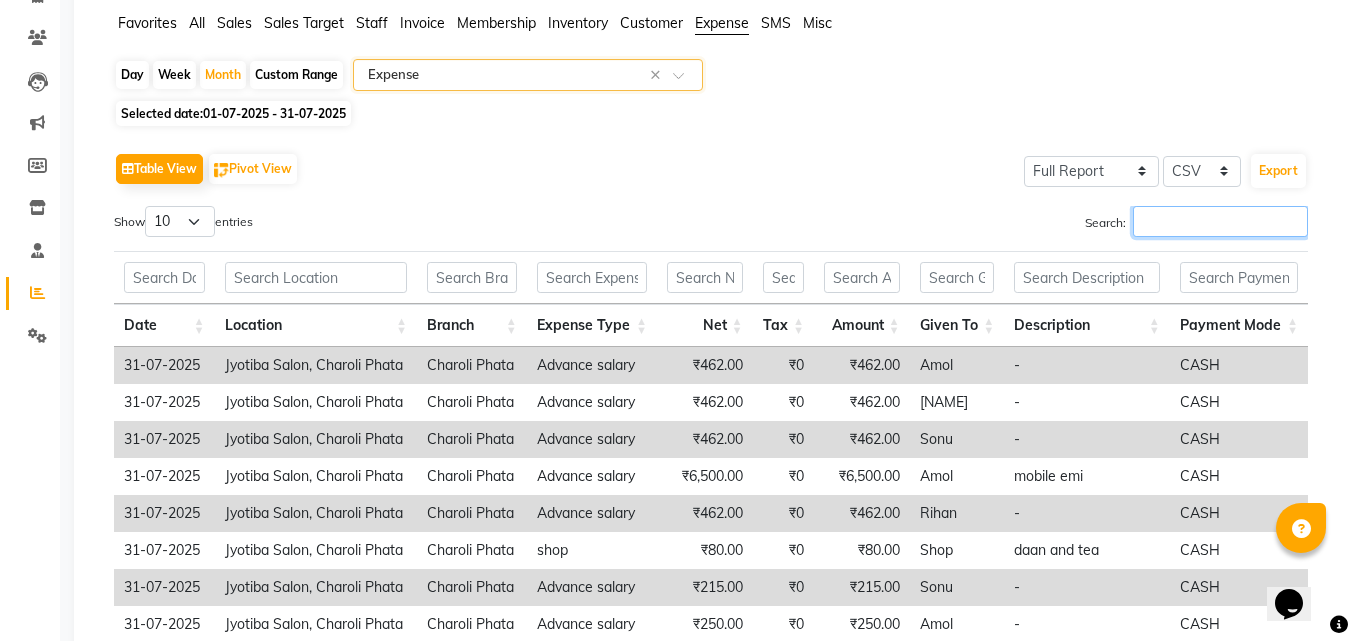 drag, startPoint x: 1135, startPoint y: 227, endPoint x: 1149, endPoint y: 260, distance: 35.846897 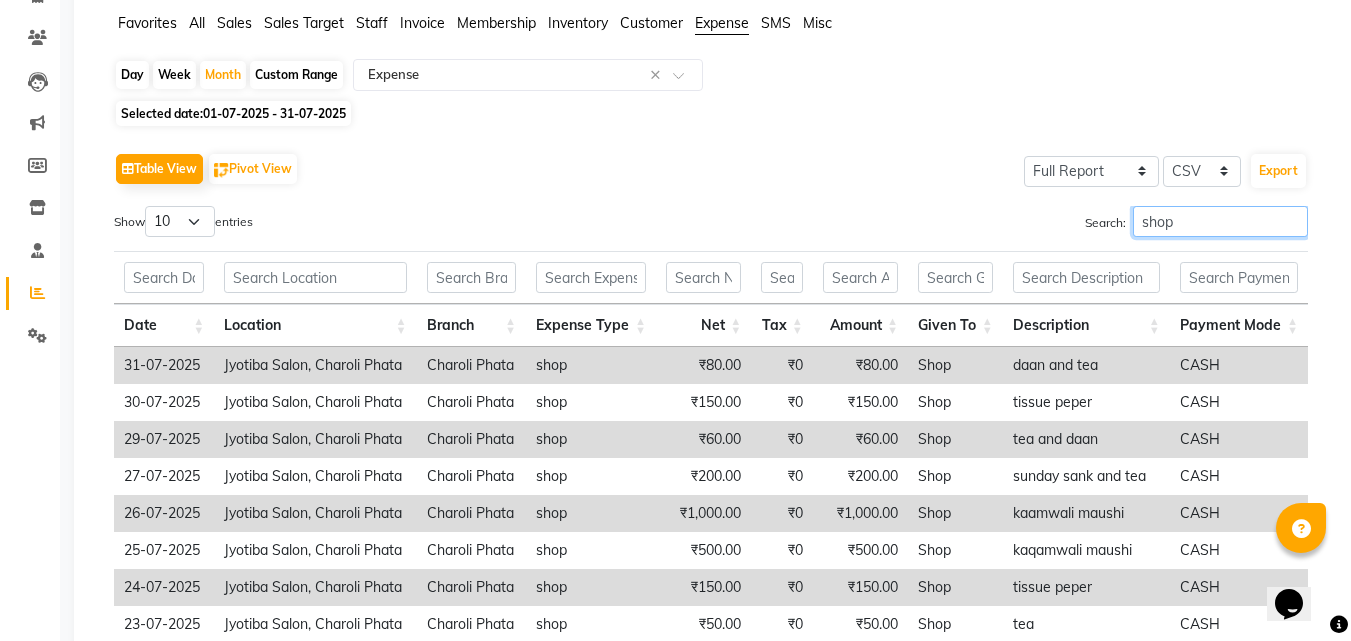 scroll, scrollTop: 392, scrollLeft: 0, axis: vertical 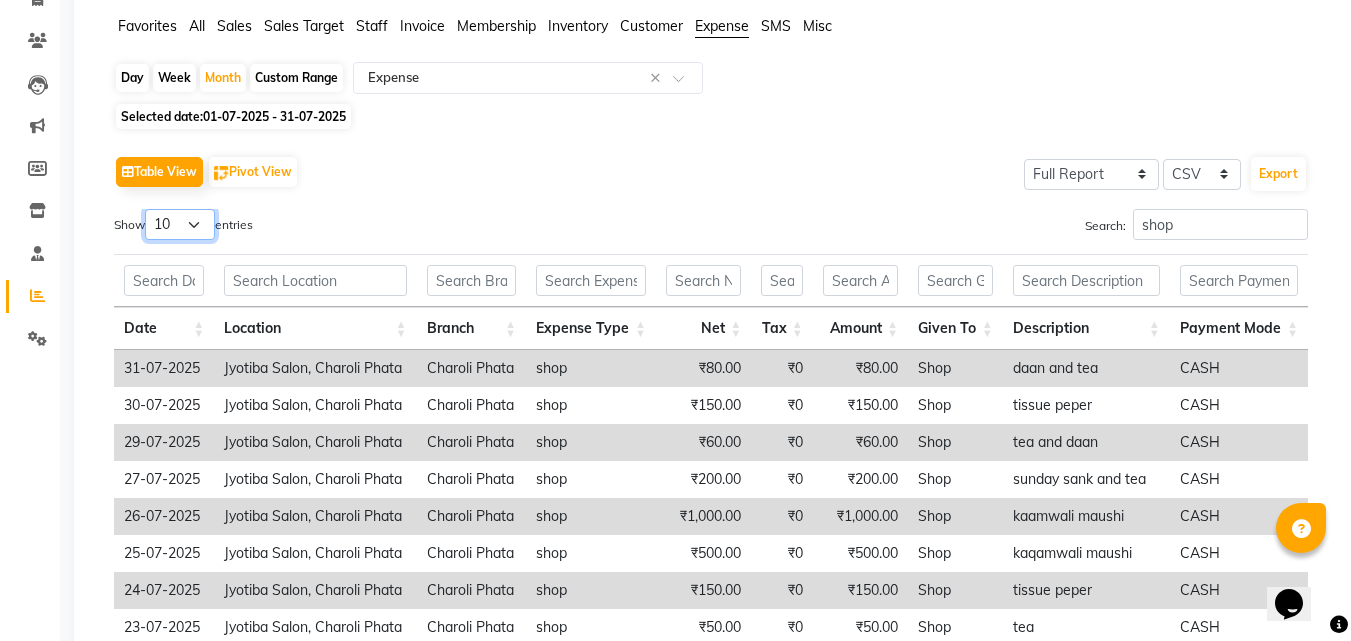 click on "10 25 50 100" at bounding box center [180, 224] 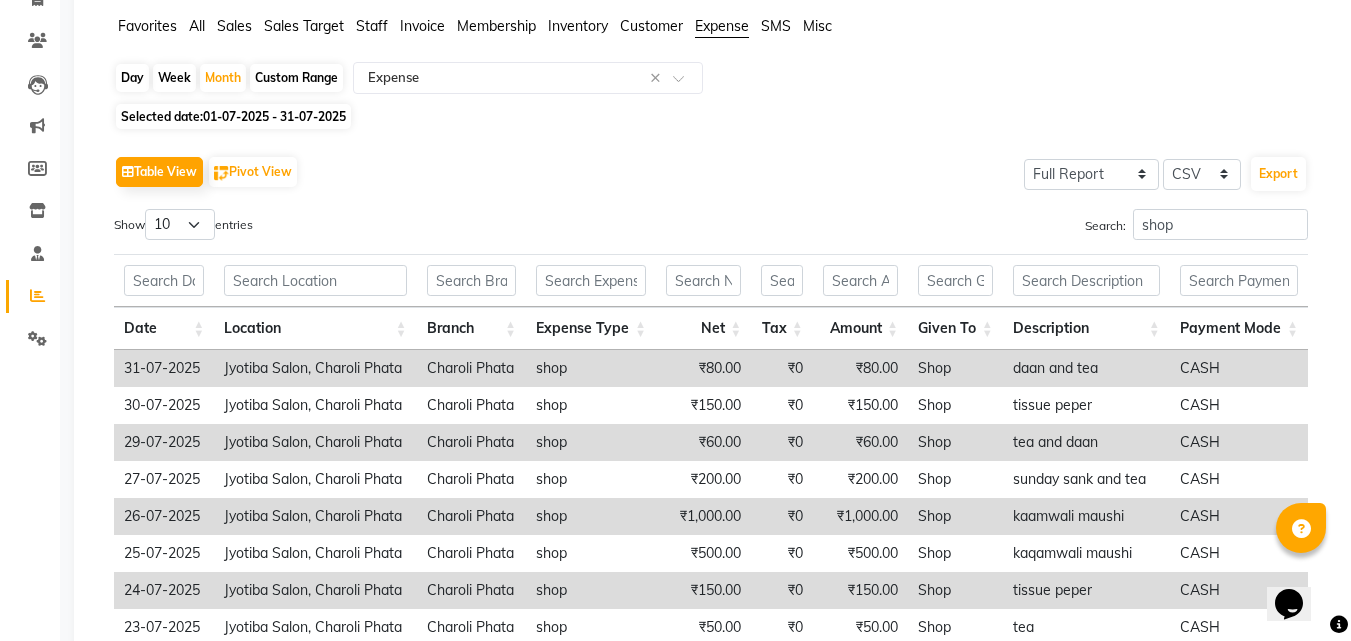 click on "31-07-2025" at bounding box center [164, 368] 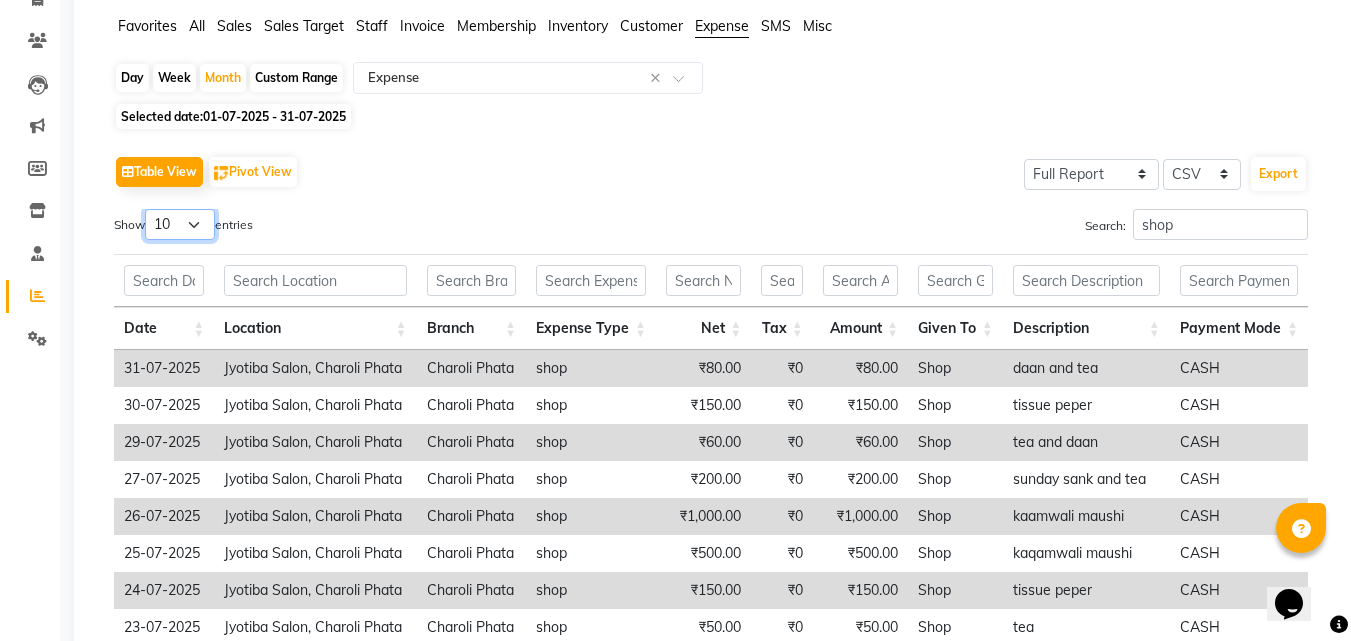 click on "10 25 50 100" at bounding box center (180, 224) 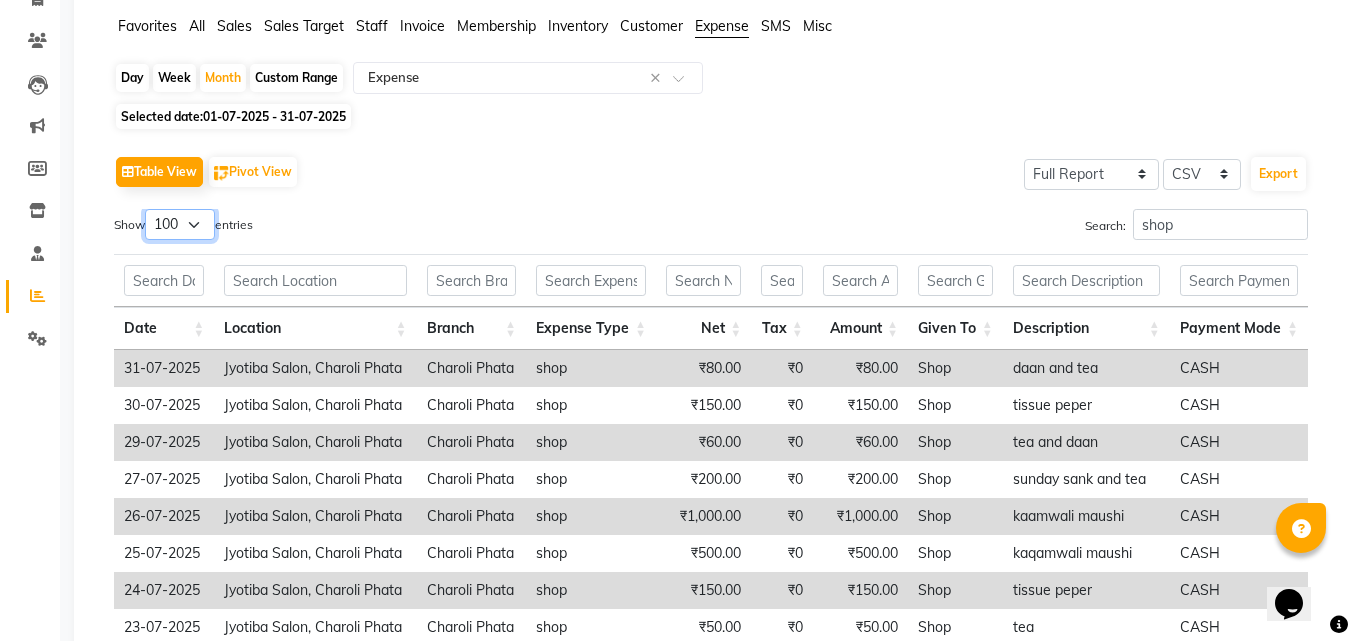 click on "10 25 50 100" at bounding box center (180, 224) 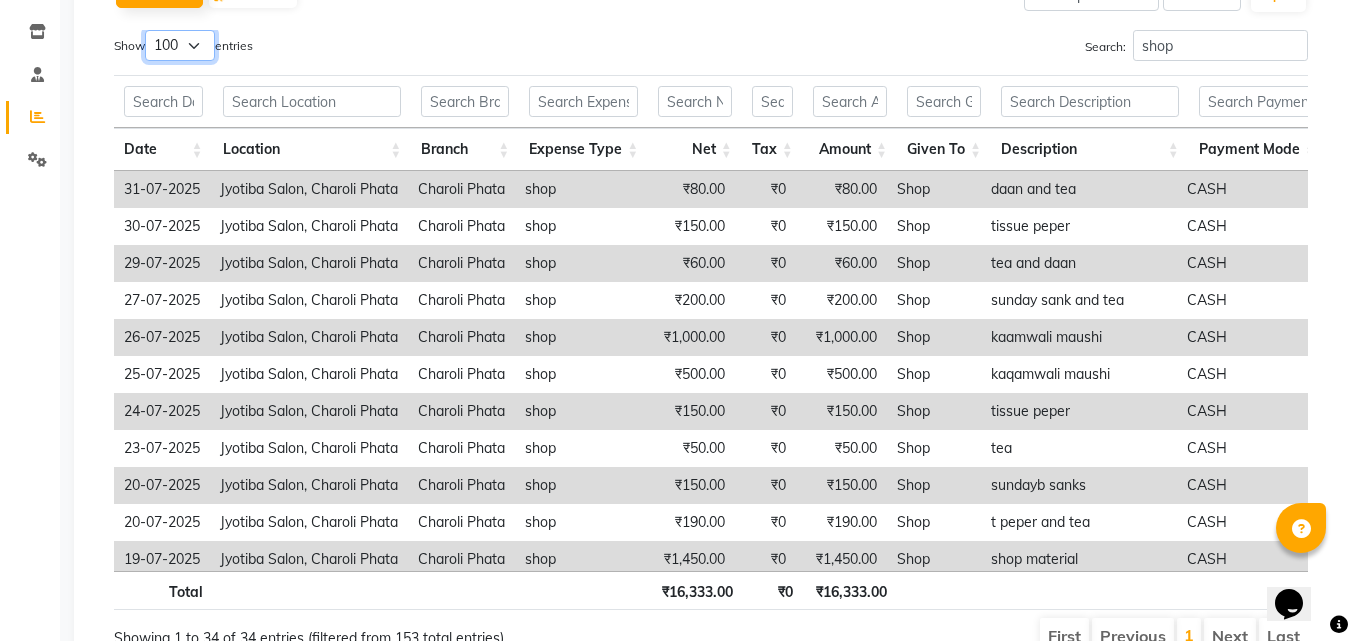 scroll, scrollTop: 422, scrollLeft: 0, axis: vertical 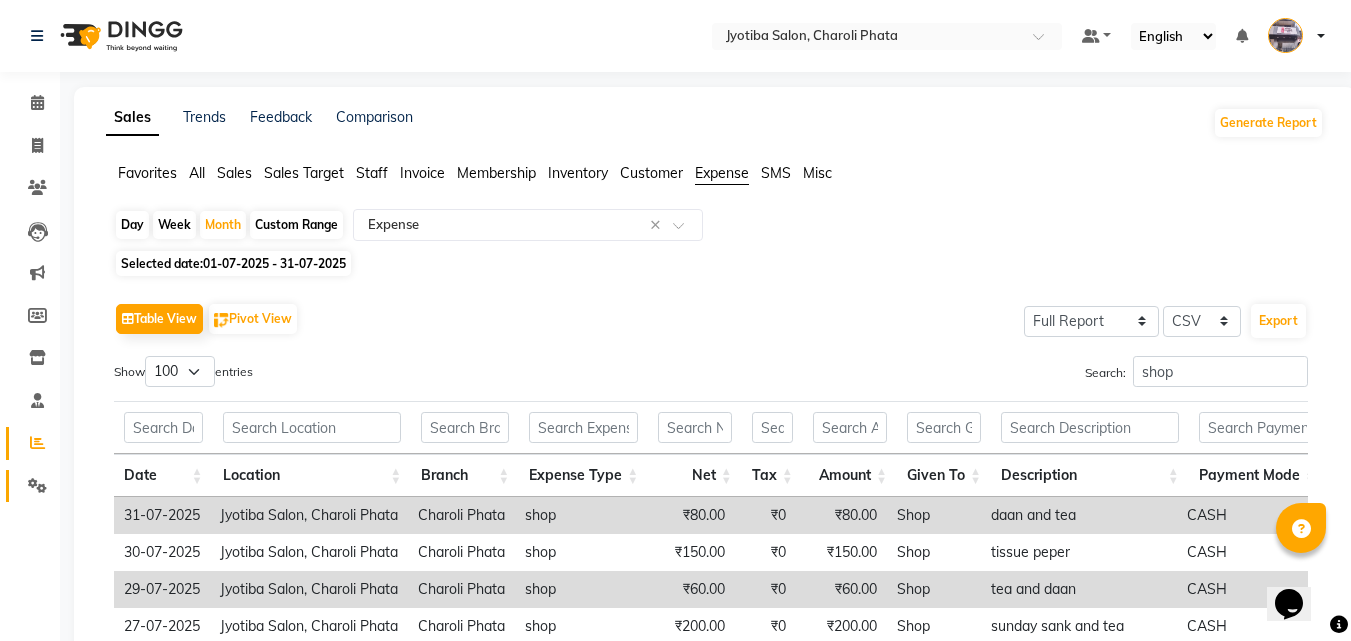 click 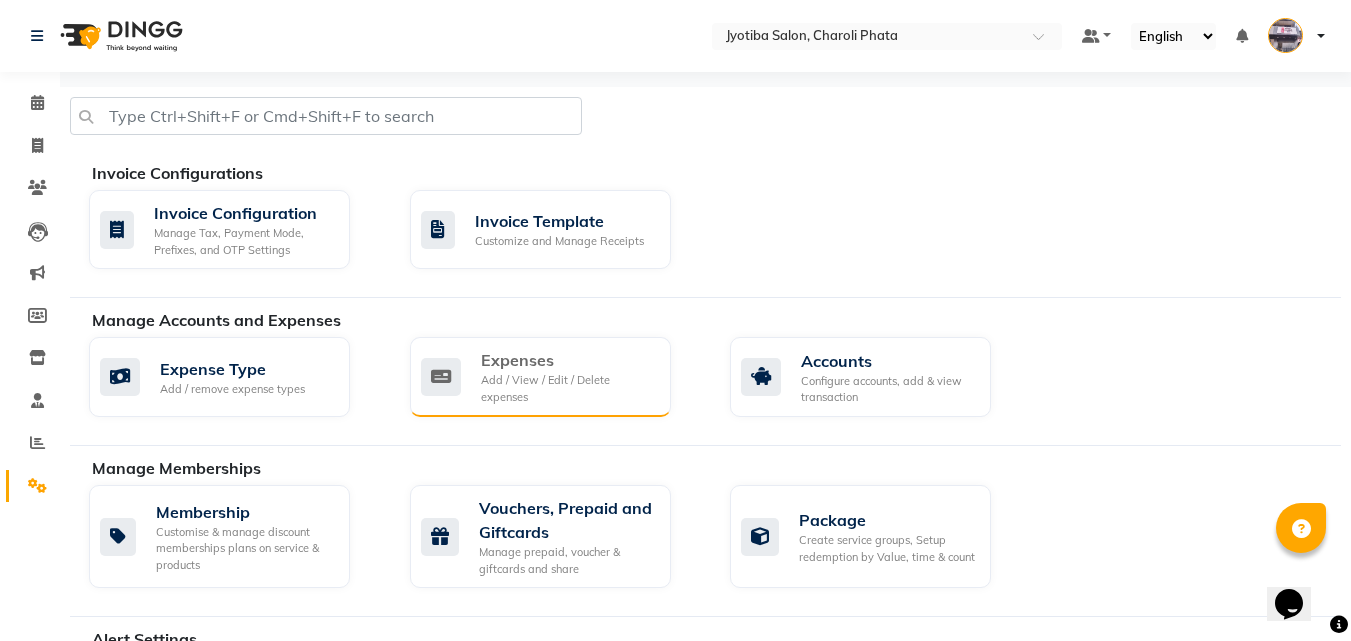 click on "Add / View / Edit / Delete expenses" 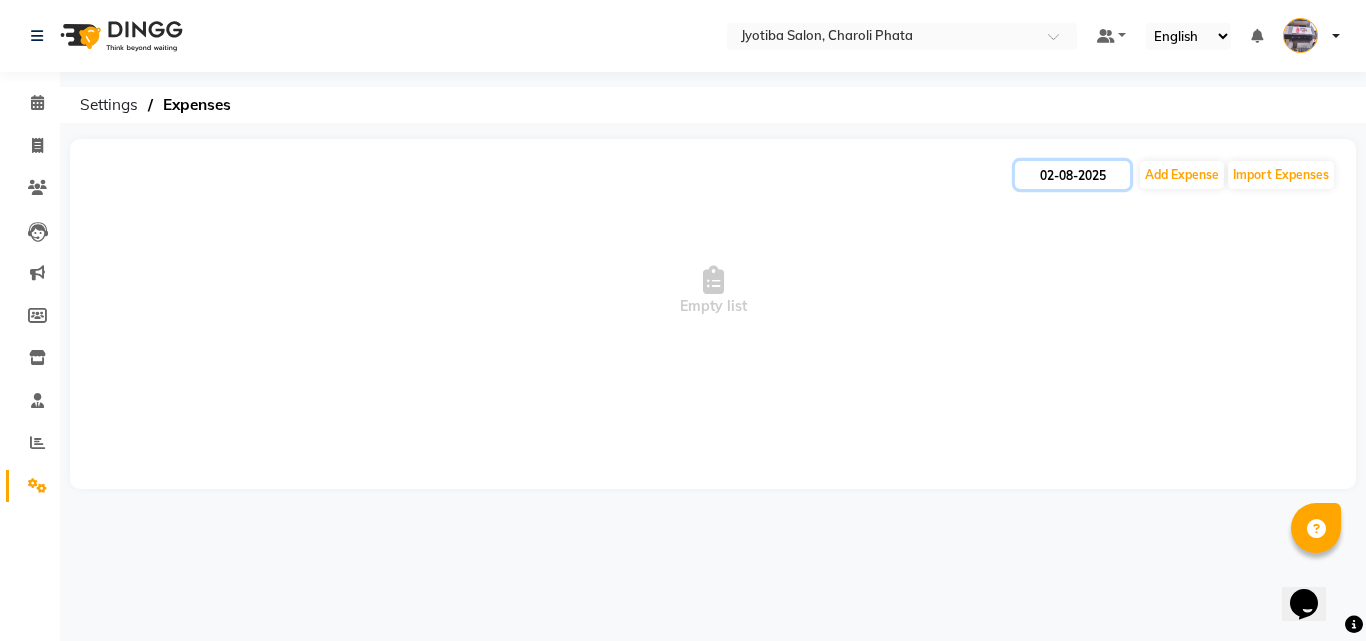 click on "02-08-2025" 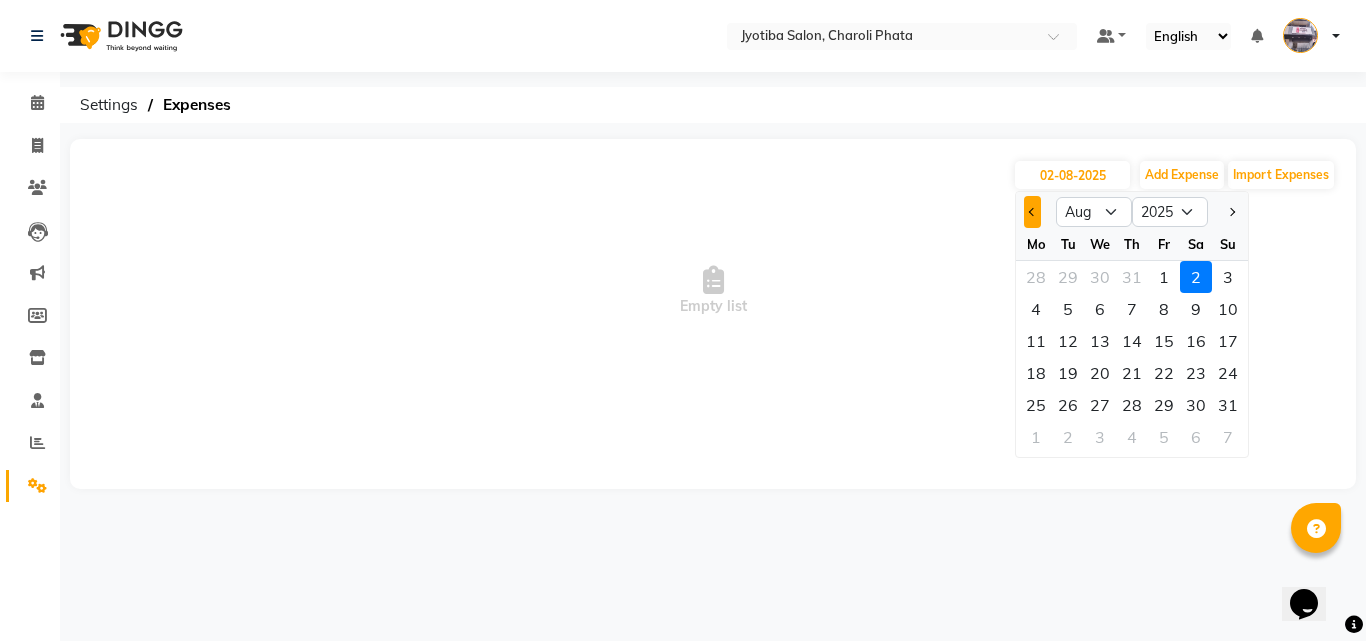 click 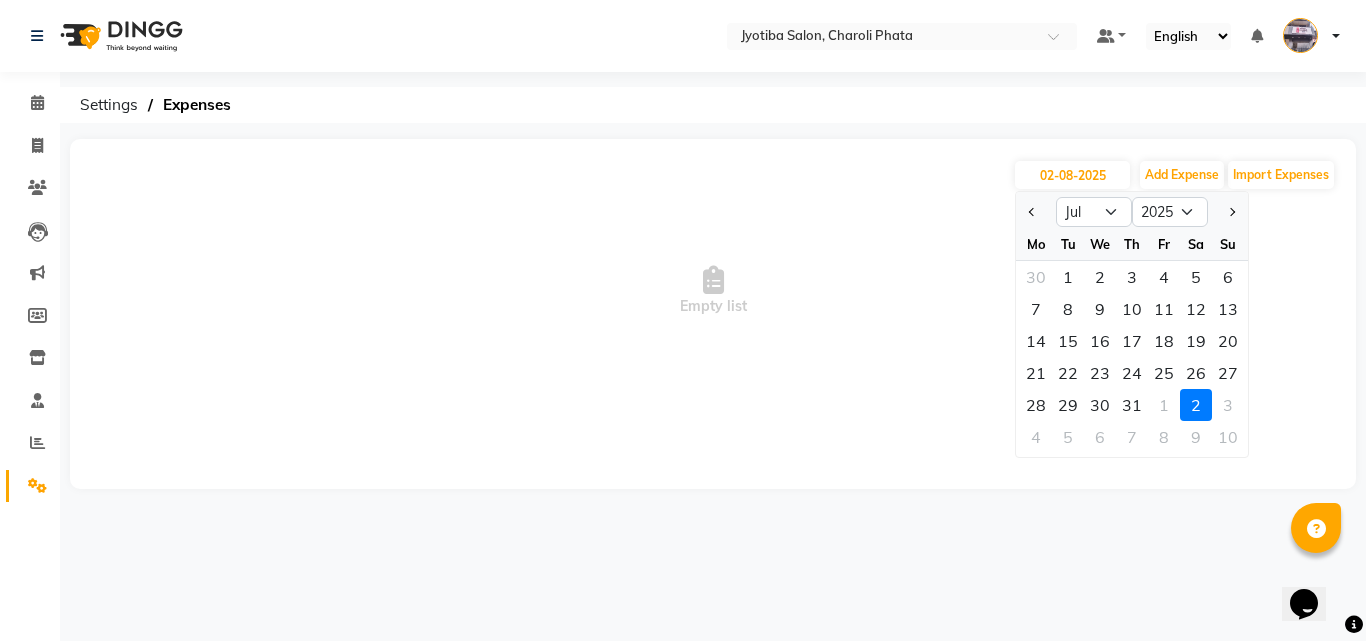click on "31" 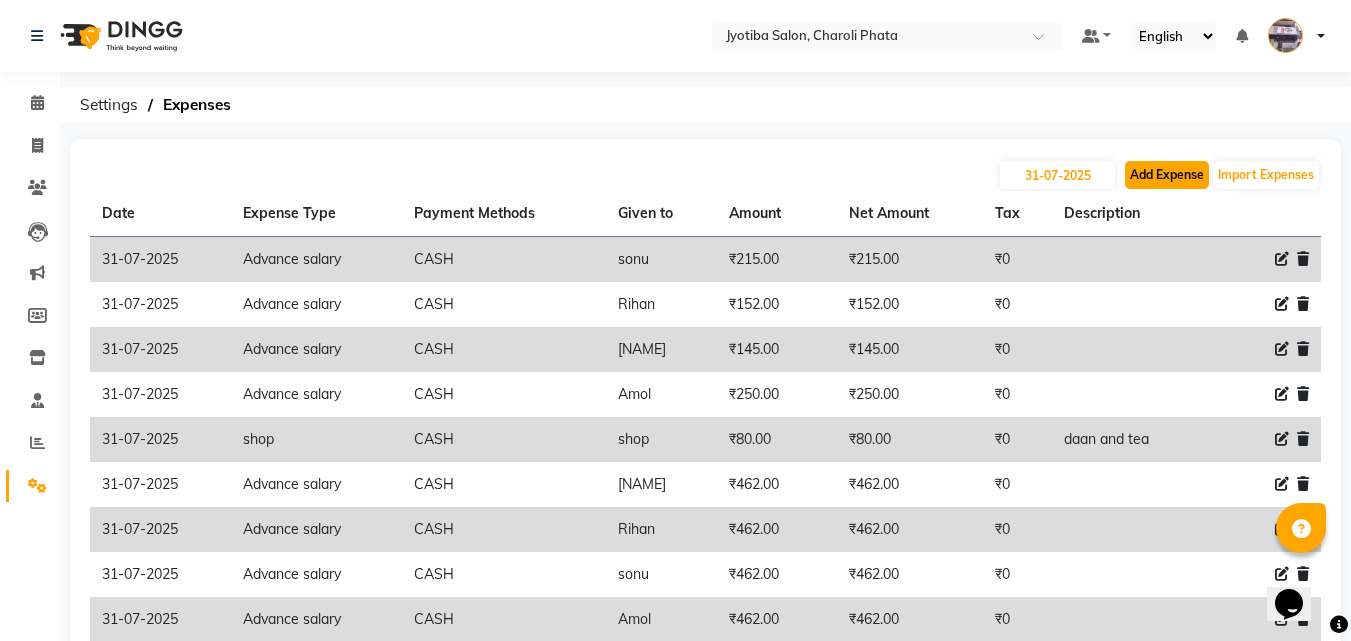 click on "Add Expense" 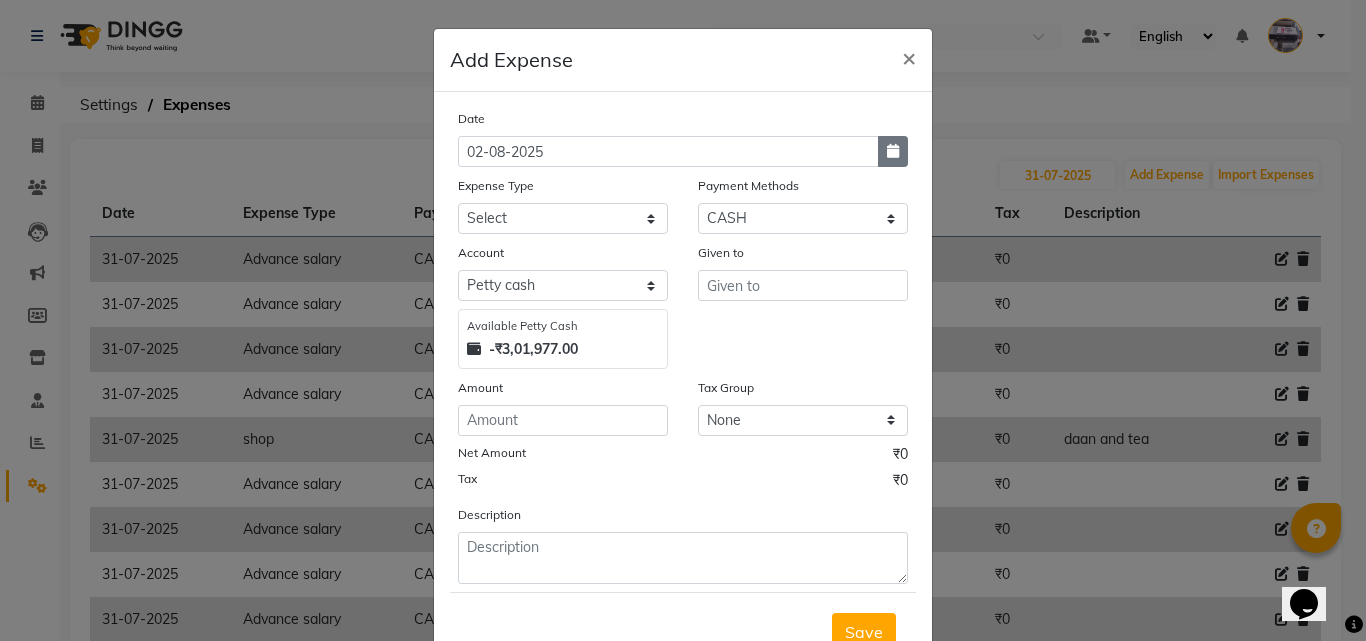 click 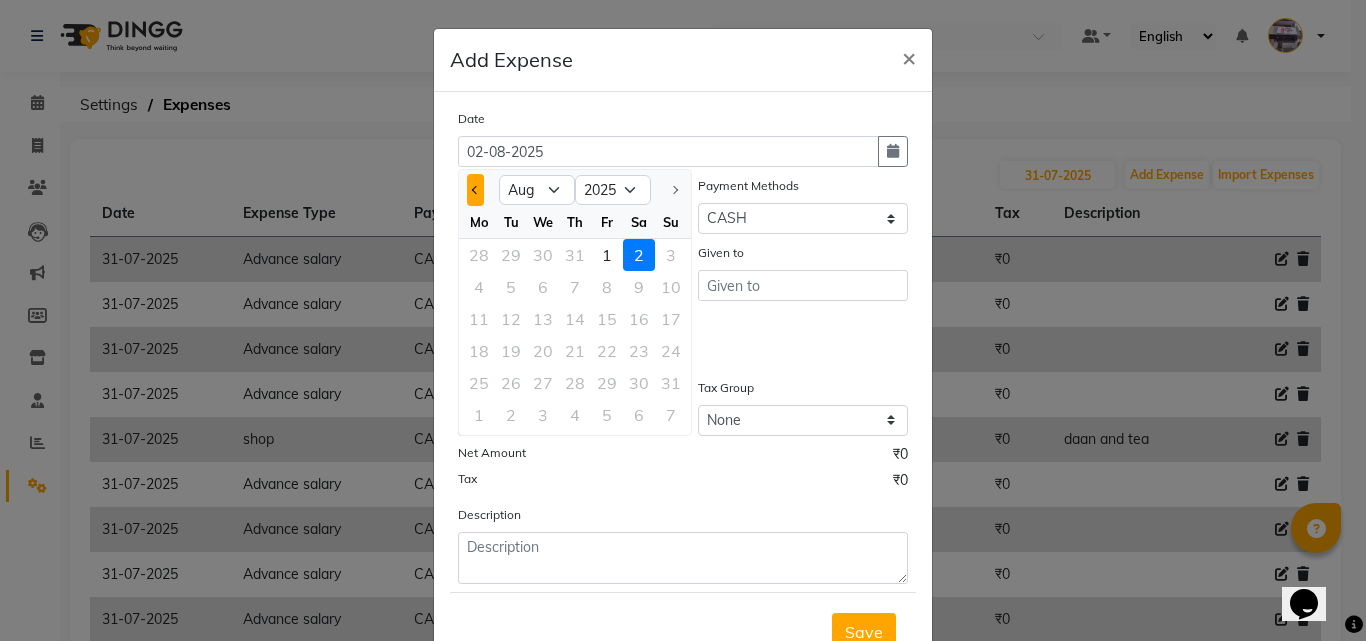 click 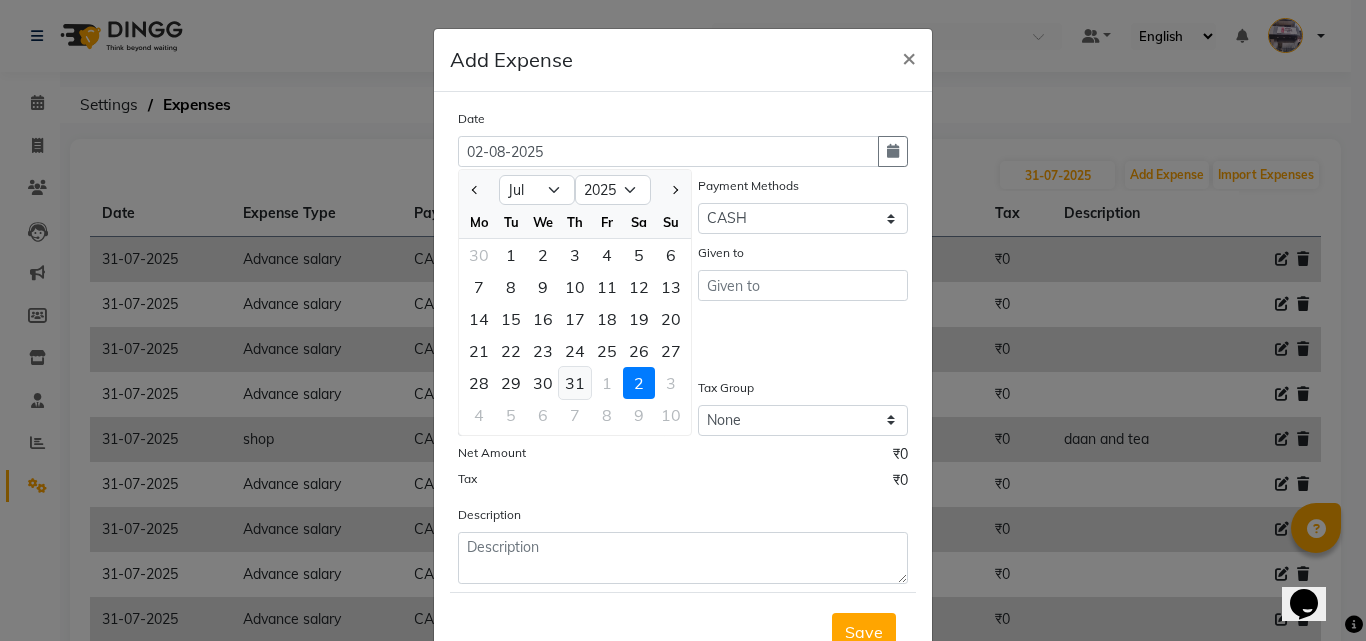click on "31" 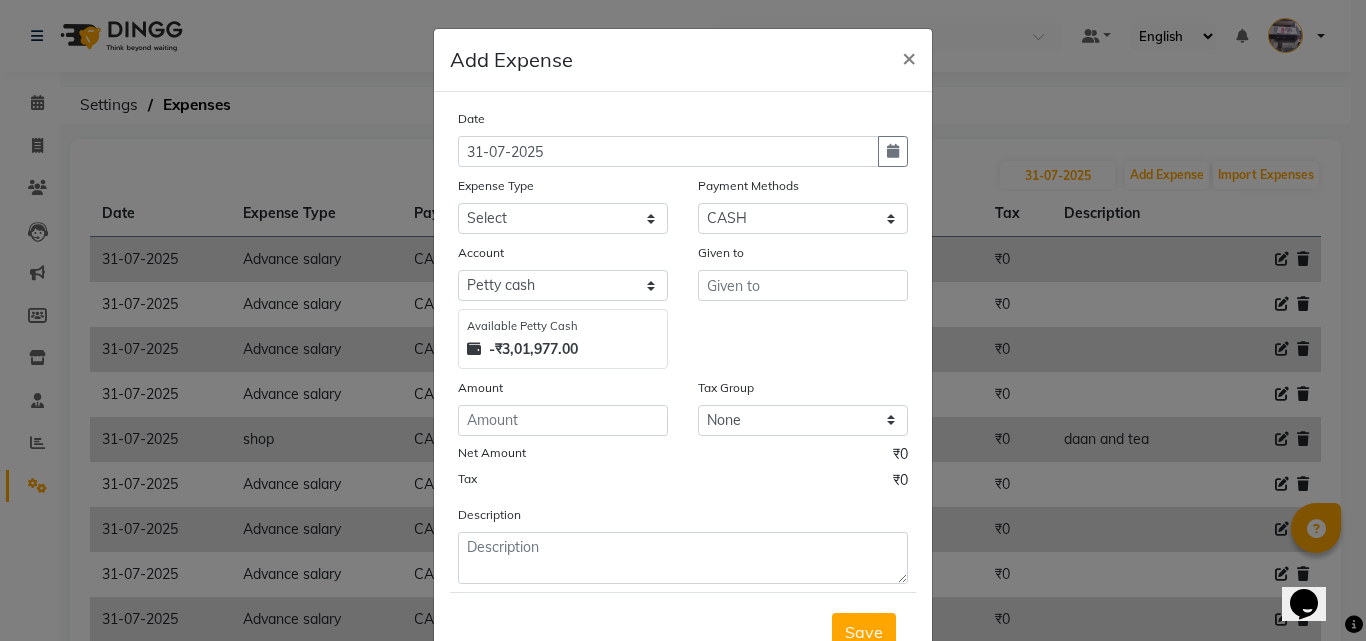 click on "Expense Type Select Advance salary Advance salary ajaj Bank charges Car maintenance  Cash transfer to bank Cash transfer to hub Client Snacks Clinical charges Equipment Fuel Govt fee home Incentive Insurance International purchase Loan Repayment Maintenance Marketing Miscellaneous MRA Other Over times Pantry Product Rent Salary shop shop Staff Snacks Tax Tea & Refreshment TIP Utilities Wifi recharge" 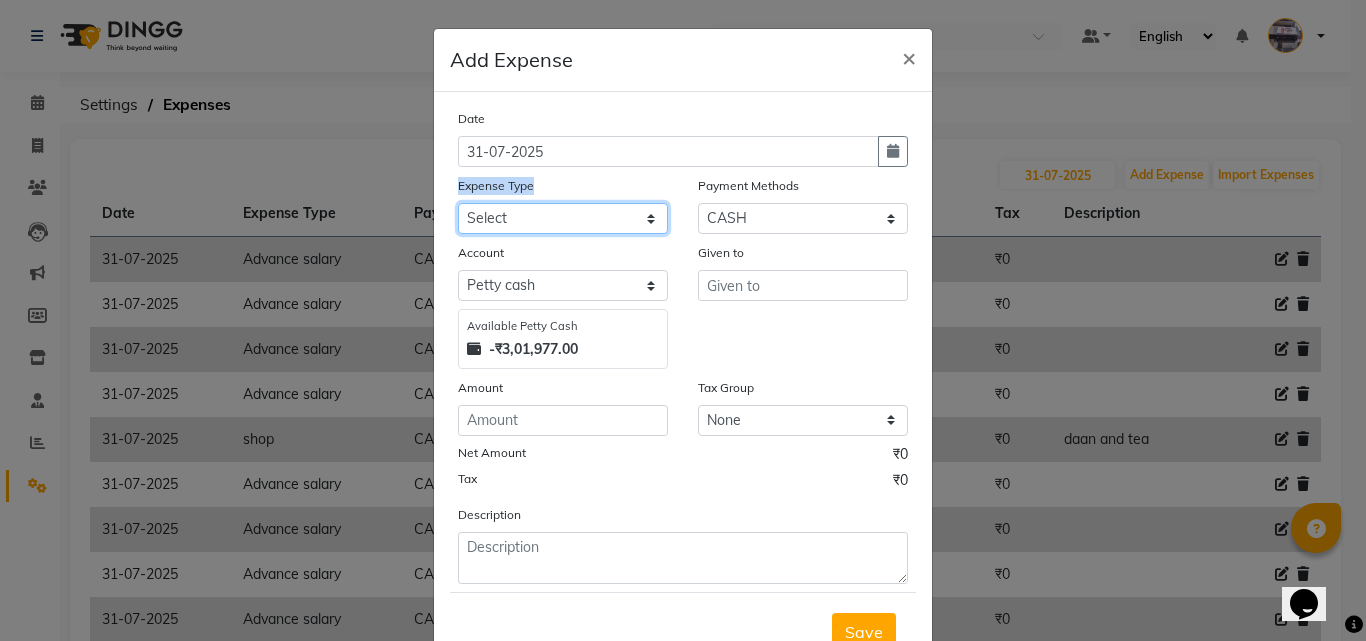 drag, startPoint x: 533, startPoint y: 218, endPoint x: 535, endPoint y: 233, distance: 15.132746 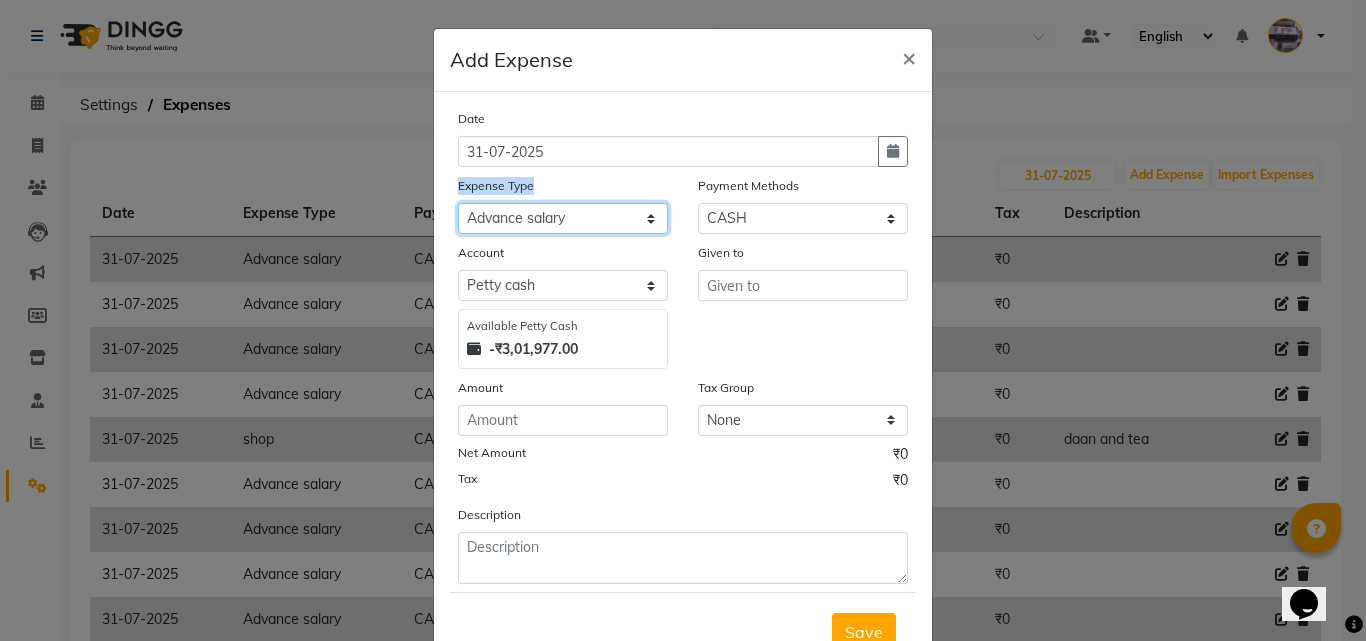 click on "Select Advance salary Advance salary ajaj Bank charges Car maintenance  Cash transfer to bank Cash transfer to hub Client Snacks Clinical charges Equipment Fuel Govt fee home Incentive Insurance International purchase Loan Repayment Maintenance Marketing Miscellaneous MRA Other Over times Pantry Product Rent Salary shop shop Staff Snacks Tax Tea & Refreshment TIP Utilities Wifi recharge" 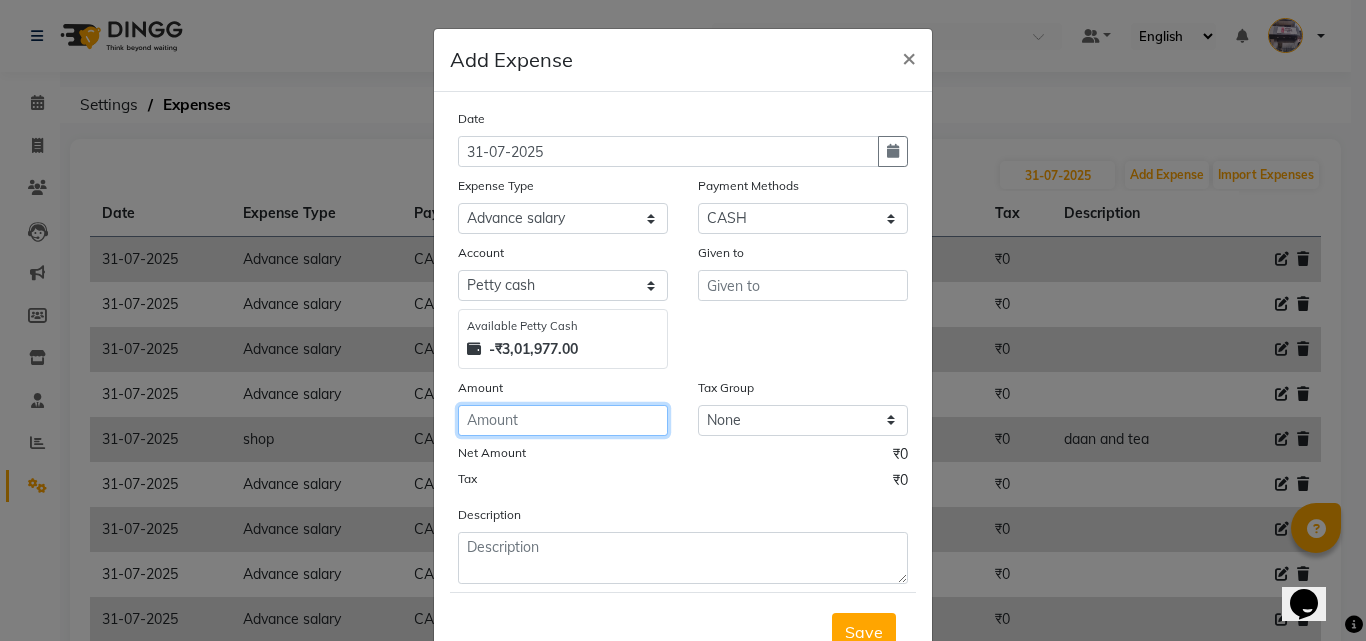 click 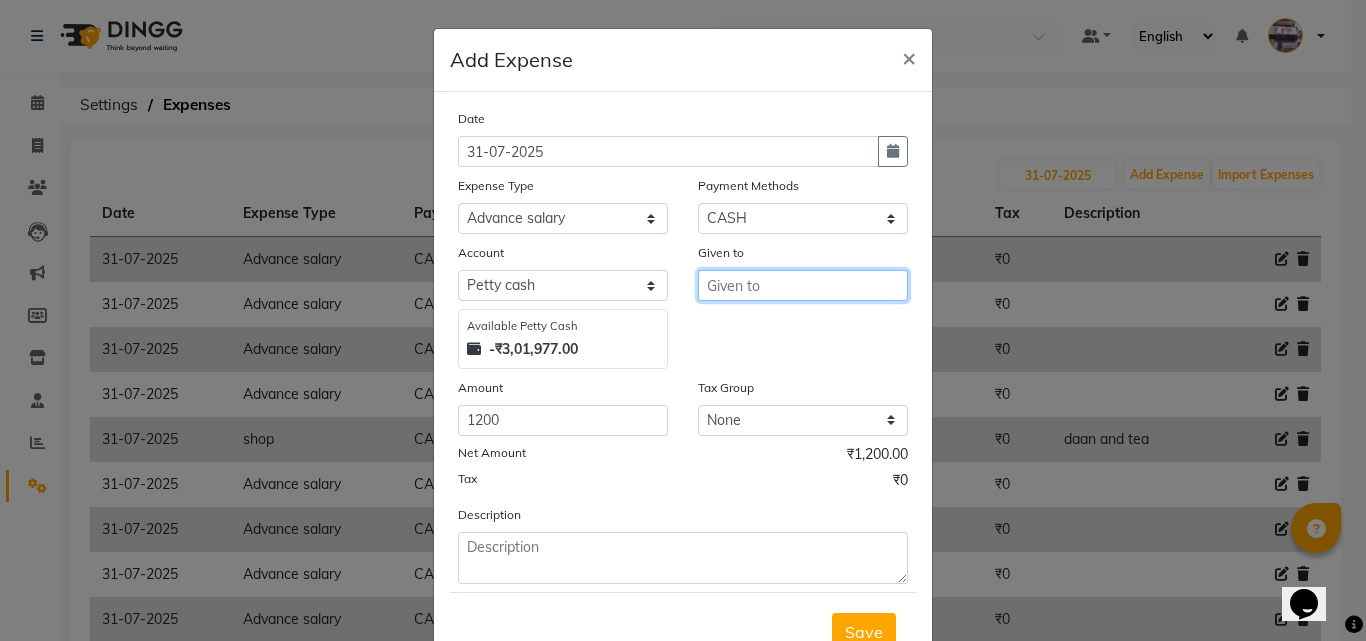 click at bounding box center [803, 285] 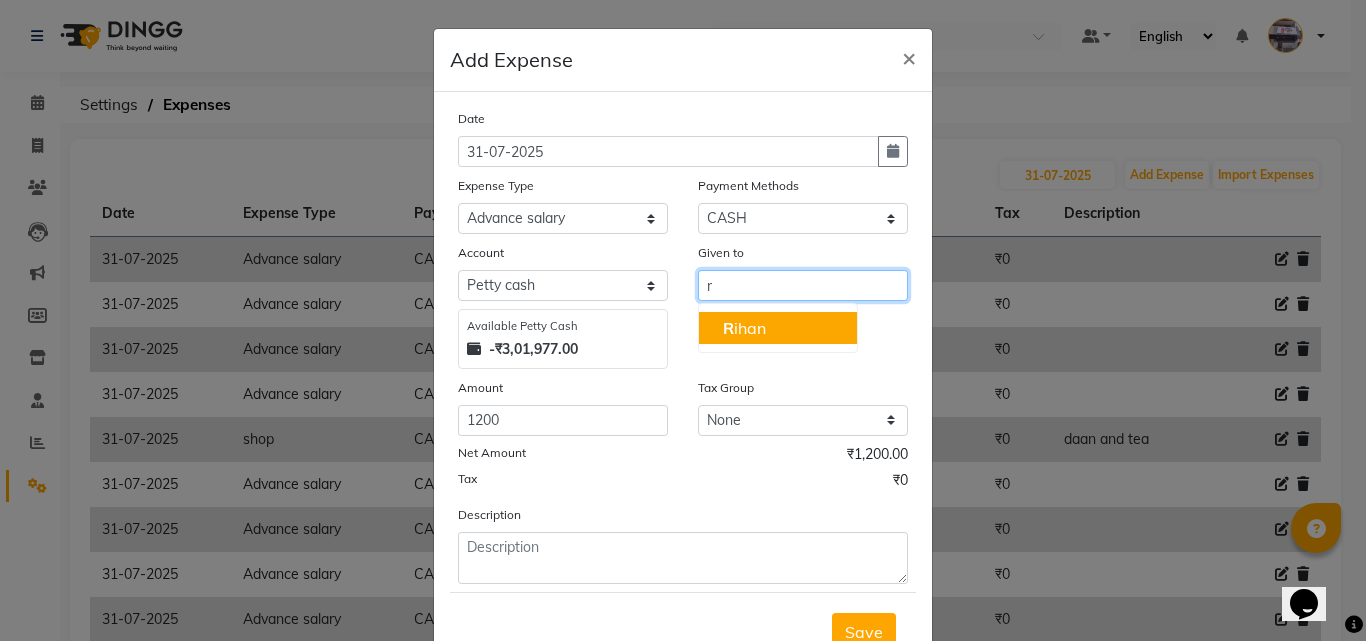 click on "R ihan" at bounding box center (778, 328) 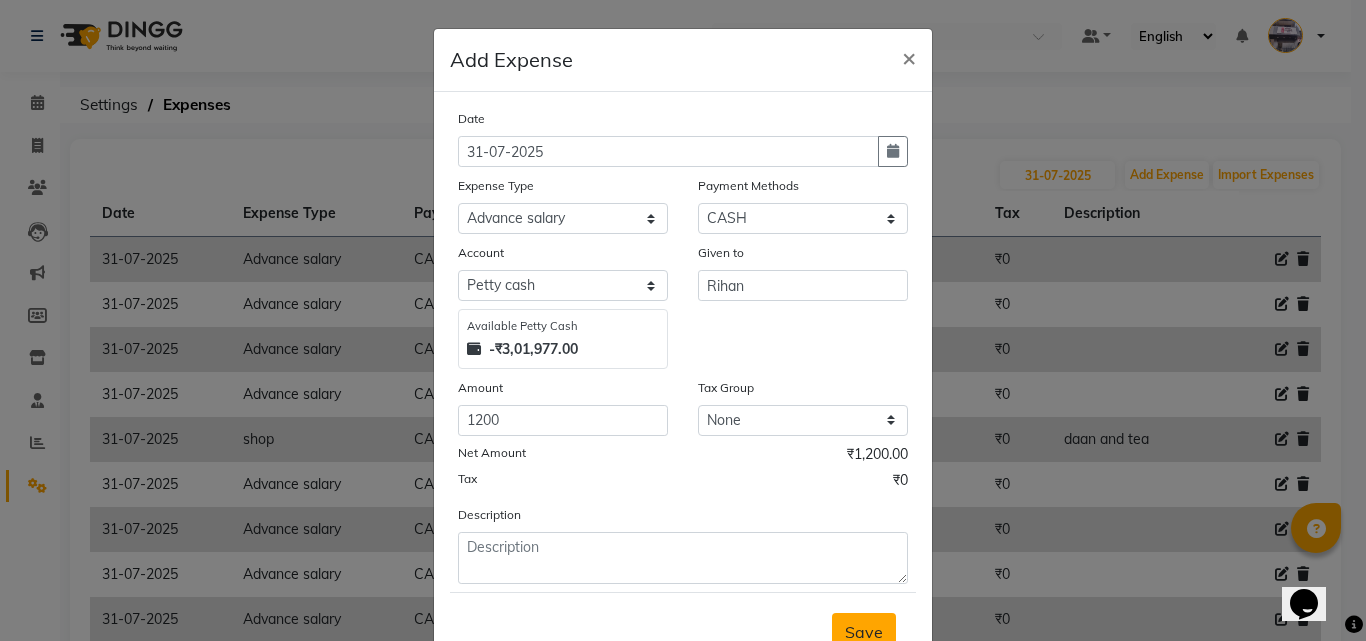 click on "Save" at bounding box center (864, 632) 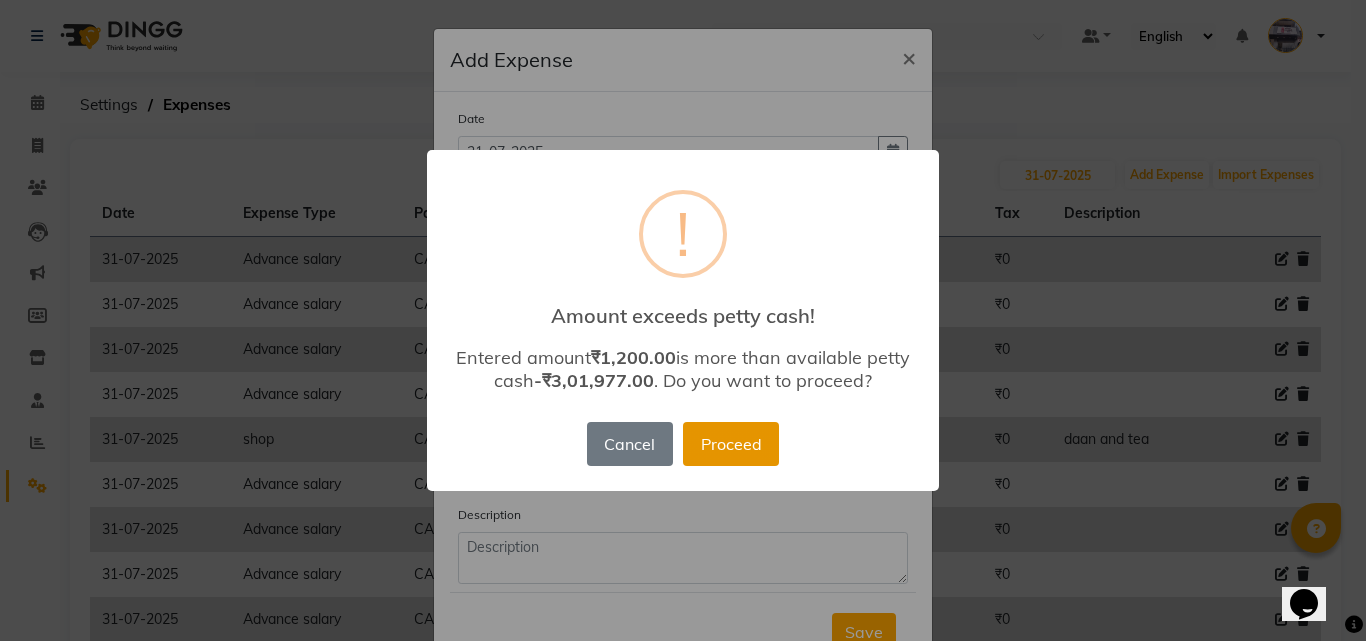 click on "Proceed" at bounding box center (731, 444) 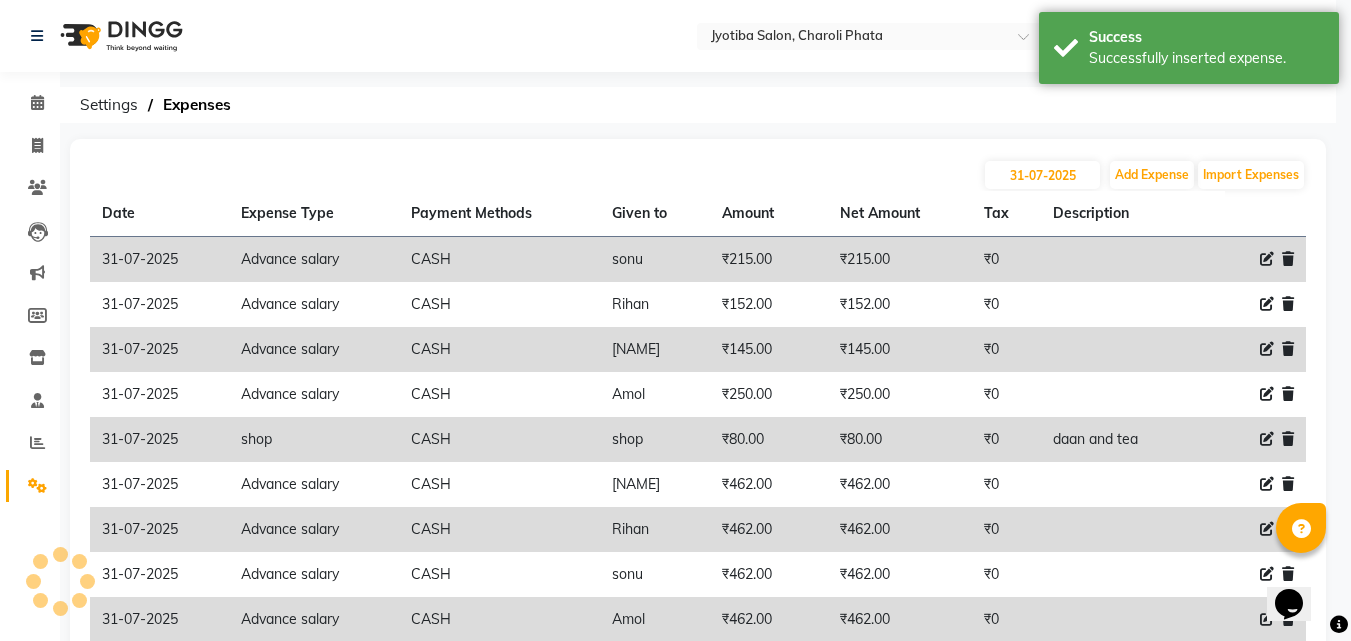 scroll, scrollTop: 0, scrollLeft: 0, axis: both 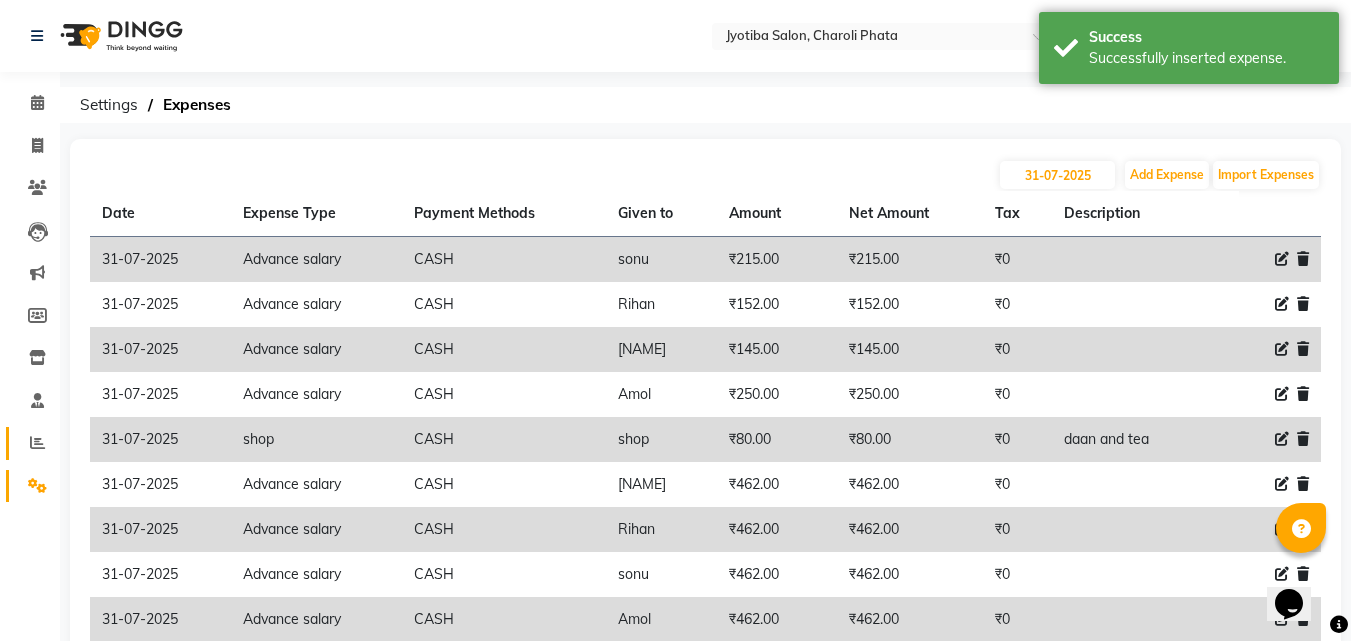 click on "Reports" 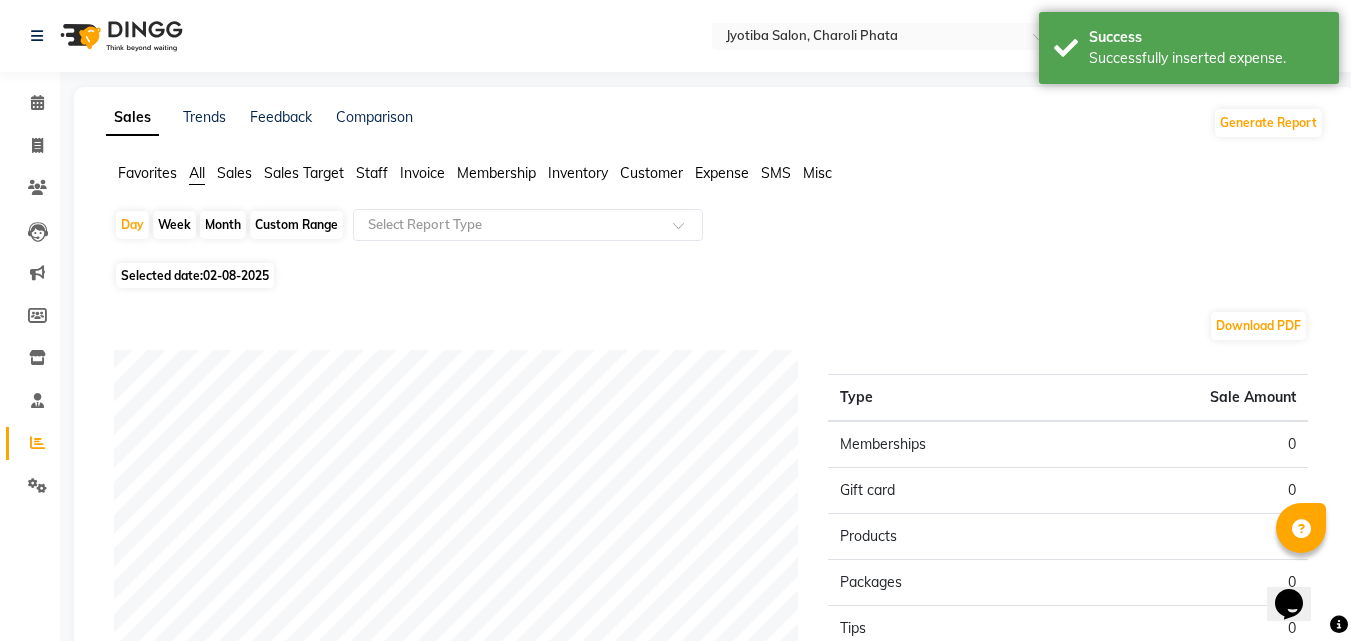 click on "Month" 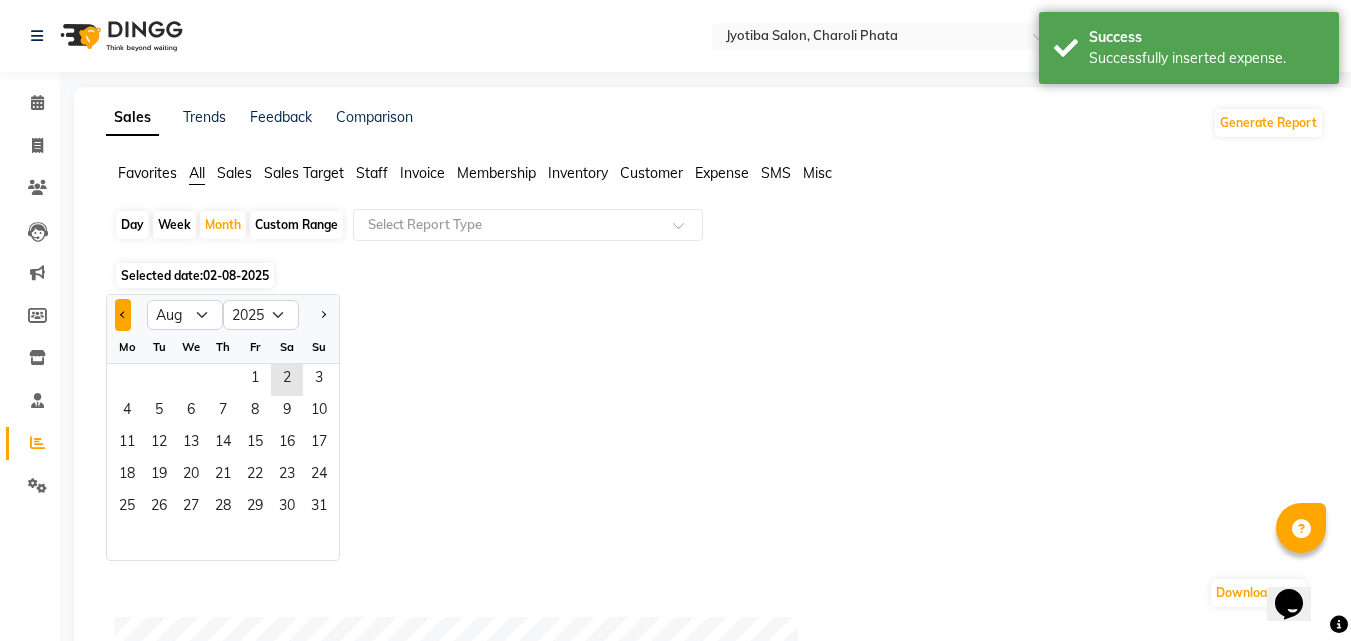 click 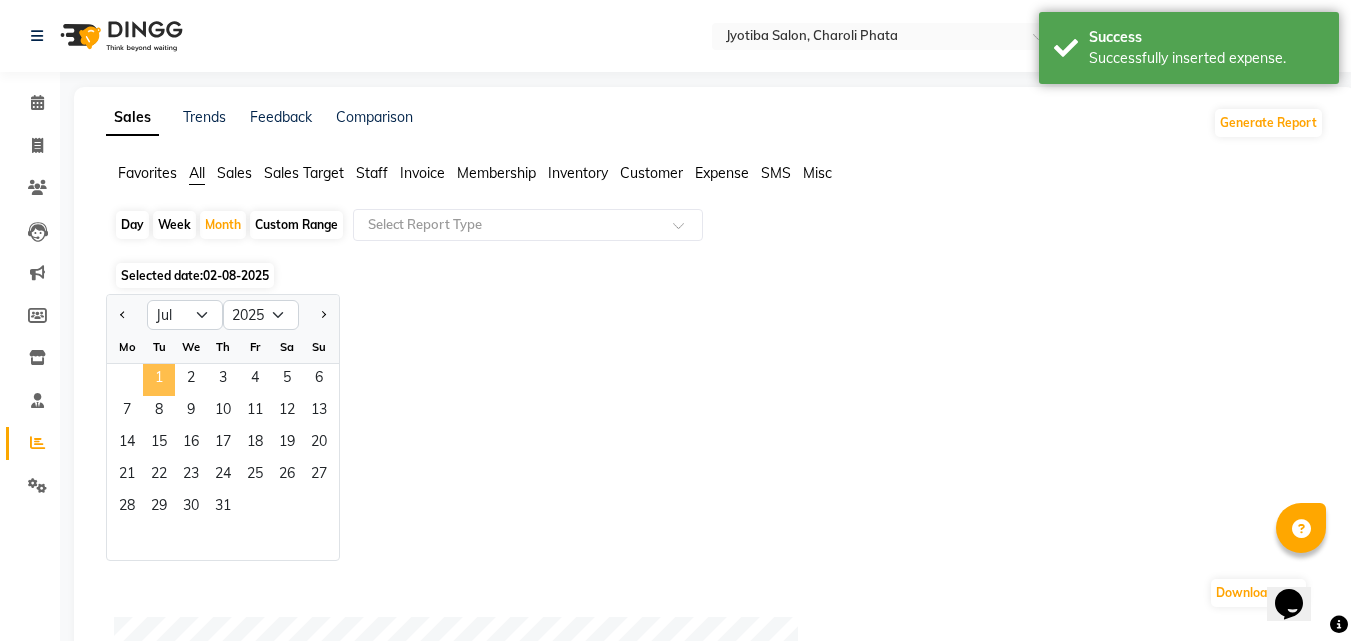 click on "1" 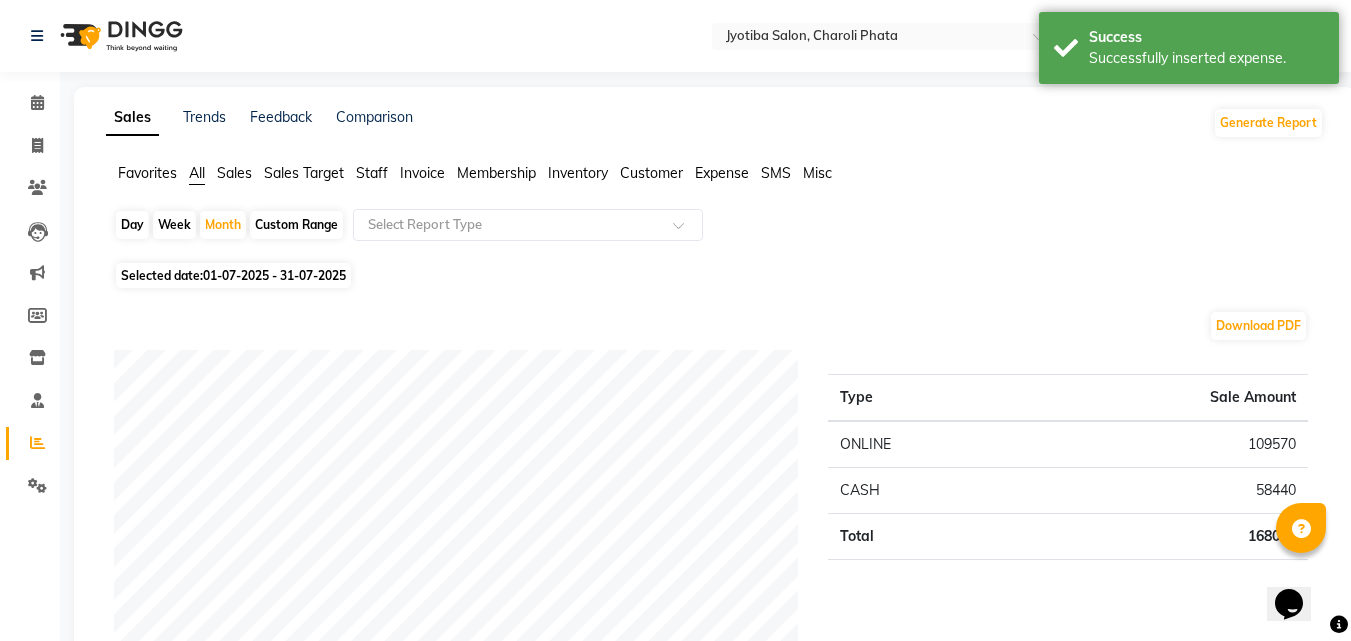 click on "Expense" 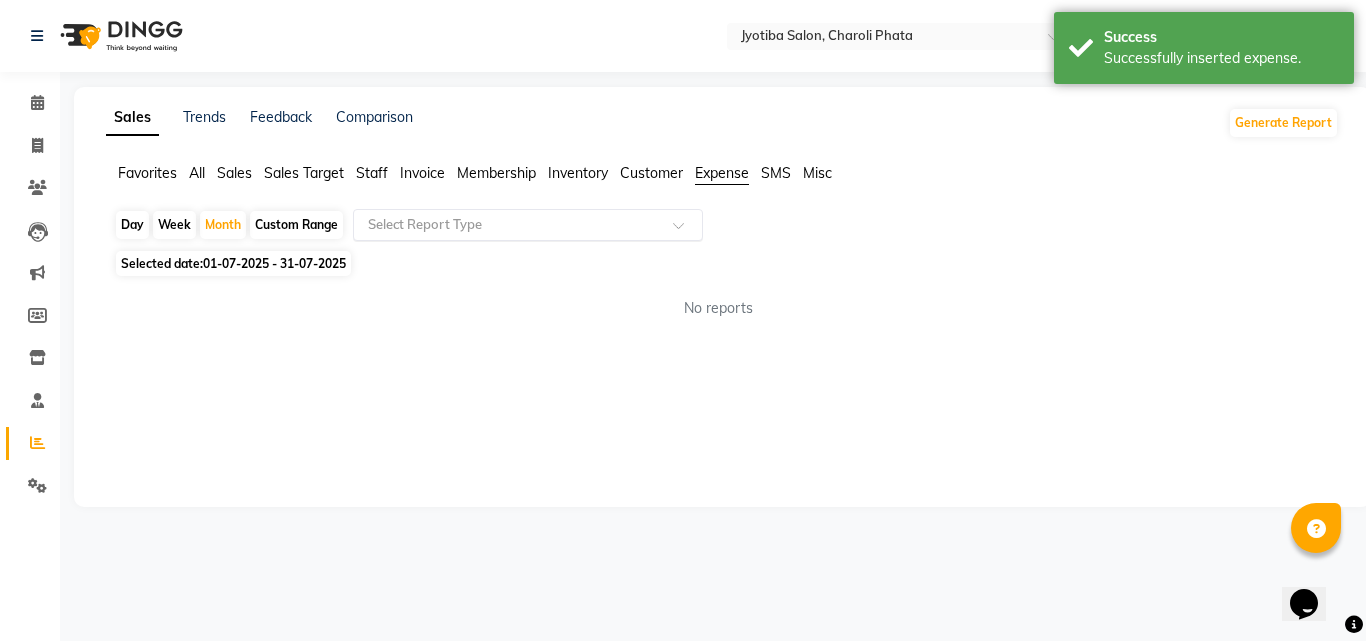 click on "Select Report Type" 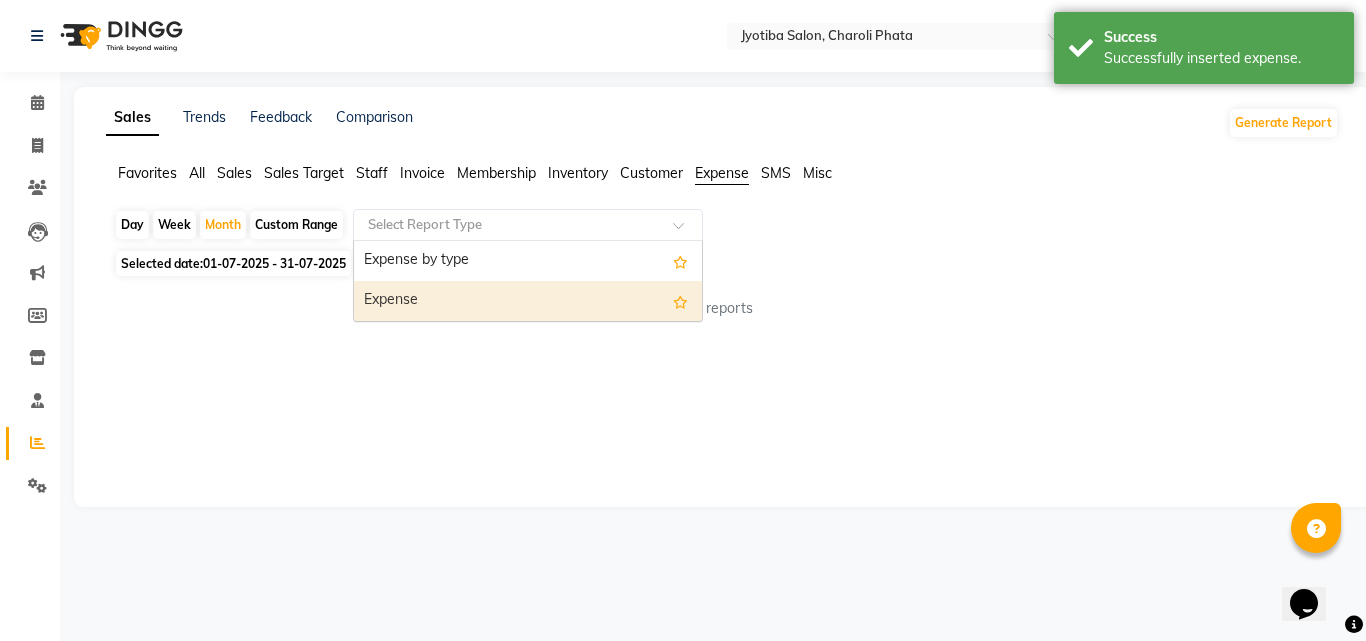 click on "Expense" at bounding box center [528, 301] 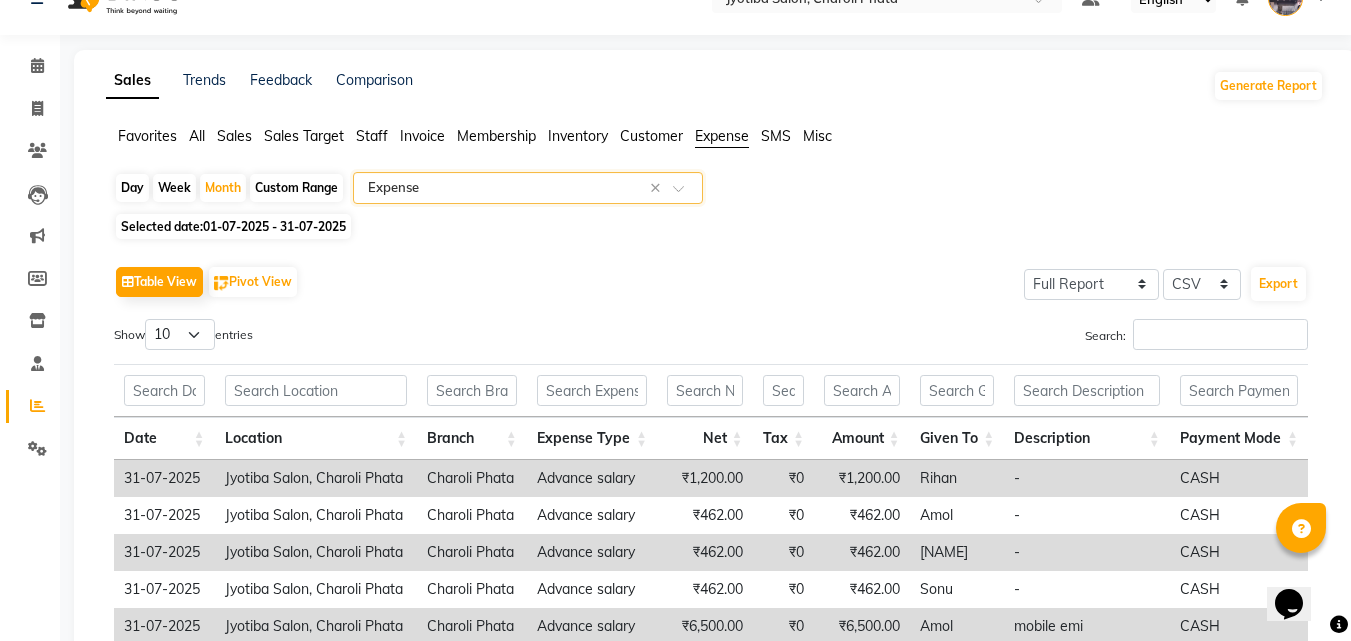scroll, scrollTop: 0, scrollLeft: 0, axis: both 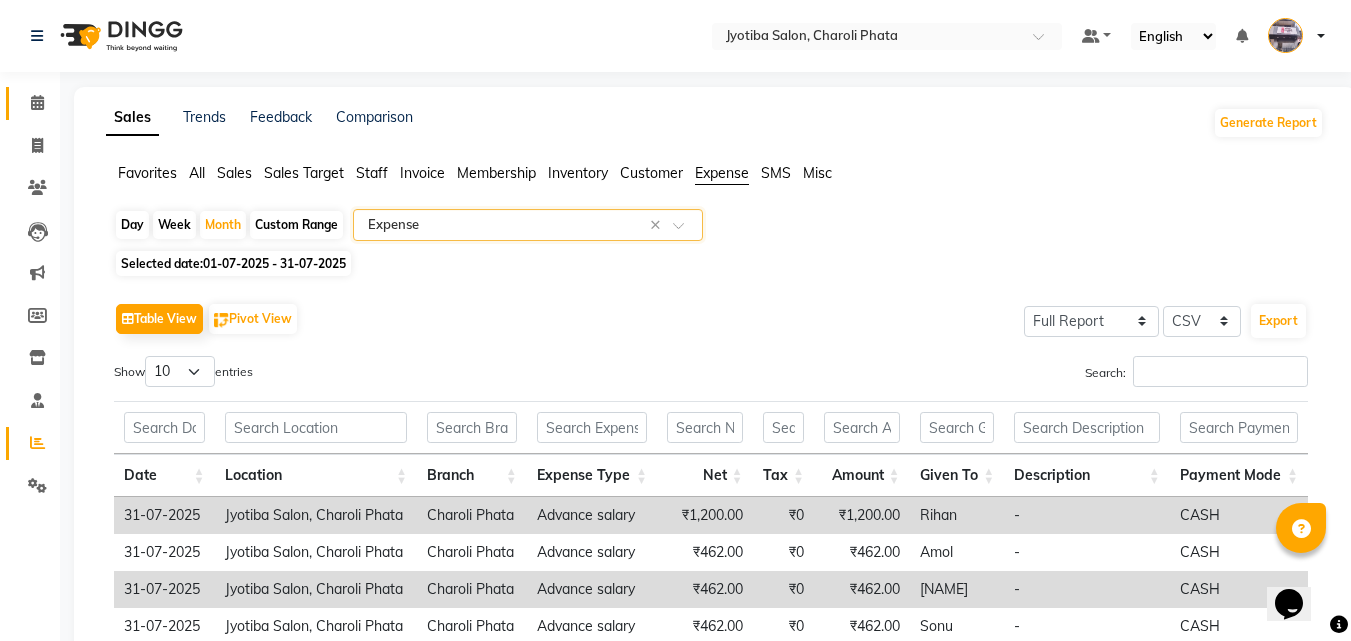click on "Calendar" 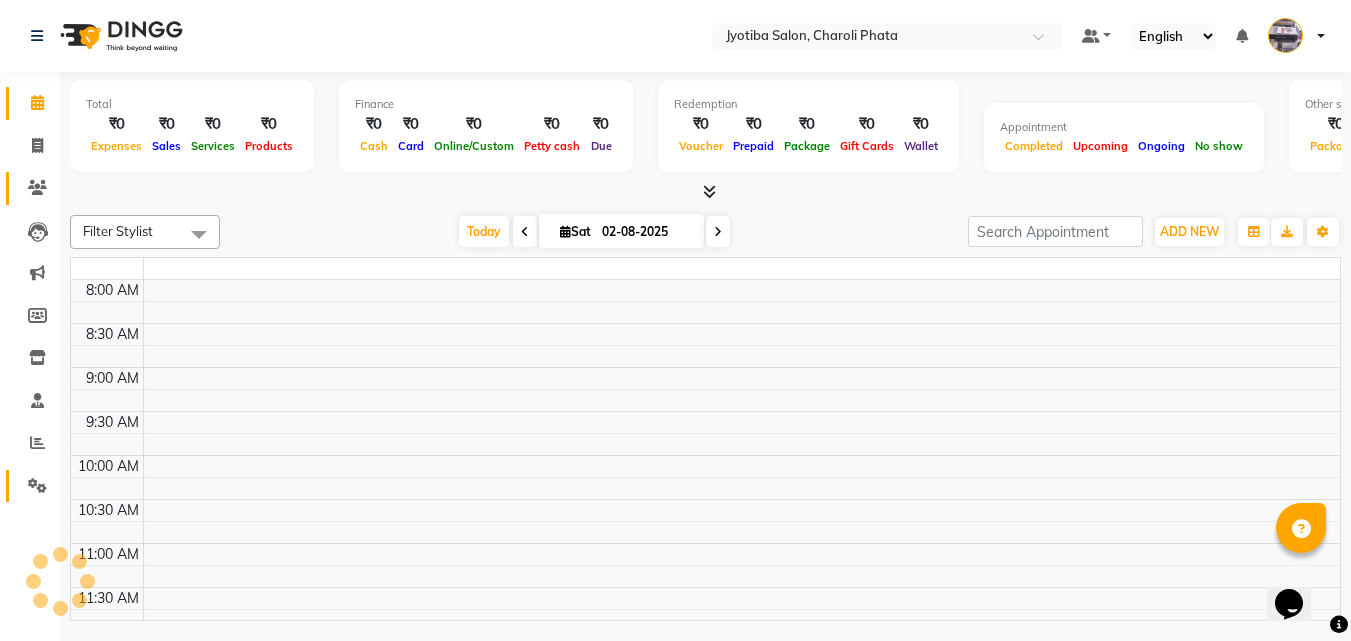 click 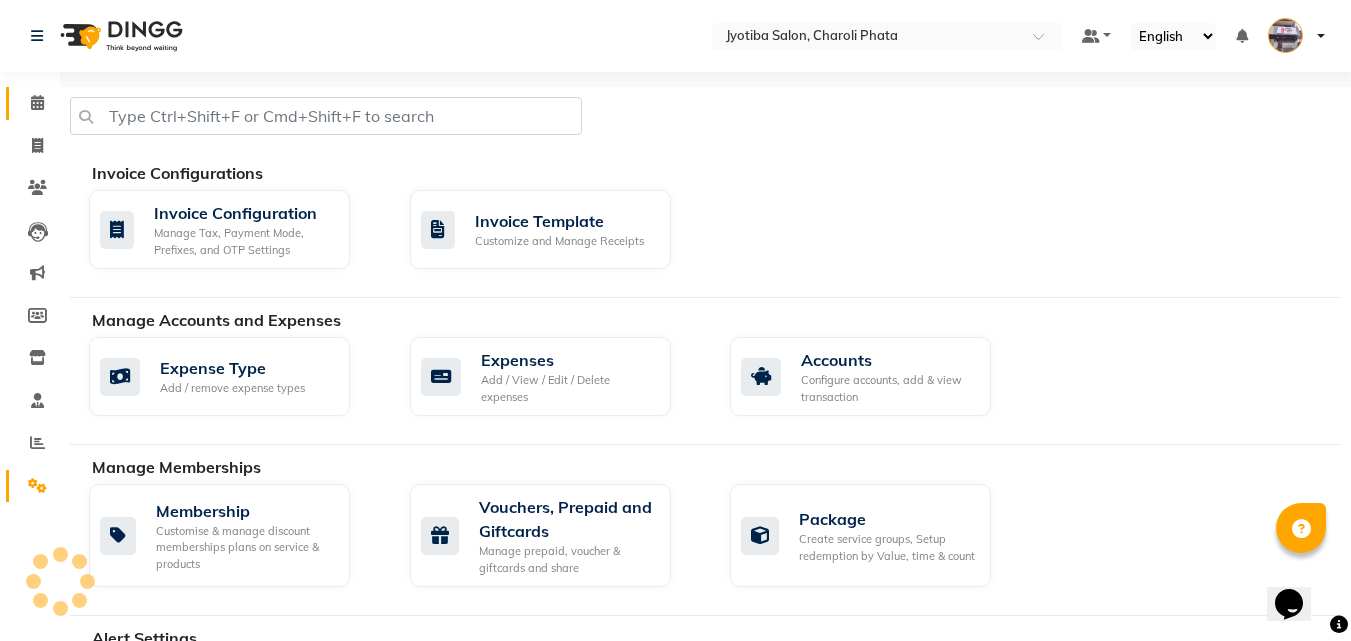 click on "Calendar" 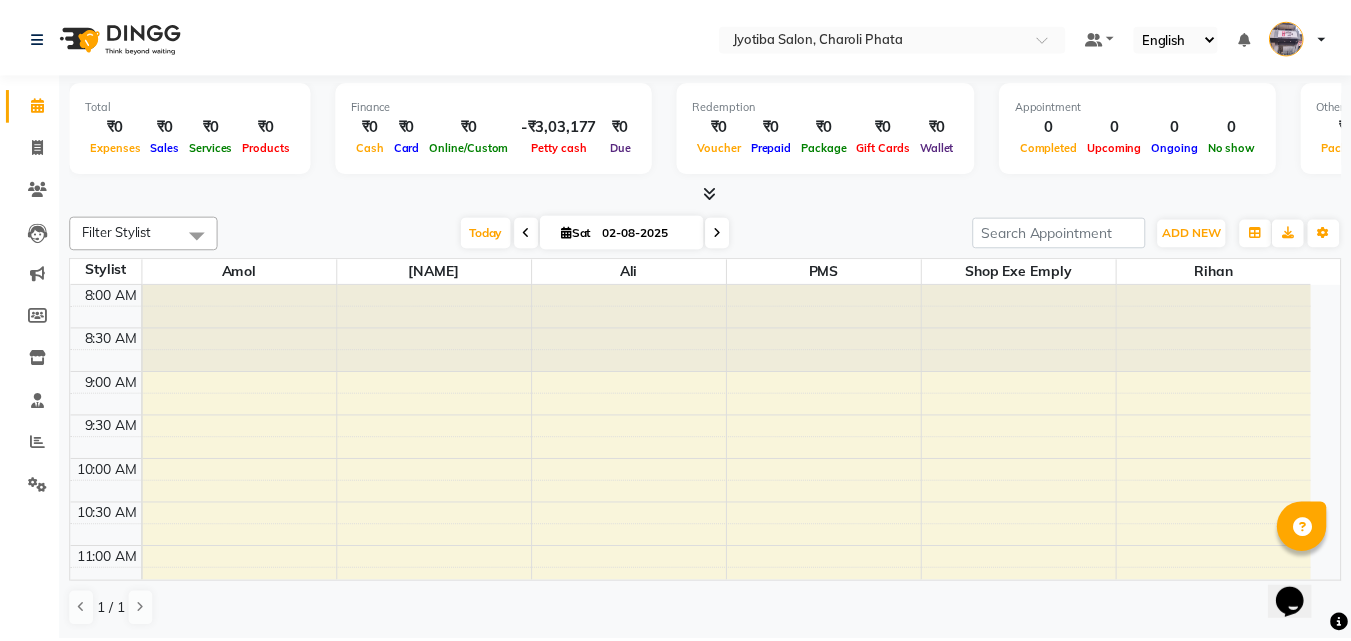 scroll, scrollTop: 0, scrollLeft: 0, axis: both 